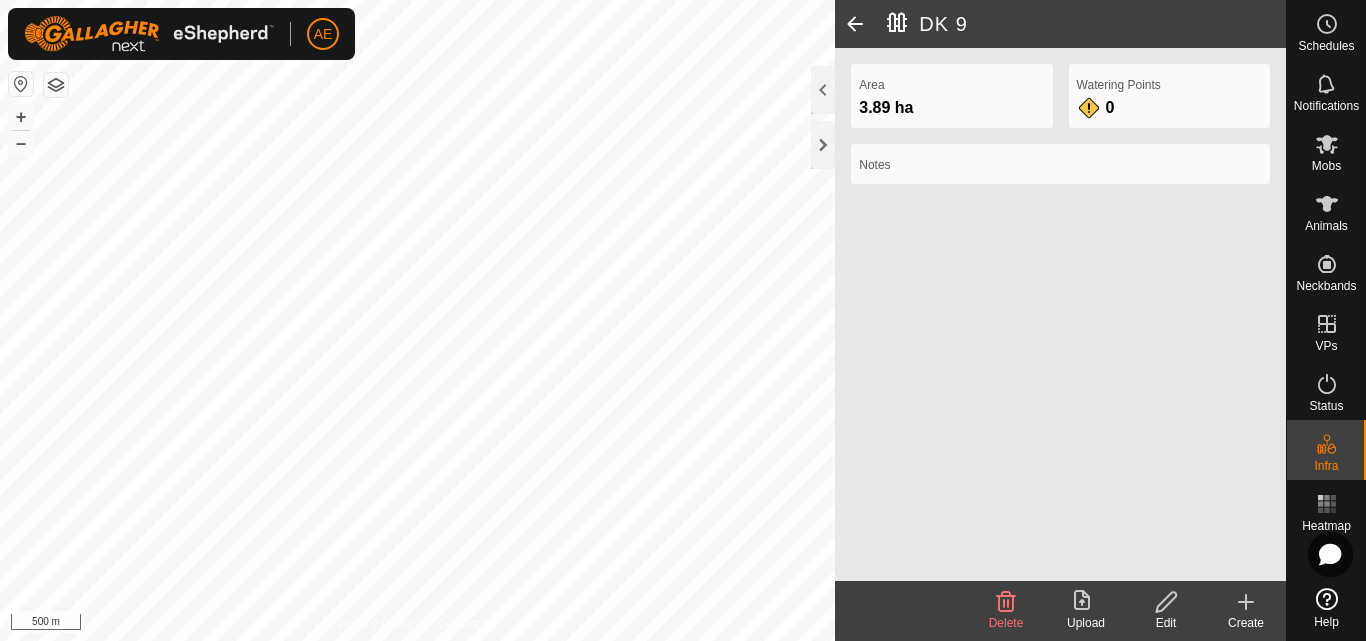 scroll, scrollTop: 0, scrollLeft: 0, axis: both 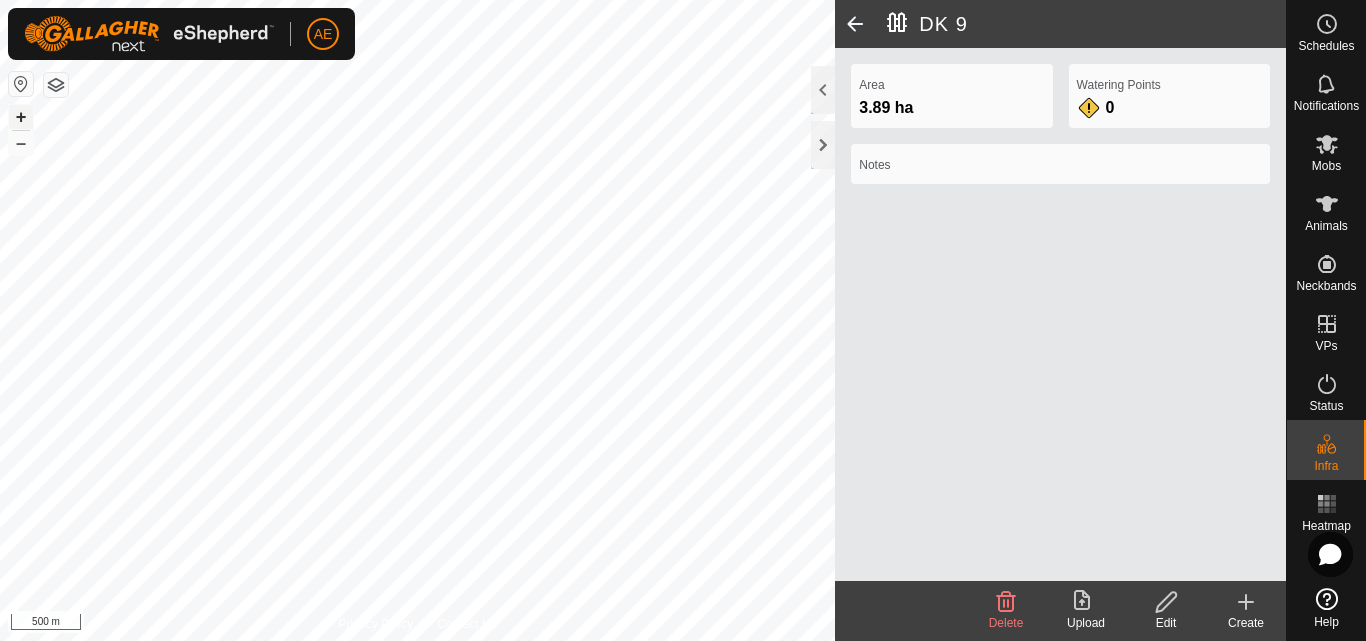 click on "+" at bounding box center [21, 117] 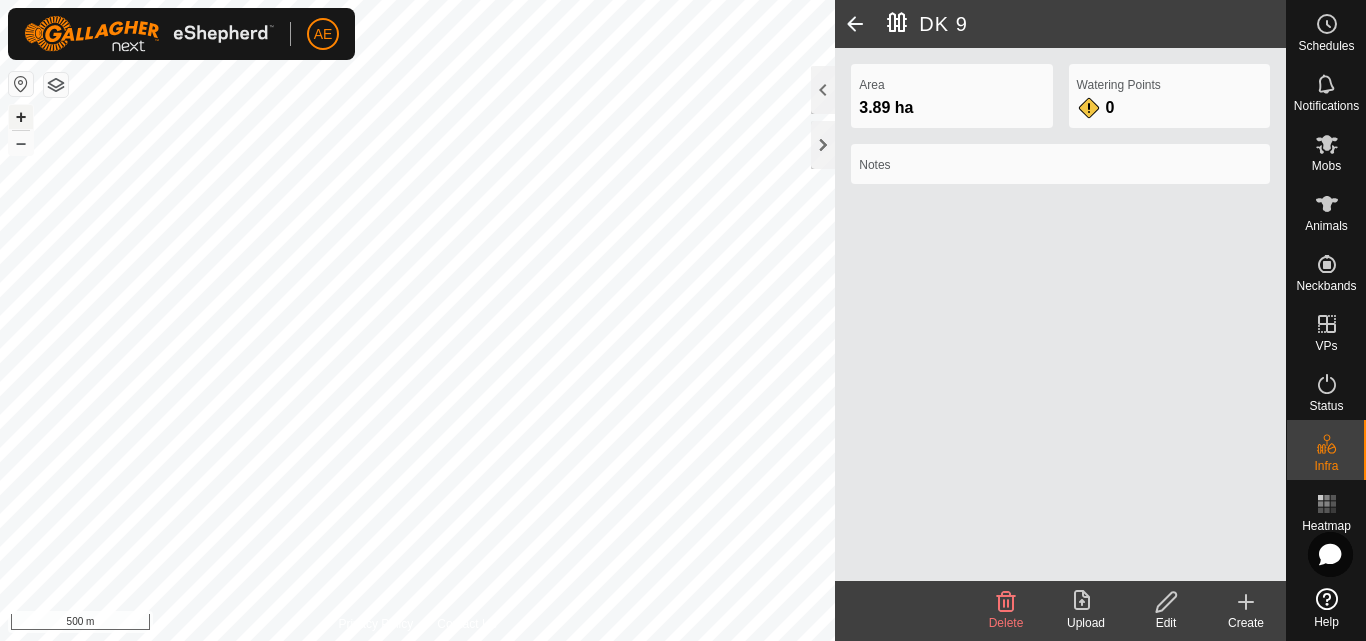click on "+" at bounding box center [21, 117] 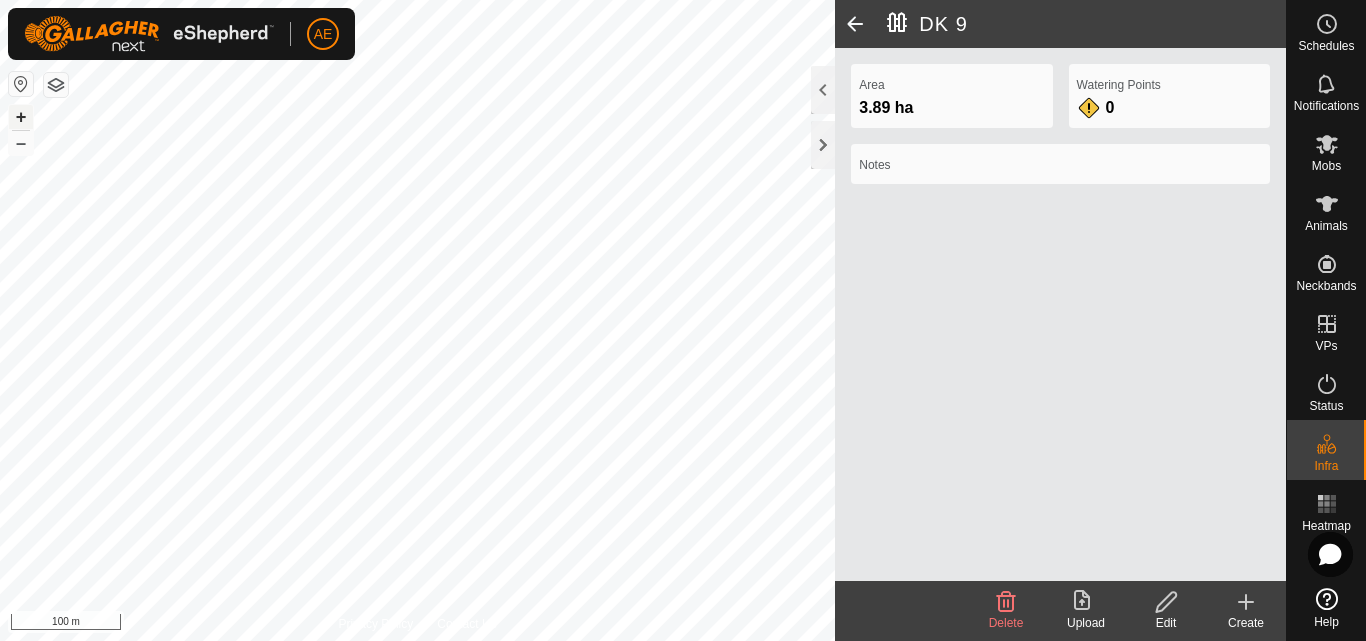 click on "+" at bounding box center (21, 117) 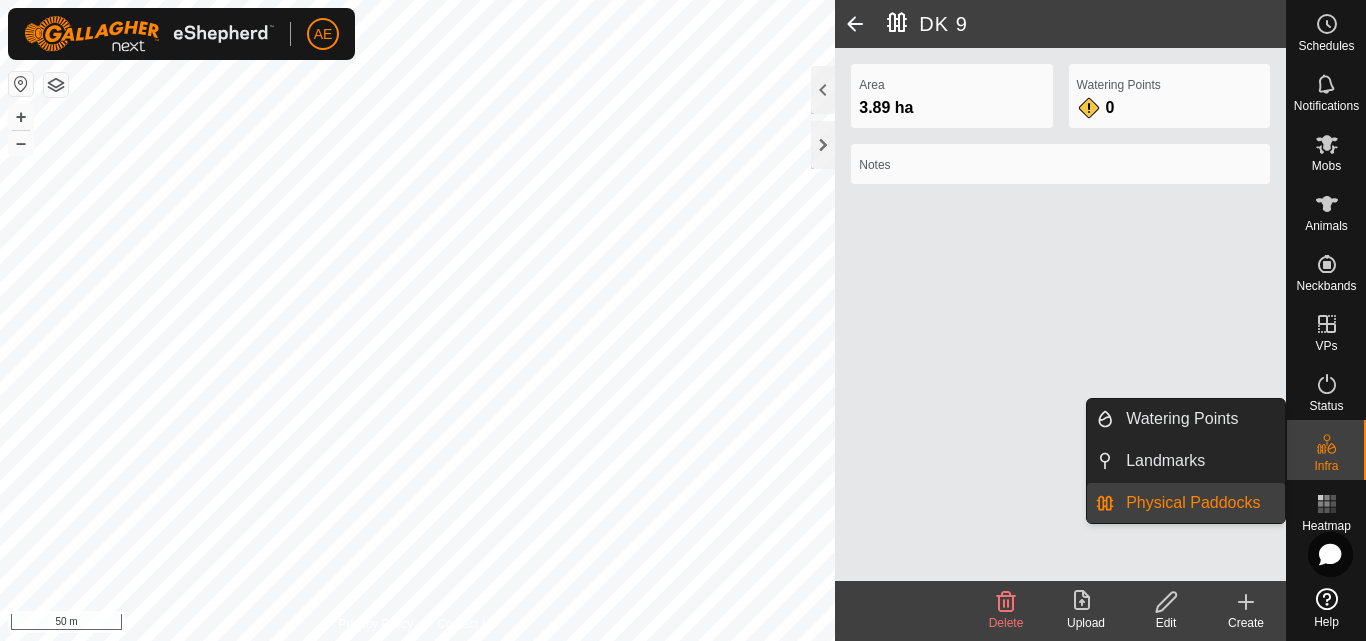 click on "Physical Paddocks" at bounding box center [1199, 503] 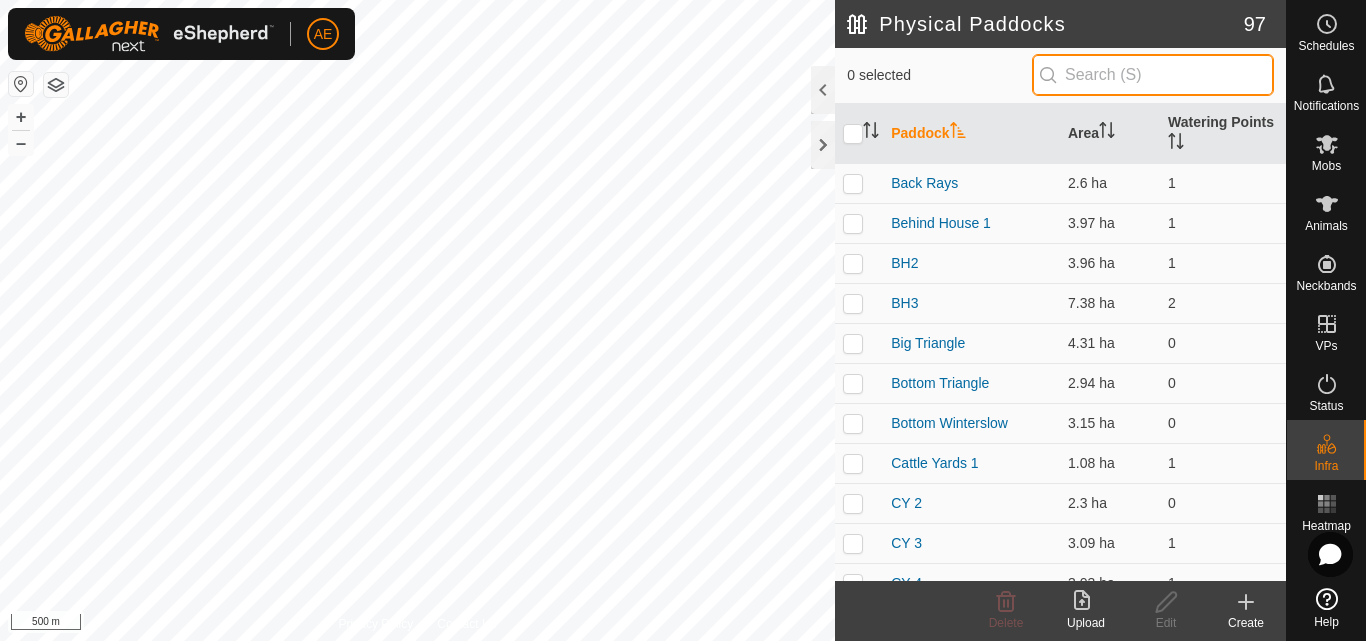click at bounding box center (1153, 75) 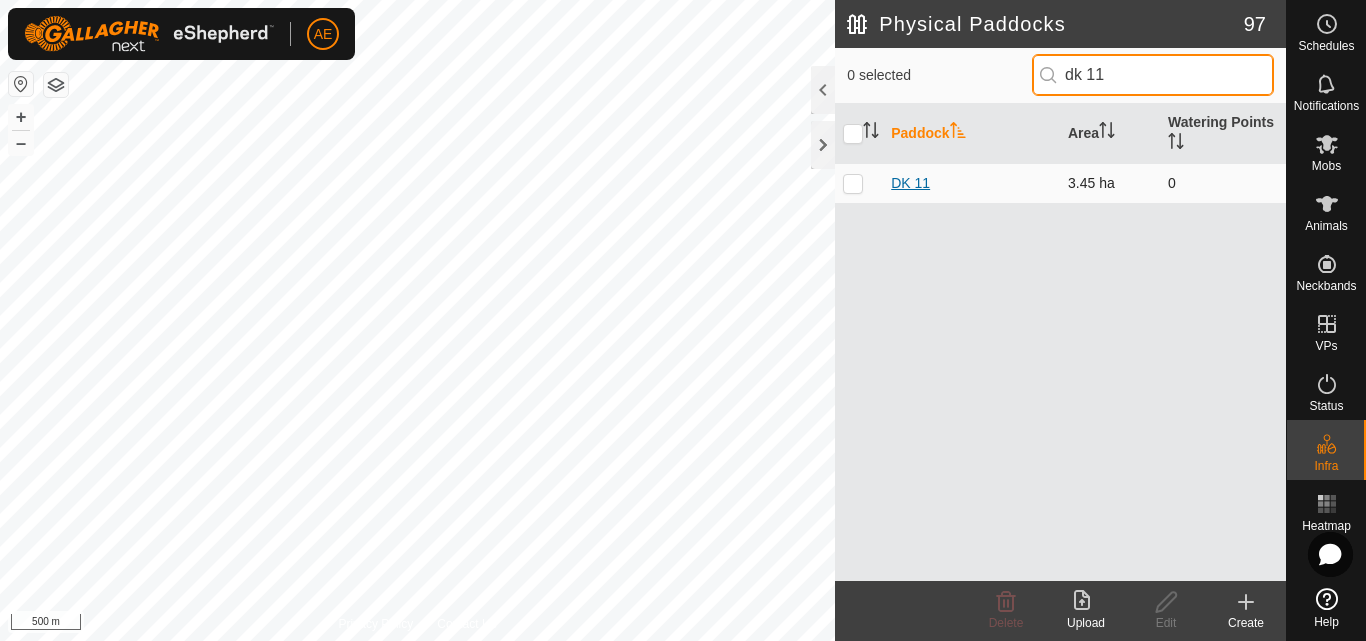 type on "dk 11" 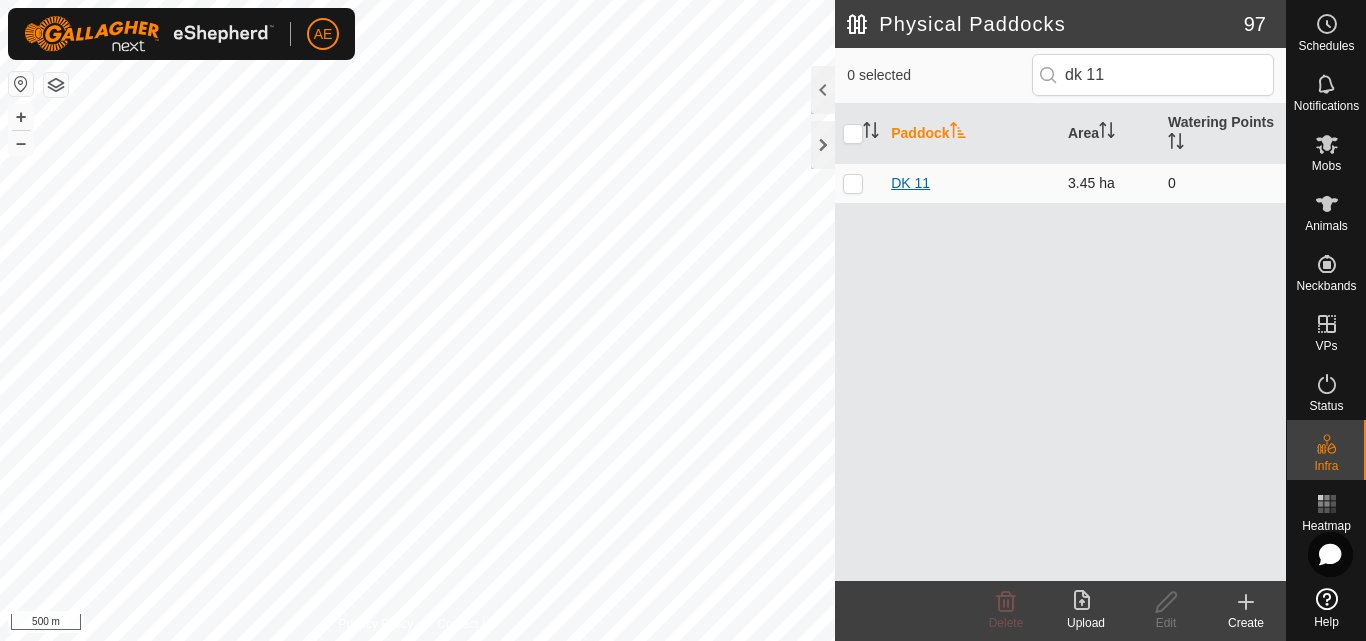 click on "DK 11" at bounding box center [910, 183] 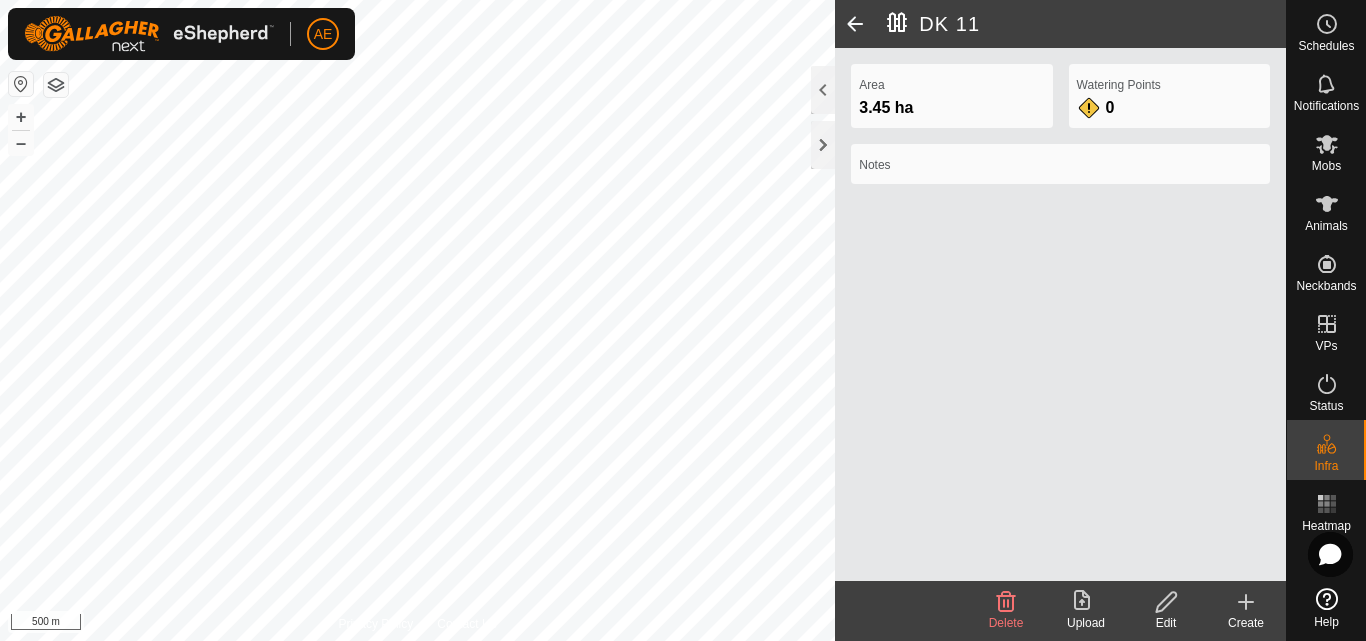 click on "Edit" 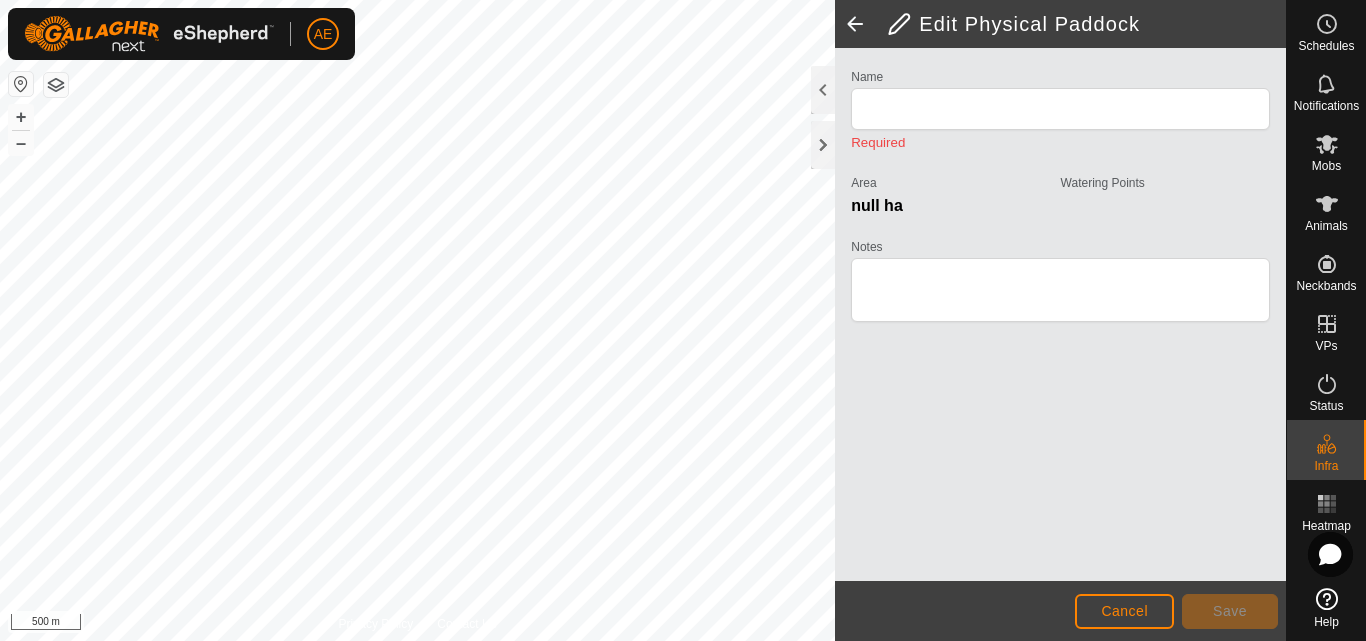 type on "DK 11" 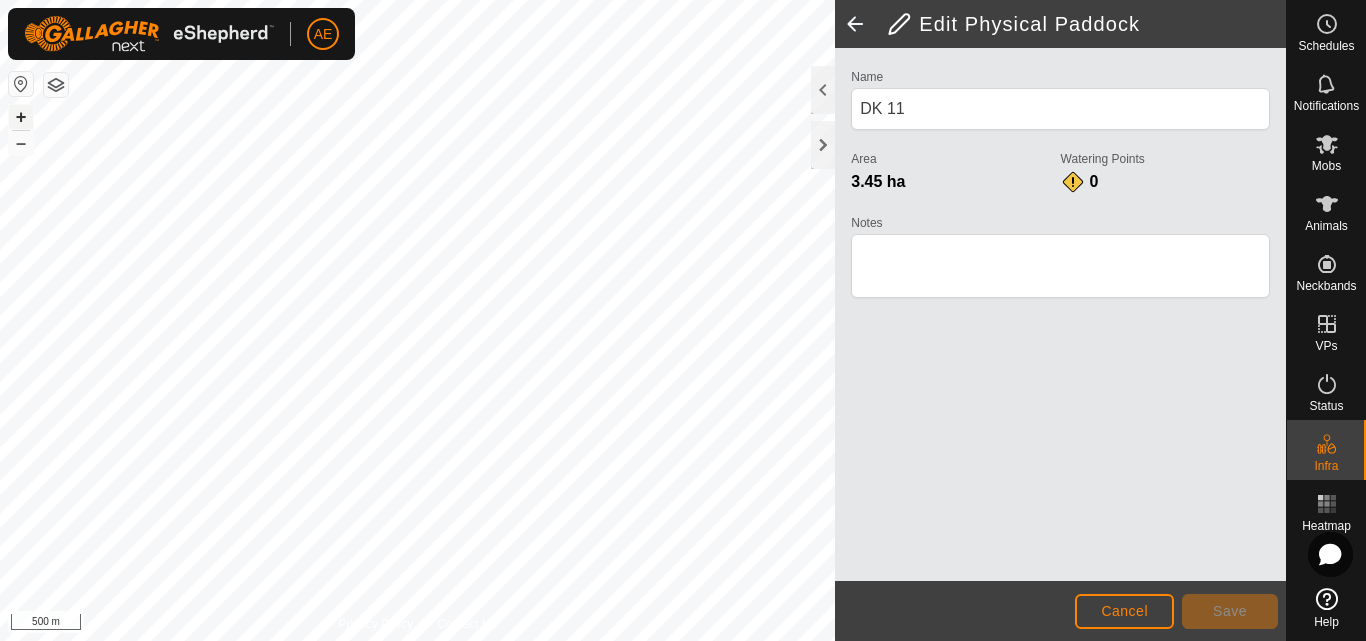 click on "+" at bounding box center [21, 117] 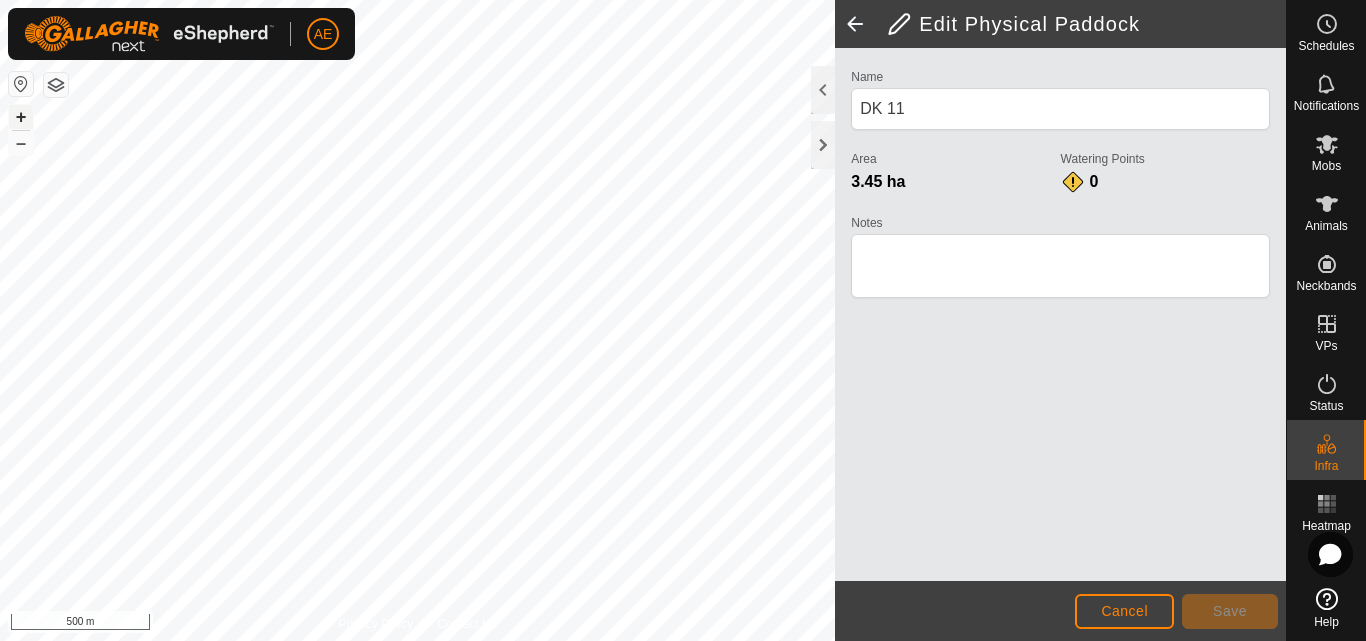 click on "+" at bounding box center [21, 117] 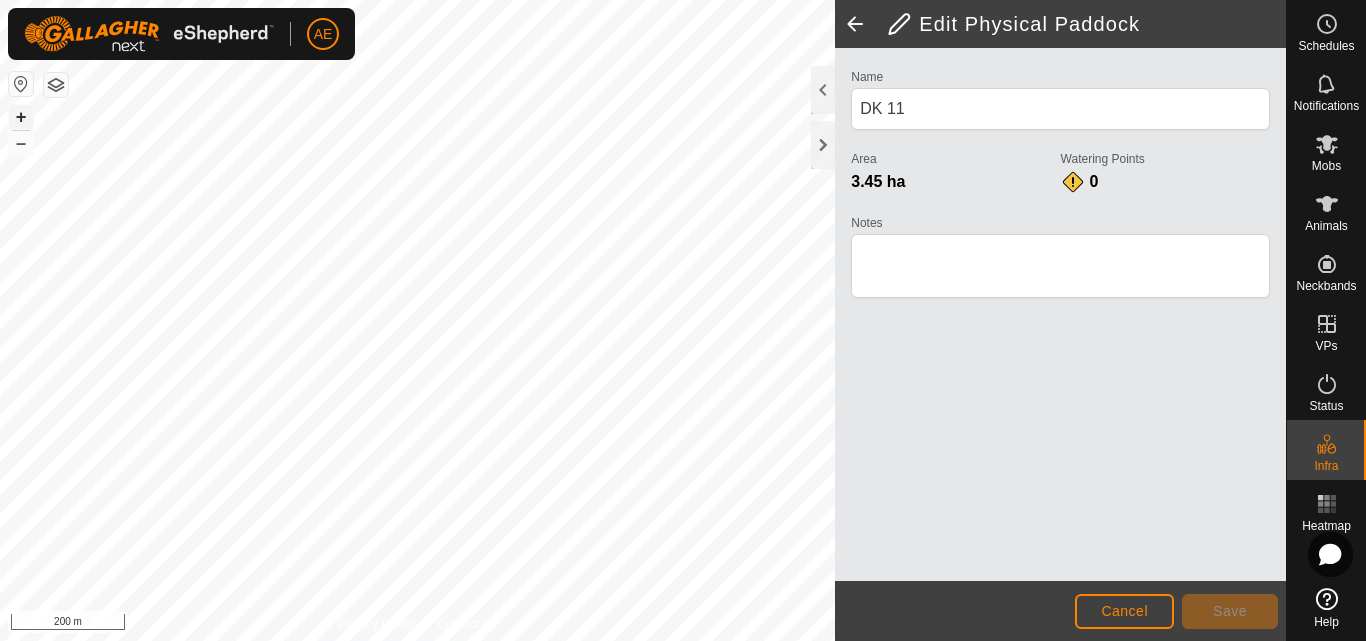 click on "+" at bounding box center (21, 117) 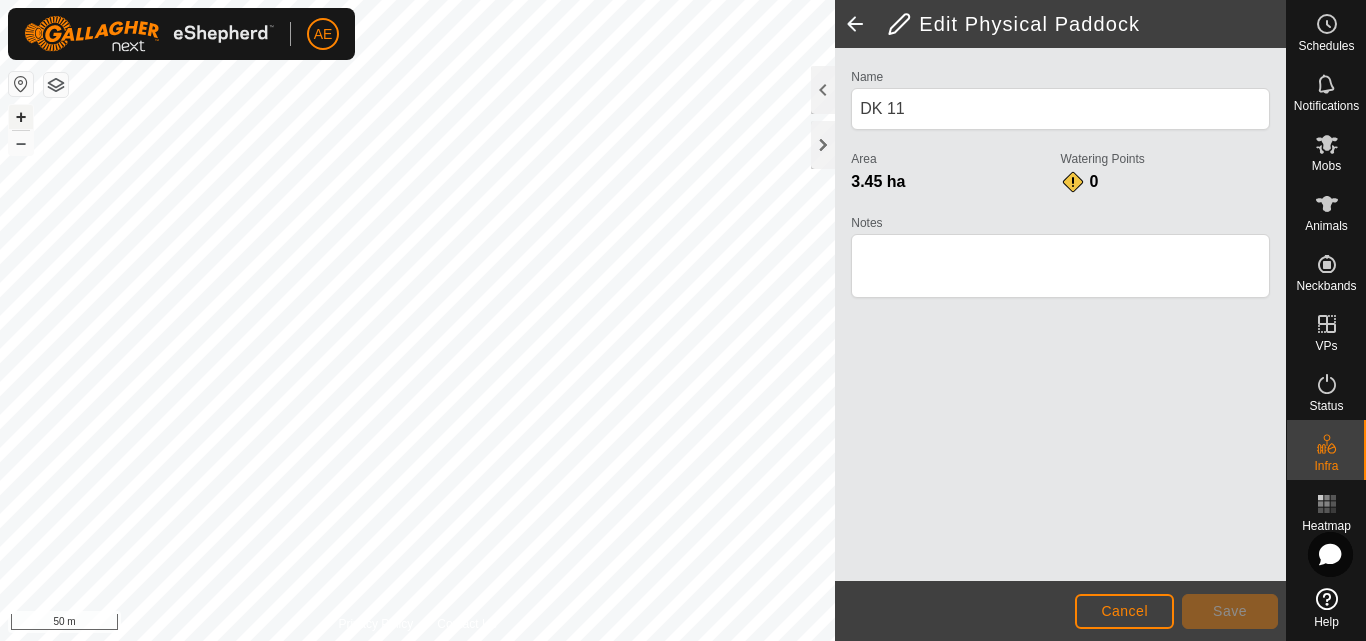 click on "+" at bounding box center (21, 117) 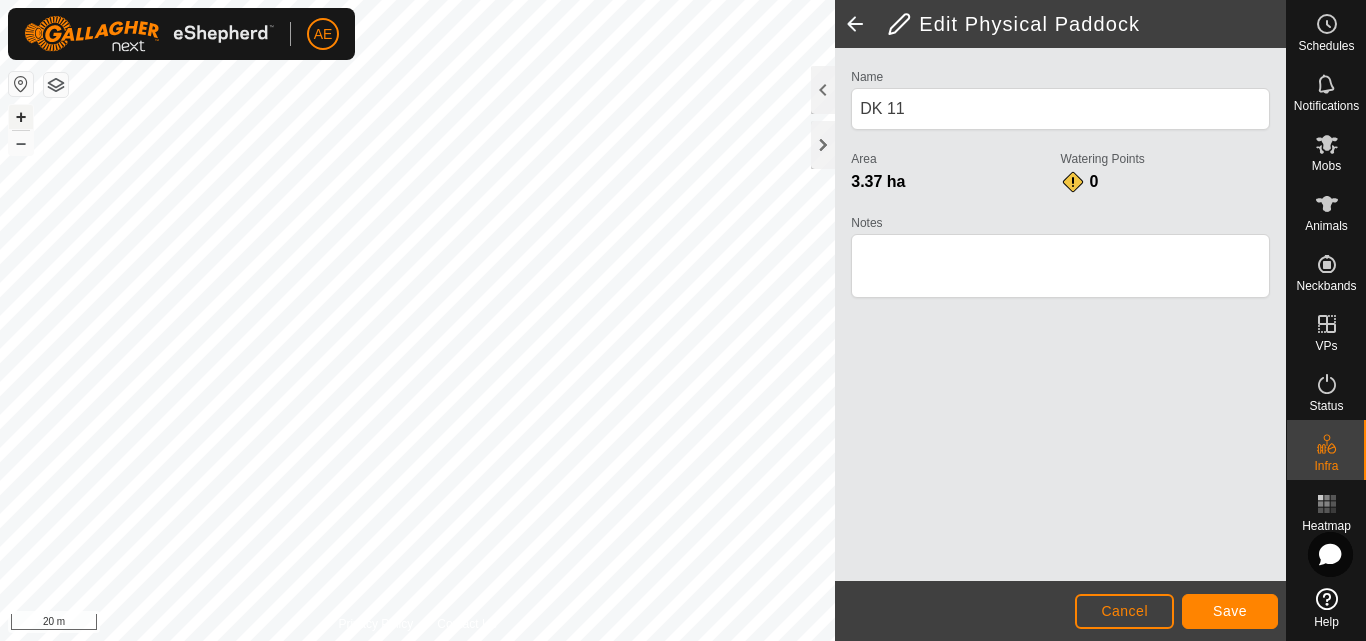 click on "+" at bounding box center [21, 117] 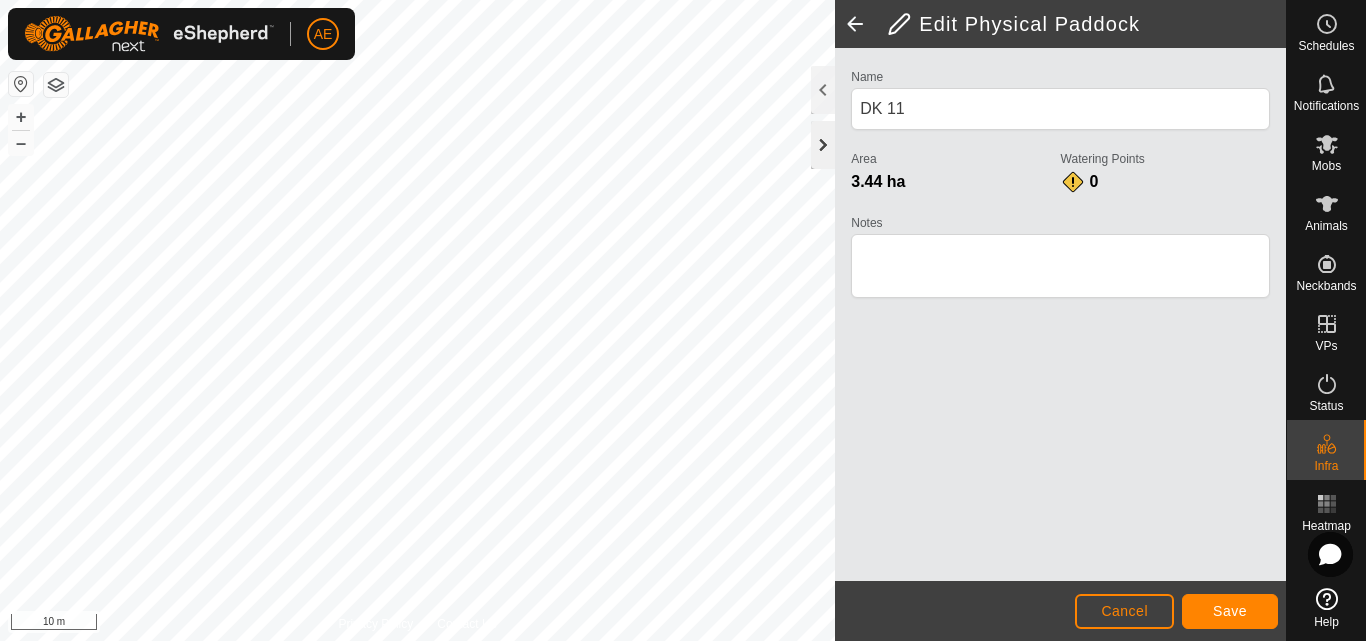 click 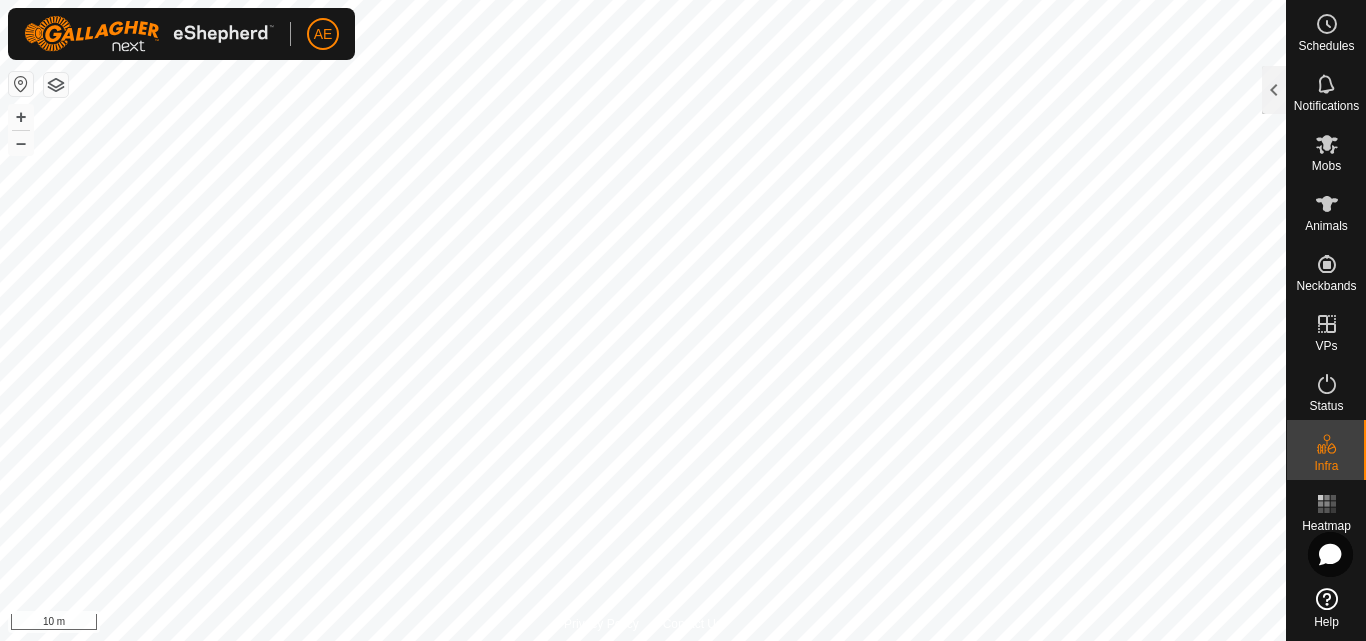 click on "AE Schedules Notifications Mobs Animals Neckbands VPs Status Infra Heatmap Help Privacy Policy Contact Us + – ⇧ i 10 m  Edit Physical Paddock  Name DK 11 Area 3.42 ha  Watering Points 0 Notes                    Cancel Save" at bounding box center (683, 320) 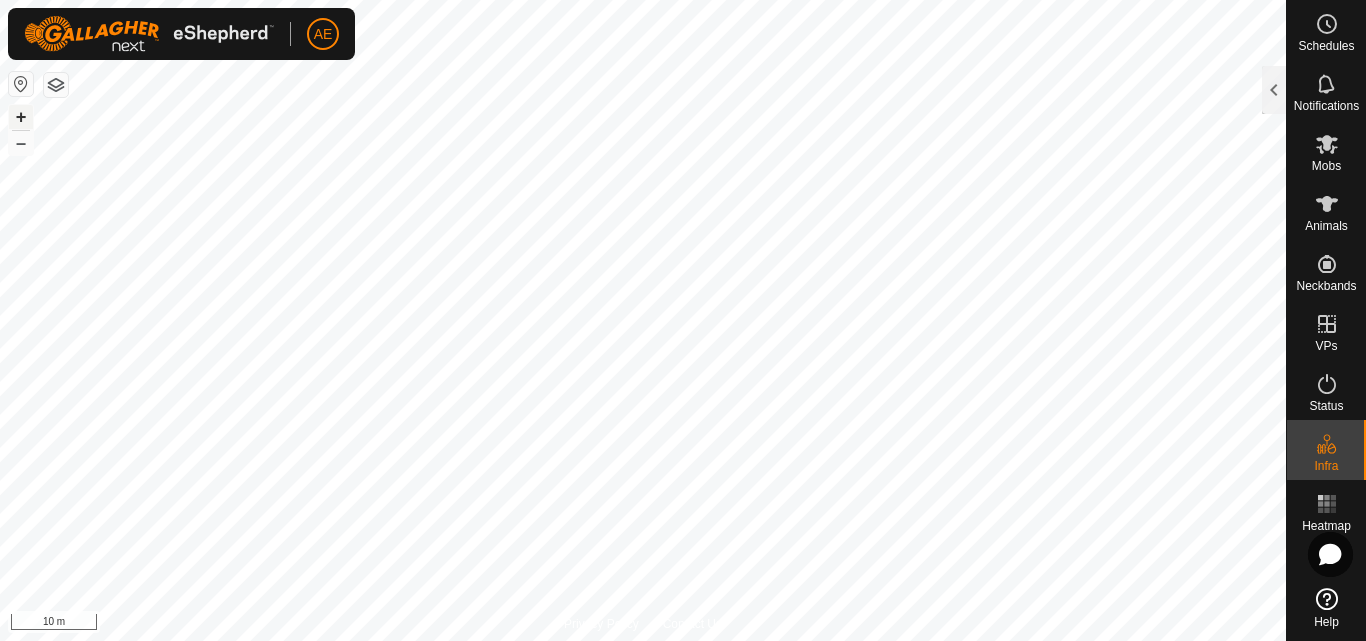 click on "+" at bounding box center [21, 117] 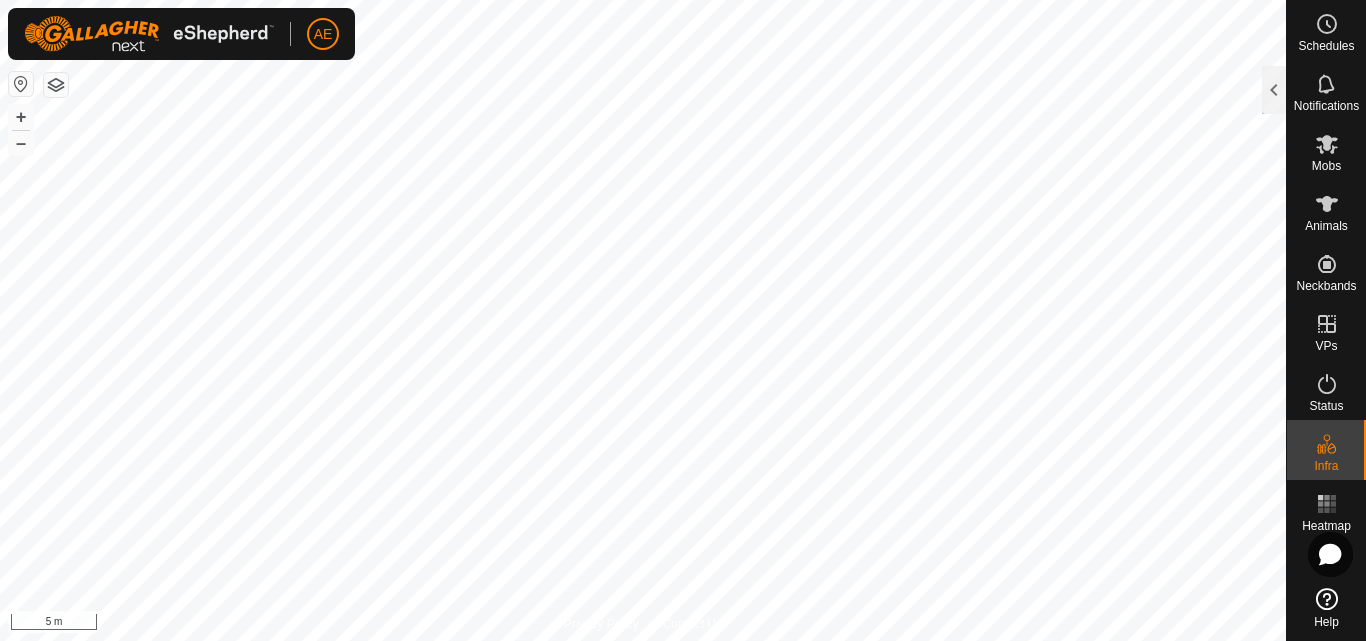 click on "AE Schedules Notifications Mobs Animals Neckbands VPs Status Infra Heatmap Help Privacy Policy Contact Us + – ⇧ i 5 m  Edit Physical Paddock  Name DK 11 Area 3.44 ha  Watering Points 0 Notes                    Cancel Save" at bounding box center (683, 320) 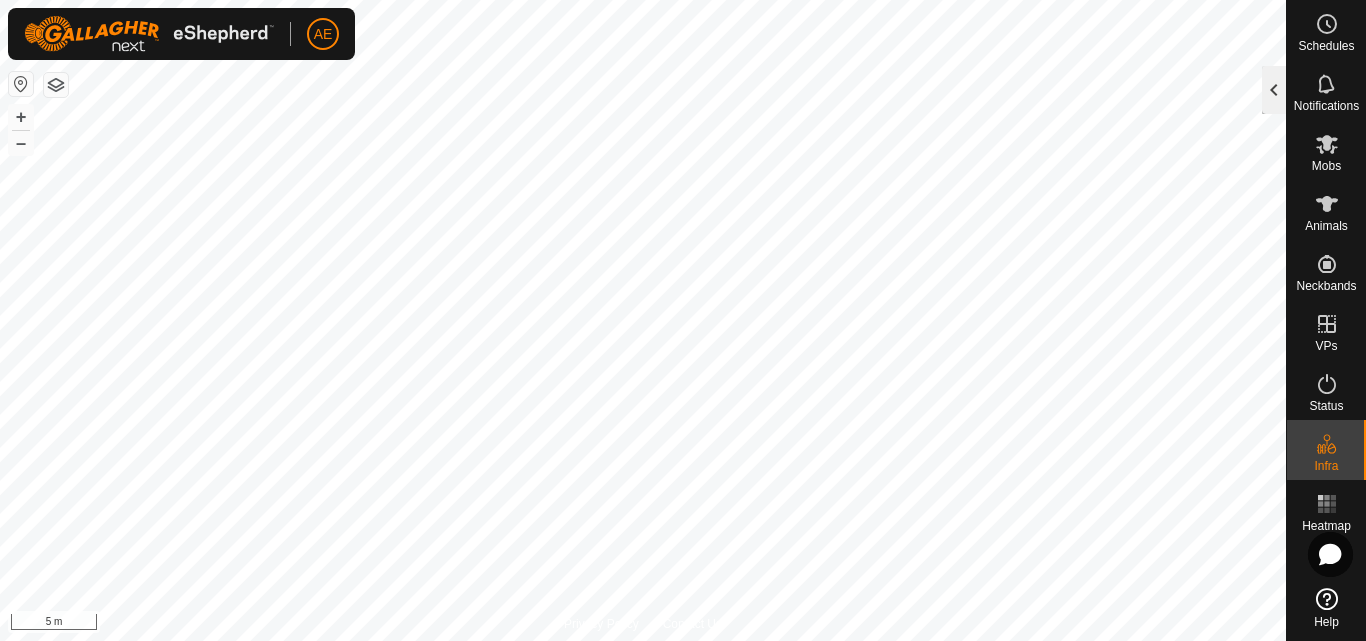 click 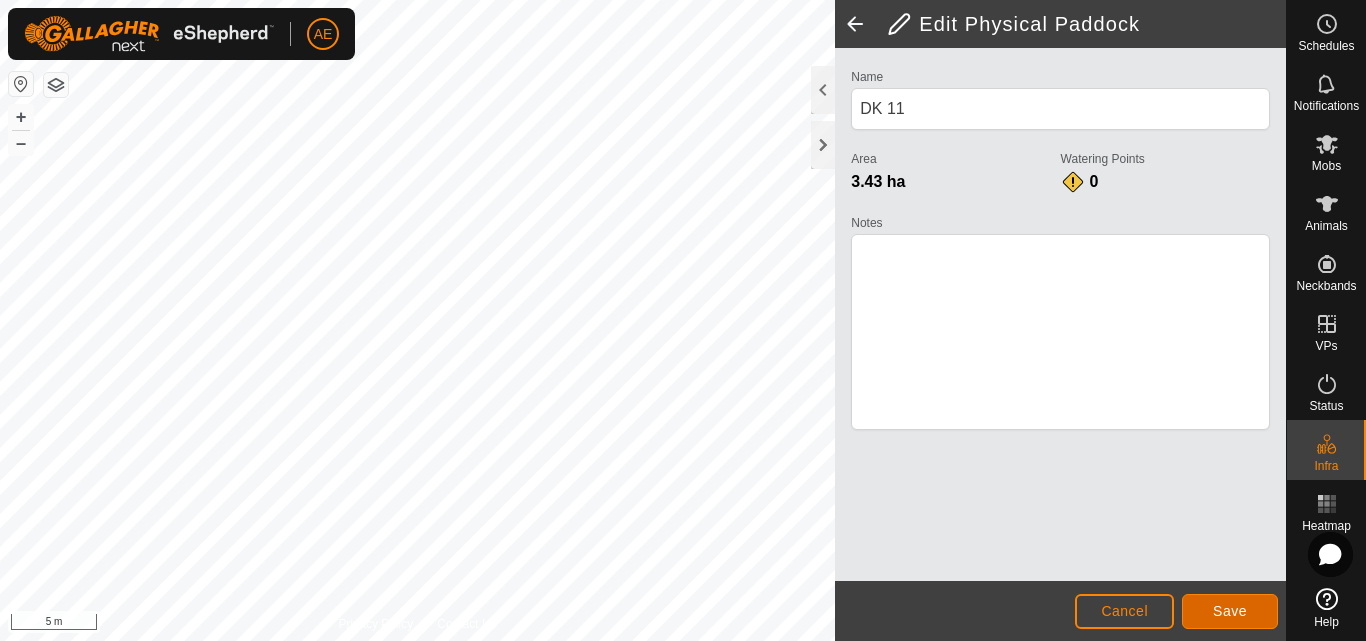 click on "Save" 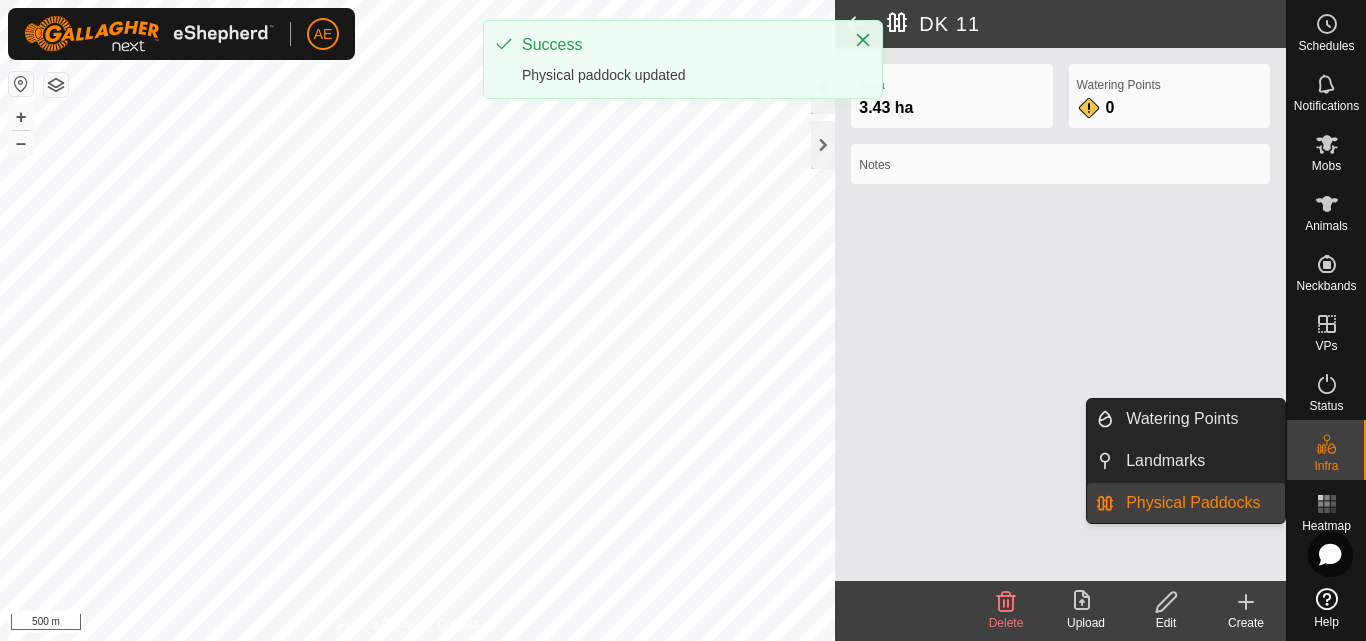click on "Physical Paddocks" at bounding box center [1199, 503] 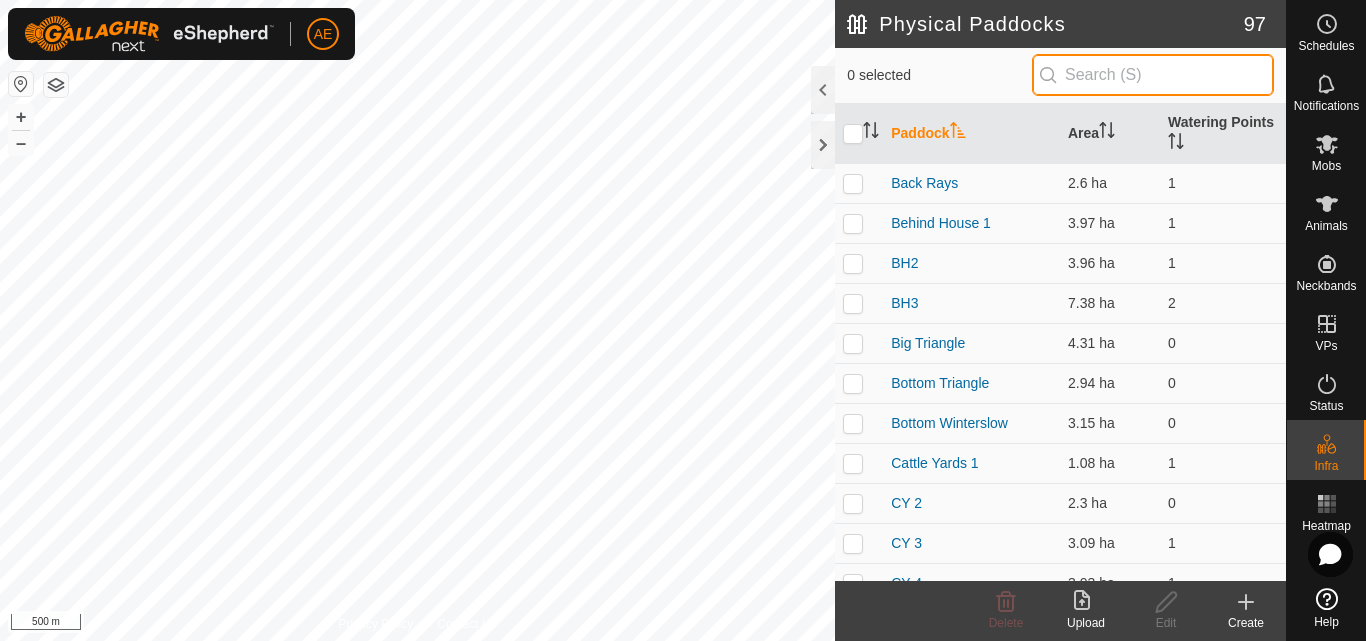 click at bounding box center (1153, 75) 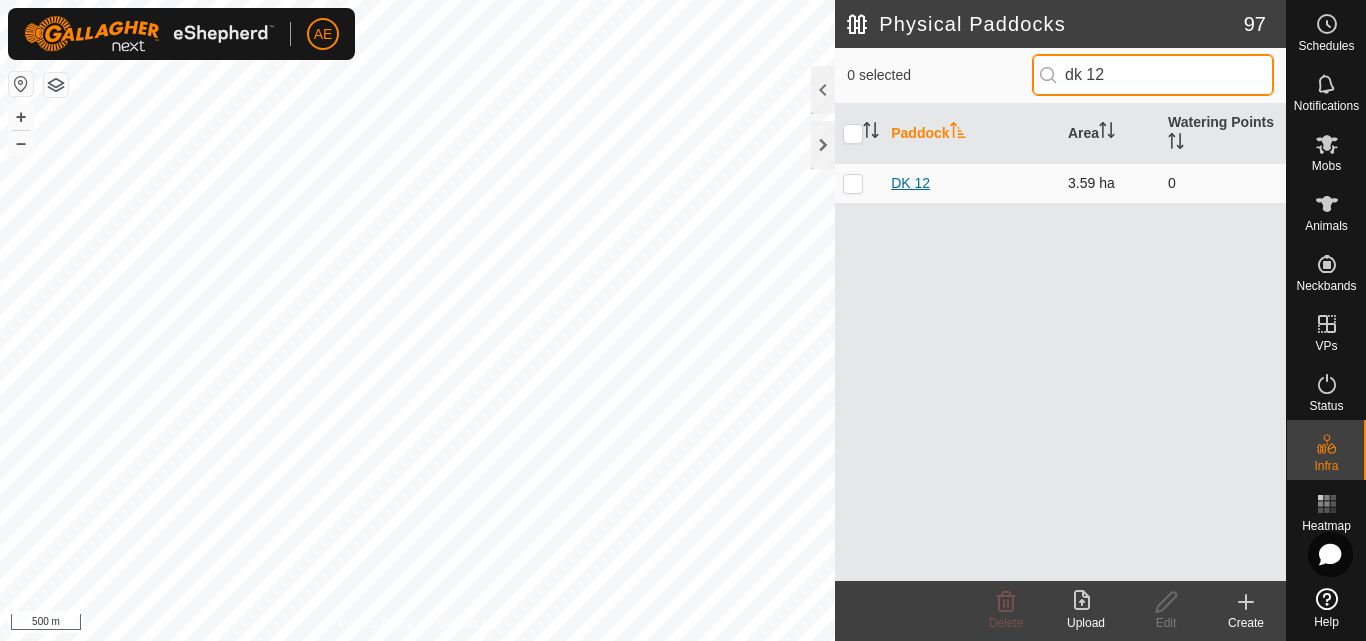 type on "dk 12" 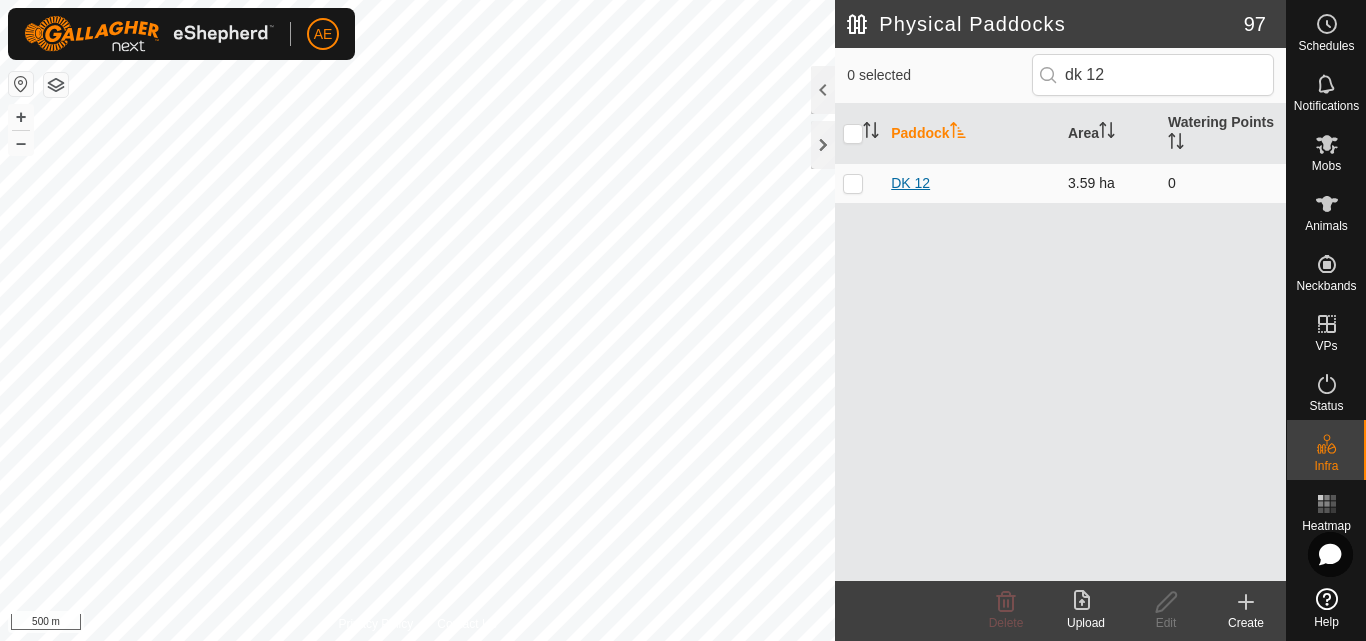 click on "DK 12" at bounding box center [910, 183] 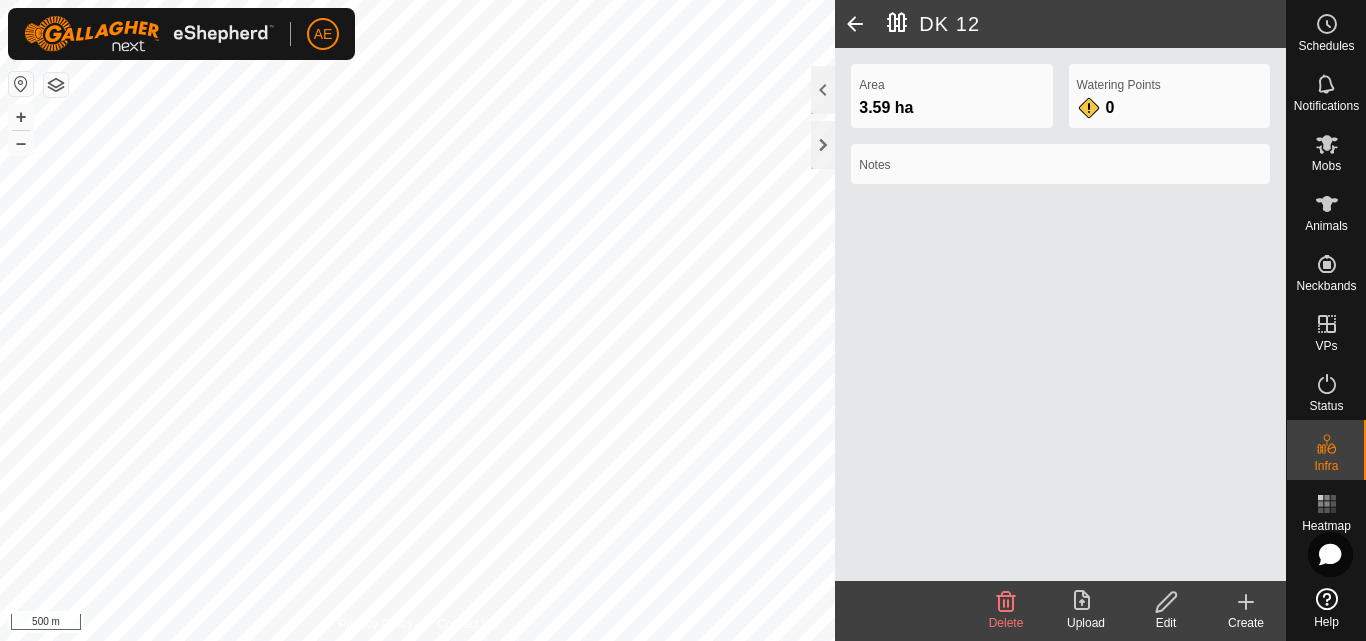 click 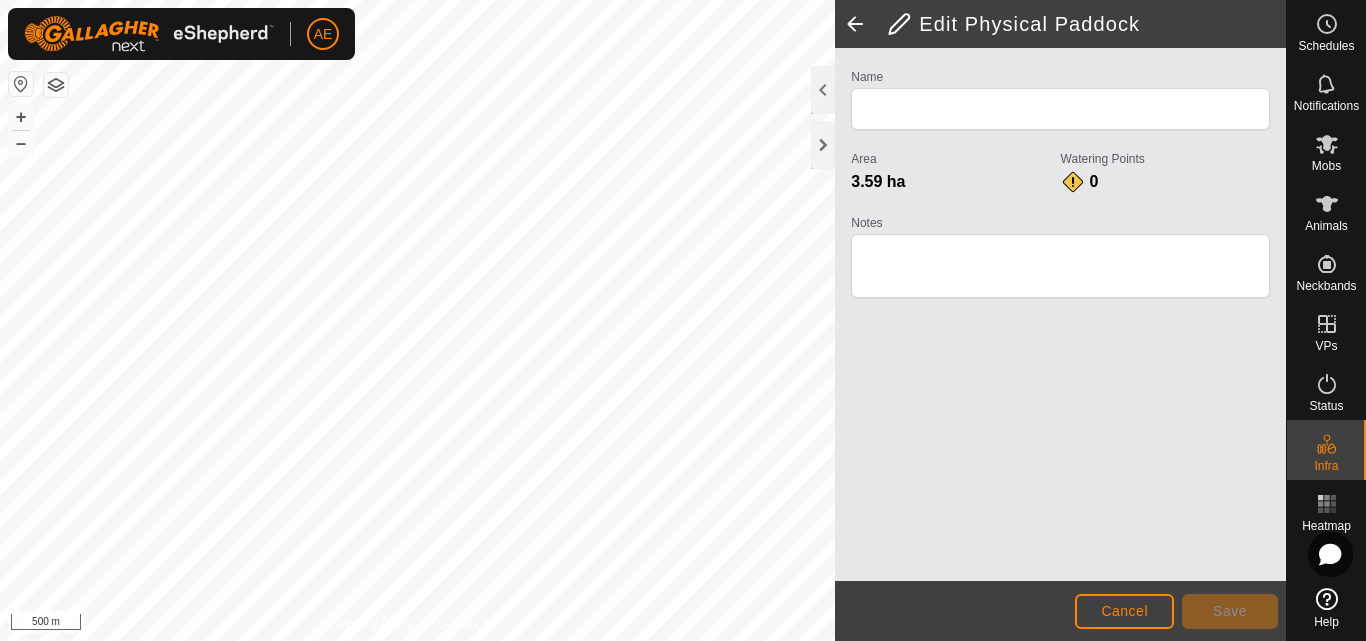 type on "DK 12" 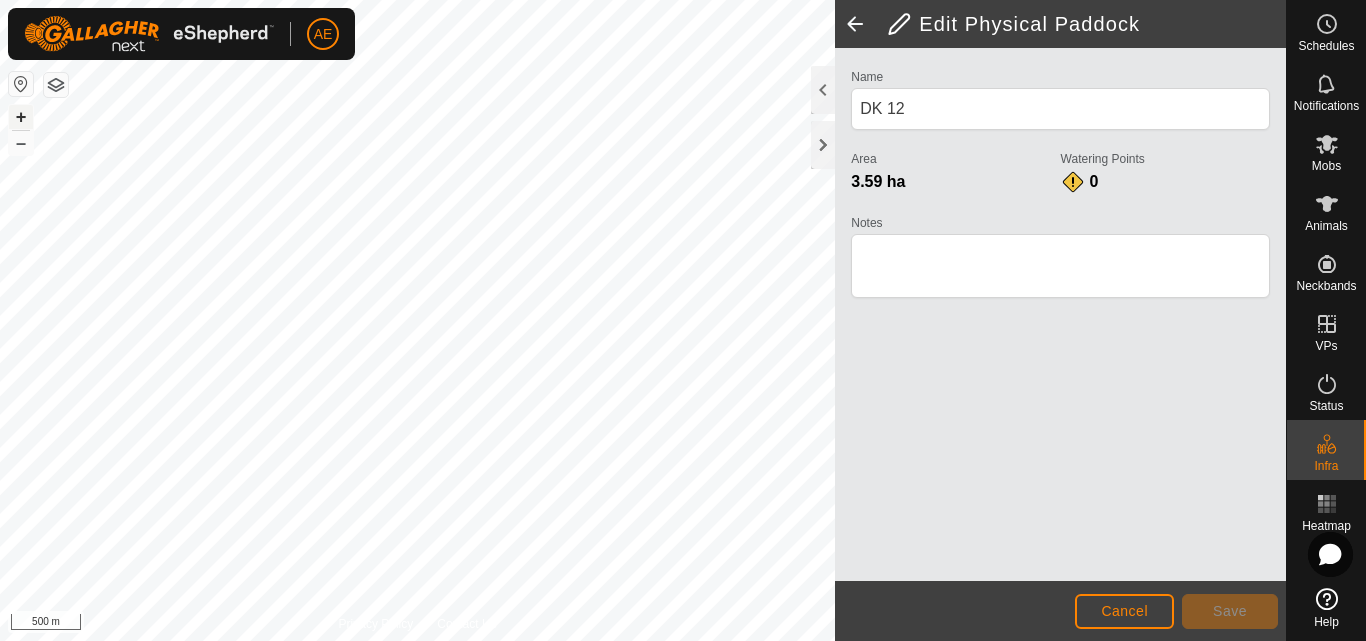 click on "+" at bounding box center [21, 117] 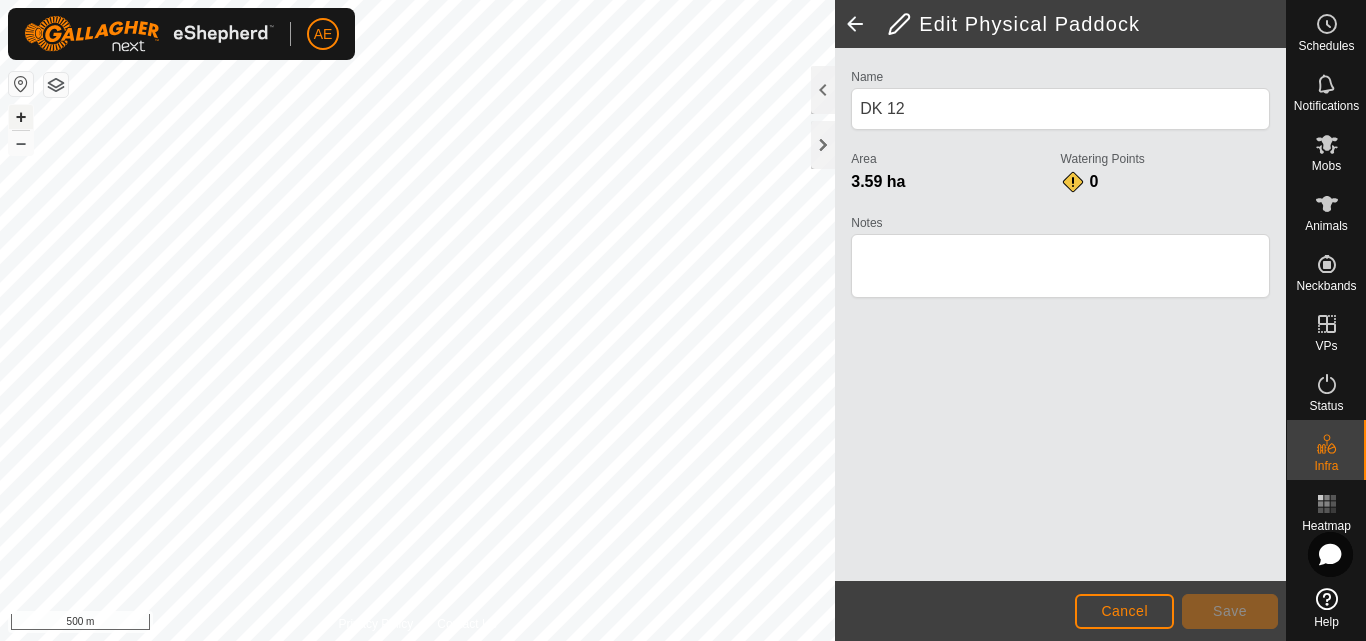 click on "+" at bounding box center (21, 117) 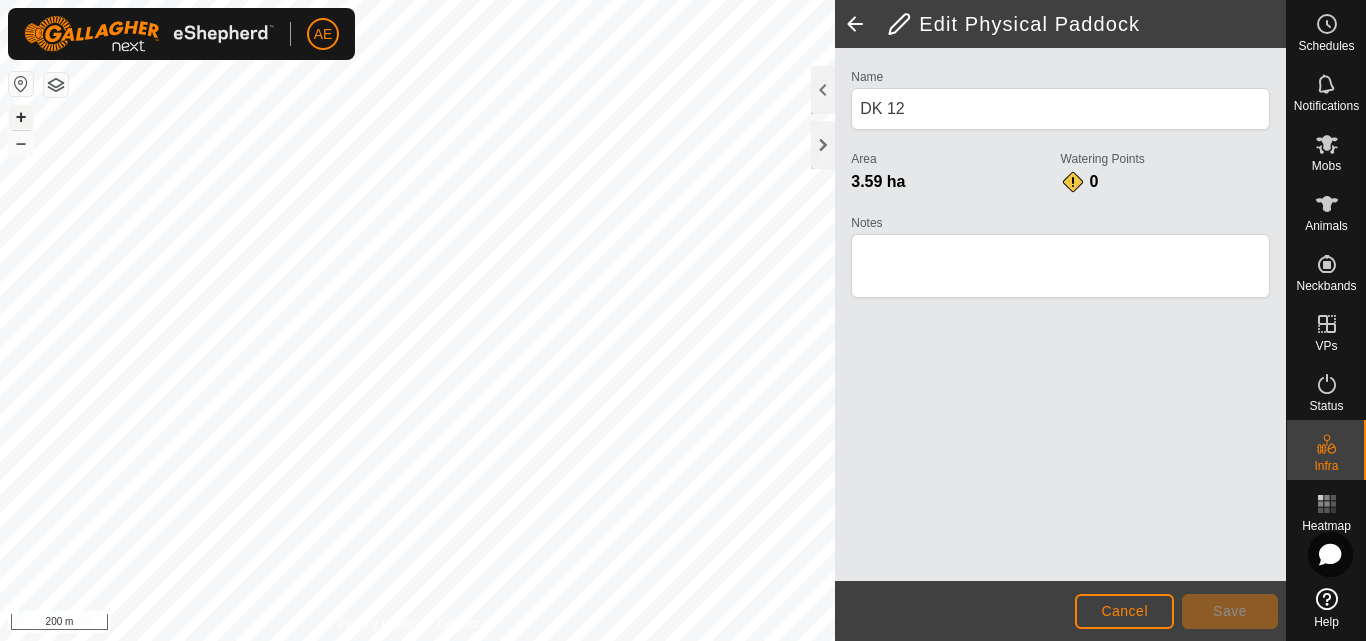 click on "+" at bounding box center [21, 117] 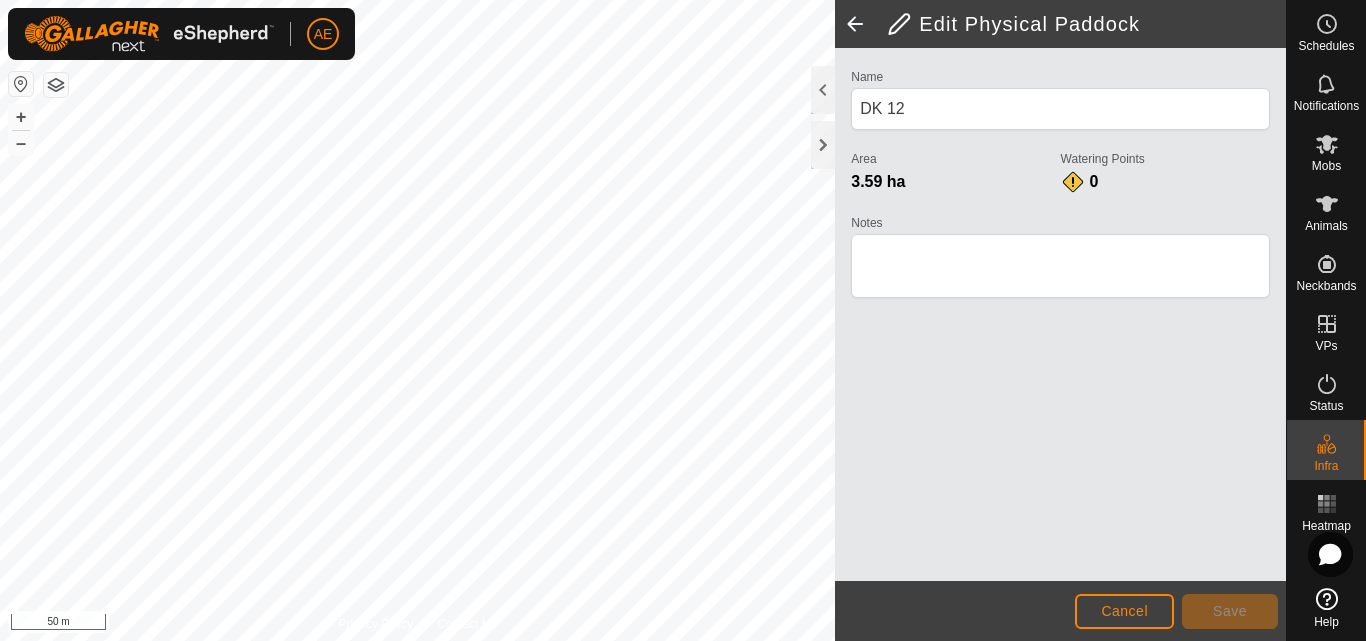 click on "AE Schedules Notifications Mobs Animals Neckbands VPs Status Infra Heatmap Help Privacy Policy Contact Us + – ⇧ i 50 m  Edit Physical Paddock  Name DK 12 Area 3.59 ha  Watering Points 0 Notes                    Cancel Save" at bounding box center (683, 320) 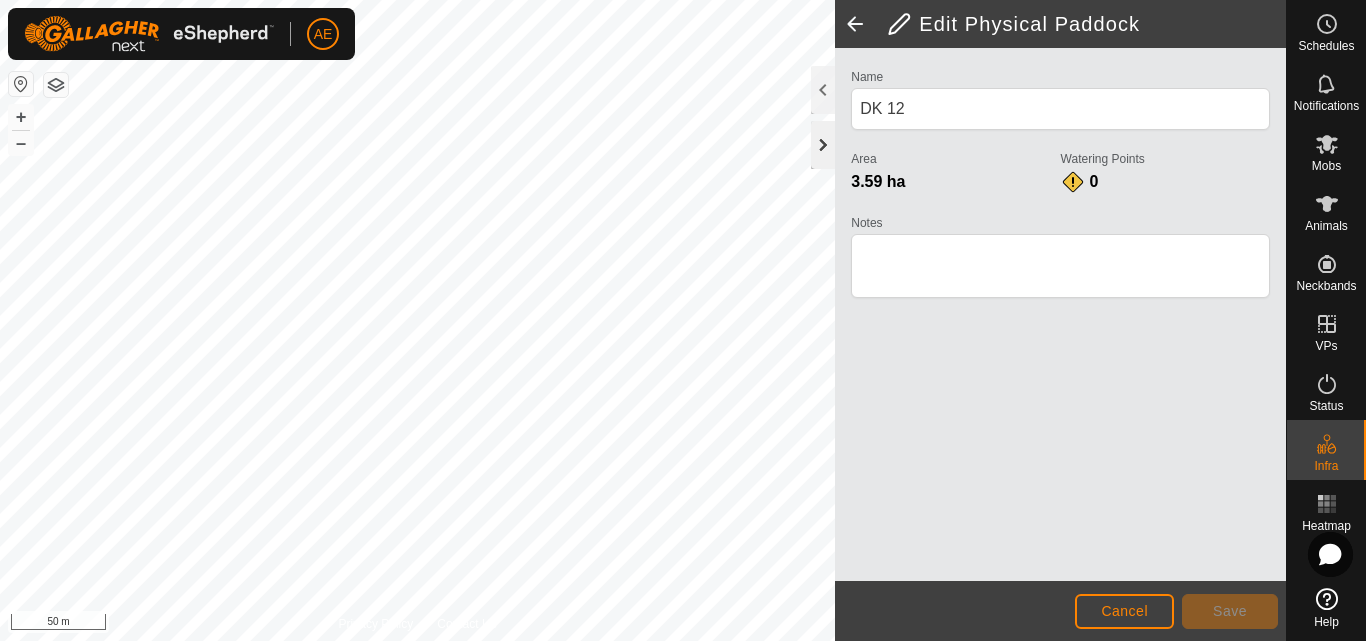 click 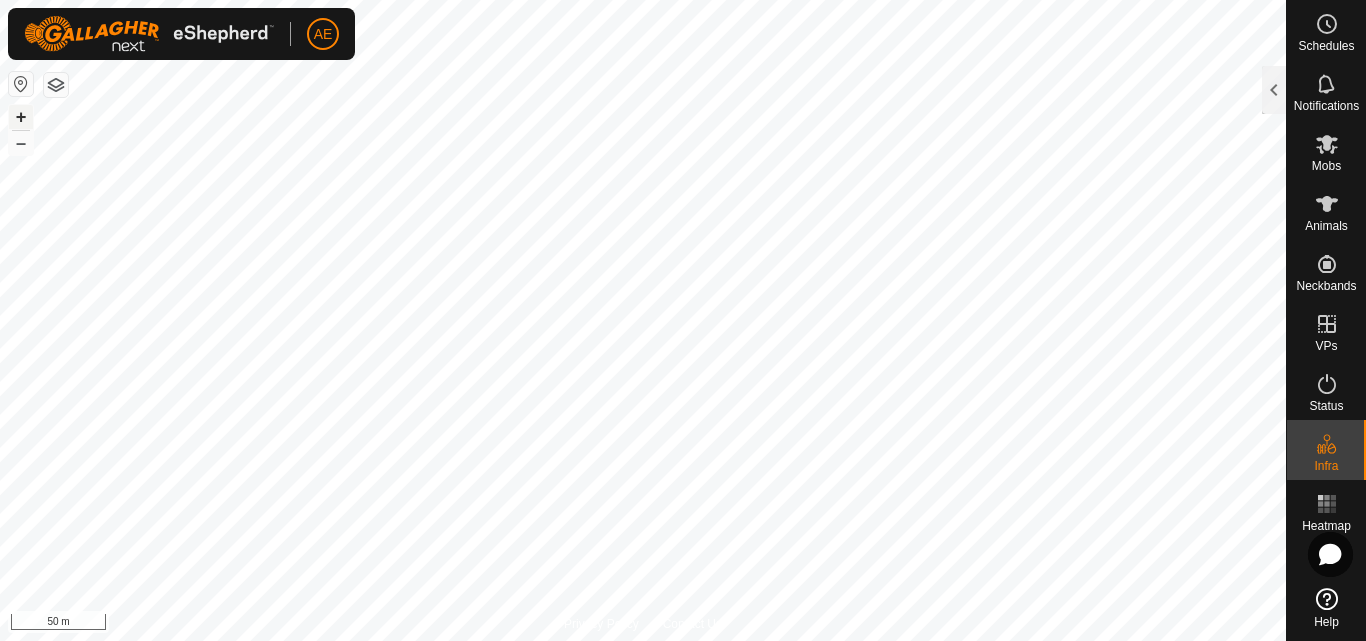 click on "+" at bounding box center (21, 117) 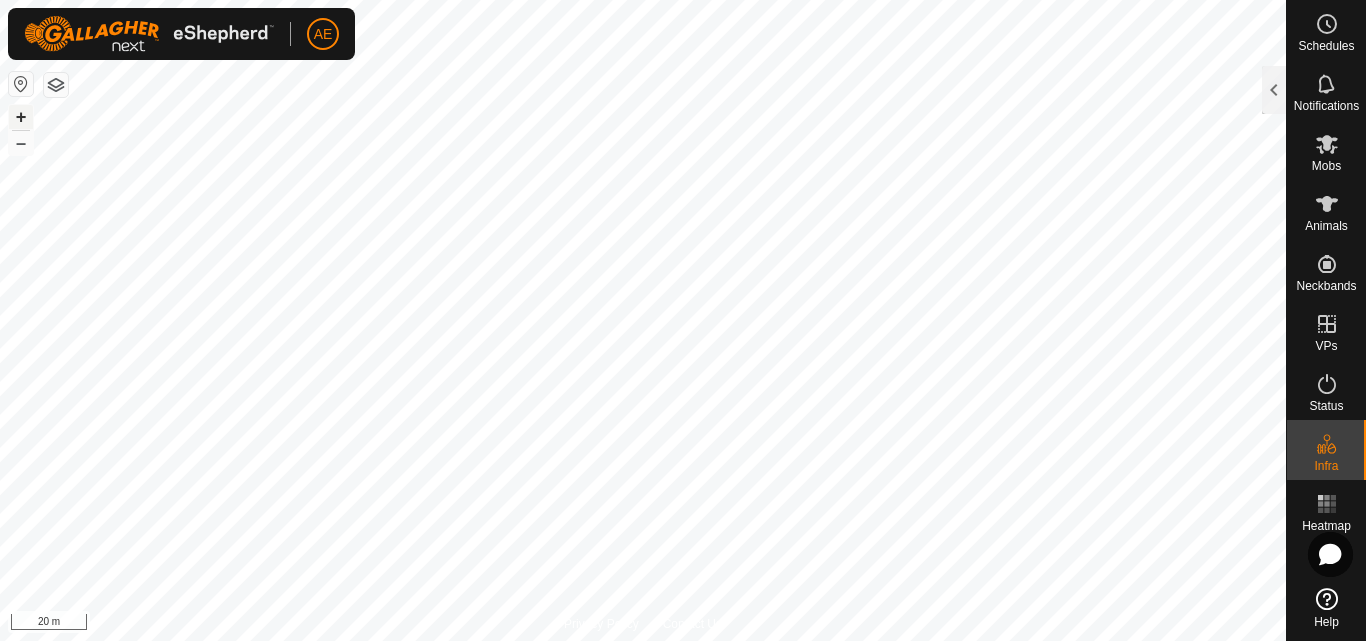 click on "+" at bounding box center (21, 117) 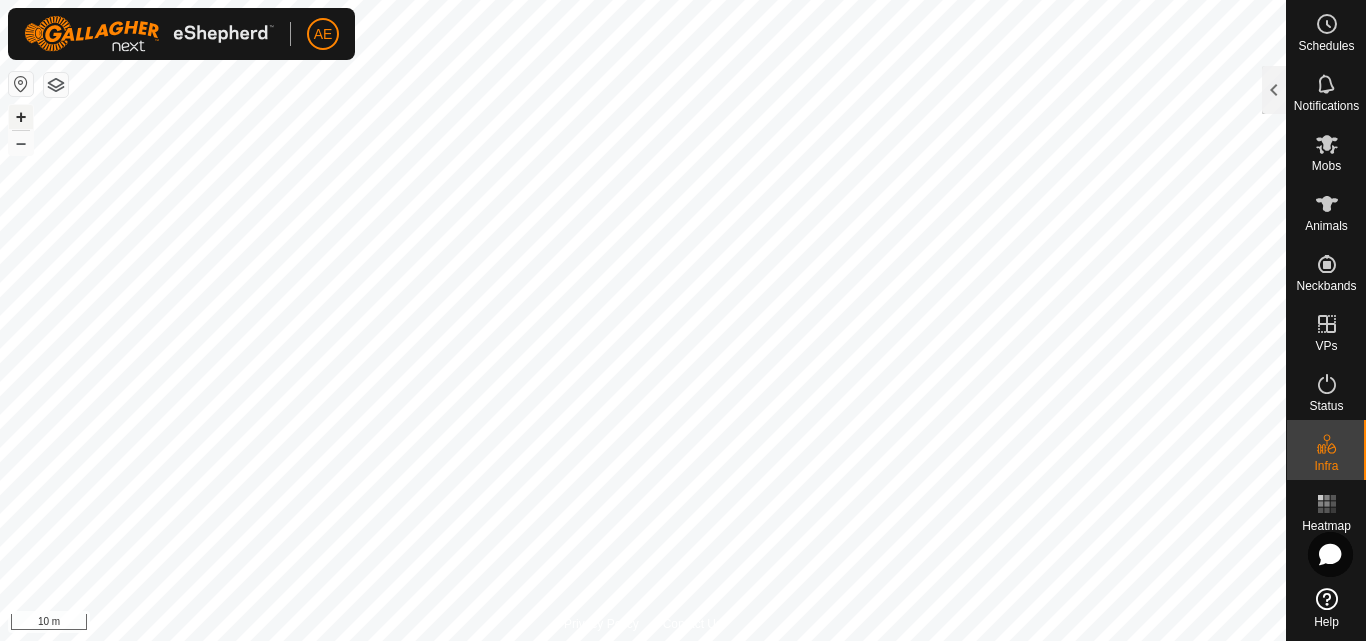 click on "+" at bounding box center (21, 117) 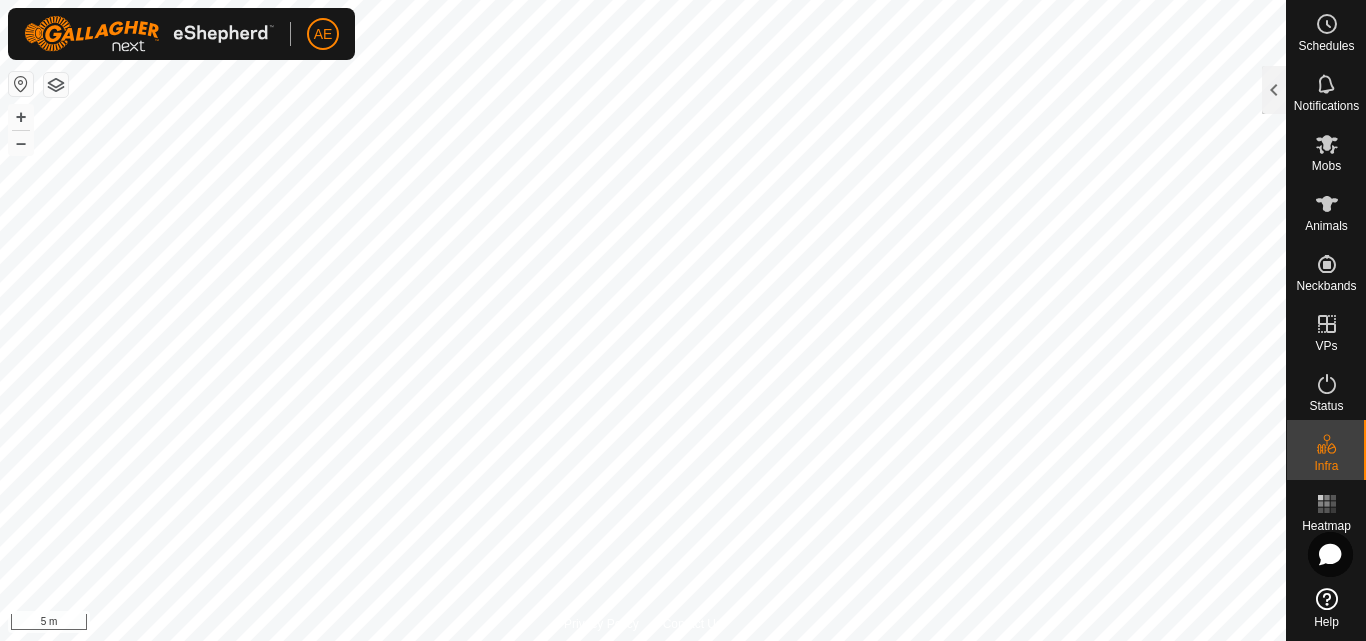 click on "AE Schedules Notifications Mobs Animals Neckbands VPs Status Infra Heatmap Help Privacy Policy Contact Us + – ⇧ i 5 m  Edit Physical Paddock  Name DK 12 Area 3.58 ha  Watering Points 0 Notes                    Cancel Save" at bounding box center (683, 320) 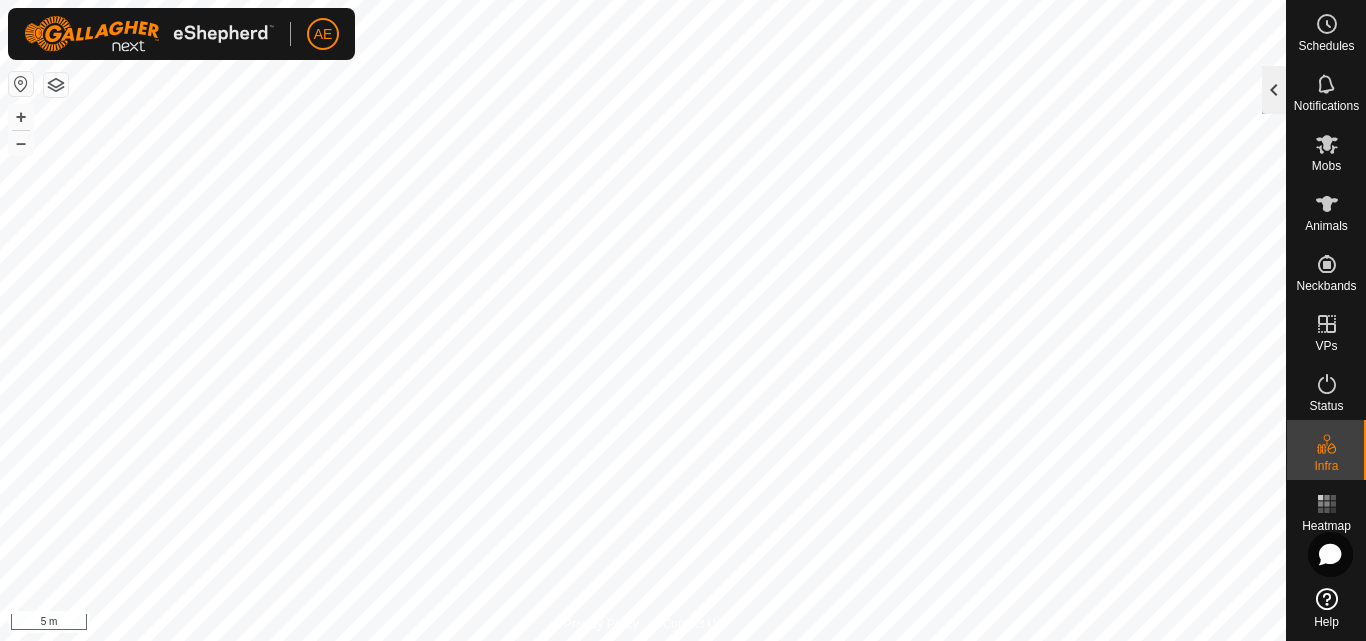 click 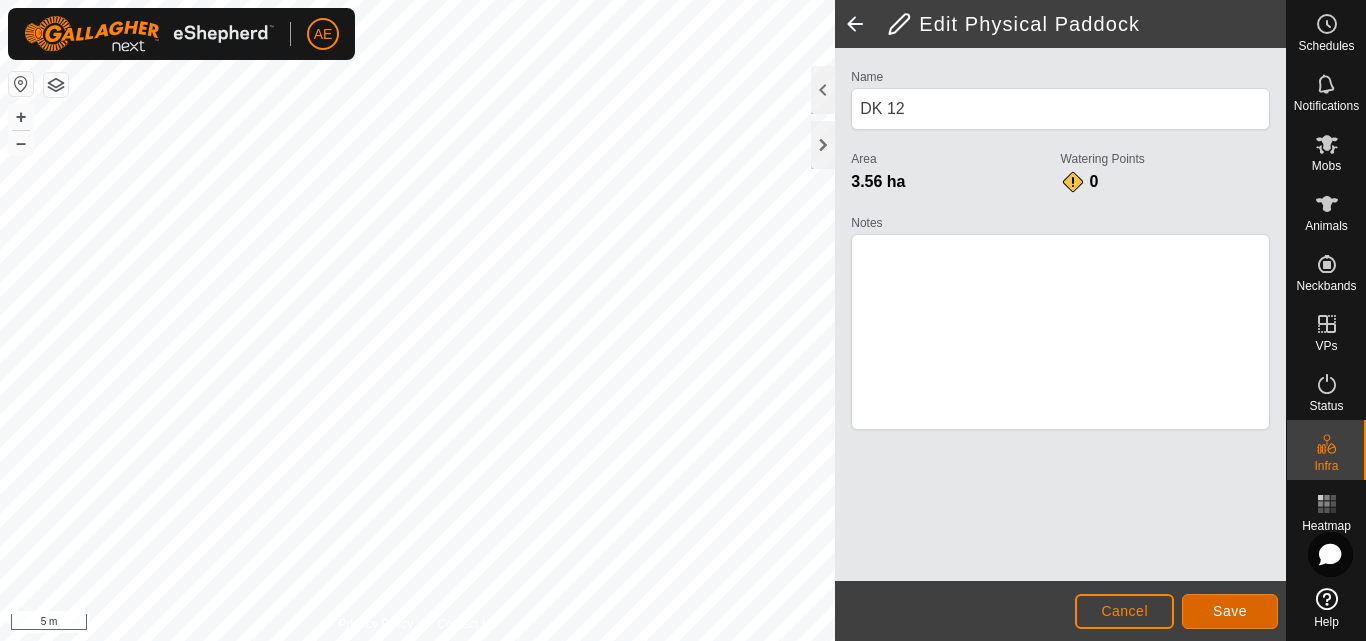 click on "Save" 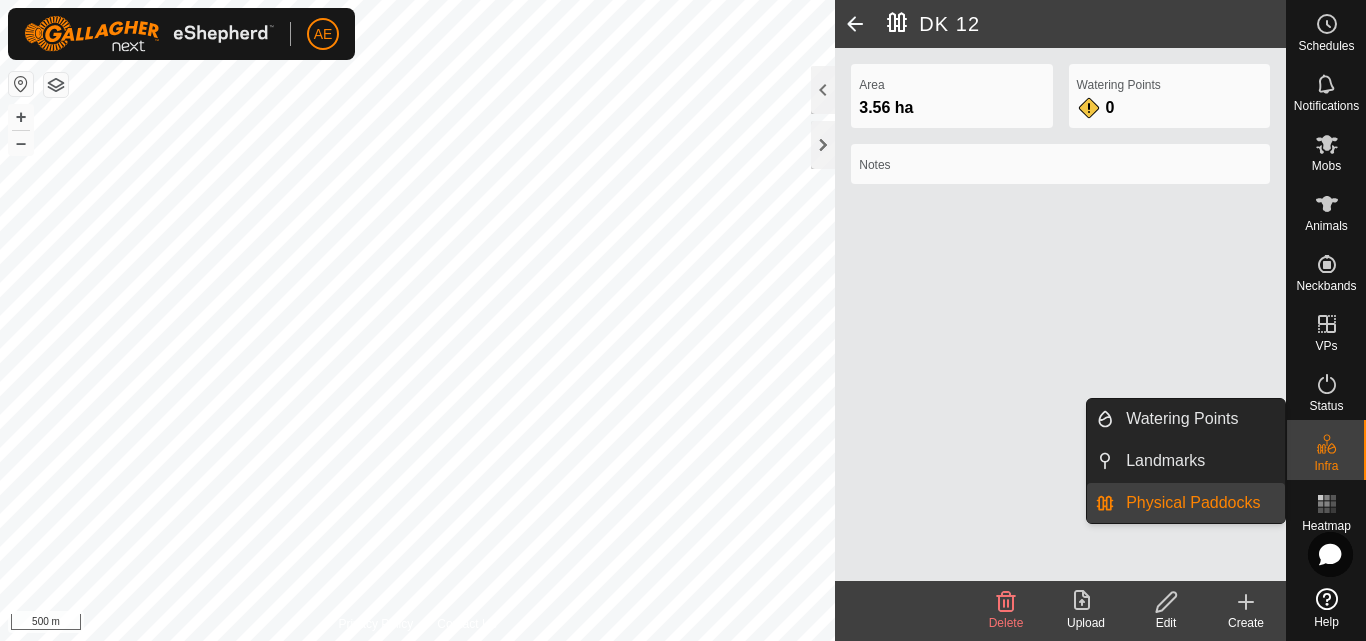 click on "Physical Paddocks" at bounding box center (1199, 503) 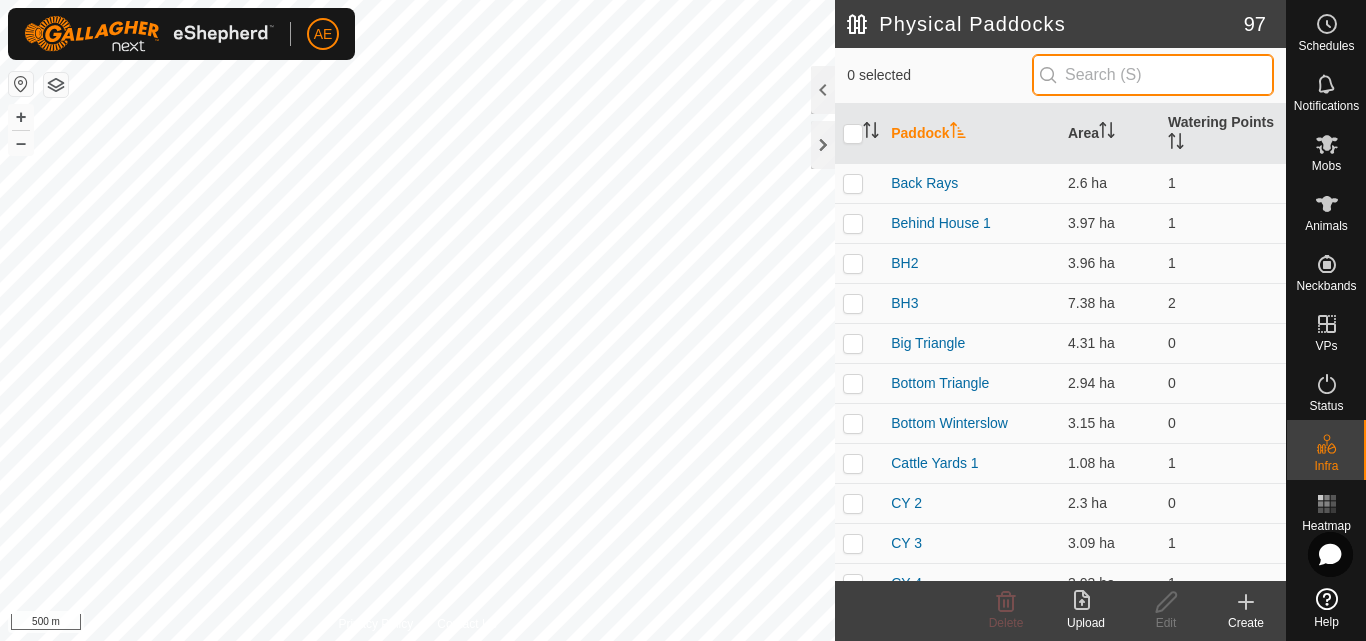 click at bounding box center [1153, 75] 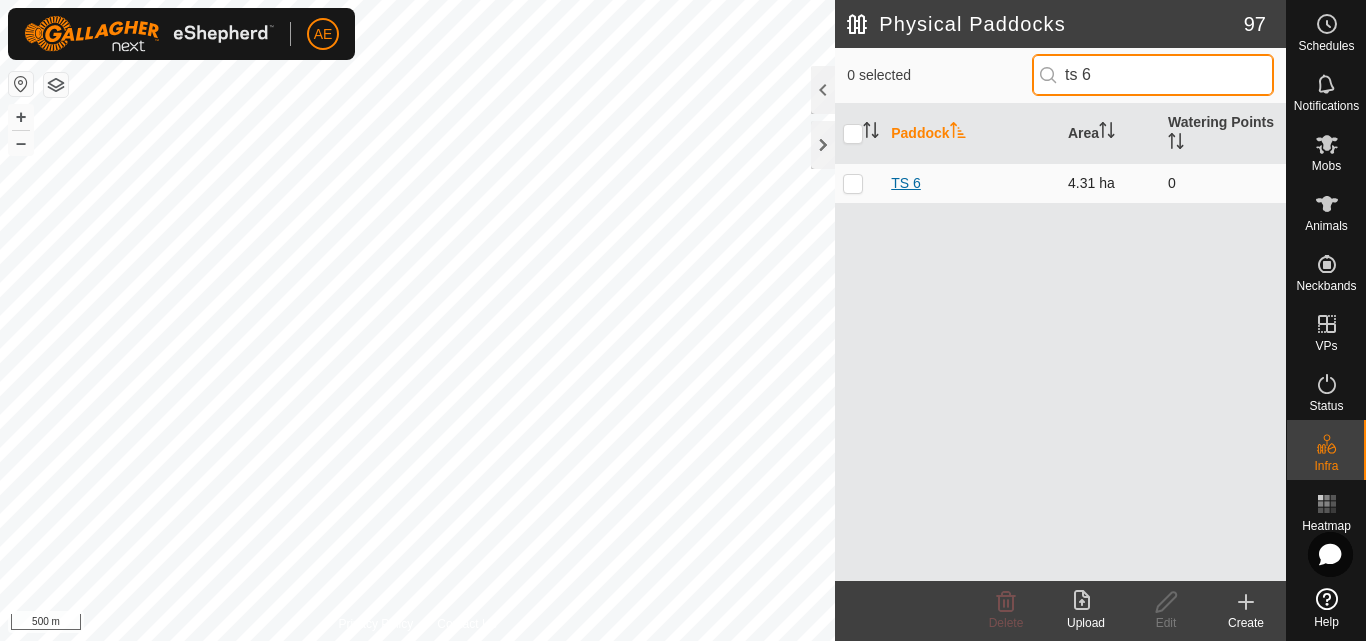 type on "ts 6" 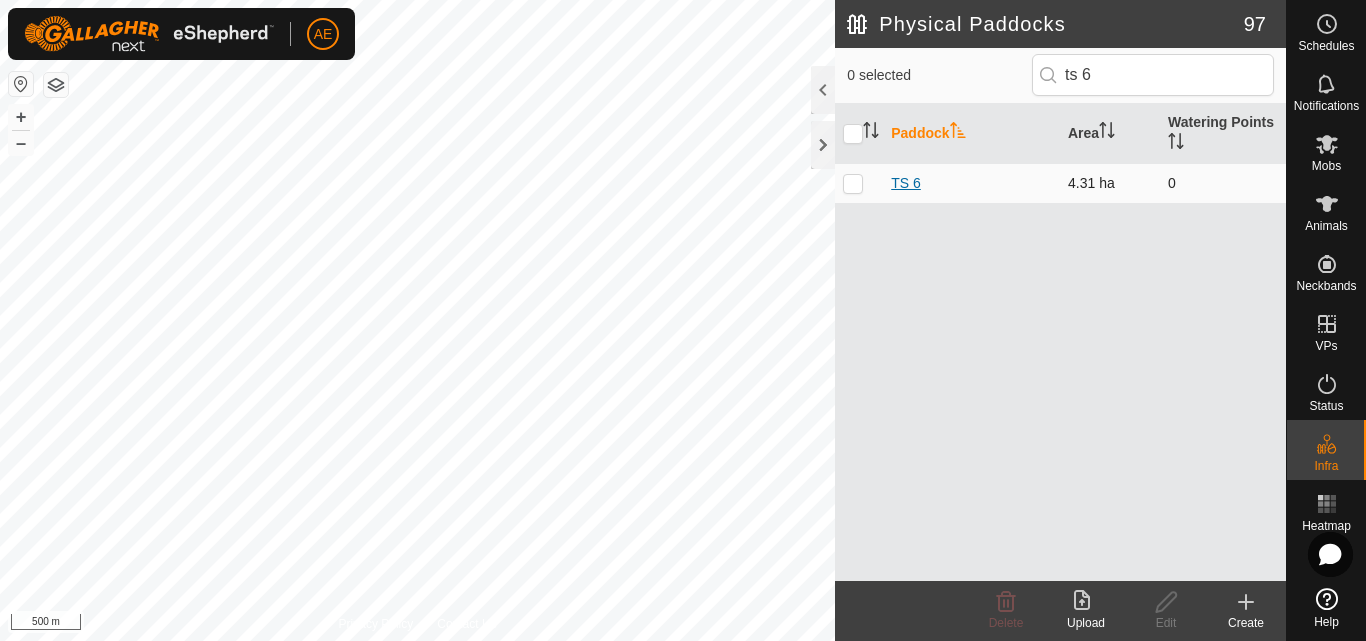 click on "TS 6" at bounding box center [906, 183] 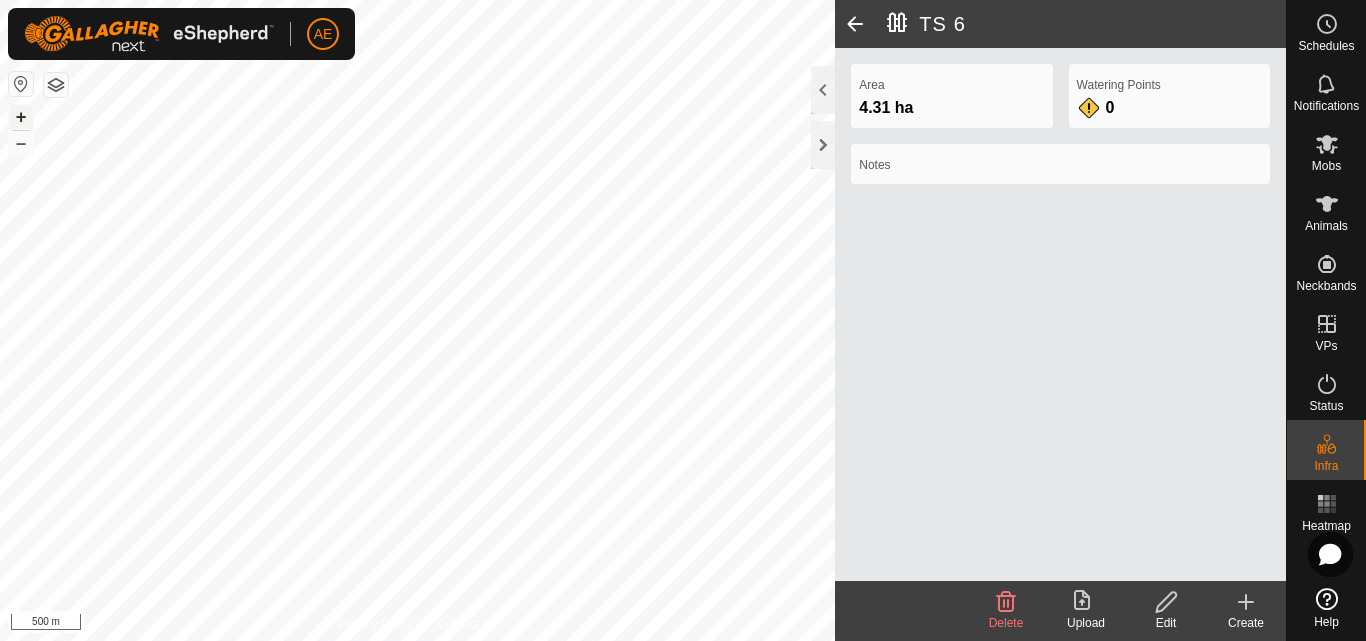 click on "+" at bounding box center [21, 117] 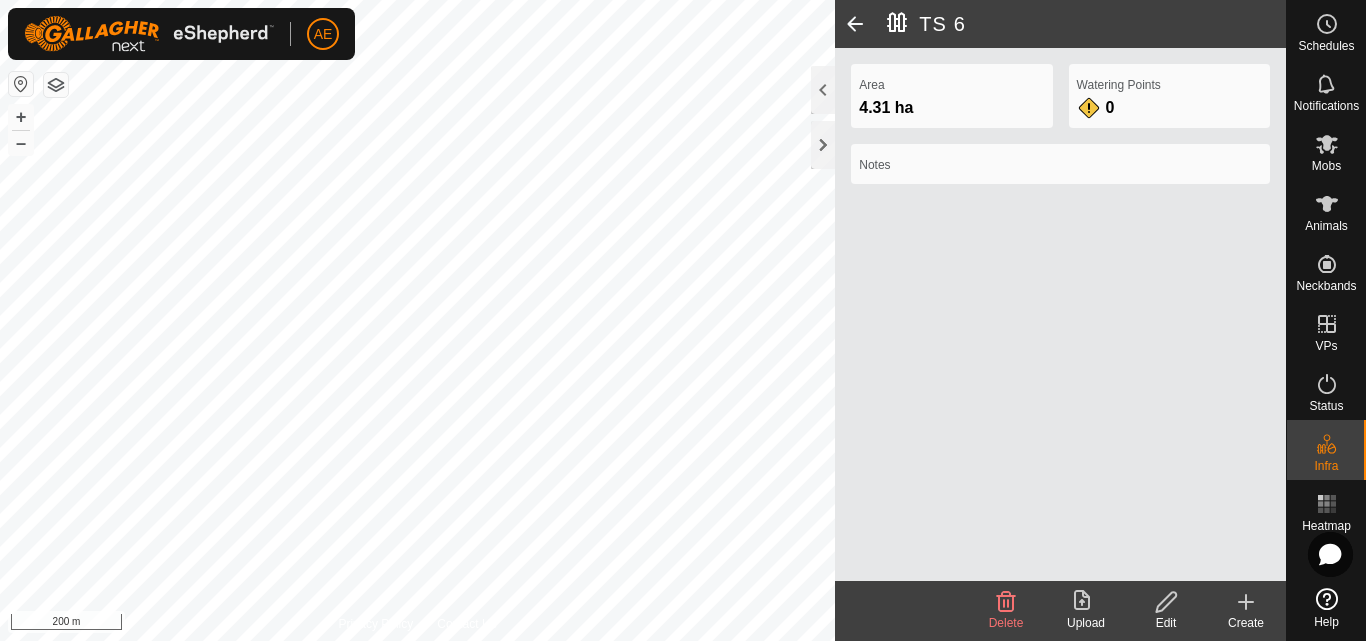 click 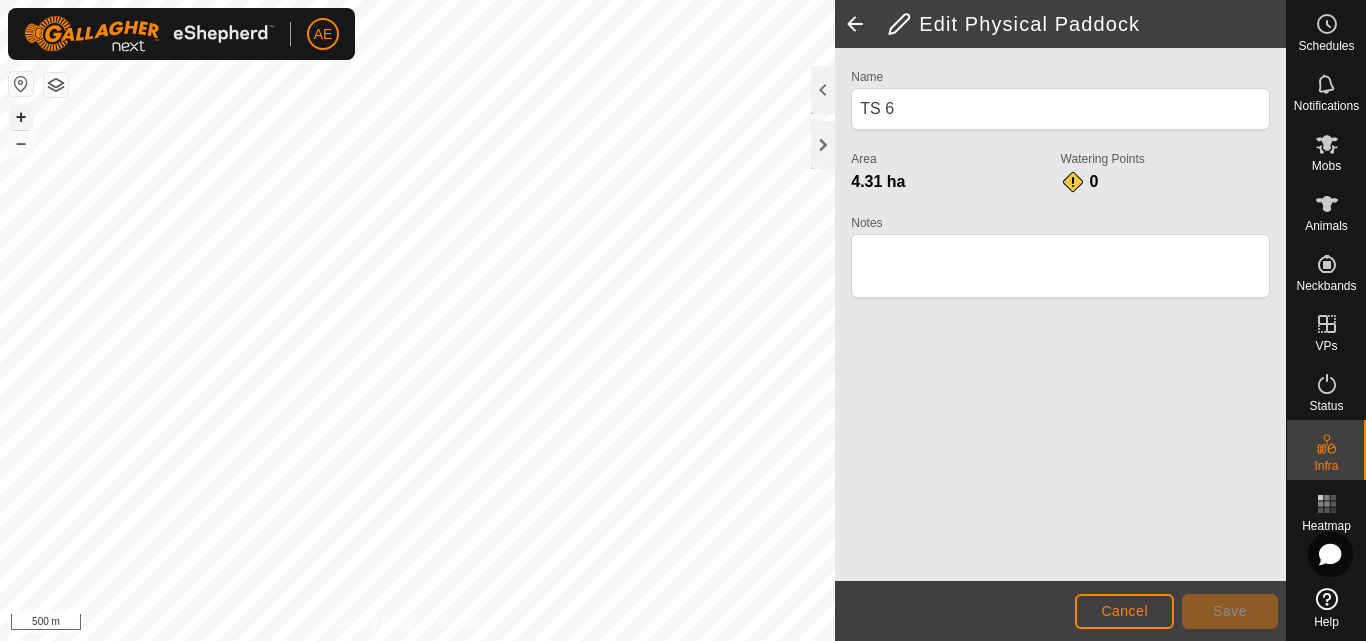 click on "+" at bounding box center [21, 117] 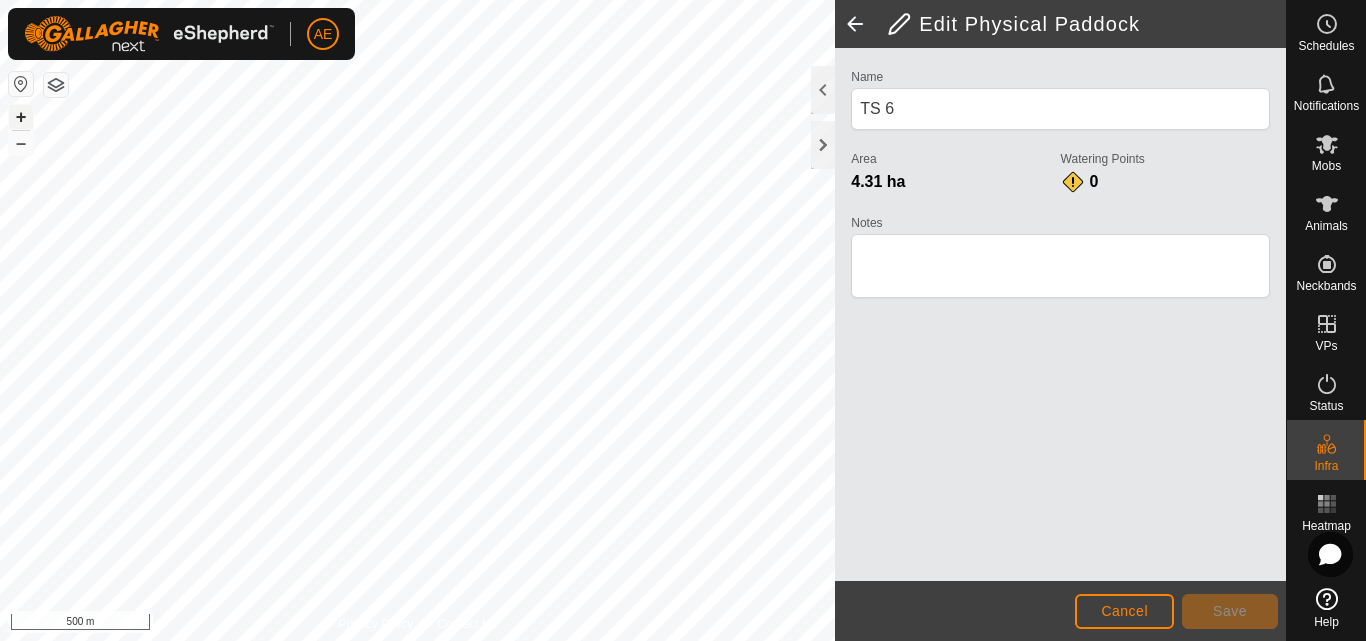 click on "+" at bounding box center (21, 117) 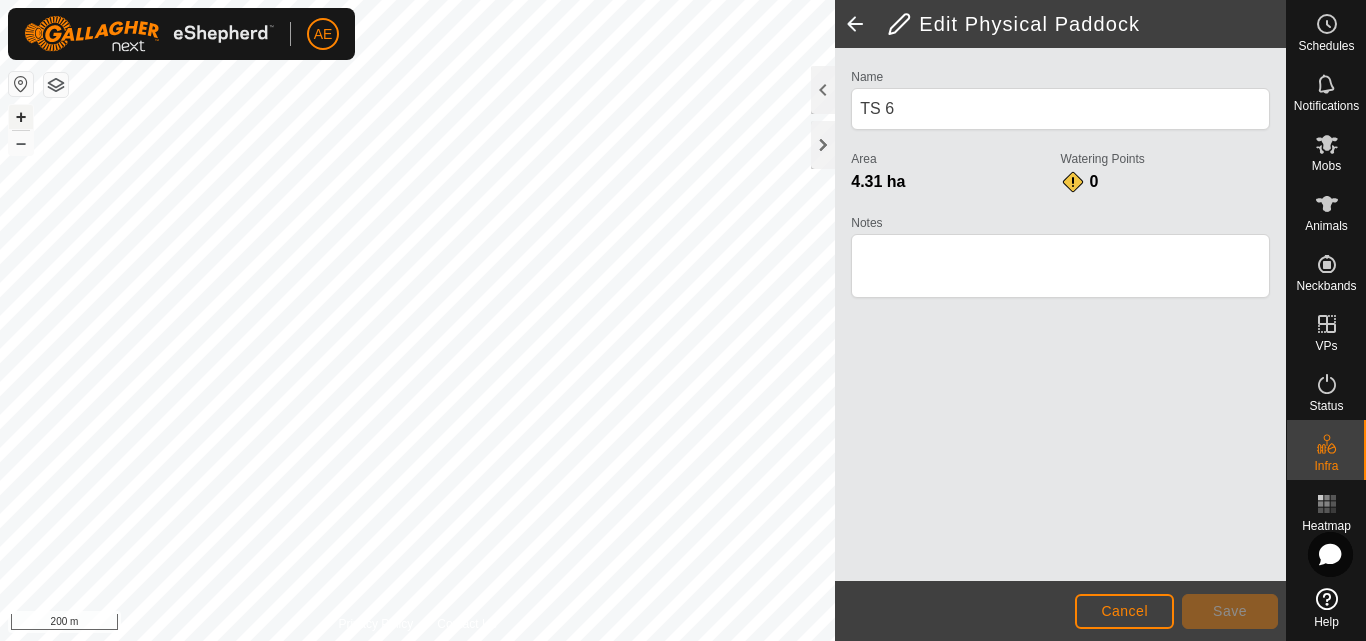 click on "+" at bounding box center (21, 117) 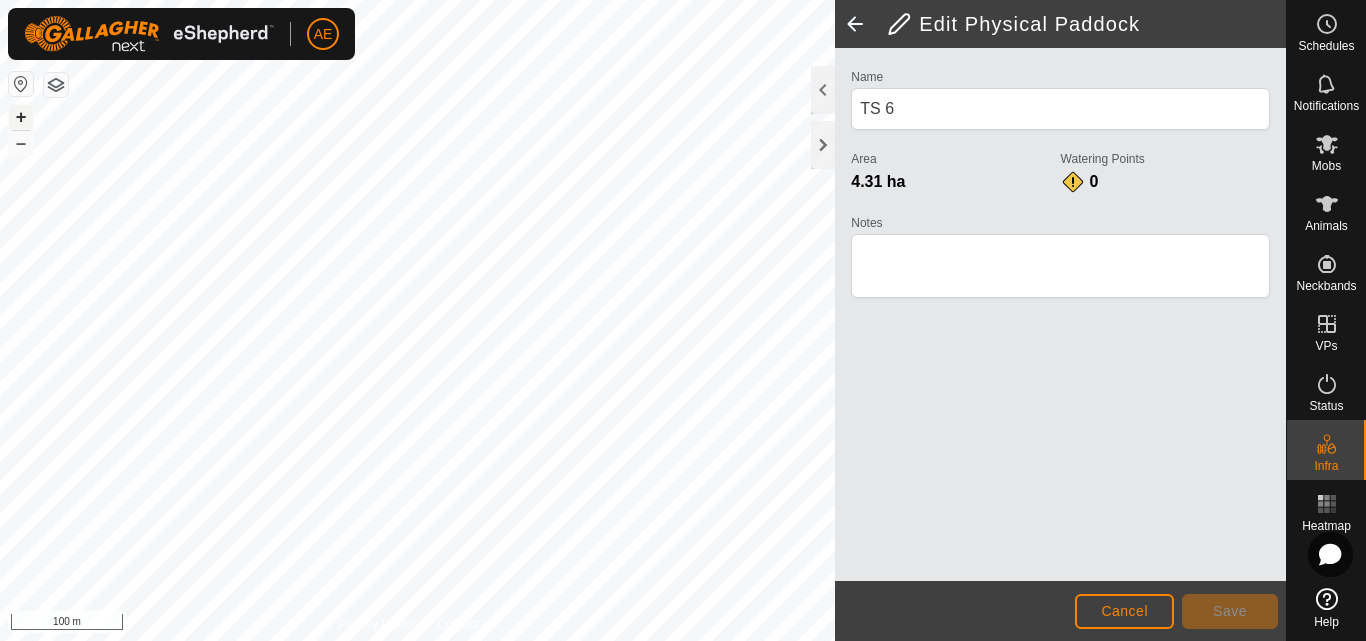 click on "+" at bounding box center (21, 117) 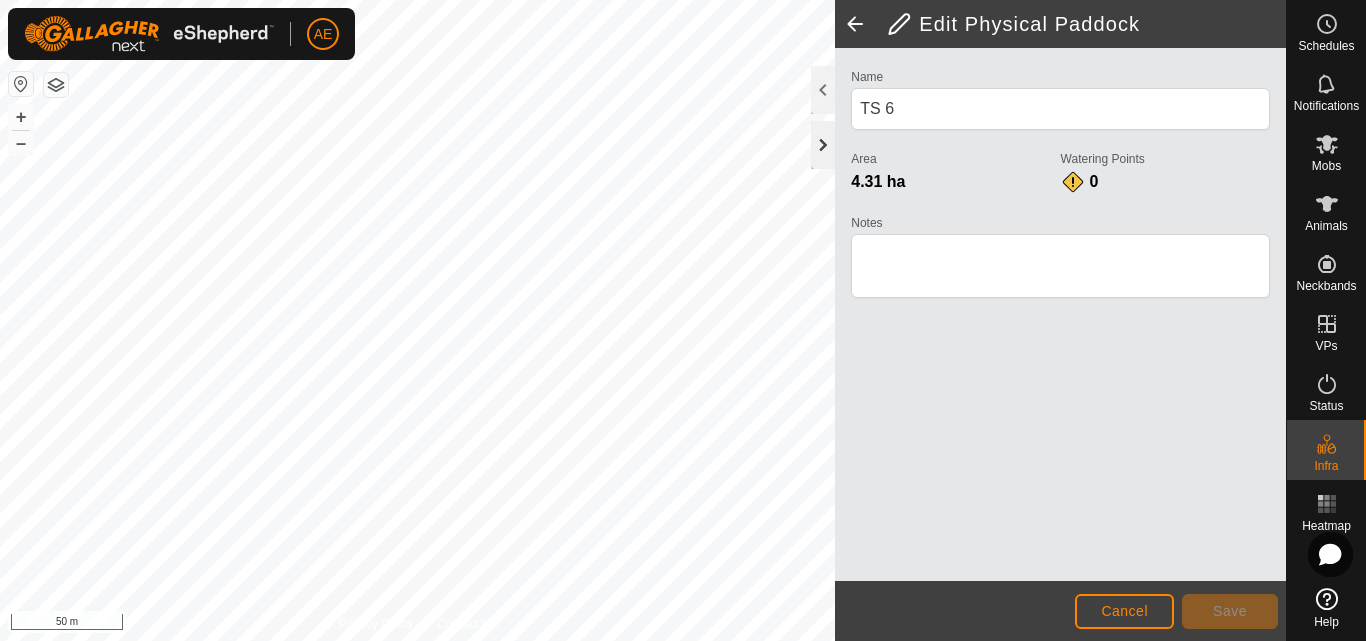 click 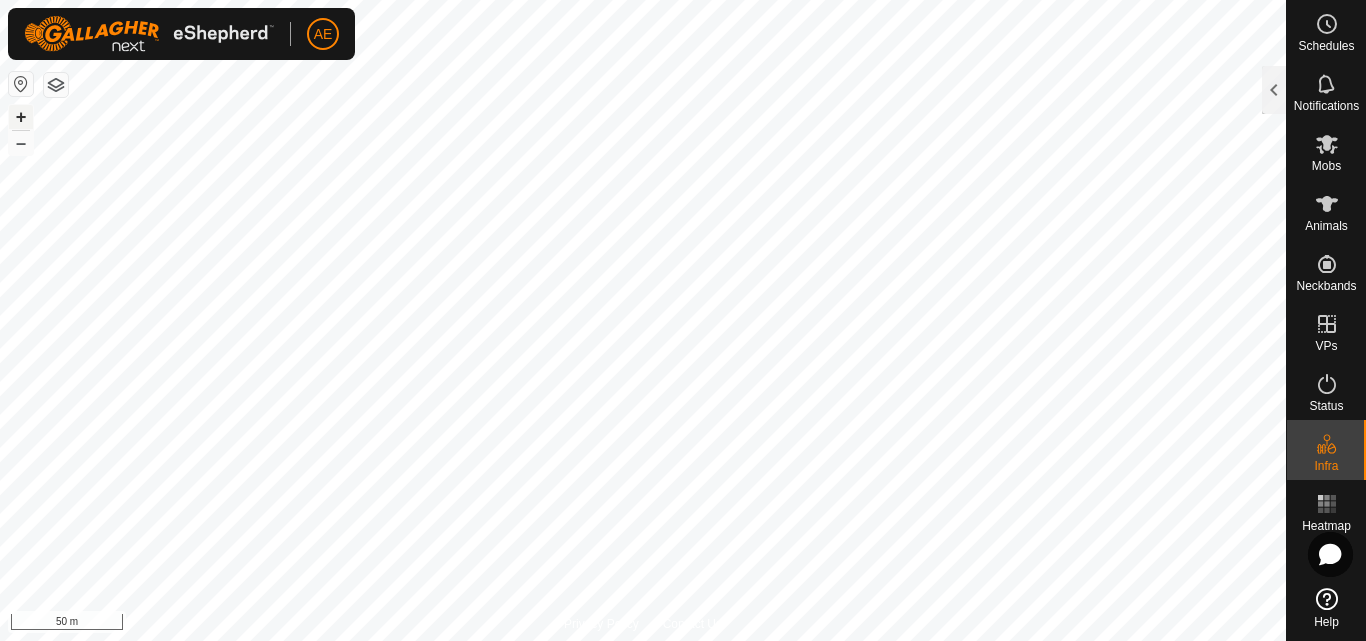 click on "+" at bounding box center [21, 117] 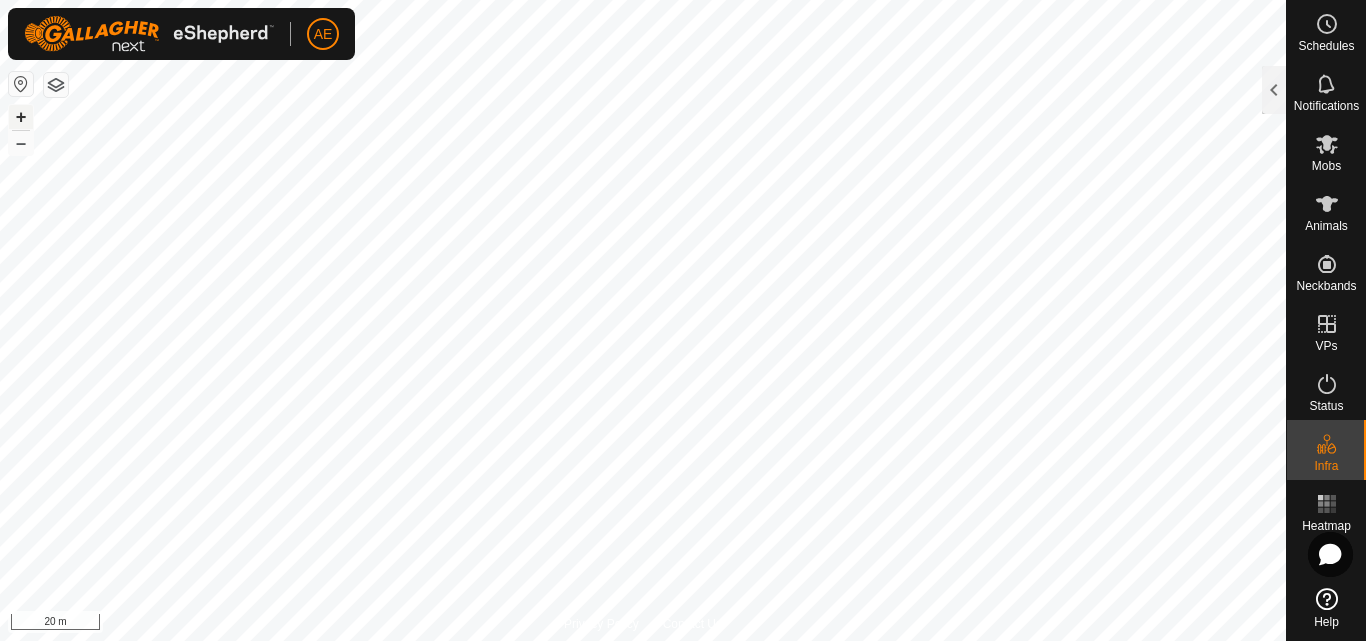 click on "+" at bounding box center [21, 117] 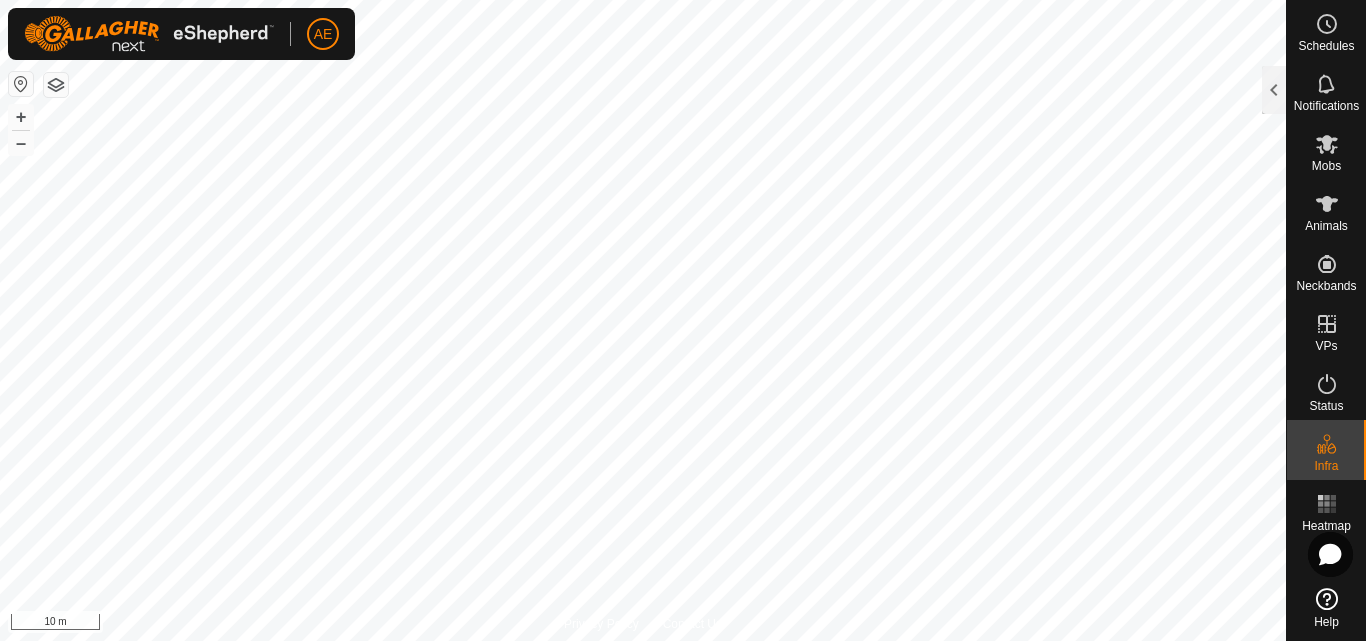 click on "AE Schedules Notifications Mobs Animals Neckbands VPs Status Infra Heatmap Help Privacy Policy Contact Us + – ⇧ i 10 m  Edit Physical Paddock  Name TS 6 Area 4.26 ha  Watering Points 0 Notes                    Cancel Save" at bounding box center (683, 320) 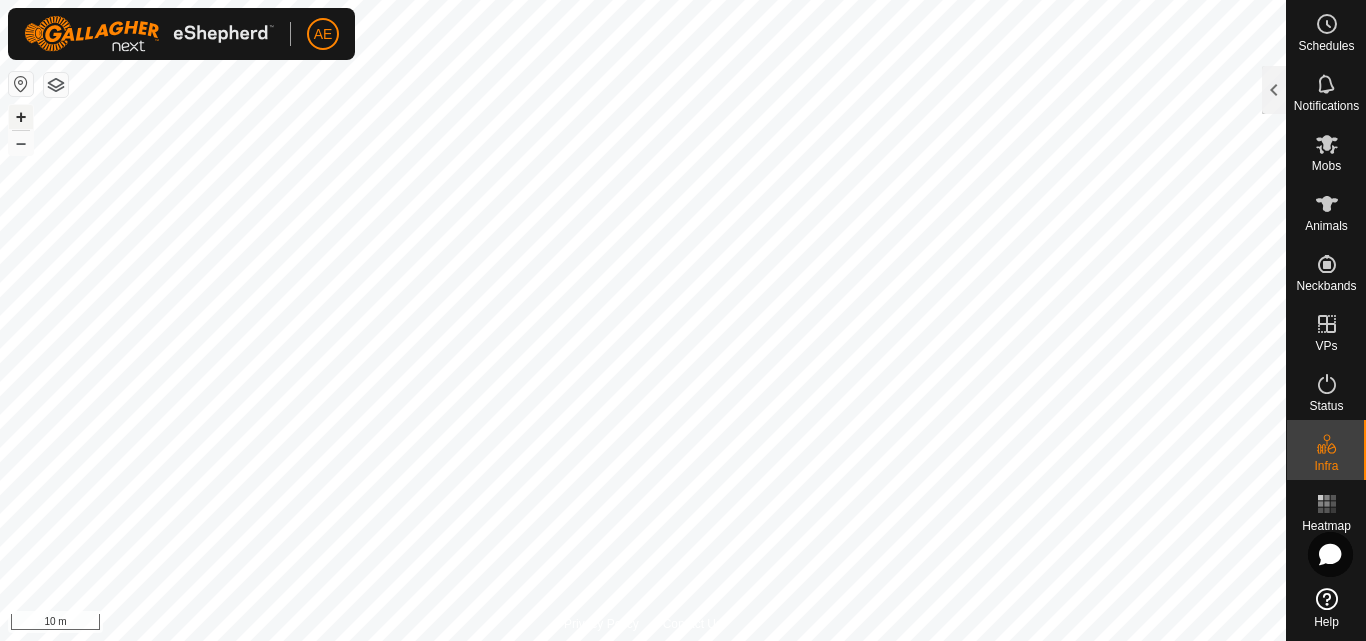 click on "+" at bounding box center [21, 117] 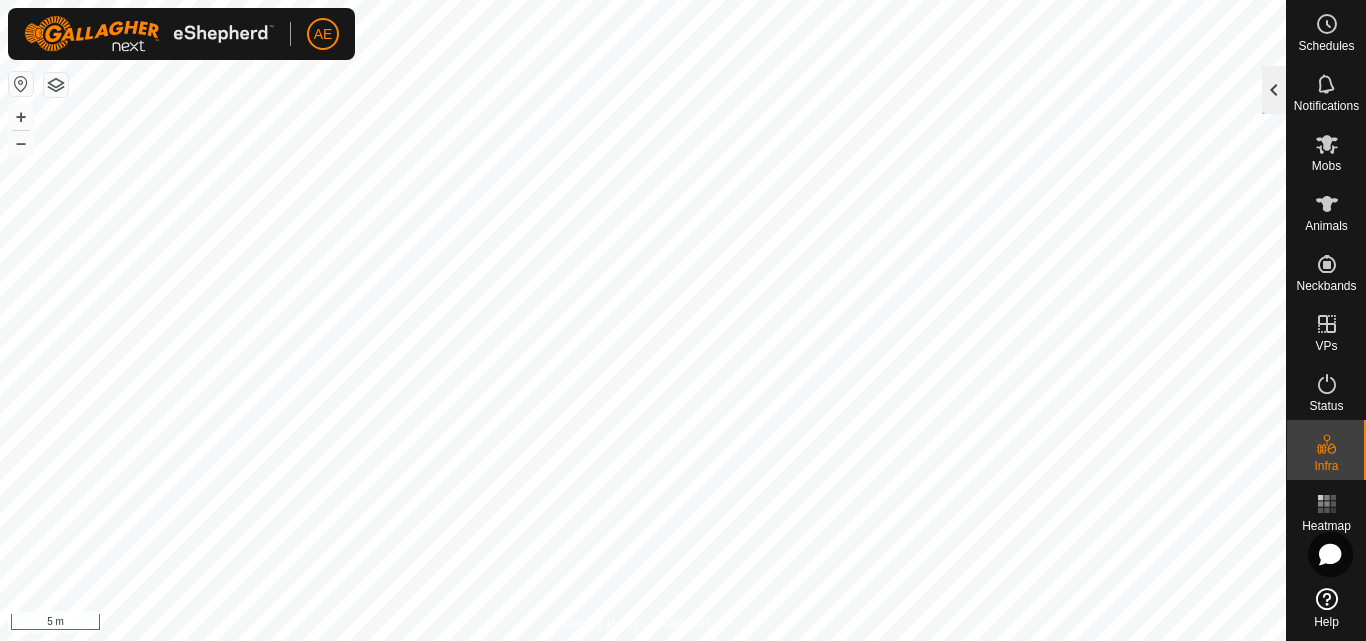 click 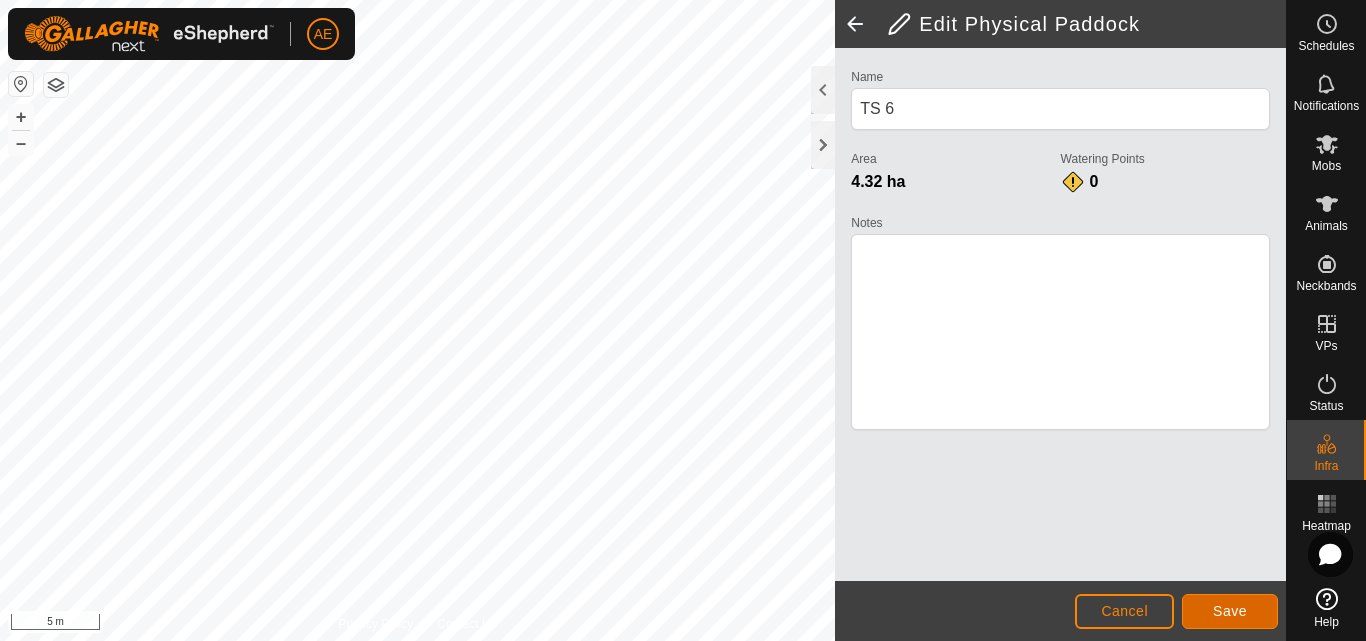 click on "Save" 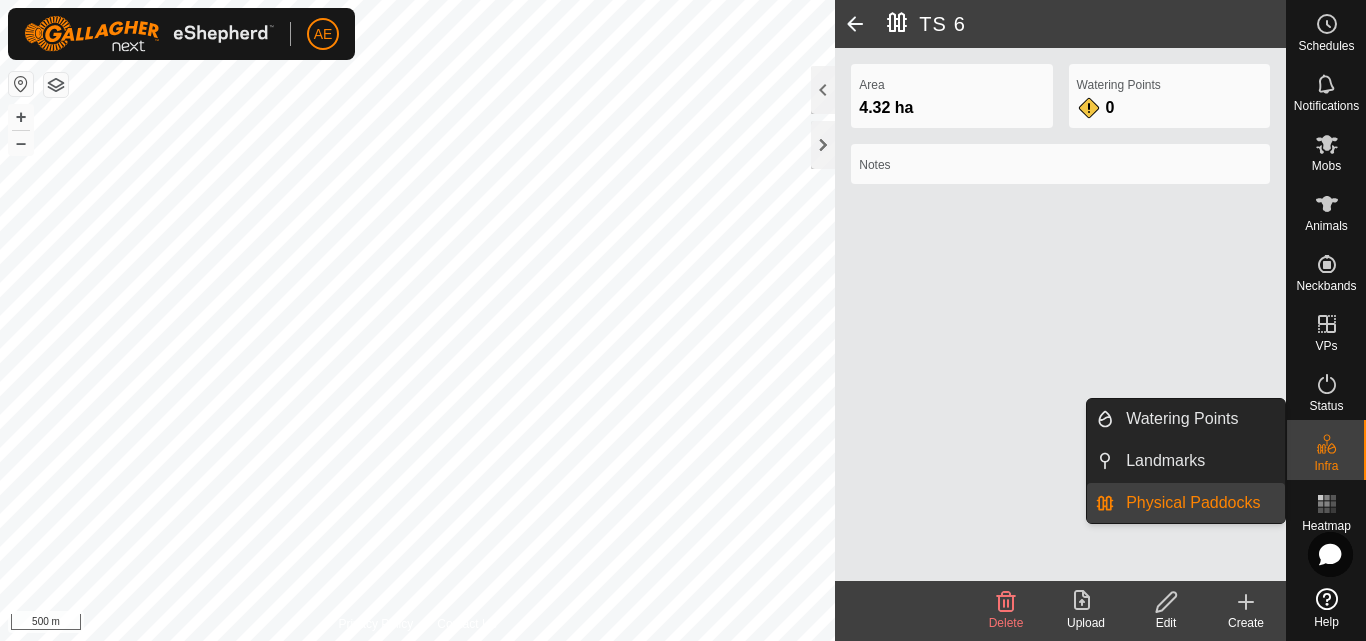 click on "Physical Paddocks" at bounding box center [1199, 503] 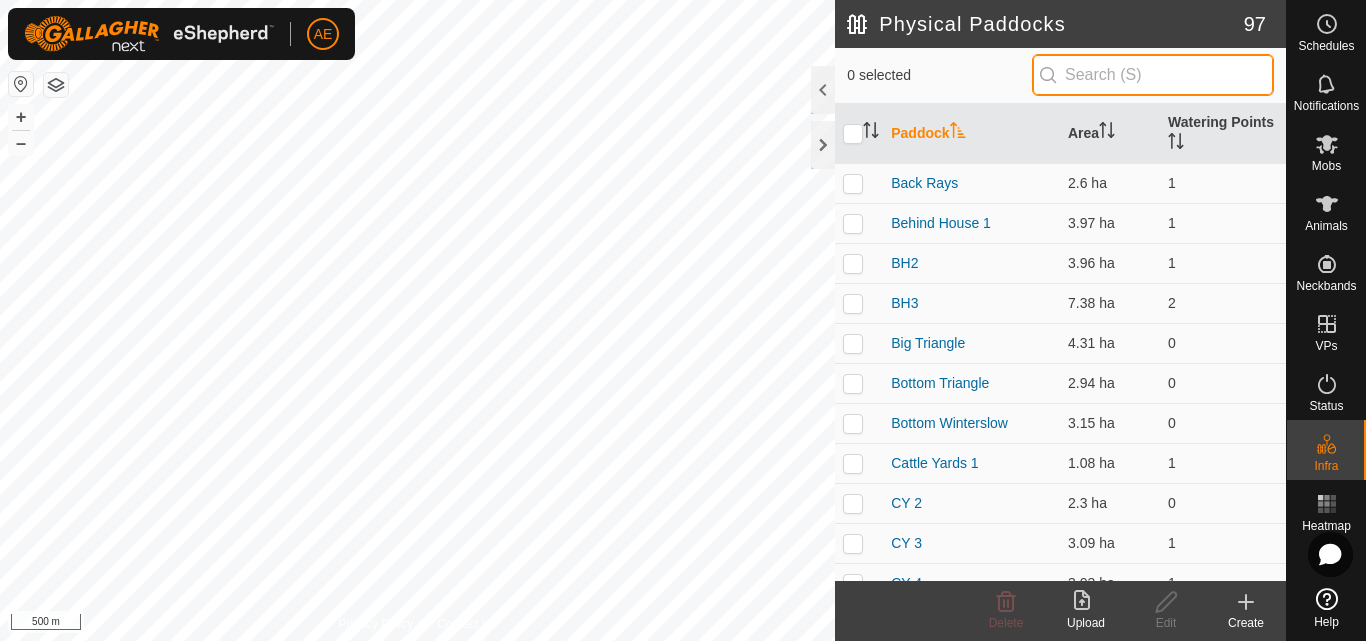 click at bounding box center [1153, 75] 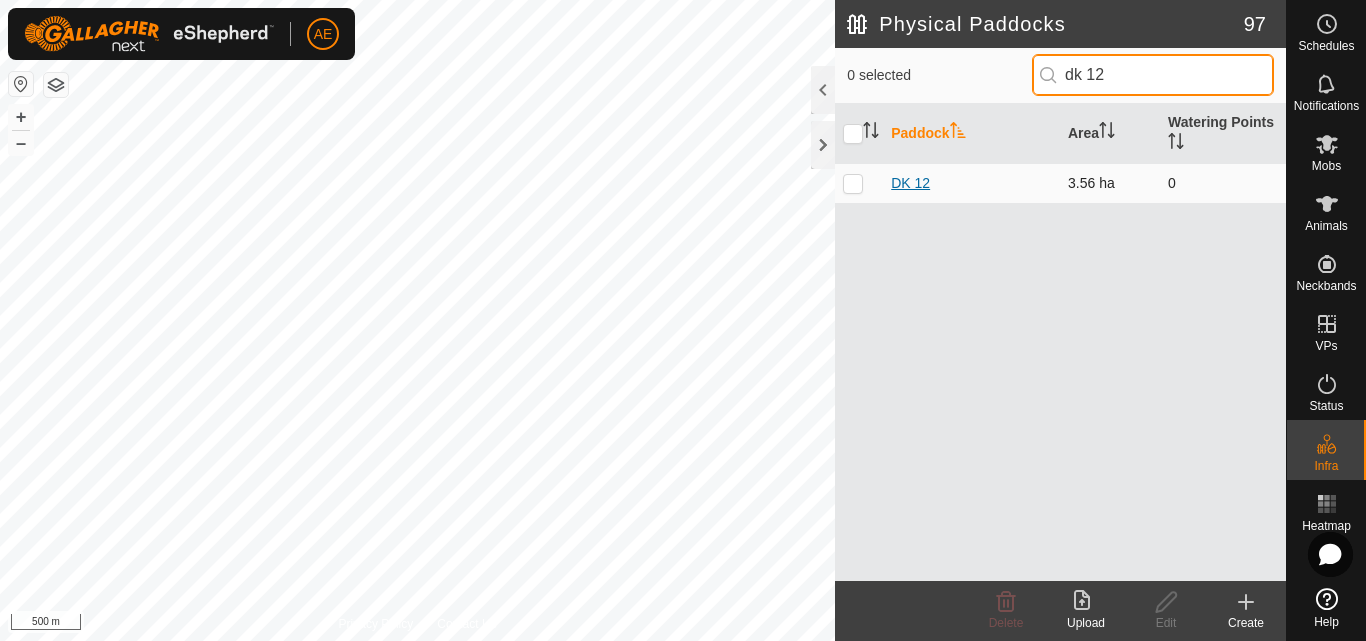 type on "dk 12" 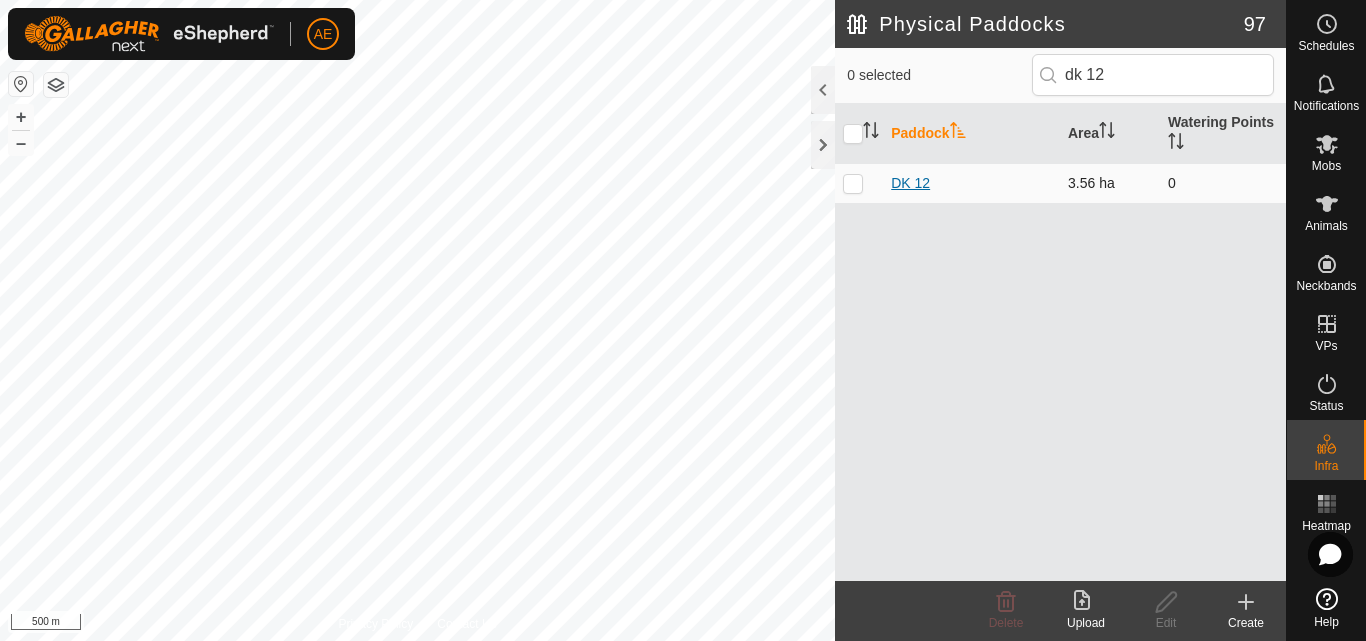click on "DK 12" at bounding box center (910, 183) 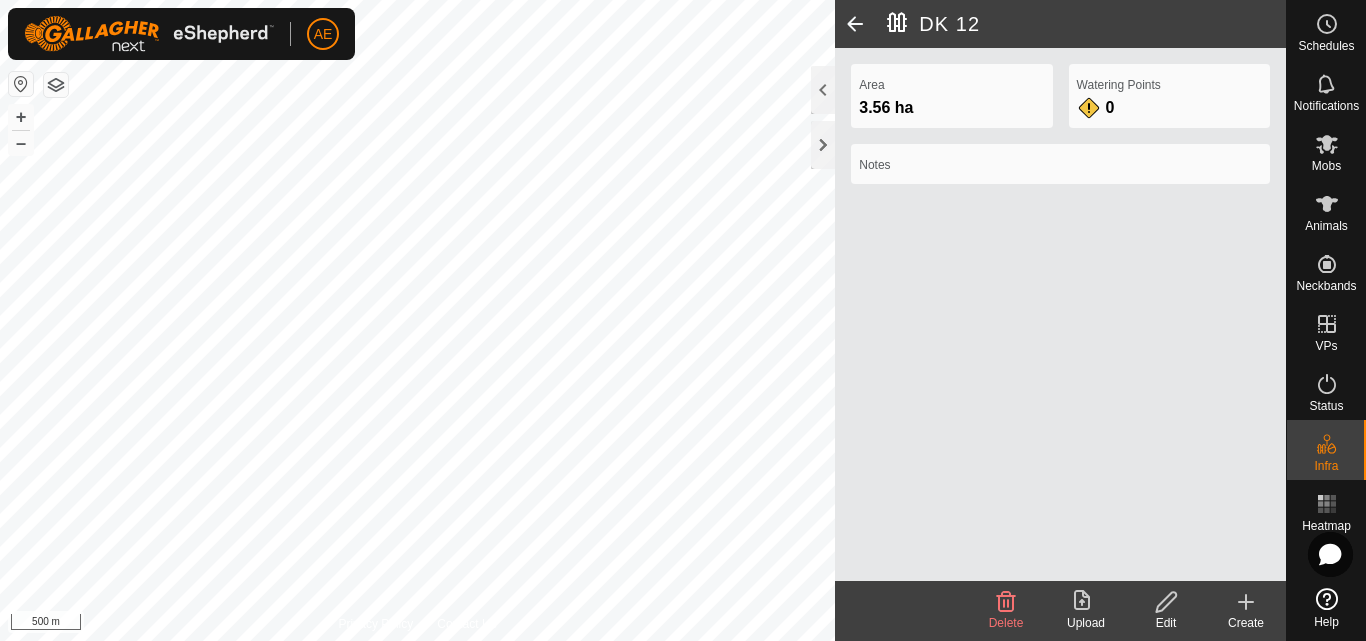 click 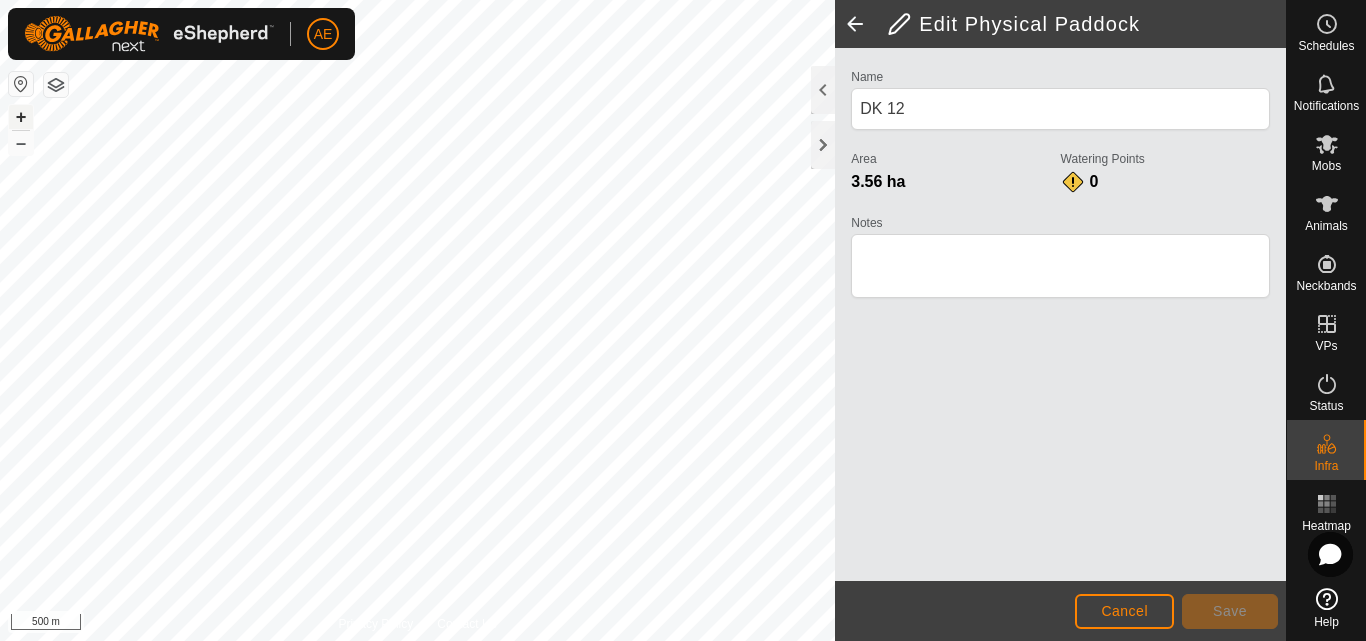 click on "+" at bounding box center (21, 117) 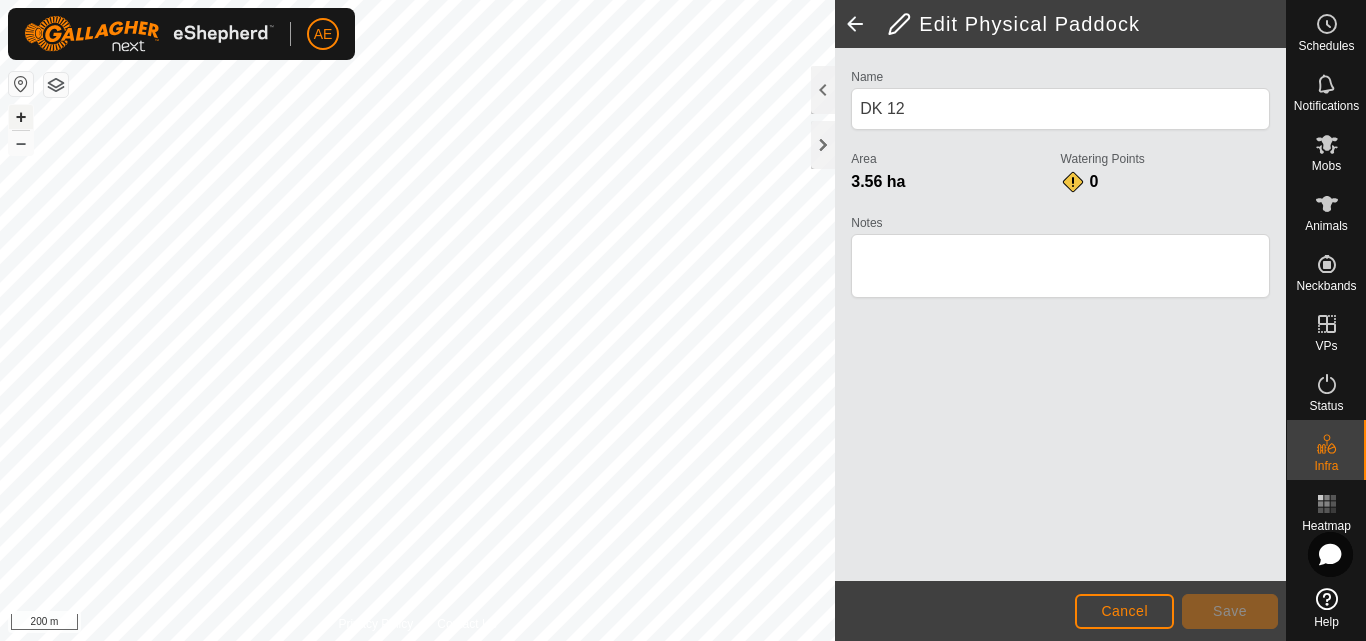 click on "+" at bounding box center [21, 117] 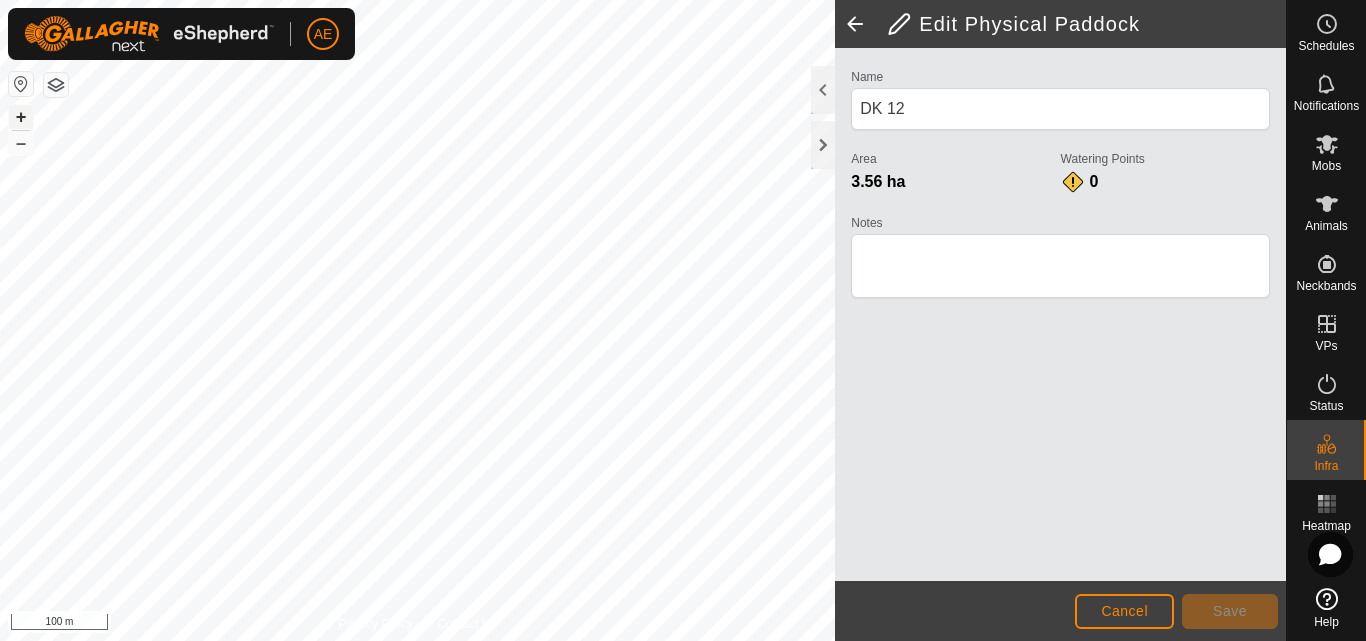 click on "+" at bounding box center [21, 117] 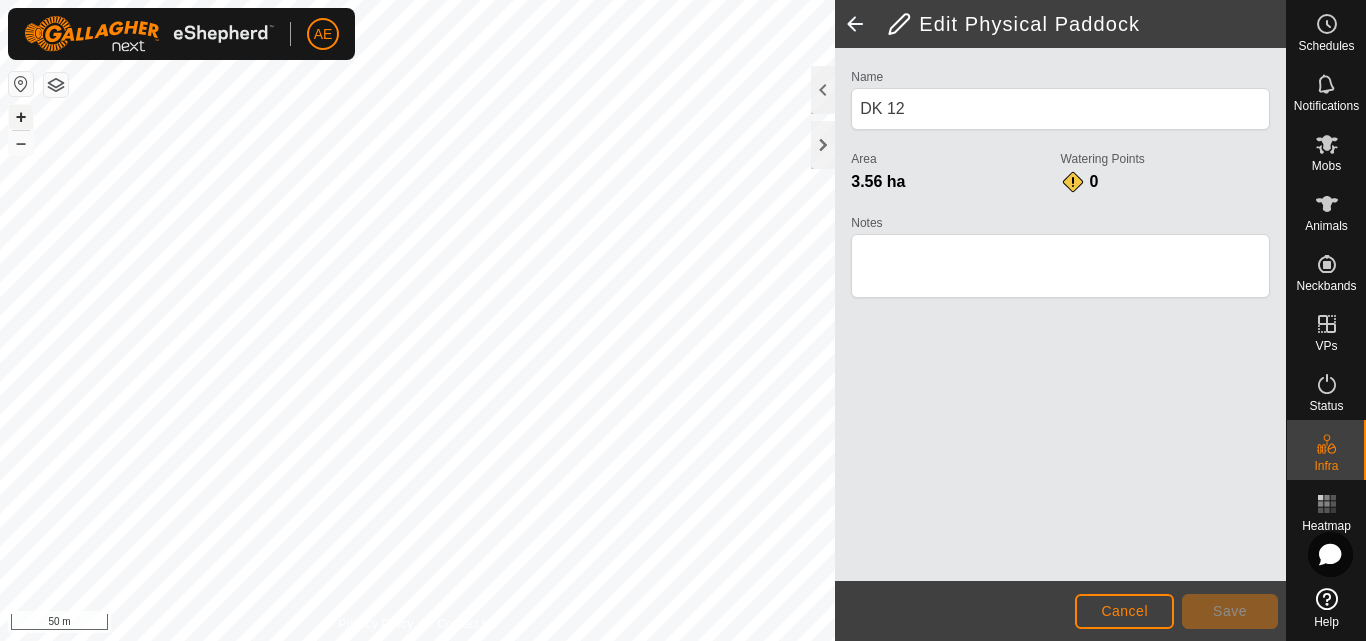 click on "+" at bounding box center [21, 117] 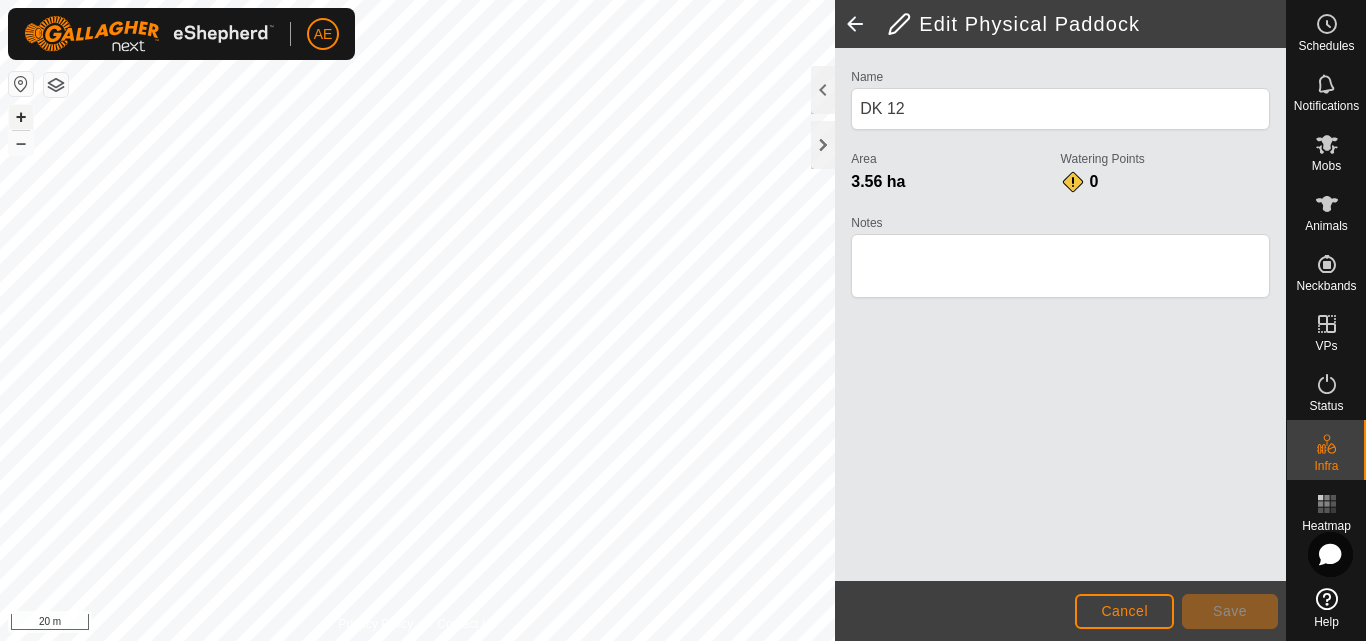 click on "+" at bounding box center (21, 117) 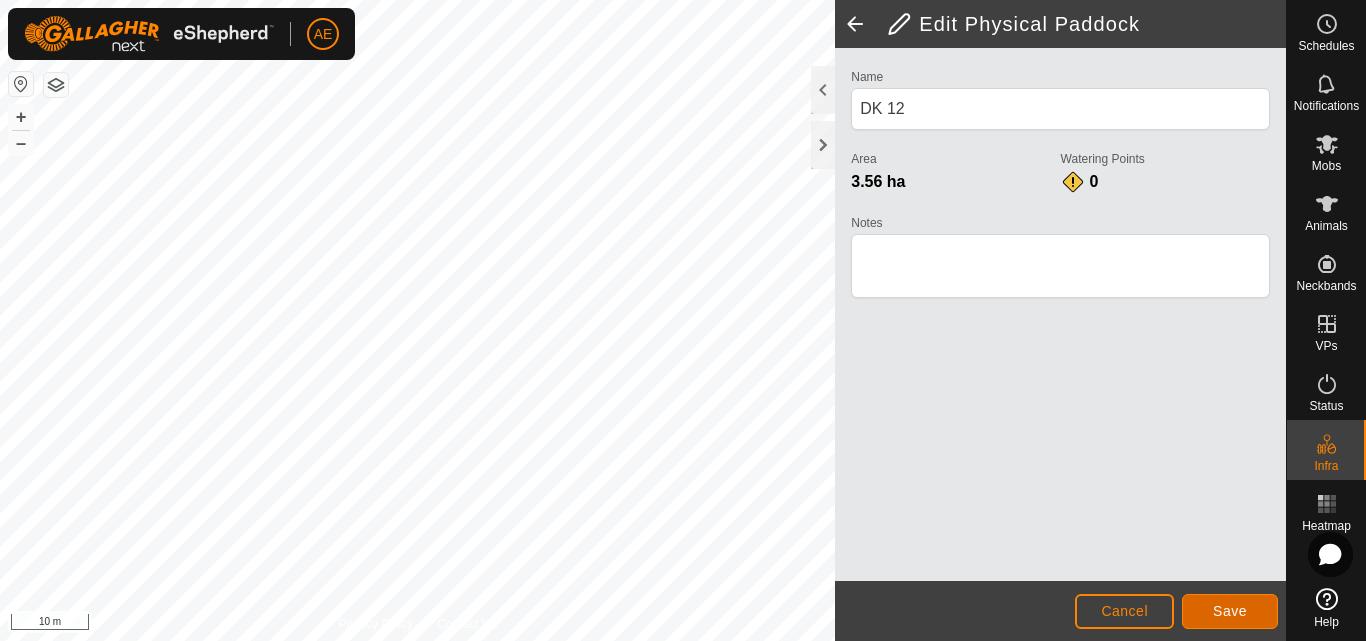 click on "Save" 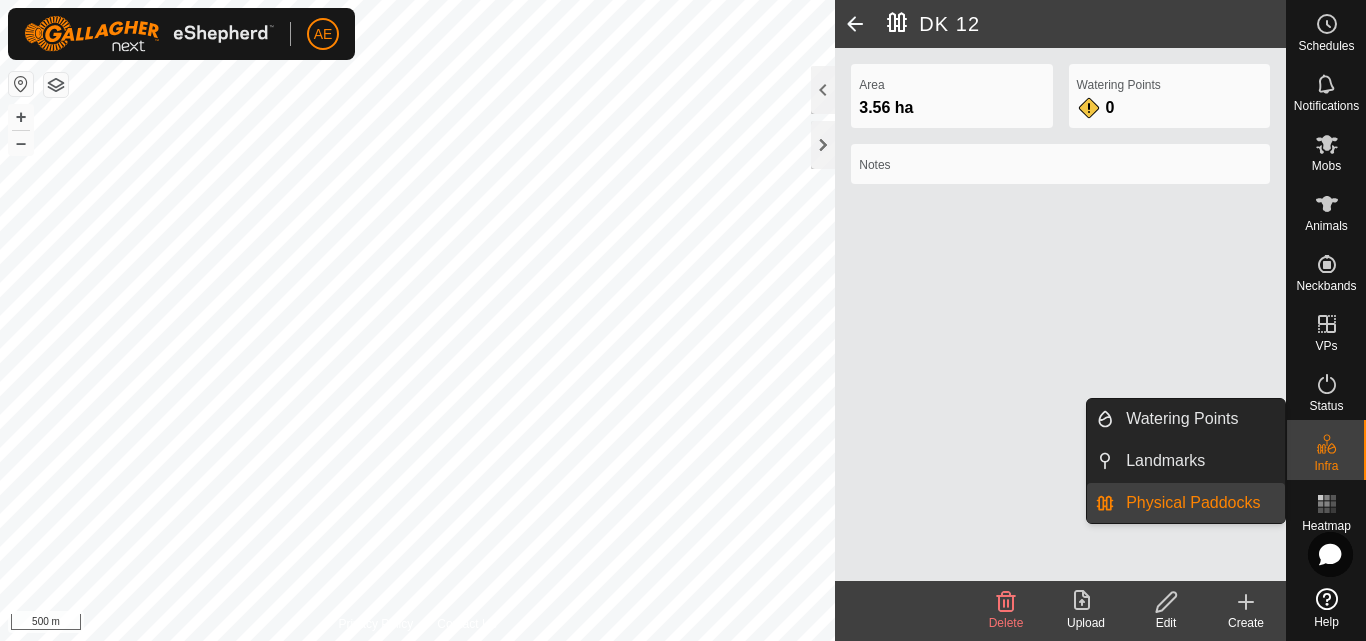 click on "Physical Paddocks" at bounding box center (1199, 503) 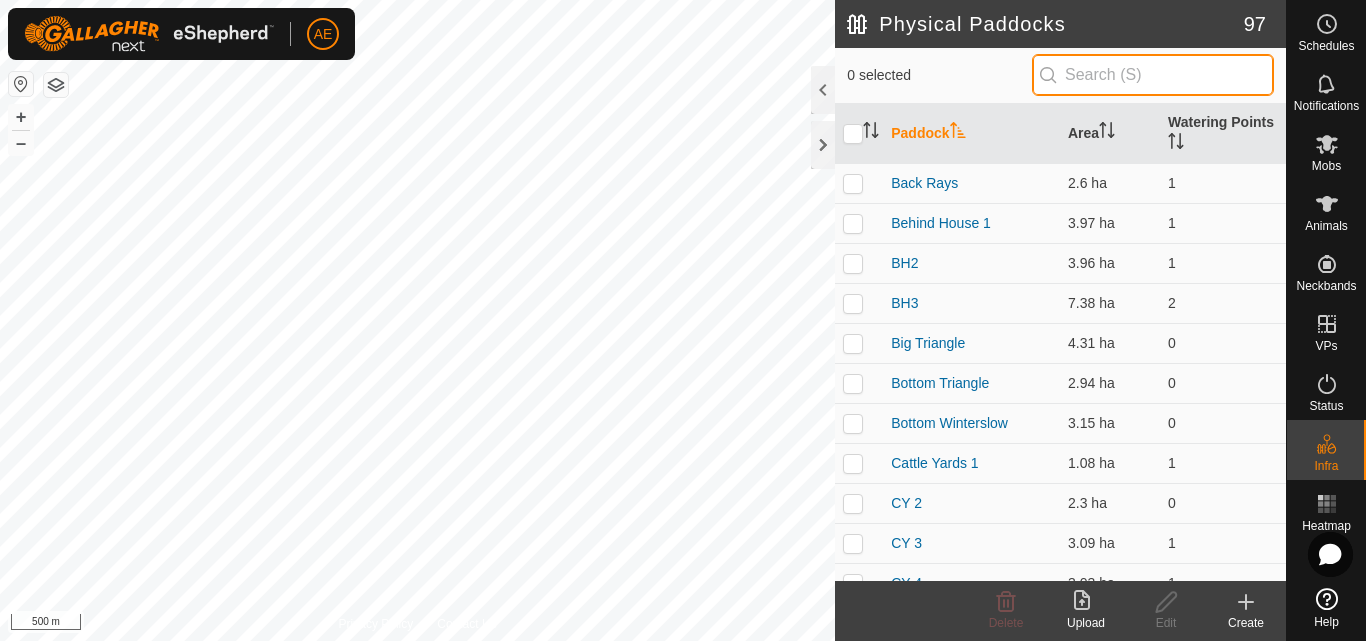 click at bounding box center (1153, 75) 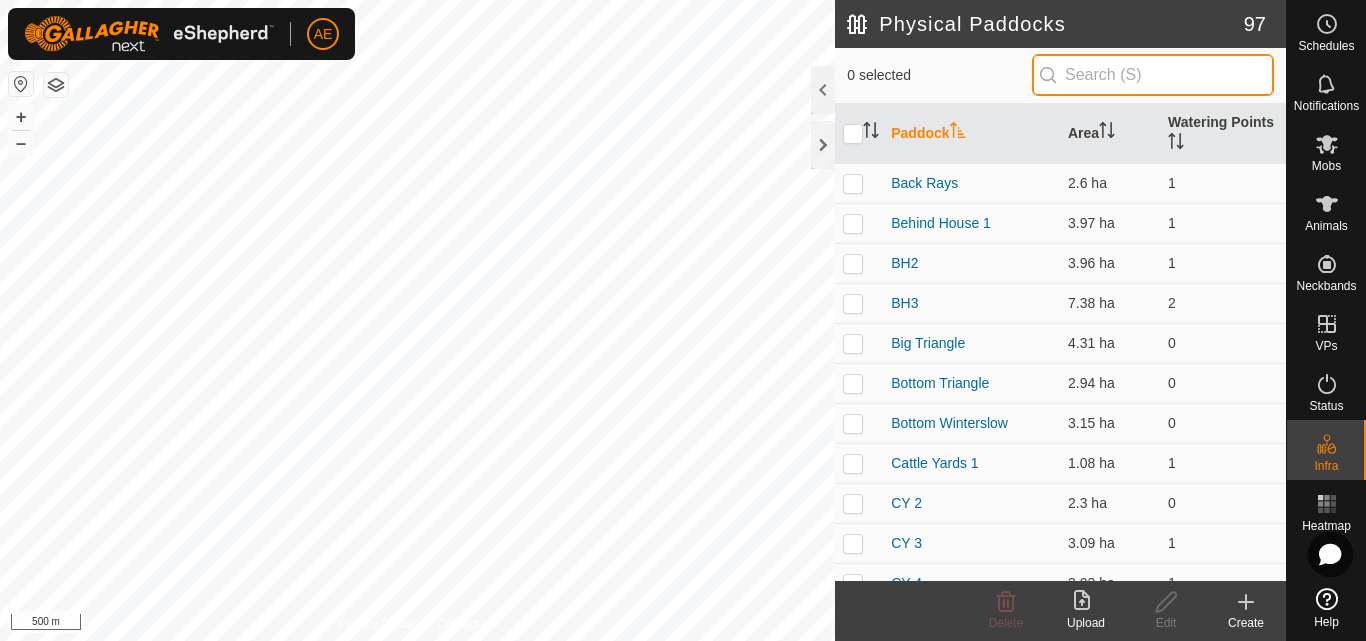 click at bounding box center [1153, 75] 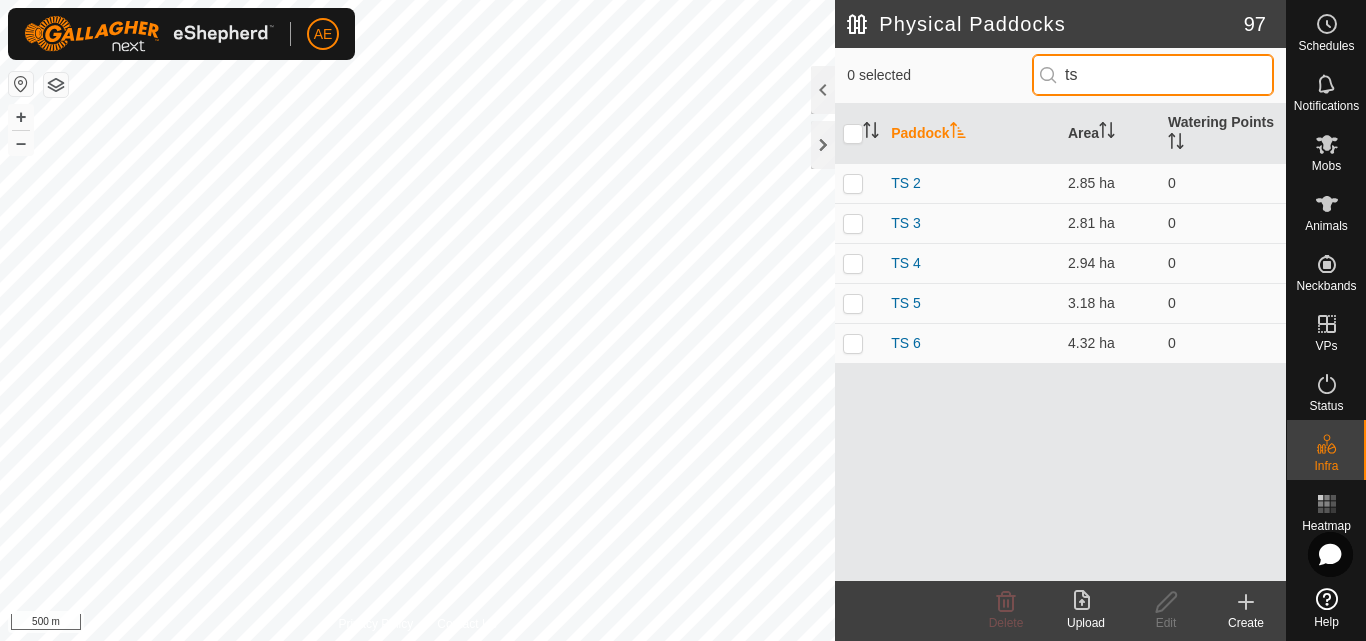 type on "ts 5" 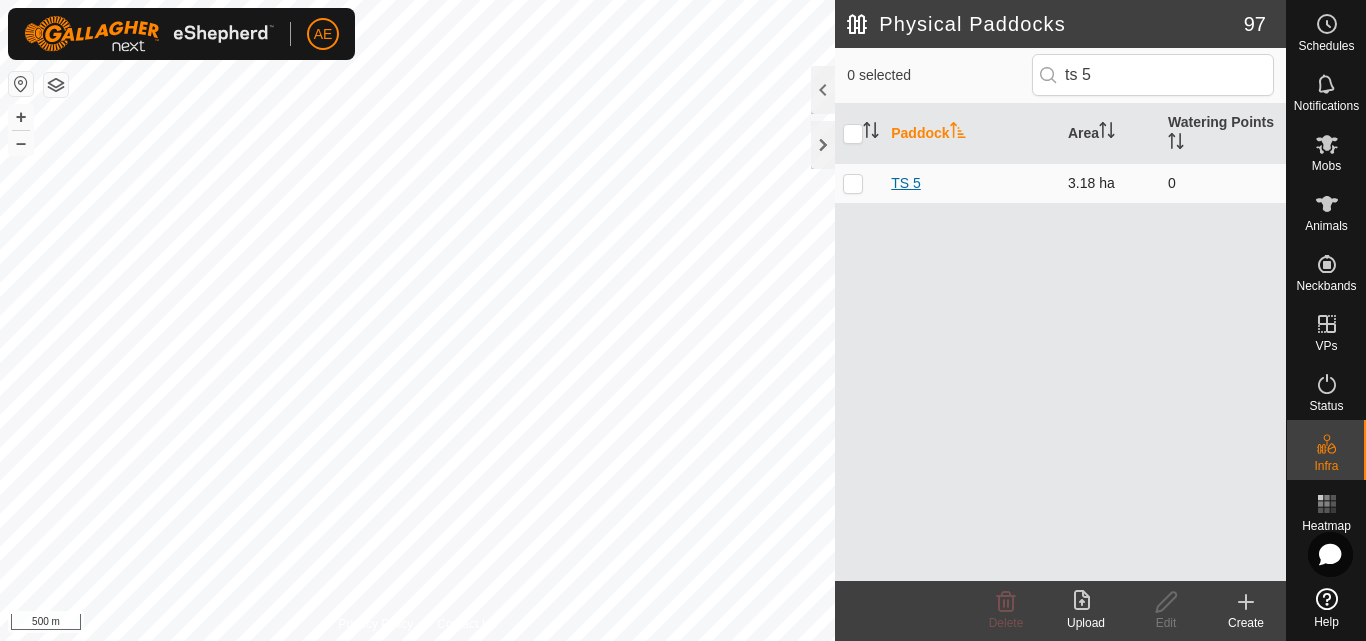 click on "TS 5" at bounding box center (906, 183) 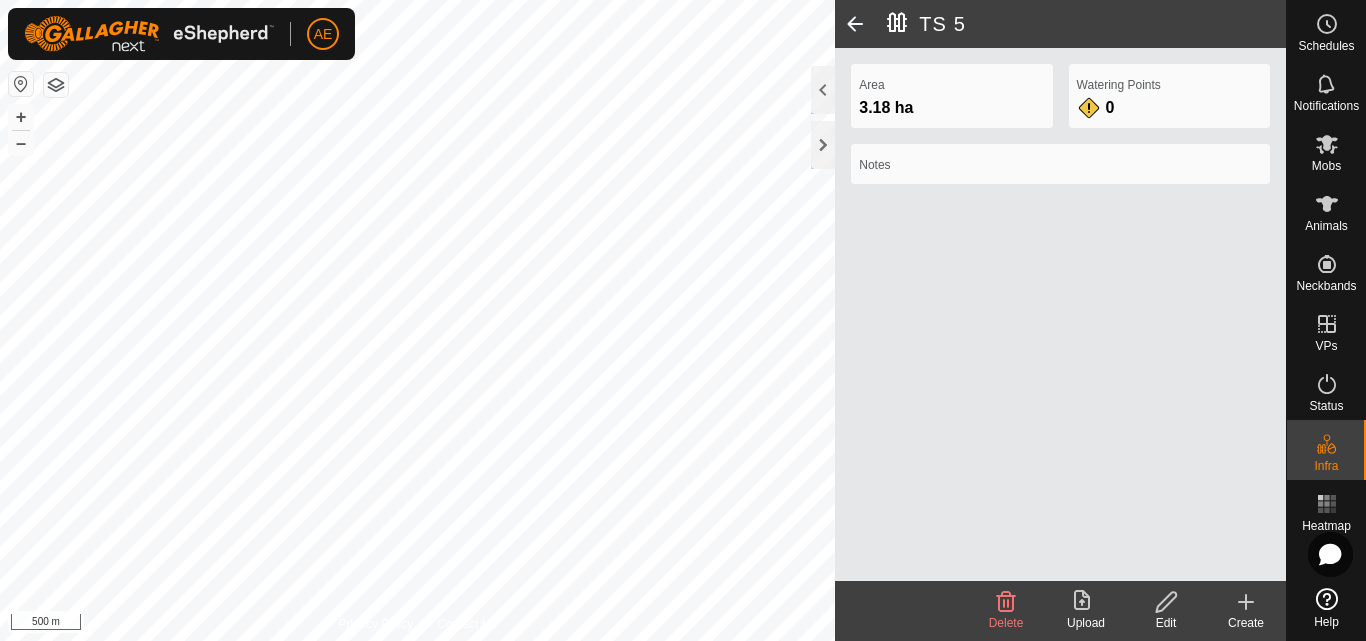 click on "Edit" 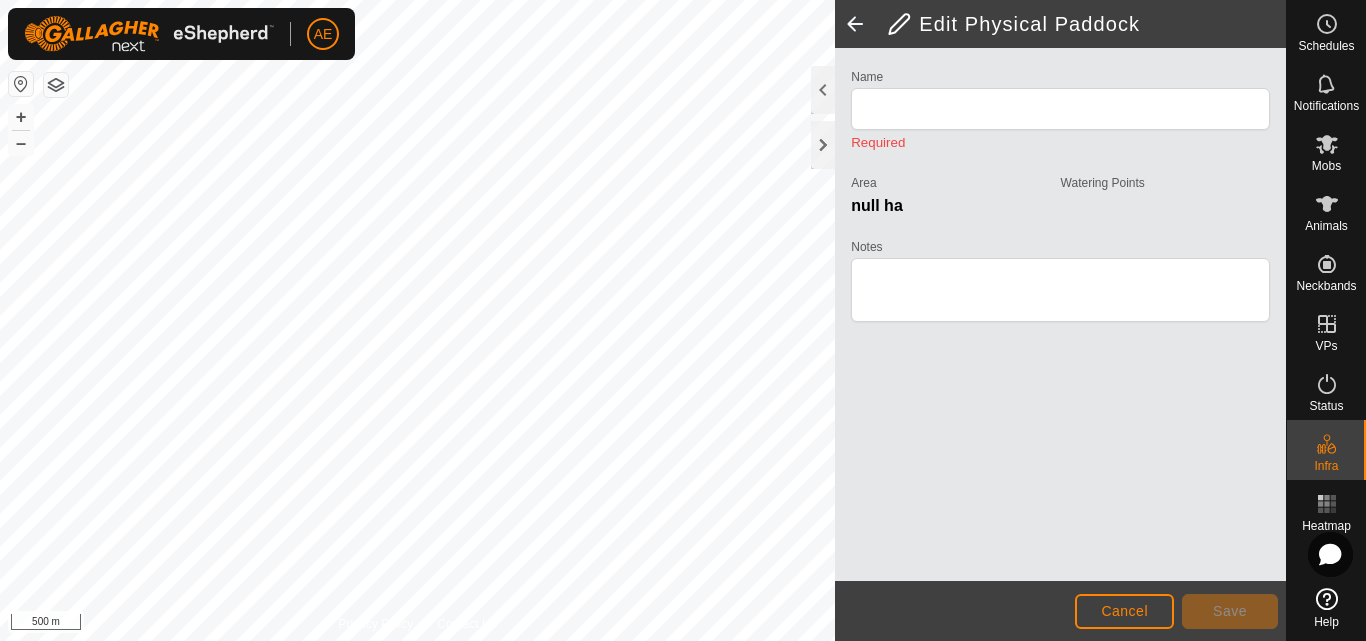 type on "TS 5" 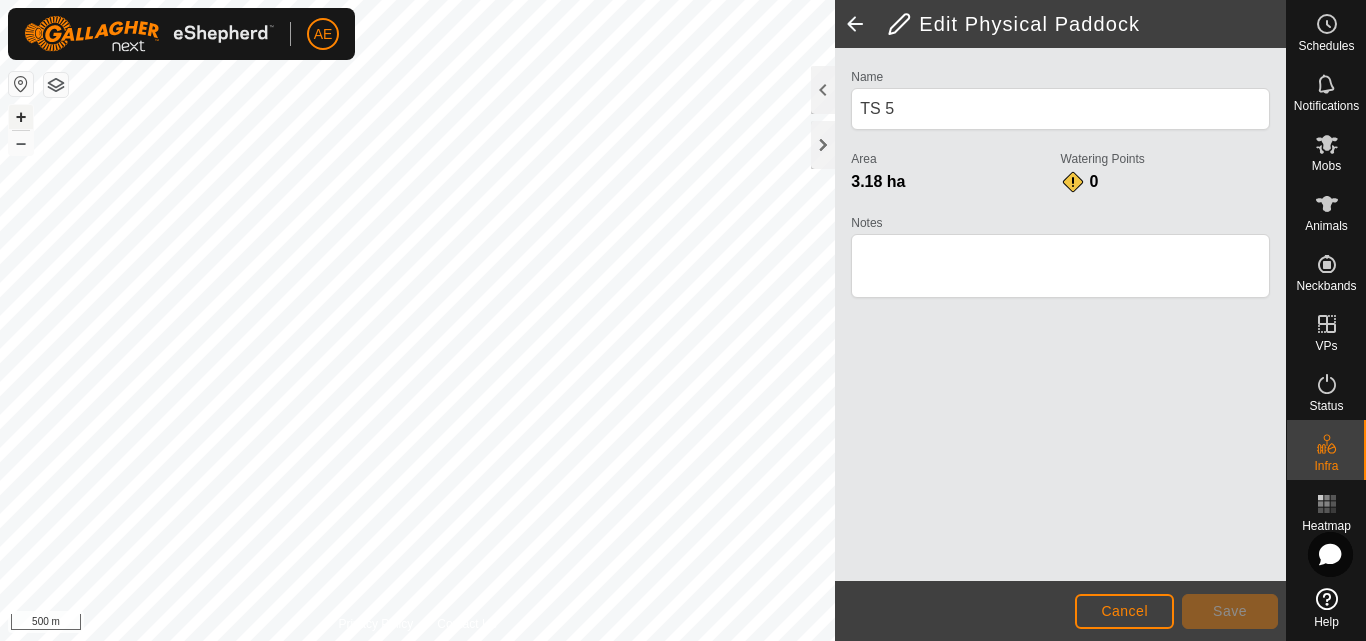 click on "+" at bounding box center [21, 117] 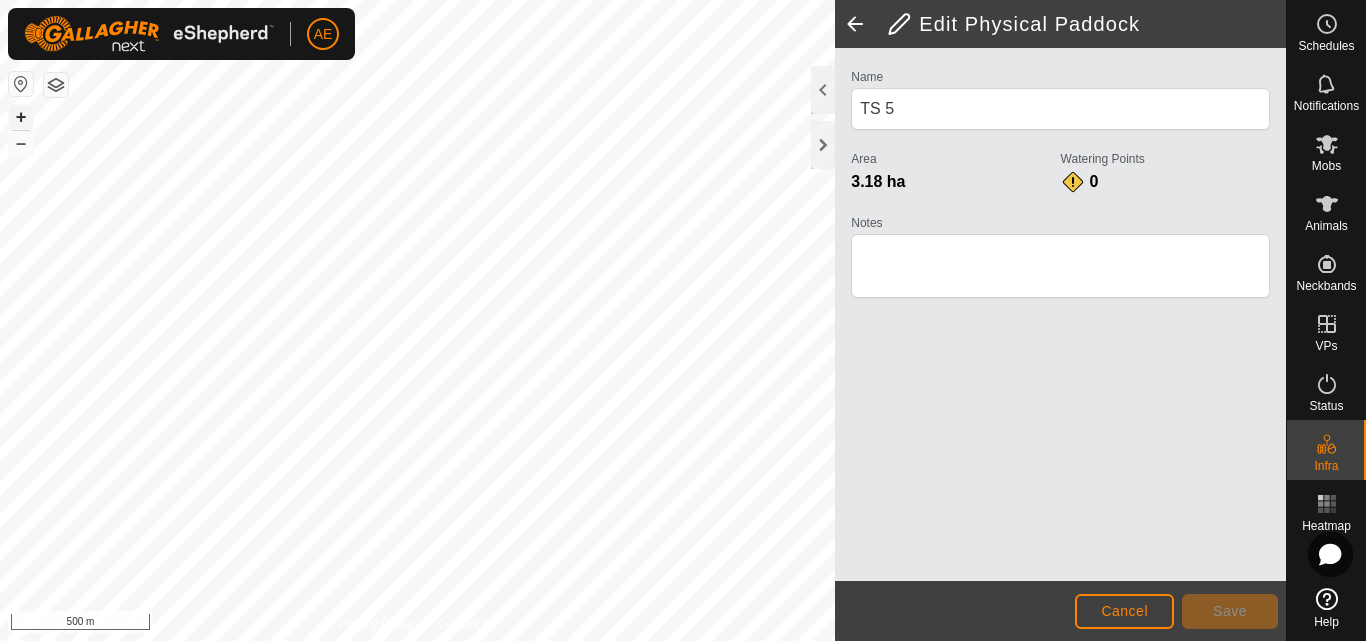 click on "+" at bounding box center (21, 117) 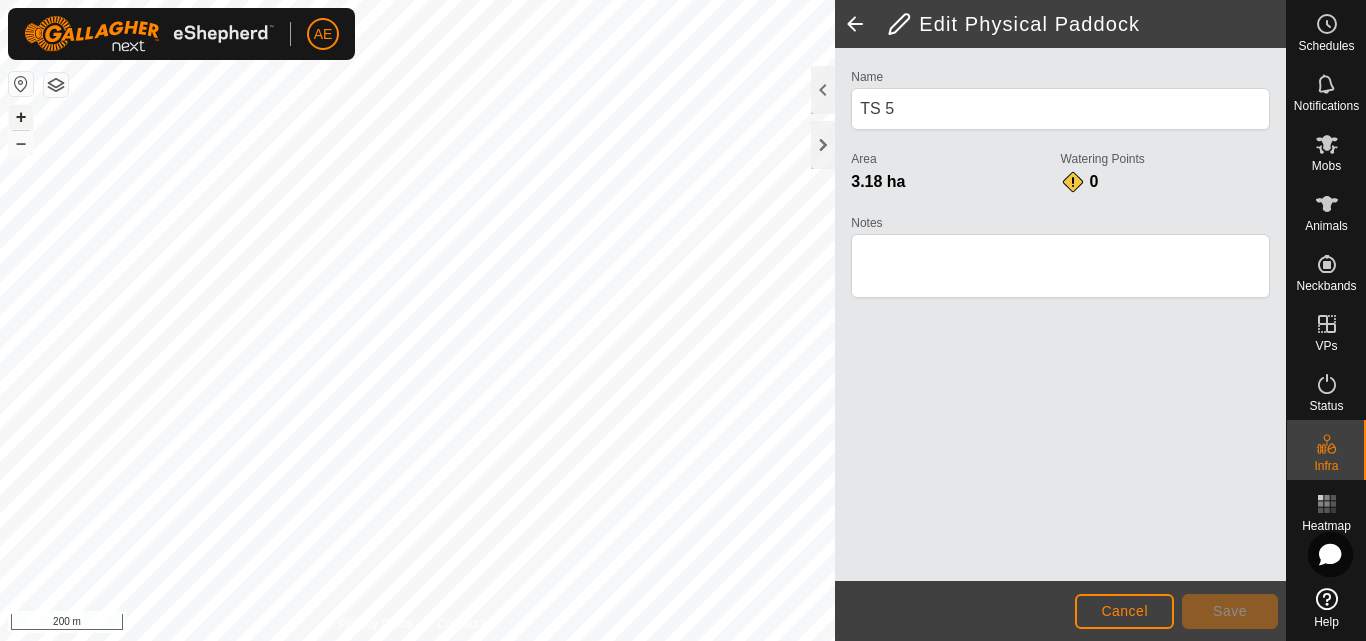 click on "+" at bounding box center [21, 117] 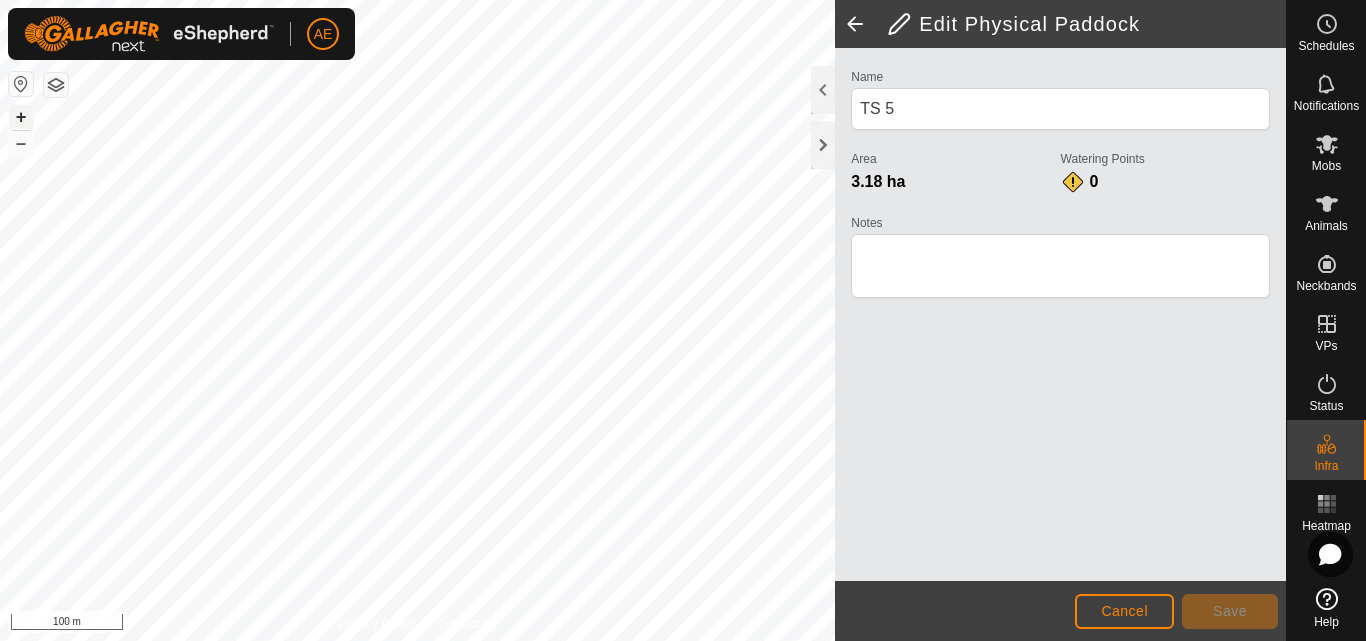 click on "+" at bounding box center (21, 117) 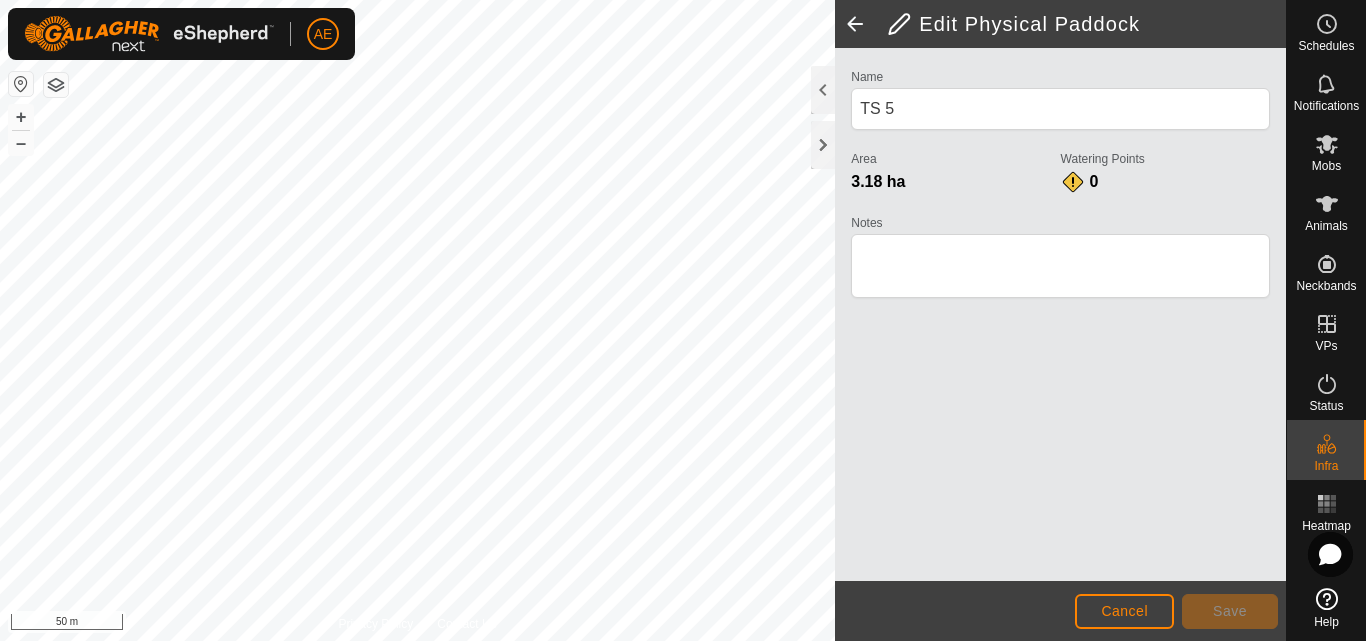 click on "AE Schedules Notifications Mobs Animals Neckbands VPs Status Infra Heatmap Help Privacy Policy Contact Us + – ⇧ i 50 m  Edit Physical Paddock  Name TS 5 Area 3.18 ha  Watering Points 0 Notes                    Cancel Save" at bounding box center [683, 320] 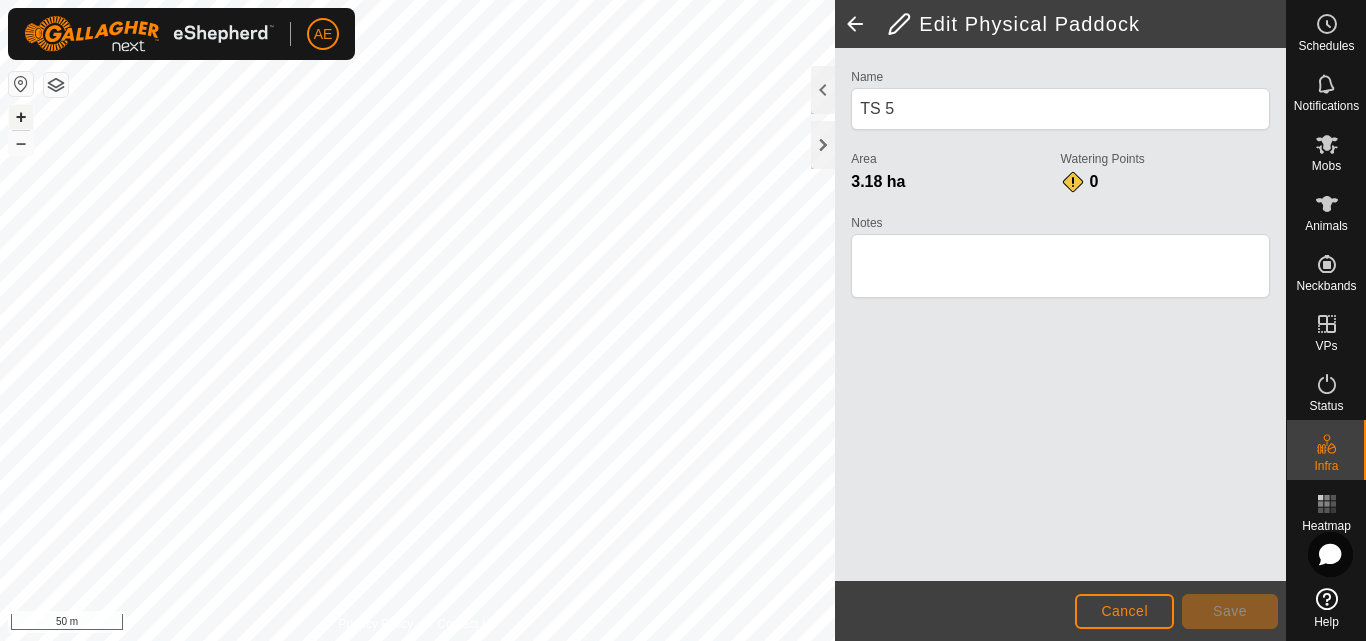 click on "+" at bounding box center [21, 117] 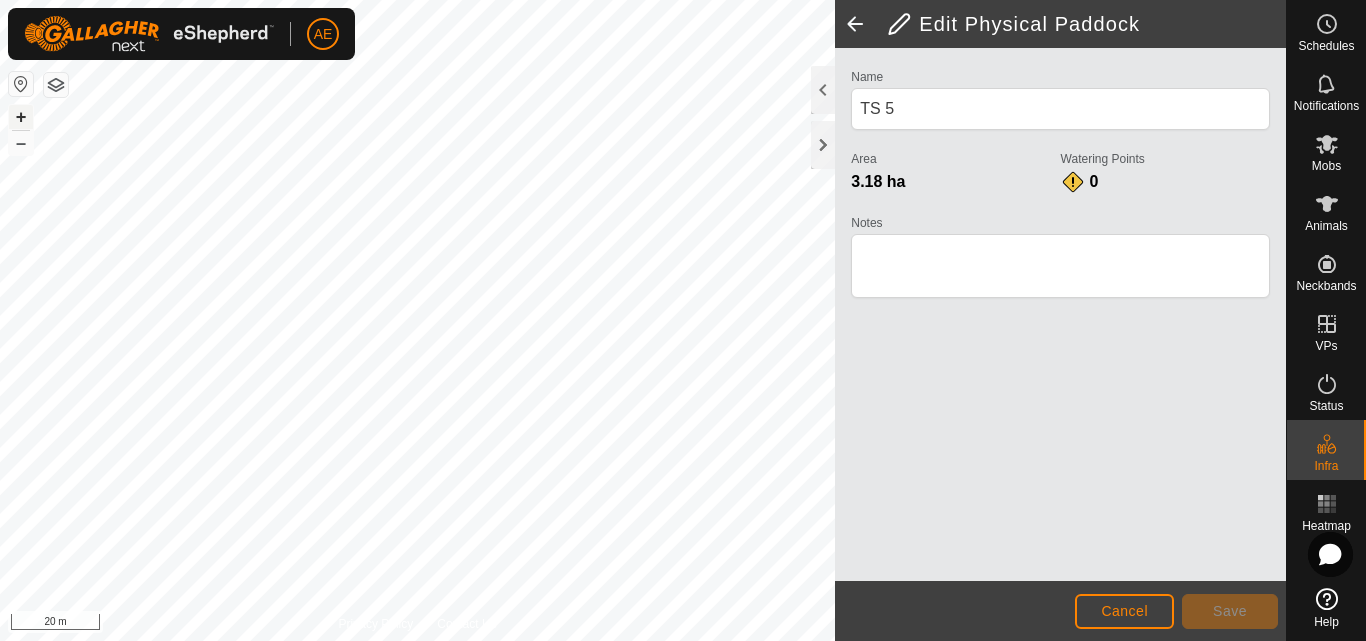 click on "+" at bounding box center [21, 117] 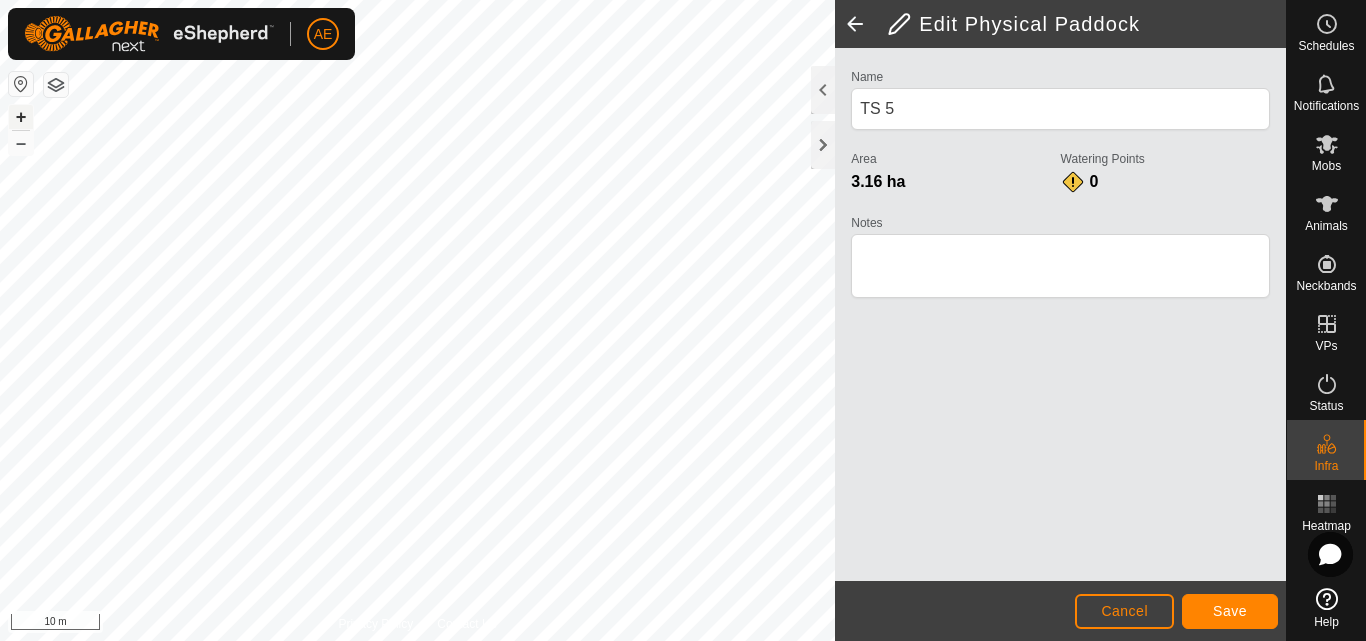 click on "+" at bounding box center [21, 117] 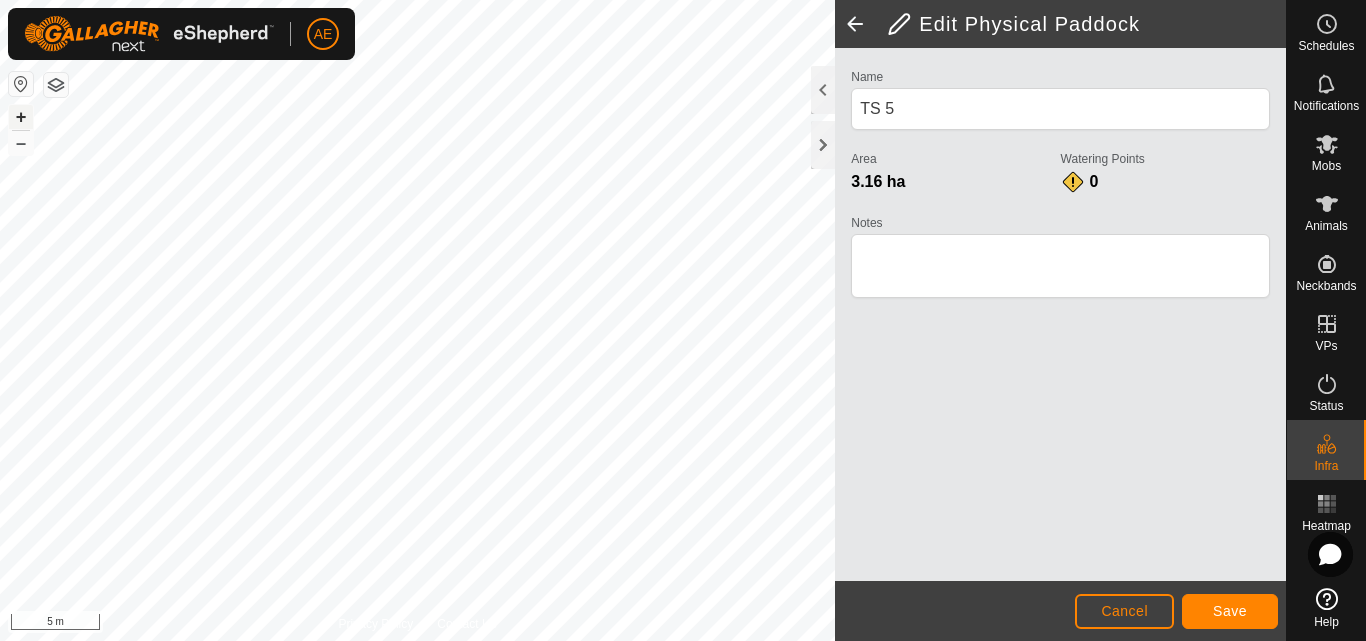 click on "+" at bounding box center [21, 117] 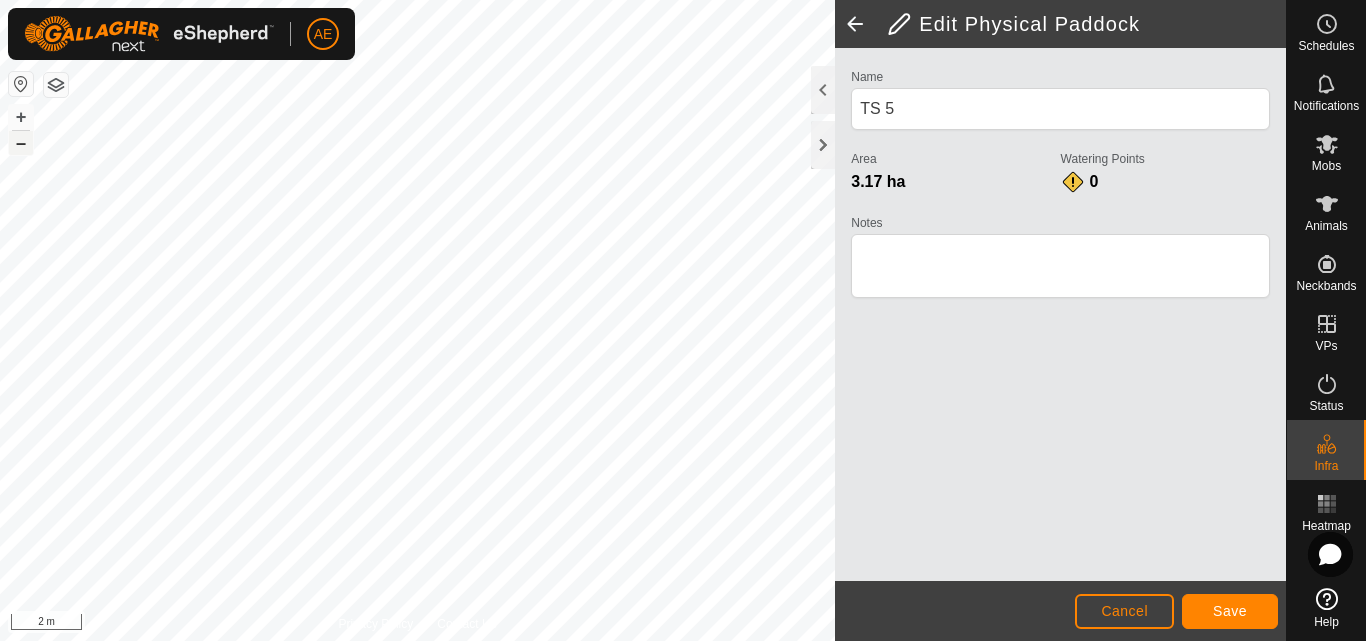 click on "–" at bounding box center (21, 143) 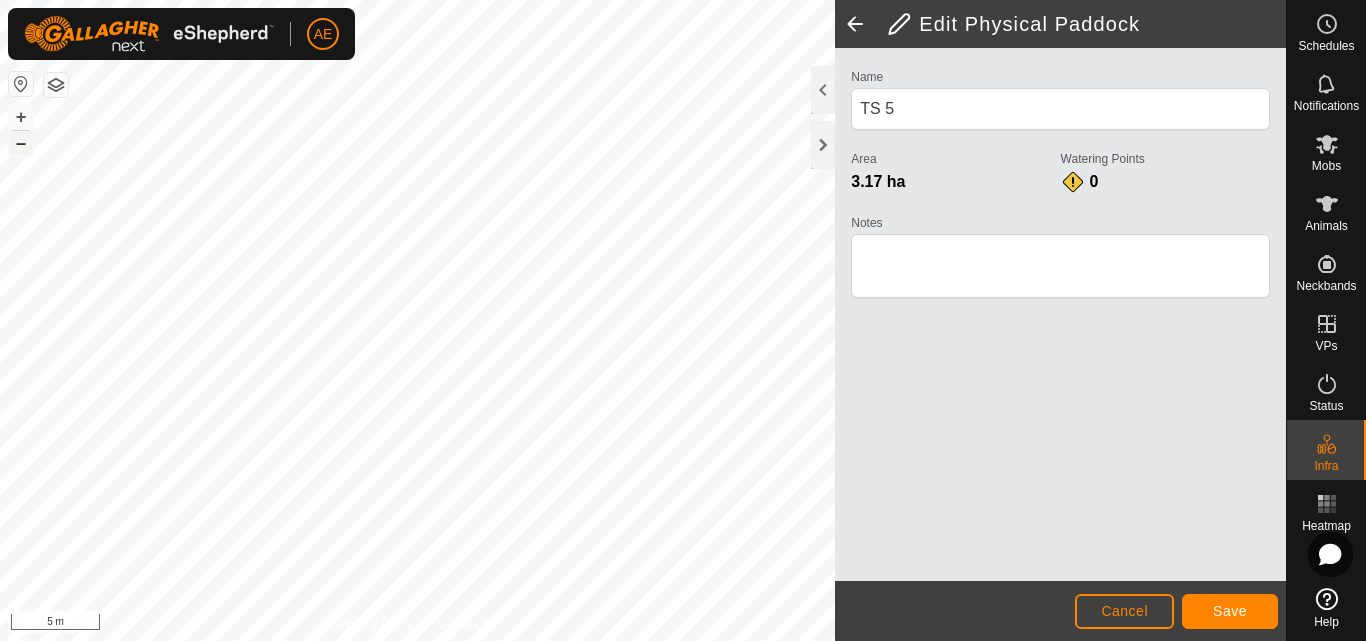 click on "–" at bounding box center (21, 143) 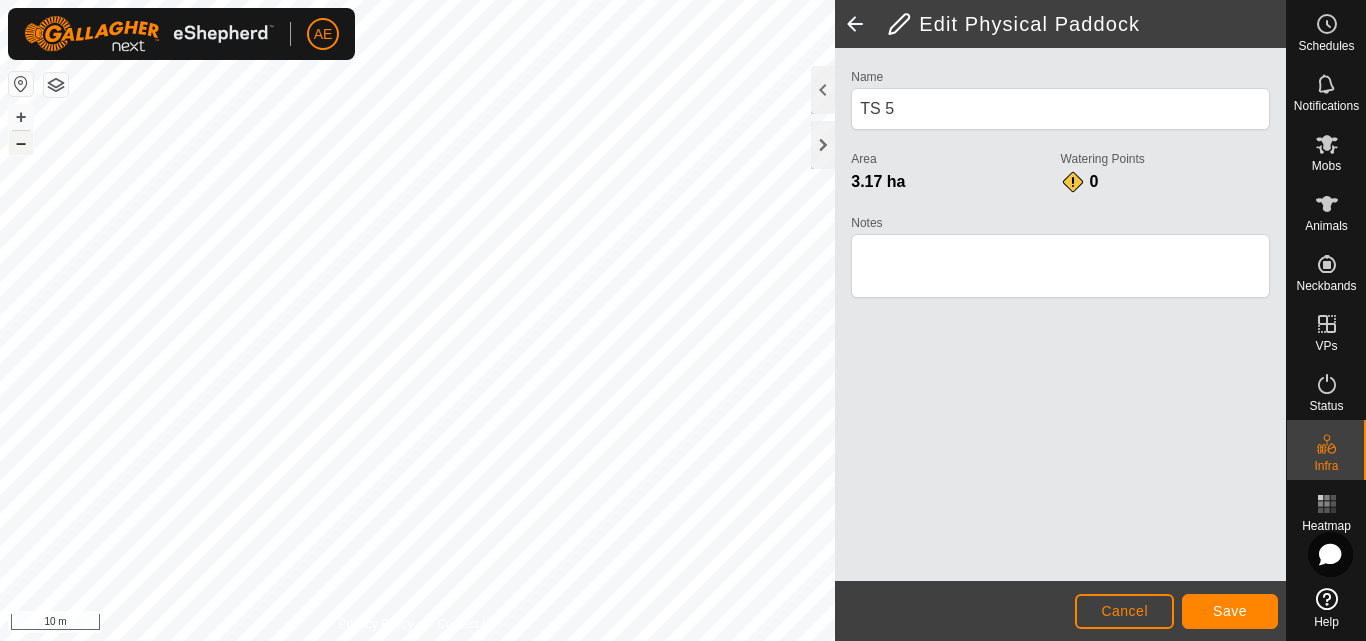 click on "–" at bounding box center [21, 143] 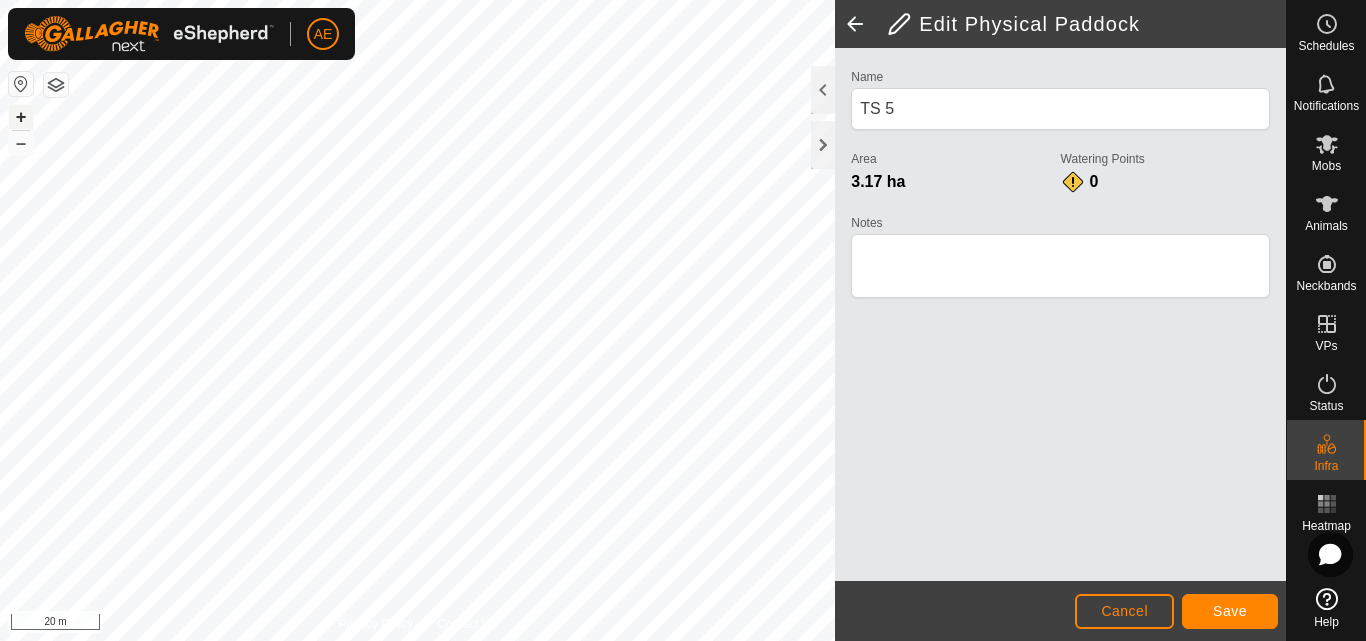 click on "+" at bounding box center [21, 117] 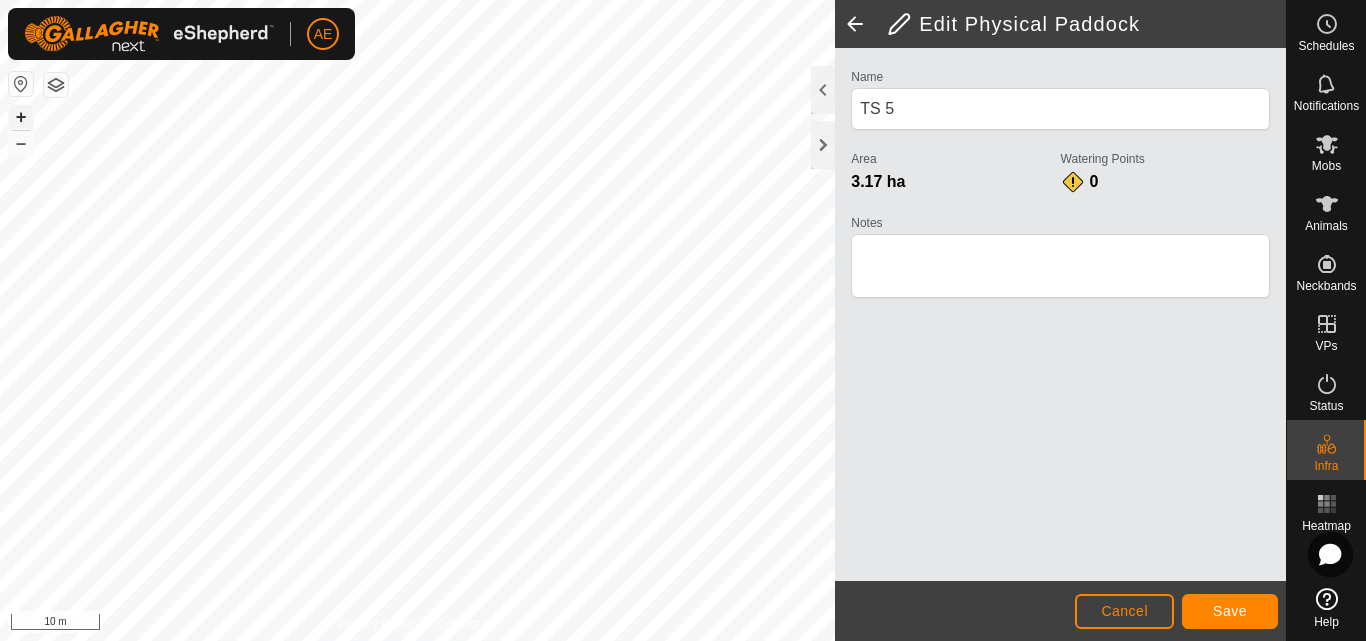 click on "+" at bounding box center [21, 117] 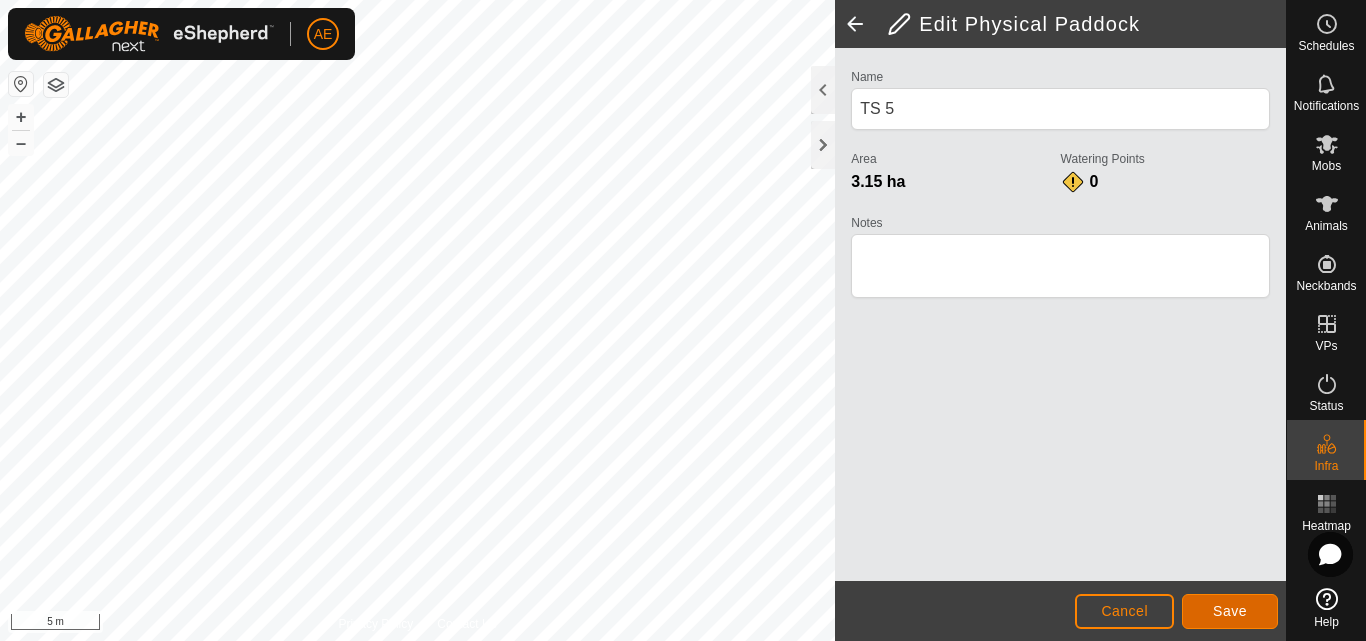 click on "Save" 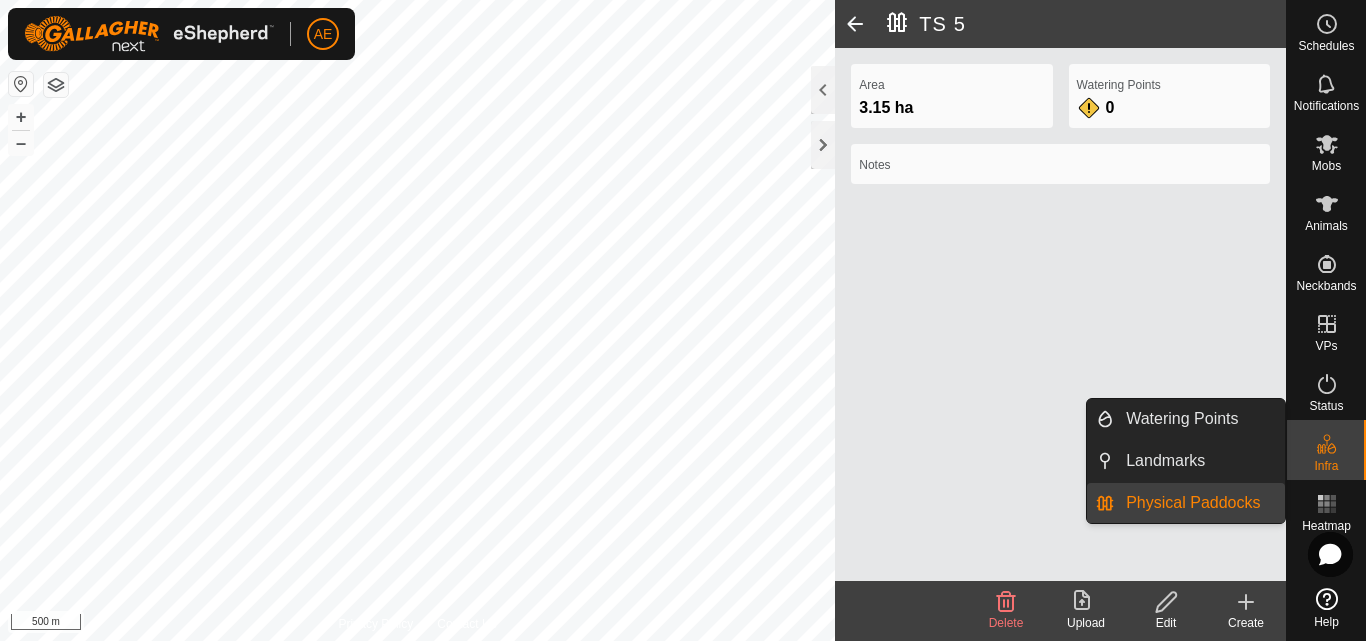 click 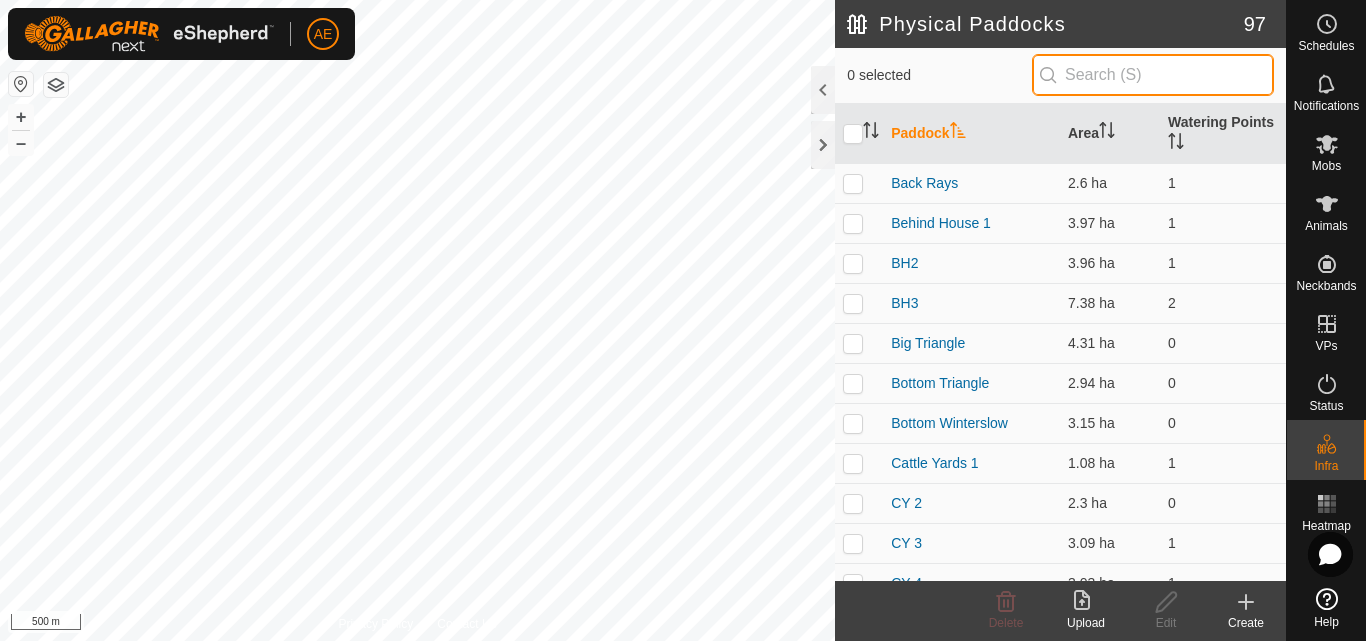 click at bounding box center [1153, 75] 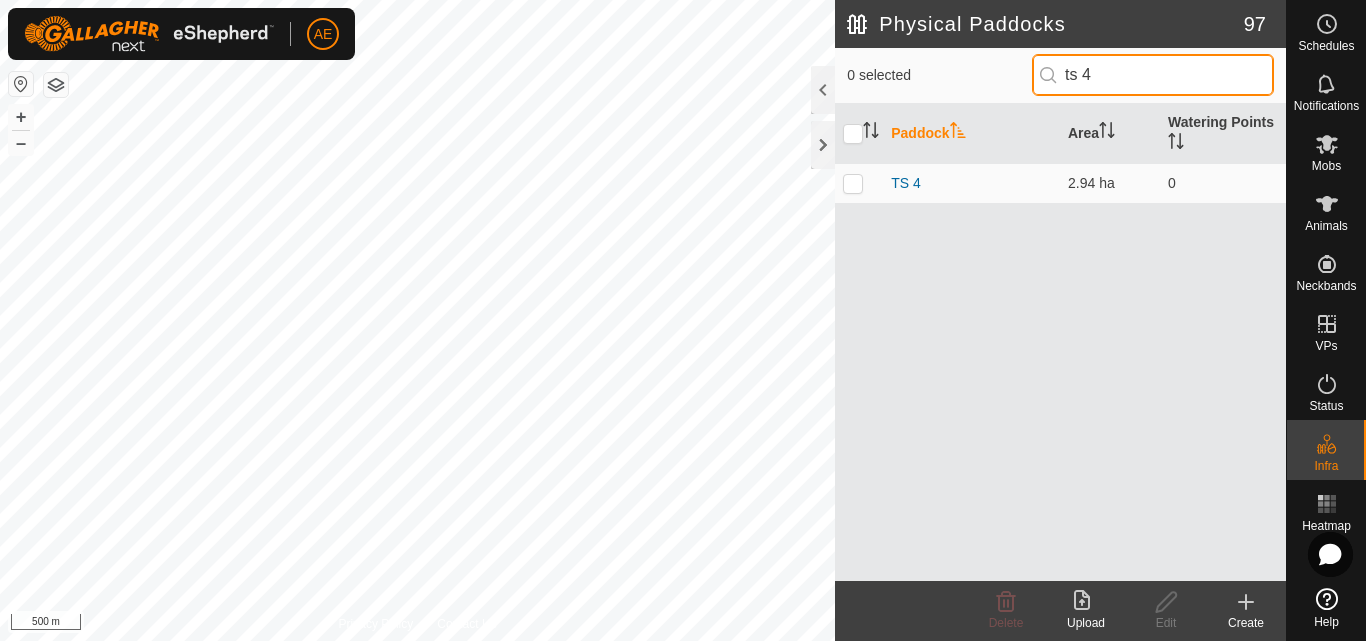 type on "ts 4" 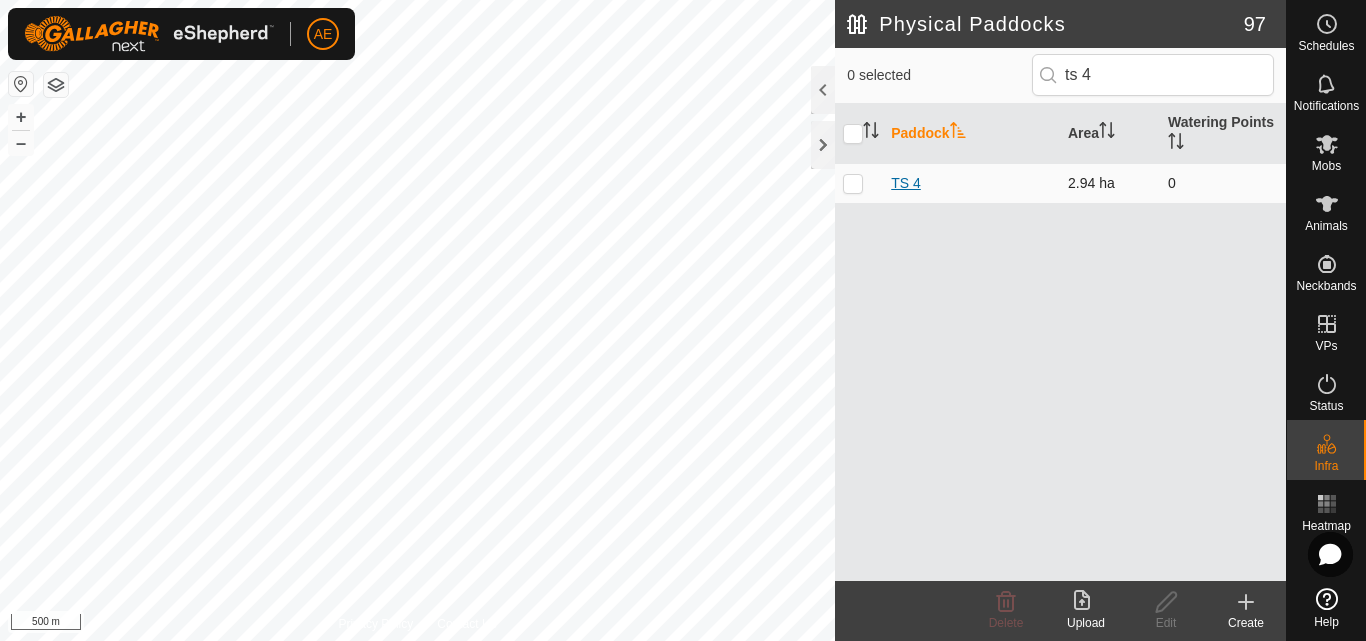 click on "TS 4" at bounding box center (906, 183) 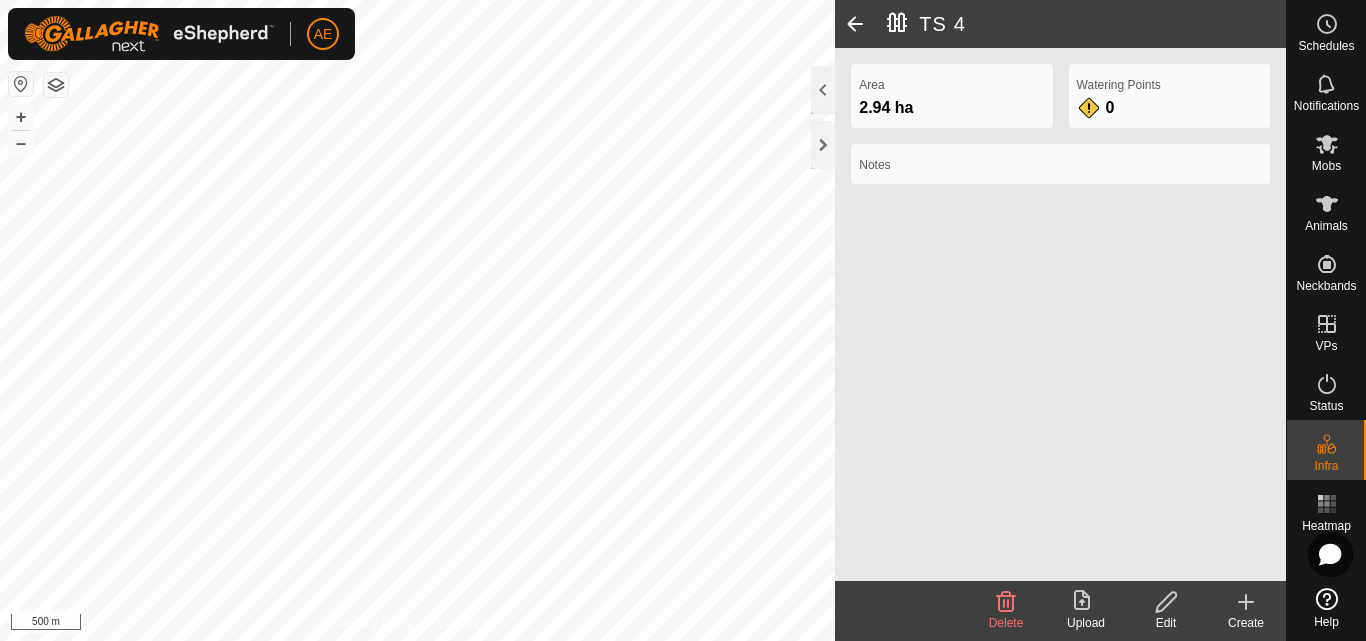 click 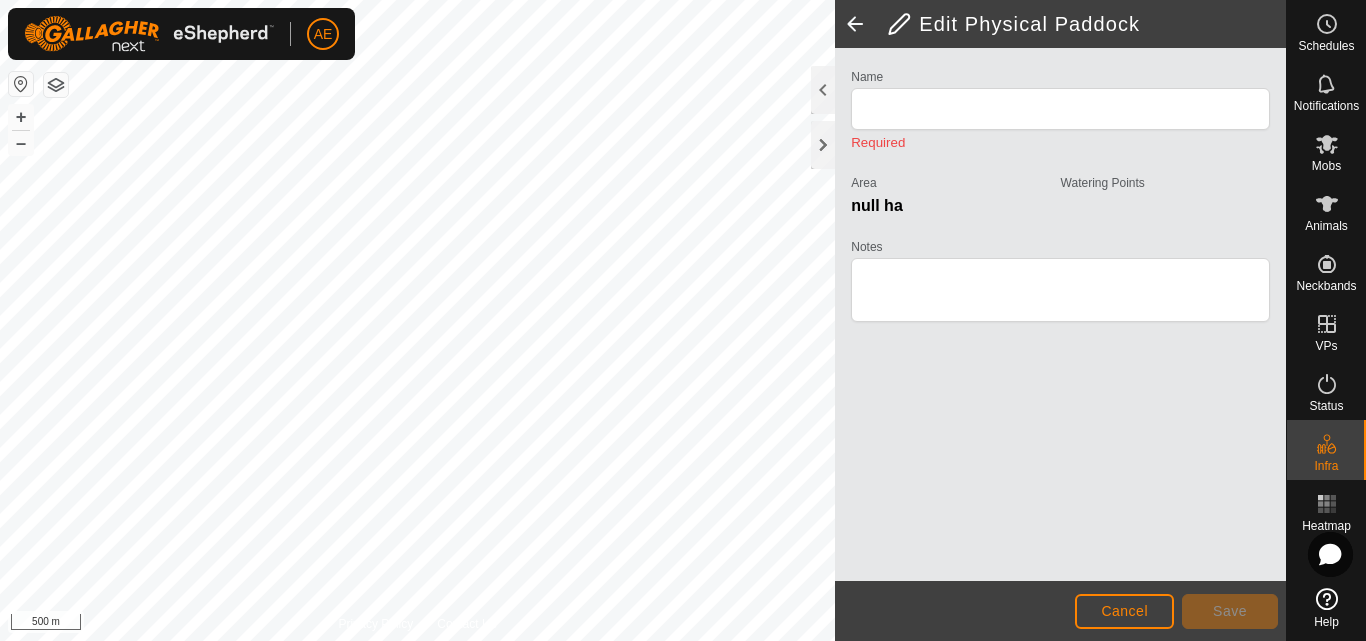 type on "TS 4" 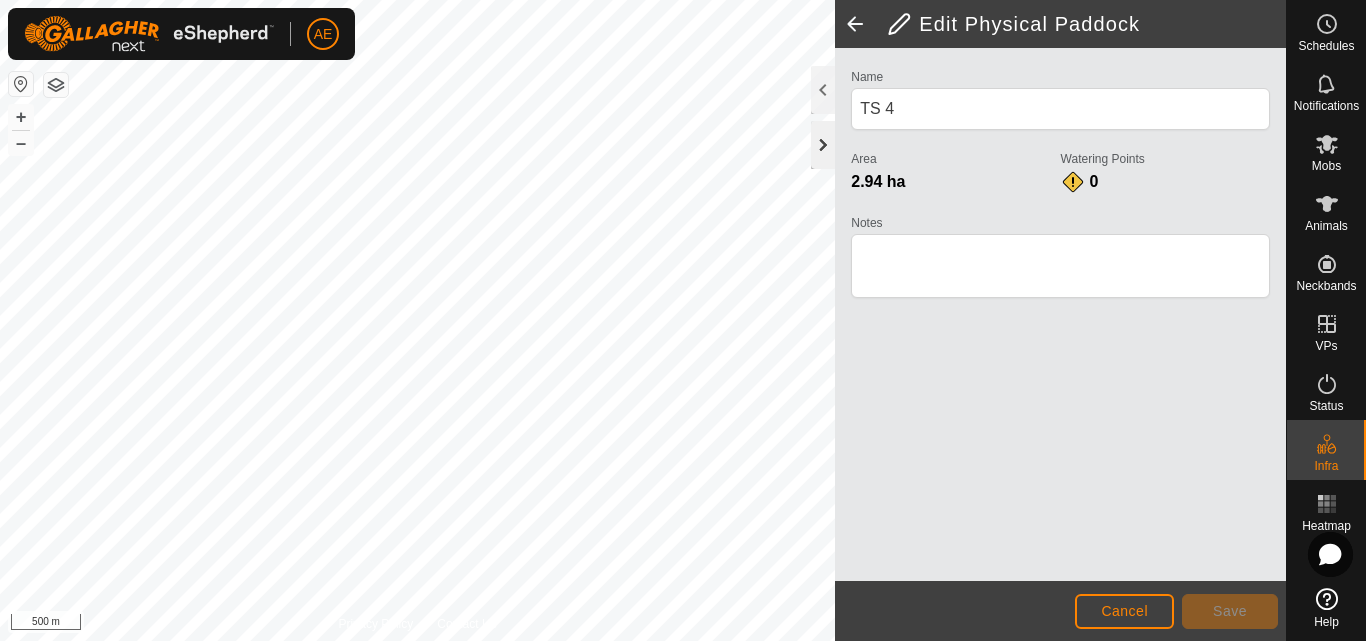 click 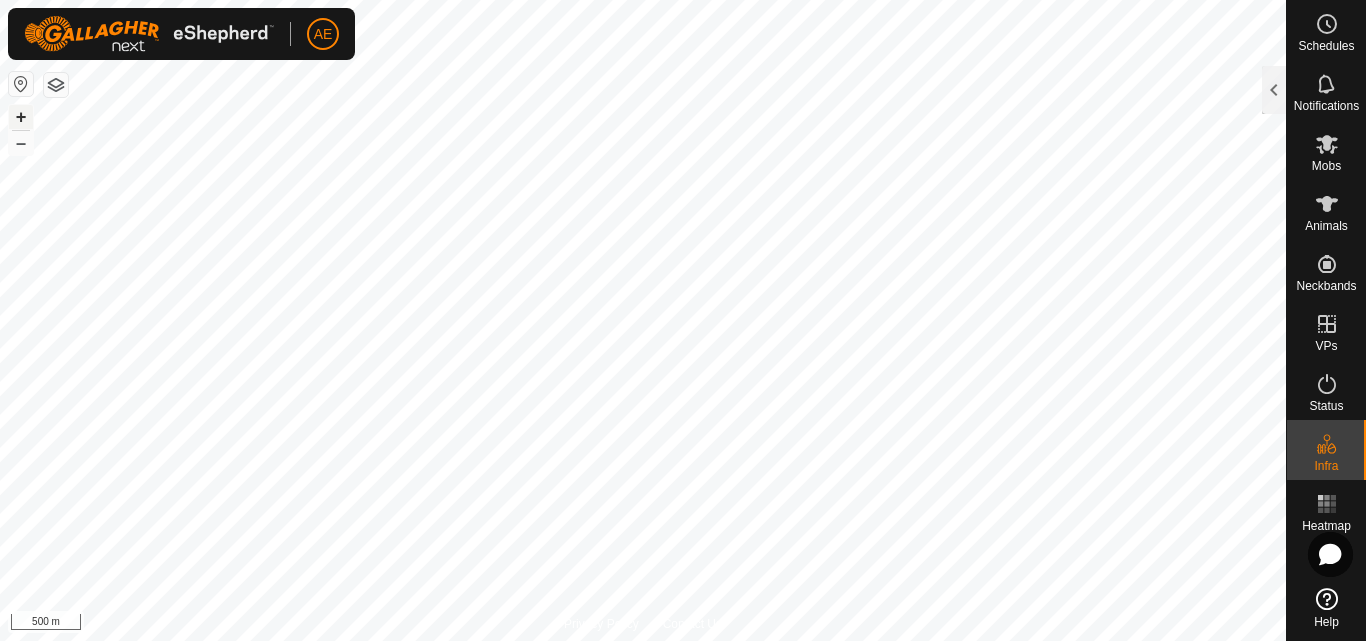 click on "+" at bounding box center [21, 117] 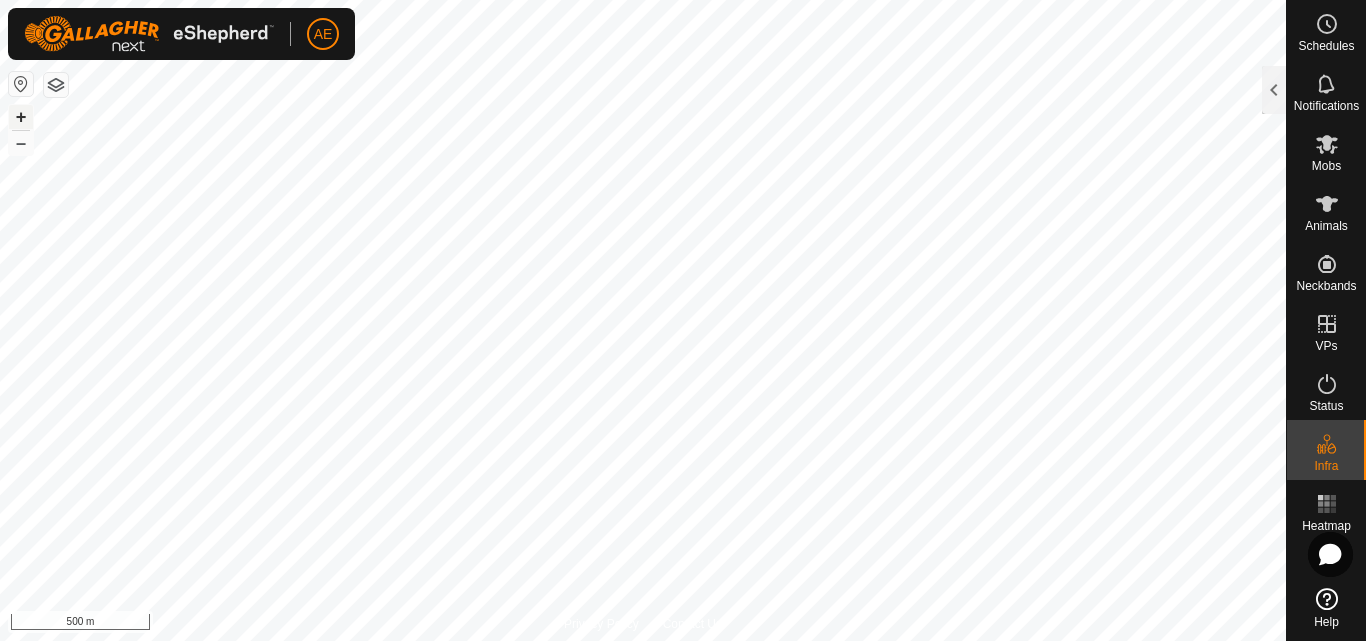 click on "+" at bounding box center [21, 117] 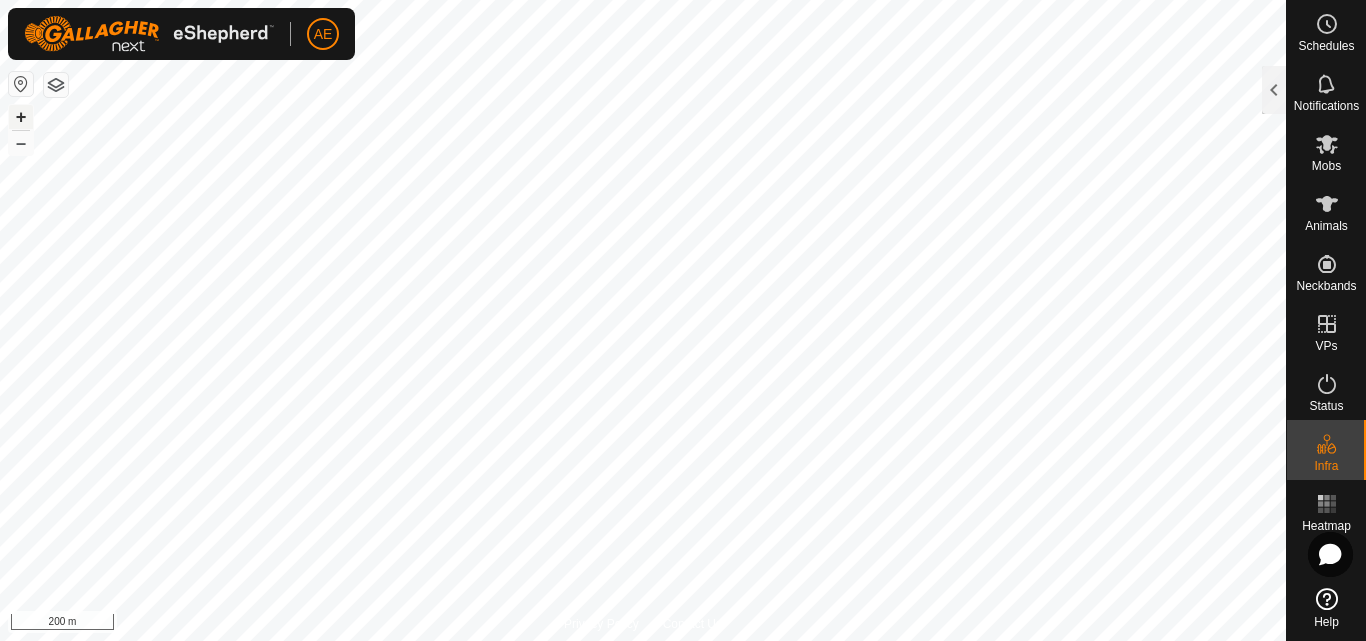 click on "+" at bounding box center (21, 117) 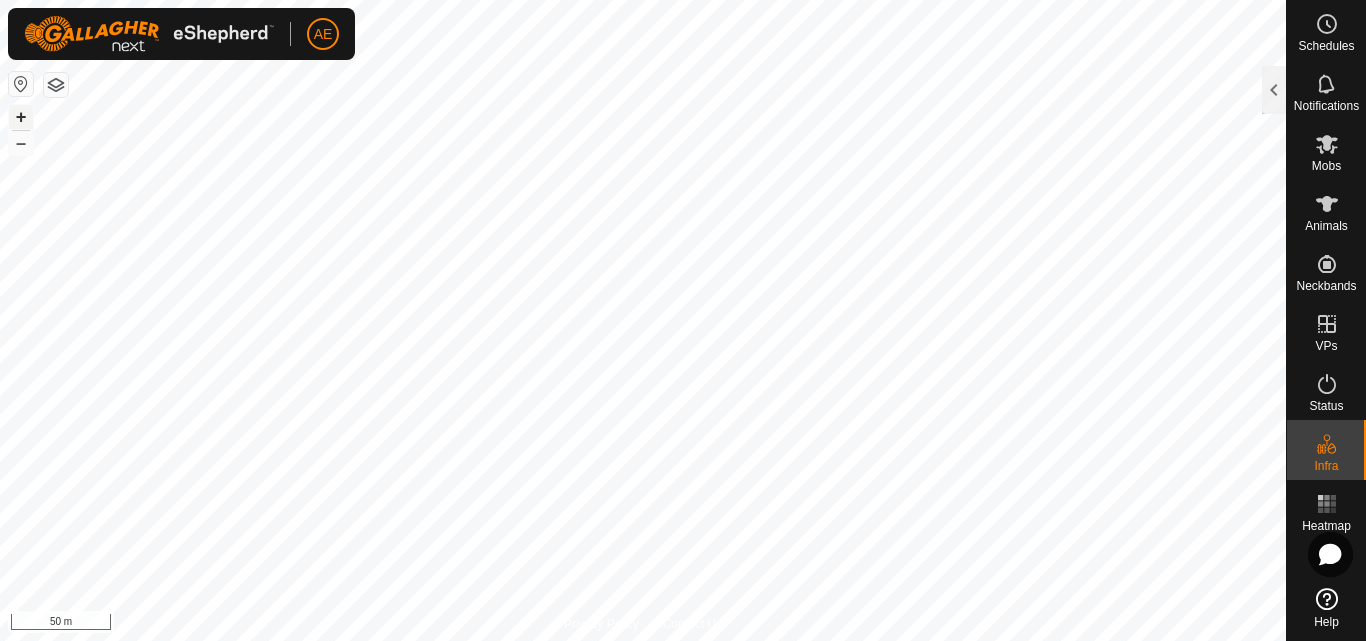 click on "+" at bounding box center (21, 117) 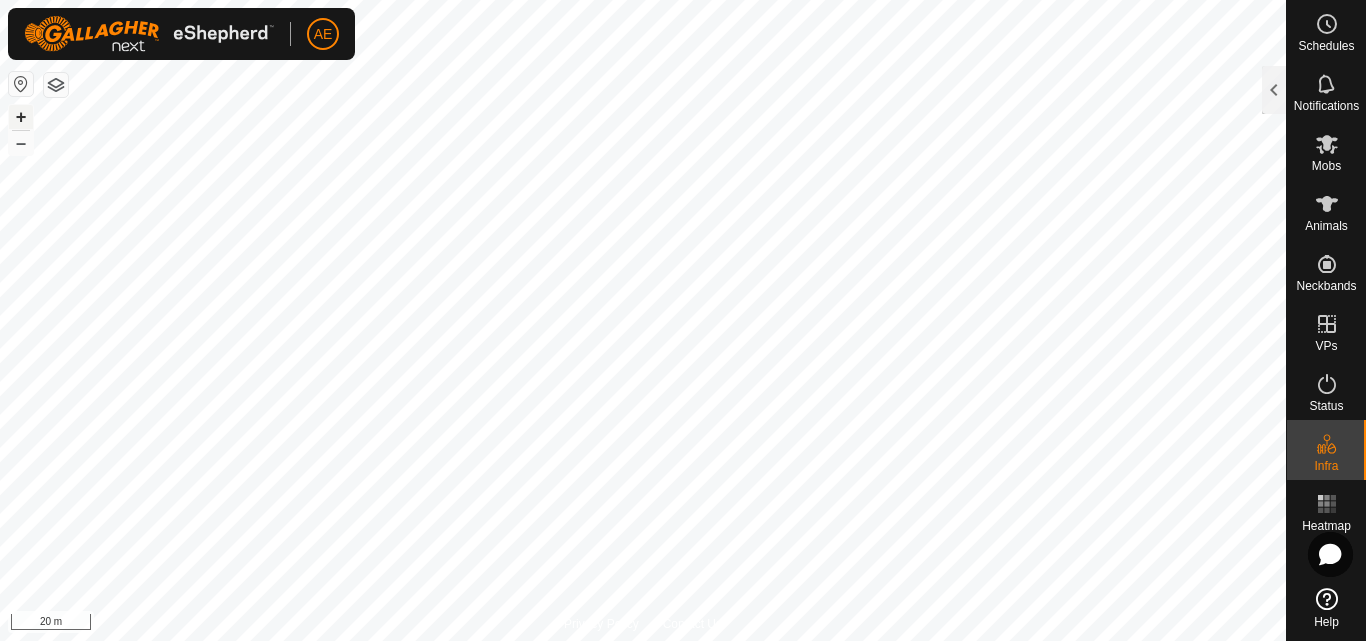 click on "+" at bounding box center (21, 117) 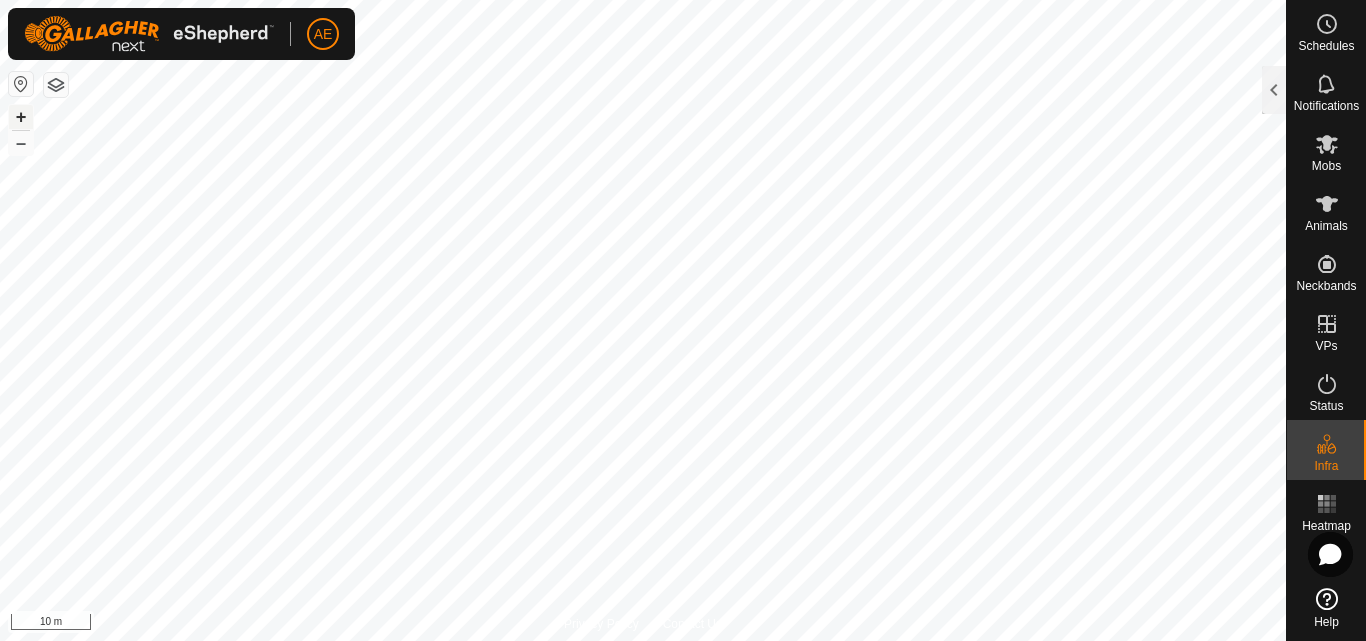 click on "+" at bounding box center [21, 117] 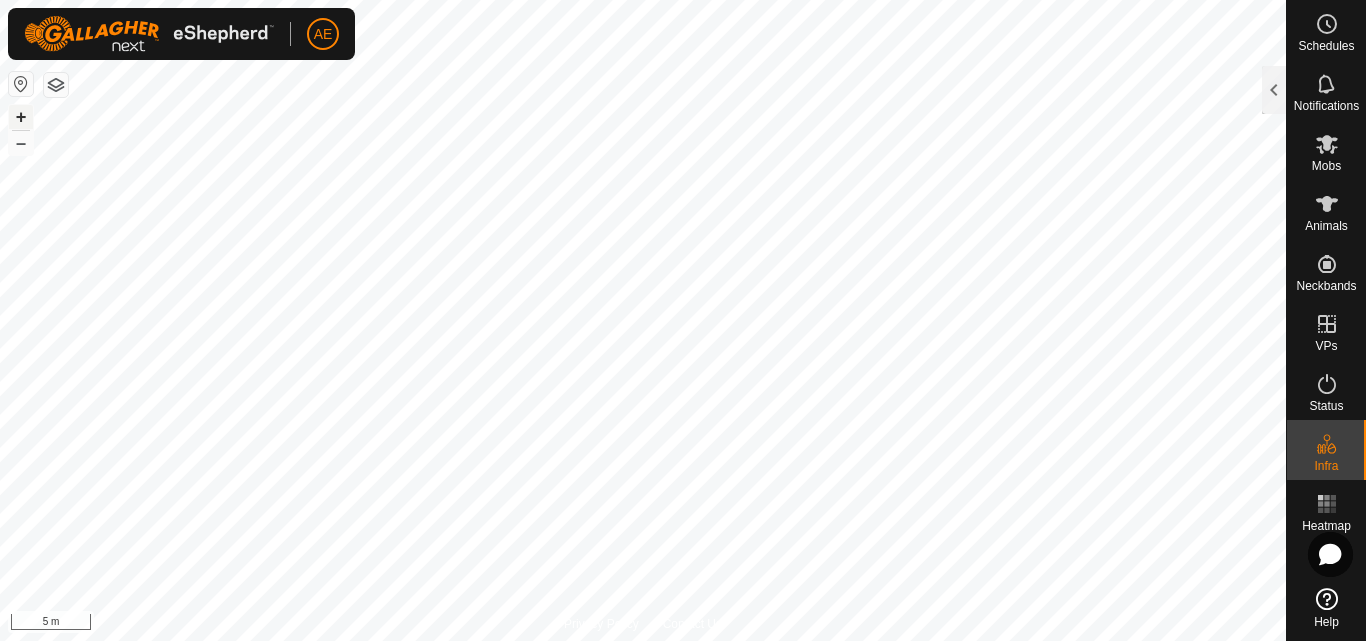 click on "+" at bounding box center (21, 117) 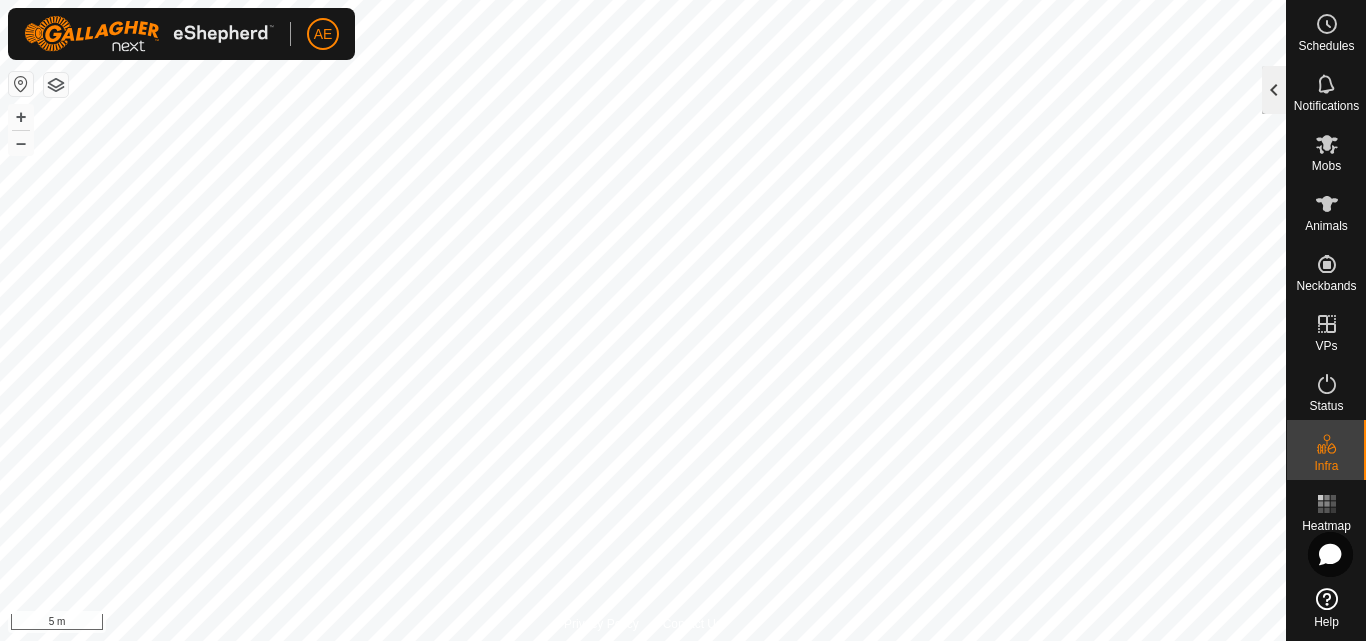 click 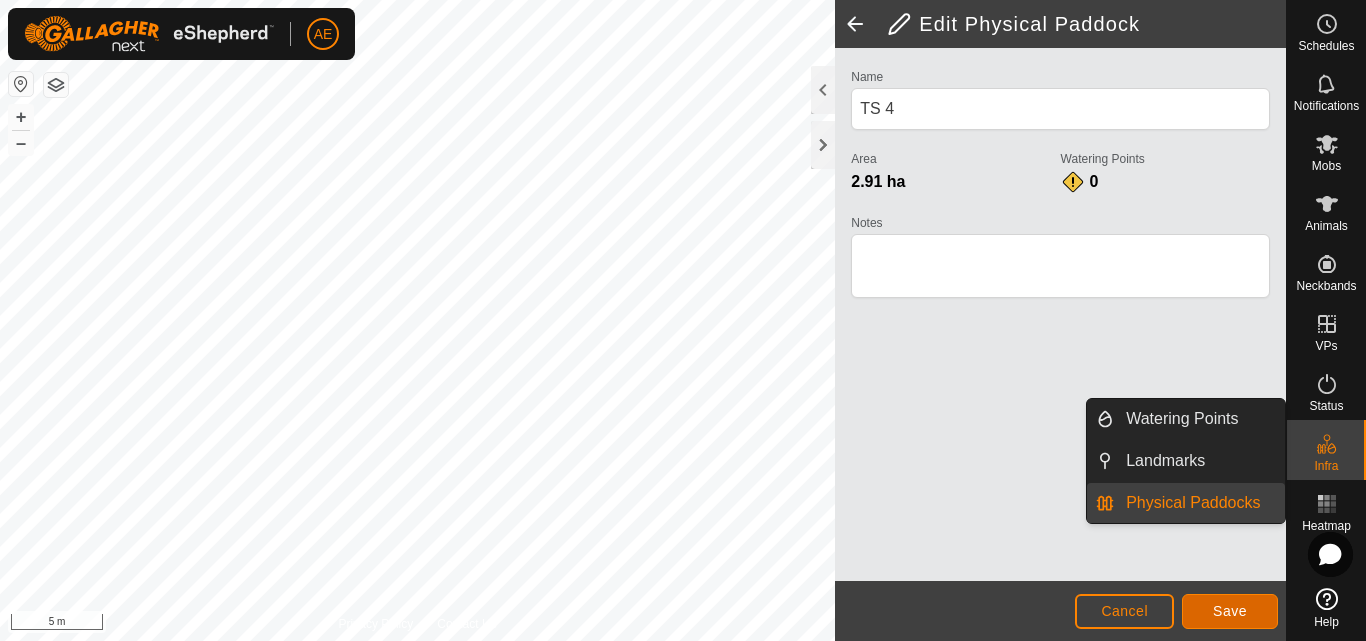 click on "Save" 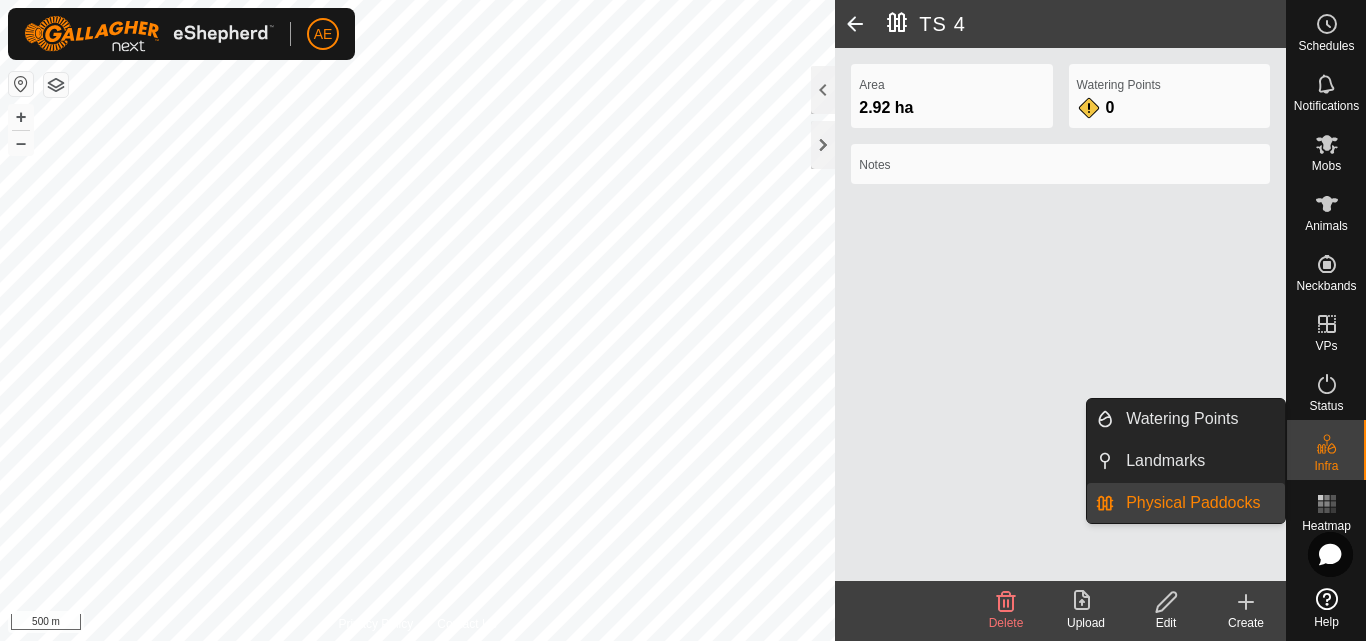 click on "Physical Paddocks" at bounding box center (1199, 503) 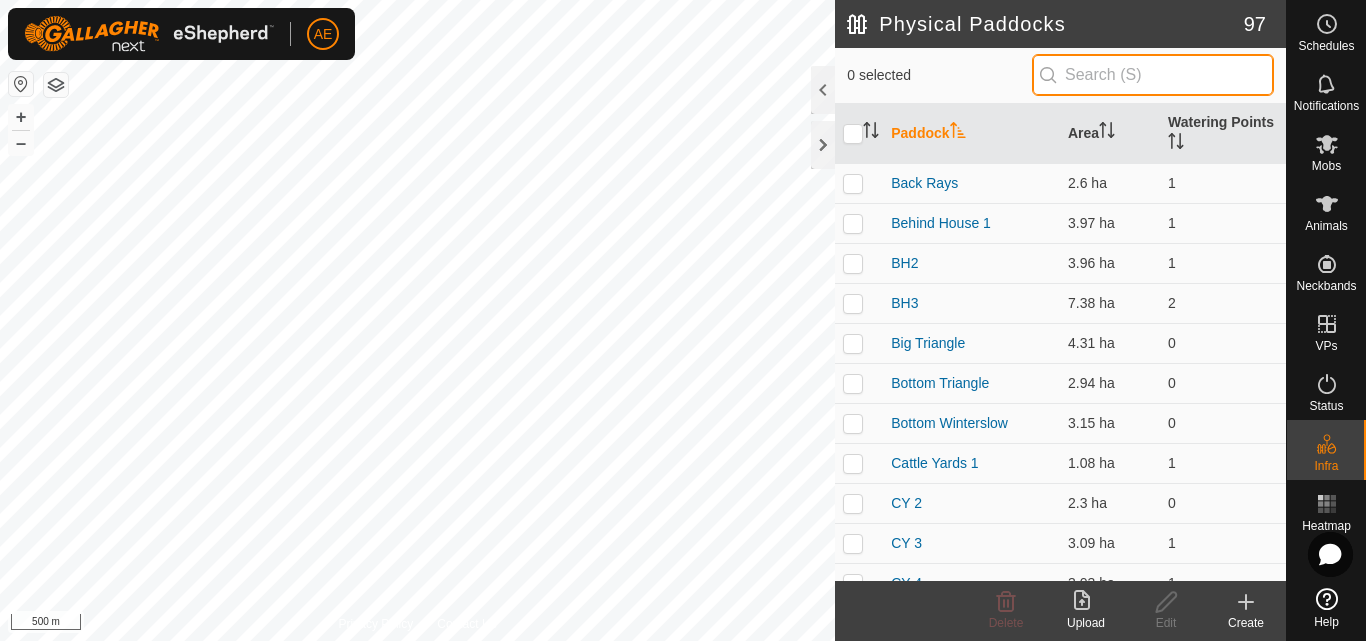 click at bounding box center [1153, 75] 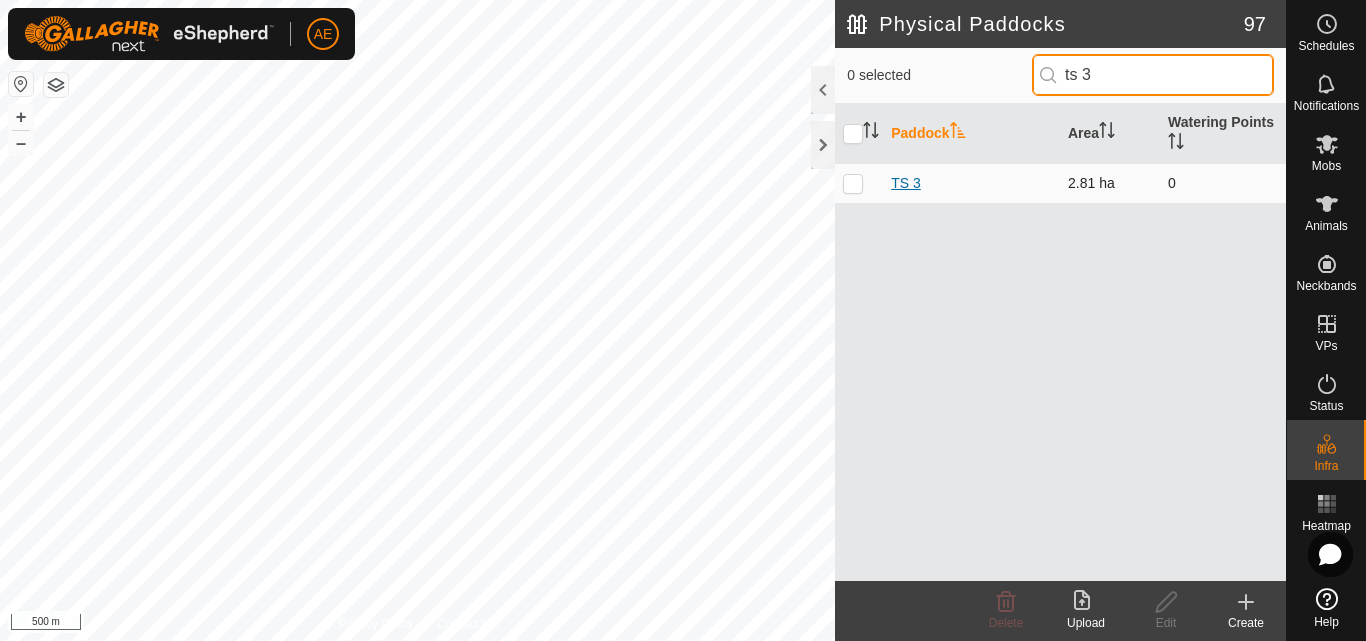 type on "ts 3" 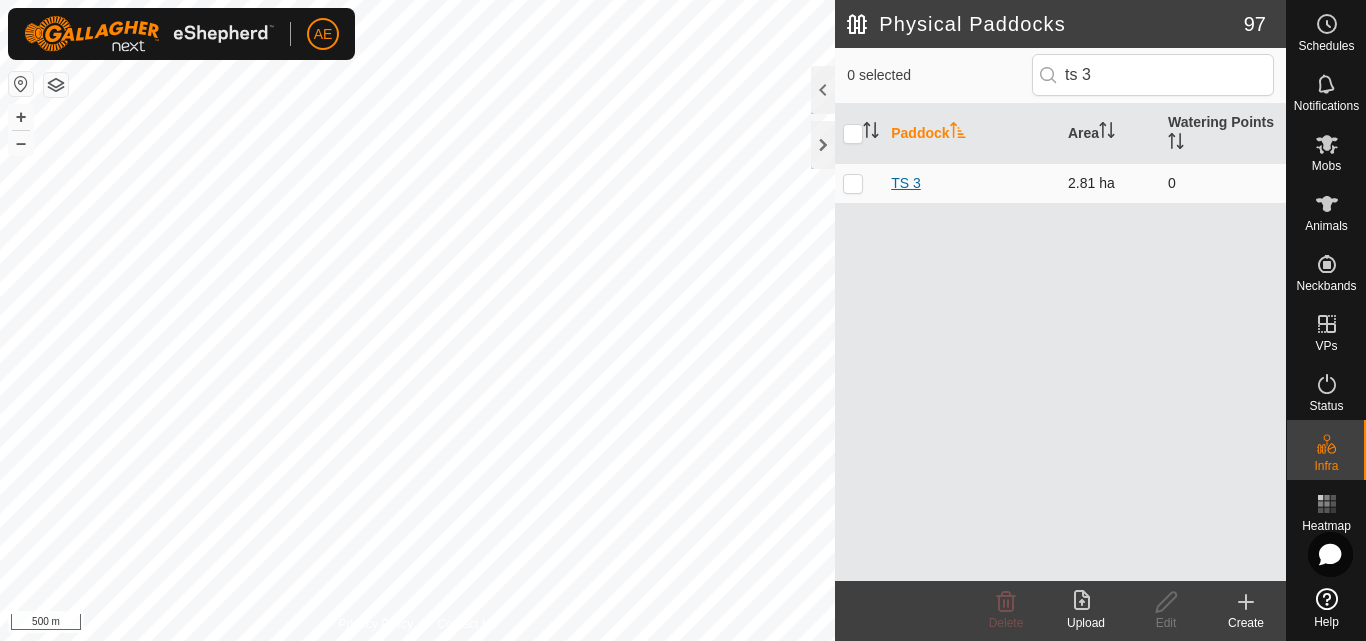 click on "TS 3" at bounding box center [906, 183] 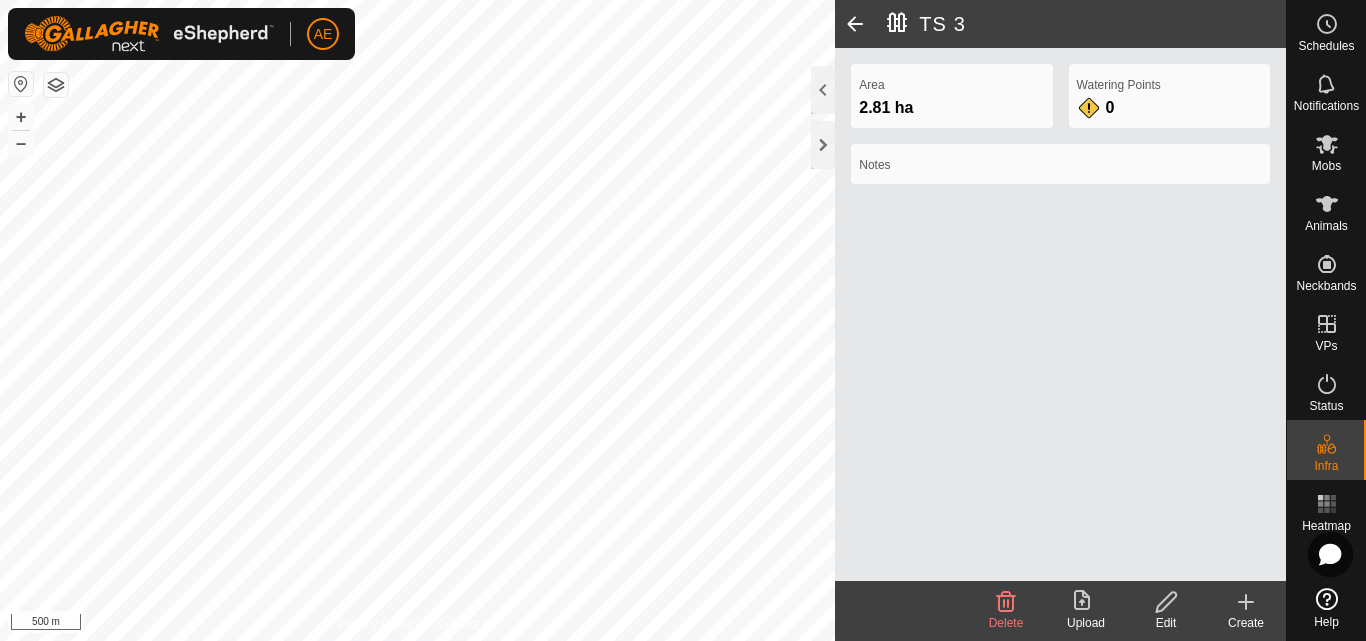 click on "Edit" 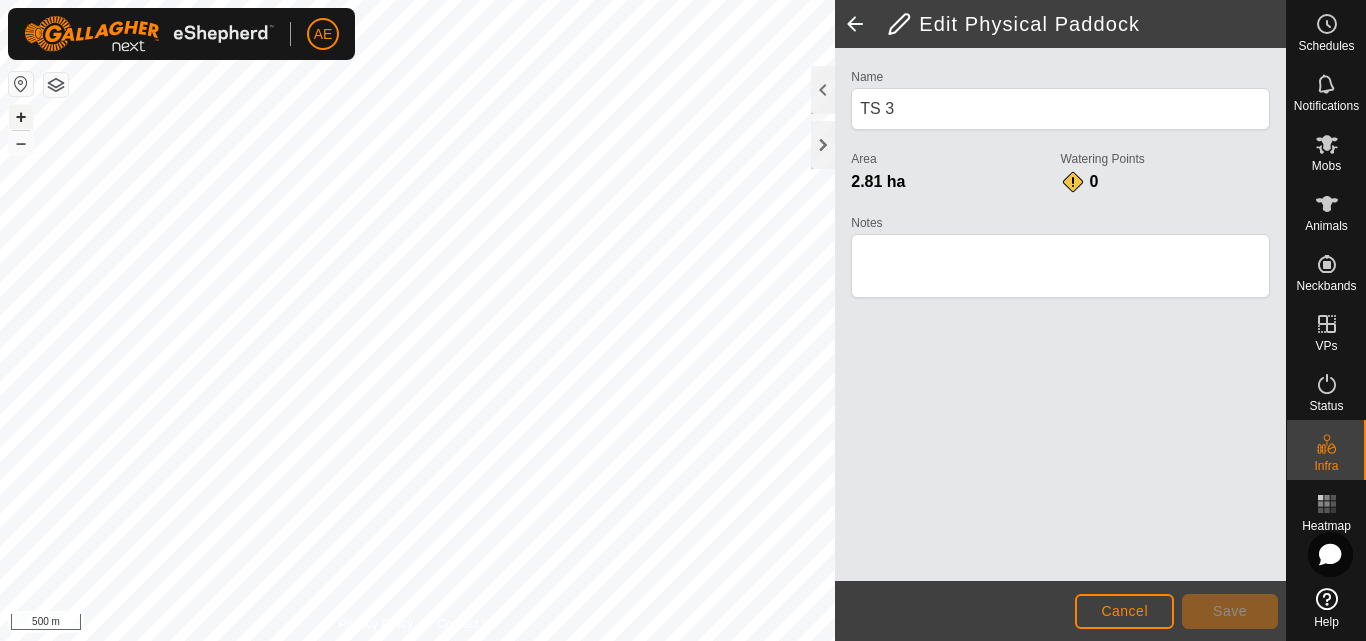 click on "+" at bounding box center [21, 117] 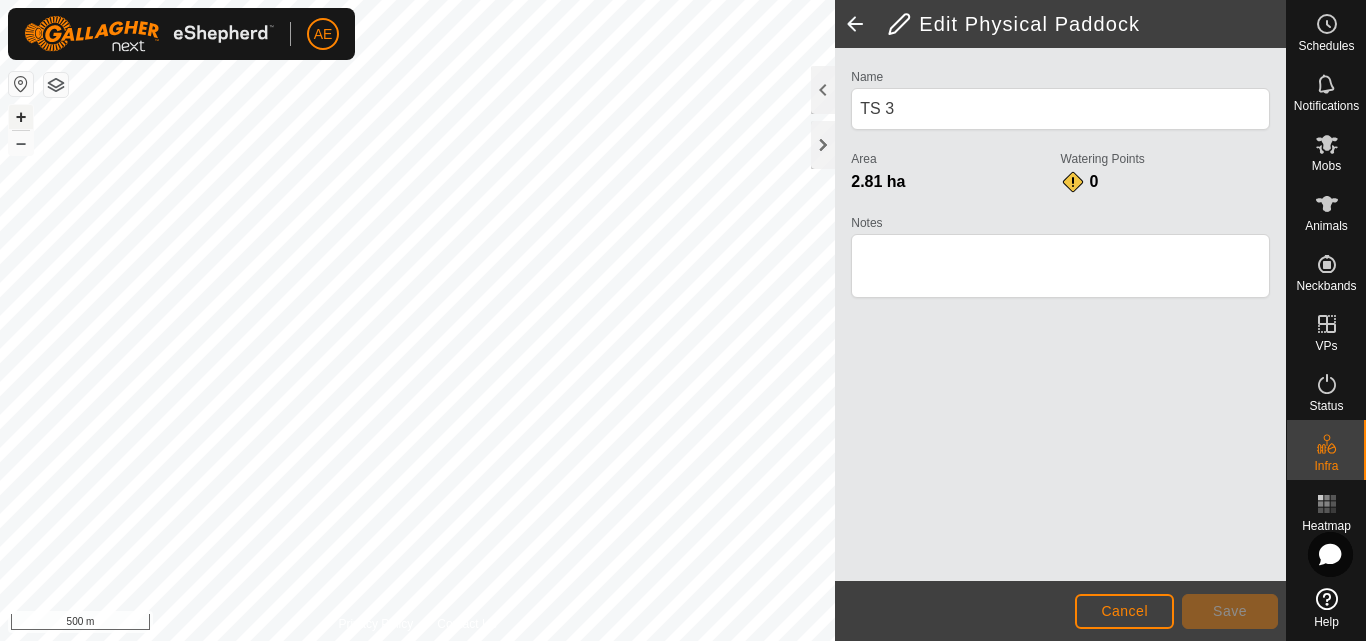click on "+" at bounding box center (21, 117) 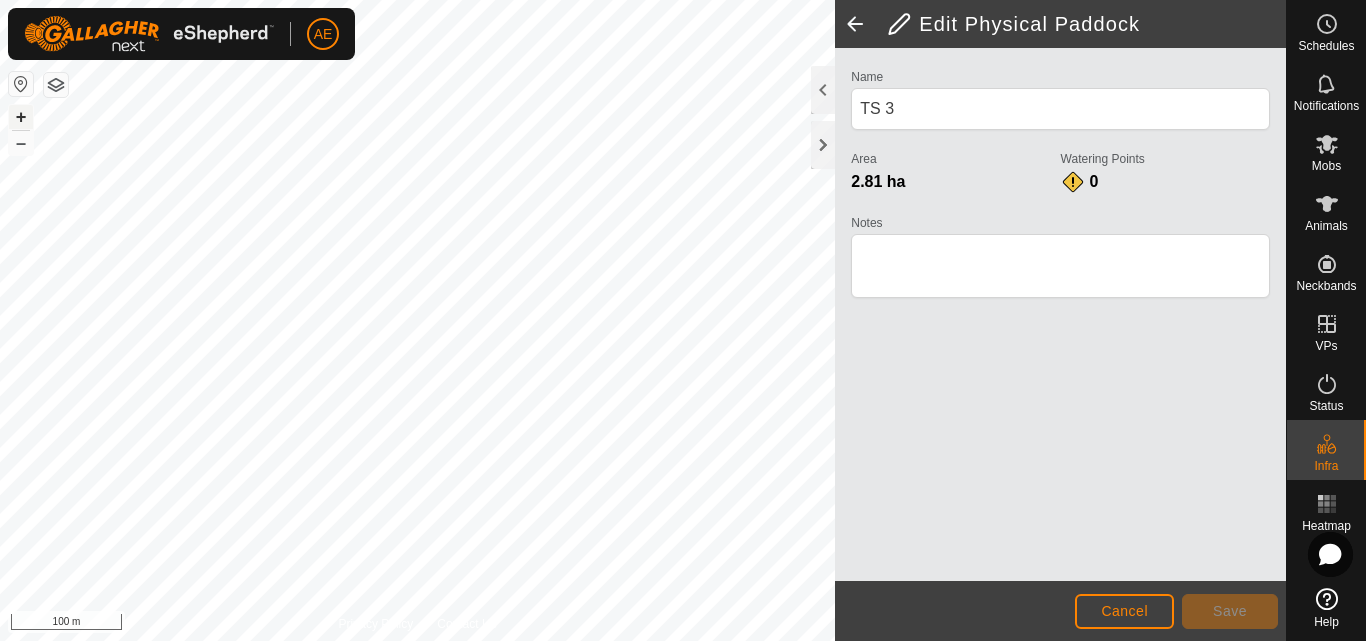 click on "+" at bounding box center (21, 117) 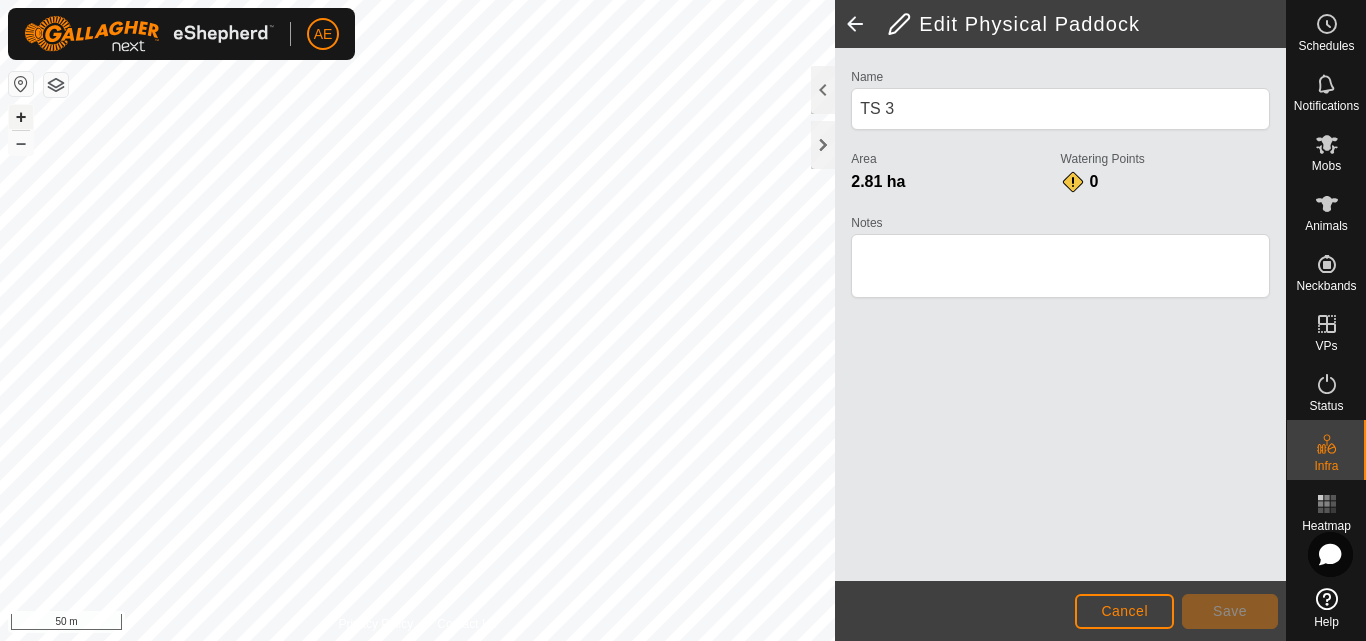 click on "+" at bounding box center [21, 117] 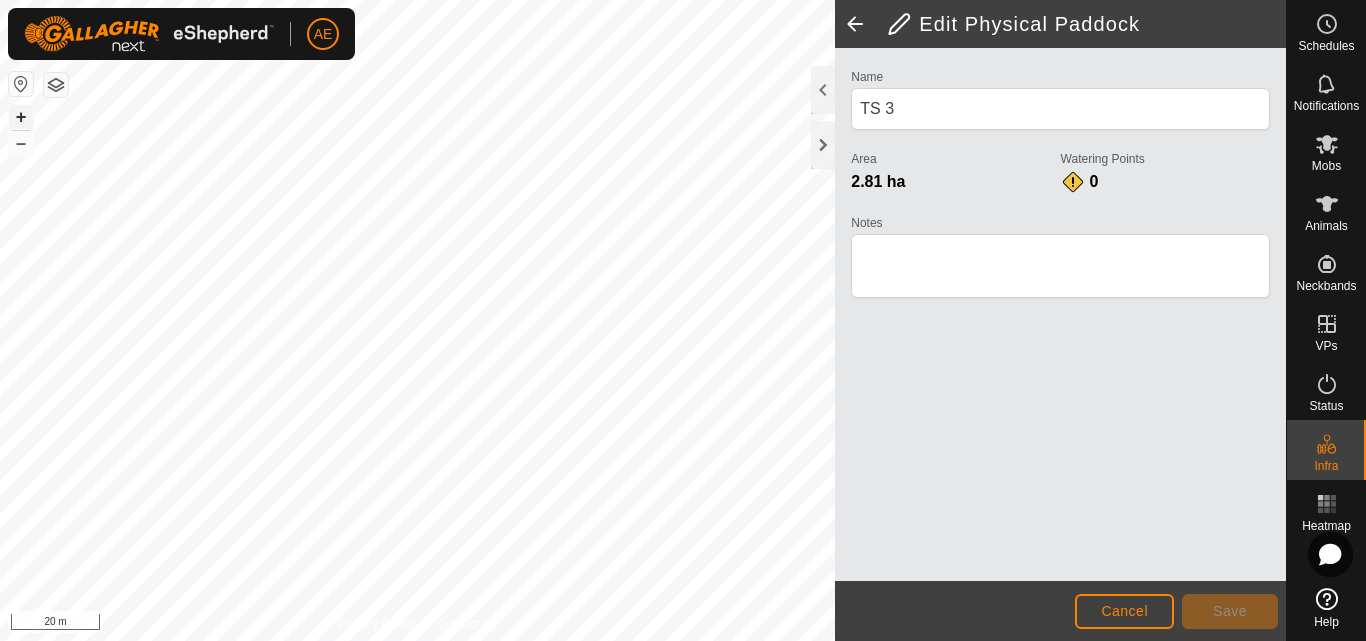 click on "+" at bounding box center (21, 117) 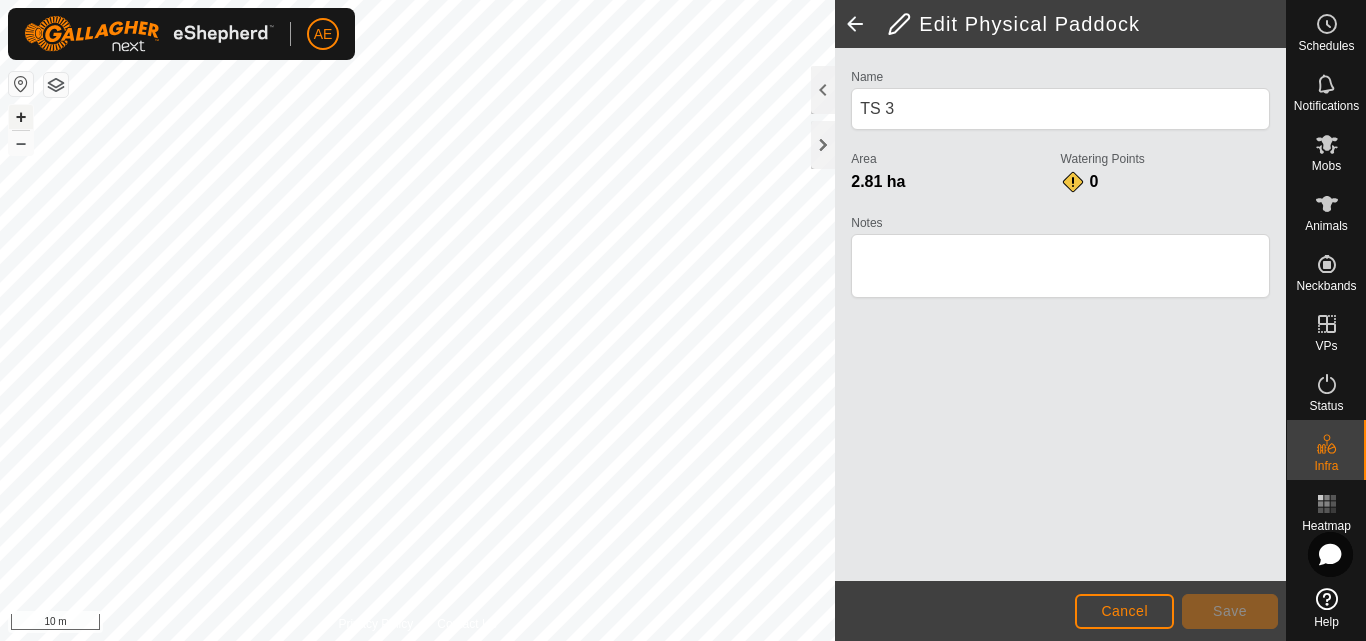 click on "+" at bounding box center [21, 117] 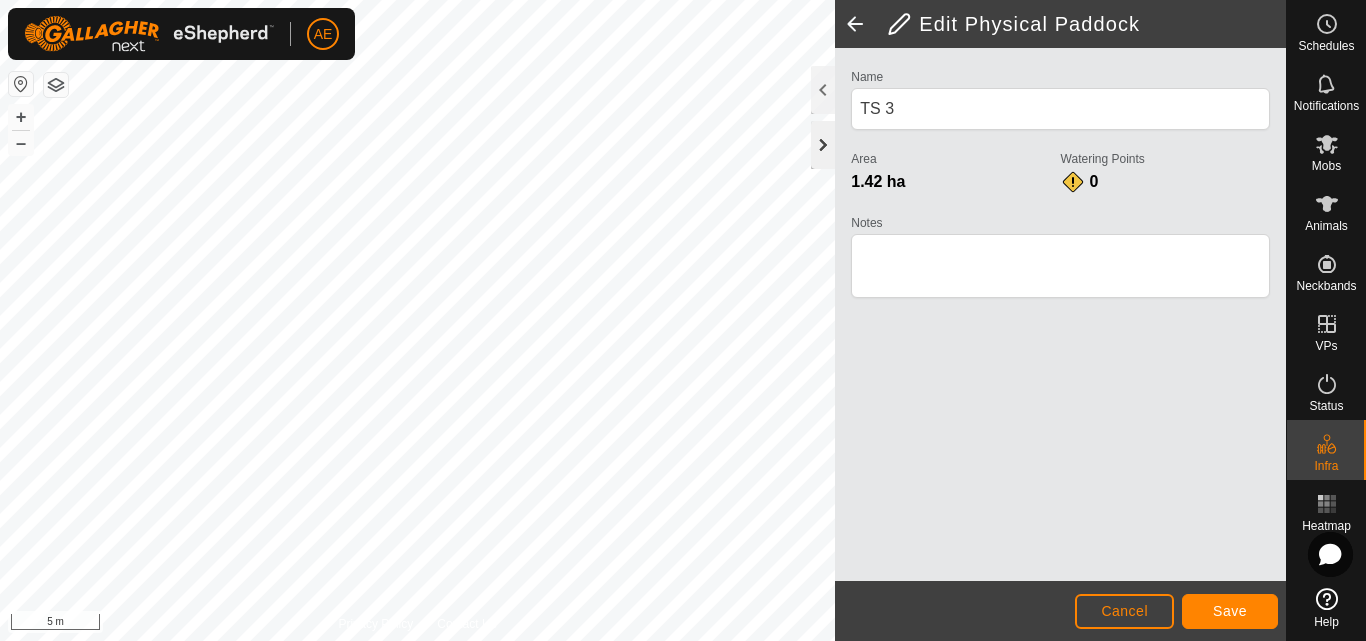 click 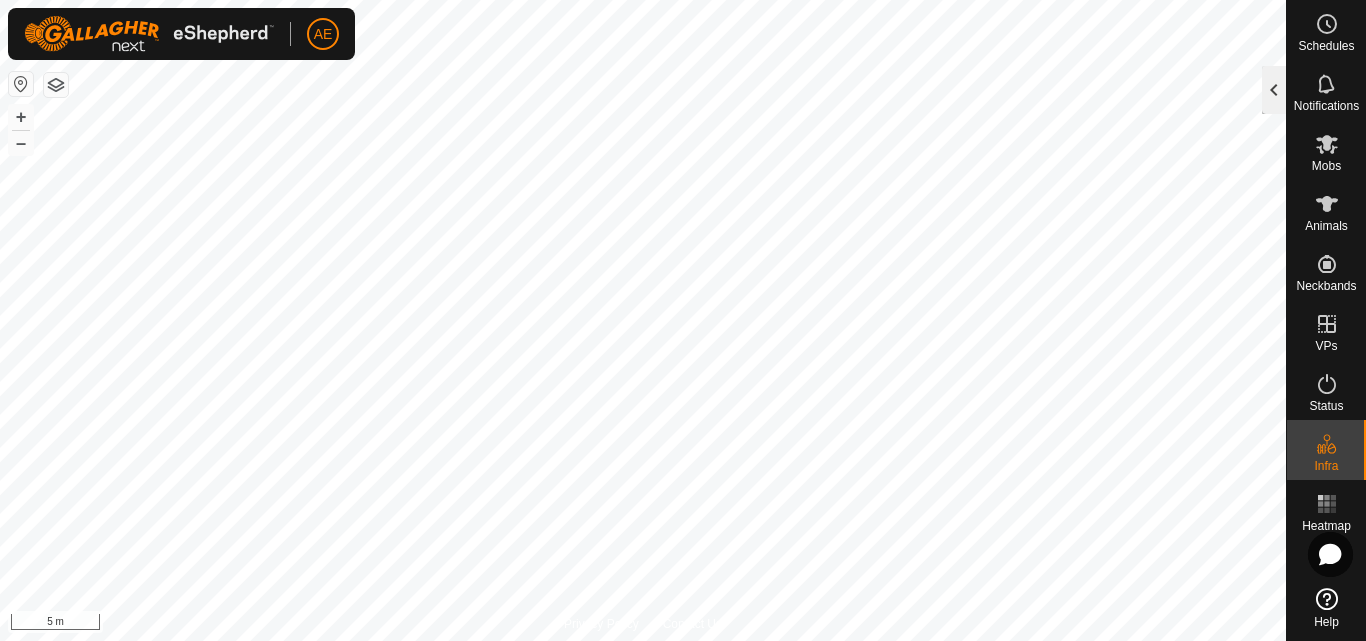 click 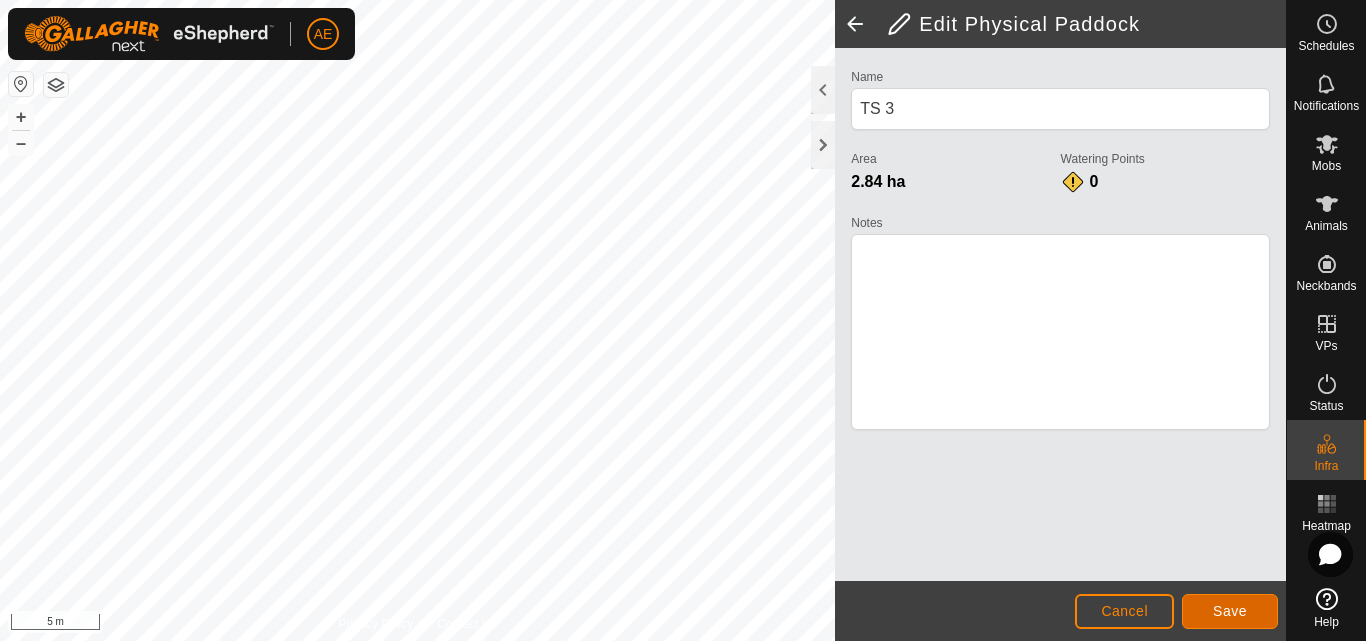 click on "Save" 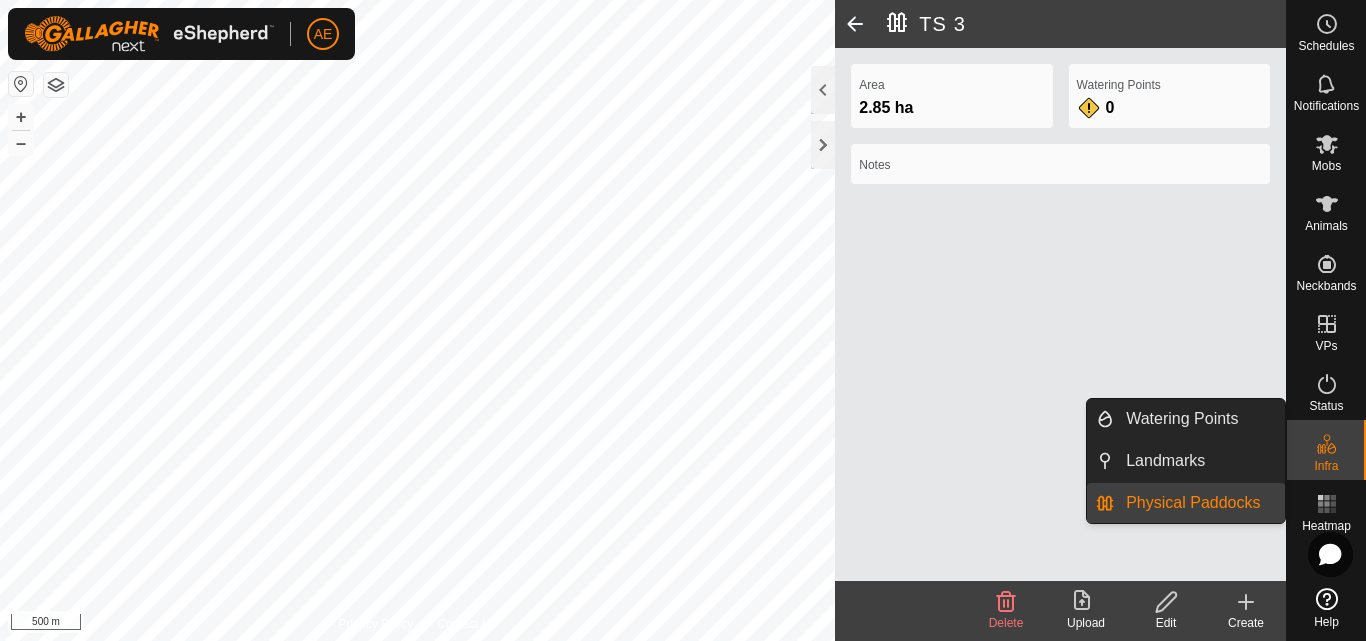 click on "Physical Paddocks" at bounding box center (1199, 503) 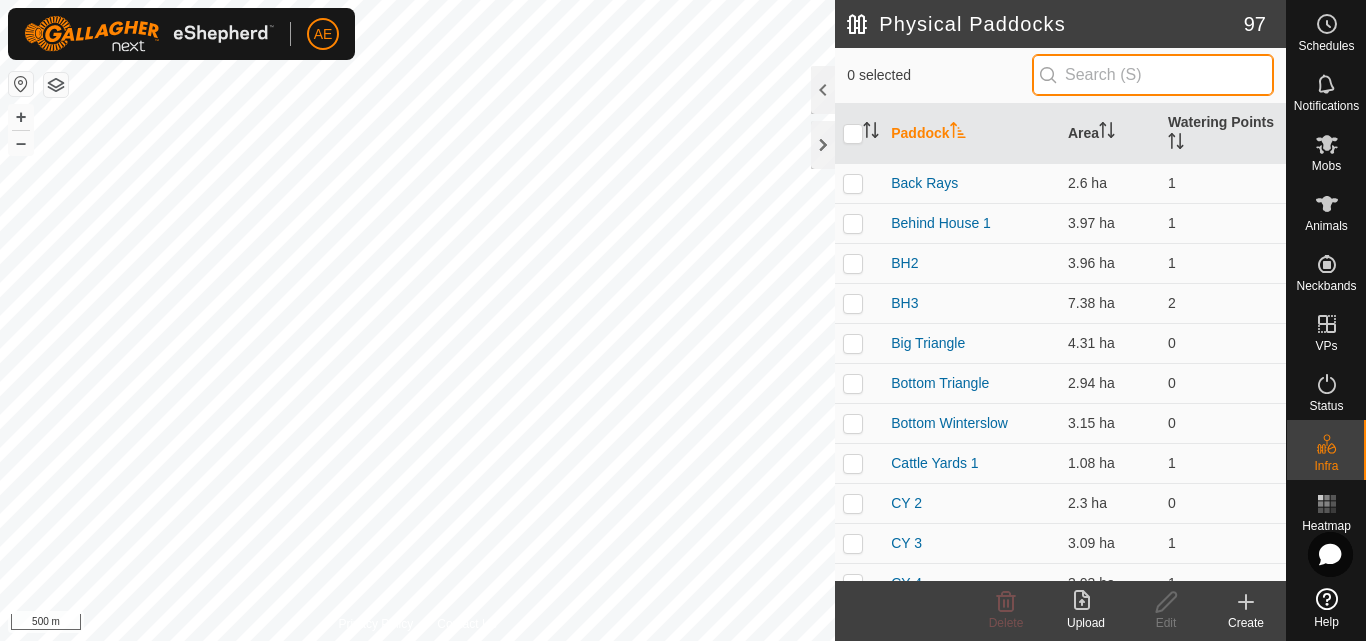 click at bounding box center [1153, 75] 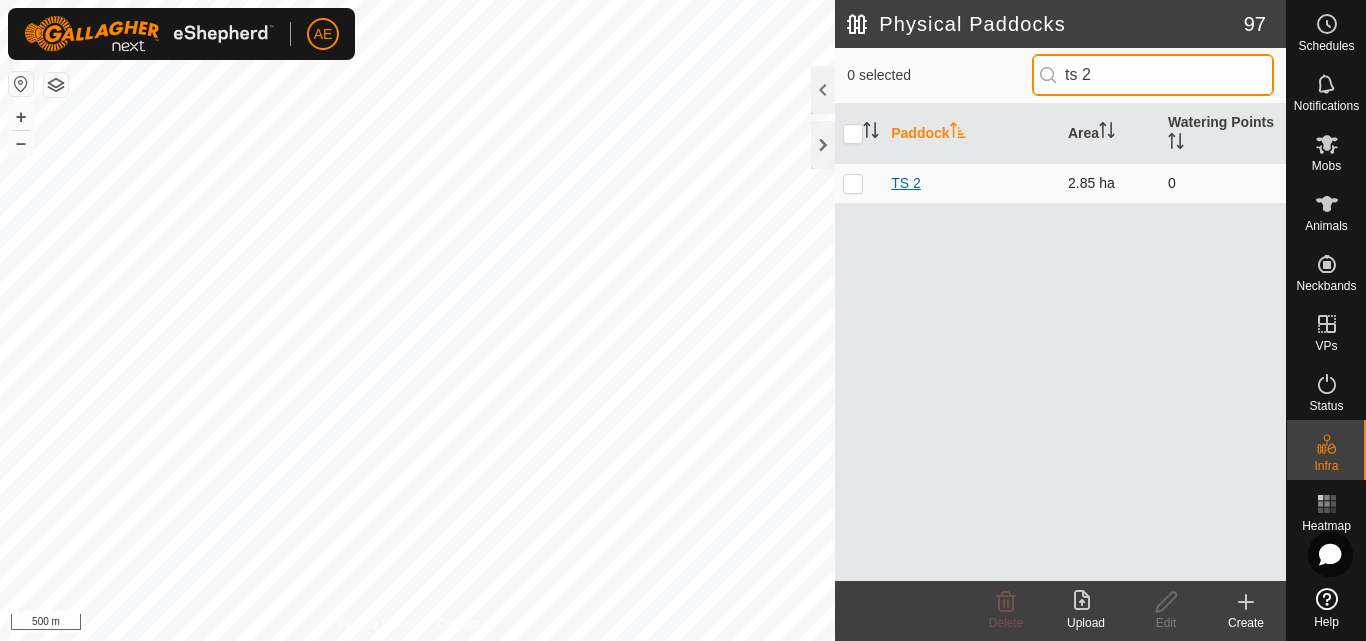 type on "ts 2" 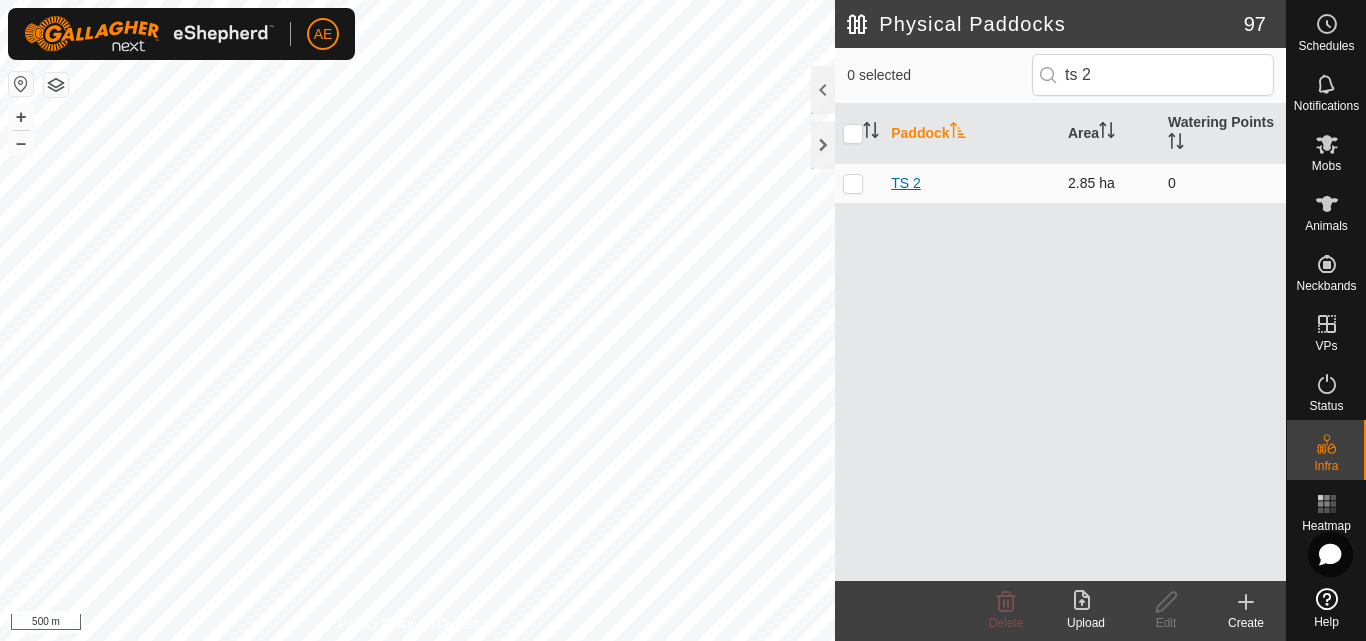 click on "TS 2" at bounding box center [906, 183] 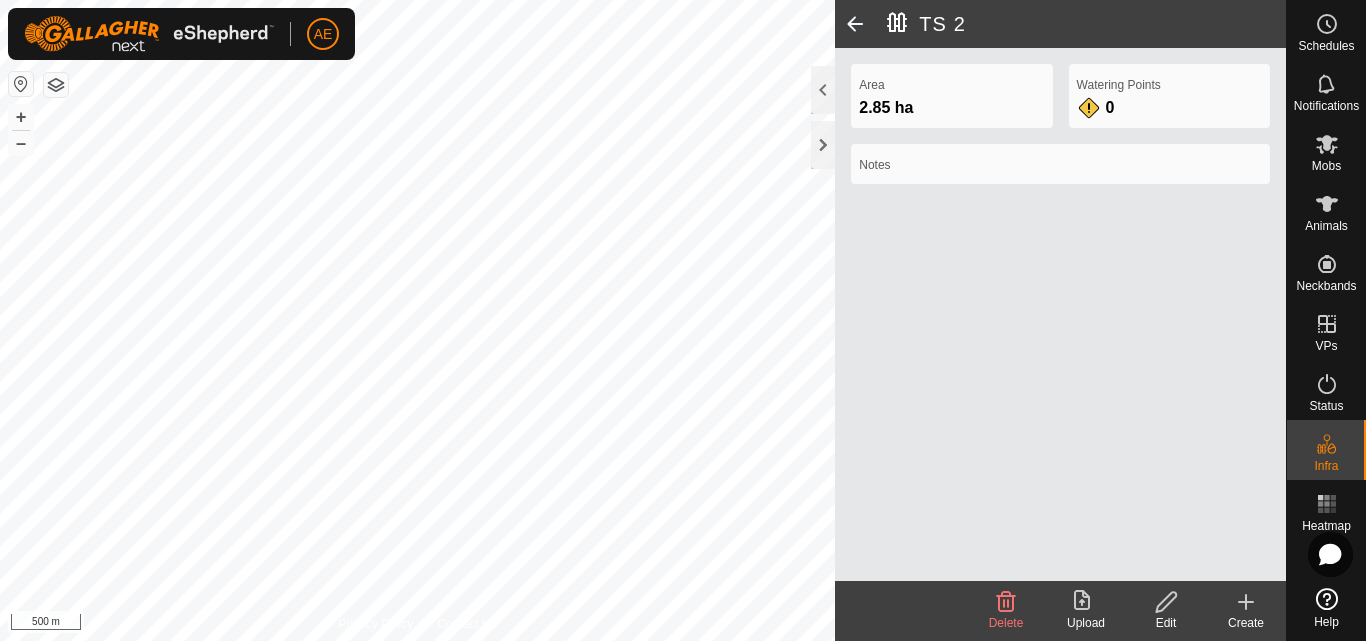 click on "Edit" 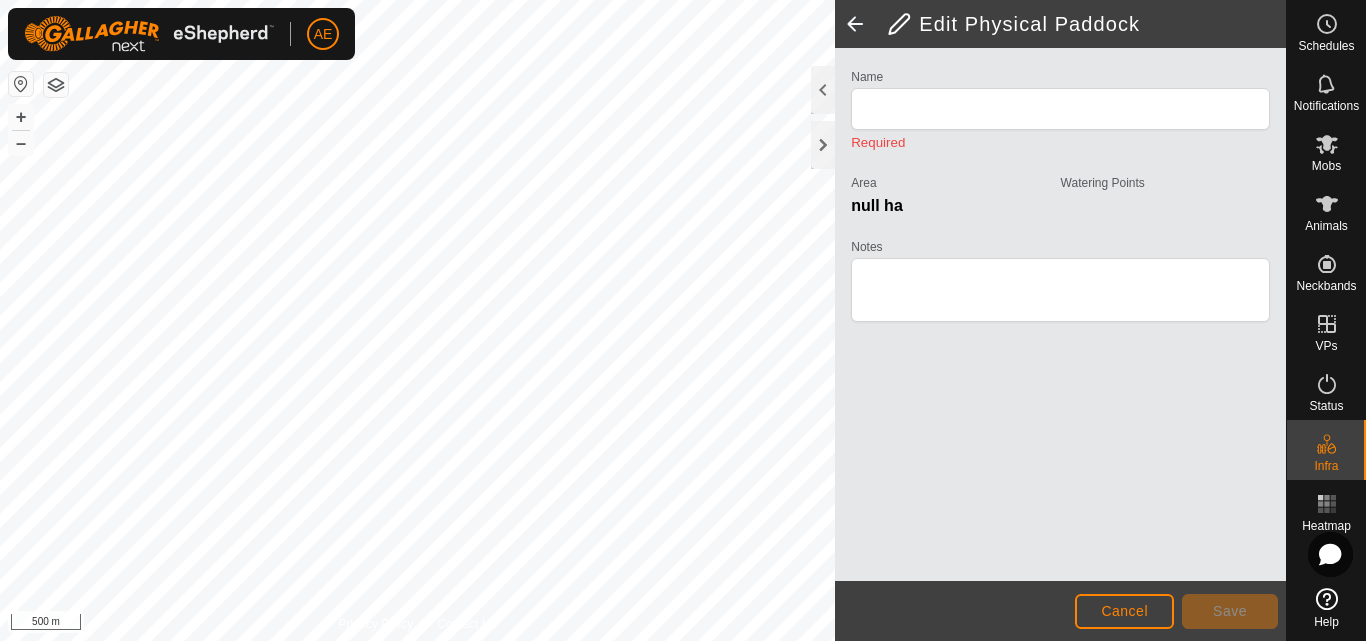 type on "TS 2" 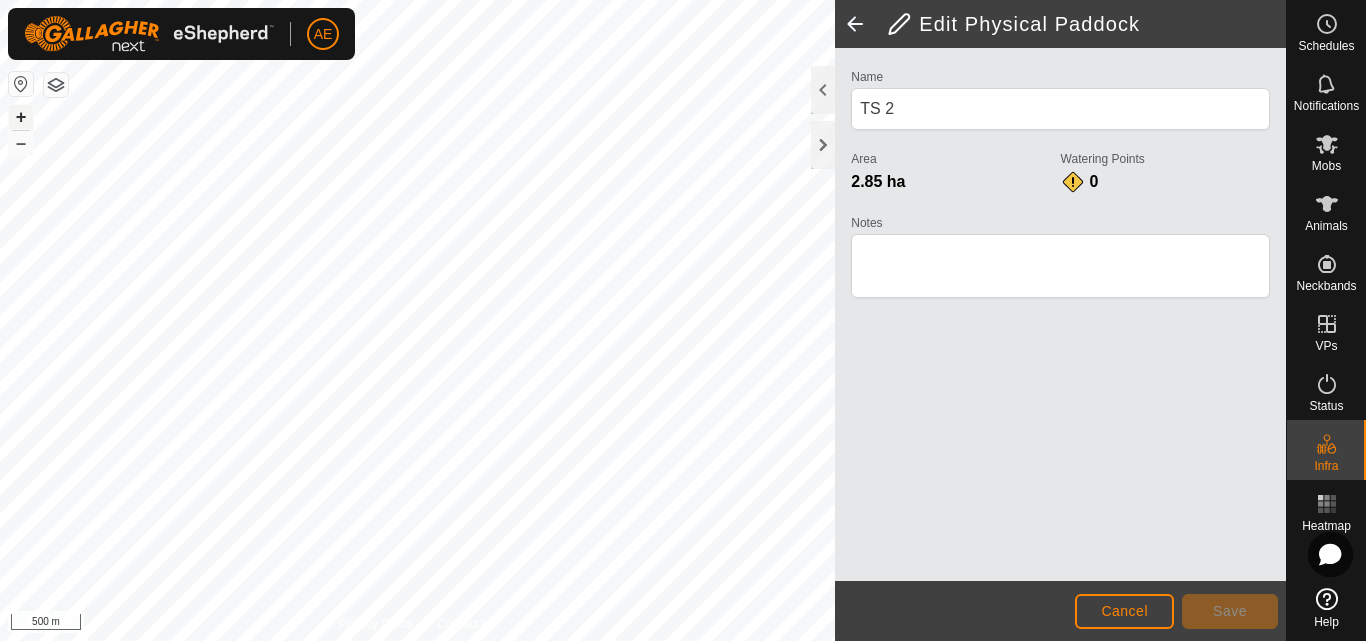 click on "+" at bounding box center (21, 117) 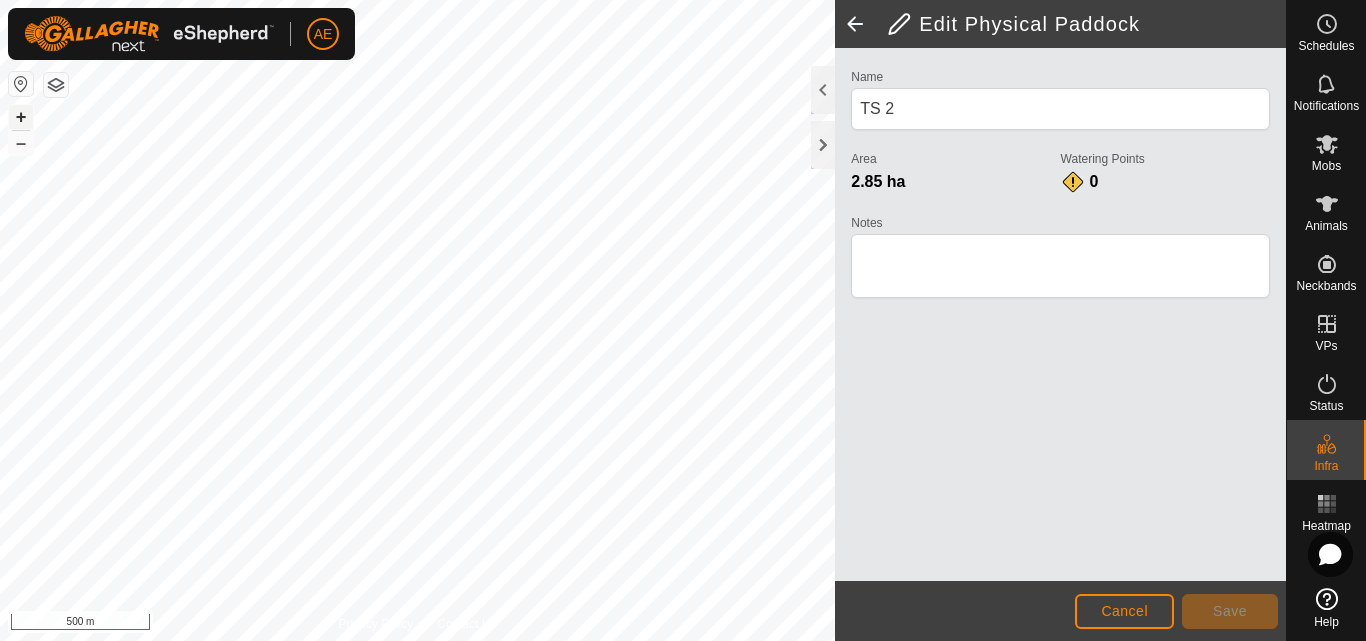click on "+" at bounding box center (21, 117) 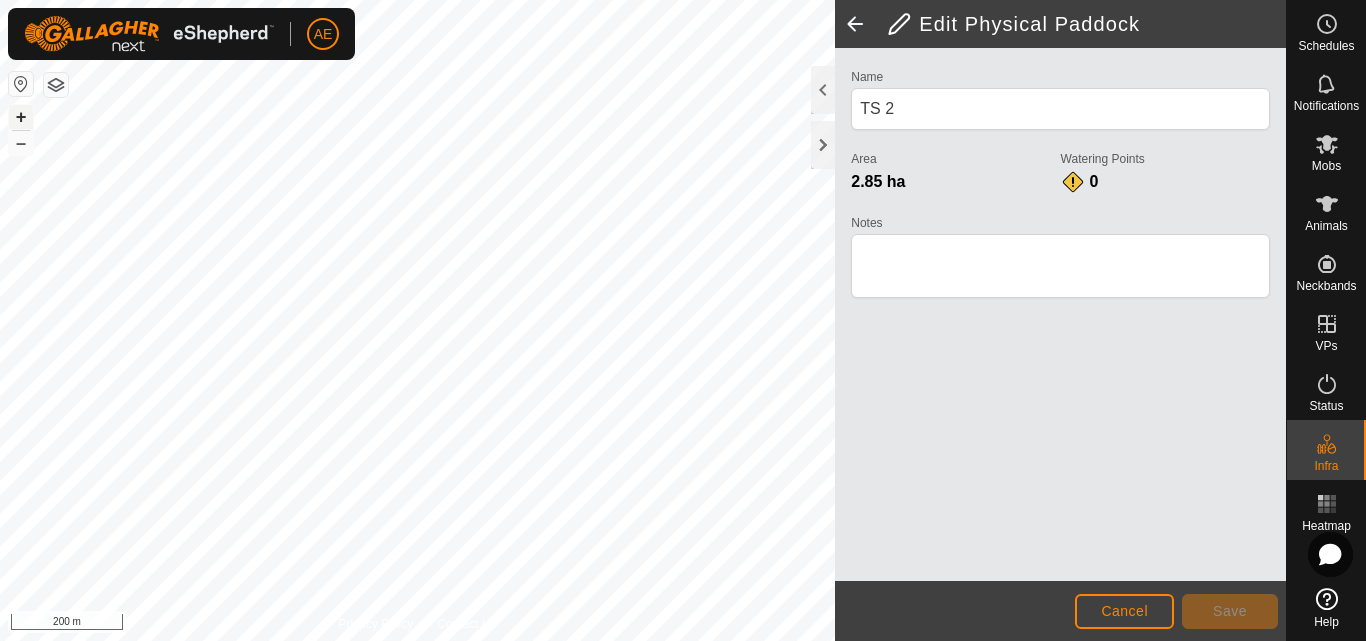 click on "+" at bounding box center [21, 117] 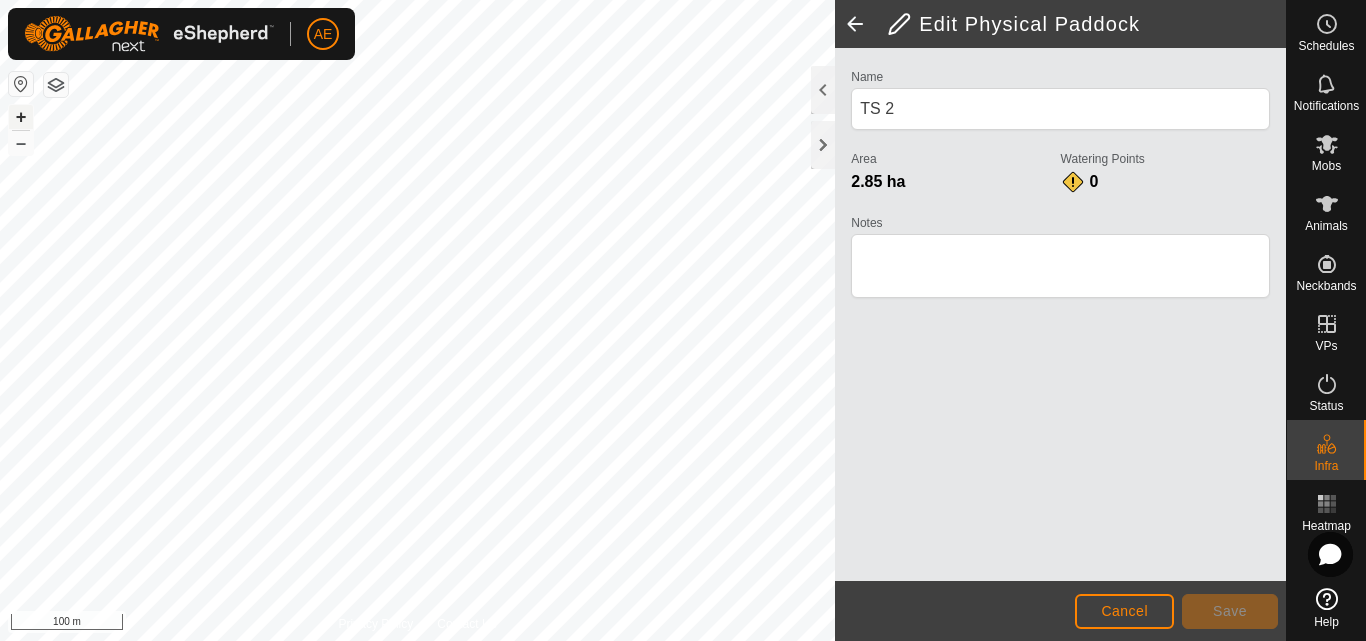 click on "+" at bounding box center (21, 117) 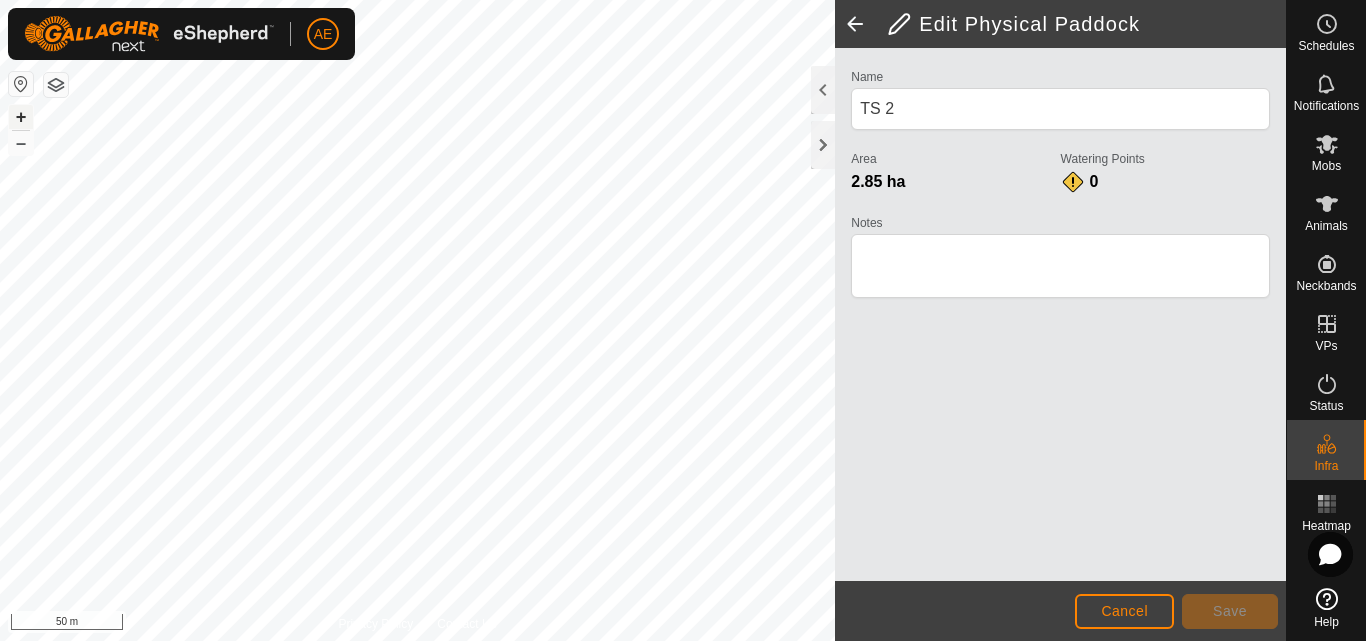 click on "+" at bounding box center (21, 117) 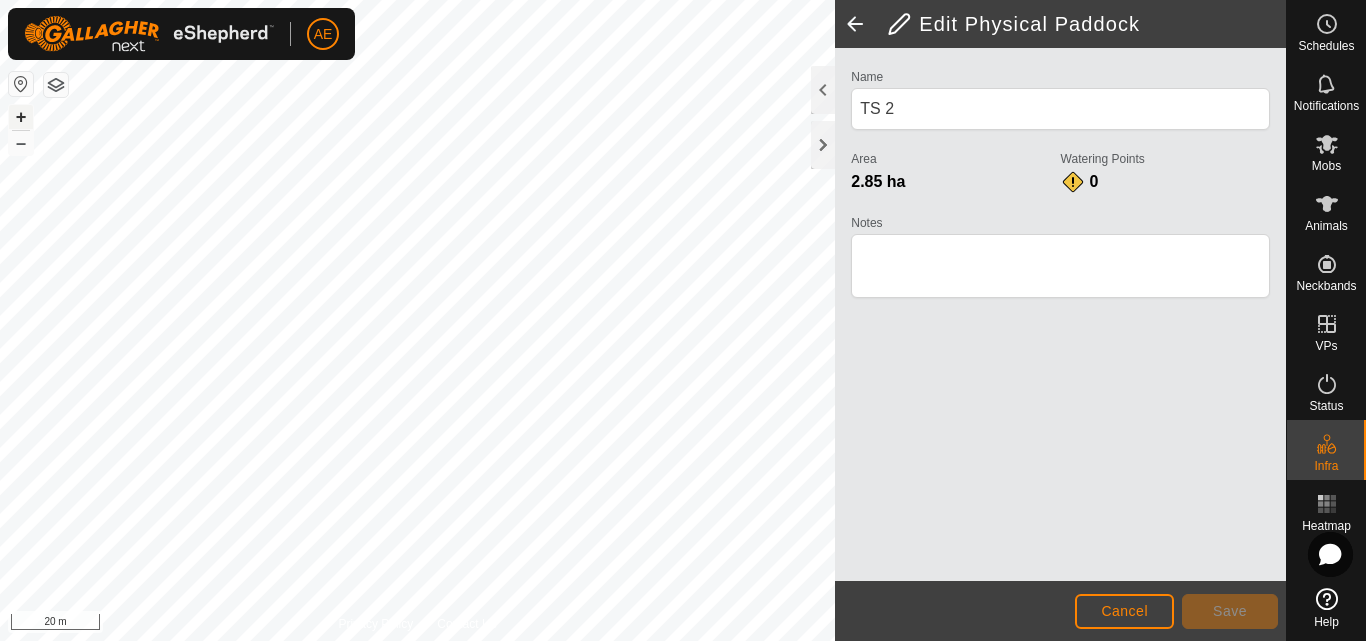 click on "+" at bounding box center (21, 117) 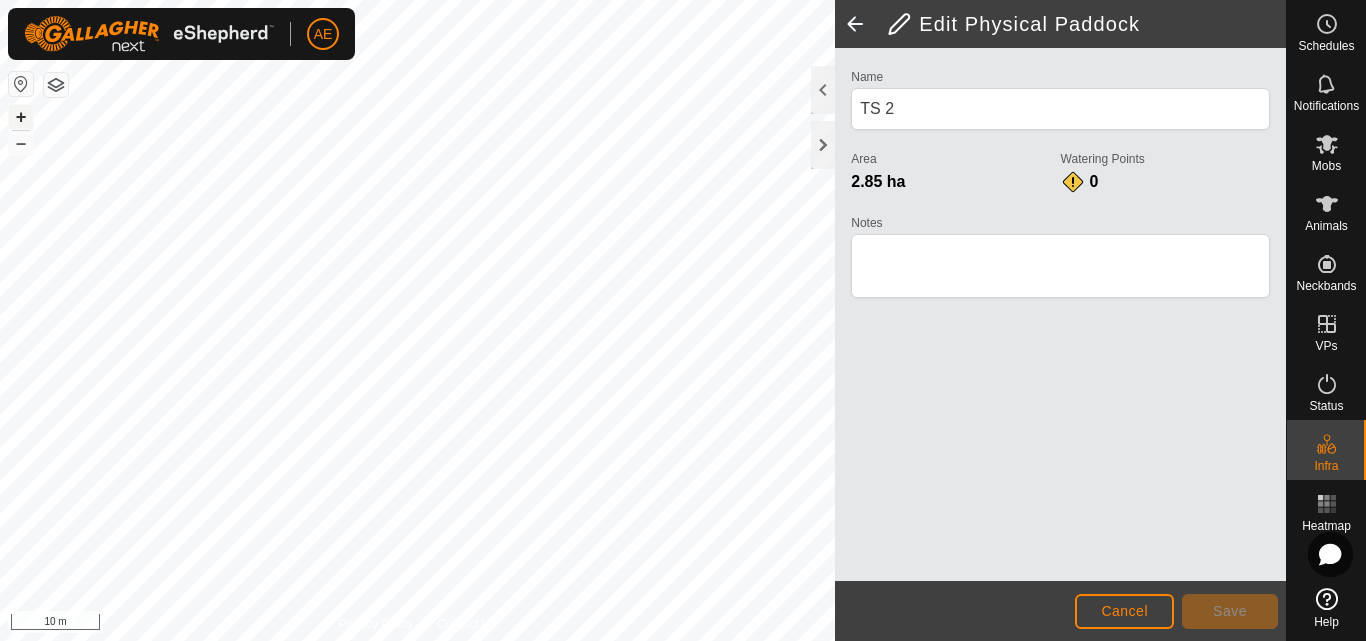 click on "+" at bounding box center (21, 117) 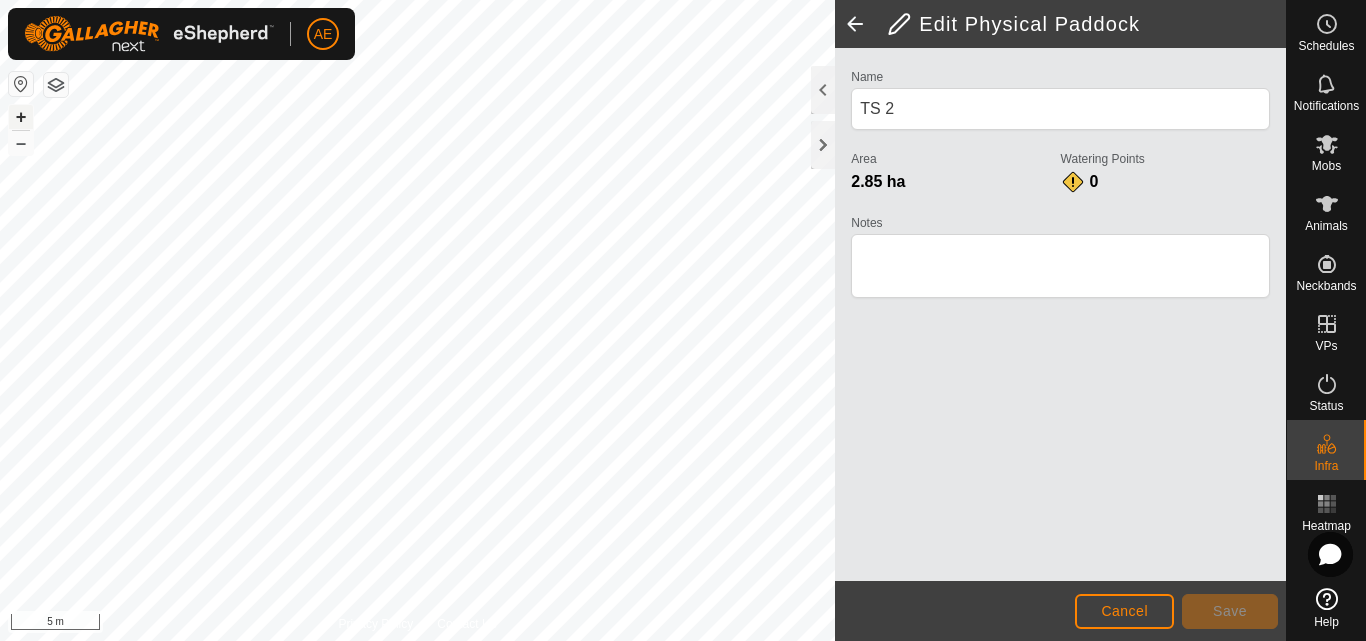 click on "+" at bounding box center [21, 117] 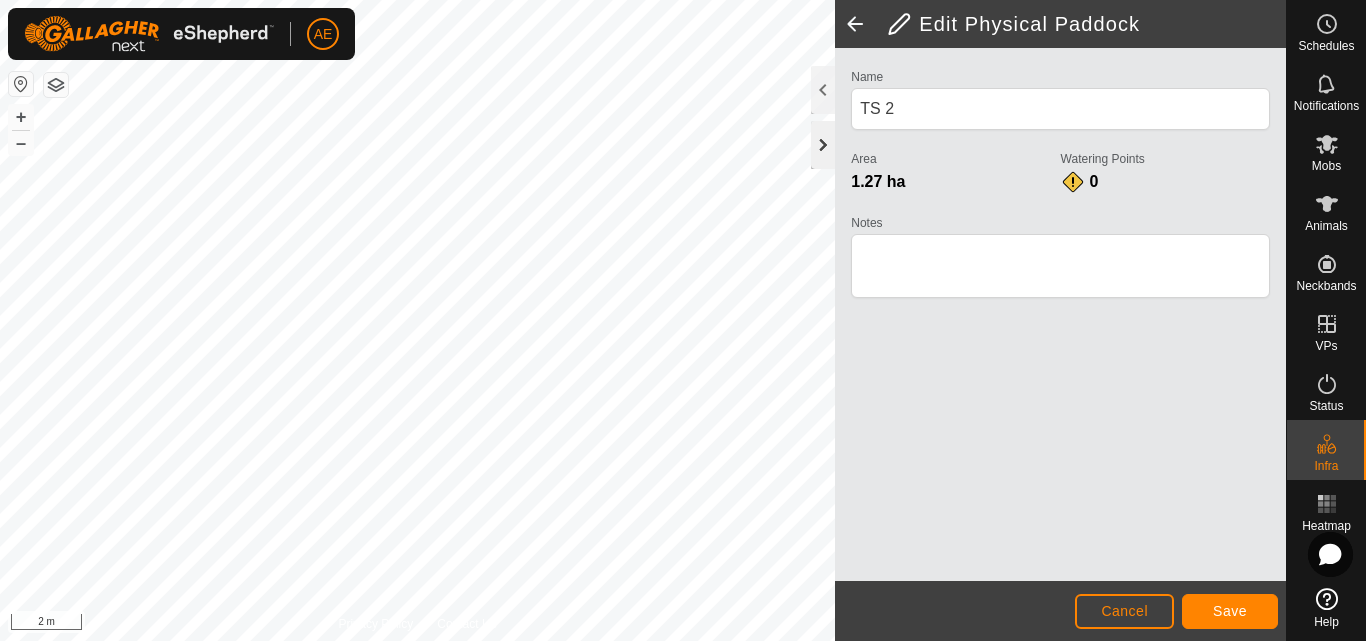 click 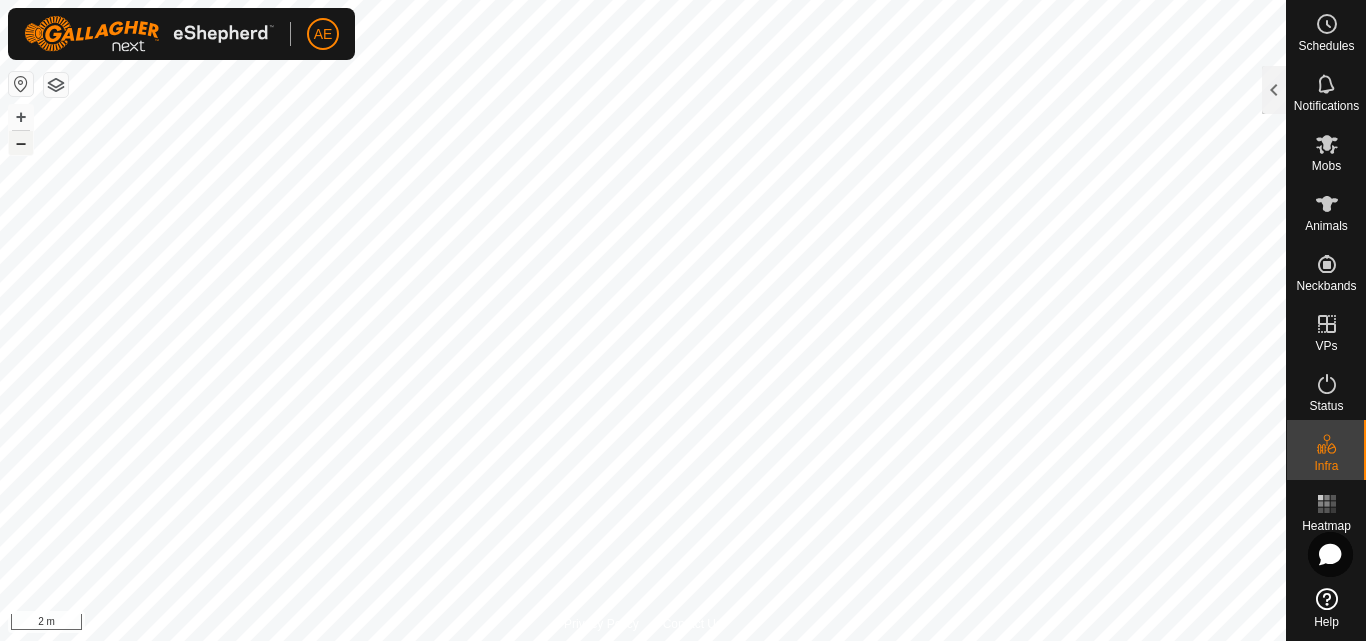 click on "–" at bounding box center [21, 143] 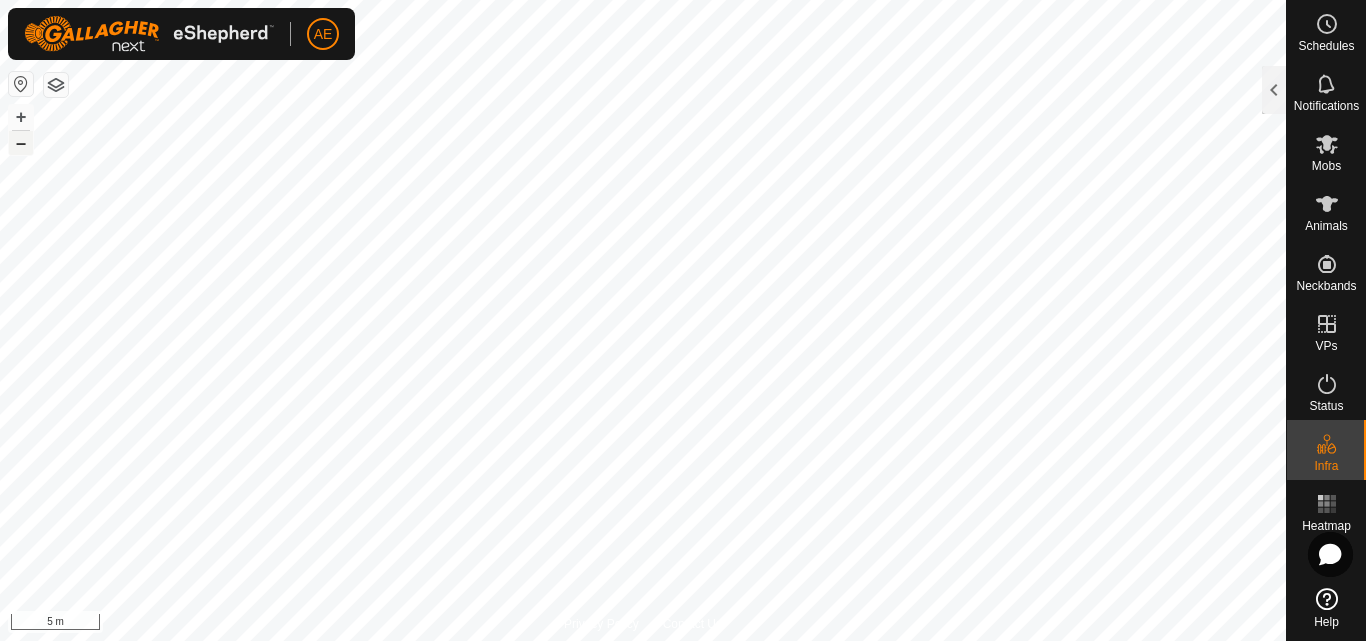 click on "–" at bounding box center [21, 143] 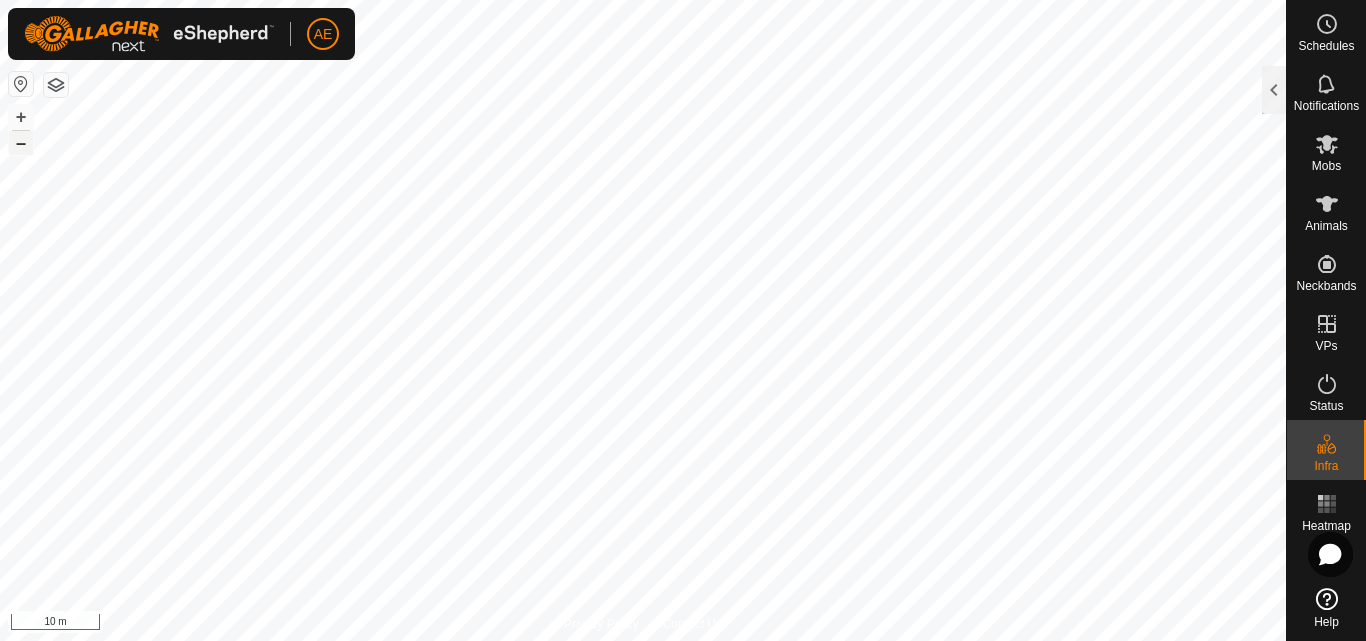 click on "–" at bounding box center (21, 143) 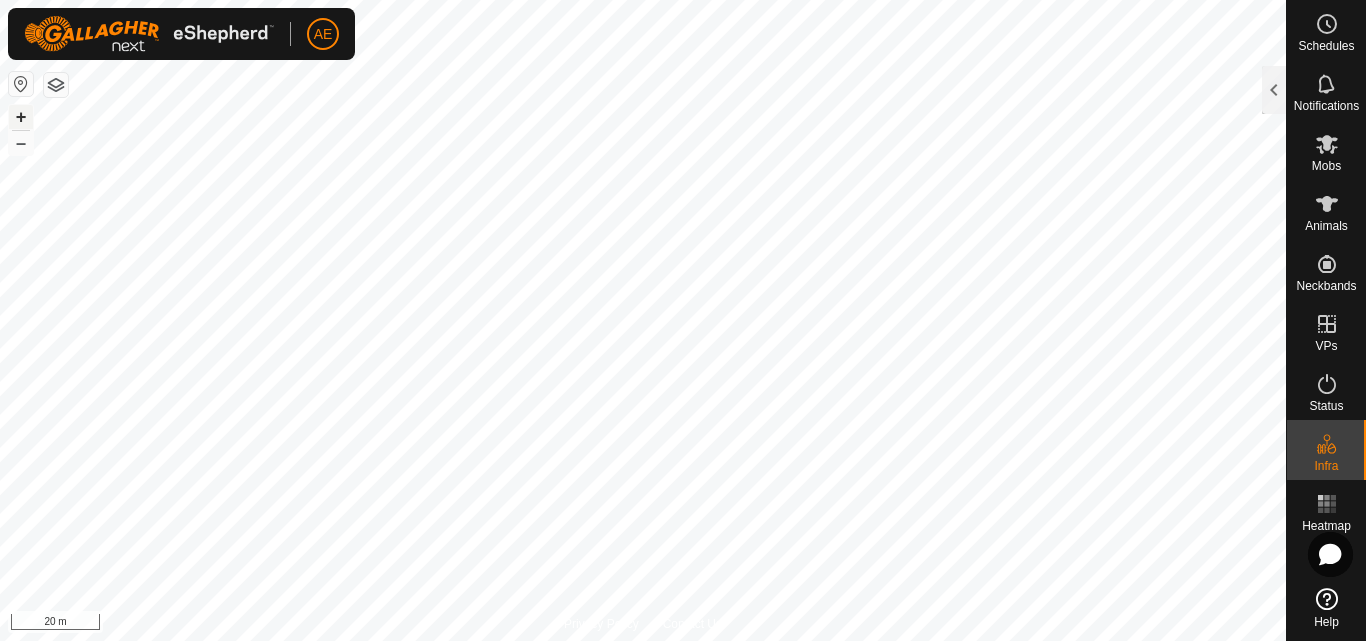 click on "+" at bounding box center (21, 117) 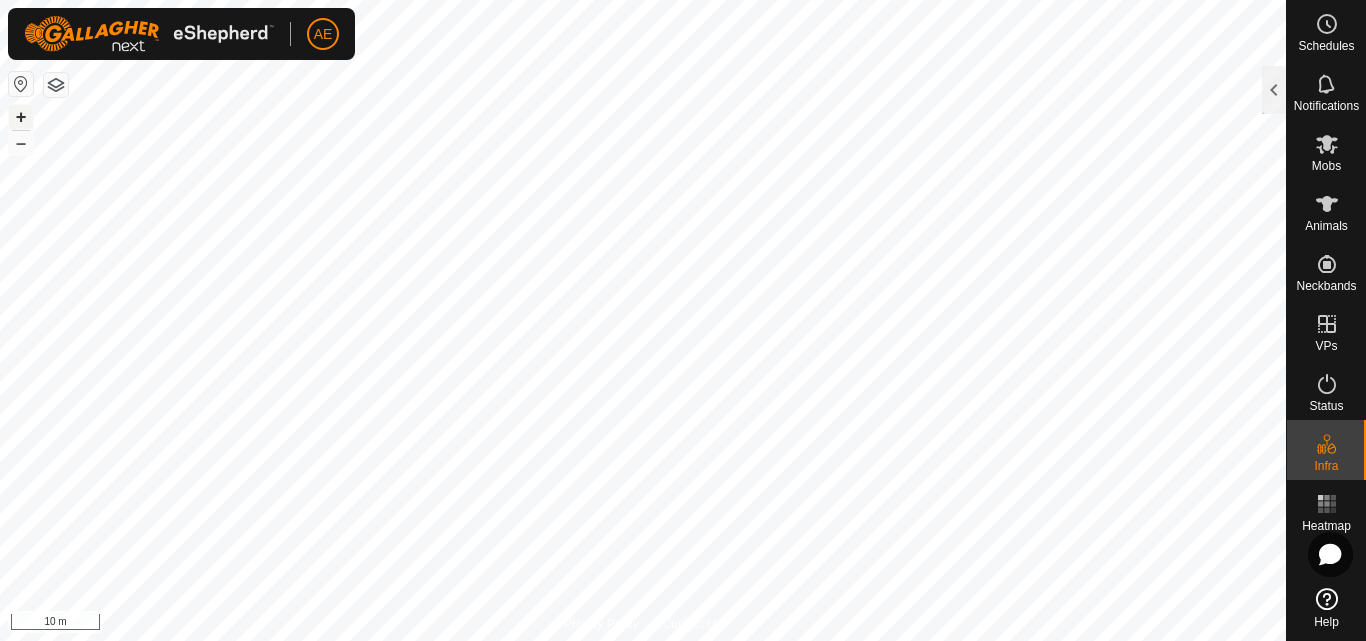 click on "+" at bounding box center (21, 117) 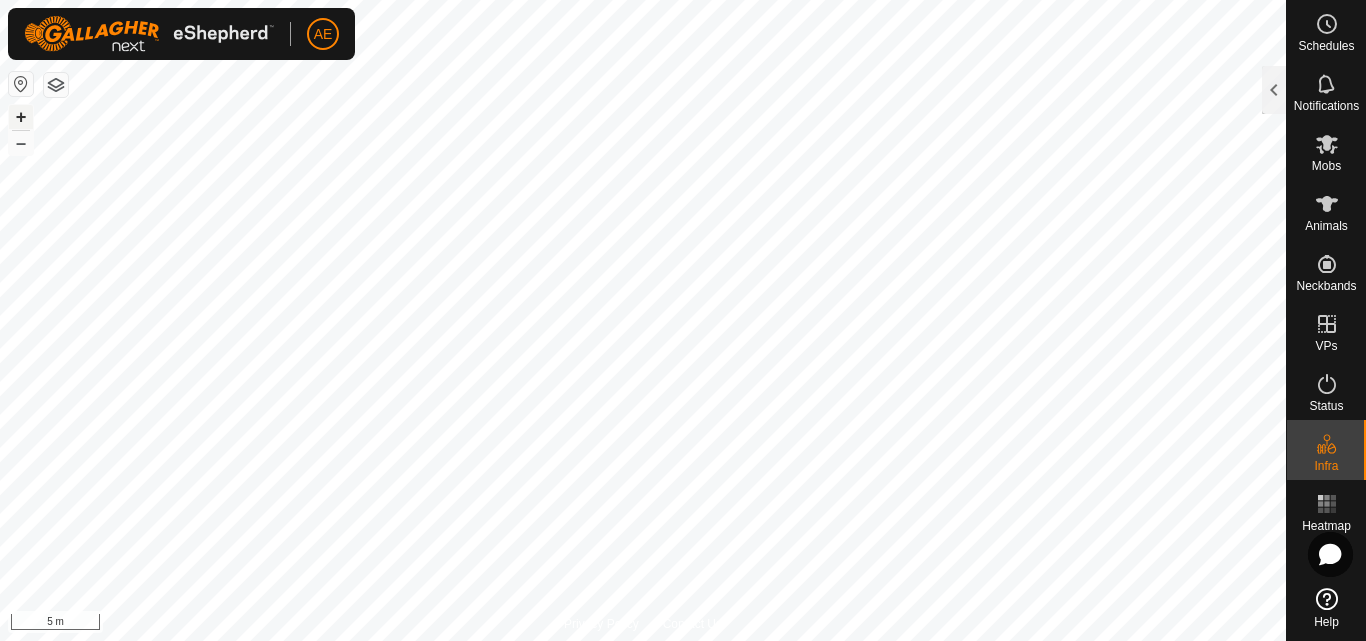 click on "+" at bounding box center [21, 117] 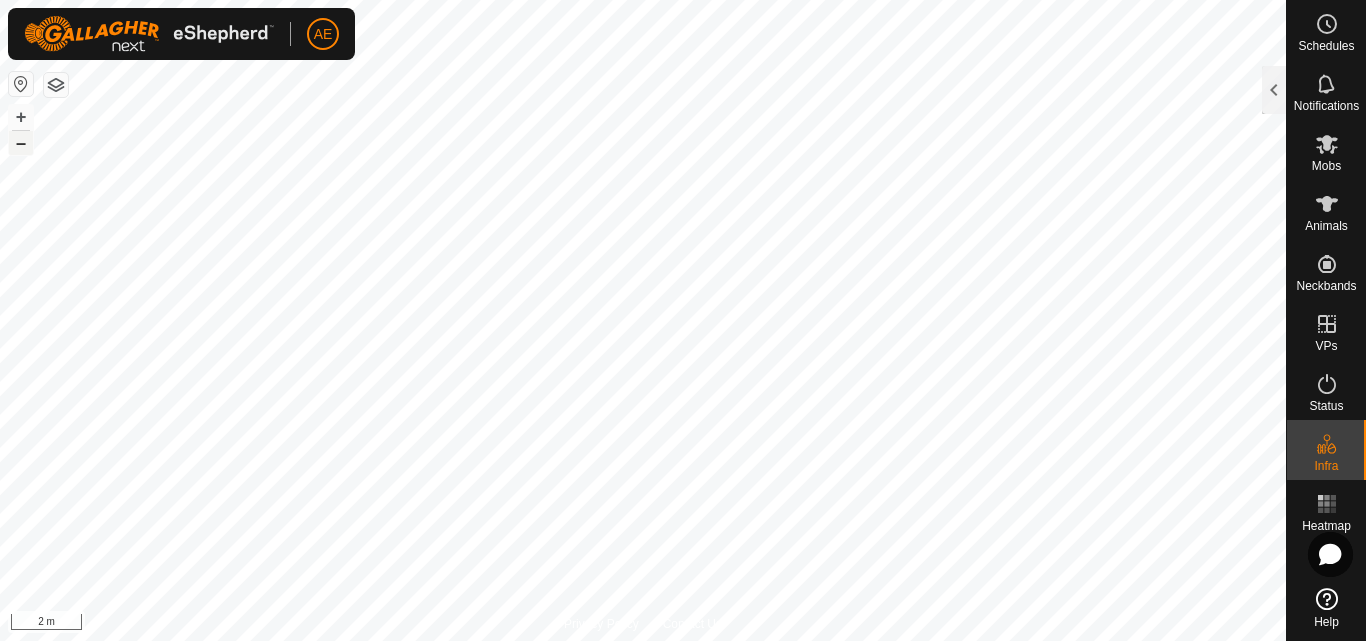 click on "–" at bounding box center (21, 143) 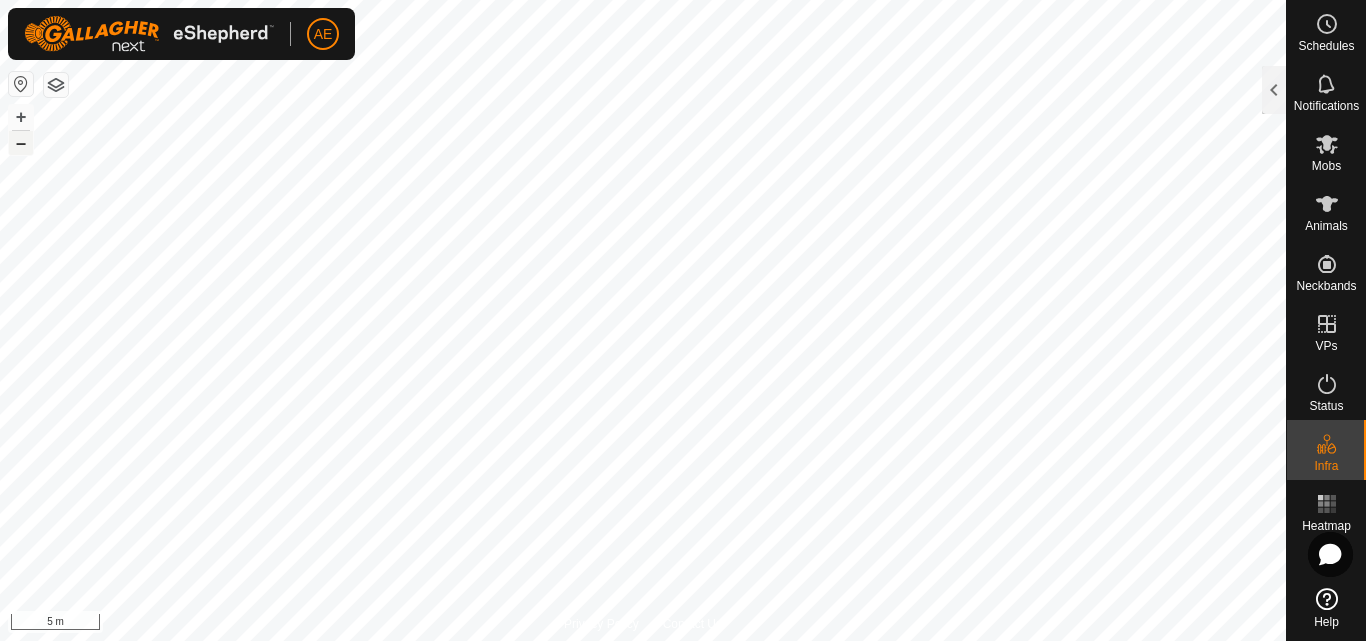 click on "–" at bounding box center [21, 143] 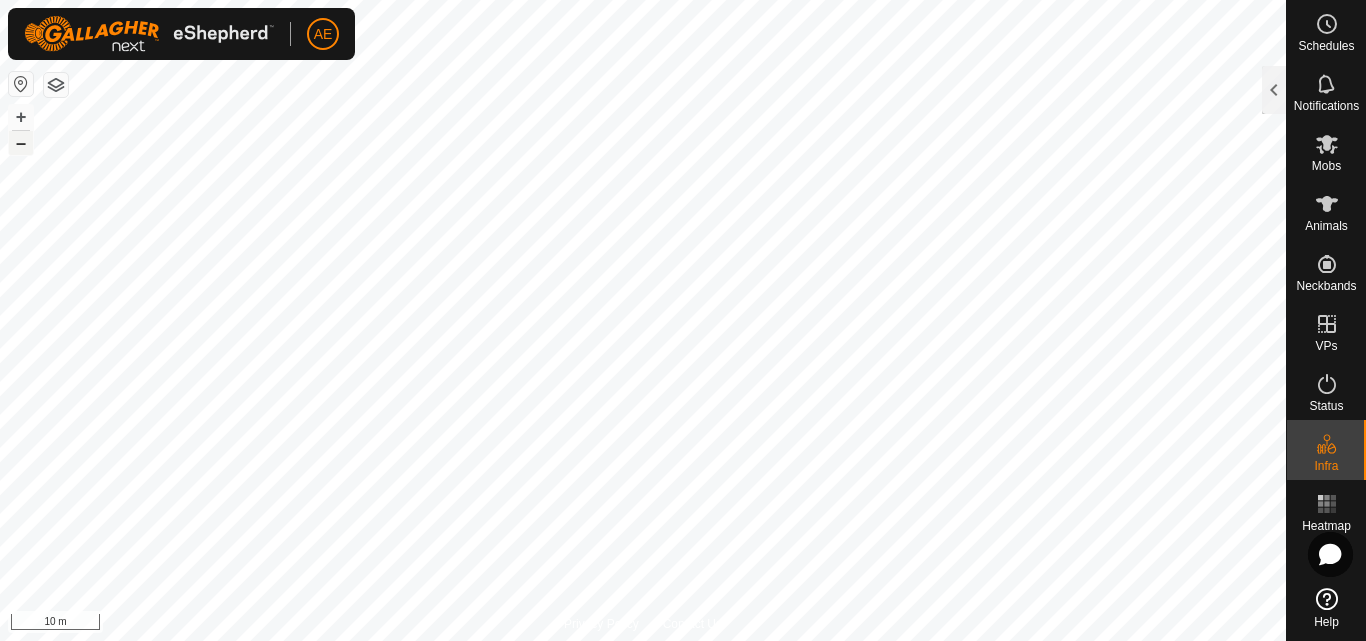 click on "–" at bounding box center (21, 143) 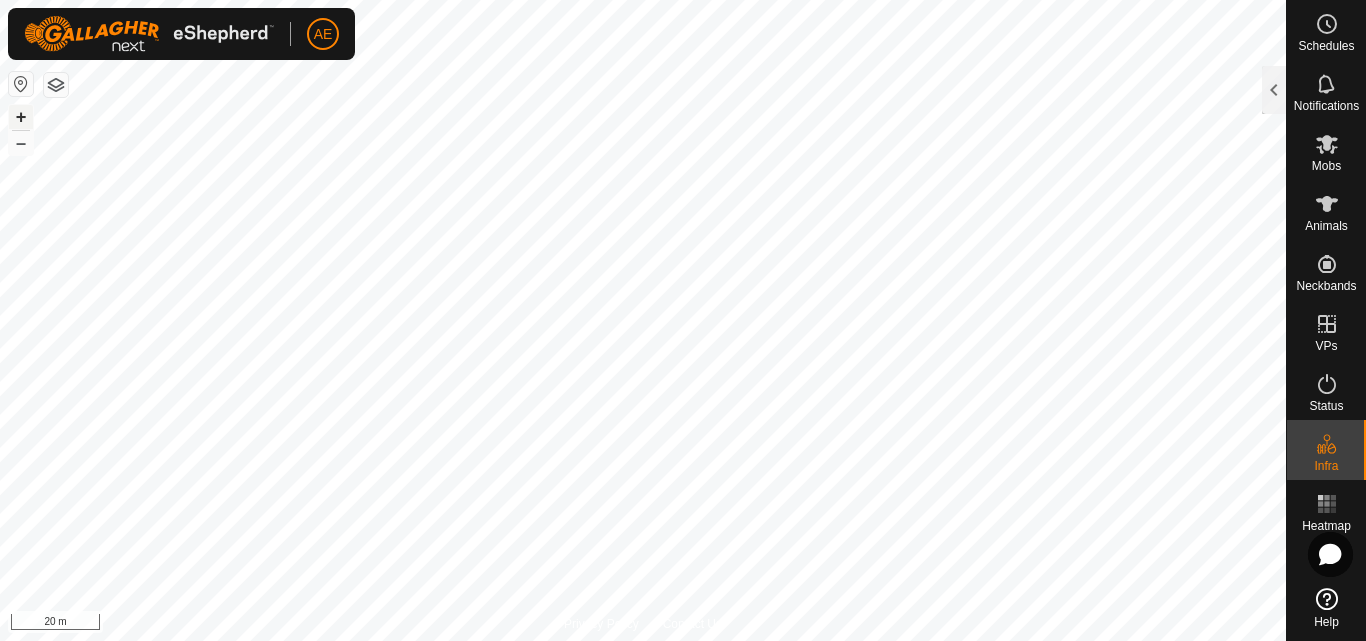 click on "+" at bounding box center (21, 117) 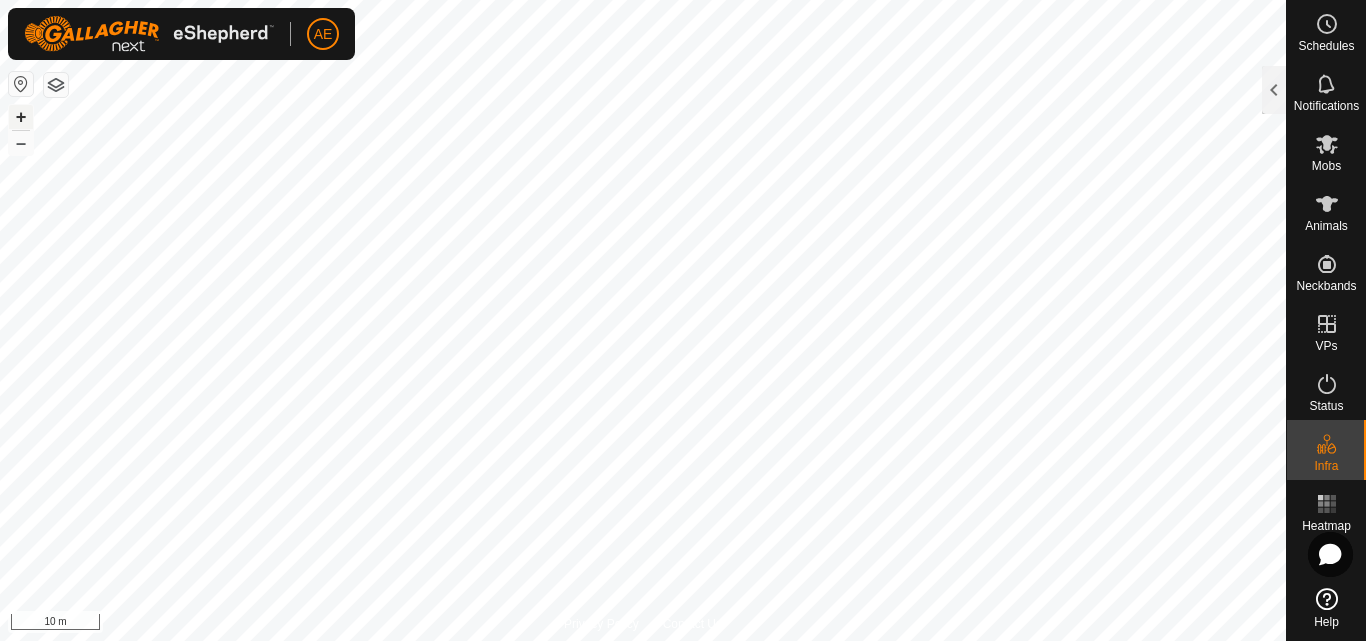 click on "+" at bounding box center [21, 117] 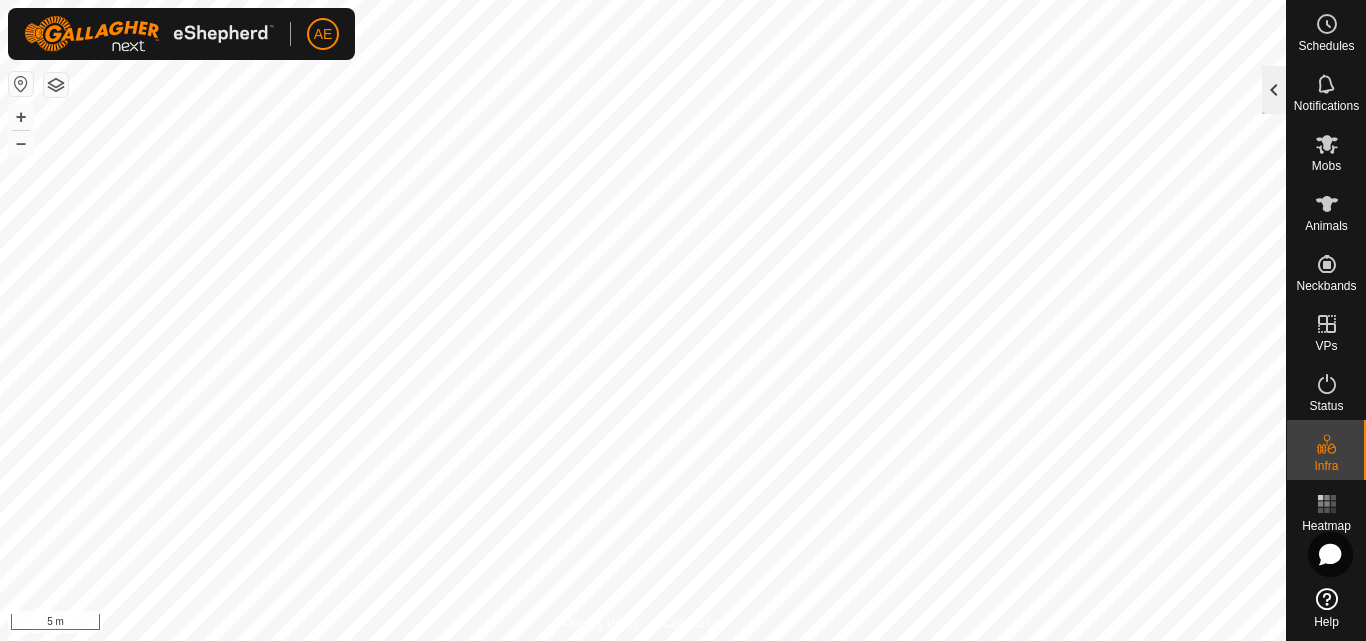 click 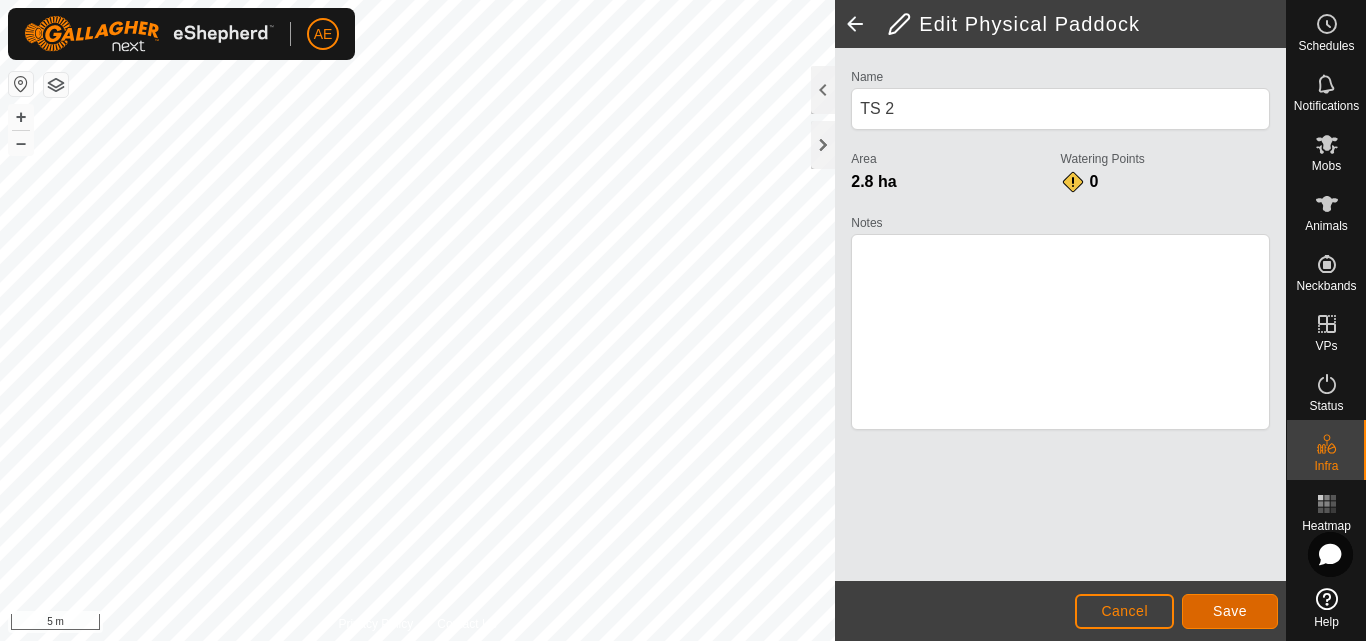 click on "Save" 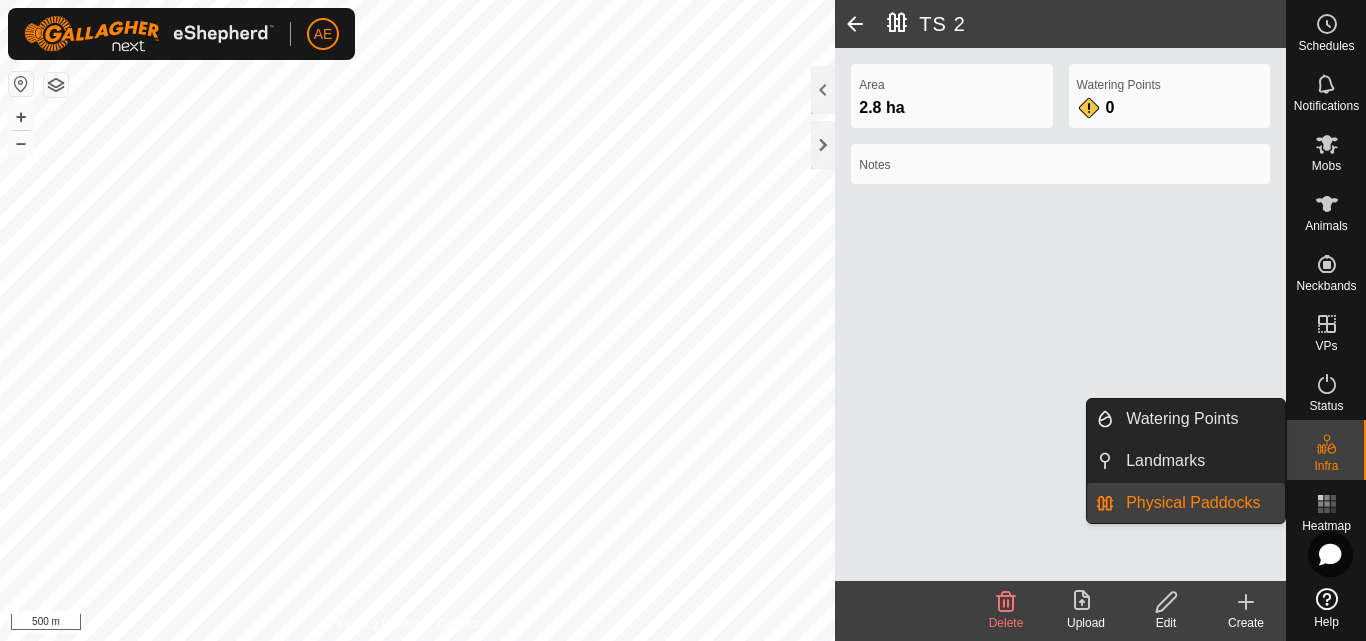 click on "Physical Paddocks" at bounding box center (1199, 503) 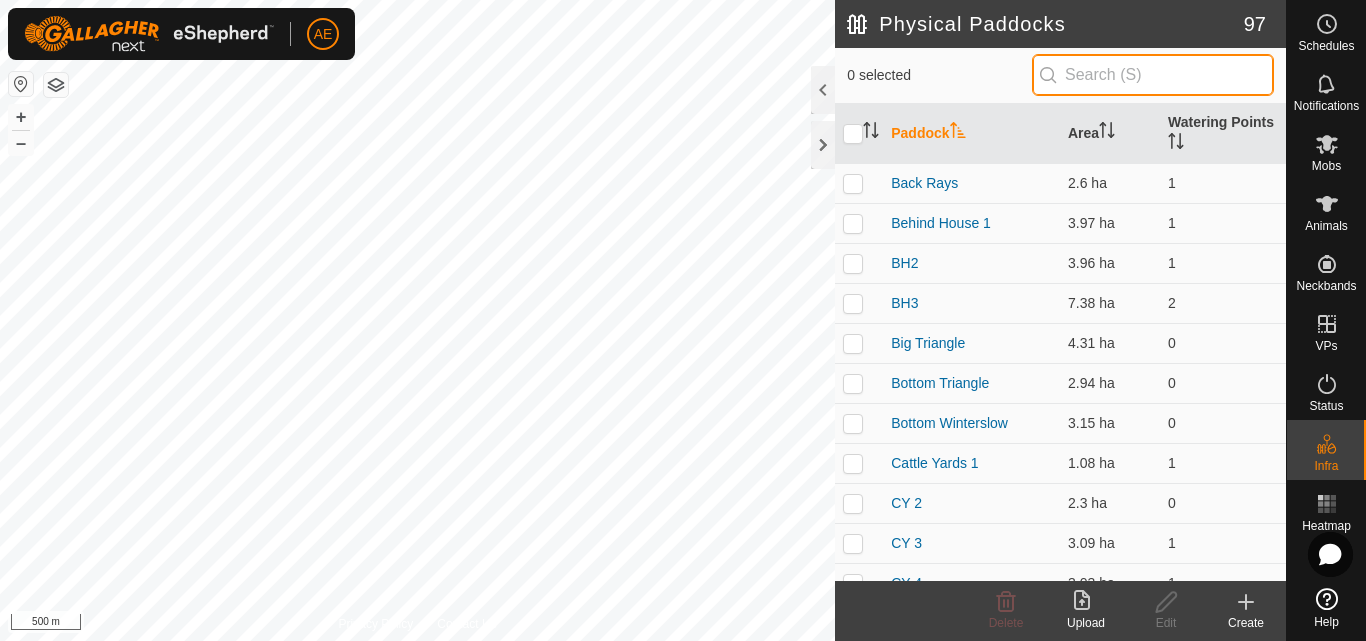 click at bounding box center [1153, 75] 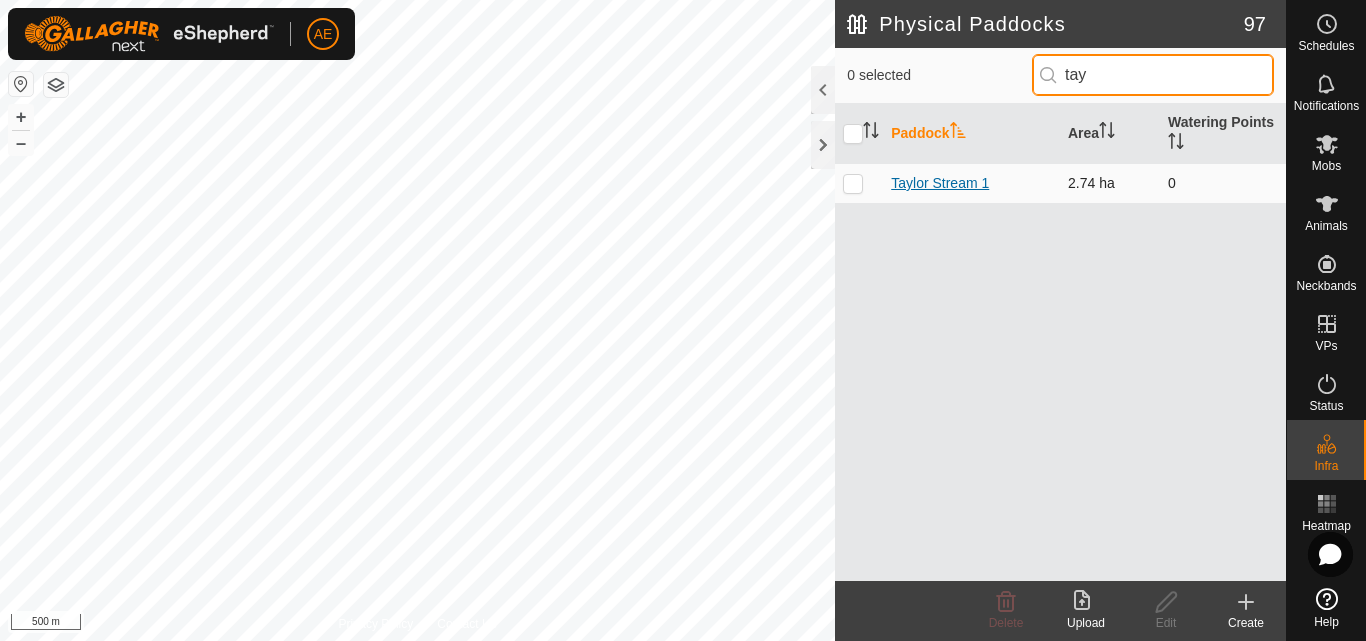 type on "tay" 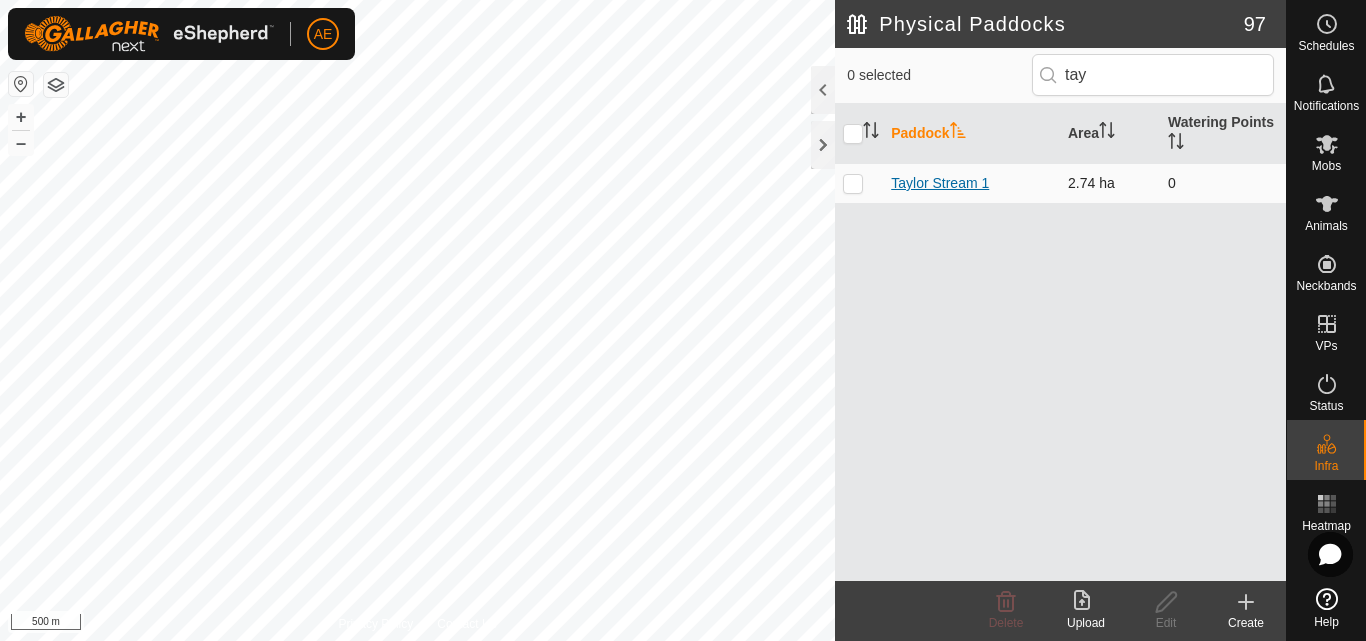 click on "Taylor Stream 1" at bounding box center (940, 183) 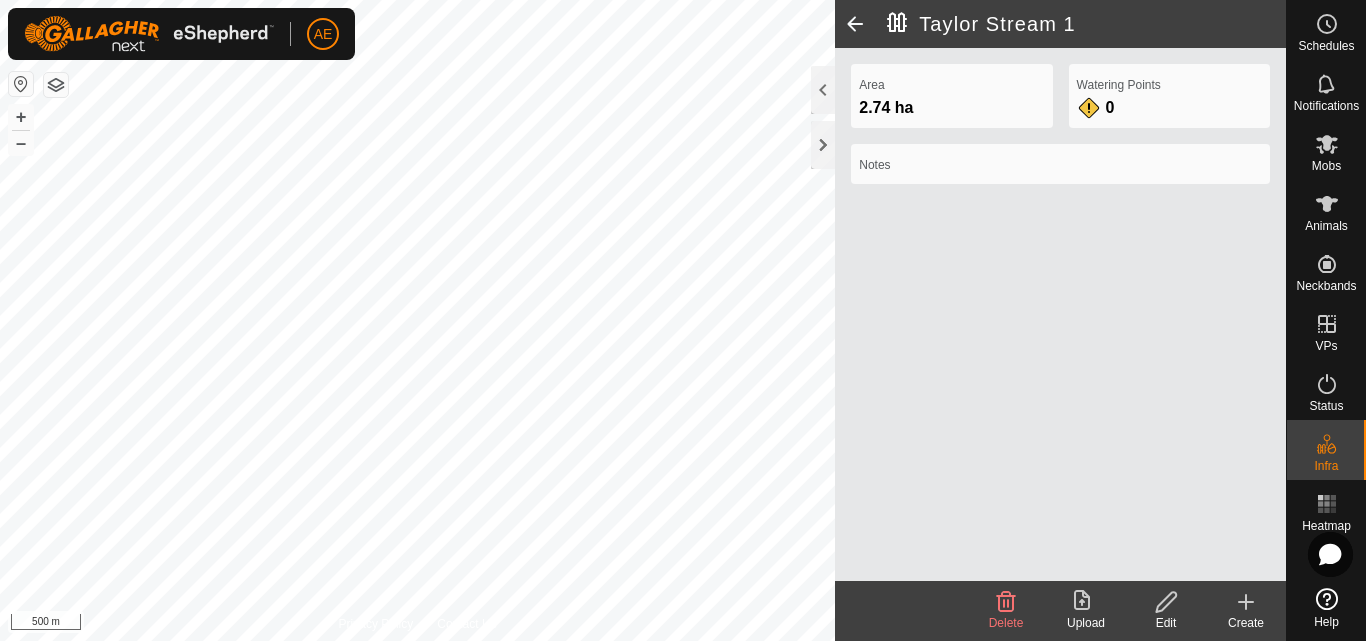 click 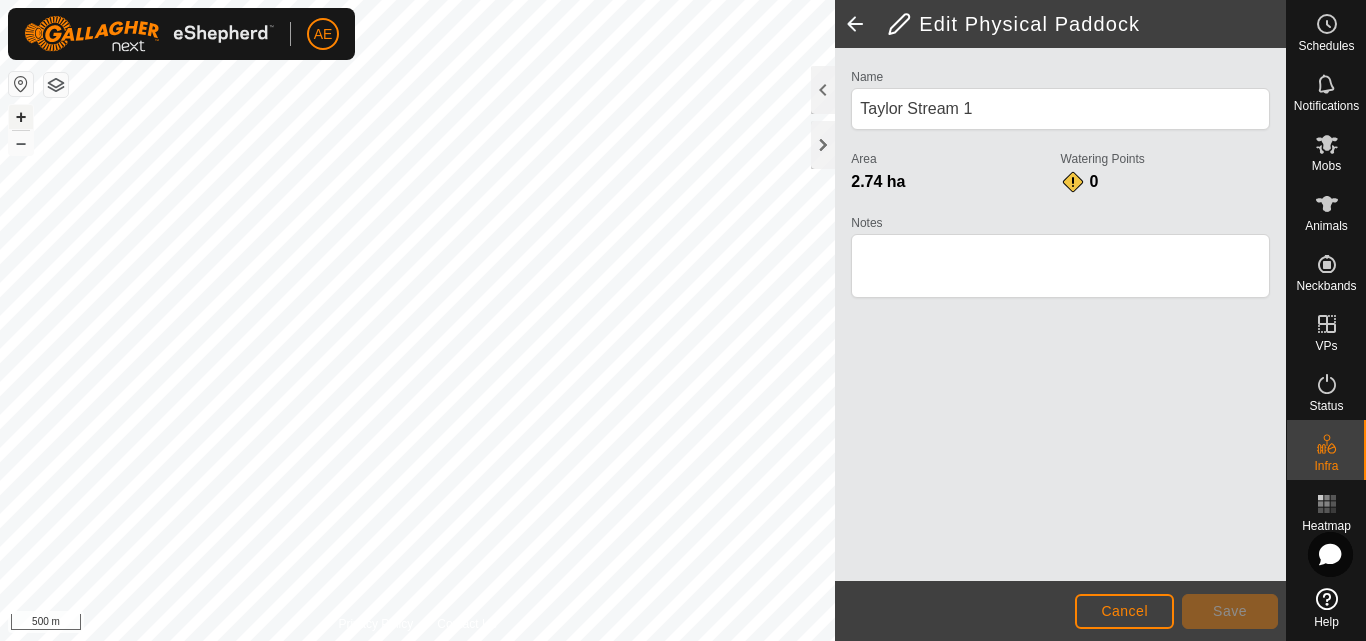 click on "+" at bounding box center (21, 117) 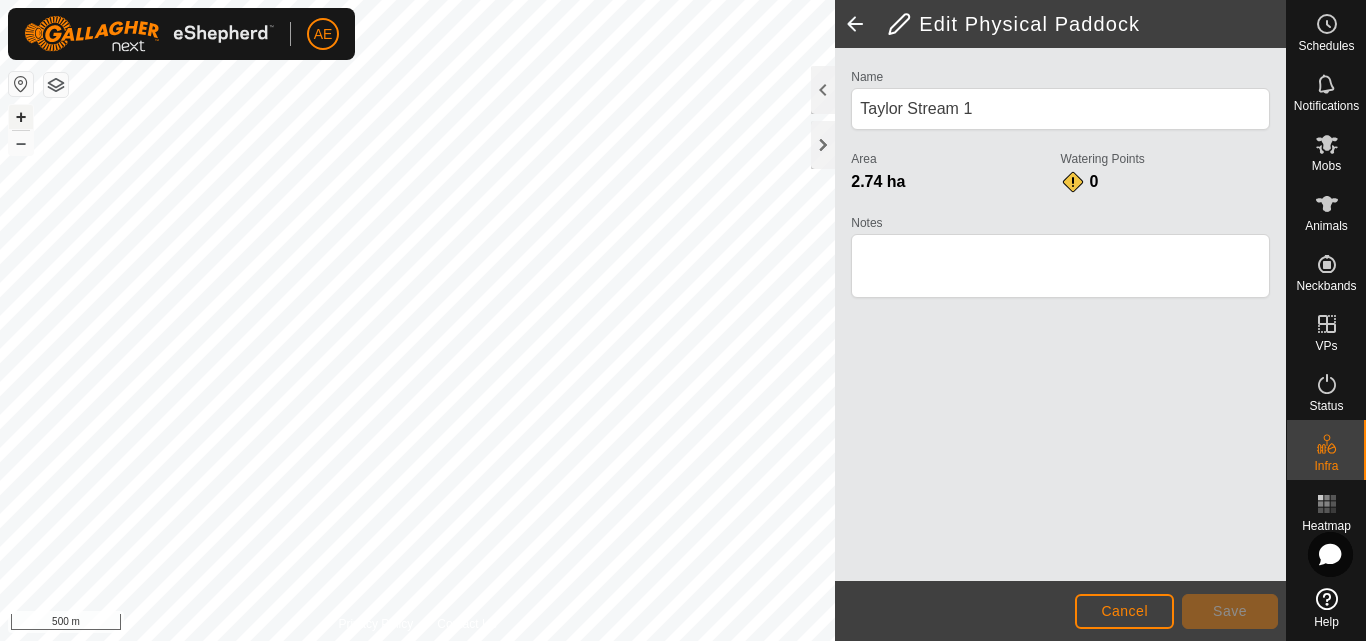 click on "+" at bounding box center [21, 117] 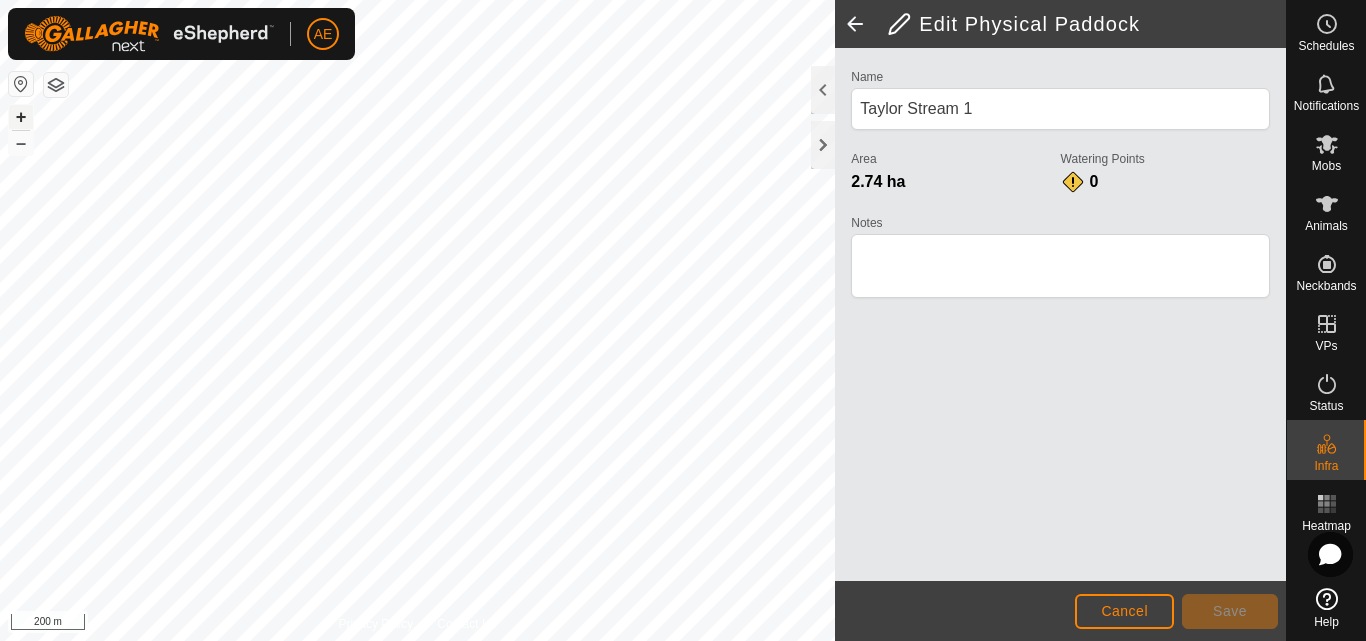 click on "+" at bounding box center (21, 117) 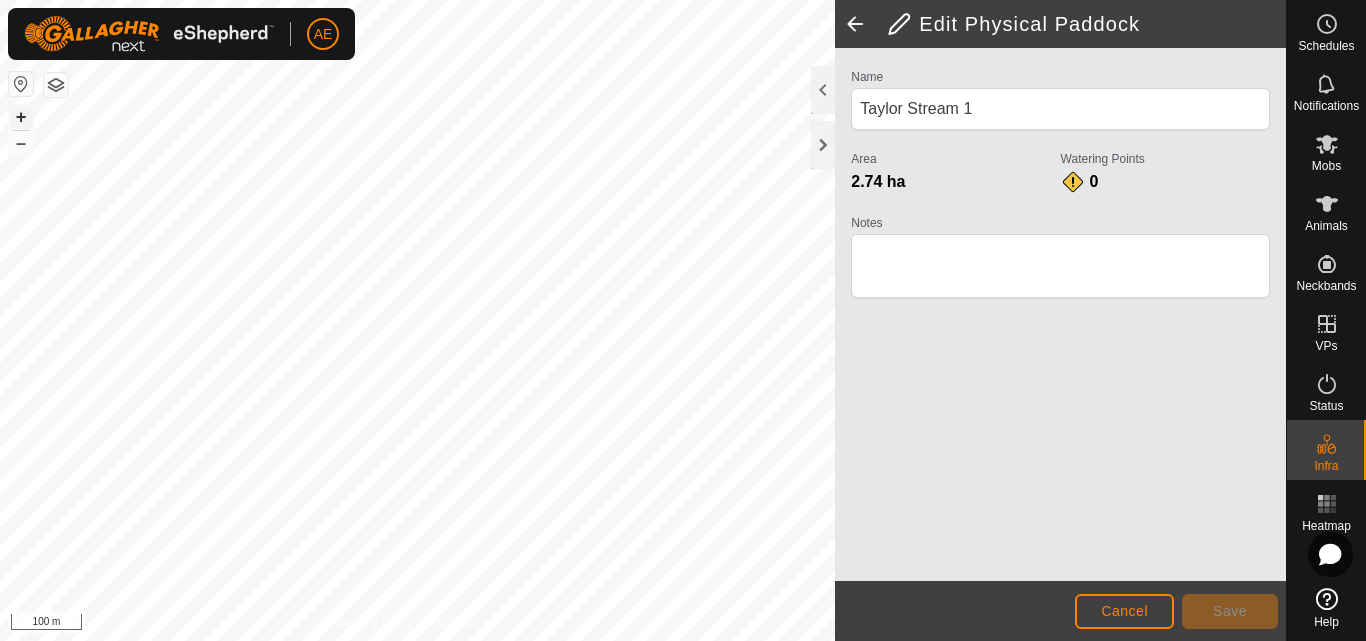 click on "+" at bounding box center [21, 117] 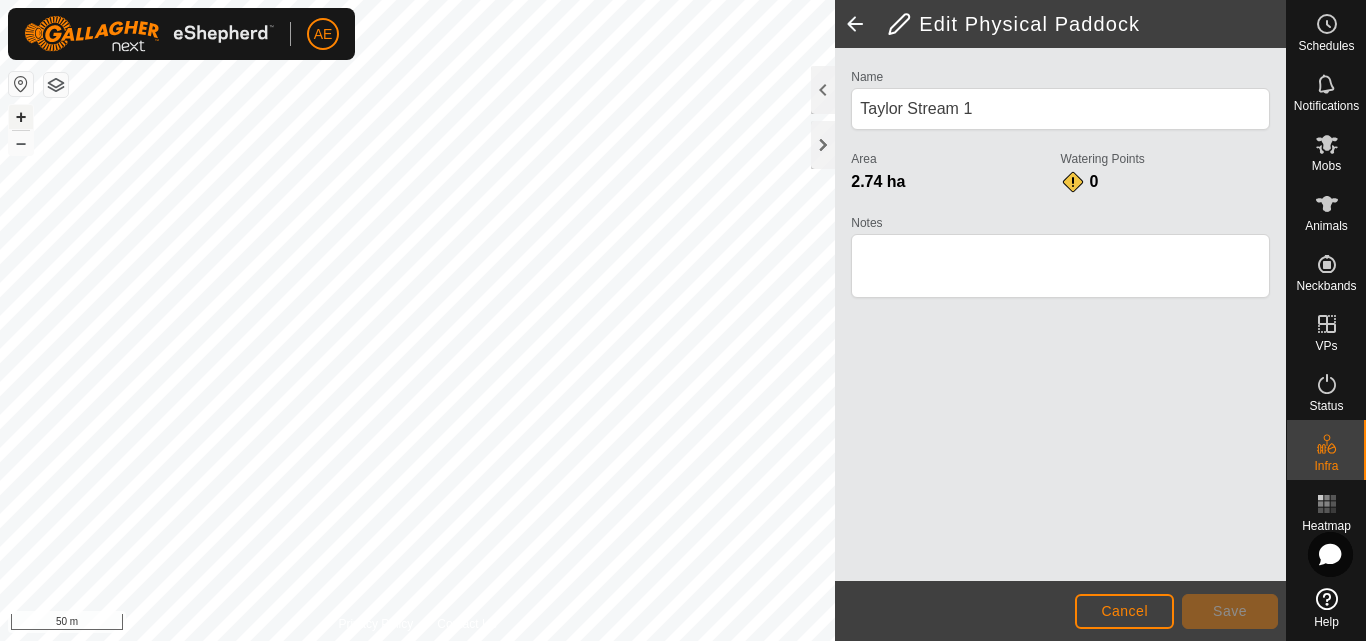 click on "+" at bounding box center [21, 117] 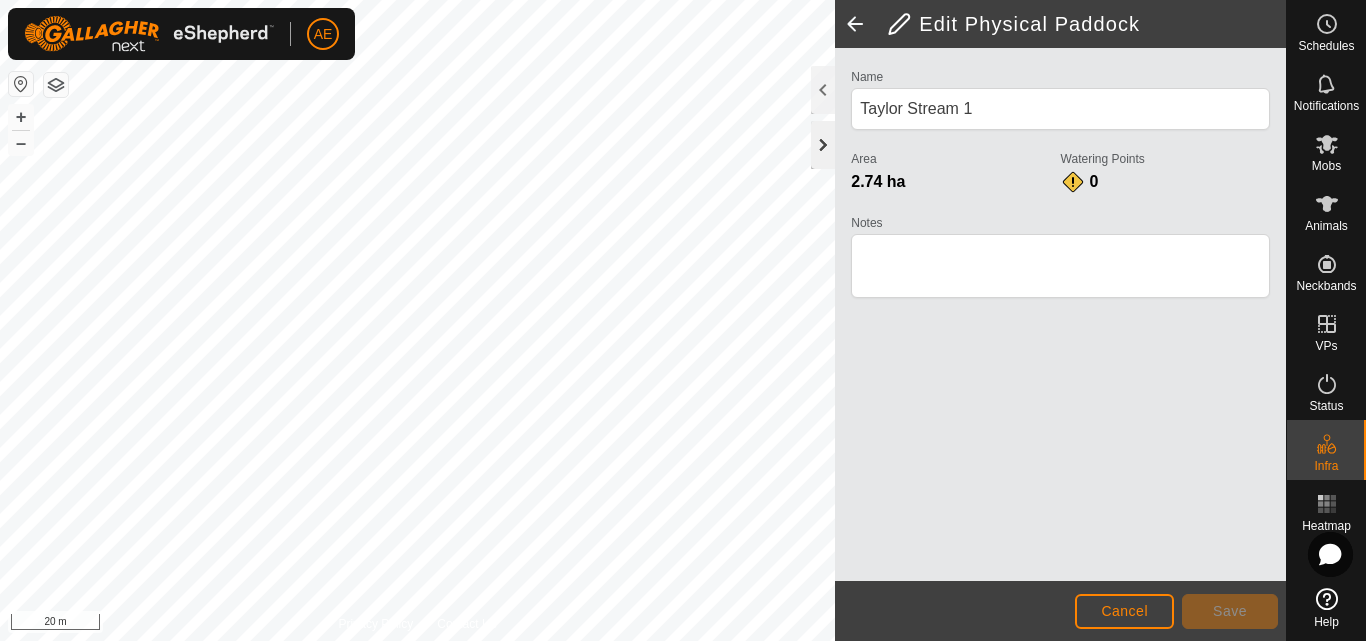 click 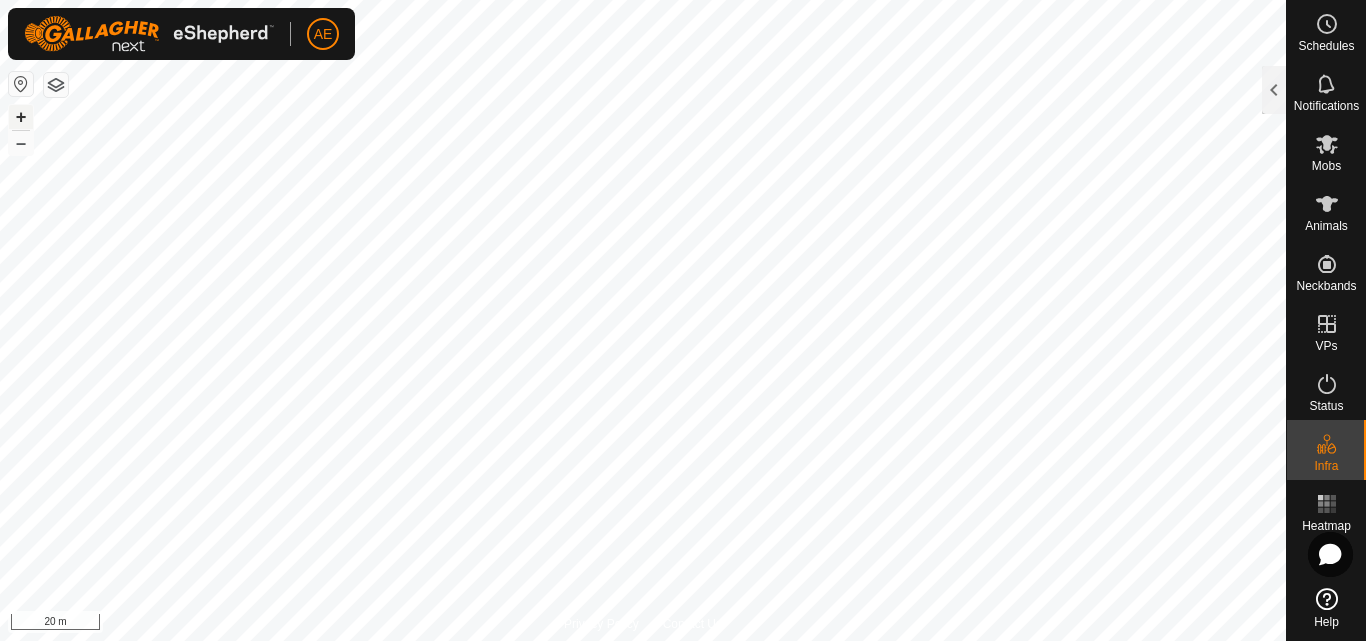 click on "+" at bounding box center (21, 117) 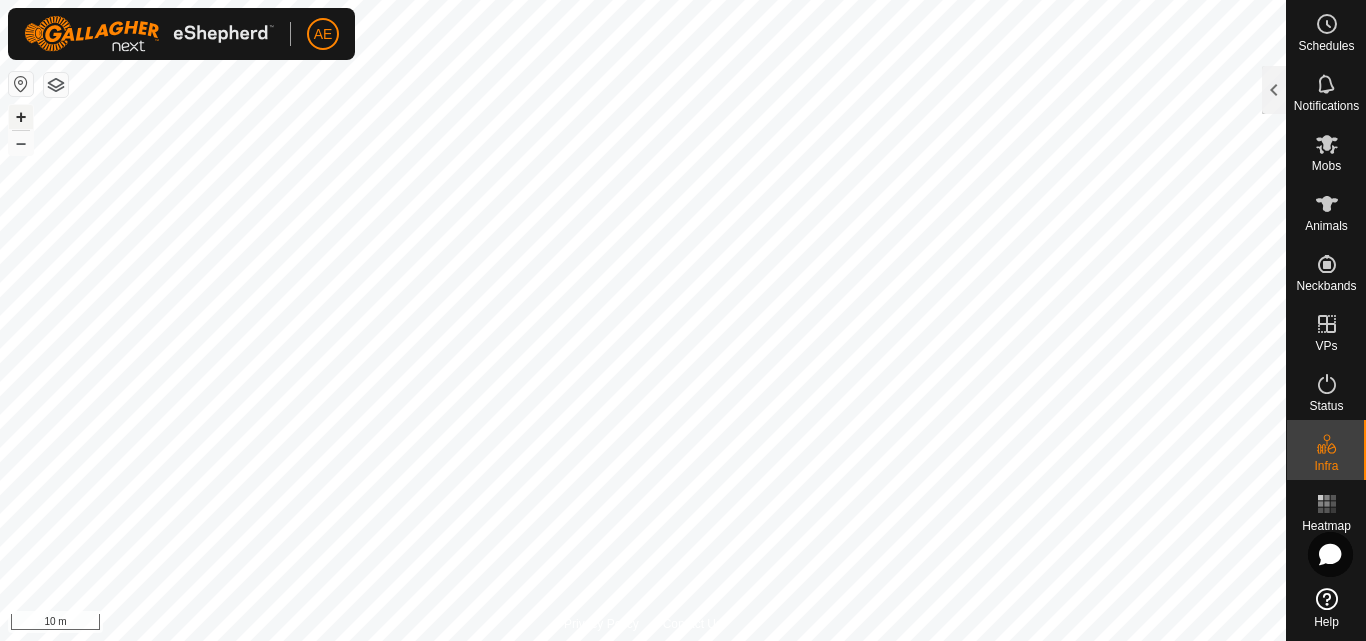 click on "+" at bounding box center [21, 117] 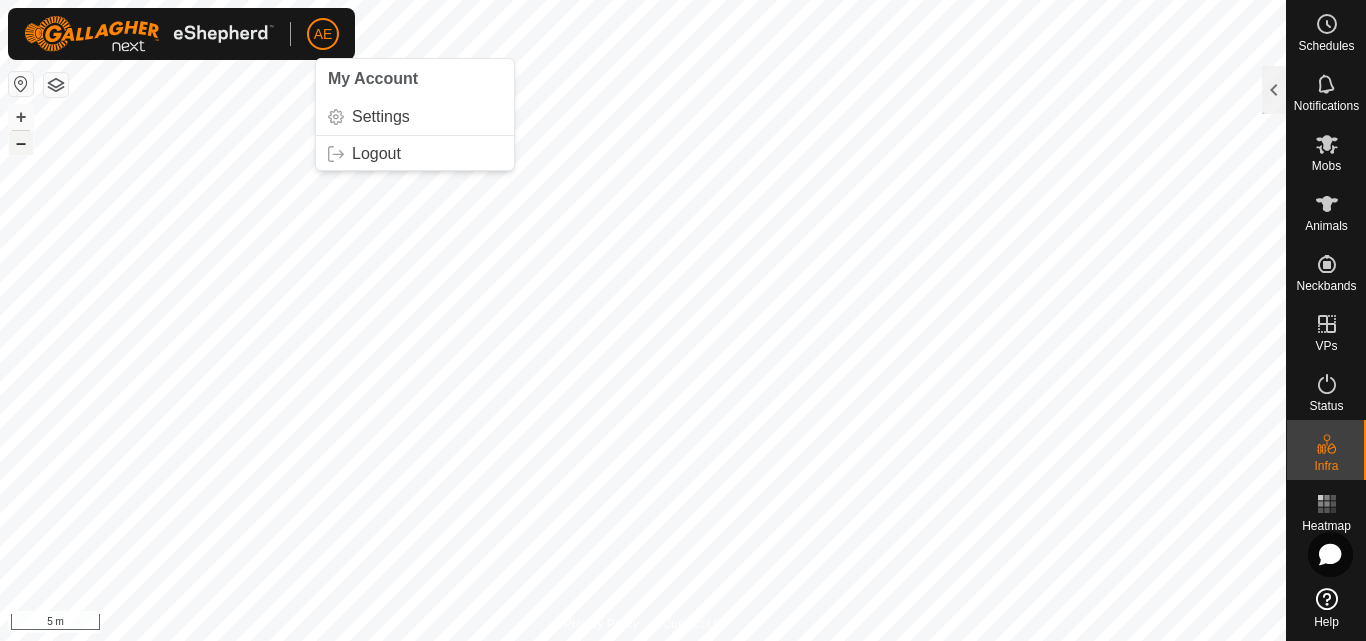 click on "–" at bounding box center (21, 143) 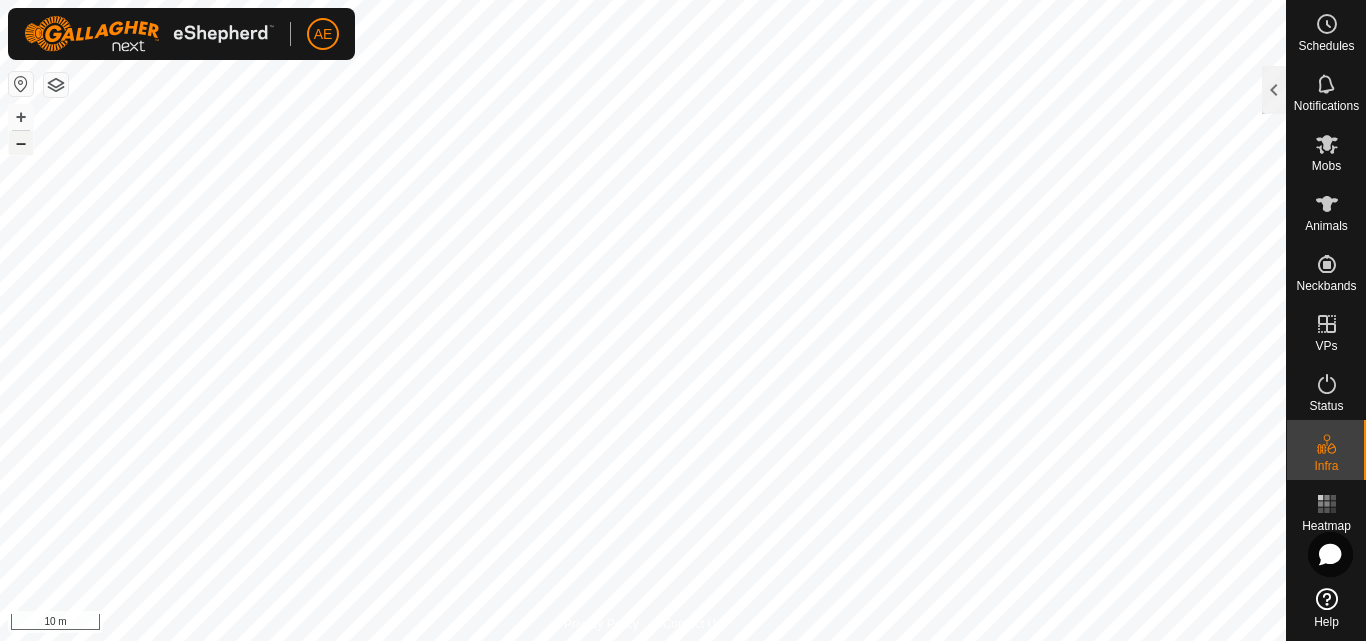 click on "–" at bounding box center (21, 143) 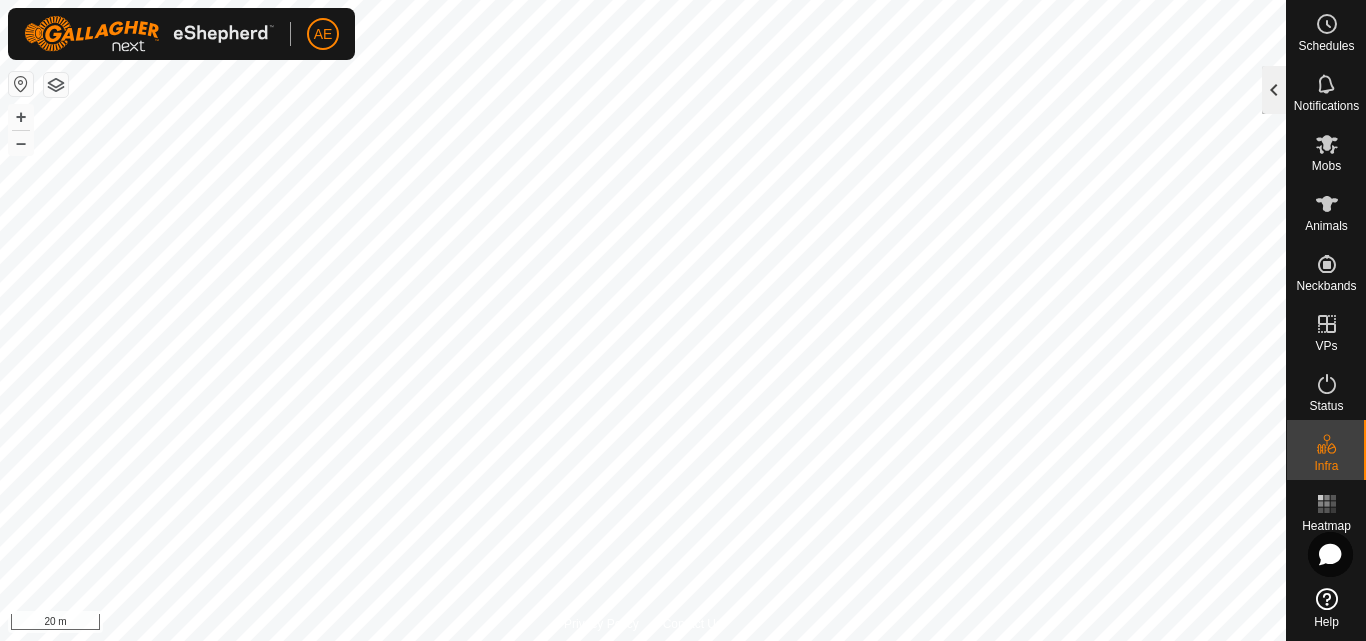 click 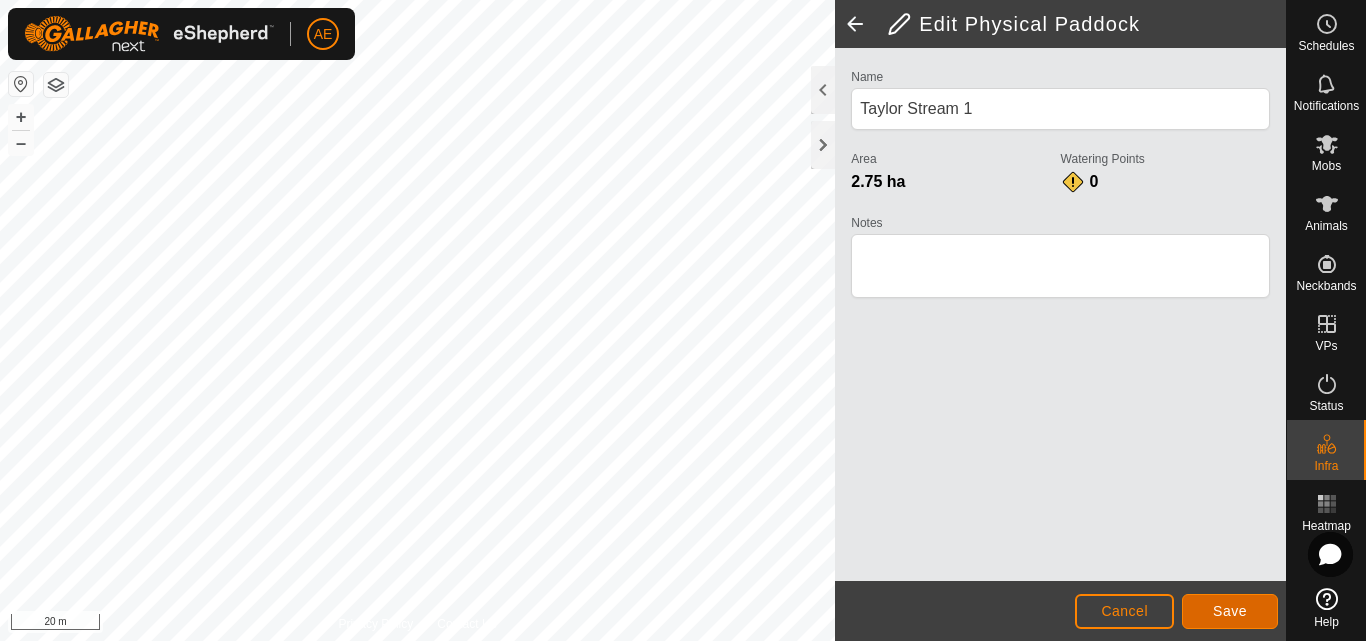 click on "Save" 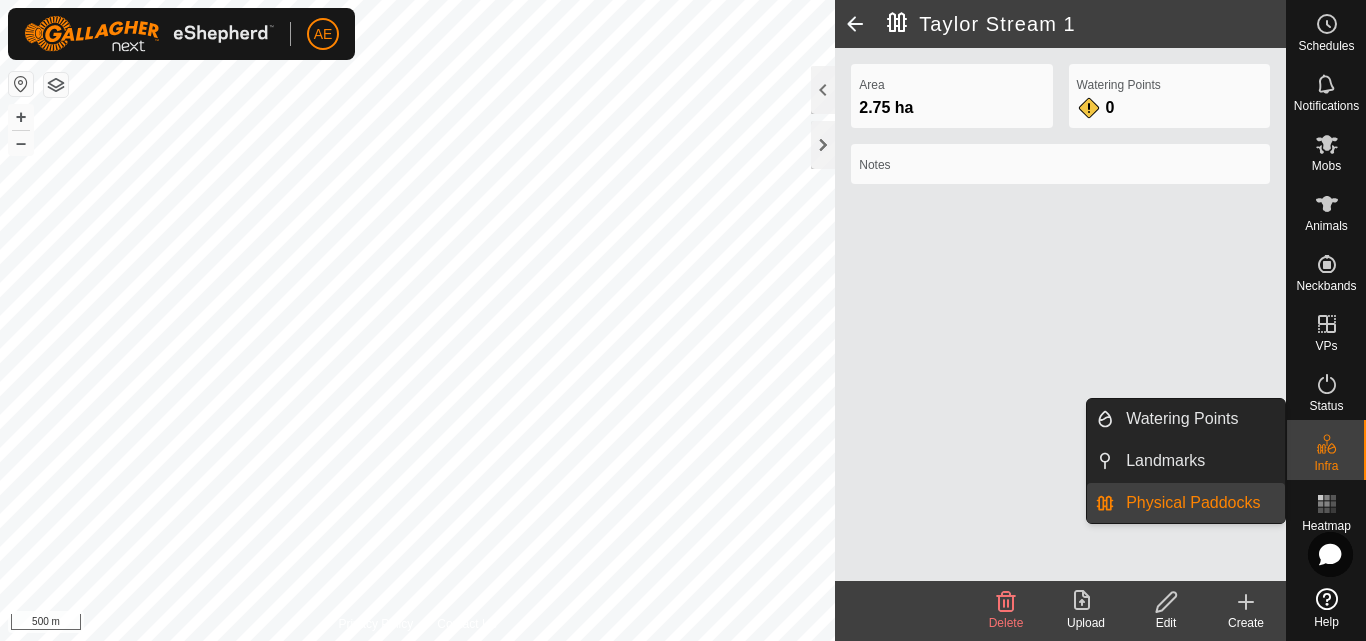 click on "Physical Paddocks" at bounding box center (1199, 503) 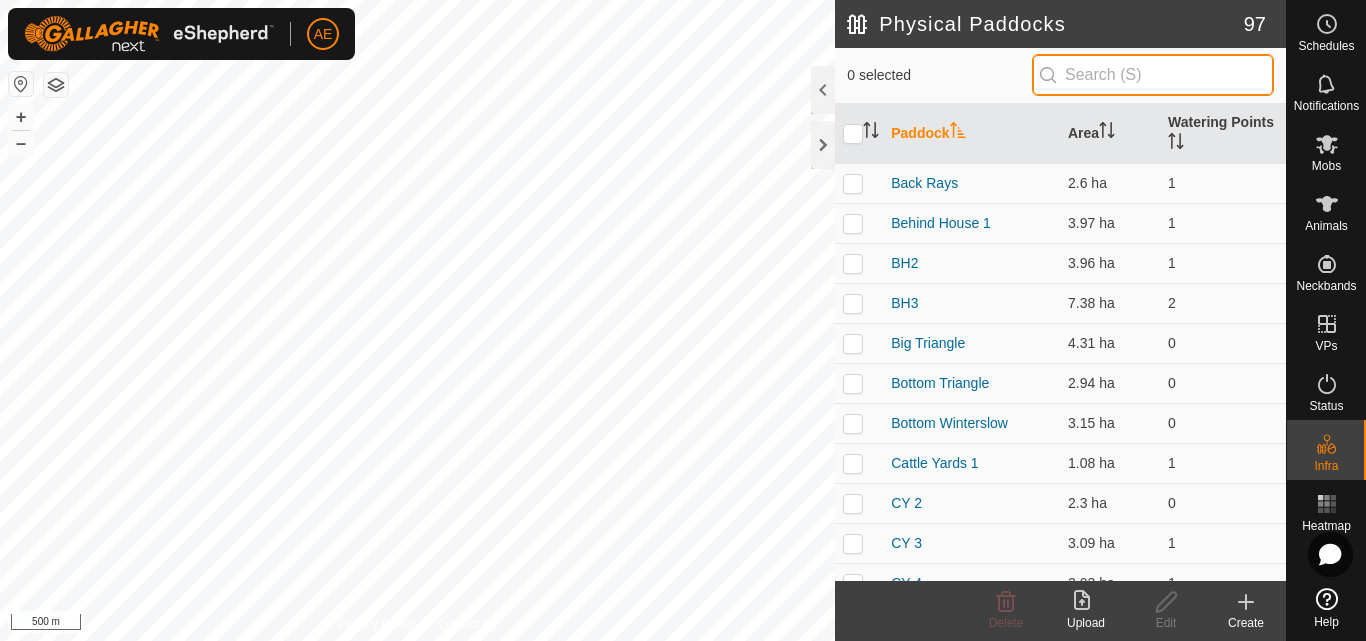 click at bounding box center (1153, 75) 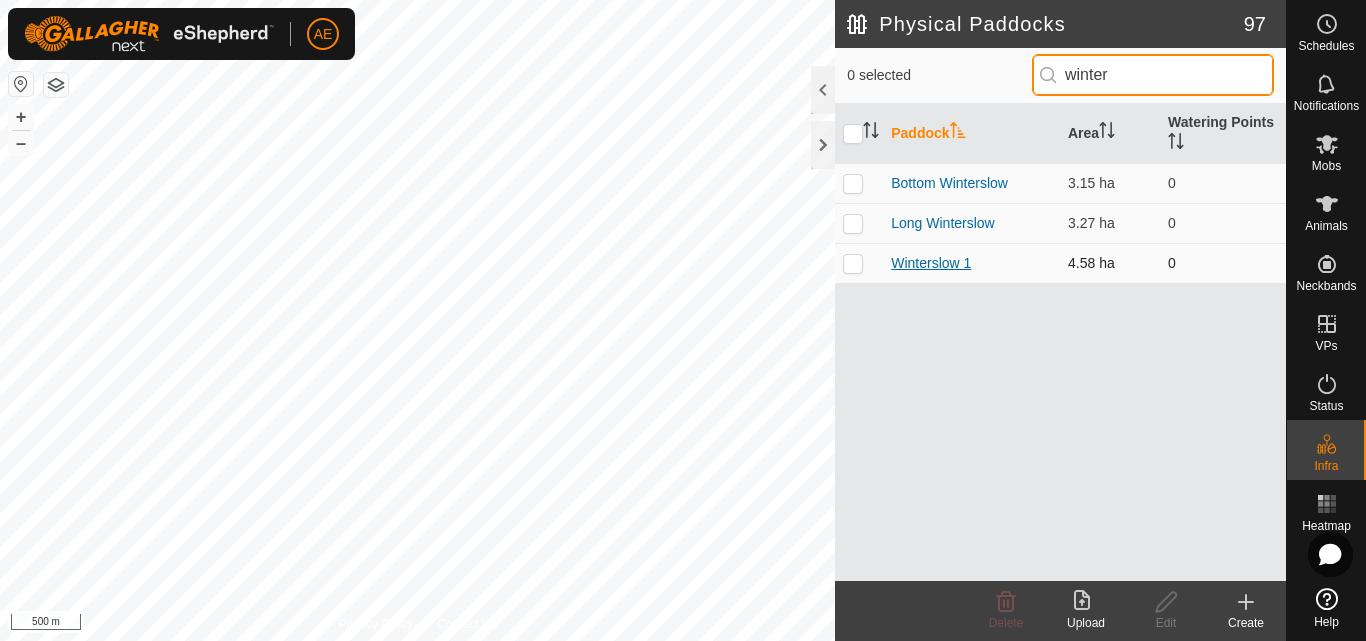 type on "winter" 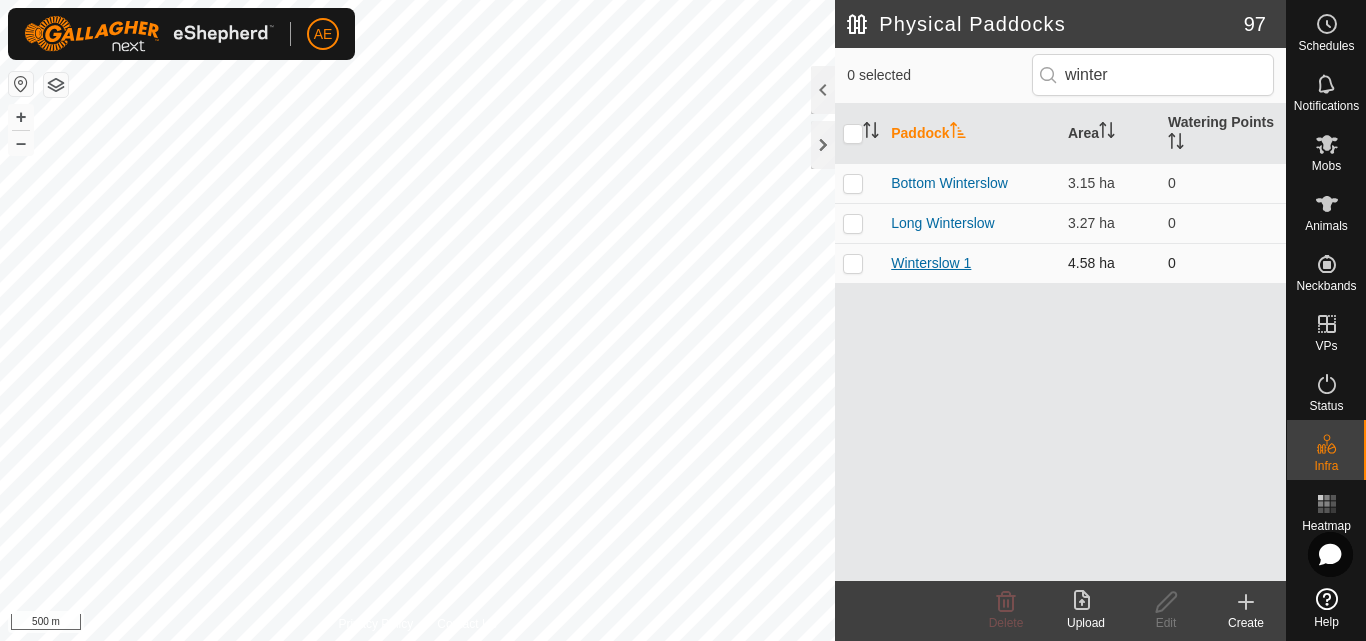 click on "Winterslow 1" at bounding box center [931, 263] 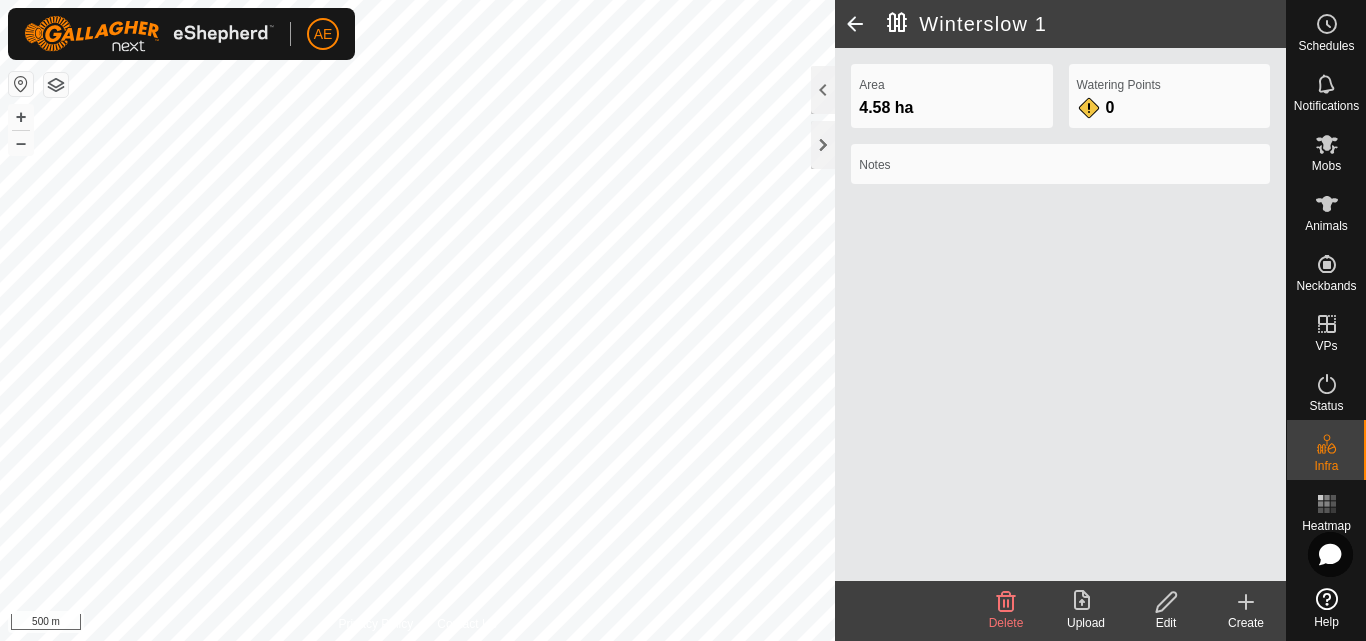 click on "Edit" 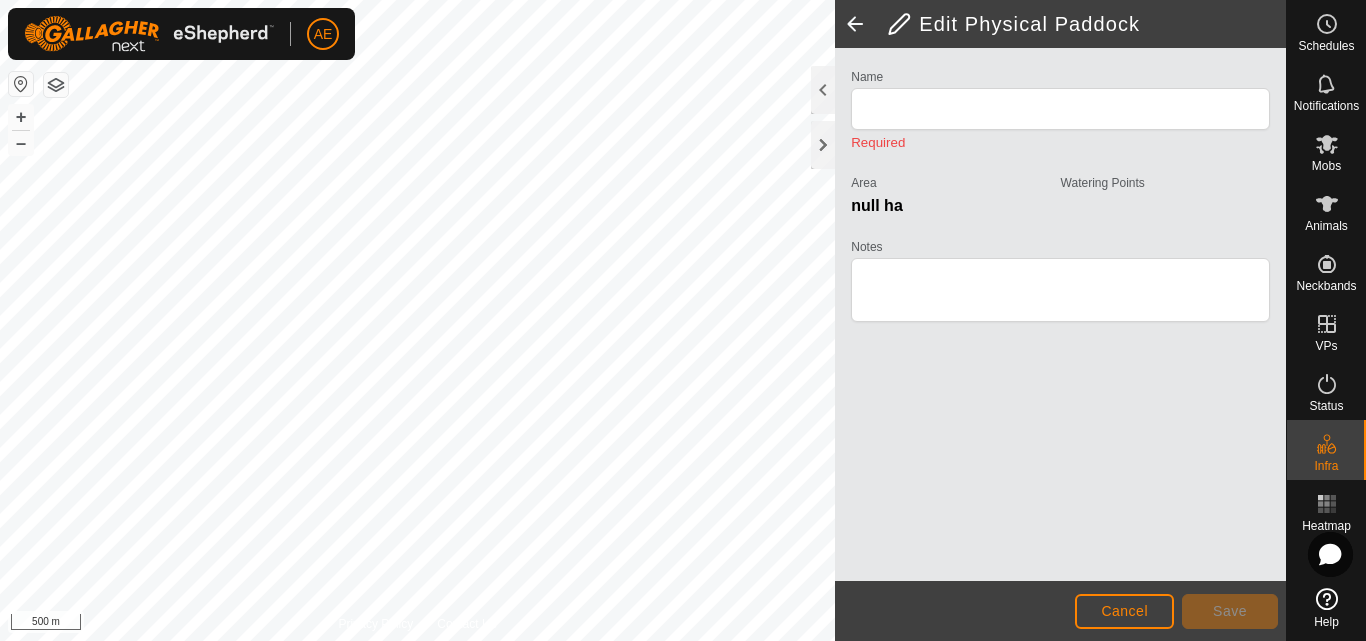 type on "Winterslow 1" 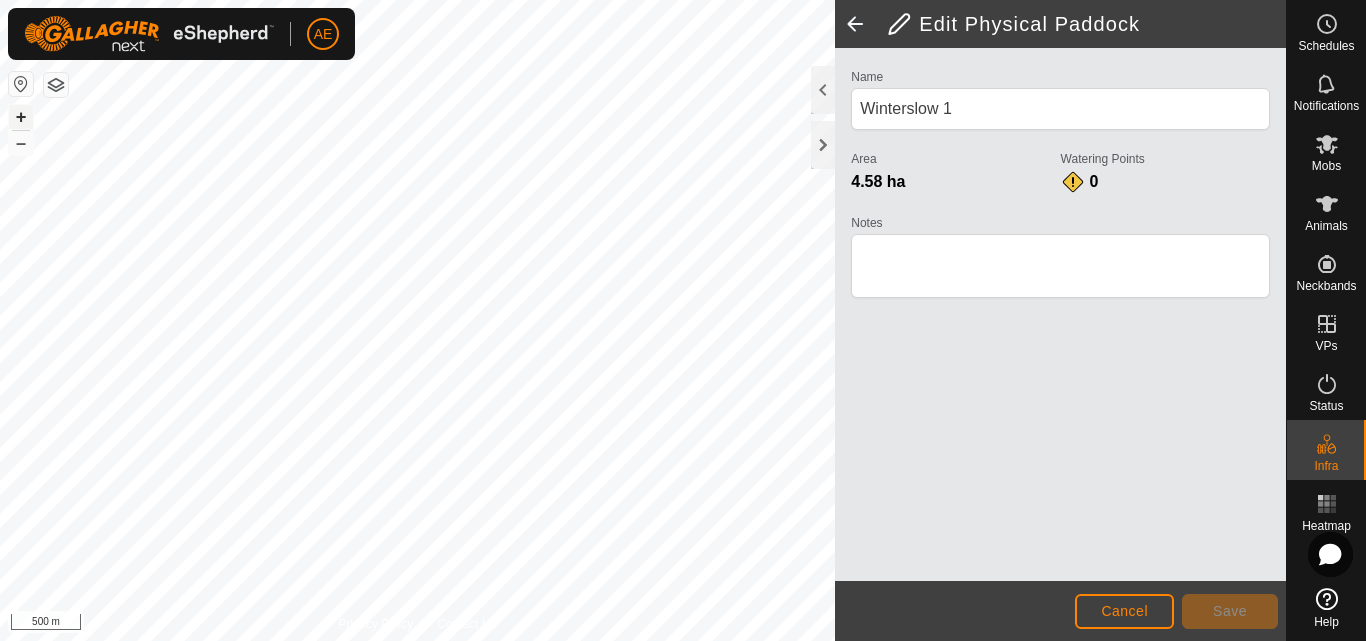 click on "+" at bounding box center (21, 117) 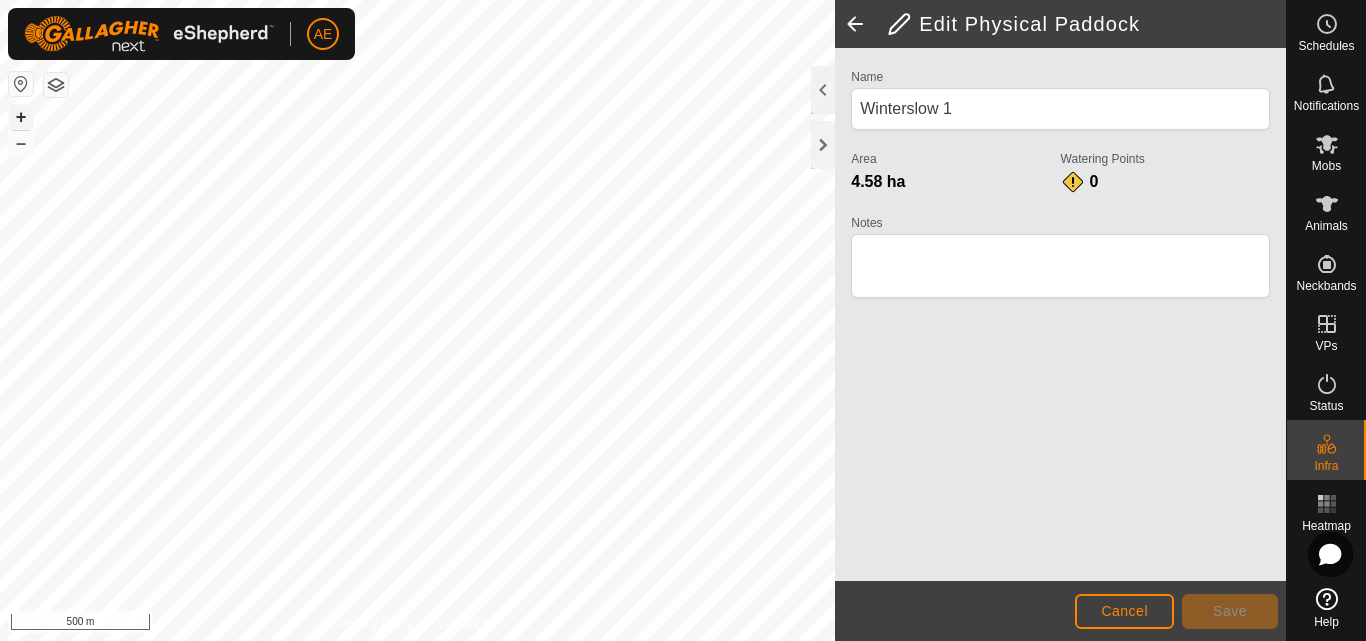 click on "+" at bounding box center [21, 117] 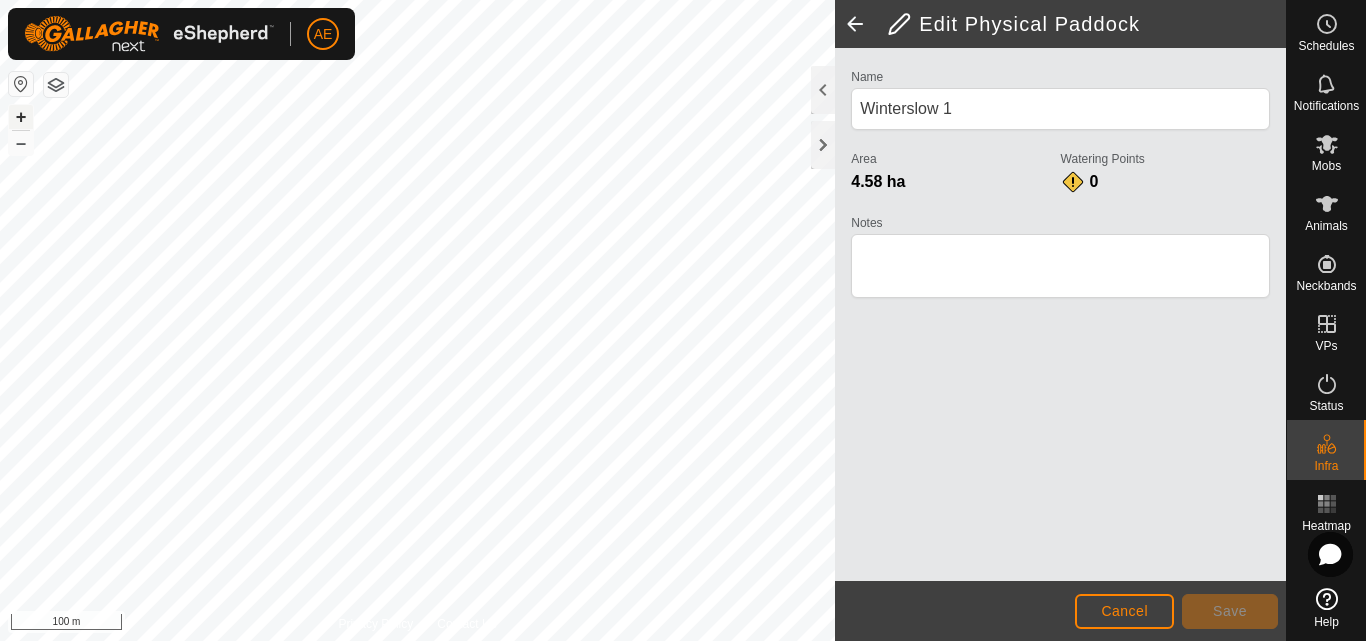 click on "+" at bounding box center [21, 117] 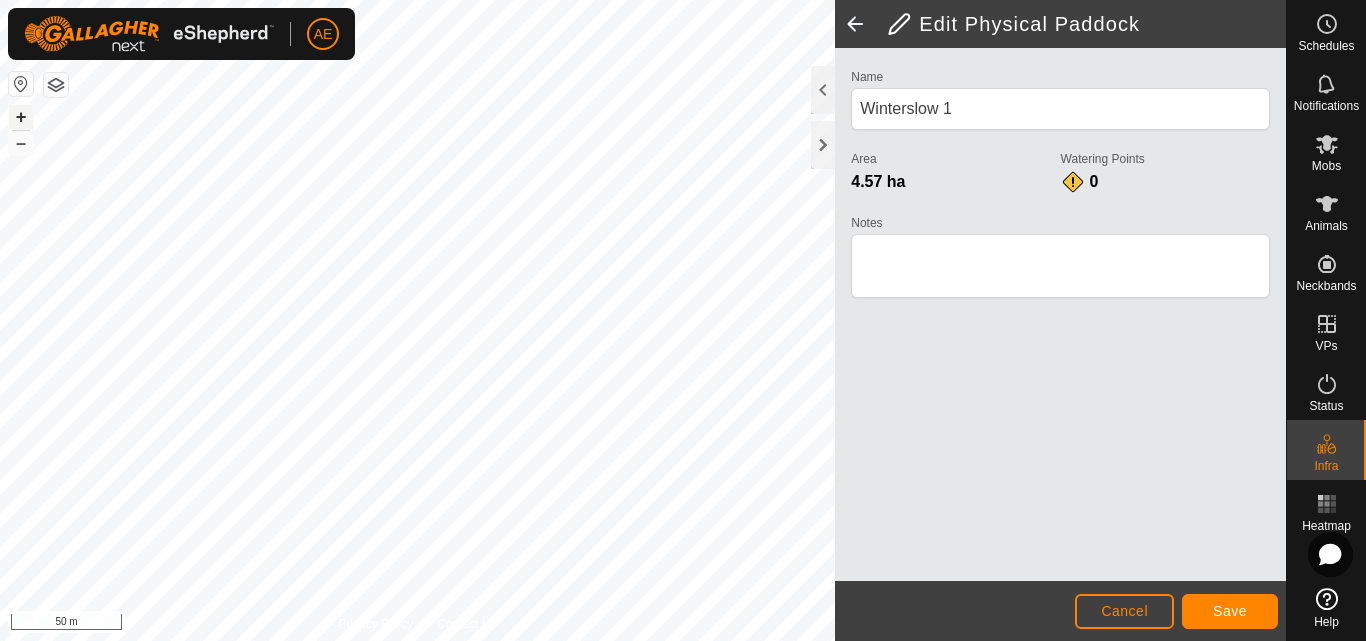 click on "+" at bounding box center [21, 117] 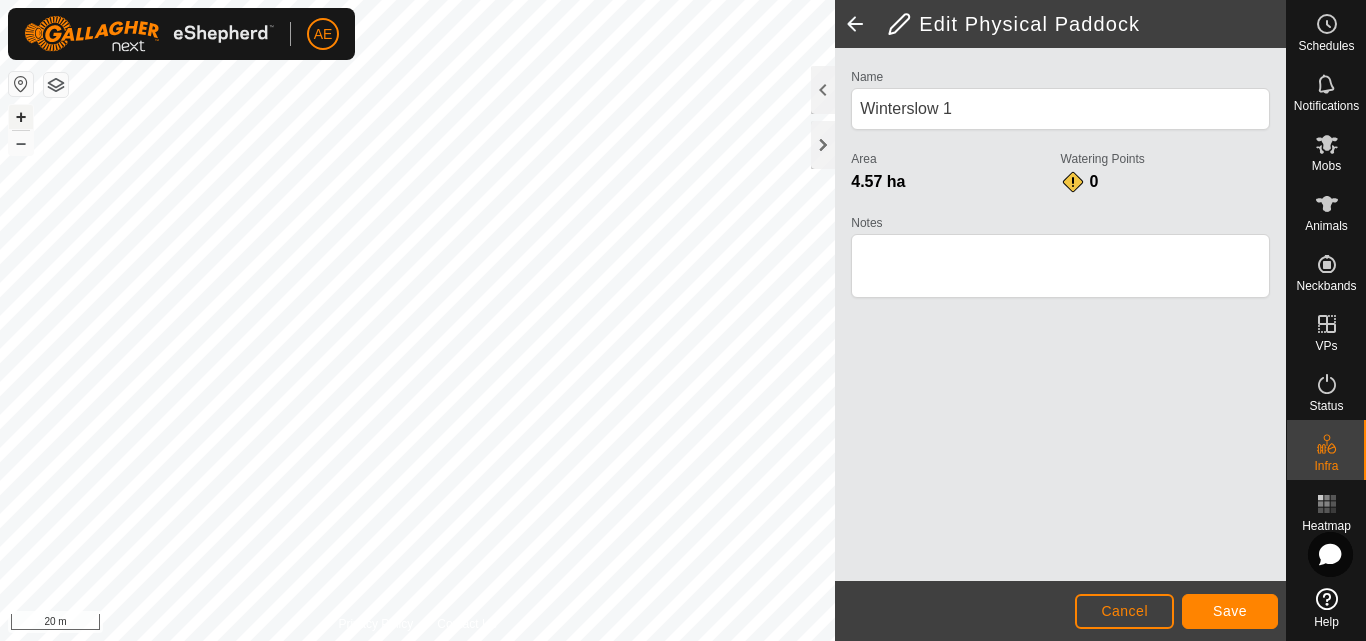 click on "+" at bounding box center (21, 117) 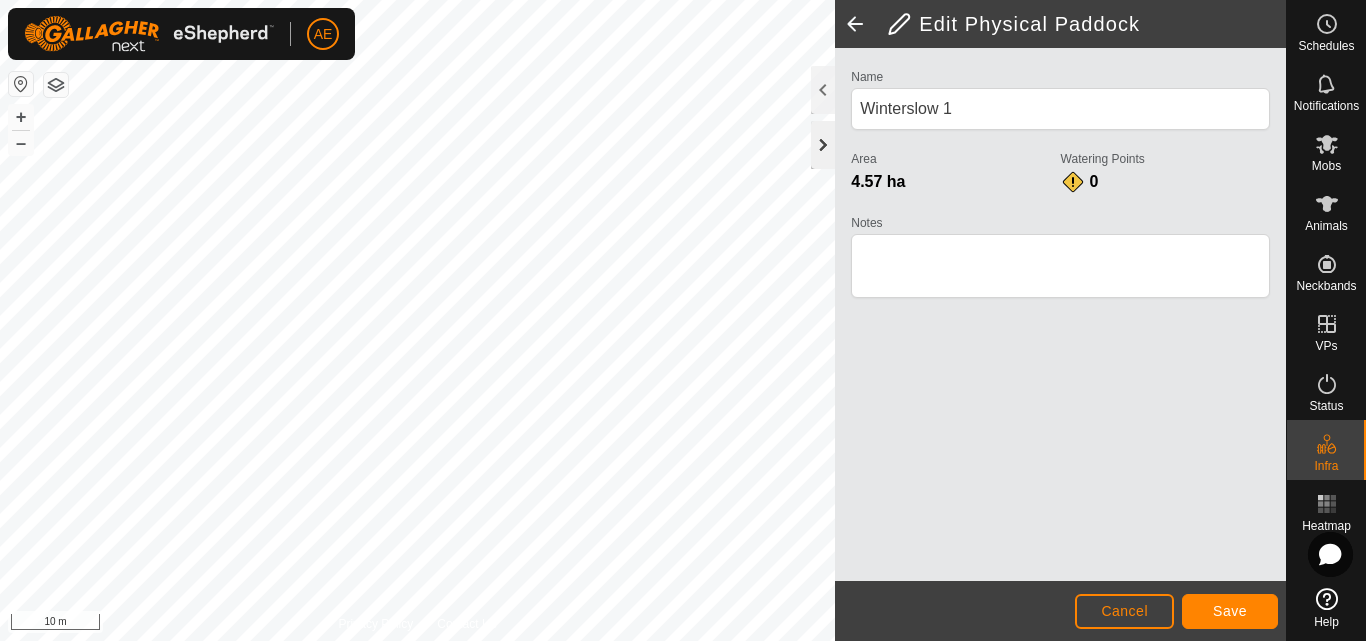 click 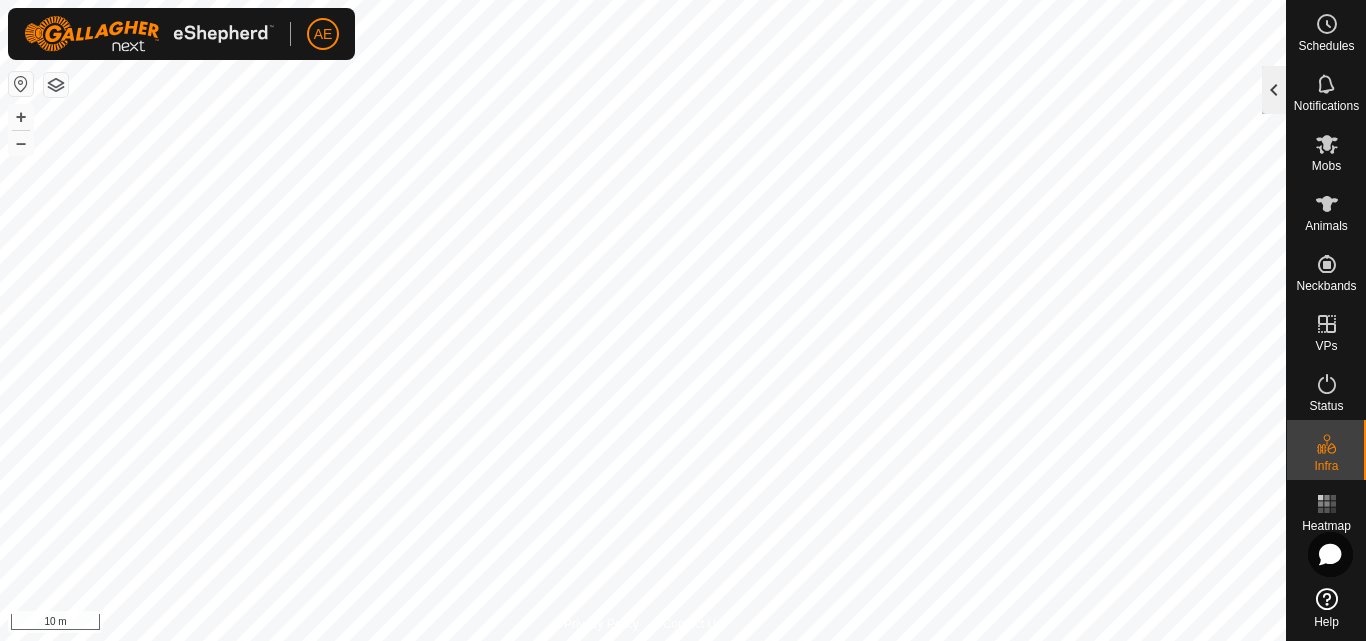 click 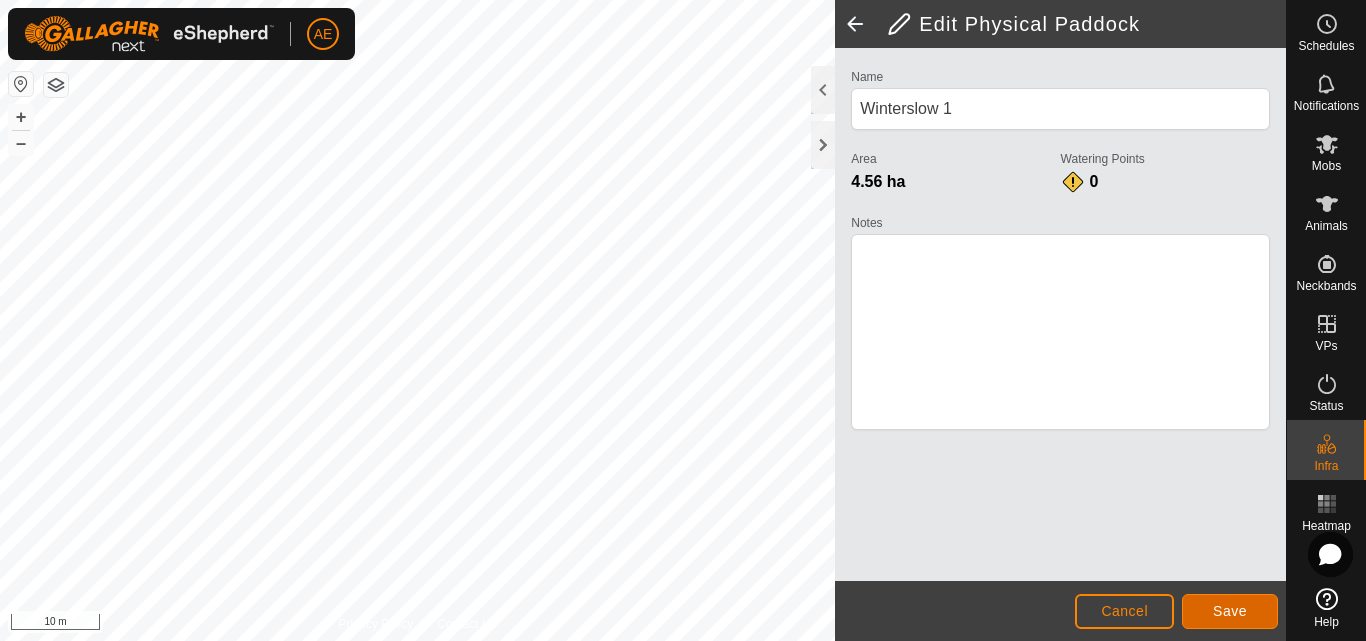 click on "Save" 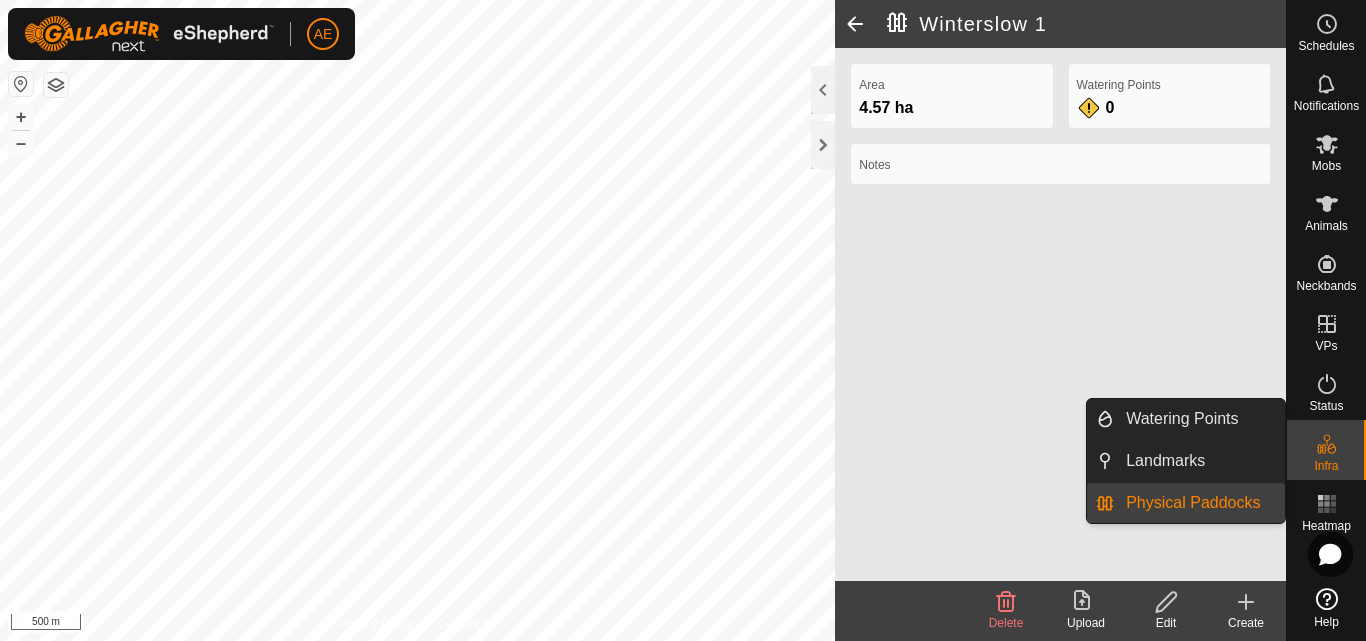 click on "Physical Paddocks" at bounding box center (1199, 503) 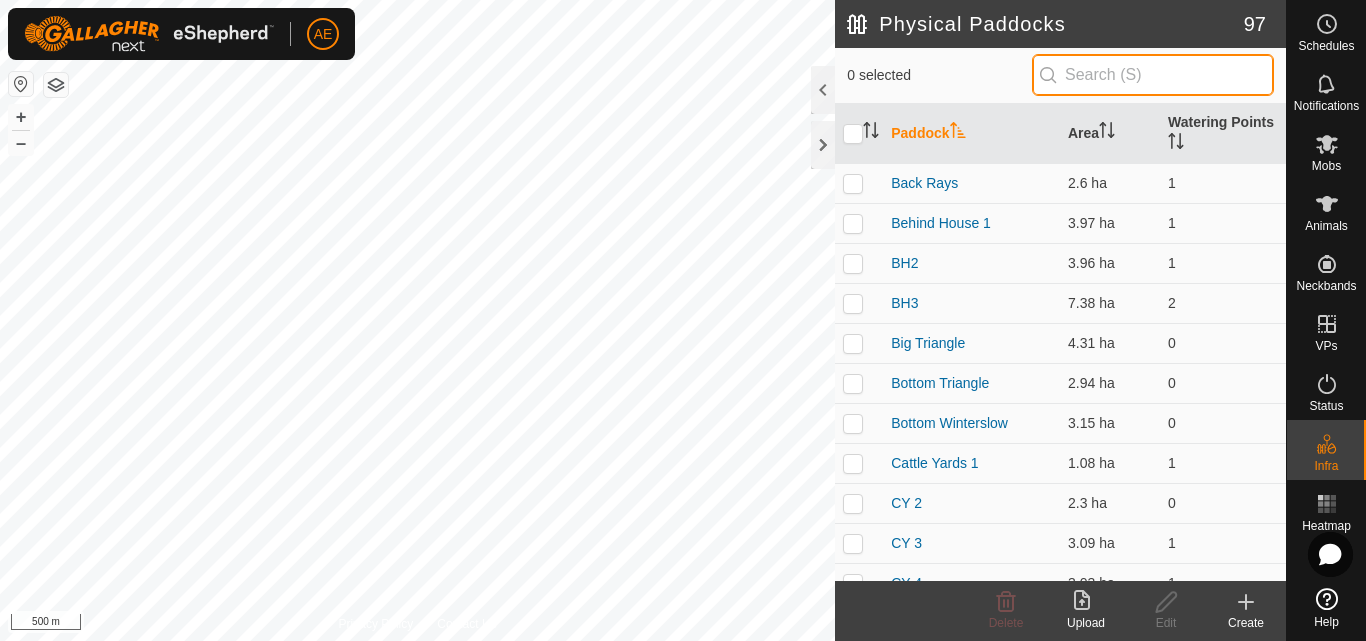 click at bounding box center [1153, 75] 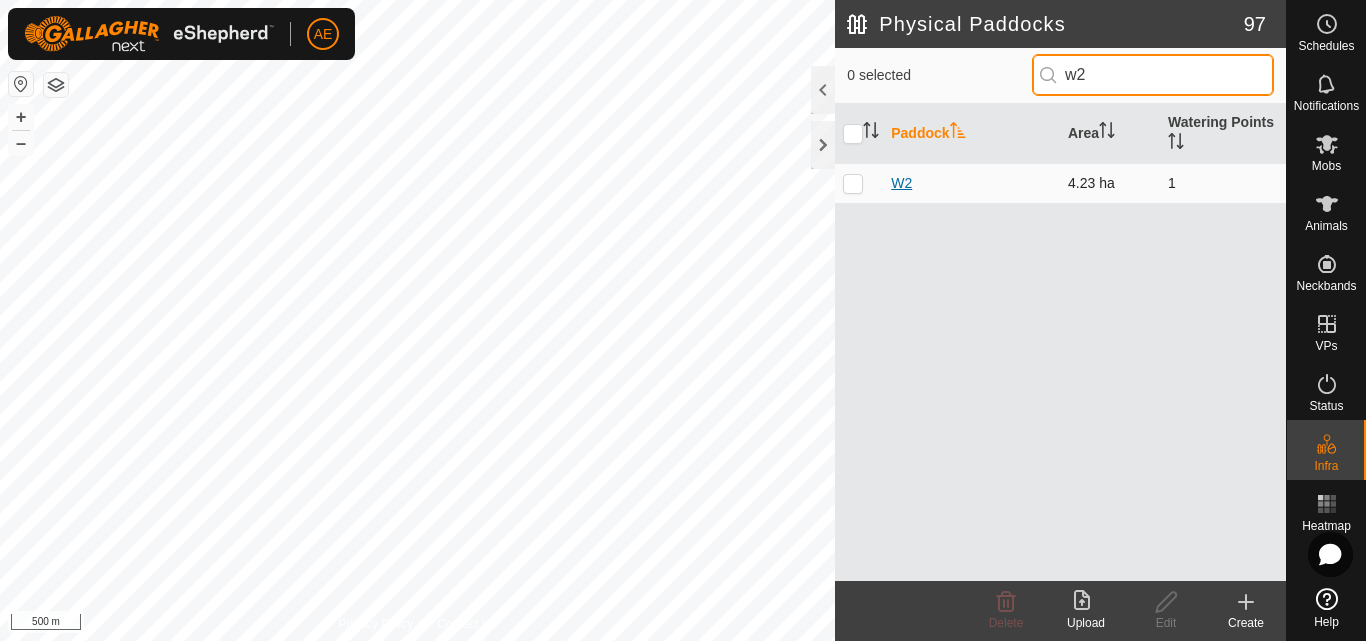 type on "w2" 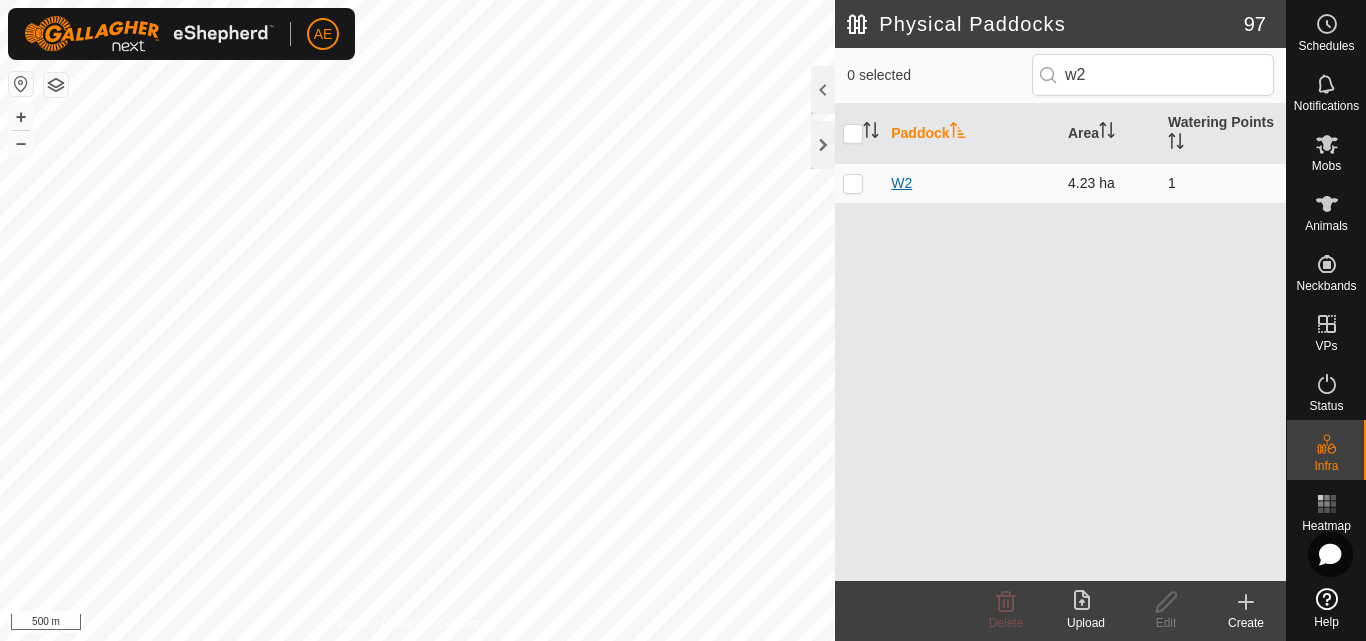 click on "W2" at bounding box center (901, 183) 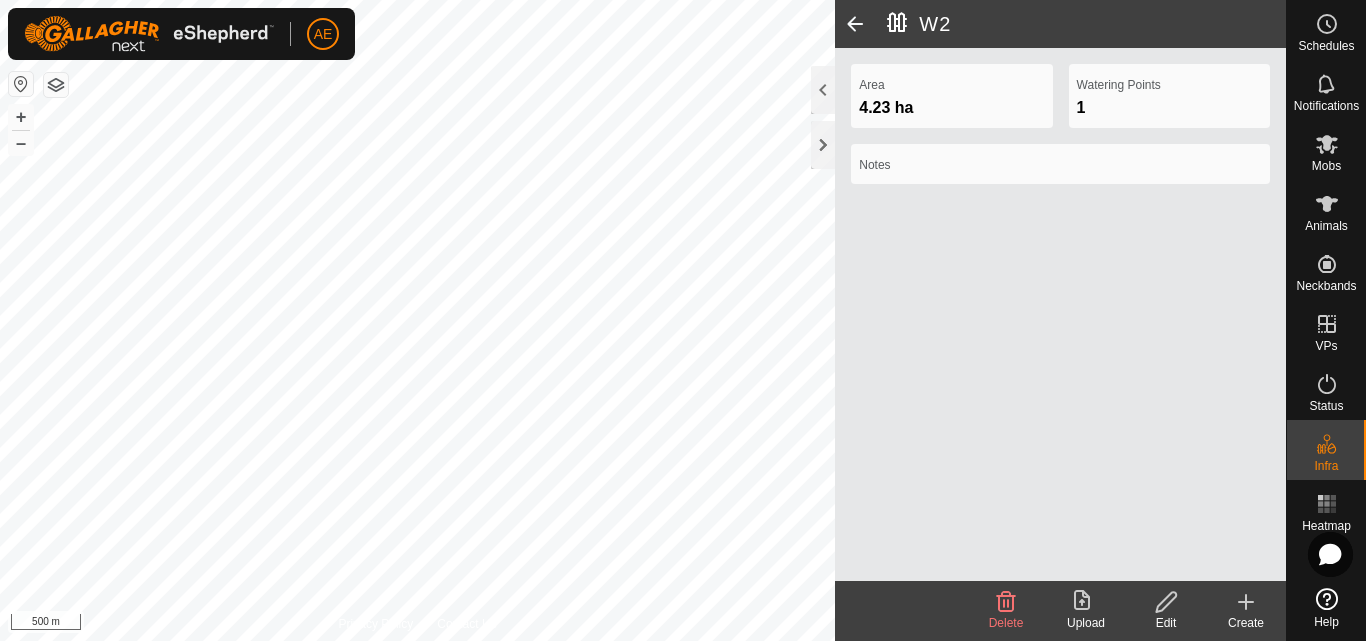 click on "Edit" 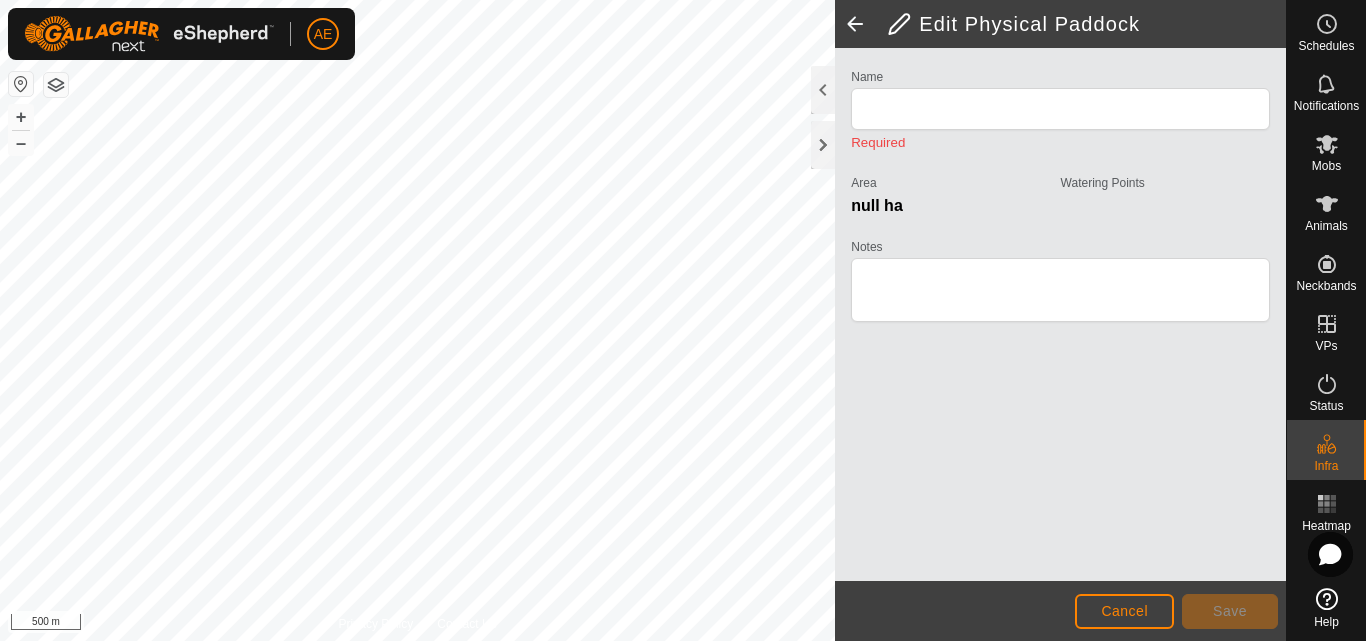 type on "W2" 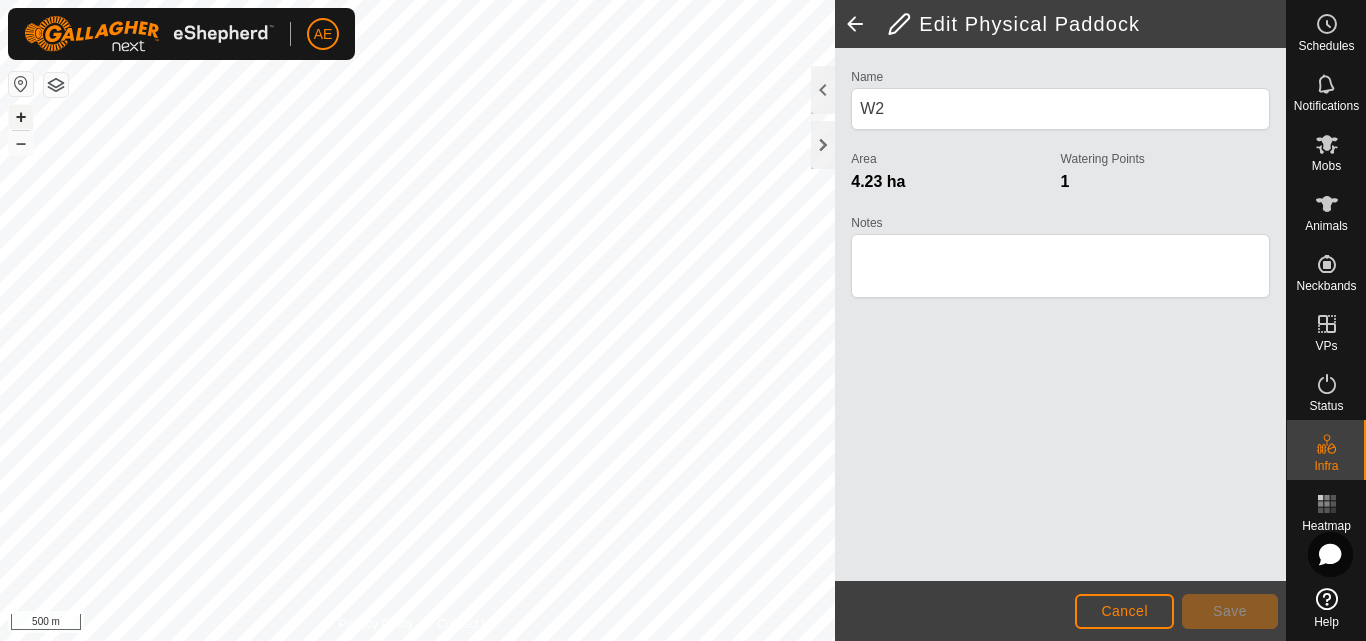 click on "+" at bounding box center [21, 117] 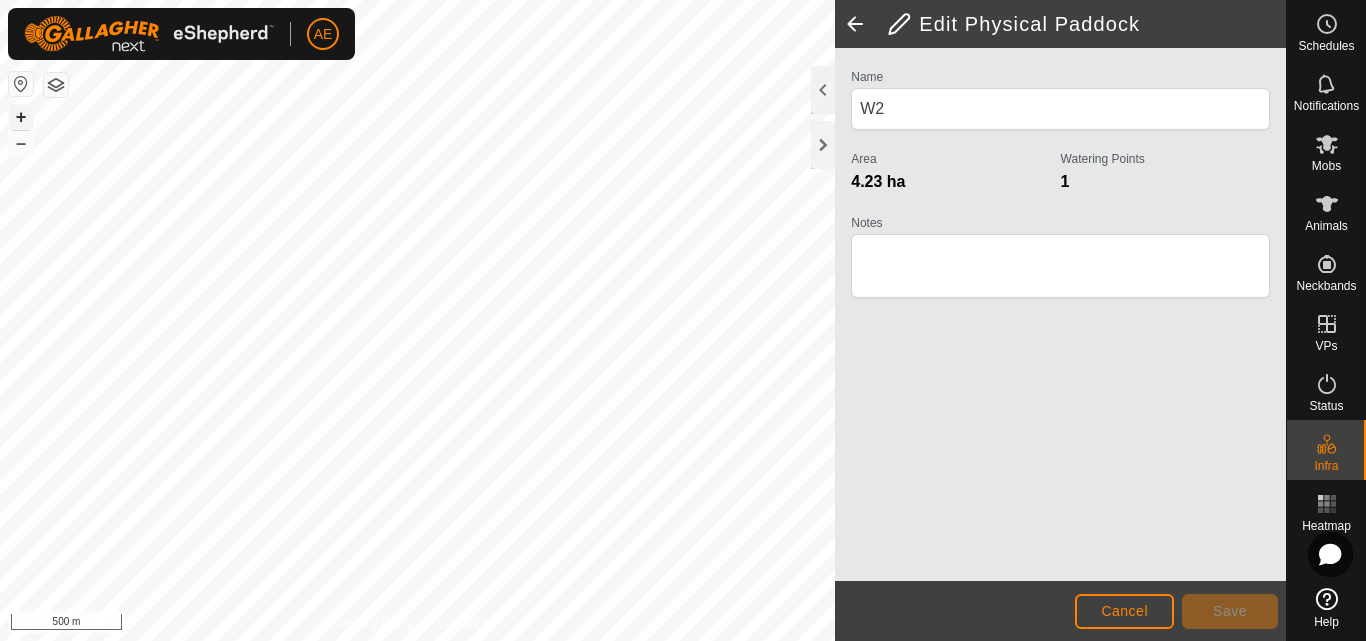 click on "+" at bounding box center (21, 117) 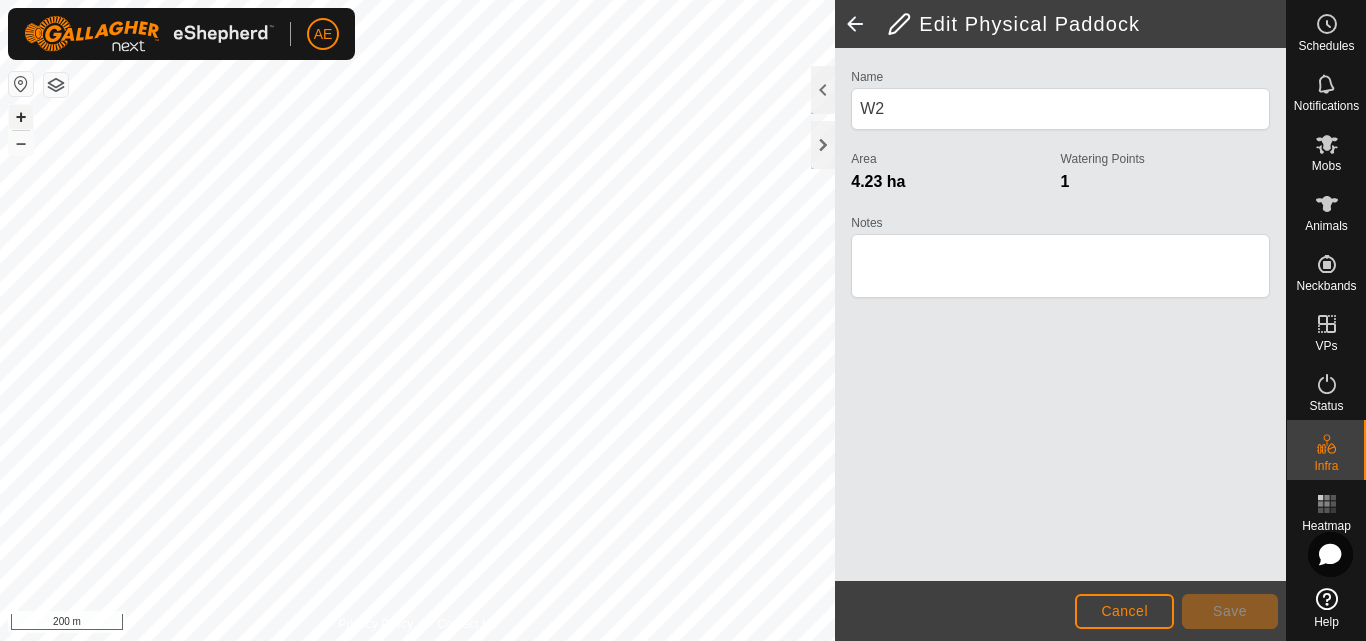 click on "+" at bounding box center [21, 117] 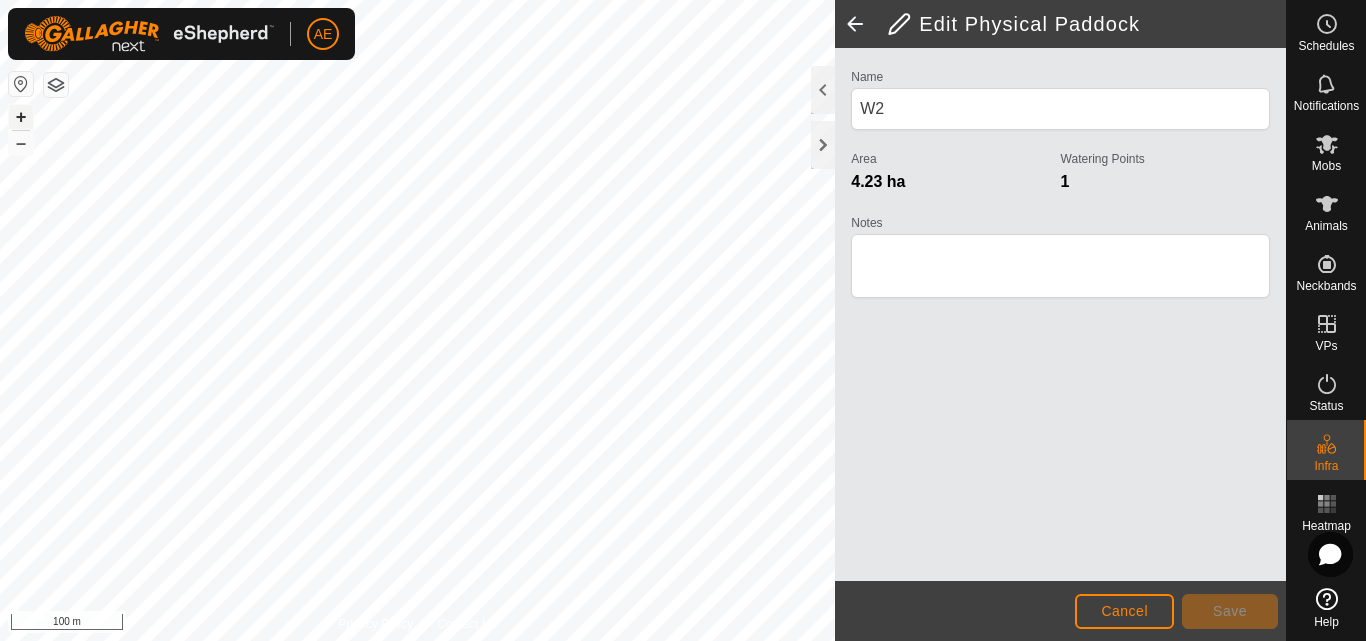 click on "+" at bounding box center [21, 117] 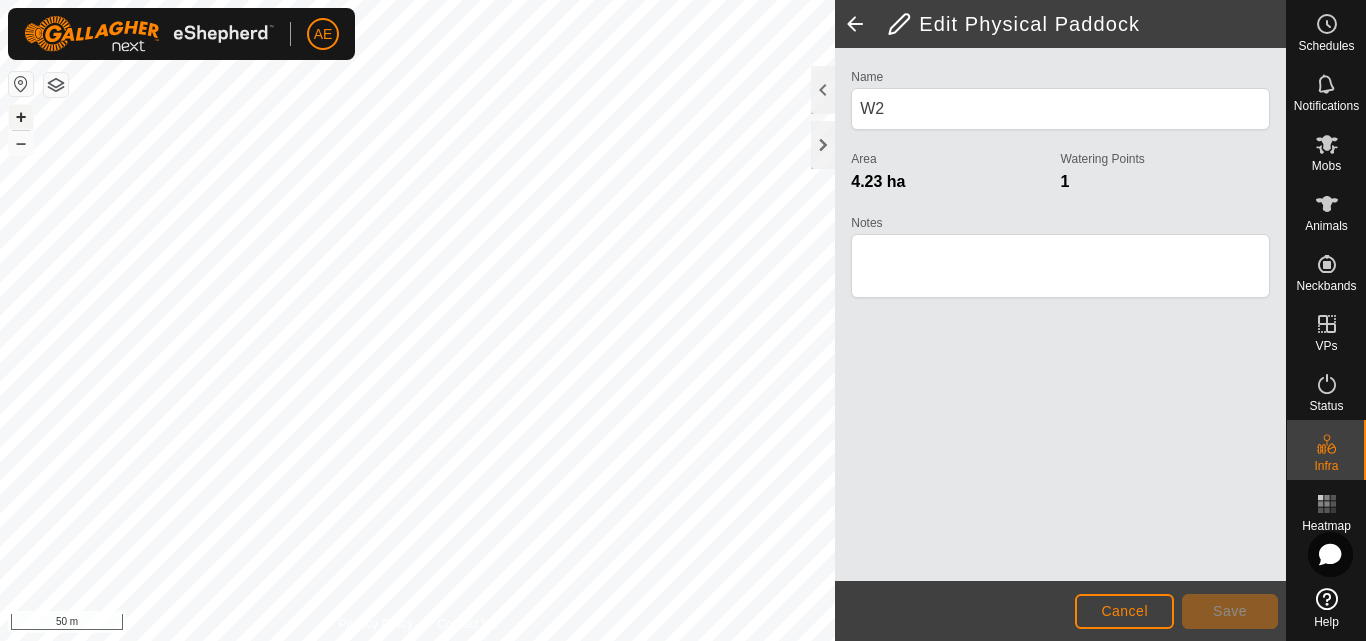 click on "+" at bounding box center (21, 117) 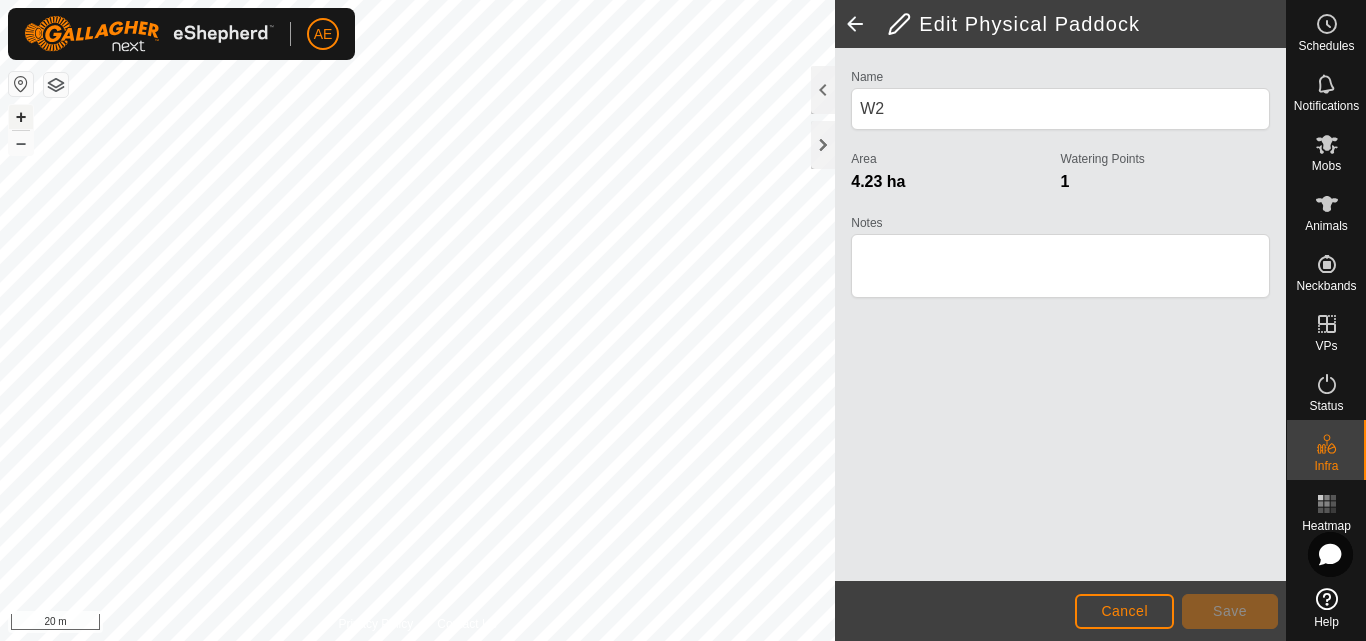 click on "+" at bounding box center (21, 117) 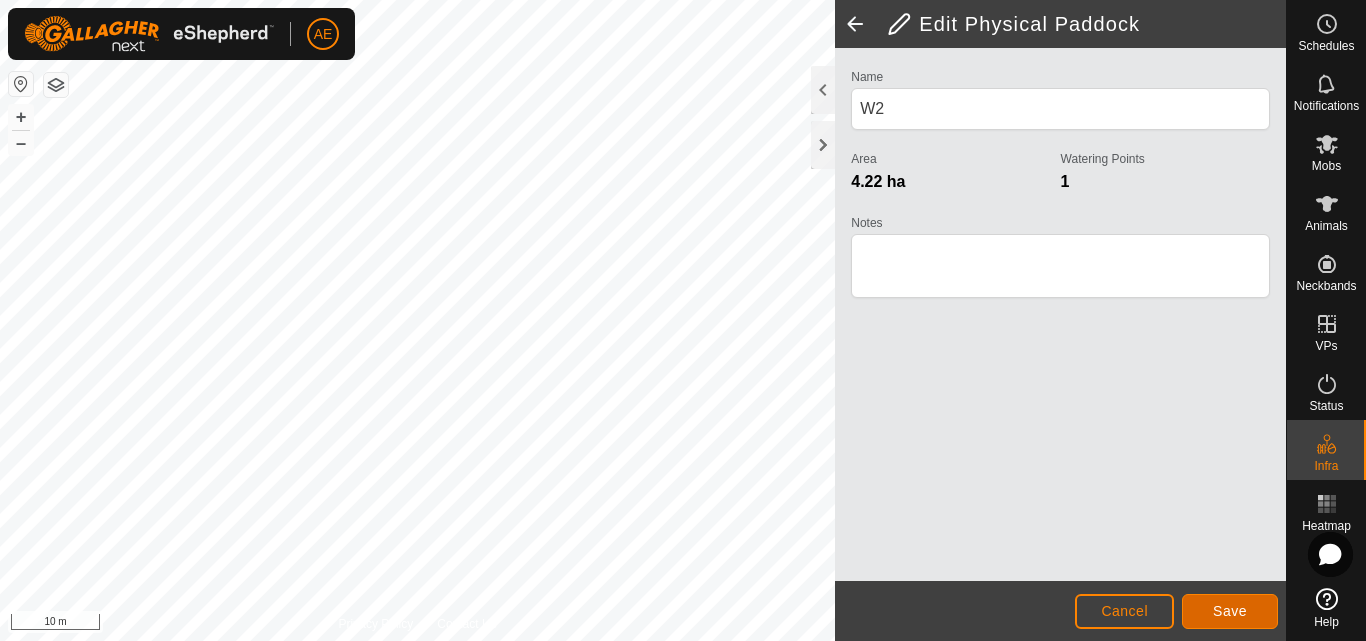 click on "Save" 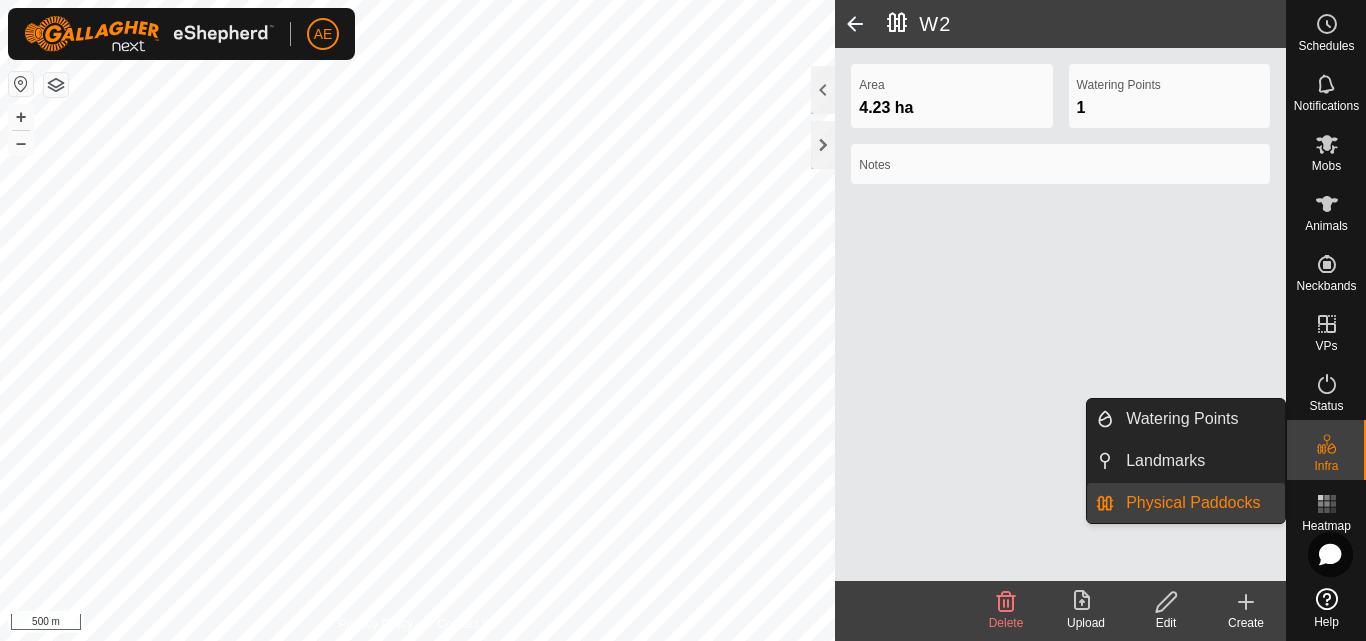 click on "Physical Paddocks" at bounding box center (1199, 503) 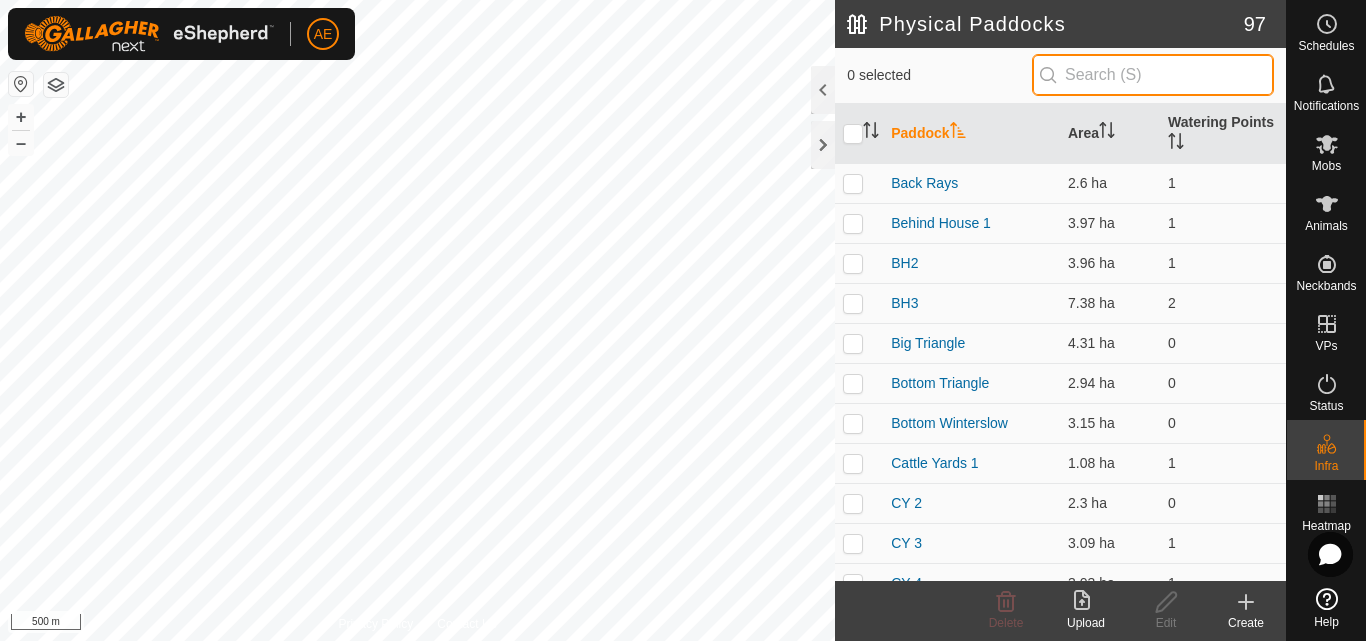 click at bounding box center [1153, 75] 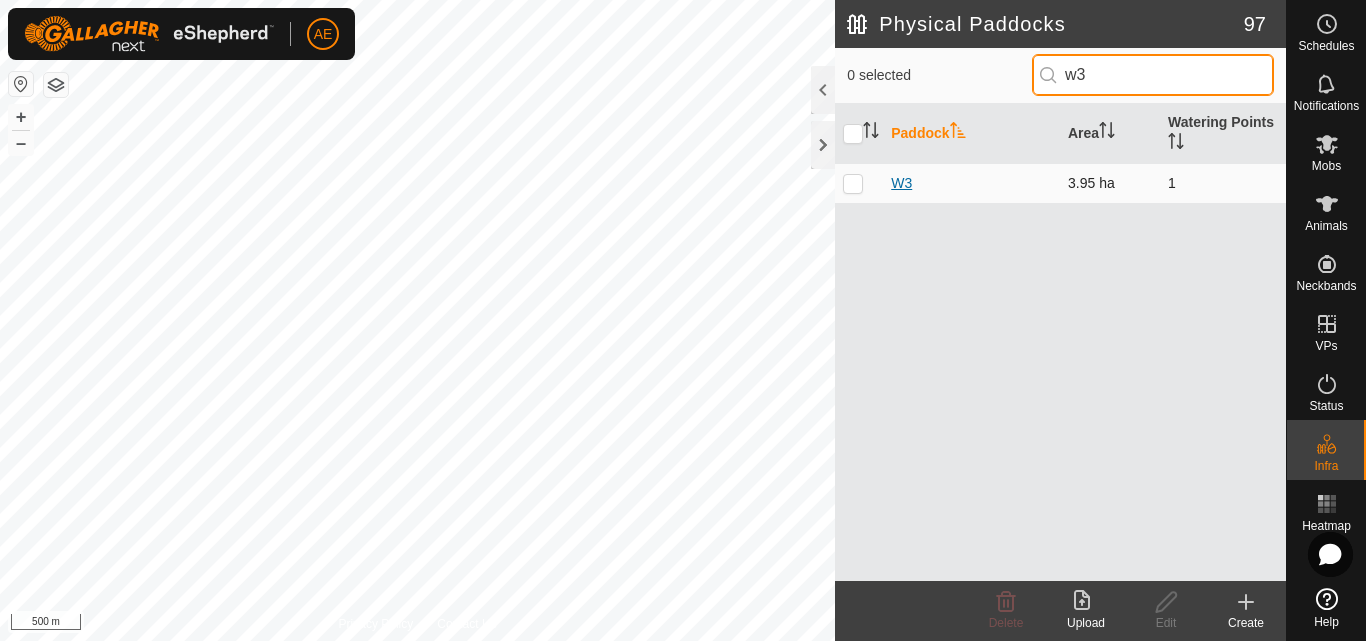 type on "w3" 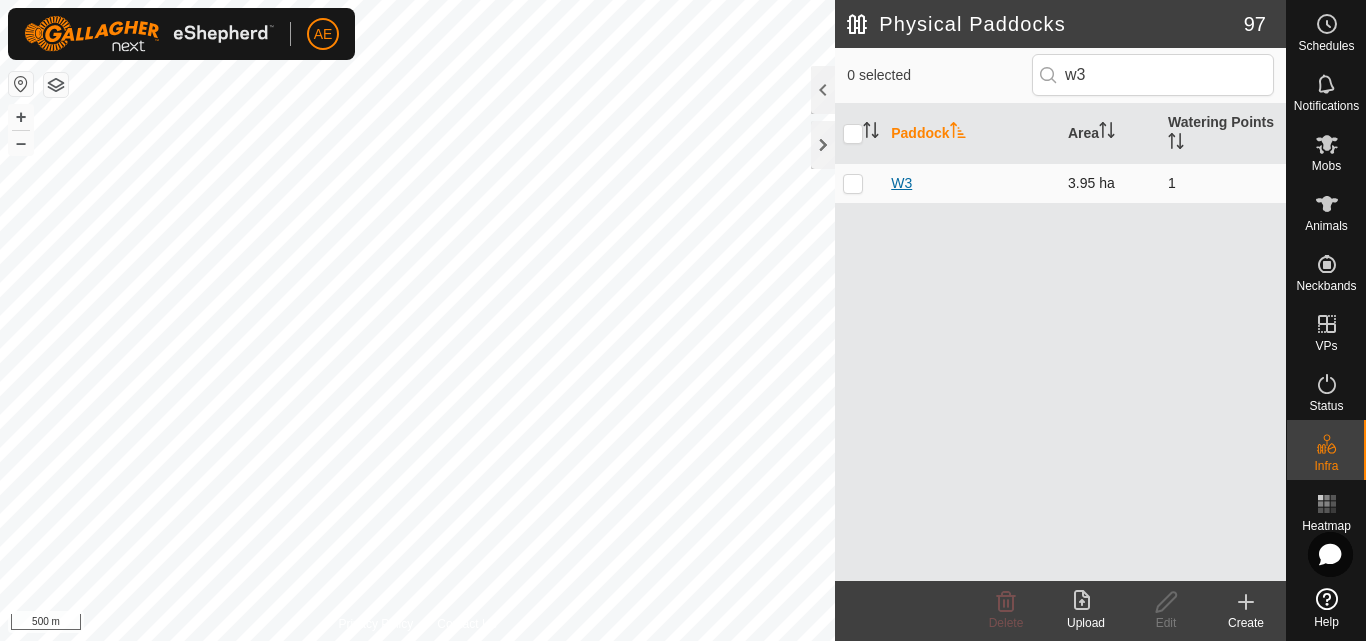 click on "W3" at bounding box center (901, 183) 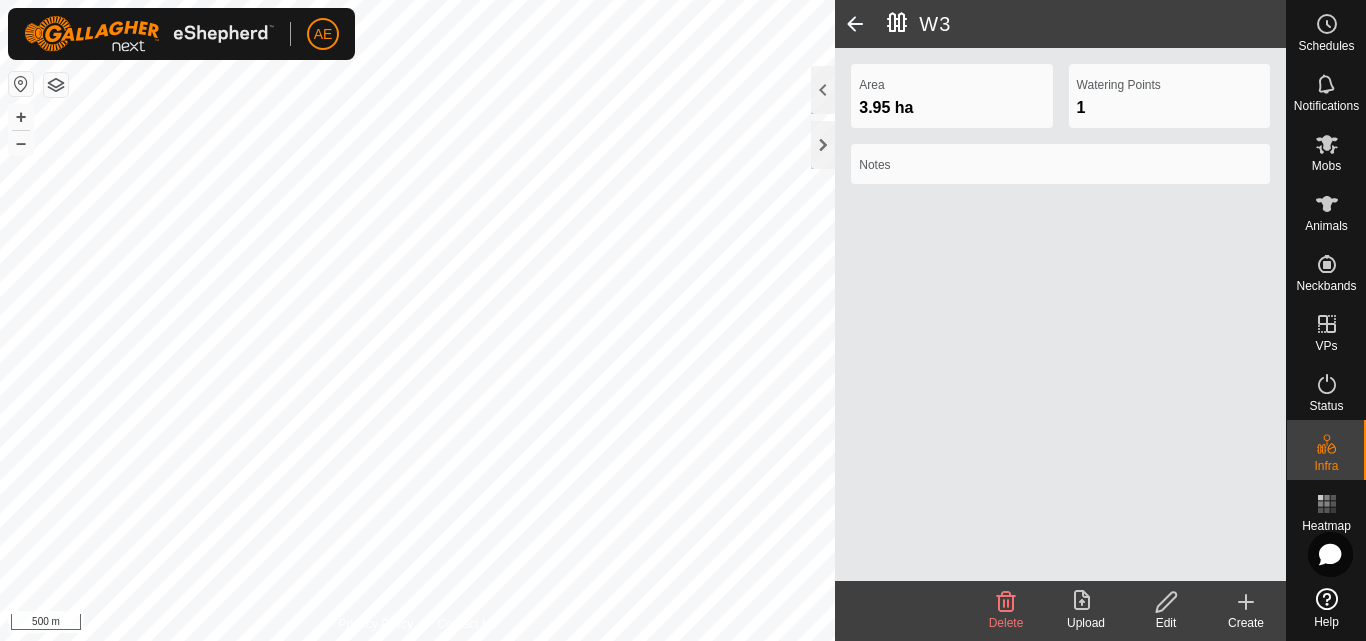 click 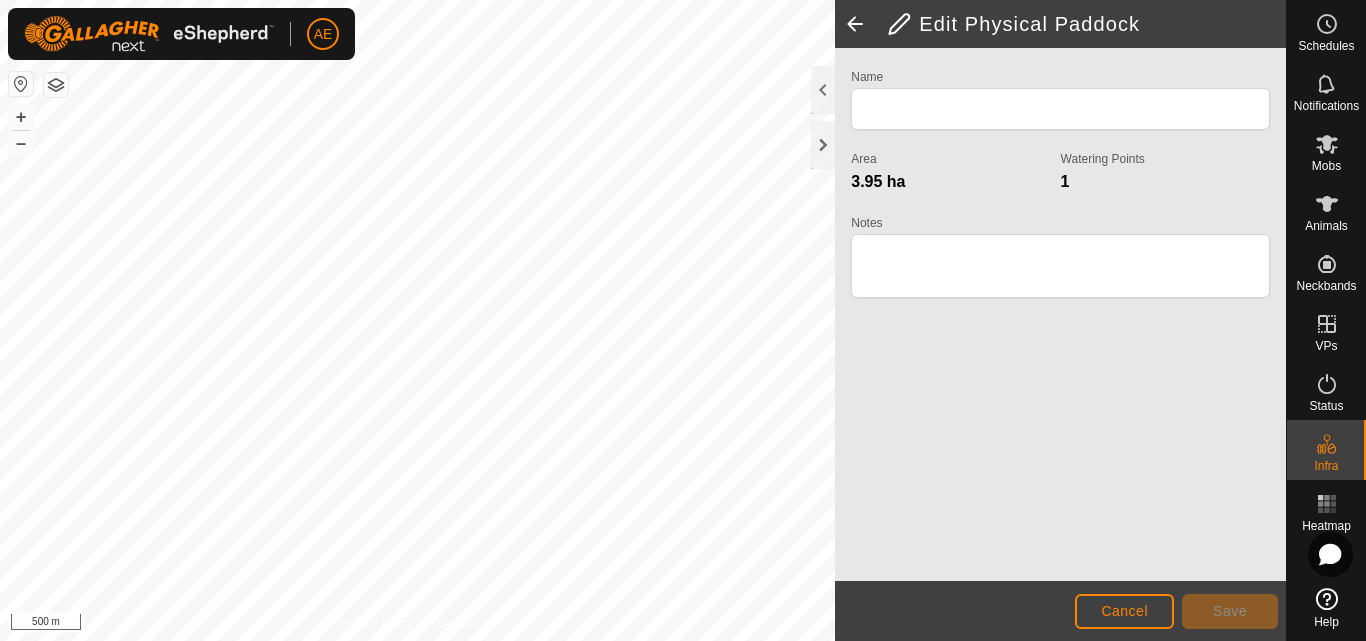 type on "W3" 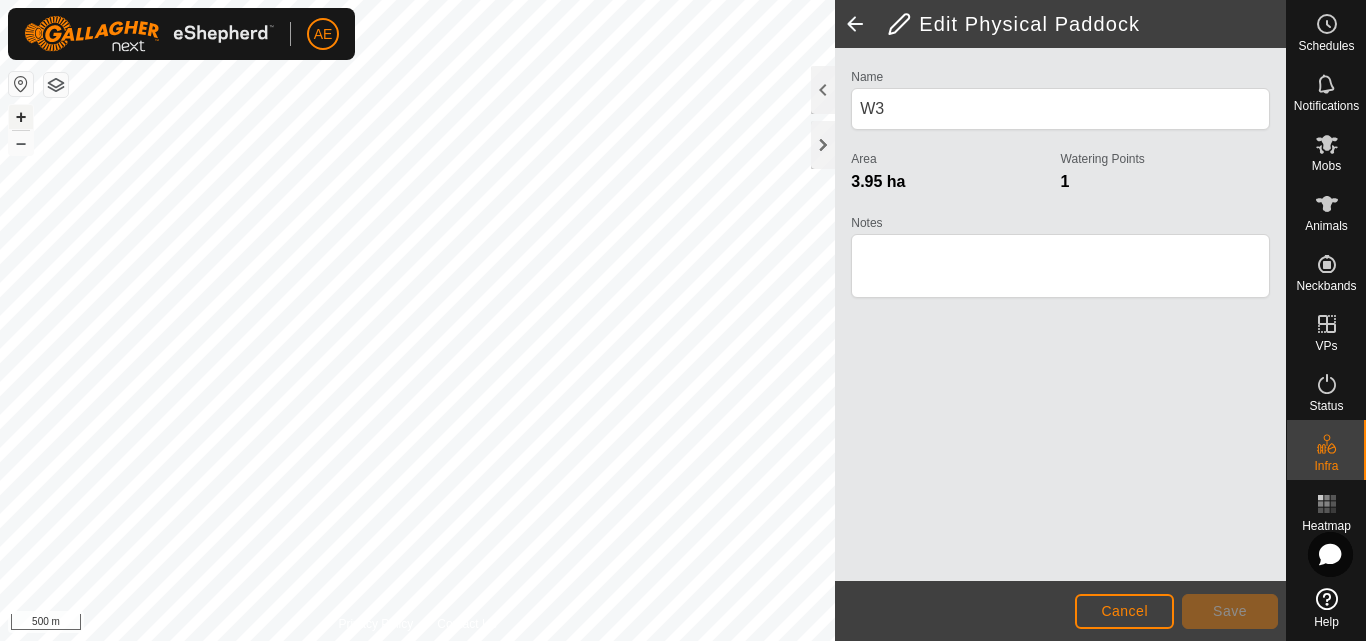 click on "+" at bounding box center (21, 117) 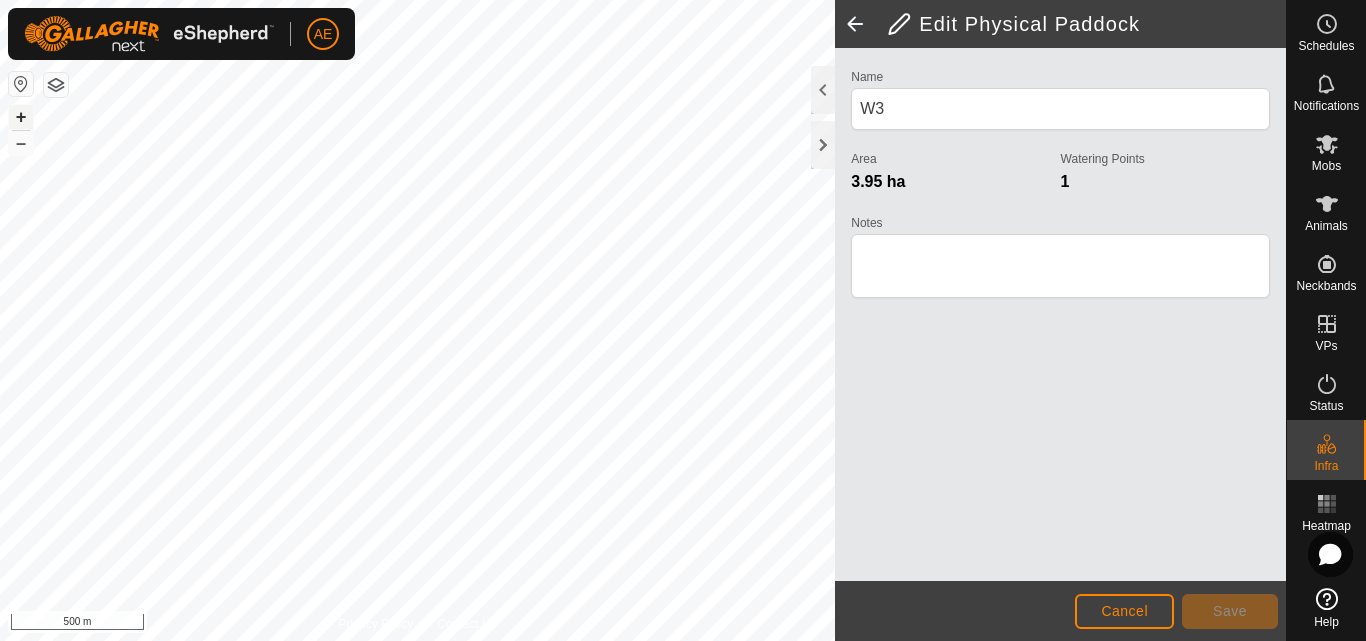 click on "+" at bounding box center (21, 117) 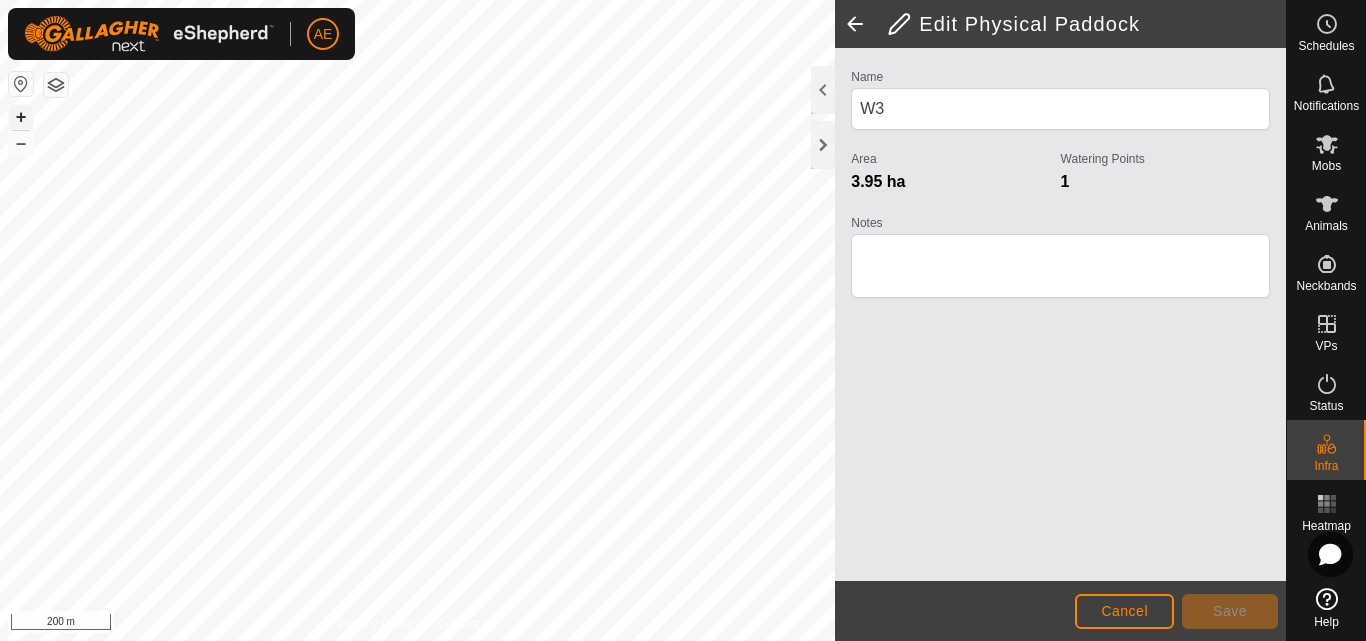 click on "+" at bounding box center [21, 117] 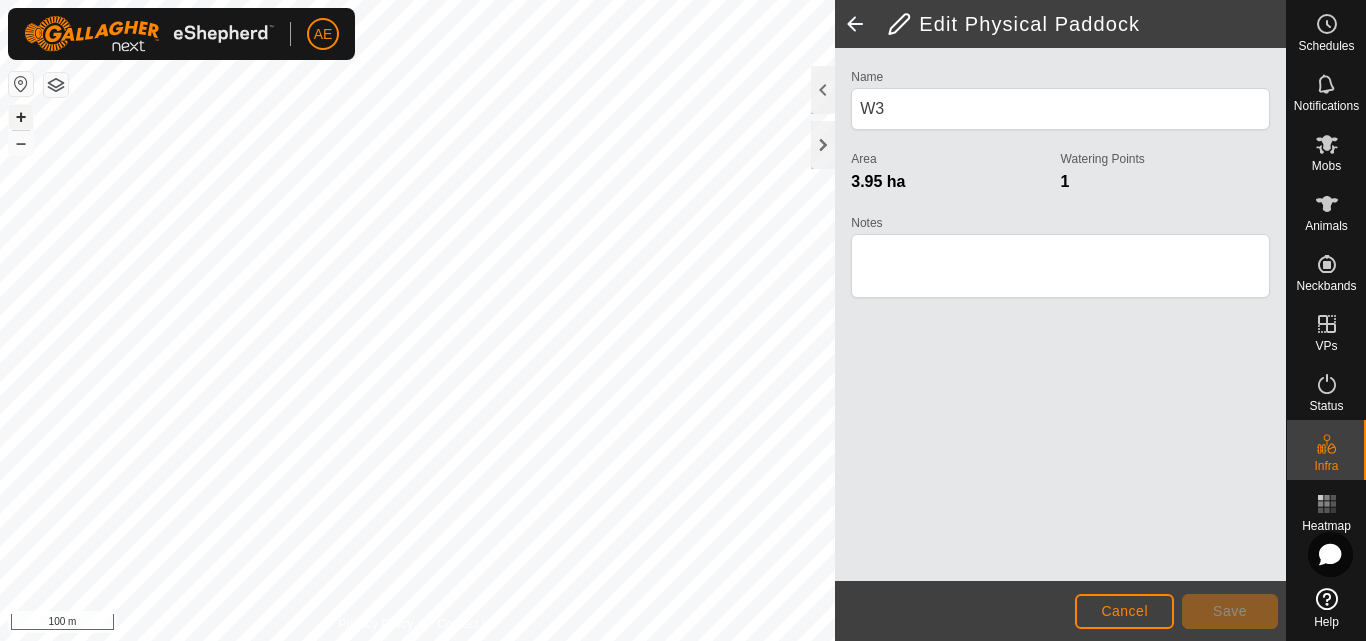 click on "+" at bounding box center [21, 117] 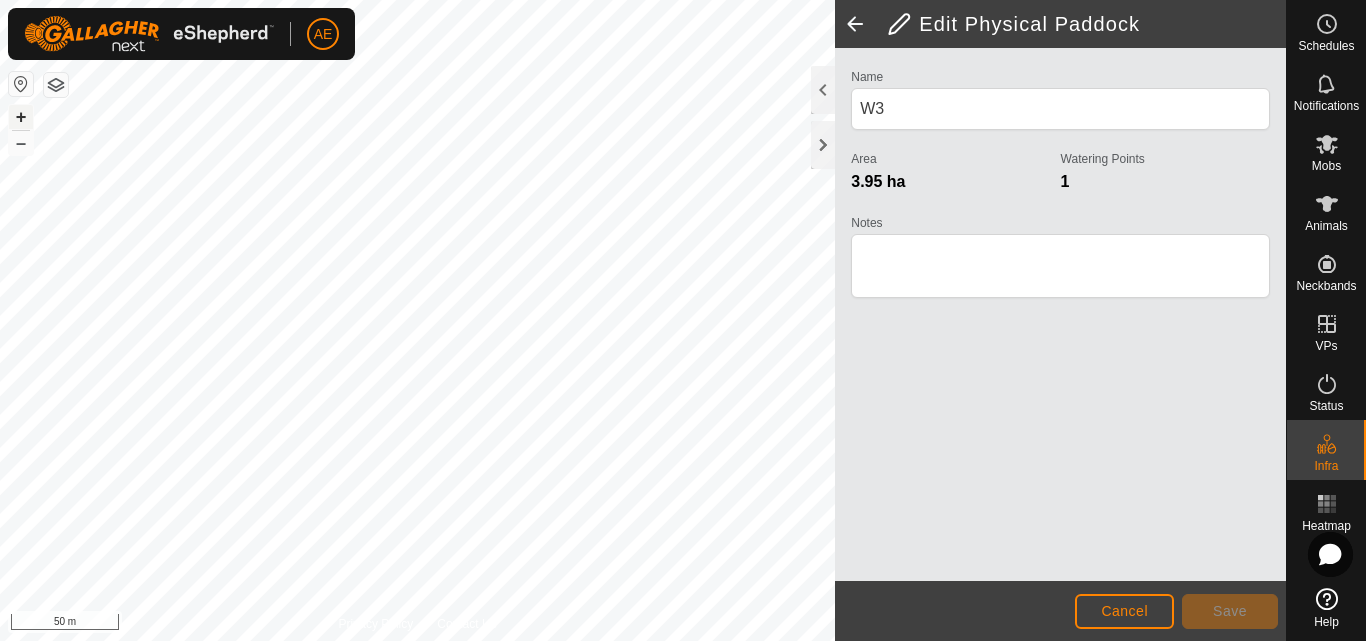 click on "+" at bounding box center (21, 117) 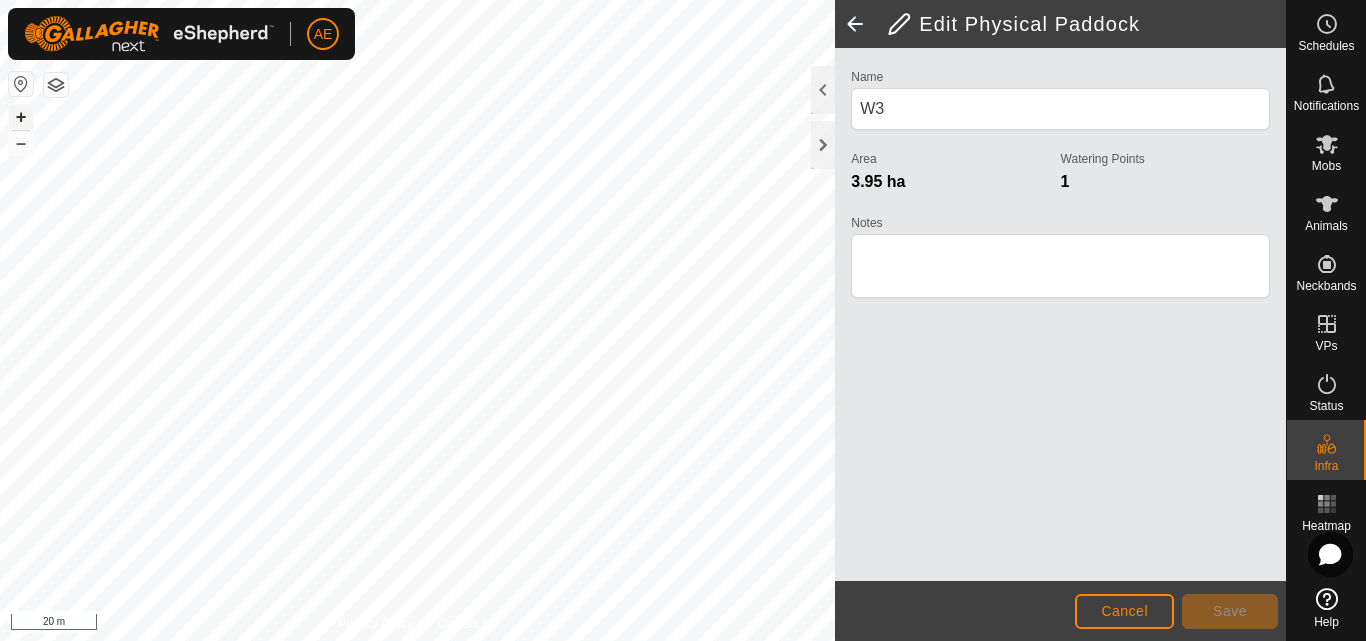 click on "+" at bounding box center [21, 117] 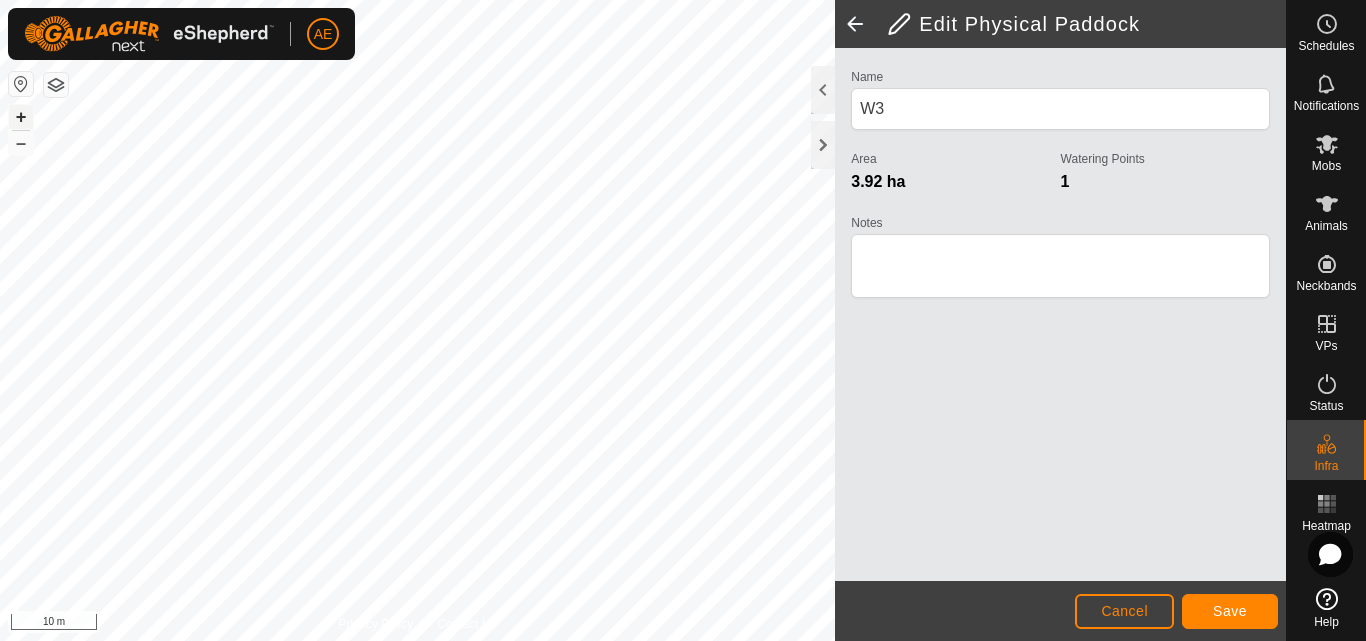 click on "+" at bounding box center (21, 117) 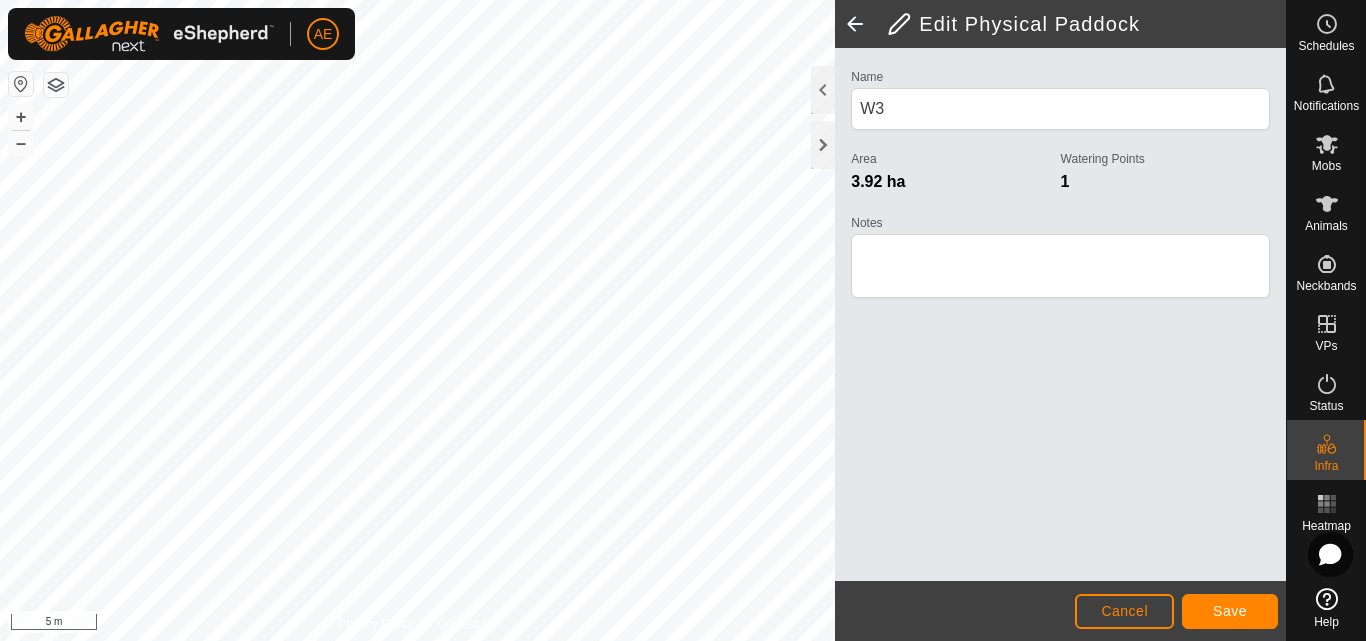 click on "Privacy Policy Contact Us
rockpile
+ – ⇧ i 5 m  Edit Physical Paddock  Name W3 Area 3.92 ha  Watering Points 1 Notes                    Cancel Save" 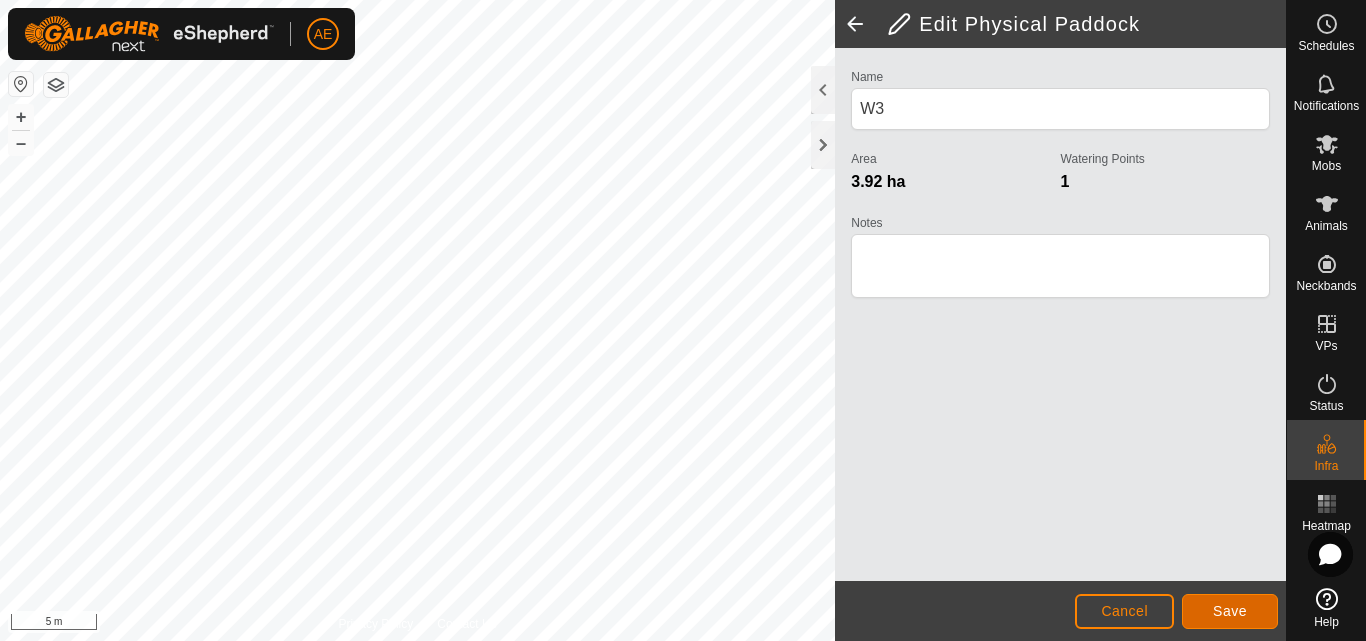 click on "Save" 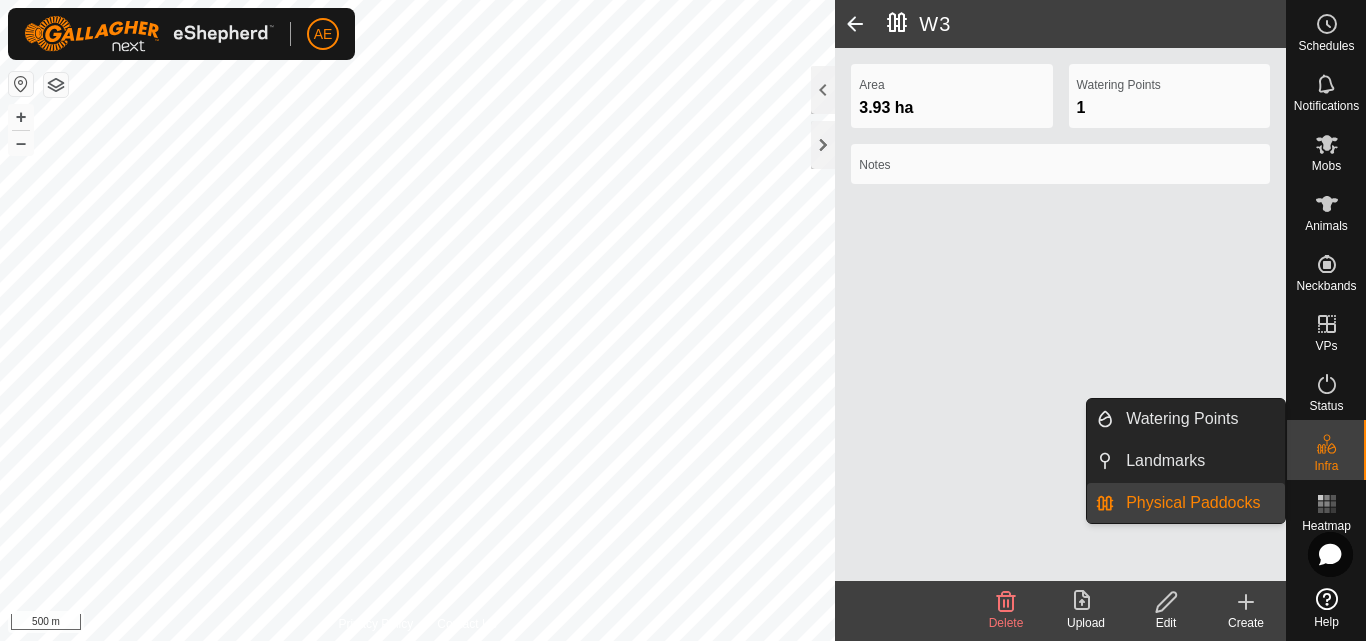 click on "Physical Paddocks" at bounding box center [1199, 503] 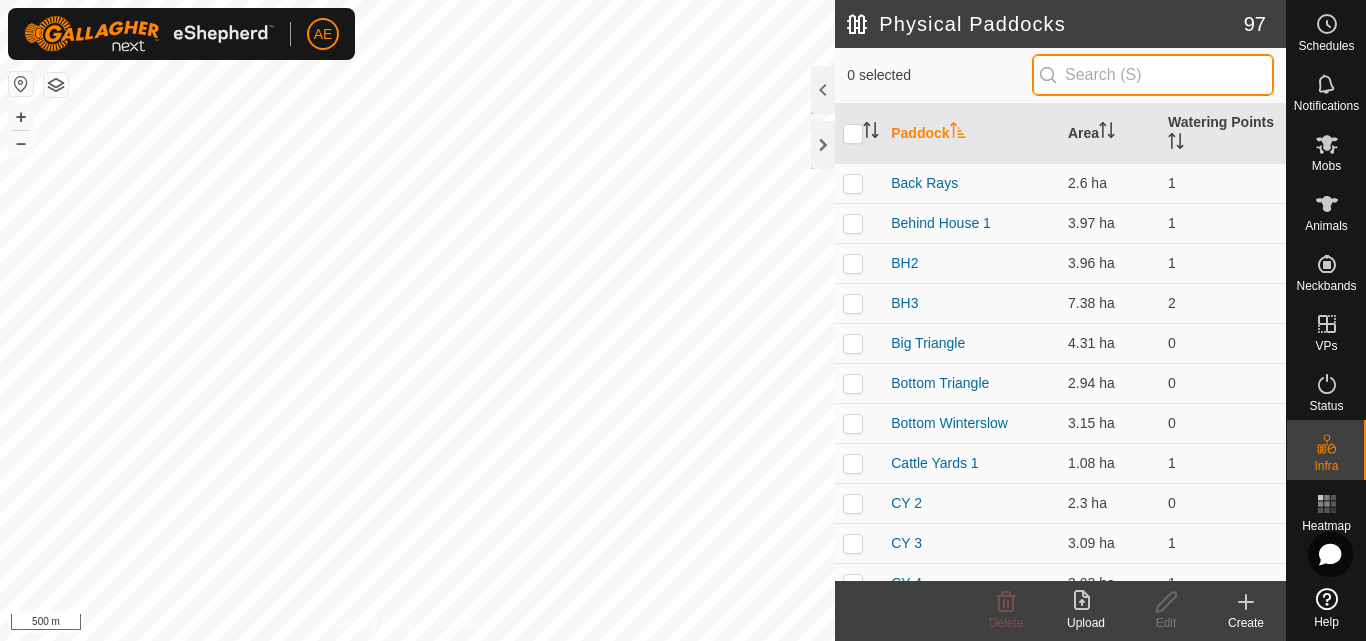 click at bounding box center (1153, 75) 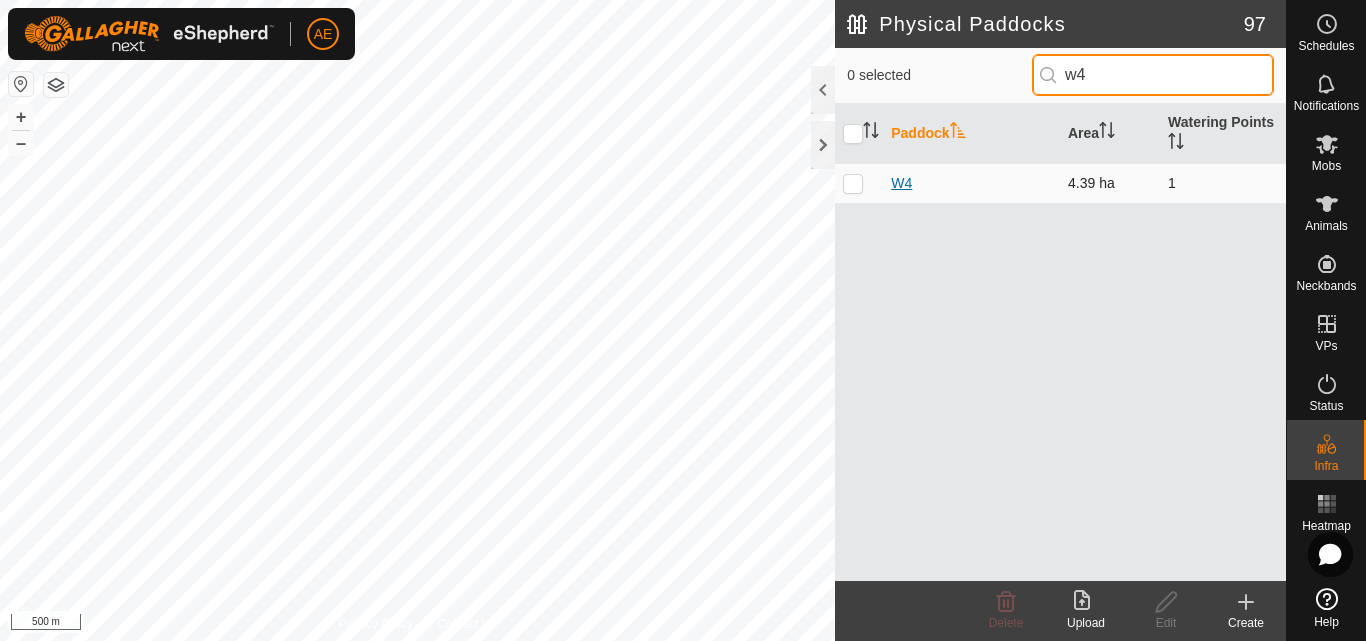 type on "w4" 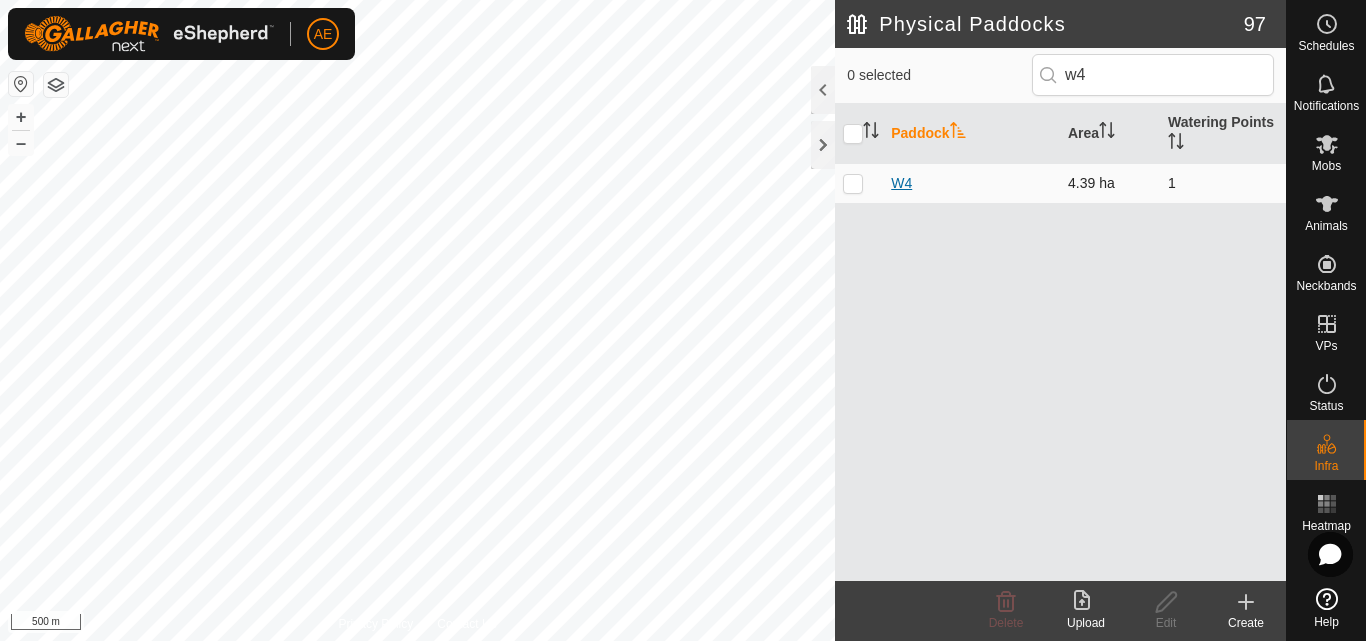 click on "W4" at bounding box center (901, 183) 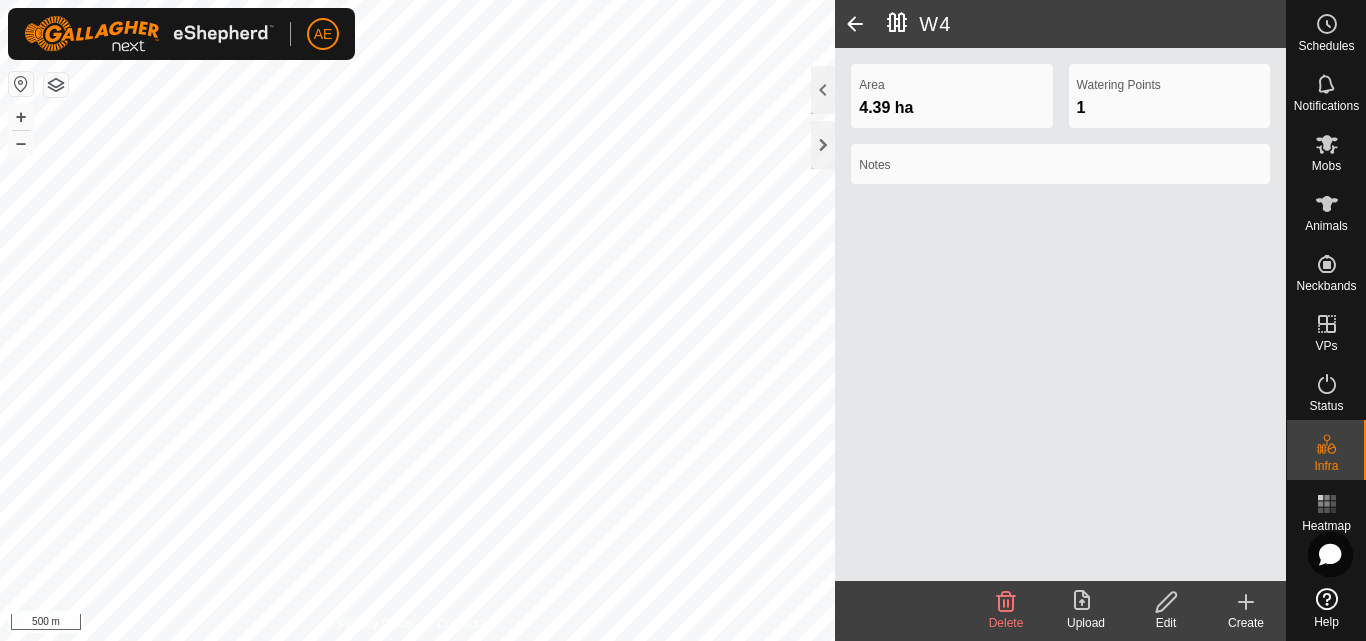 click 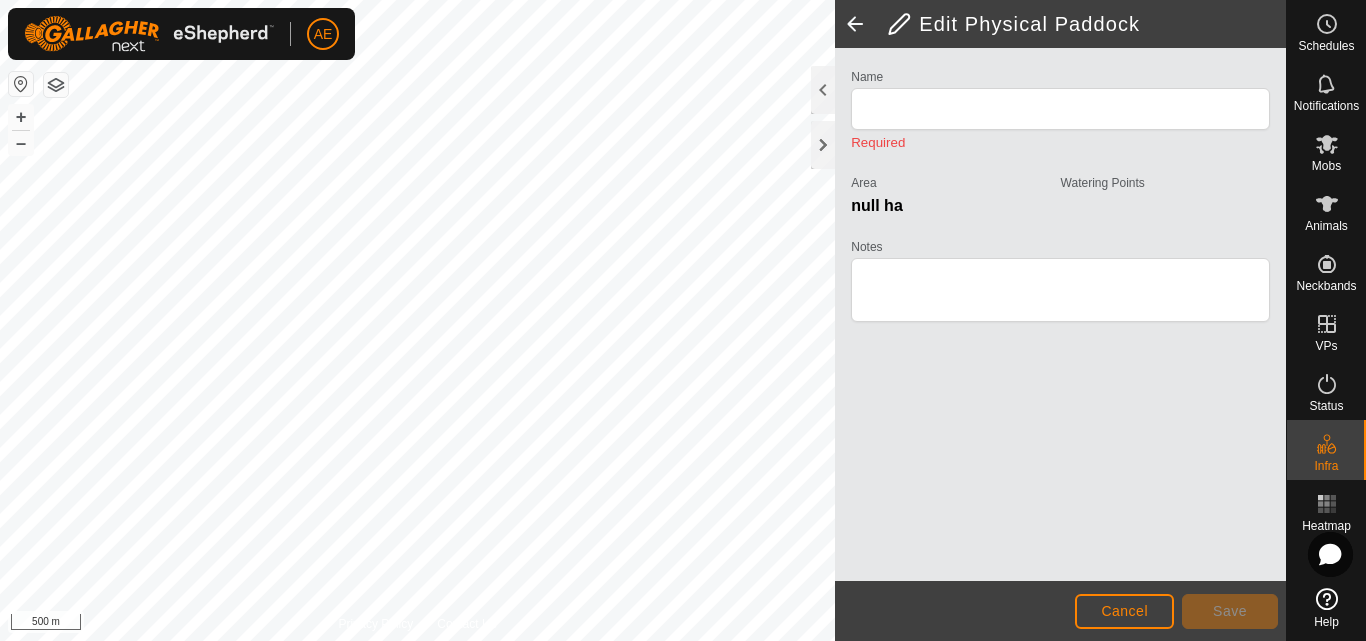 type on "W4" 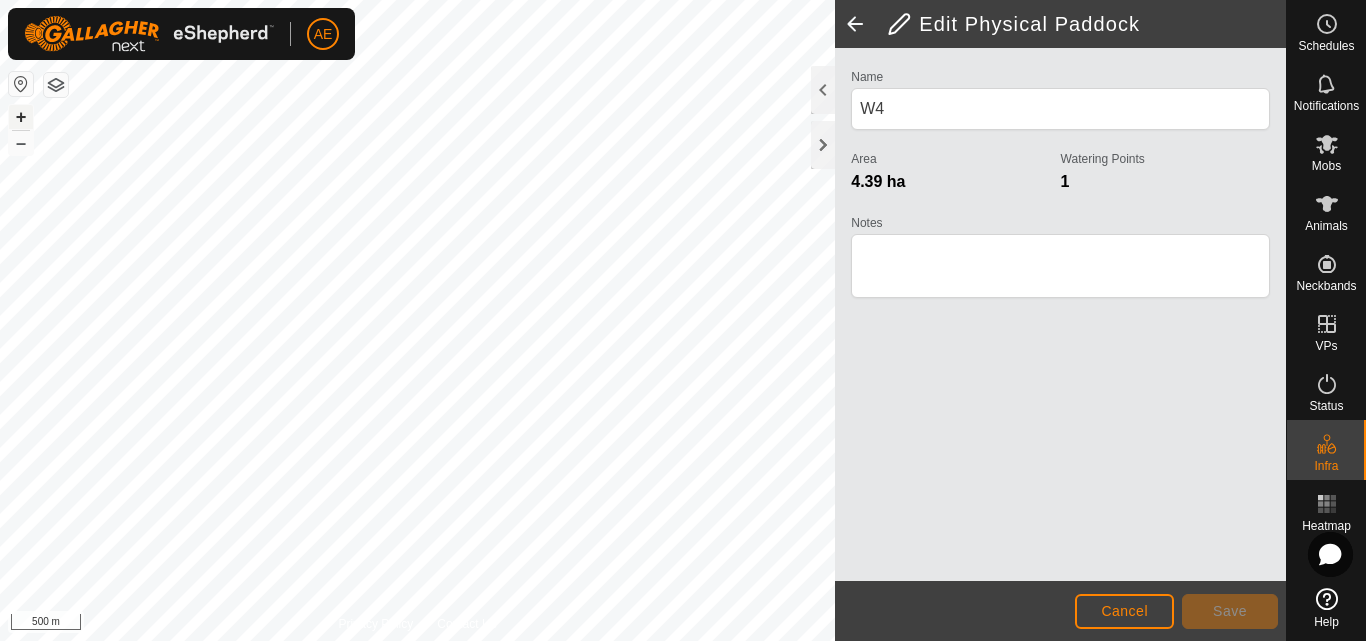 click on "+" at bounding box center [21, 117] 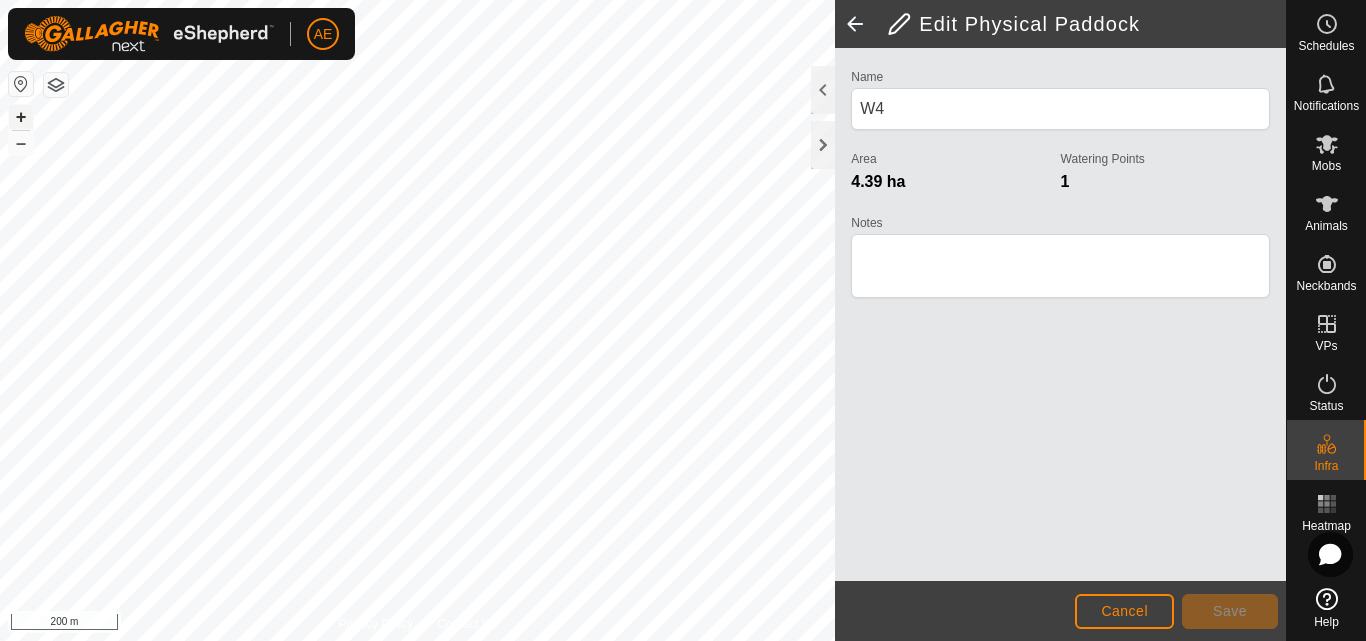 click on "+" at bounding box center (21, 117) 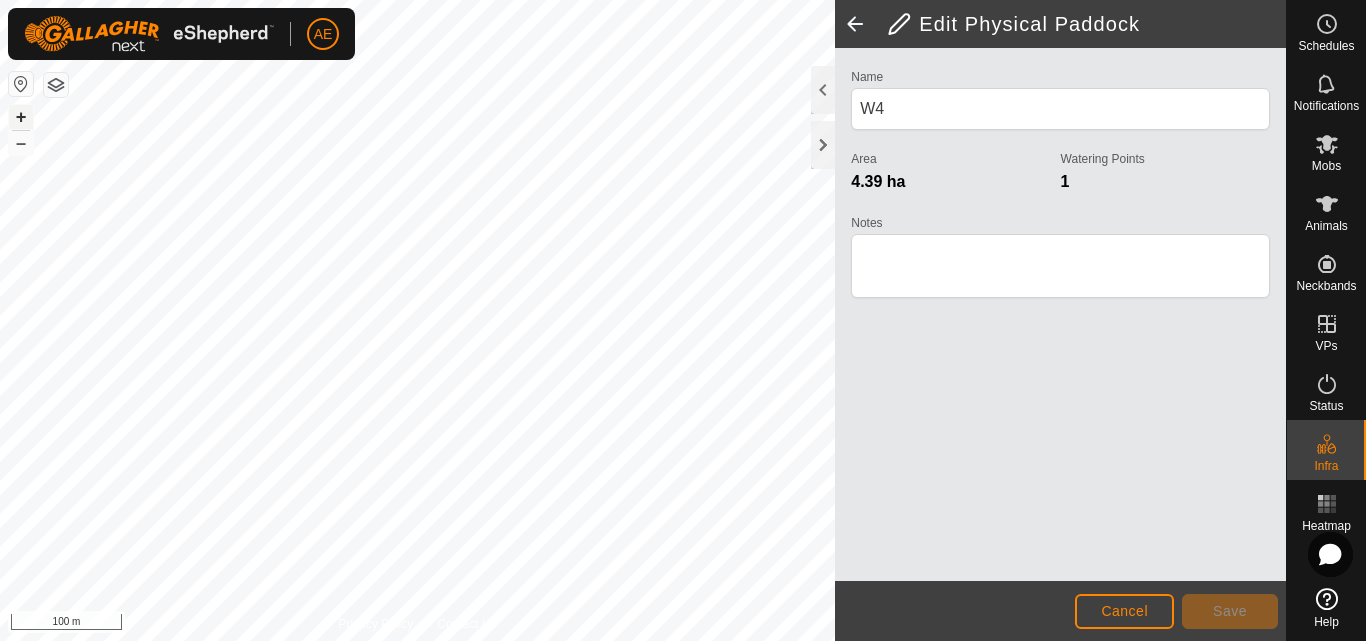 click on "+" at bounding box center [21, 117] 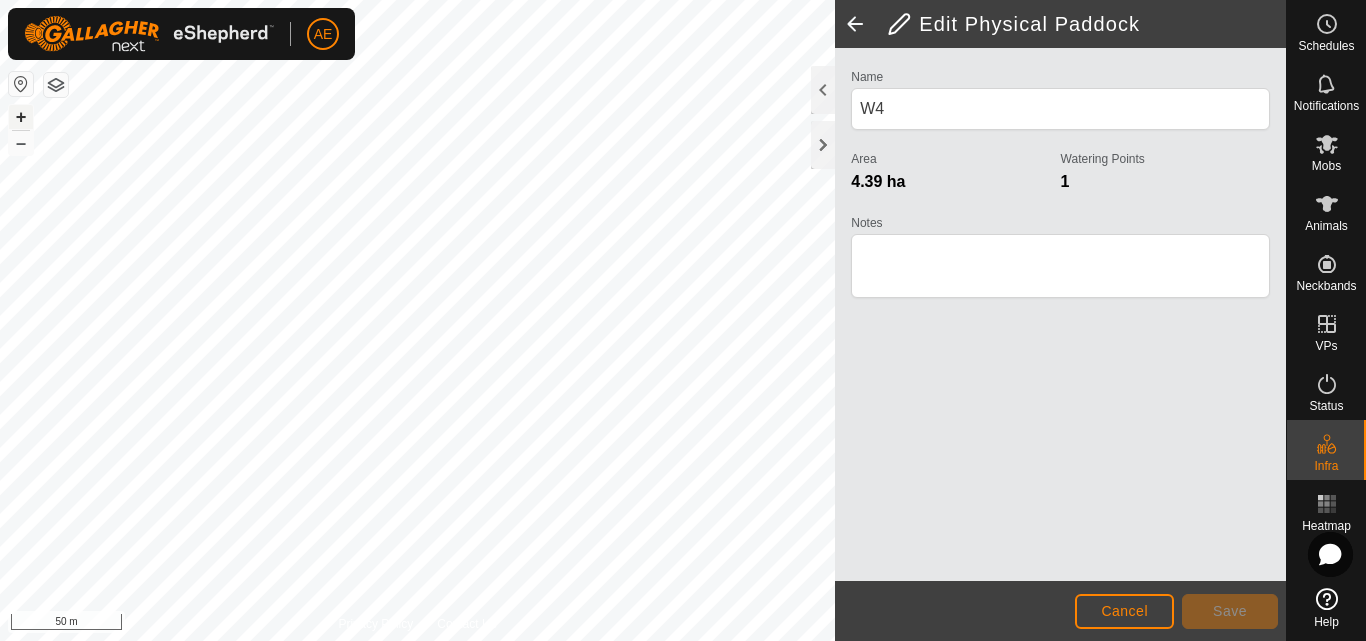 click on "+" at bounding box center [21, 117] 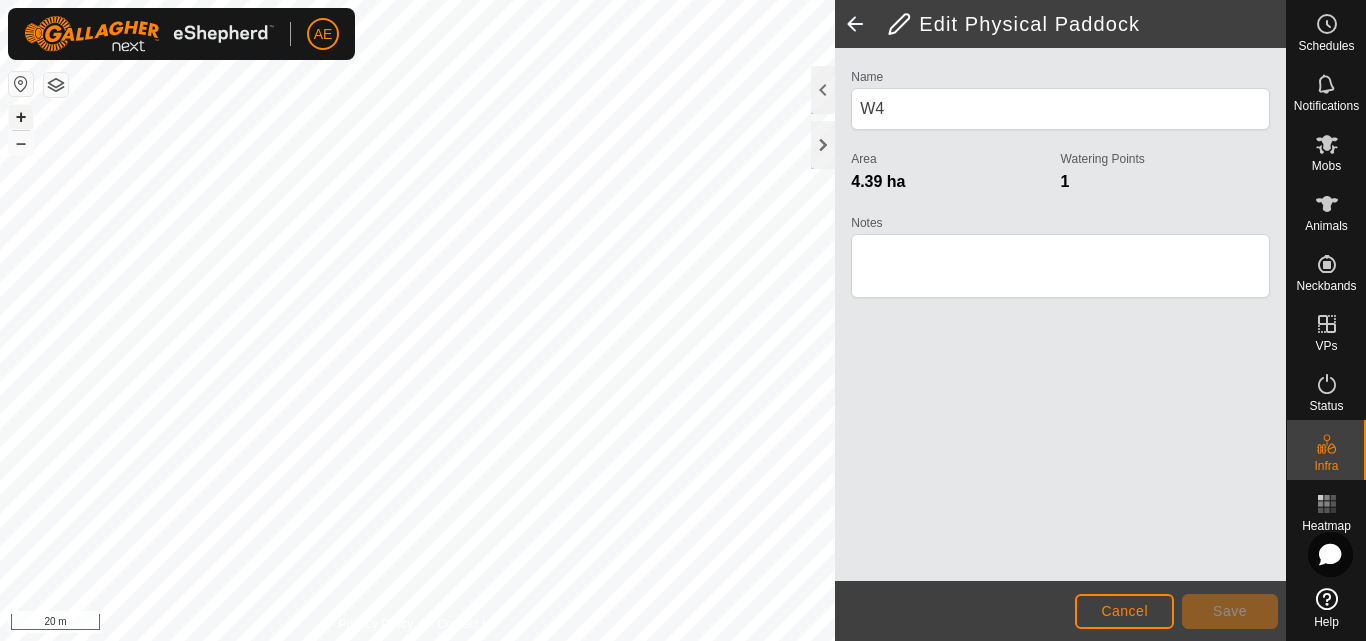 click on "+" at bounding box center [21, 117] 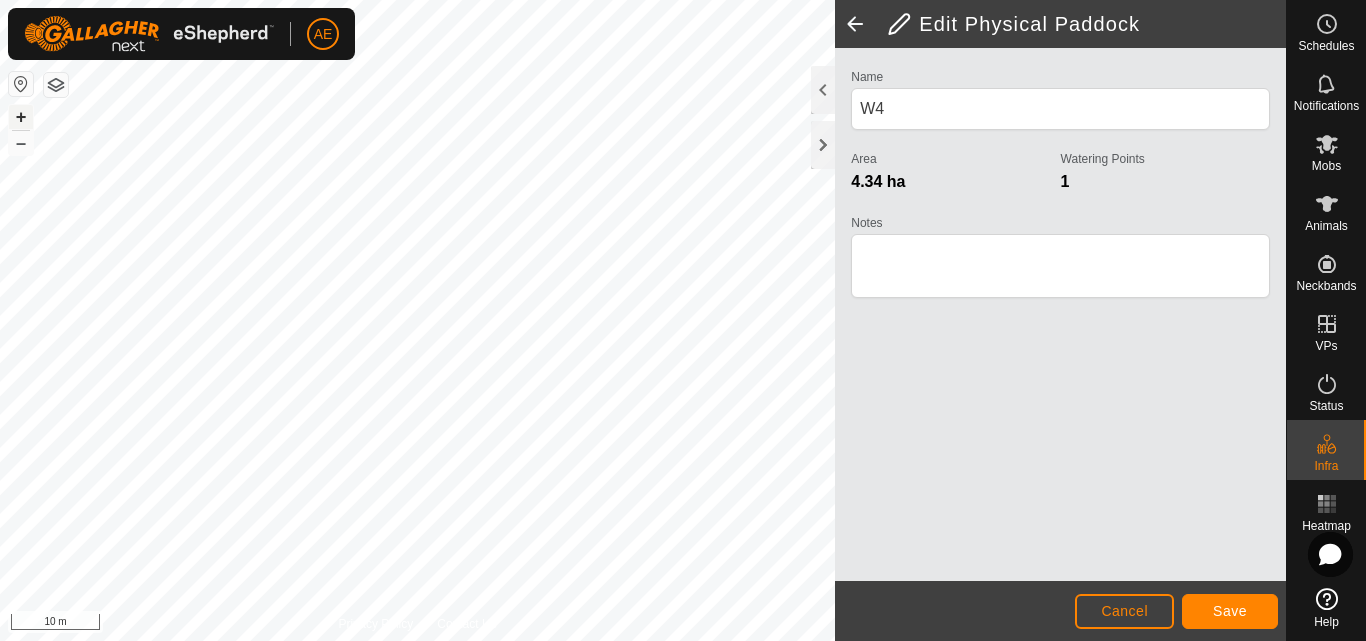 click on "+" at bounding box center (21, 117) 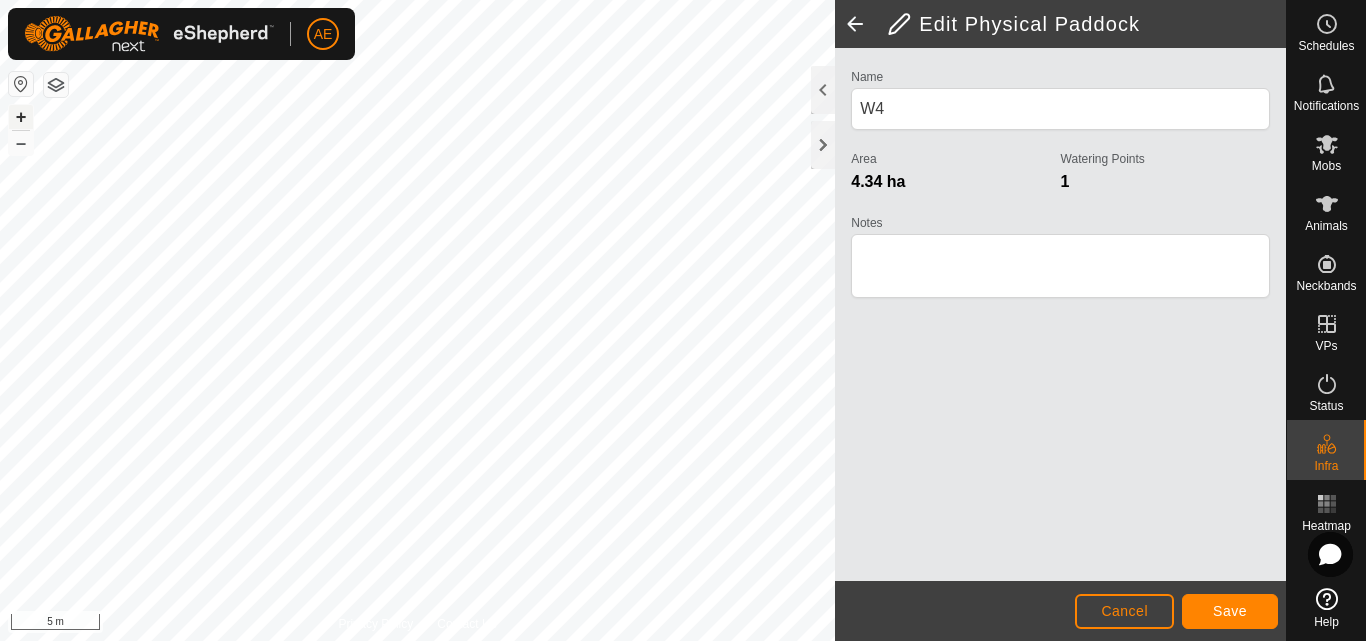 click on "+" at bounding box center [21, 117] 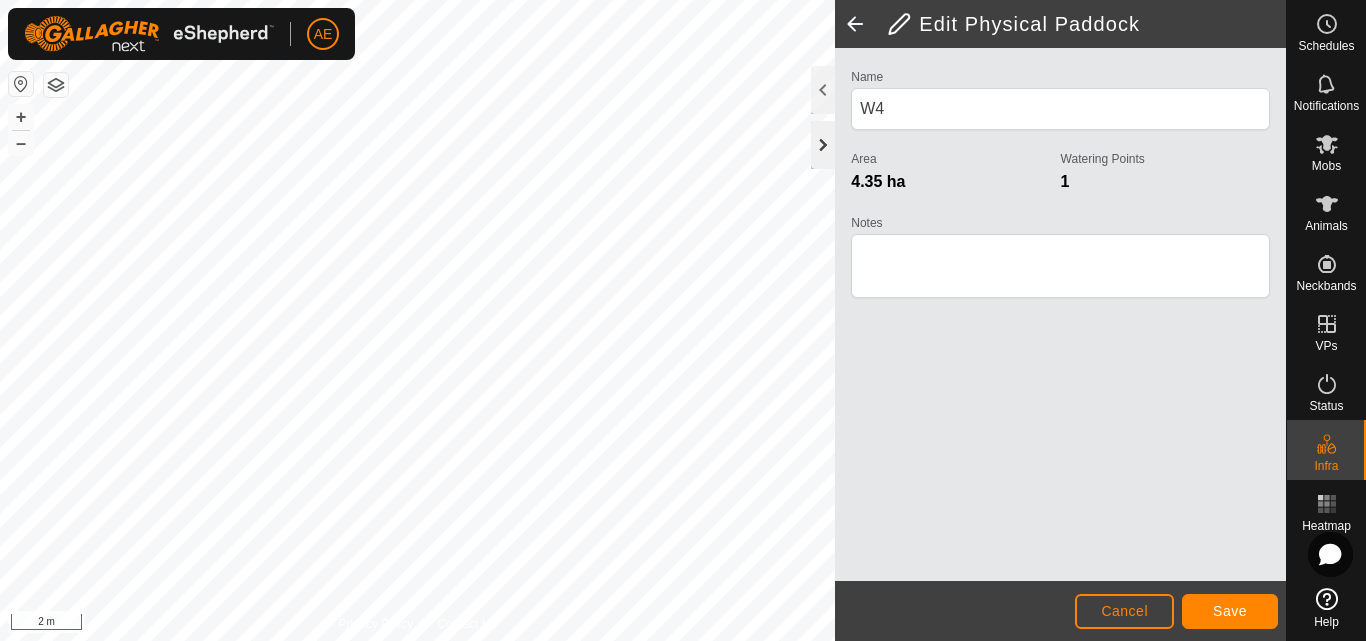 click 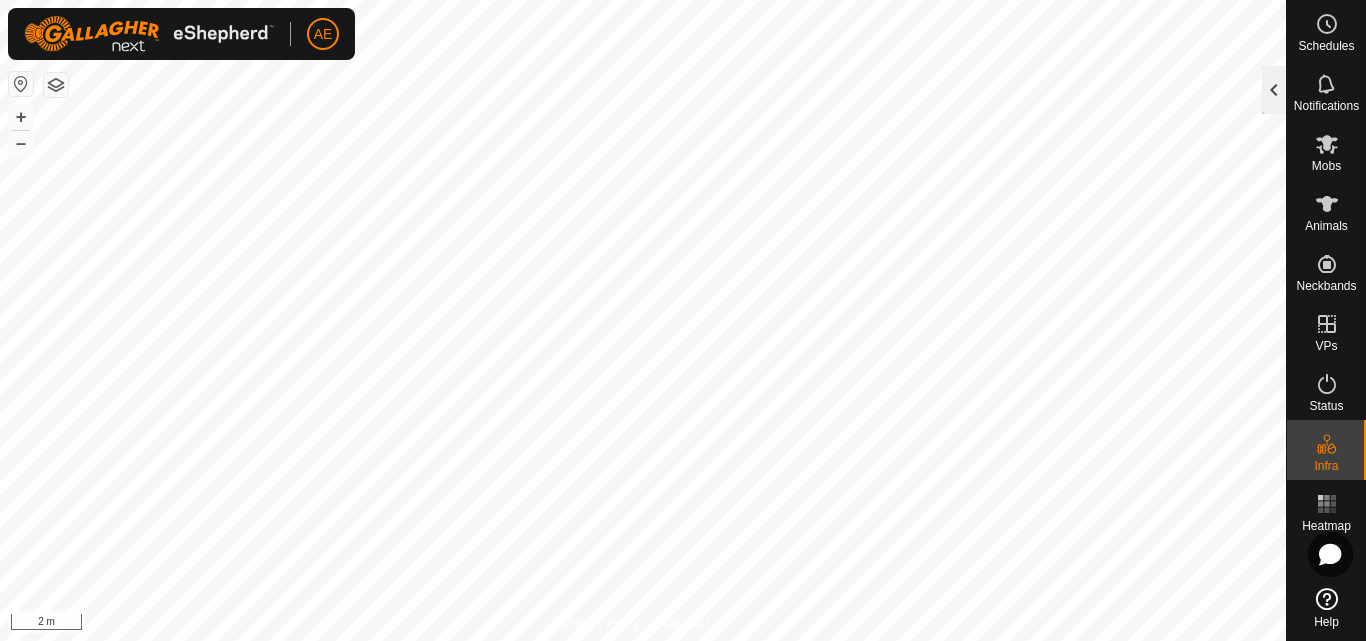 click 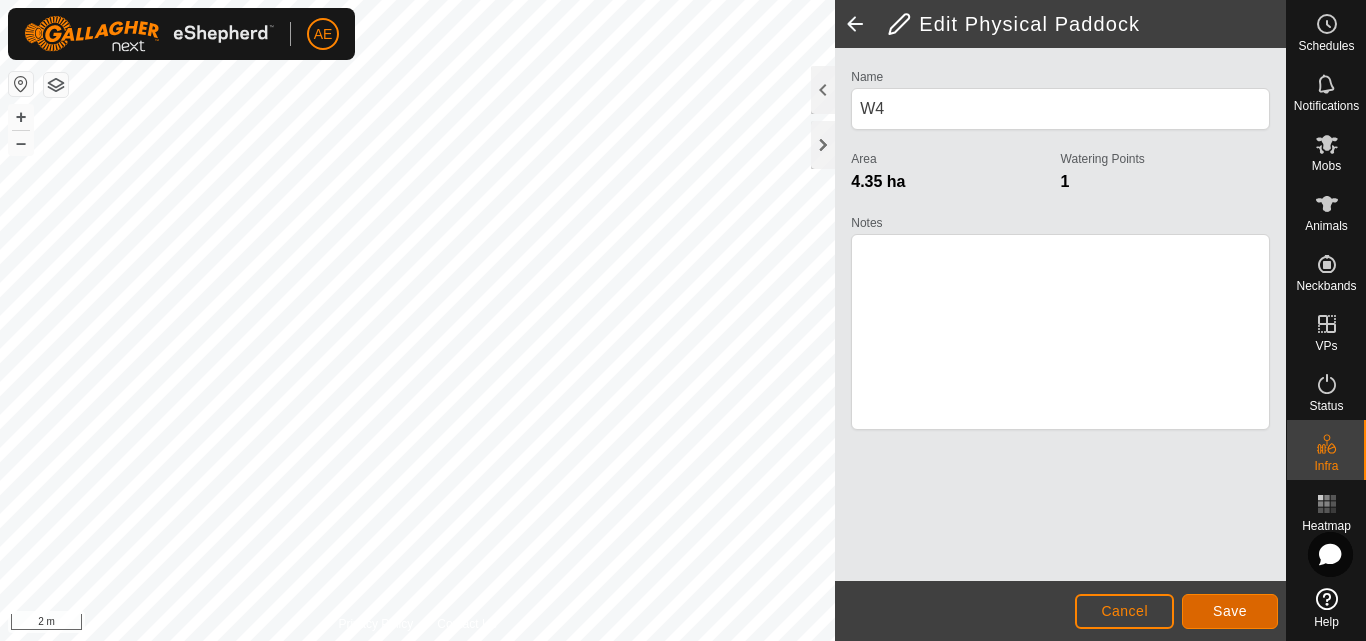 click on "Save" 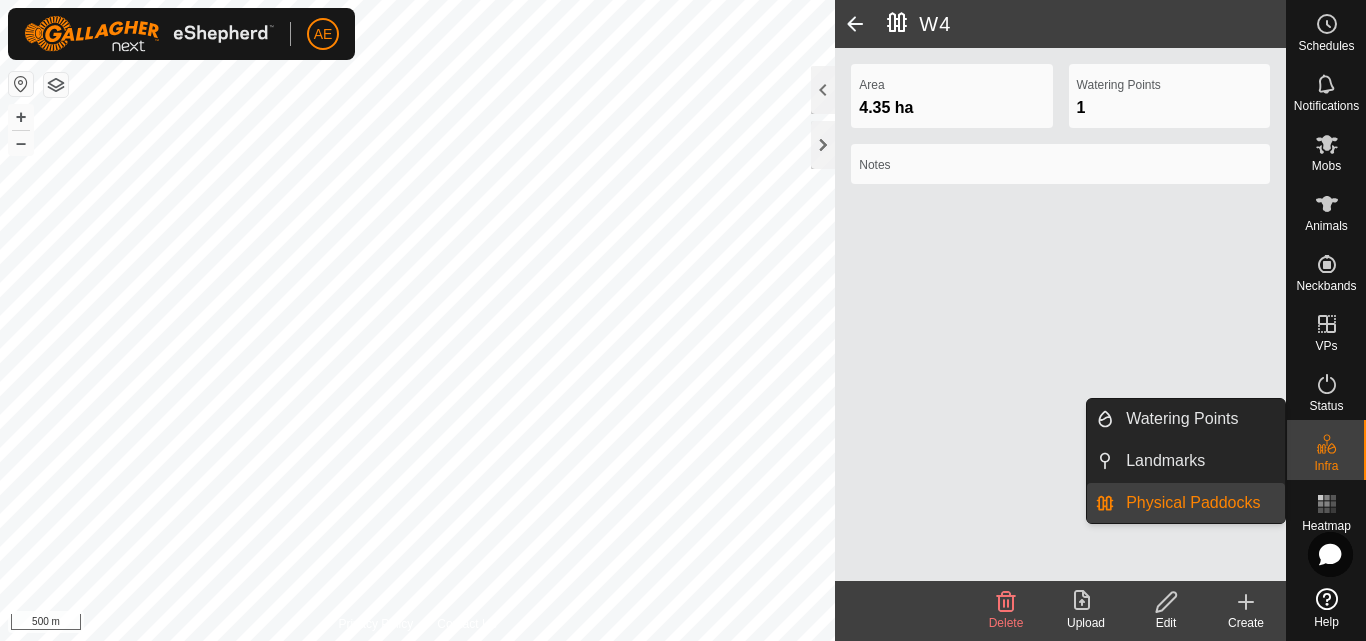 click on "Physical Paddocks" at bounding box center (1199, 503) 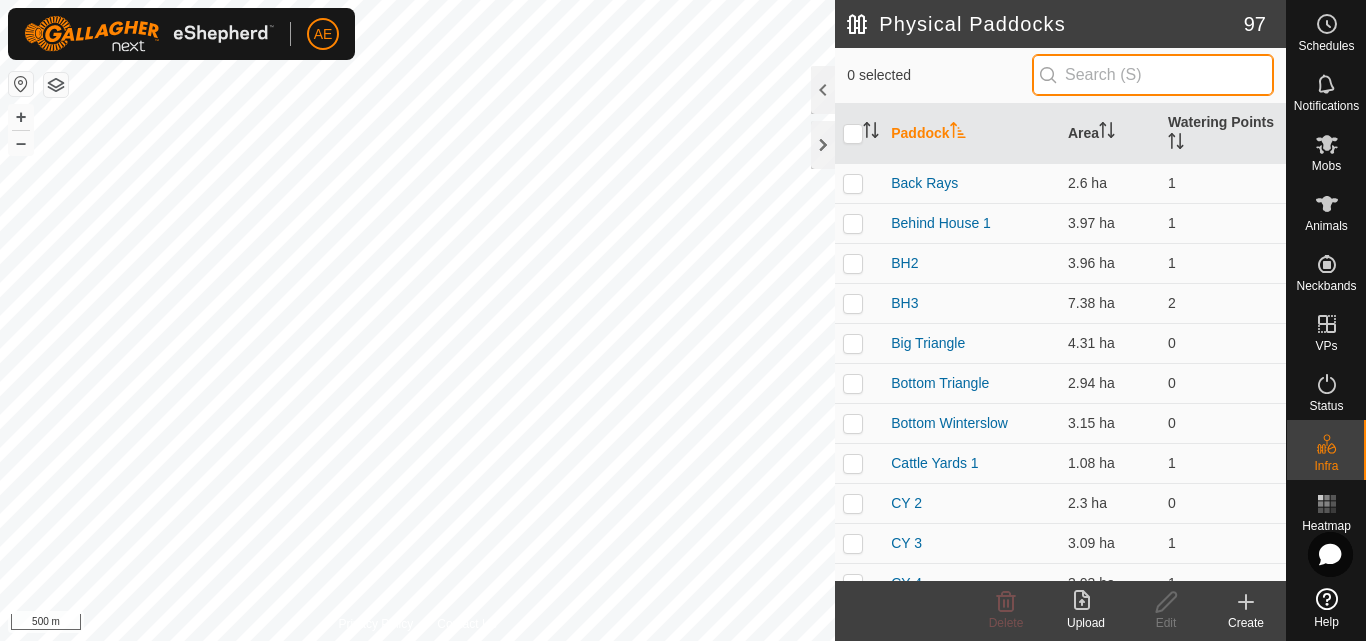 click at bounding box center (1153, 75) 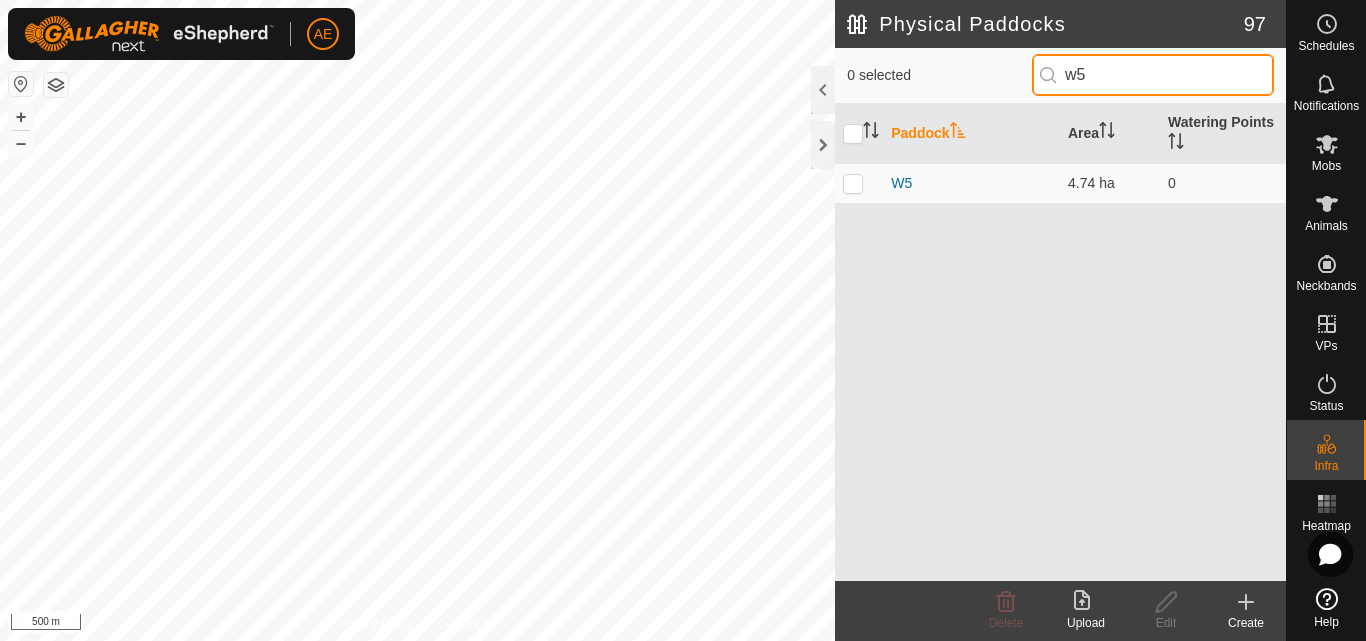 type on "w5" 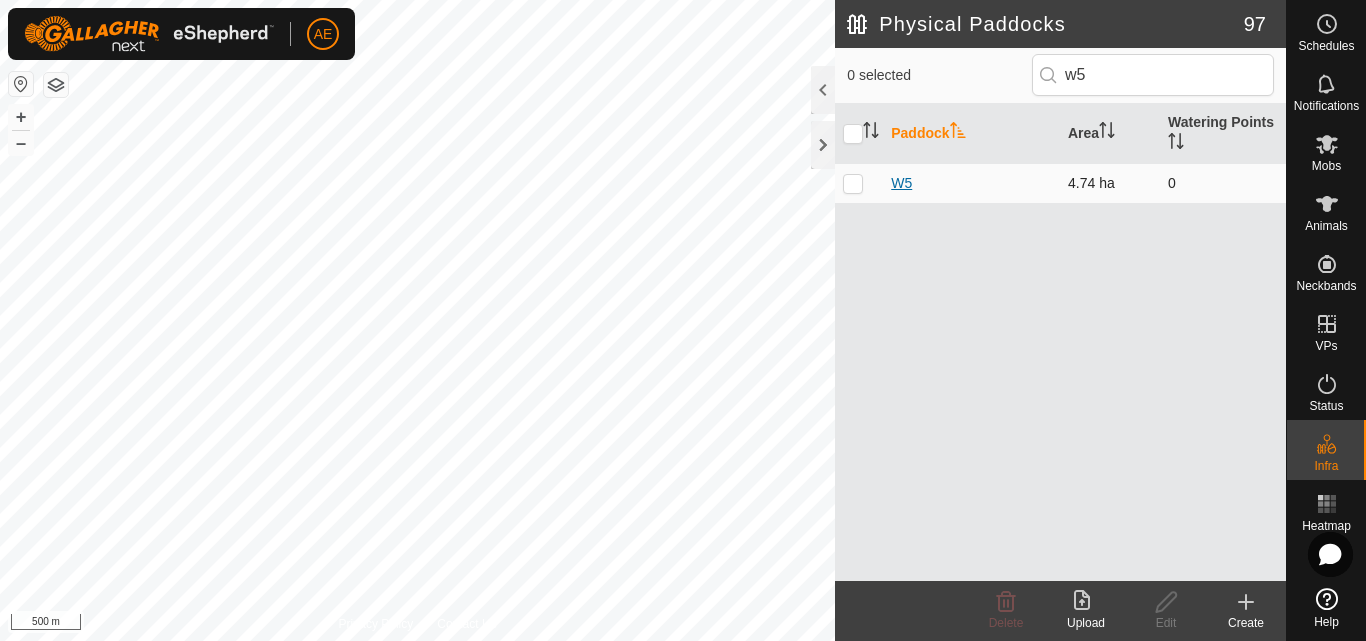 click on "W5" at bounding box center (901, 183) 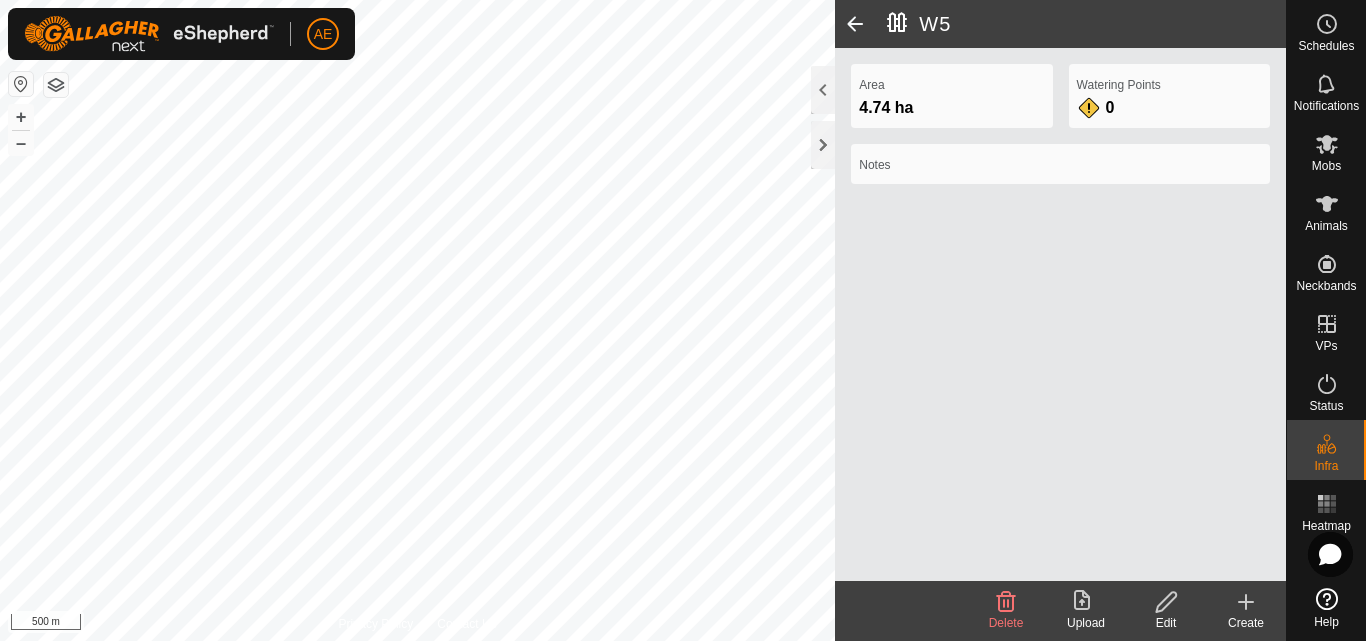 click on "Edit" 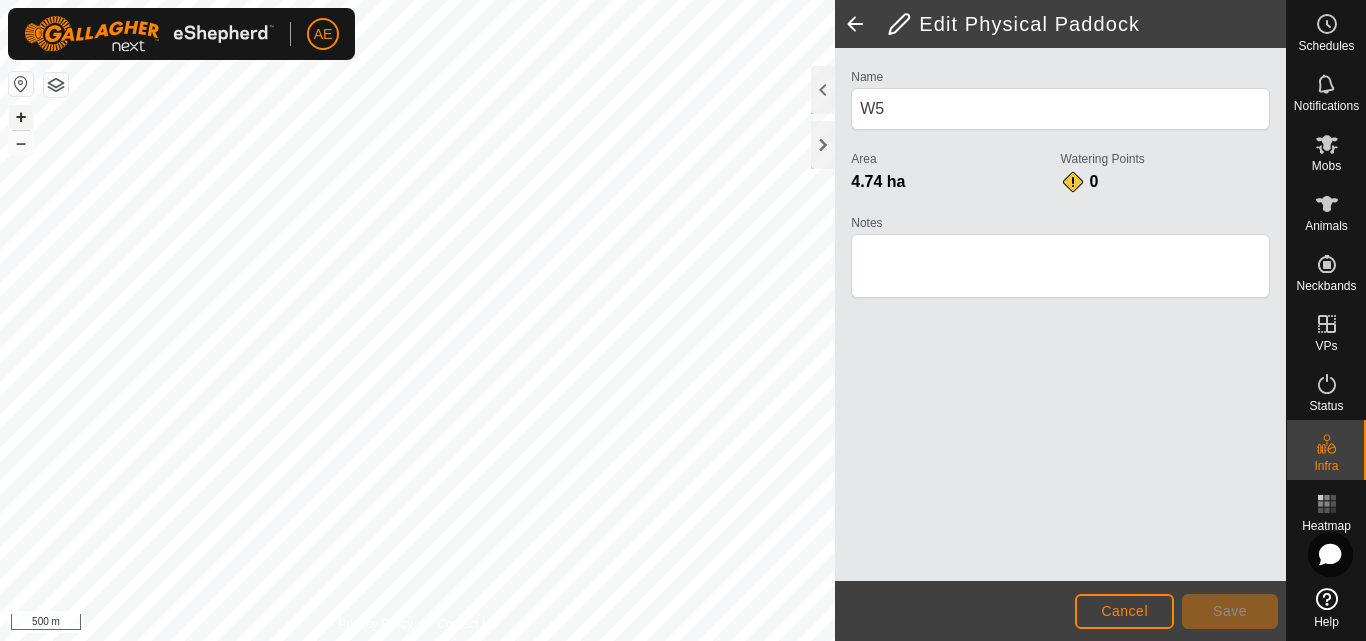 click on "+" at bounding box center [21, 117] 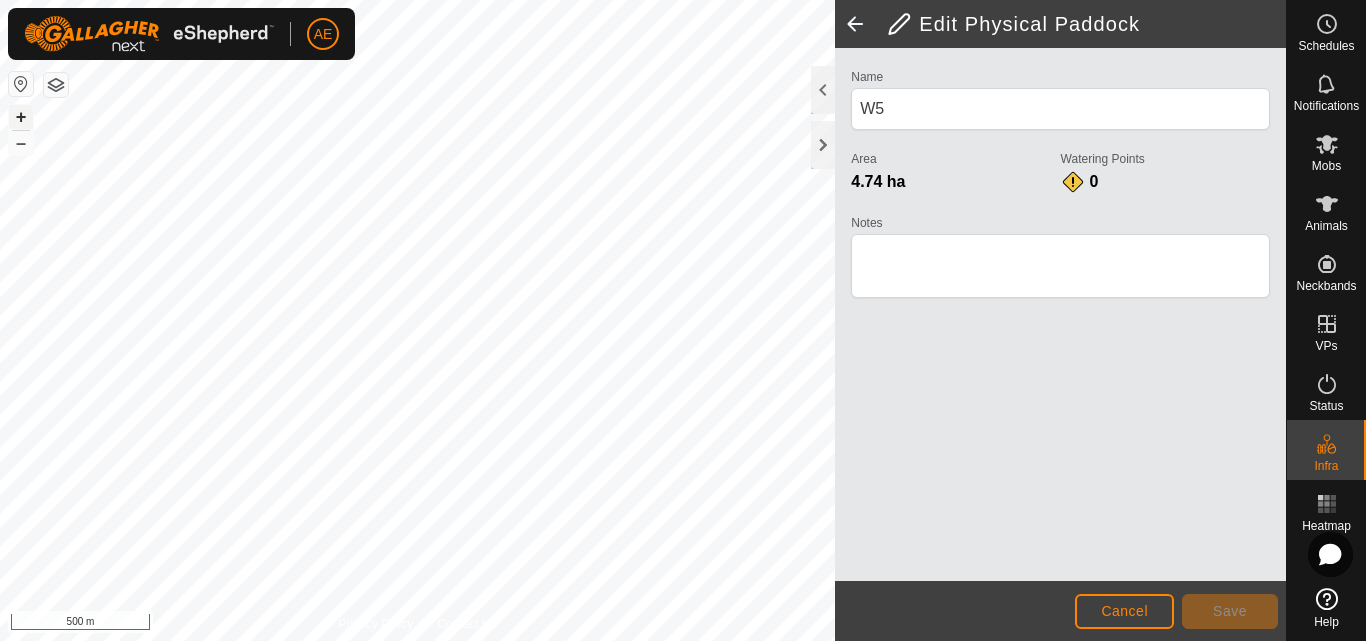 click on "+" at bounding box center (21, 117) 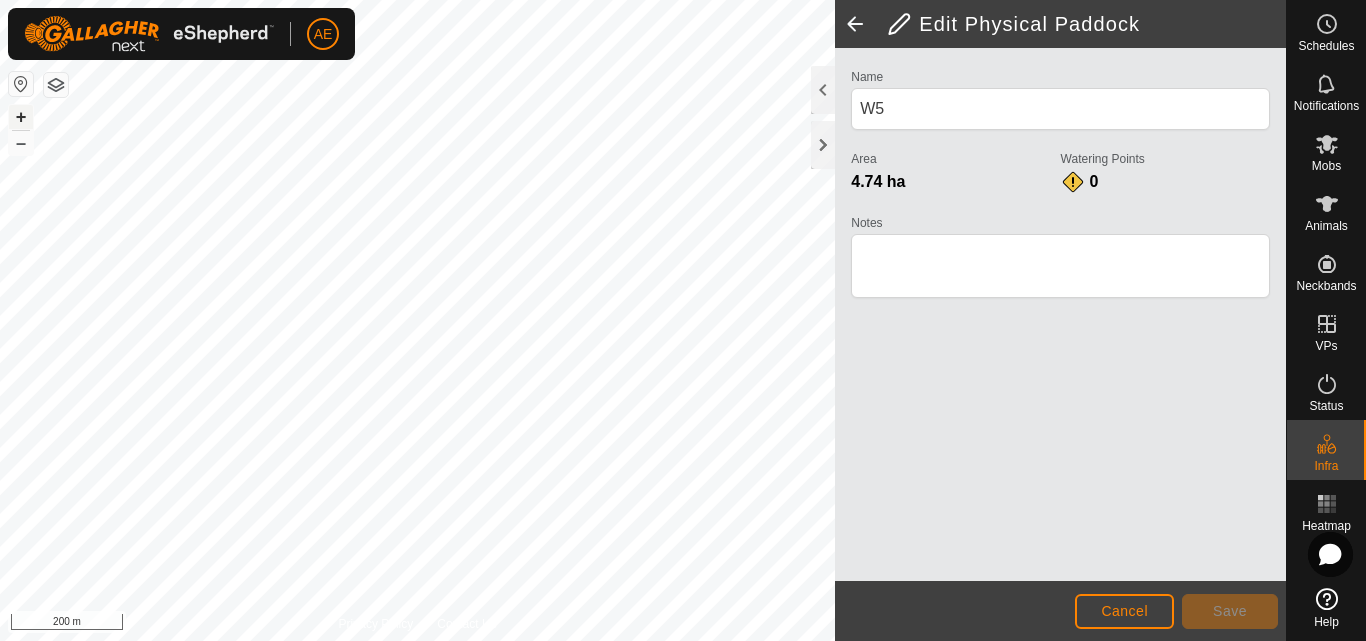 click on "+" at bounding box center [21, 117] 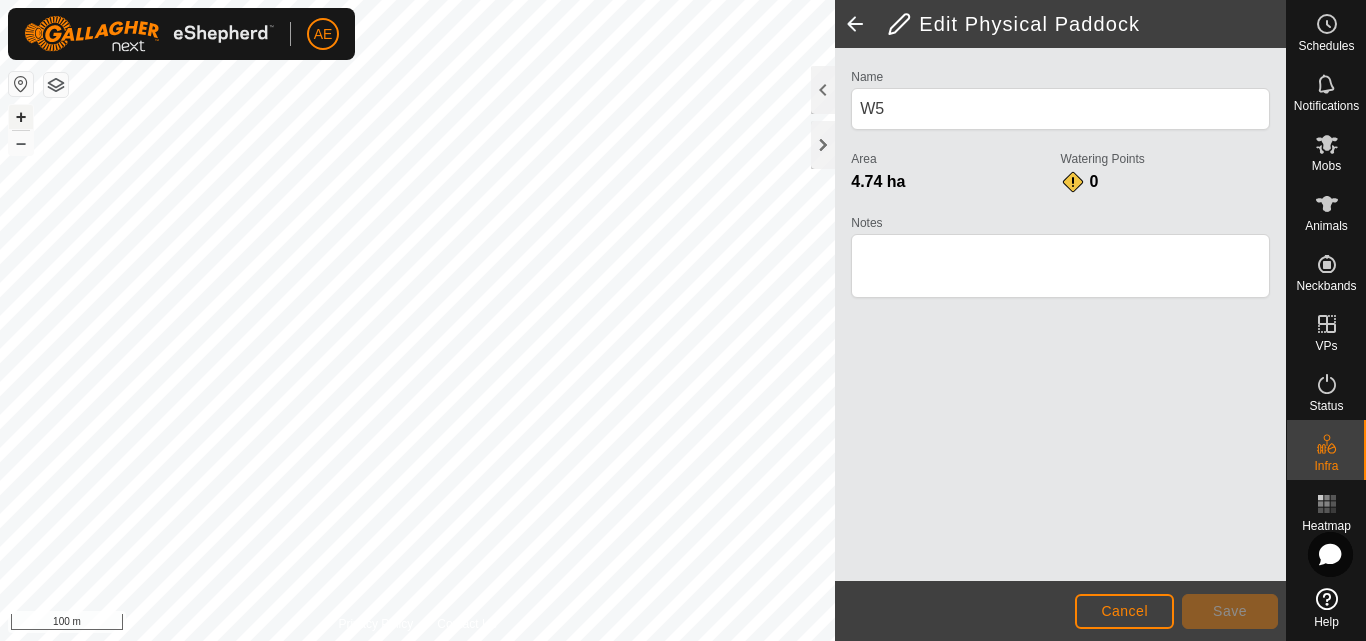 click on "+" at bounding box center [21, 117] 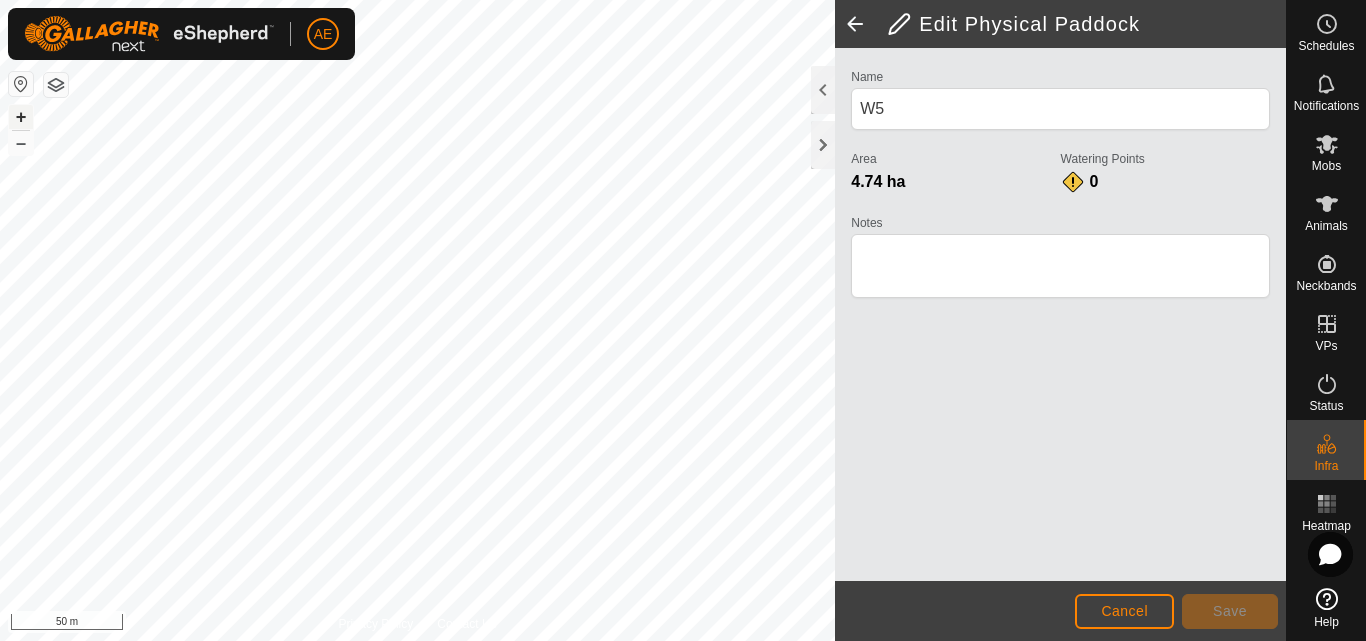 click on "+" at bounding box center (21, 117) 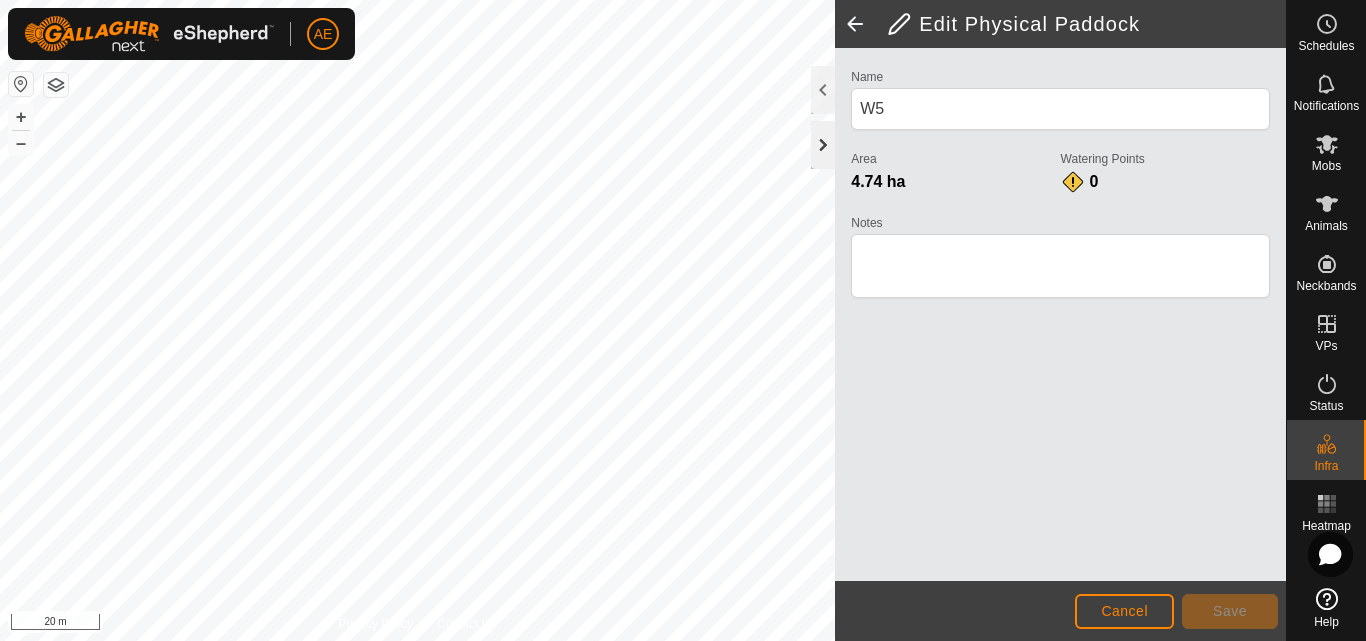 click 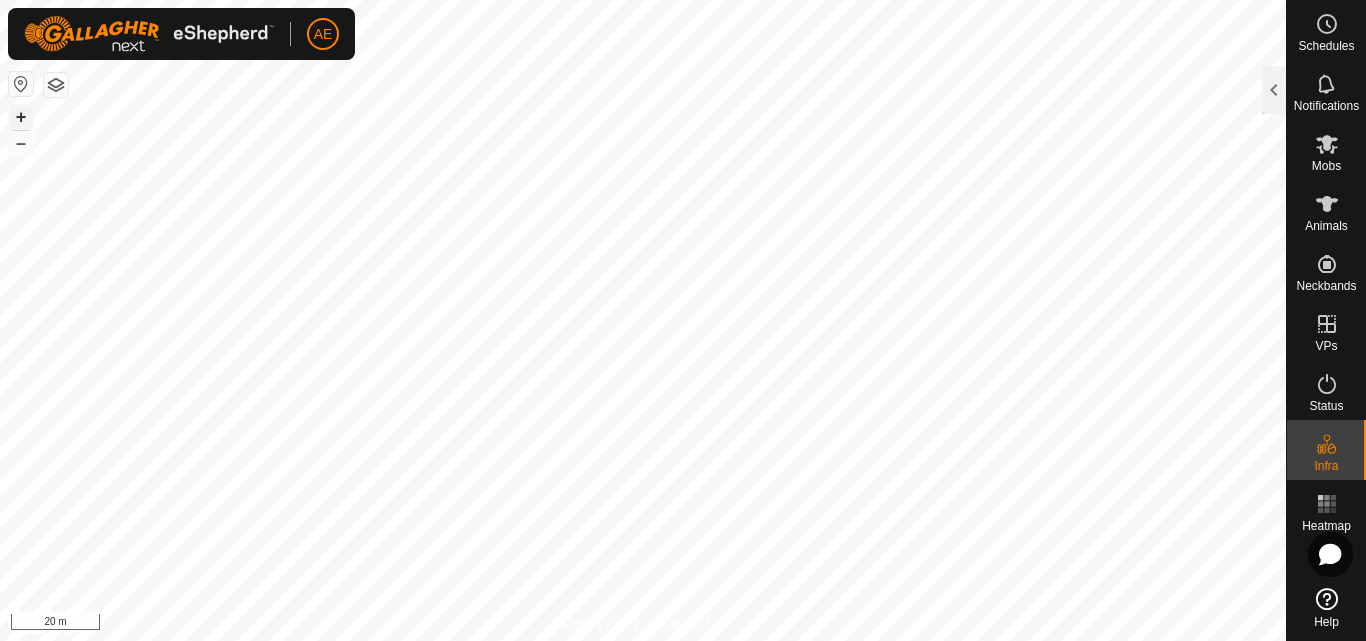 click on "+" at bounding box center (21, 117) 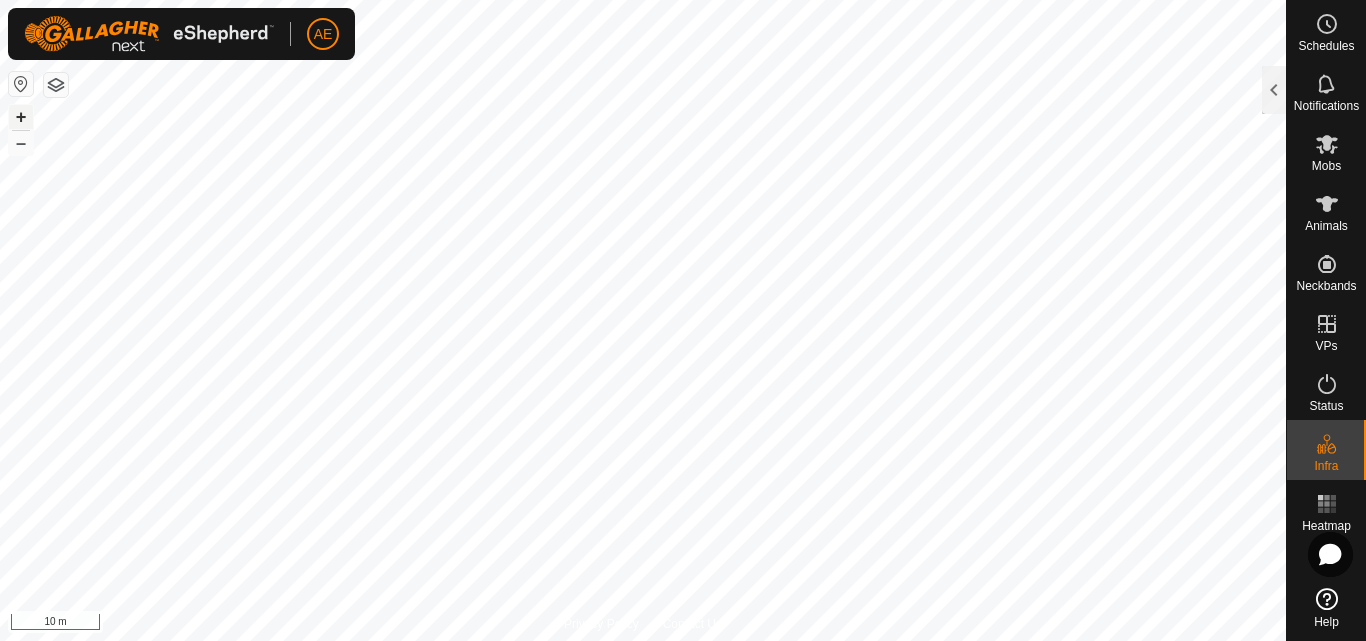 click on "+" at bounding box center [21, 117] 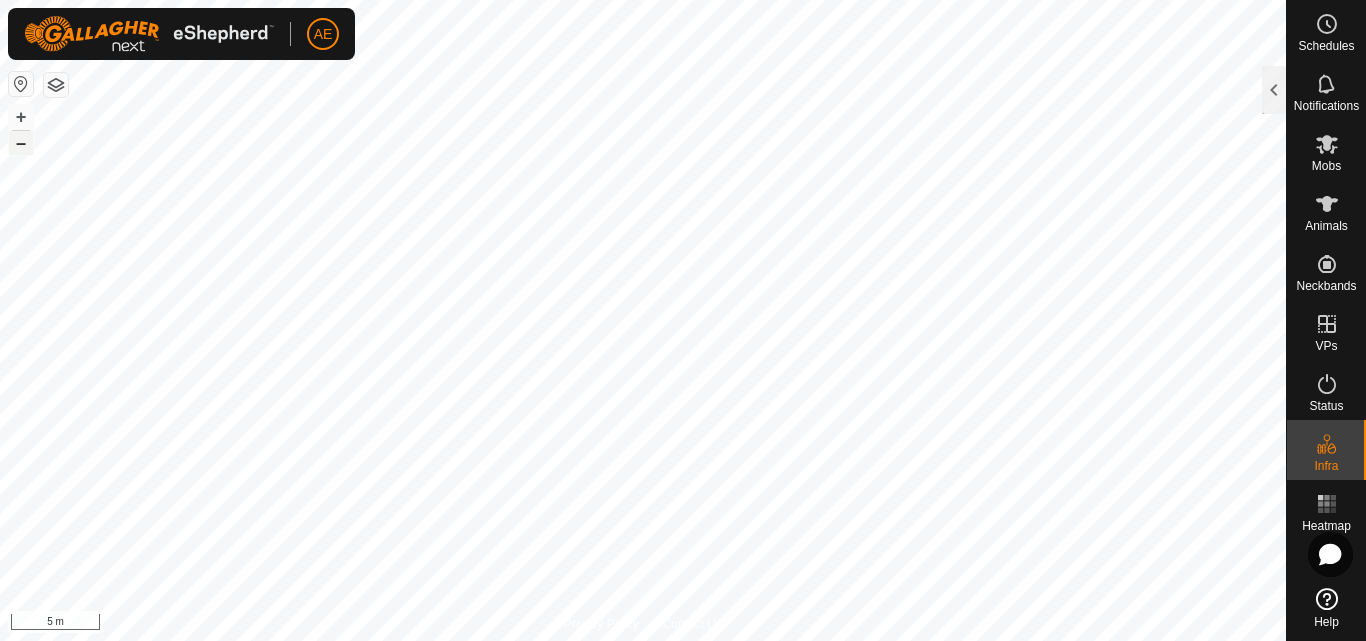 click on "–" at bounding box center [21, 143] 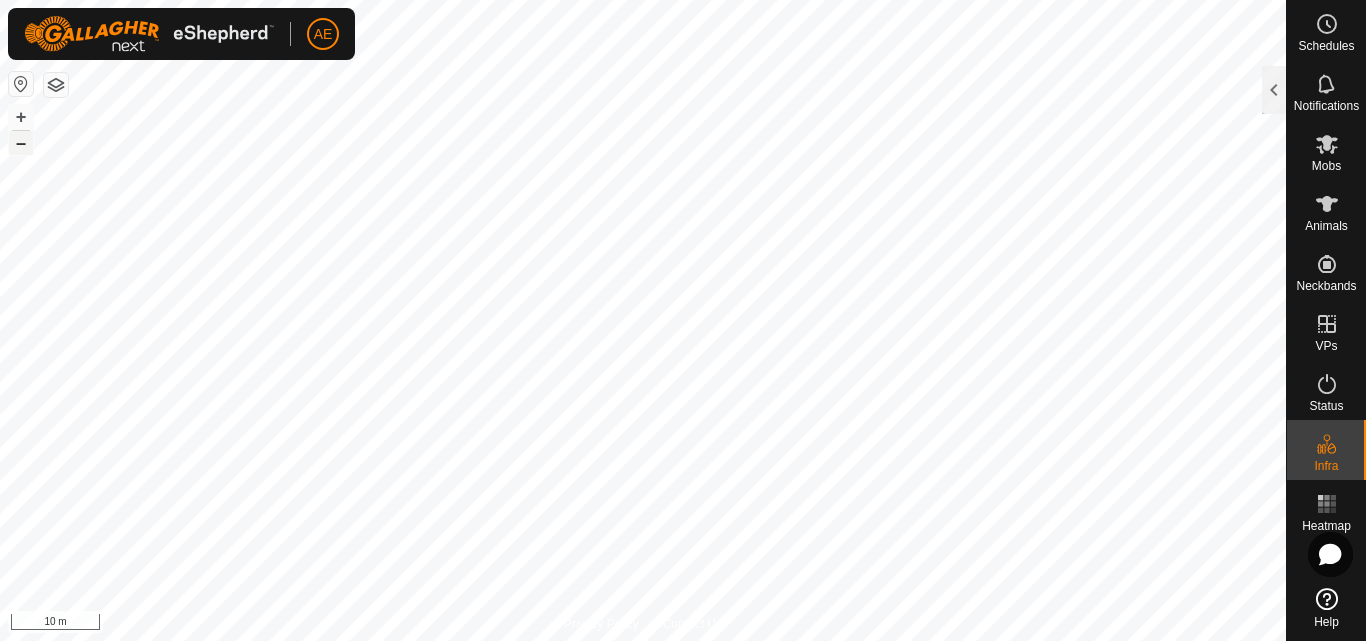 click on "–" at bounding box center [21, 143] 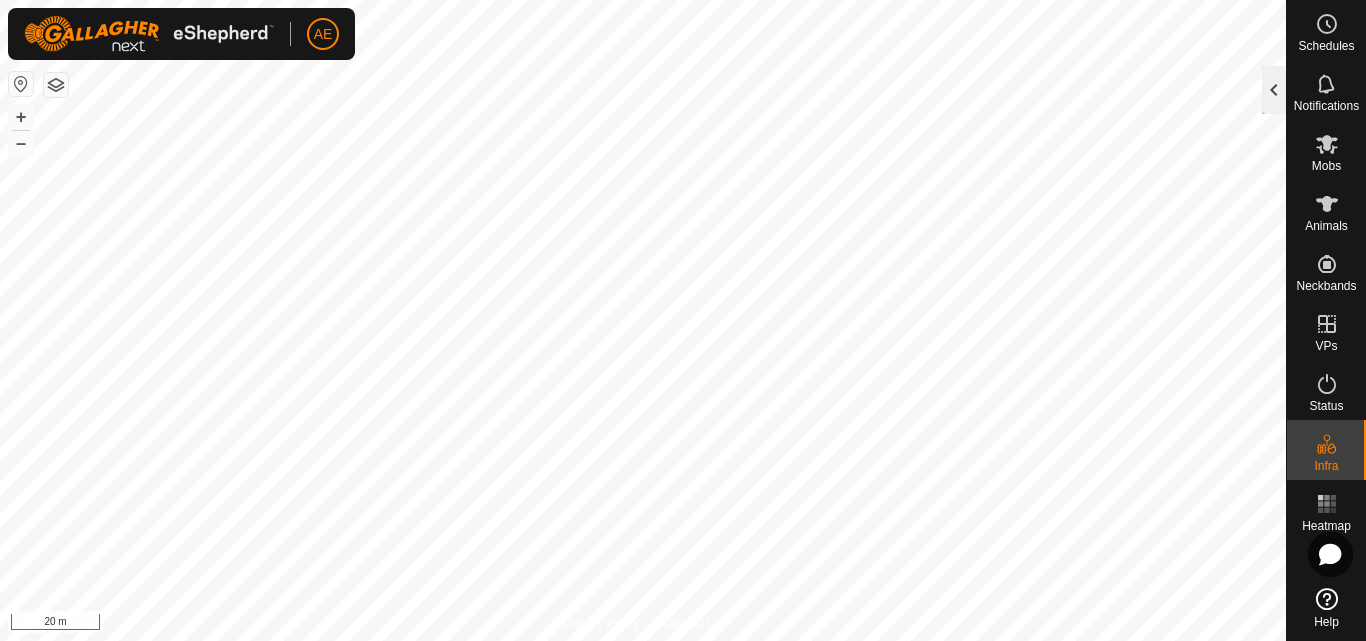 click 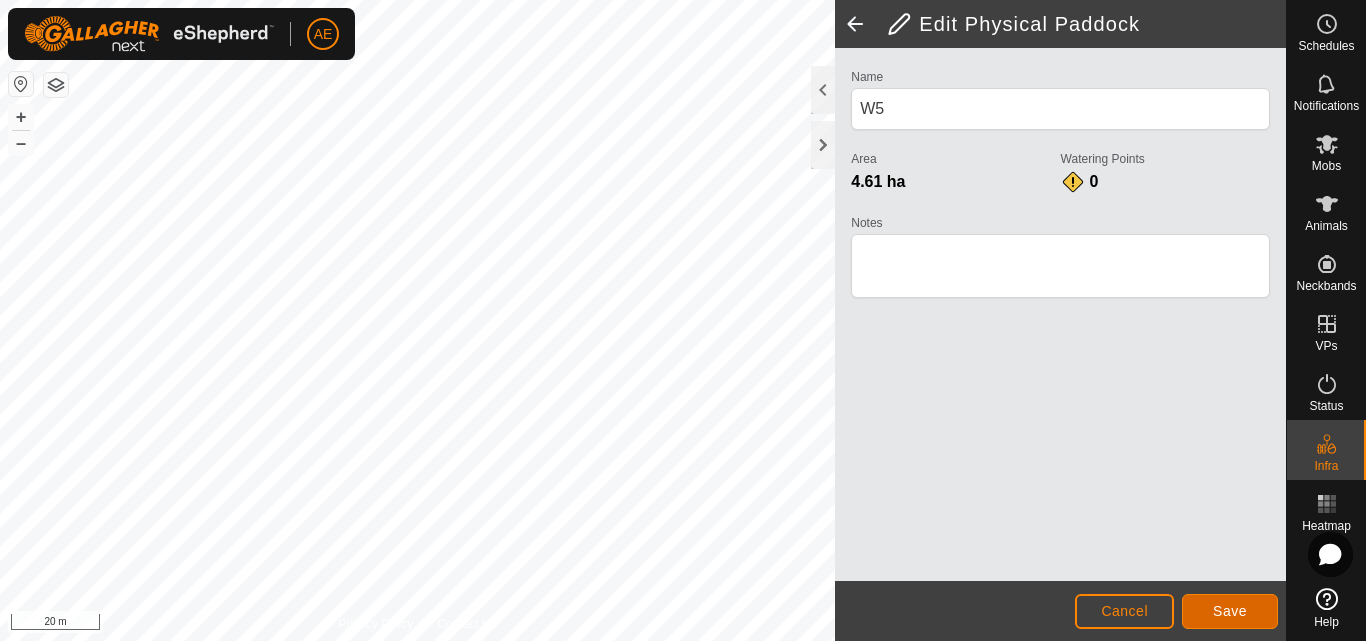 click on "Save" 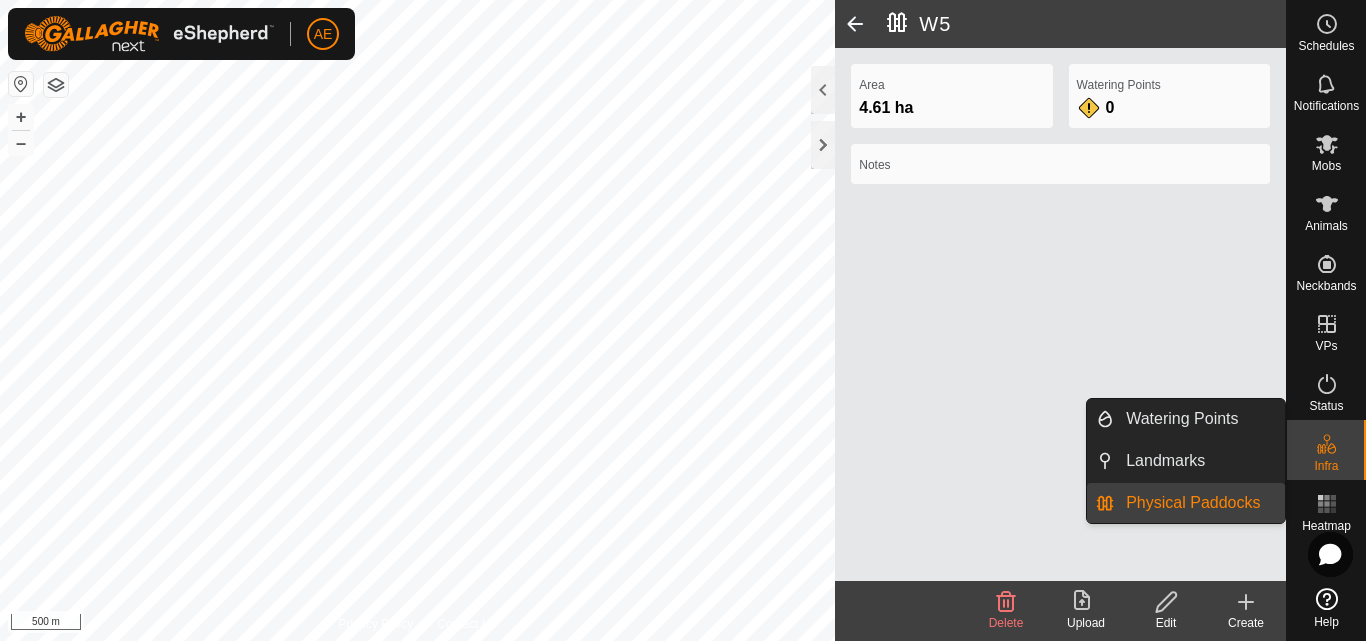 click on "Physical Paddocks" at bounding box center (1199, 503) 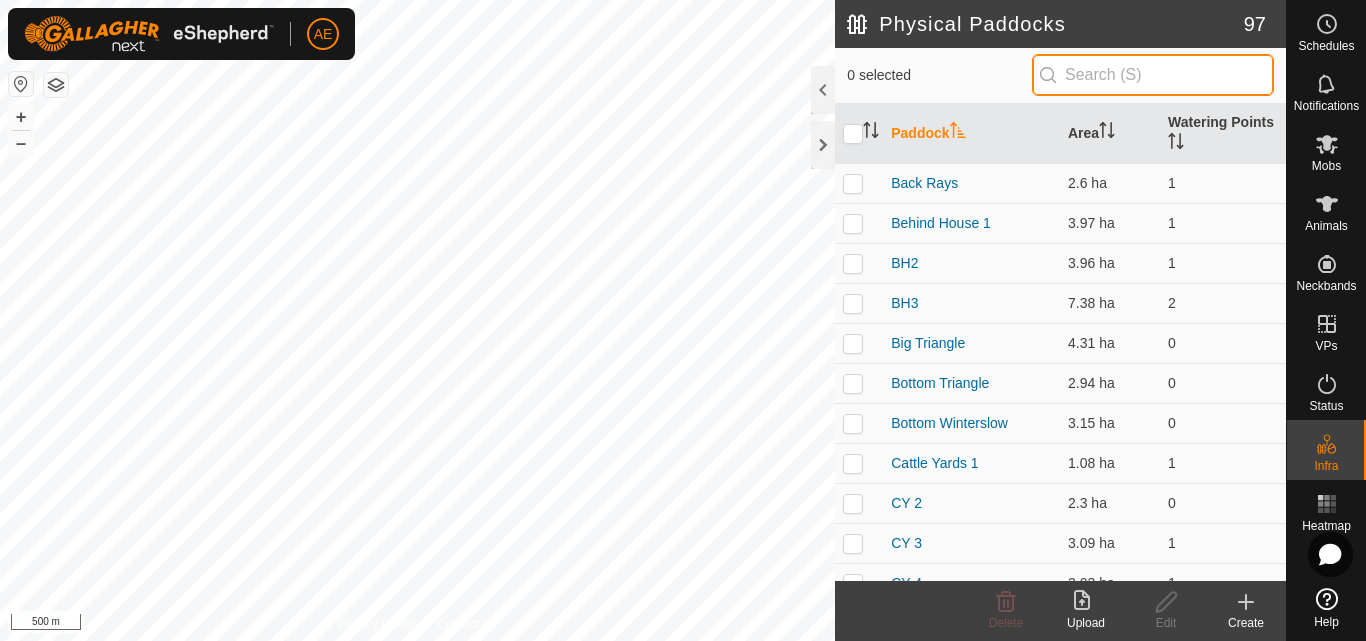 click at bounding box center [1153, 75] 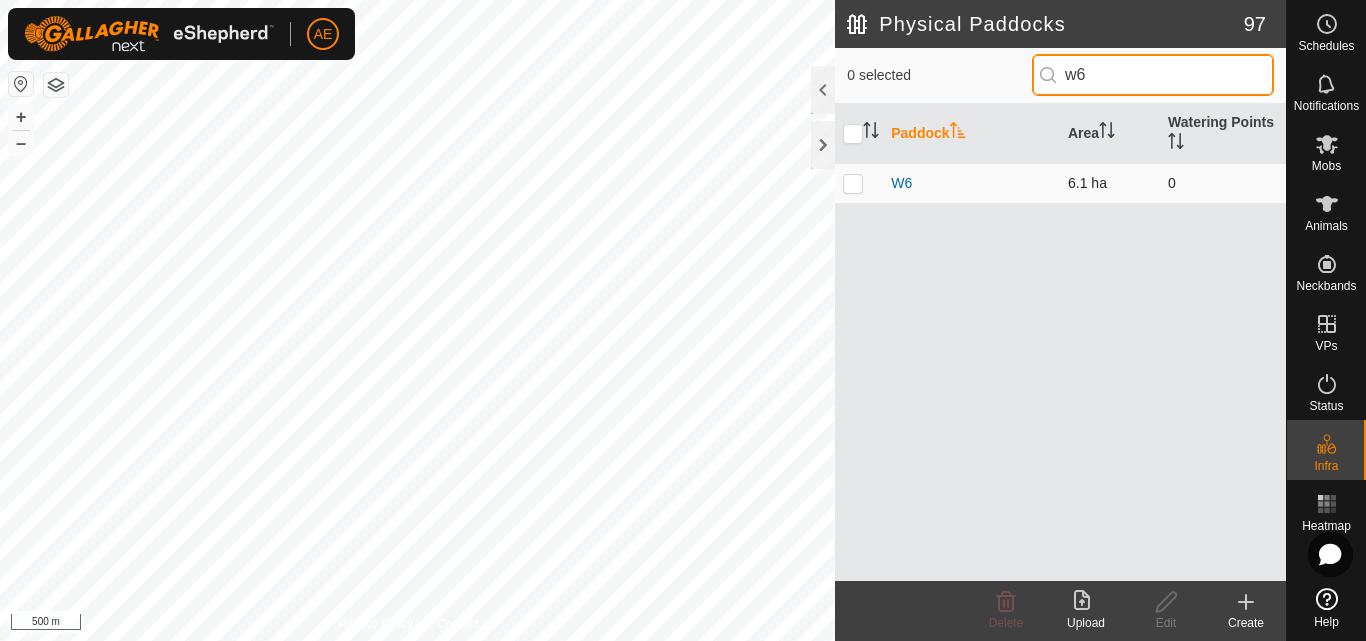 type on "w6" 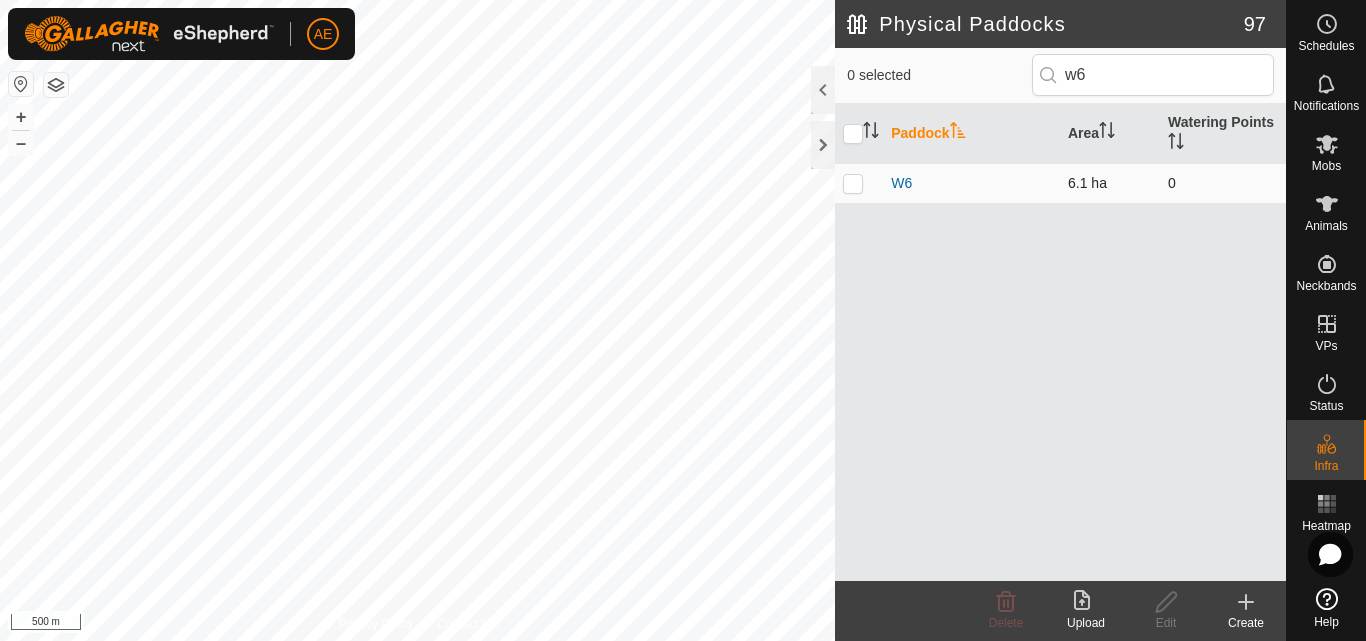 click on "W6" at bounding box center [971, 183] 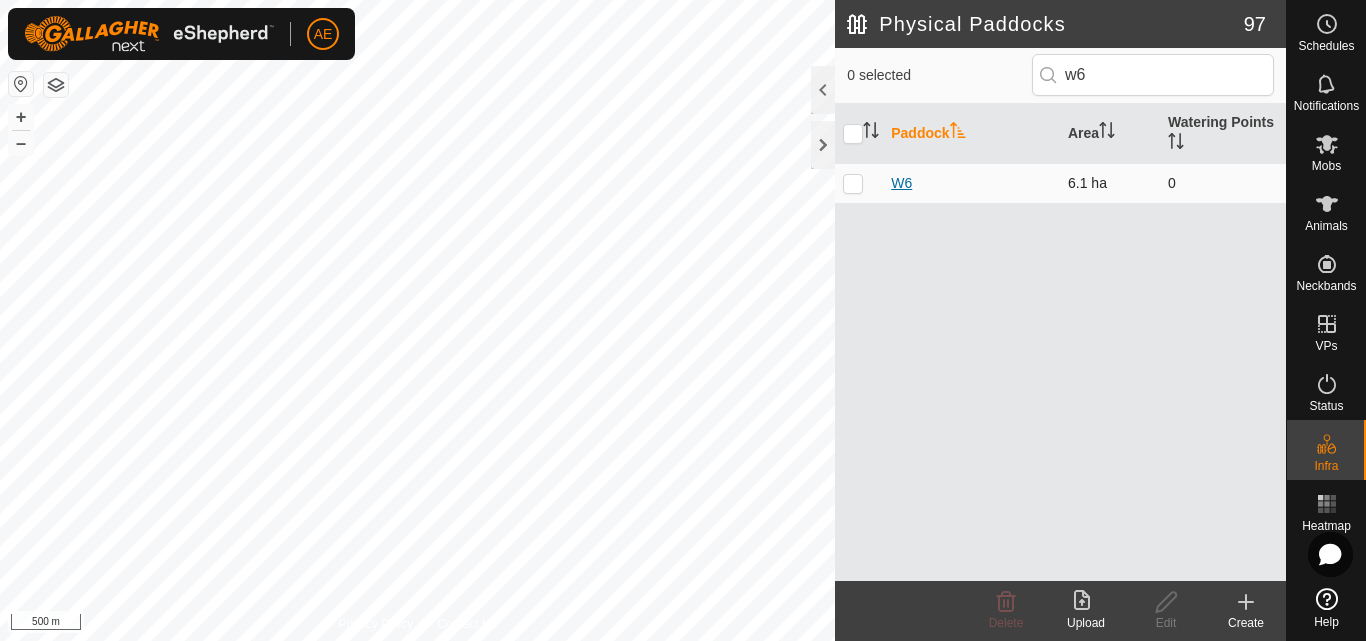 click on "W6" at bounding box center (901, 183) 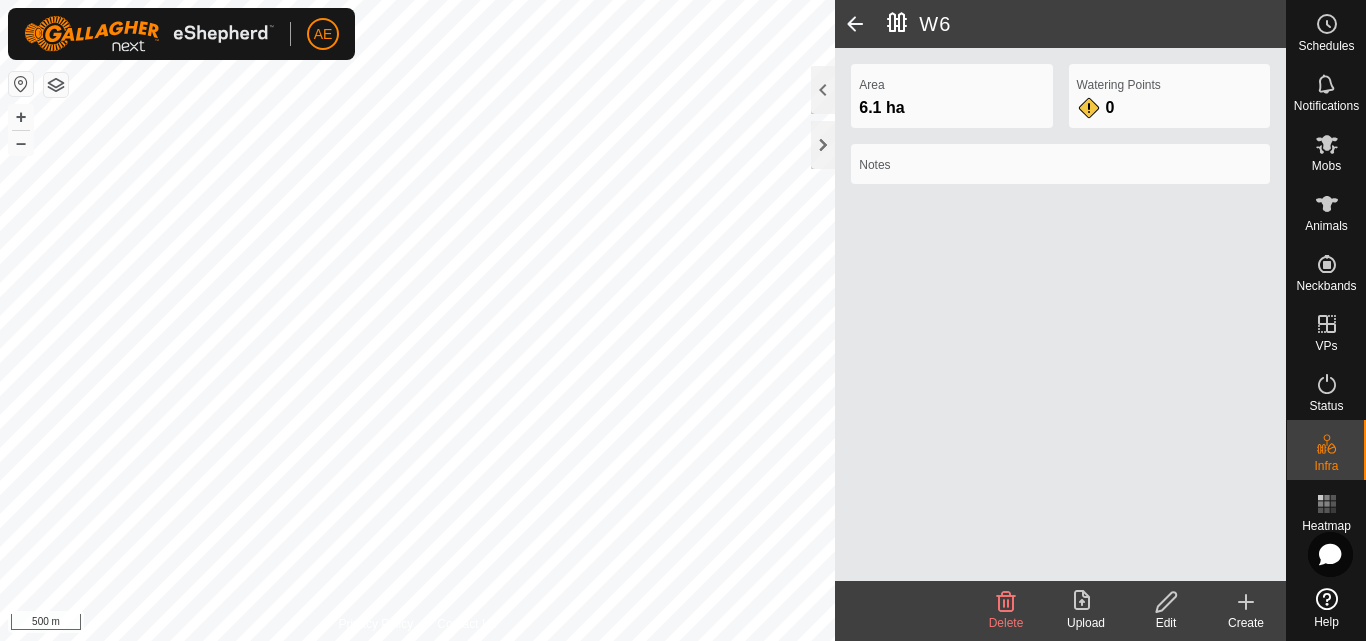 click on "Edit" 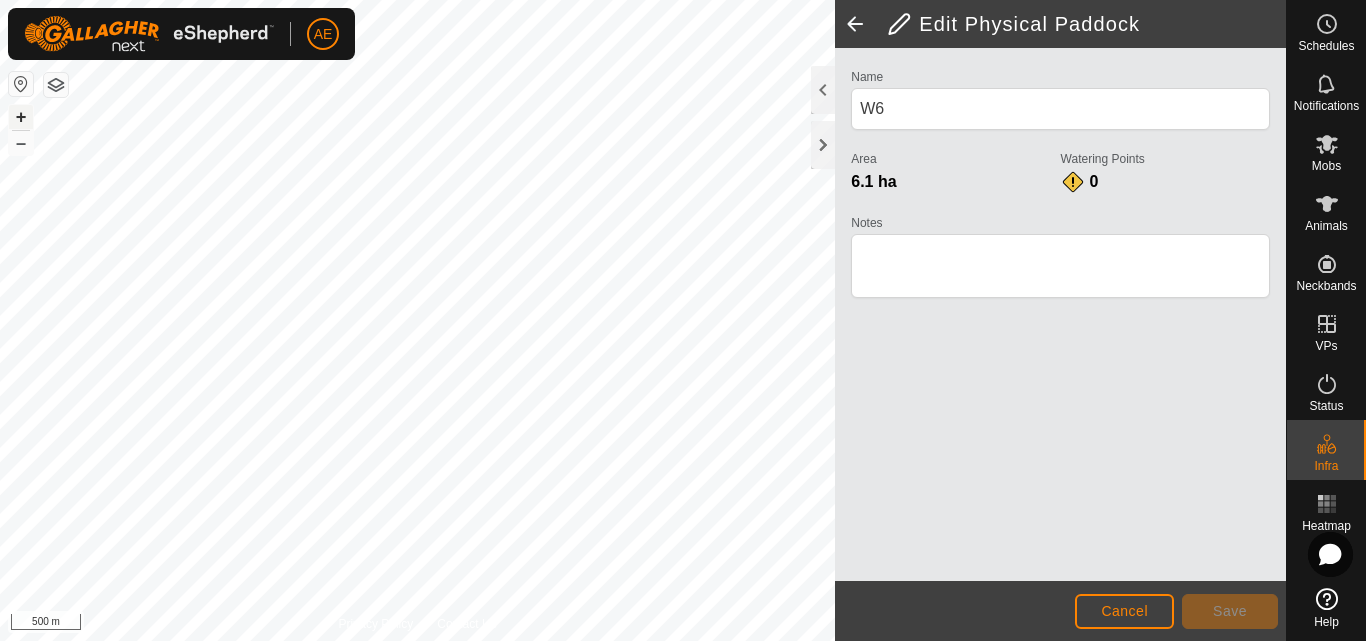 click on "+" at bounding box center [21, 117] 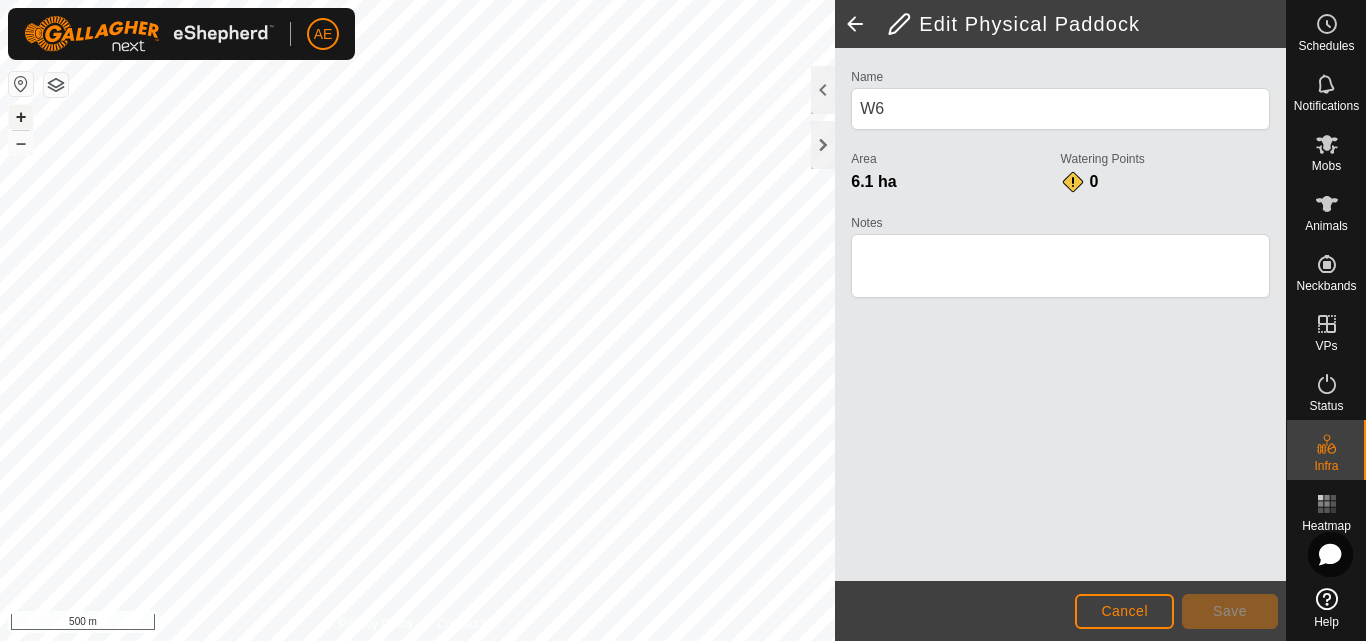 click on "+" at bounding box center [21, 117] 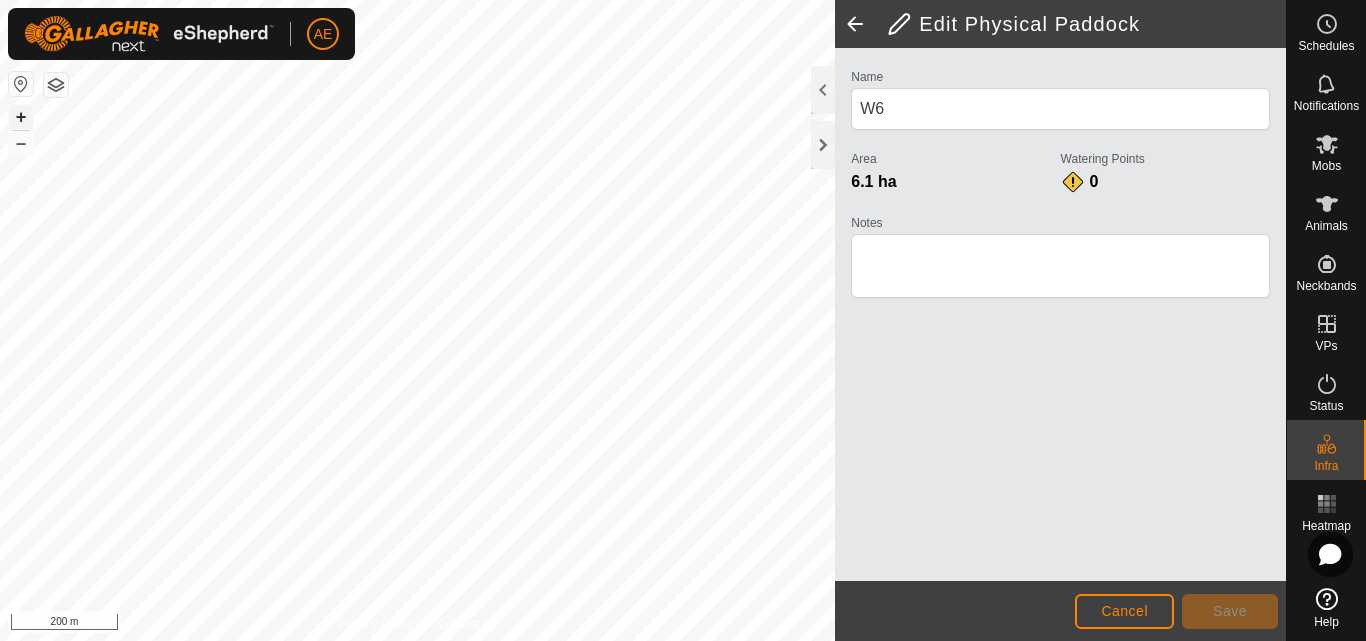 click on "+" at bounding box center (21, 117) 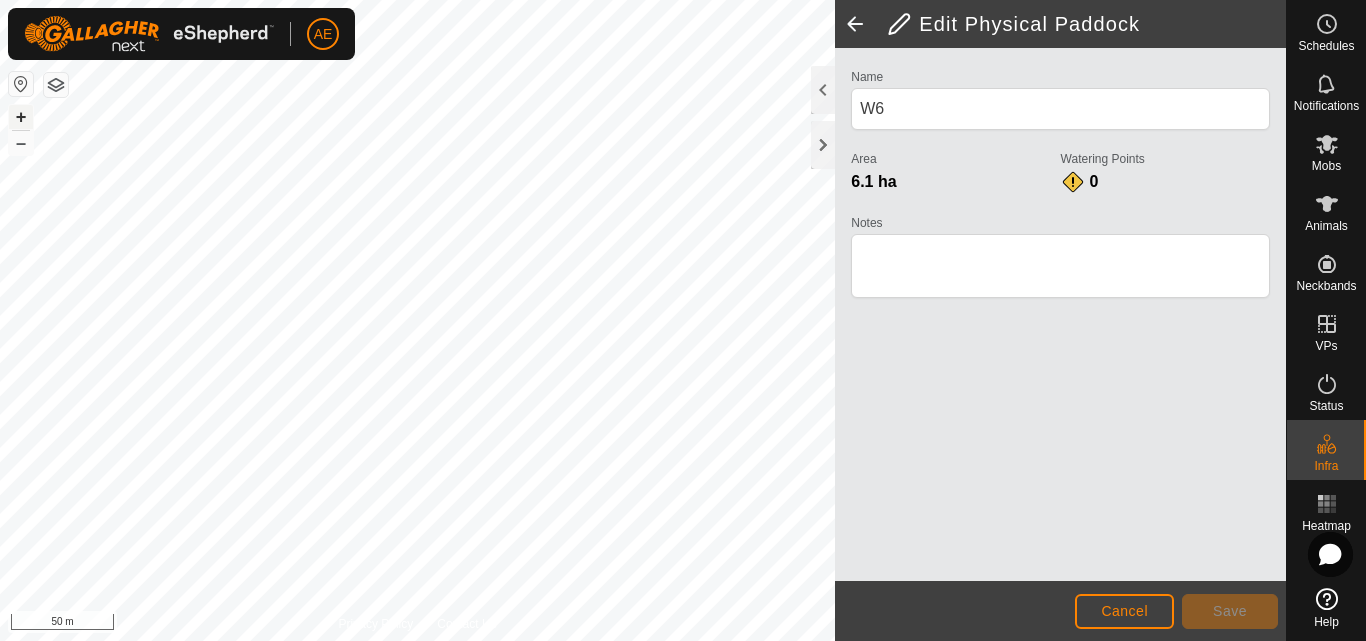 click on "+" at bounding box center (21, 117) 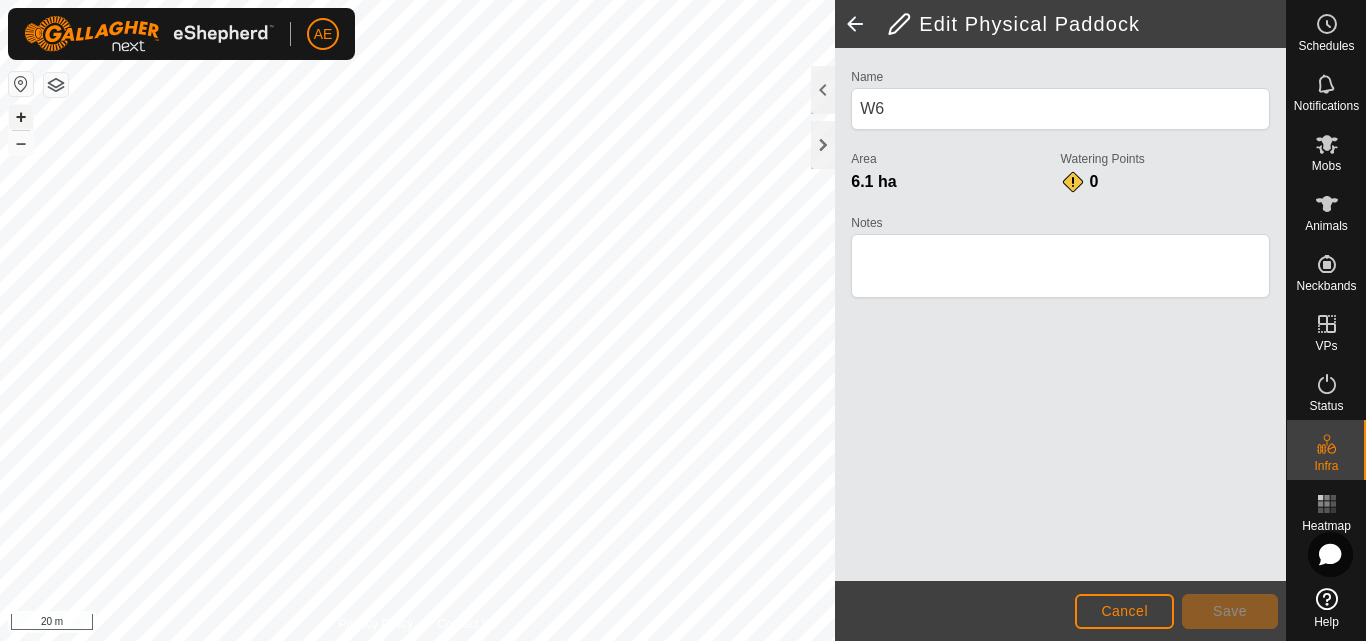 click on "+" at bounding box center (21, 117) 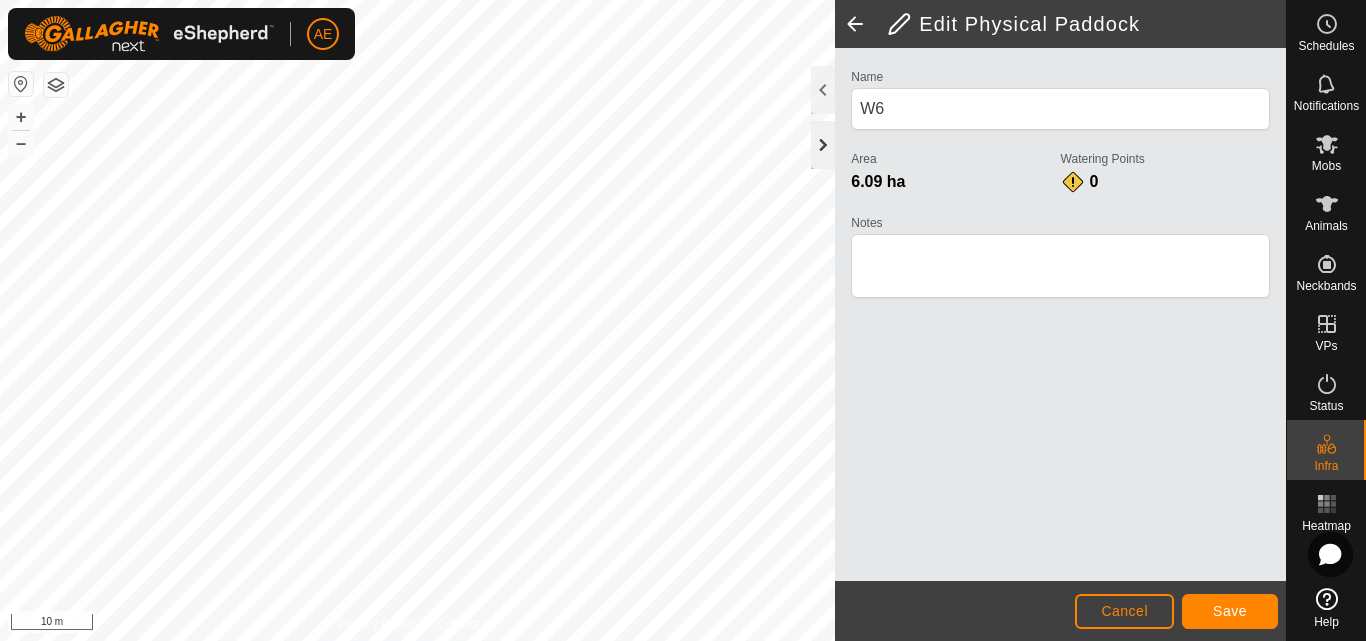 click 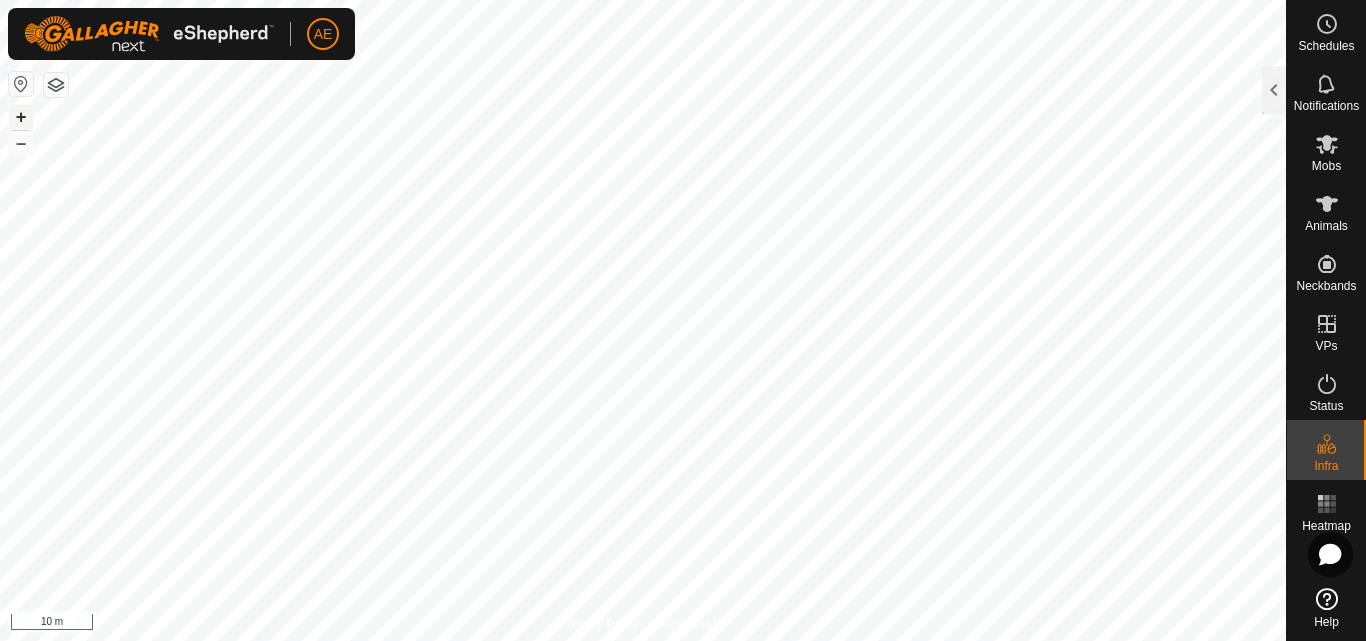 click on "+" at bounding box center (21, 117) 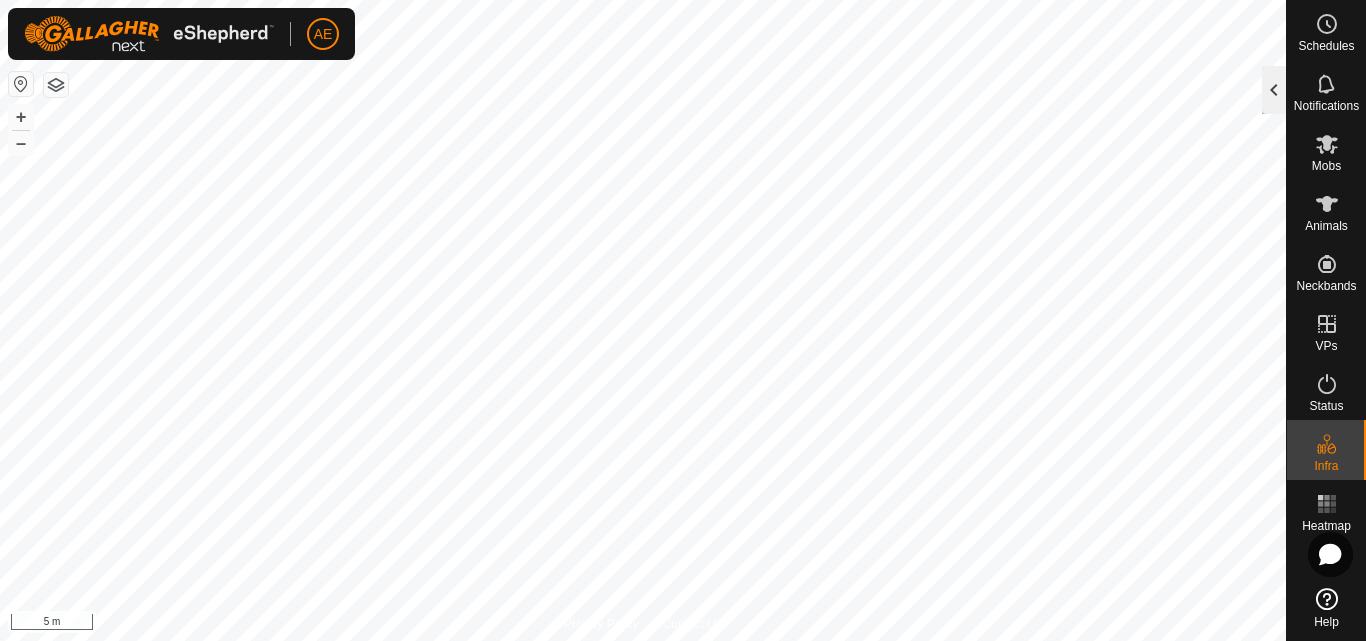 click 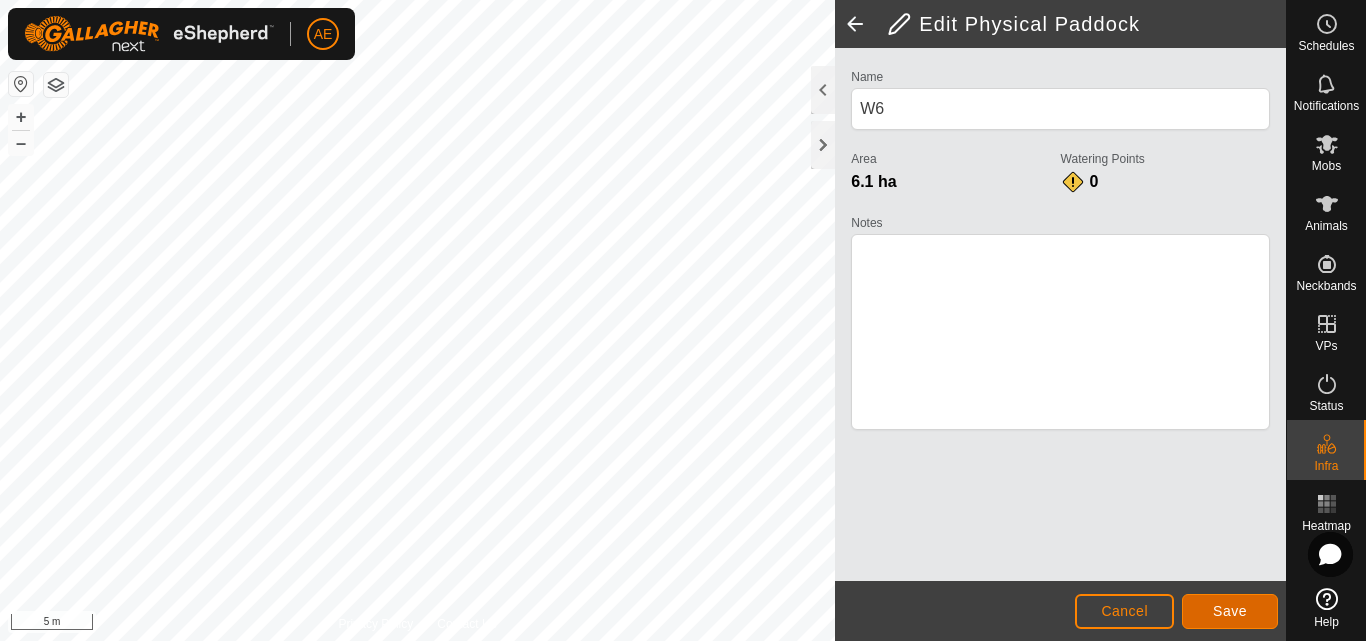 click on "Save" 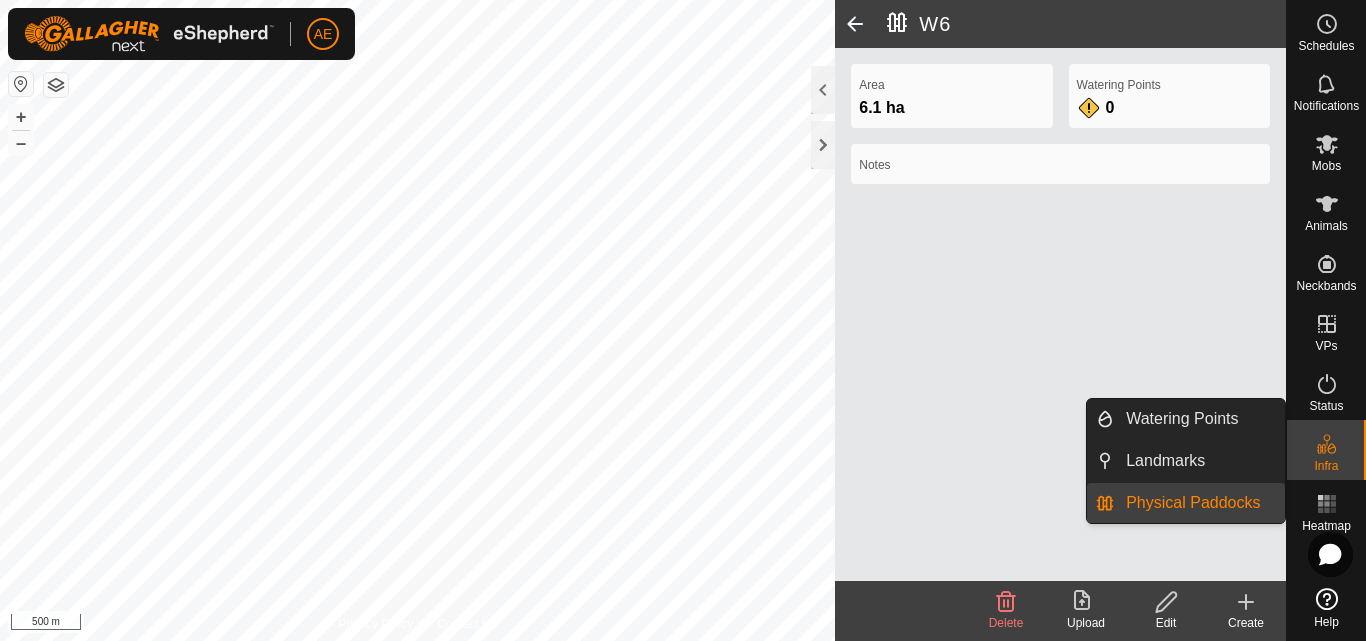 click on "Physical Paddocks" at bounding box center [1193, 503] 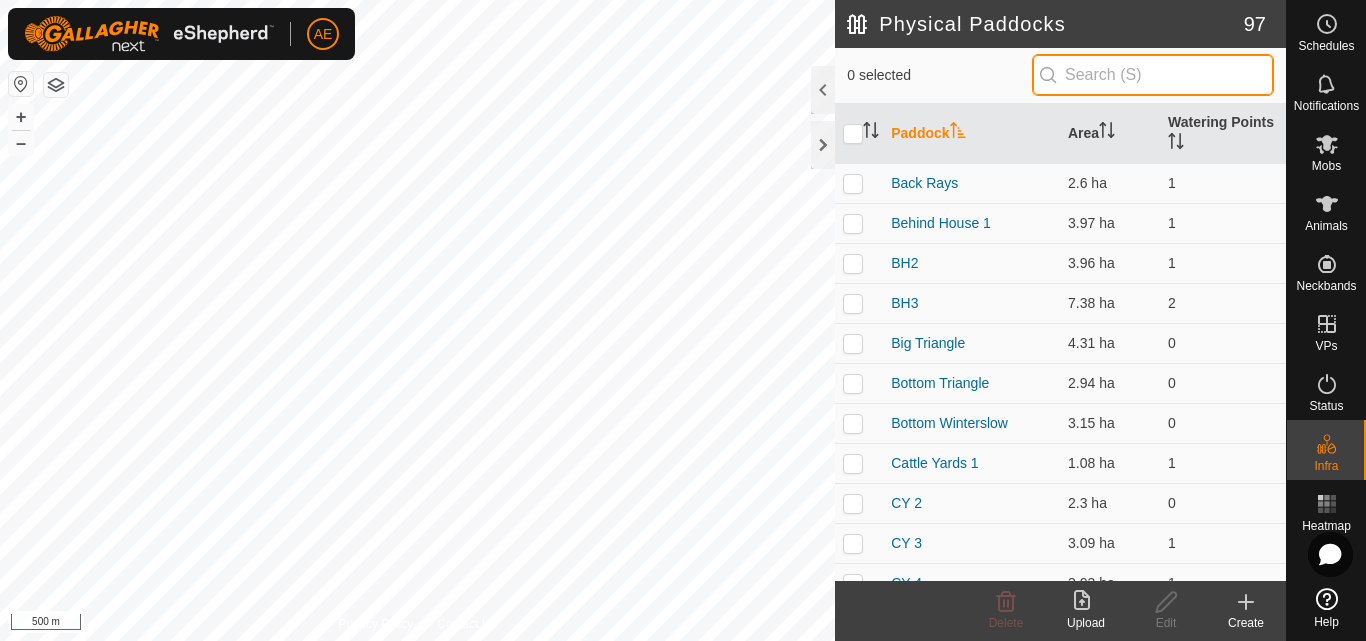 click at bounding box center (1153, 75) 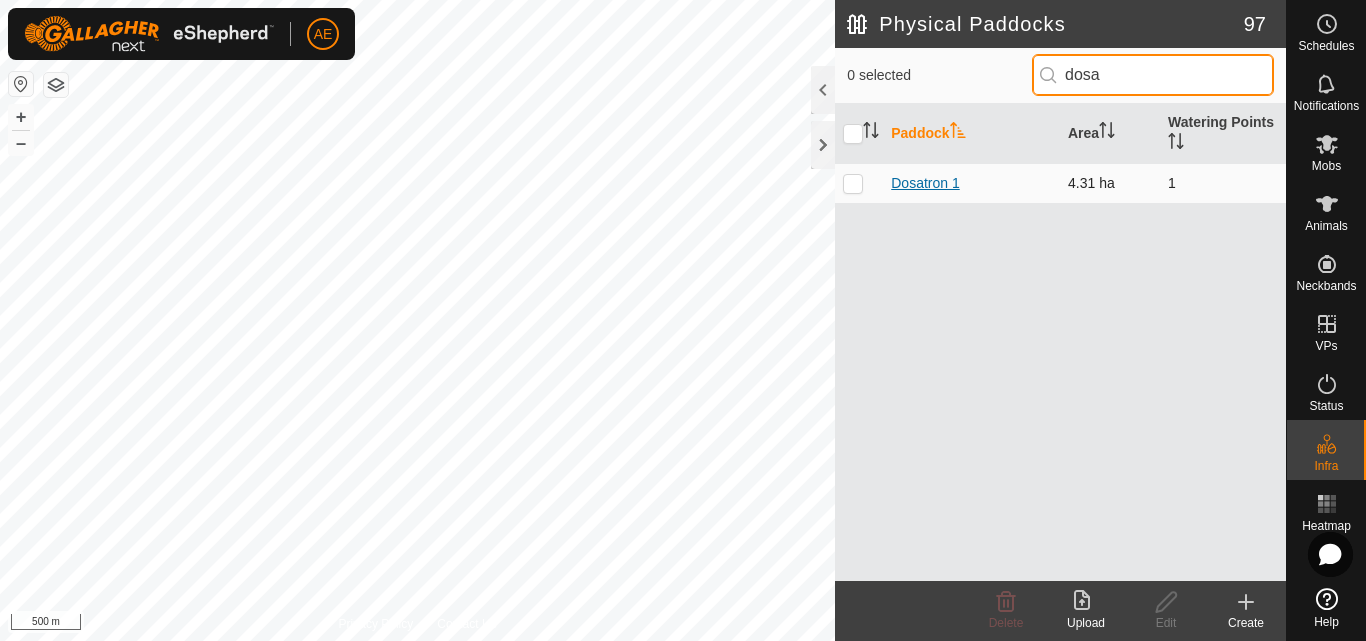 type on "dosa" 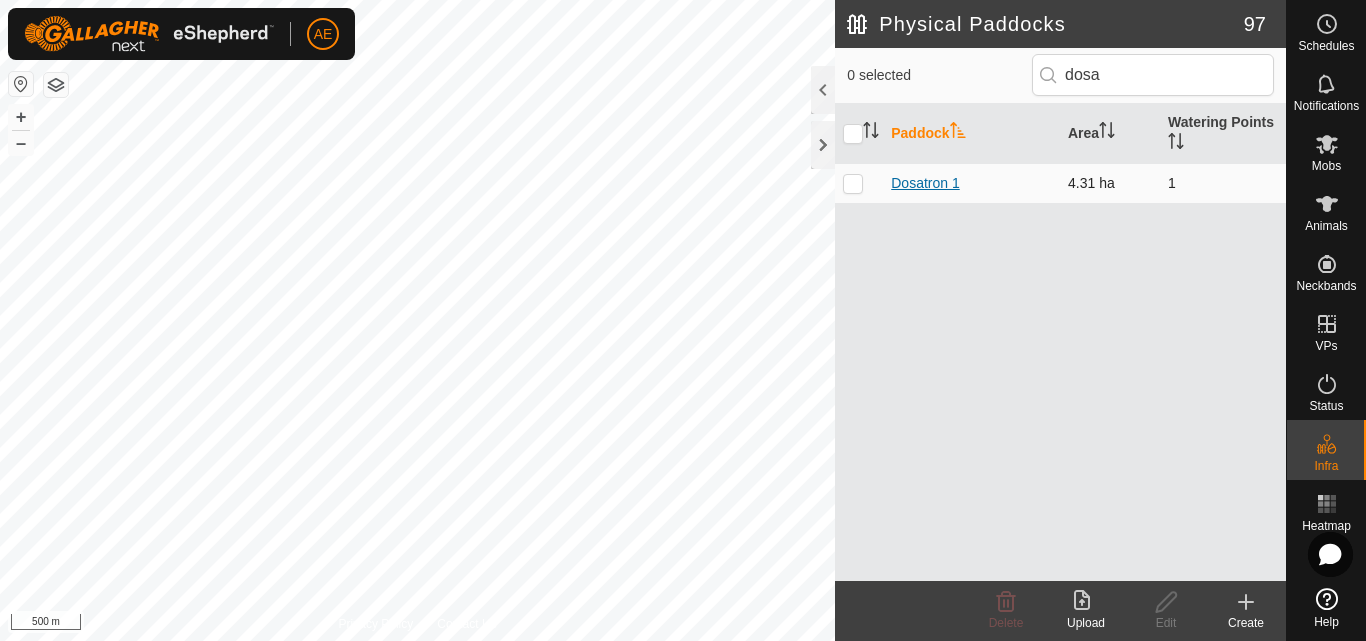 click on "Dosatron 1" at bounding box center [925, 183] 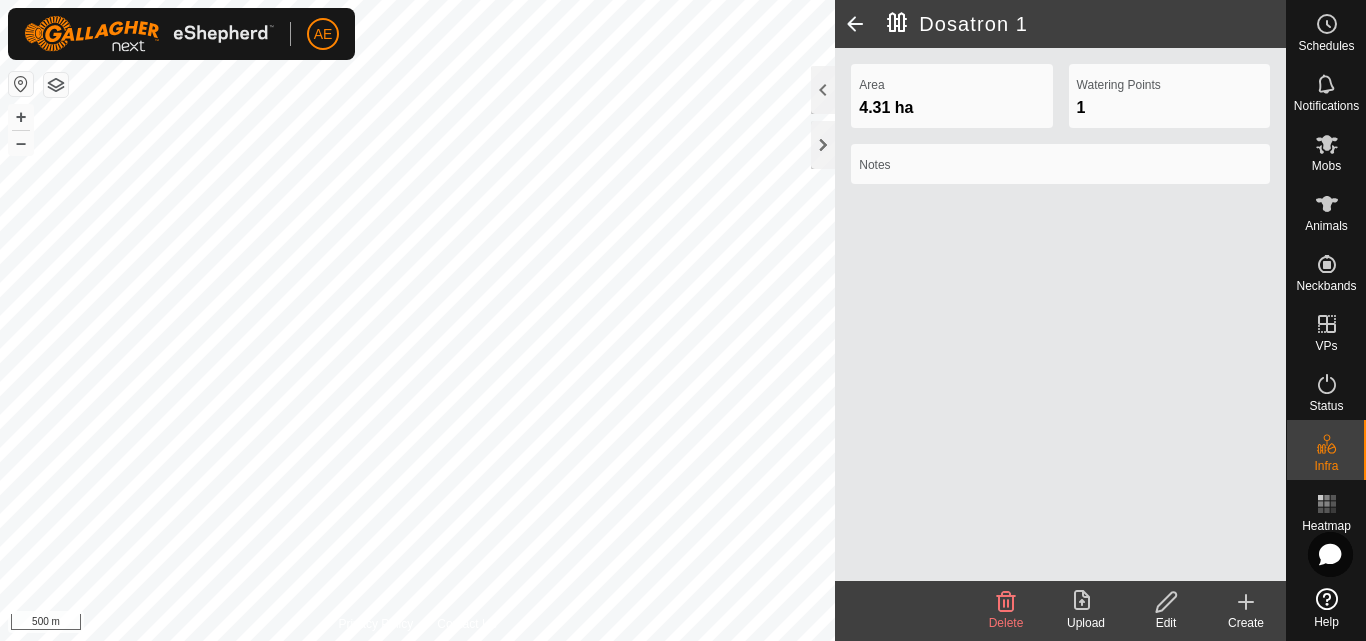 click on "Edit" 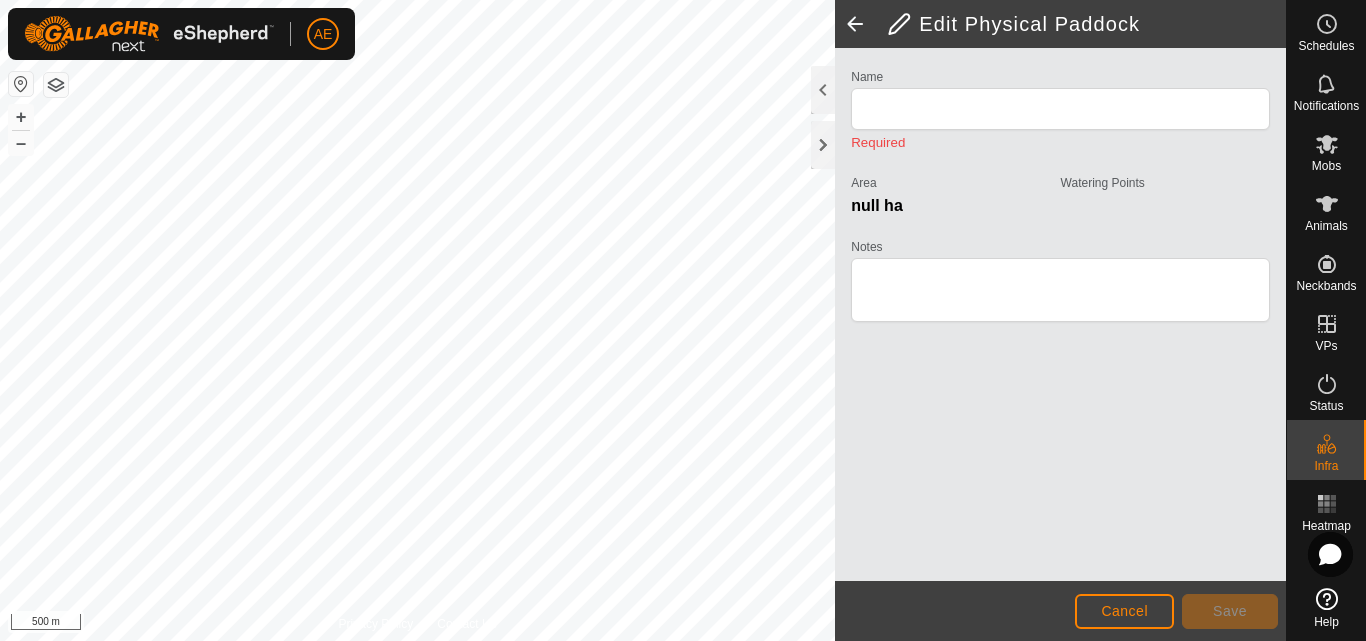 type on "Dosatron 1" 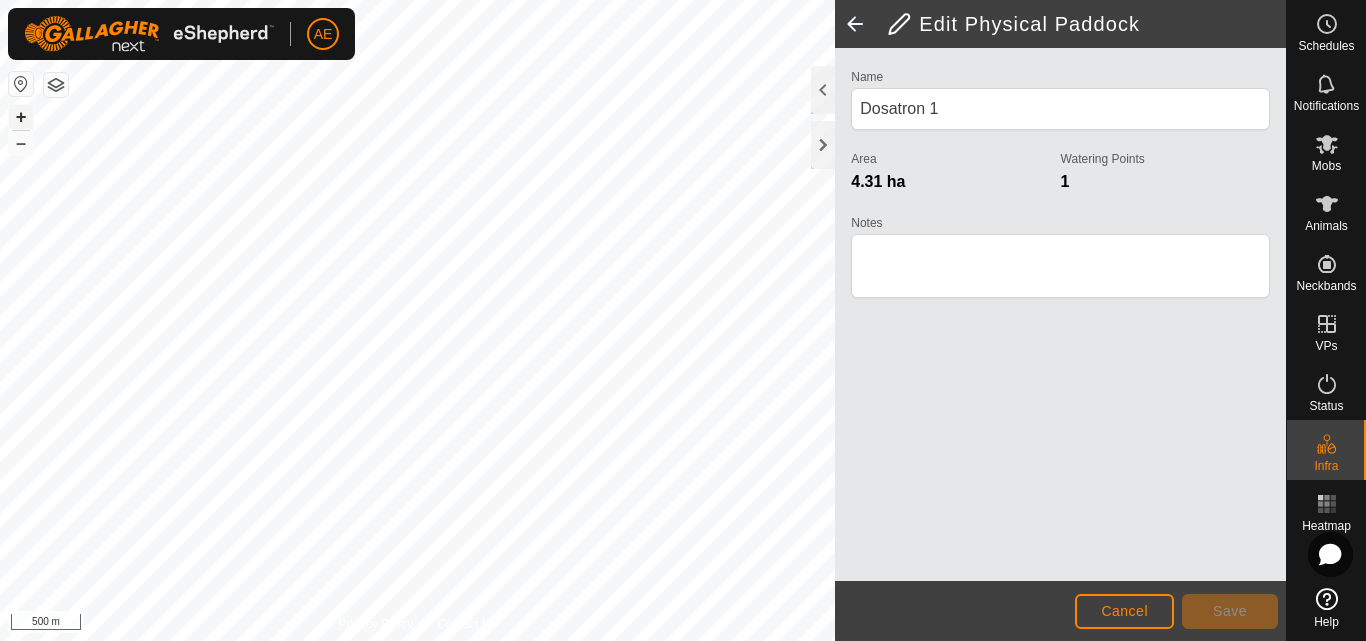click on "+" at bounding box center [21, 117] 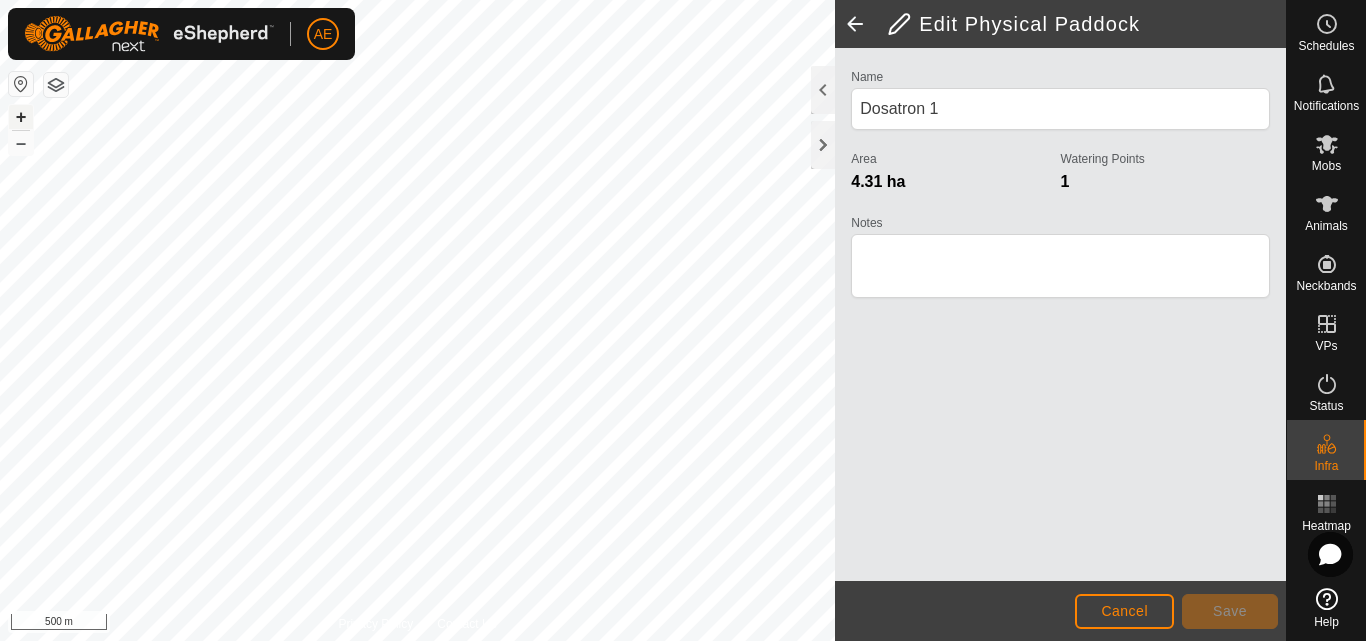 click on "+" at bounding box center (21, 117) 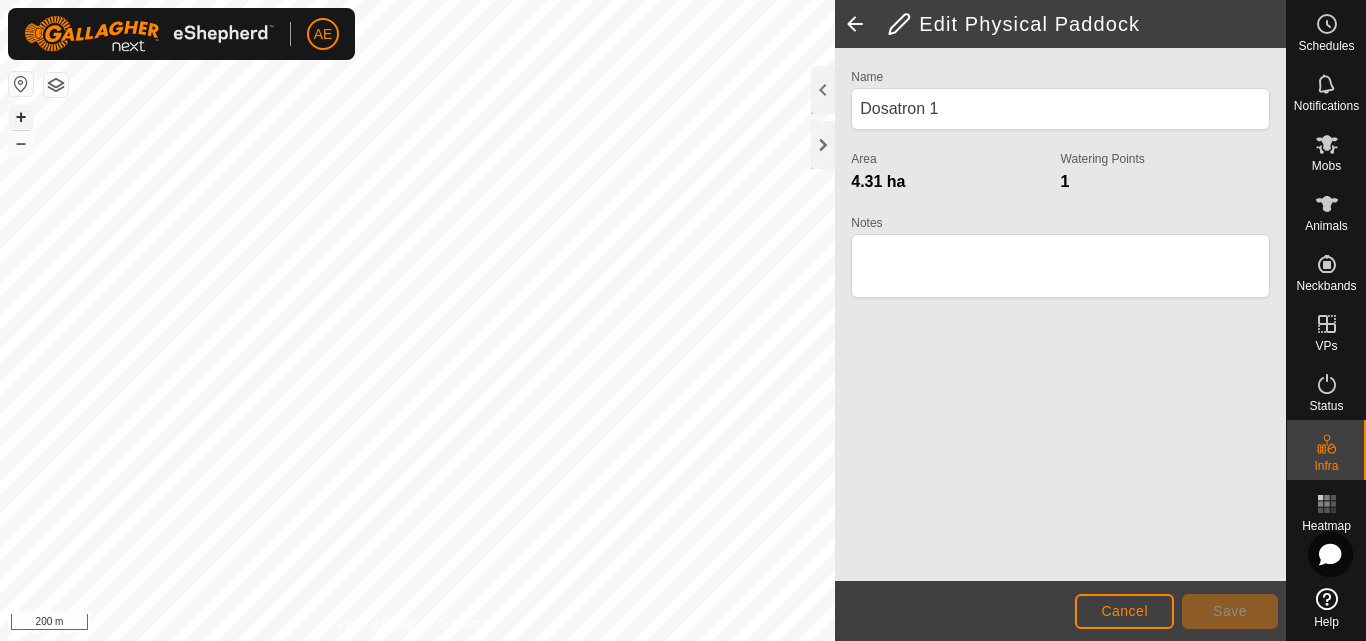click on "+" at bounding box center [21, 117] 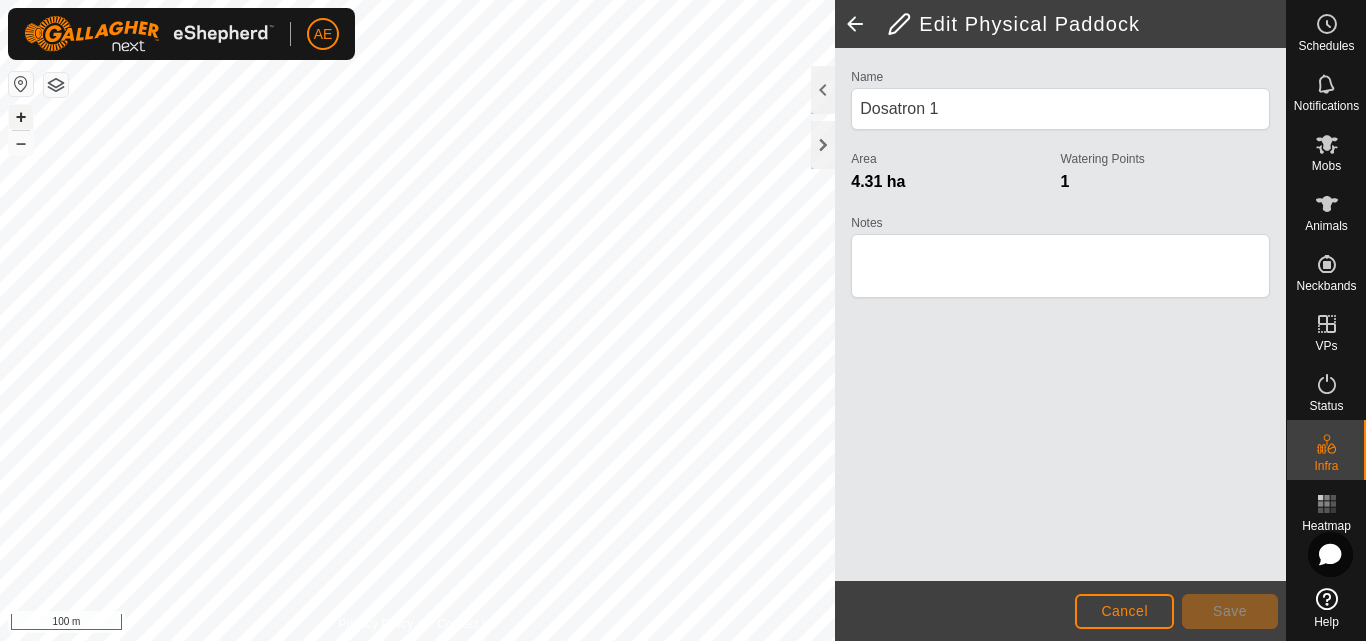 click on "+" at bounding box center (21, 117) 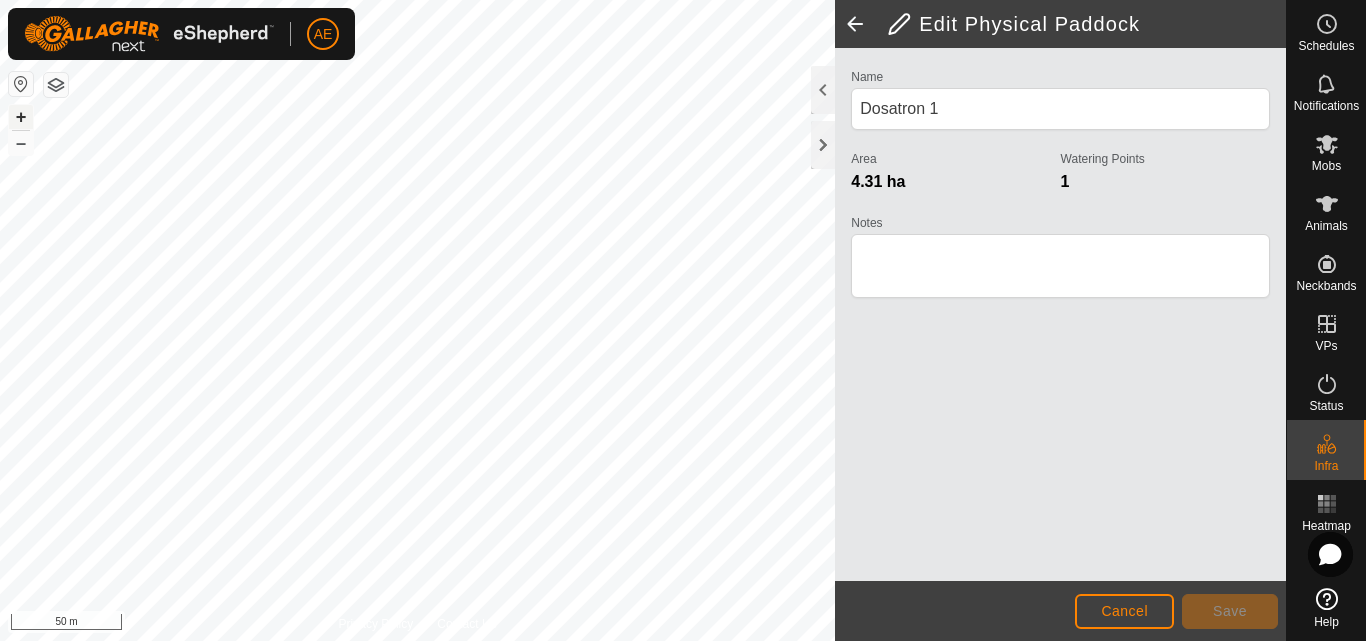 click on "+" at bounding box center [21, 117] 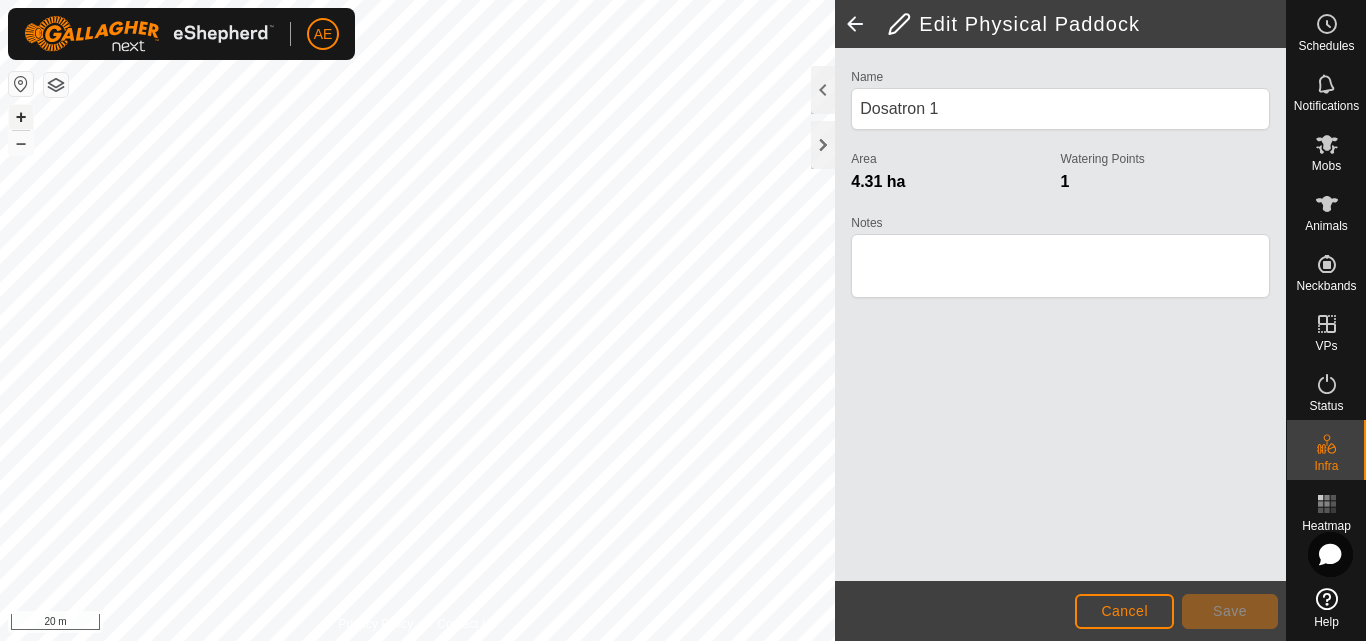 click on "+" at bounding box center (21, 117) 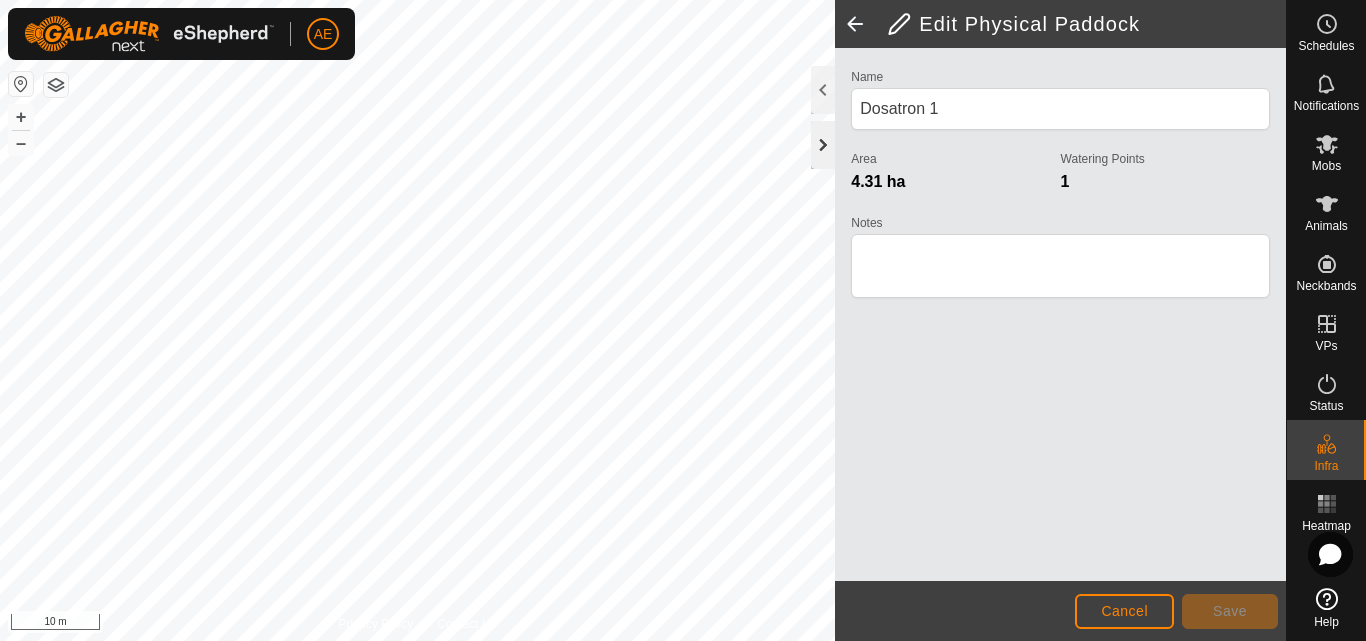 click 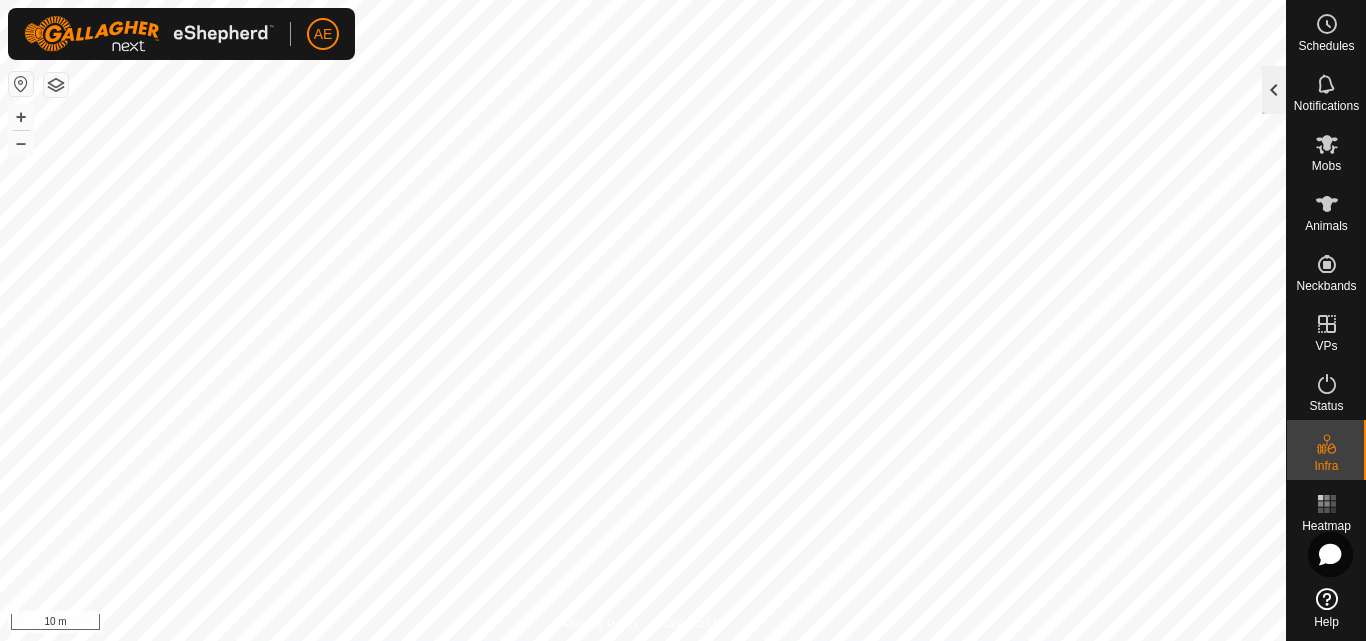 click 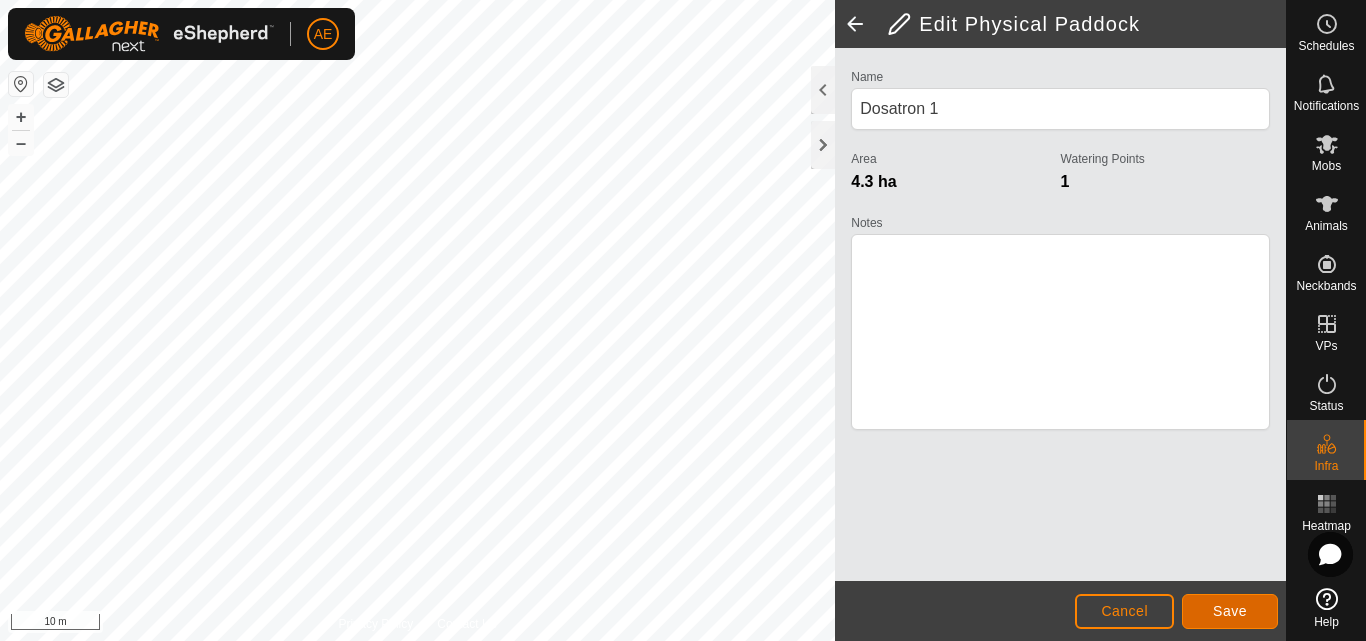 click on "Save" 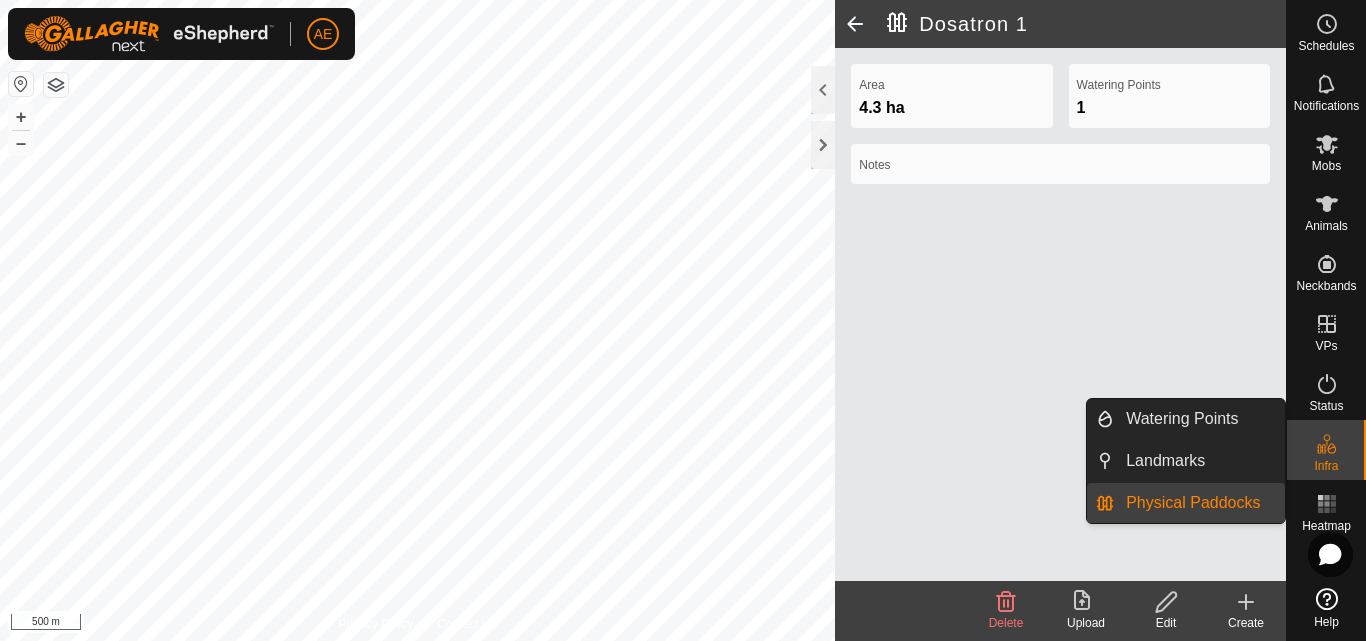 click on "Physical Paddocks" at bounding box center [1199, 503] 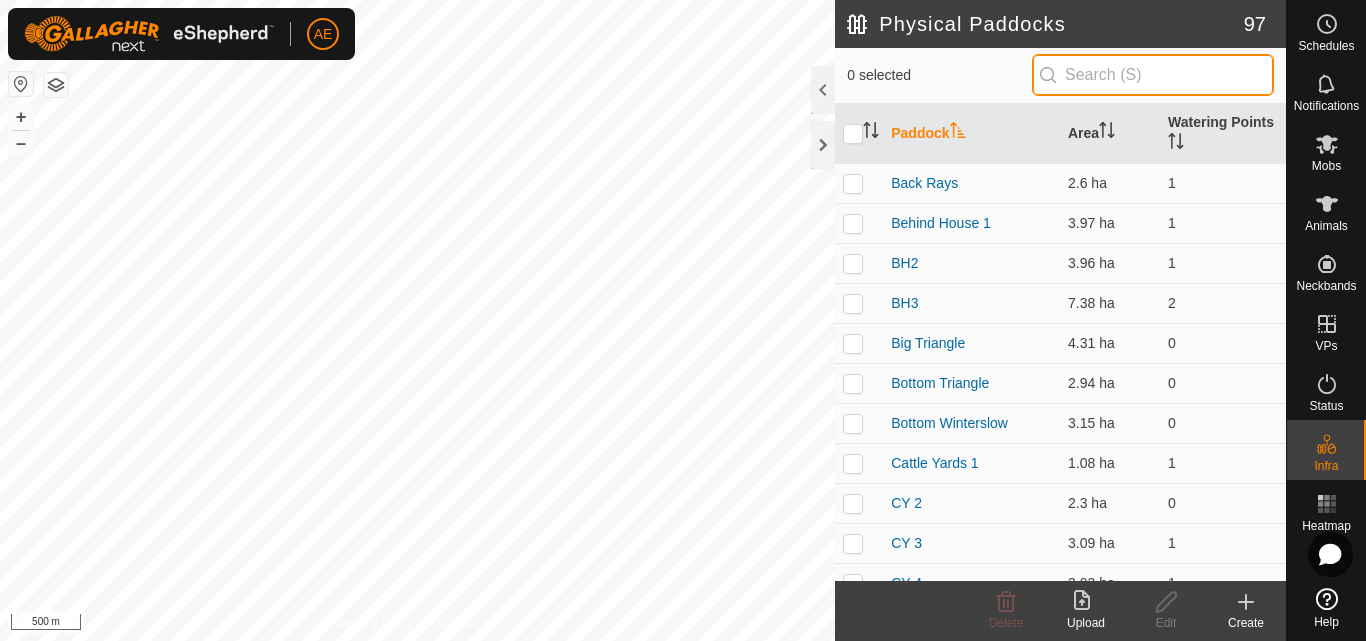 click at bounding box center (1153, 75) 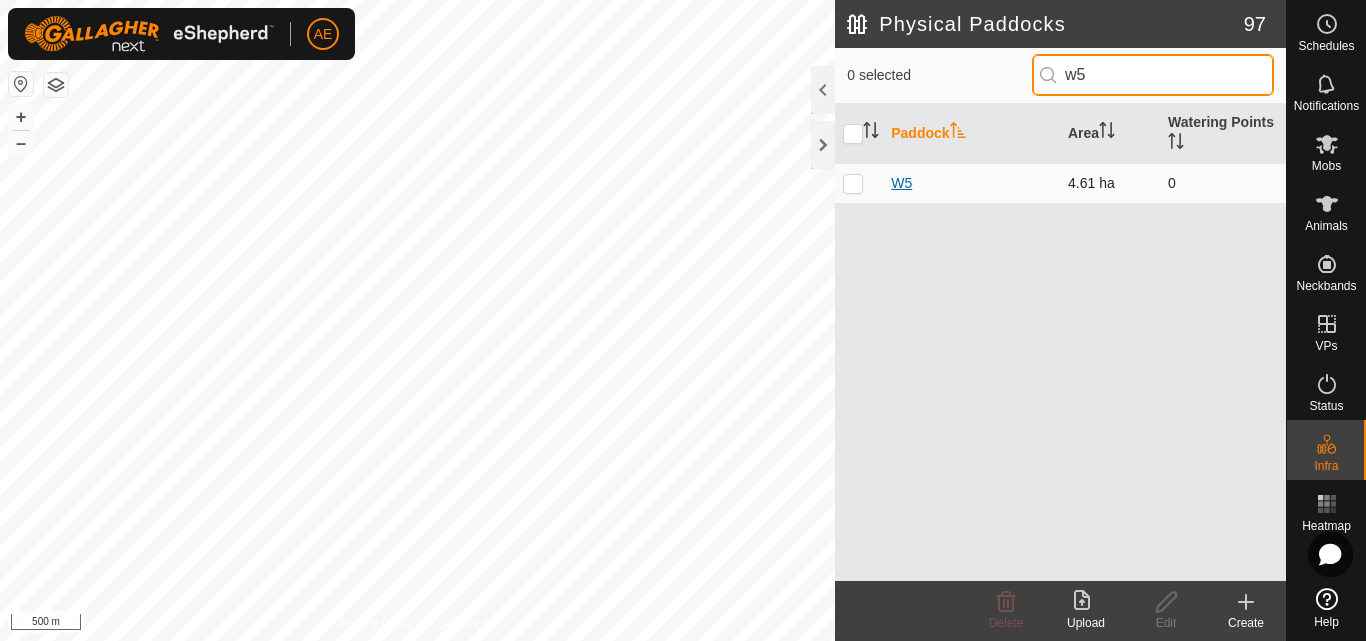 type on "w5" 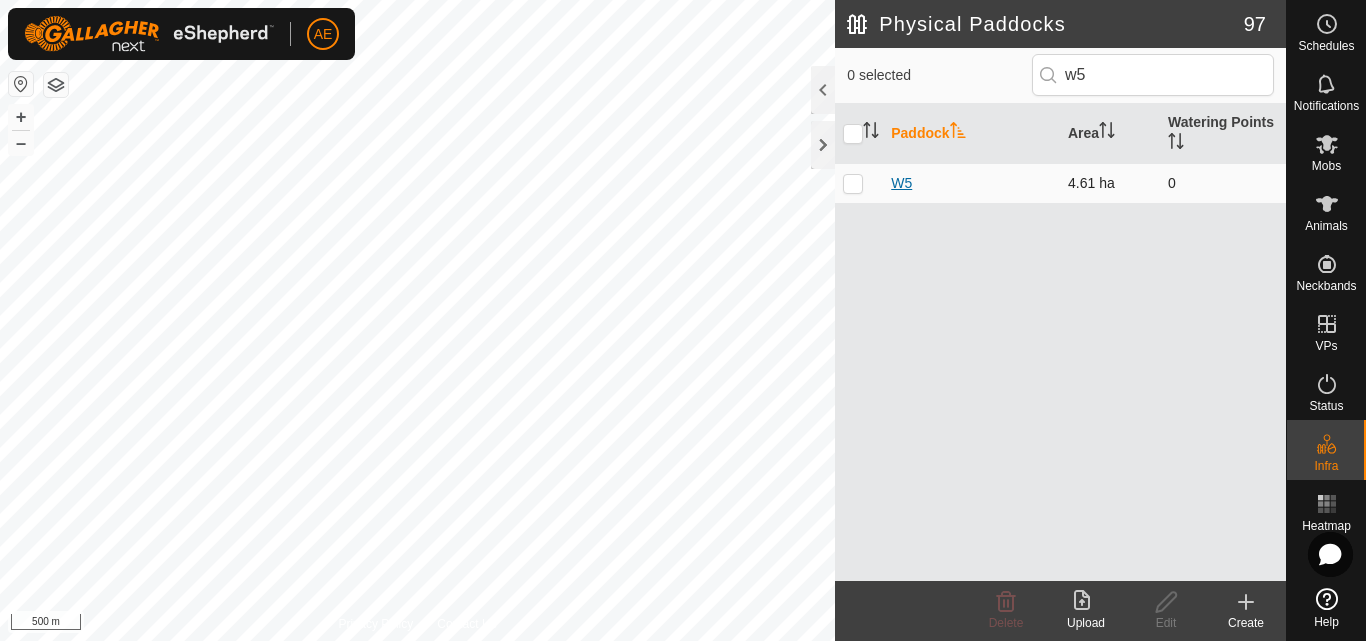 click on "W5" at bounding box center (901, 183) 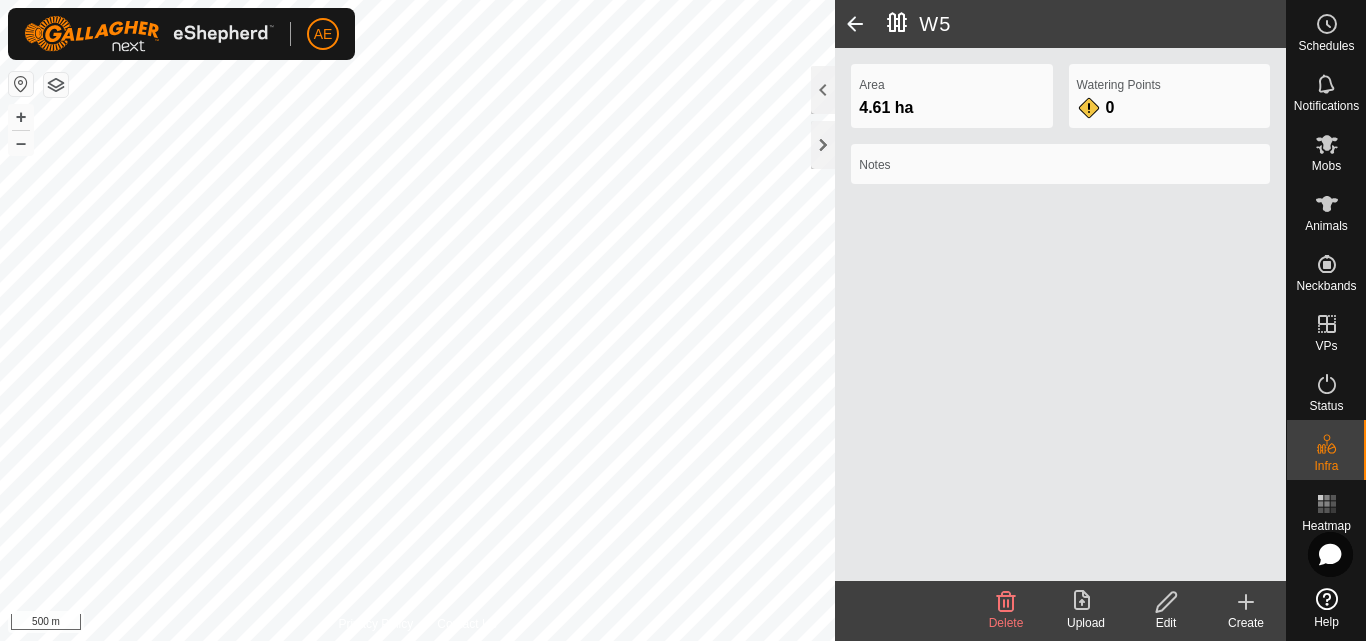 click 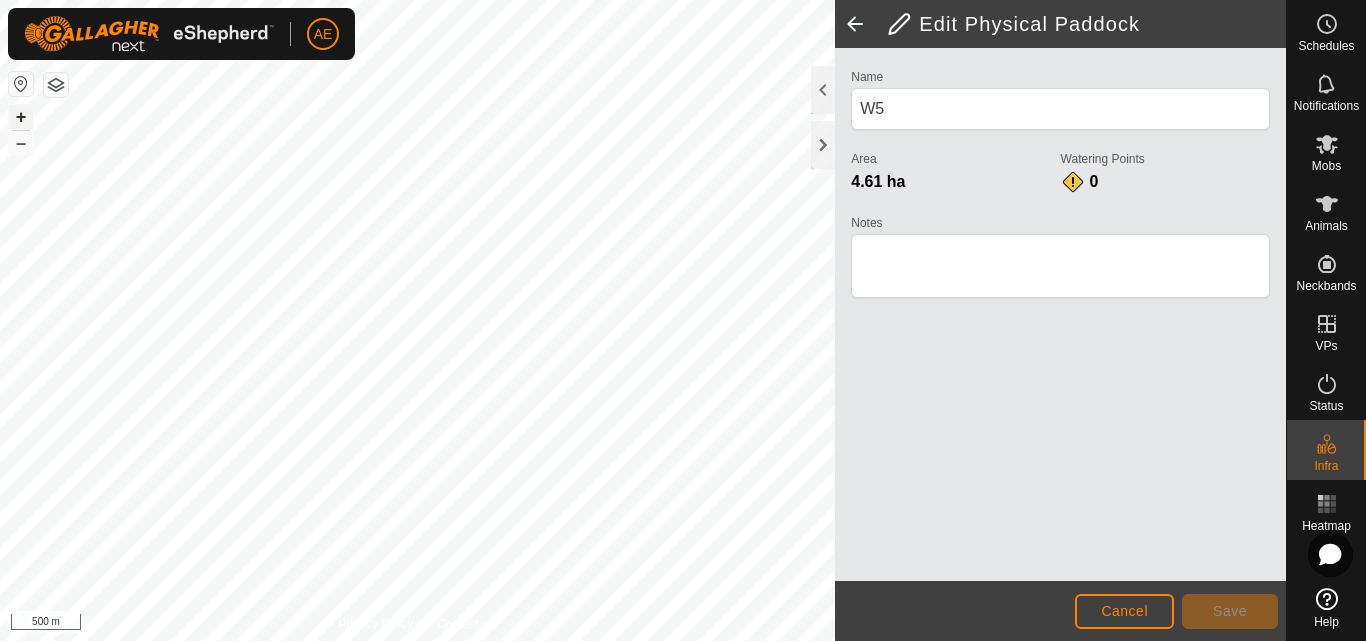 click on "+" at bounding box center [21, 117] 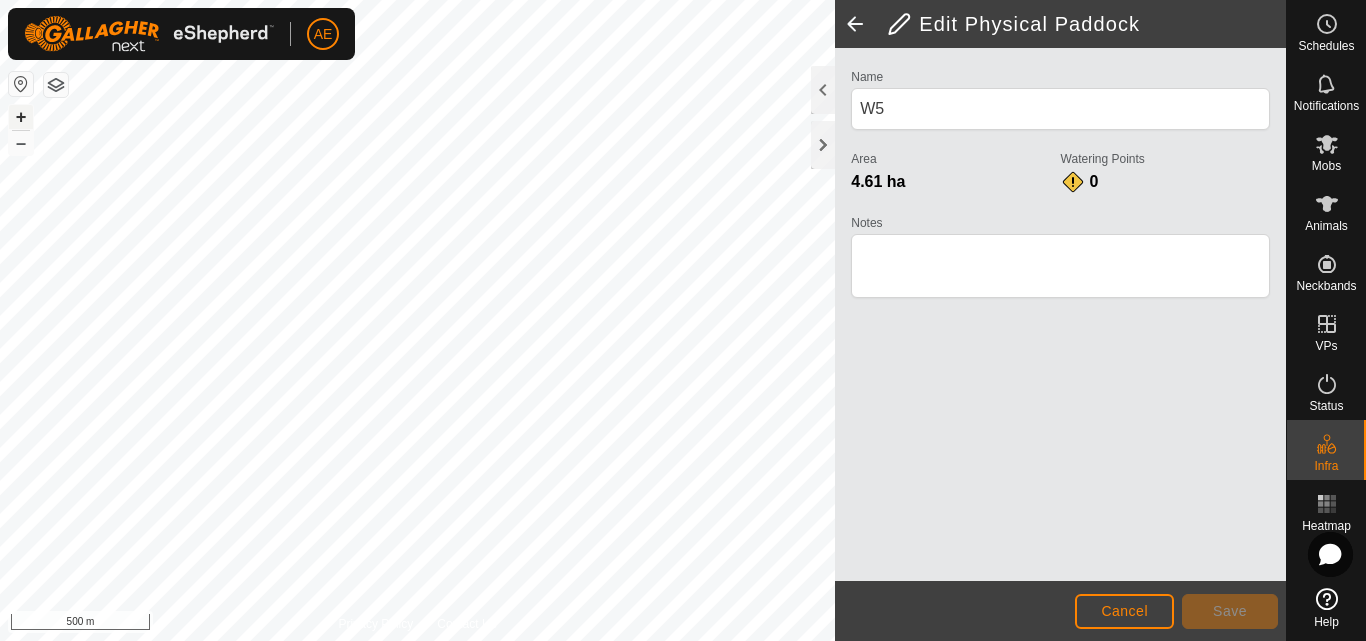 click on "+" at bounding box center (21, 117) 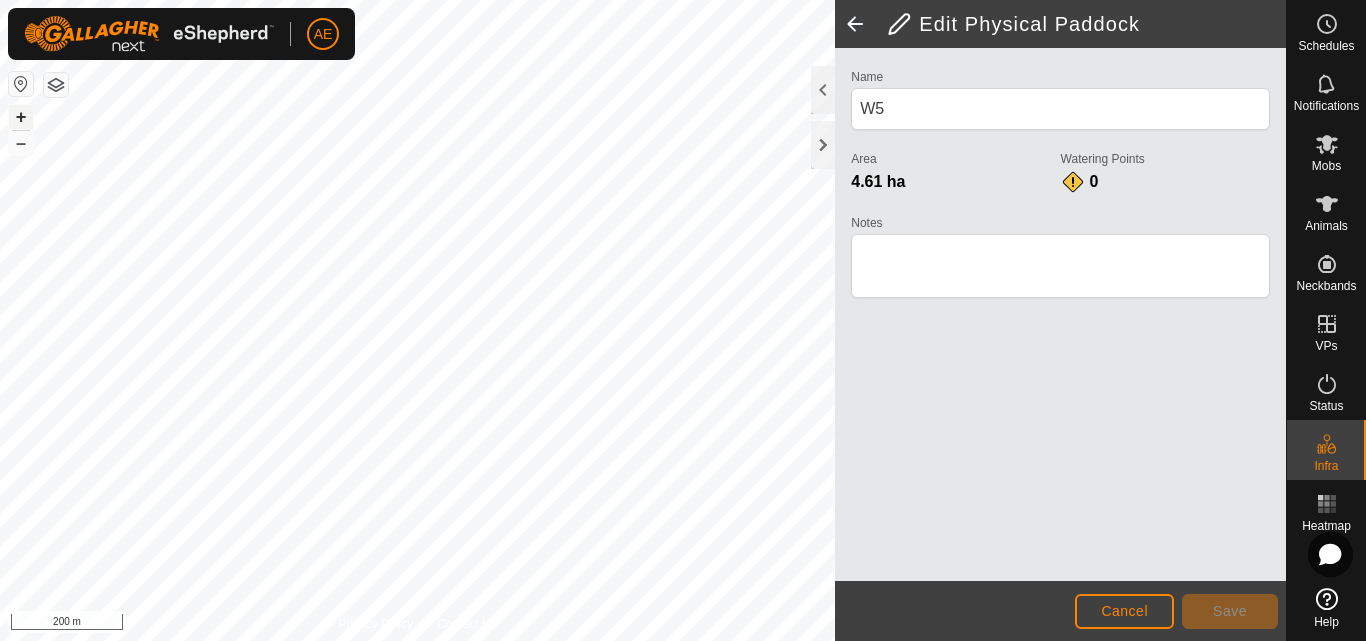 click on "+" at bounding box center [21, 117] 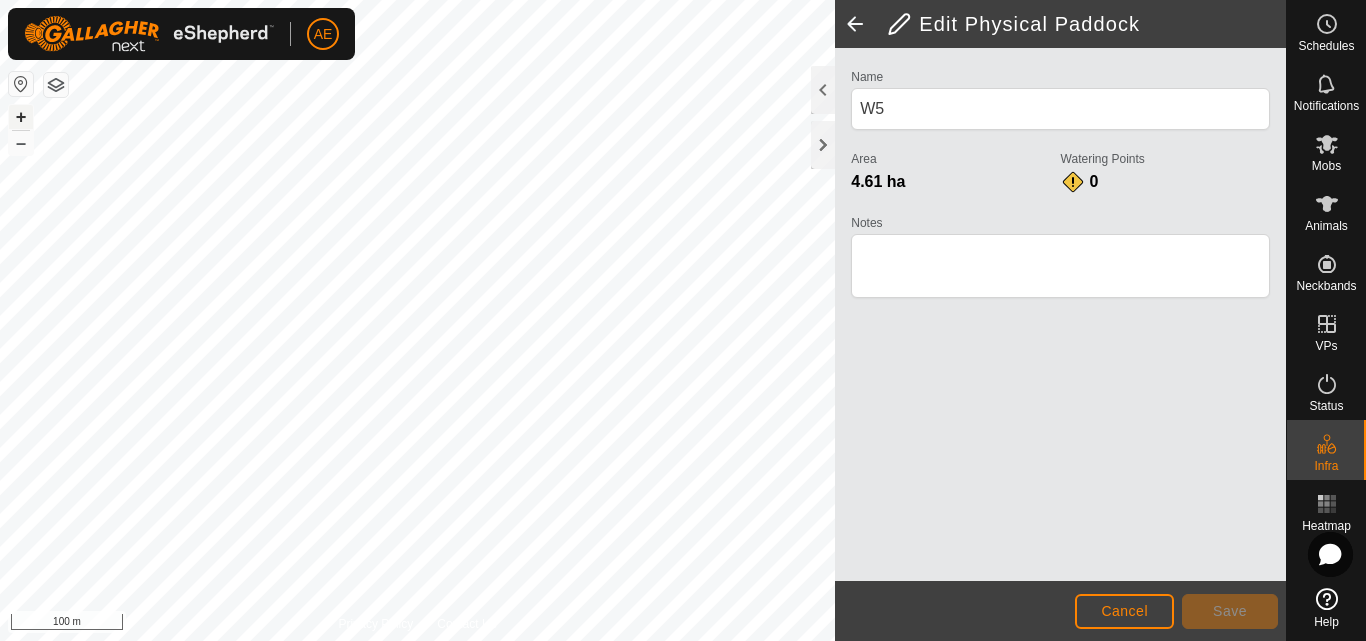 click on "+" at bounding box center [21, 117] 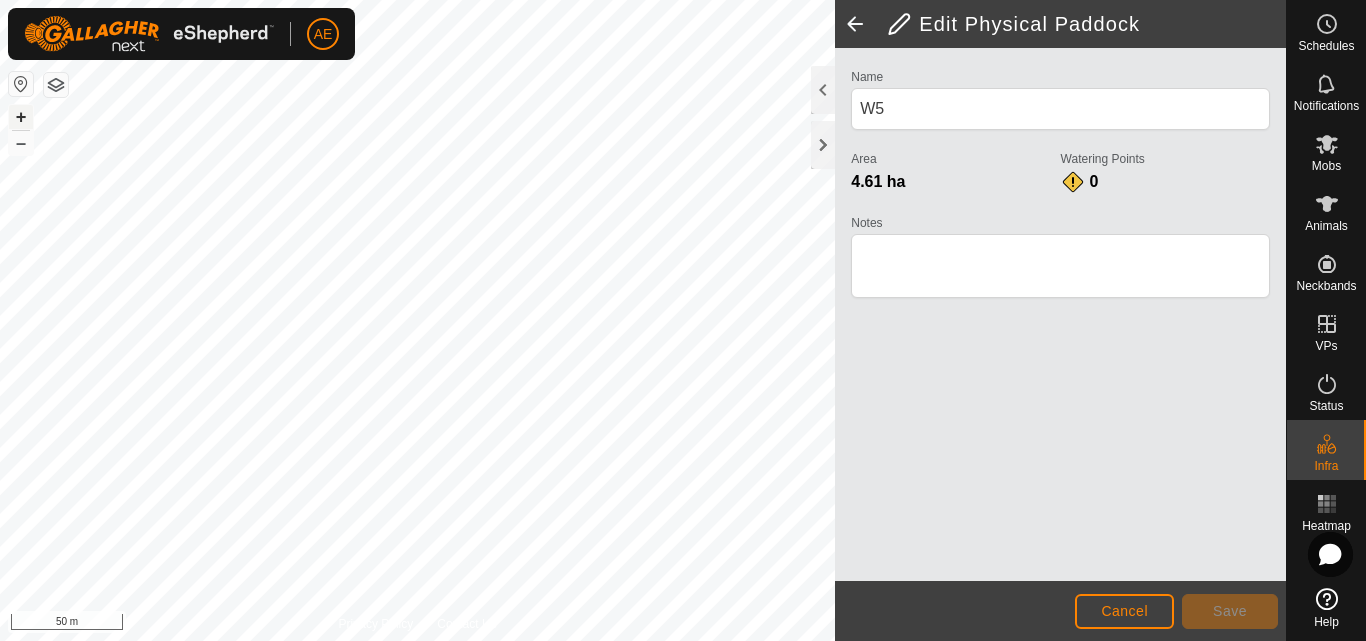click on "+" at bounding box center [21, 117] 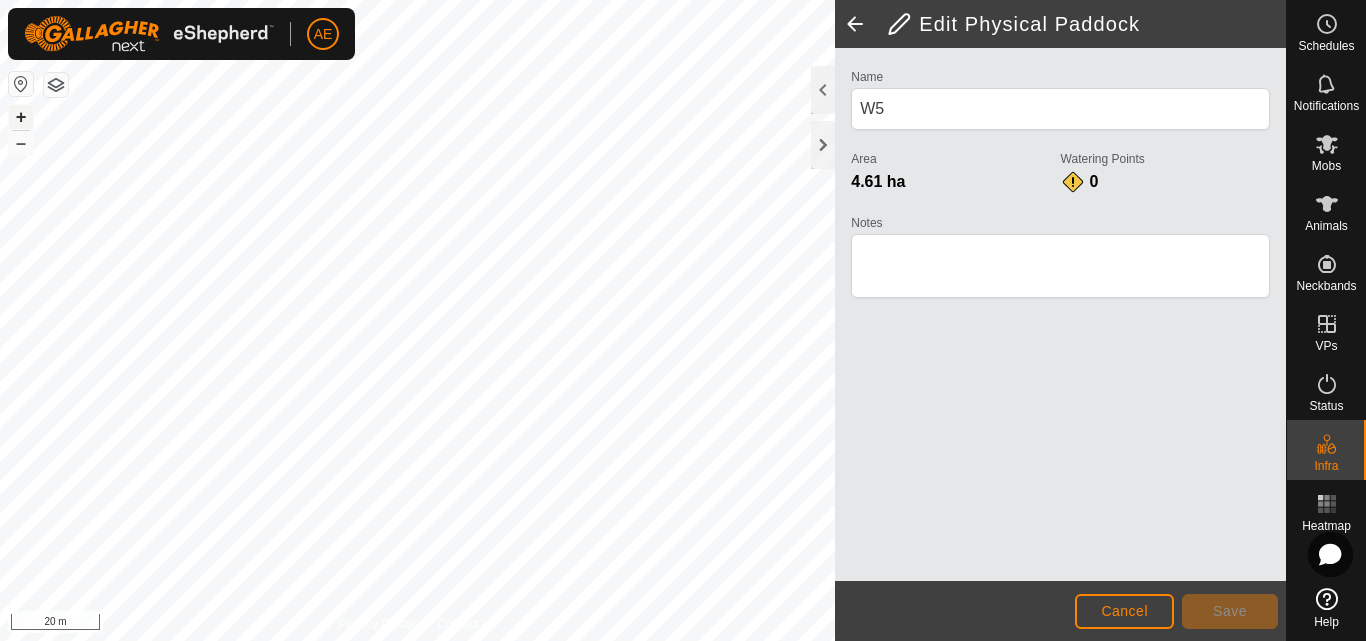 click on "+" at bounding box center [21, 117] 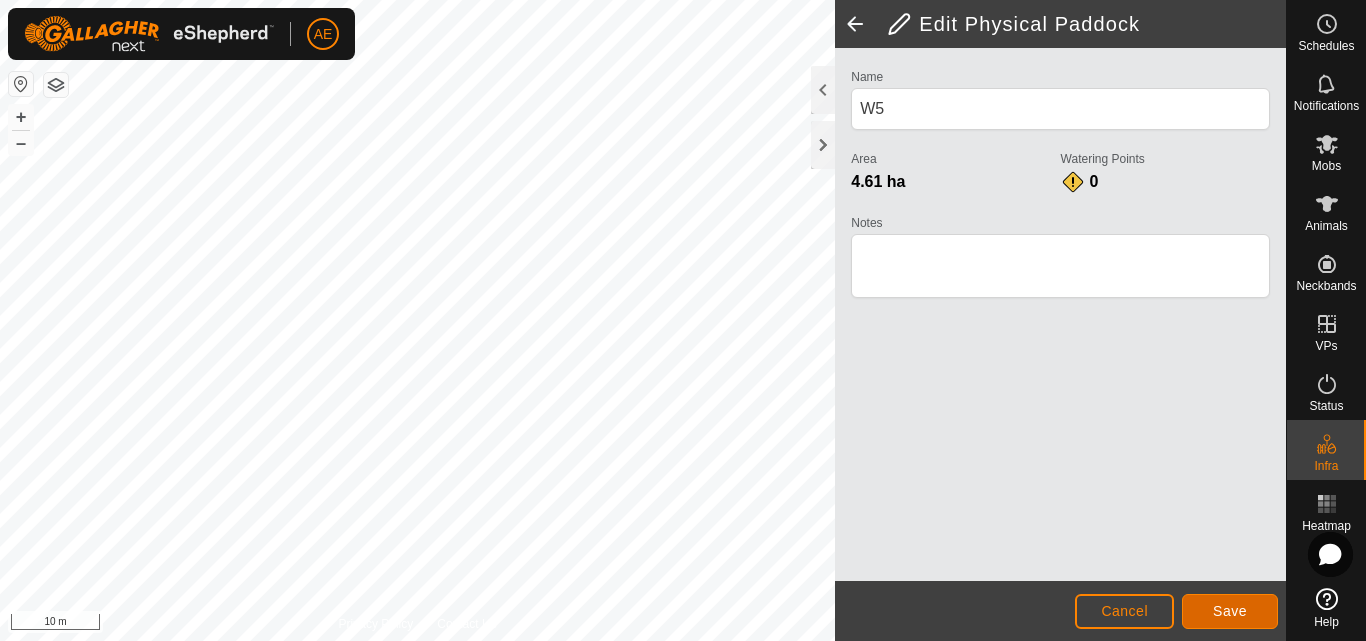 click on "Save" 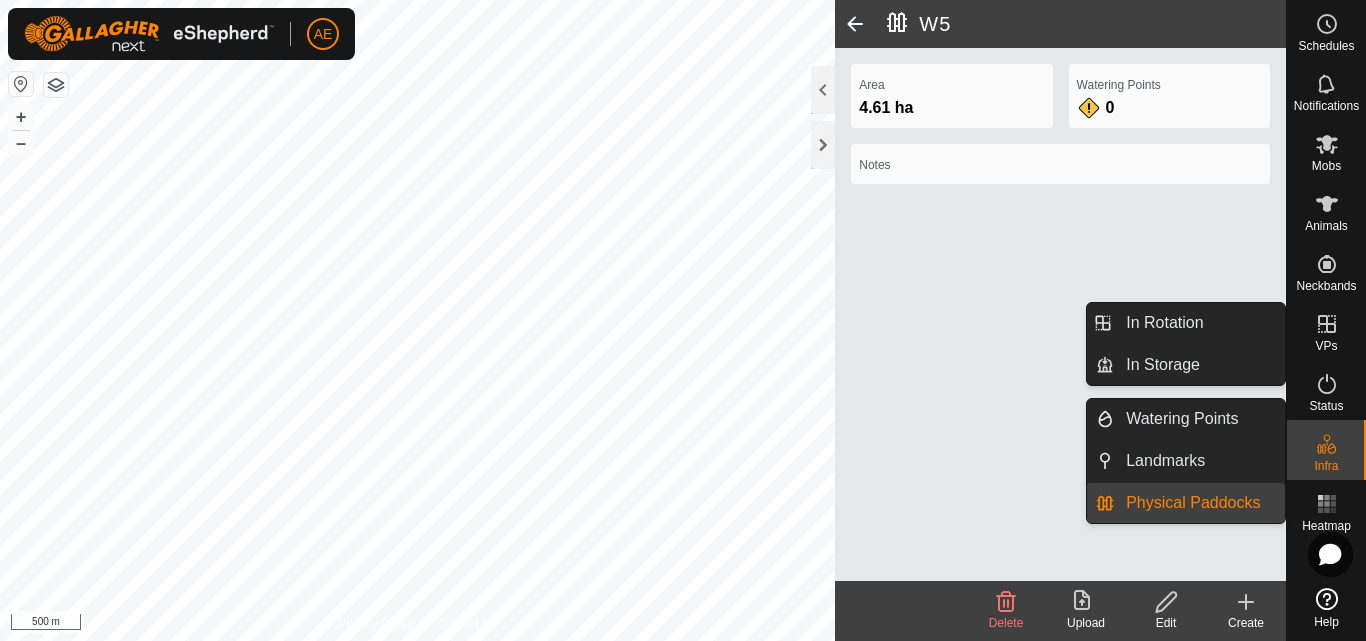 click 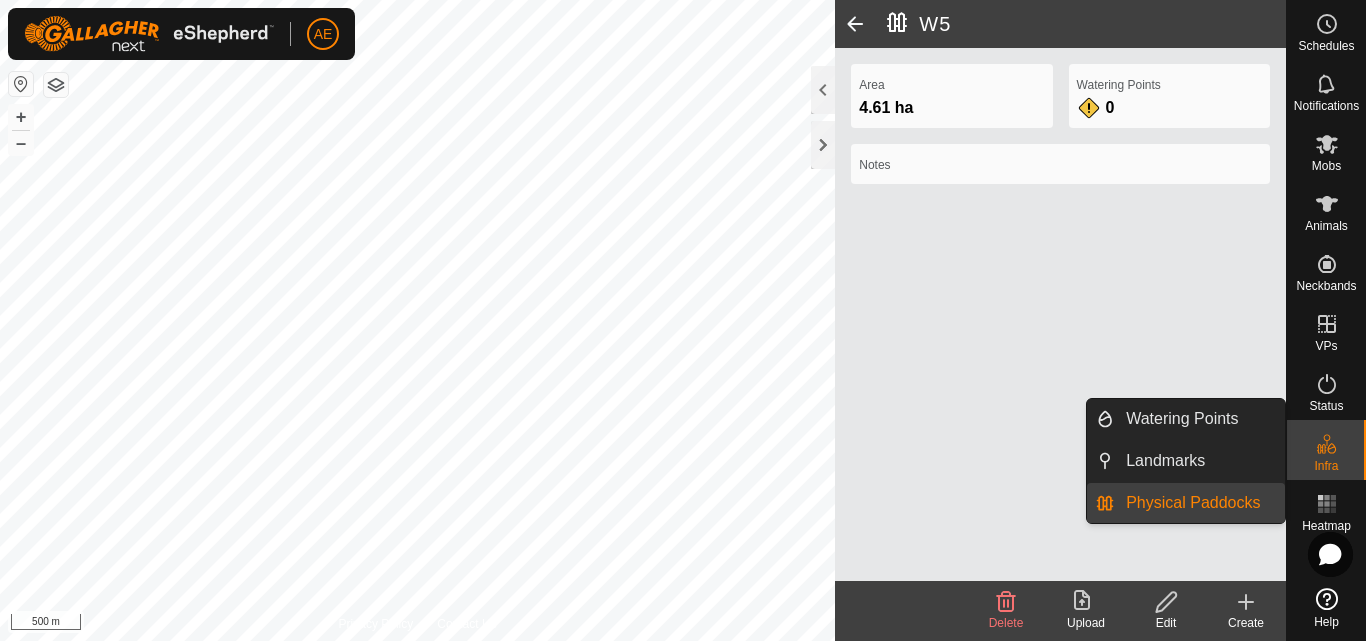 click on "Physical Paddocks" at bounding box center [1199, 503] 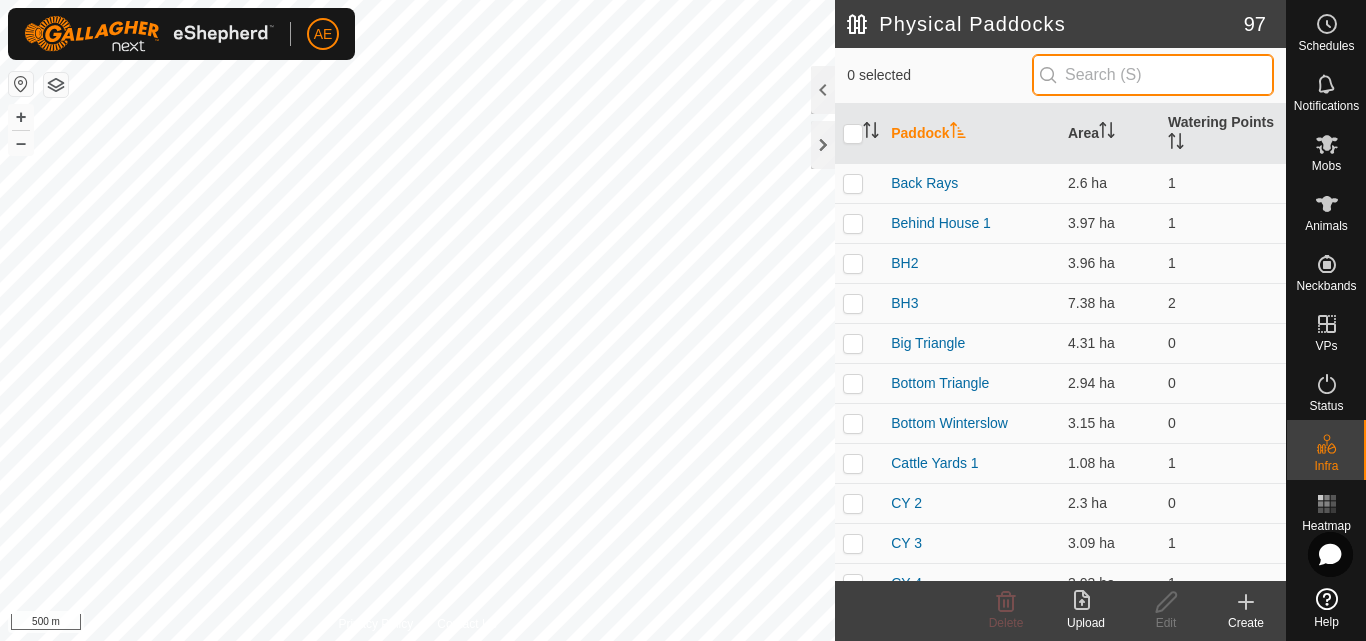 click at bounding box center (1153, 75) 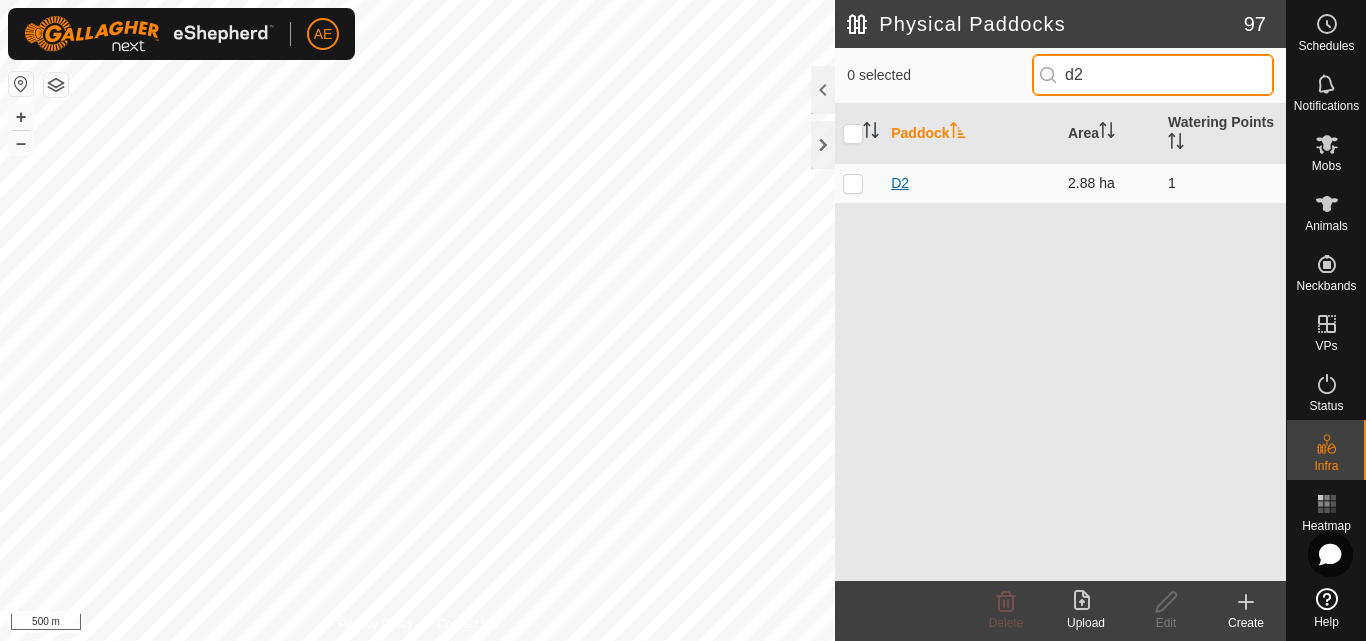 type on "d2" 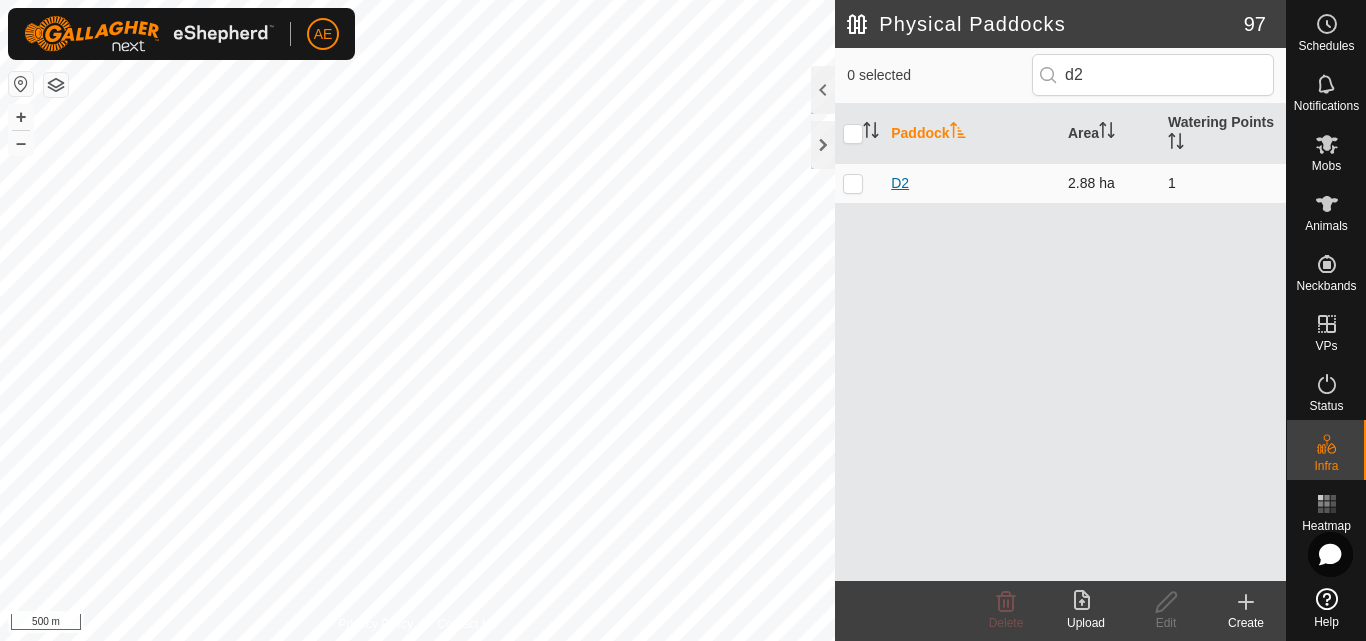 click on "D2" at bounding box center [900, 183] 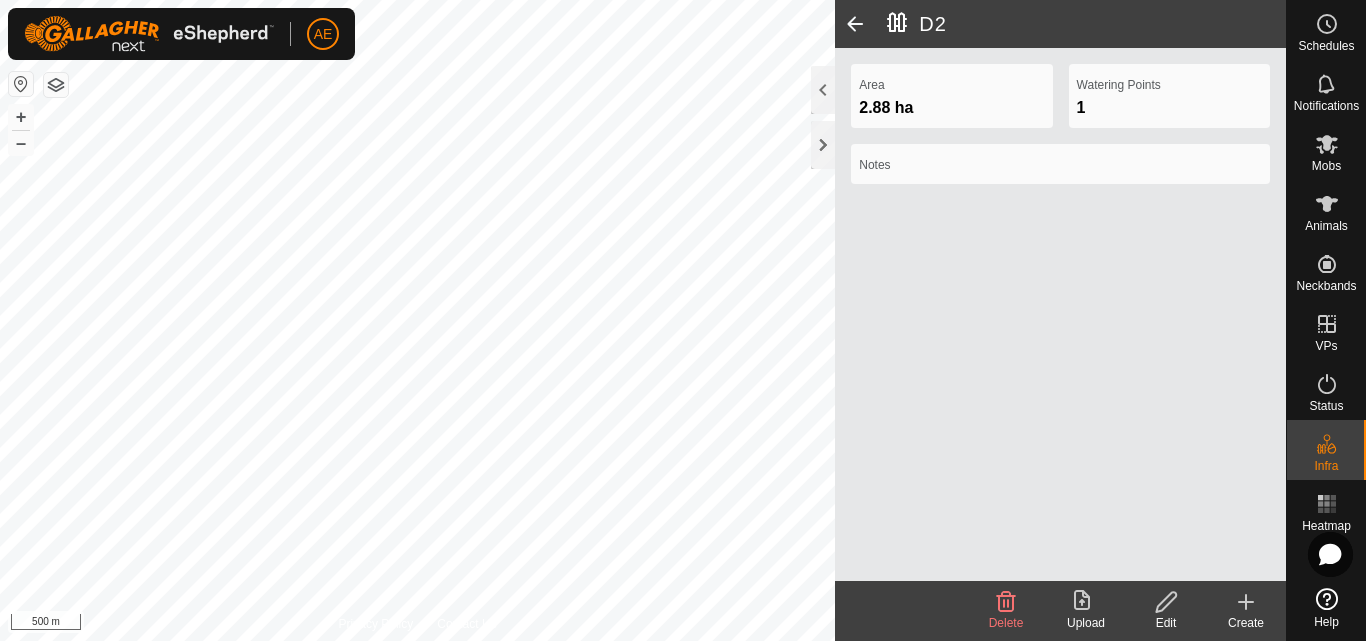 click 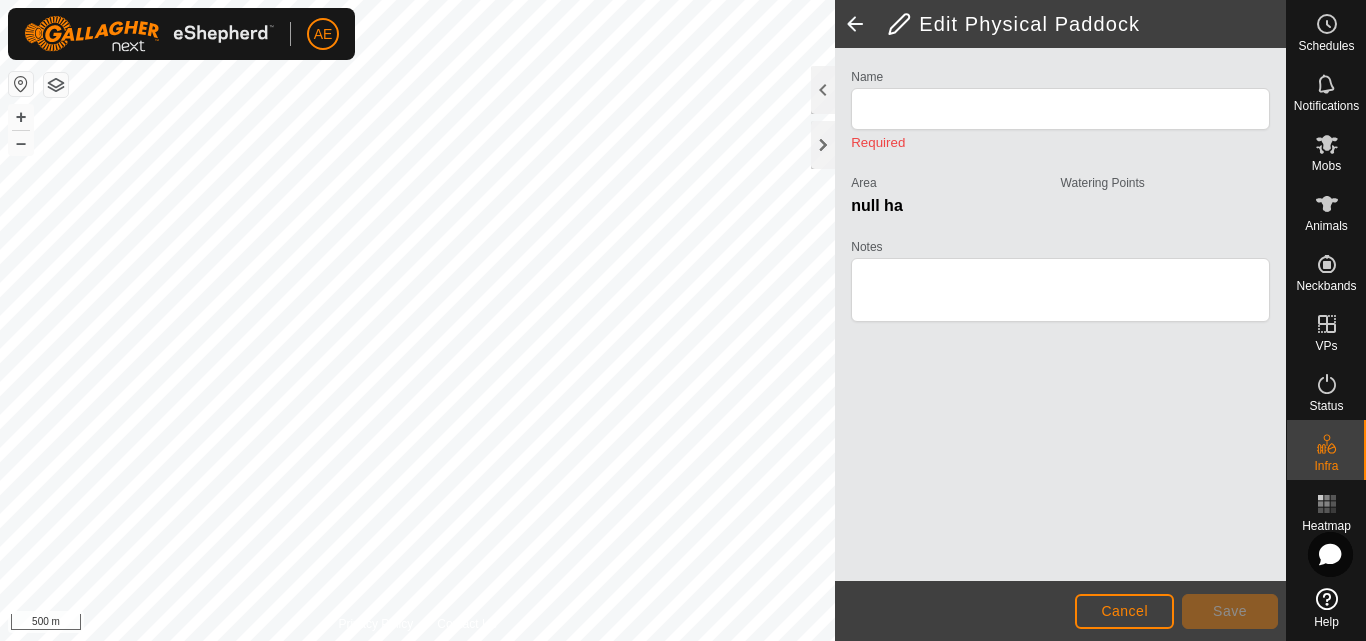 type on "D2" 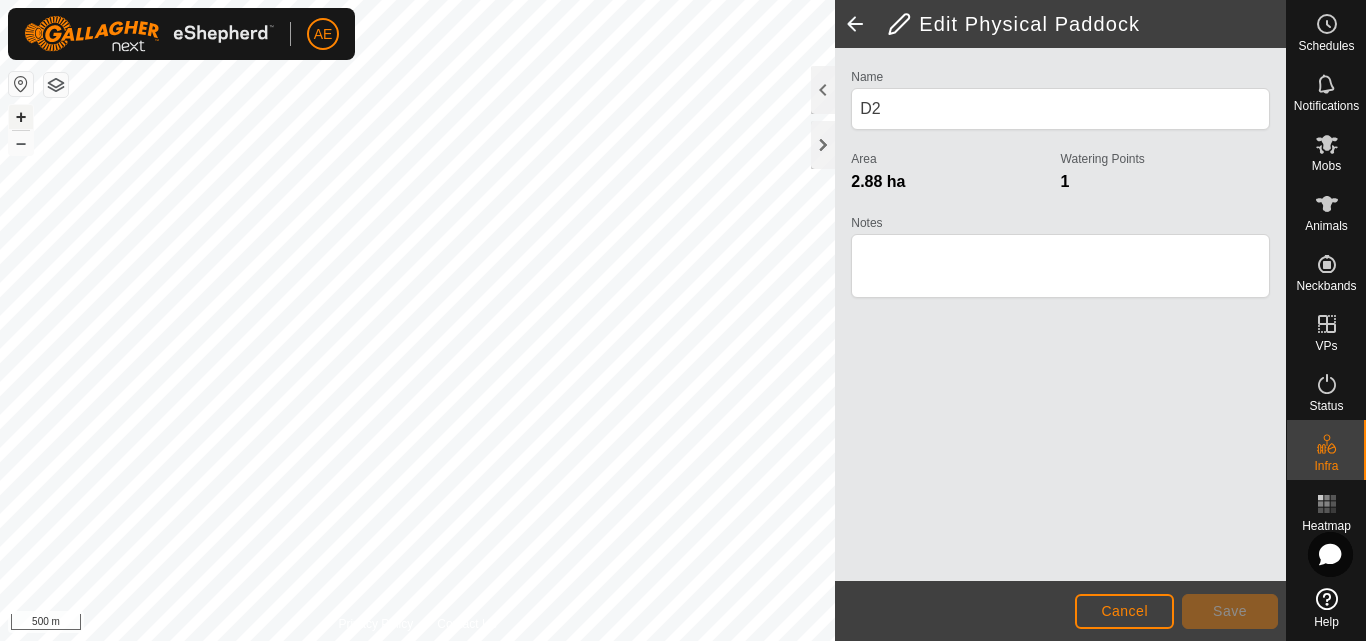 click on "+" at bounding box center [21, 117] 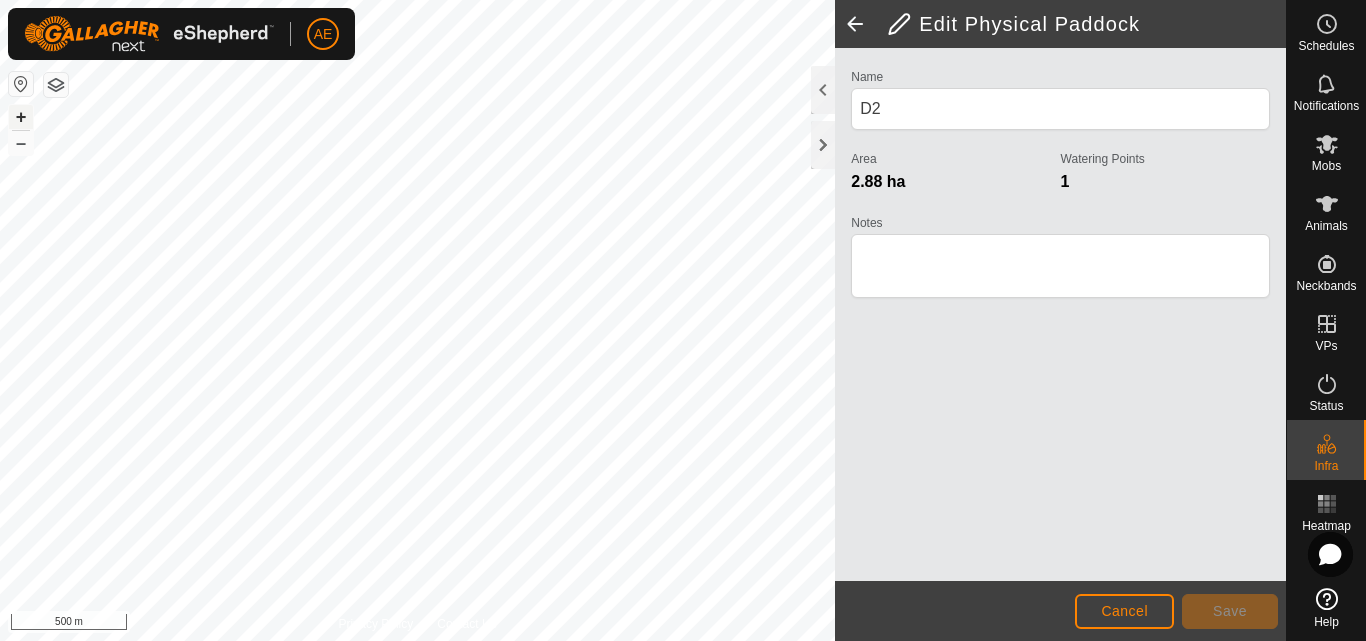 click on "+" at bounding box center [21, 117] 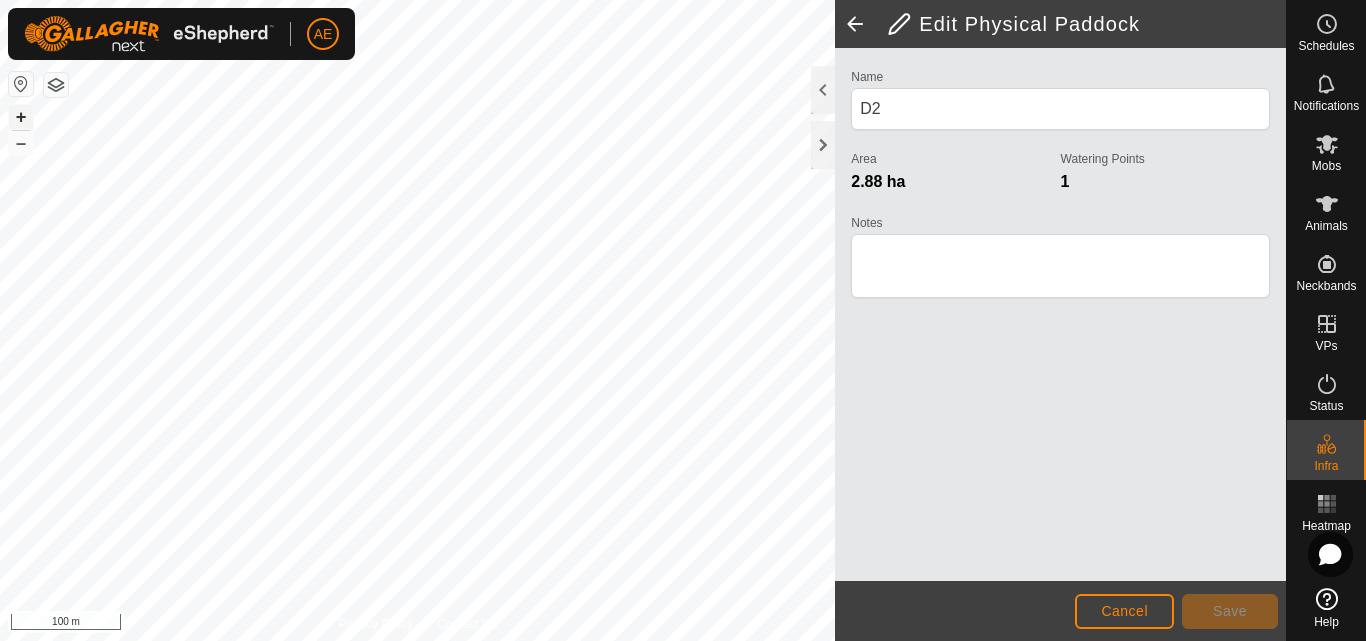 click on "+" at bounding box center [21, 117] 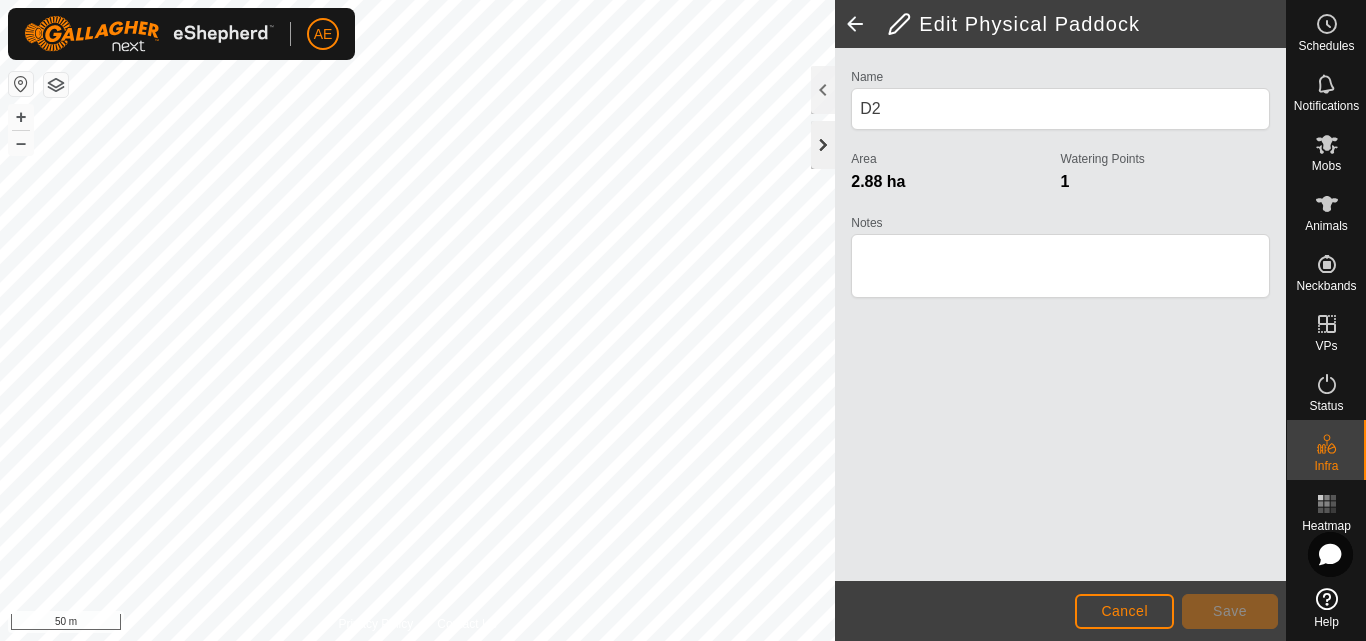 click 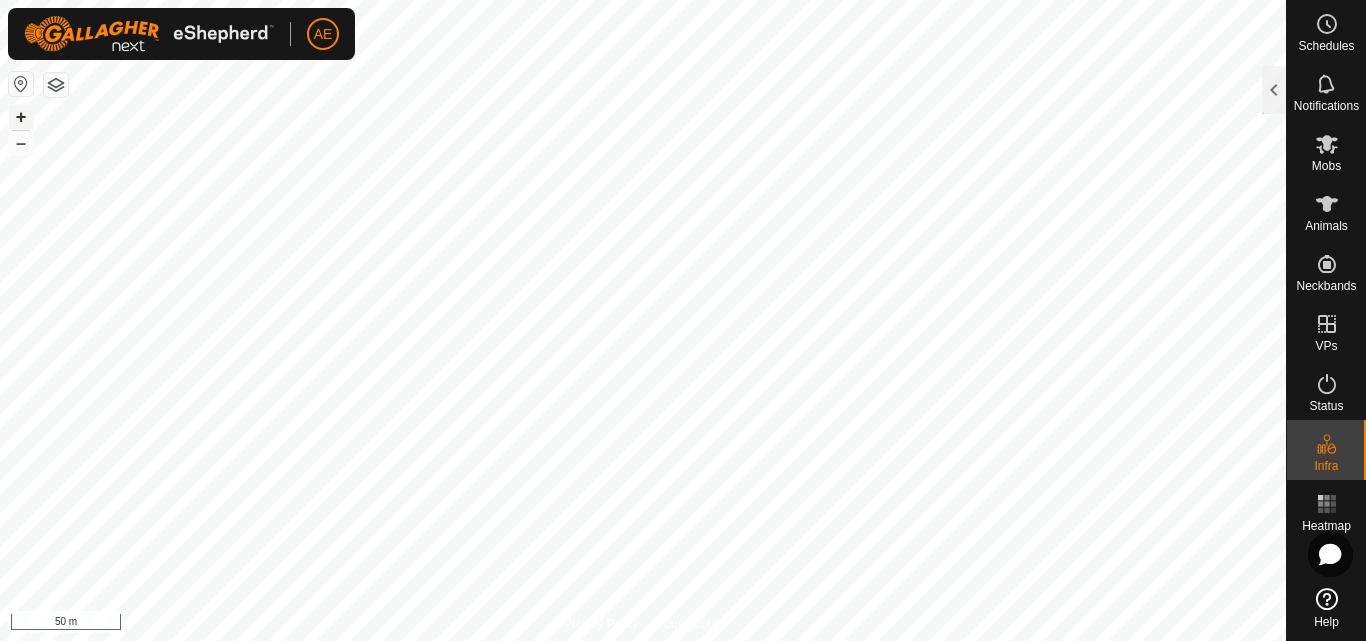 click on "+" at bounding box center [21, 117] 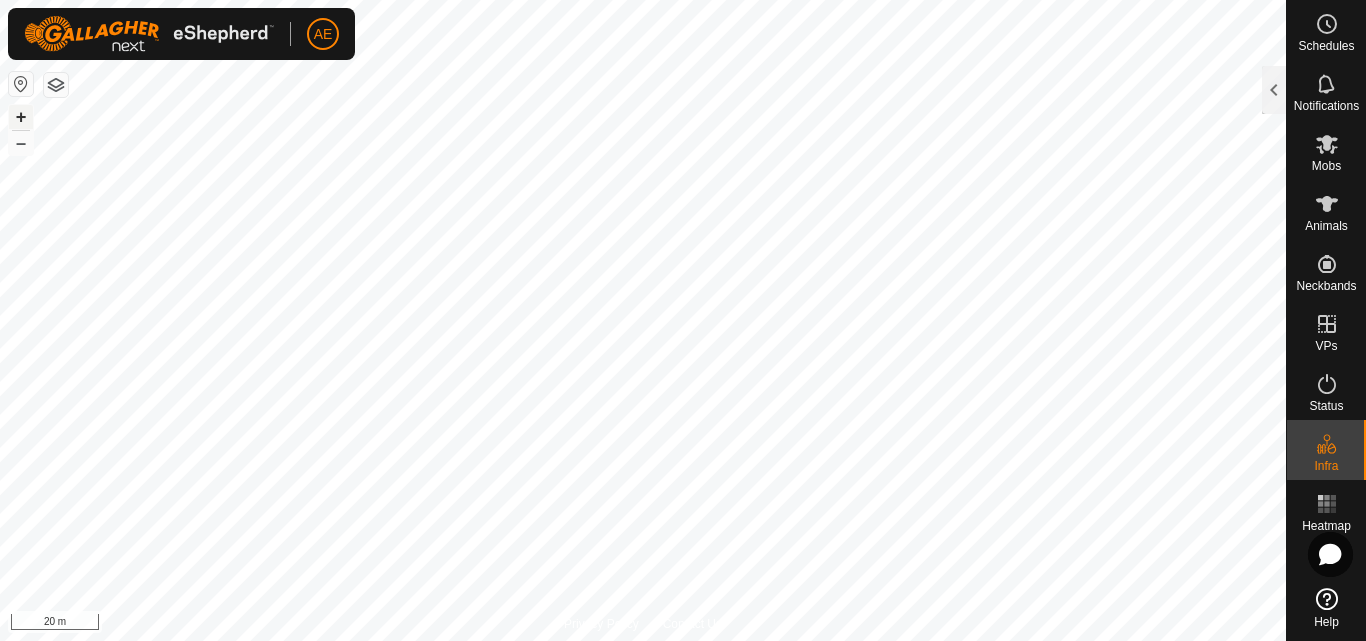 click on "+" at bounding box center (21, 117) 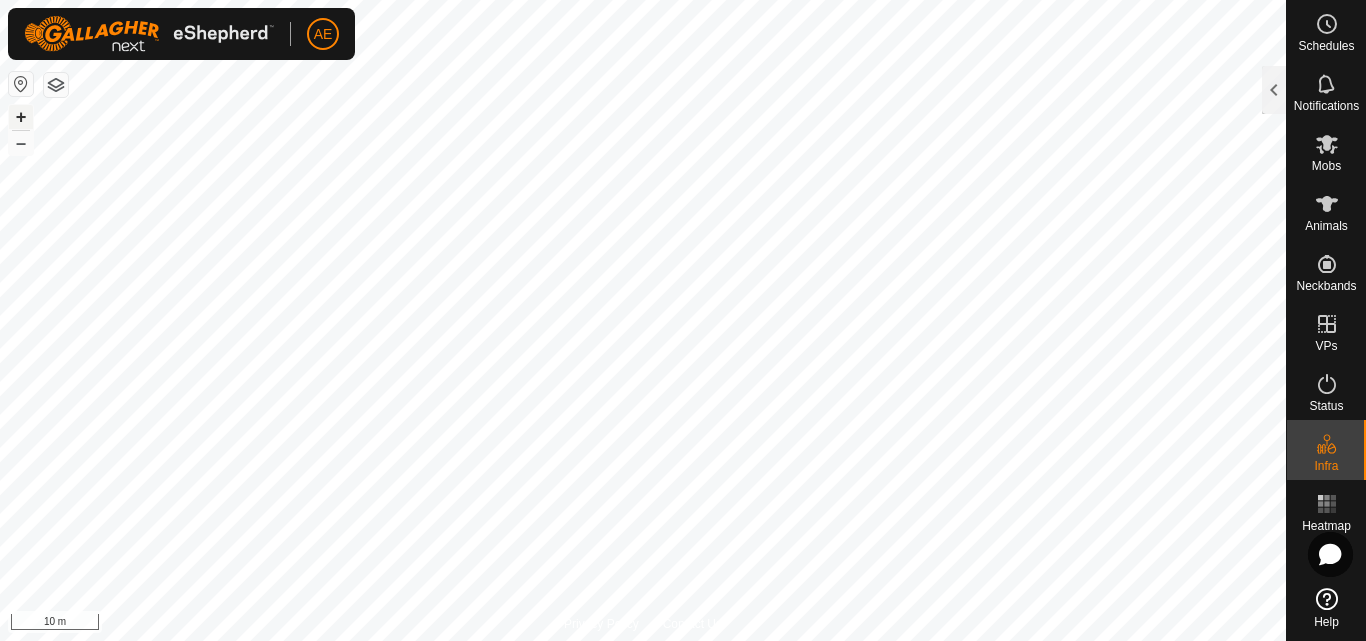 click on "+" at bounding box center [21, 117] 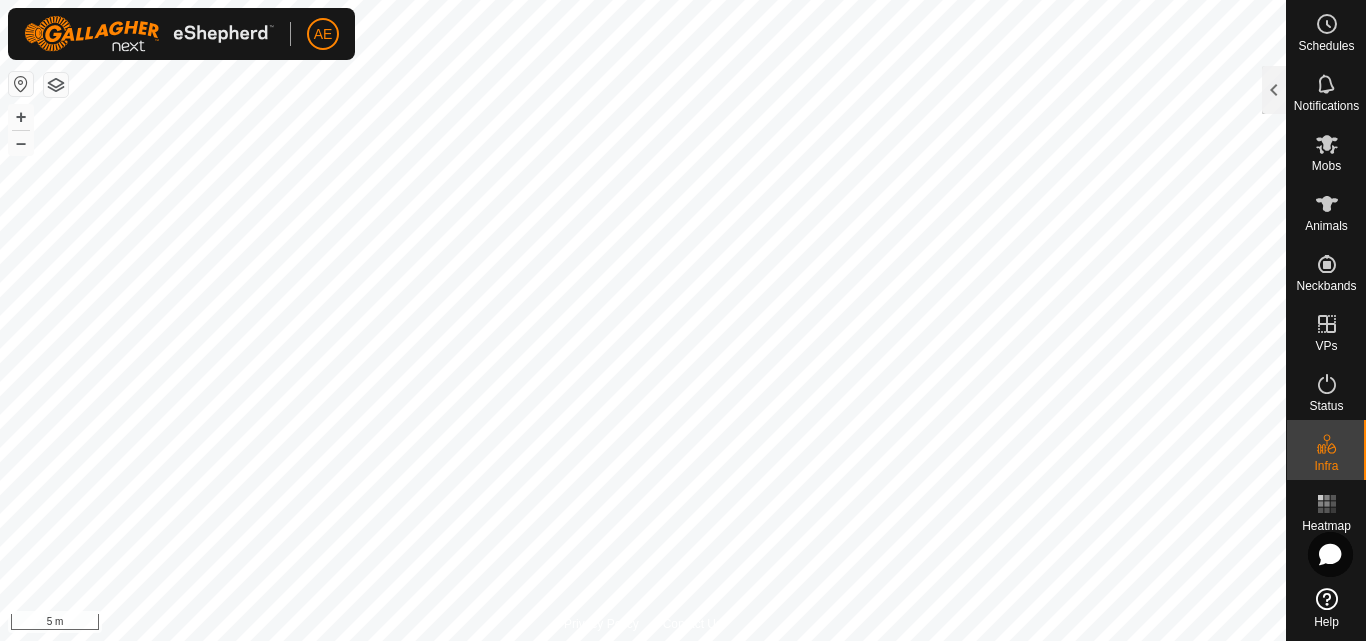 click on "AE Schedules Notifications Mobs Animals Neckbands VPs Status Infra Heatmap Help Privacy Policy Contact Us + – ⇧ i 5 m  Edit Physical Paddock  Name D2 Area 2.87 ha  Watering Points 1 Notes                    Cancel Save" at bounding box center [683, 320] 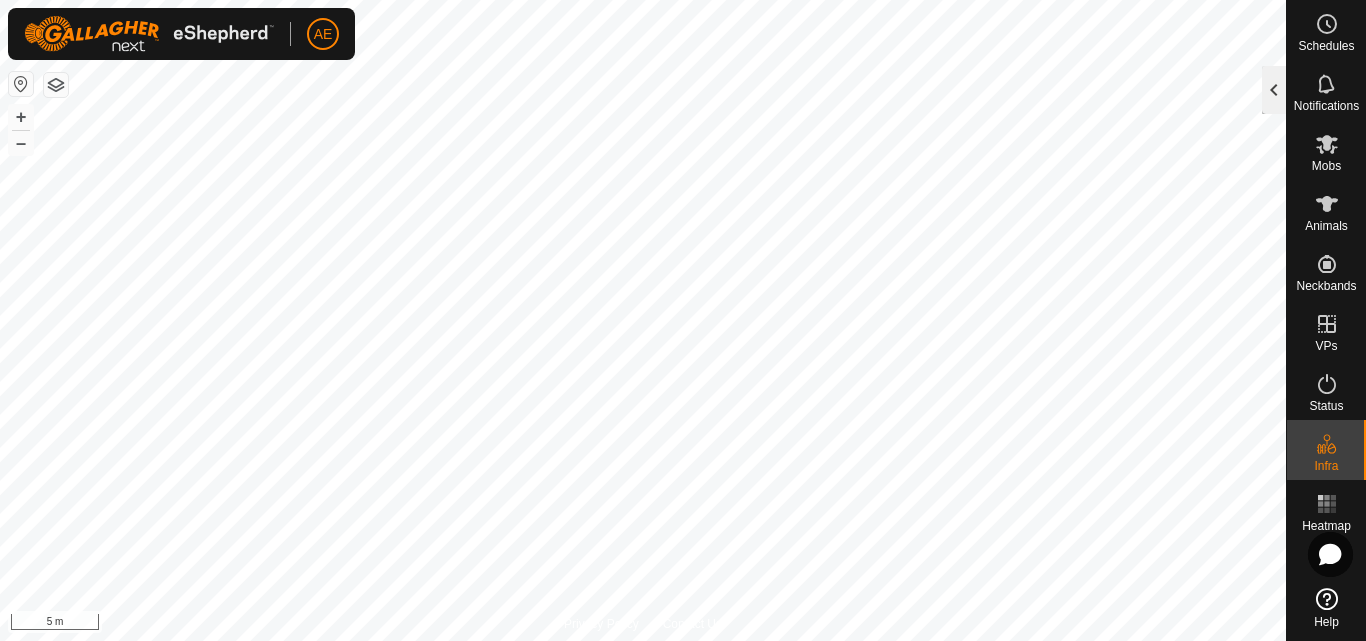 click 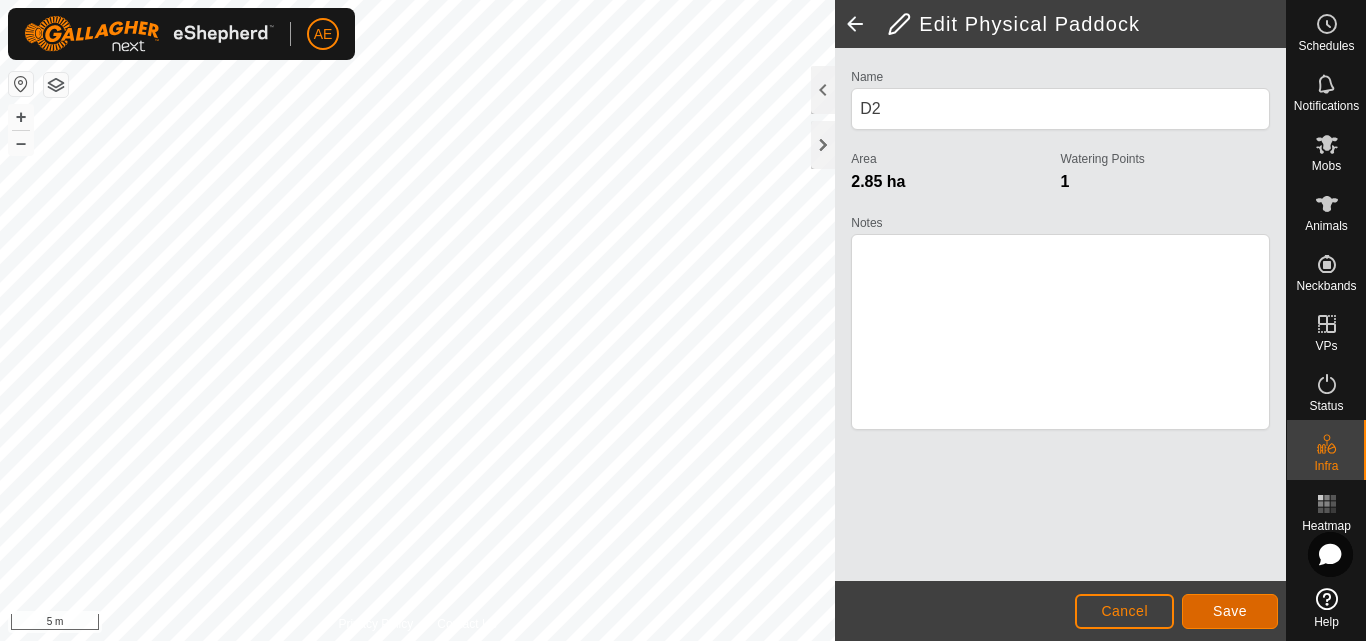 click on "Save" 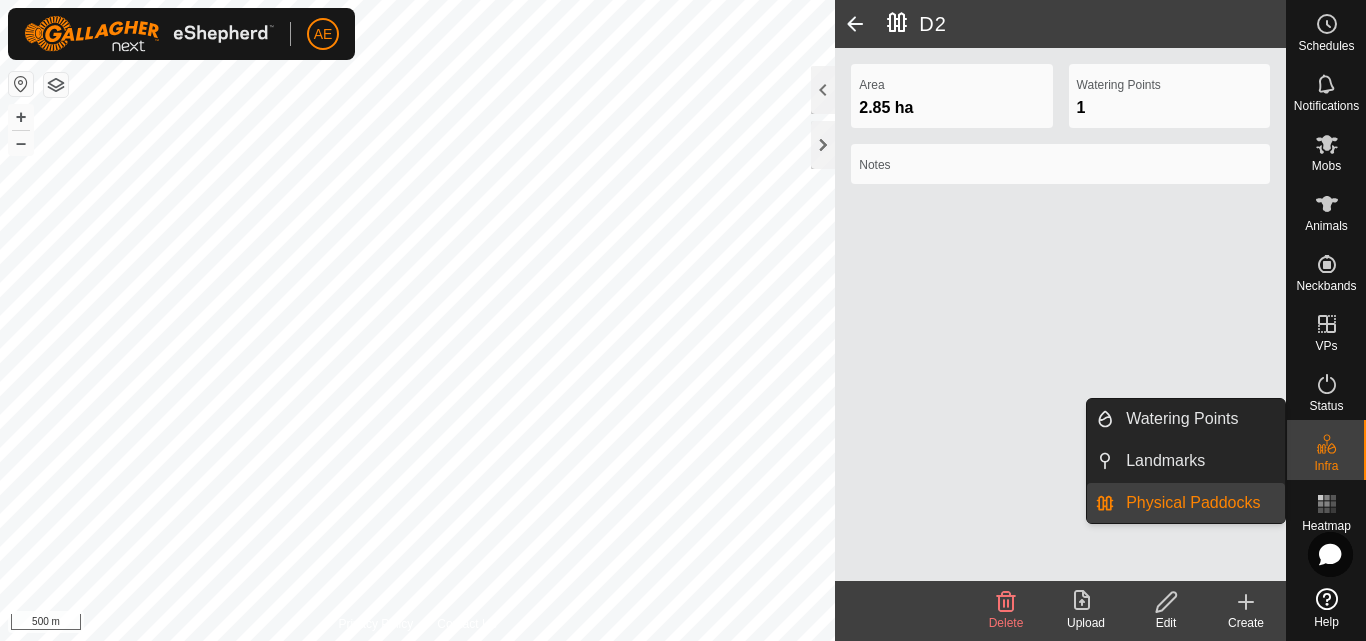 click on "Physical Paddocks" at bounding box center [1199, 503] 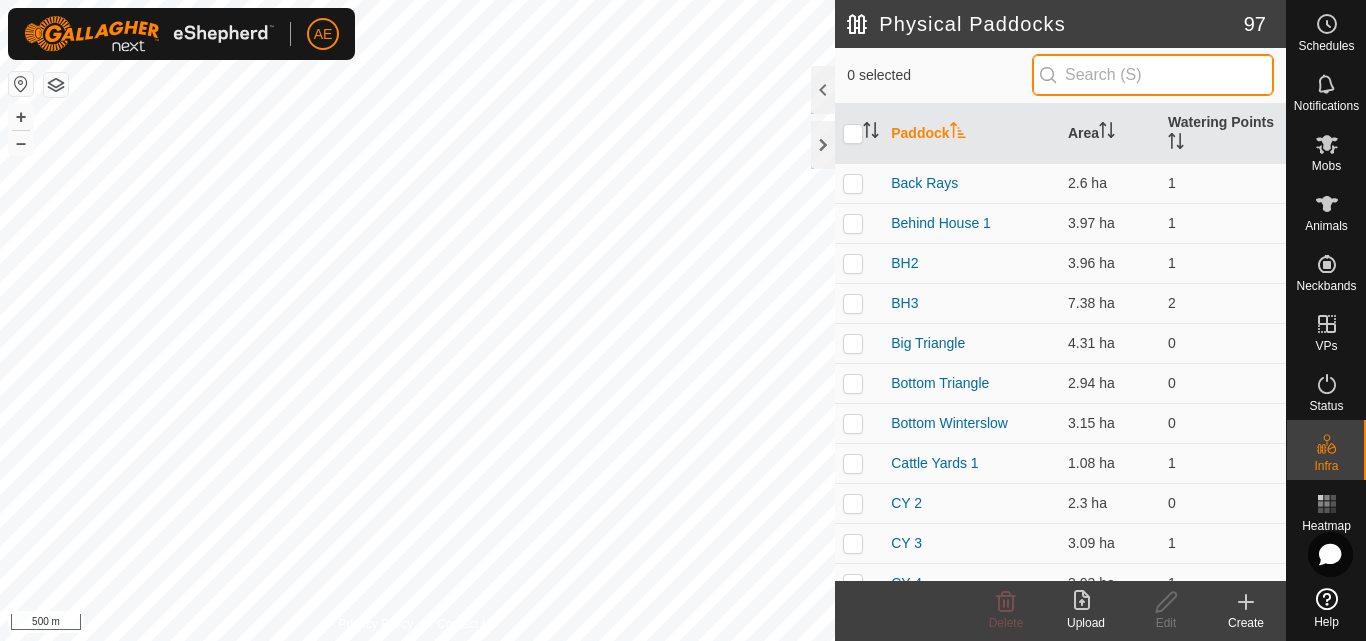 click at bounding box center (1153, 75) 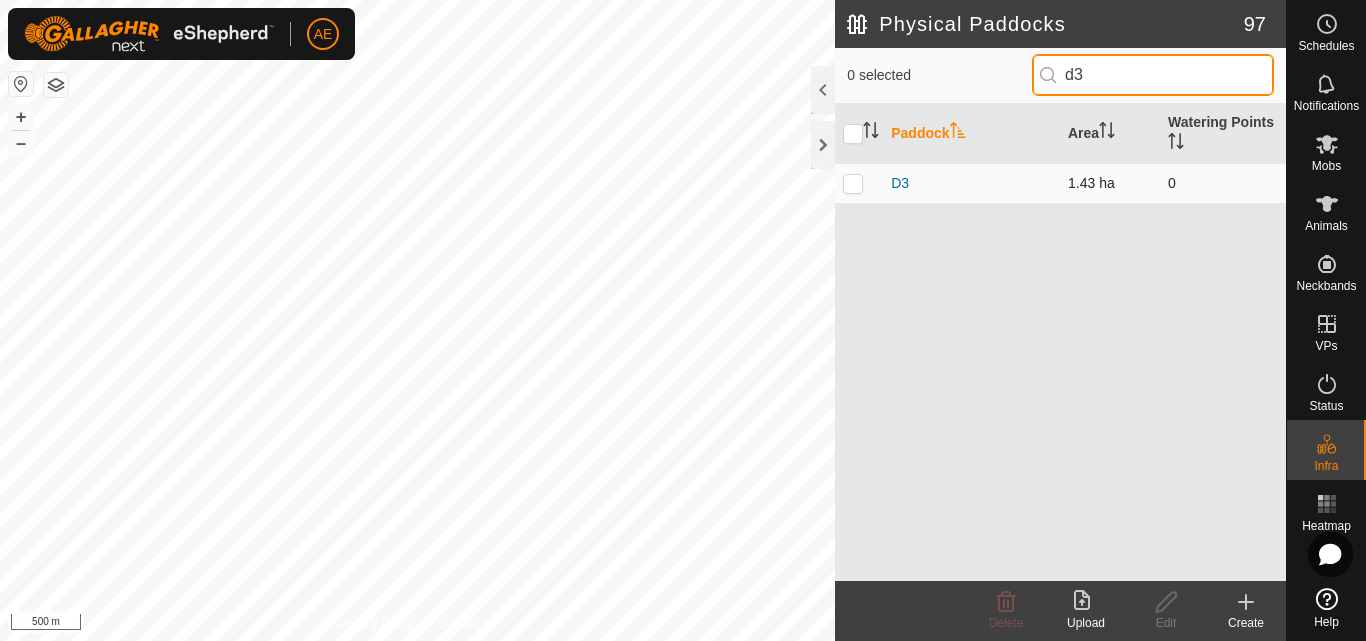 type on "d3" 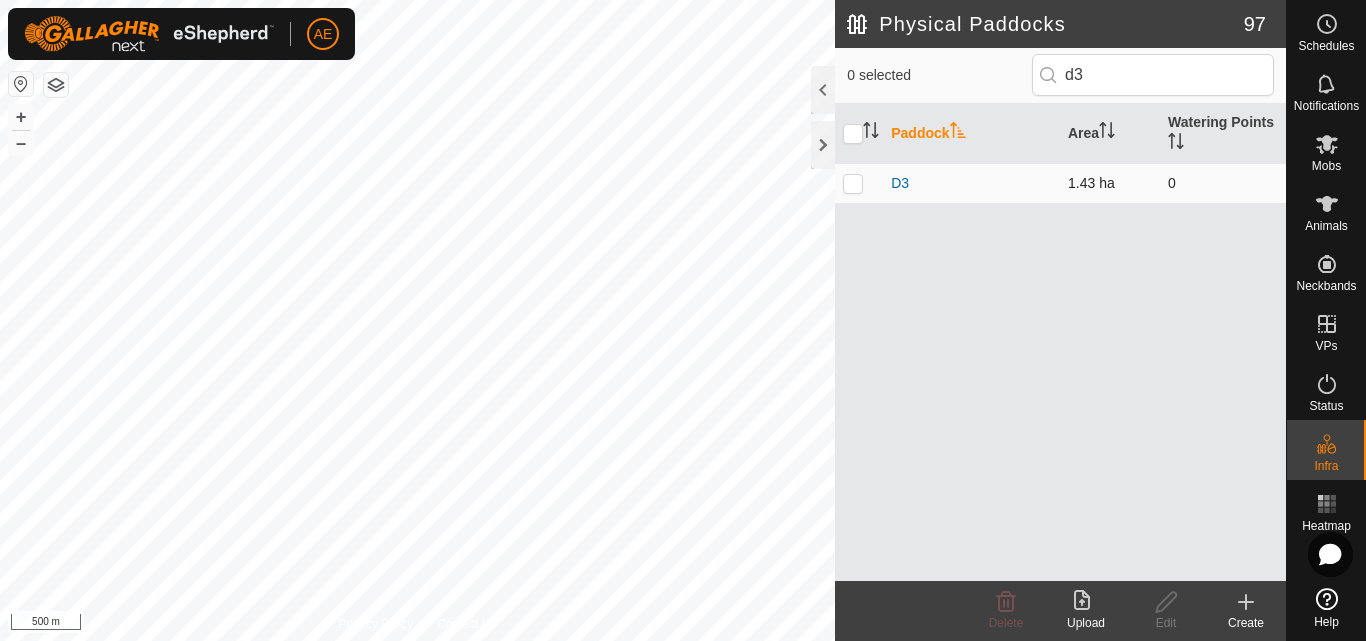 click on "D3" at bounding box center (971, 183) 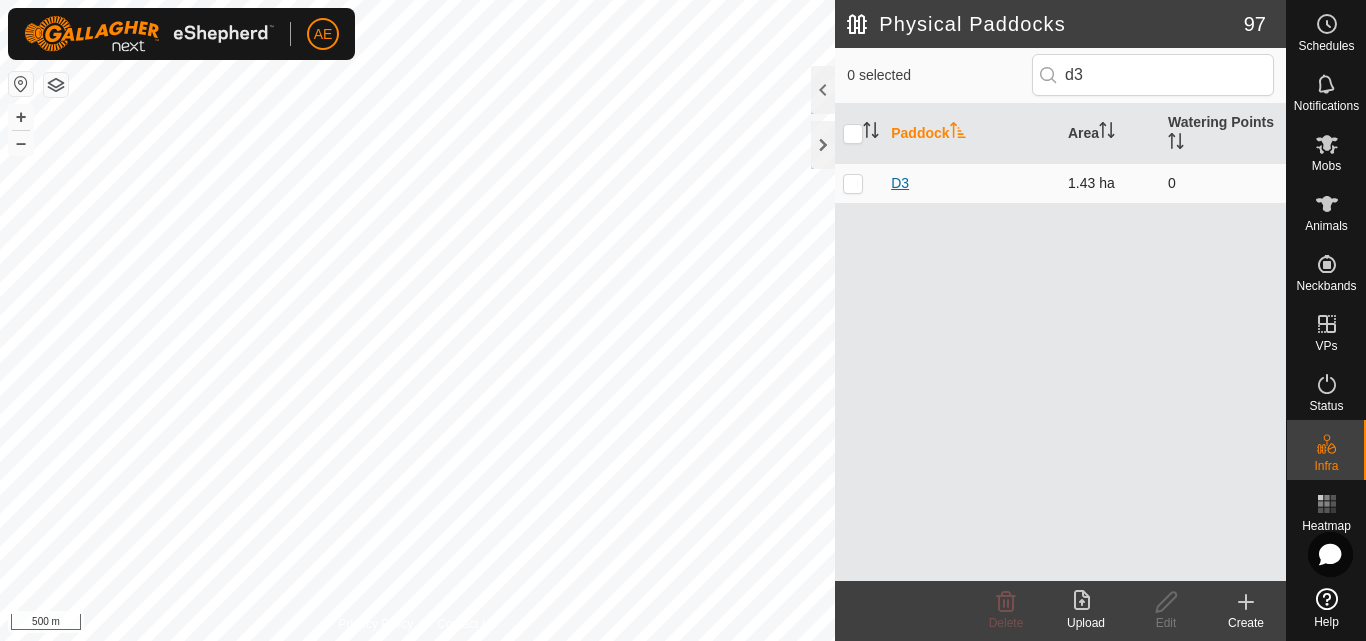 click on "D3" at bounding box center [900, 183] 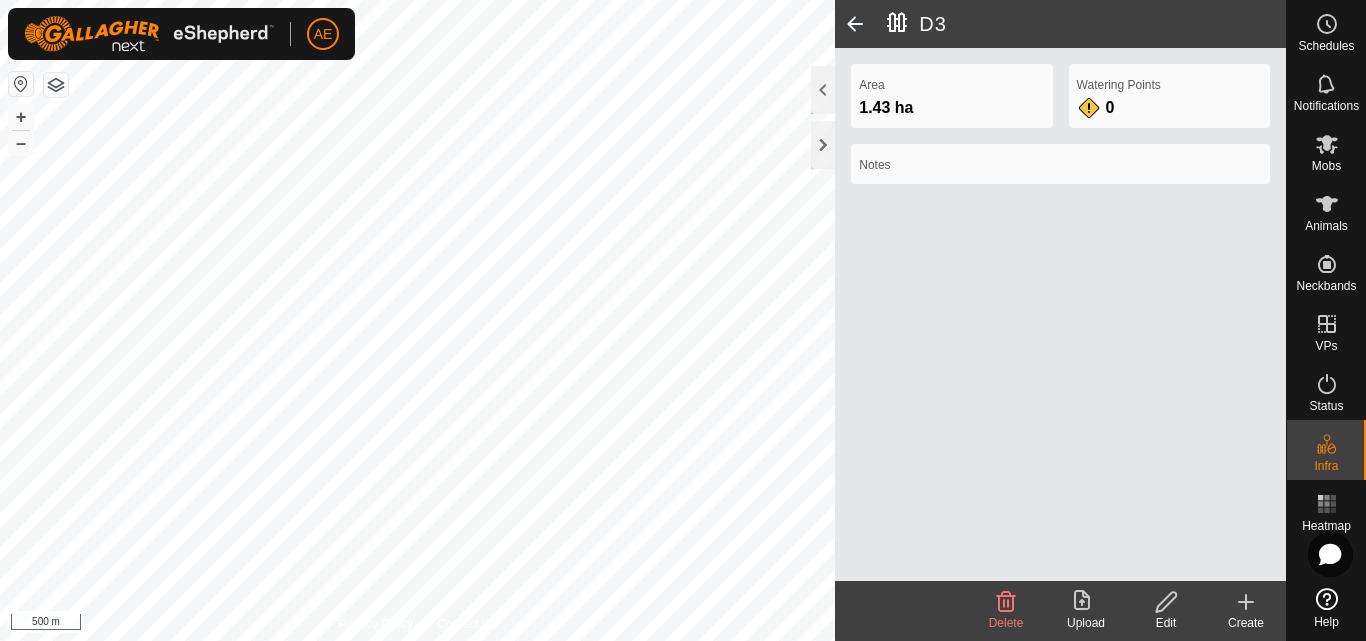 click on "Edit" 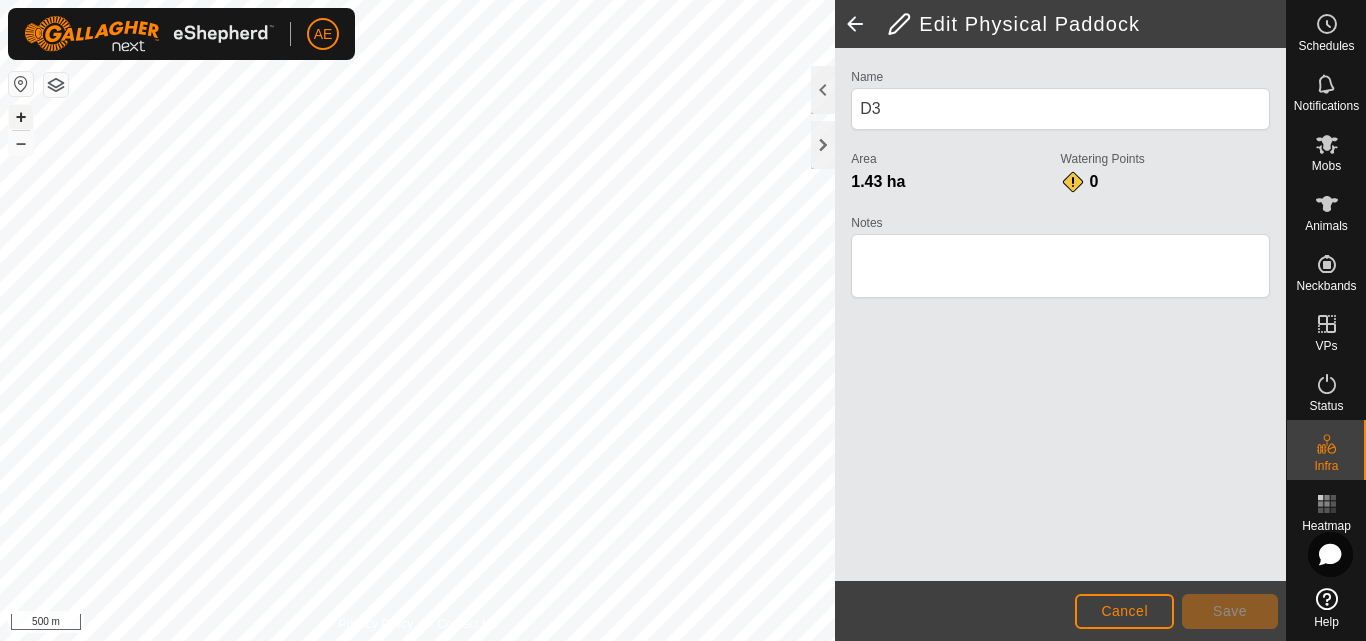 click on "+" at bounding box center [21, 117] 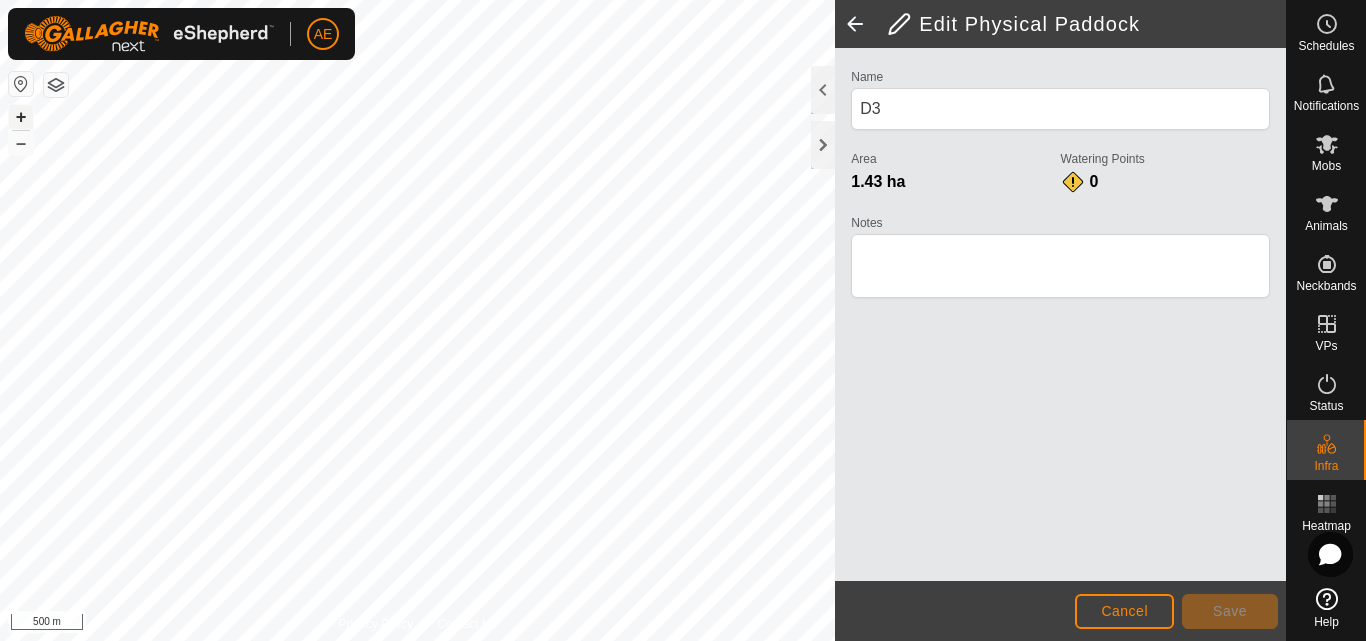 click on "+" at bounding box center (21, 117) 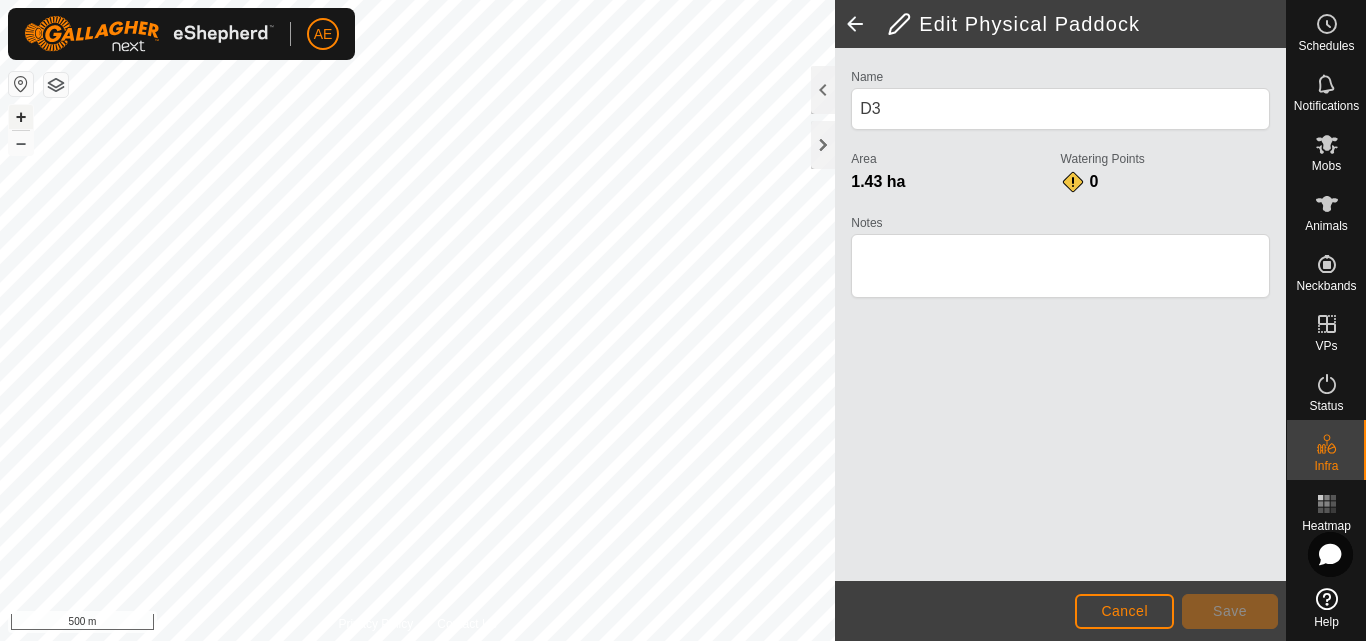 click on "+" at bounding box center [21, 117] 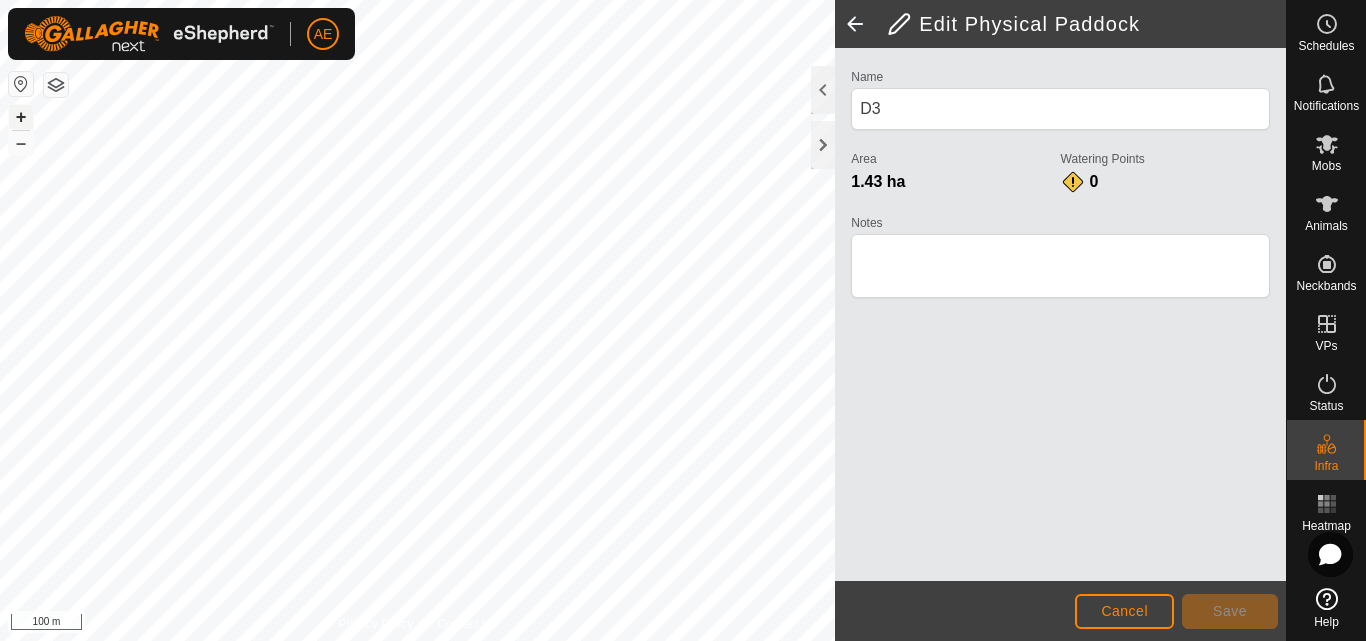 click on "+" at bounding box center (21, 117) 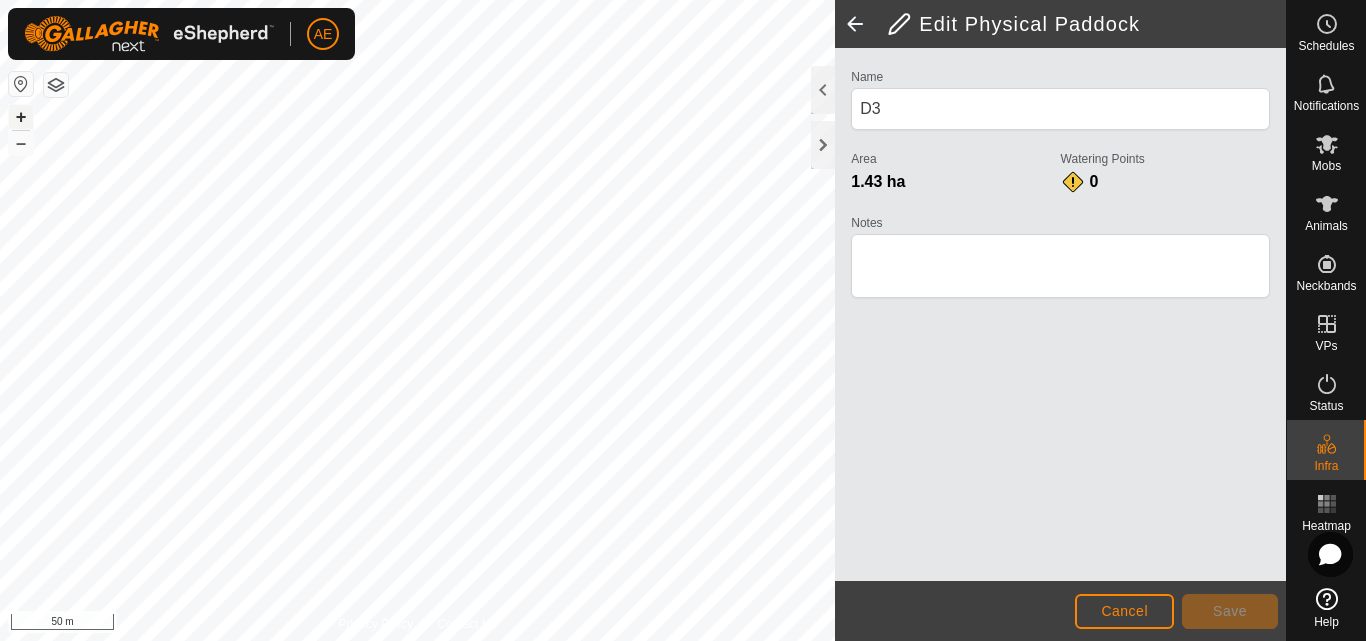click on "+" at bounding box center (21, 117) 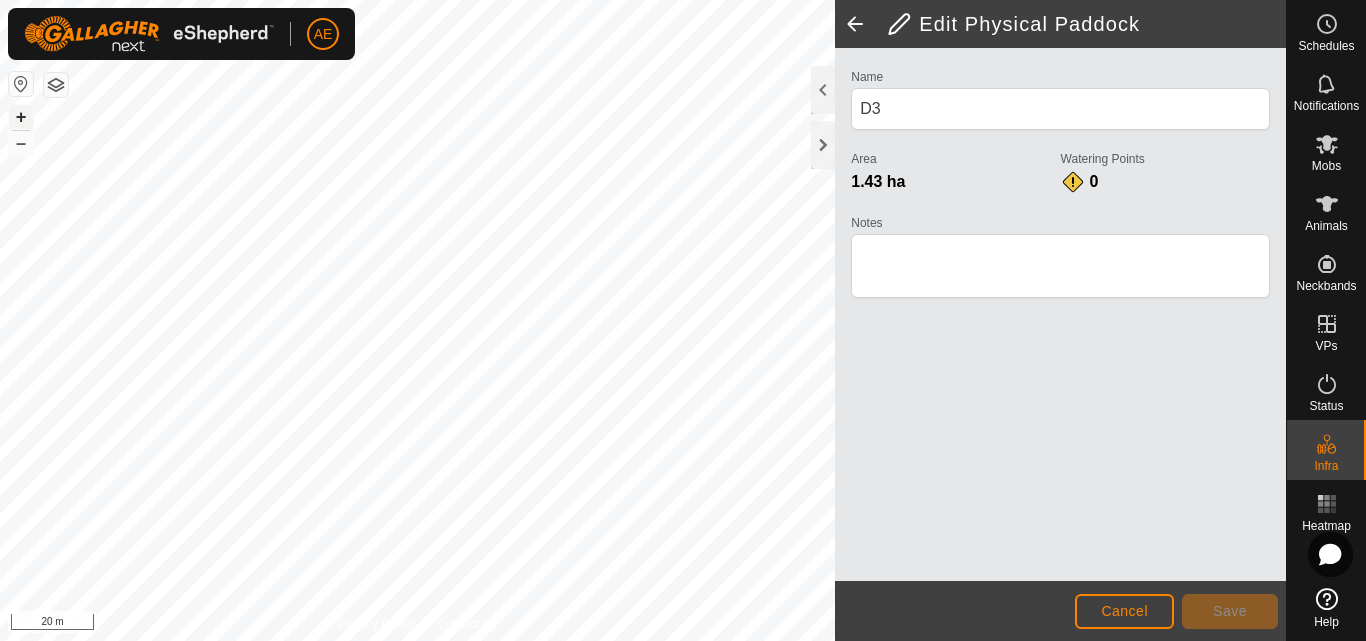 click on "+" at bounding box center [21, 117] 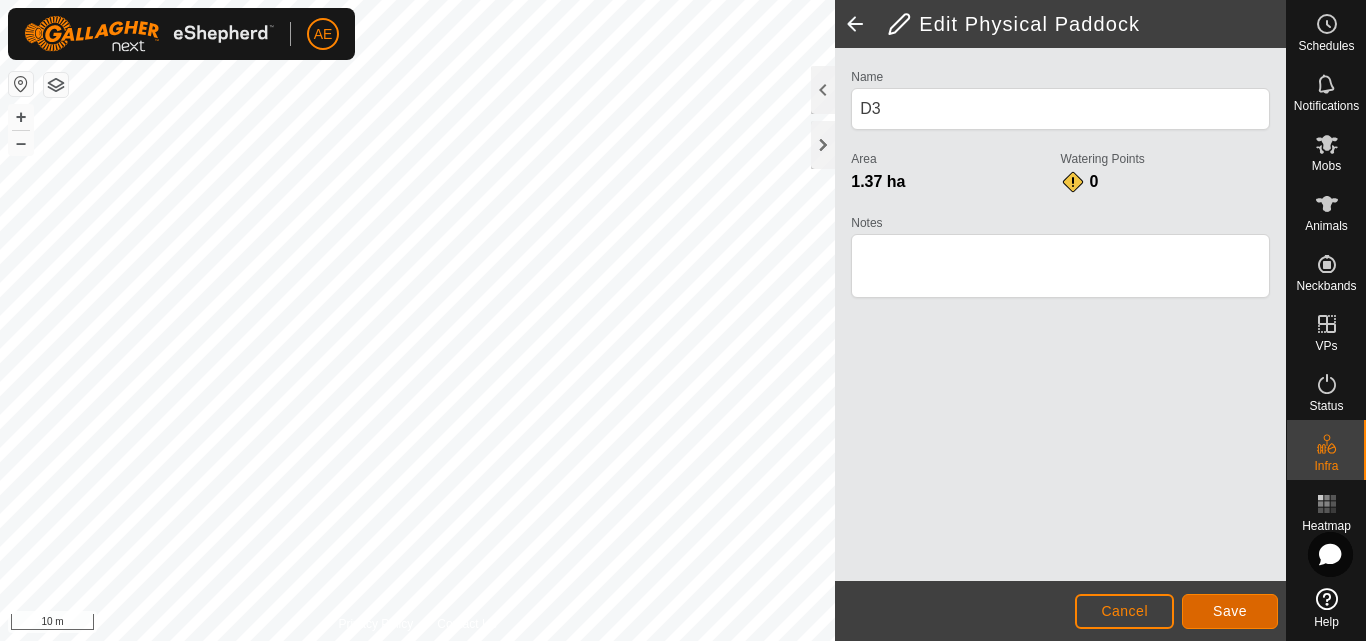 click on "Save" 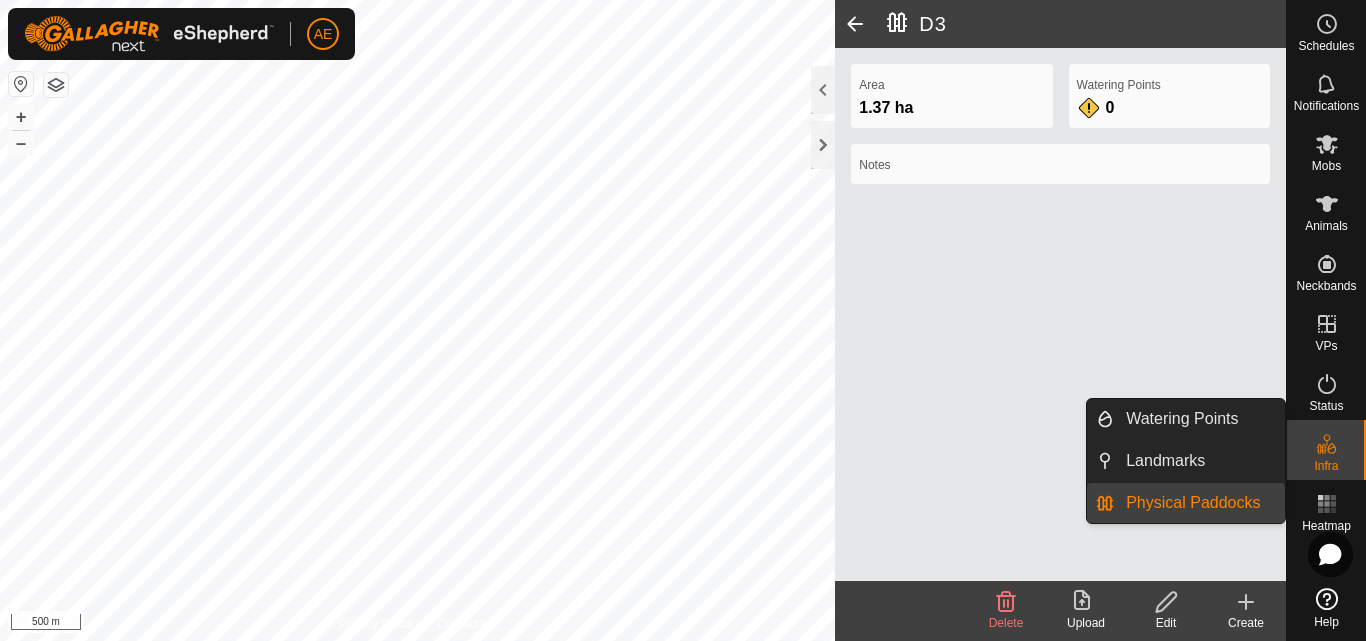 click on "Physical Paddocks" at bounding box center [1199, 503] 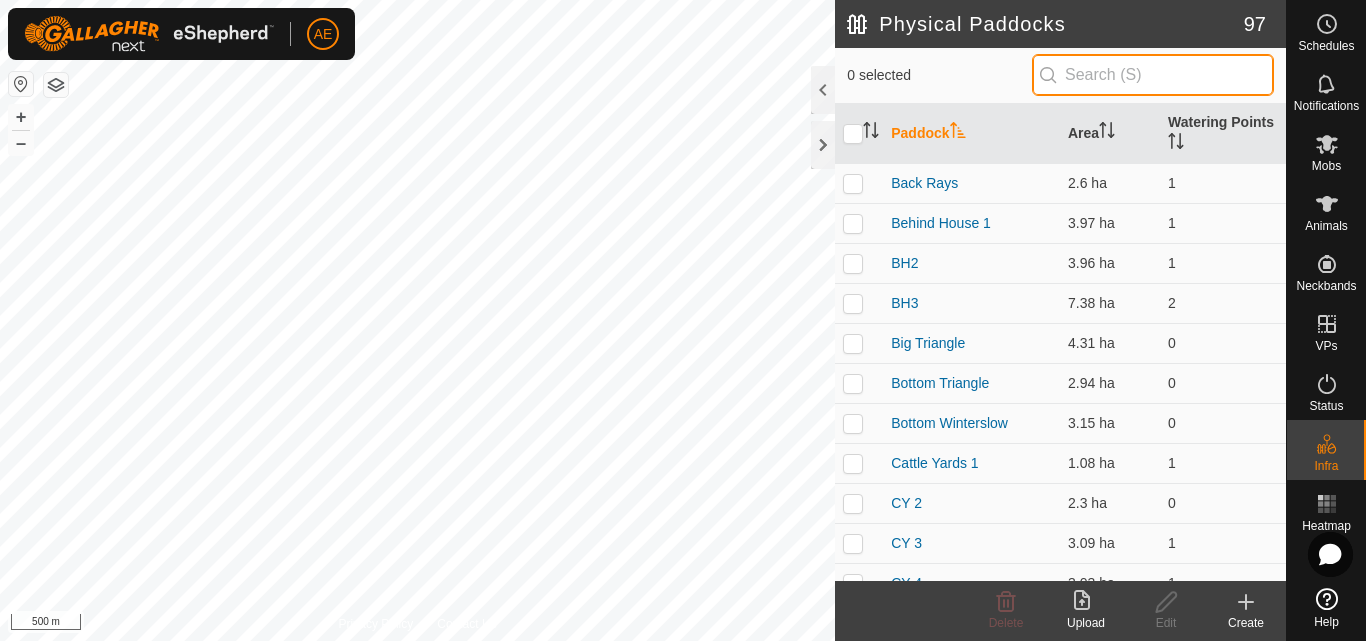 click at bounding box center (1153, 75) 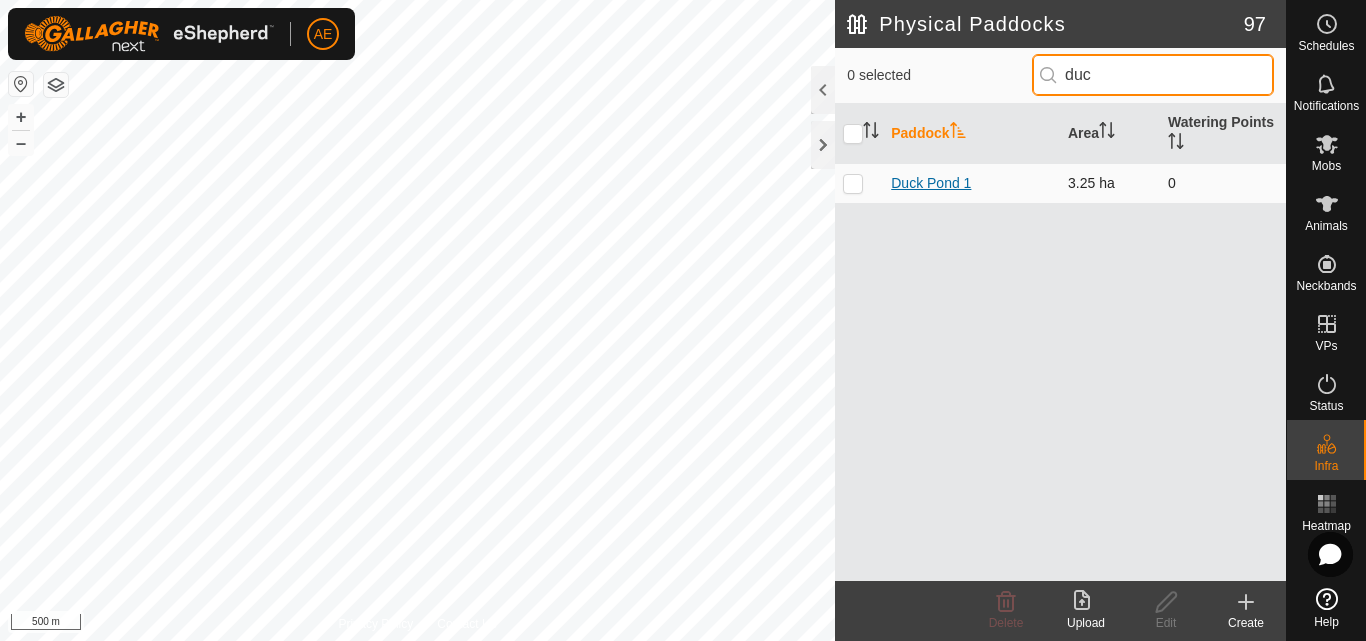 type on "duc" 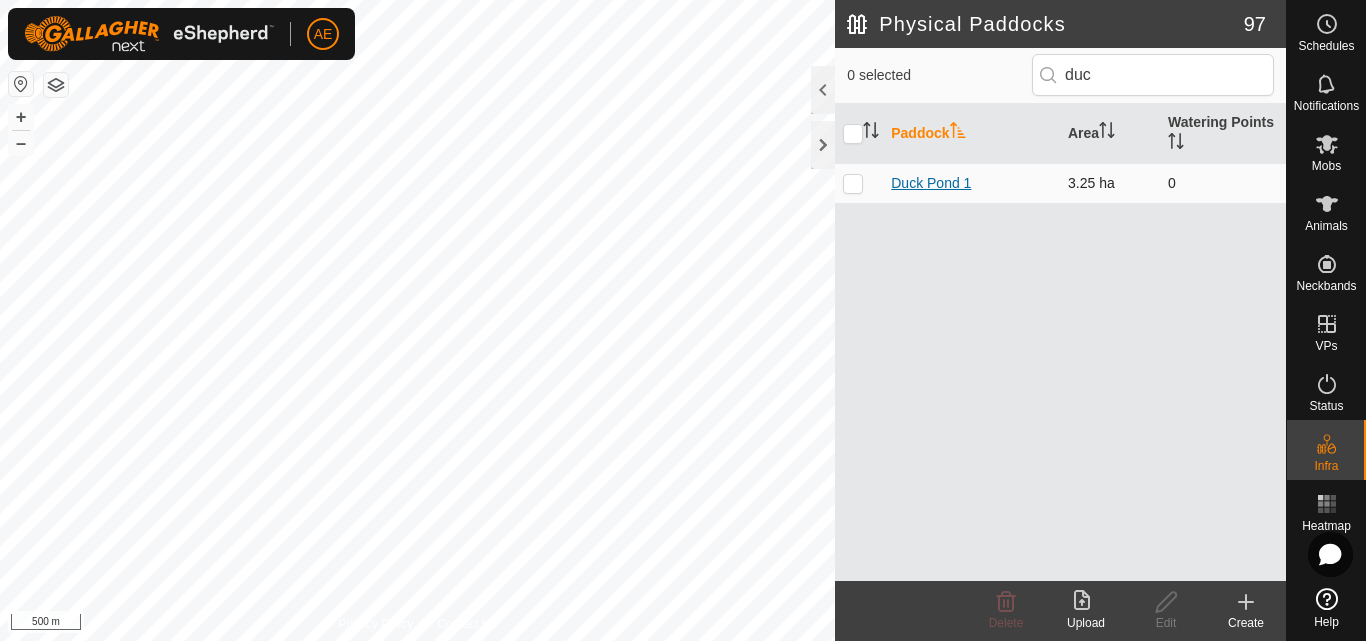 click on "Duck Pond 1" at bounding box center [931, 183] 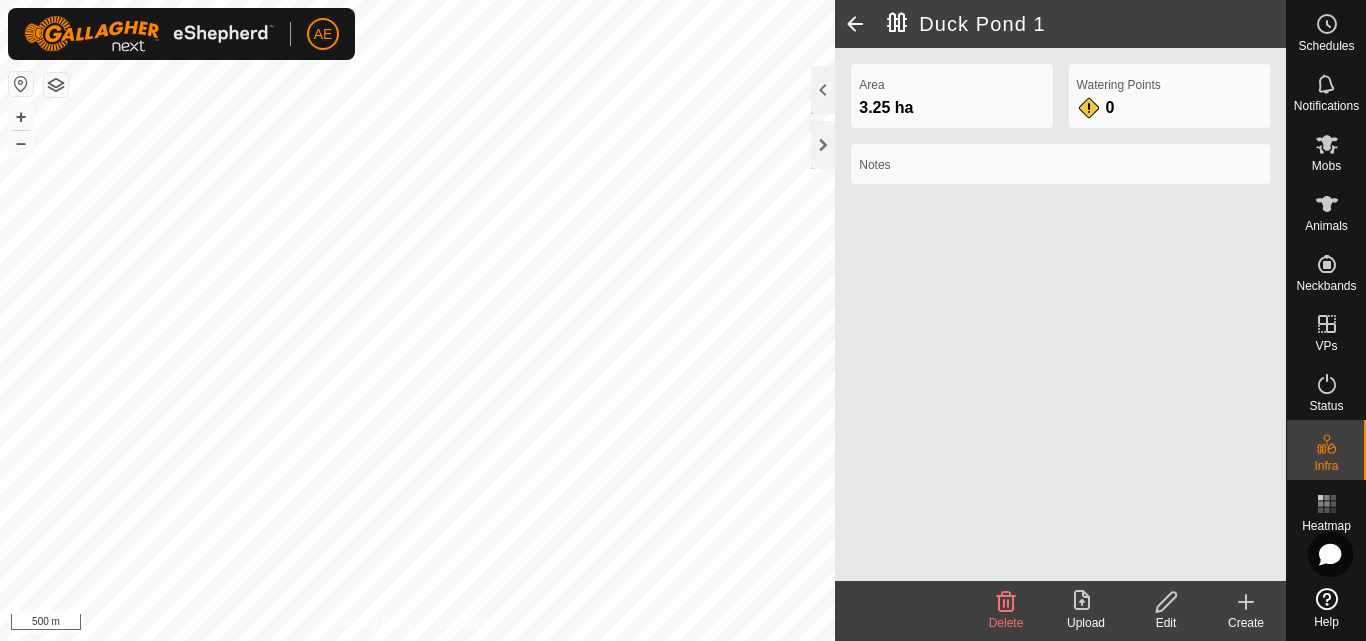 click on "Edit" 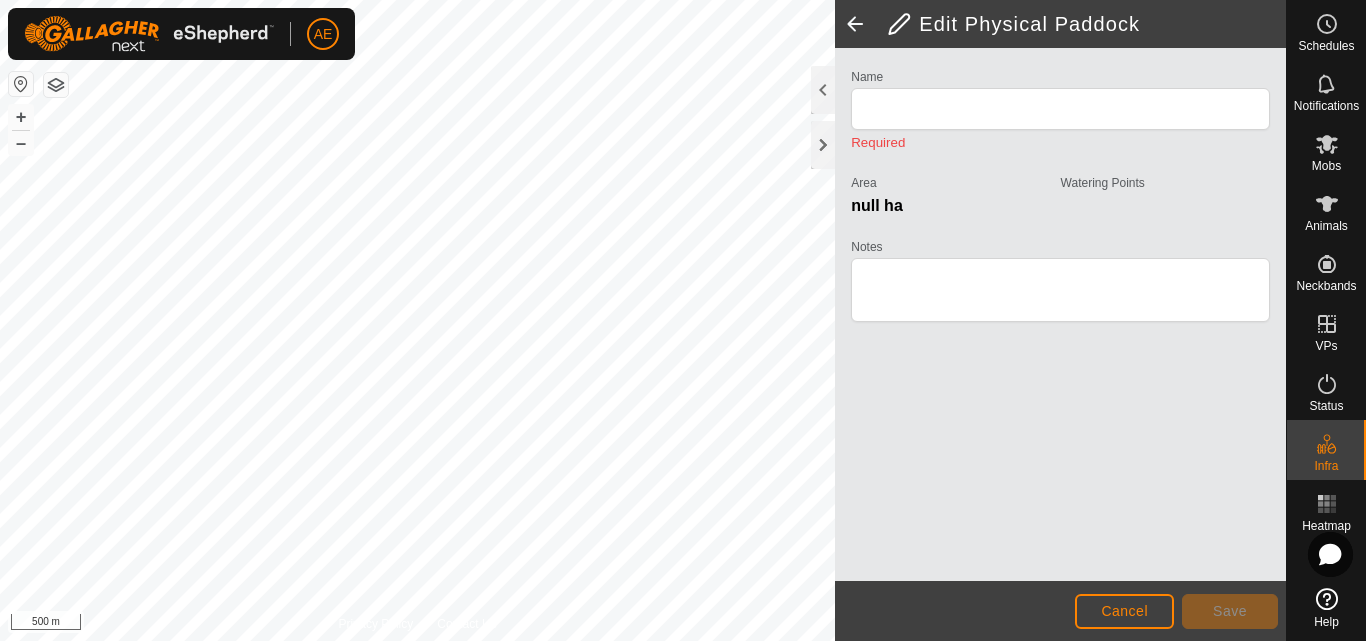 type on "Duck Pond 1" 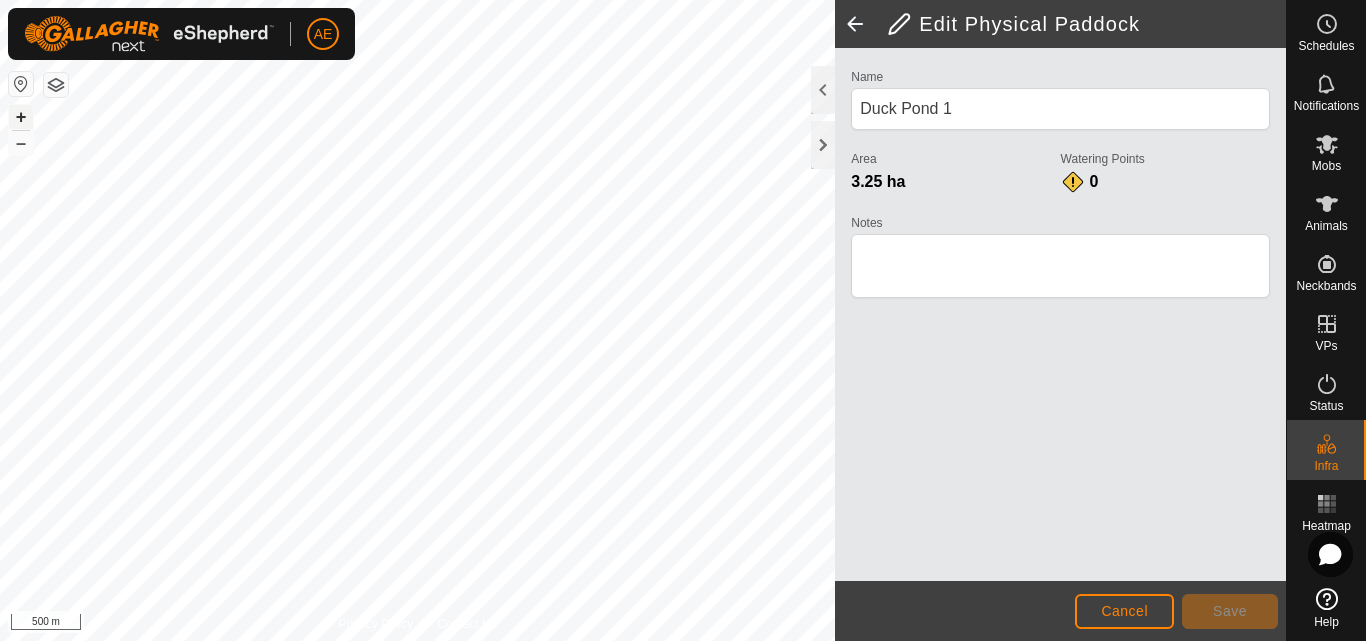 click on "+" at bounding box center (21, 117) 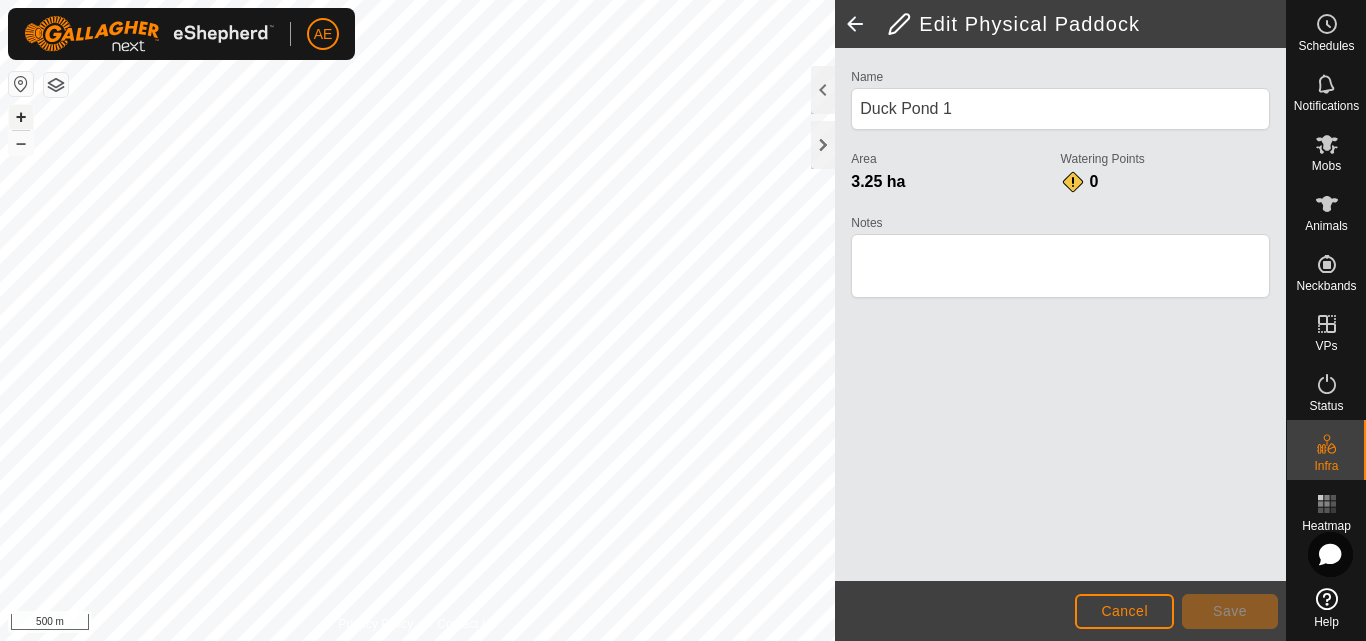 click on "+" at bounding box center (21, 117) 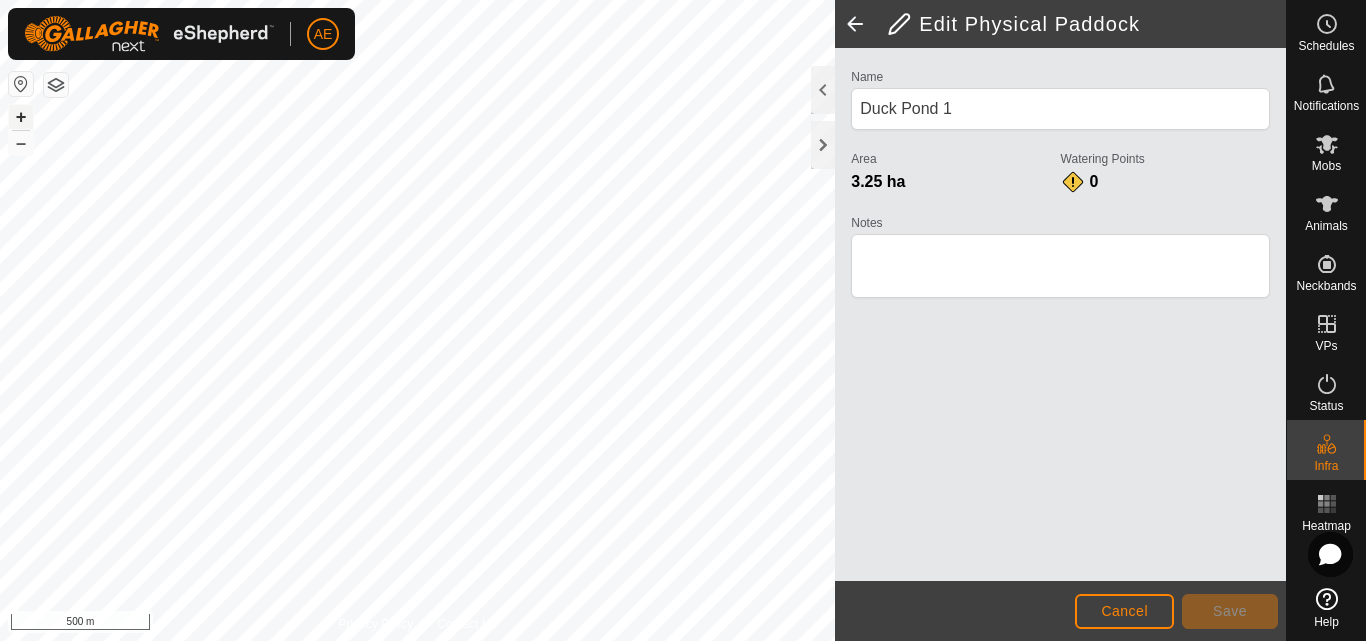 click on "+" at bounding box center [21, 117] 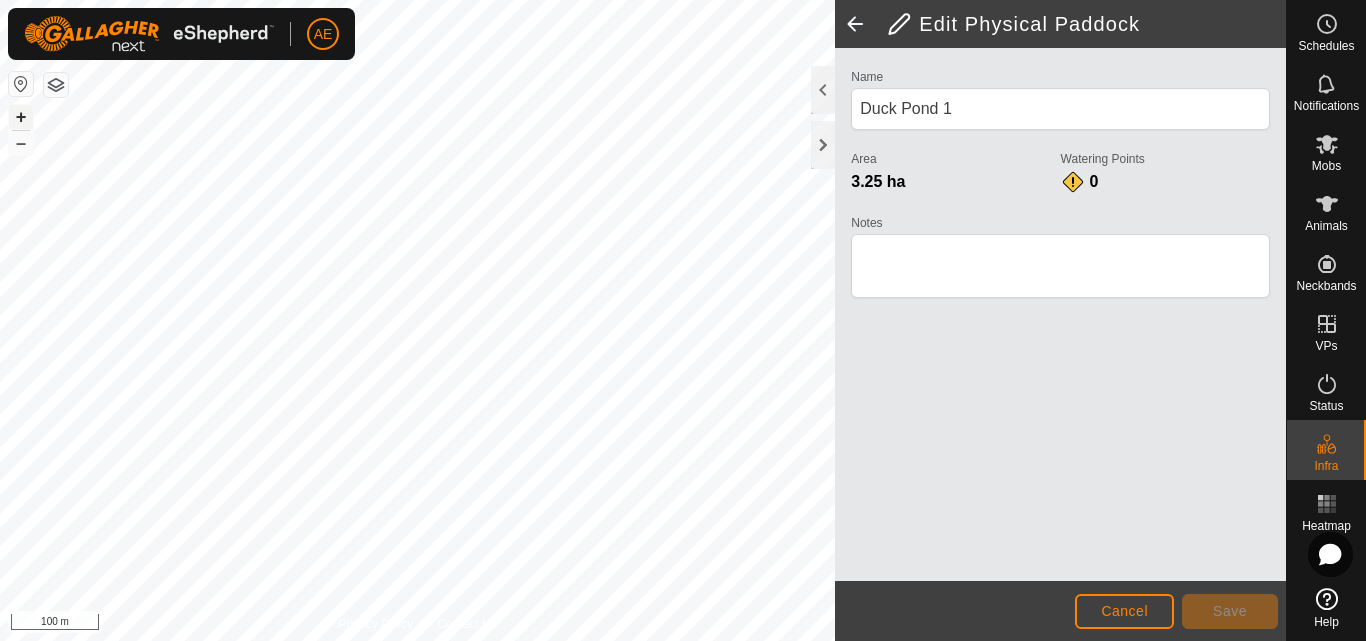 click on "+" at bounding box center [21, 117] 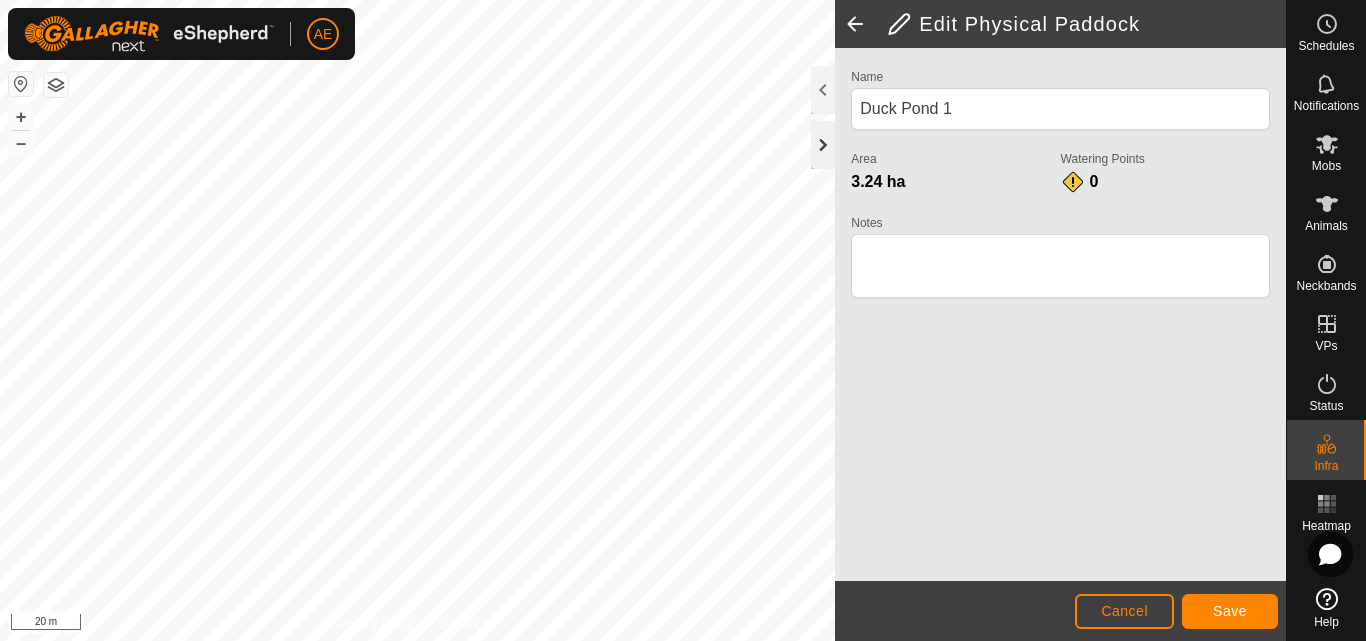 click 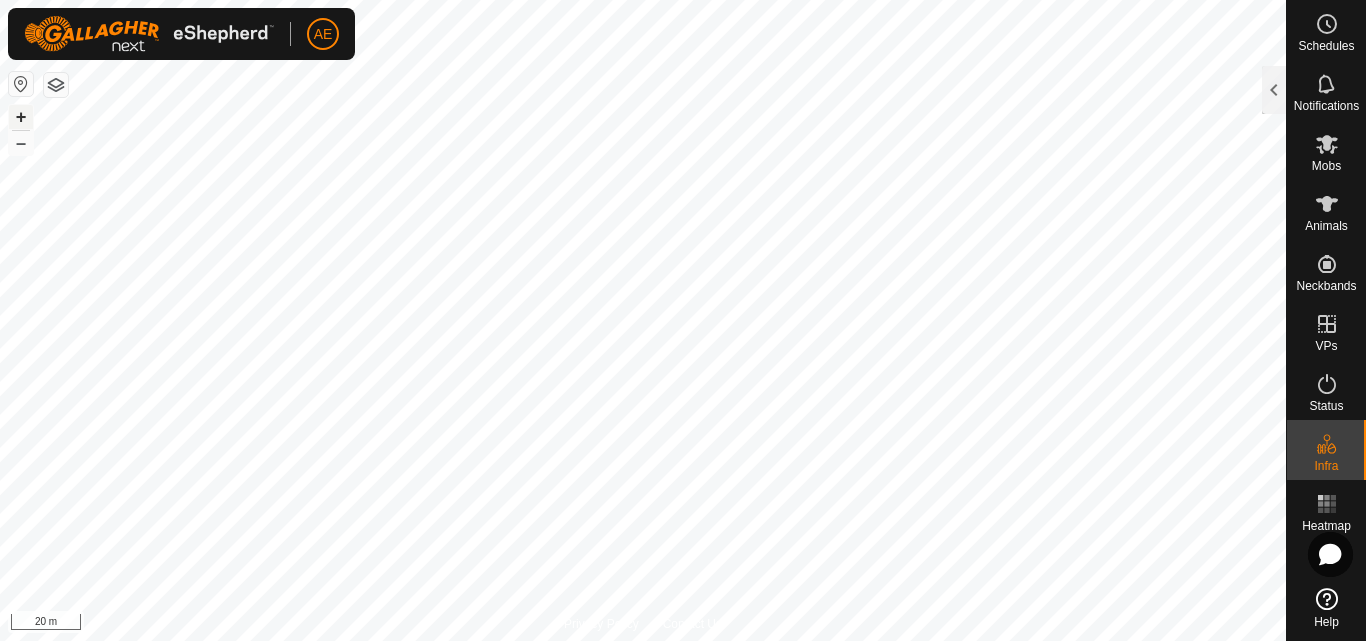 click on "+" at bounding box center [21, 117] 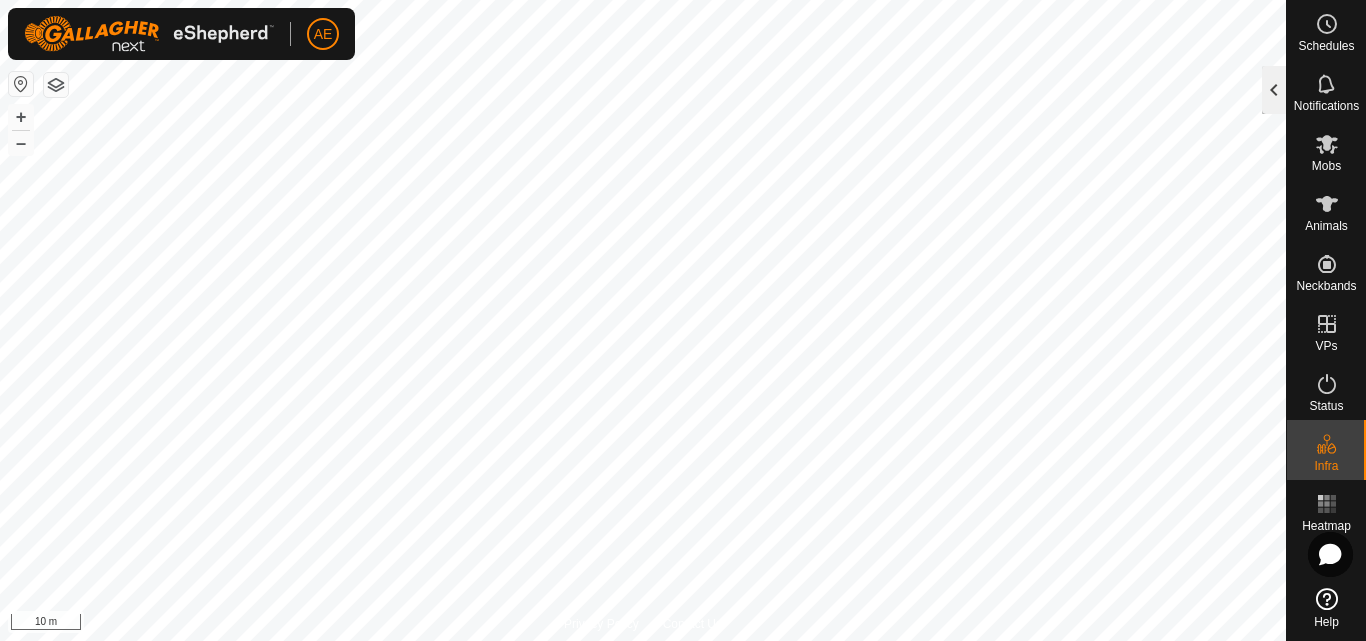 click 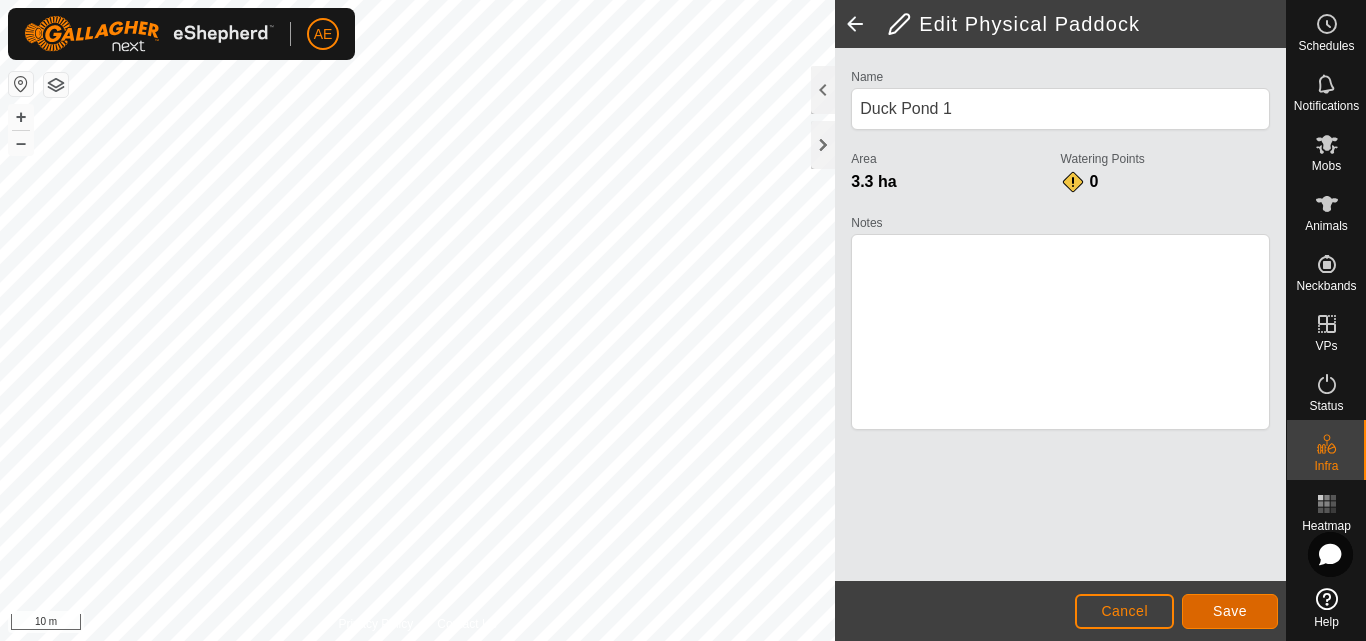 click on "Save" 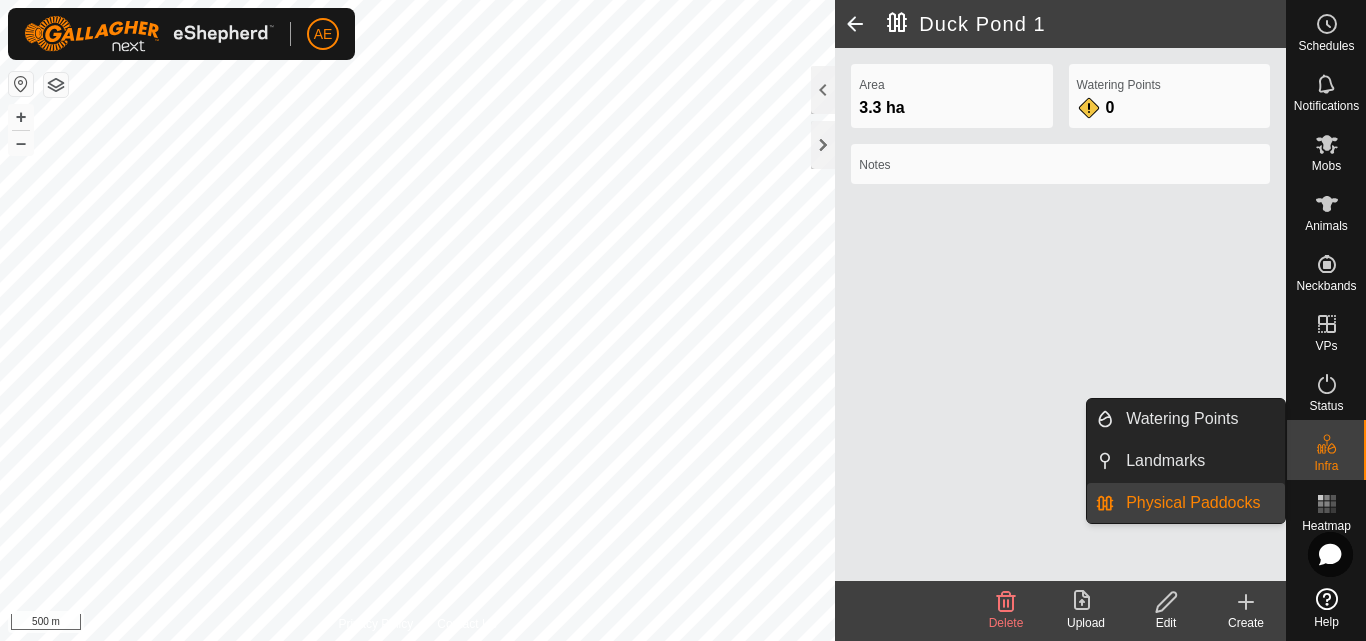 click on "Physical Paddocks" at bounding box center [1199, 503] 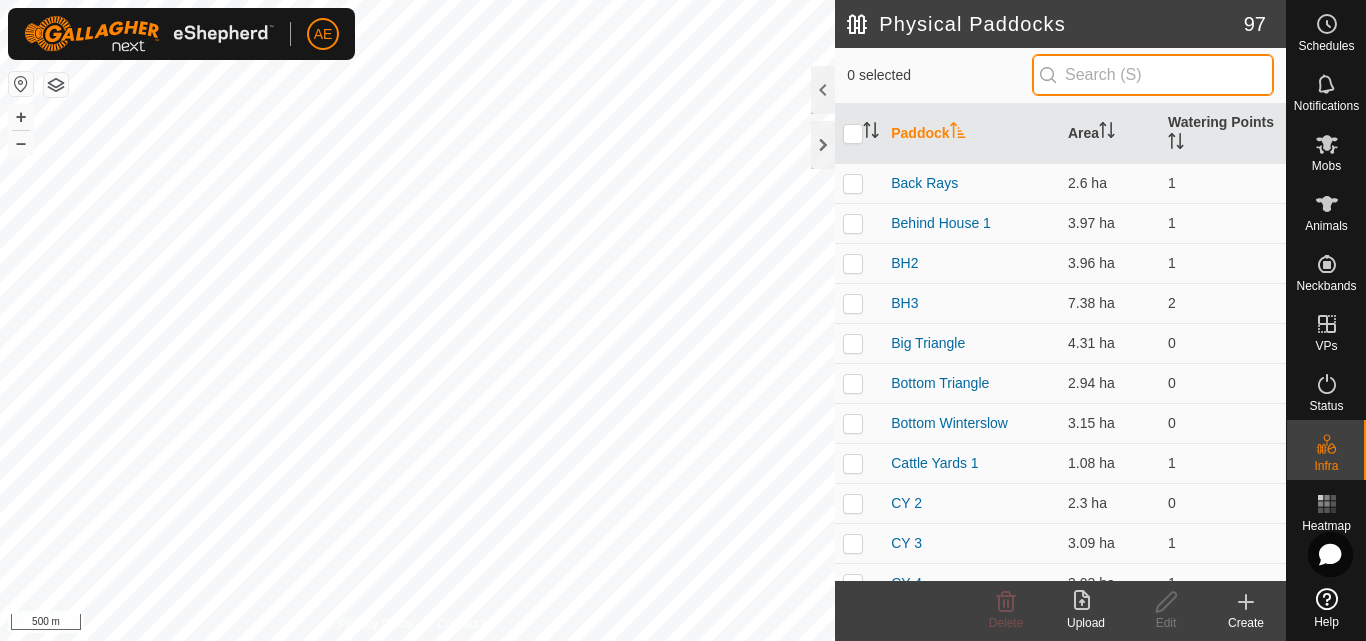 click at bounding box center (1153, 75) 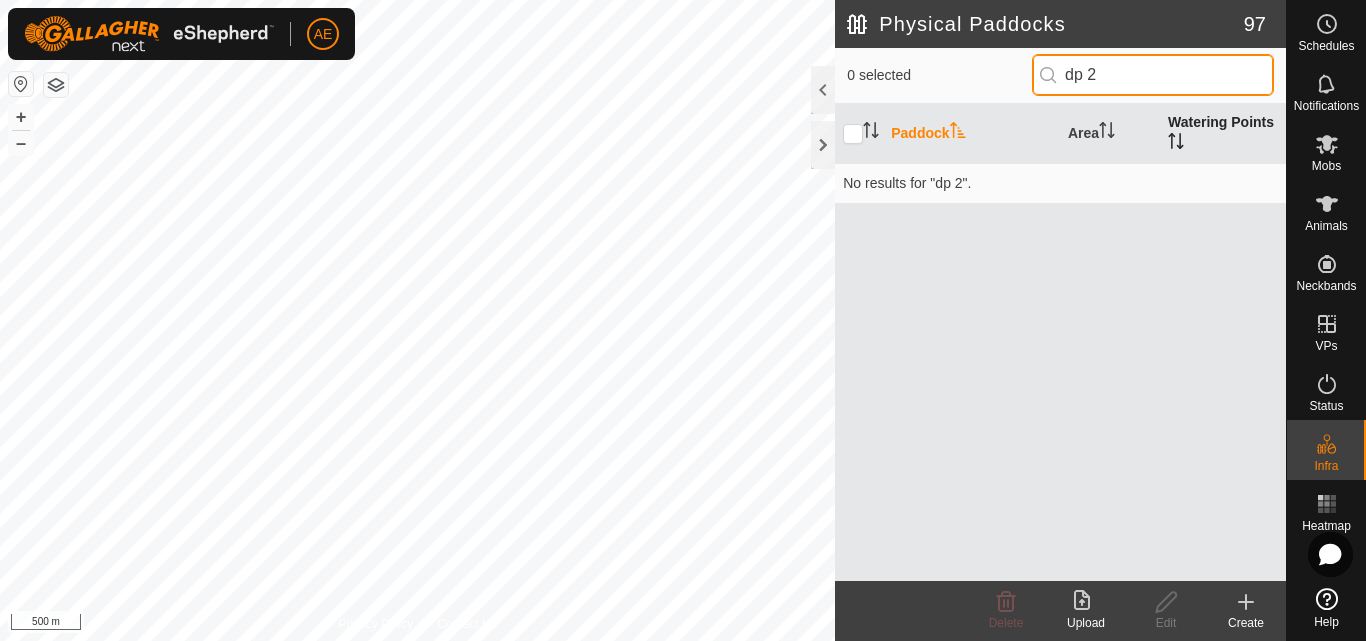 type on "dp" 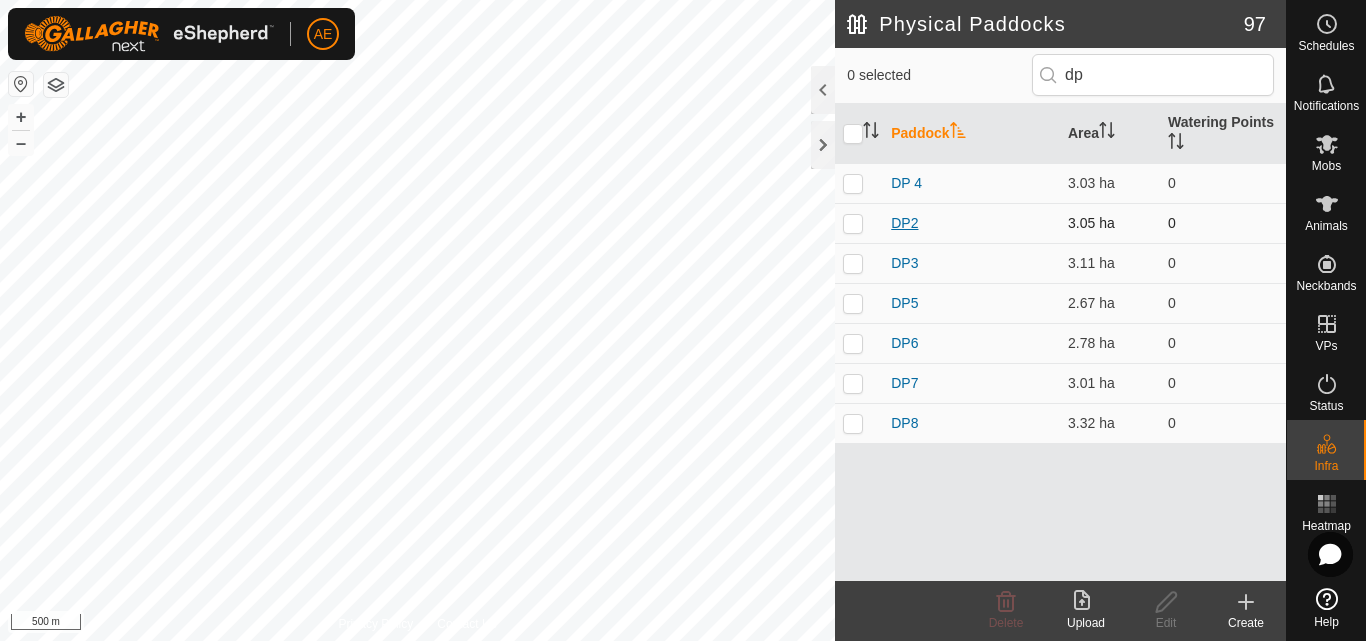 click on "DP2" at bounding box center (904, 223) 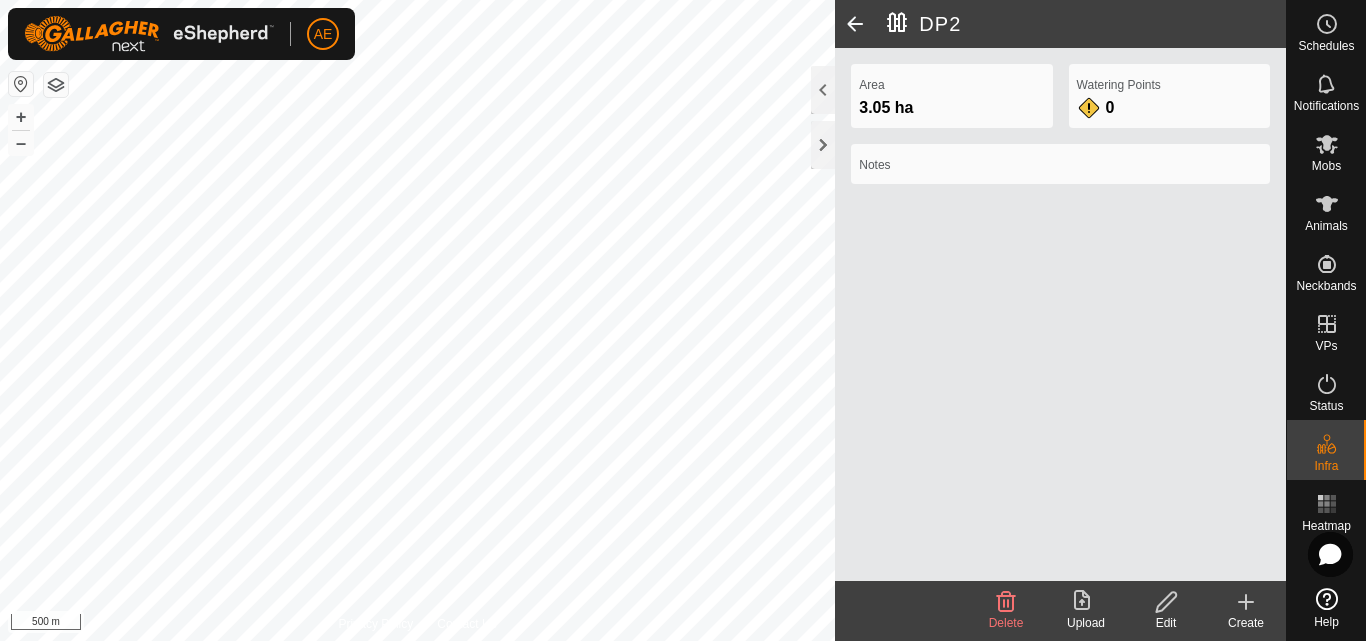 click on "Edit" 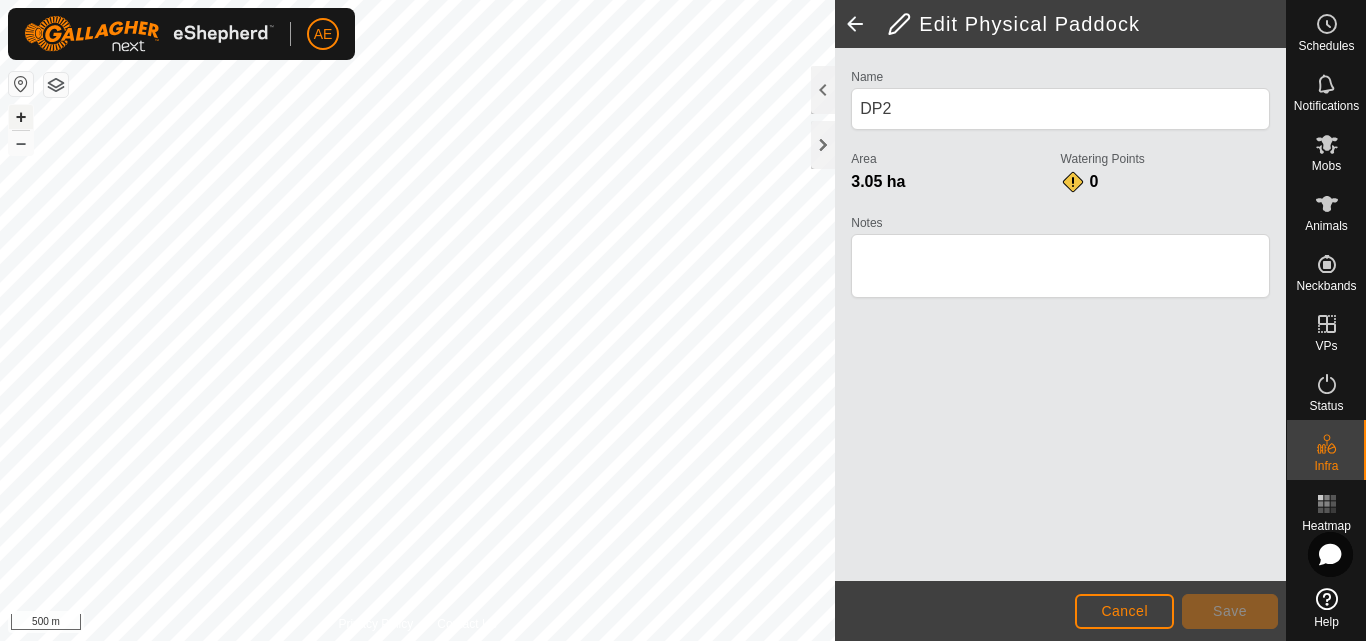 click on "+" at bounding box center (21, 117) 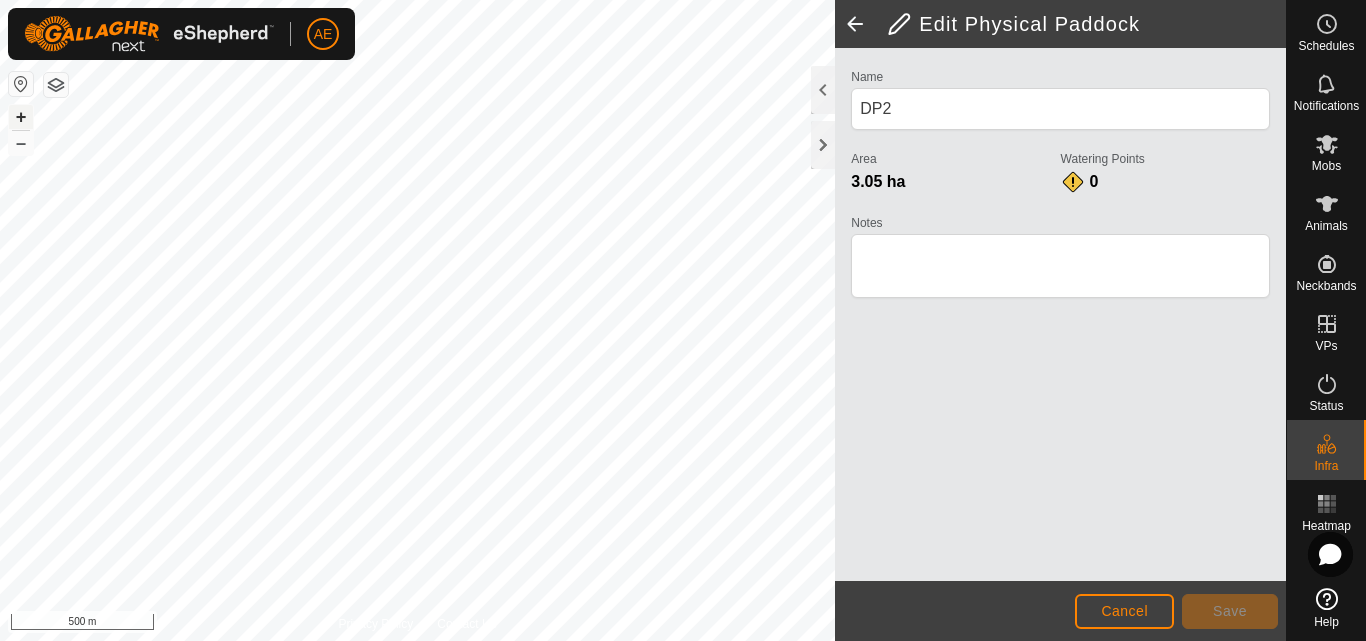click on "+" at bounding box center [21, 117] 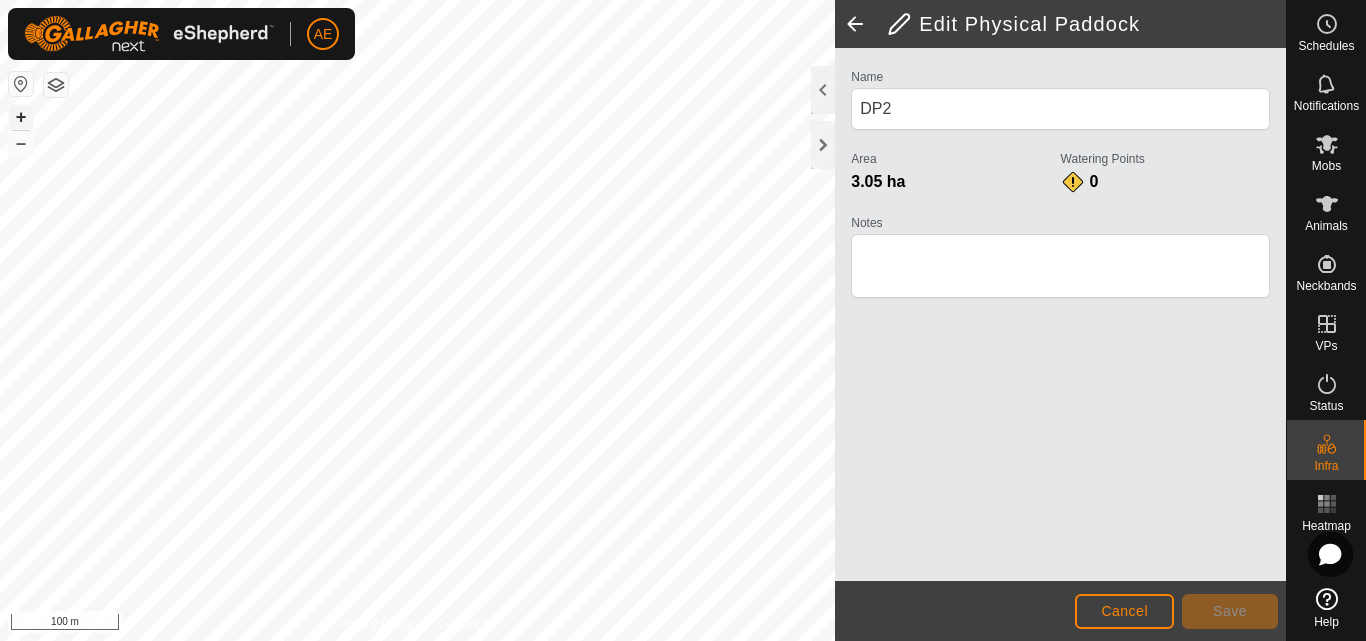 click on "+" at bounding box center [21, 117] 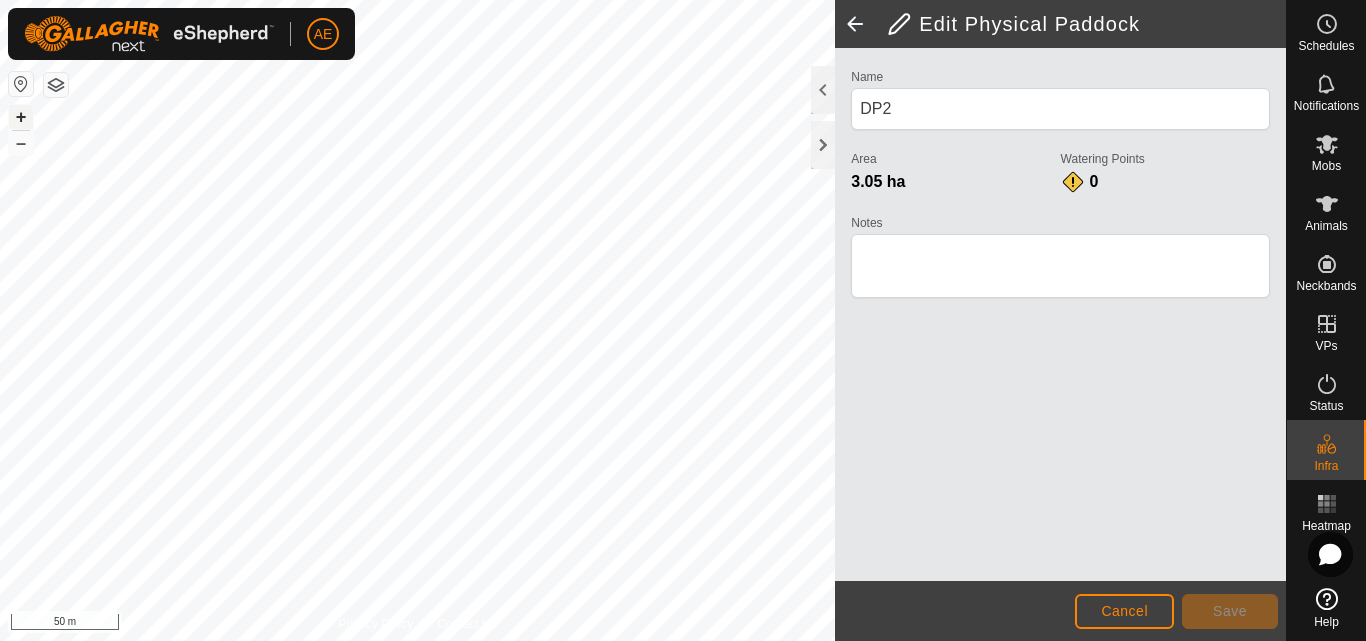 click on "+" at bounding box center [21, 117] 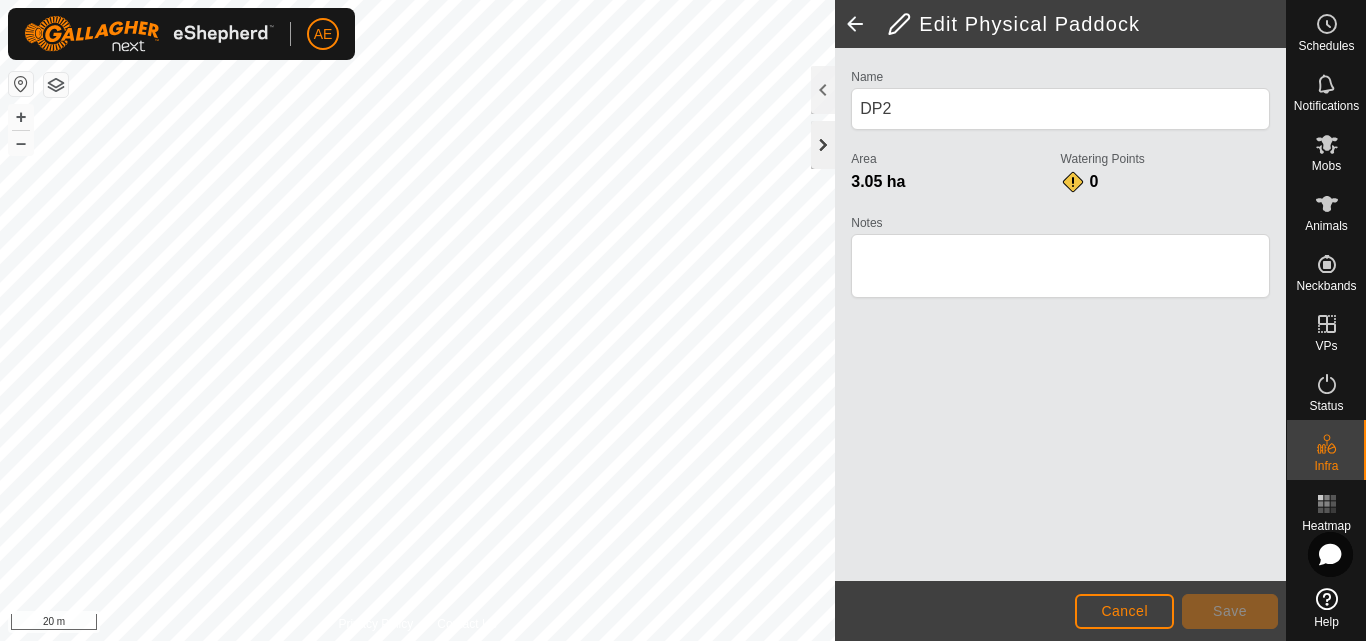 click 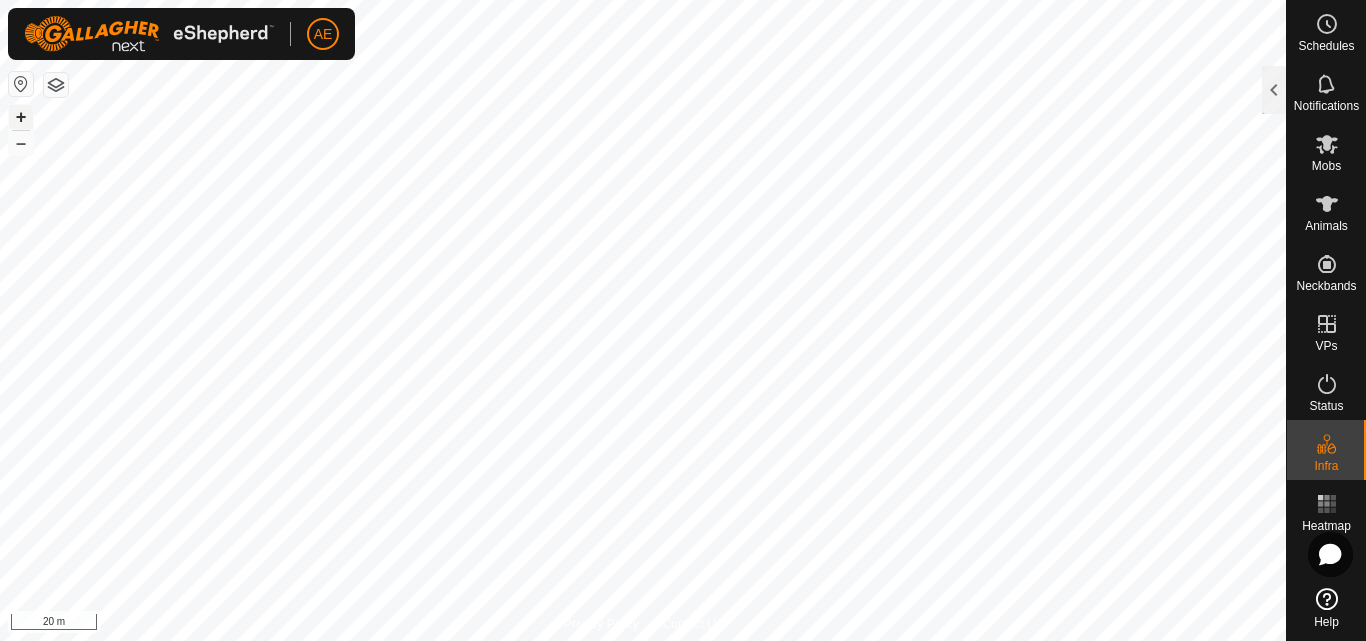 click on "+" at bounding box center [21, 117] 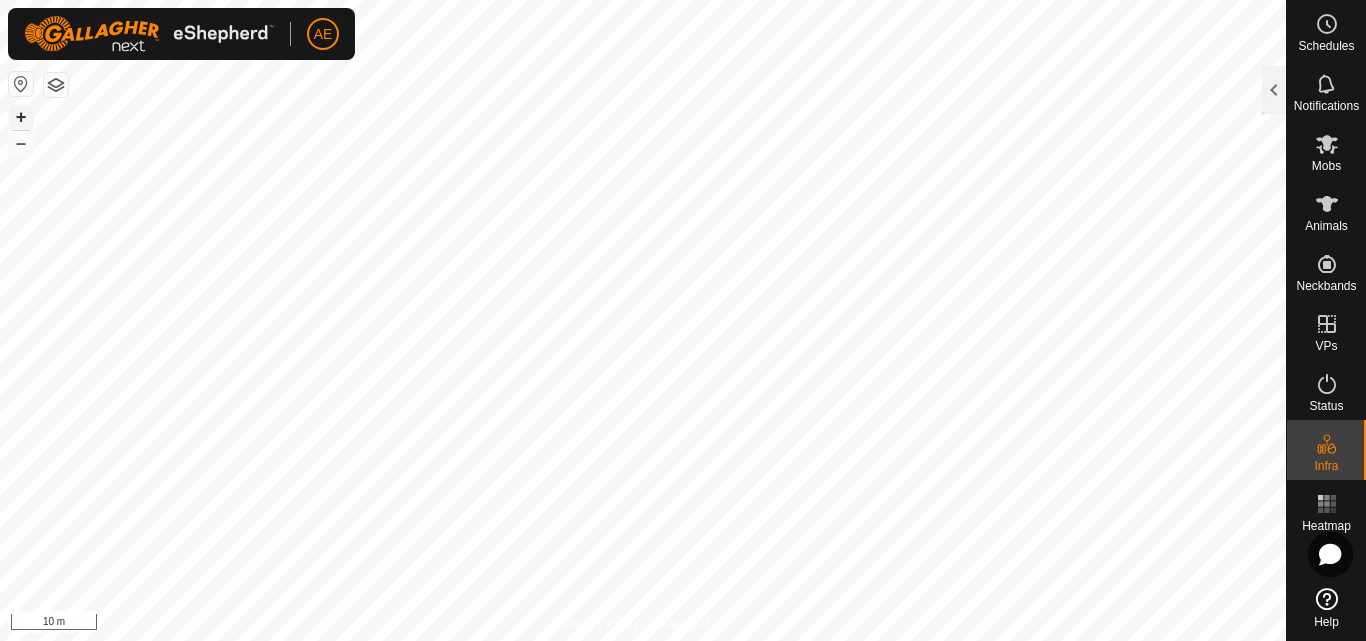 click on "+" at bounding box center [21, 117] 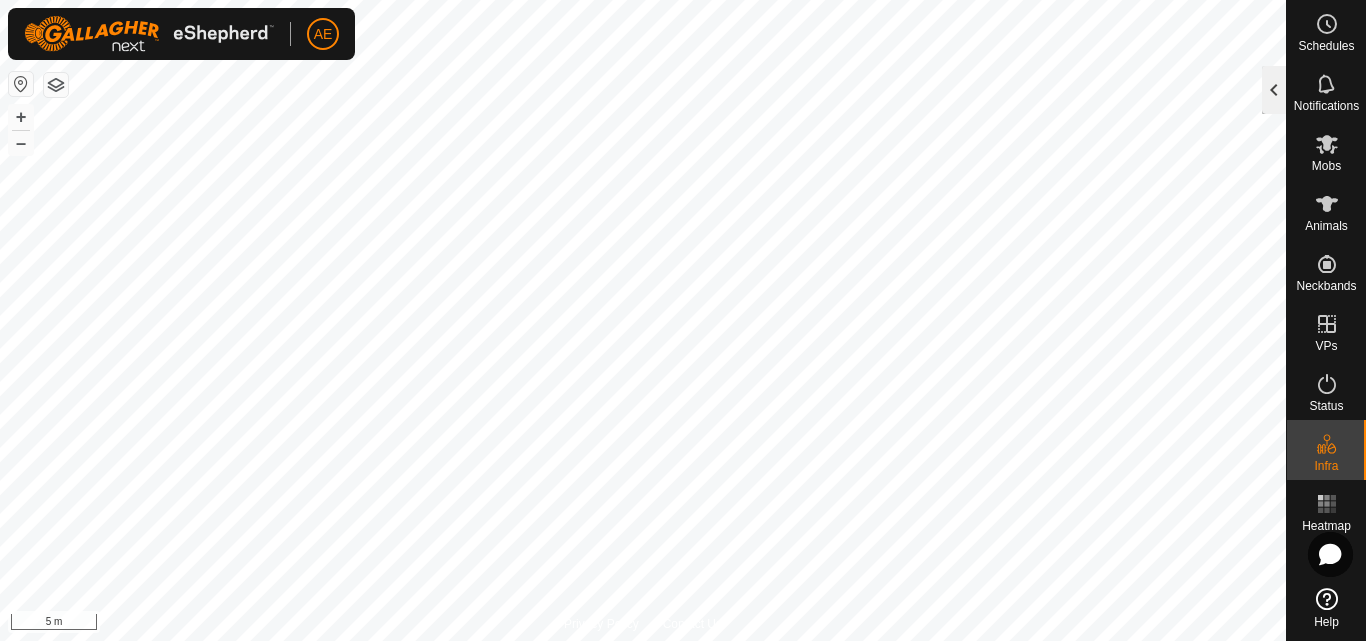 click 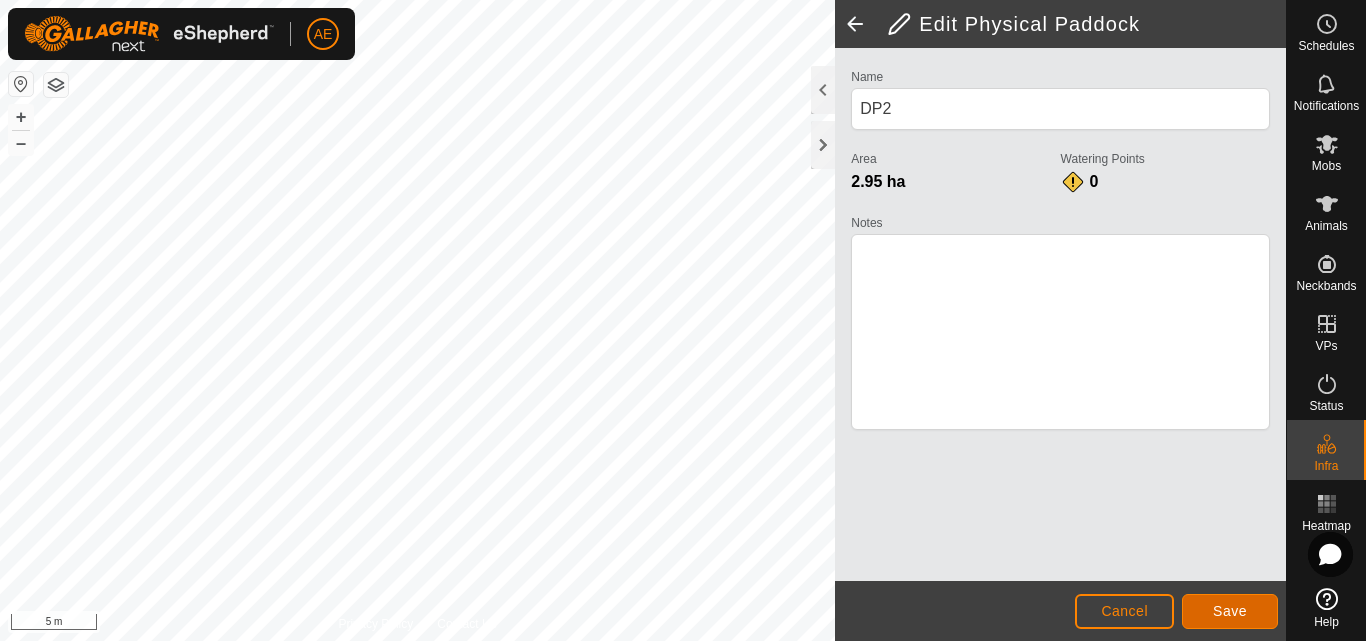 click on "Save" 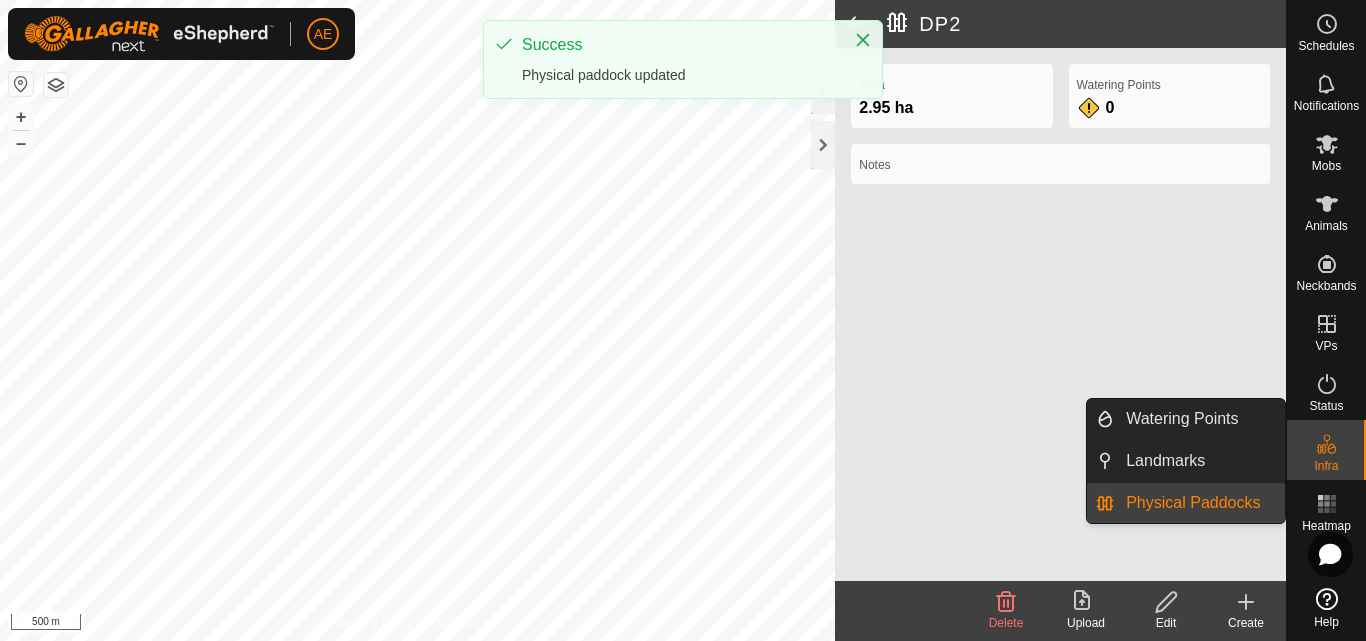 click on "Physical Paddocks" at bounding box center (1199, 503) 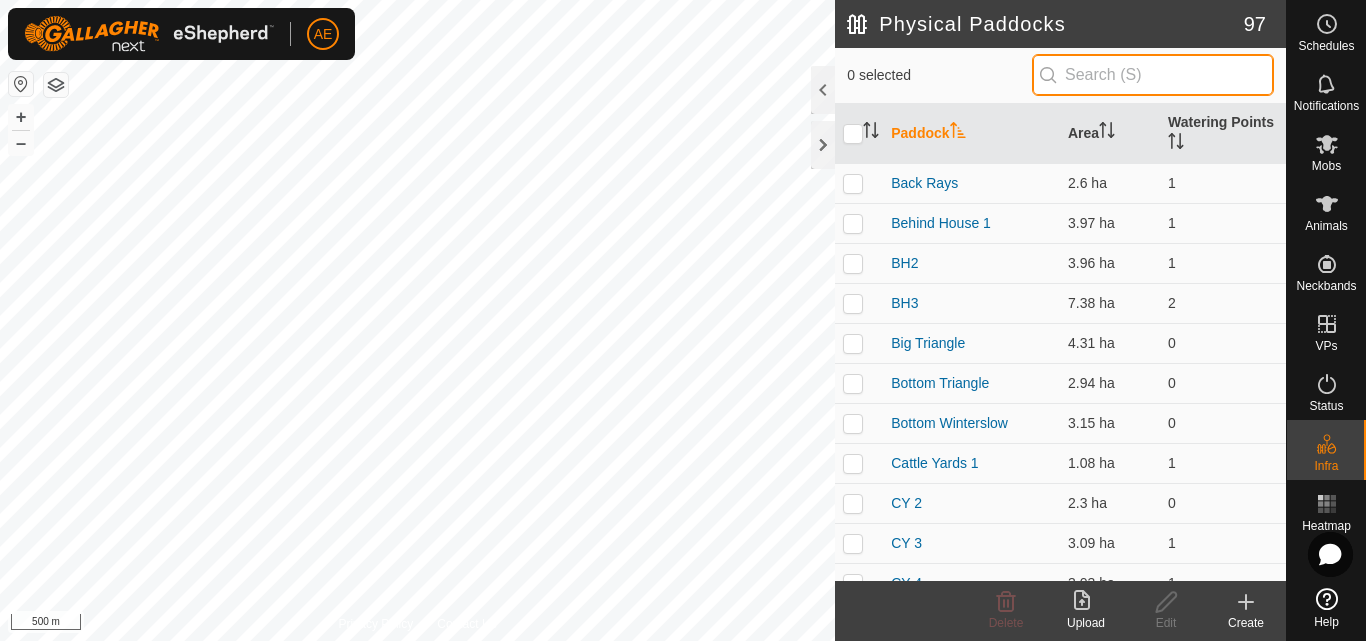 click at bounding box center [1153, 75] 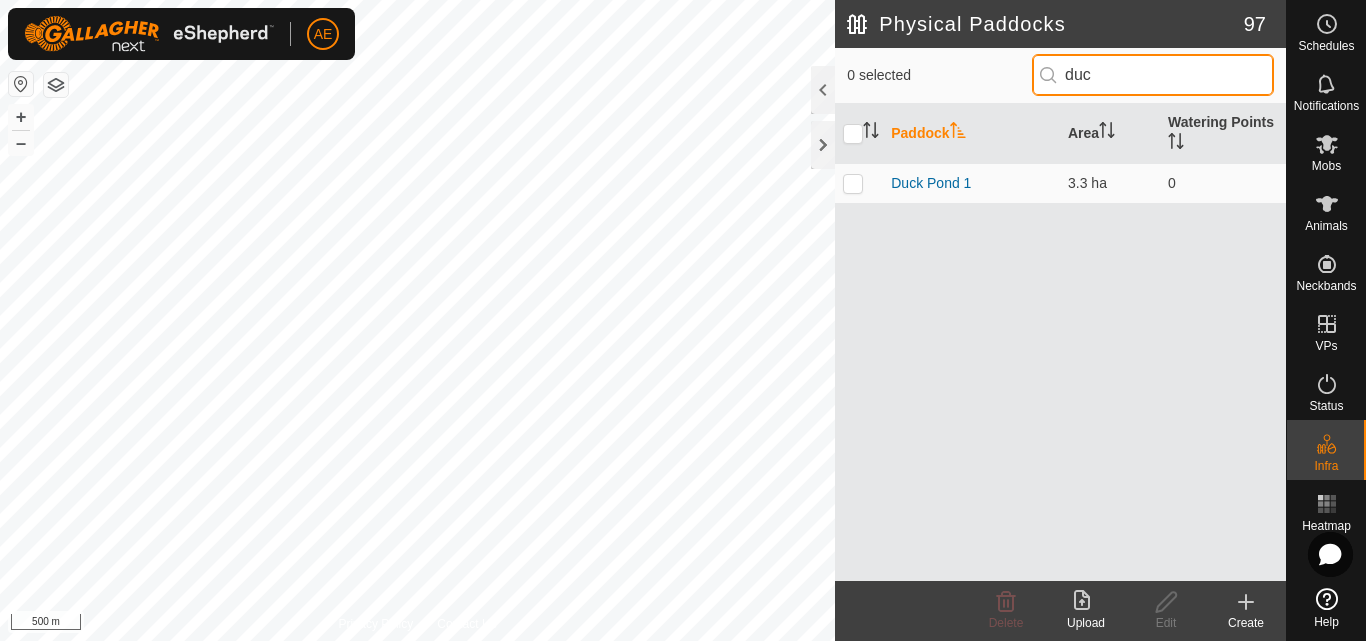 type on "duck" 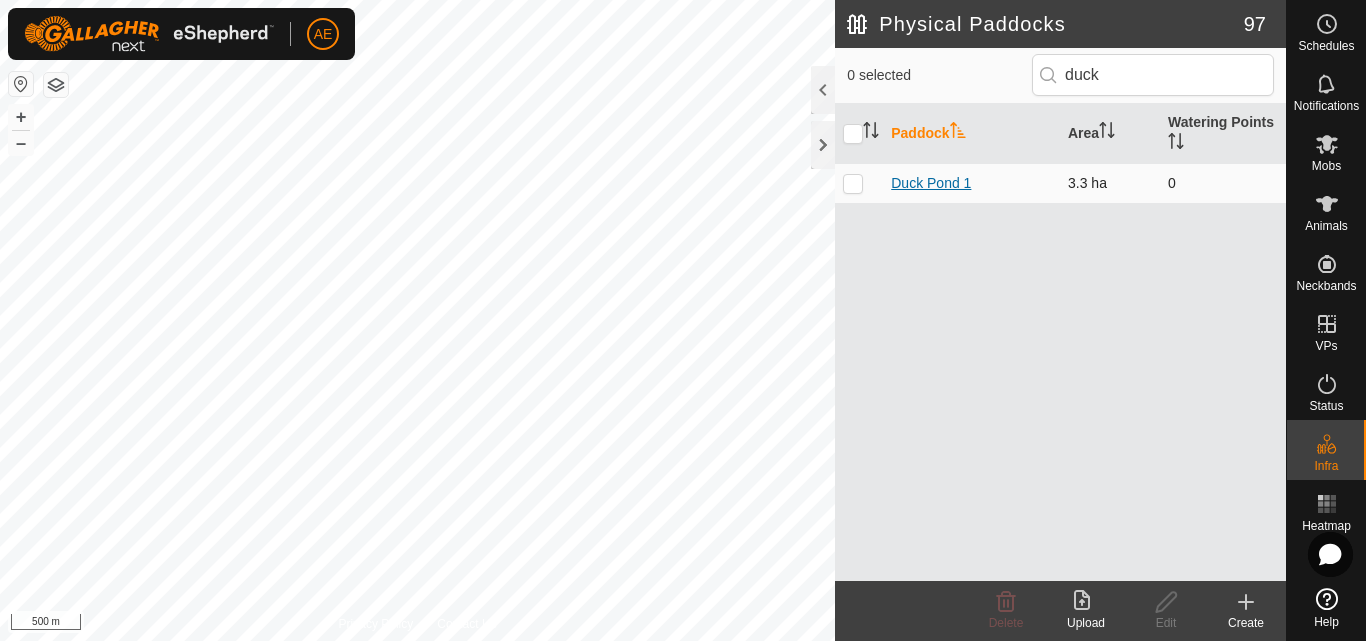 click on "Duck Pond 1" at bounding box center (931, 183) 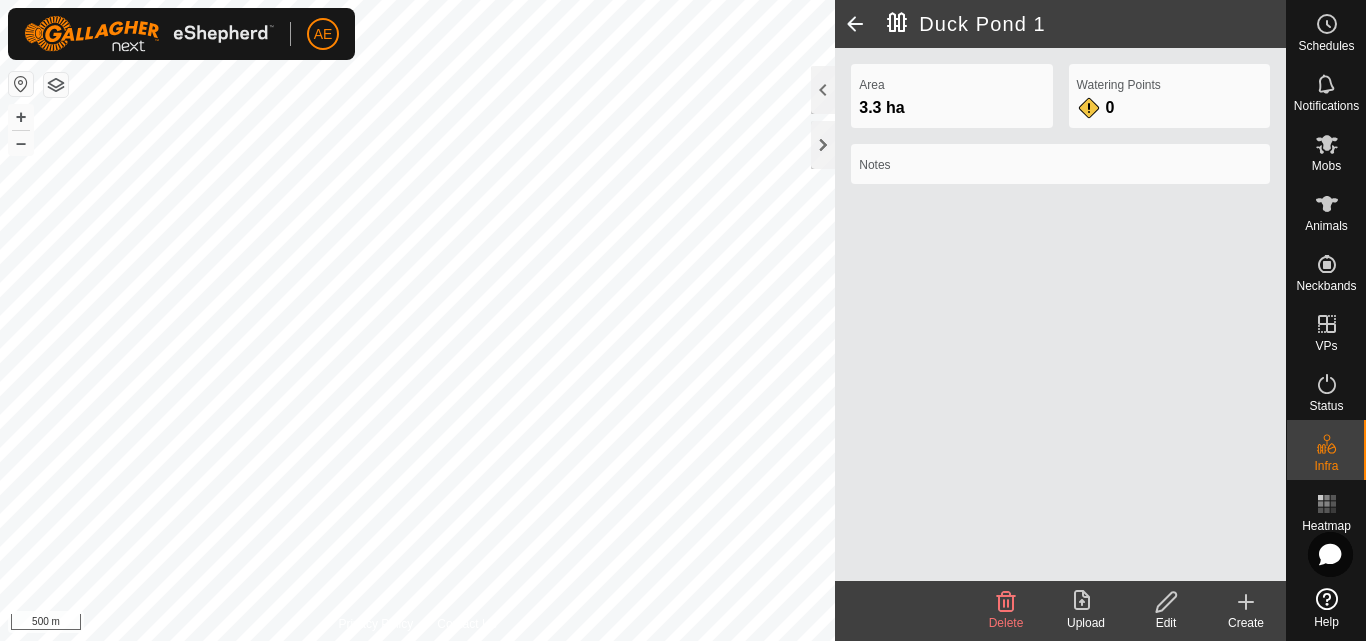 click on "Edit" 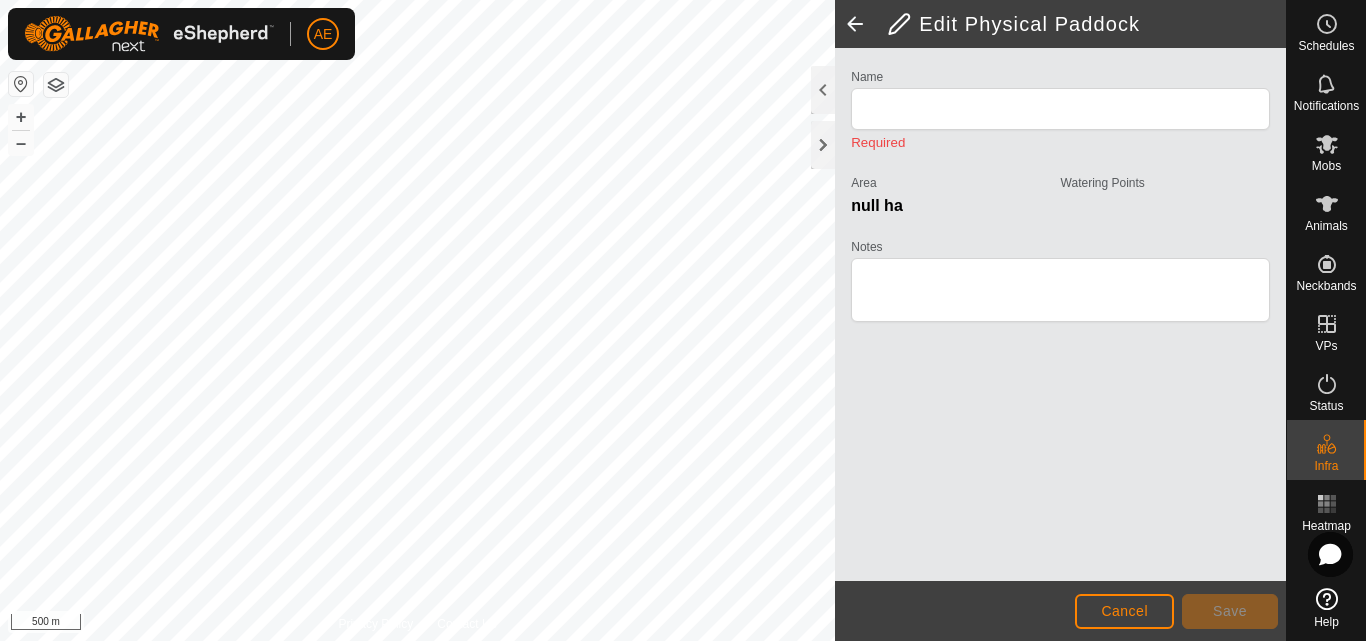 type on "Duck Pond 1" 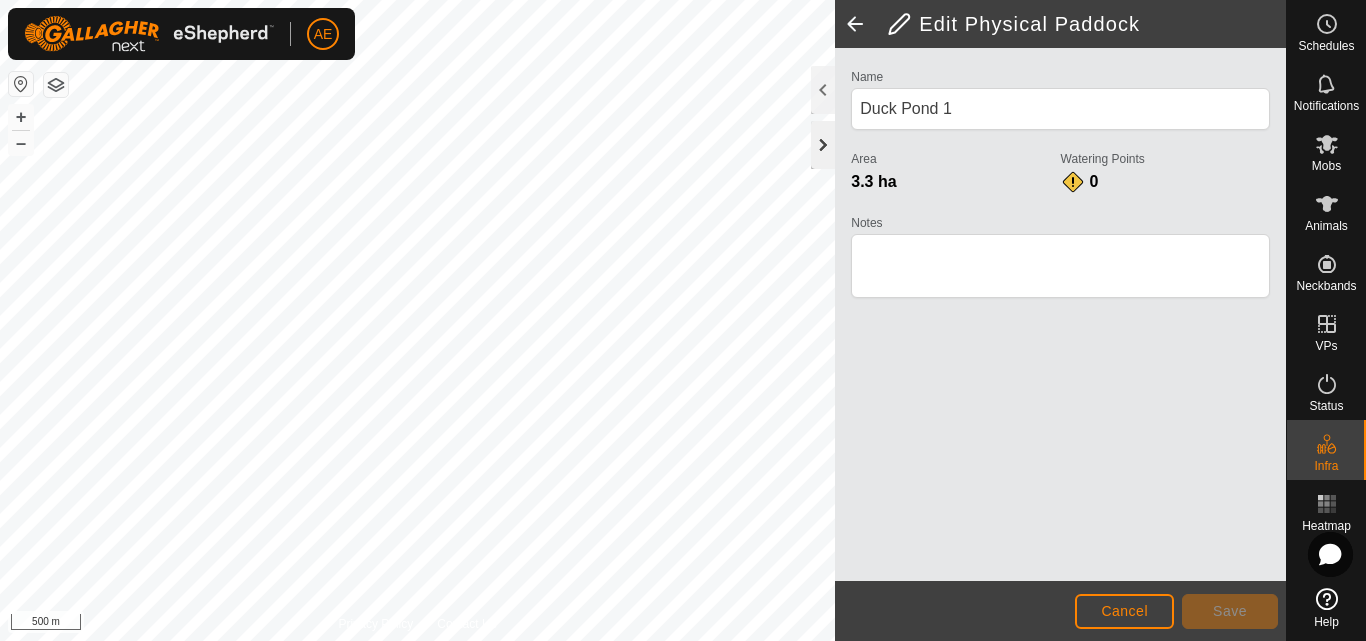 click 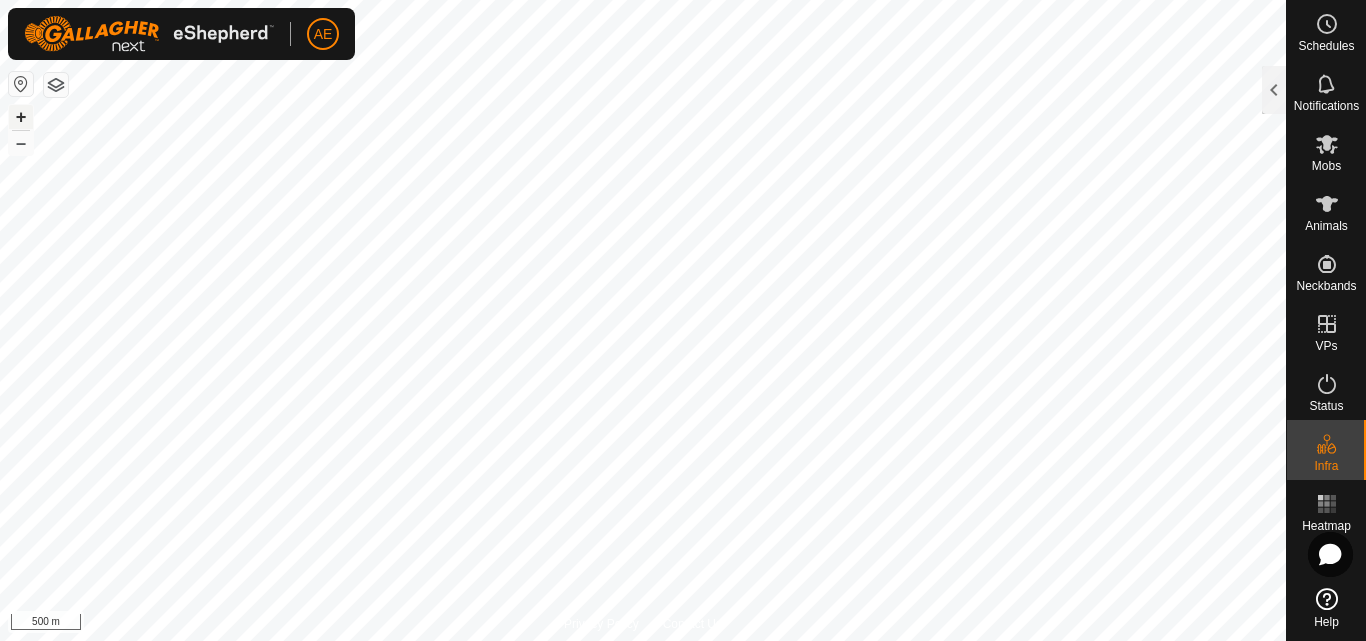 click on "+" at bounding box center (21, 117) 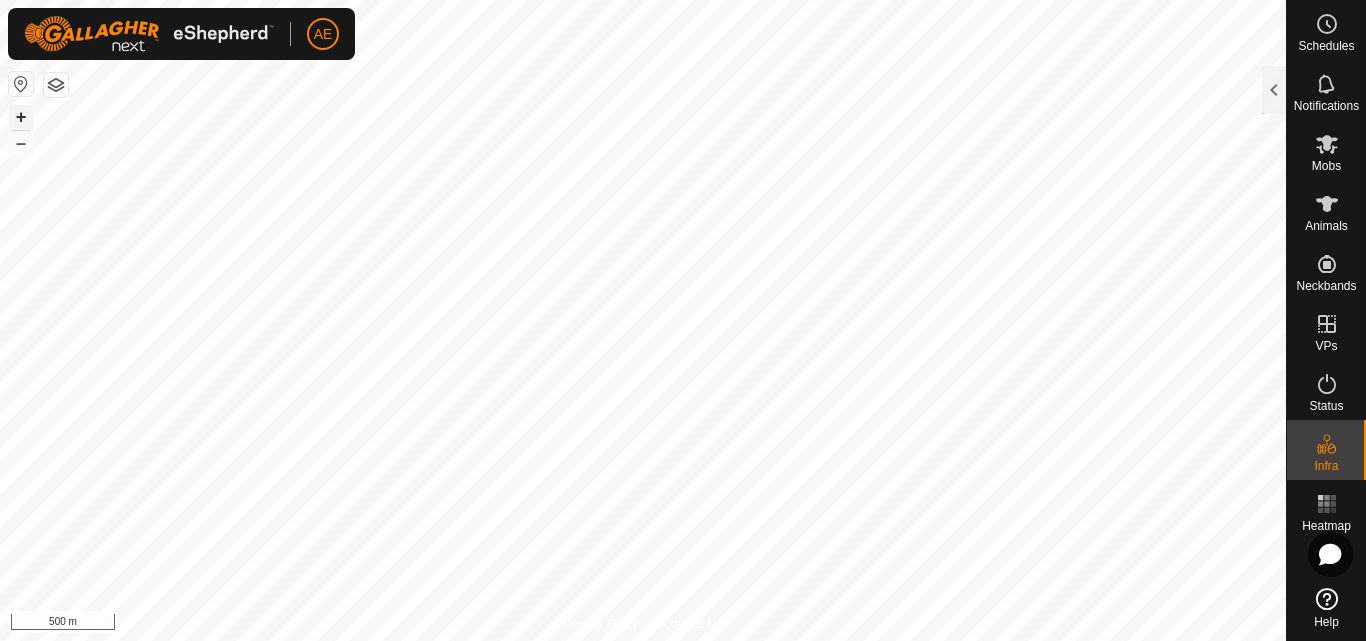 click on "+" at bounding box center (21, 117) 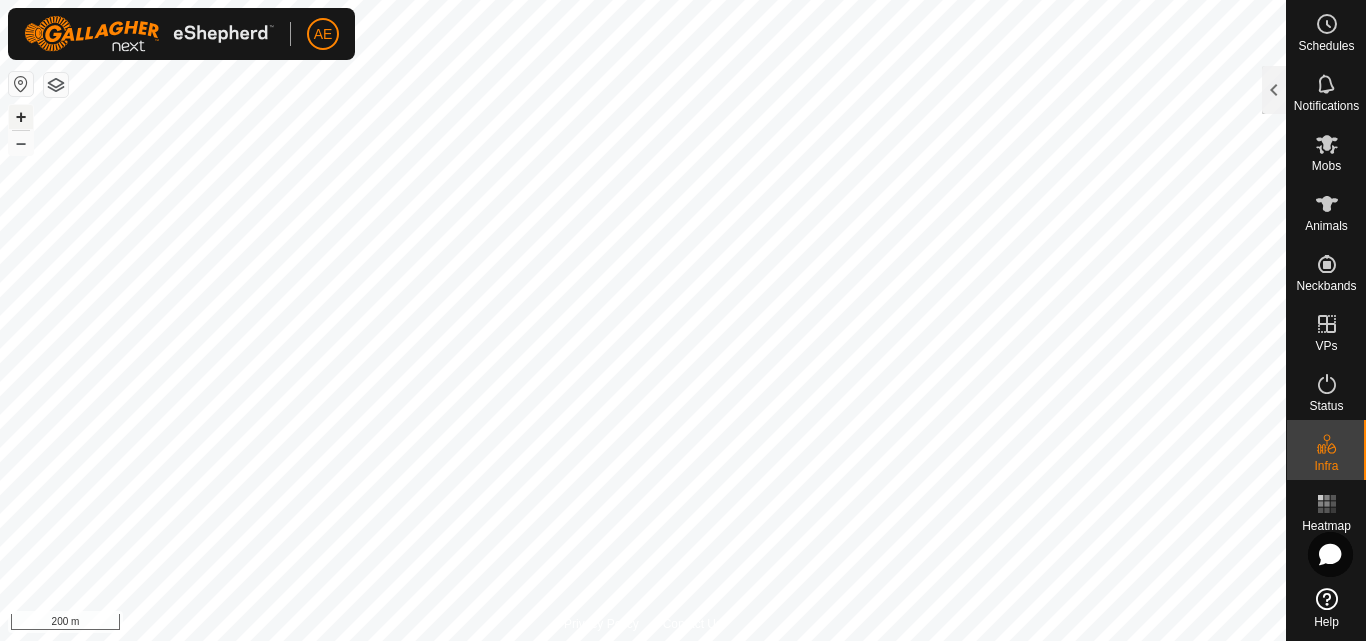 click on "+" at bounding box center [21, 117] 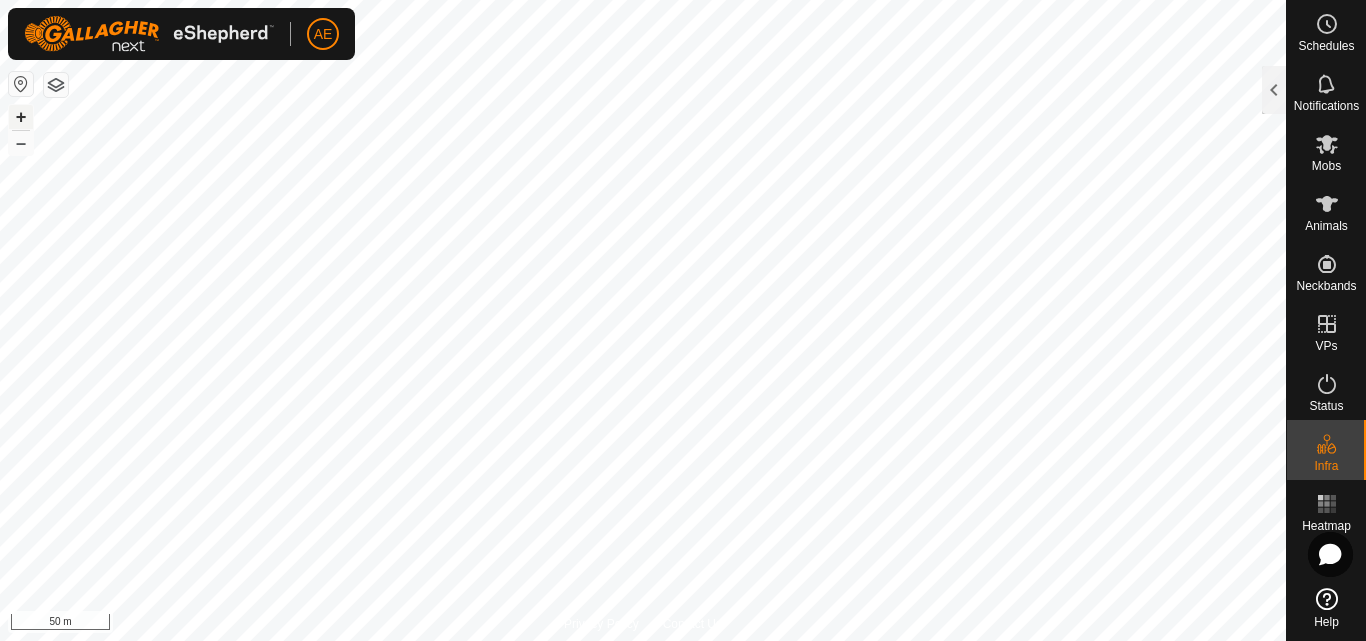click on "+" at bounding box center [21, 117] 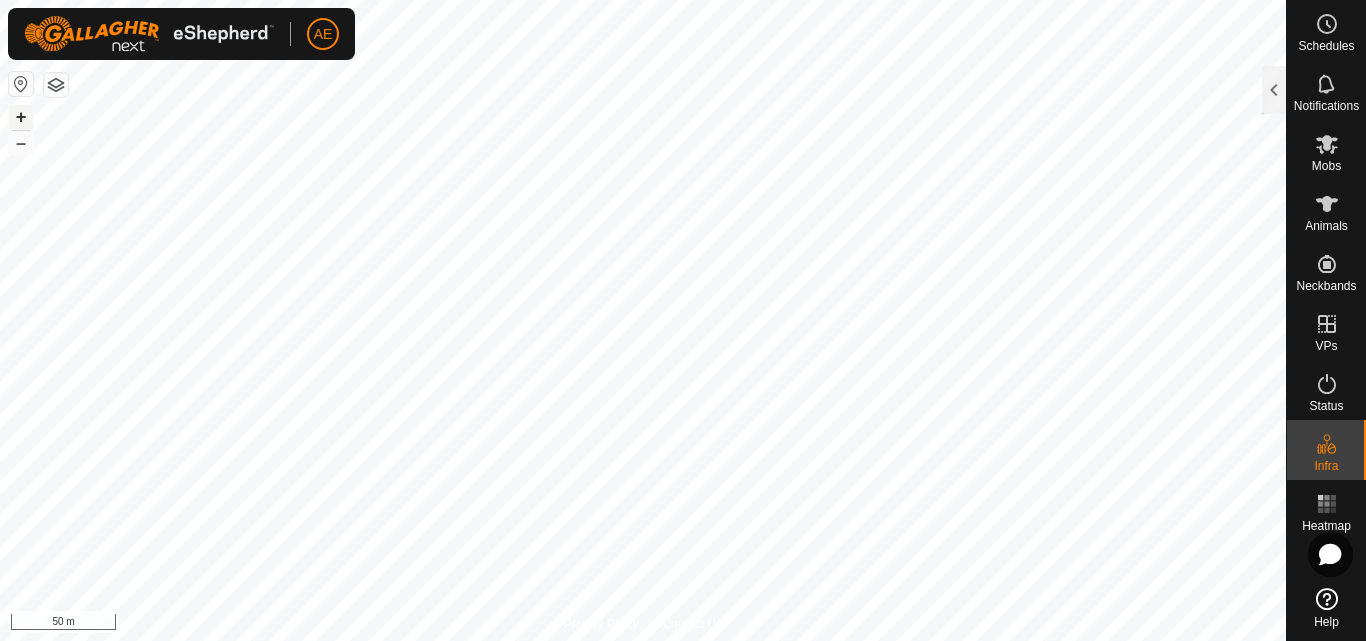 click on "+" at bounding box center [21, 117] 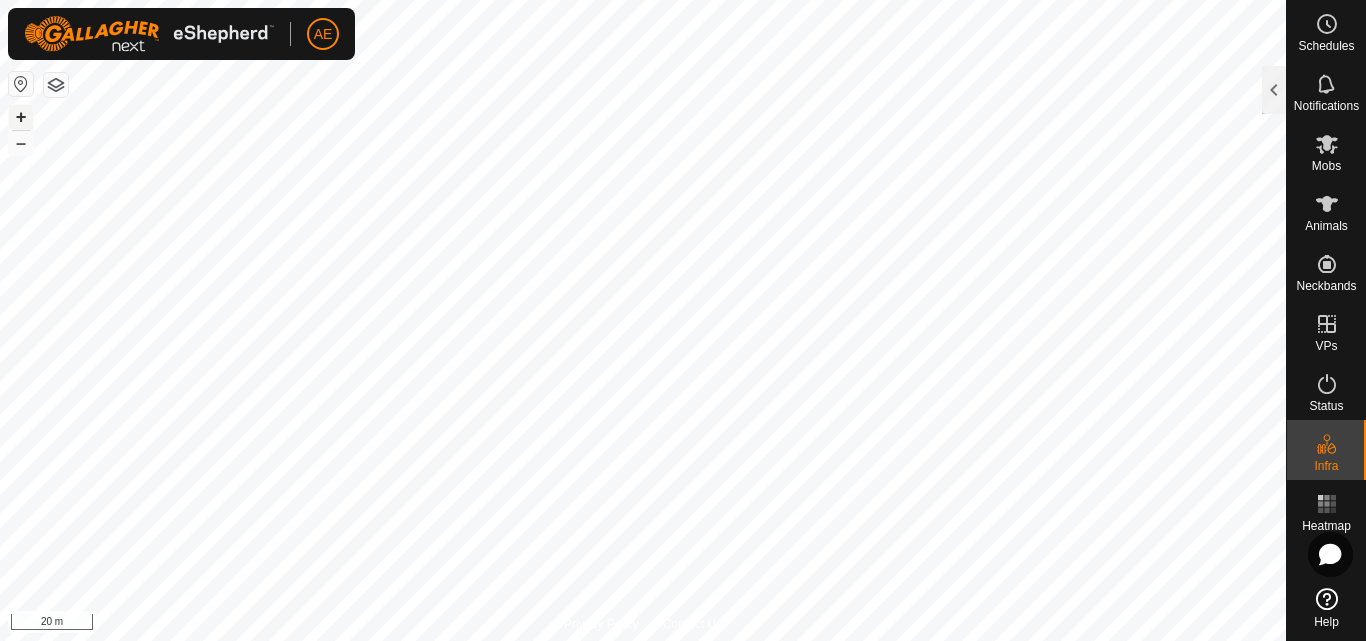 click on "+" at bounding box center (21, 117) 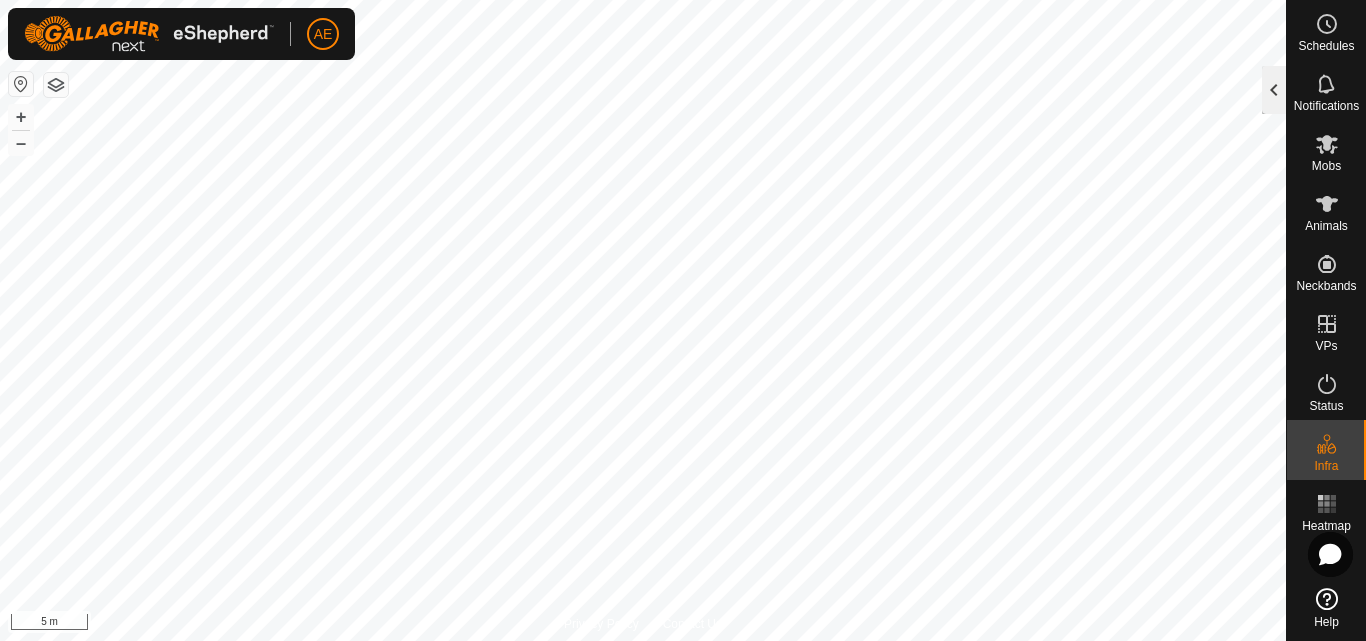 click 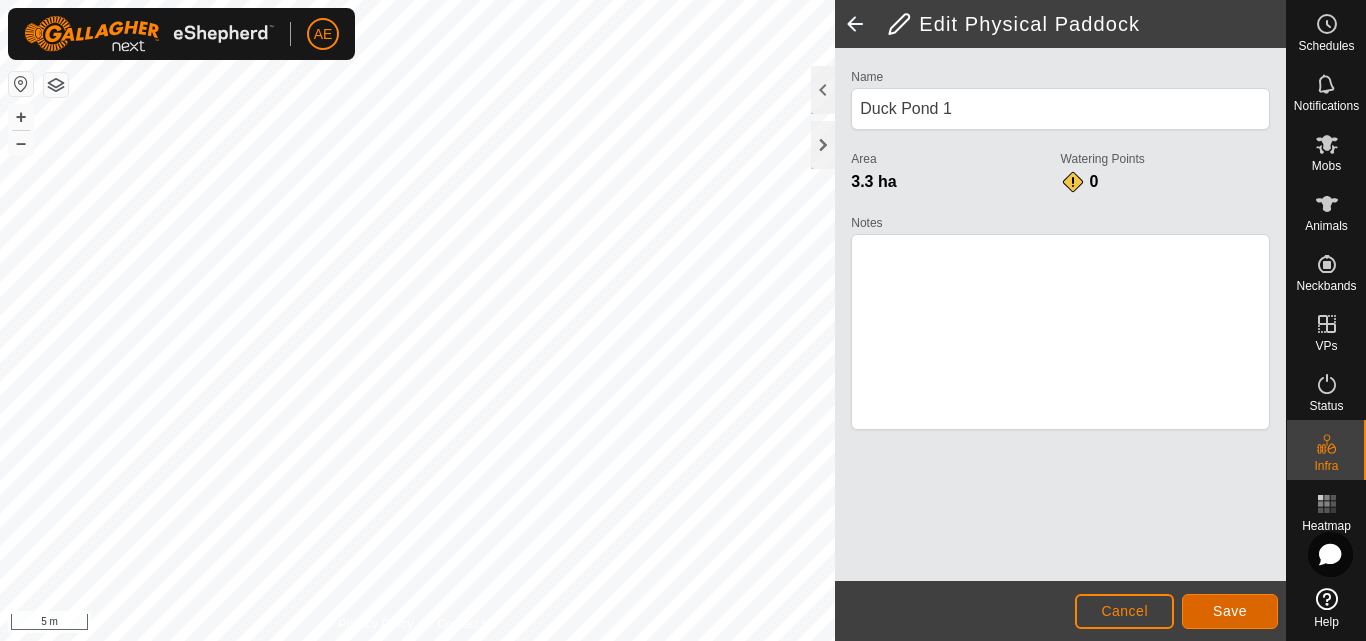 click on "Save" 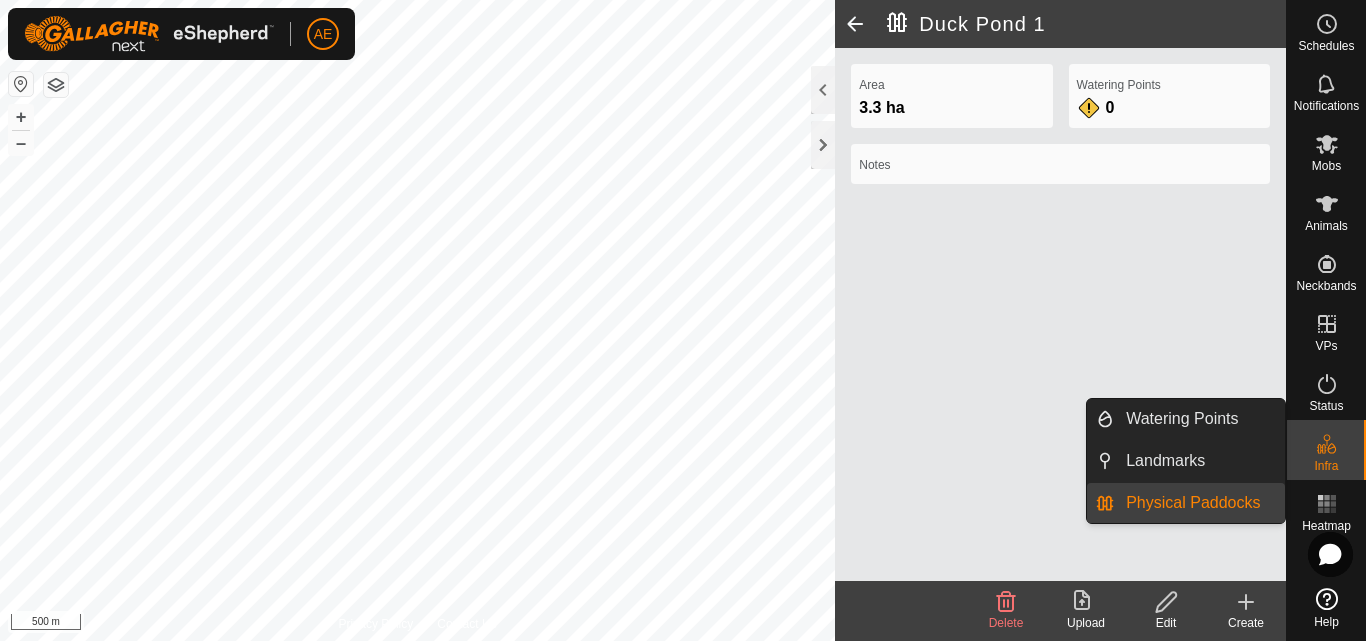 click on "Physical Paddocks" at bounding box center (1199, 503) 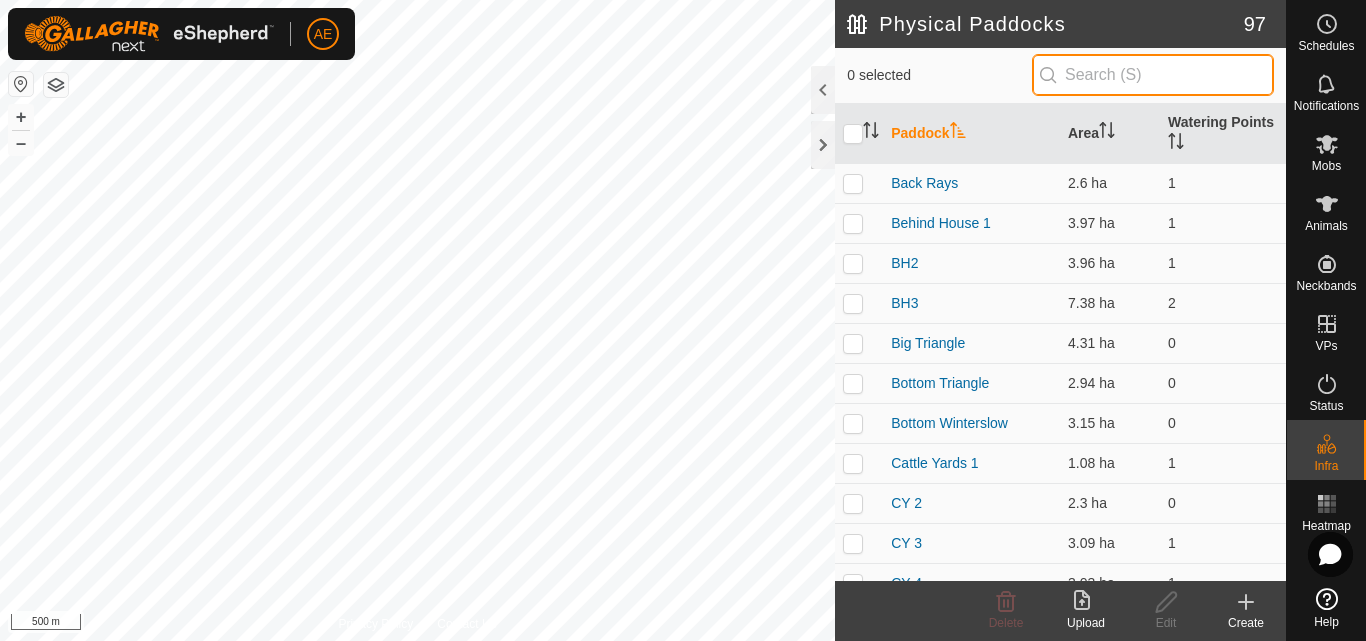 click at bounding box center (1153, 75) 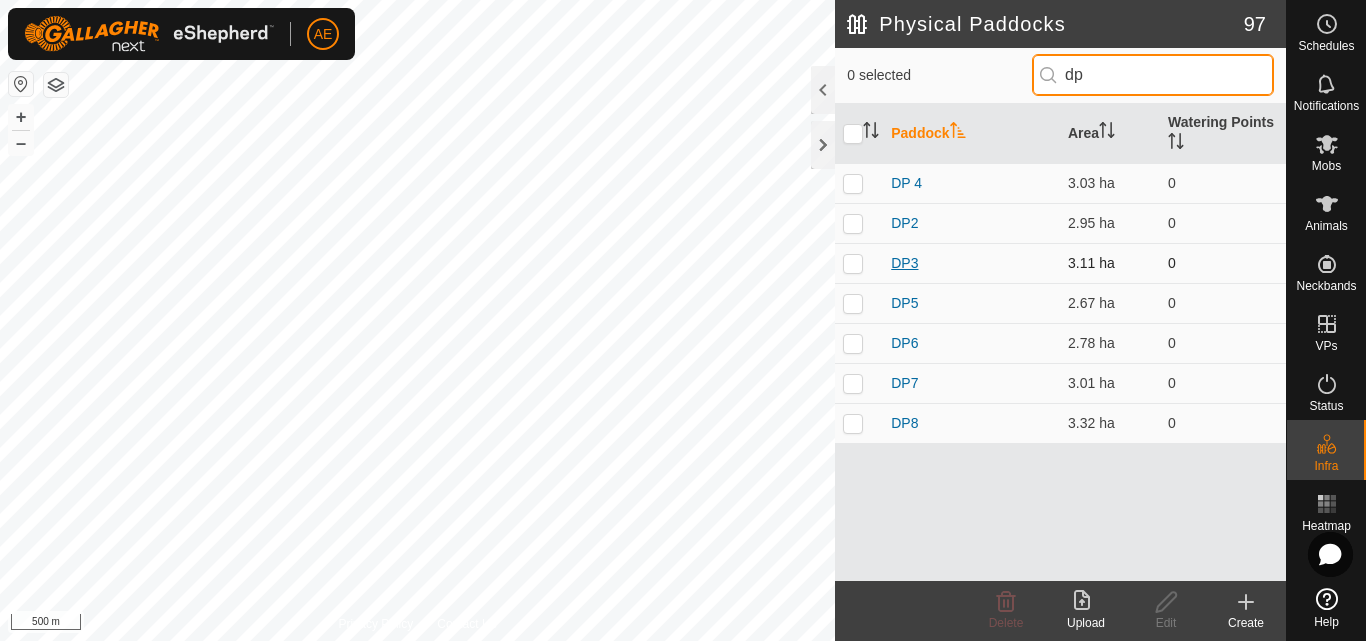 type on "dp" 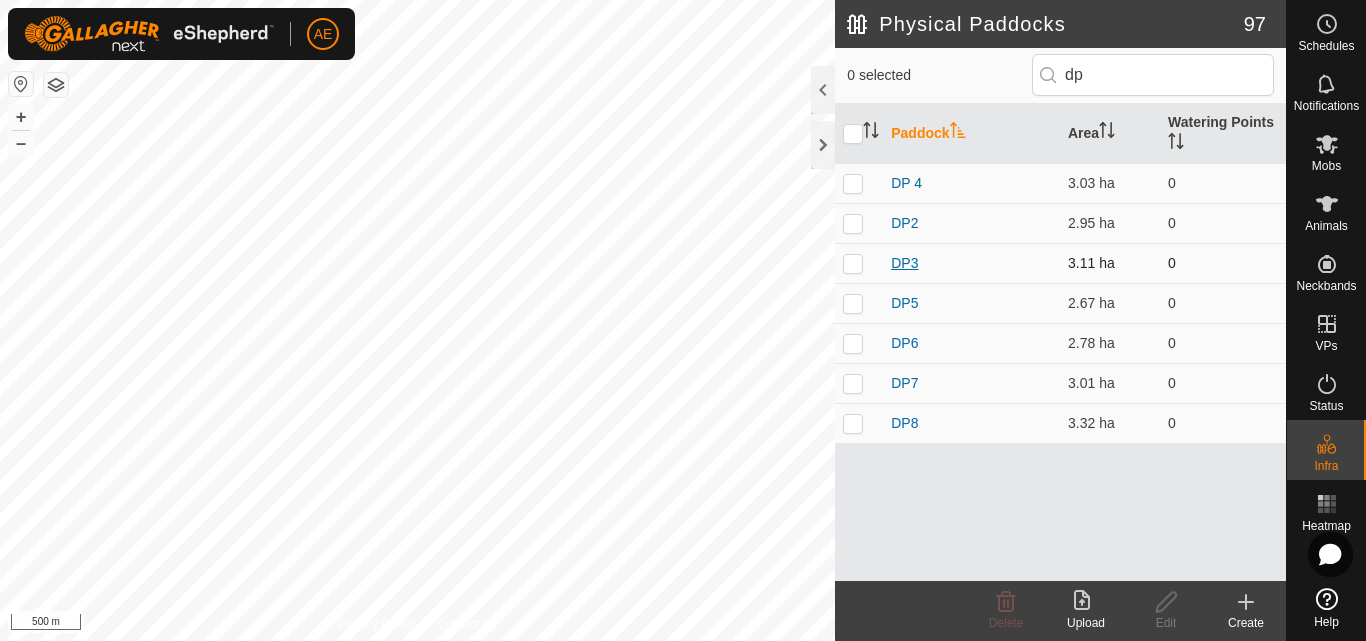 click on "DP3" at bounding box center (904, 263) 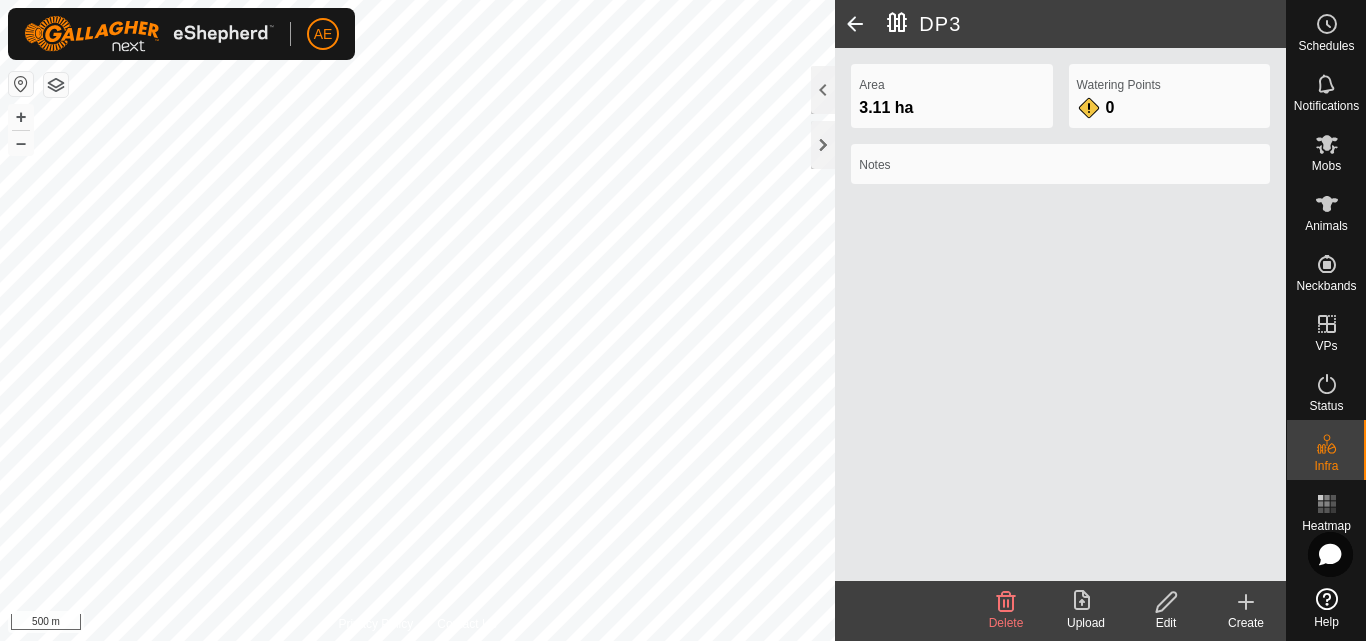click 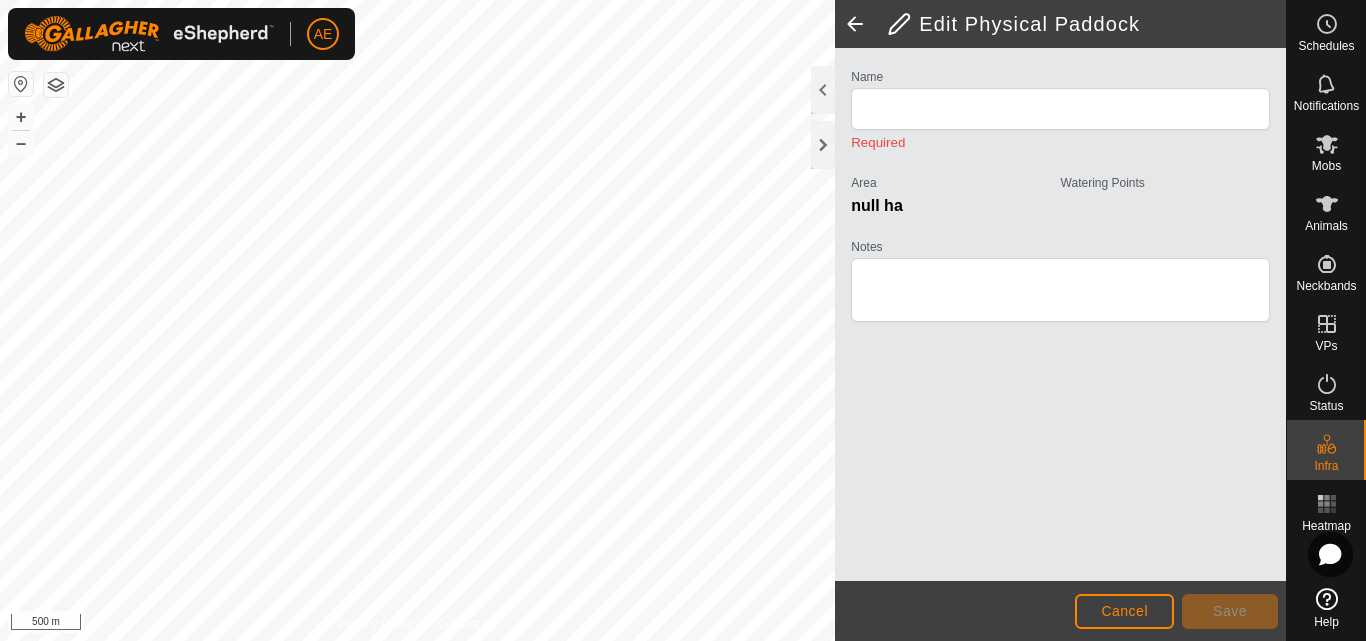 type on "DP3" 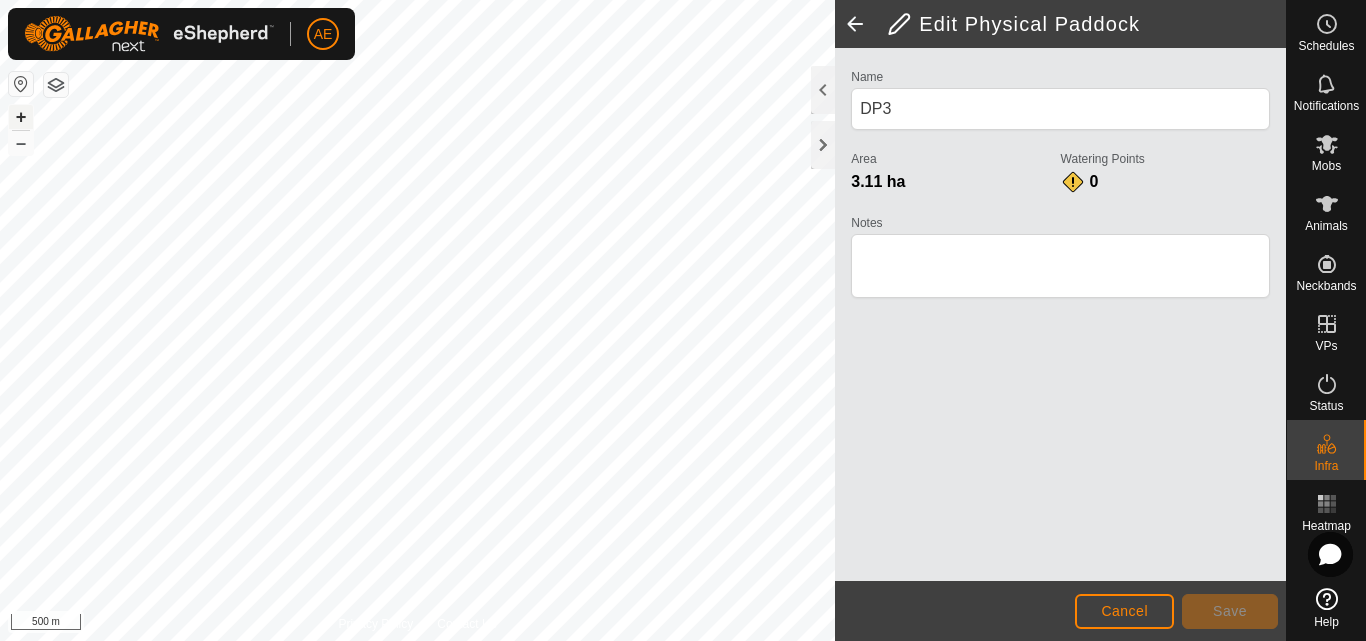 click on "+" at bounding box center (21, 117) 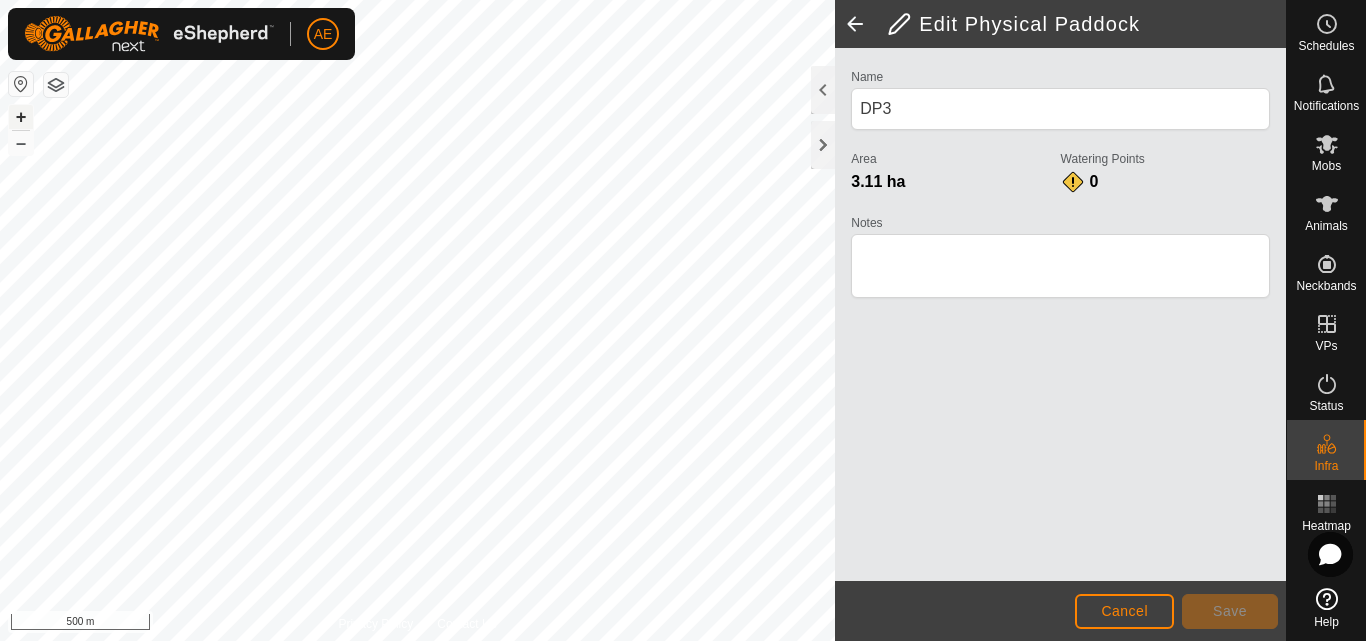 click on "+" at bounding box center (21, 117) 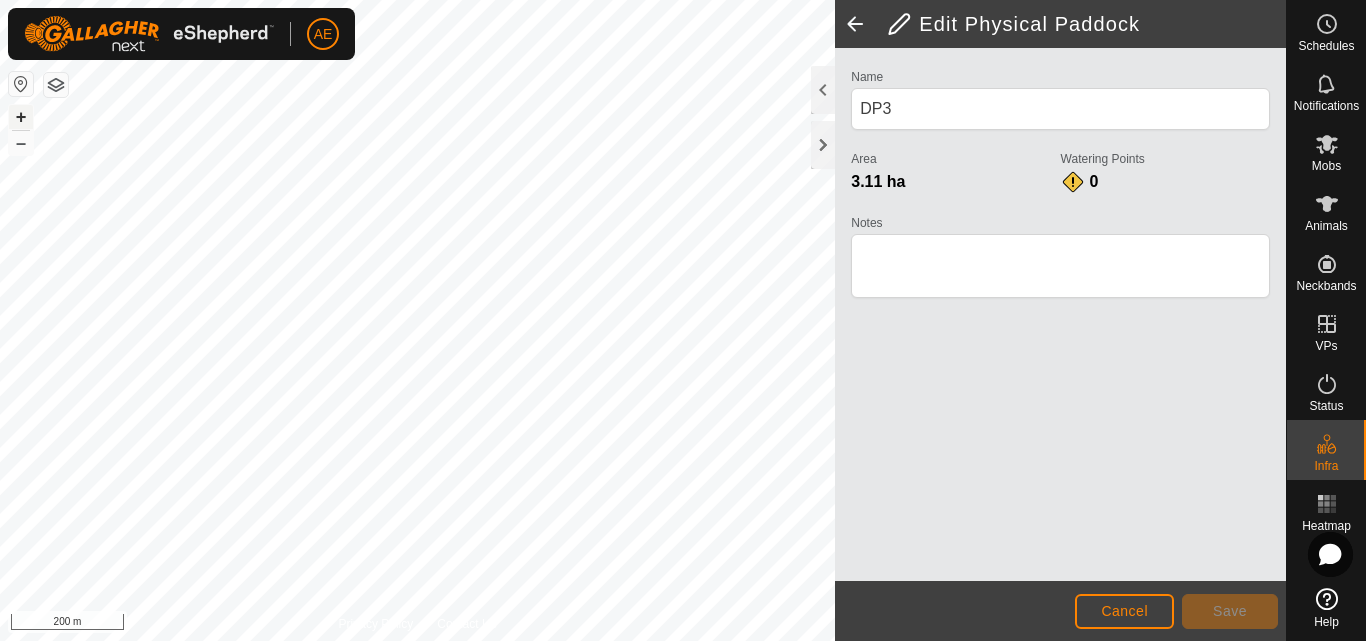click on "+" at bounding box center (21, 117) 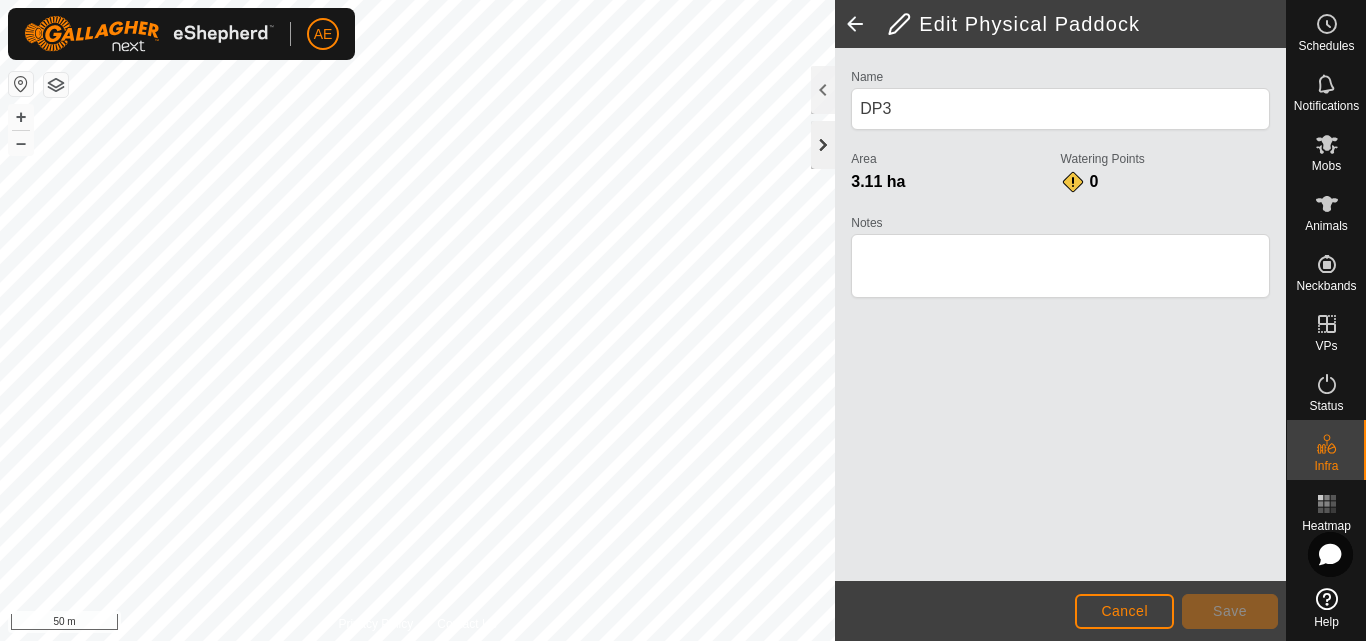 click 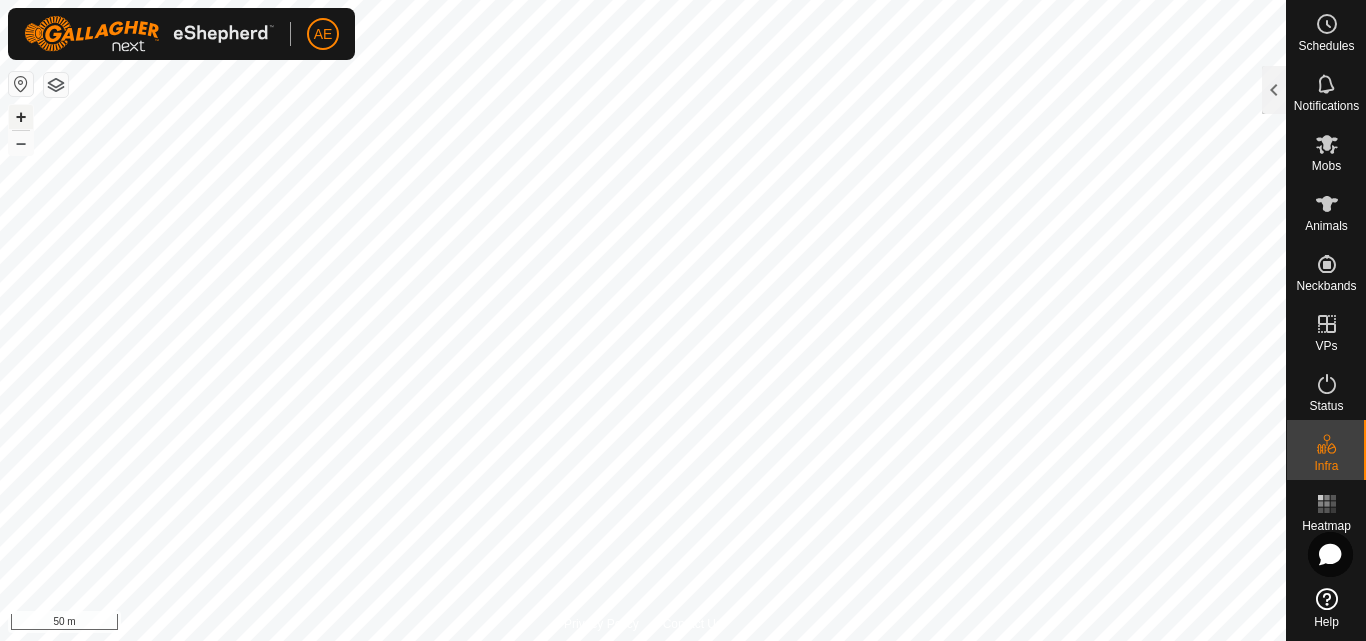 click on "+" at bounding box center [21, 117] 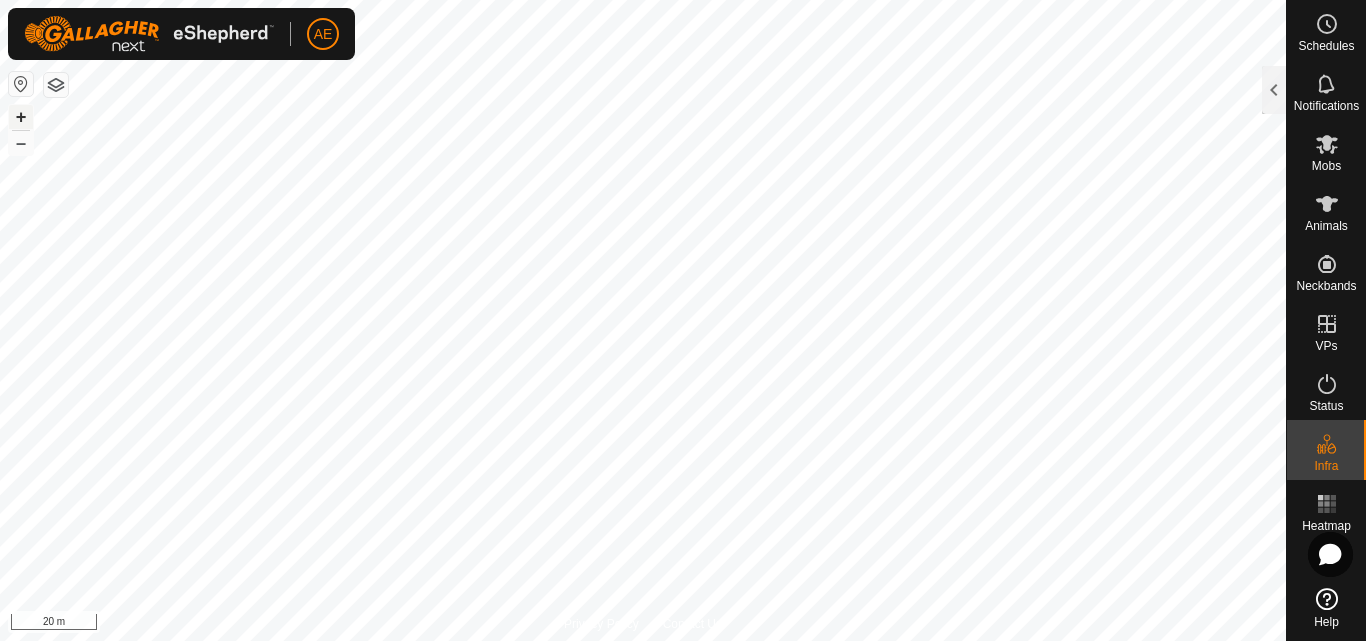 click on "+" at bounding box center [21, 117] 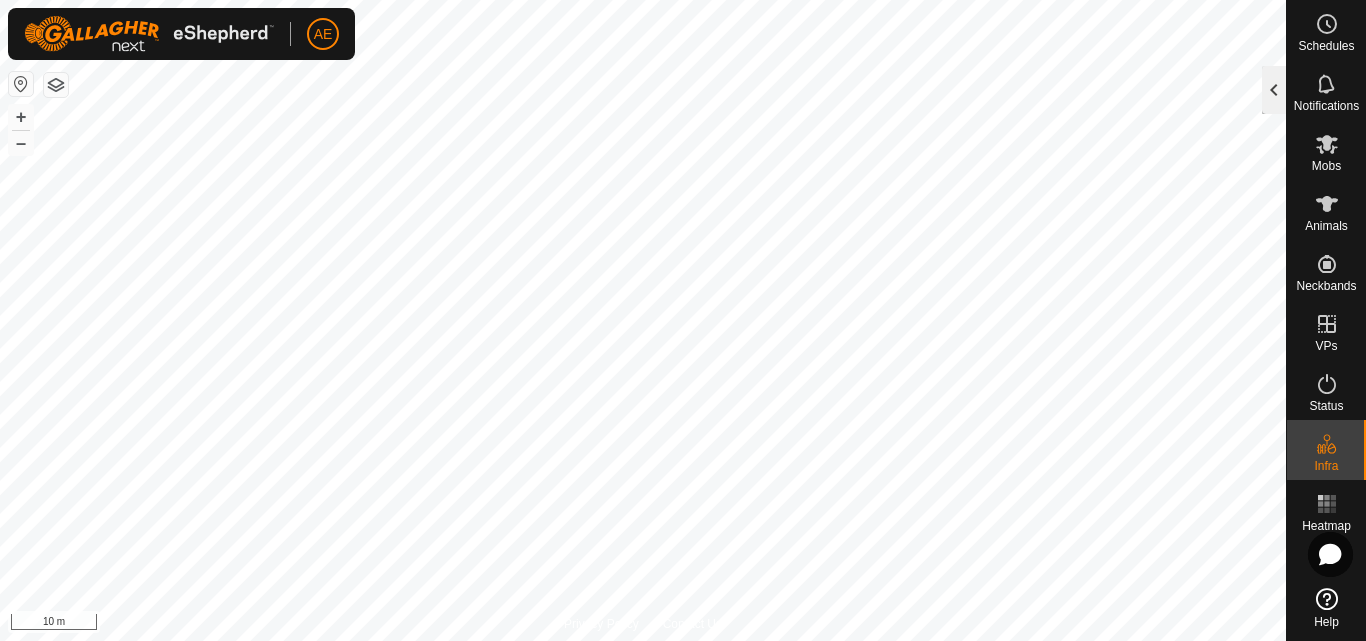 click 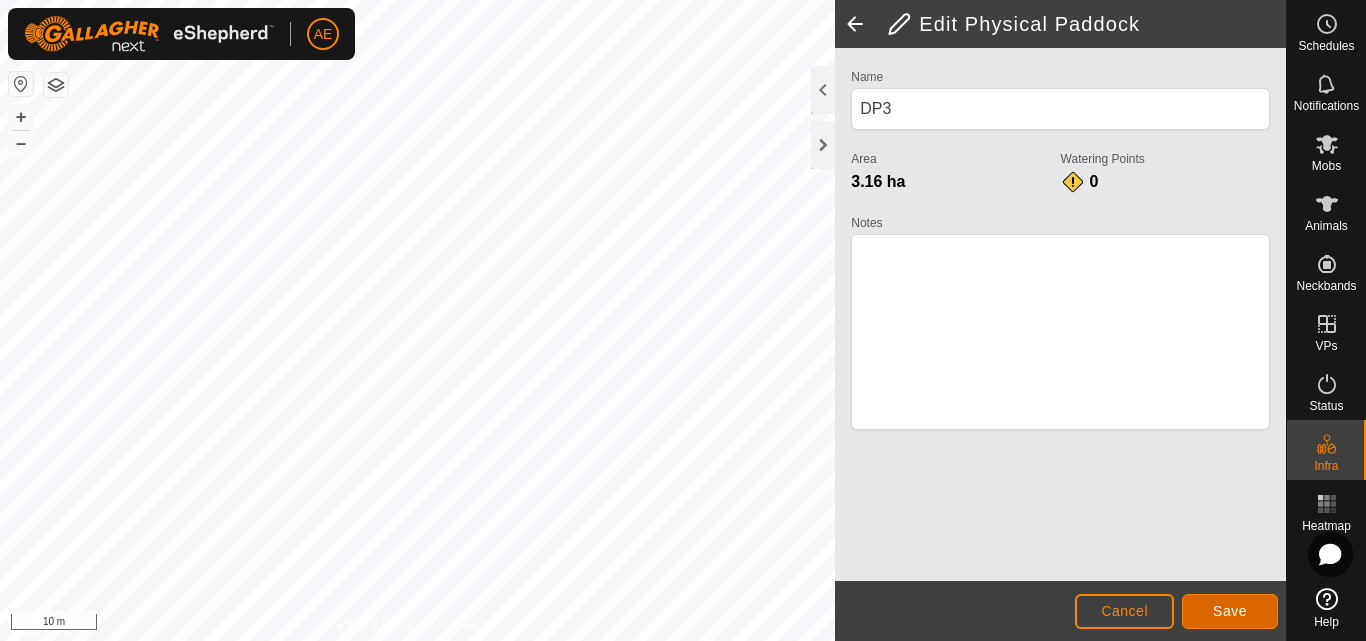 click on "Save" 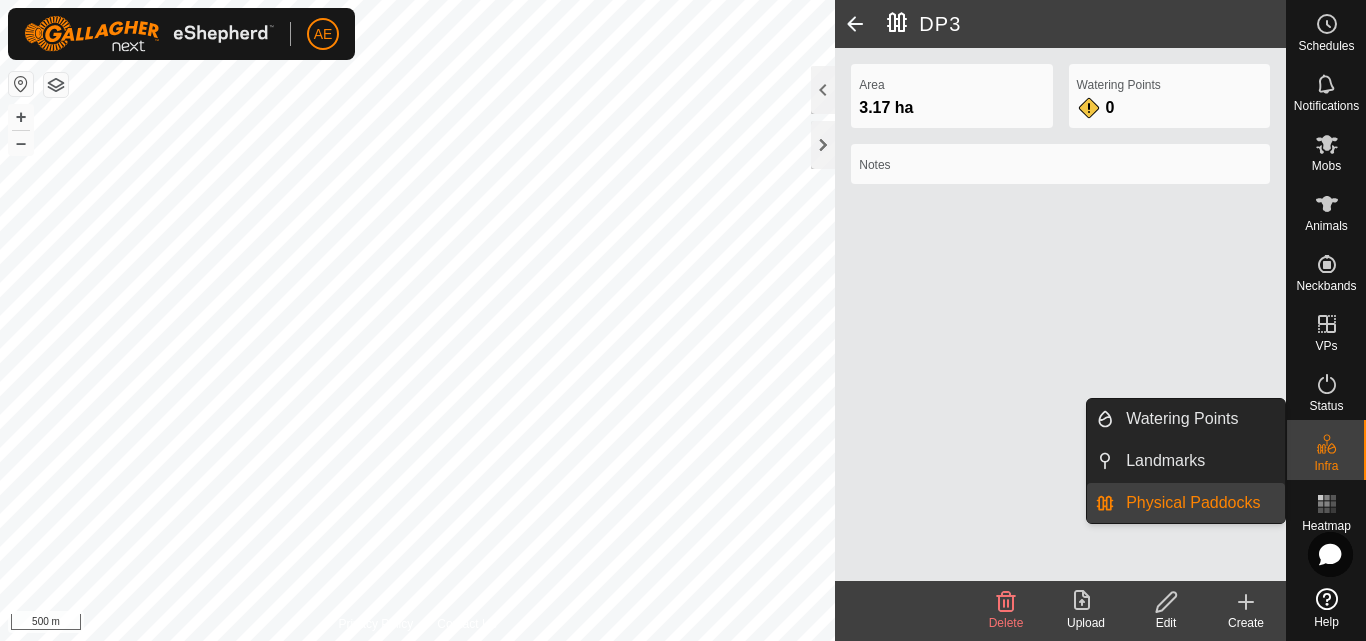 click on "Physical Paddocks" at bounding box center (1199, 503) 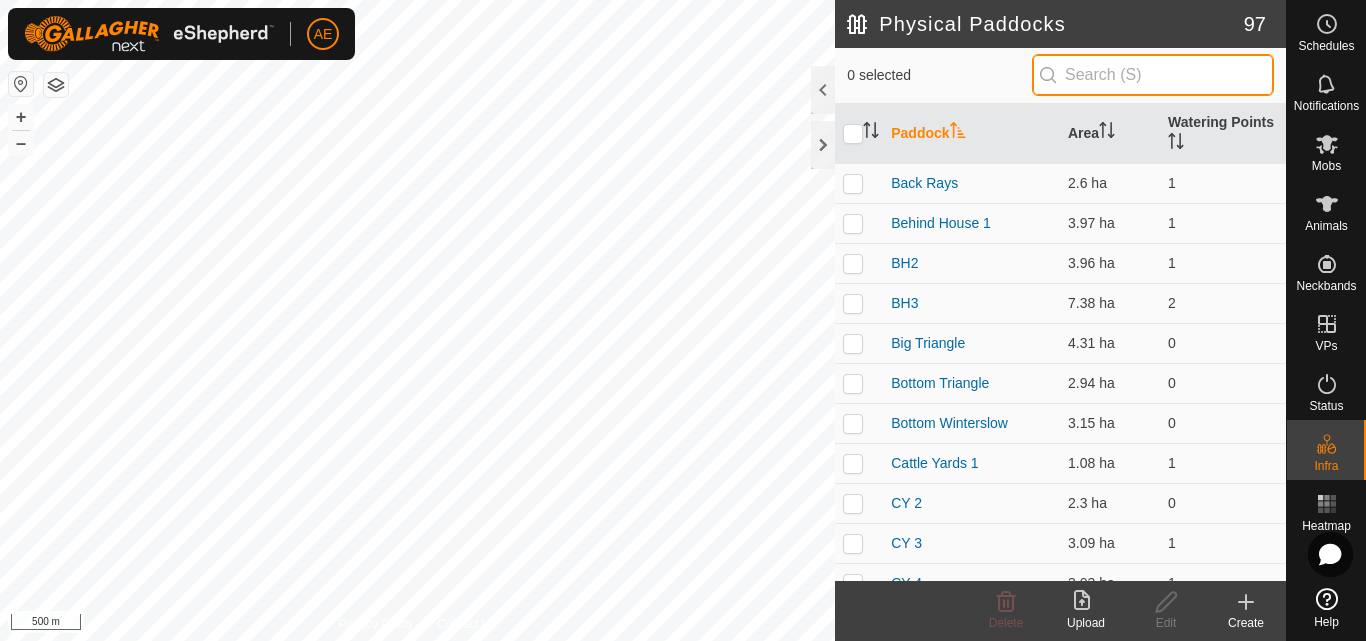 click at bounding box center (1153, 75) 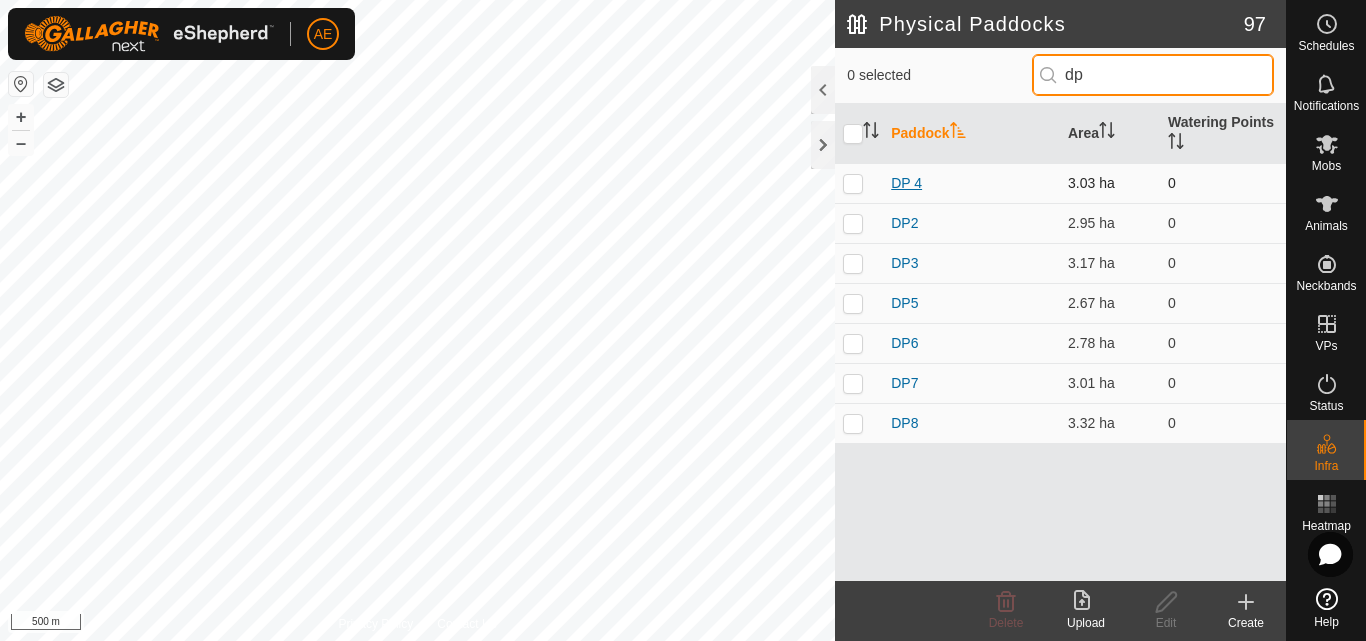 type on "dp" 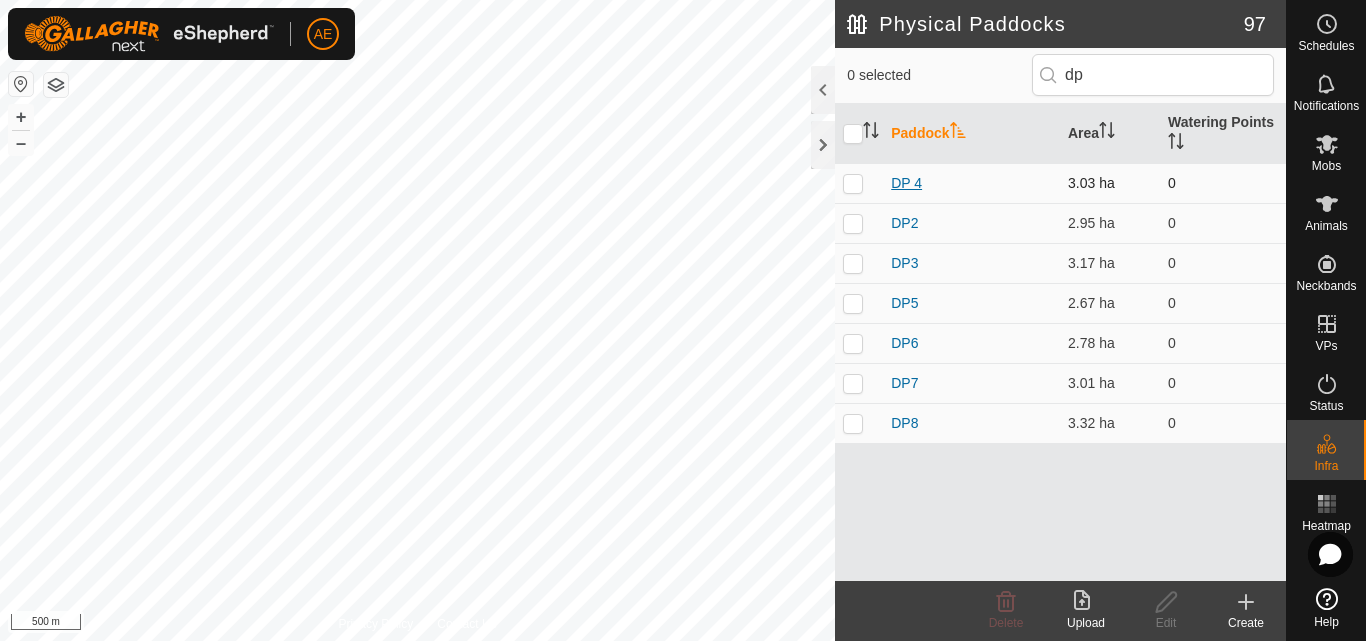 click on "DP 4" at bounding box center [906, 183] 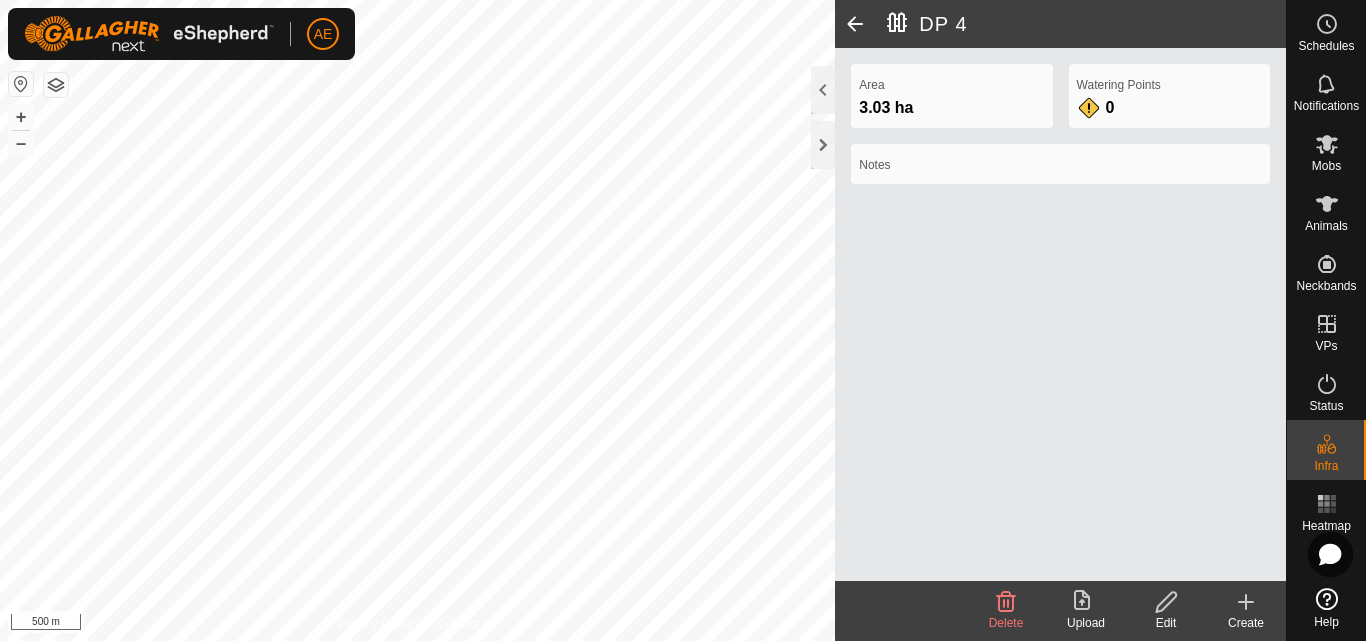 click on "Edit" 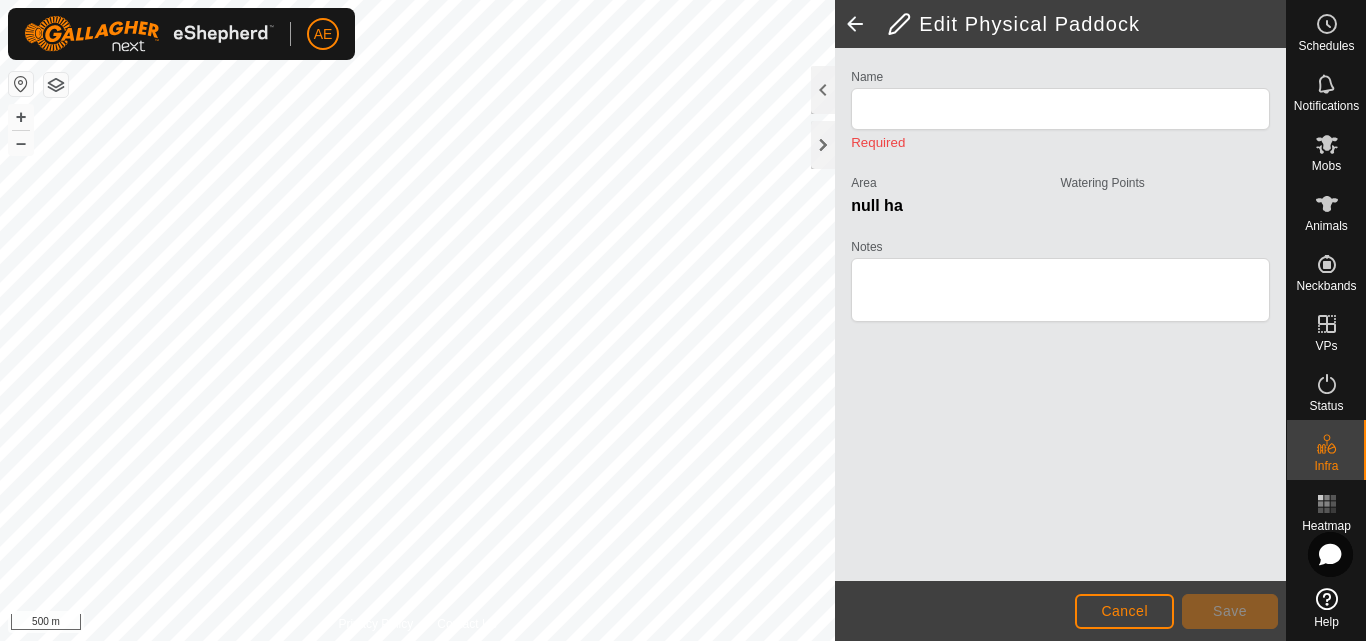 type on "DP 4" 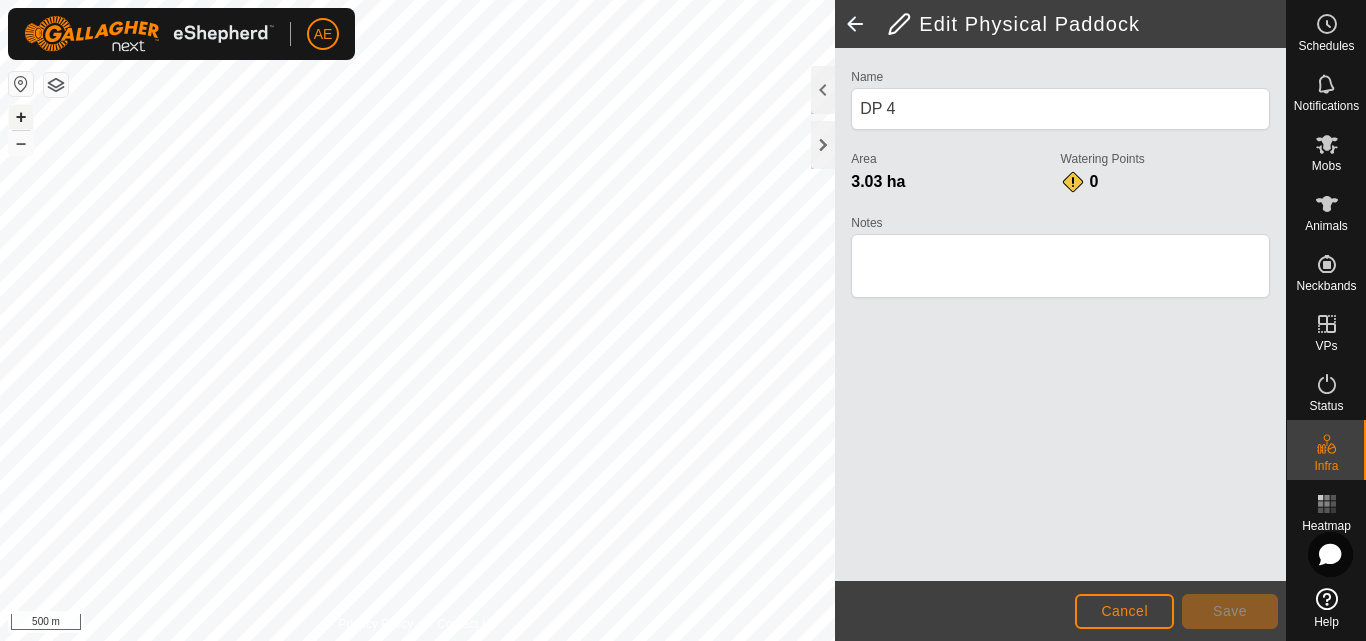 click on "+" at bounding box center (21, 117) 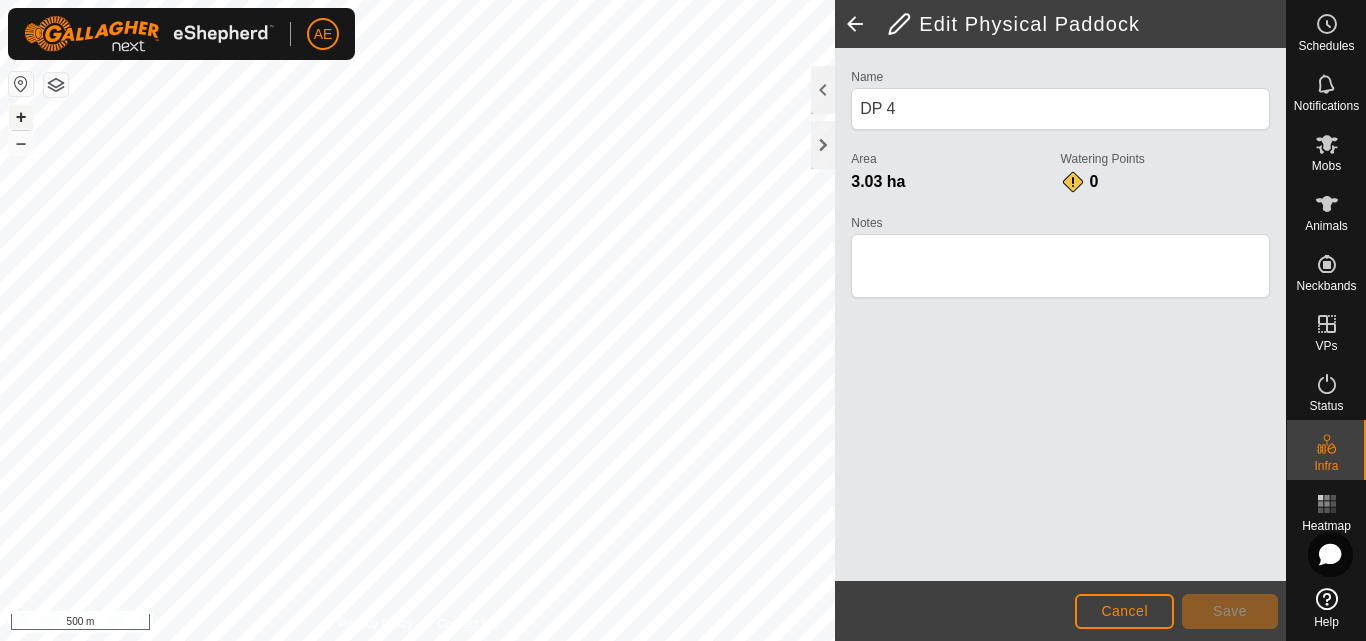 click on "+" at bounding box center [21, 117] 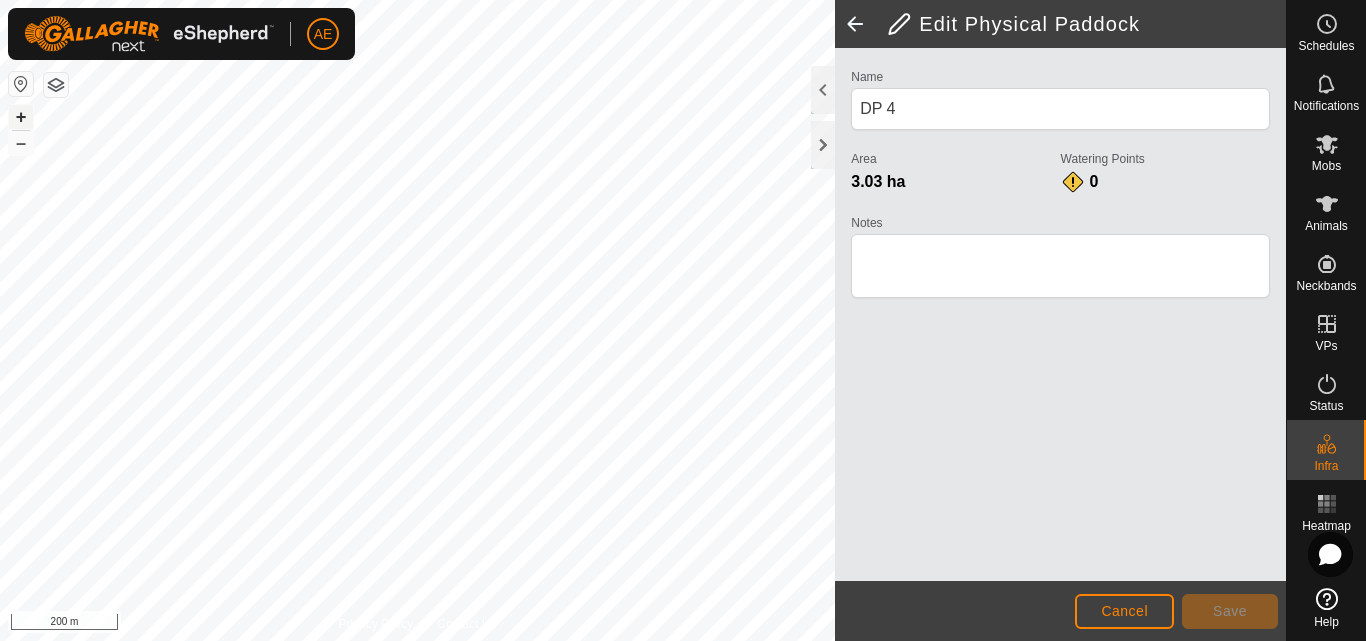 click on "+" at bounding box center [21, 117] 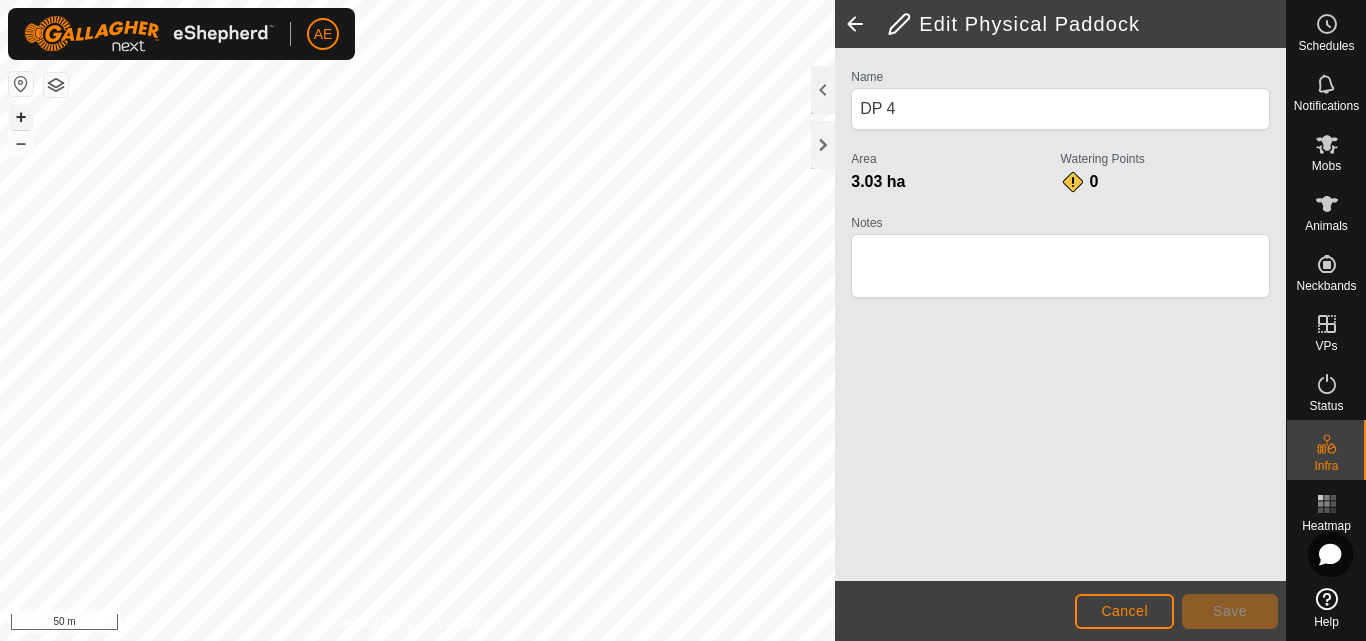 click on "+" at bounding box center [21, 117] 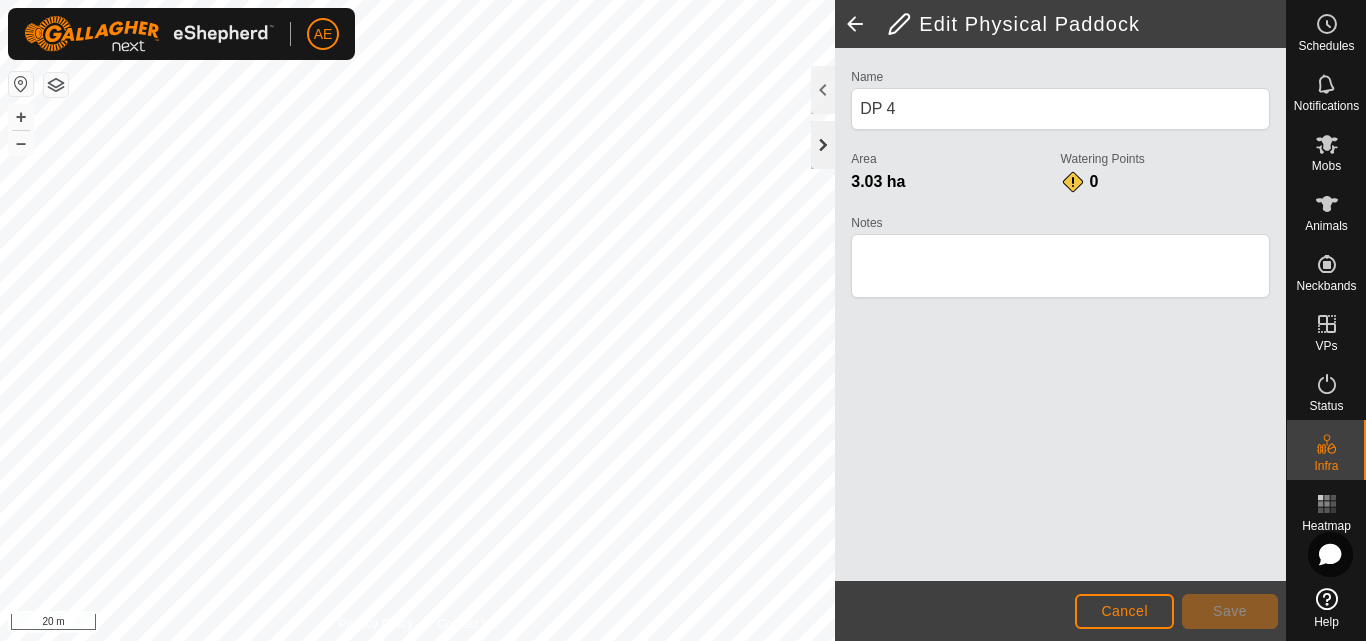 click 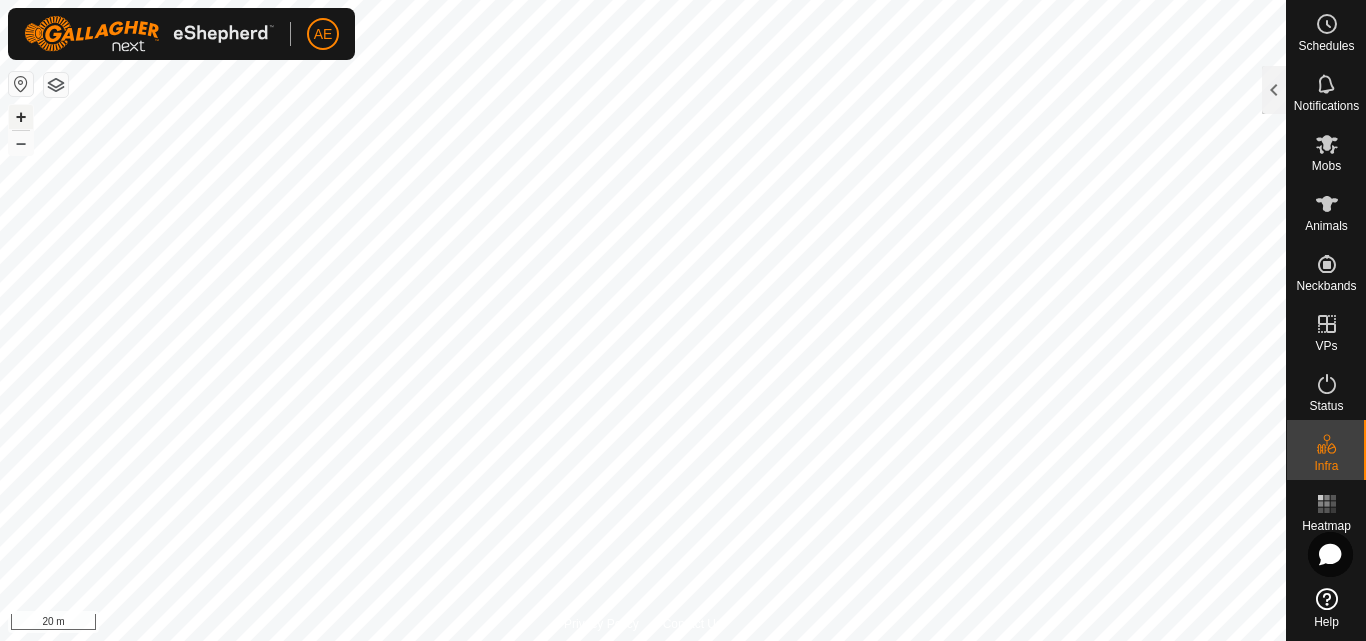 click on "+" at bounding box center (21, 117) 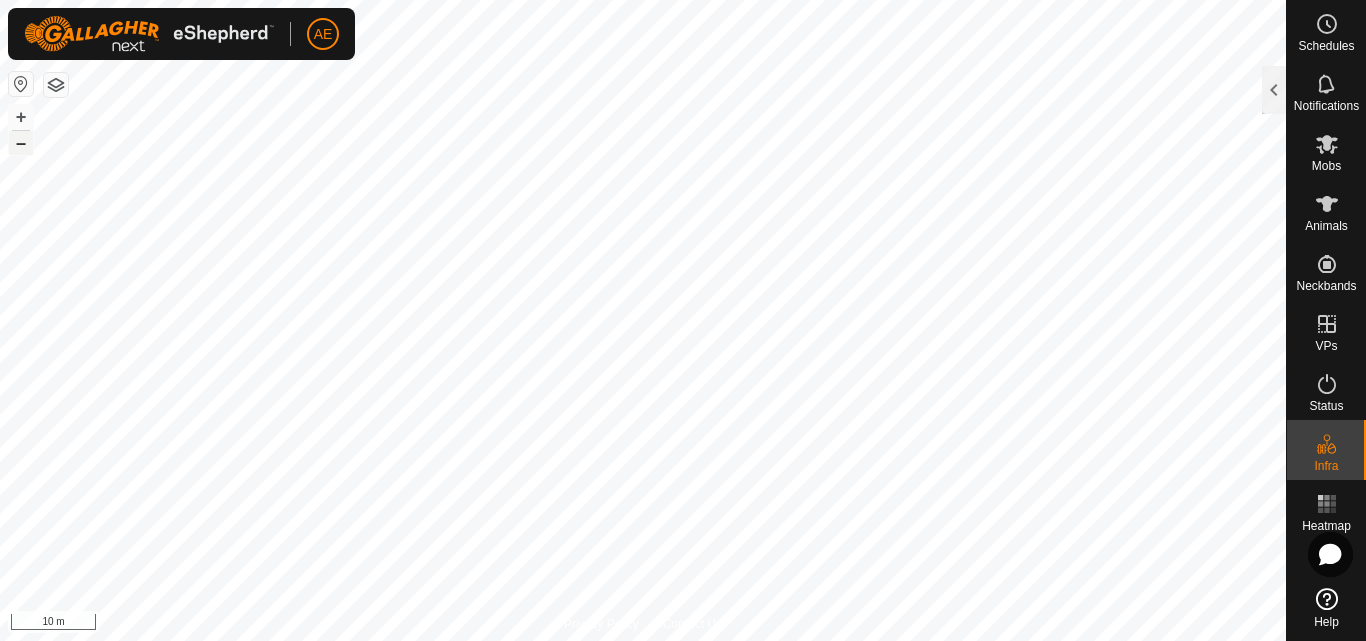 click on "–" at bounding box center [21, 143] 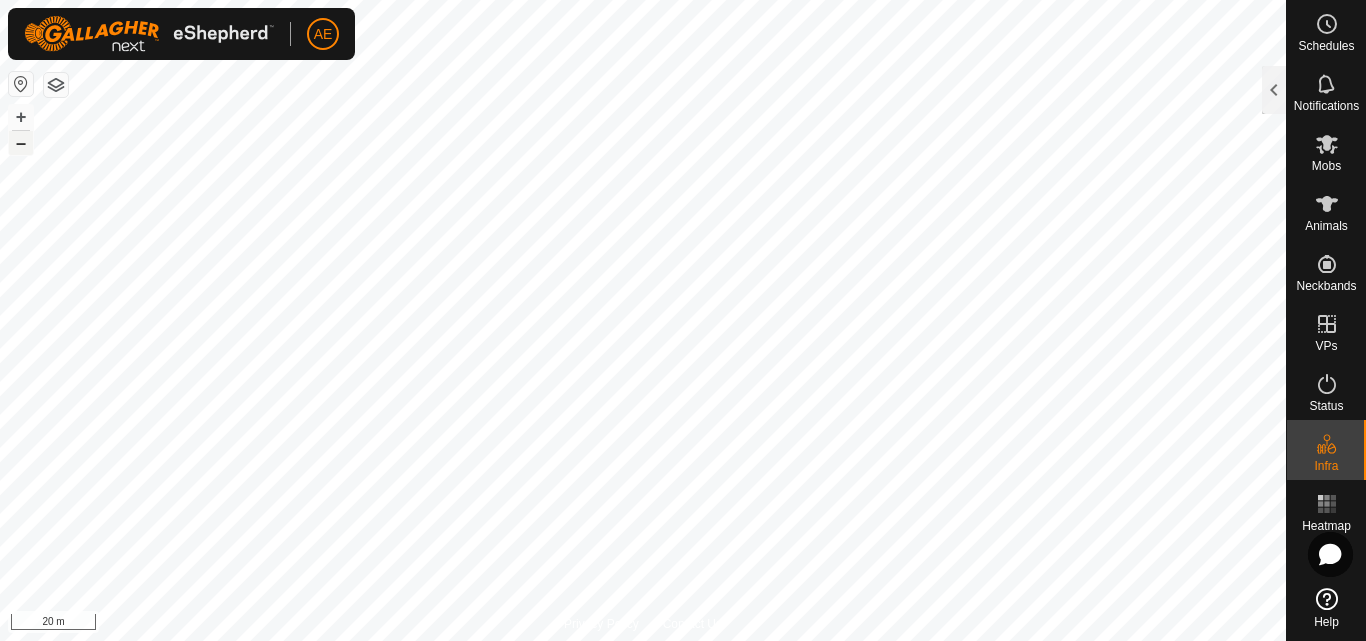click on "–" at bounding box center [21, 143] 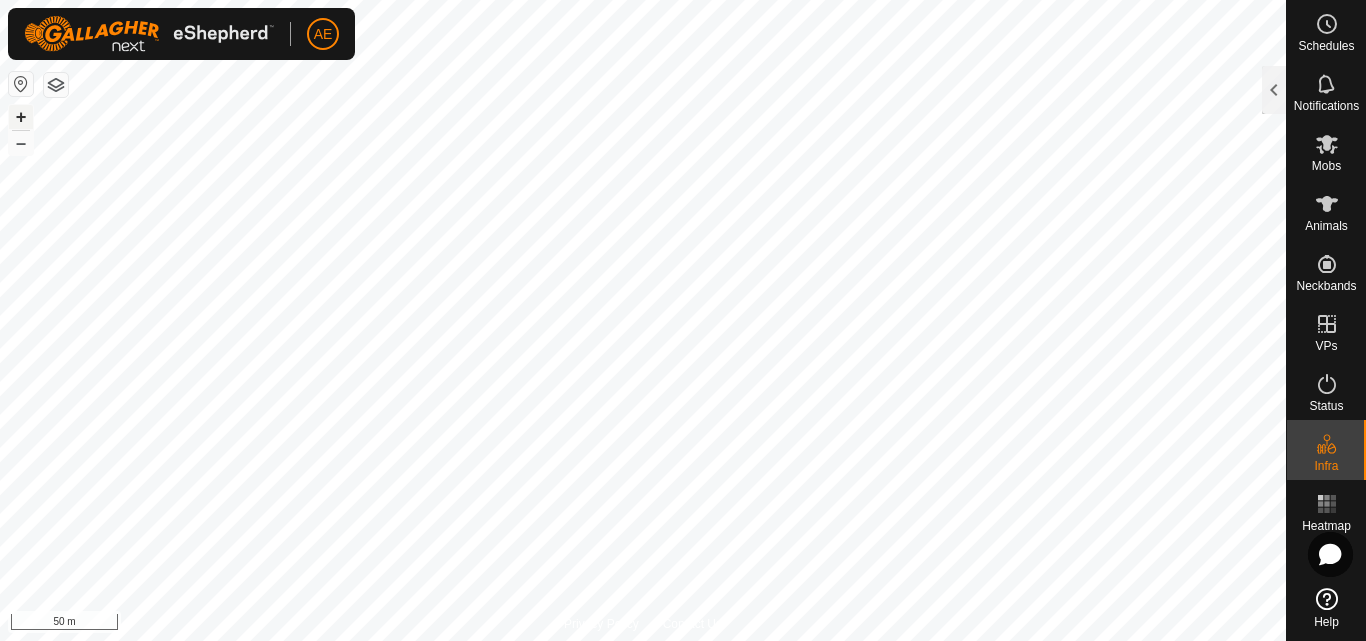 click on "+" at bounding box center (21, 117) 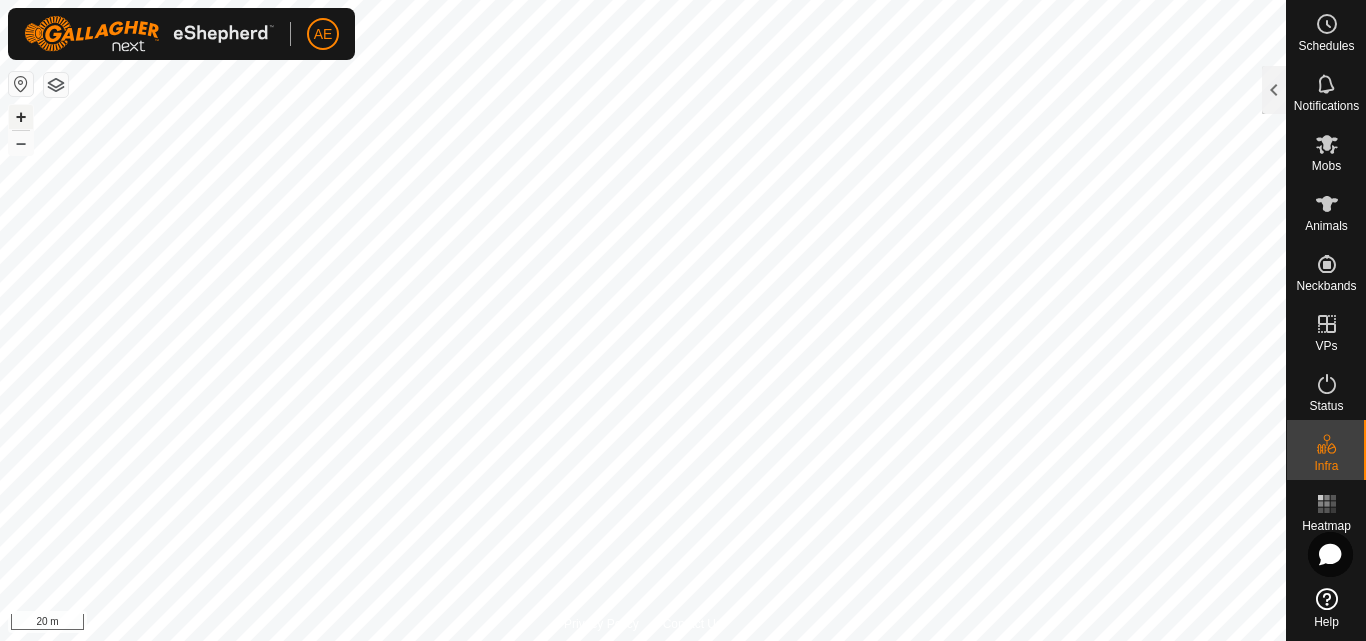 click on "+" at bounding box center [21, 117] 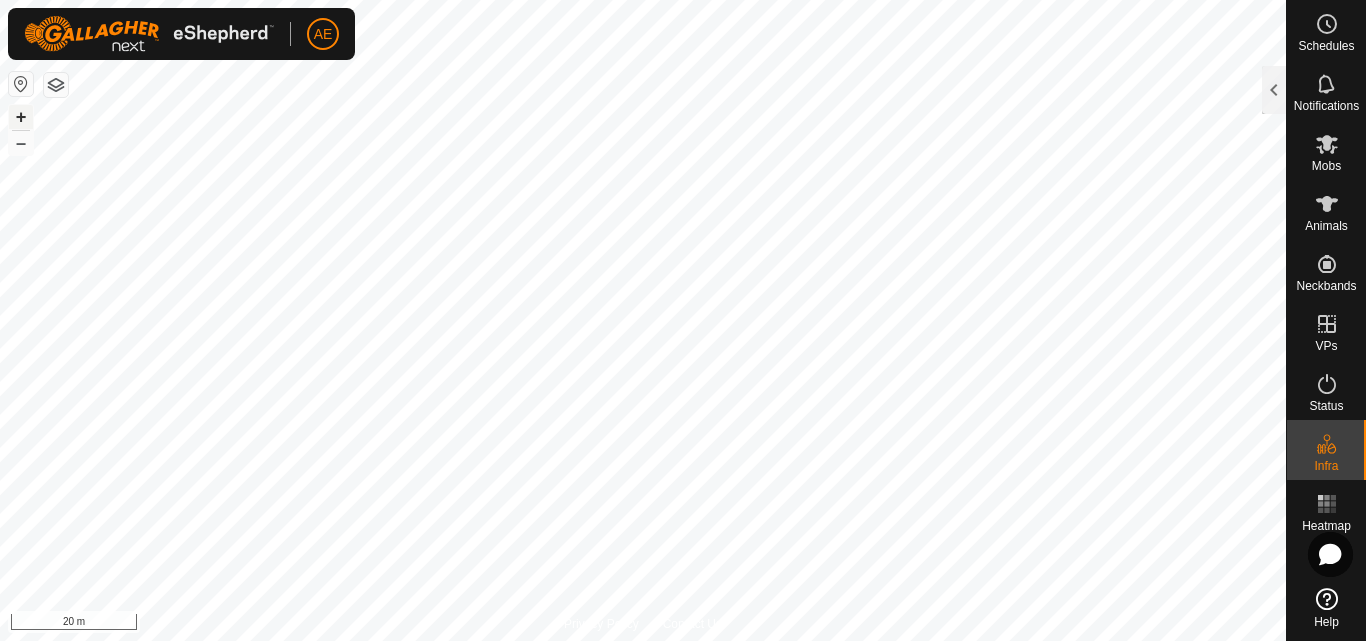 click on "+" at bounding box center (21, 117) 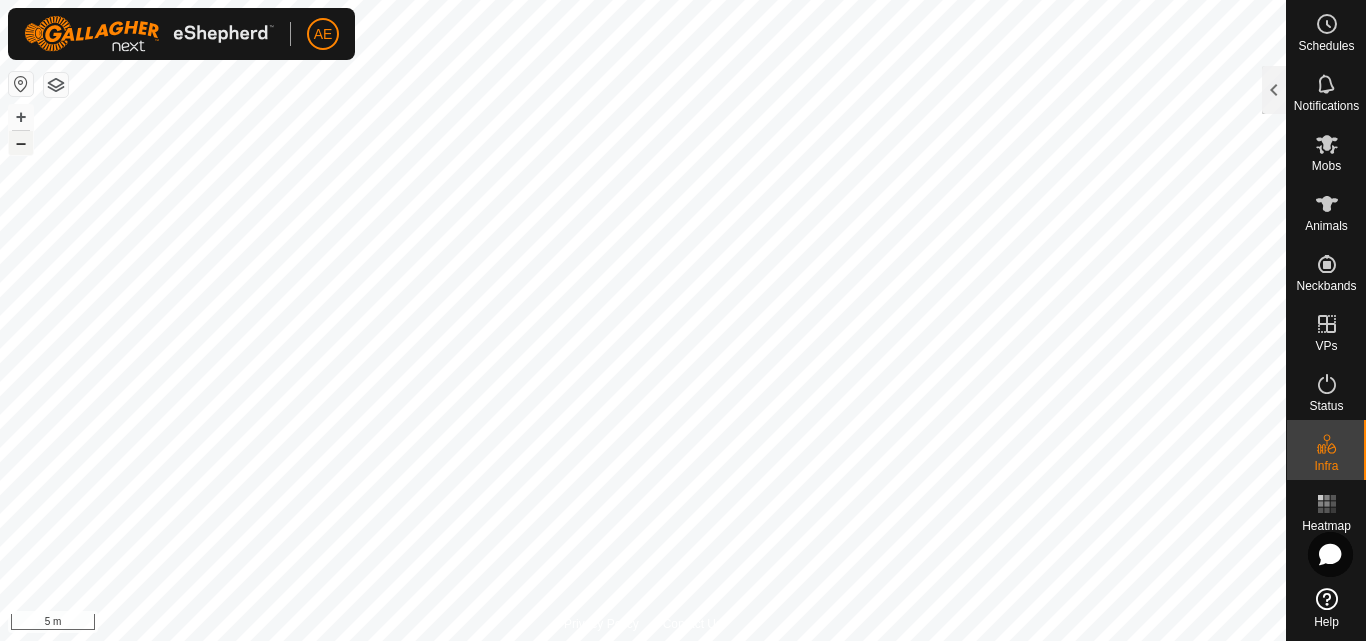 click on "–" at bounding box center [21, 143] 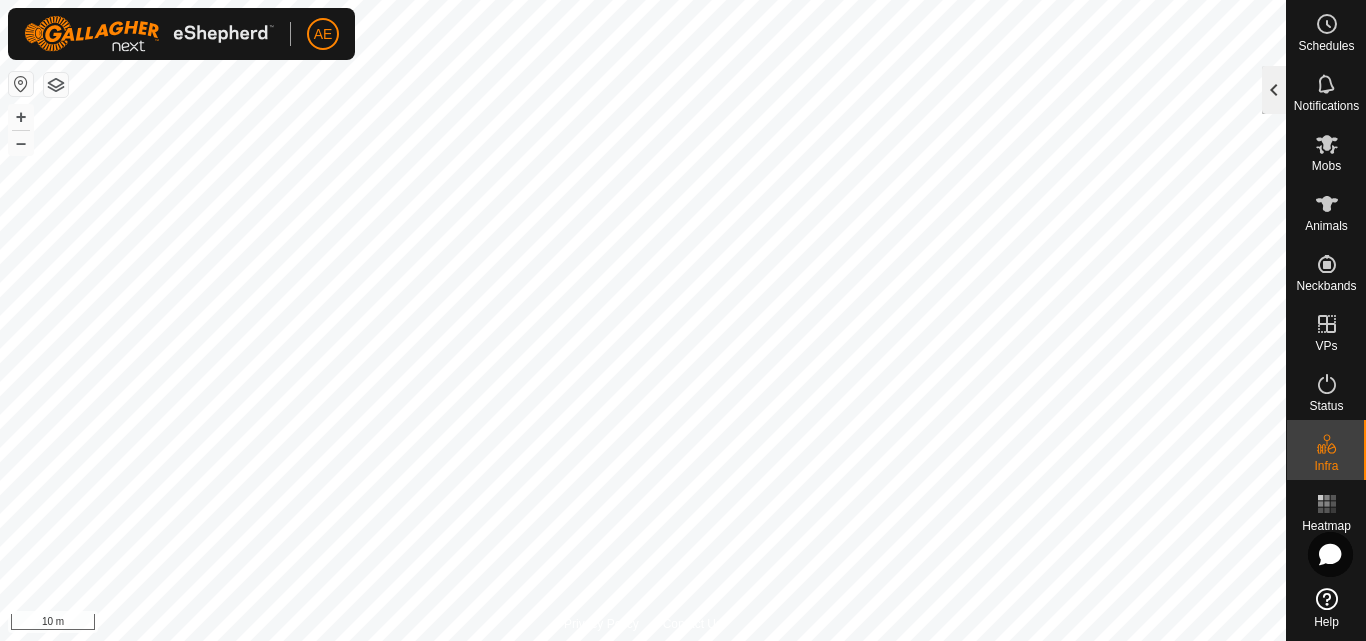 click 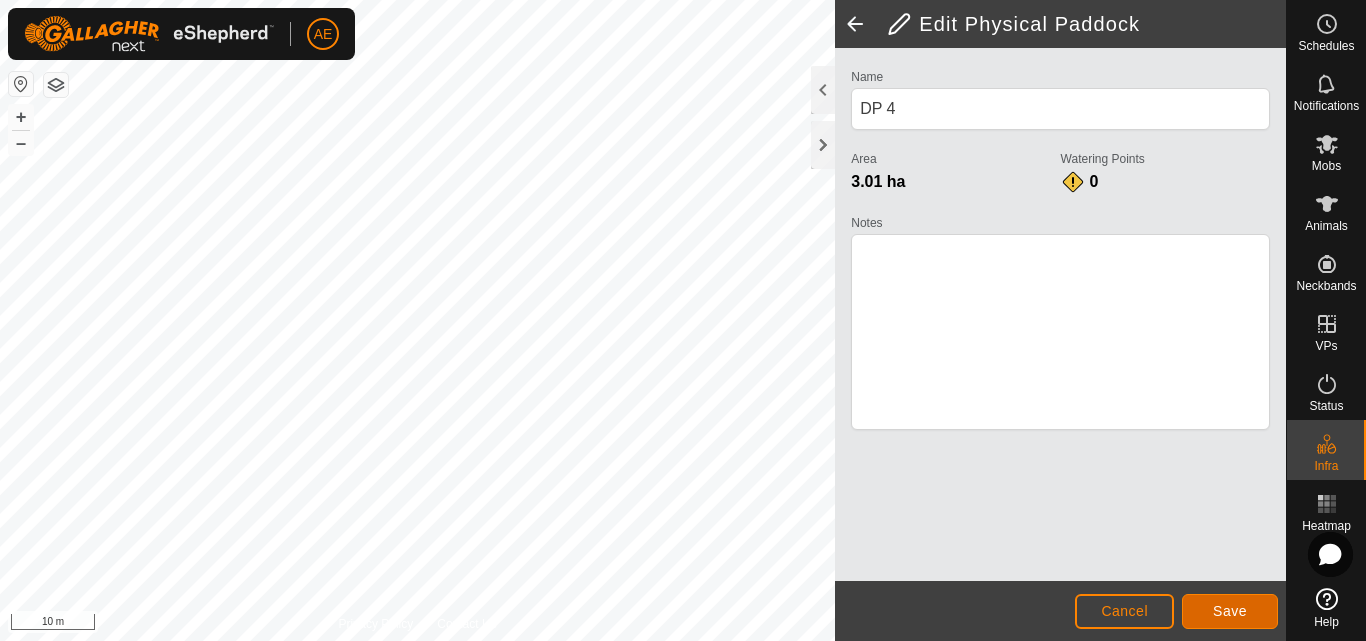 click on "Save" 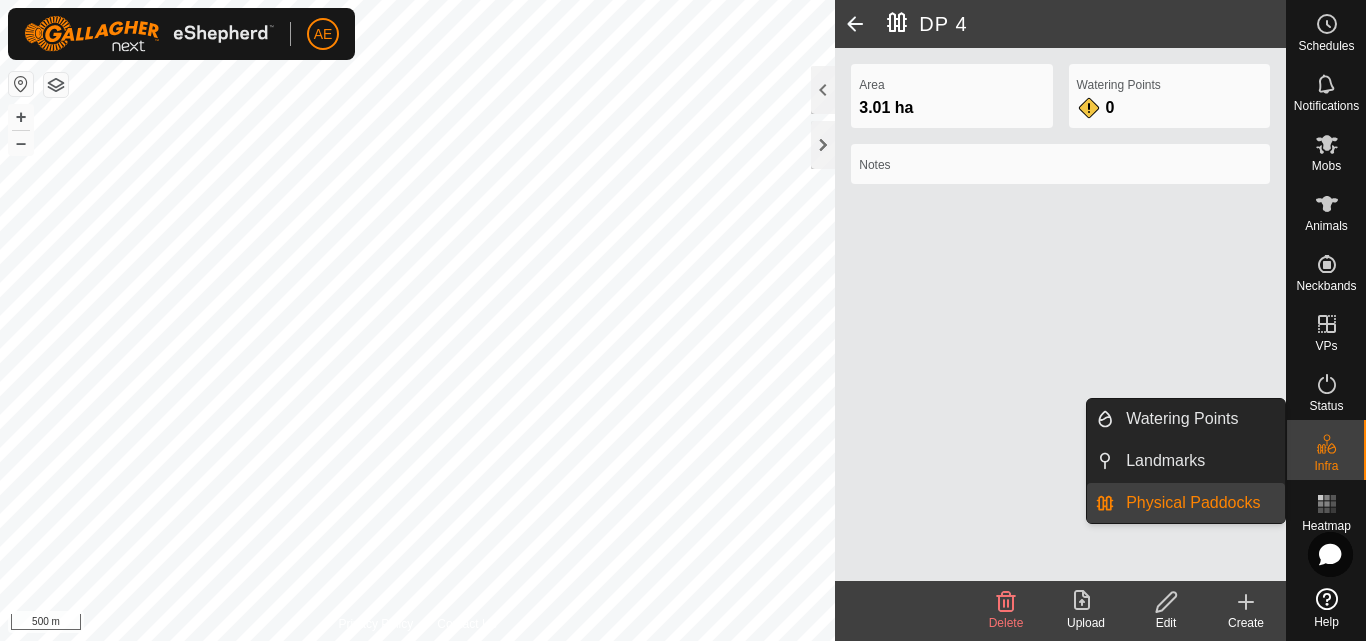 click on "Physical Paddocks" at bounding box center [1199, 503] 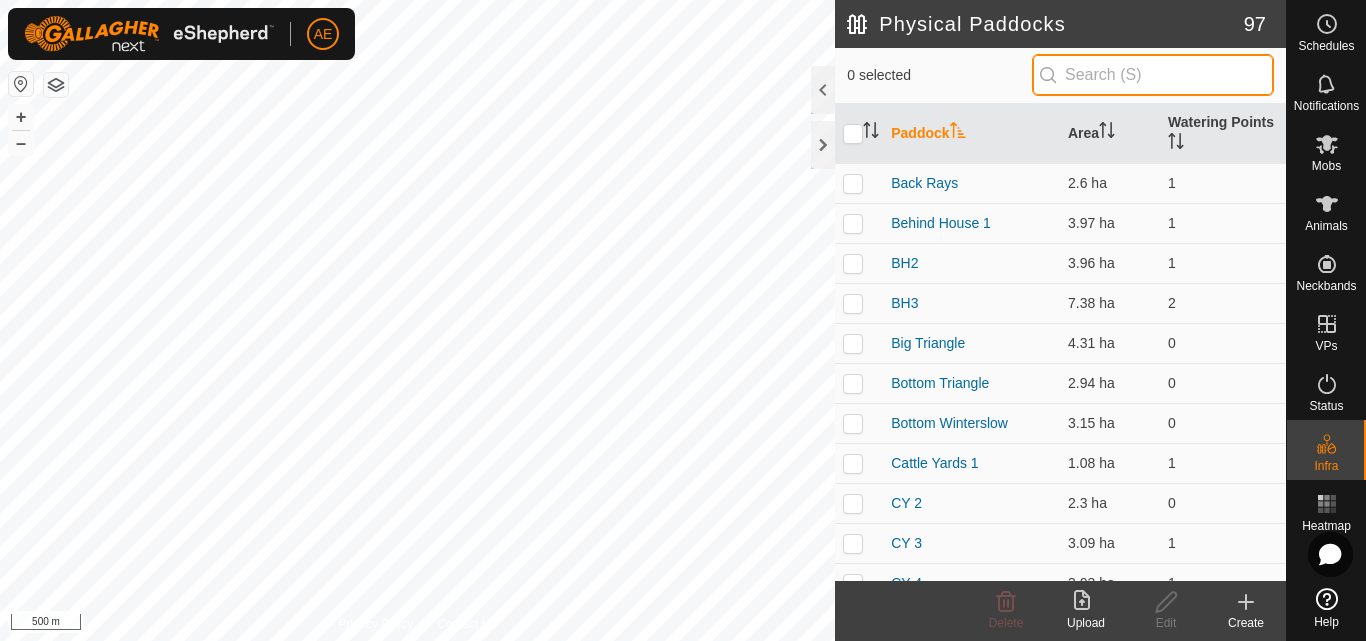 click at bounding box center (1153, 75) 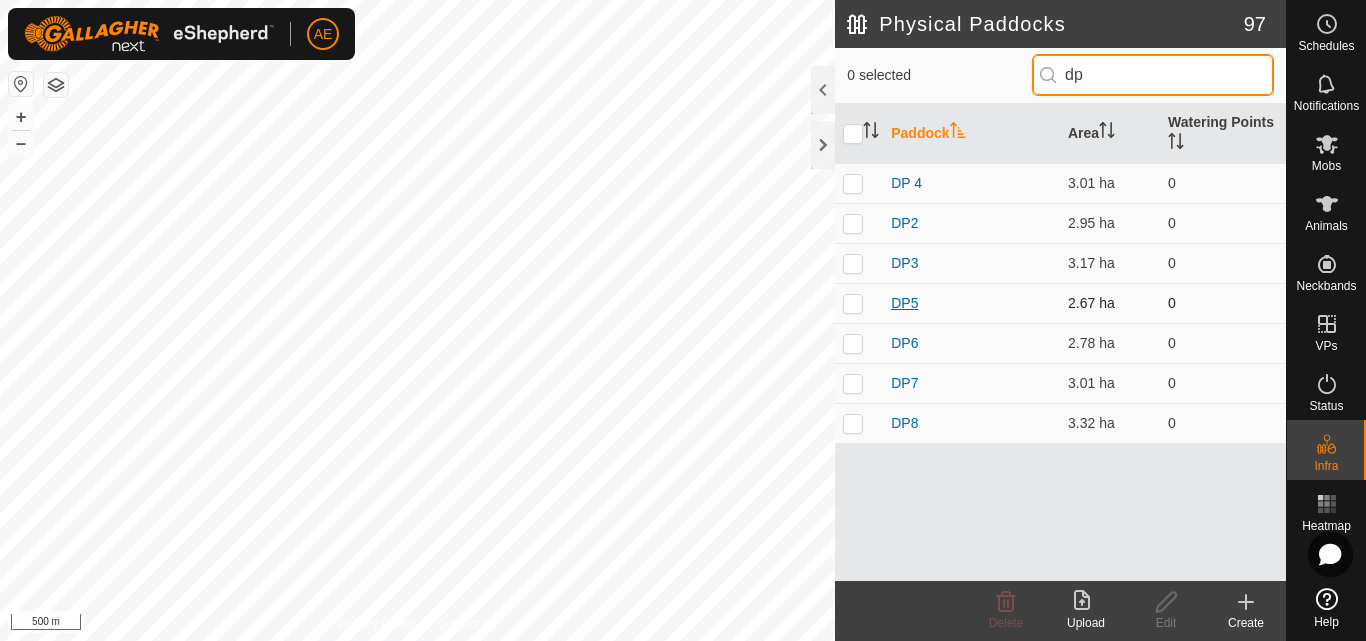 type on "dp" 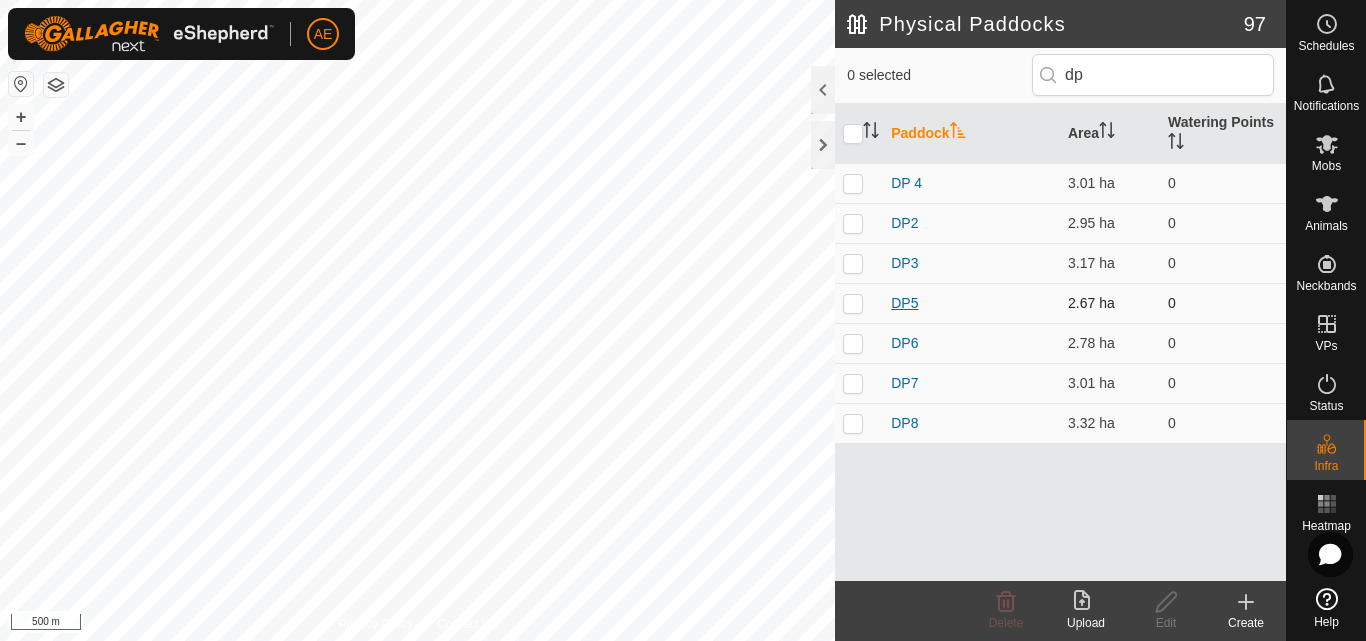 click on "DP5" at bounding box center [904, 303] 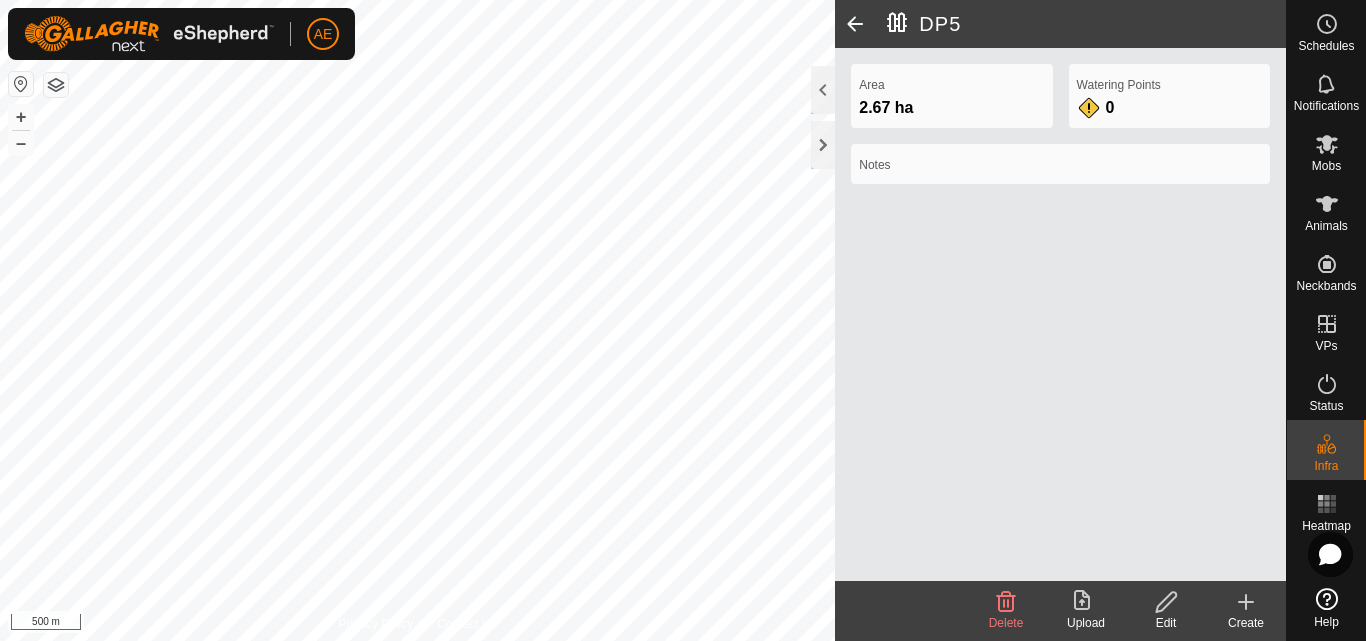 click 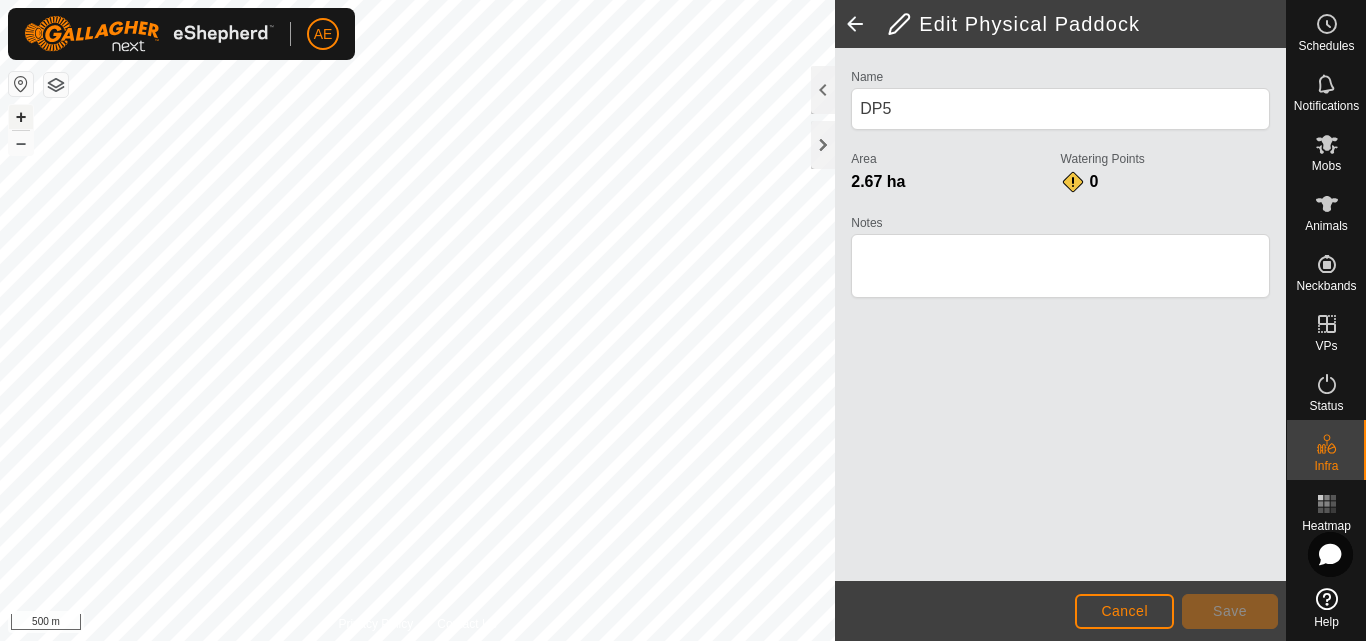 click on "+" at bounding box center (21, 117) 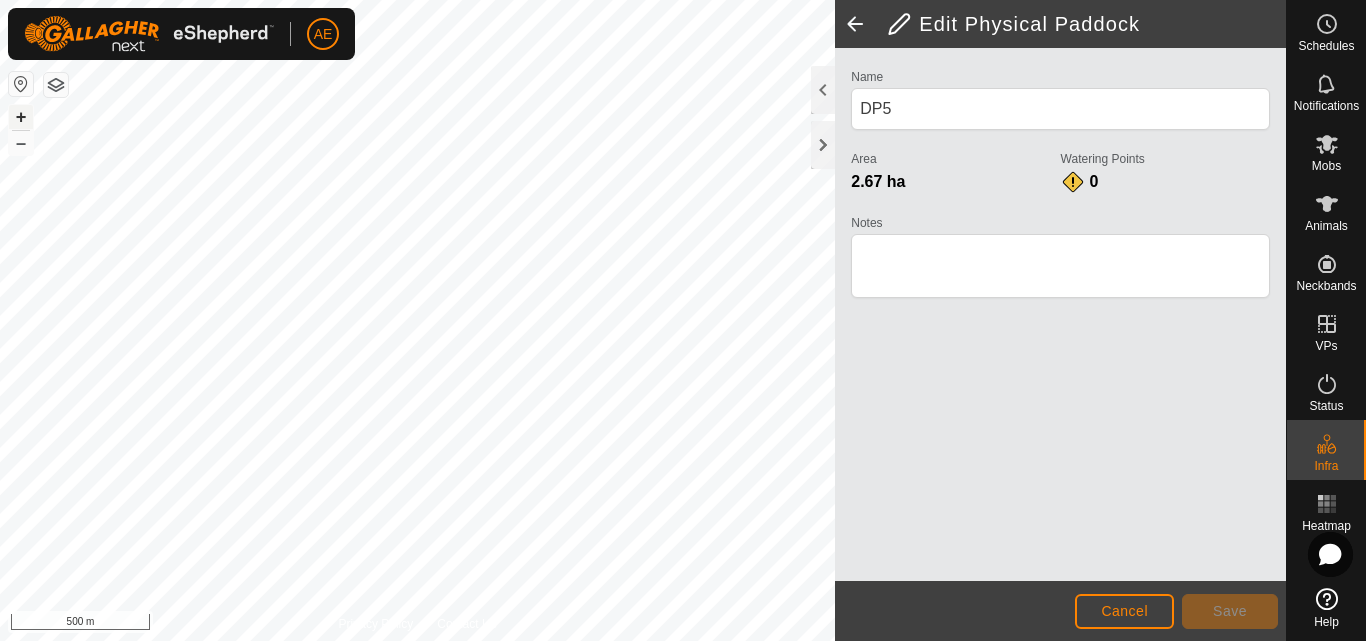 click on "+" at bounding box center [21, 117] 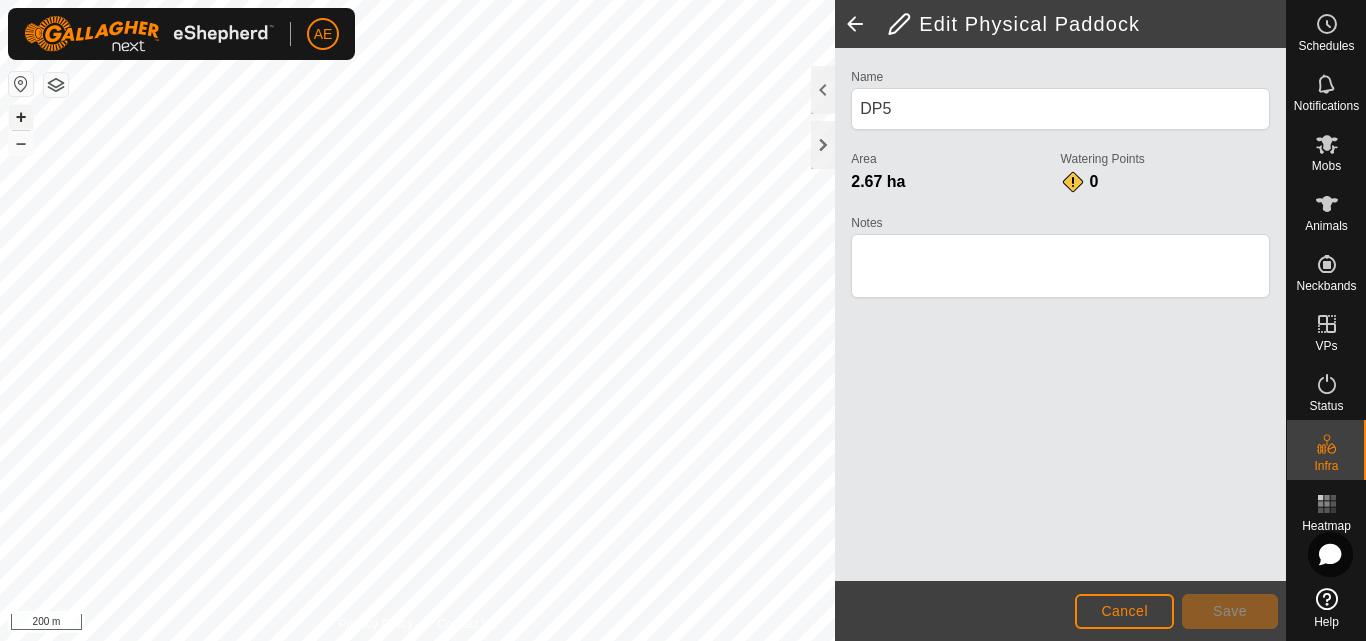 click on "+" at bounding box center [21, 117] 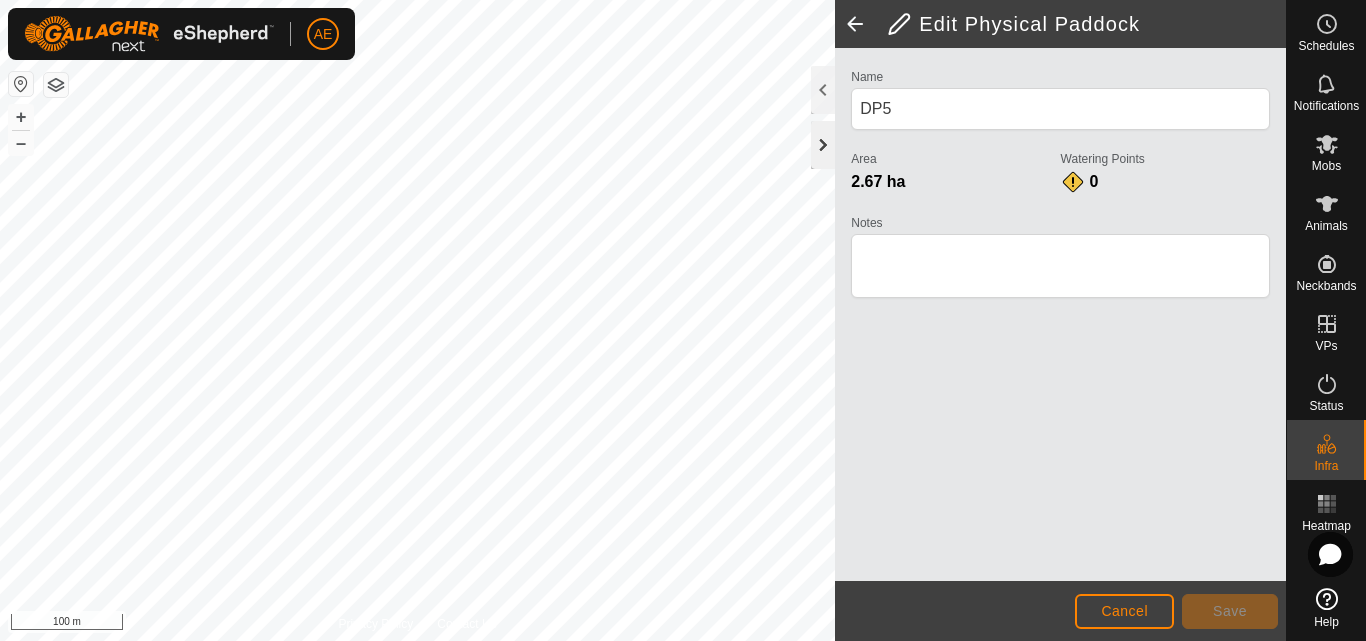 click 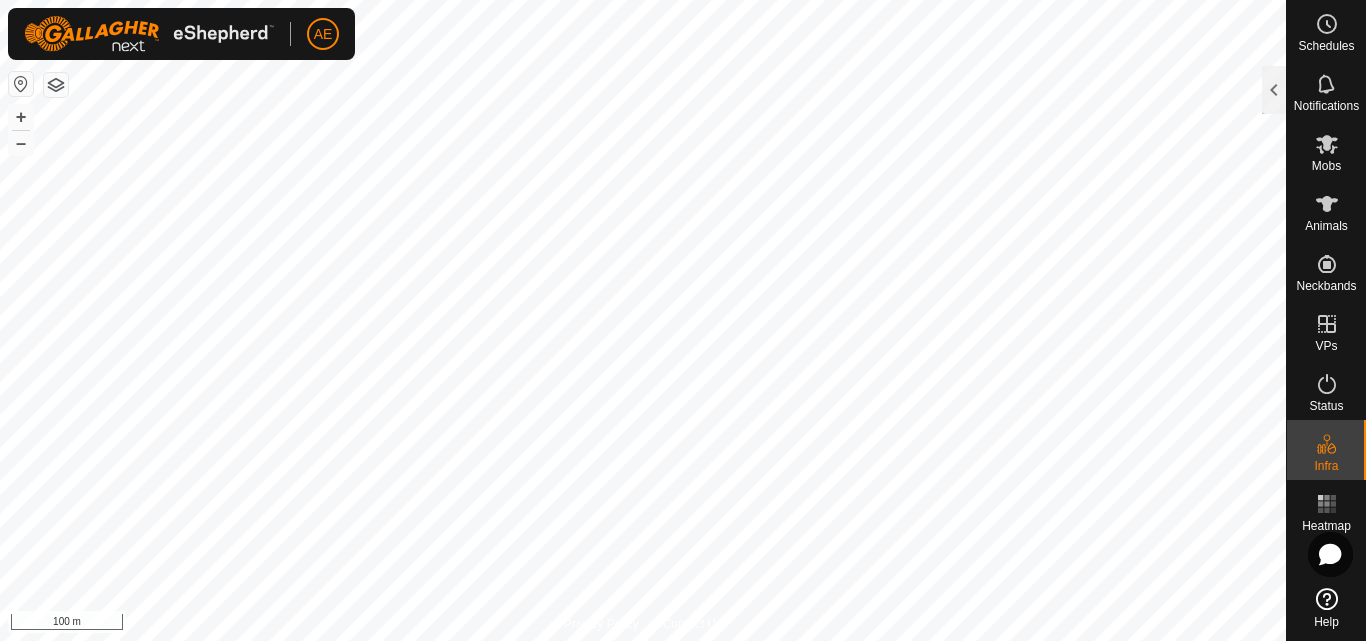 click on "AE Schedules Notifications Mobs Animals Neckbands VPs Status Infra Heatmap Help Privacy Policy Contact Us + – ⇧ i 100 m  Edit Physical Paddock  Name DP5 Area 2.67 ha  Watering Points 0 Notes                    Cancel Save" at bounding box center [683, 320] 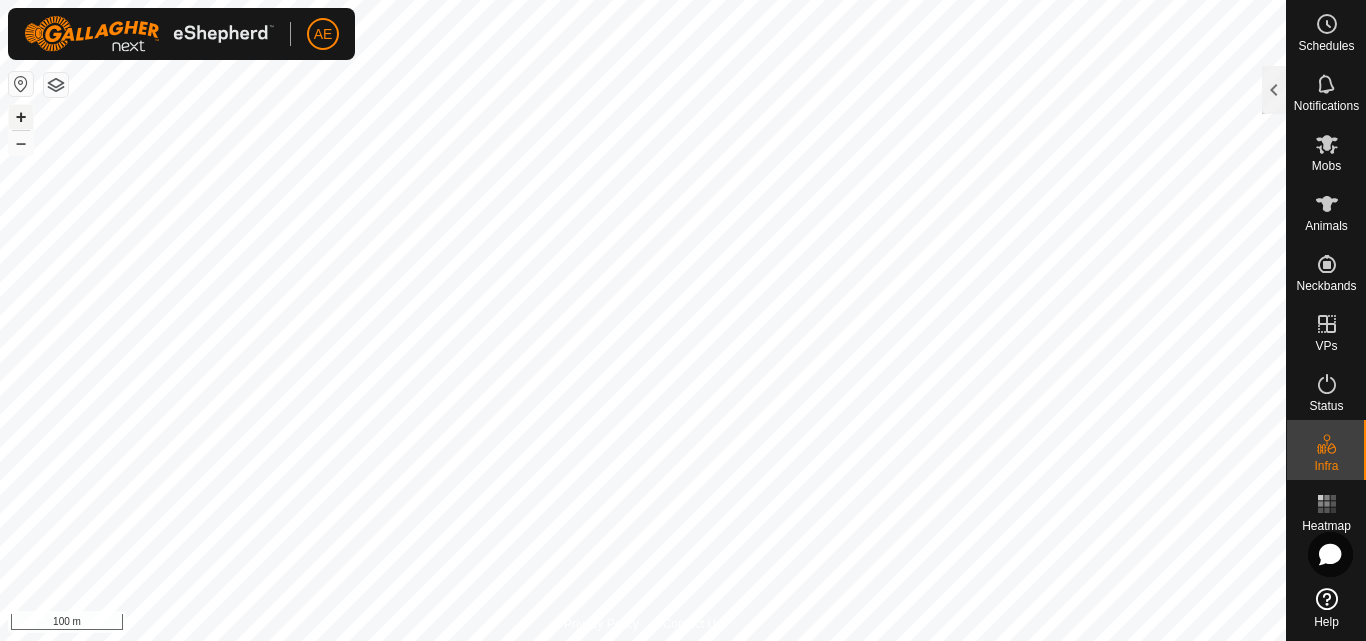 click on "+" at bounding box center [21, 117] 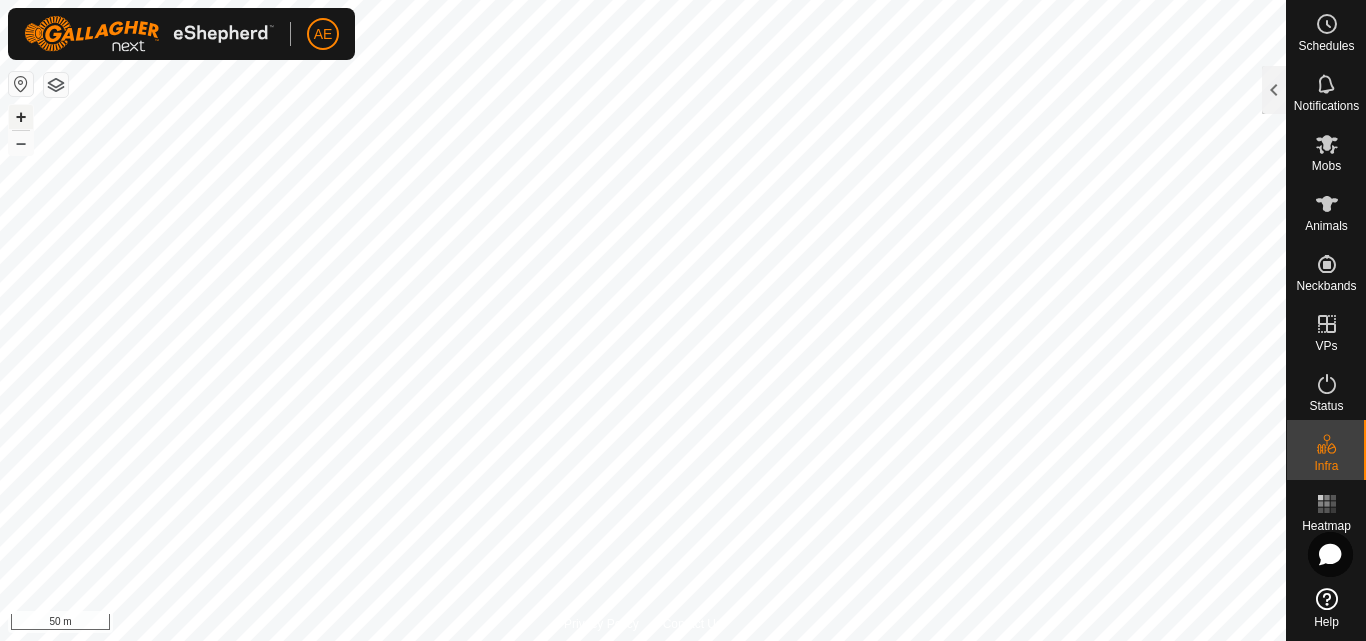 click on "+" at bounding box center [21, 117] 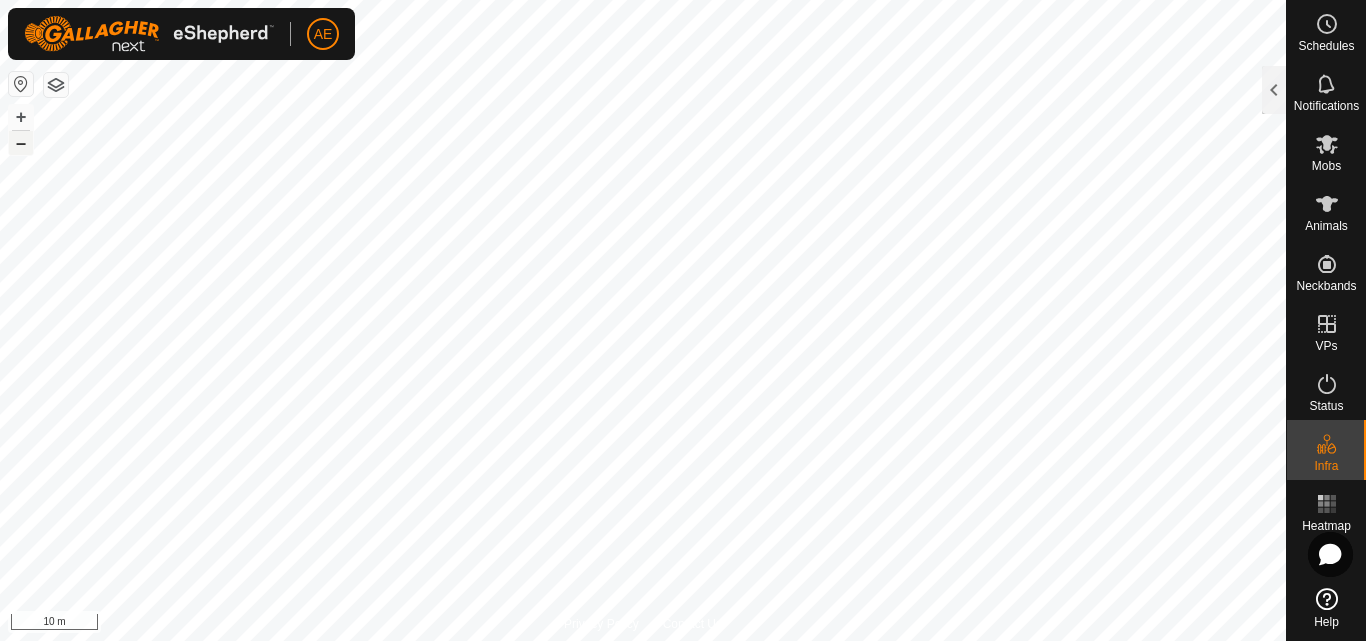 click on "–" at bounding box center (21, 143) 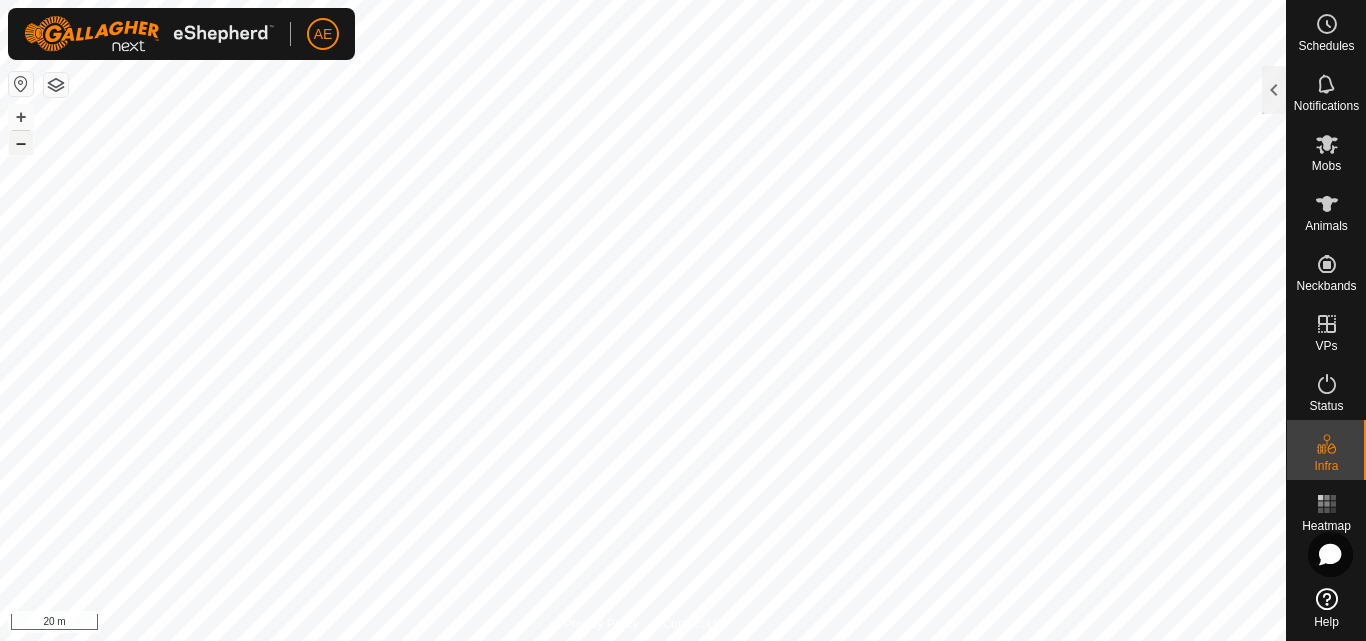 click on "–" at bounding box center [21, 143] 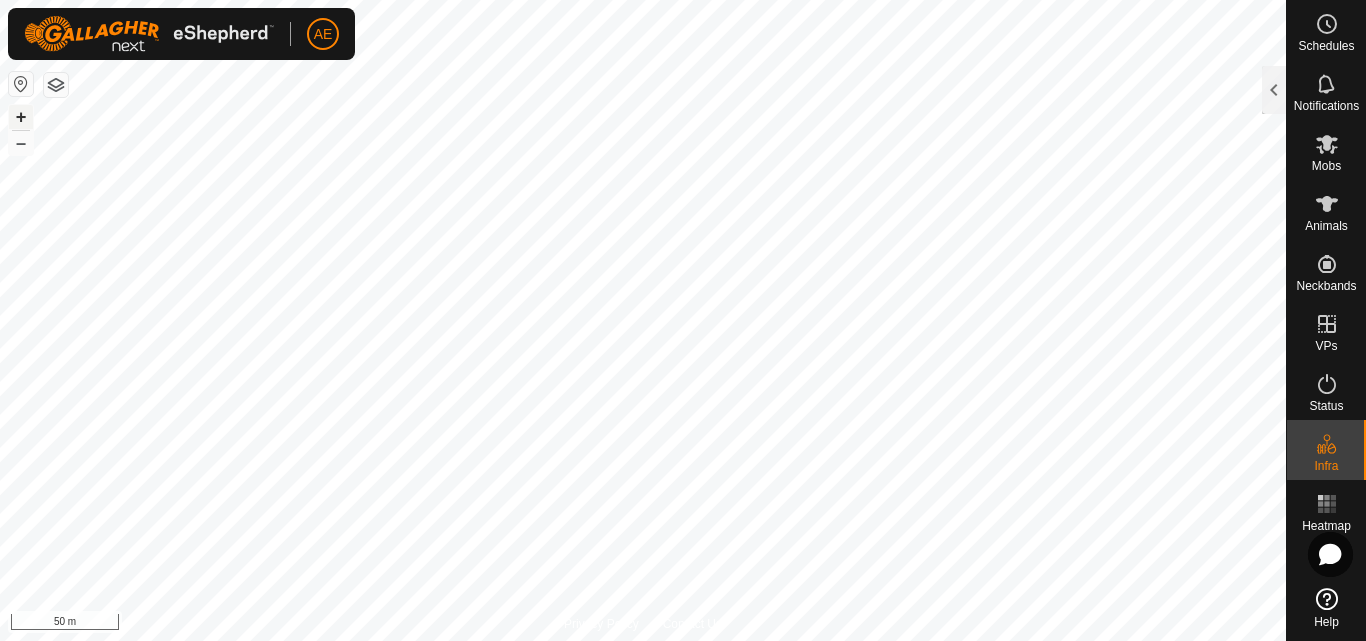 click on "+" at bounding box center [21, 117] 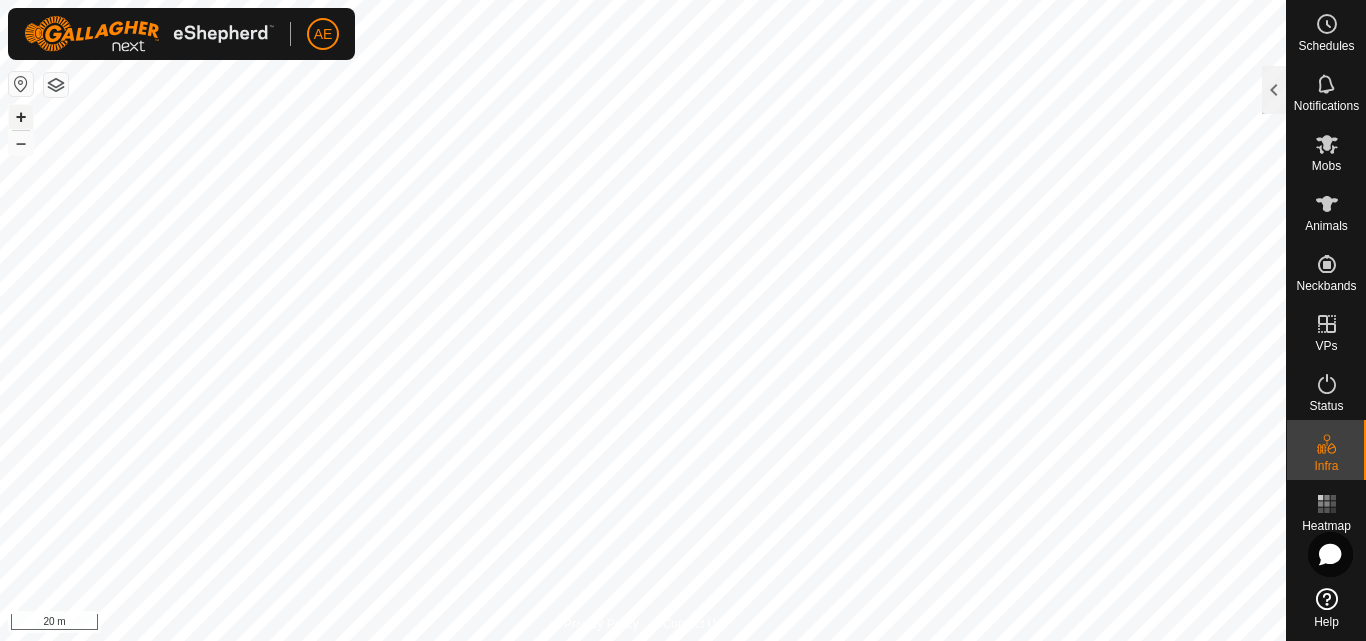 click on "+" at bounding box center [21, 117] 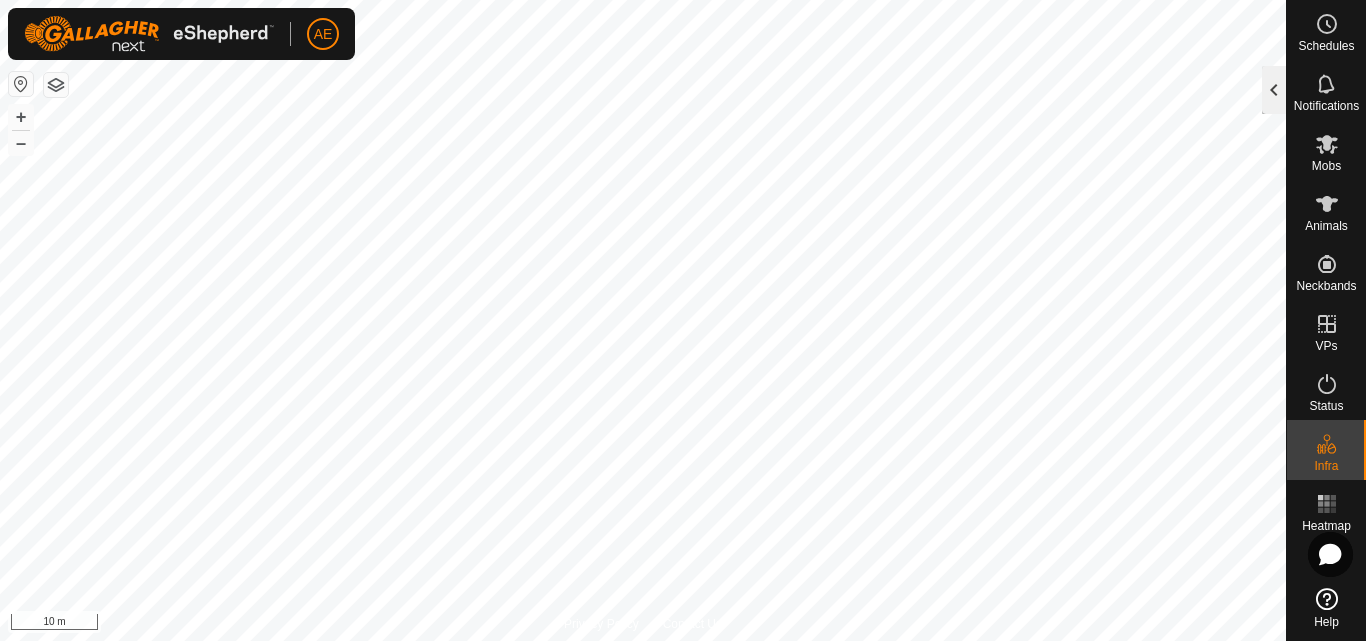 click 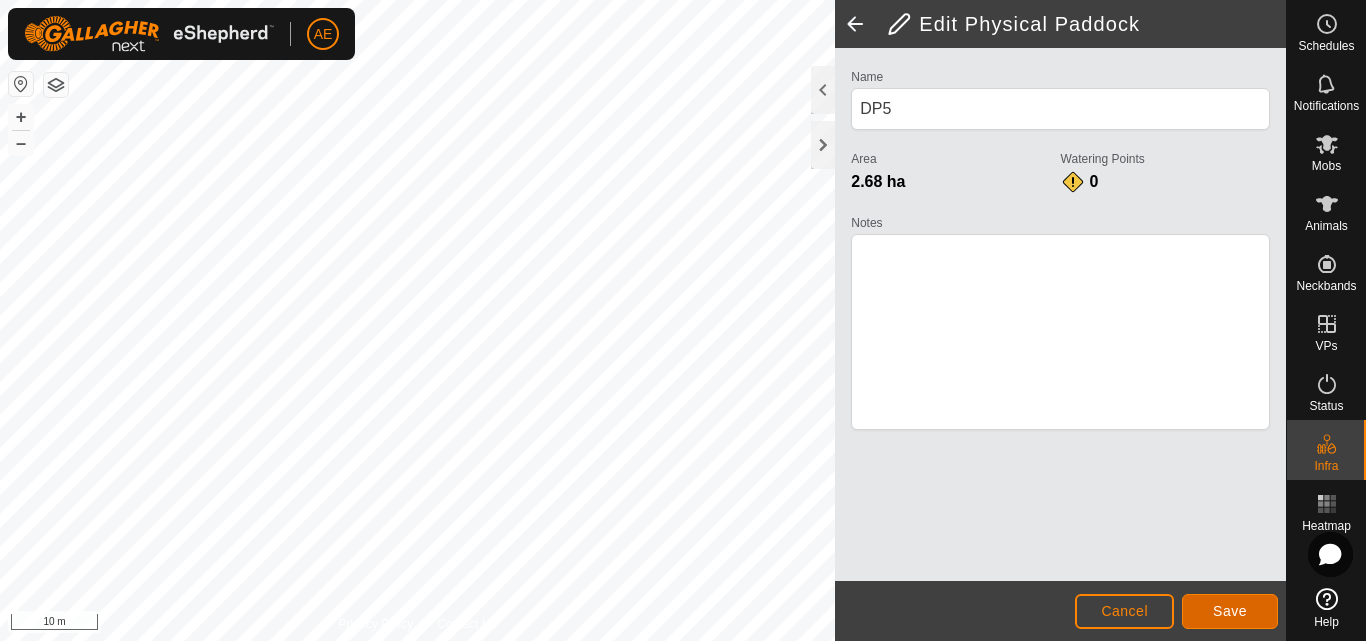 click on "Save" 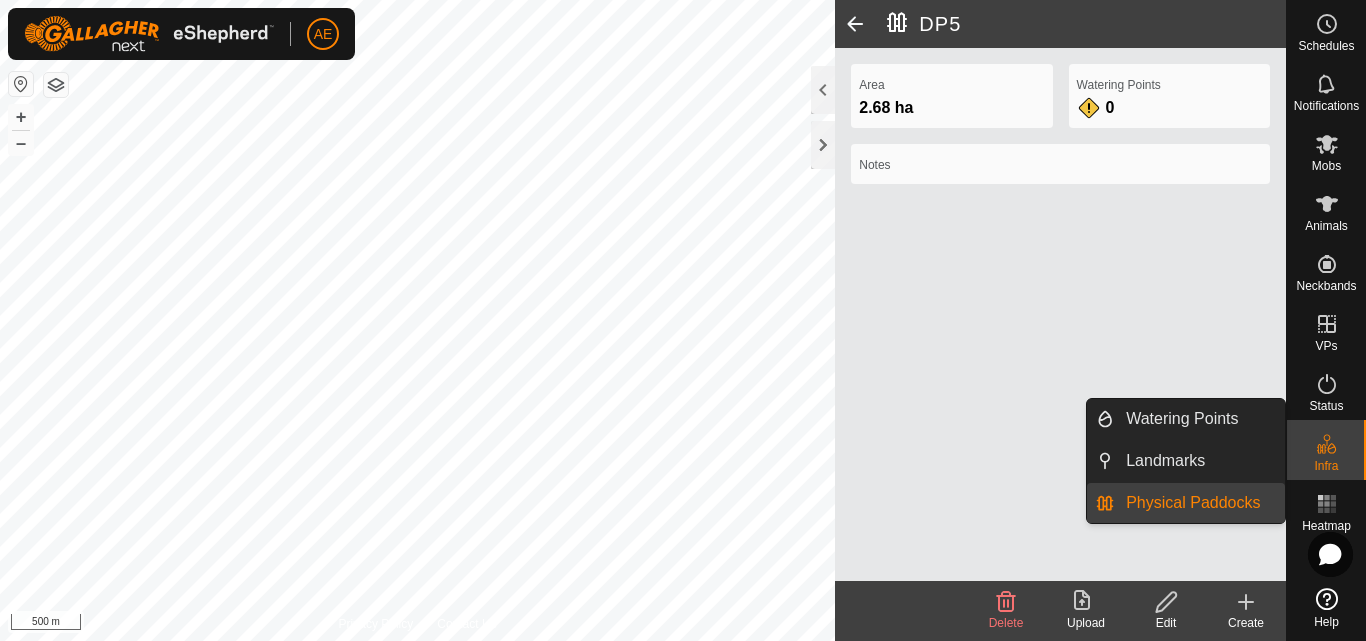 click on "Physical Paddocks" at bounding box center [1199, 503] 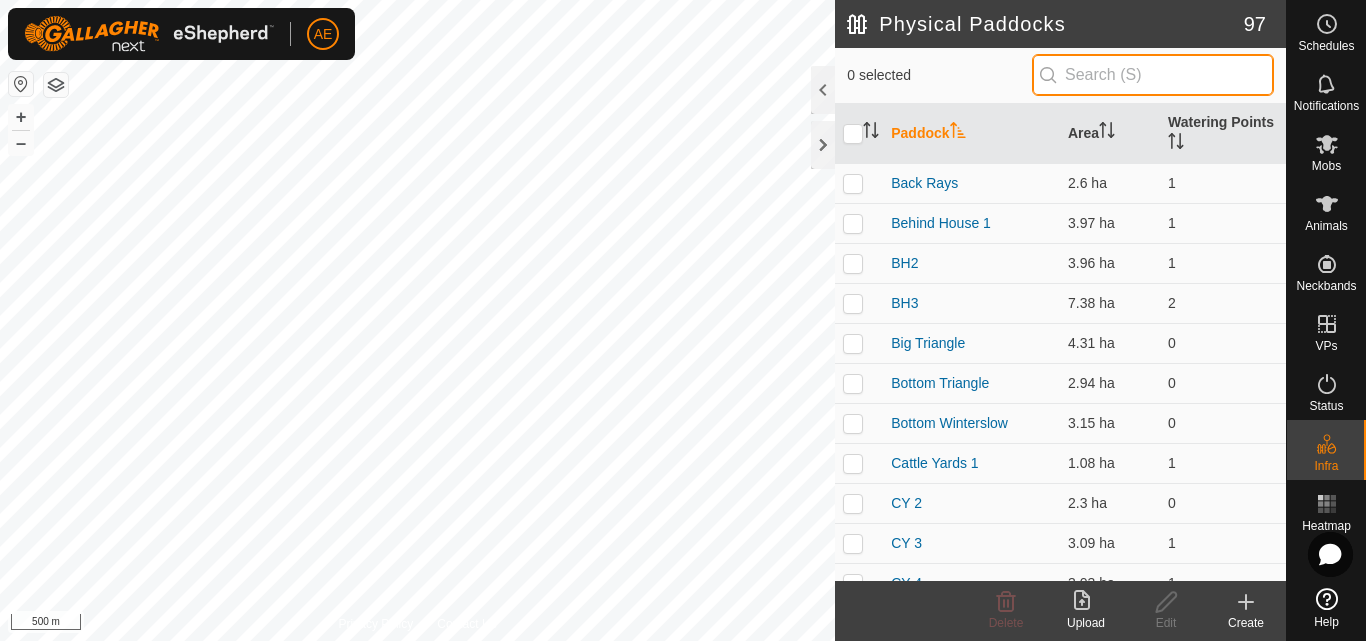 click at bounding box center [1153, 75] 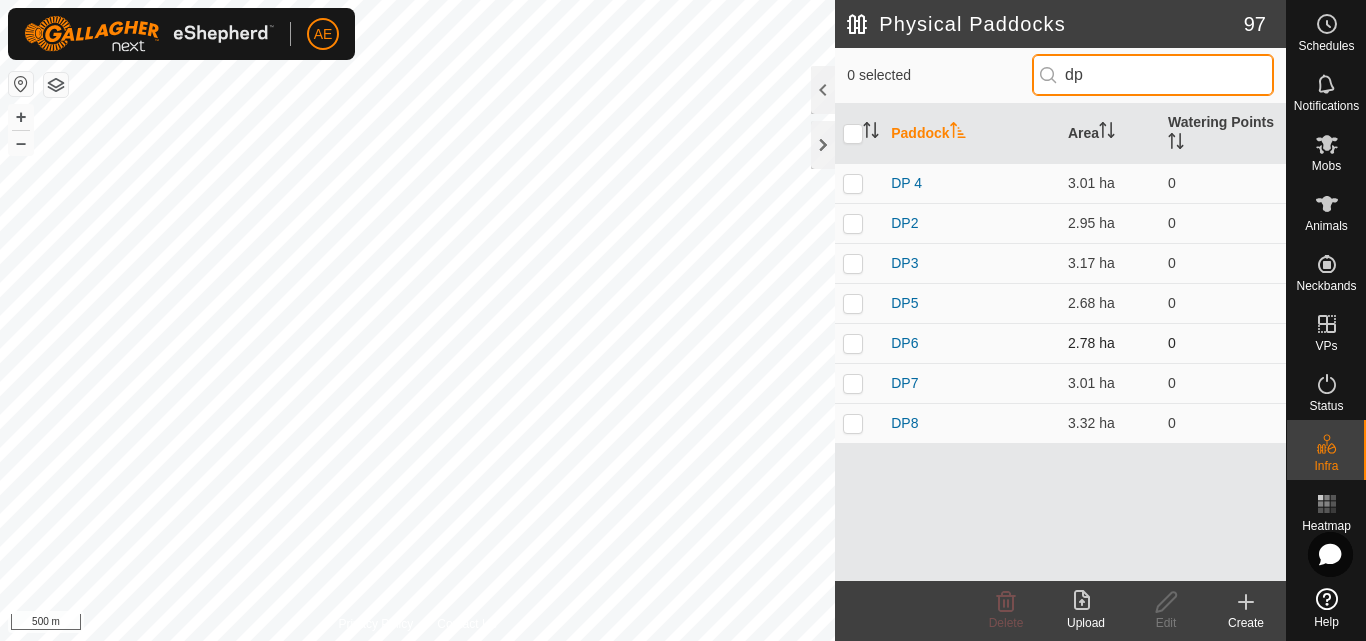 type on "dp" 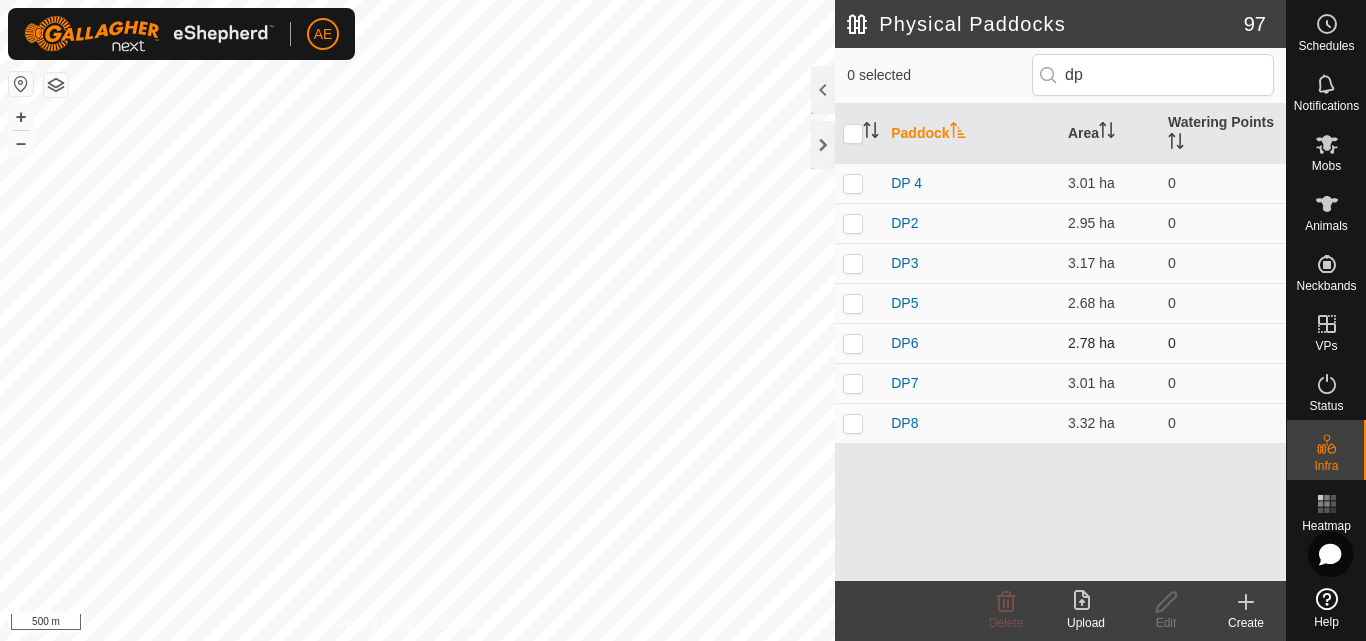 click on "DP6" at bounding box center [971, 343] 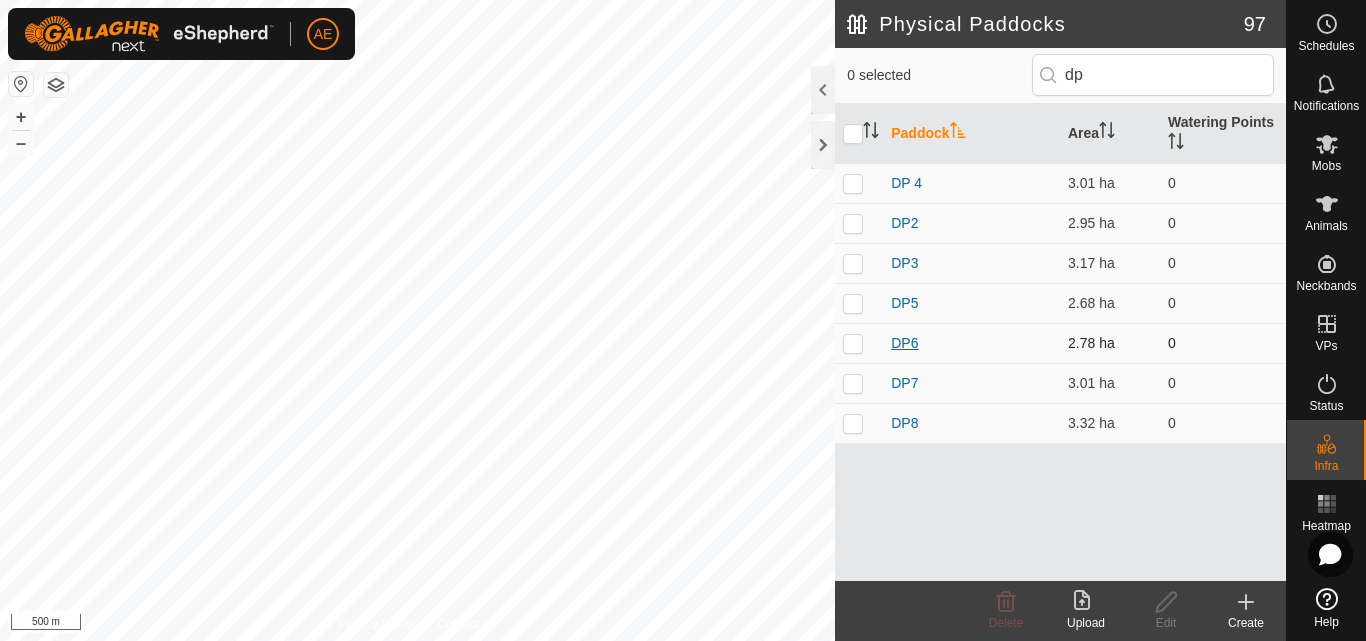 click on "DP6" at bounding box center [904, 343] 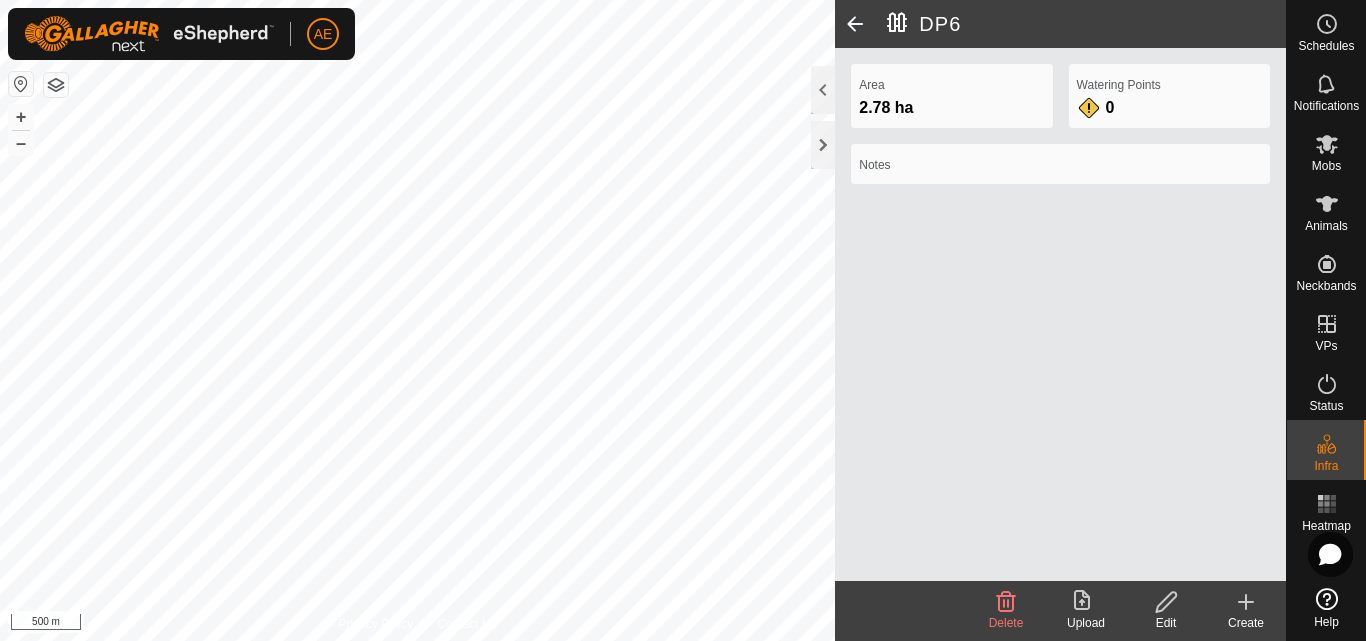click 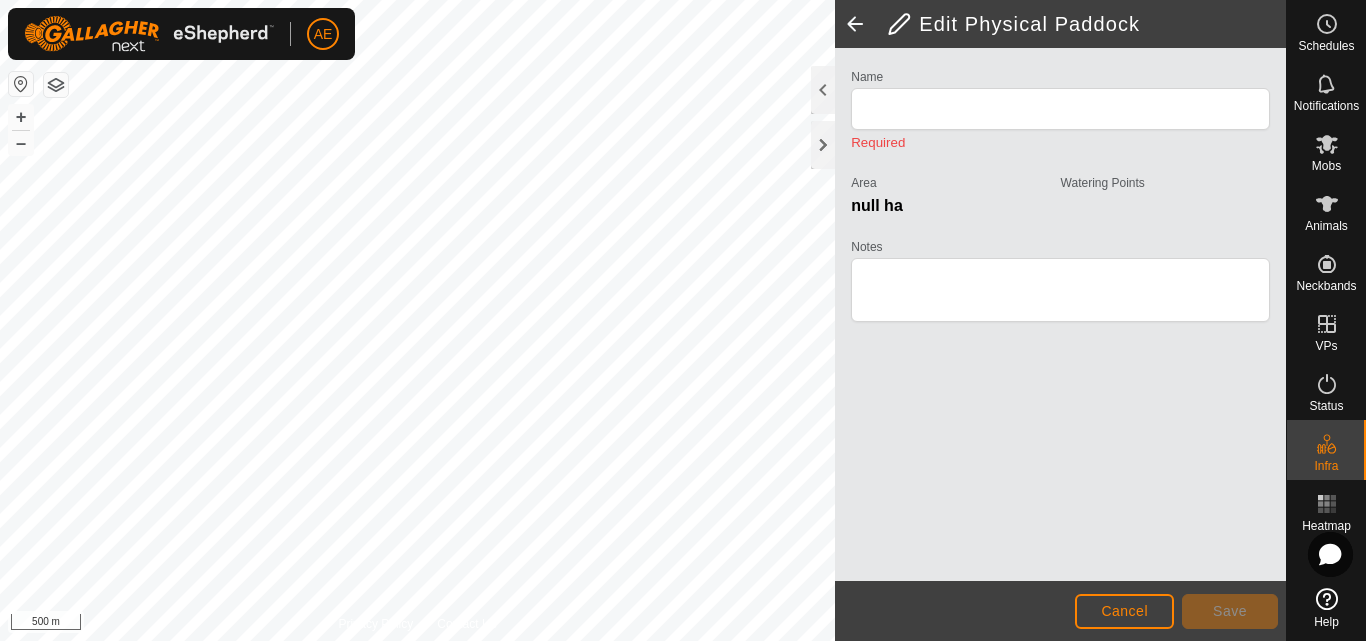type on "DP6" 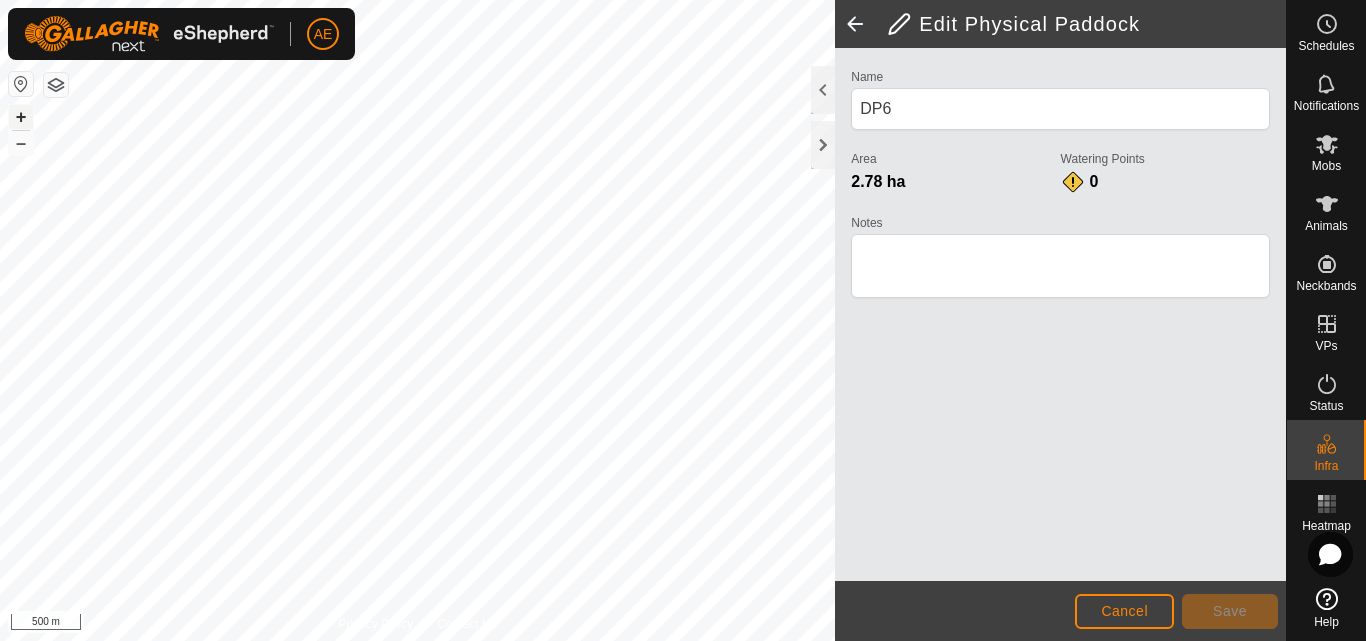 click on "+" at bounding box center (21, 117) 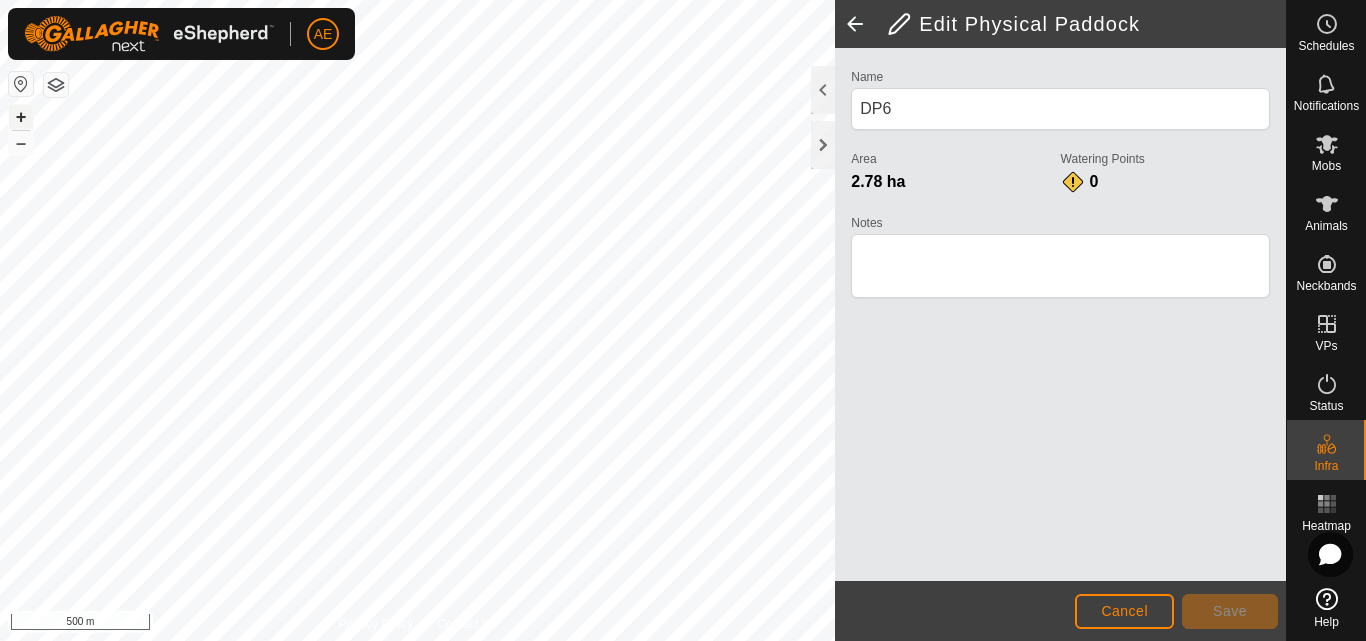 click on "+" at bounding box center [21, 117] 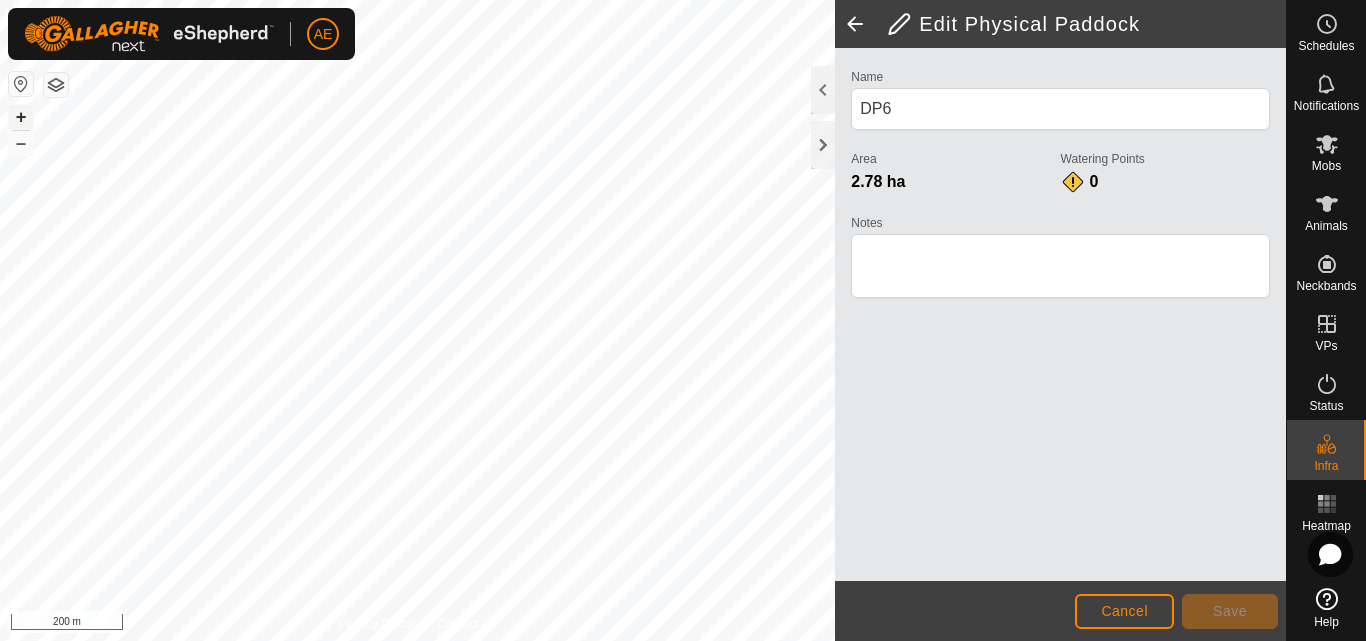 click on "+" at bounding box center (21, 117) 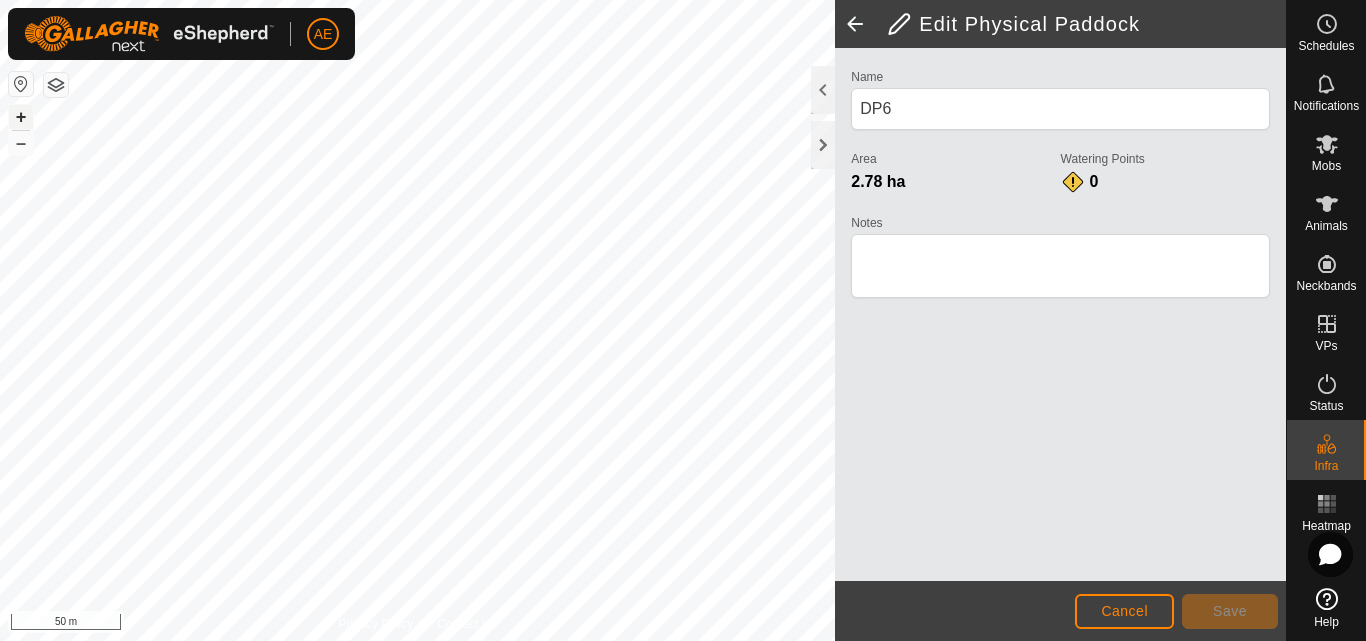 click on "+" at bounding box center (21, 117) 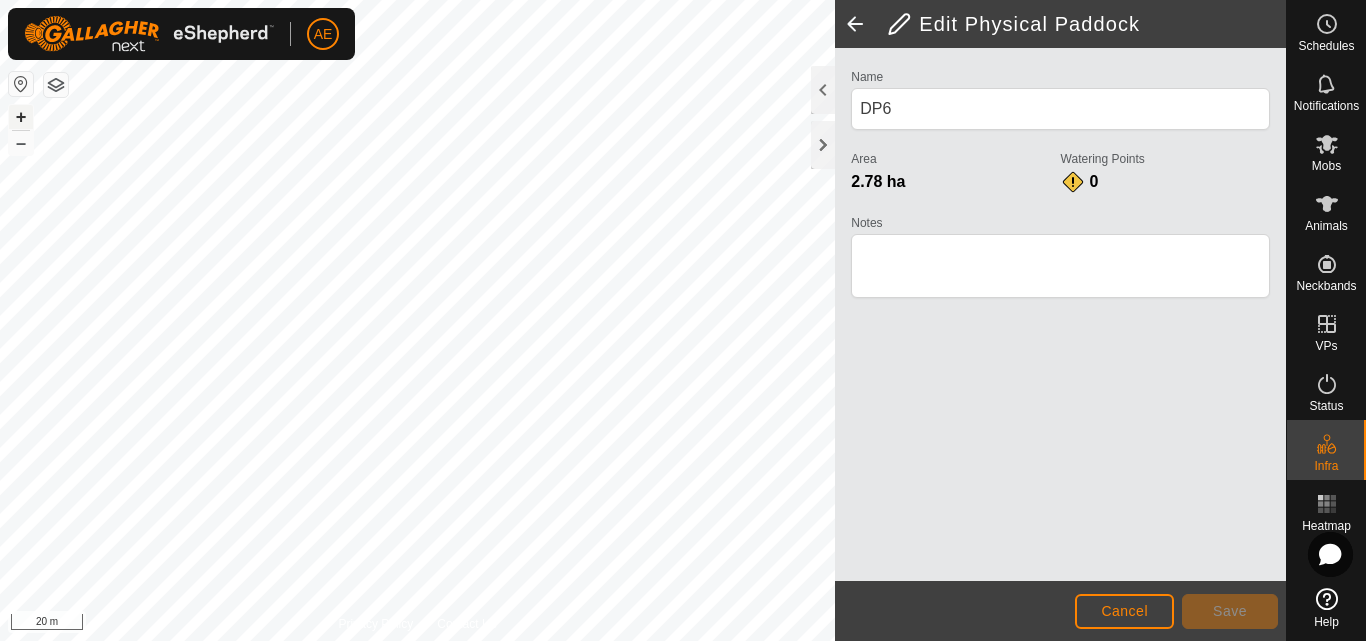 click on "+" at bounding box center (21, 117) 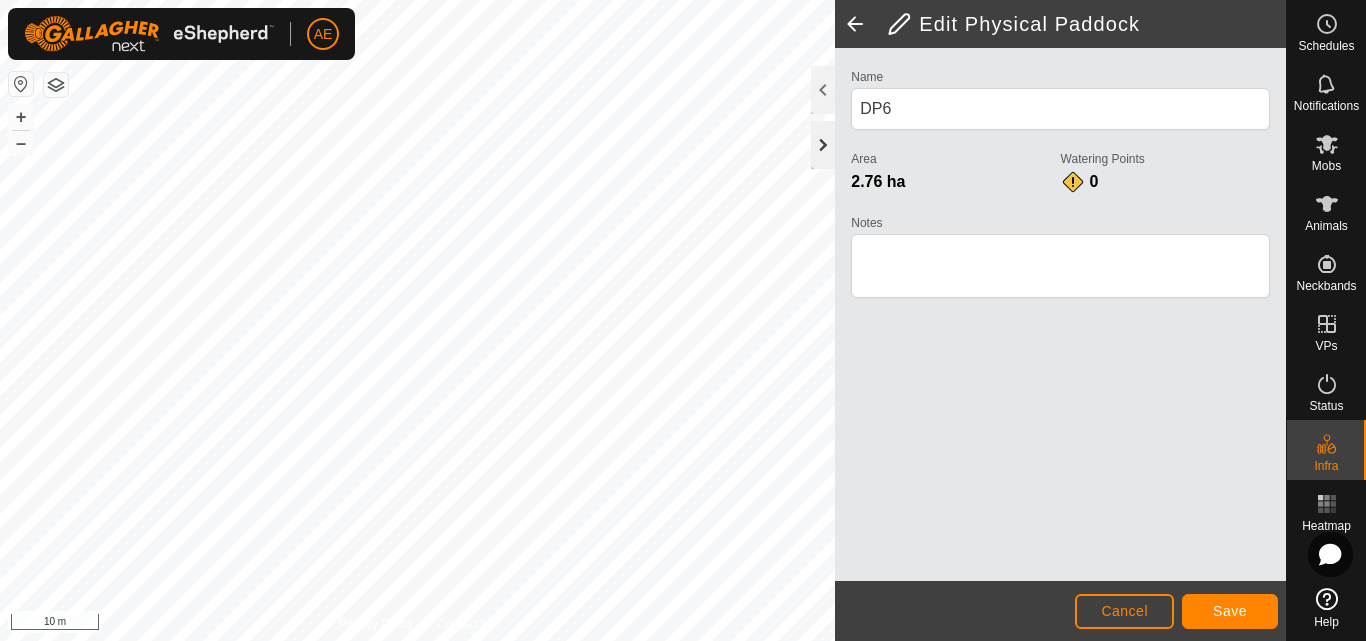 click 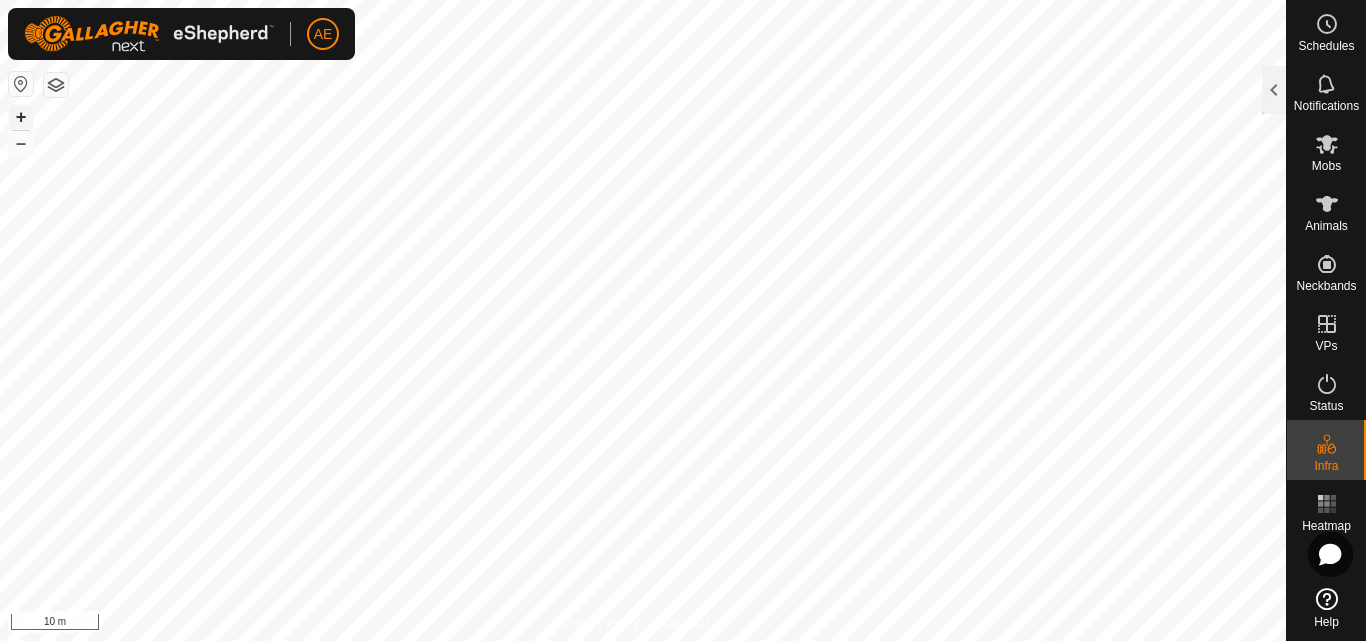 click on "+" at bounding box center [21, 117] 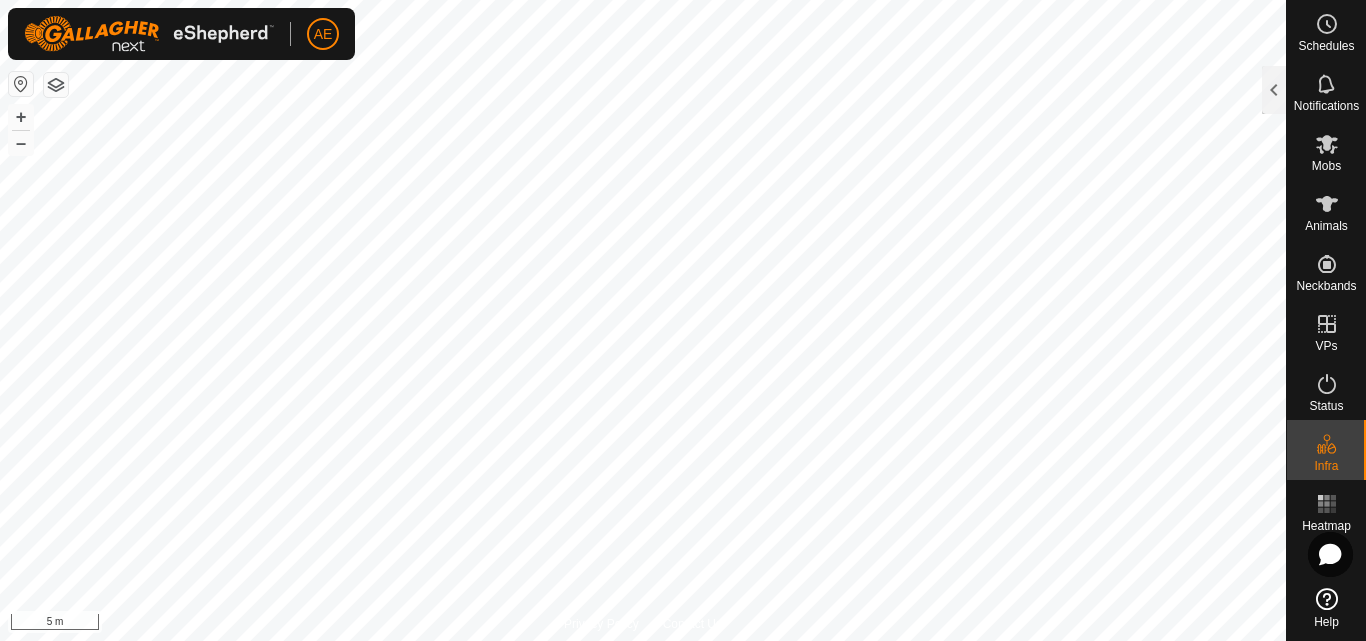 click on "AE Schedules Notifications Mobs Animals Neckbands VPs Status Infra Heatmap Help Privacy Policy Contact Us + – ⇧ i 5 m  Edit Physical Paddock  Name DP6 Area 2.78 ha  Watering Points 0 Notes                    Cancel Save" at bounding box center (683, 320) 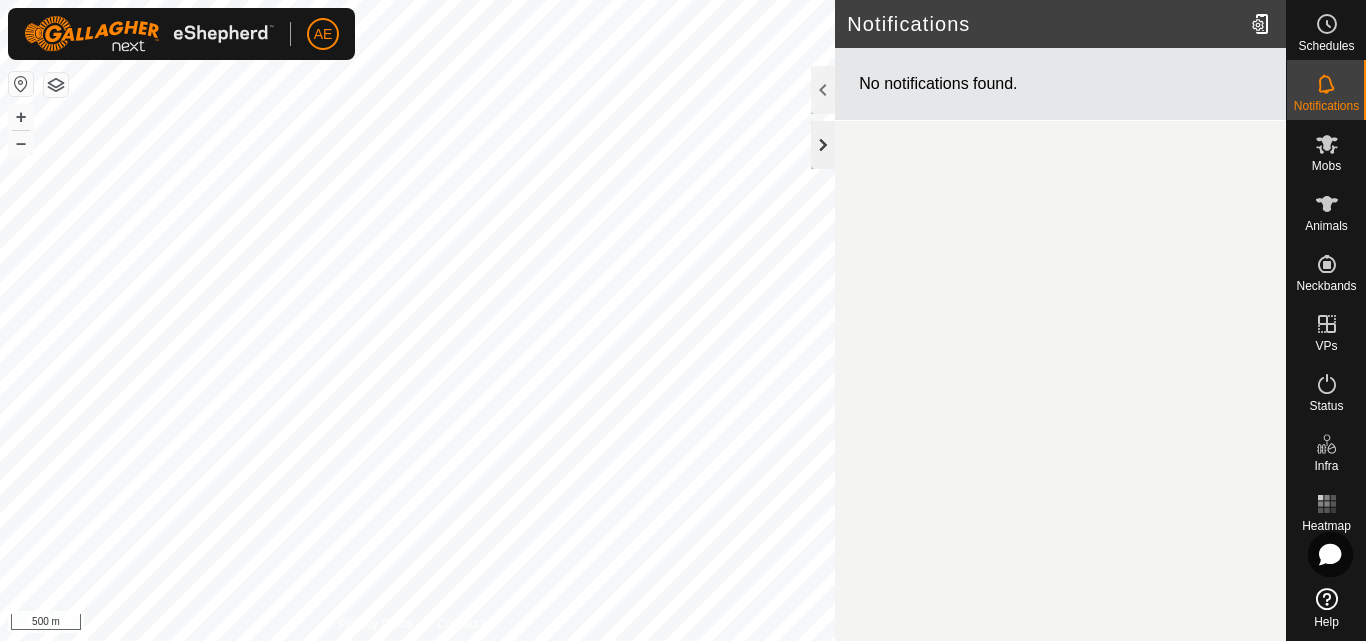 click 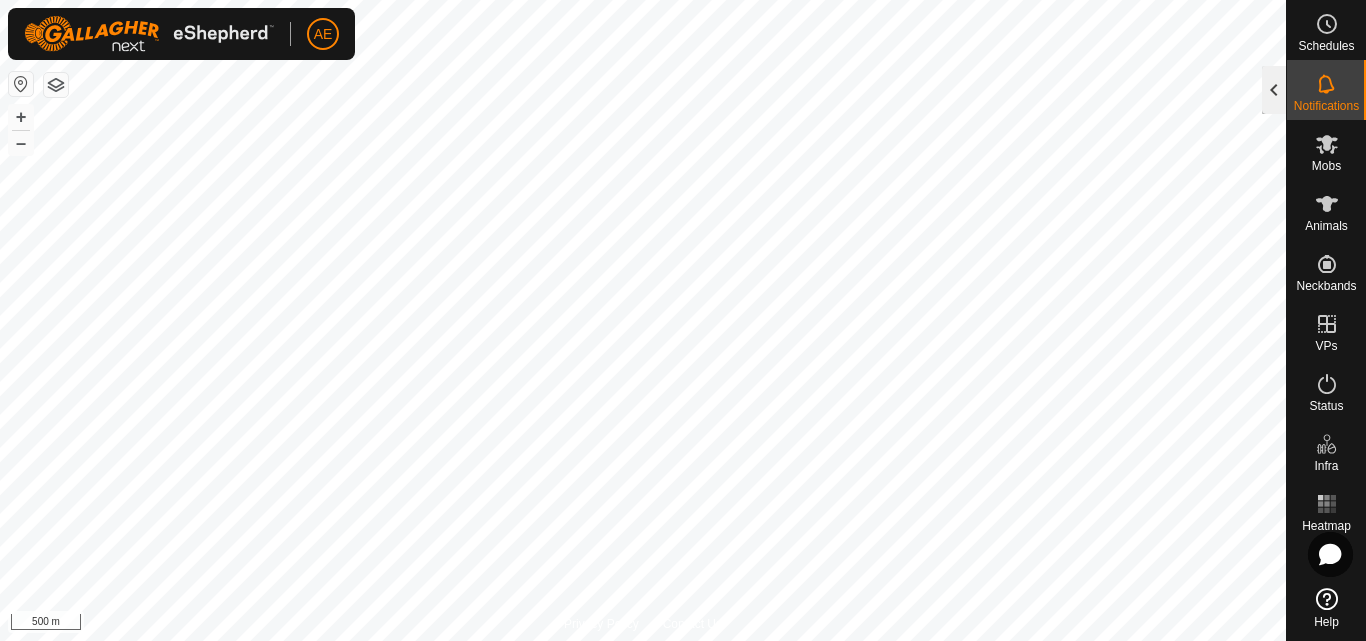 click 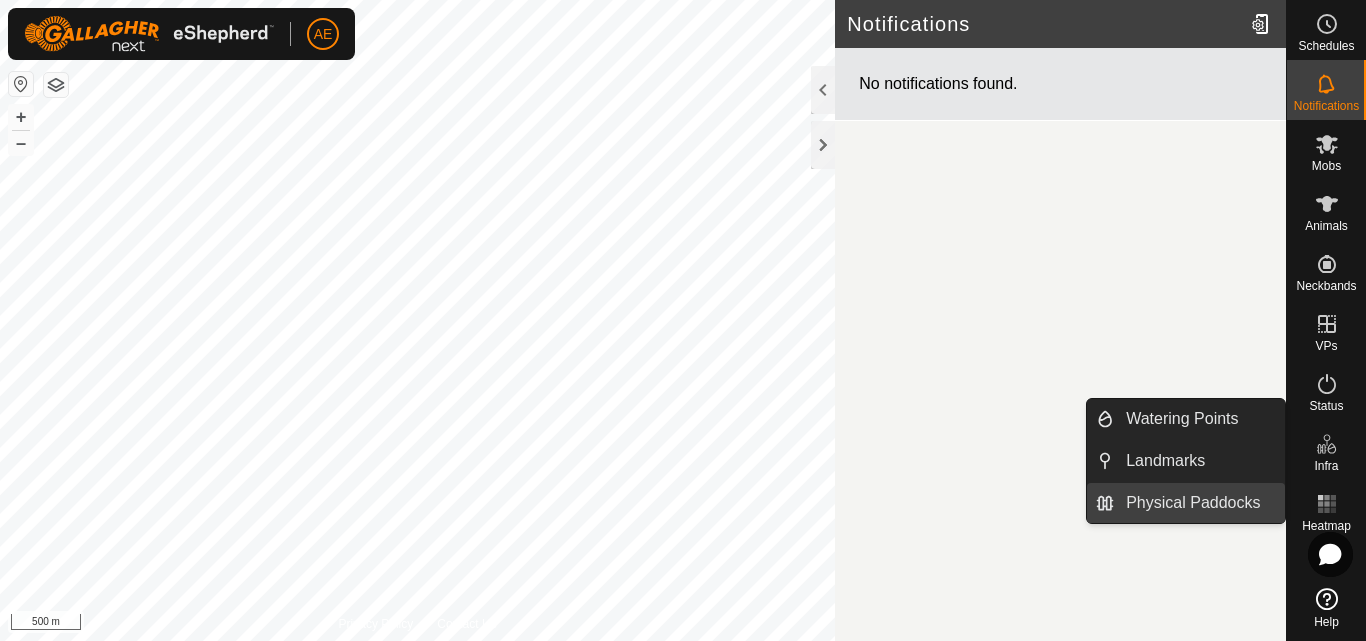 click on "Physical Paddocks" at bounding box center (1199, 503) 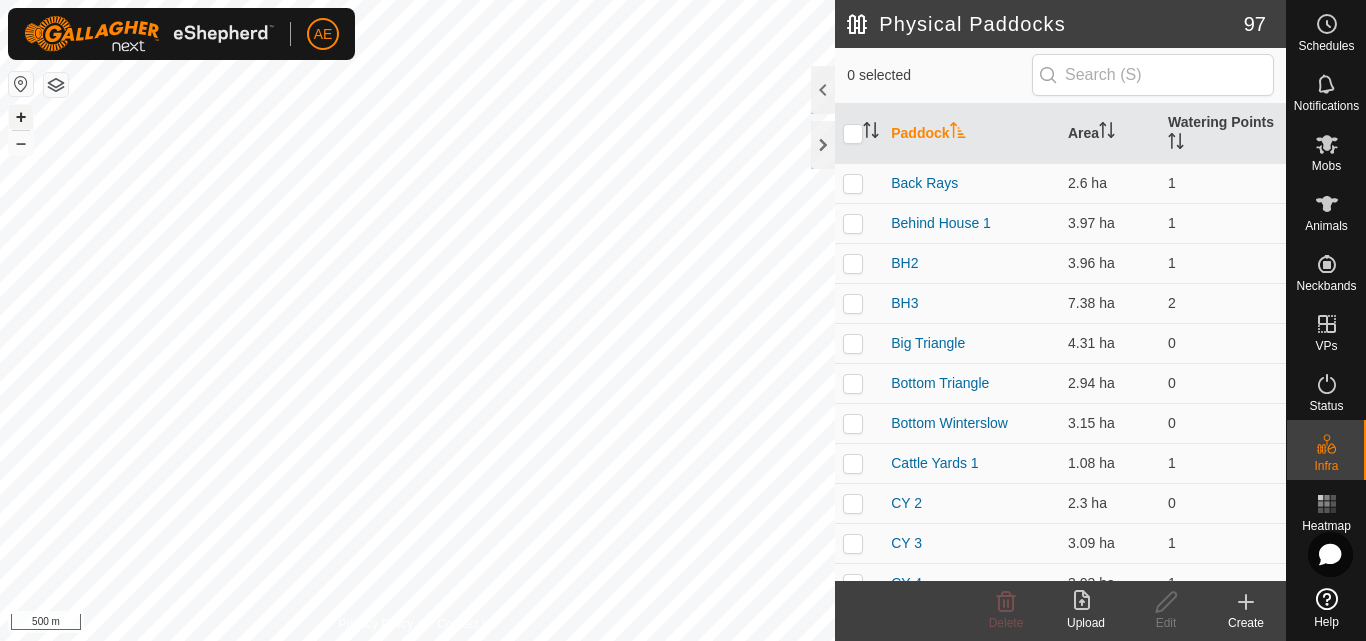 click on "+" at bounding box center (21, 117) 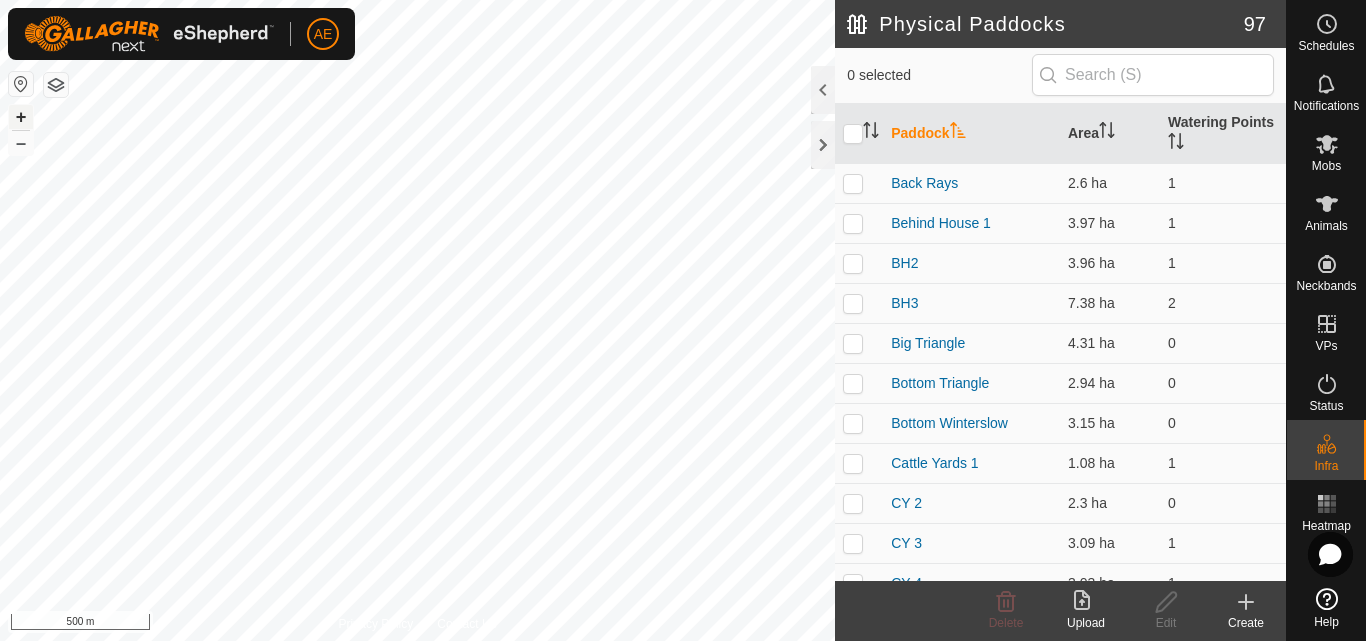 click on "+" at bounding box center [21, 117] 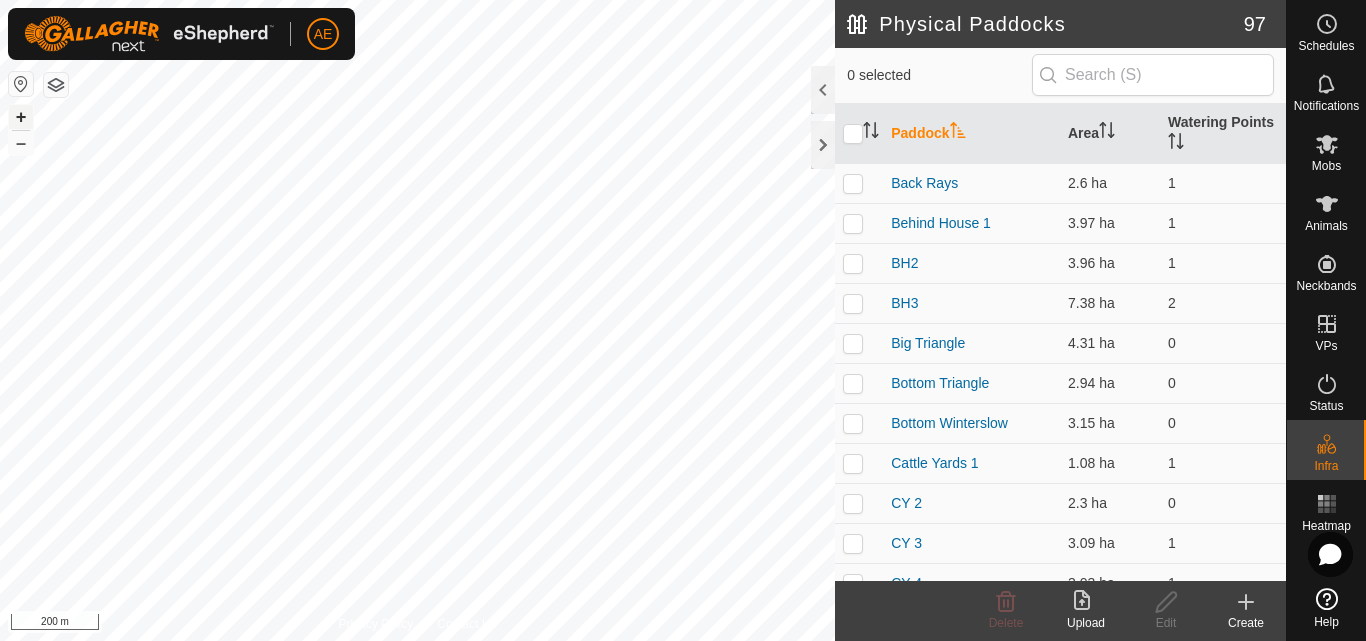click on "+" at bounding box center (21, 117) 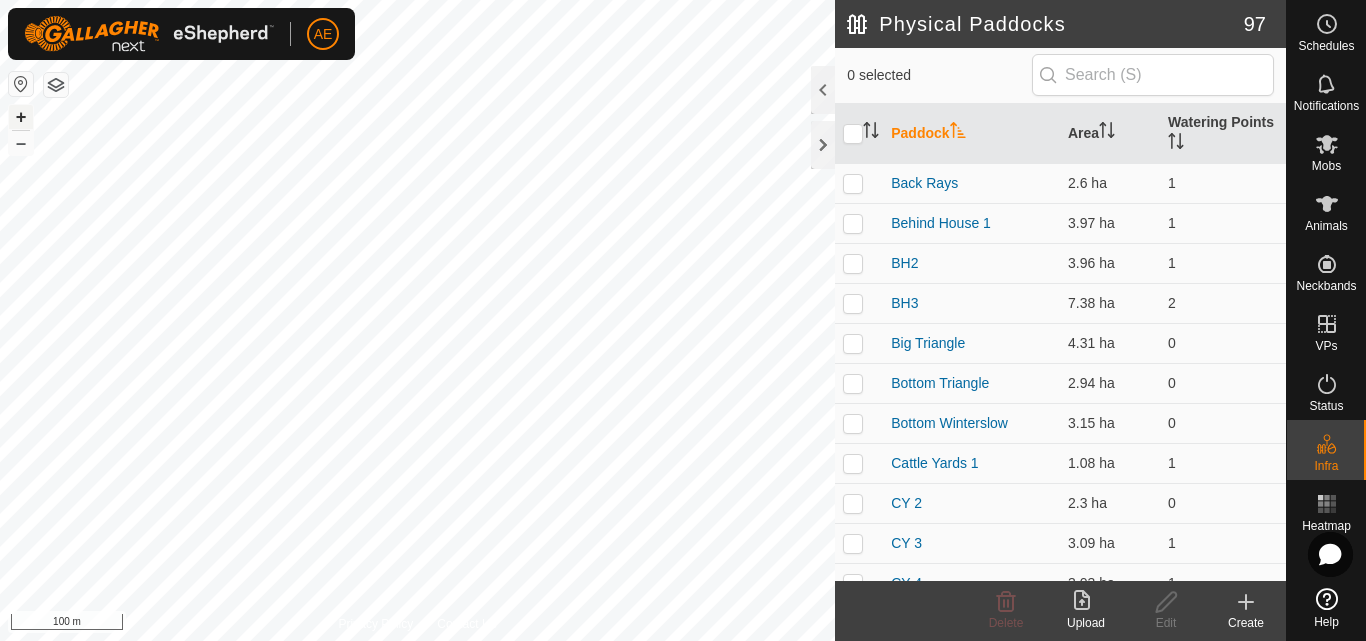 click on "+" at bounding box center [21, 117] 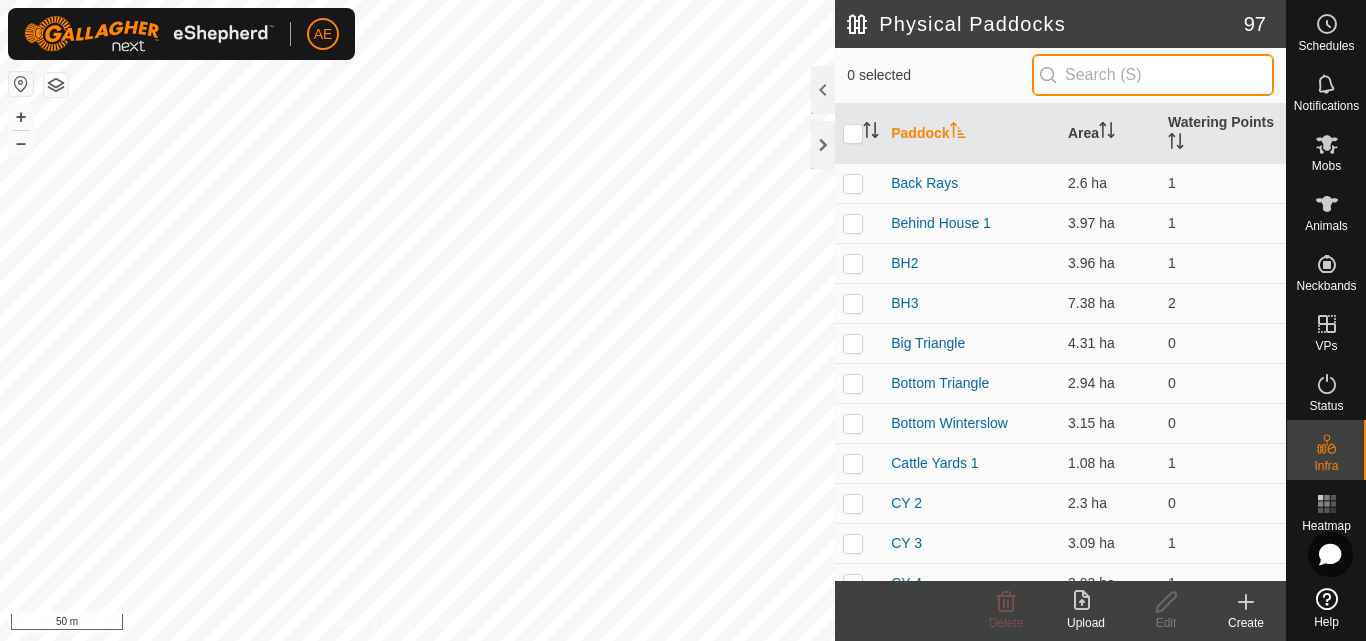 click at bounding box center [1153, 75] 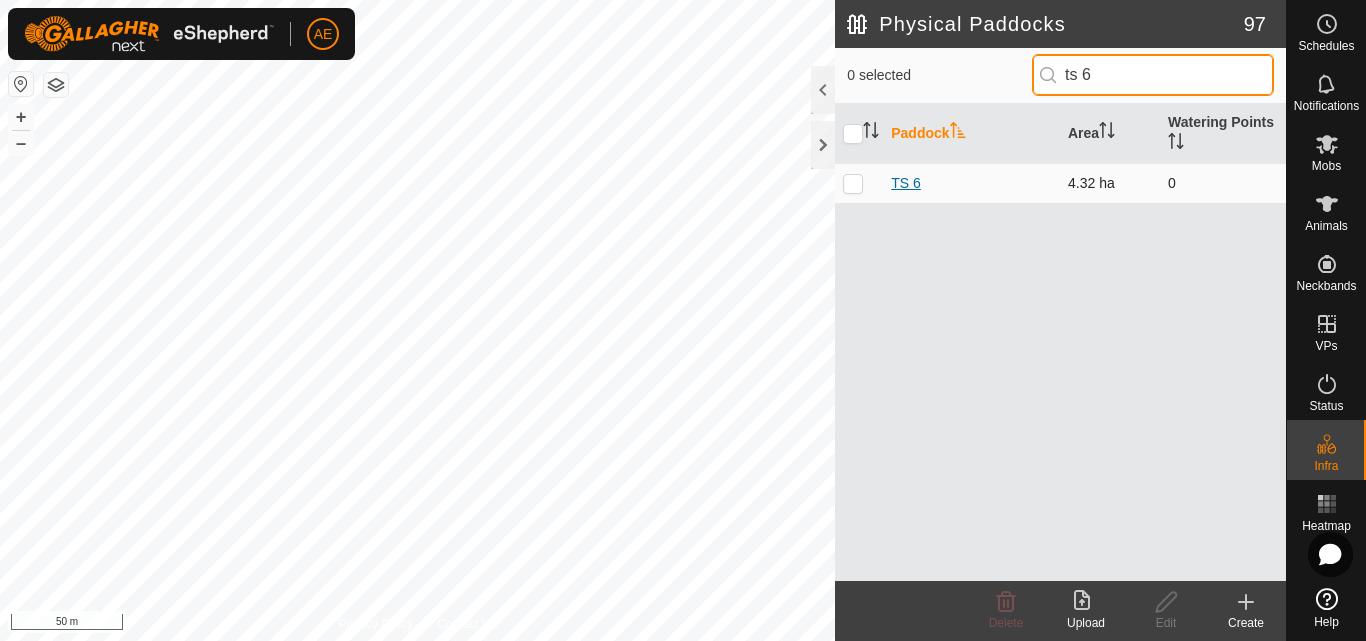 type on "ts 6" 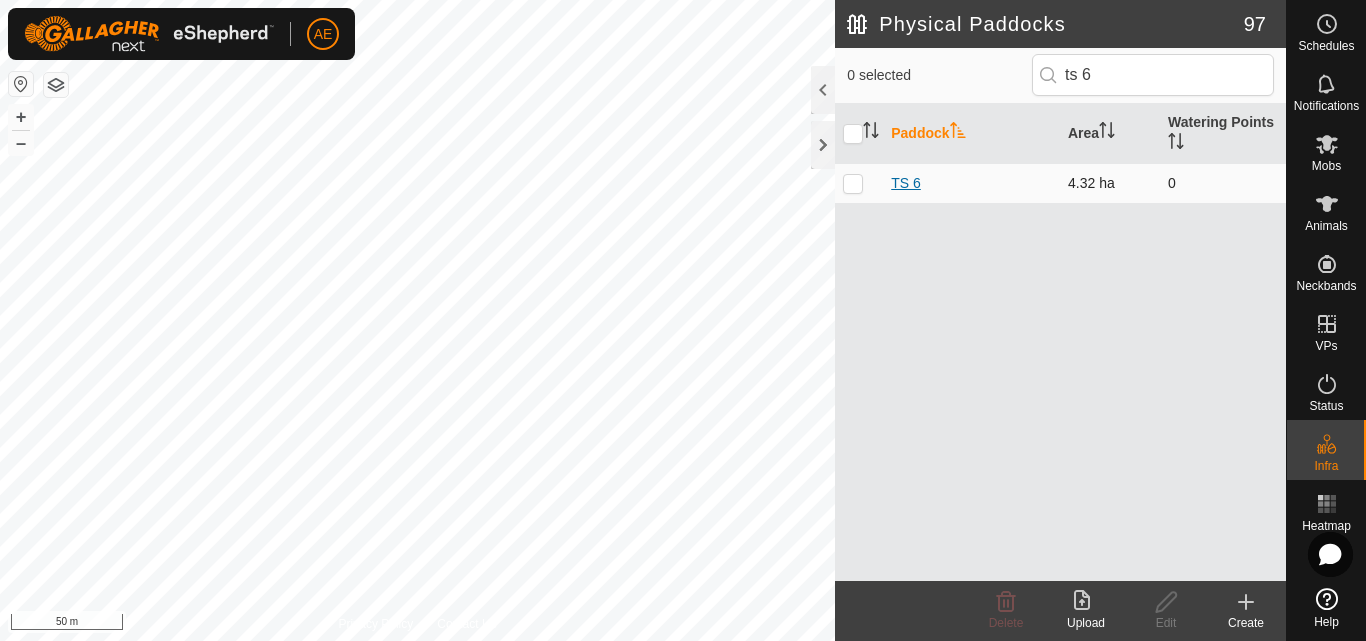 click on "TS 6" at bounding box center [906, 183] 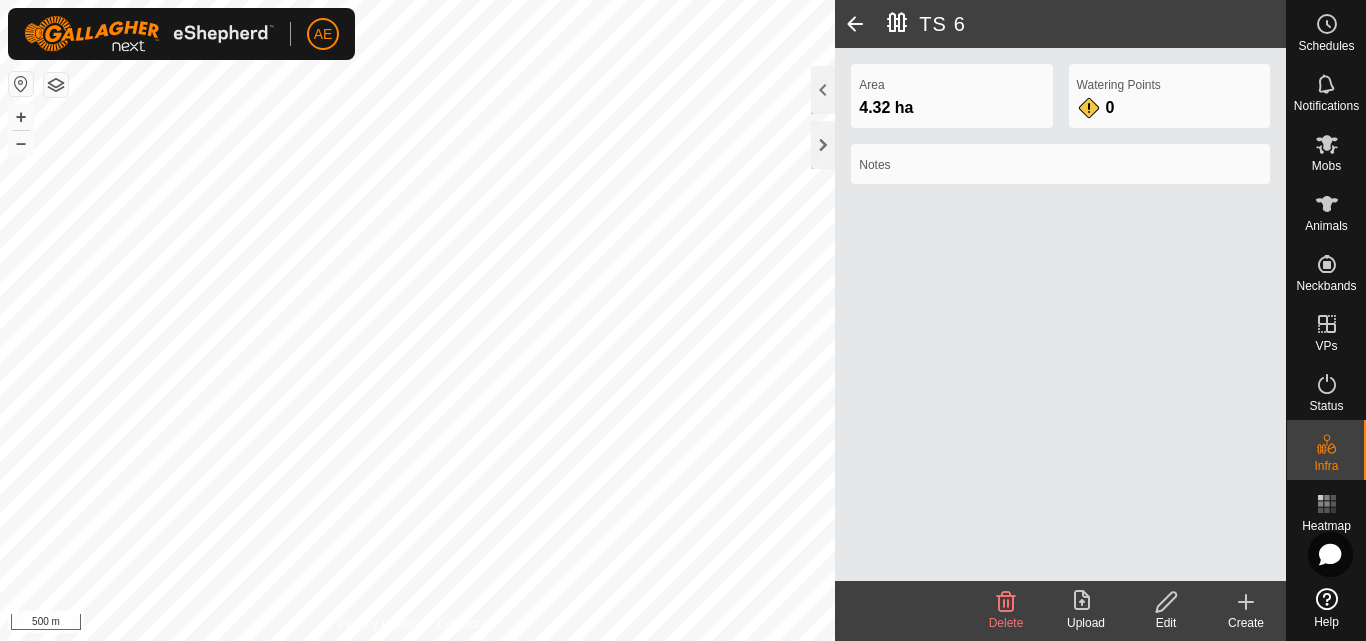 click 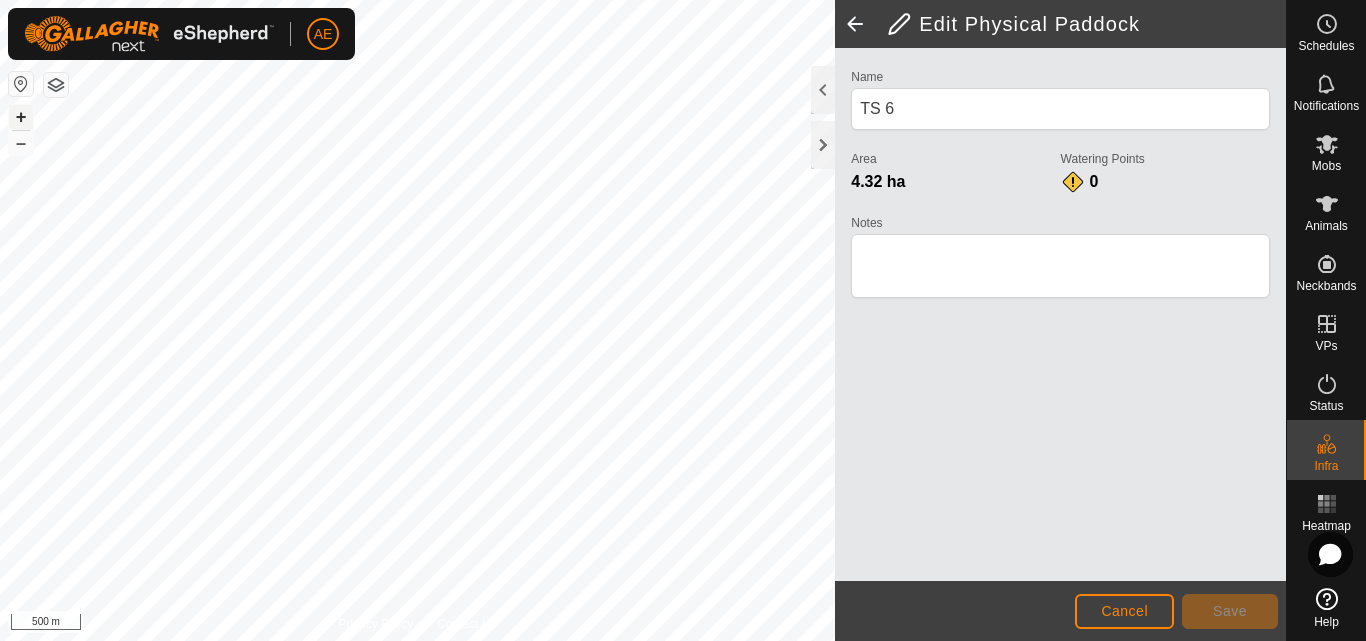 click on "+" at bounding box center (21, 117) 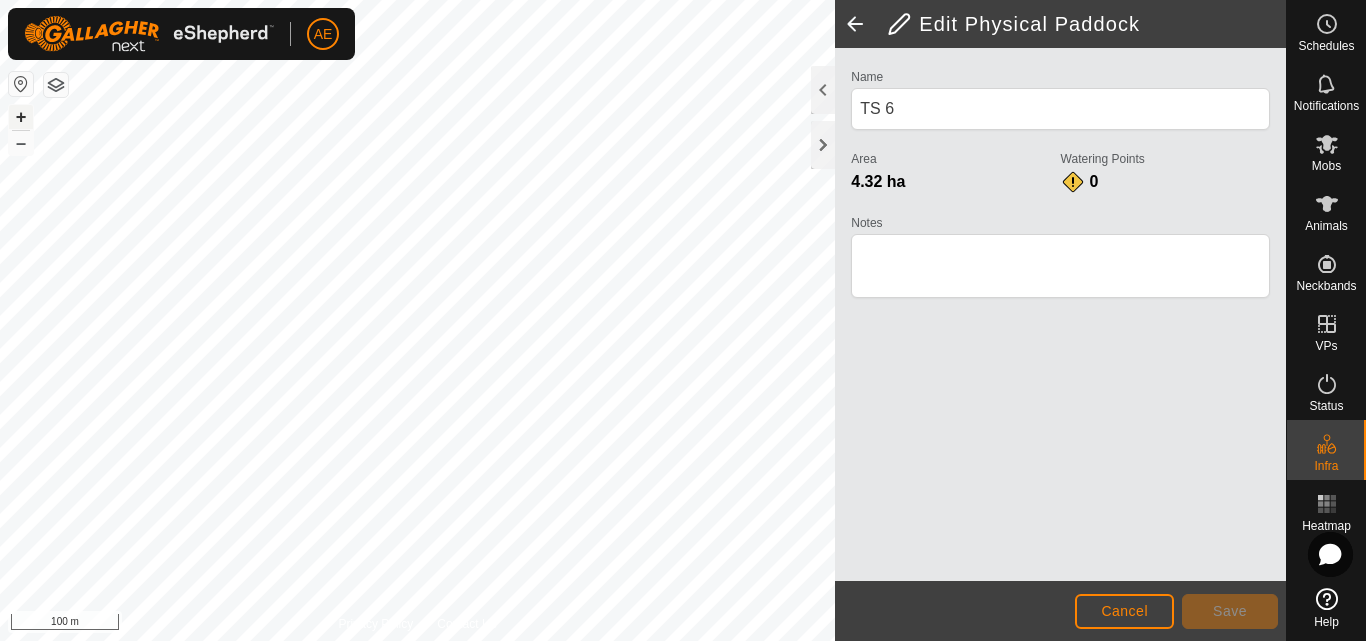 click on "+" at bounding box center (21, 117) 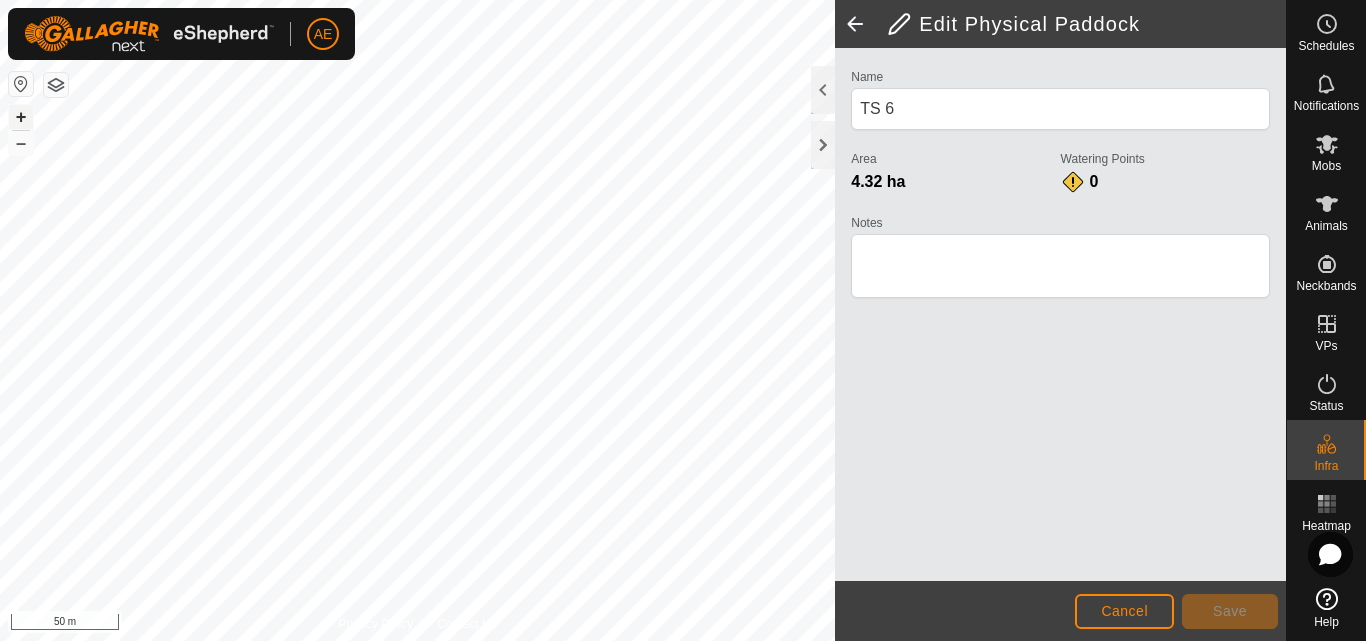 click on "+" at bounding box center [21, 117] 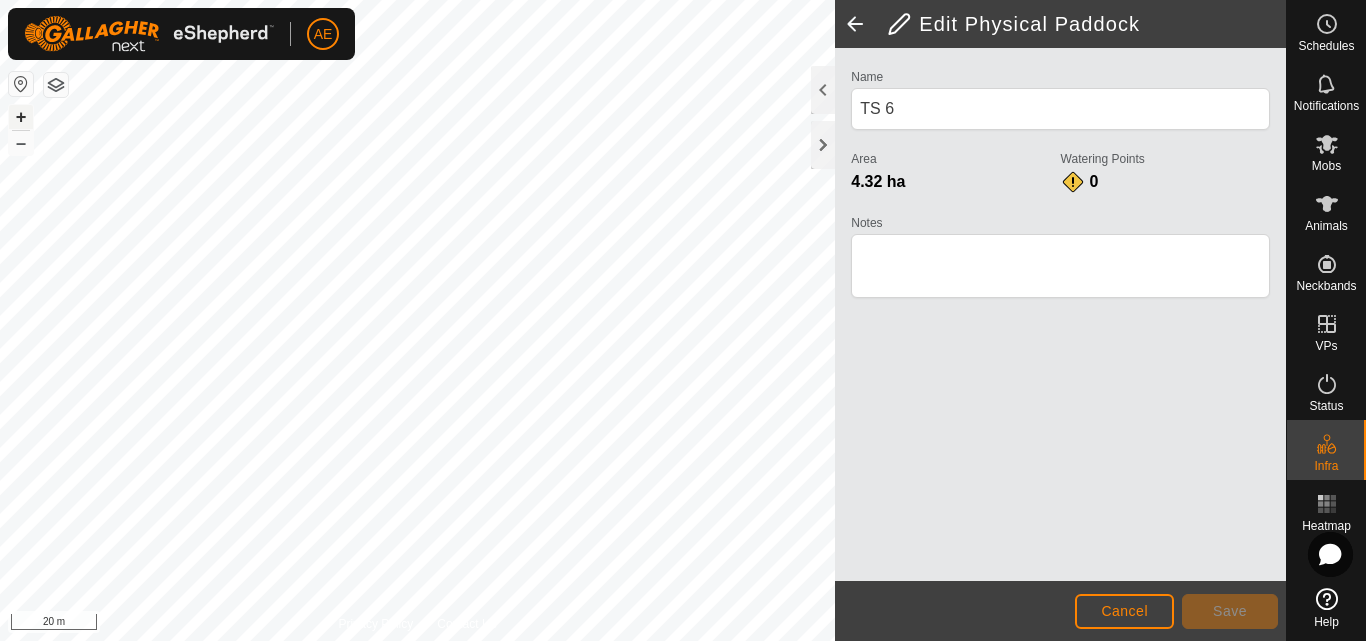 click on "+" at bounding box center (21, 117) 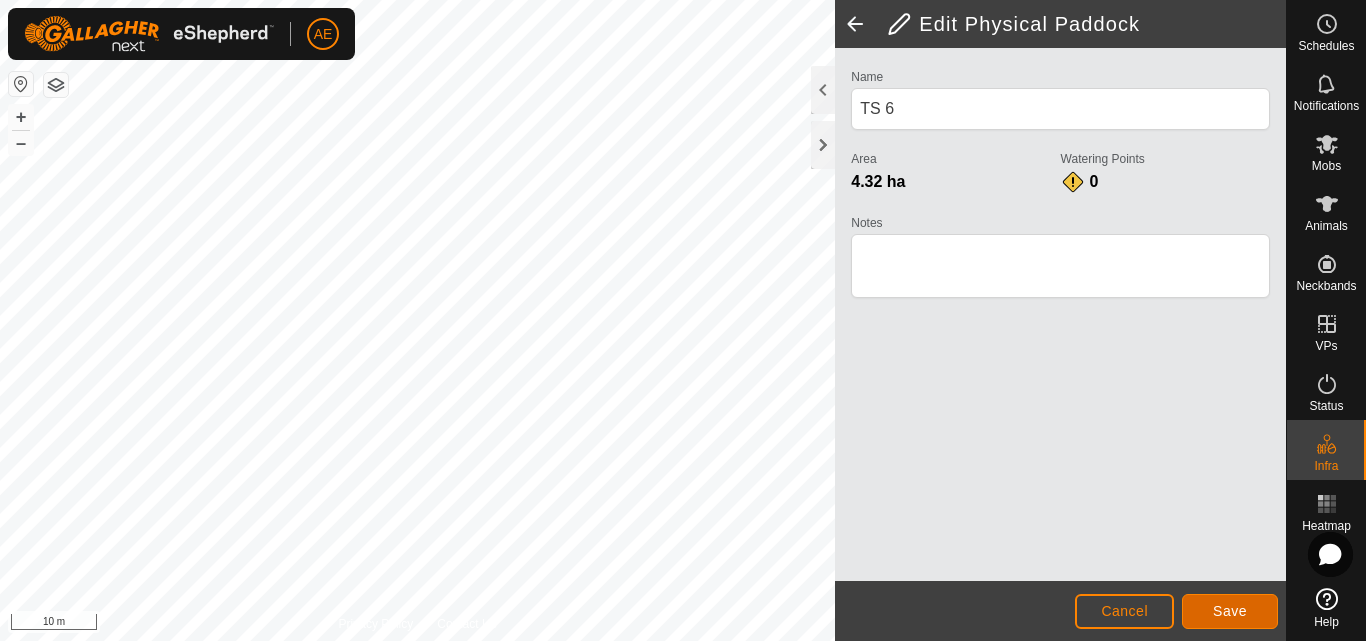 click on "Save" 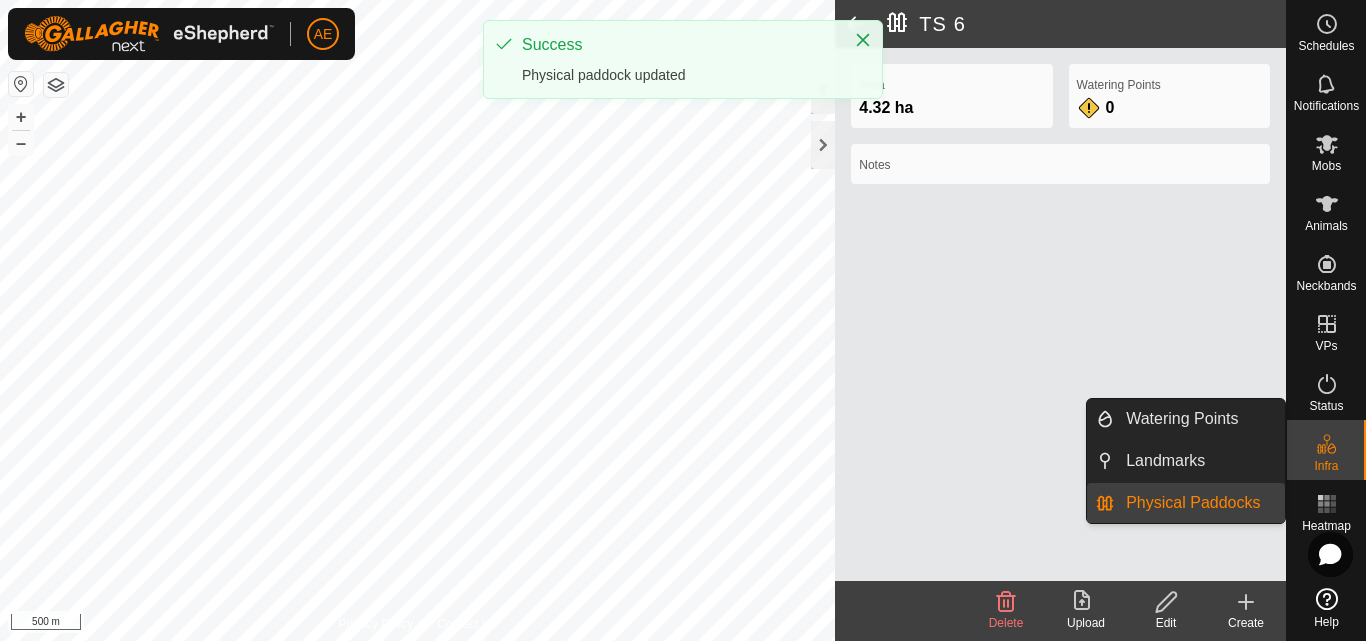 click on "Physical Paddocks" at bounding box center (1199, 503) 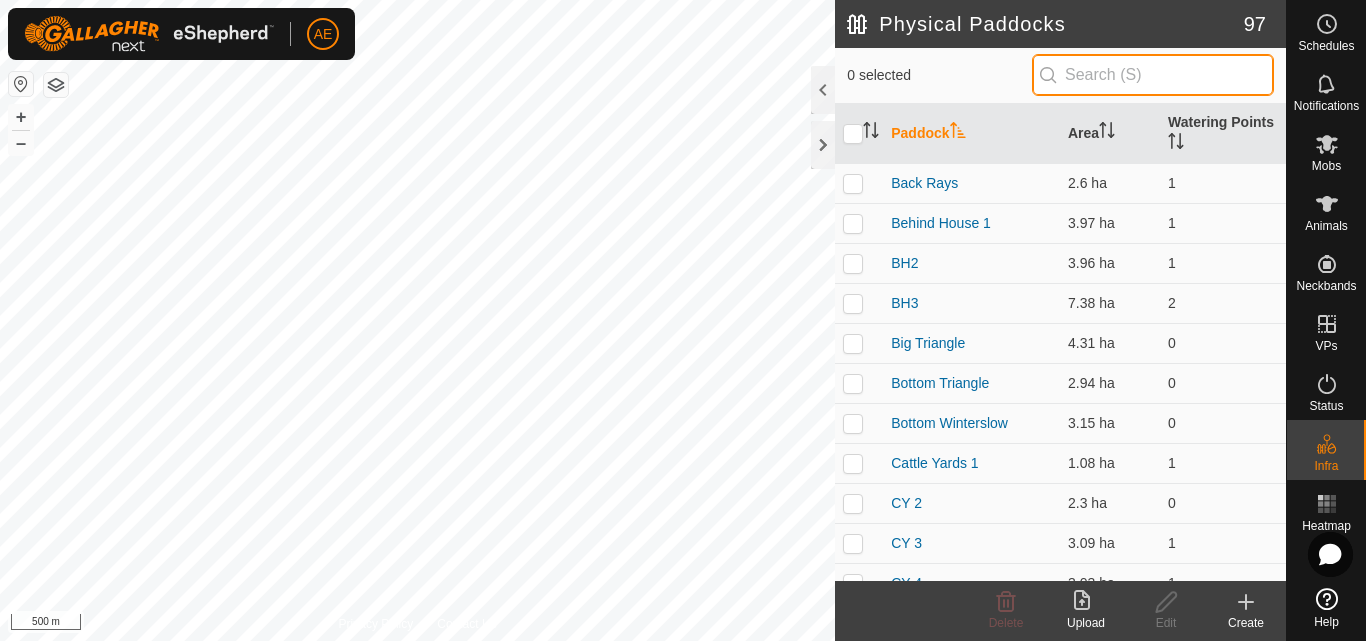 click at bounding box center (1153, 75) 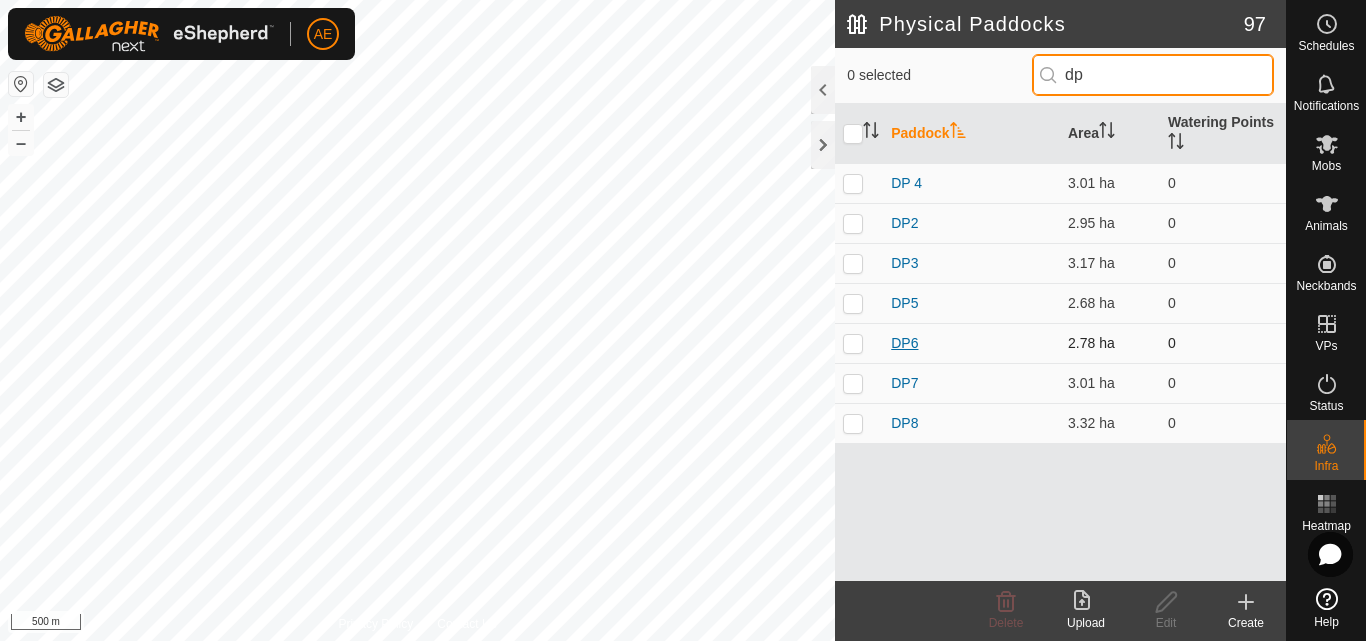 type on "dp" 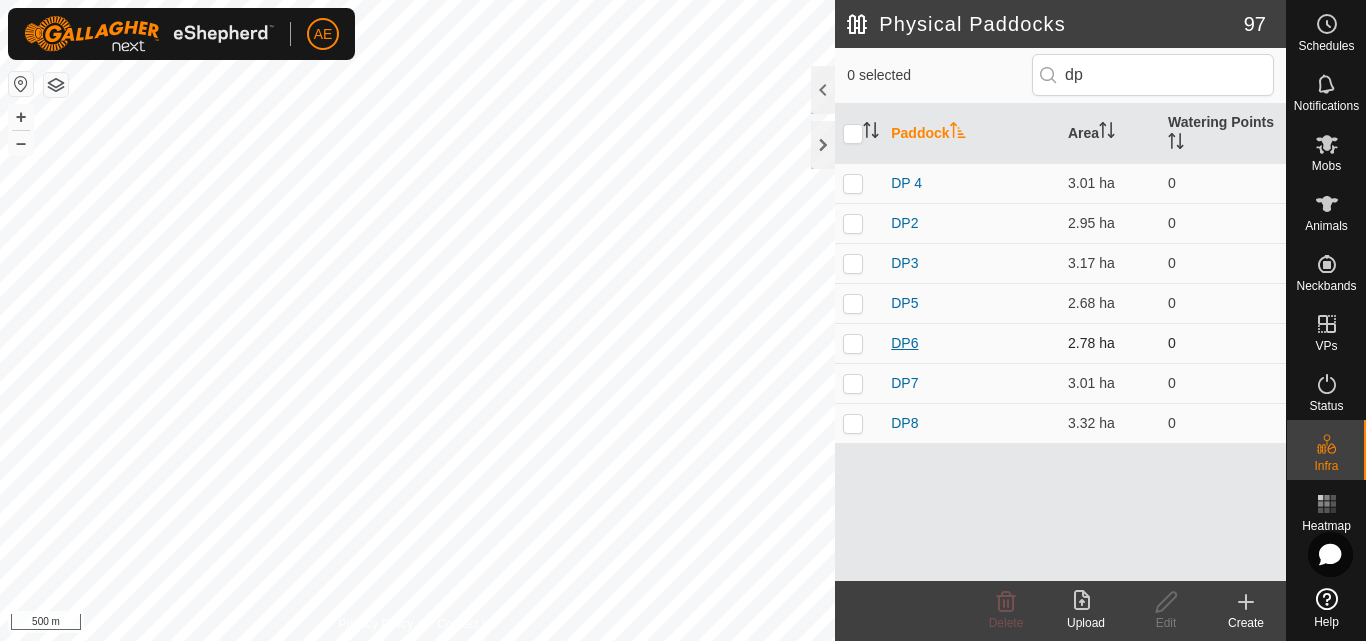 click on "DP6" at bounding box center (904, 343) 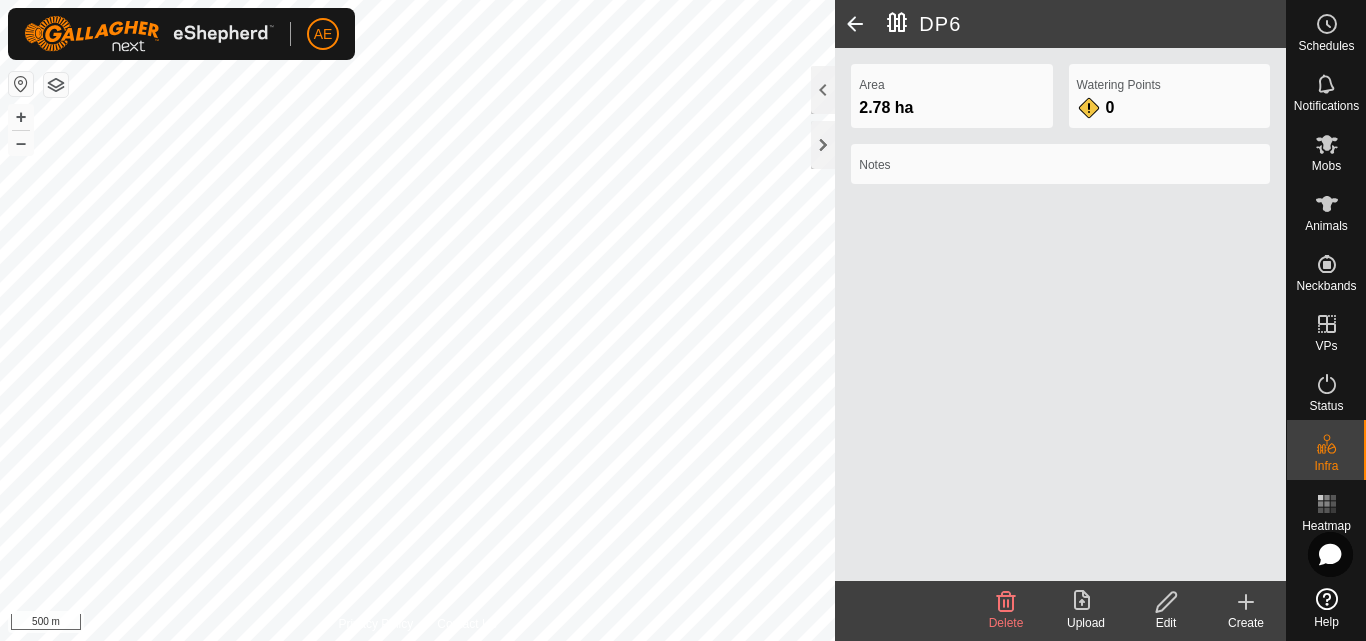 click on "Edit" 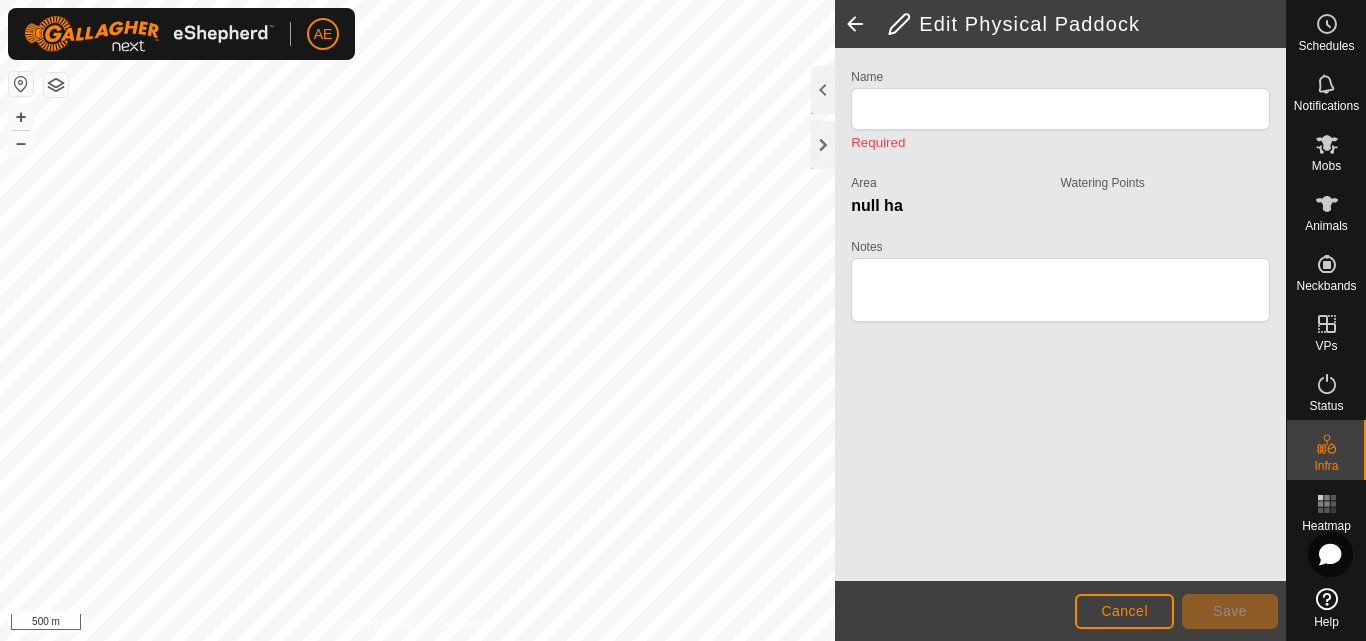 type on "DP6" 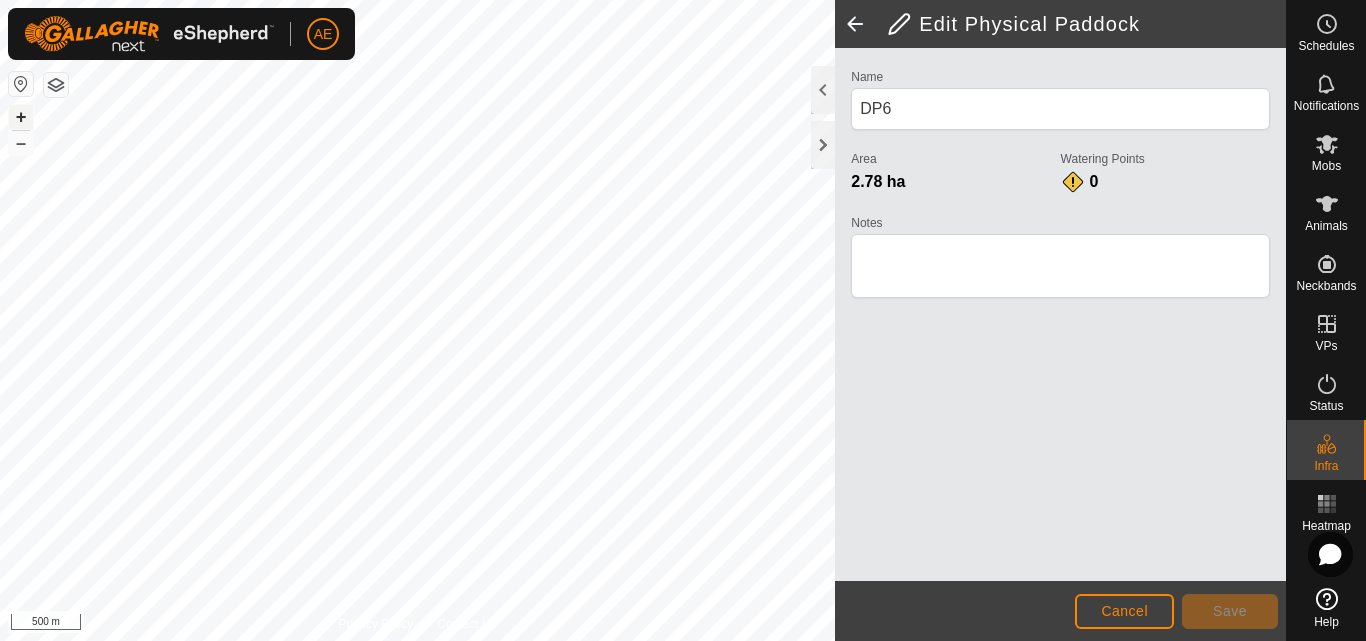 click on "+" at bounding box center [21, 117] 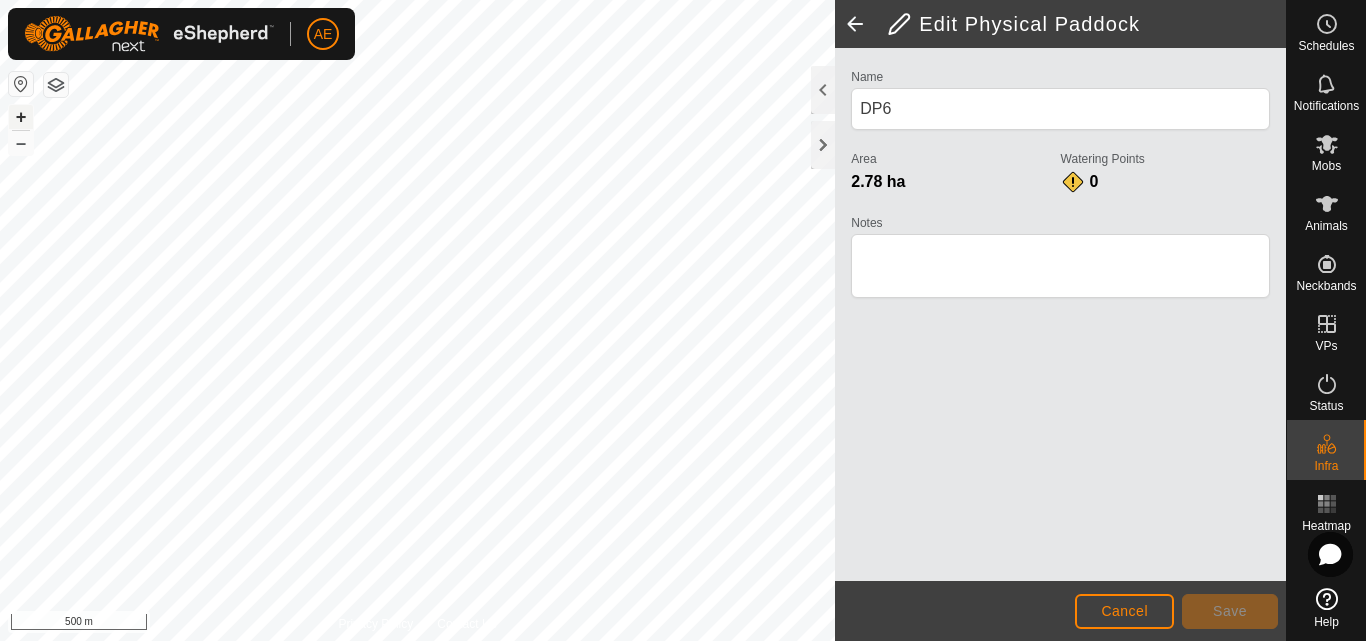 click on "+" at bounding box center [21, 117] 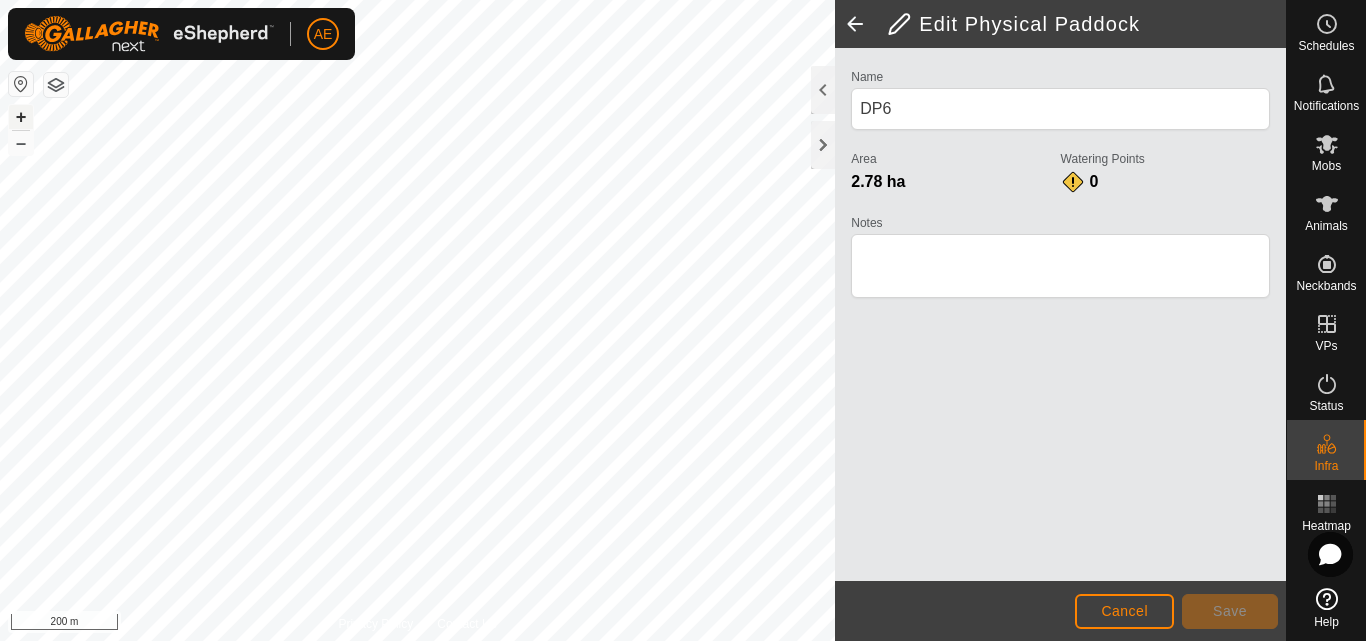 click on "+" at bounding box center (21, 117) 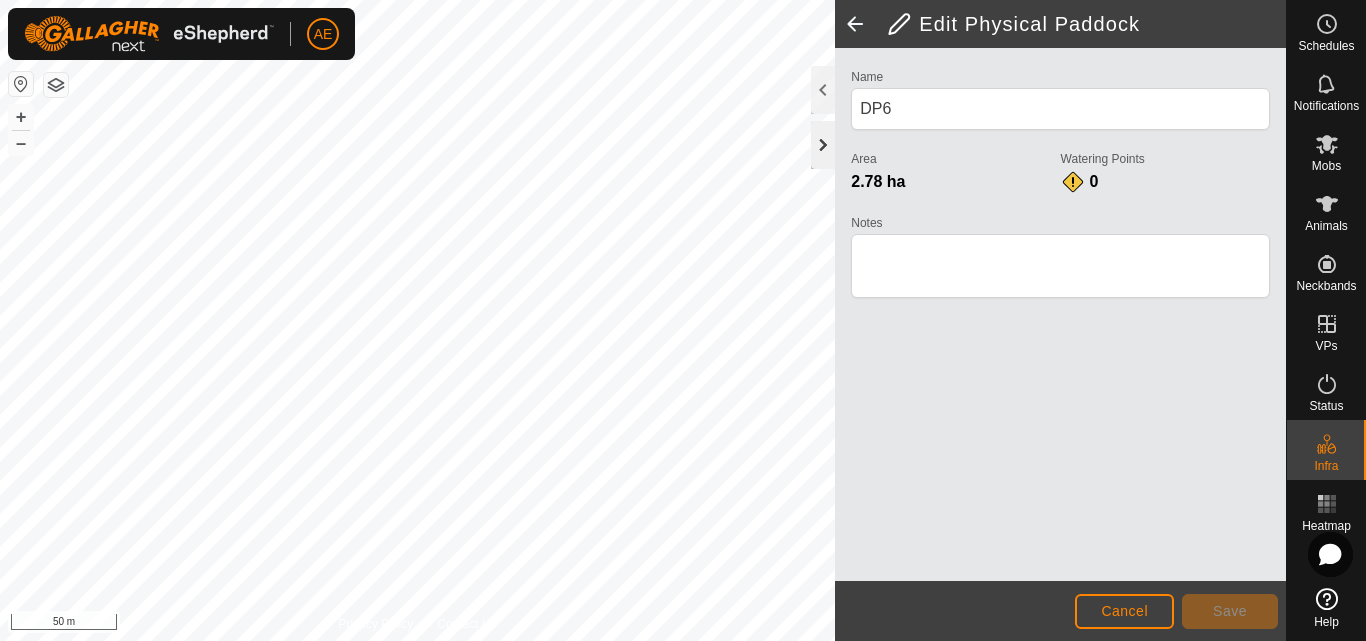 click 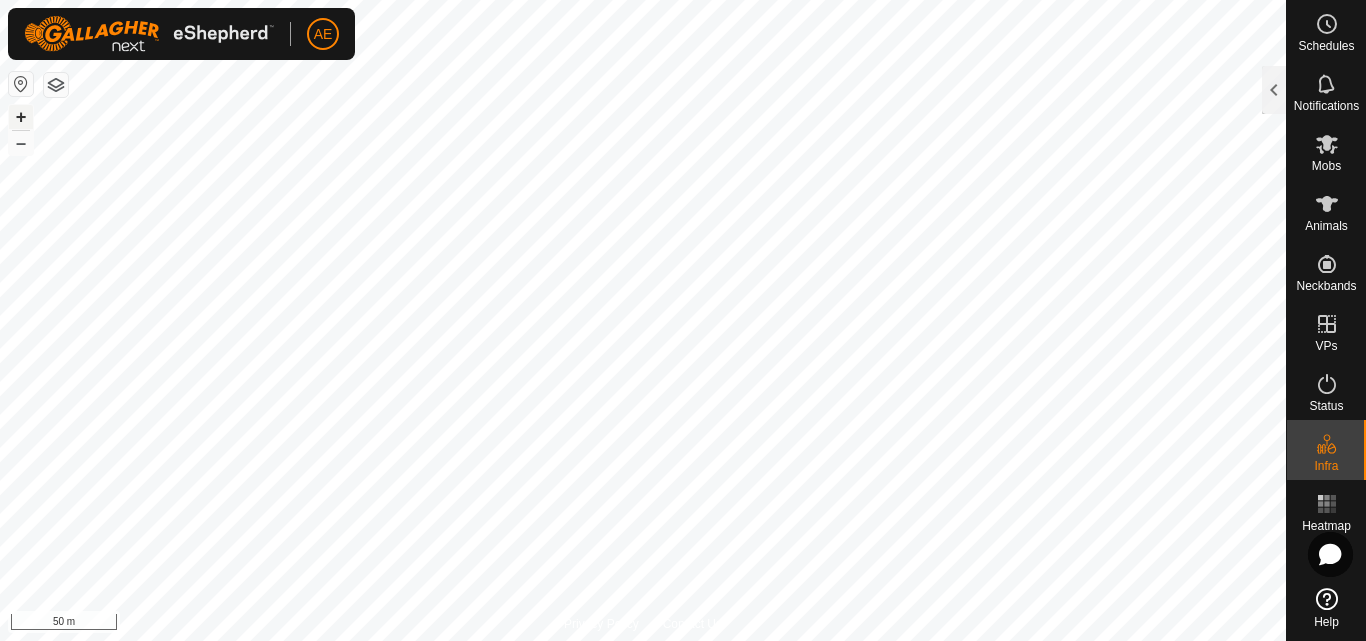 click on "+" at bounding box center (21, 117) 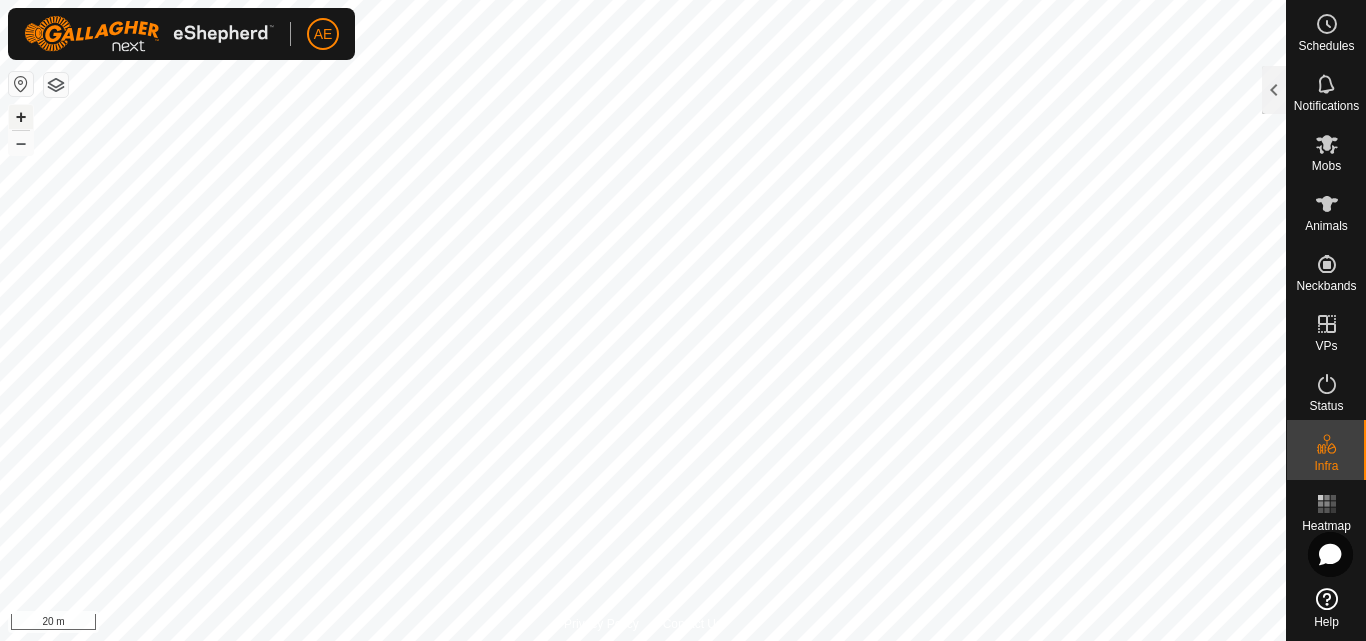 click on "+" at bounding box center [21, 117] 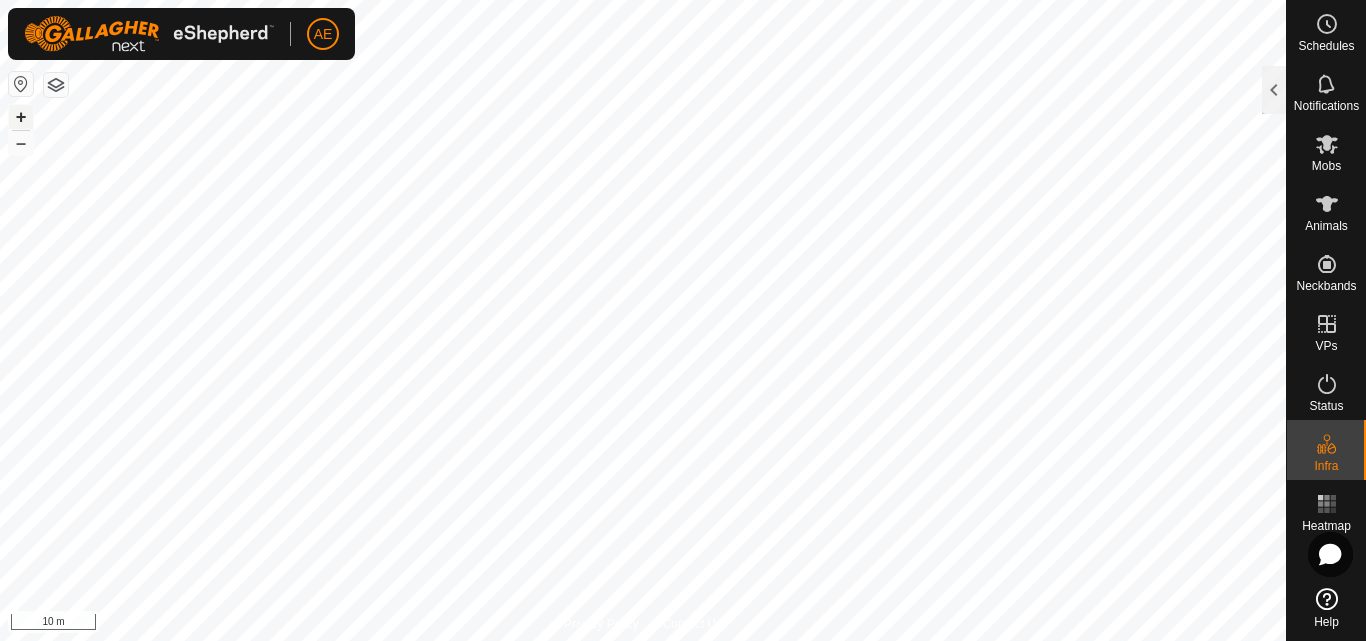 click on "+" at bounding box center (21, 117) 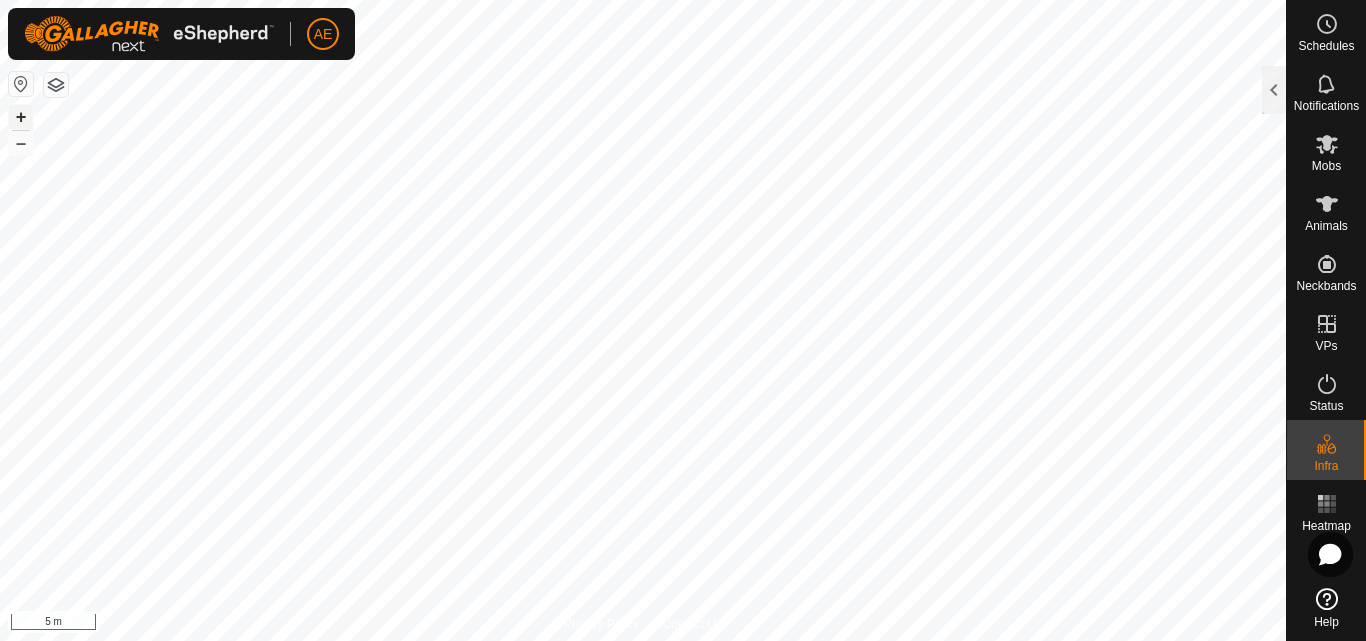 click on "+" at bounding box center [21, 117] 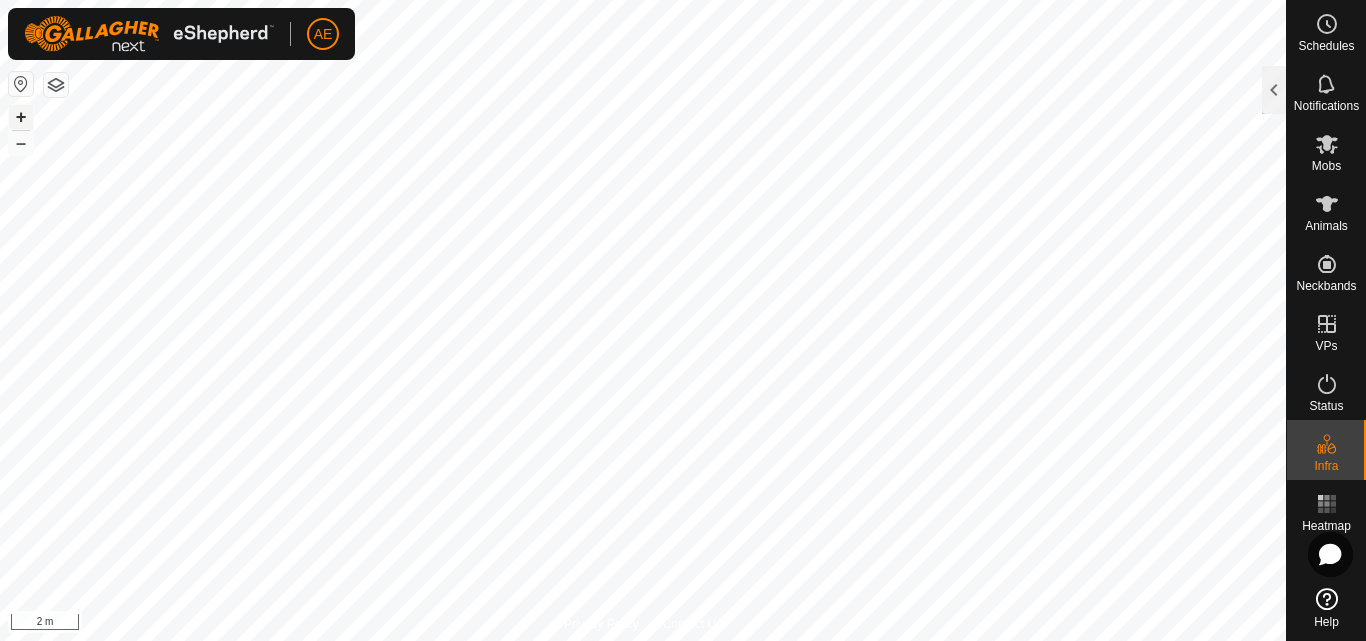 click on "+" at bounding box center (21, 117) 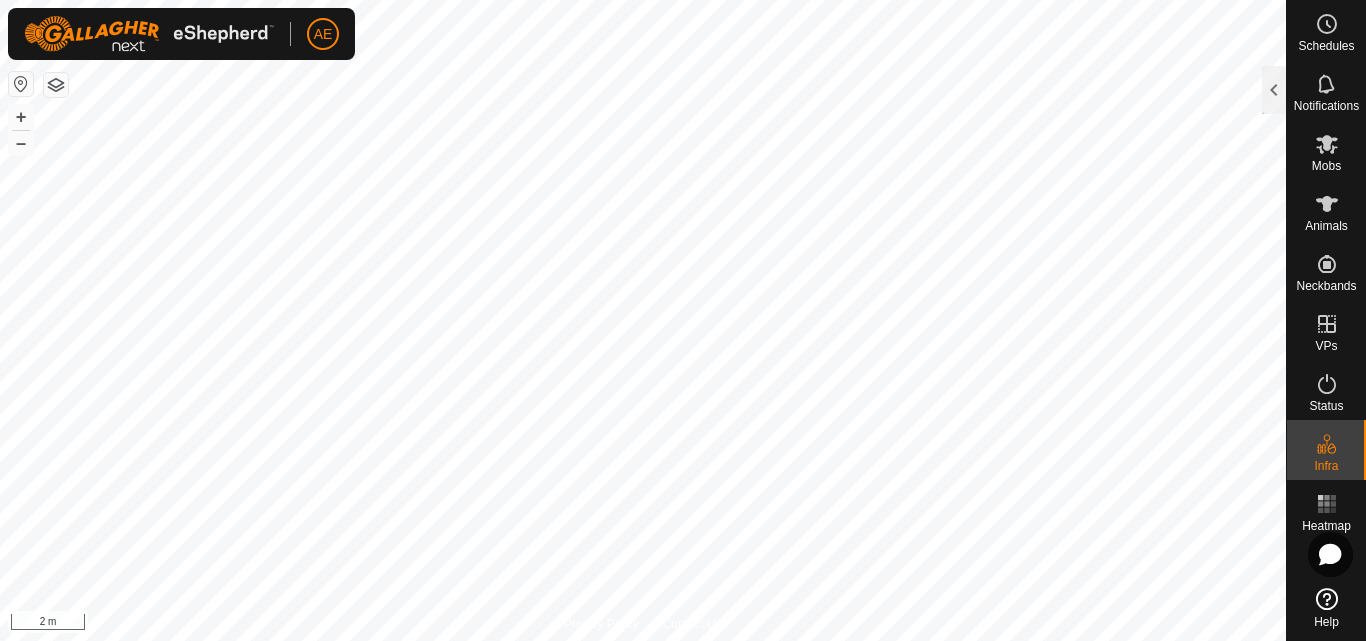 click 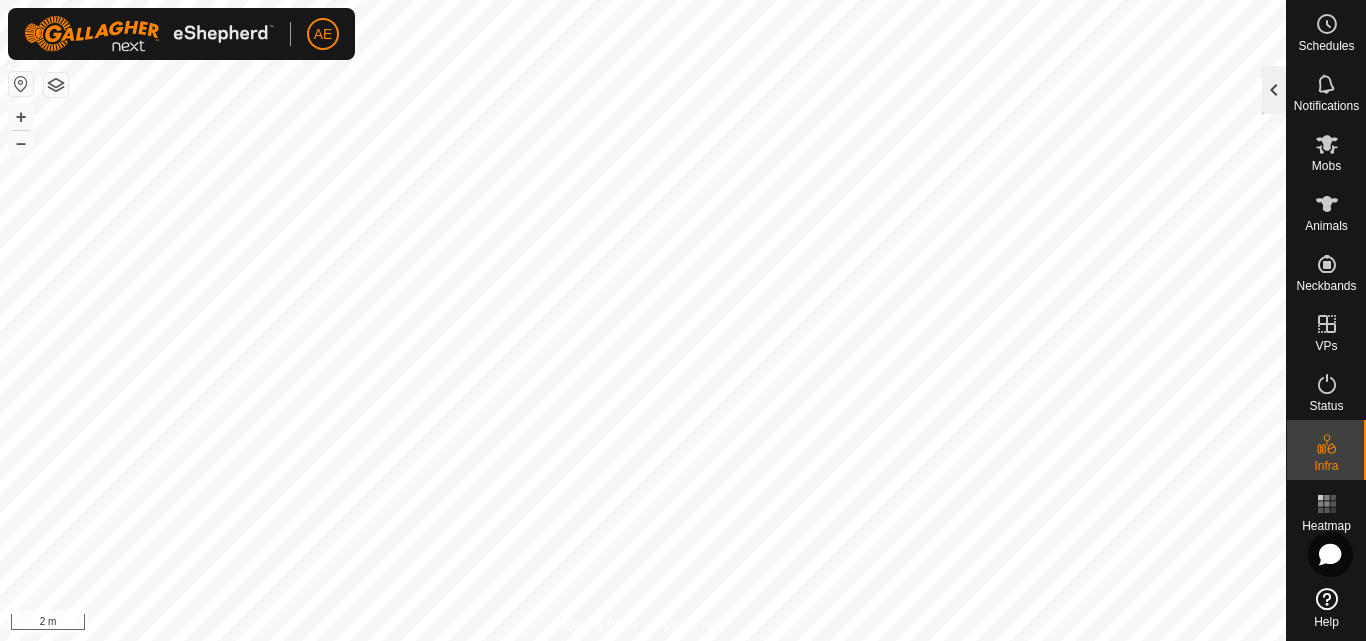 click 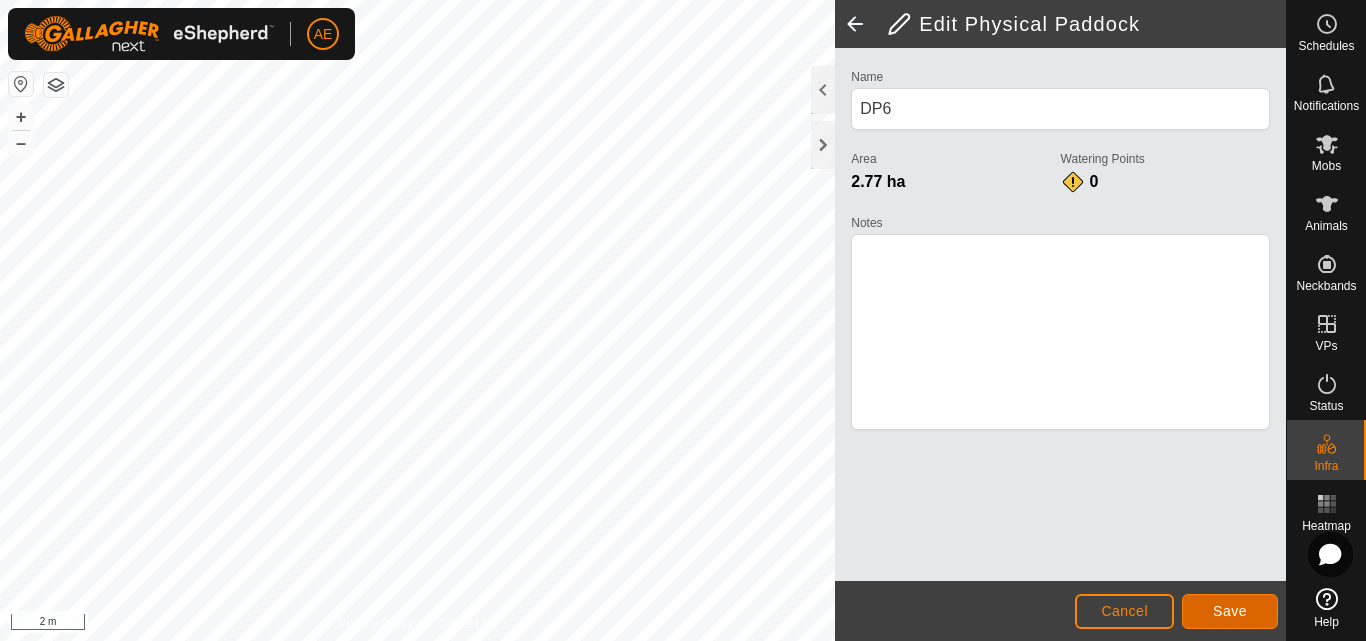 click on "Save" 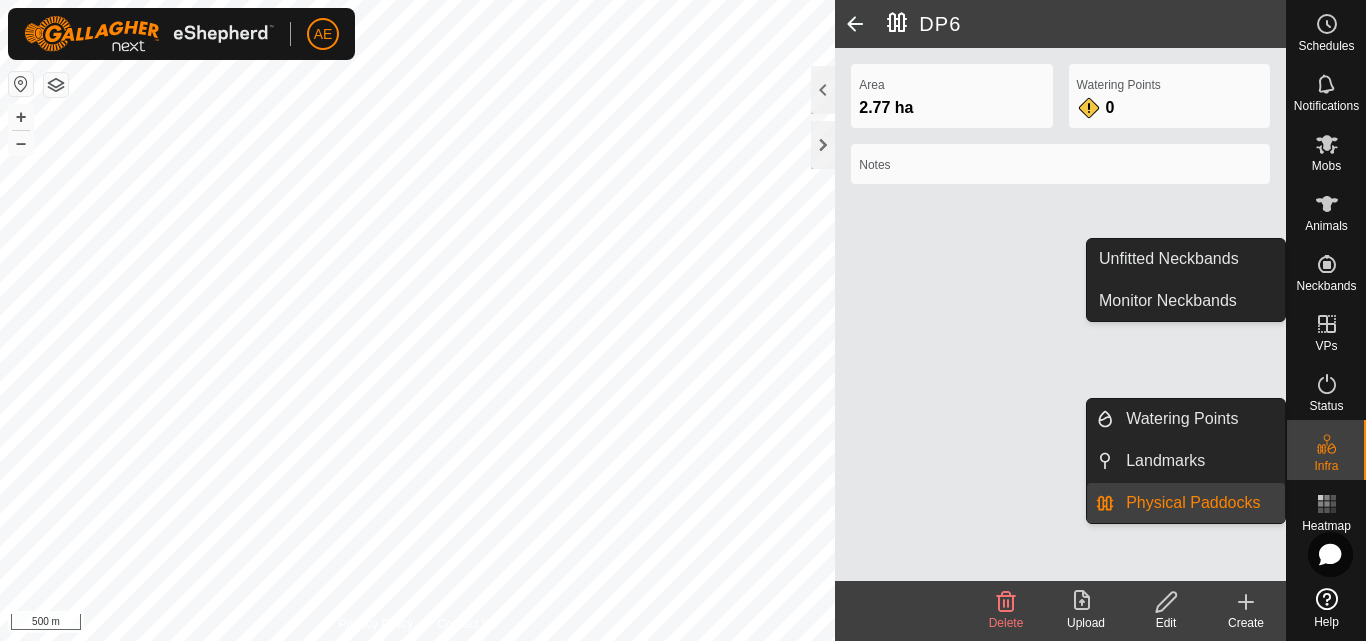 click on "Physical Paddocks" at bounding box center [1199, 503] 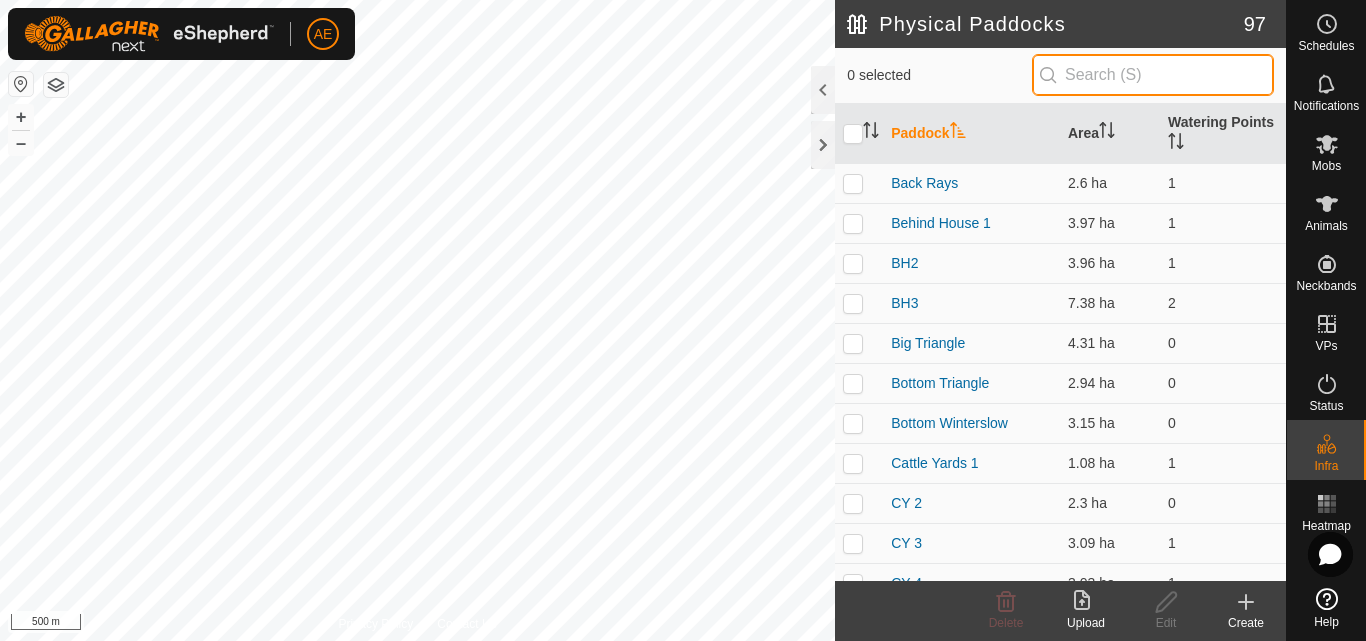 click at bounding box center (1153, 75) 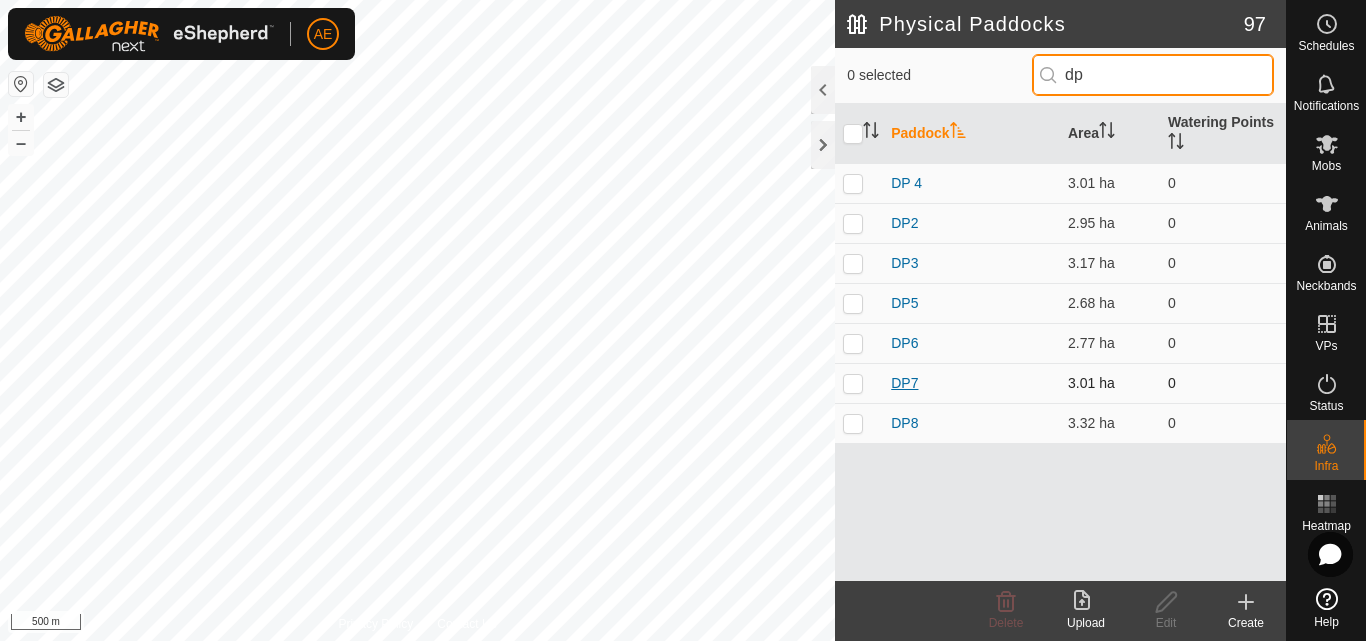 type on "dp" 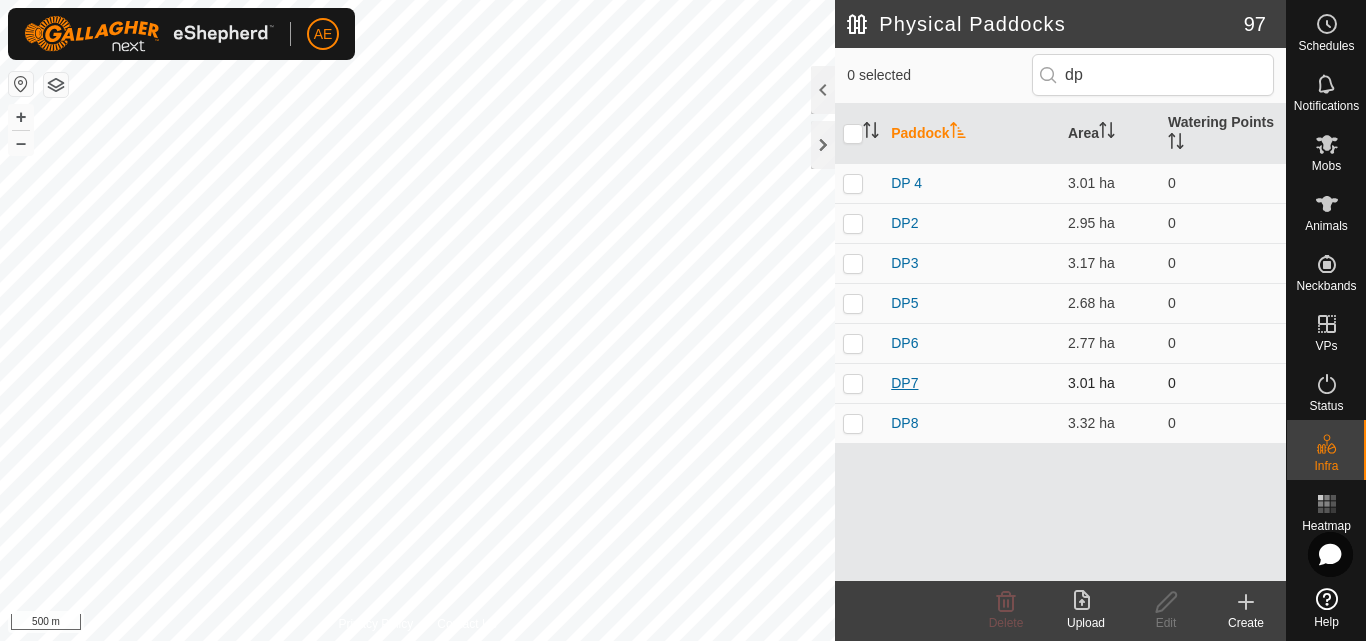 click on "DP7" at bounding box center [904, 383] 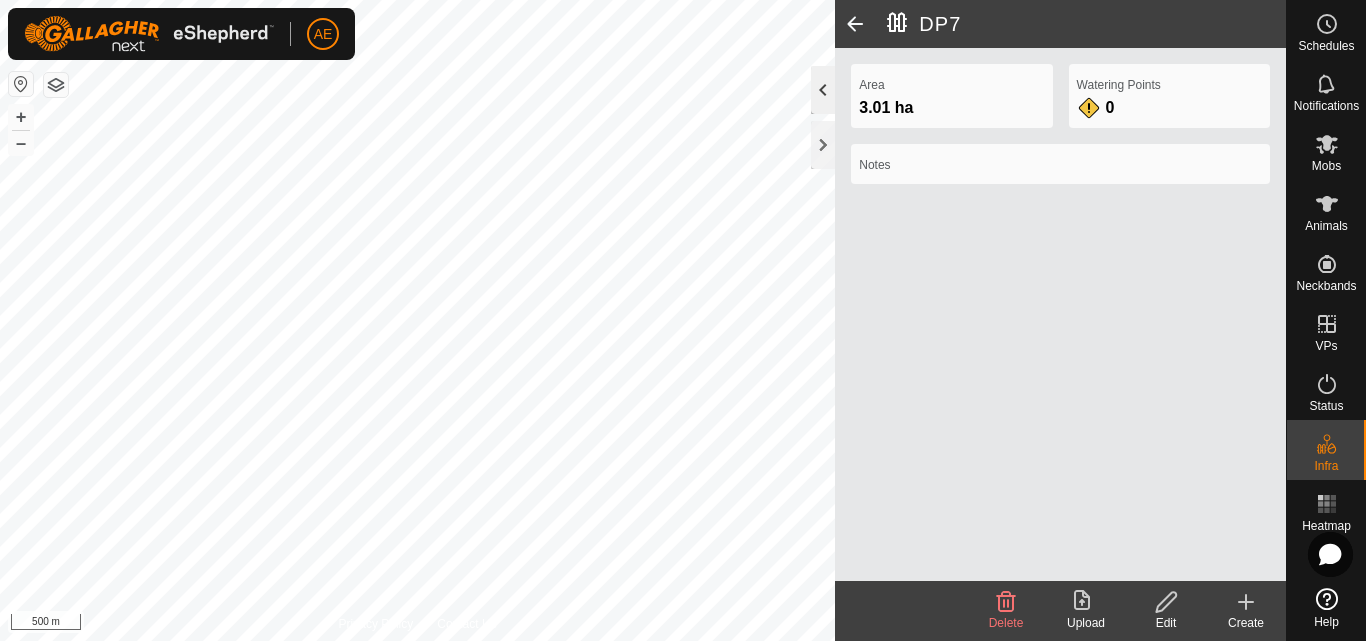 click 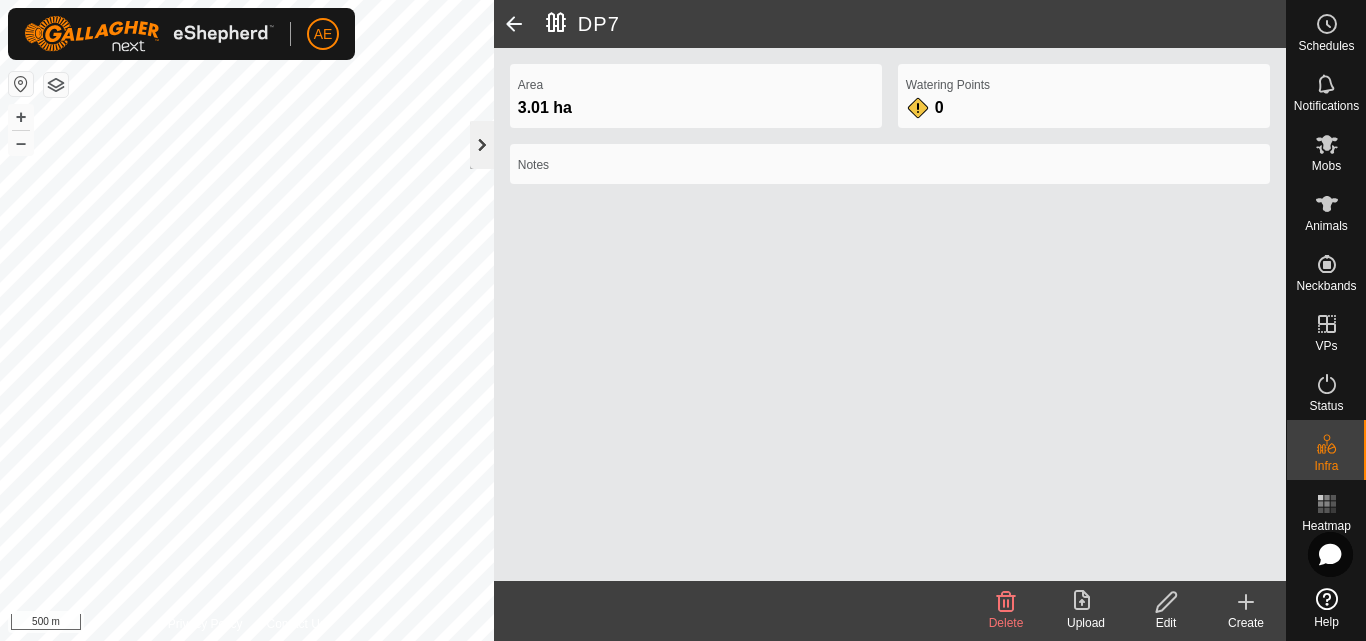 click 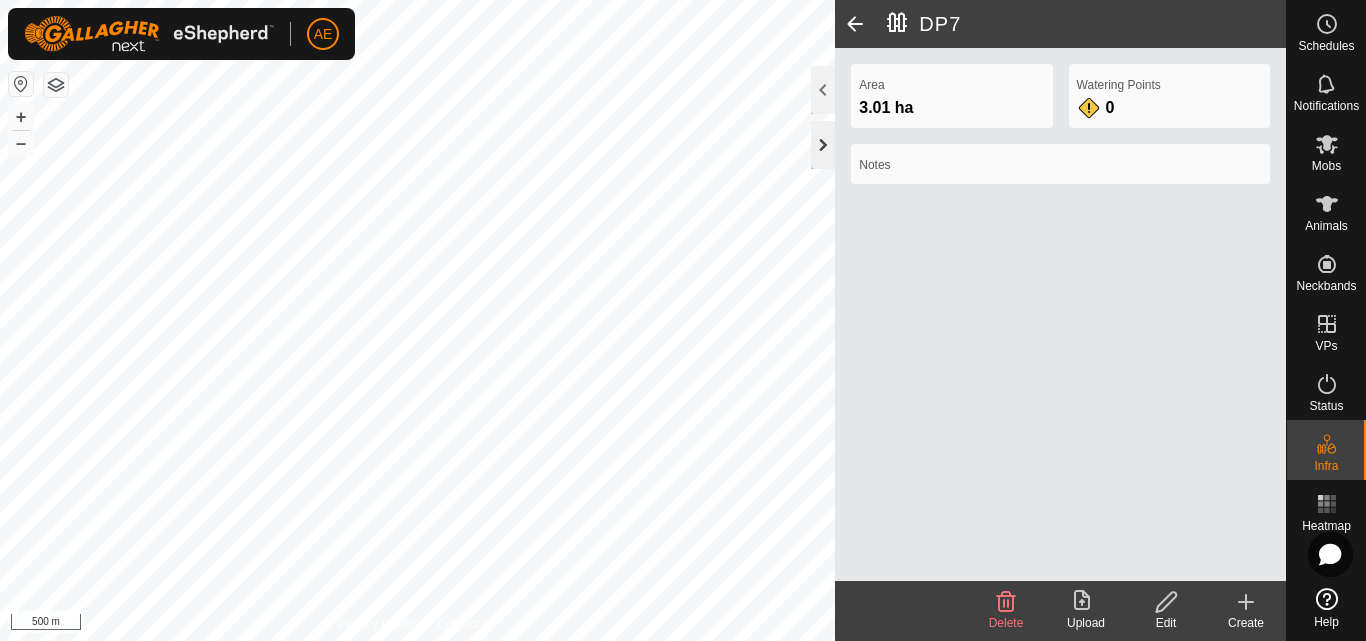 click 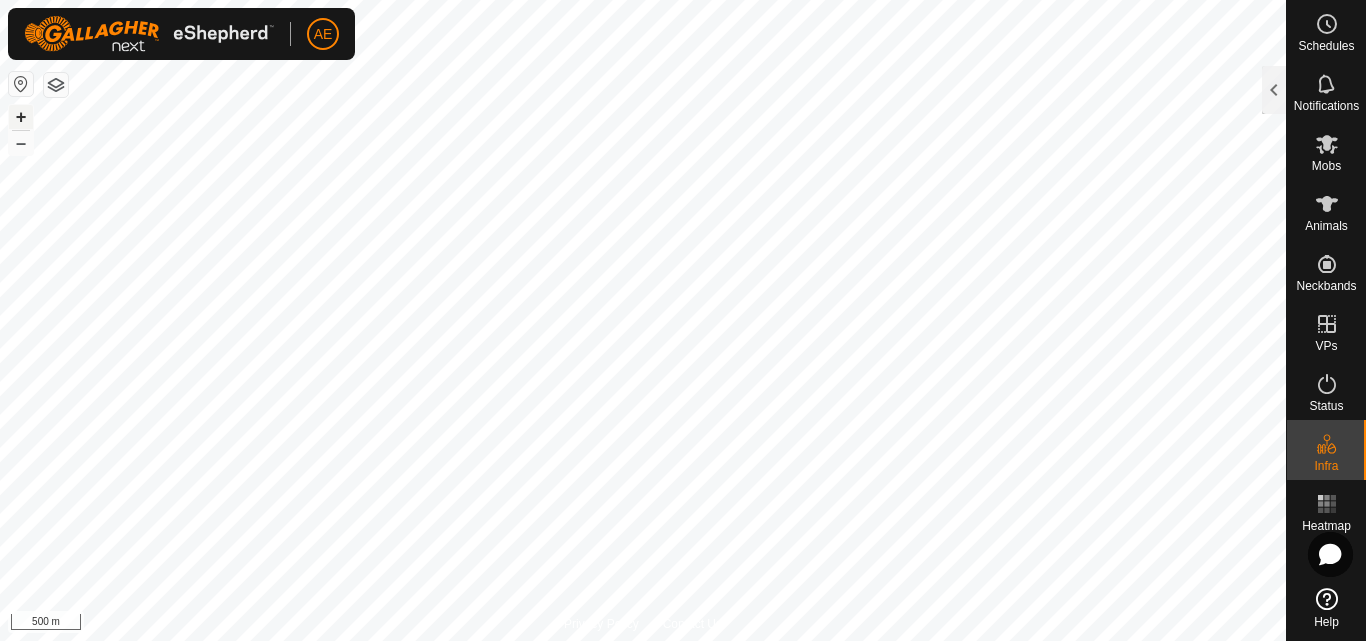 click on "+" at bounding box center [21, 117] 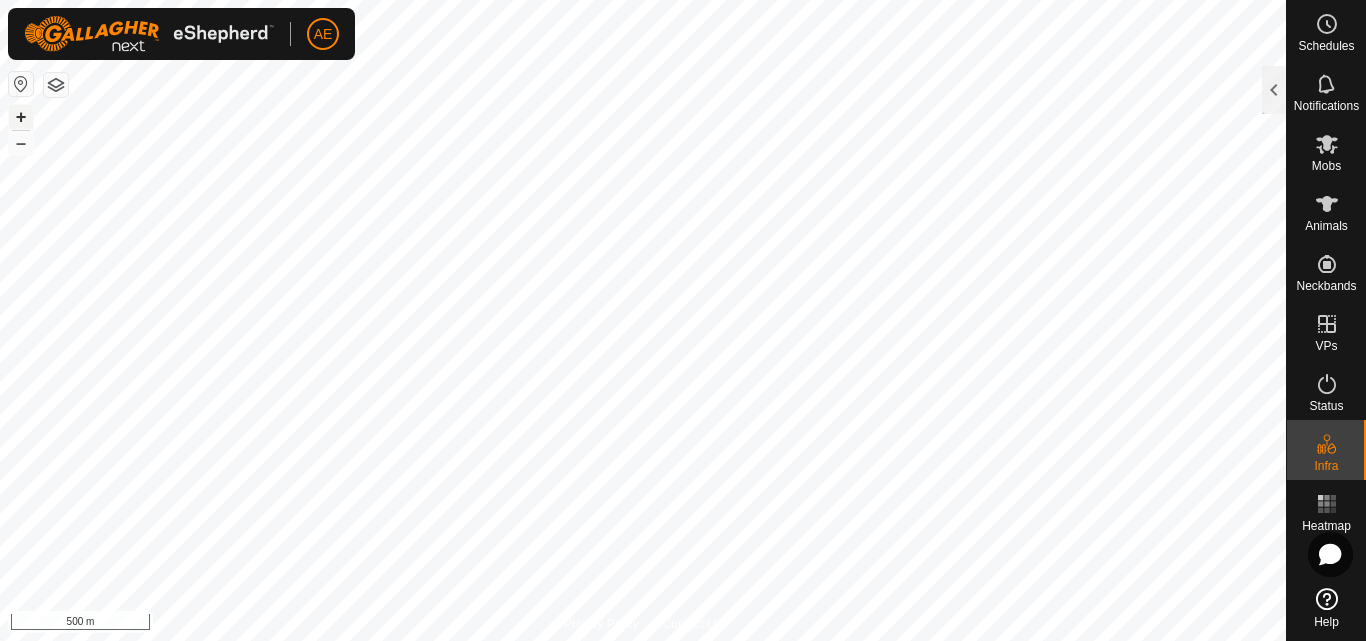 click on "+" at bounding box center (21, 117) 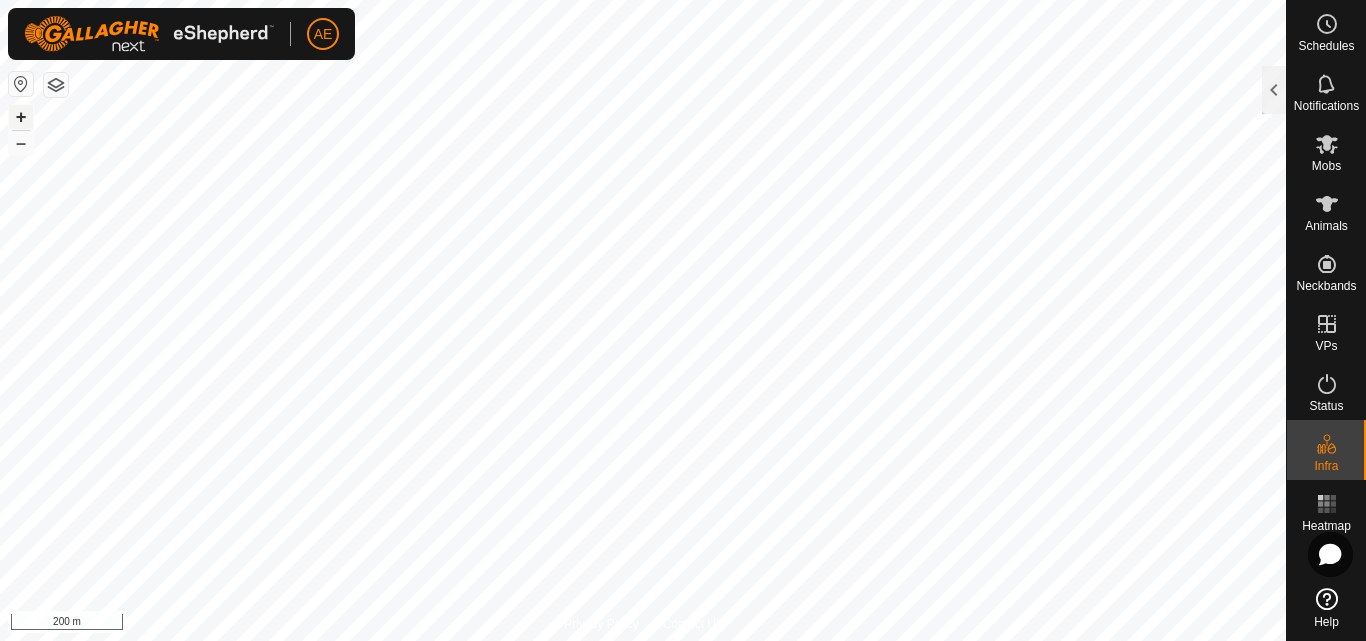 click on "+" at bounding box center [21, 117] 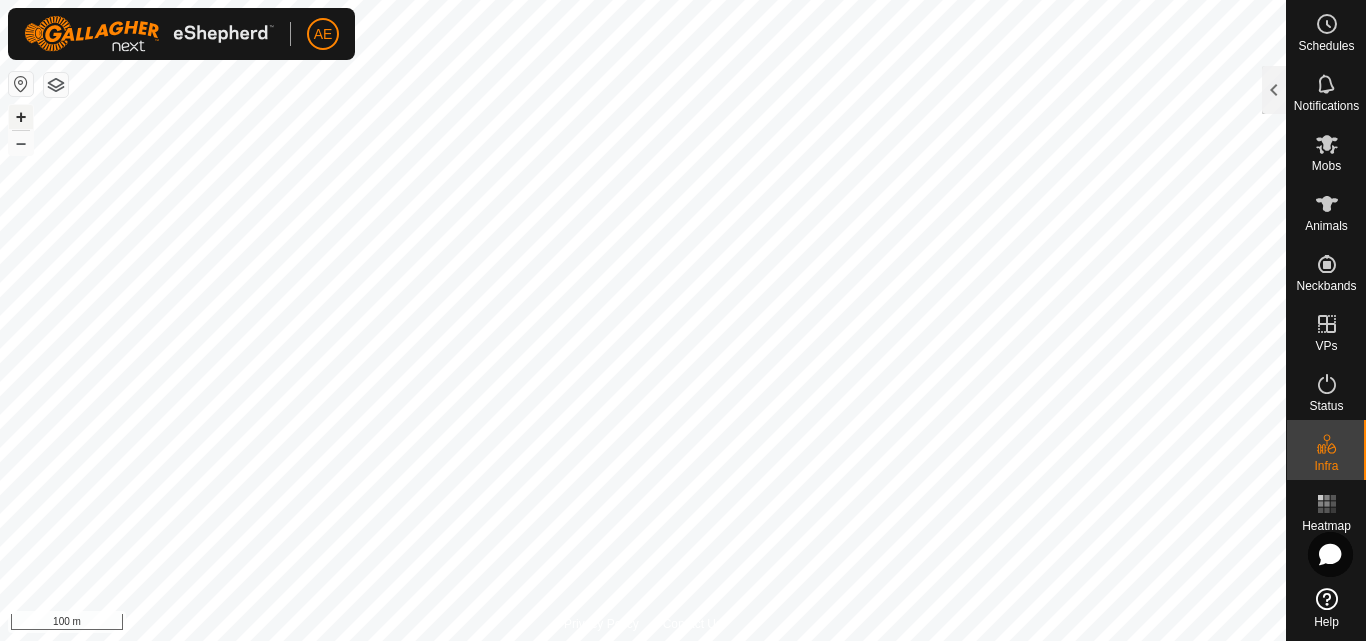 click on "+" at bounding box center [21, 117] 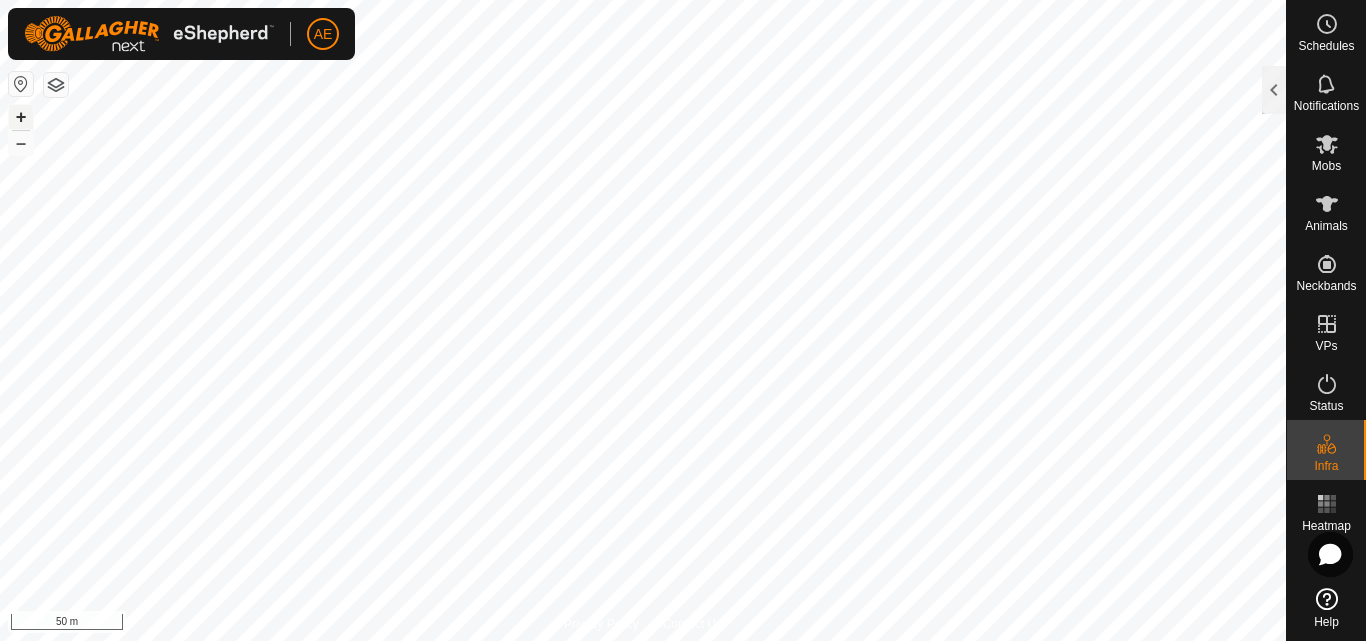 click on "+" at bounding box center [21, 117] 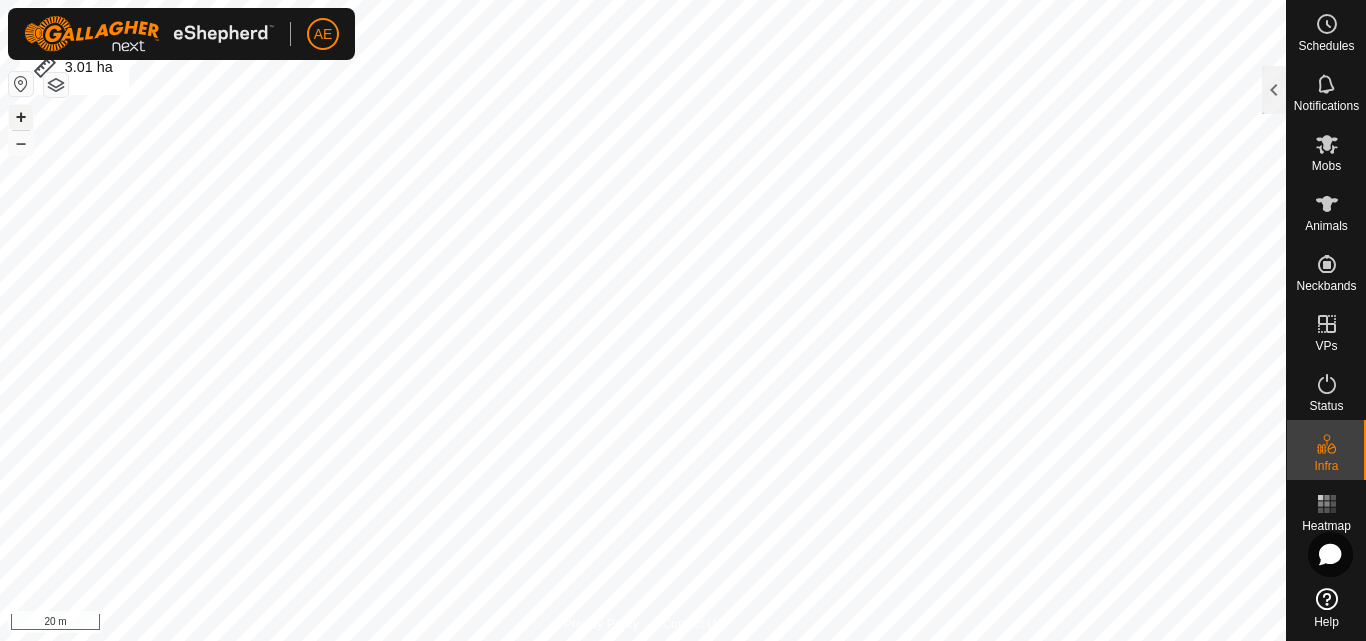 click on "+" at bounding box center [21, 117] 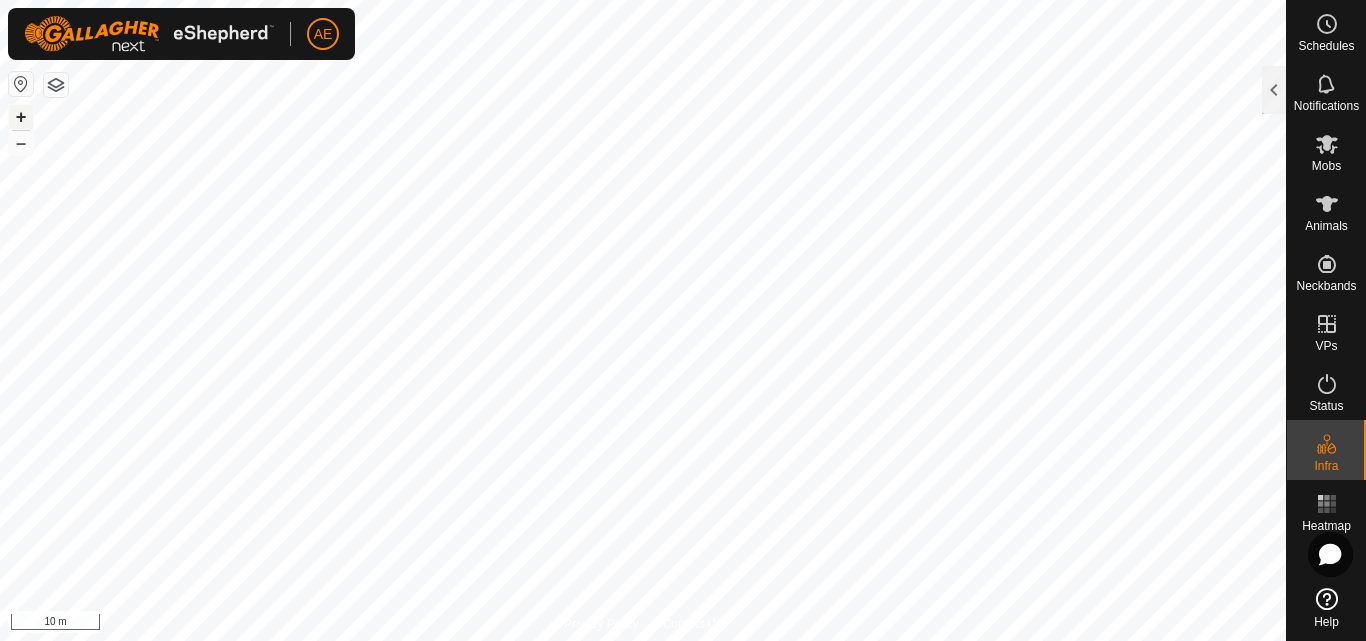 click on "+" at bounding box center (21, 117) 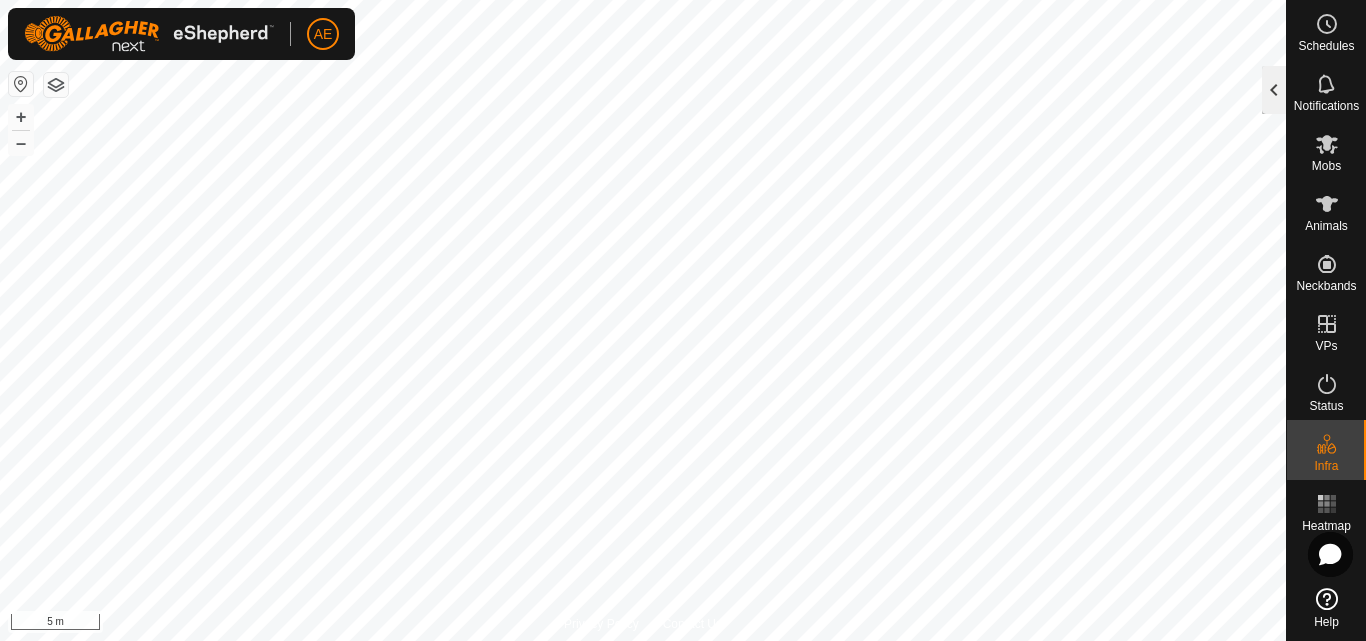 click 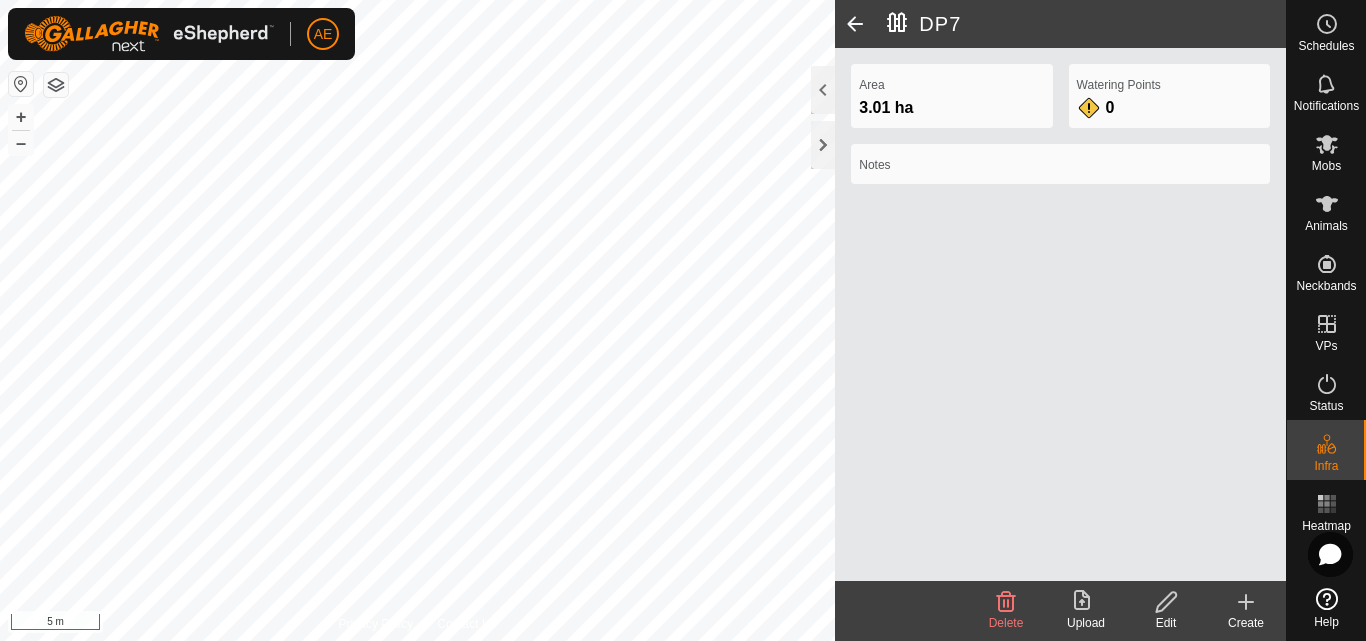 click 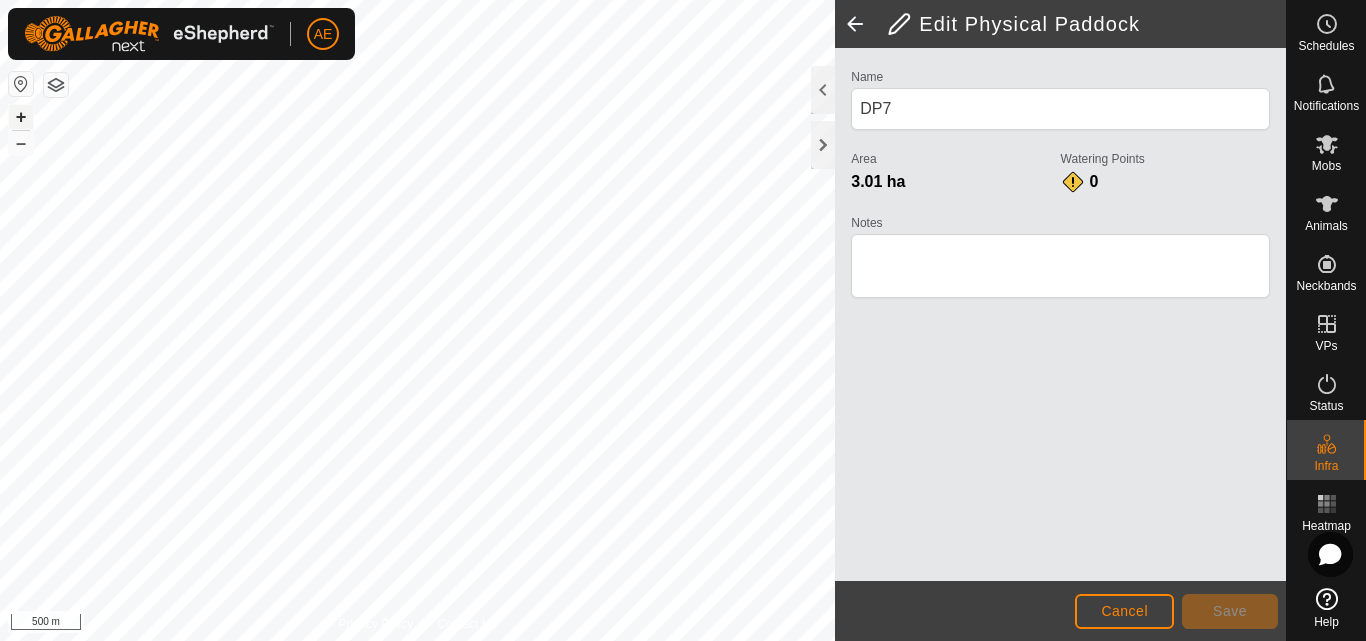 click on "+" at bounding box center (21, 117) 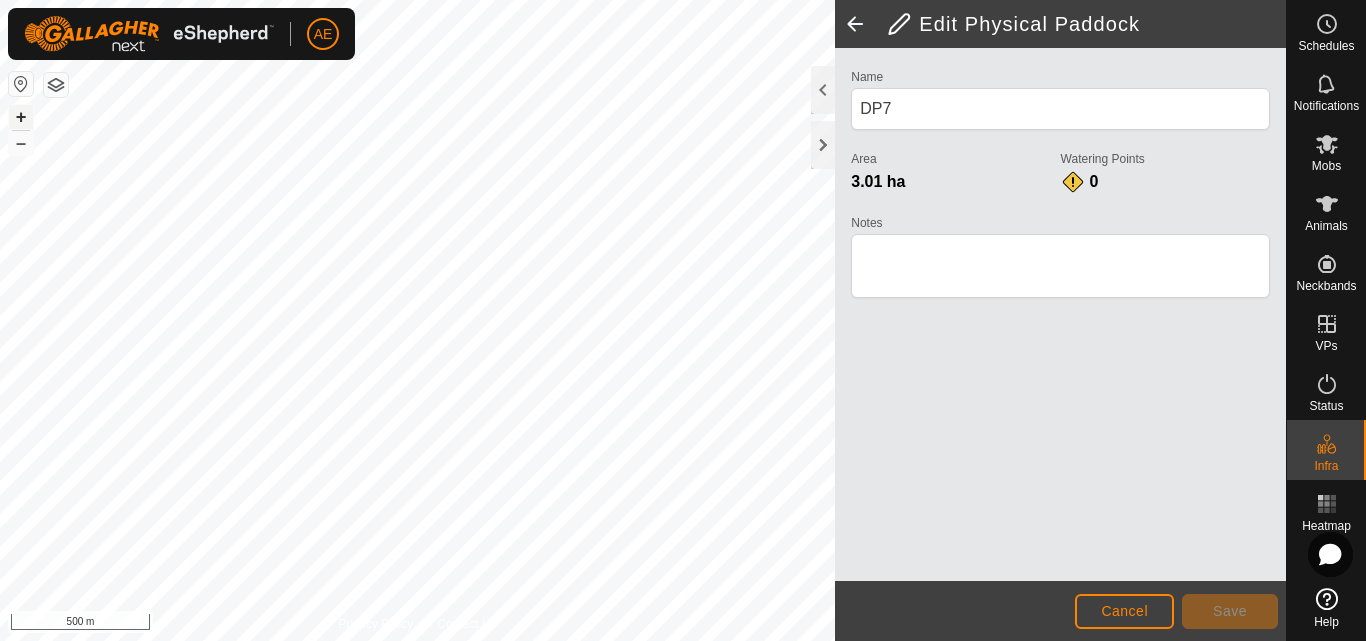 click on "+" at bounding box center (21, 117) 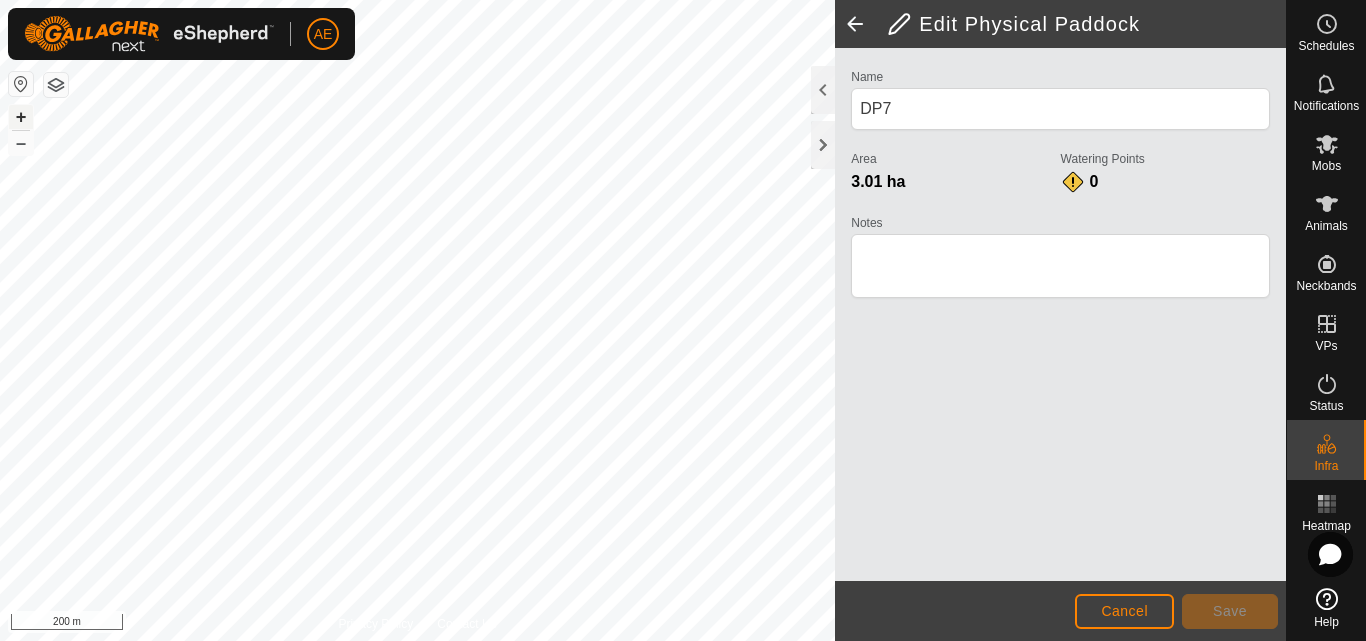 click on "+" at bounding box center [21, 117] 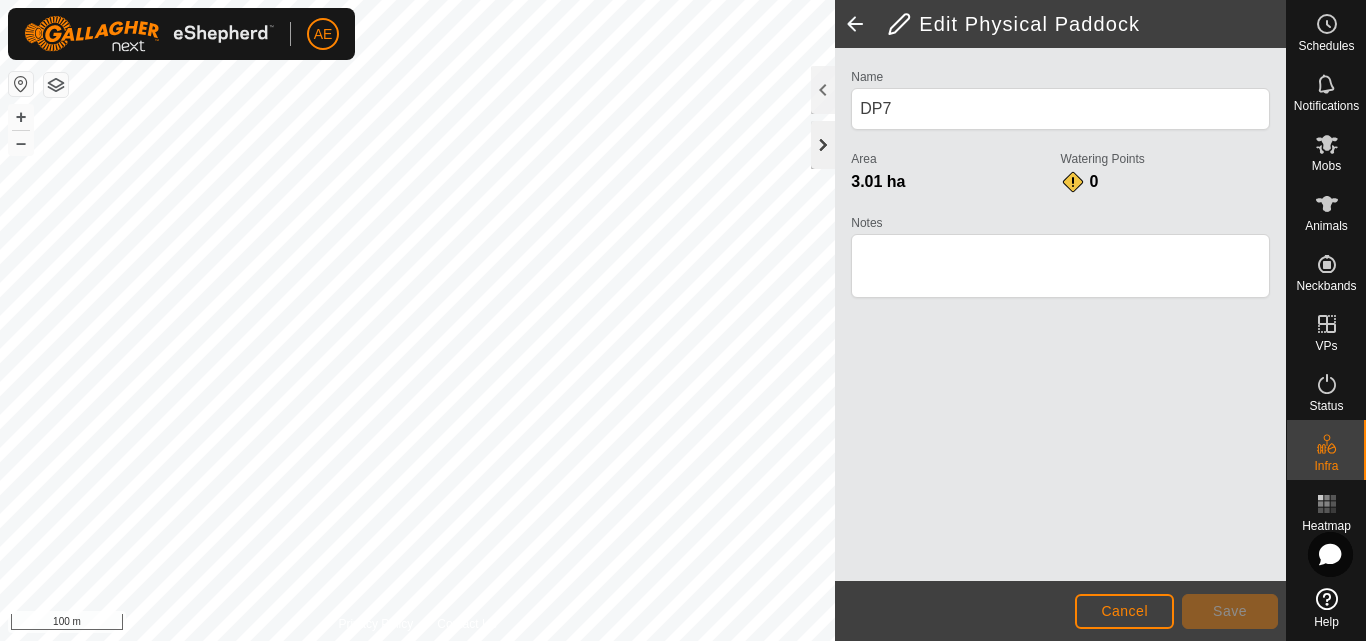 click 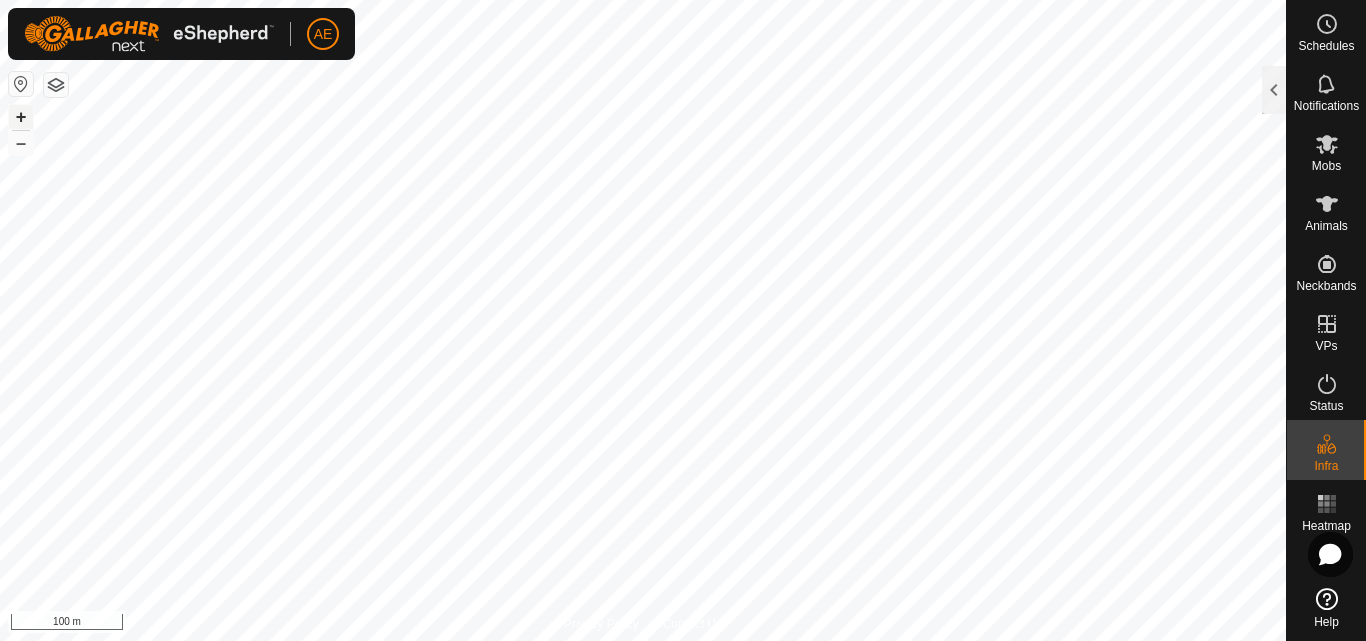 click on "+" at bounding box center (21, 117) 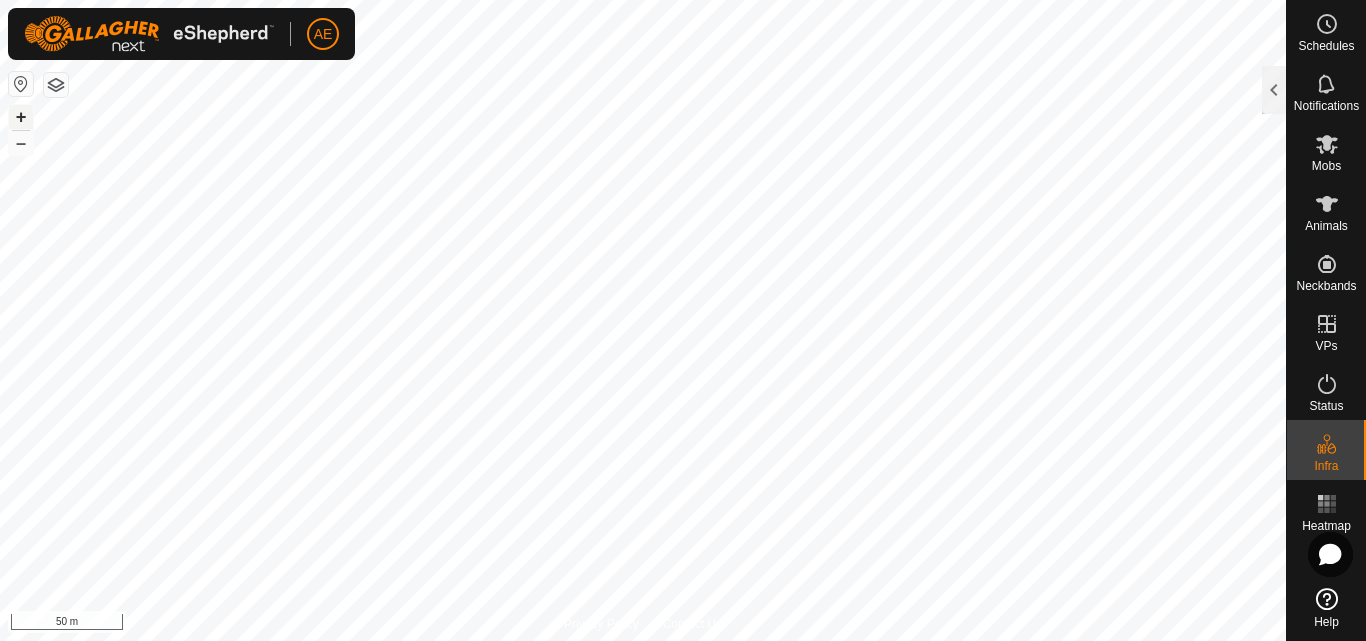 click on "+" at bounding box center [21, 117] 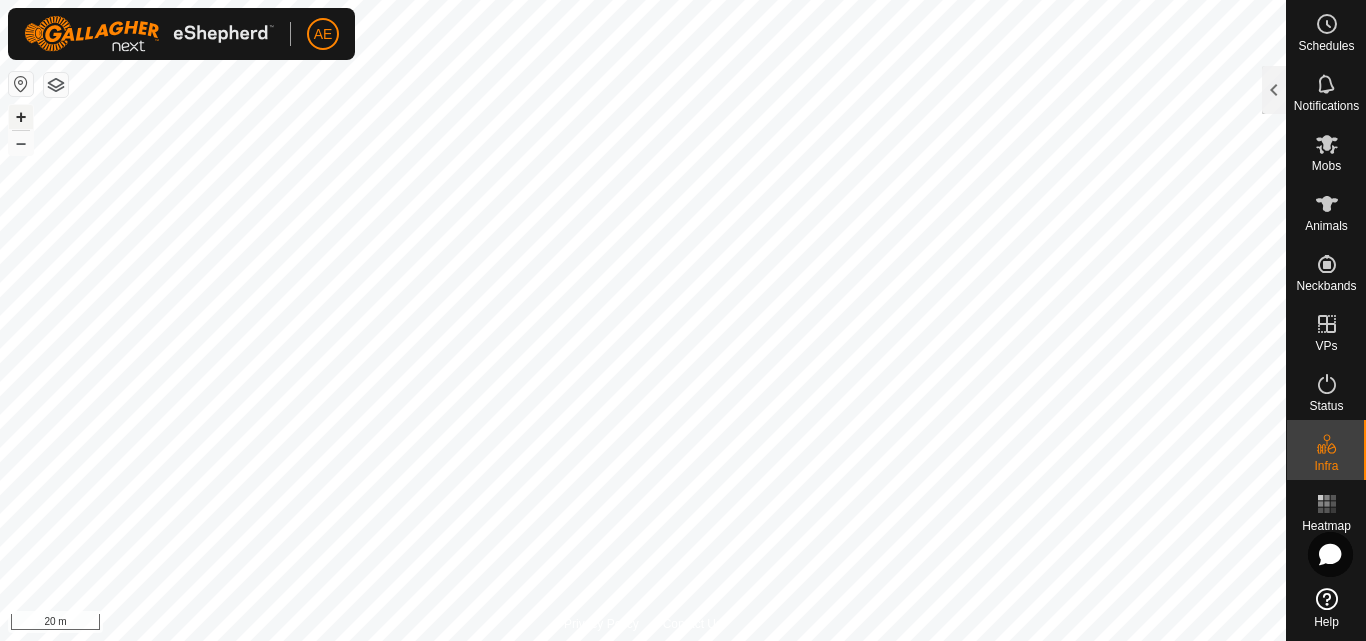 click on "+" at bounding box center (21, 117) 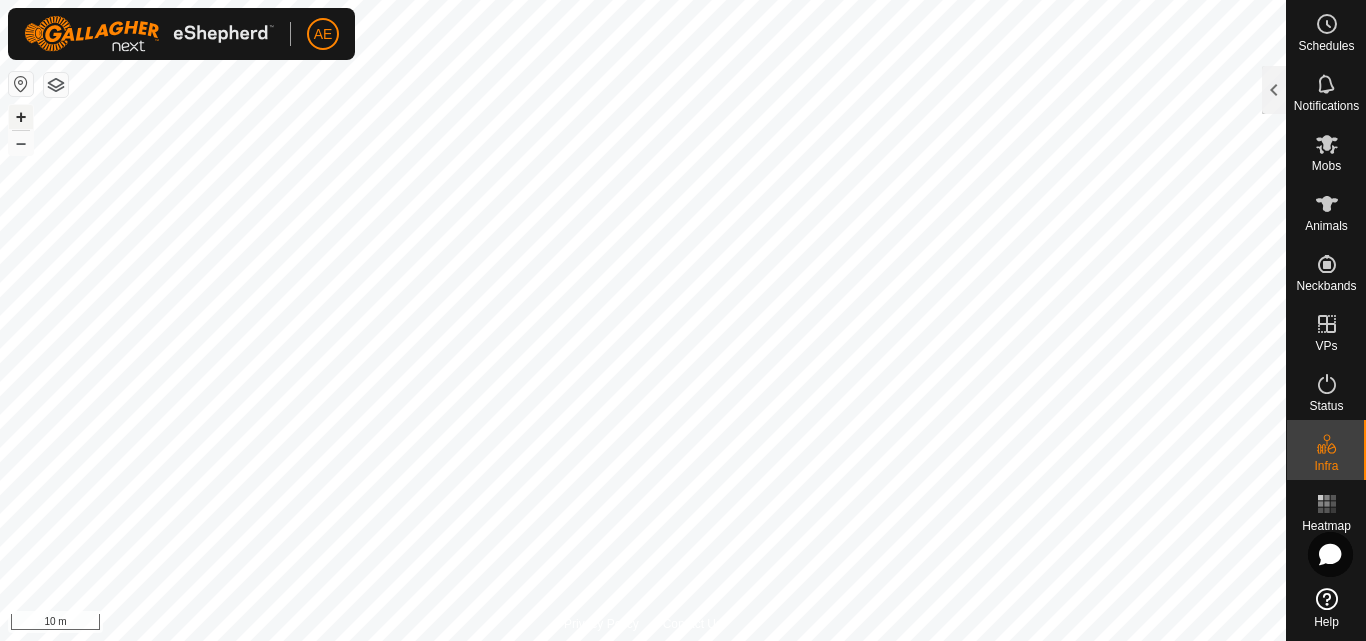 click on "+" at bounding box center [21, 117] 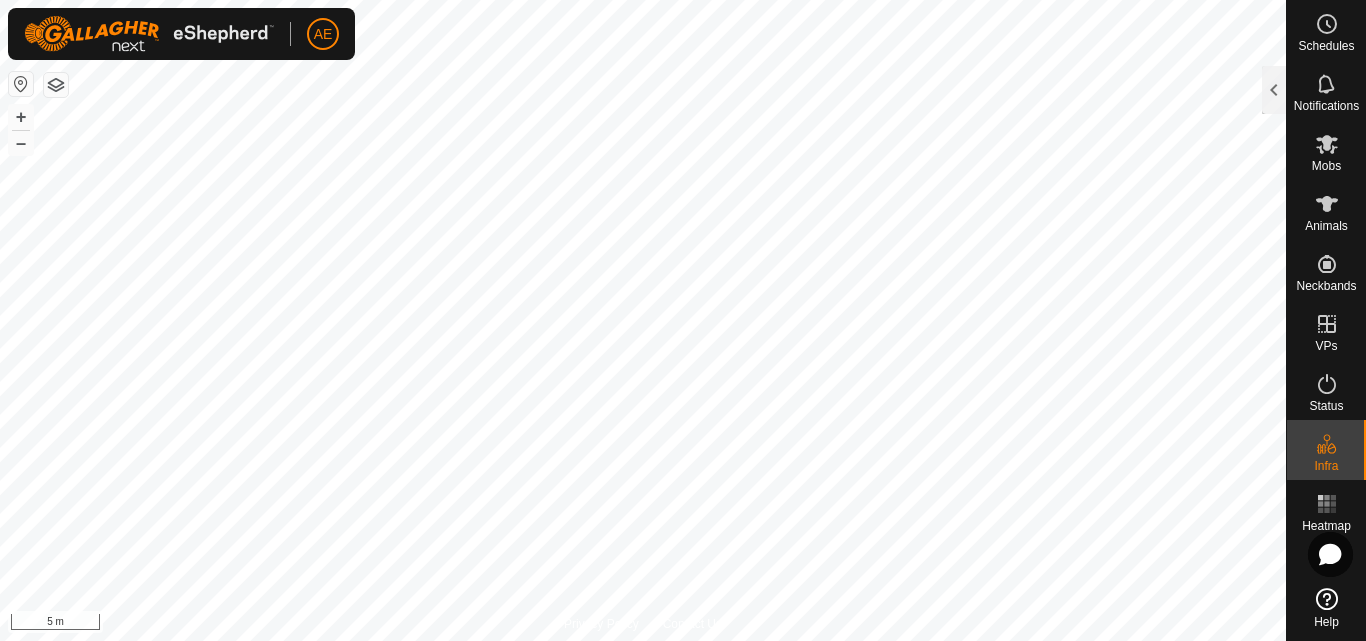 click on "AE Schedules Notifications Mobs Animals Neckbands VPs Status Infra Heatmap Help Privacy Policy Contact Us + – ⇧ i 5 m  Edit Physical Paddock  Name DP7 Area 3 ha  Watering Points 0 Notes                    Cancel Save" at bounding box center [683, 320] 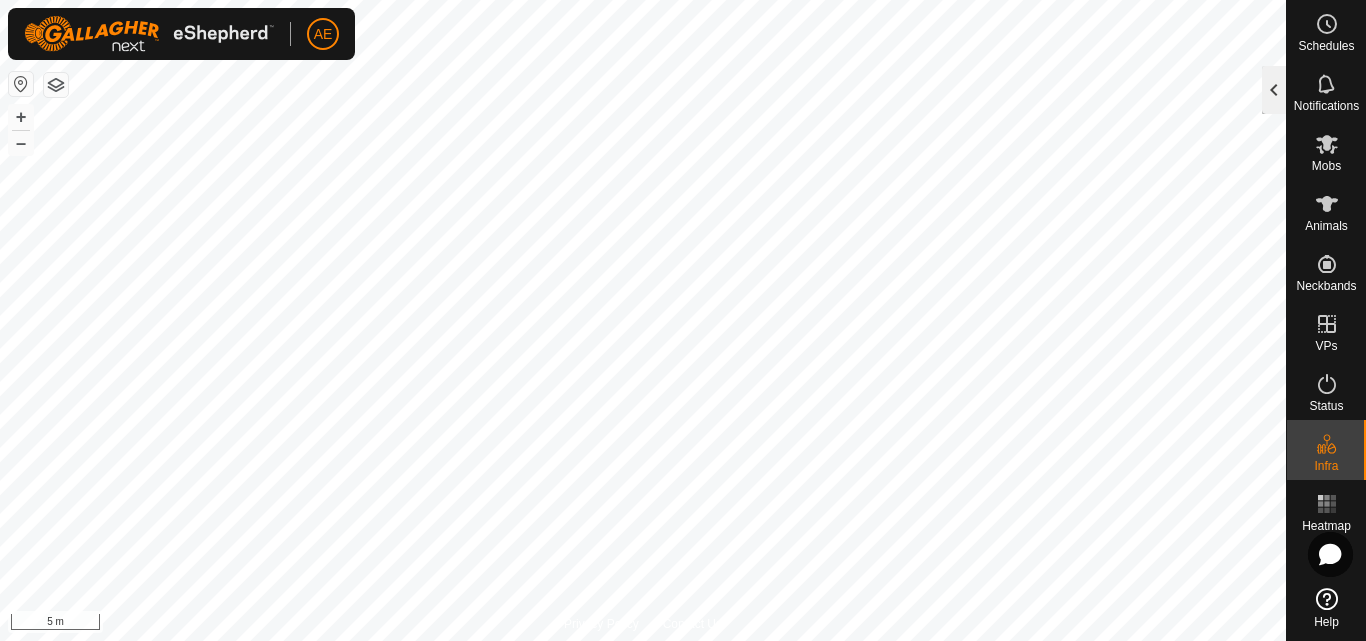 click 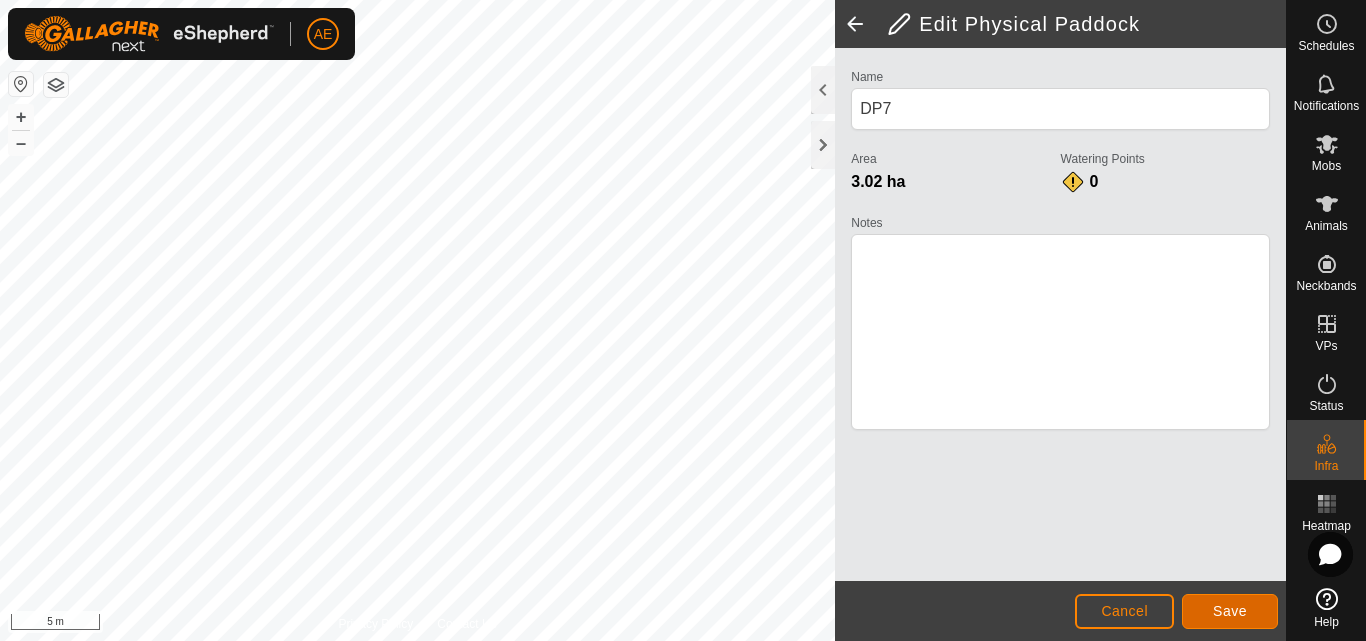 click on "Save" 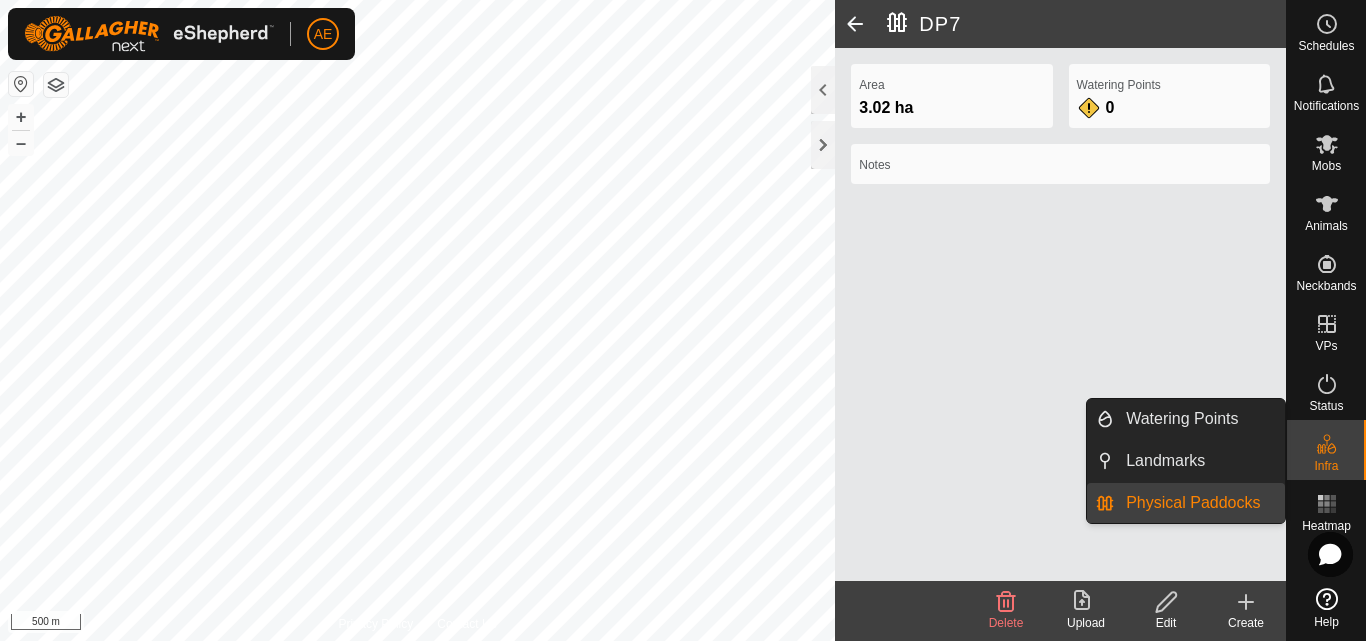 click on "Physical Paddocks" at bounding box center (1199, 503) 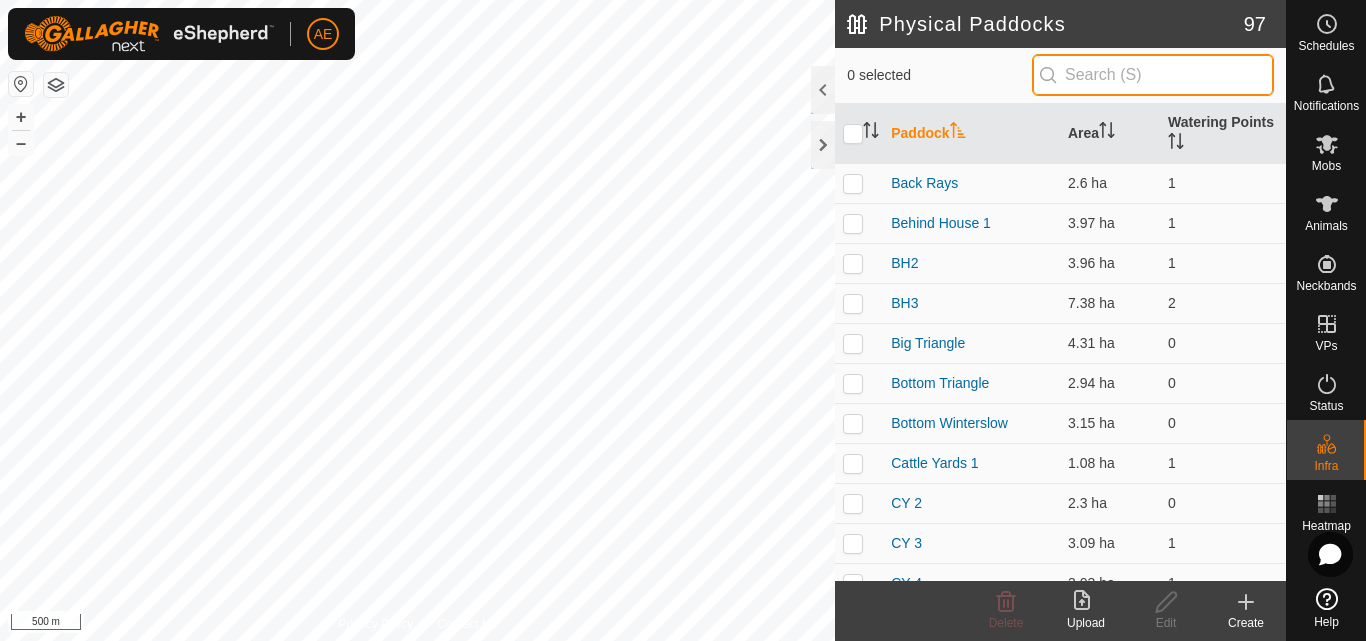 click at bounding box center [1153, 75] 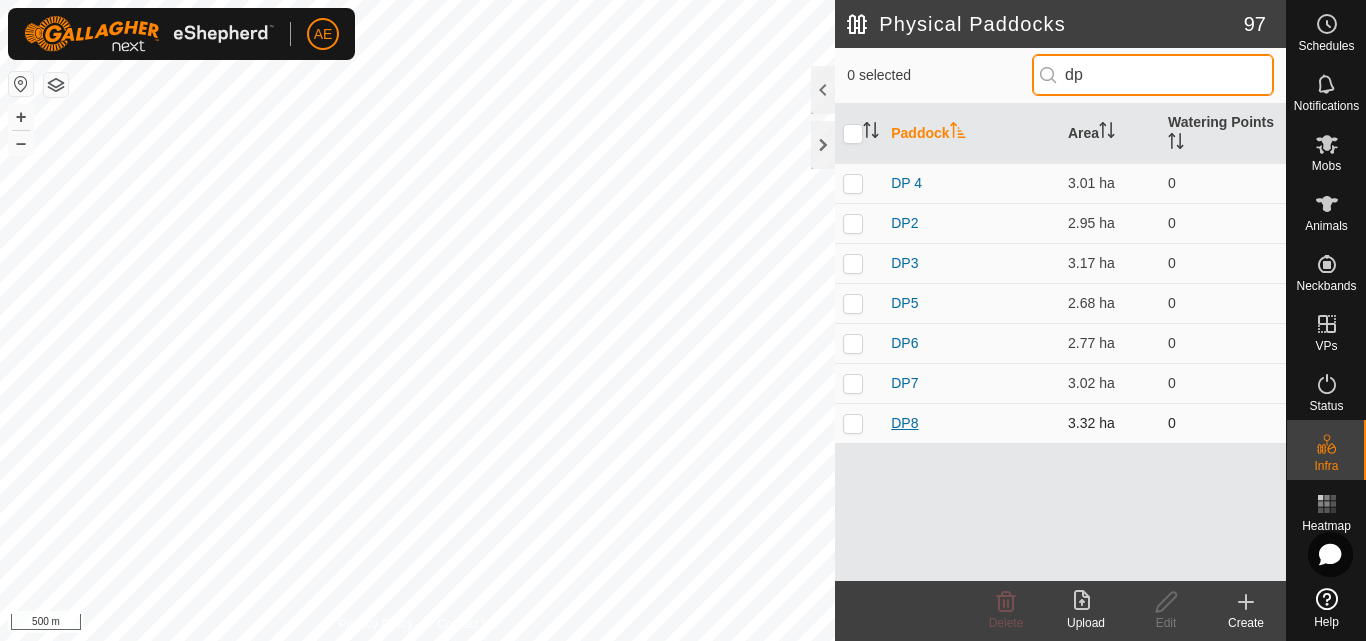 type on "dp" 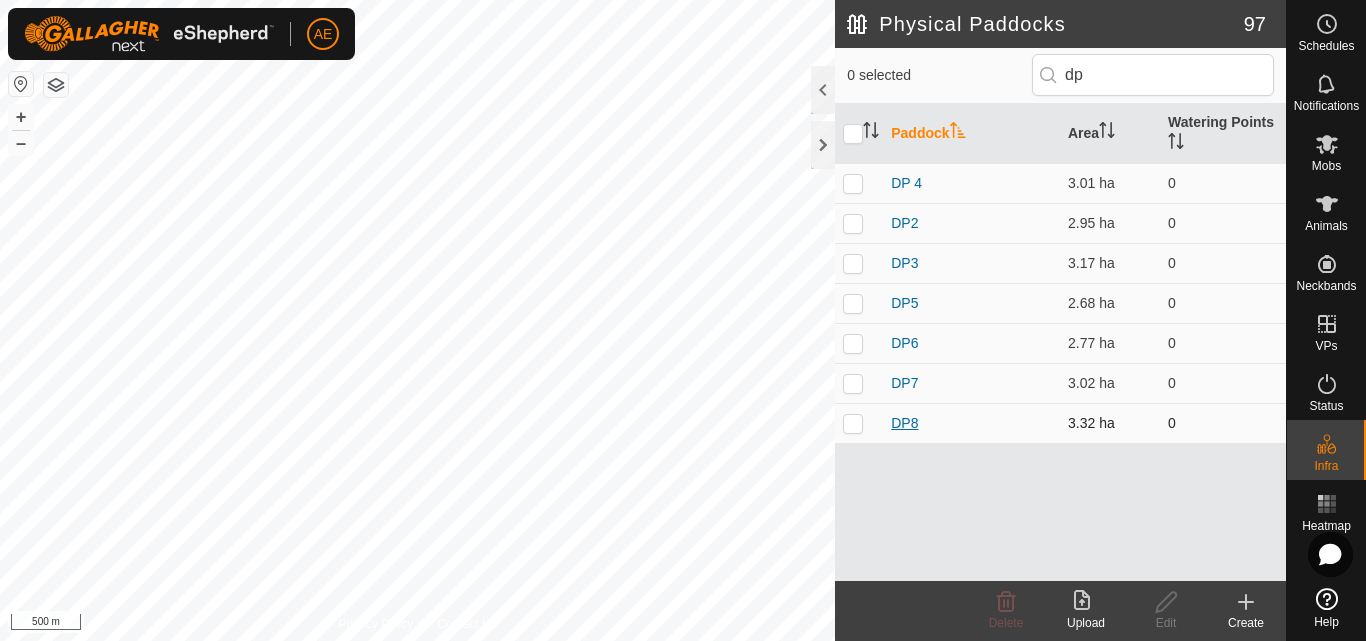 click on "DP8" at bounding box center [904, 423] 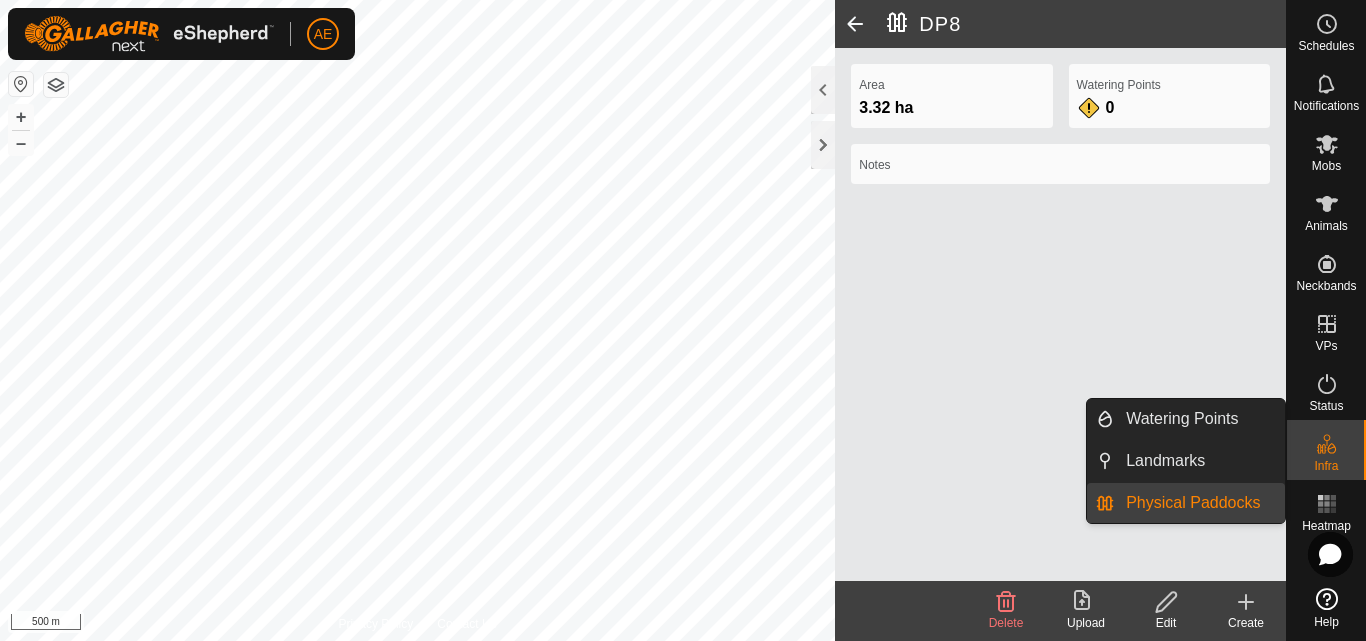 click on "Physical Paddocks" at bounding box center (1199, 503) 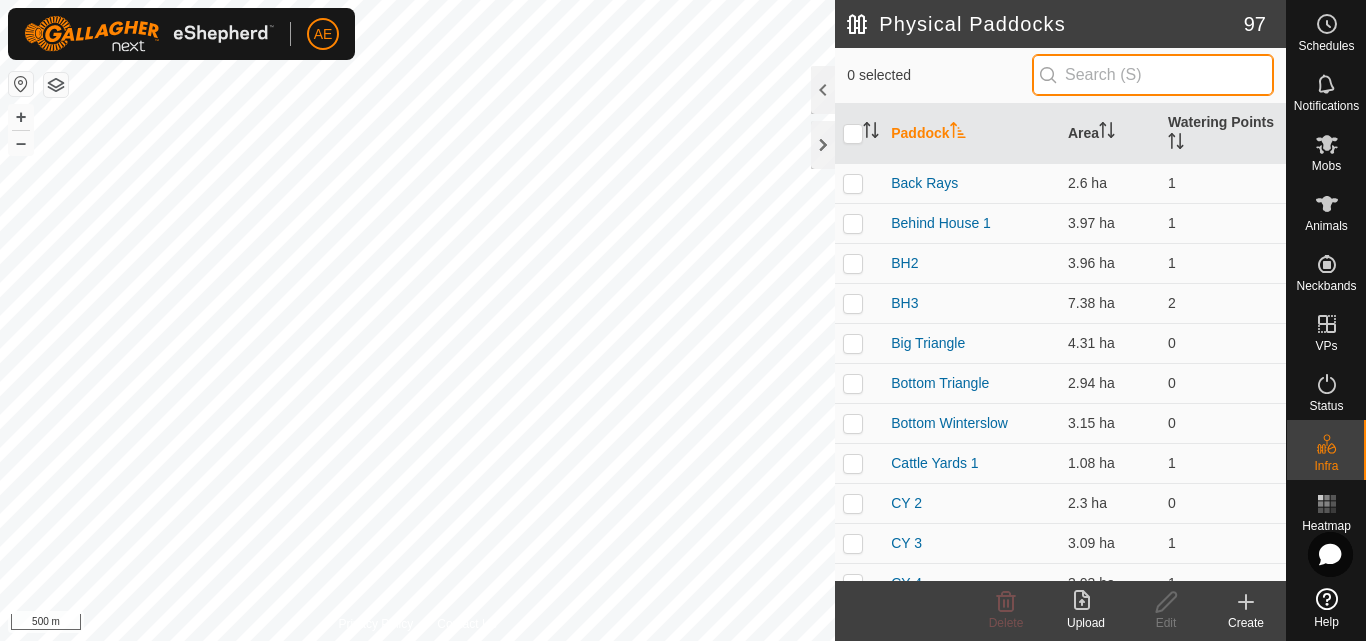 click at bounding box center (1153, 75) 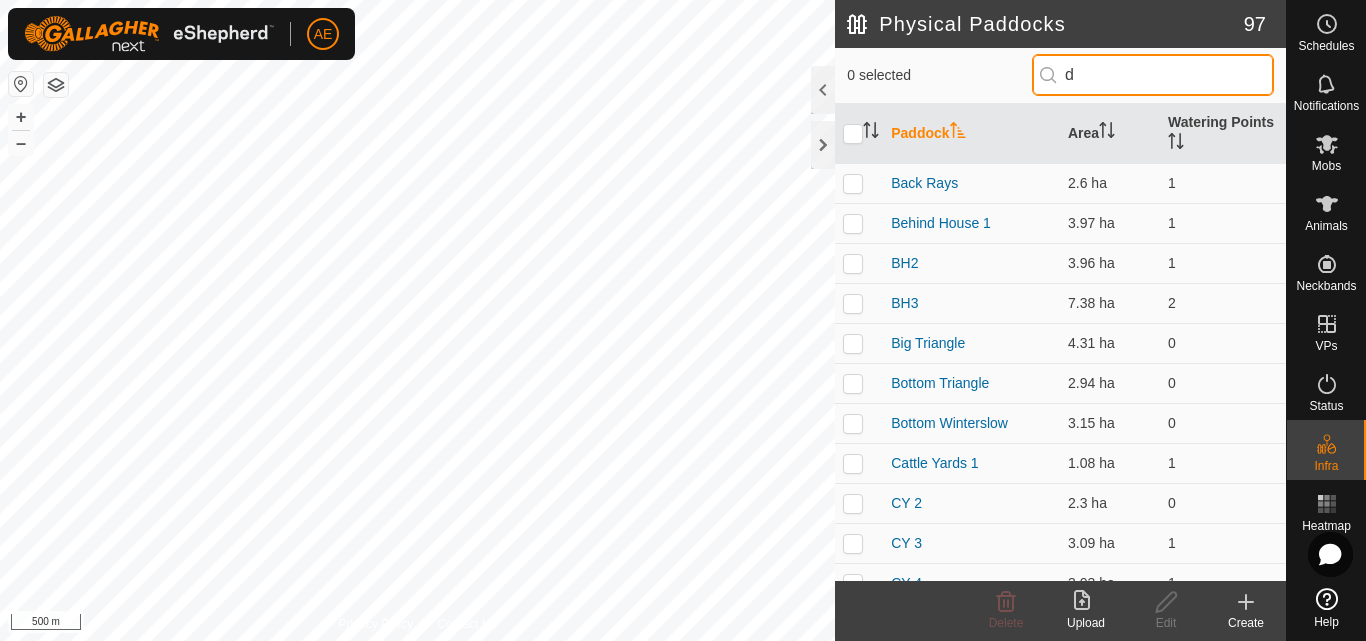 type on "dp" 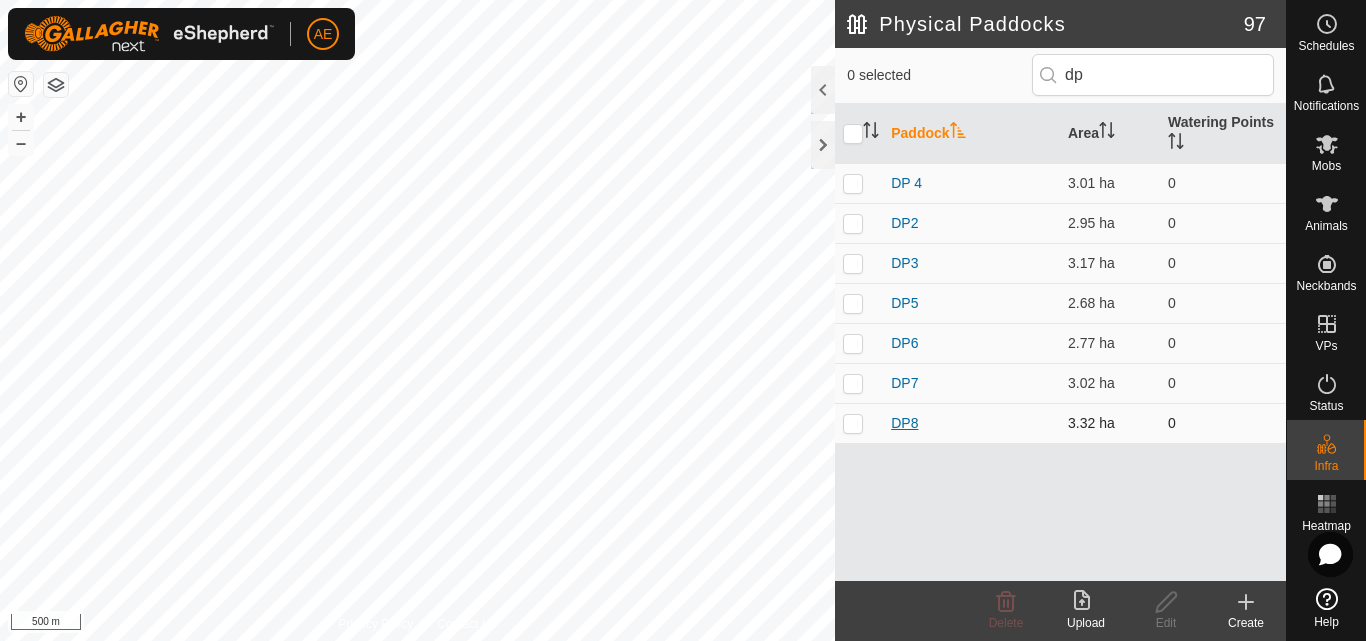 click on "DP8" at bounding box center [904, 423] 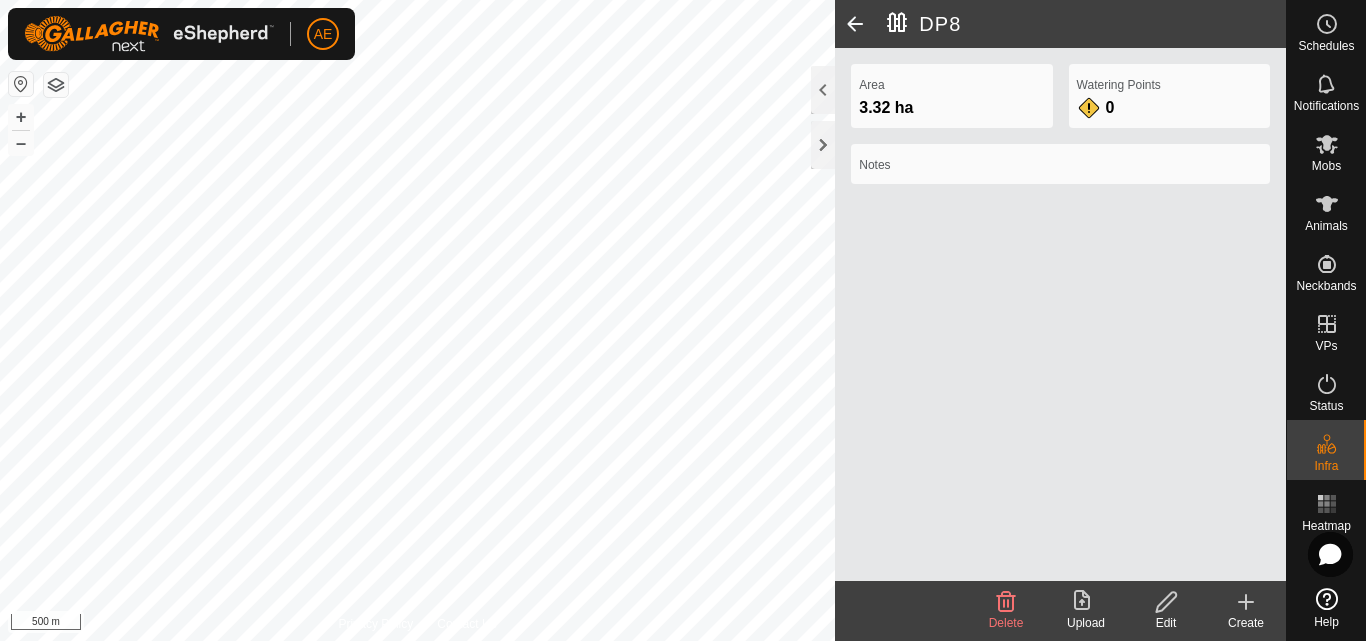click on "Edit" 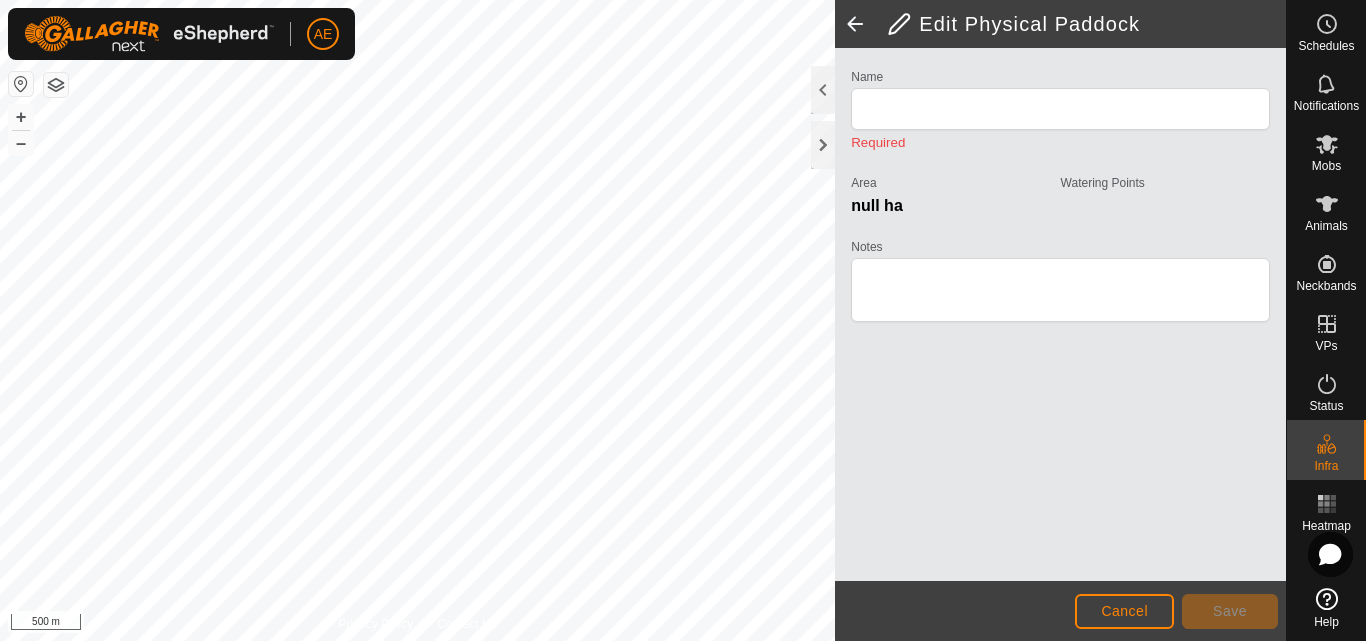 type on "DP8" 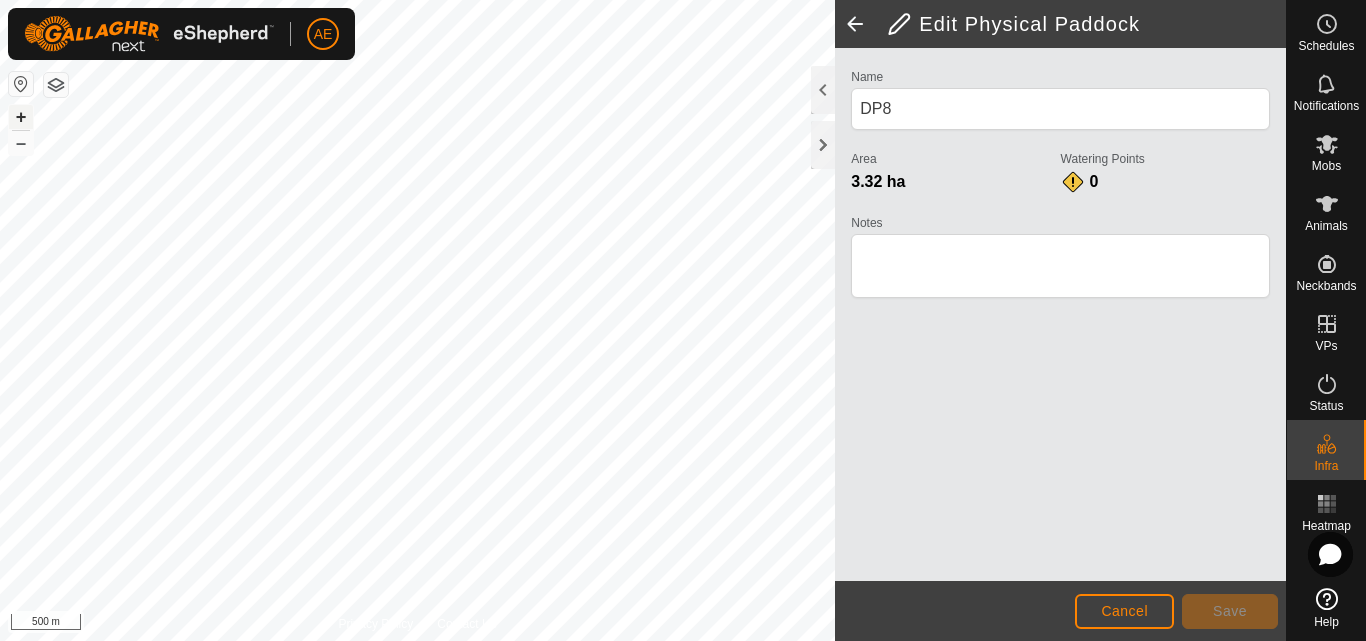 click on "+" at bounding box center (21, 117) 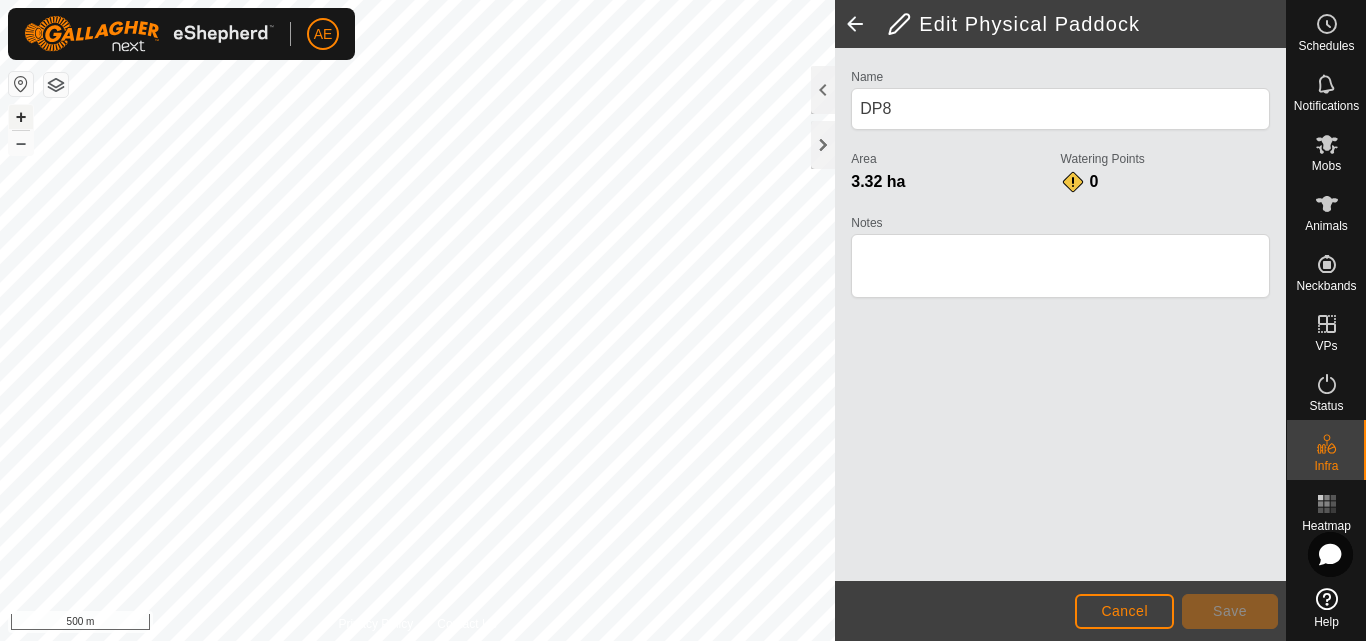 click on "+" at bounding box center (21, 117) 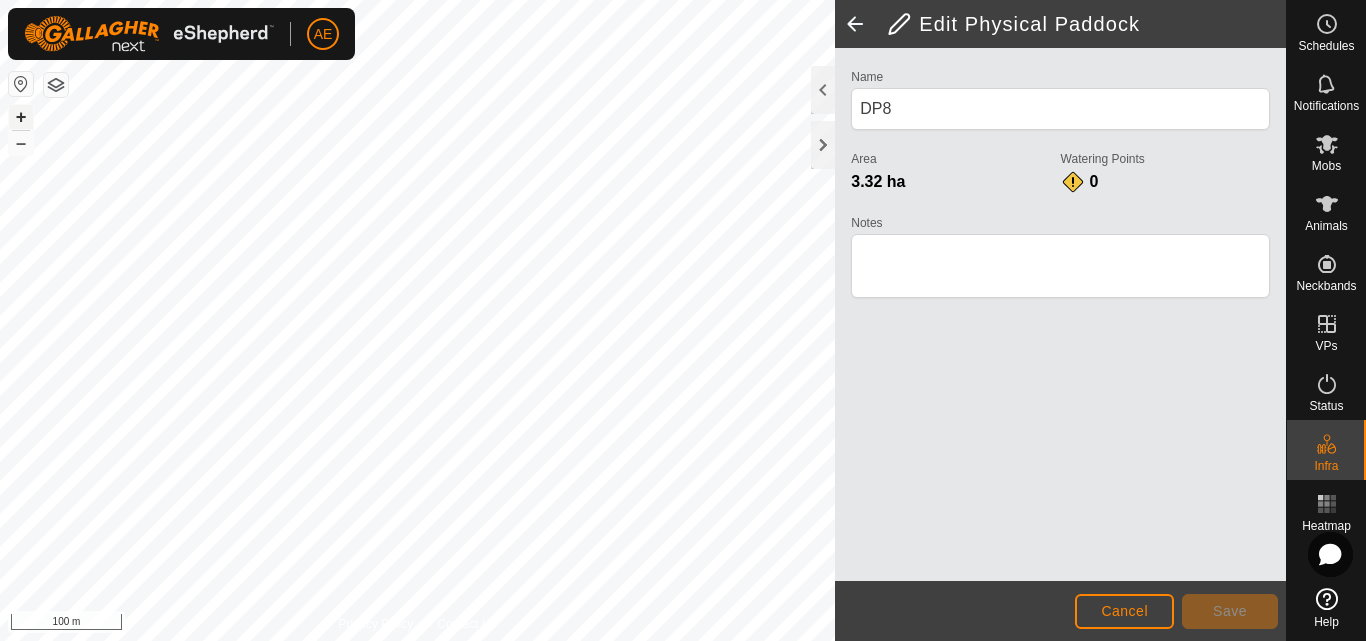 click on "+" at bounding box center [21, 117] 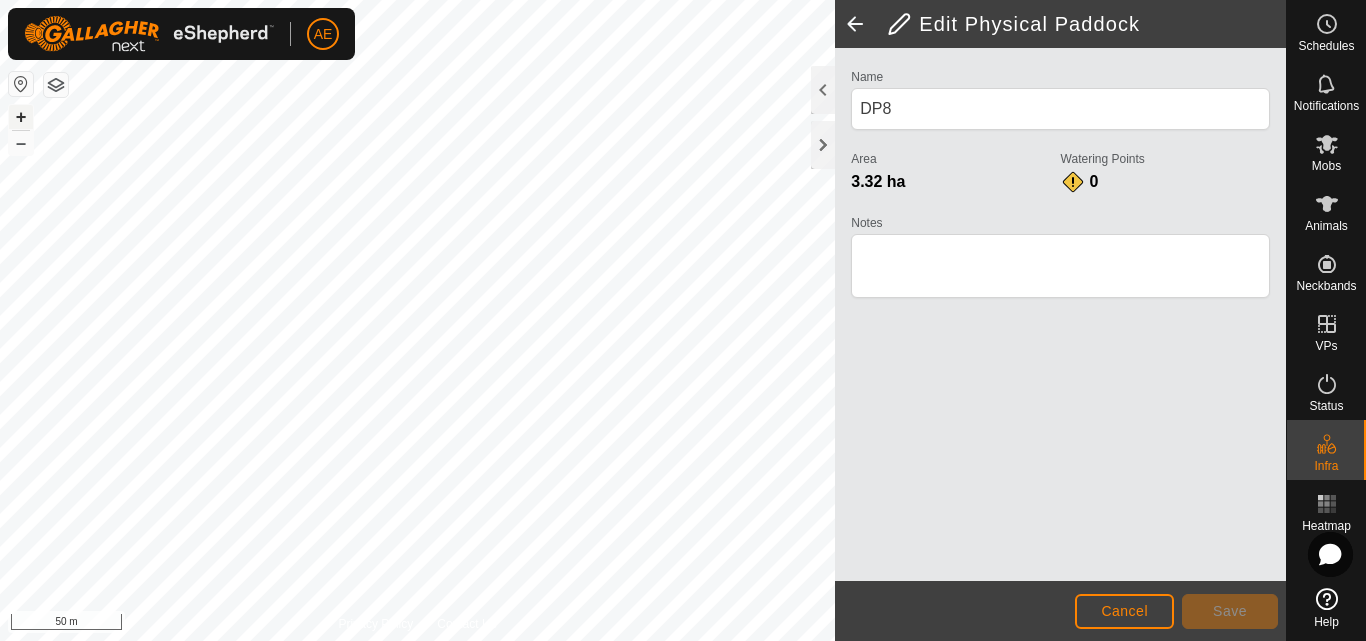 click on "+" at bounding box center [21, 117] 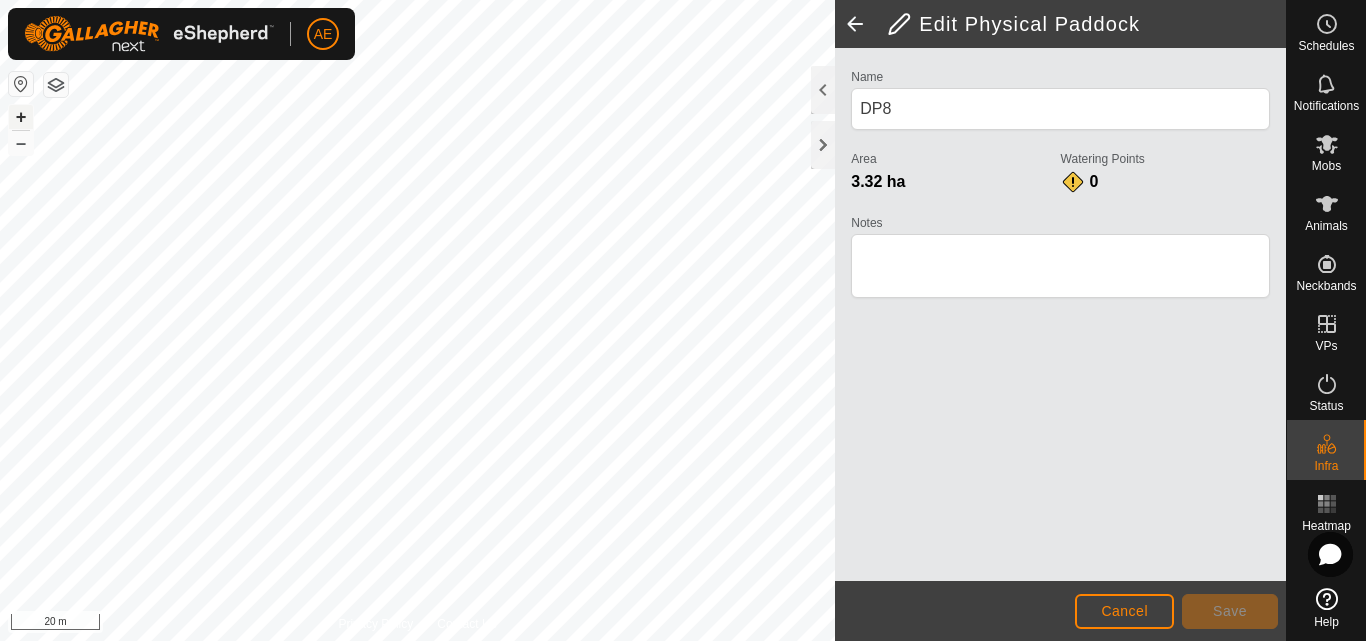 click on "+" at bounding box center (21, 117) 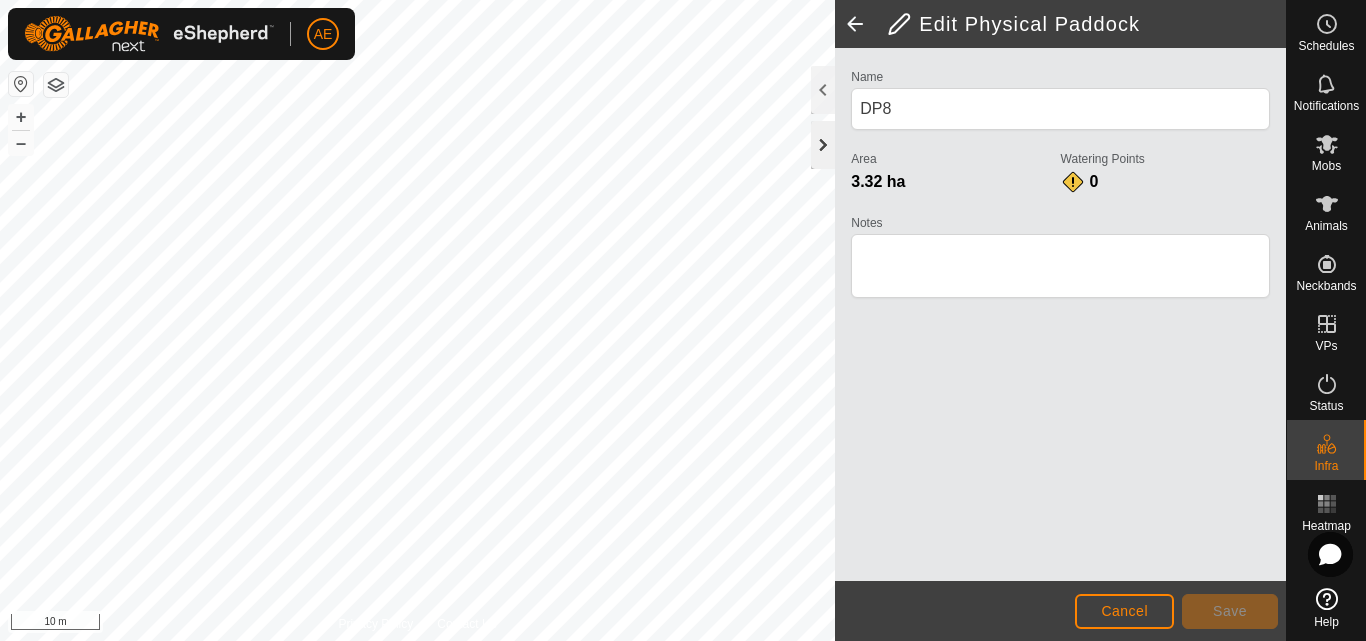 click 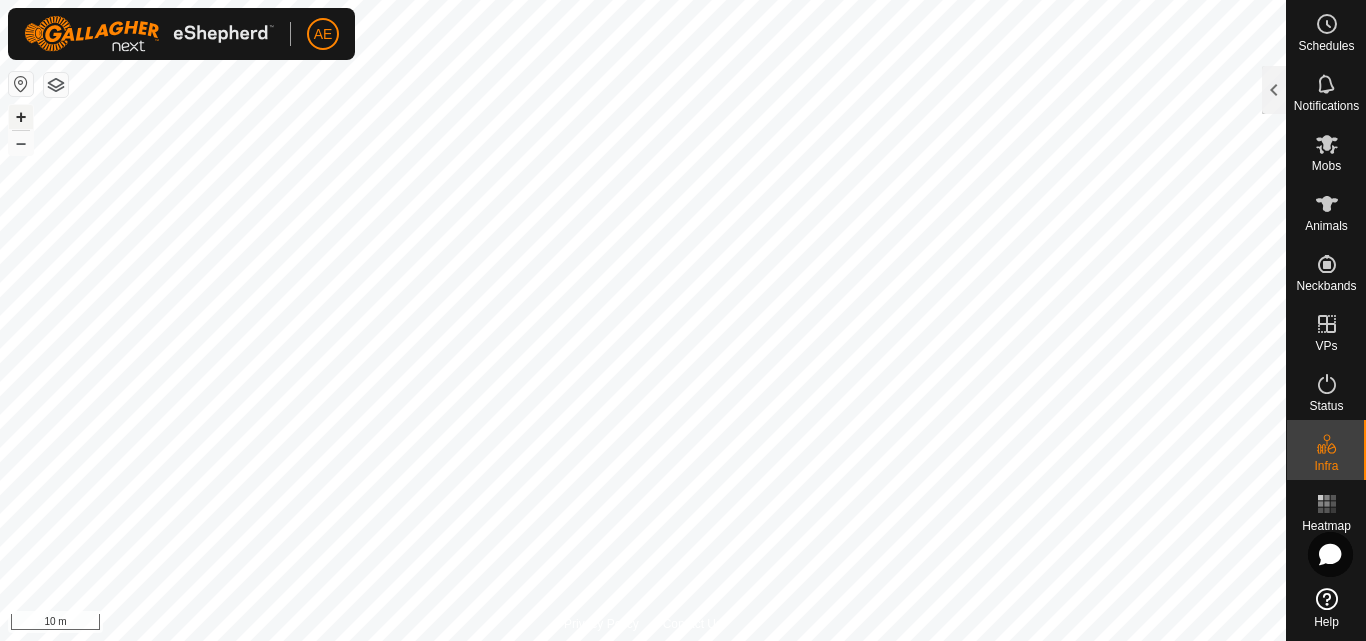 click on "+" at bounding box center (21, 117) 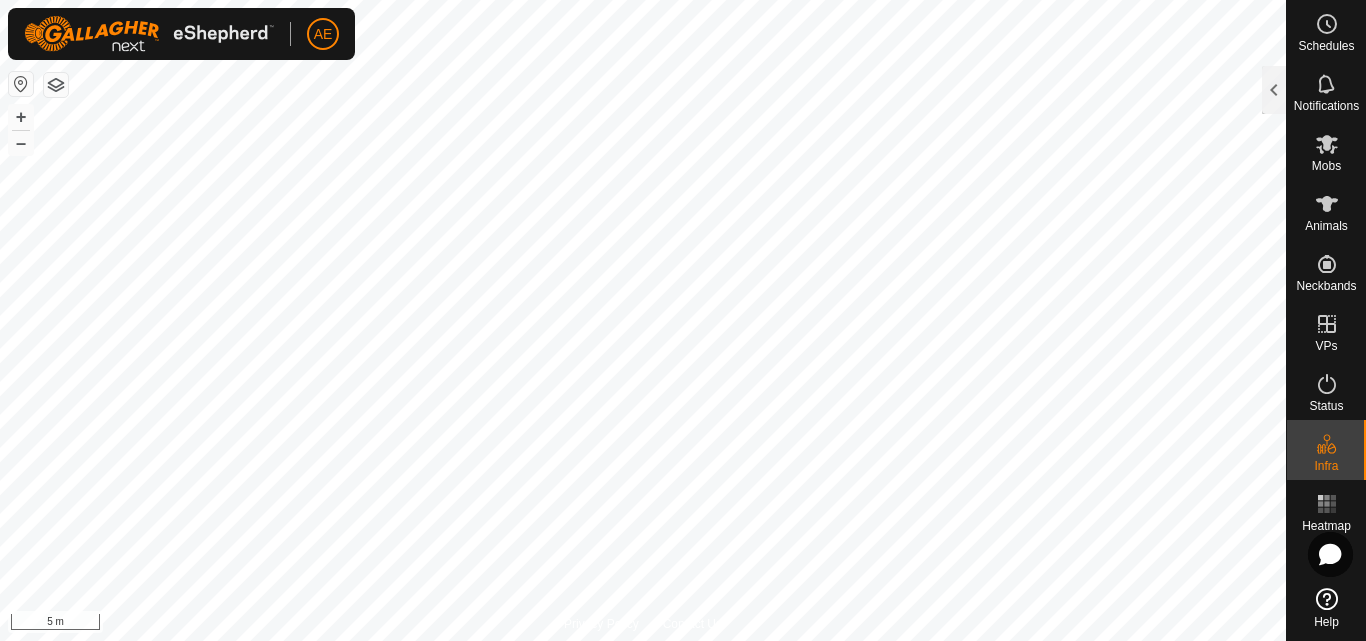 click on "Schedules Notifications Mobs Animals Neckbands VPs Status Infra Heatmap Help Privacy Policy Contact Us + – ⇧ i 5 m  Edit Physical Paddock  Name DP8 Area 3.38 ha  Watering Points 0 Notes                    Cancel Save" 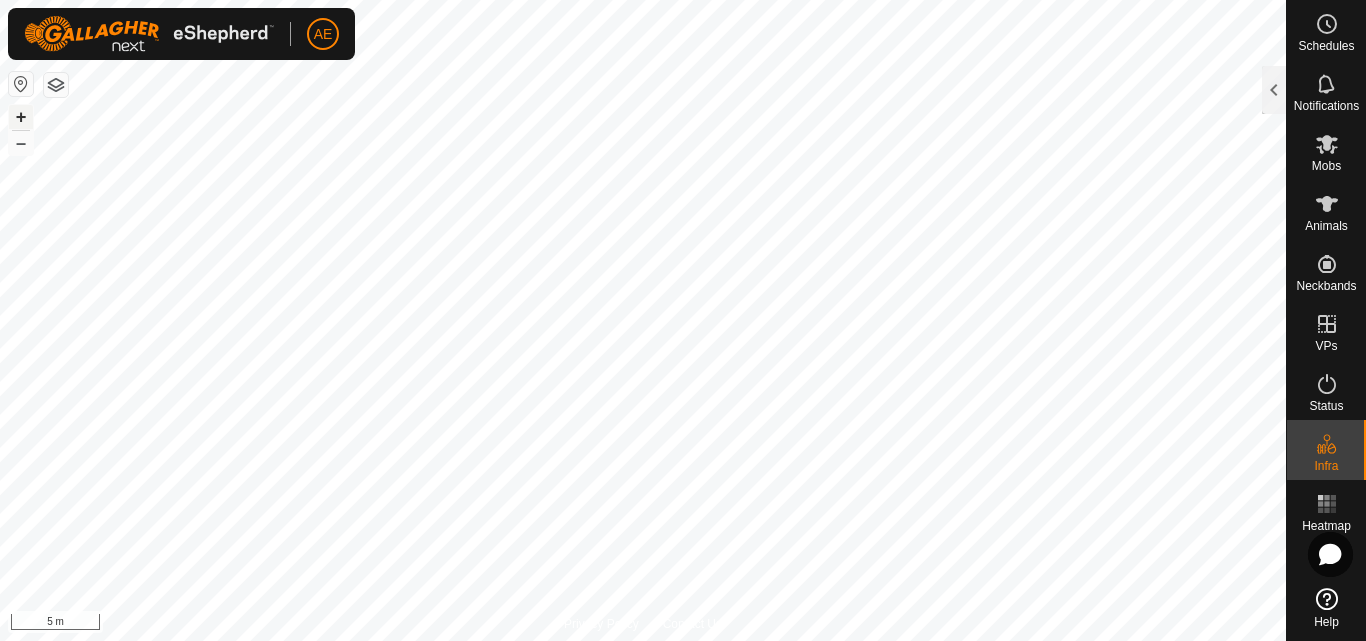 click on "+" at bounding box center [21, 117] 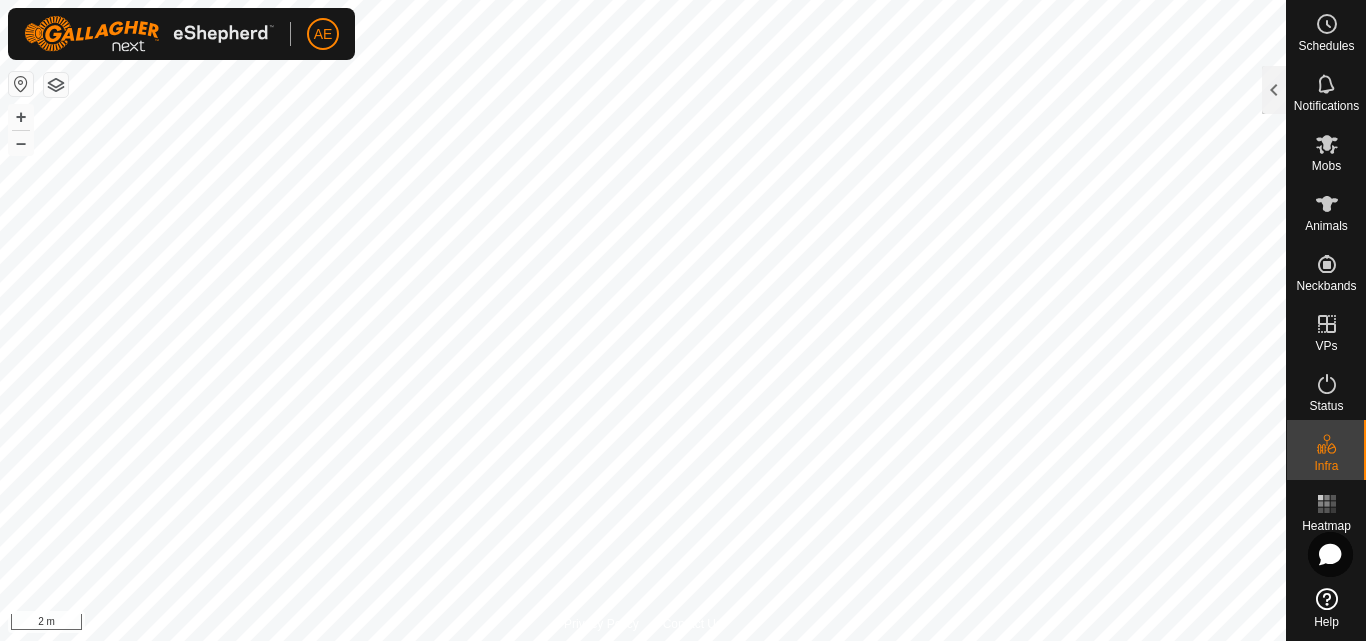 click on "AE Schedules Notifications Mobs Animals Neckbands VPs Status Infra Heatmap Help Privacy Policy Contact Us + – ⇧ i 2 m  Edit Physical Paddock  Name DP8 Area 3.4 ha  Watering Points 0 Notes                    Cancel Save" at bounding box center (683, 320) 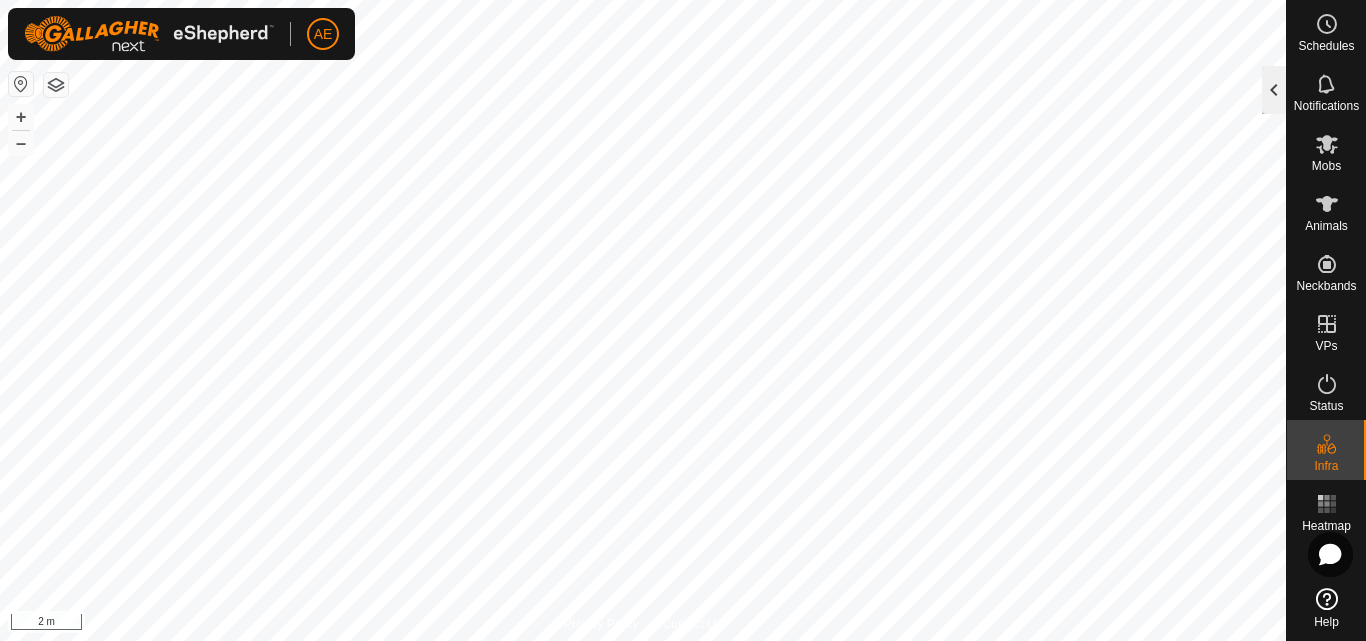 click 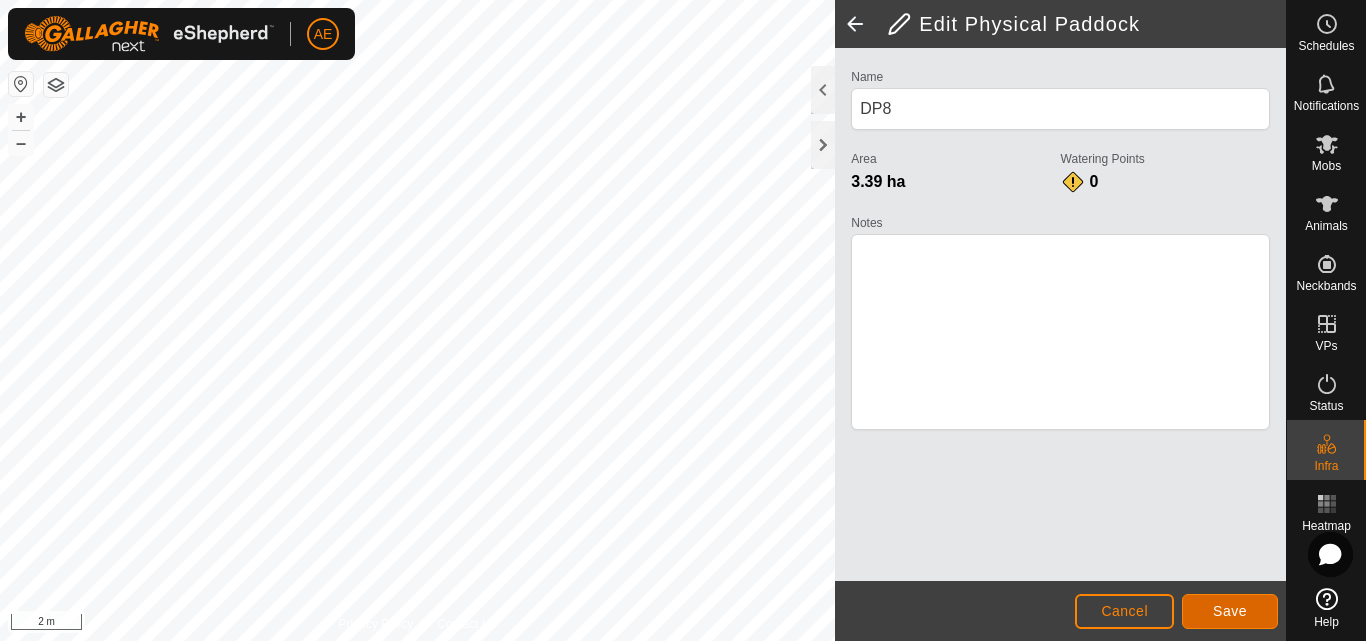 click on "Save" 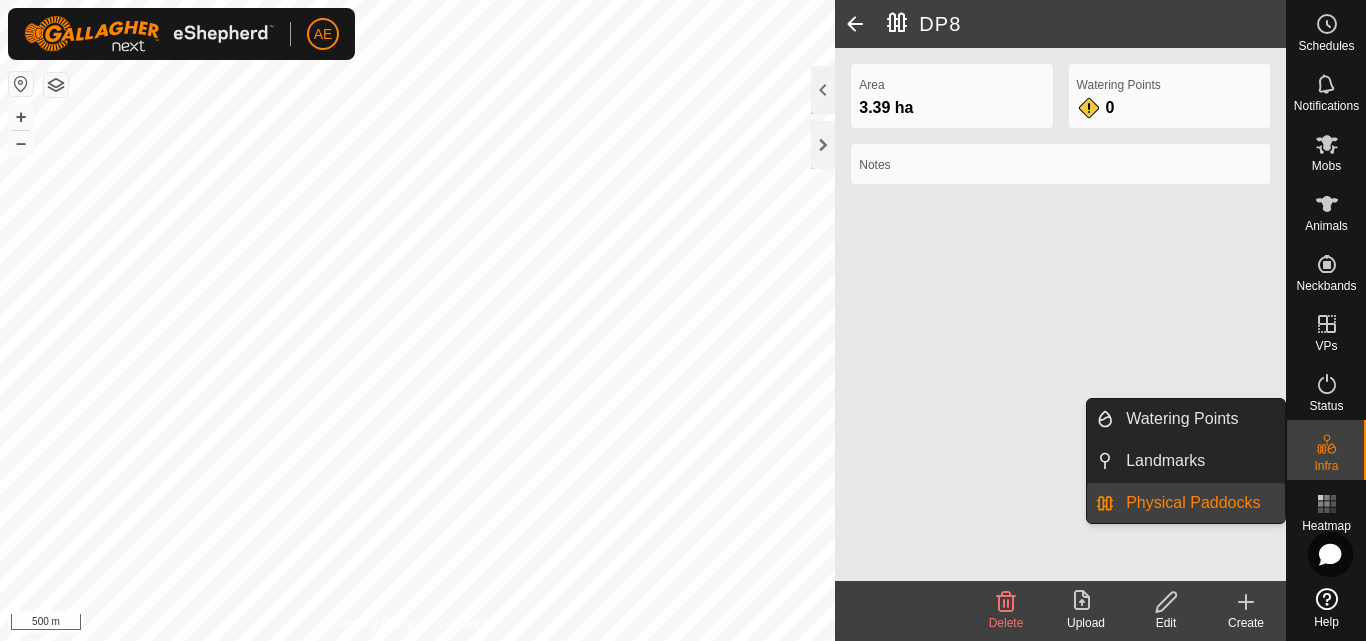click on "Physical Paddocks" at bounding box center (1199, 503) 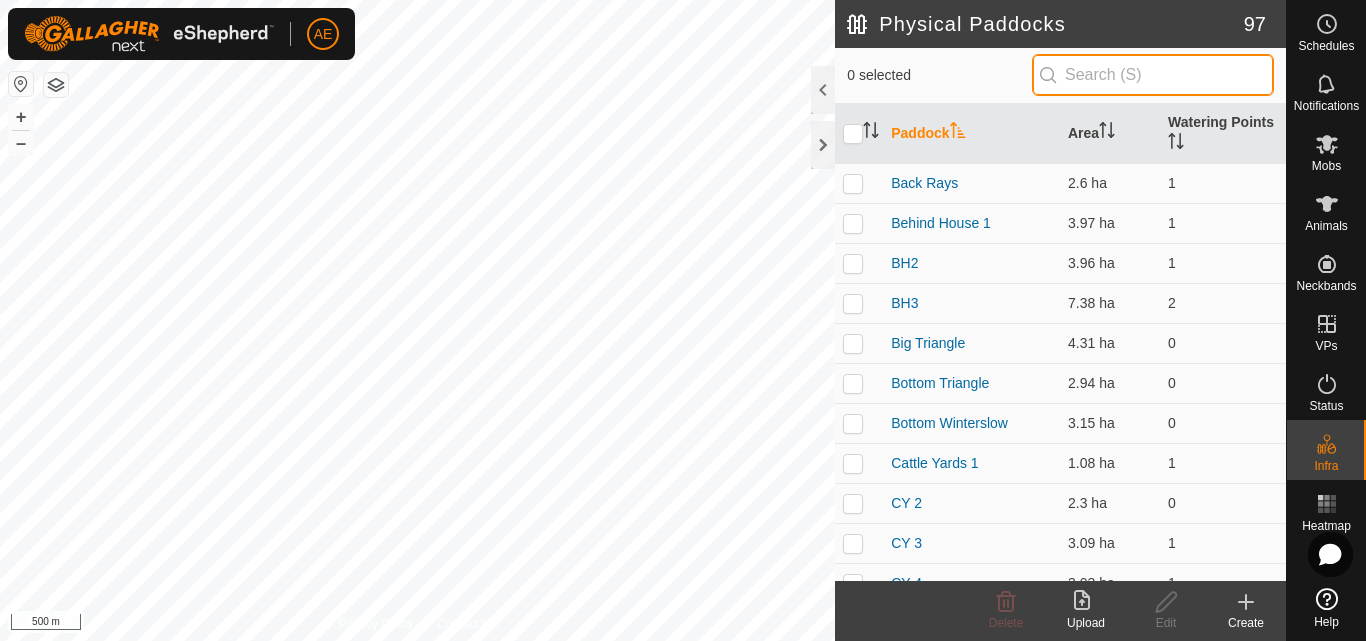 click at bounding box center [1153, 75] 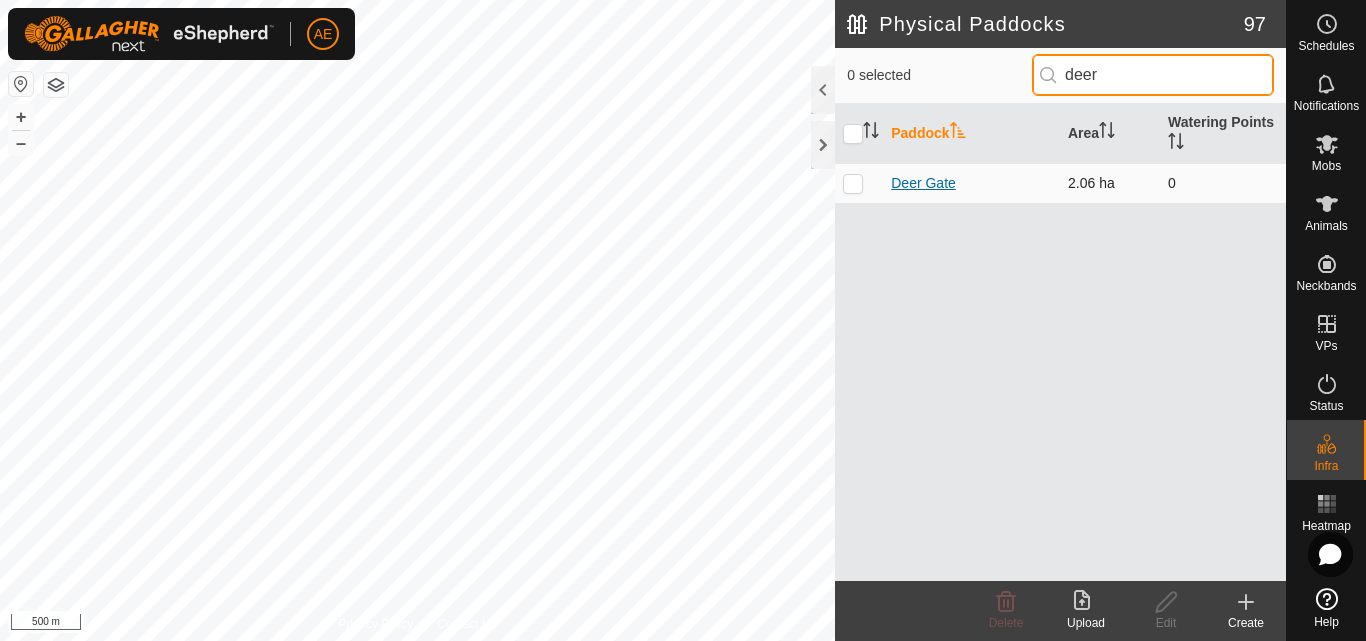 type on "deer" 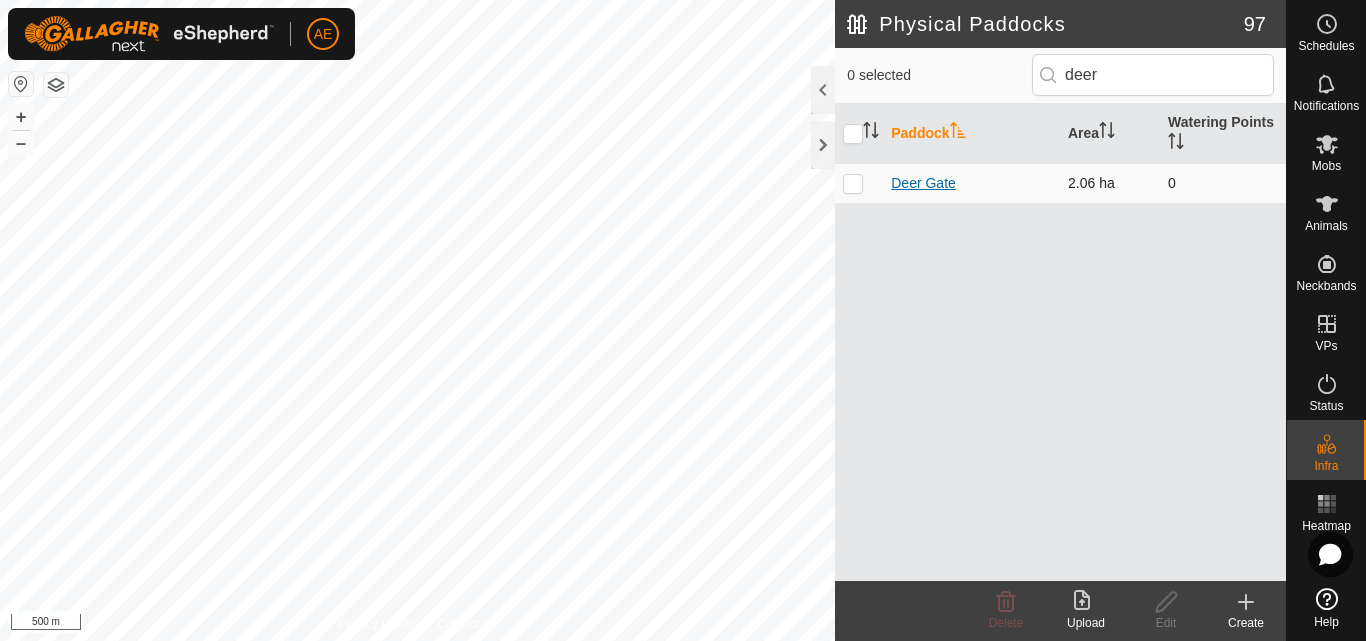 click on "Deer Gate" at bounding box center (923, 183) 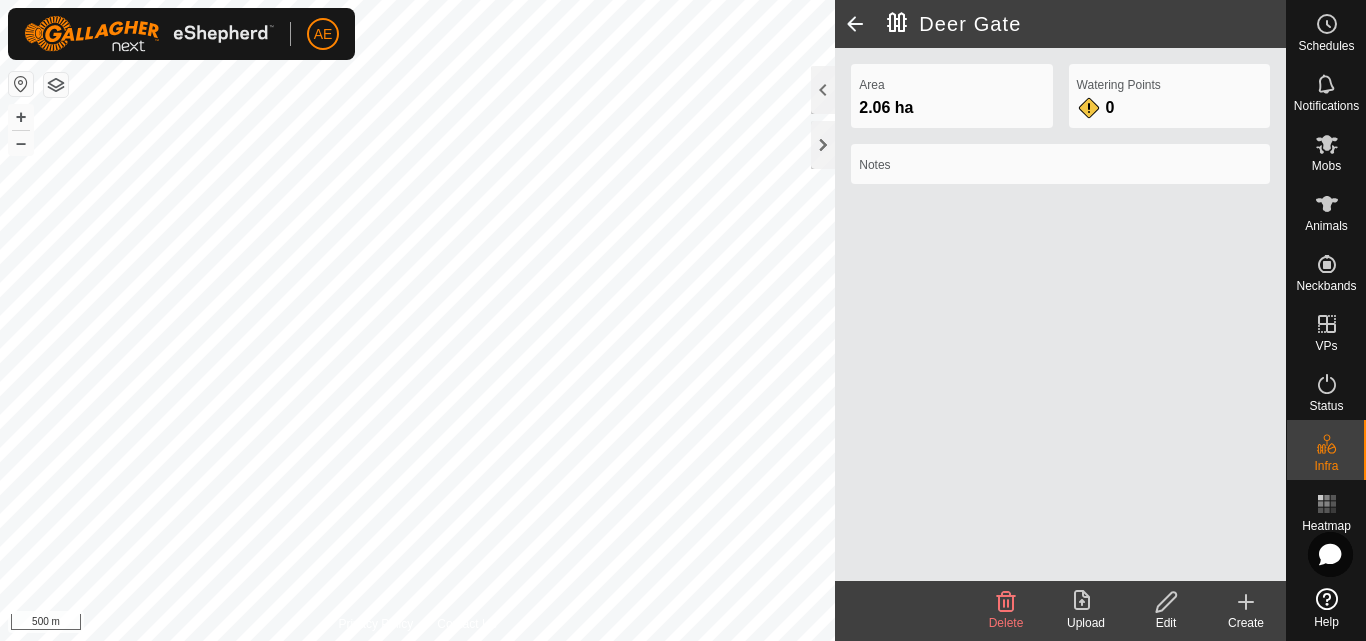 click 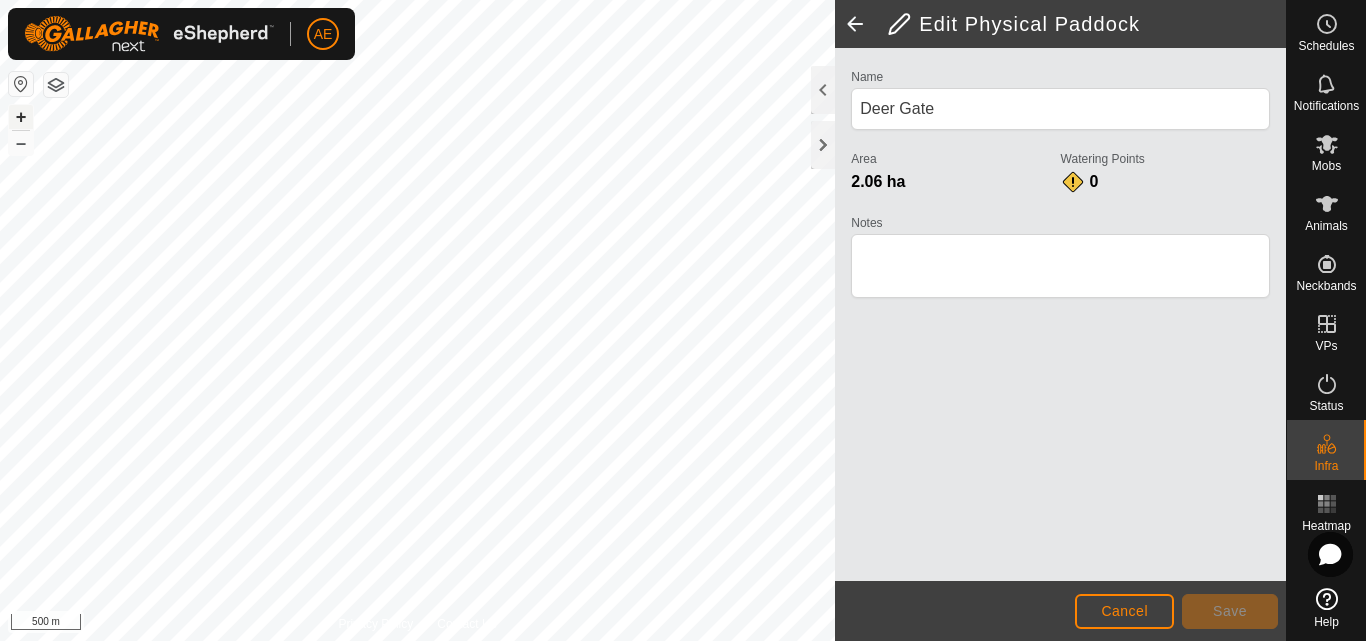 click on "+" at bounding box center [21, 117] 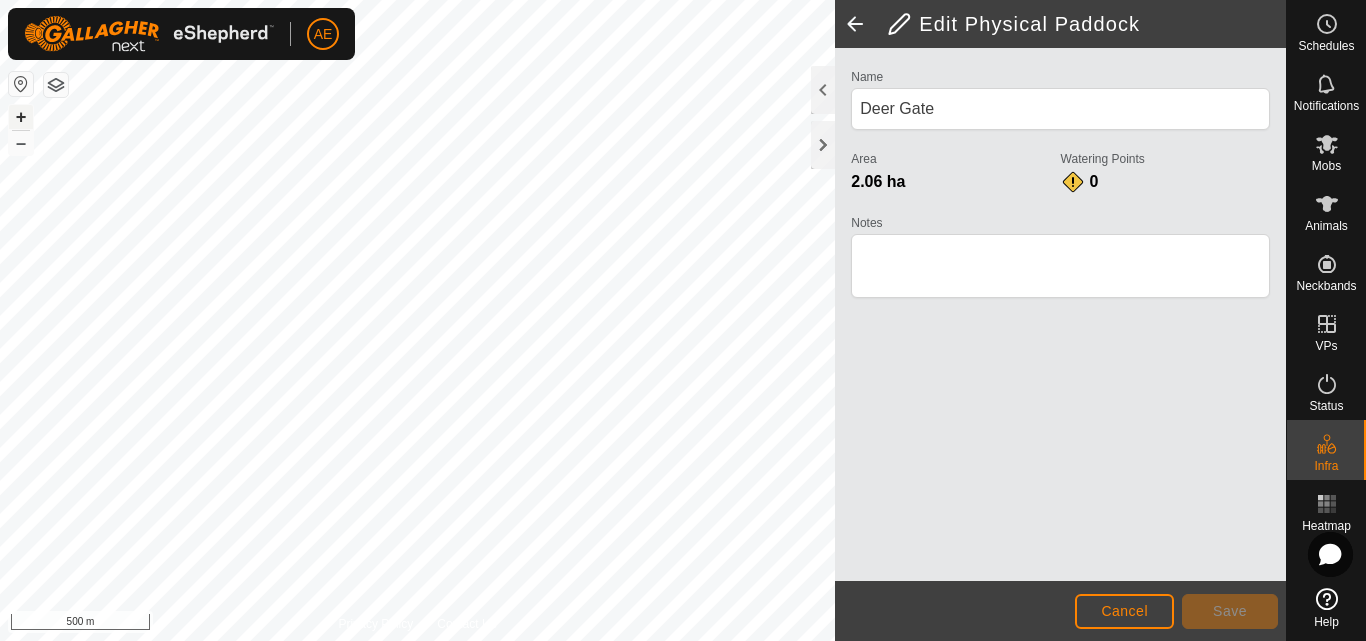 click on "+" at bounding box center [21, 117] 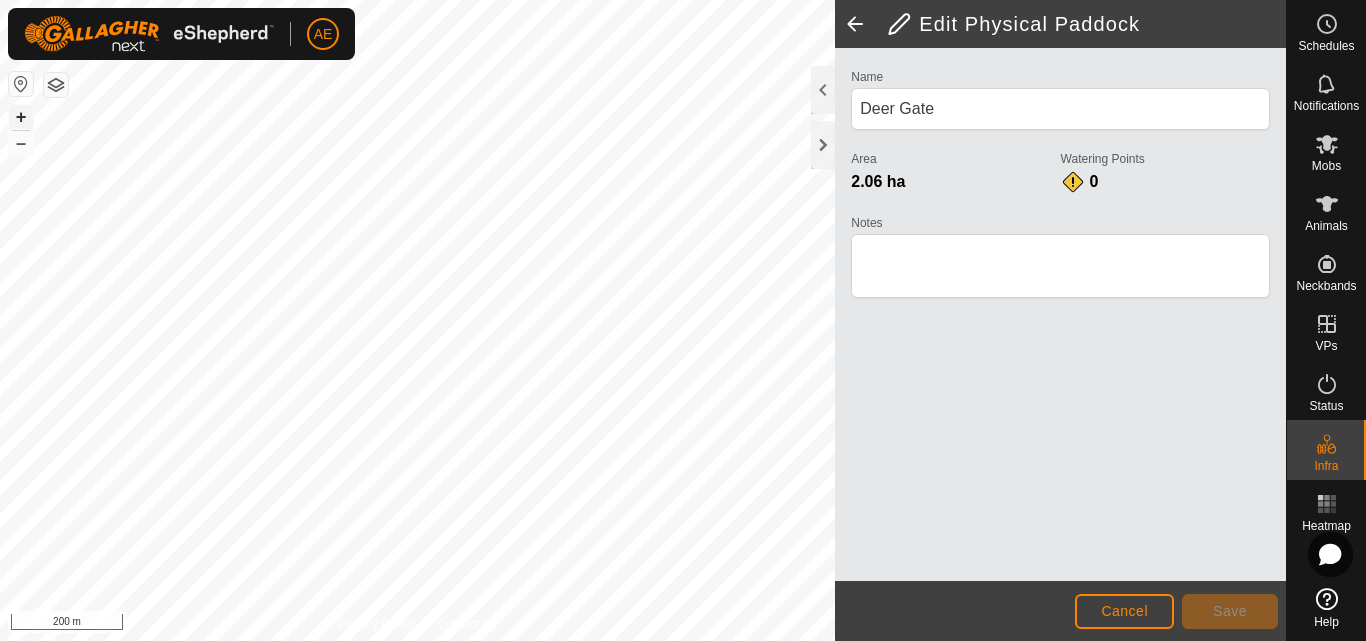 click on "+" at bounding box center [21, 117] 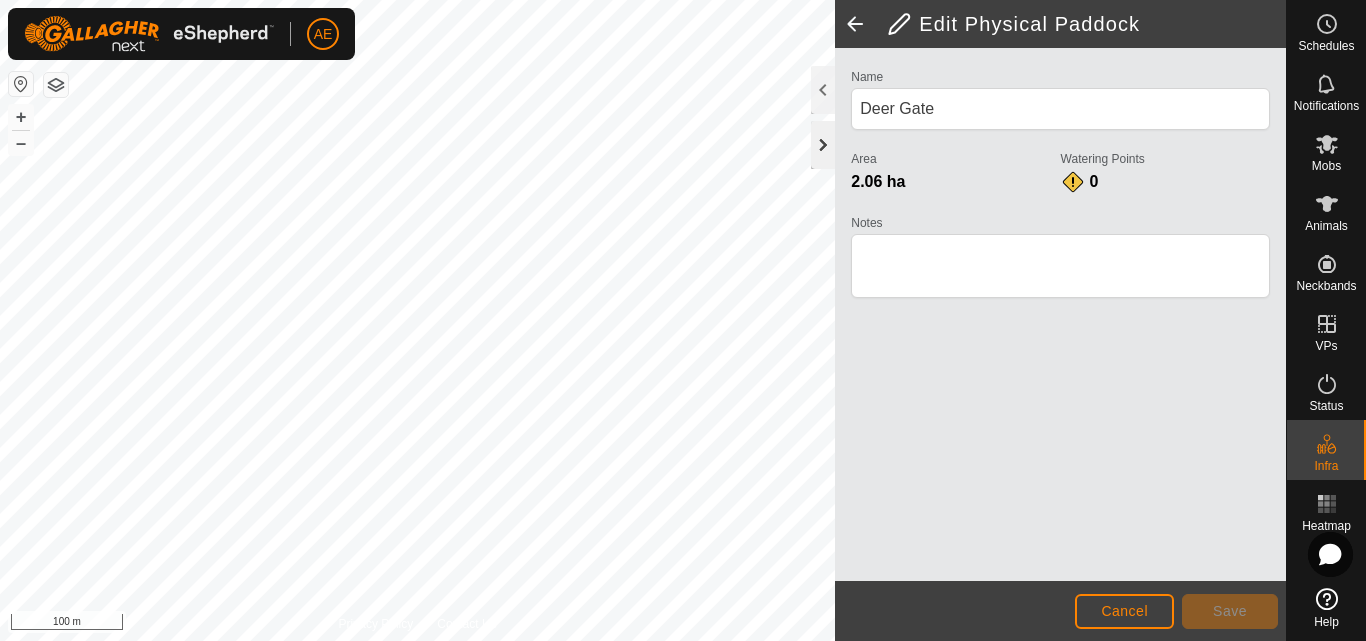 click 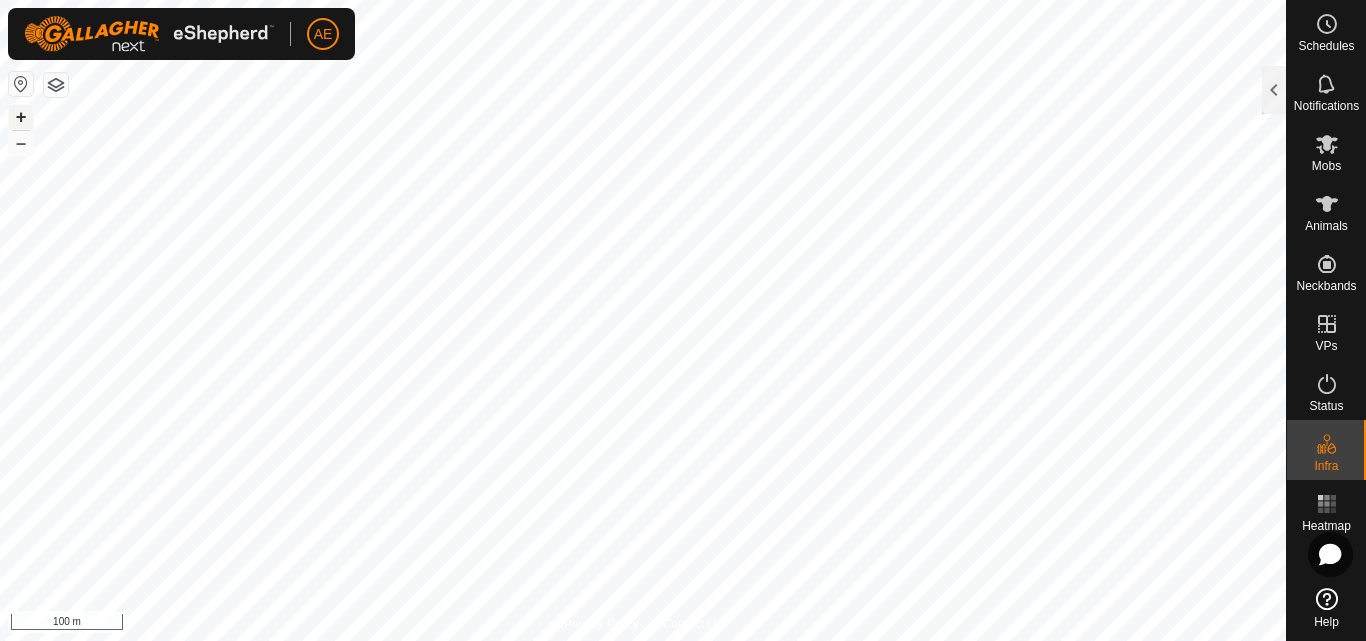 click on "+" at bounding box center [21, 117] 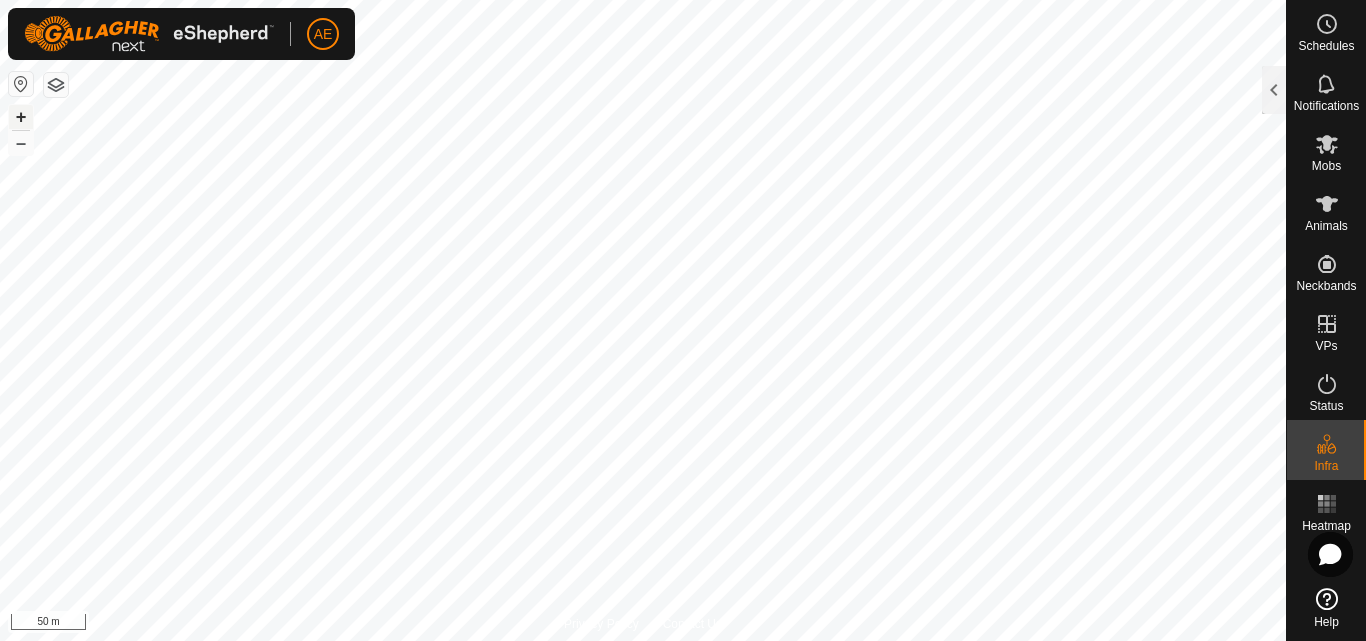 click on "+" at bounding box center [21, 117] 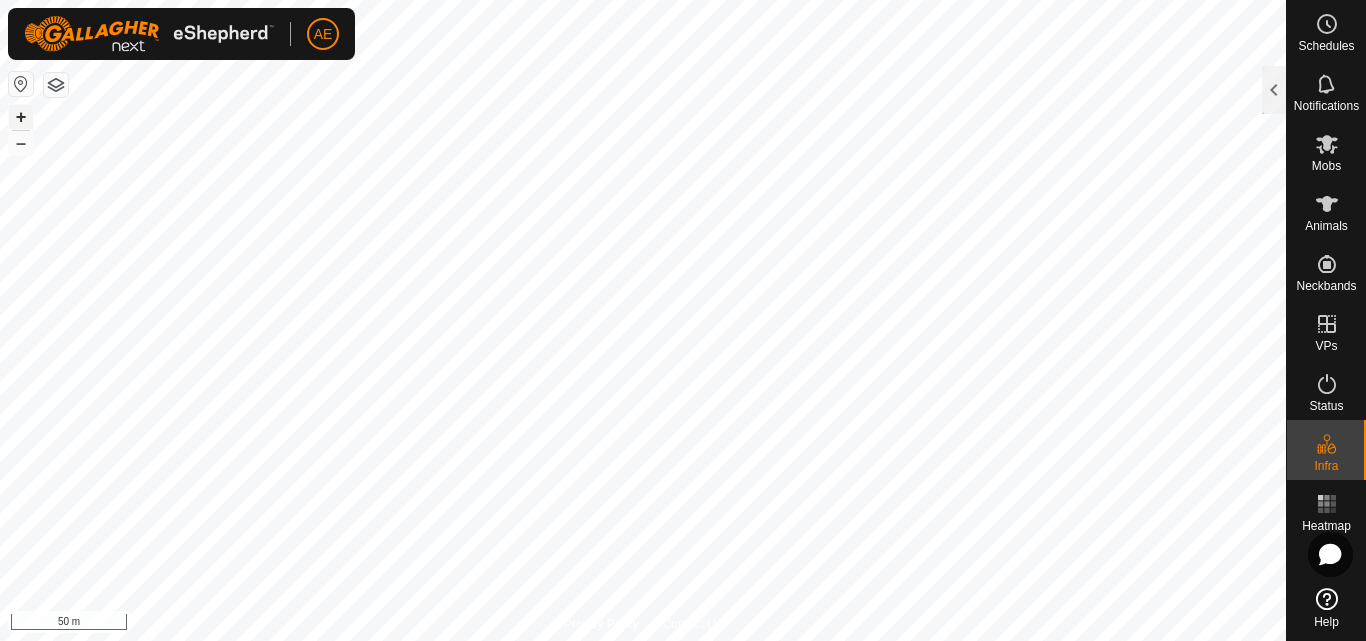 click on "+" at bounding box center [21, 117] 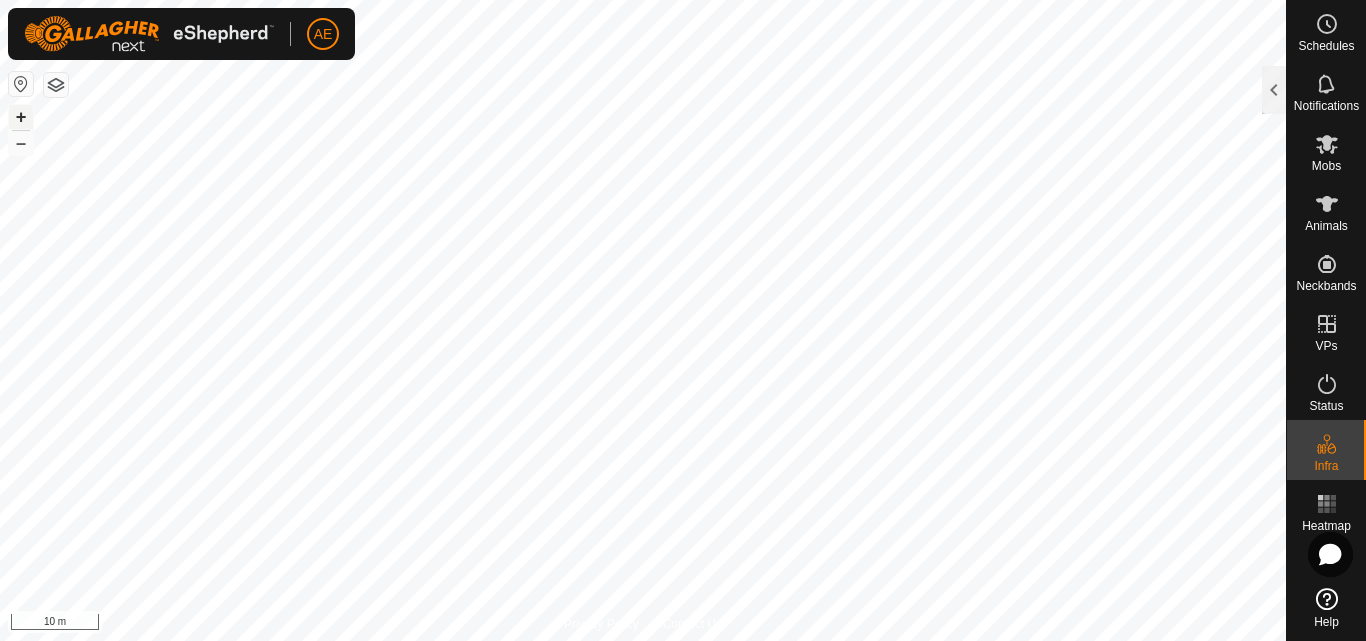 click on "+" at bounding box center (21, 117) 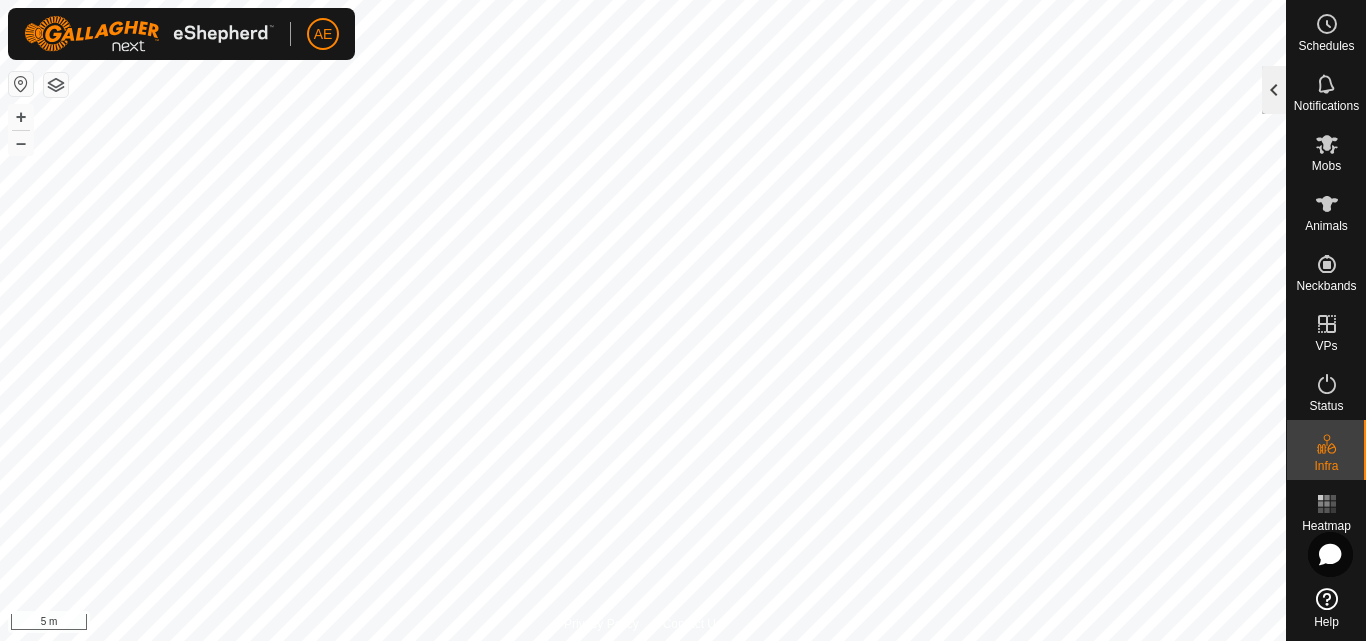 click 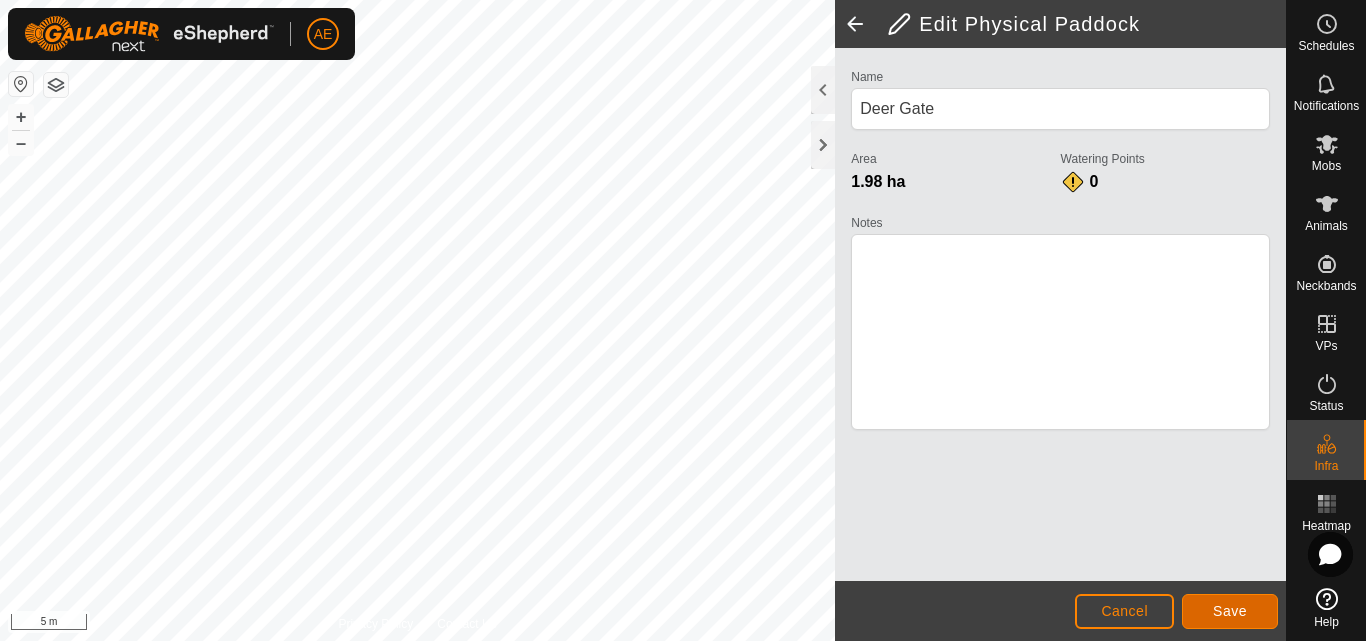 click on "Save" 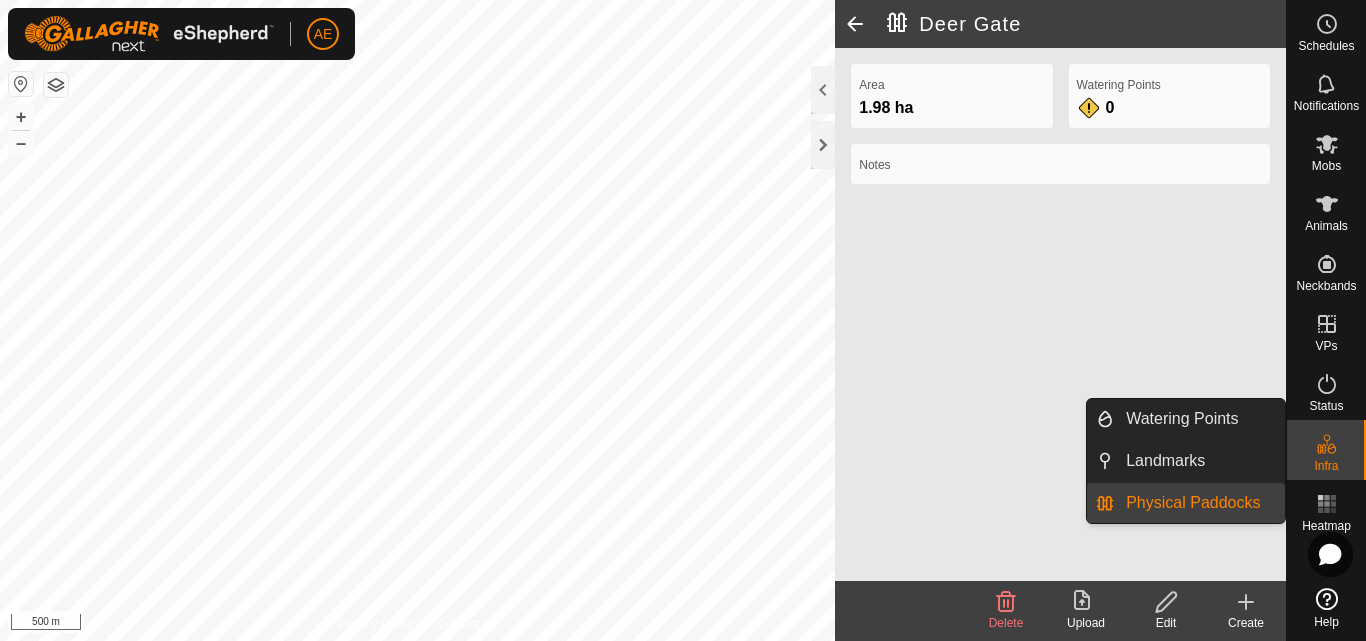 click on "Physical Paddocks" at bounding box center [1199, 503] 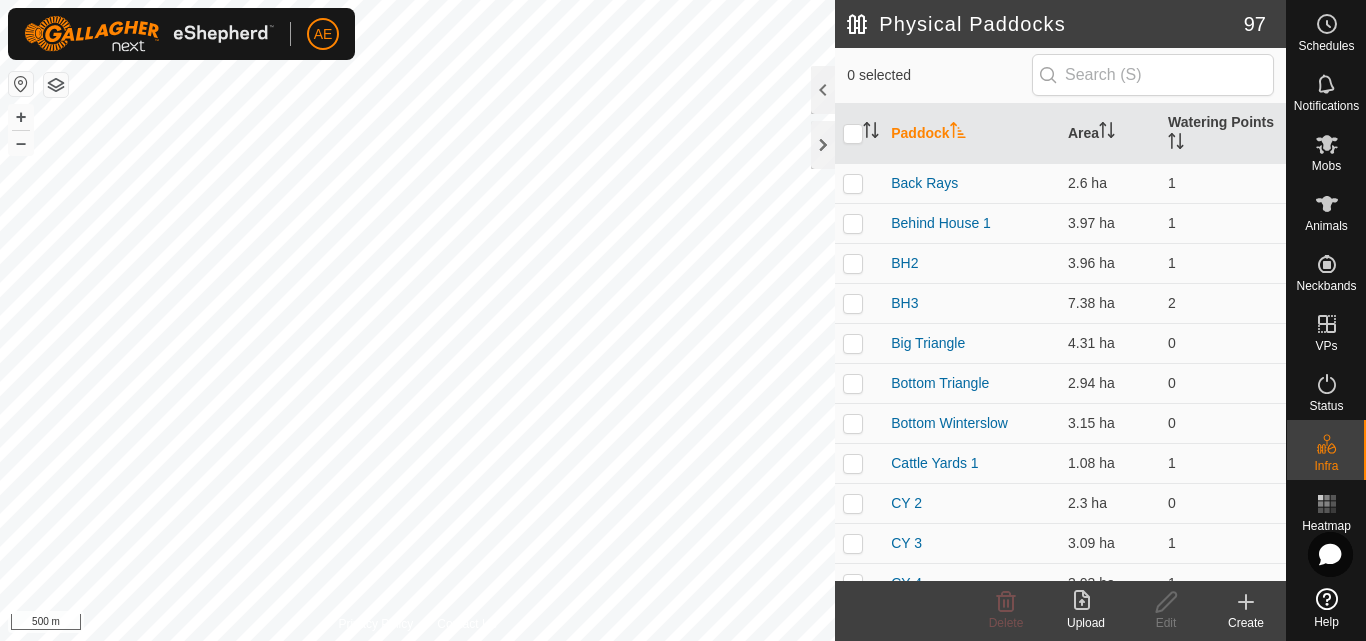 click on "Create" 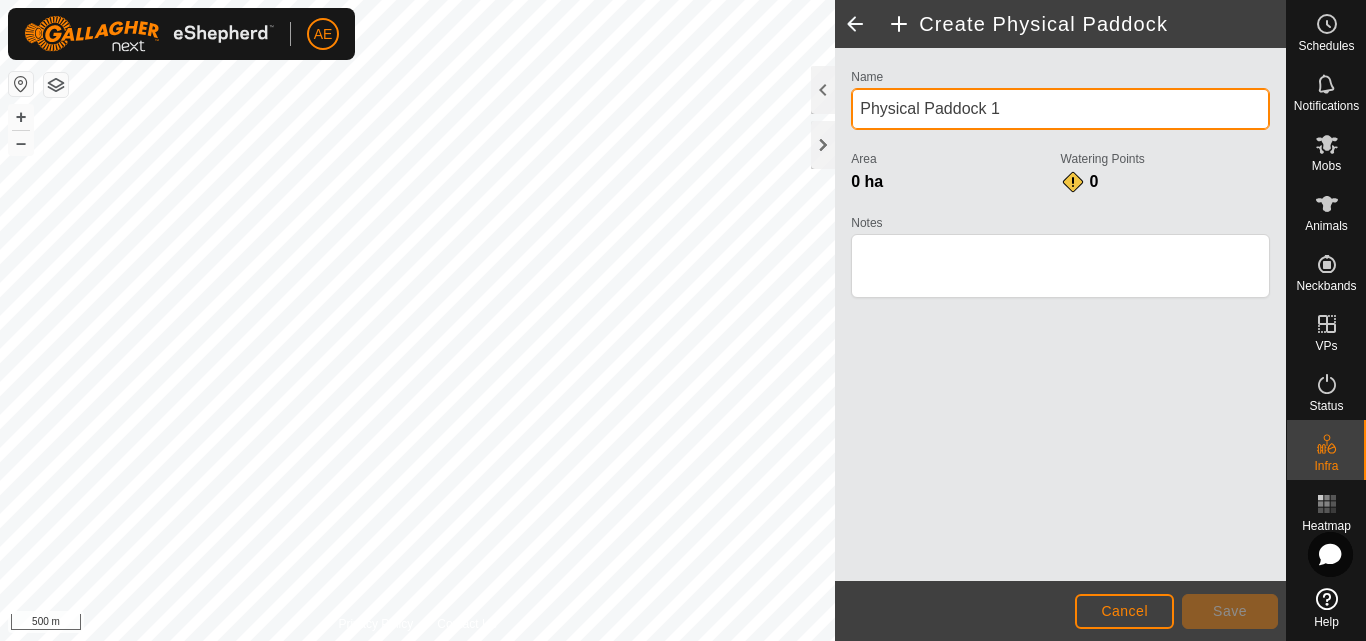 click on "Physical Paddock 1" at bounding box center [1060, 109] 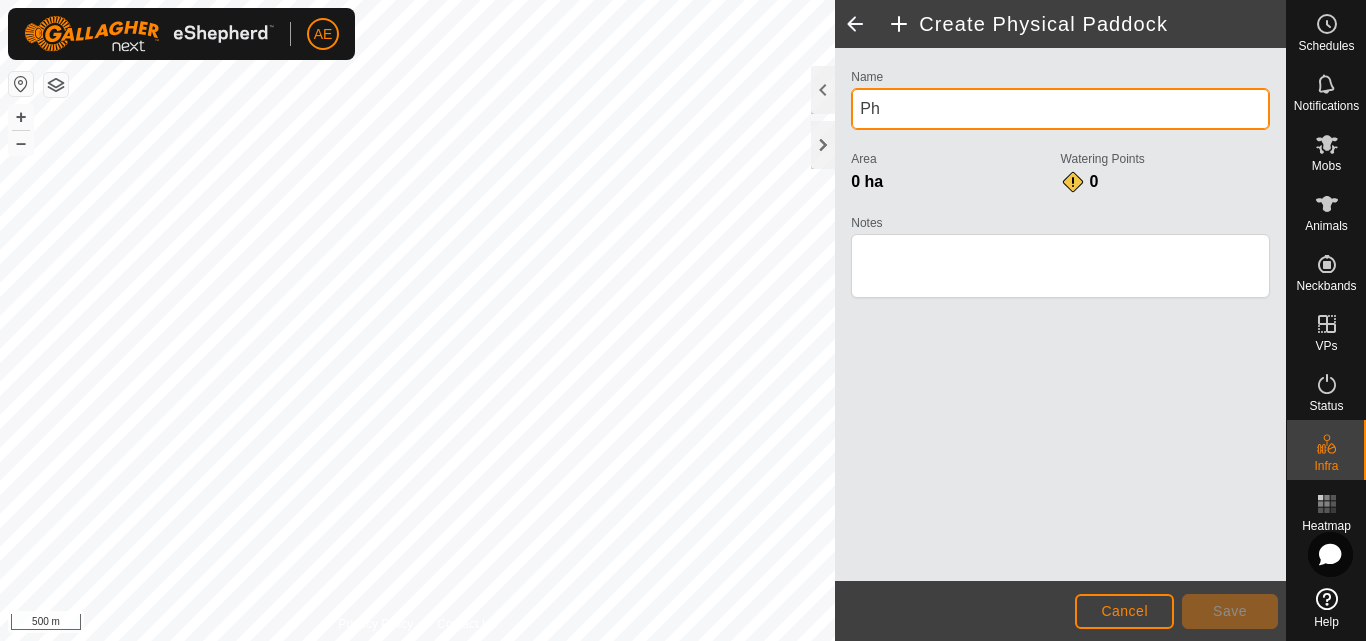 type on "P" 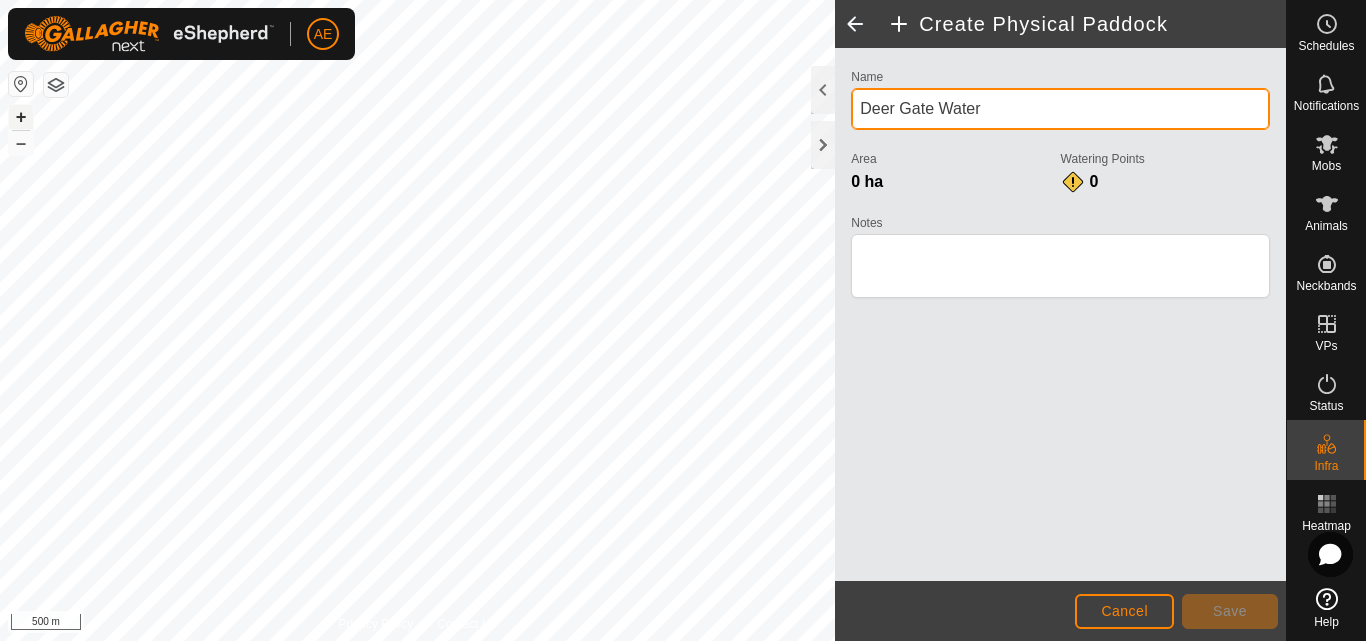type on "Deer Gate Water" 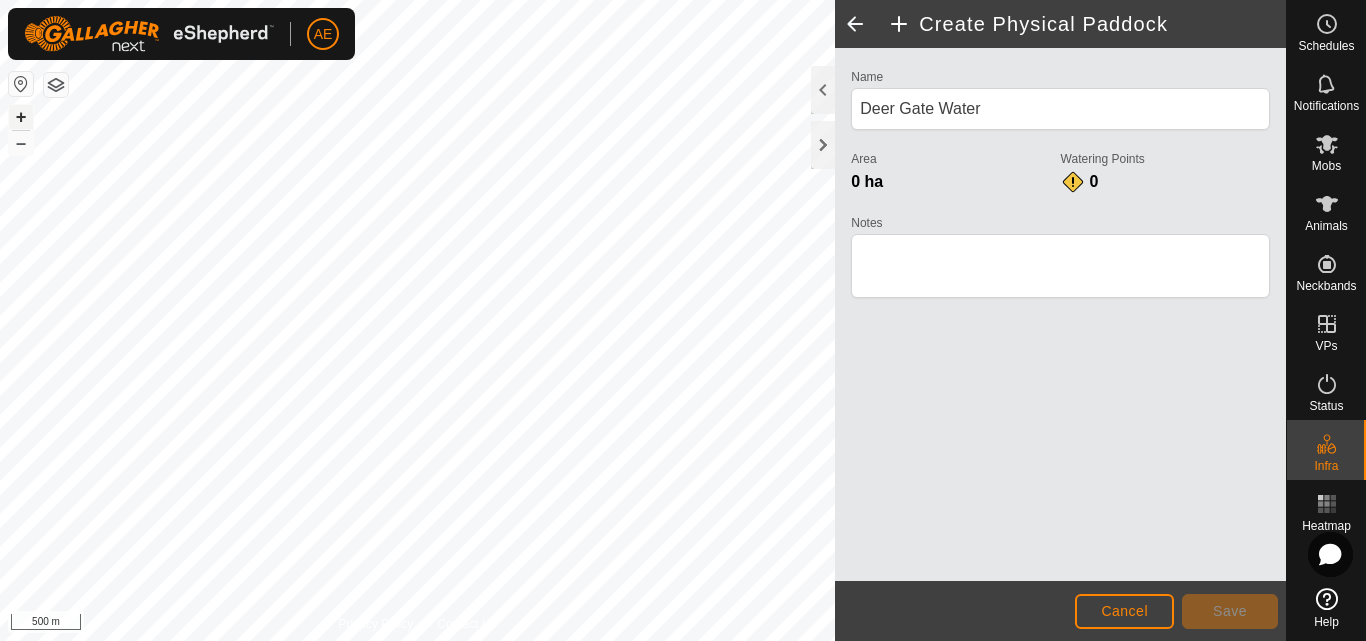 click on "+" at bounding box center [21, 117] 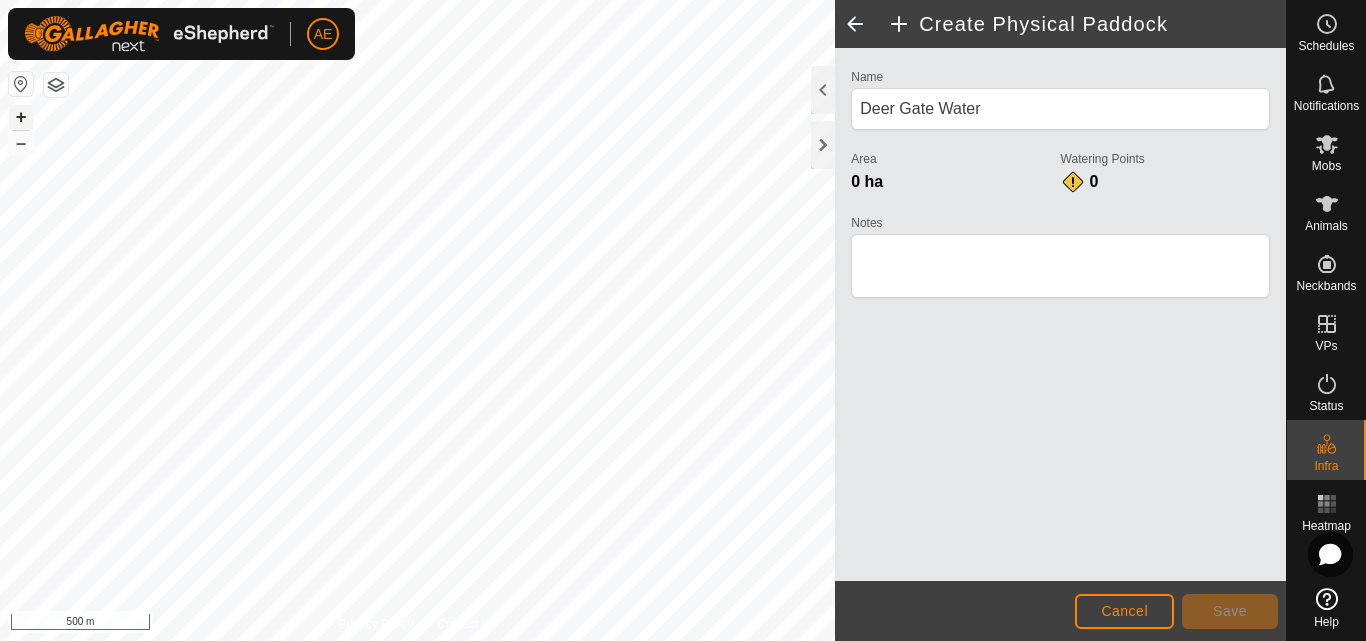 click on "+" at bounding box center [21, 117] 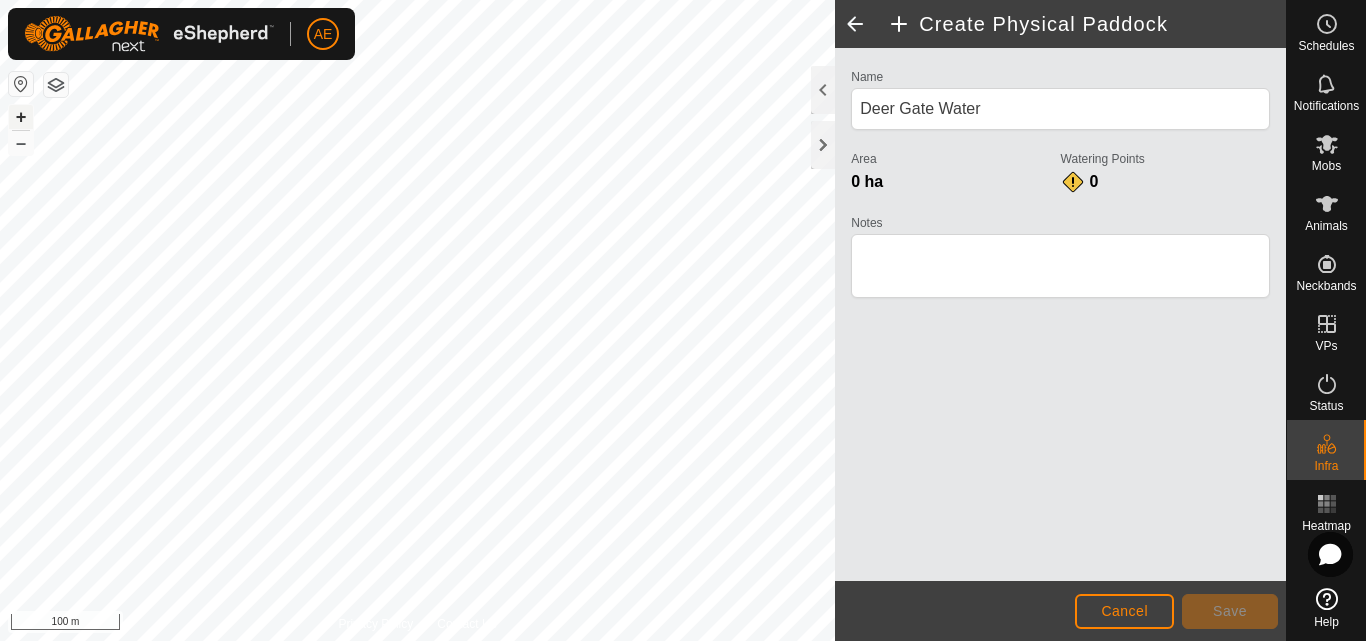 click on "+" at bounding box center (21, 117) 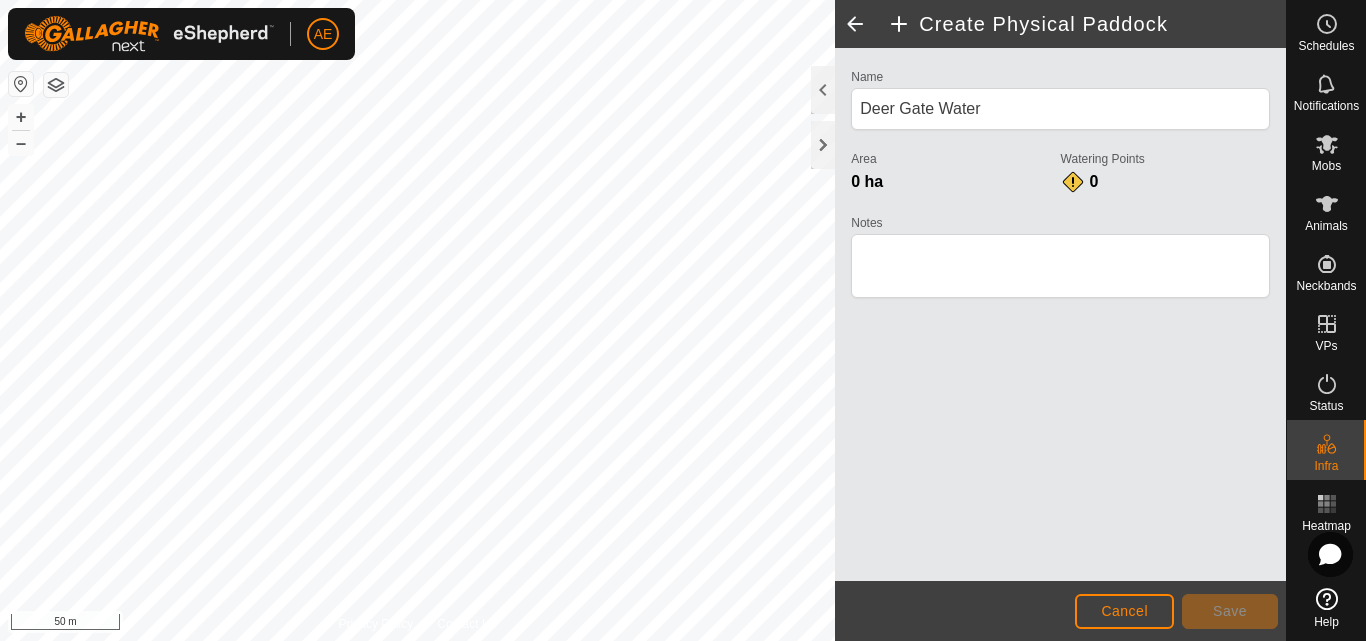 click on "AE Schedules Notifications Mobs Animals Neckbands VPs Status Infra Heatmap Help Privacy Policy Contact Us
rockpile
+ – ⇧ i 50 m  Create Physical Paddock  Name Deer Gate Water Area 0 ha  Watering Points 0 Notes                    Cancel Save" at bounding box center [683, 320] 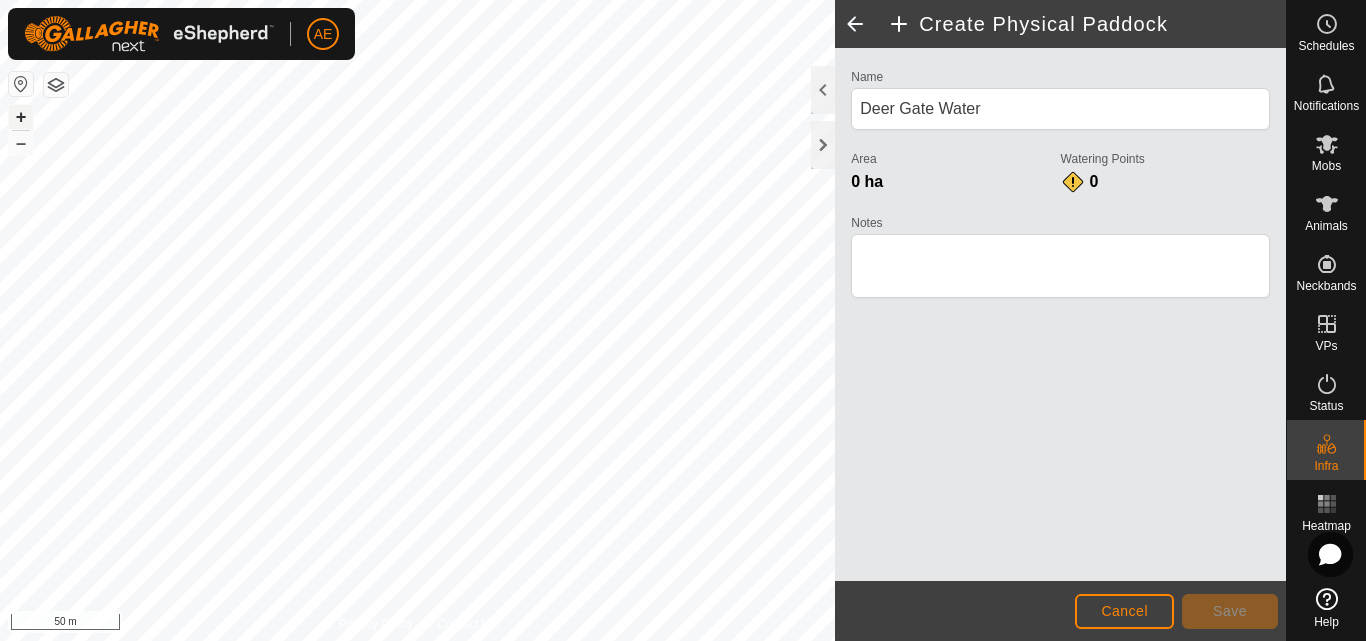 click on "+" at bounding box center [21, 117] 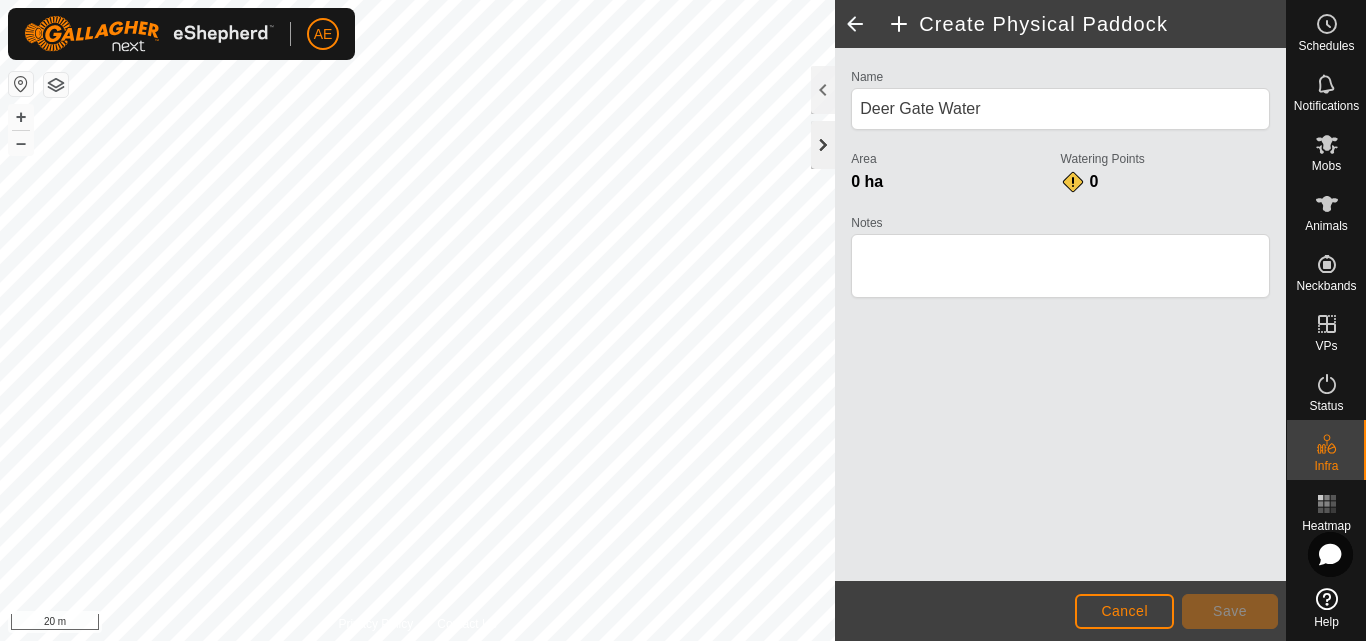 click 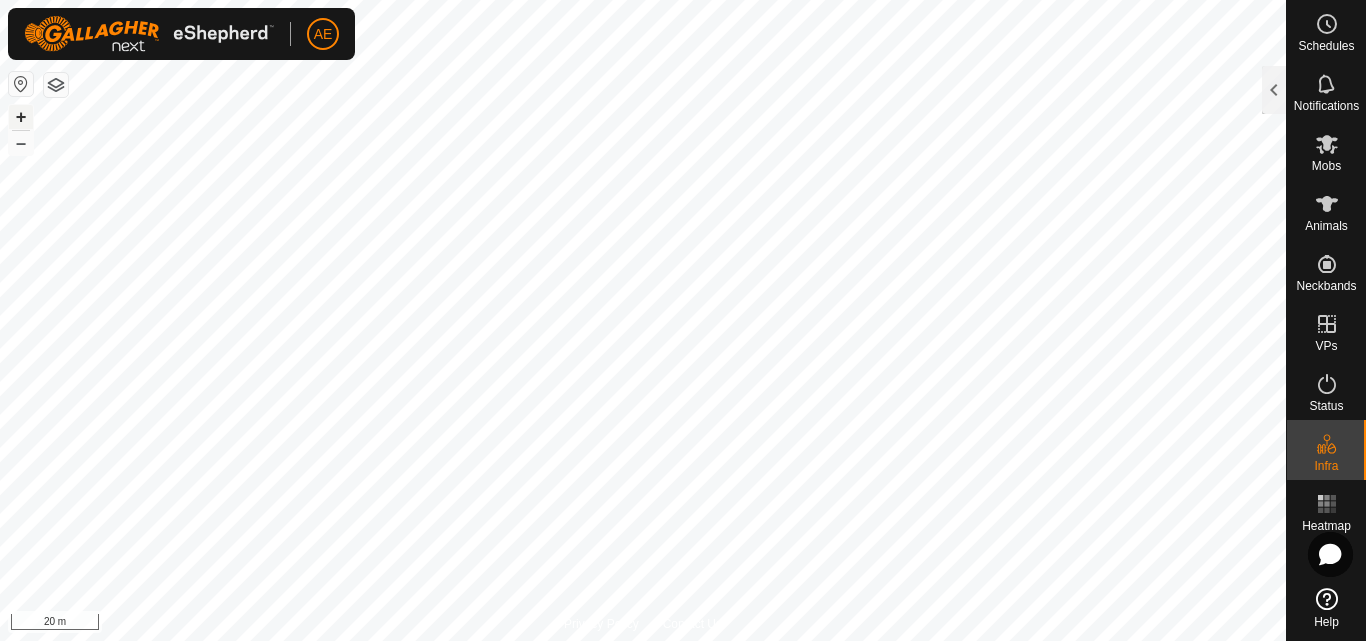 click on "+" at bounding box center (21, 117) 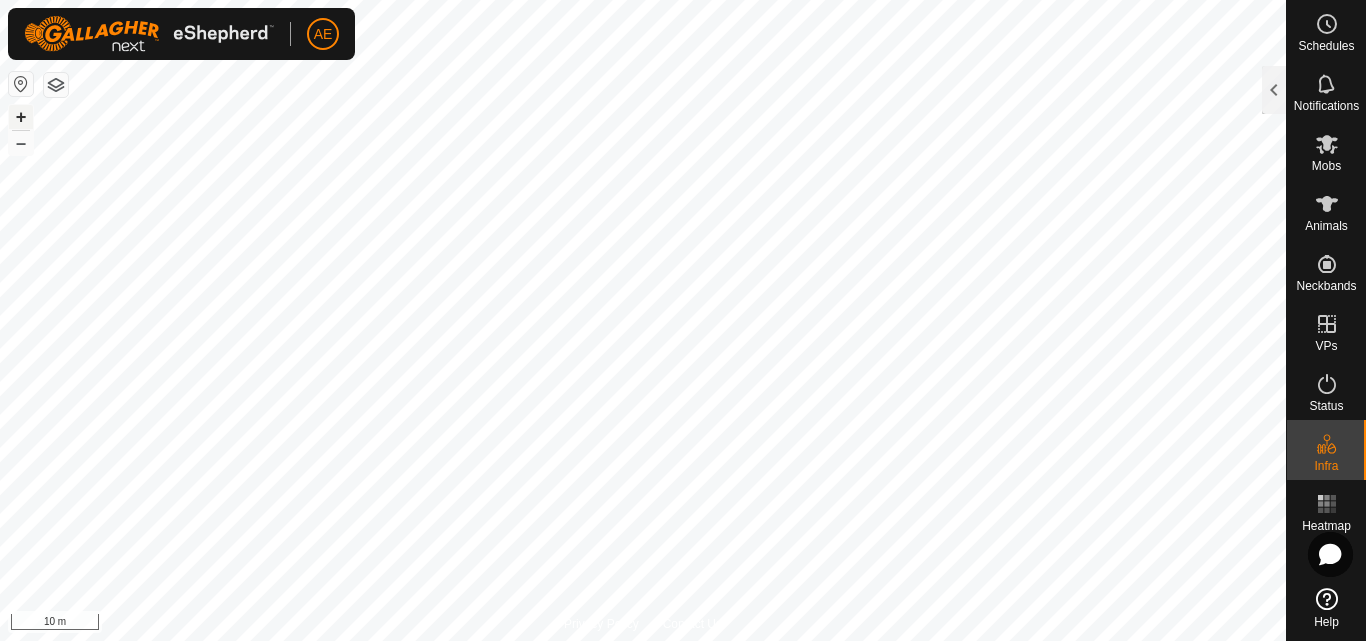 click on "+" at bounding box center (21, 117) 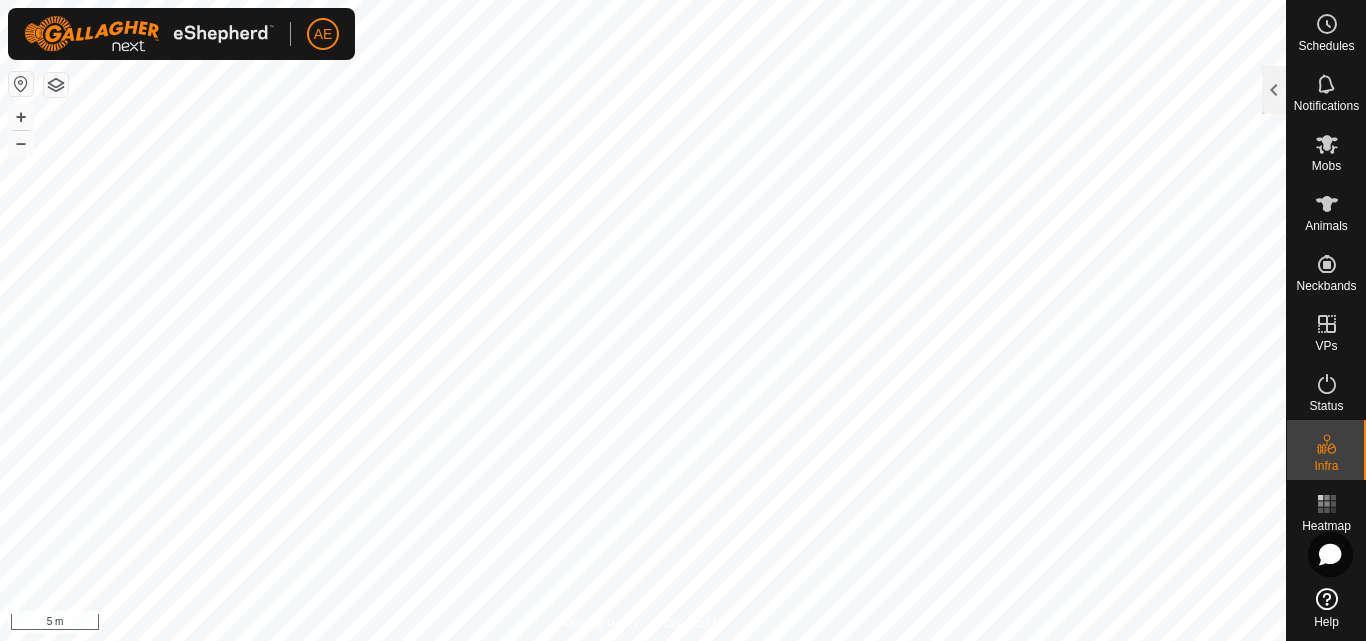 click on "AE Schedules Notifications Mobs Animals Neckbands VPs Status Infra Heatmap Help Privacy Policy Contact Us
rockpile
+ – ⇧ i 5 m  Create Physical Paddock  Name Deer Gate Water Area 0 ha  Watering Points 0 Notes                    Cancel Save" at bounding box center (683, 320) 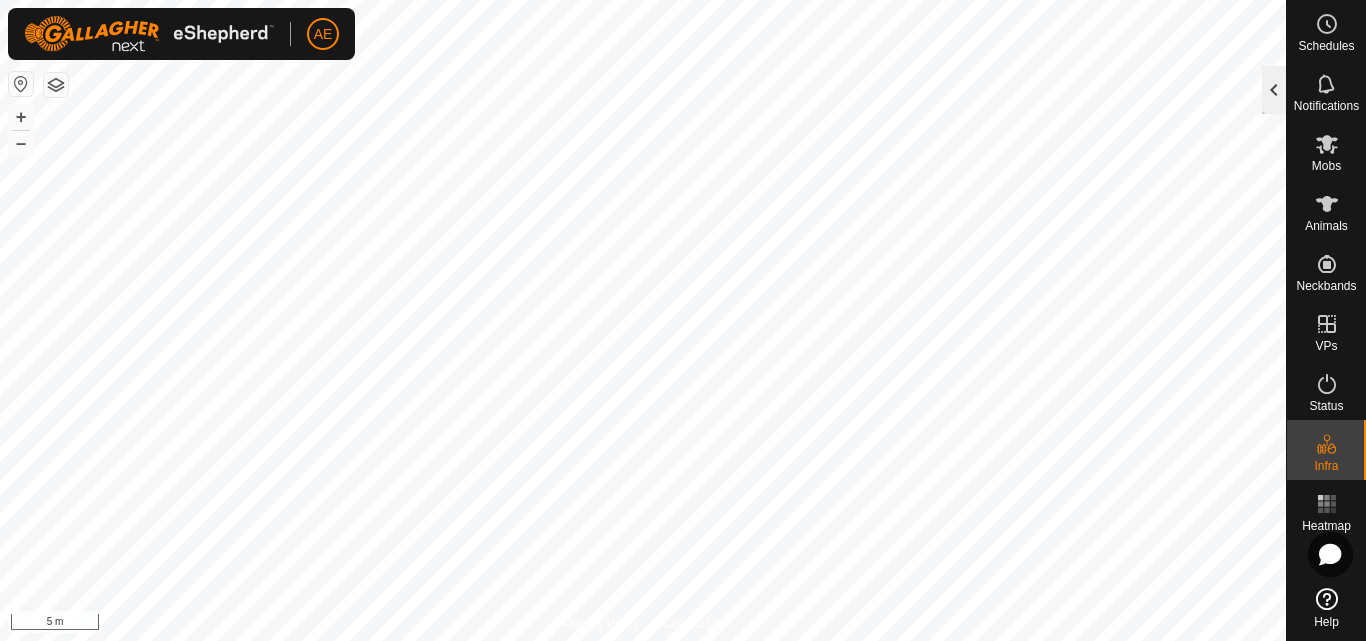 click 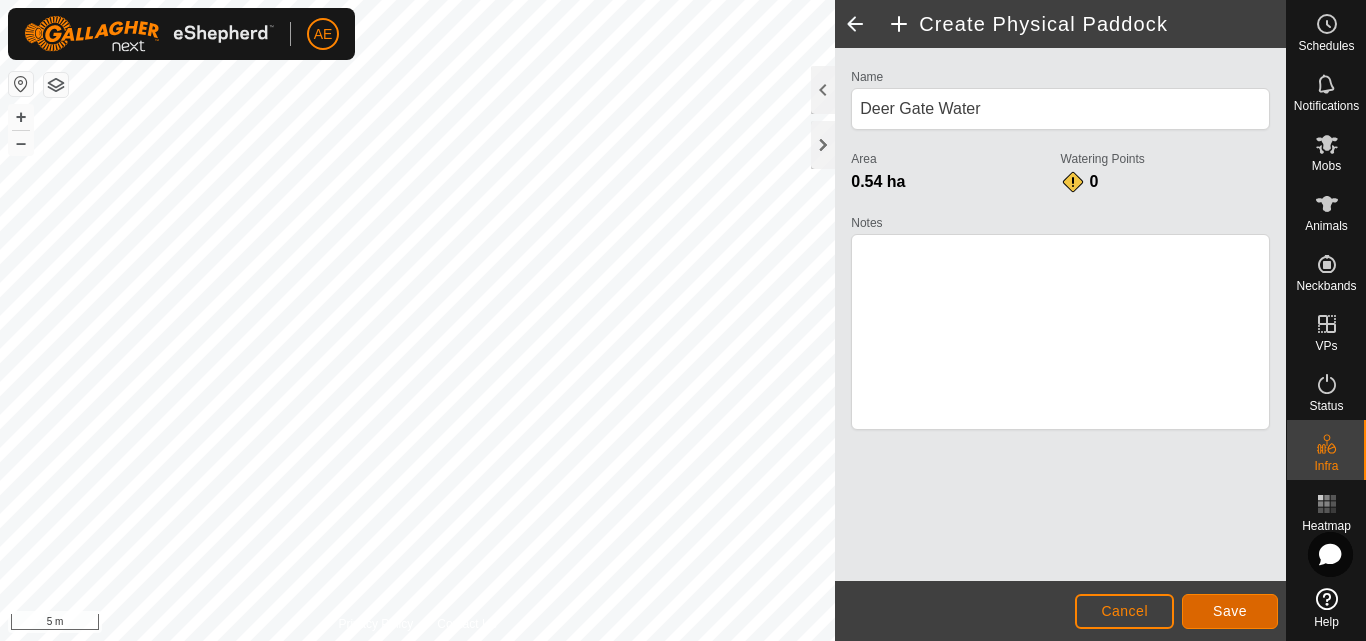 click on "Save" 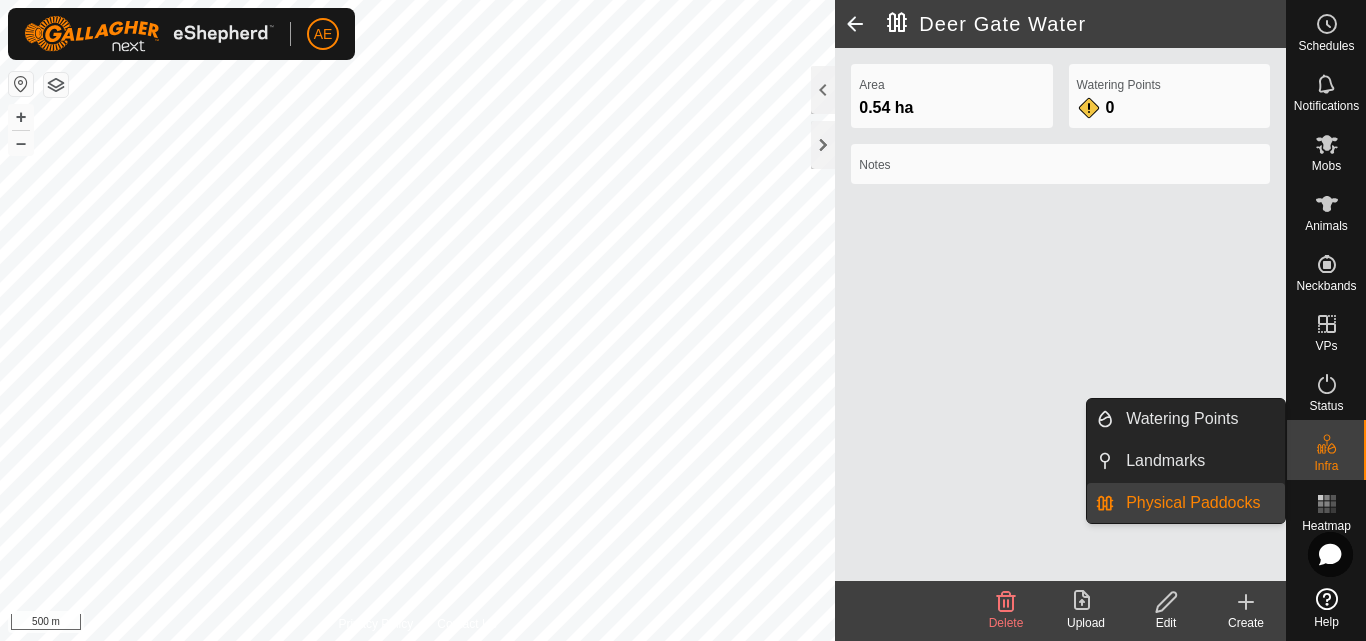 click on "Physical Paddocks" at bounding box center (1199, 503) 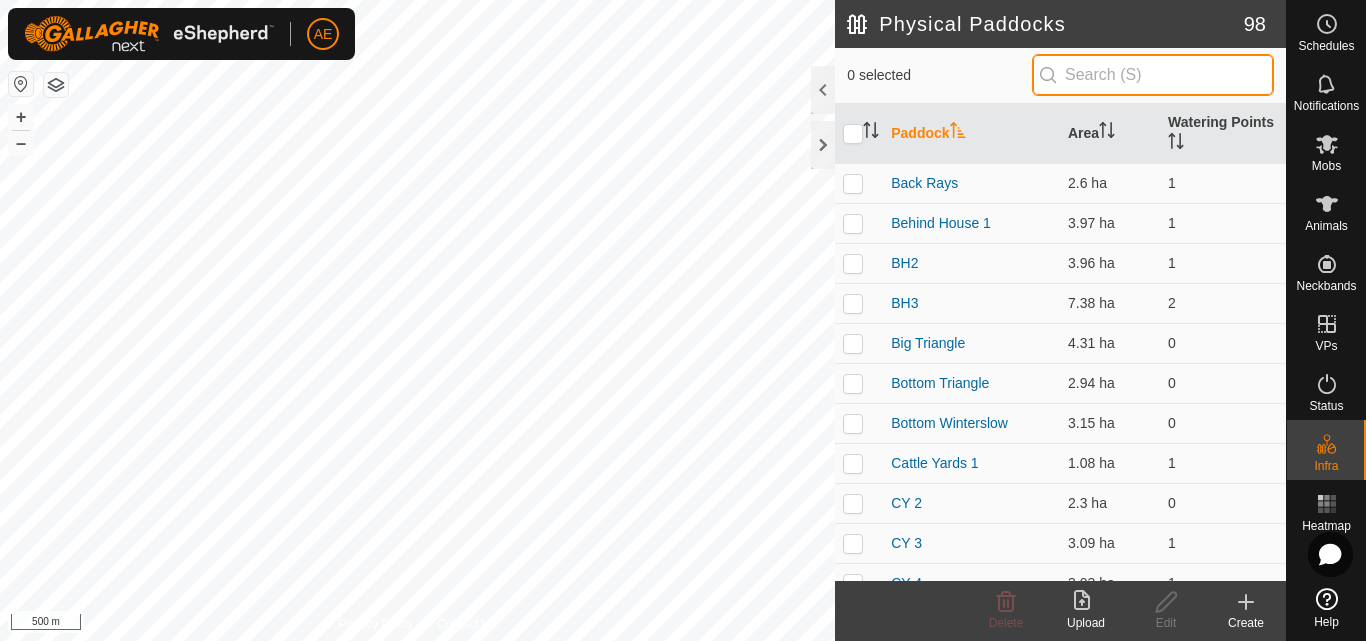 click at bounding box center (1153, 75) 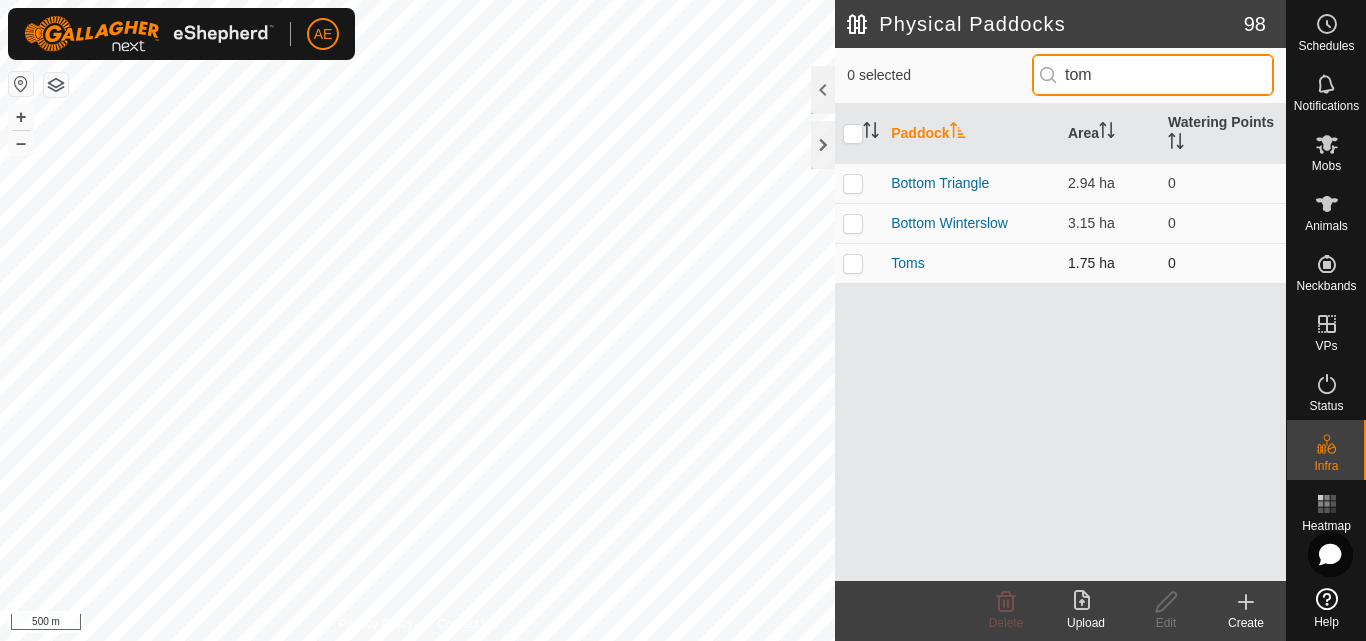 type on "tom" 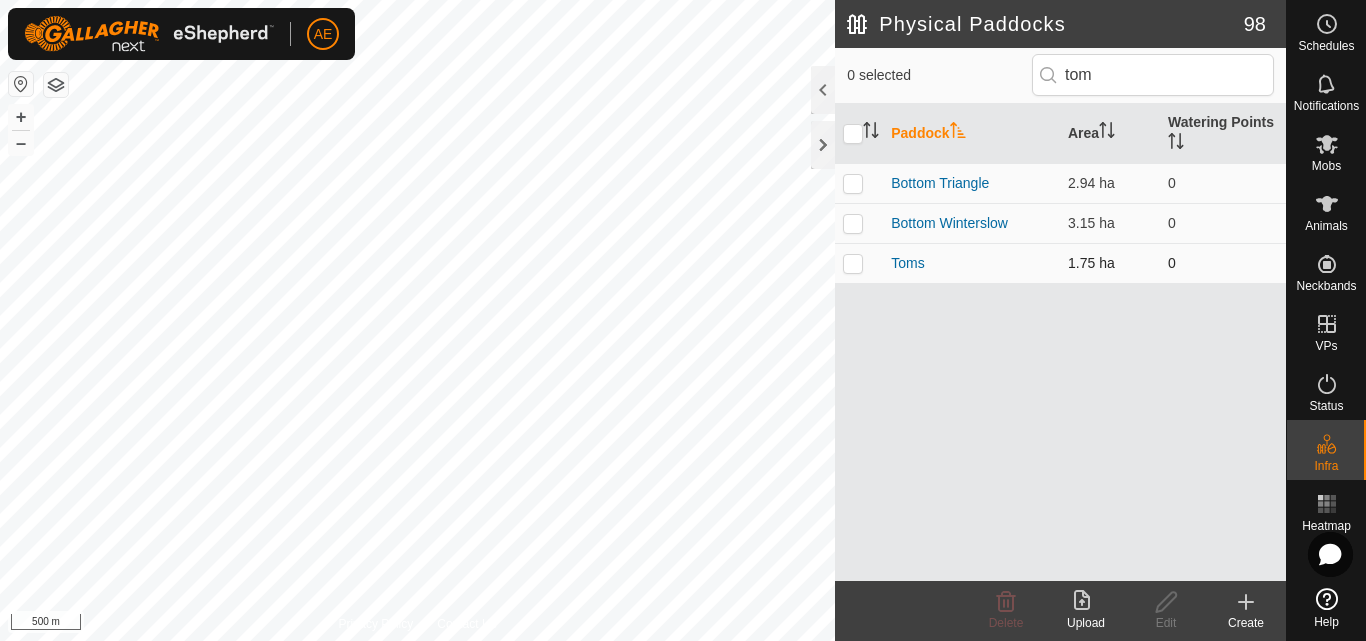 click on "Toms" at bounding box center (971, 263) 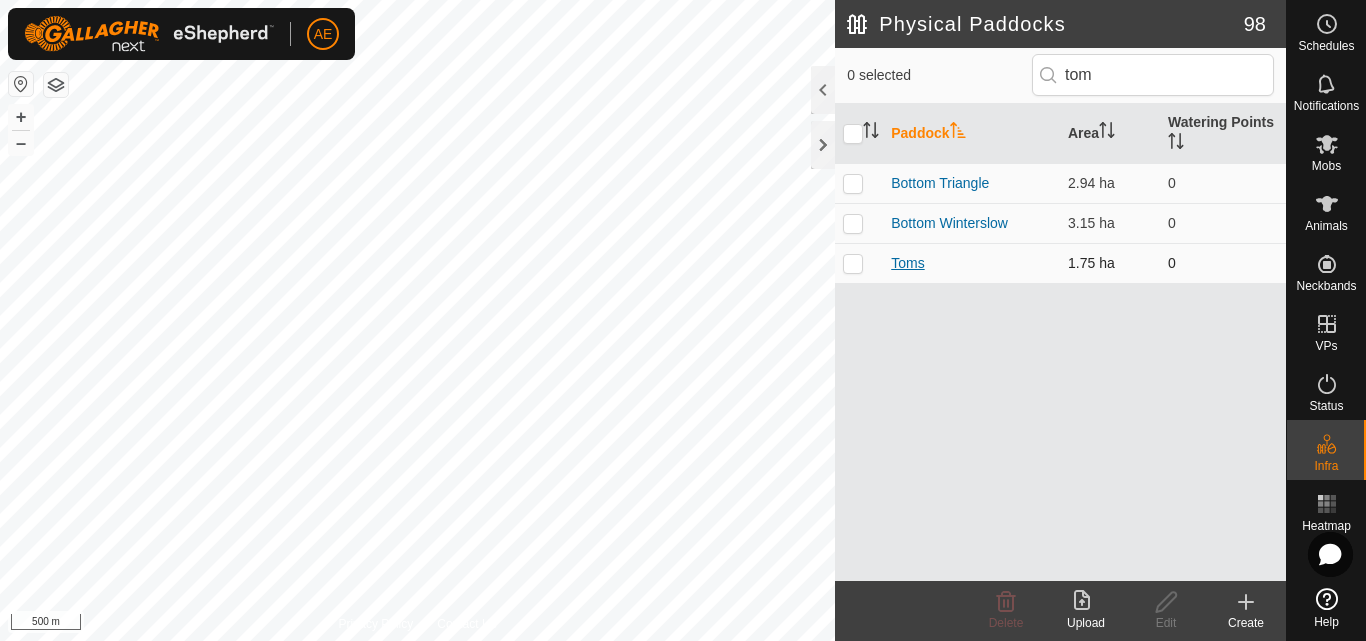 click on "Toms" at bounding box center (907, 263) 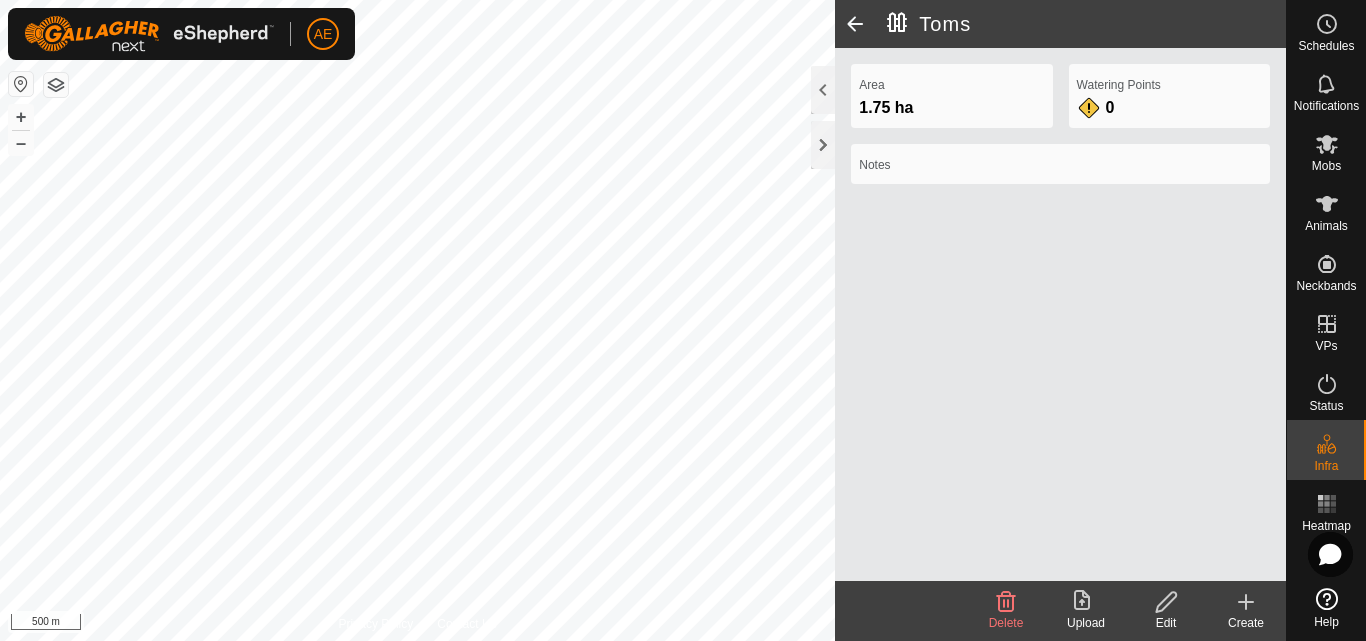 click on "Edit" 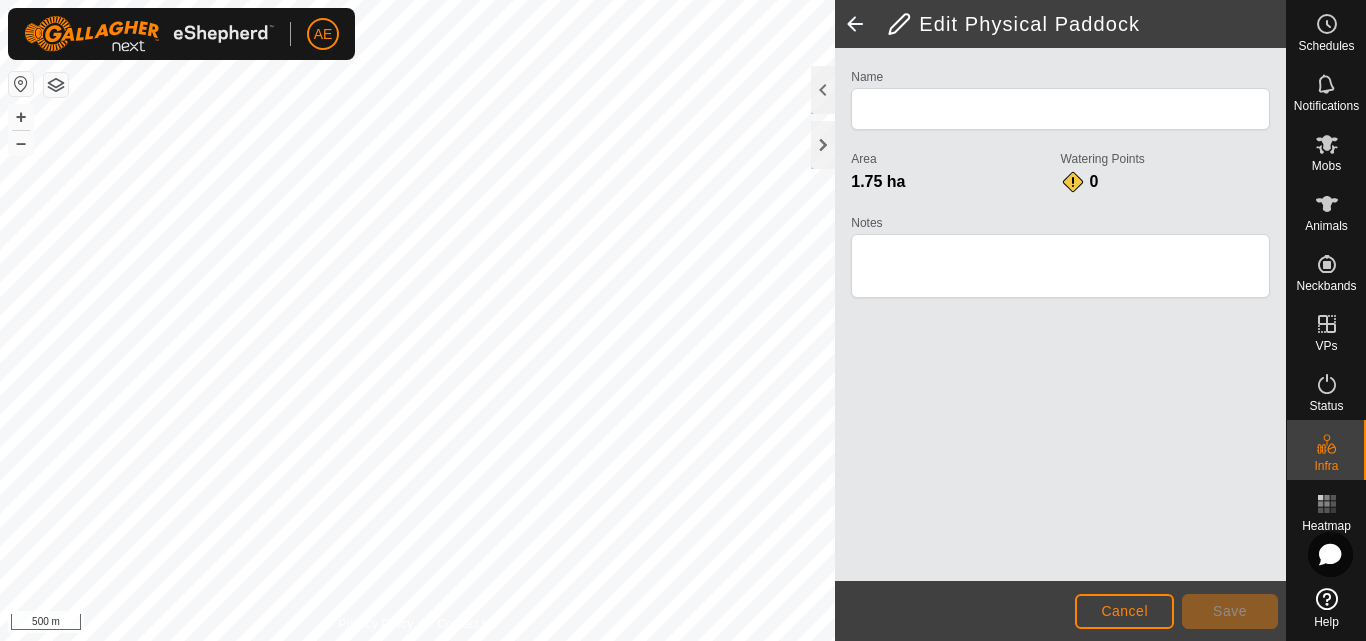 type on "Toms" 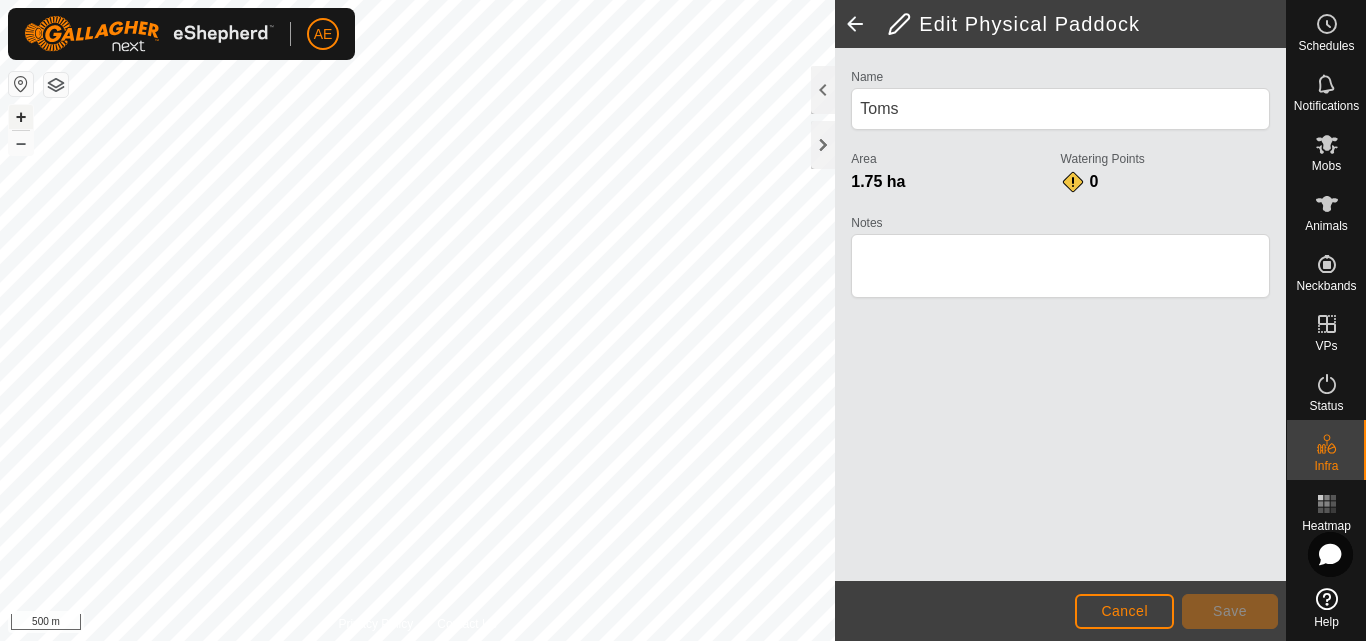 click on "+" at bounding box center [21, 117] 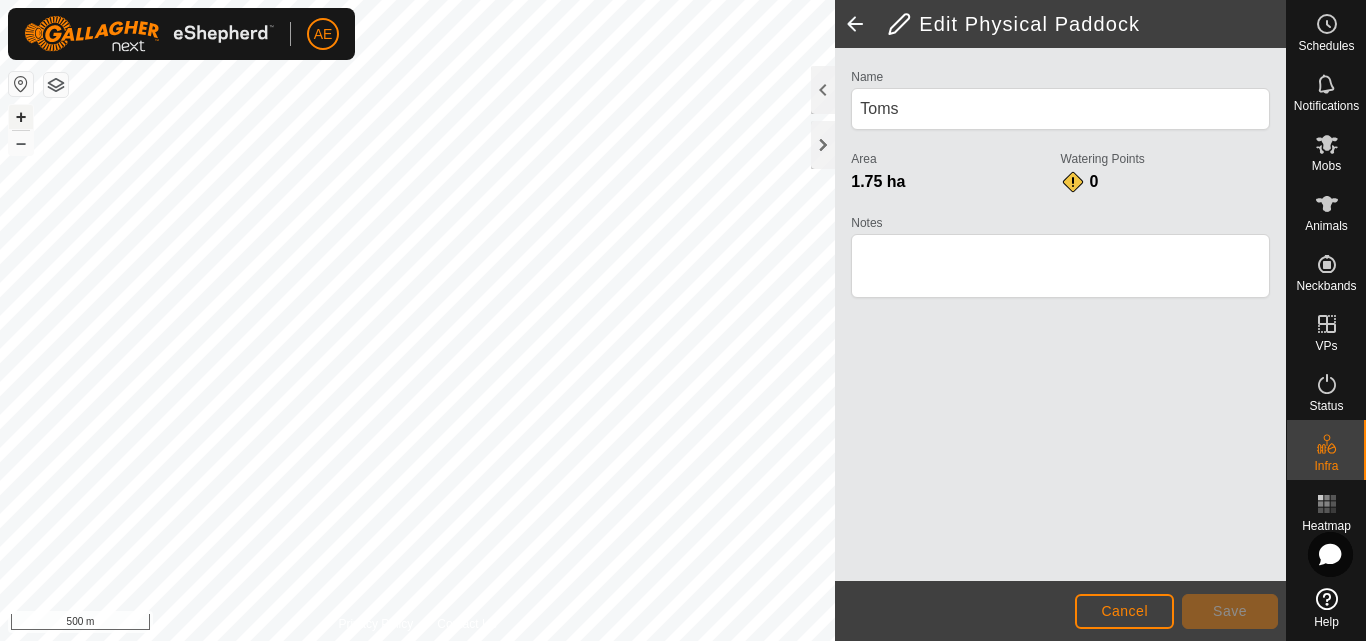click on "+" at bounding box center [21, 117] 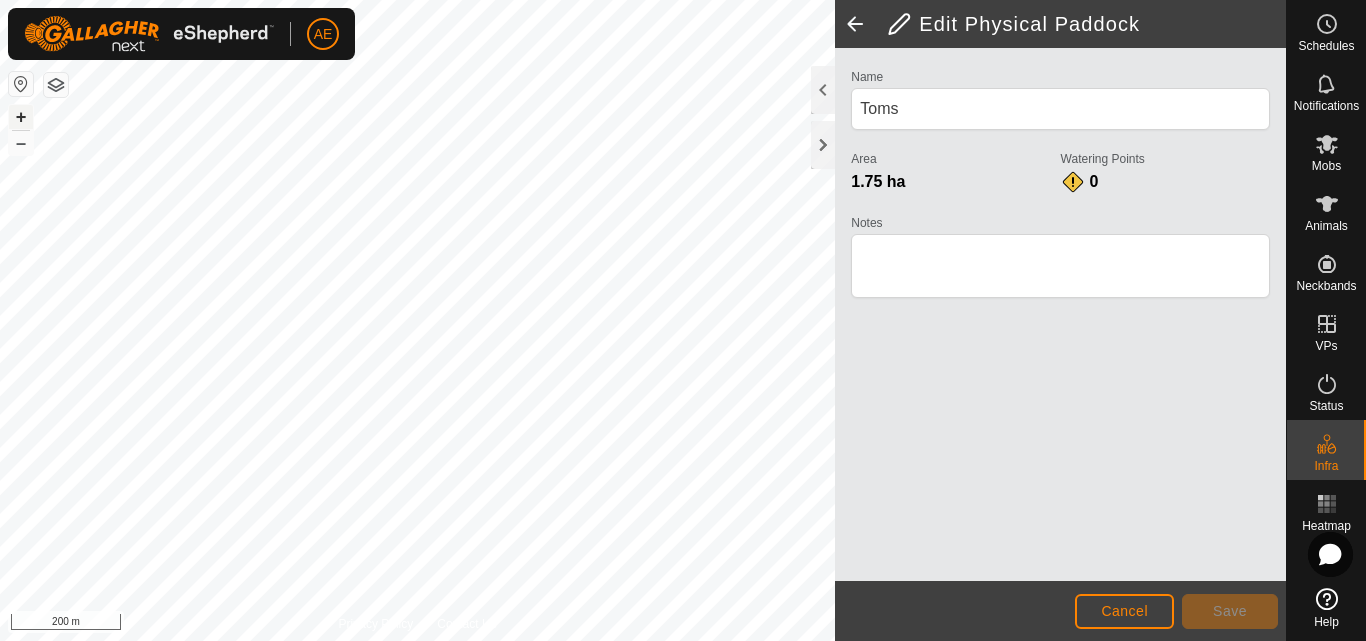 click on "+" at bounding box center (21, 117) 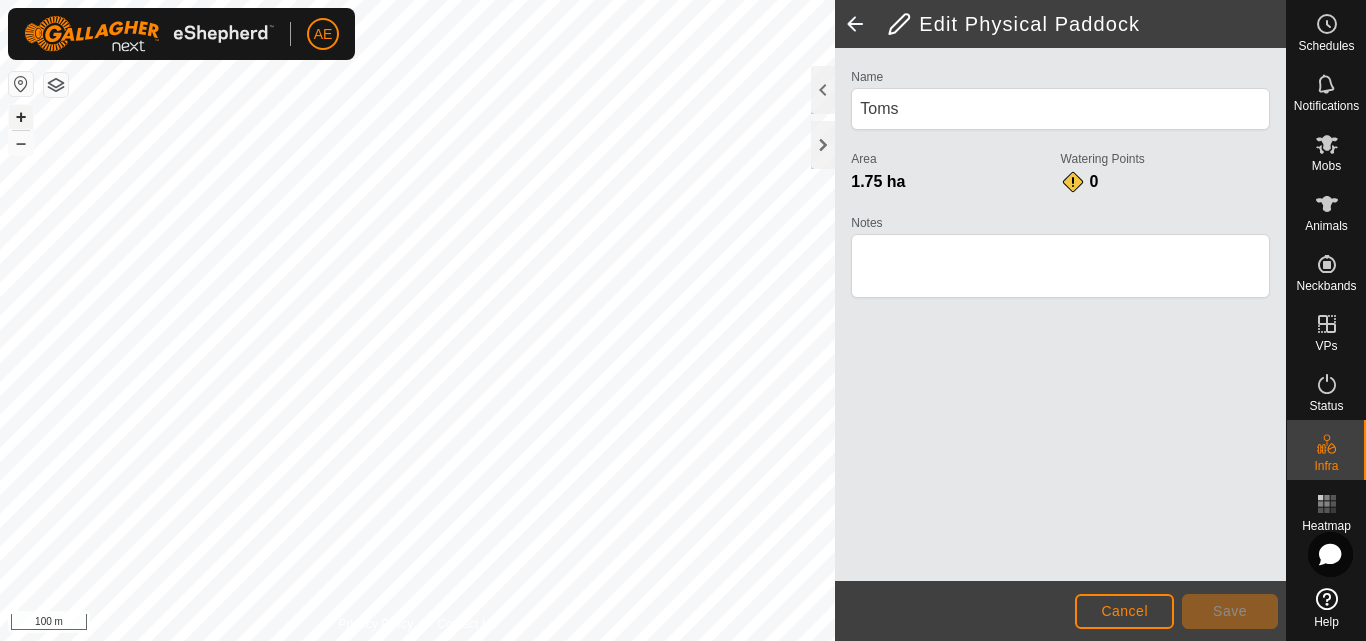 click on "+" at bounding box center [21, 117] 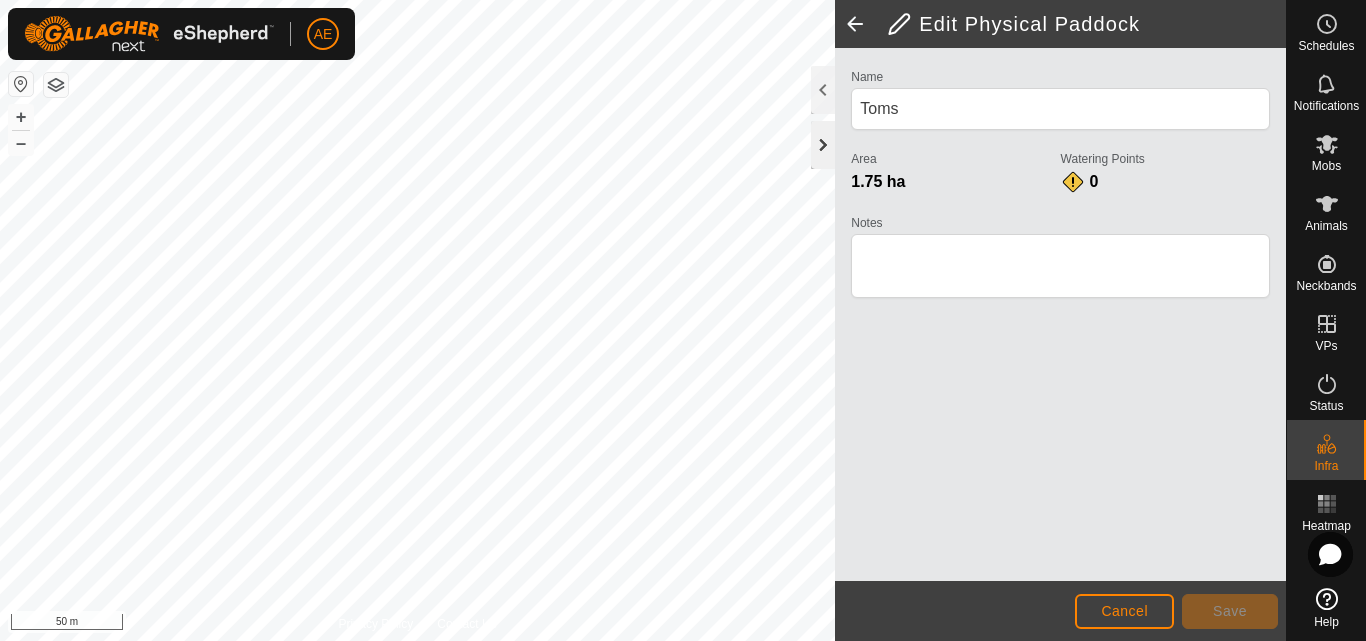 click 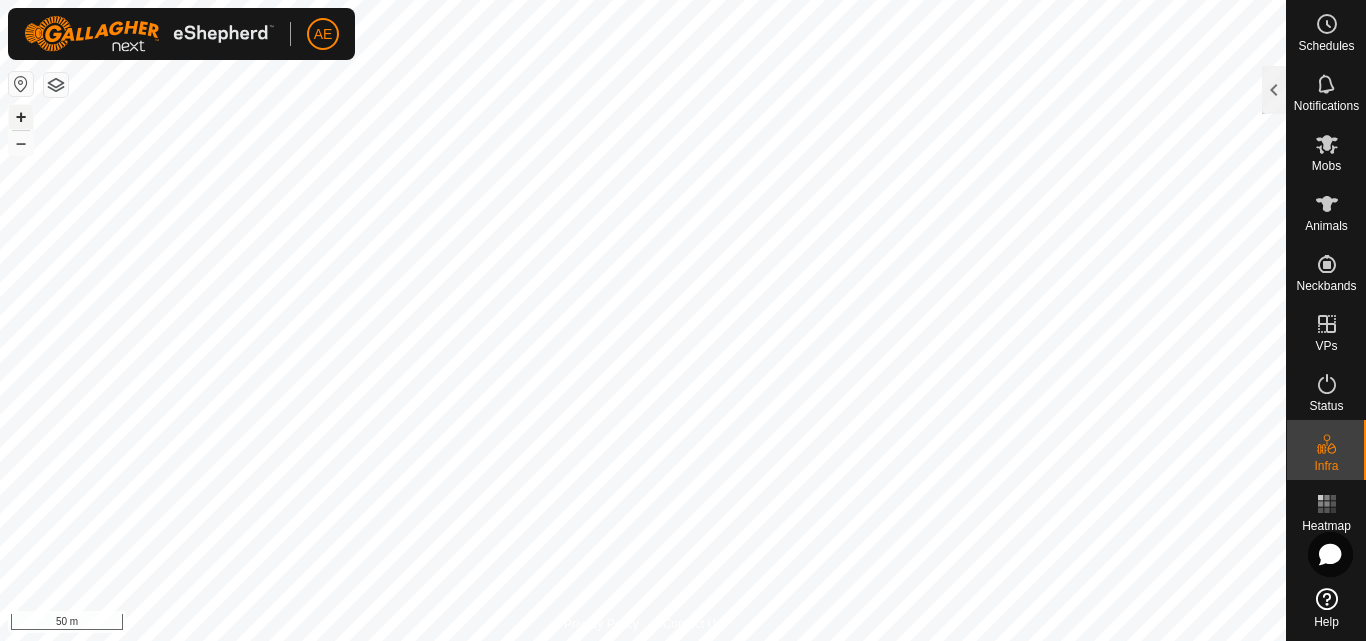 click on "+" at bounding box center (21, 117) 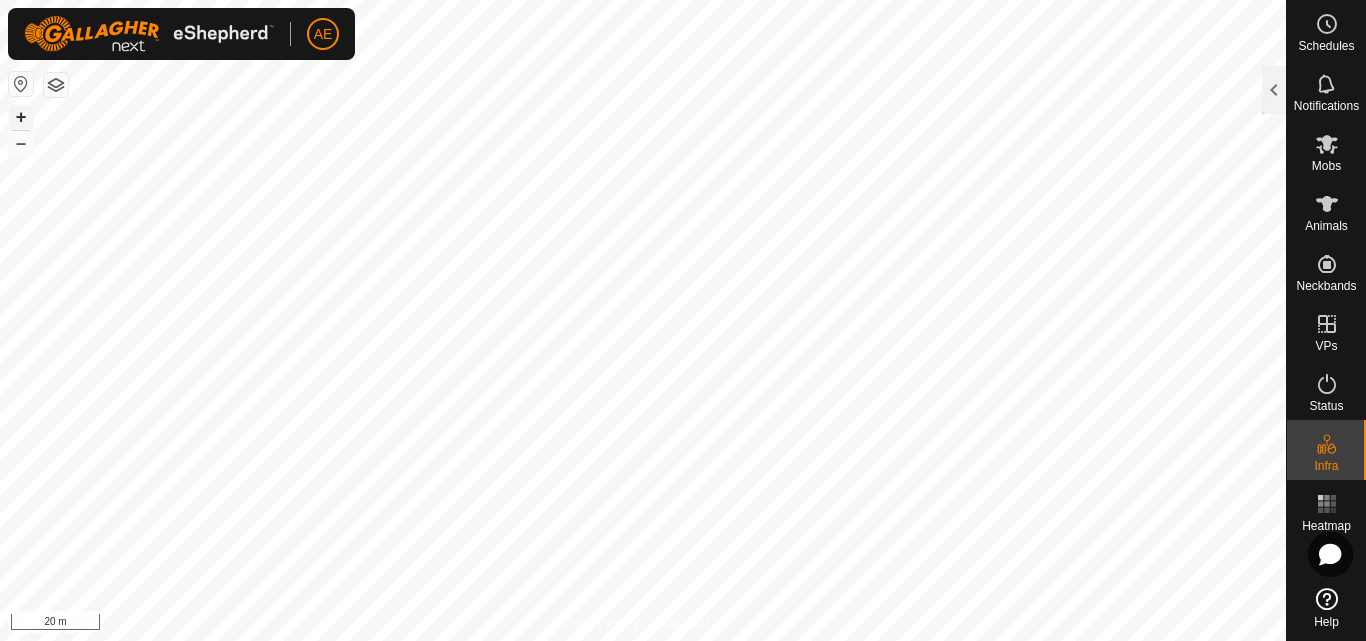 click on "+" at bounding box center [21, 117] 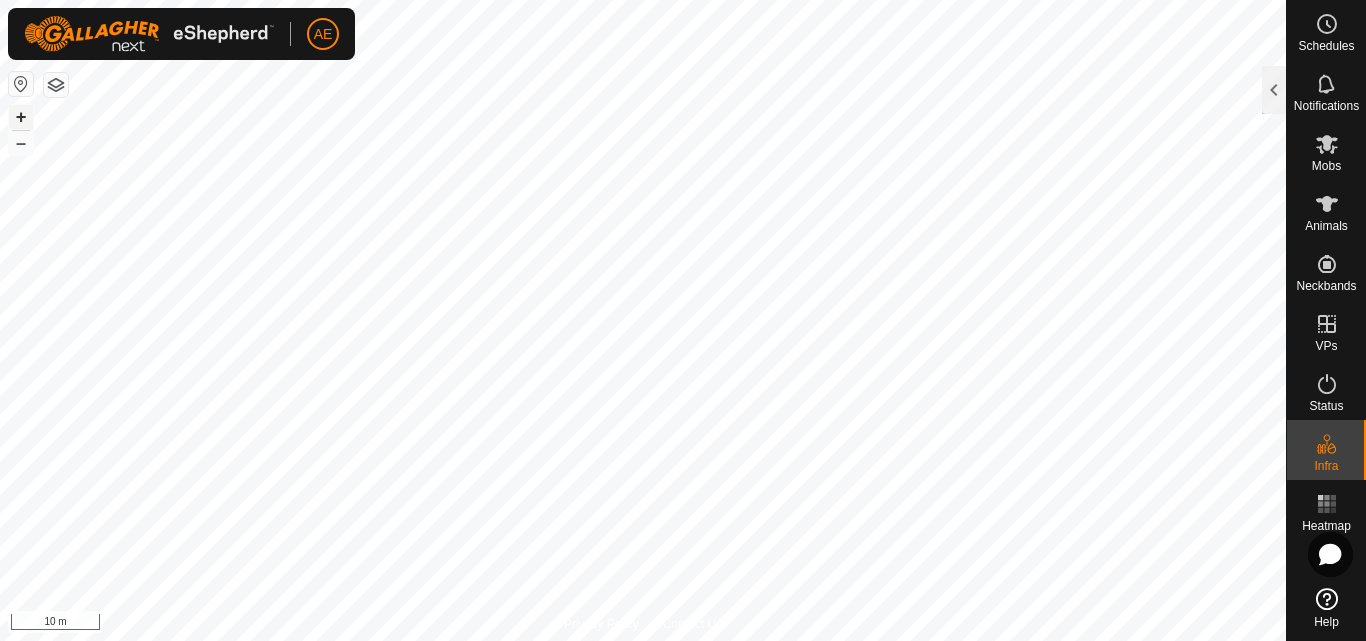 click on "+" at bounding box center (21, 117) 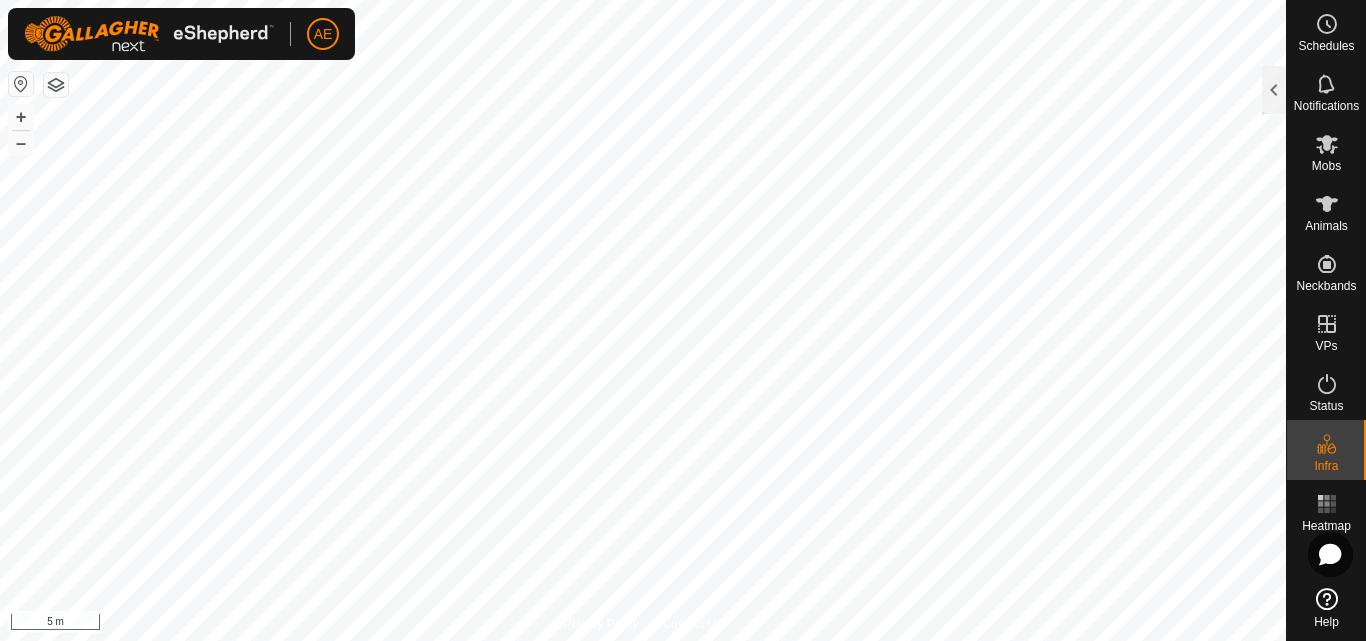 click on "AE Schedules Notifications Mobs Animals Neckbands VPs Status Infra Heatmap Help Privacy Policy Contact Us
WP LW
Type:   trough
Capacity:  50L
Water Level:  100%
Drinkable:  Yes
+ – ⇧ i 5 m  Edit Physical Paddock  Name [NAME] Area 1.85 ha  Watering Points 0 Notes                    Cancel Save" at bounding box center [683, 320] 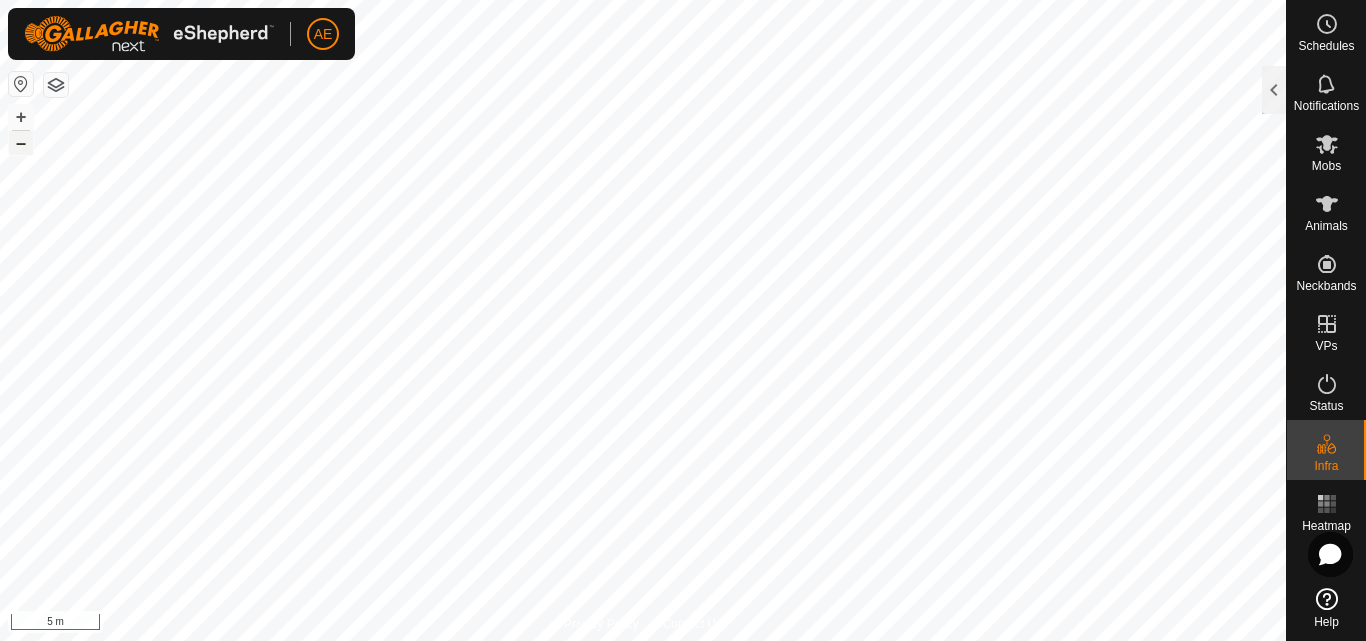 click on "–" at bounding box center [21, 143] 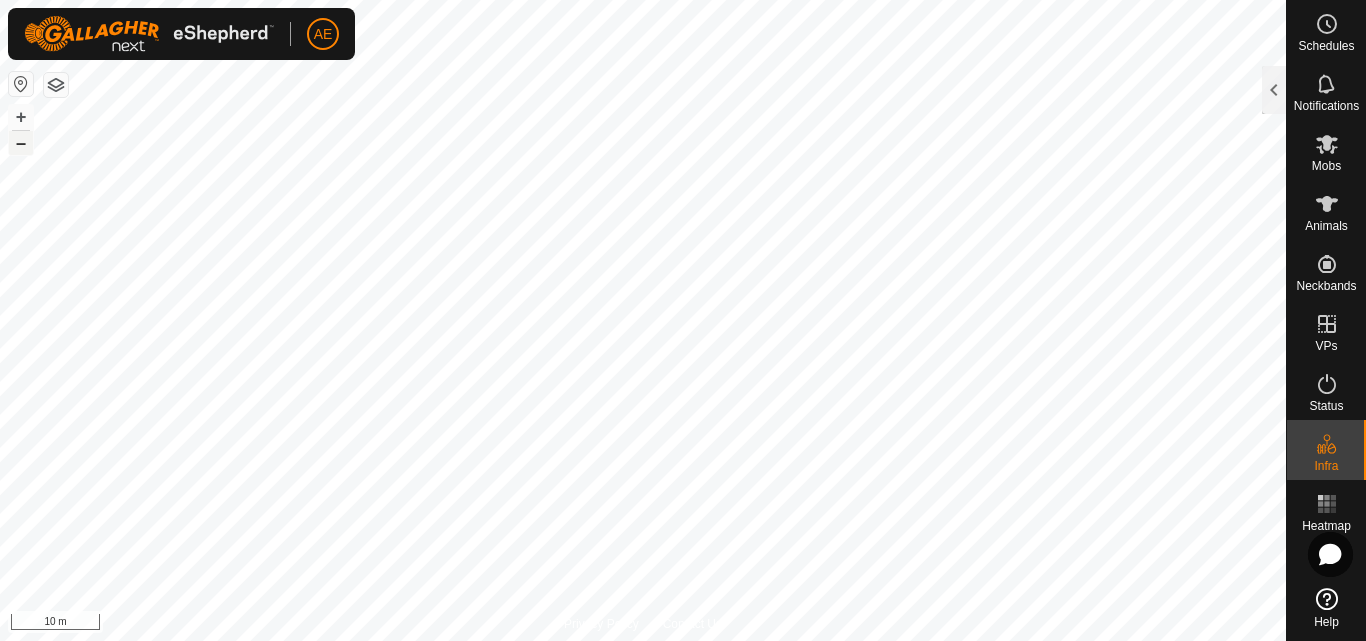 click on "–" at bounding box center (21, 143) 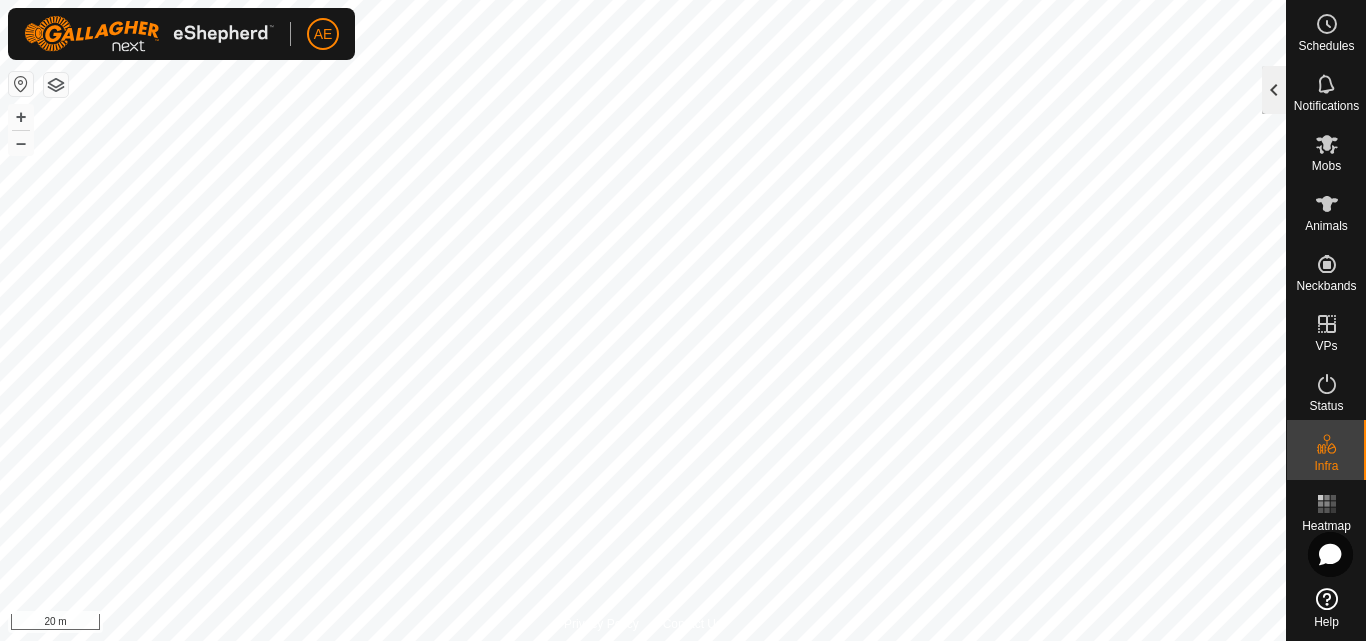 click 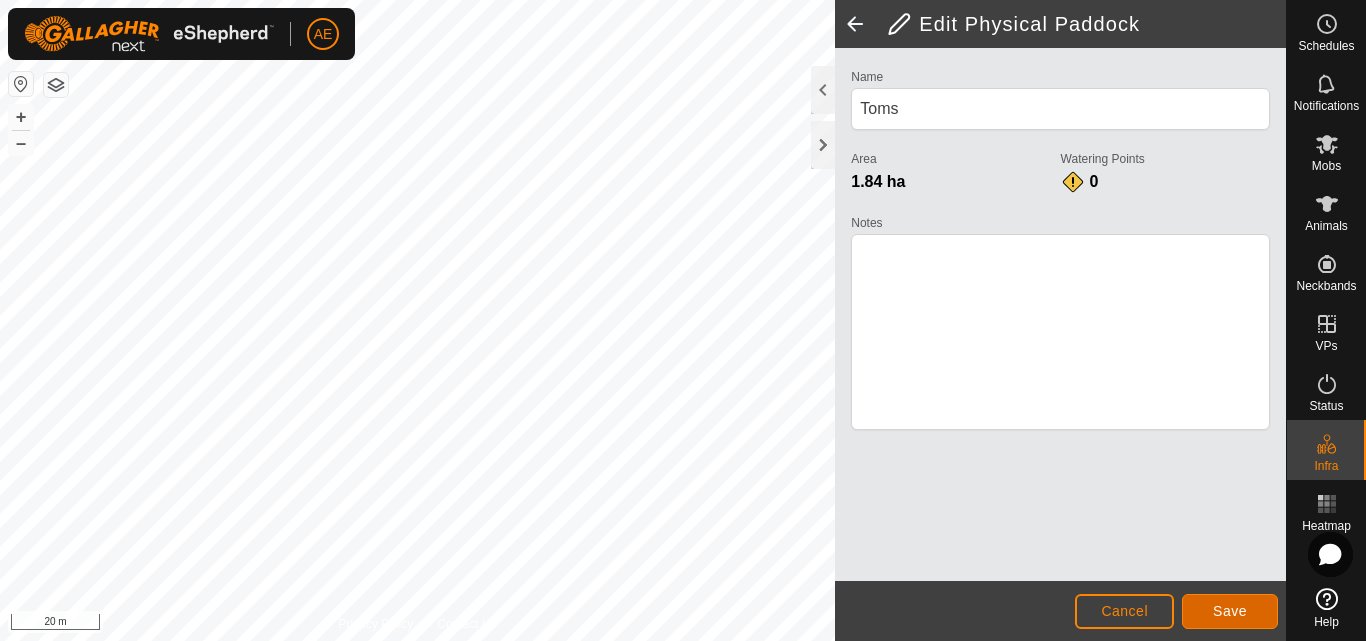 click on "Save" 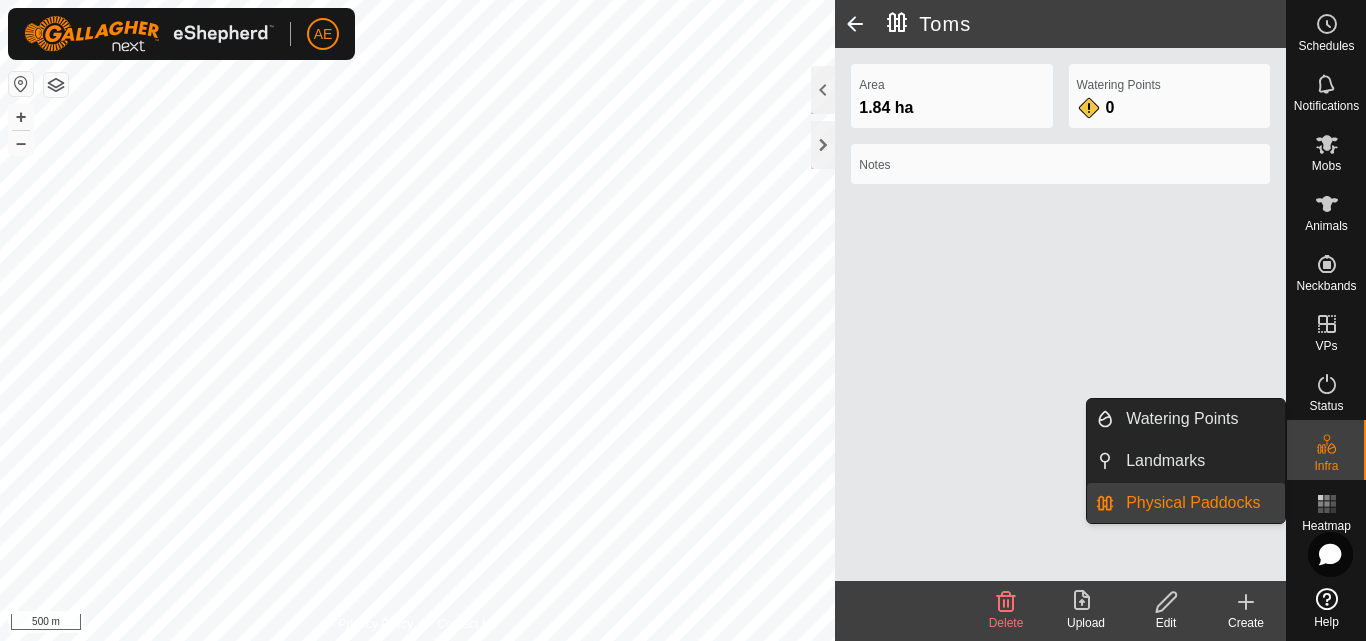 click on "Physical Paddocks" at bounding box center [1199, 503] 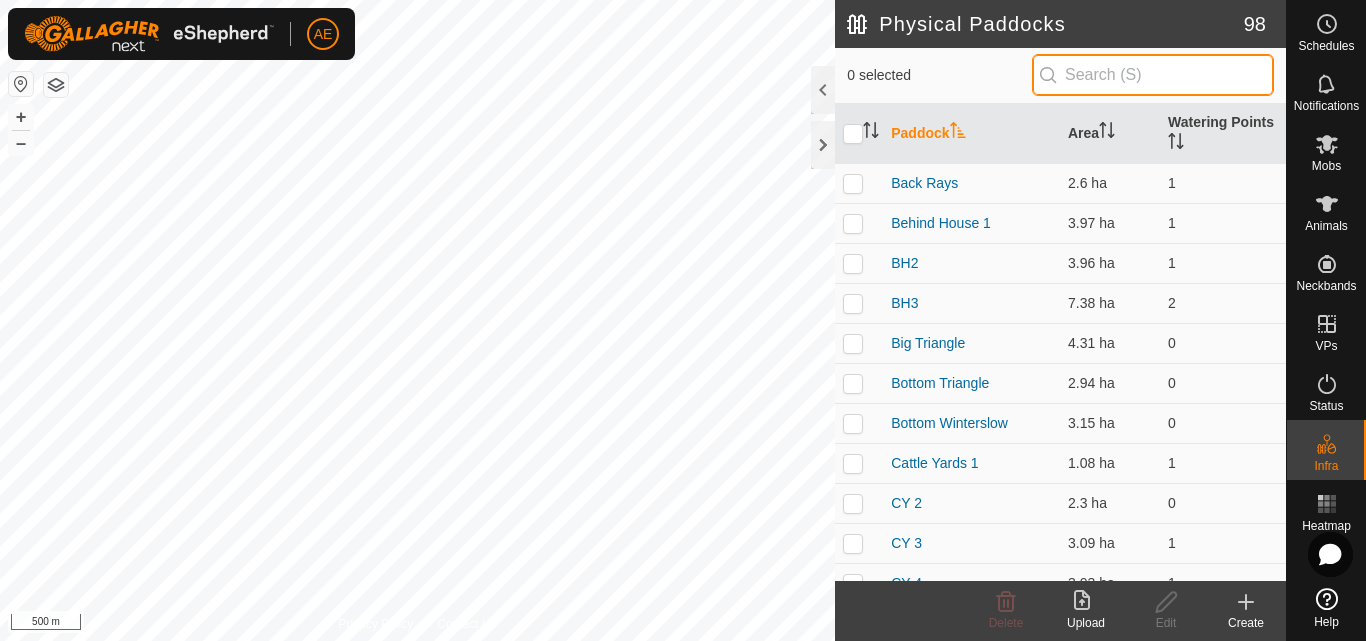 click at bounding box center (1153, 75) 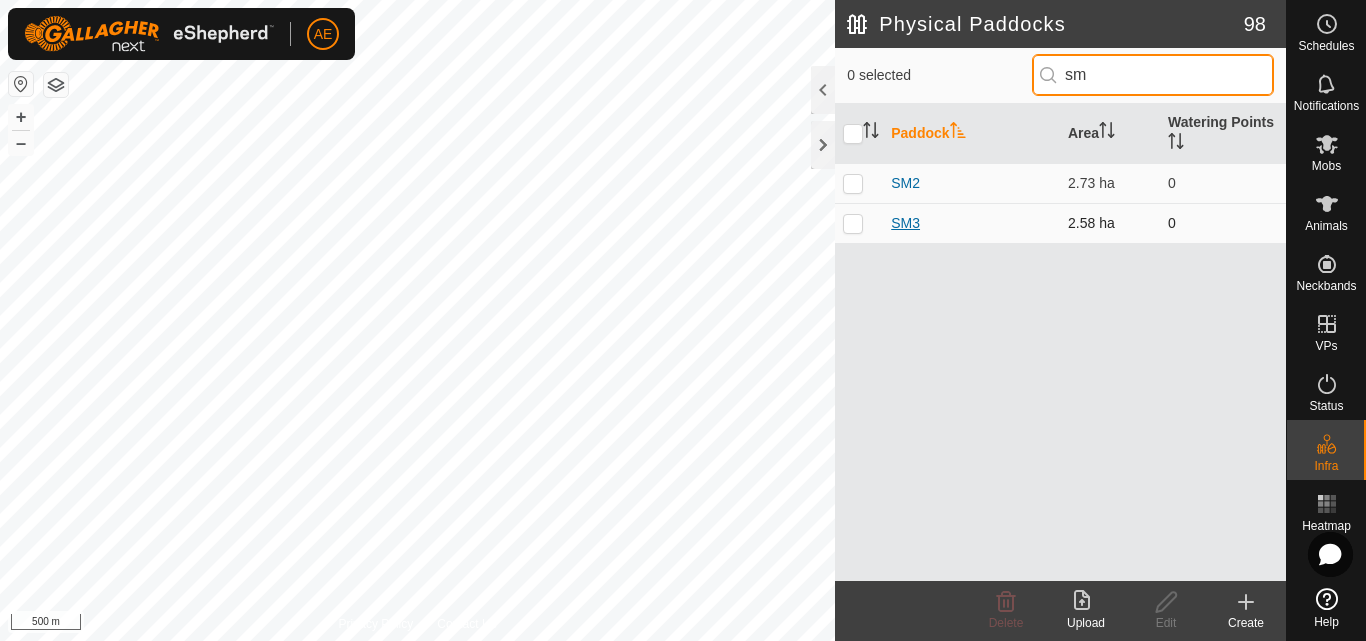 type on "sm" 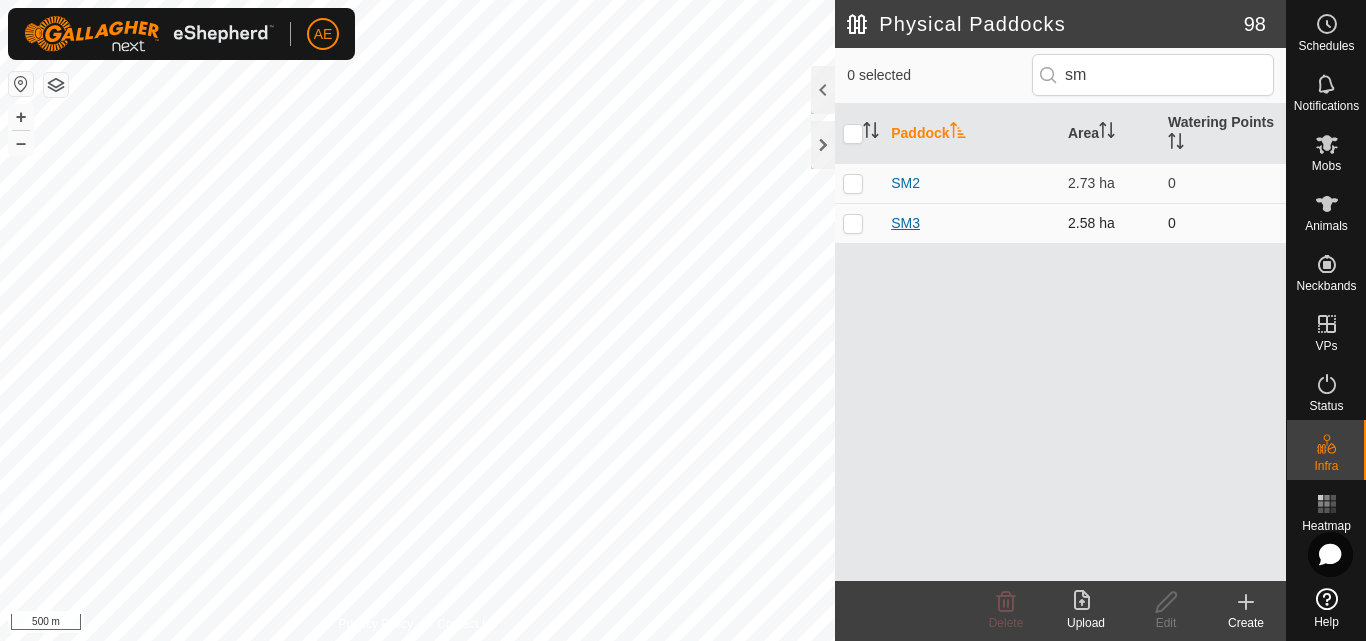 click on "SM3" at bounding box center (905, 223) 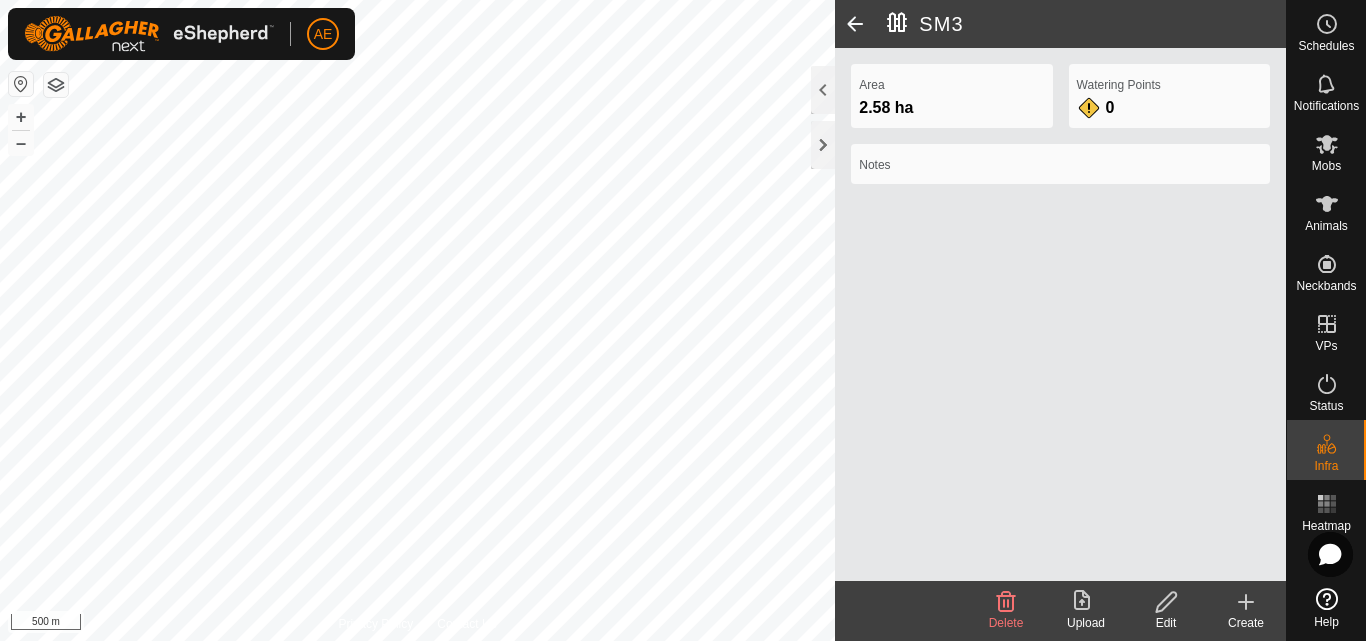 click on "Edit" 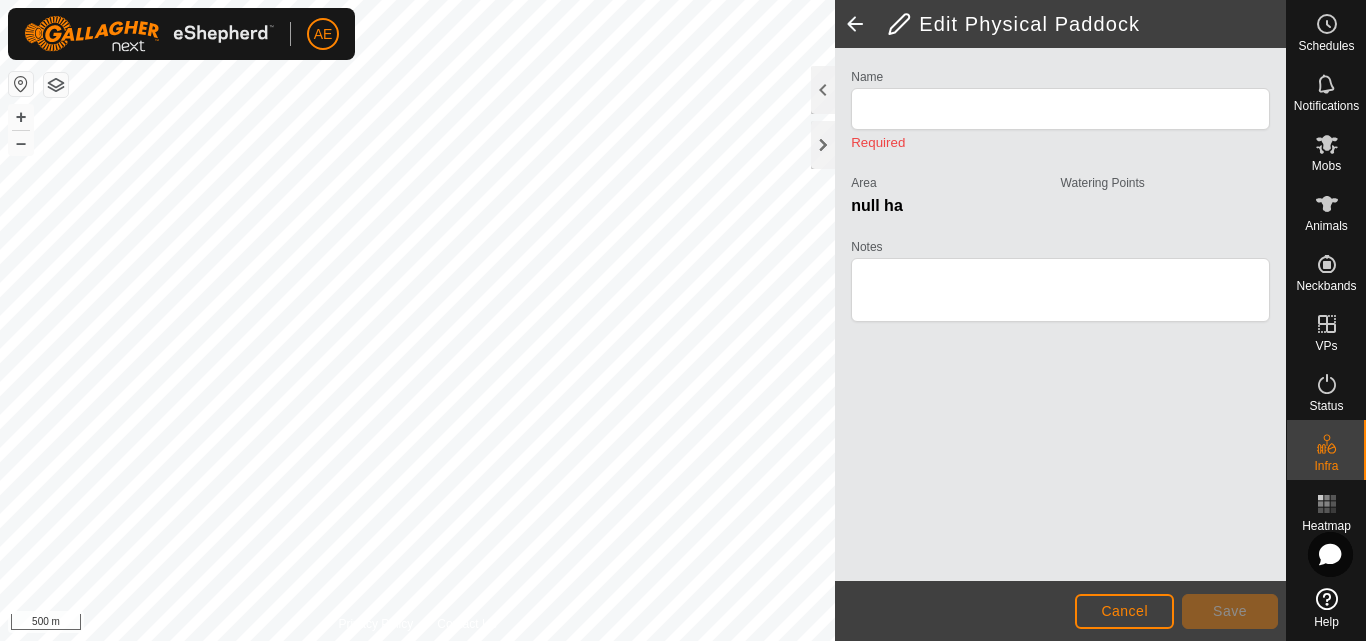 type on "SM3" 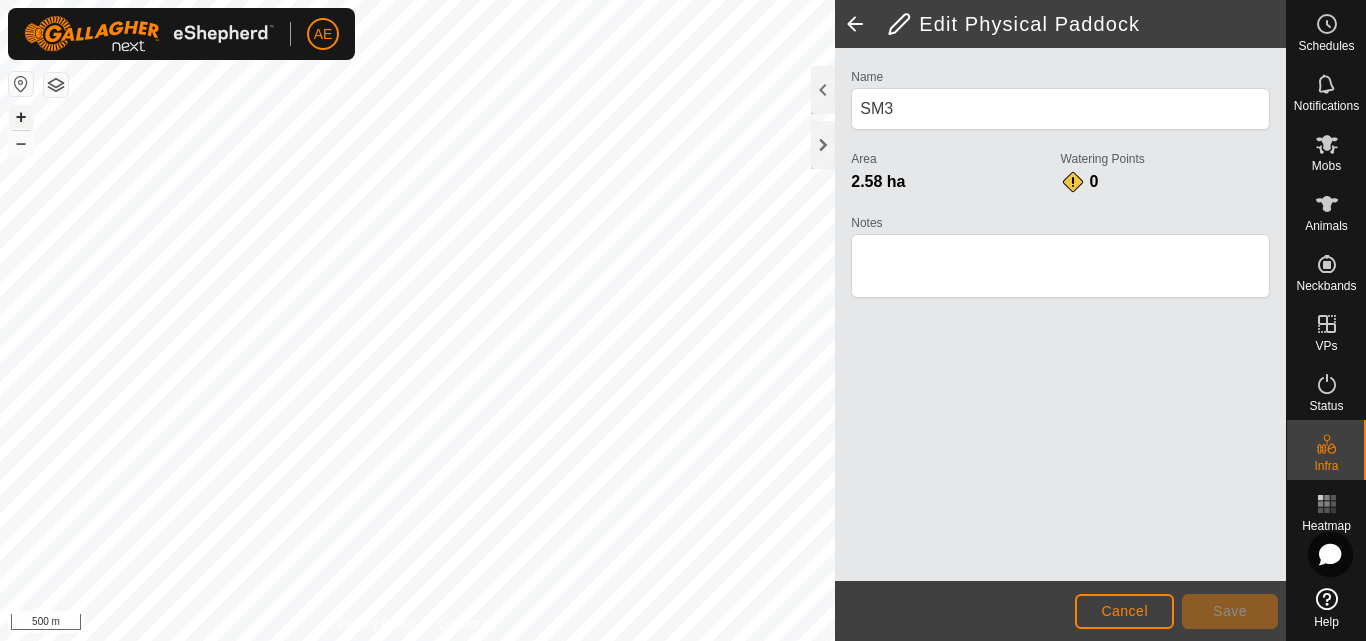 click on "+" at bounding box center [21, 117] 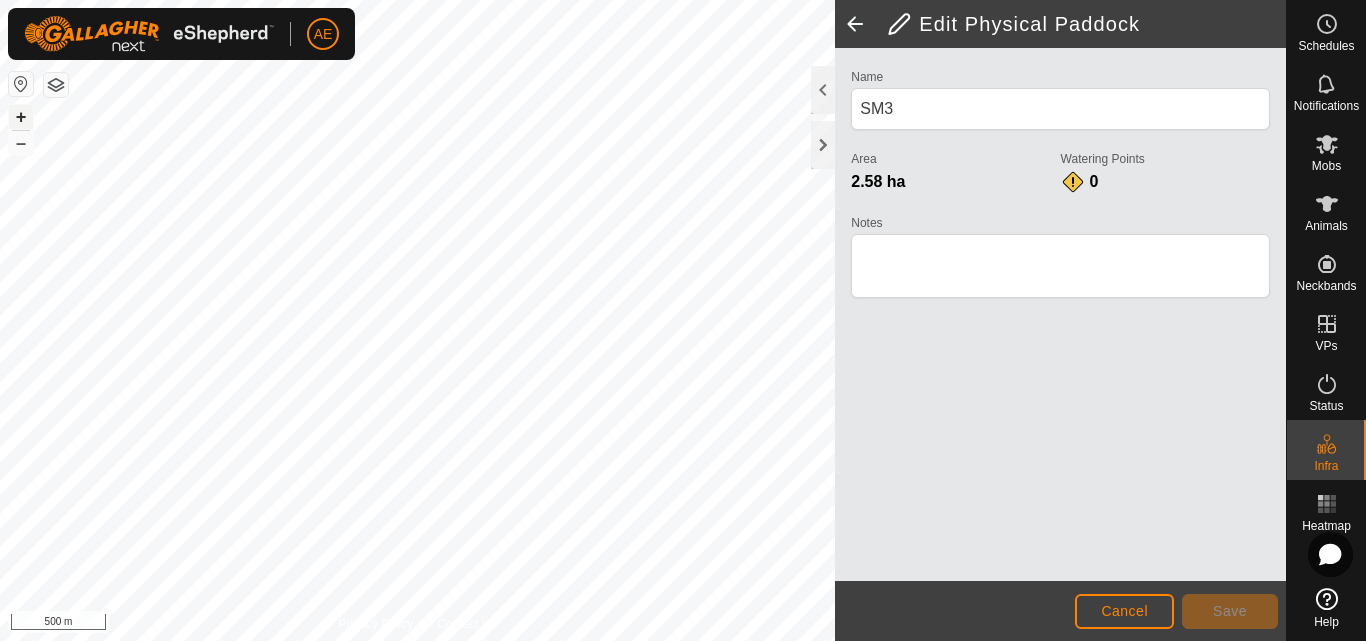 click on "+" at bounding box center (21, 117) 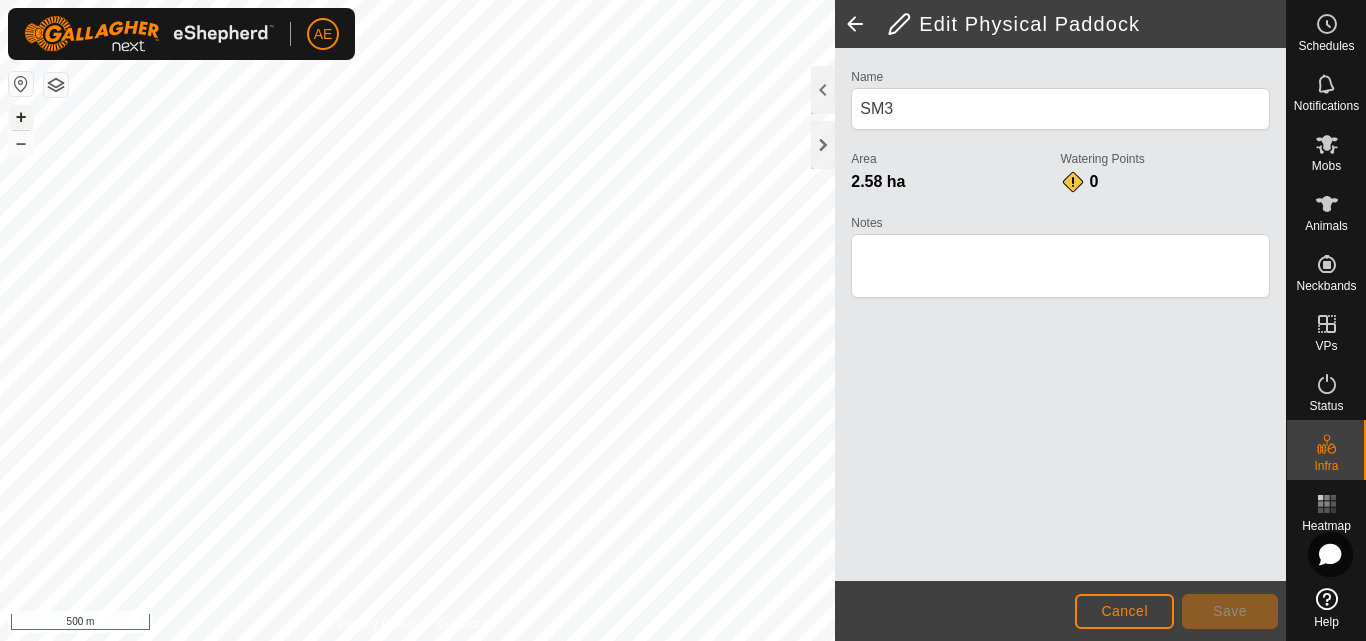 click on "+" at bounding box center [21, 117] 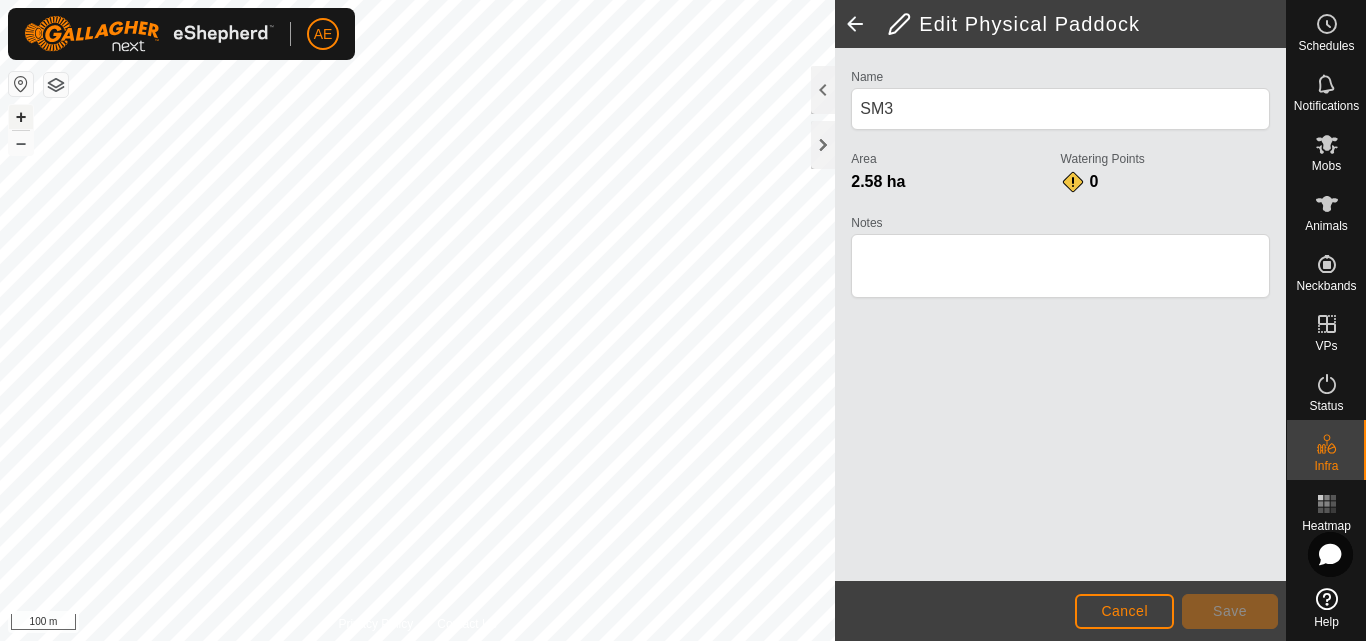 click on "+" at bounding box center (21, 117) 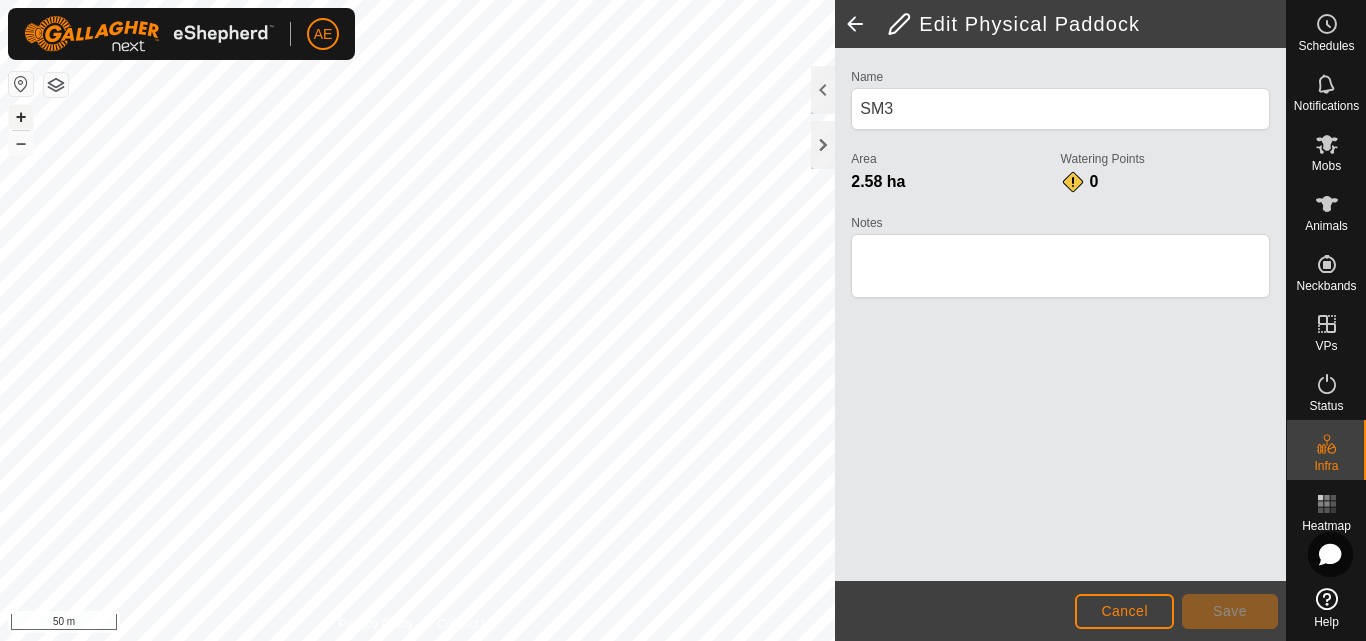 click on "+" at bounding box center [21, 117] 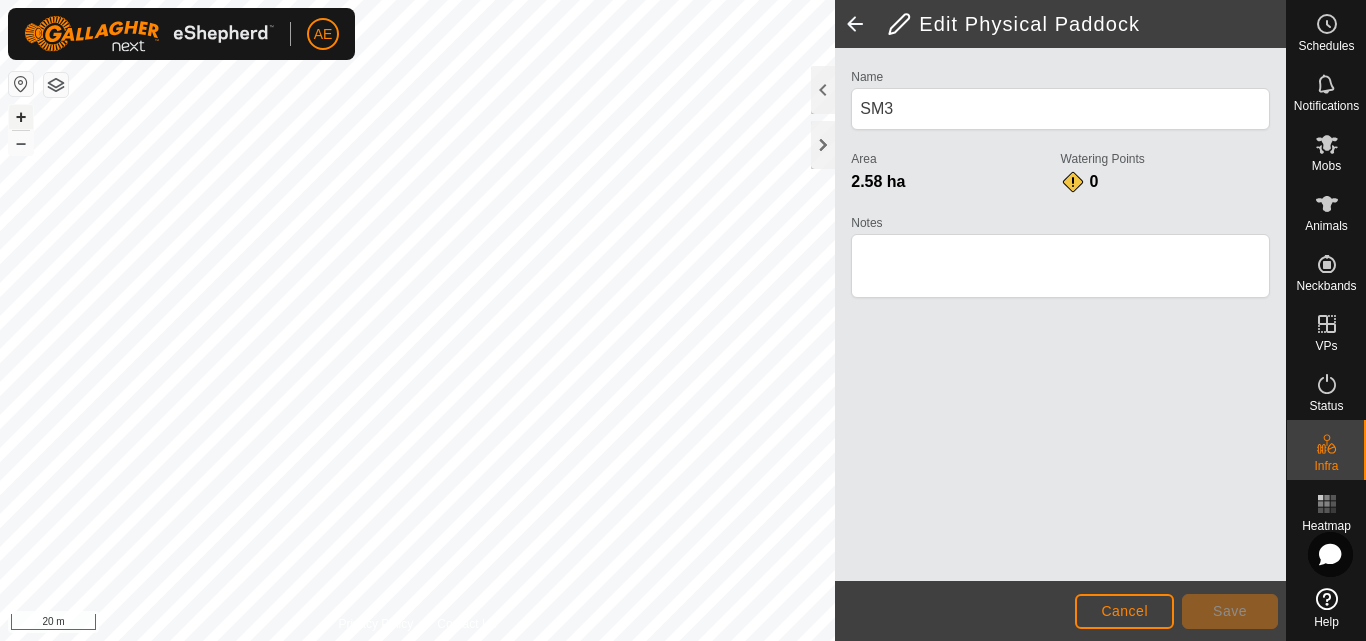 click on "+" at bounding box center (21, 117) 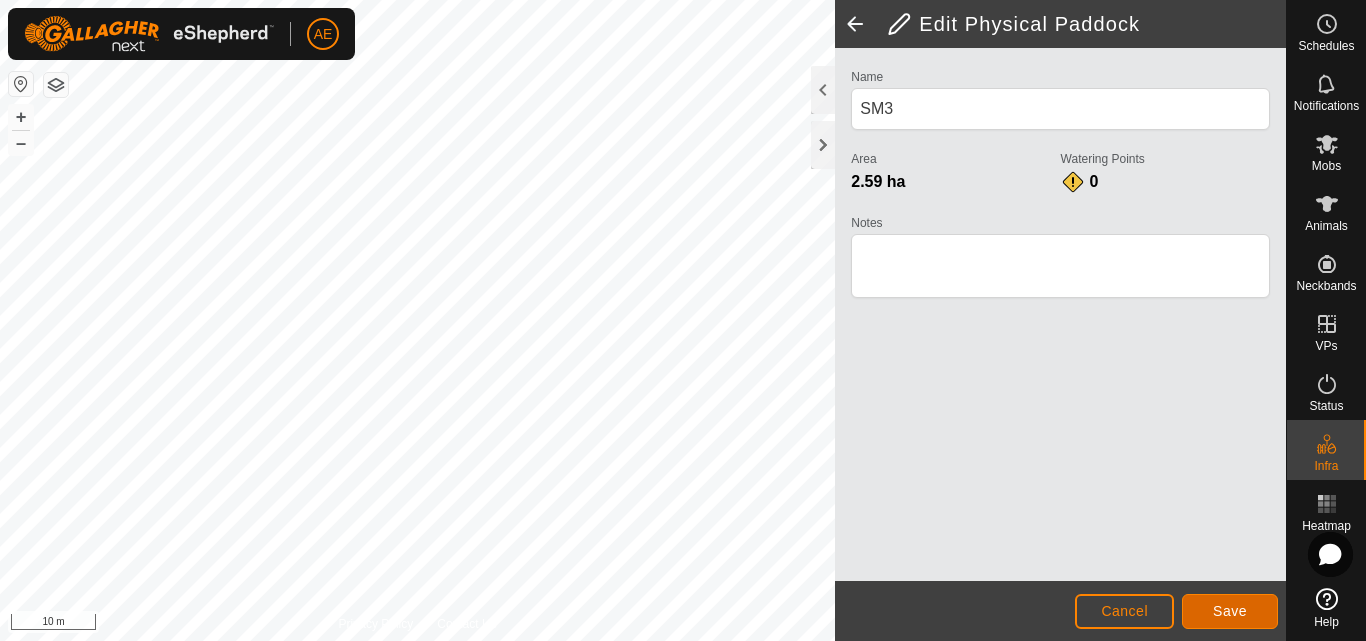 click on "Save" 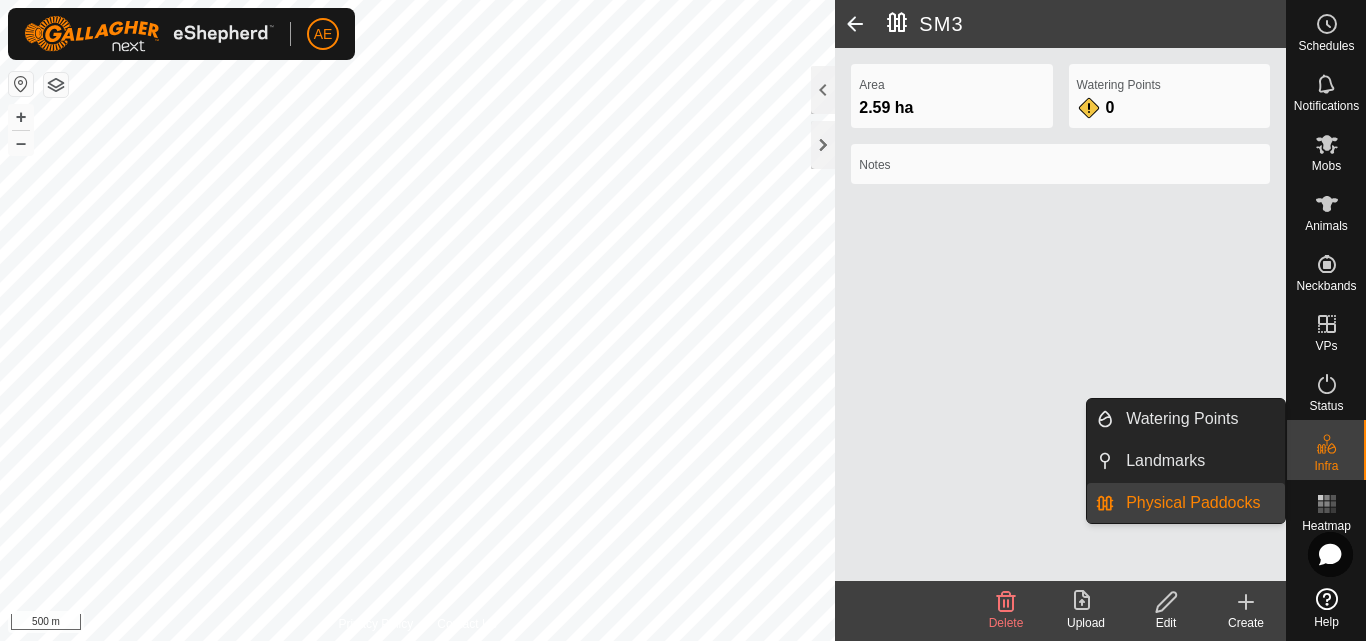 click on "Physical Paddocks" at bounding box center [1199, 503] 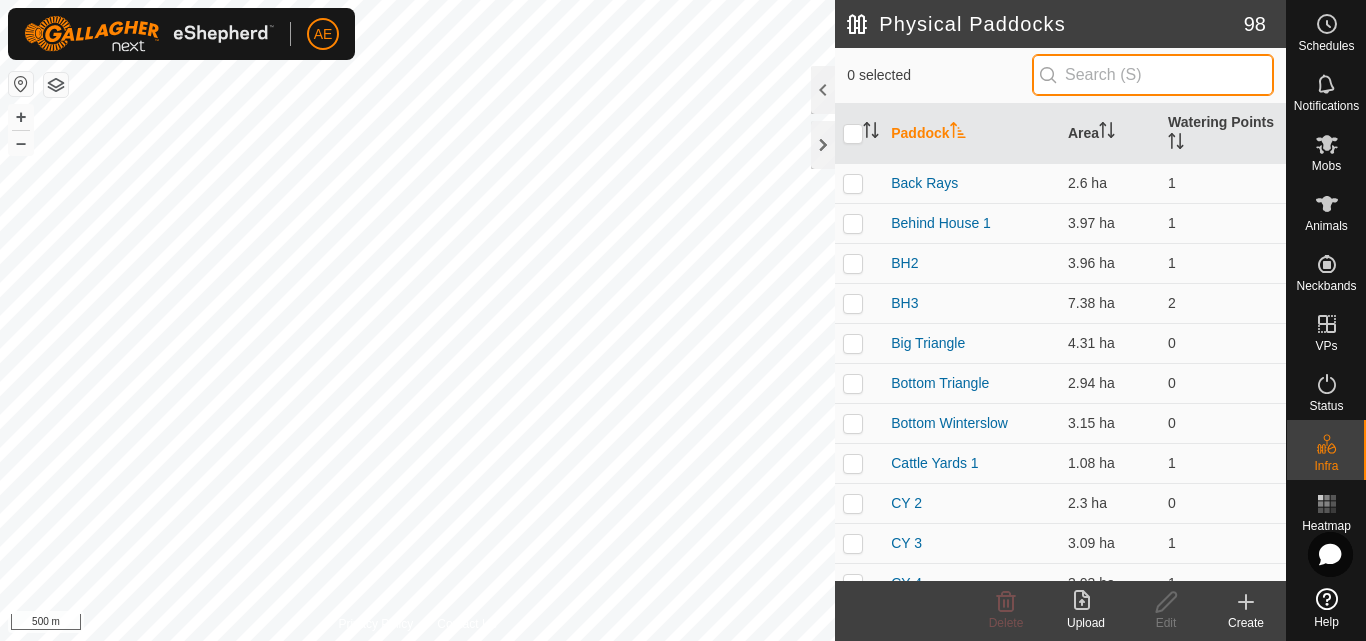 click at bounding box center (1153, 75) 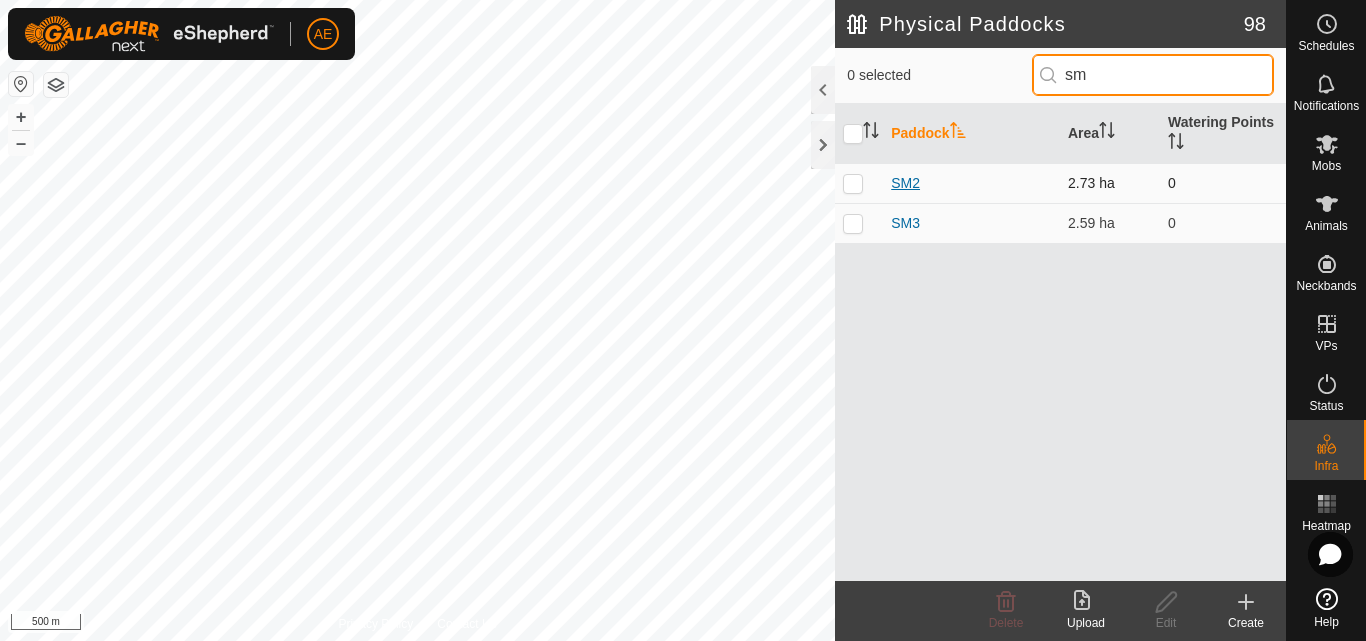 type on "sm" 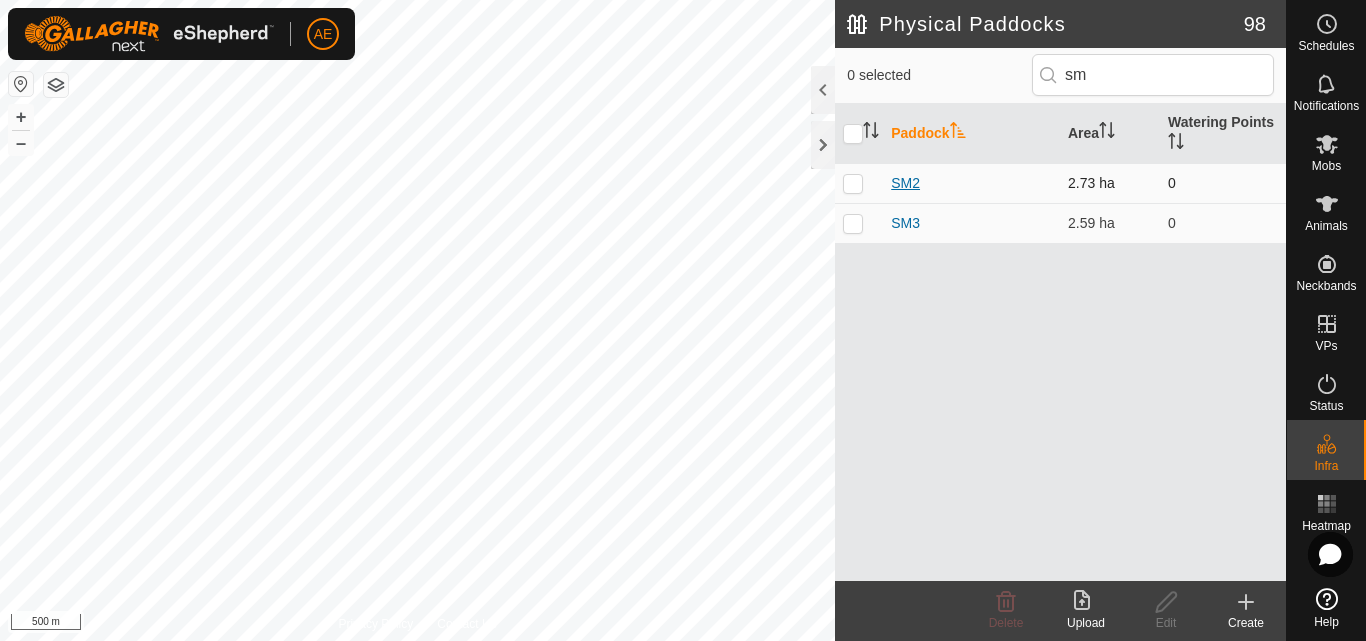 click on "SM2" at bounding box center (905, 183) 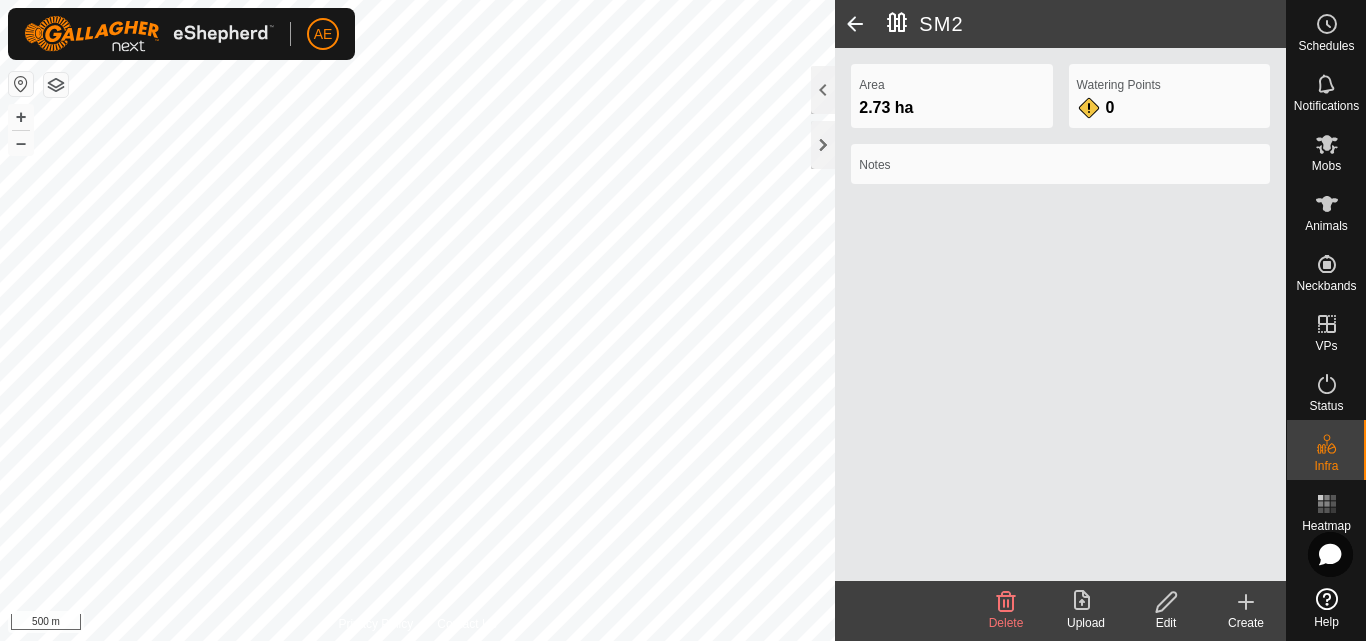 click on "Edit" 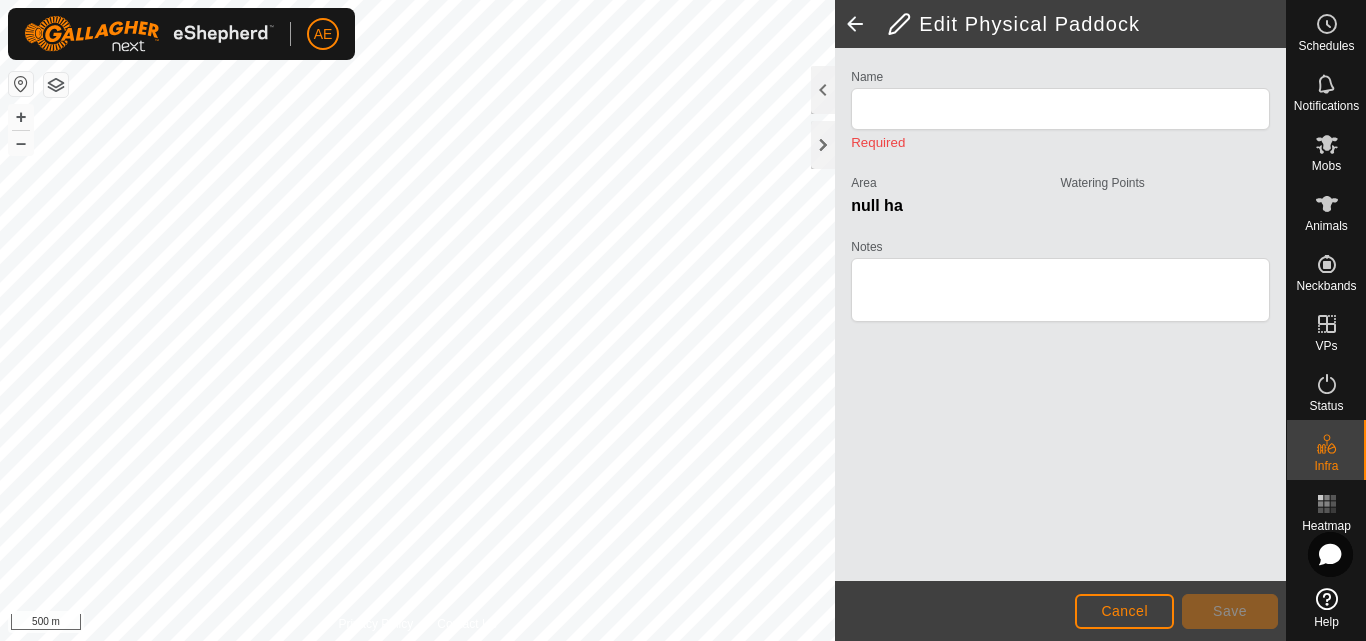 type on "SM2" 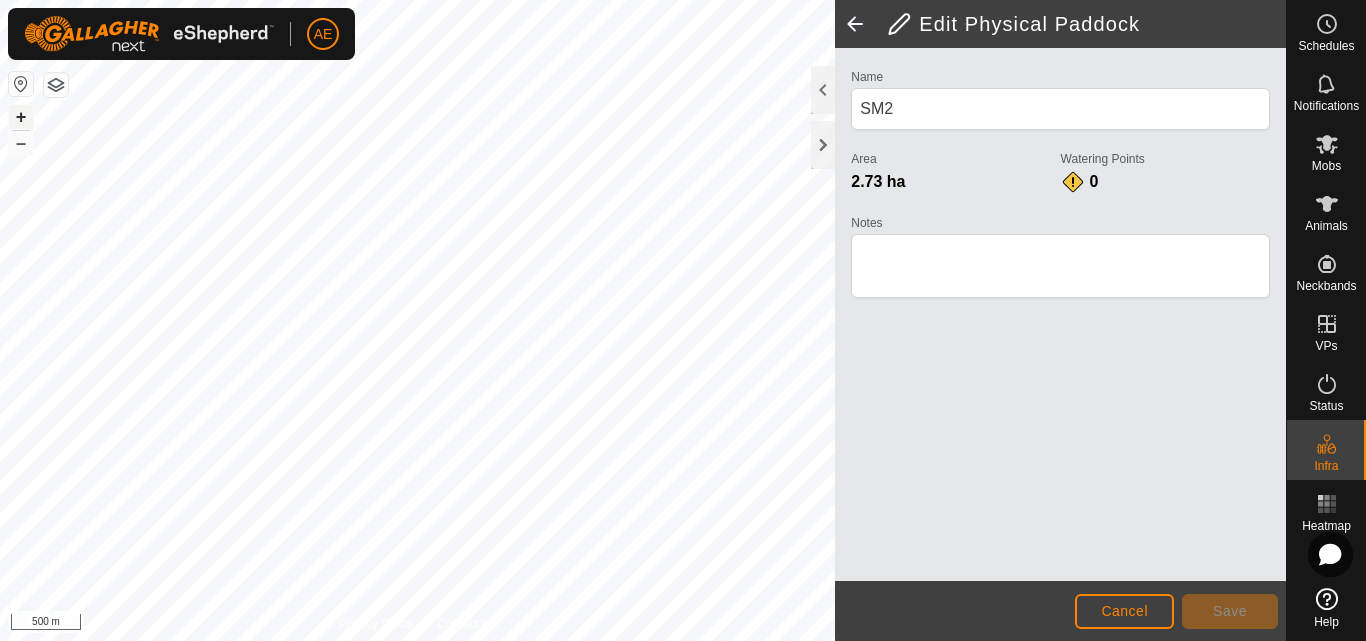 click on "+" at bounding box center (21, 117) 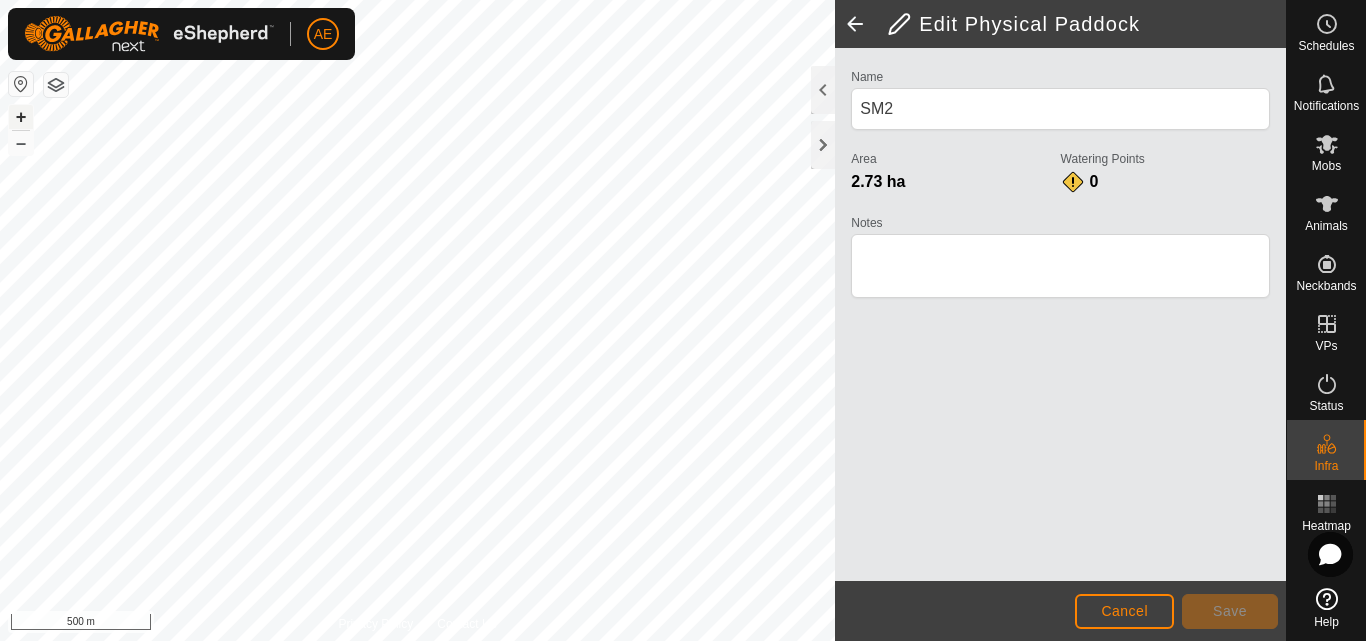 click on "+" at bounding box center (21, 117) 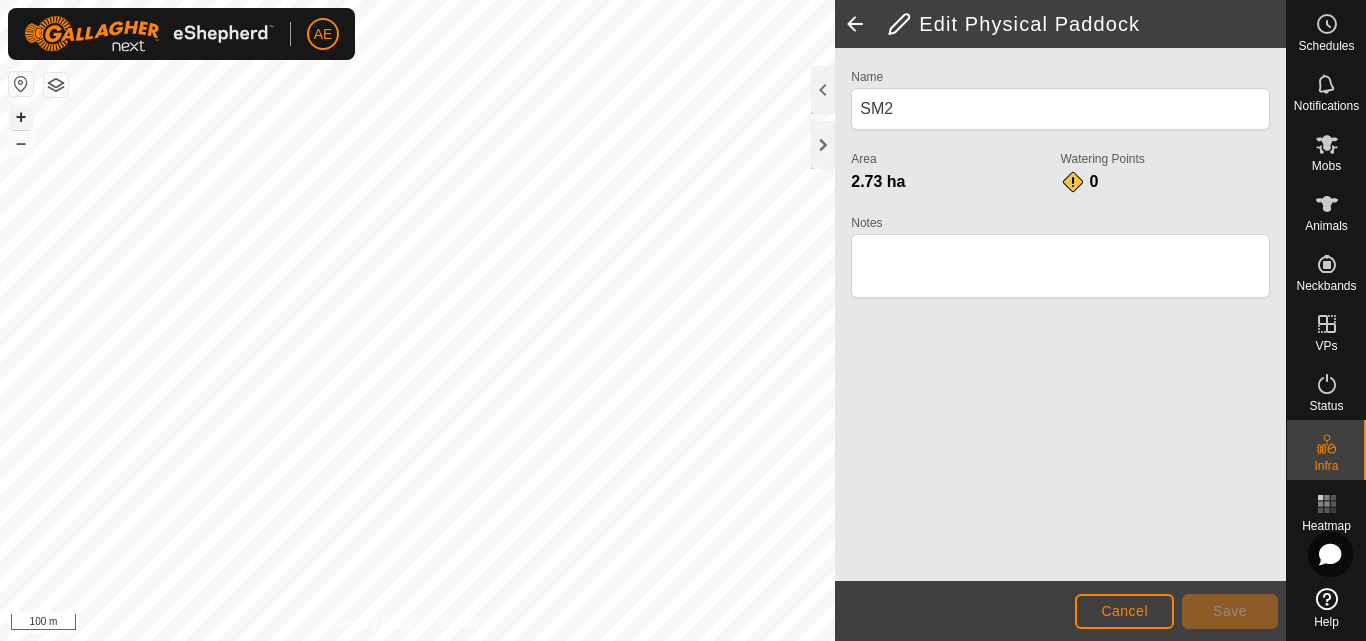 click on "+" at bounding box center [21, 117] 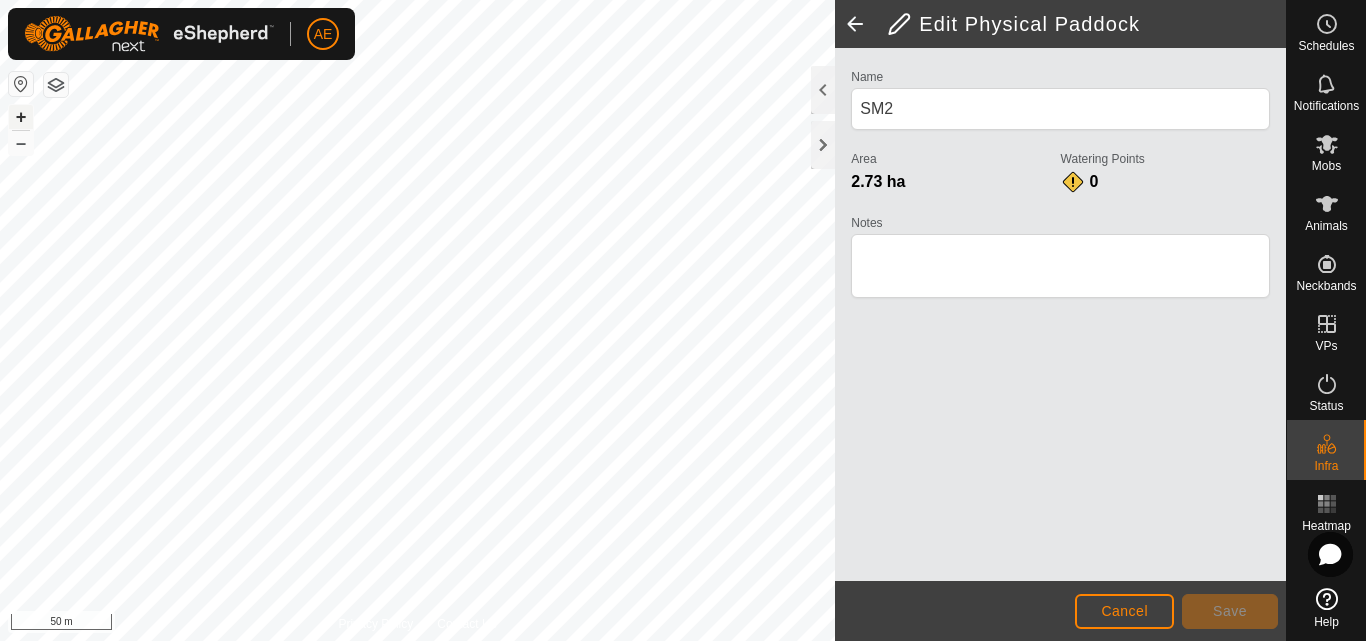 click on "+" at bounding box center (21, 117) 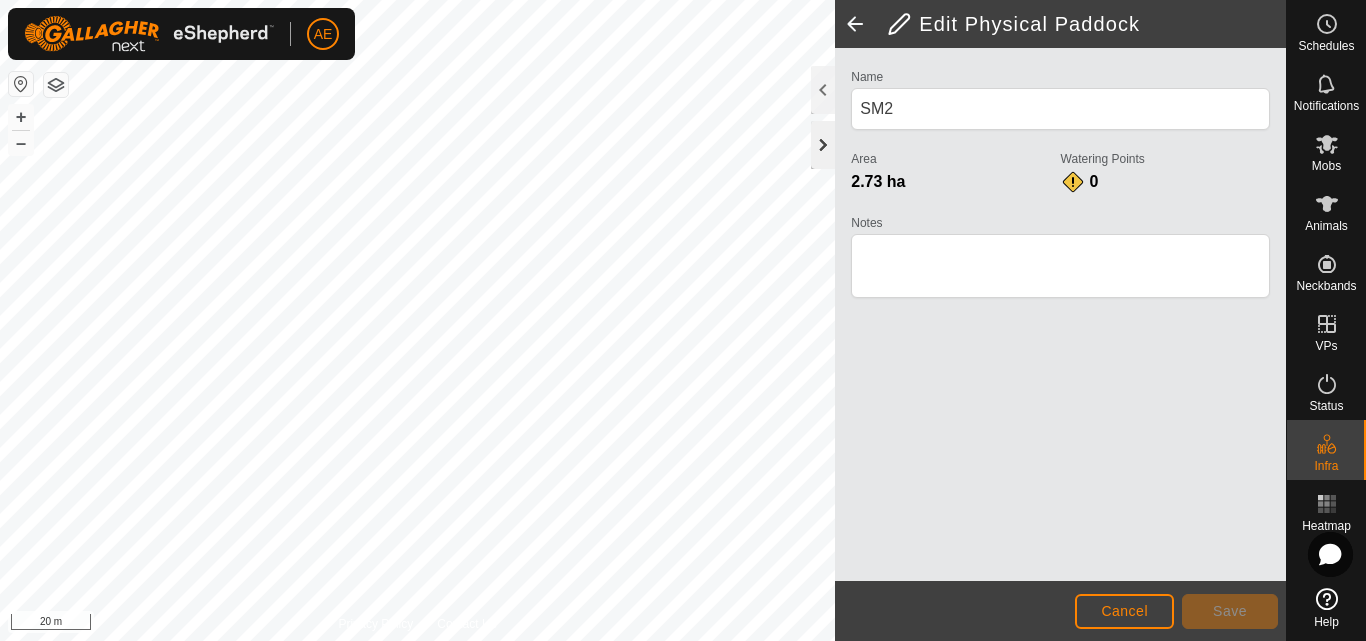 click 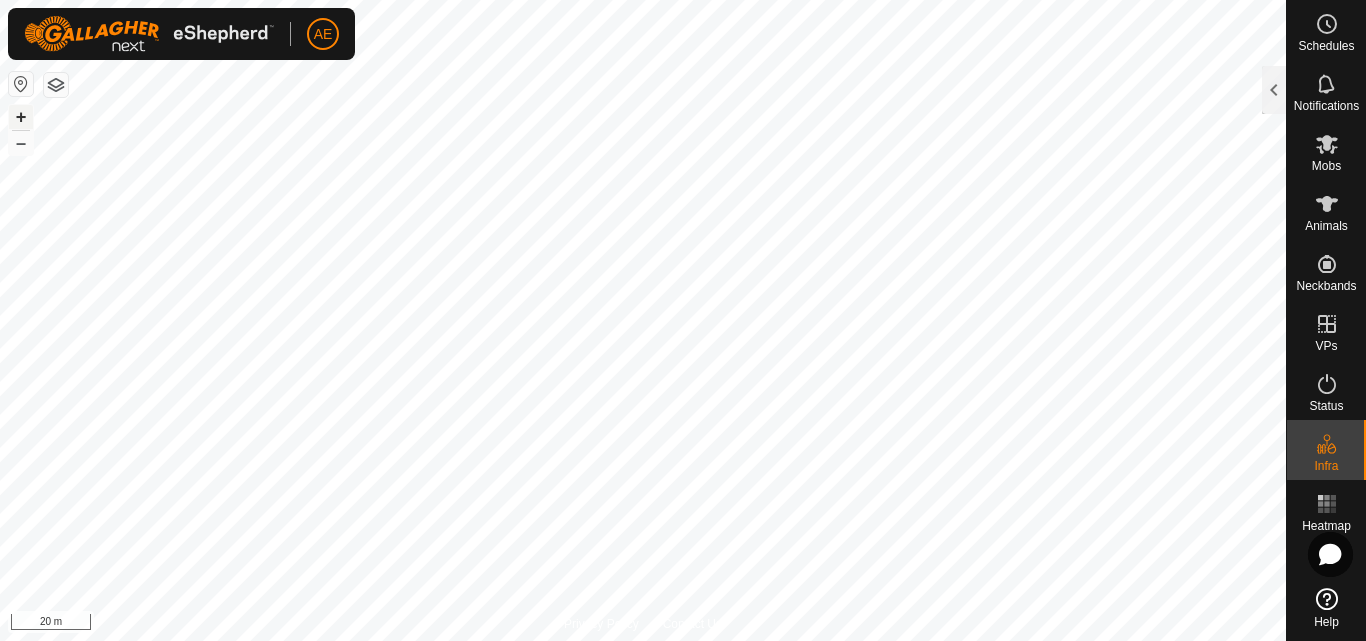 click on "+" at bounding box center [21, 117] 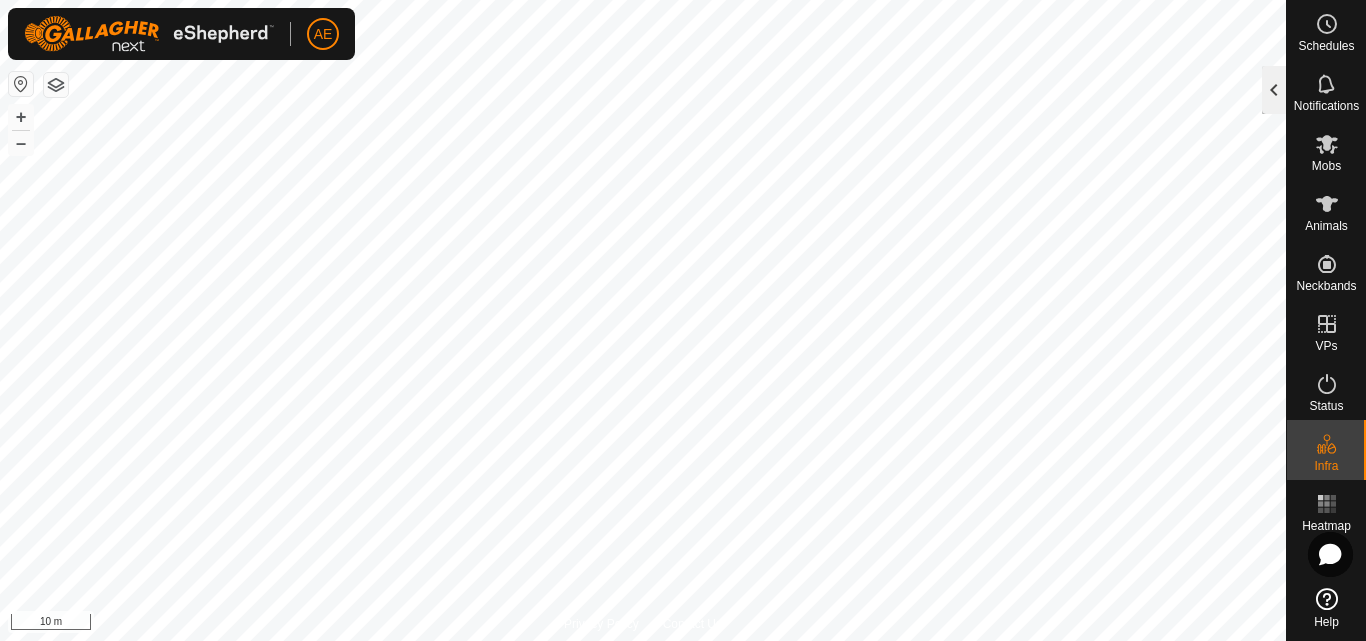 click 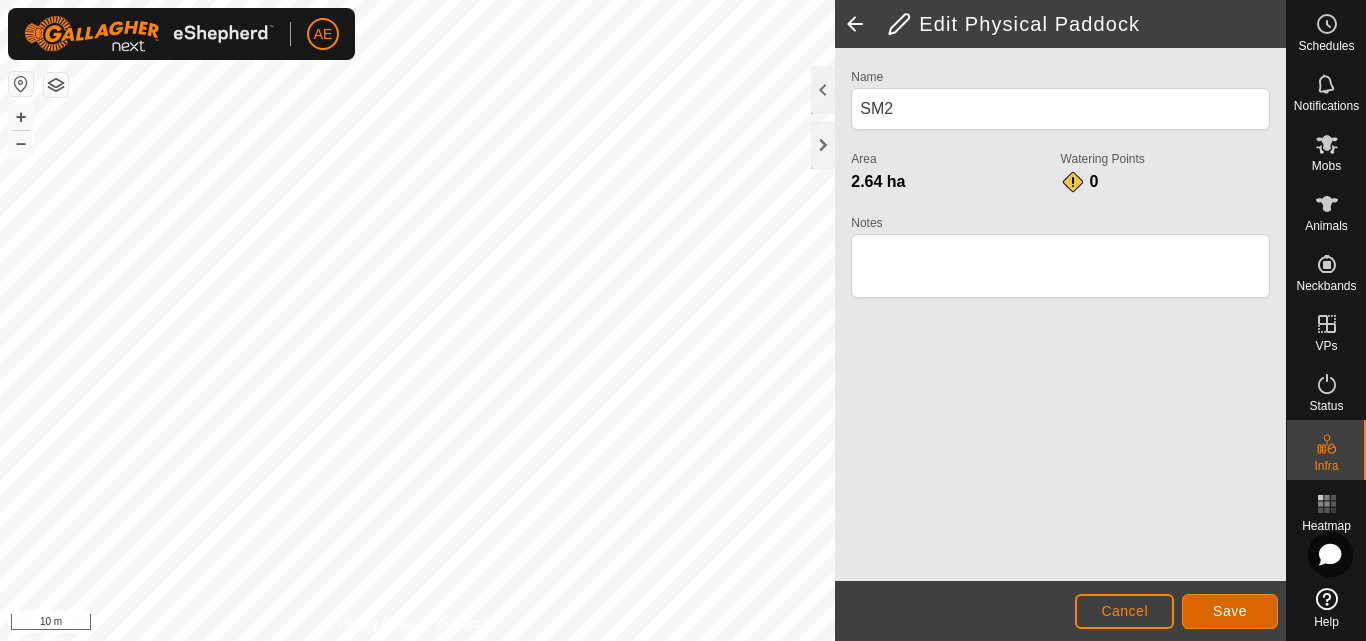 click on "Save" 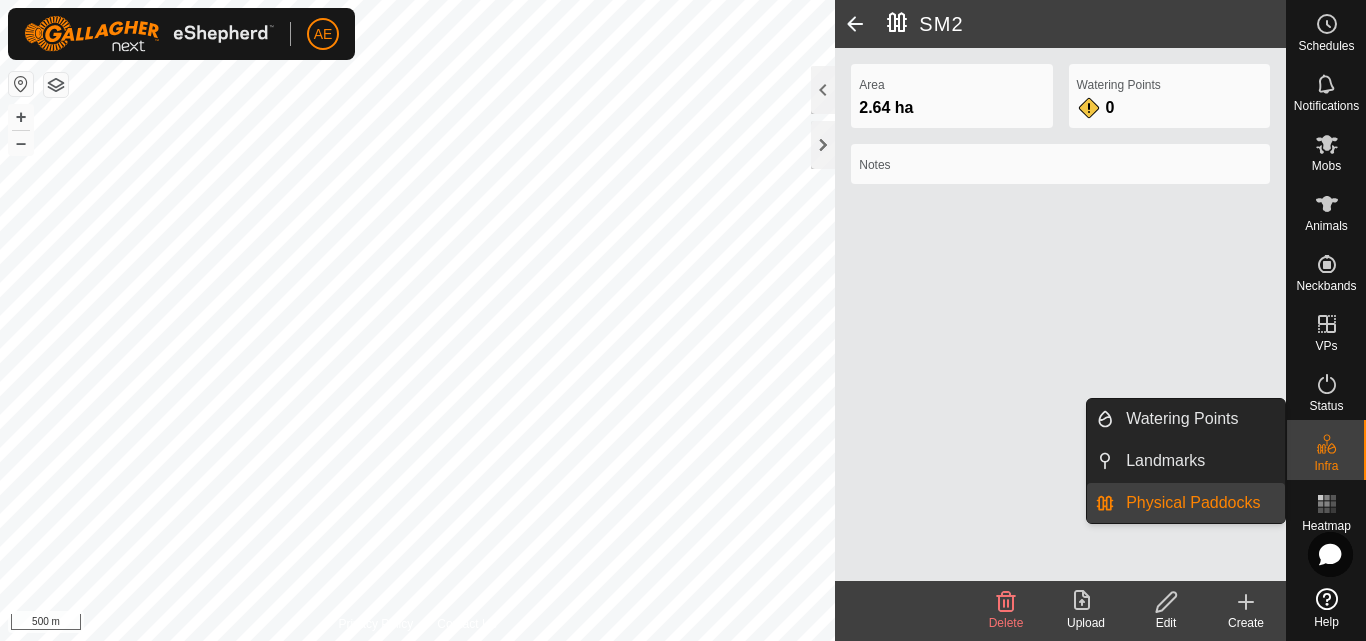 click on "Physical Paddocks" at bounding box center (1199, 503) 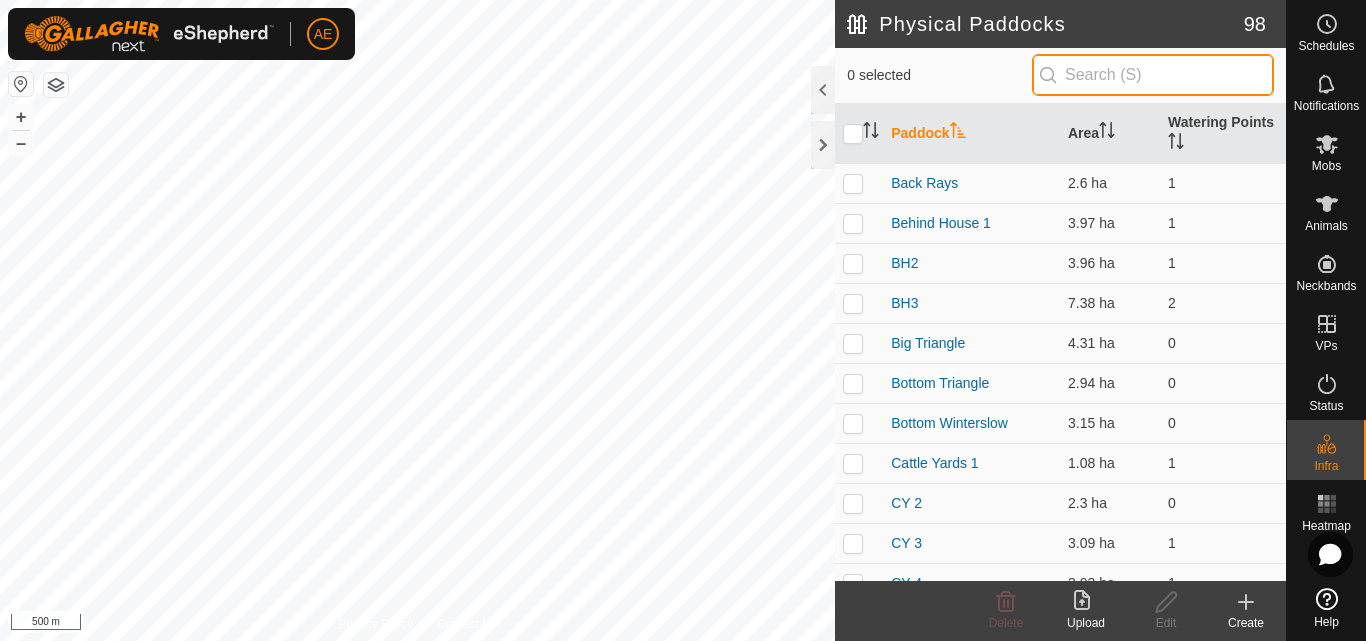 click at bounding box center [1153, 75] 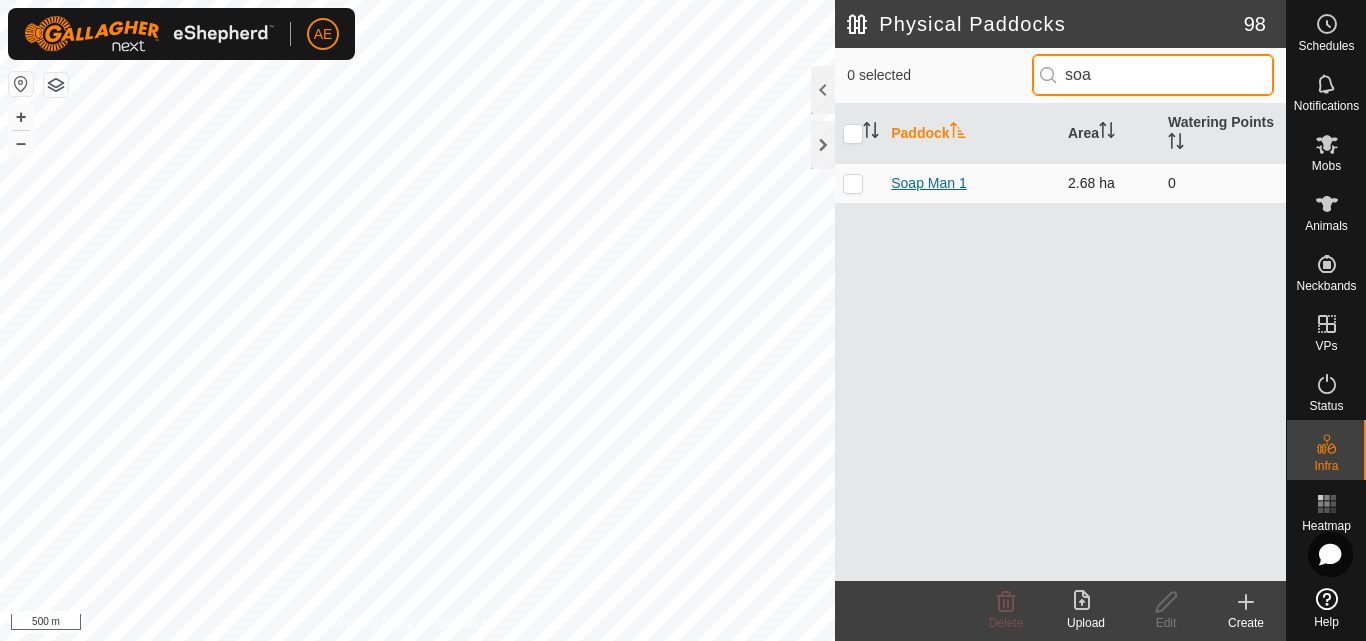type on "soa" 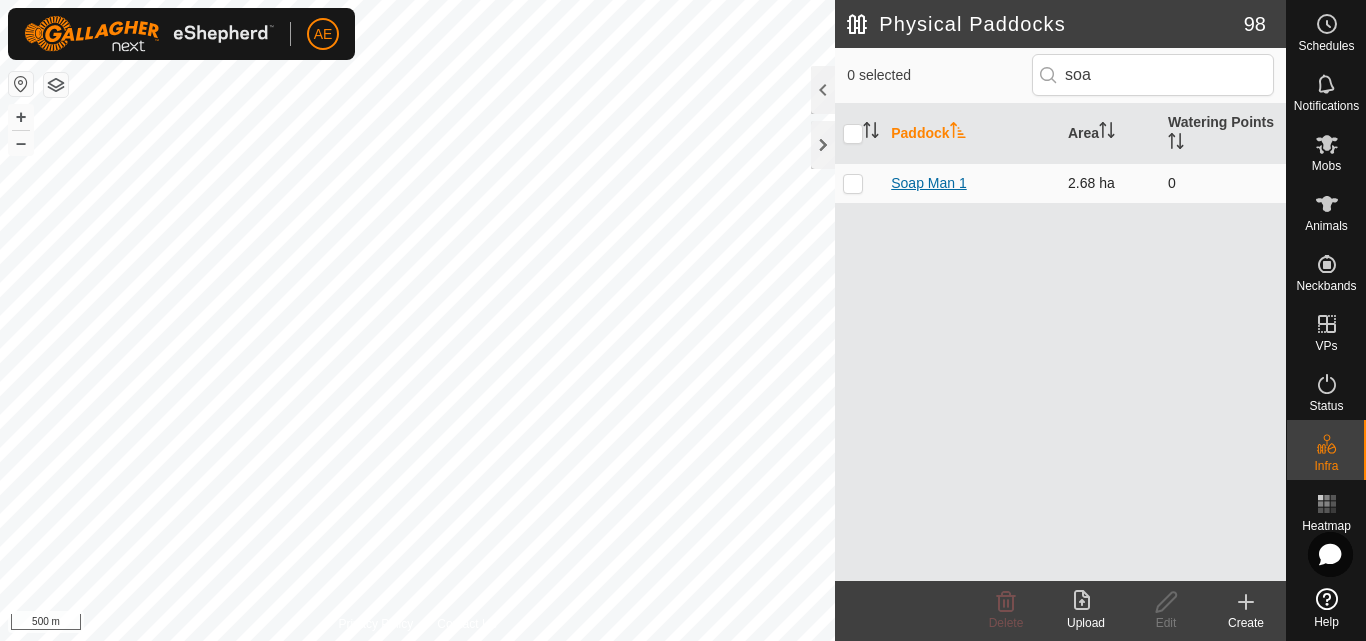 click on "Soap Man 1" at bounding box center [929, 183] 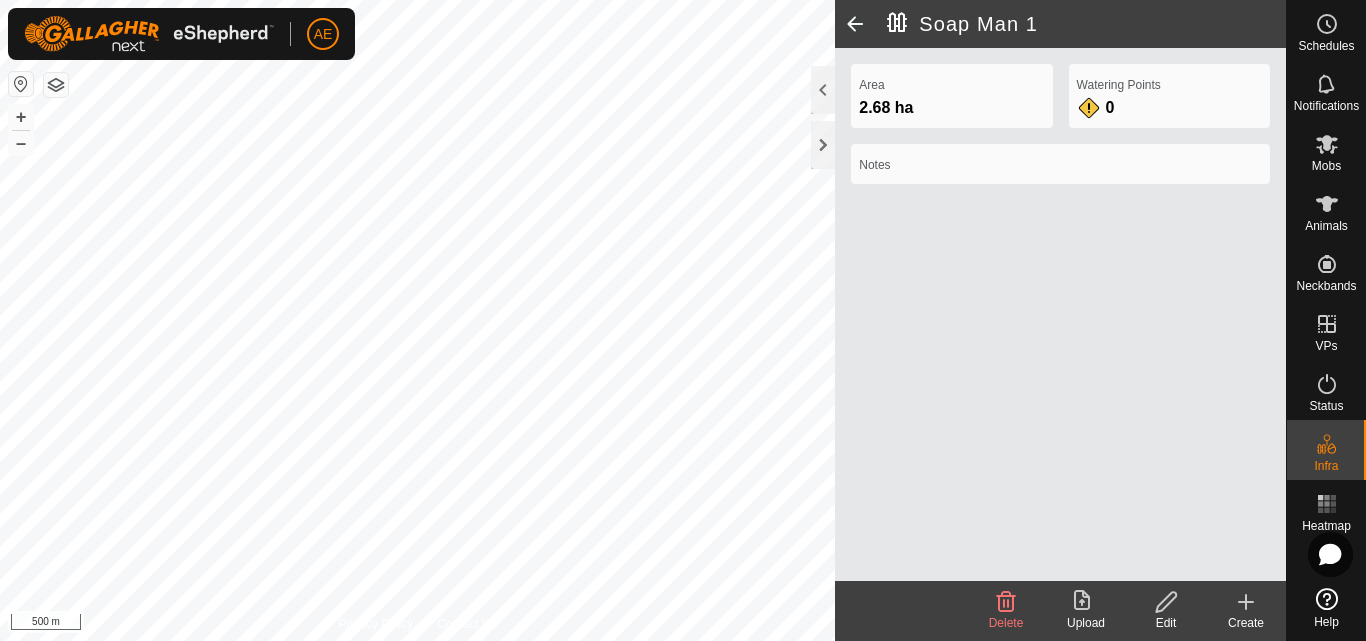 click on "Edit" 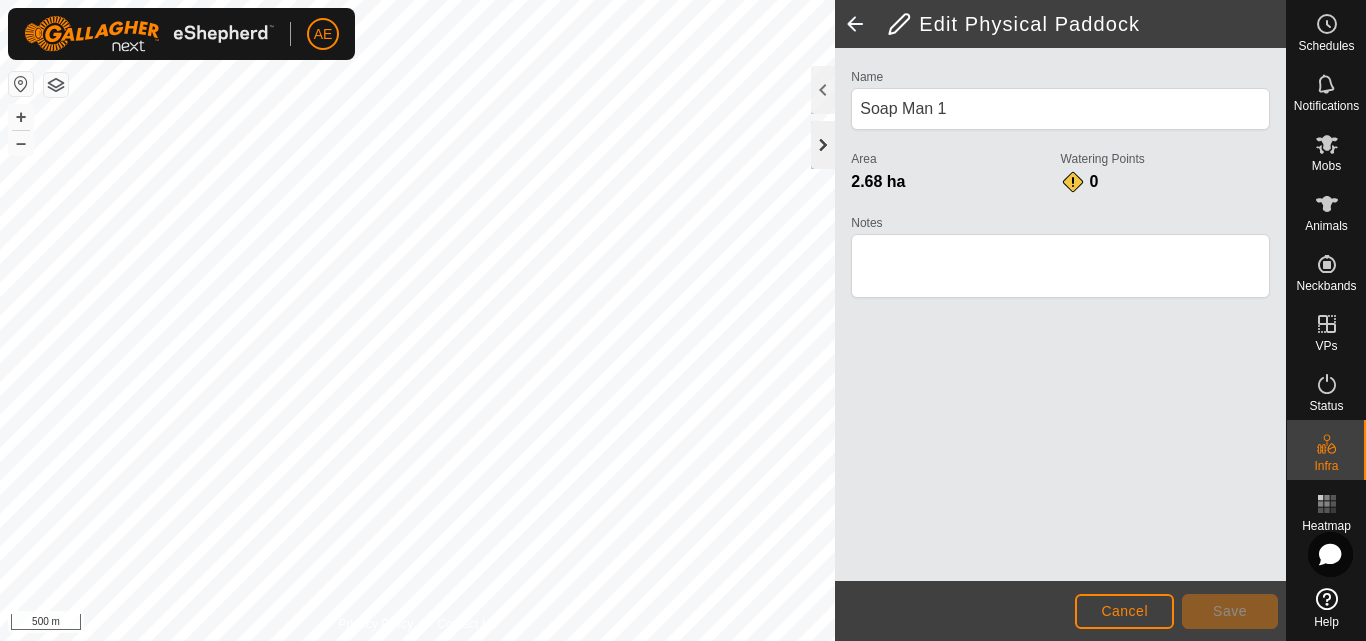 click 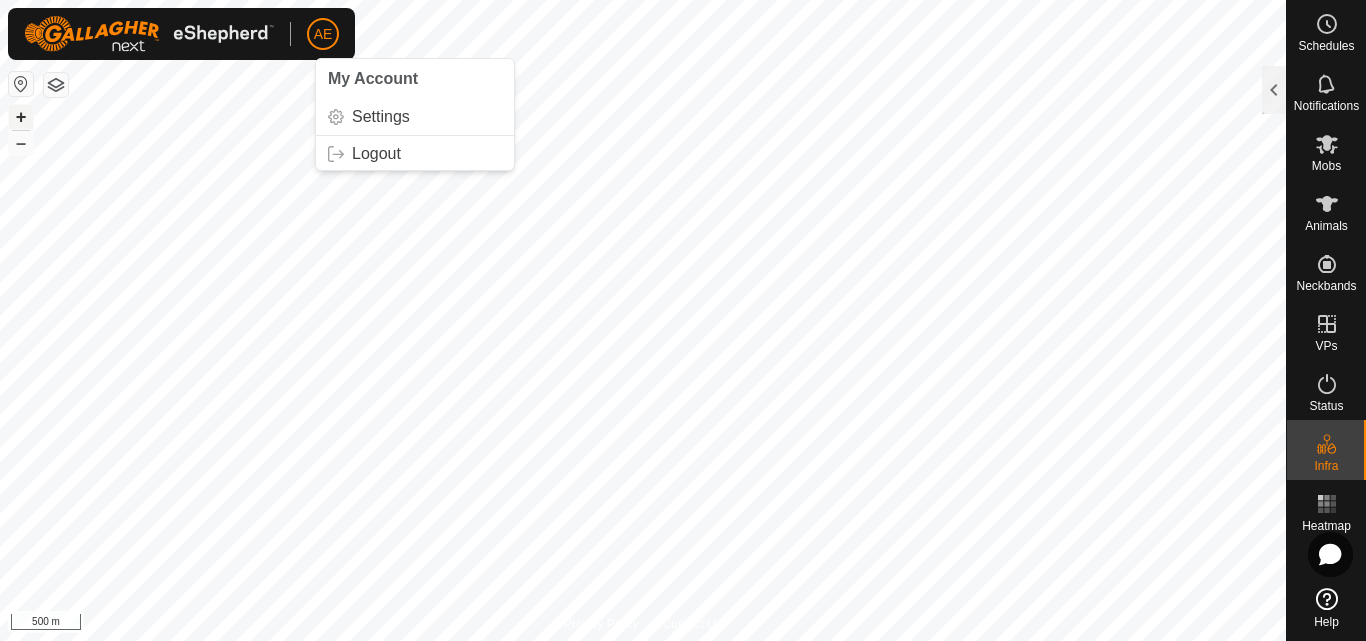 click on "+" at bounding box center (21, 117) 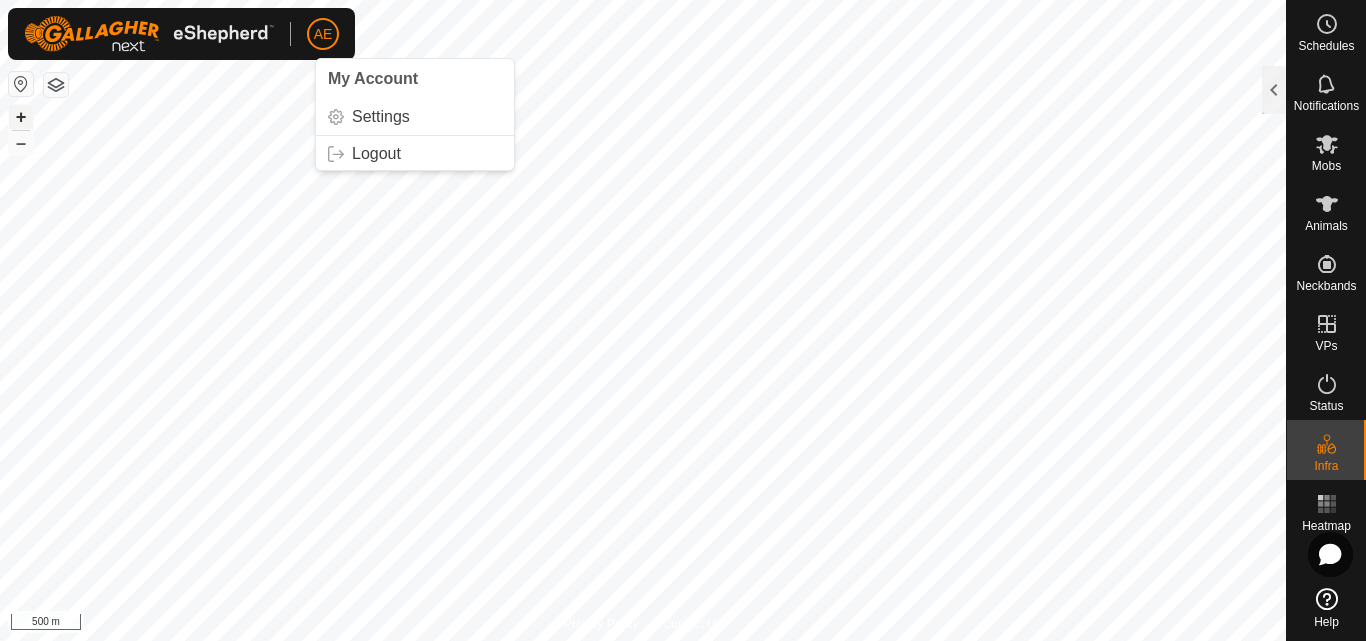 click on "+" at bounding box center [21, 117] 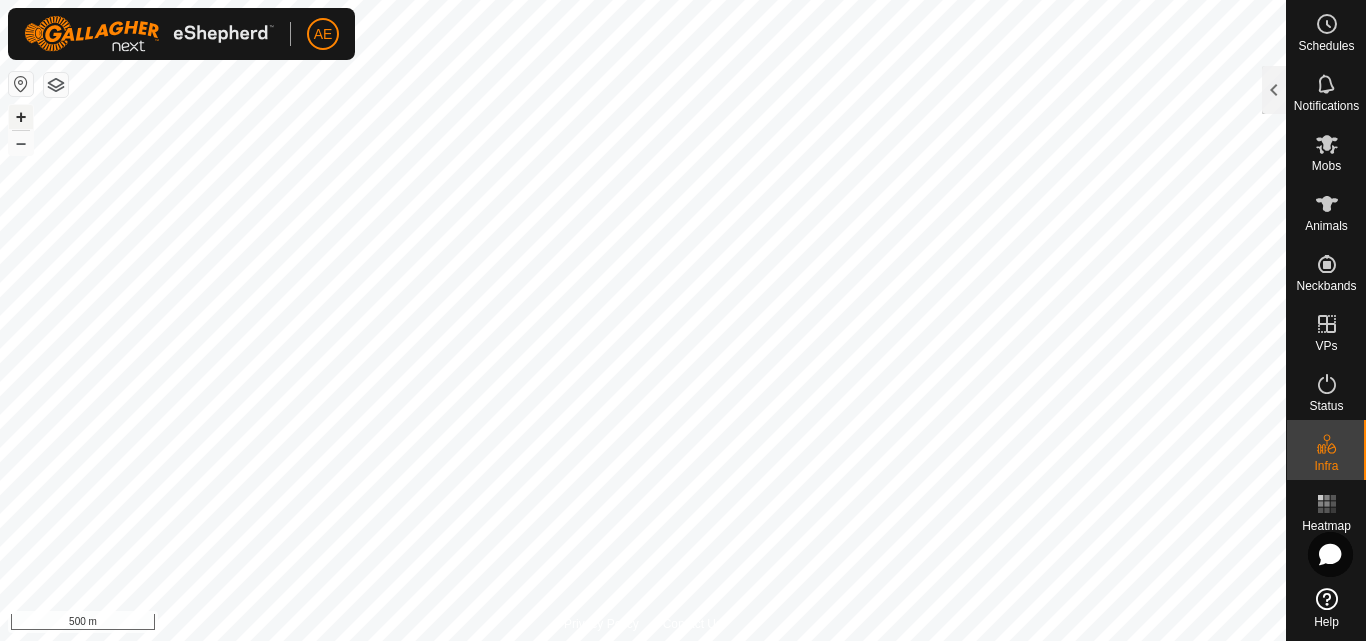 click on "+" at bounding box center [21, 117] 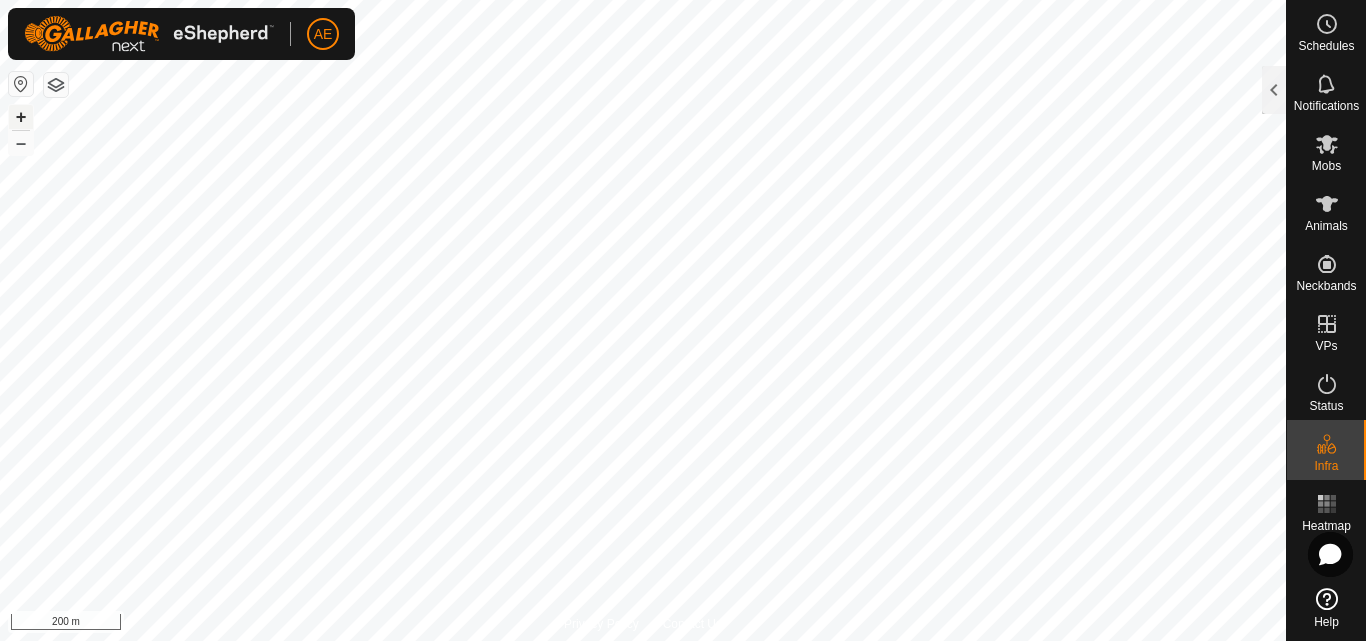 click on "+" at bounding box center [21, 117] 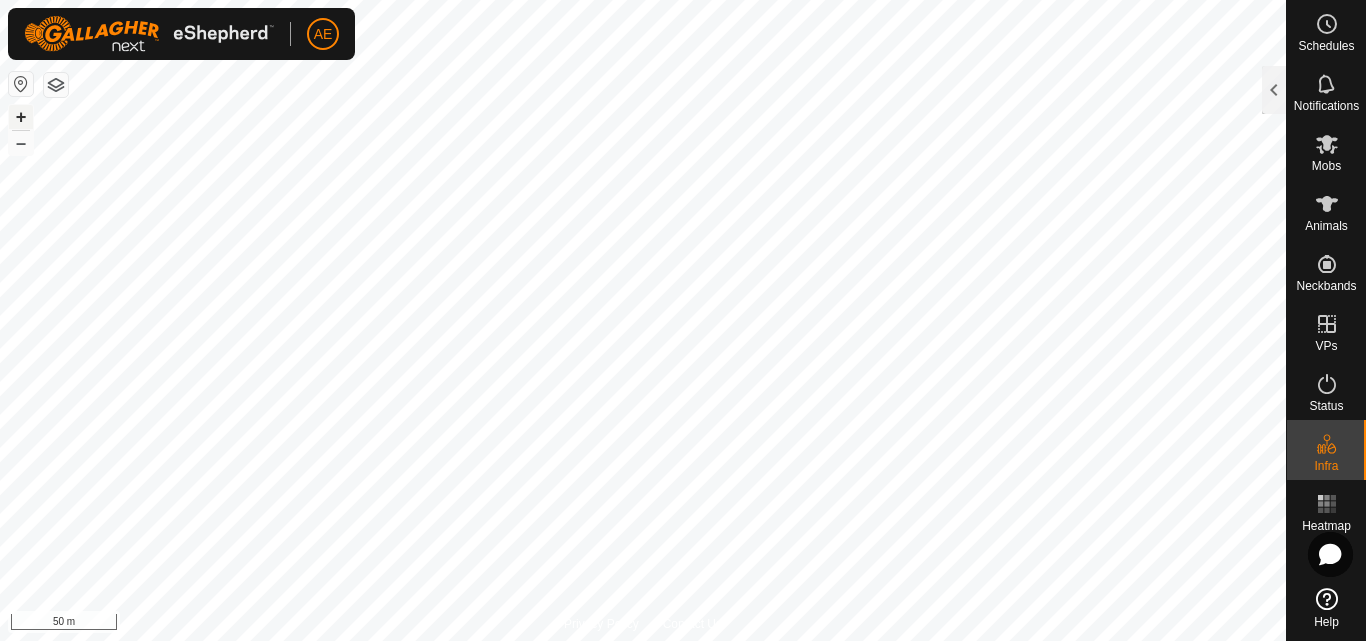 click on "+" at bounding box center (21, 117) 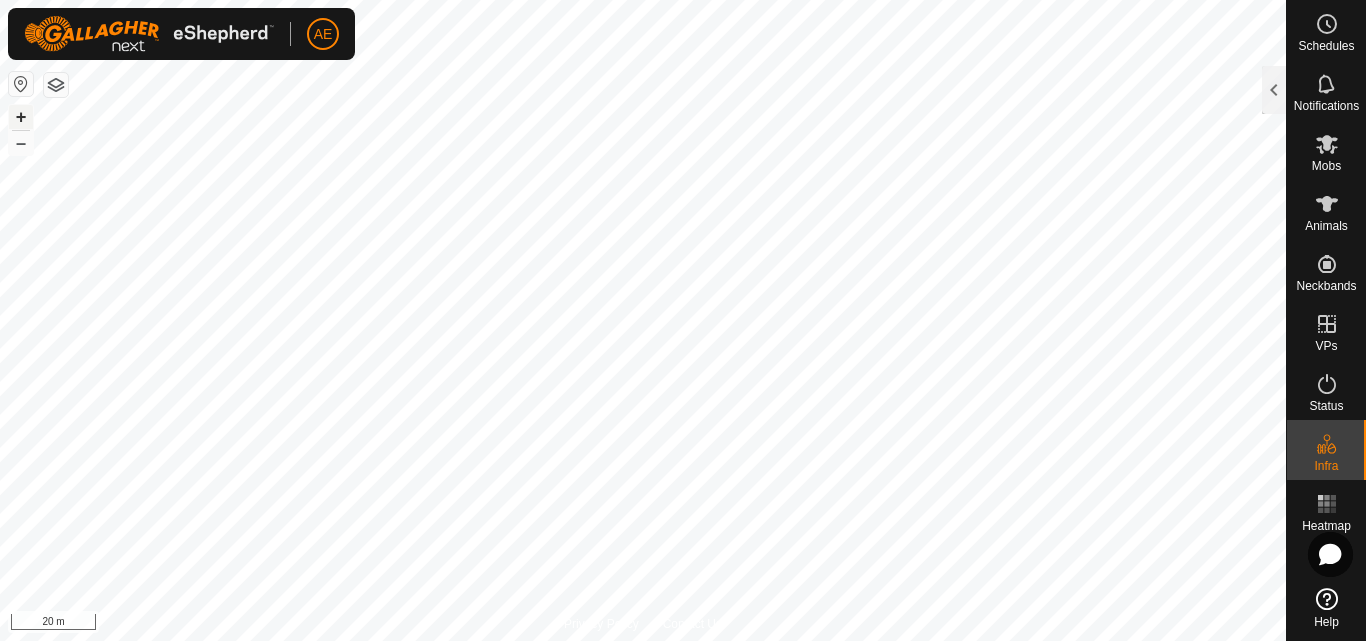 click on "+" at bounding box center (21, 117) 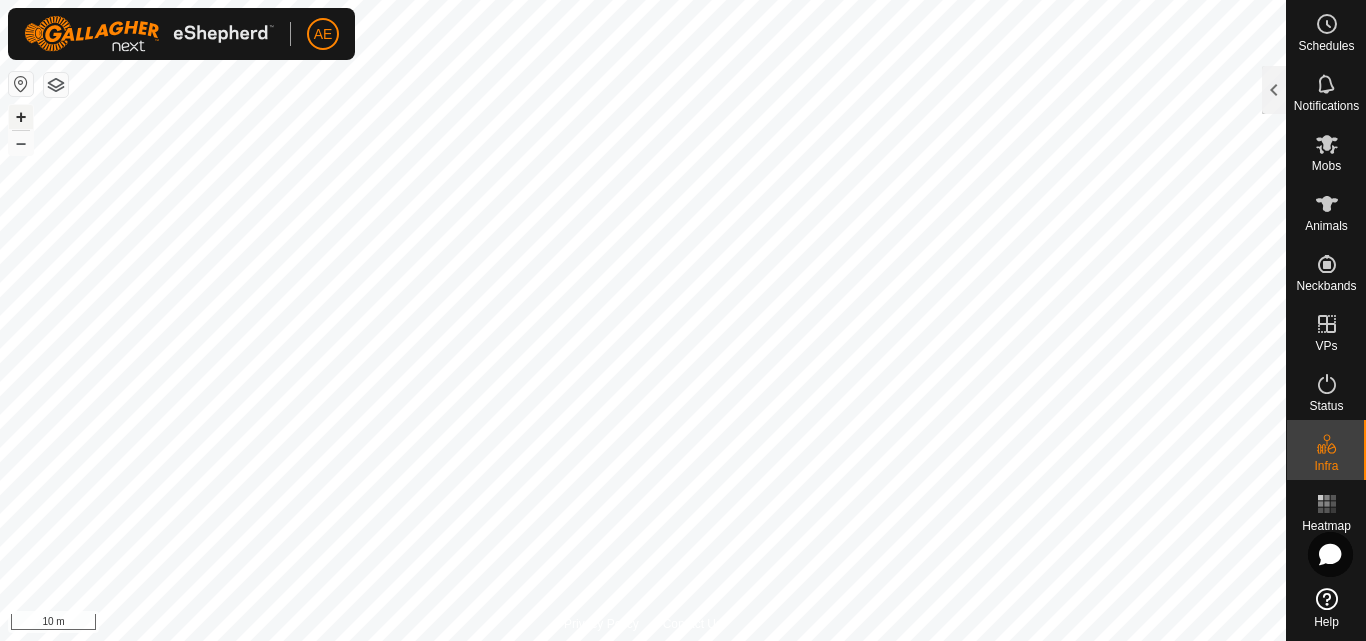 click on "+" at bounding box center [21, 117] 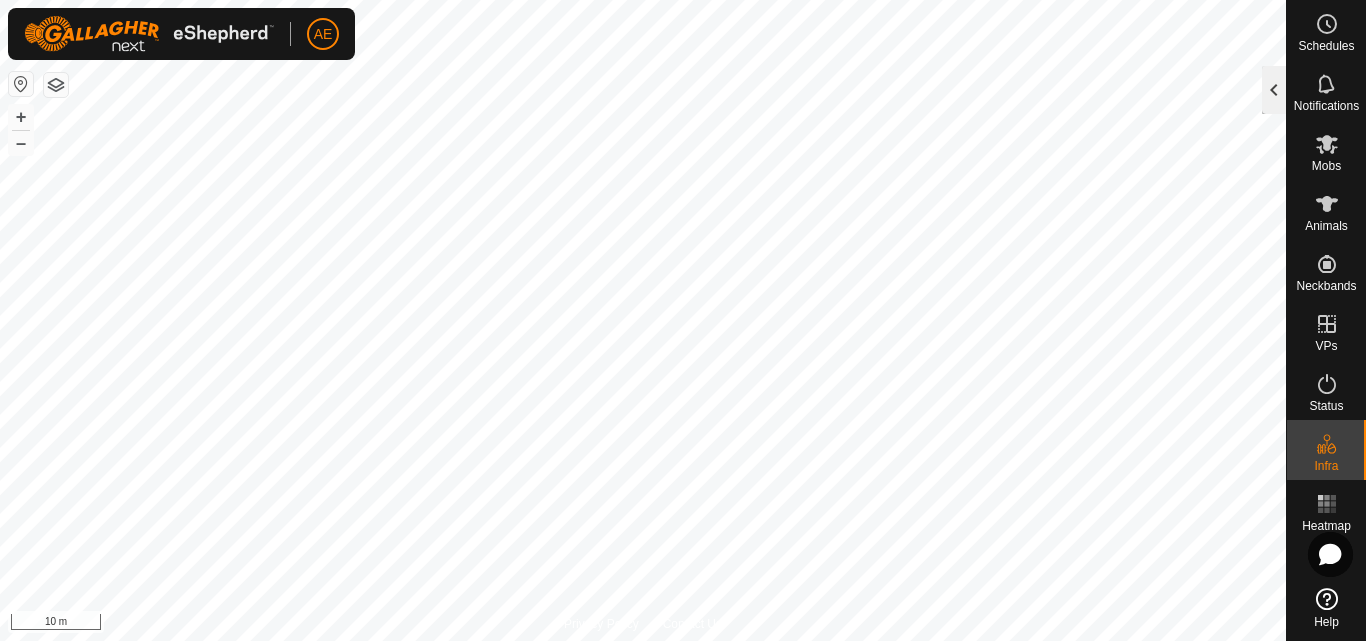 click 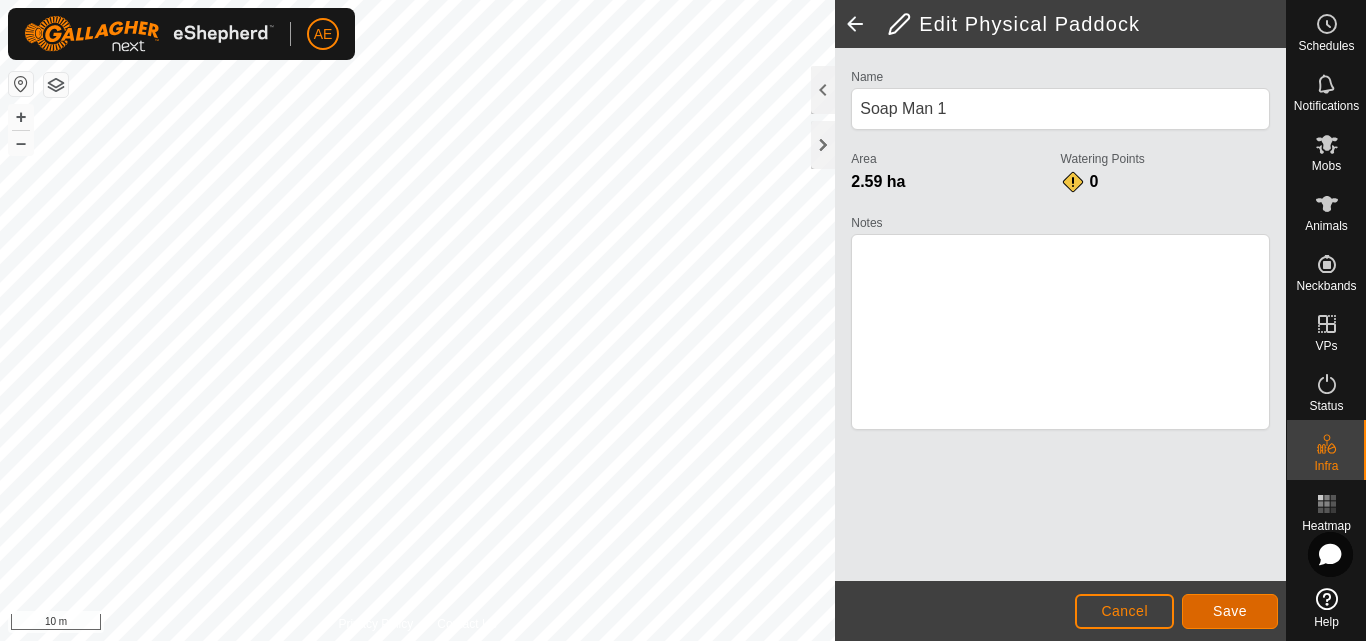 click on "Save" 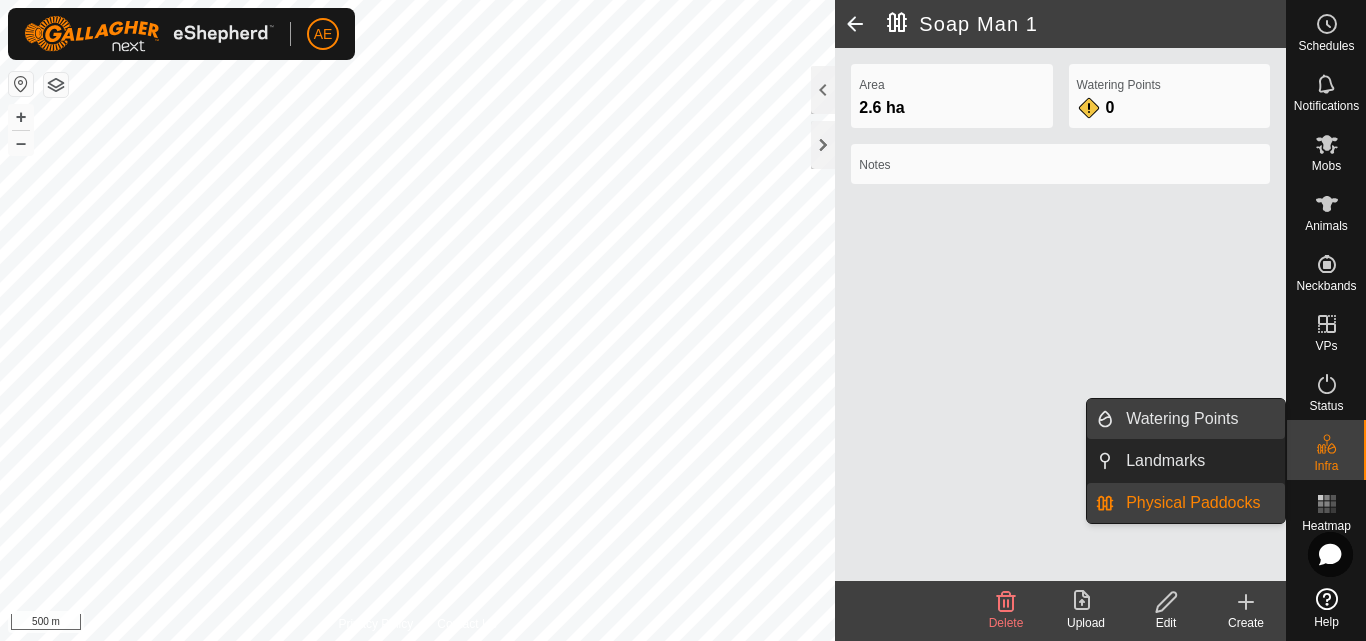 click on "Watering Points" at bounding box center (1199, 419) 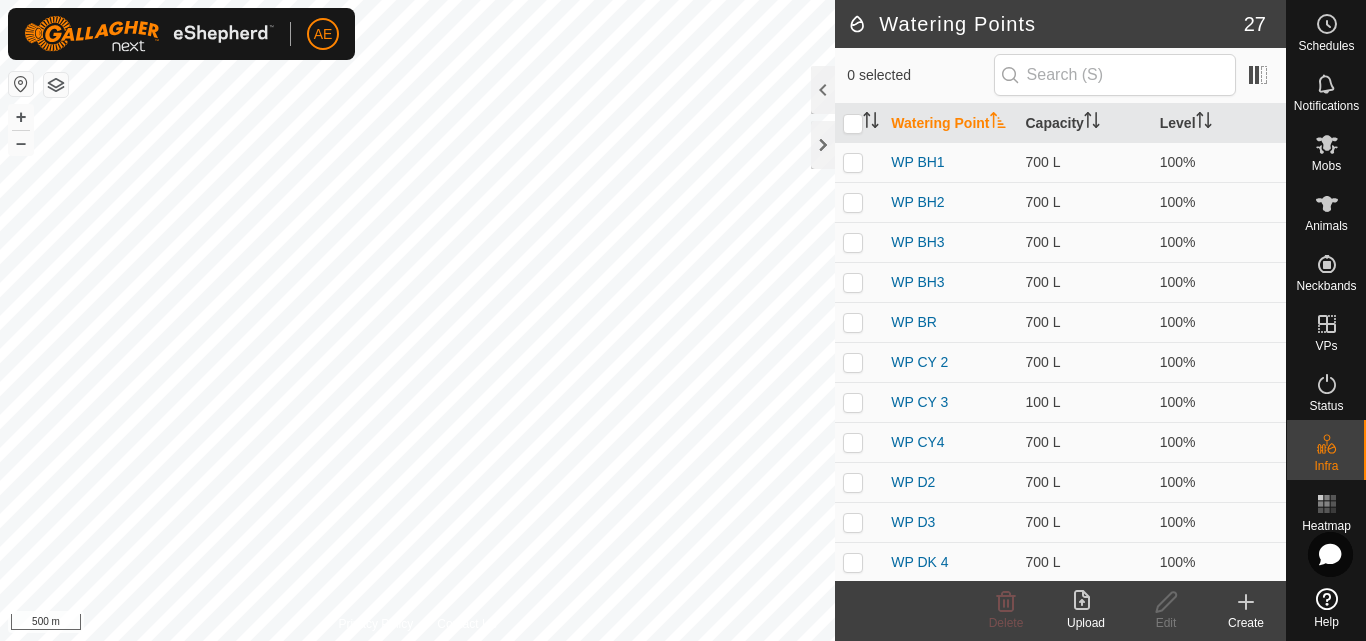 click 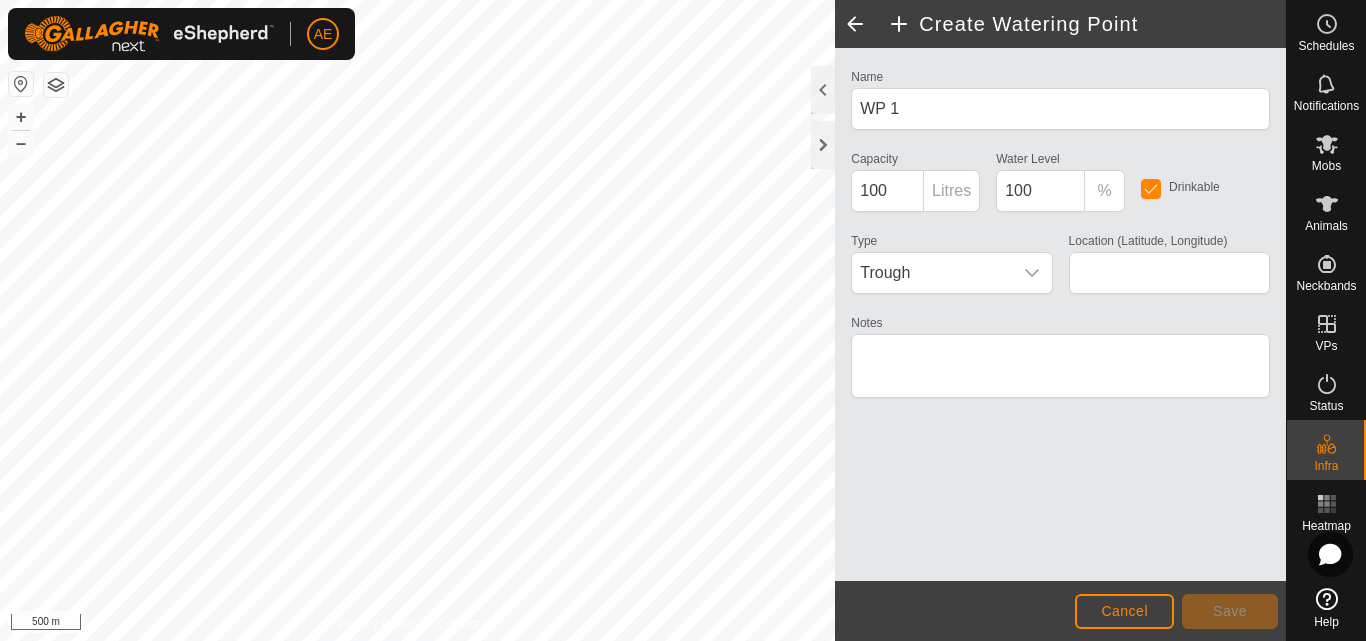 click 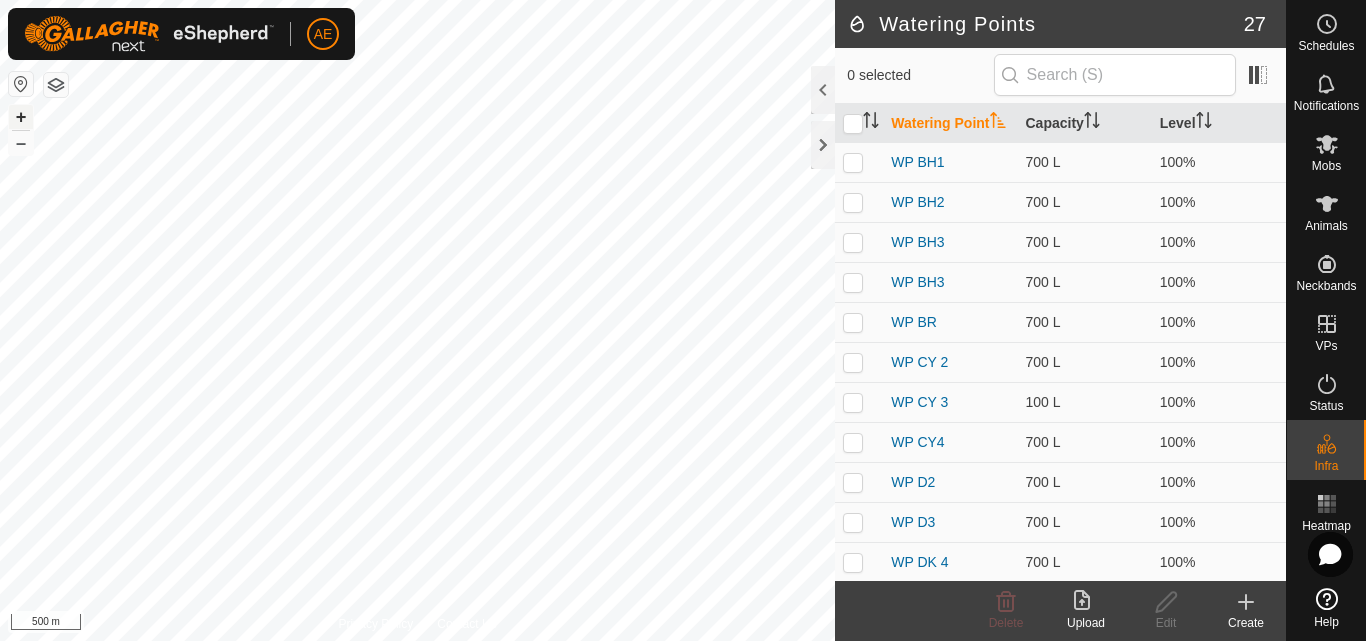 click on "+" at bounding box center [21, 117] 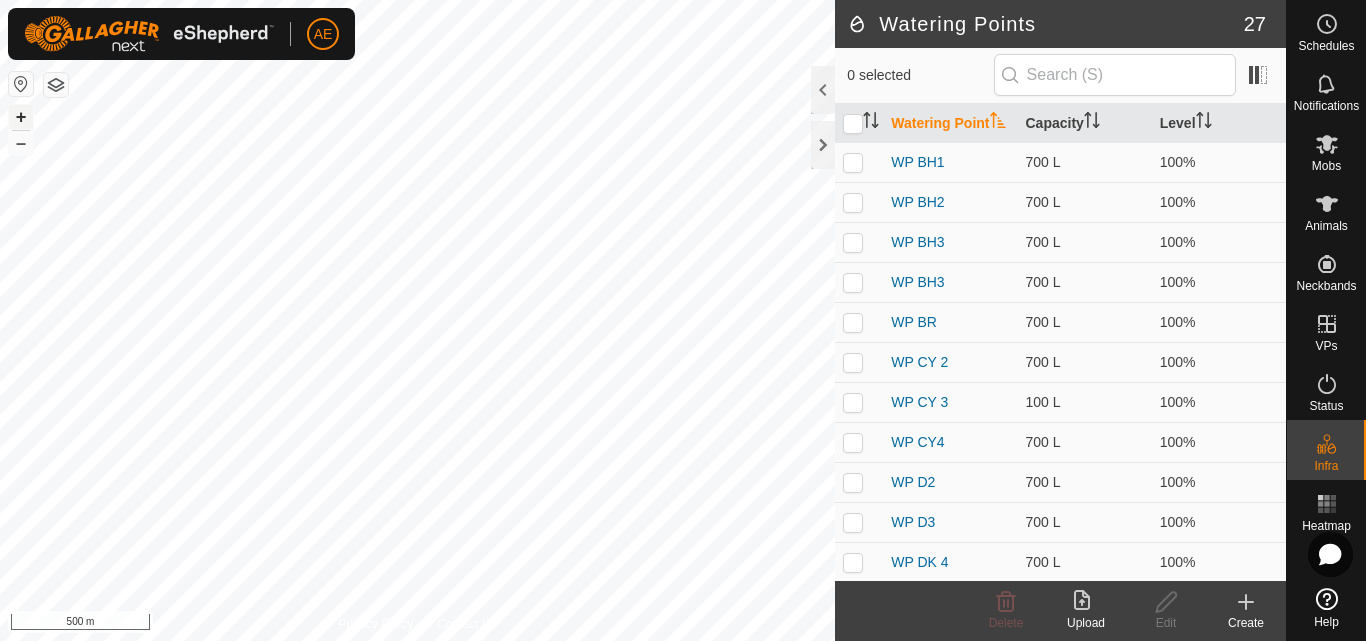 click on "+" at bounding box center (21, 117) 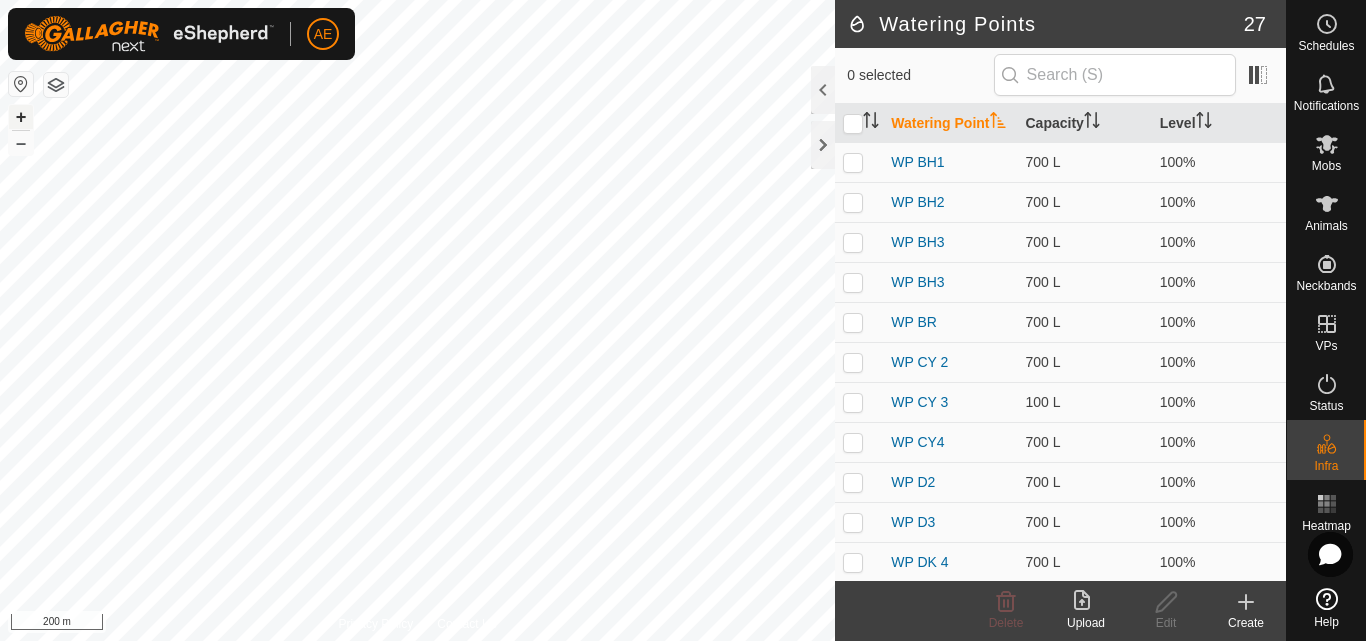 click on "+" at bounding box center (21, 117) 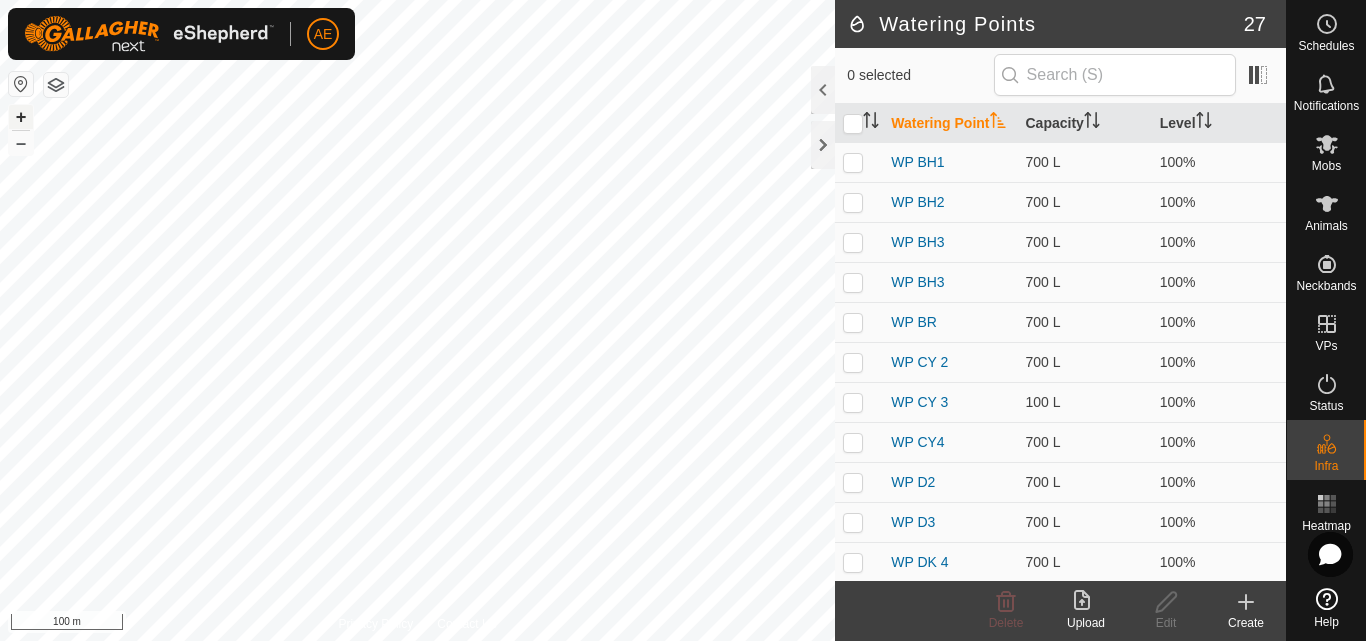 click on "+" at bounding box center (21, 117) 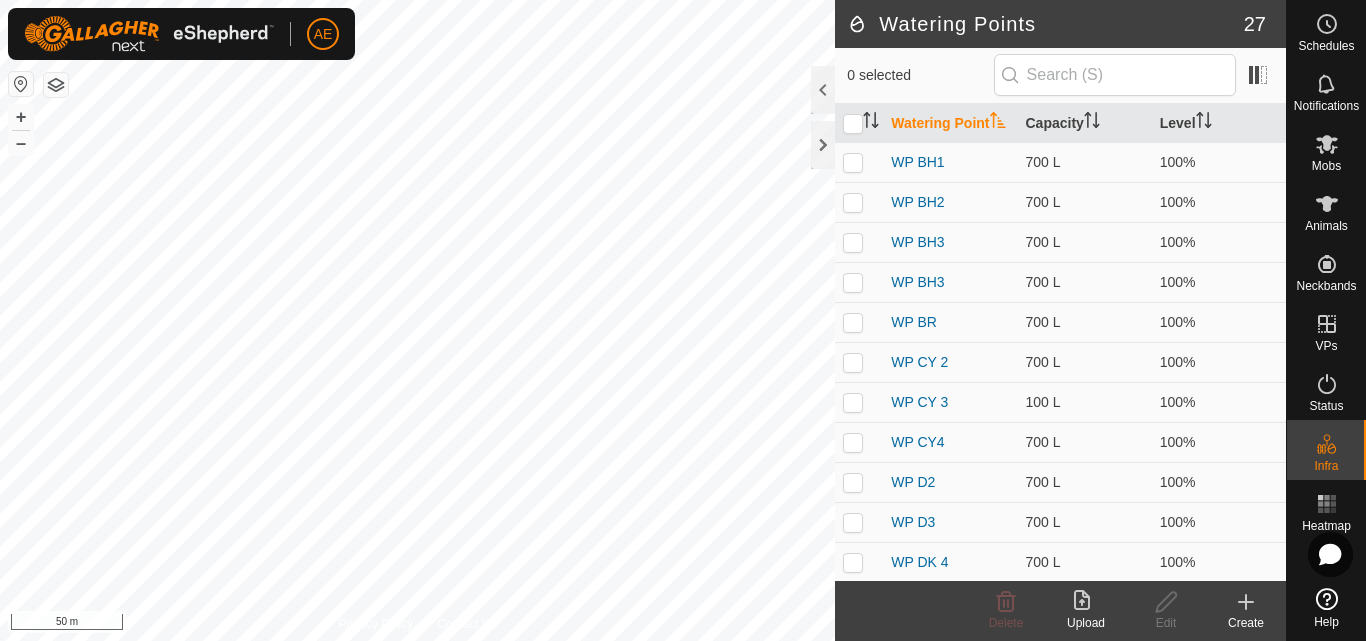 click 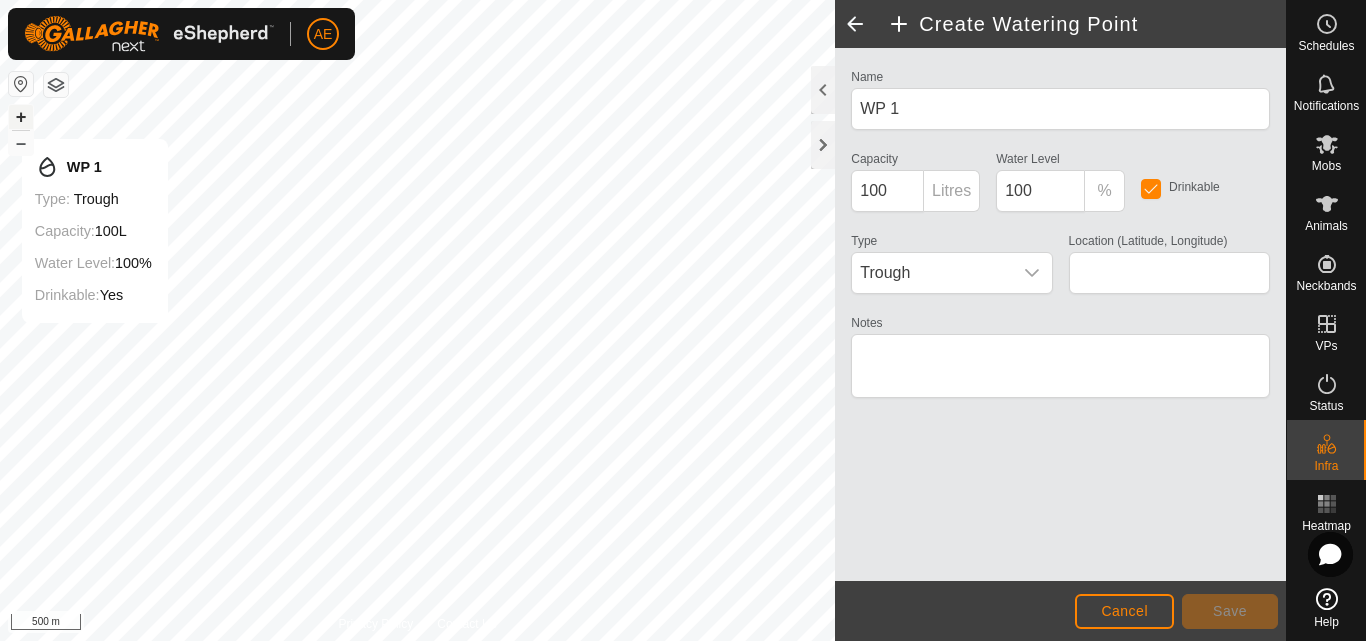 click on "+" at bounding box center [21, 117] 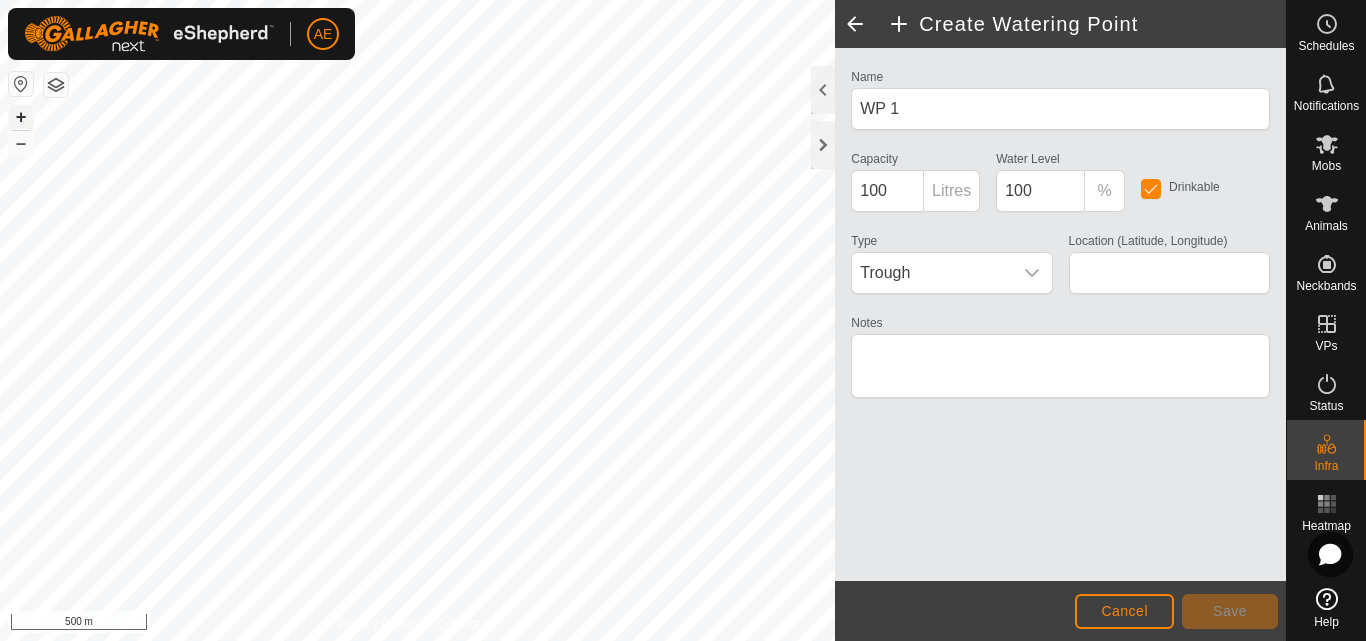 click on "+" at bounding box center [21, 117] 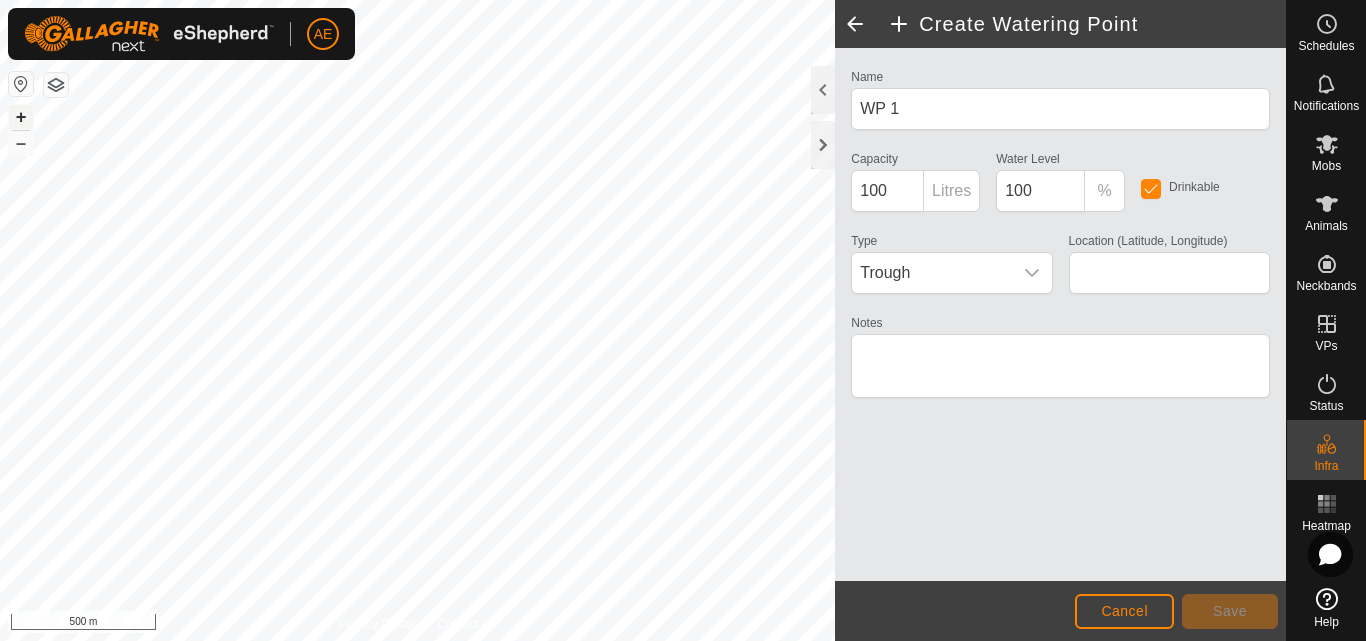 click on "+" at bounding box center [21, 117] 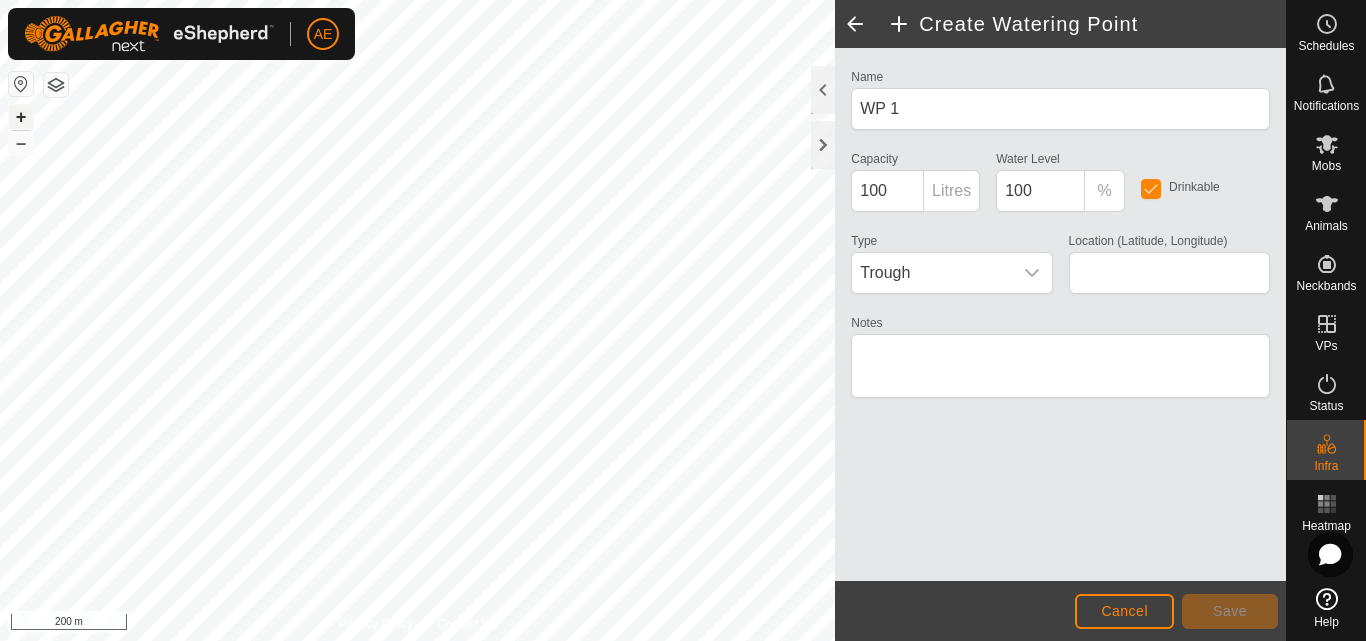 click on "+" at bounding box center [21, 117] 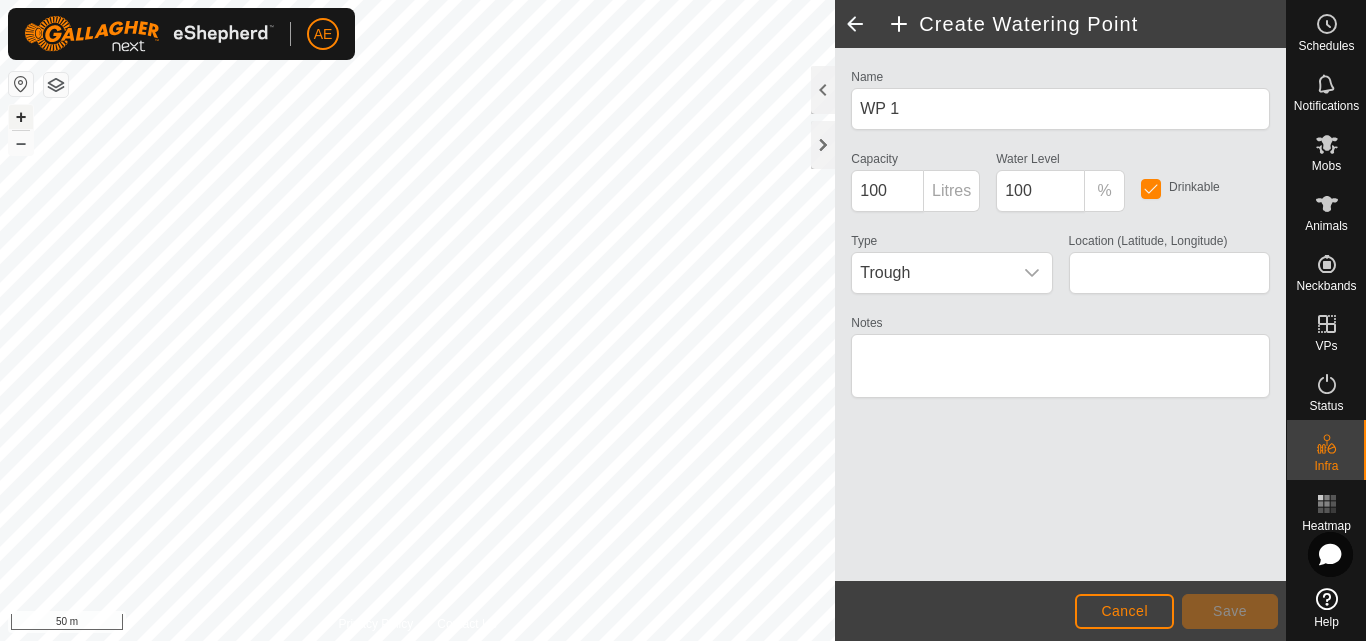 click on "+" at bounding box center (21, 117) 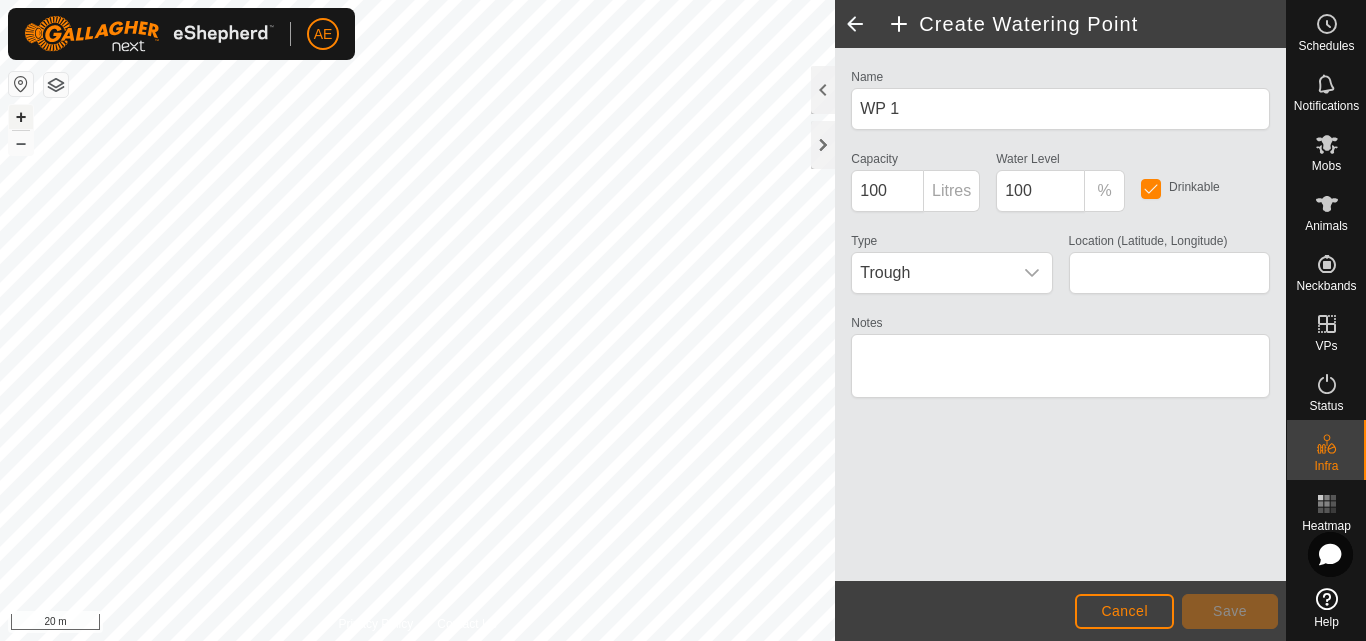 click on "+" at bounding box center (21, 117) 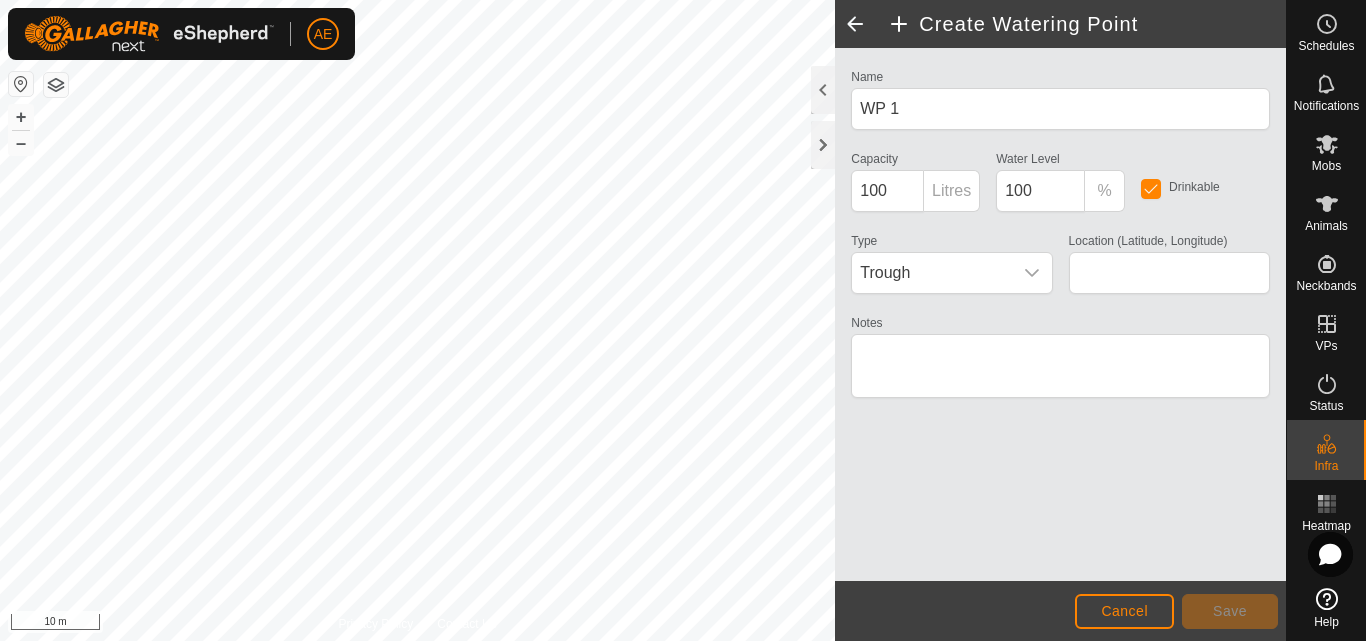 type on "[LATITUDE], [LONGITUDE]" 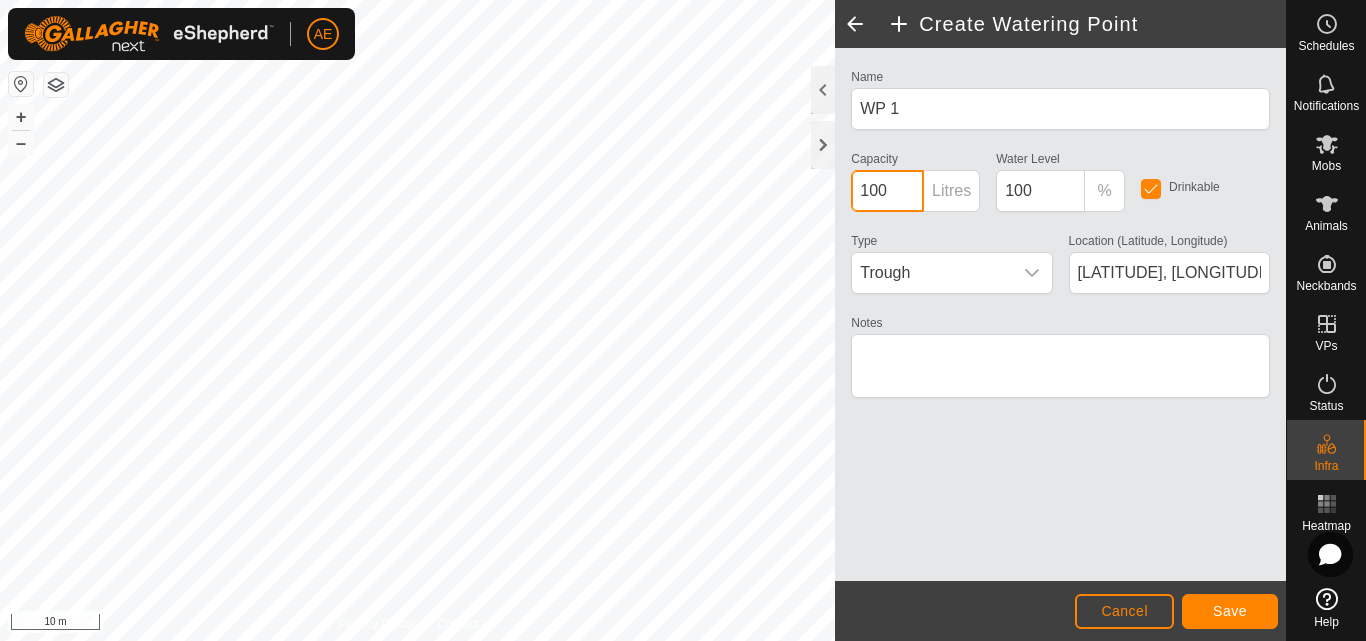 click on "100" at bounding box center (887, 191) 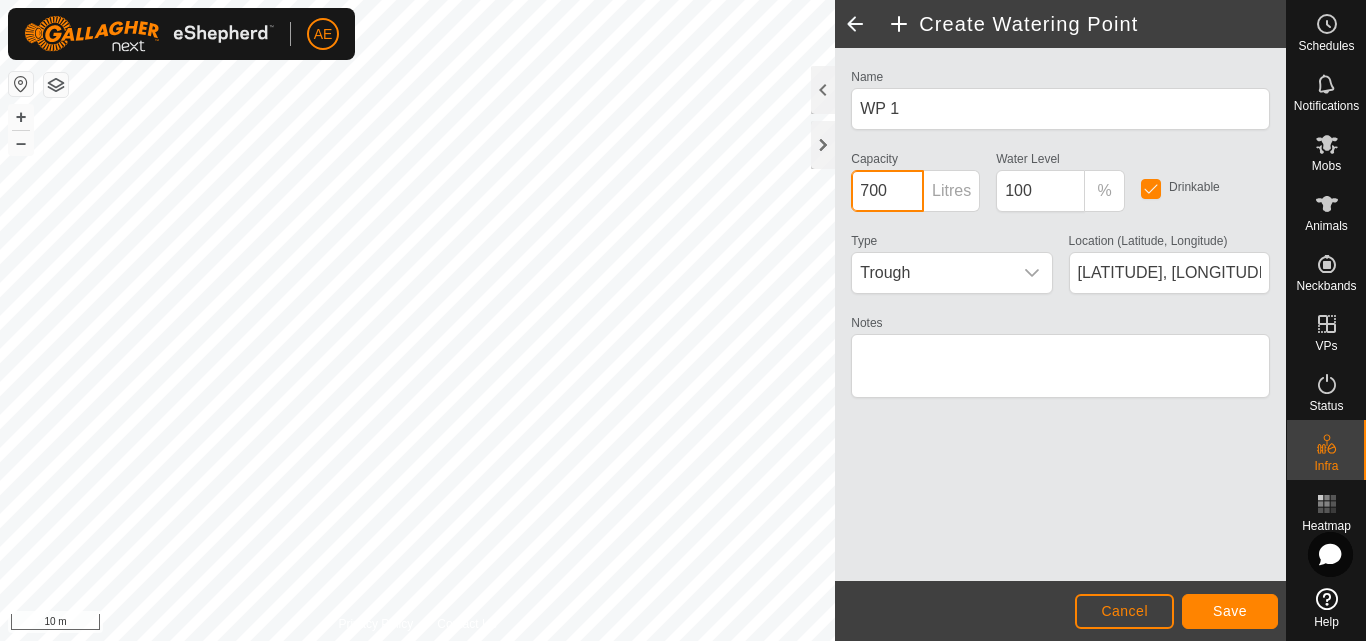 type on "700" 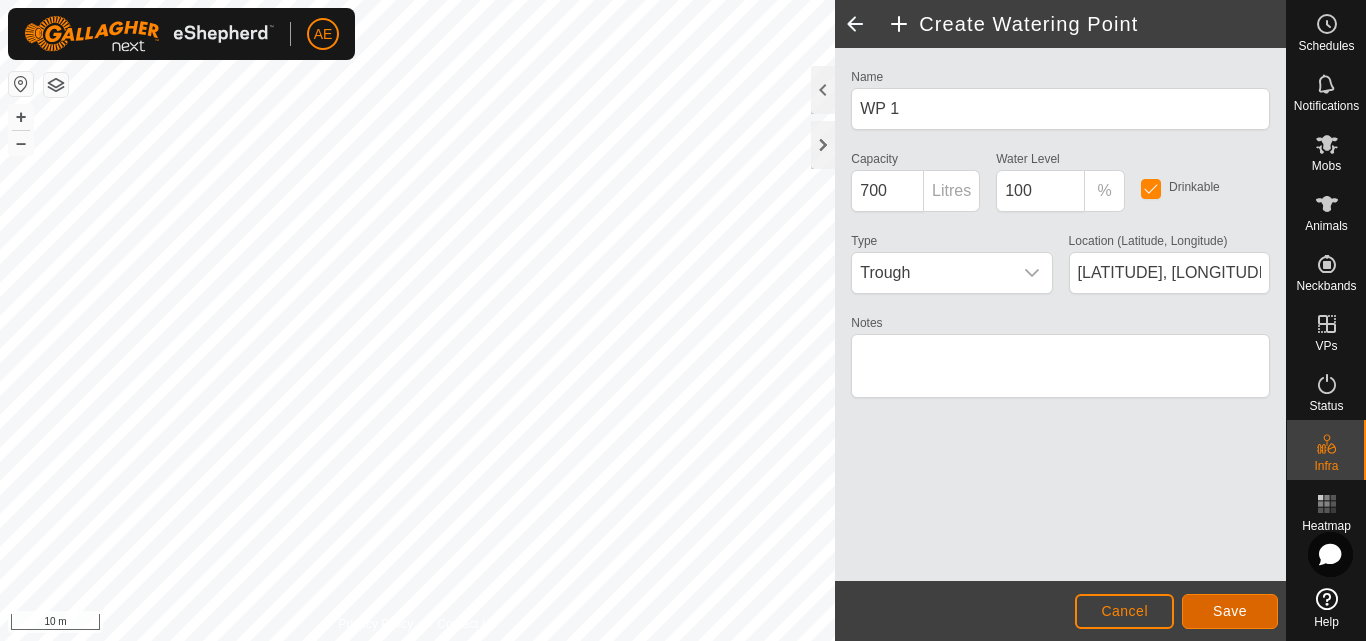 click on "Save" 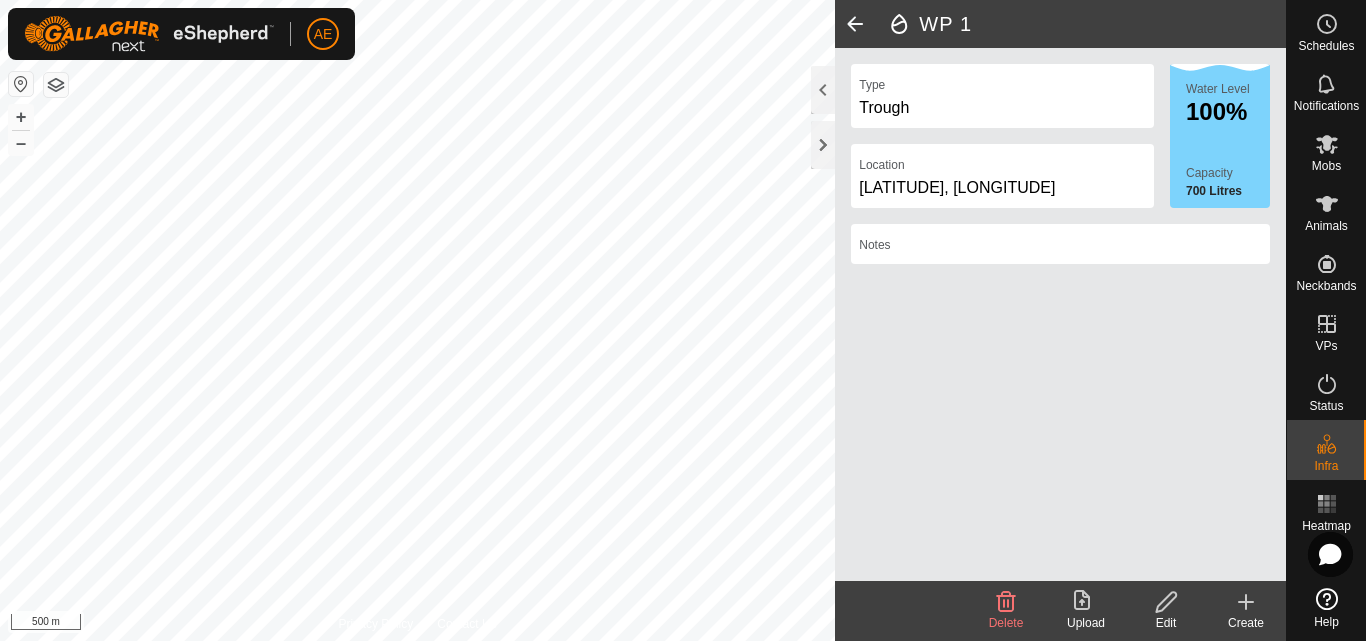 click on "Edit" 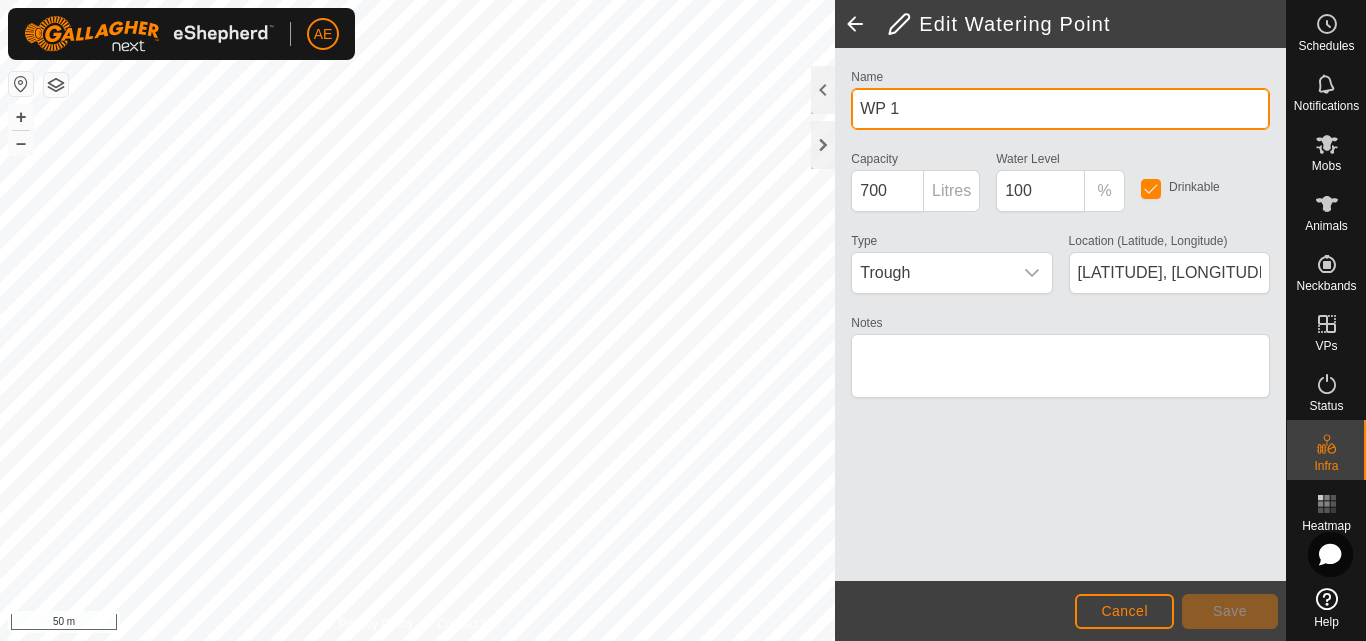 click on "WP 1" at bounding box center (1060, 109) 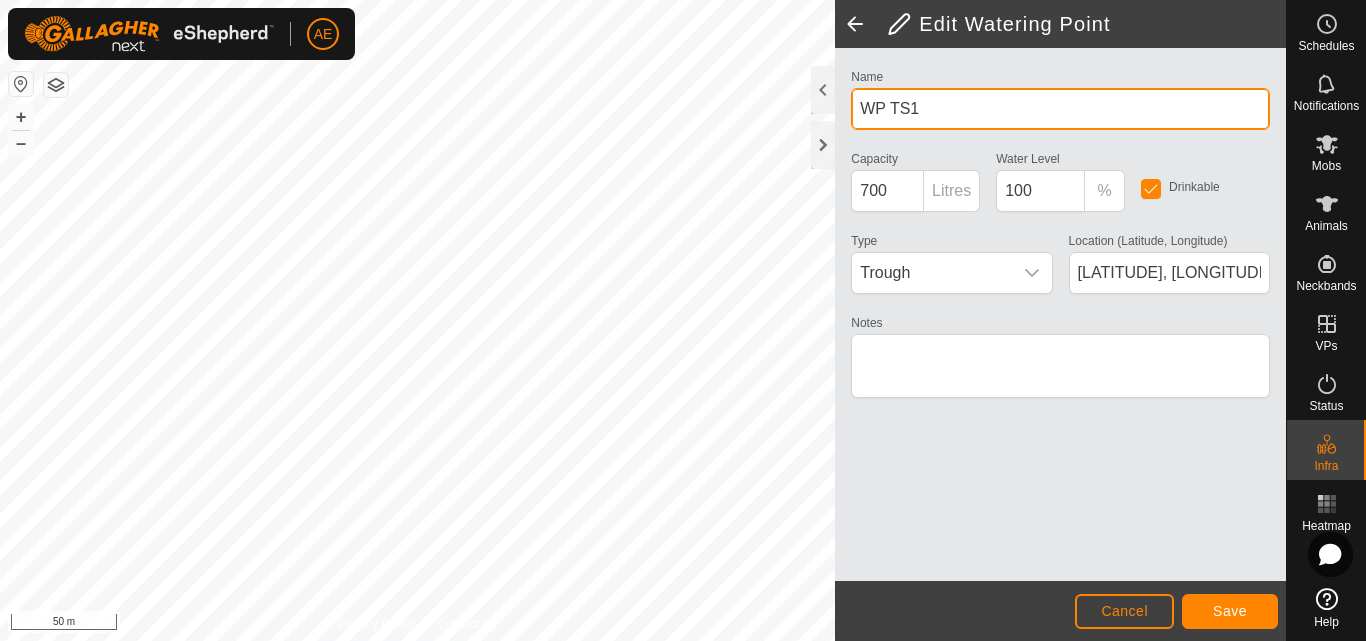 type on "WP TS1" 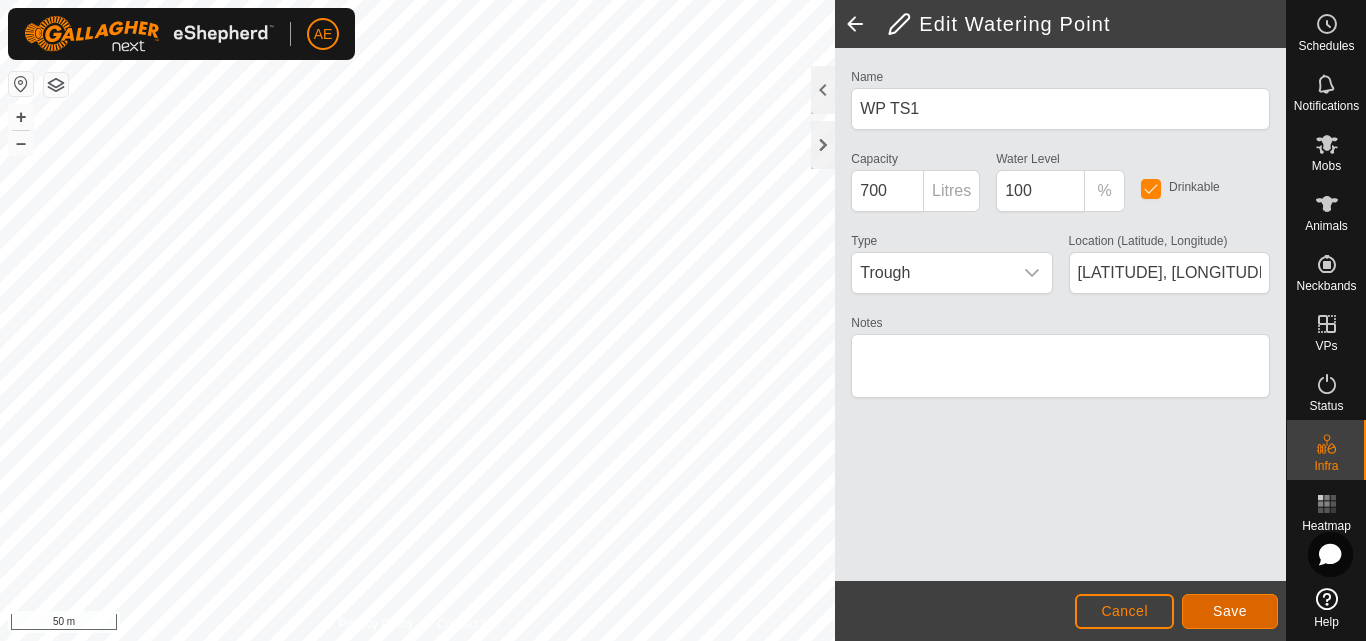 click on "Save" 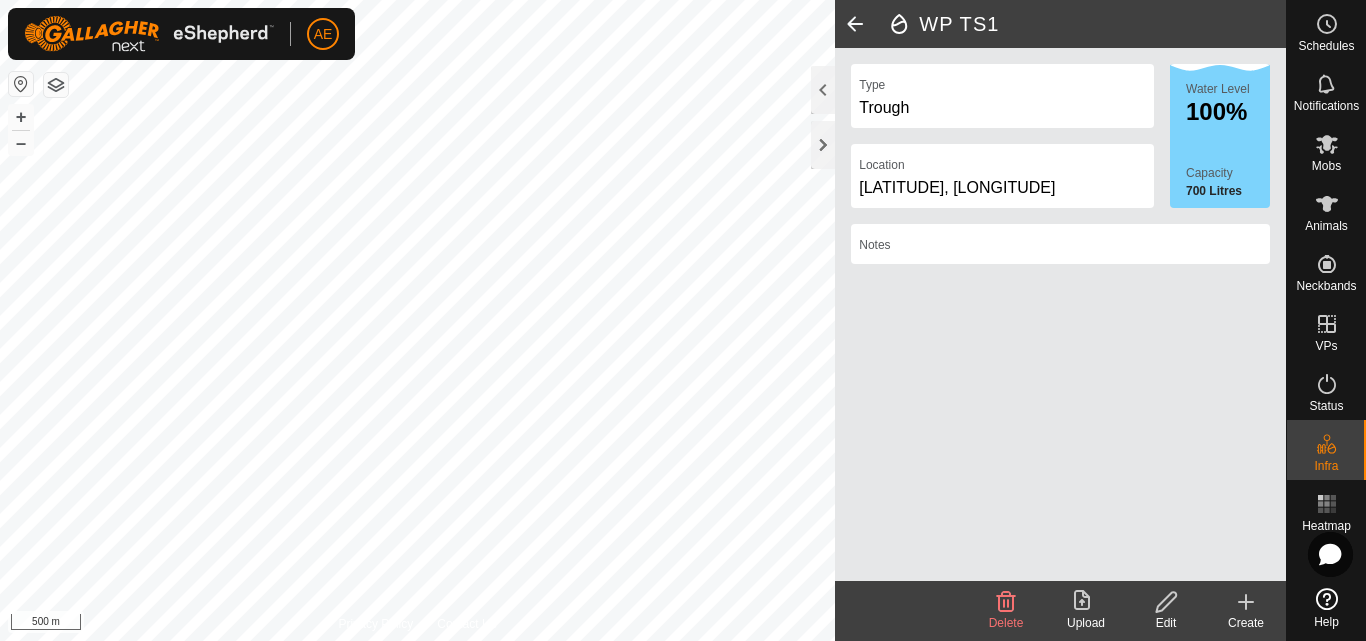 click 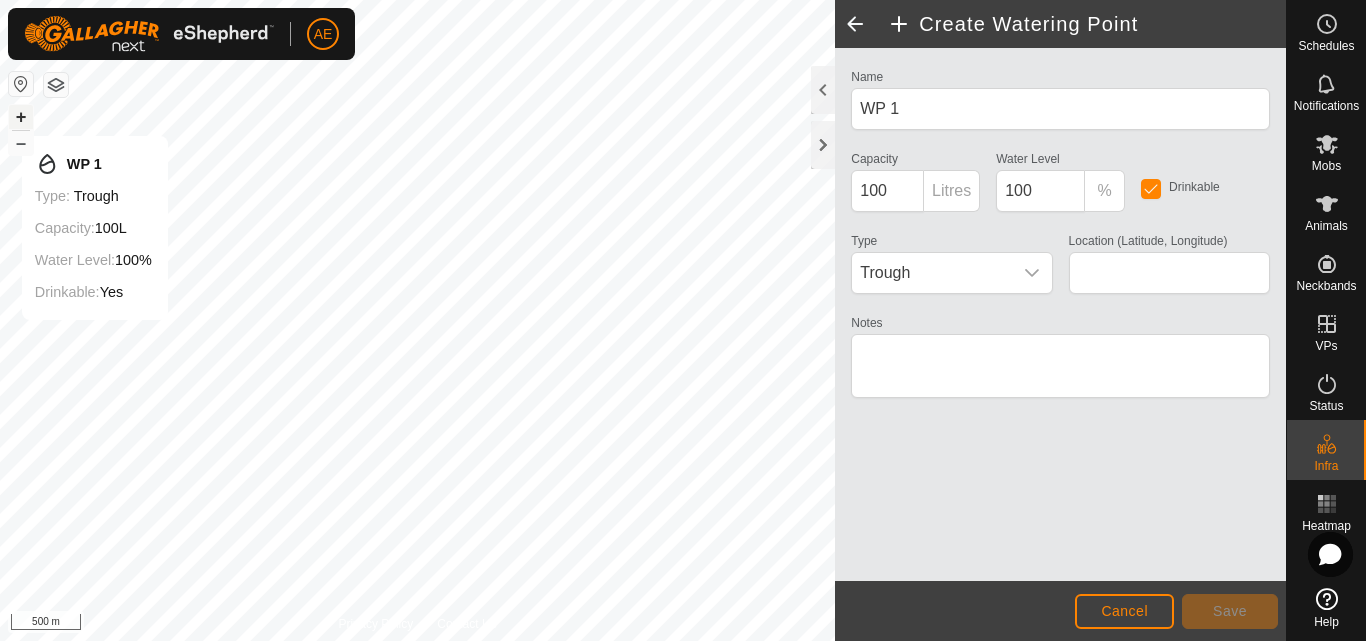 click on "+" at bounding box center (21, 117) 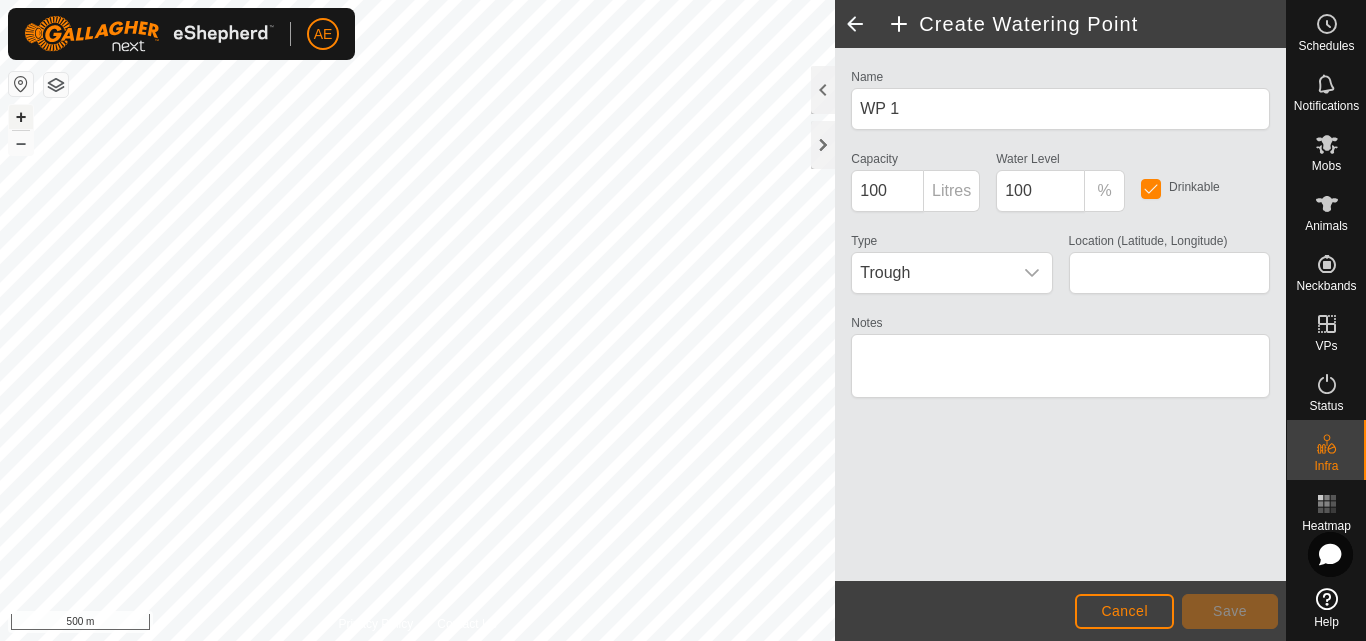 click on "+" at bounding box center [21, 117] 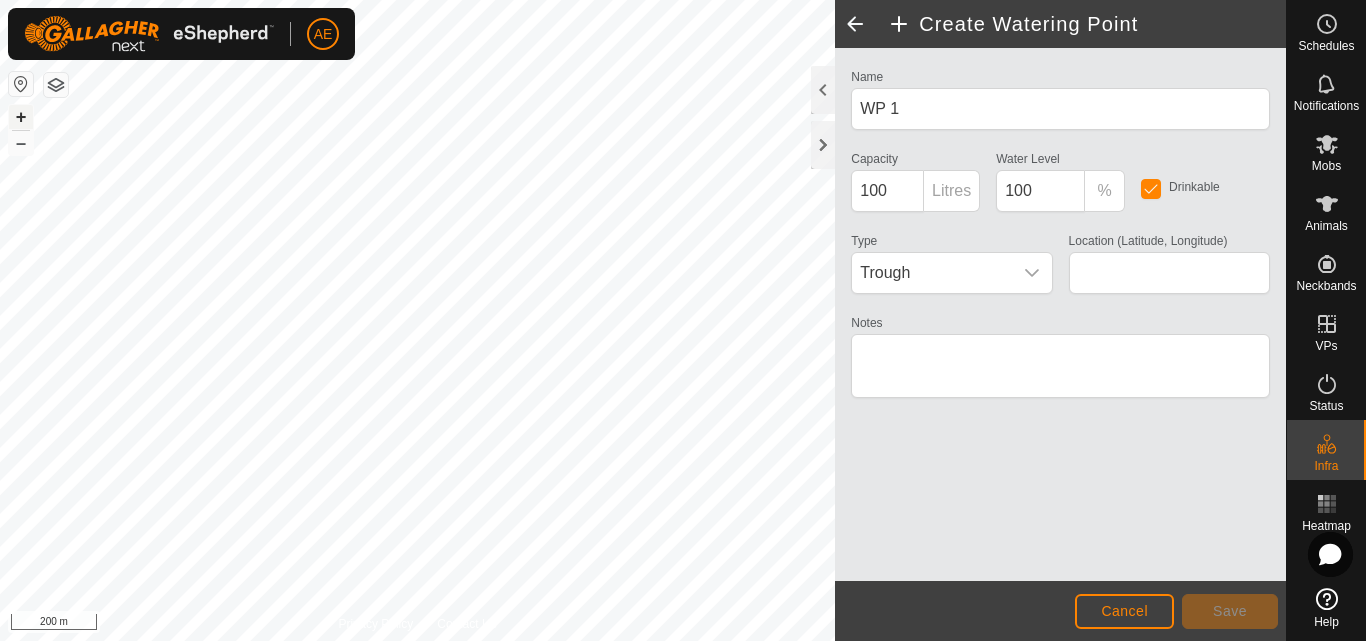 click on "+" at bounding box center [21, 117] 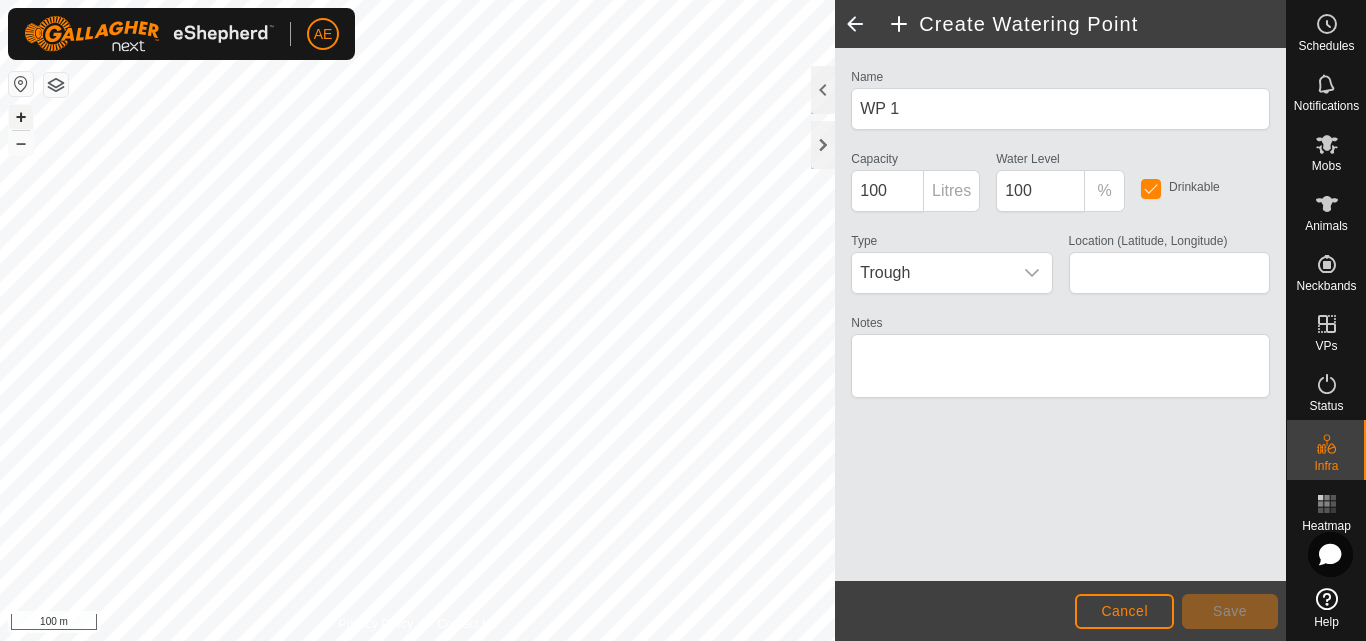 click on "+" at bounding box center [21, 117] 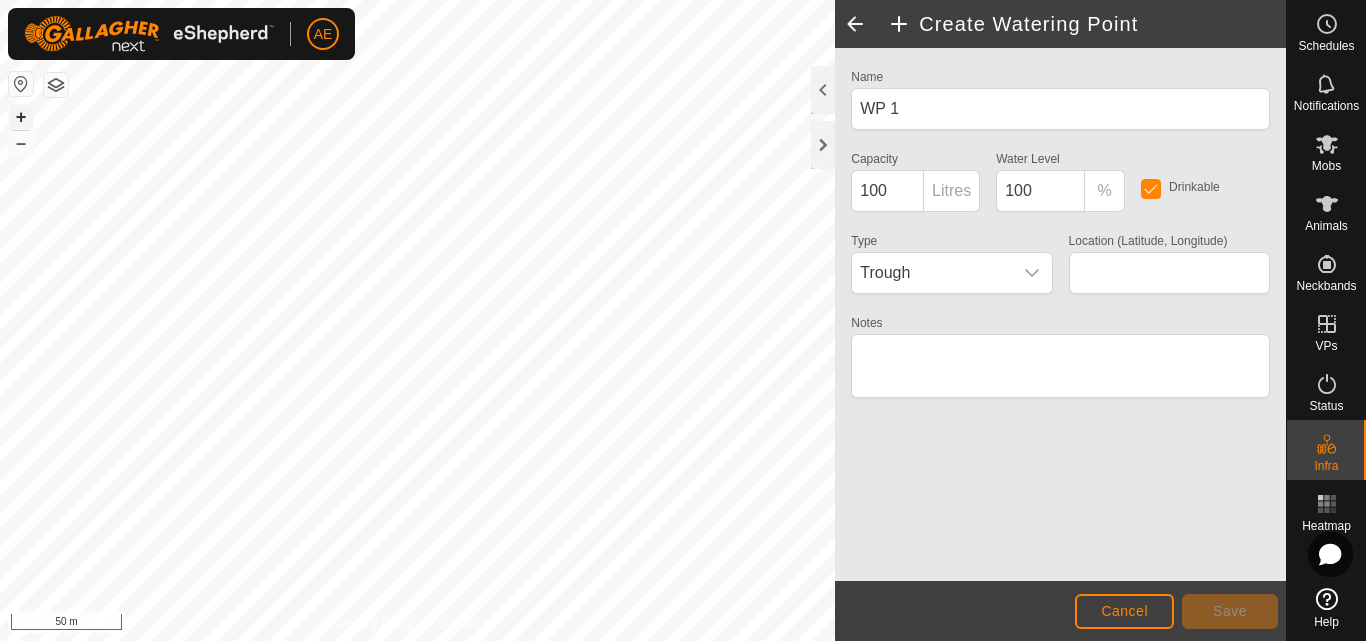 click on "+" at bounding box center [21, 117] 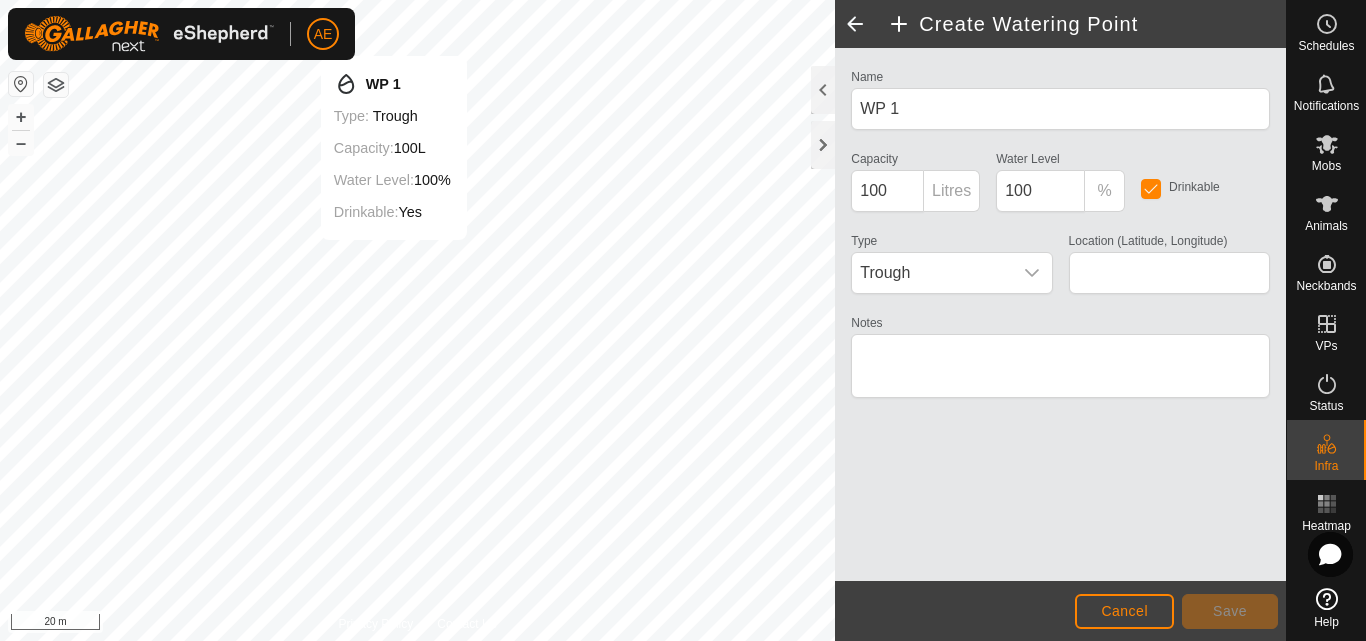 click on "AE Schedules Notifications Mobs Animals Neckbands VPs Status Infra Heatmap Help Privacy Policy Contact Us
WP 1
Type:   trough
Capacity:  100L
Water Level:  100%
Drinkable:  Yes
+ – ⇧ i 20 m  Create Watering Point  Name WP 1 Capacity 100 Litres Water Level  100 % Drinkable Type Trough Location (Latitude, Longitude) Notes                  Cancel Save" at bounding box center [683, 320] 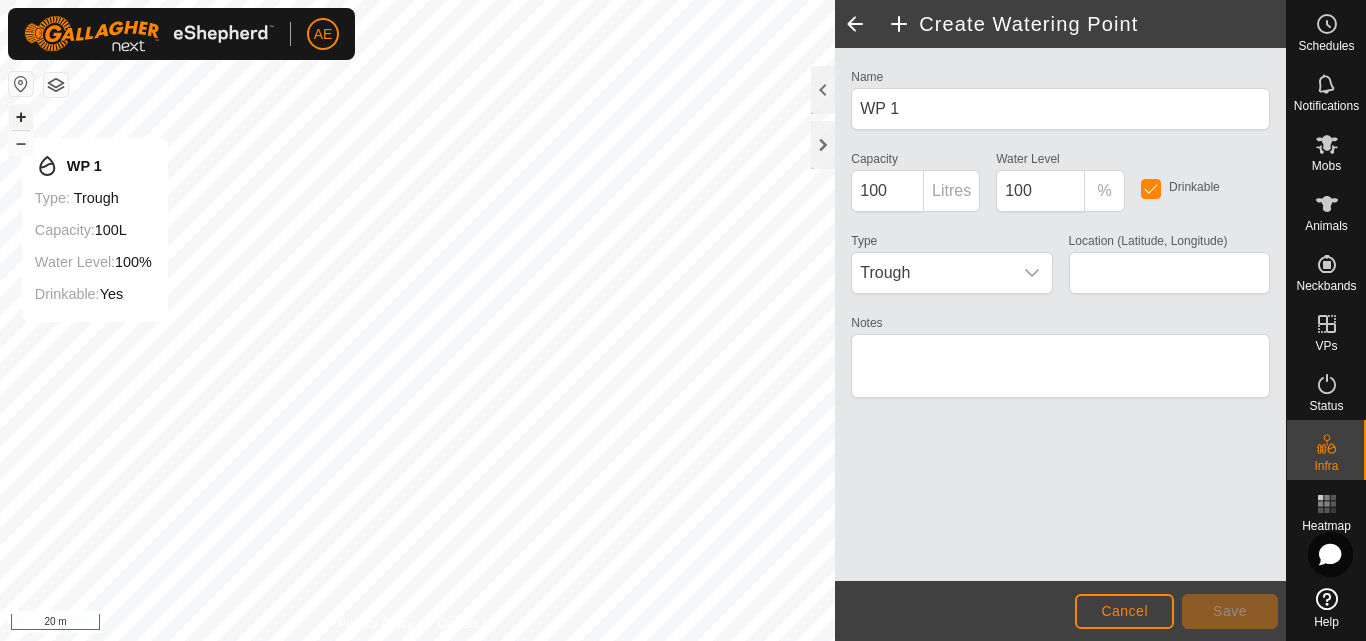 click on "+" at bounding box center (21, 117) 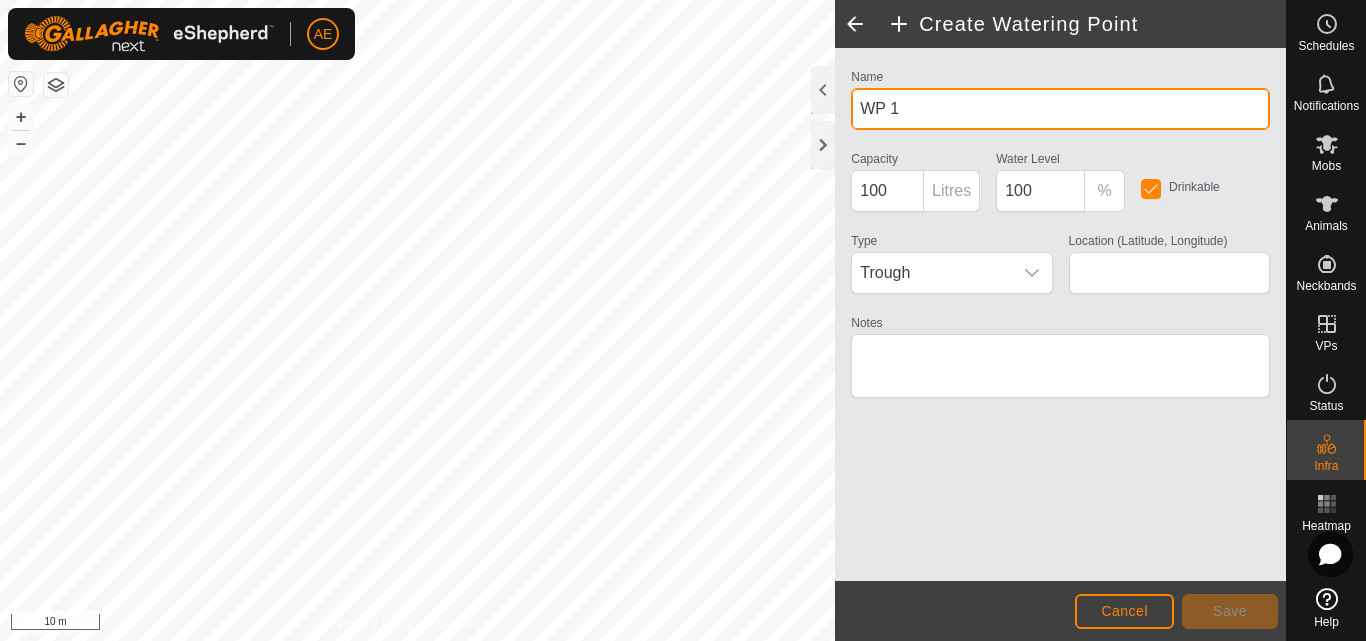 click on "WP 1" at bounding box center [1060, 109] 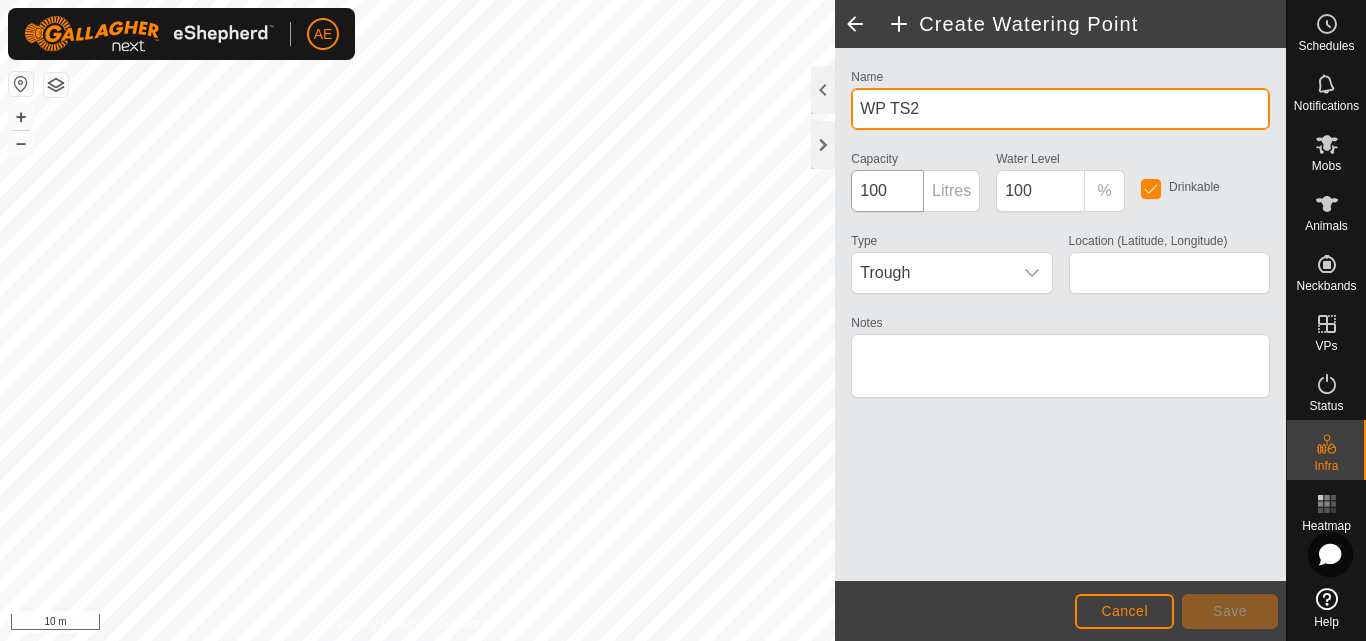 type on "WP TS2" 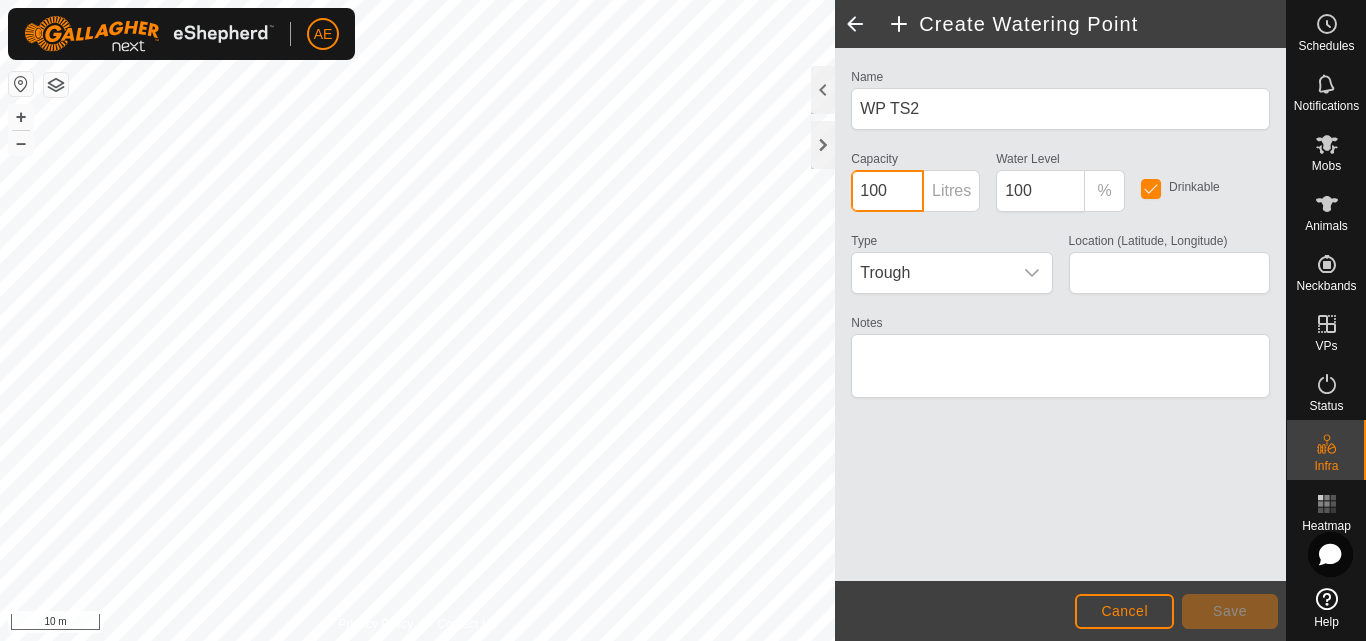 click on "100" at bounding box center [887, 191] 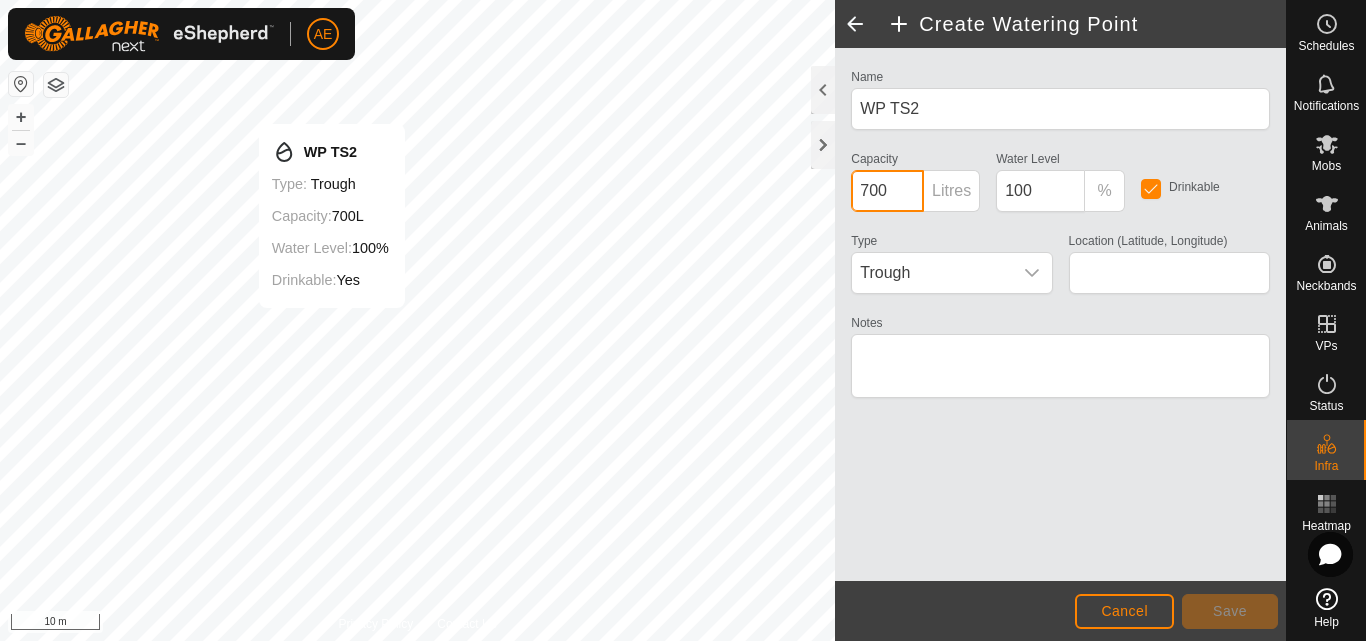 type on "700" 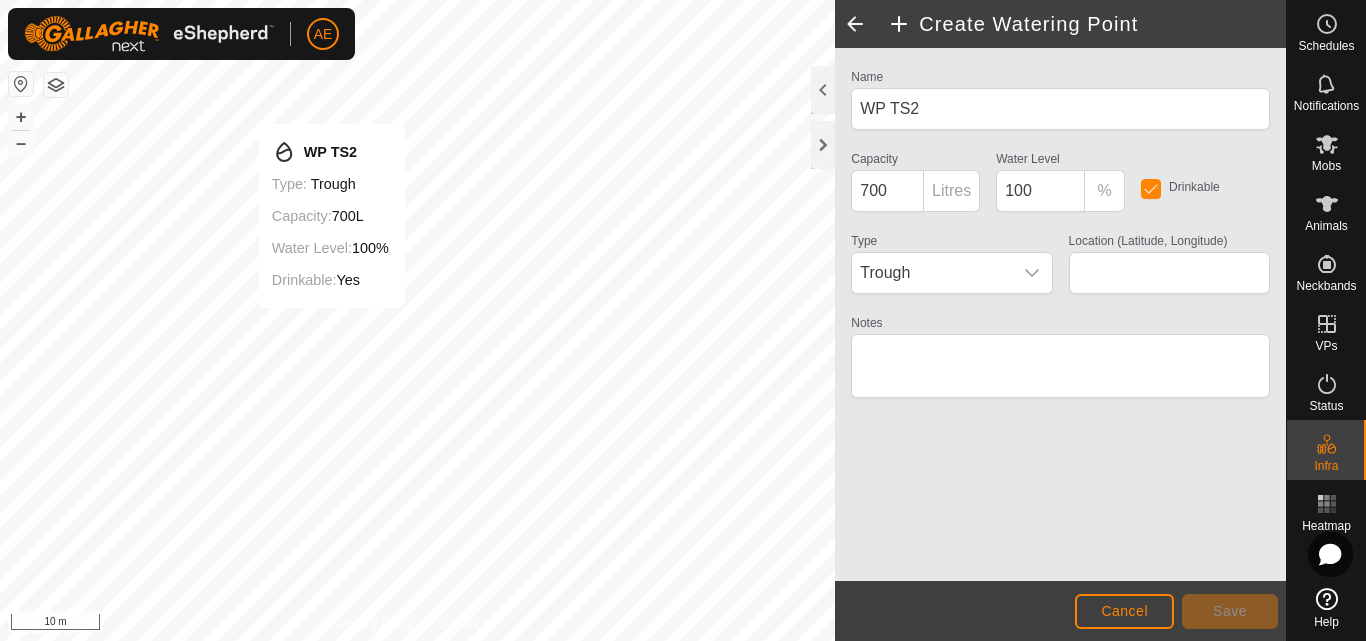 type on "[LATITUDE], [LONGITUDE]" 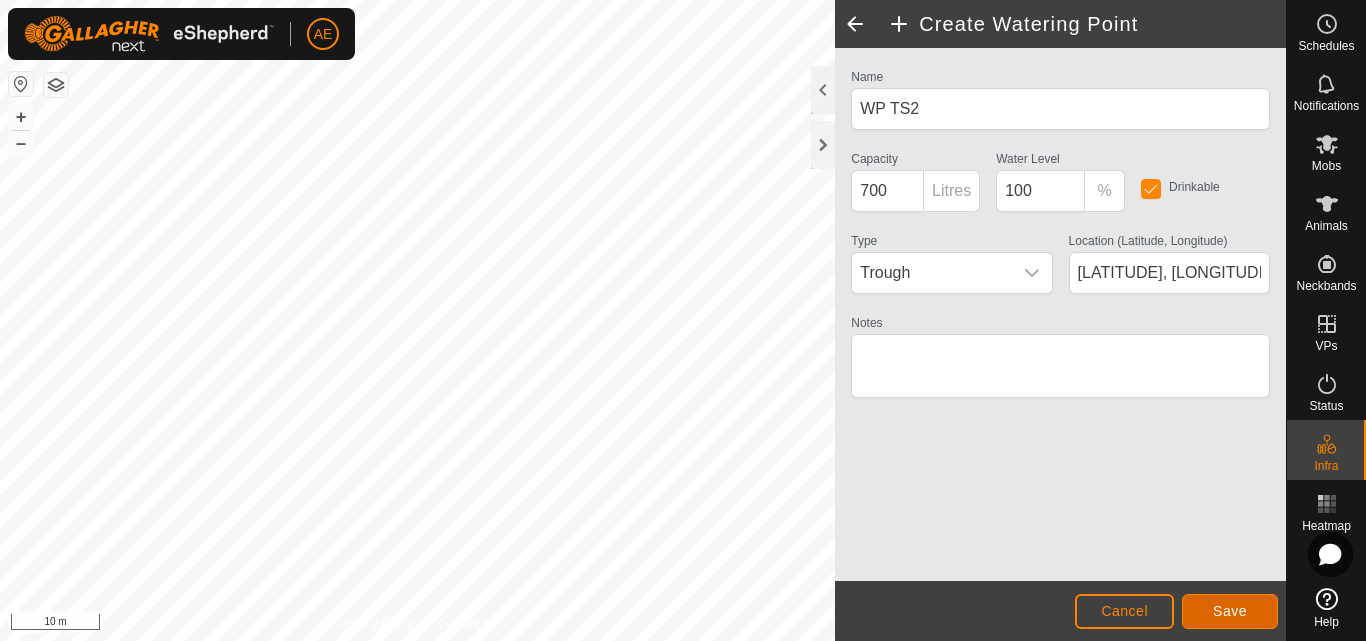 click on "Save" 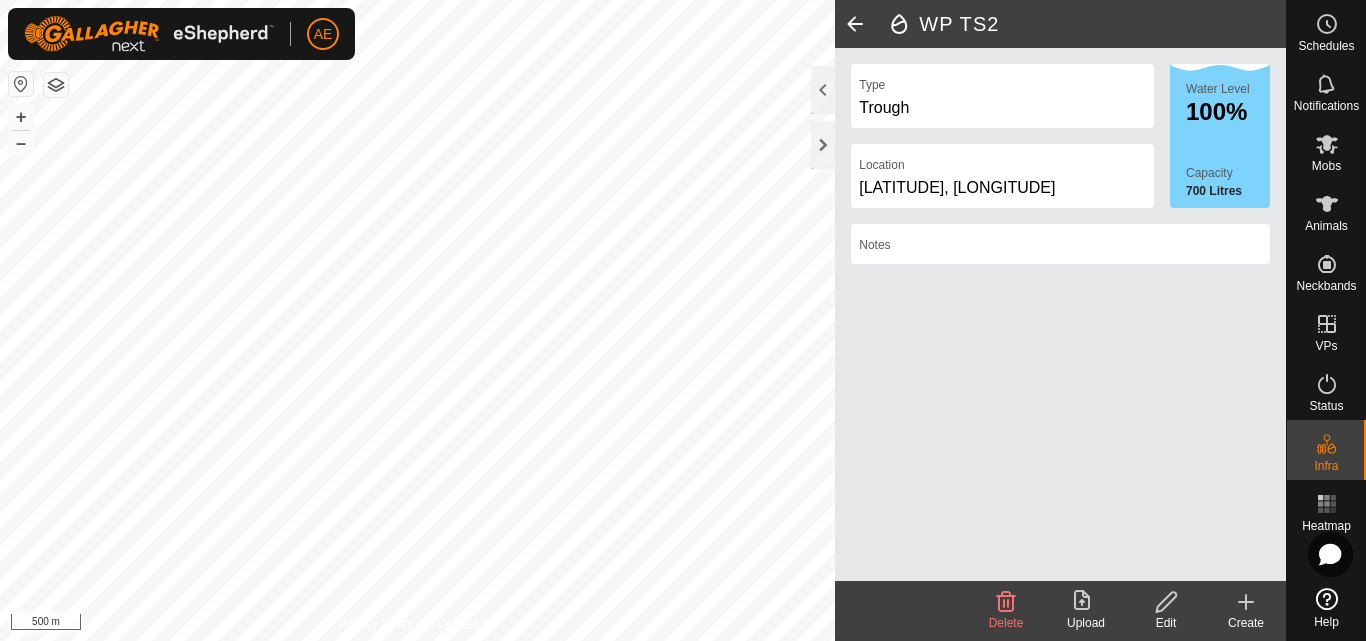 click on "Create" 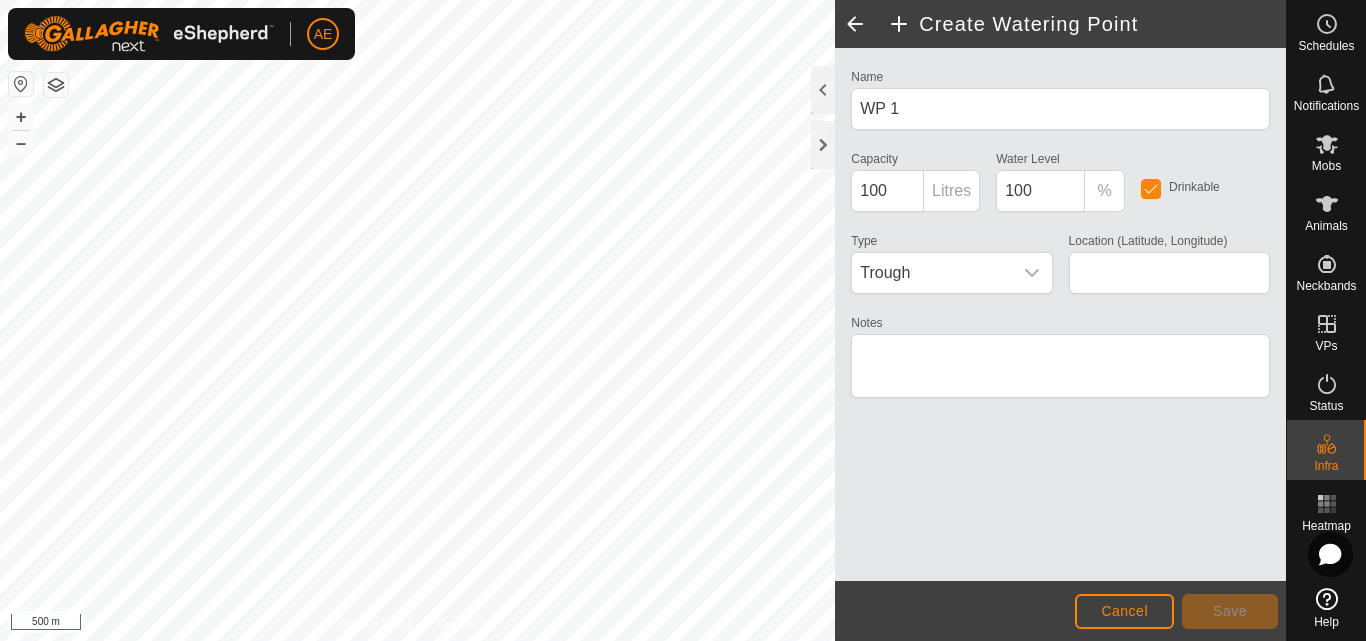 scroll, scrollTop: 0, scrollLeft: 0, axis: both 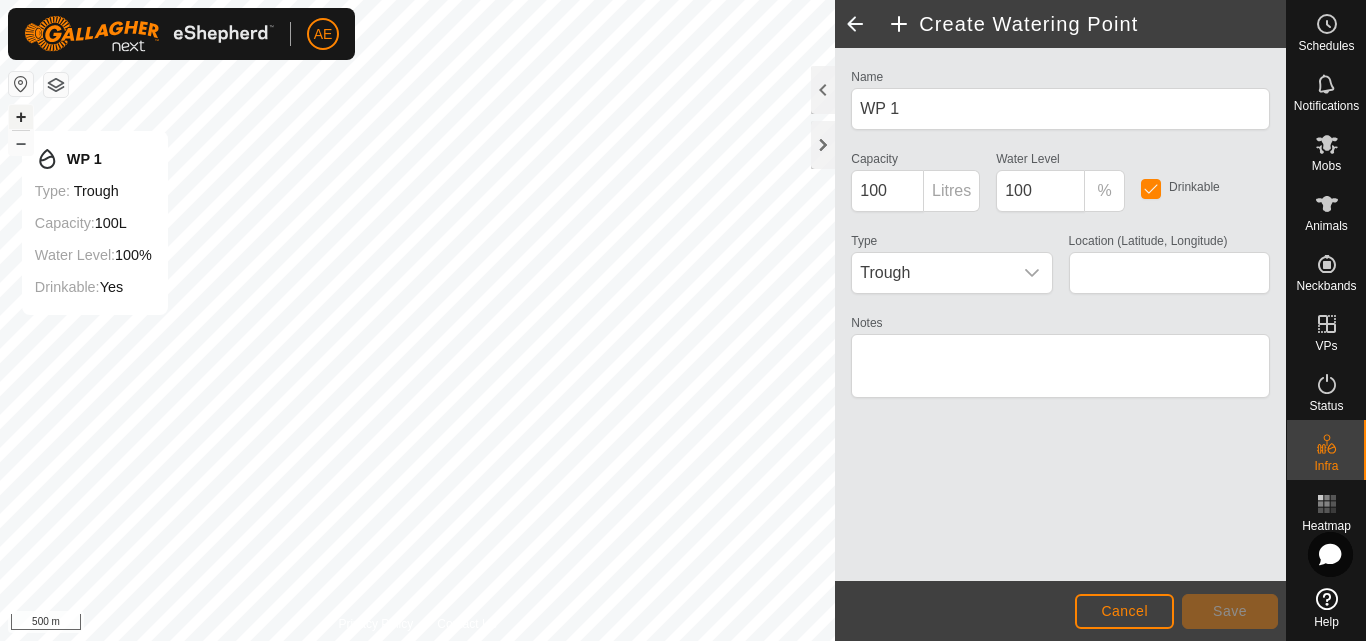 click on "+" at bounding box center (21, 117) 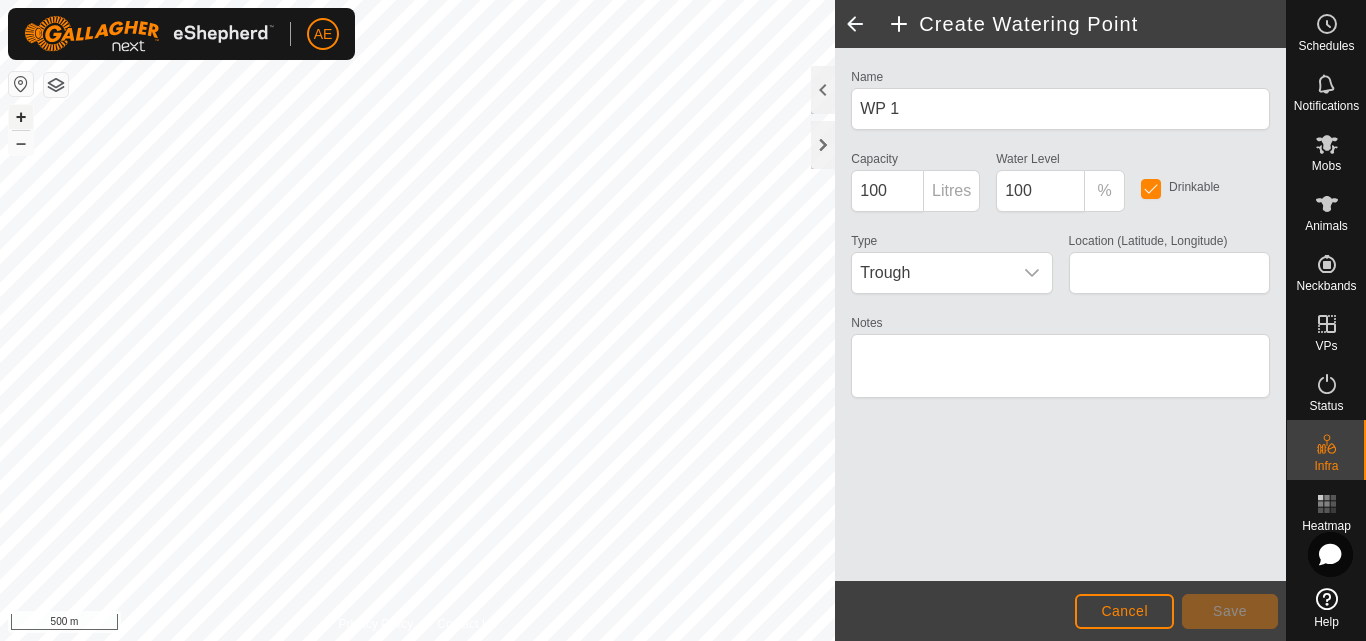 click on "+" at bounding box center [21, 117] 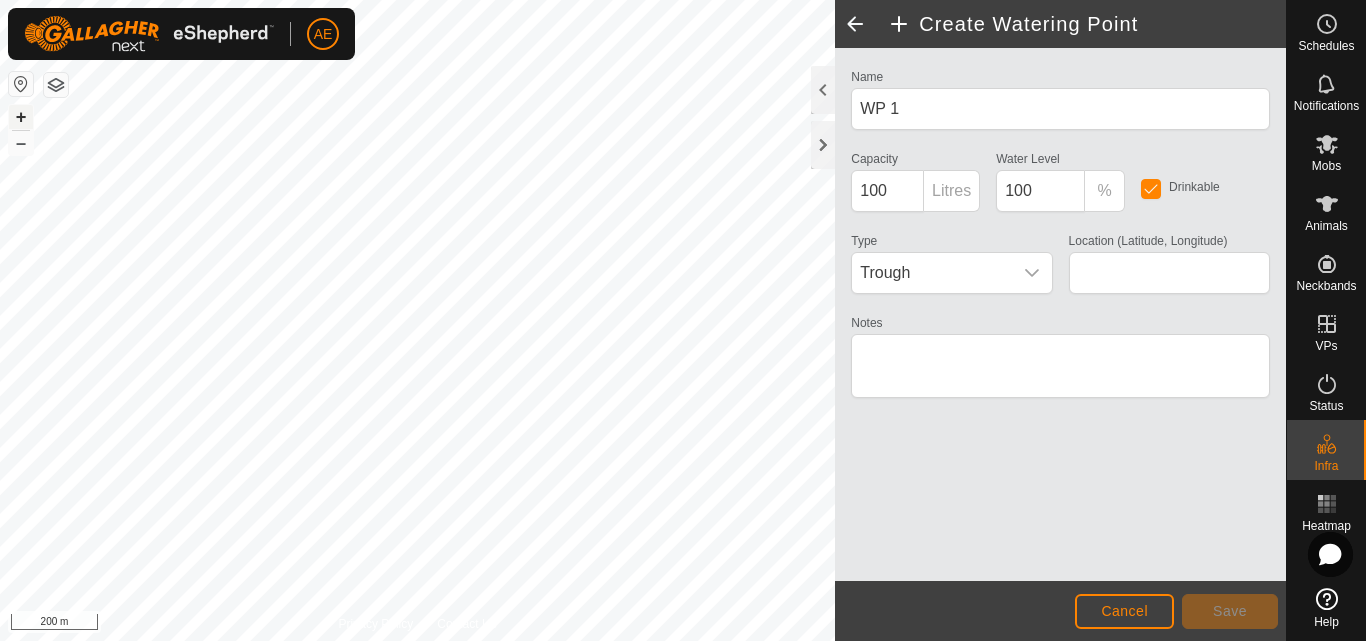 click on "+" at bounding box center (21, 117) 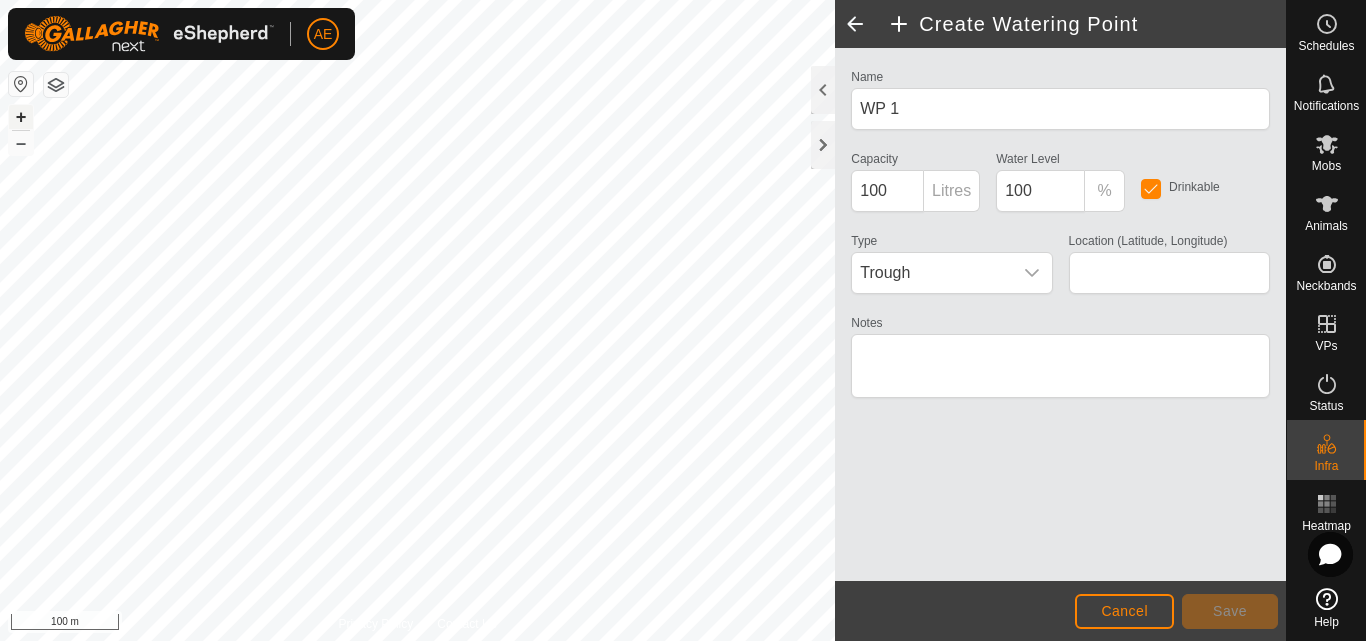 click on "+" at bounding box center (21, 117) 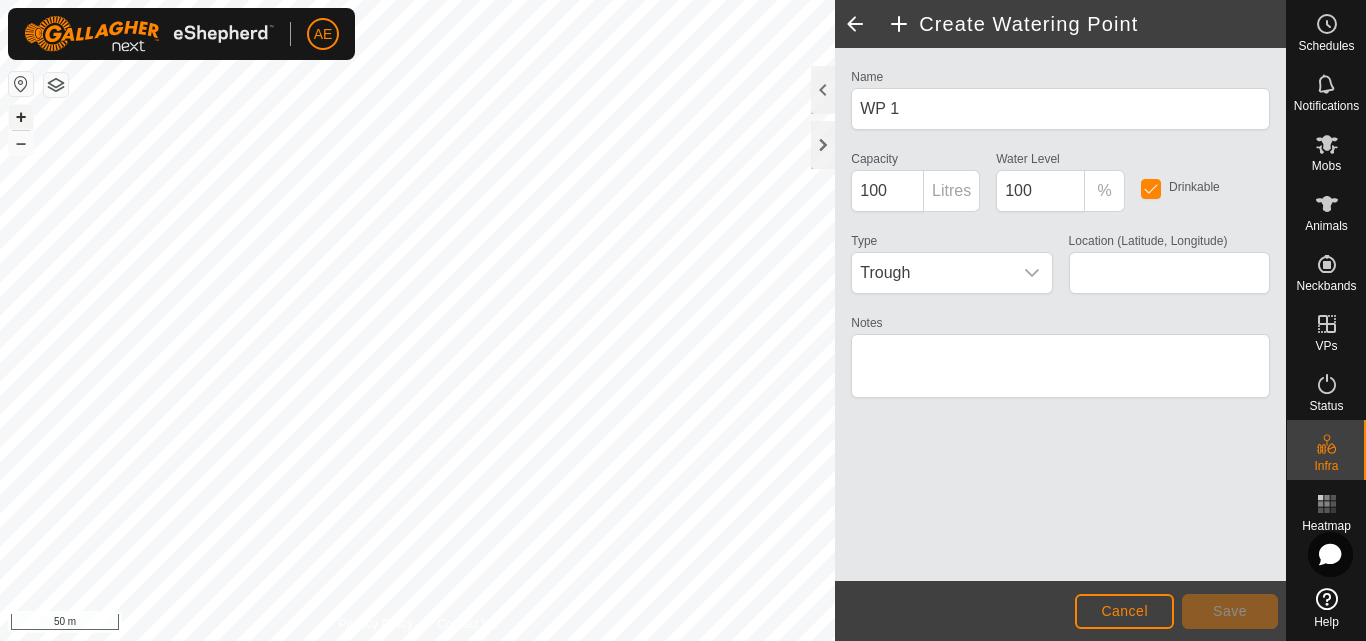 click on "+" at bounding box center [21, 117] 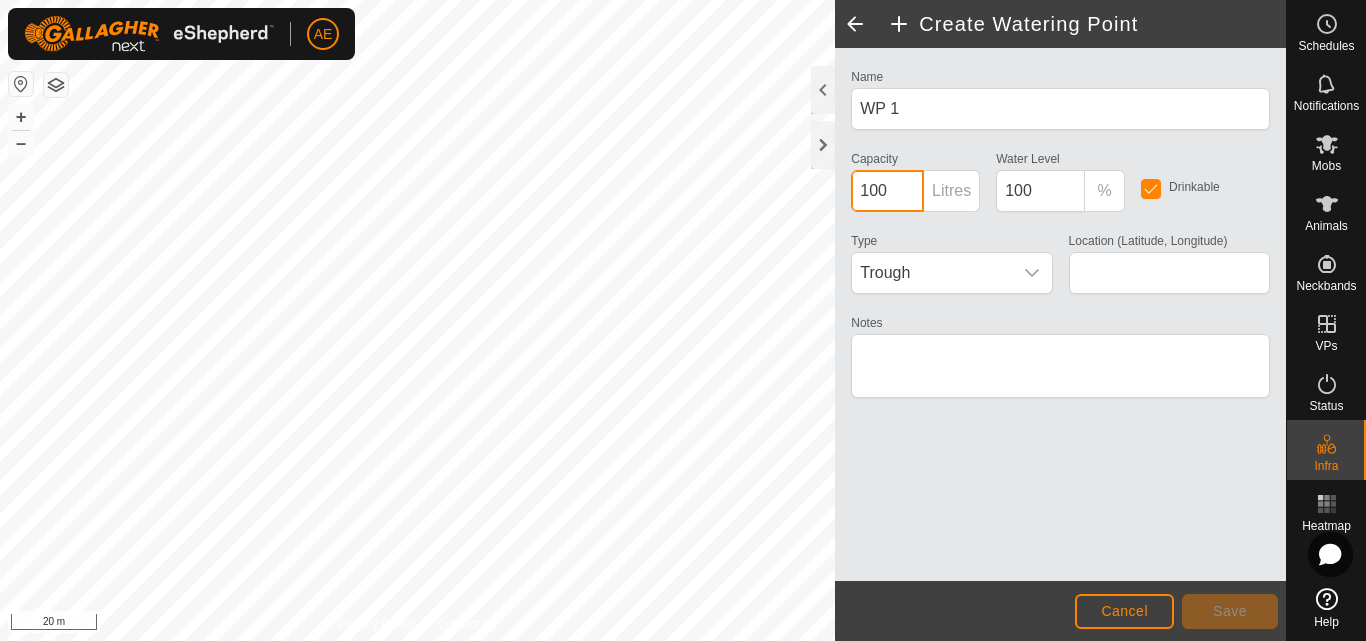 click on "100" at bounding box center (887, 191) 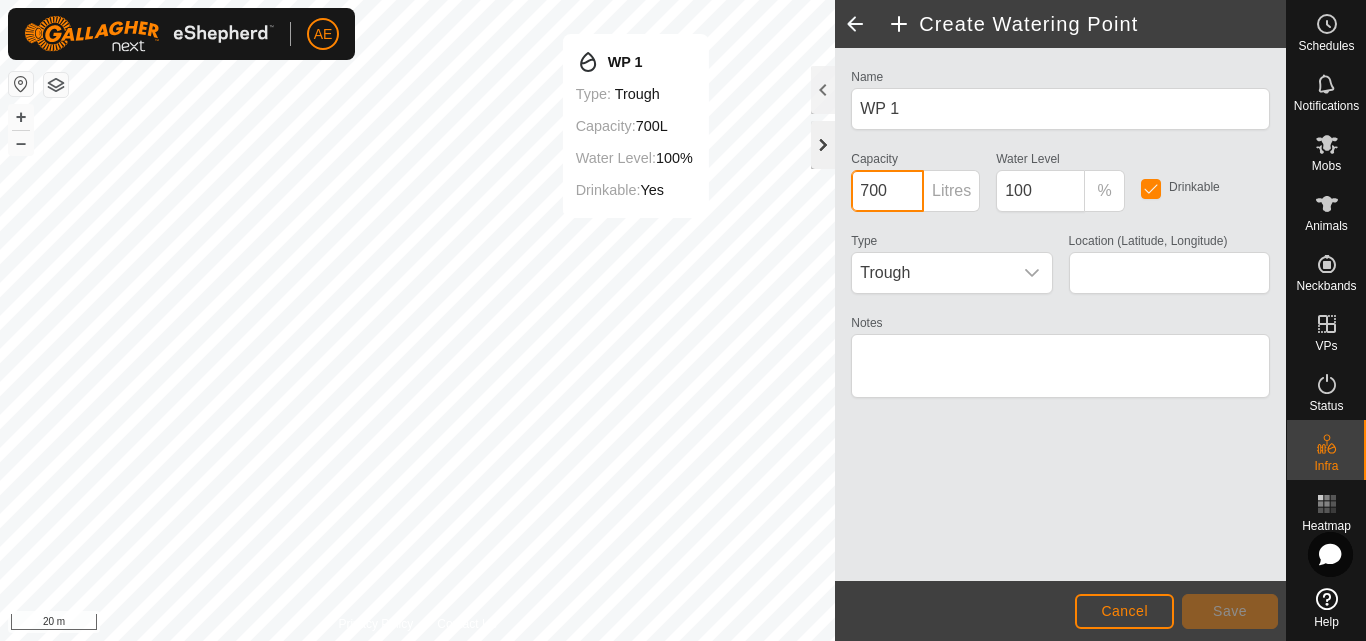 type on "700" 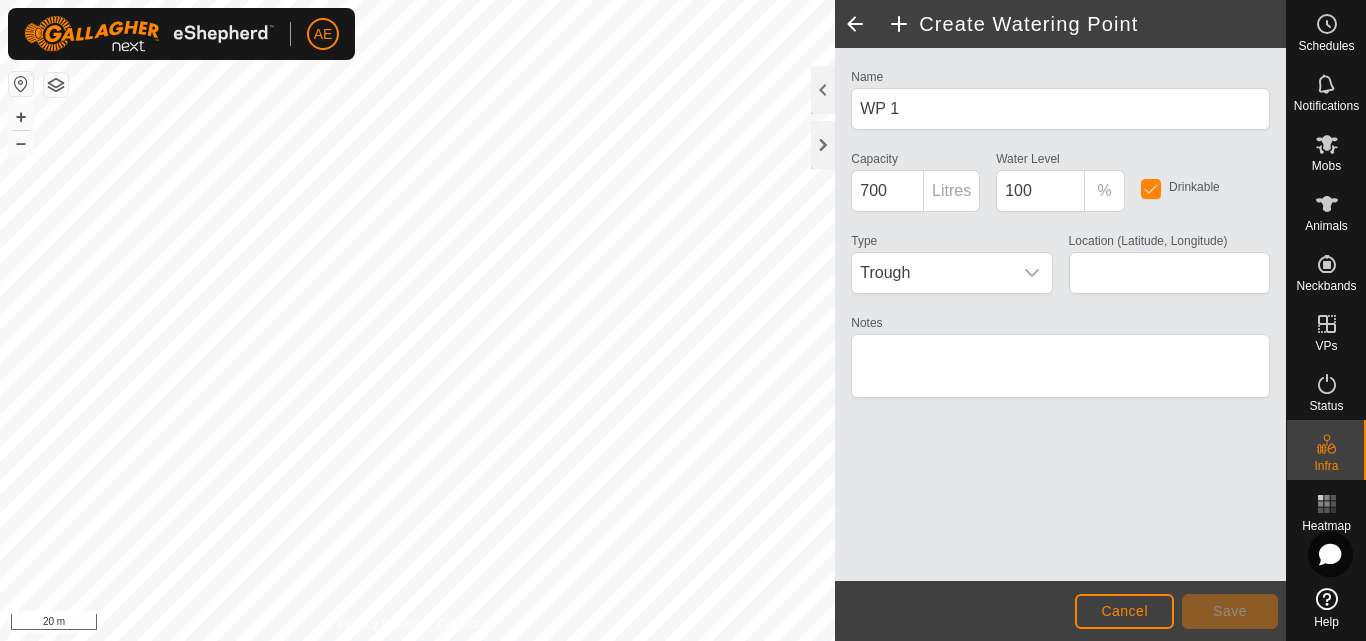 type on "-43.618883, 171.466708" 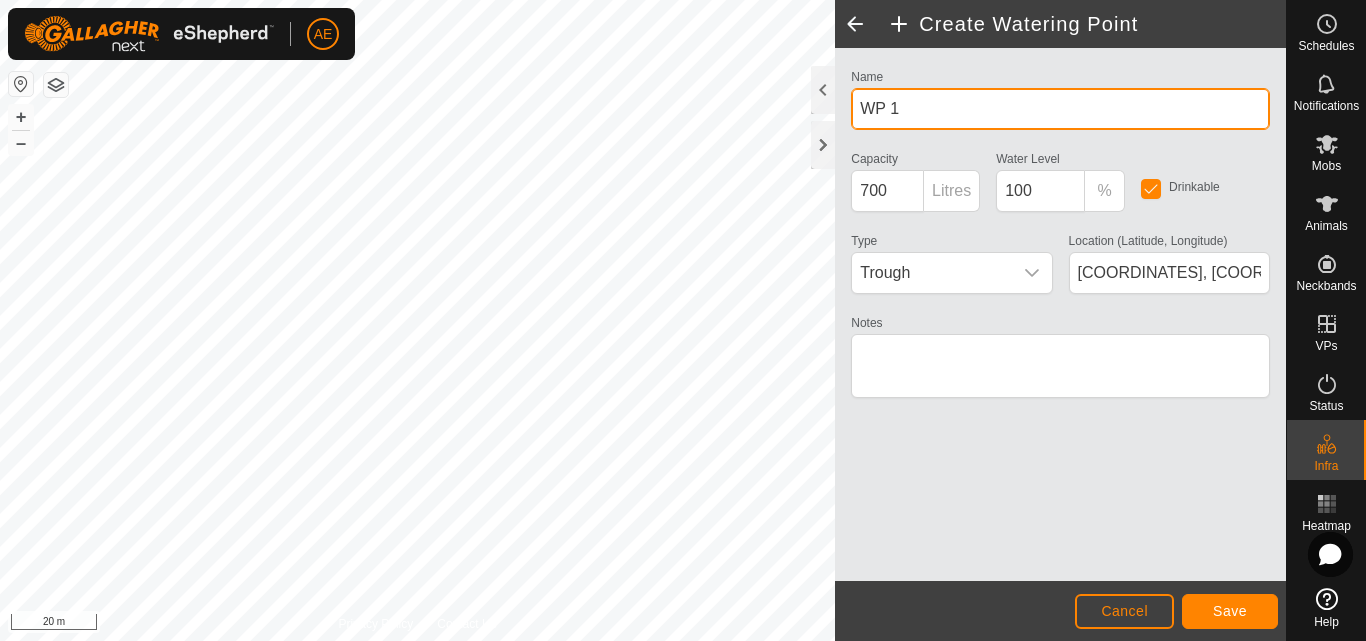 click on "WP 1" at bounding box center (1060, 109) 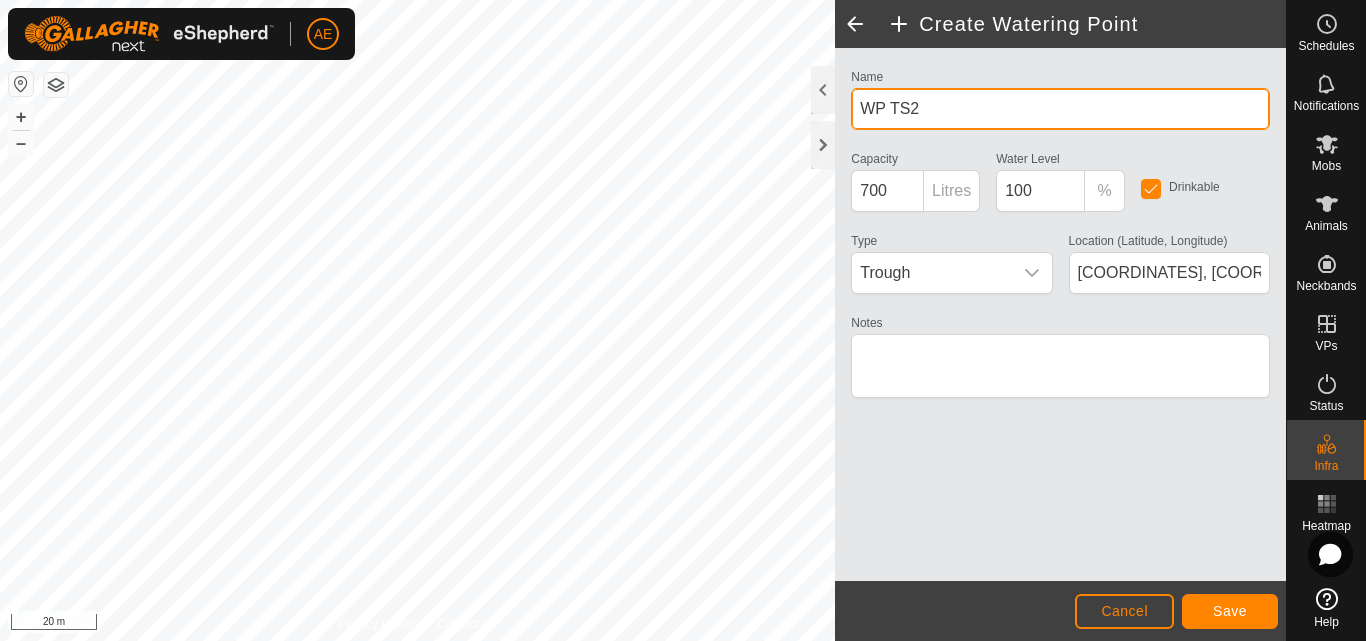 type on "WP TS2" 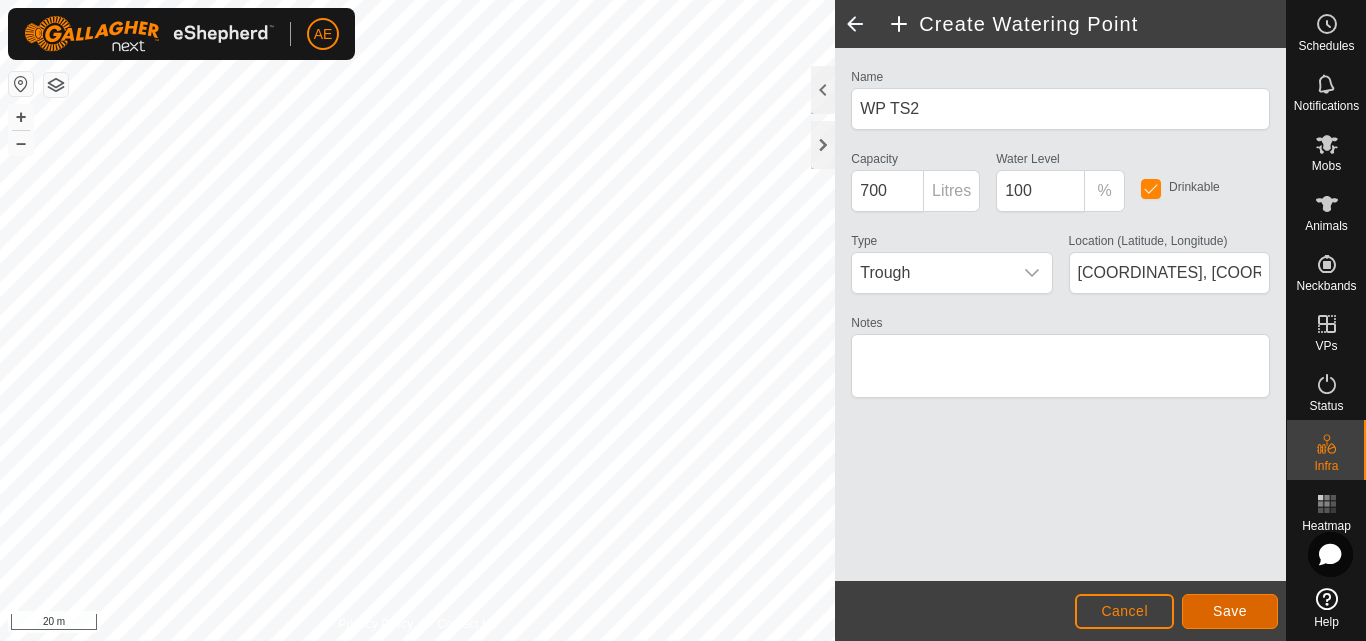 click on "Save" 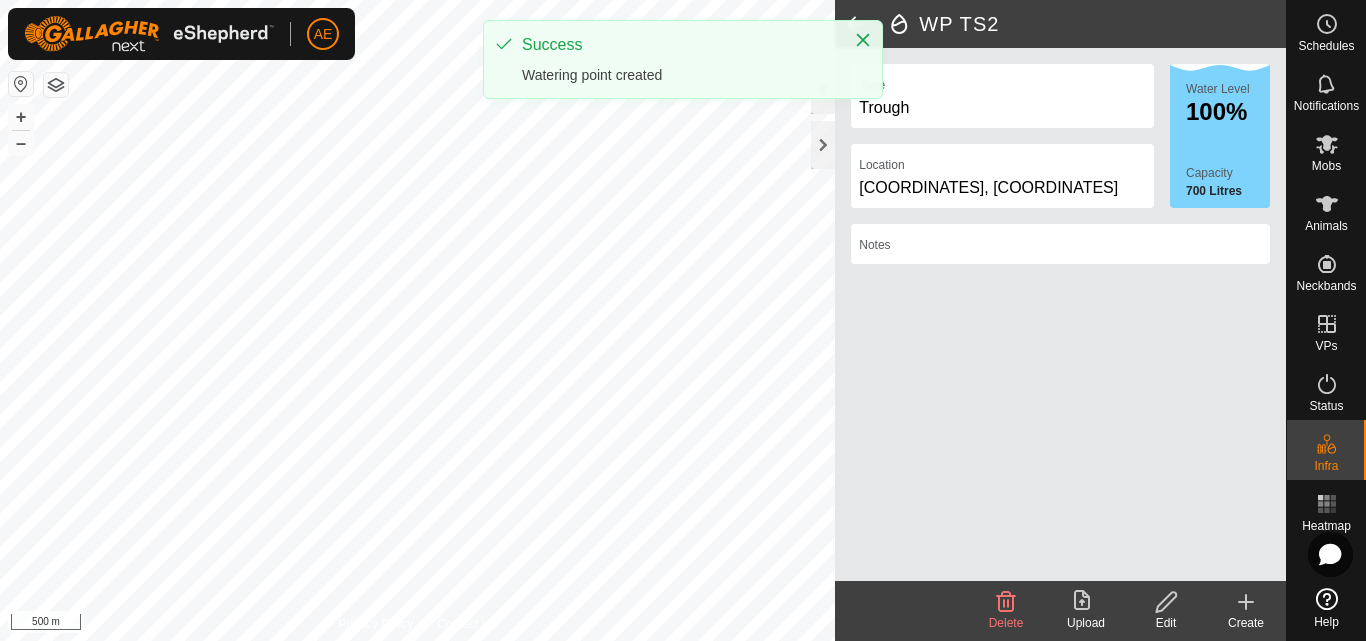 click on "Edit" 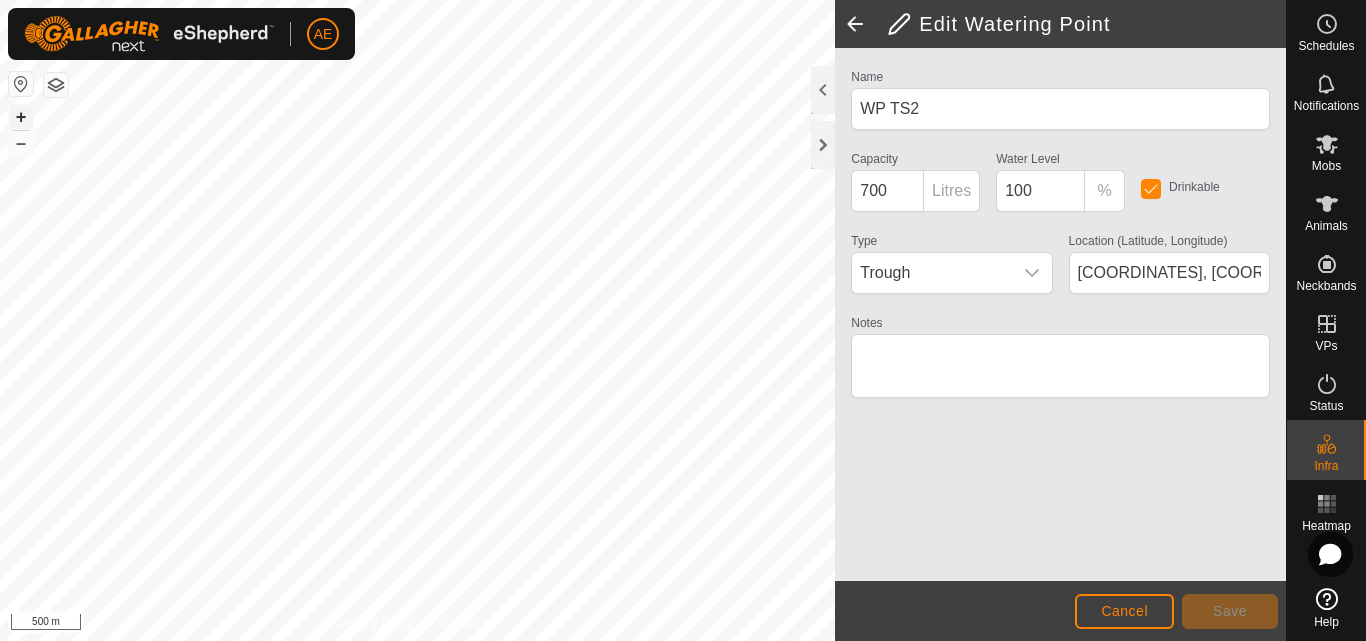 click on "+" at bounding box center (21, 117) 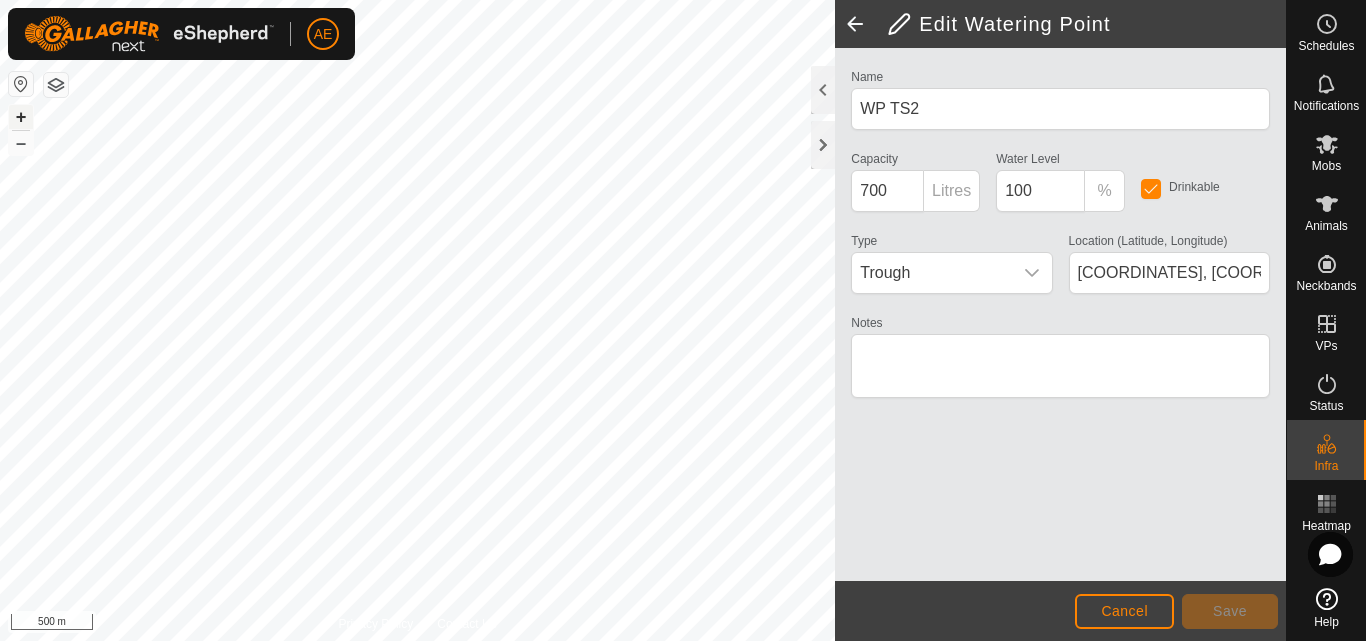 click on "+" at bounding box center [21, 117] 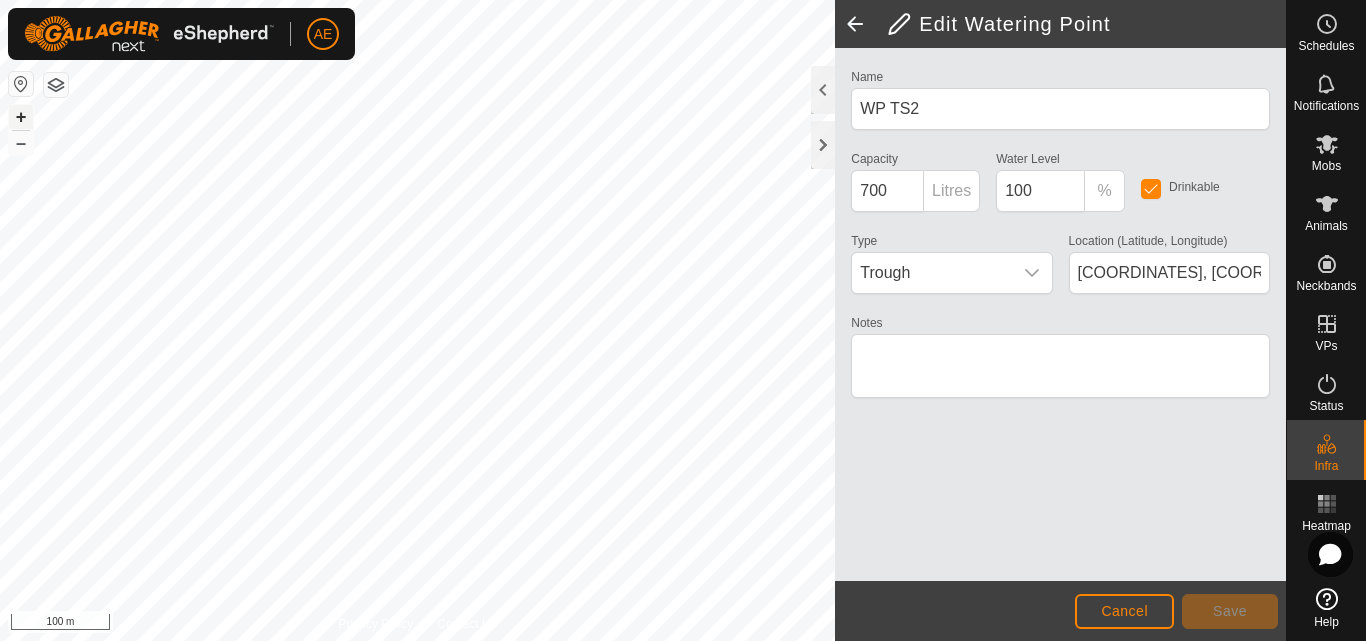 click on "+" at bounding box center [21, 117] 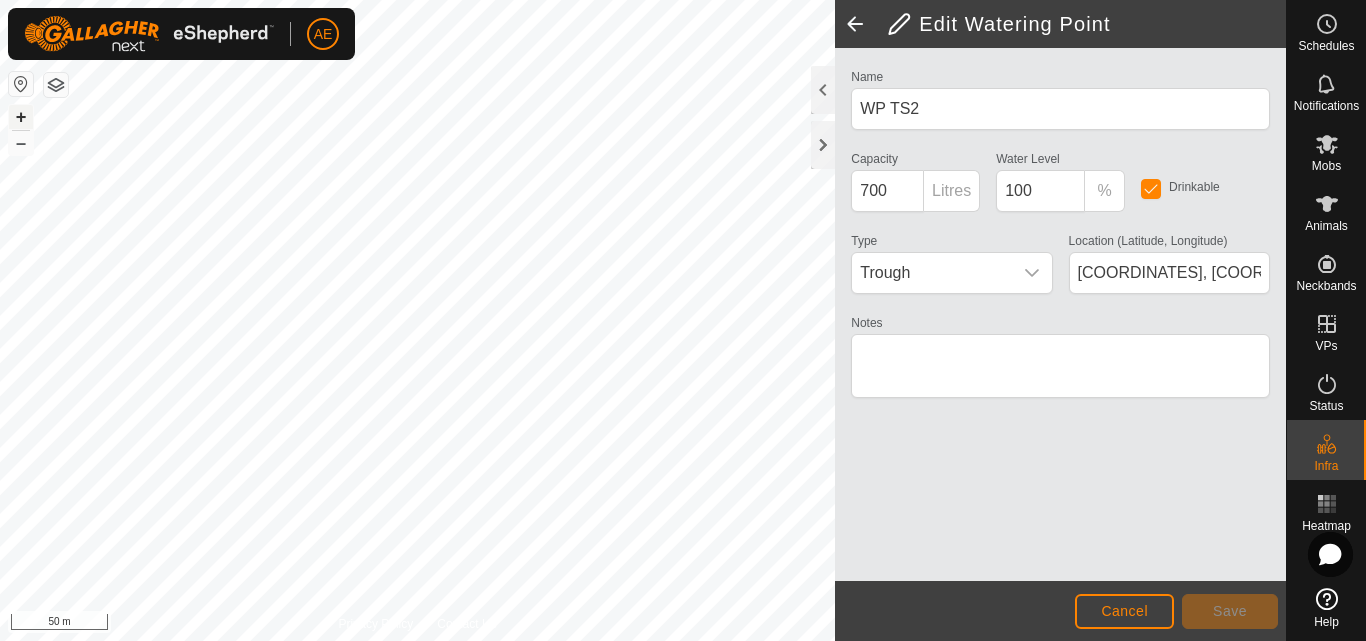 click on "+" at bounding box center (21, 117) 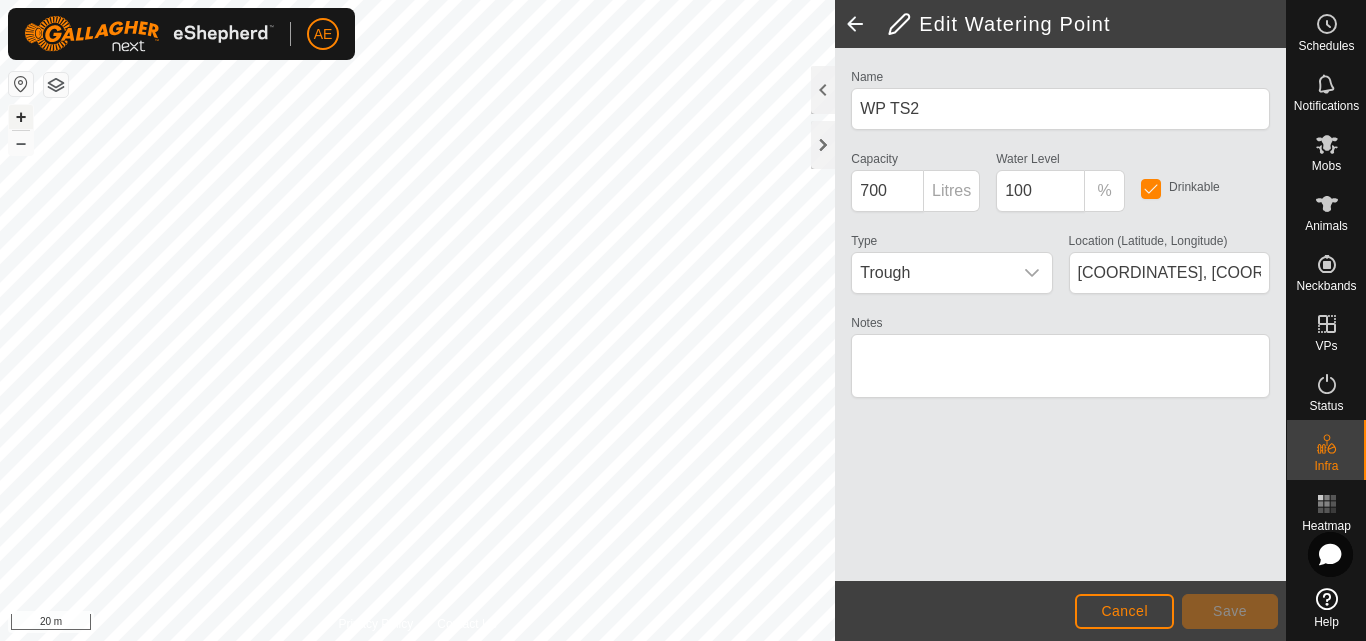 click on "+" at bounding box center (21, 117) 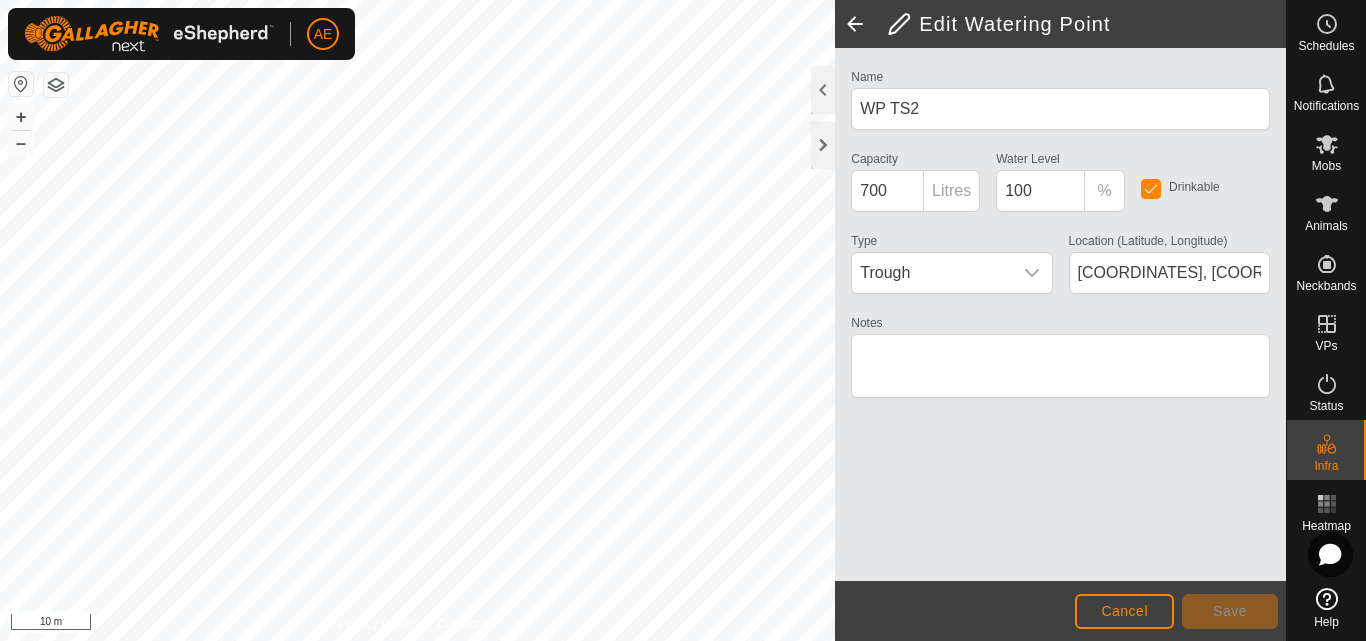 click on "AE Schedules Notifications Mobs Animals Neckbands VPs Status Infra Heatmap Help Privacy Policy Contact Us
rockpile
+ – ⇧ i 10 m  Edit Watering Point  Name WP TS2 Capacity 700 Litres Water Level  100 % Drinkable Type Trough Location (Latitude, Longitude) -43.618883, 171.466708 Notes                  Cancel Save" at bounding box center [683, 320] 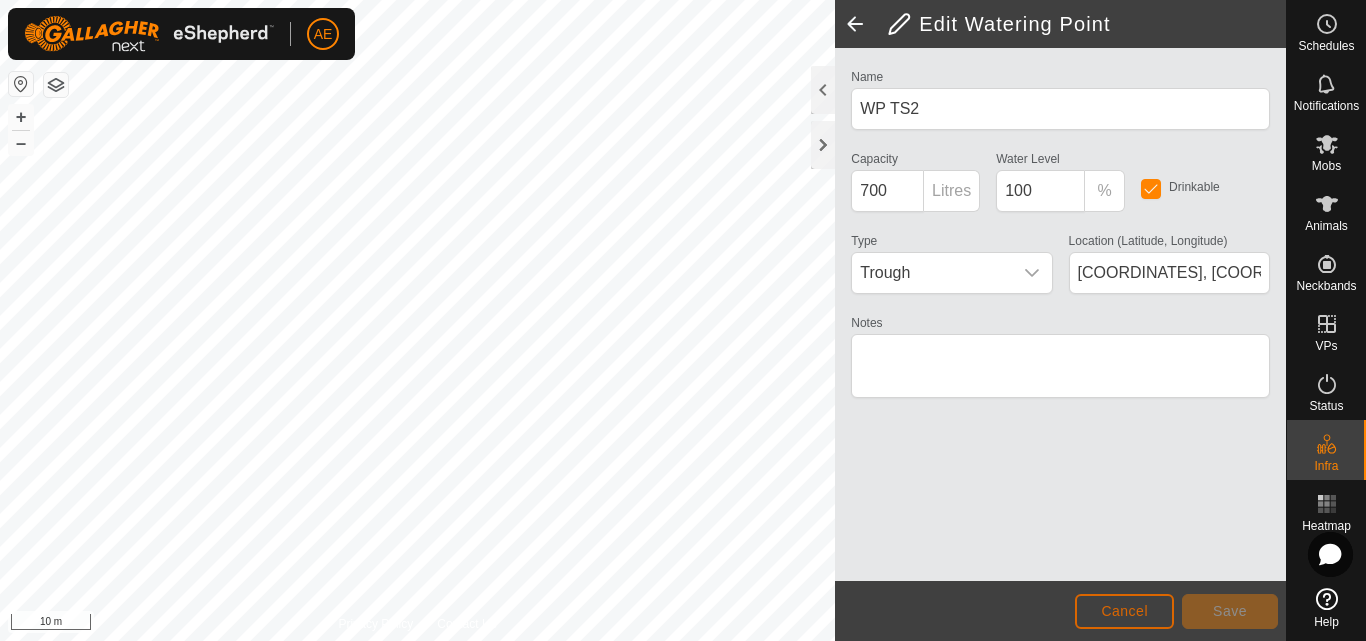 click on "Cancel" 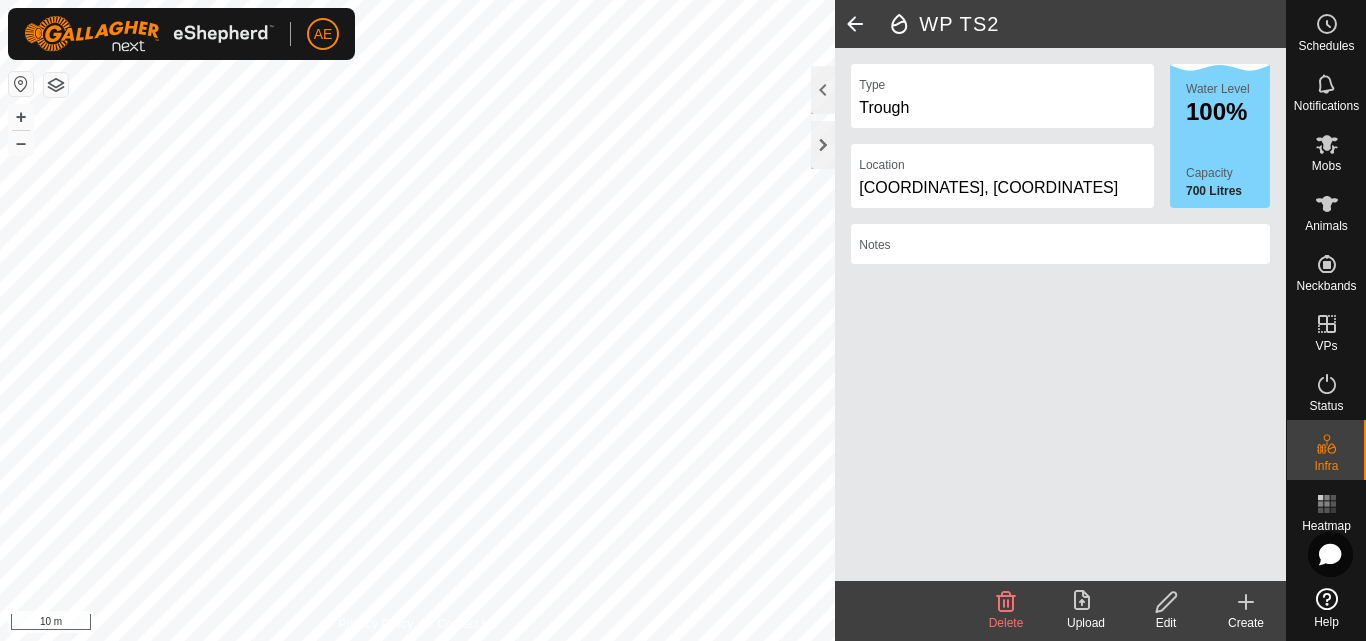 click 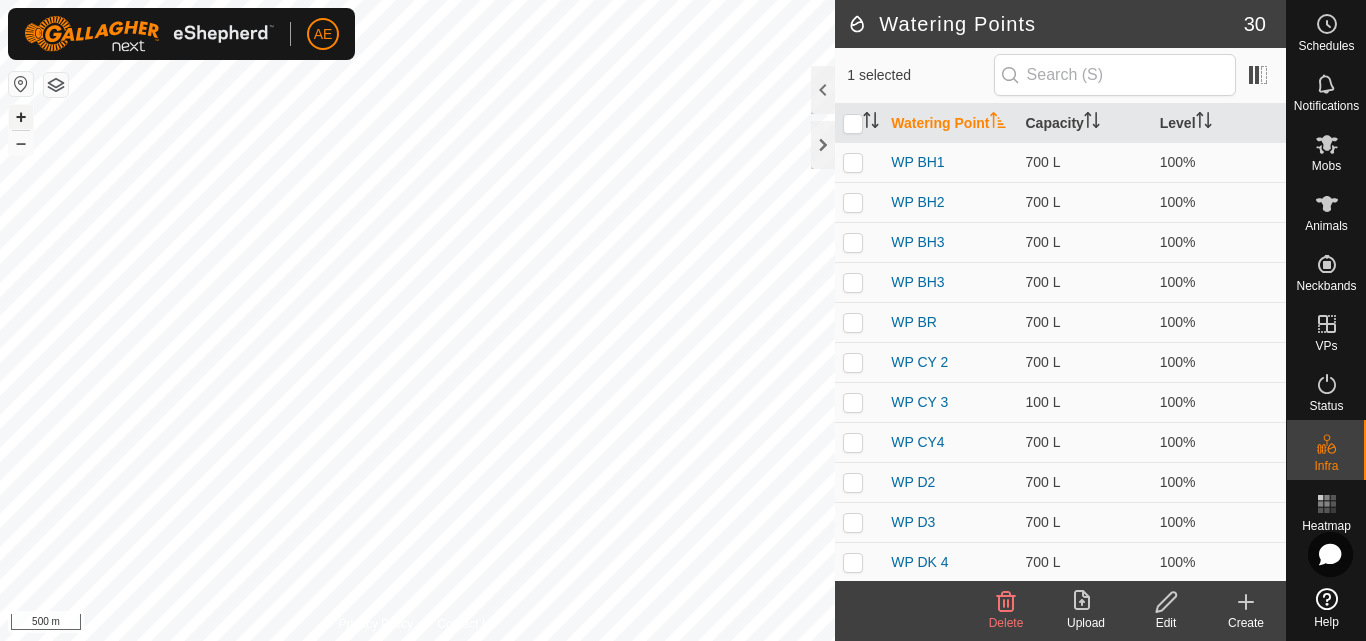 click on "+" at bounding box center (21, 117) 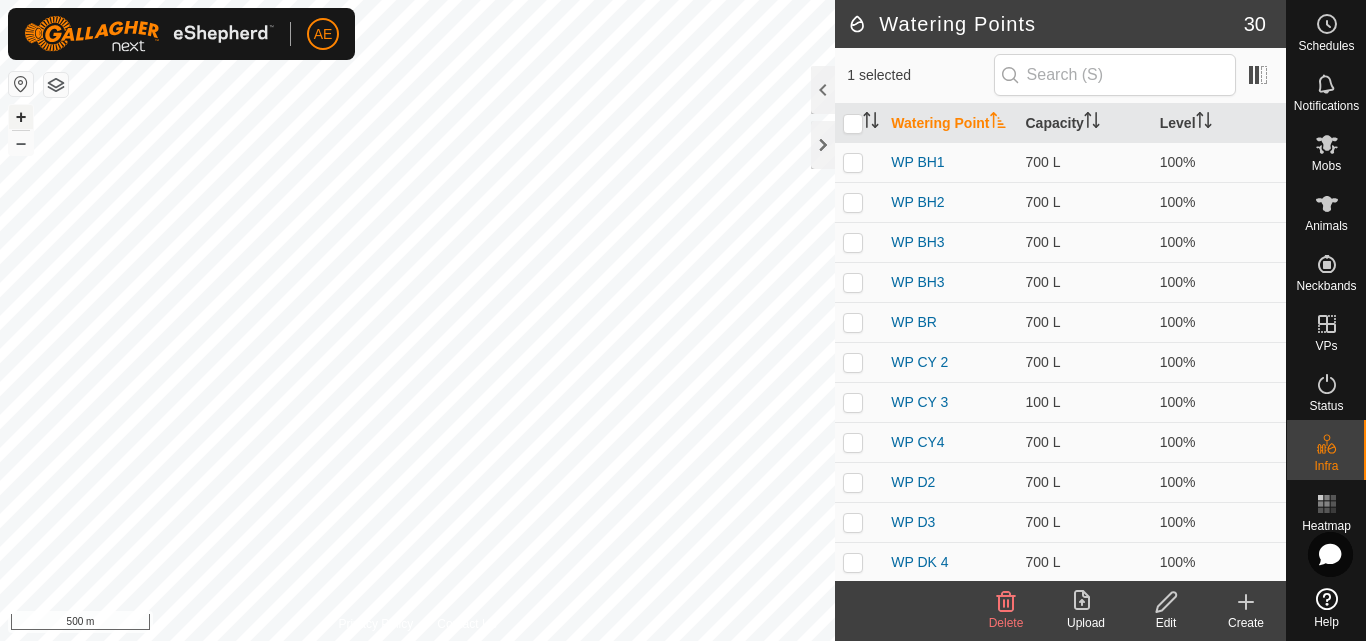 click on "+" at bounding box center (21, 117) 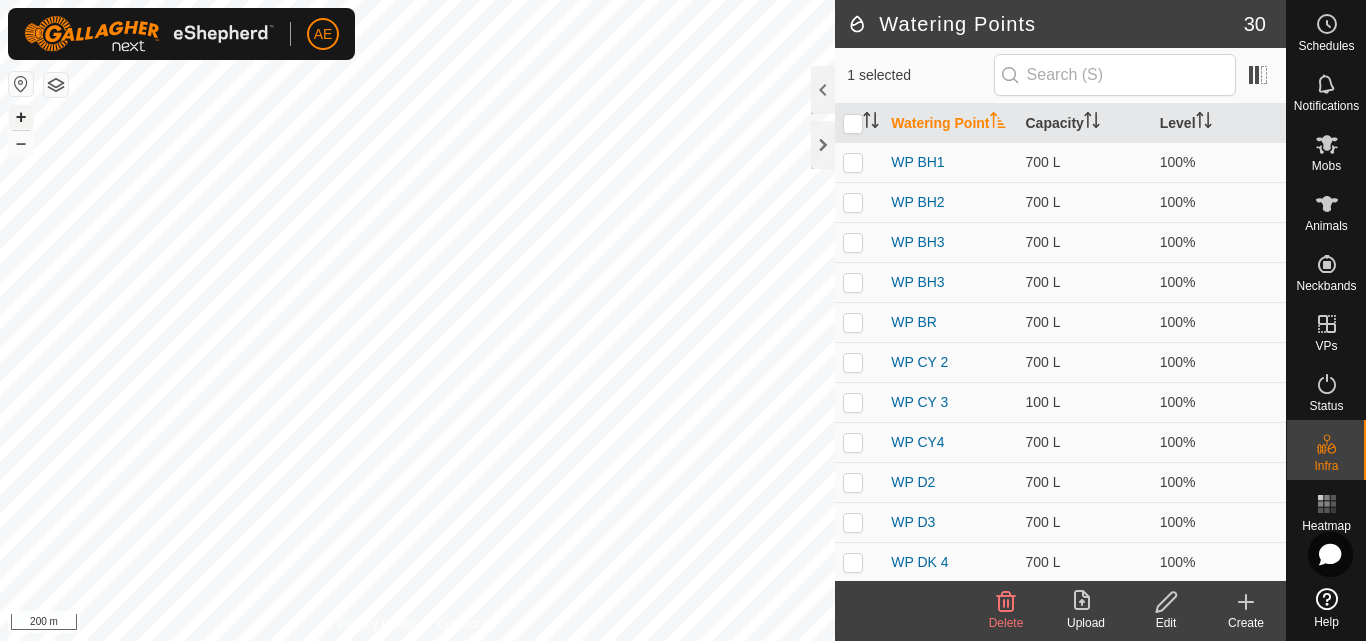 click on "+" at bounding box center (21, 117) 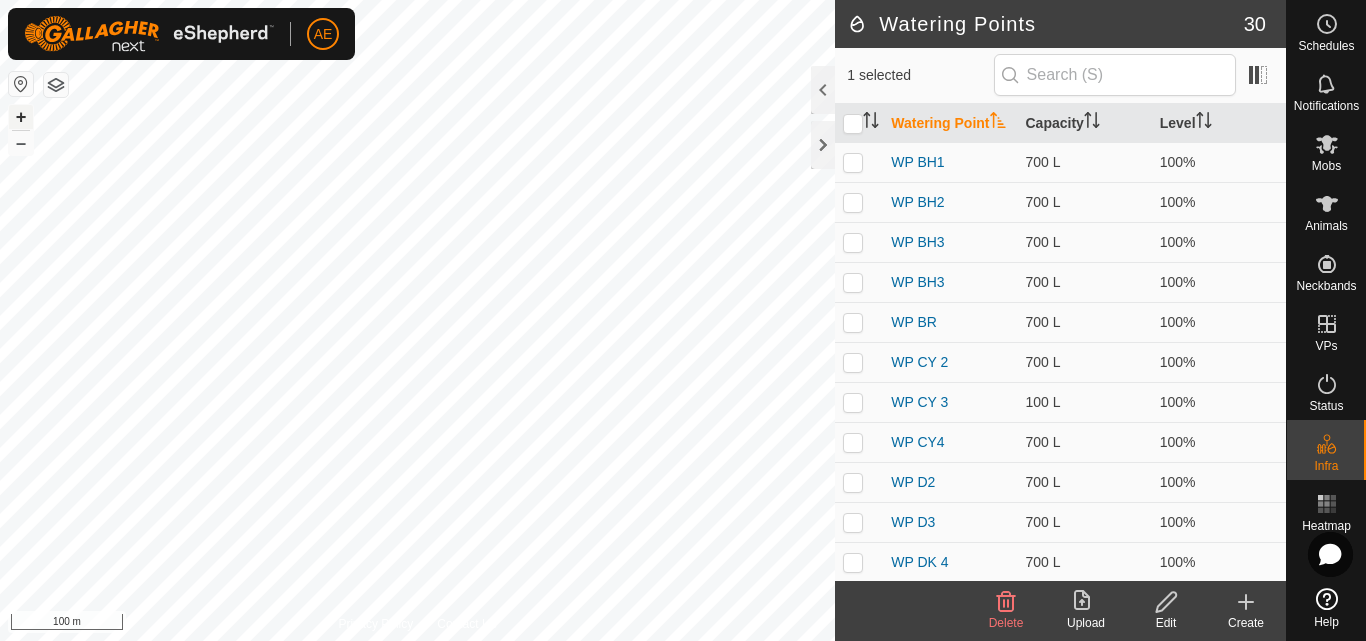 click on "+" at bounding box center (21, 117) 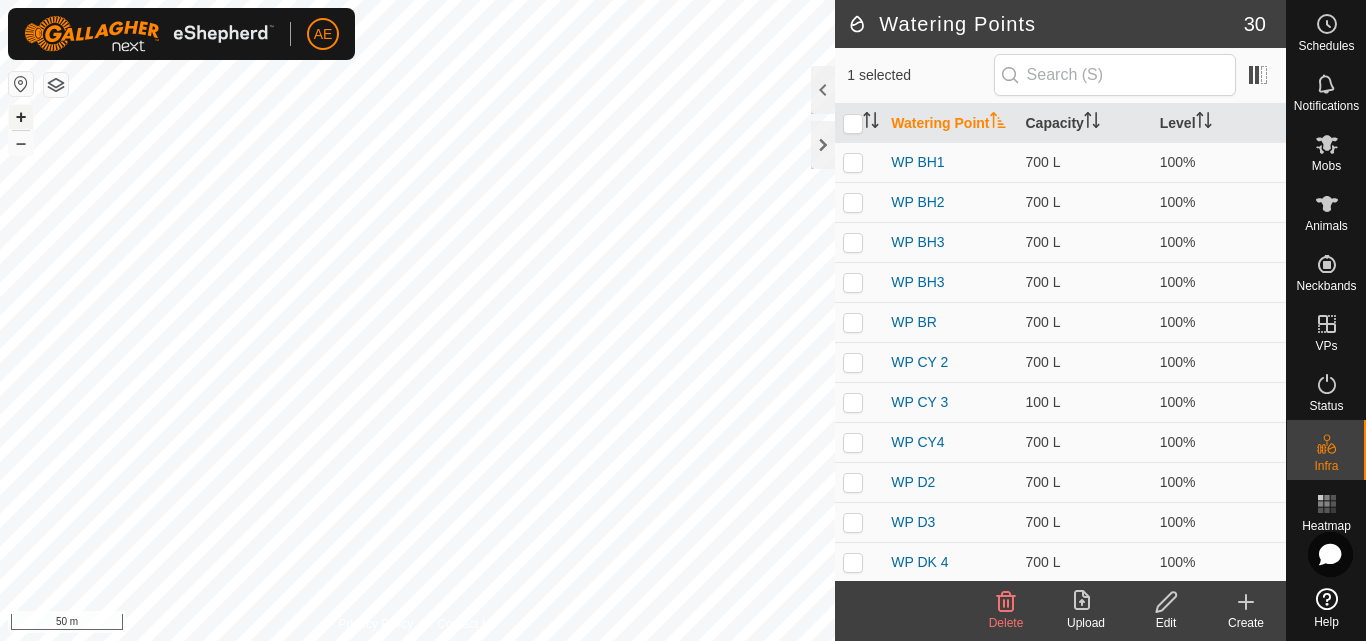 click on "+" at bounding box center (21, 117) 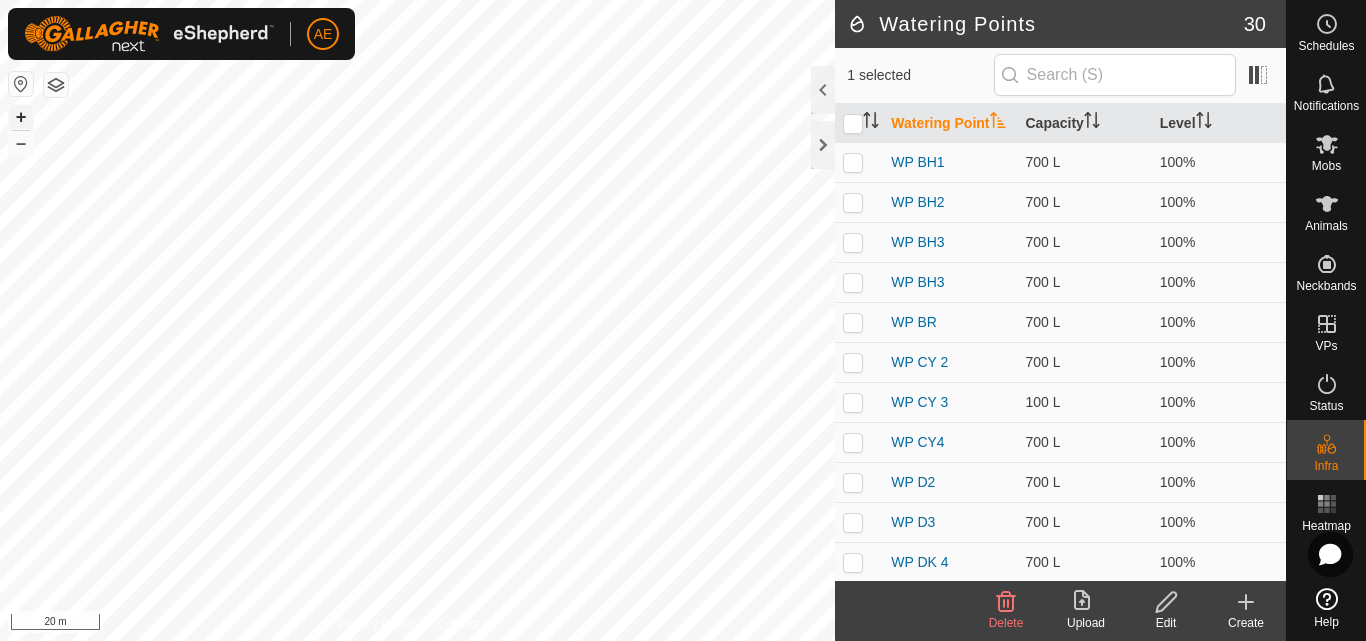 click on "+" at bounding box center [21, 117] 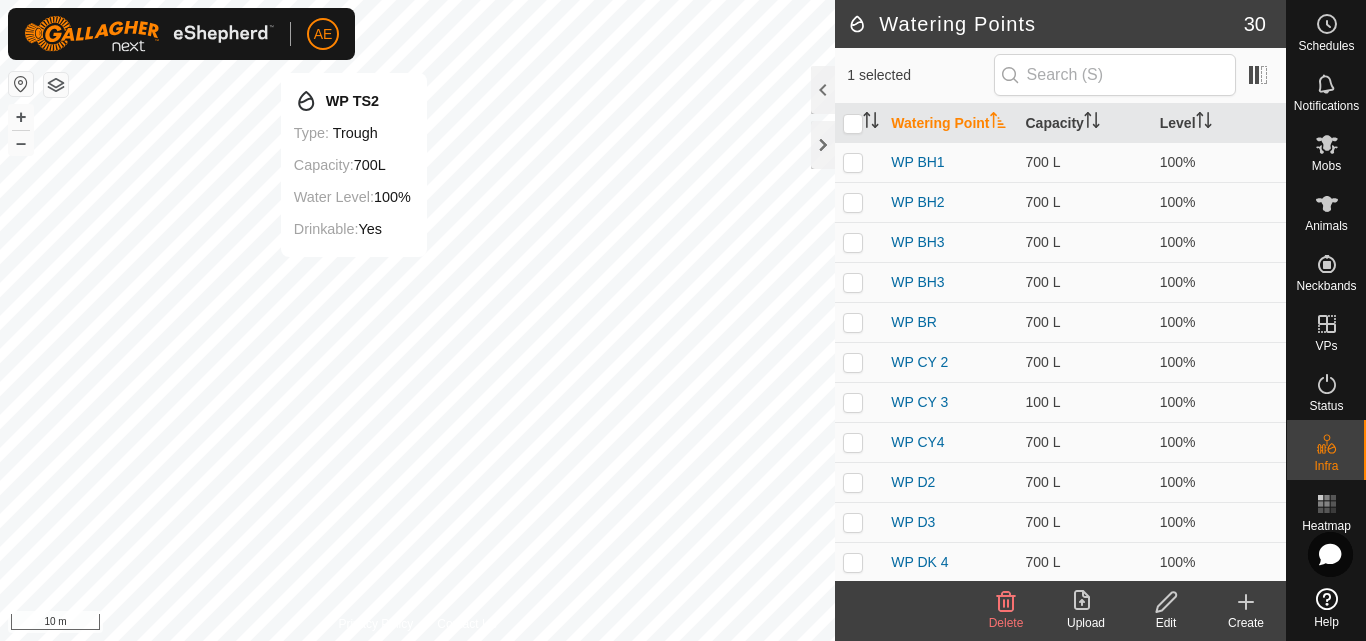 checkbox on "true" 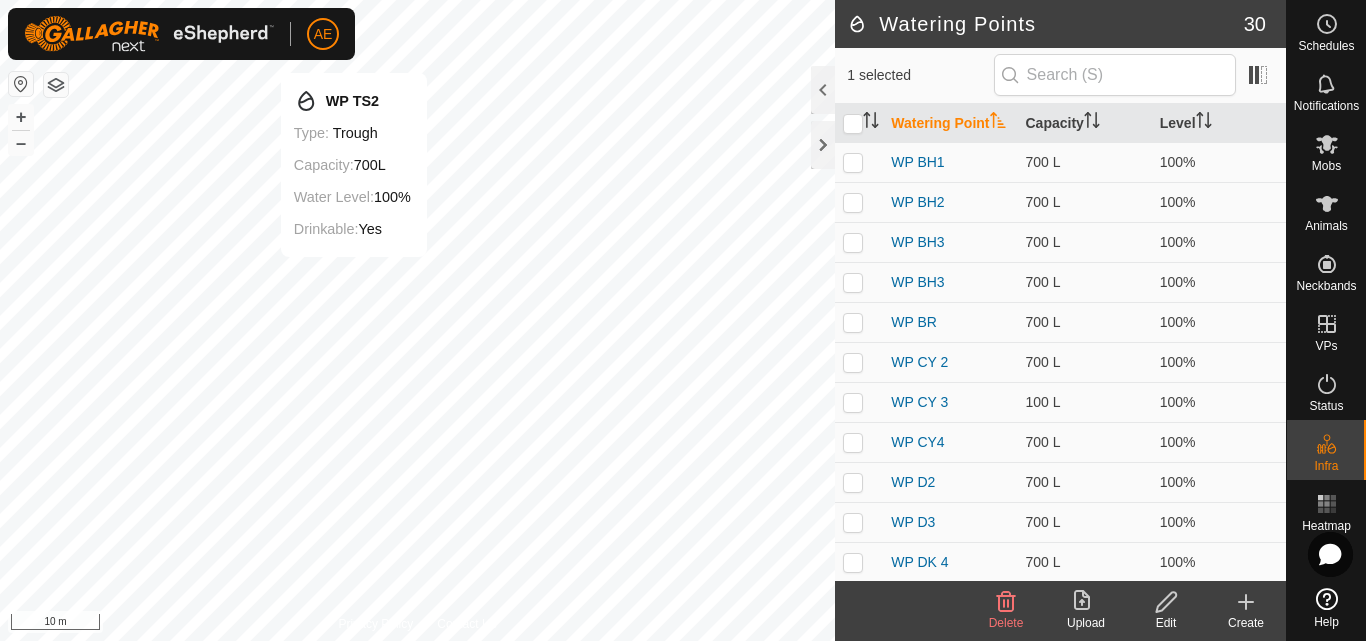 checkbox on "false" 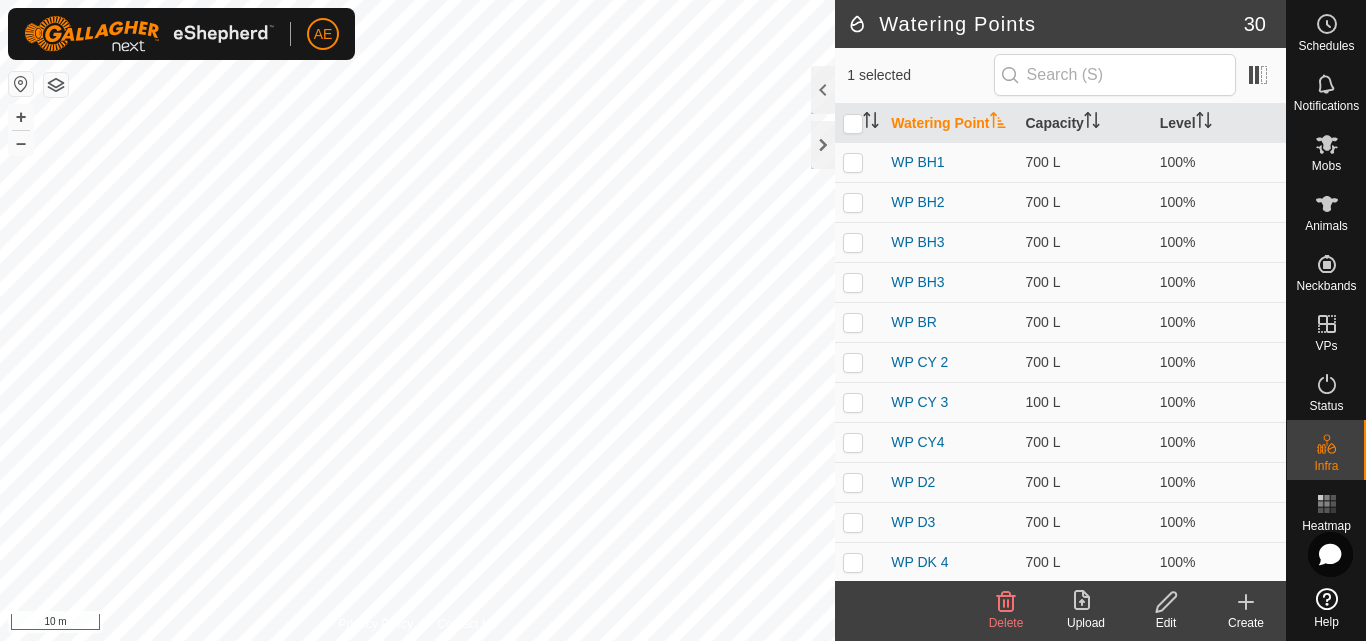 click 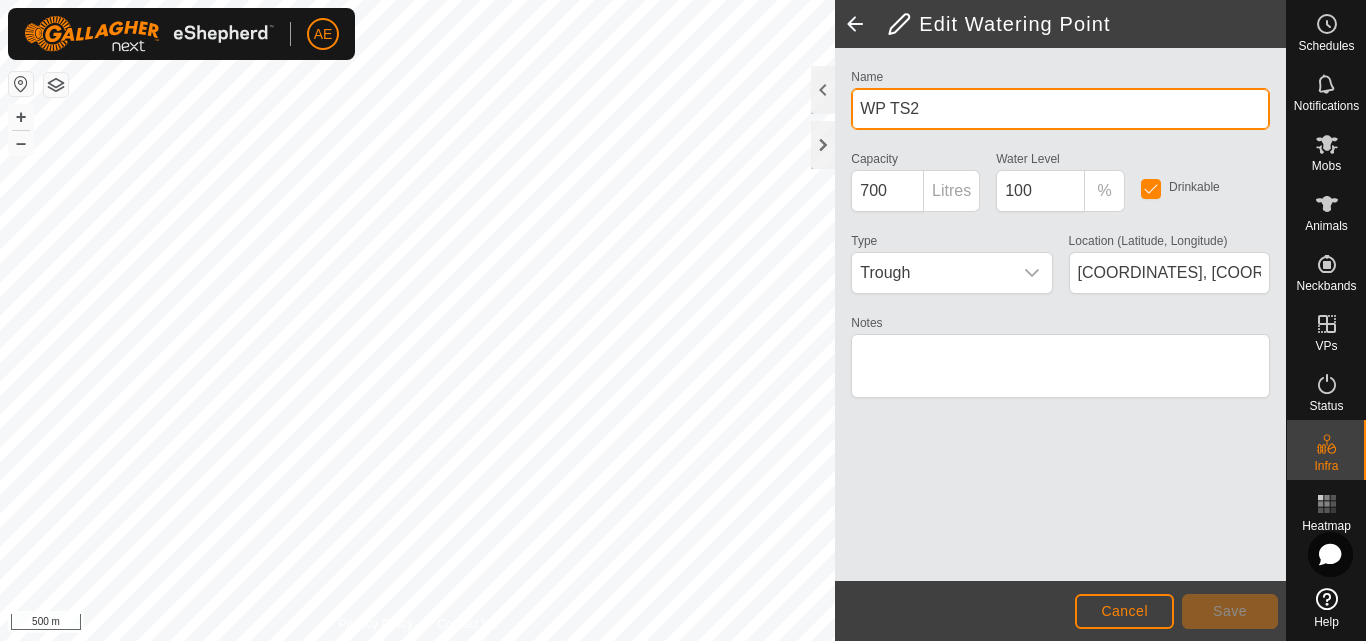 click on "WP TS2" at bounding box center [1060, 109] 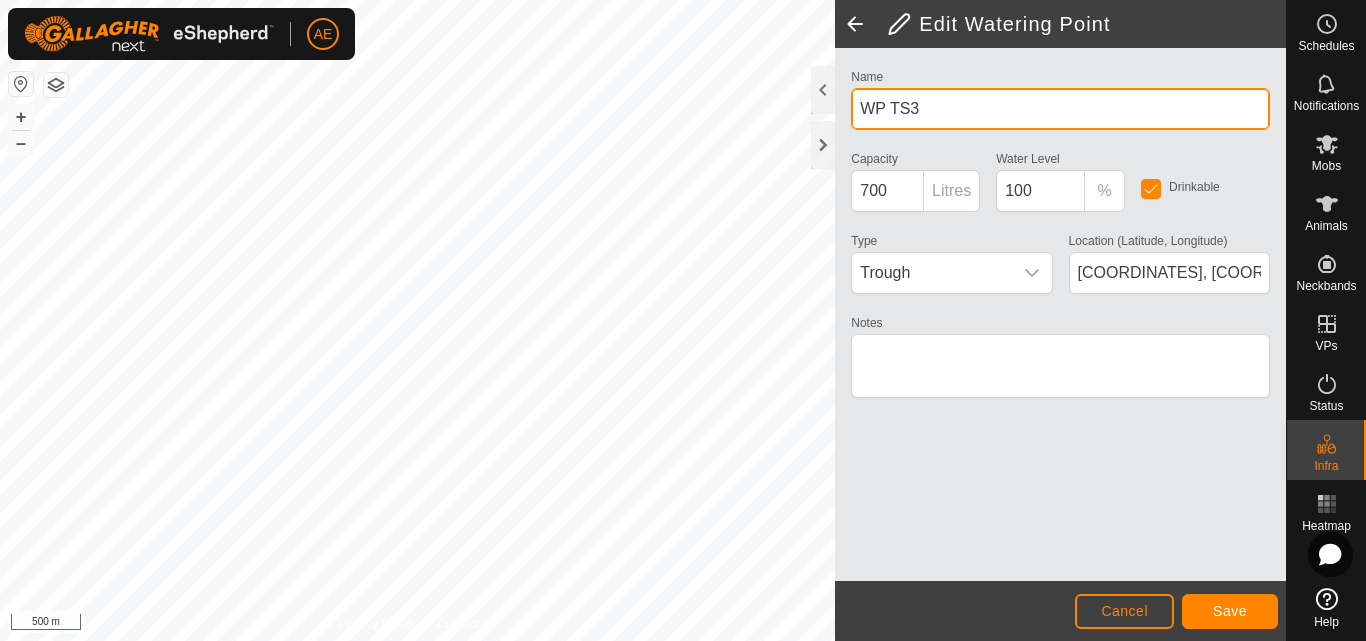 type on "WP TS3" 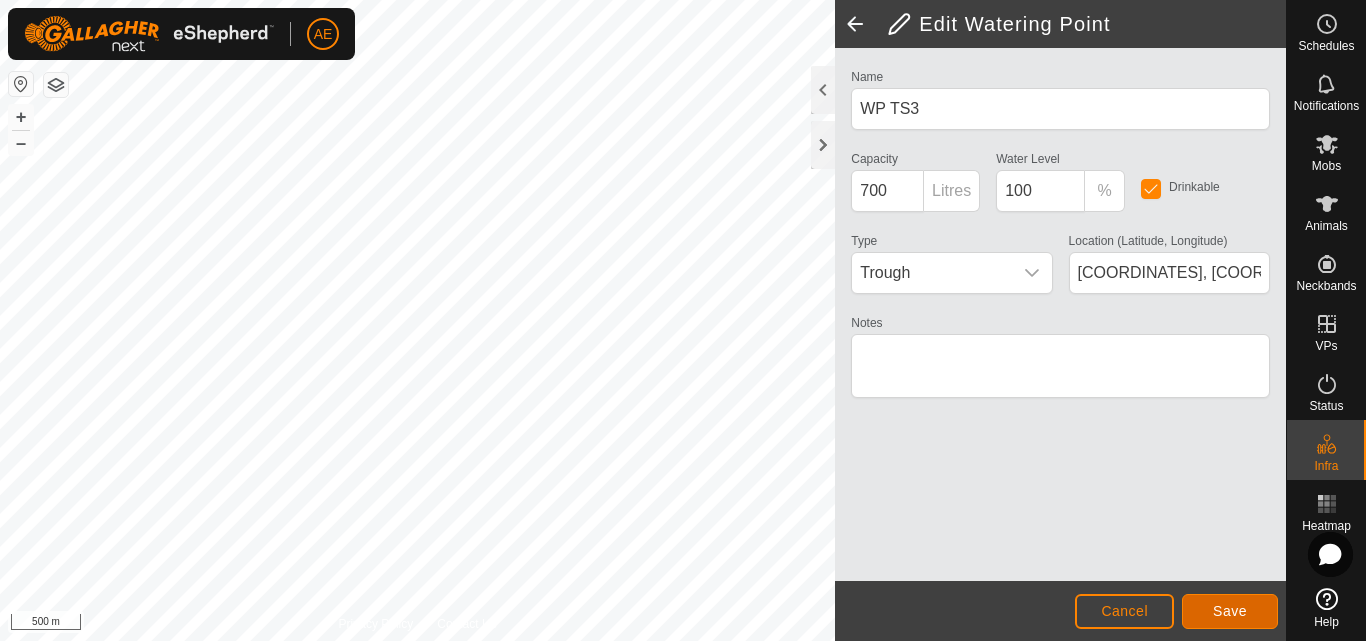 click on "Save" 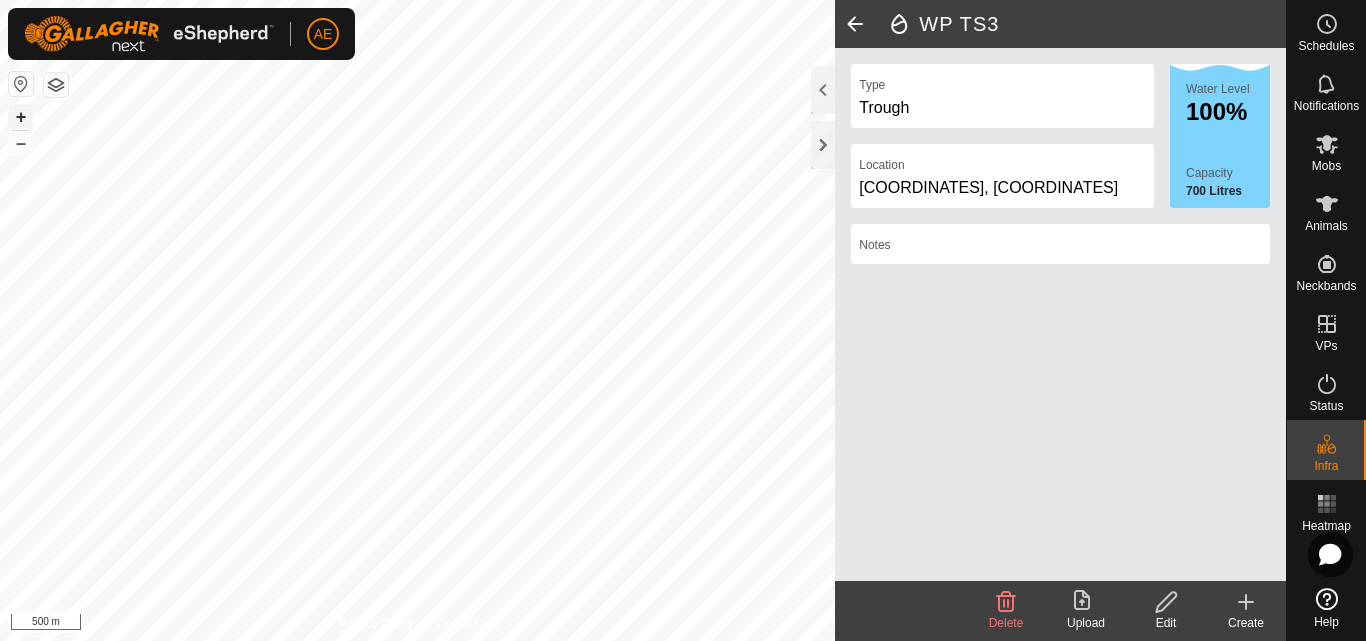 click on "+" at bounding box center [21, 117] 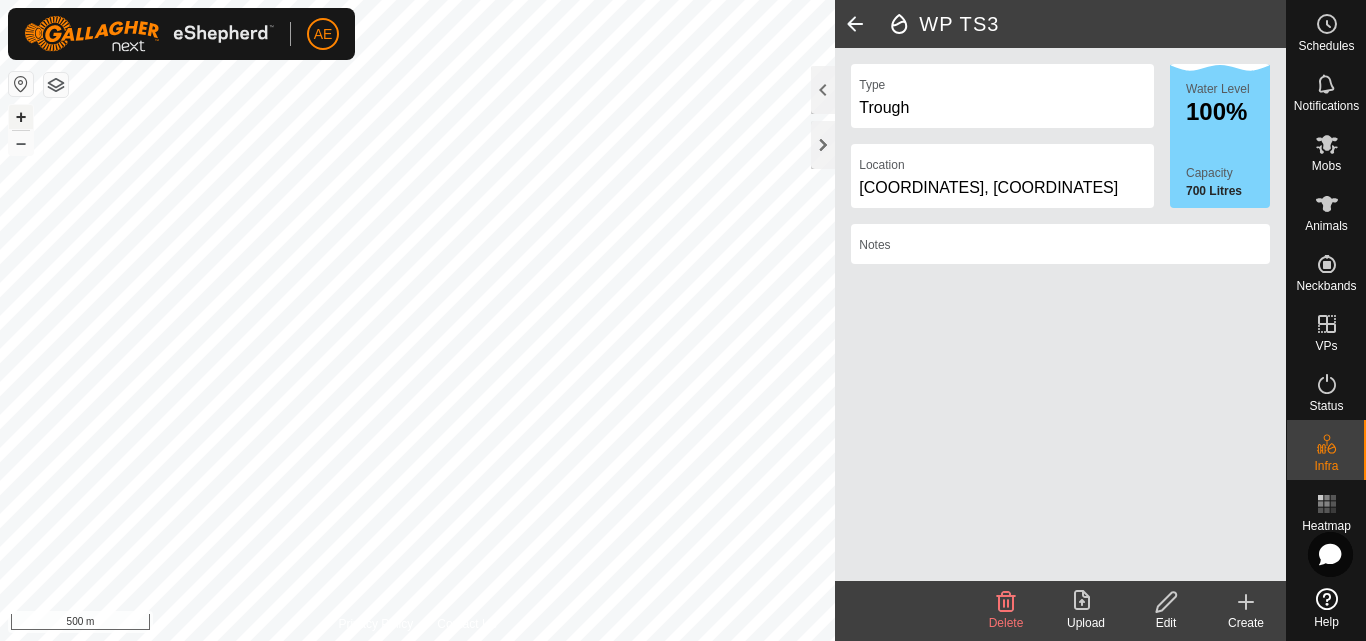 click on "+" at bounding box center [21, 117] 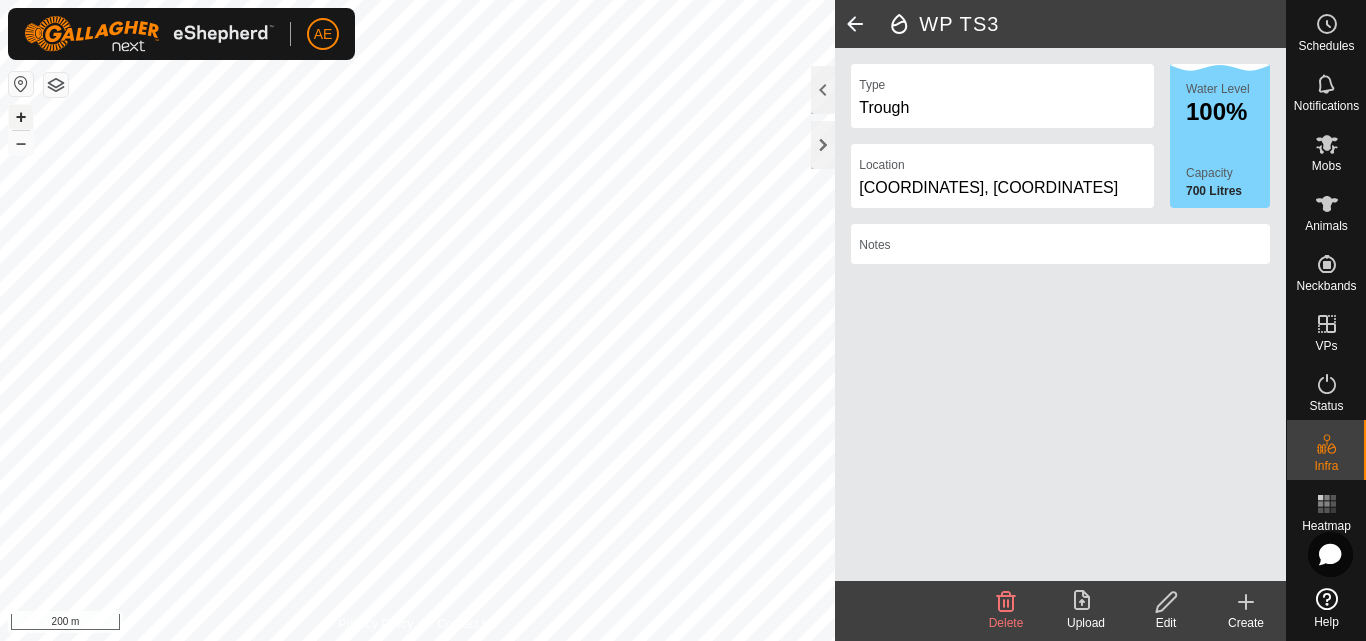 click on "+" at bounding box center [21, 117] 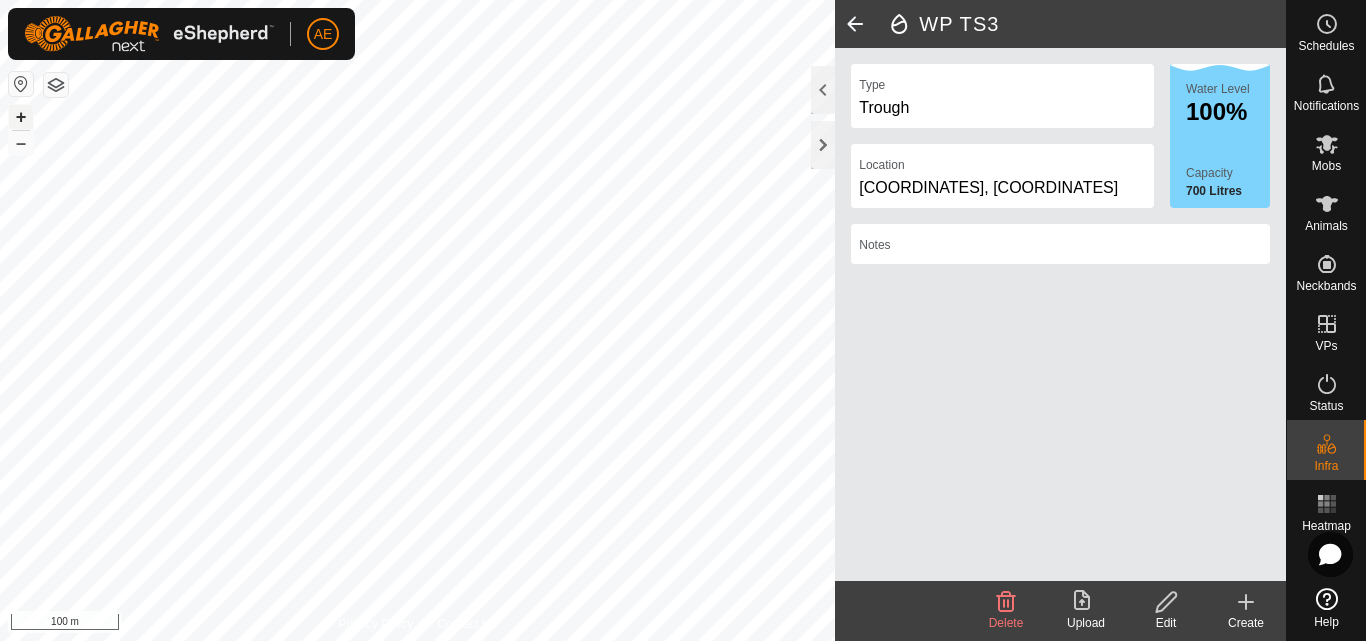 click on "+" at bounding box center [21, 117] 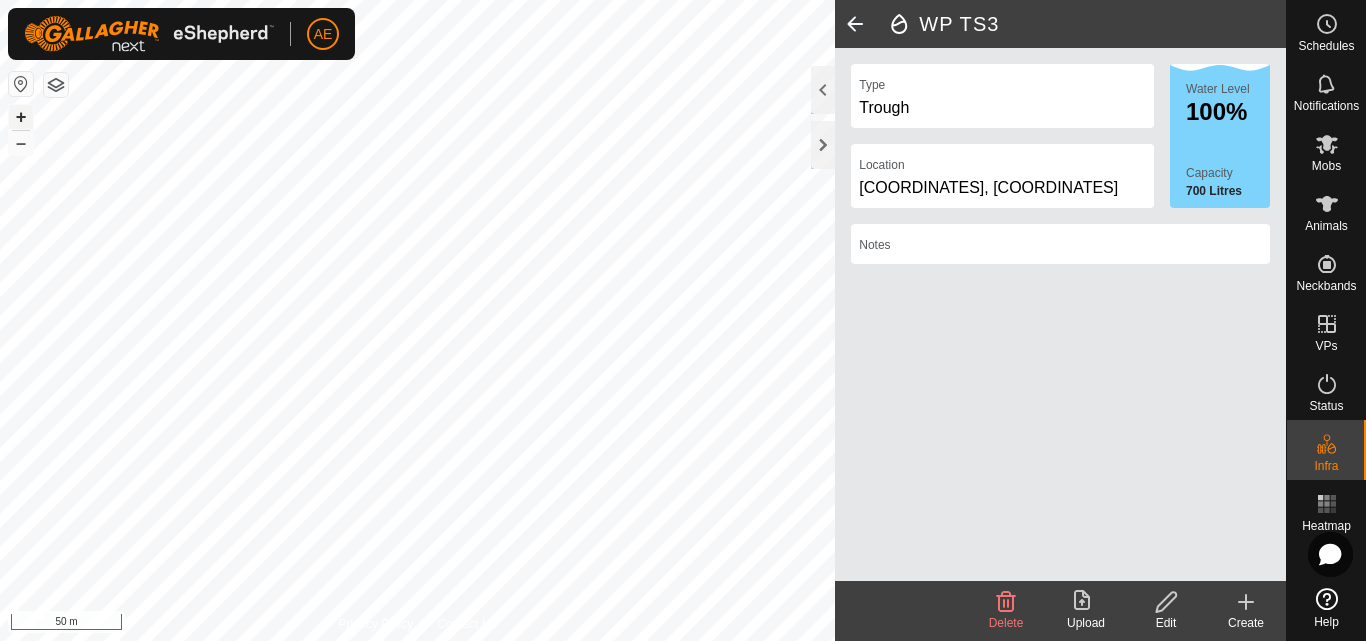 click on "+" at bounding box center [21, 117] 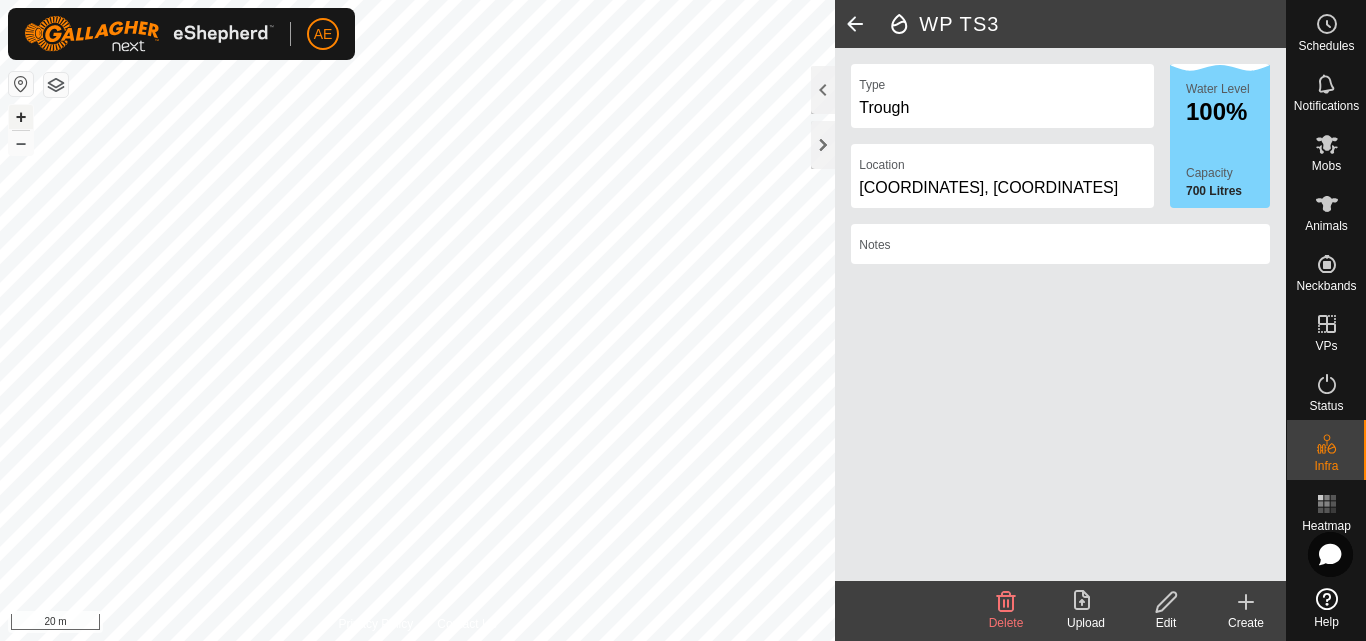click on "+" at bounding box center [21, 117] 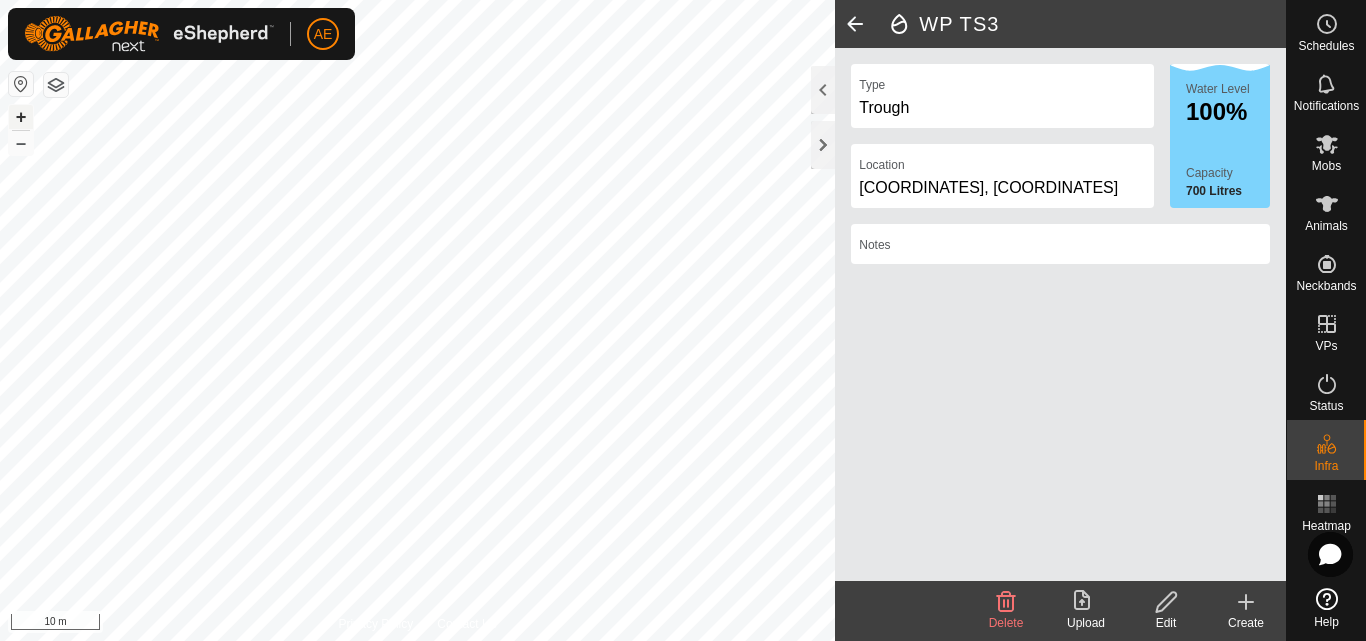 click on "+" at bounding box center [21, 117] 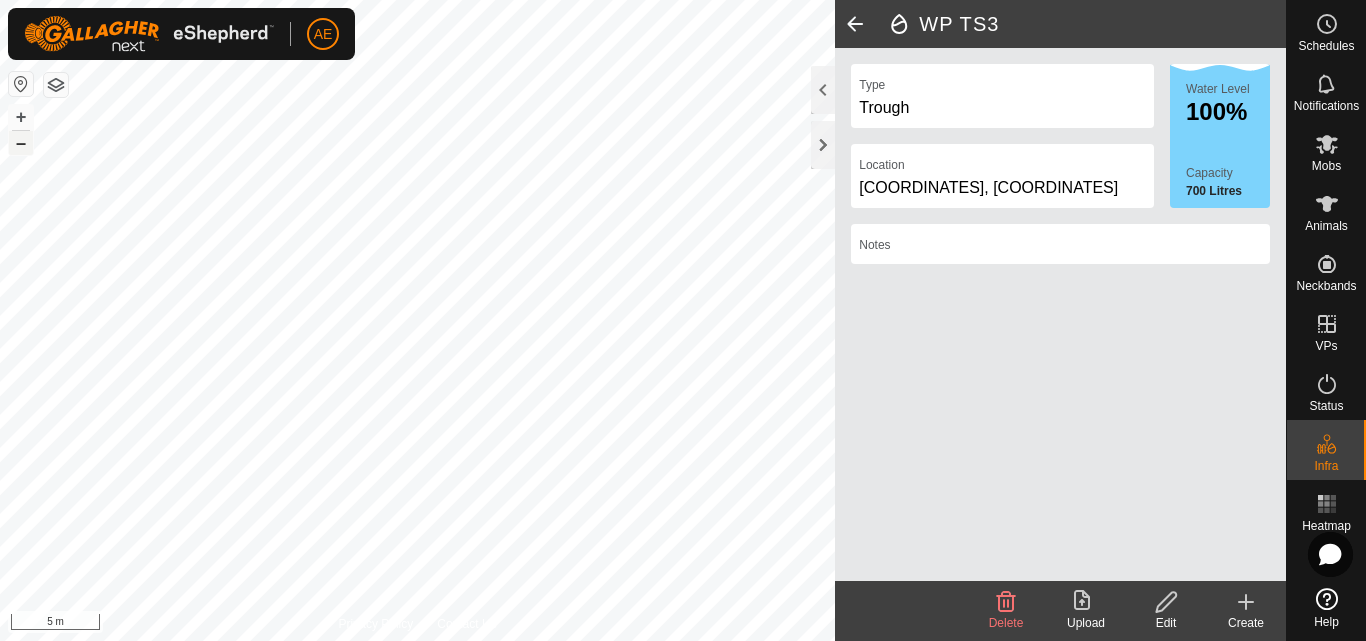 click on "–" at bounding box center [21, 143] 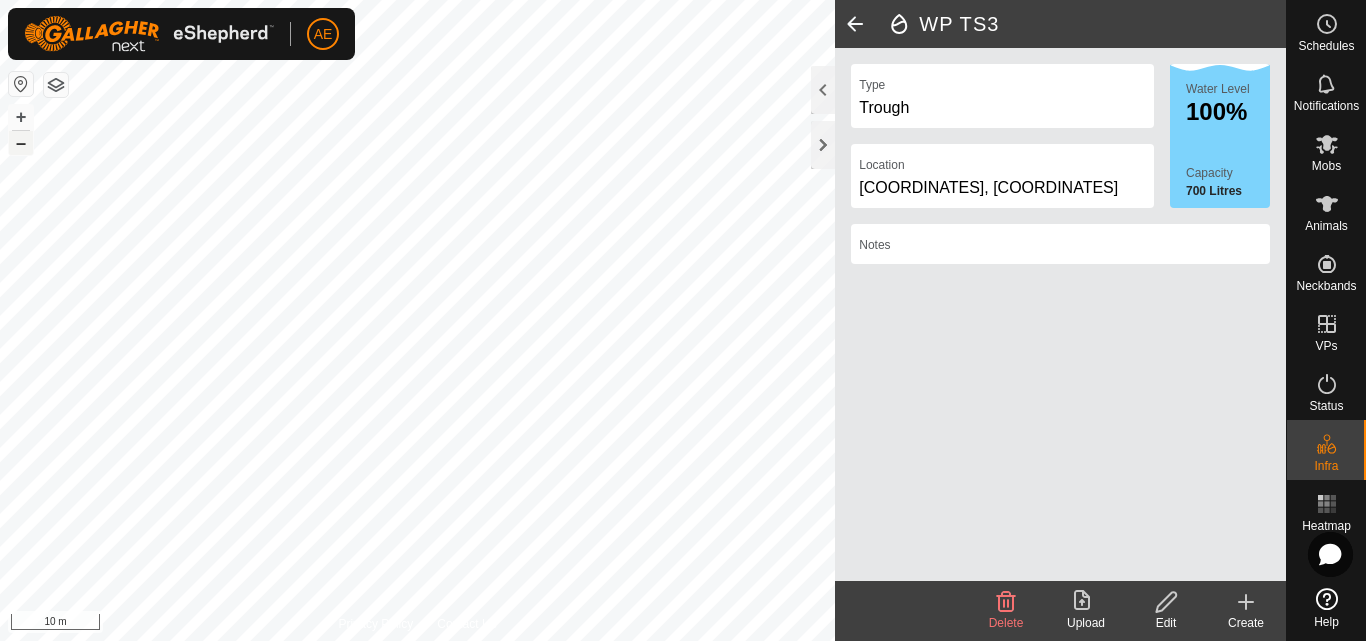 click on "–" at bounding box center (21, 143) 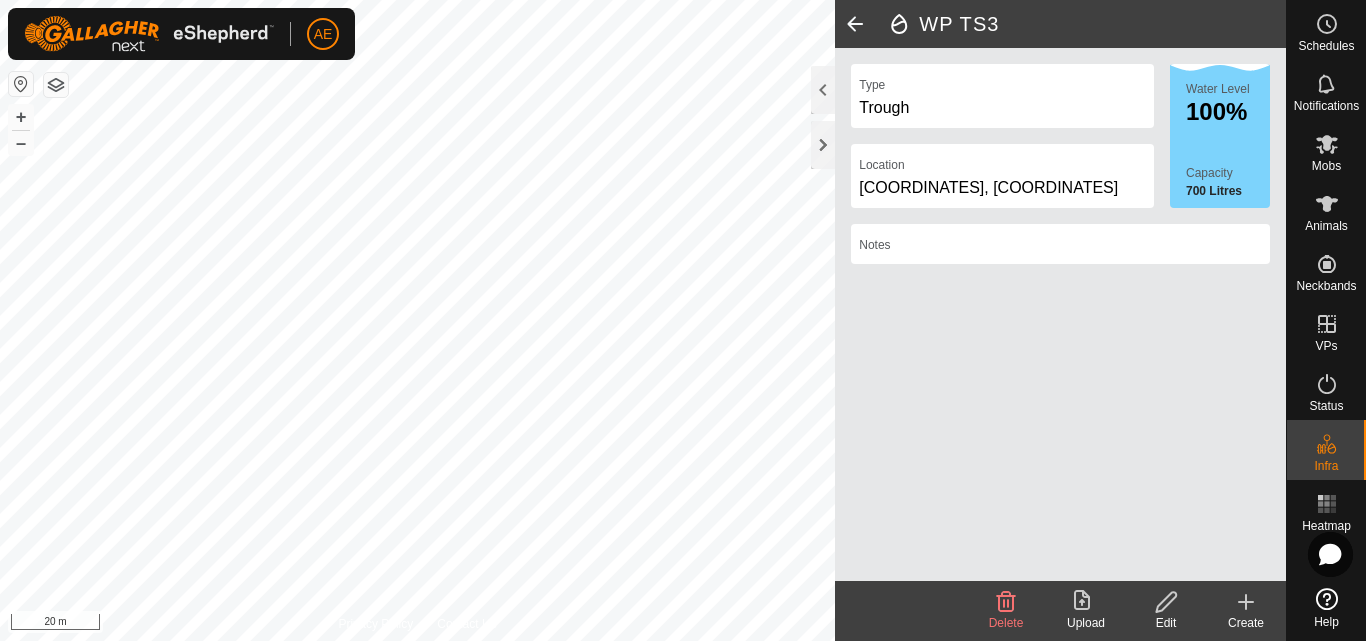 click on "Create" 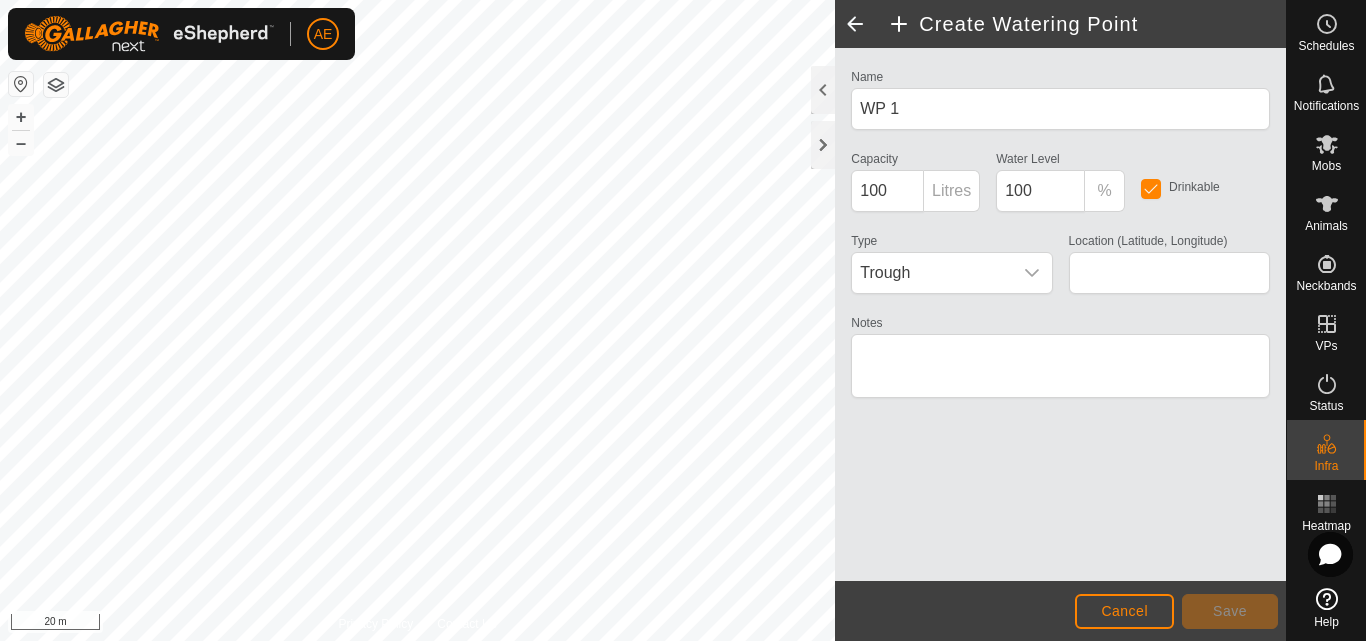 type on "-43.618057, 171.467349" 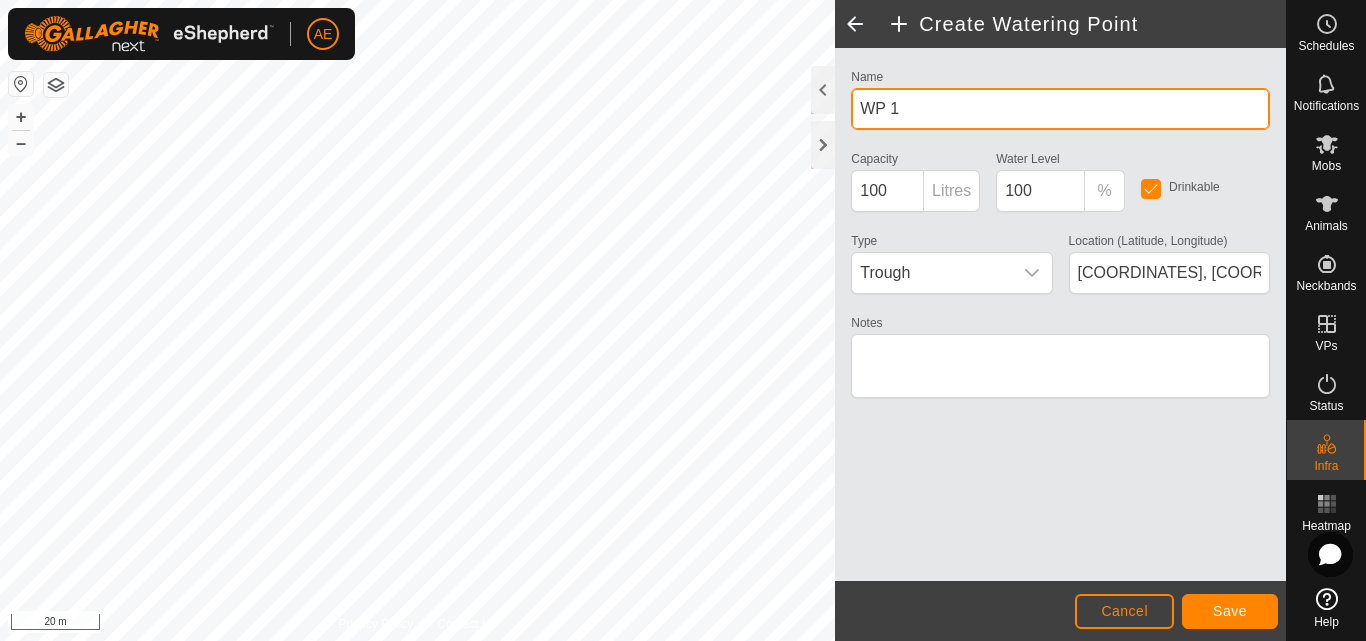 click on "WP 1" at bounding box center (1060, 109) 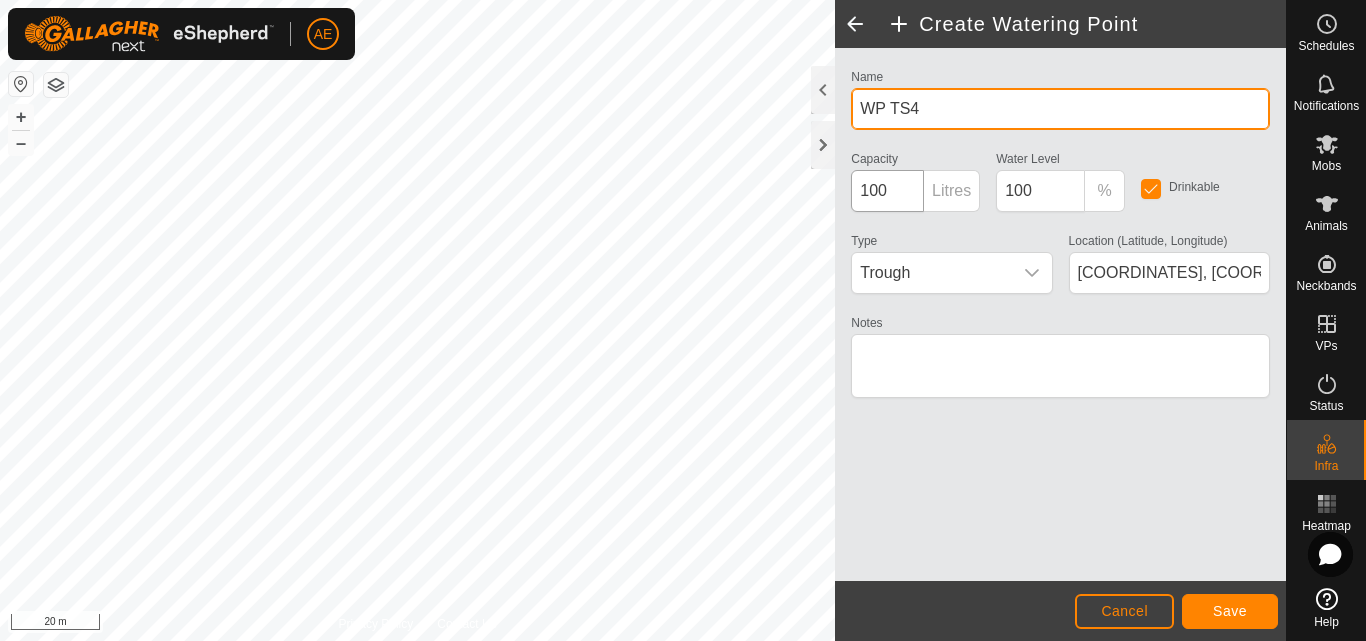 type on "WP TS4" 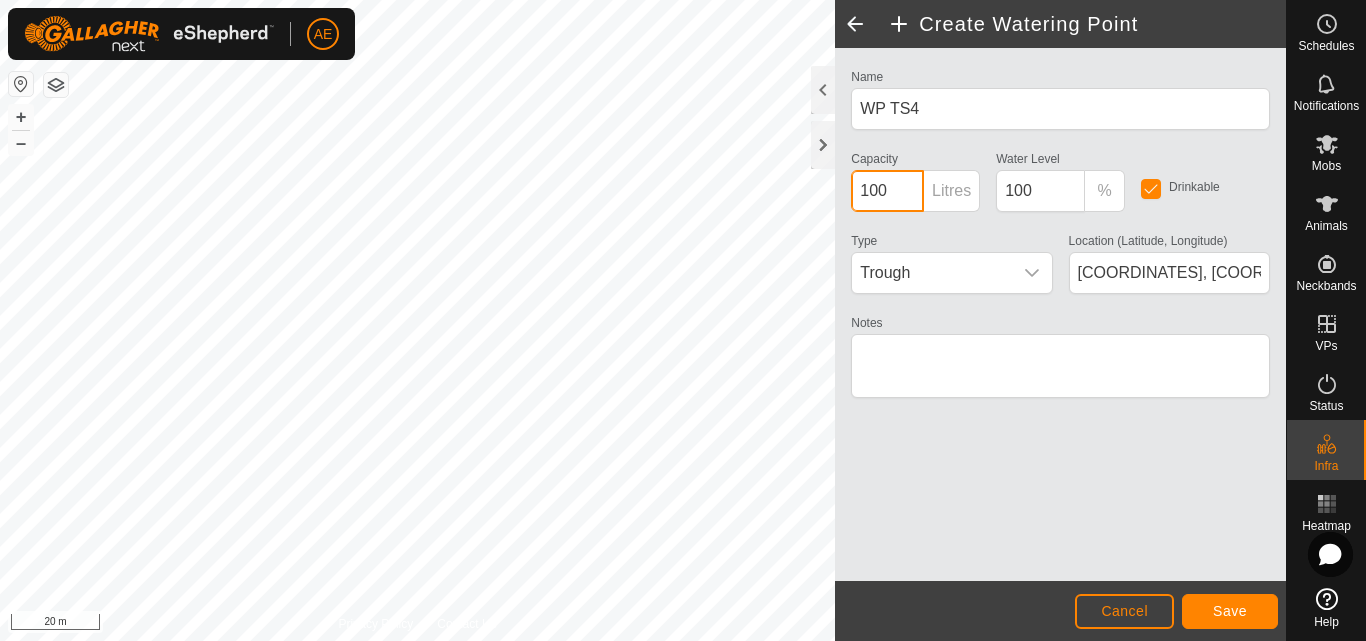 click on "100" at bounding box center (887, 191) 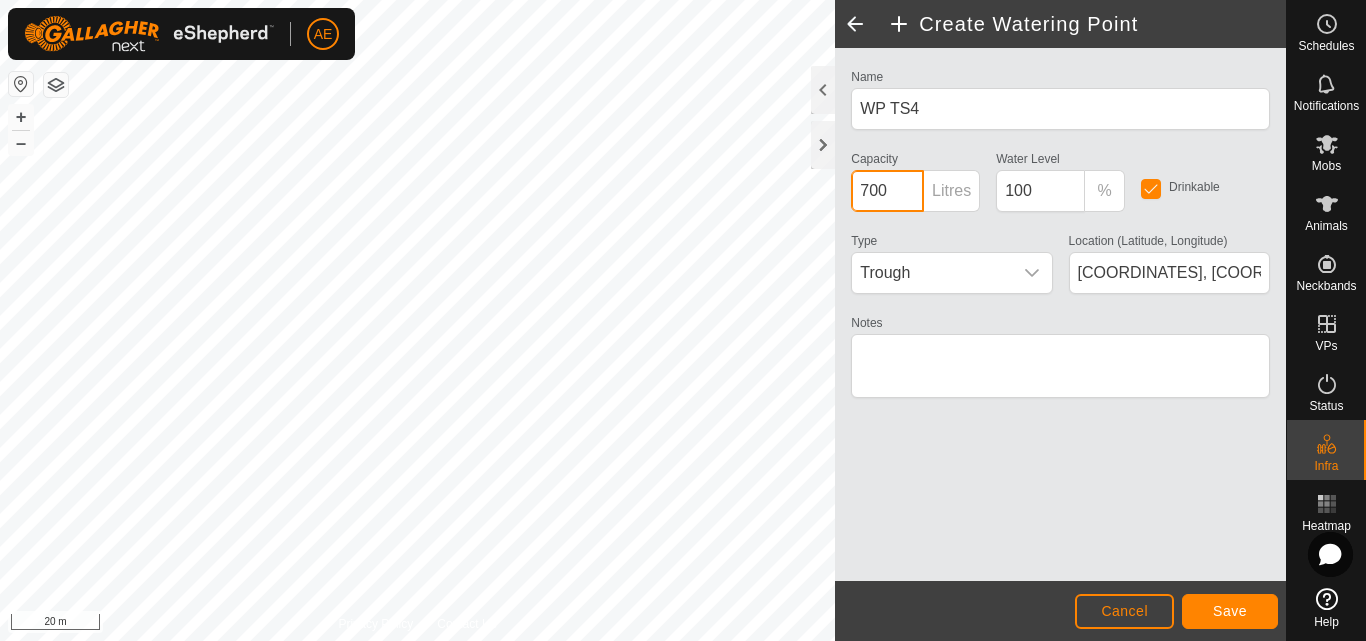 type on "700" 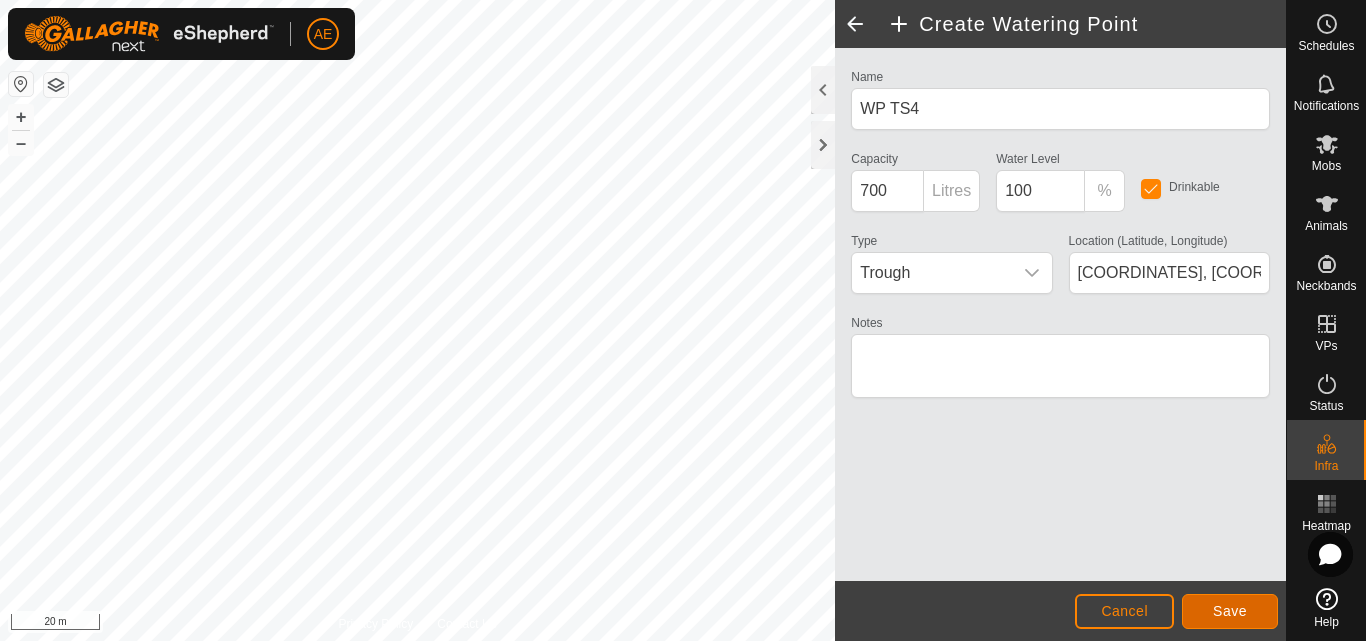 click on "Save" 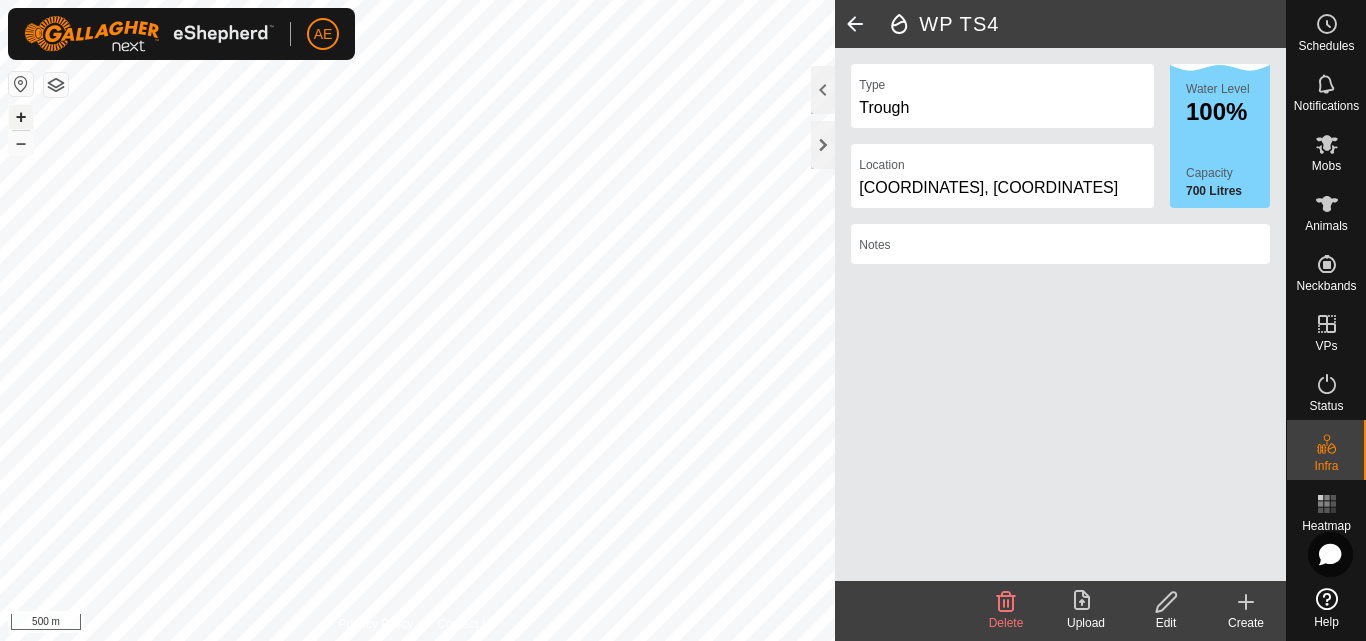 click on "+" at bounding box center [21, 117] 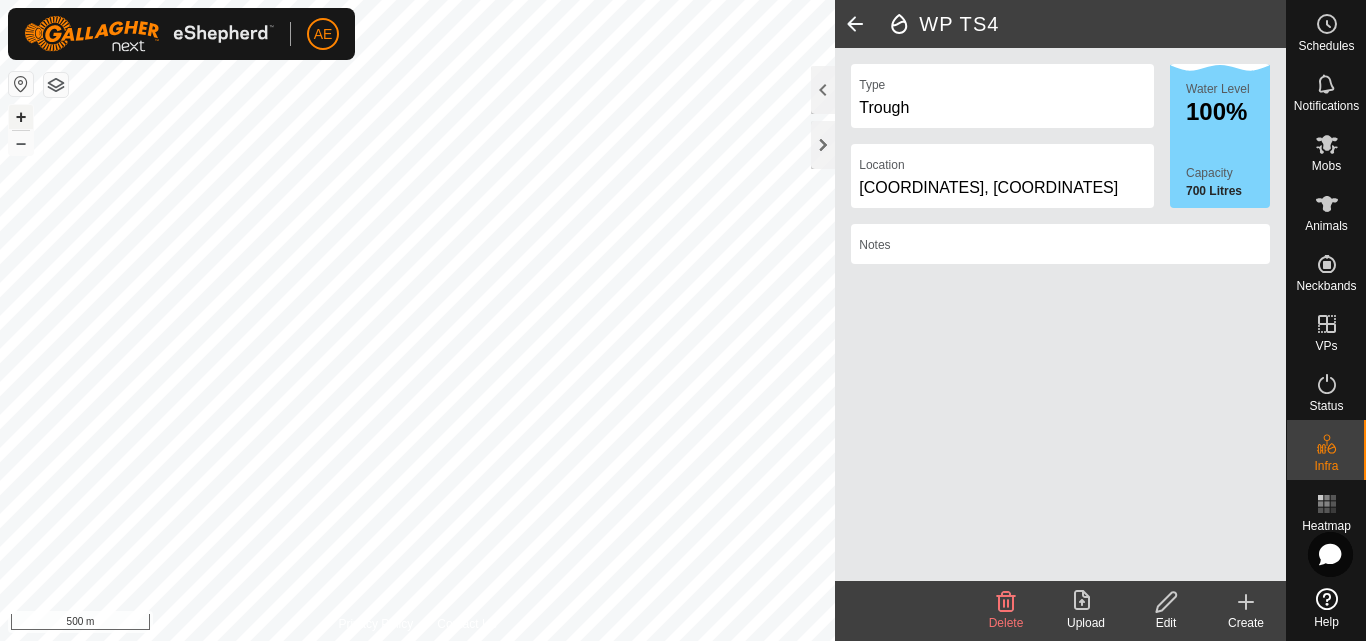 click on "+" at bounding box center (21, 117) 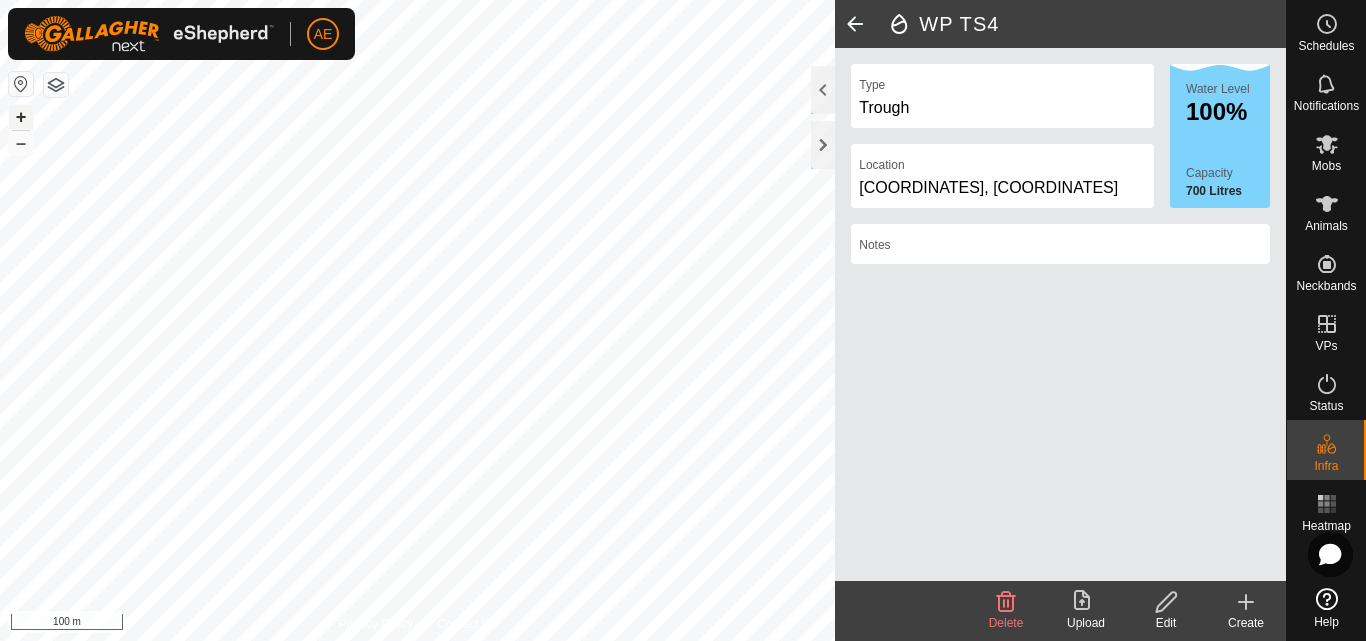 click on "+" at bounding box center (21, 117) 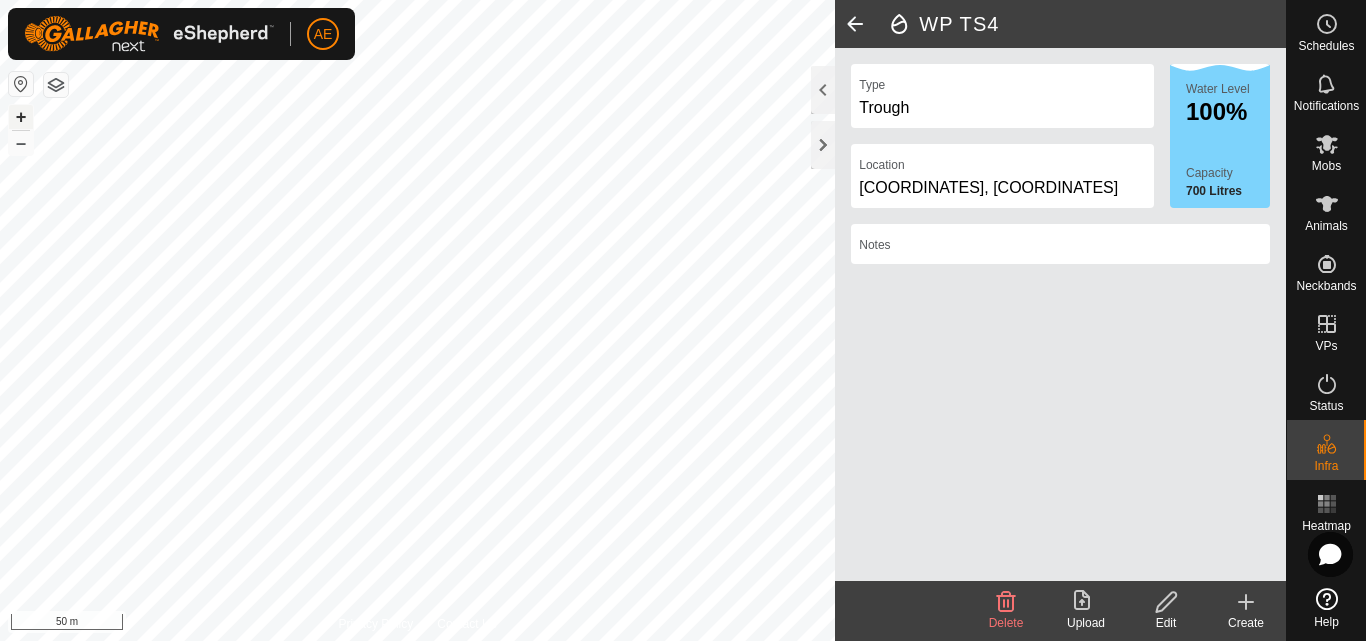 click on "+" at bounding box center [21, 117] 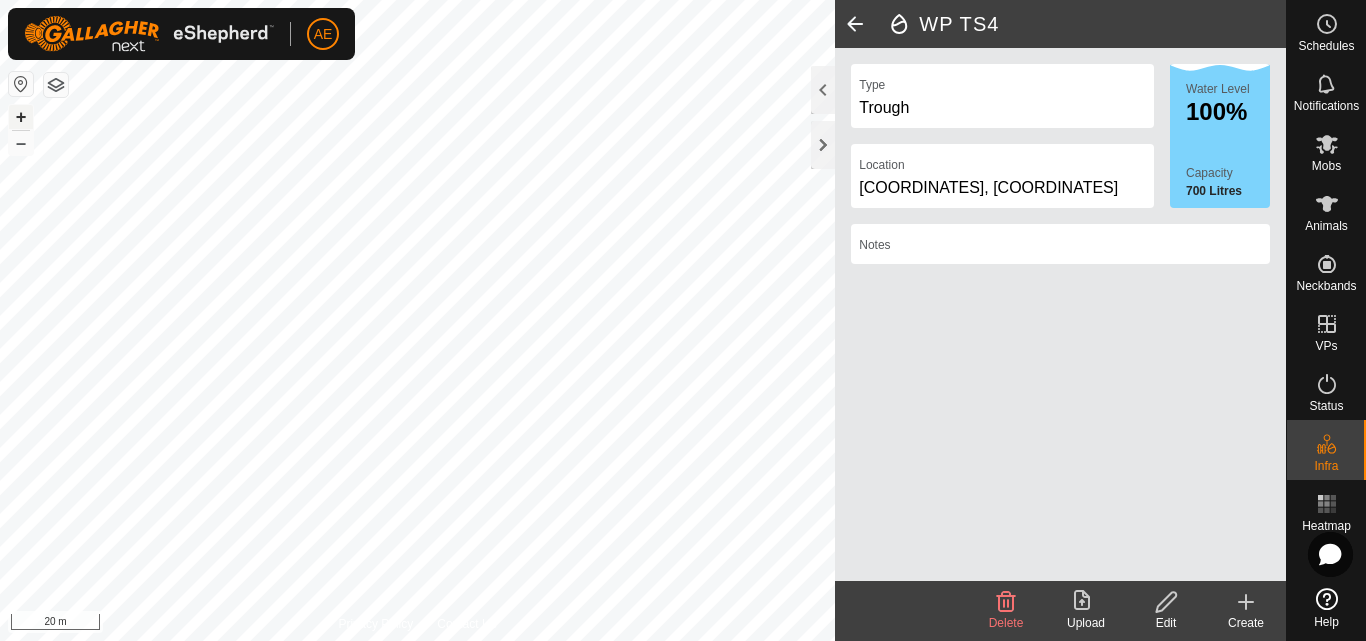 click on "+" at bounding box center (21, 117) 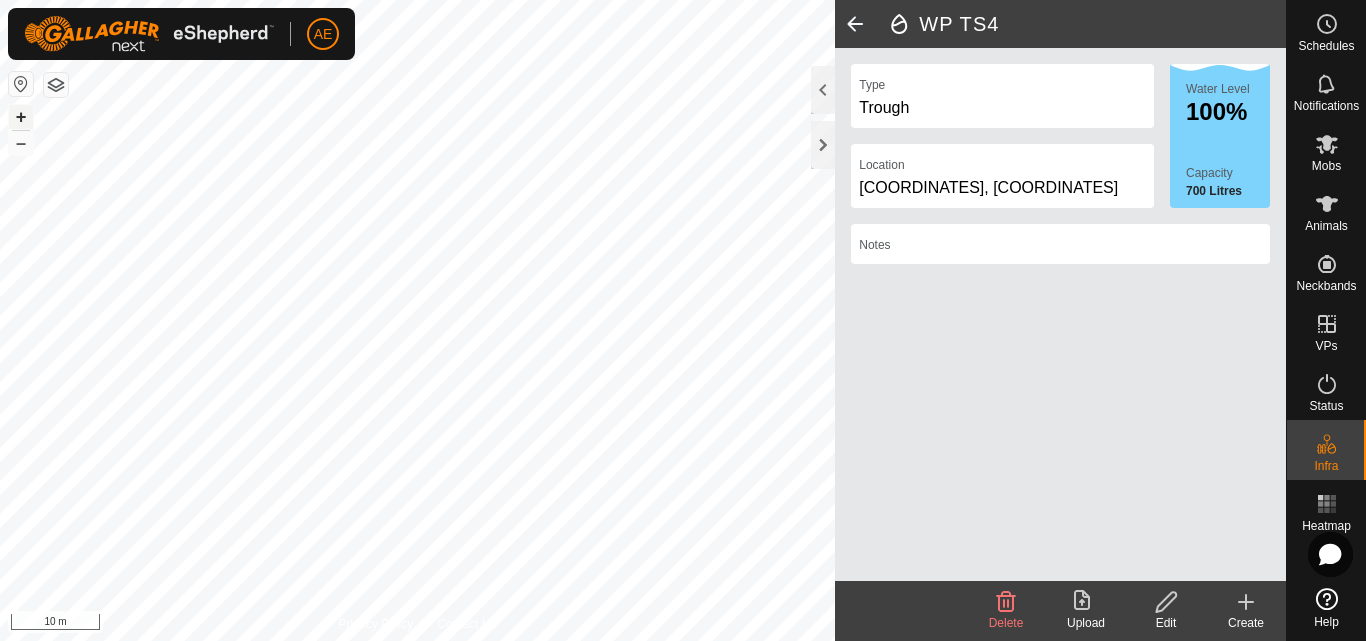 click on "+" at bounding box center [21, 117] 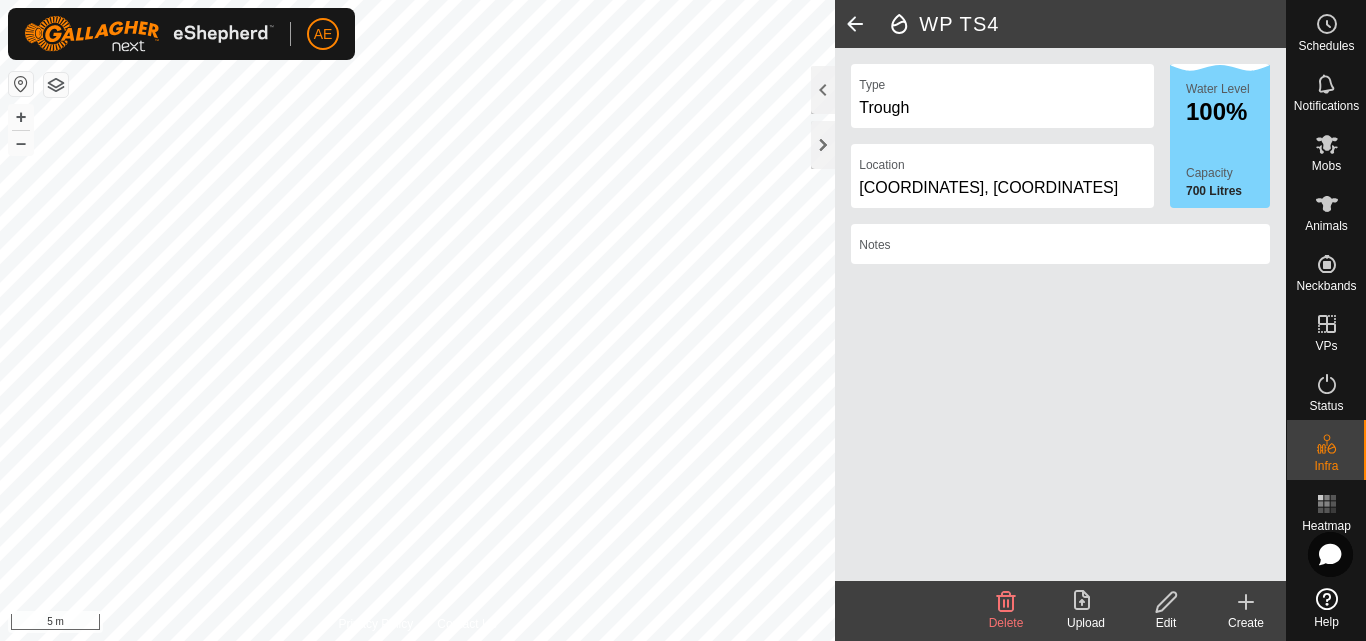 click 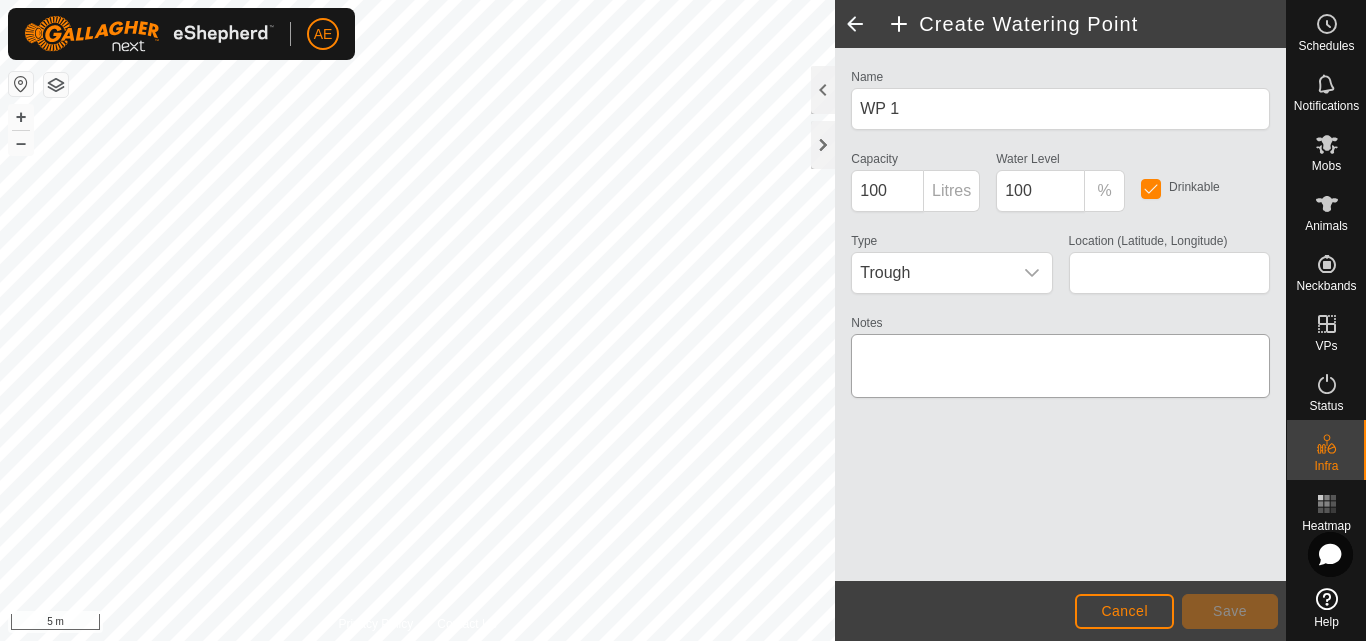 type on "-43.617241, 171.468016" 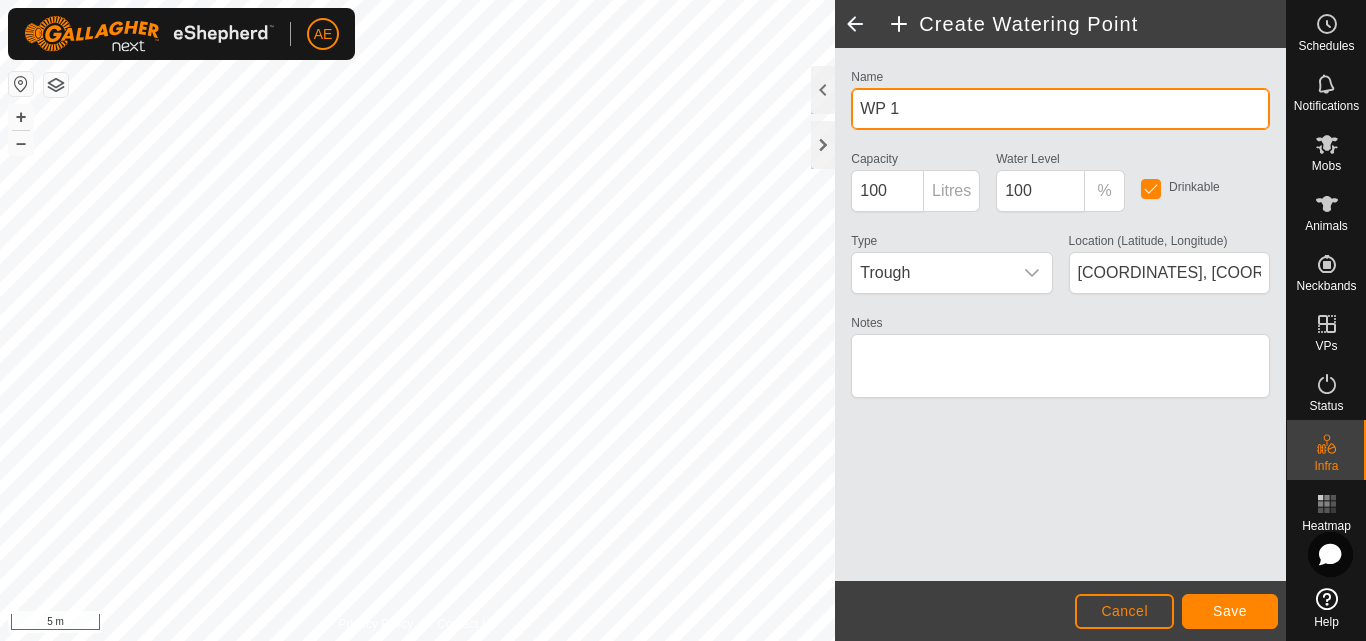 click on "WP 1" at bounding box center [1060, 109] 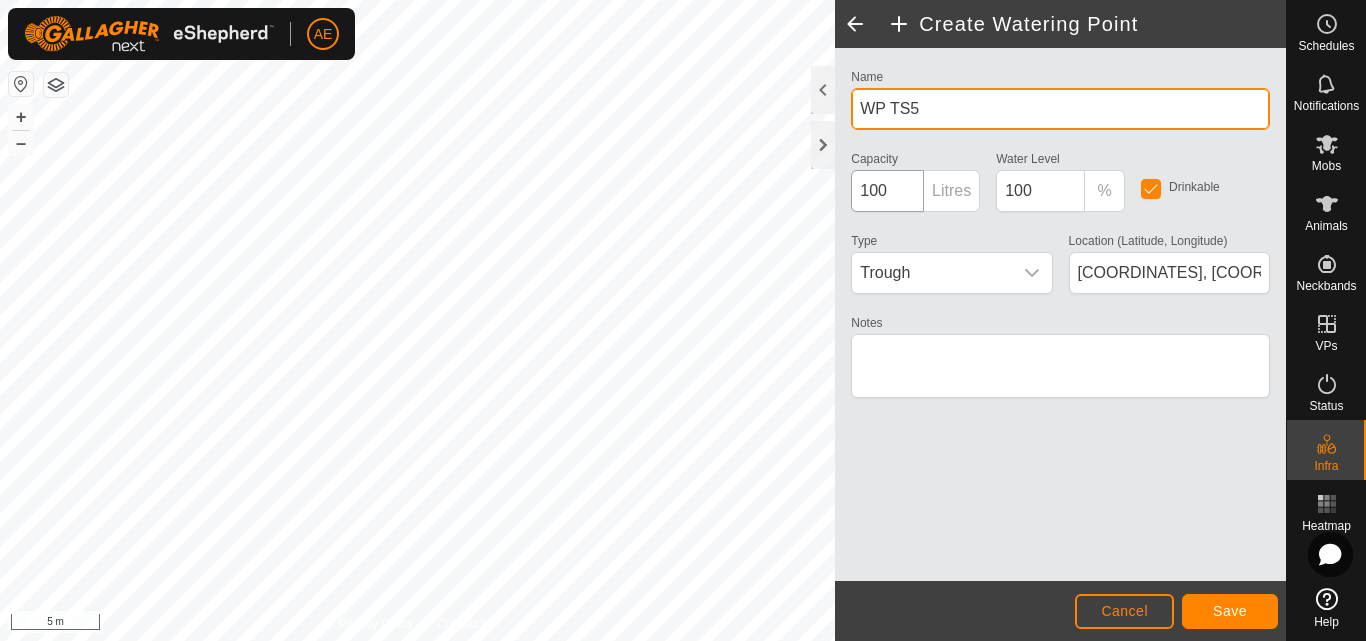type on "WP TS5" 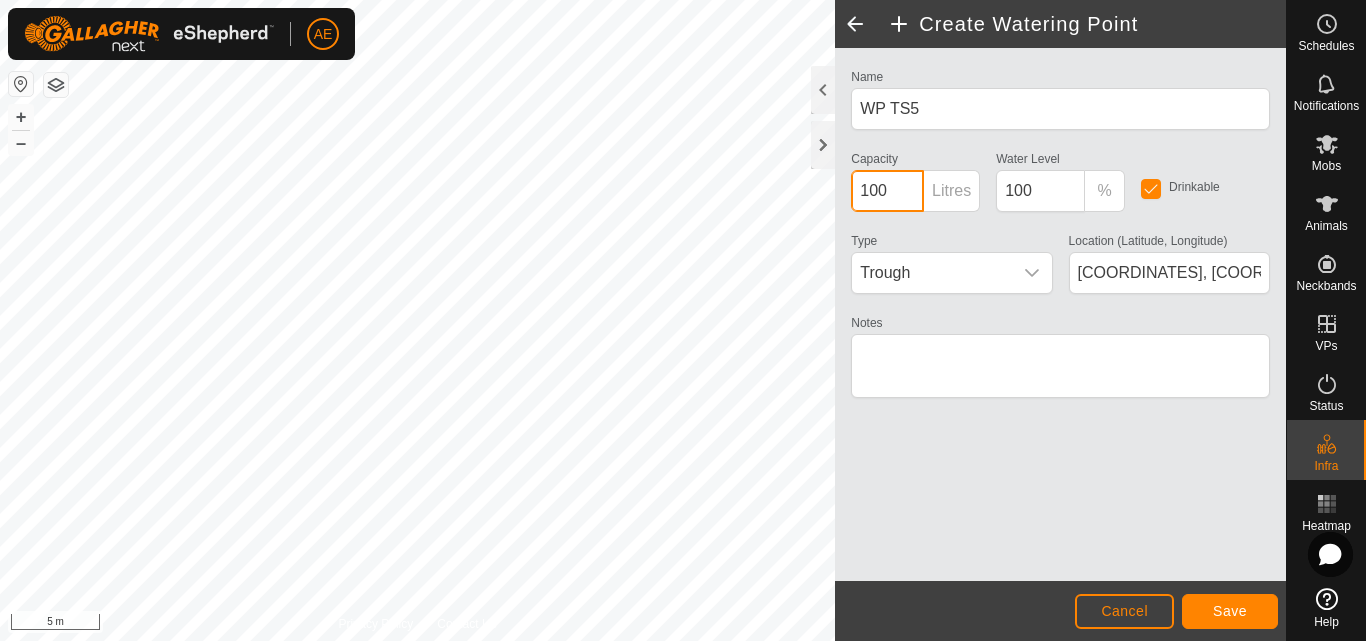 click on "100" at bounding box center [887, 191] 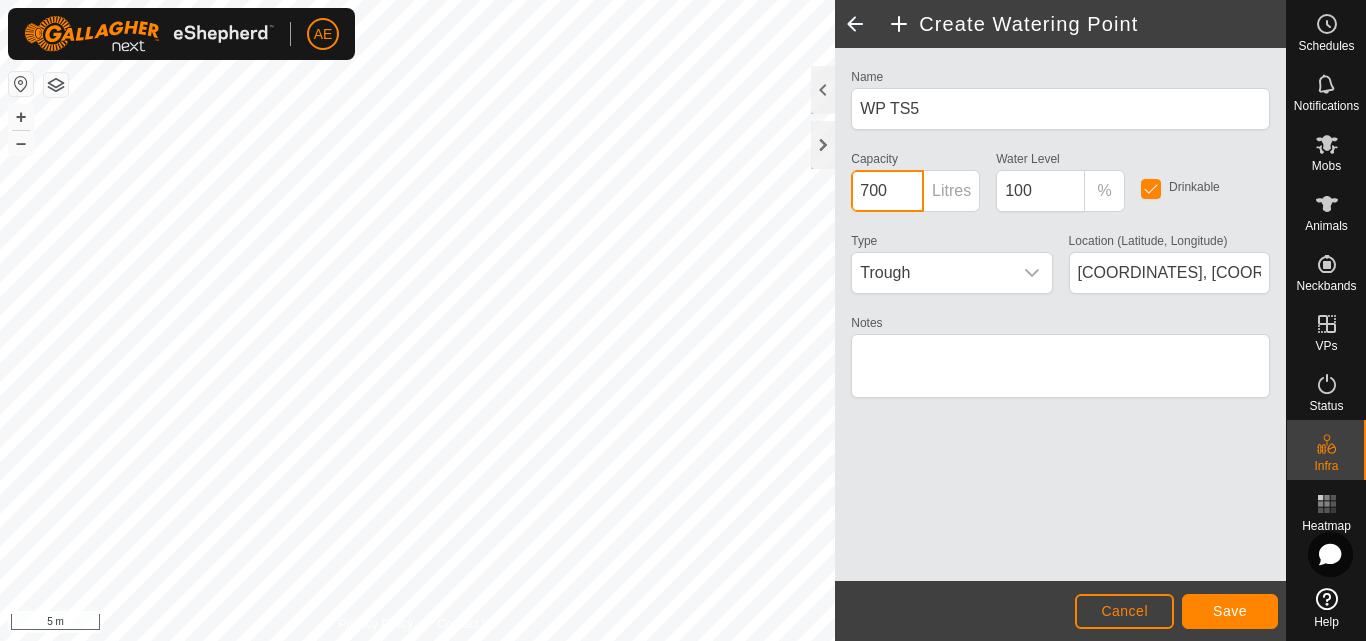 type on "700" 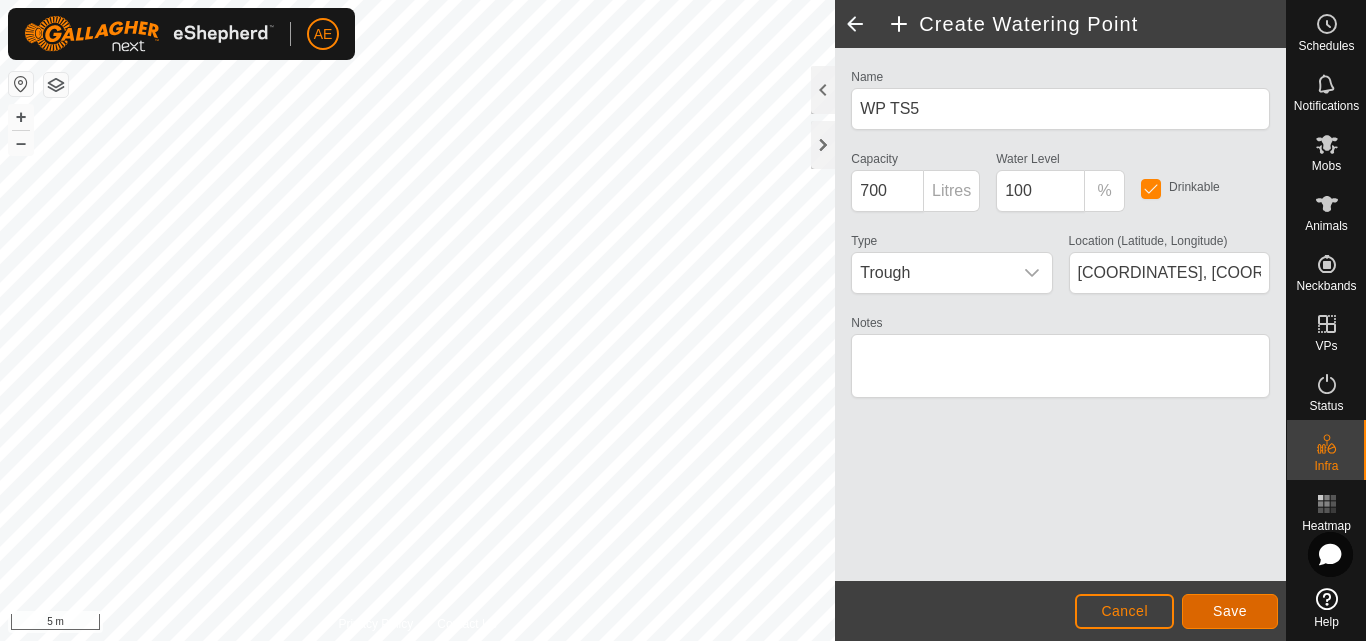 click on "Save" 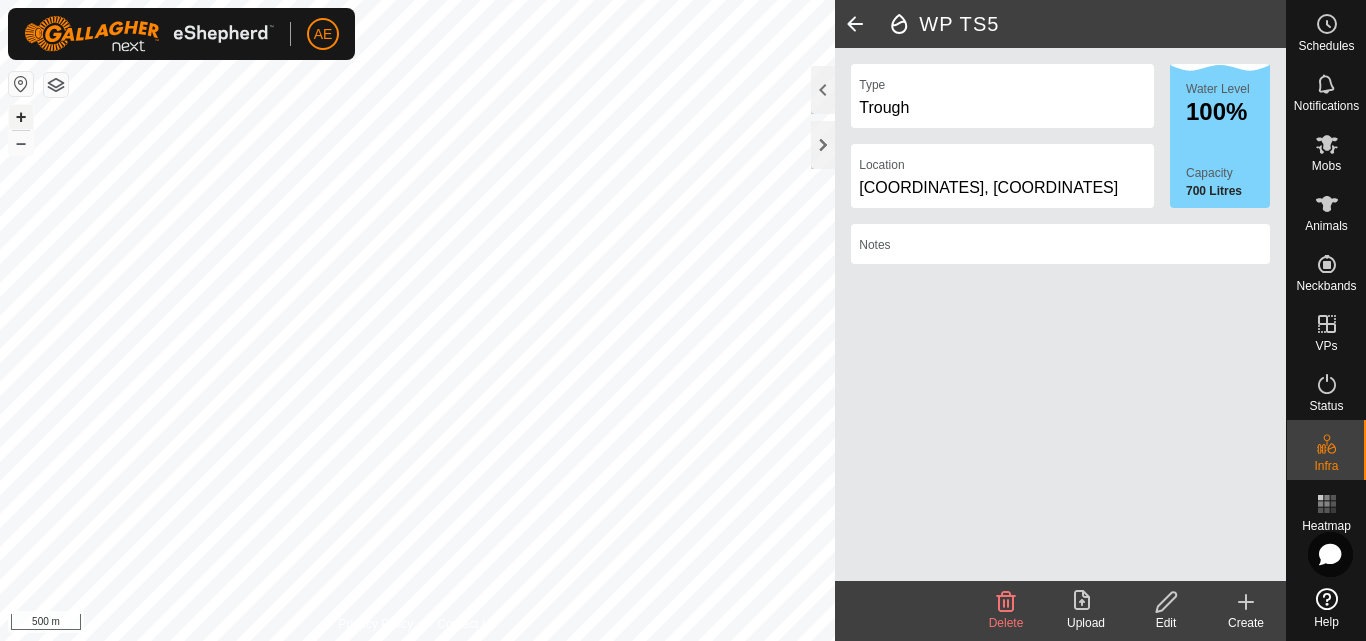 click on "+" at bounding box center (21, 117) 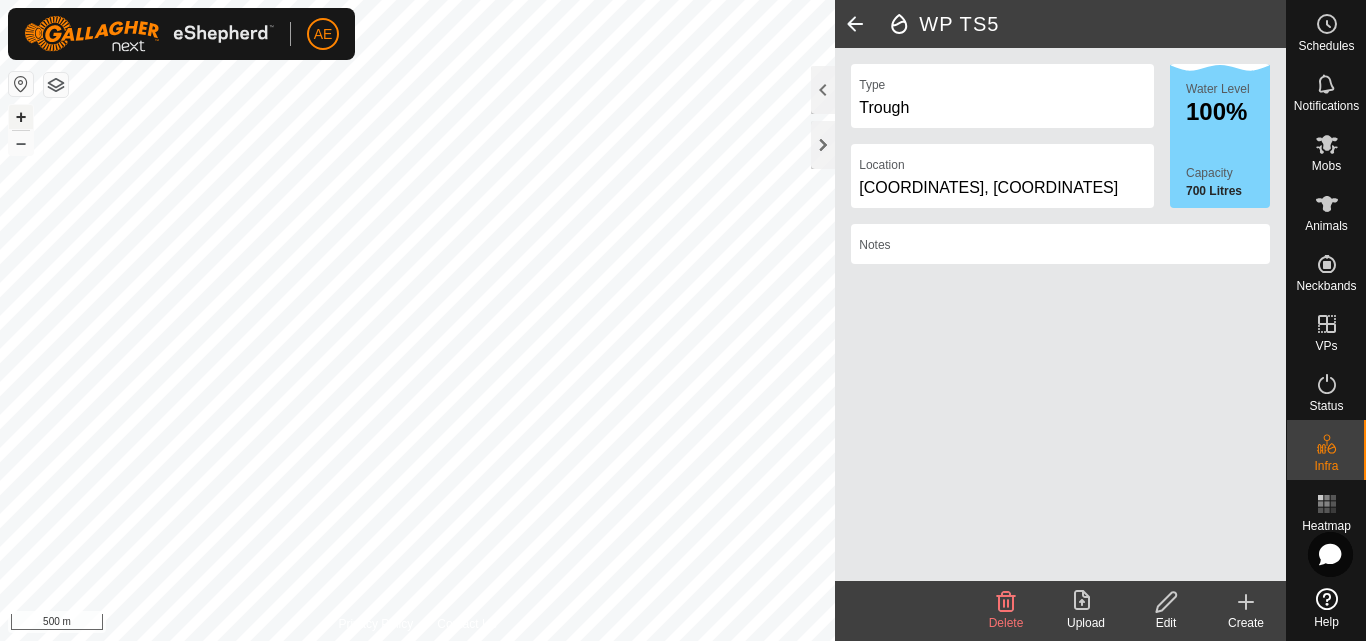 click on "+" at bounding box center (21, 117) 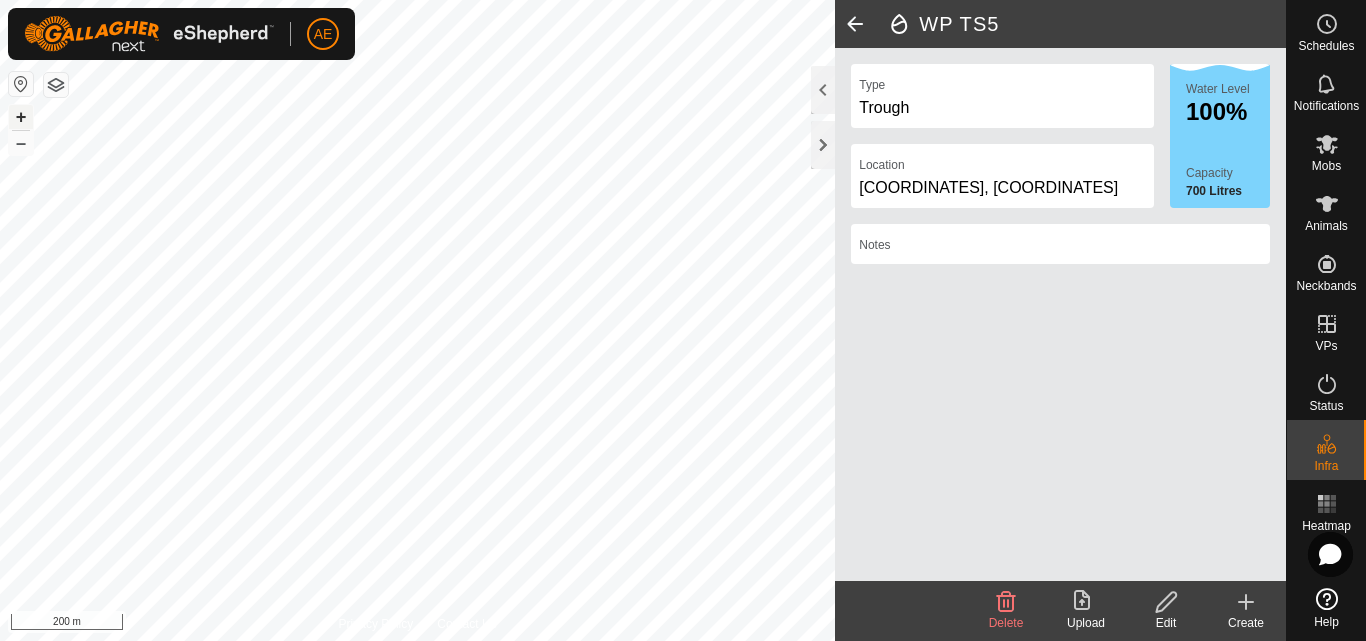 click on "+" at bounding box center [21, 117] 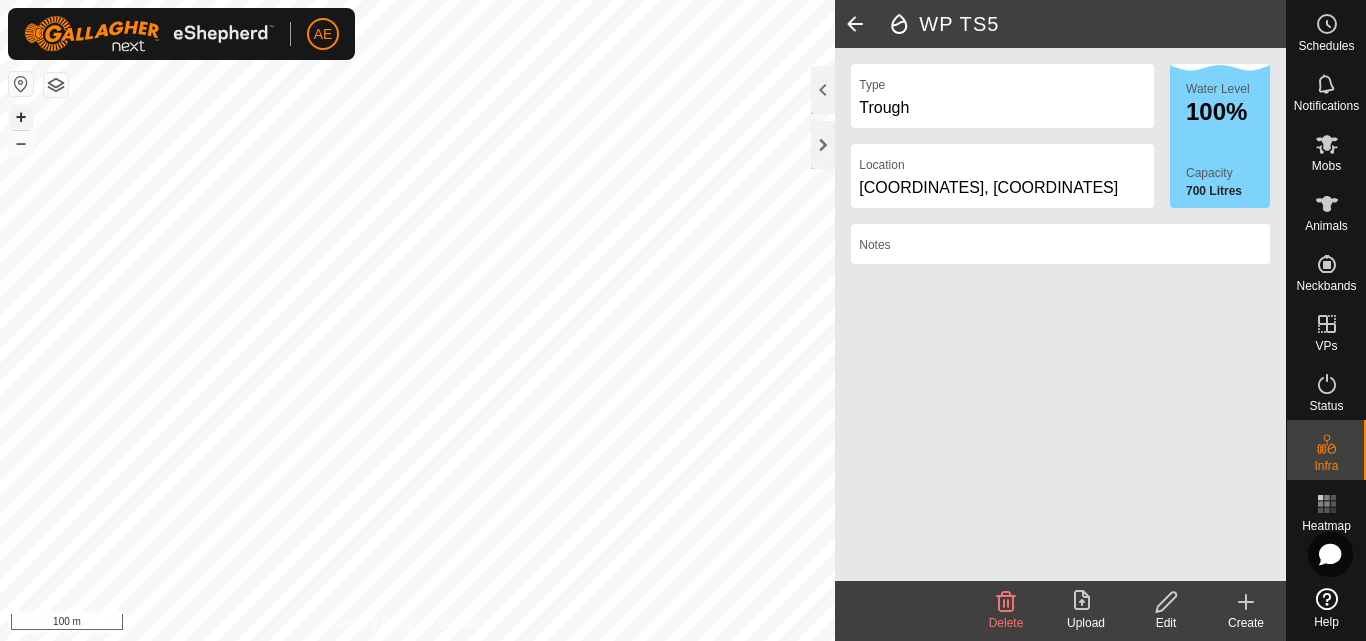 click on "+" at bounding box center [21, 117] 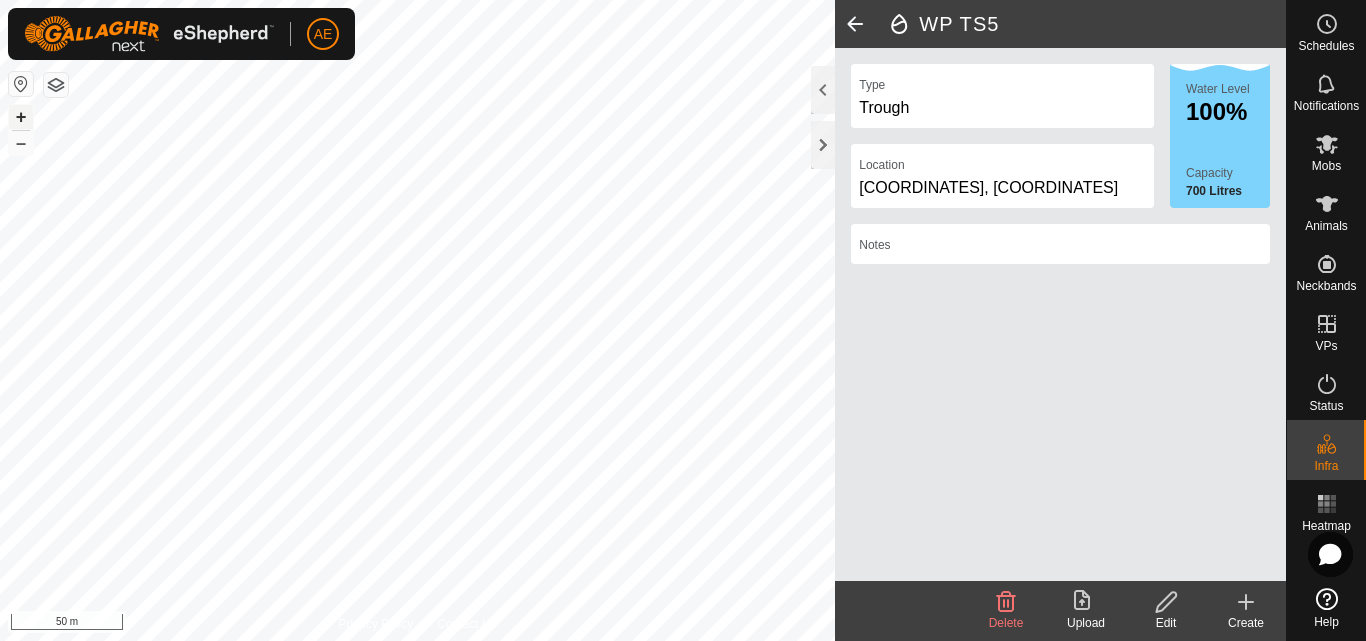click on "+" at bounding box center [21, 117] 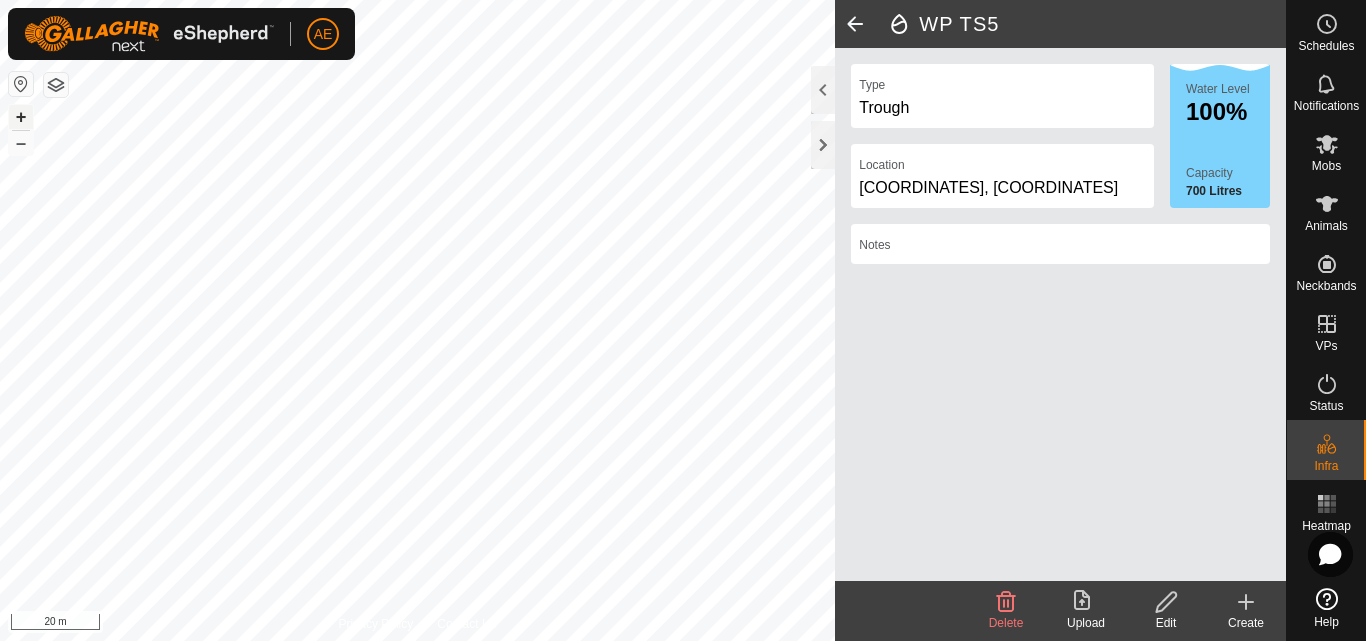 click on "+" at bounding box center (21, 117) 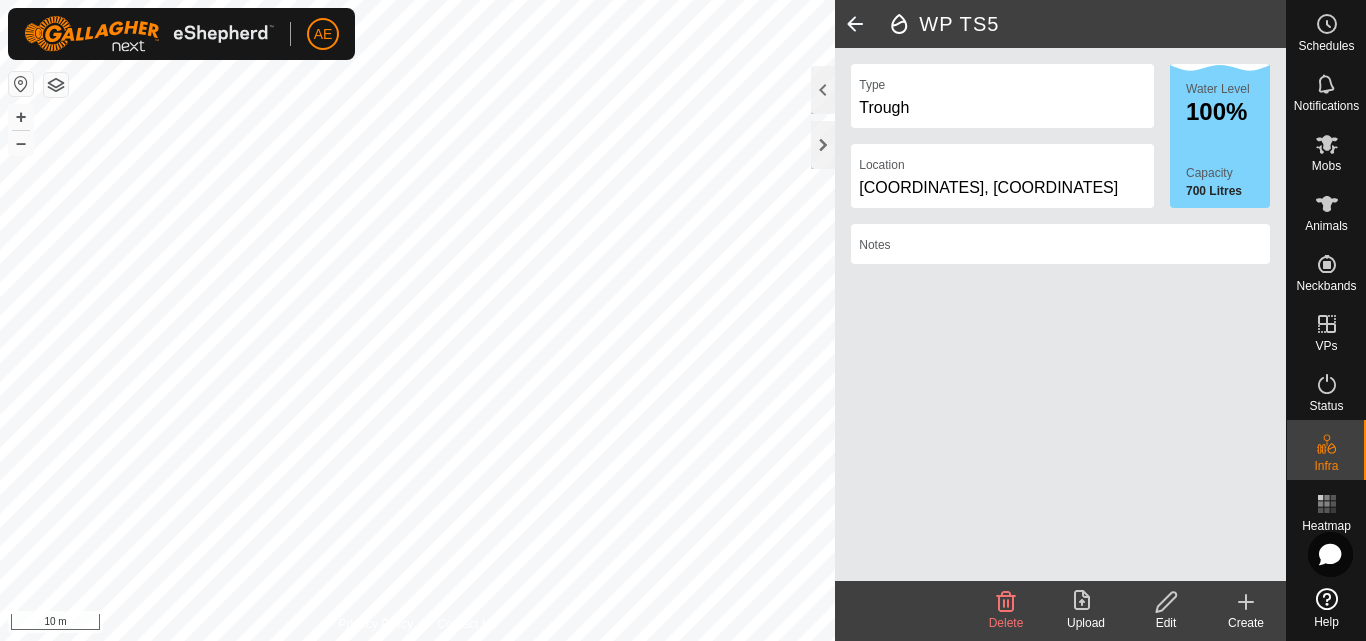 click on "Create" 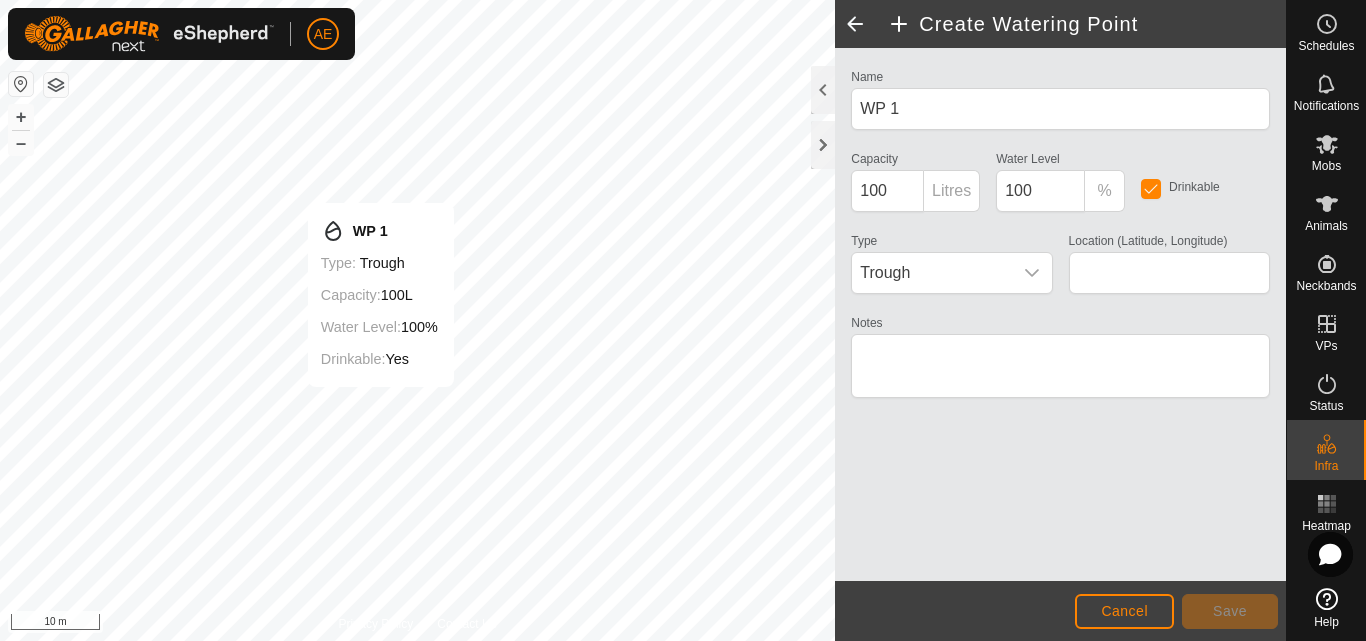 type on "-43.616373, 171.468741" 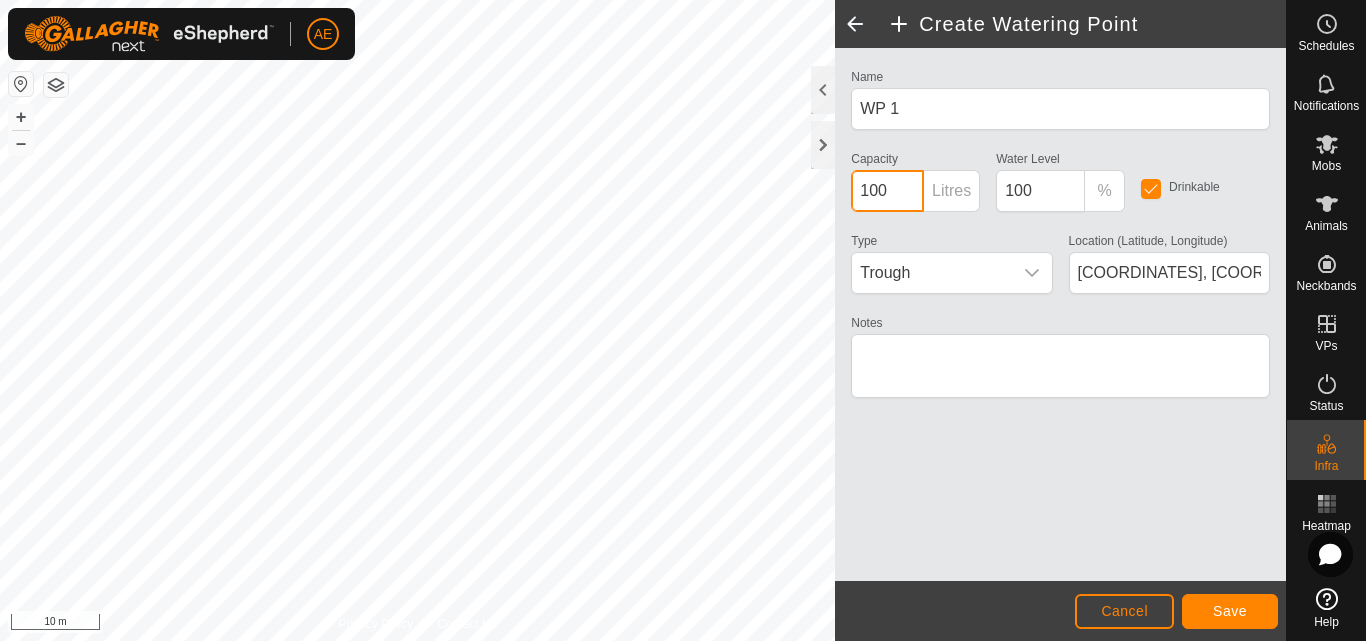 click on "100" at bounding box center (887, 191) 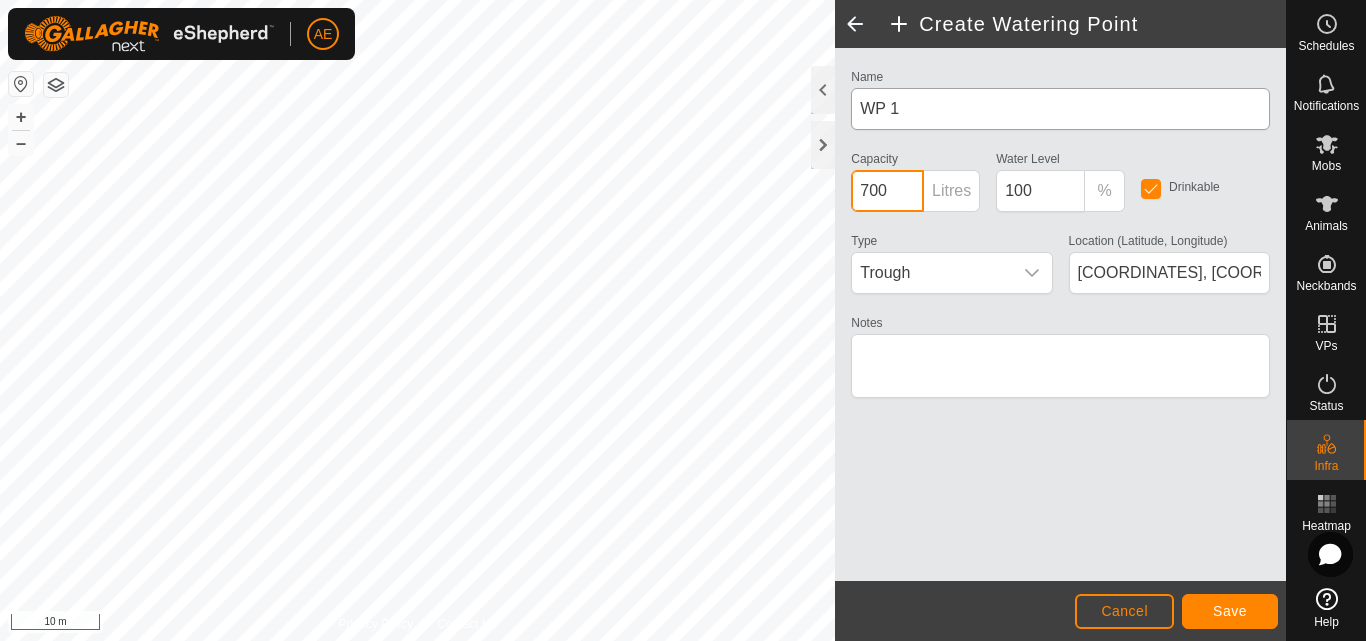 type on "700" 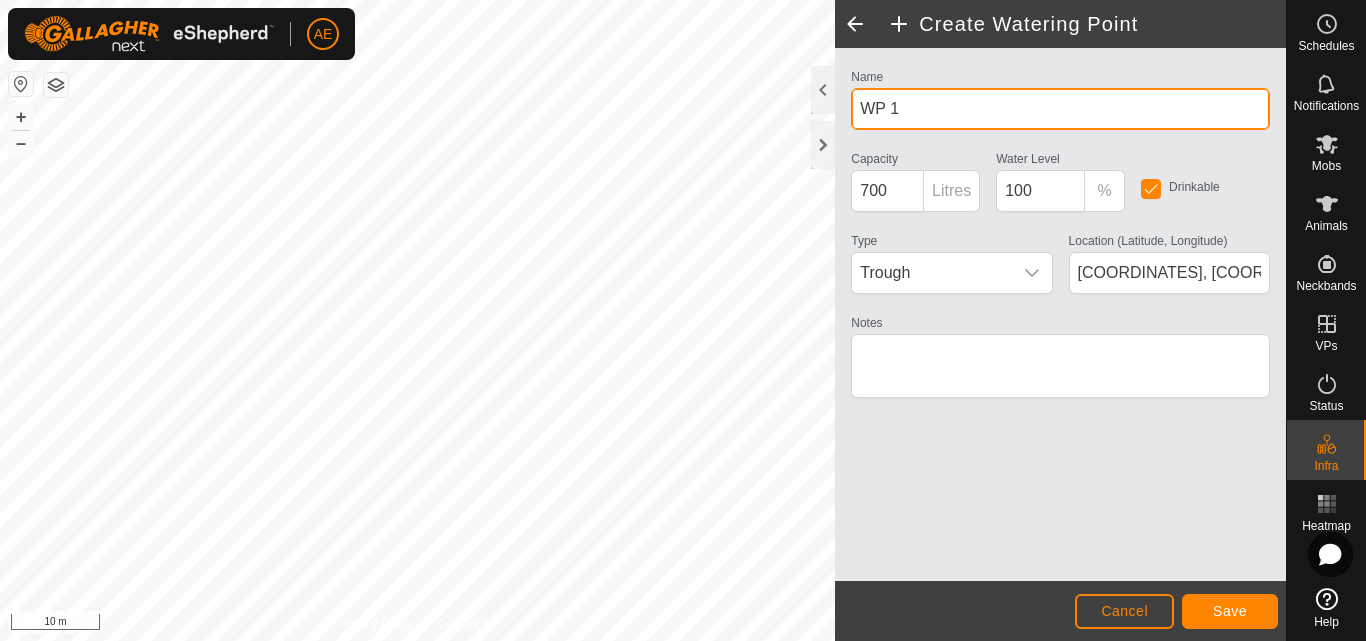 click on "WP 1" at bounding box center (1060, 109) 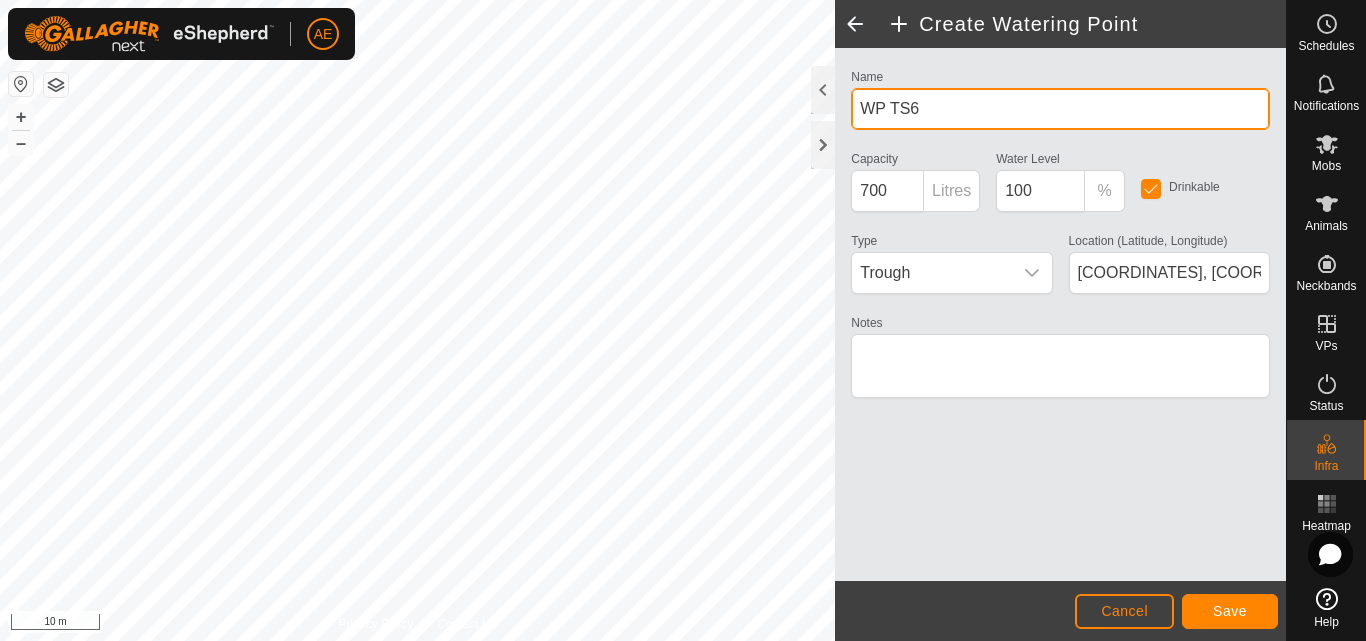 type on "WP TS6" 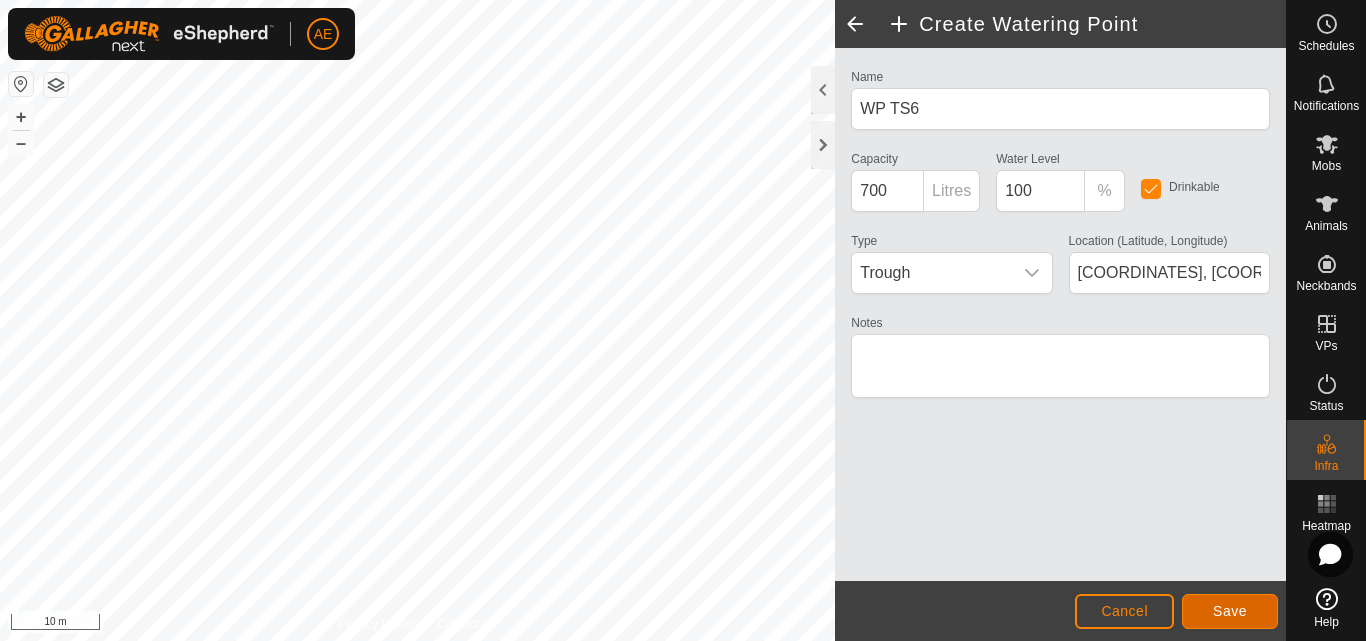 click on "Save" 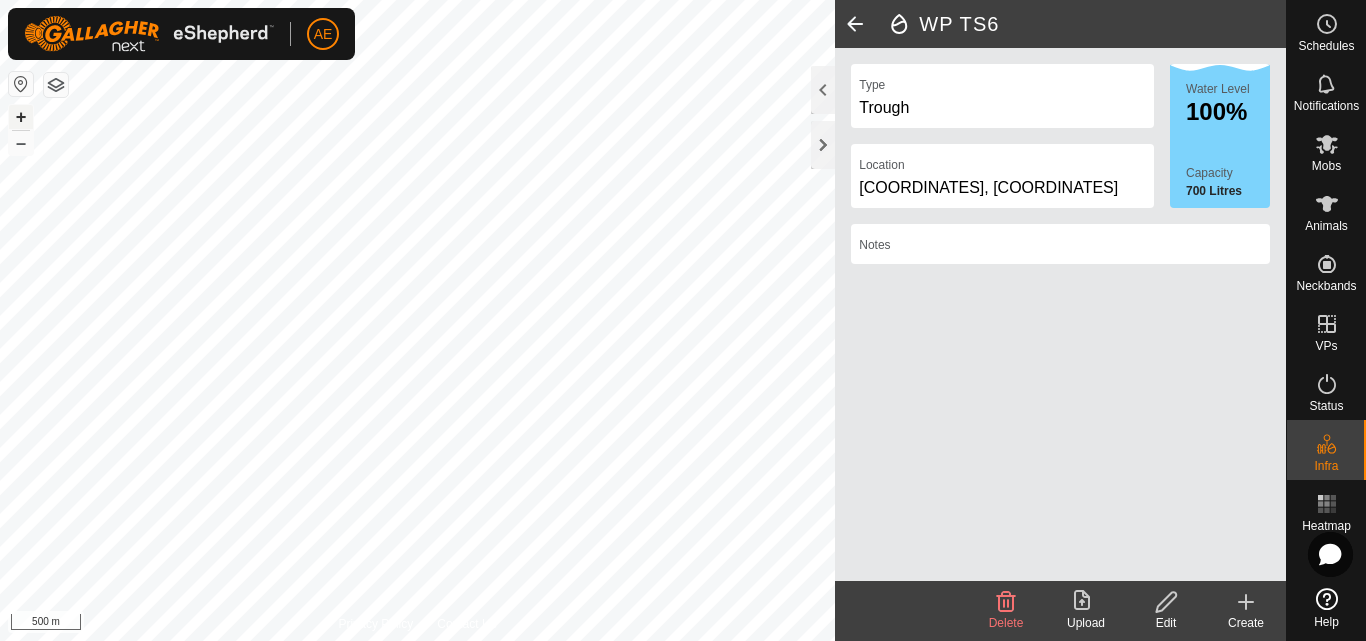 click on "+" at bounding box center (21, 117) 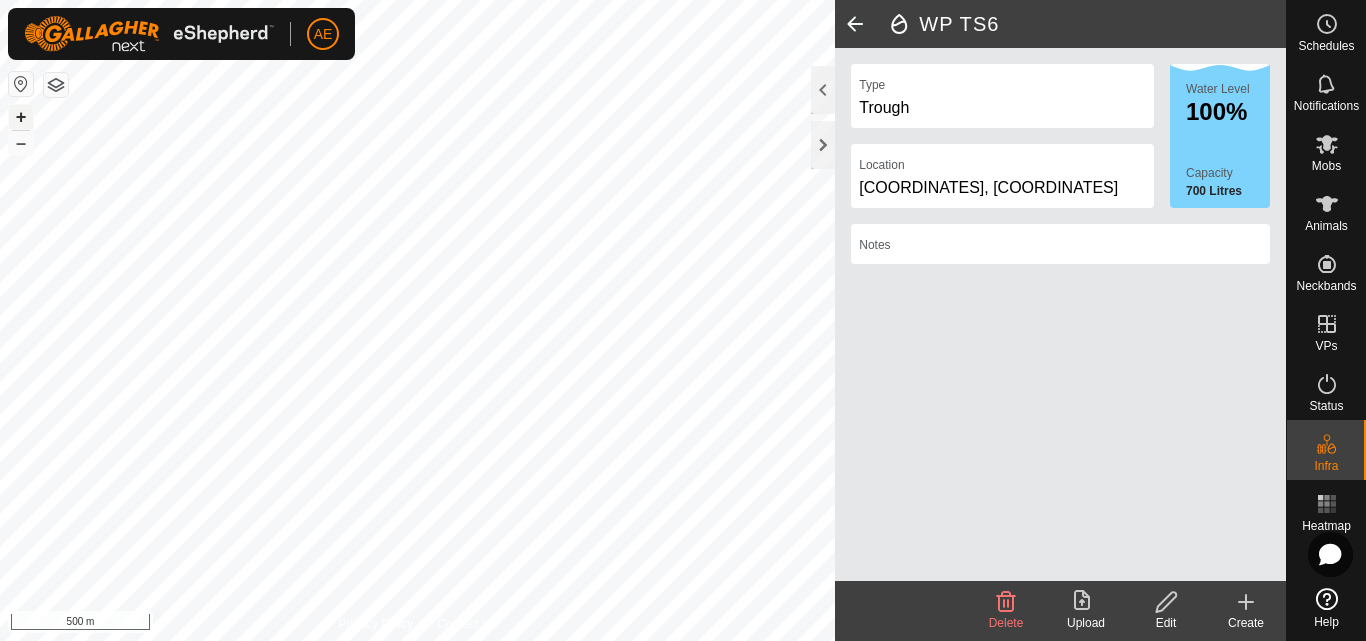 click on "+" at bounding box center (21, 117) 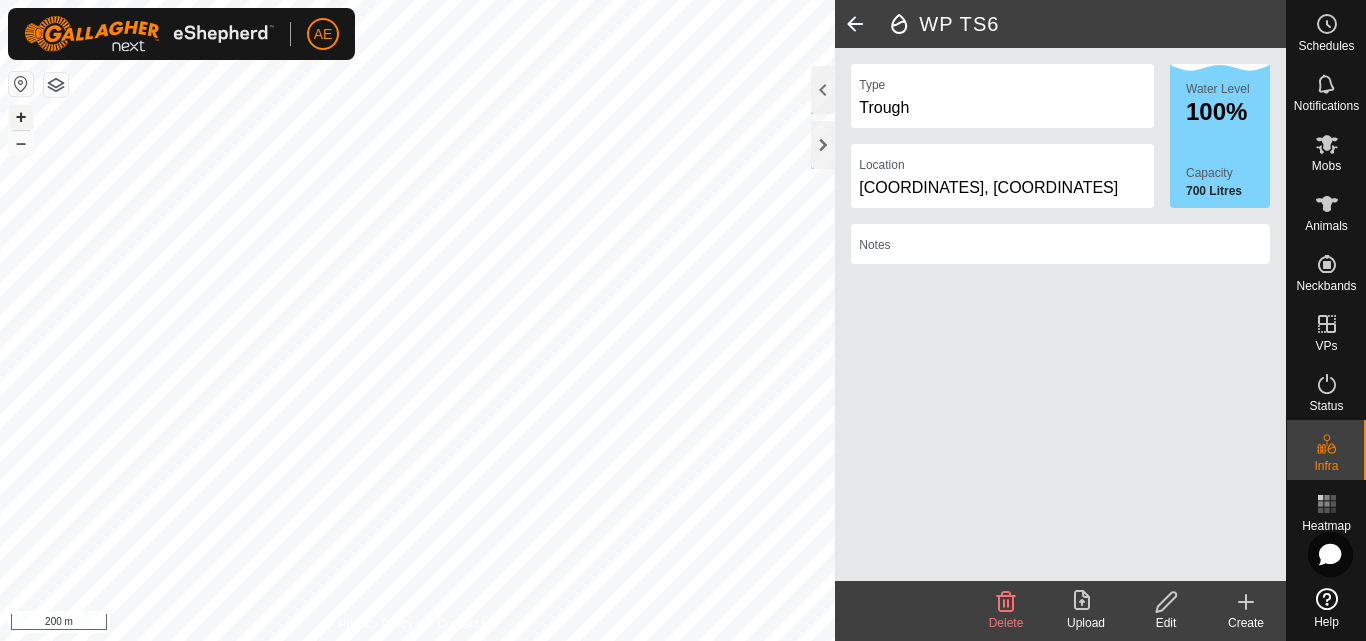 click on "+" at bounding box center [21, 117] 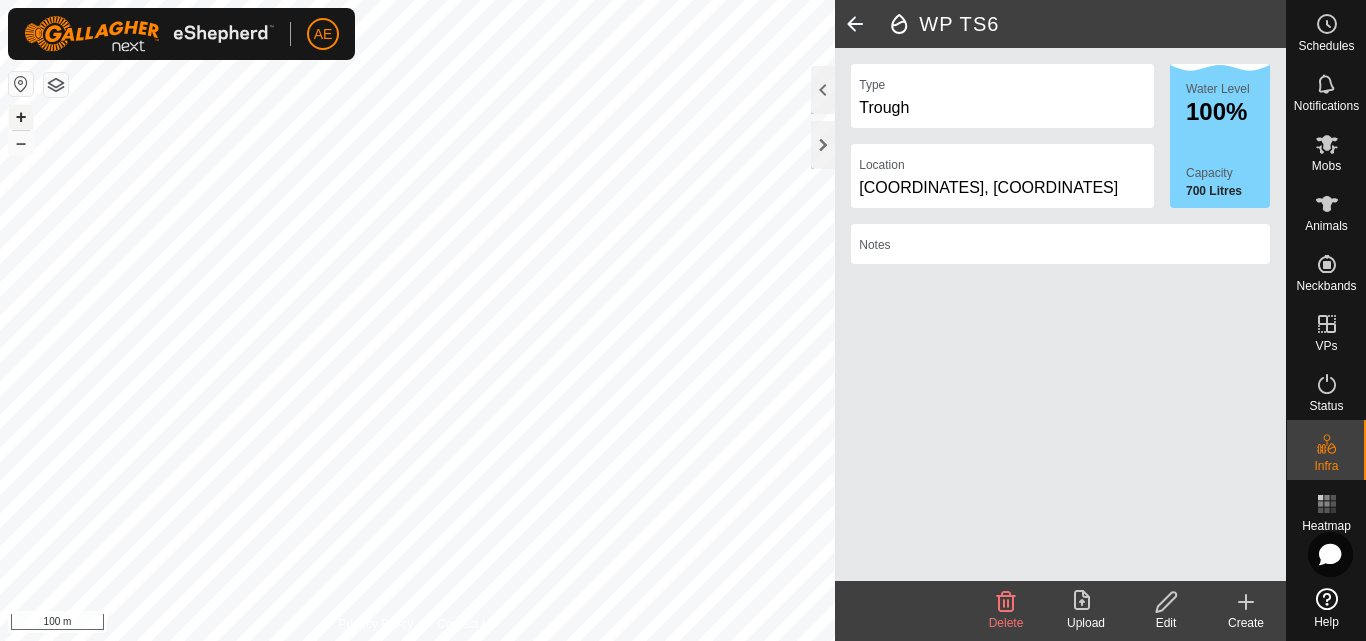 click on "+" at bounding box center [21, 117] 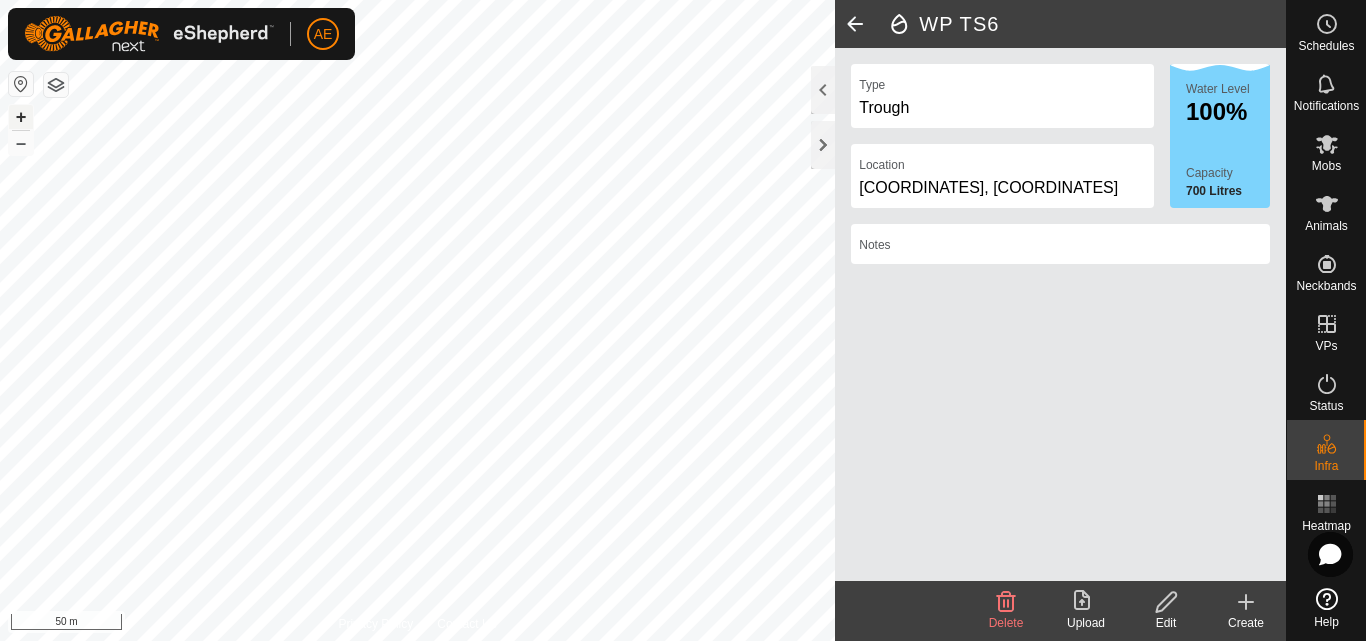 click on "+" at bounding box center (21, 117) 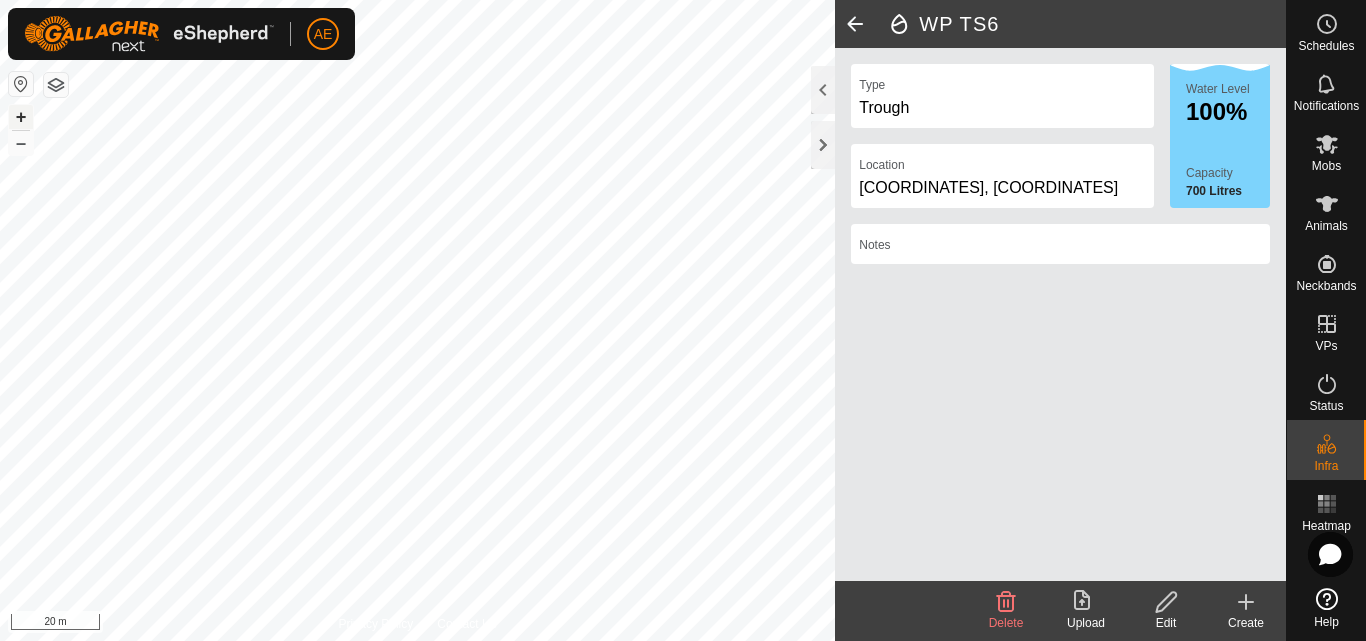 click on "+" at bounding box center (21, 117) 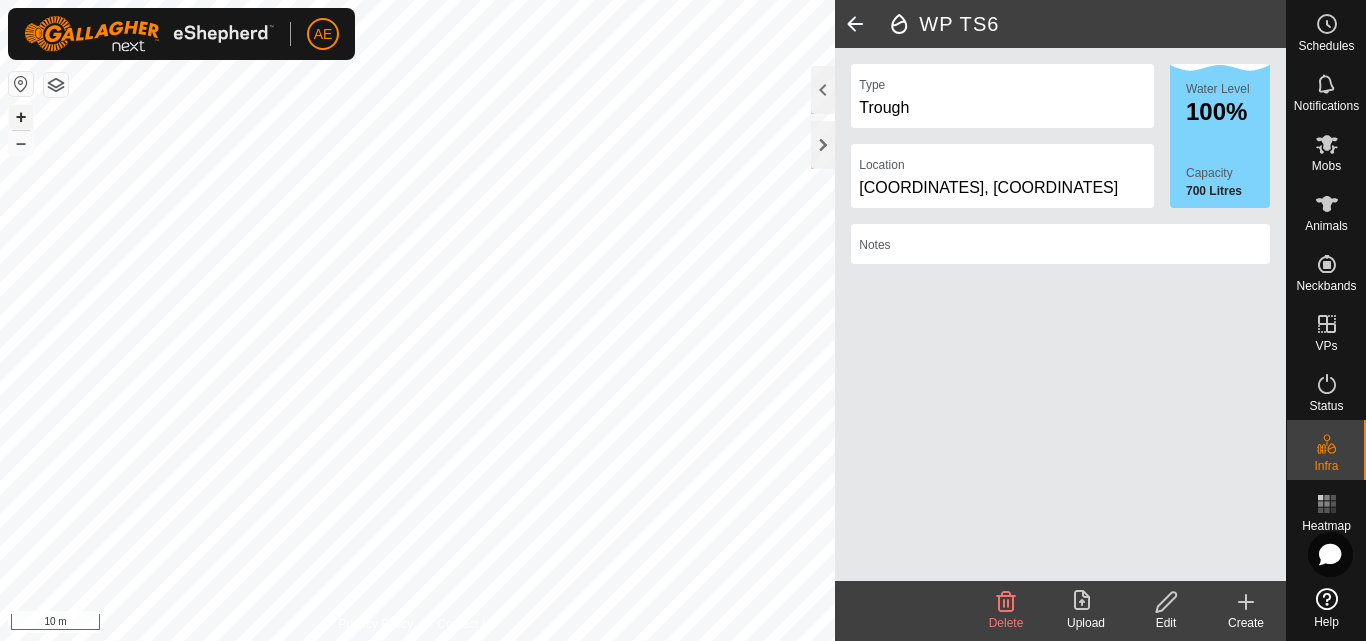click on "+" at bounding box center (21, 117) 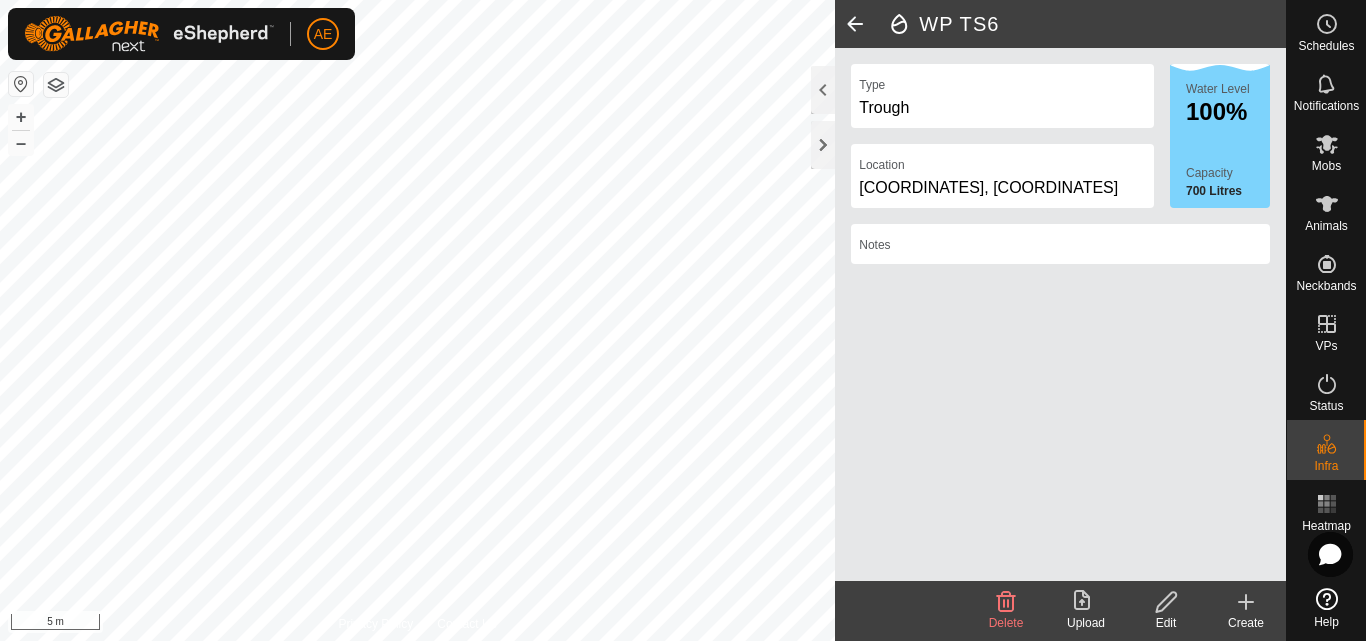 click on "Create" 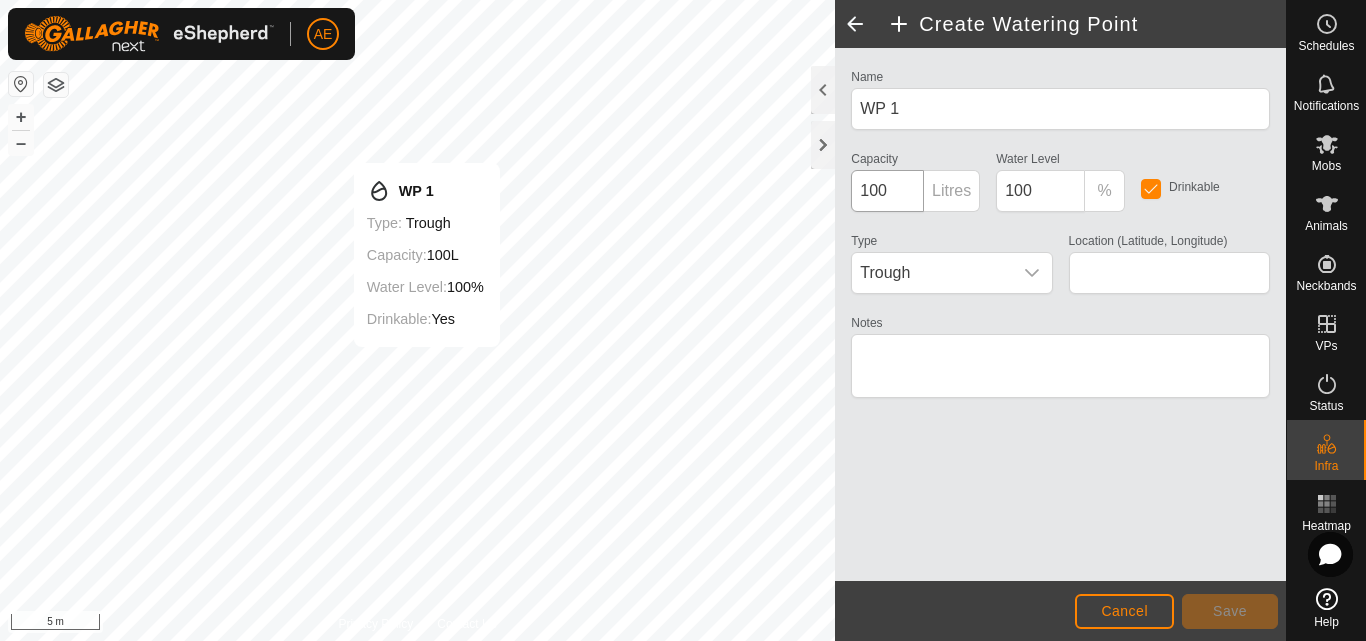 type on "-43.622855, 171.468778" 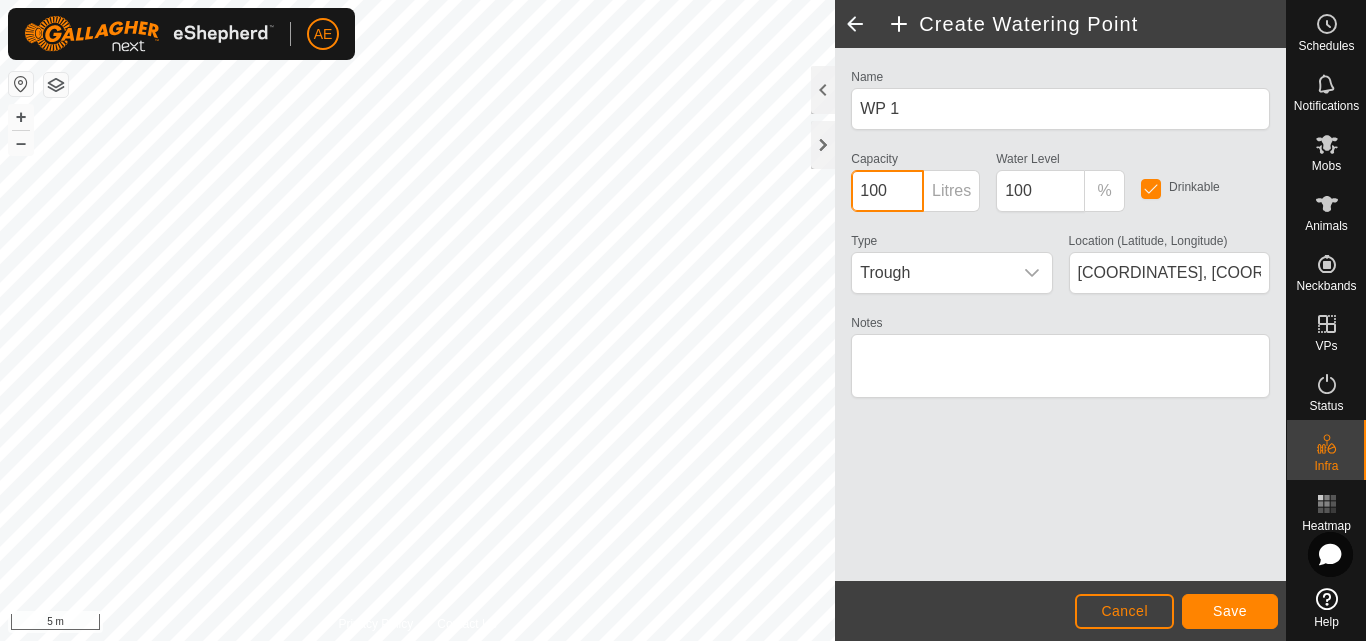 click on "100" at bounding box center (887, 191) 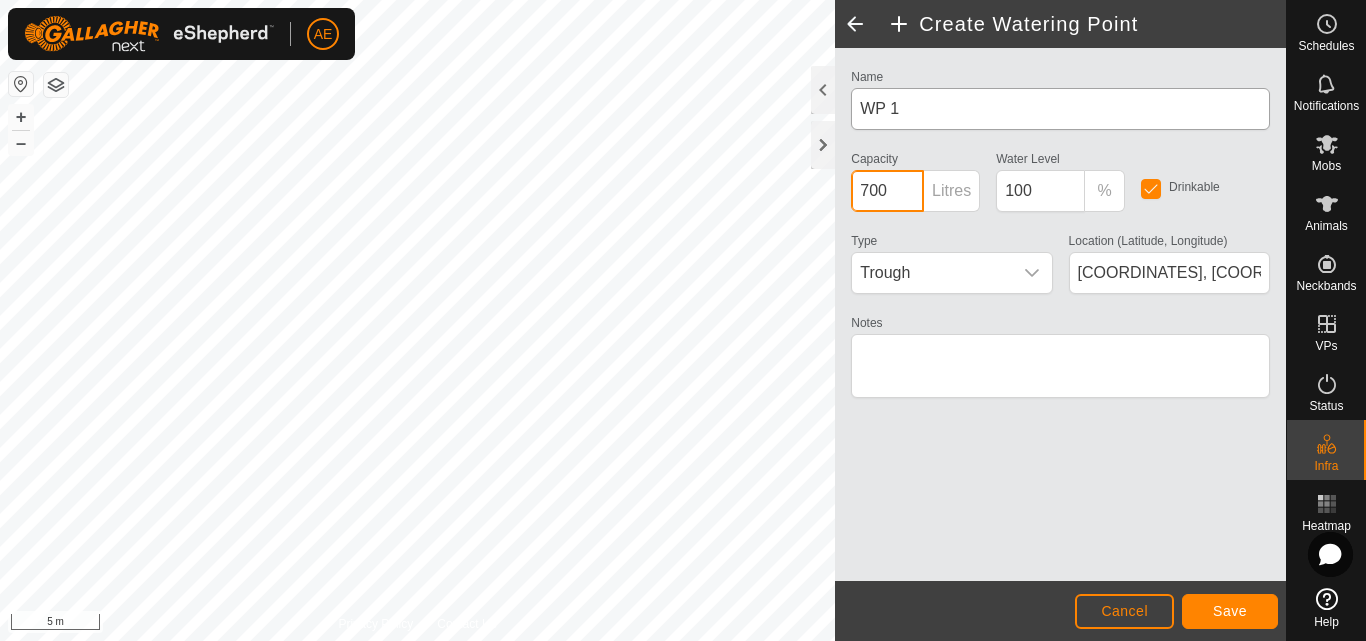 type on "700" 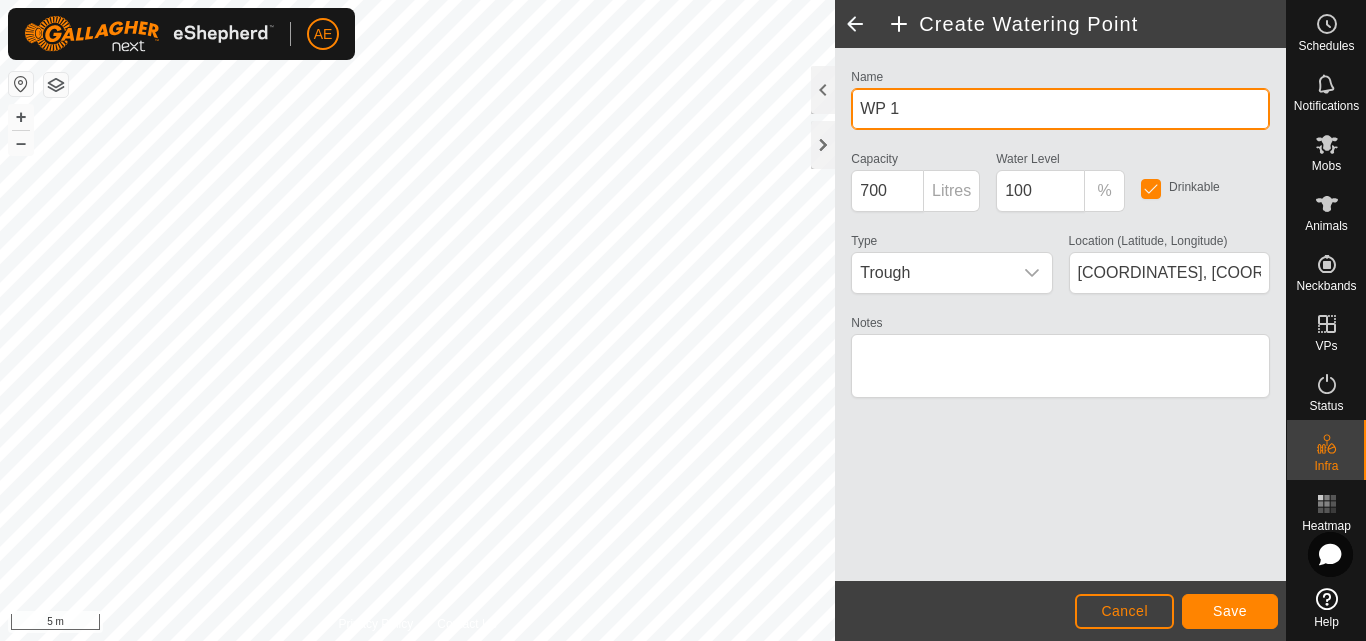 click on "WP 1" at bounding box center (1060, 109) 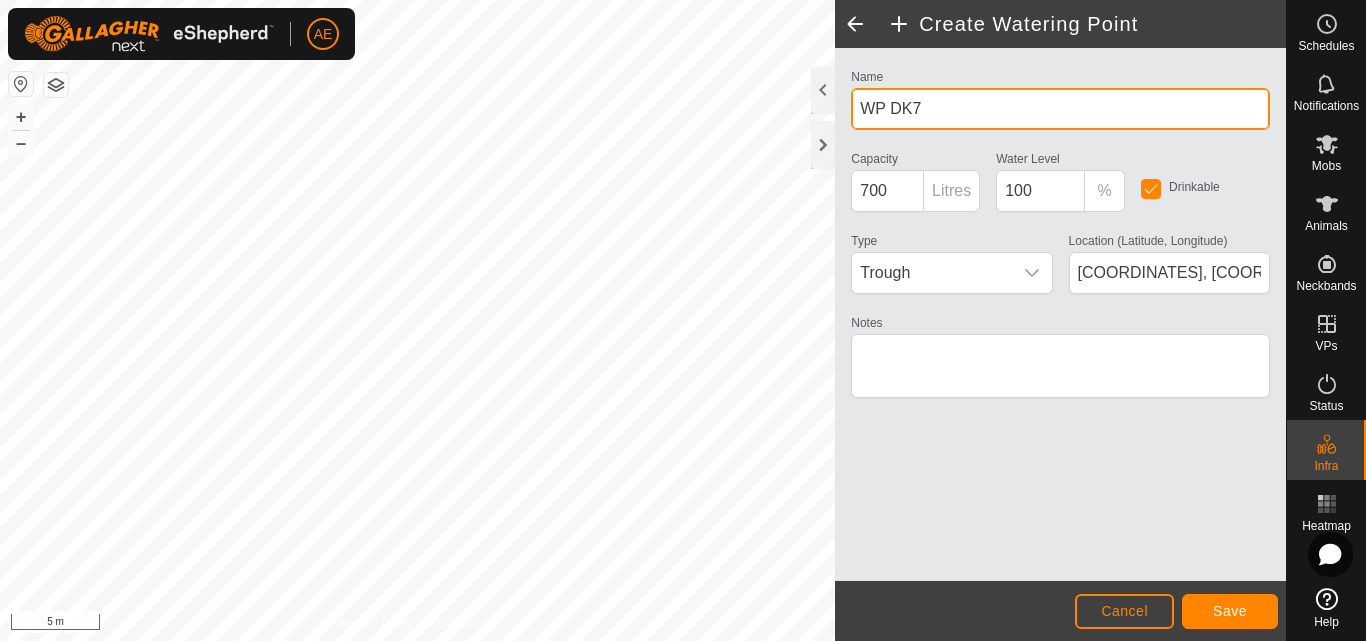 type on "WP DK7" 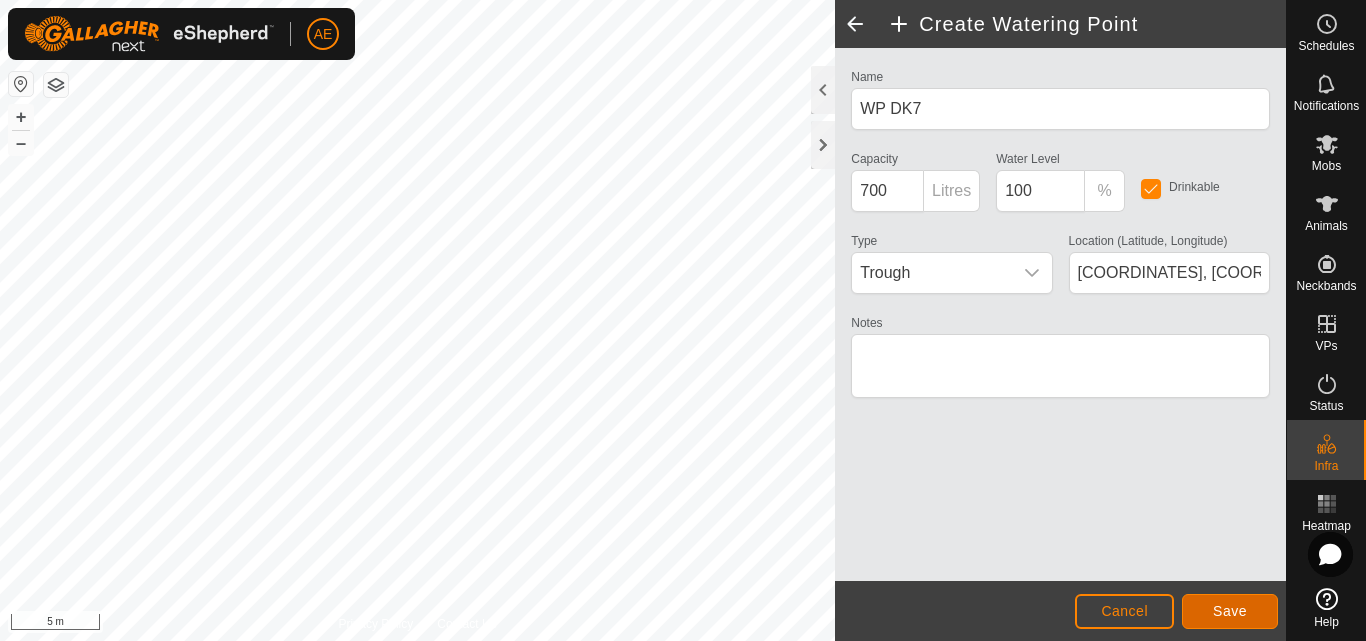 click on "Save" 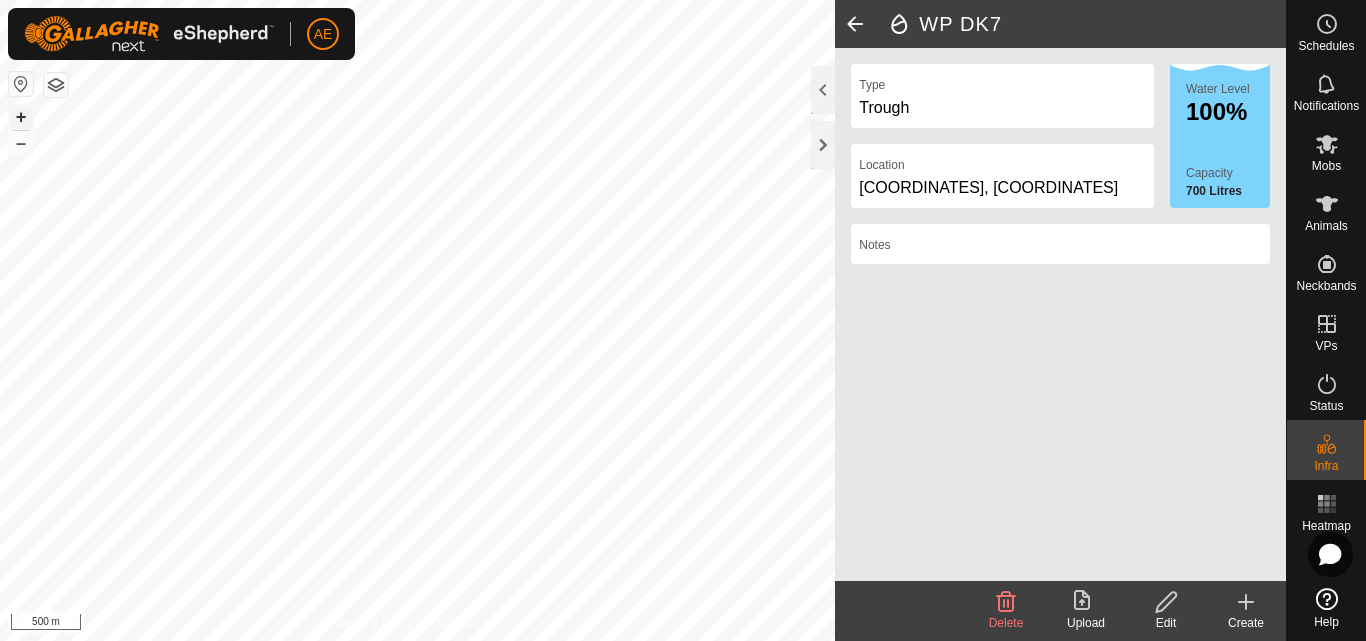 click on "+" at bounding box center [21, 117] 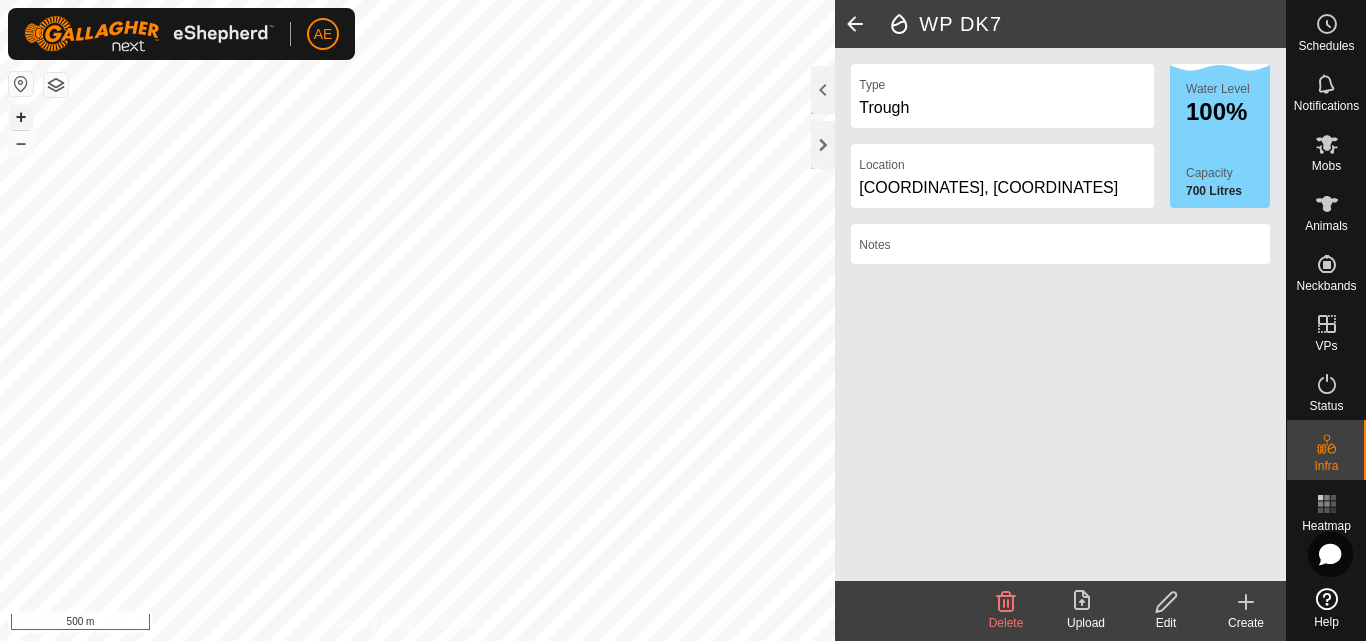 click on "+" at bounding box center [21, 117] 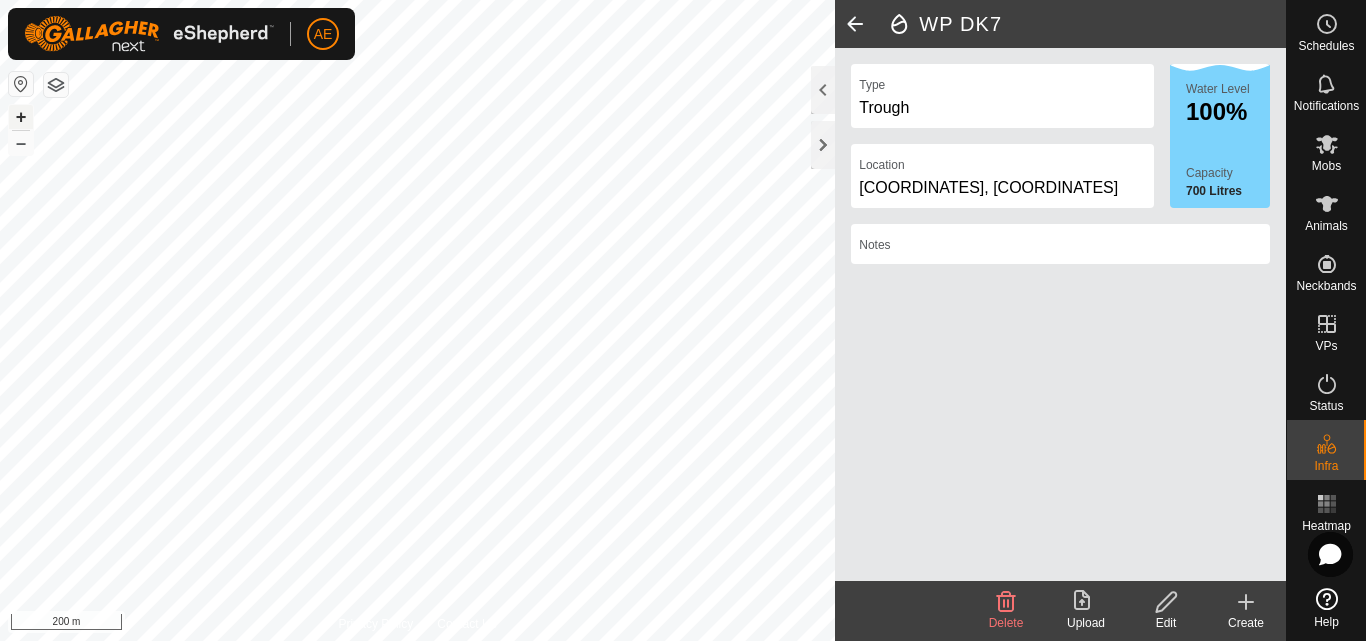 click on "+" at bounding box center (21, 117) 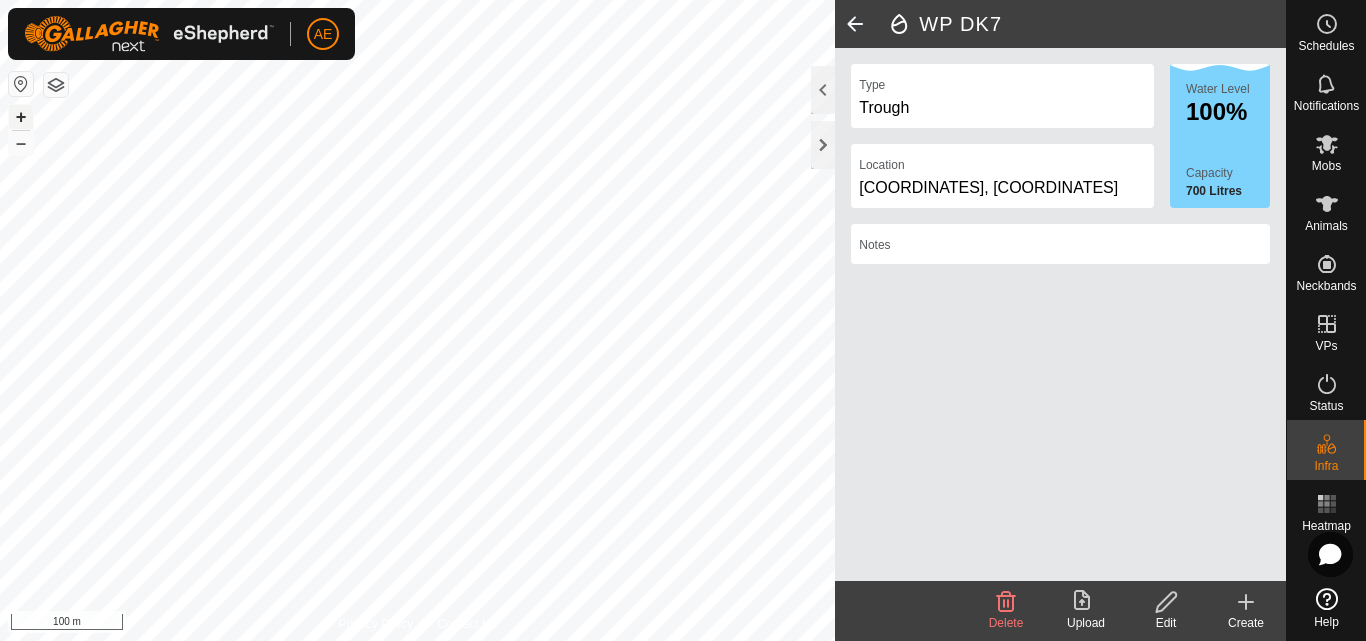 click on "+" at bounding box center [21, 117] 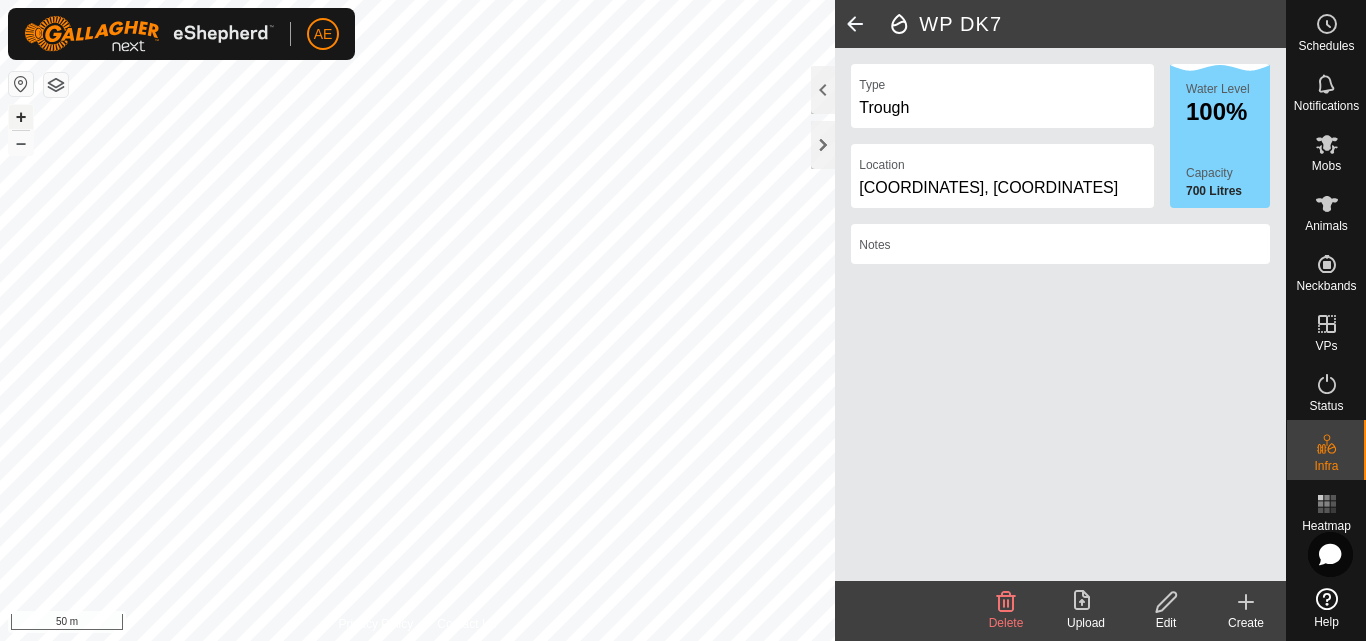 click on "+" at bounding box center [21, 117] 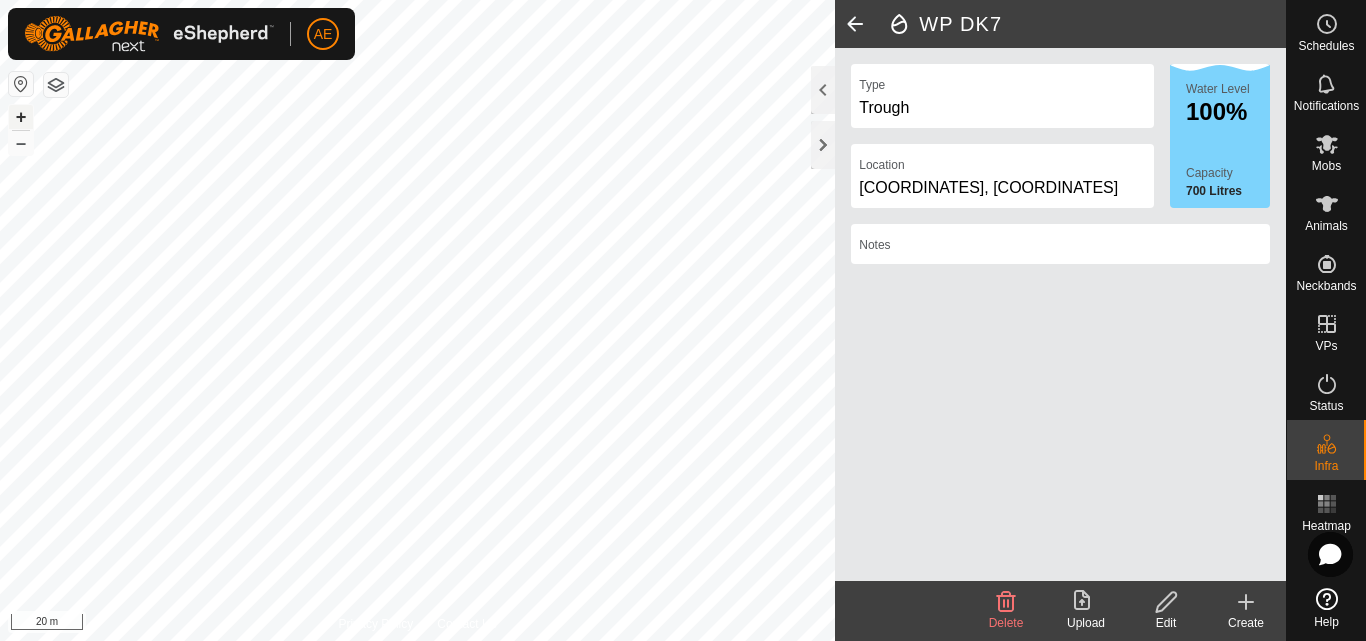 click on "+" at bounding box center [21, 117] 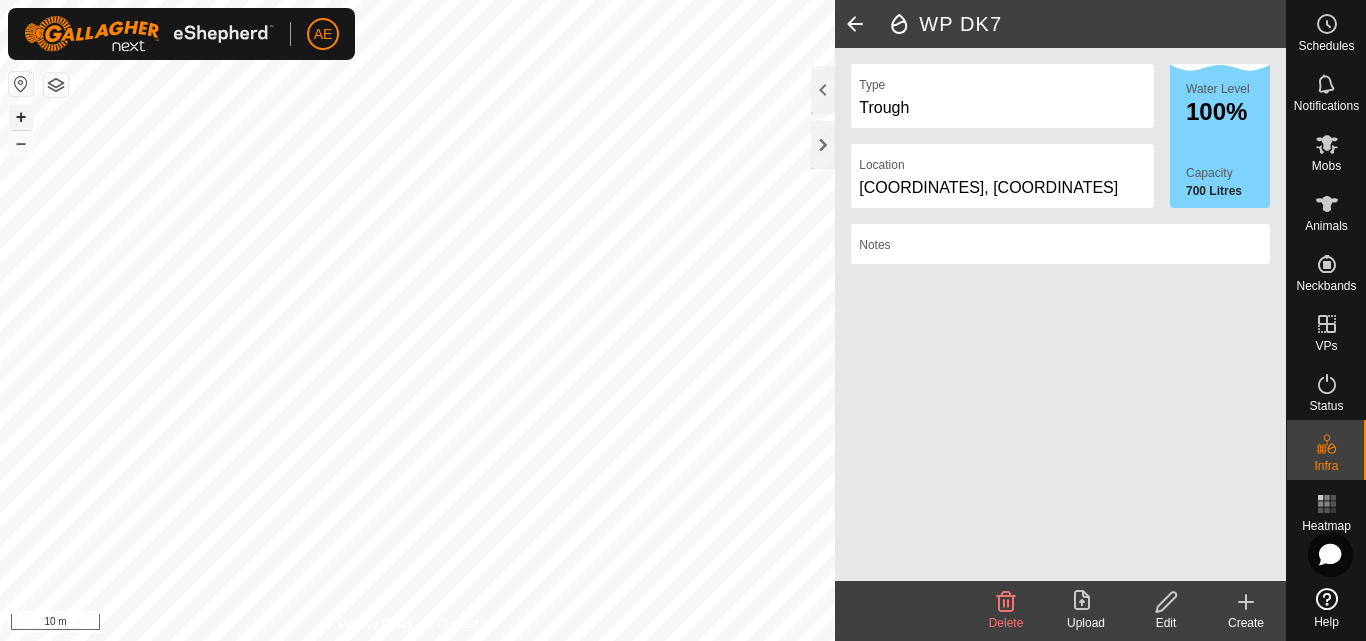 click on "+" at bounding box center (21, 117) 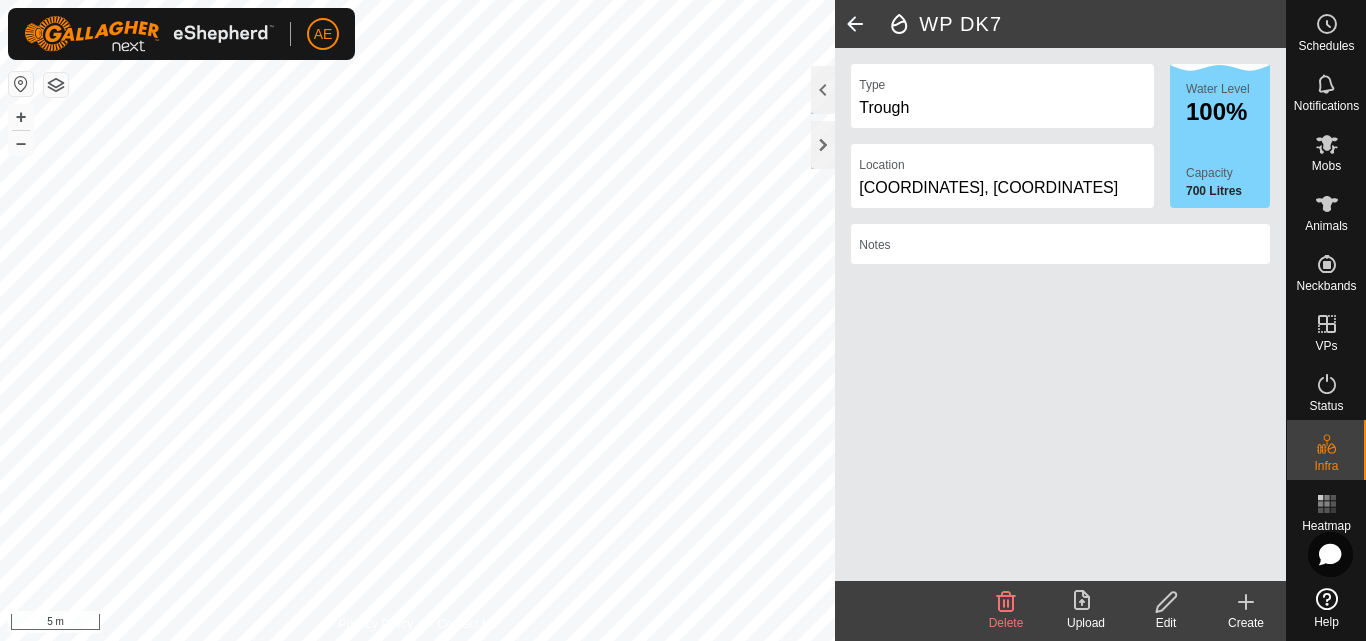 click on "Create" 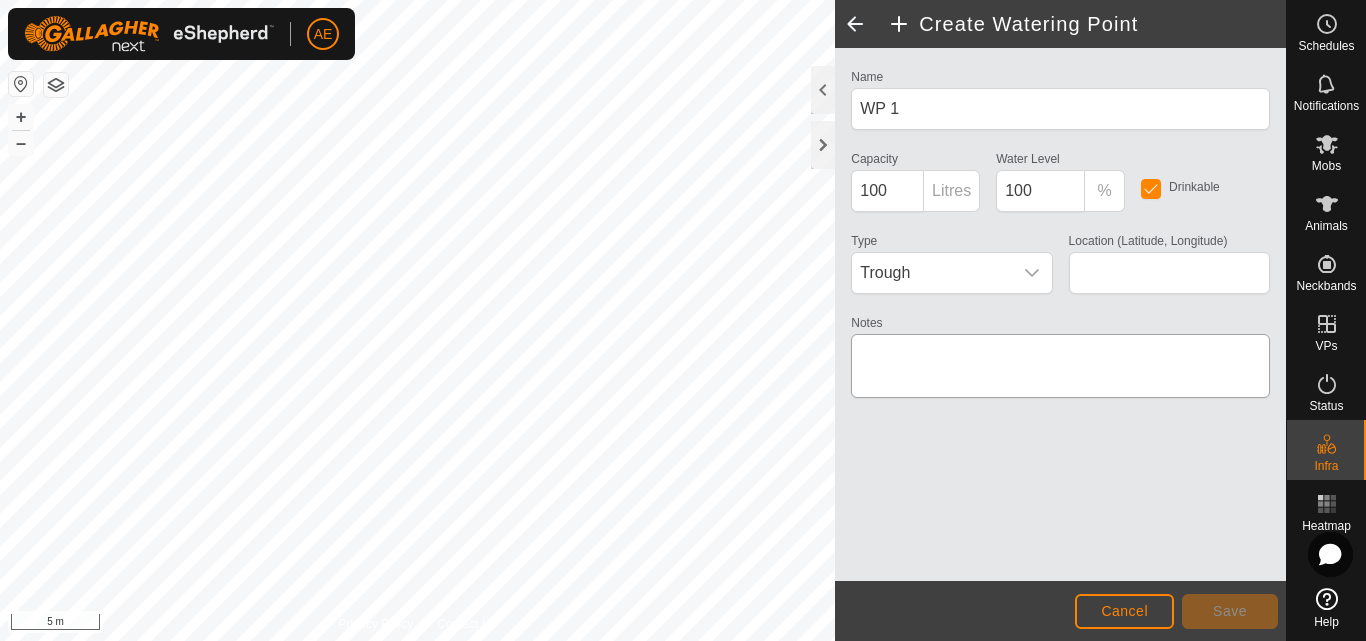 type on "-43.621229, 171.468528" 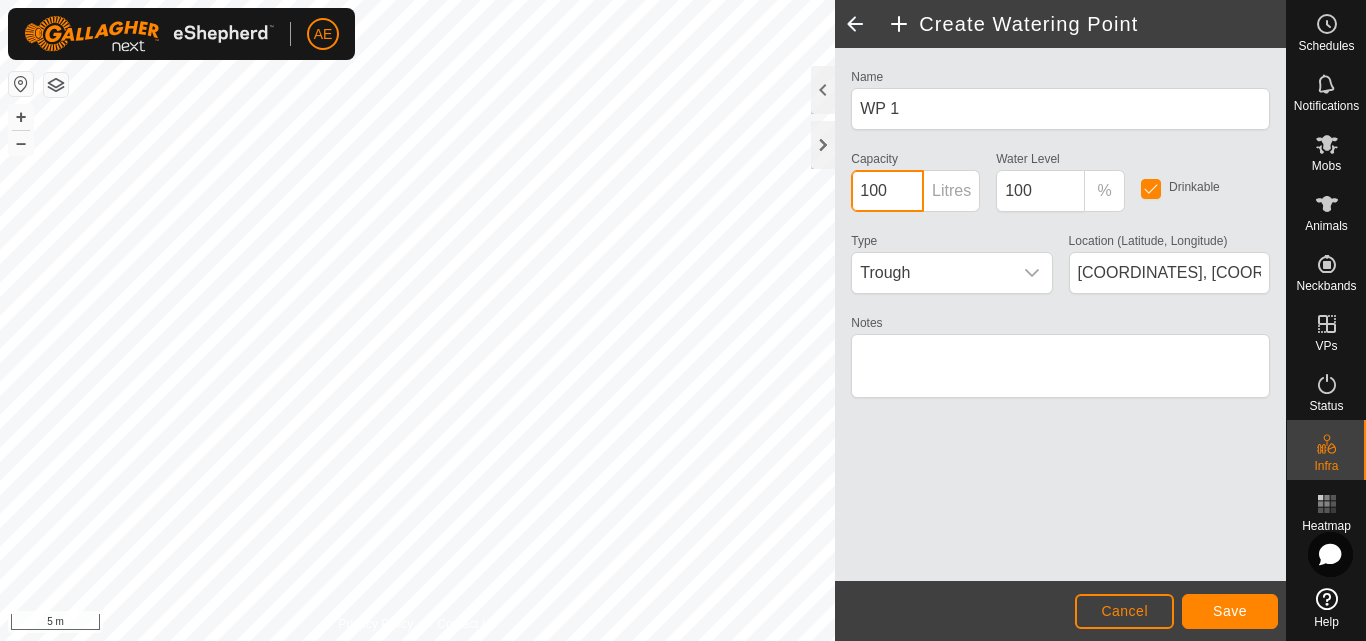 click on "100" at bounding box center [887, 191] 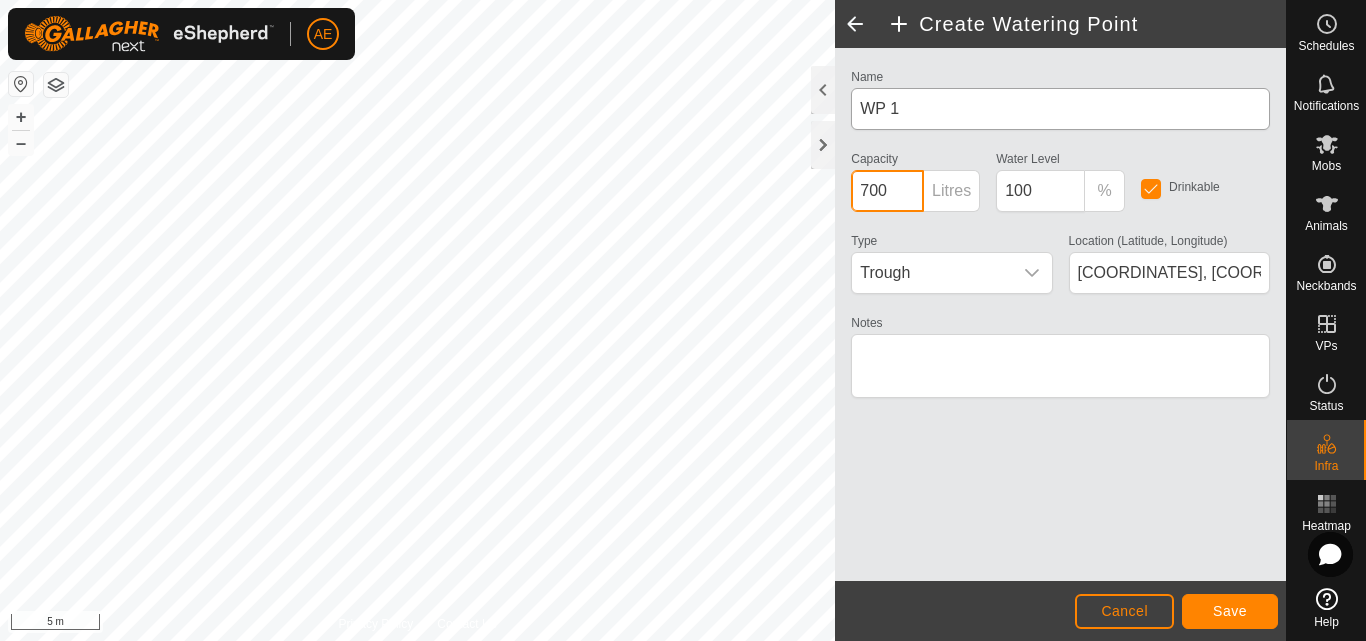 type on "700" 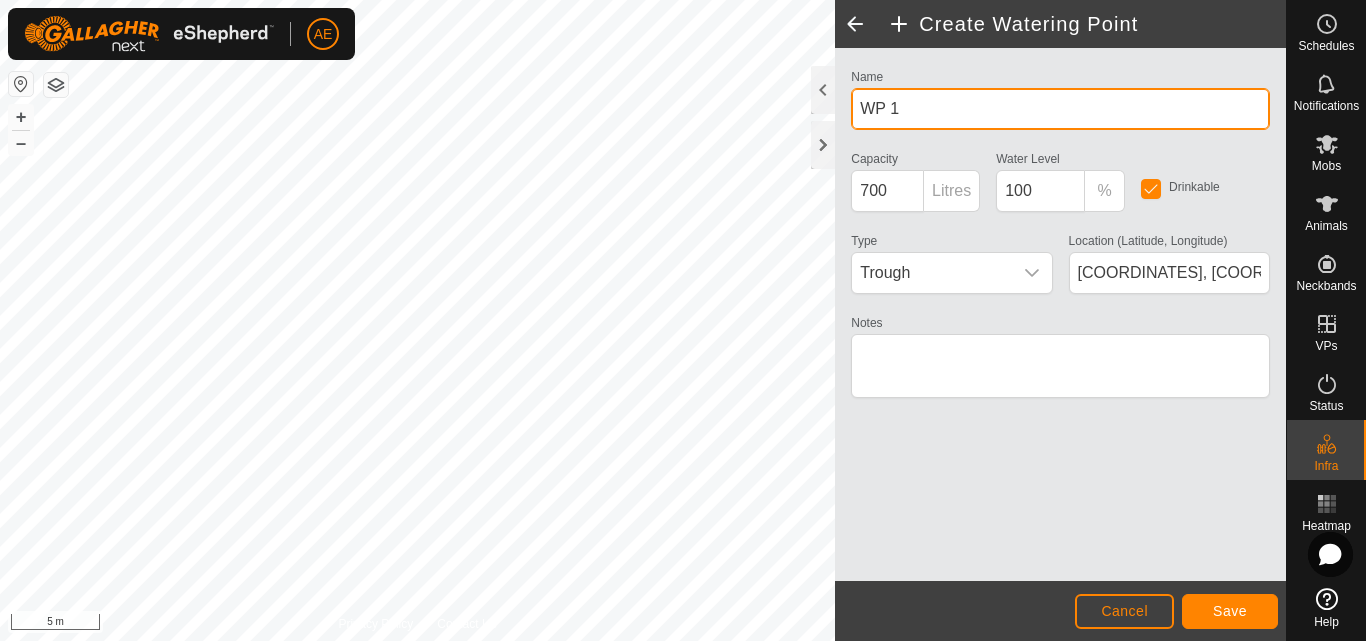 click on "WP 1" at bounding box center (1060, 109) 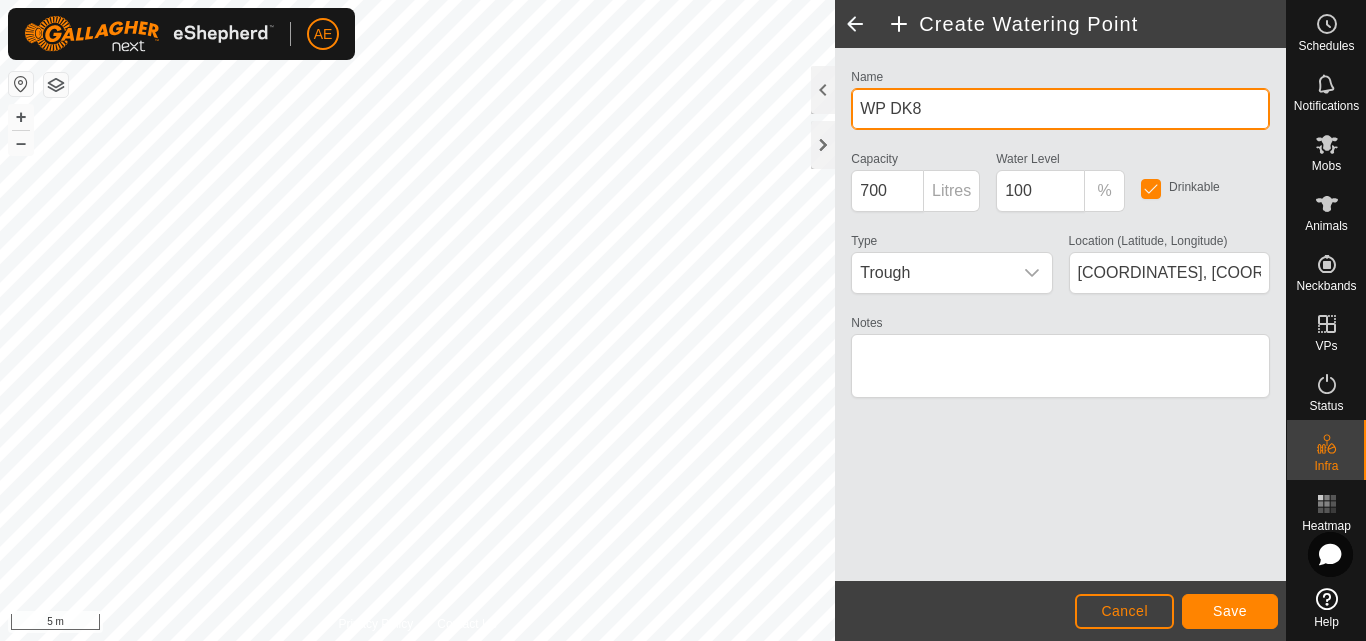 type on "WP DK8" 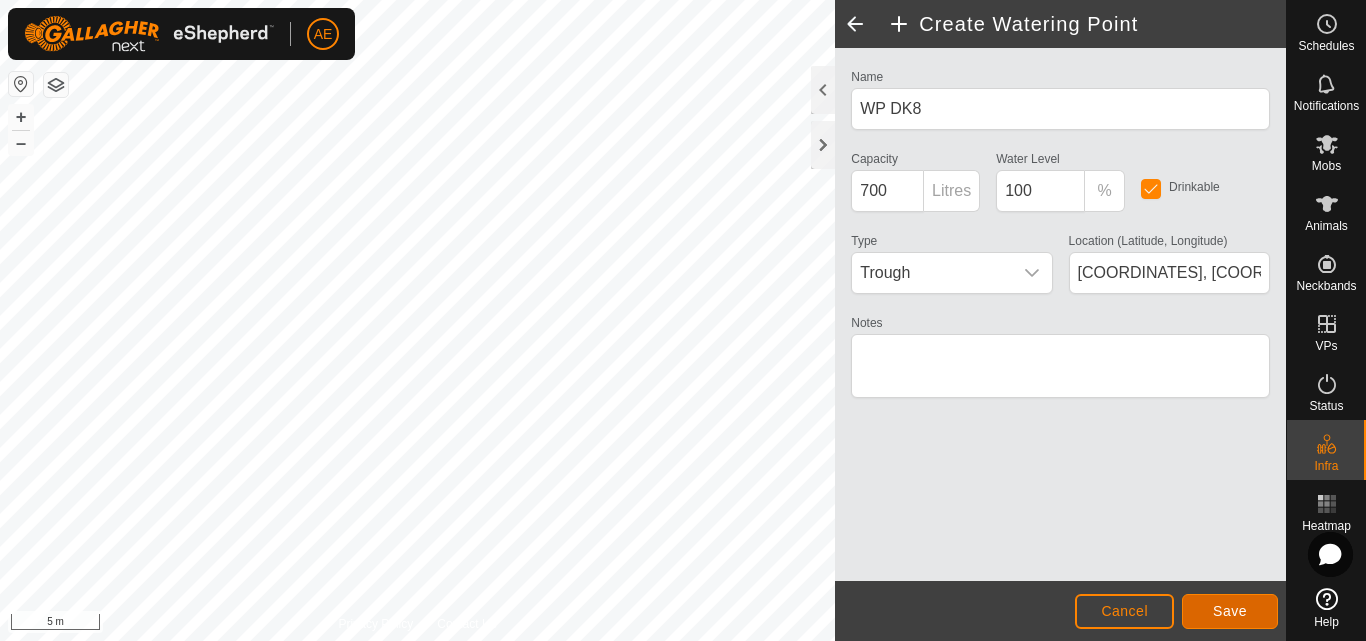 click on "Save" 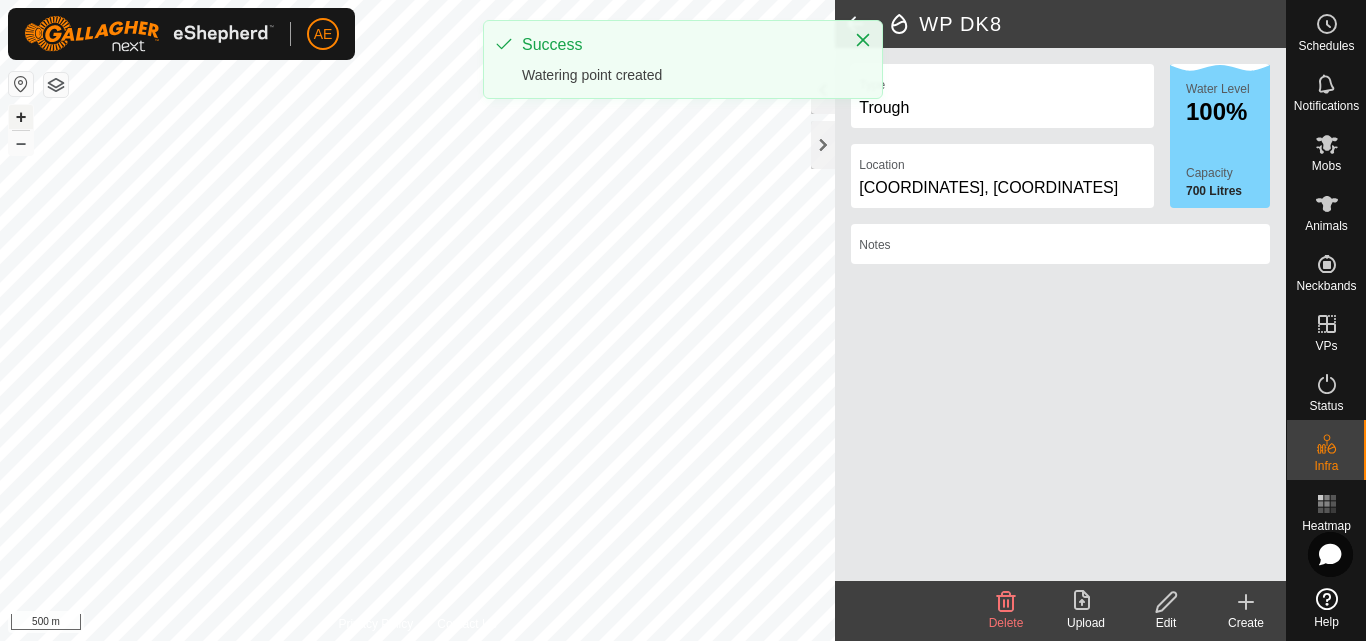 click on "+" at bounding box center (21, 117) 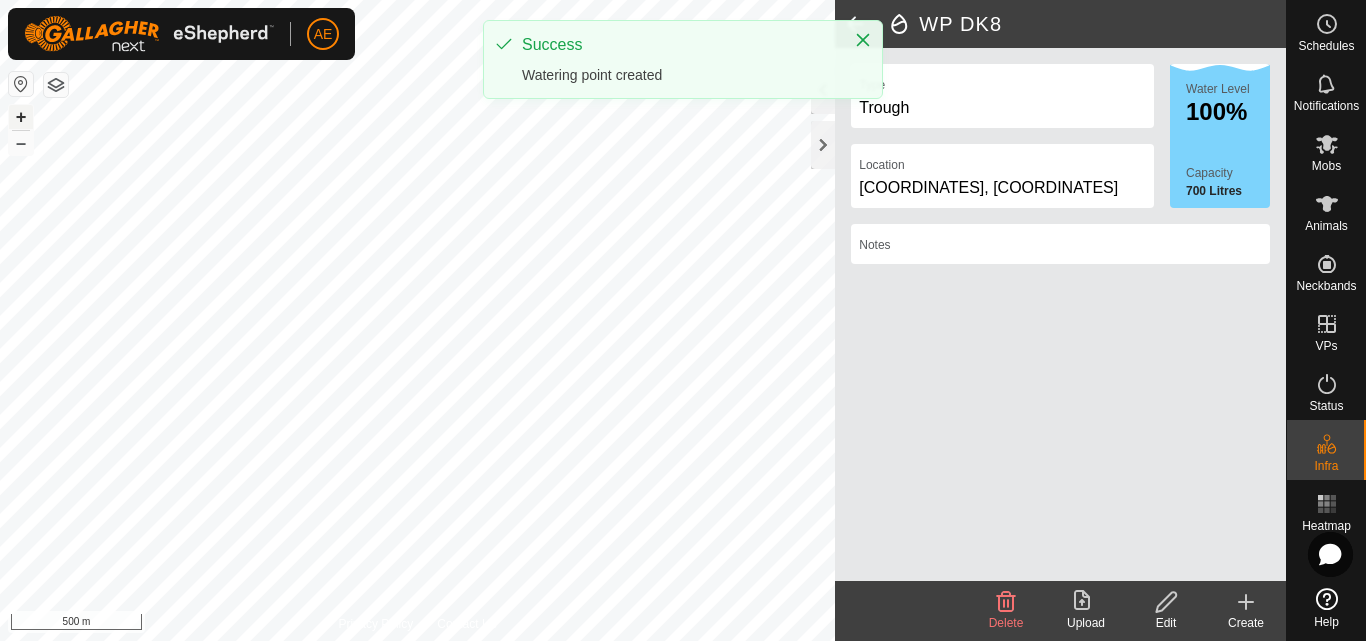 click on "+" at bounding box center [21, 117] 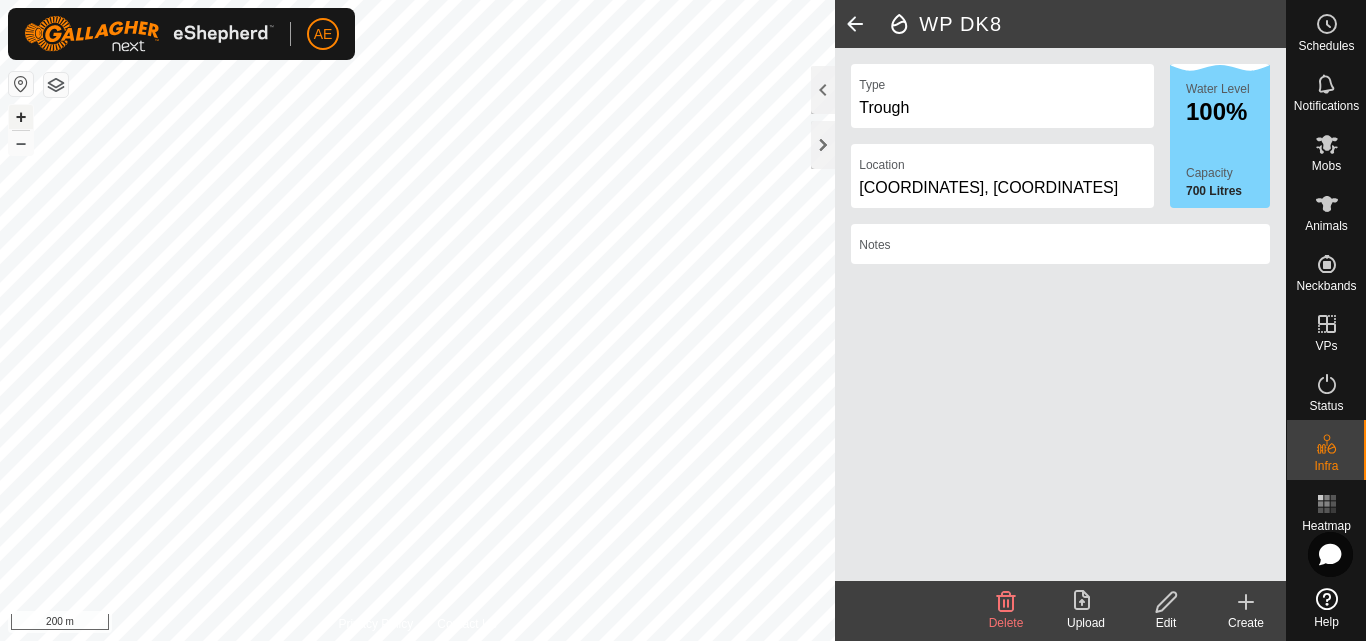 click on "+" at bounding box center [21, 117] 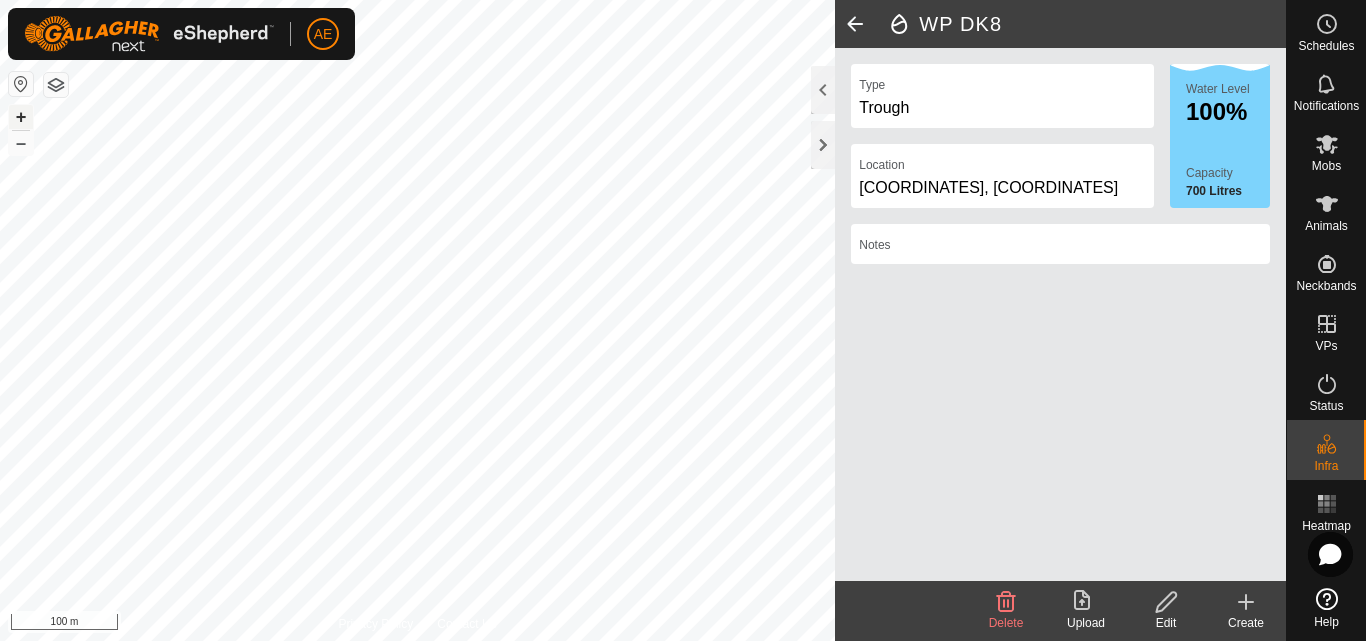 click on "+" at bounding box center (21, 117) 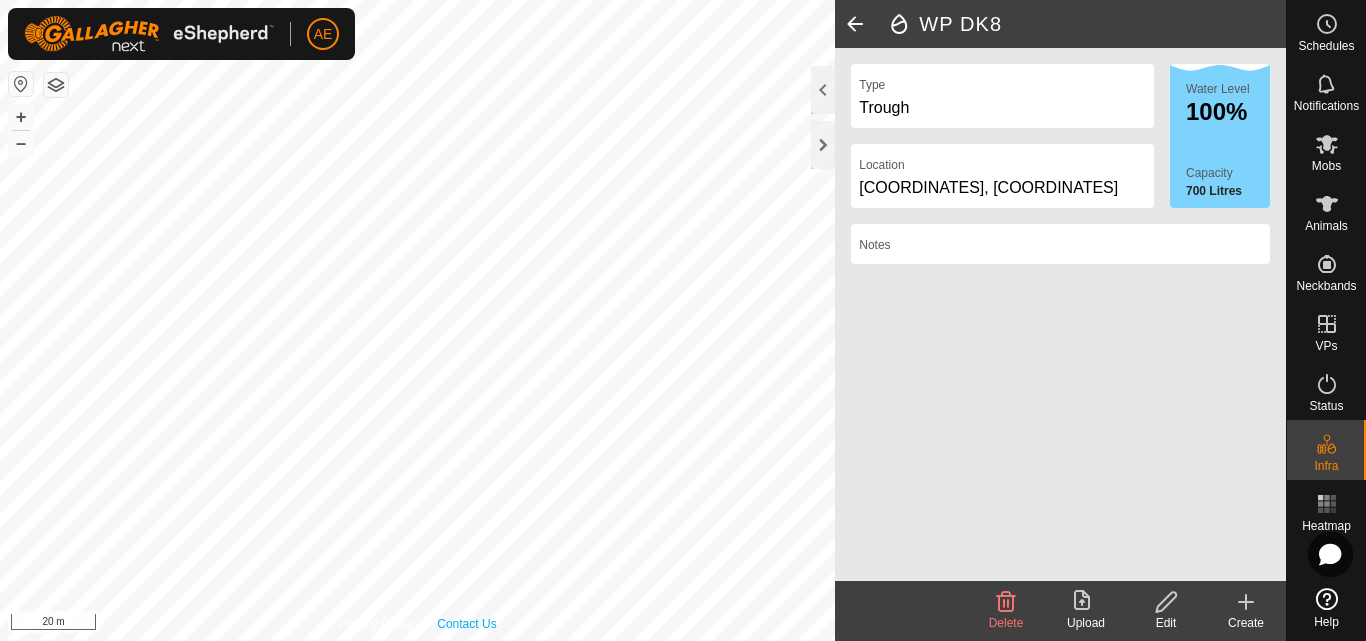 click on "Privacy Policy Contact Us
WP 1
Type:   trough
Capacity:  100L
Water Level:  100%
Drinkable:  Yes
+ – ⇧ i 20 m" at bounding box center (417, 320) 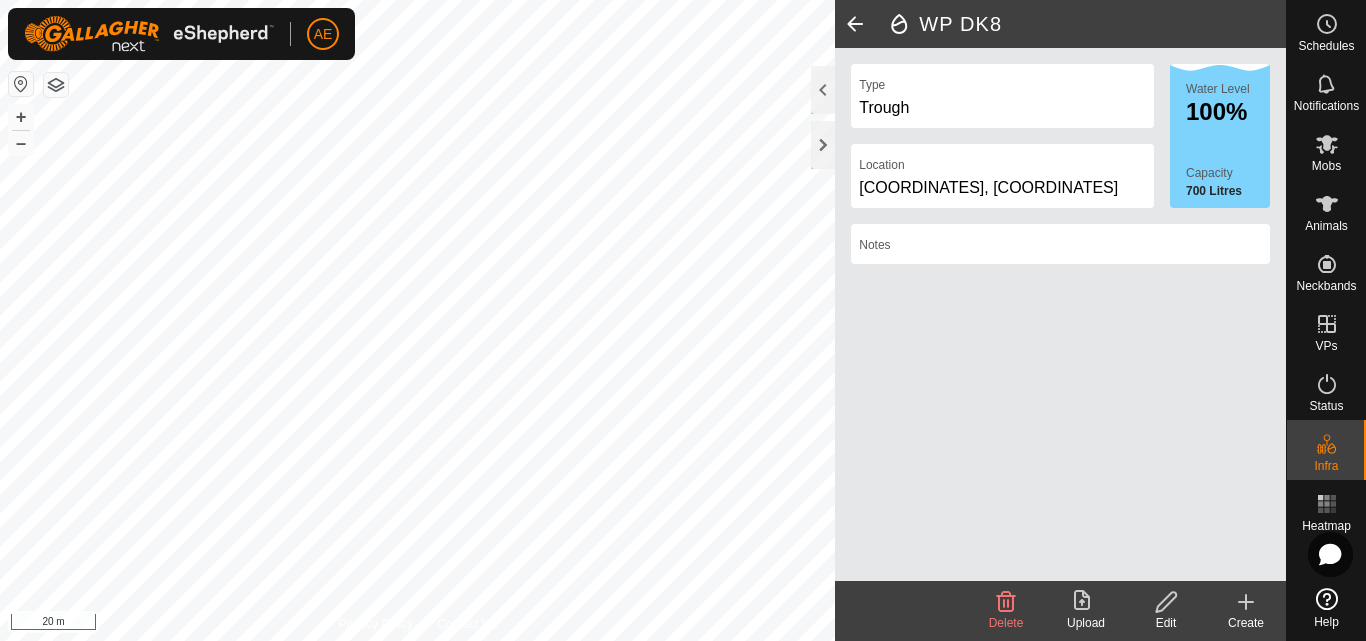 click on "AE Schedules Notifications Mobs Animals Neckbands VPs Status Infra Heatmap Help Privacy Policy Contact Us
WP 1
Type:   trough
Capacity:  100L
Water Level:  100%
Drinkable:  Yes
+ – ⇧ i 20 m  WP DK8  Type Trough Location -43.621229, 171.468528 Water Level 100% Capacity 700 Litres Notes Delete  Upload   Edit   Create" at bounding box center (683, 320) 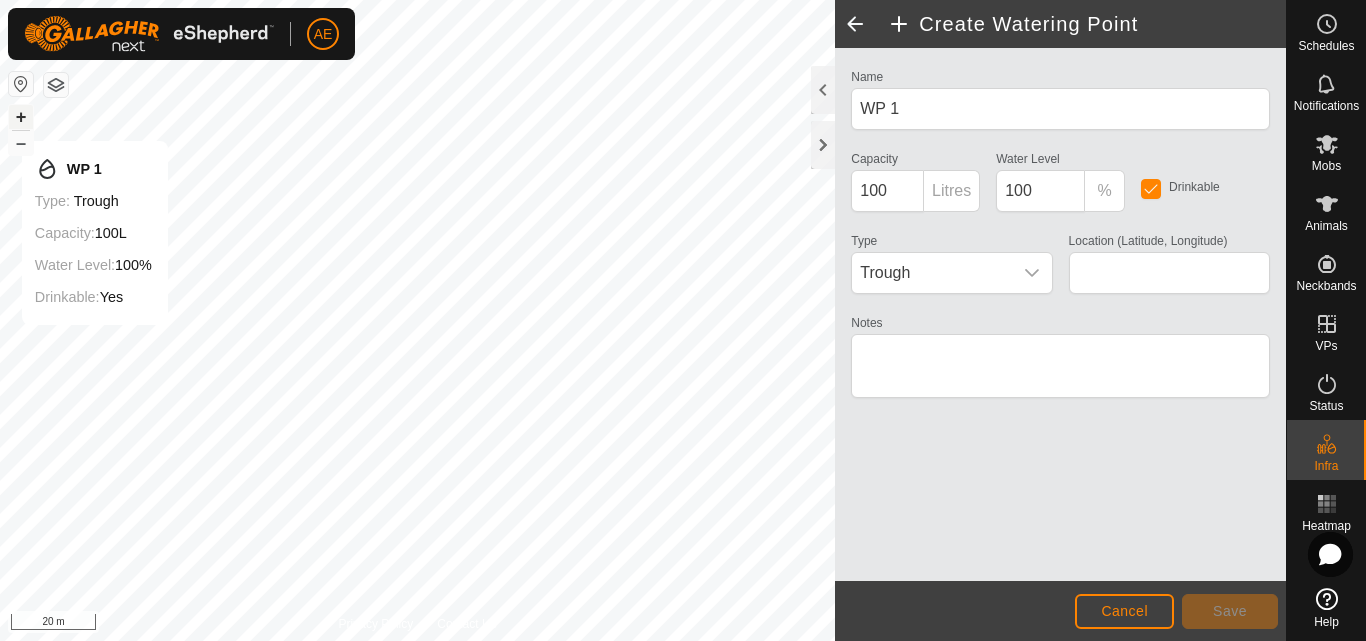 click on "+" at bounding box center [21, 117] 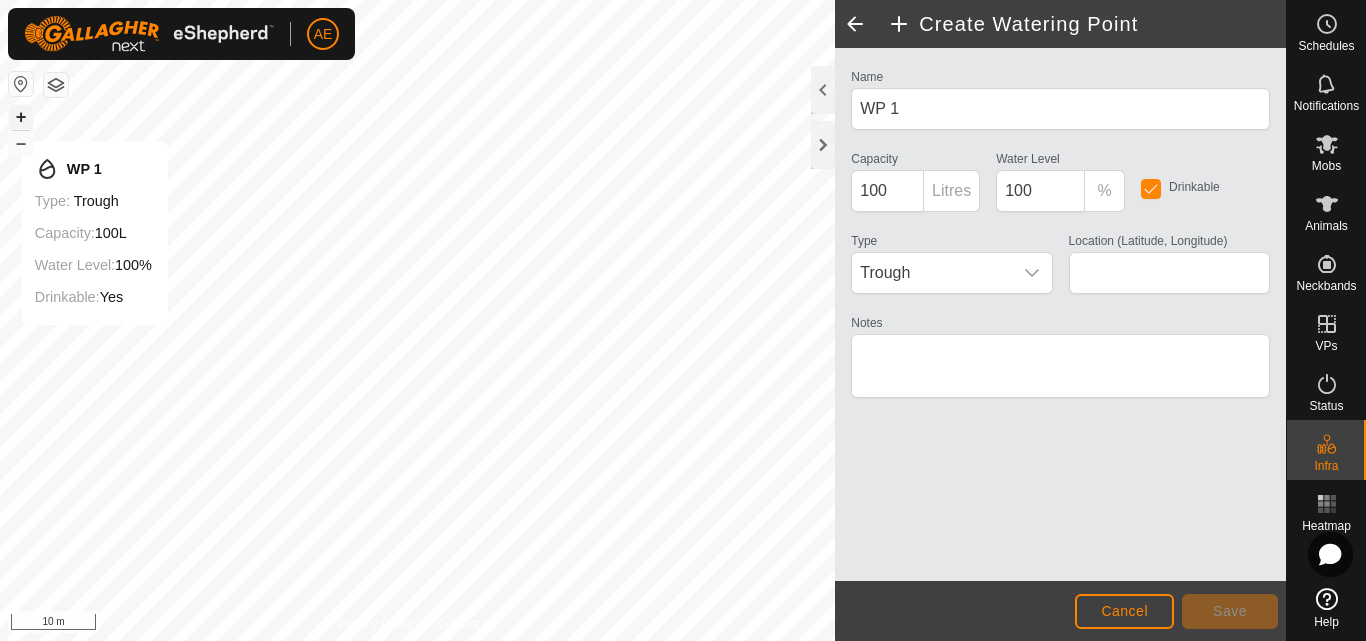 click on "+" at bounding box center [21, 117] 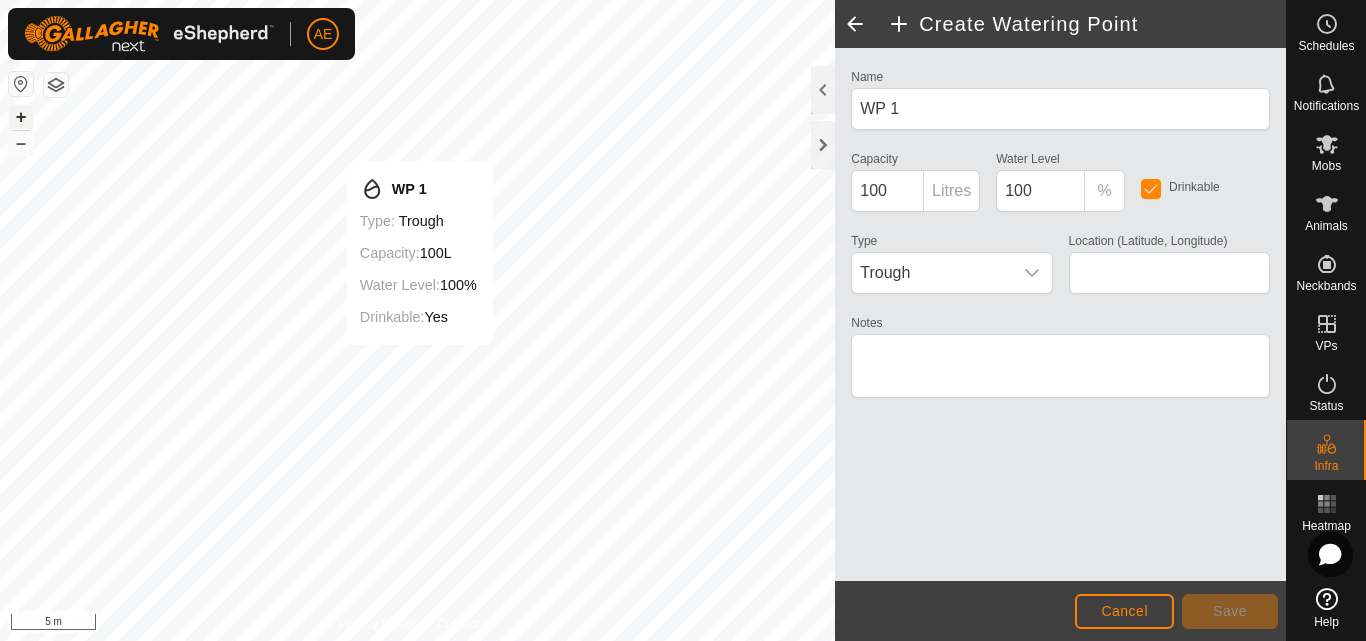 type on "-43.620431, 171.469341" 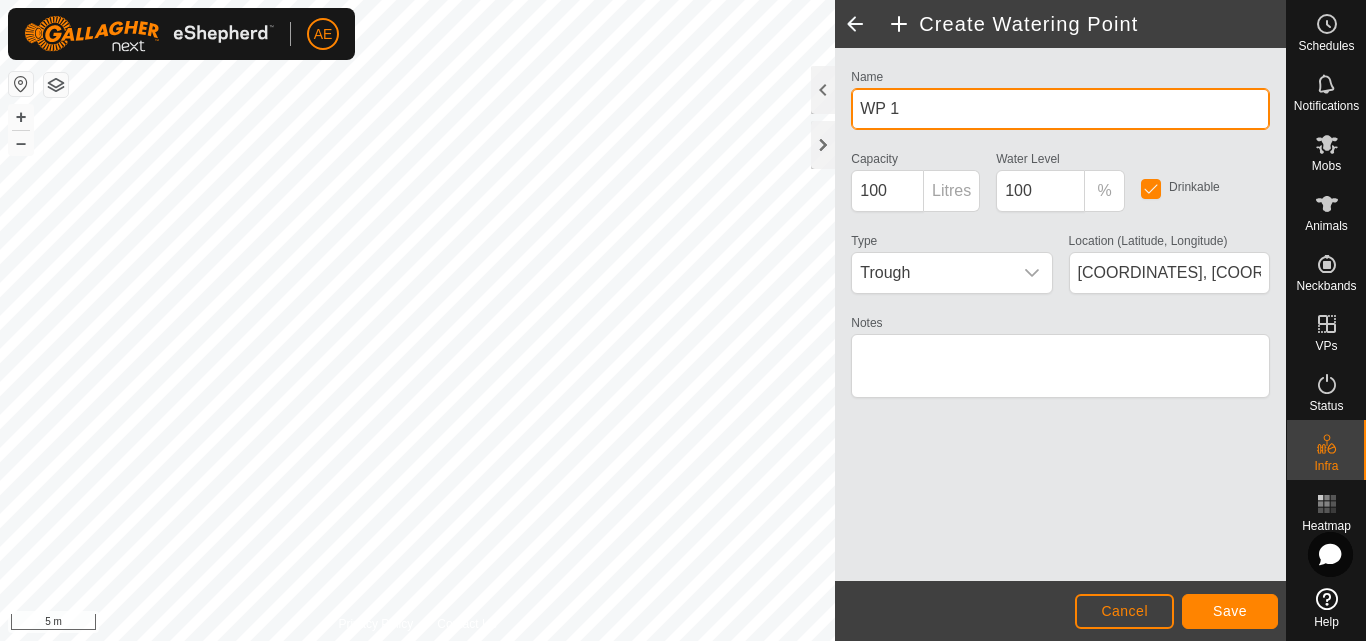 click on "WP 1" at bounding box center (1060, 109) 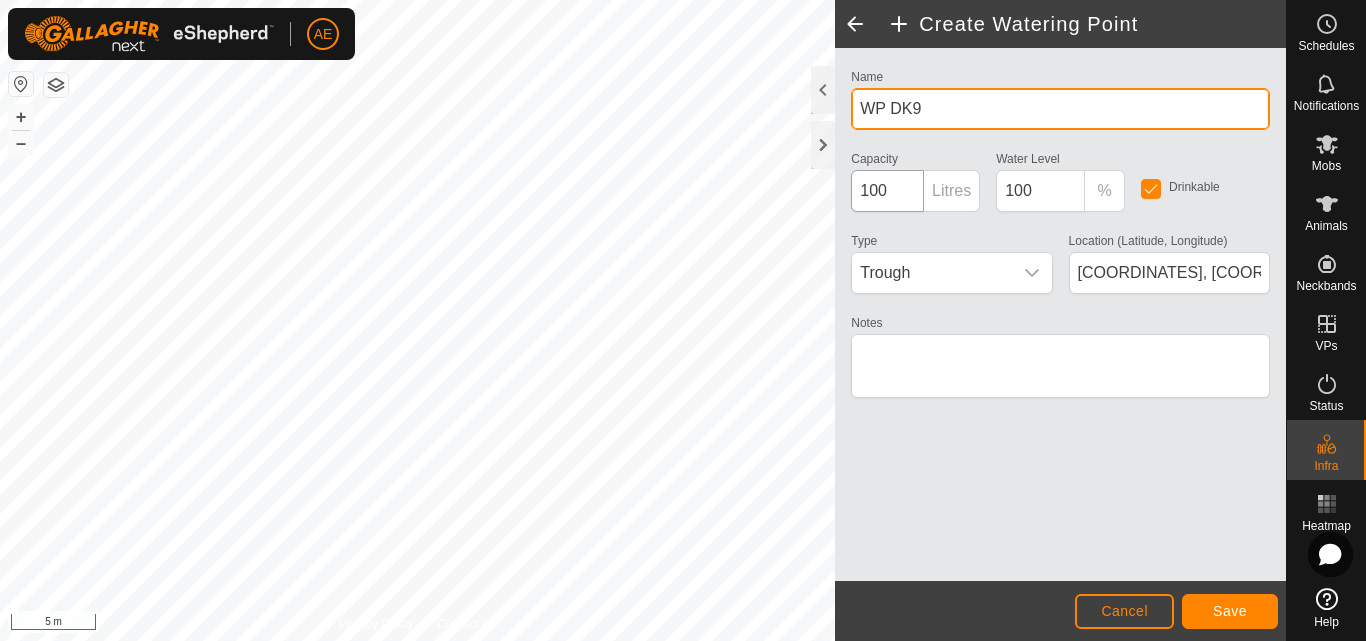 type on "WP DK9" 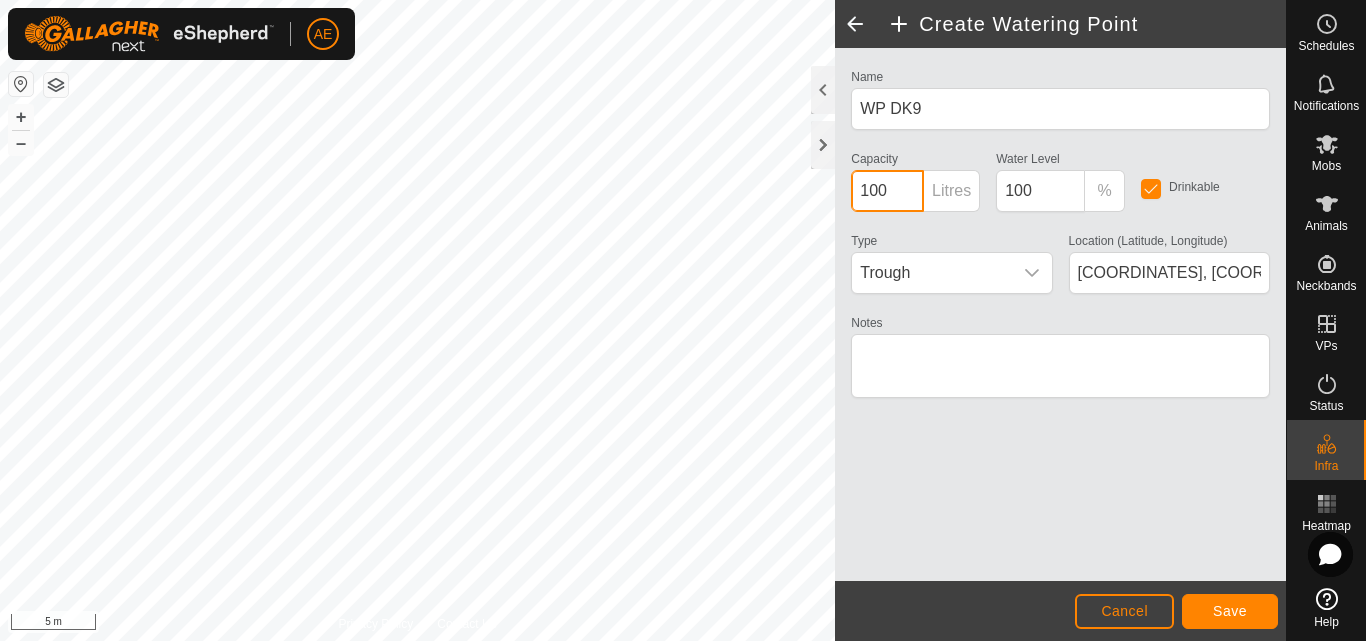 click on "100" at bounding box center [887, 191] 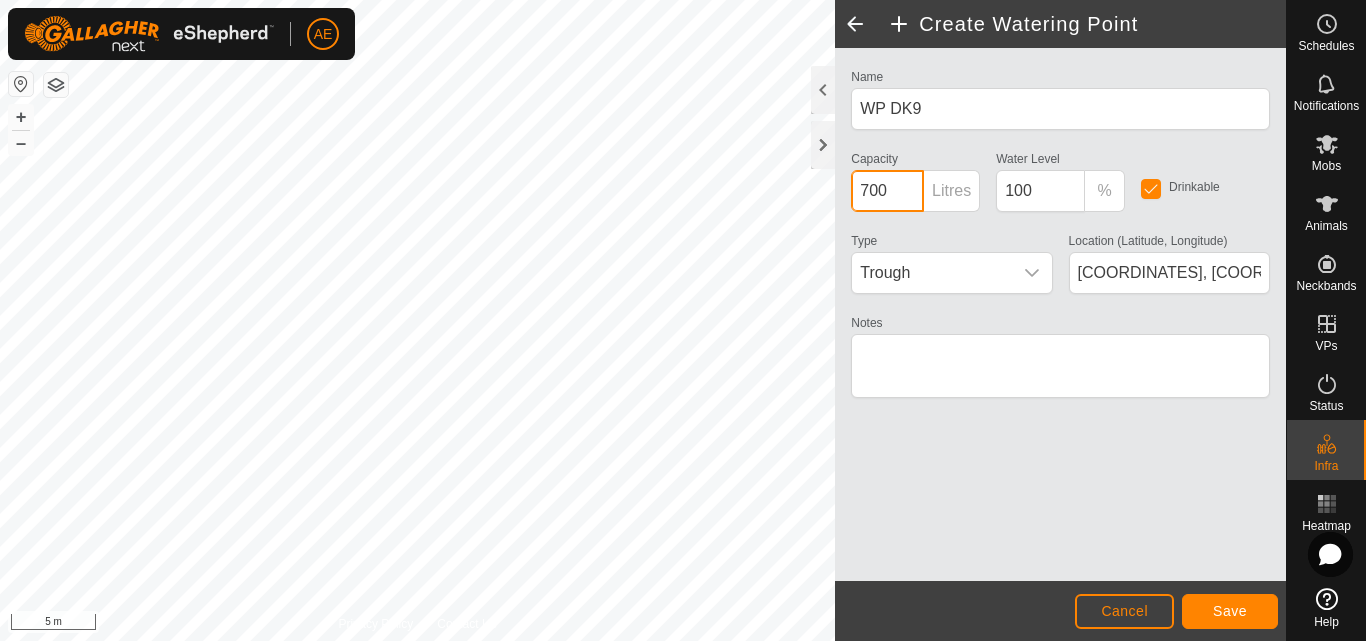 type on "700" 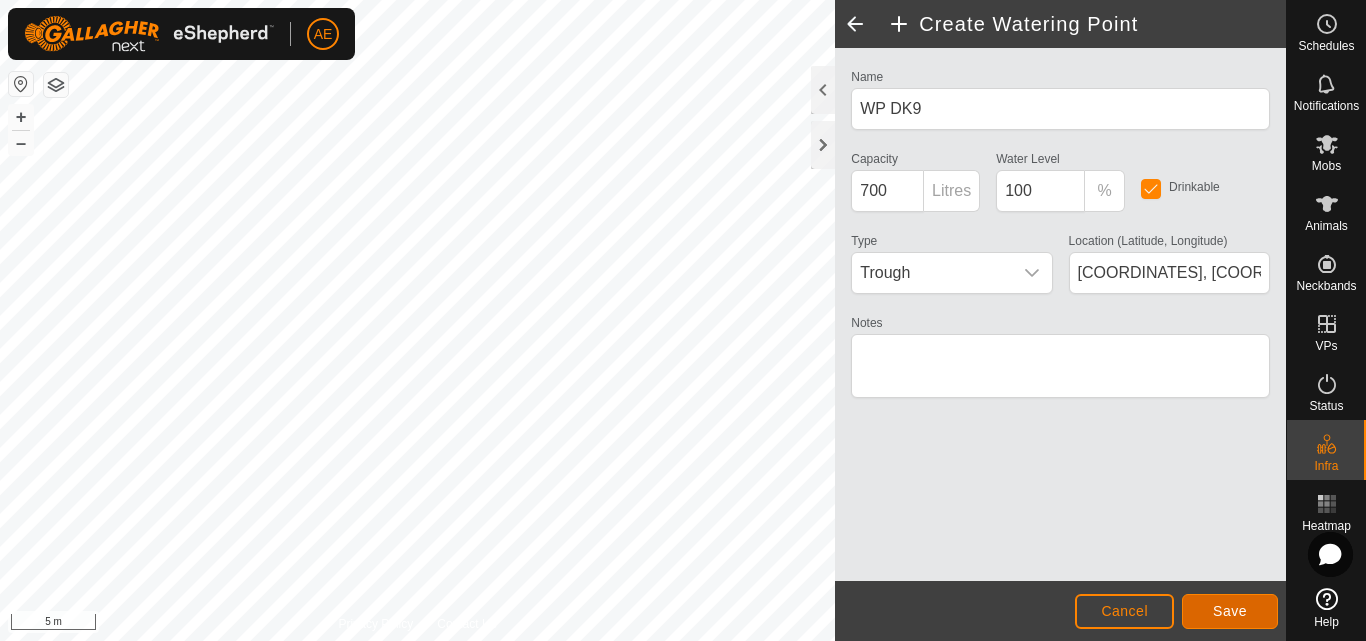 click on "Save" 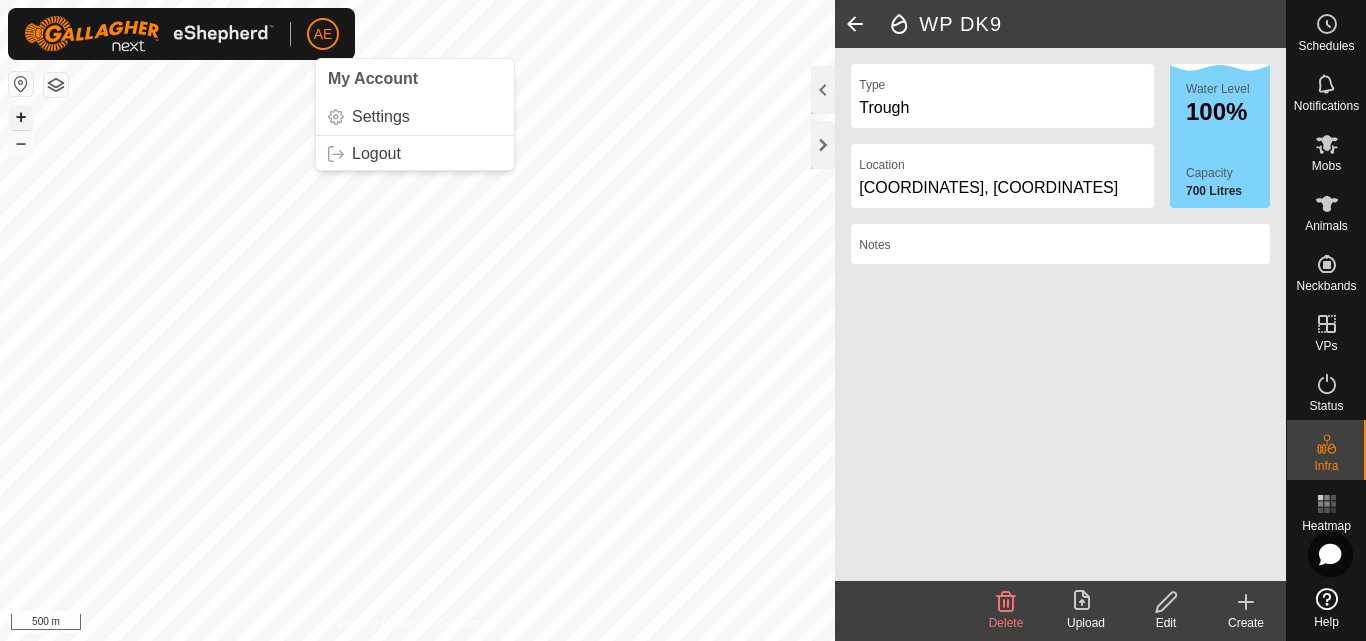 click on "+" at bounding box center [21, 117] 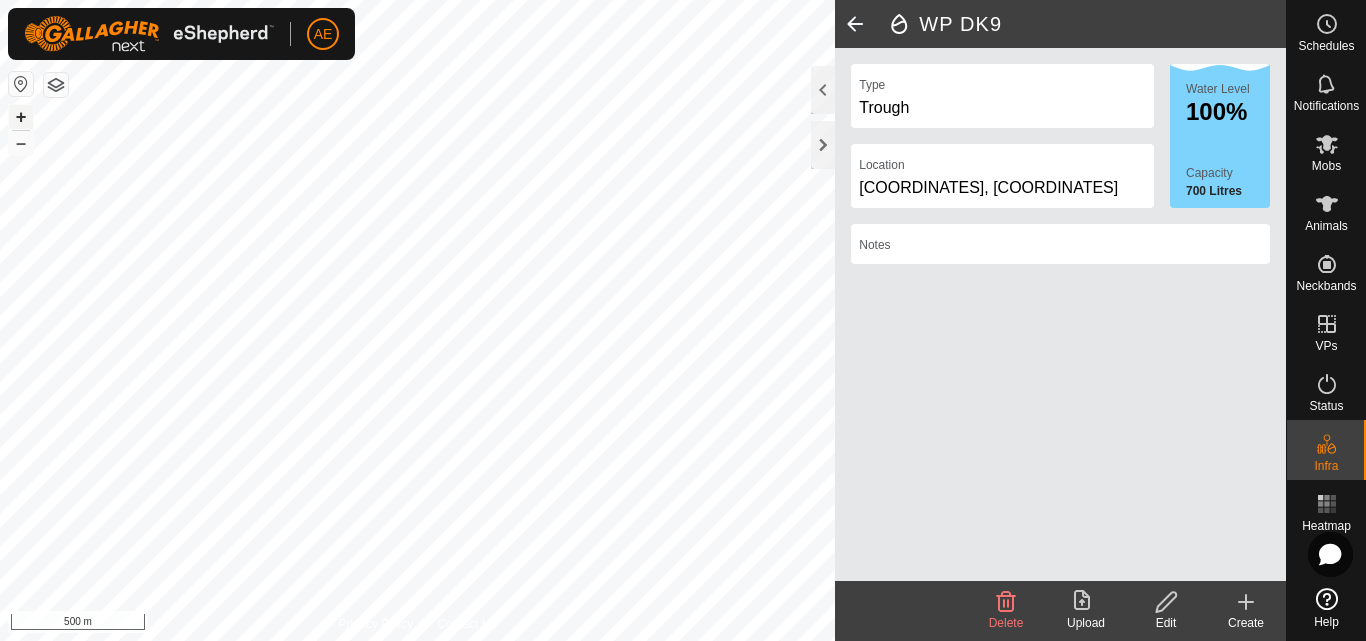 click on "+" at bounding box center [21, 117] 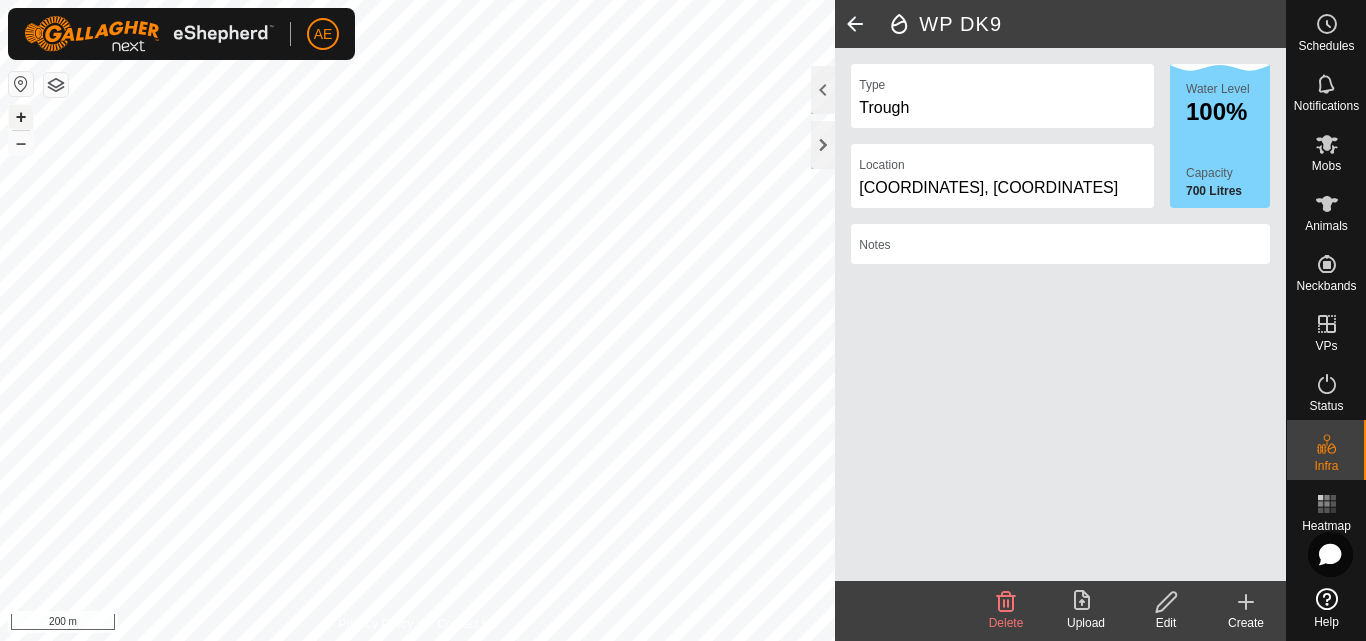 click on "+" at bounding box center [21, 117] 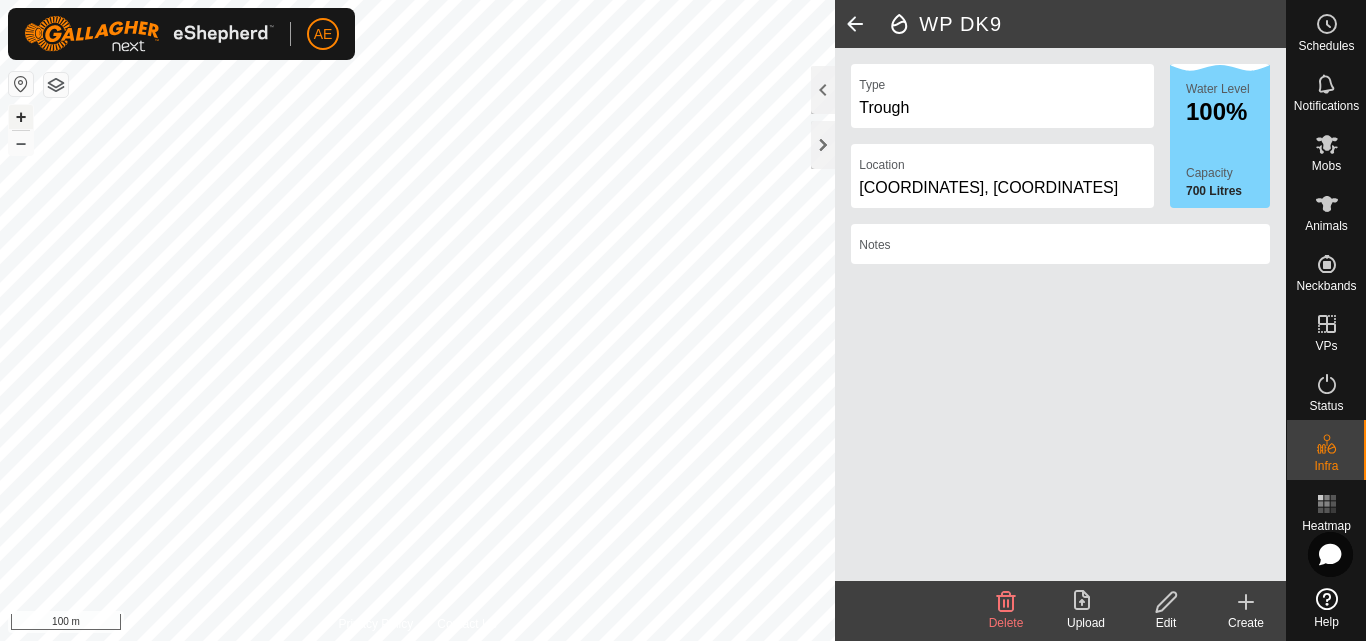 click on "+" at bounding box center [21, 117] 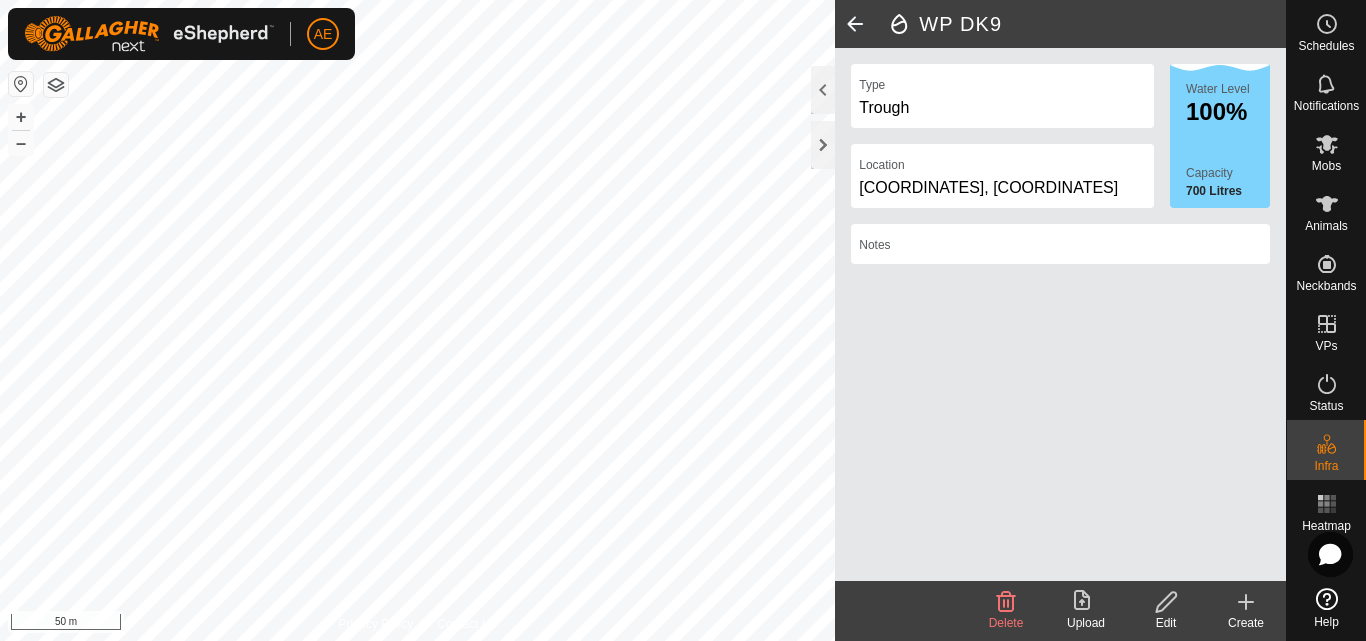 click 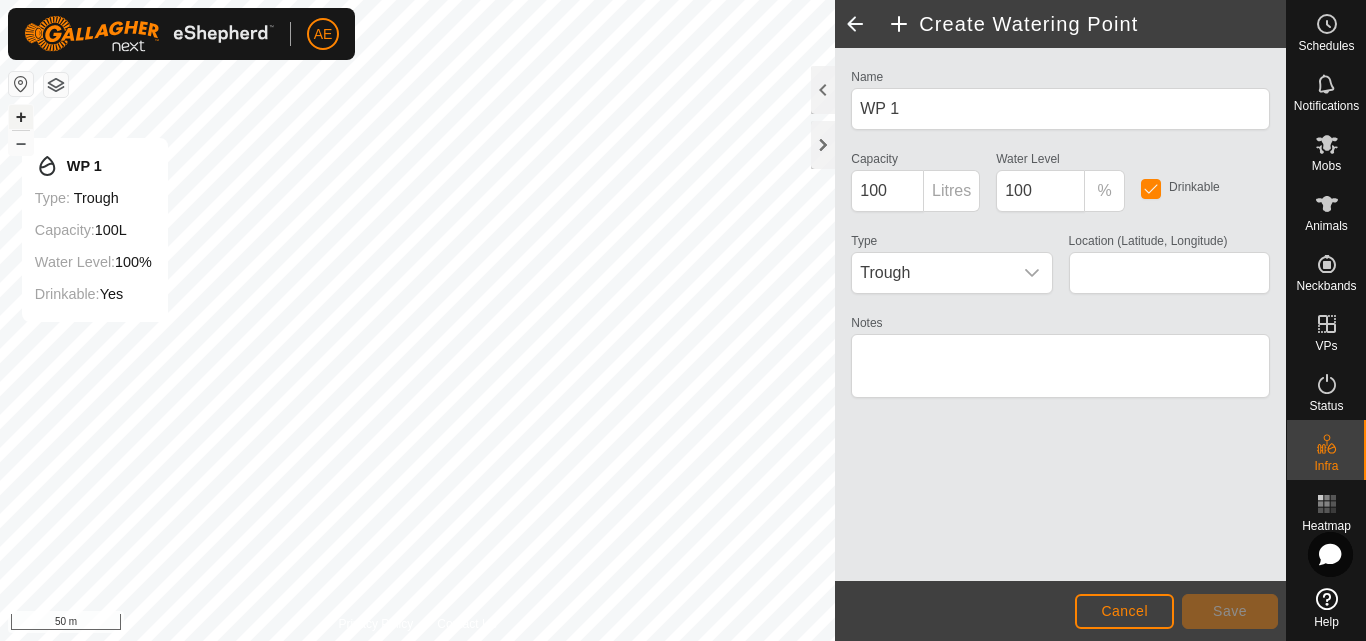 click on "+" at bounding box center (21, 117) 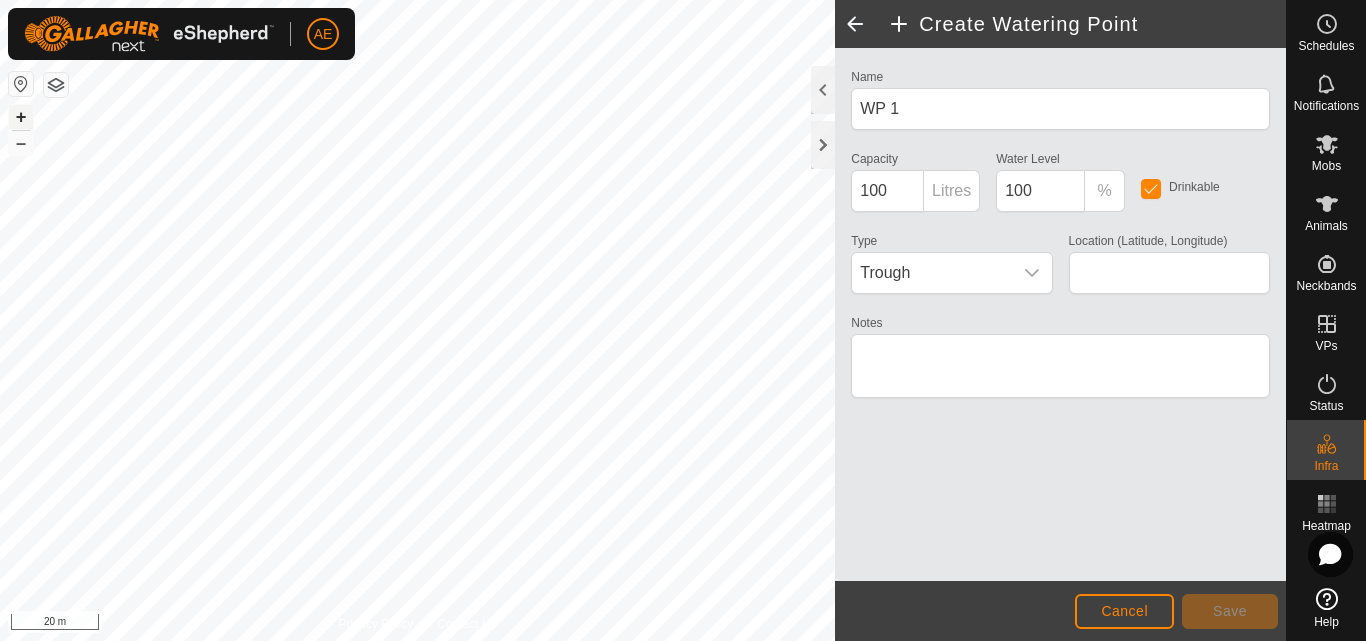 click on "+" at bounding box center [21, 117] 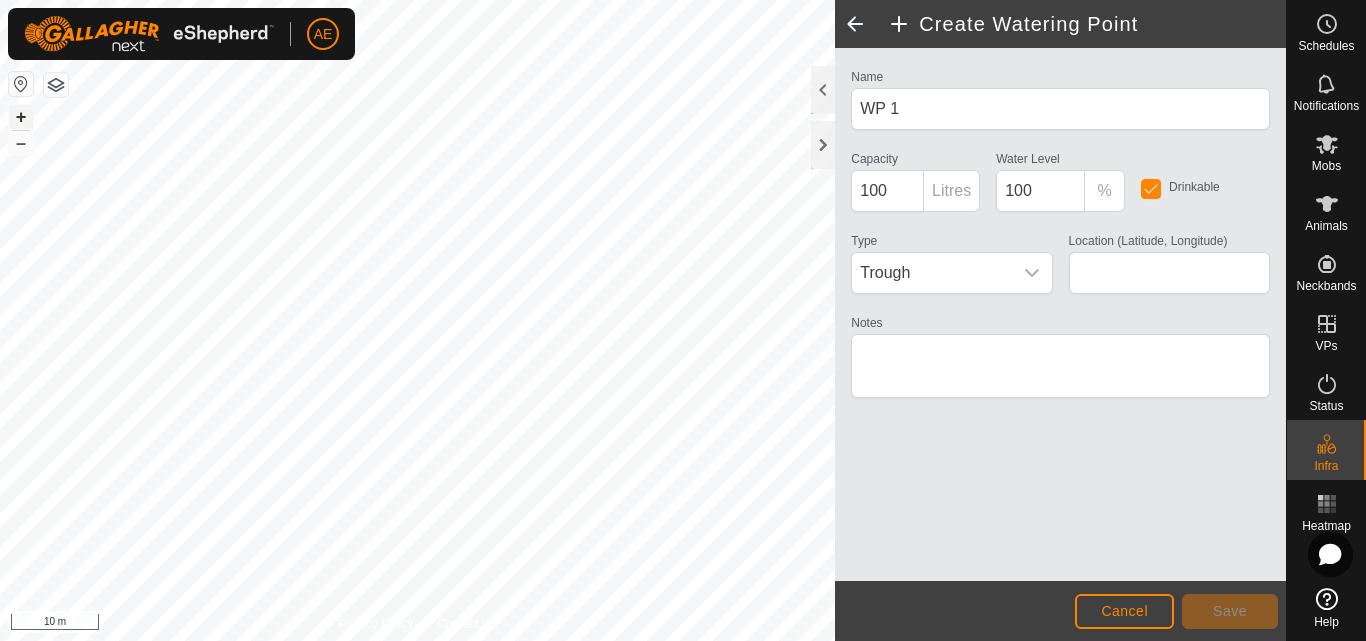 click on "+" at bounding box center [21, 117] 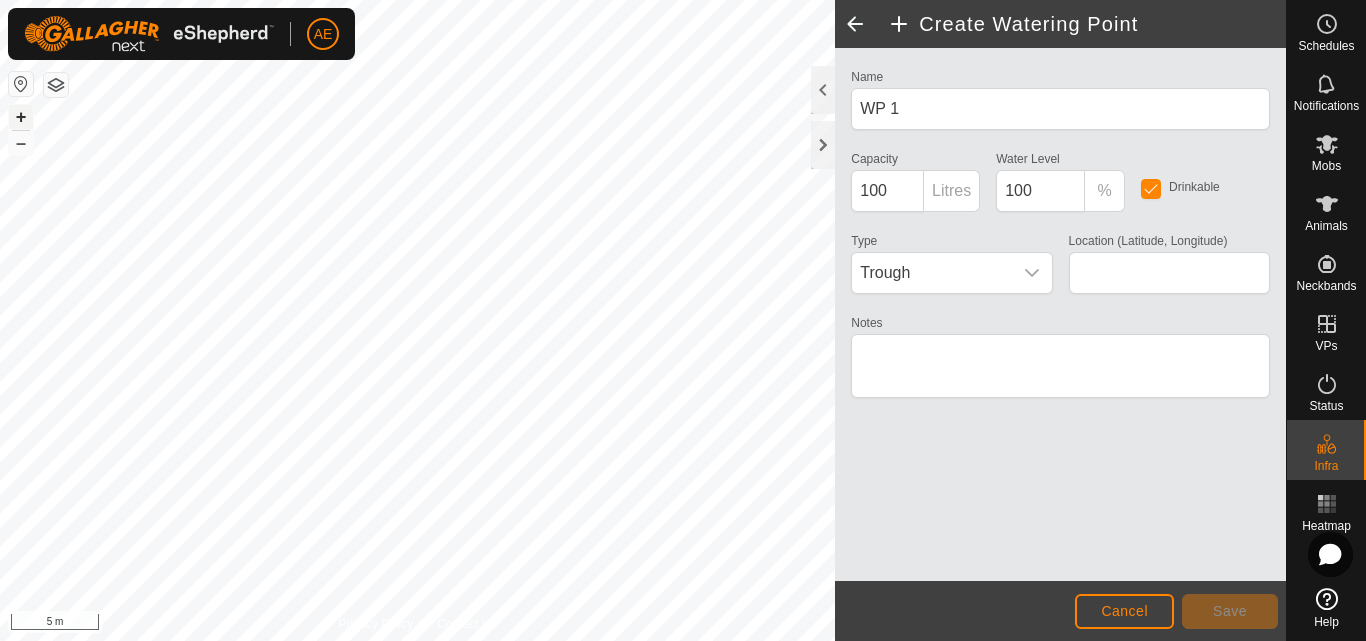 type on "-43.618638, 171.470767" 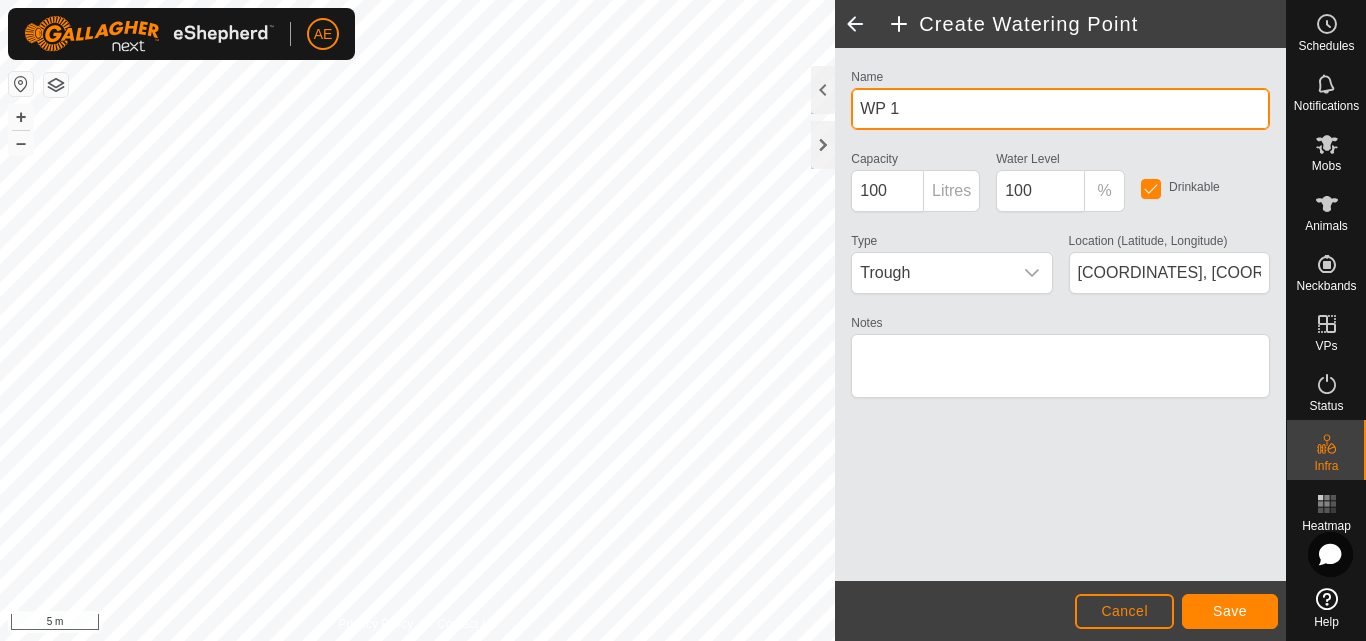 click on "WP 1" at bounding box center [1060, 109] 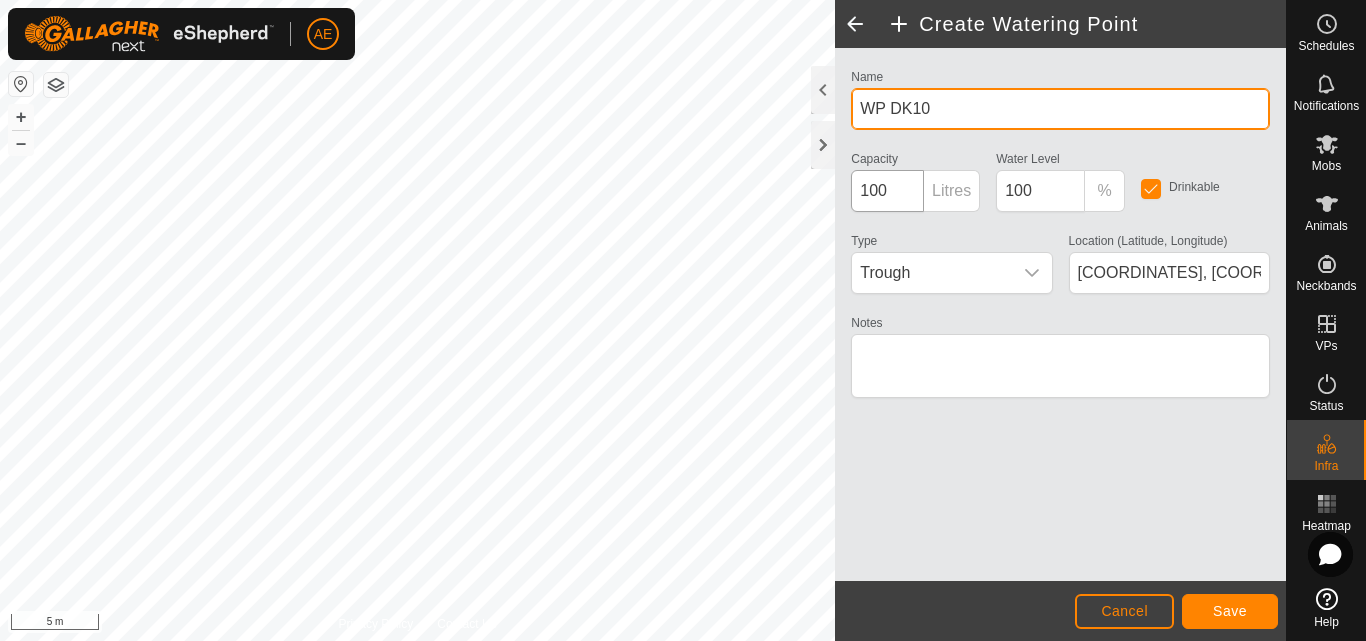 type on "WP DK10" 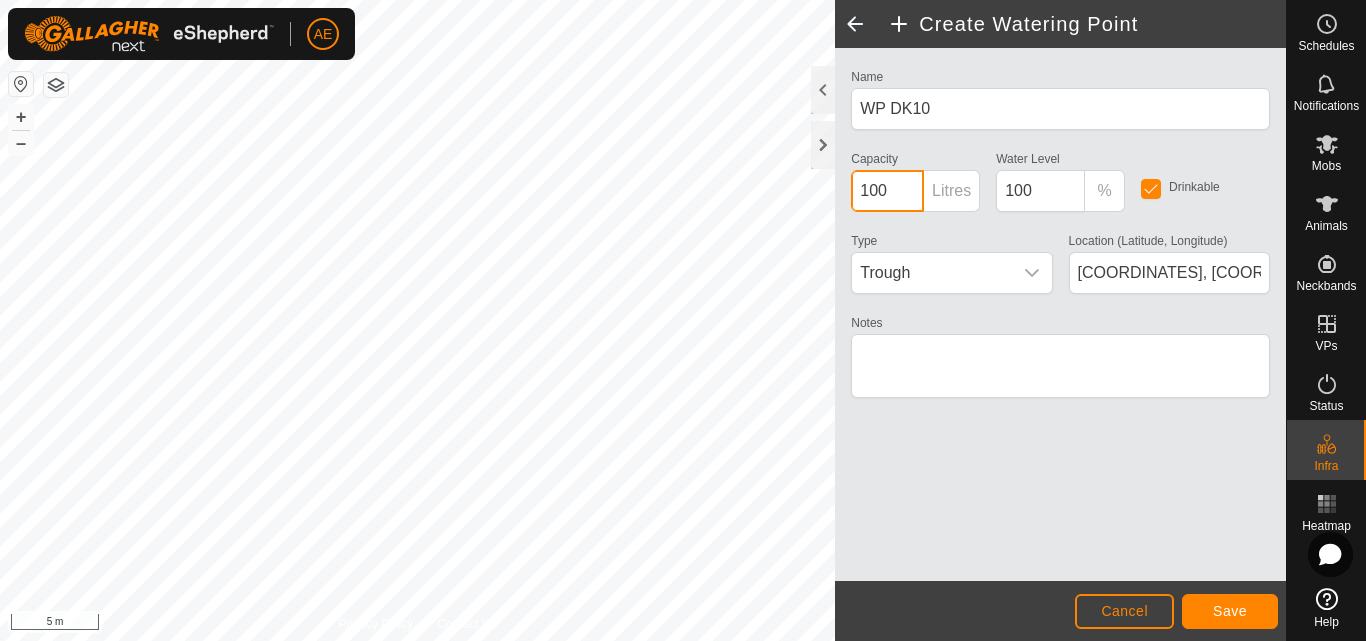 click on "100" at bounding box center (887, 191) 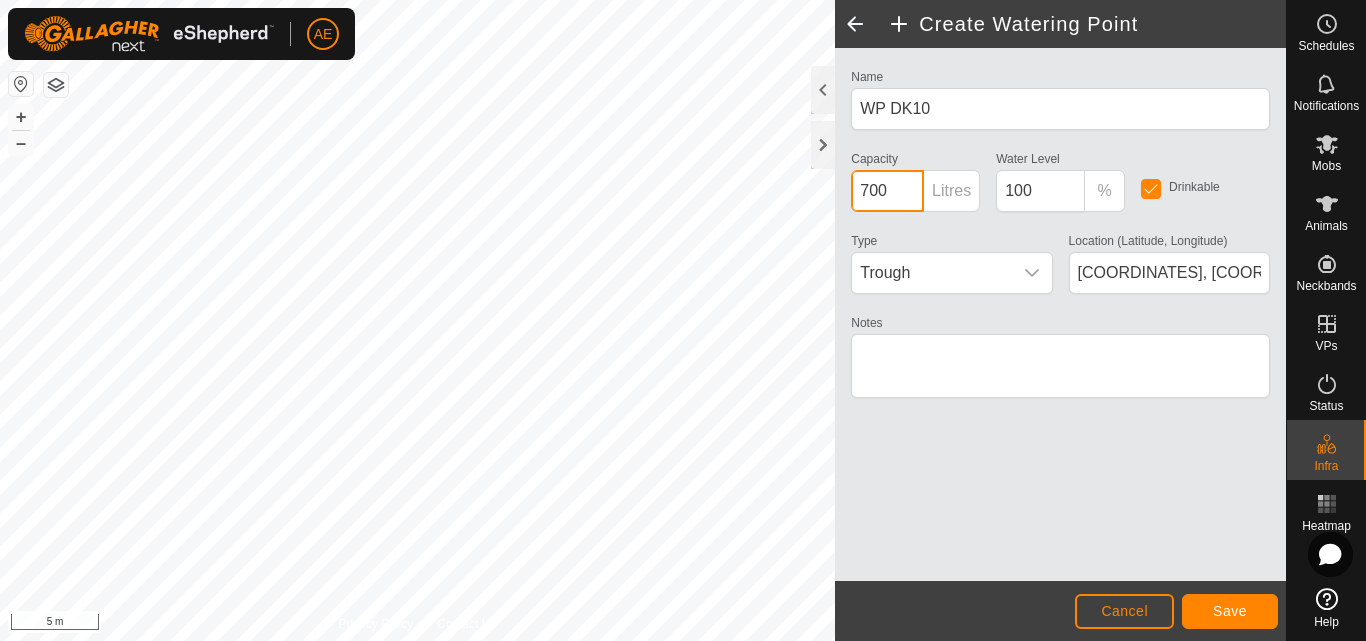type on "700" 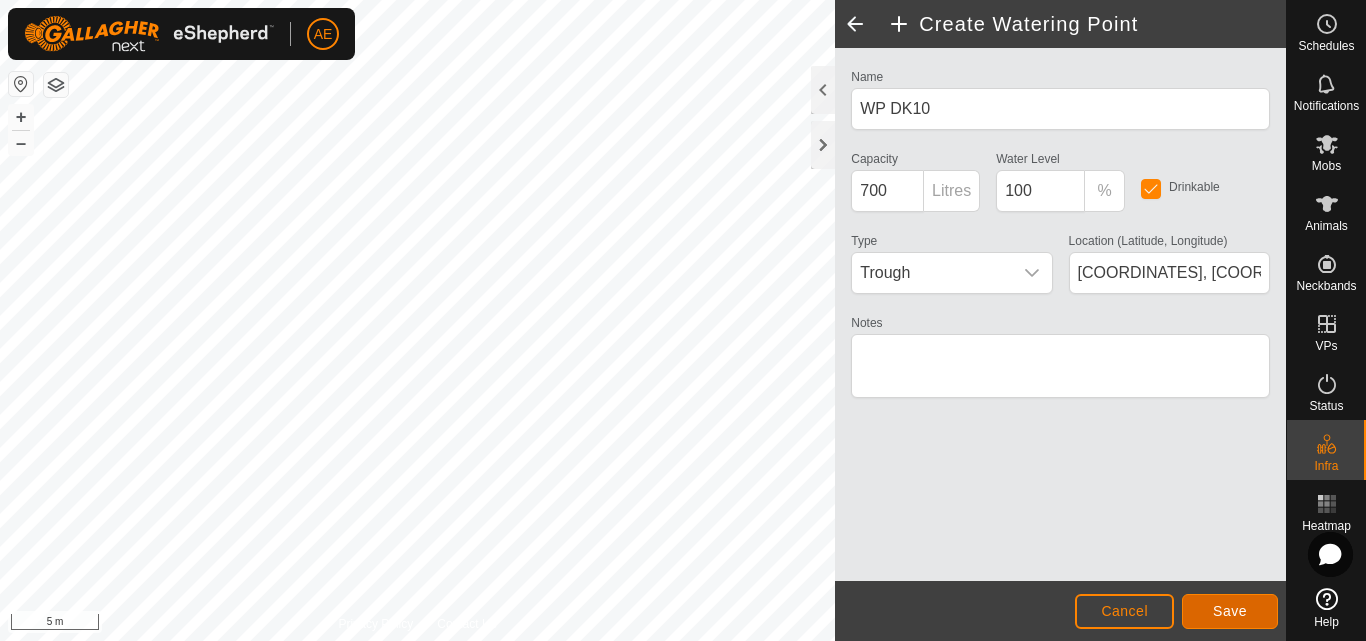 click on "Save" 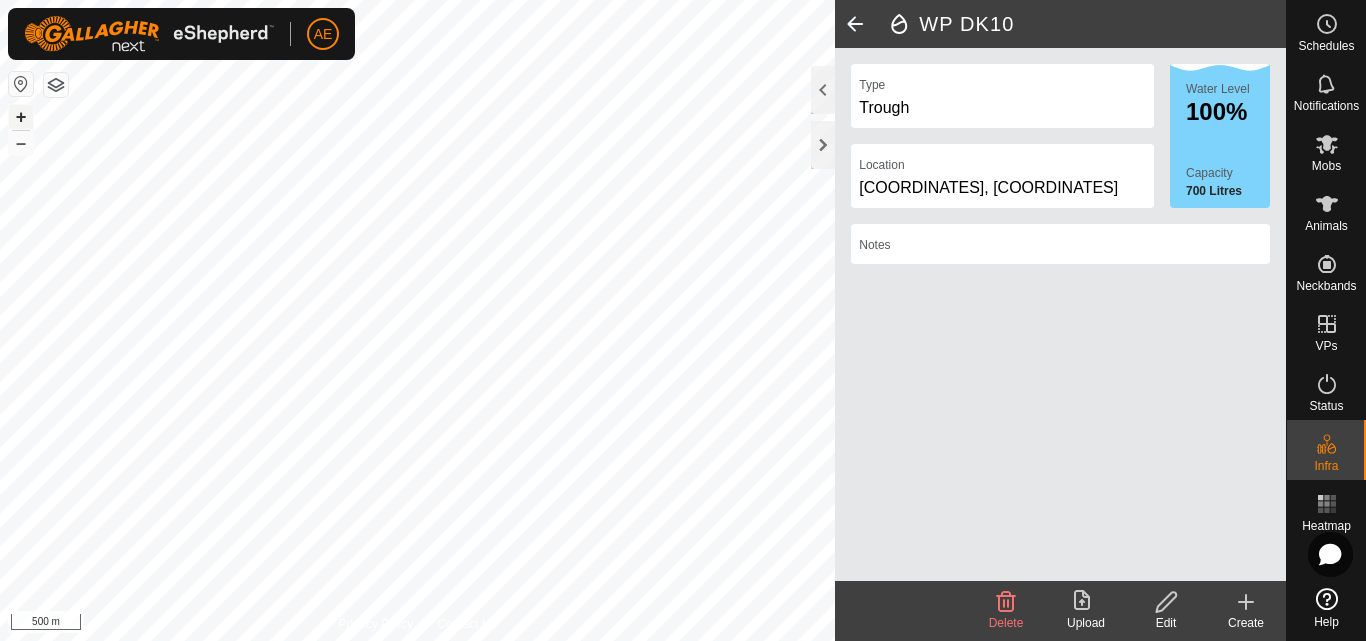 click on "+" at bounding box center [21, 117] 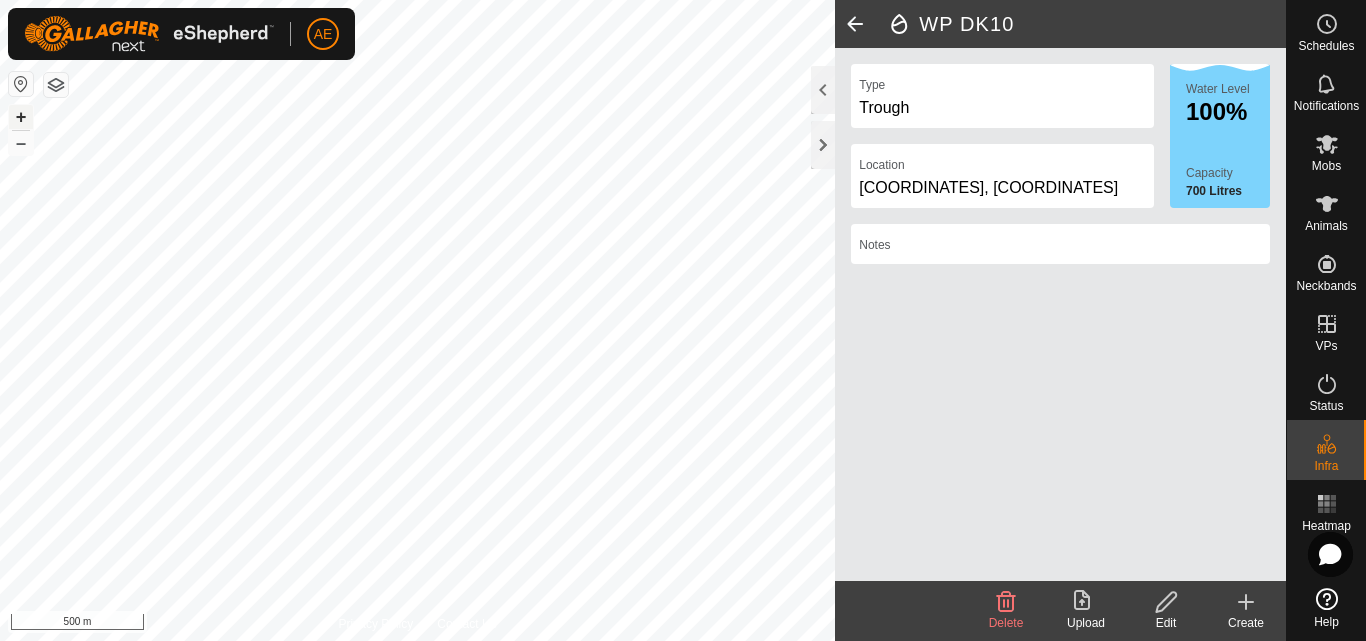 click on "+" at bounding box center [21, 117] 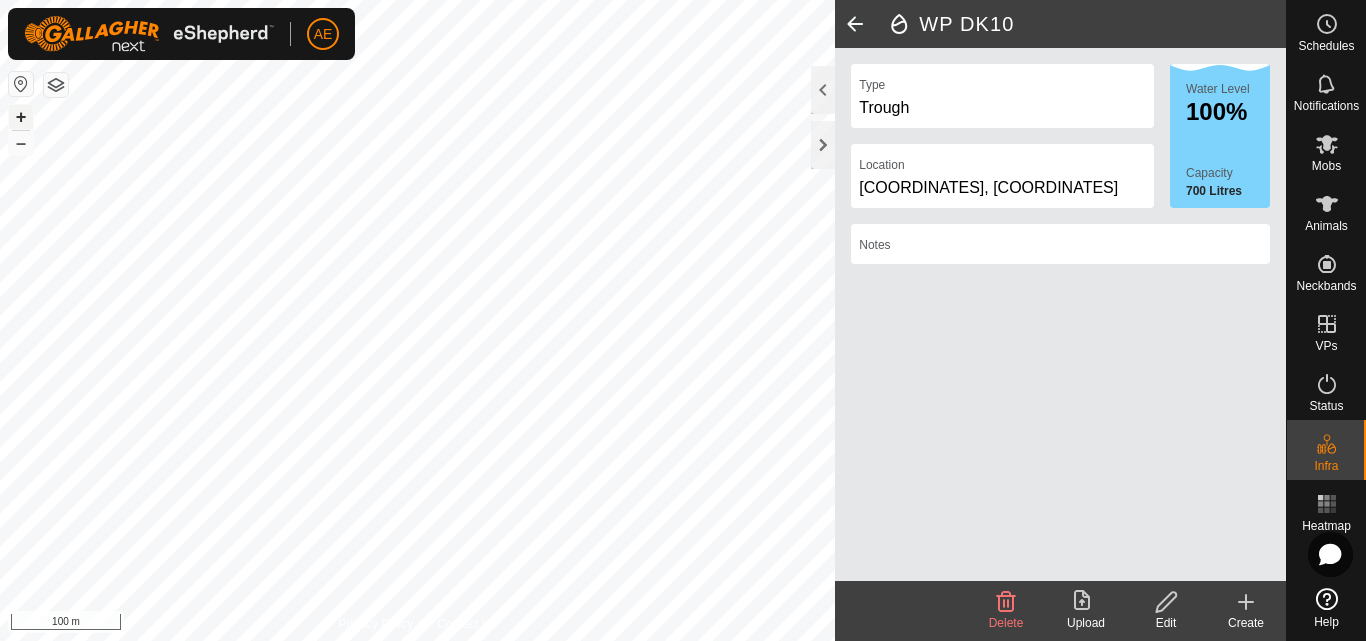 click on "+" at bounding box center [21, 117] 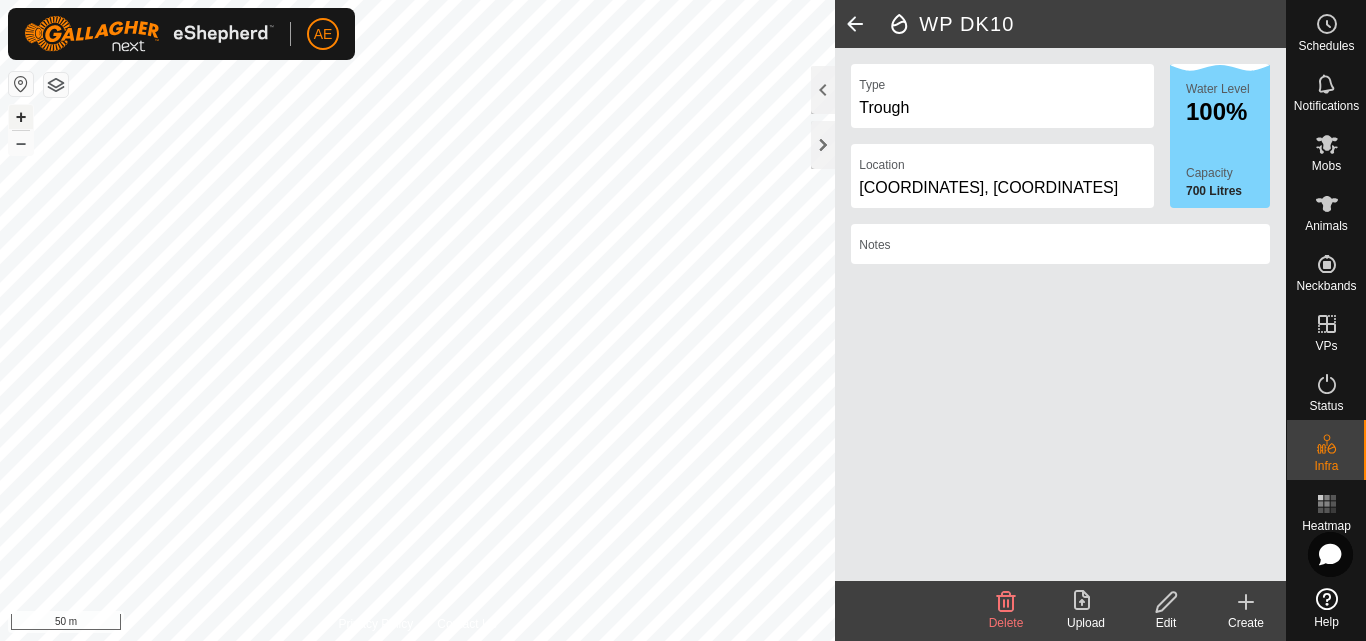 click on "+" at bounding box center (21, 117) 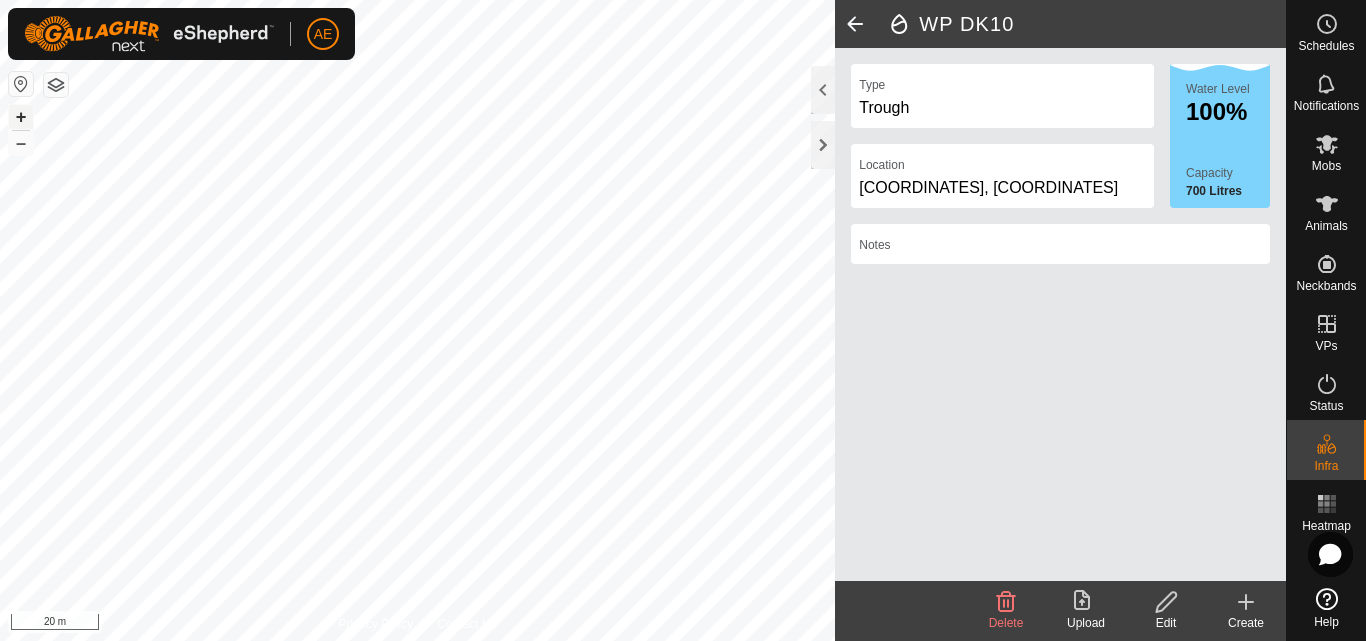 click on "+" at bounding box center [21, 117] 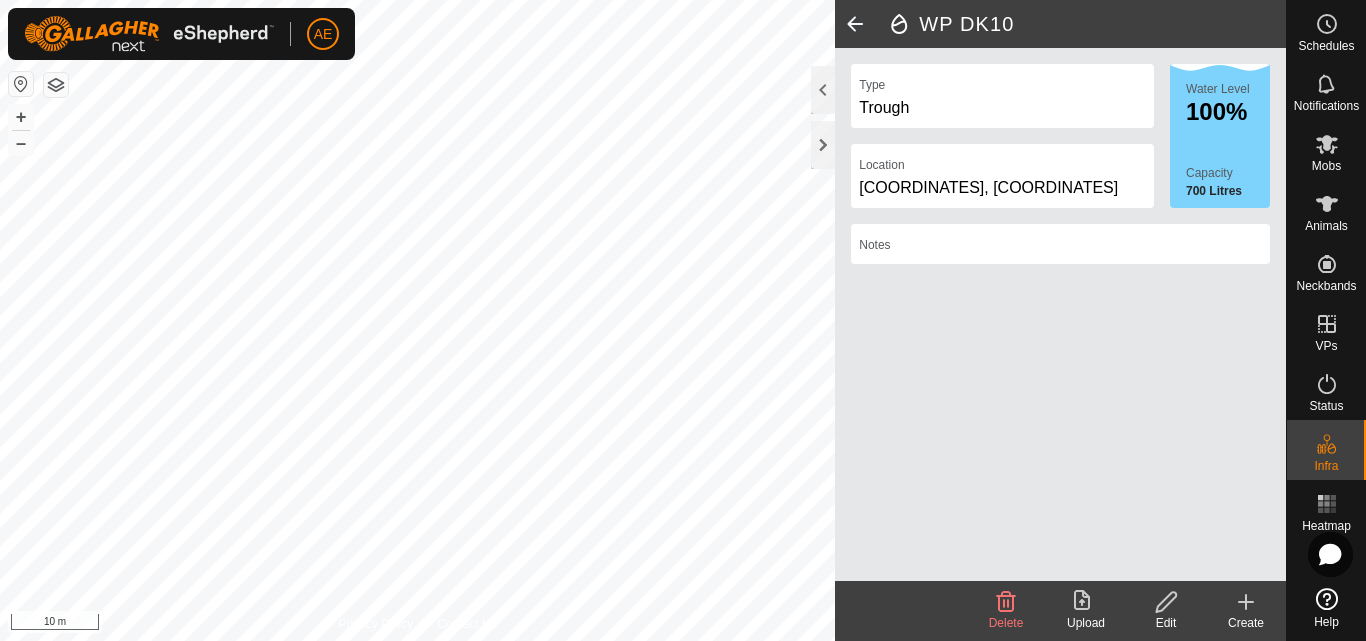 click on "Create" 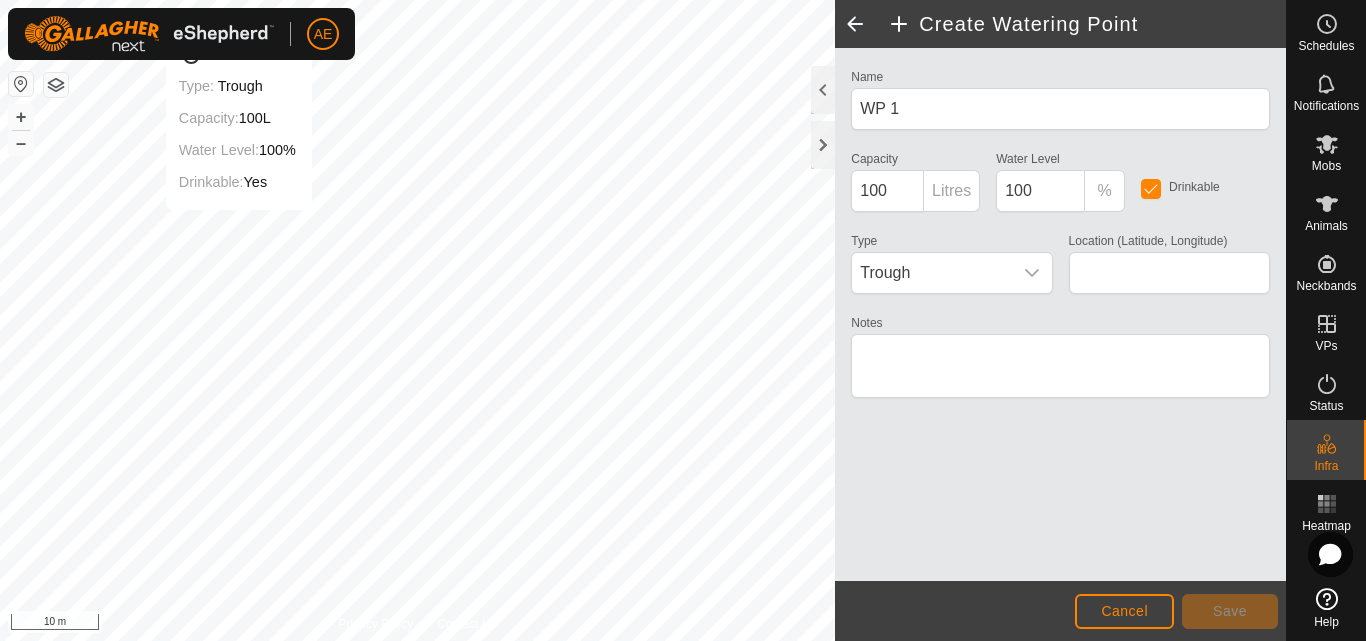 type on "-43.618577, 171.470817" 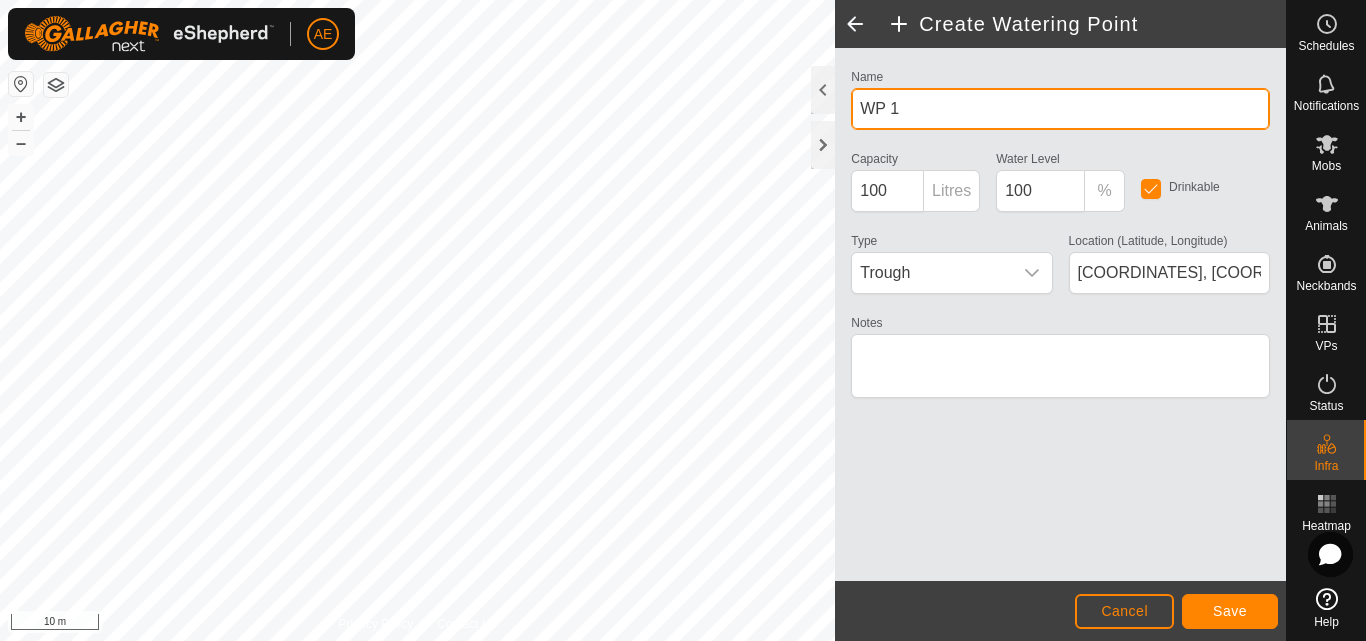 click on "WP 1" at bounding box center (1060, 109) 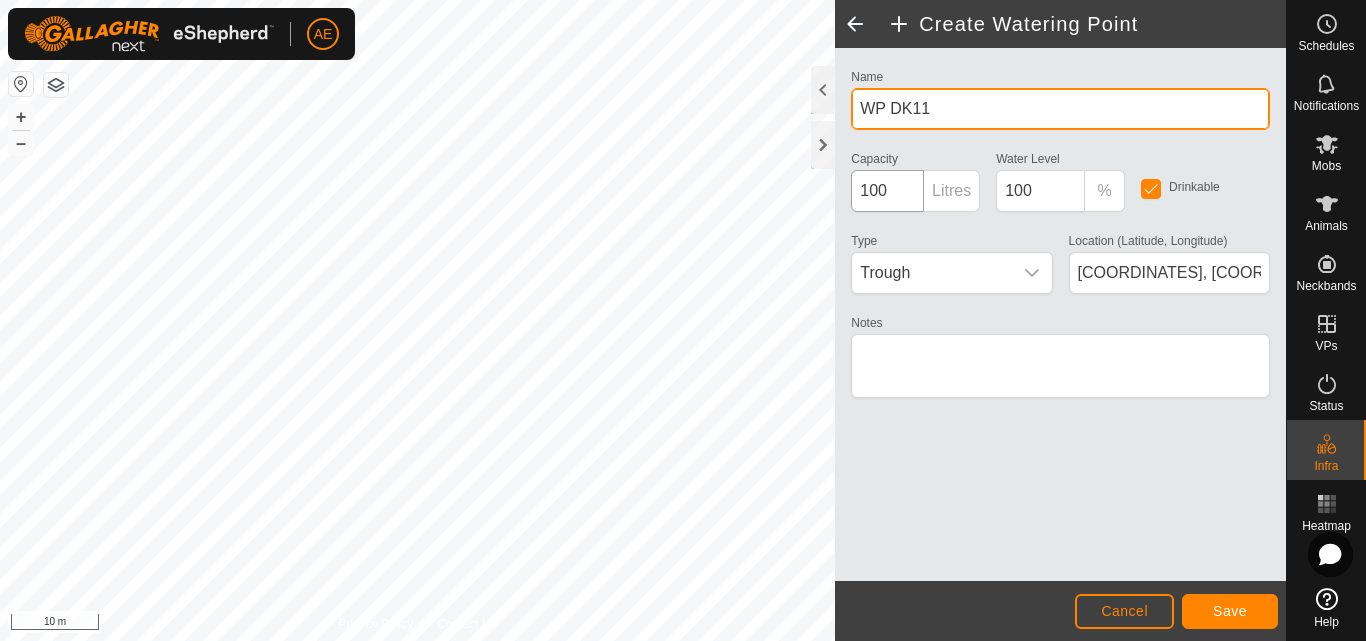 type on "WP DK11" 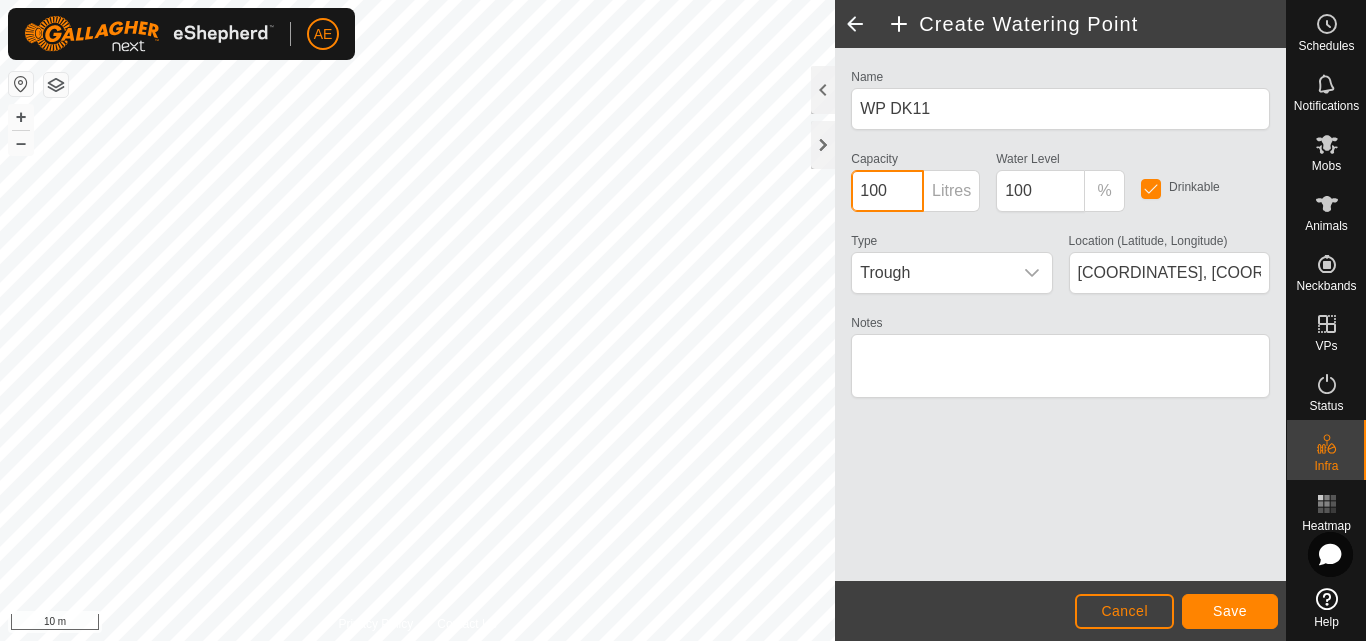 click on "100" at bounding box center (887, 191) 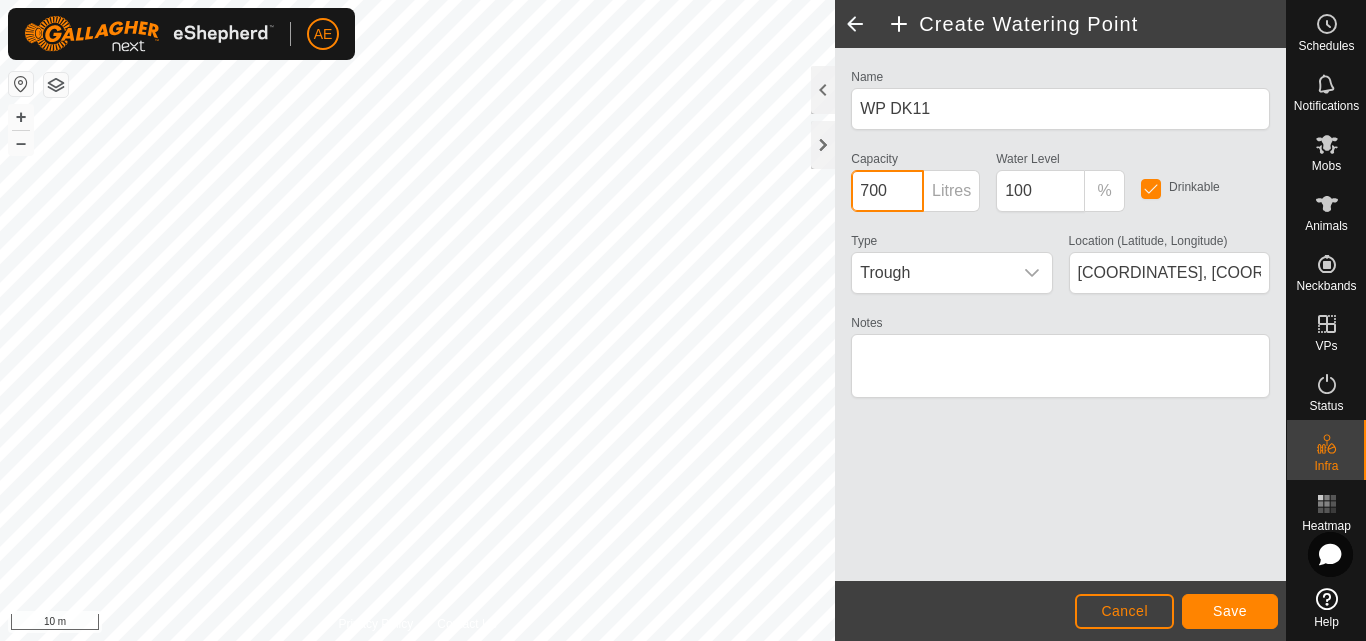 type on "700" 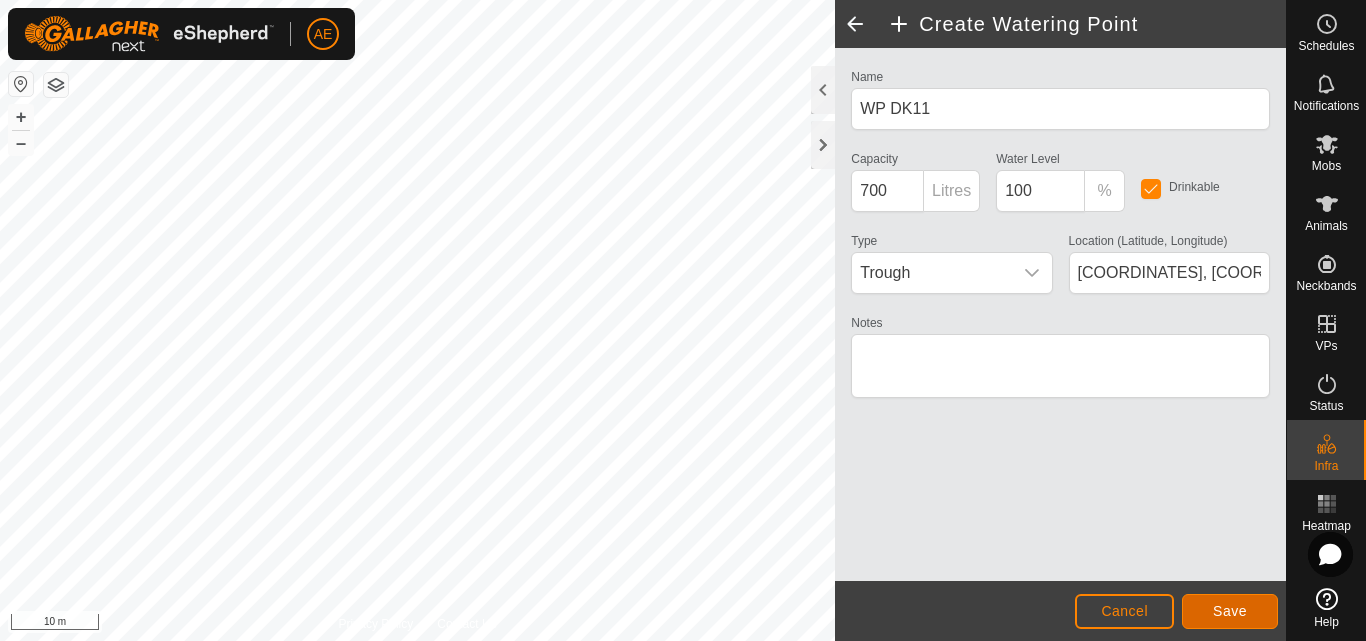 click on "Save" 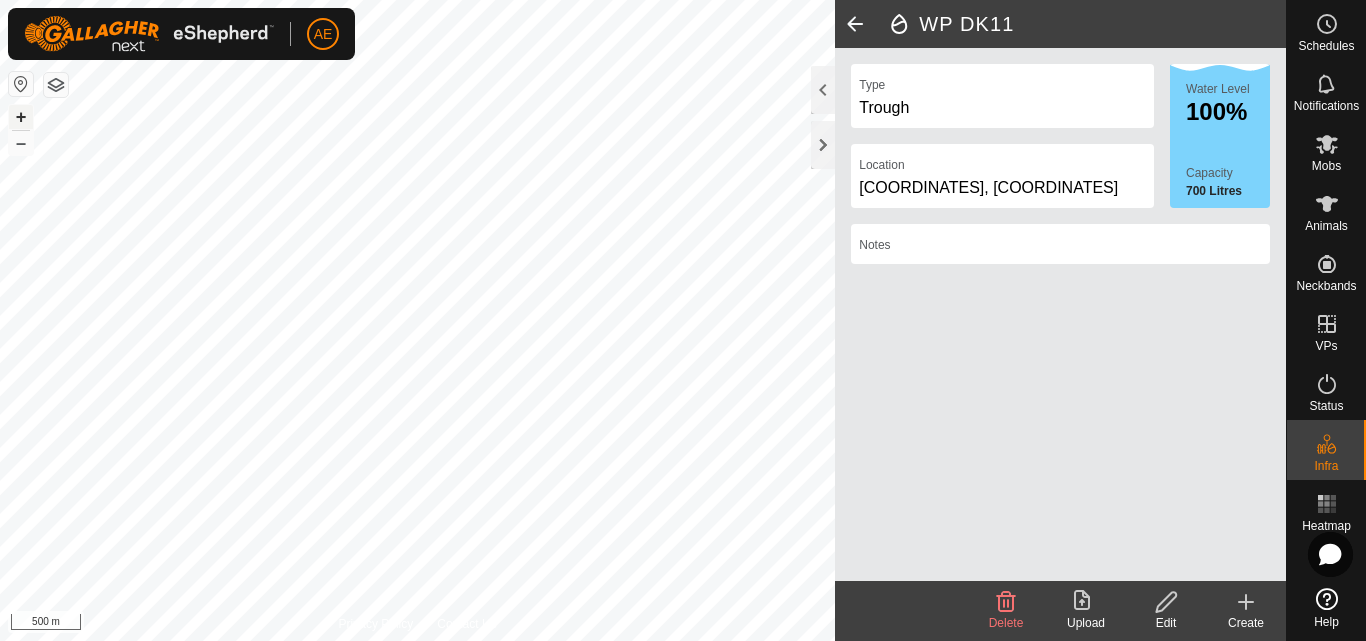 click on "+" at bounding box center (21, 117) 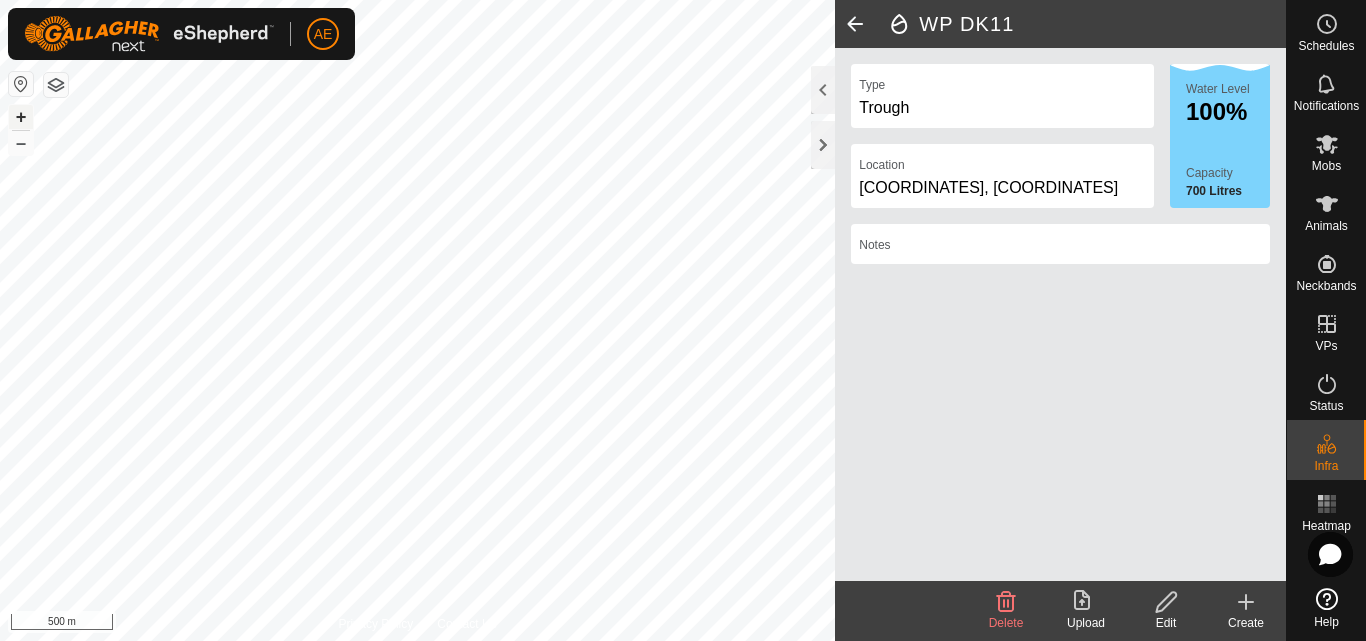 click on "+" at bounding box center [21, 117] 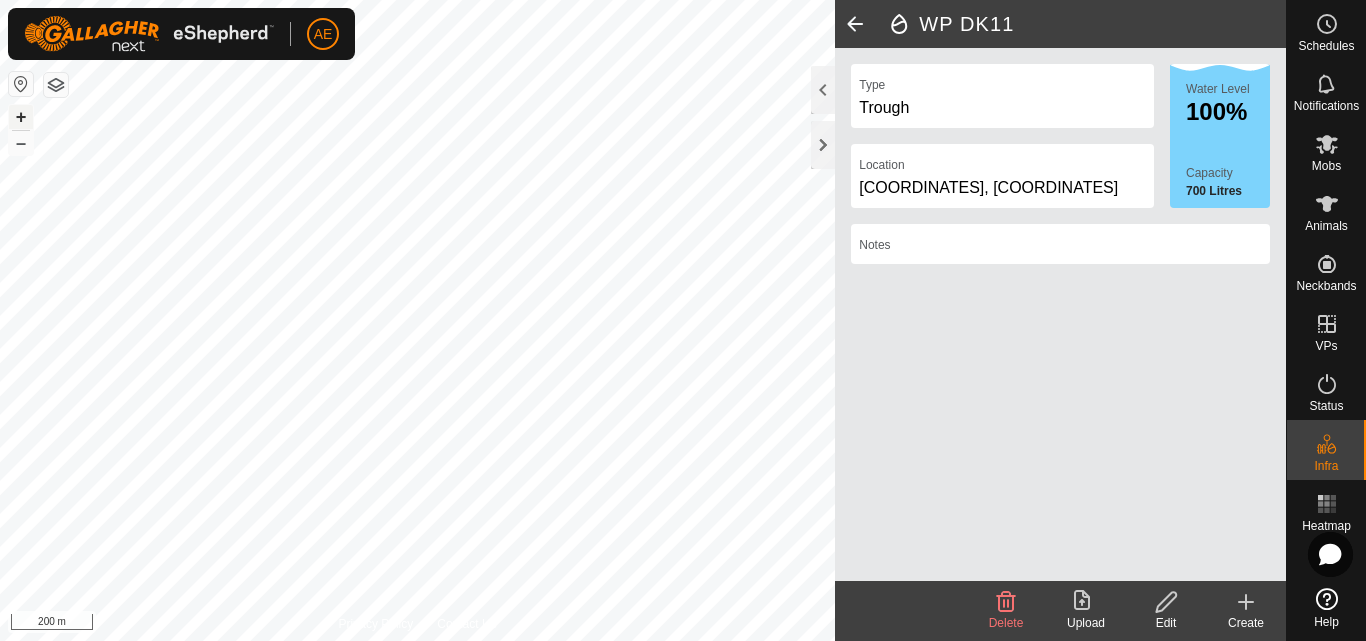 click on "+" at bounding box center (21, 117) 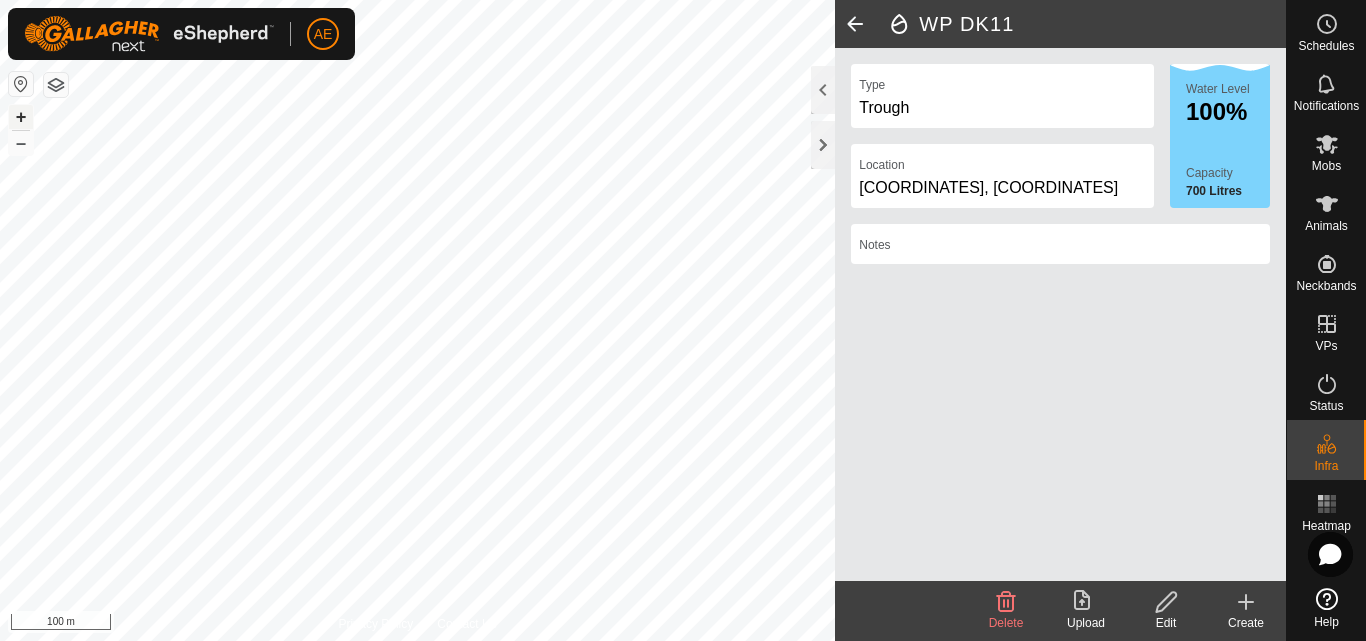 click on "+" at bounding box center (21, 117) 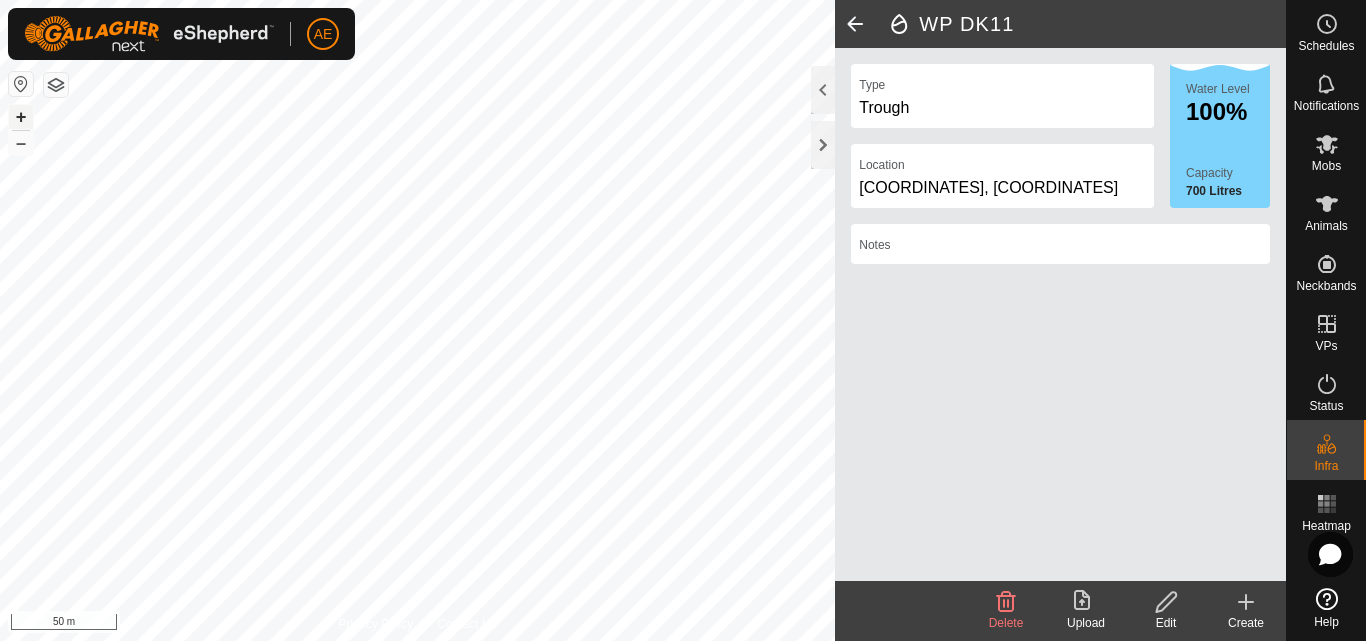 click on "+" at bounding box center (21, 117) 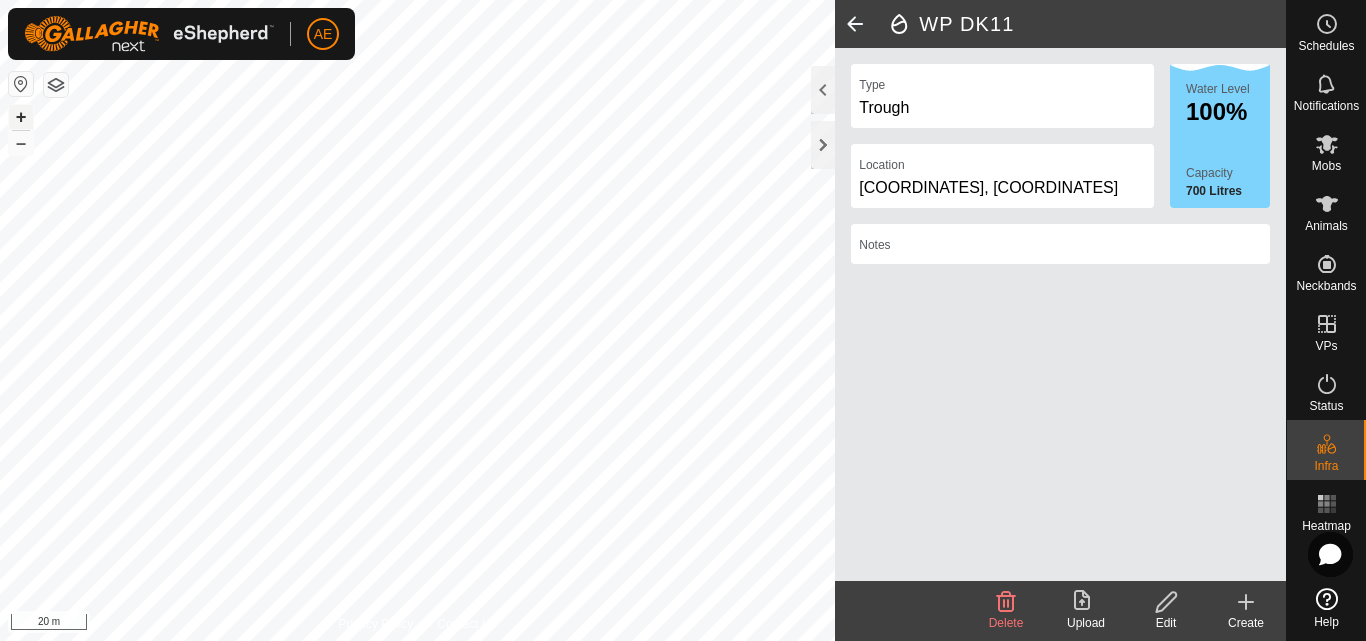 click on "+" at bounding box center (21, 117) 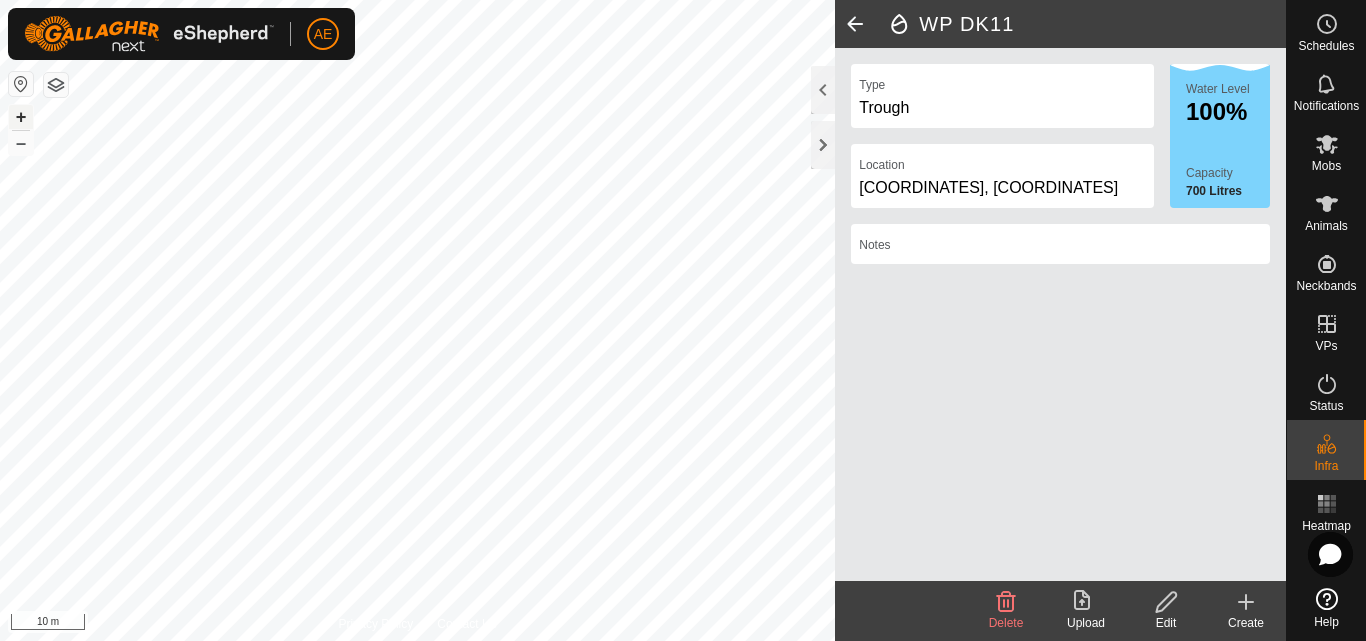 click on "+" at bounding box center (21, 117) 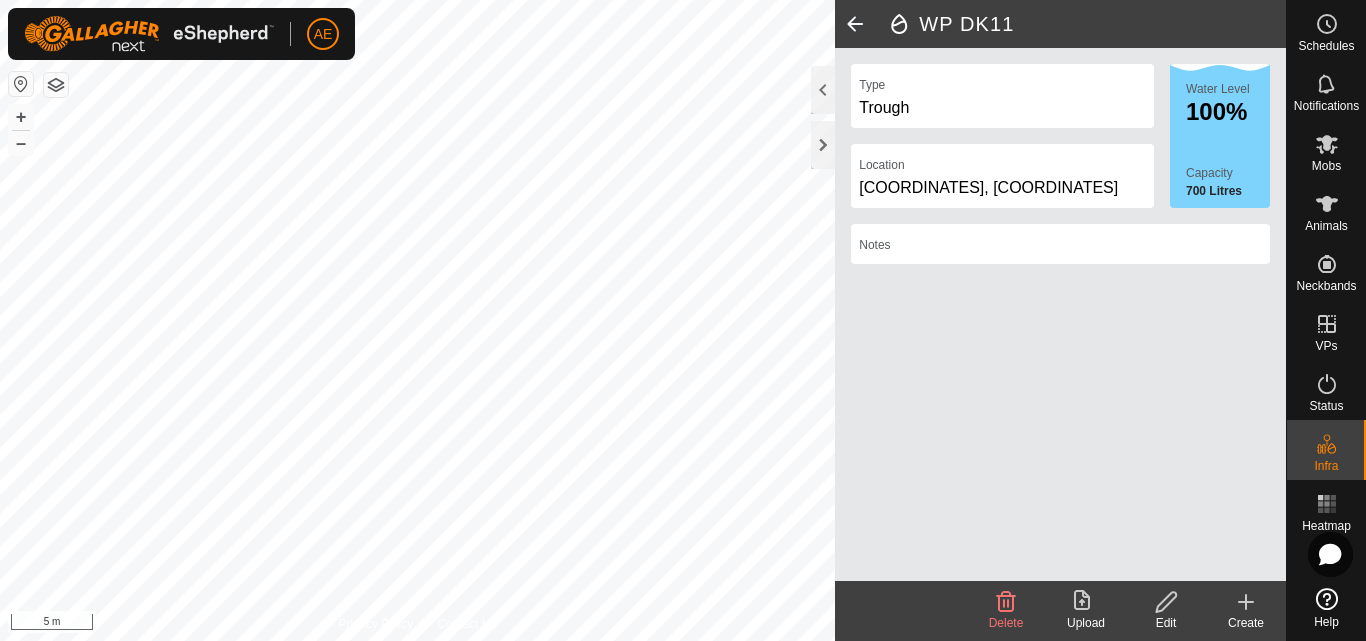 click on "Create" 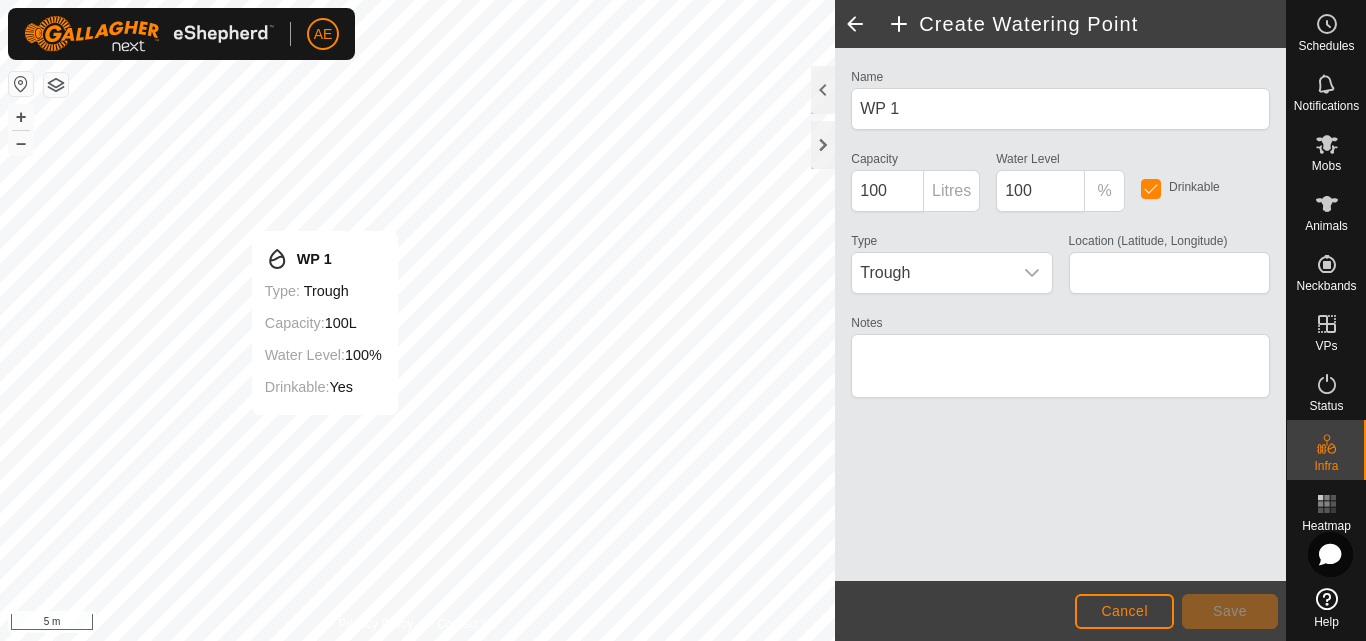 type on "-43.617826, 171.471715" 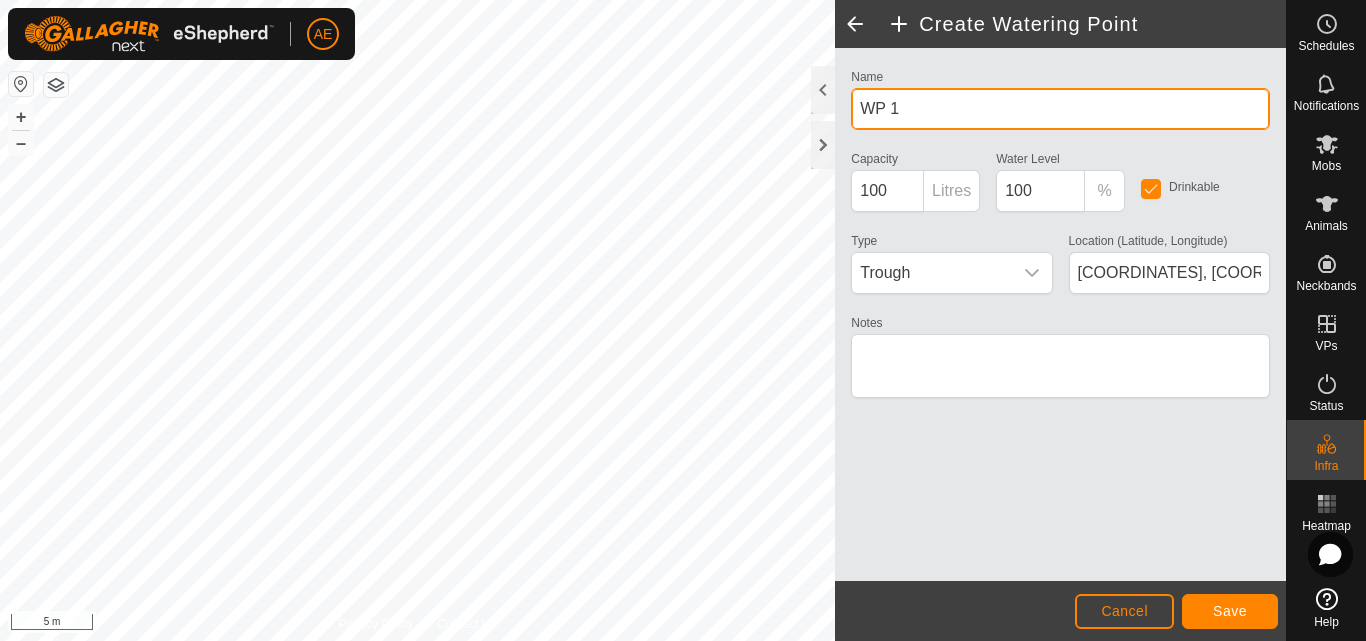 click on "WP 1" at bounding box center [1060, 109] 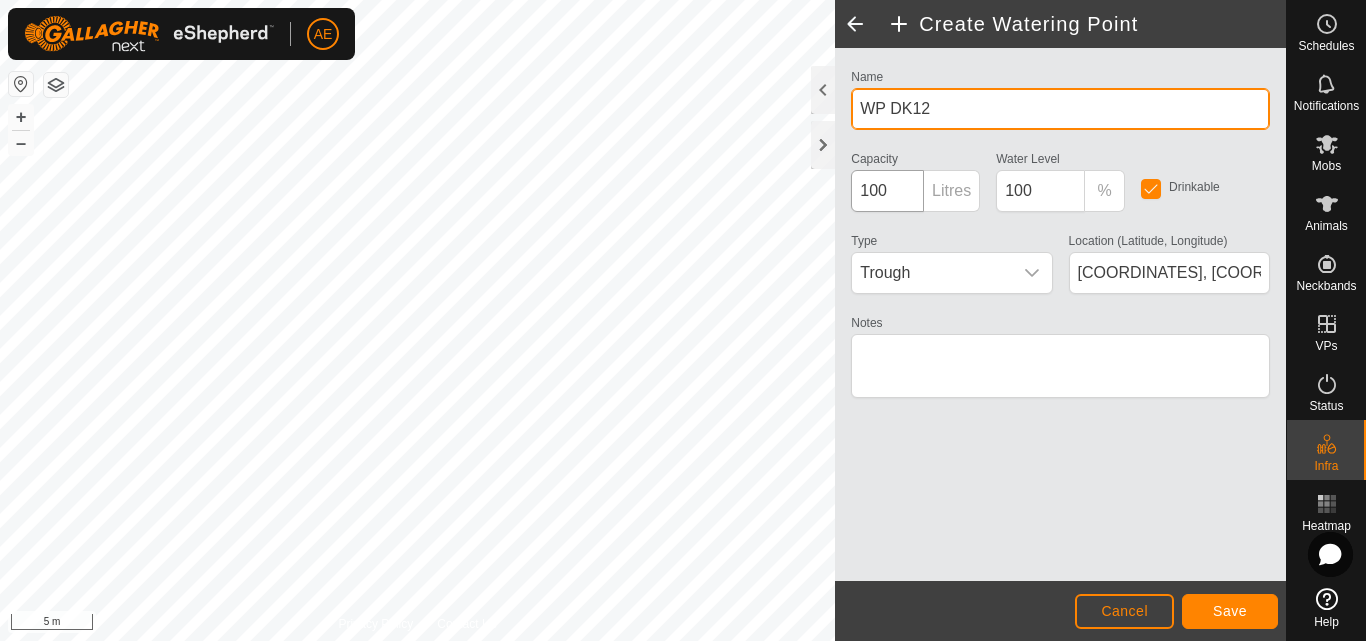 type on "WP DK12" 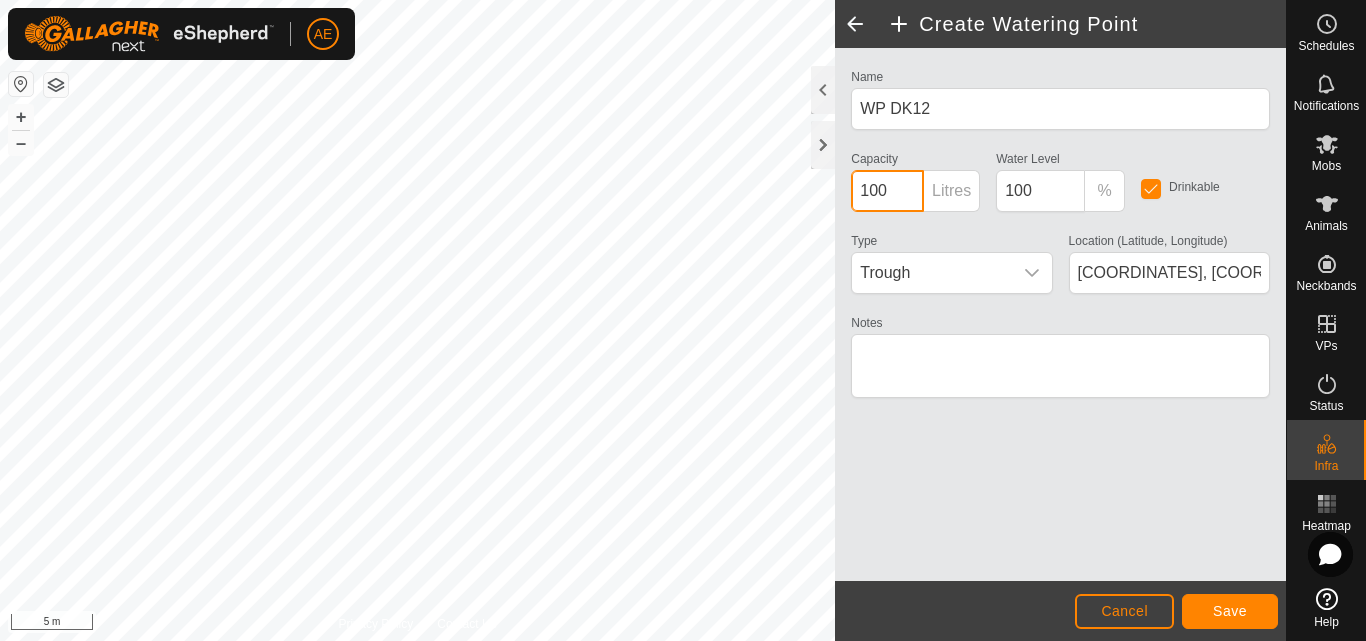 click on "100" at bounding box center [887, 191] 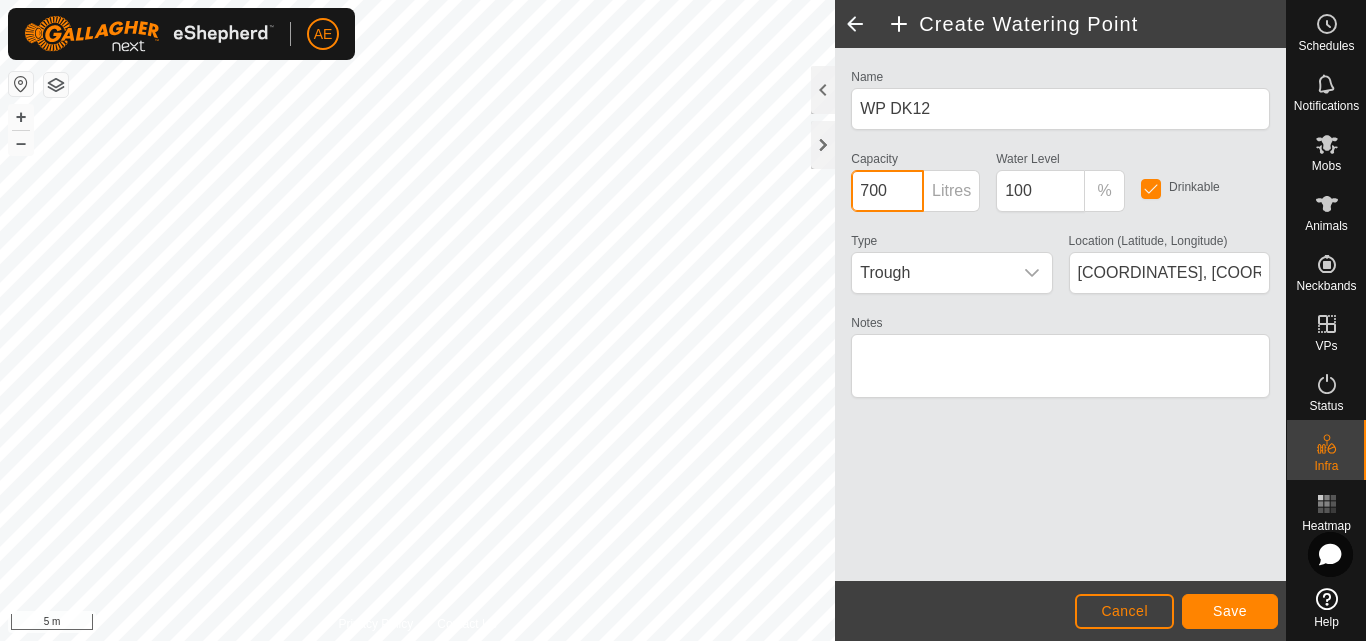 type on "700" 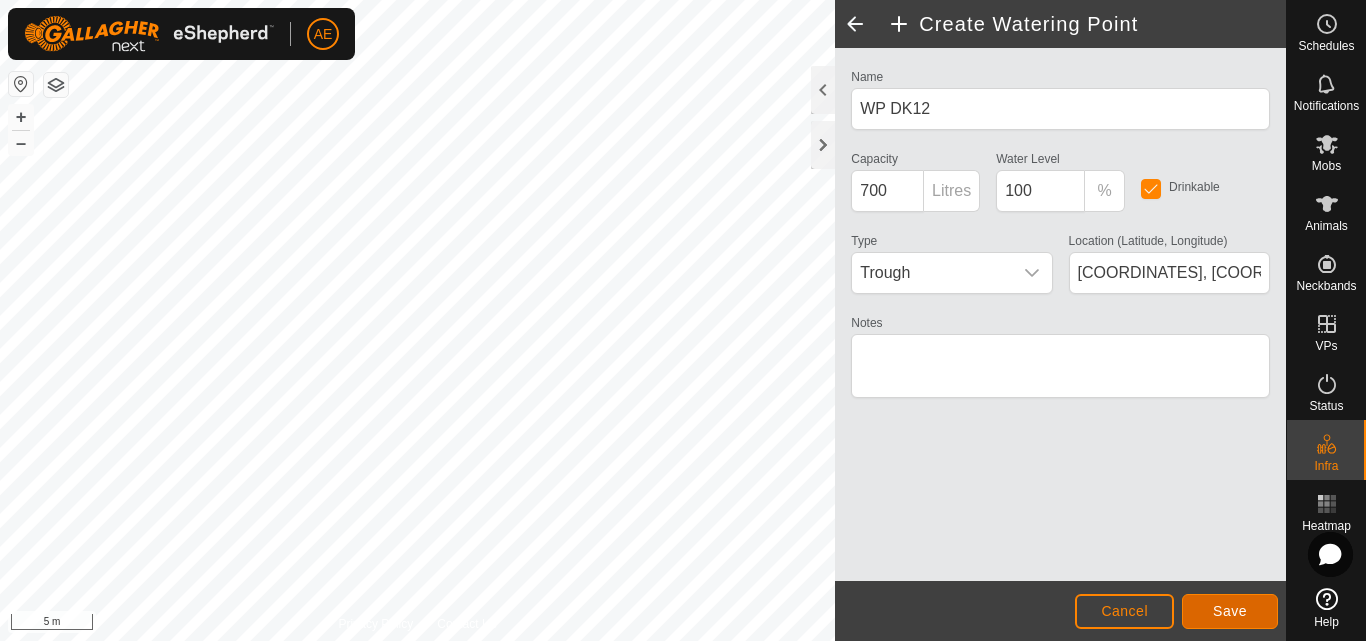 click on "Save" 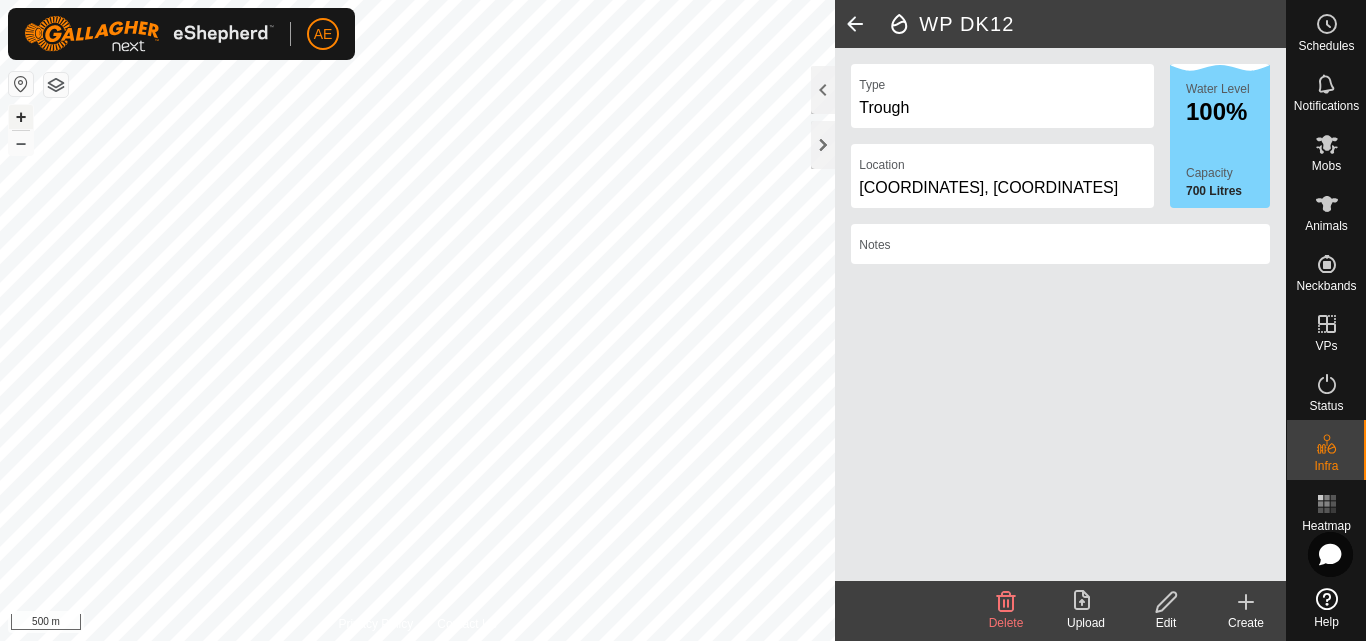 click on "+" at bounding box center (21, 117) 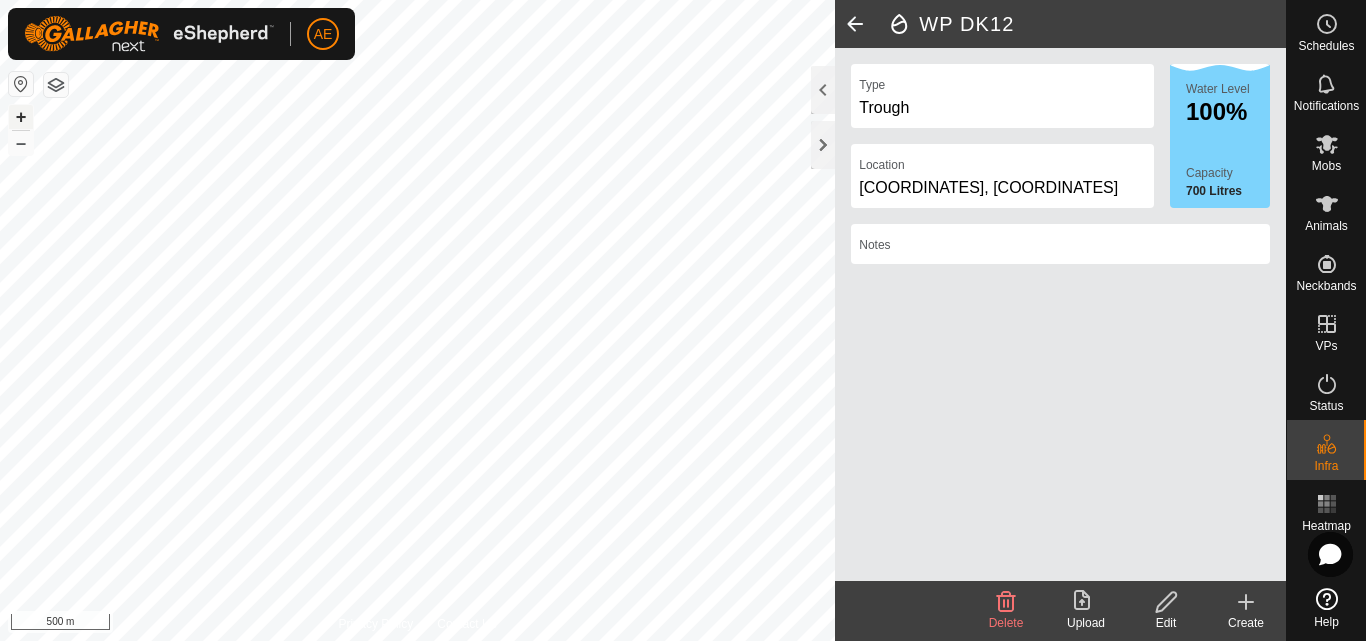 click on "+" at bounding box center (21, 117) 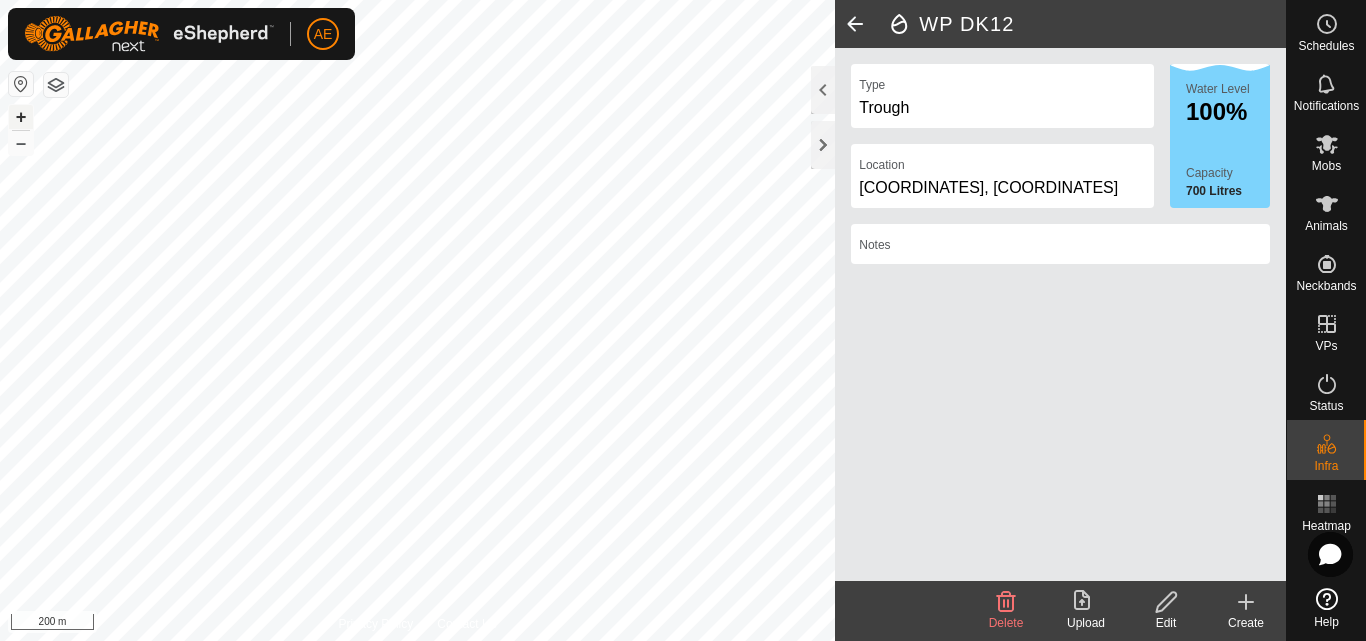 click on "+" at bounding box center (21, 117) 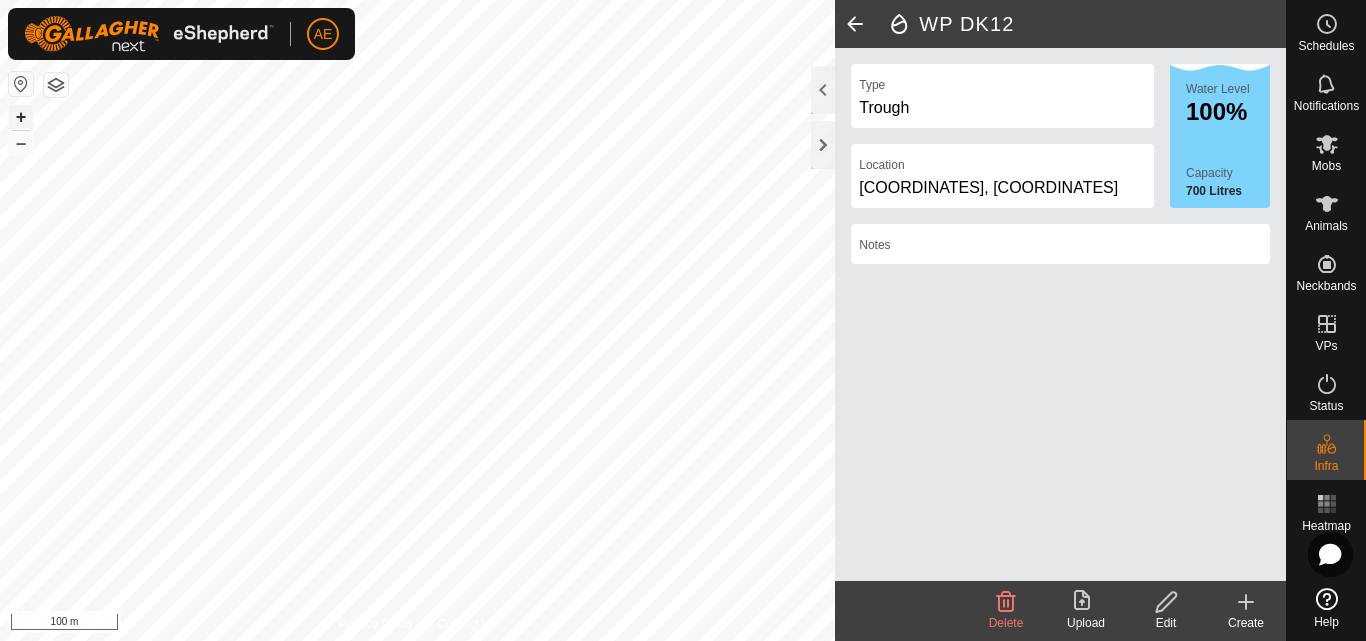 click on "+" at bounding box center [21, 117] 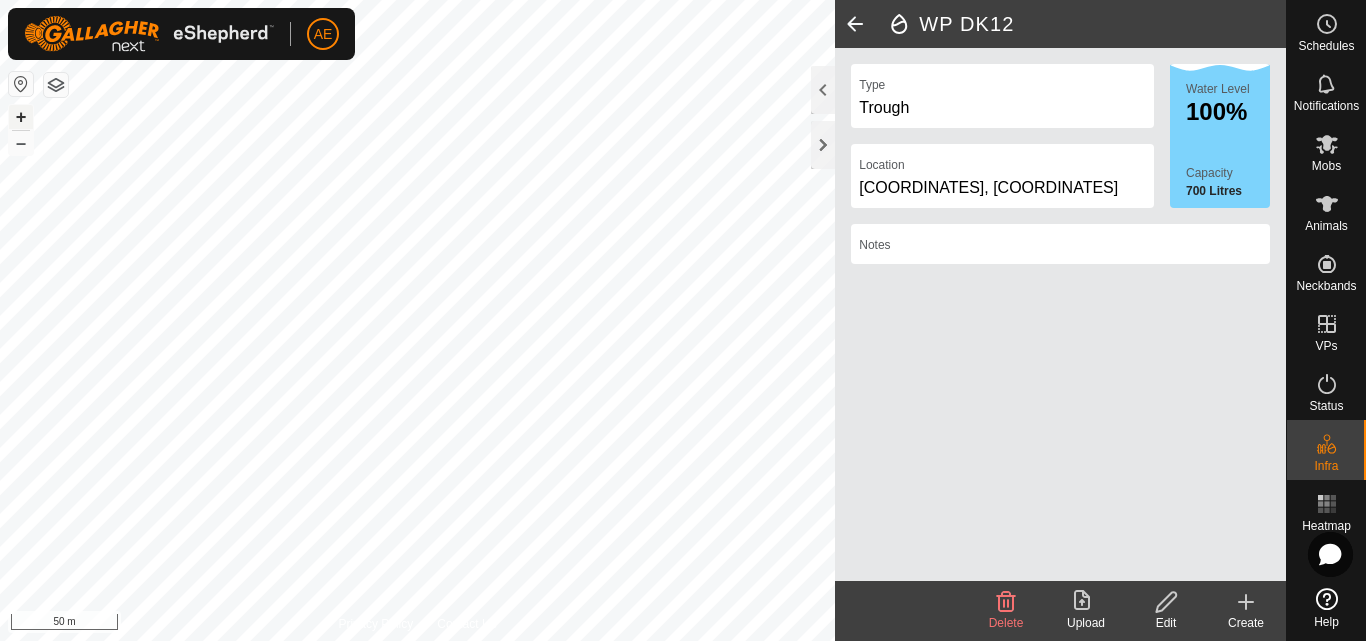click on "+" at bounding box center (21, 117) 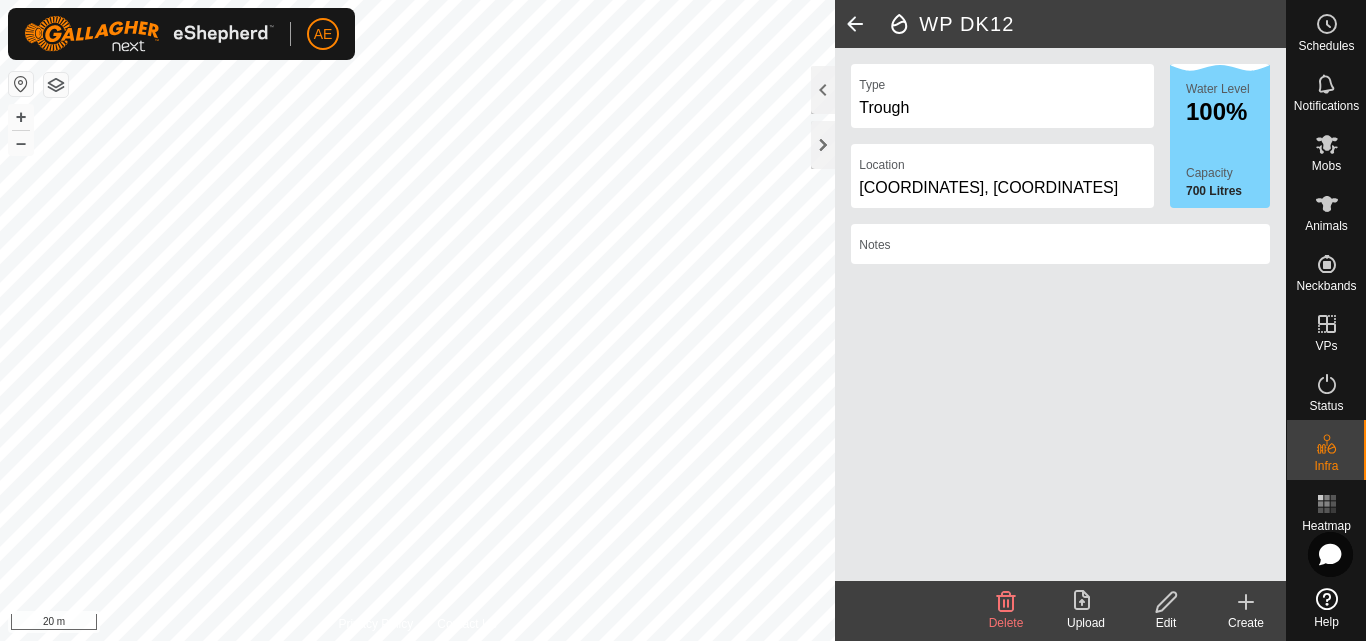 click 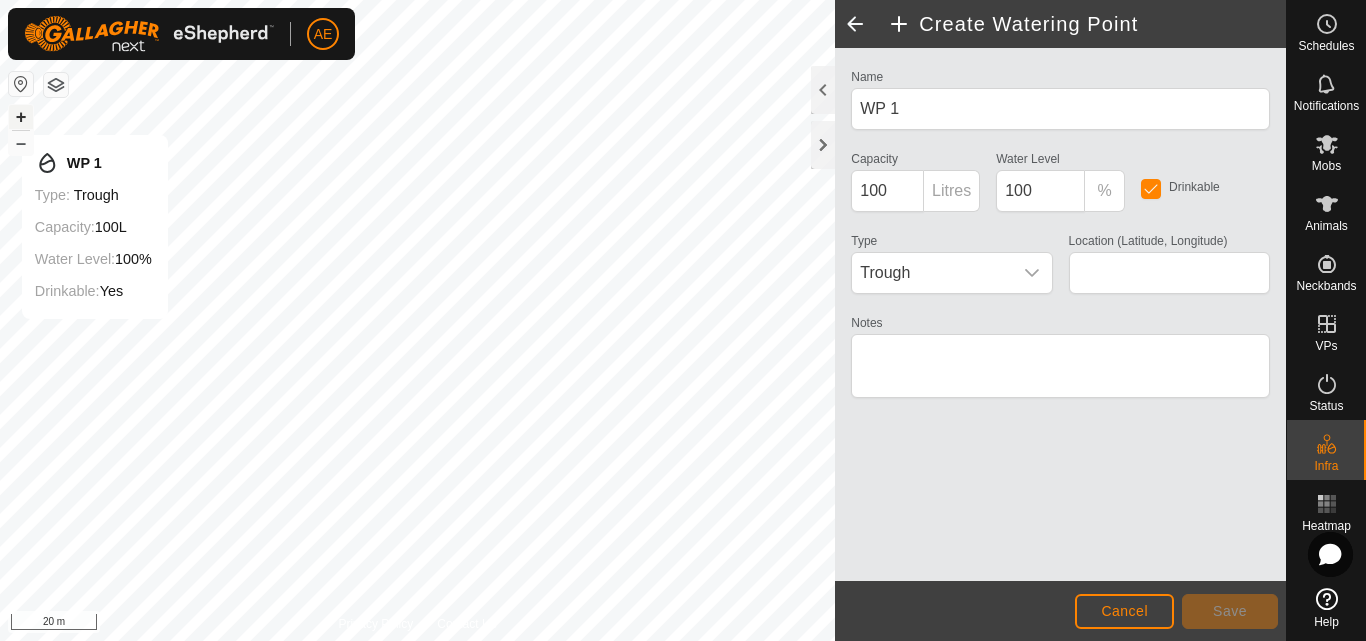 click on "+" at bounding box center (21, 117) 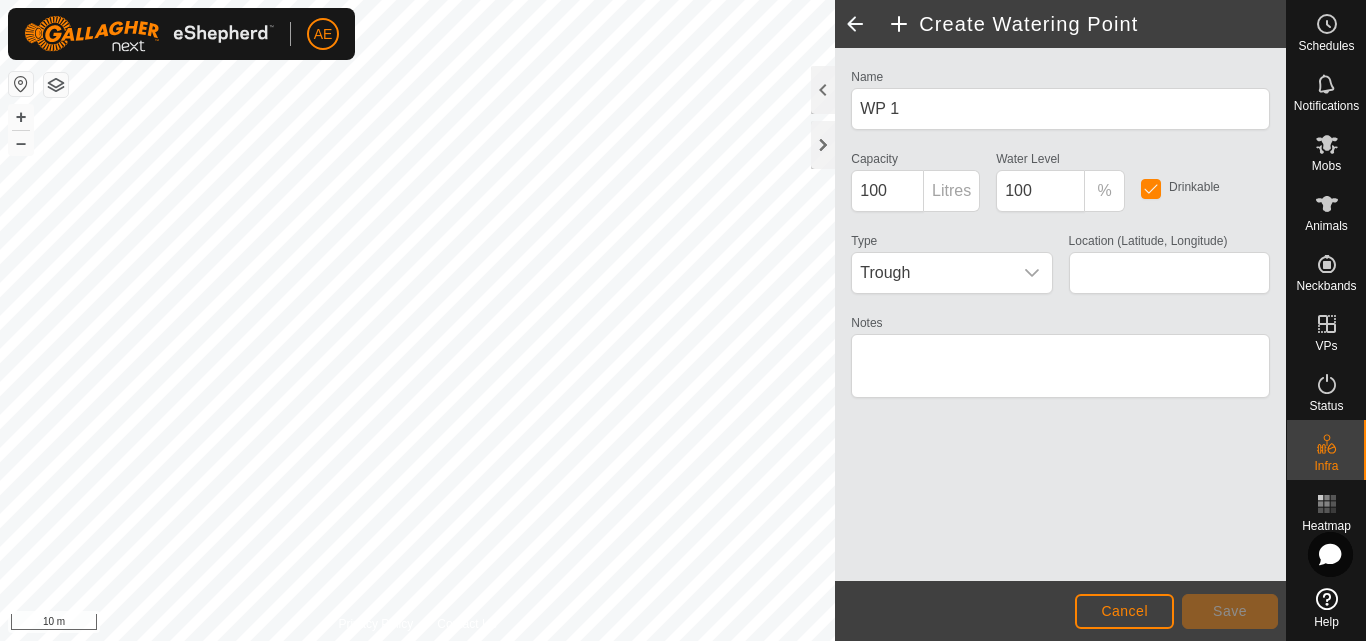 type on "-43.631368, 171.468705" 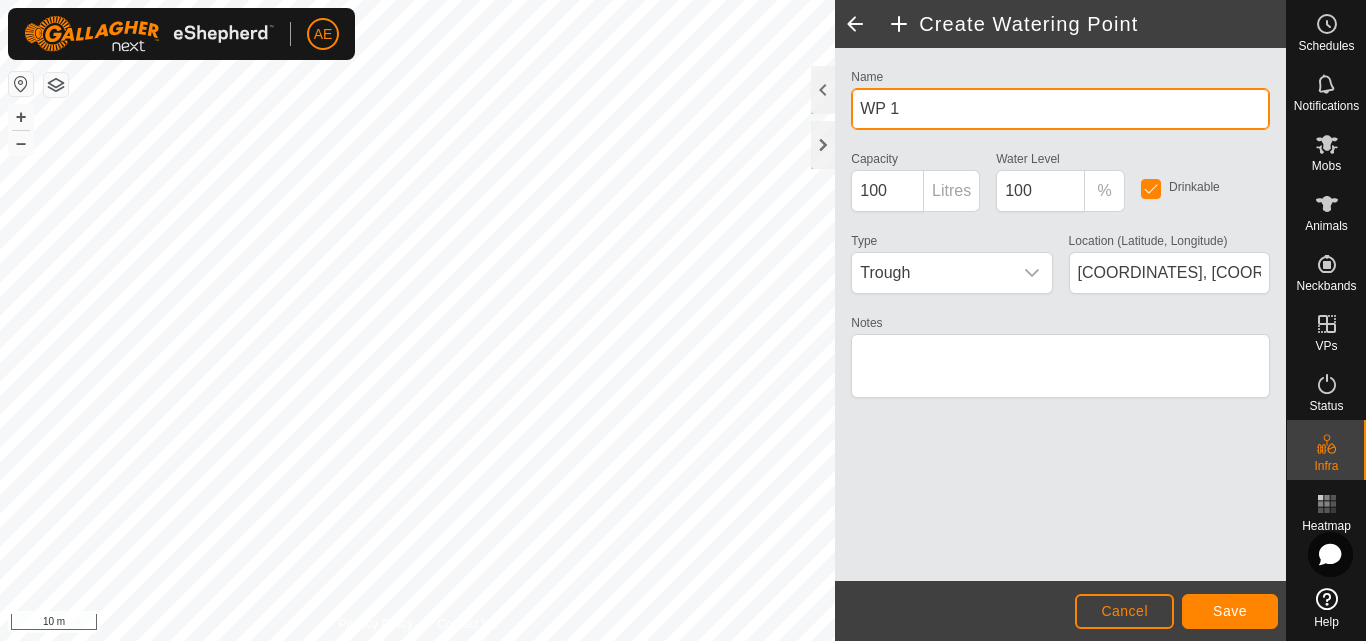 click on "WP 1" at bounding box center (1060, 109) 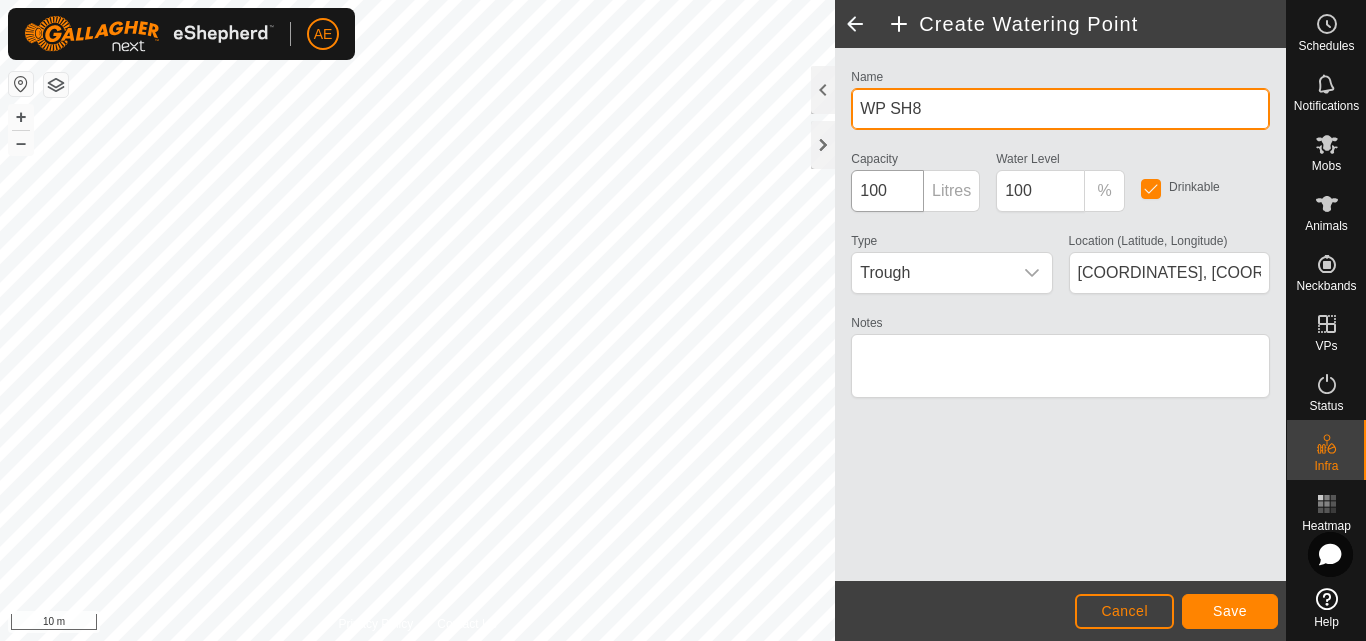 type on "WP SH8" 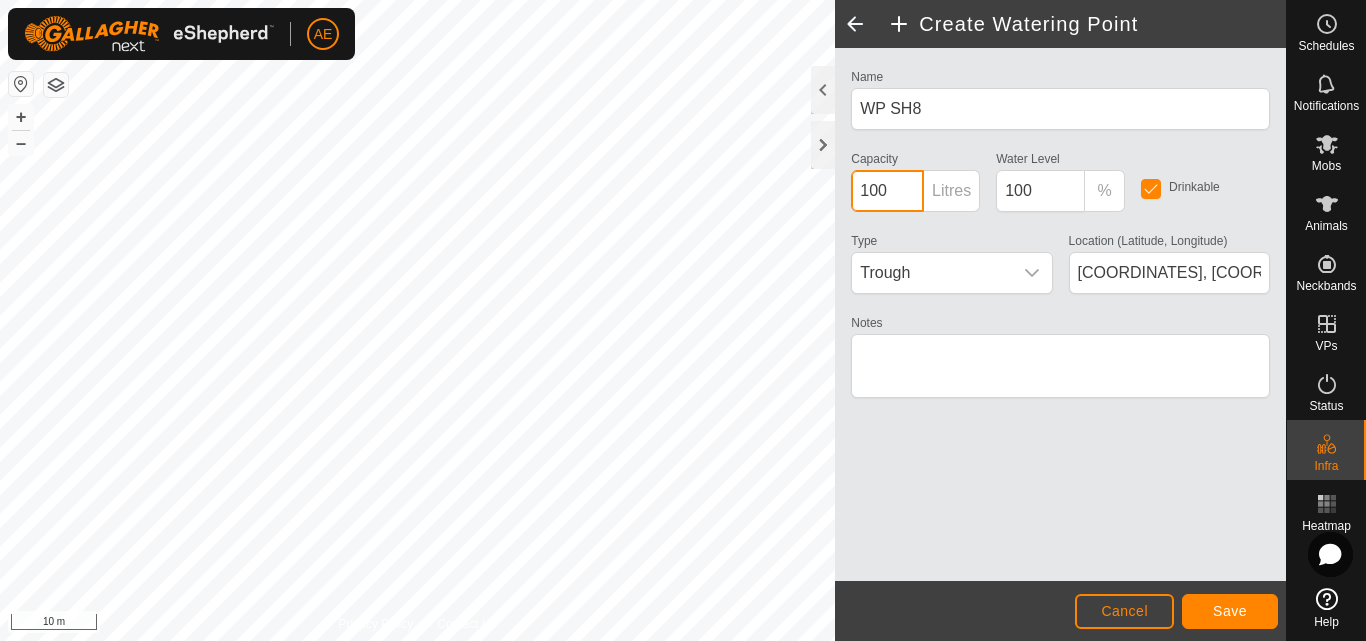 click on "100" at bounding box center (887, 191) 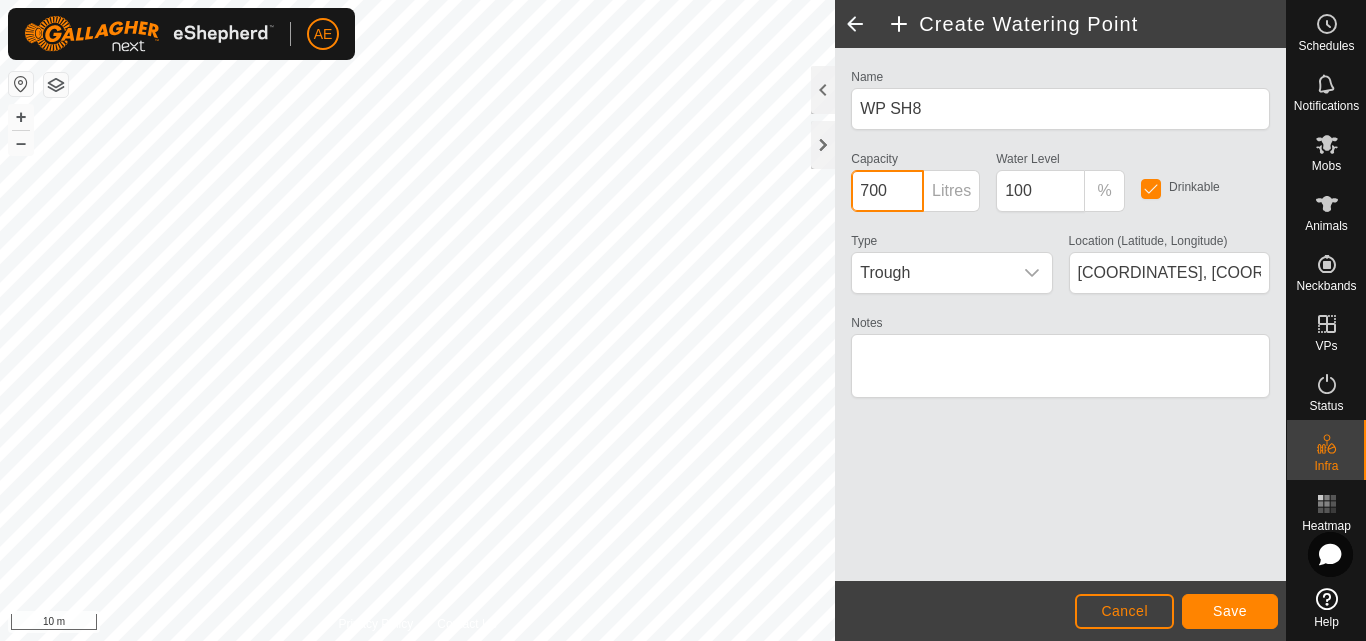 type on "700" 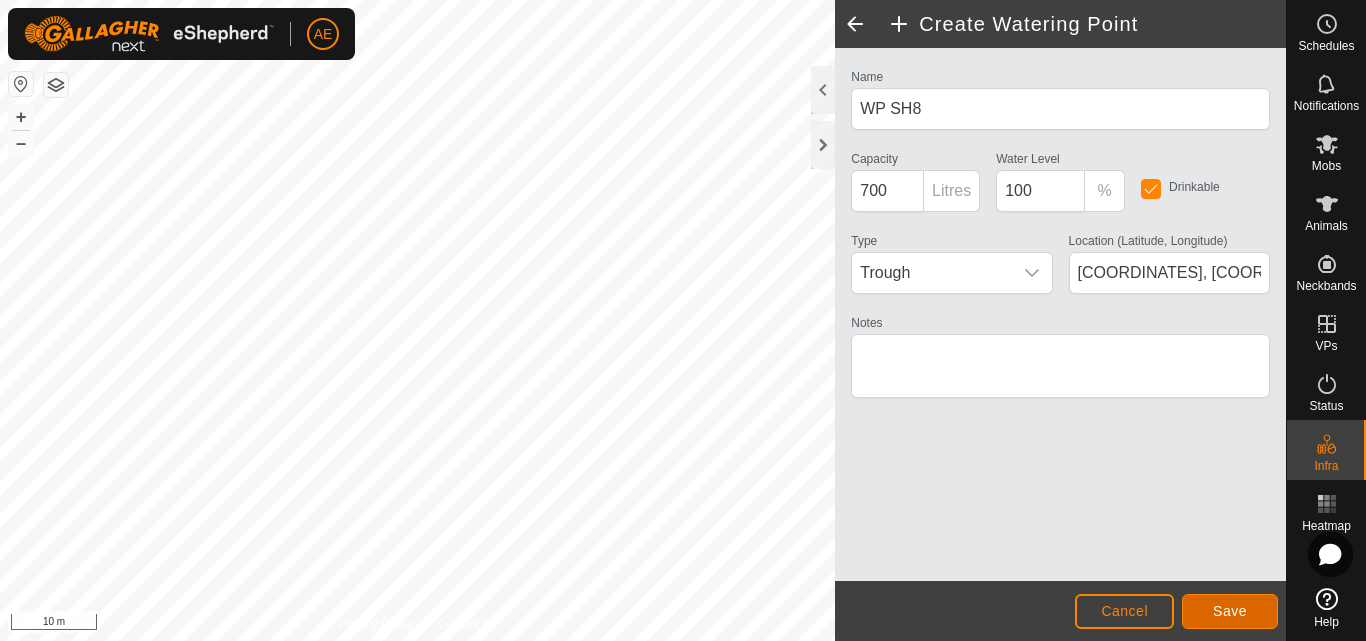 click on "Save" 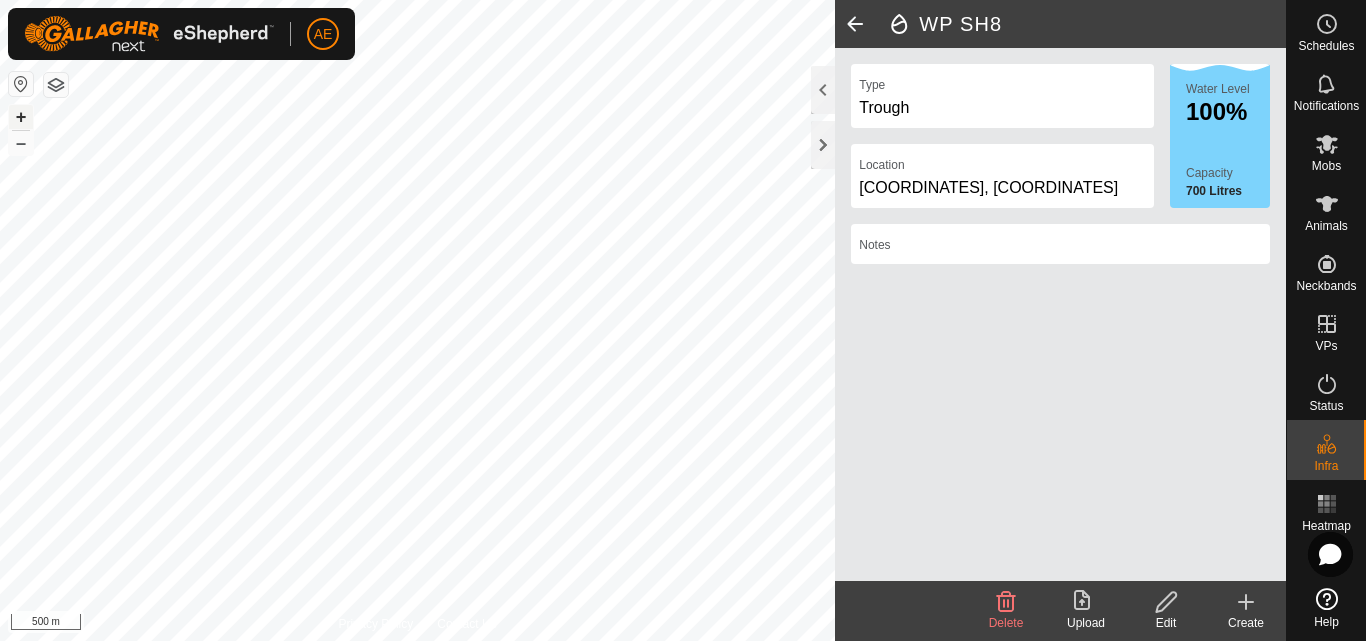 click on "+" at bounding box center [21, 117] 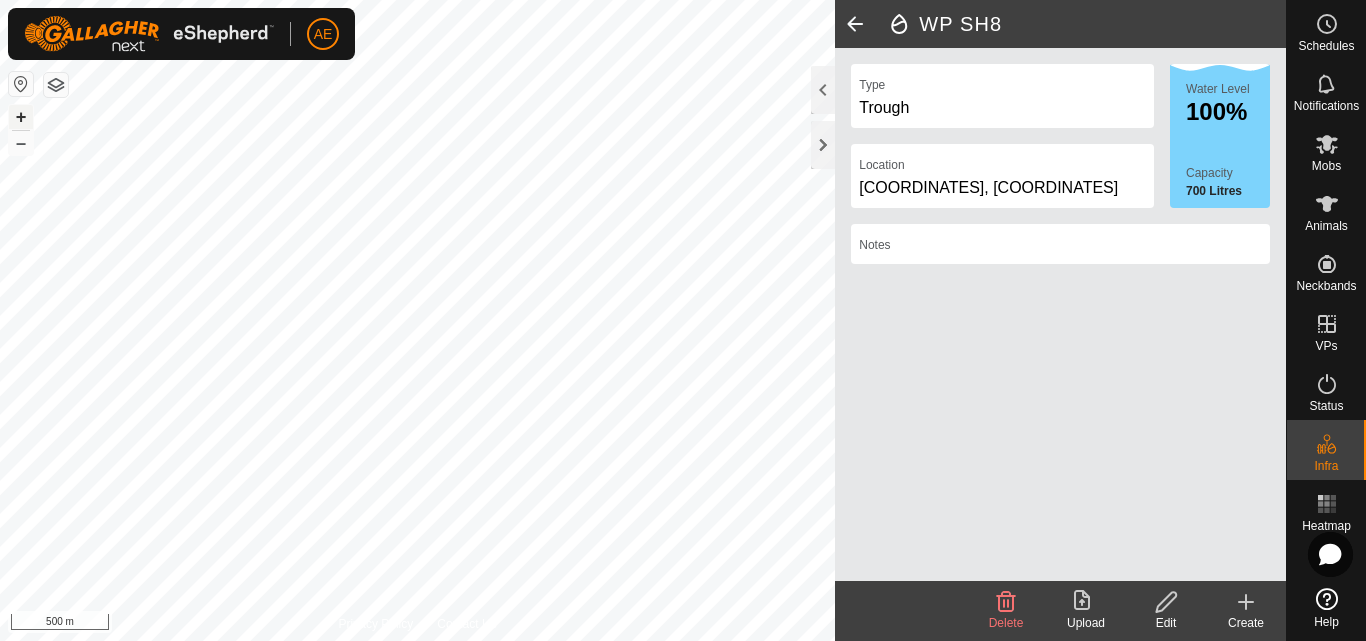 click on "+" at bounding box center (21, 117) 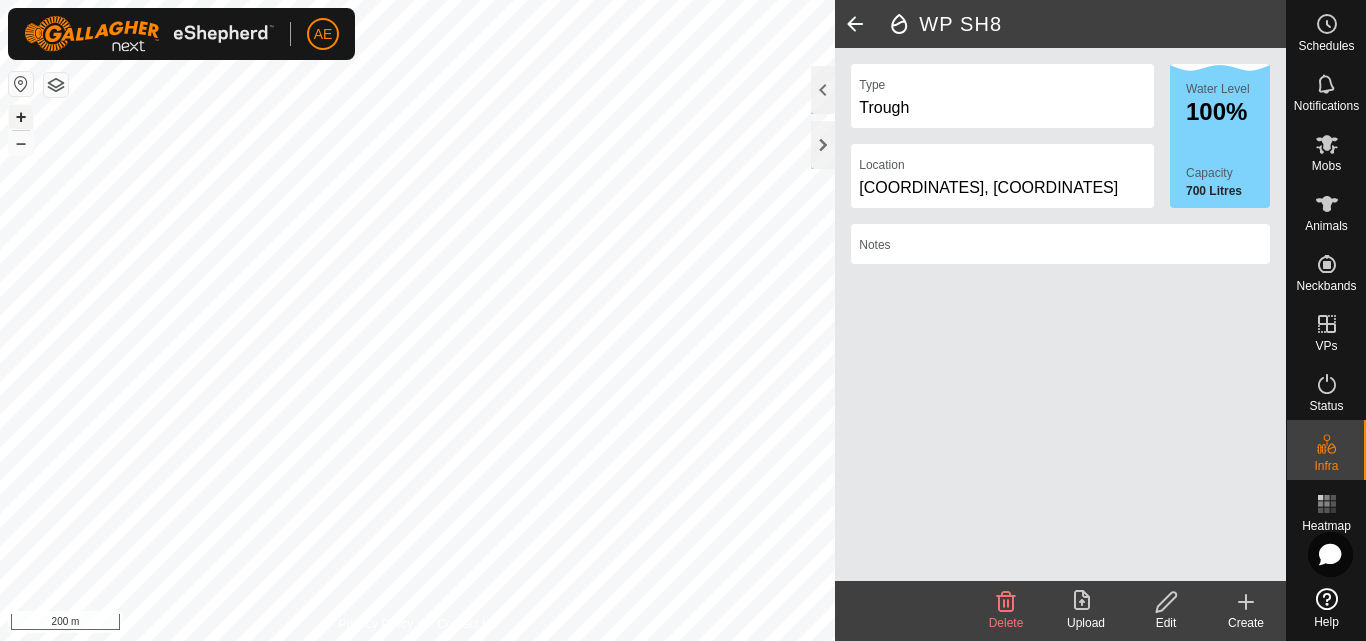 click on "+" at bounding box center [21, 117] 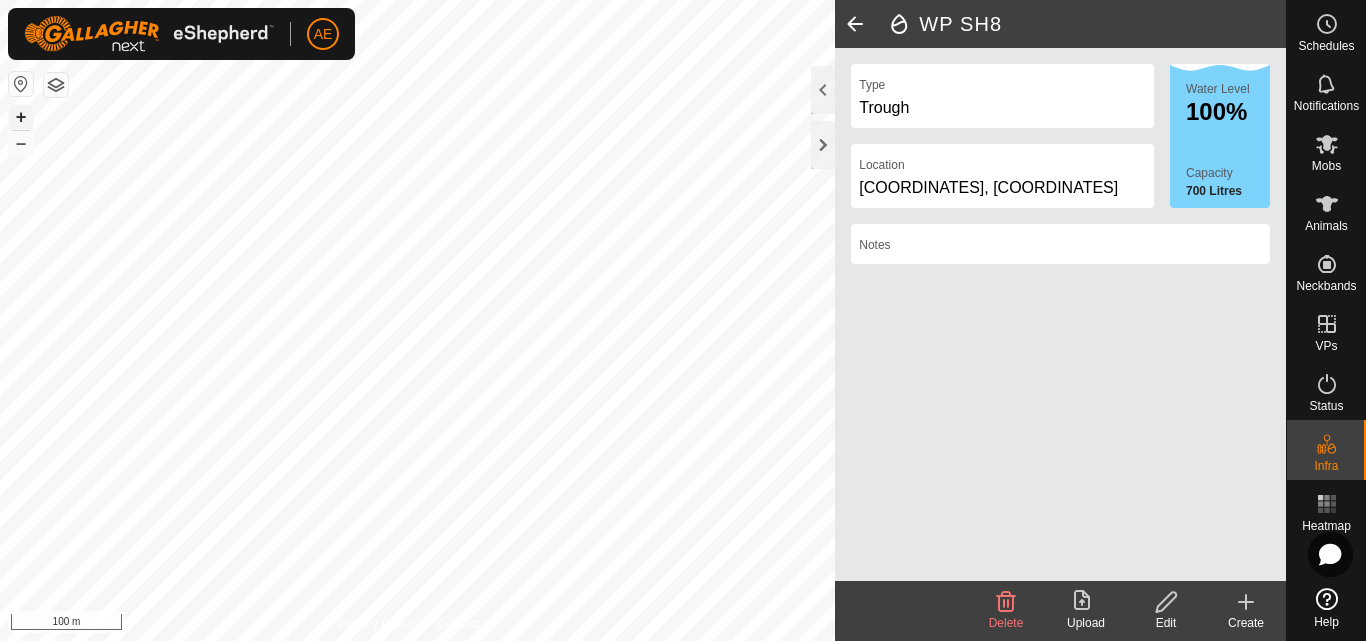 click on "+" at bounding box center (21, 117) 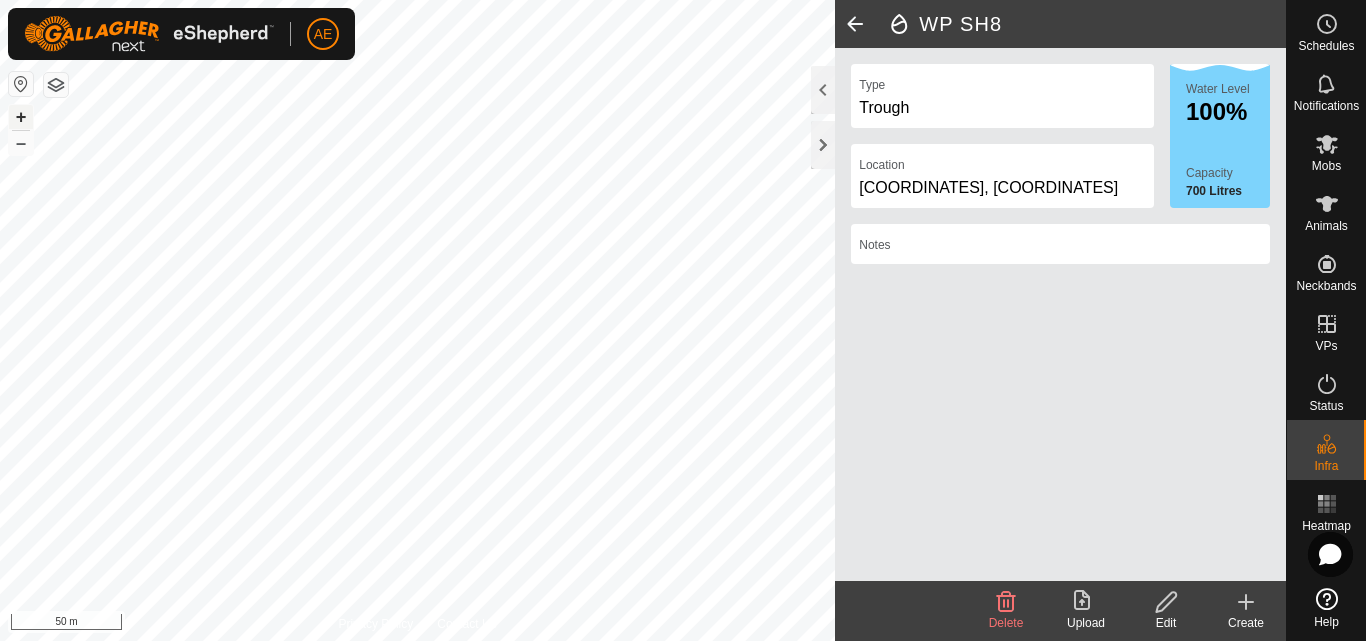 click on "+" at bounding box center (21, 117) 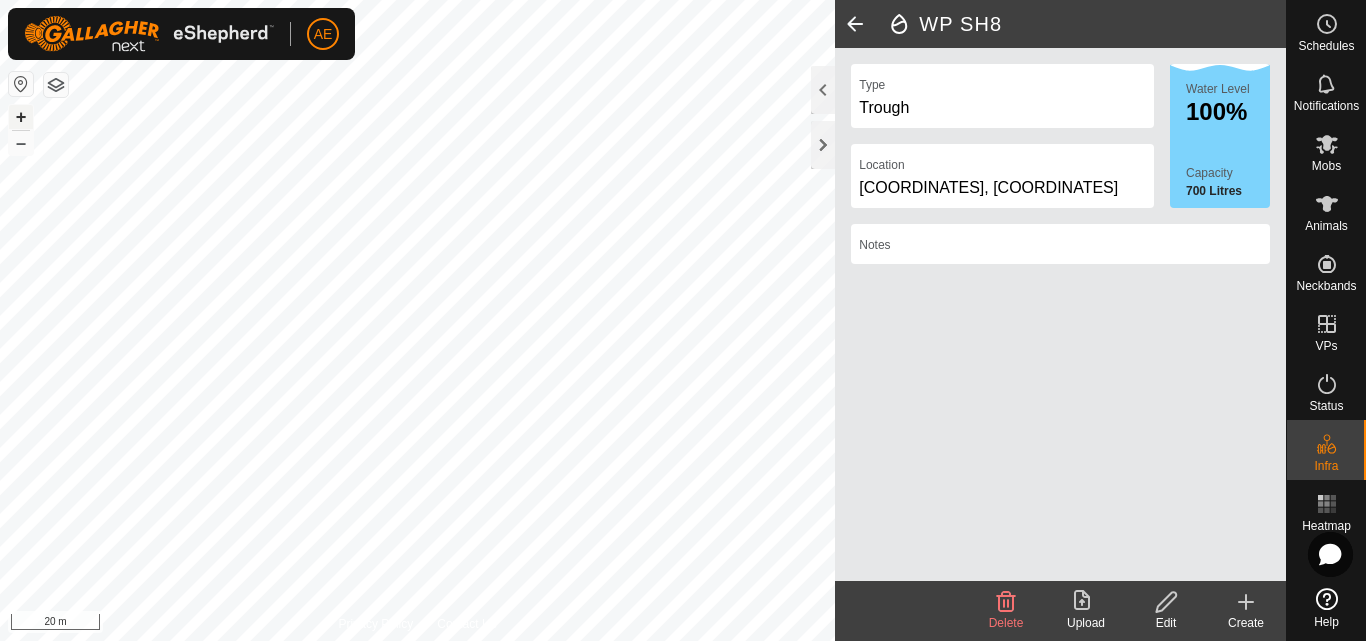 click on "+" at bounding box center (21, 117) 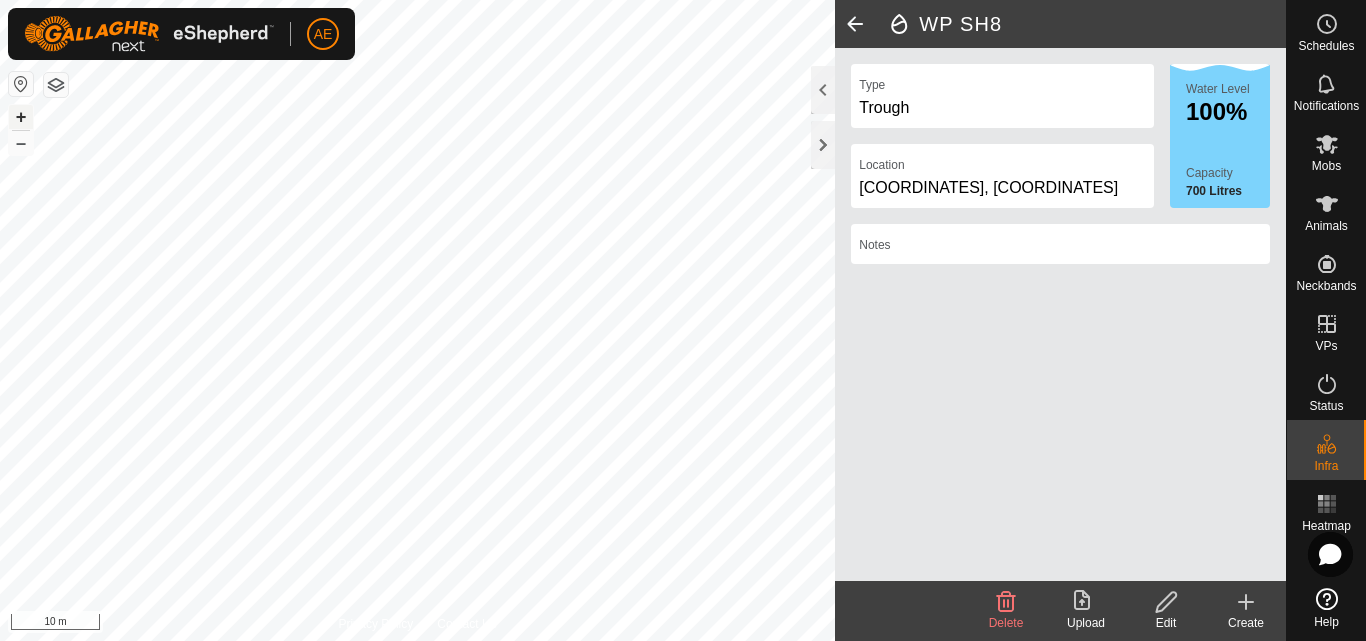 click on "+" at bounding box center [21, 117] 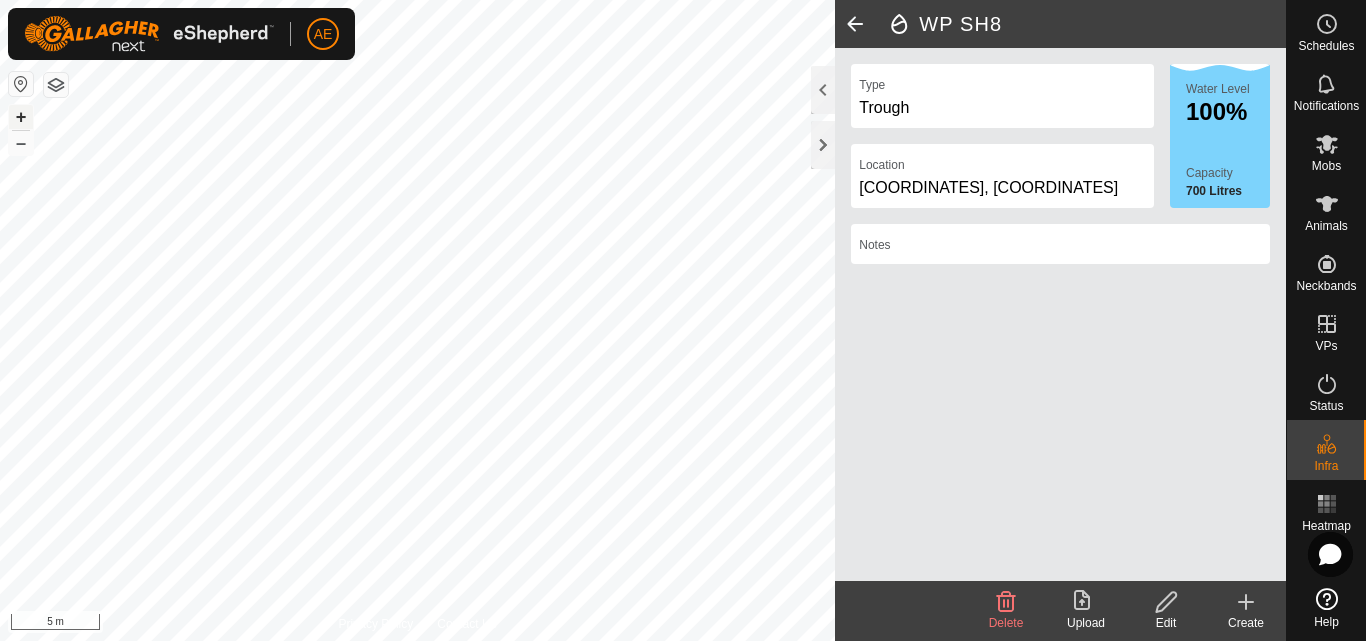 click on "+" at bounding box center (21, 117) 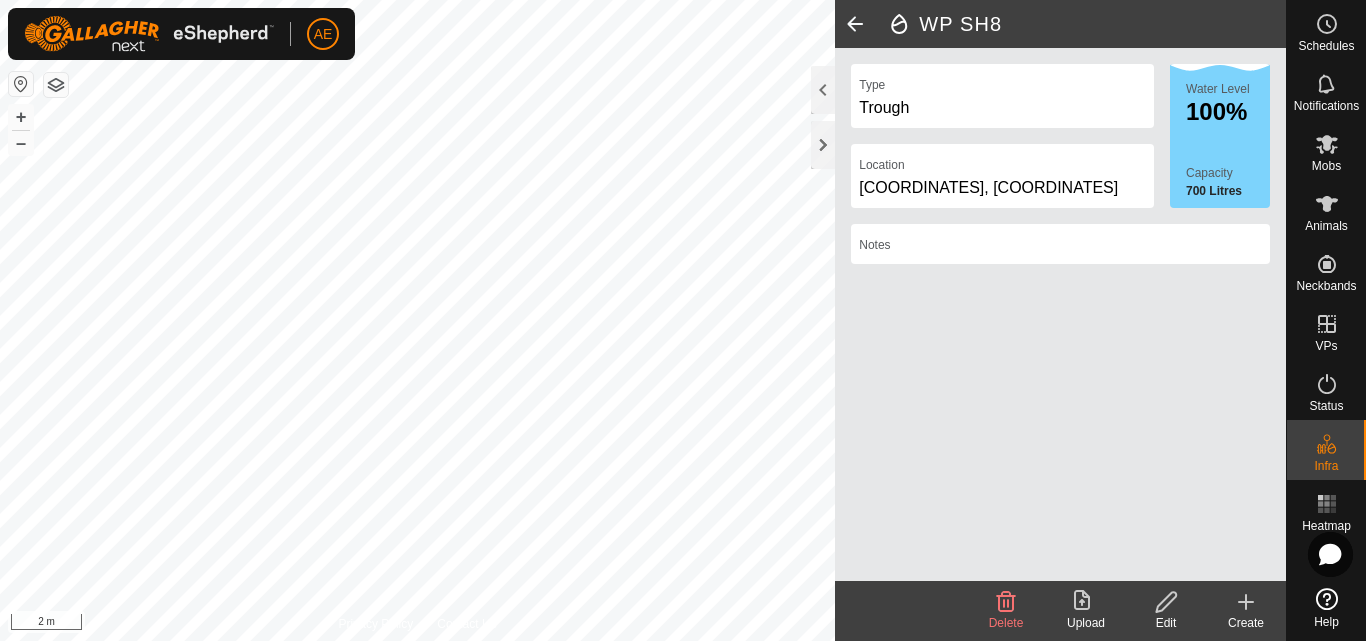 click 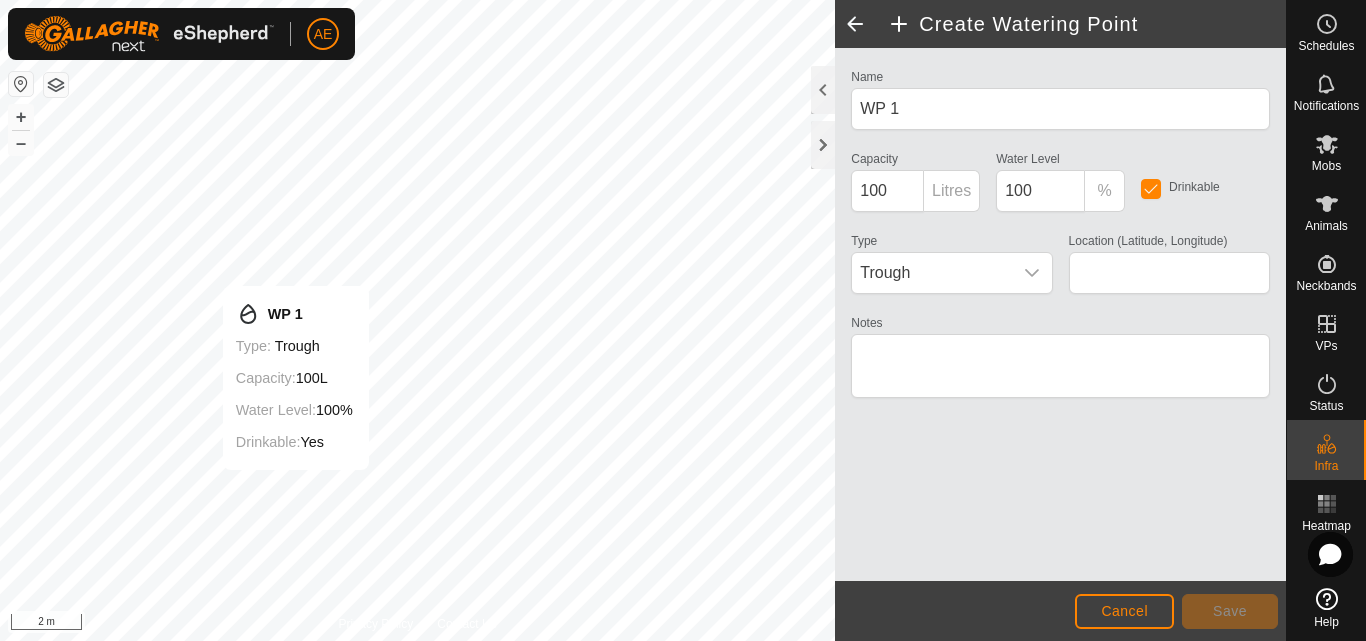 type on "-43.630650, 171.467076" 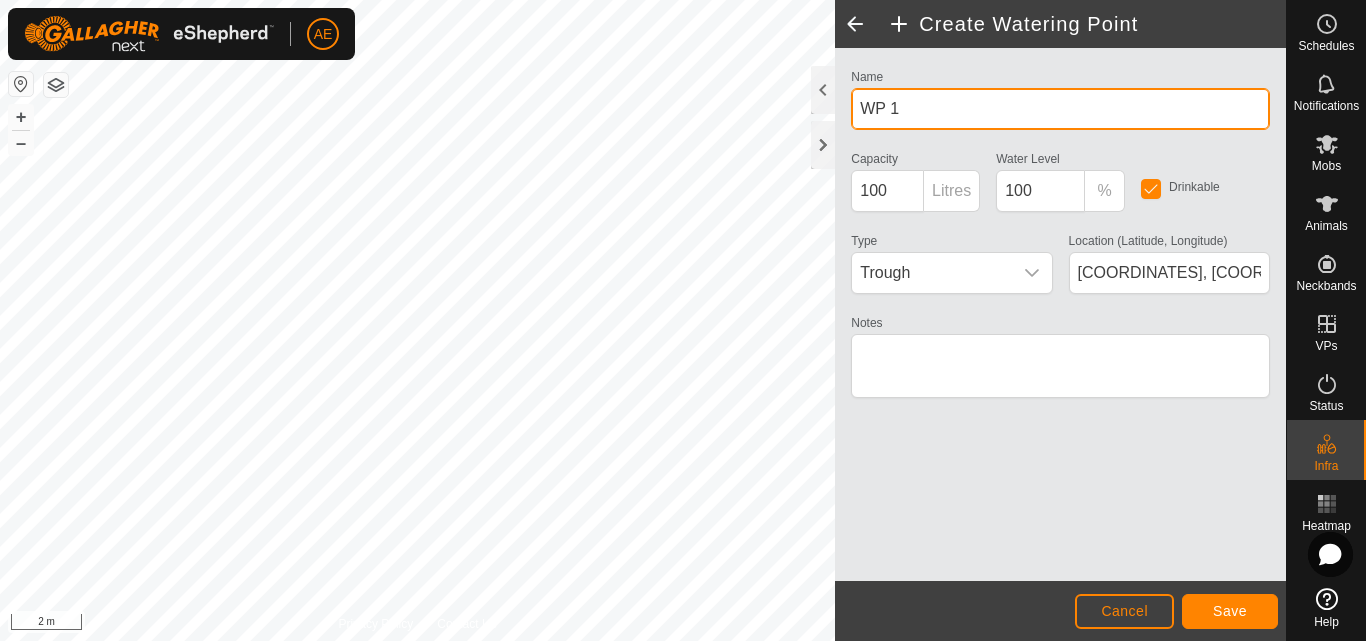click on "WP 1" at bounding box center [1060, 109] 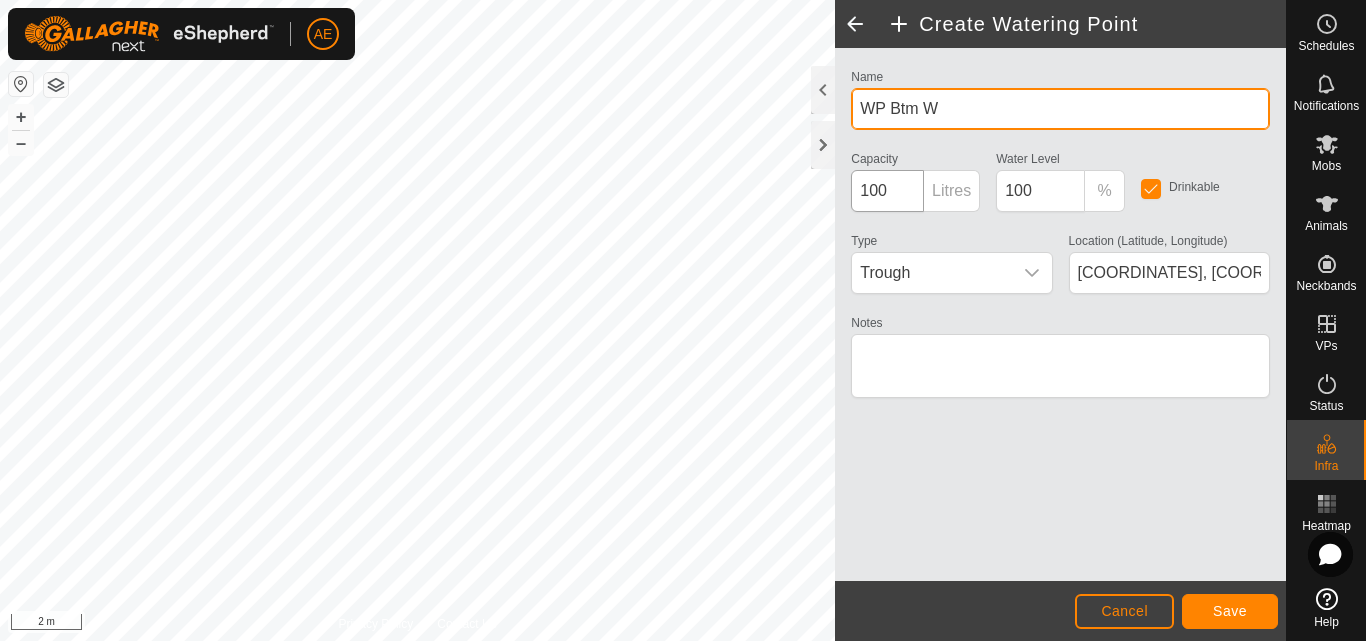 type on "WP Btm W" 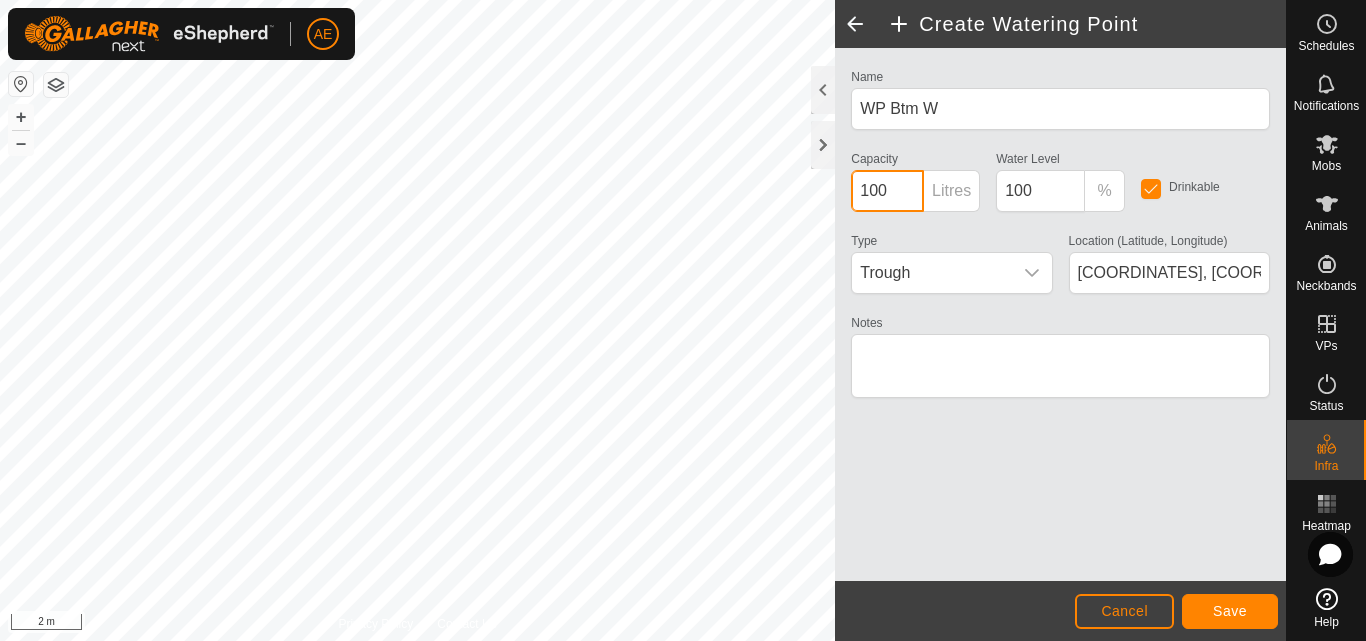 click on "100" at bounding box center [887, 191] 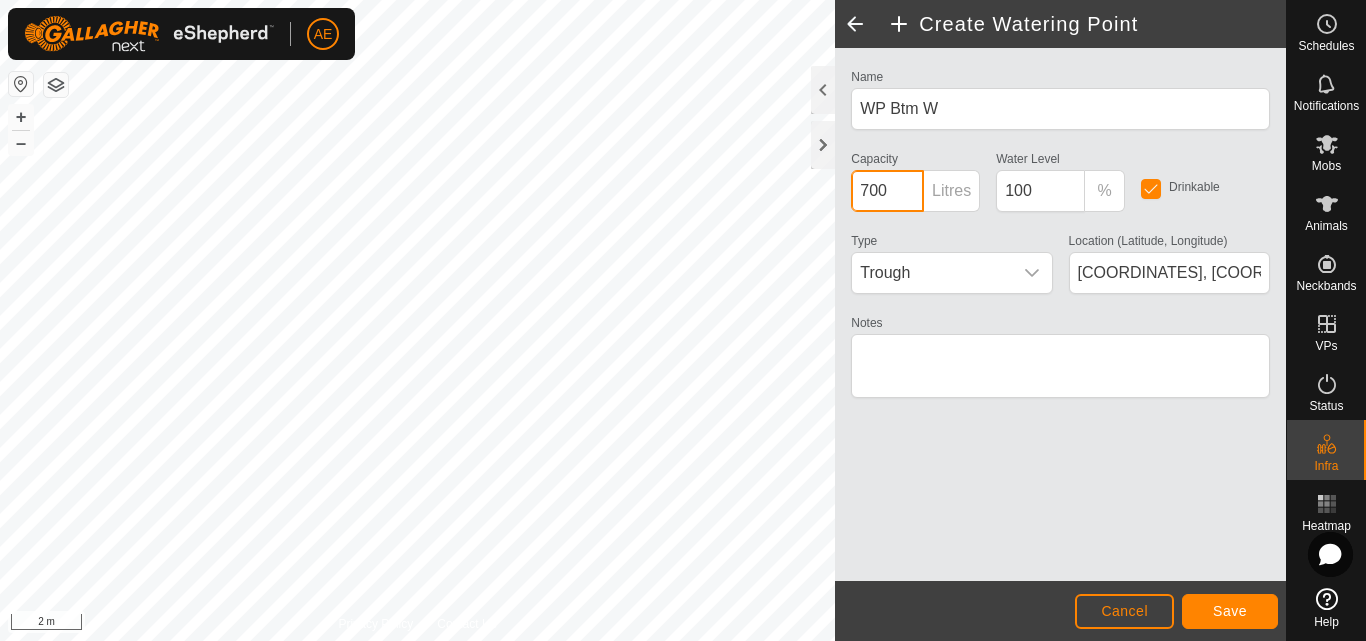 type on "700" 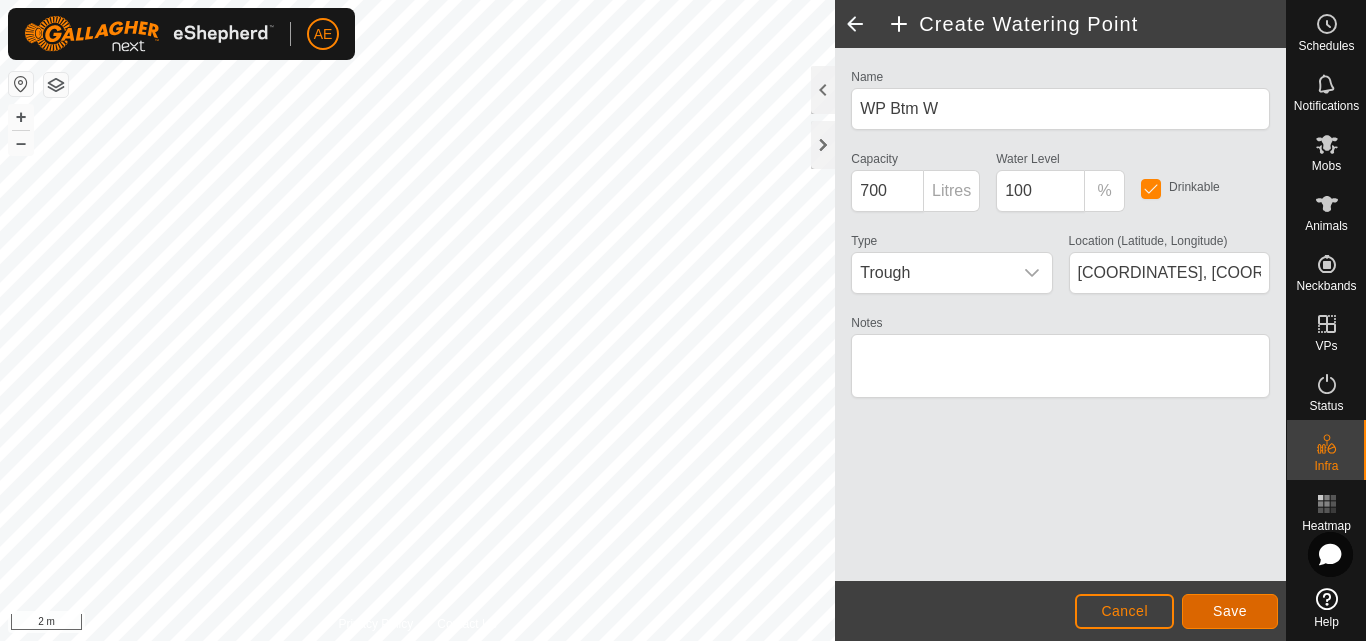 click on "Save" 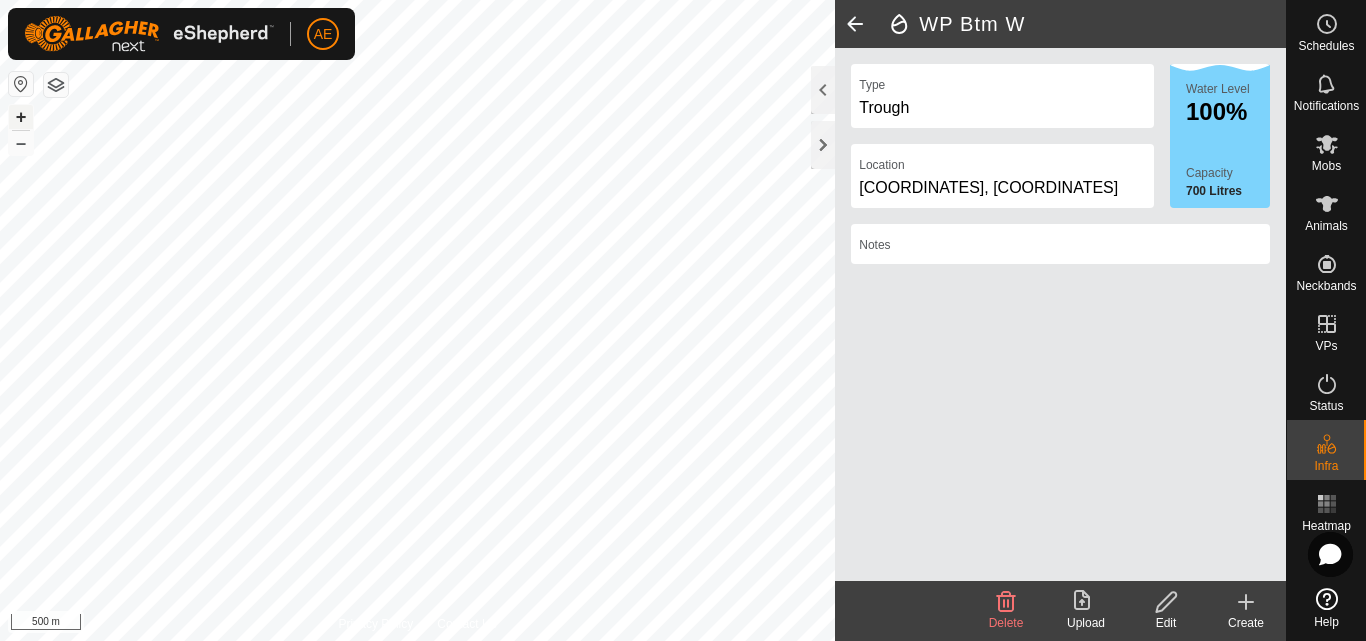 click on "+" at bounding box center [21, 117] 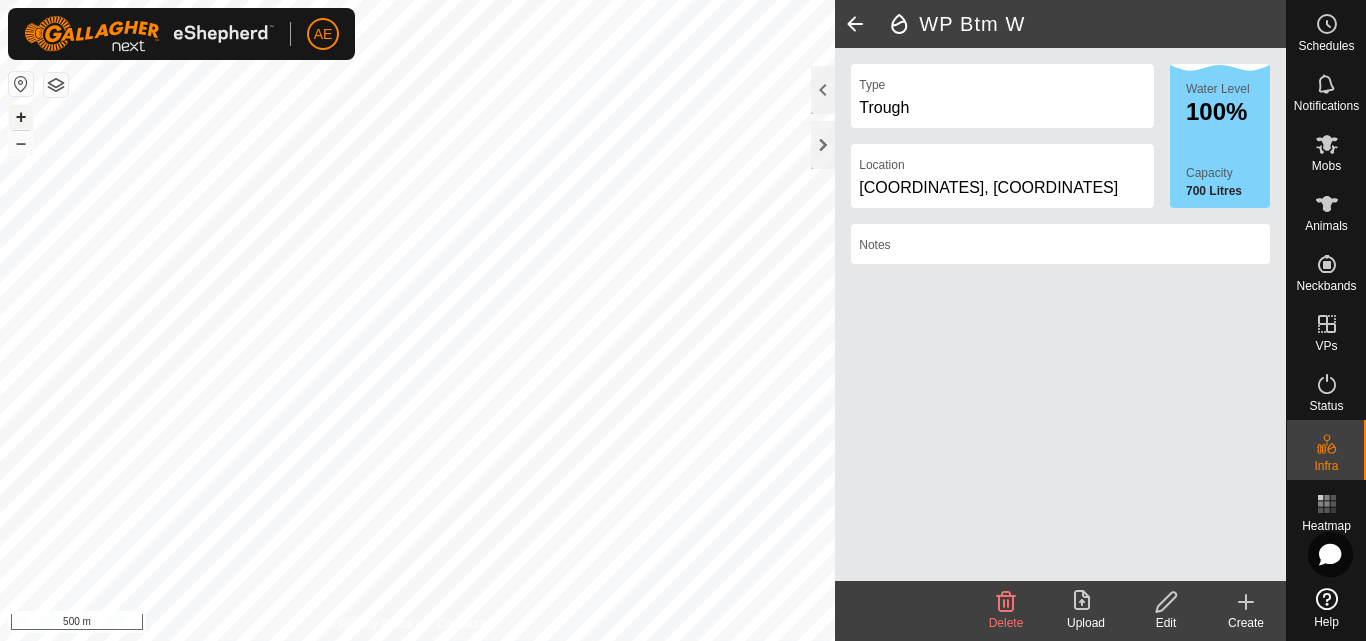 click on "+" at bounding box center (21, 117) 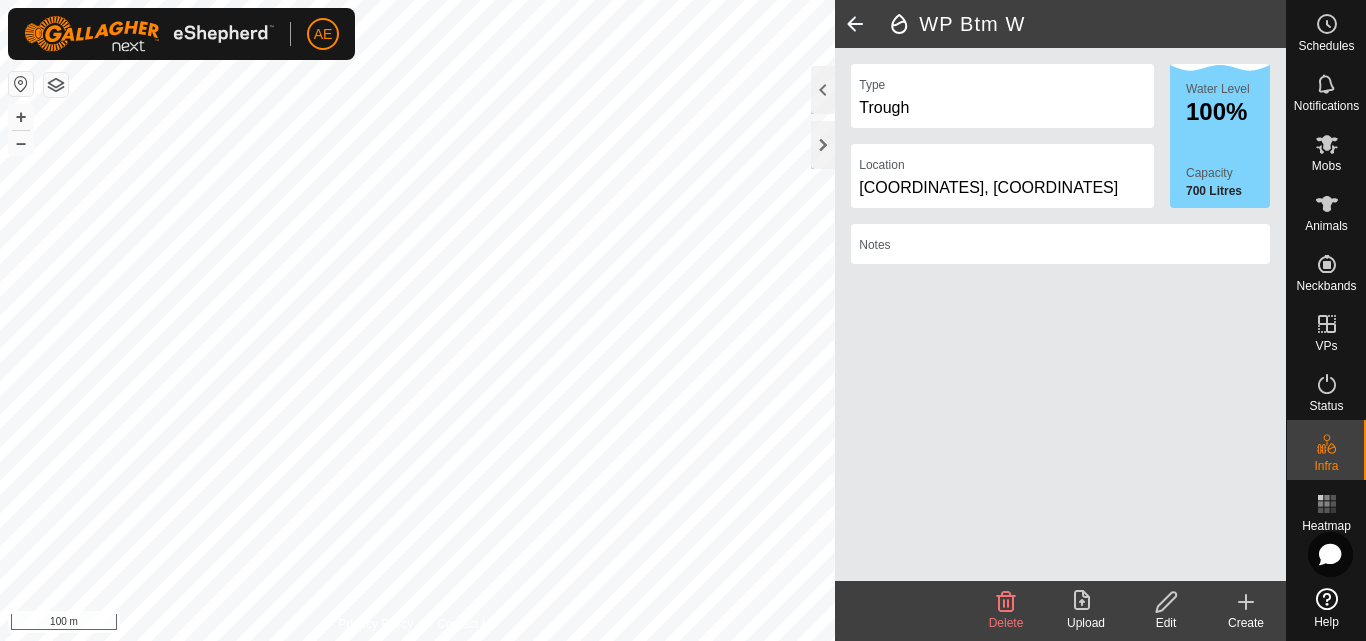 click on "AE Schedules Notifications Mobs Animals Neckbands VPs Status Infra Heatmap Help Privacy Policy Contact Us
WP SH3
Type:   trough
Capacity:  700L
Water Level:  100%
Drinkable:  Yes
+ – ⇧ i 100 m  WP Btm W  Type Trough Location -43.630650, 171.467076 Water Level 100% Capacity 700 Litres Notes Delete  Upload   Edit   Create" at bounding box center (683, 320) 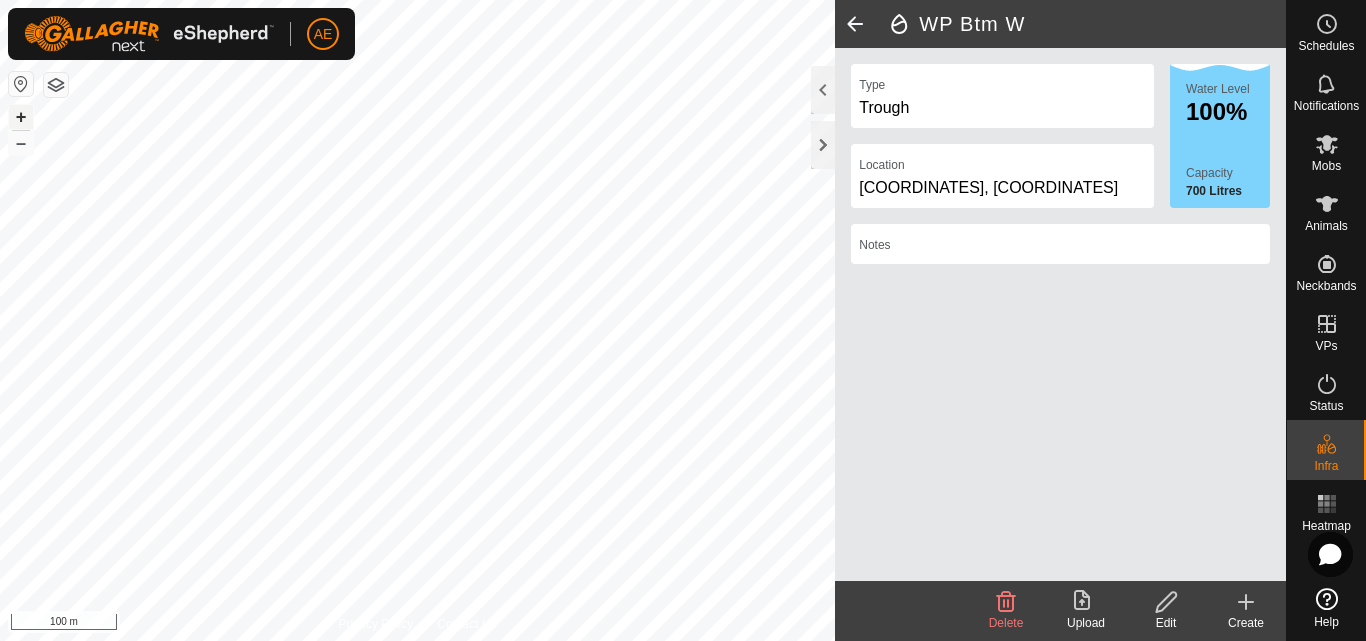 click on "+" at bounding box center [21, 117] 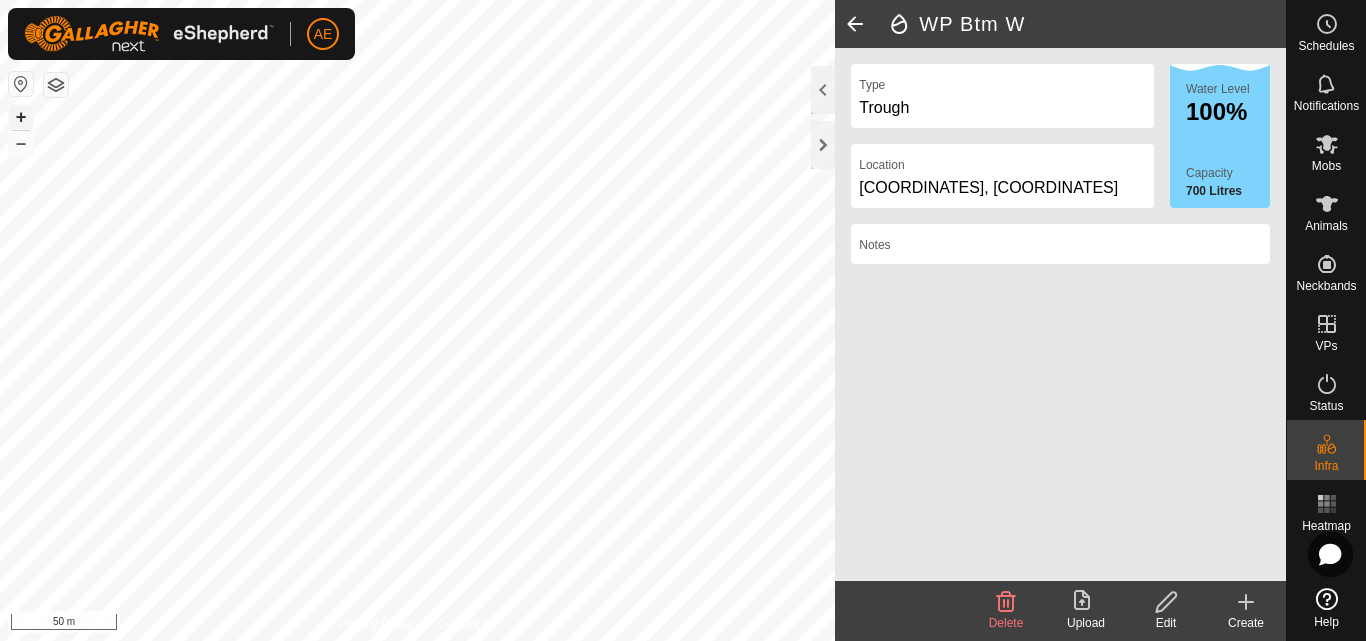 click on "+" at bounding box center [21, 117] 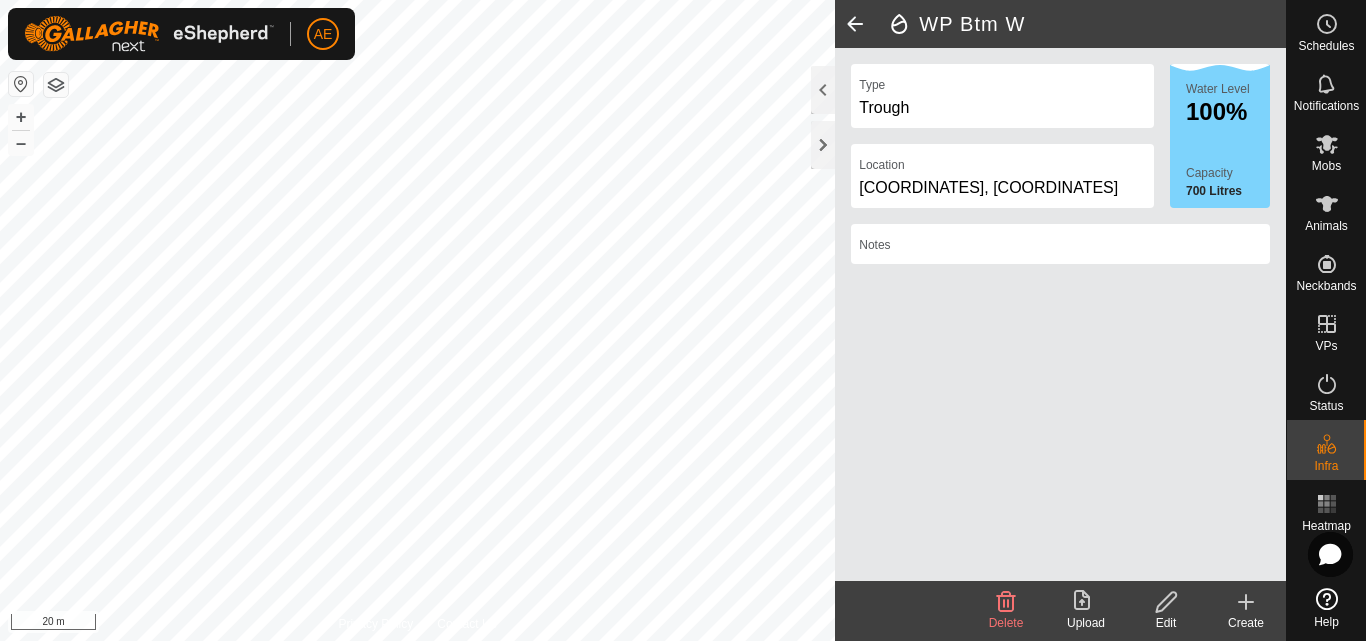 click 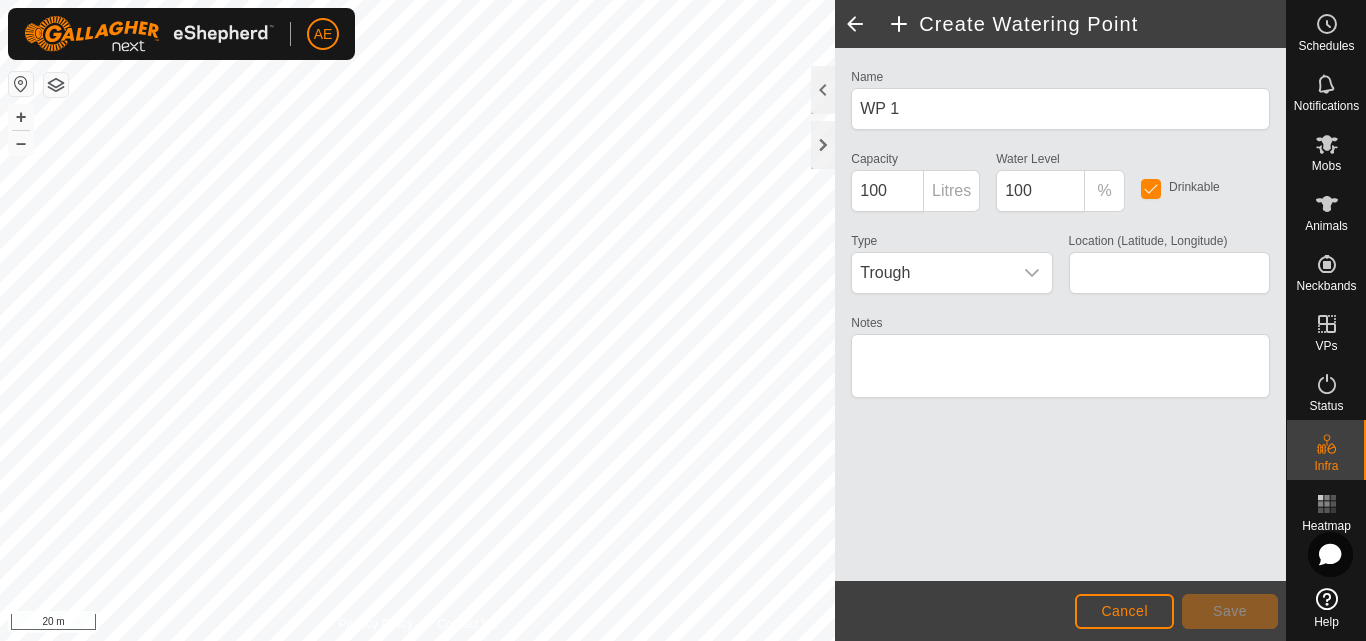type on "-43.630582, 171.467155" 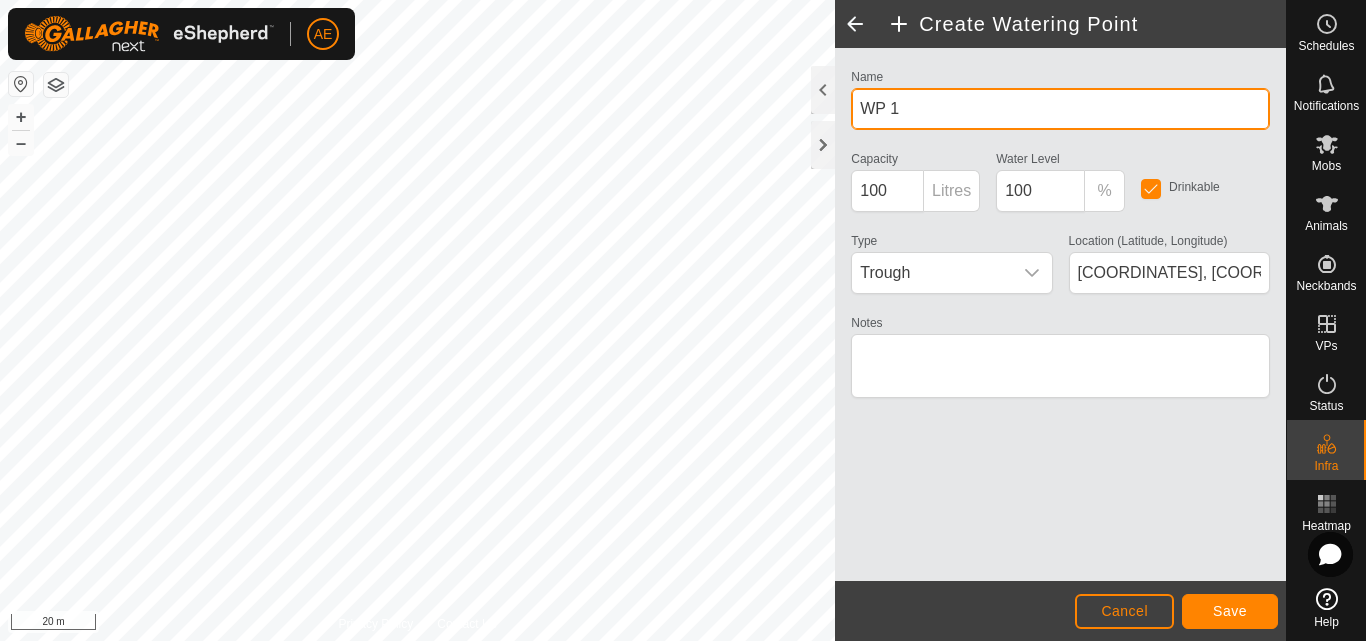 click on "WP 1" at bounding box center (1060, 109) 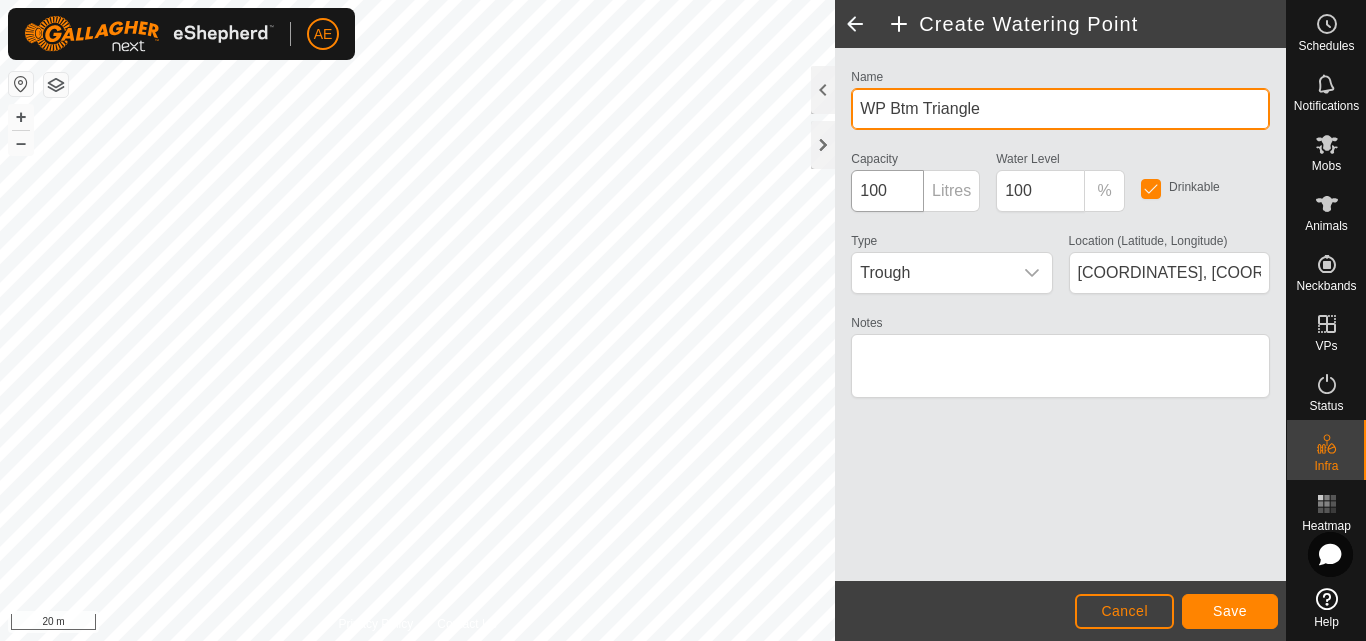 type on "WP Btm Triangle" 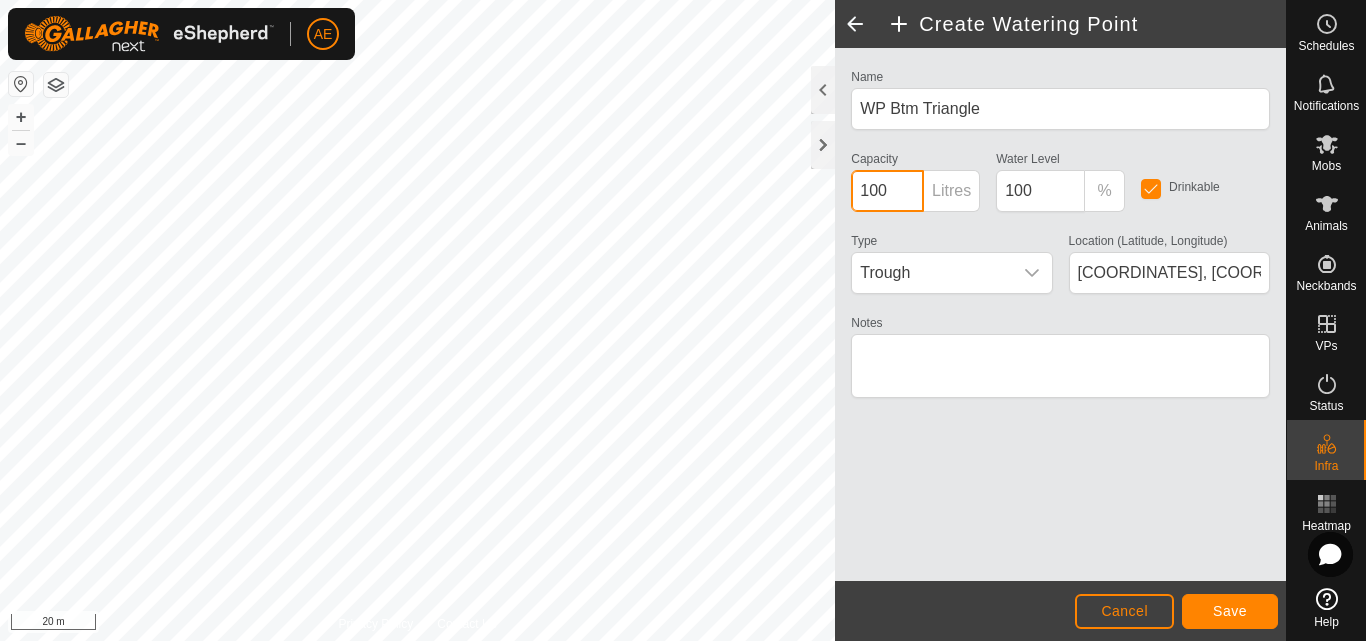 click on "100" at bounding box center [887, 191] 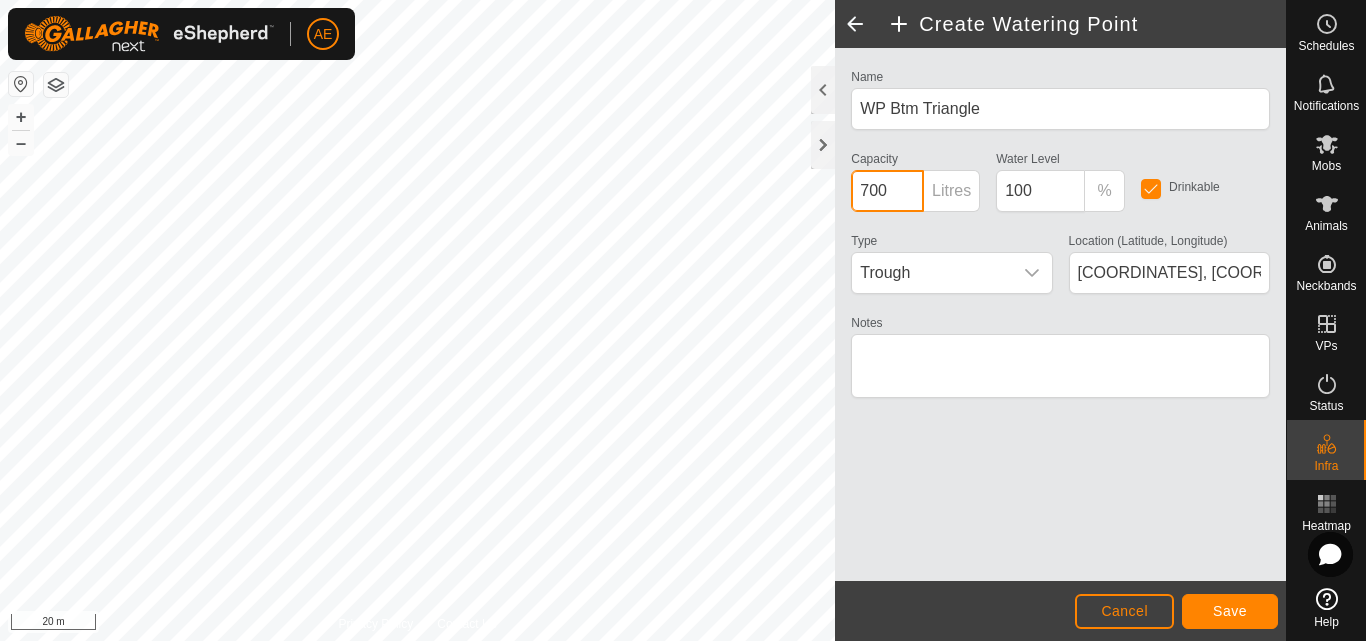 type on "700" 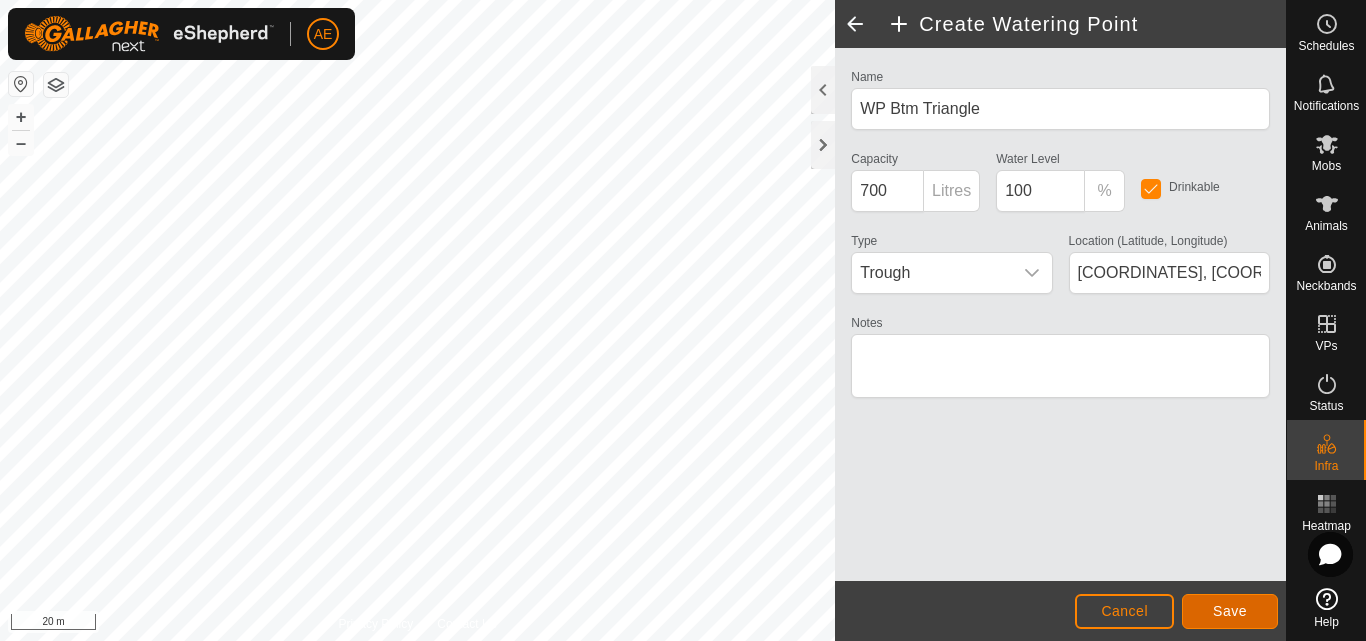 click on "Save" 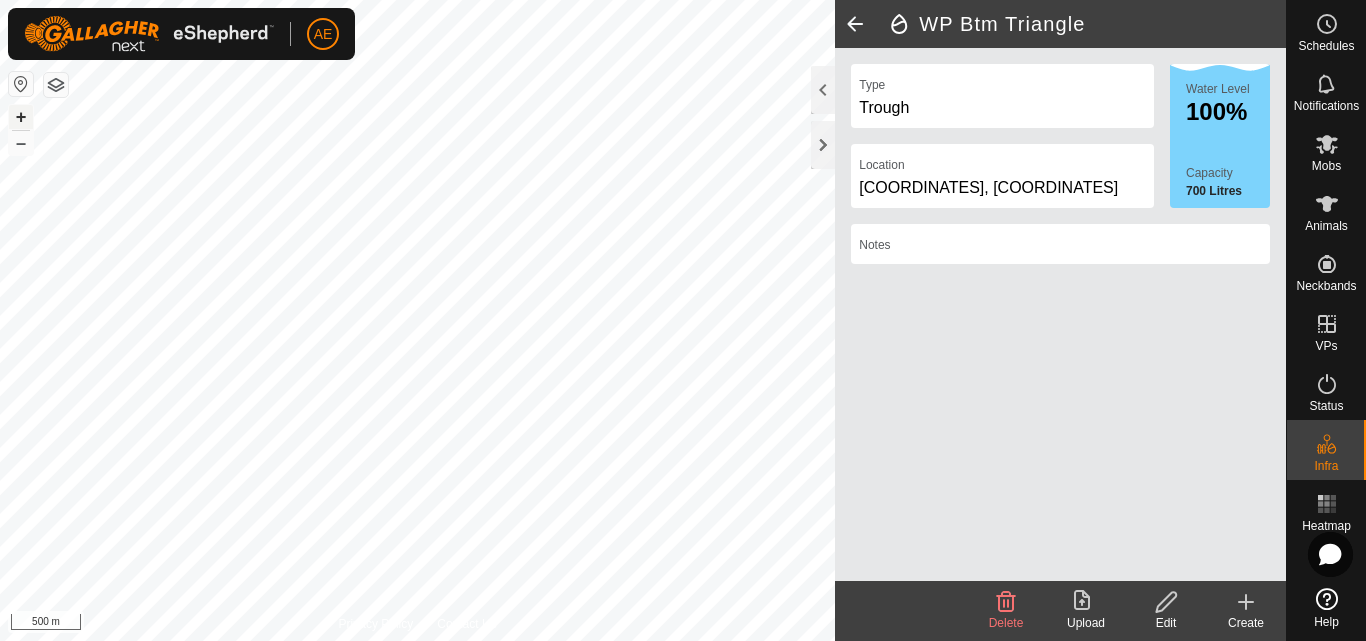 click on "+" at bounding box center (21, 117) 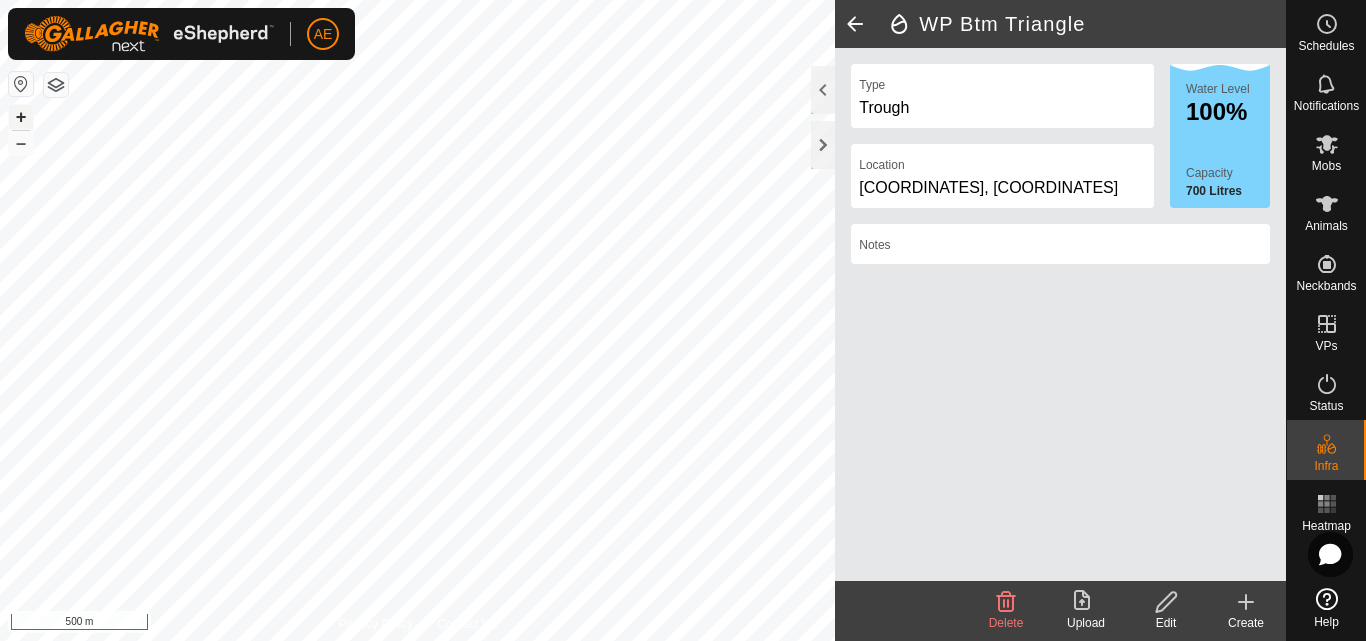 click on "+" at bounding box center [21, 117] 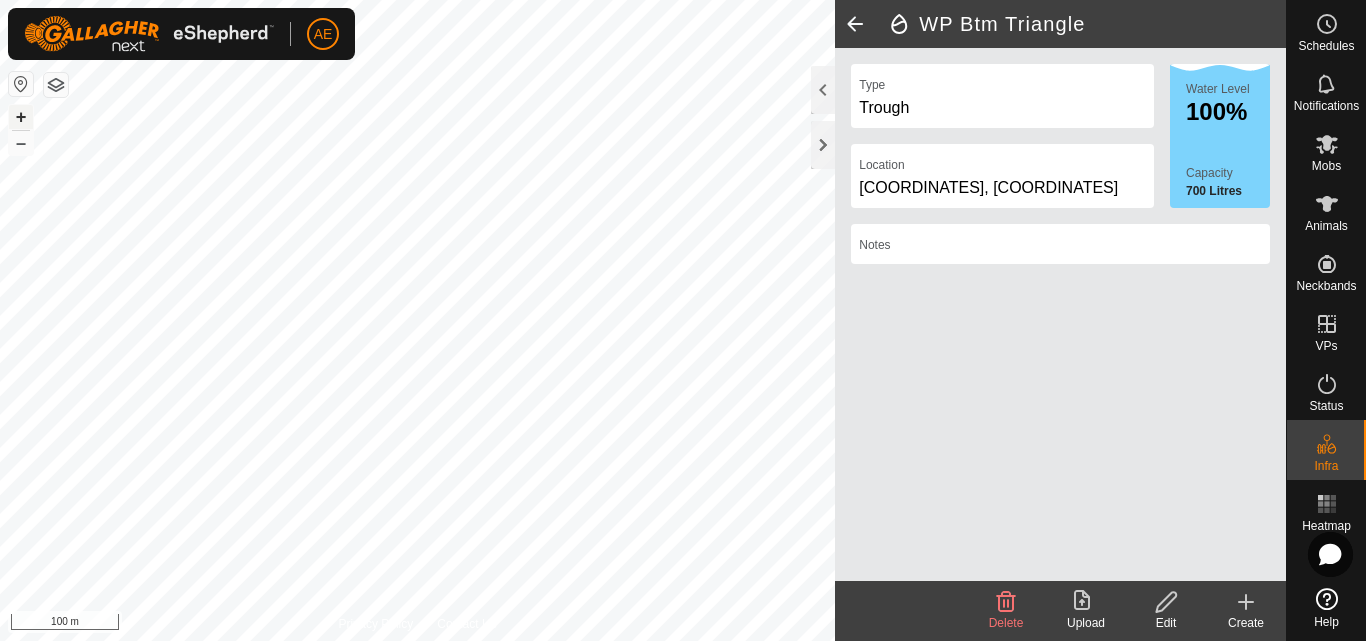 click on "+" at bounding box center [21, 117] 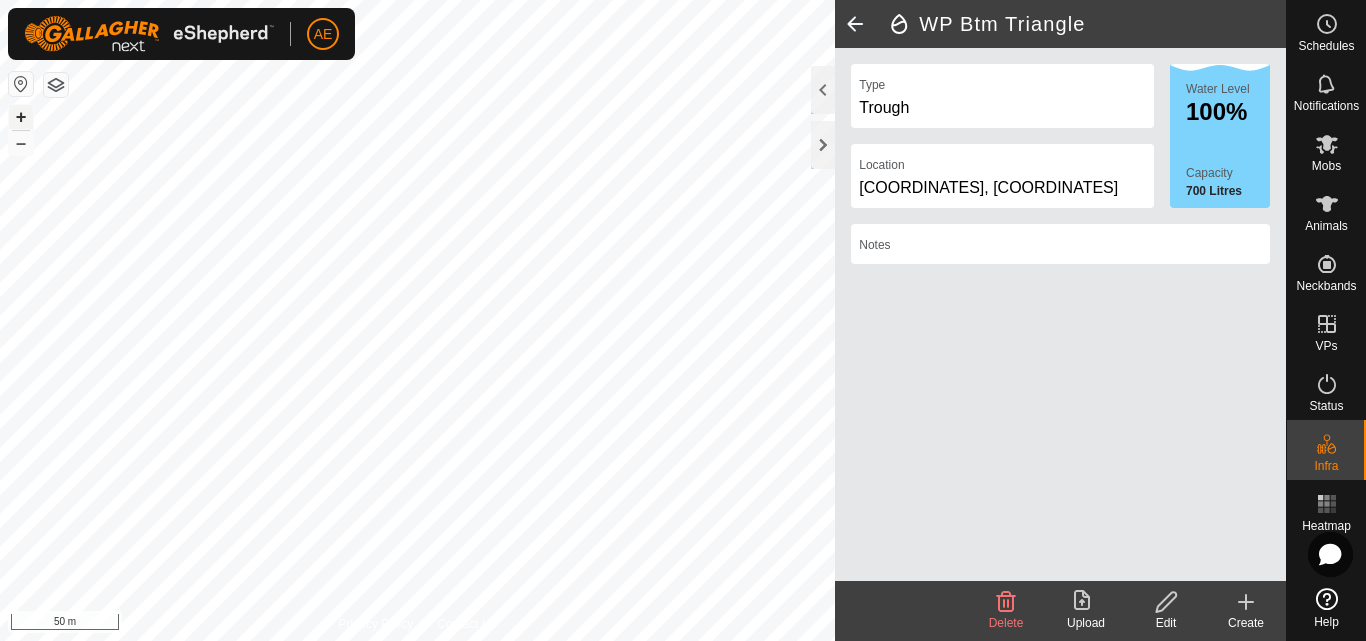 click on "+" at bounding box center [21, 117] 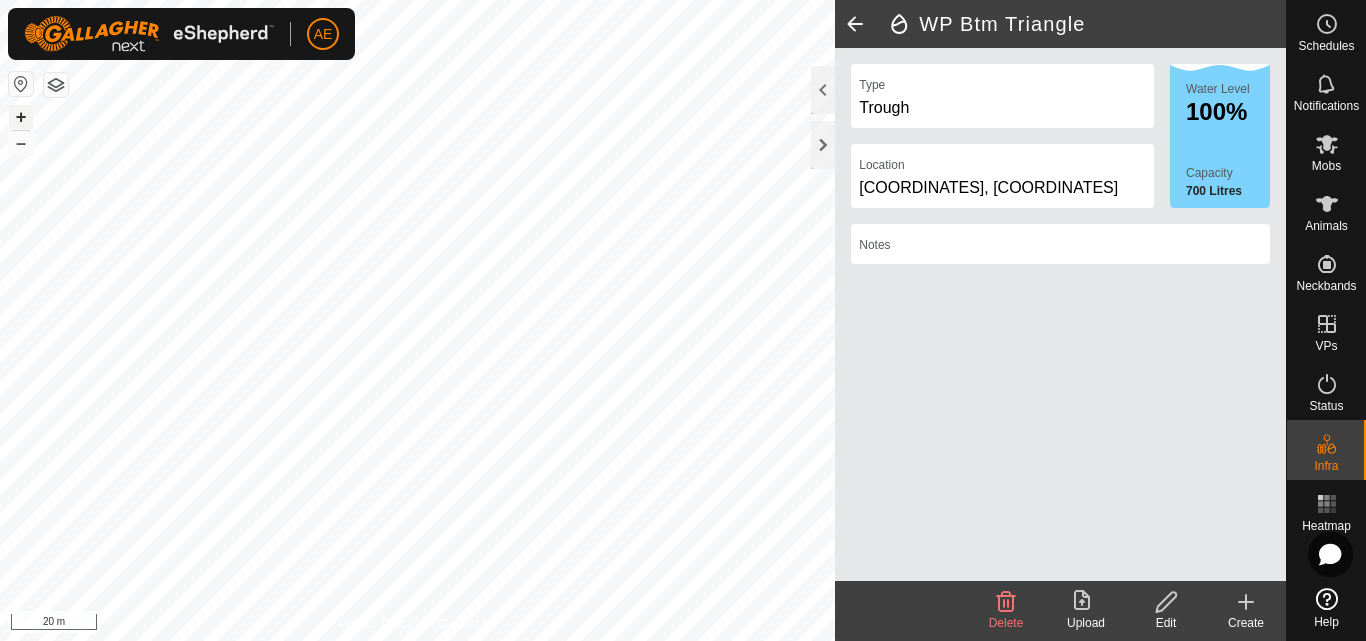 click on "+" at bounding box center [21, 117] 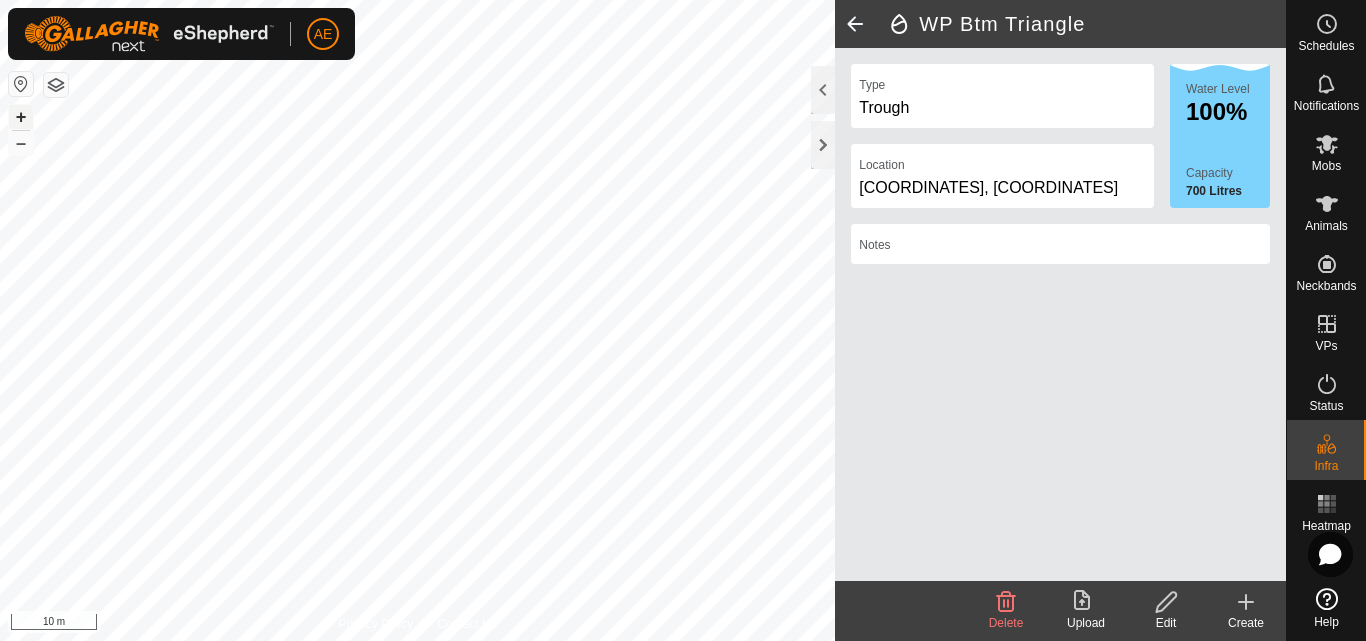 click on "+" at bounding box center [21, 117] 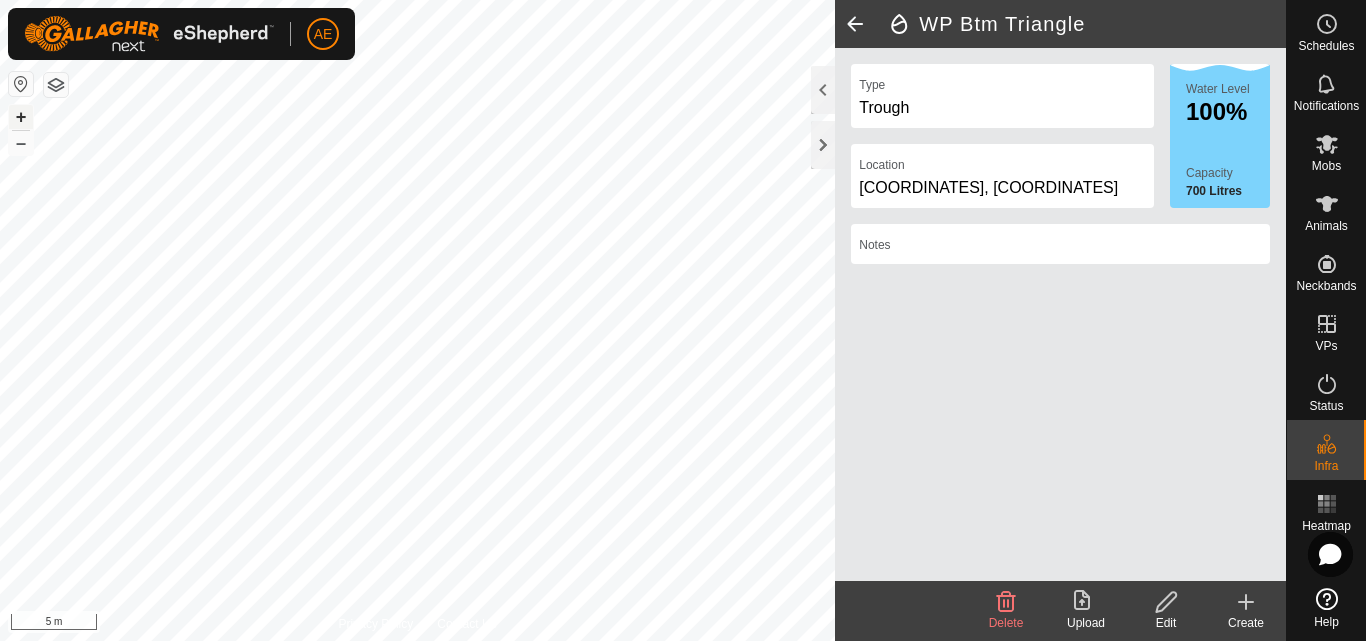 click on "+" at bounding box center (21, 117) 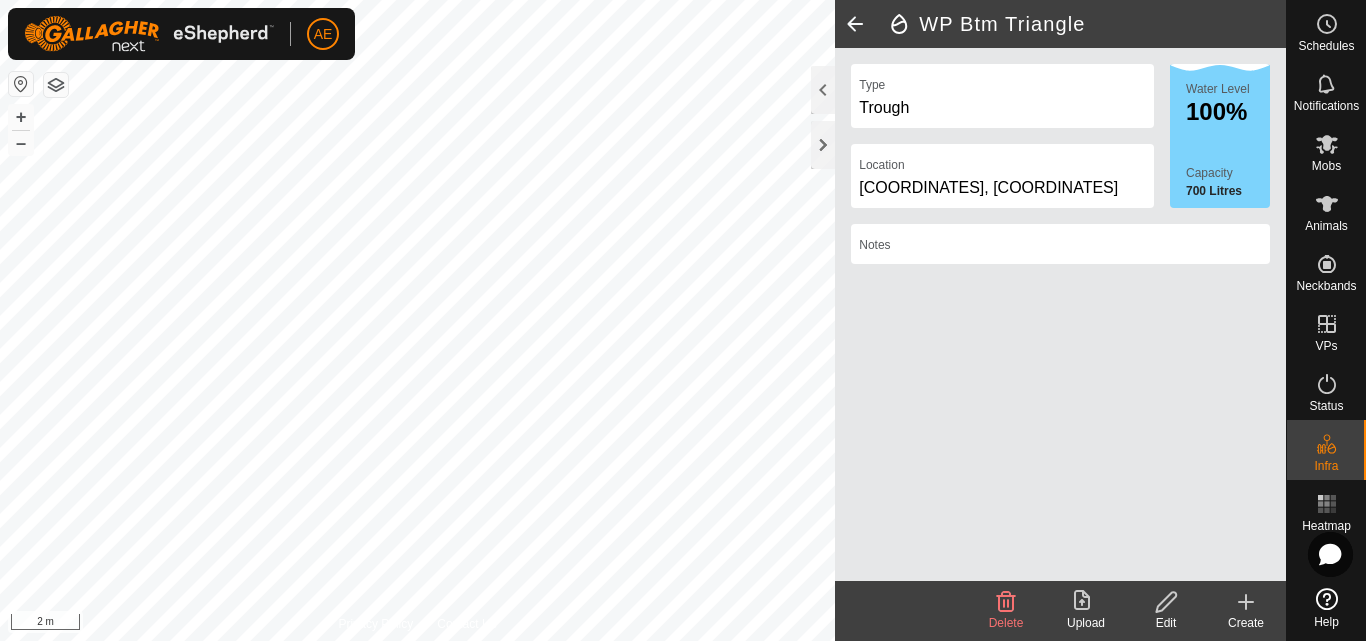 click on "Create" 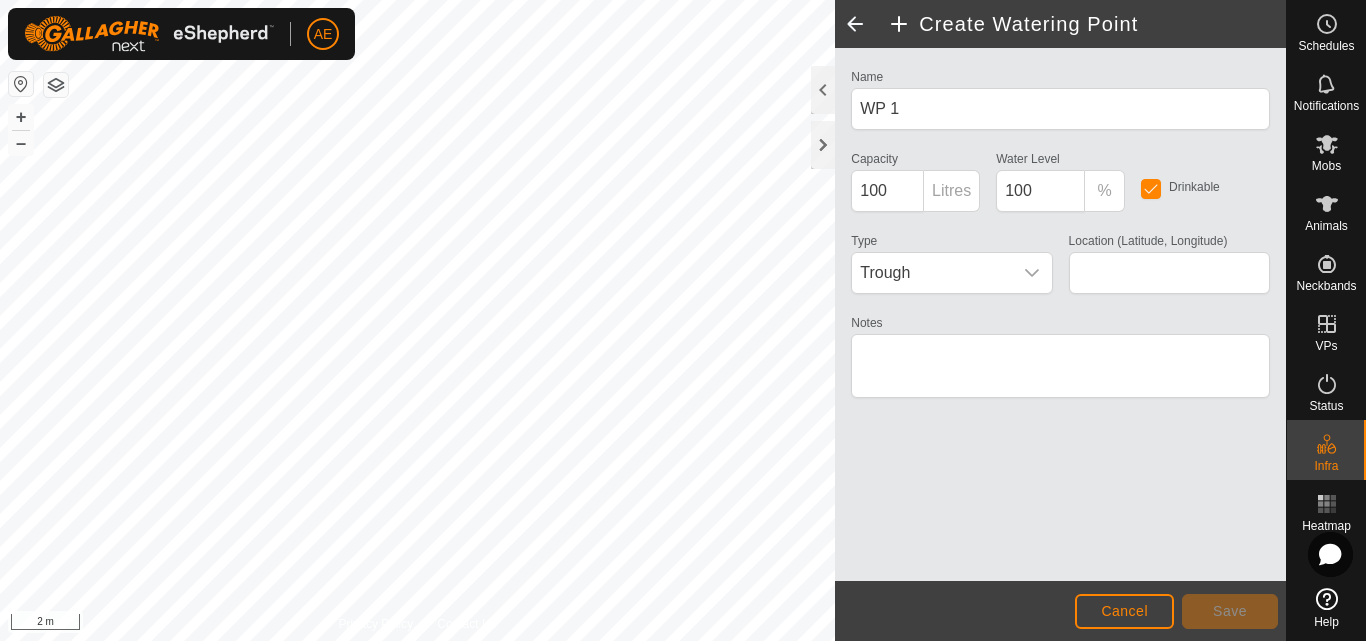 type on "-43.629618, 171.470505" 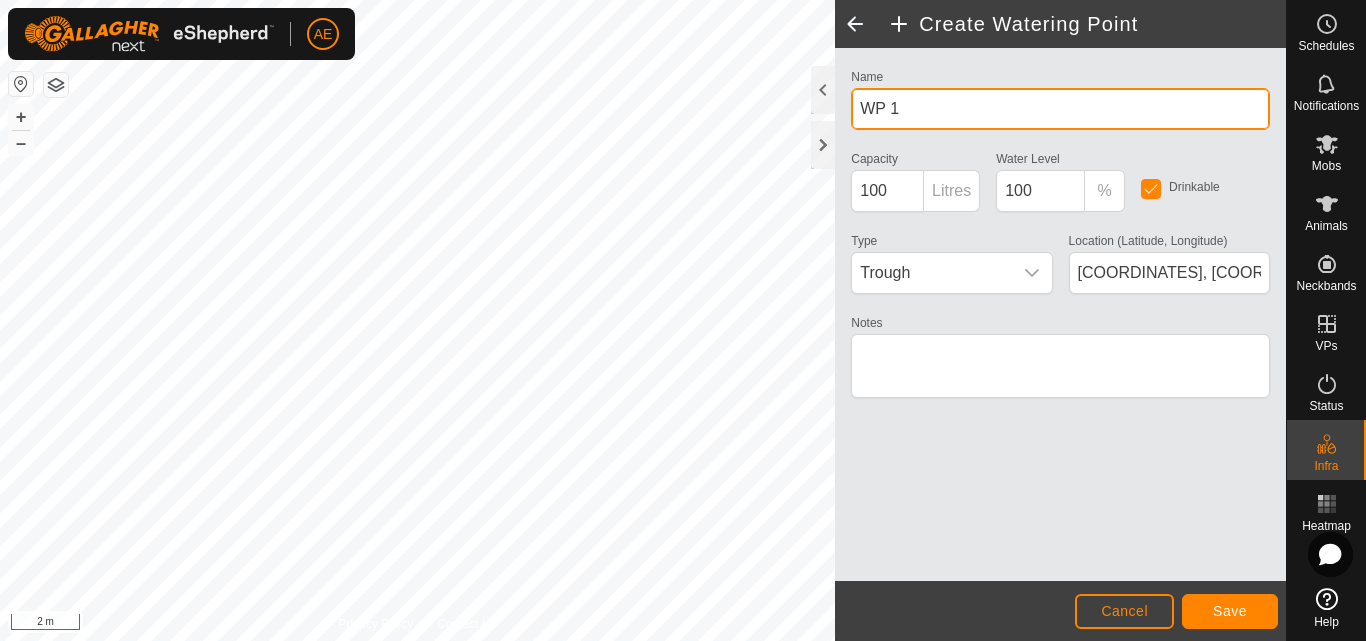 click on "WP 1" at bounding box center [1060, 109] 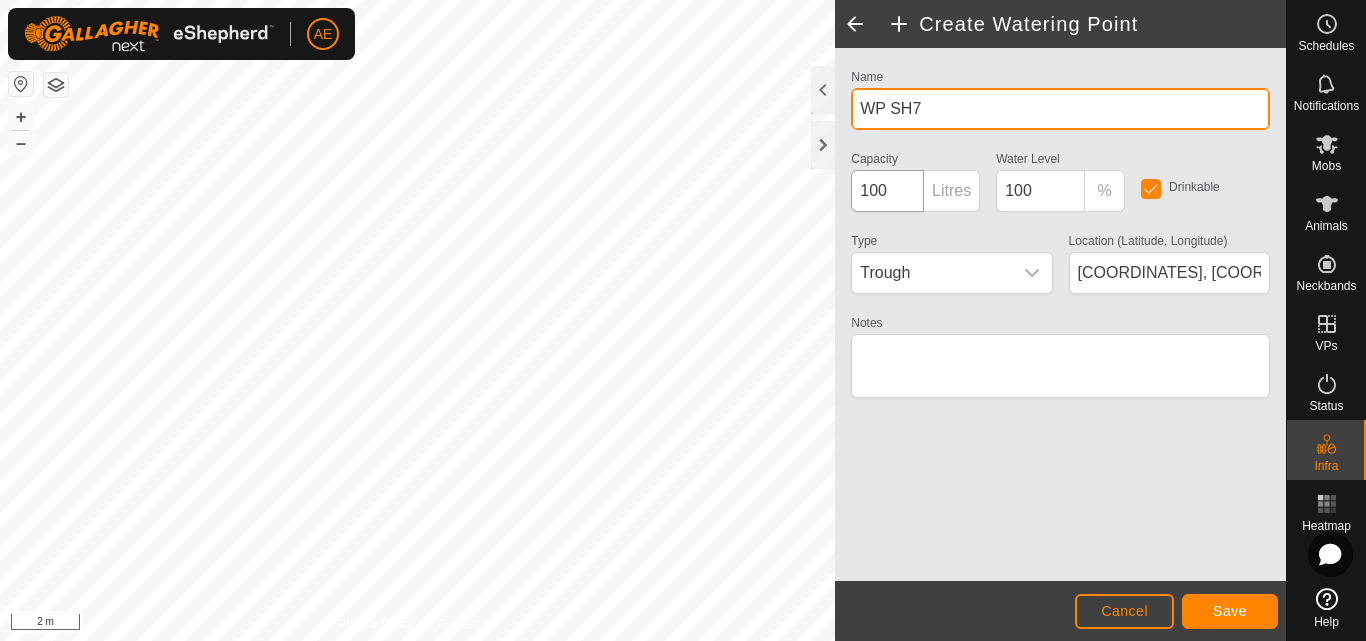 type on "WP SH7" 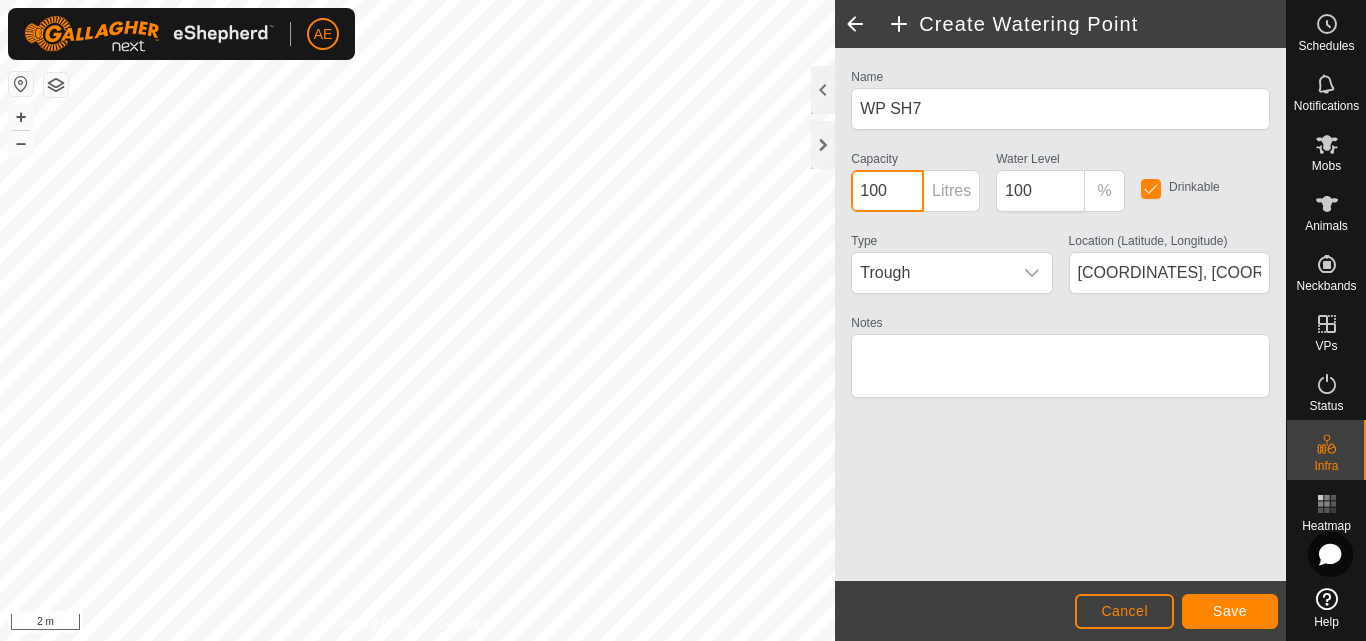 click on "100" at bounding box center (887, 191) 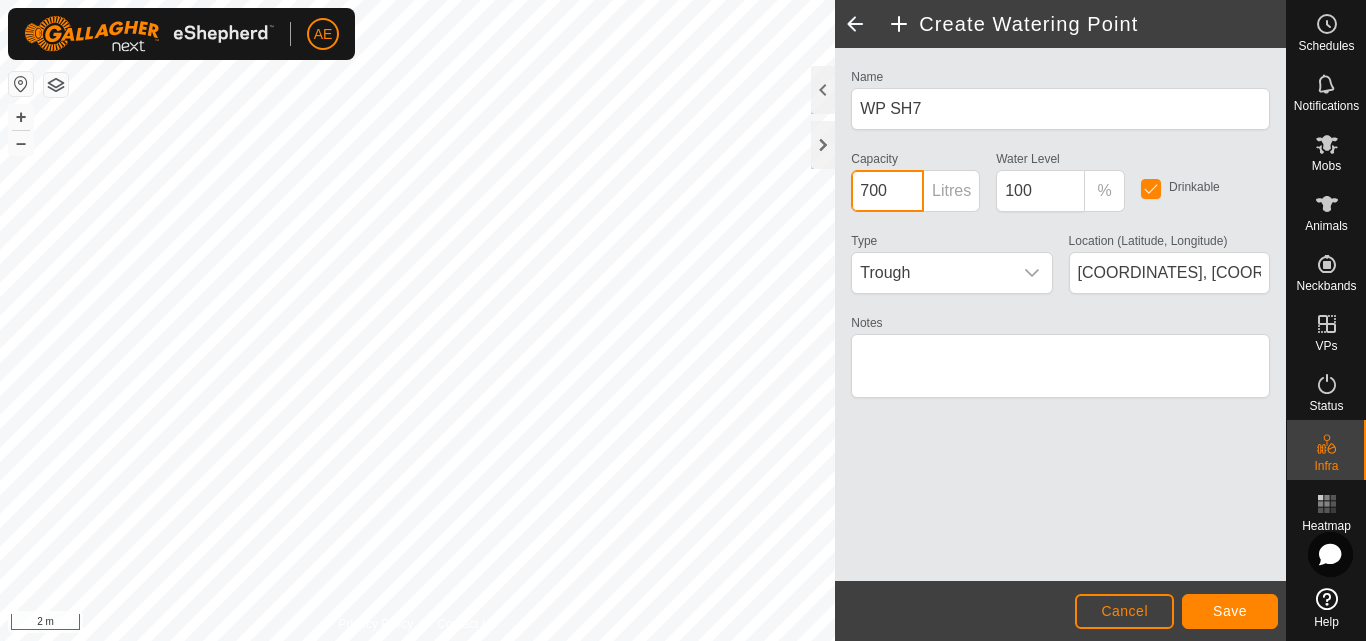type on "700" 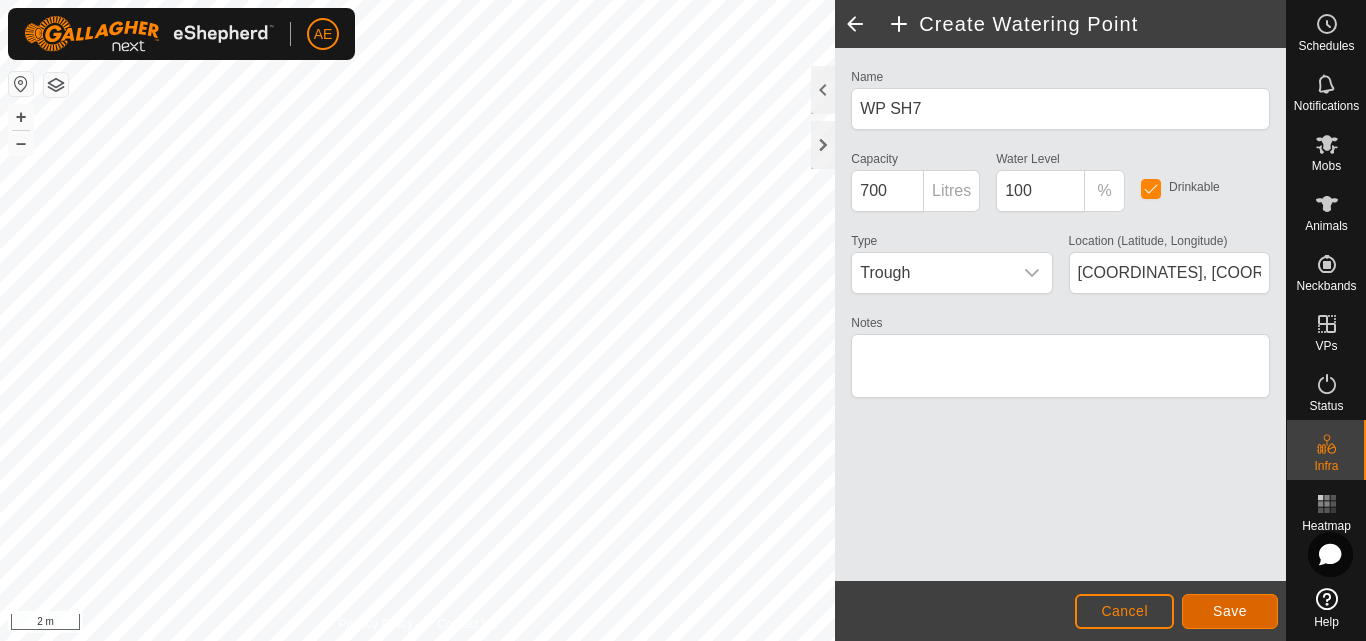 click on "Save" 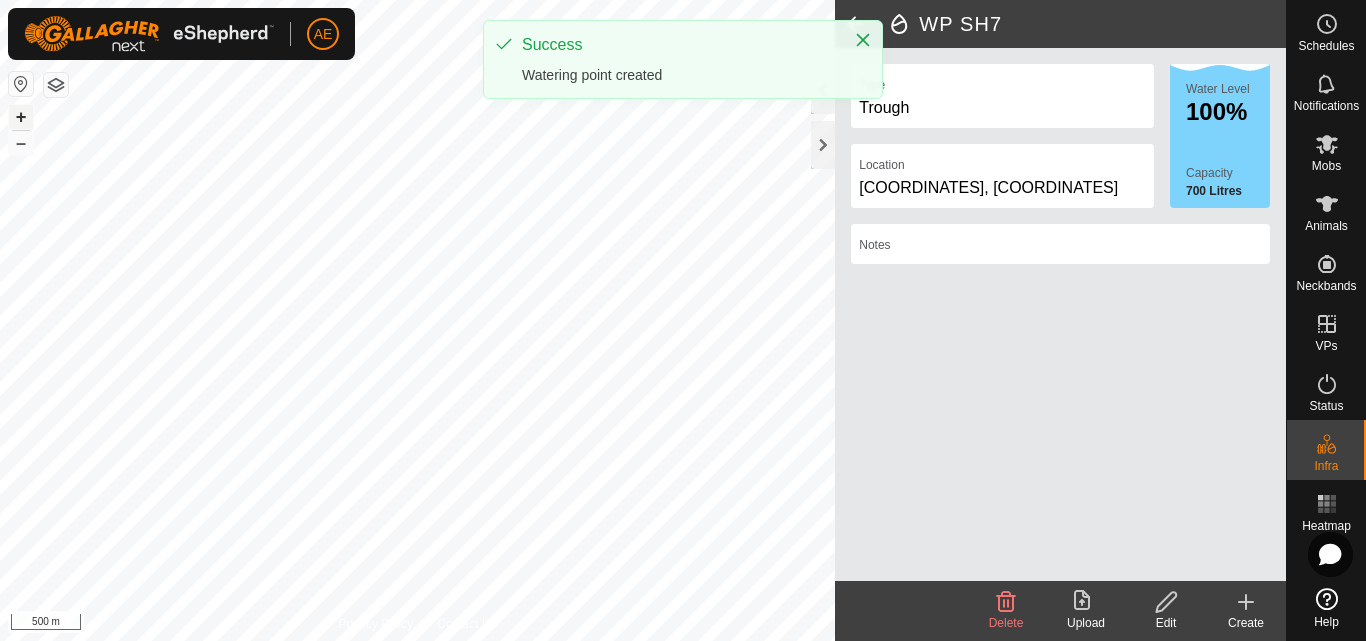 click on "+" at bounding box center [21, 117] 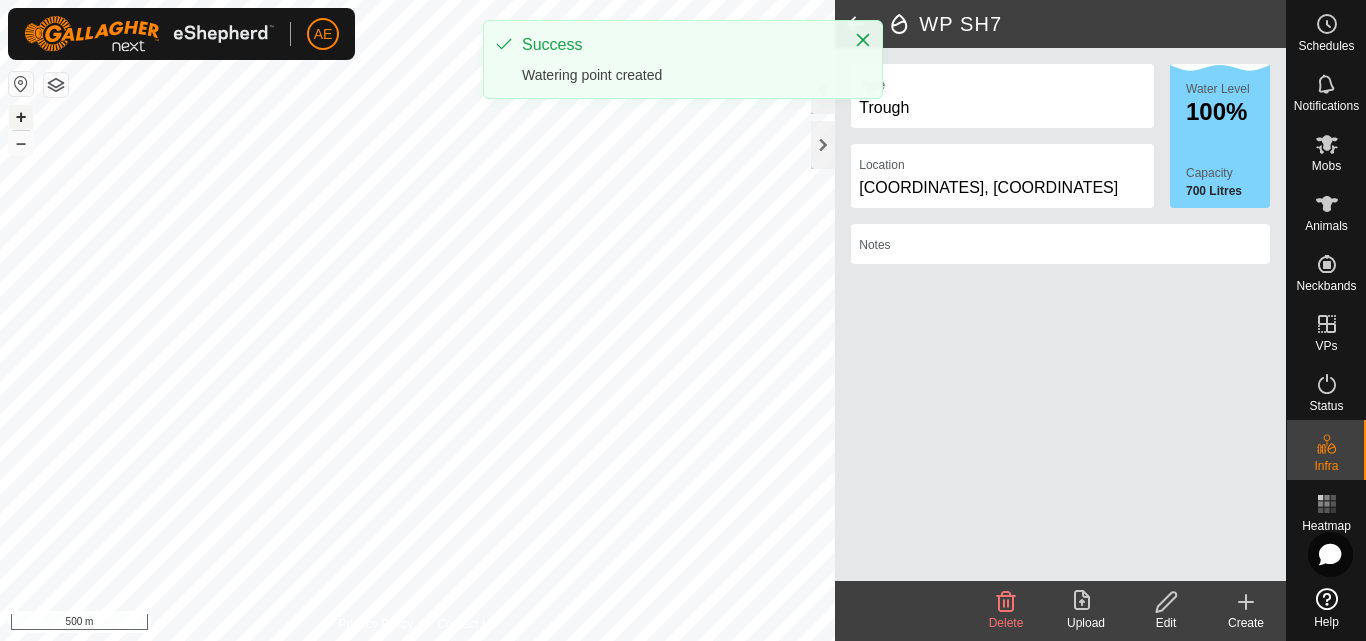 click on "+" at bounding box center [21, 117] 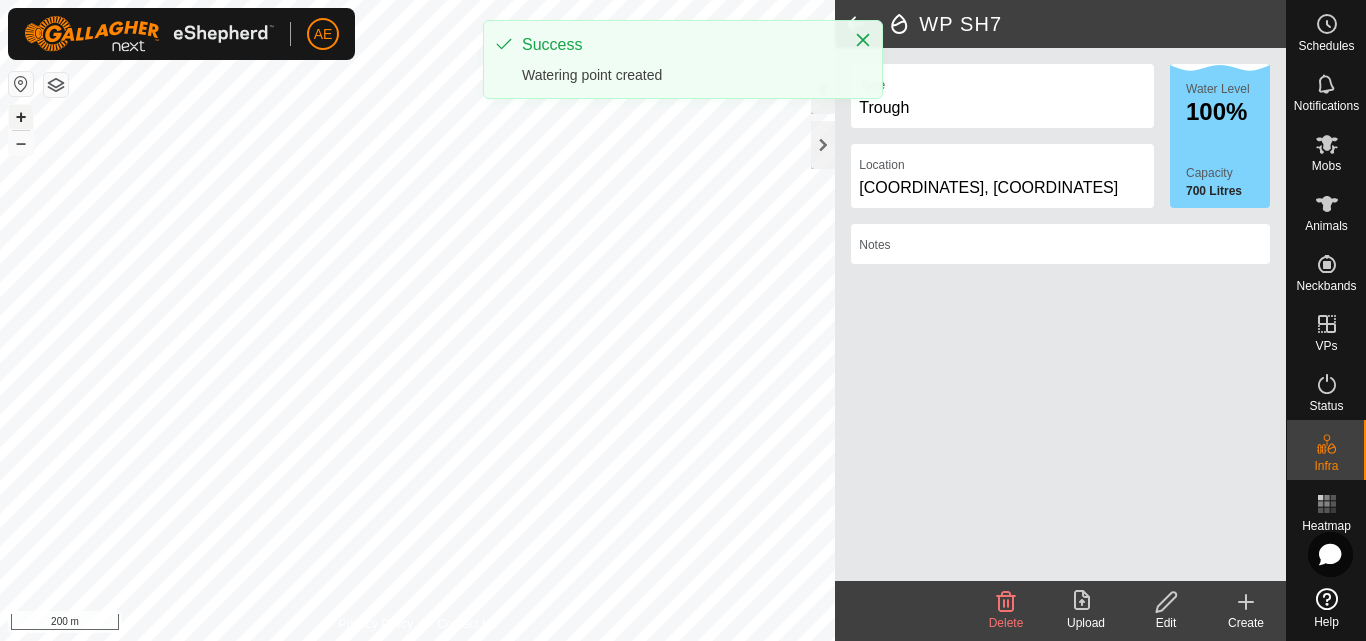 click on "+" at bounding box center [21, 117] 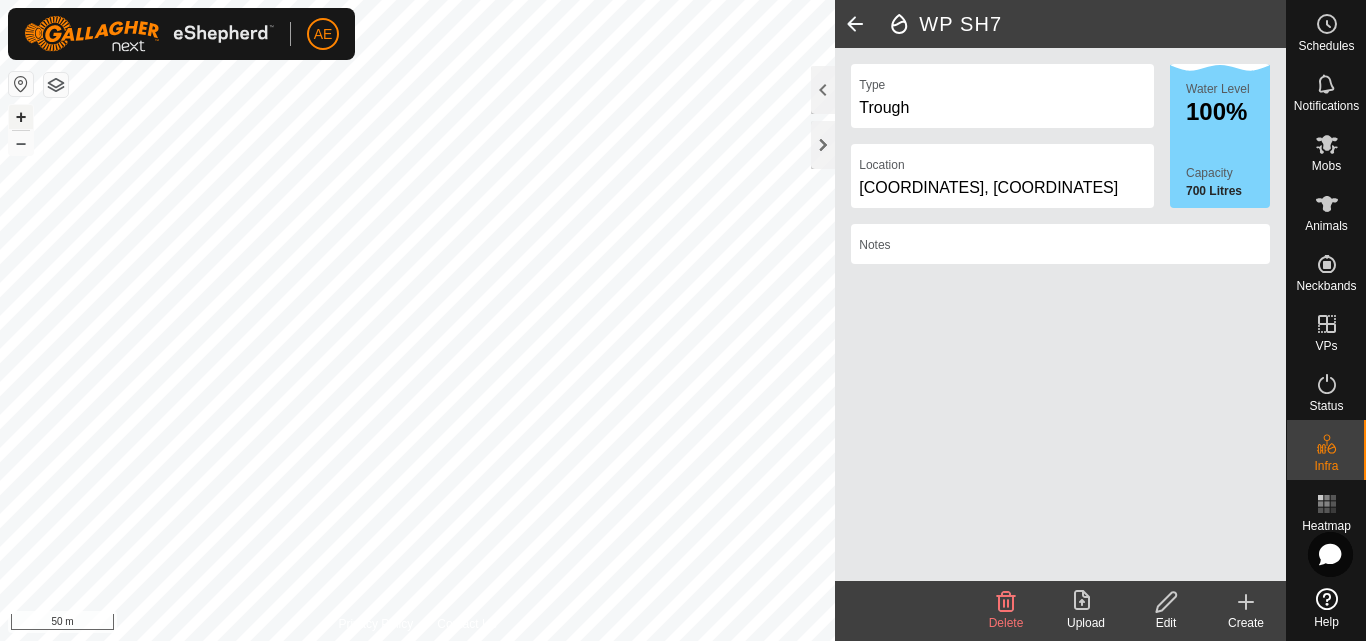 click on "+" at bounding box center [21, 117] 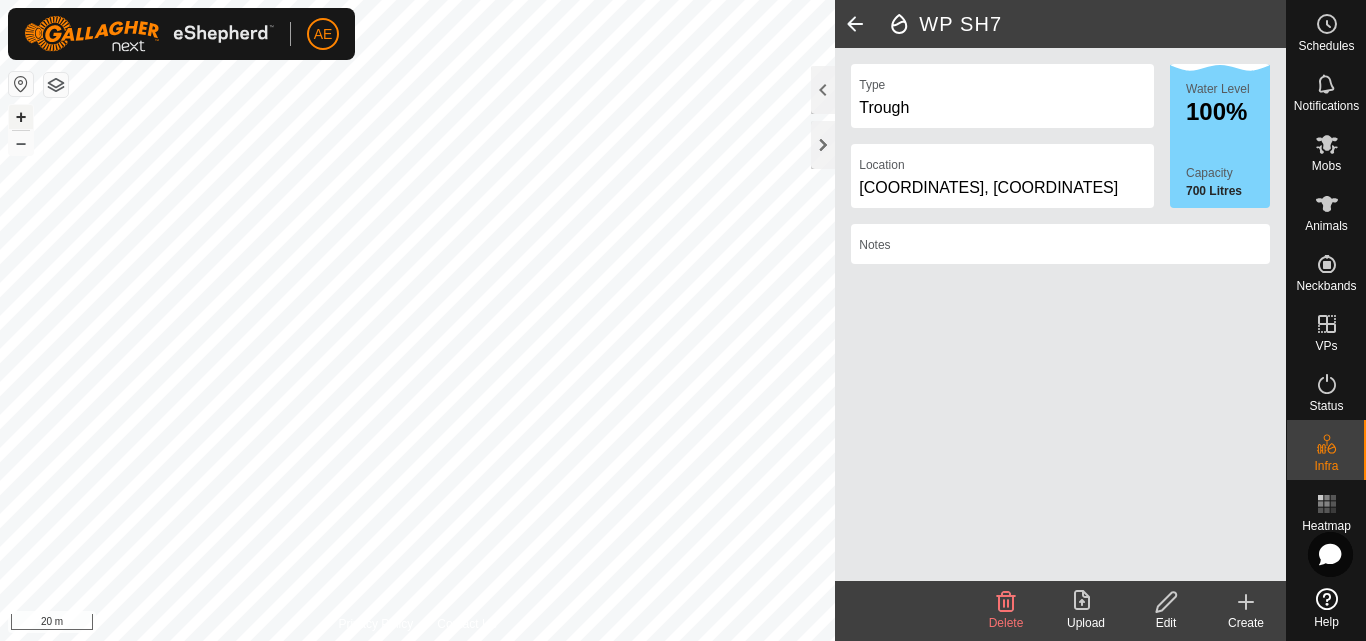 click on "+" at bounding box center (21, 117) 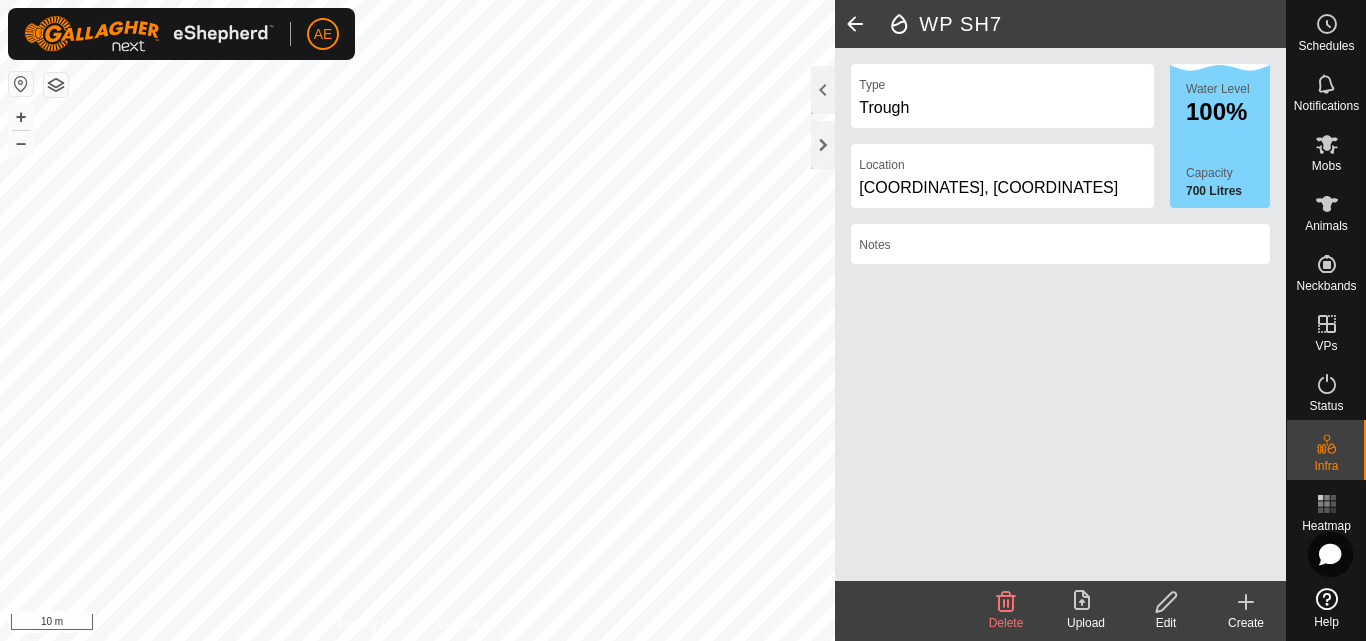 click on "AE Schedules Notifications Mobs Animals Neckbands VPs Status Infra Heatmap Help Privacy Policy Contact Us
WP 1
Type:   trough
Capacity:  100L
Water Level:  100%
Drinkable:  Yes
+ – ⇧ i 10 m  WP SH7  Type Trough Location -43.629618, 171.470505 Water Level 100% Capacity 700 Litres Notes Delete  Upload   Edit   Create" at bounding box center (683, 320) 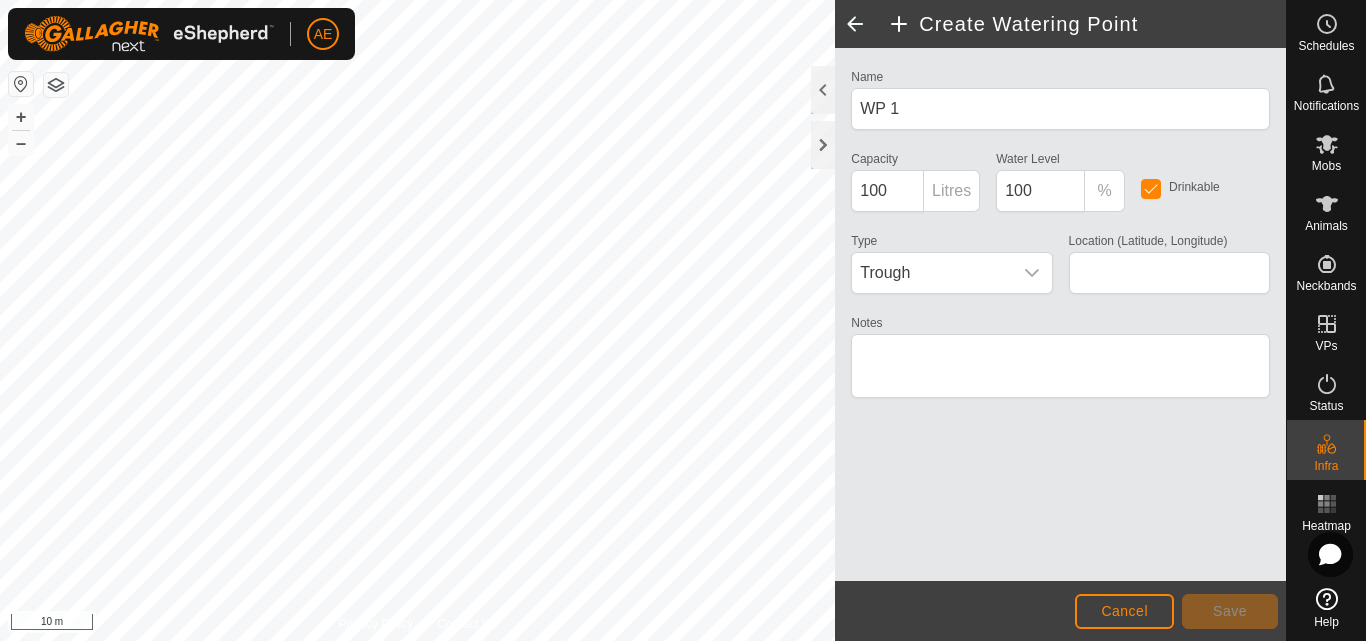 type on "-43.629339, 171.474816" 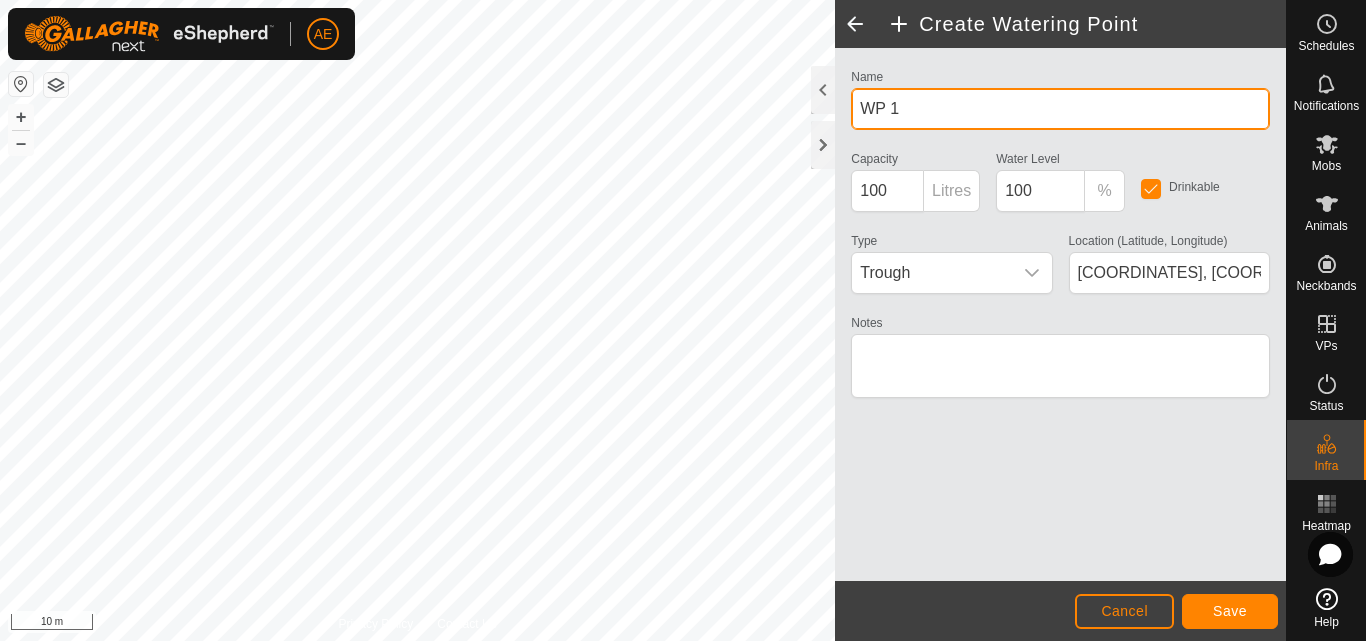 click on "WP 1" at bounding box center [1060, 109] 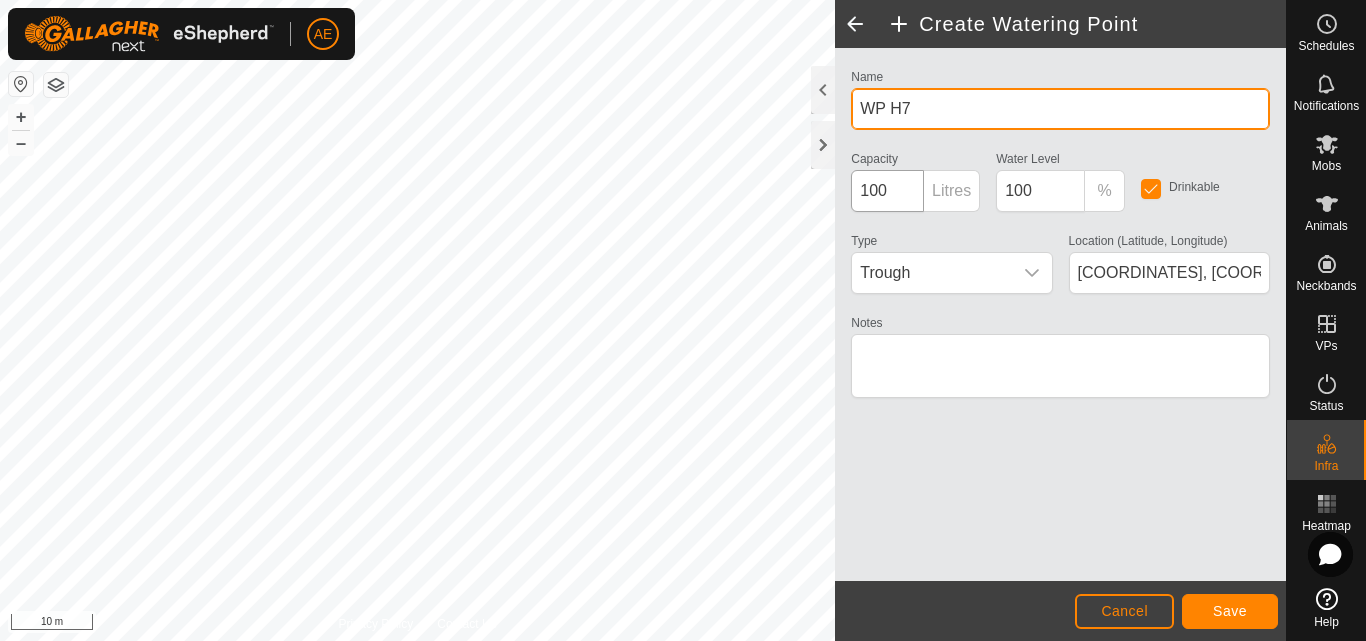 type on "WP H7" 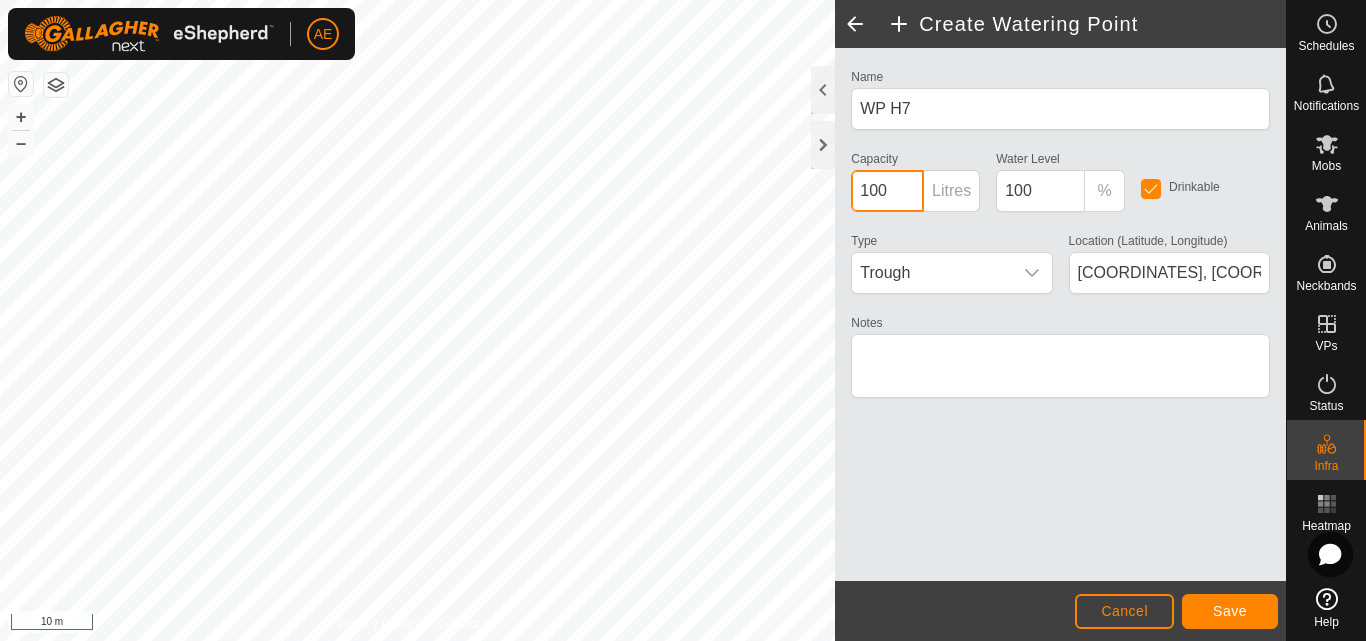 click on "100" at bounding box center [887, 191] 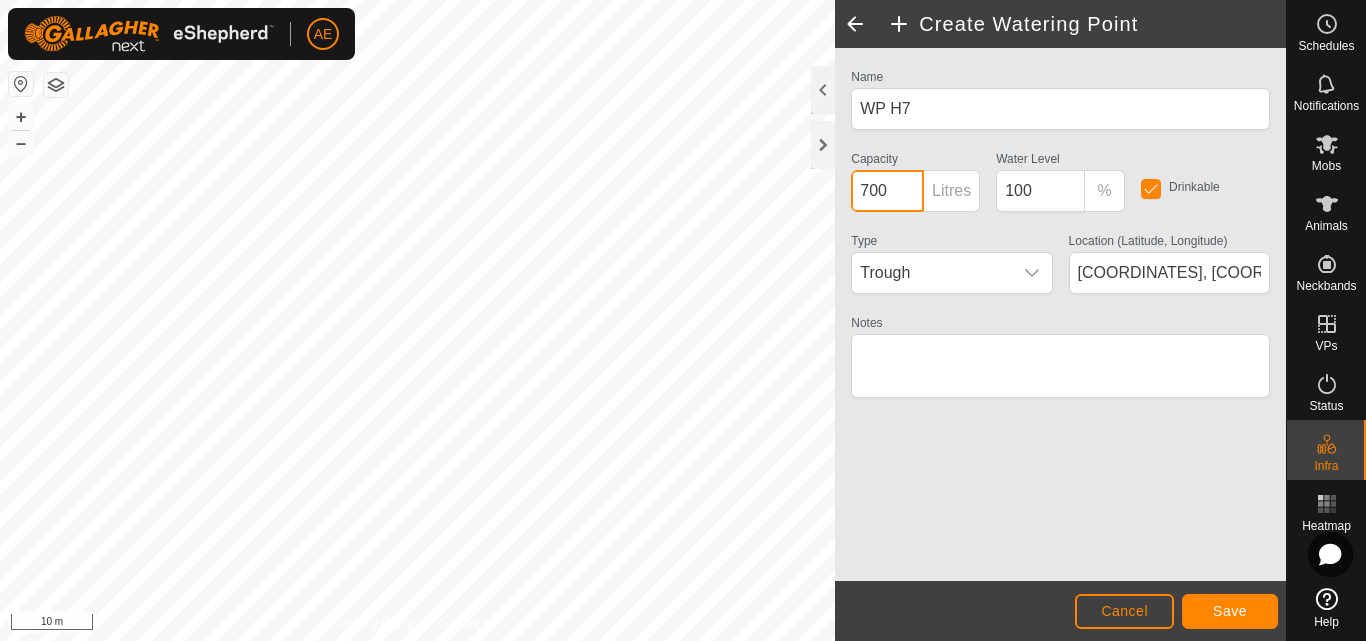type on "700" 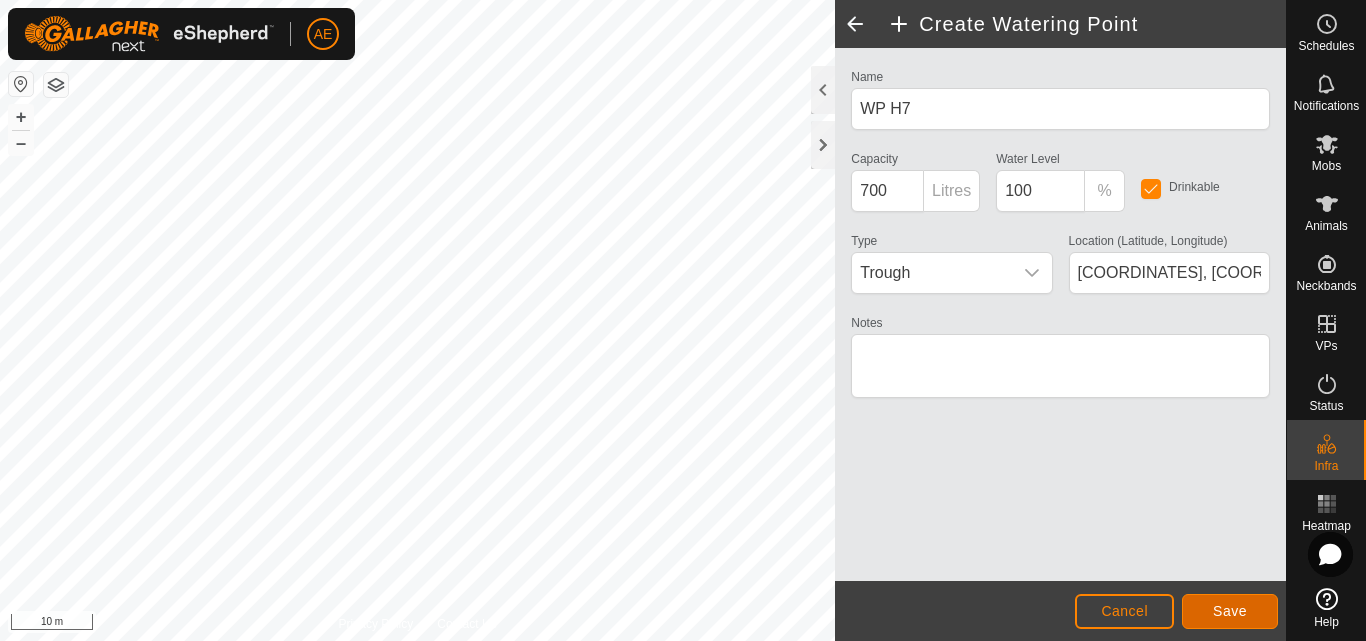 click on "Save" 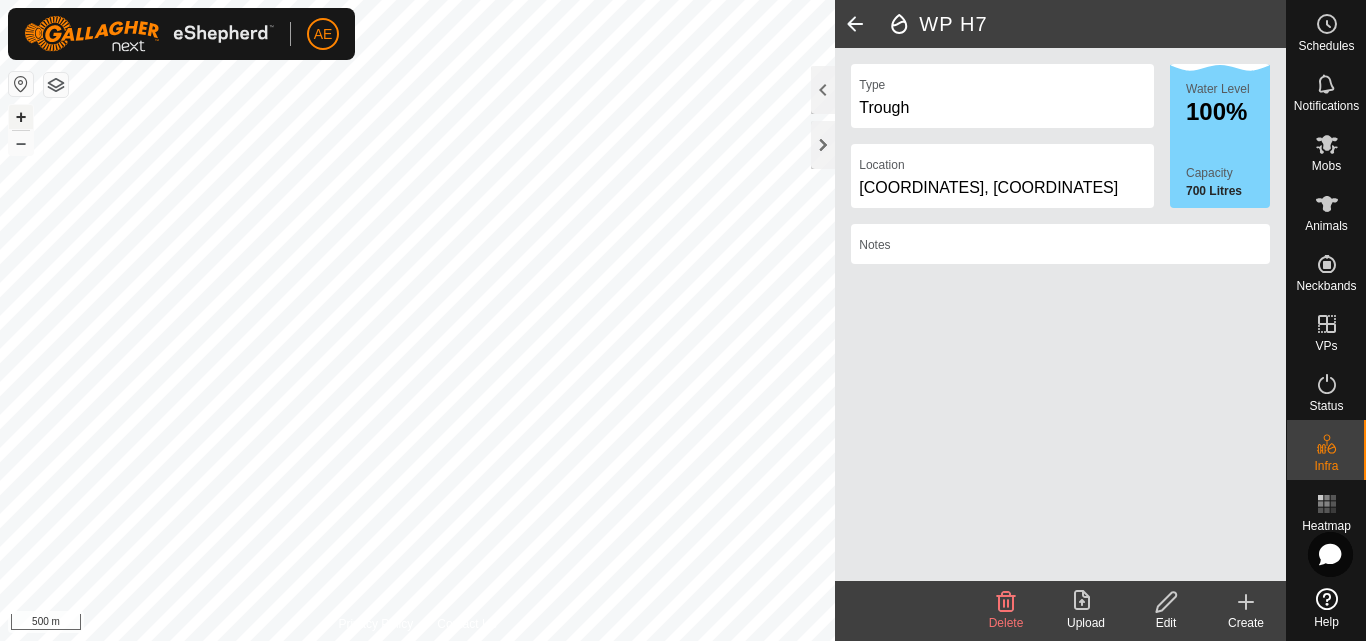 click on "+" at bounding box center (21, 117) 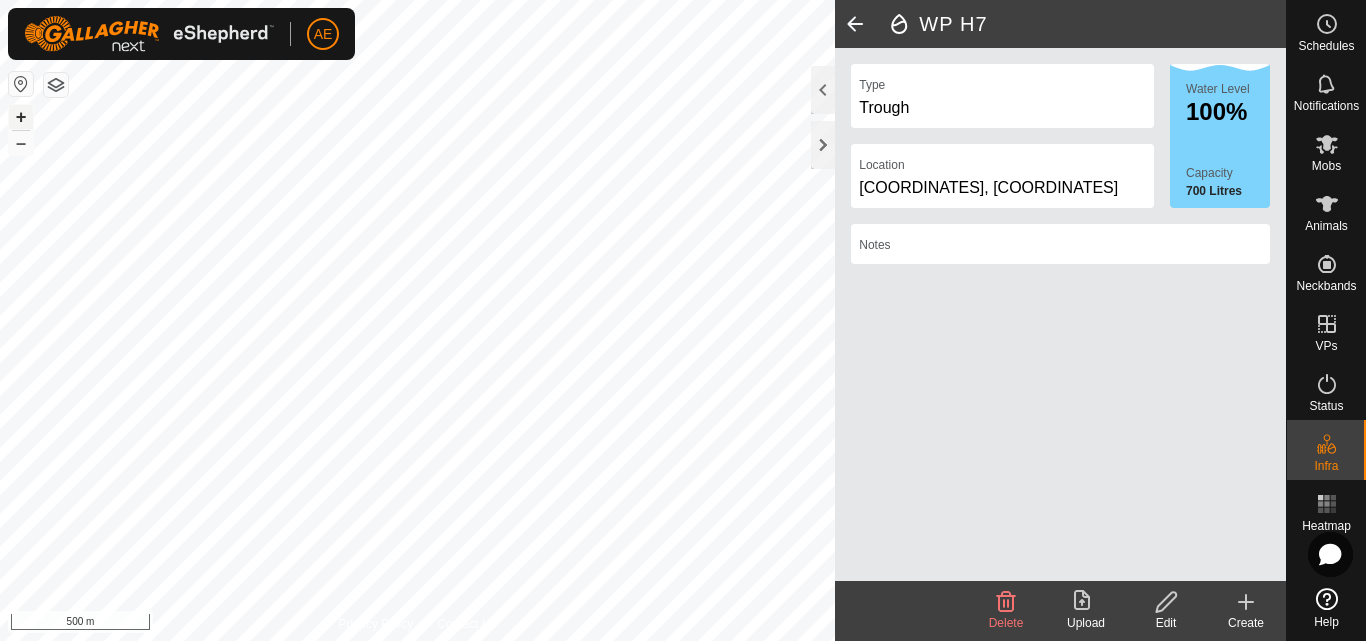click on "+" at bounding box center [21, 117] 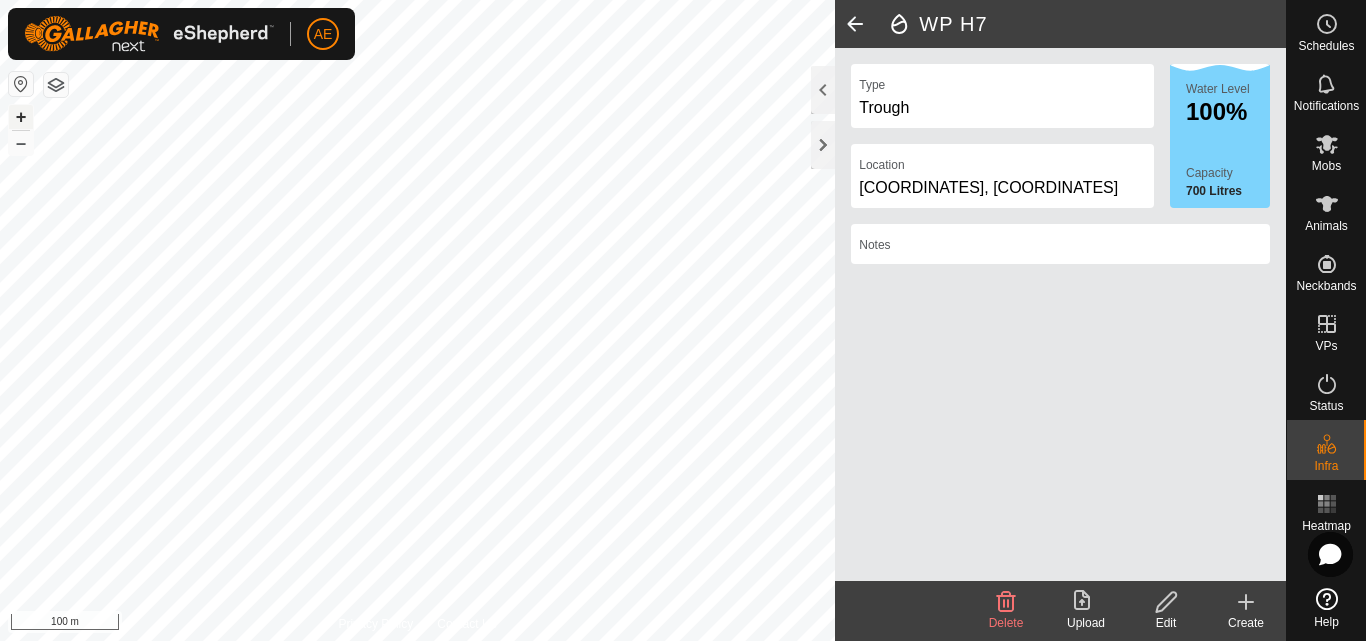 click on "+" at bounding box center [21, 117] 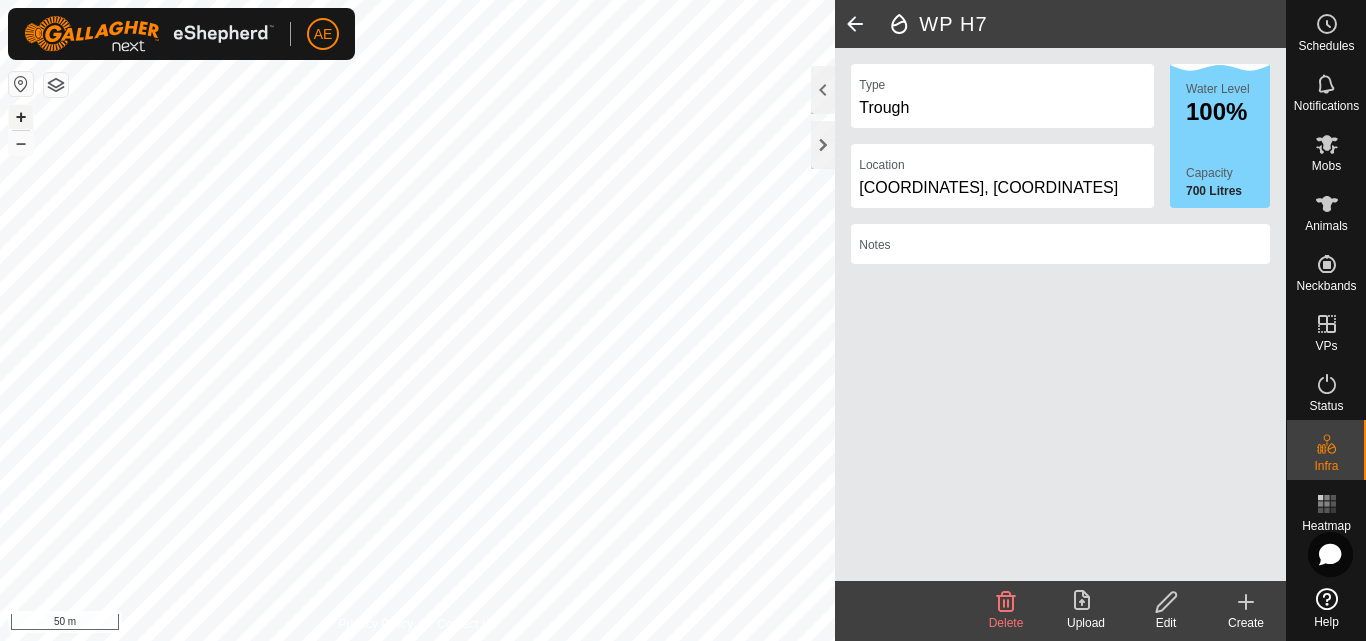 click on "+" at bounding box center [21, 117] 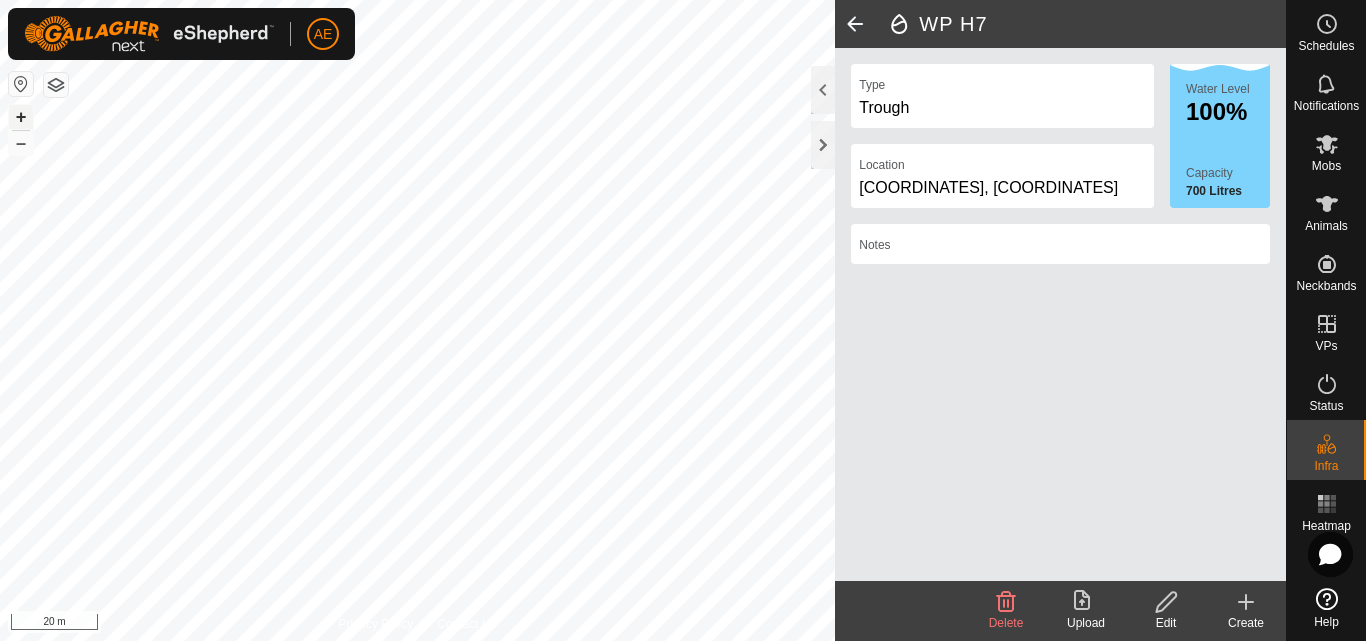 click on "+" at bounding box center [21, 117] 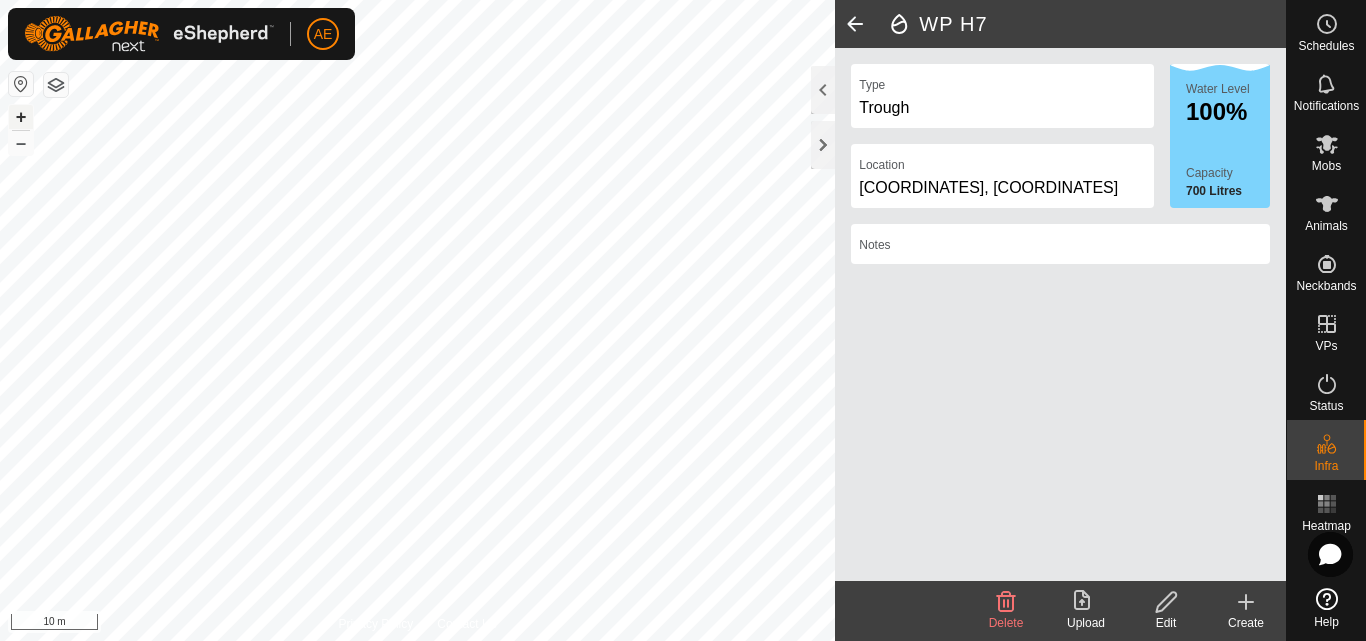 click on "+" at bounding box center [21, 117] 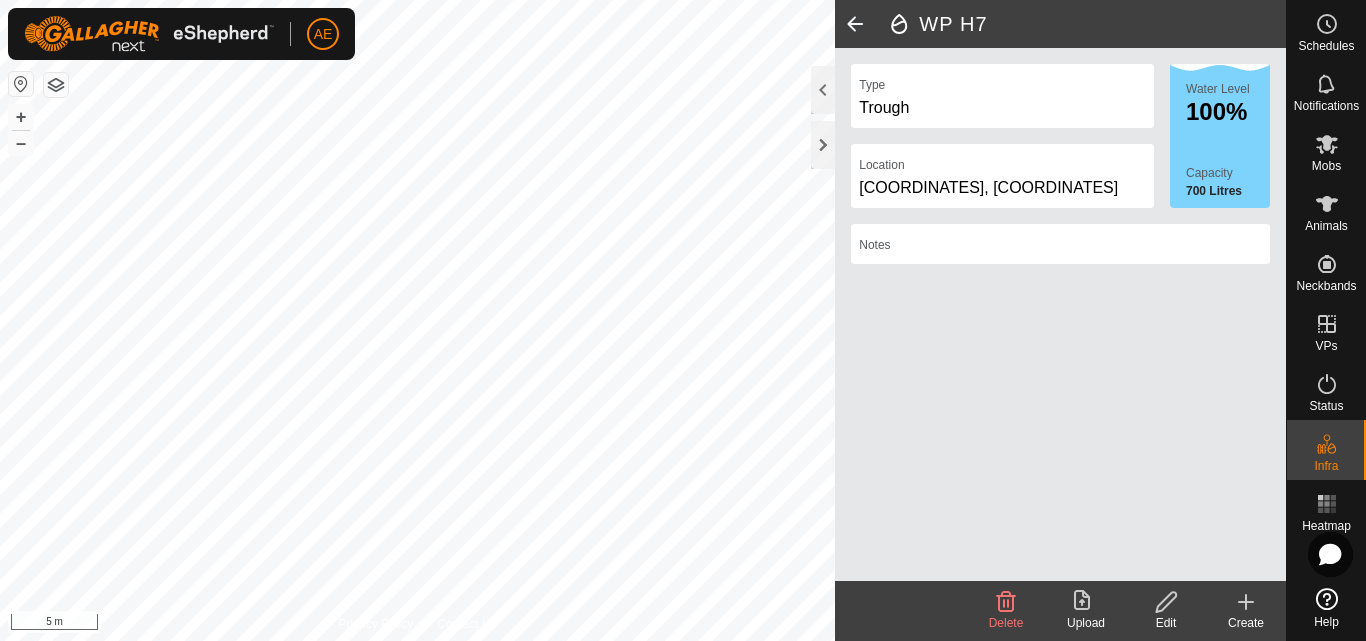 click on "Create" 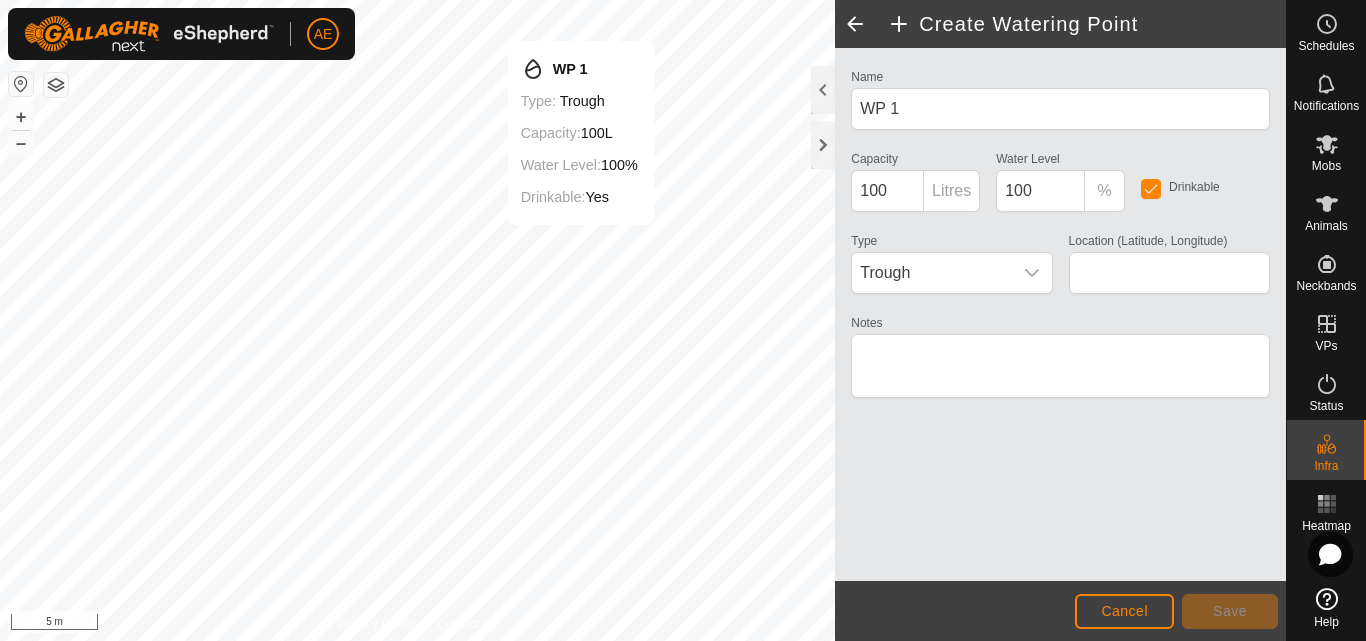 type on "-43.628612, 171.474693" 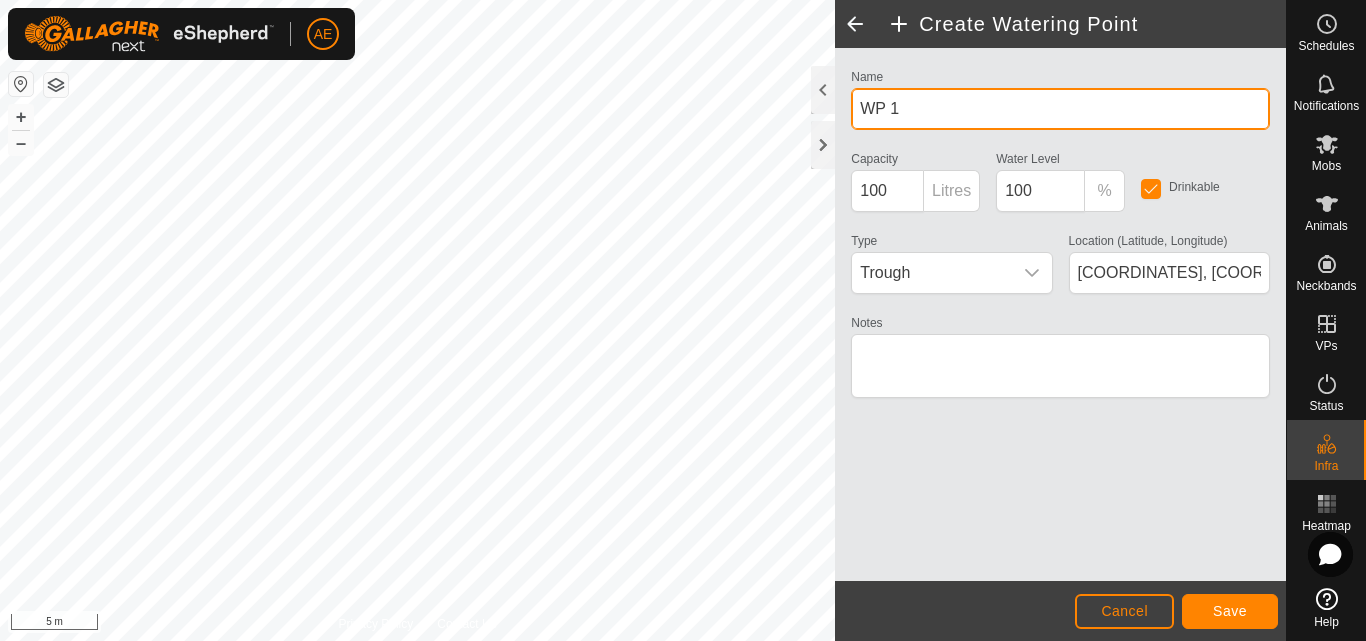 click on "WP 1" at bounding box center (1060, 109) 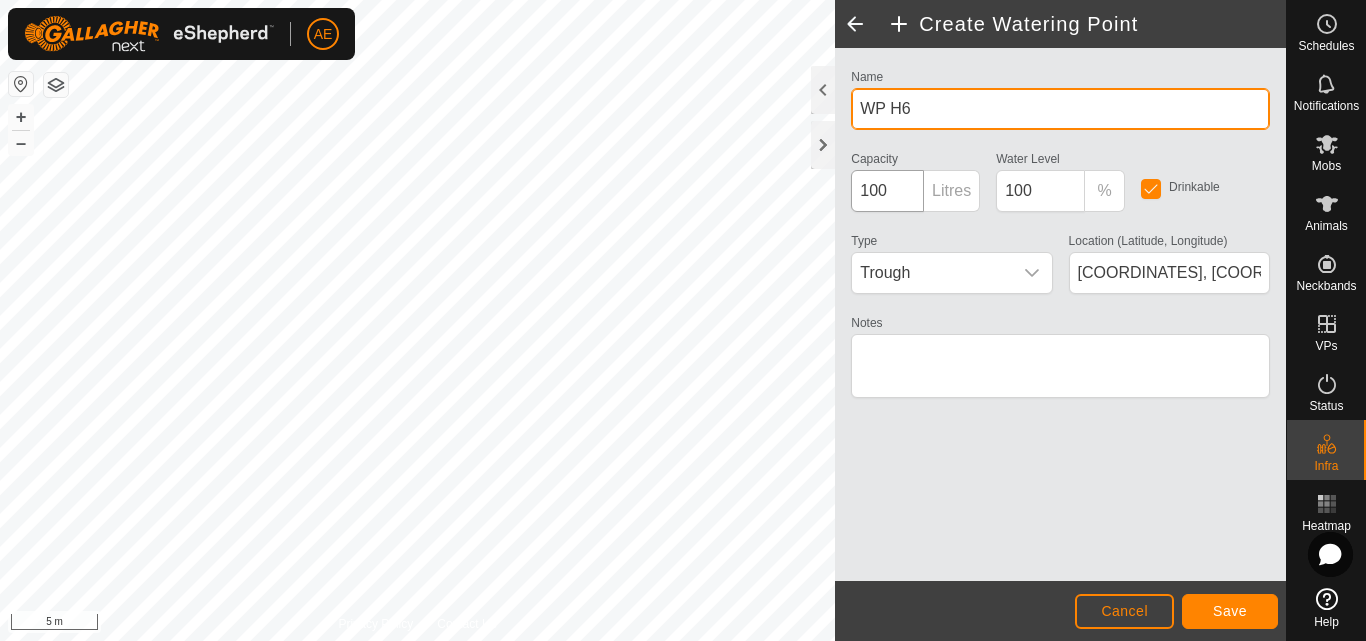 type on "WP H6" 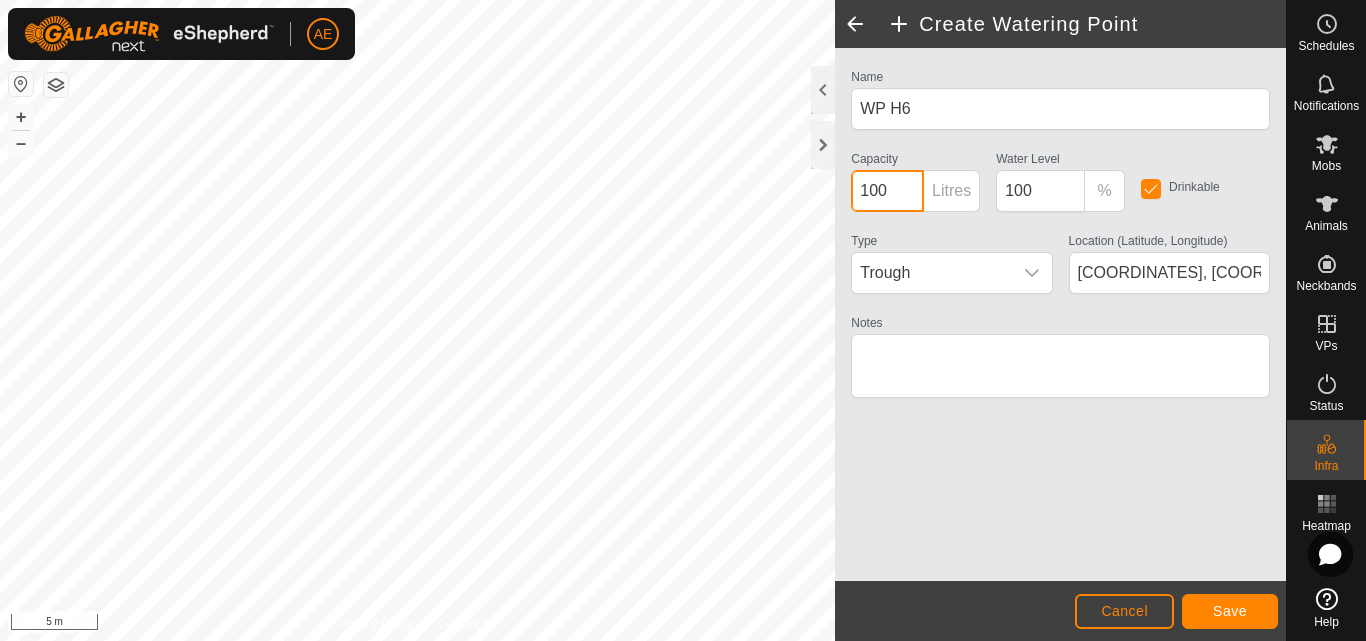 click on "100" at bounding box center (887, 191) 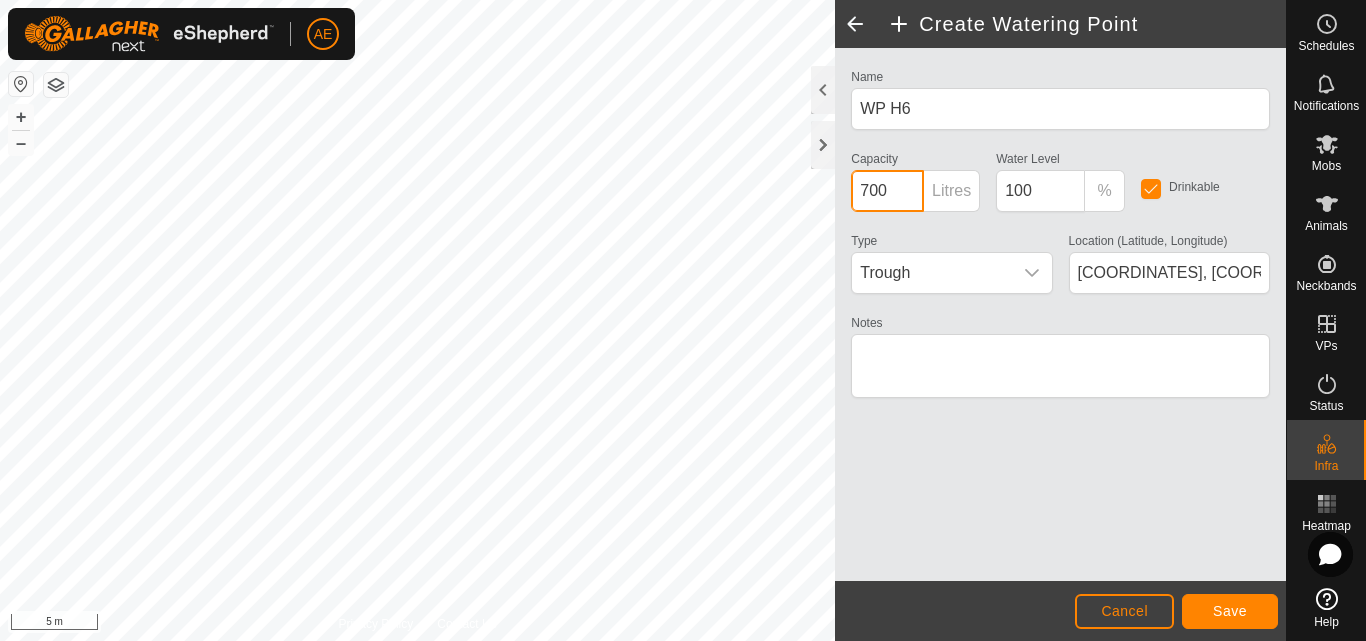 type on "700" 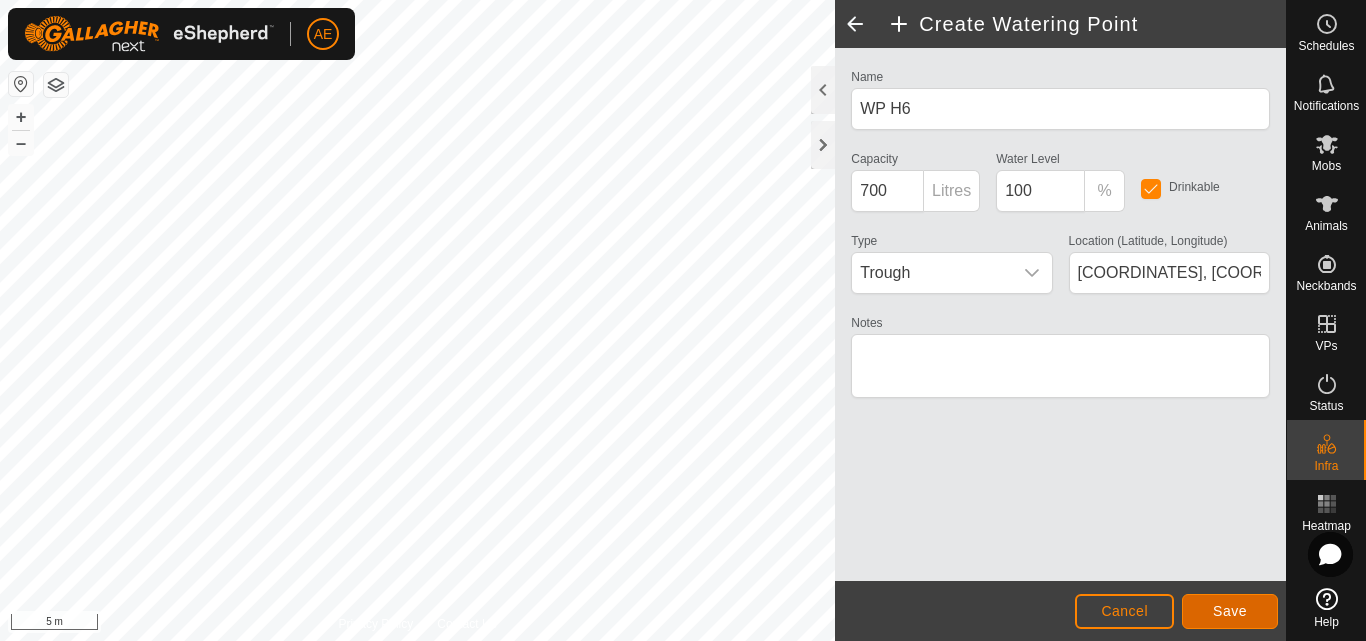 click on "Save" 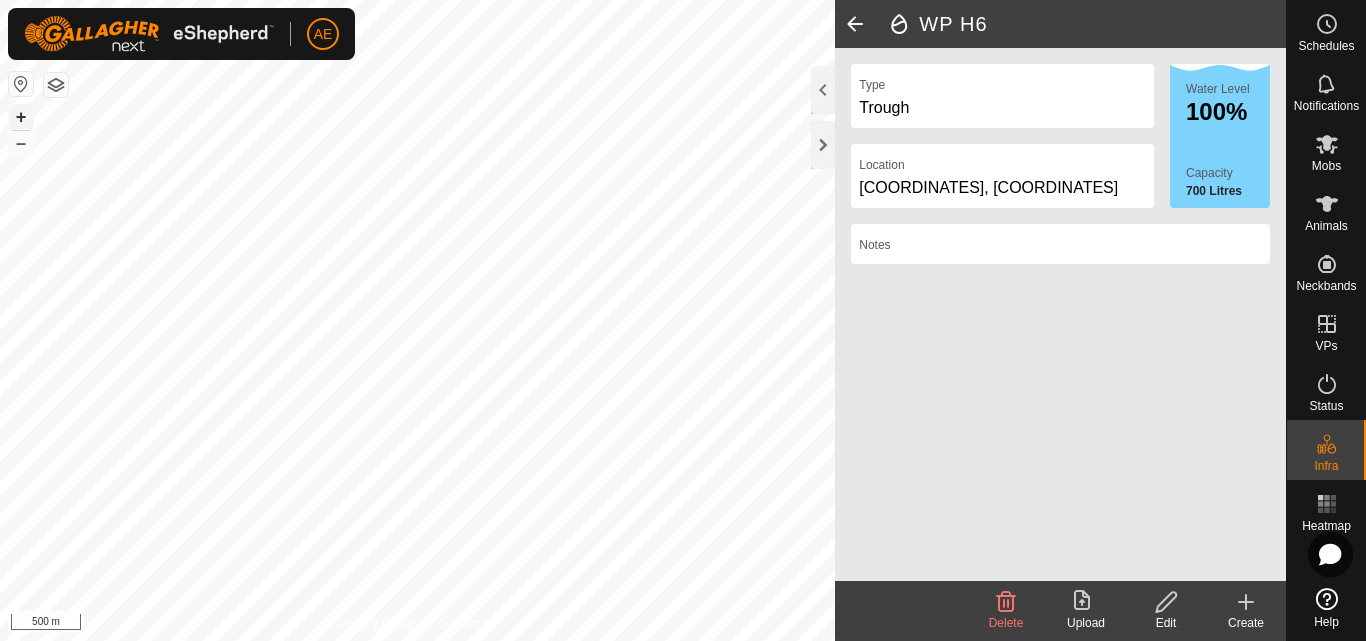 click on "+" at bounding box center [21, 117] 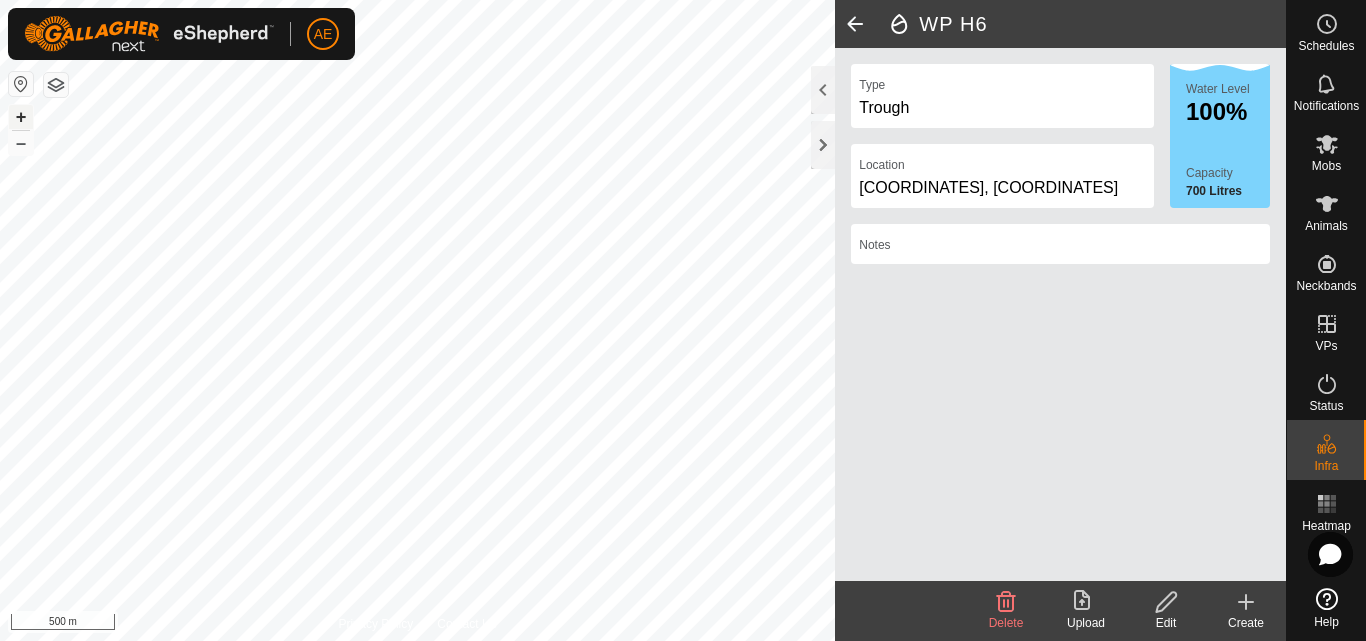 click on "+" at bounding box center (21, 117) 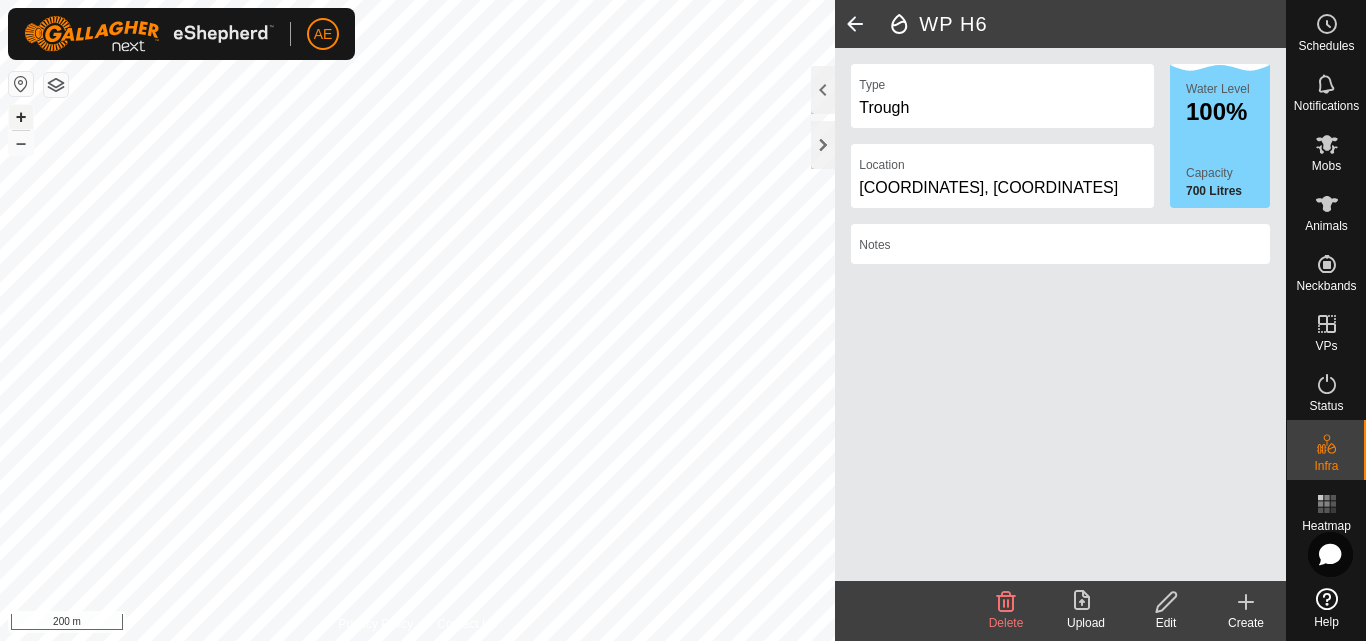 click on "+" at bounding box center (21, 117) 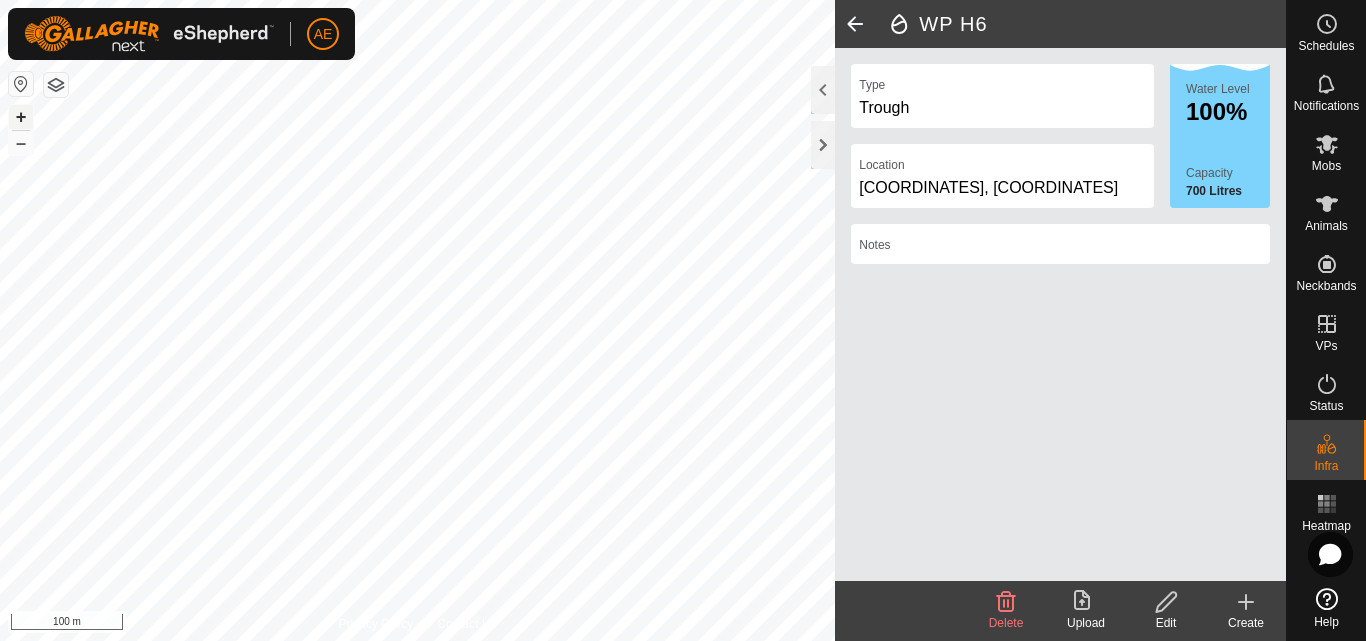 click on "+" at bounding box center (21, 117) 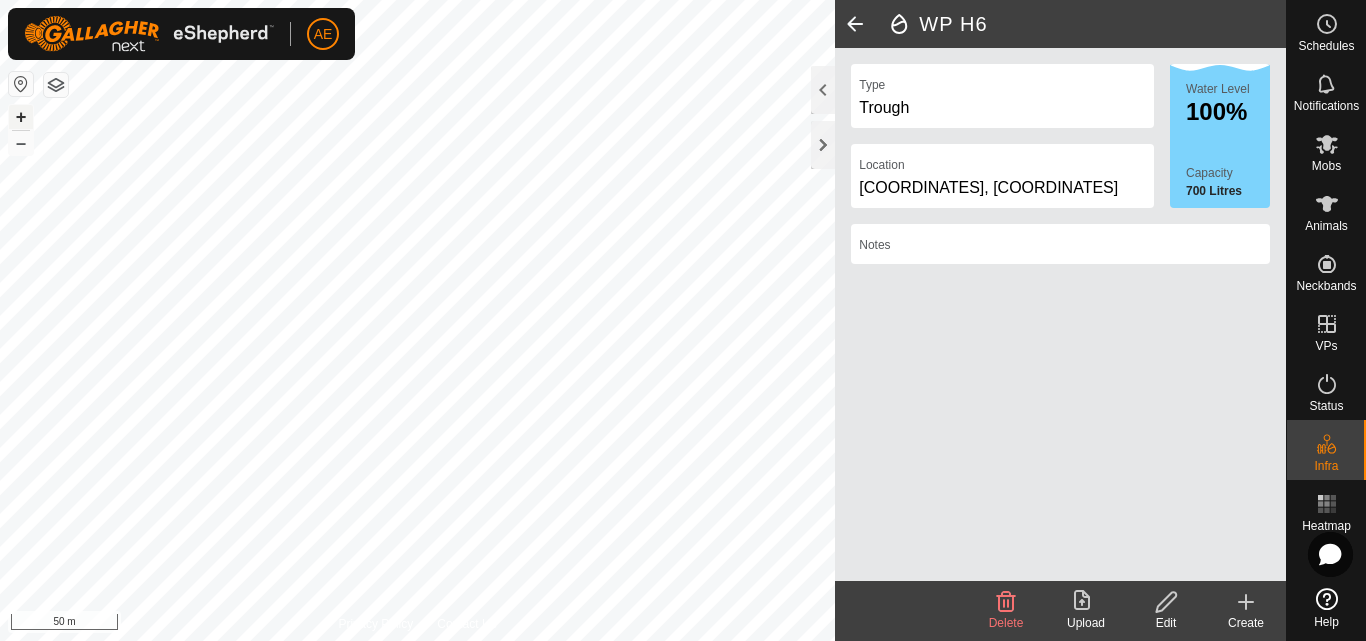 click on "+" at bounding box center (21, 117) 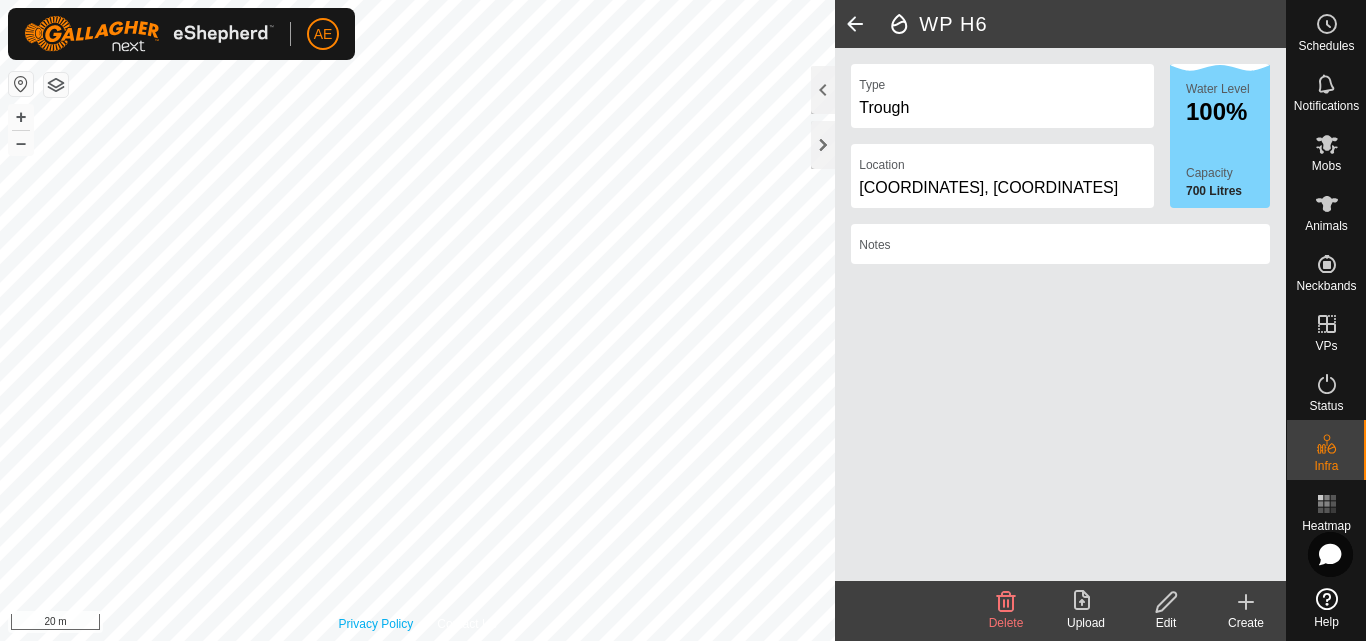 click on "Privacy Policy Contact Us
WP DK7
Type:   trough
Capacity:  700L
Water Level:  100%
Drinkable:  Yes
+ – ⇧ i 20 m" at bounding box center (417, 320) 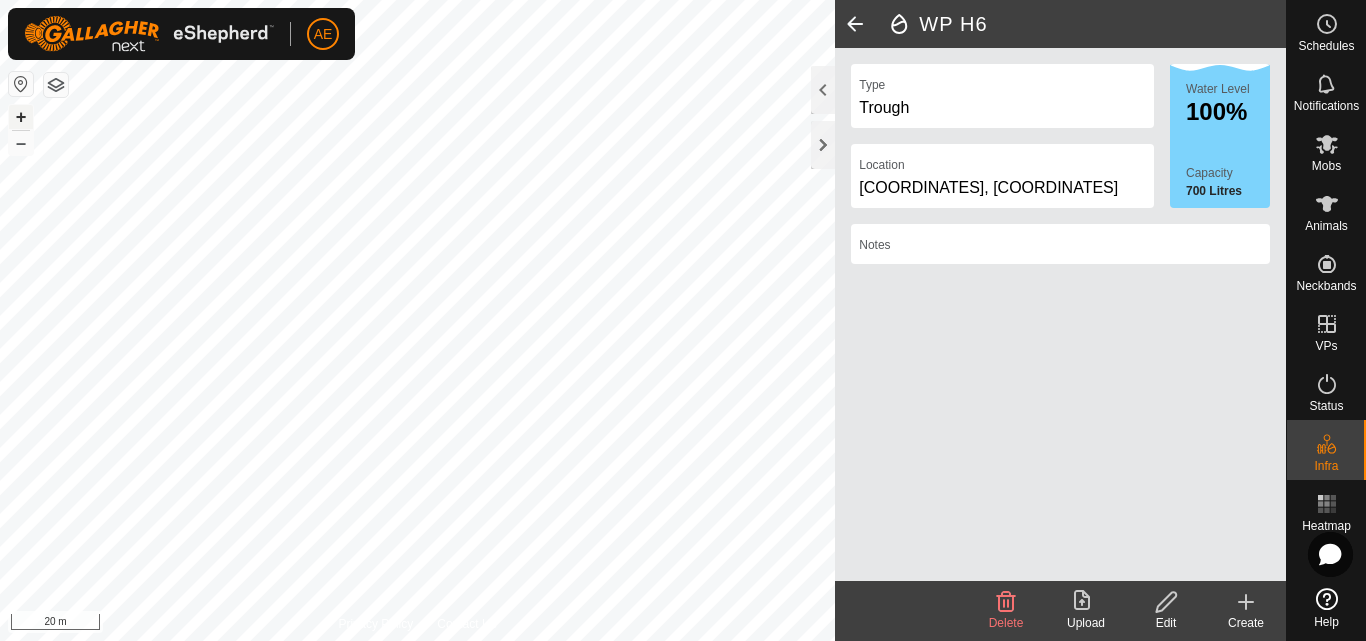 click on "+" at bounding box center [21, 117] 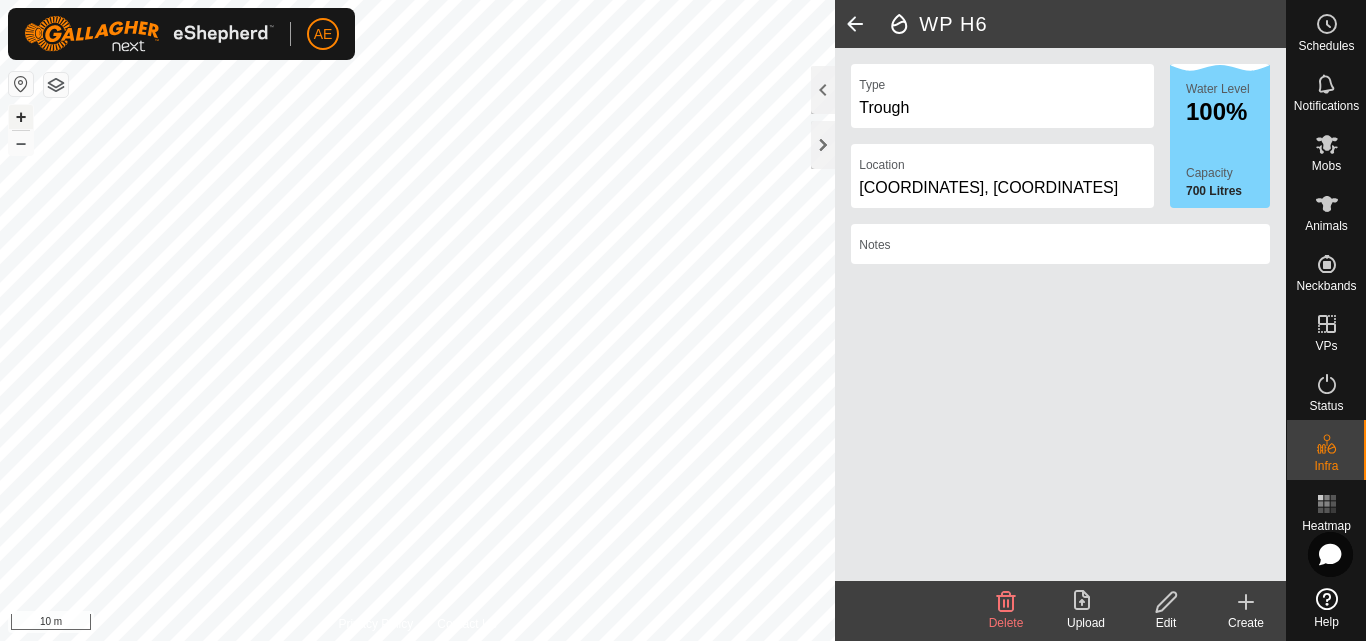 click on "+" at bounding box center [21, 117] 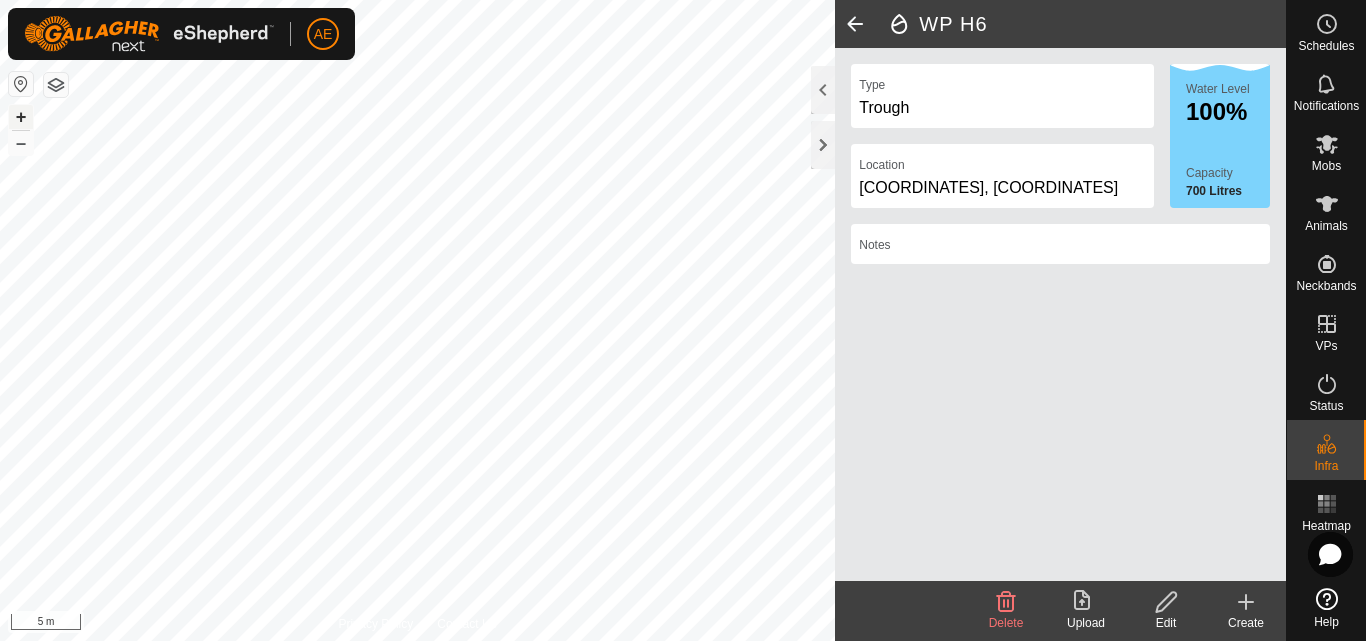 click on "+" at bounding box center [21, 117] 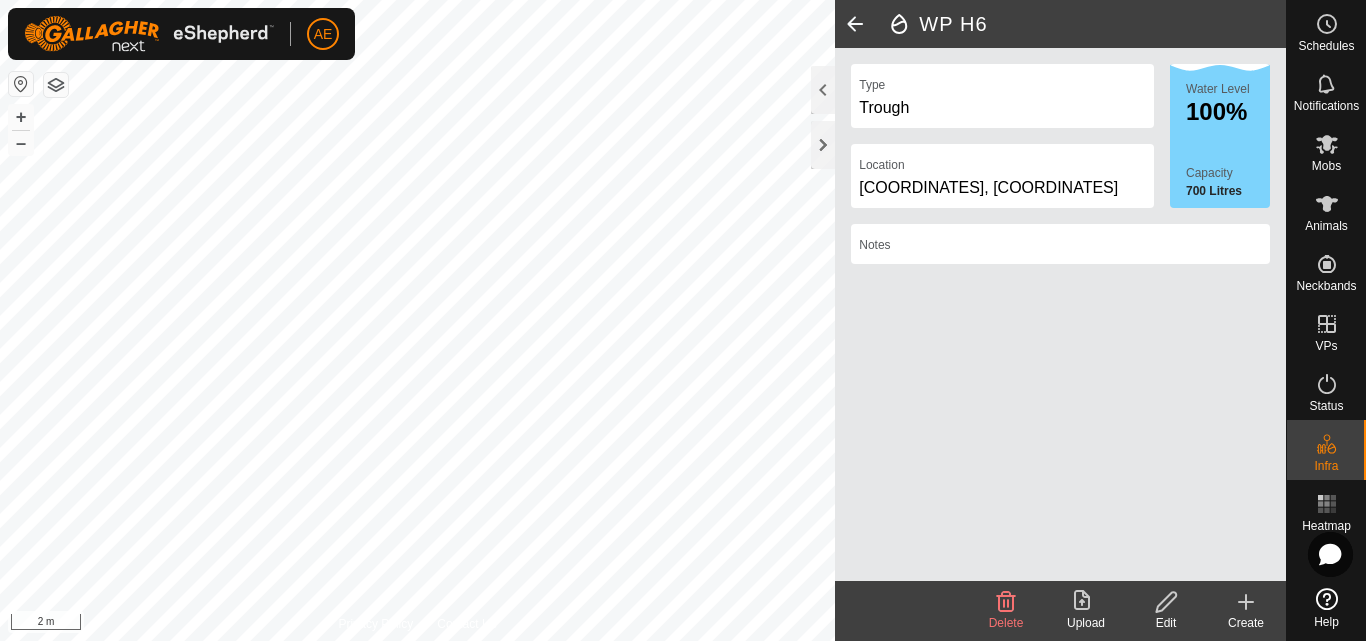 click 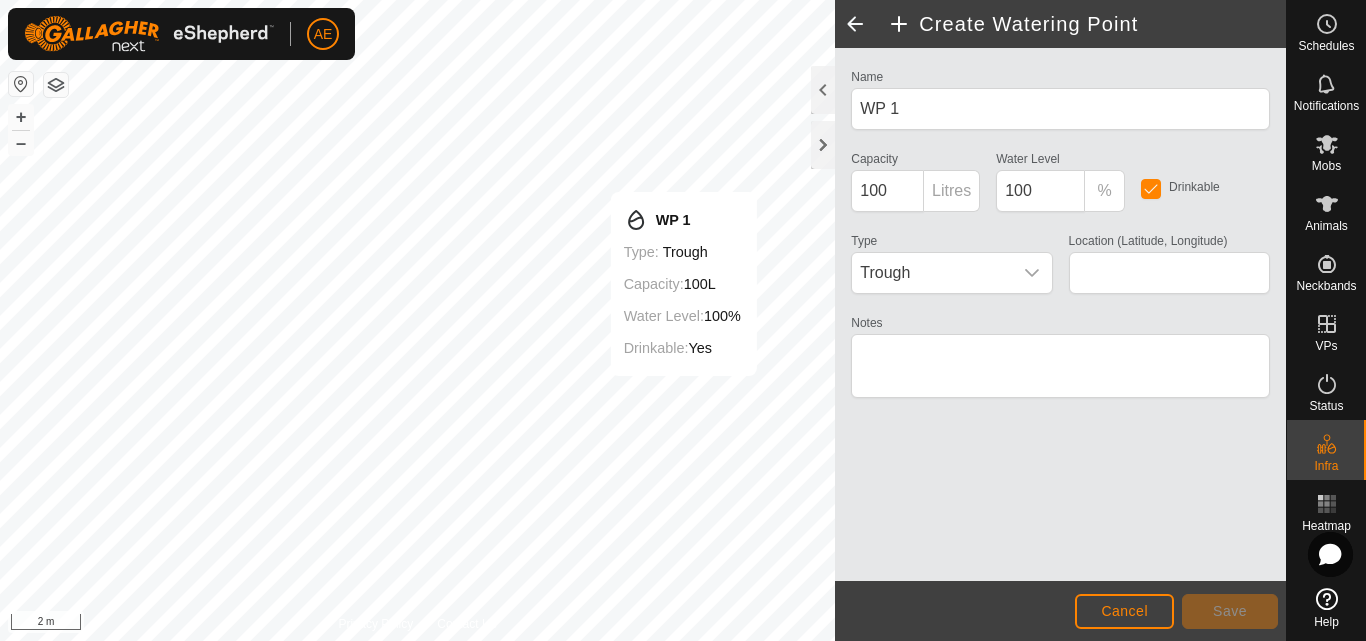 type on "-43.628591, 171.474683" 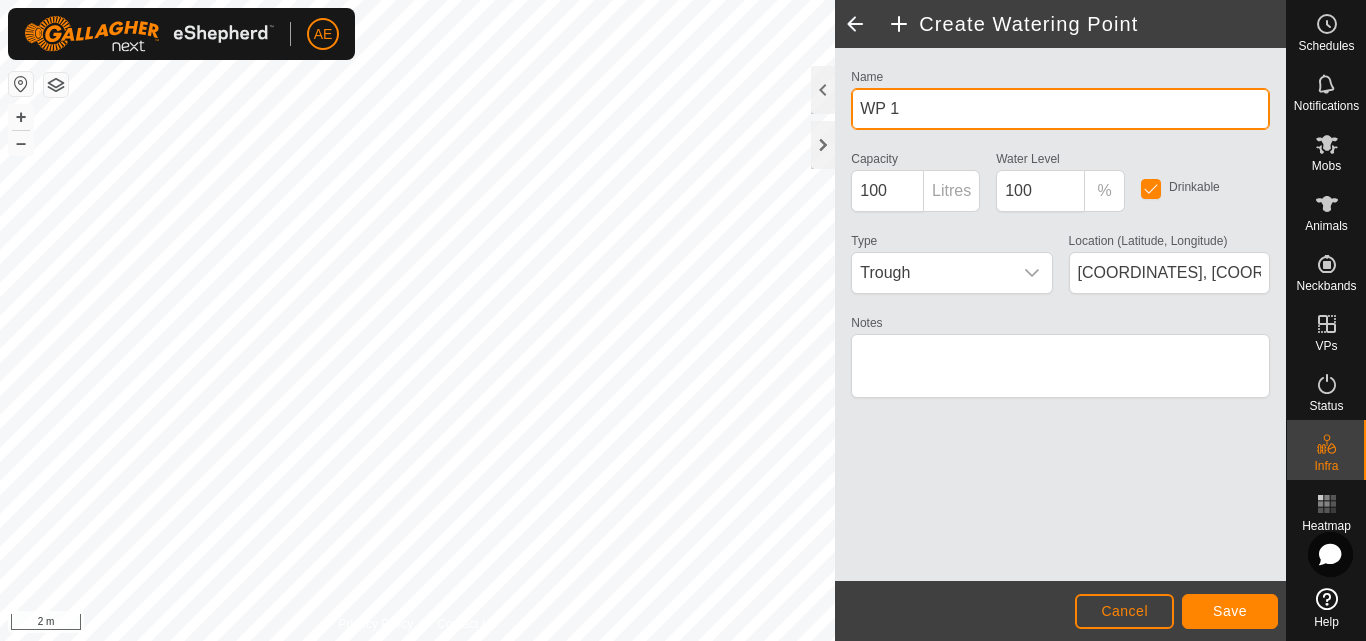 click on "WP 1" at bounding box center (1060, 109) 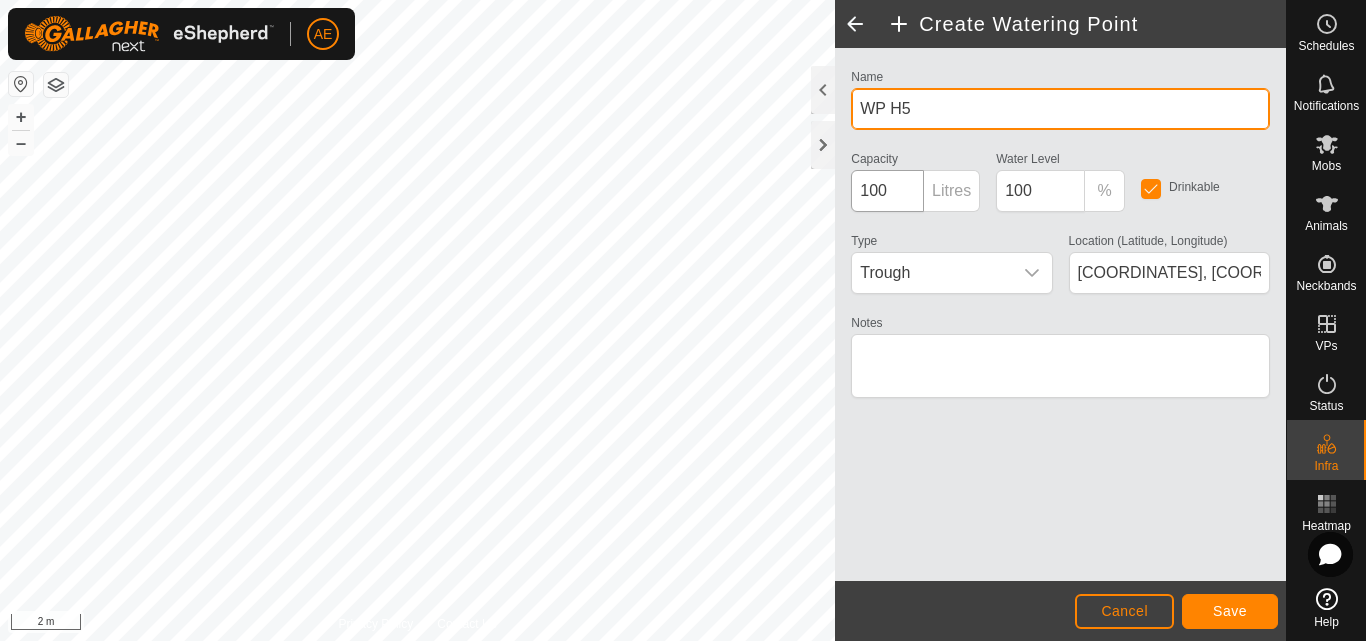 type on "WP H5" 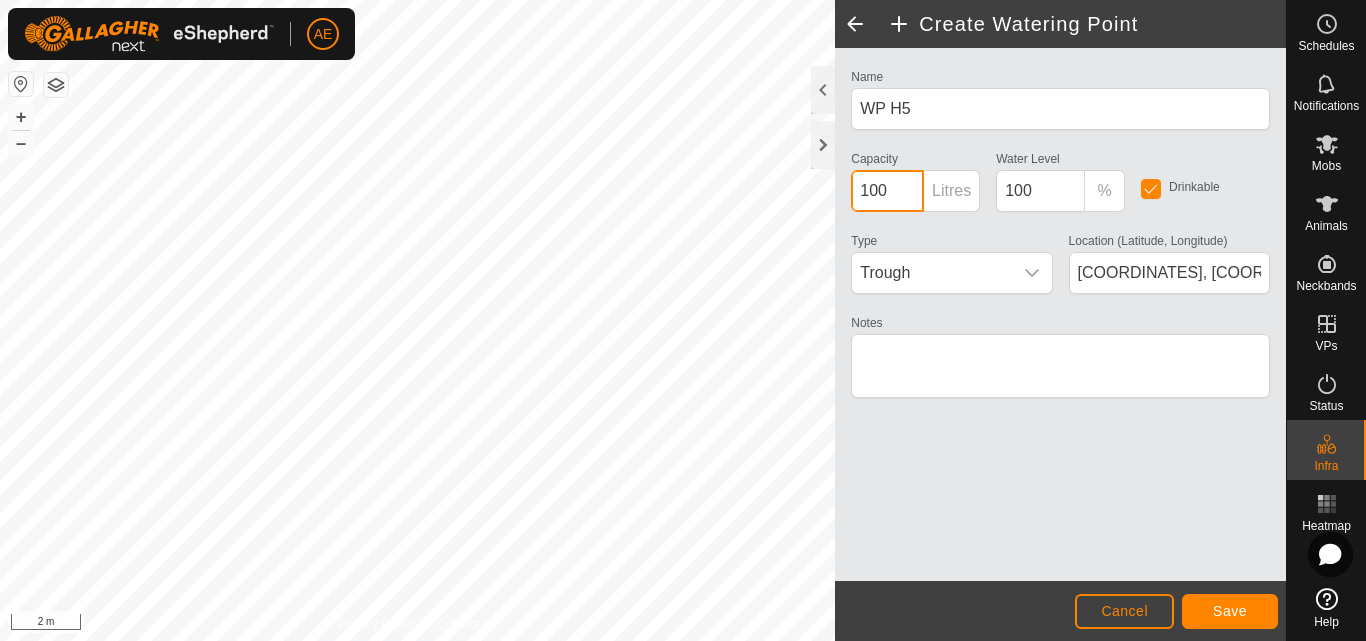 click on "100" at bounding box center [887, 191] 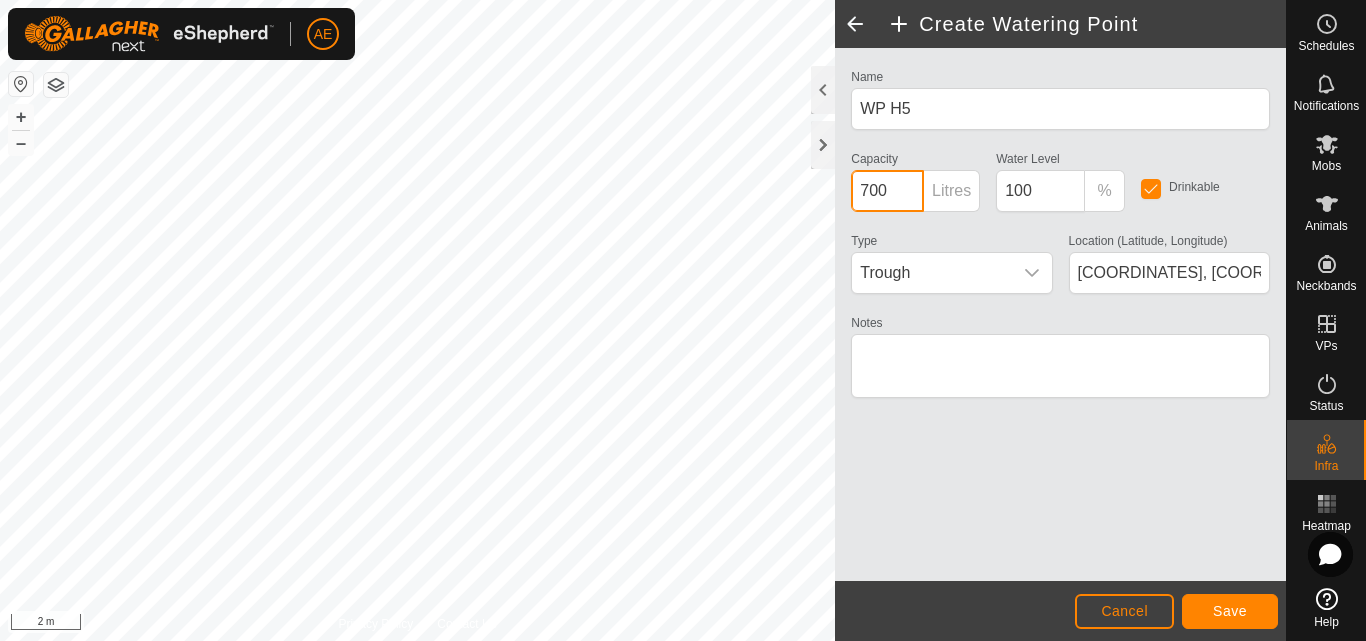 type on "700" 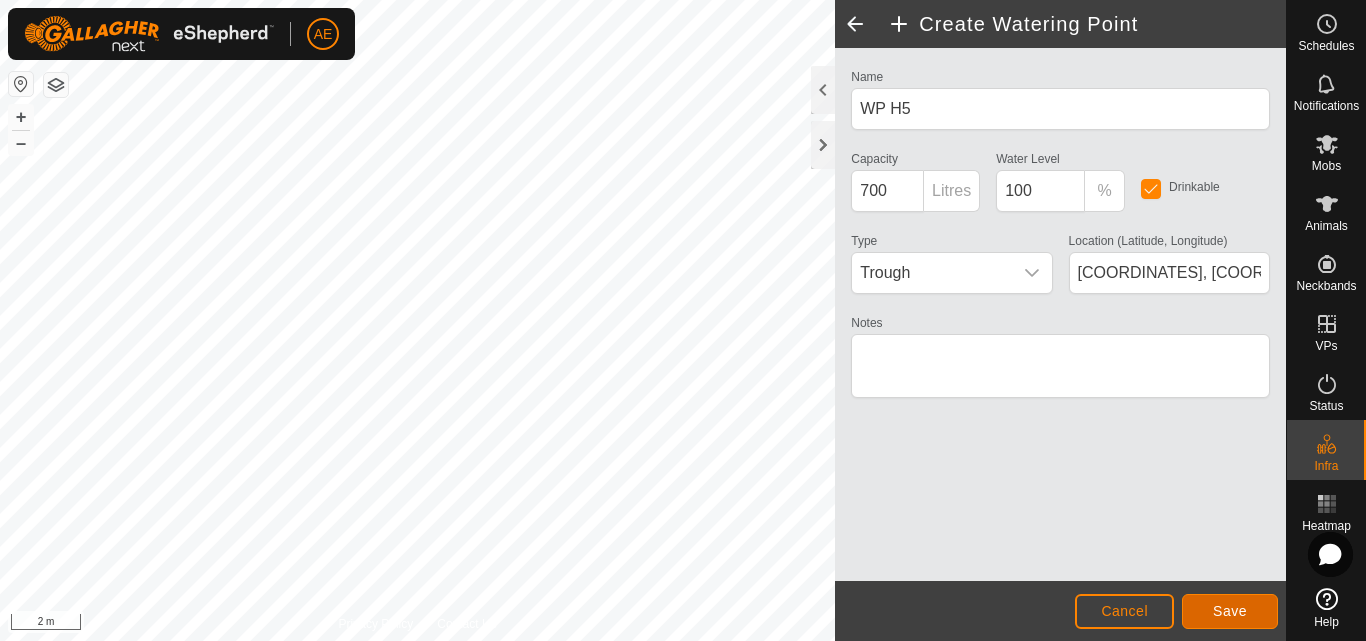 click on "Save" 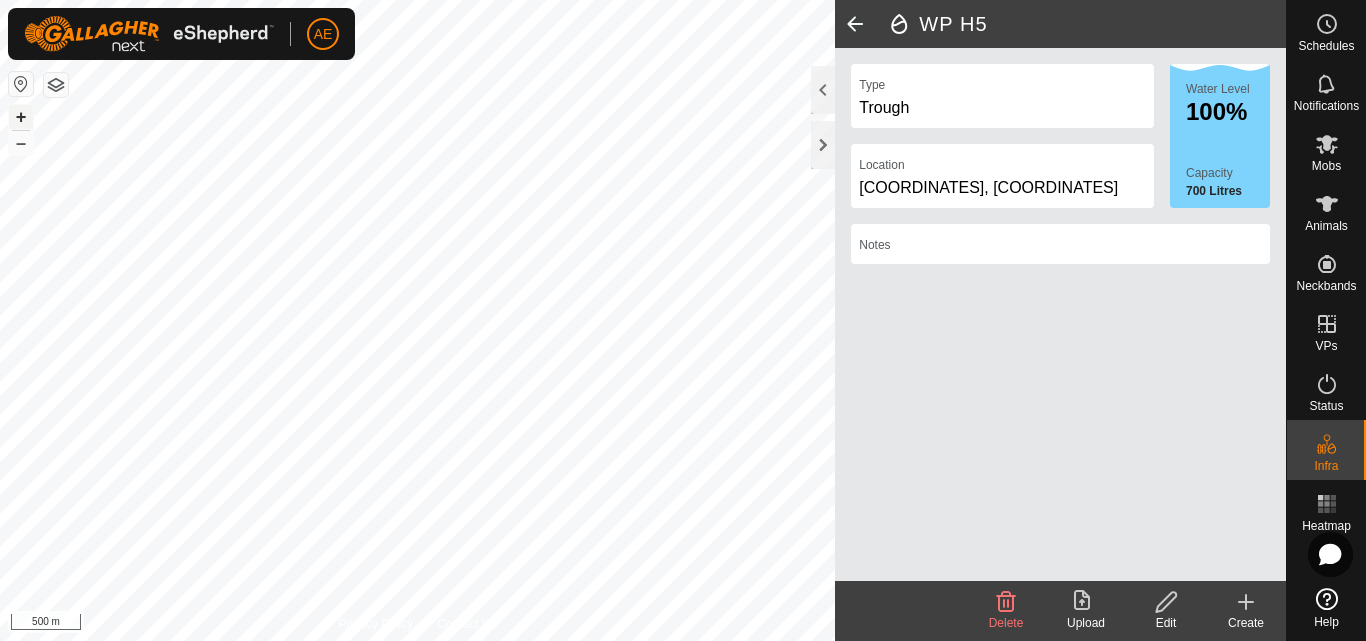 click on "+" at bounding box center [21, 117] 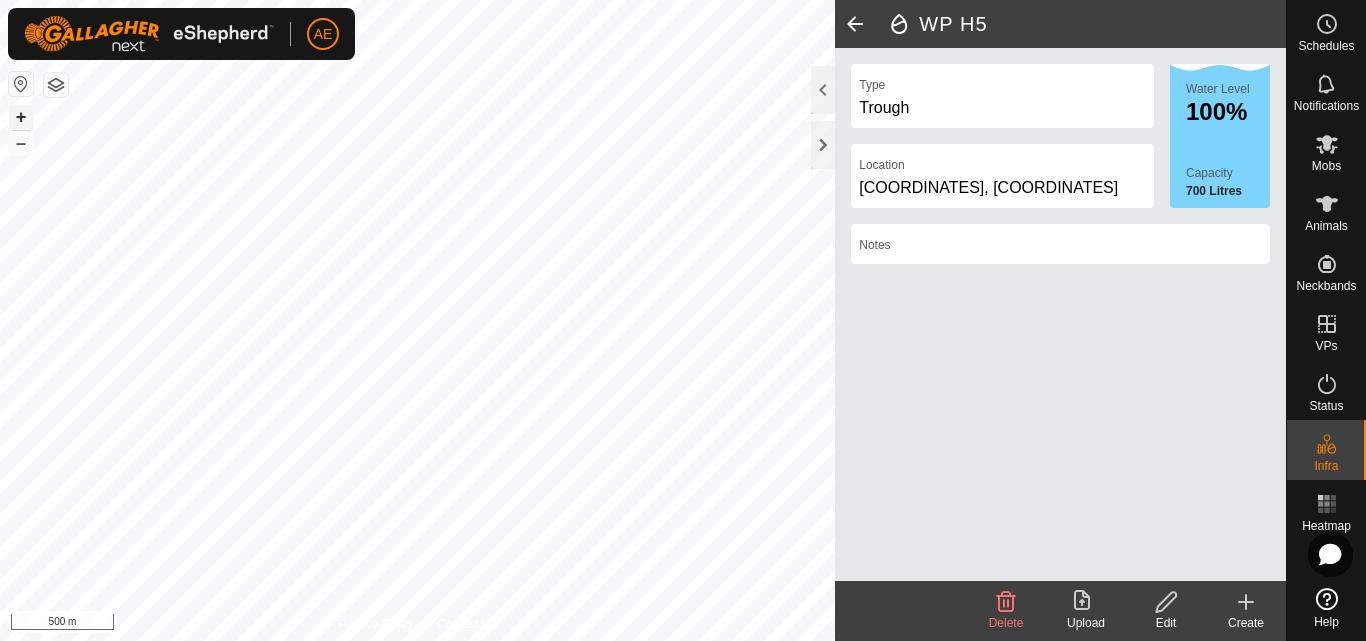 click on "+" at bounding box center [21, 117] 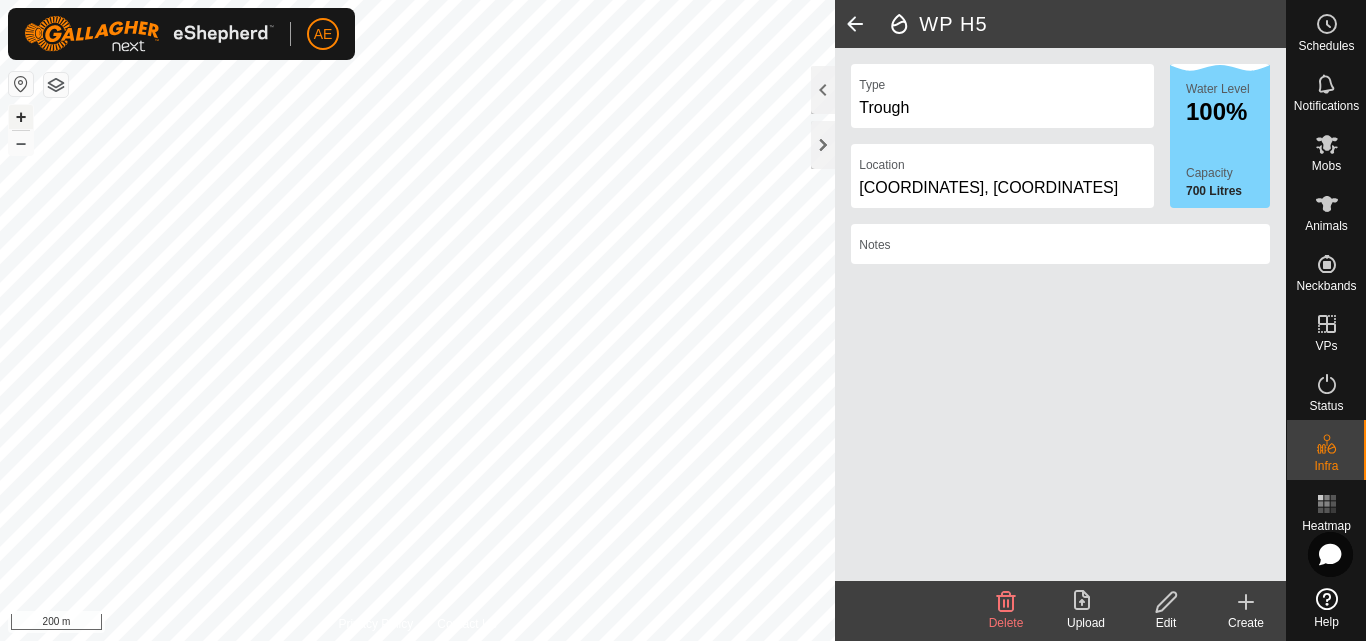 click on "+" at bounding box center (21, 117) 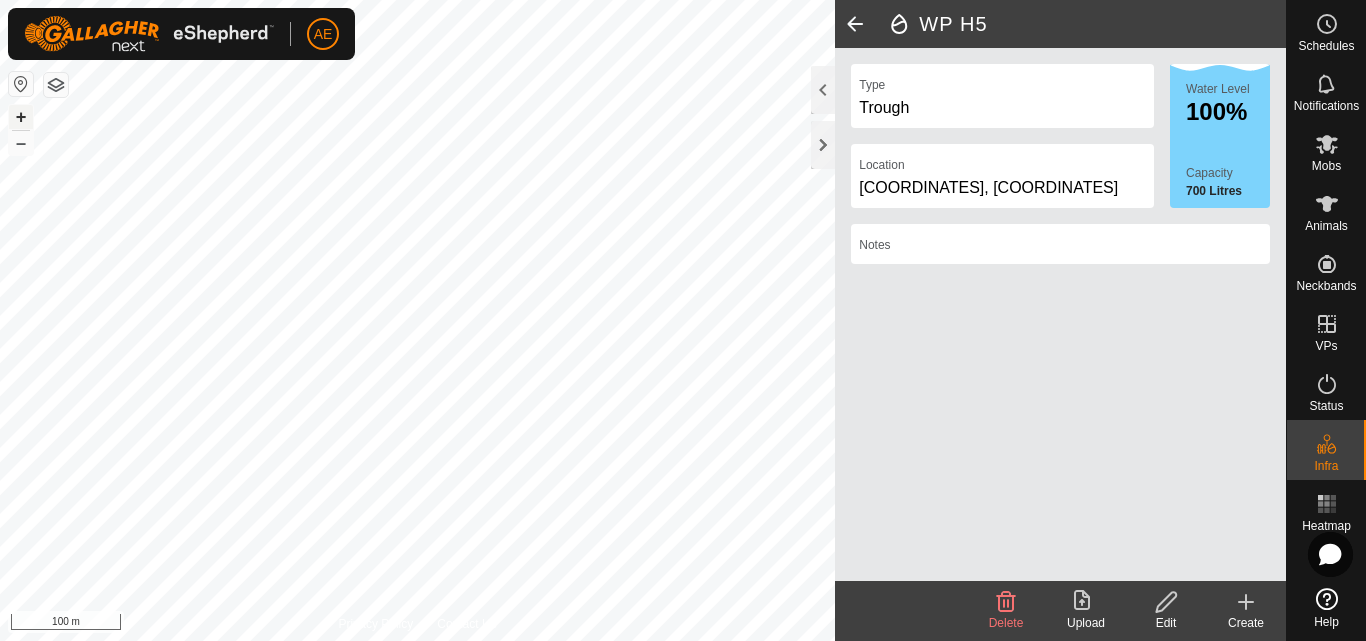 click on "+" at bounding box center [21, 117] 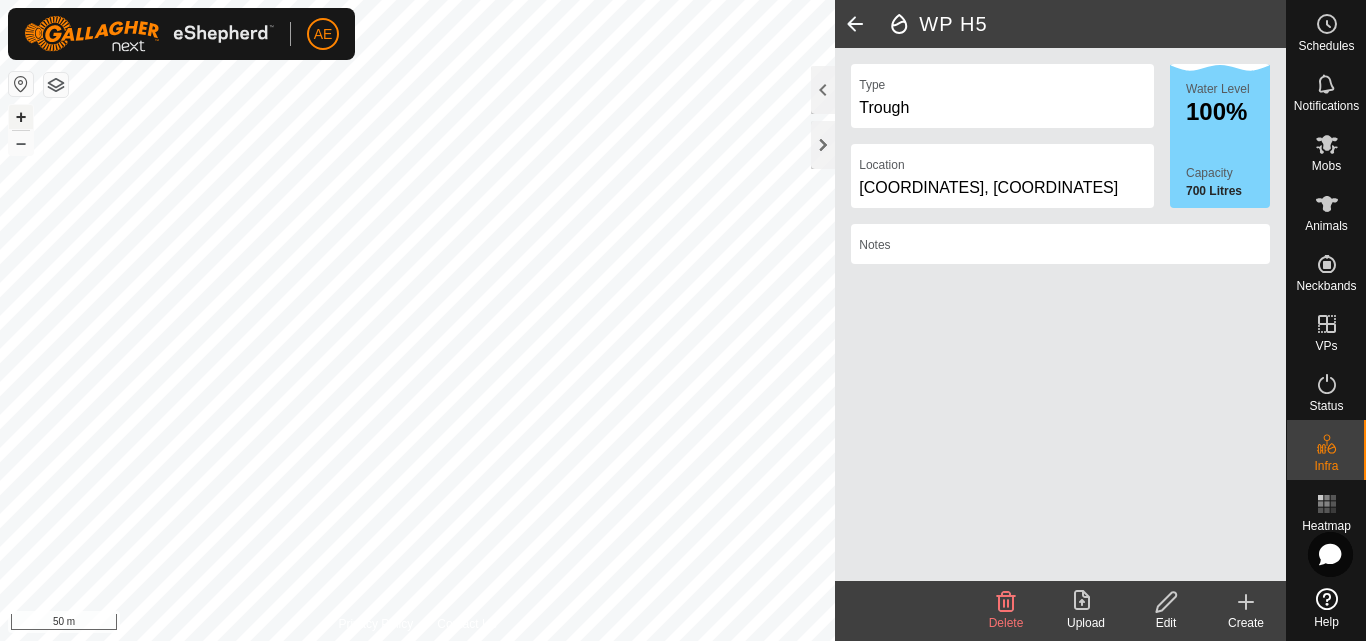 click on "+" at bounding box center [21, 117] 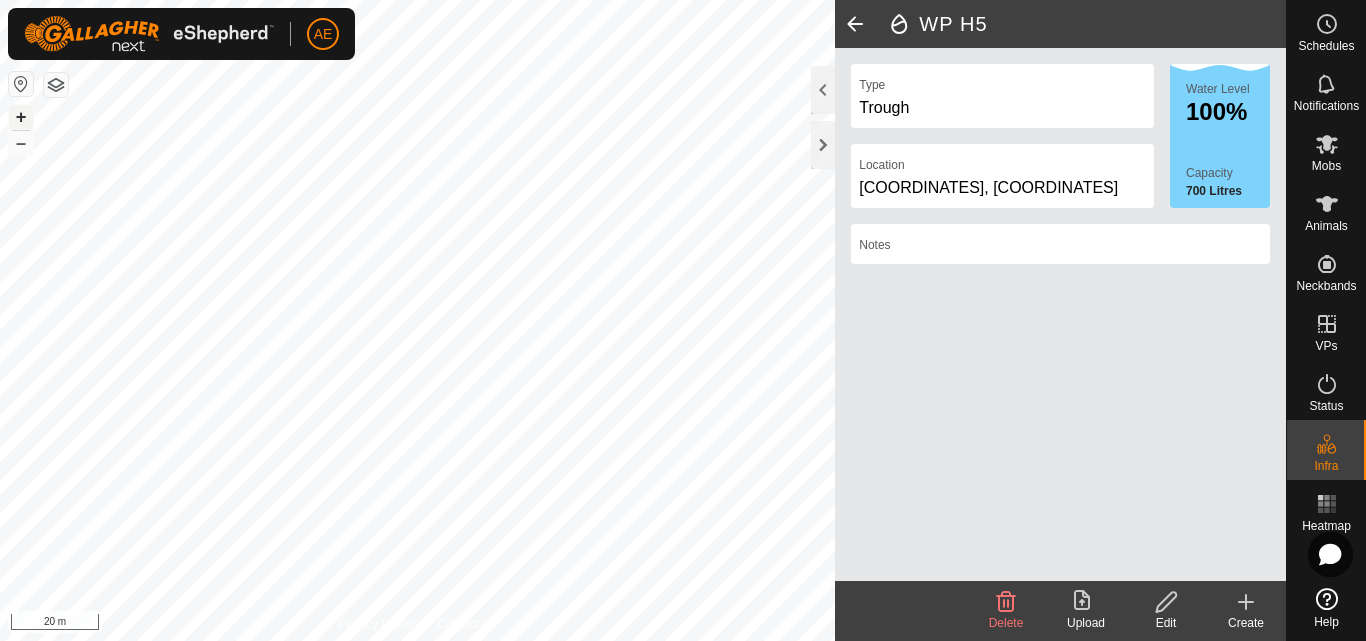 click on "+" at bounding box center (21, 117) 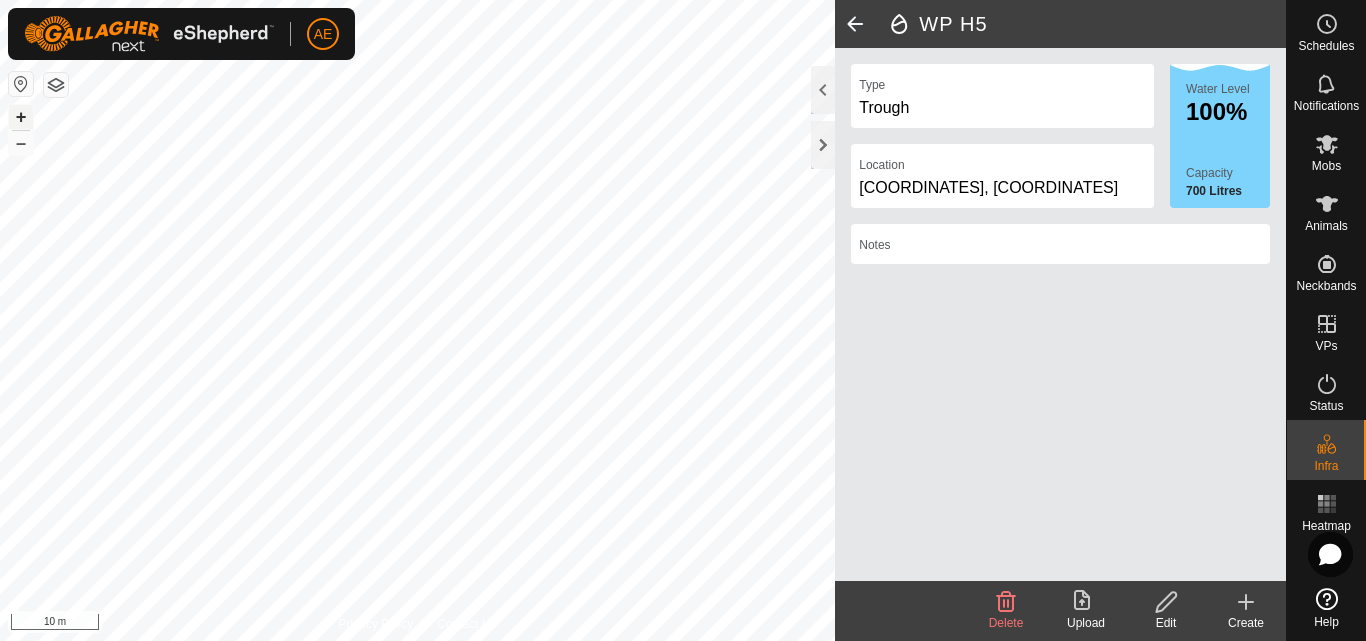 click on "+" at bounding box center [21, 117] 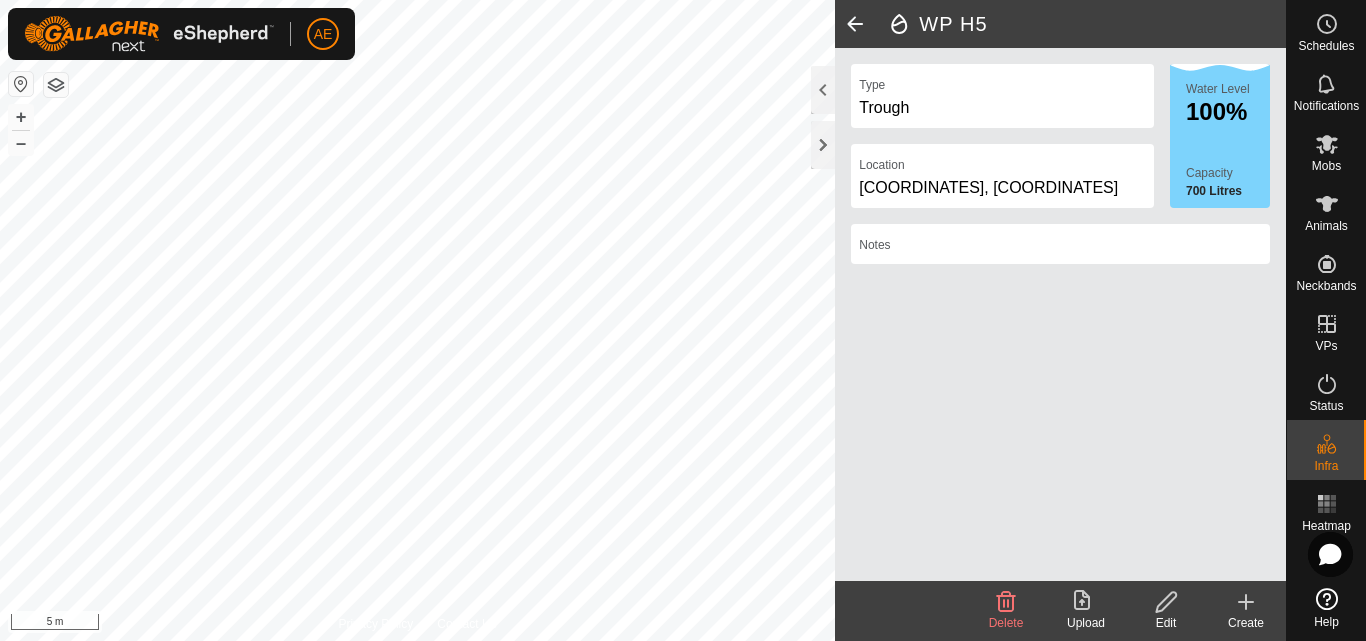 click 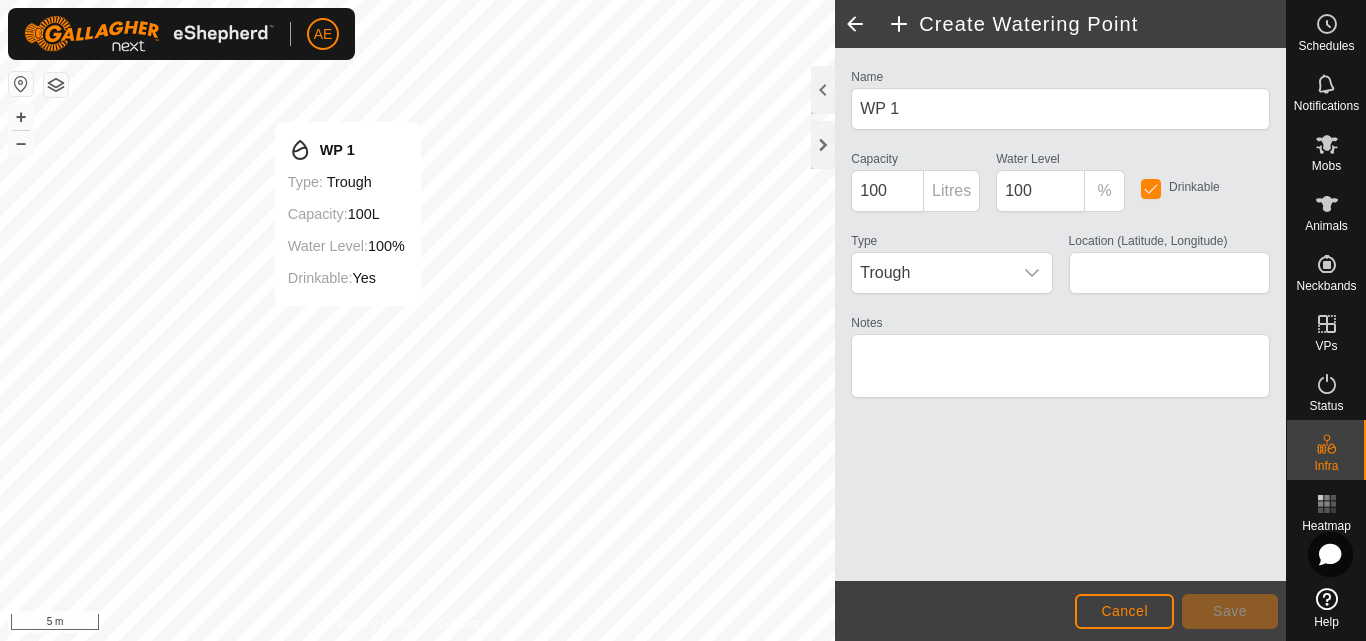 type on "-43.626843, 171.474394" 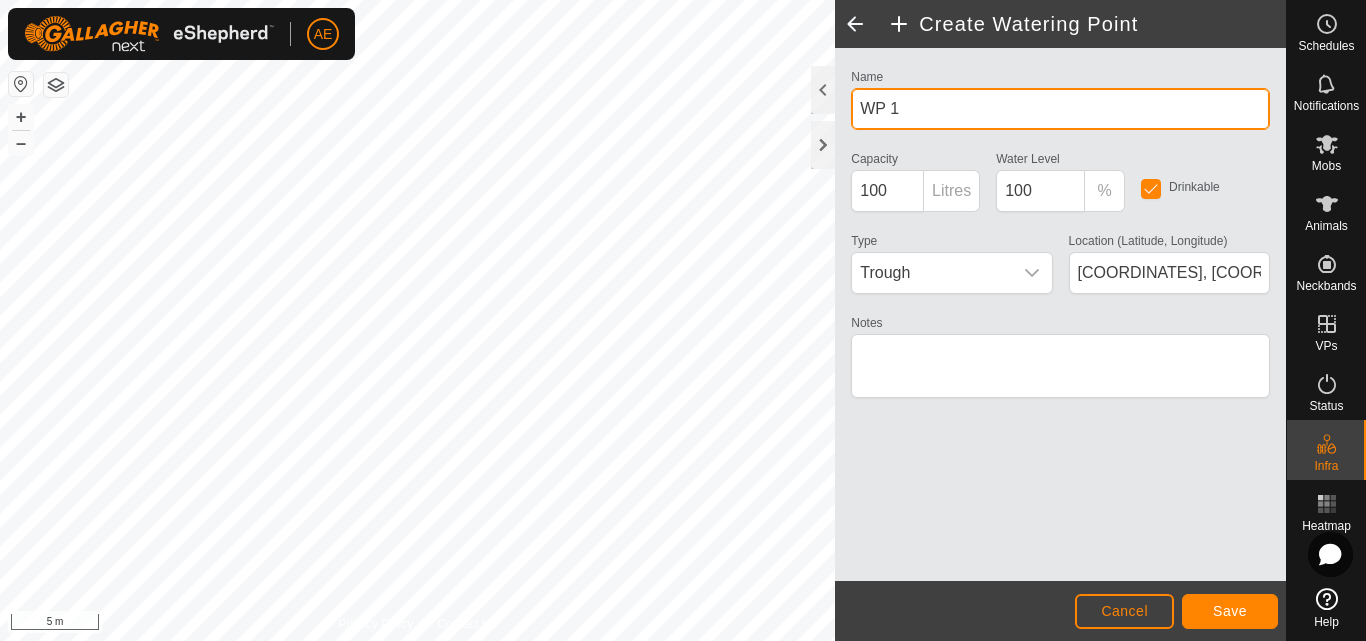 click on "WP 1" at bounding box center (1060, 109) 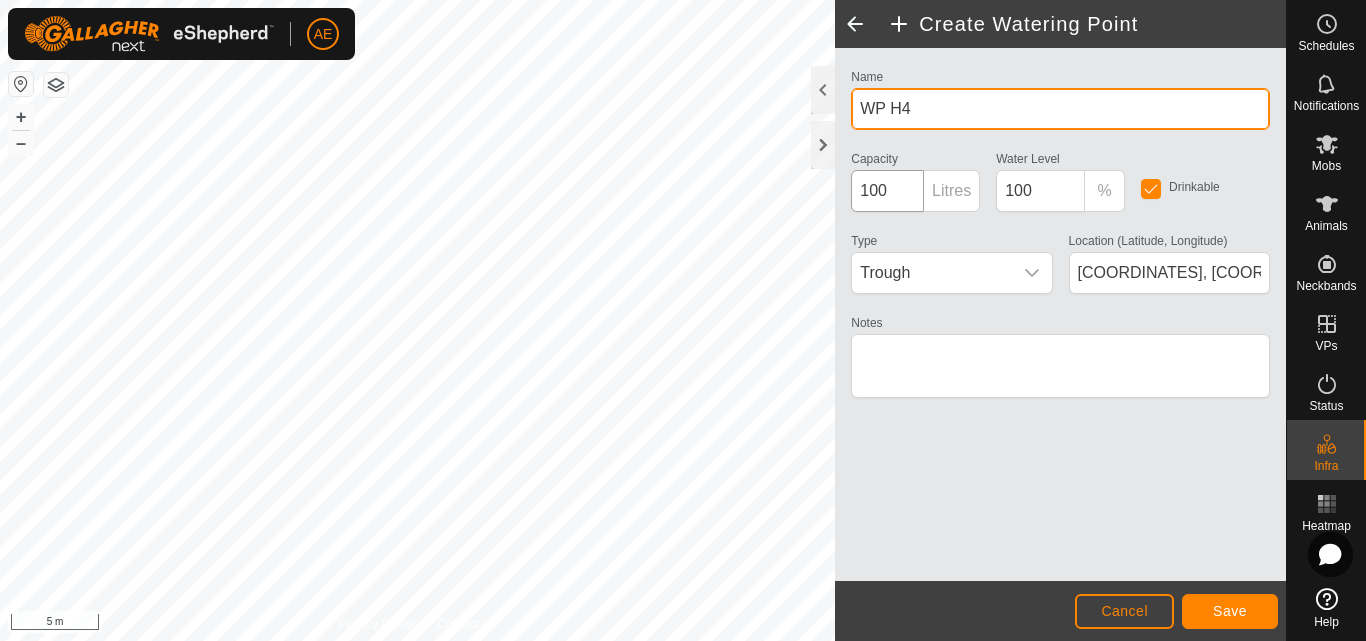 type on "WP H4" 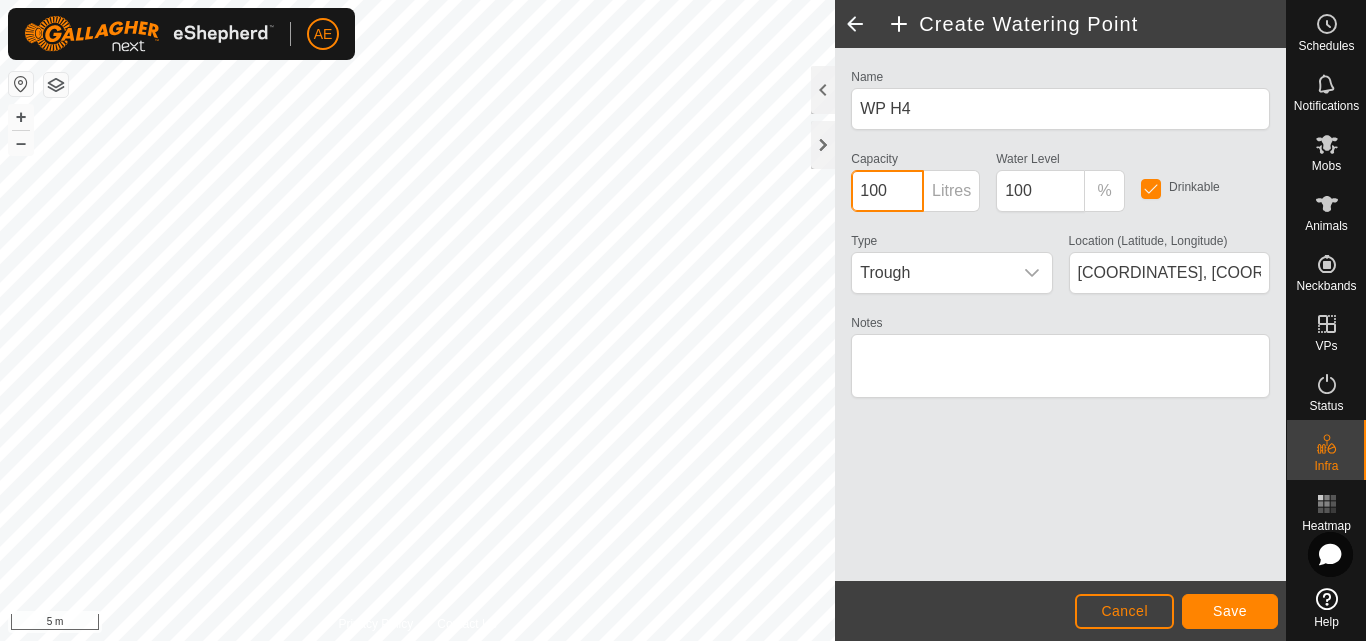 click on "100" at bounding box center (887, 191) 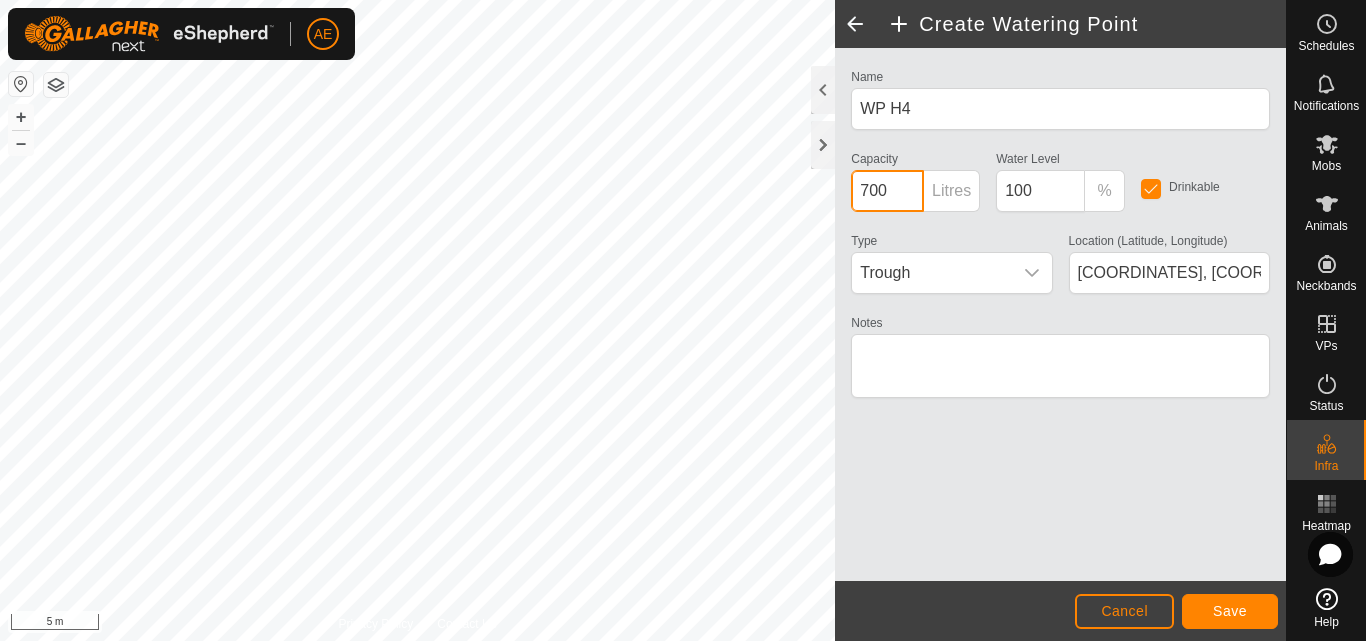 type on "700" 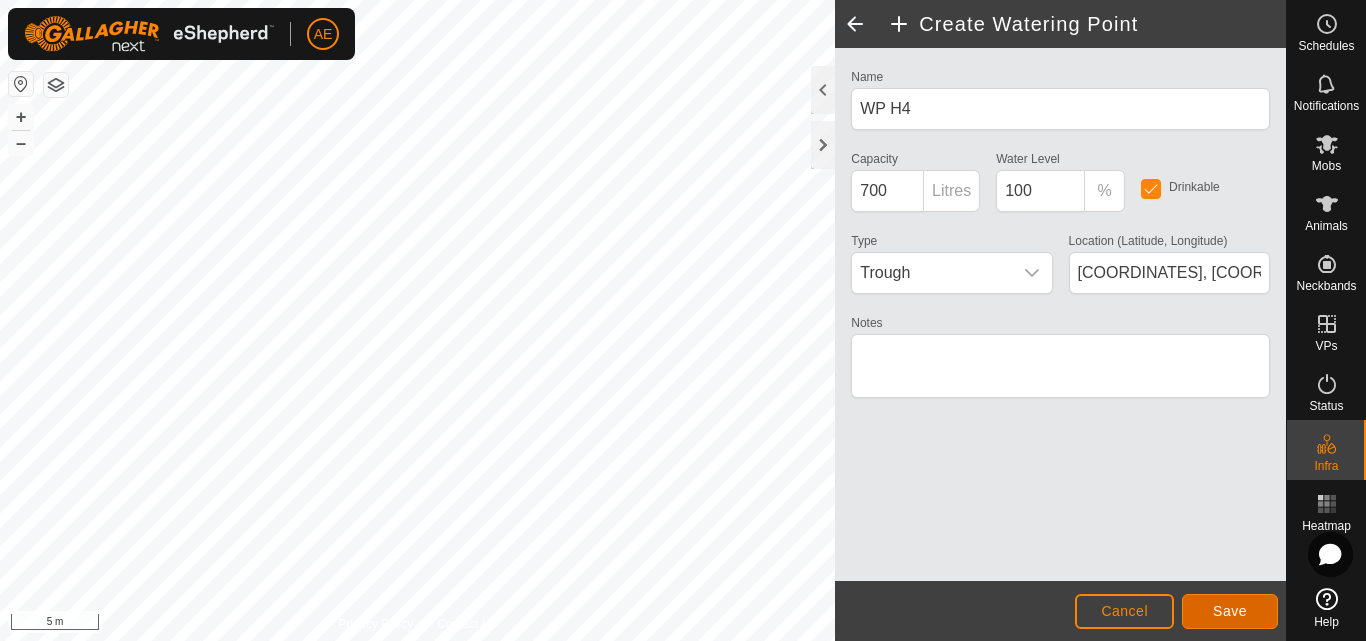 click on "Save" 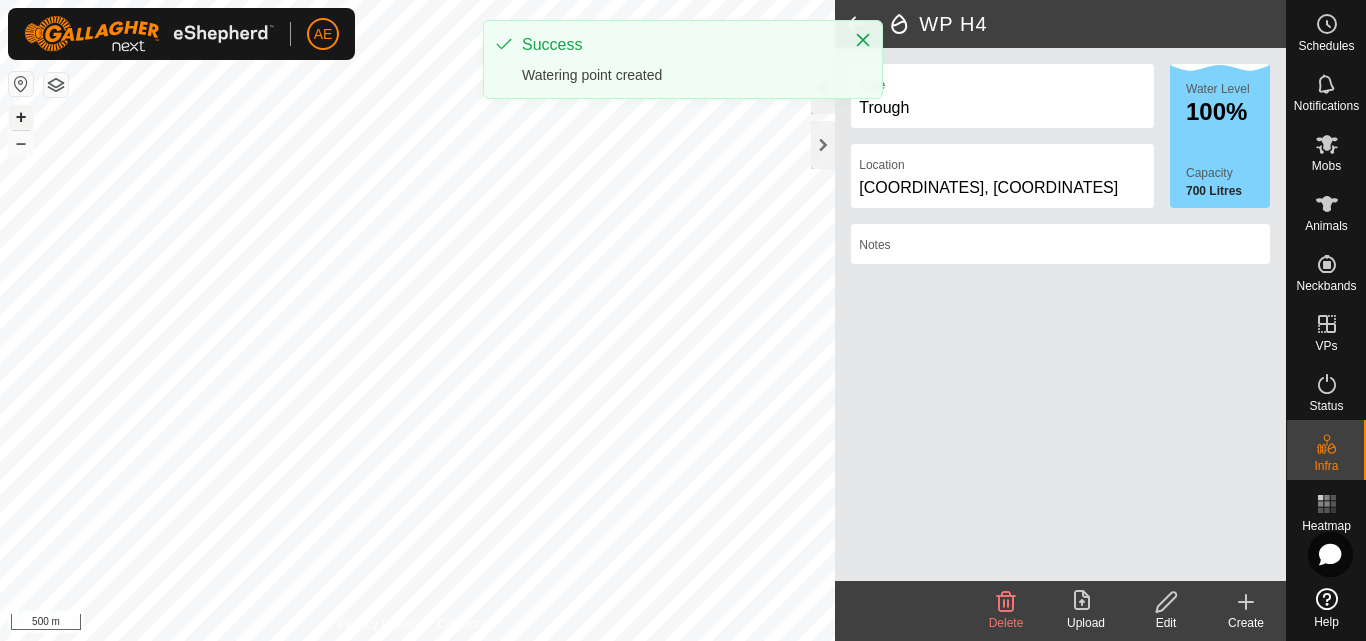 click on "+" at bounding box center (21, 117) 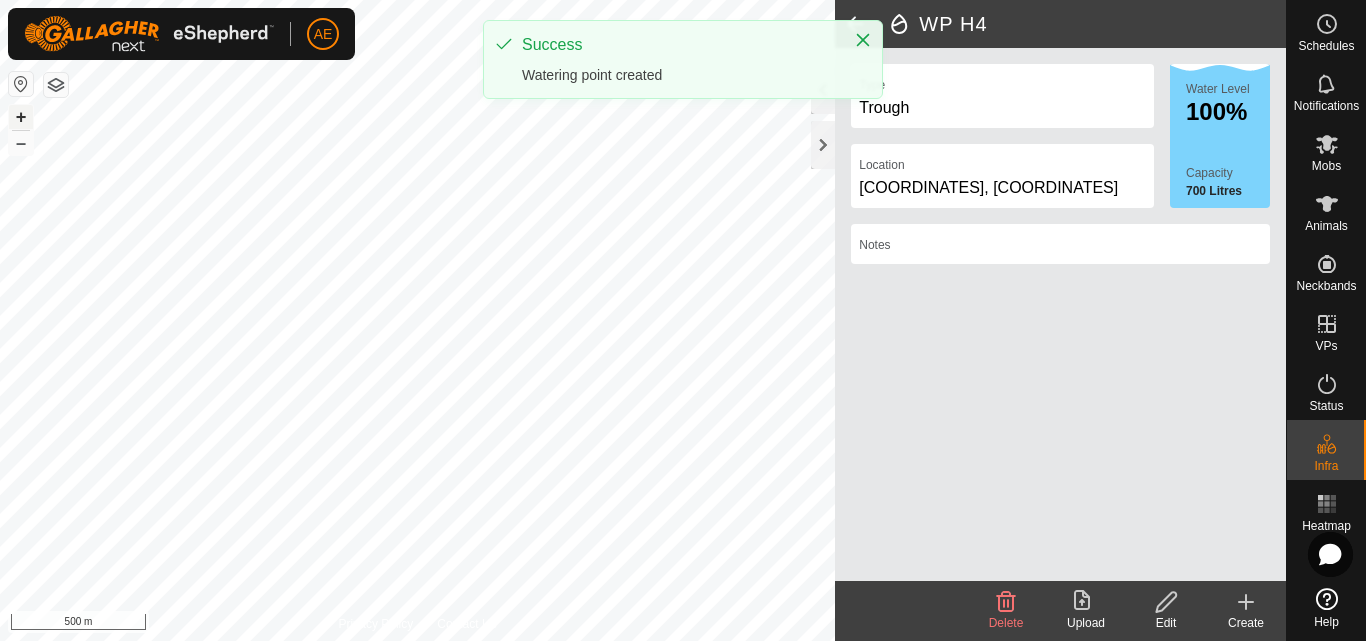 click on "+" at bounding box center (21, 117) 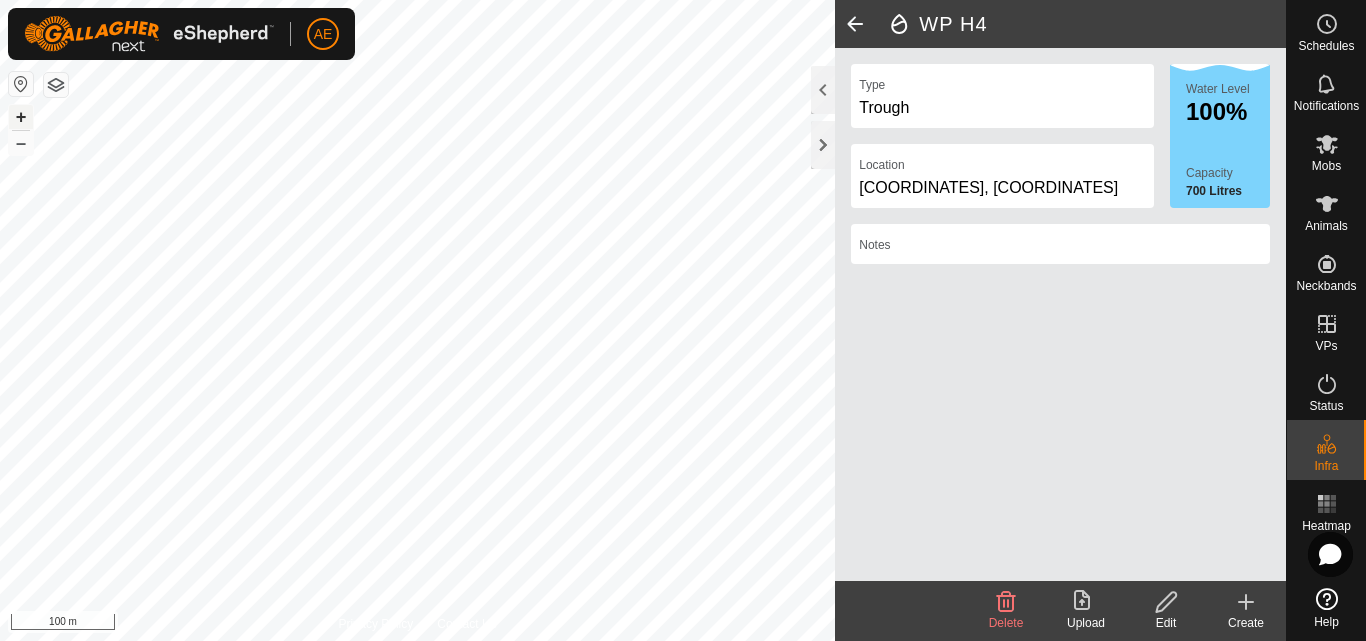 click on "+" at bounding box center (21, 117) 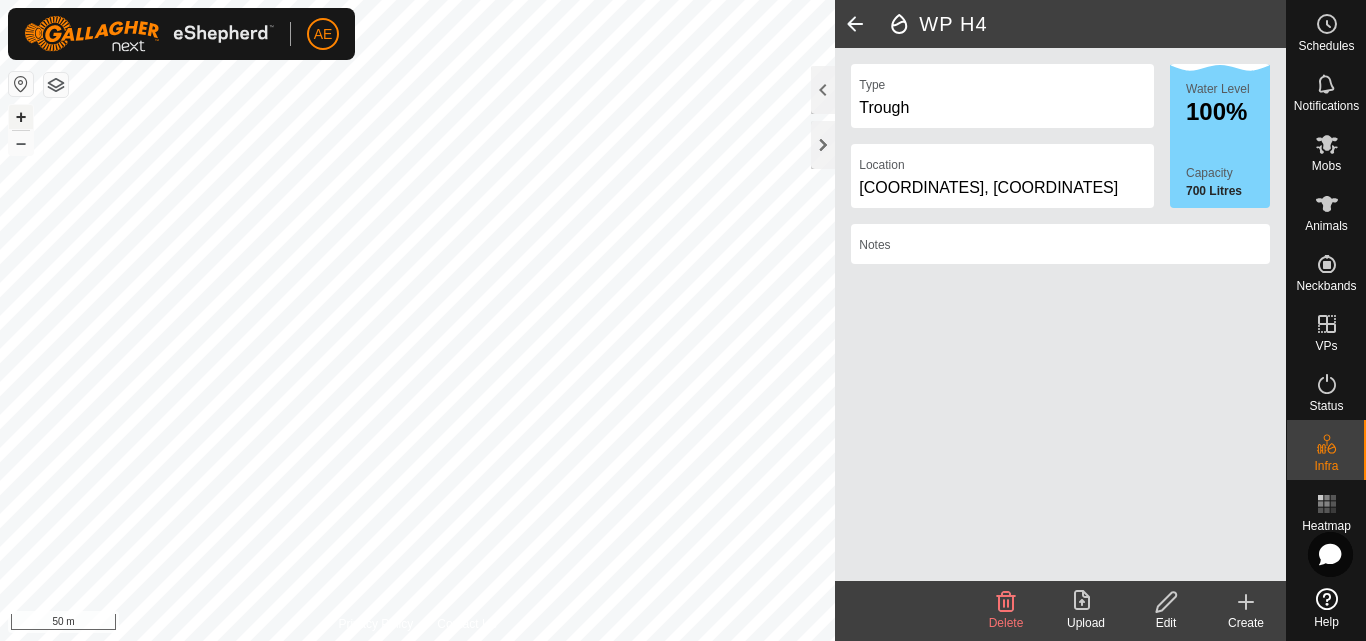 click on "+" at bounding box center (21, 117) 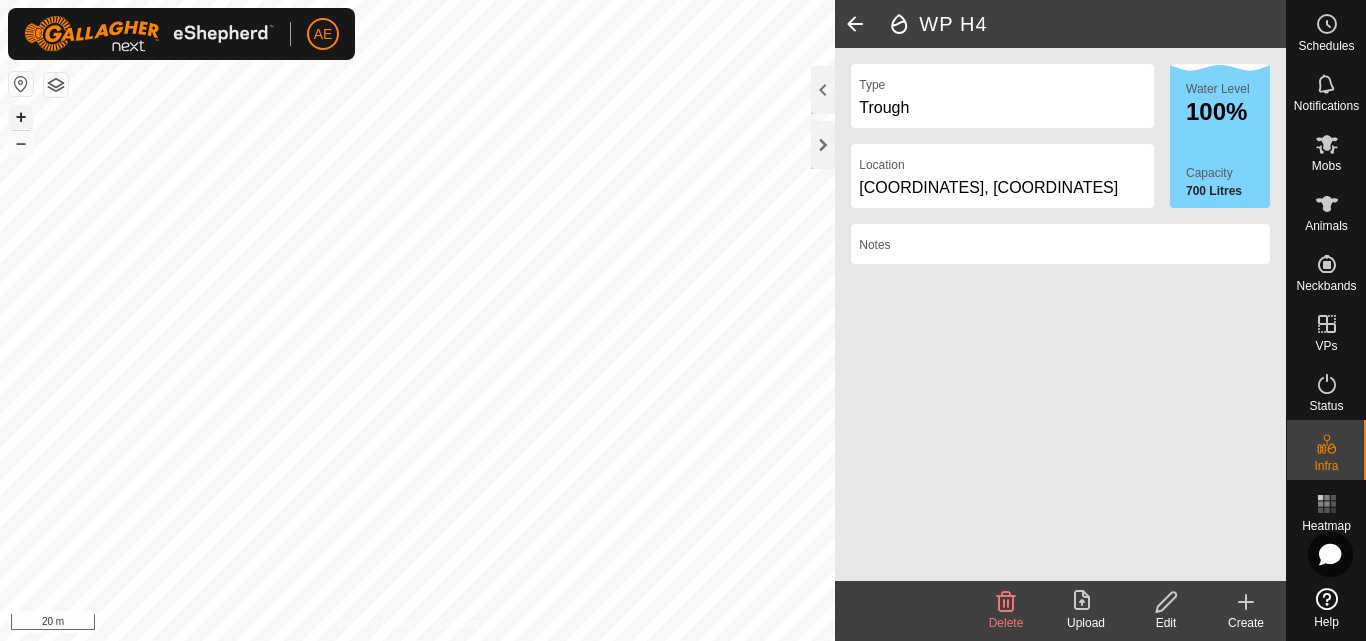 click on "+" at bounding box center (21, 117) 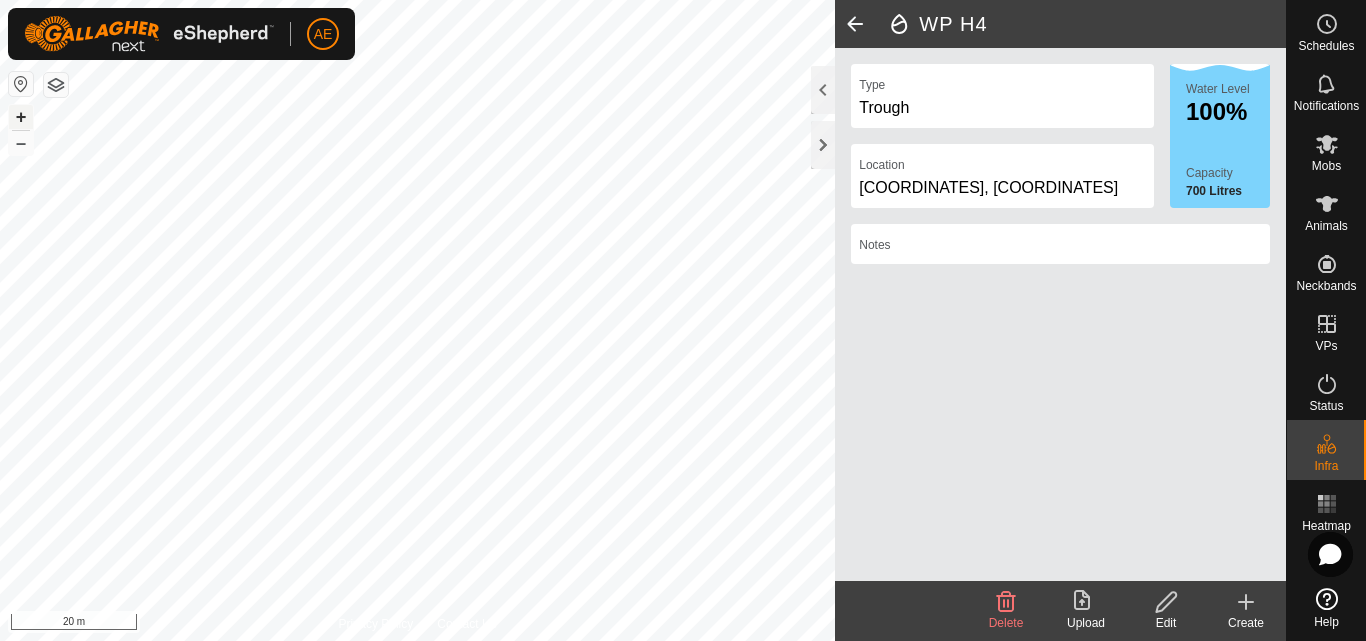 click on "+" at bounding box center (21, 117) 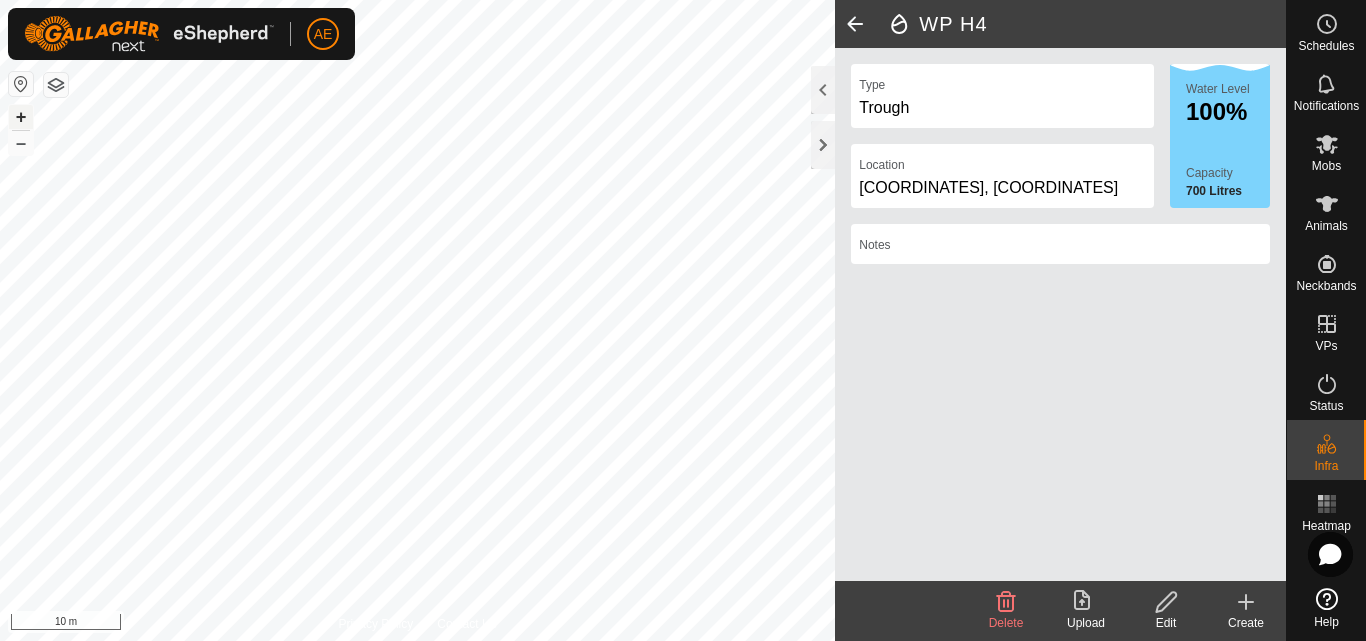 click on "+" at bounding box center (21, 117) 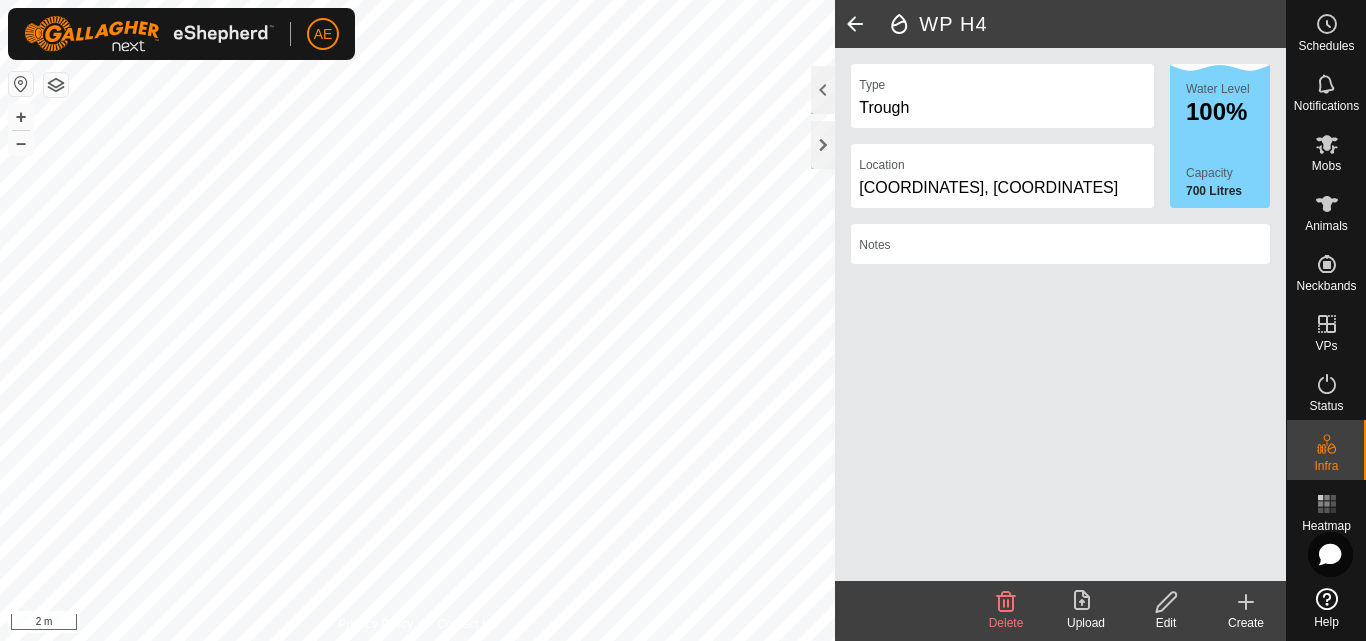 click 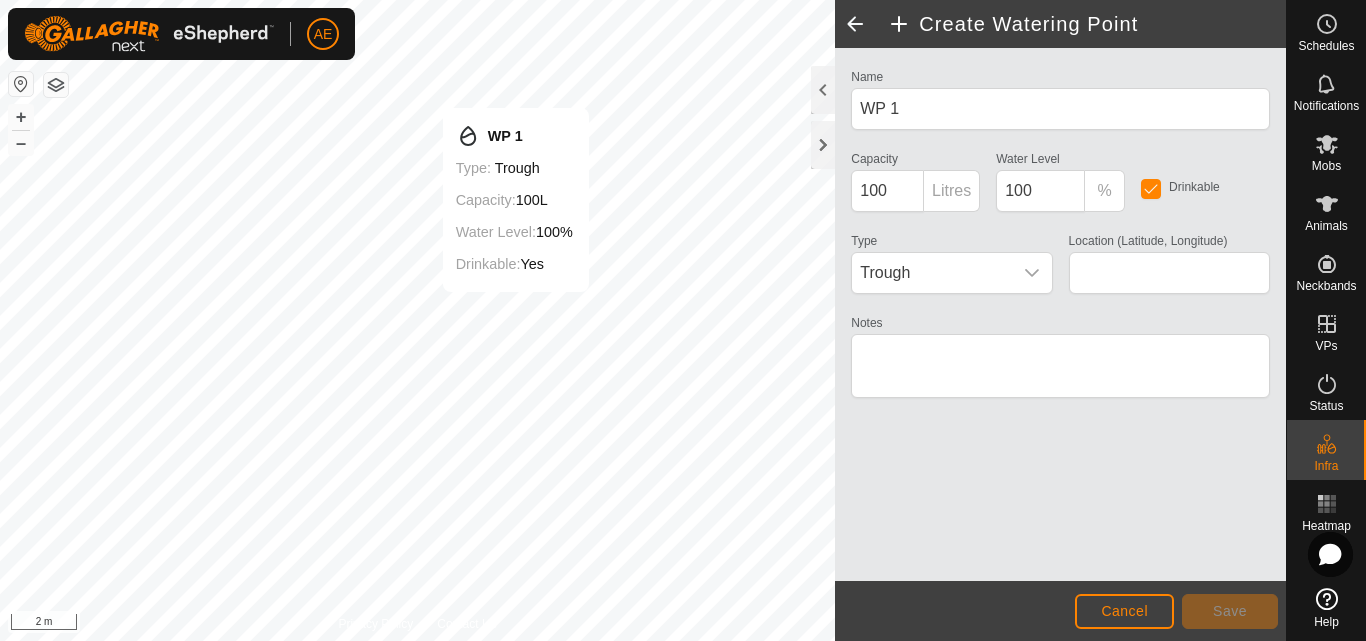type on "-43.626822, 171.474392" 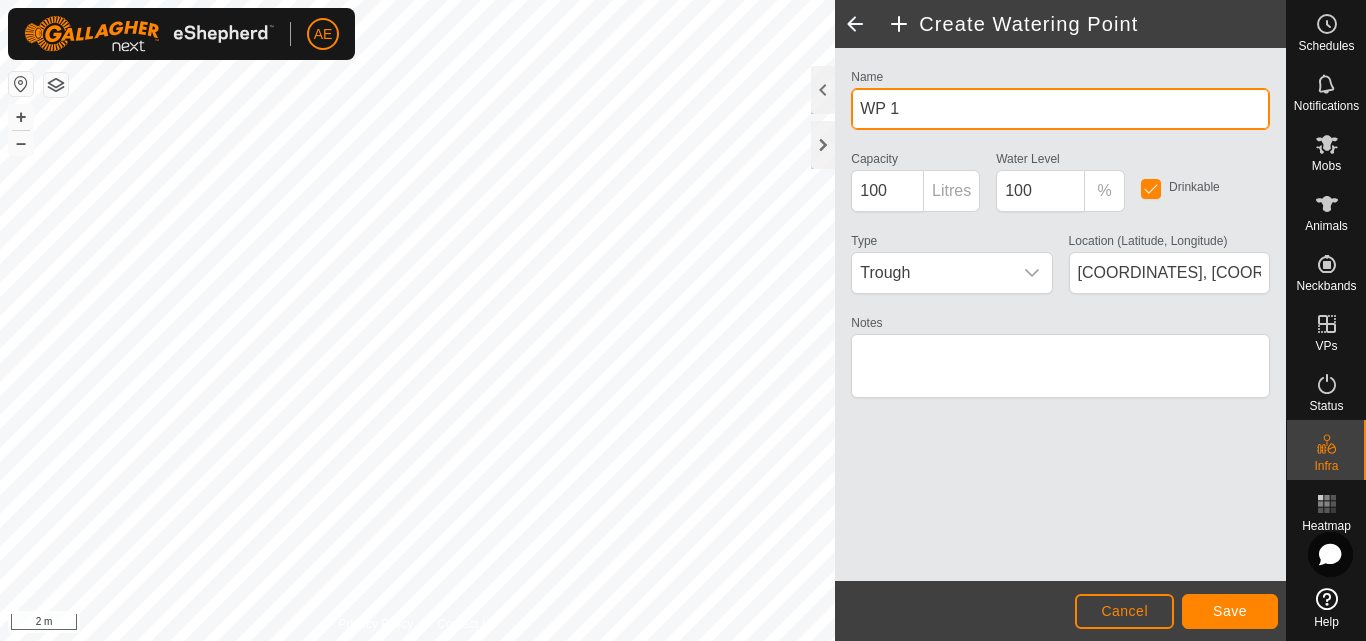 click on "WP 1" at bounding box center [1060, 109] 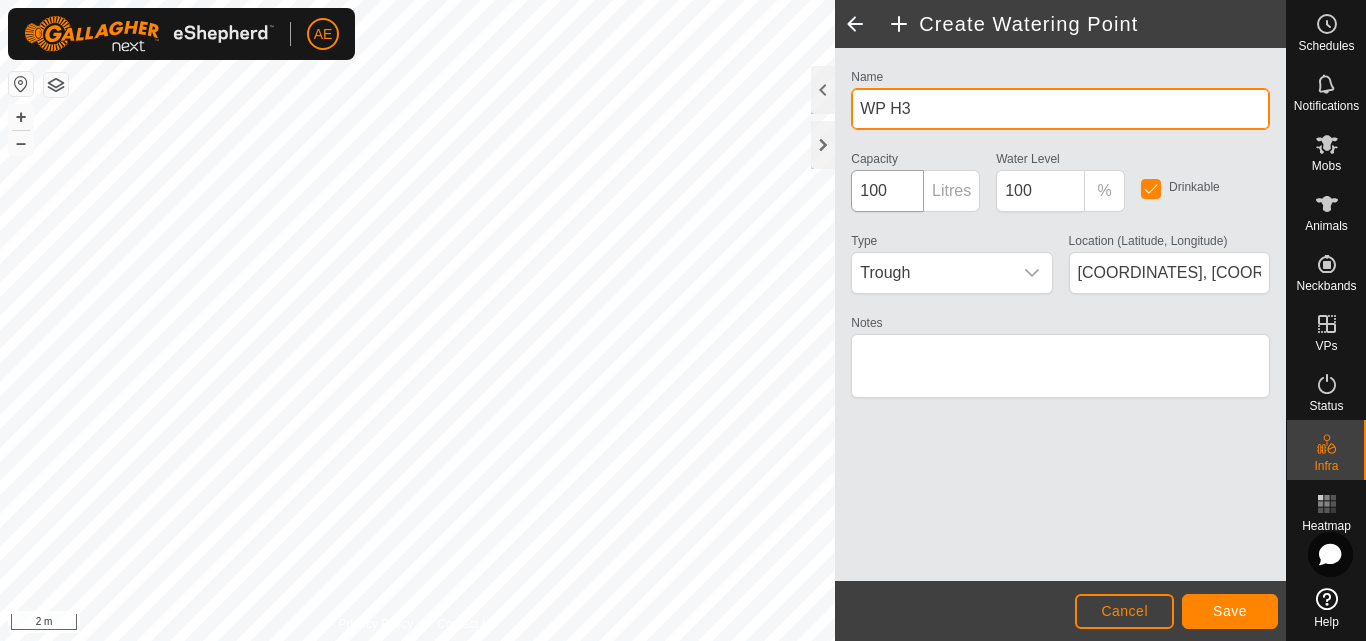 type on "WP H3" 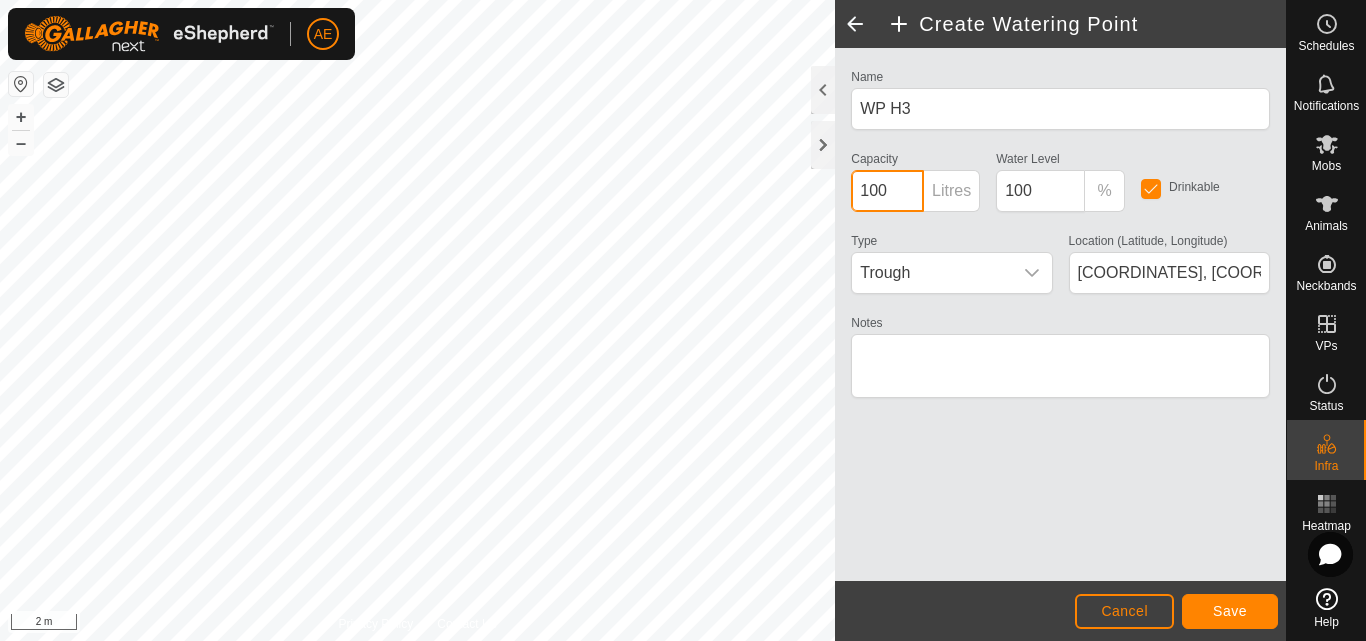 click on "100" at bounding box center [887, 191] 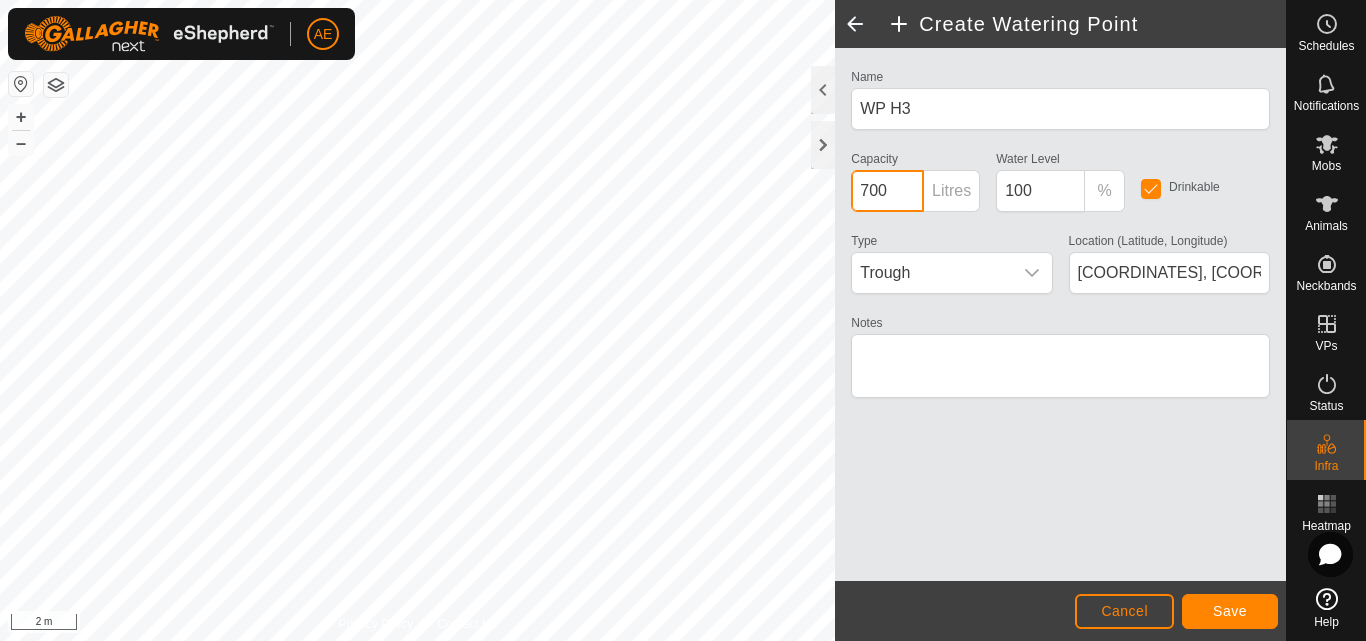 type on "700" 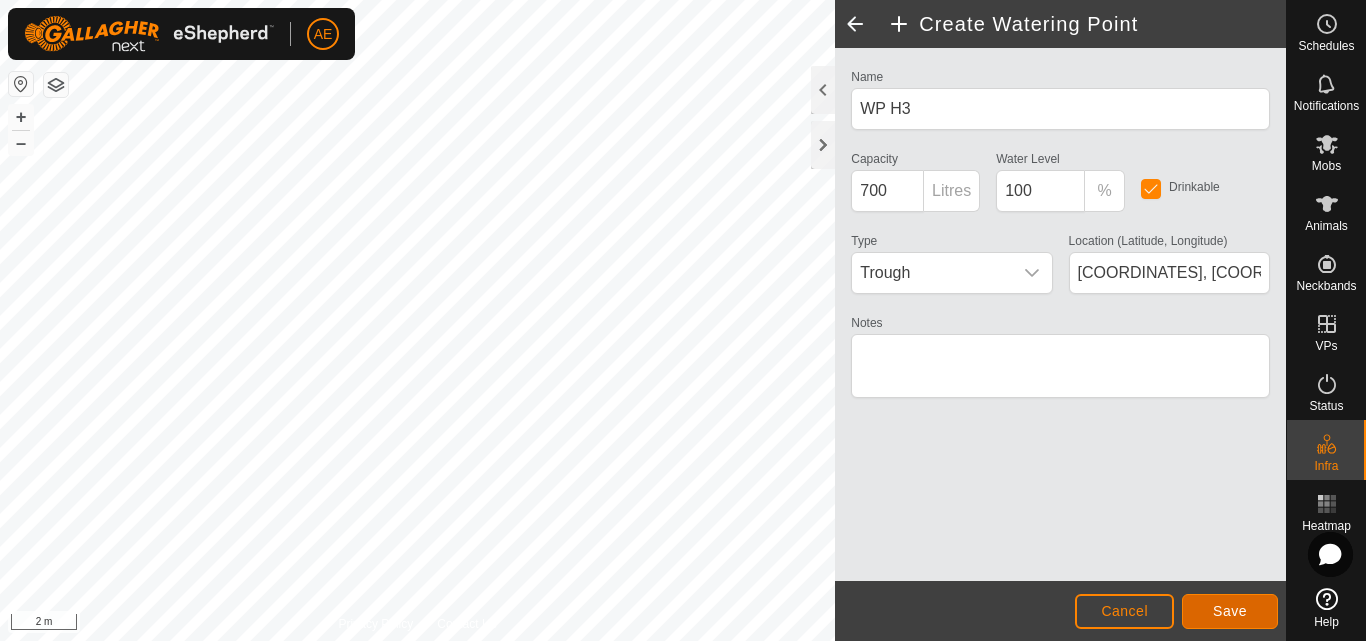 click on "Save" 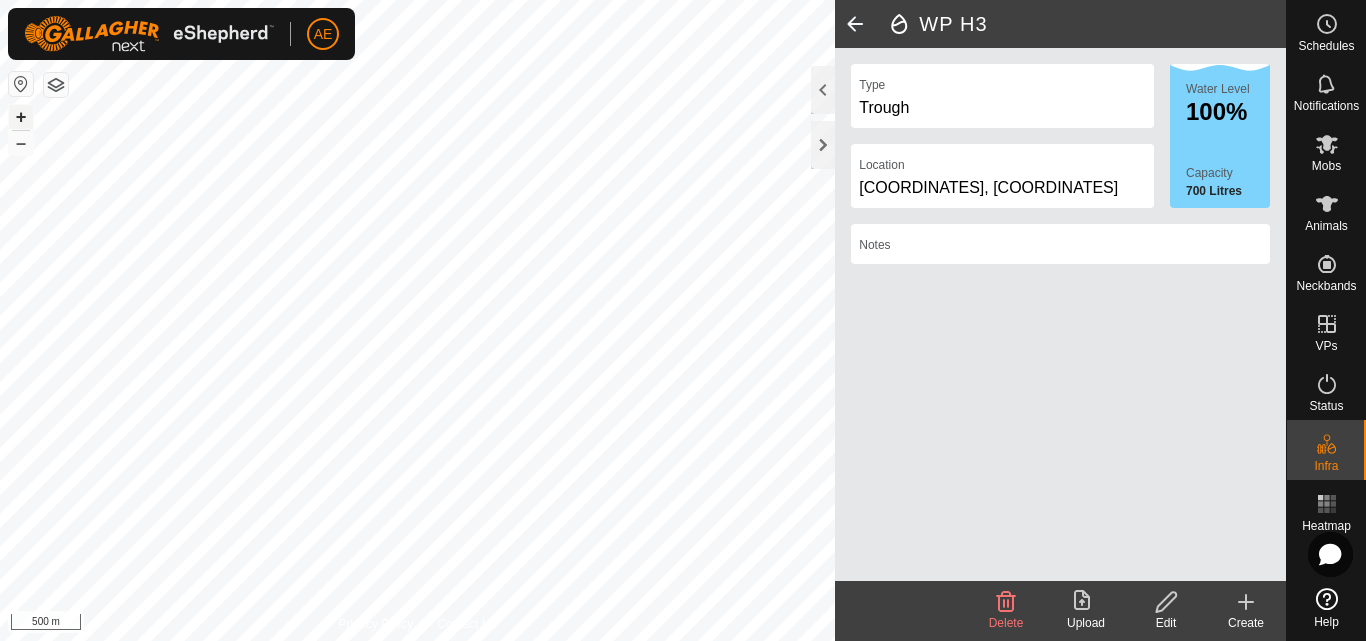 click on "+" at bounding box center [21, 117] 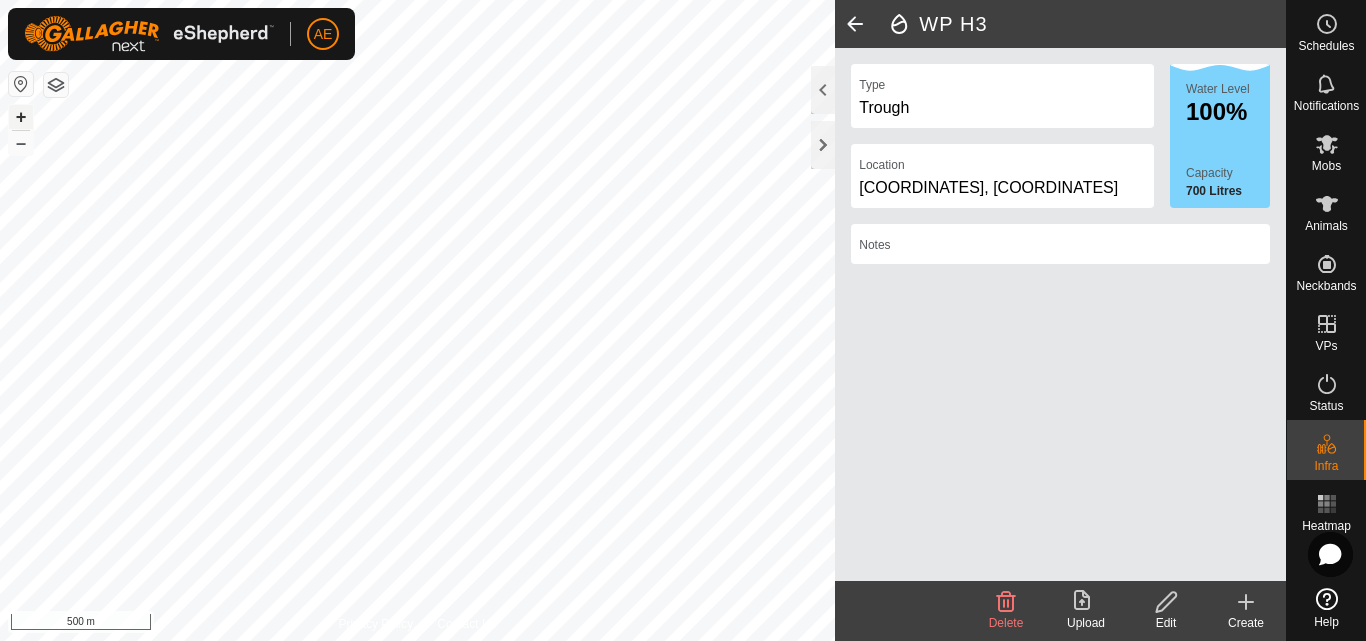 click on "+" at bounding box center [21, 117] 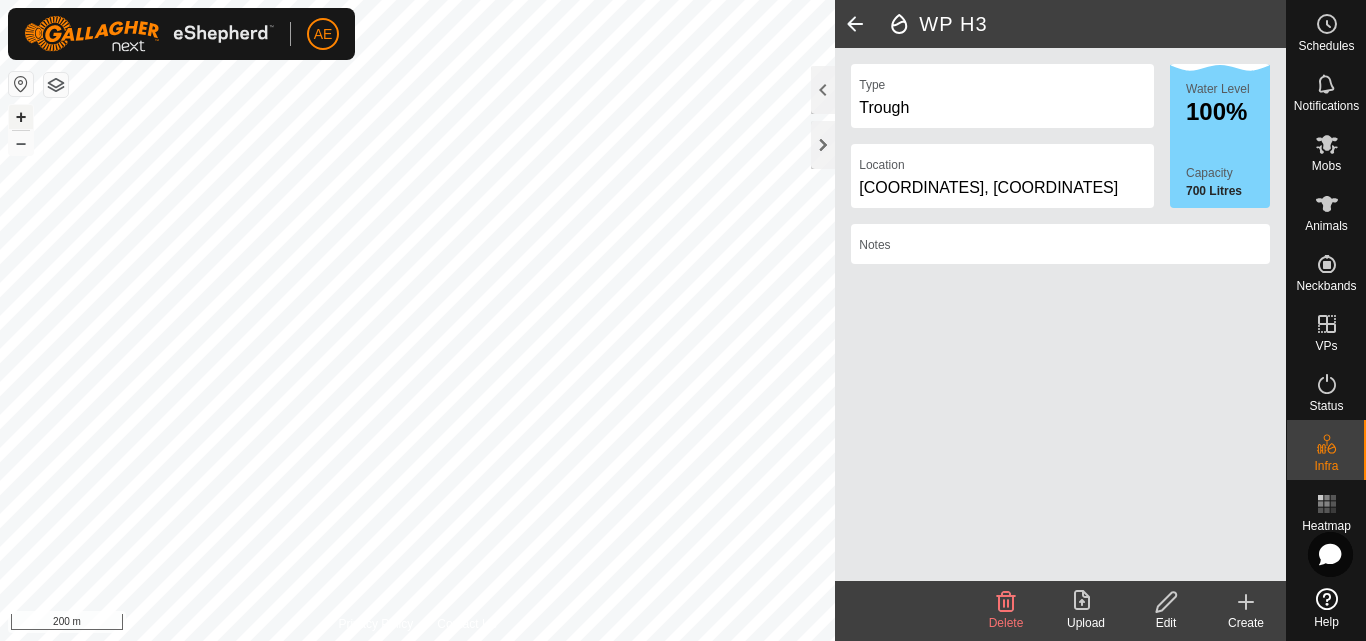 click on "+" at bounding box center [21, 117] 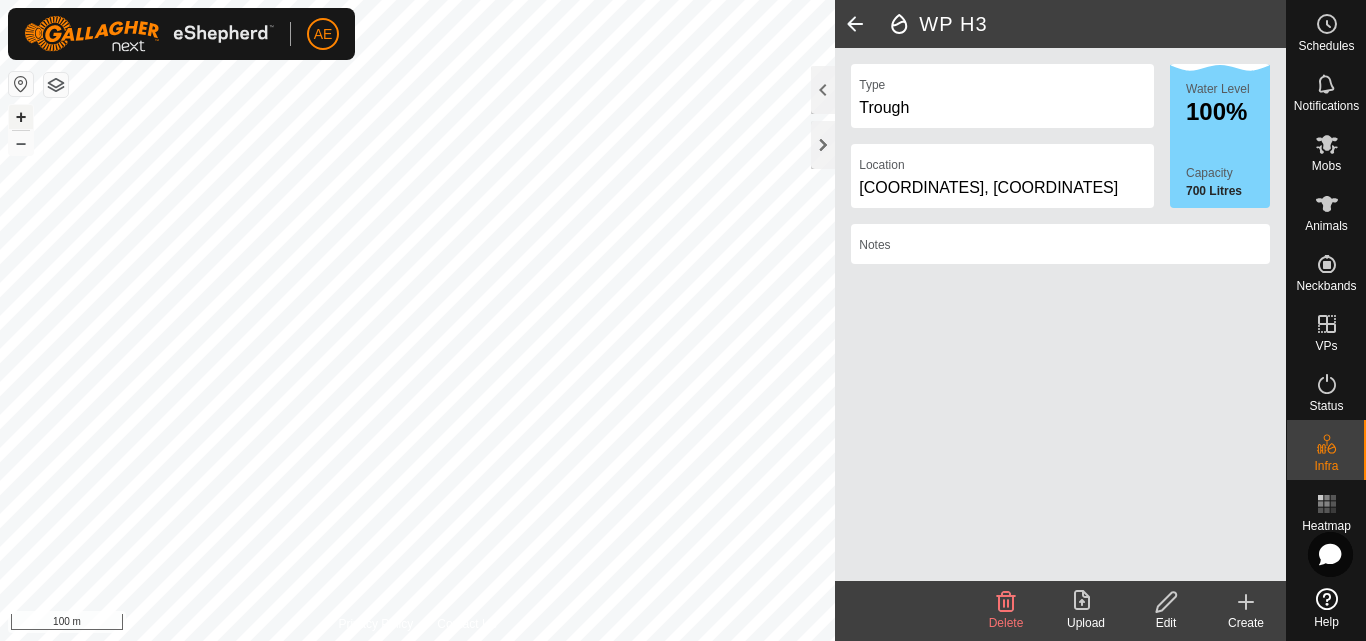 click on "+" at bounding box center (21, 117) 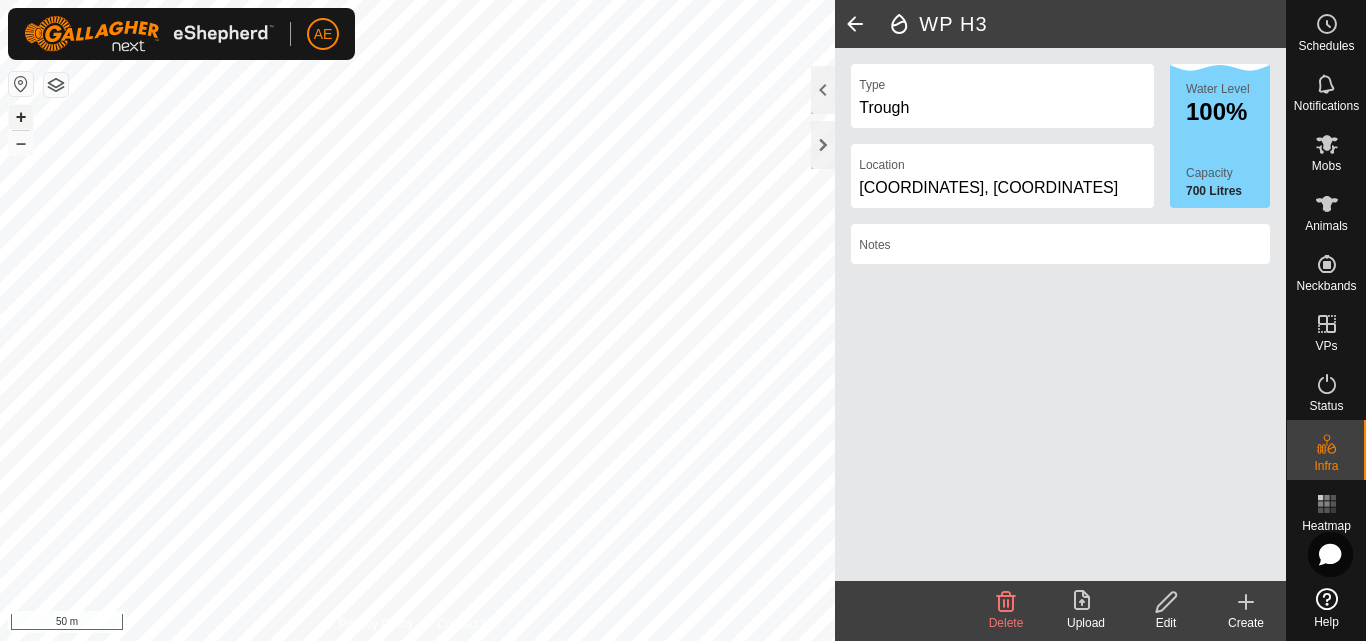click on "+" at bounding box center (21, 117) 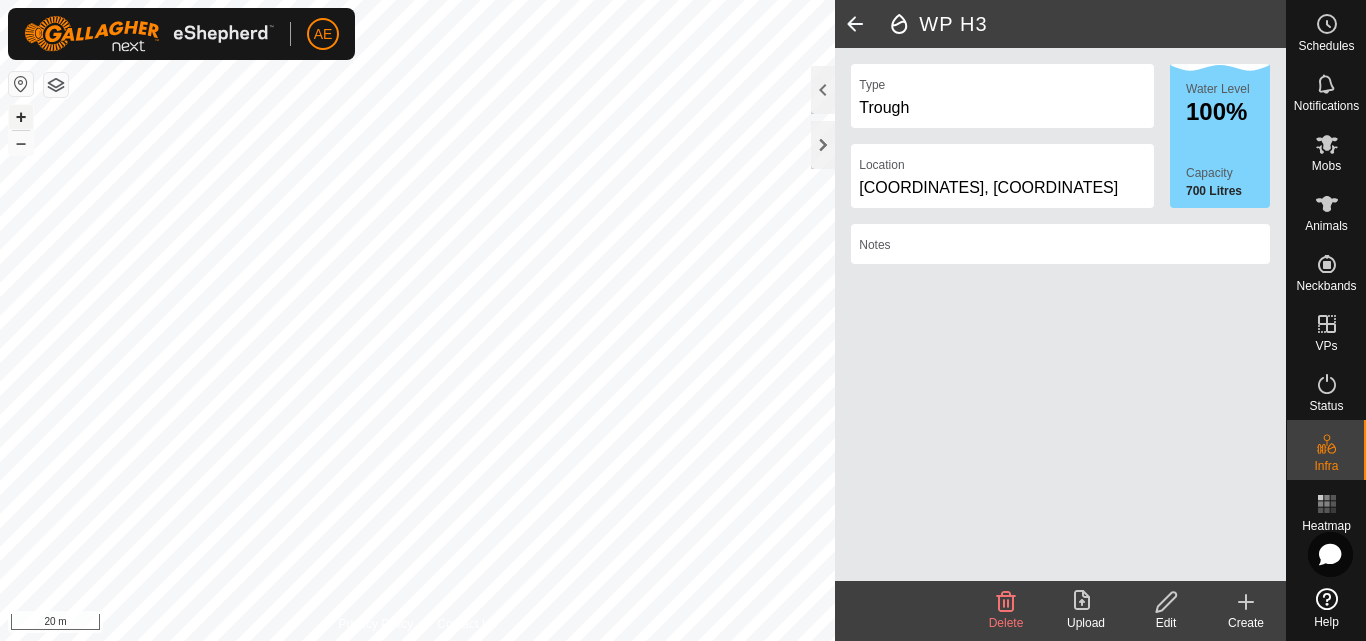click on "+" at bounding box center (21, 117) 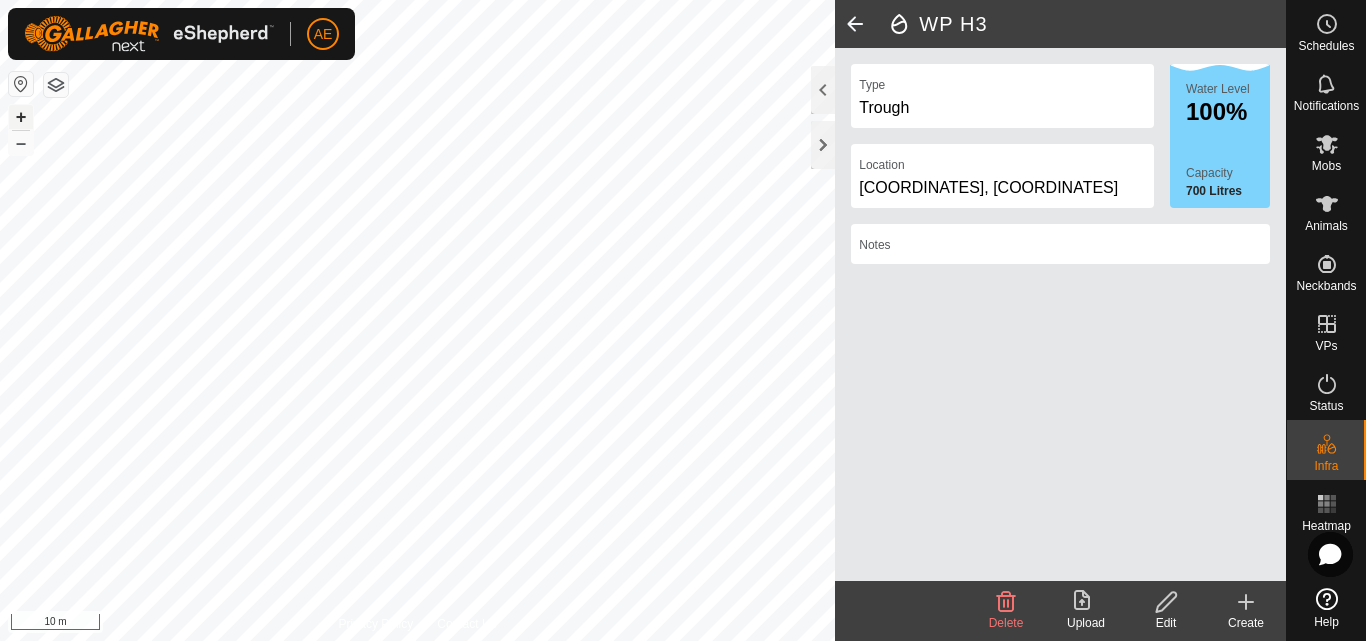 click on "+" at bounding box center (21, 117) 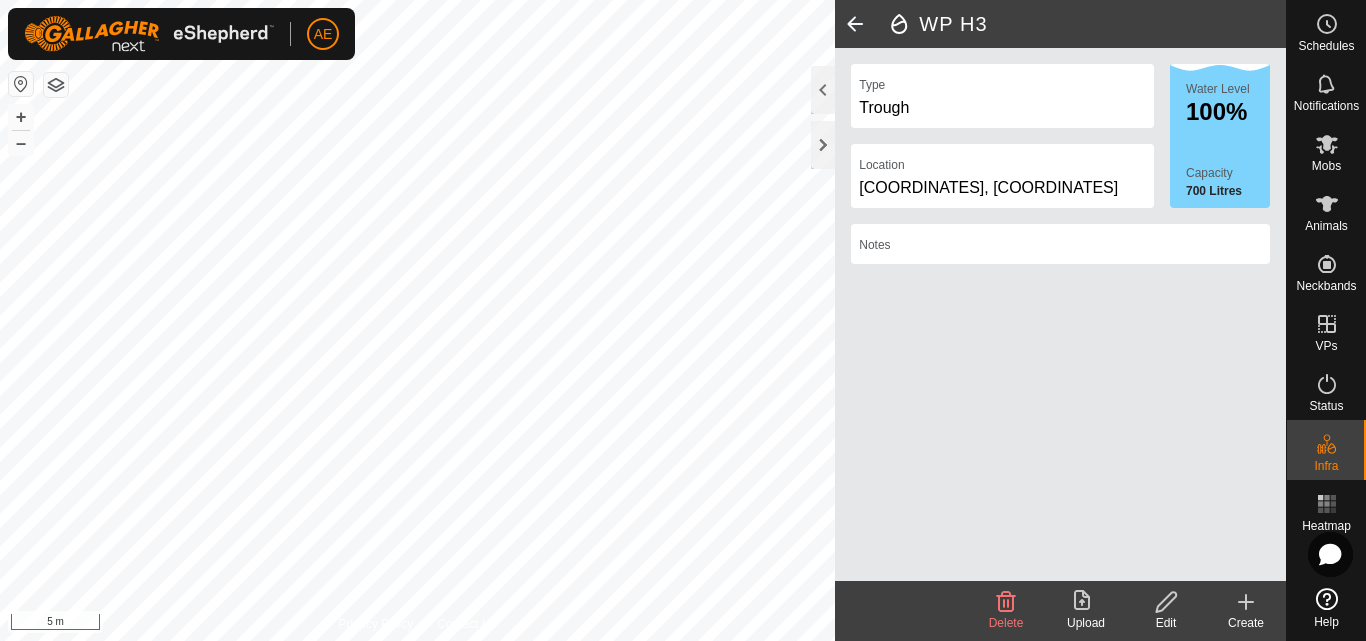 click 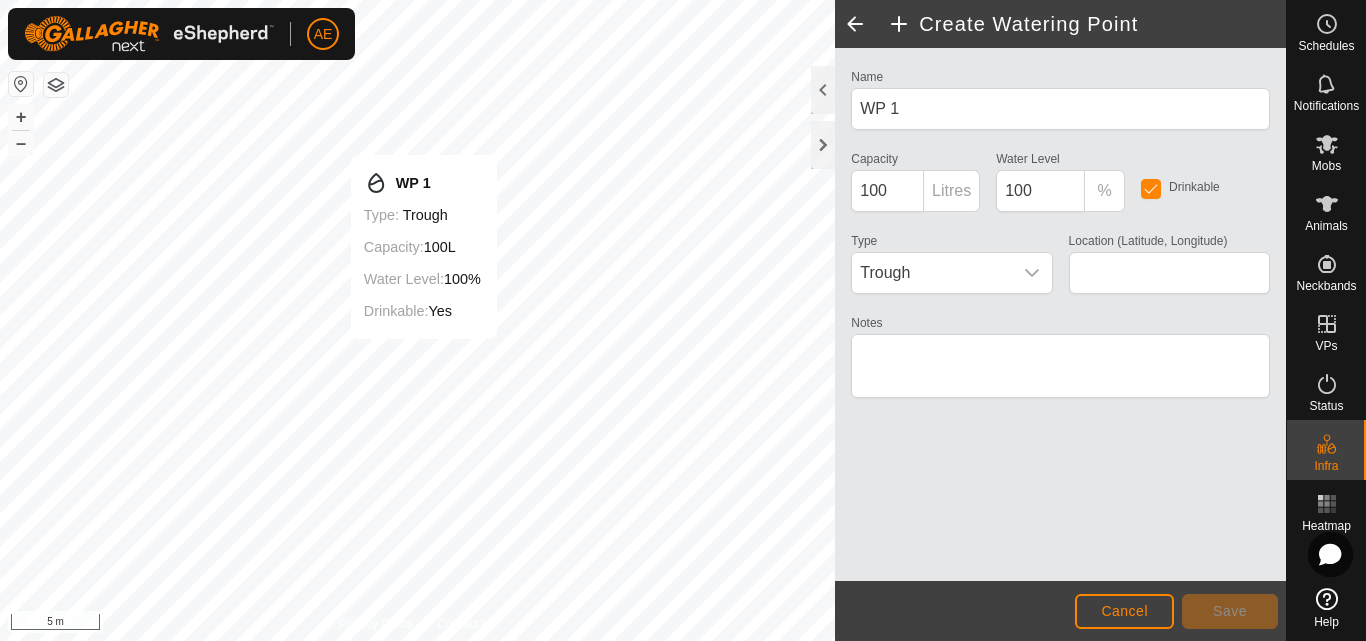 type on "-43.625230, 171.474112" 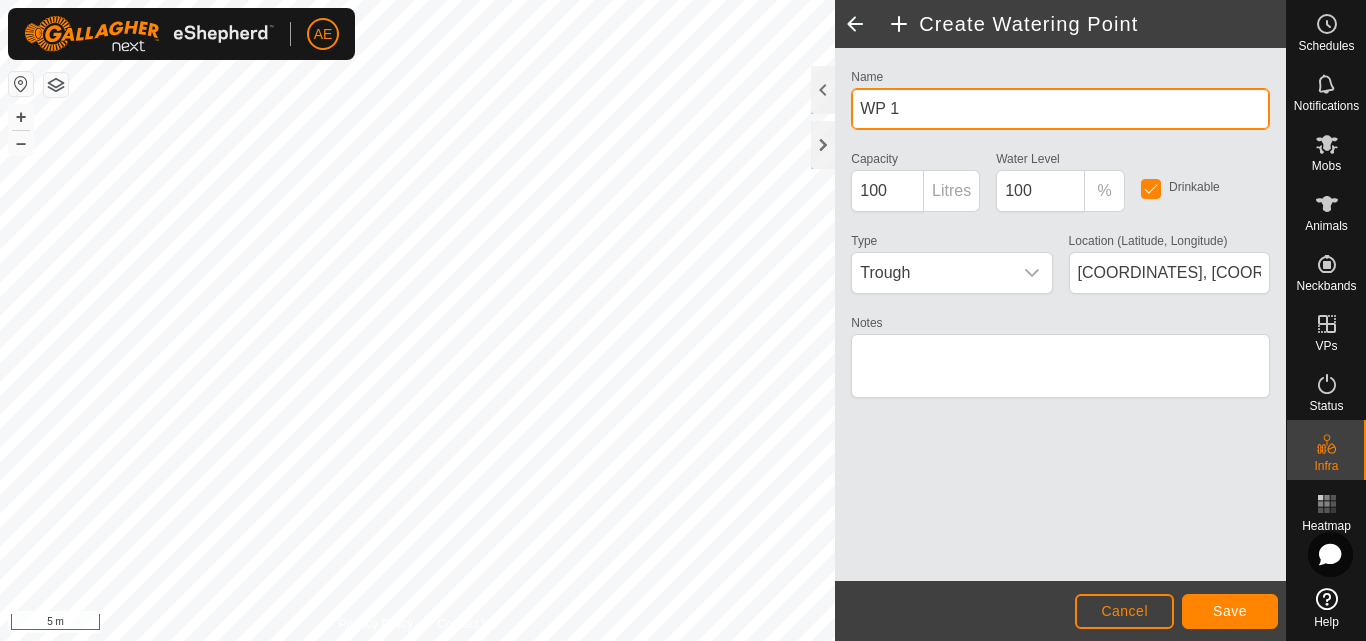 click on "WP 1" at bounding box center (1060, 109) 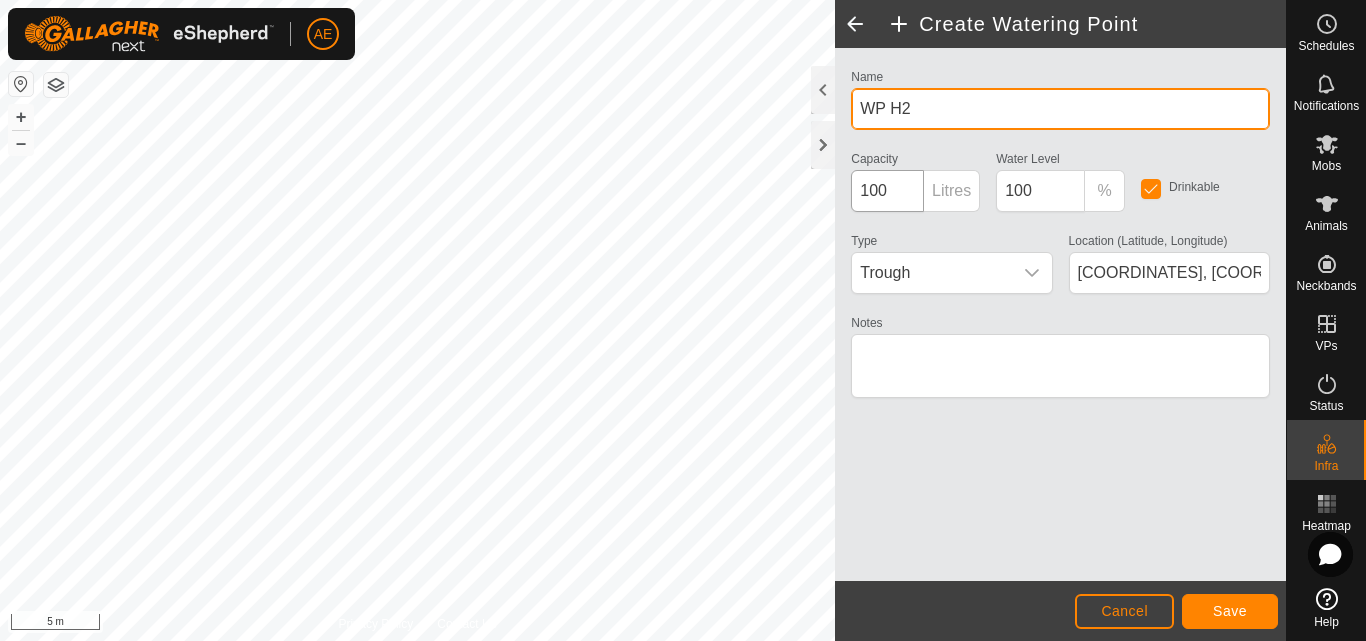 type on "WP H2" 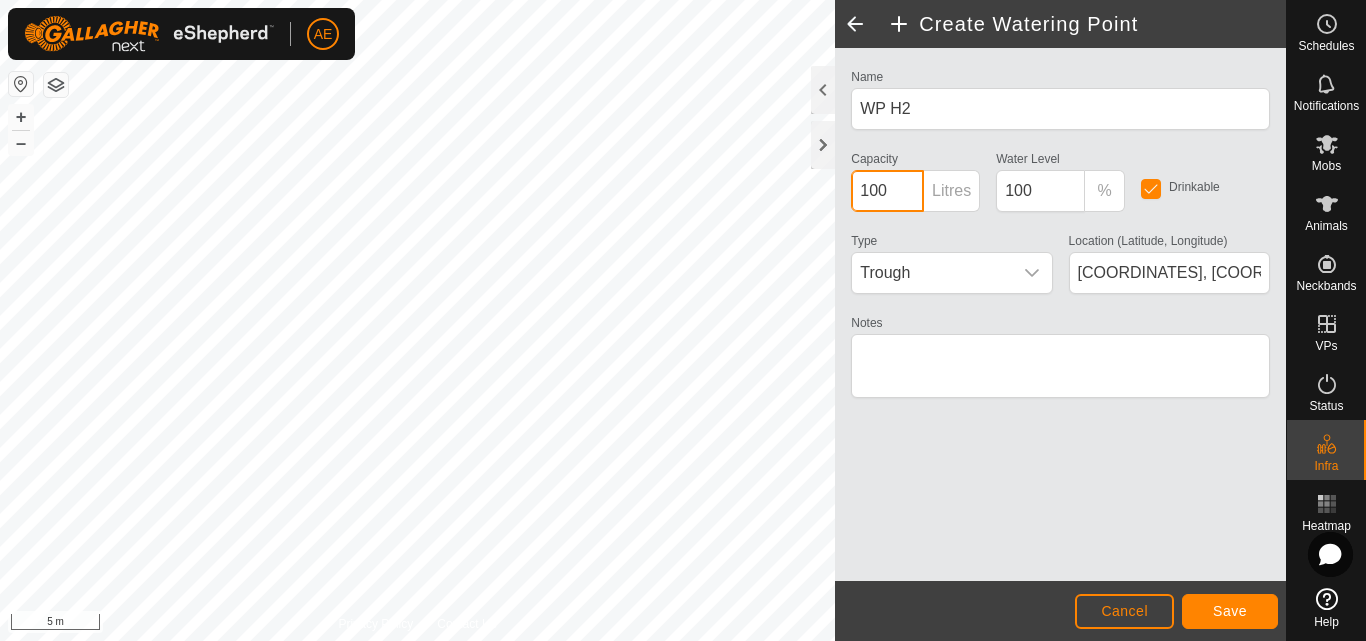 click on "100" at bounding box center [887, 191] 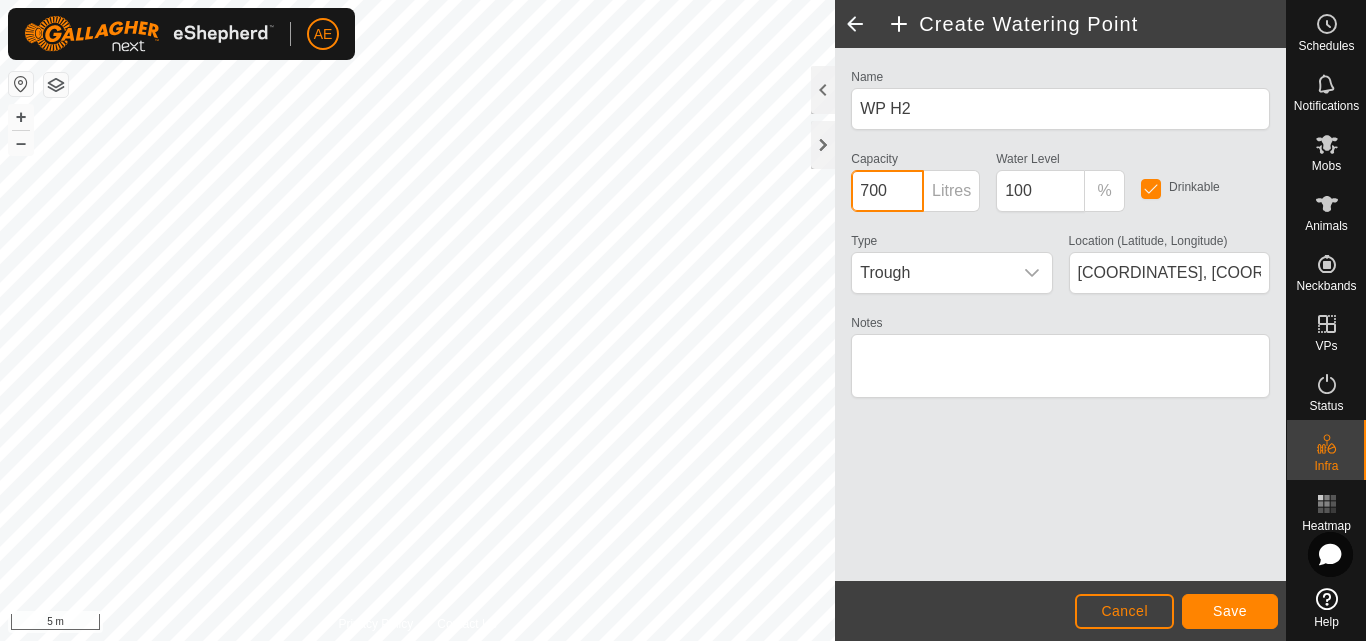 type on "700" 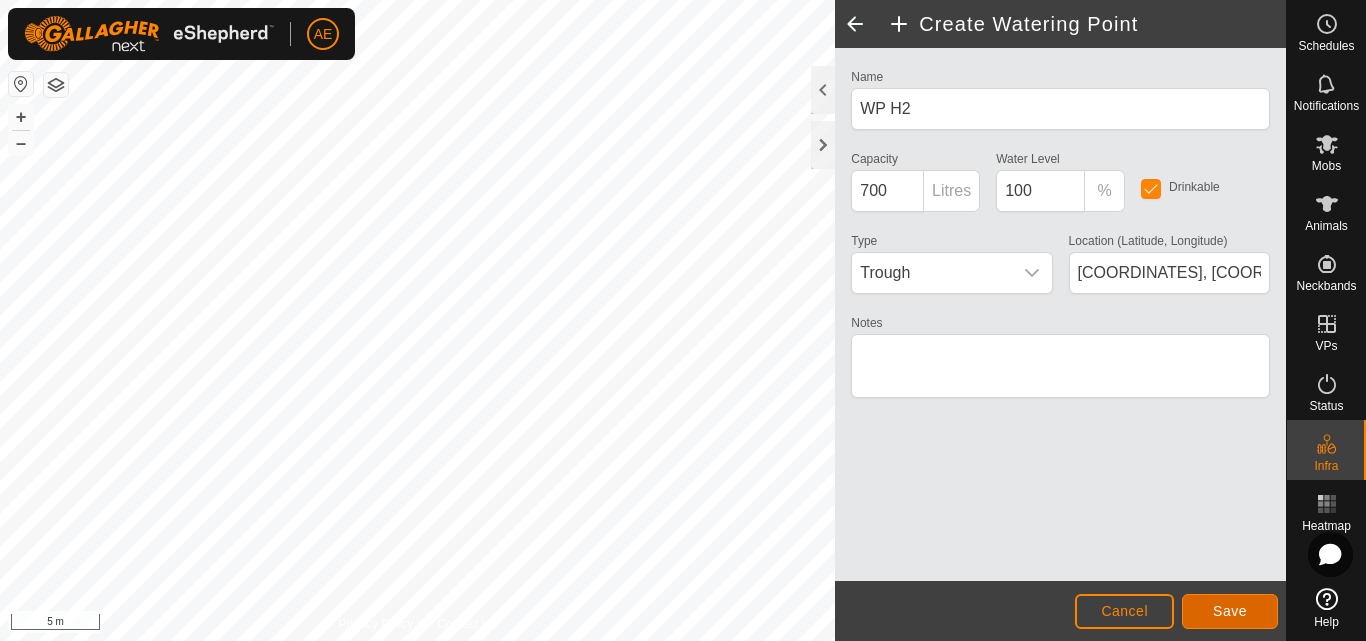 click on "Save" 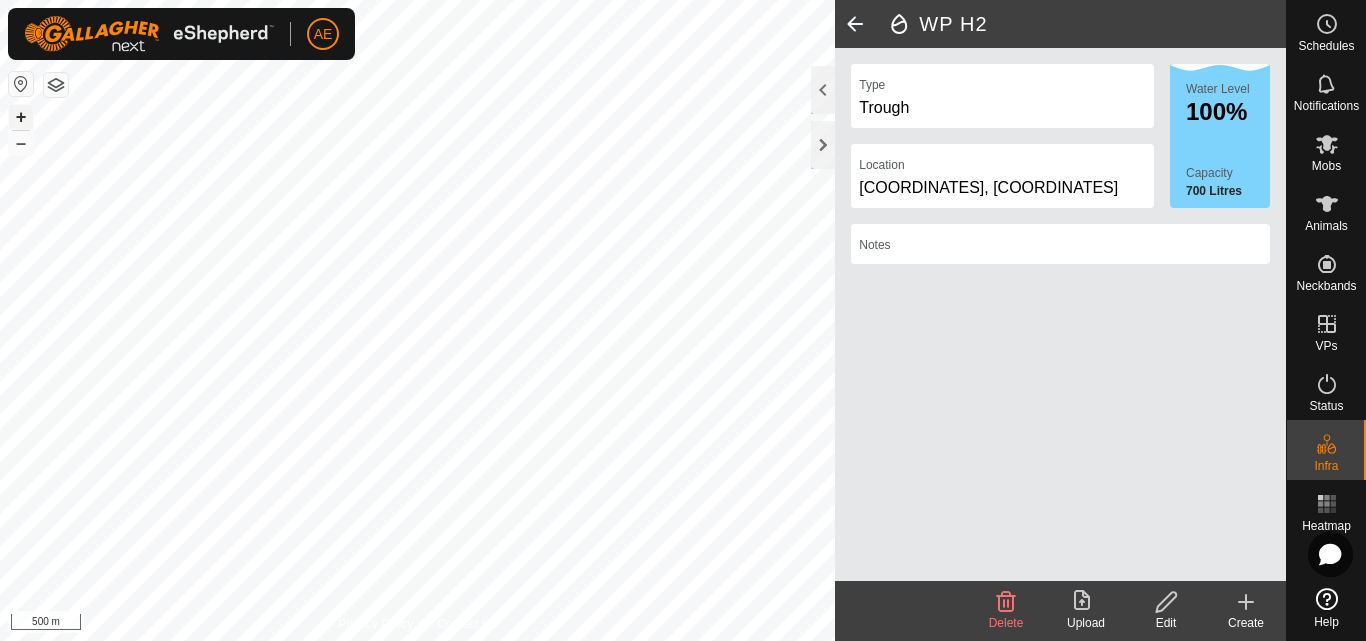 click on "+" at bounding box center (21, 117) 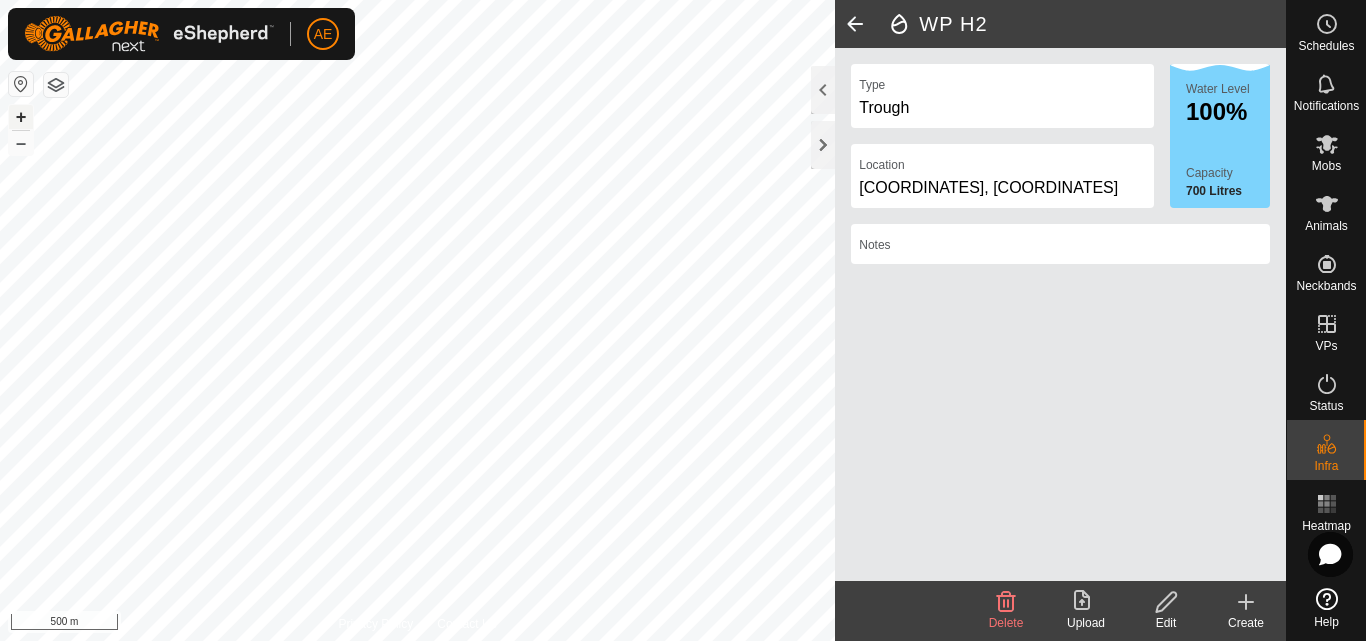 click on "+" at bounding box center (21, 117) 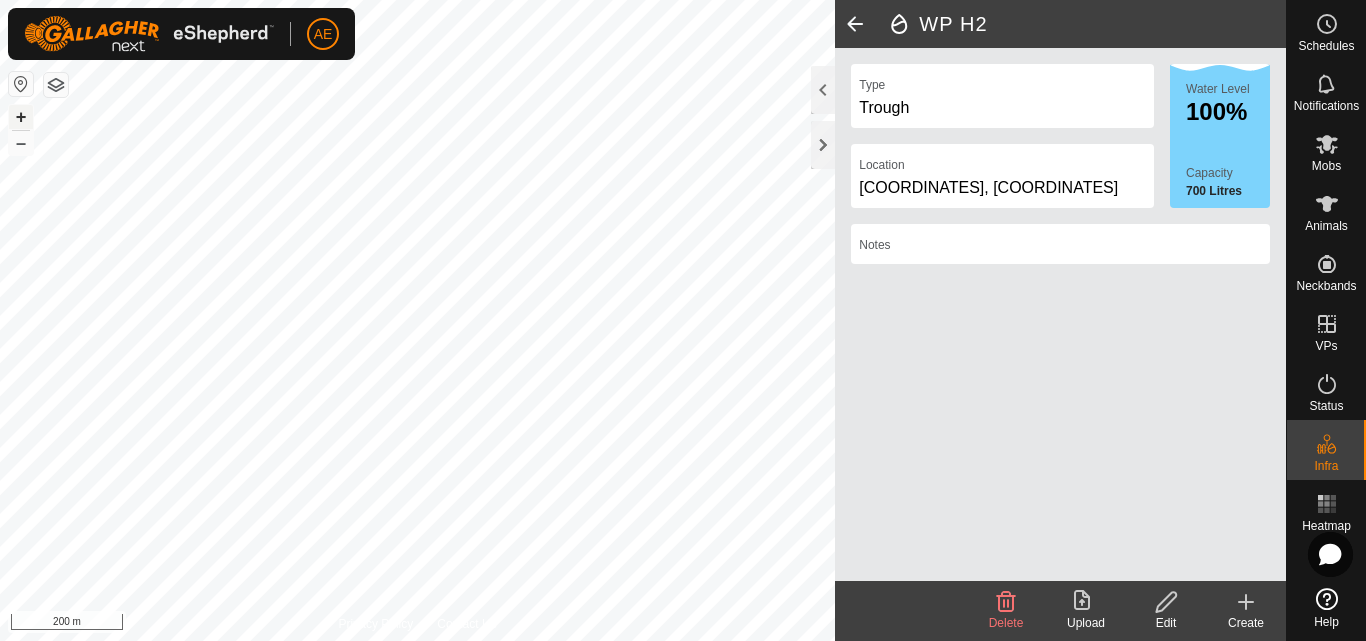click on "+" at bounding box center [21, 117] 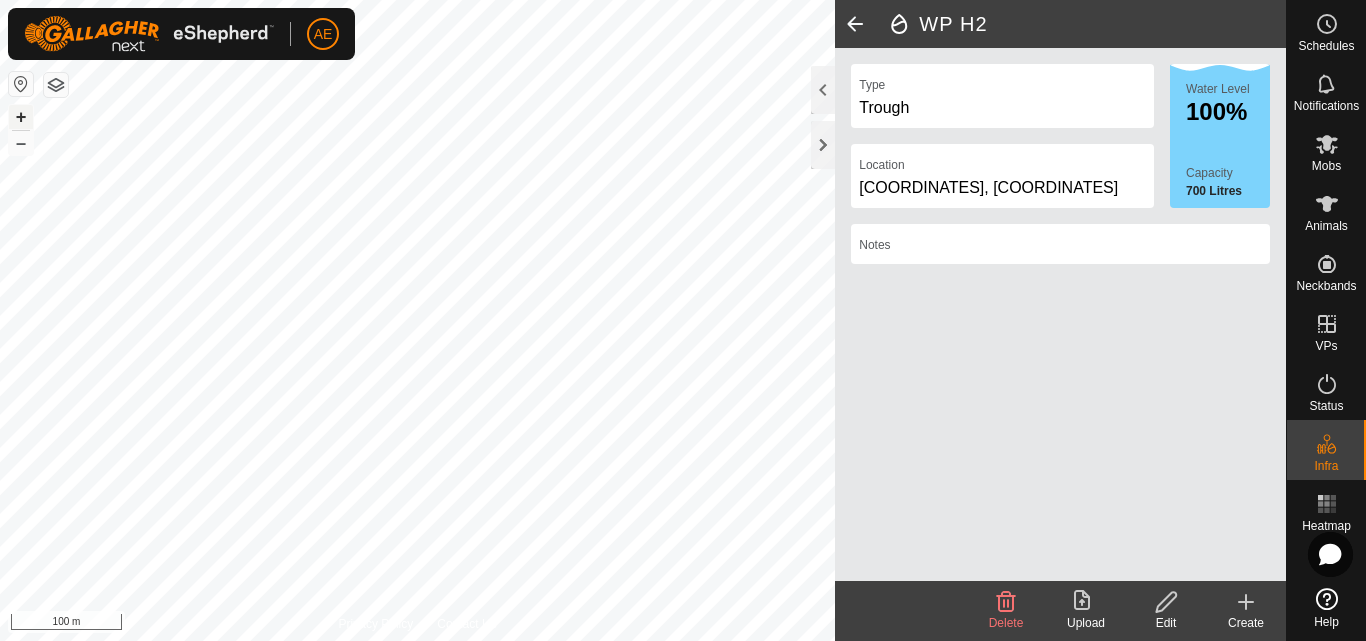 click on "+" at bounding box center [21, 117] 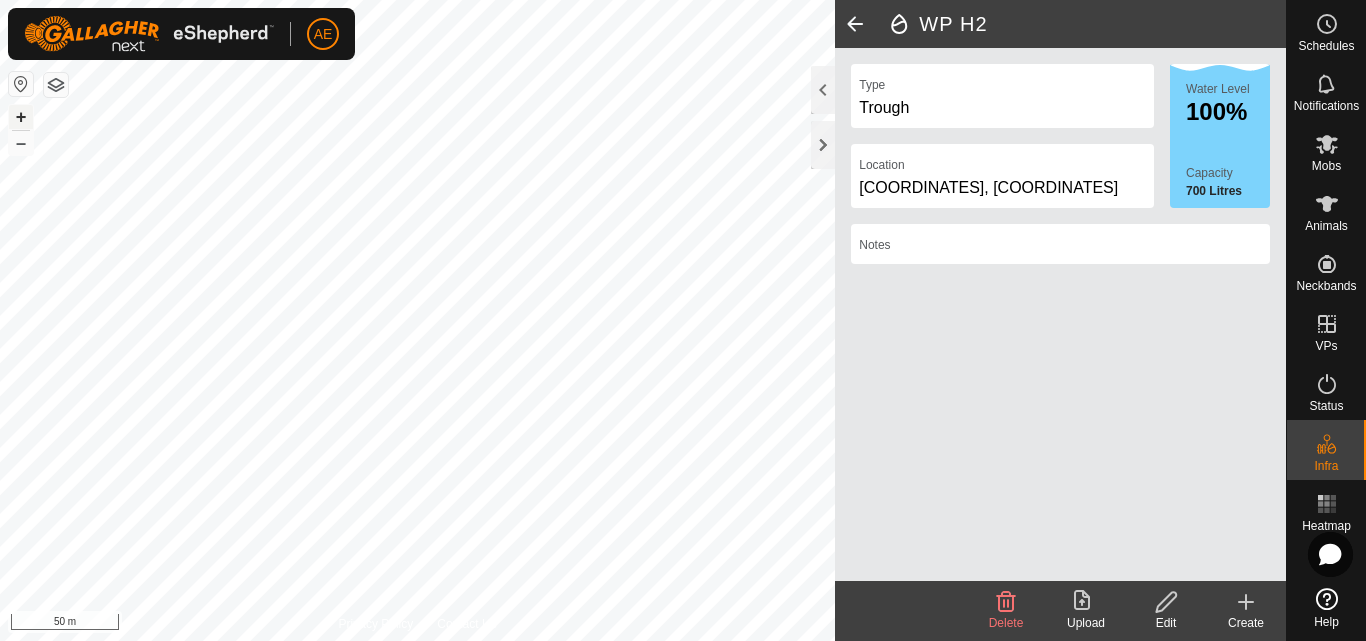 click on "+" at bounding box center [21, 117] 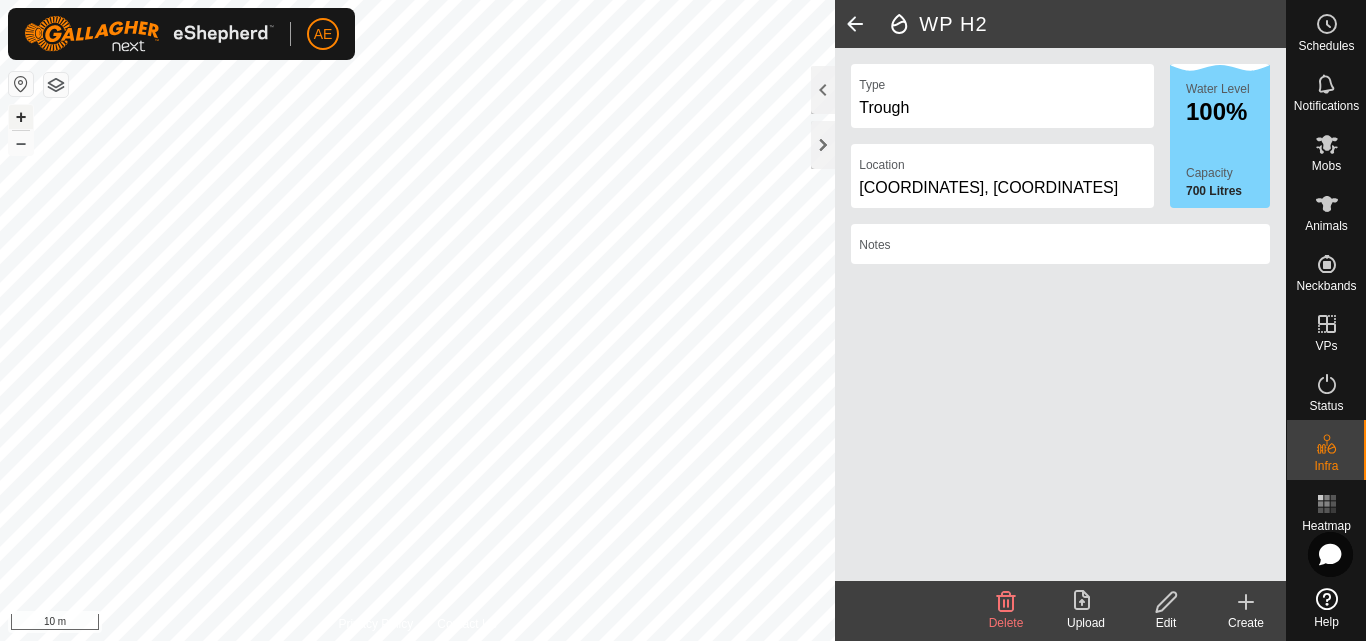click on "+" at bounding box center [21, 117] 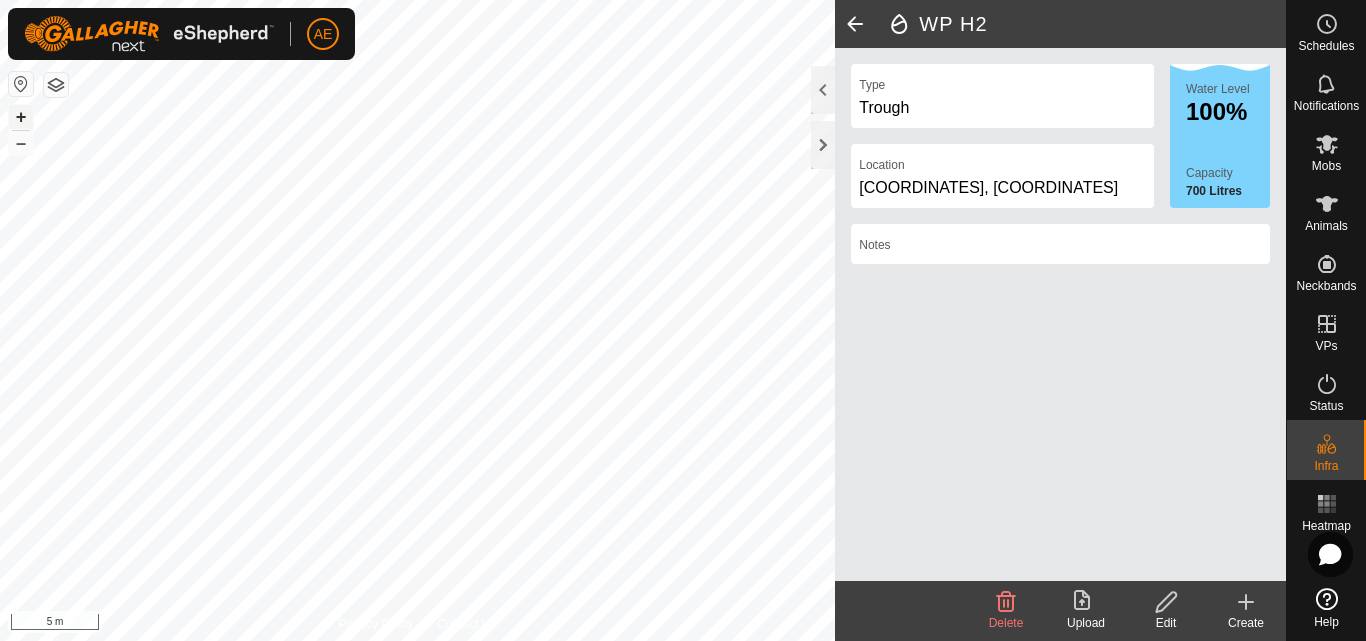 click on "+" at bounding box center [21, 117] 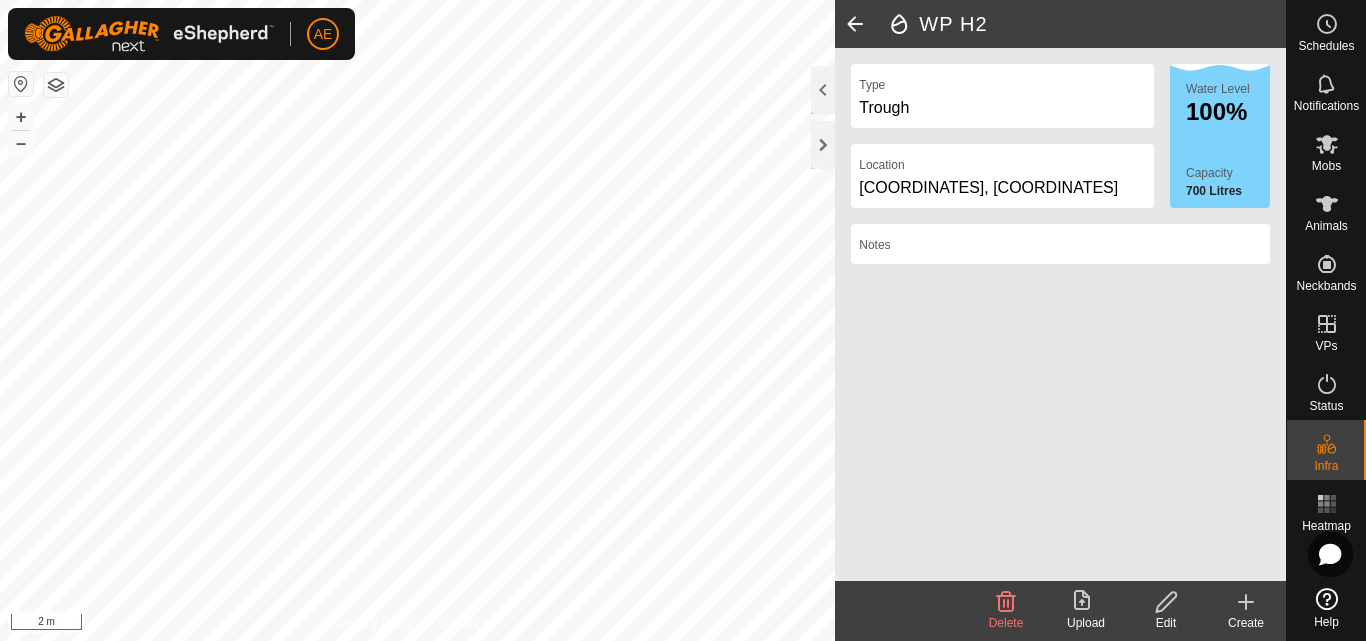 click 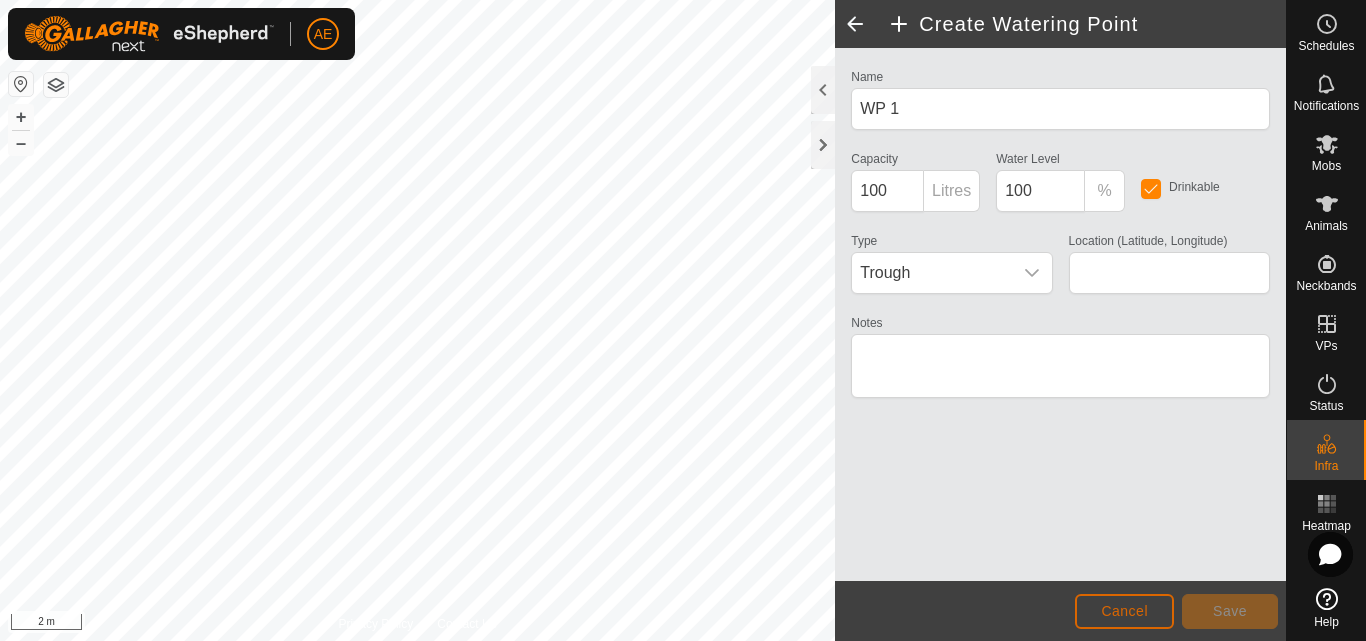 click on "Cancel" 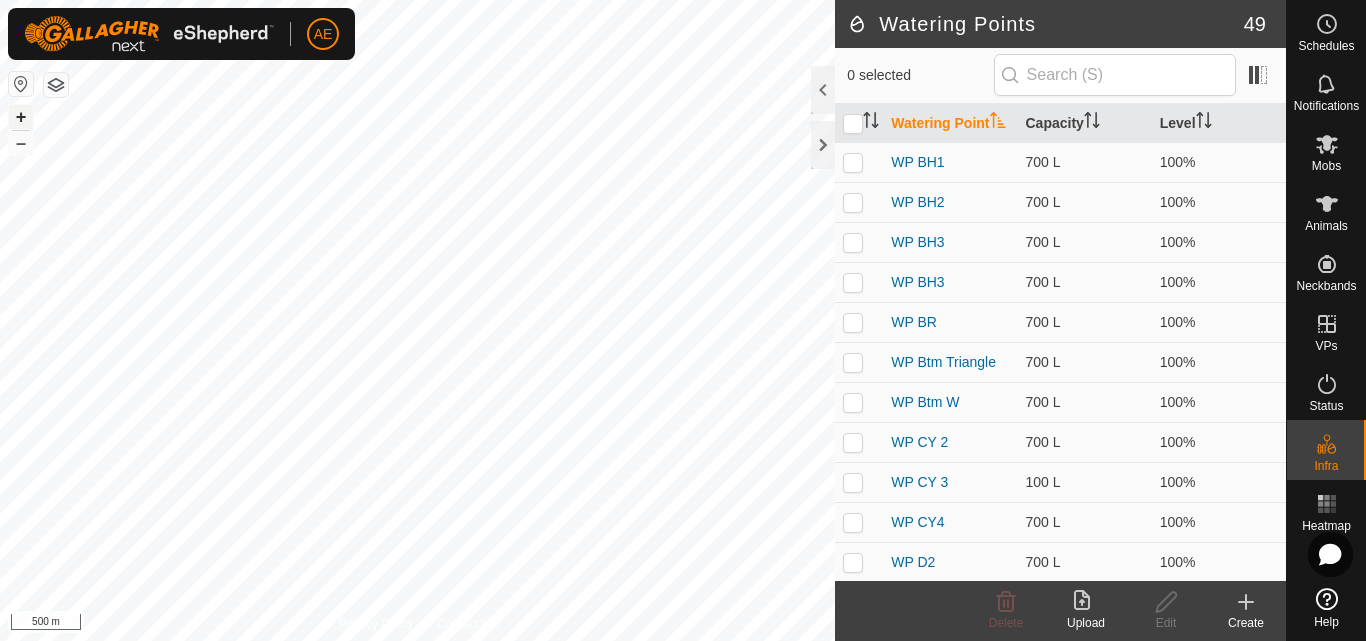 click on "+" at bounding box center [21, 117] 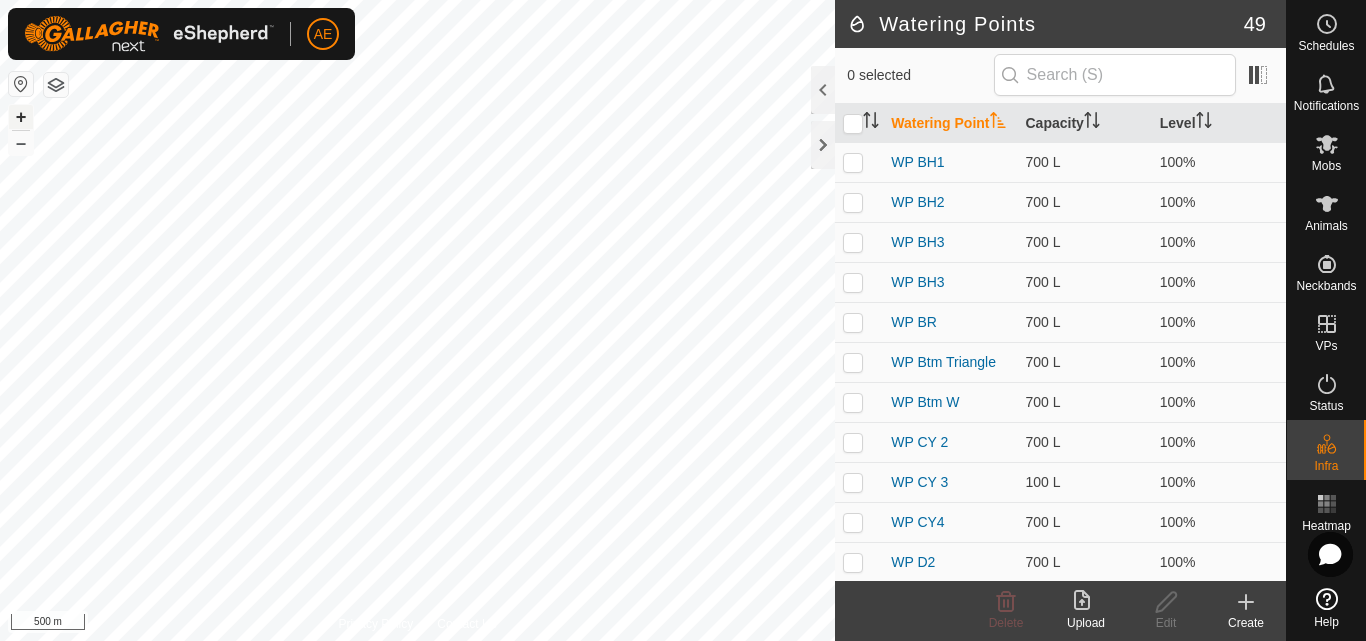 click on "+" at bounding box center [21, 117] 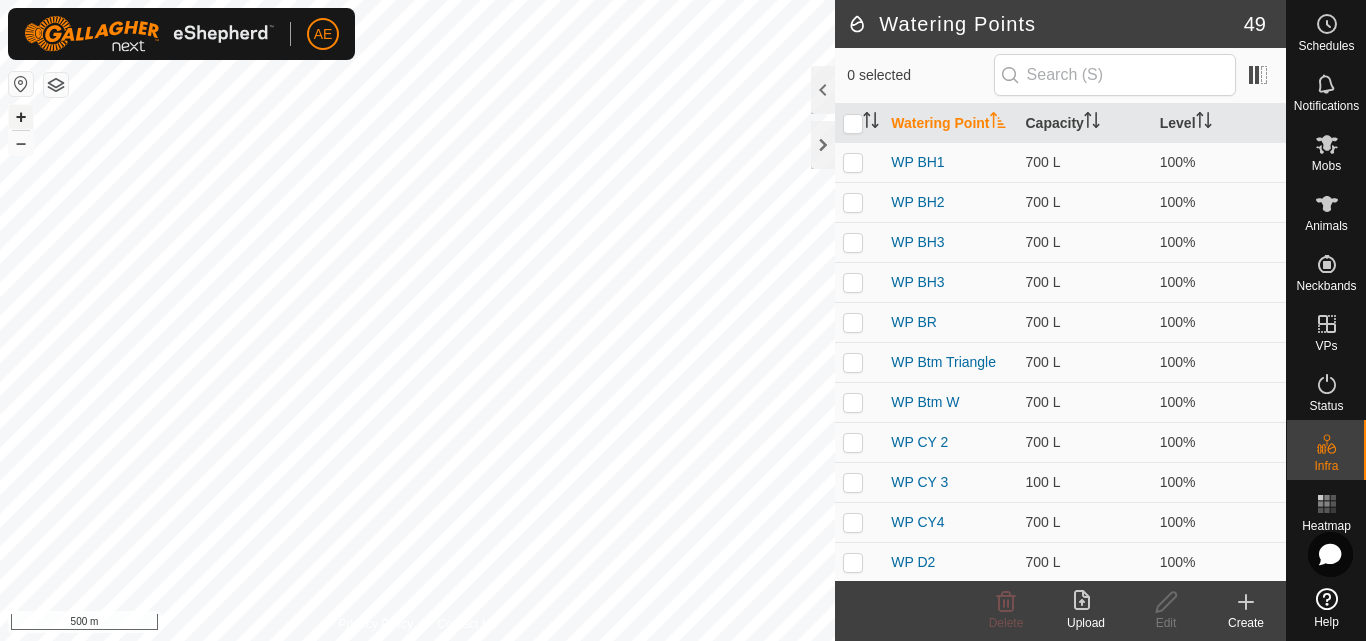 click on "+" at bounding box center (21, 117) 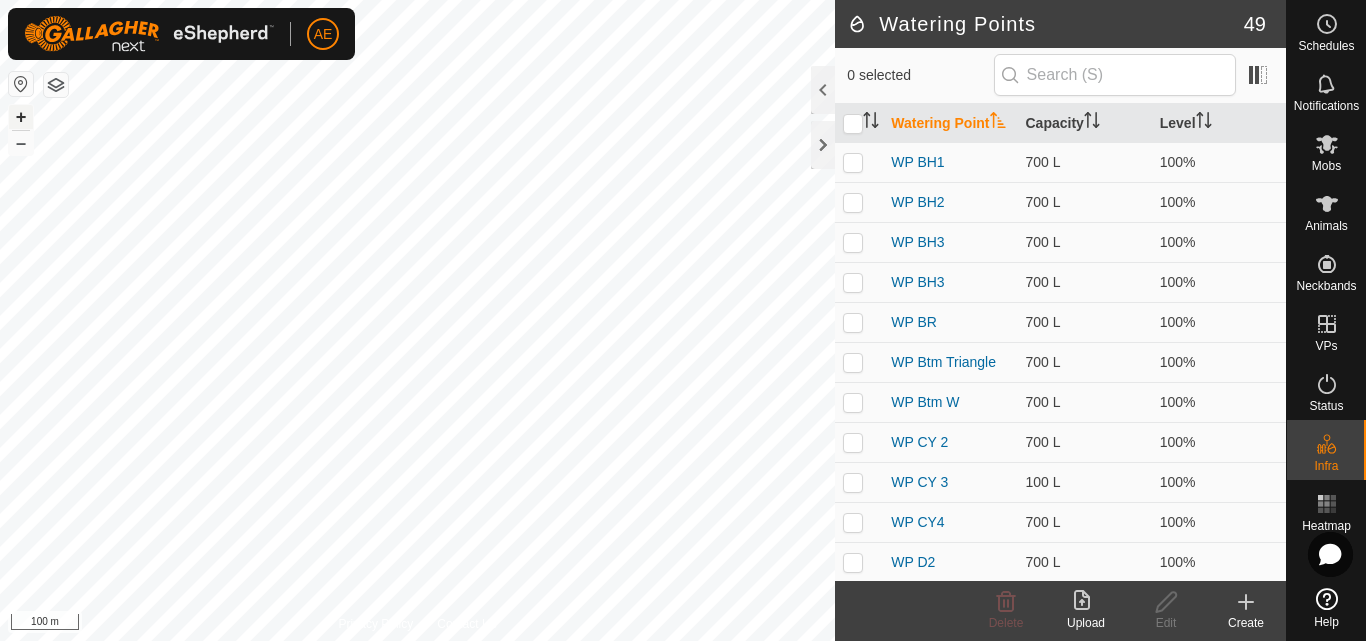 click on "+" at bounding box center [21, 117] 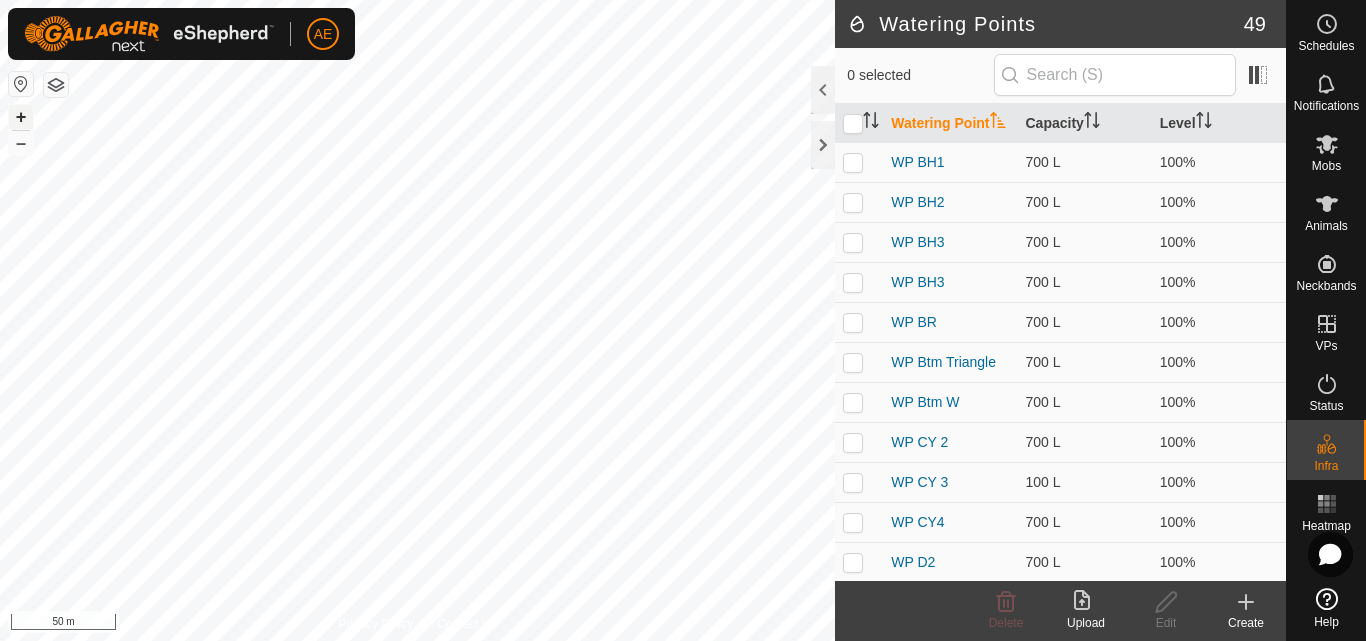 click on "+" at bounding box center [21, 117] 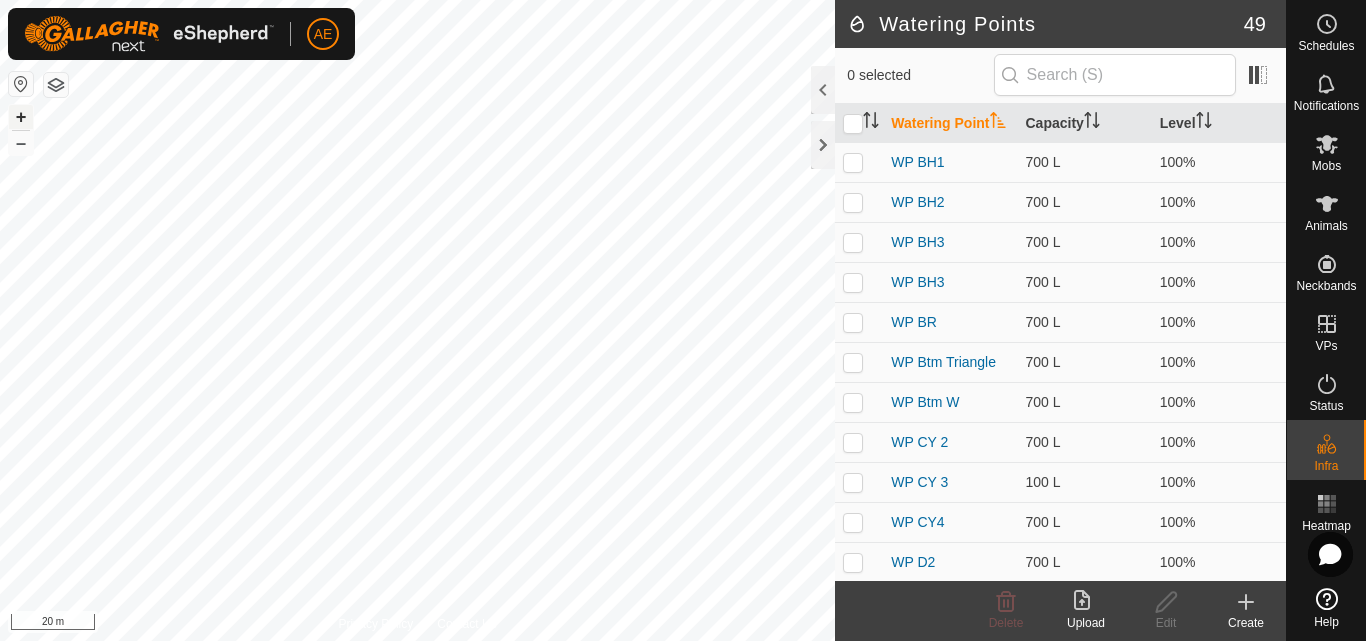 click on "+" at bounding box center [21, 117] 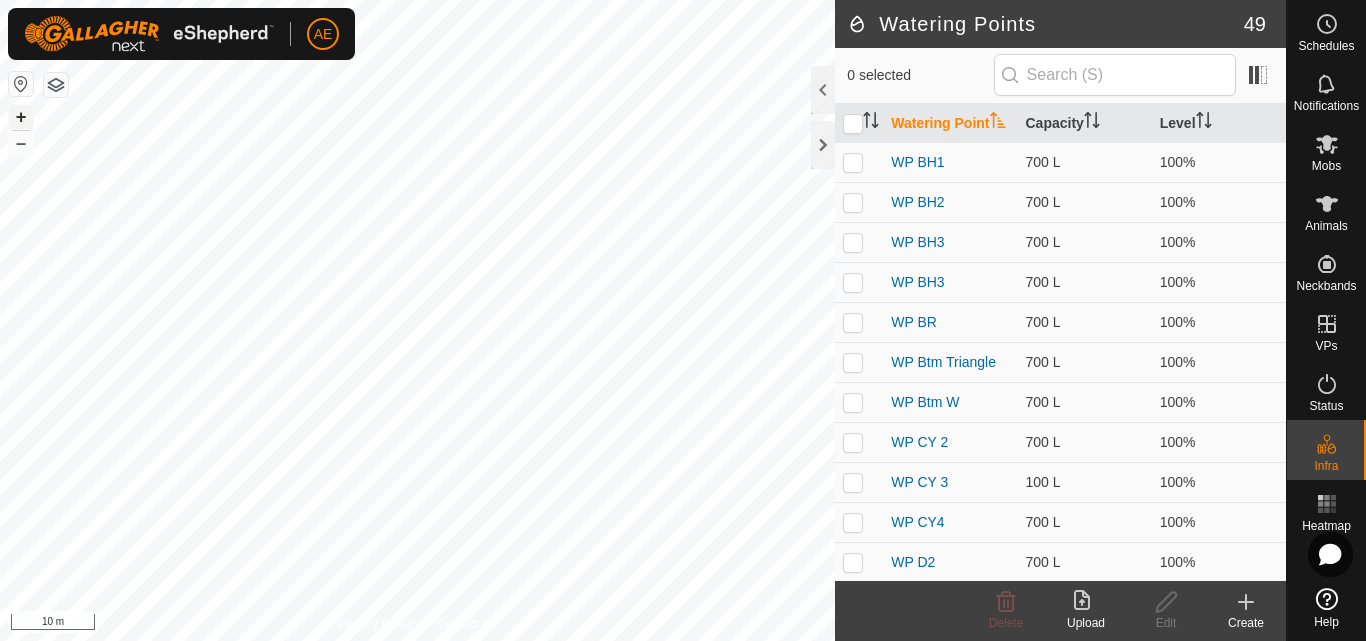 click on "+" at bounding box center [21, 117] 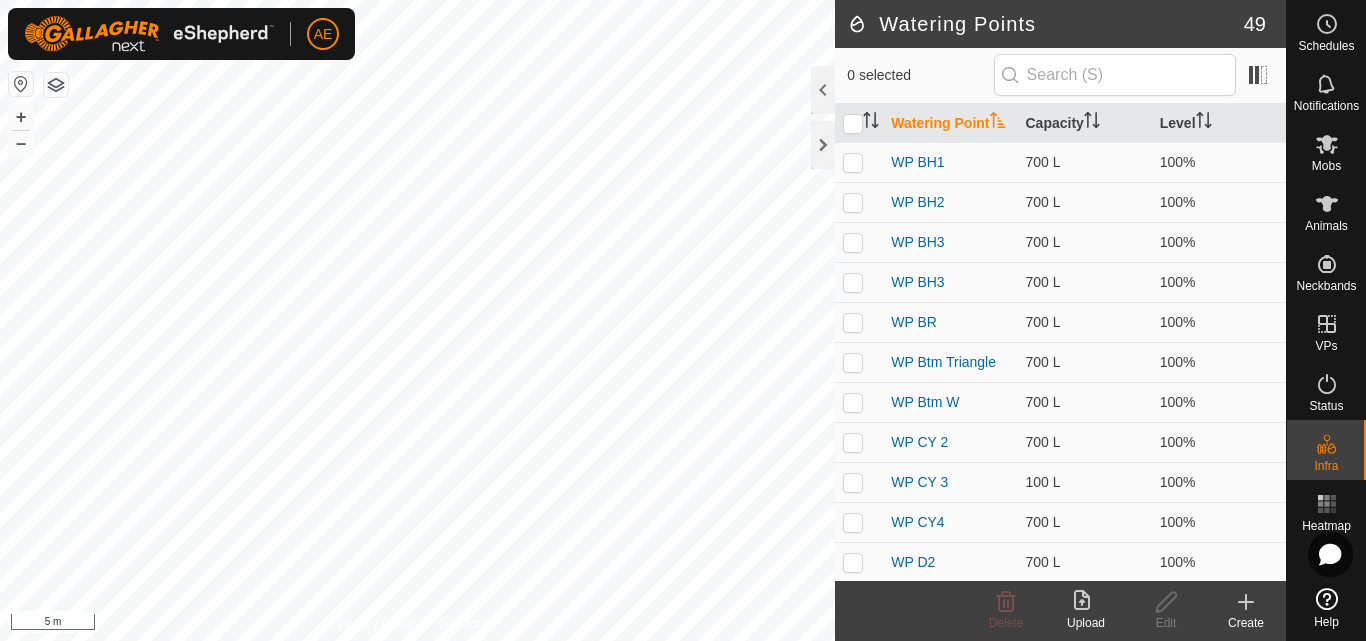 click on "Create" 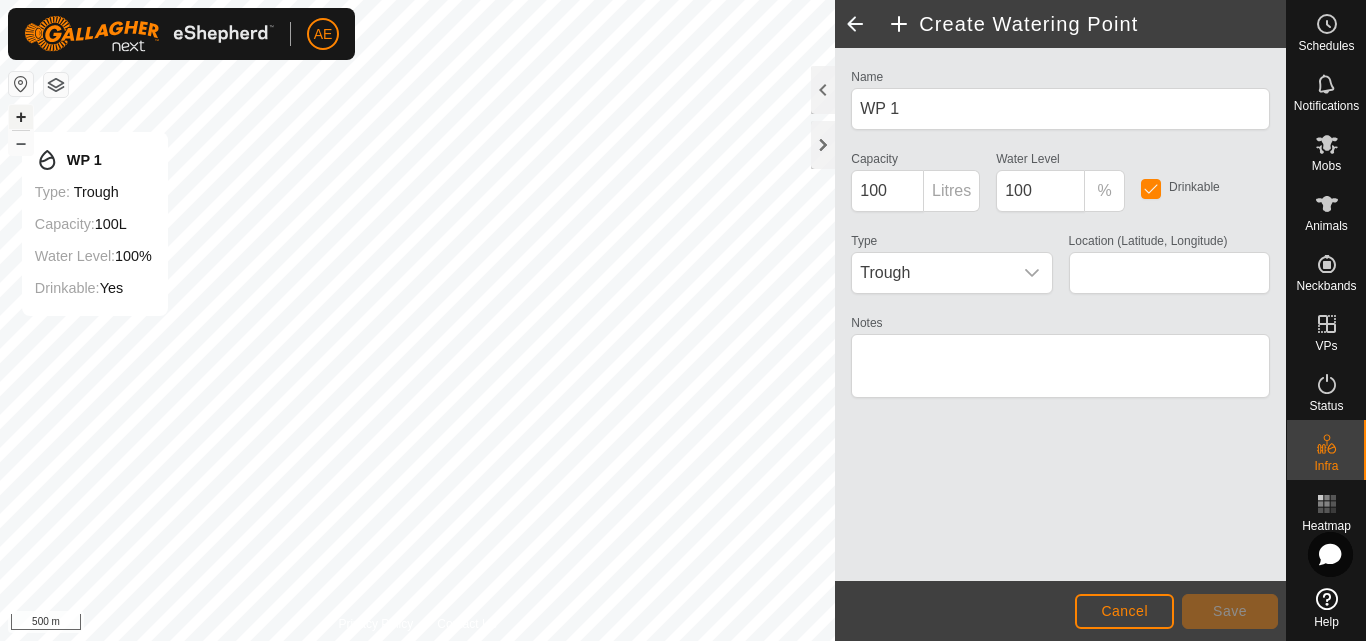 click on "+" at bounding box center (21, 117) 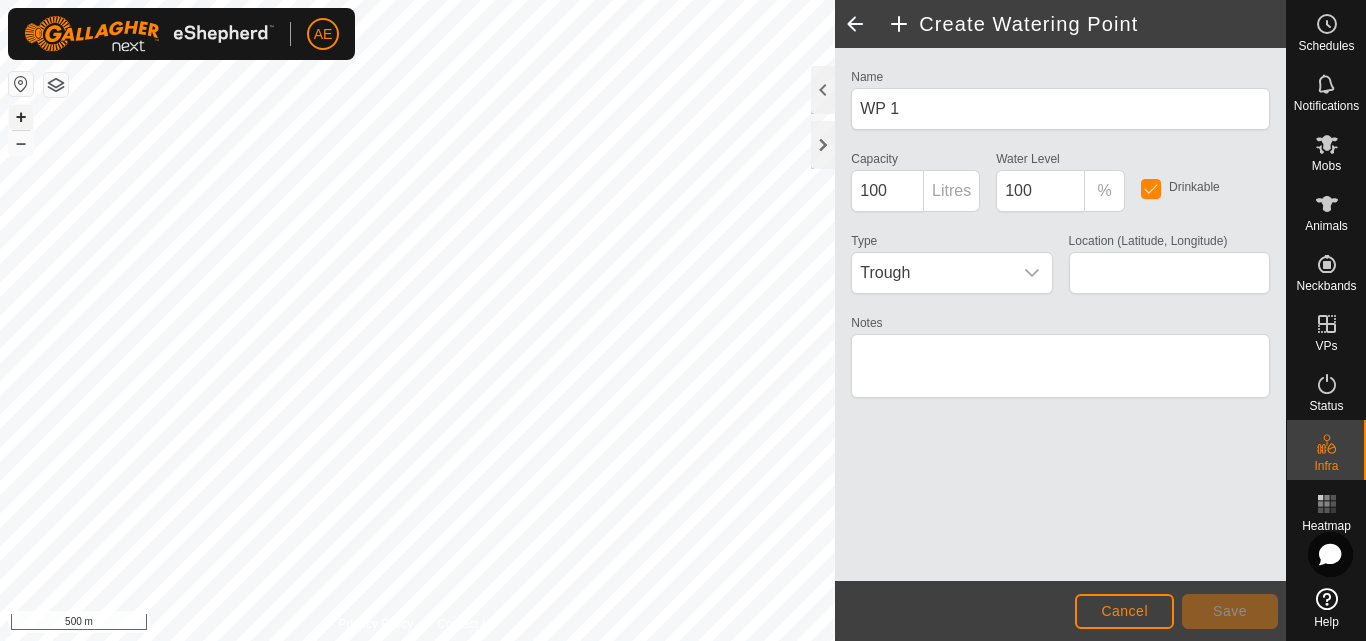 click on "+" at bounding box center [21, 117] 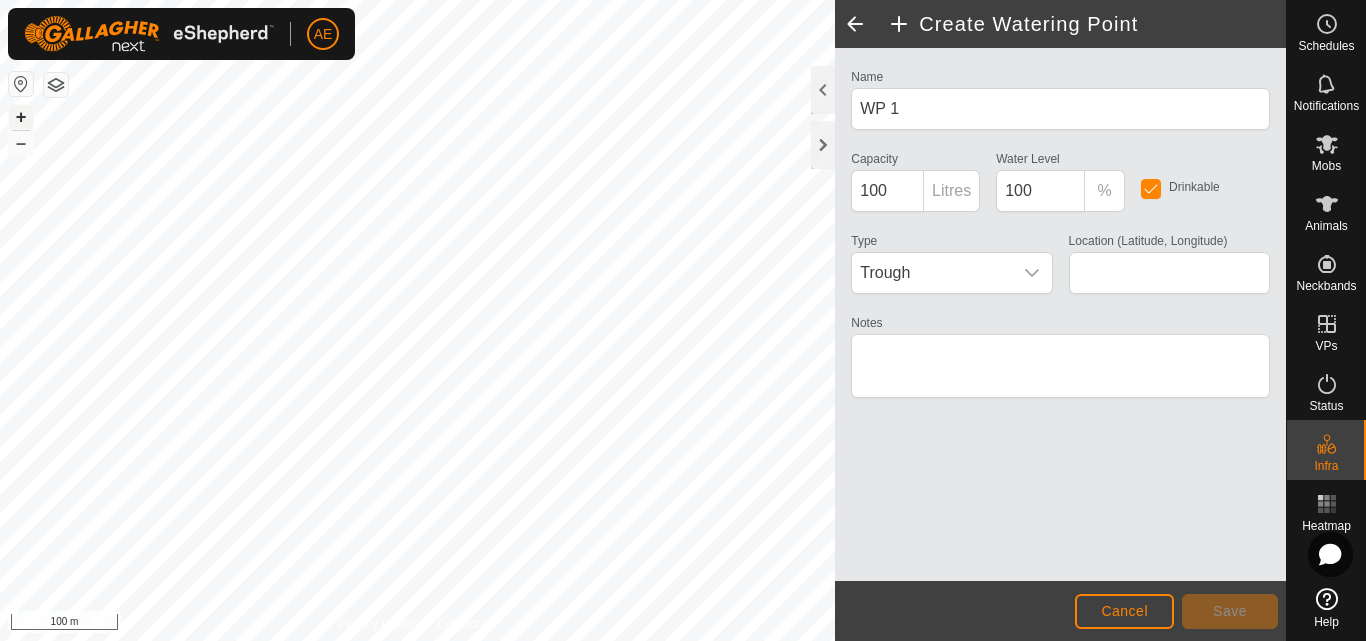 click on "+" at bounding box center [21, 117] 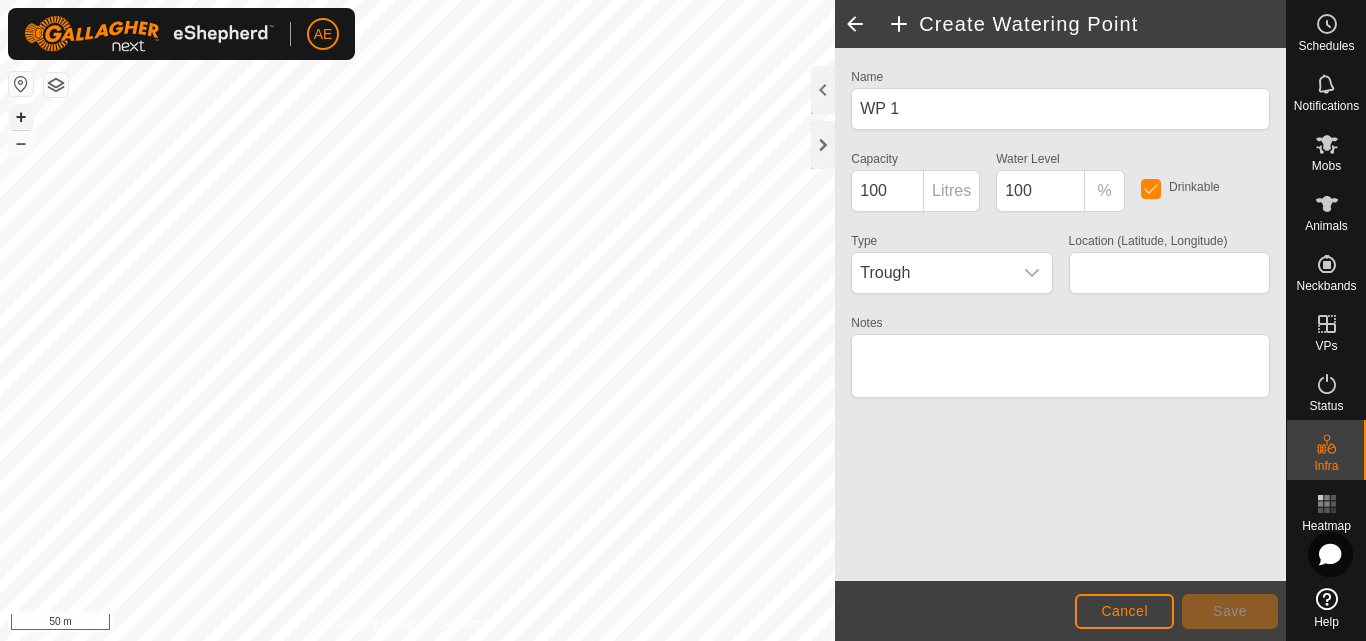 click on "+" at bounding box center [21, 117] 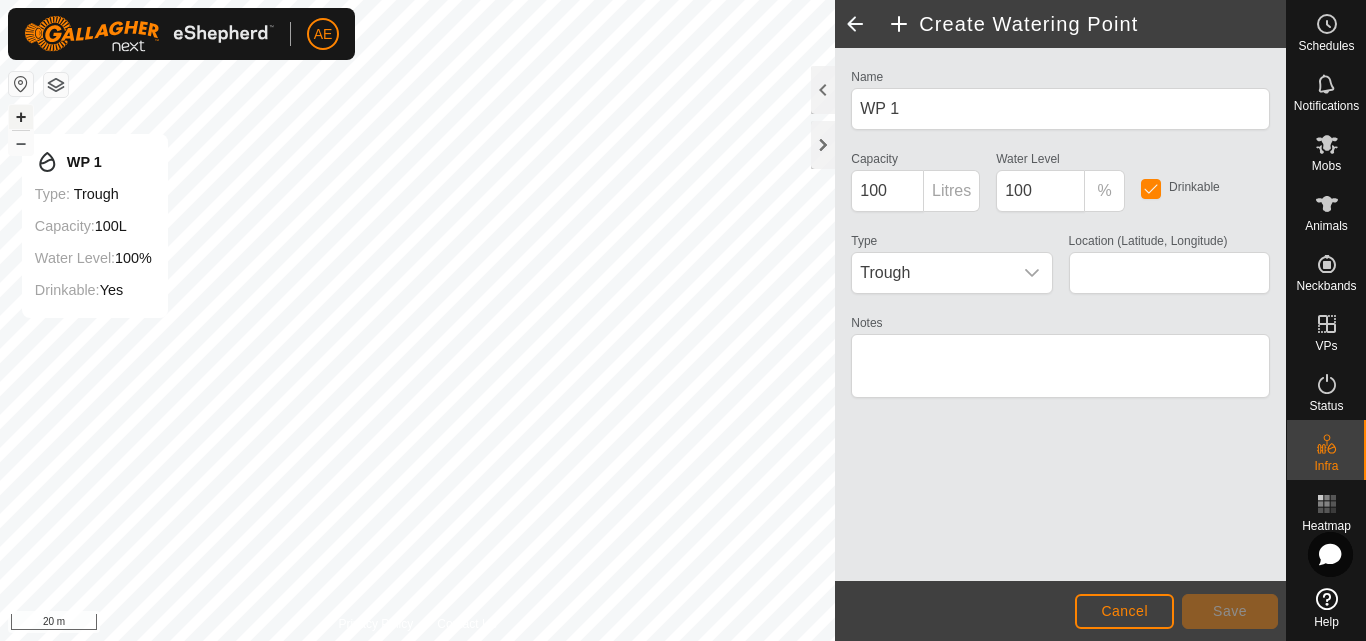click on "+" at bounding box center [21, 117] 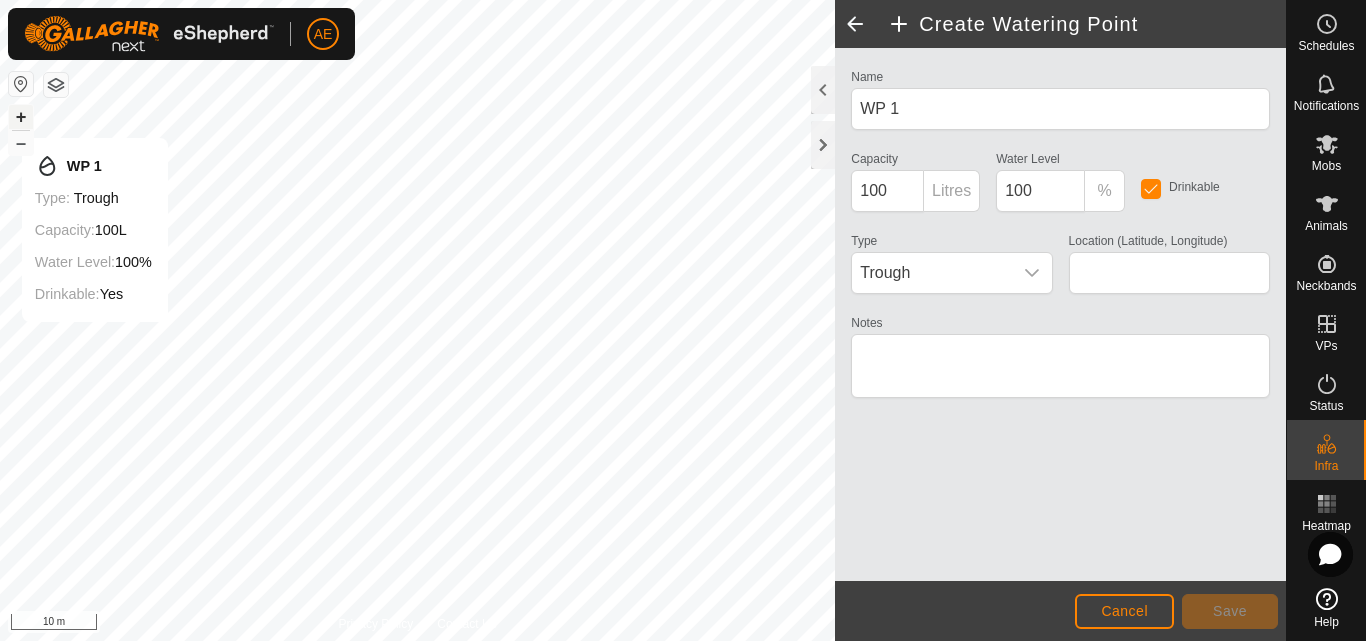 click on "+" at bounding box center [21, 117] 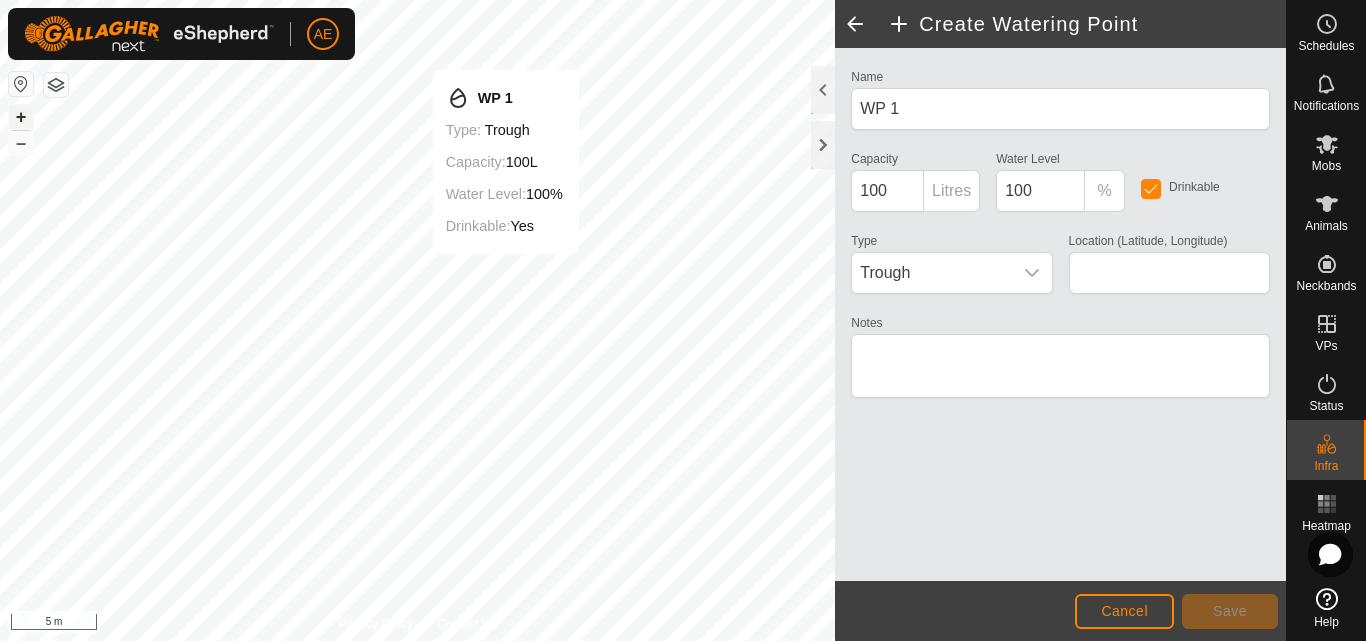 type on "-43.625203, 171.474112" 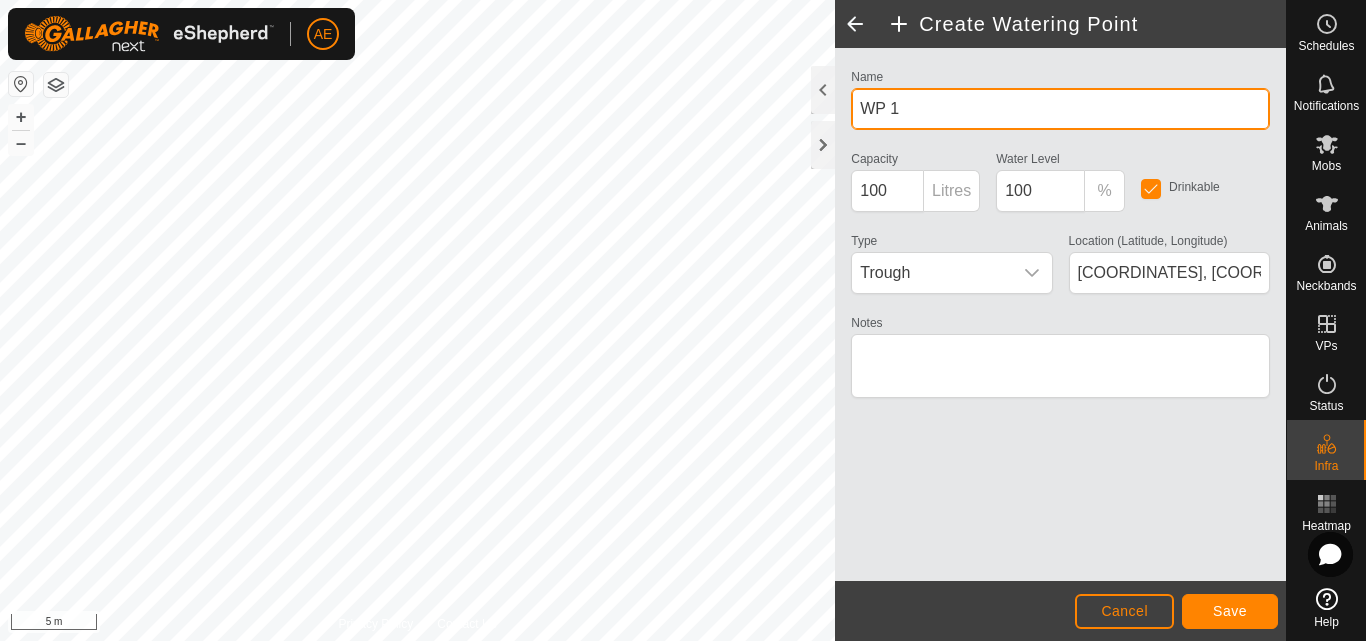 click on "WP 1" at bounding box center [1060, 109] 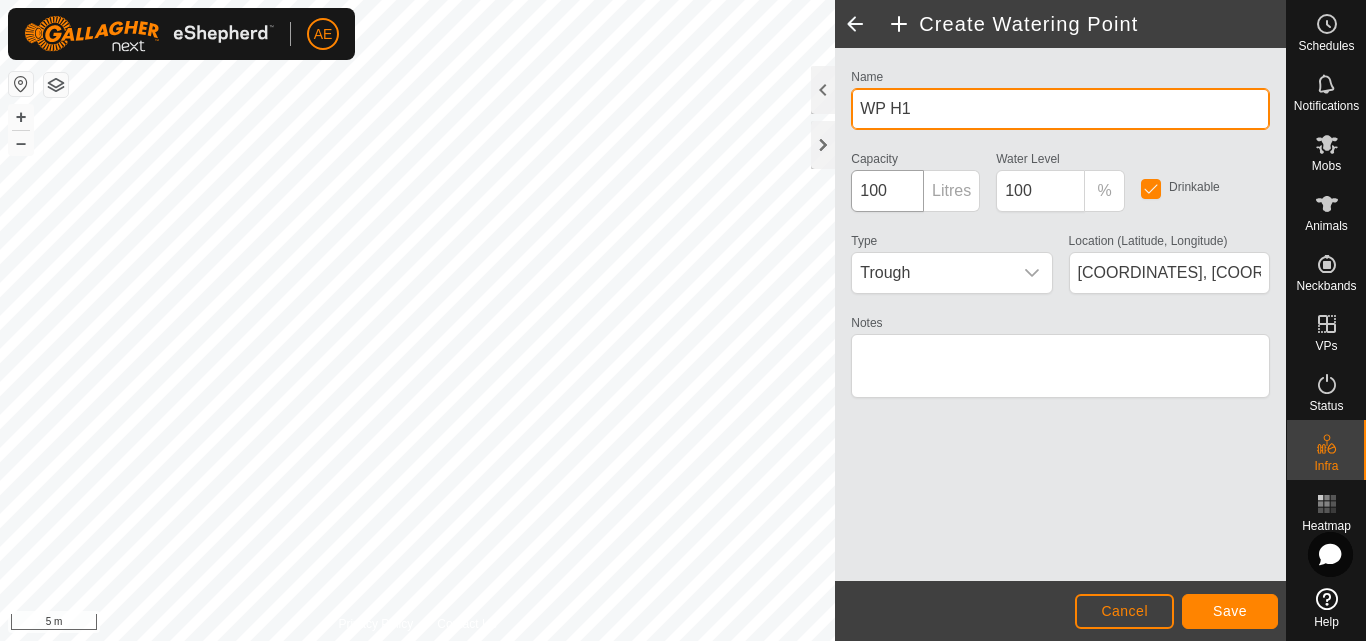 type on "WP H1" 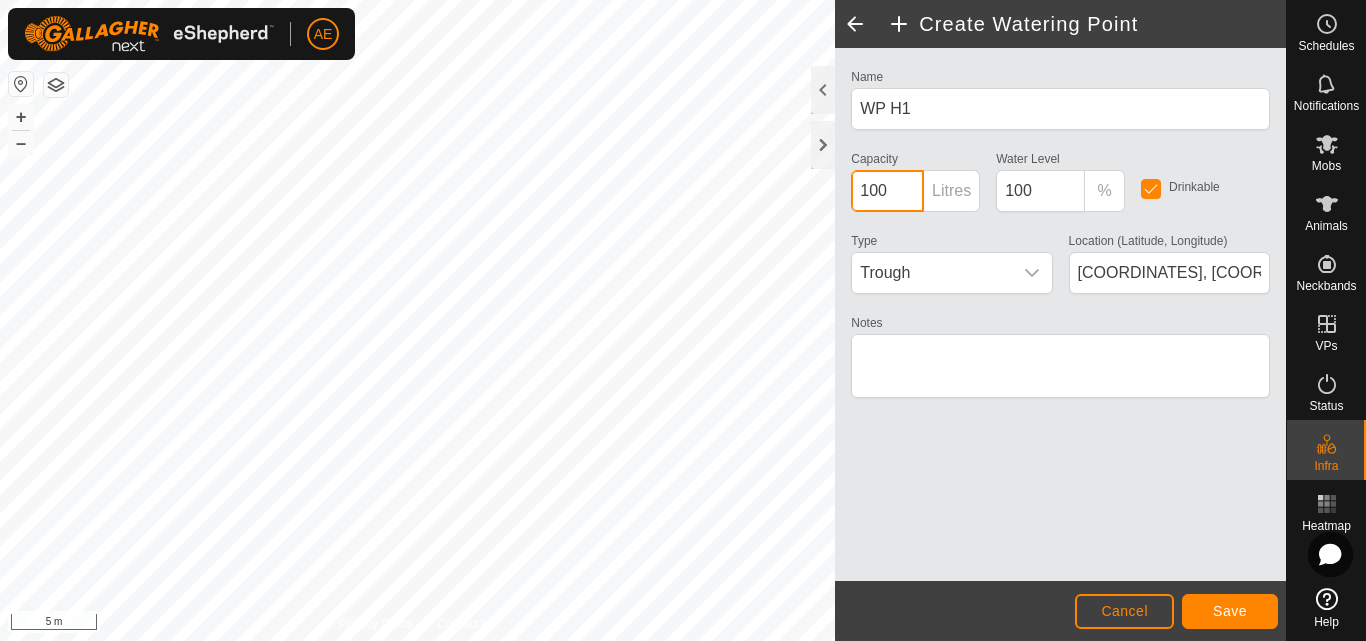 click on "100" at bounding box center (887, 191) 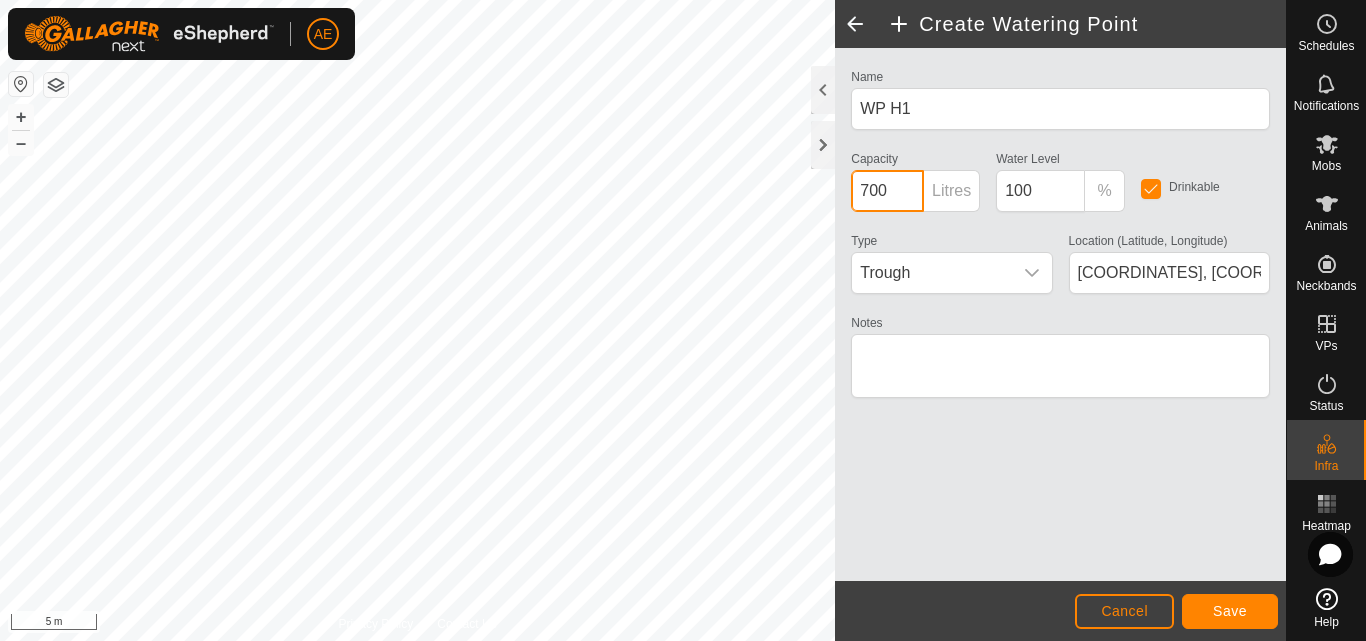 type on "700" 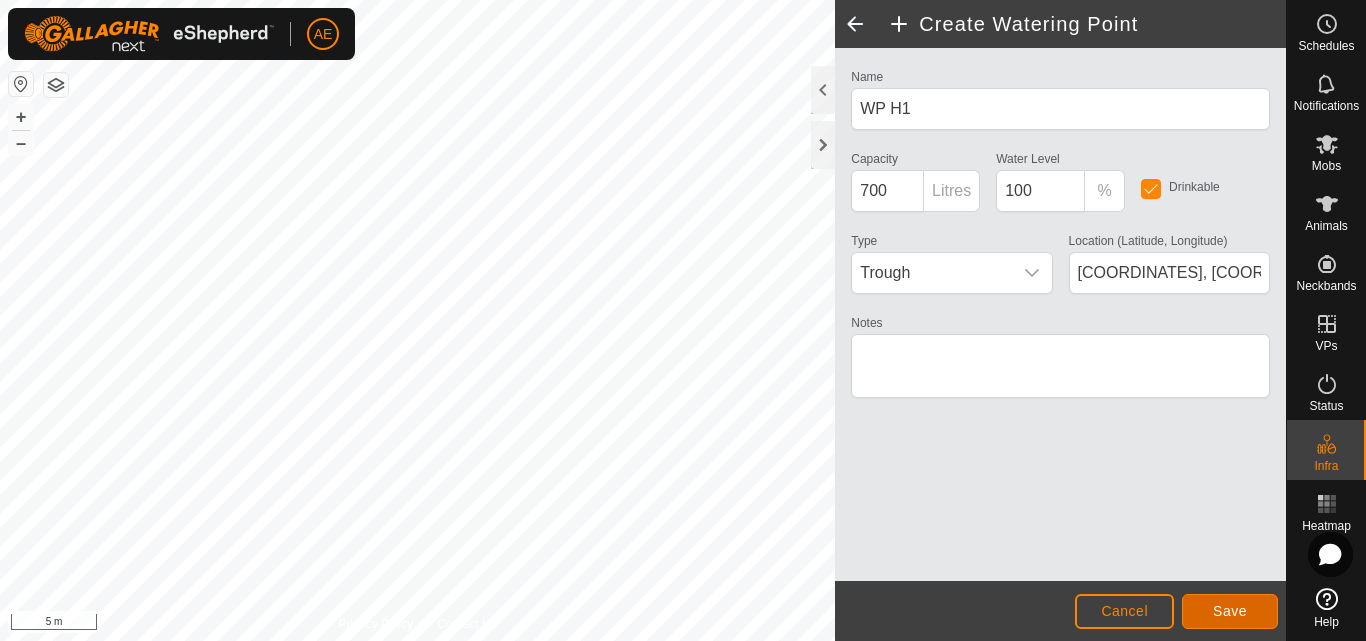 click on "Save" 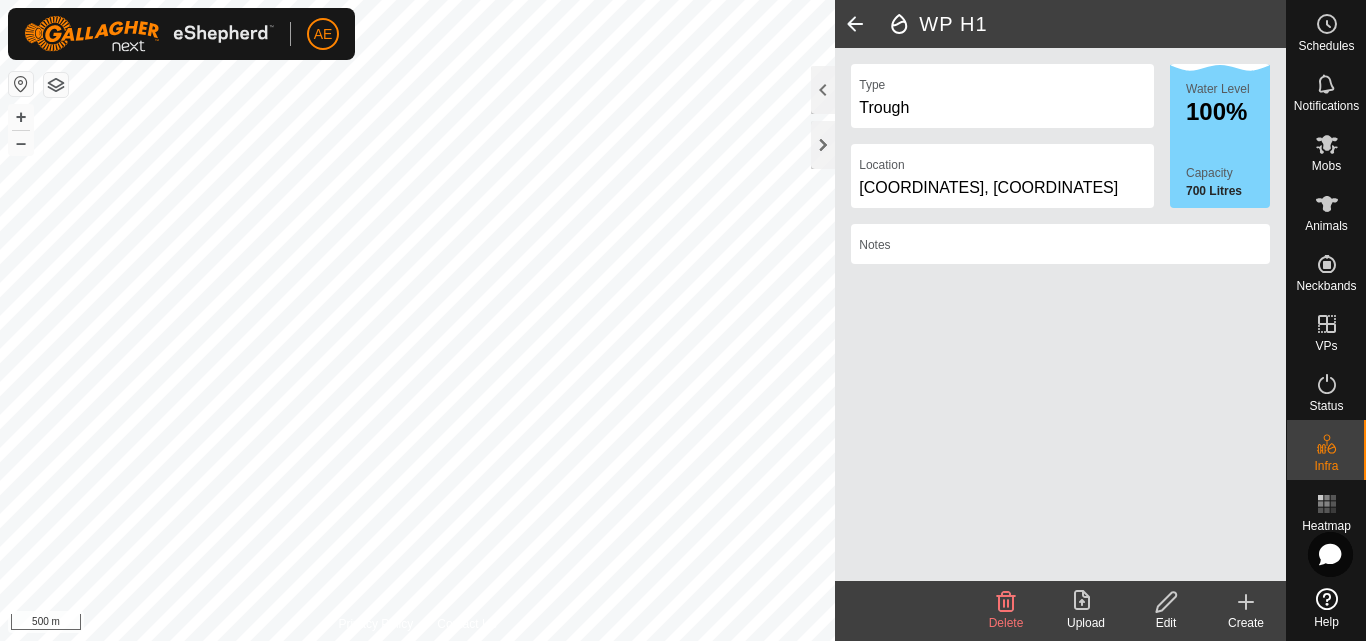 click 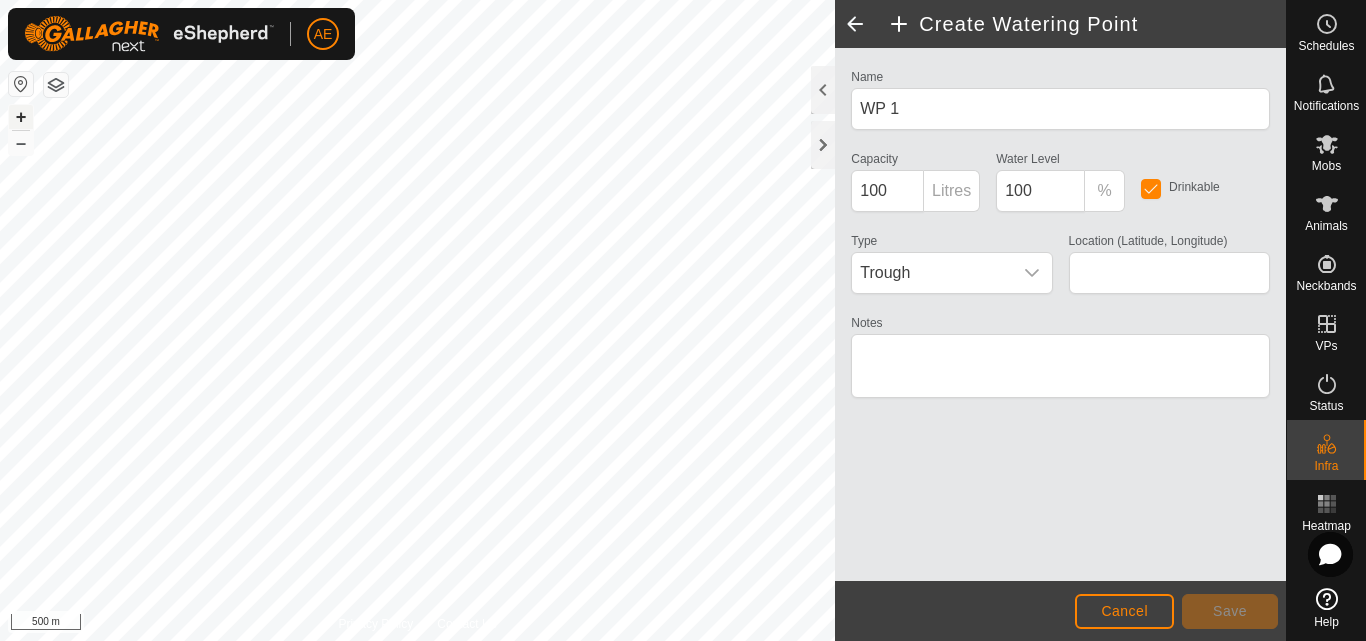 click on "+" at bounding box center [21, 117] 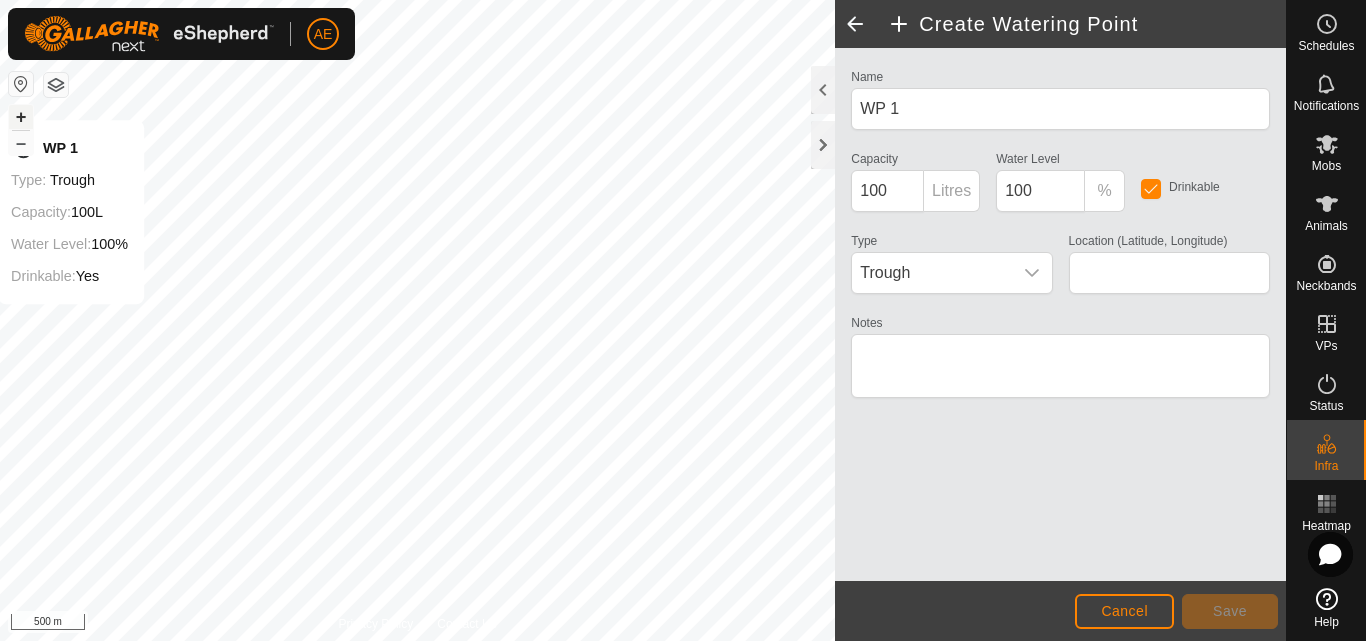 click on "+" at bounding box center [21, 117] 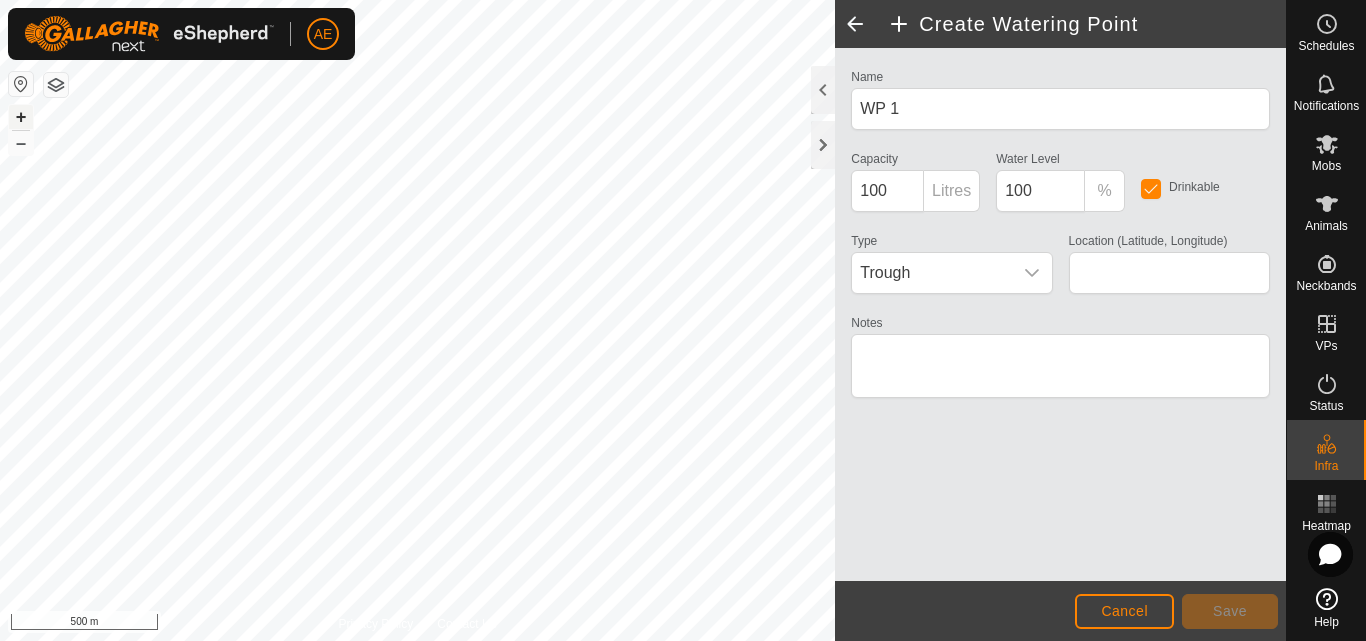 click on "+" at bounding box center [21, 117] 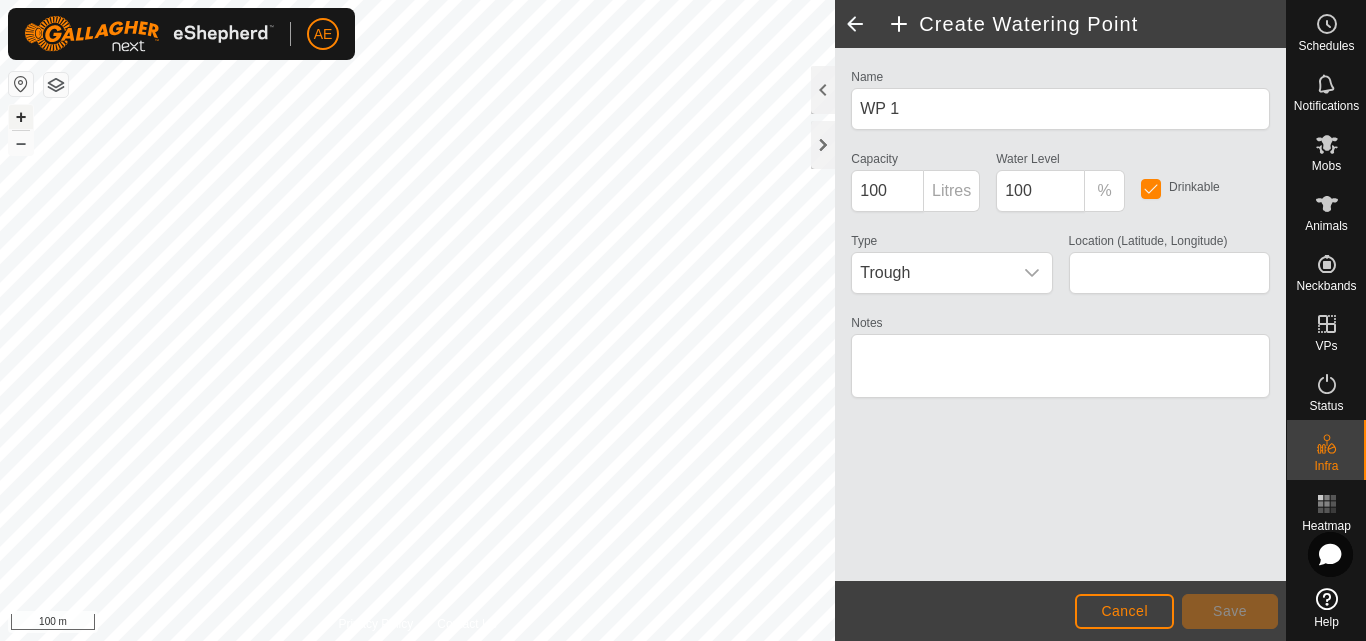 click on "+" at bounding box center (21, 117) 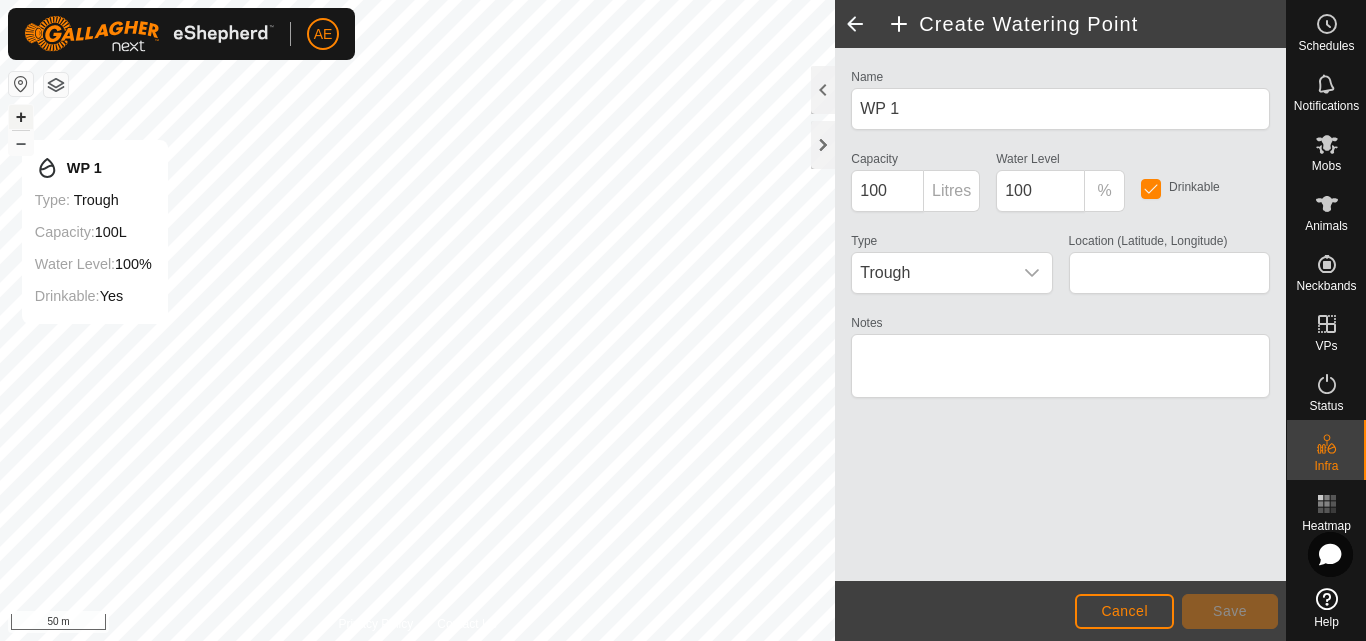 click on "+" at bounding box center [21, 117] 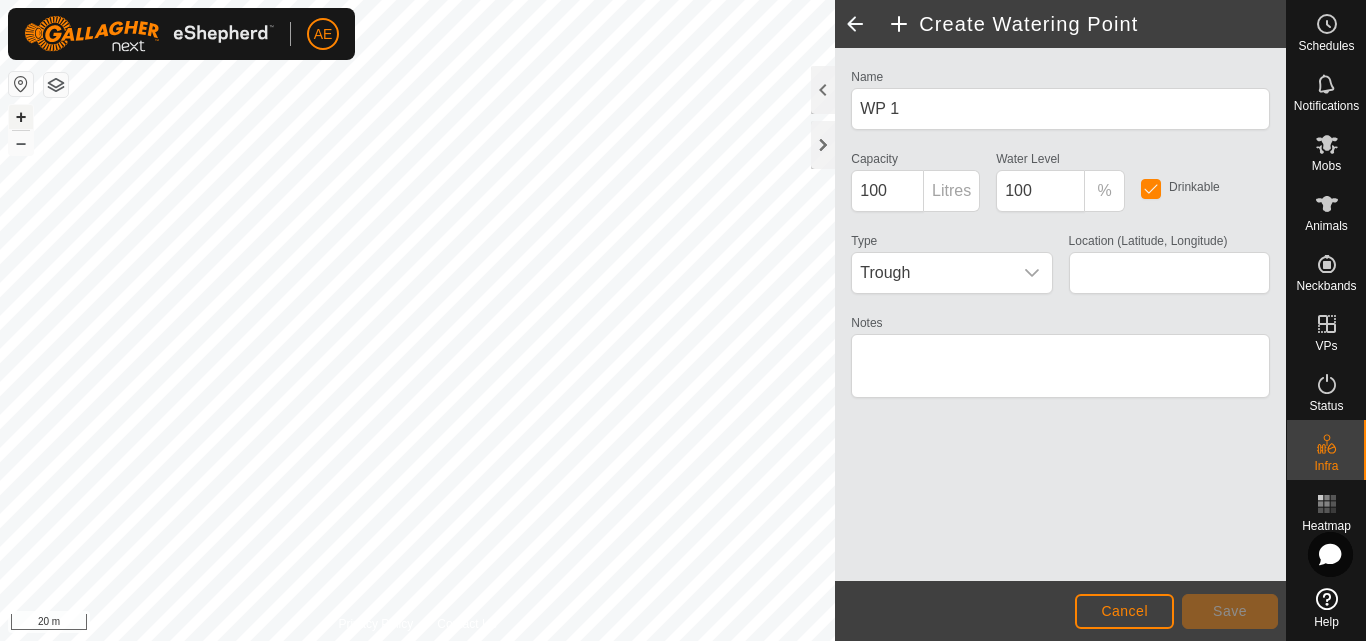 click on "+" at bounding box center (21, 117) 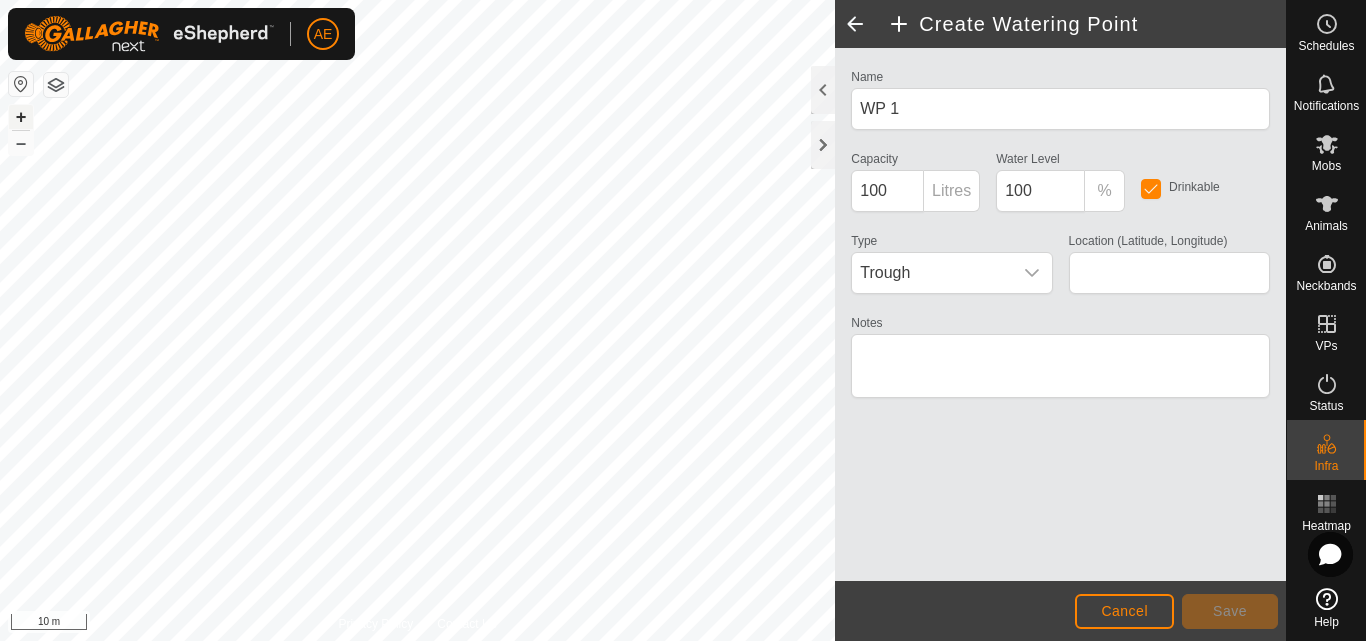 click on "+" at bounding box center [21, 117] 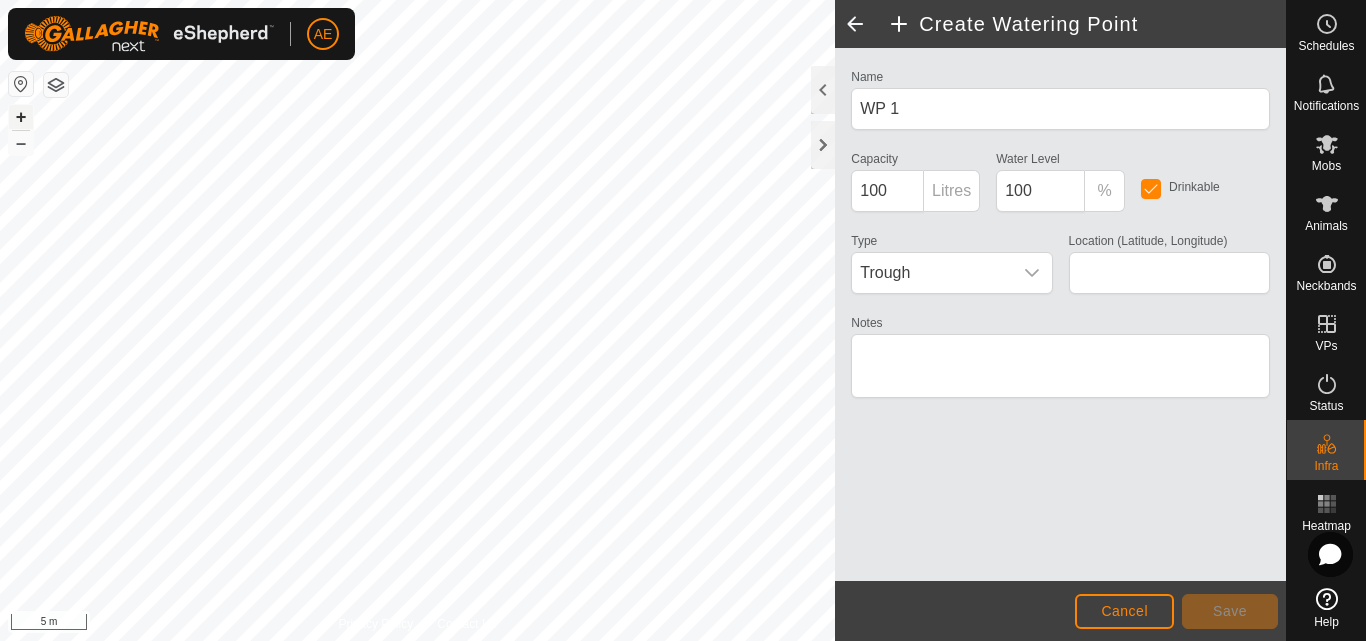 click on "+" at bounding box center [21, 117] 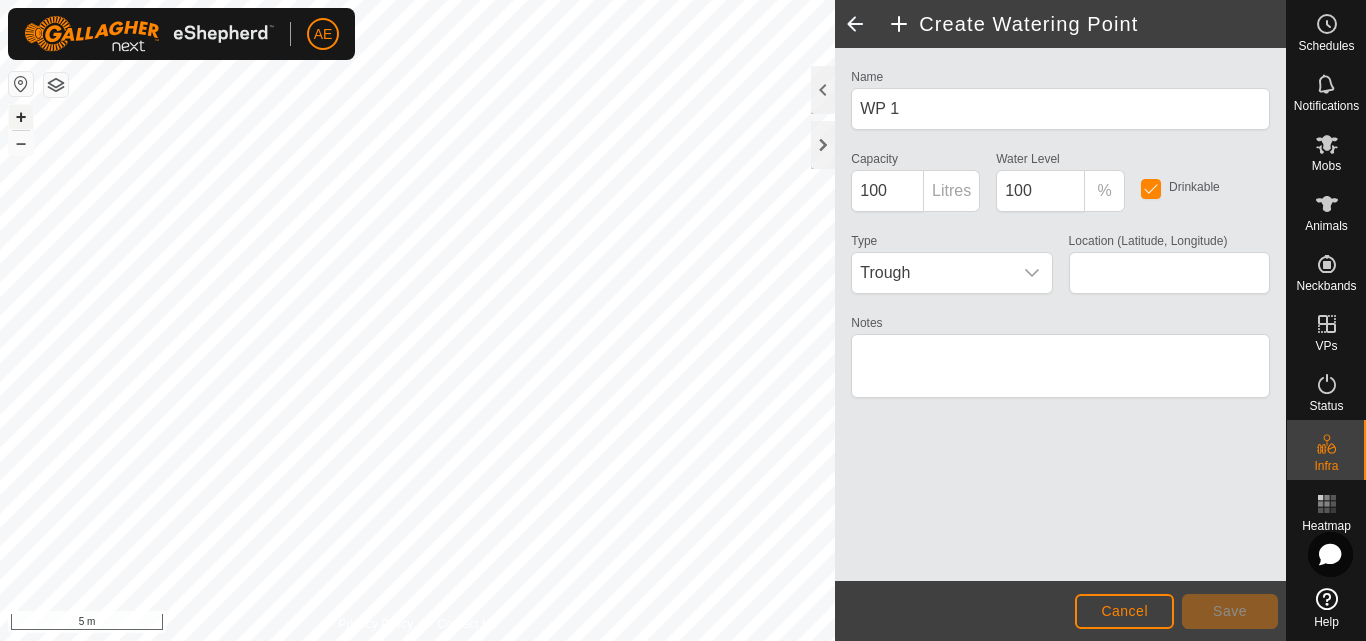 type on "-43.629593, 171.470504" 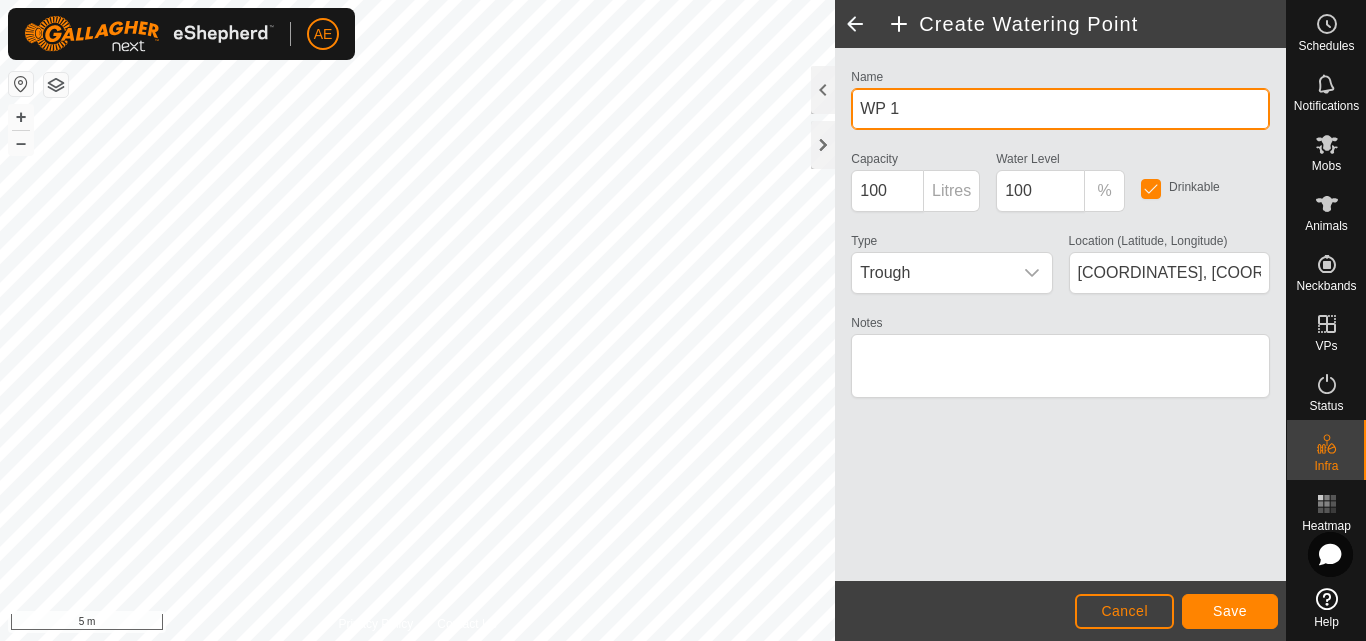 click on "WP 1" at bounding box center (1060, 109) 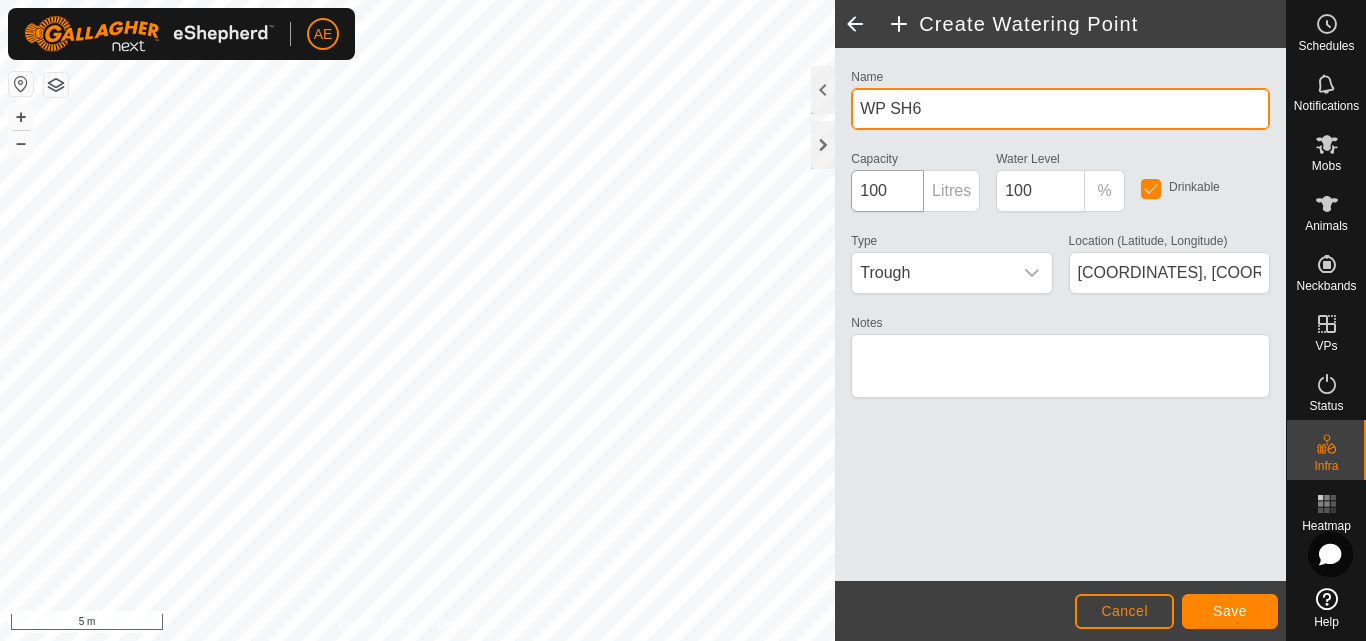 type on "WP SH6" 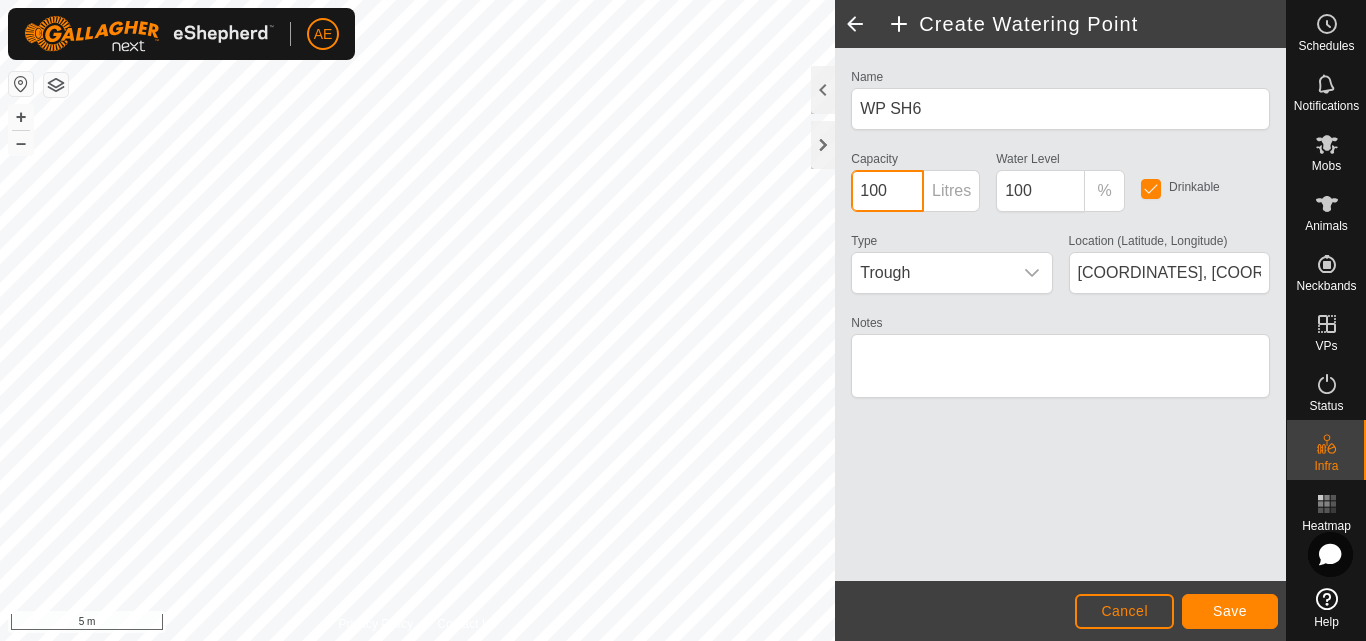 click on "100" at bounding box center (887, 191) 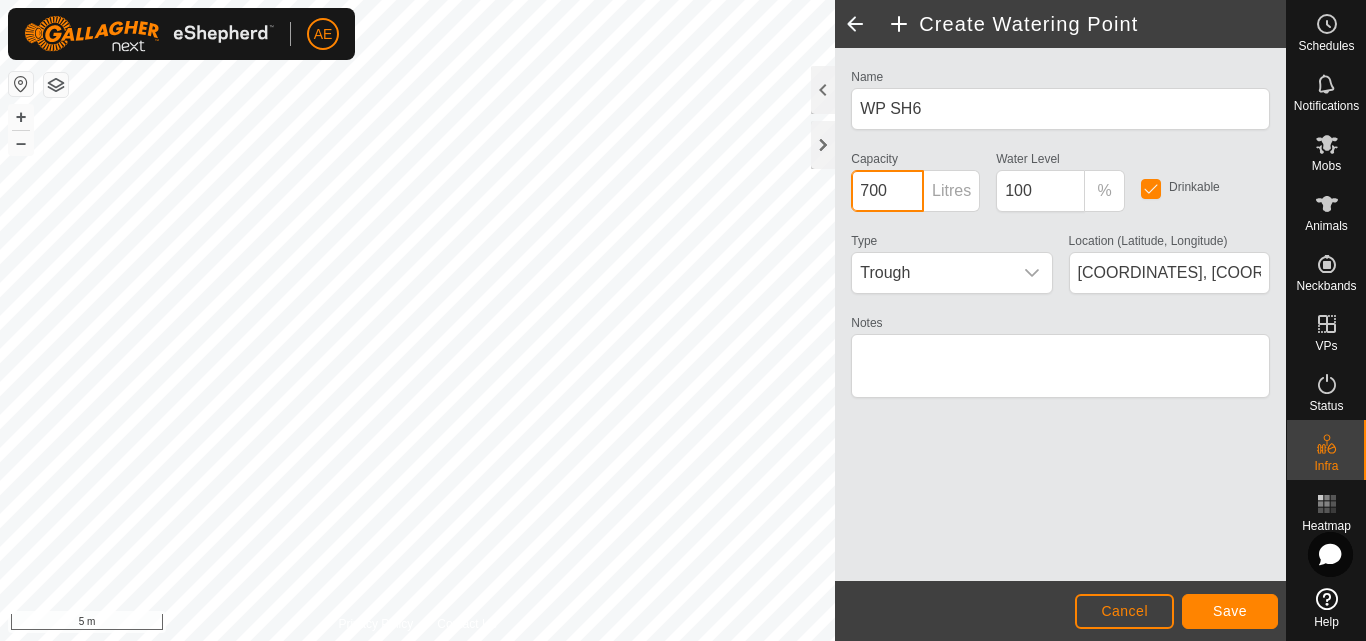 type on "700" 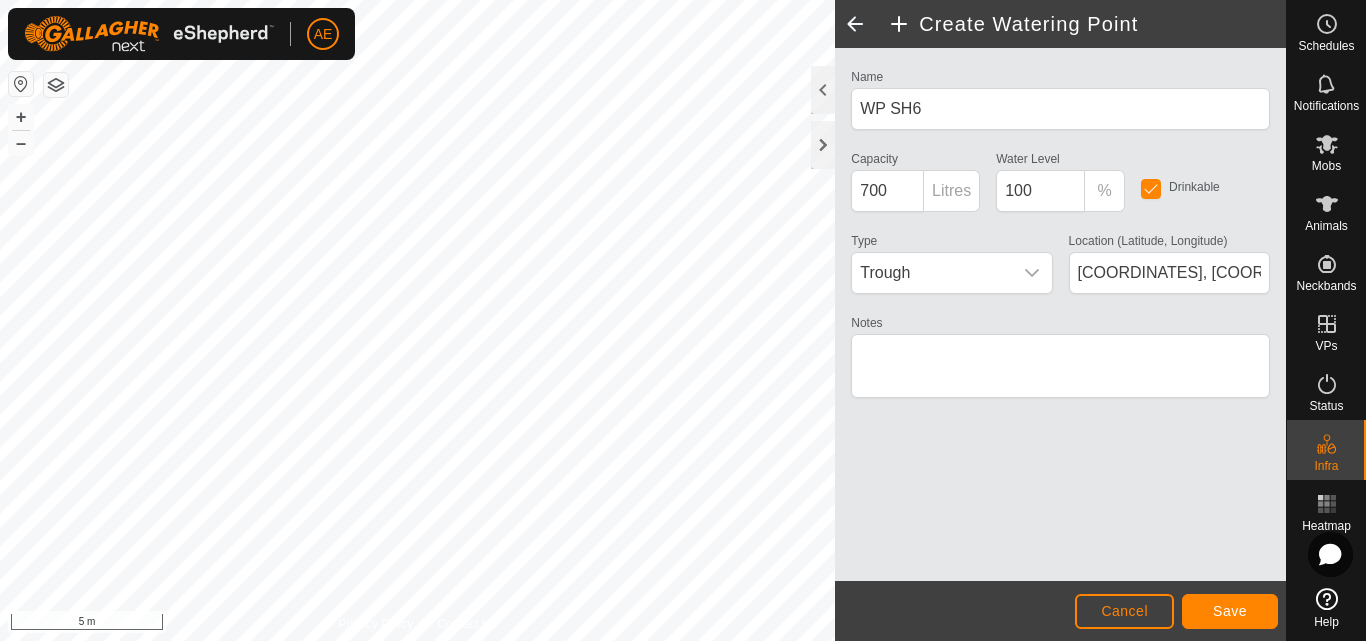 click on "Cancel Save" 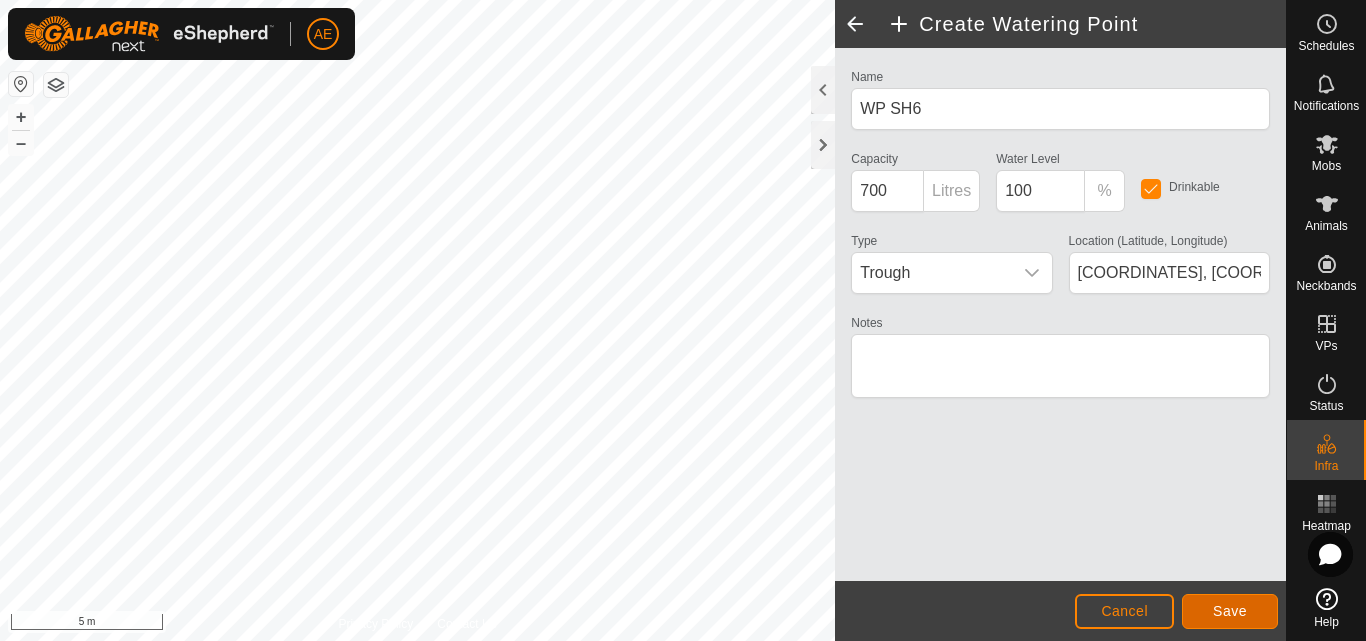 click on "Save" 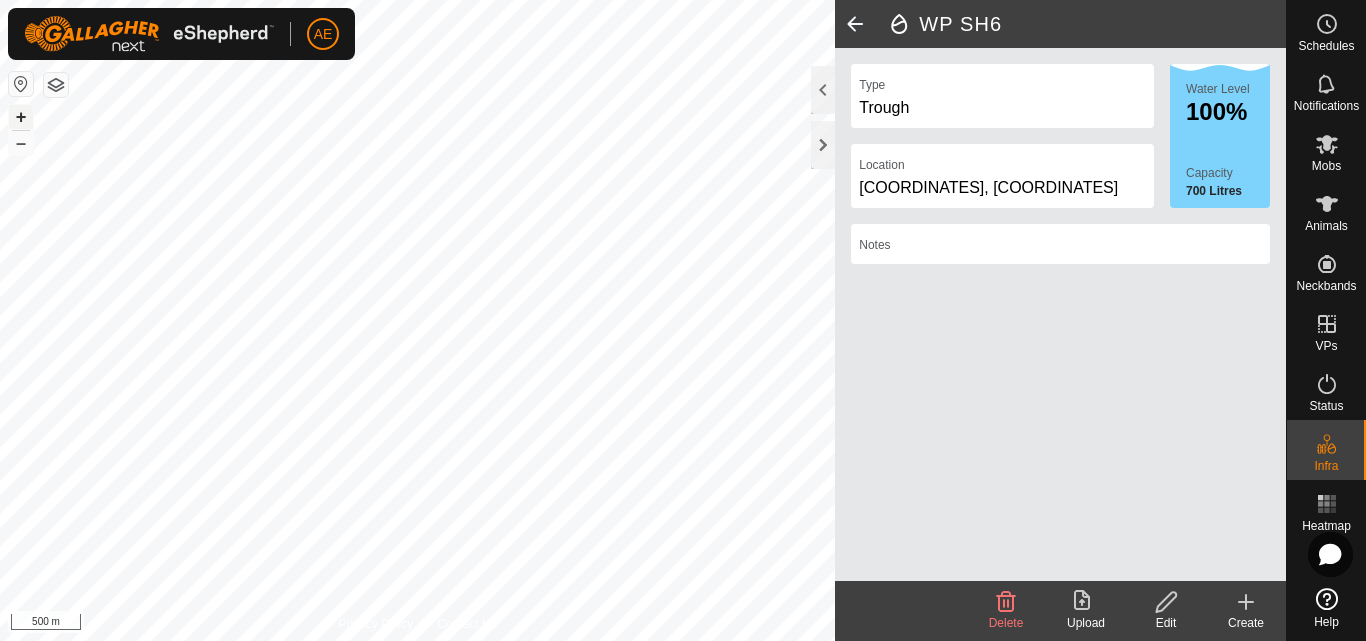 click on "+" at bounding box center (21, 117) 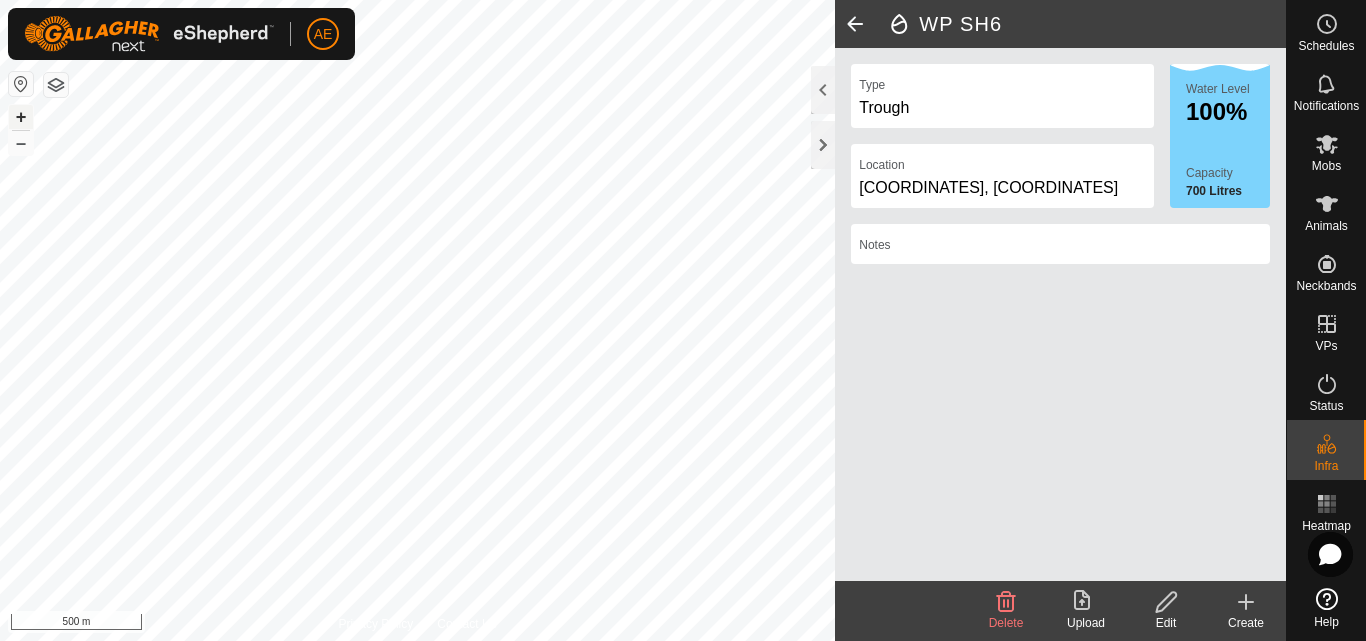 click on "+" at bounding box center (21, 117) 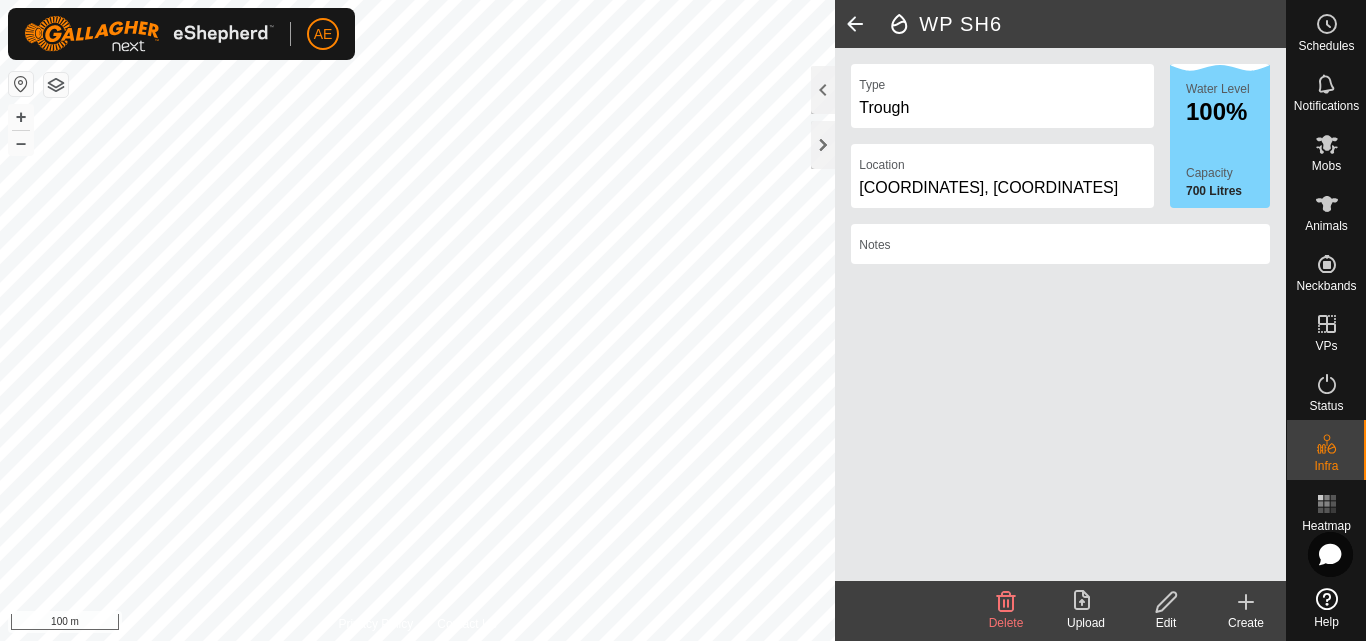 click 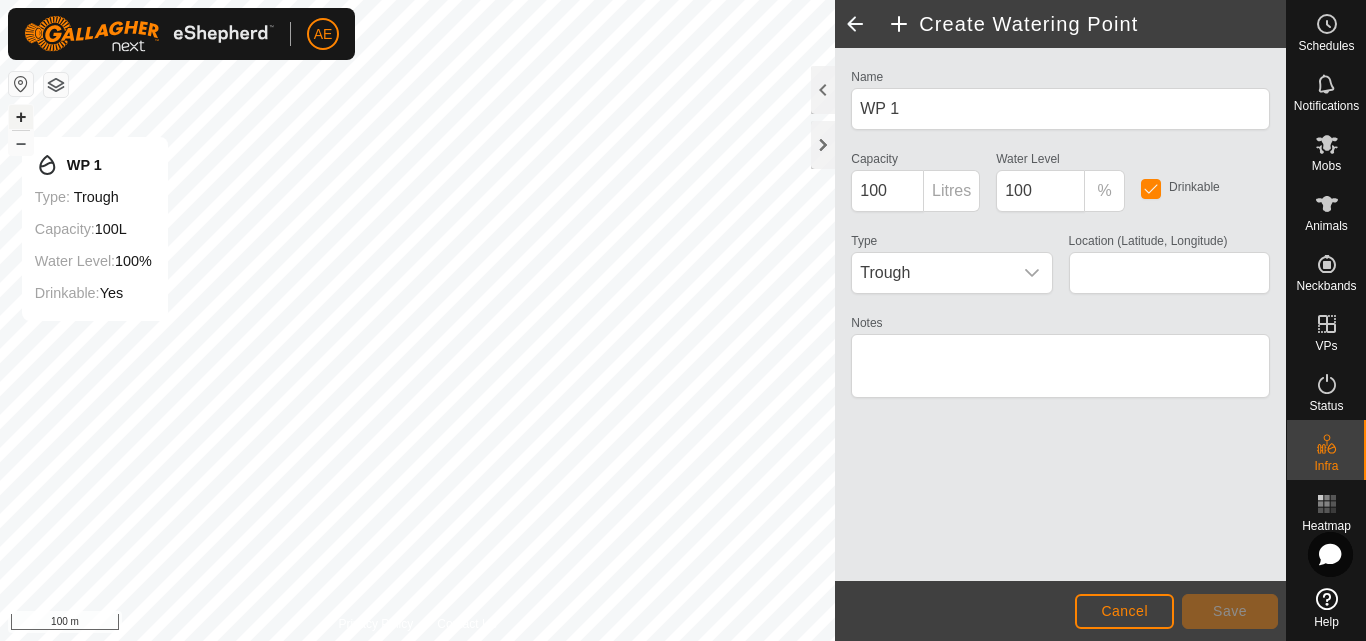 click on "+" at bounding box center [21, 117] 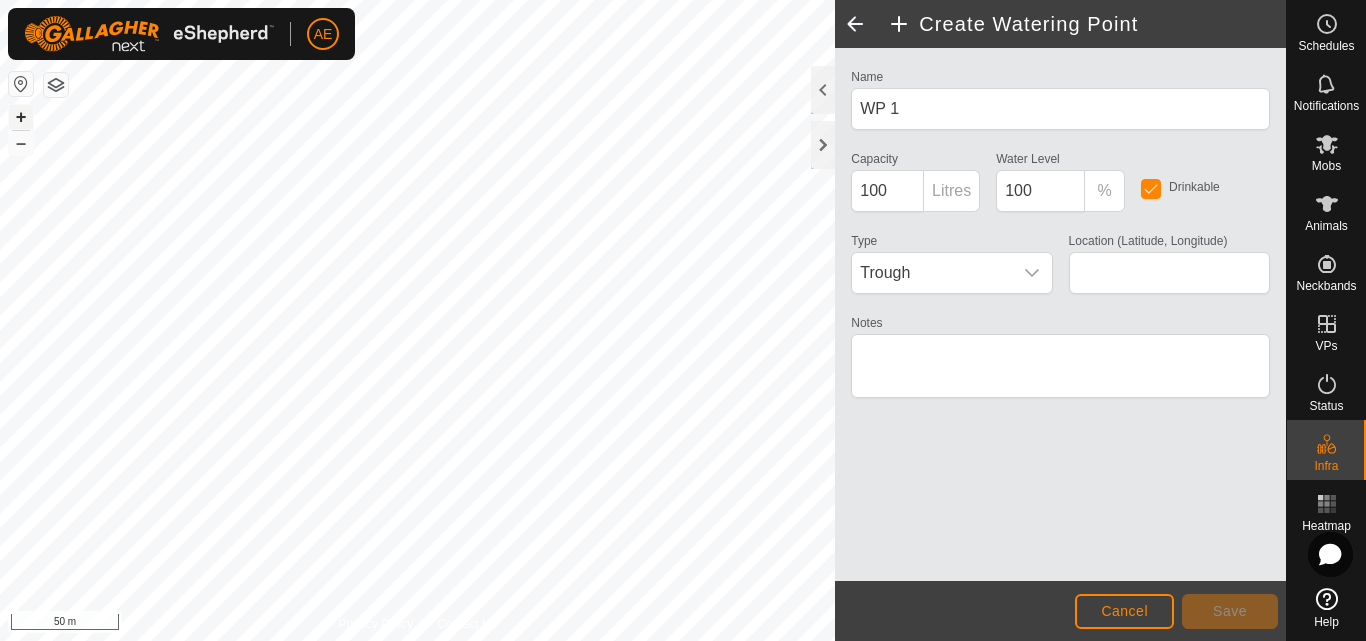 click on "+" at bounding box center (21, 117) 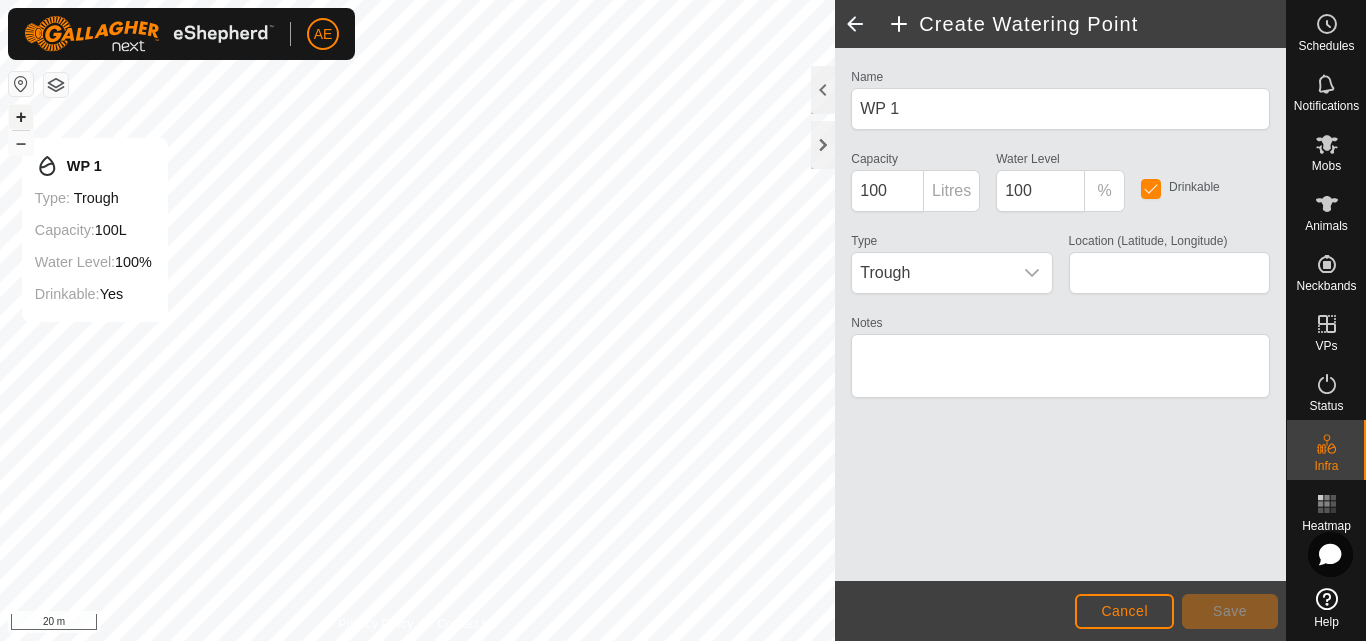 click on "+" at bounding box center (21, 117) 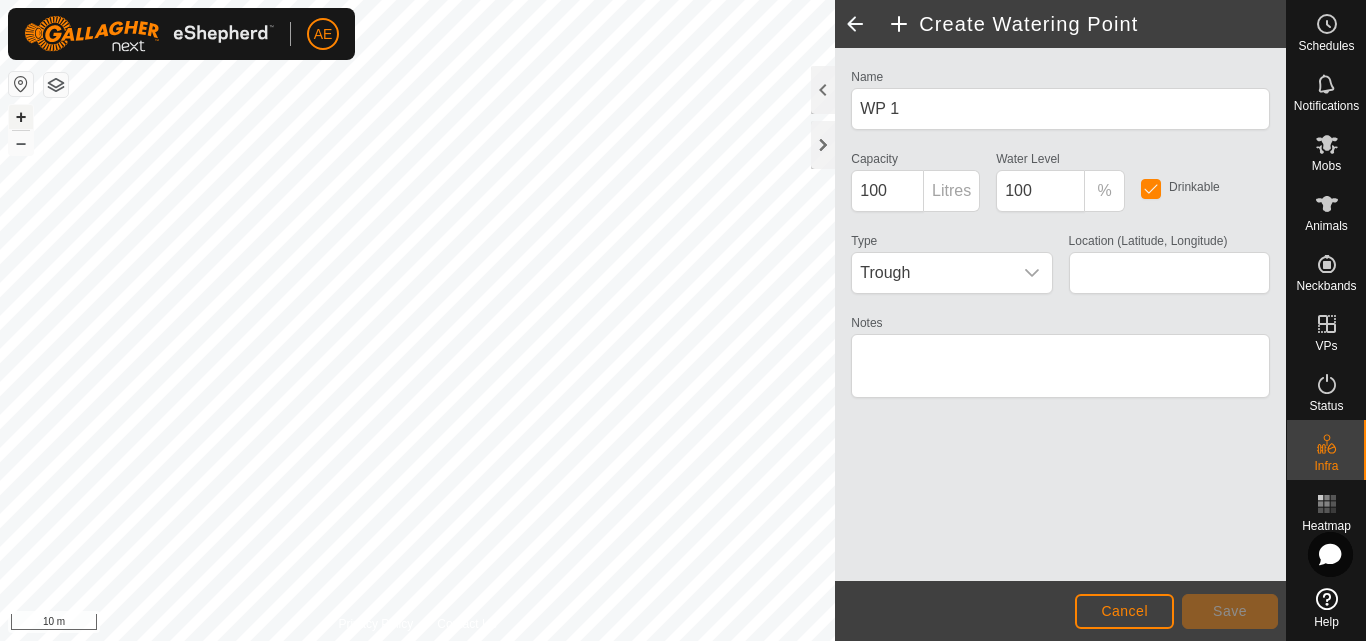 click on "+" at bounding box center [21, 117] 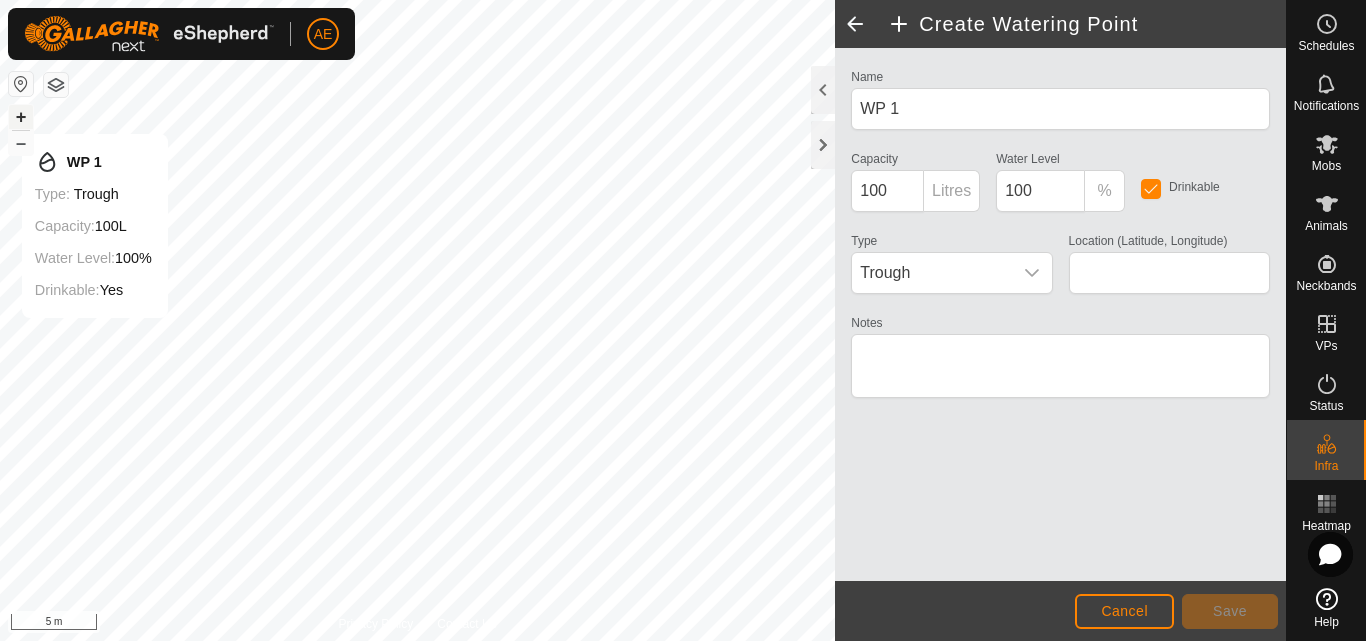 click on "+" at bounding box center (21, 117) 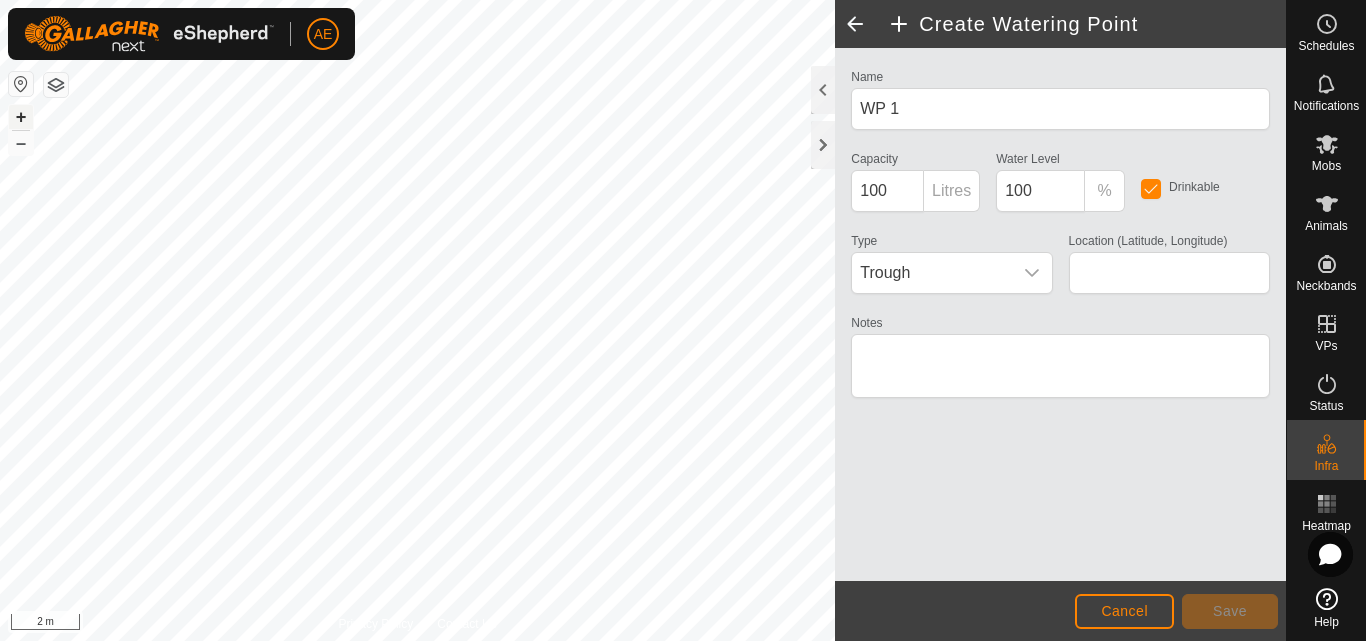 click on "+" at bounding box center (21, 117) 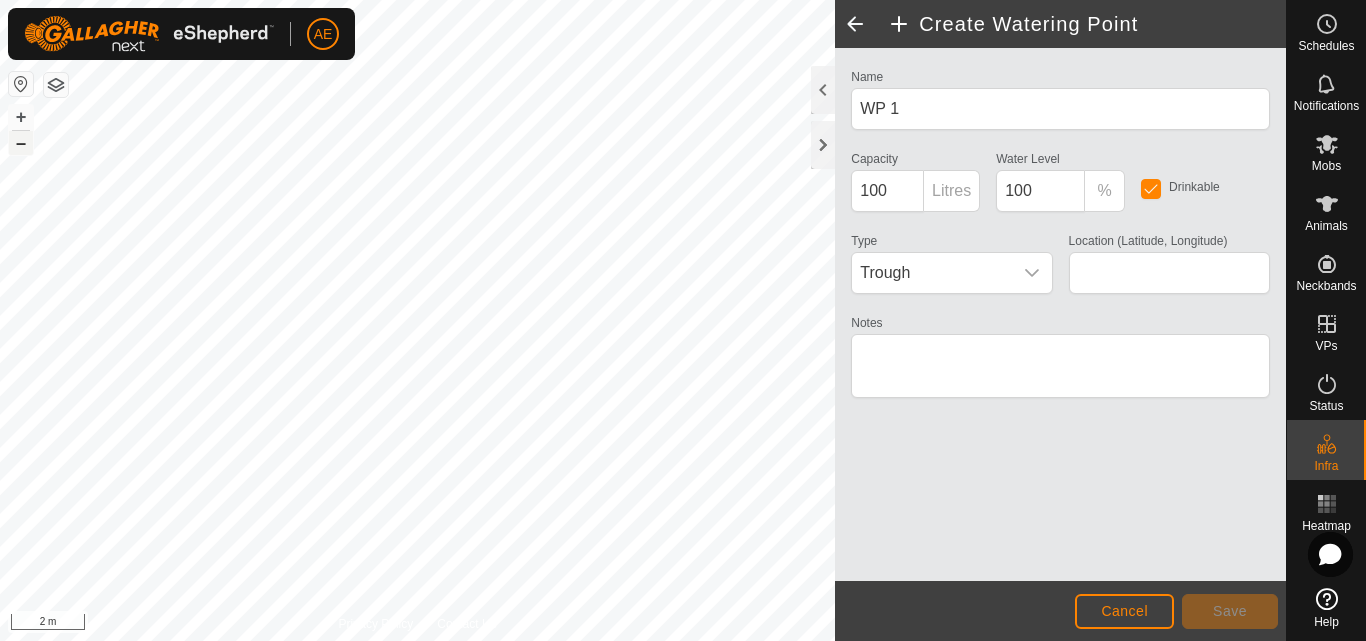 click on "–" at bounding box center [21, 143] 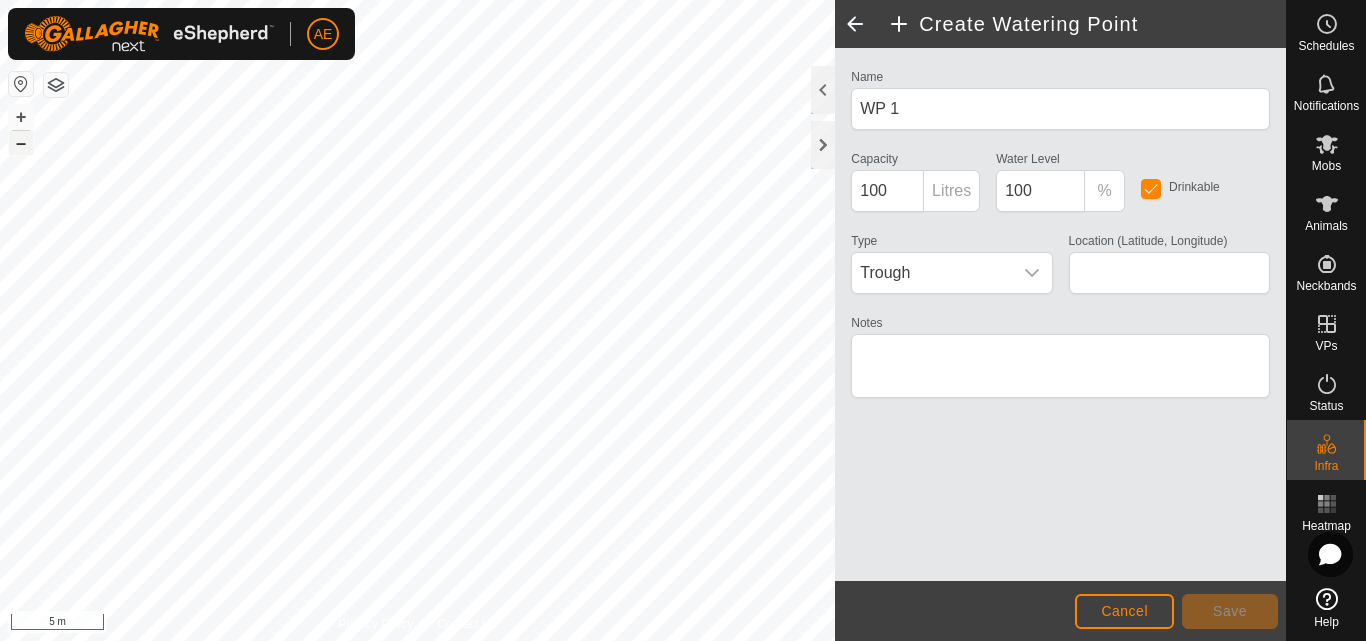 click on "–" at bounding box center [21, 143] 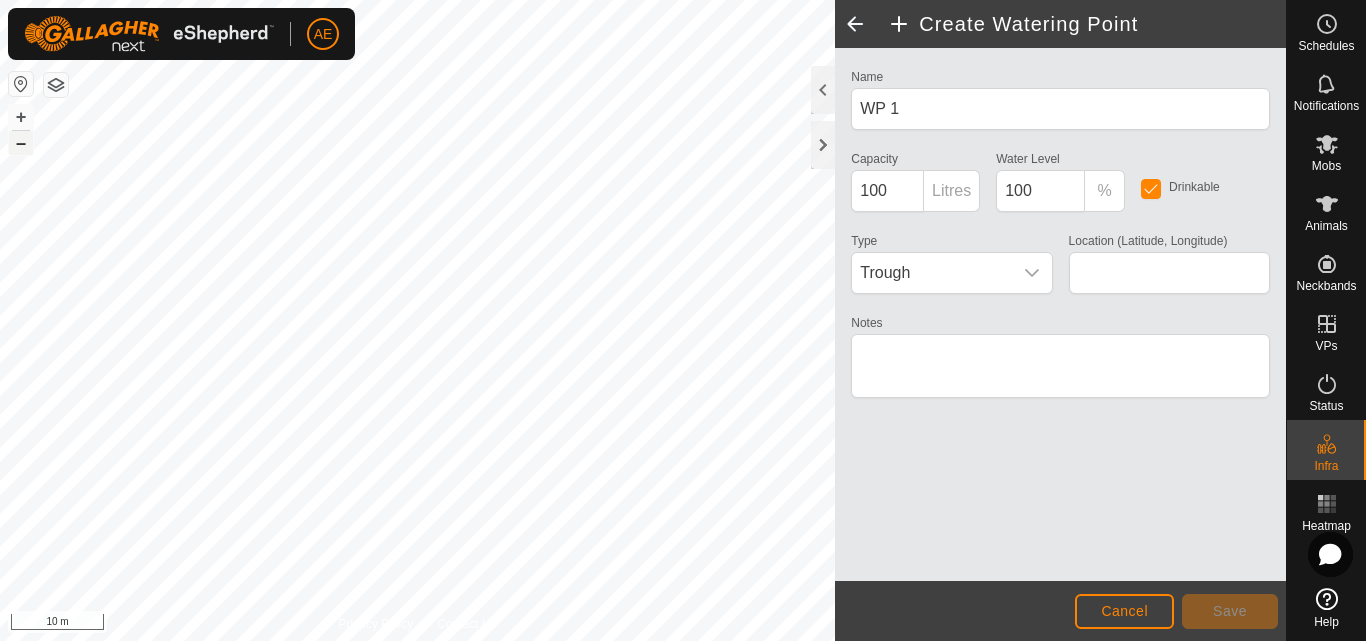click on "–" at bounding box center (21, 143) 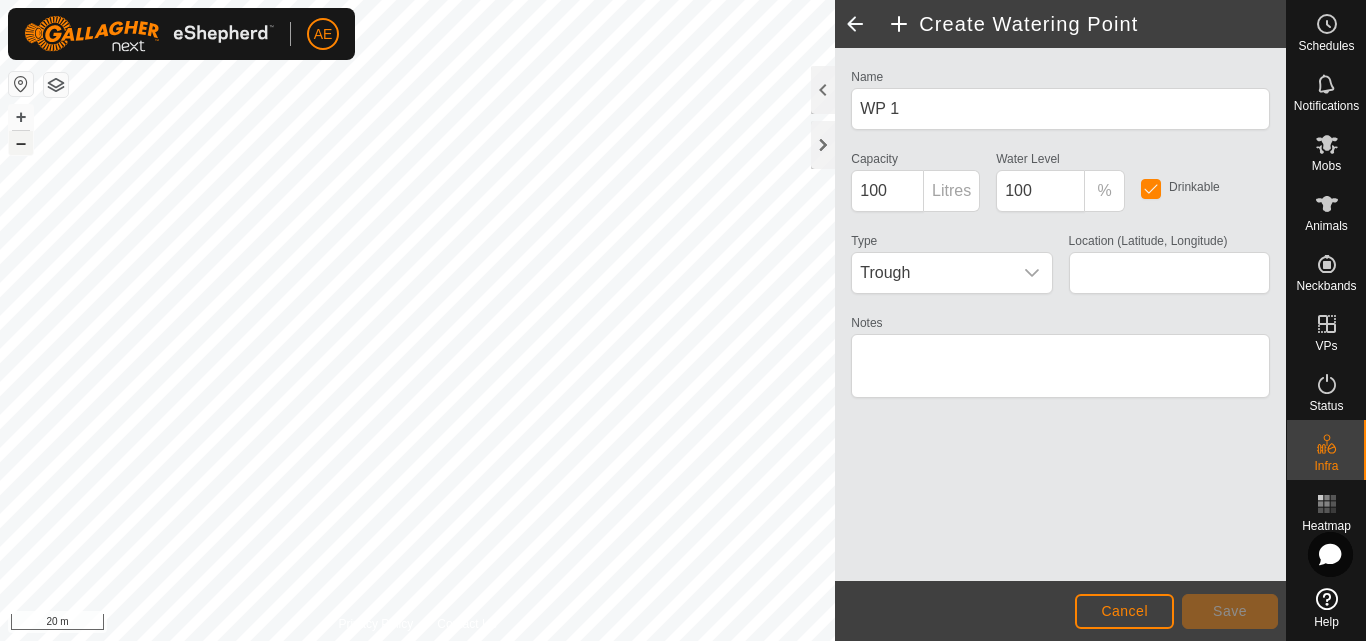 type on "-43.627915, 171.470271" 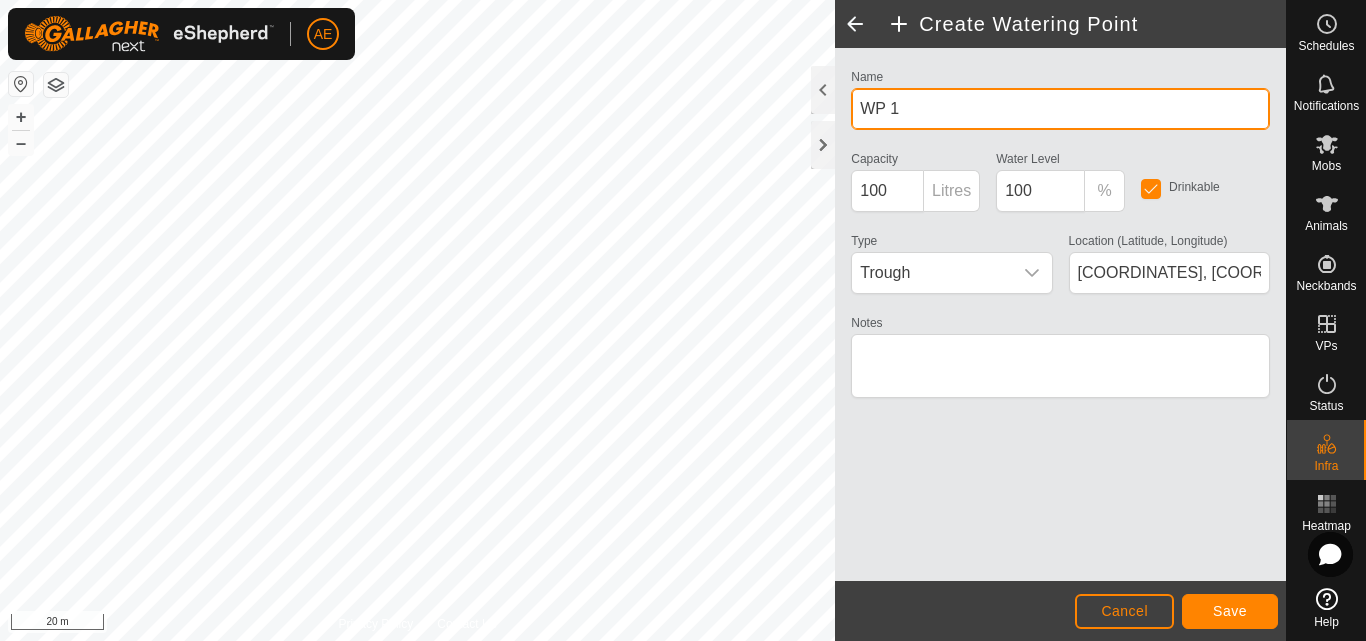 click on "WP 1" at bounding box center (1060, 109) 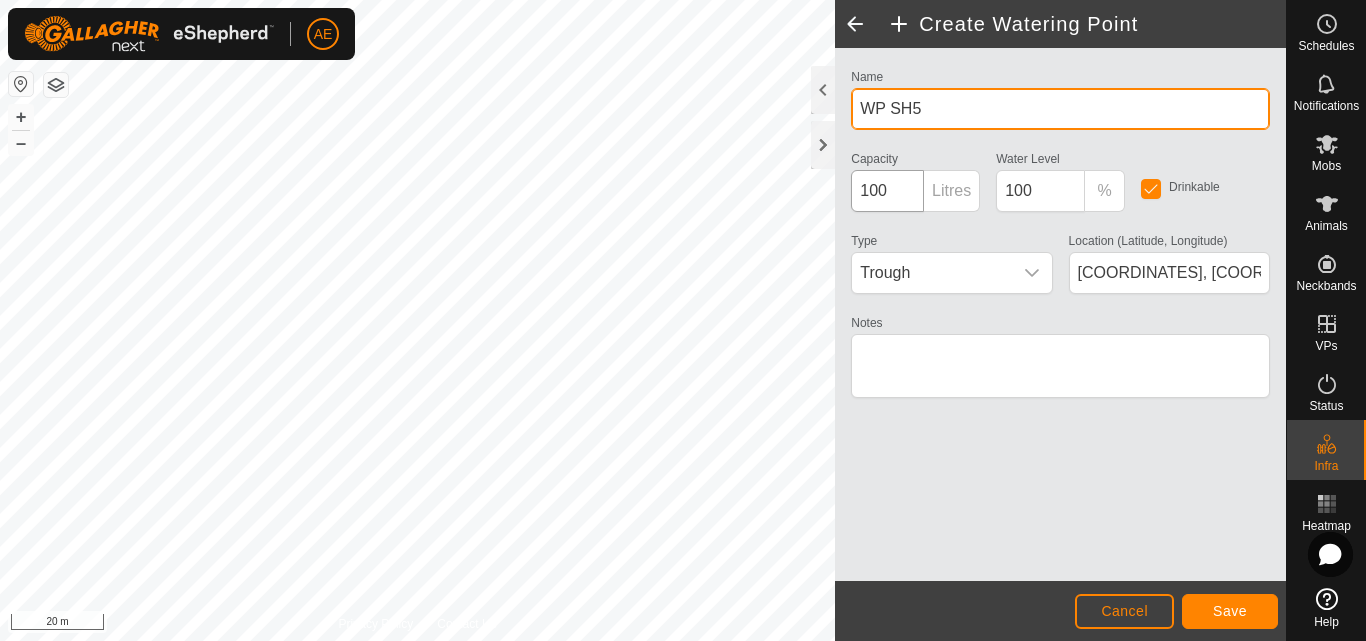 type on "WP SH5" 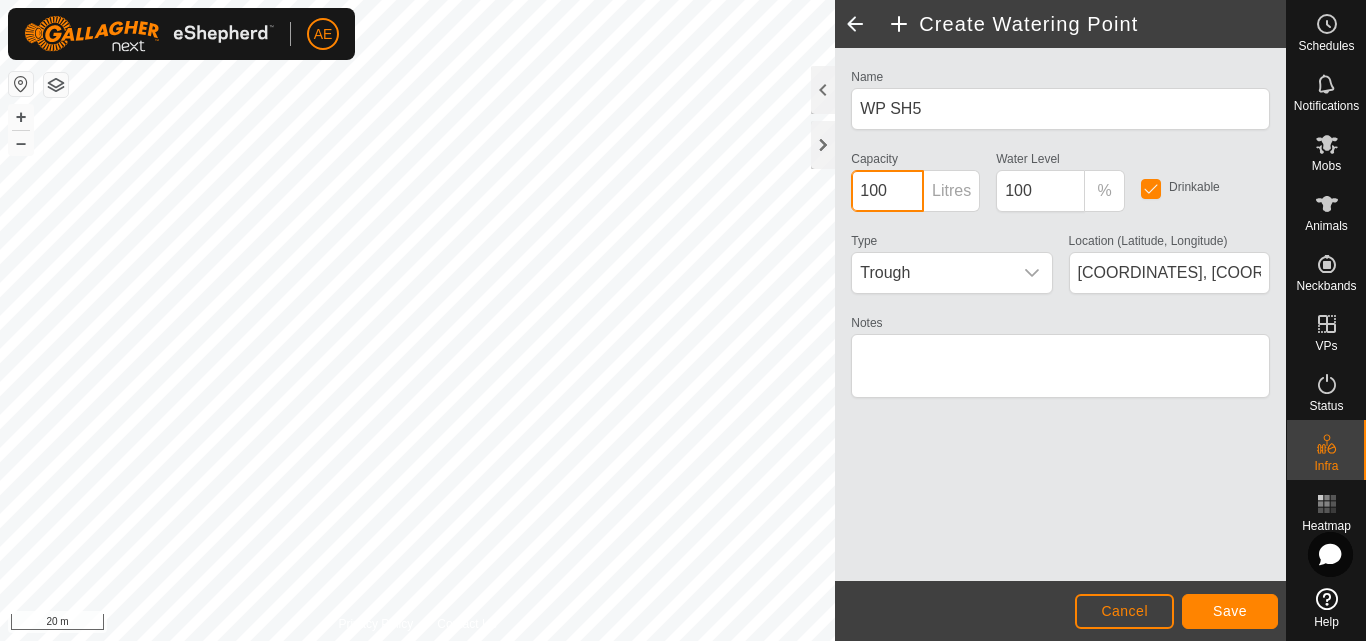 click on "100" at bounding box center (887, 191) 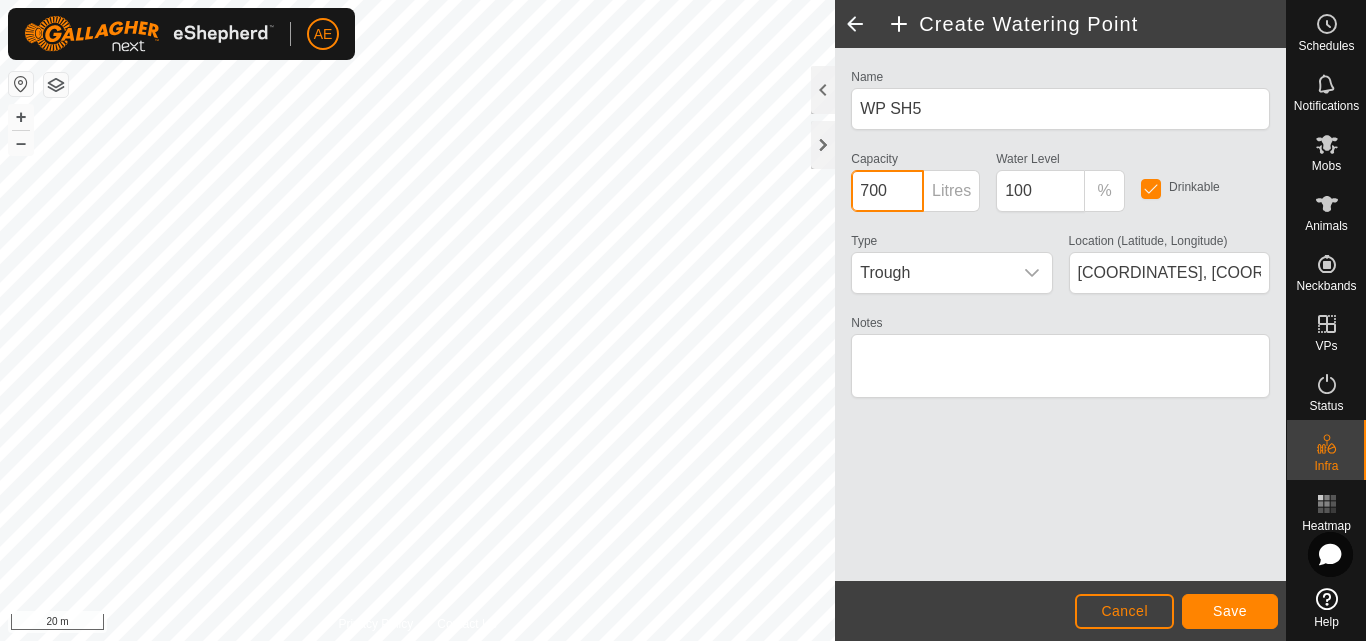 type on "700" 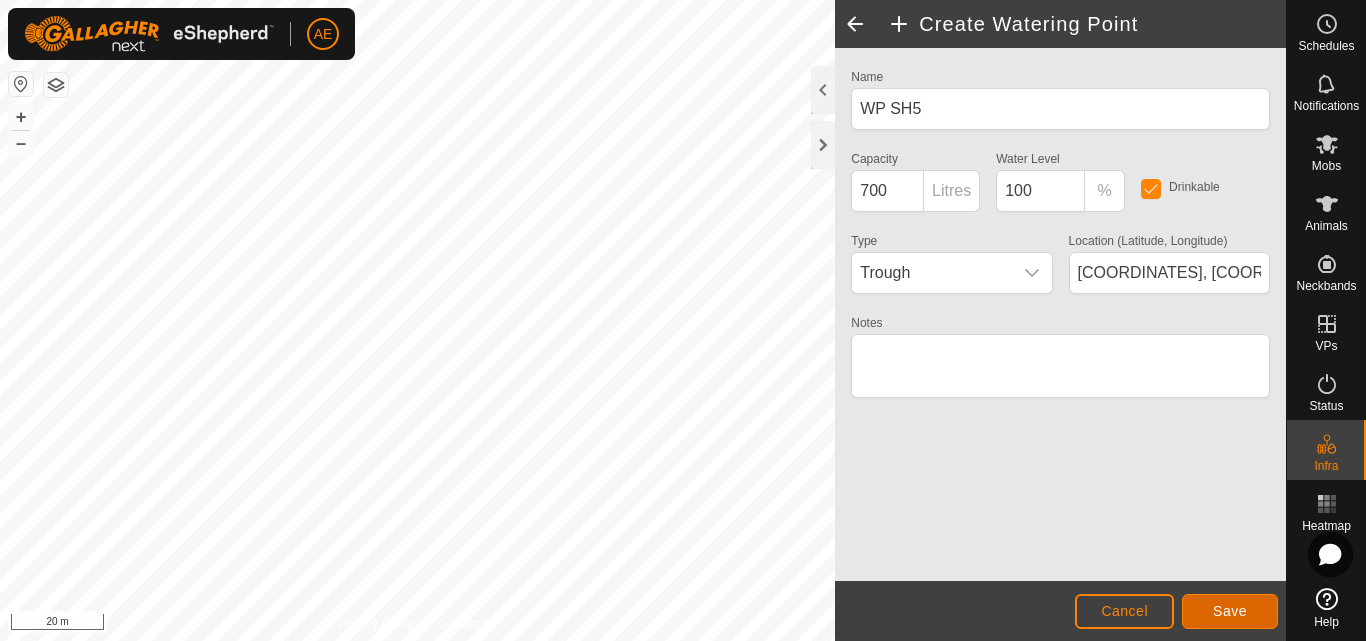 click on "Save" 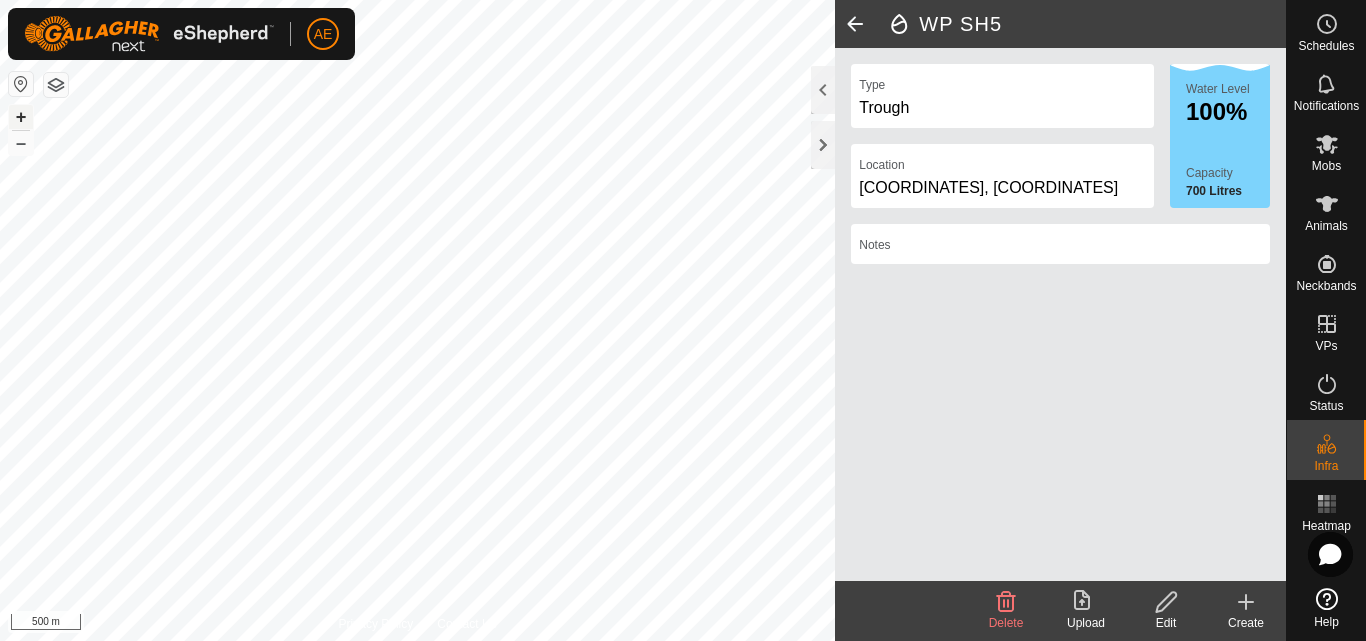 click on "+" at bounding box center (21, 117) 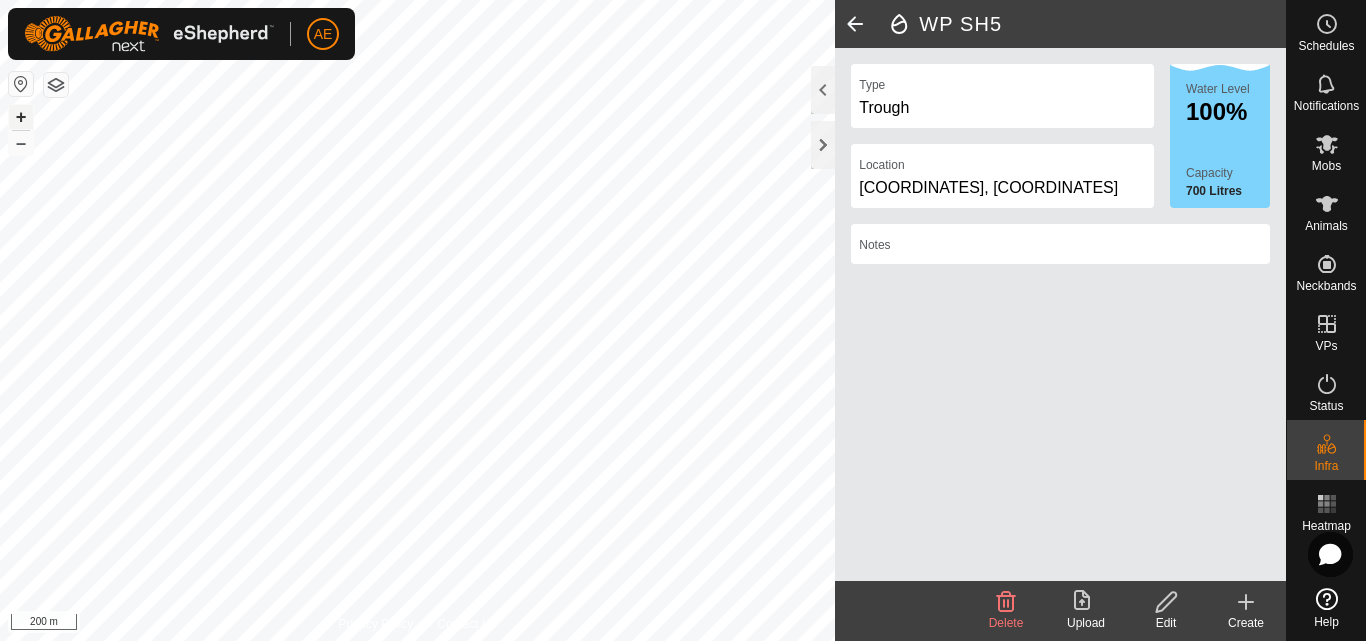click on "+" at bounding box center [21, 117] 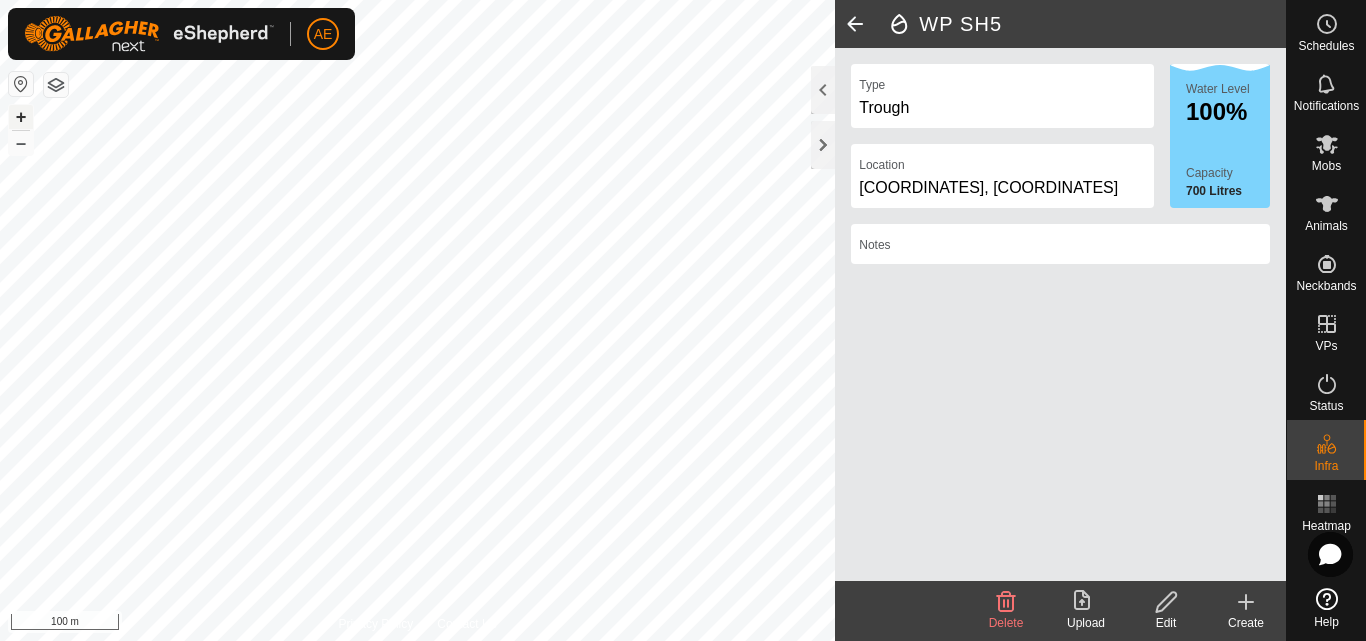 click on "+" at bounding box center [21, 117] 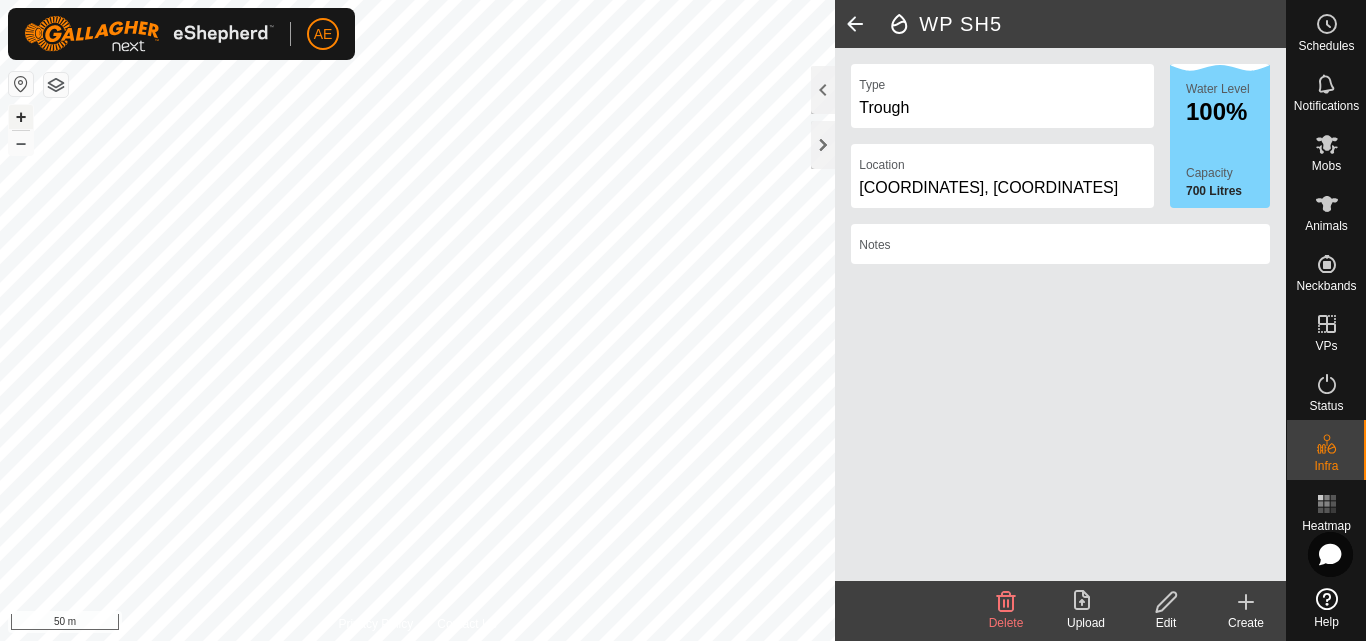 click on "+" at bounding box center [21, 117] 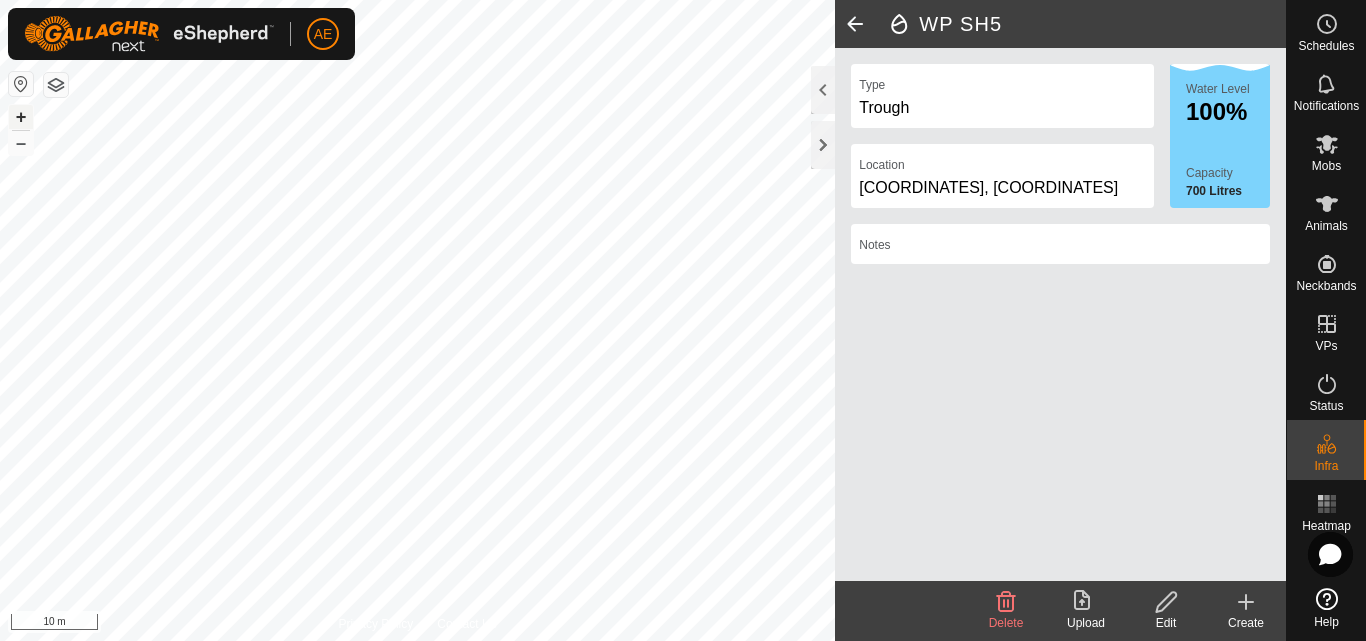 click on "+" at bounding box center (21, 117) 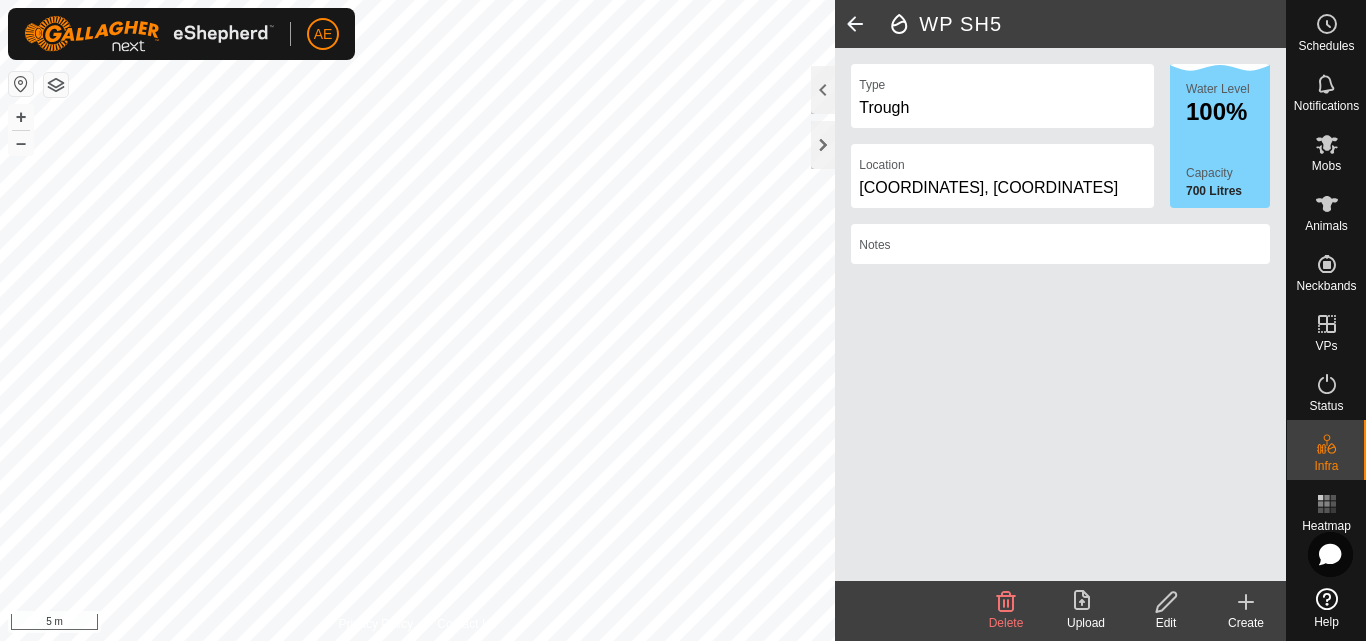 click 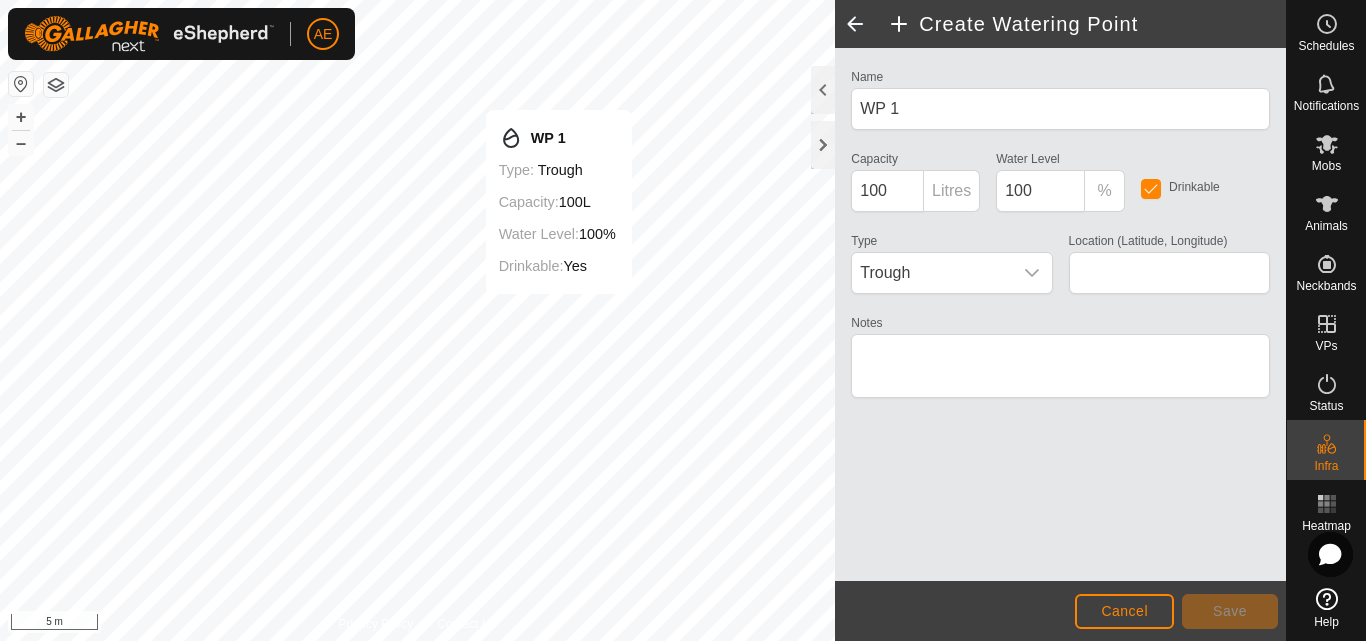 type on "-43.627896, 171.470271" 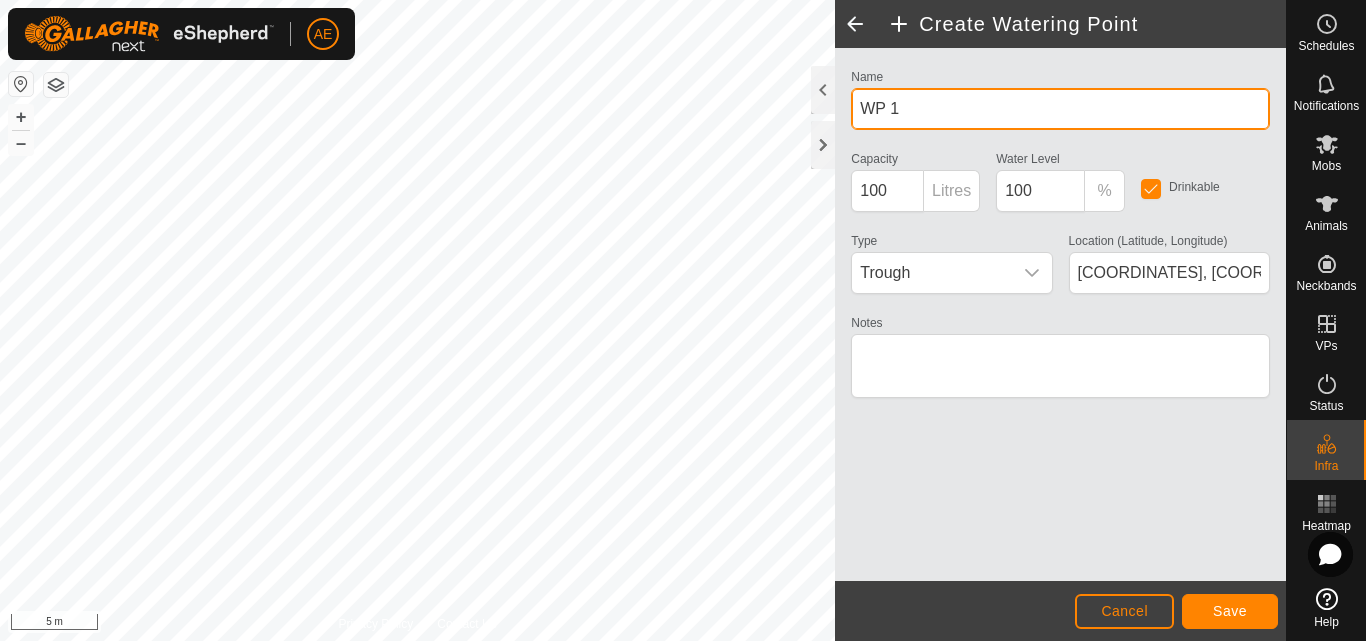 click on "WP 1" at bounding box center (1060, 109) 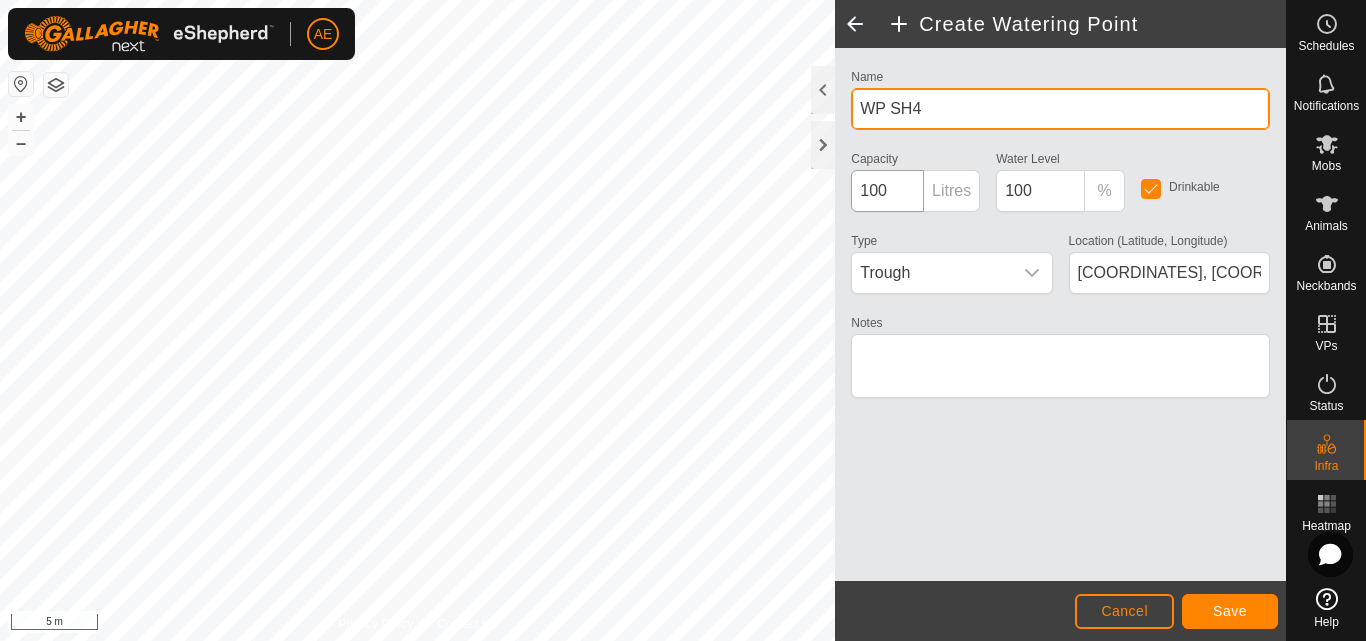 type on "WP SH4" 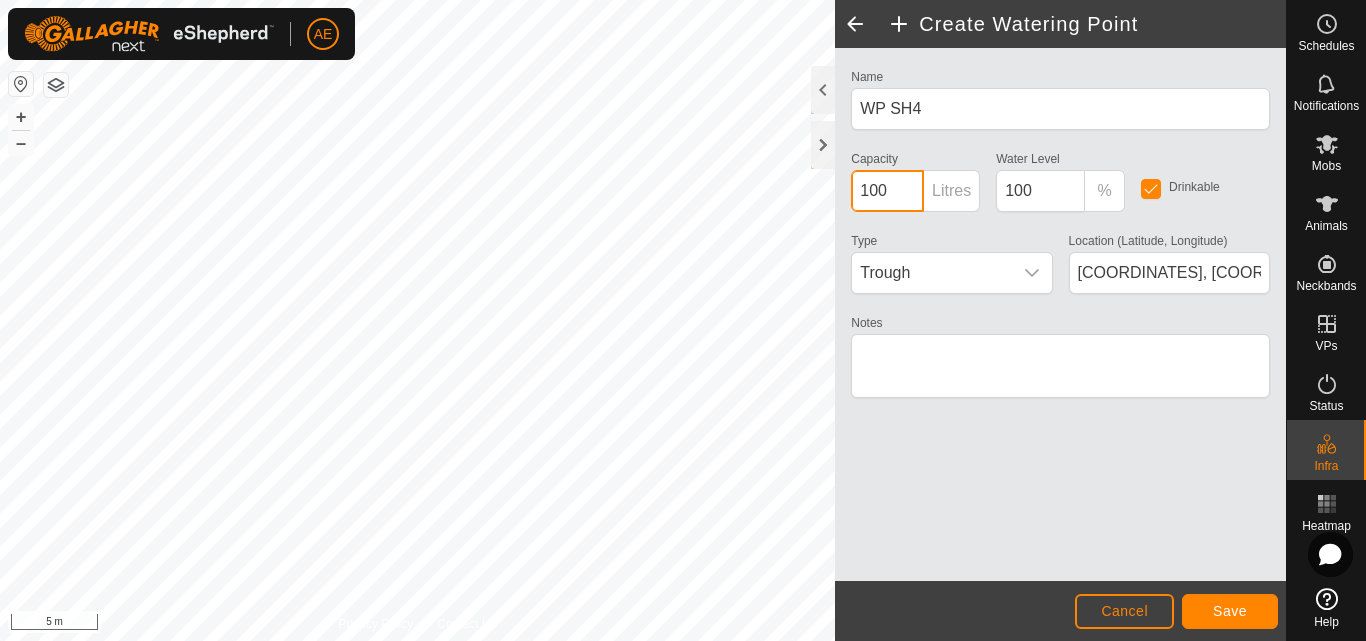click on "100" at bounding box center (887, 191) 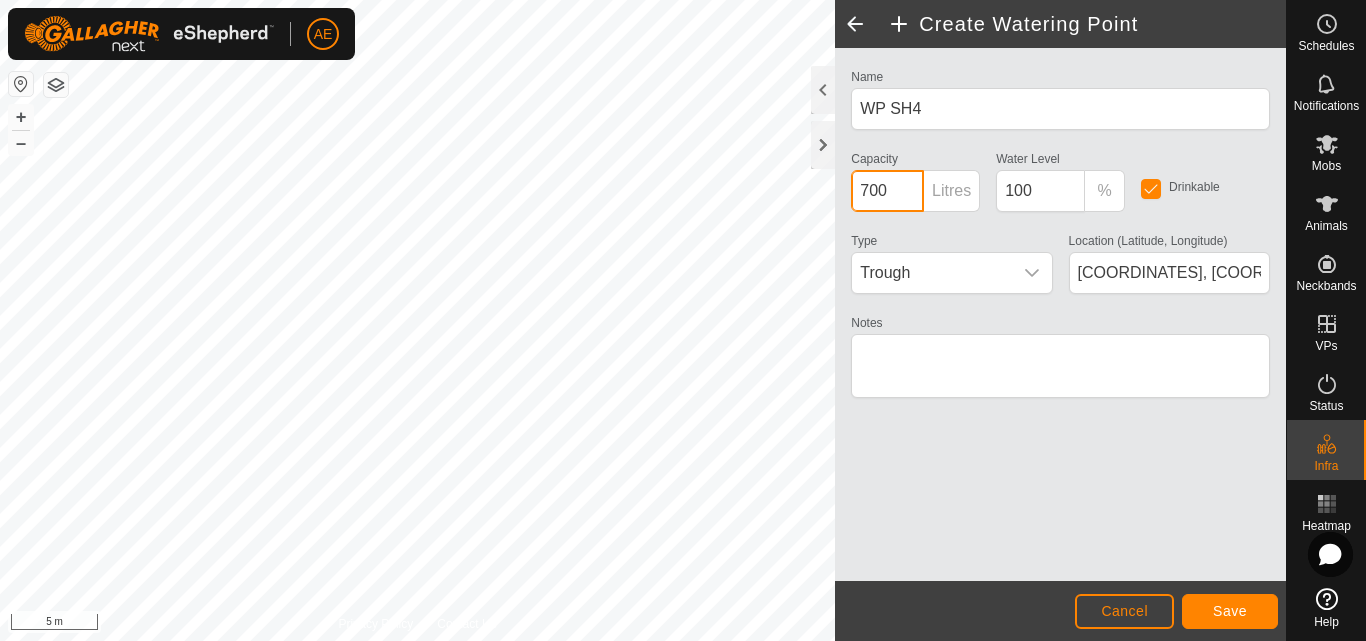 type on "700" 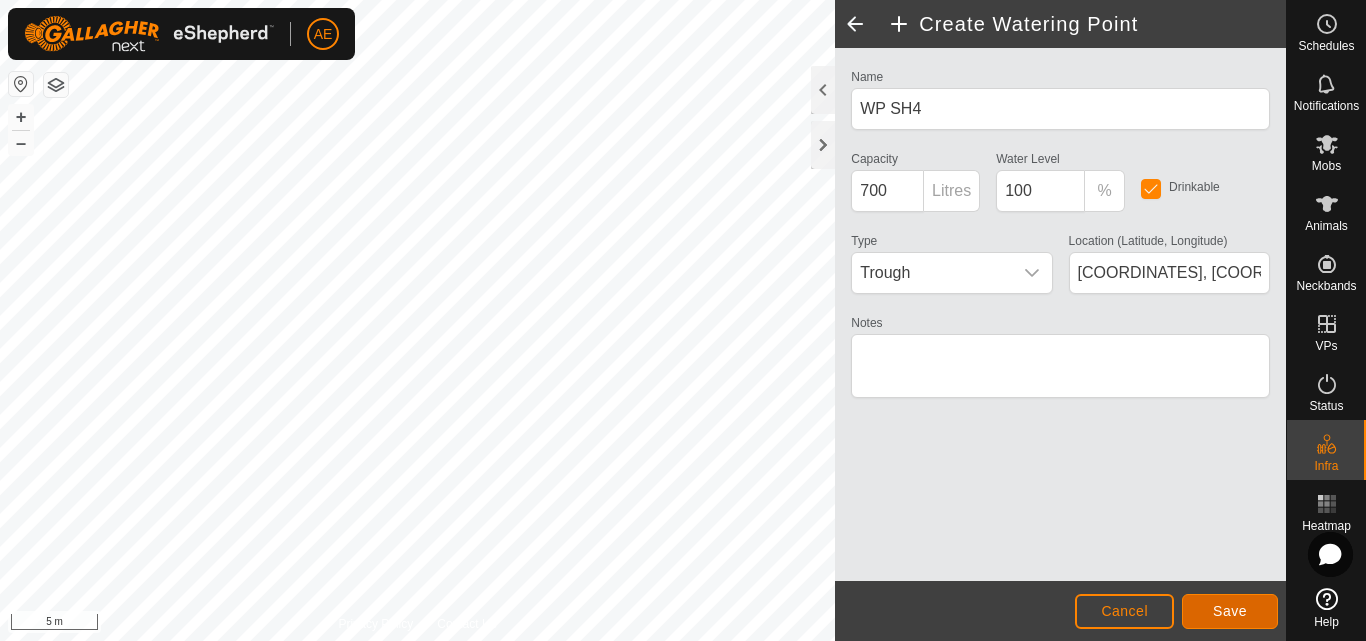 click on "Save" 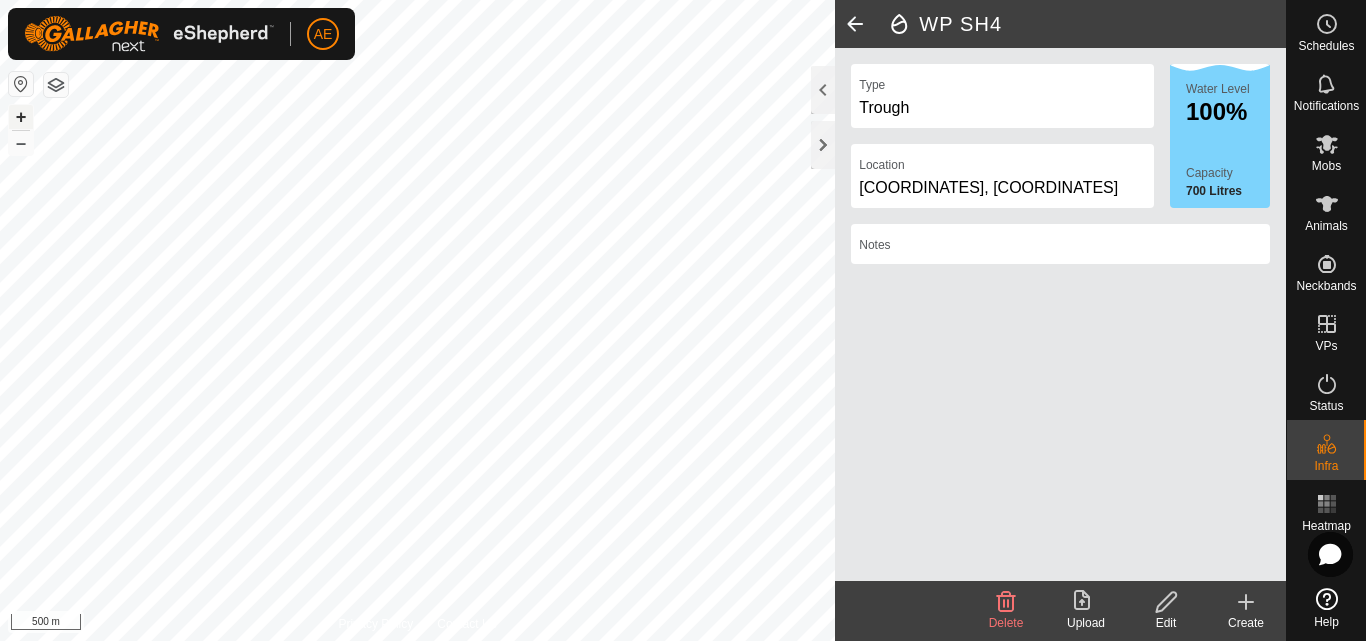 click on "+" at bounding box center (21, 117) 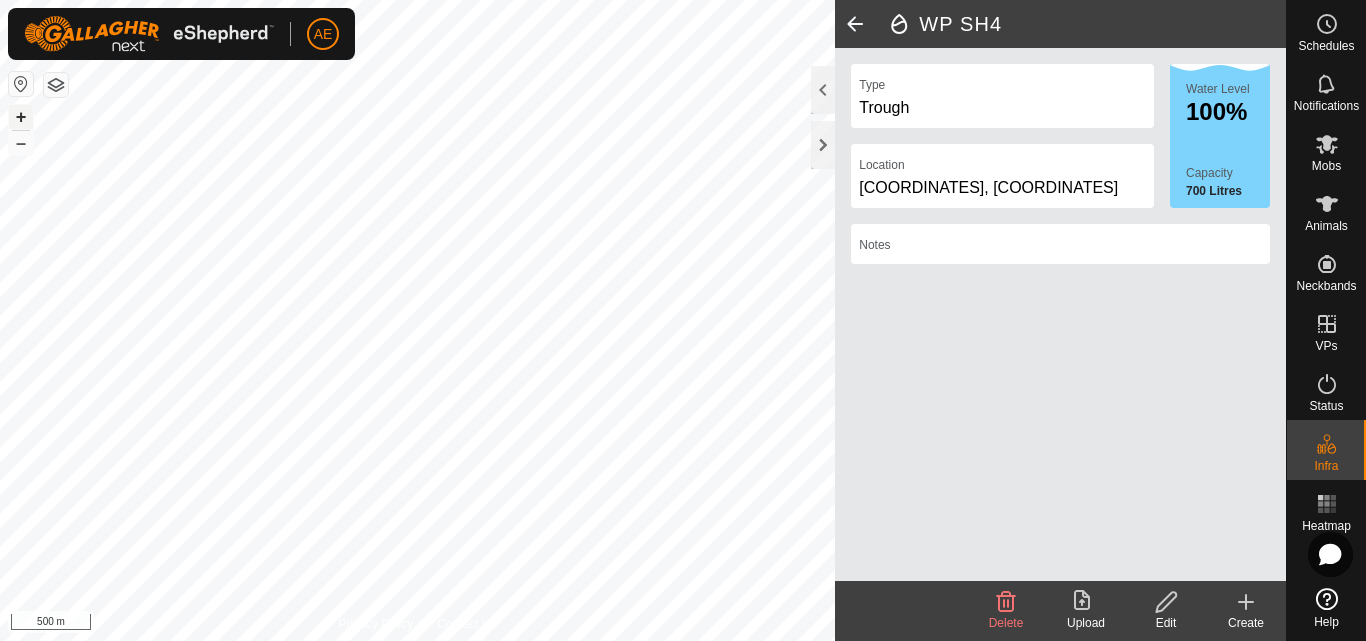 click on "+" at bounding box center [21, 117] 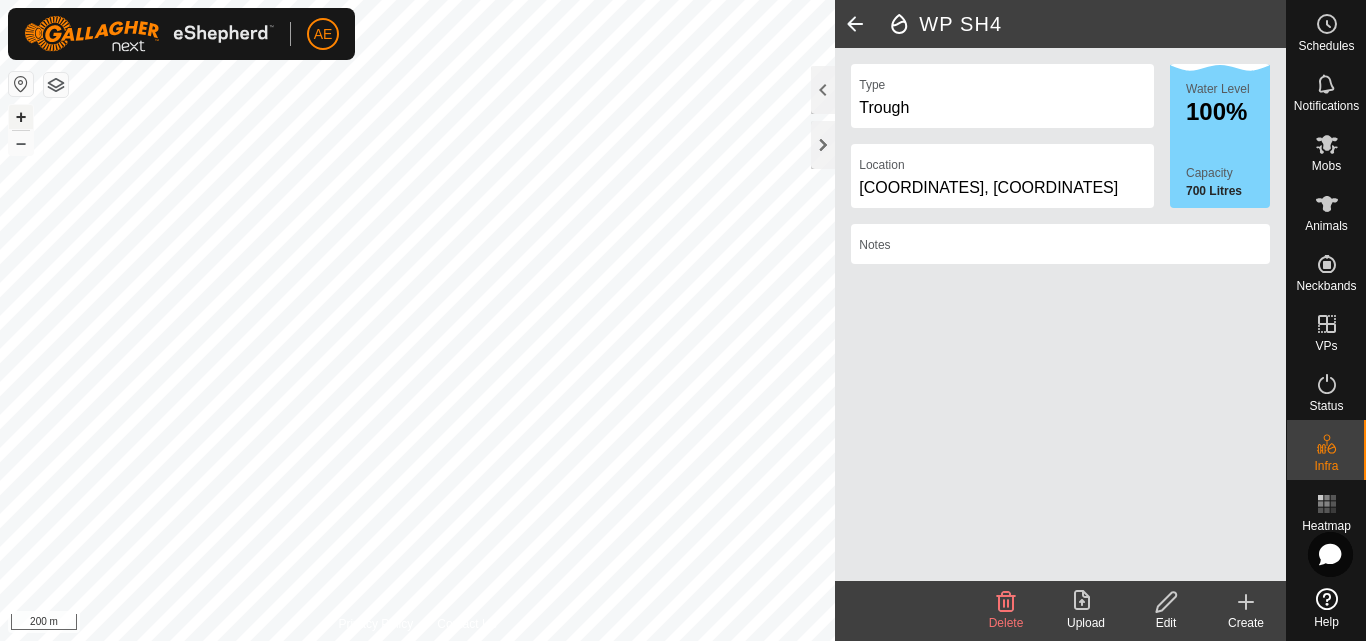 click on "+" at bounding box center [21, 117] 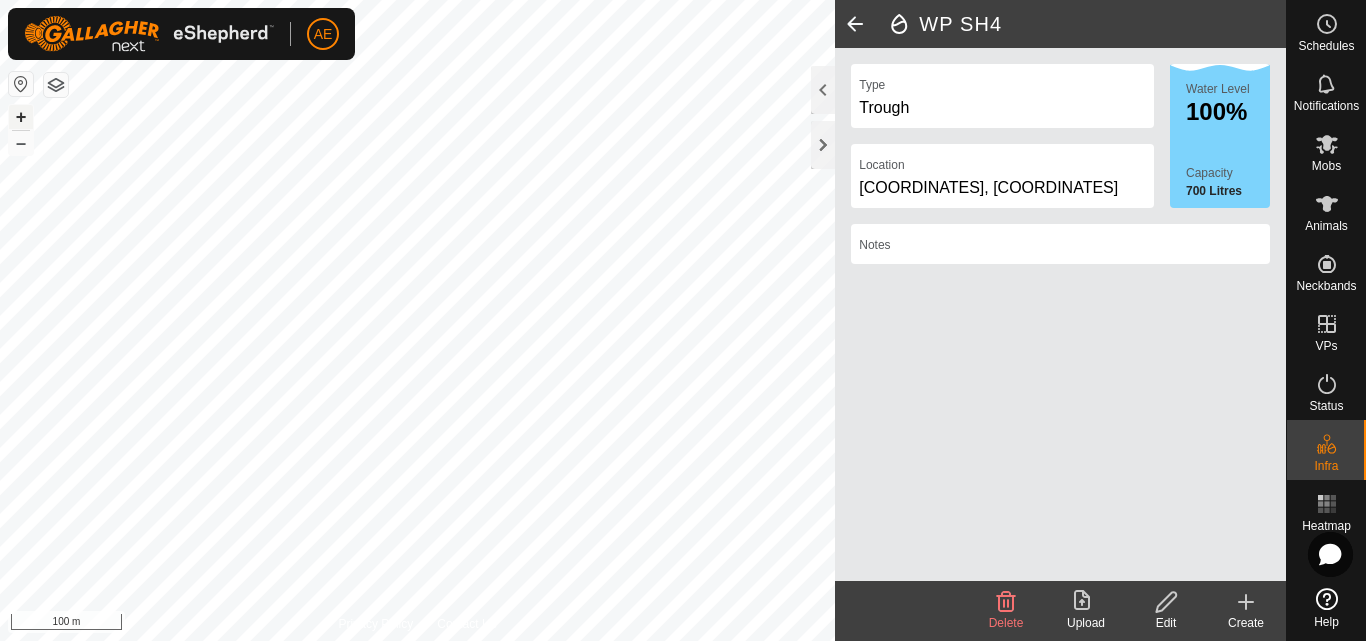 click on "+" at bounding box center [21, 117] 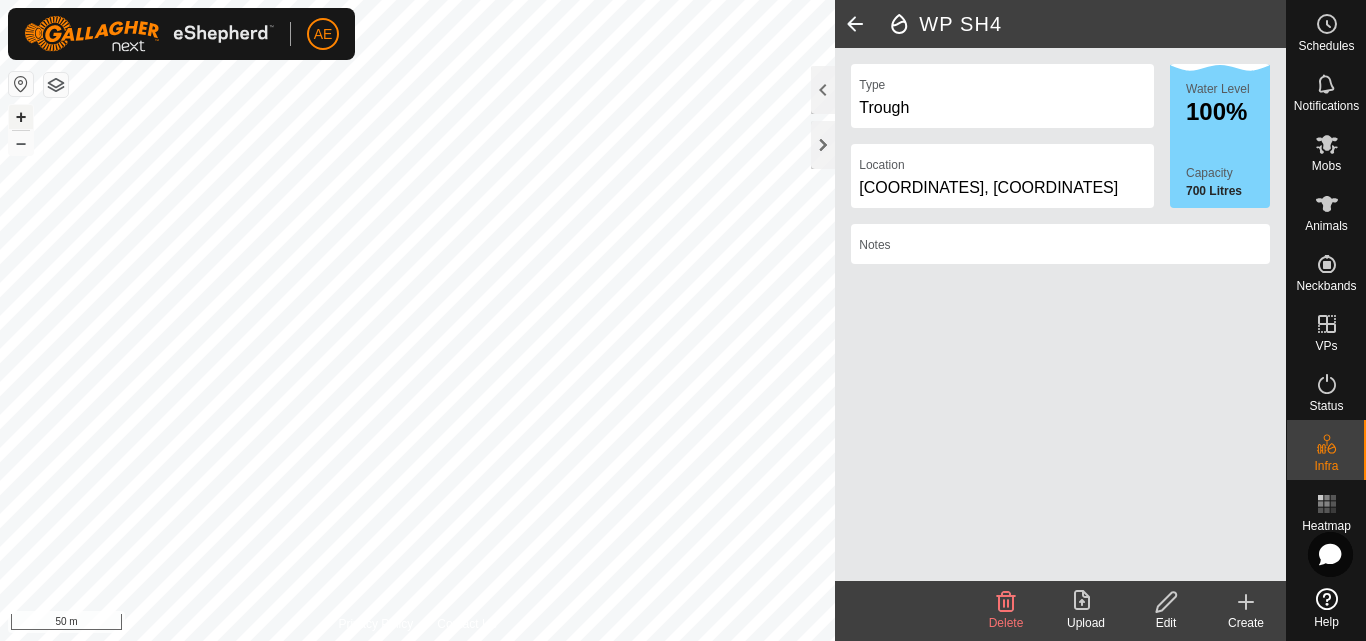 click on "+" at bounding box center (21, 117) 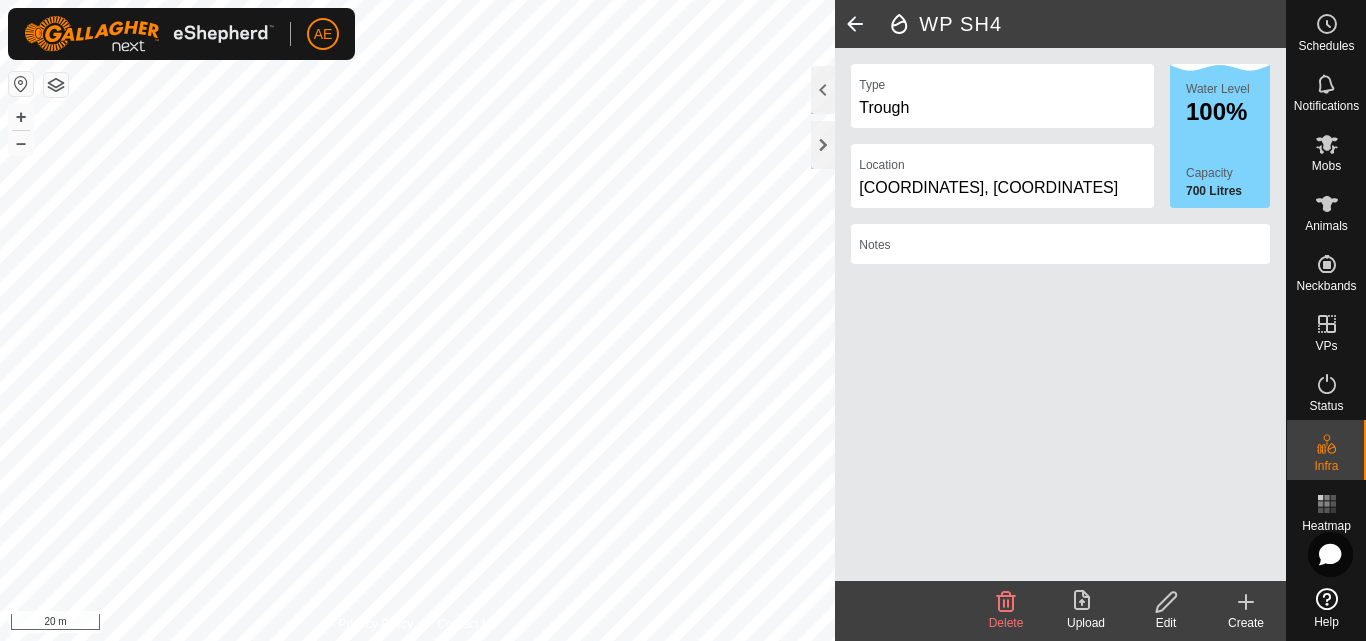 click 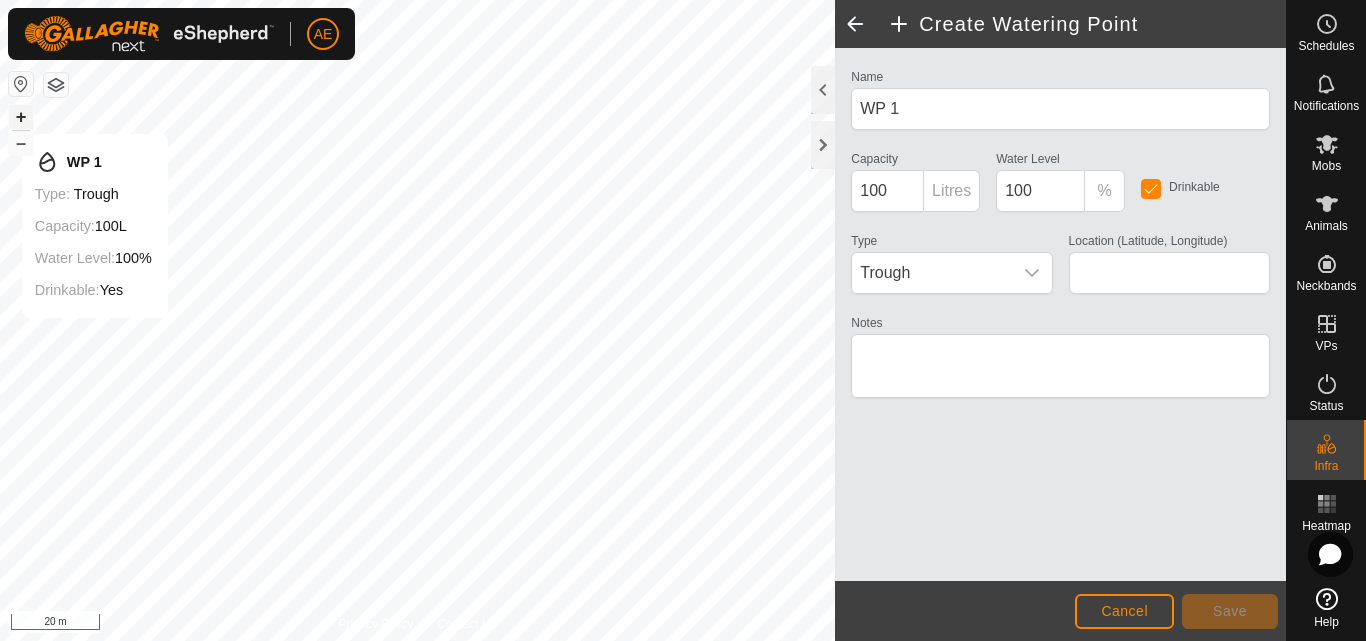 click on "+" at bounding box center [21, 117] 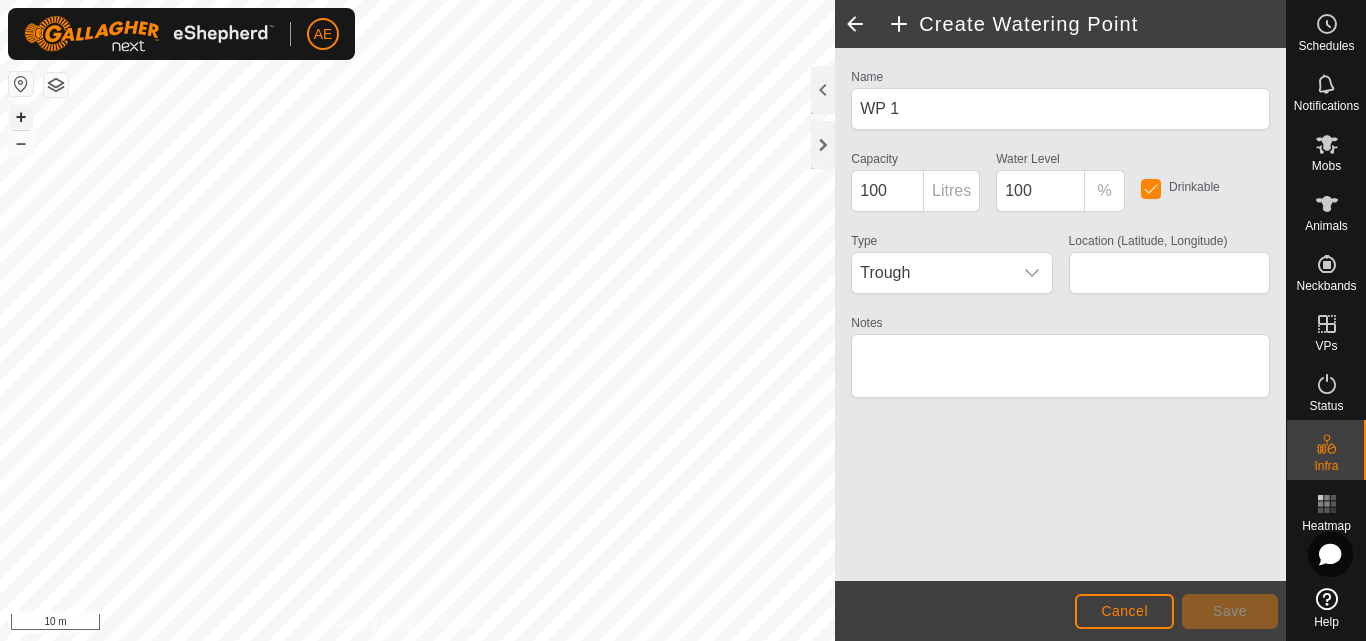 click on "+" at bounding box center [21, 117] 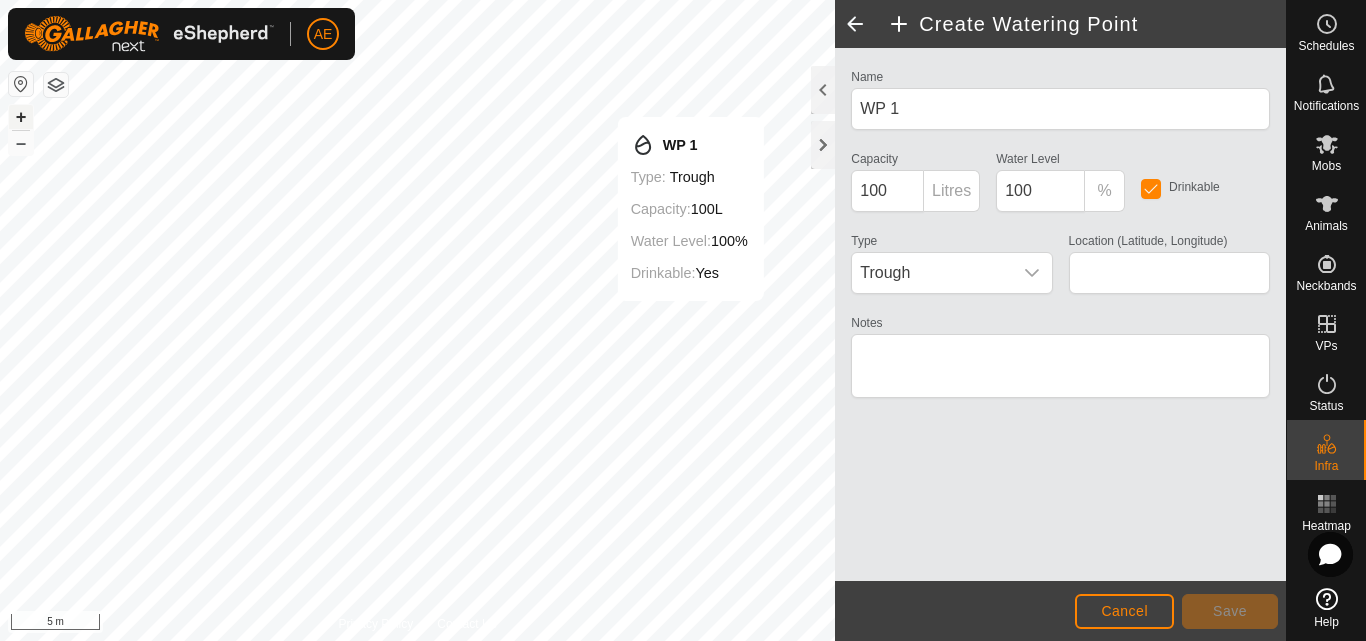 type on "-43.624602, 171.468869" 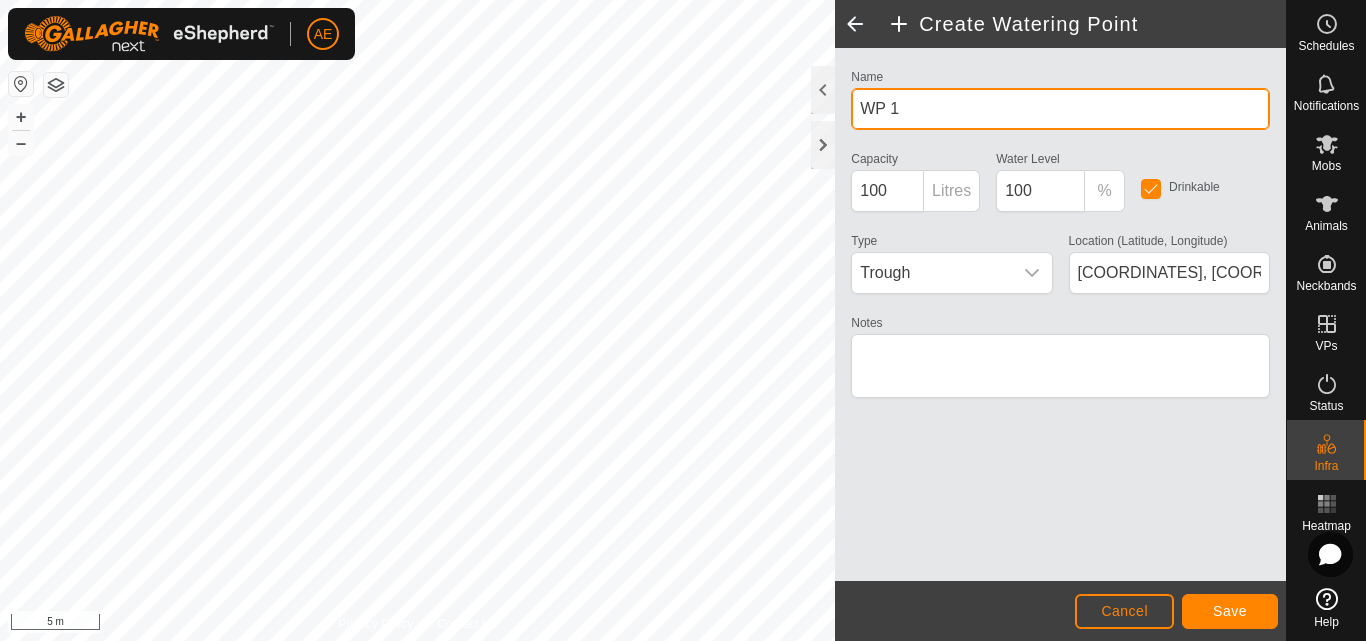 click on "WP 1" at bounding box center [1060, 109] 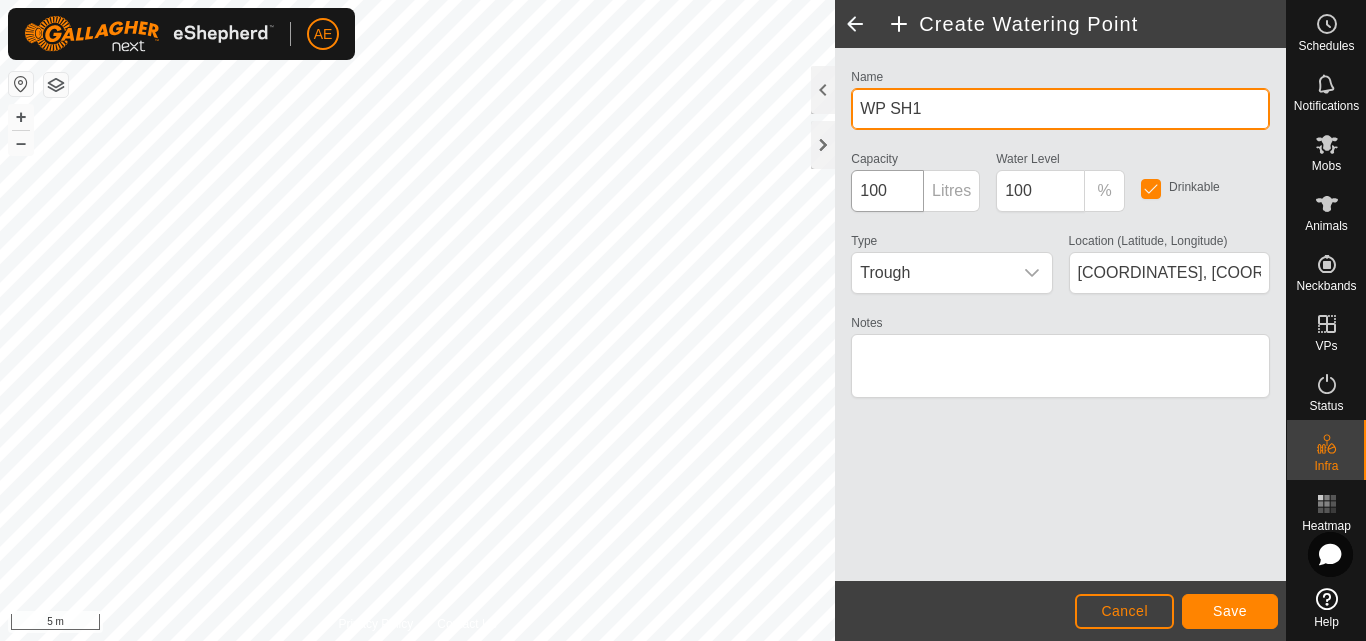type on "WP SH1" 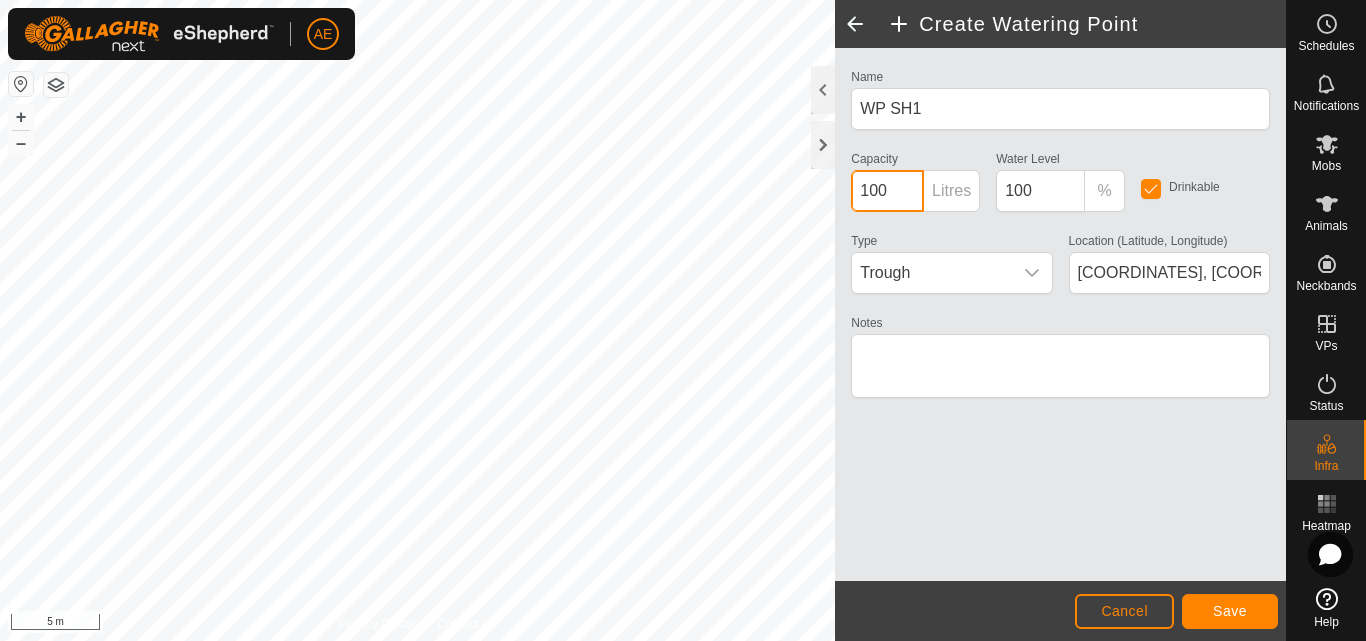 click on "100" at bounding box center (887, 191) 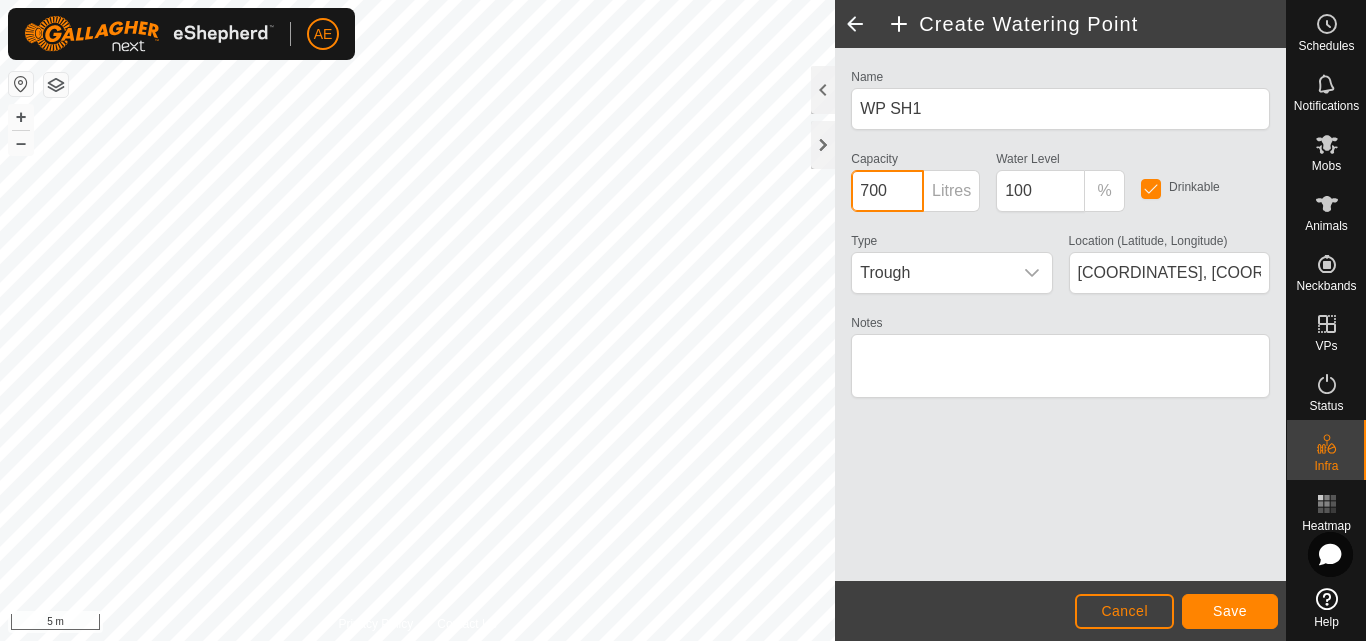 type on "700" 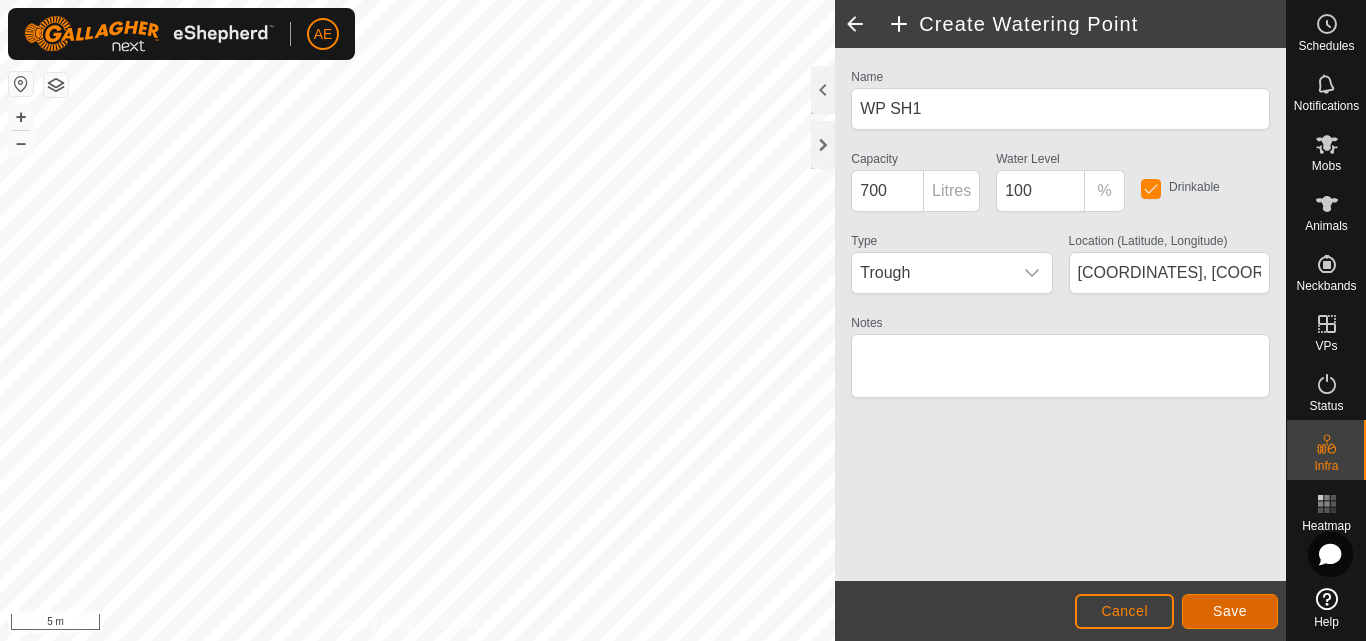 click on "Save" 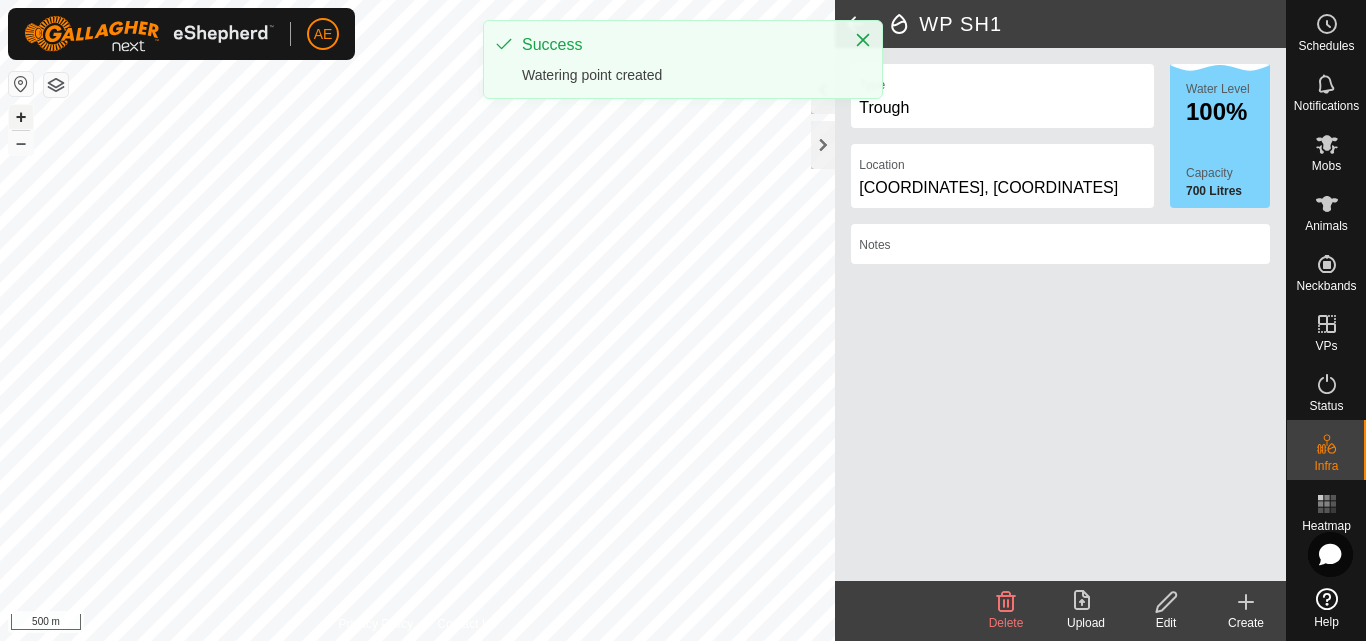 click on "+" at bounding box center [21, 117] 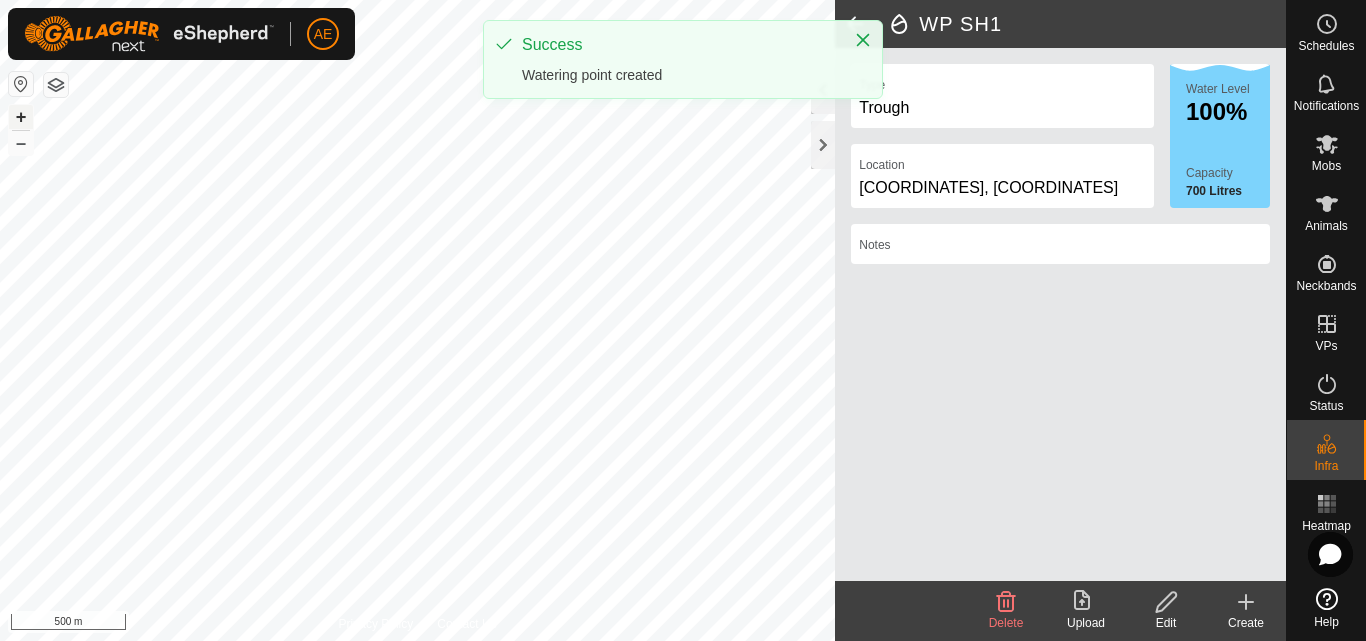 click on "+" at bounding box center [21, 117] 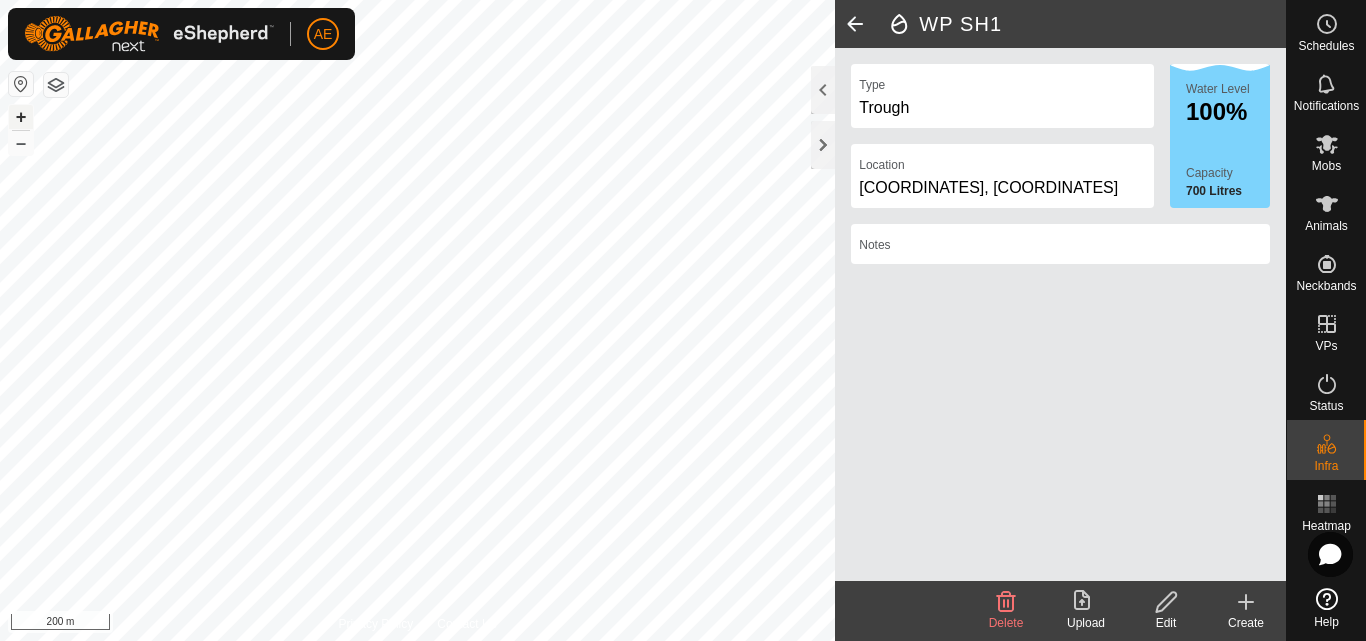 click on "+" at bounding box center (21, 117) 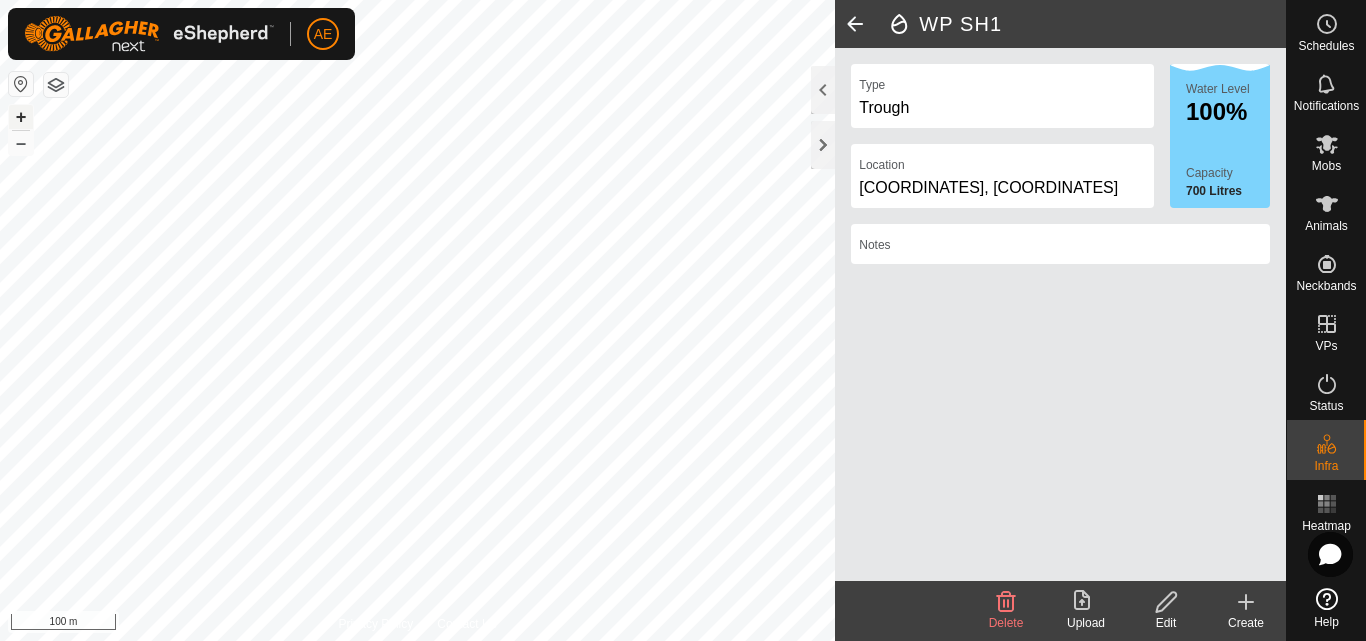 click on "+" at bounding box center (21, 117) 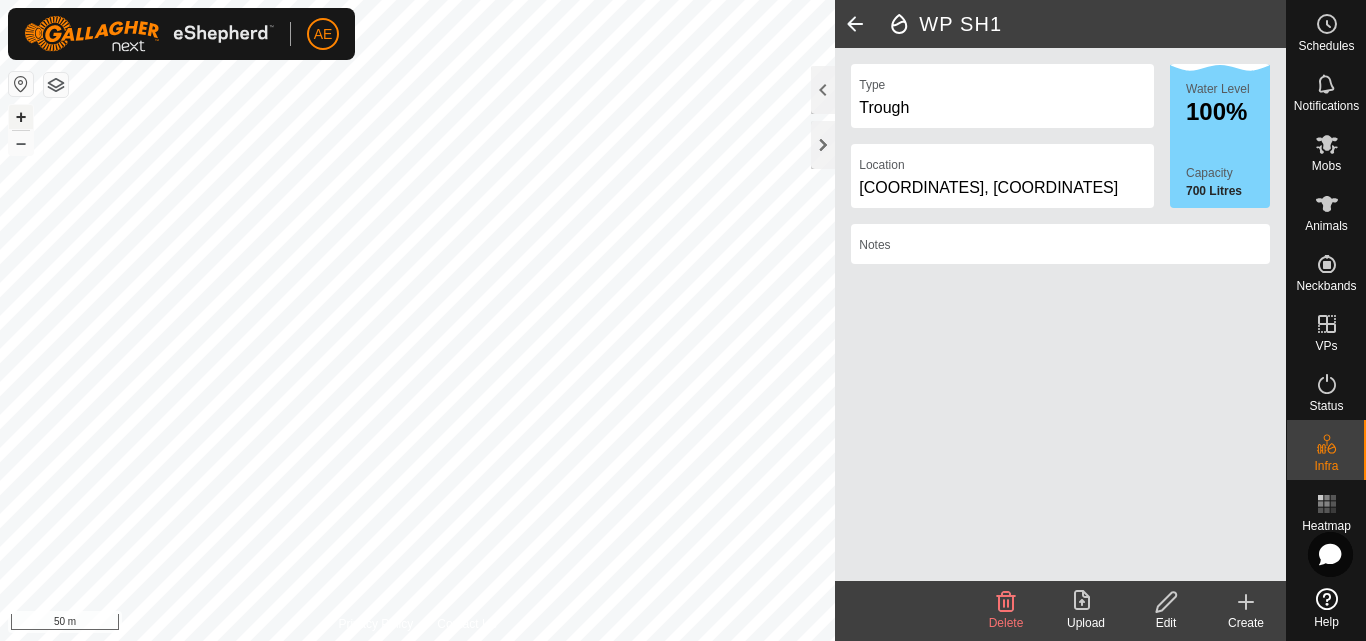 click on "+" at bounding box center [21, 117] 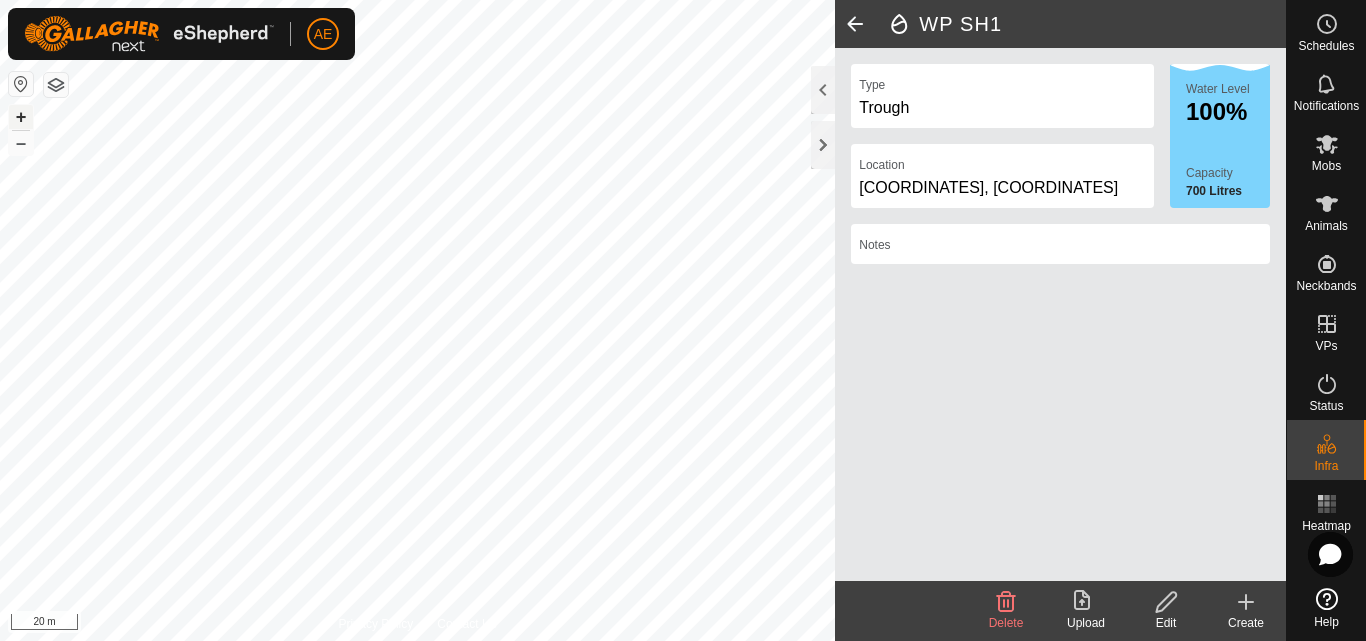 click on "+" at bounding box center (21, 117) 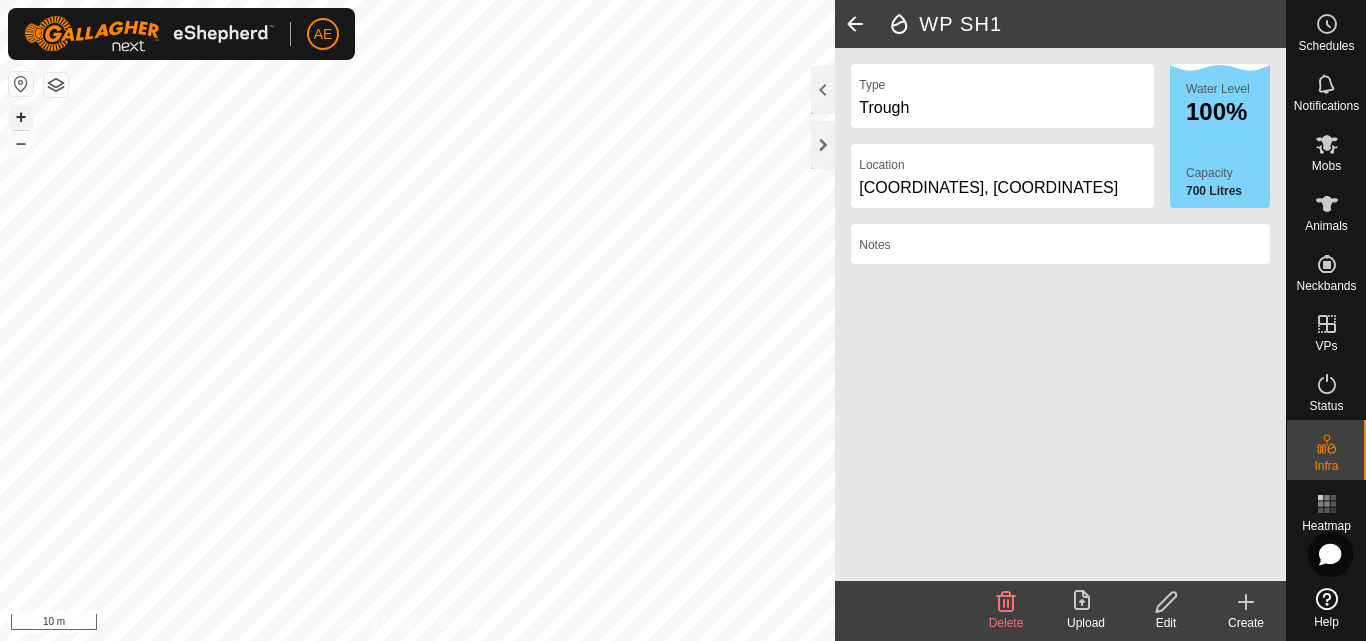 click on "+" at bounding box center (21, 117) 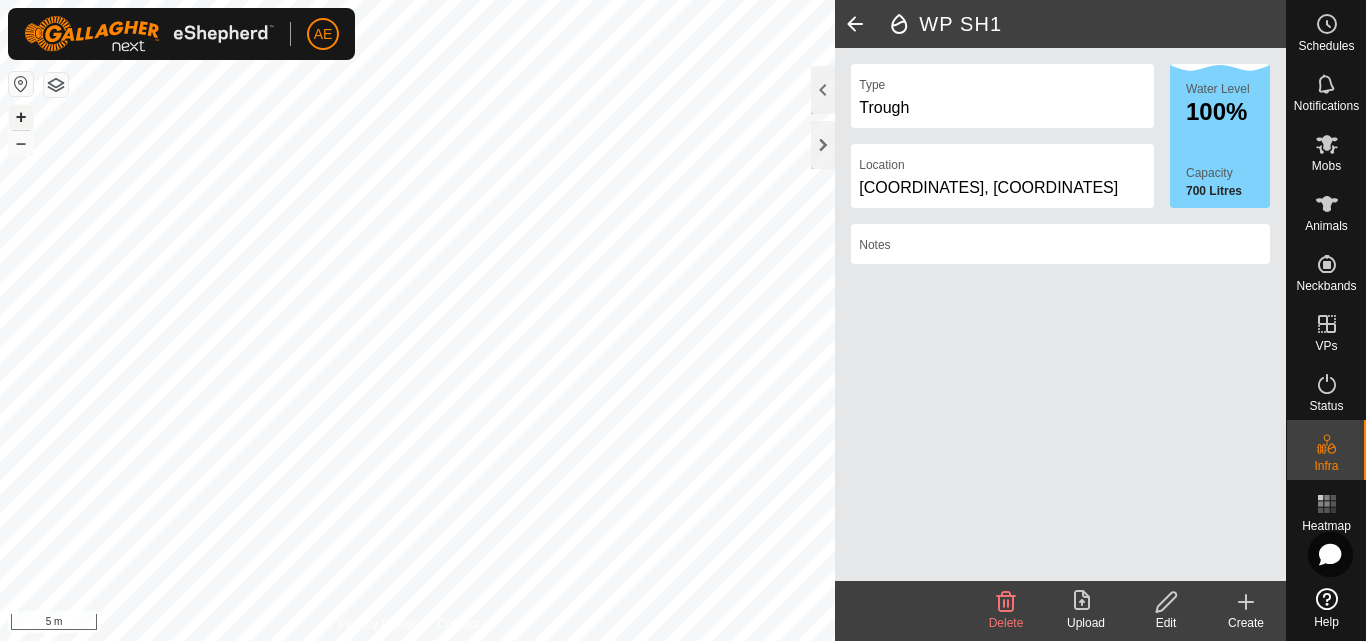 click on "+" at bounding box center [21, 117] 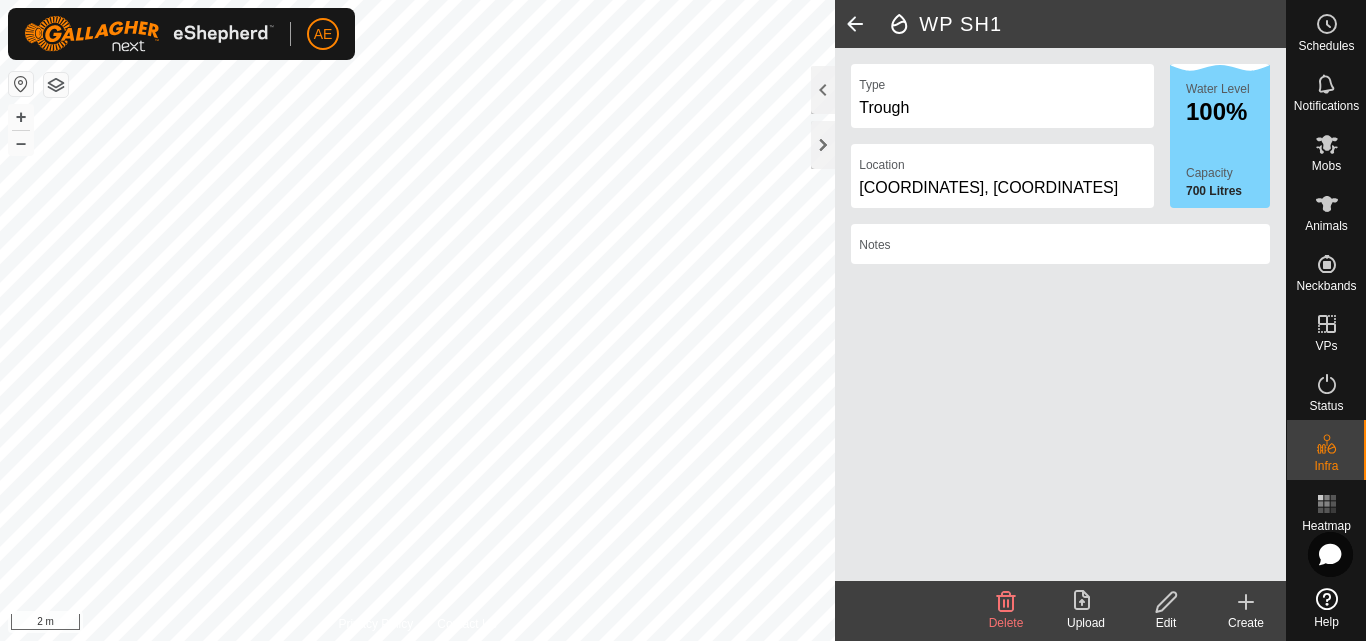 click 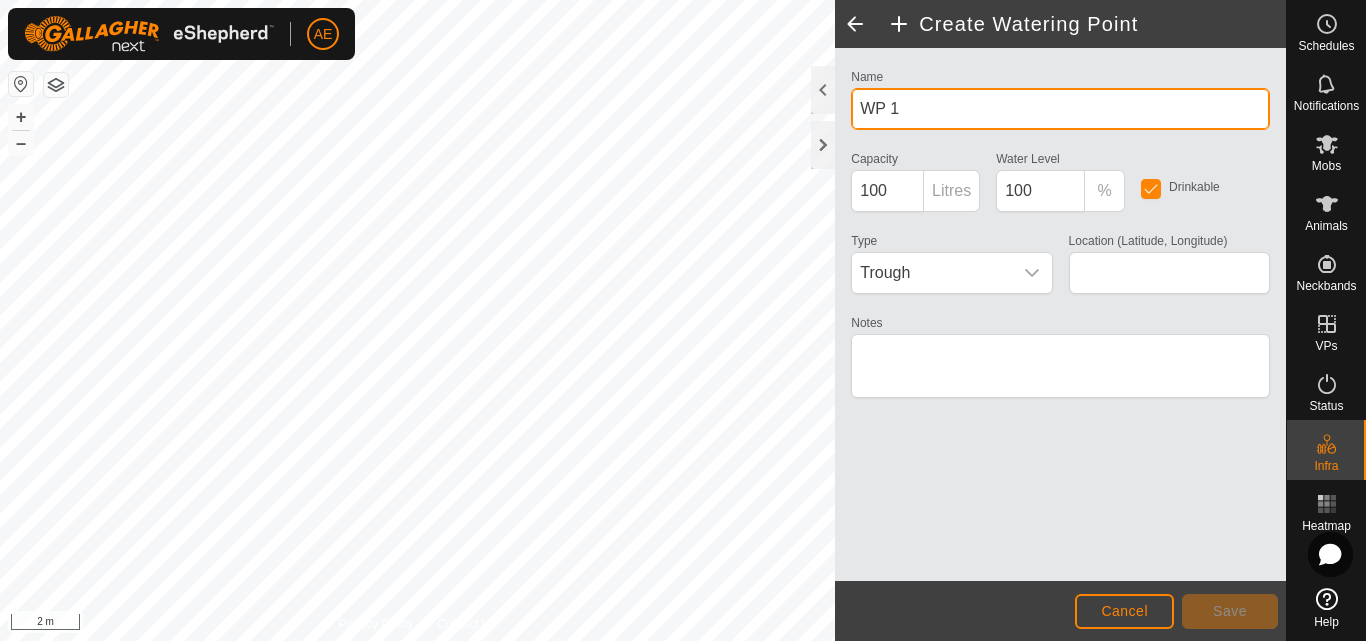 click on "WP 1" at bounding box center [1060, 109] 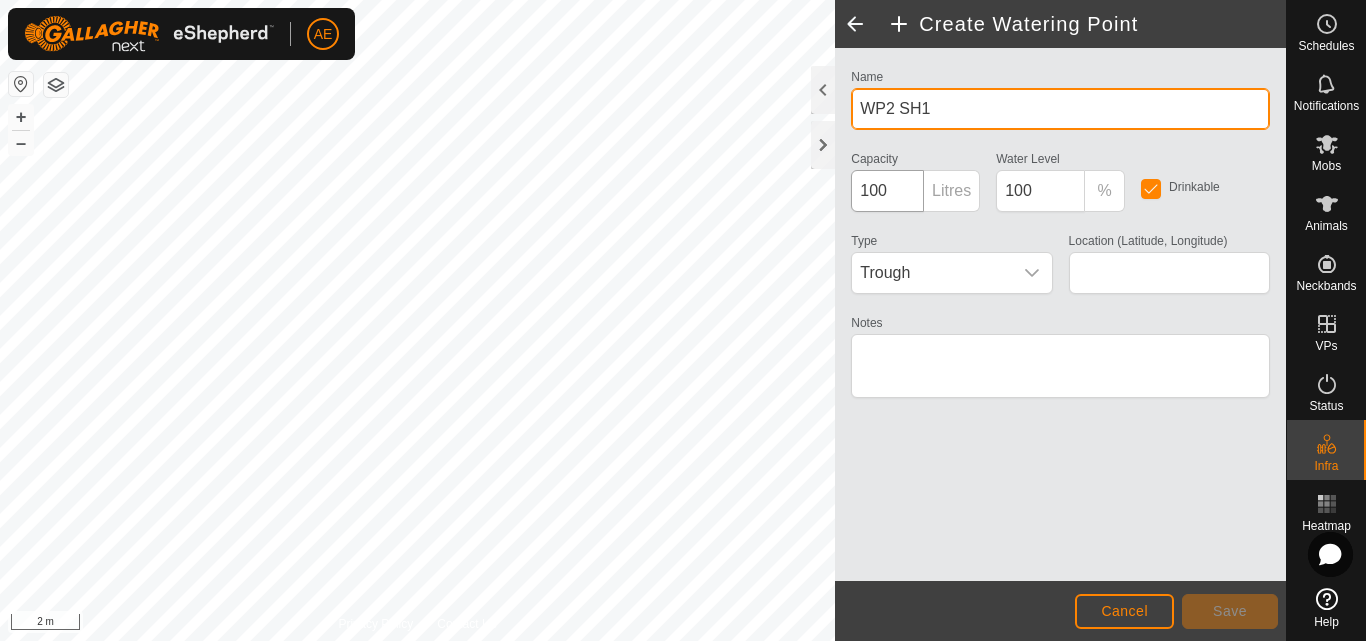 type on "WP2 SH1" 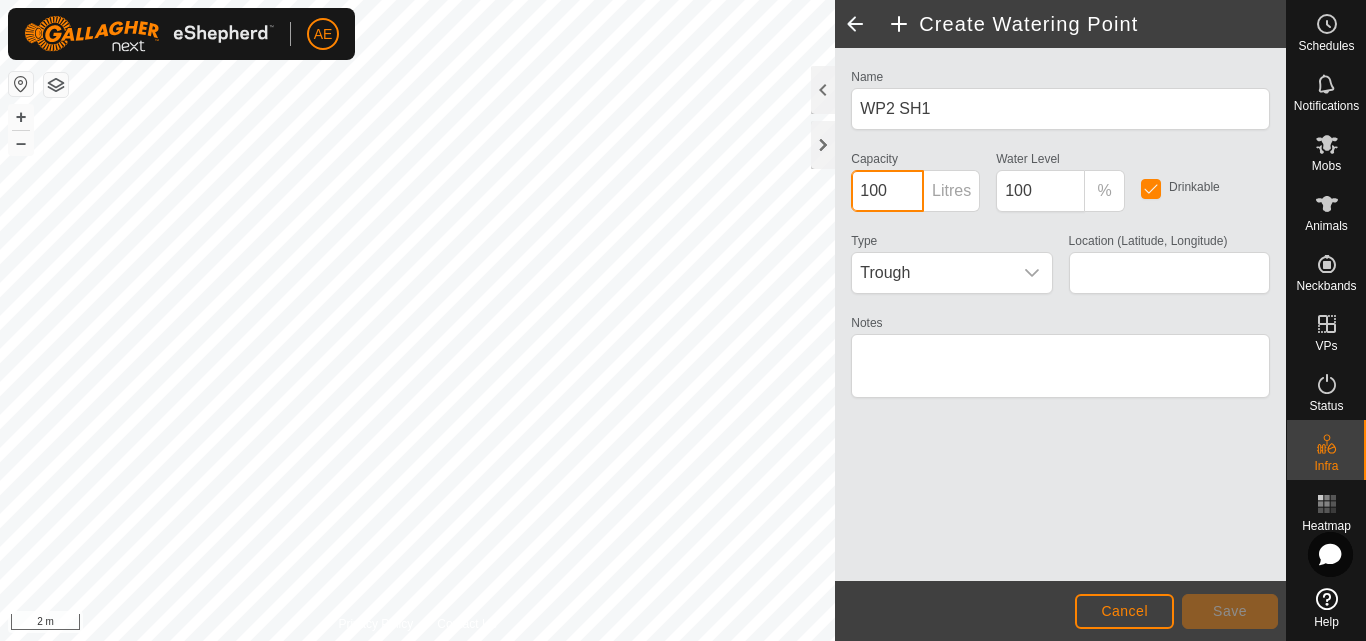 click on "100" at bounding box center [887, 191] 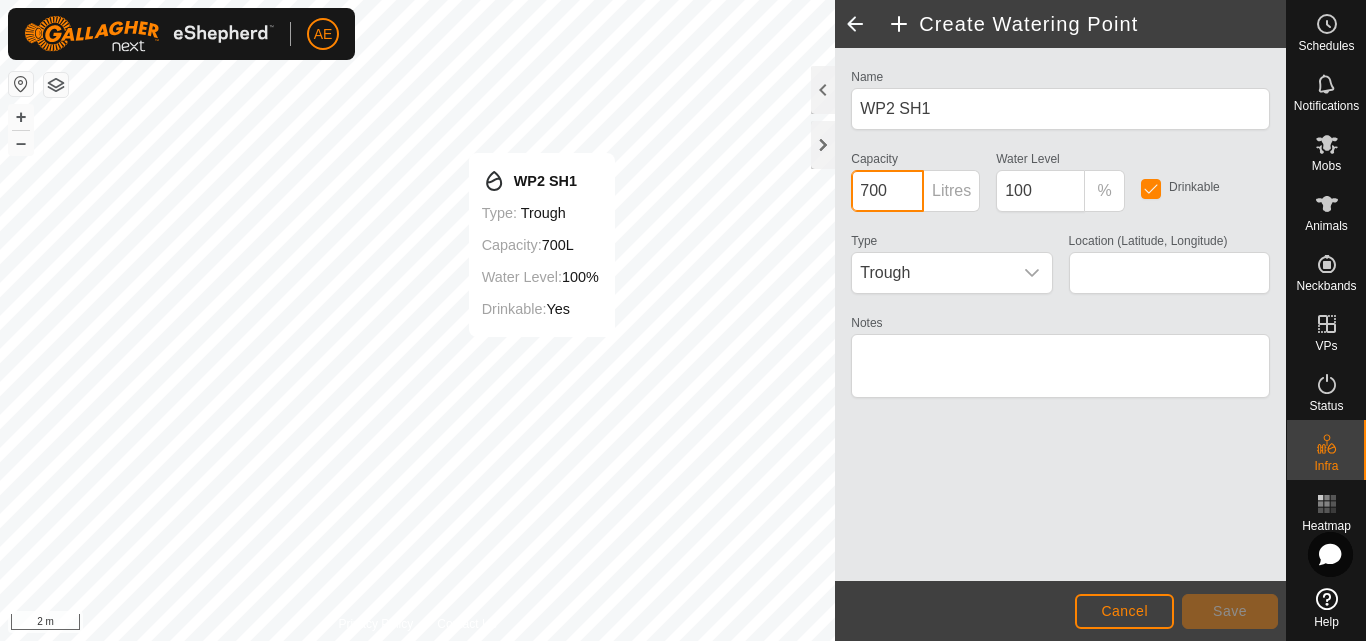 type on "700" 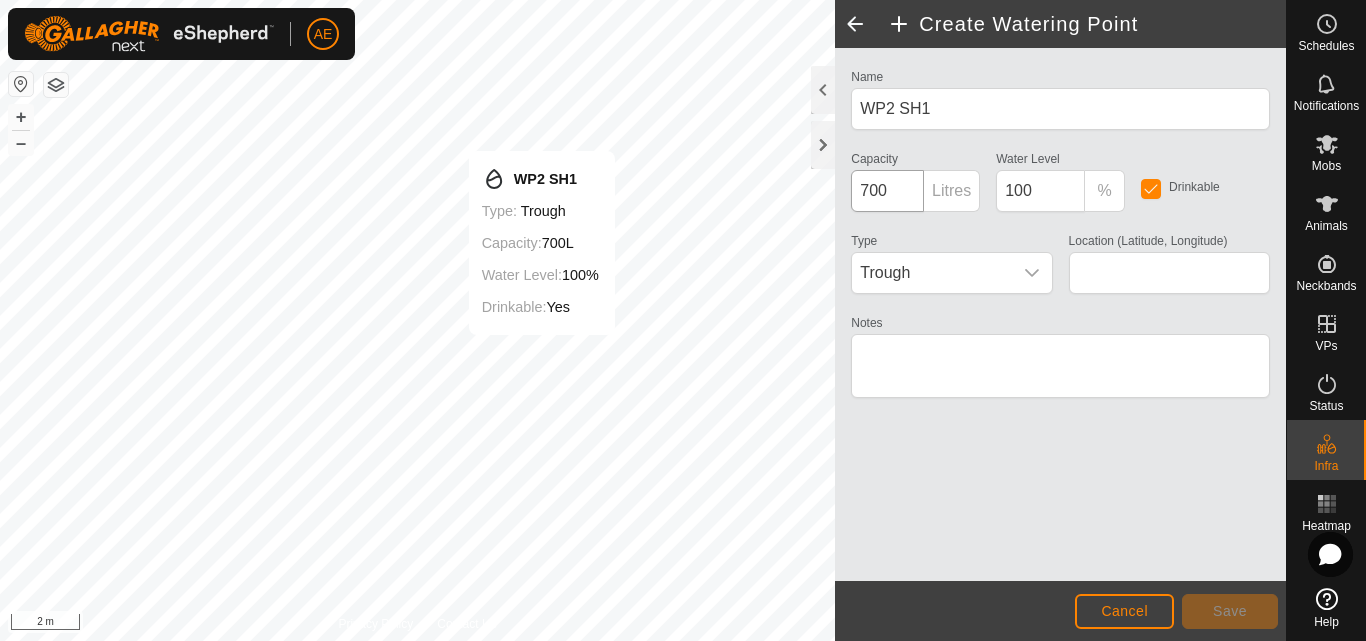 type on "-43.624573, 171.468865" 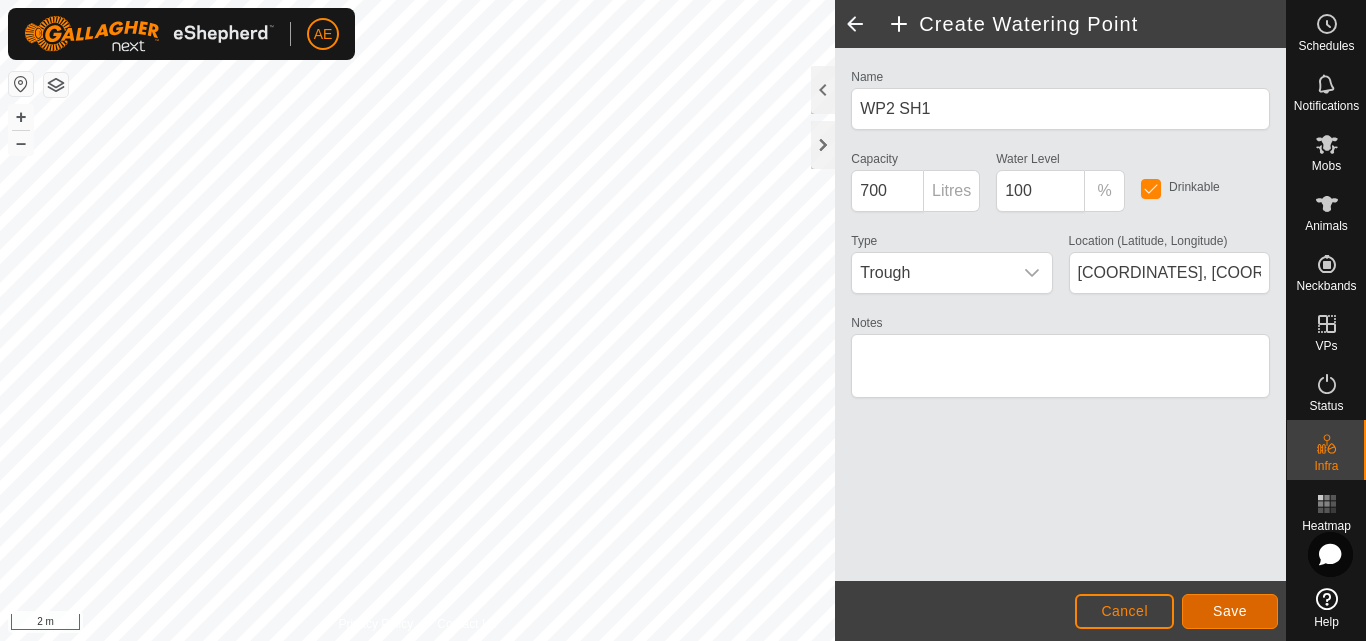 click on "Save" 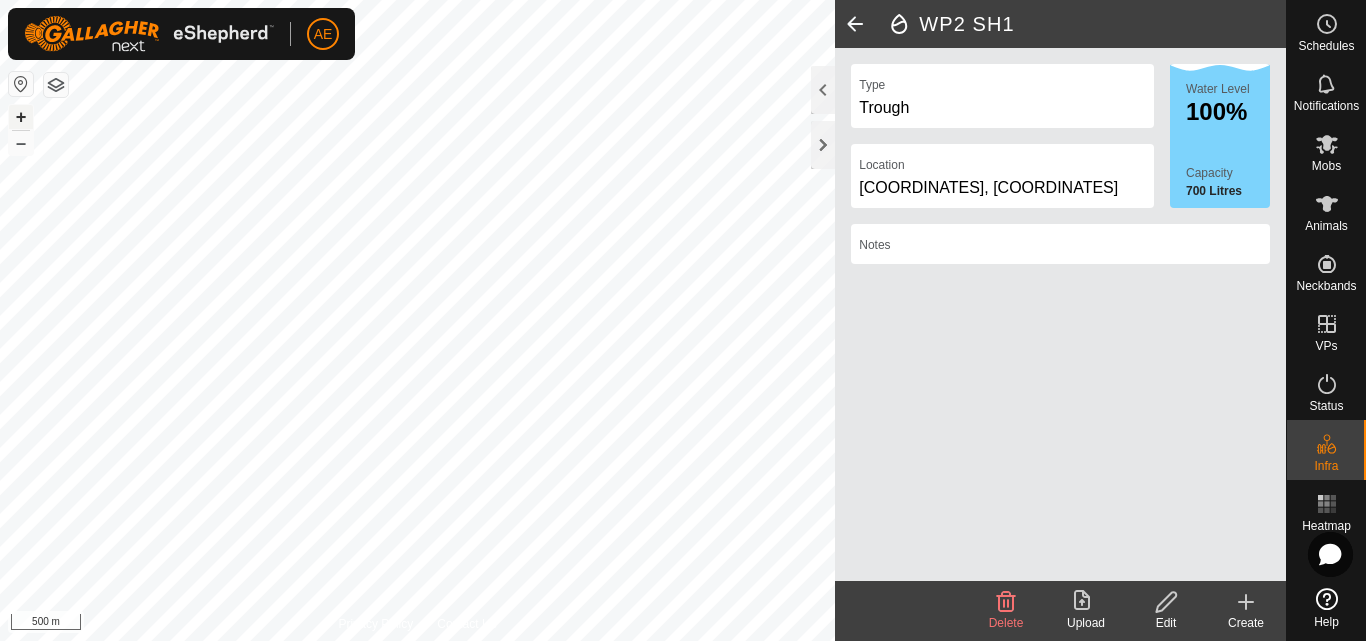 click on "+" at bounding box center [21, 117] 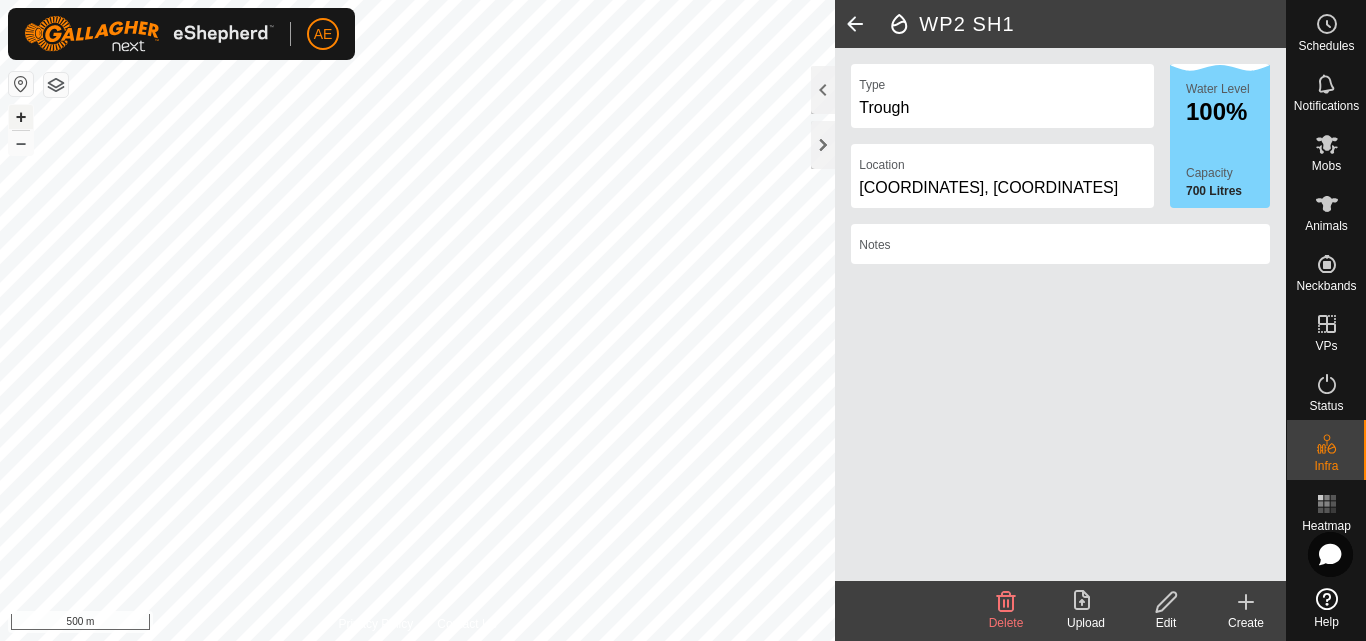 click on "+" at bounding box center [21, 117] 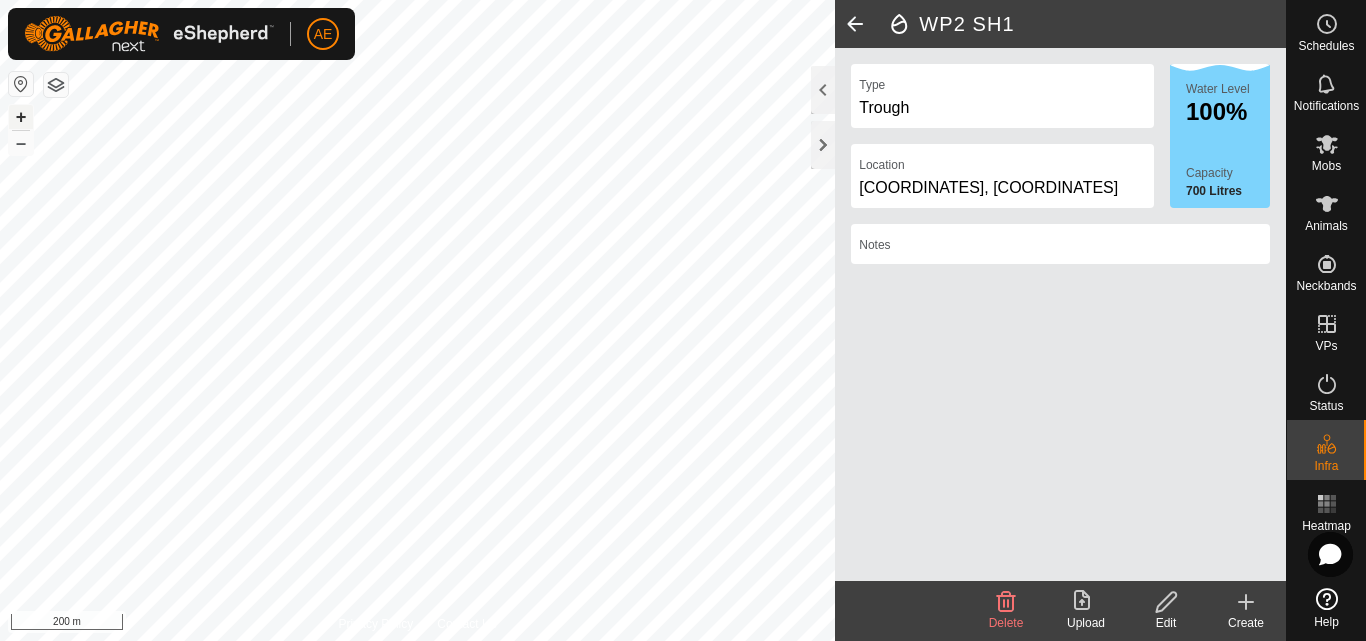 click on "+" at bounding box center [21, 117] 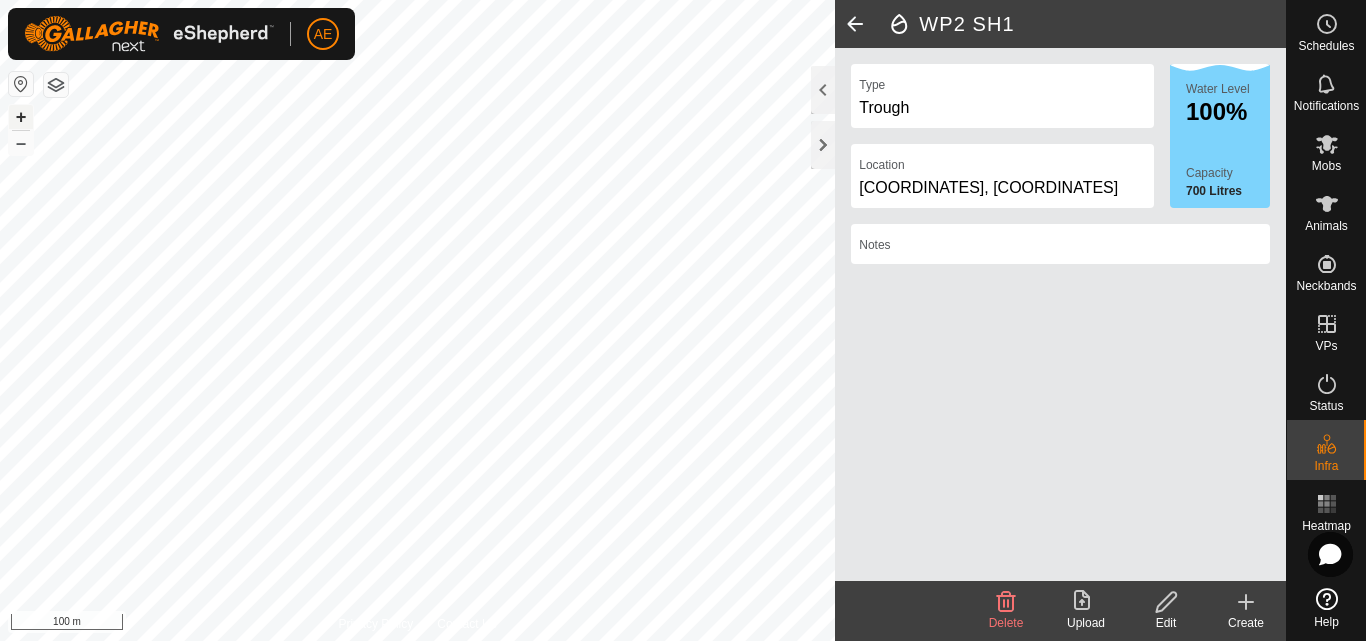 click on "+" at bounding box center [21, 117] 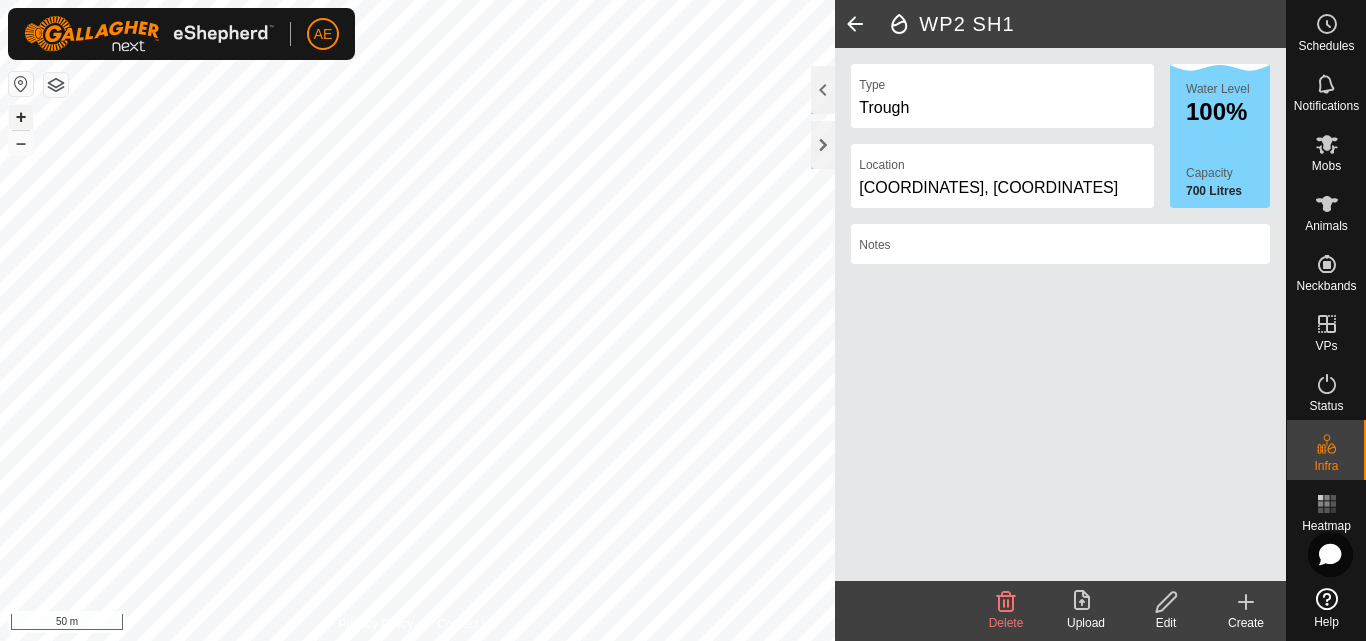 click on "+" at bounding box center (21, 117) 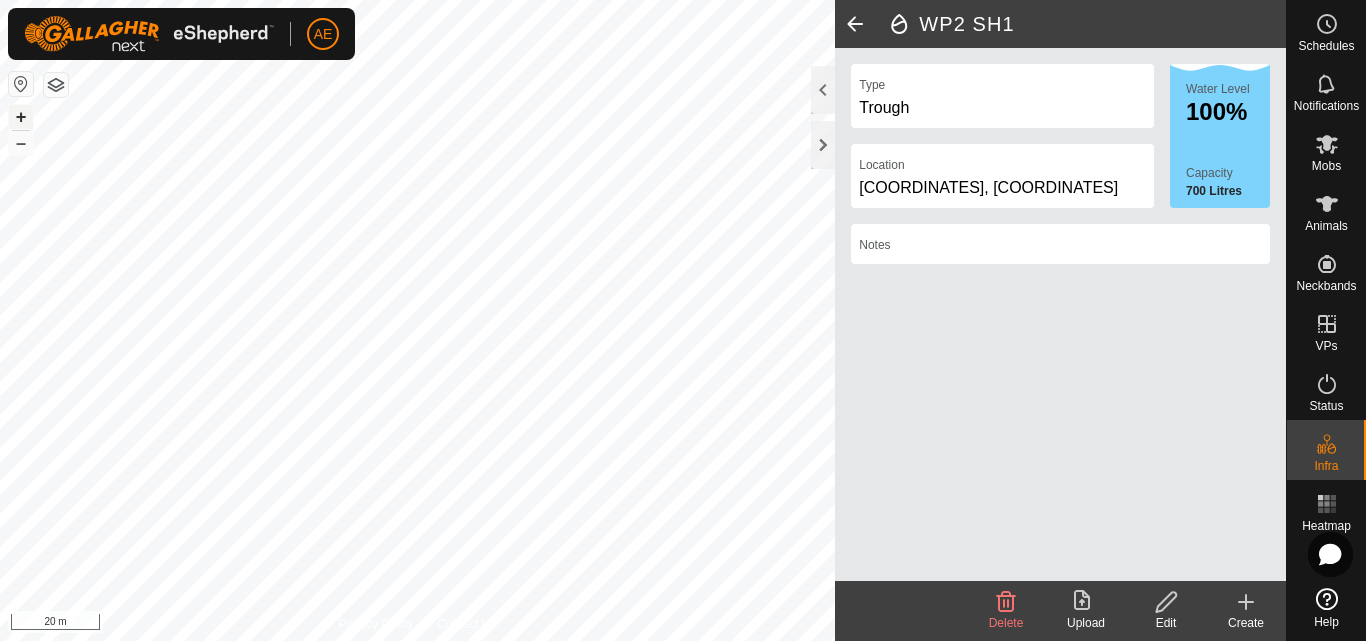 click on "+" at bounding box center [21, 117] 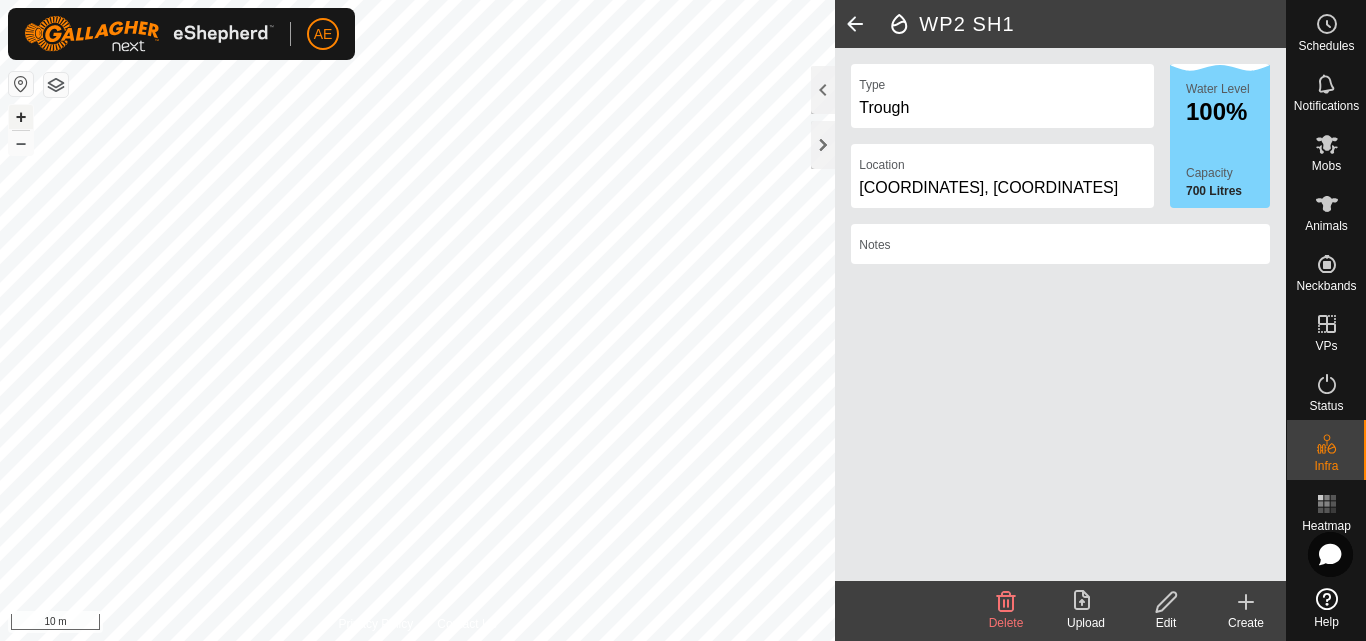 click on "+" at bounding box center [21, 117] 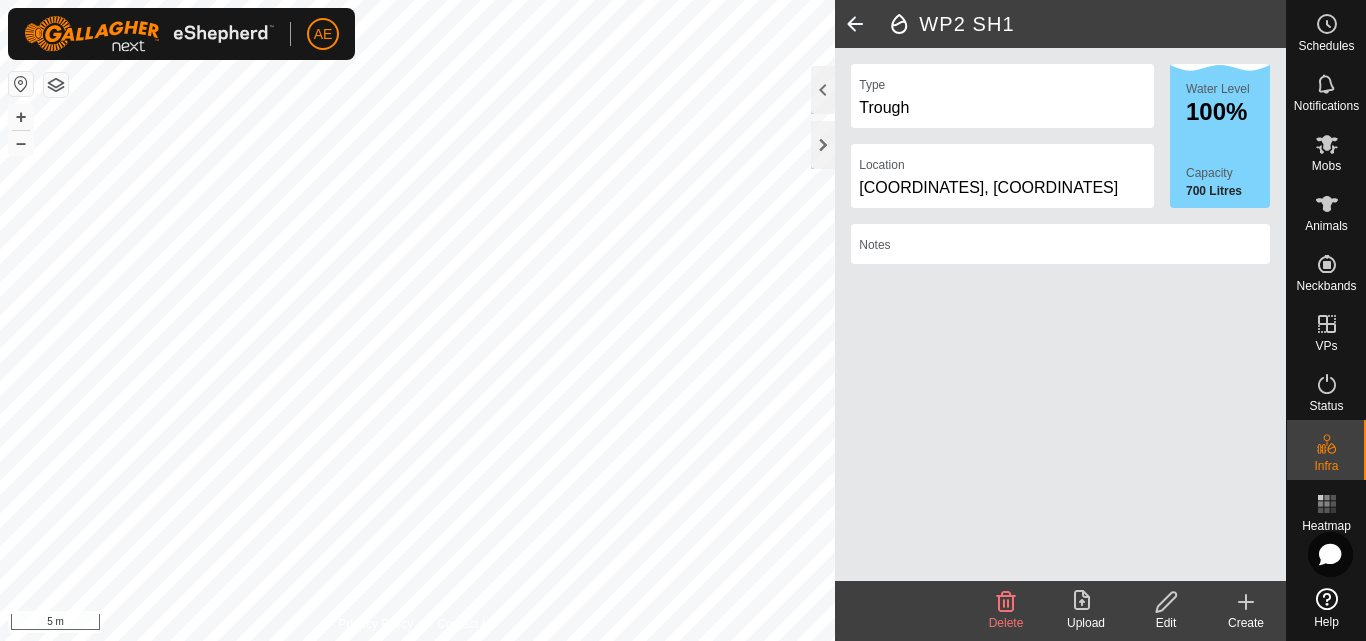 click 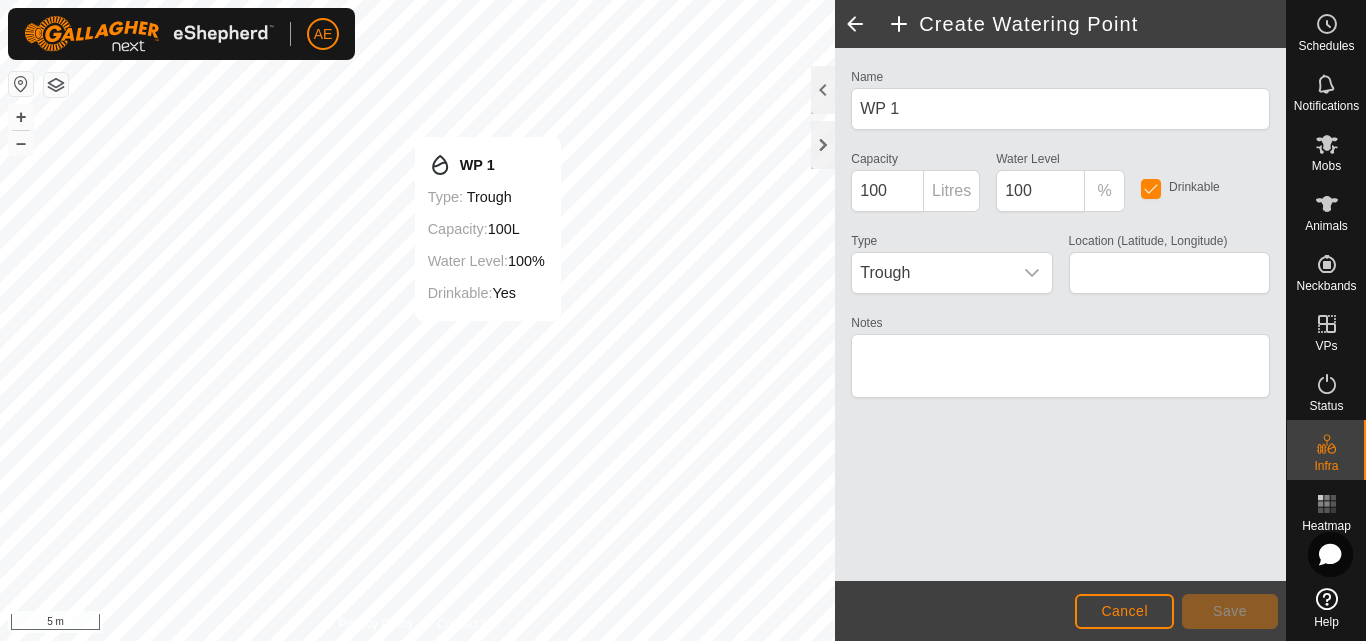 type on "-43.629675, 171.466689" 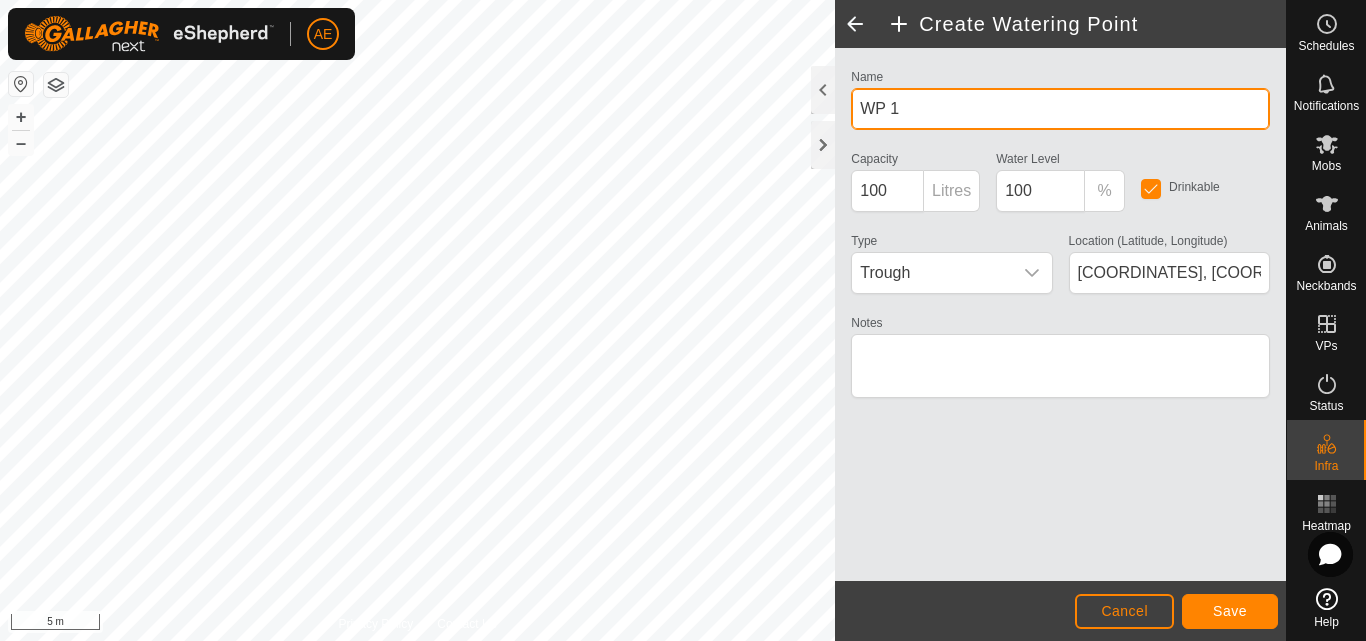 click on "WP 1" at bounding box center (1060, 109) 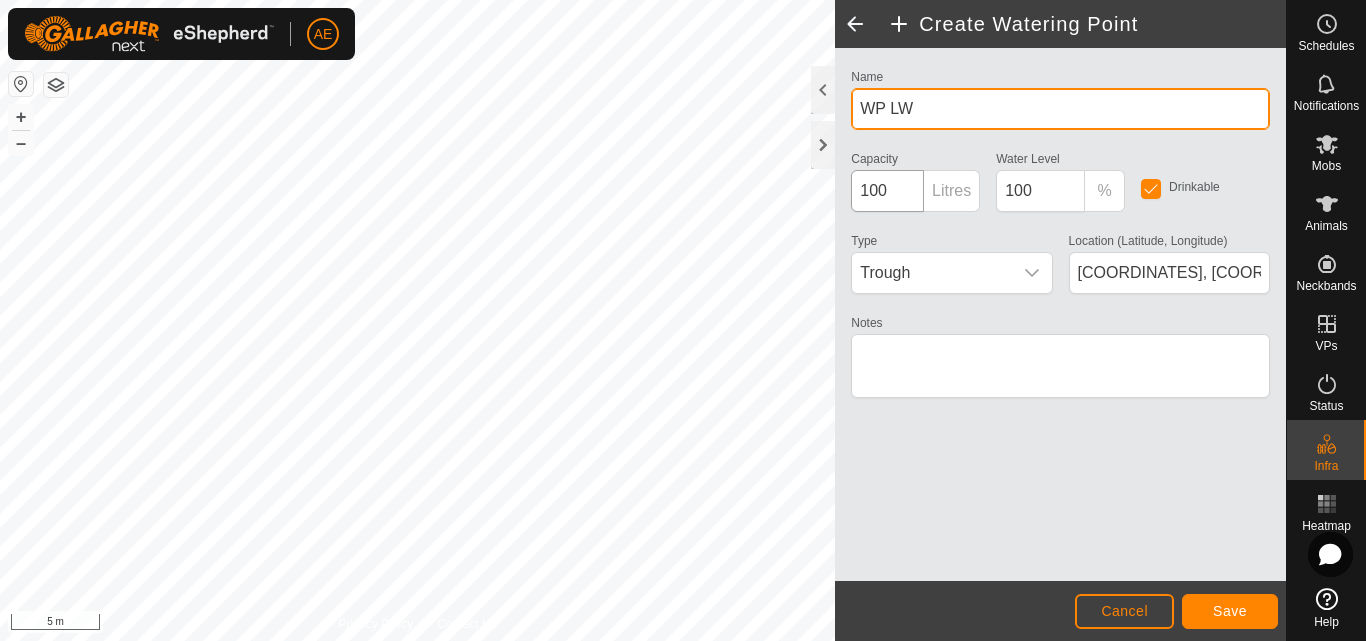 type on "WP LW" 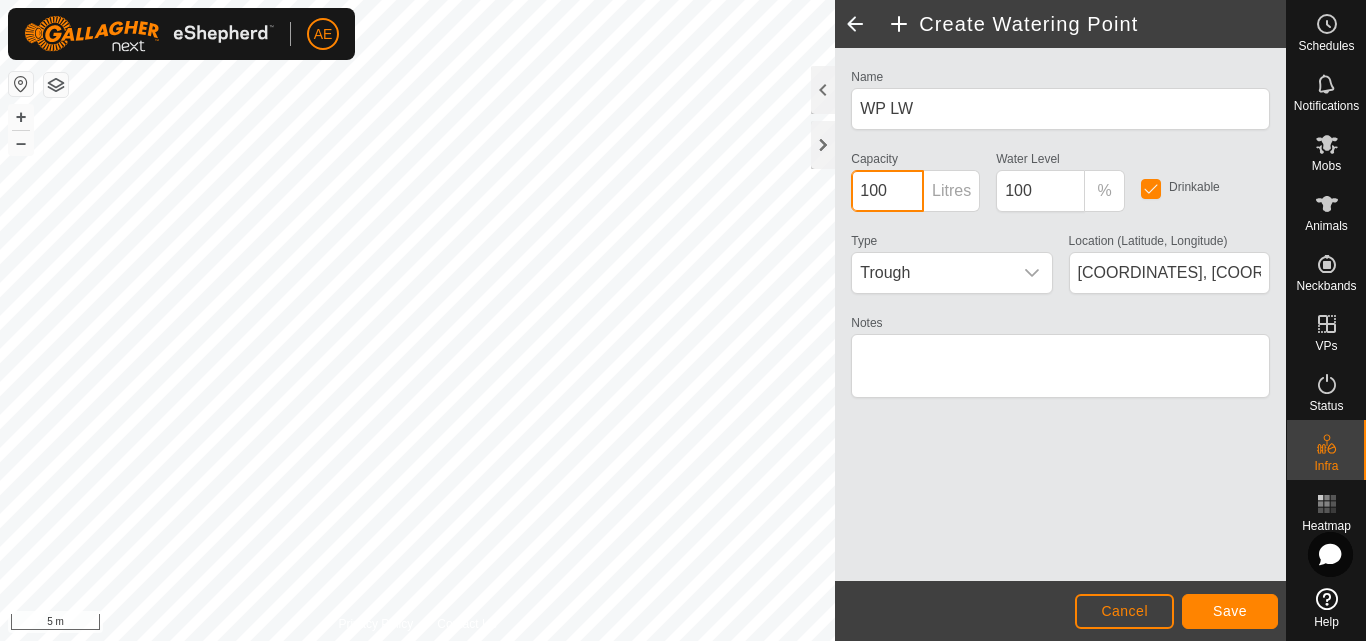click on "100" at bounding box center [887, 191] 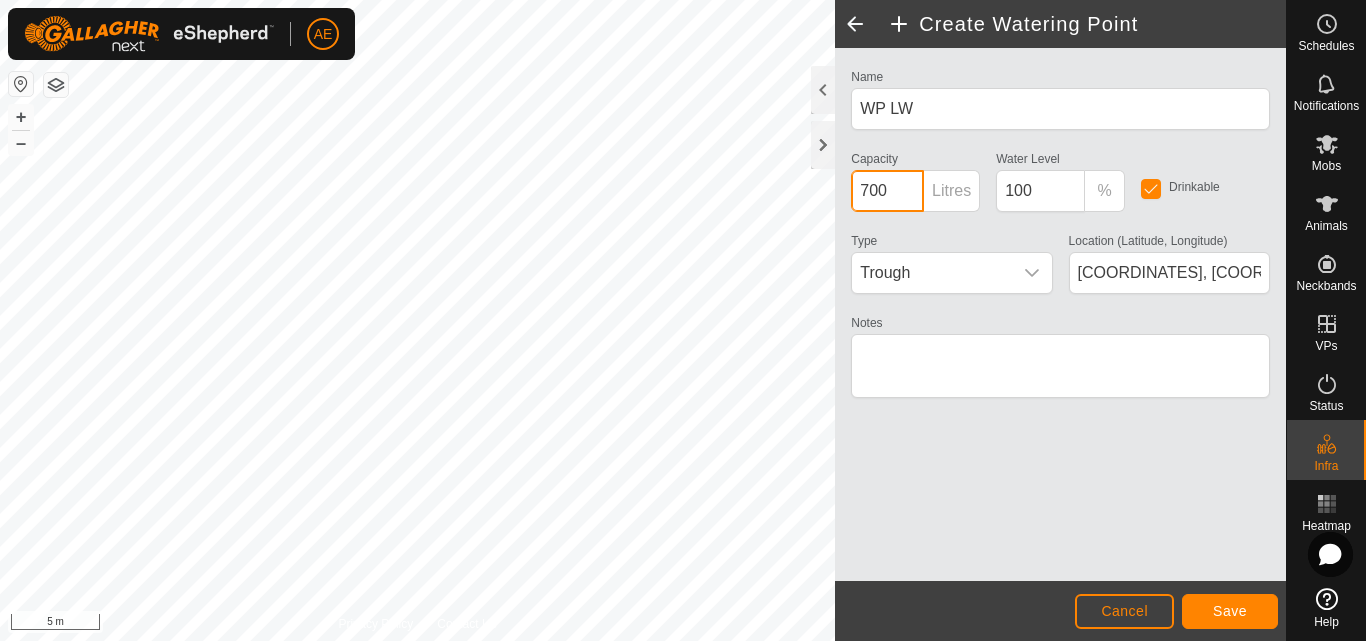 type on "700" 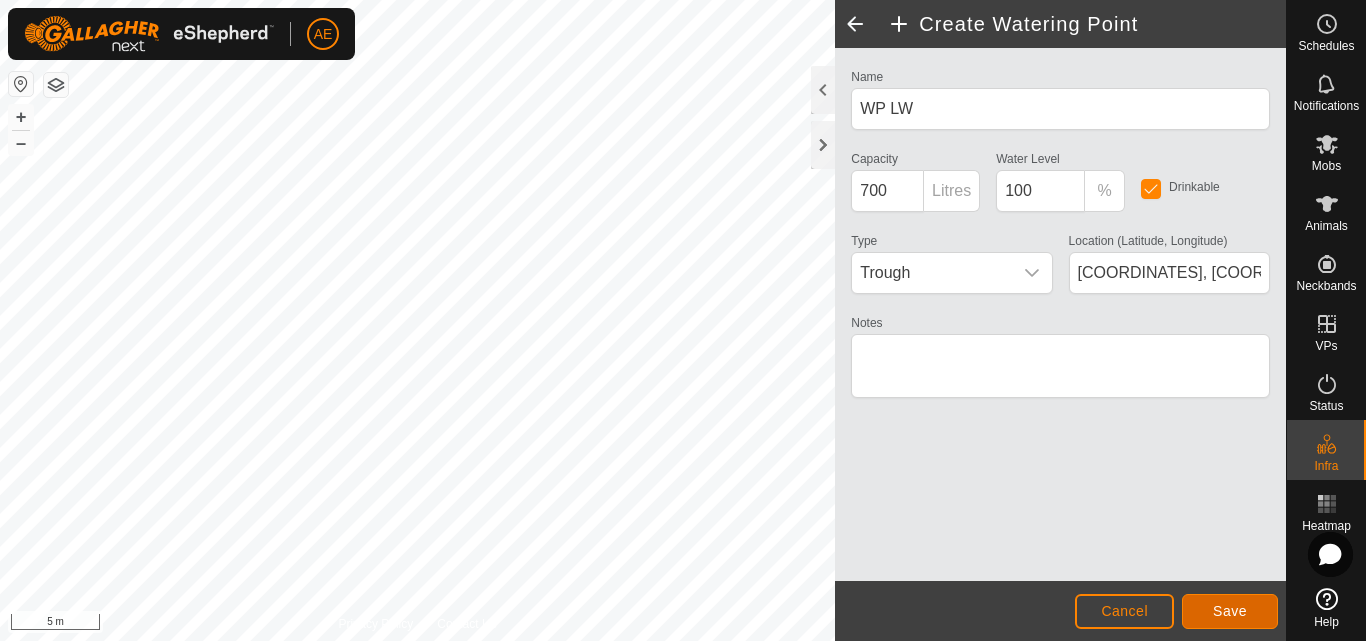 click on "Save" 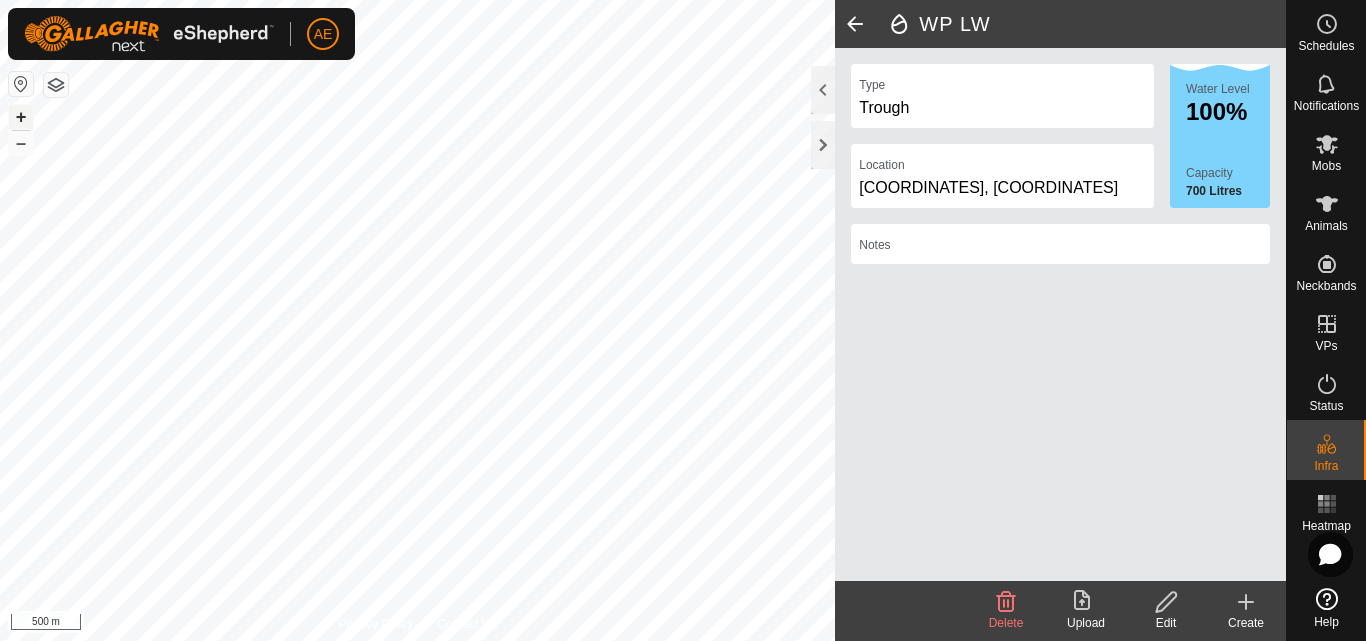 click on "+" at bounding box center (21, 117) 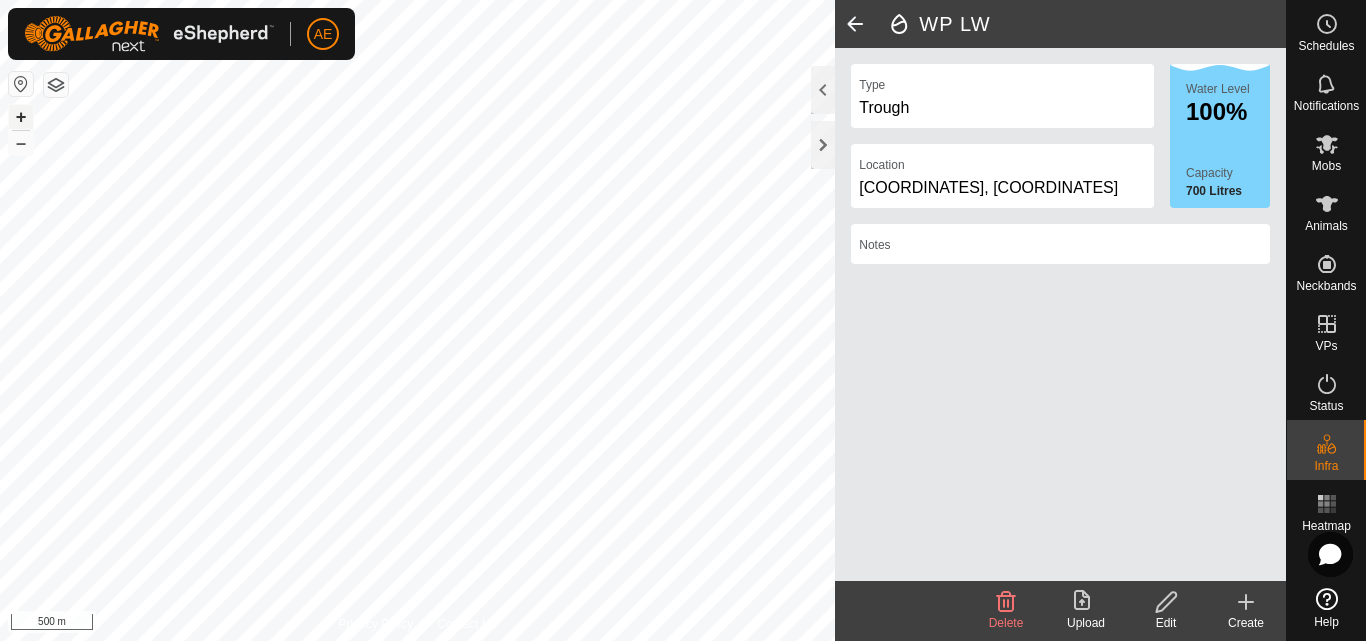 click on "+" at bounding box center [21, 117] 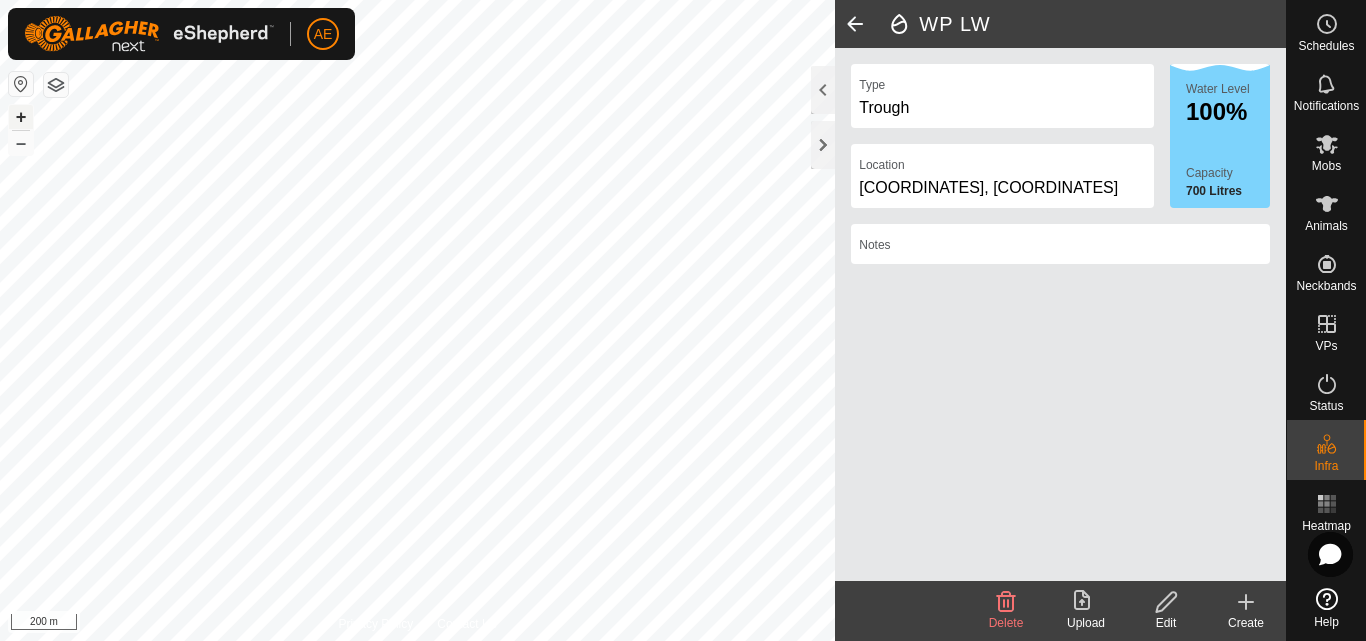 click on "+" at bounding box center (21, 117) 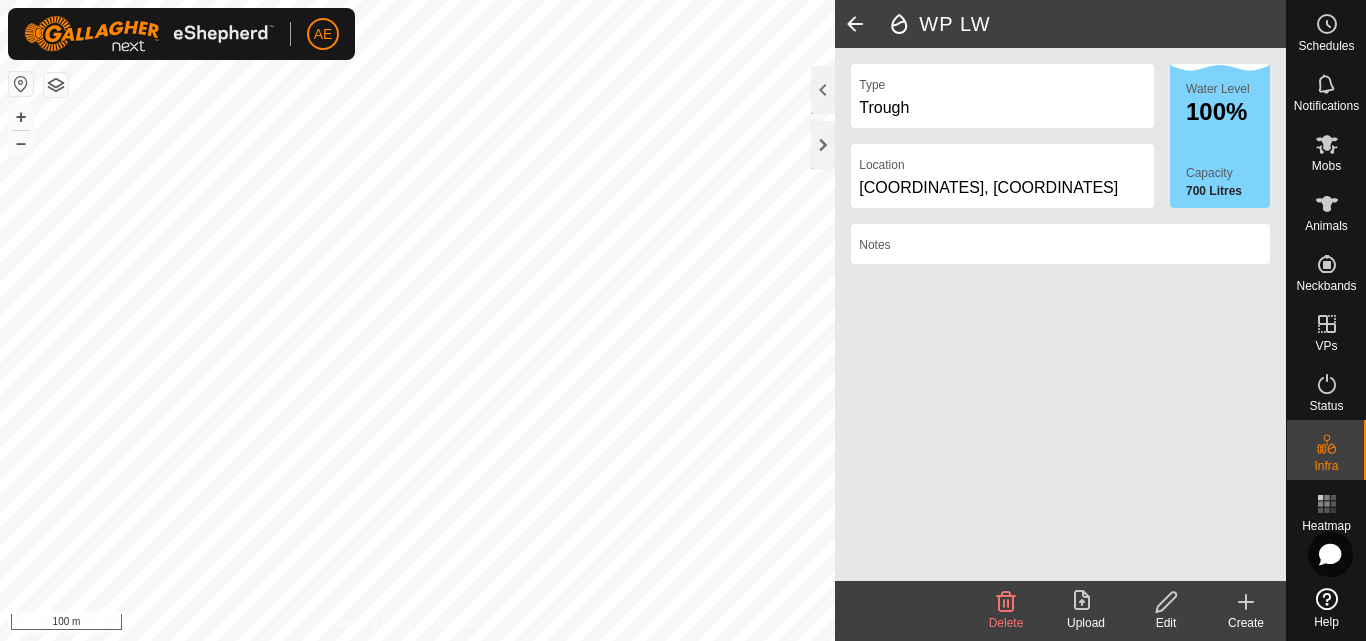 click on "Privacy Policy Contact Us
WP 1
Type:   trough
Capacity:  100L
Water Level:  100%
Drinkable:  Yes
+ – ⇧ i 100 m  WP LW  Type Trough Location -43.629675, 171.466689 Water Level 100% Capacity 700 Litres Notes Delete  Upload   Edit   Create" 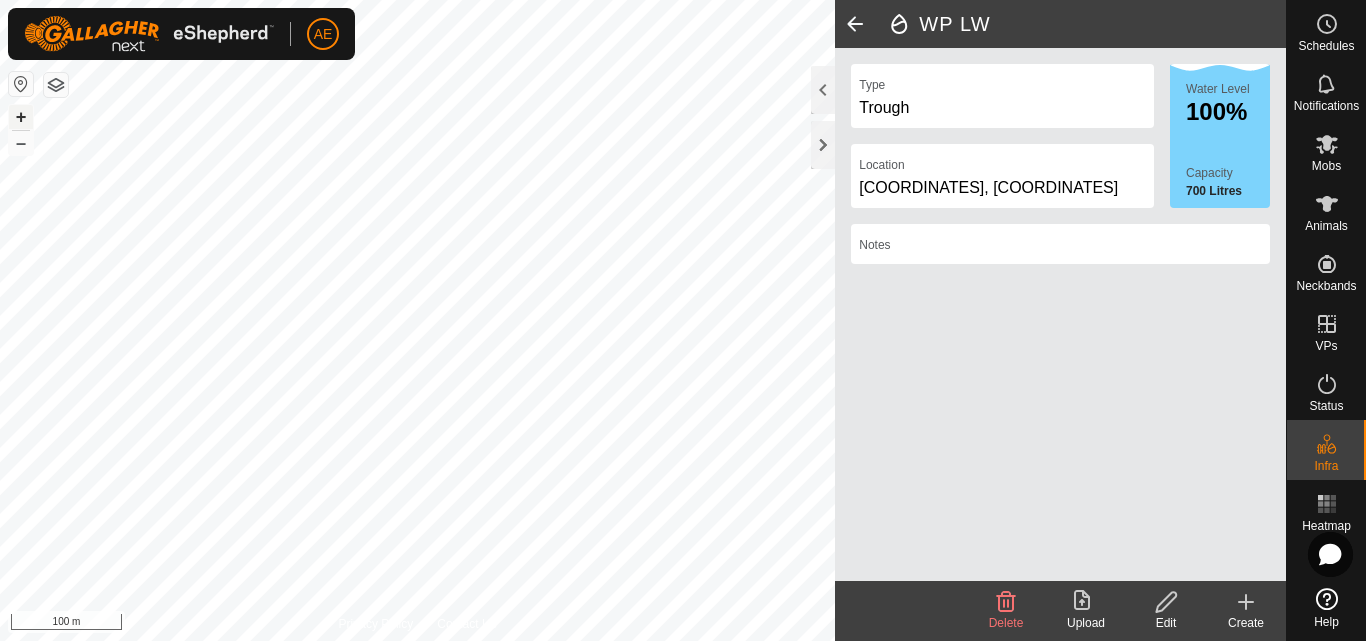 click on "+" at bounding box center (21, 117) 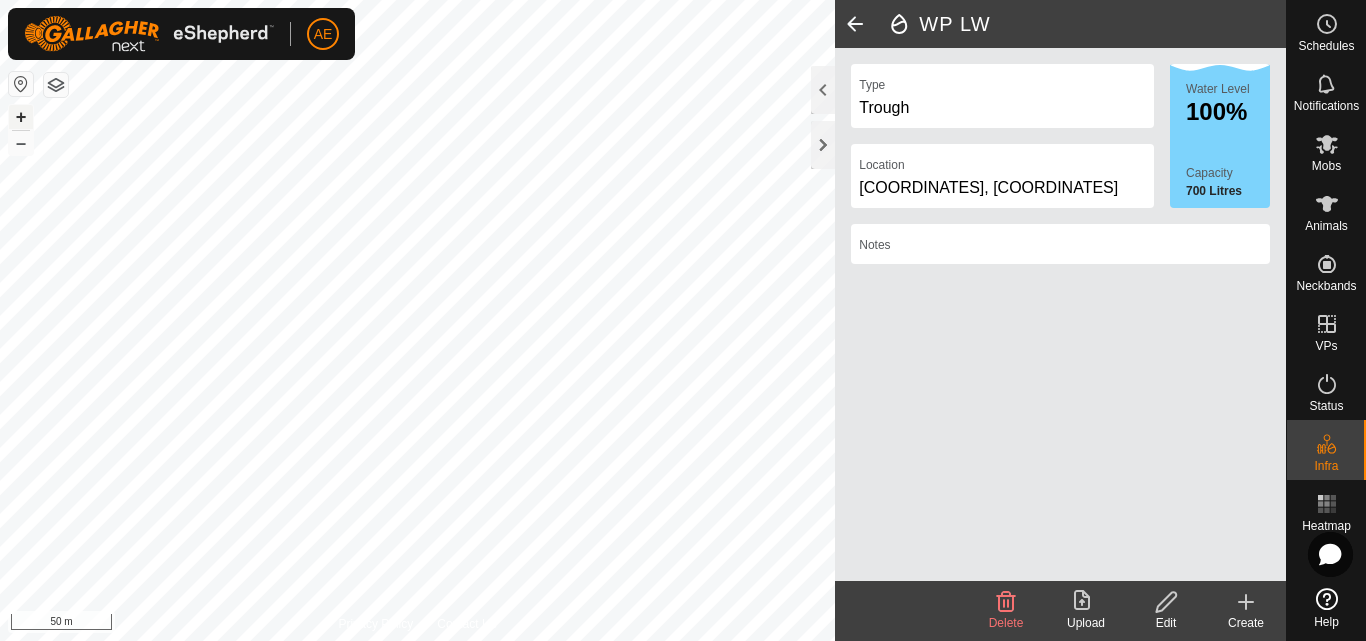click on "+" at bounding box center [21, 117] 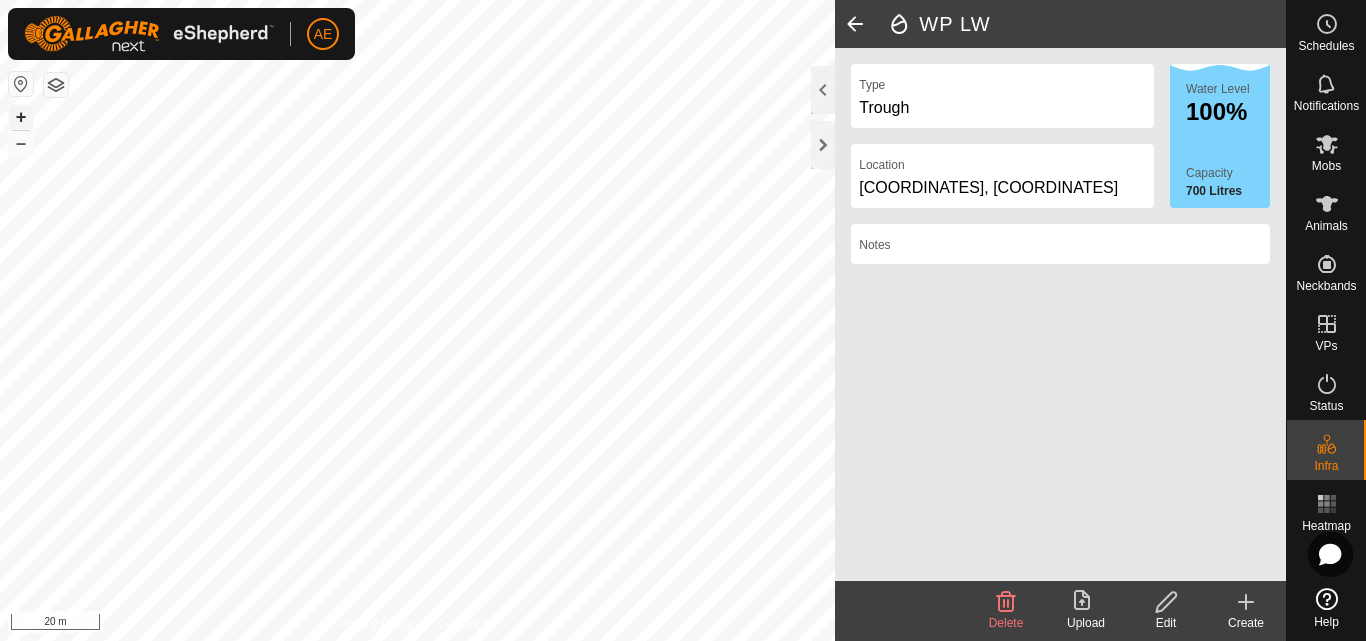click on "+" at bounding box center [21, 117] 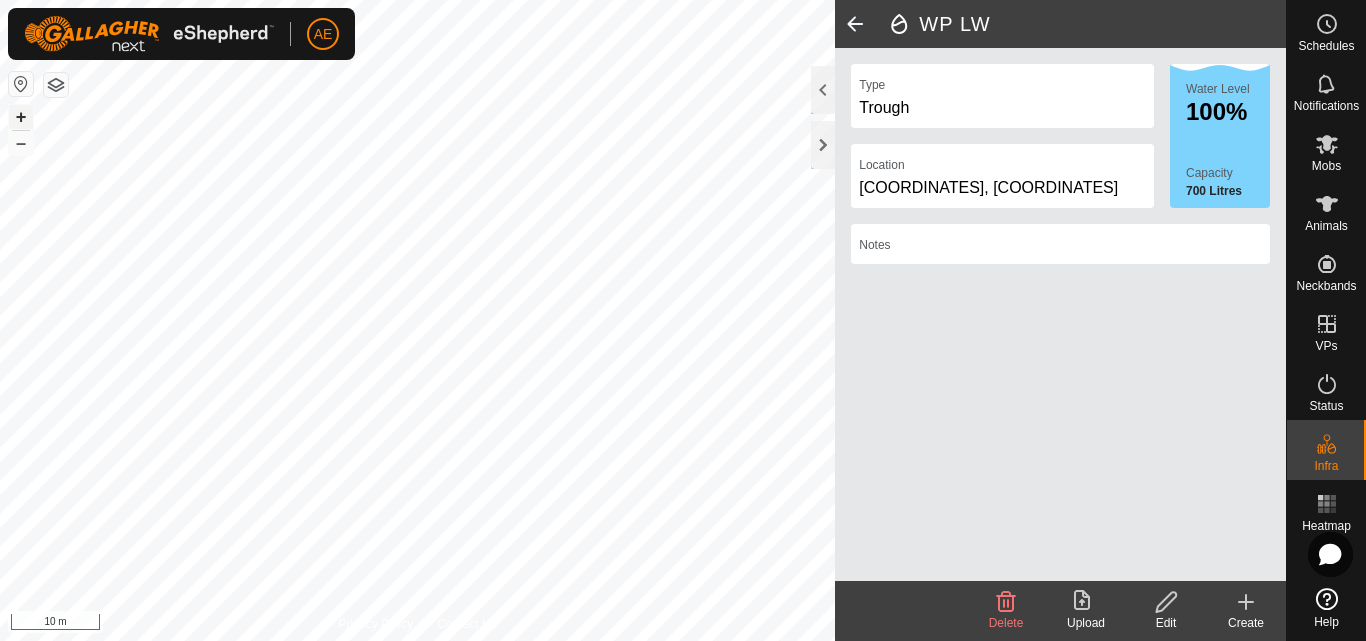 click on "+" at bounding box center (21, 117) 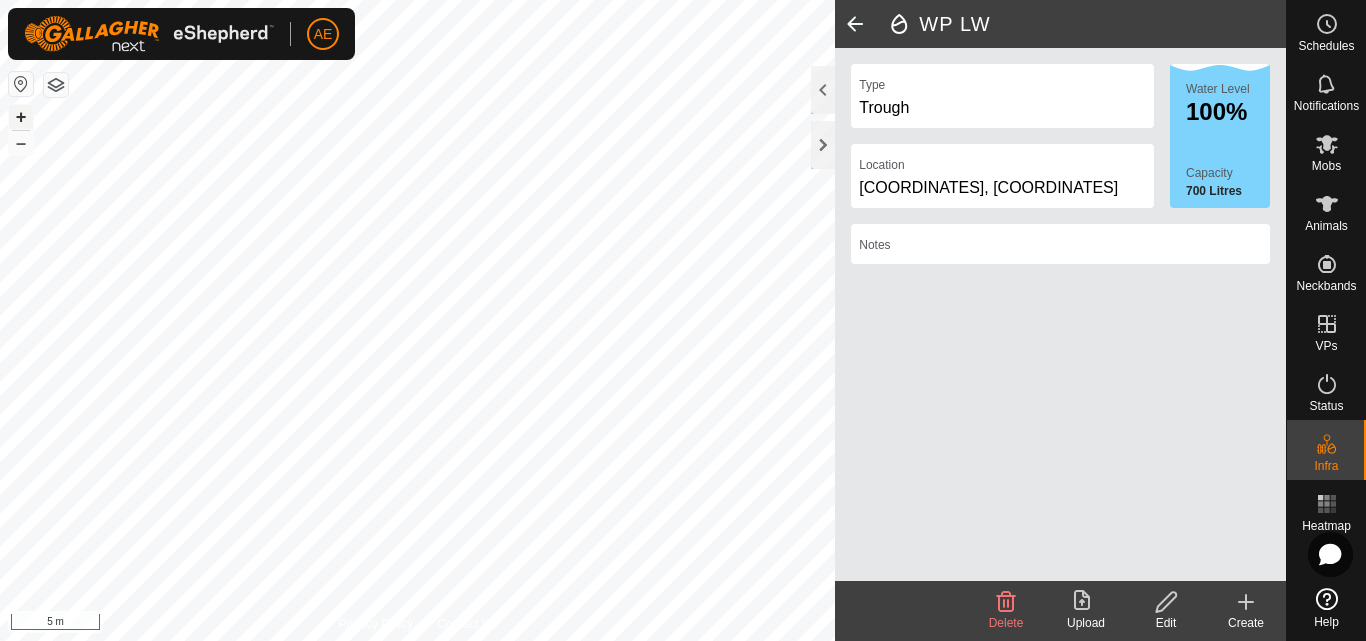 click on "+" at bounding box center (21, 117) 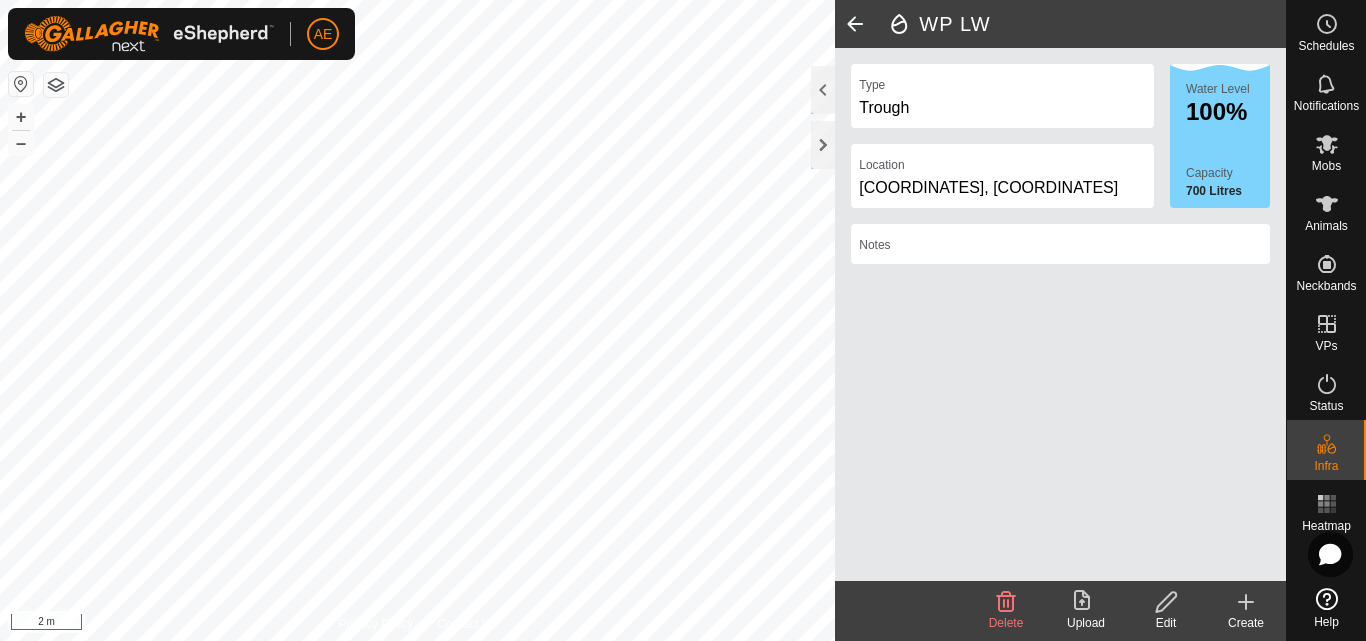 click 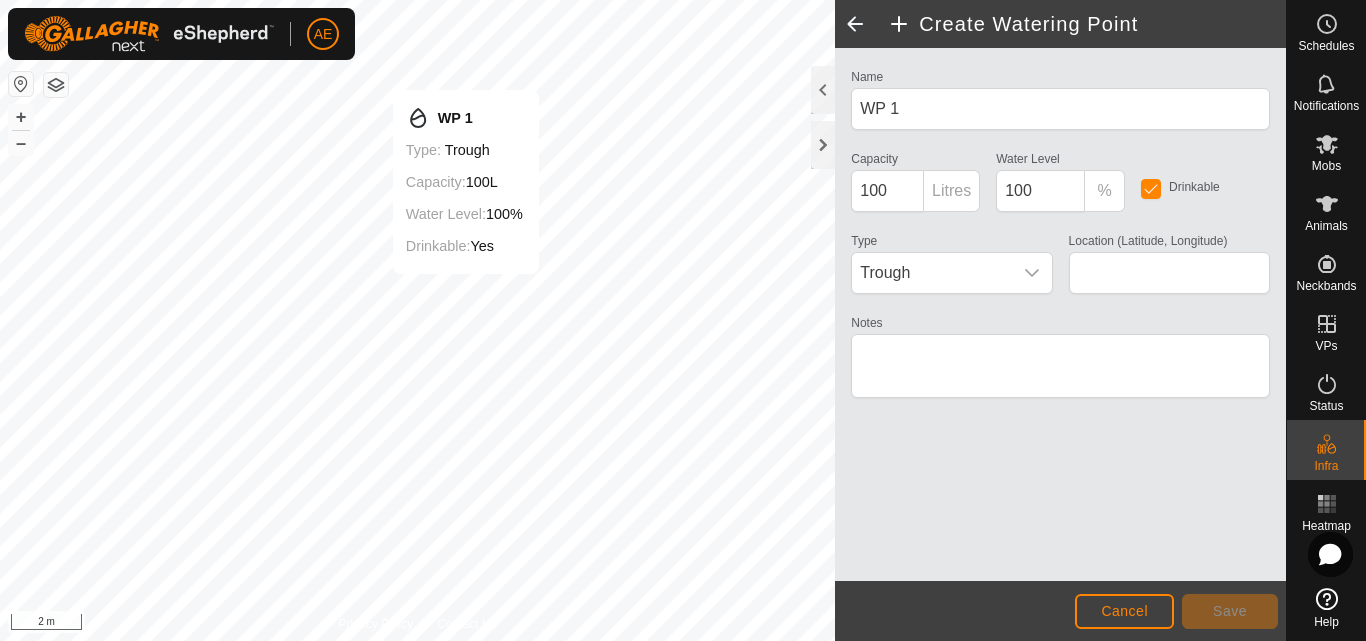 type on "-43.626905, 171.461730" 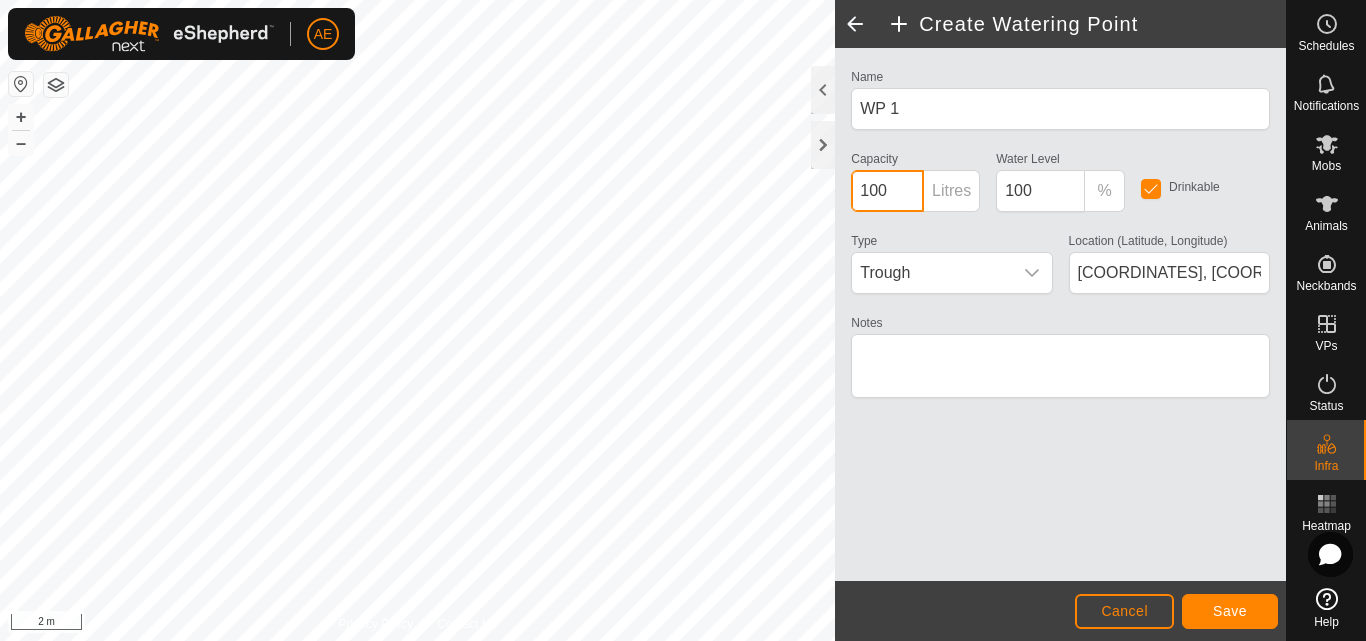 click on "100" at bounding box center (887, 191) 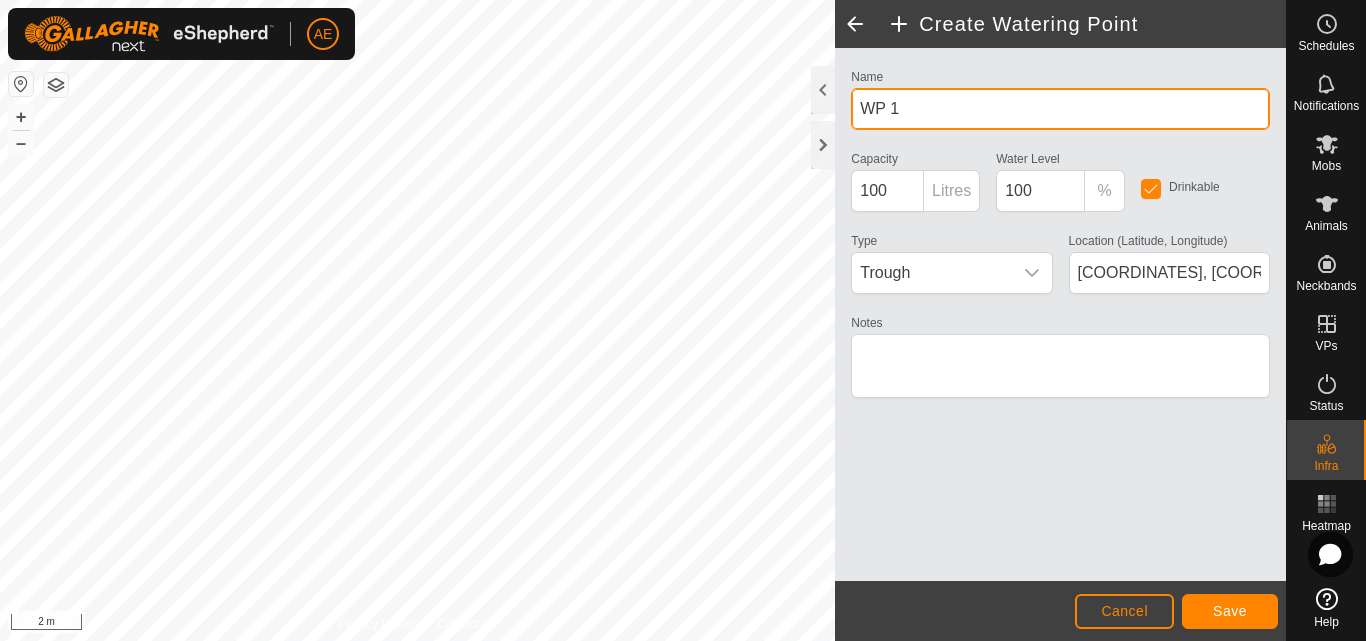 click on "WP 1" at bounding box center [1060, 109] 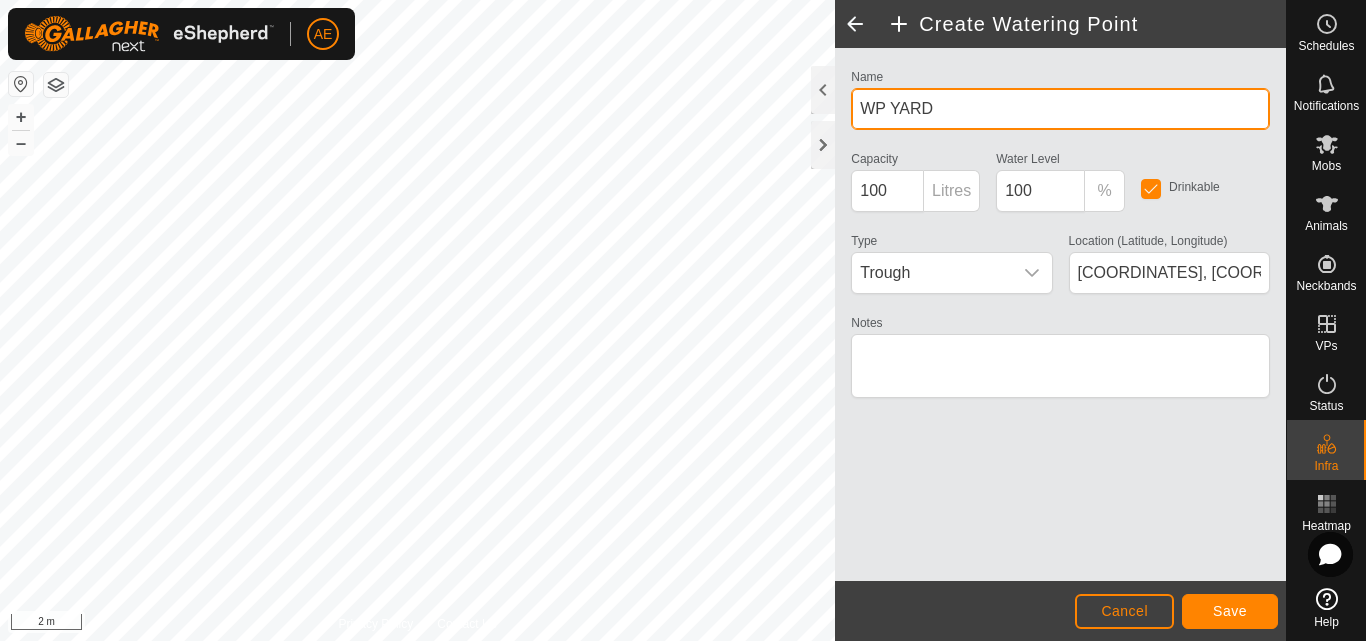 type on "WP YARD" 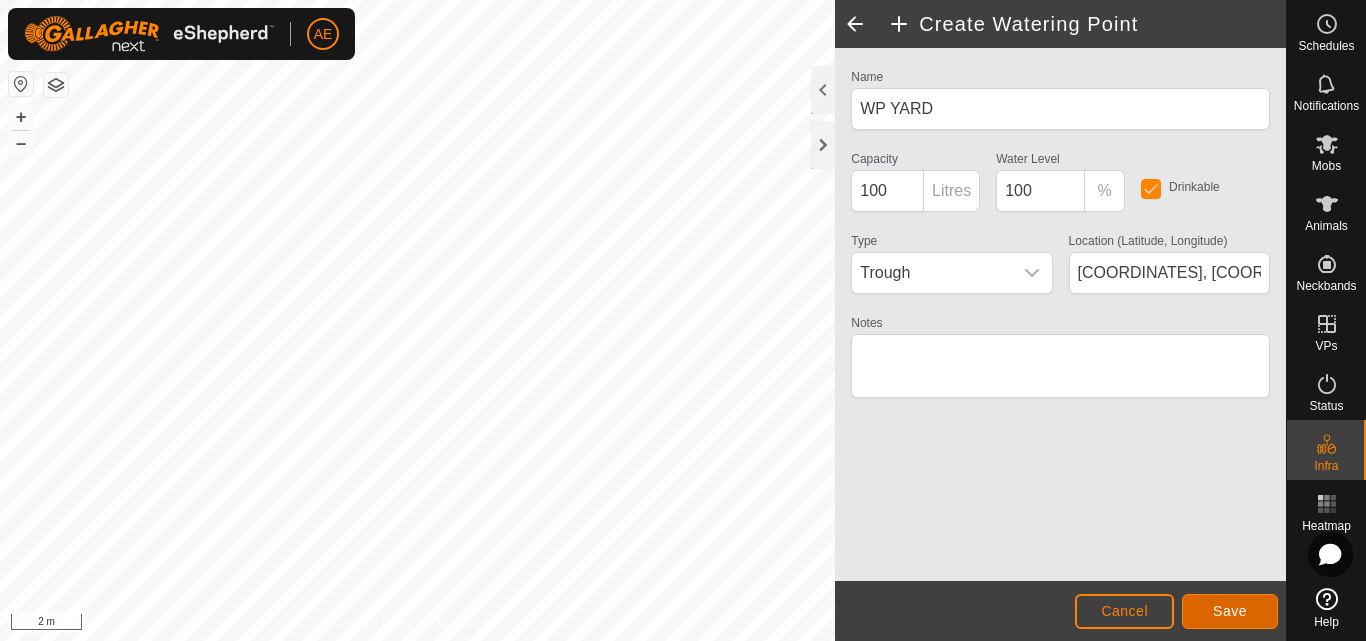 click on "Save" 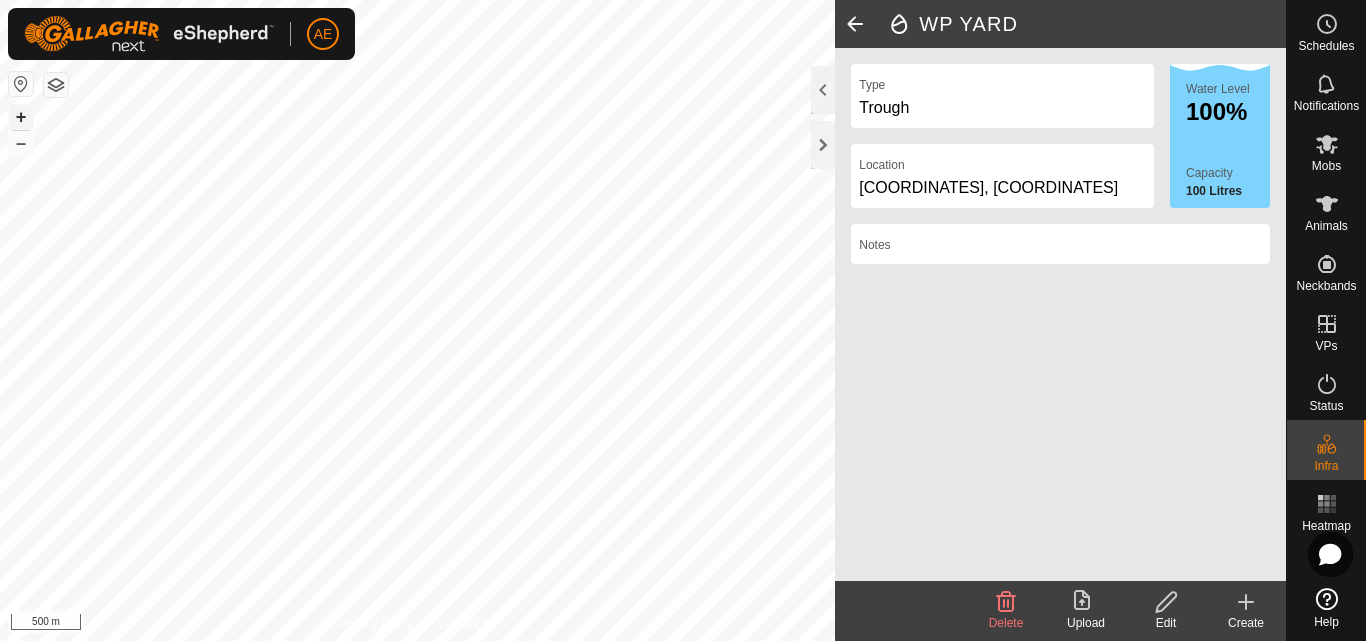 click on "+" at bounding box center [21, 117] 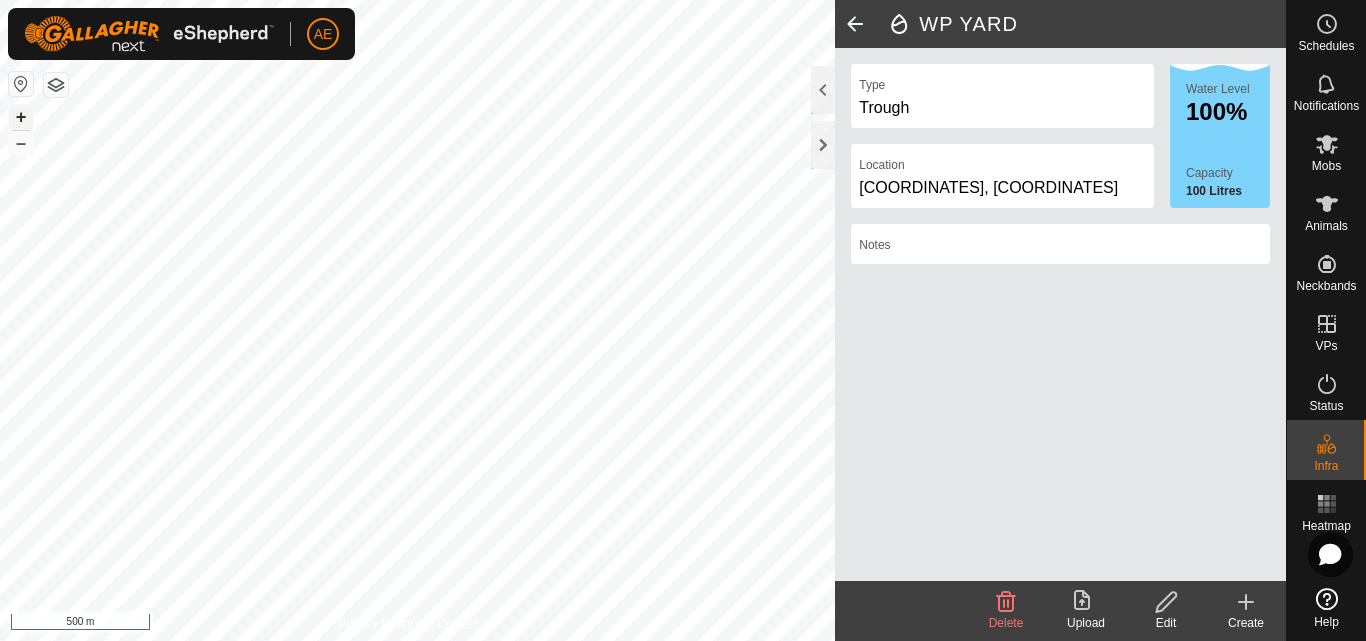 click on "+" at bounding box center [21, 117] 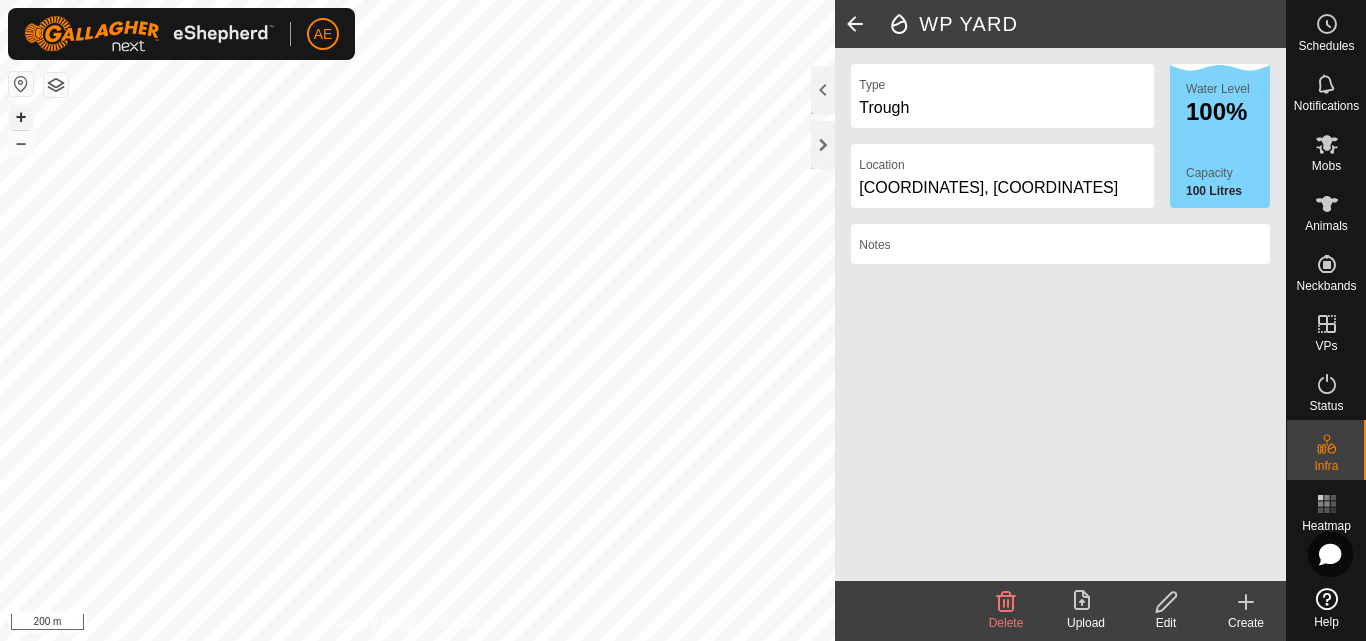 click on "+" at bounding box center [21, 117] 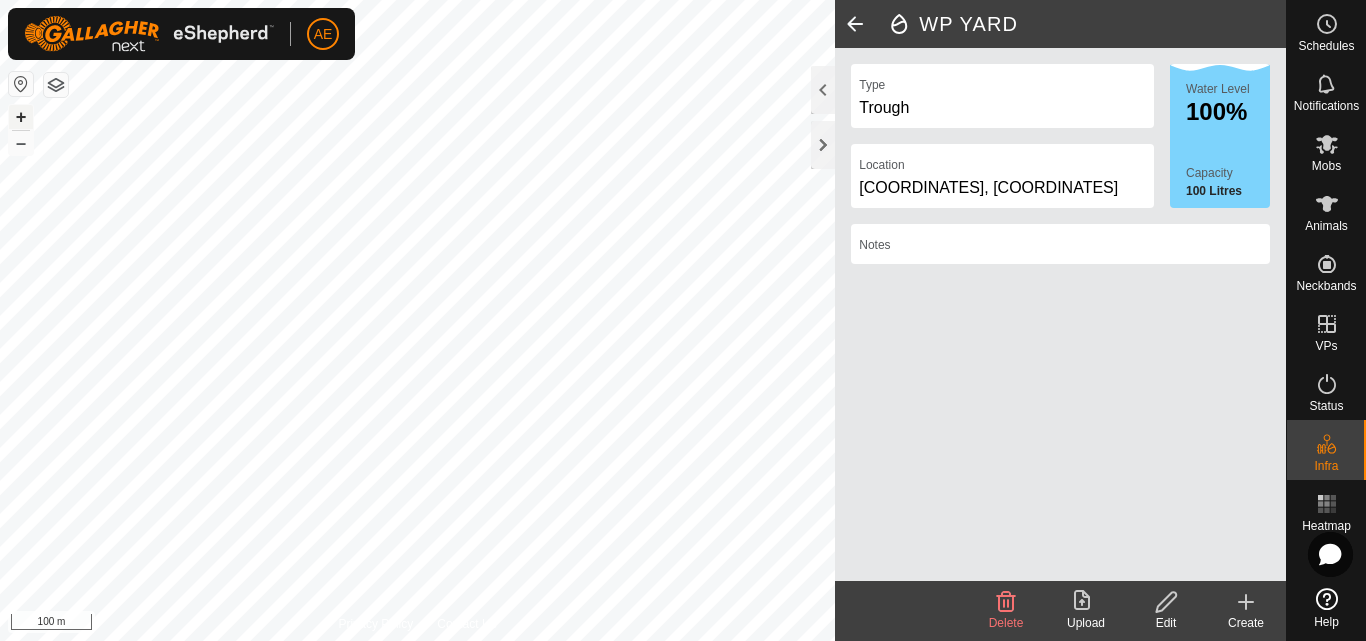 click on "+" at bounding box center (21, 117) 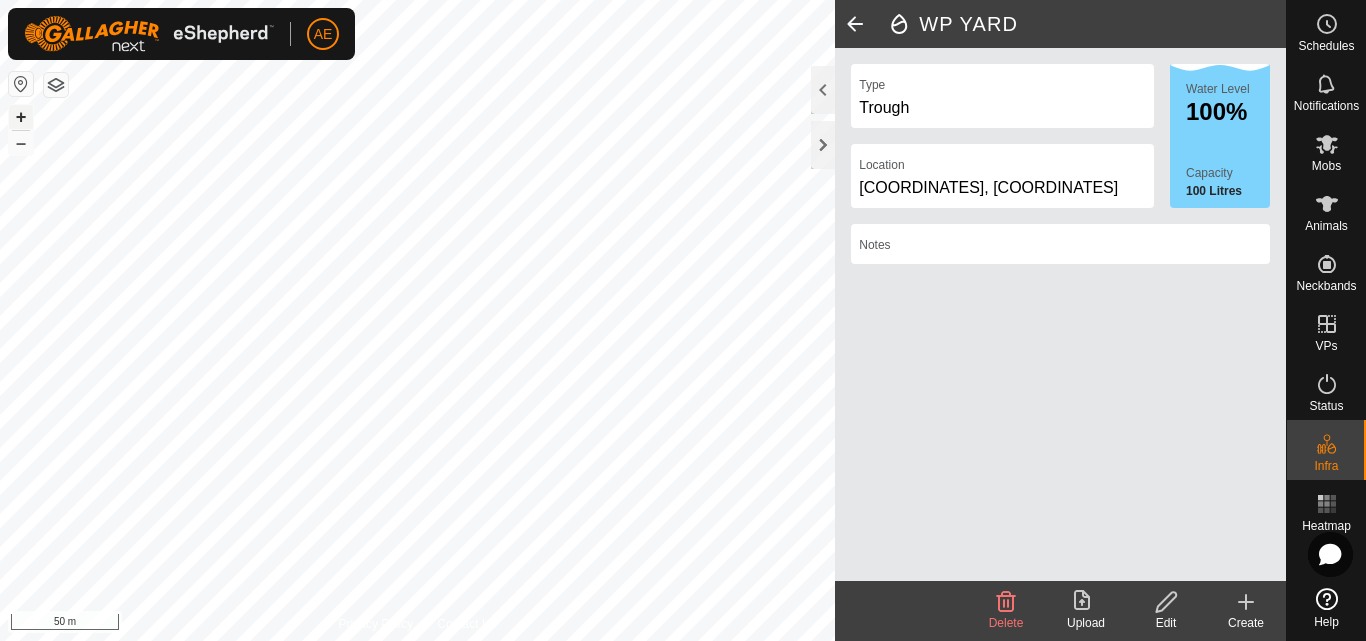 click on "+" at bounding box center [21, 117] 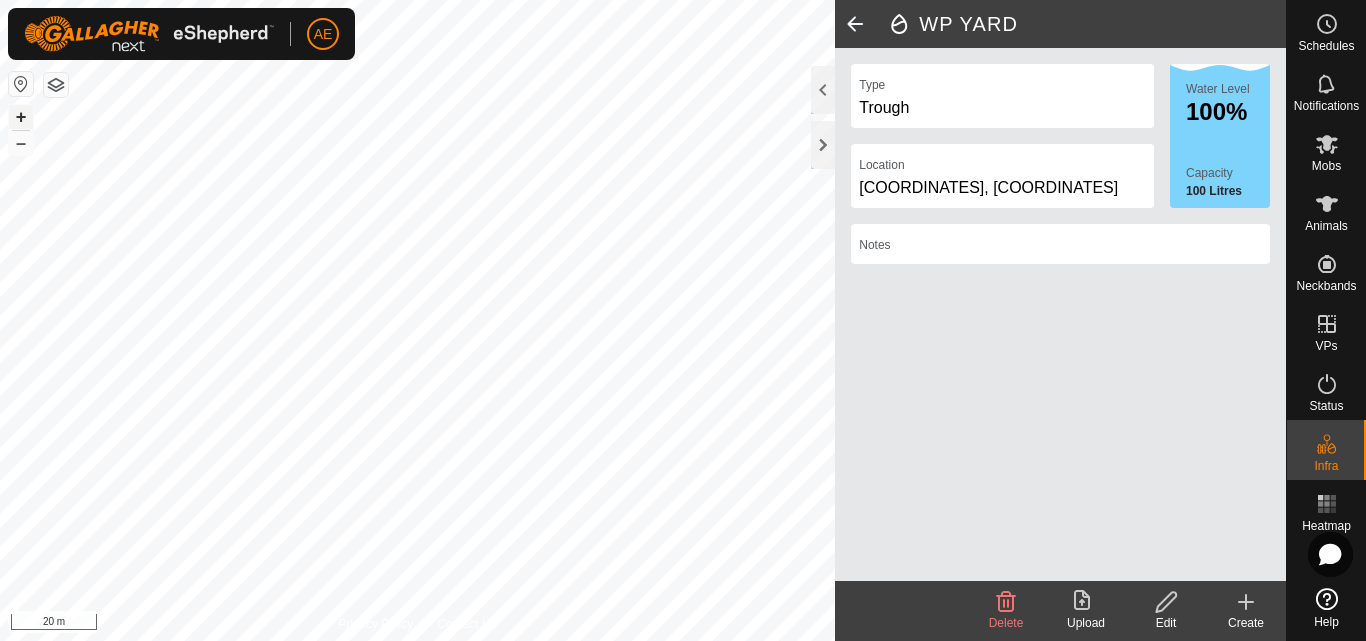 click on "+" at bounding box center (21, 117) 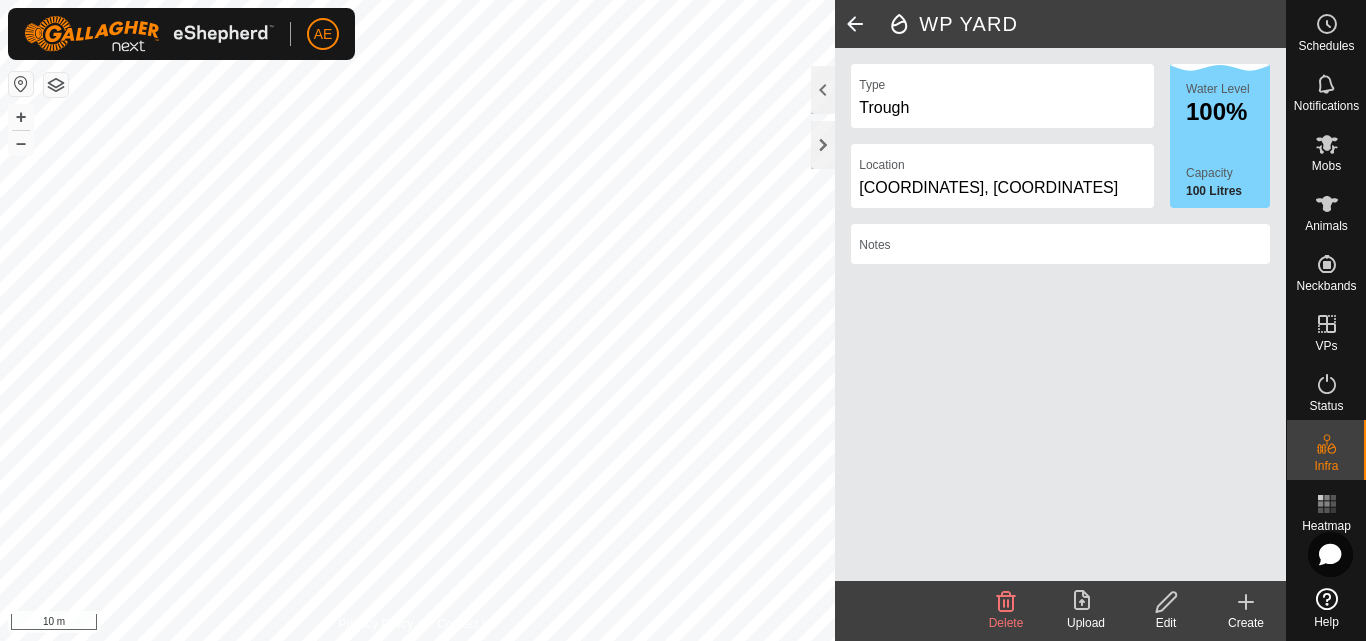 click on "Create" 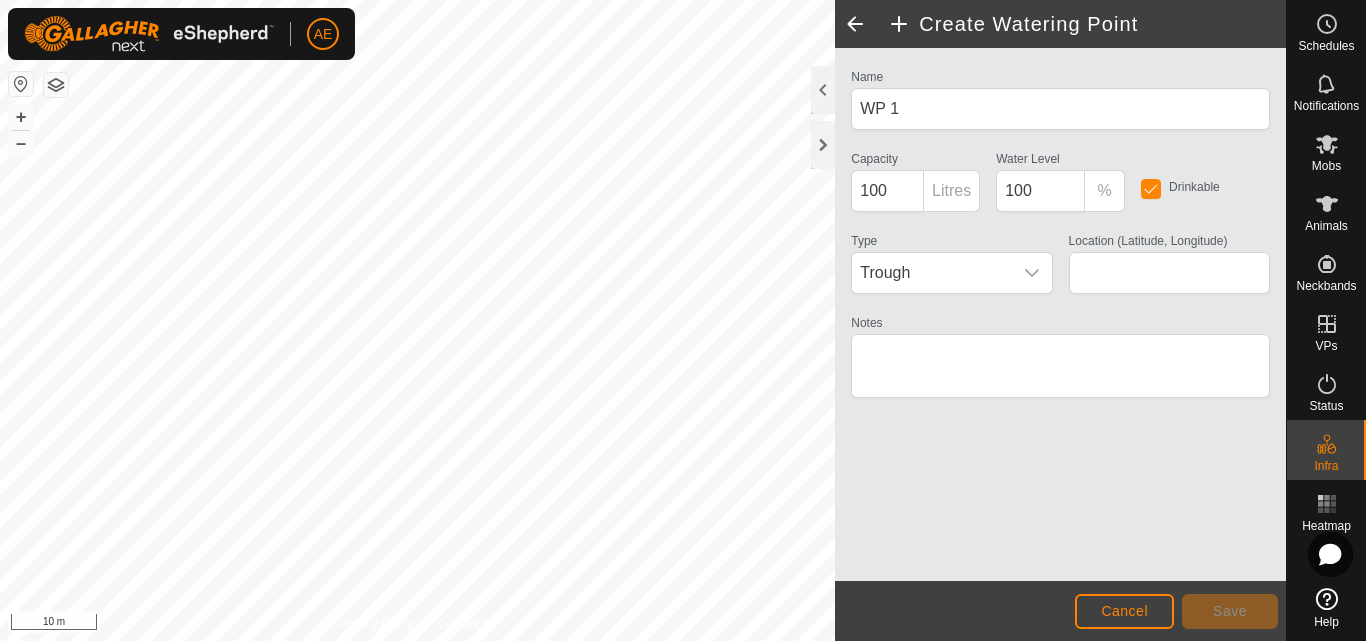 type on "-43.625293, 171.458948" 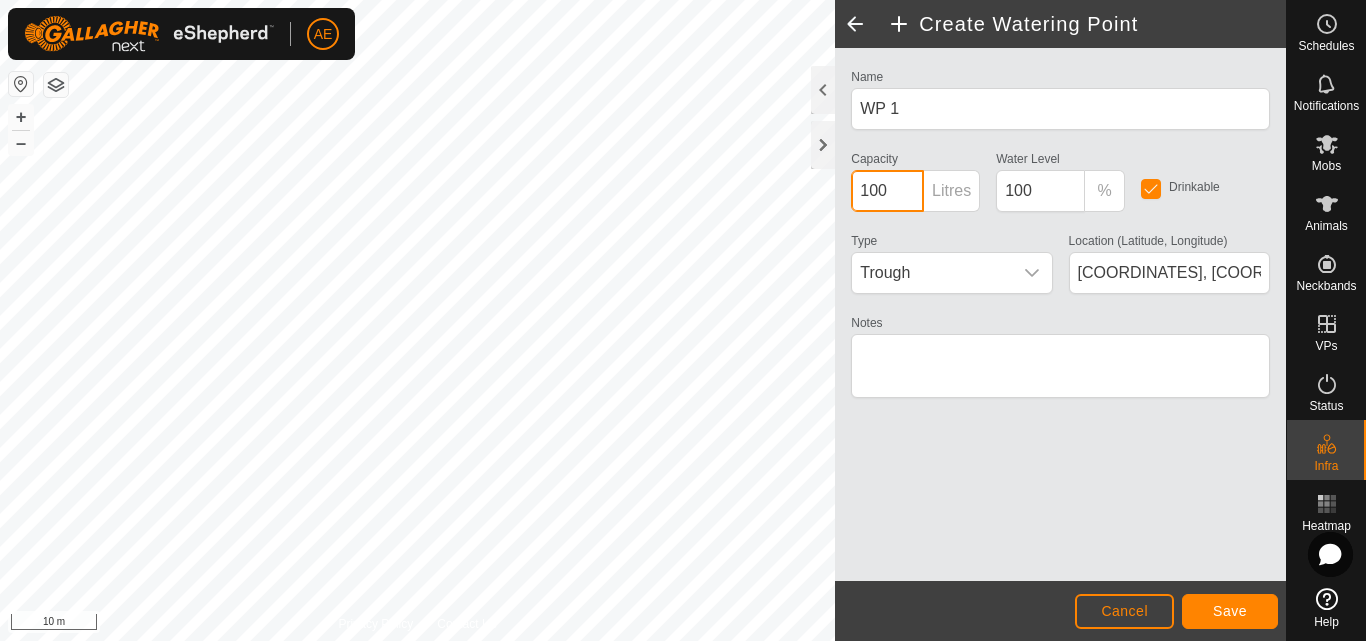 click on "100" at bounding box center [887, 191] 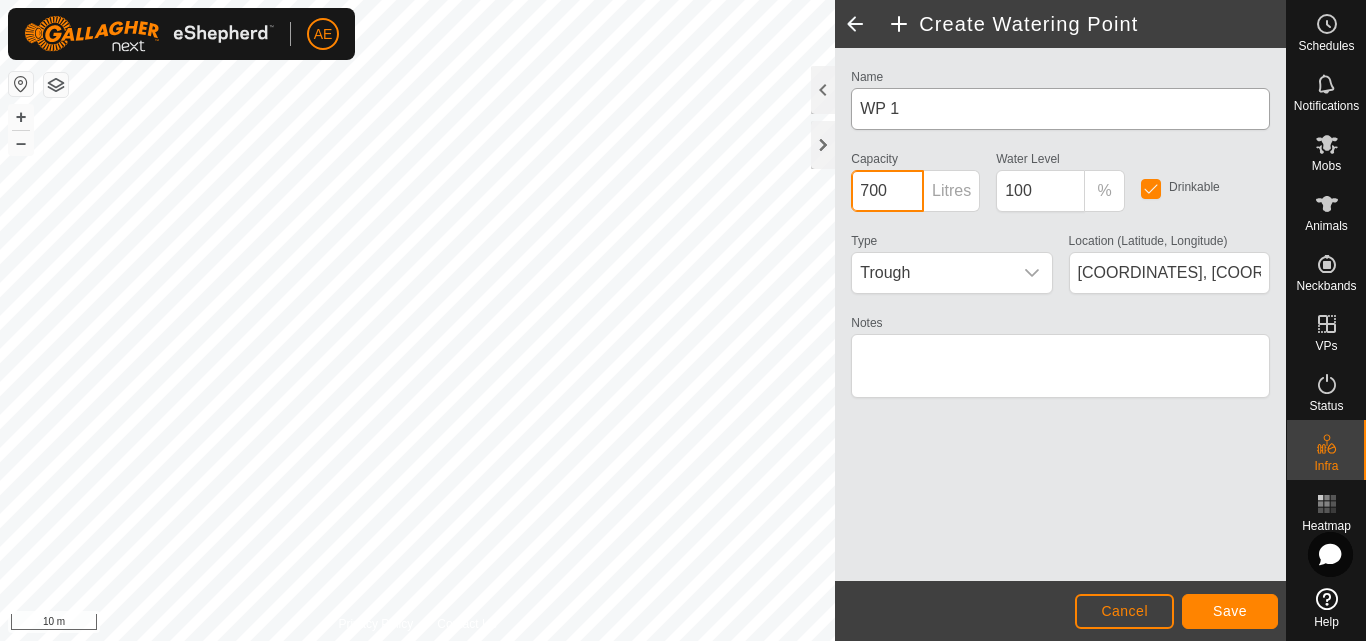 type on "700" 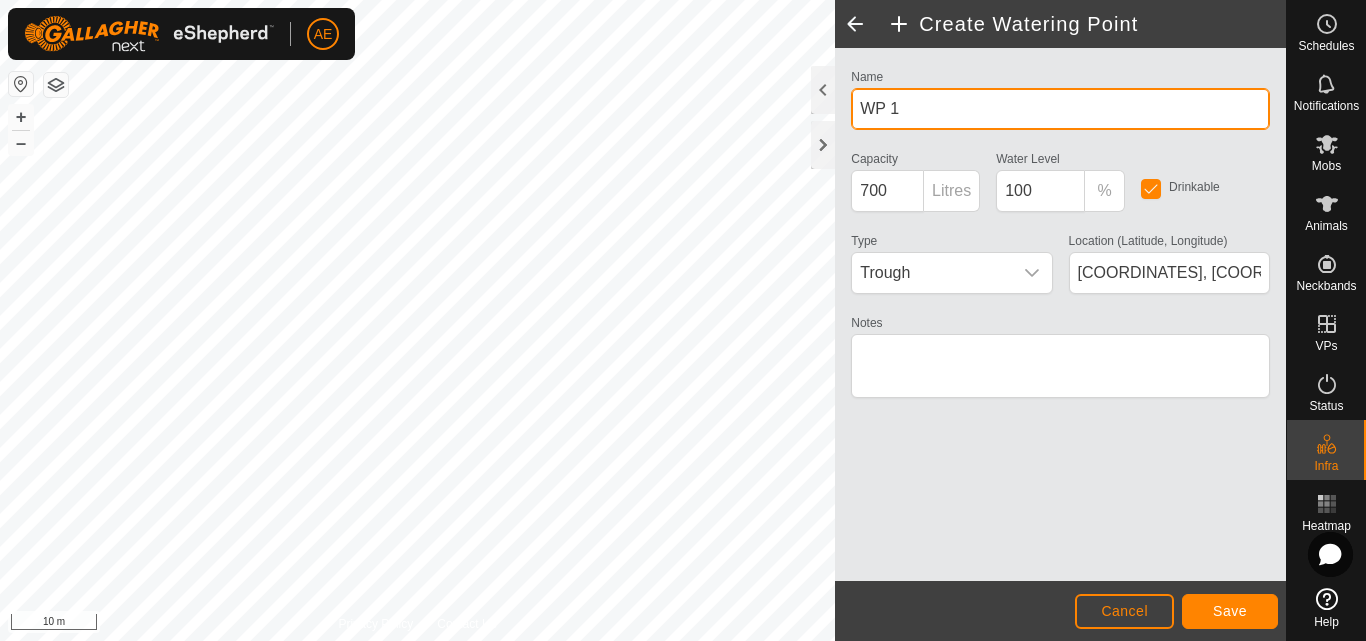 click on "WP 1" at bounding box center (1060, 109) 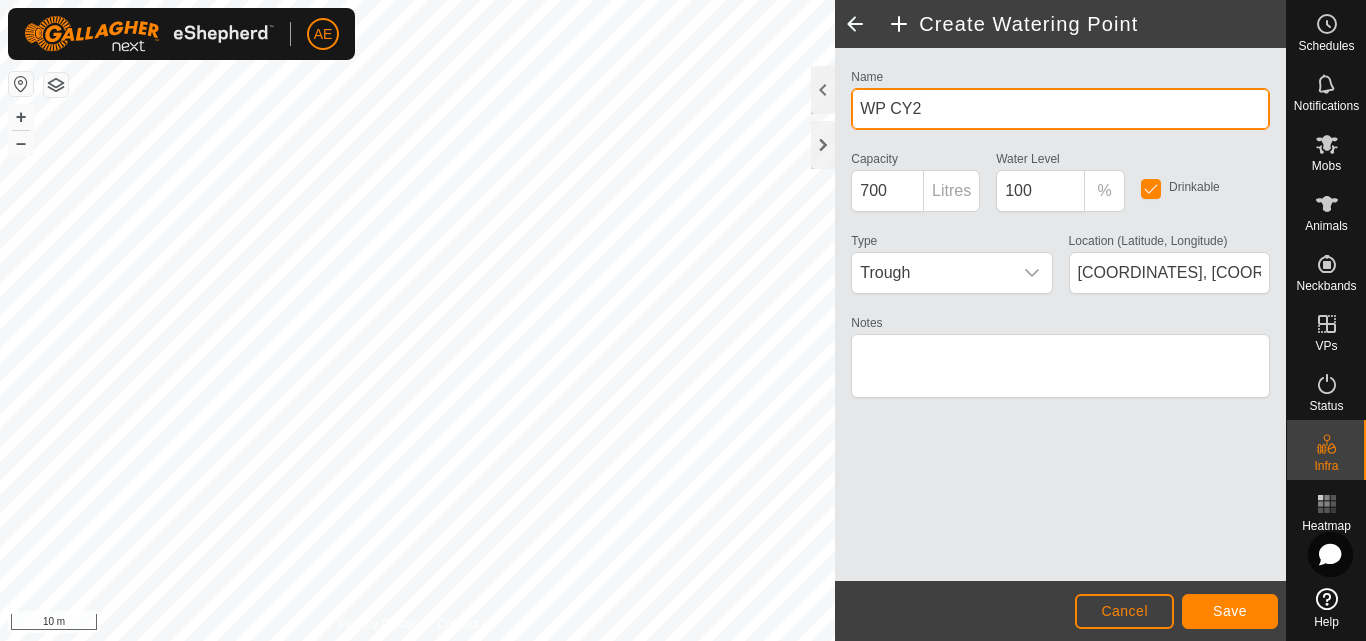 type on "WP CY2" 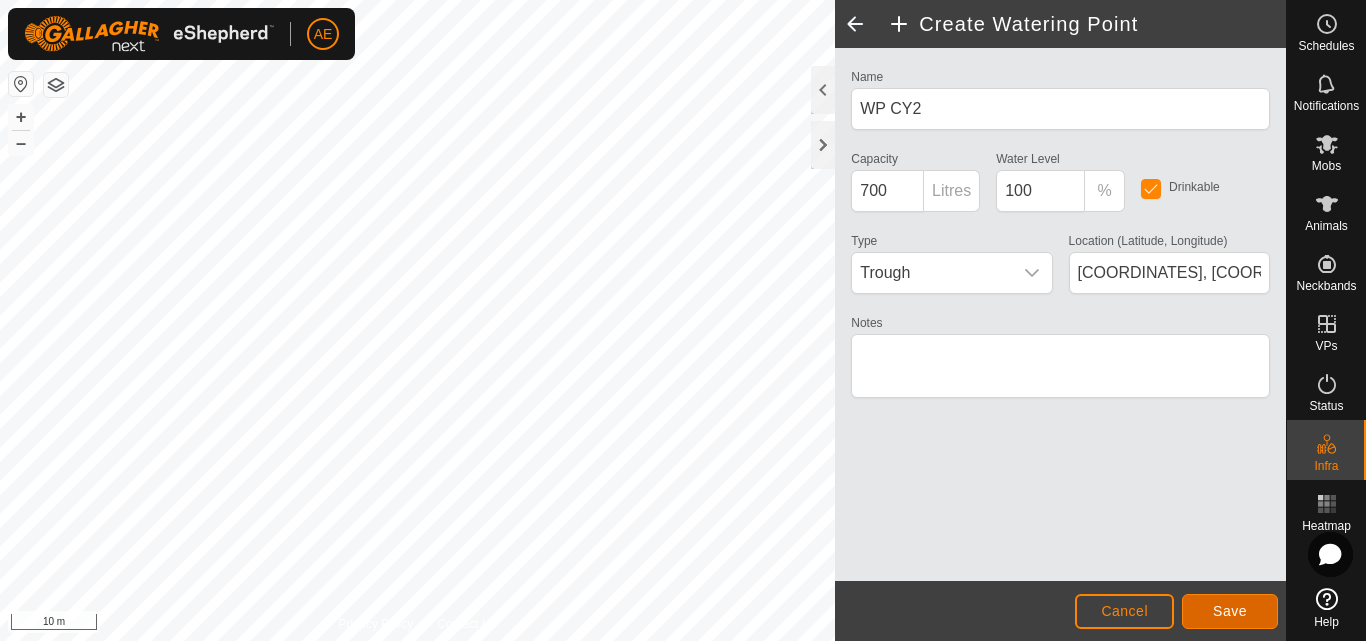 click on "Save" 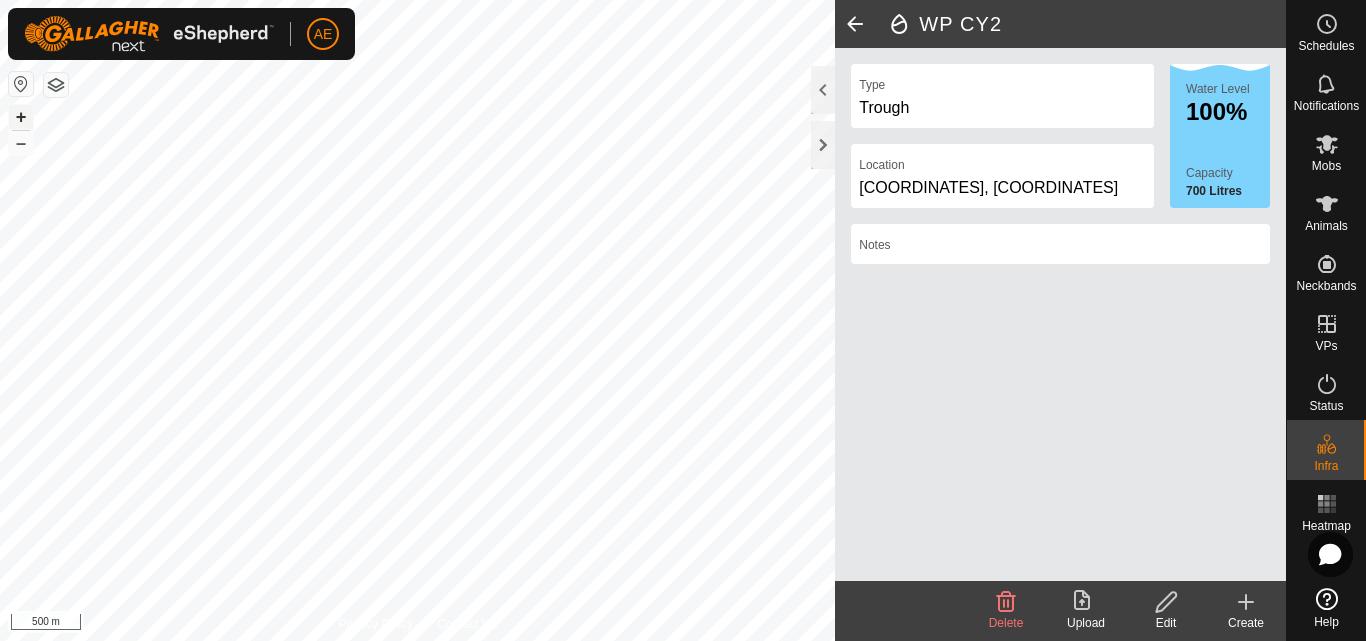 click on "+" at bounding box center [21, 117] 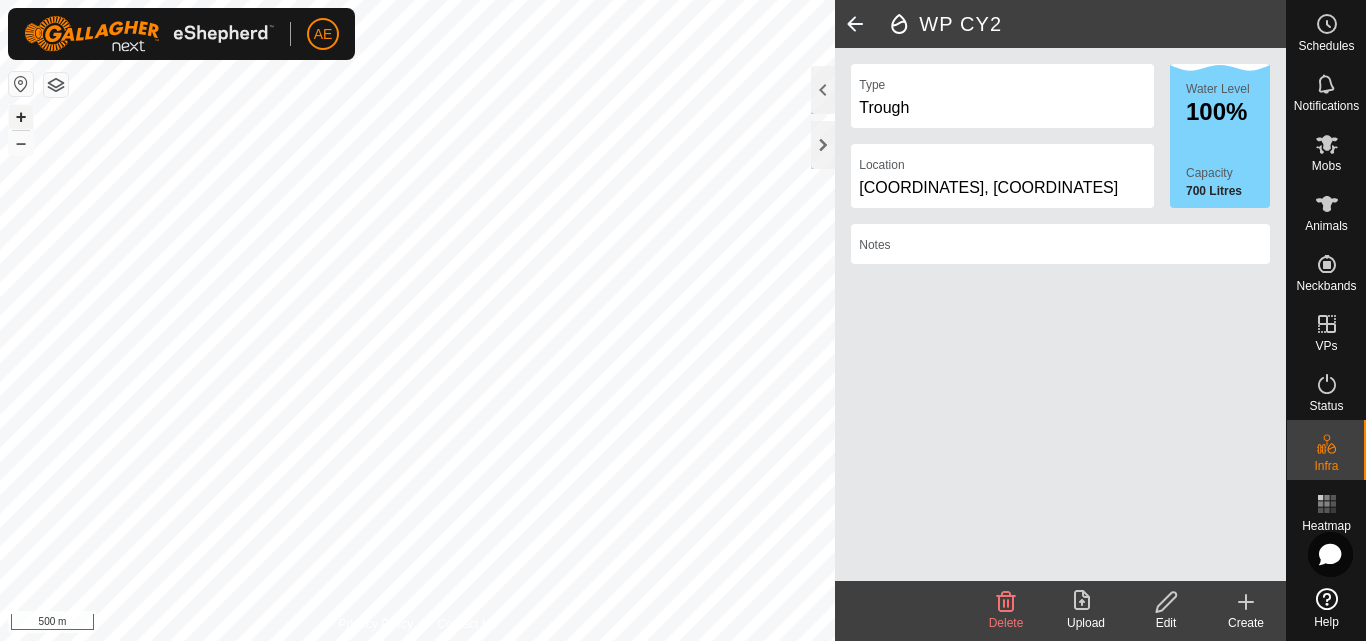 click on "+" at bounding box center [21, 117] 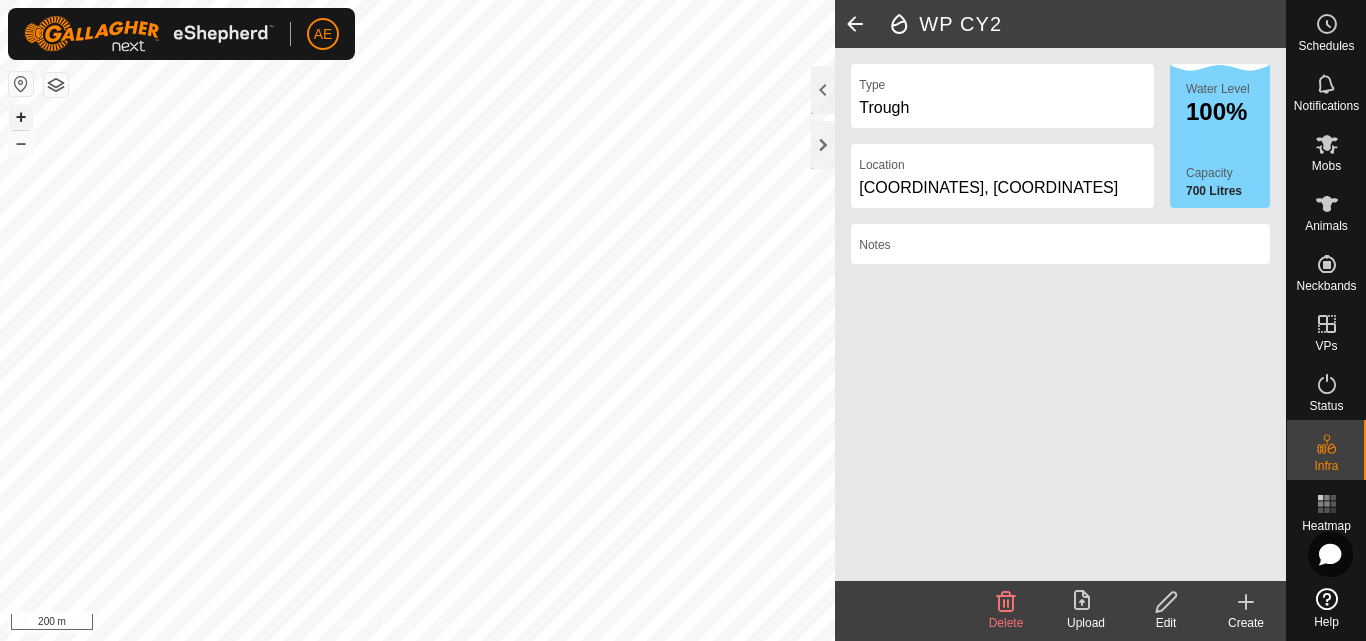 click on "+" at bounding box center (21, 117) 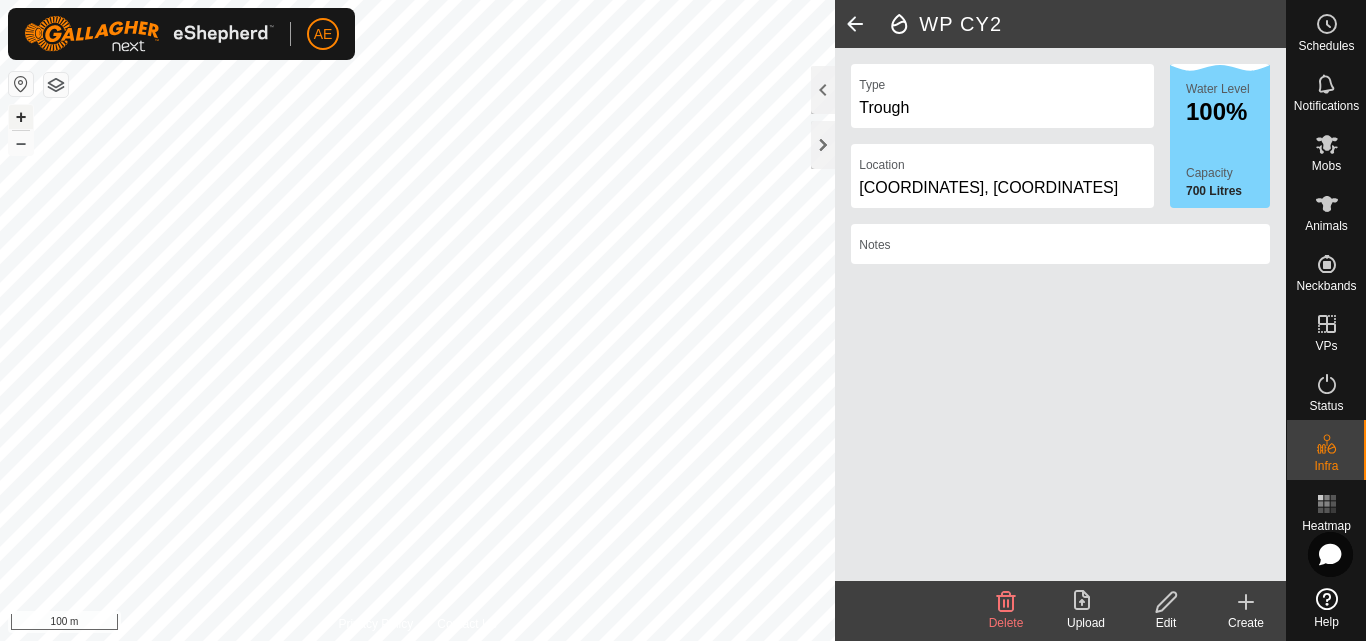click on "+" at bounding box center (21, 117) 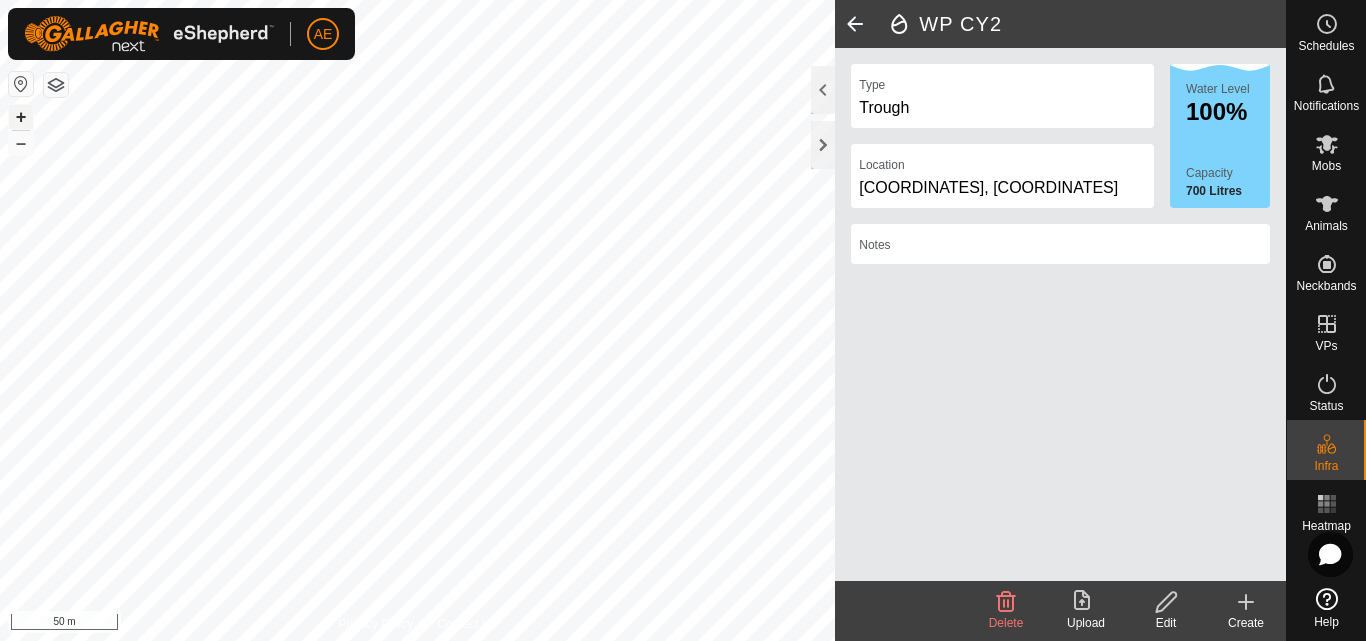 click on "+" at bounding box center (21, 117) 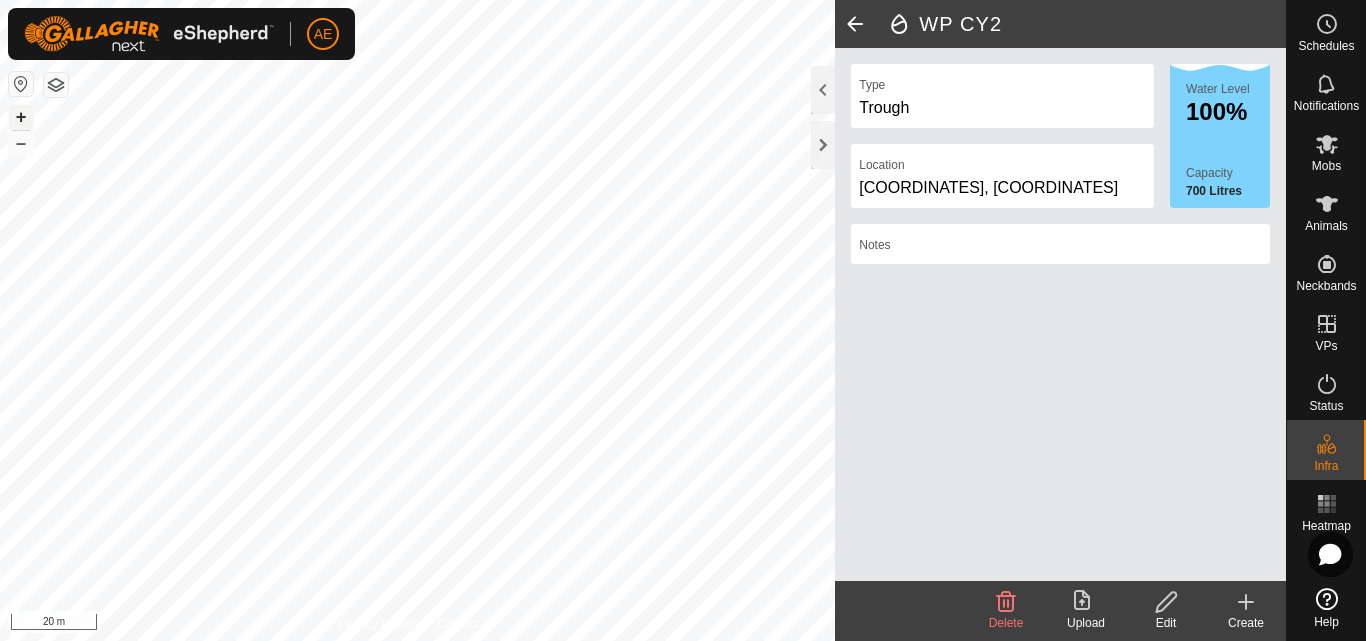 click on "+" at bounding box center [21, 117] 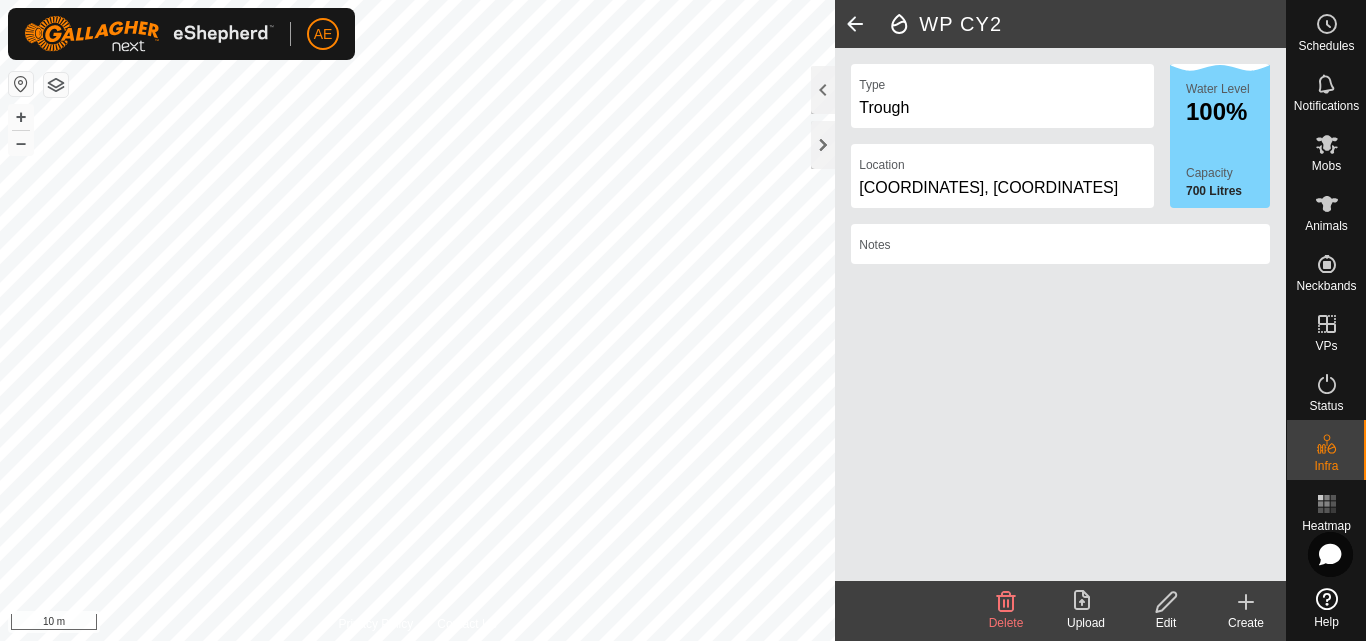 click 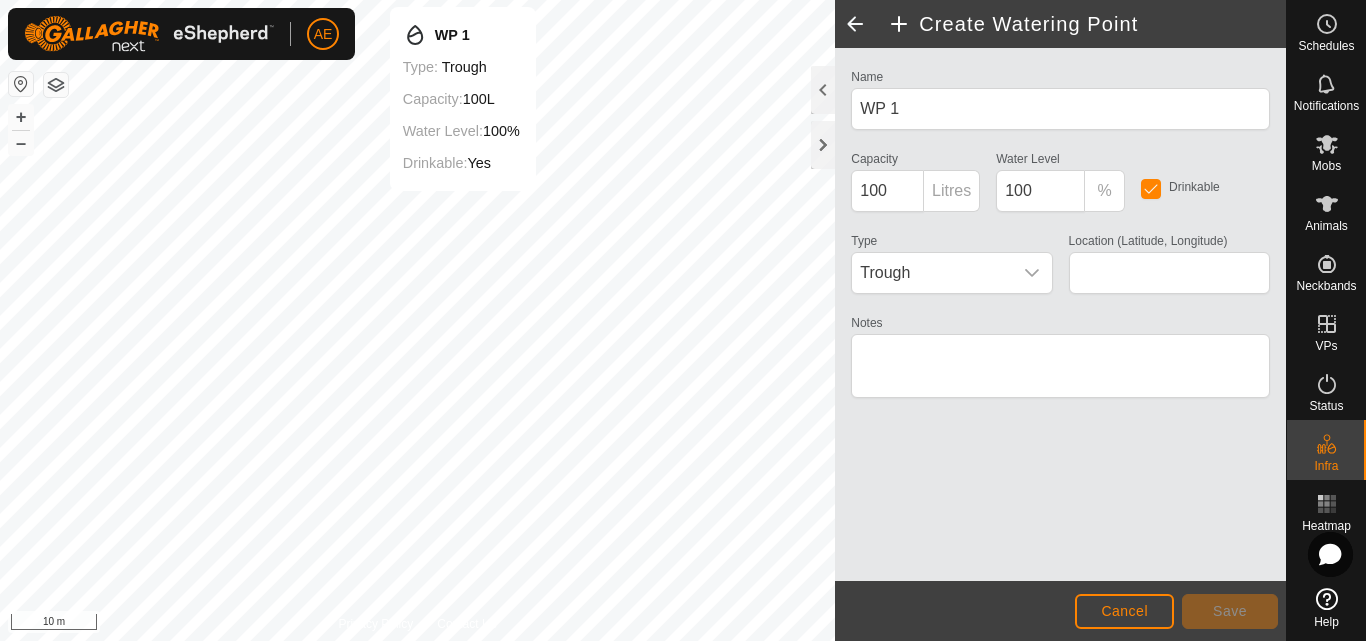 type on "-43.621684, 171.458352" 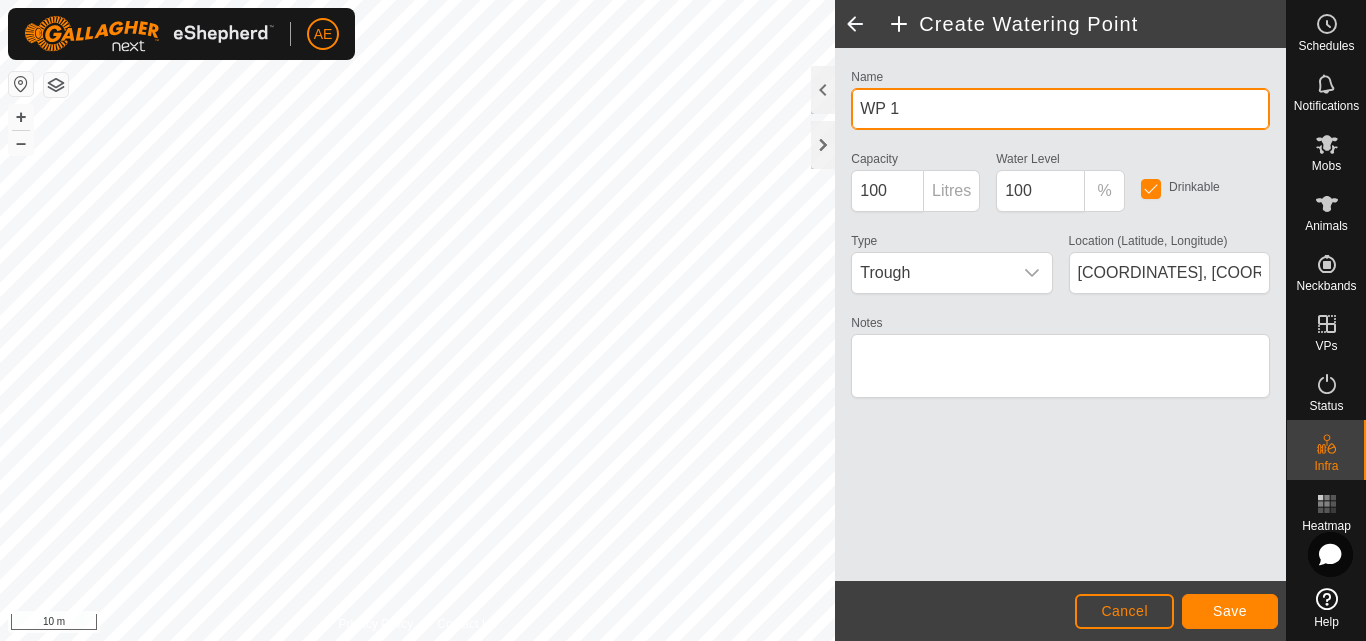 click on "WP 1" at bounding box center [1060, 109] 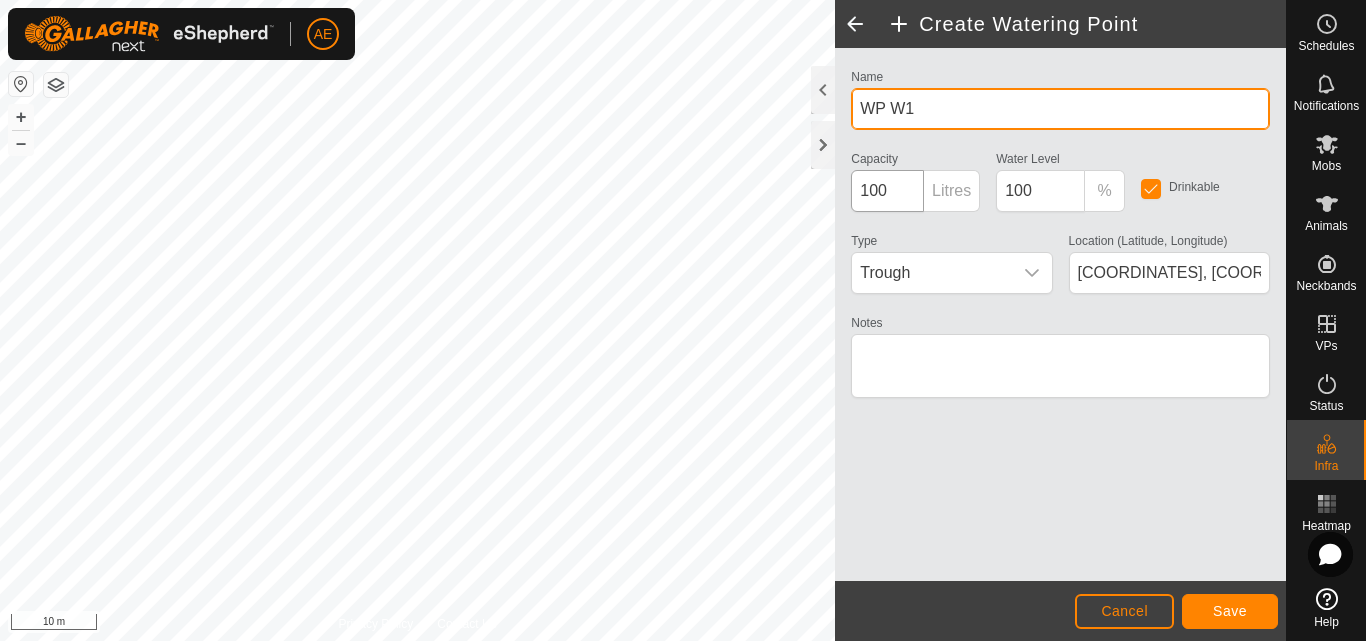 type on "WP W1" 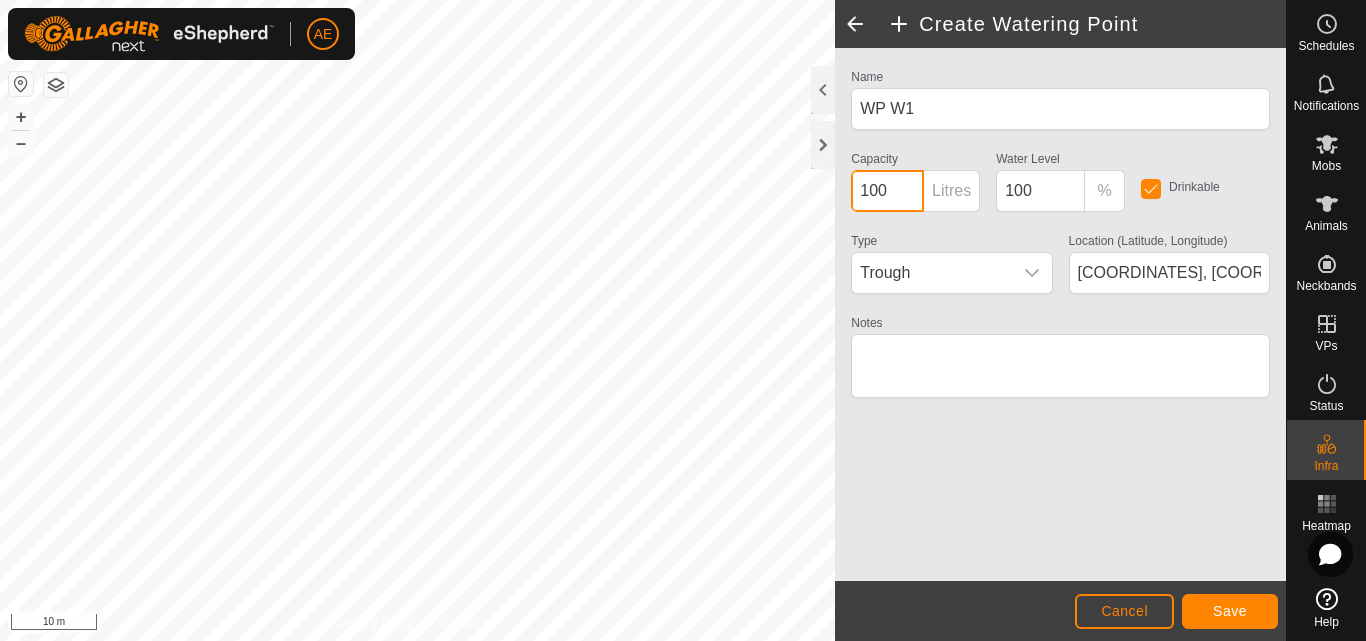 click on "100" at bounding box center [887, 191] 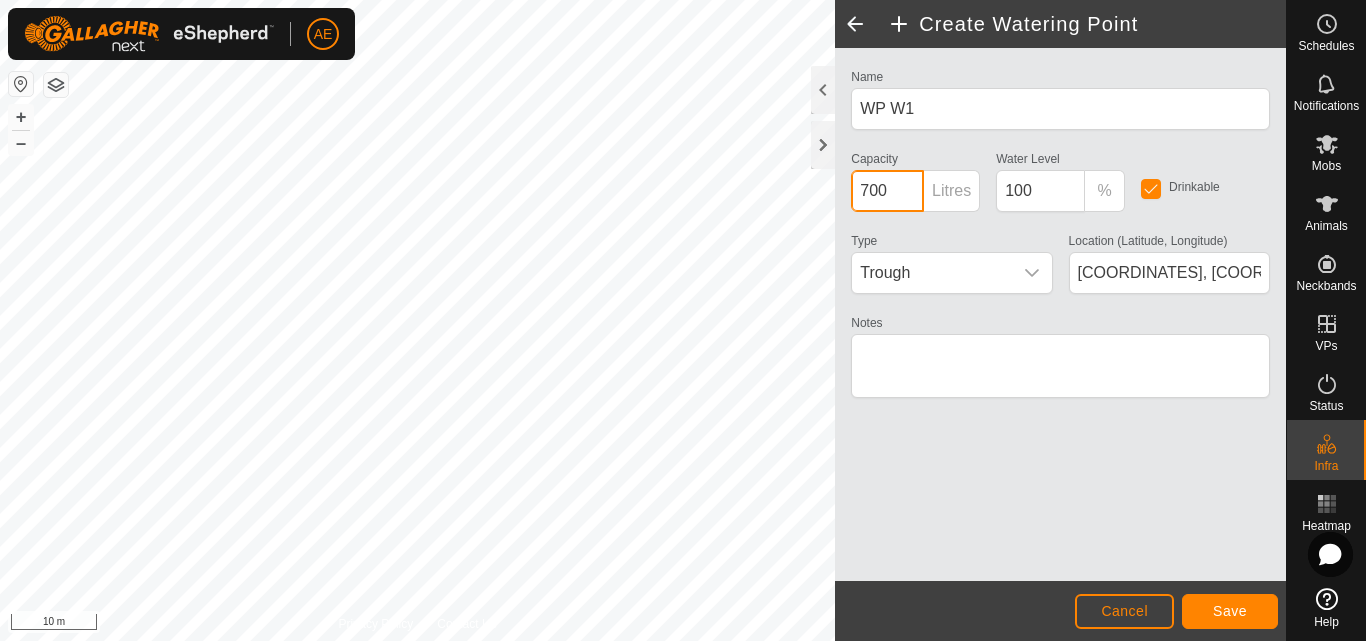 type on "700" 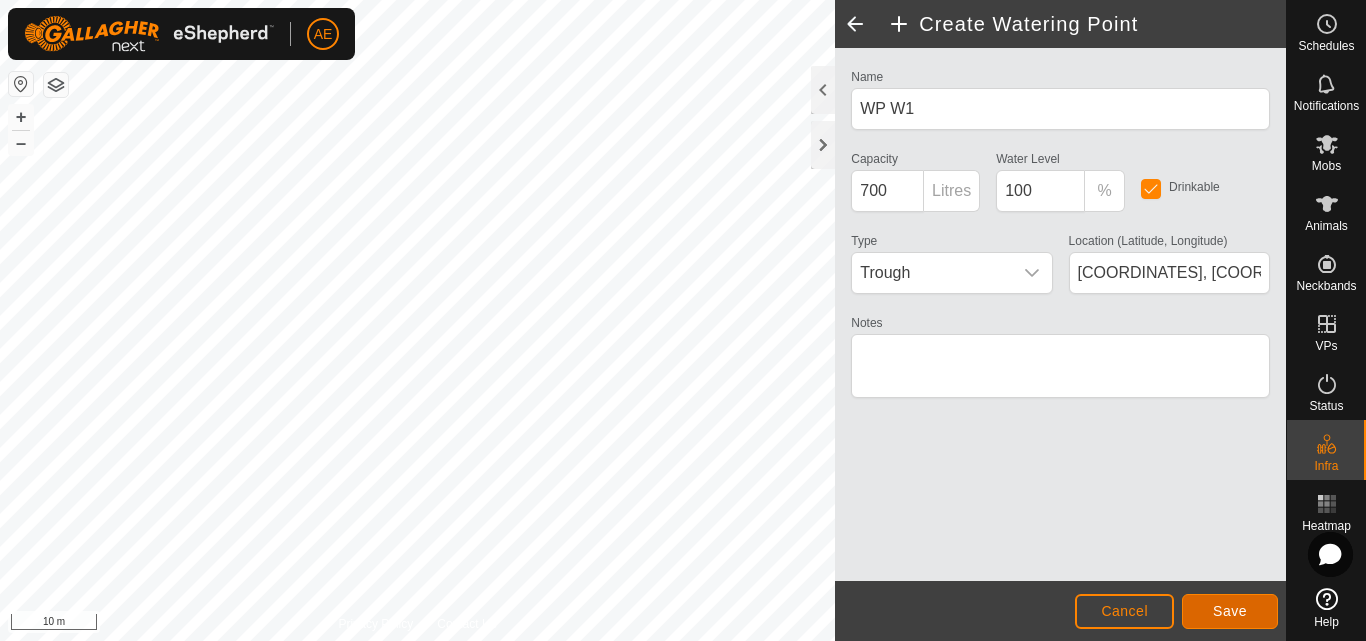 click on "Save" 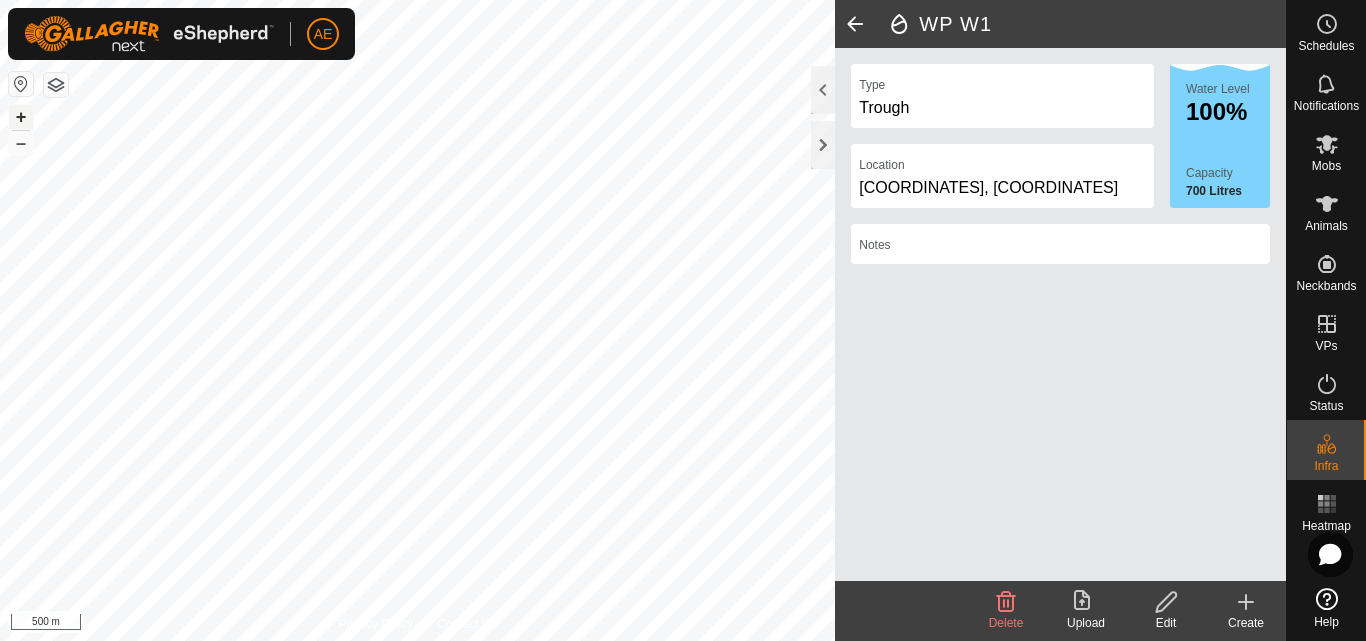 click on "+" at bounding box center (21, 117) 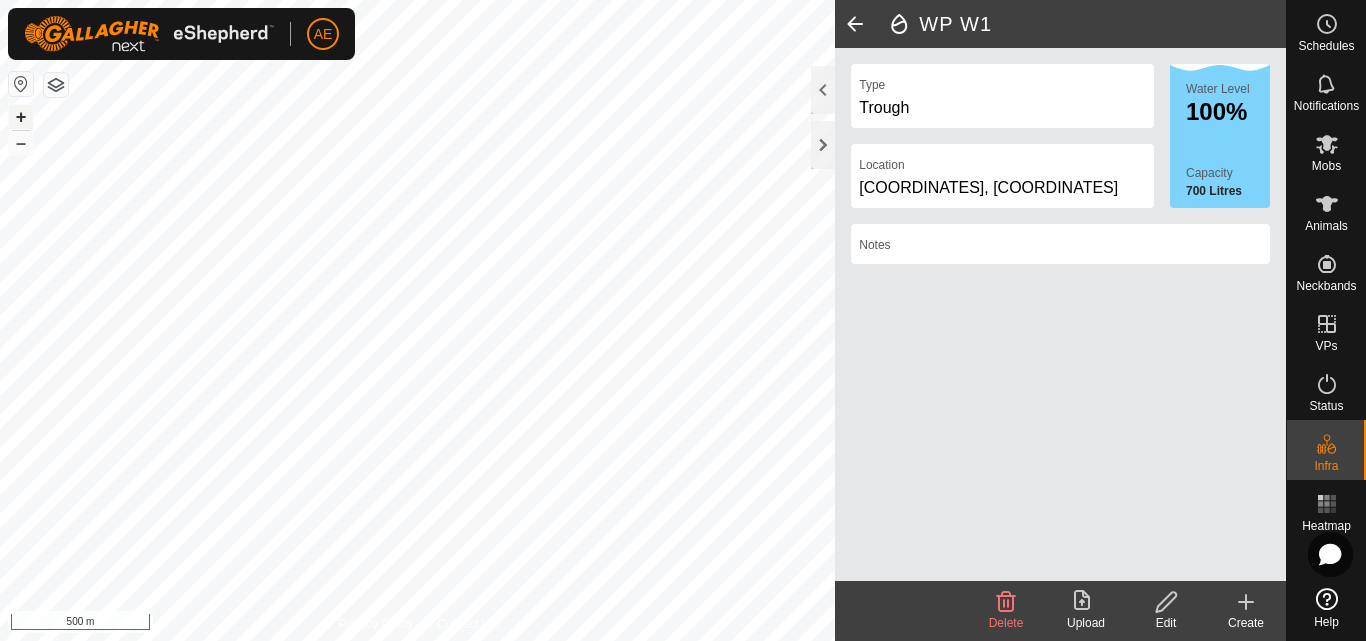 click on "+" at bounding box center [21, 117] 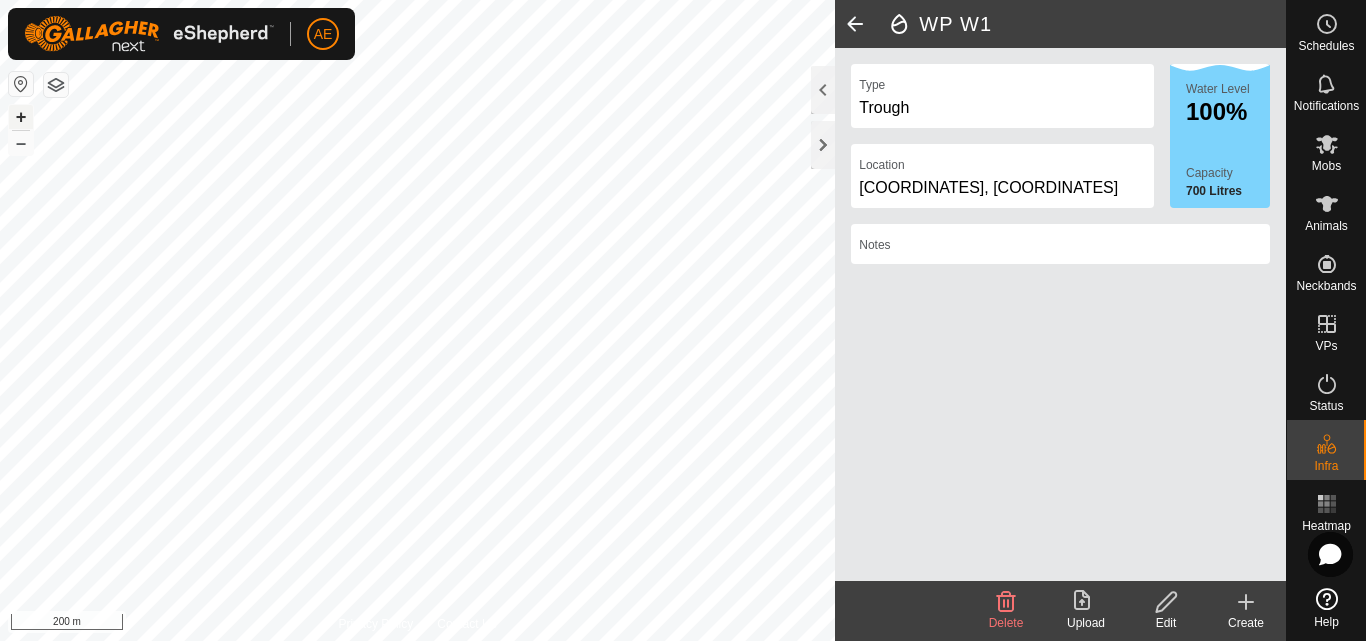 click on "+" at bounding box center (21, 117) 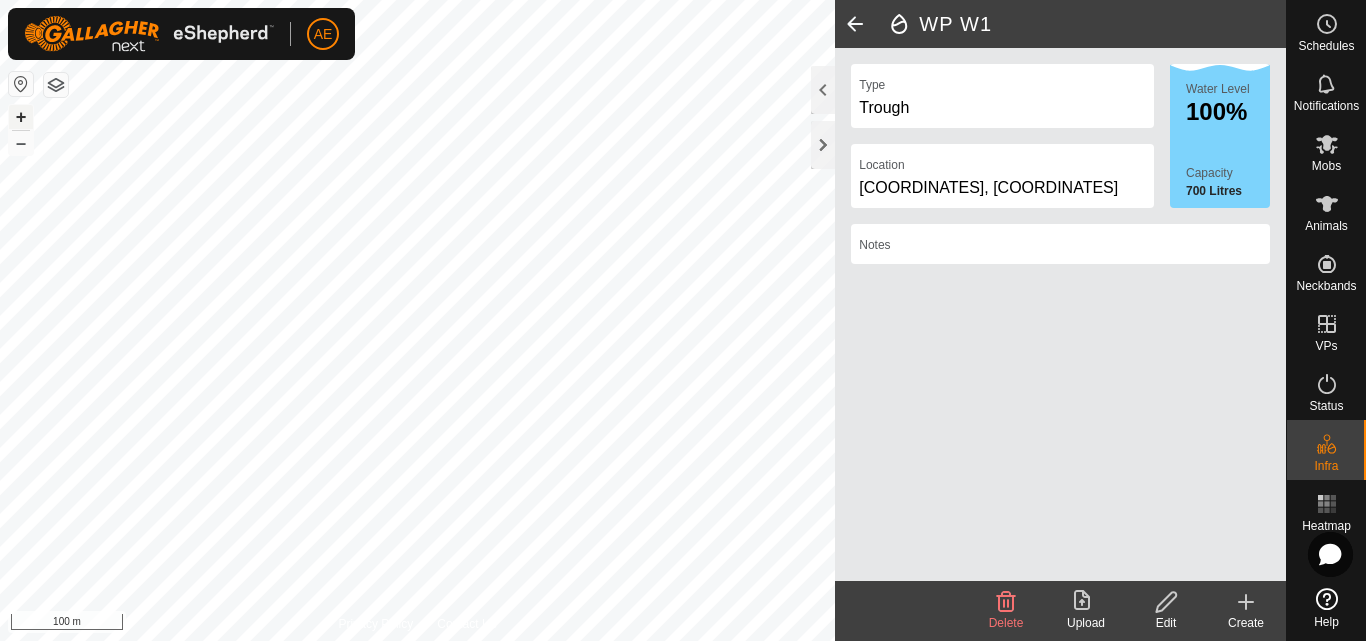 click on "+" at bounding box center [21, 117] 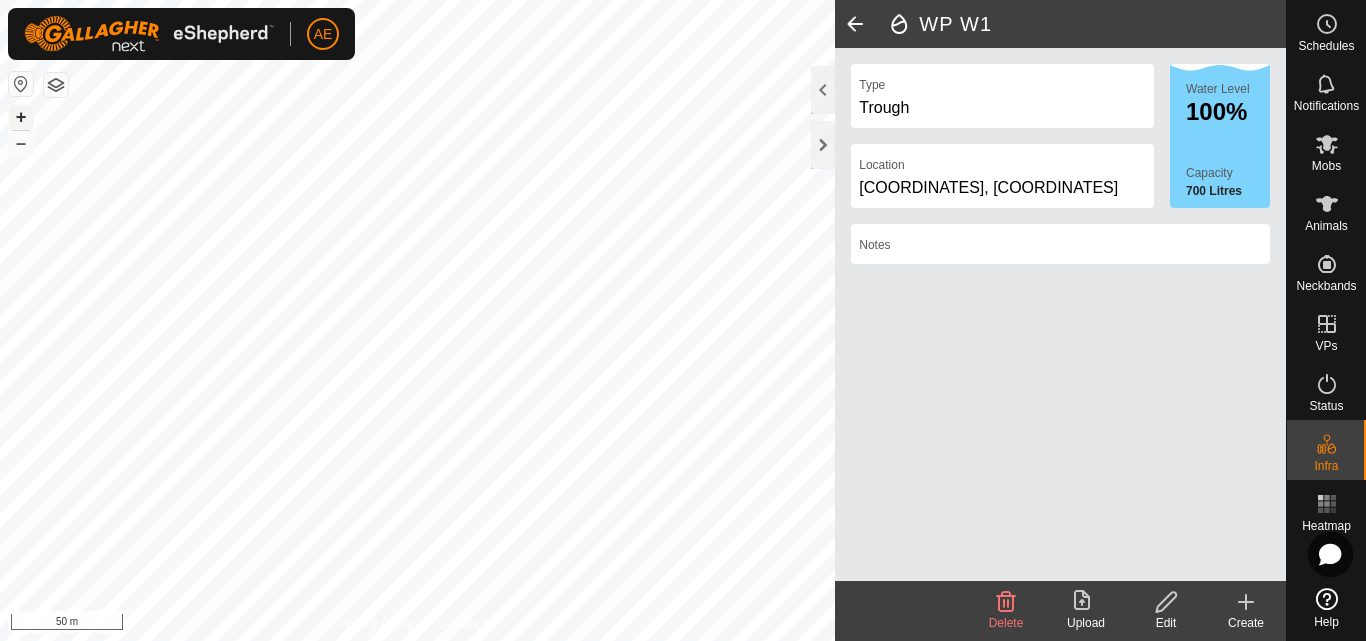 click on "+" at bounding box center (21, 117) 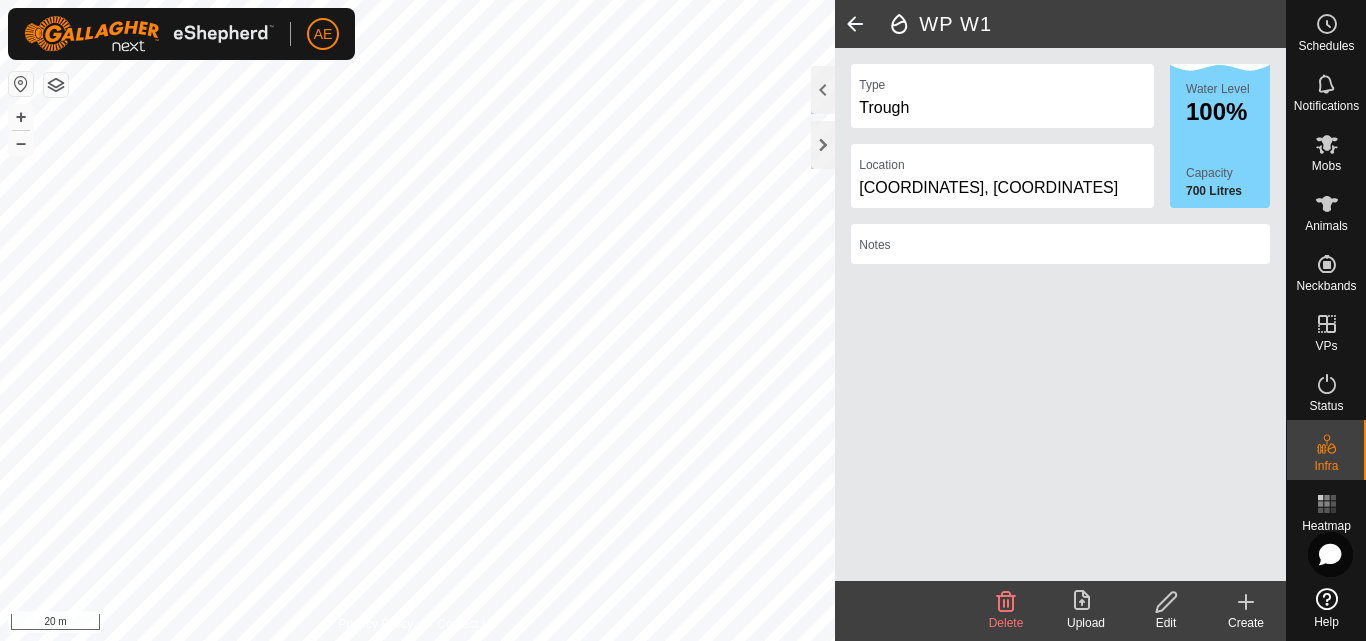 click on "Create" 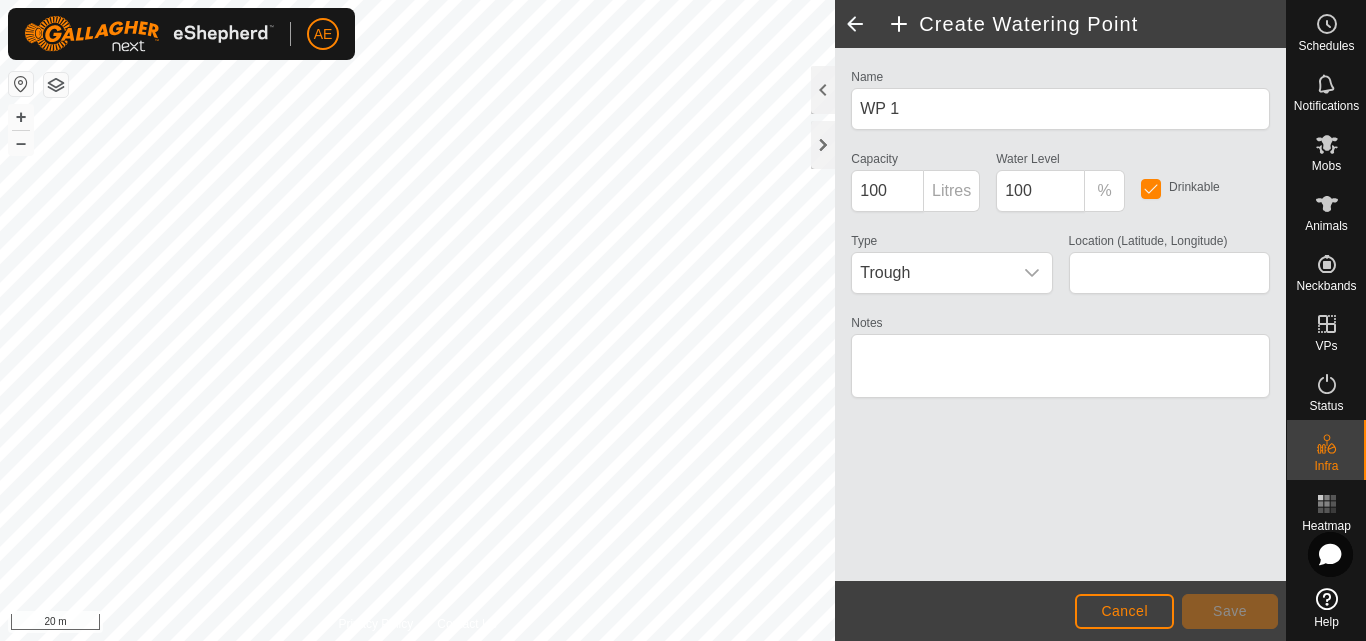 type on "-43.616295, 171.459003" 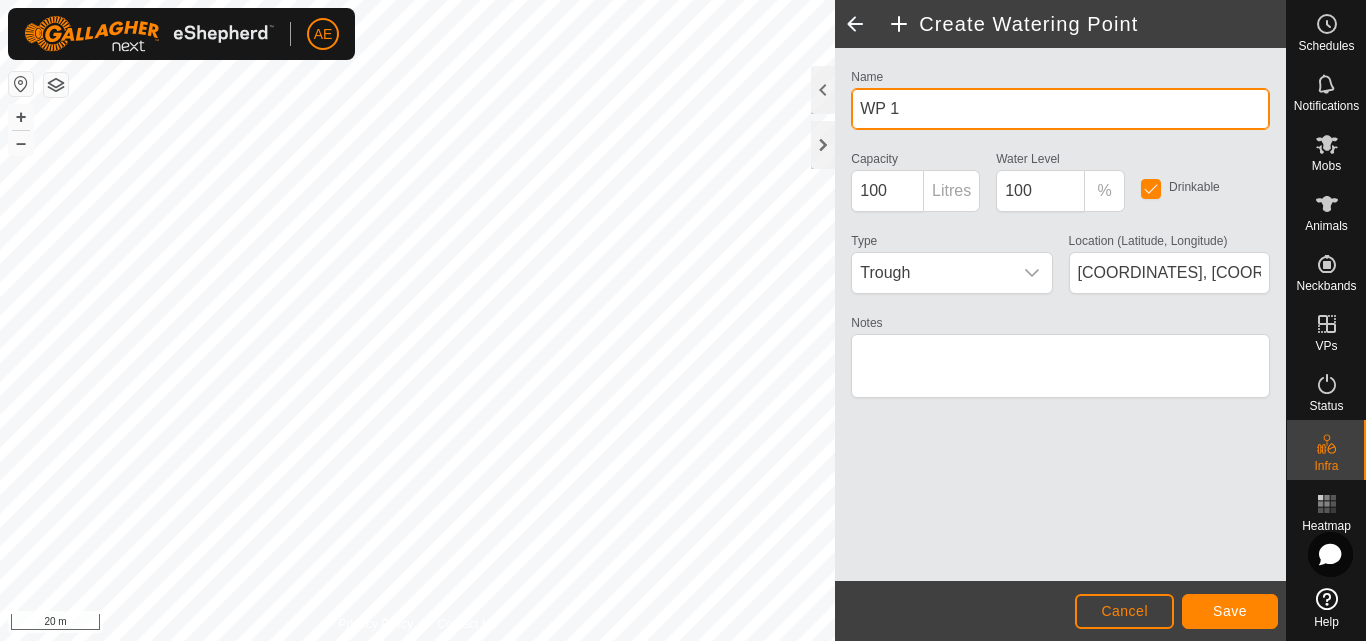 click on "WP 1" at bounding box center (1060, 109) 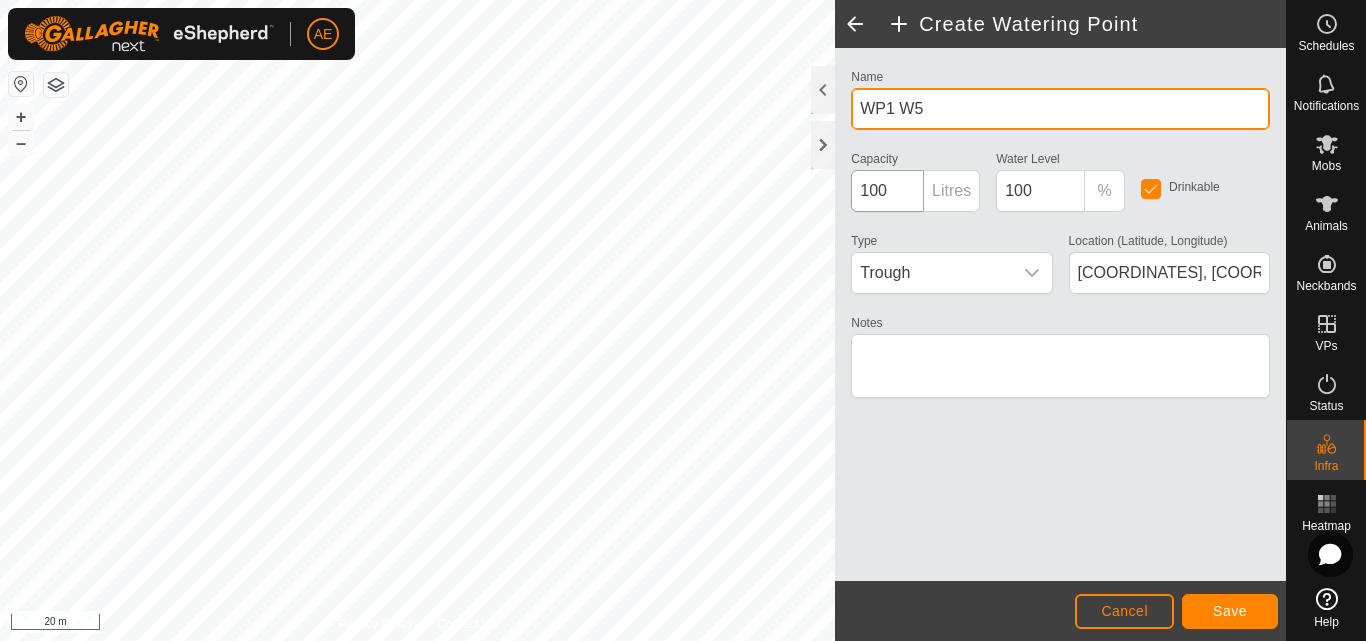 type on "WP1 W5" 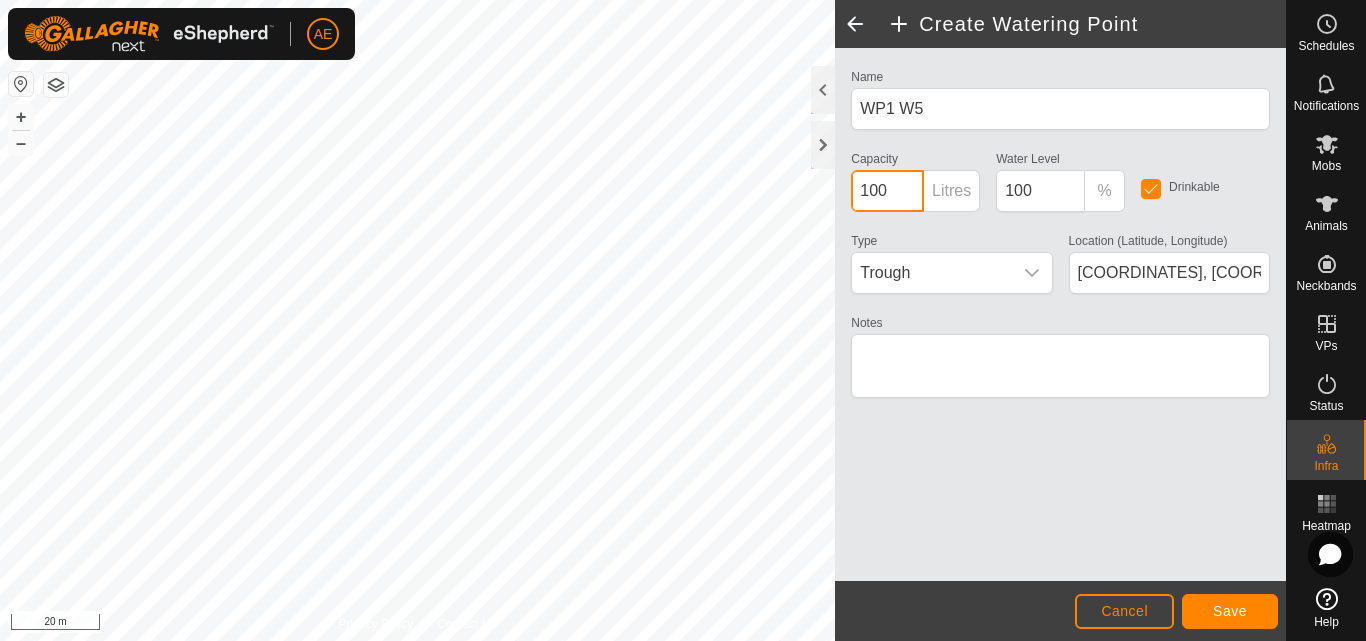 click on "100" at bounding box center [887, 191] 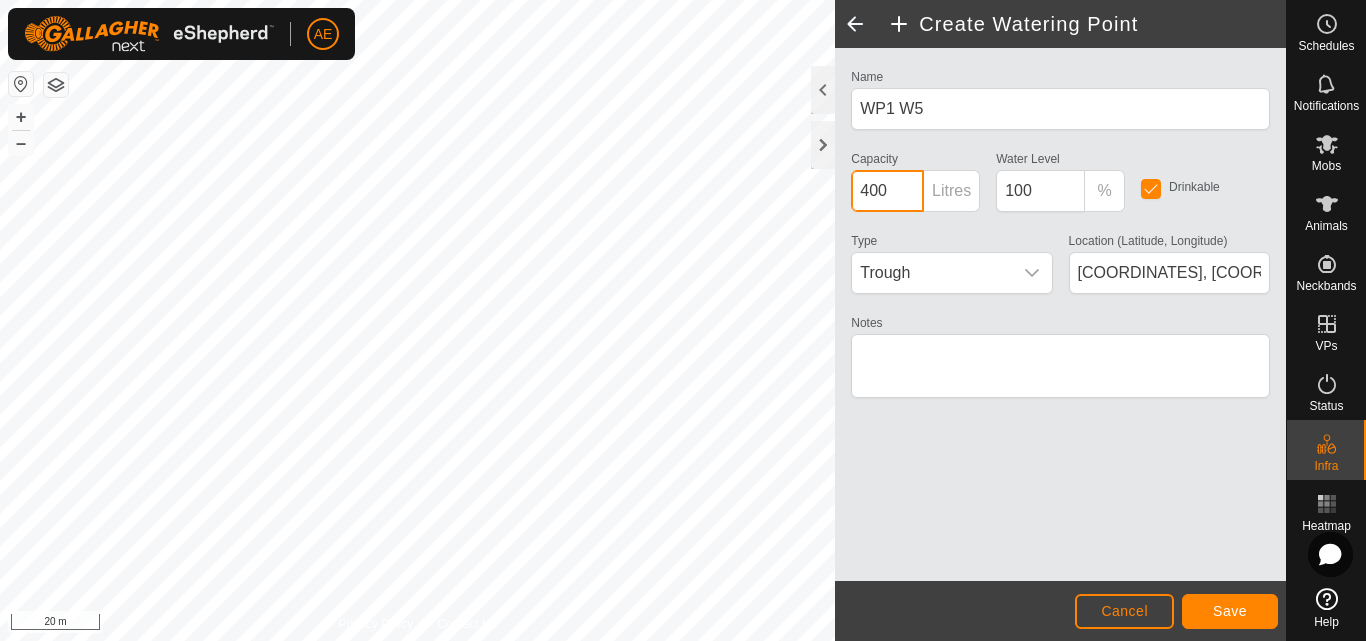 type on "400" 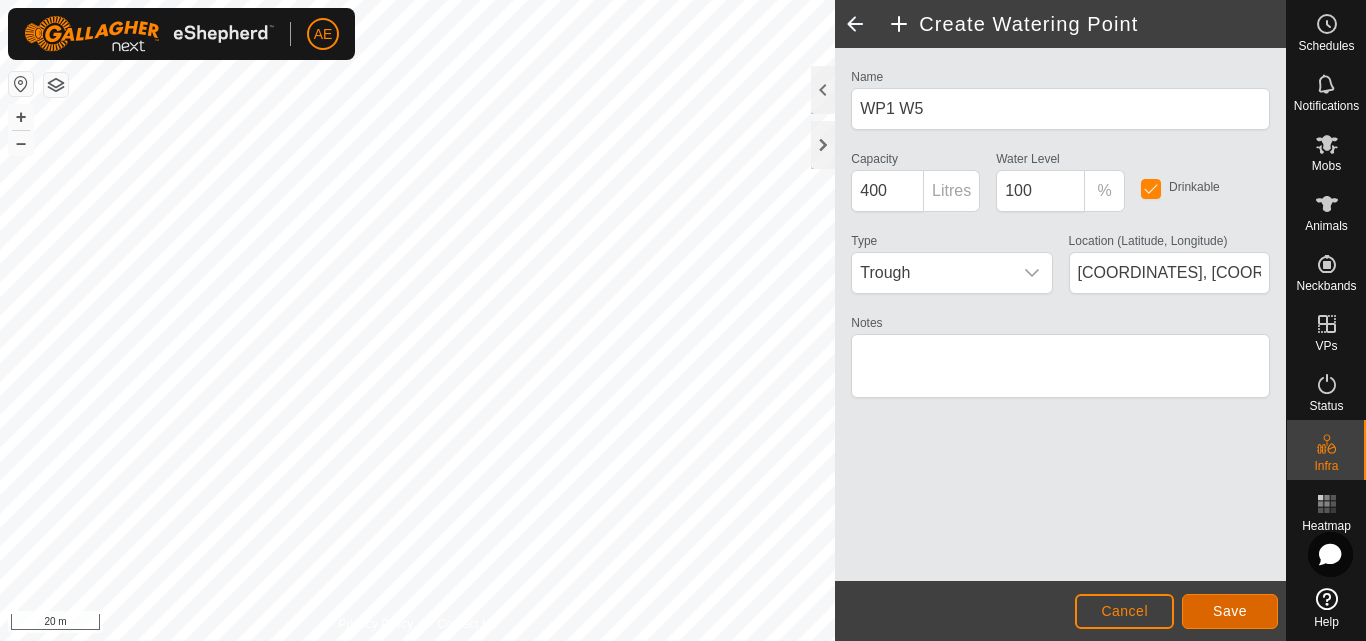 click on "Save" 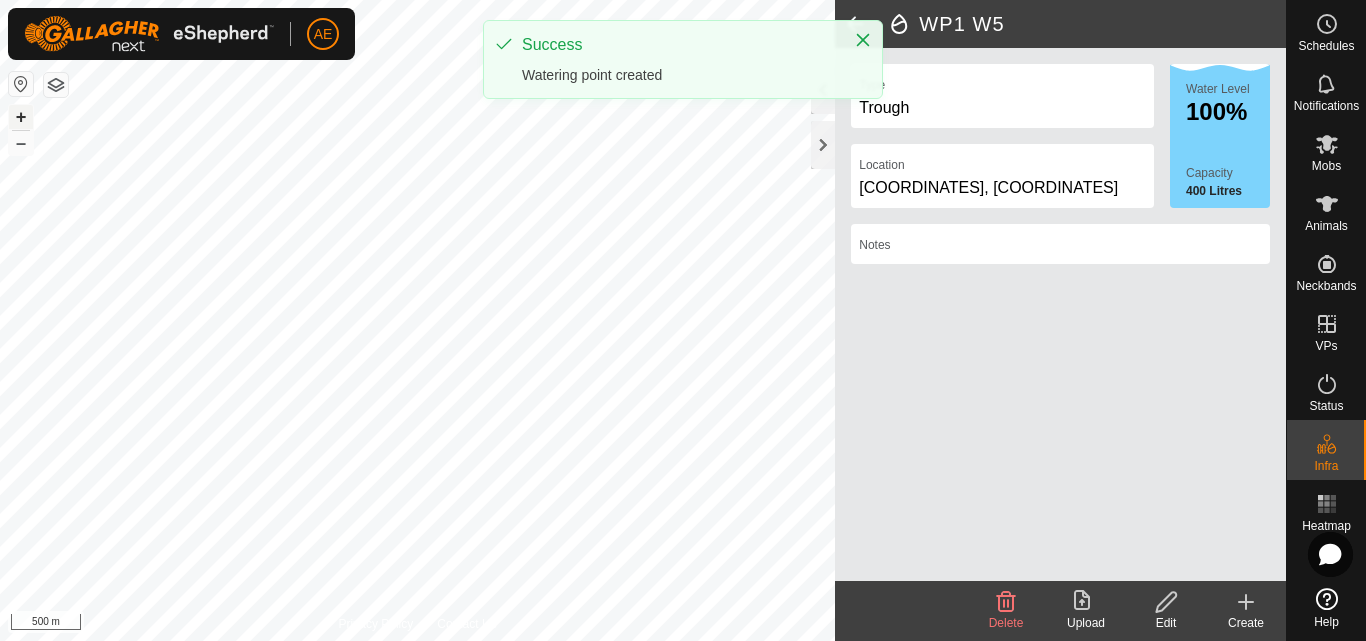 click on "+" at bounding box center [21, 117] 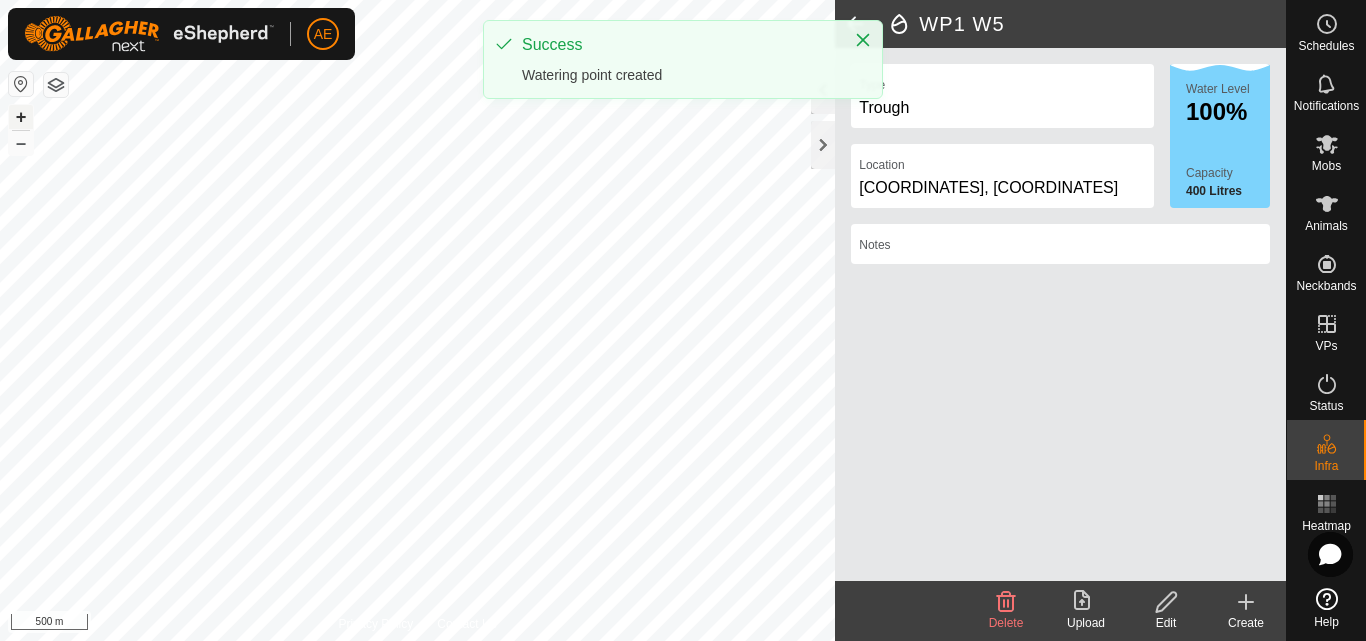 click on "+" at bounding box center (21, 117) 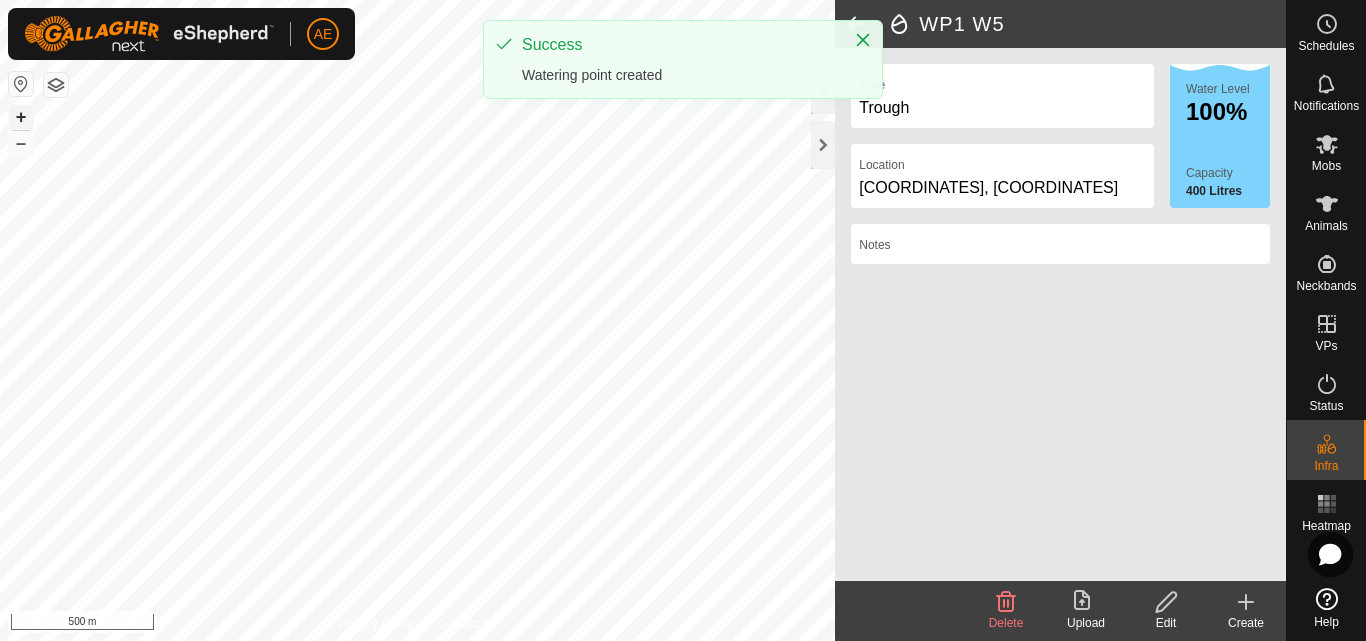 click on "+" at bounding box center [21, 117] 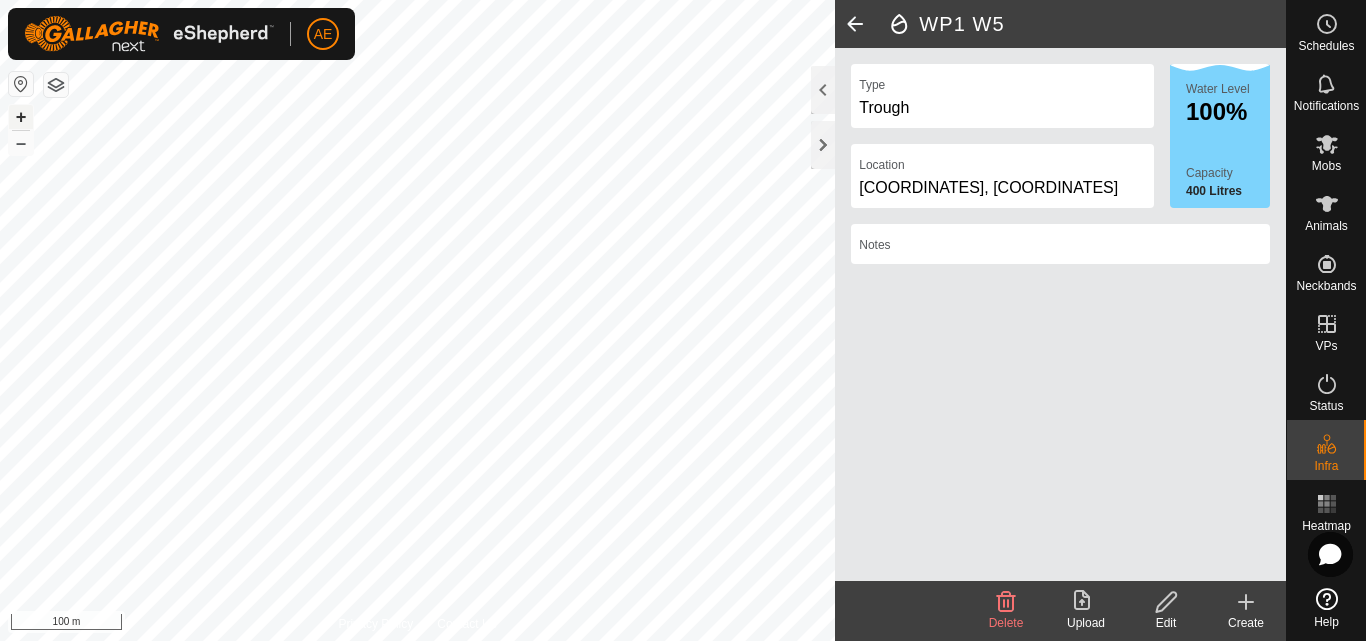 click on "+" at bounding box center (21, 117) 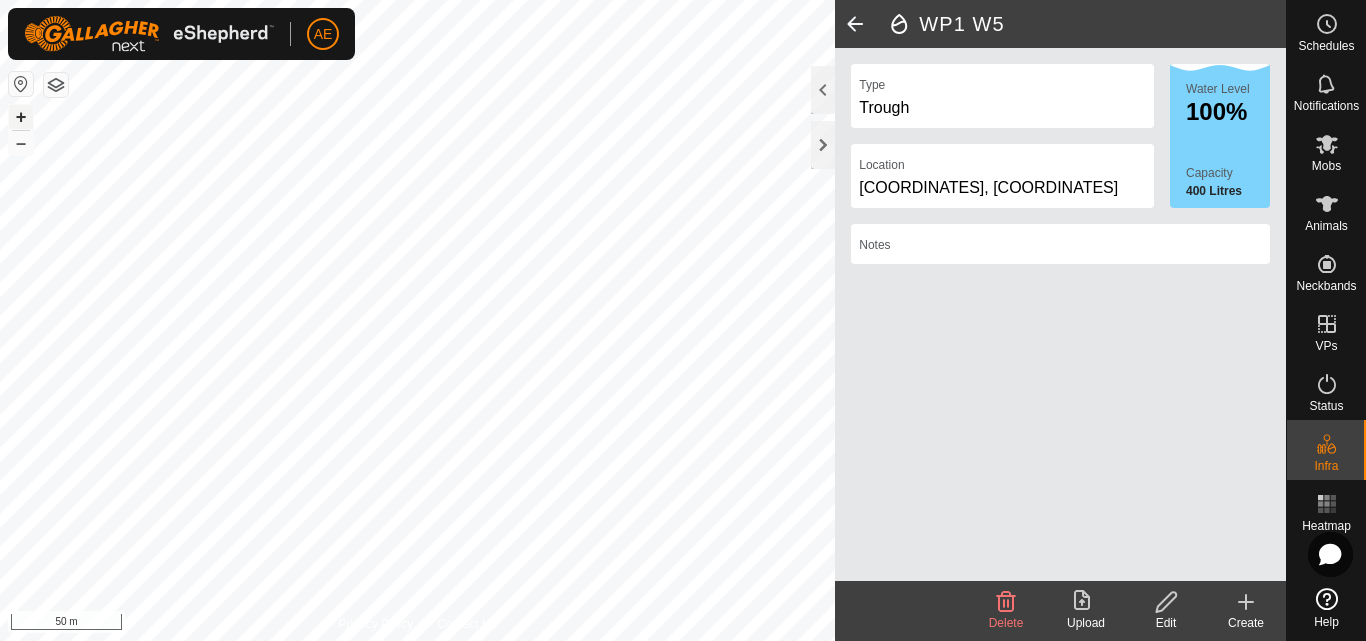 click on "+" at bounding box center [21, 117] 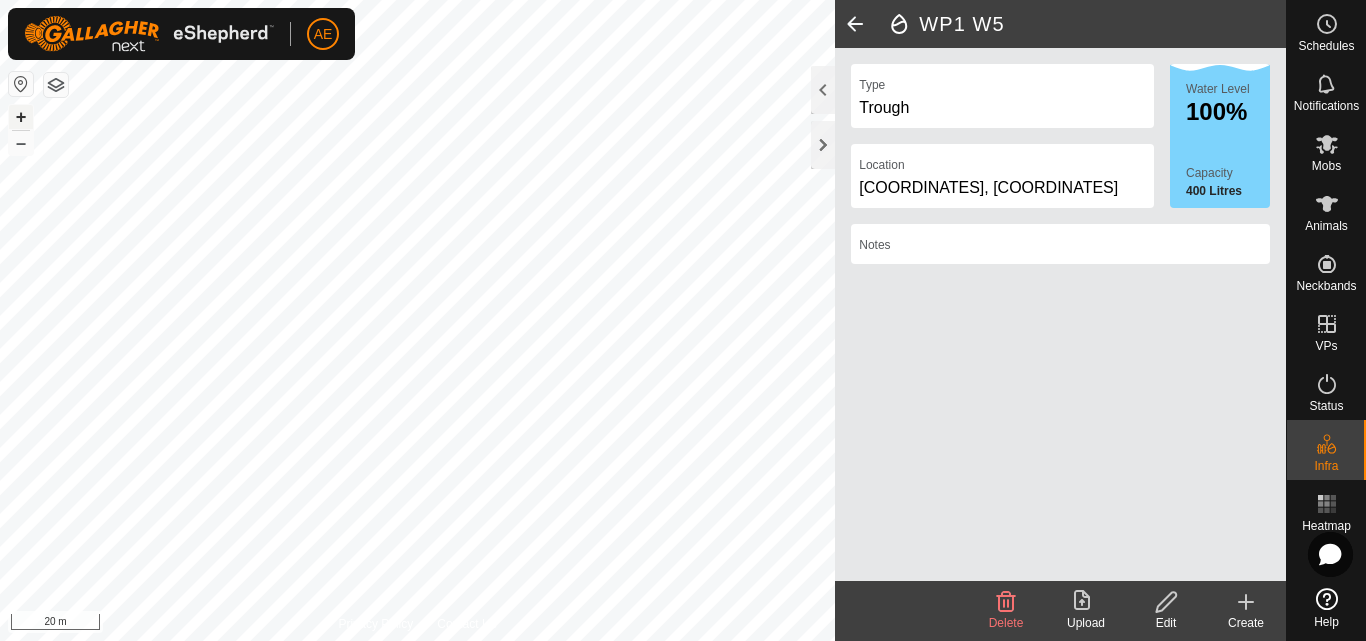 click on "+" at bounding box center [21, 117] 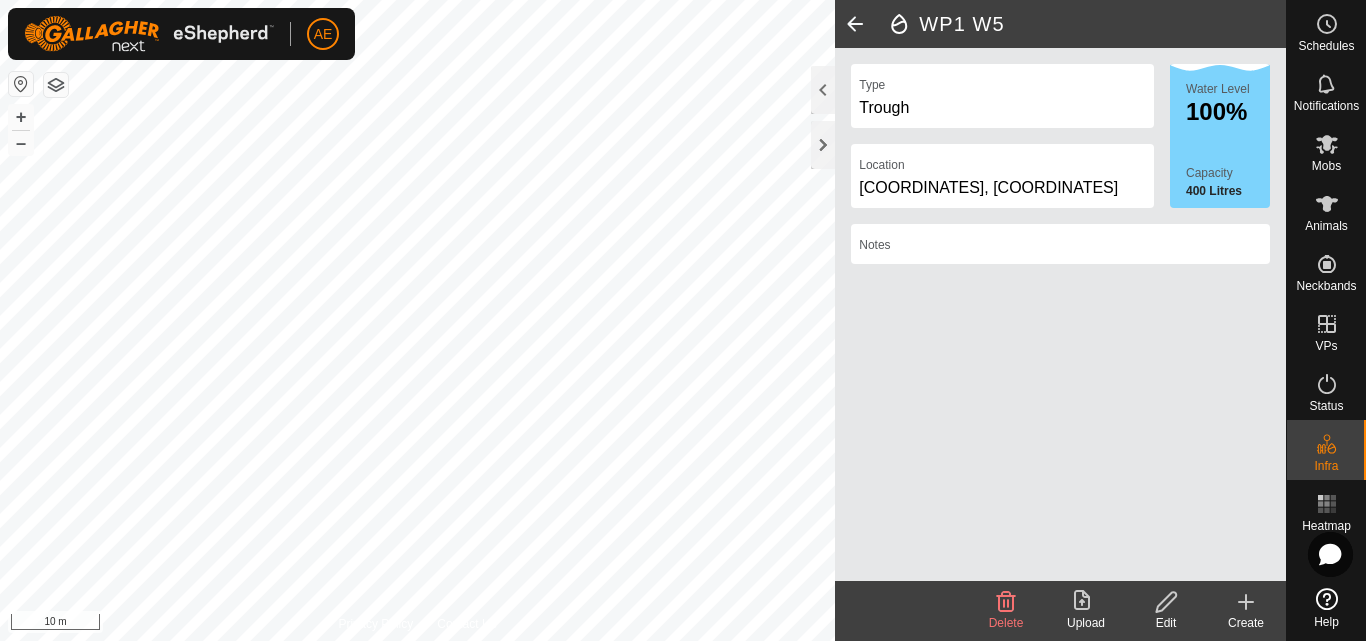 click 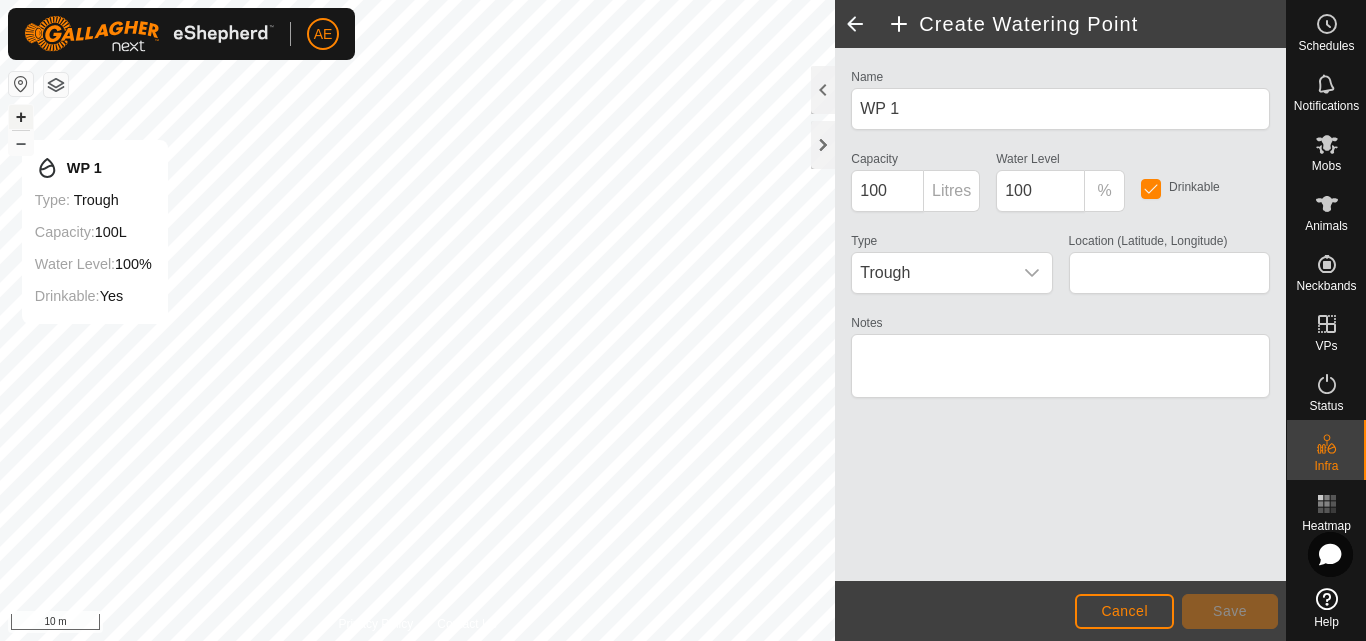 click on "+" at bounding box center (21, 117) 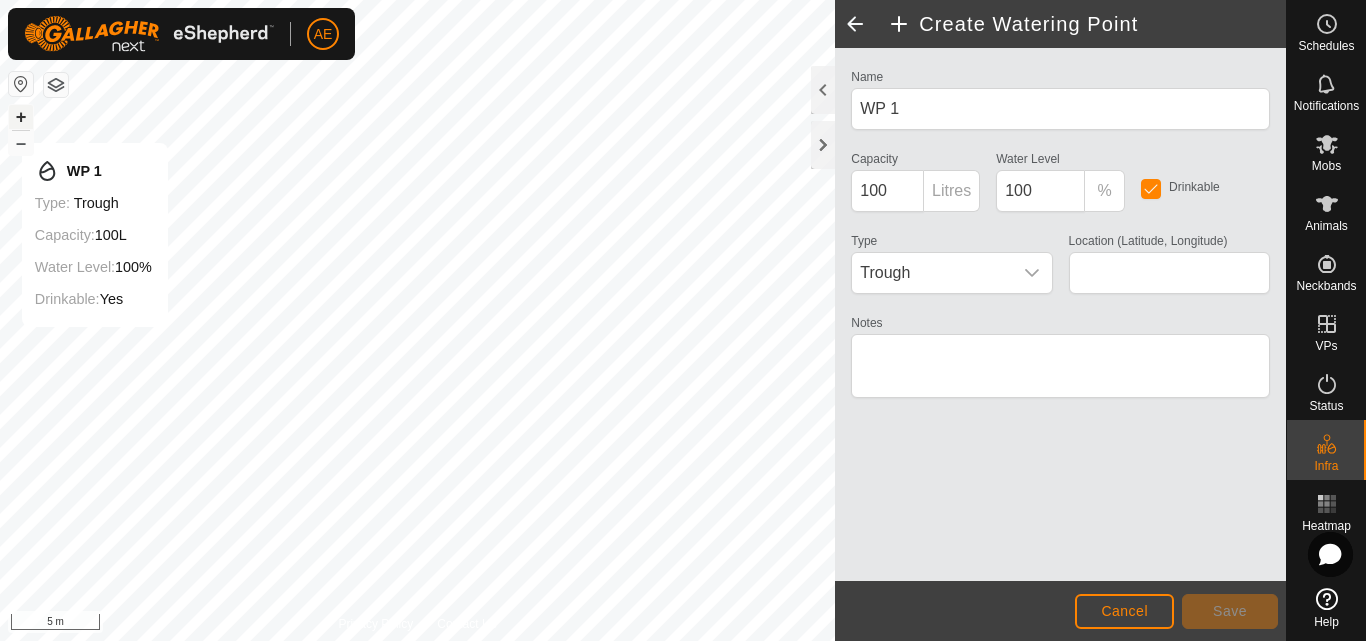 click on "+" at bounding box center (21, 117) 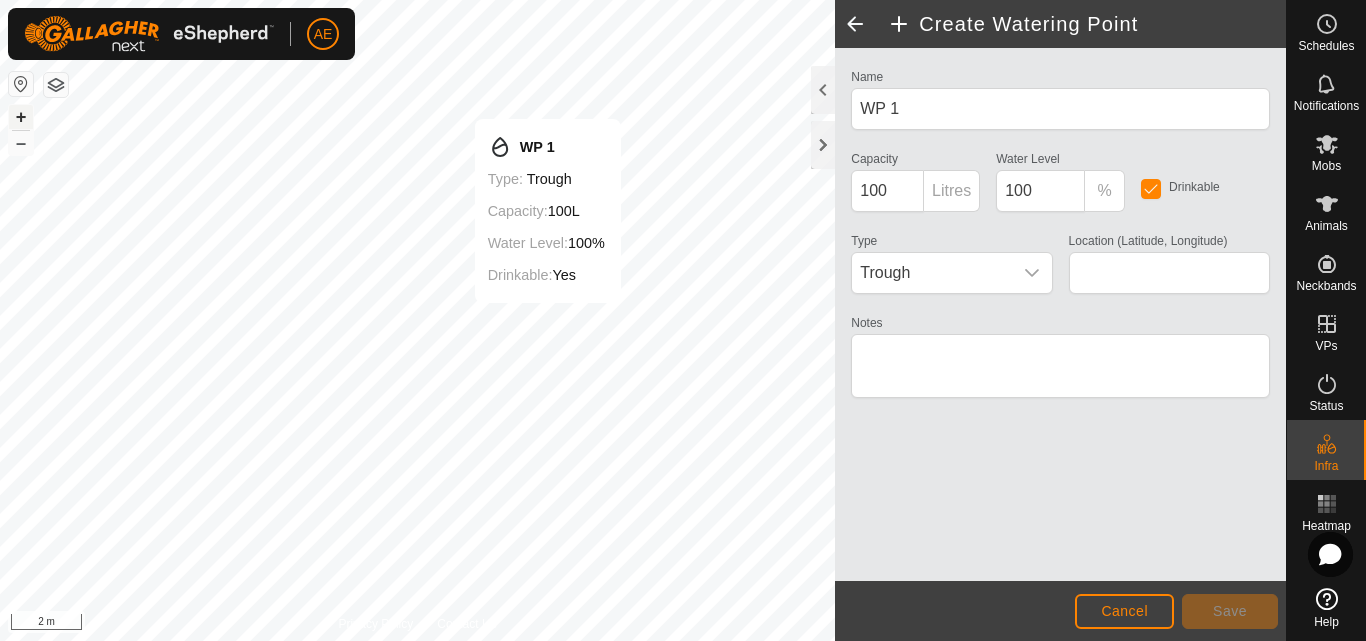 type on "-43.615383, 171.457074" 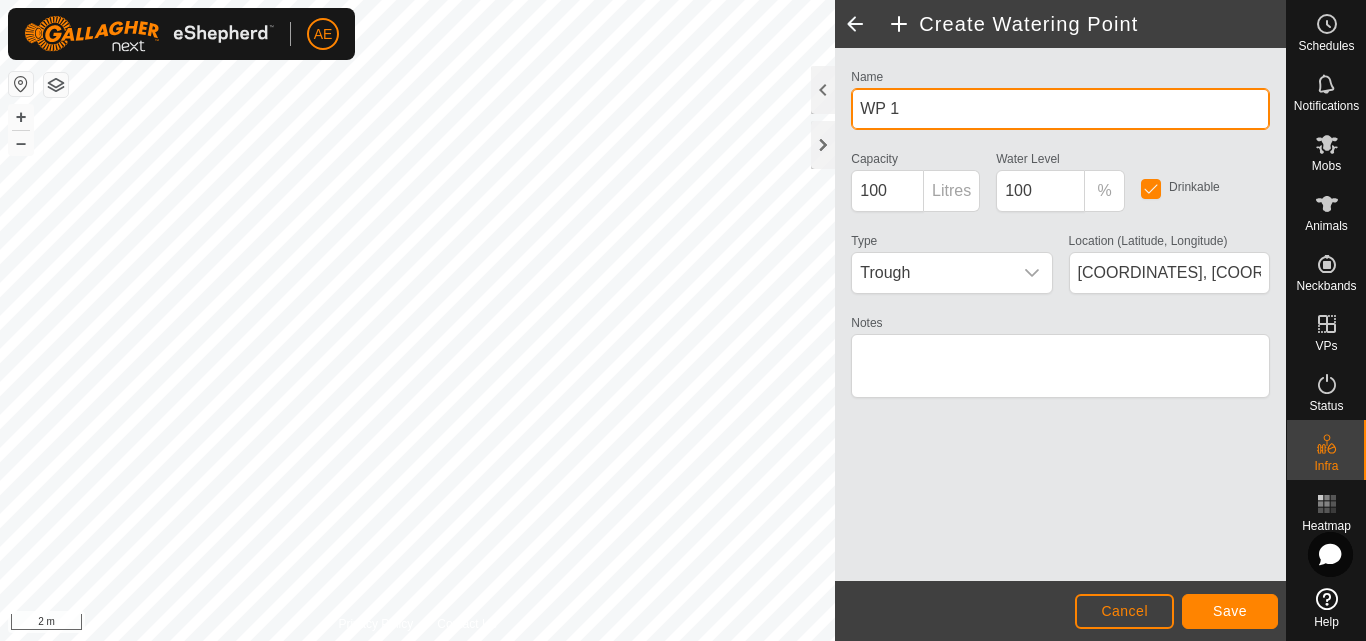 click on "WP 1" at bounding box center [1060, 109] 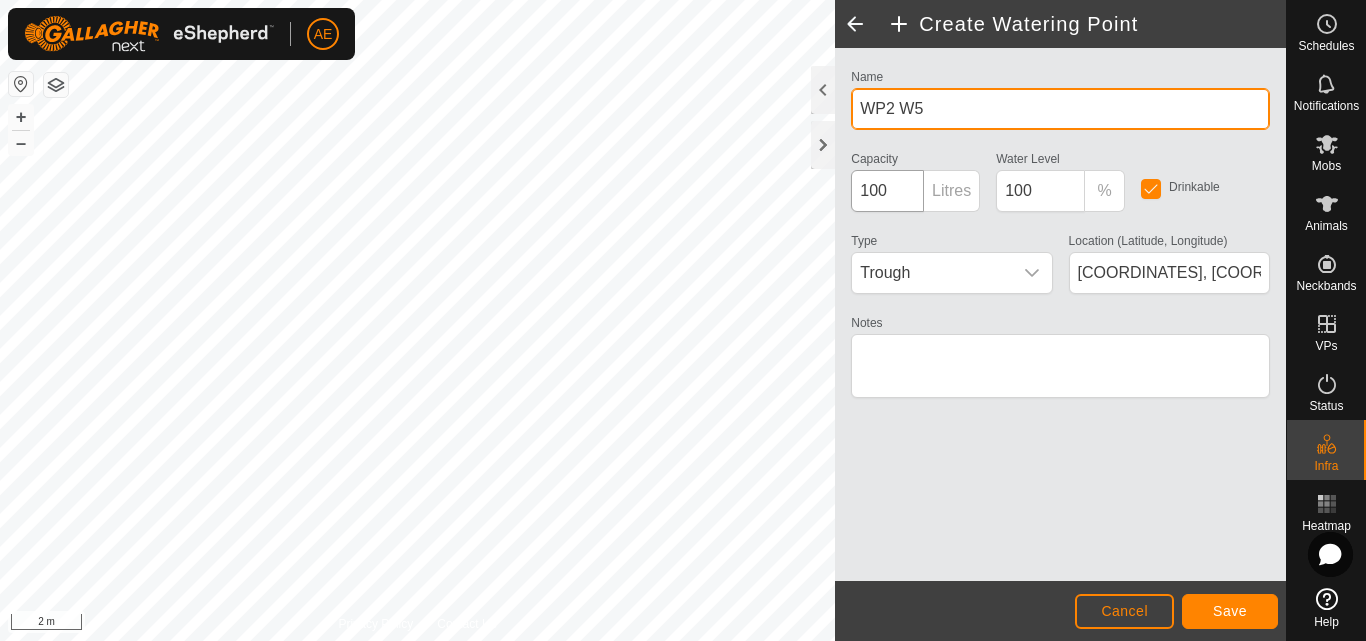 type on "WP2 W5" 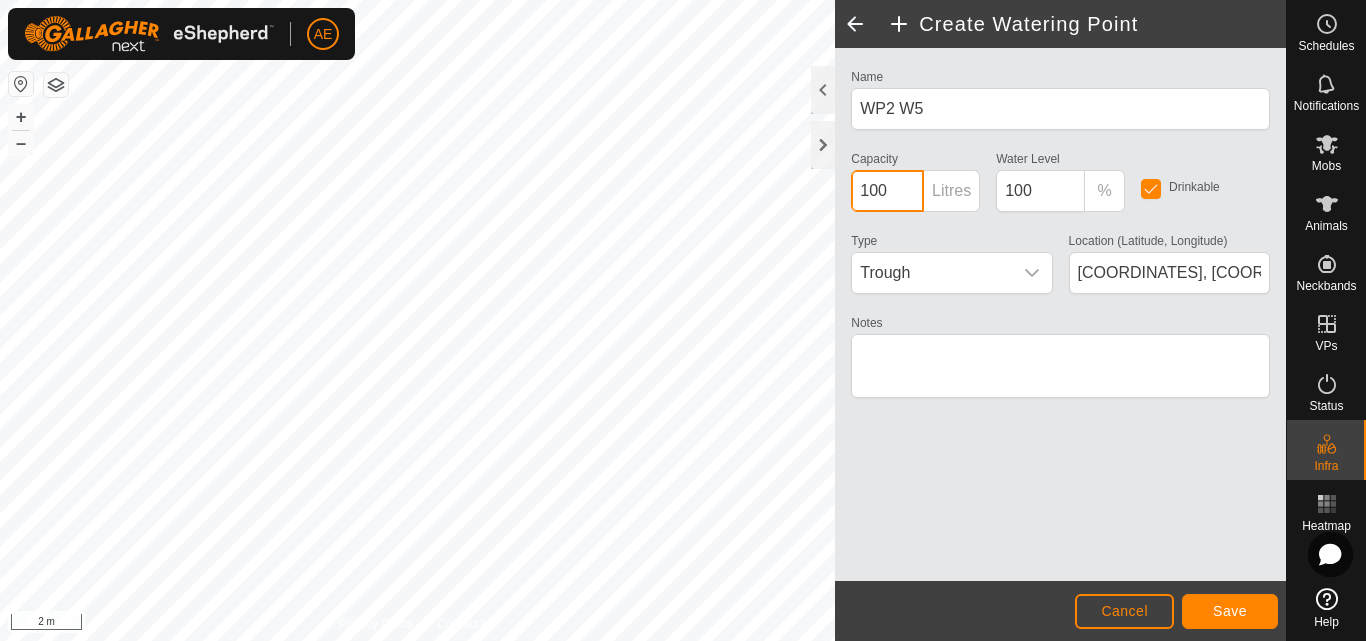 click on "100" at bounding box center [887, 191] 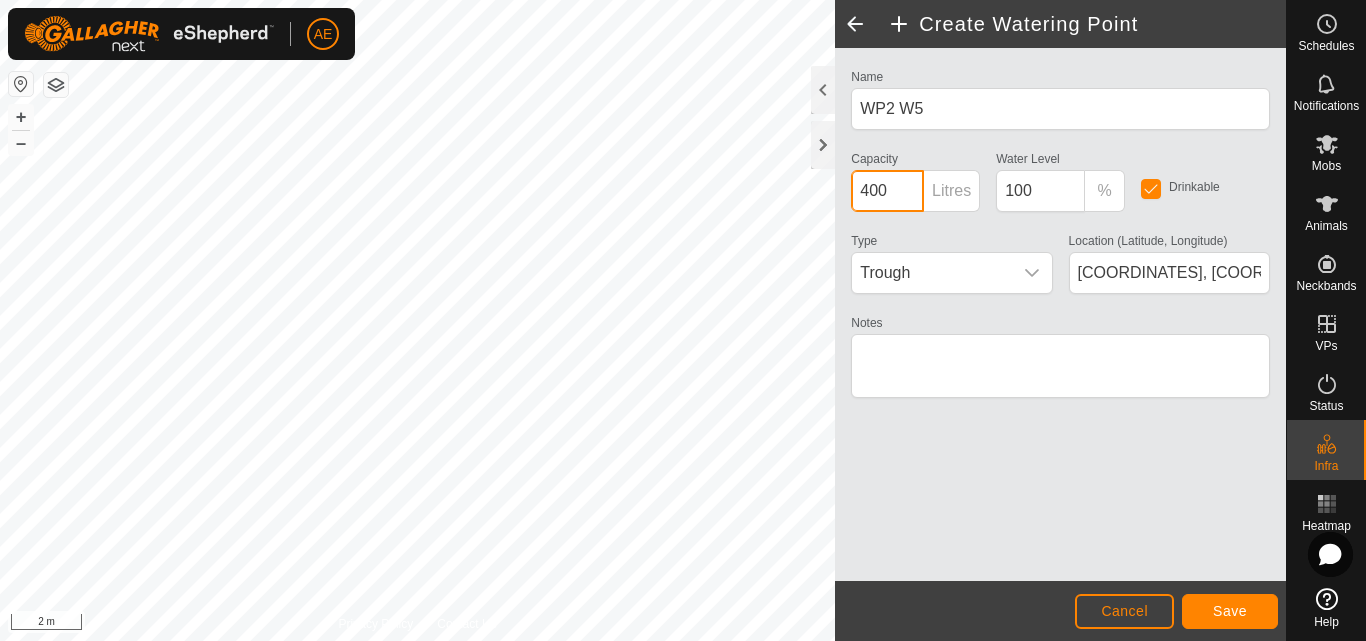 type on "400" 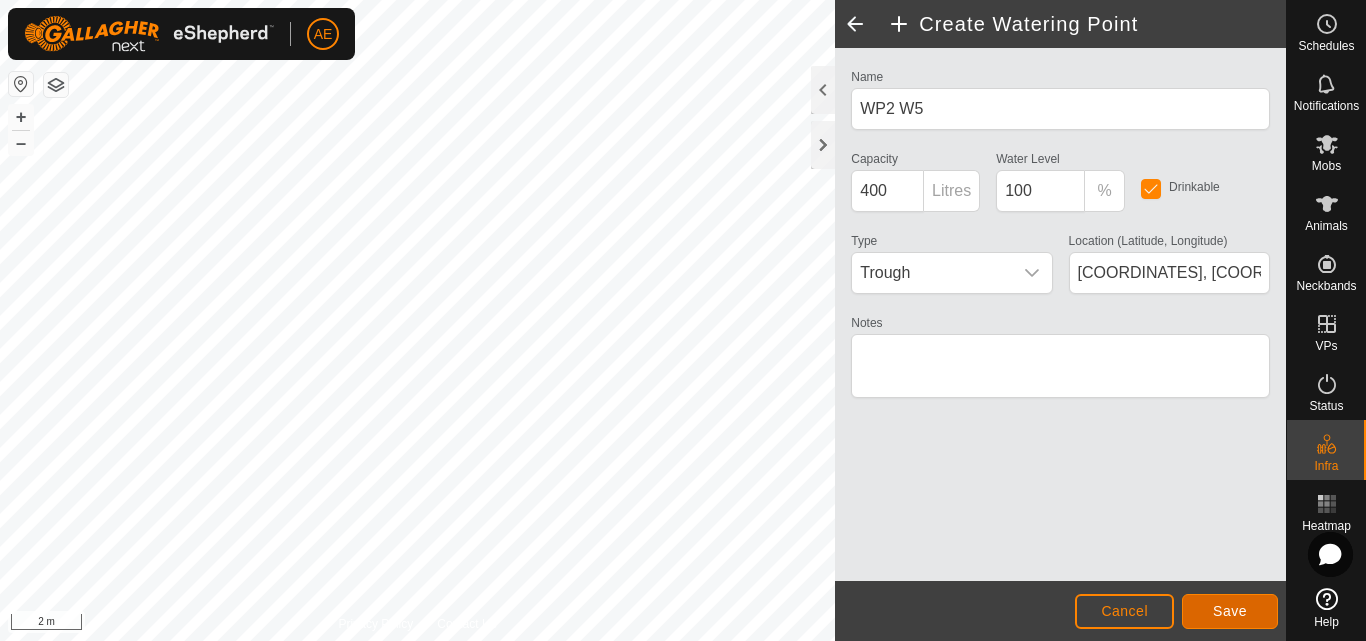 click on "Save" 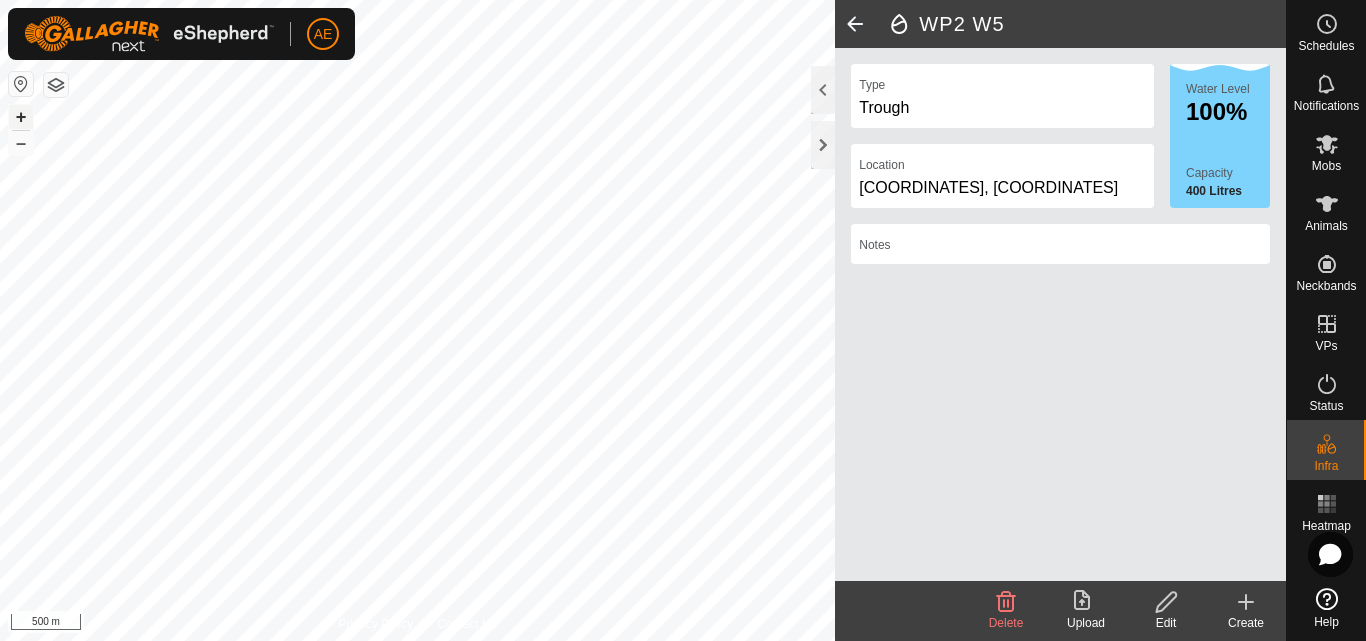 click on "+" at bounding box center (21, 117) 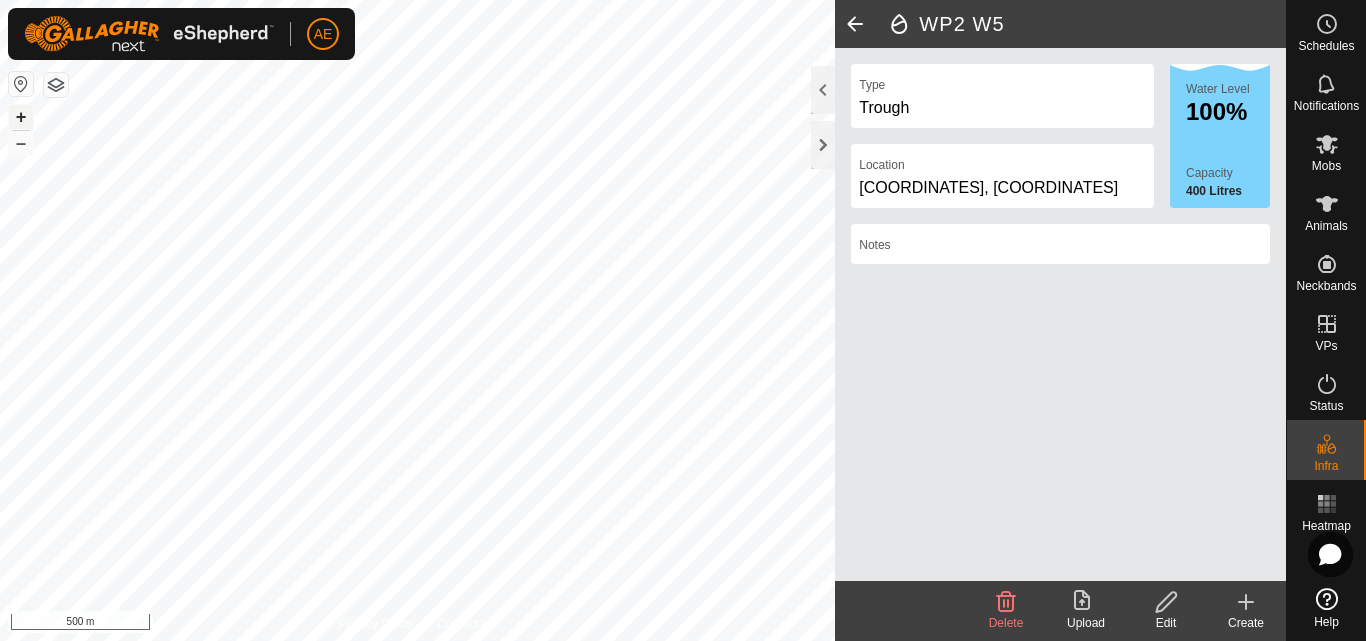click on "+" at bounding box center (21, 117) 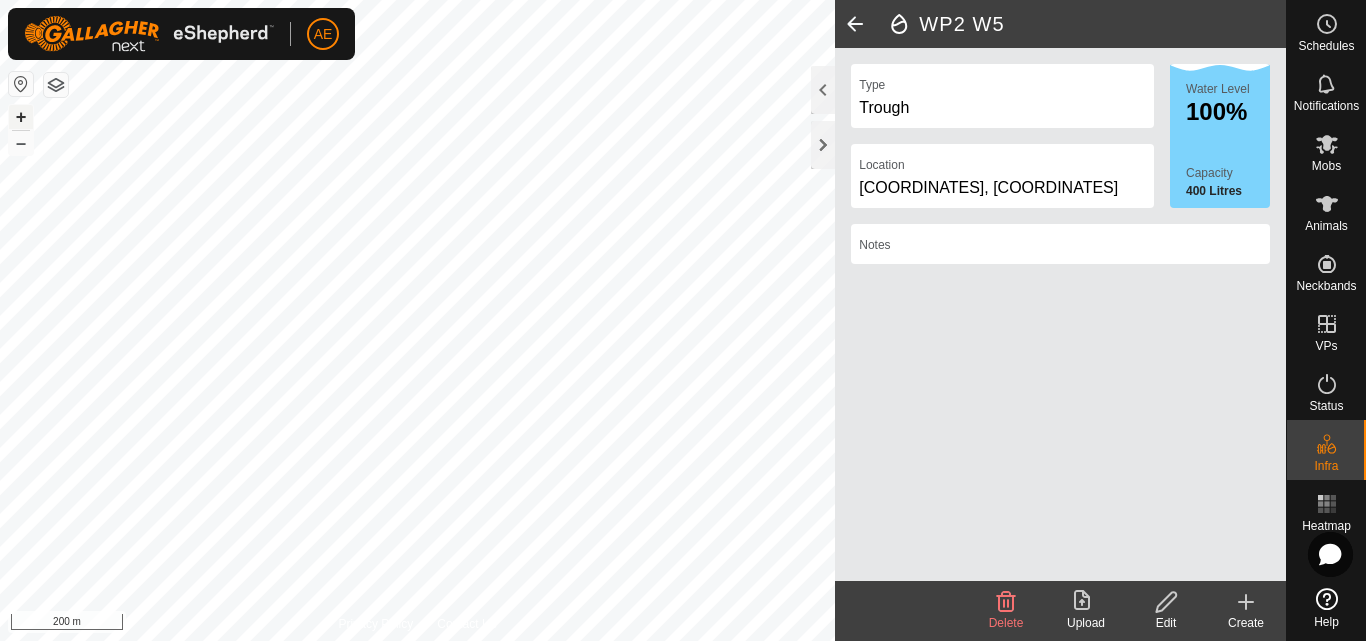 click on "+" at bounding box center (21, 117) 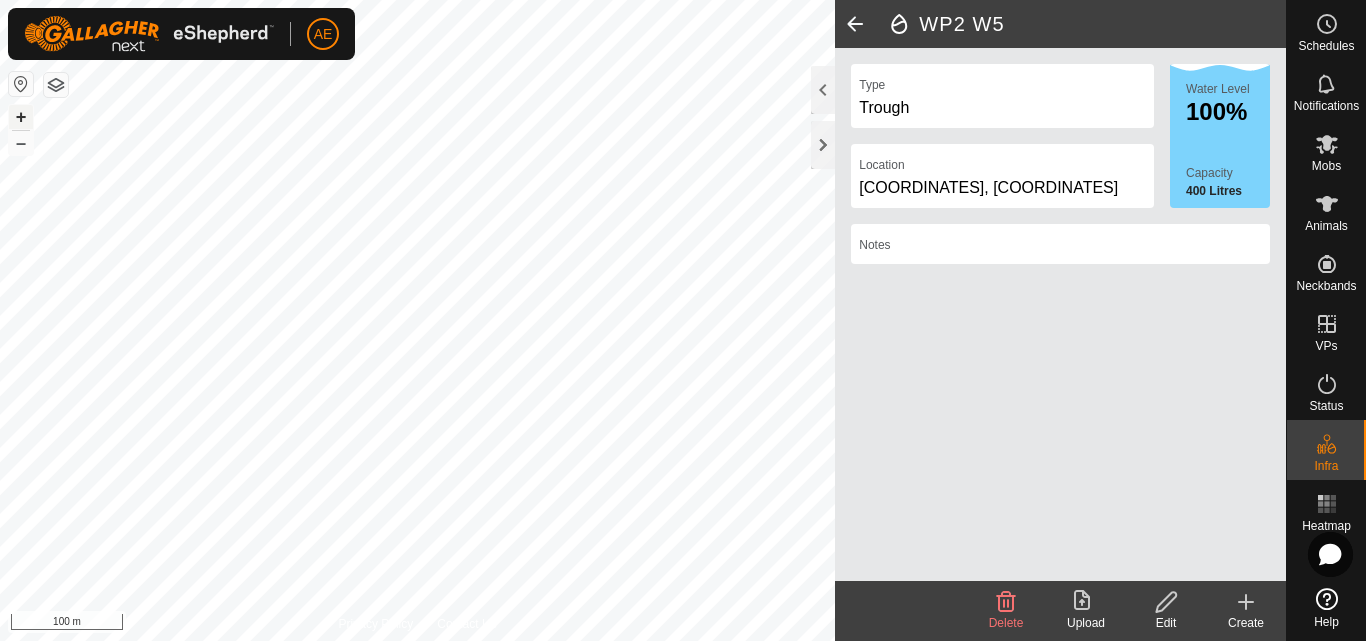 click on "+" at bounding box center (21, 117) 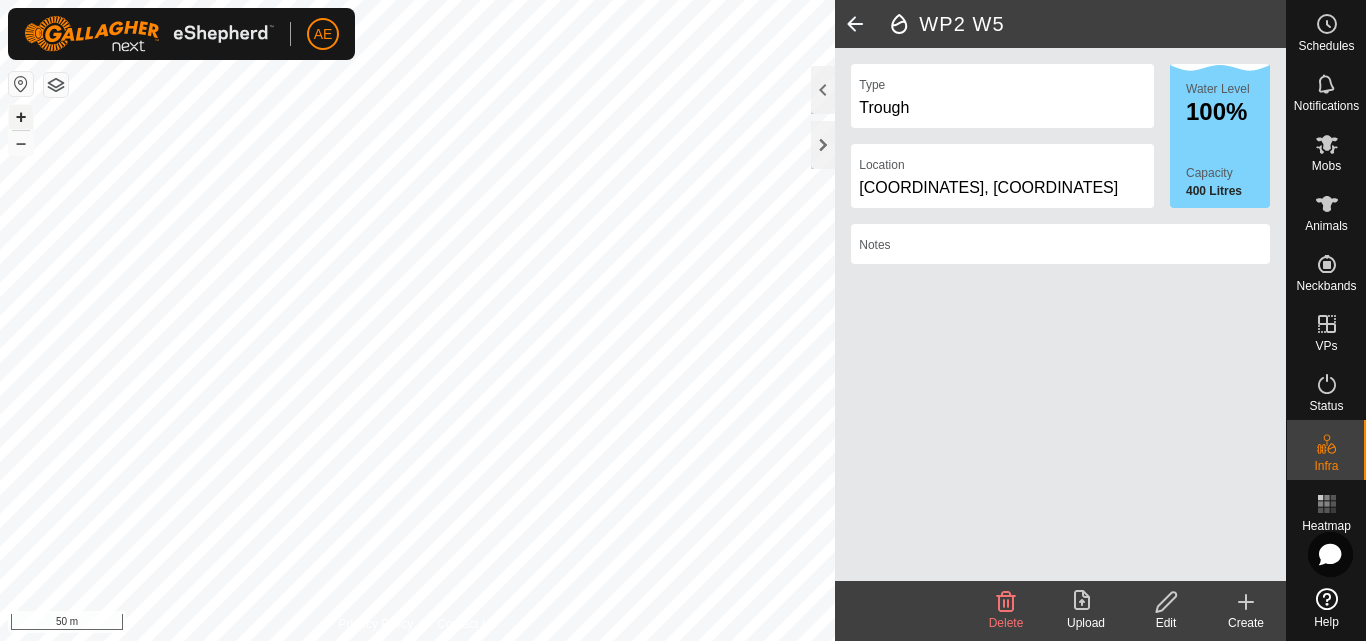 click on "+" at bounding box center [21, 117] 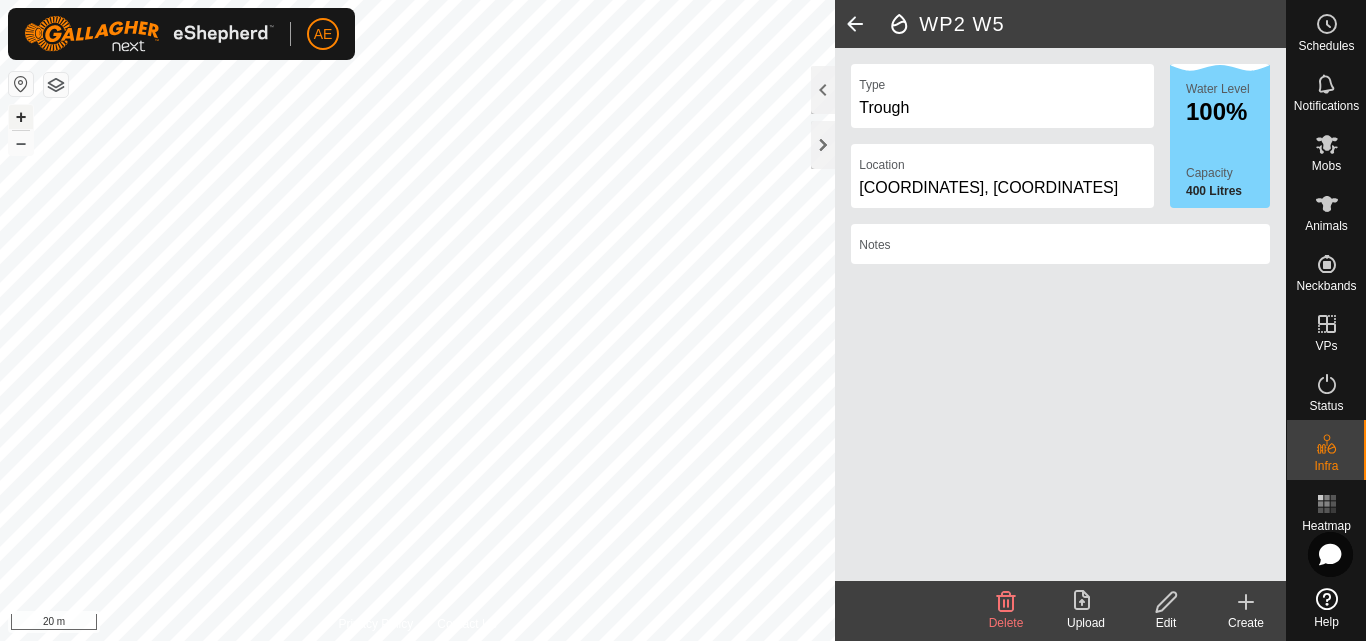 click on "+" at bounding box center [21, 117] 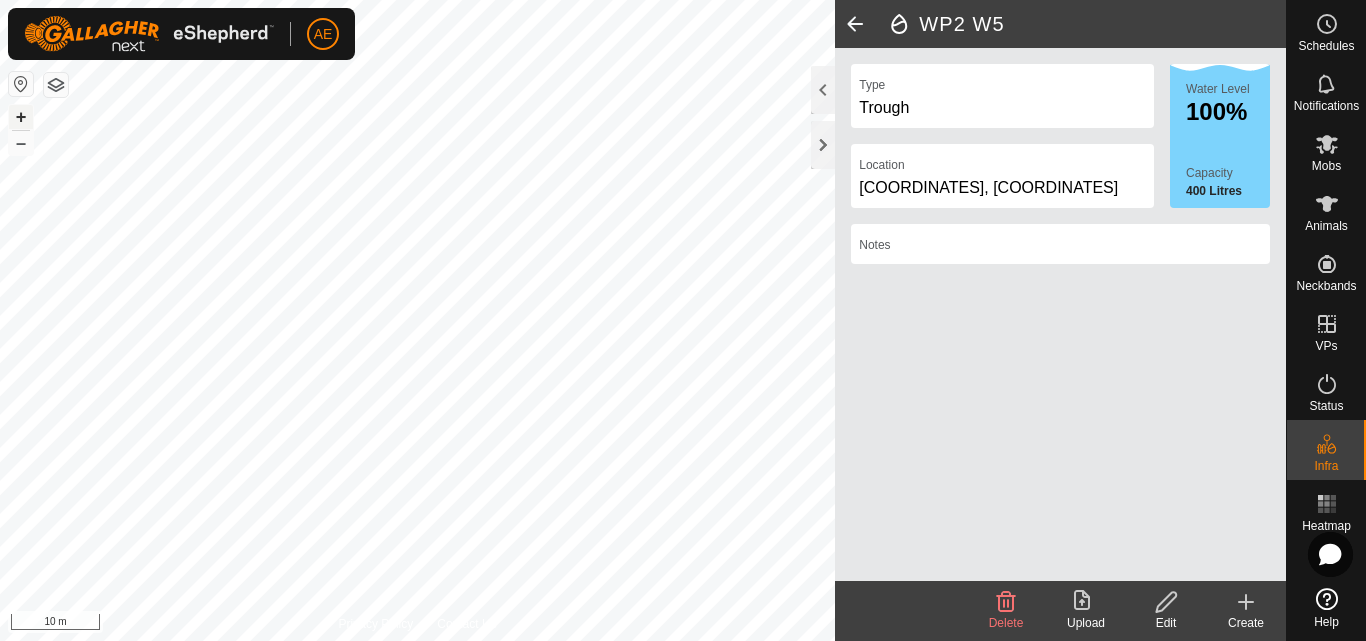click on "+" at bounding box center (21, 117) 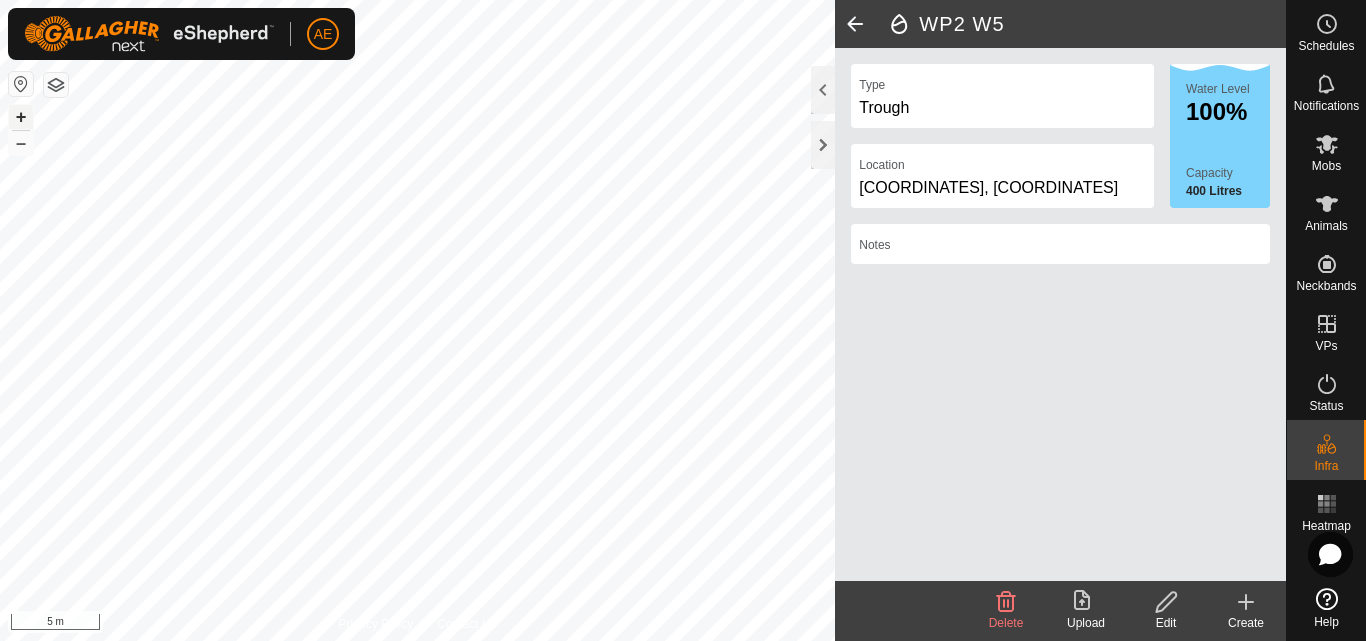 click on "+" at bounding box center [21, 117] 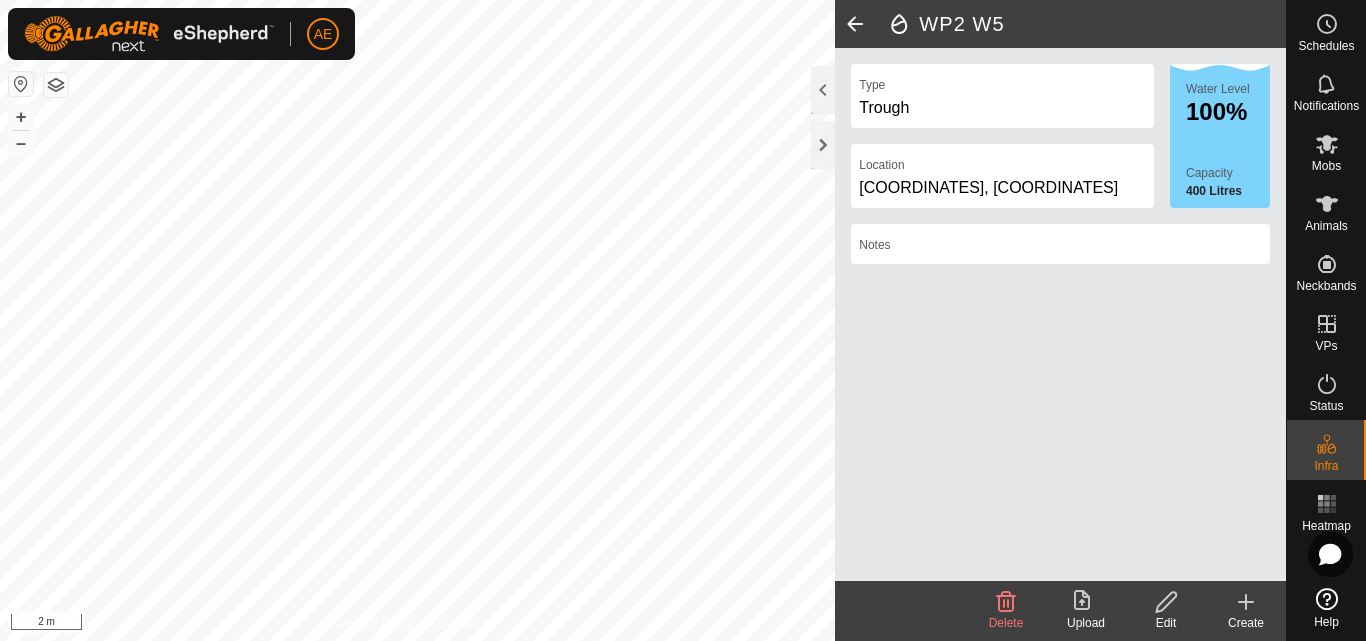 click on "Create" 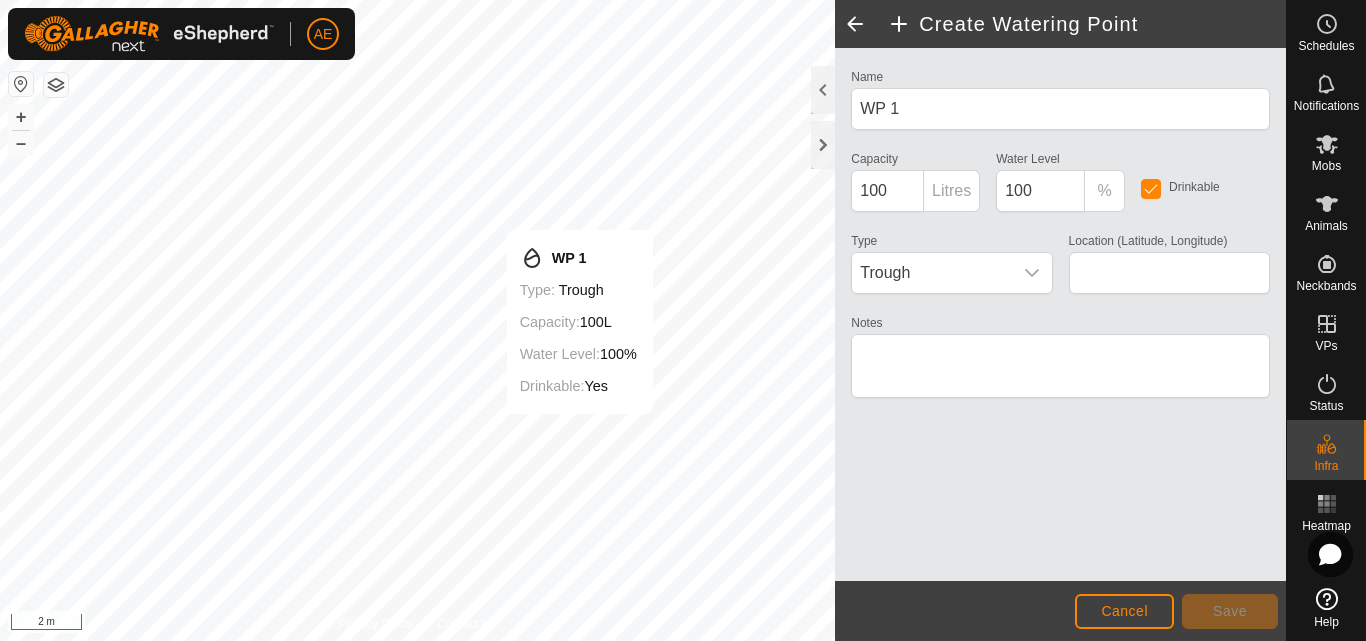 type on "-43.614378, 171.457288" 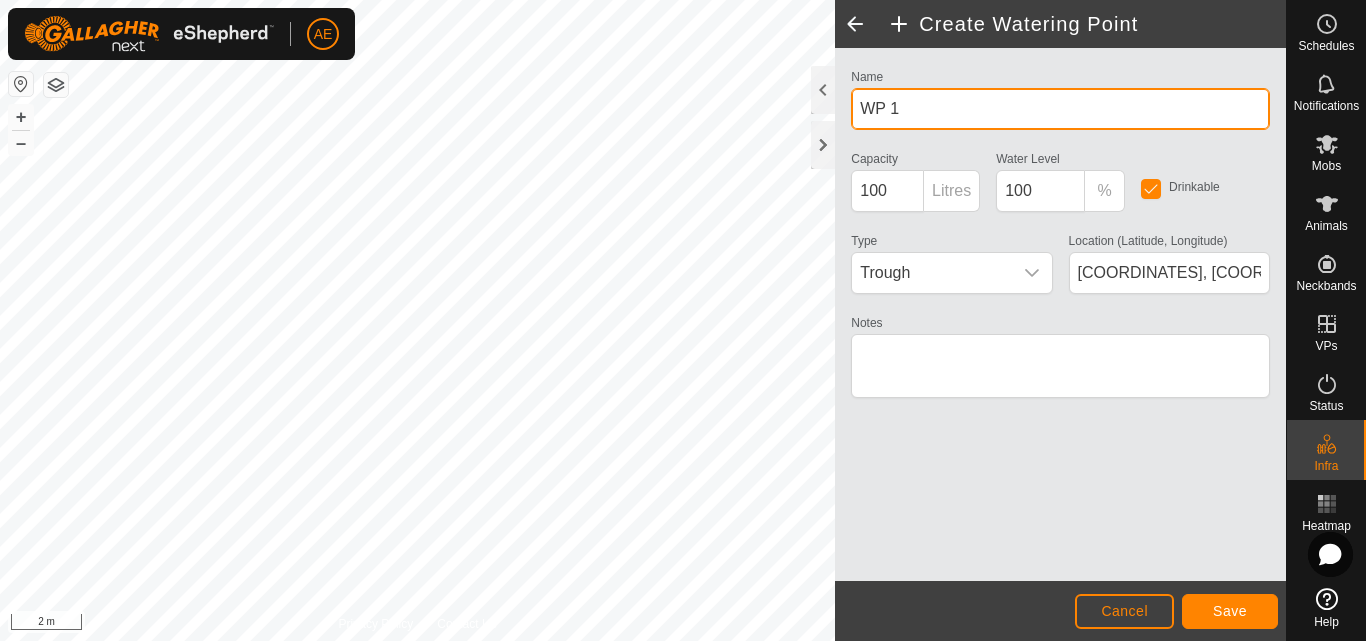 click on "WP 1" at bounding box center [1060, 109] 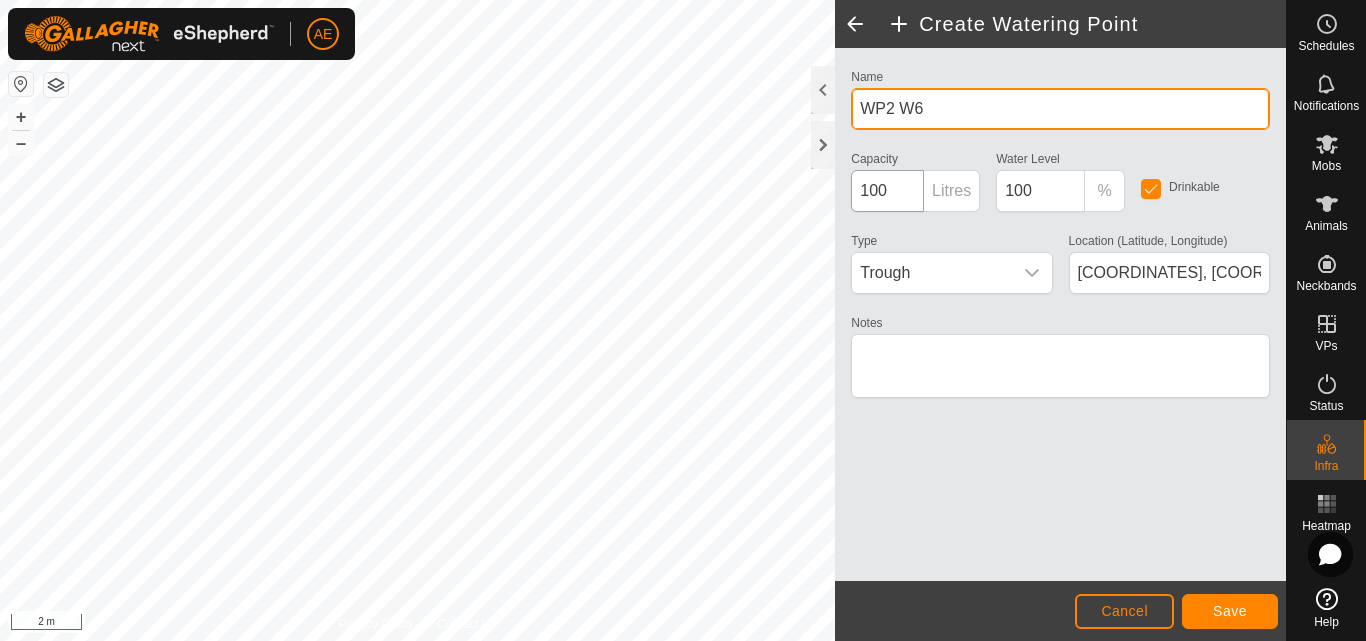 type on "WP2 W6" 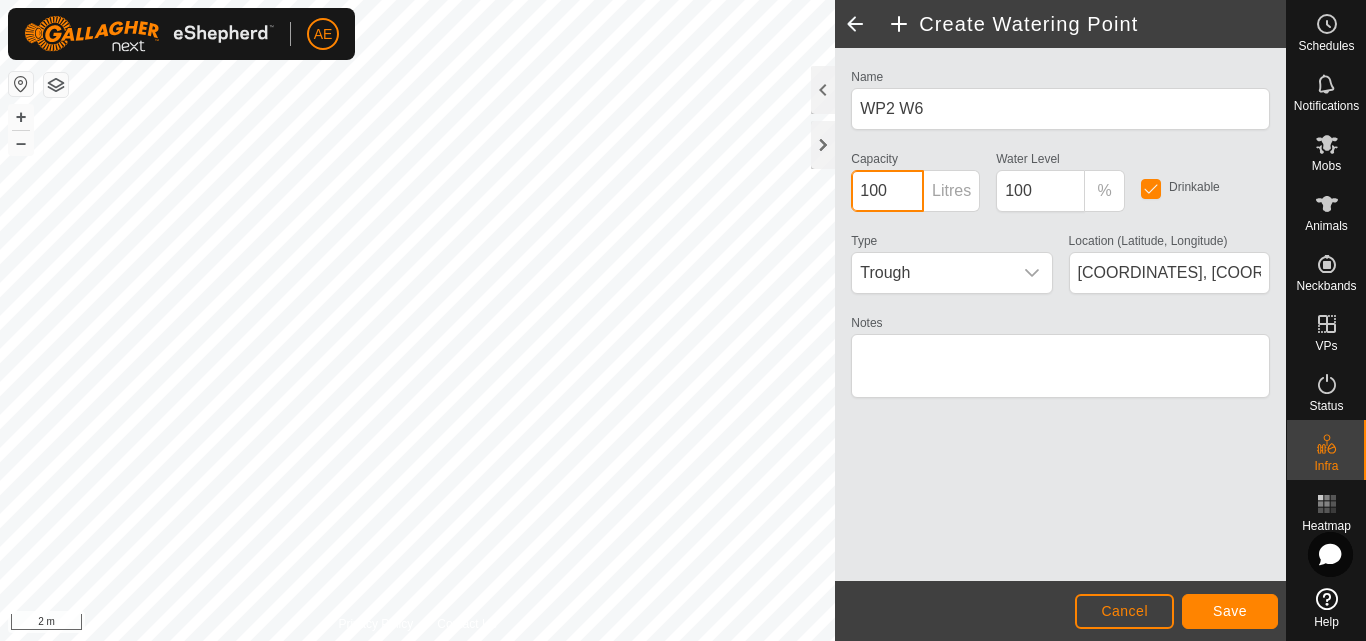 click on "100" at bounding box center (887, 191) 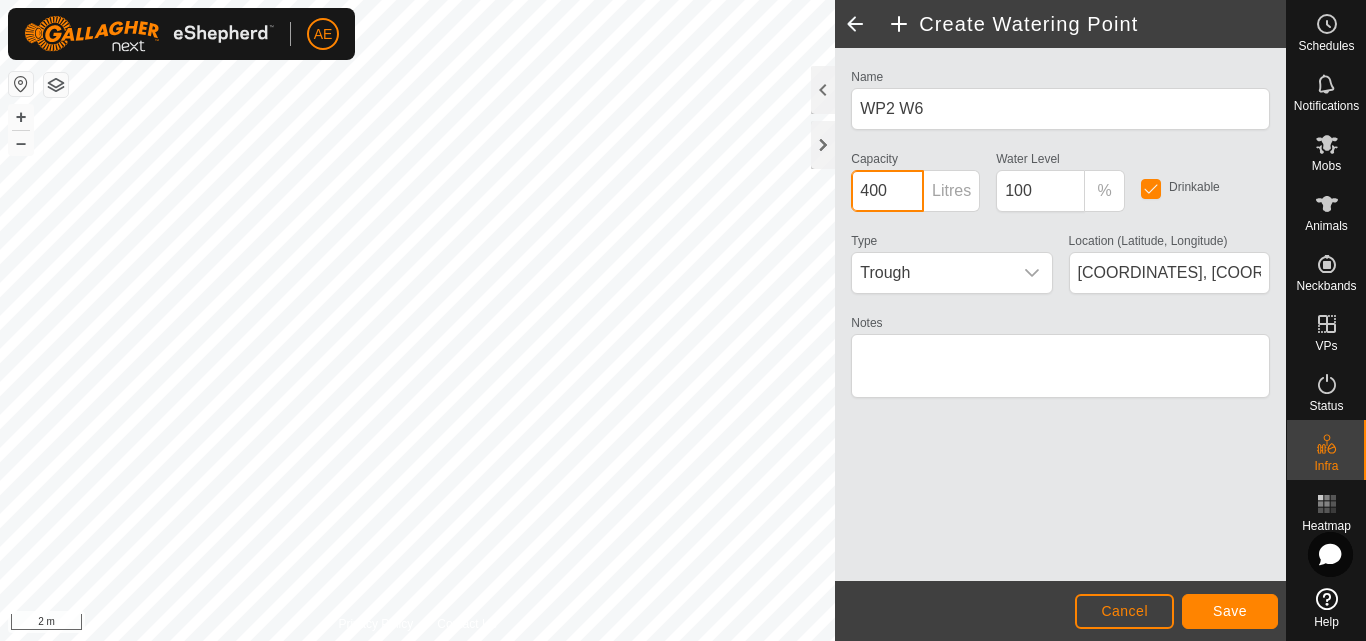 type on "400" 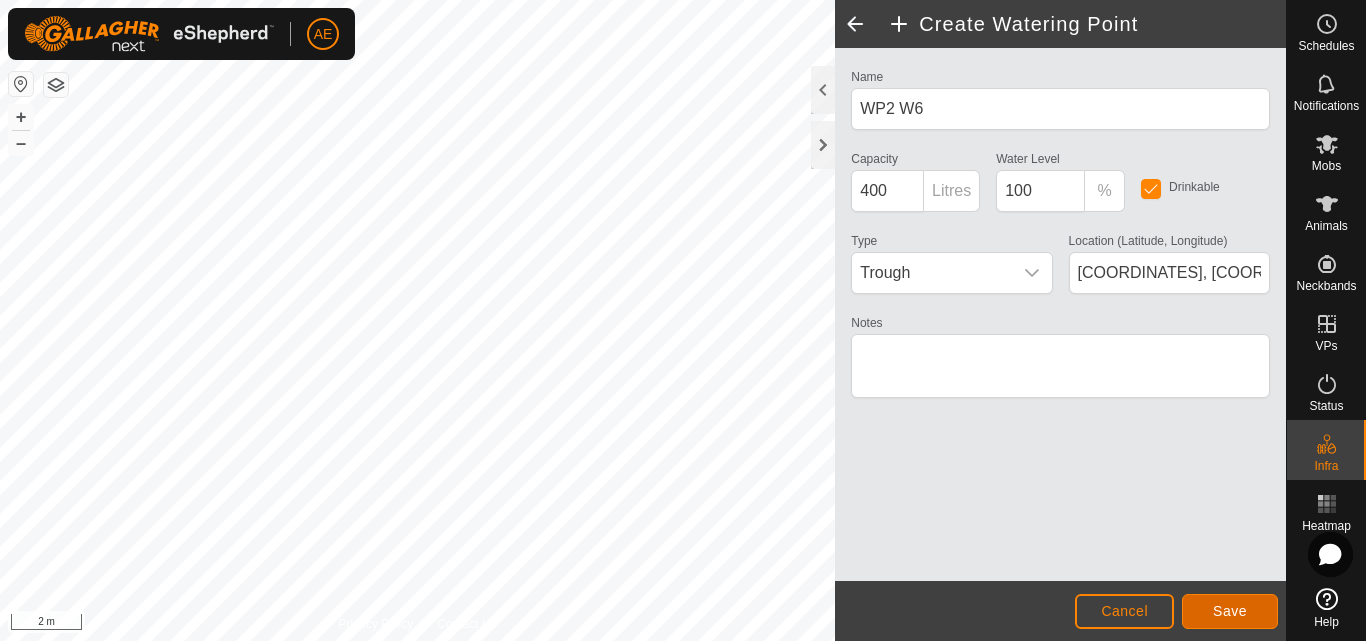 click on "Save" 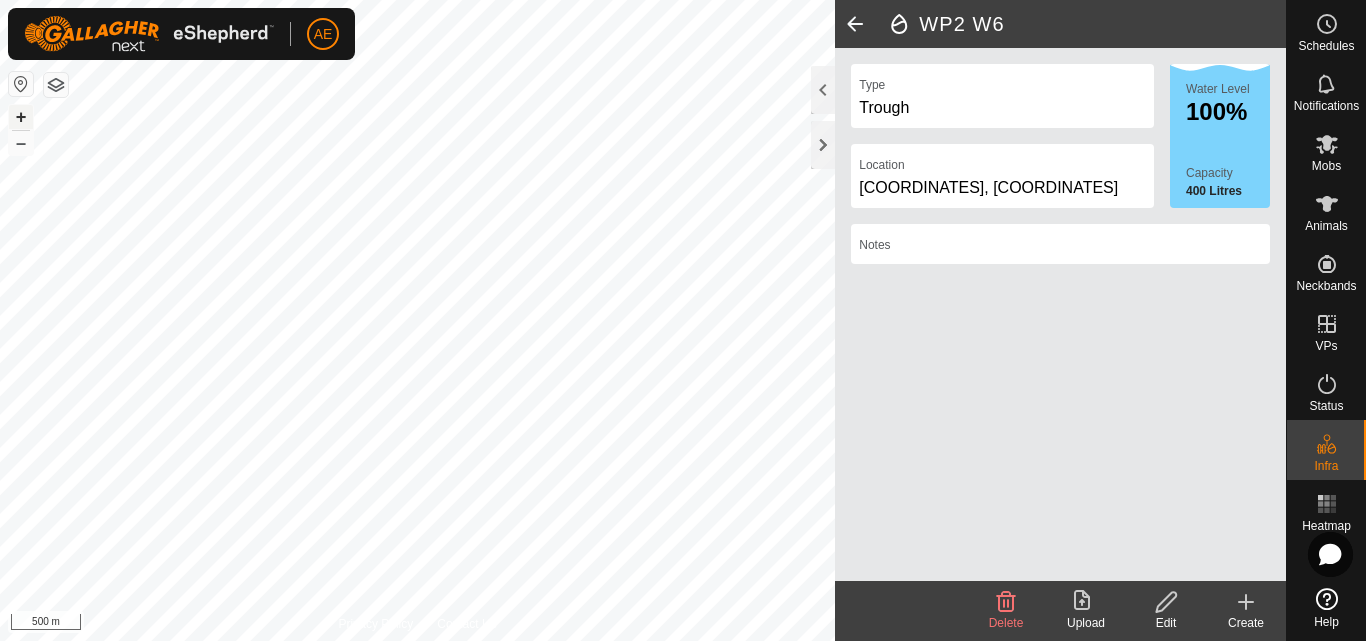 click on "+" at bounding box center (21, 117) 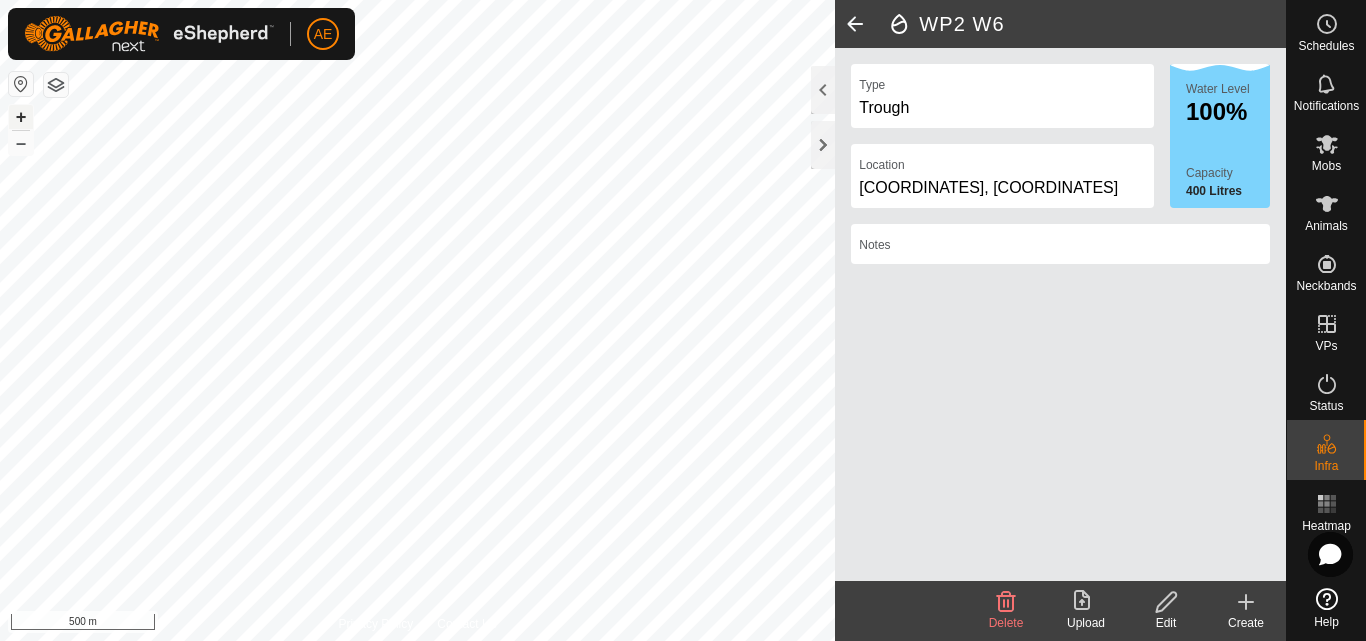 click on "+" at bounding box center [21, 117] 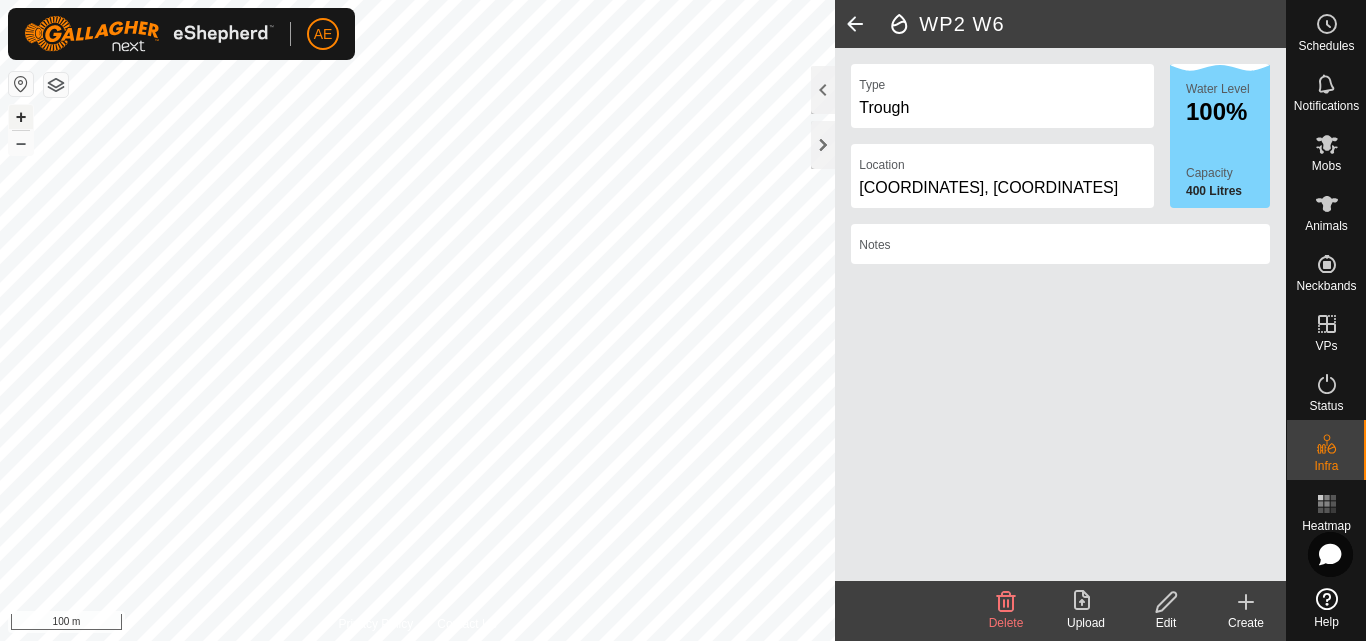 click on "+" at bounding box center [21, 117] 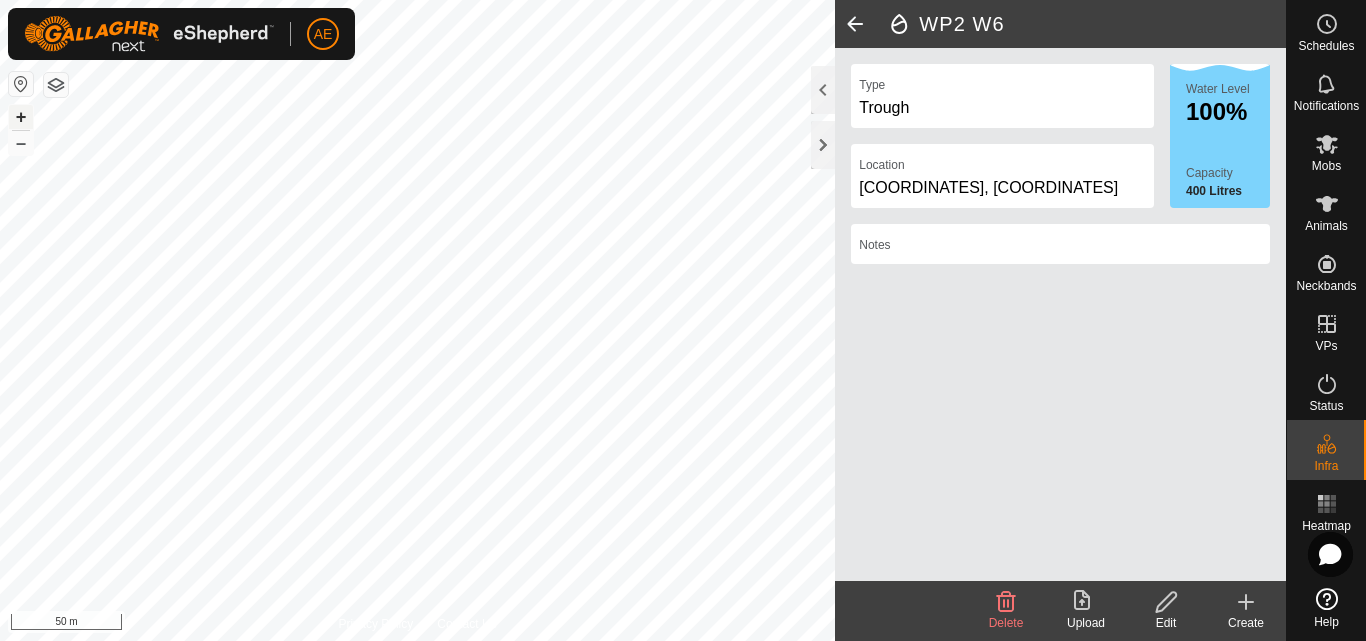 click on "+" at bounding box center [21, 117] 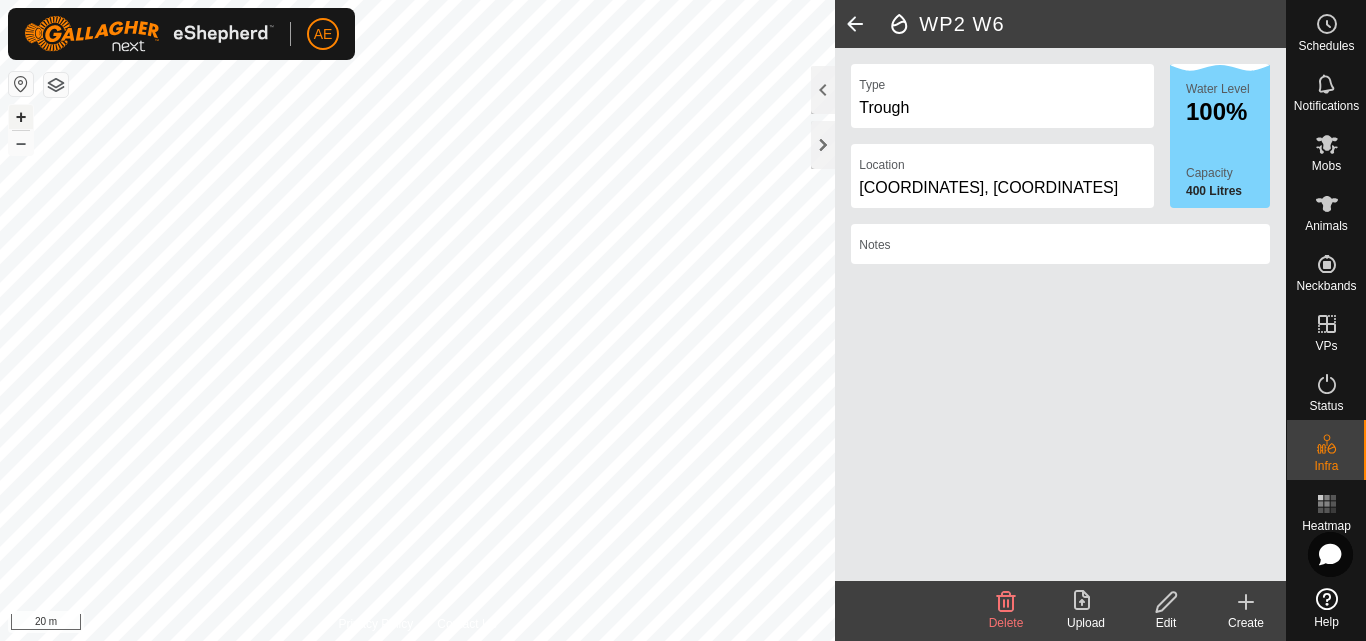 click on "+" at bounding box center [21, 117] 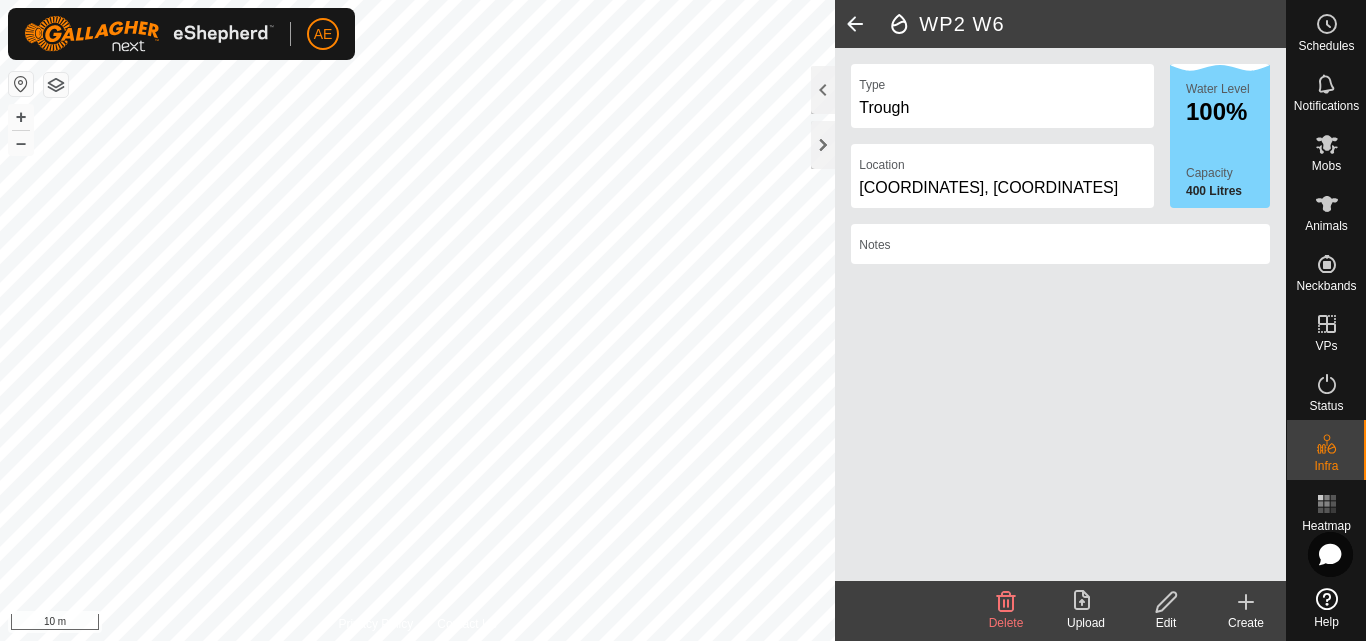 click 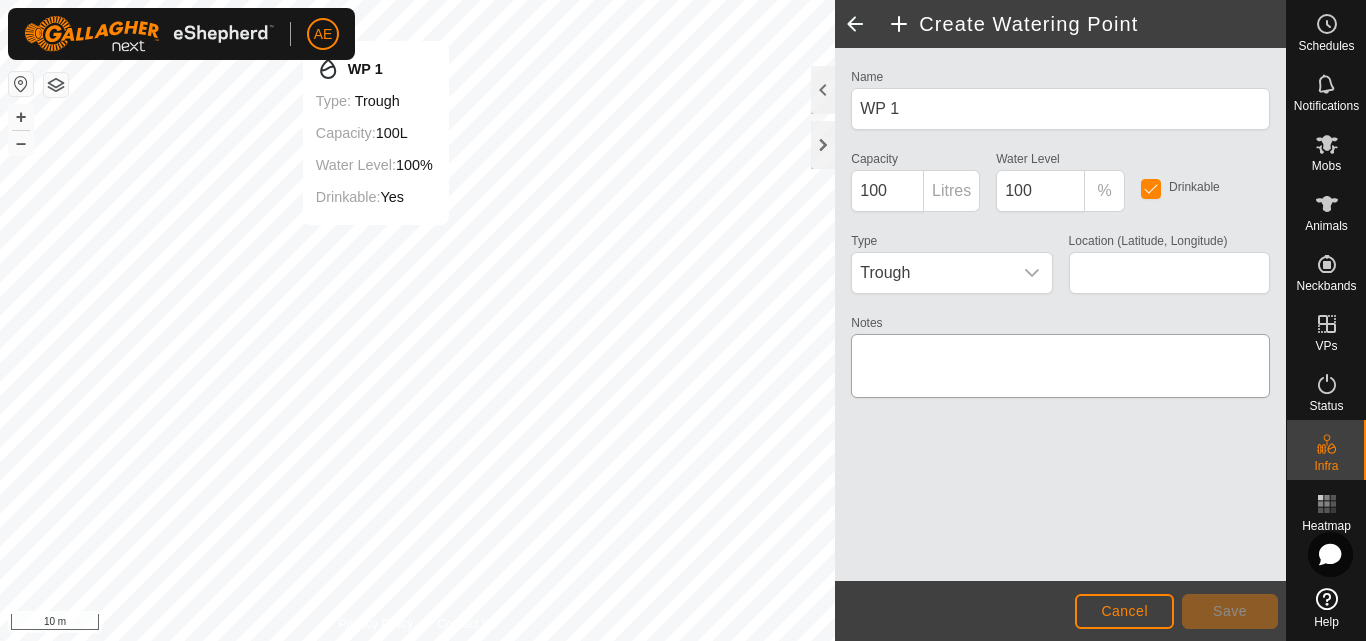 type on "-43.615610, 171.459851" 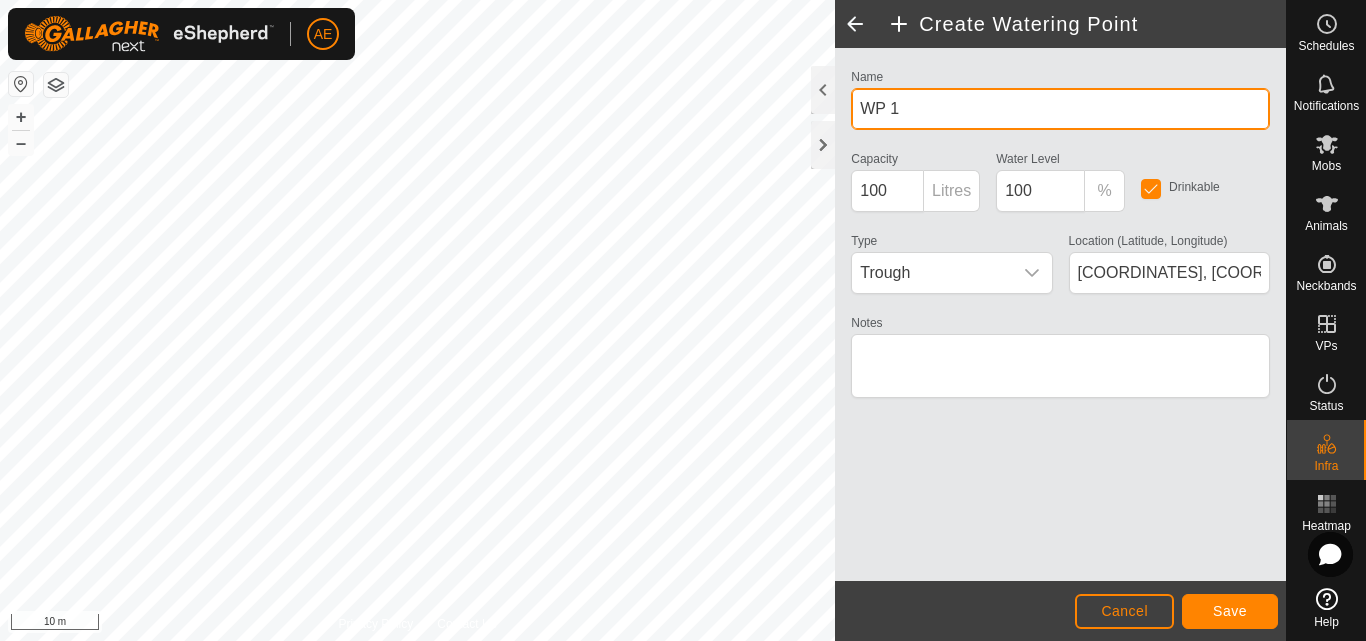 click on "WP 1" at bounding box center (1060, 109) 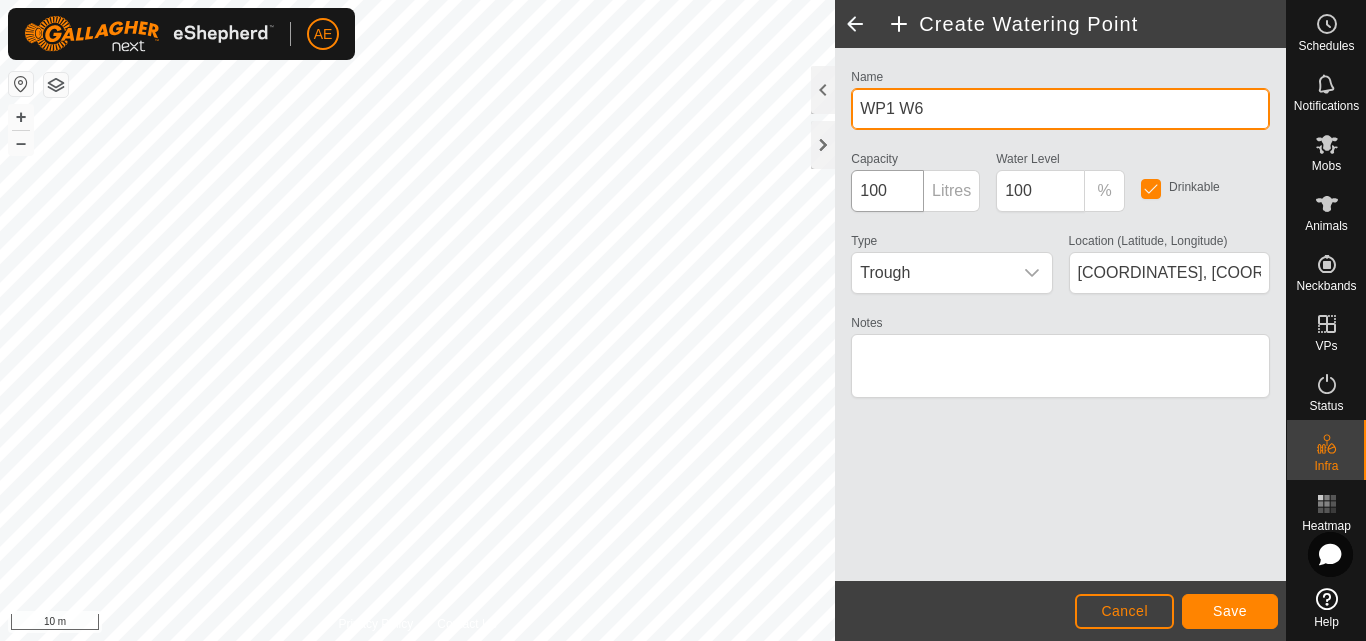type on "WP1 W6" 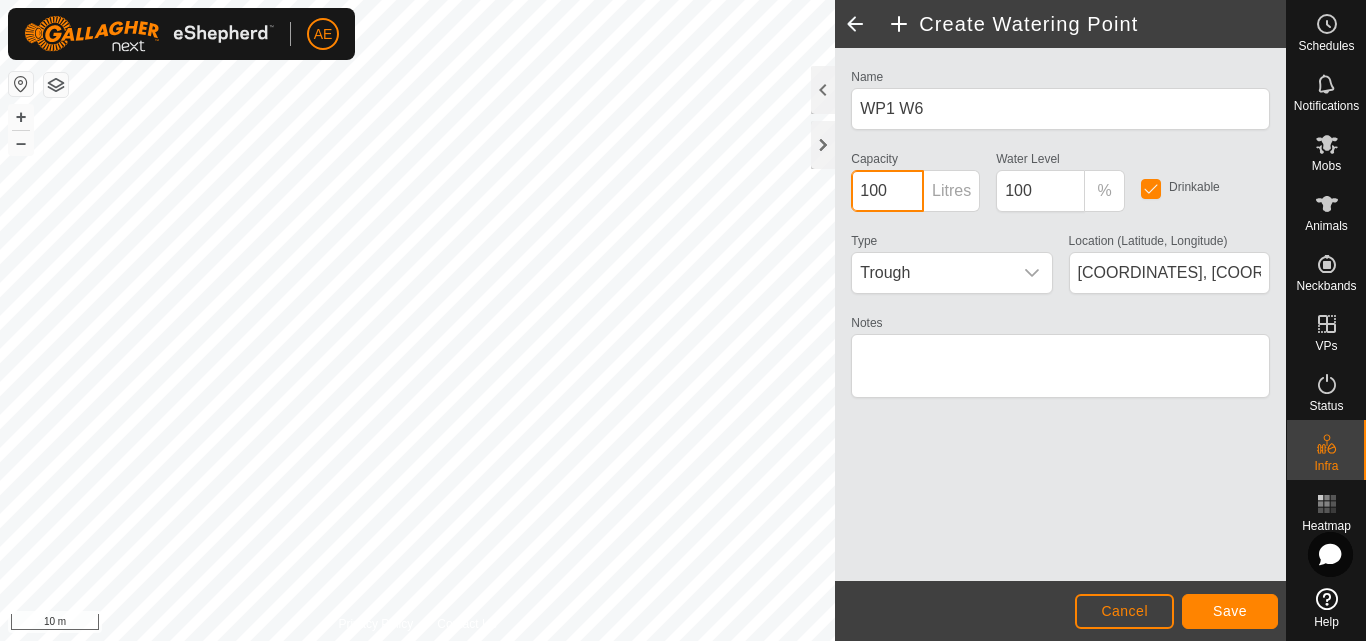 click on "100" at bounding box center [887, 191] 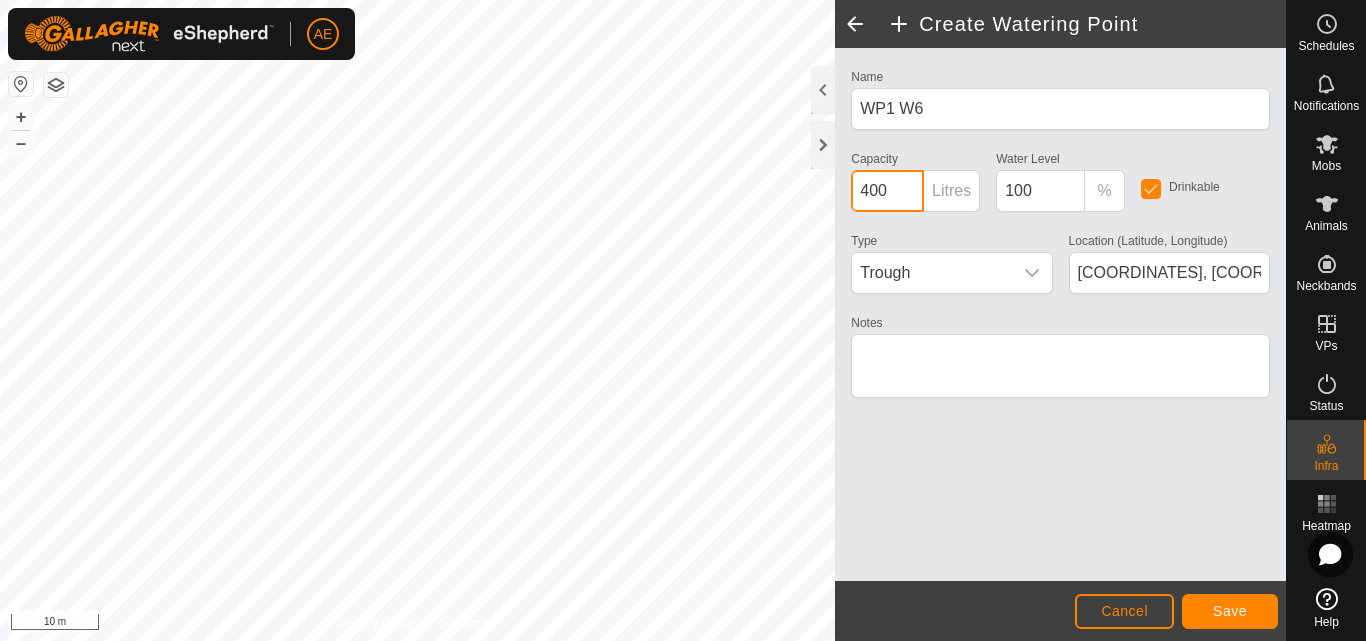 type on "400" 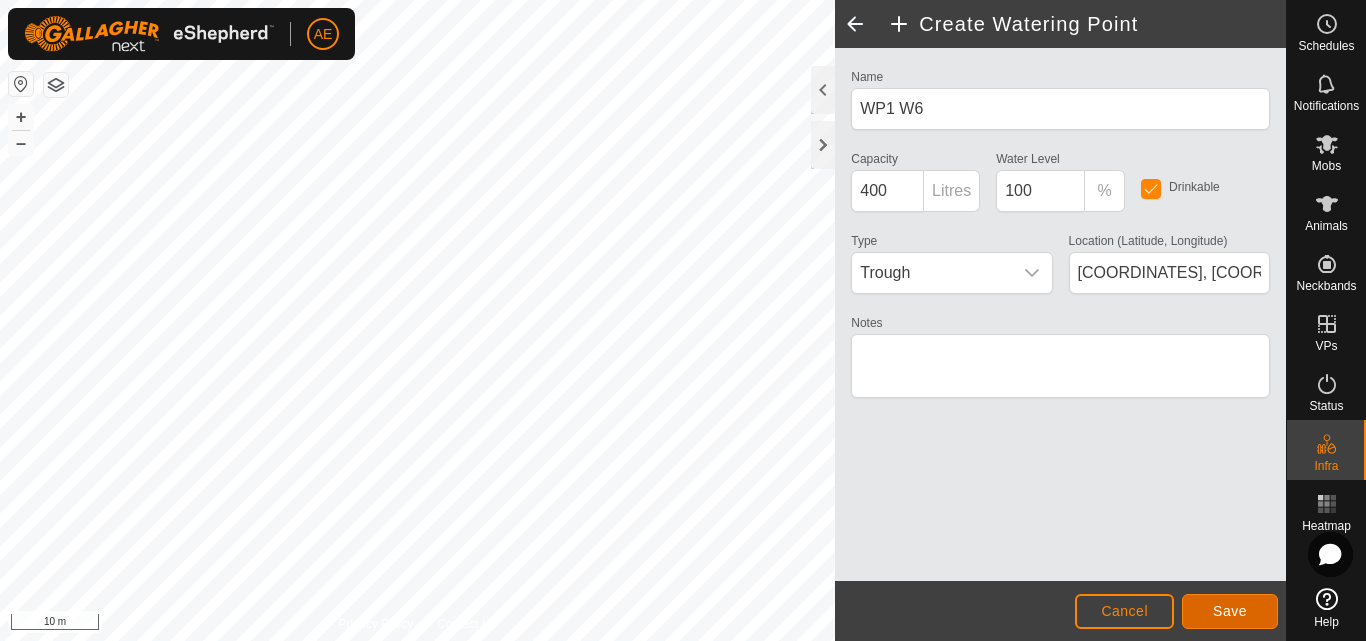 click on "Save" 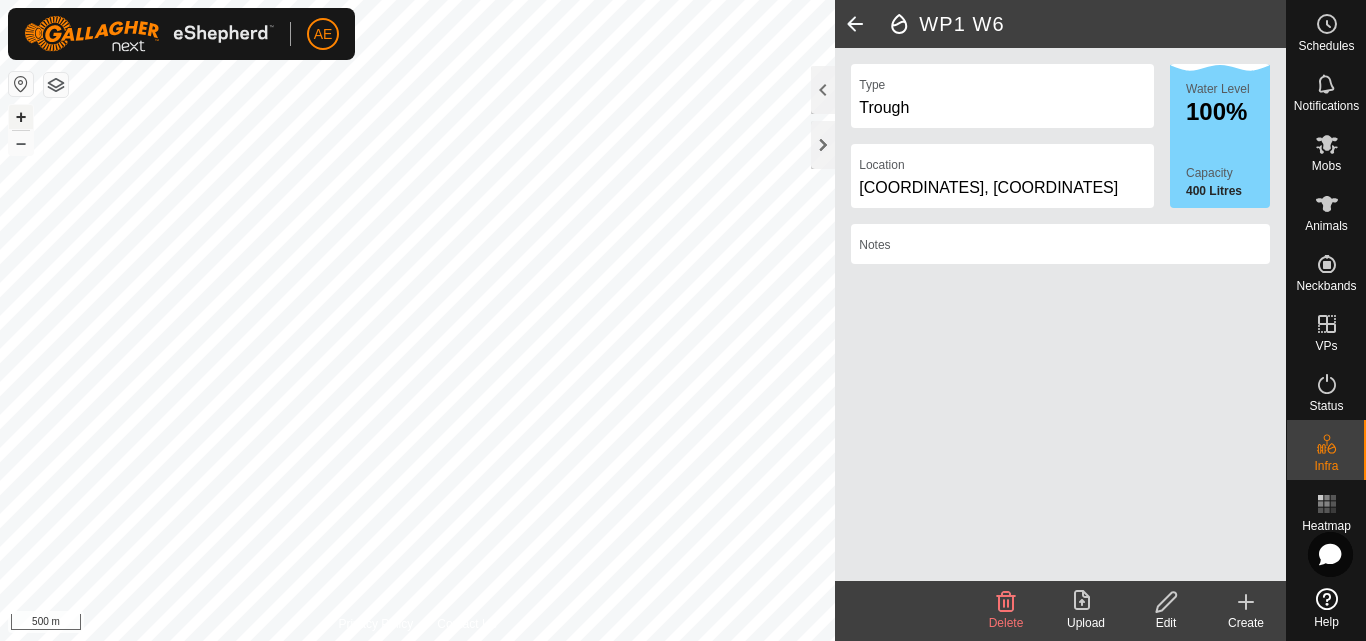 click on "+" at bounding box center [21, 117] 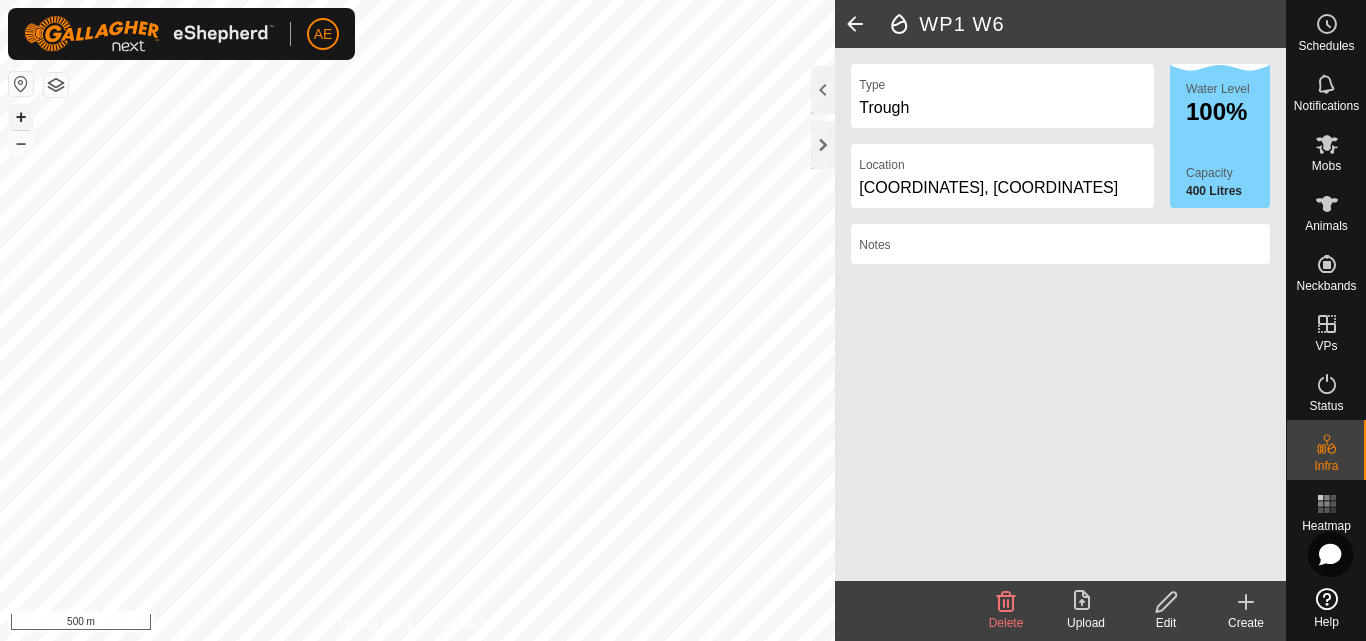 click on "+" at bounding box center [21, 117] 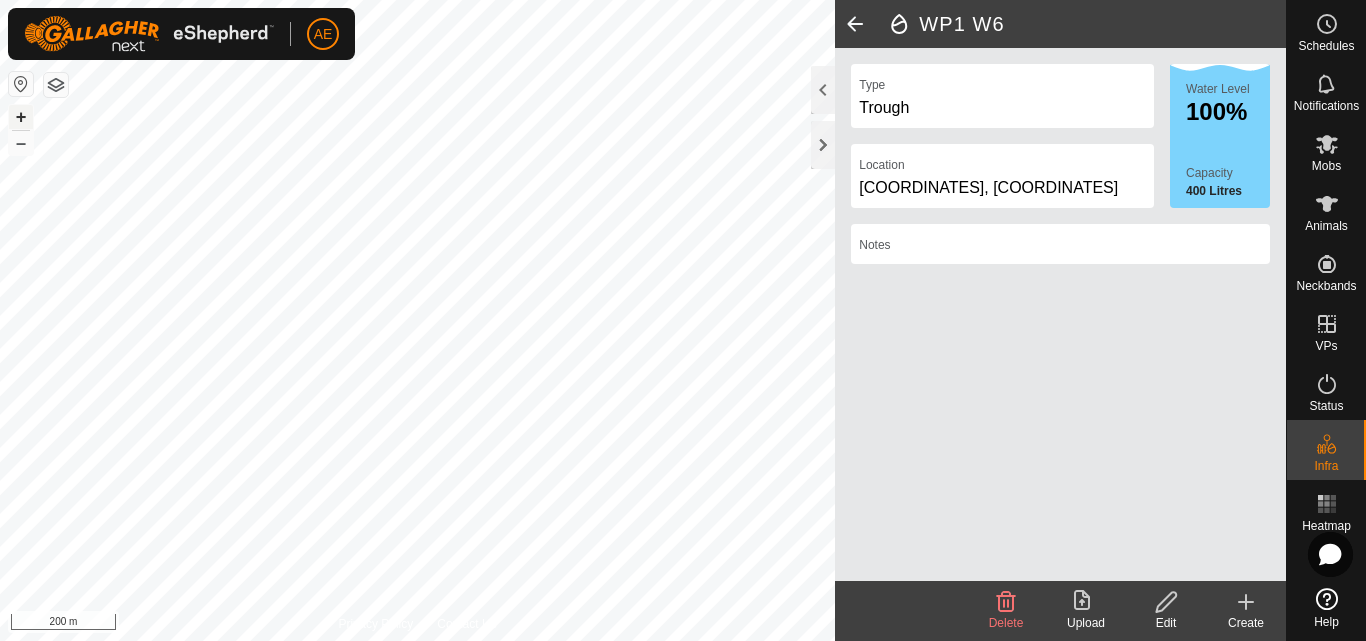 click on "+" at bounding box center (21, 117) 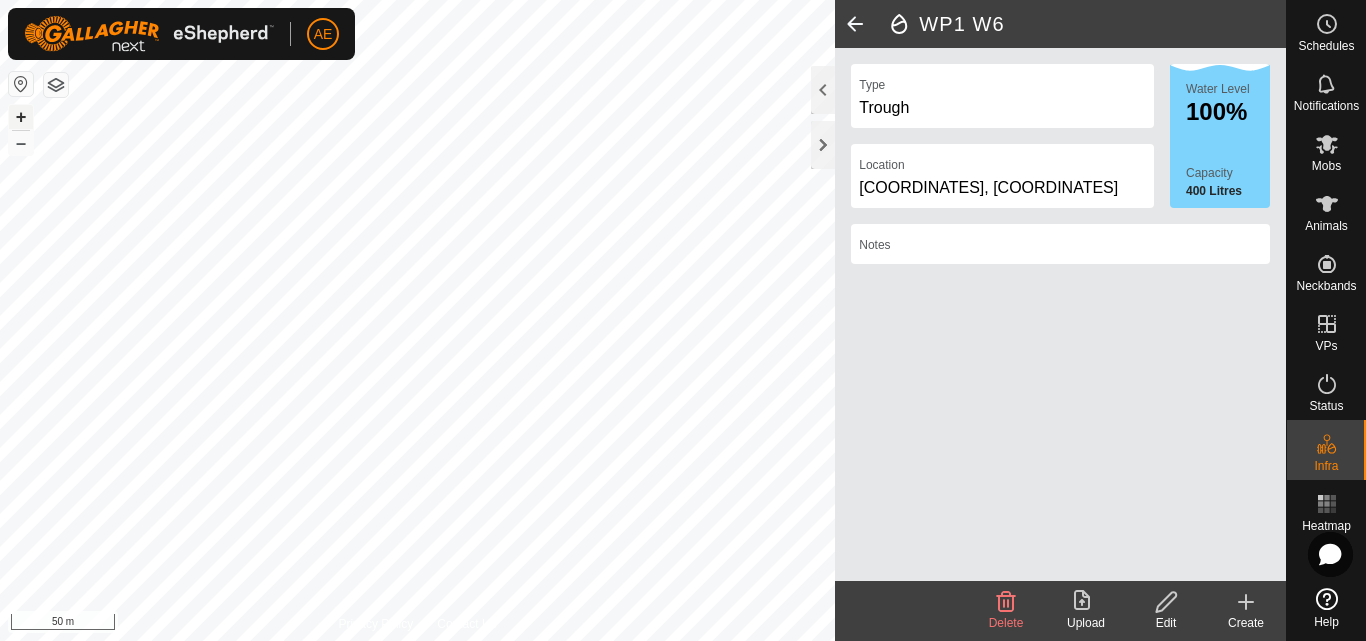 click on "+" at bounding box center [21, 117] 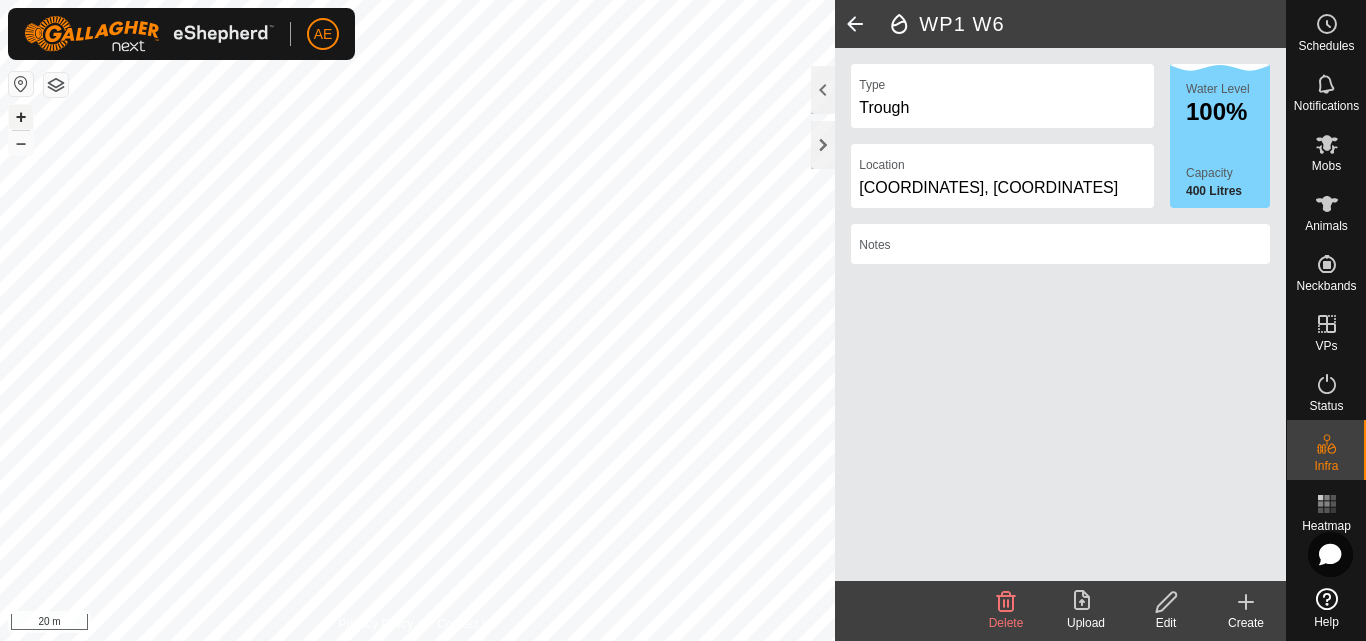 click on "+" at bounding box center (21, 117) 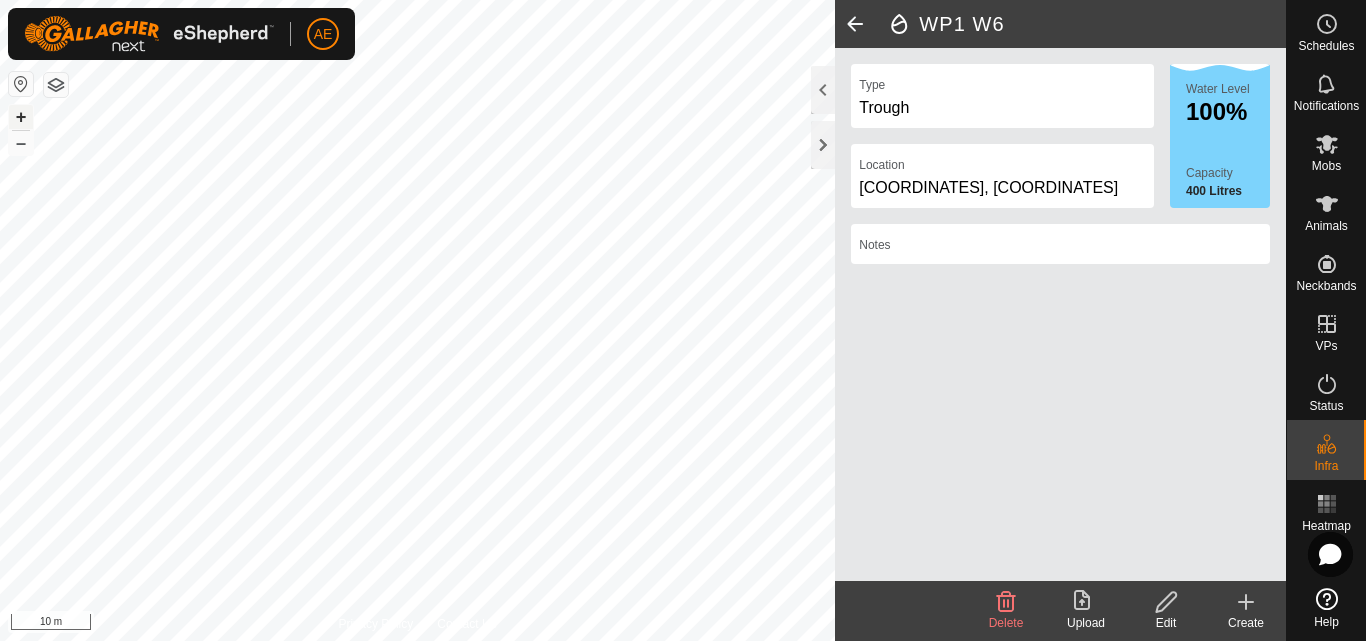 click on "+" at bounding box center (21, 117) 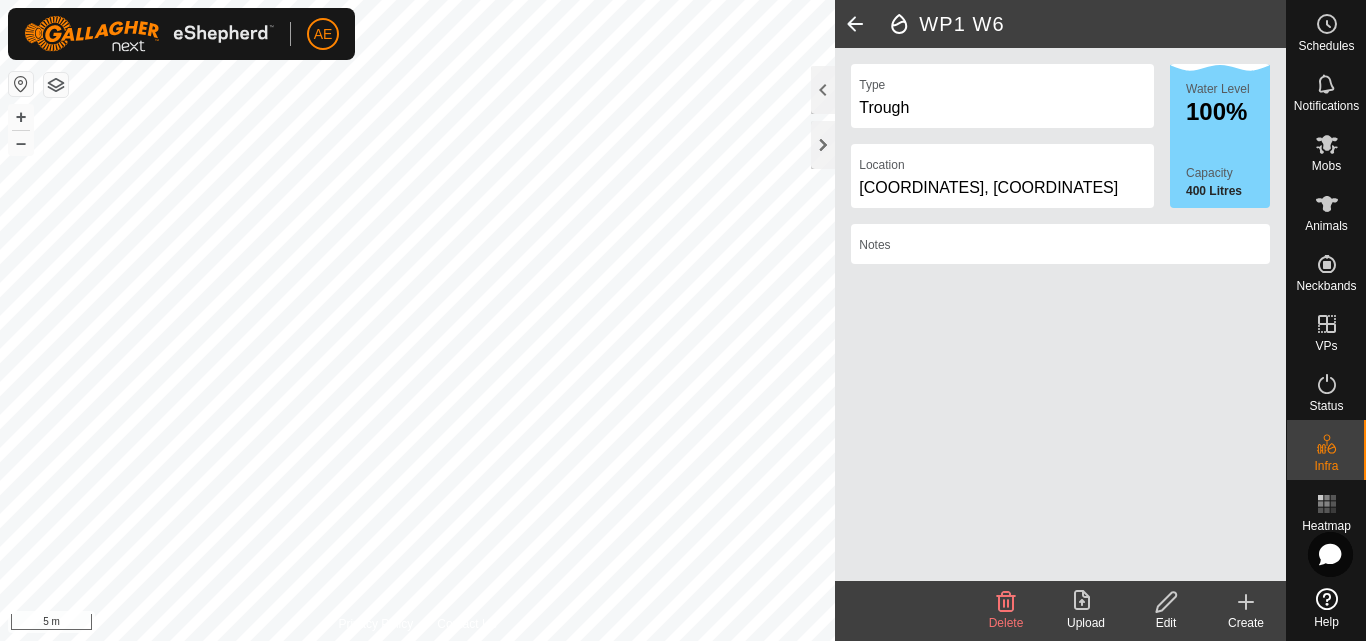 click on "Create" 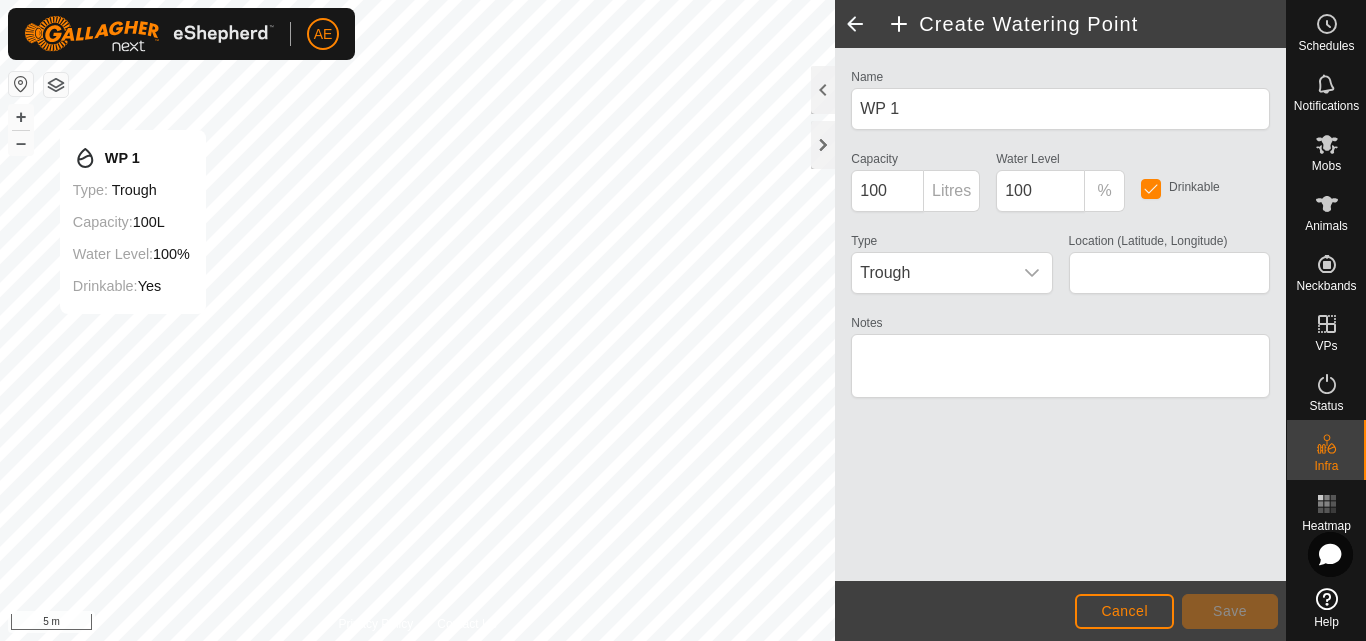 type on "-43.615588, 171.459867" 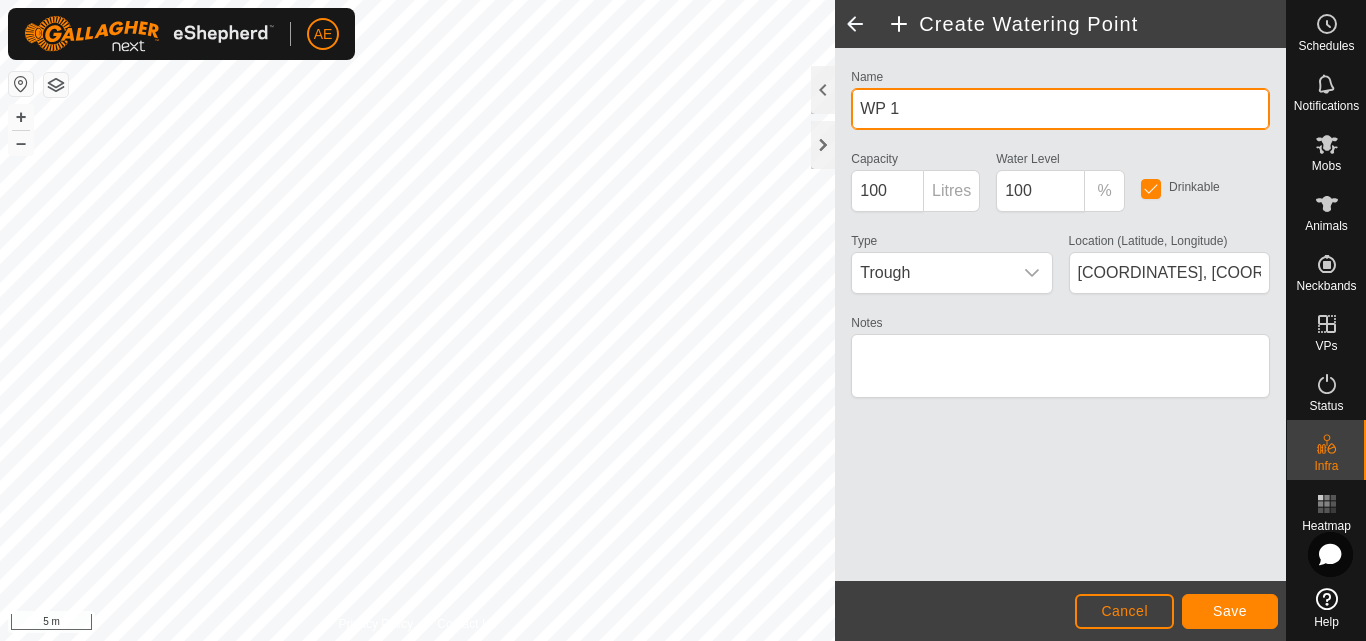 click on "WP 1" at bounding box center (1060, 109) 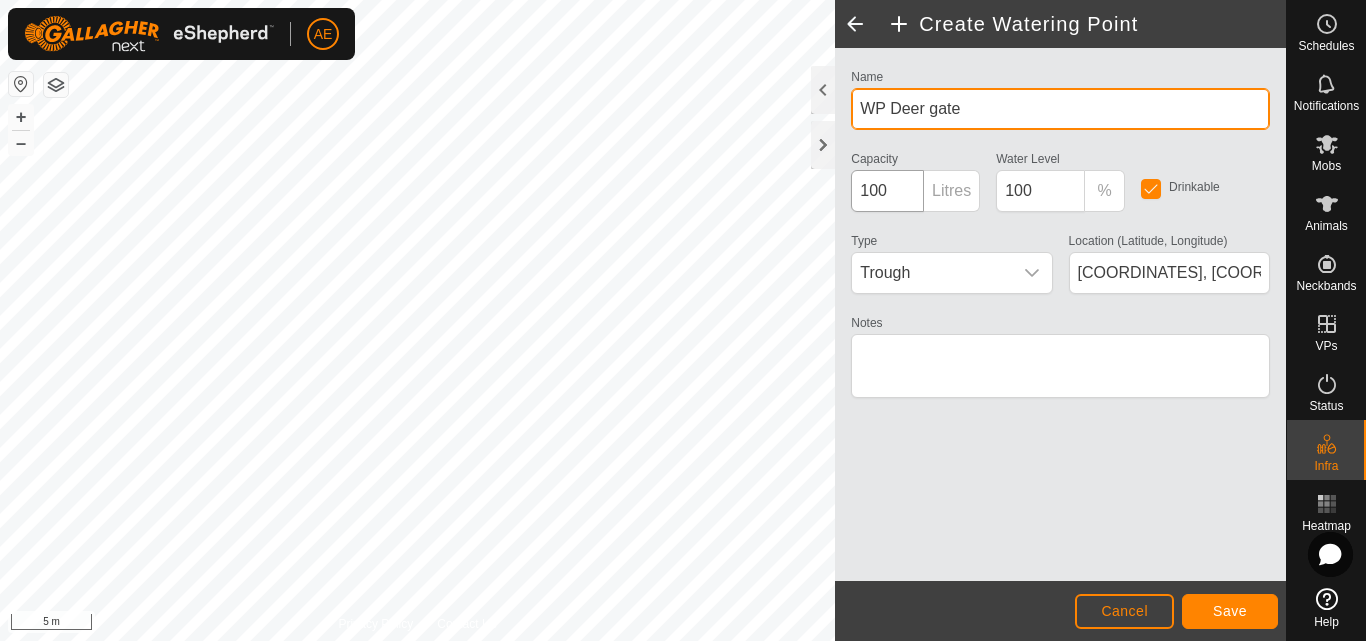 type on "WP Deer gate" 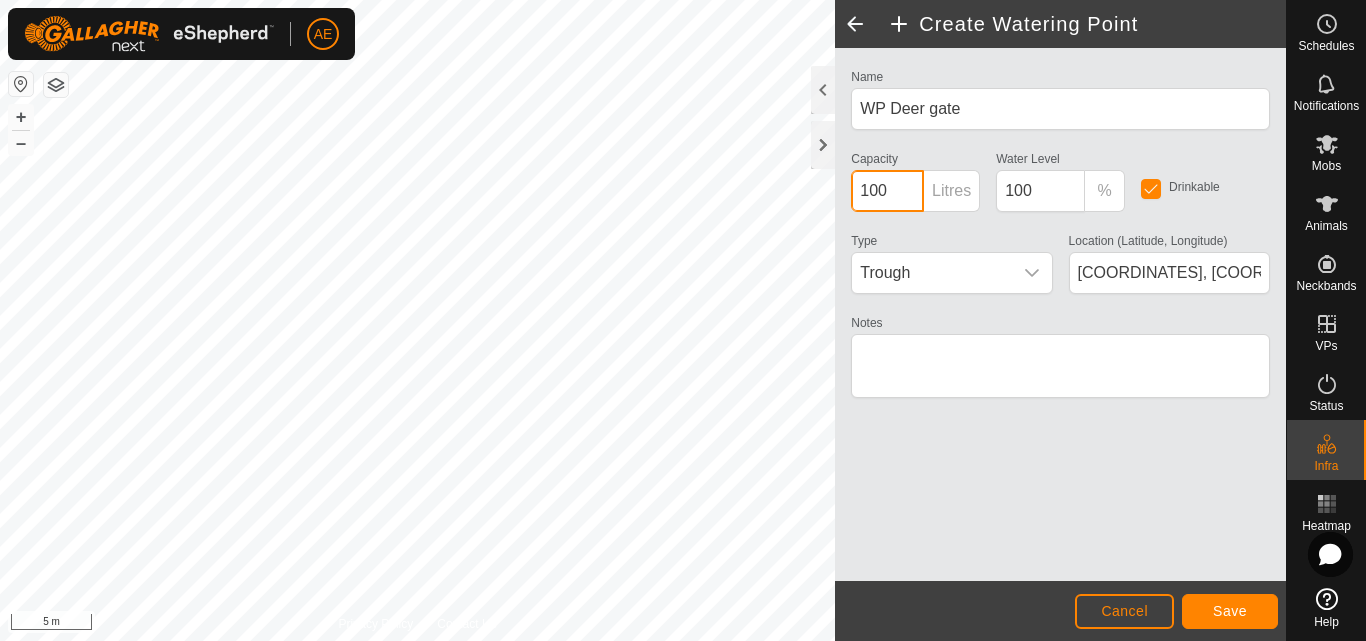 click on "100" at bounding box center (887, 191) 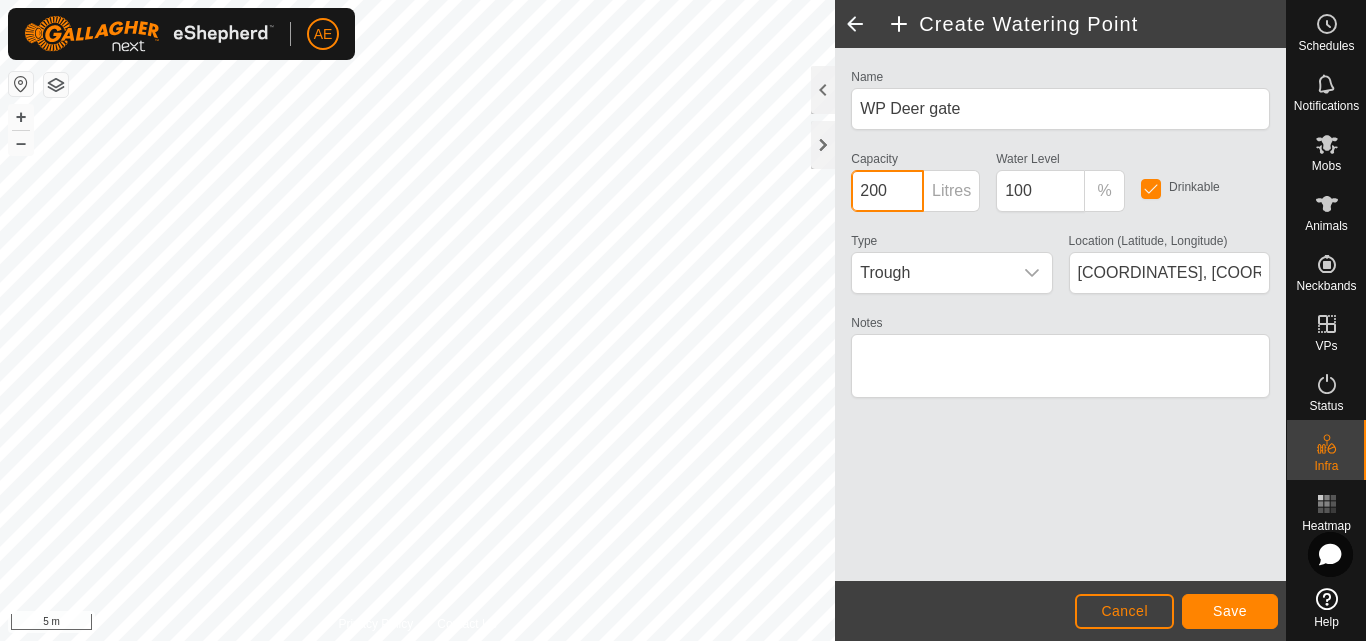 type on "200" 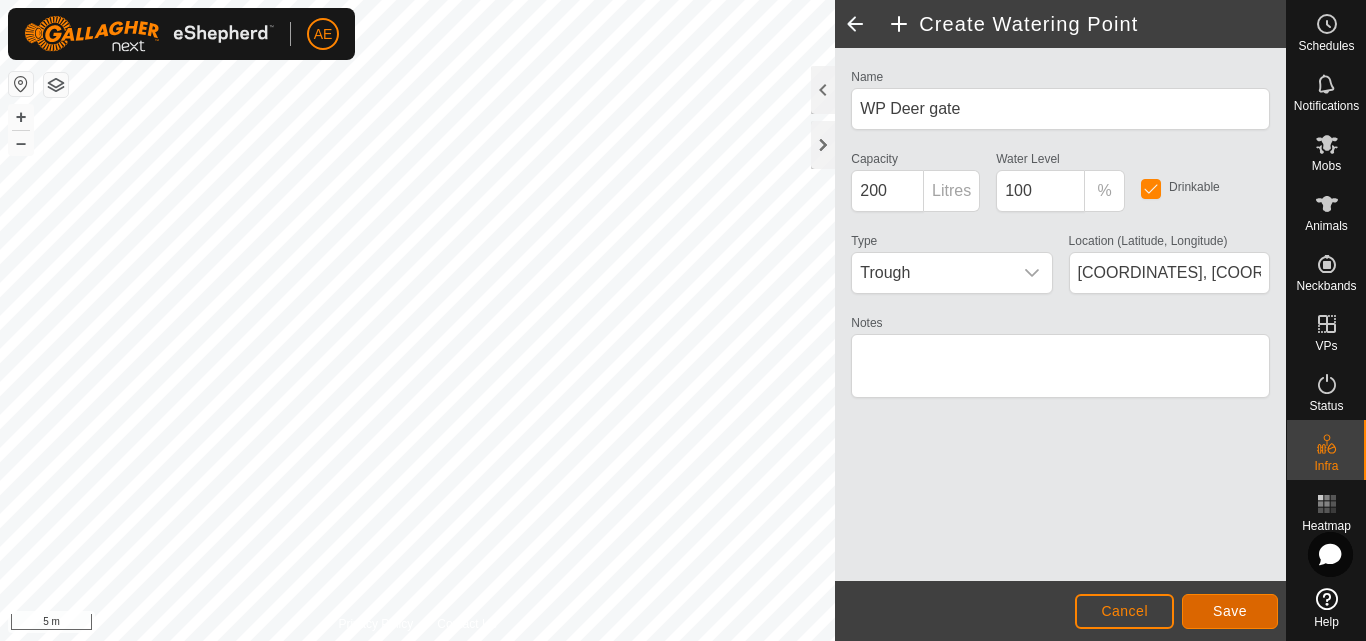 click on "Save" 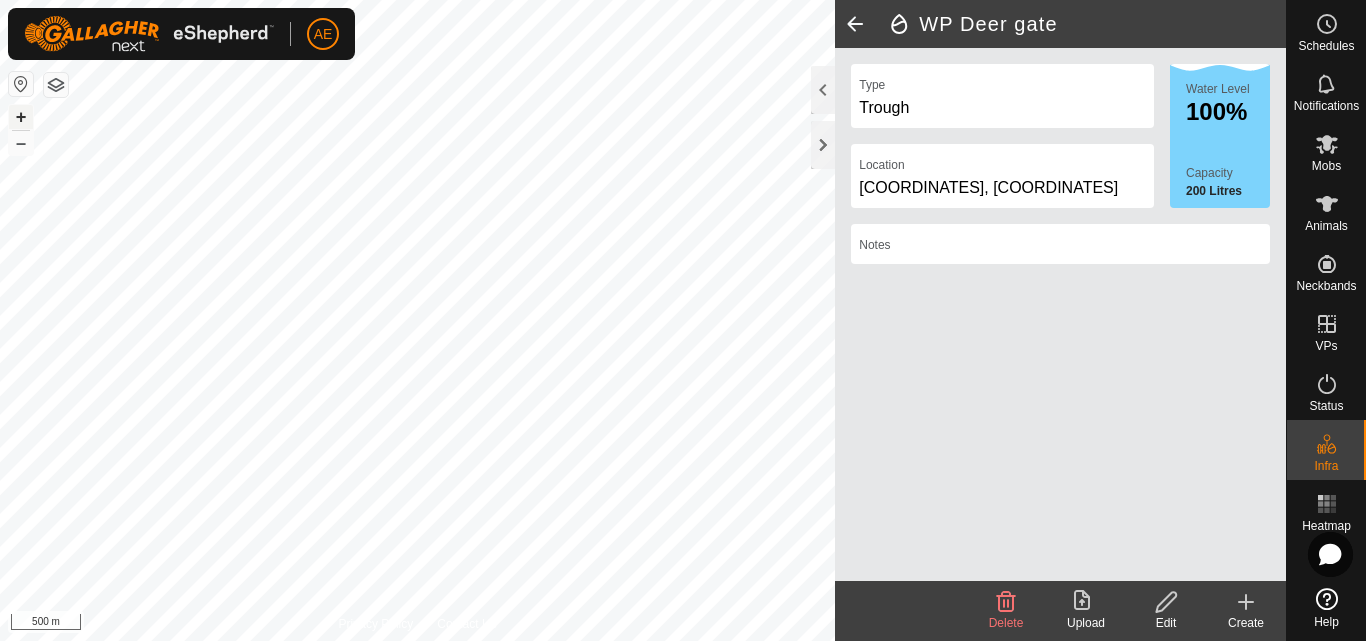 click on "+" at bounding box center (21, 117) 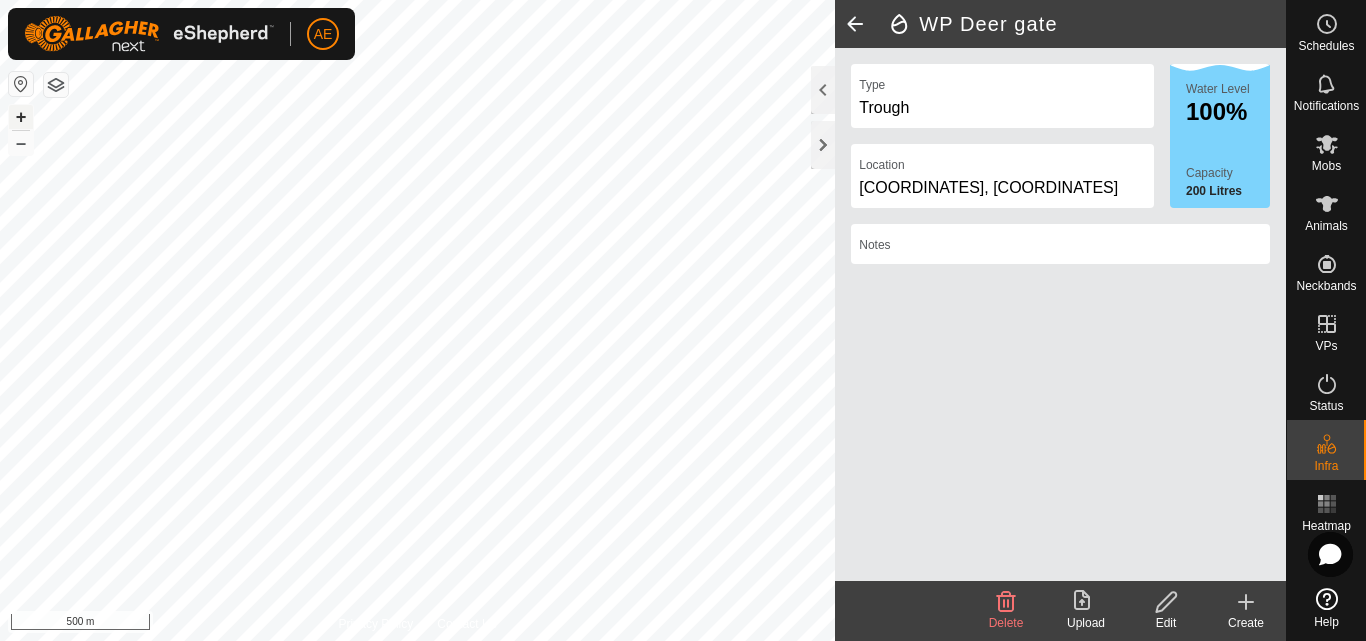 click on "+" at bounding box center (21, 117) 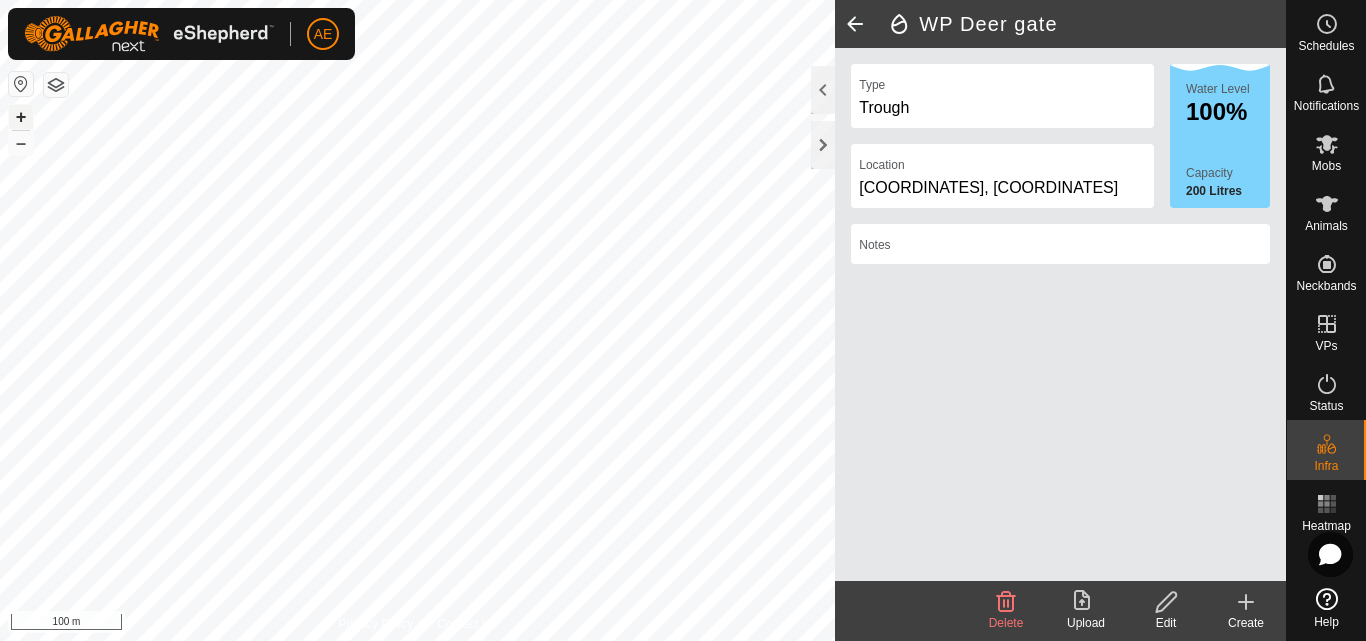 click on "+" at bounding box center [21, 117] 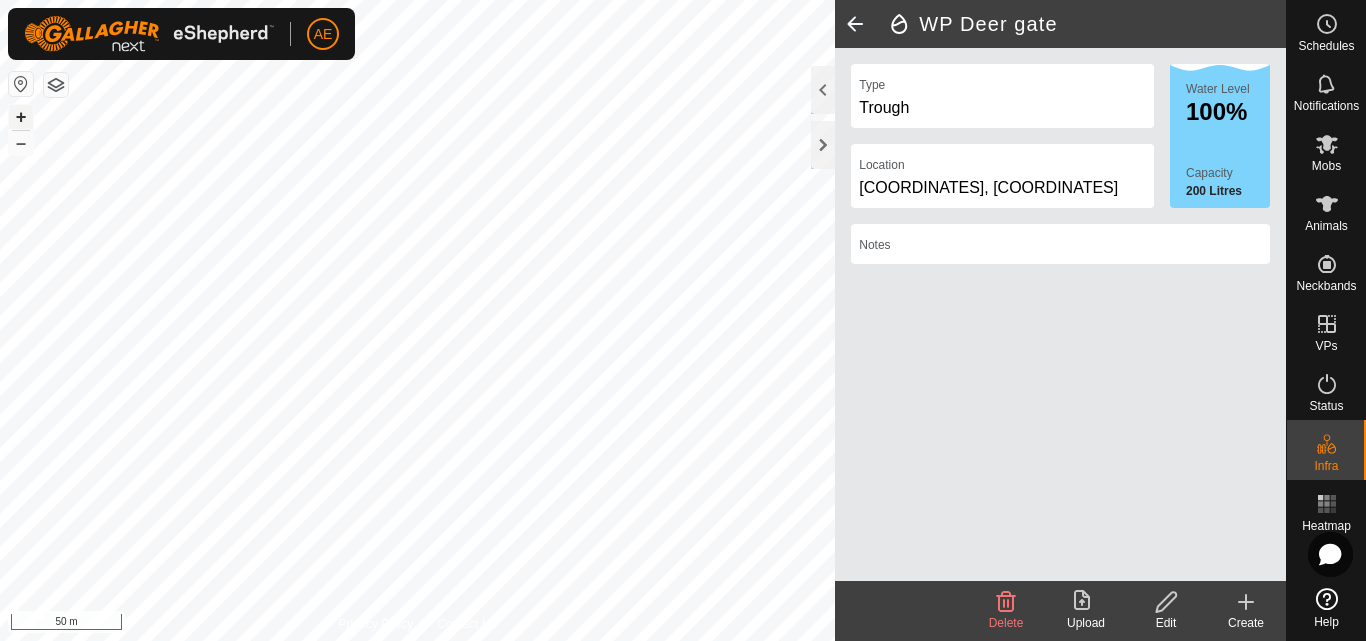 click on "+" at bounding box center [21, 117] 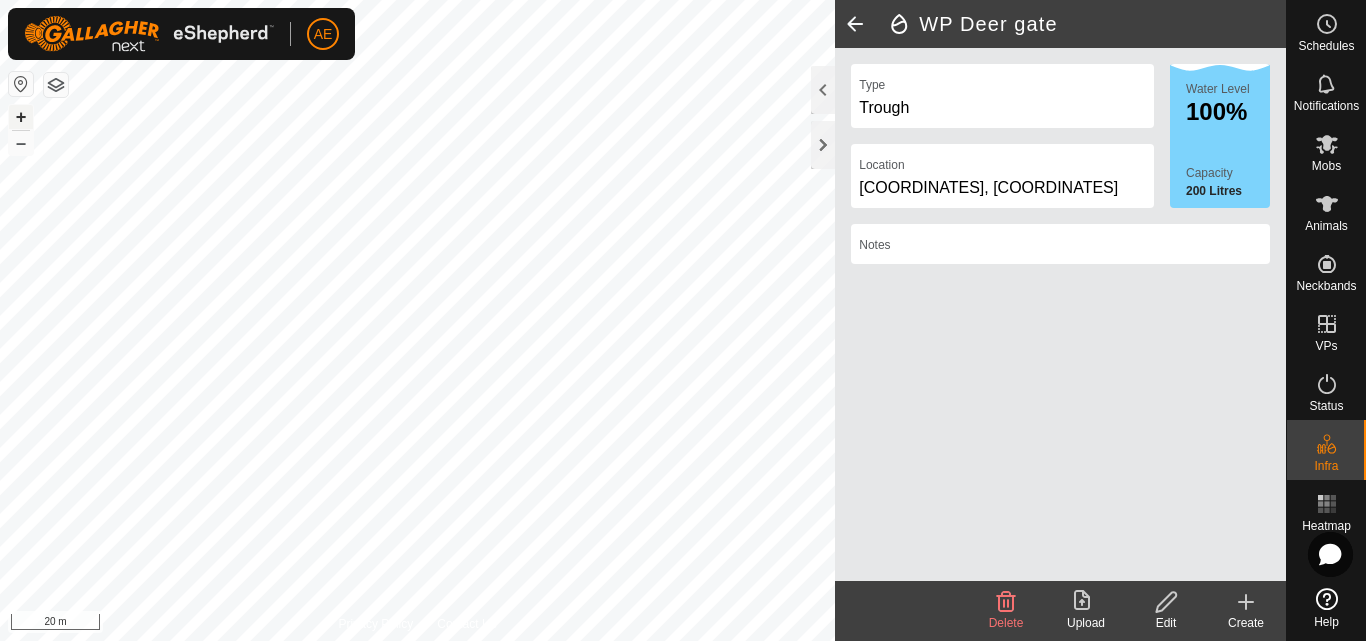 click on "+" at bounding box center (21, 117) 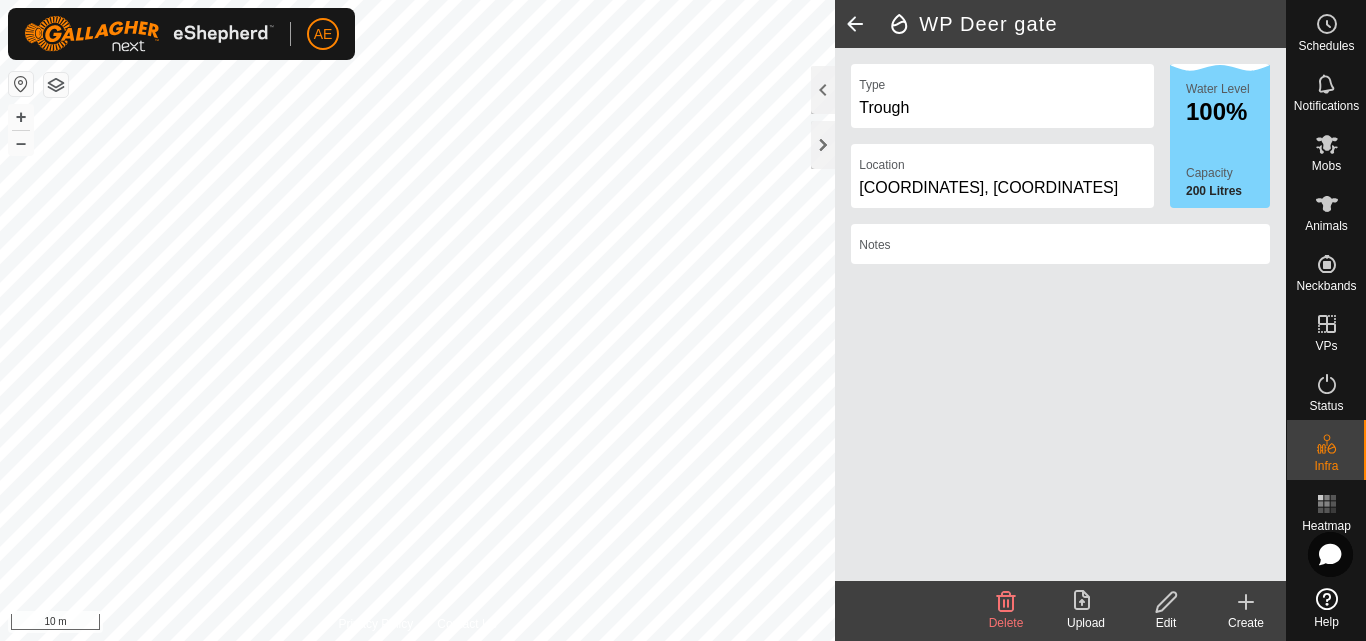 click on "Create" 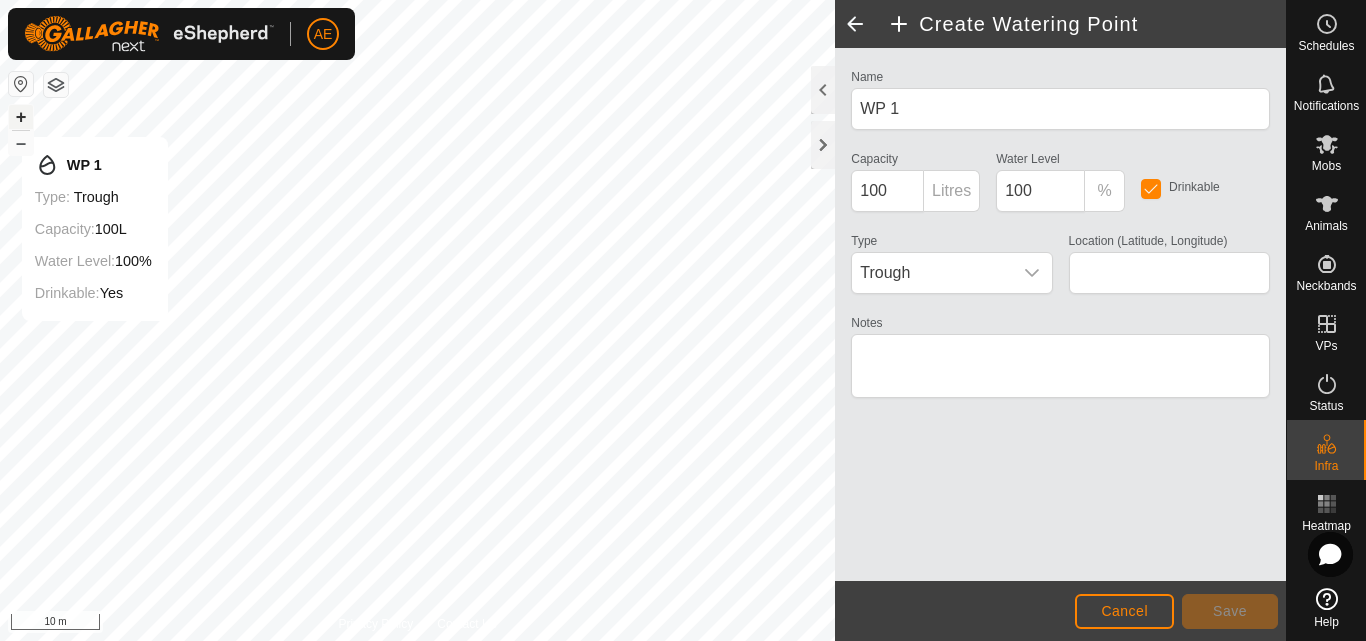 click on "+" at bounding box center (21, 117) 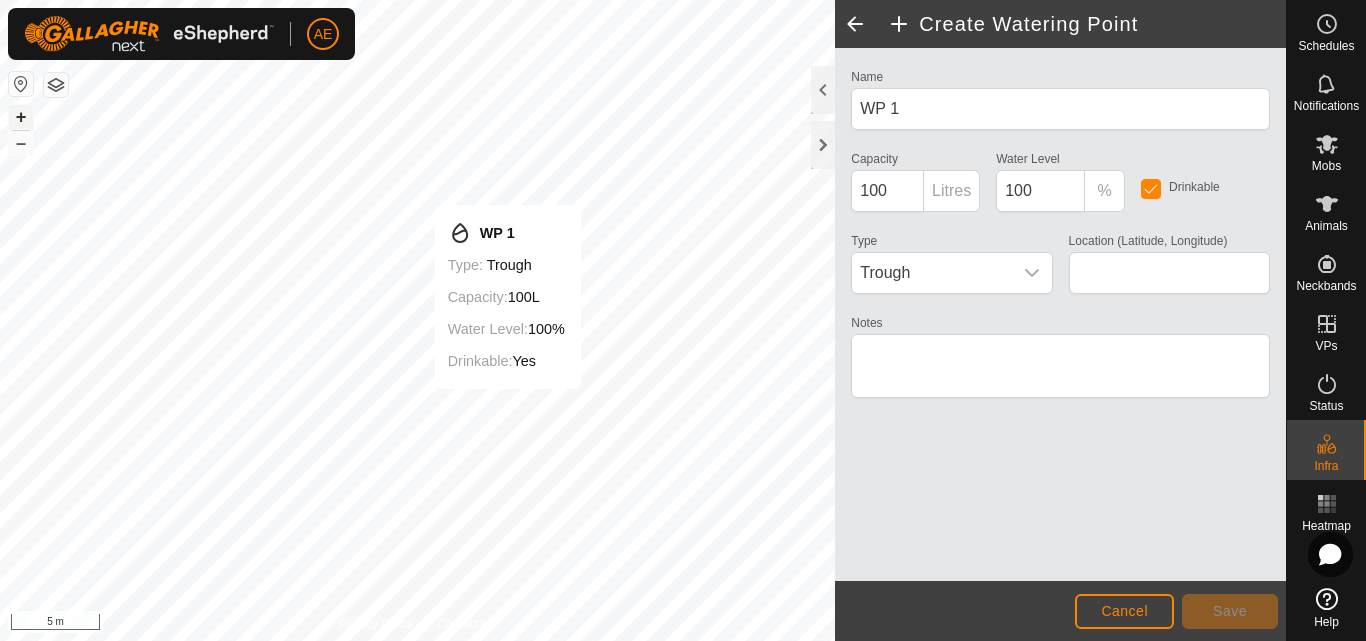 type on "-43.612315, 171.462940" 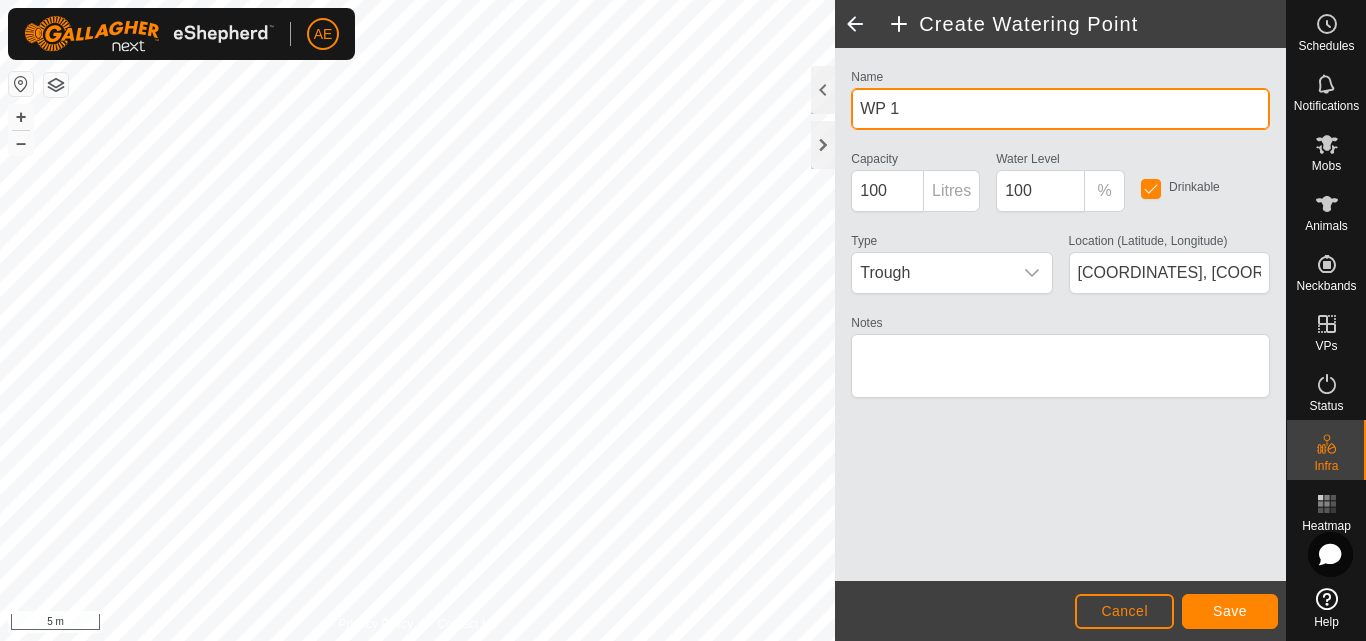click on "WP 1" at bounding box center [1060, 109] 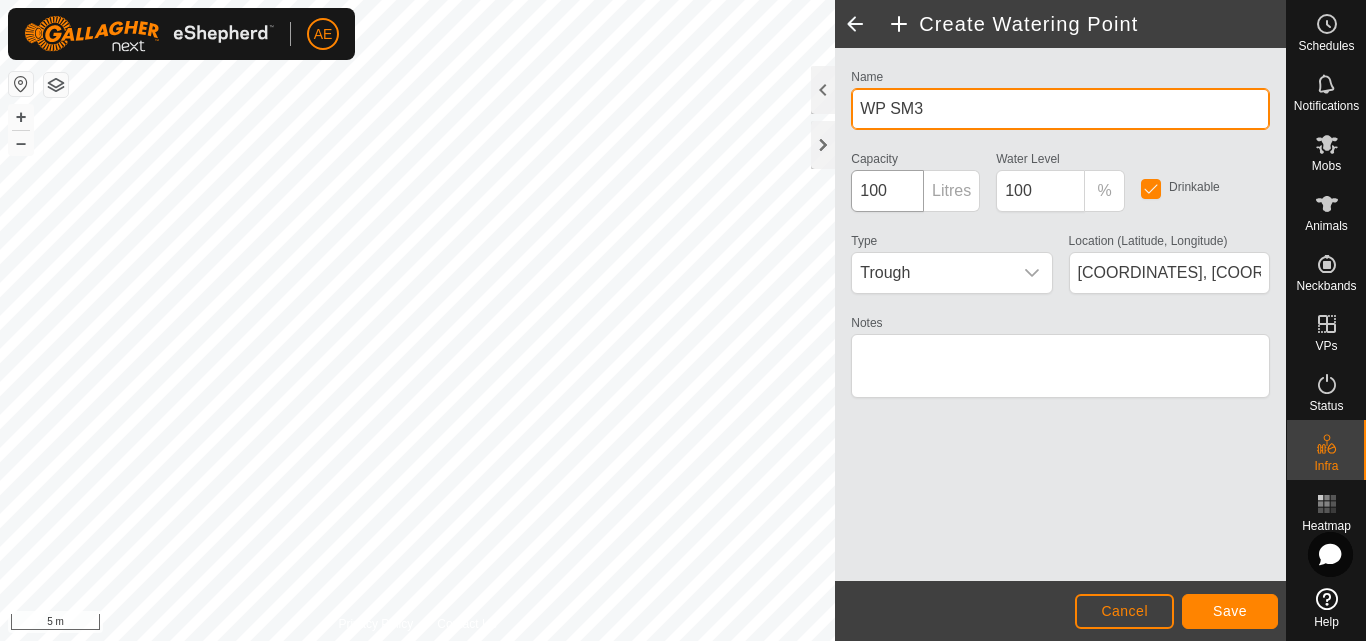 type on "WP SM3" 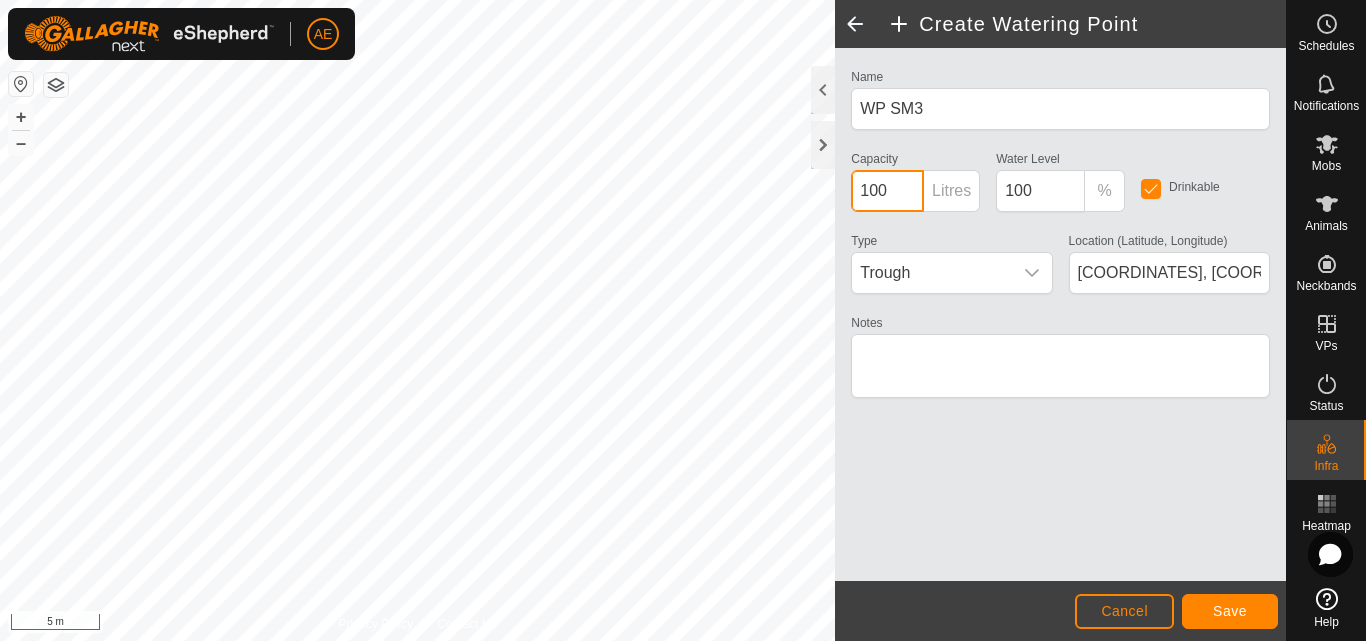 click on "100" at bounding box center (887, 191) 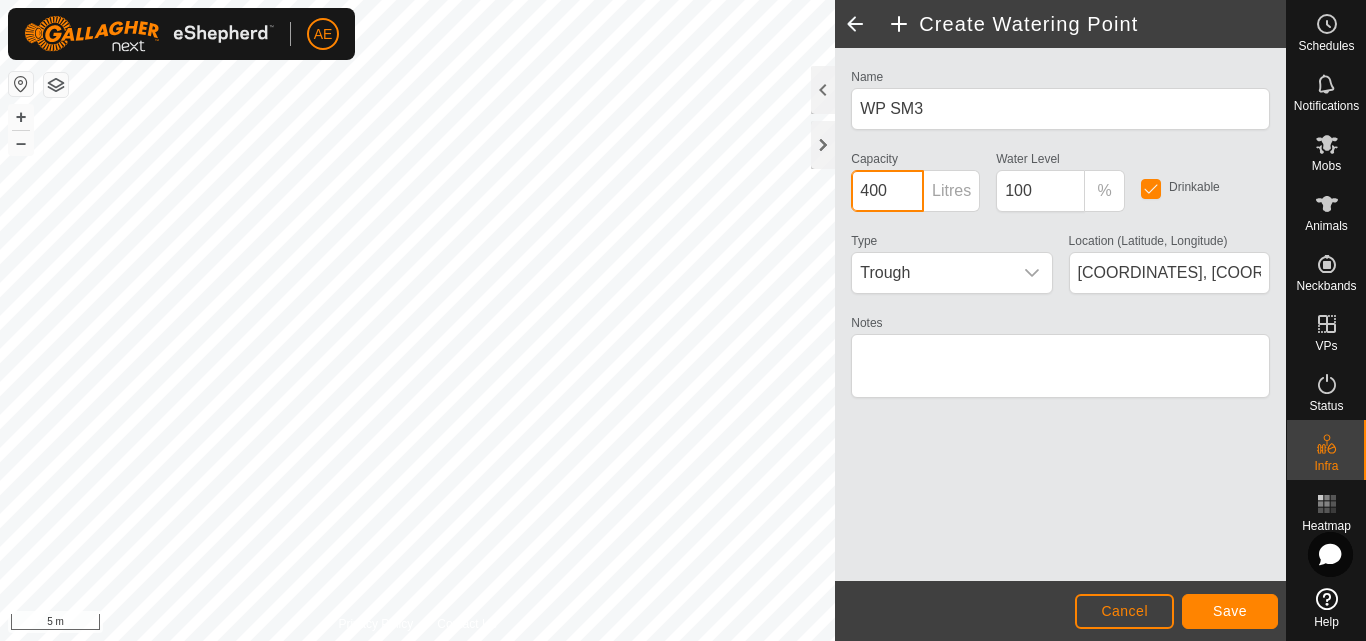 type on "400" 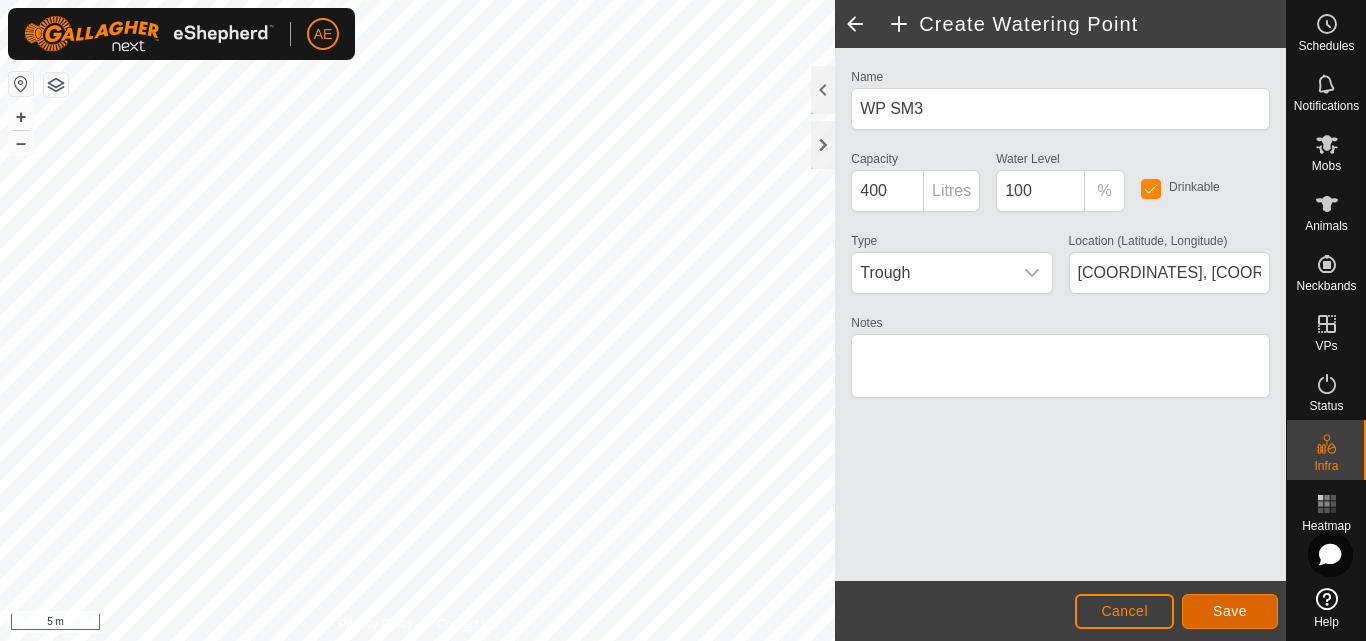 click on "Save" 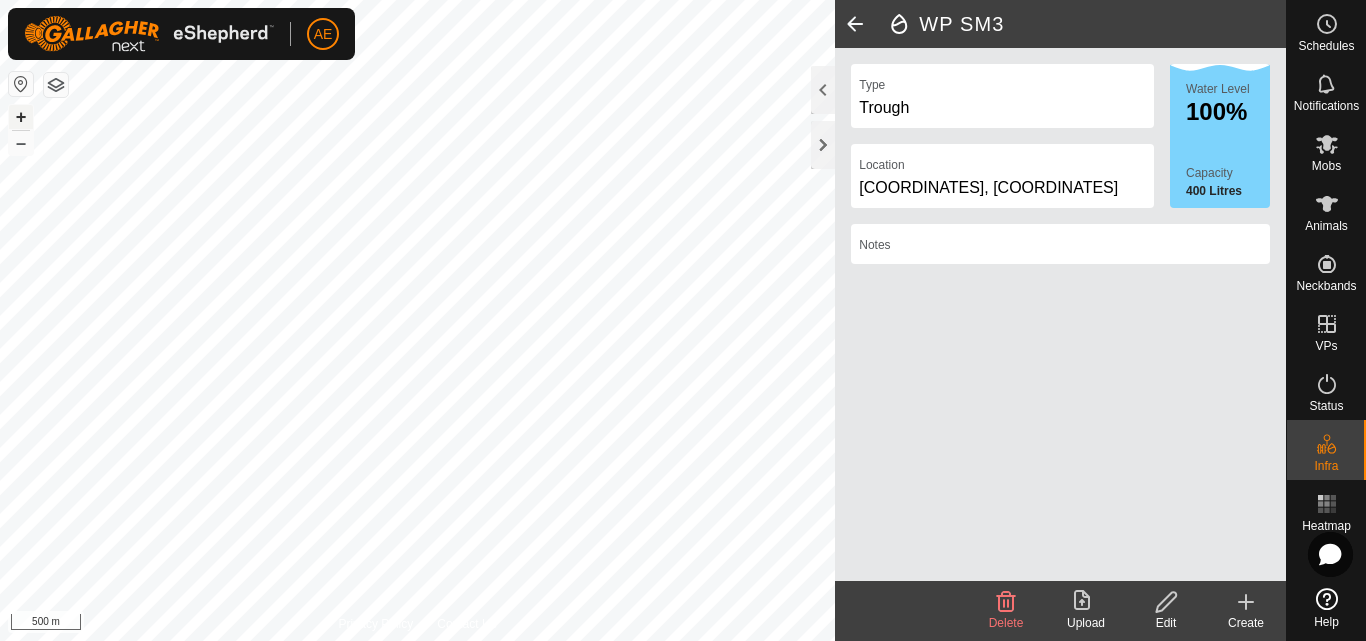 click on "+" at bounding box center (21, 117) 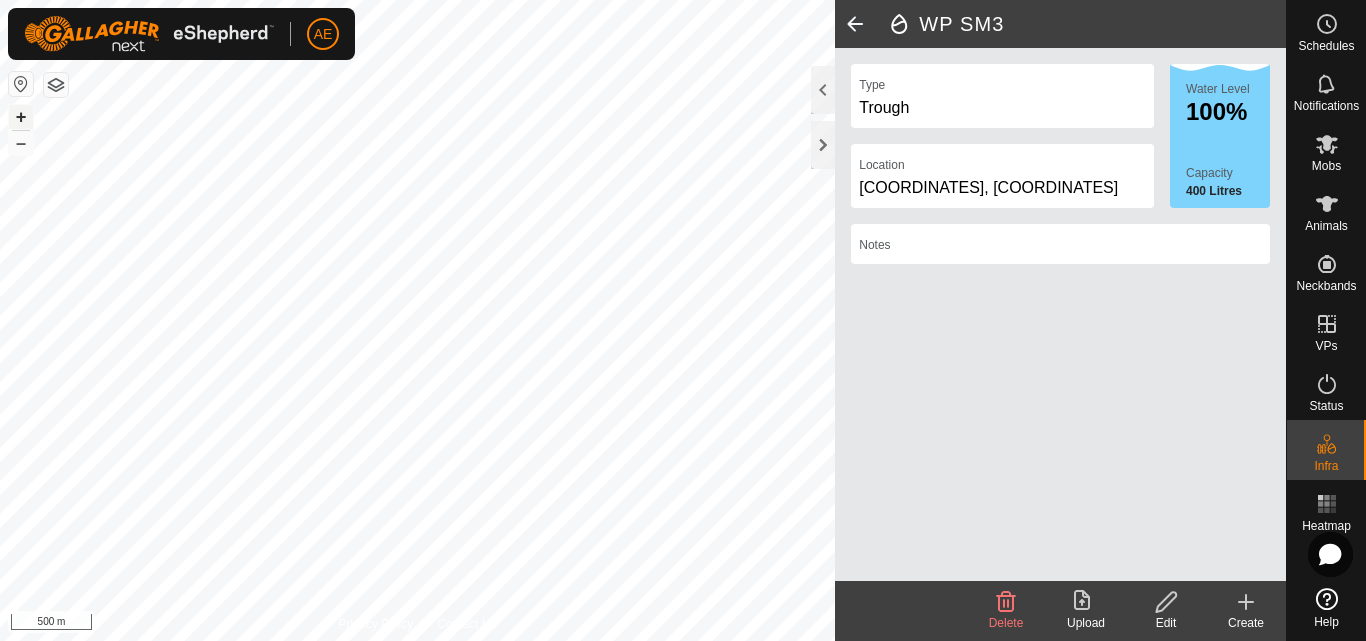 click on "+" at bounding box center [21, 117] 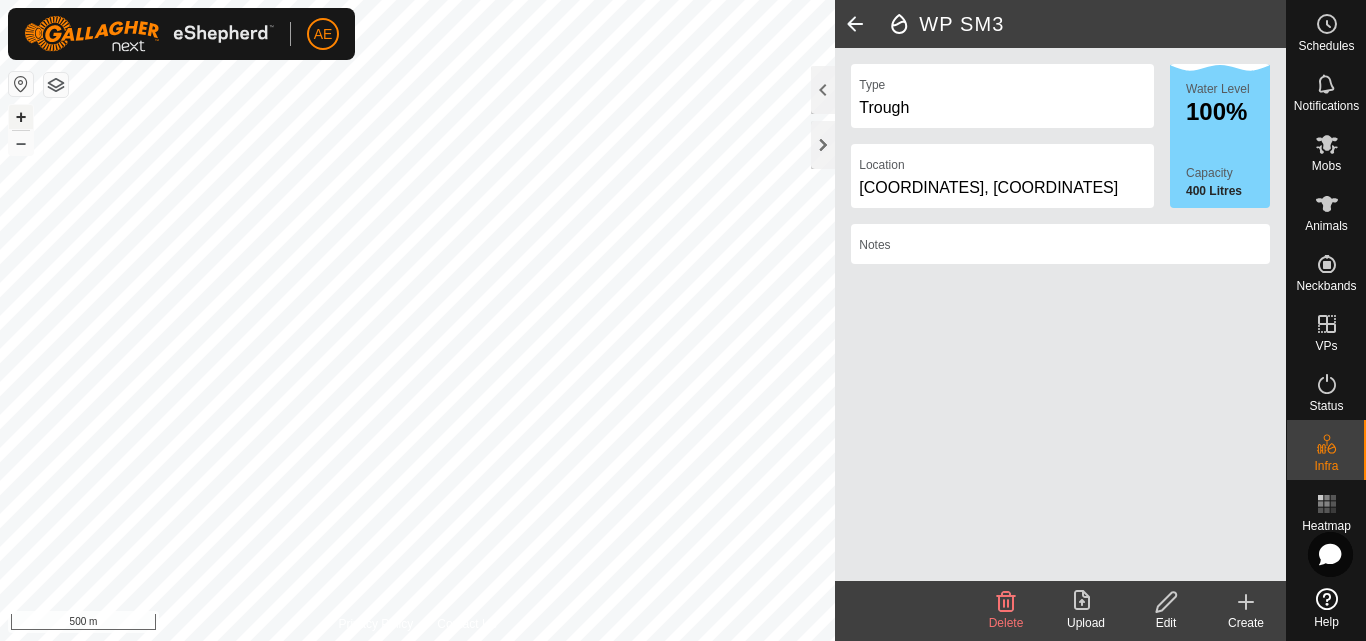 click on "+" at bounding box center [21, 117] 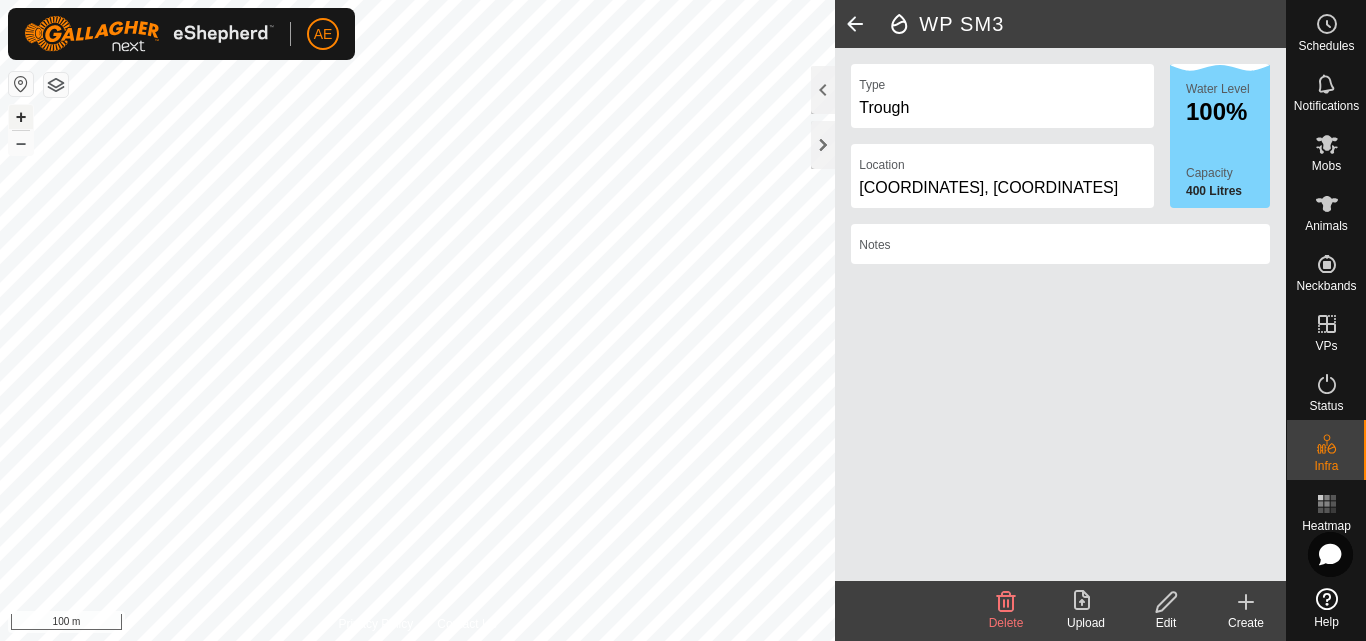 click on "+" at bounding box center (21, 117) 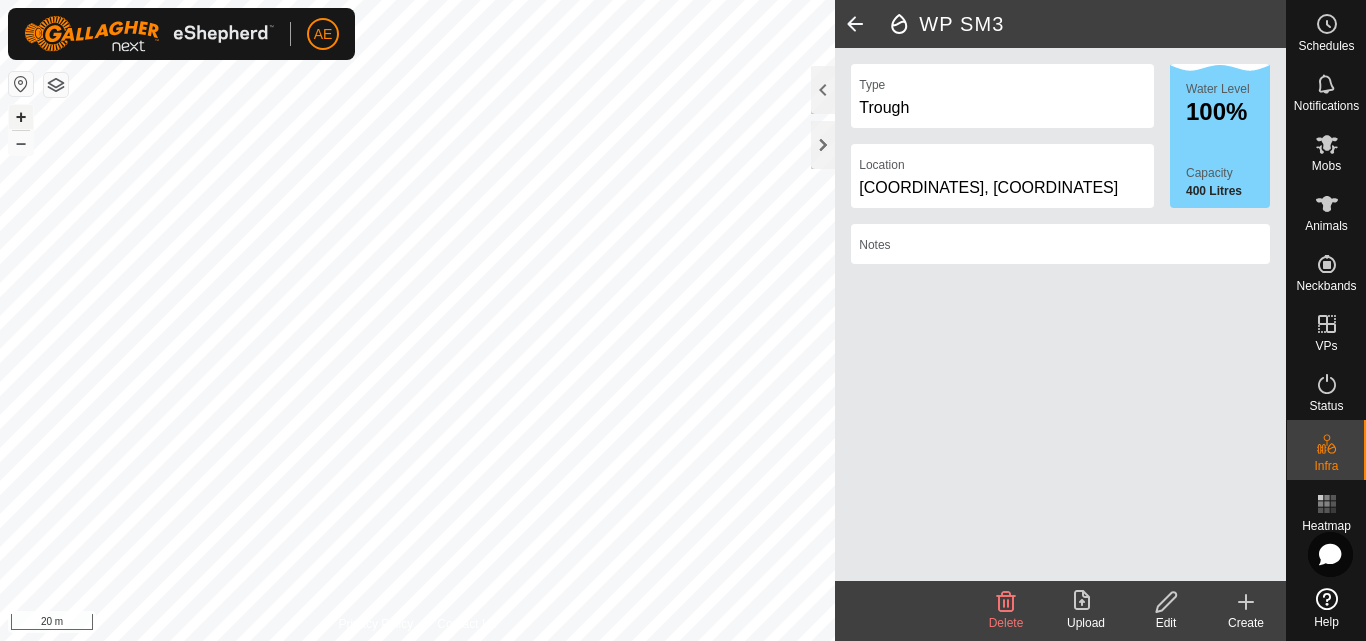 click on "+" at bounding box center (21, 117) 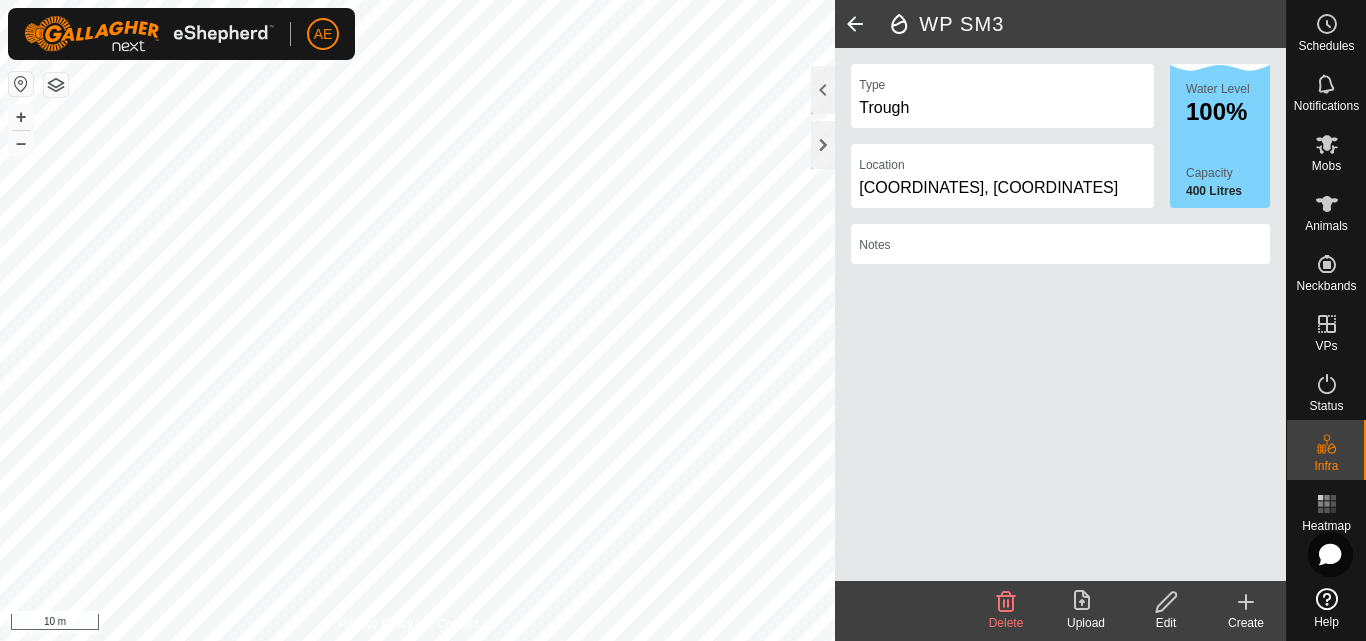 click 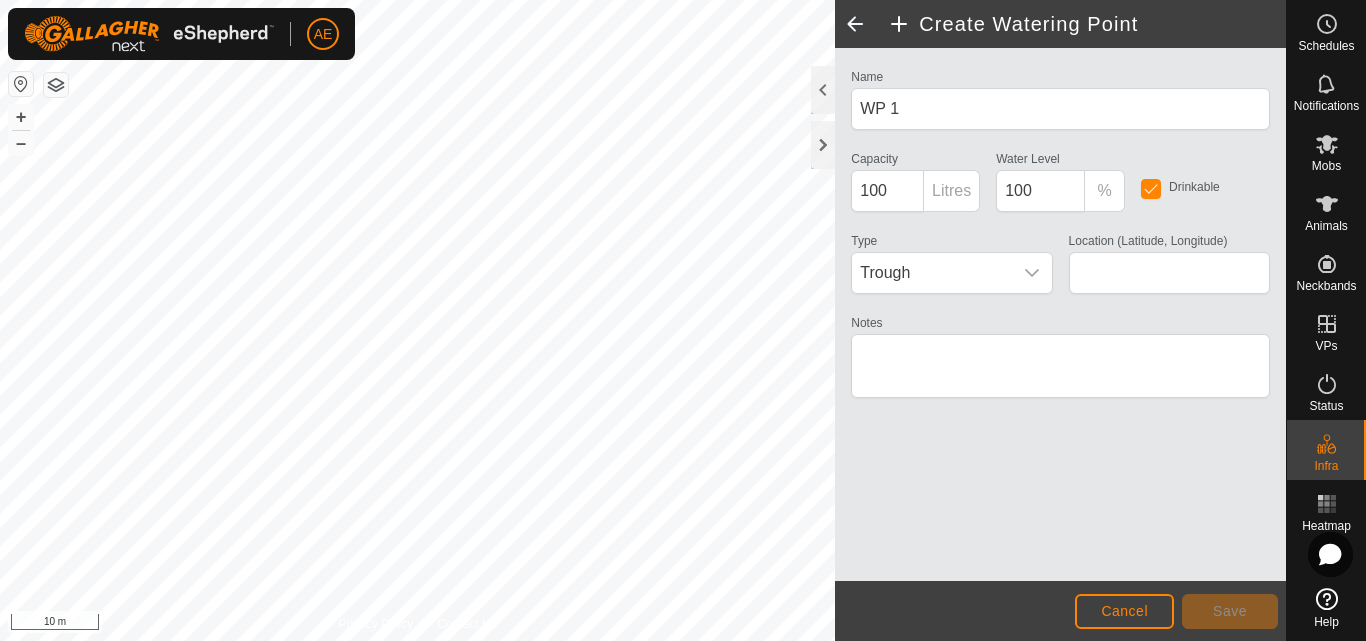 type on "-43.611876, 171.461717" 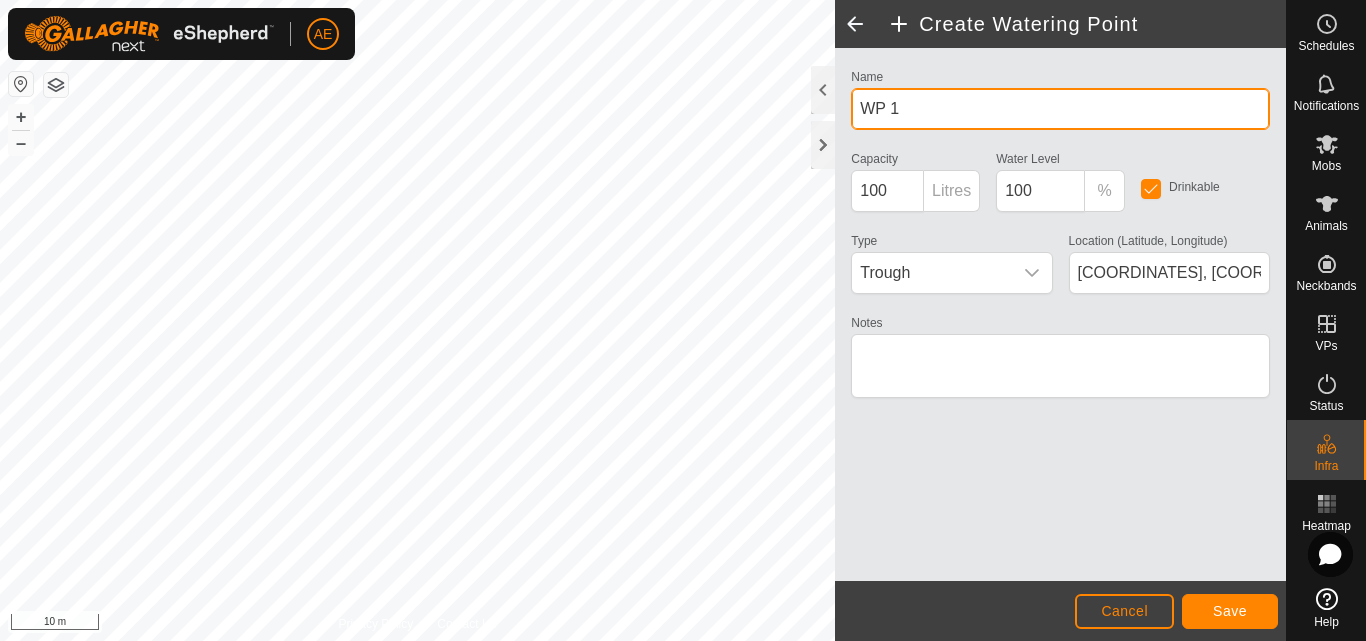 click on "WP 1" at bounding box center [1060, 109] 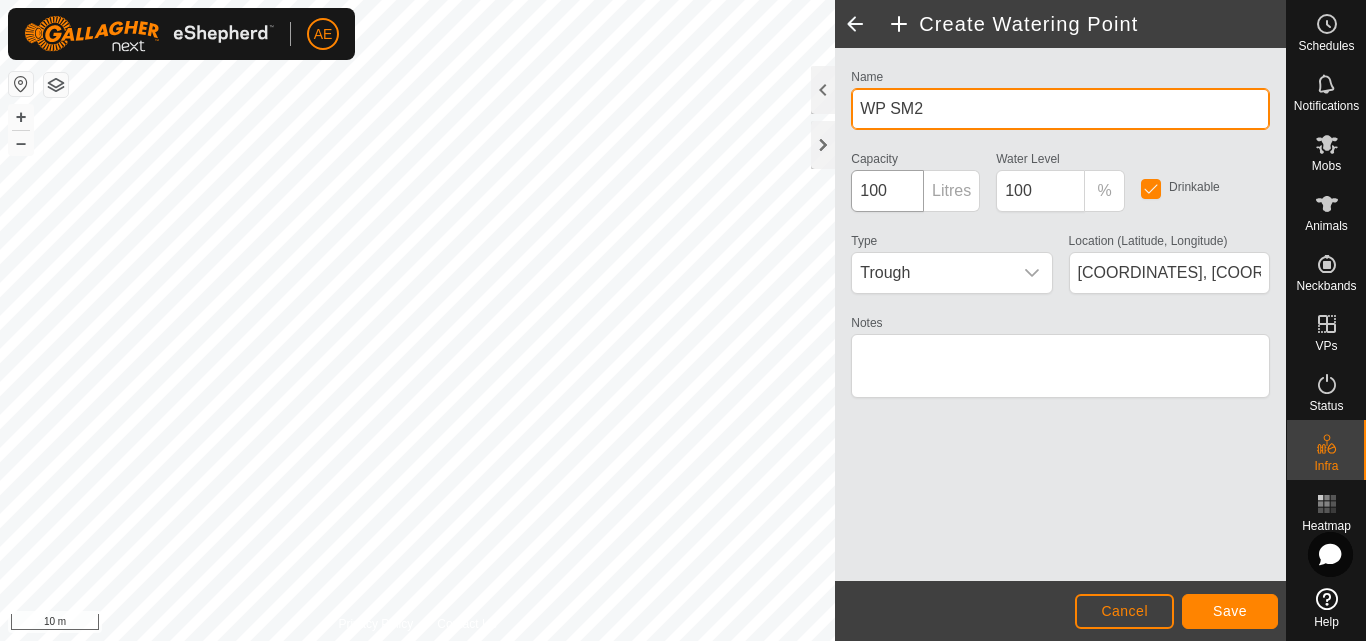 type on "WP SM2" 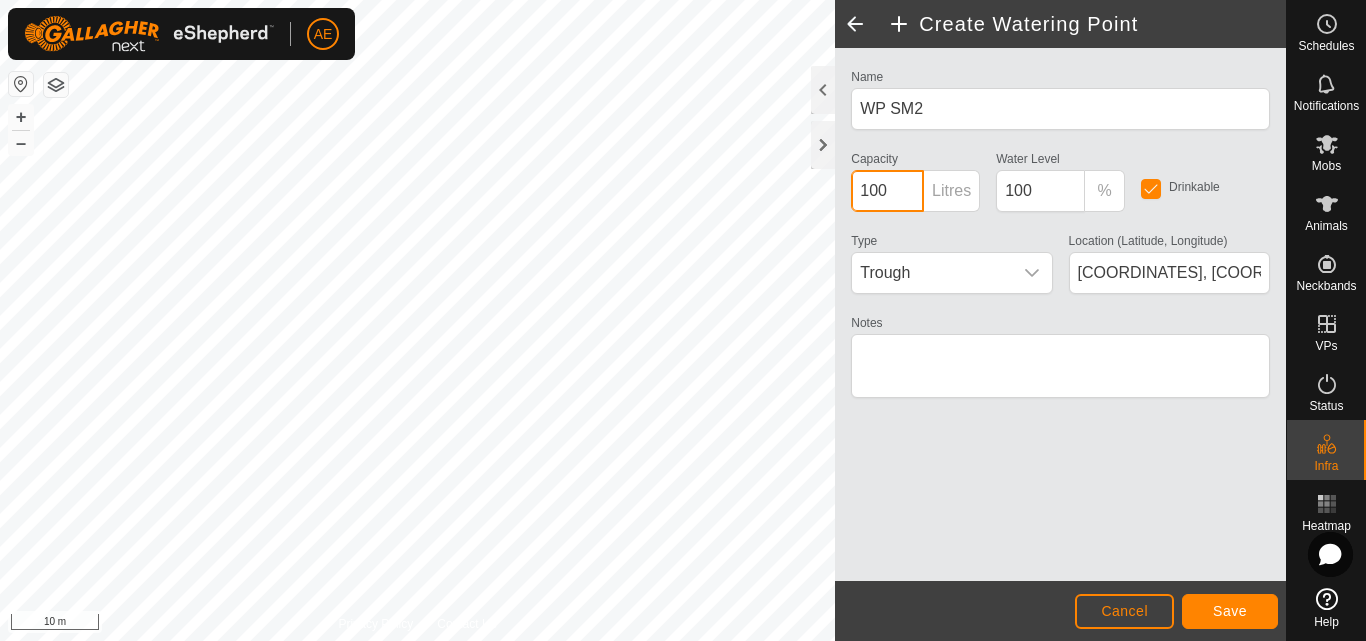 click on "100" at bounding box center [887, 191] 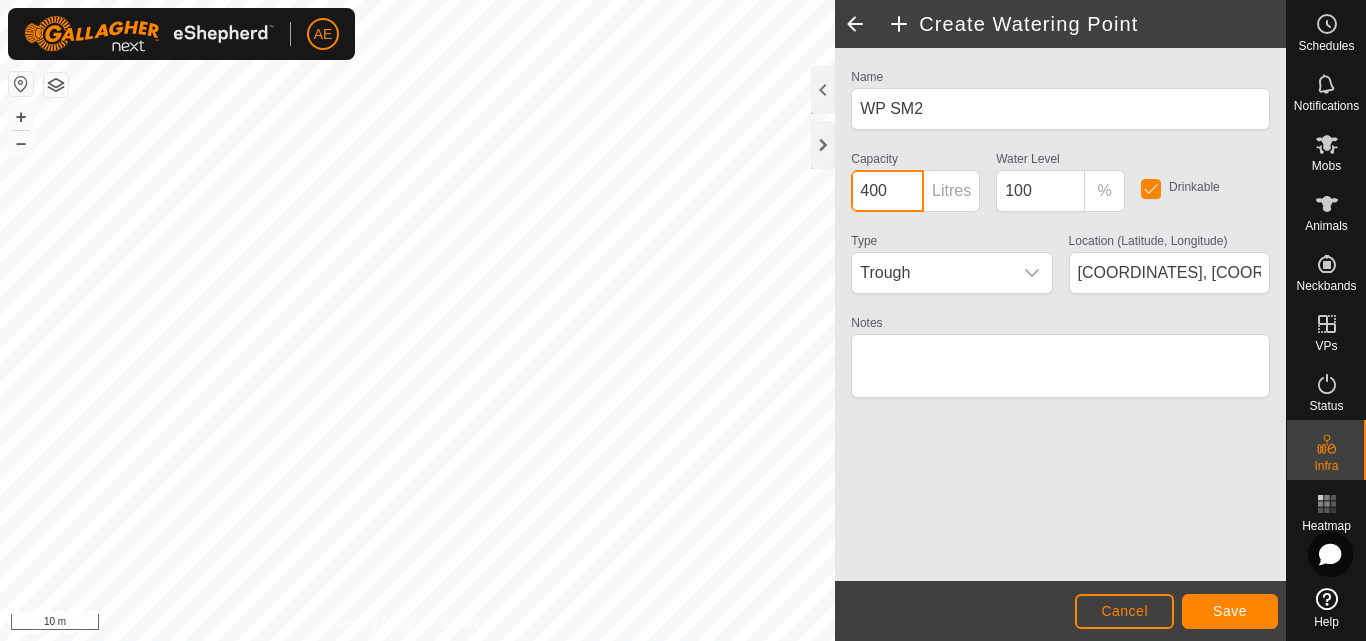 type on "400" 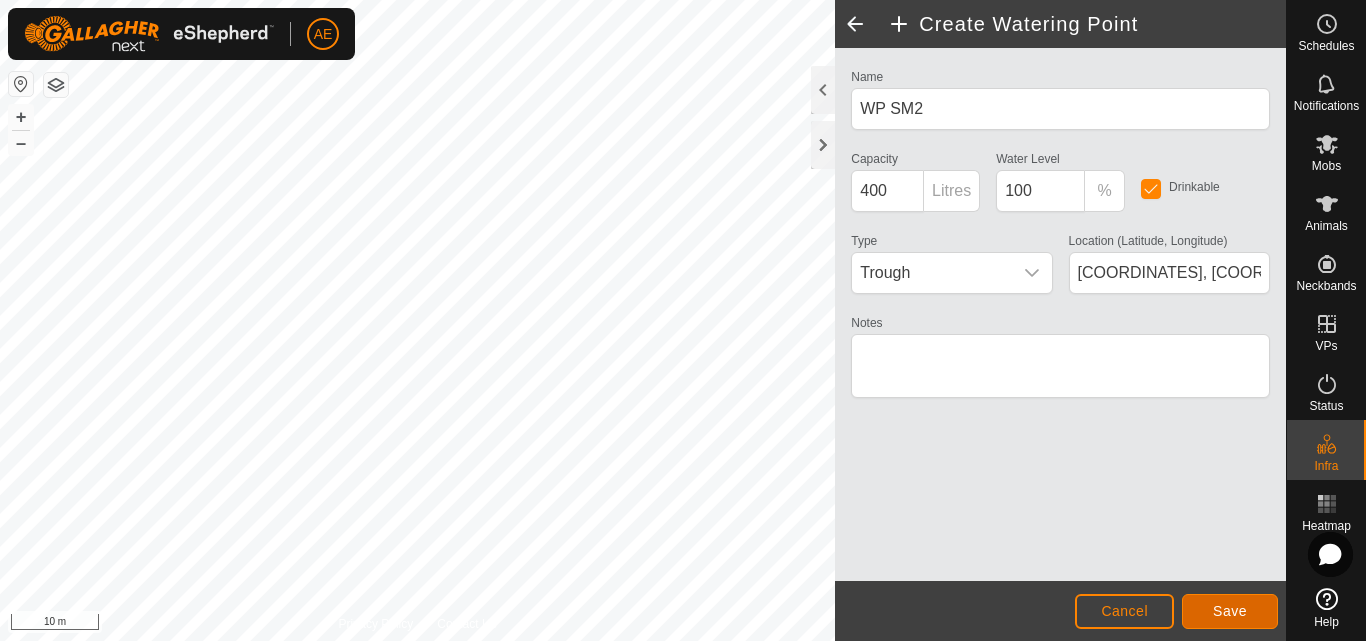 click on "Save" 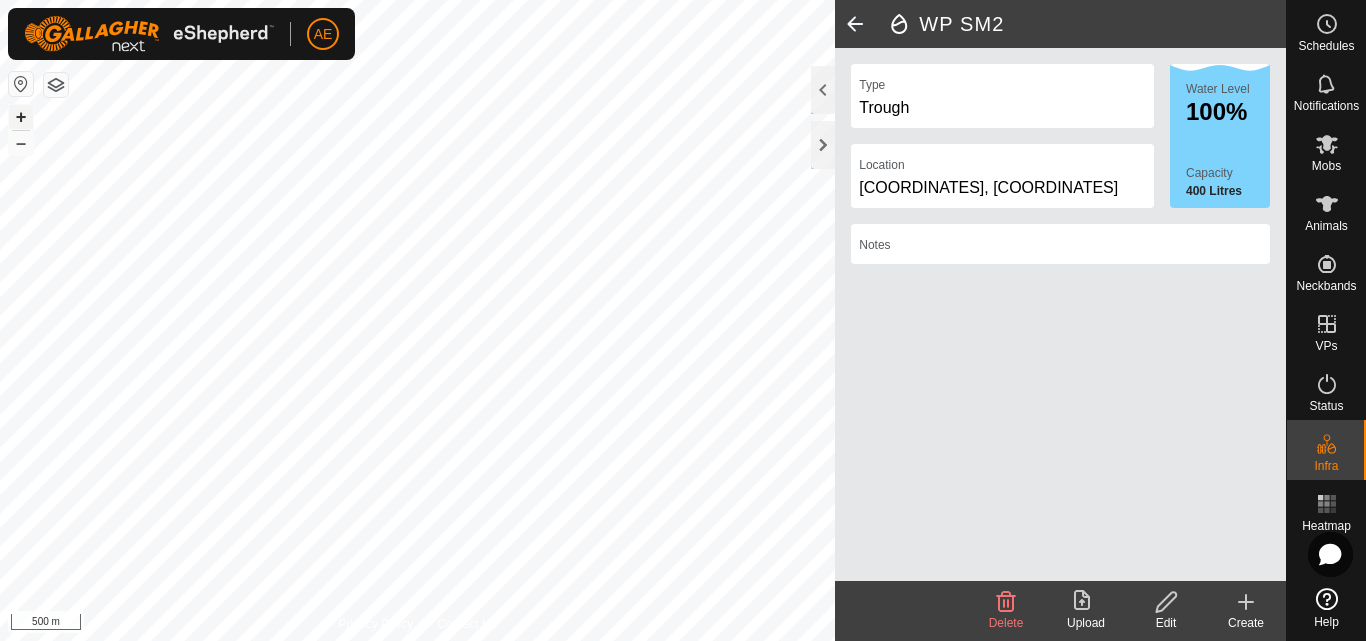 click on "+" at bounding box center [21, 117] 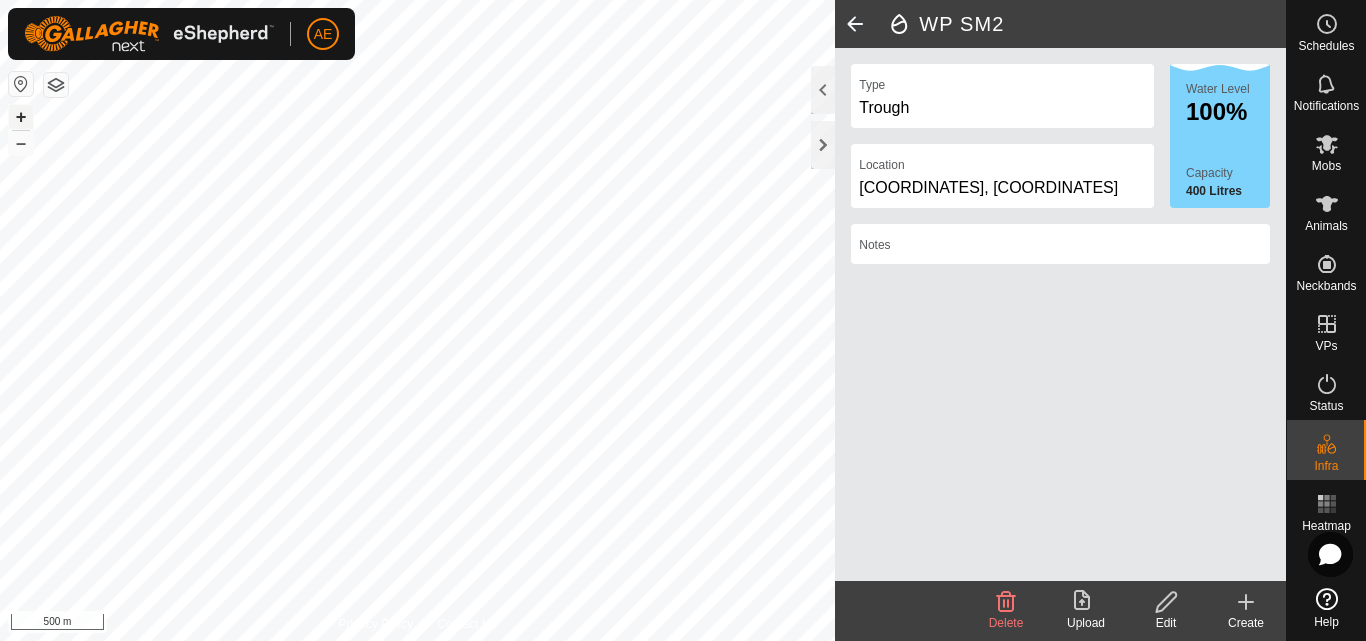 click on "+" at bounding box center (21, 117) 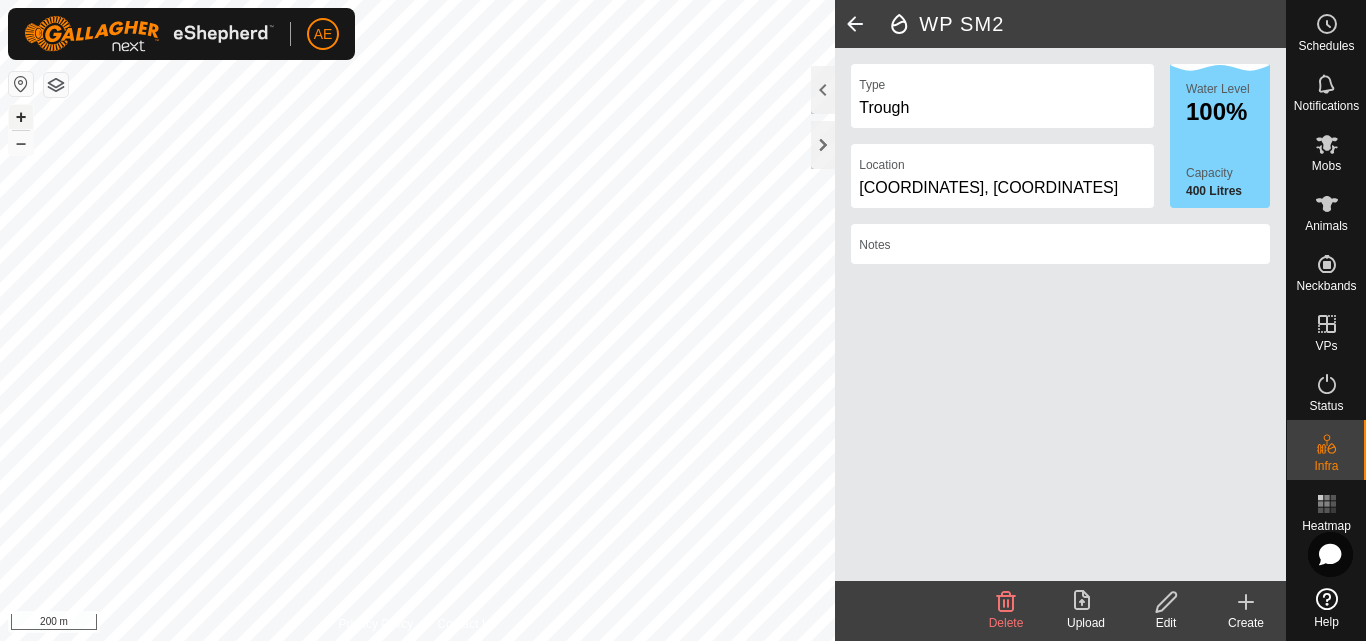 click on "+" at bounding box center (21, 117) 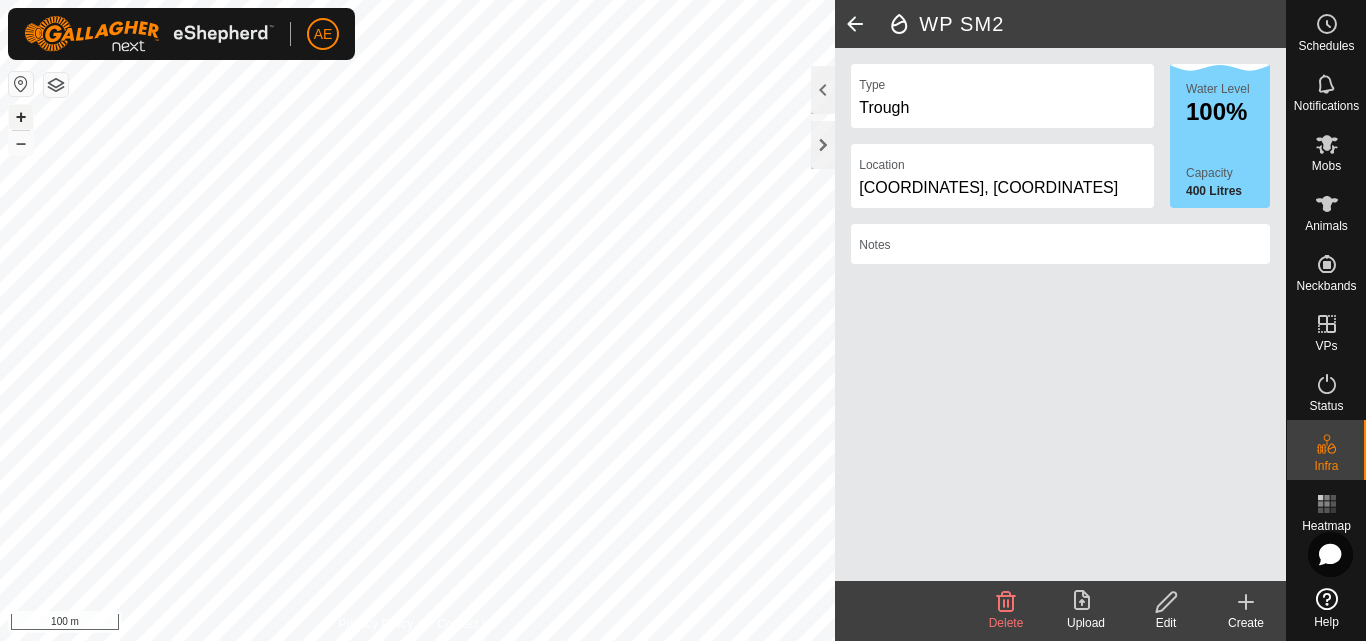 click on "+" at bounding box center (21, 117) 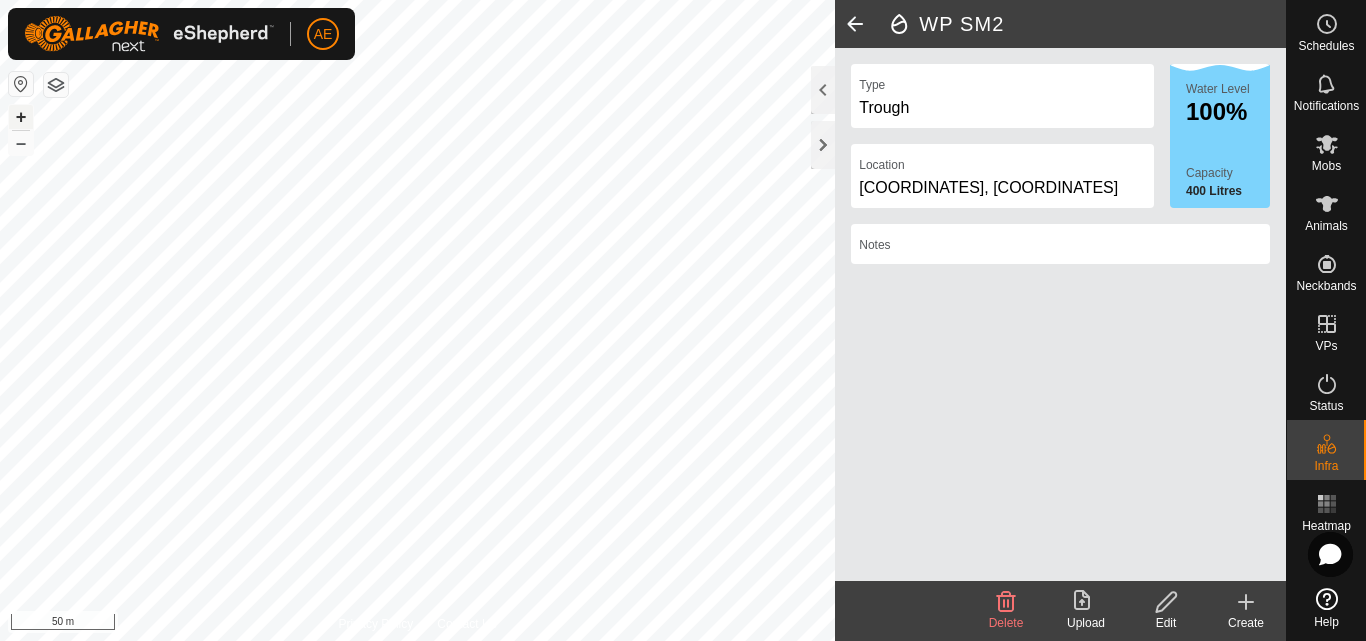 click on "+" at bounding box center (21, 117) 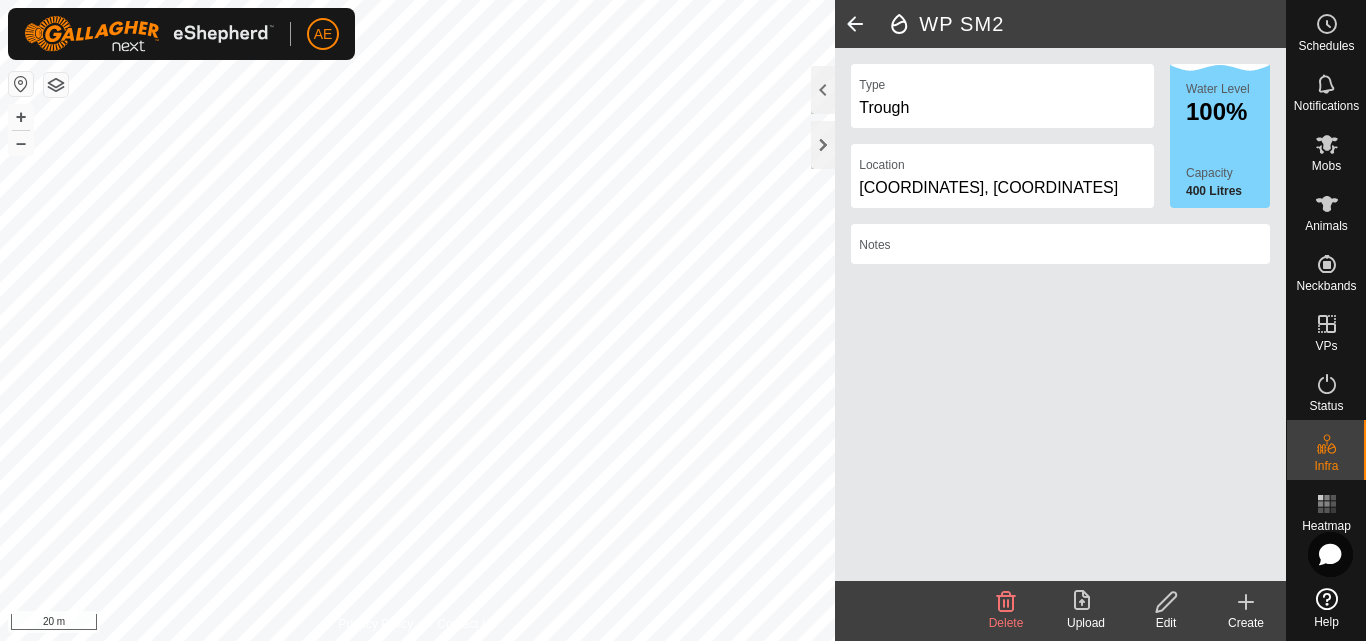 click on "Create" 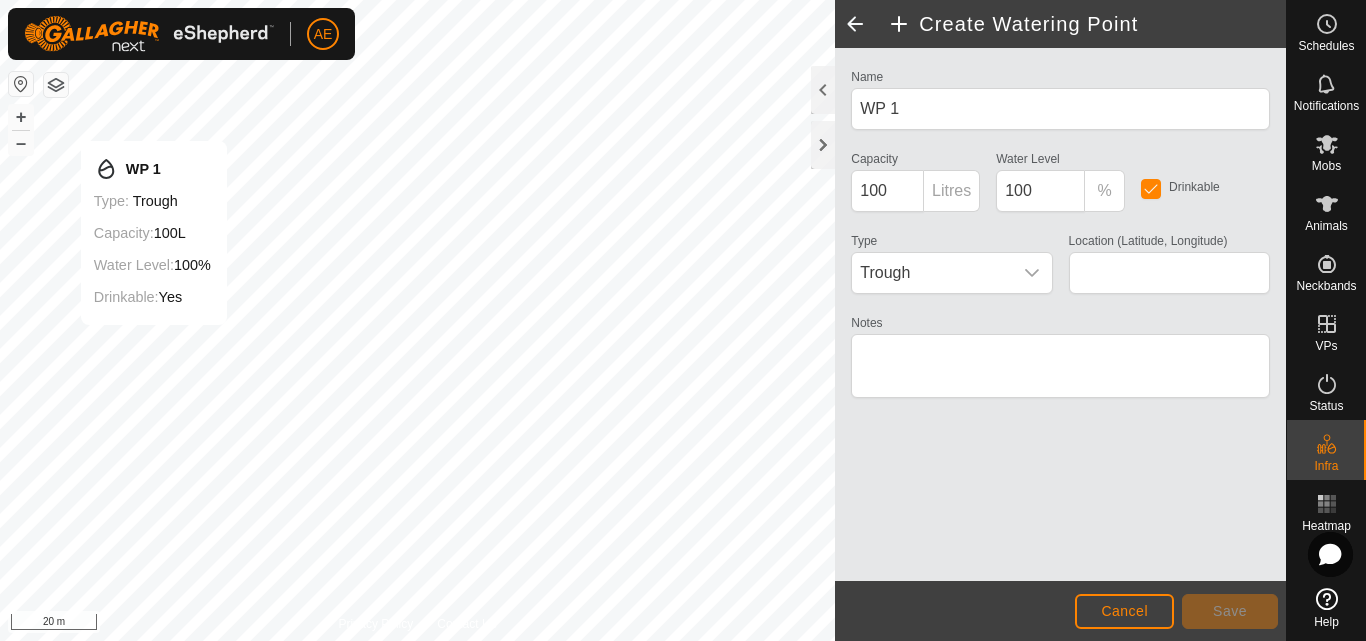 type on "-43.610924, 171.460328" 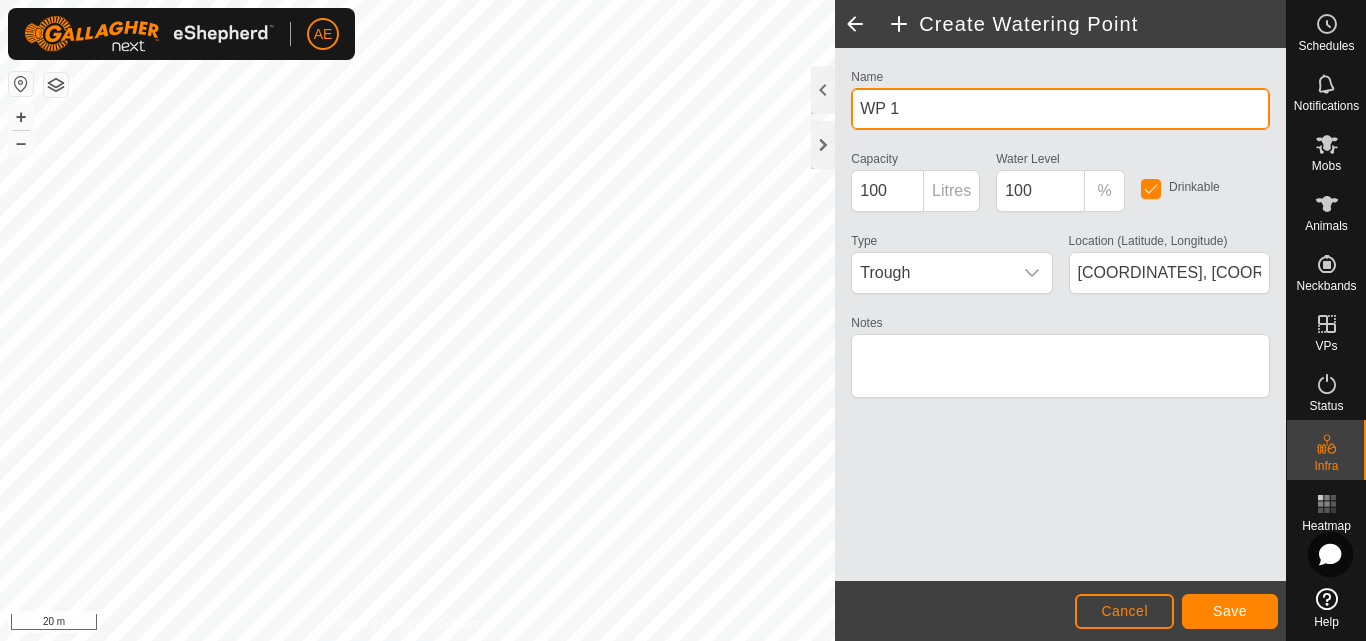 click on "WP 1" at bounding box center [1060, 109] 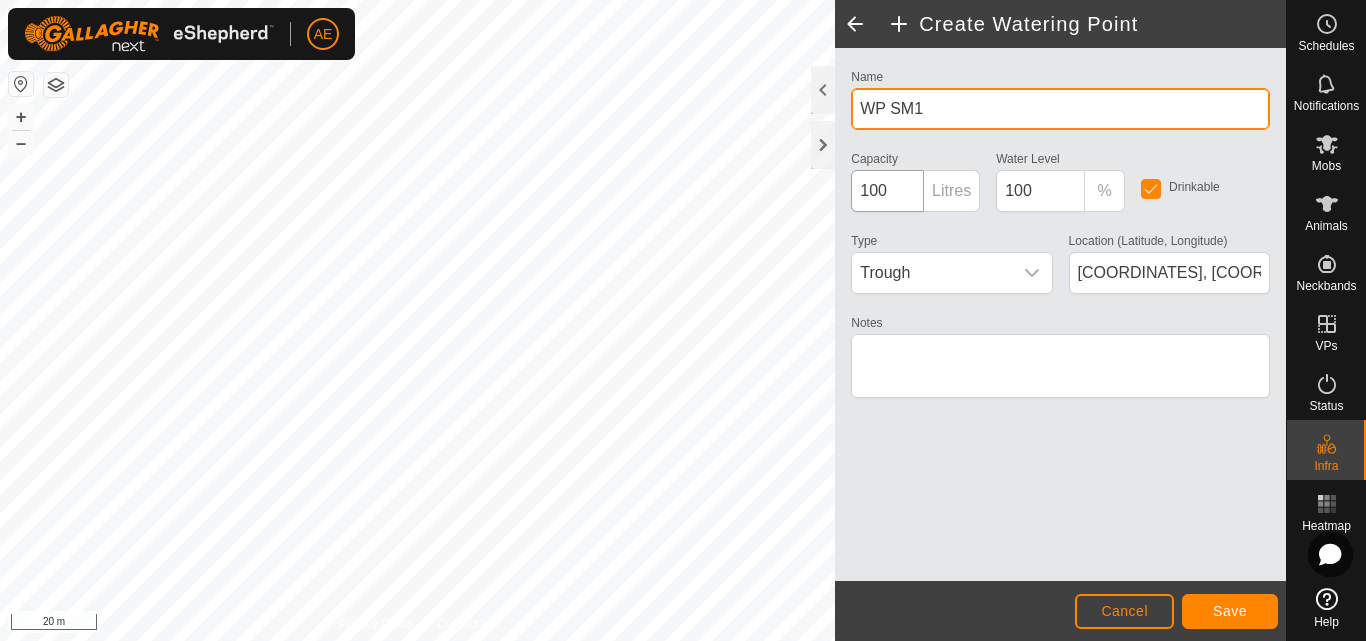 type on "WP SM1" 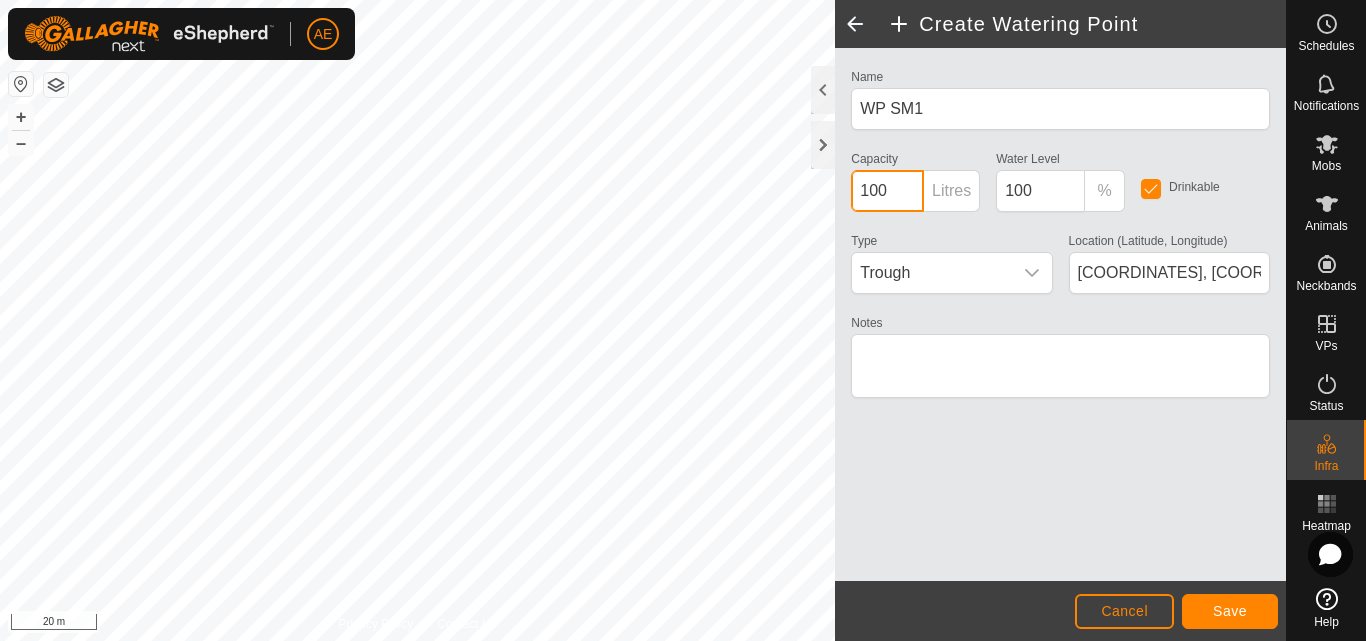 click on "100" at bounding box center [887, 191] 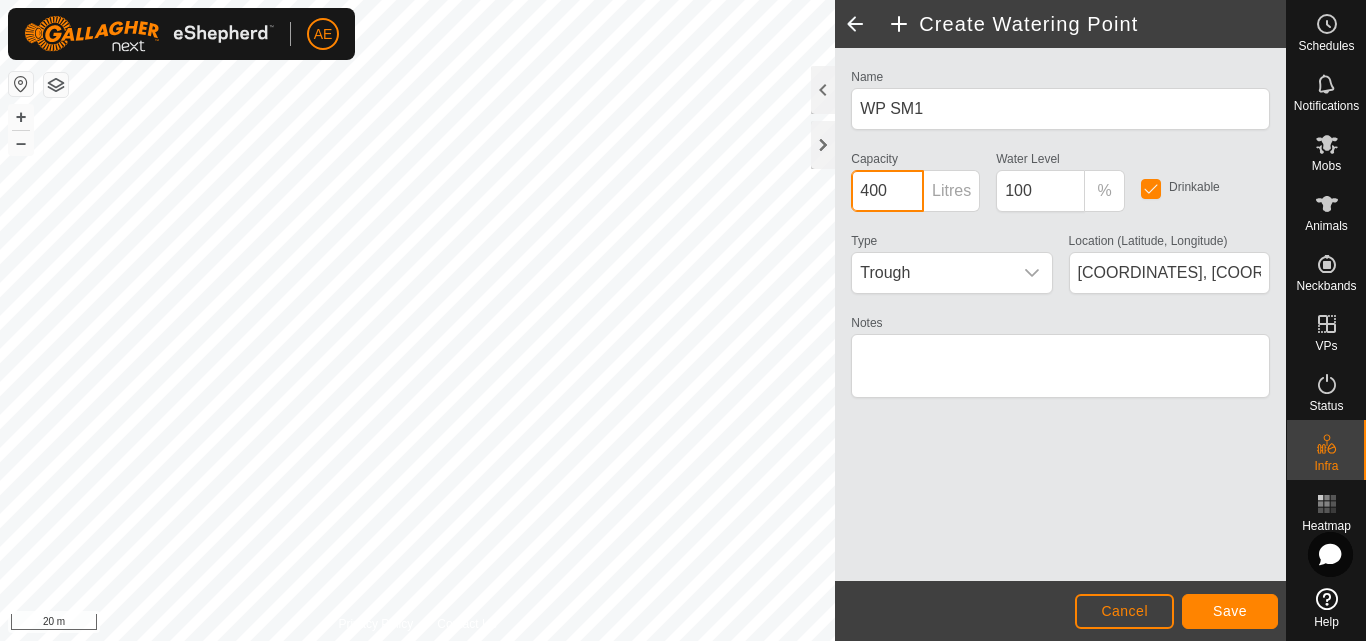 type on "400" 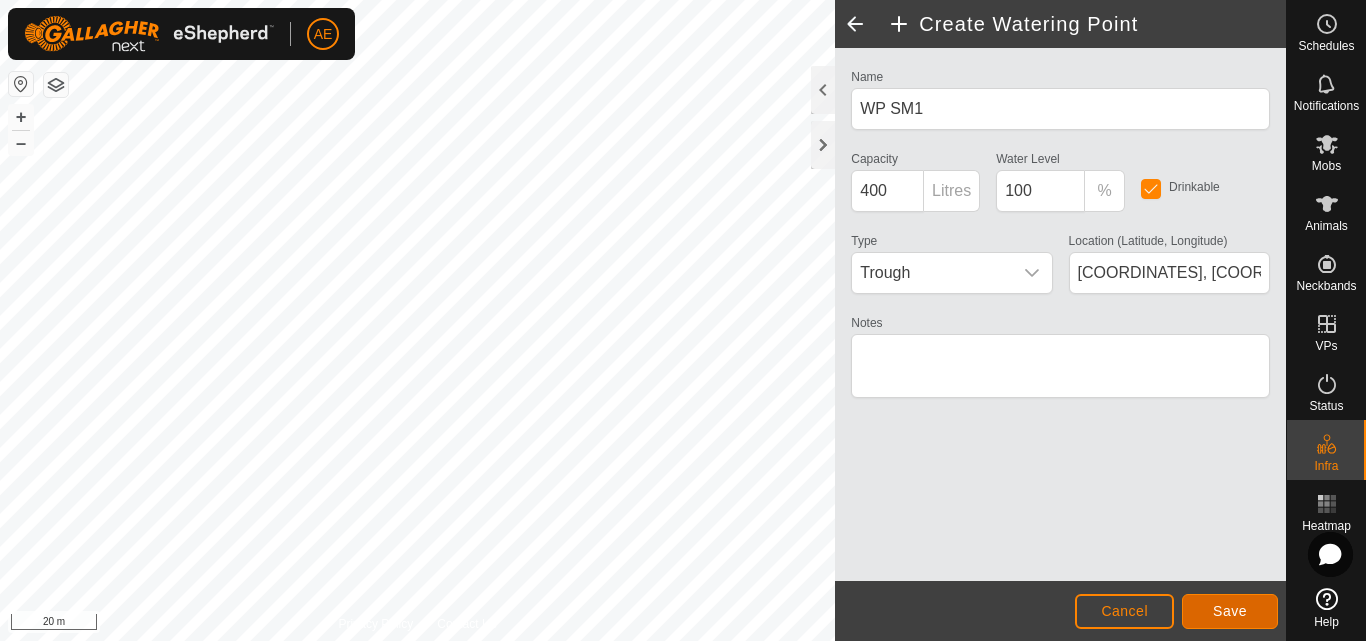 click on "Save" 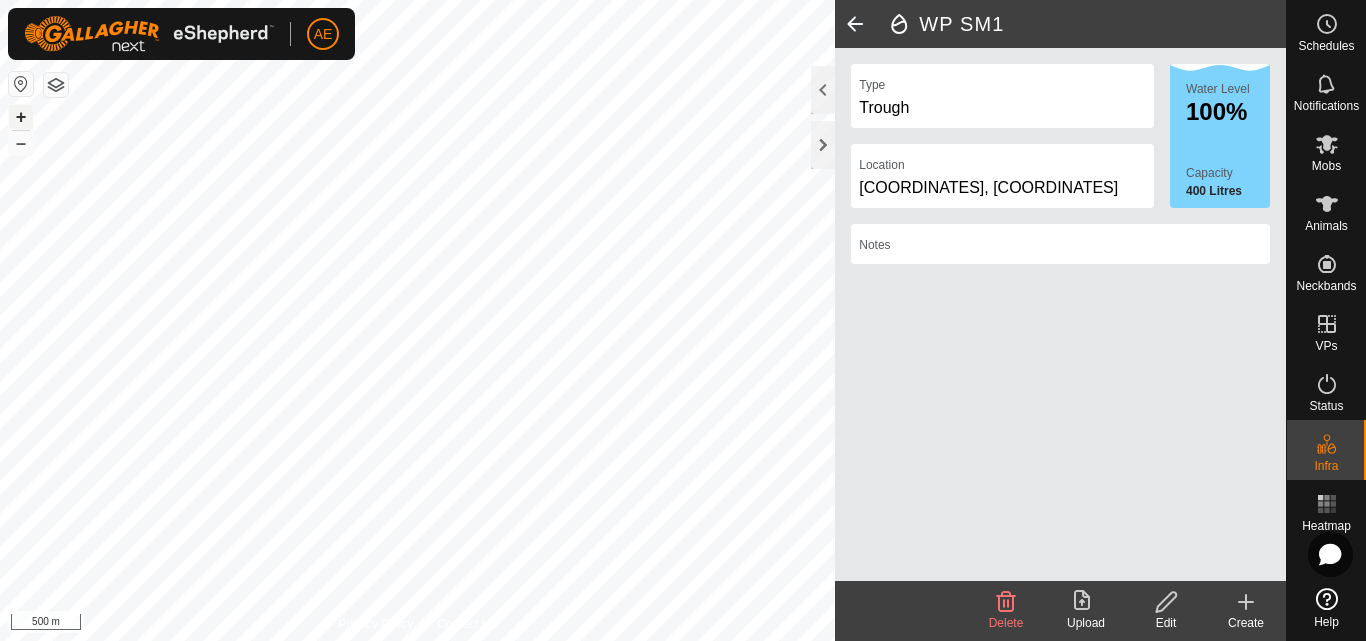 click on "+" at bounding box center [21, 117] 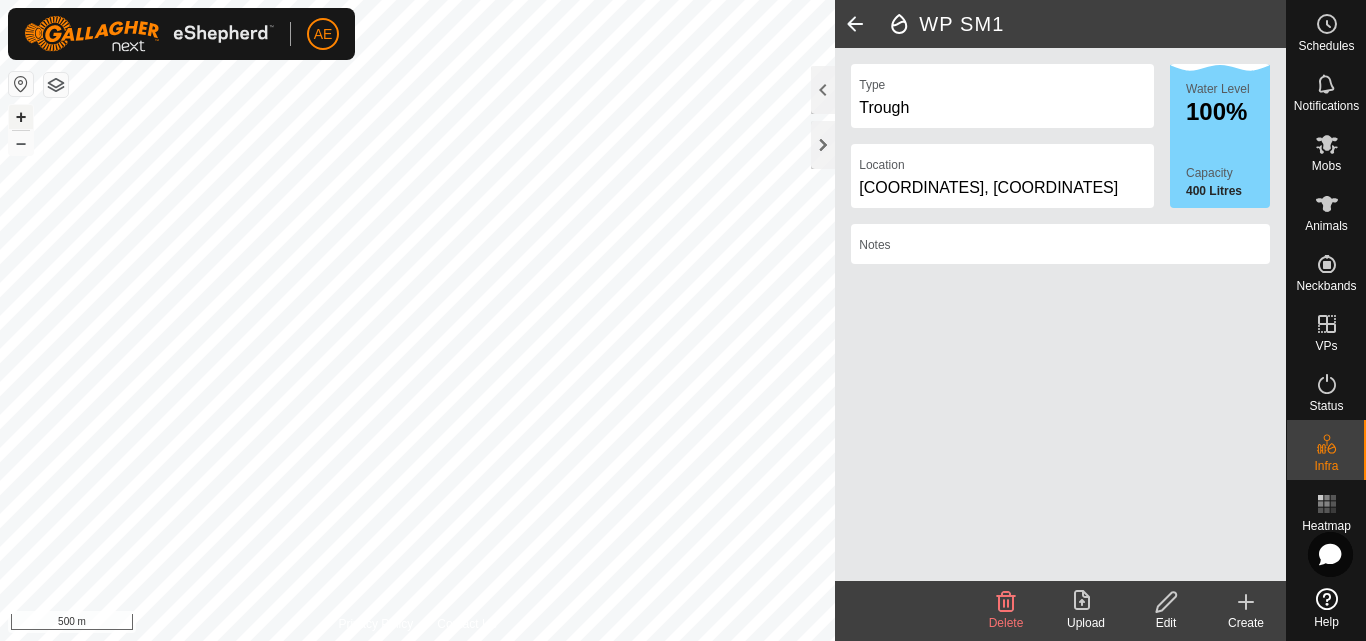 click on "+" at bounding box center [21, 117] 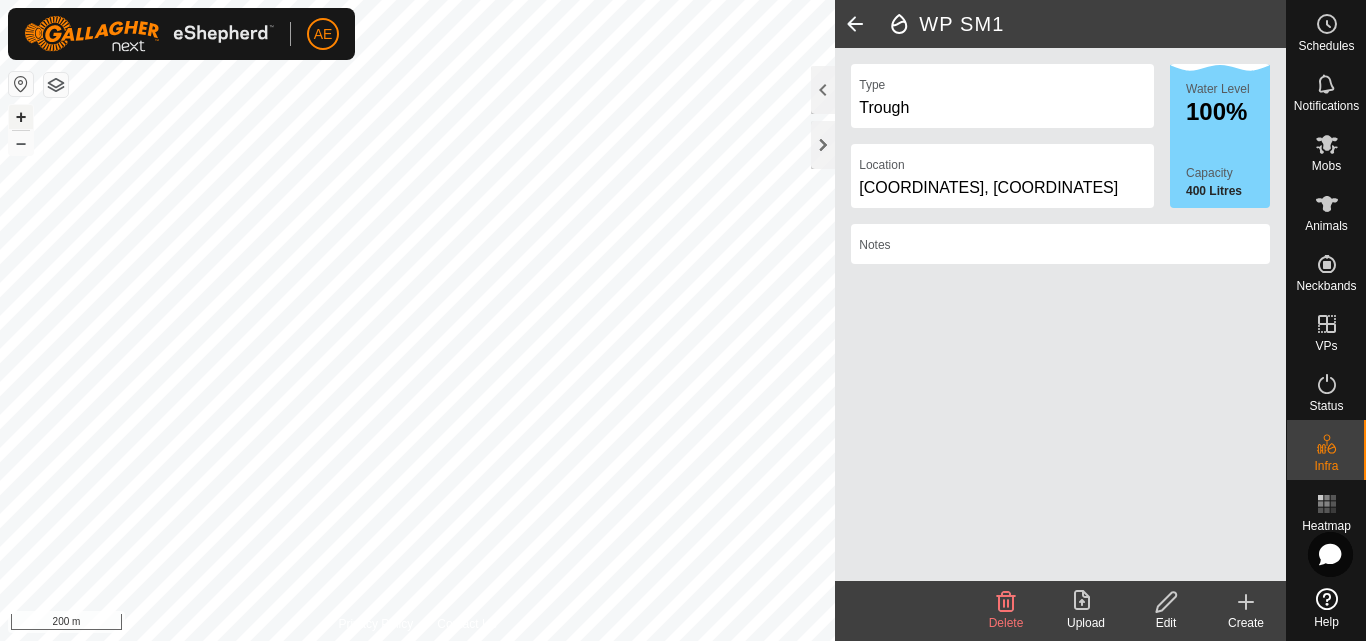 click on "+" at bounding box center [21, 117] 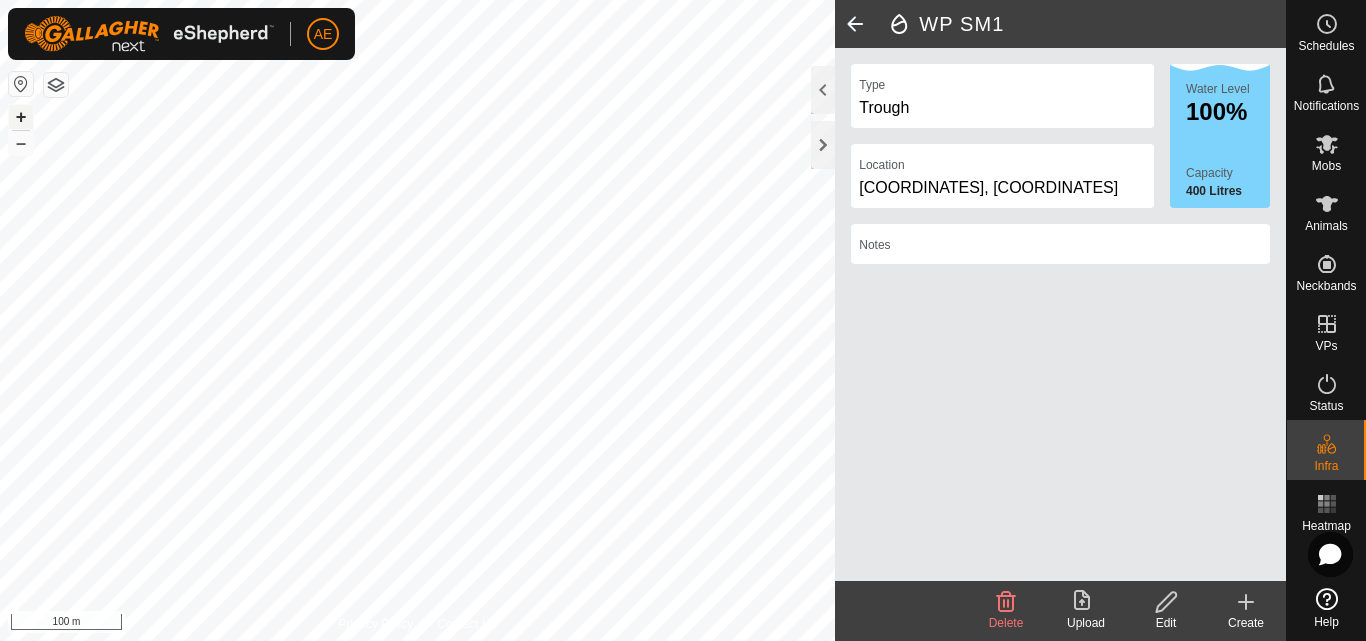 click on "+" at bounding box center [21, 117] 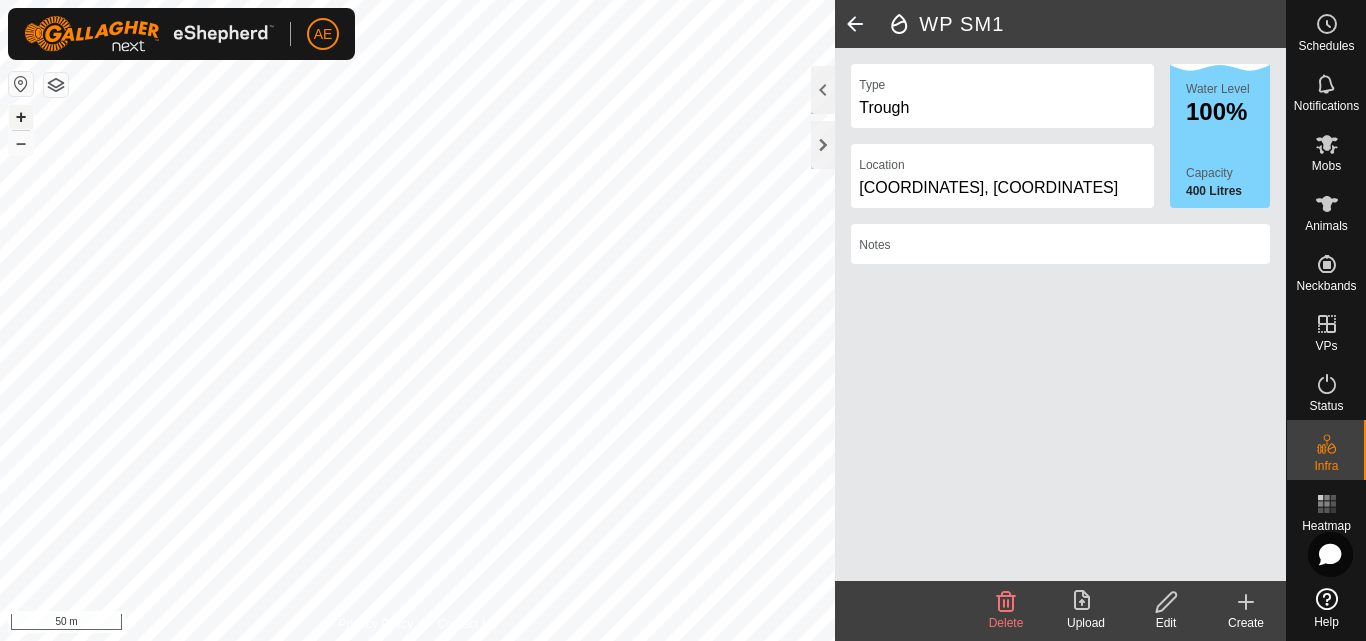 click on "+" at bounding box center (21, 117) 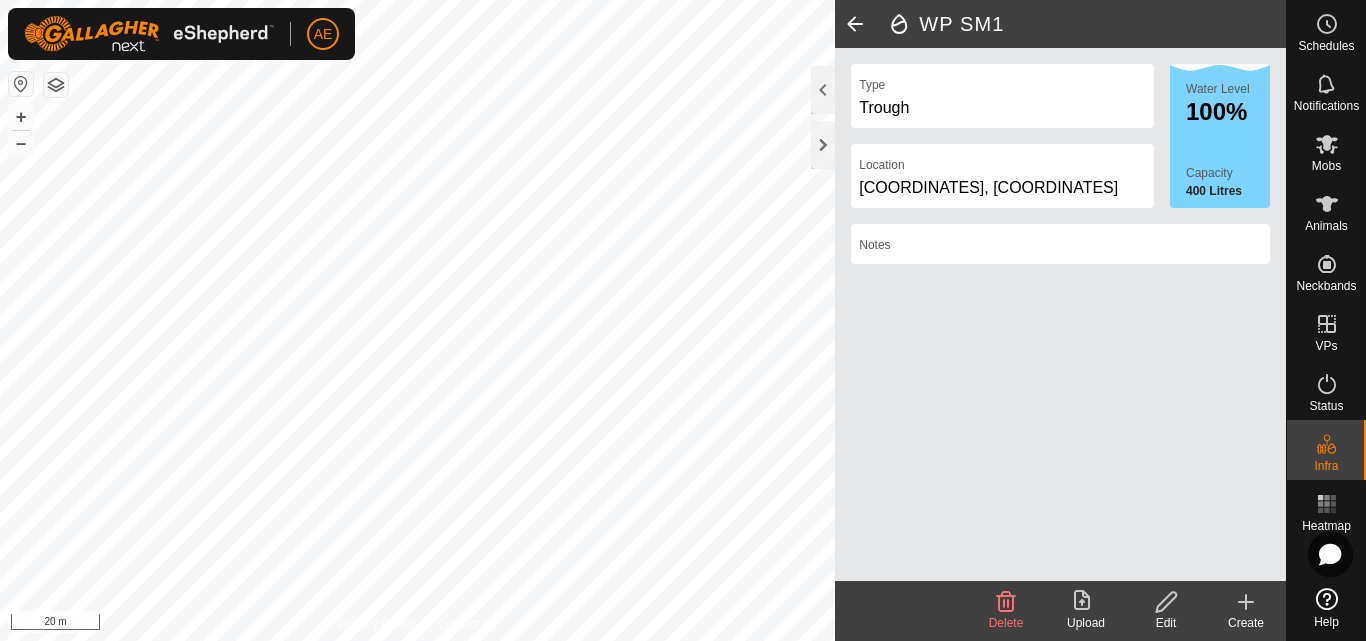 click 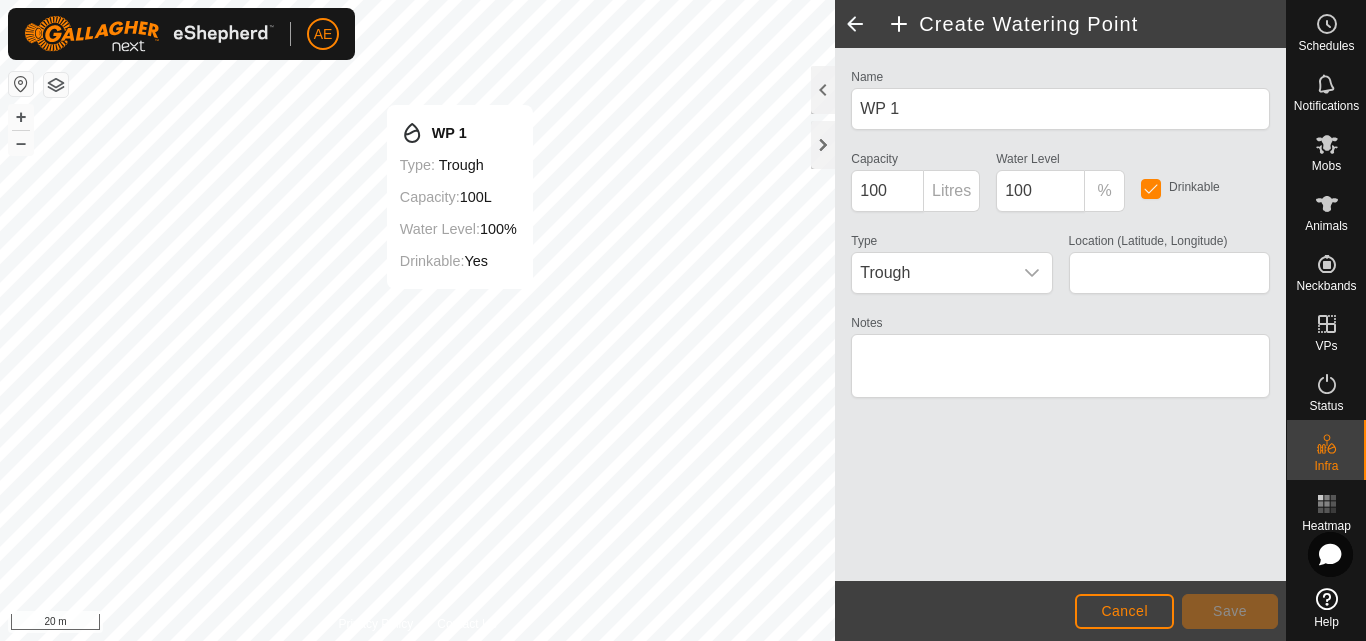type on "-43.618030, 171.462725" 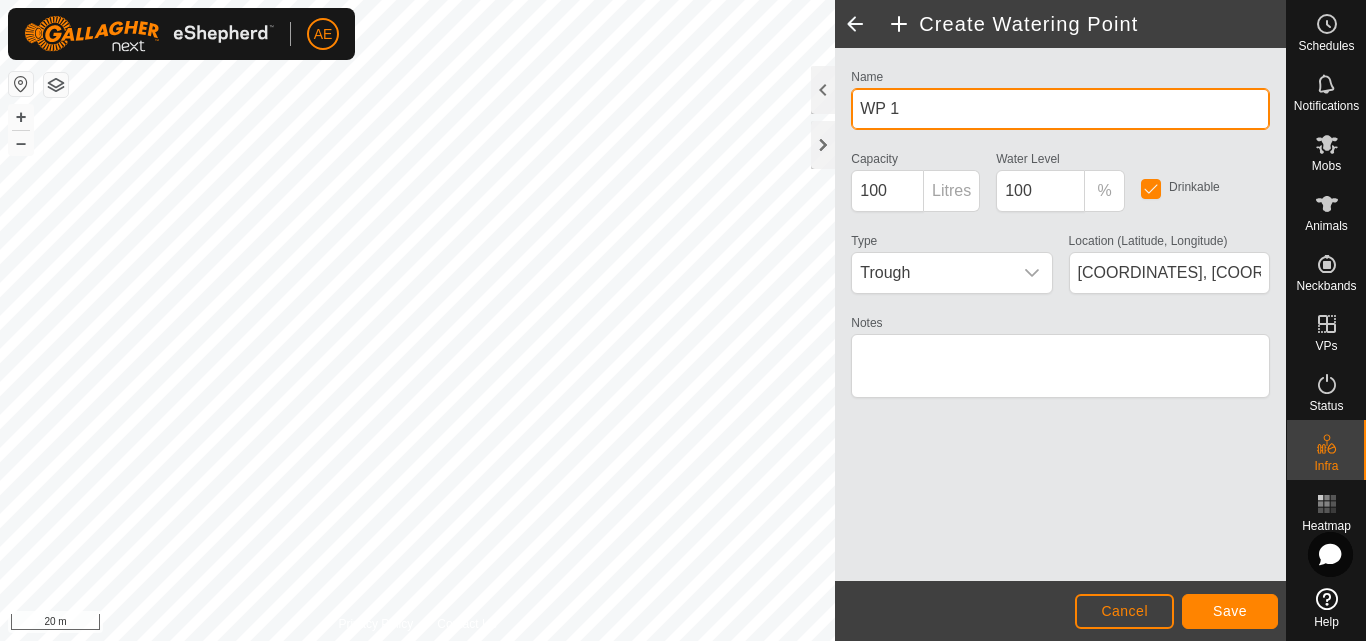 click on "WP 1" at bounding box center [1060, 109] 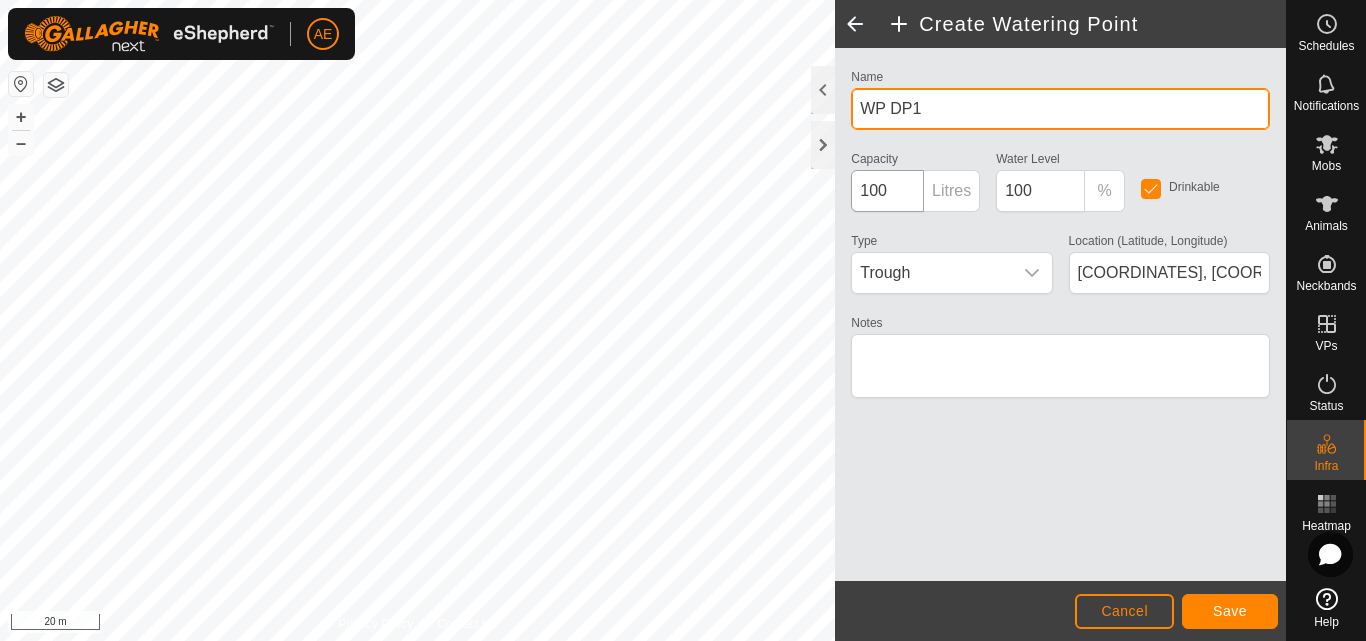 type on "WP DP1" 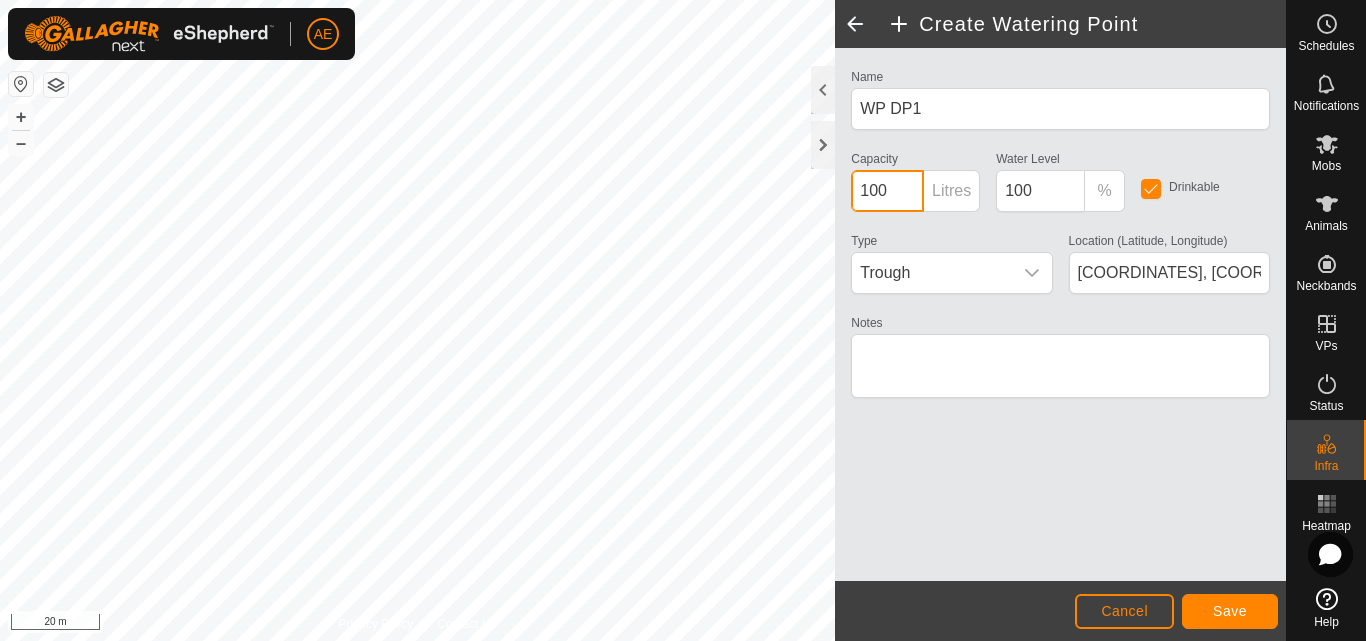 click on "100" at bounding box center (887, 191) 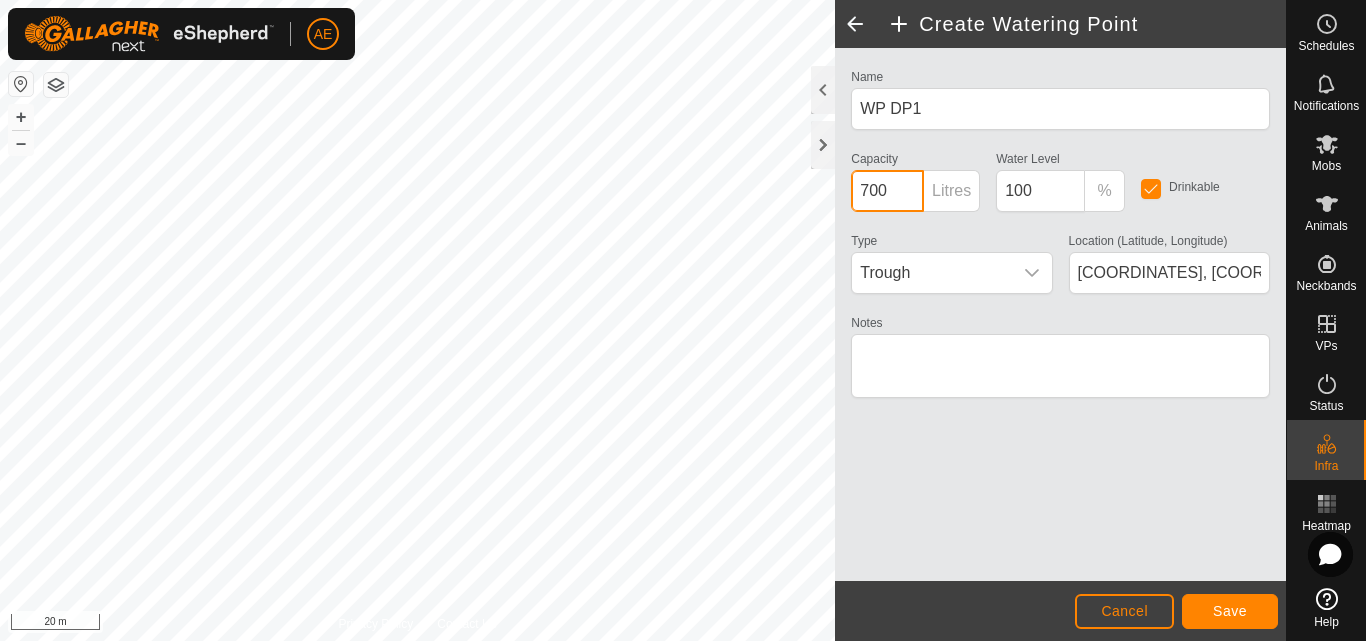 type on "700" 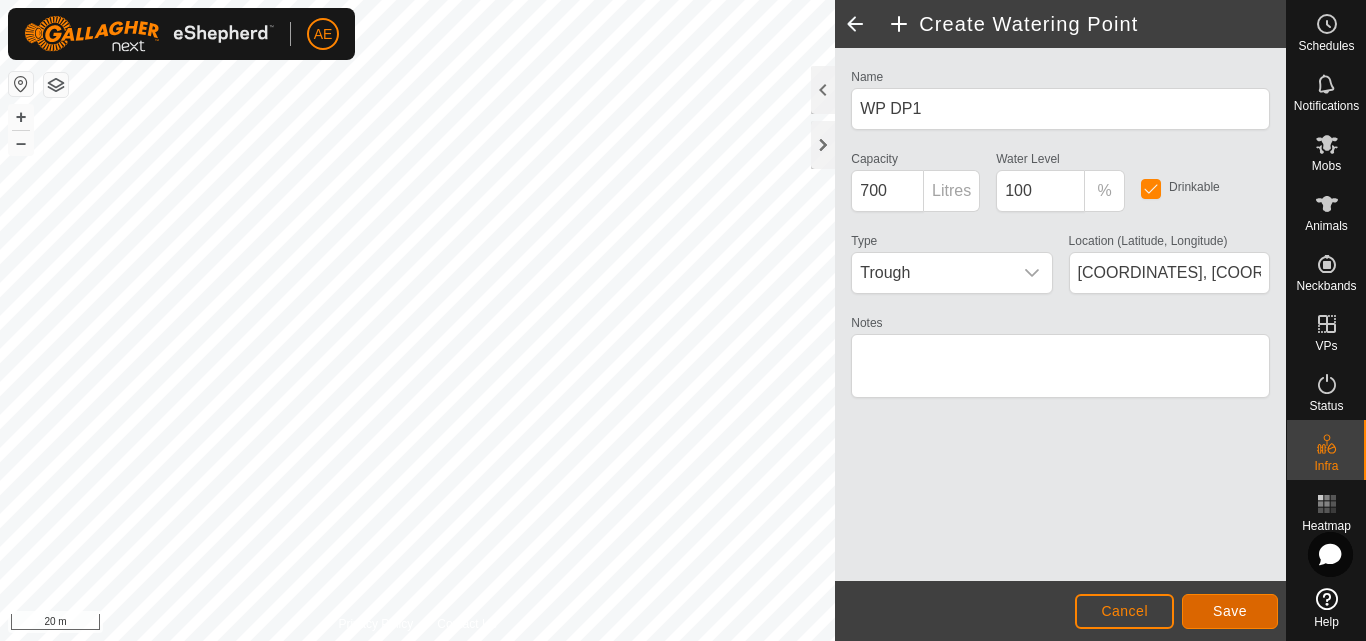 click on "Save" 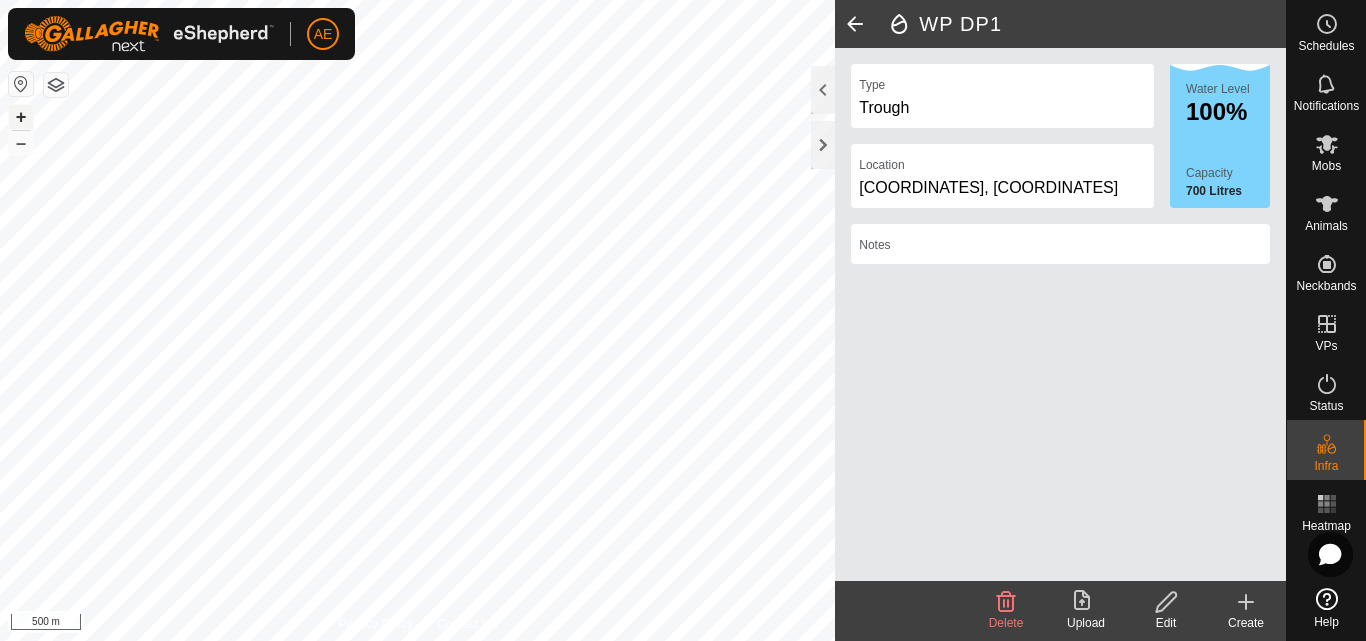 click on "+" at bounding box center [21, 117] 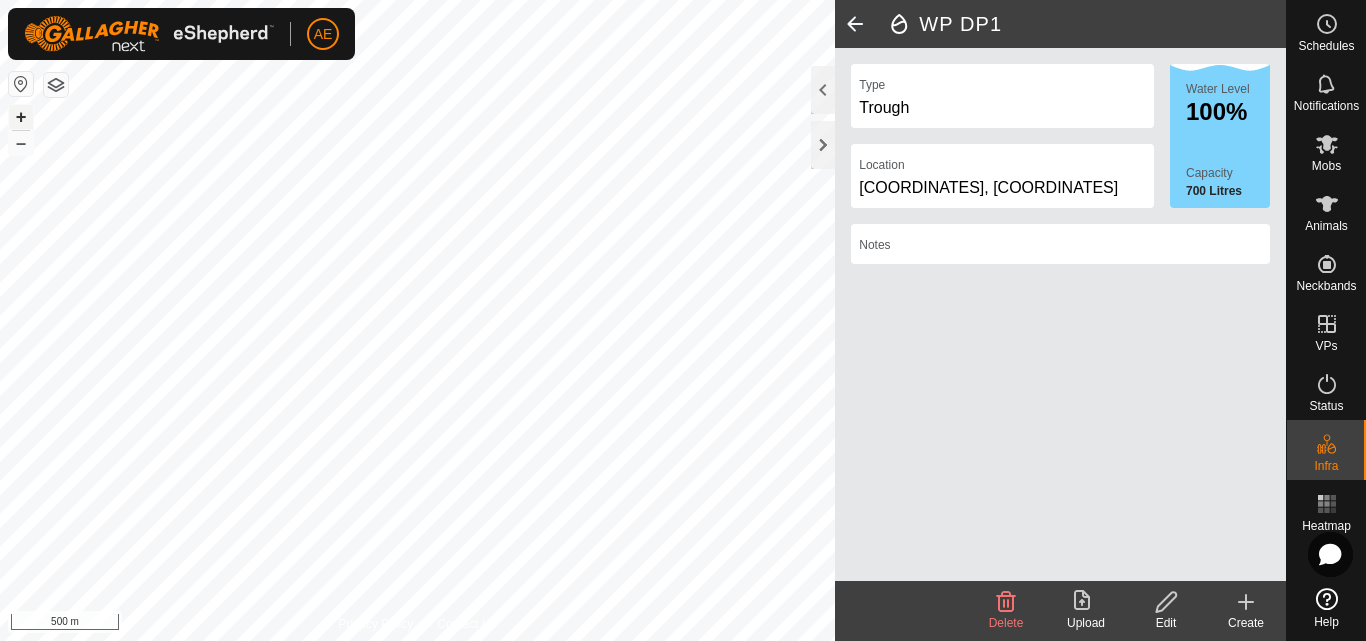 click on "+" at bounding box center (21, 117) 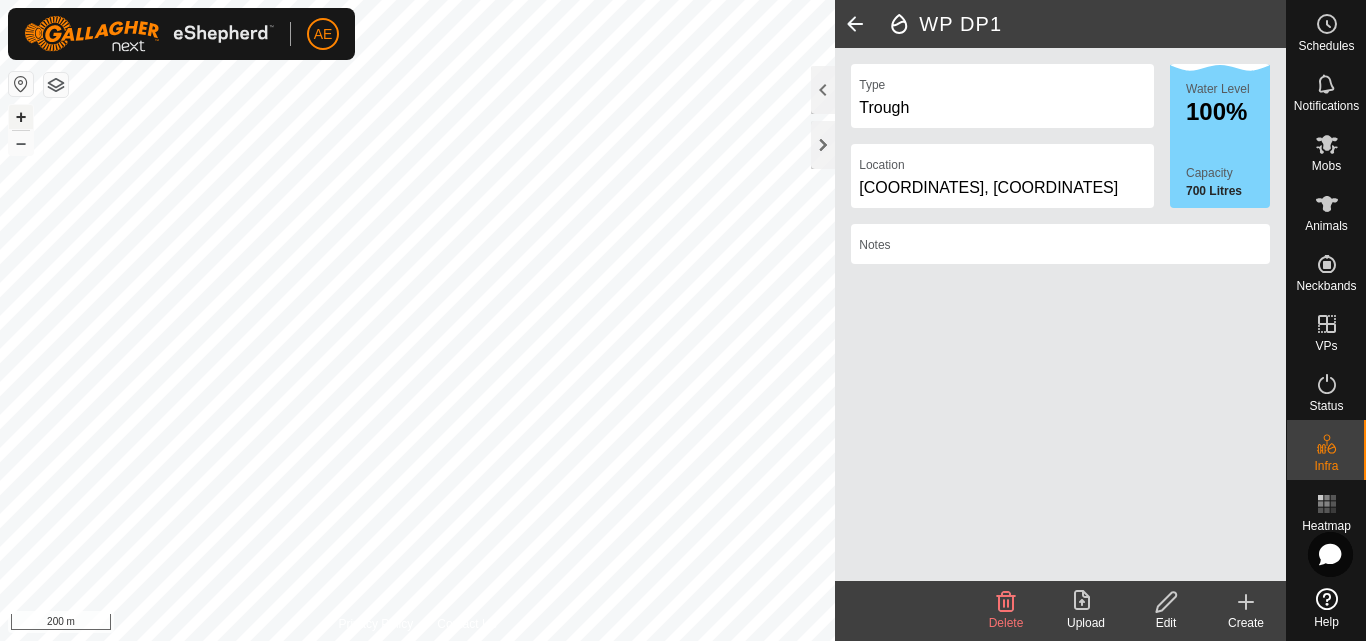click on "+" at bounding box center (21, 117) 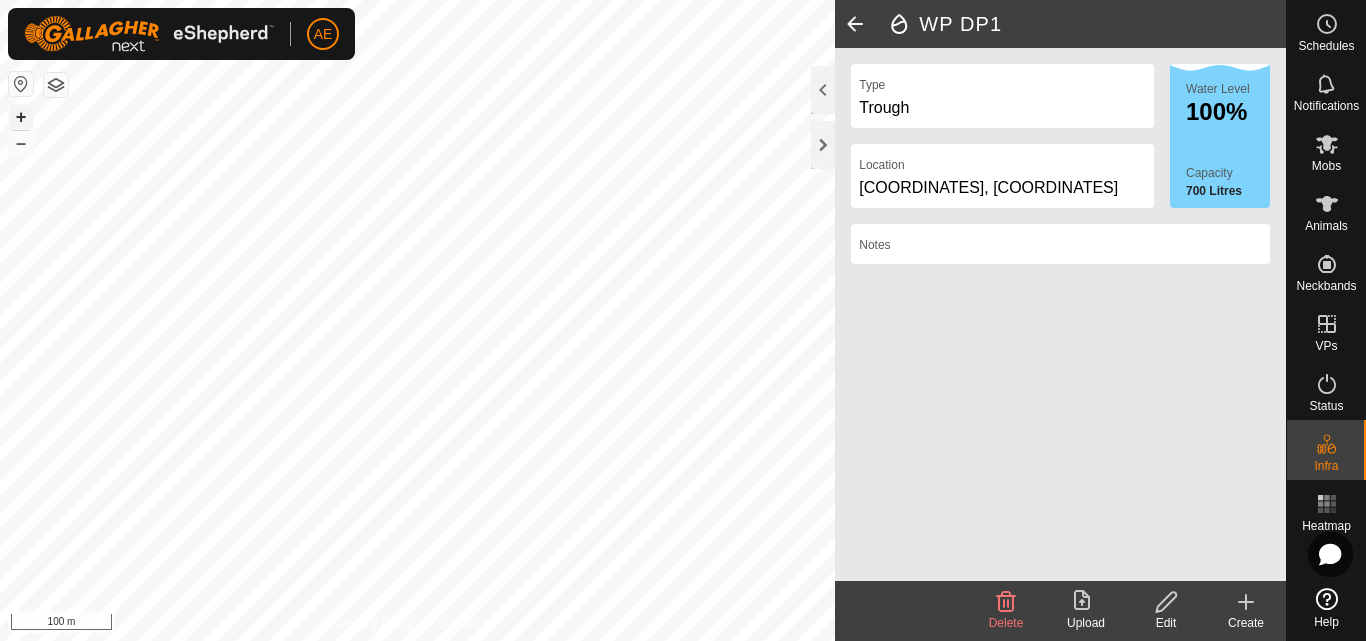 click on "+" at bounding box center (21, 117) 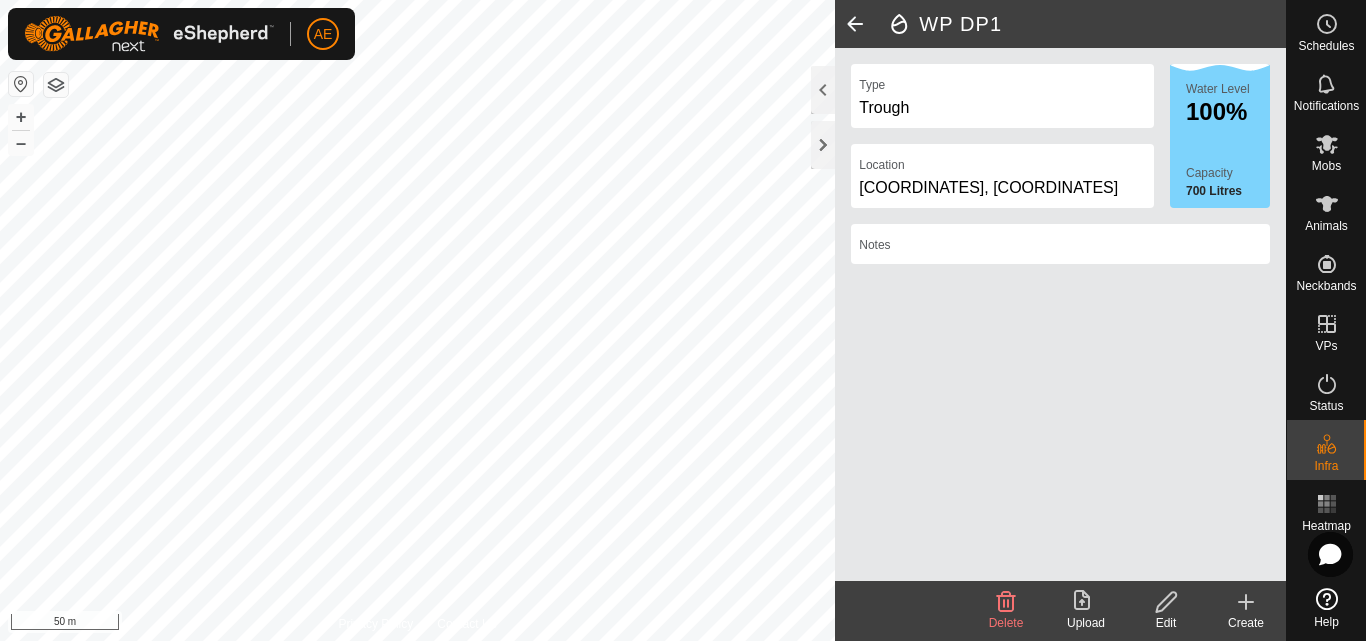 click on "Create" 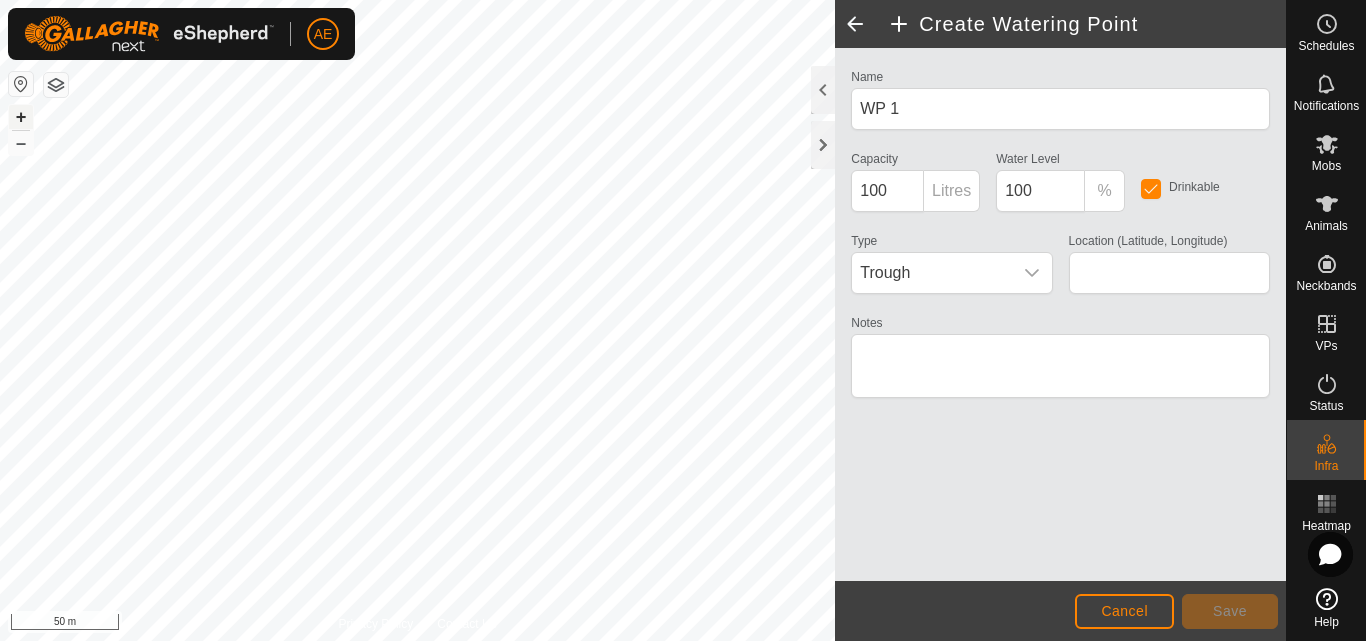 click on "+" at bounding box center [21, 117] 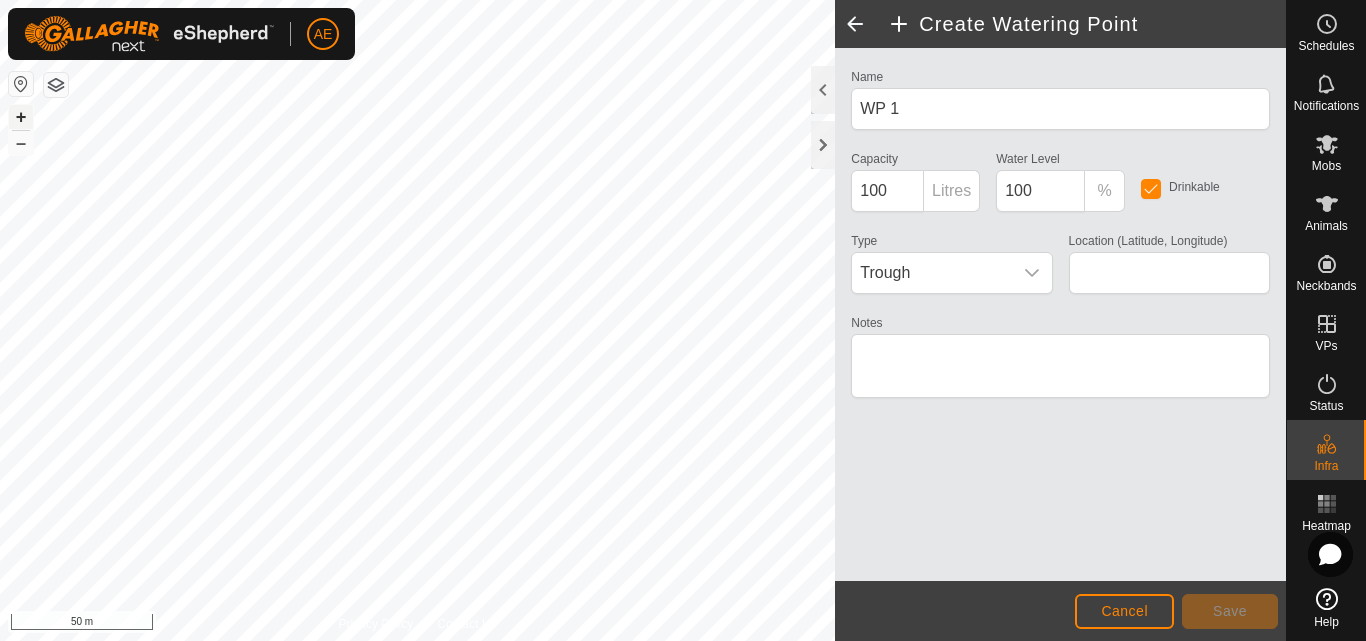 click on "+" at bounding box center [21, 117] 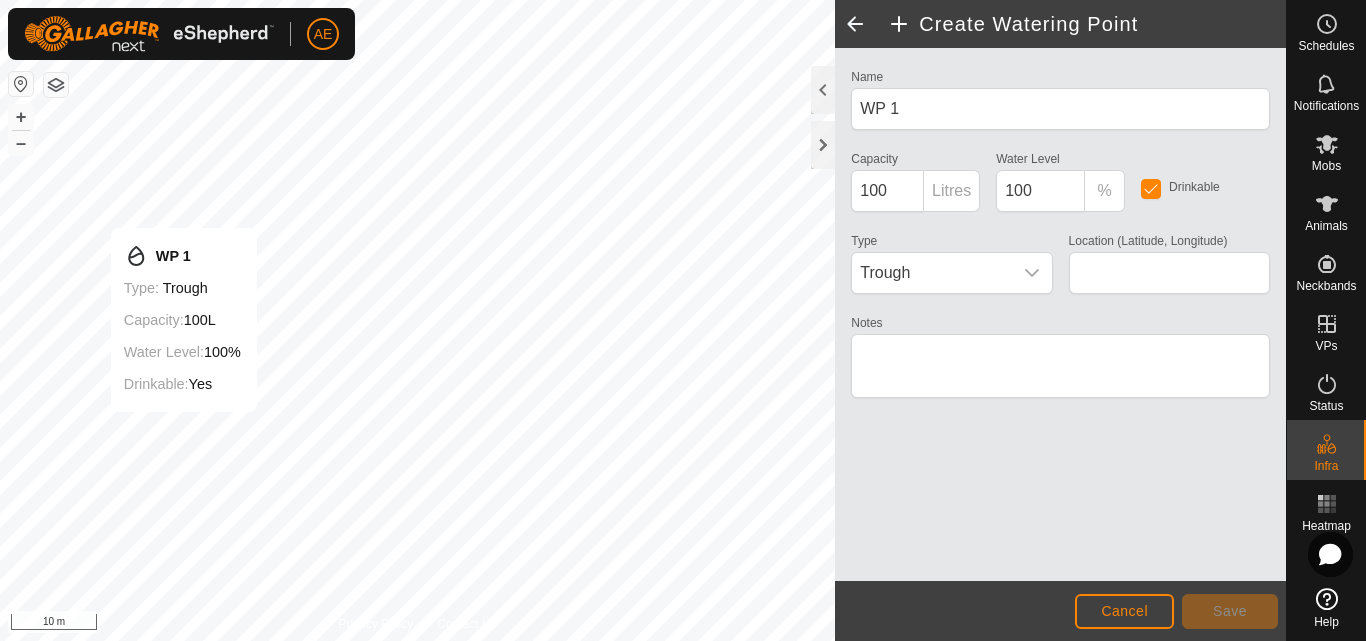 type on "-43.618050, 171.462753" 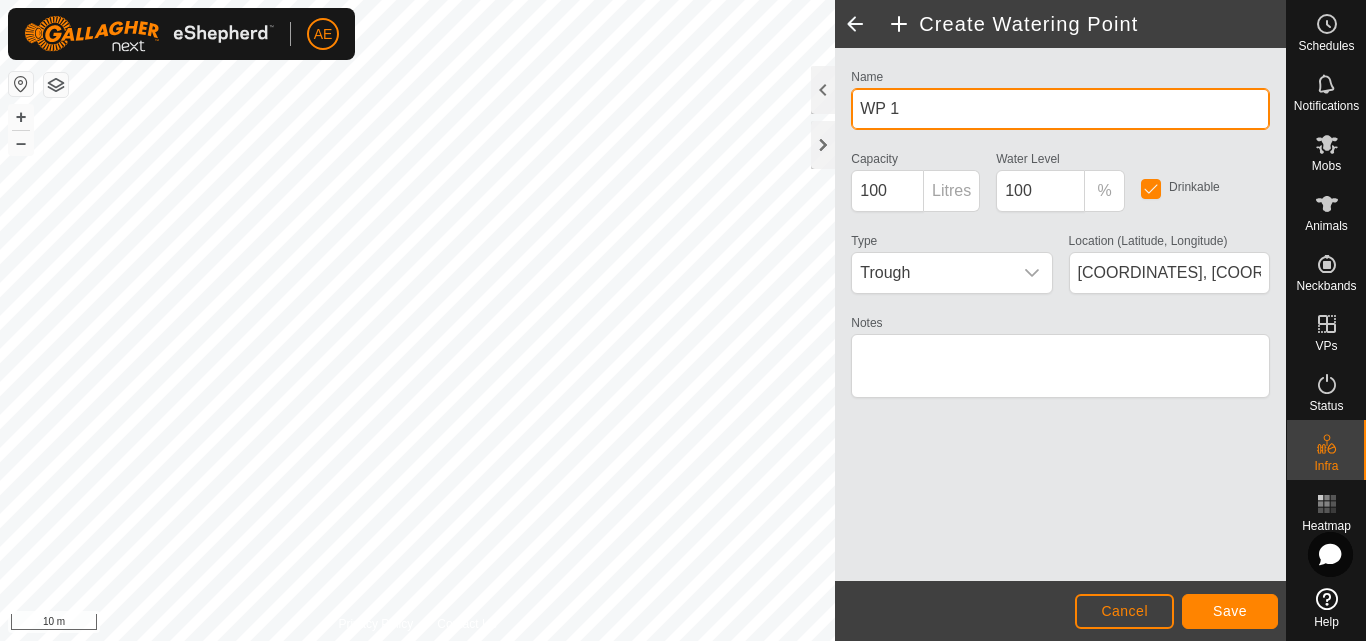 click on "WP 1" at bounding box center [1060, 109] 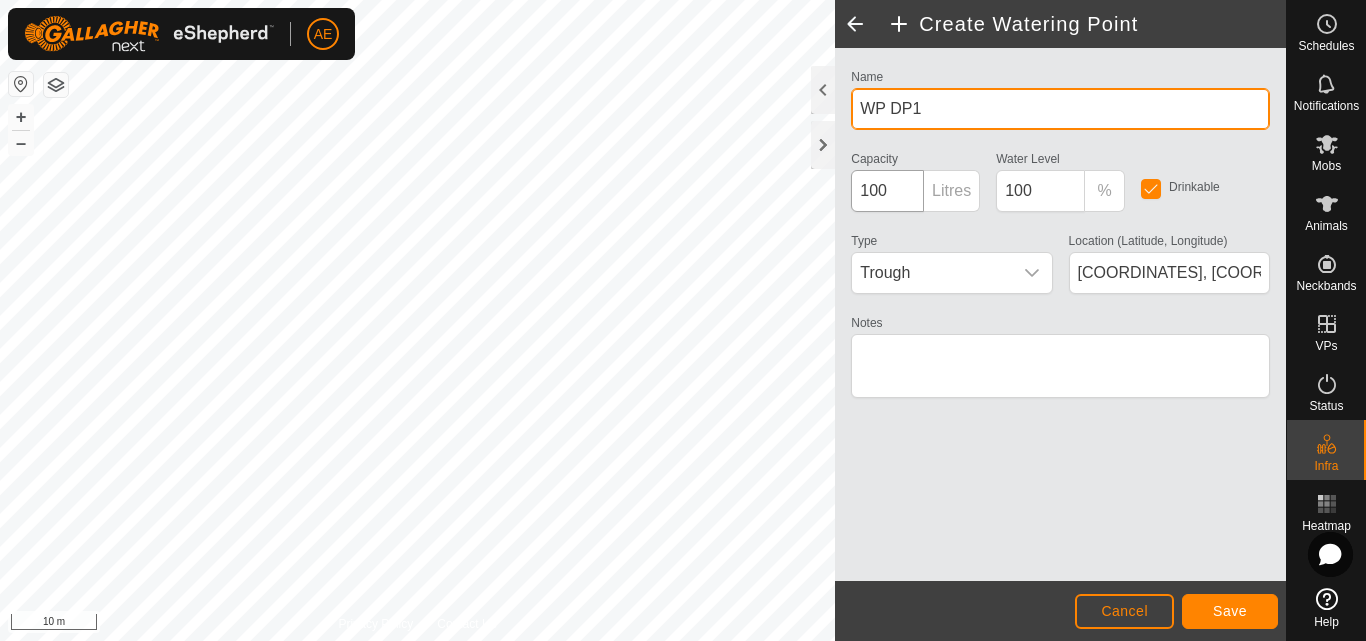 type on "WP DP1" 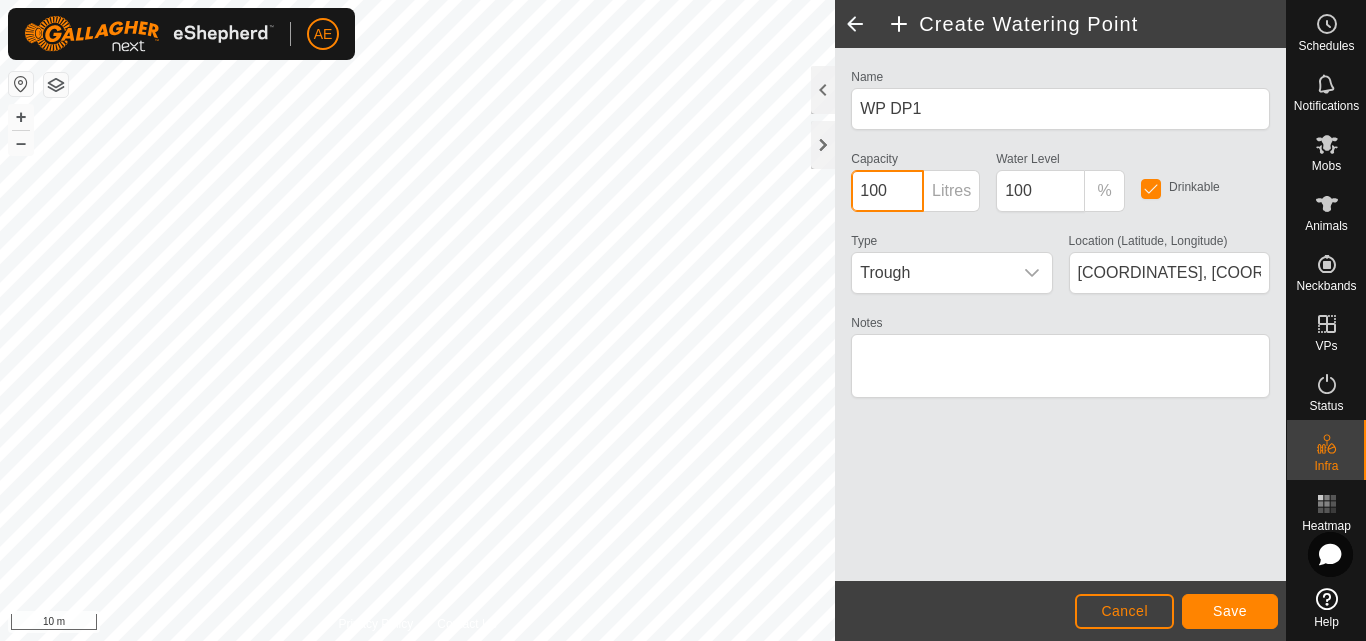 click on "100" at bounding box center [887, 191] 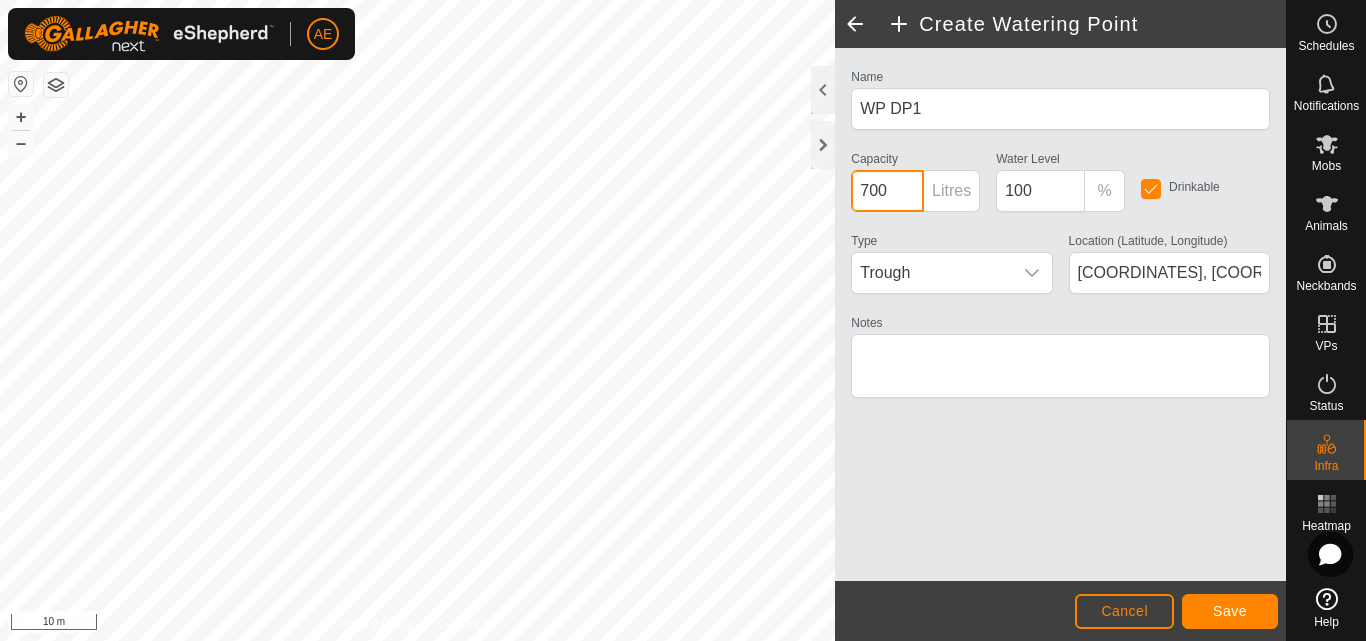 type on "700" 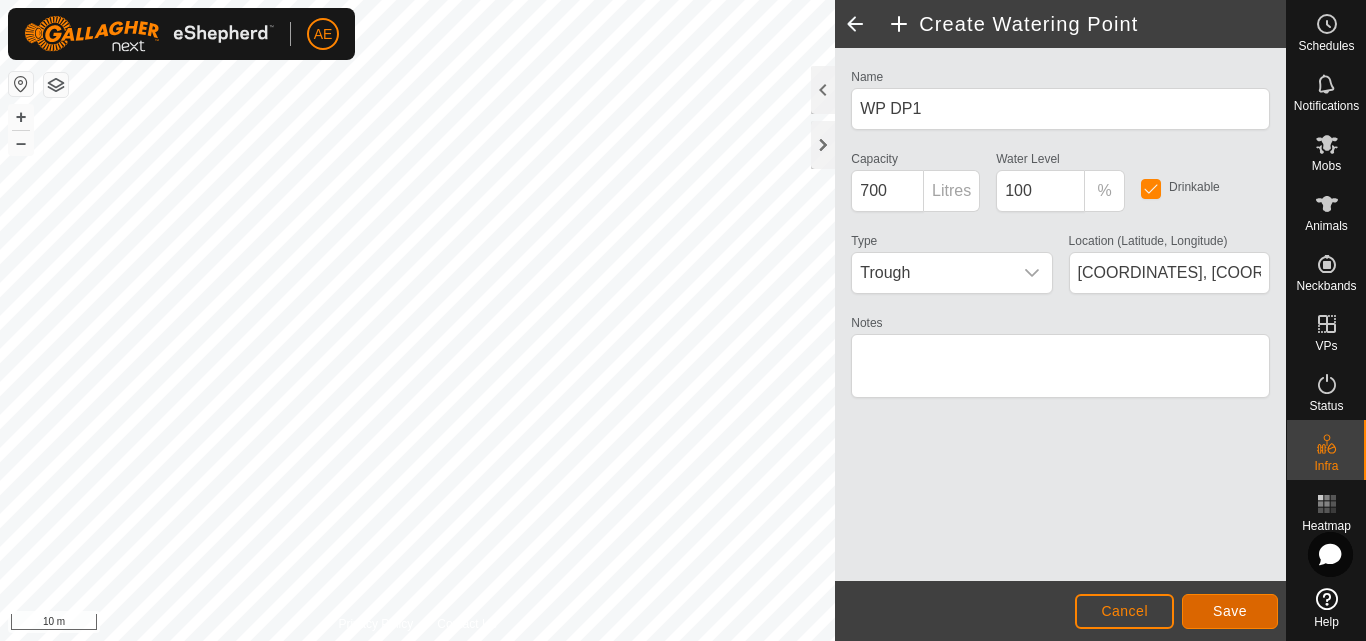 click on "Save" 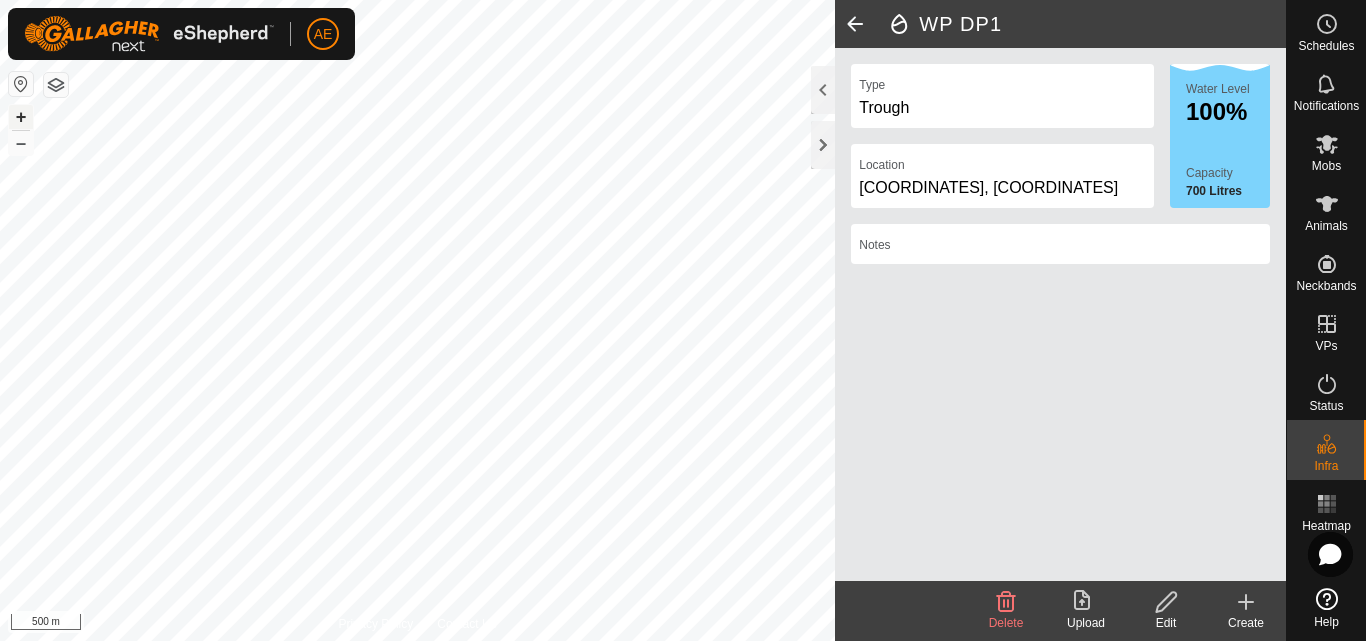 click on "+" at bounding box center [21, 117] 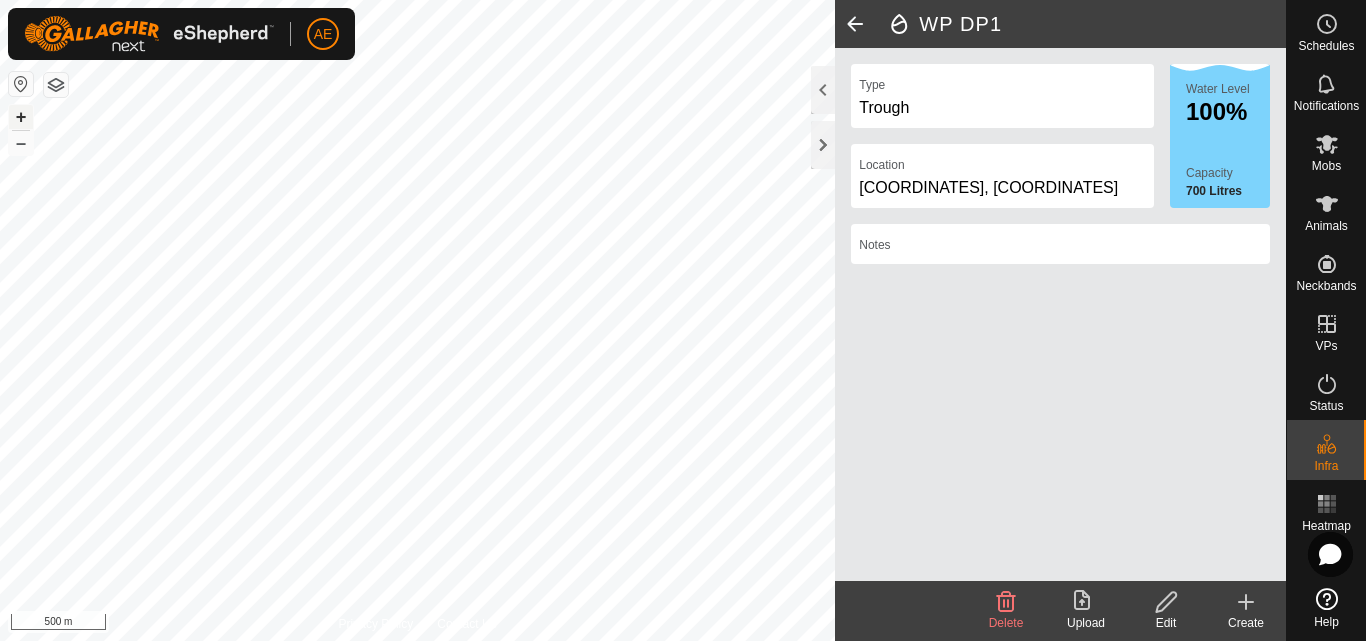 click on "+" at bounding box center (21, 117) 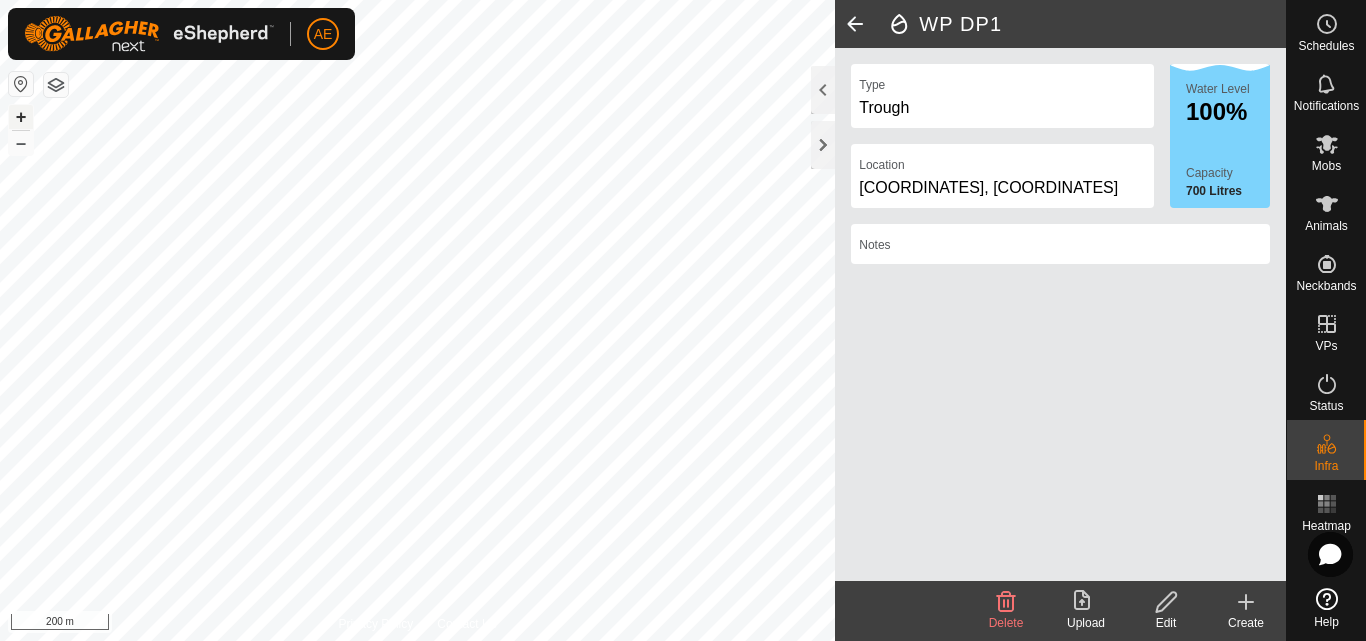 click on "+" at bounding box center [21, 117] 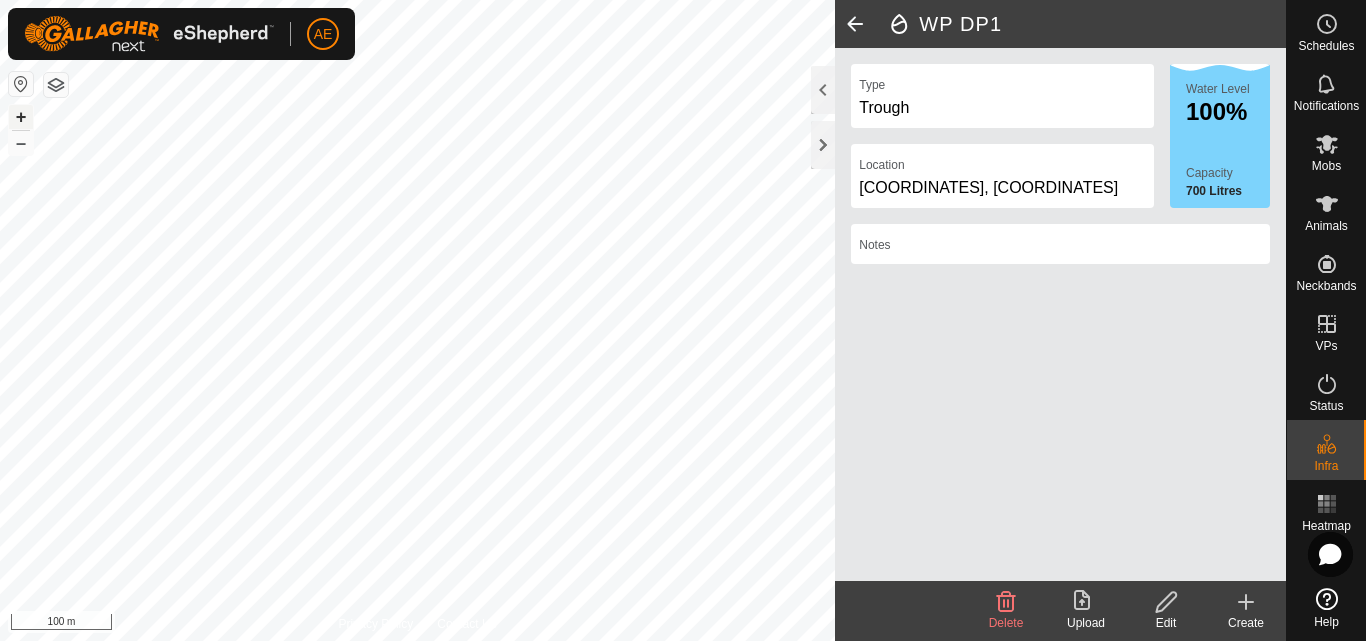 click on "+" at bounding box center [21, 117] 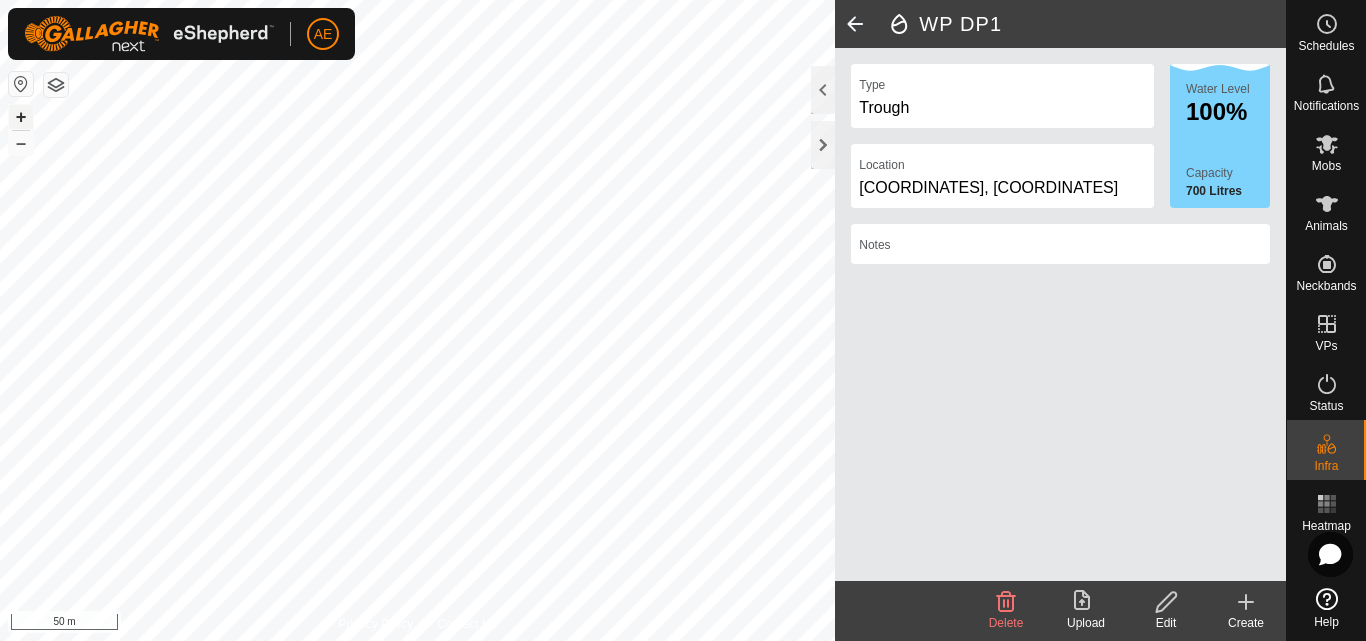 click on "+" at bounding box center [21, 117] 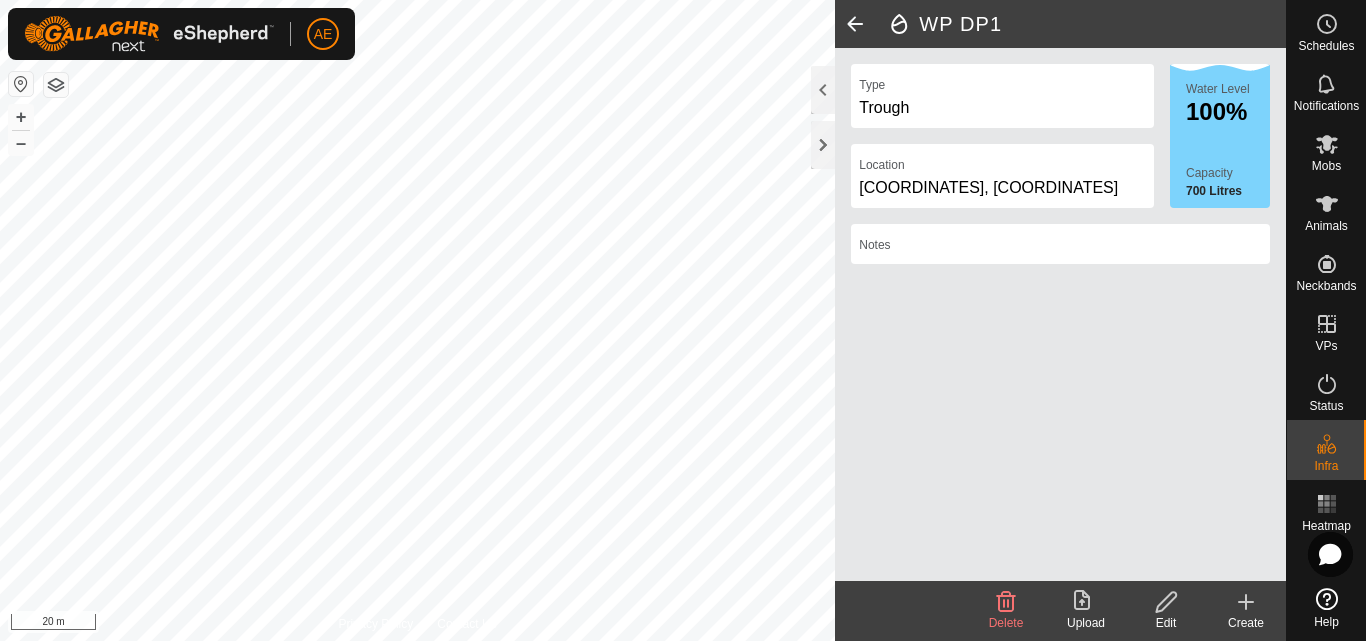 click on "Create" 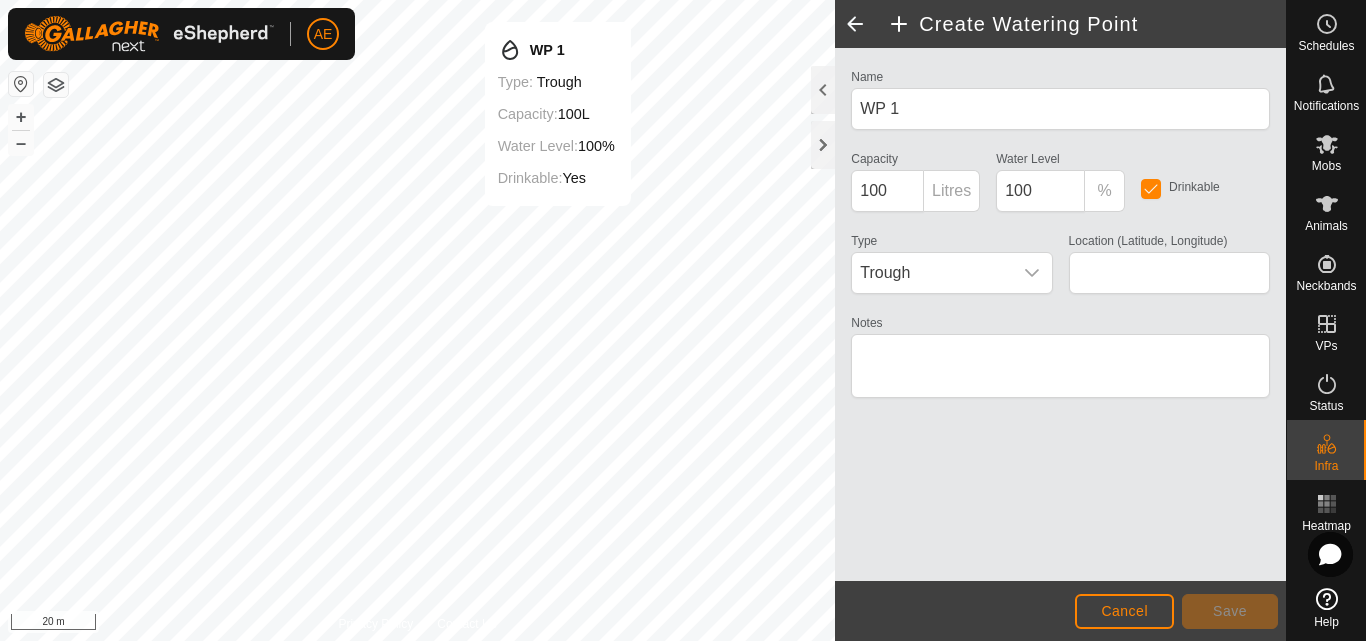 type on "-43.617316, 171.463446" 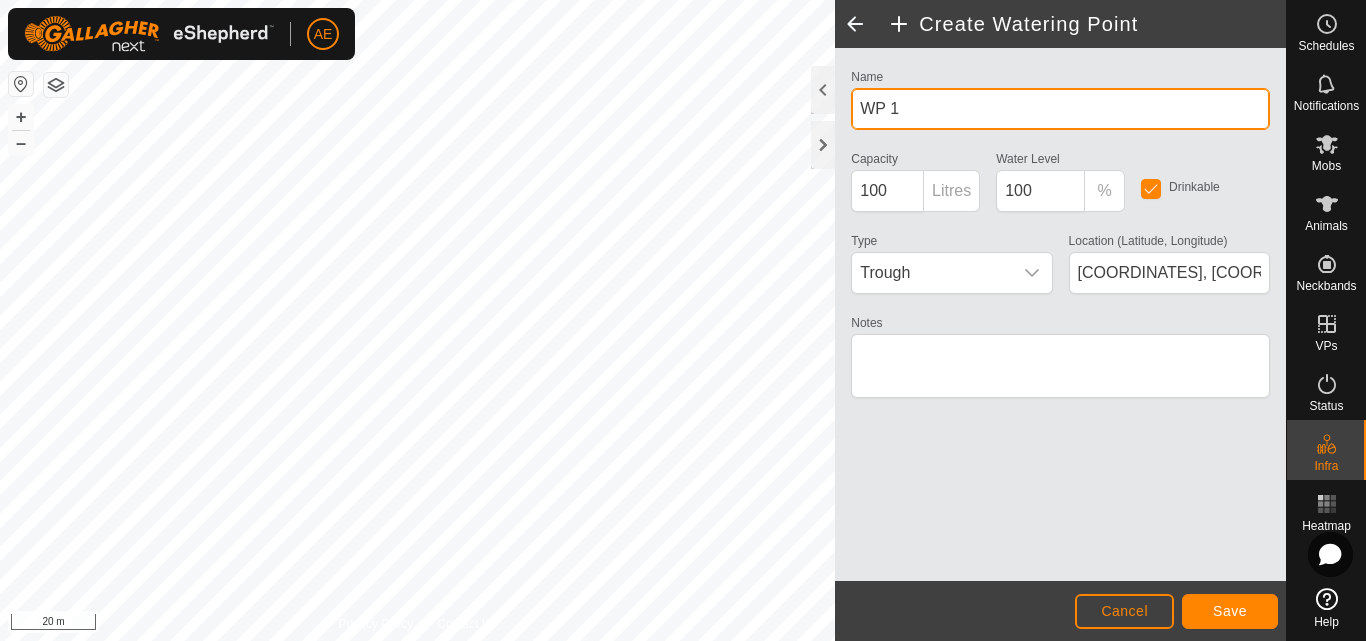 click on "WP 1" at bounding box center (1060, 109) 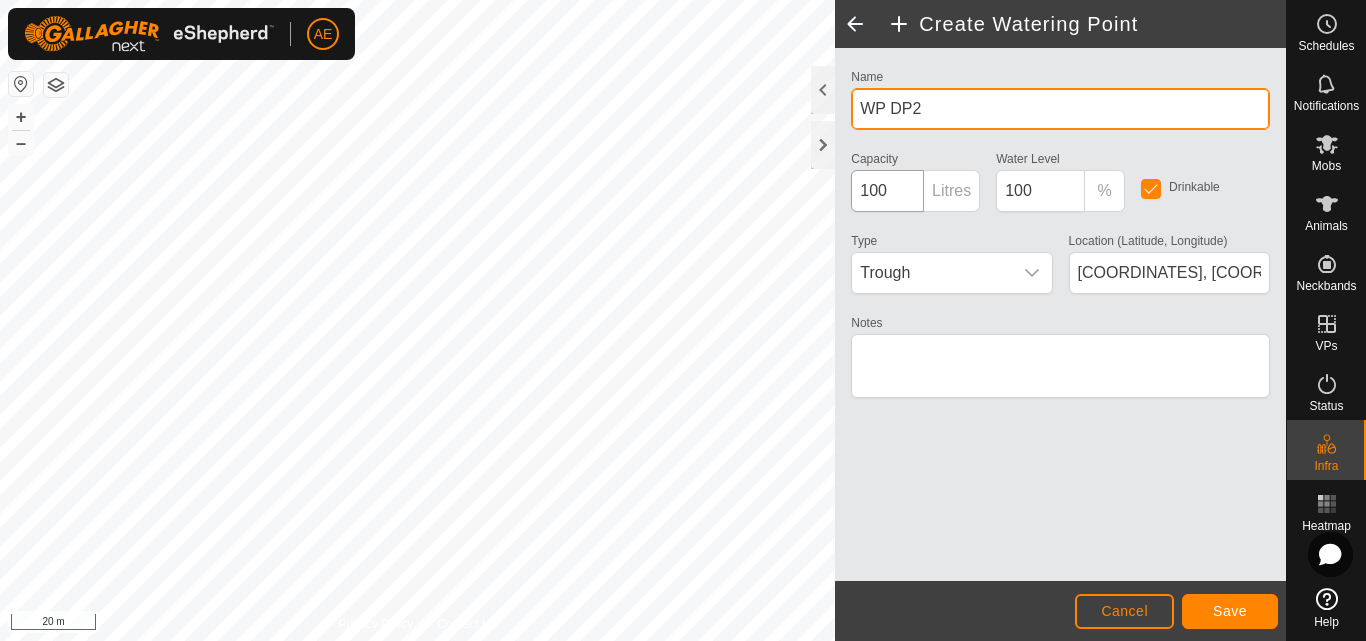 type on "WP DP2" 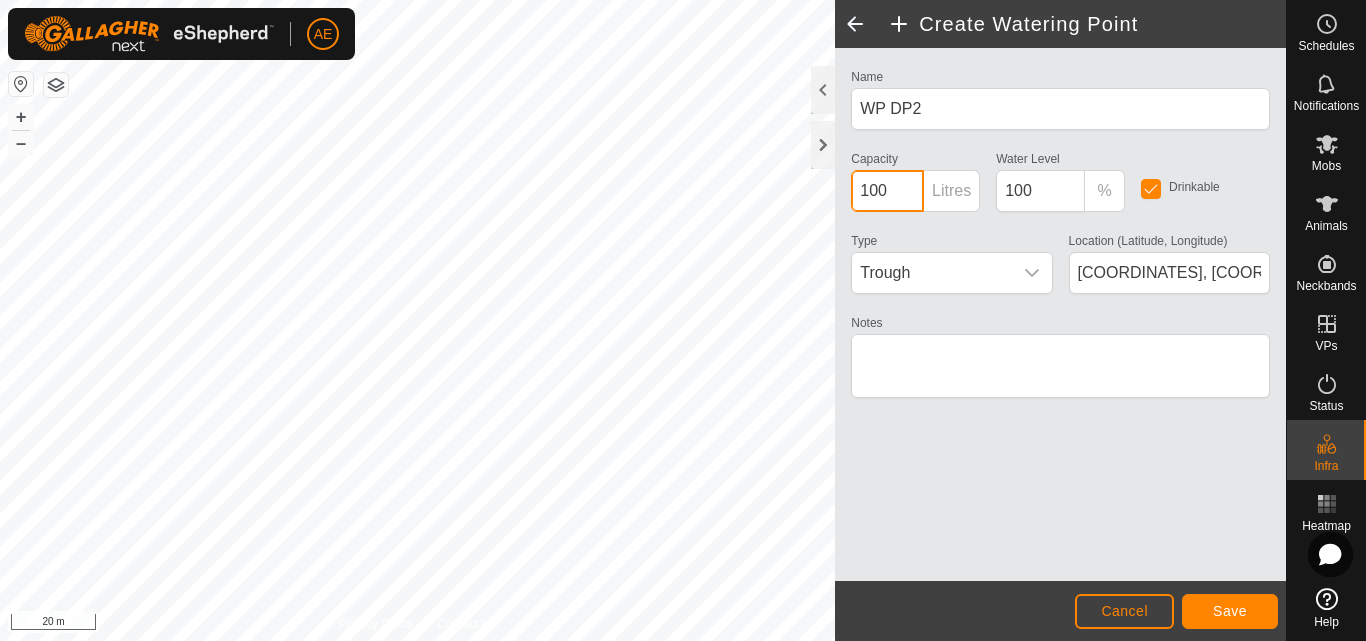 click on "100" at bounding box center (887, 191) 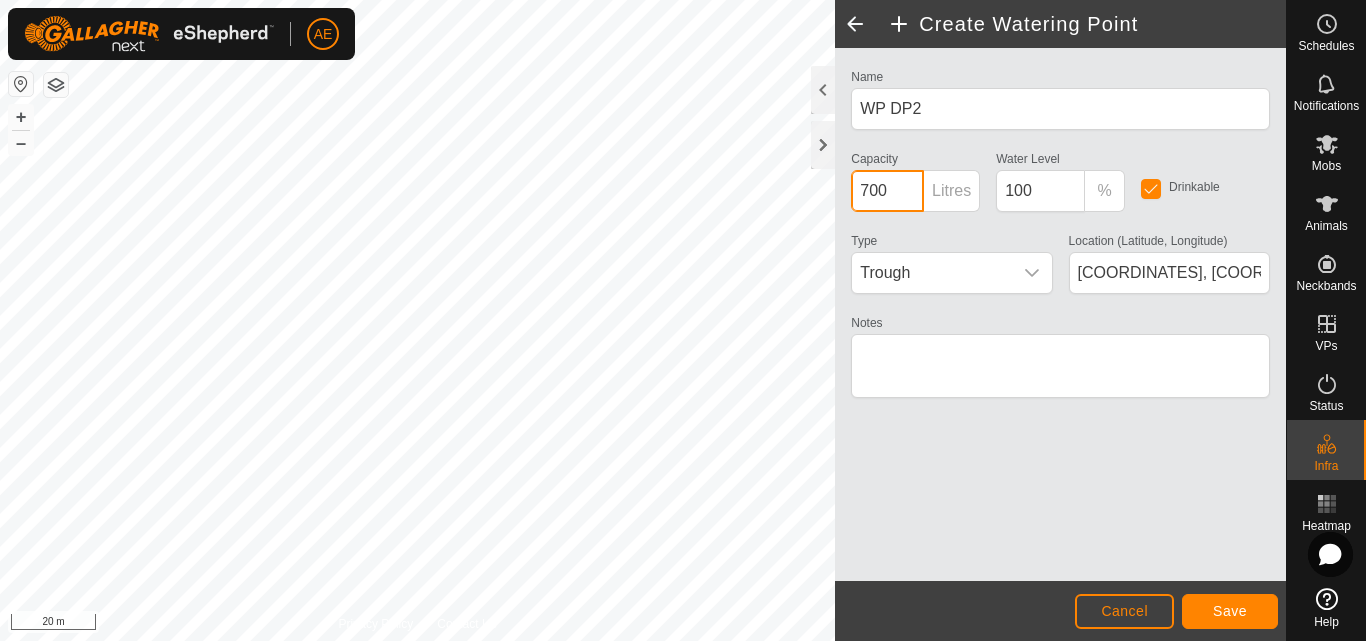 type on "700" 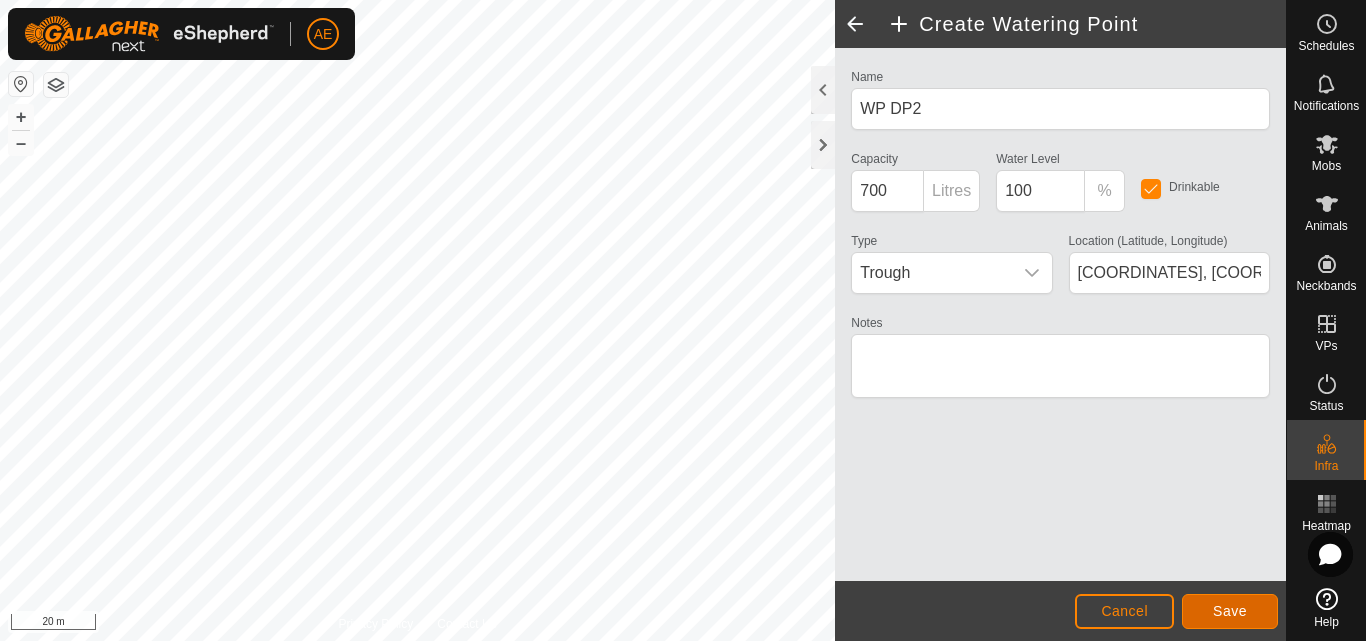 click on "Save" 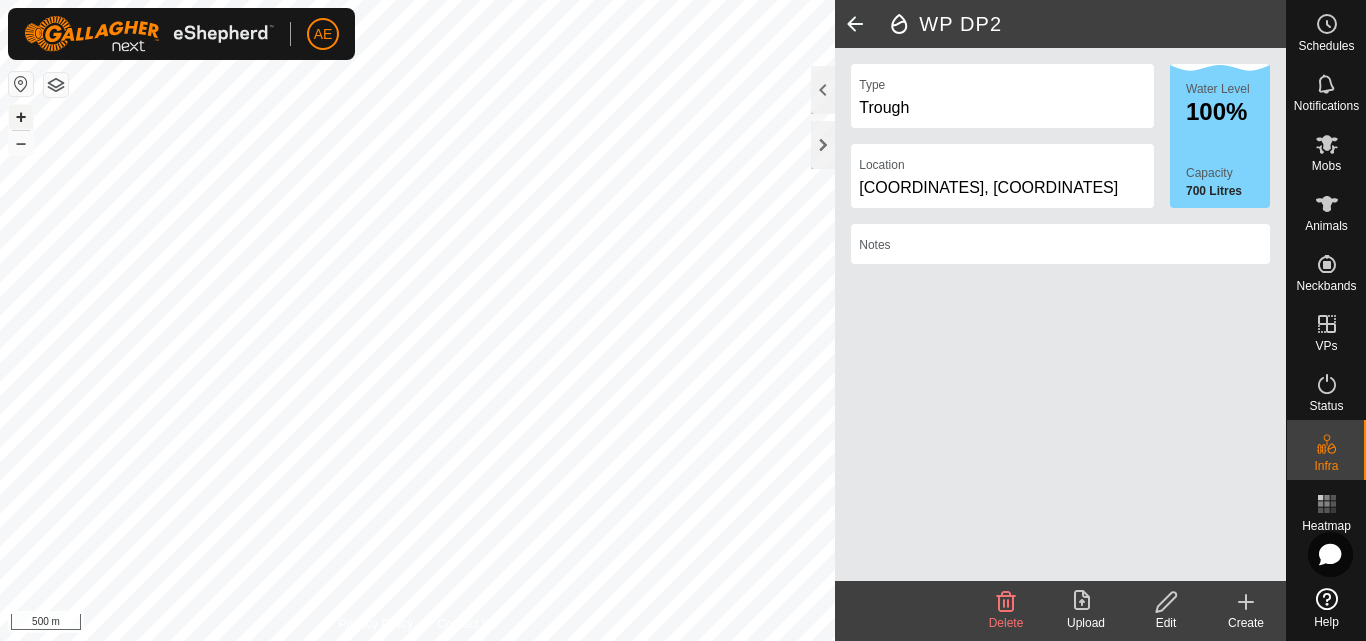 click on "+" at bounding box center (21, 117) 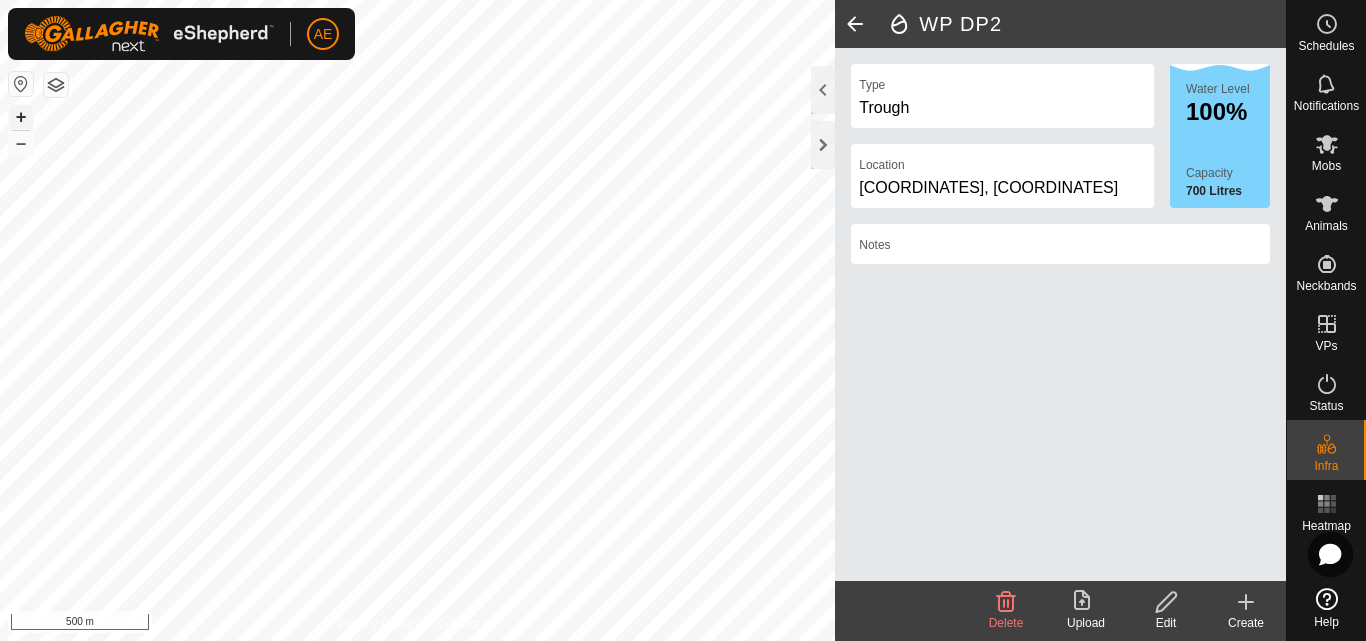 click on "+" at bounding box center (21, 117) 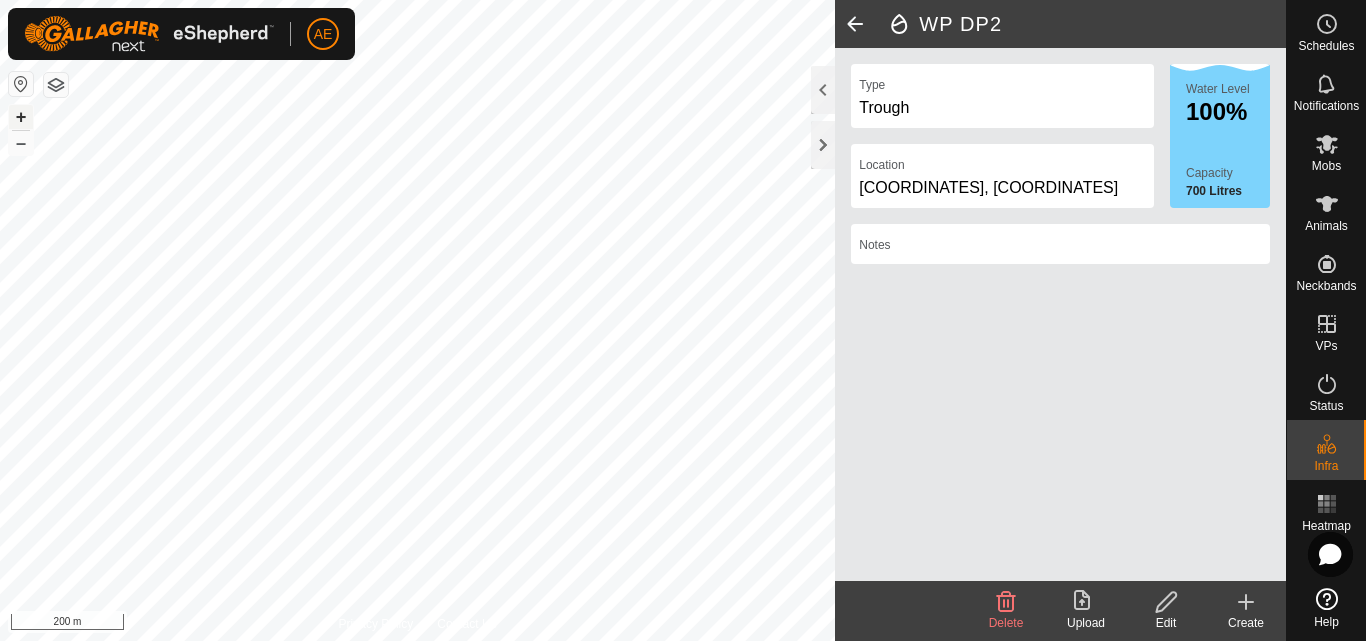 click on "+" at bounding box center (21, 117) 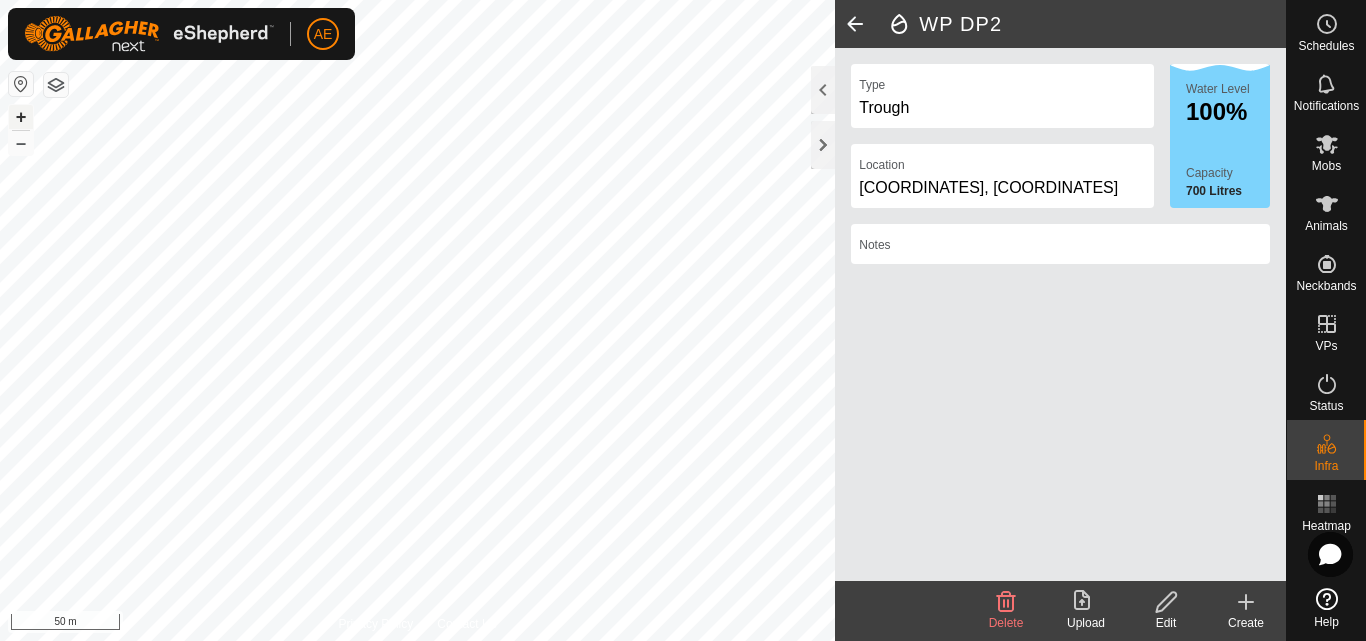 click on "+" at bounding box center [21, 117] 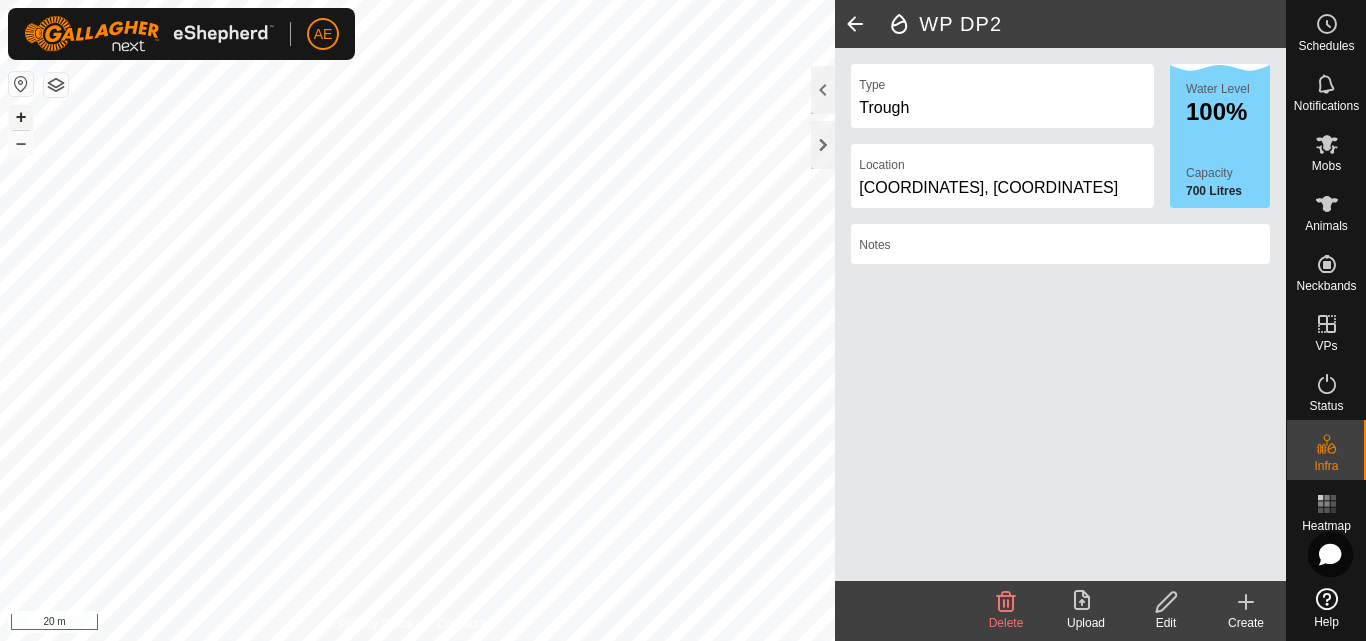 click on "+" at bounding box center [21, 117] 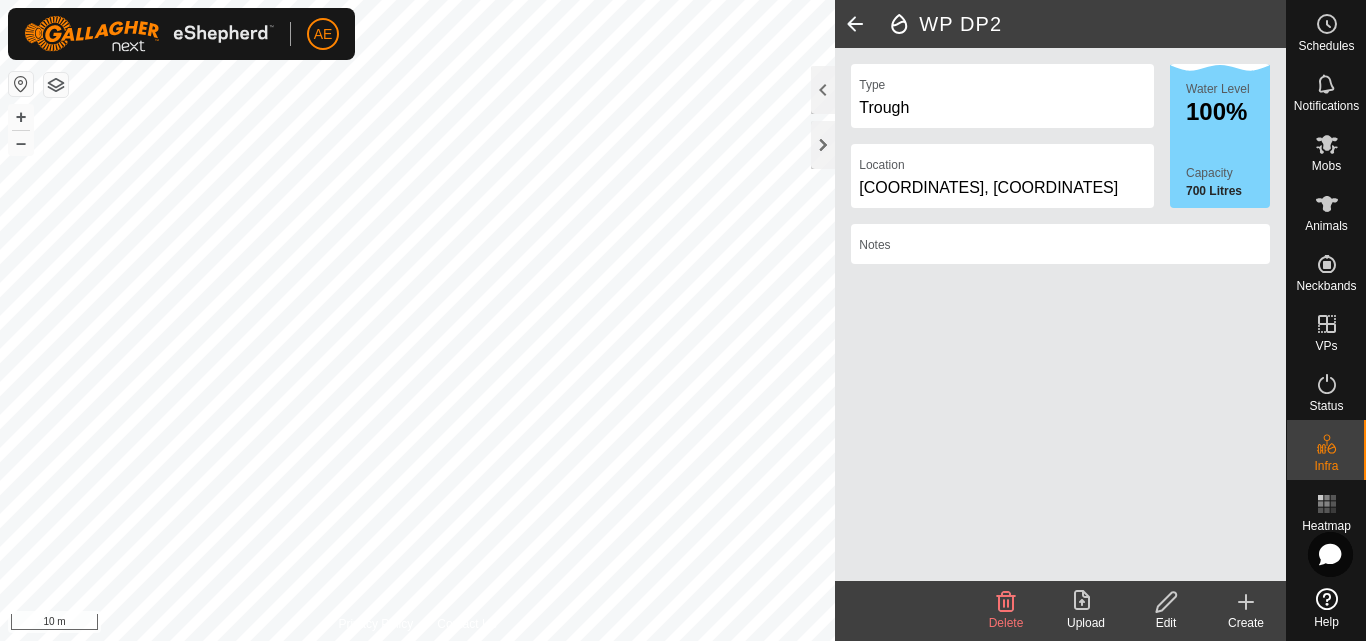 click 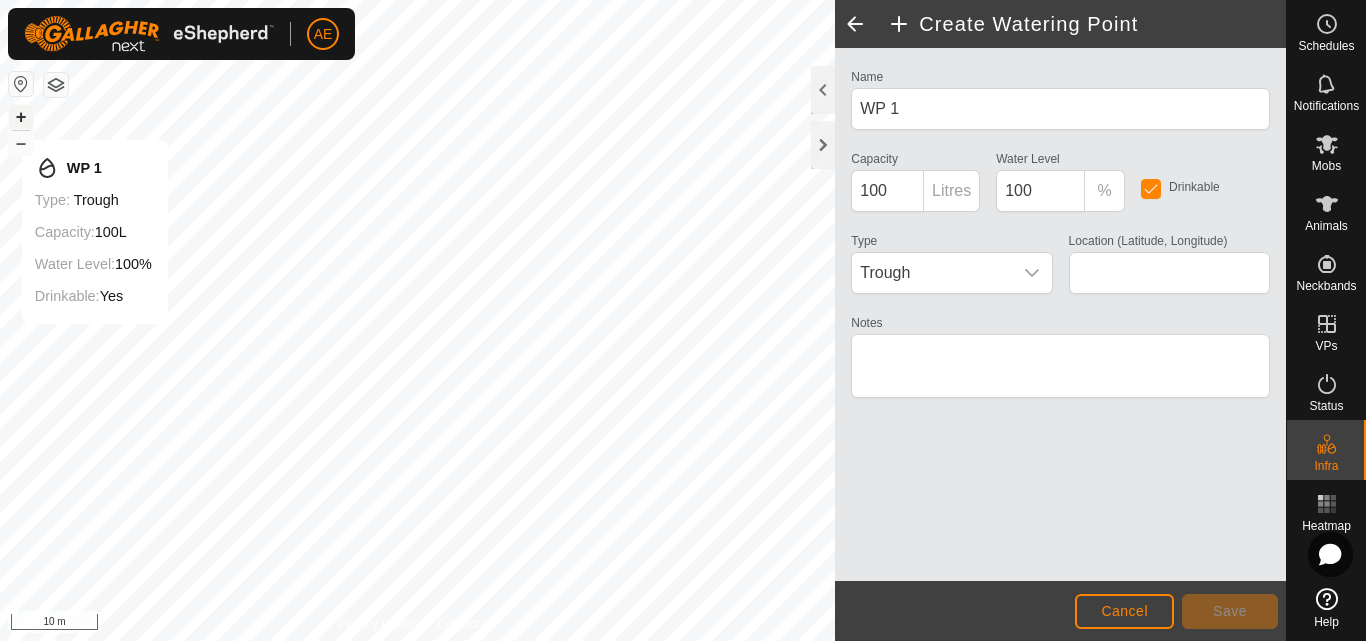 click on "+" at bounding box center [21, 117] 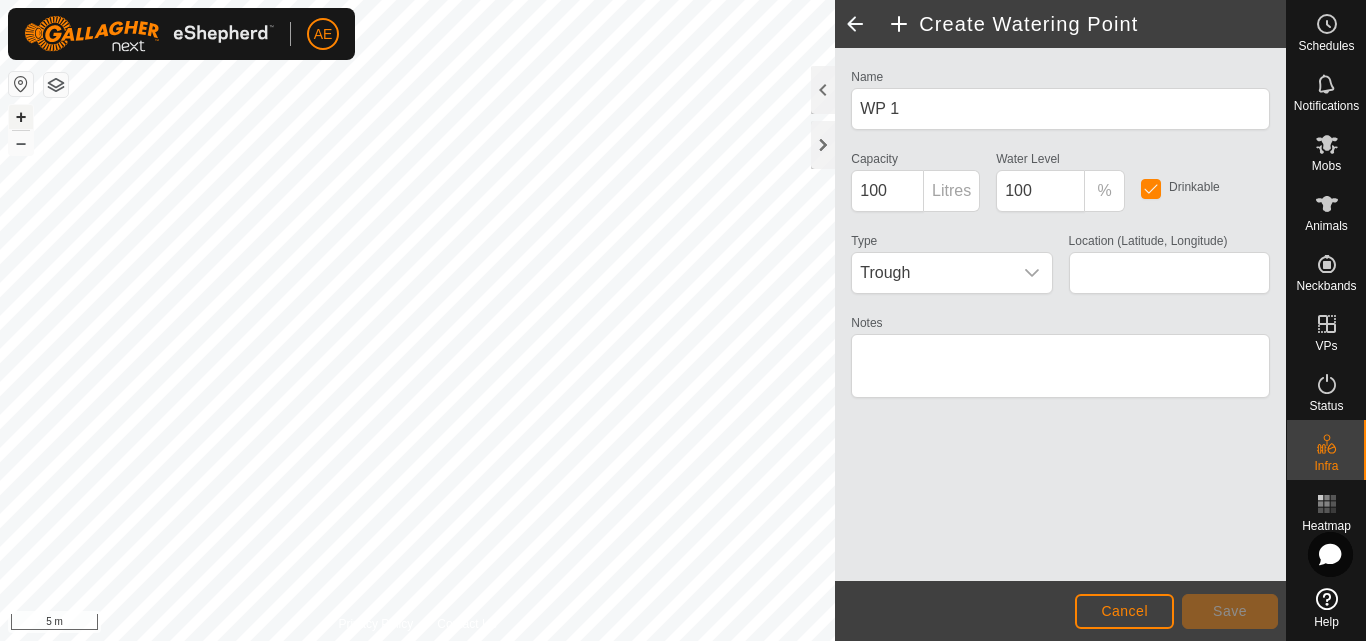 type on "-43.617290, 171.463452" 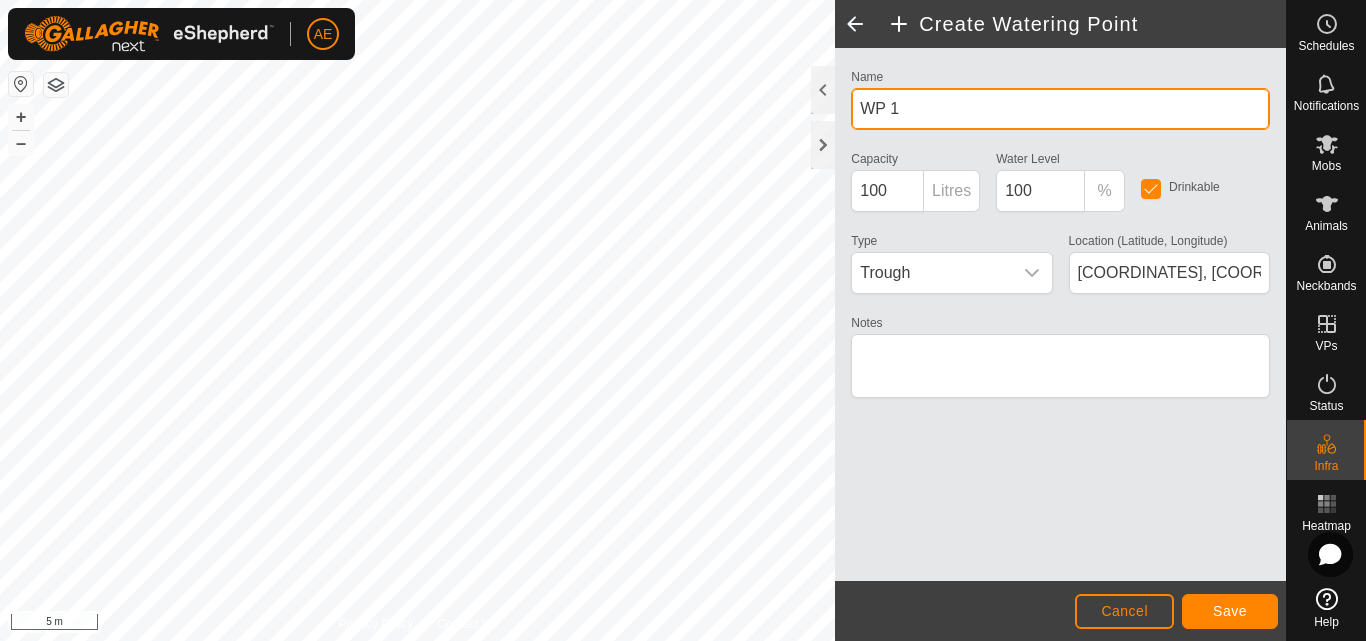 click on "WP 1" at bounding box center [1060, 109] 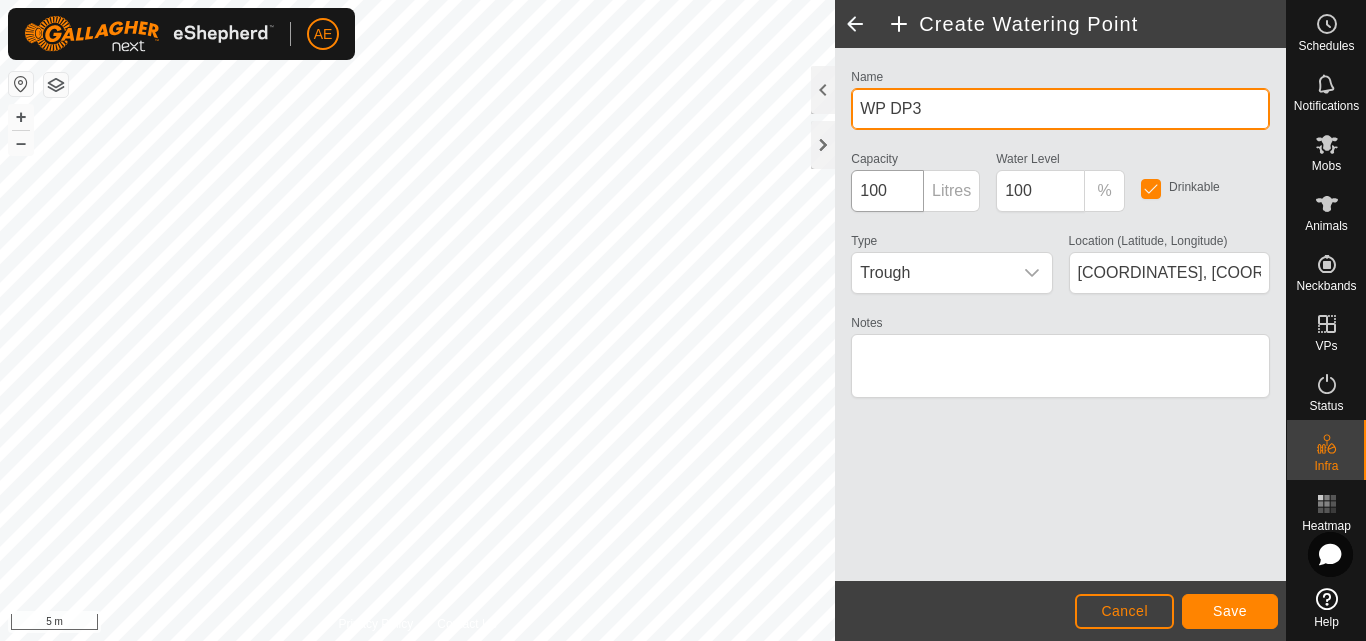 type on "WP DP3" 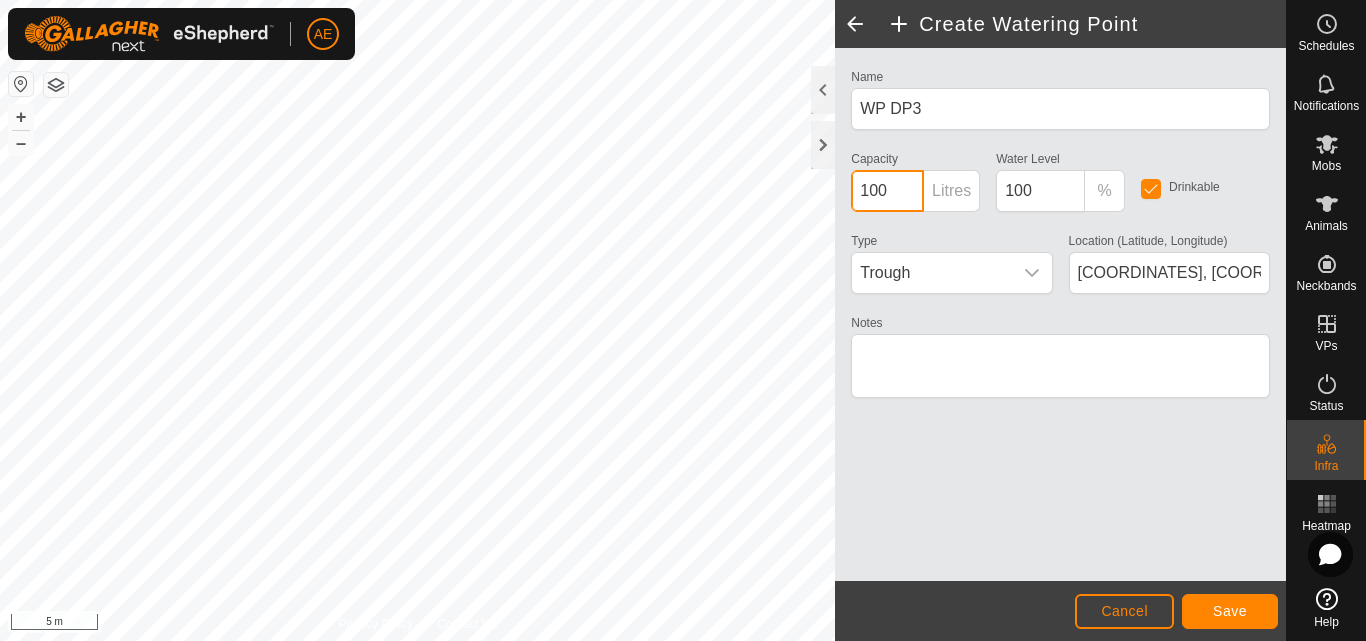 click on "100" at bounding box center (887, 191) 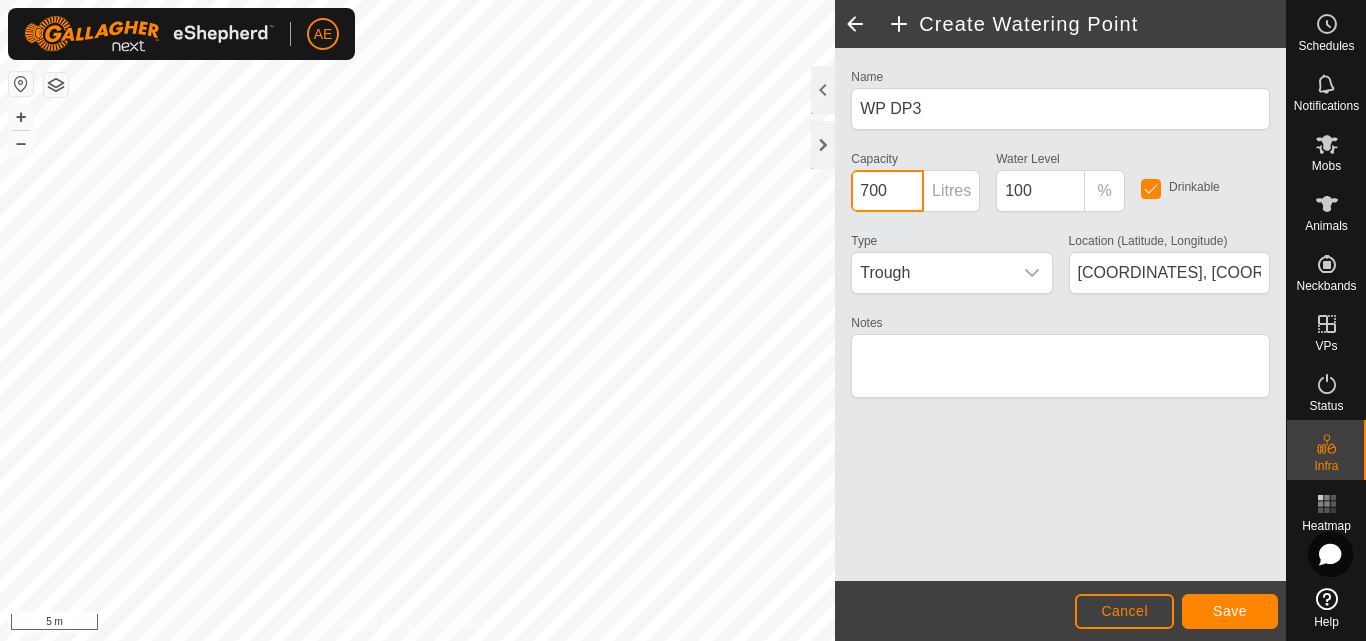 type on "700" 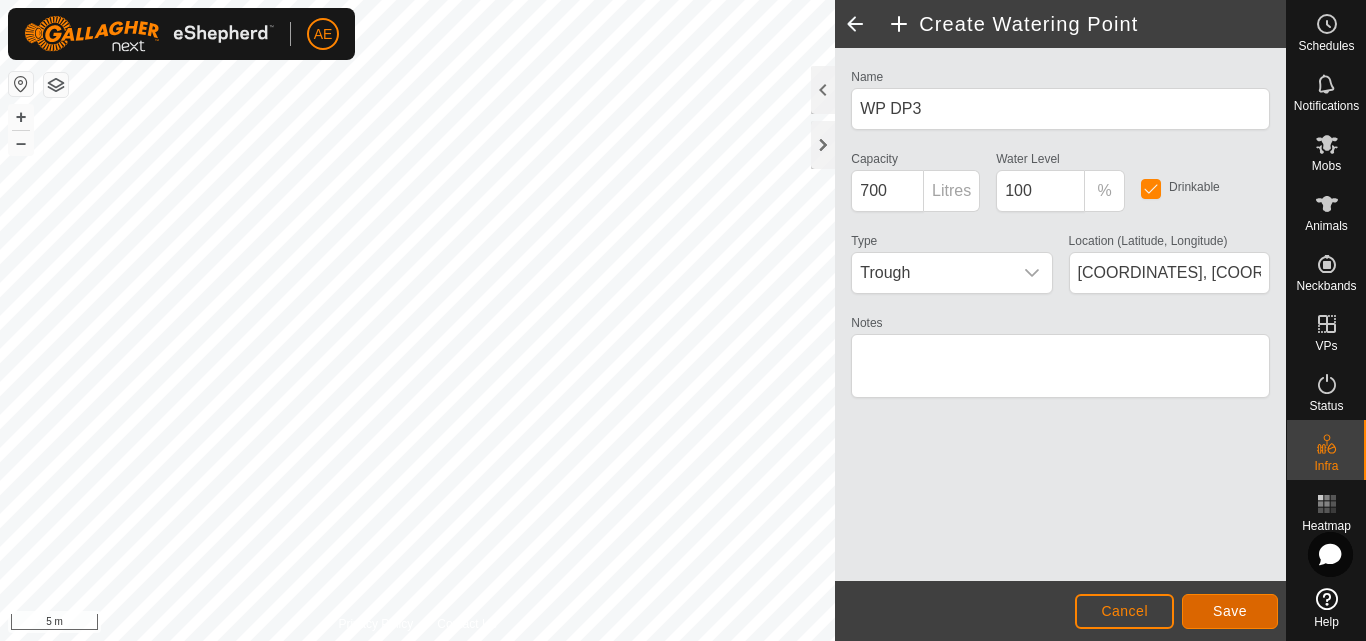 click on "Save" 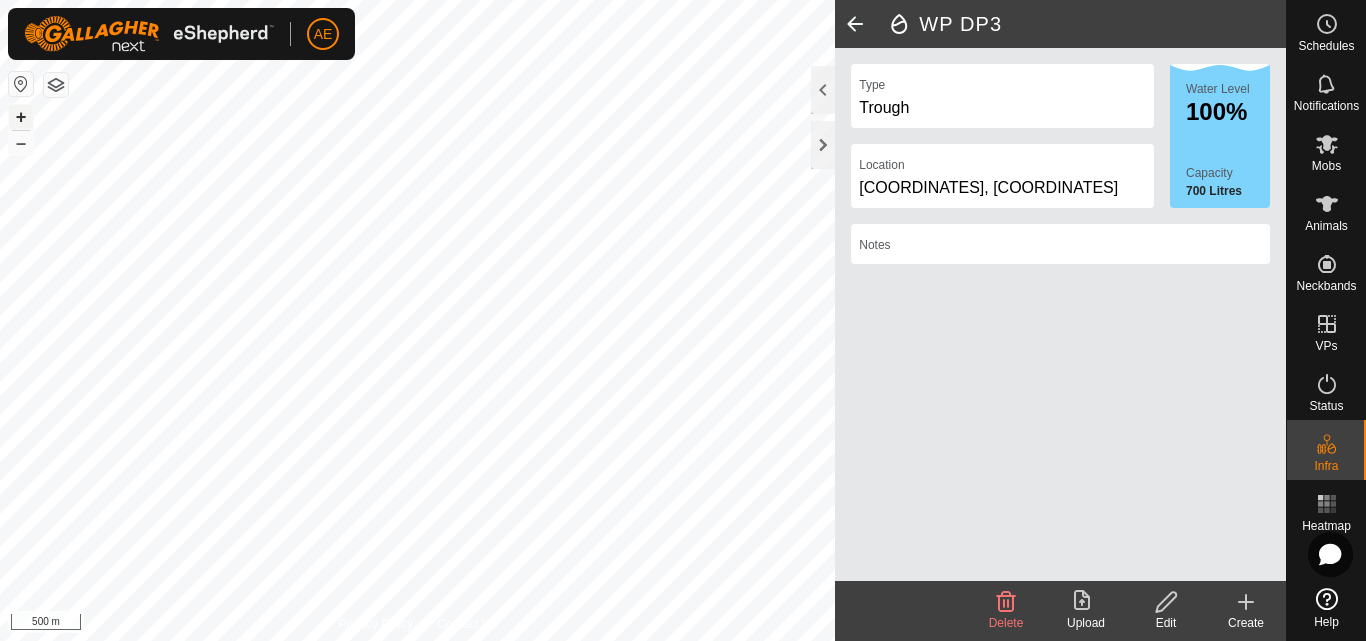 click on "+" at bounding box center [21, 117] 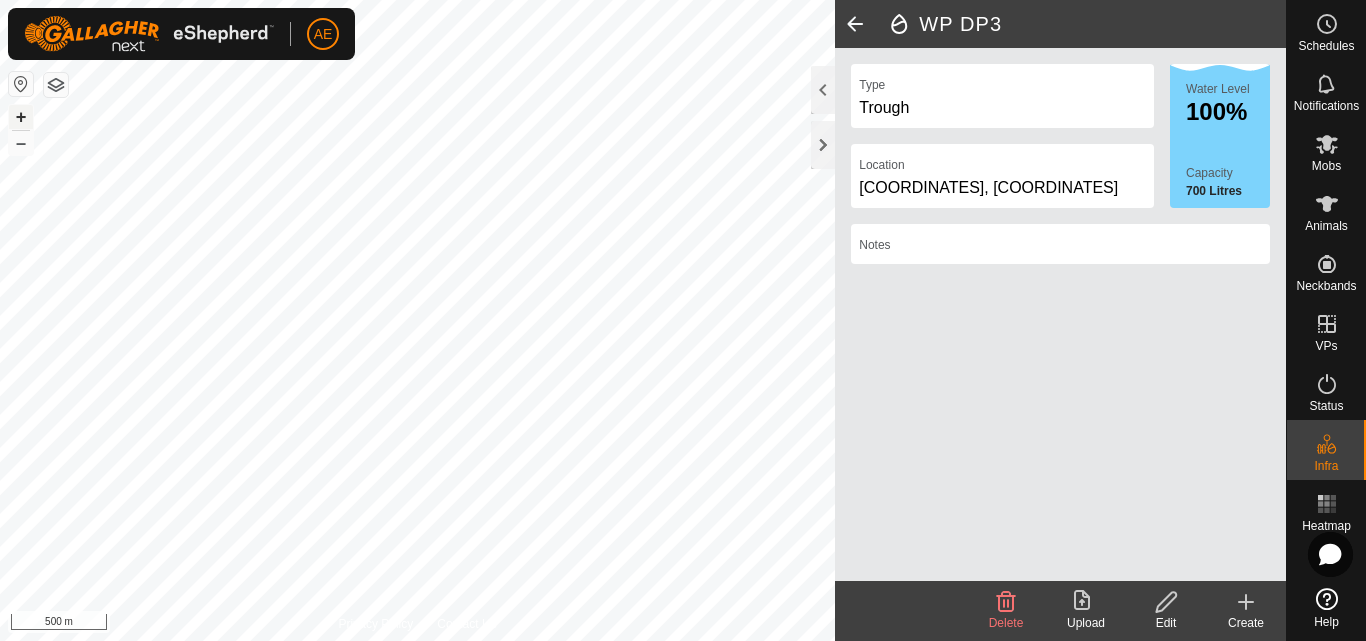click on "+" at bounding box center (21, 117) 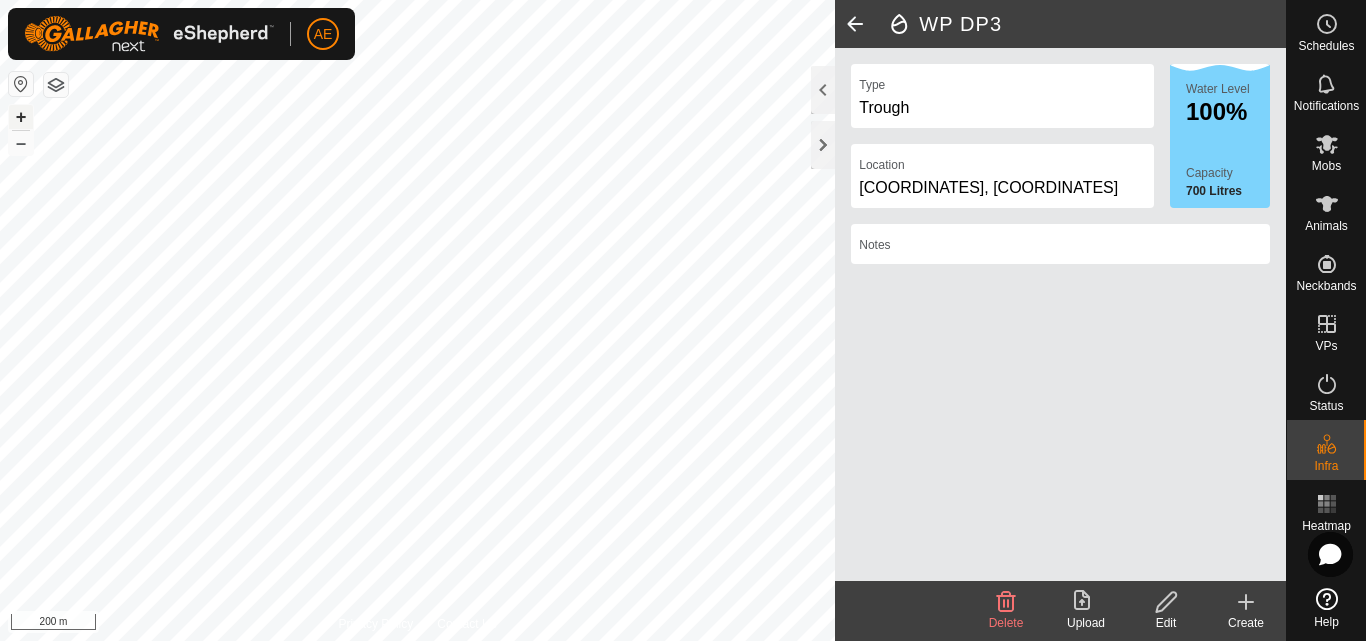 click on "+" at bounding box center (21, 117) 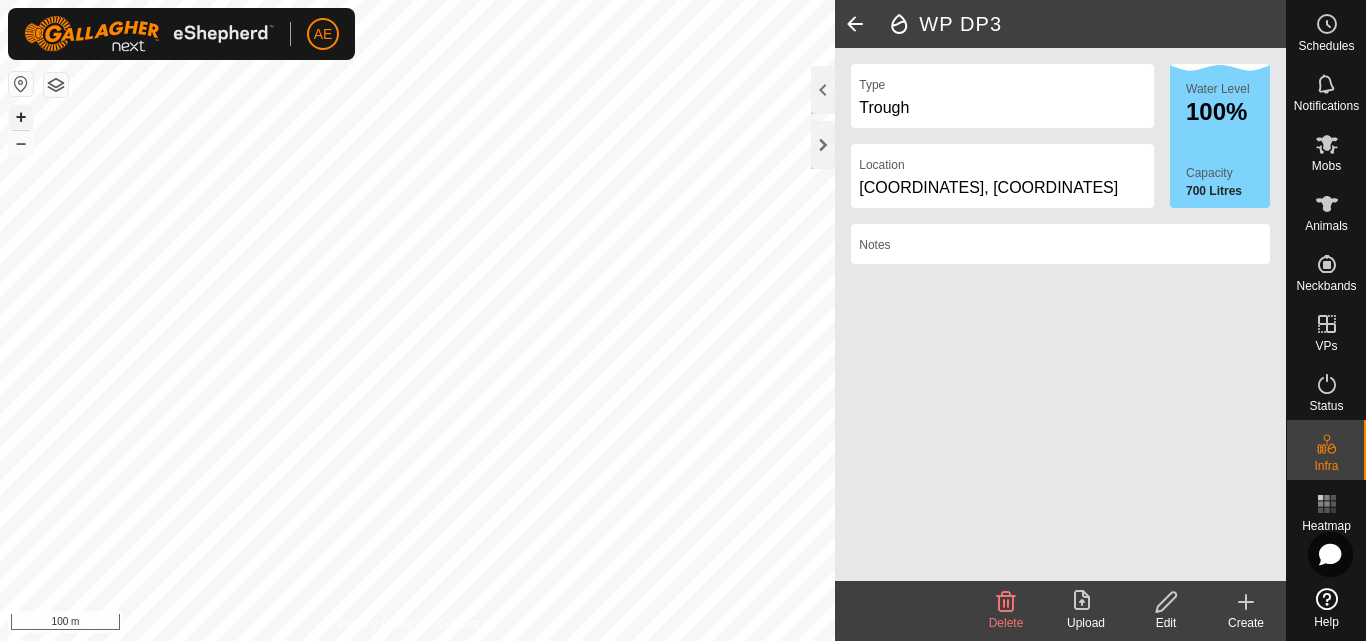 click on "+" at bounding box center (21, 117) 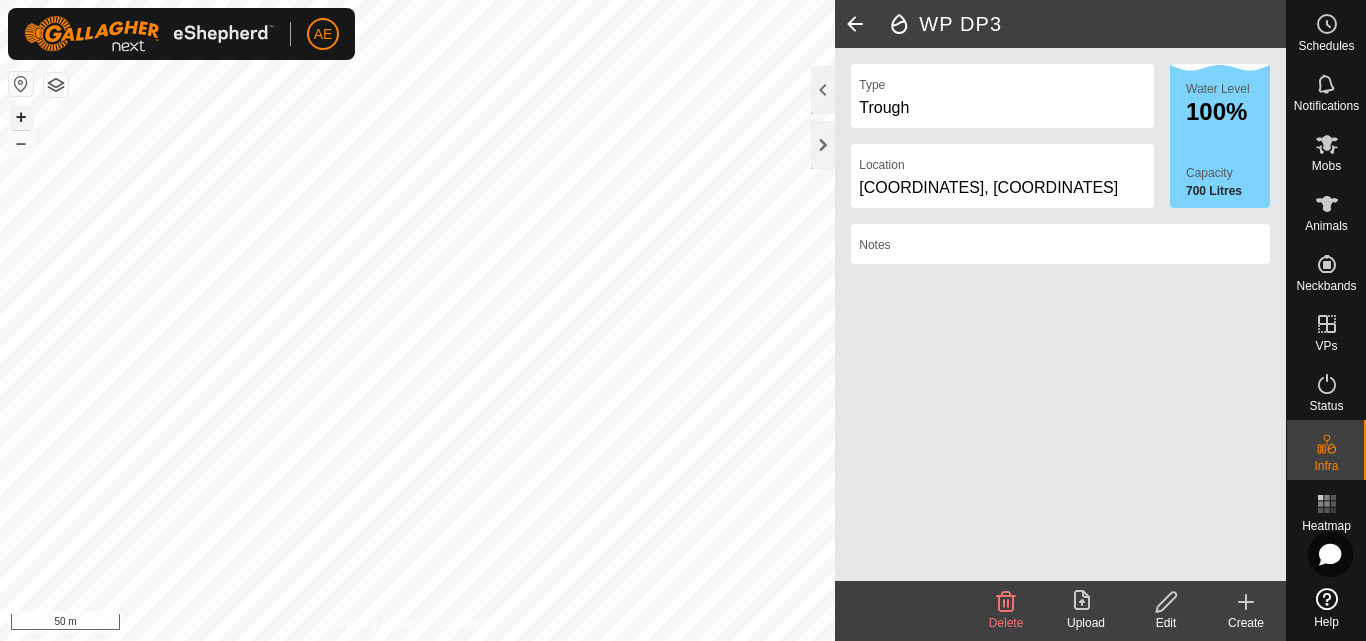 click on "+" at bounding box center (21, 117) 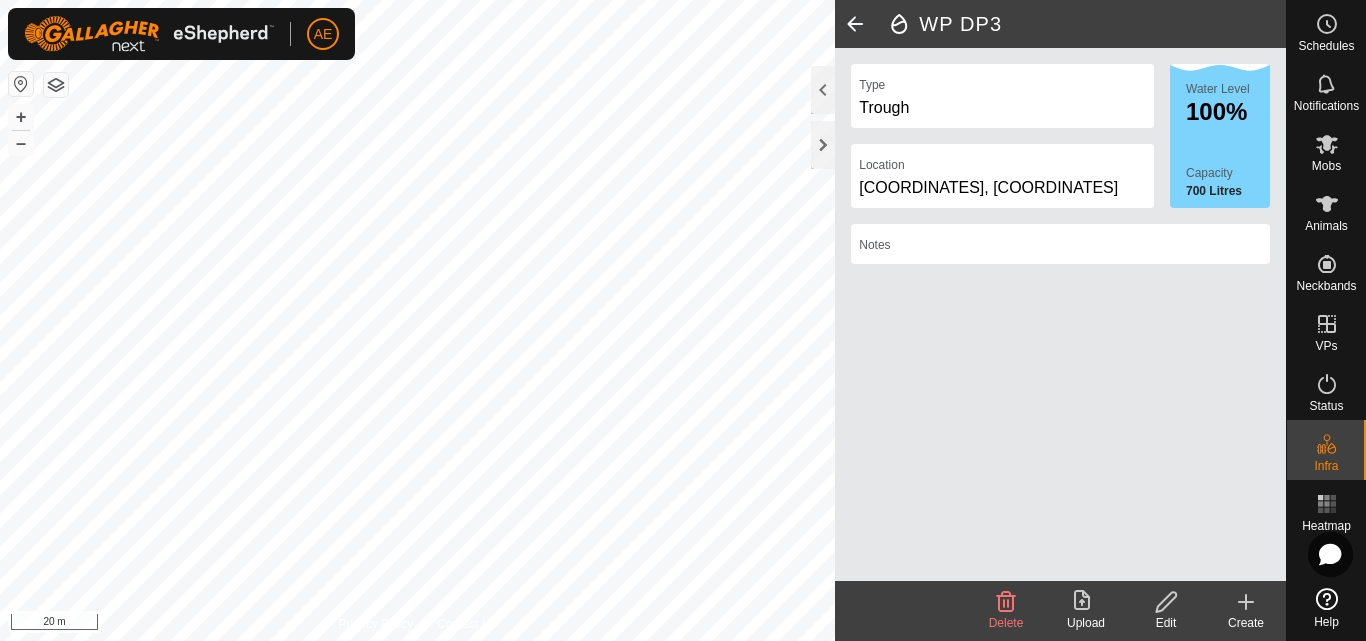 click 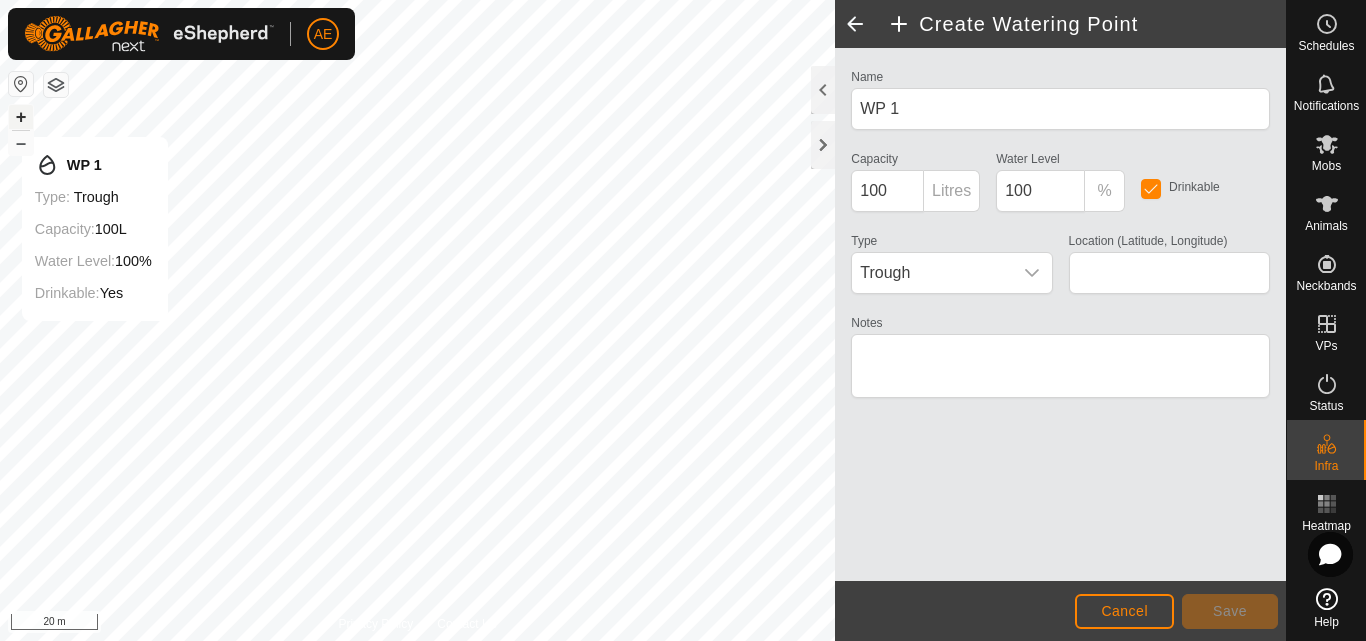 click on "+" at bounding box center [21, 117] 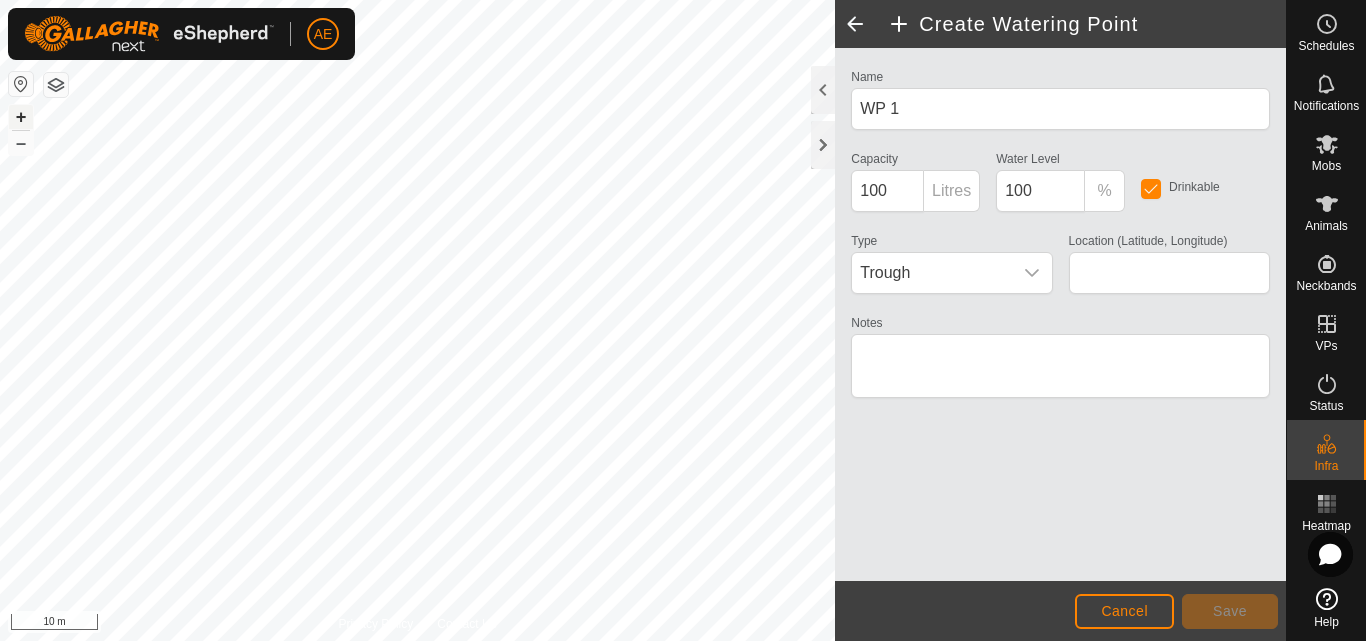 type on "-43.616530, 171.464207" 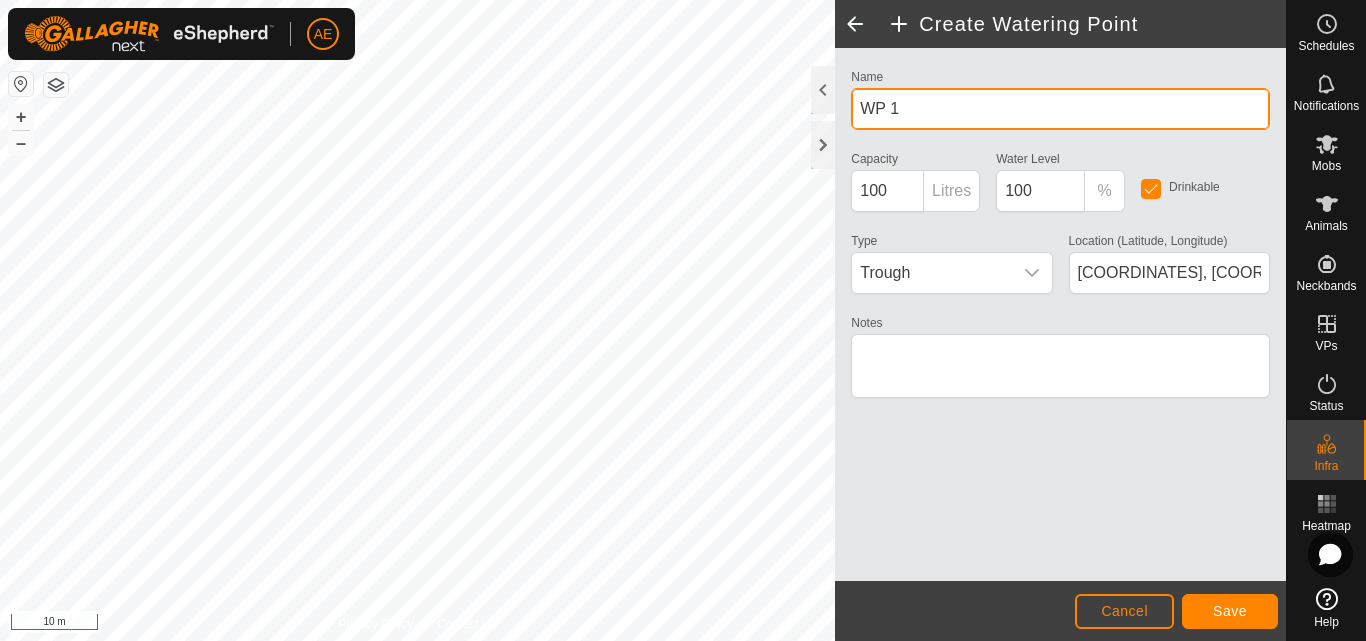 click on "WP 1" at bounding box center [1060, 109] 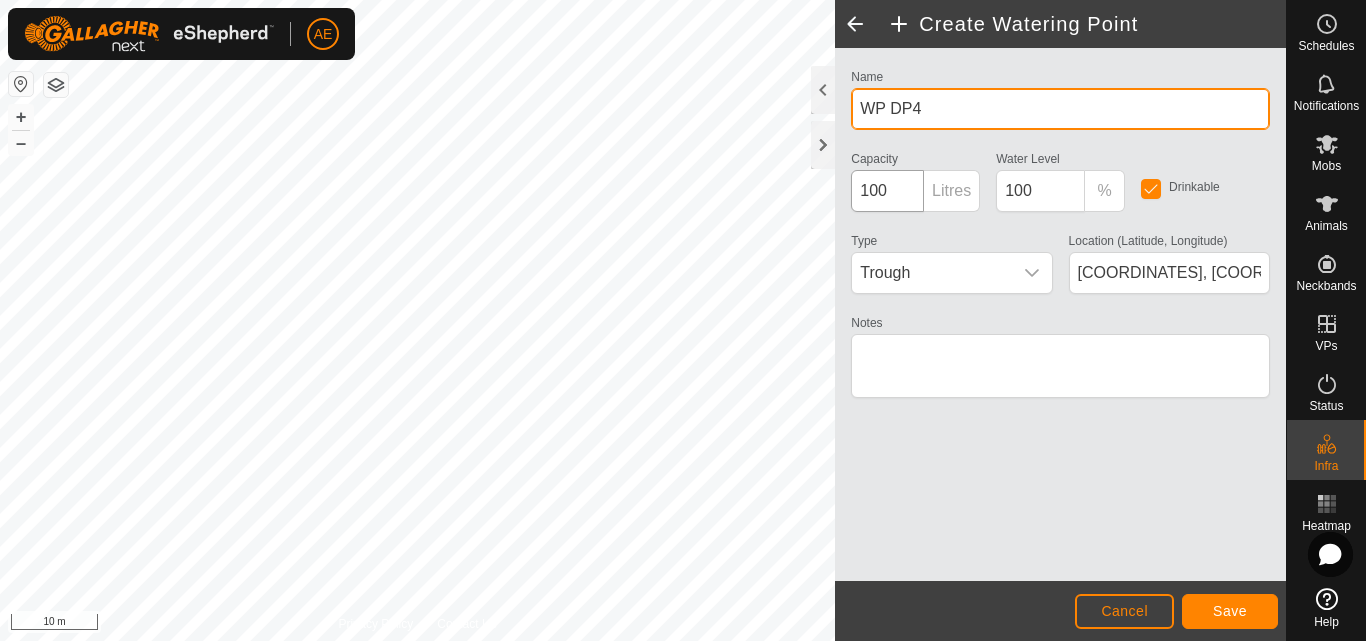 type on "WP DP4" 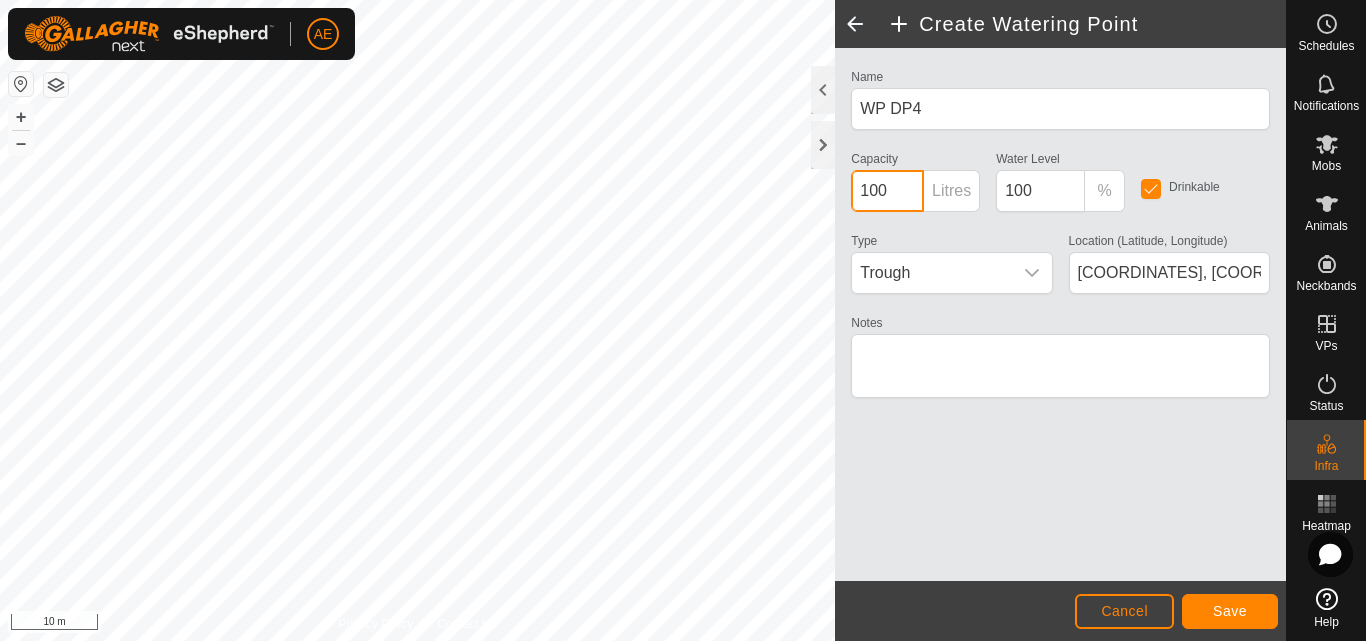 click on "100" at bounding box center (887, 191) 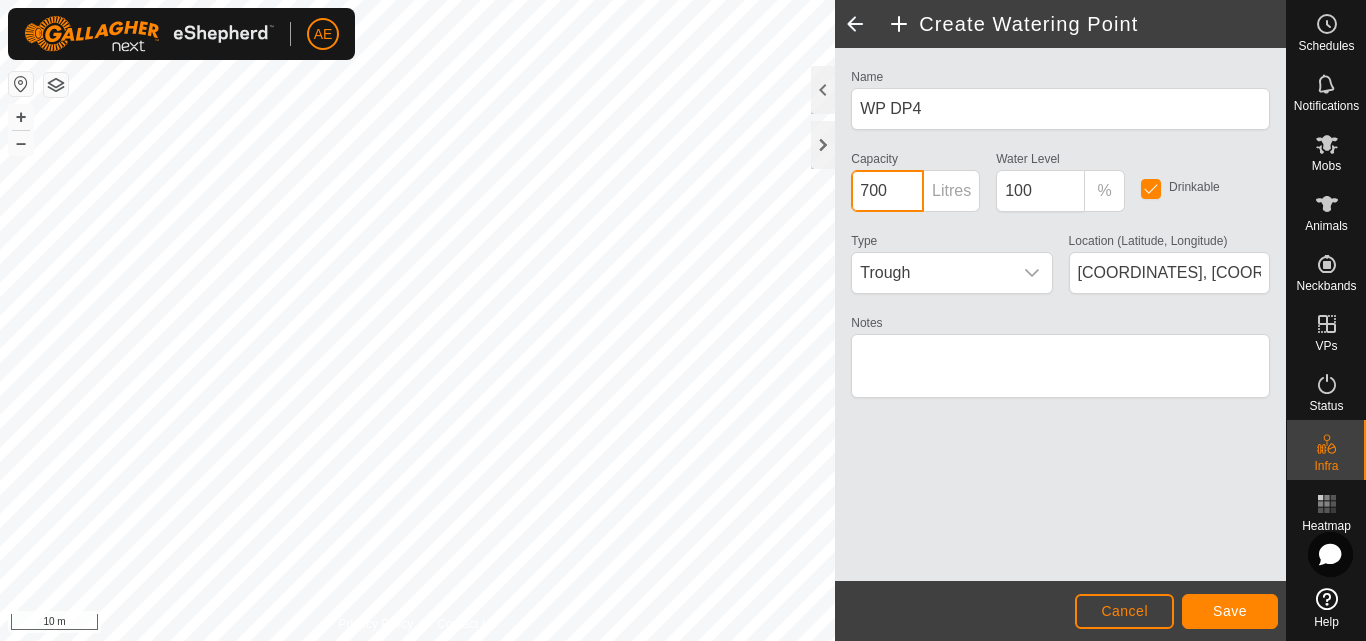 type on "700" 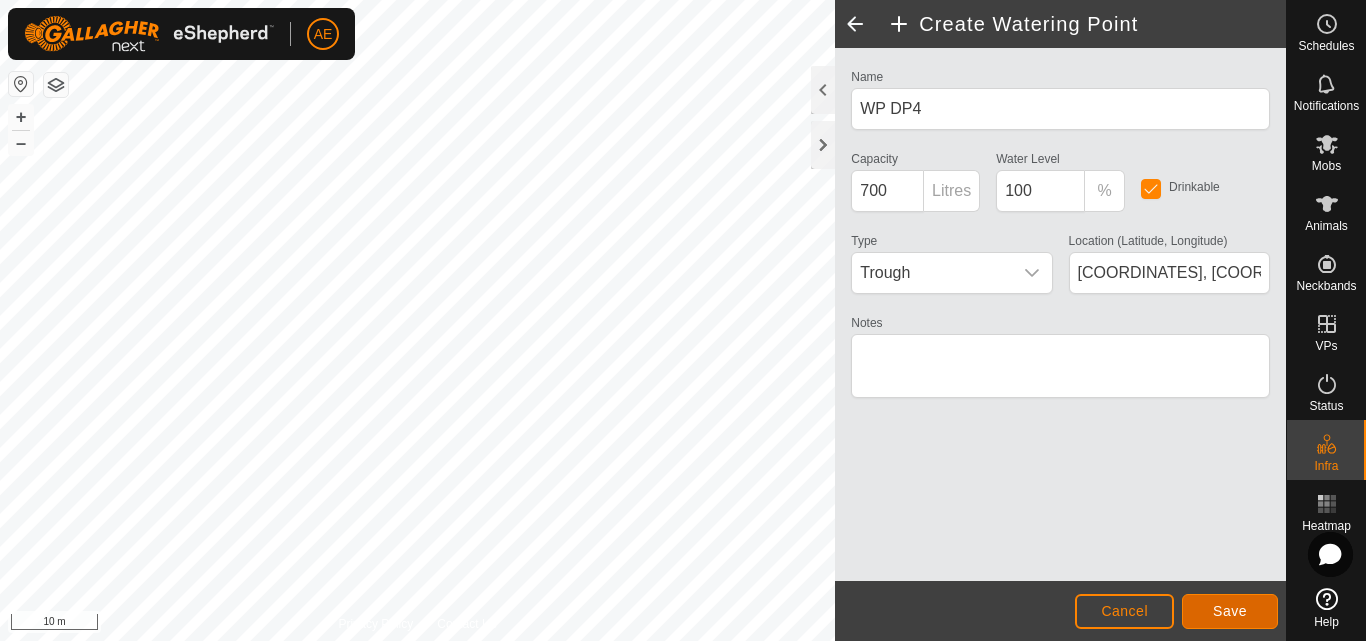 click on "Save" 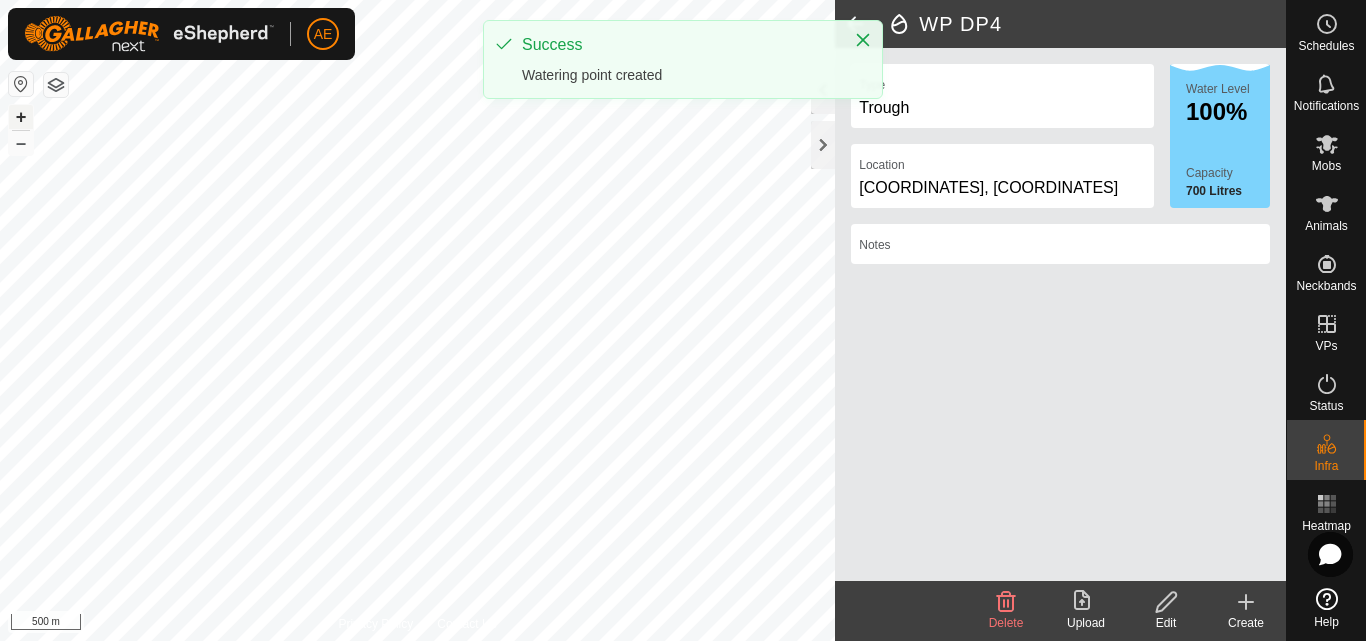 click on "+" at bounding box center [21, 117] 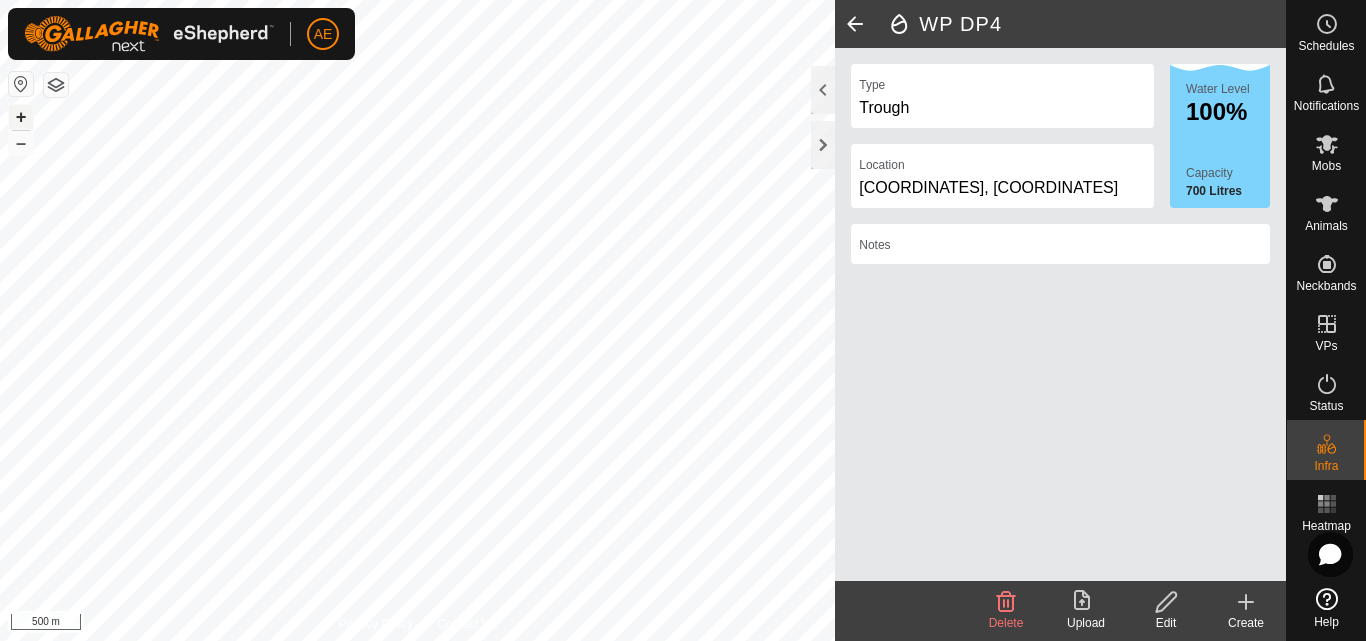 click on "+" at bounding box center (21, 117) 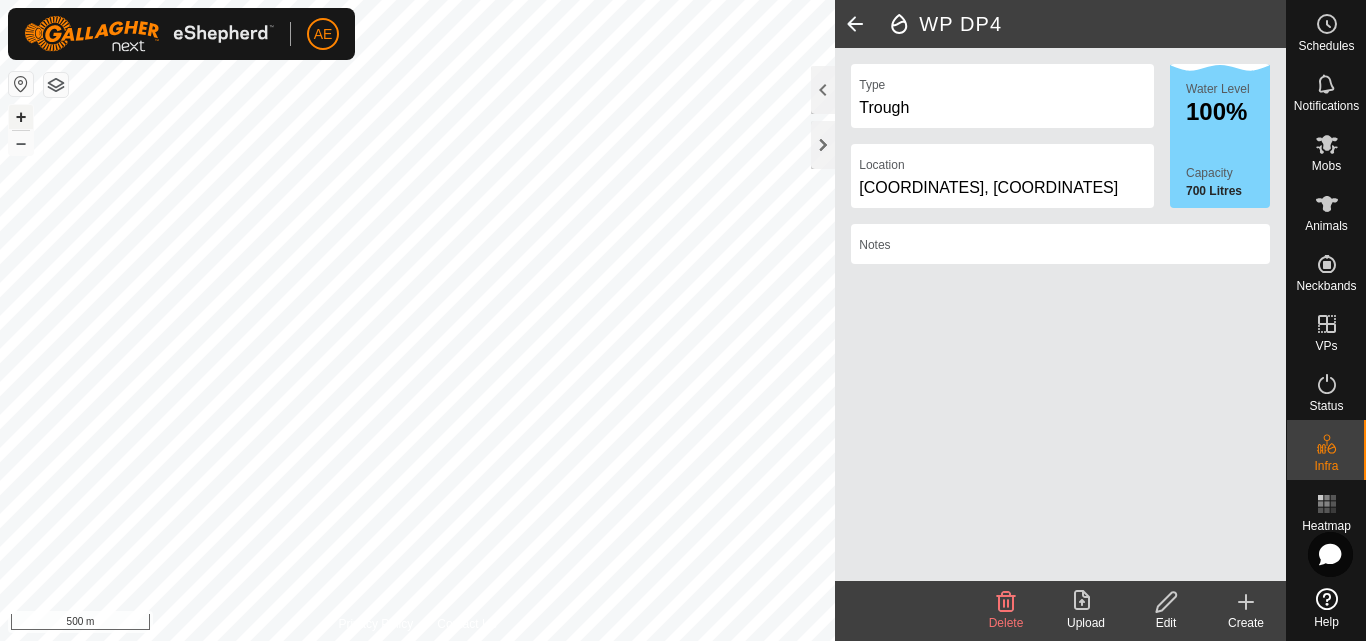 click on "+" at bounding box center (21, 117) 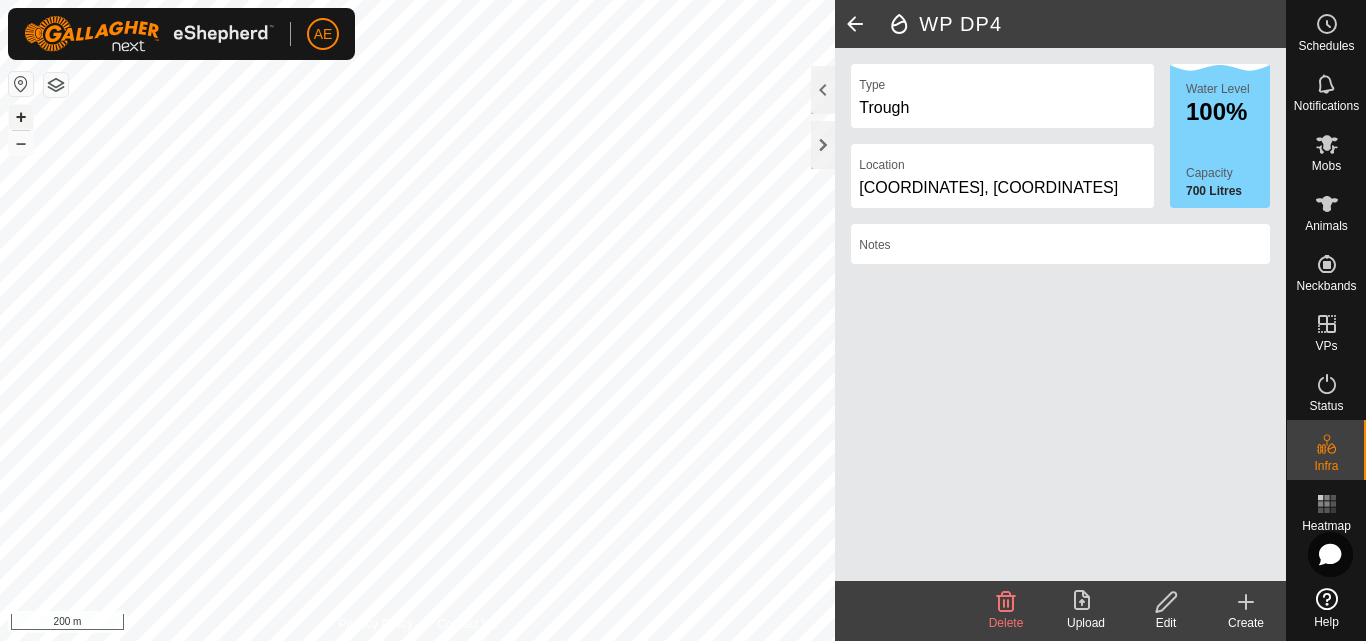 click on "+" at bounding box center [21, 117] 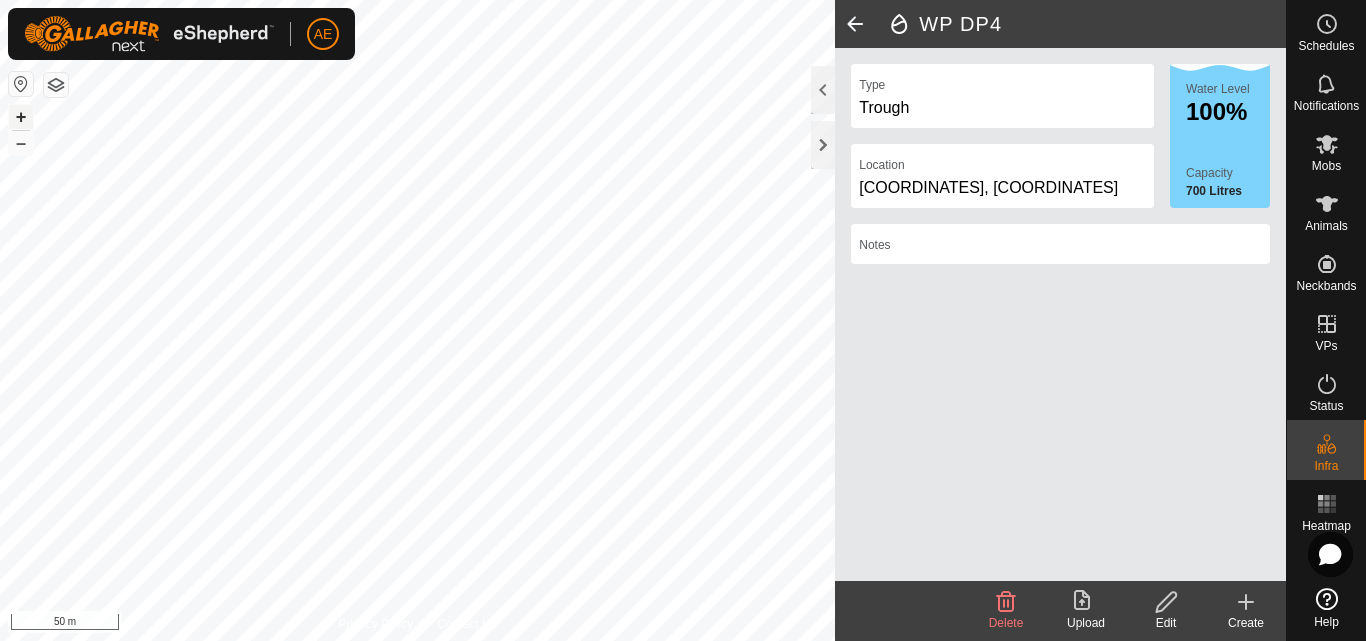 click on "+" at bounding box center (21, 117) 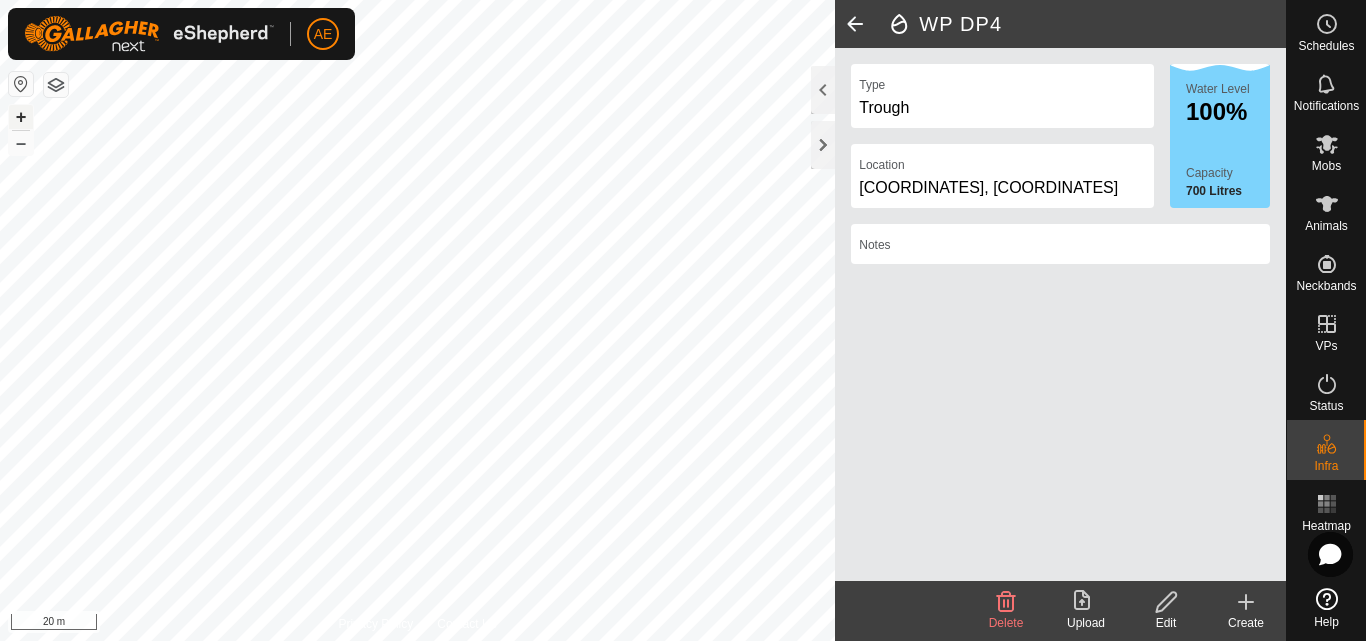click on "+" at bounding box center (21, 117) 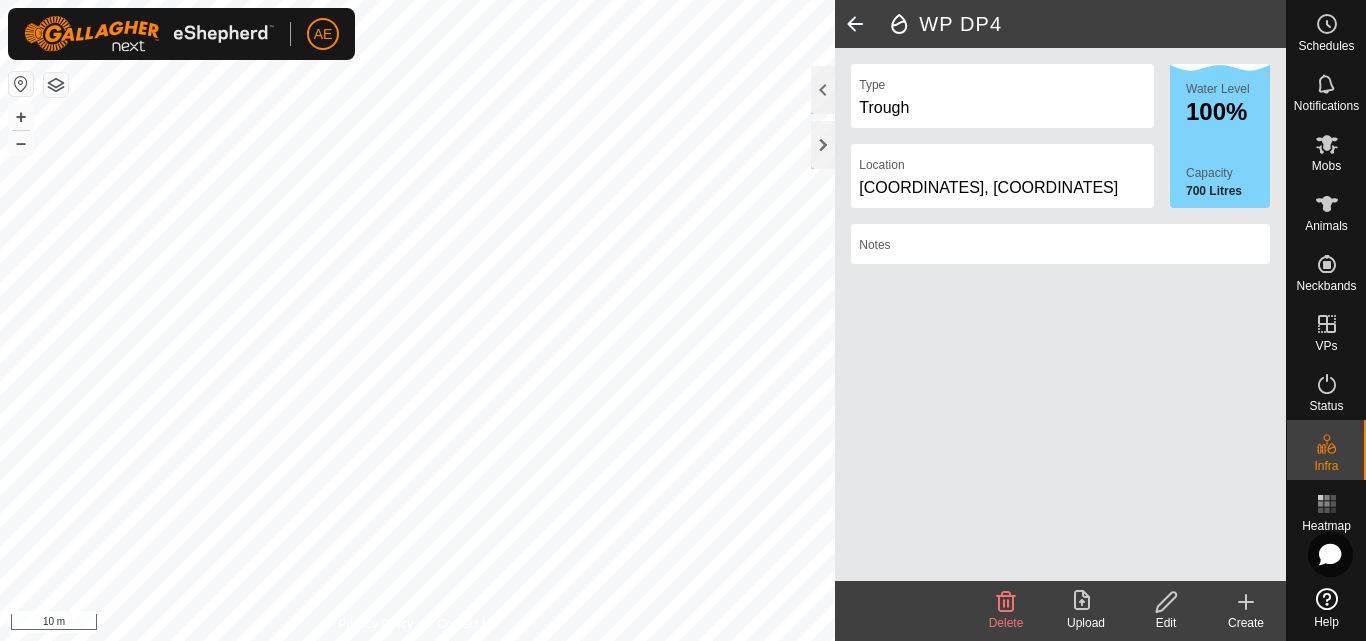 click on "AE Schedules Notifications Mobs Animals Neckbands VPs Status Infra Heatmap Help Privacy Policy Contact Us
WP 1
Type:   trough
Capacity:  100L
Water Level:  100%
Drinkable:  Yes
+ – ⇧ i 10 m  WP DP4  Type Trough Location -43.616530, 171.464207 Water Level 100% Capacity 700 Litres Notes Delete  Upload   Edit   Create" at bounding box center (683, 320) 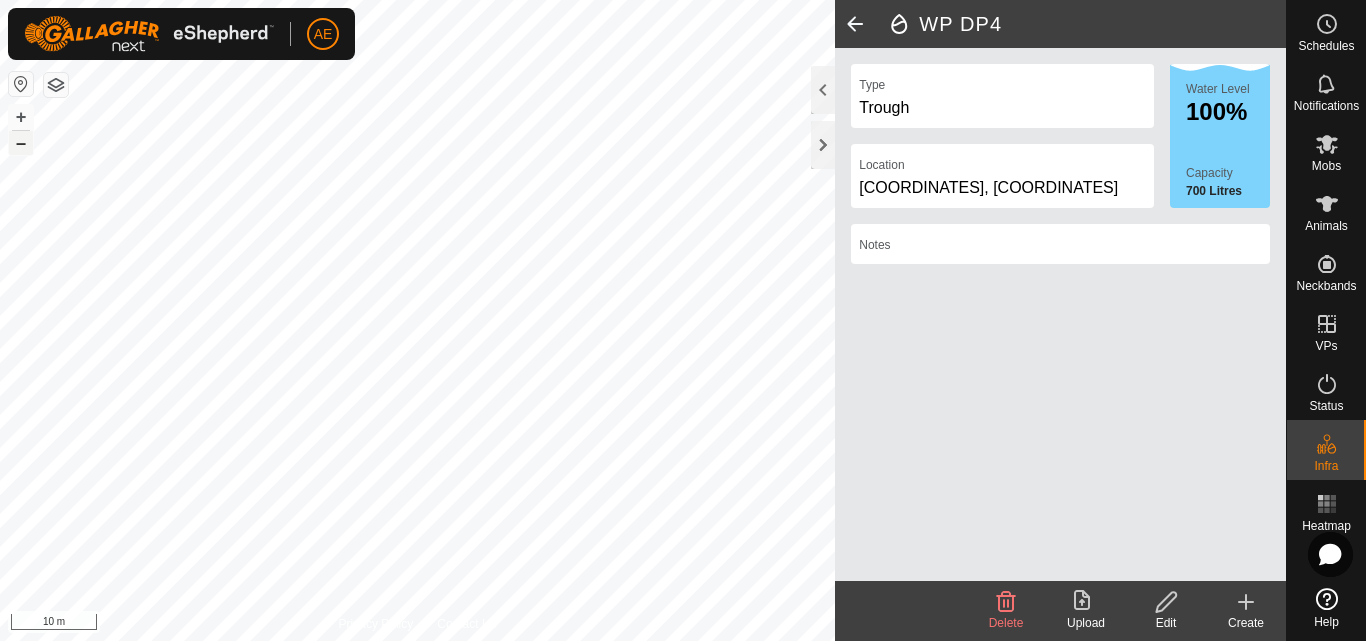 click on "–" at bounding box center (21, 143) 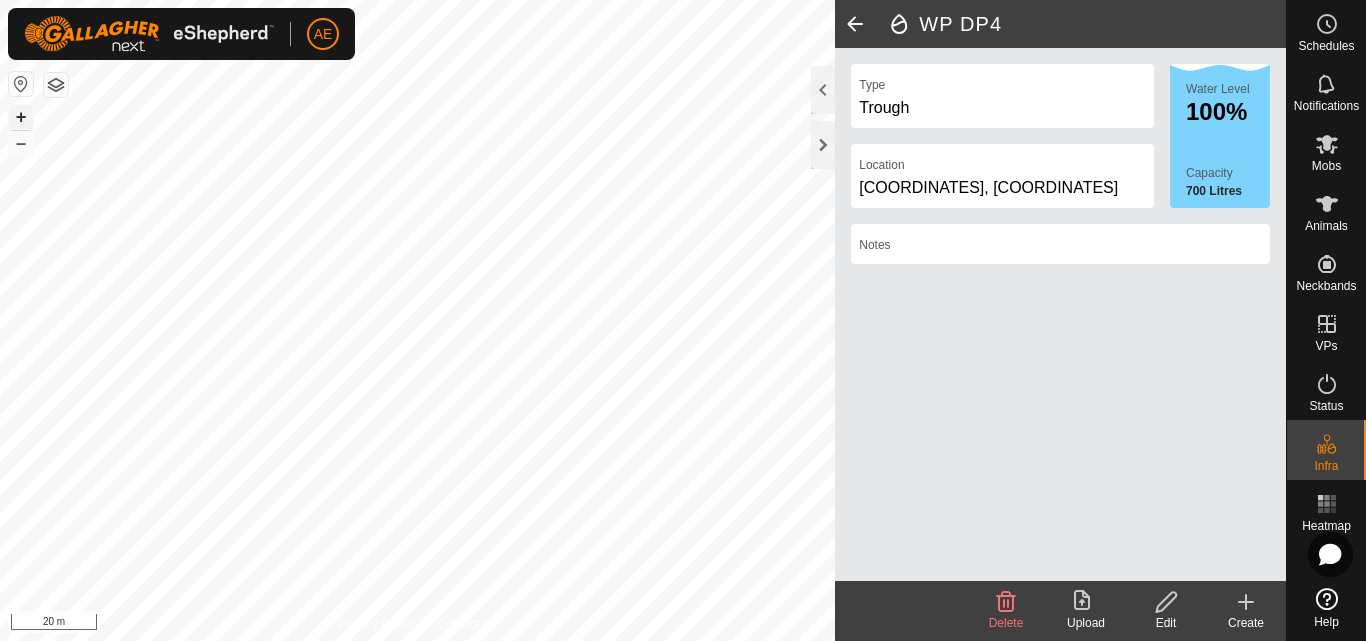 click on "+" at bounding box center [21, 117] 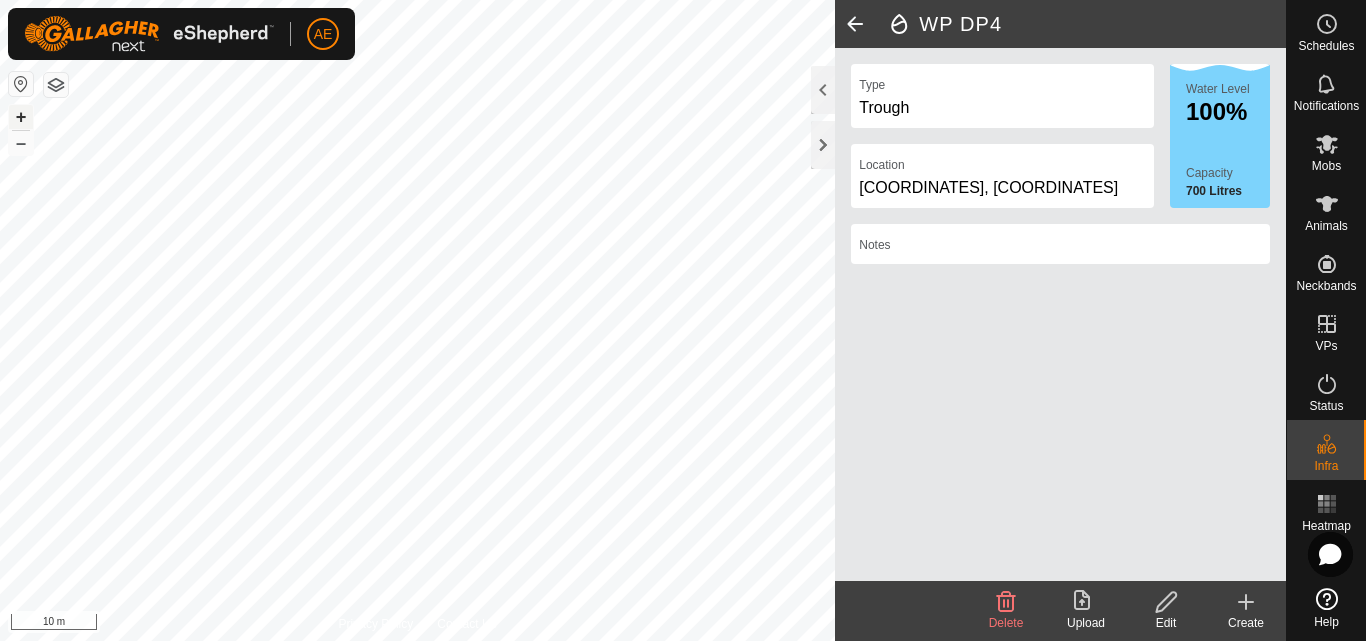 click on "+" at bounding box center (21, 117) 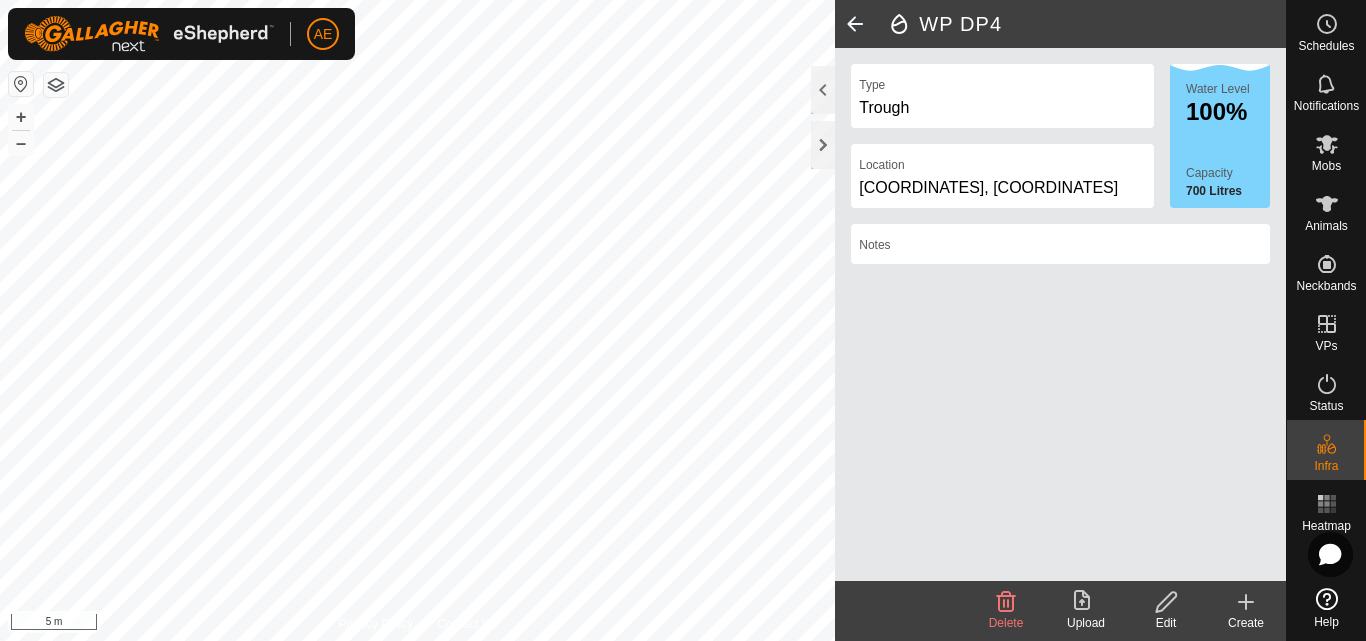 click on "Create" 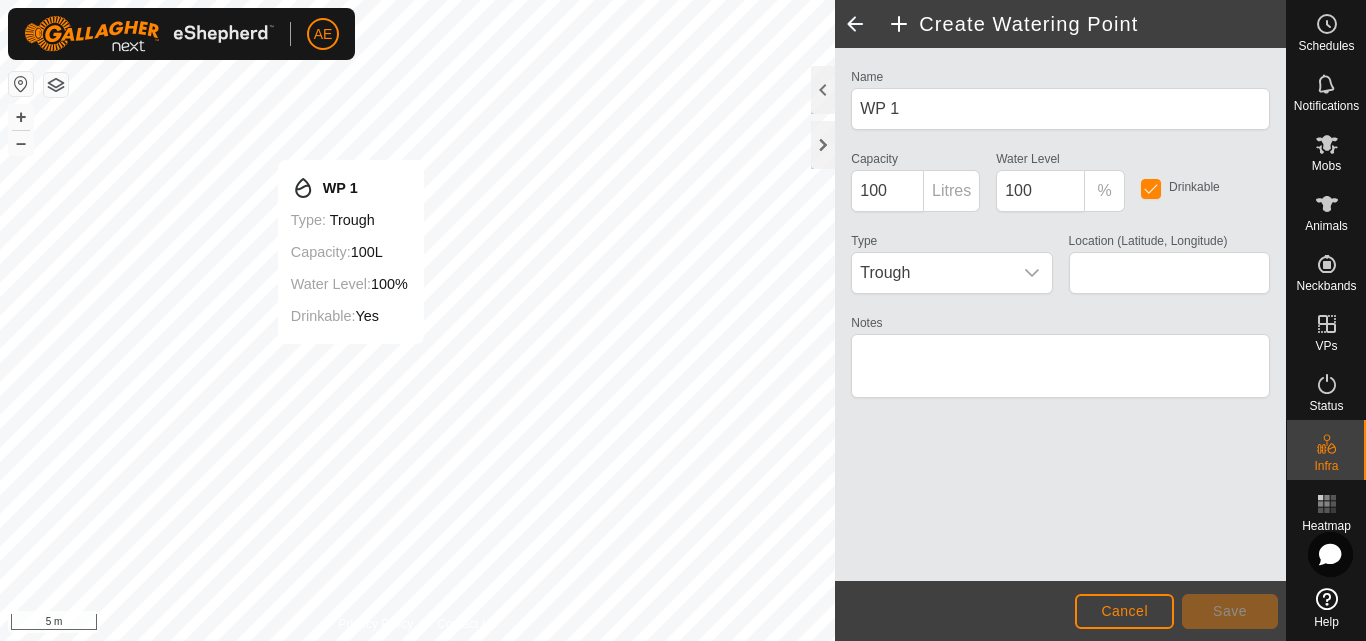 type on "-43.615767, 171.464953" 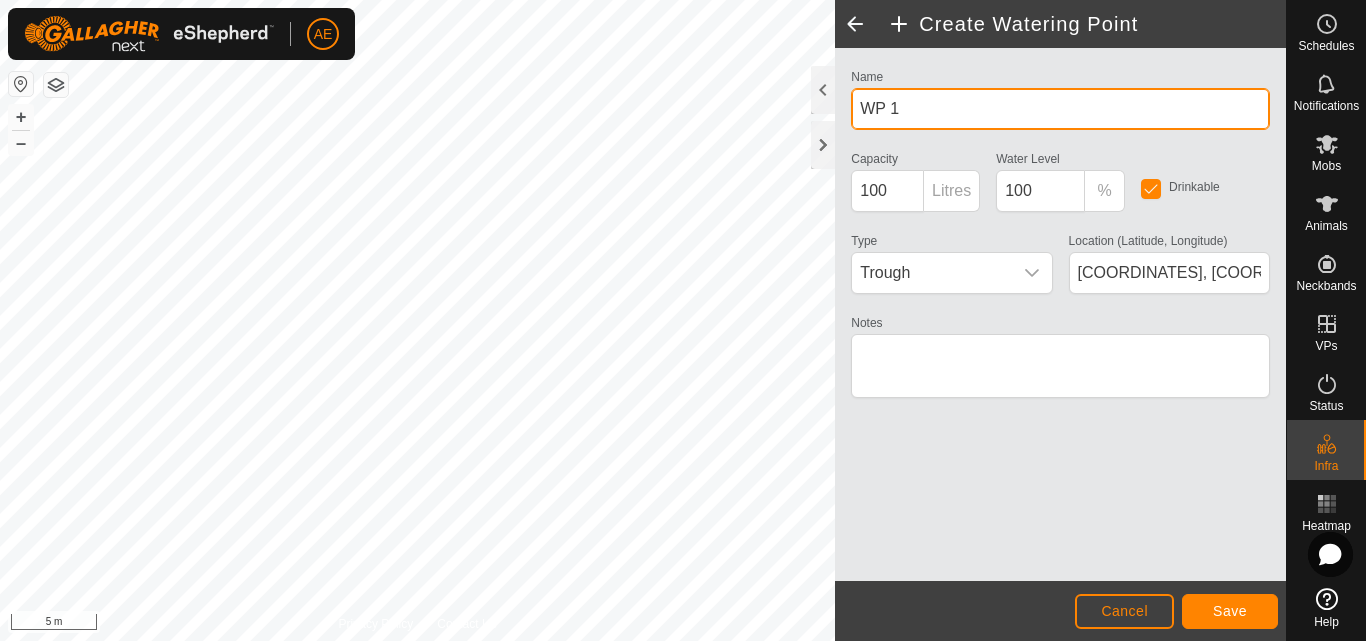 click on "WP 1" at bounding box center (1060, 109) 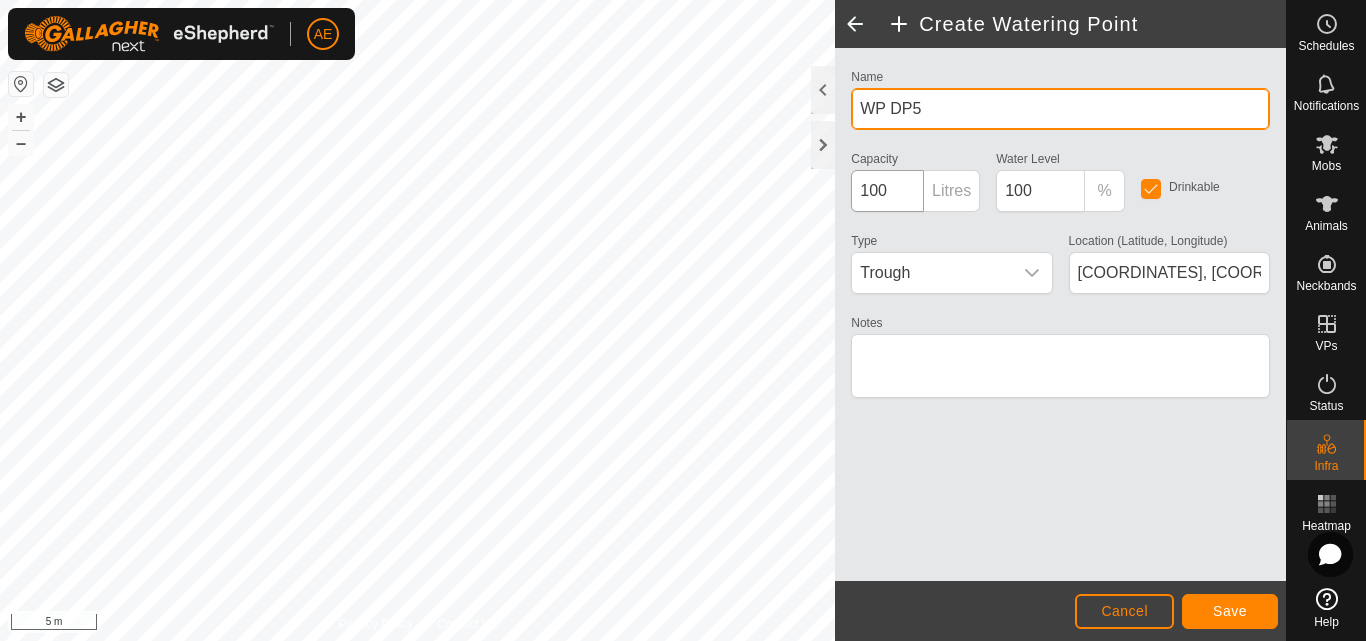type on "WP DP5" 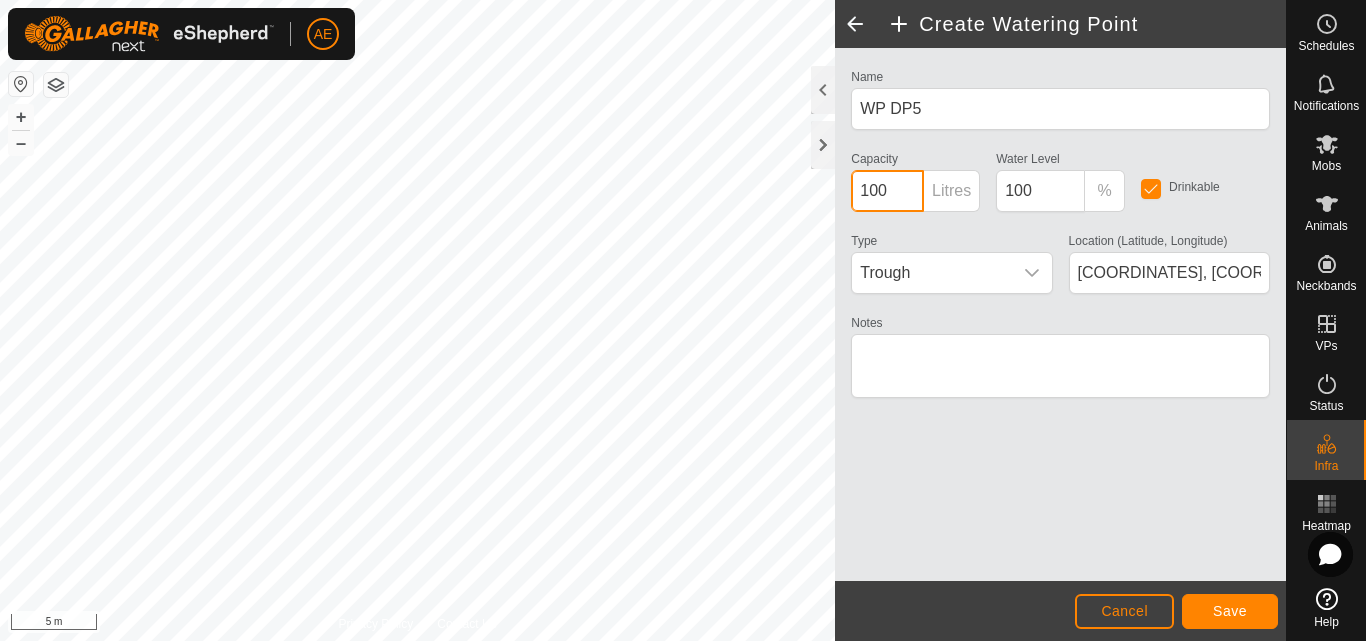 click on "100" at bounding box center [887, 191] 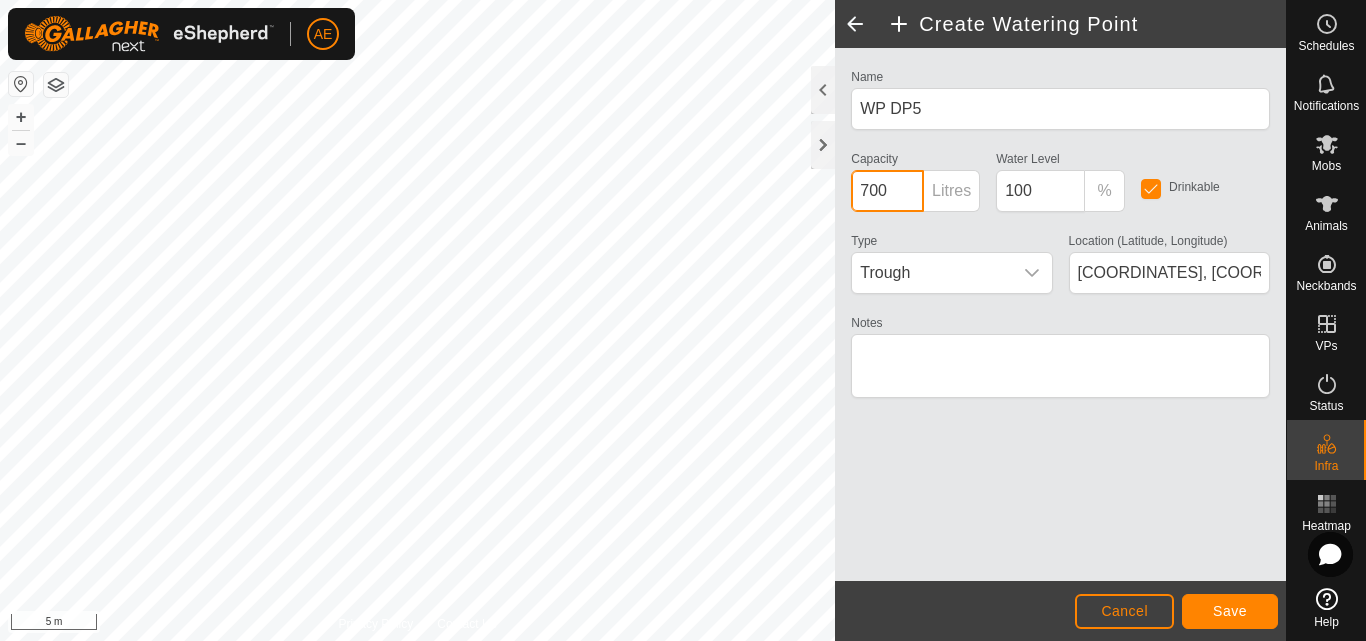 type on "700" 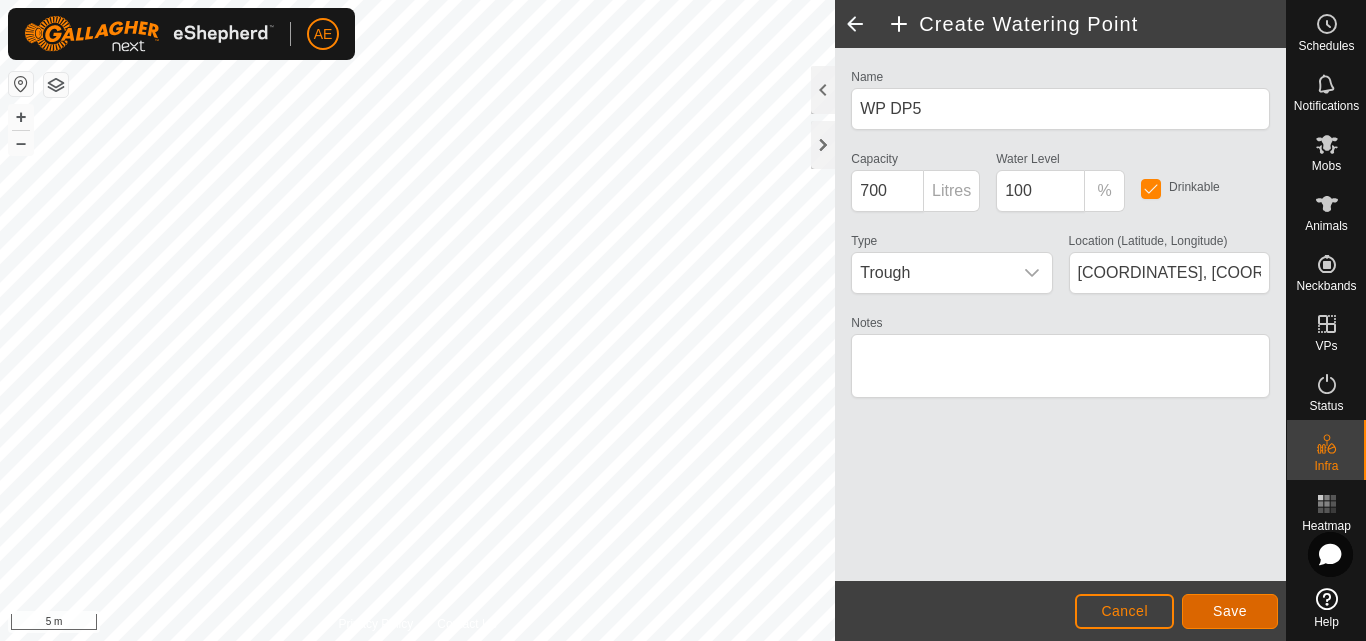 click on "Save" 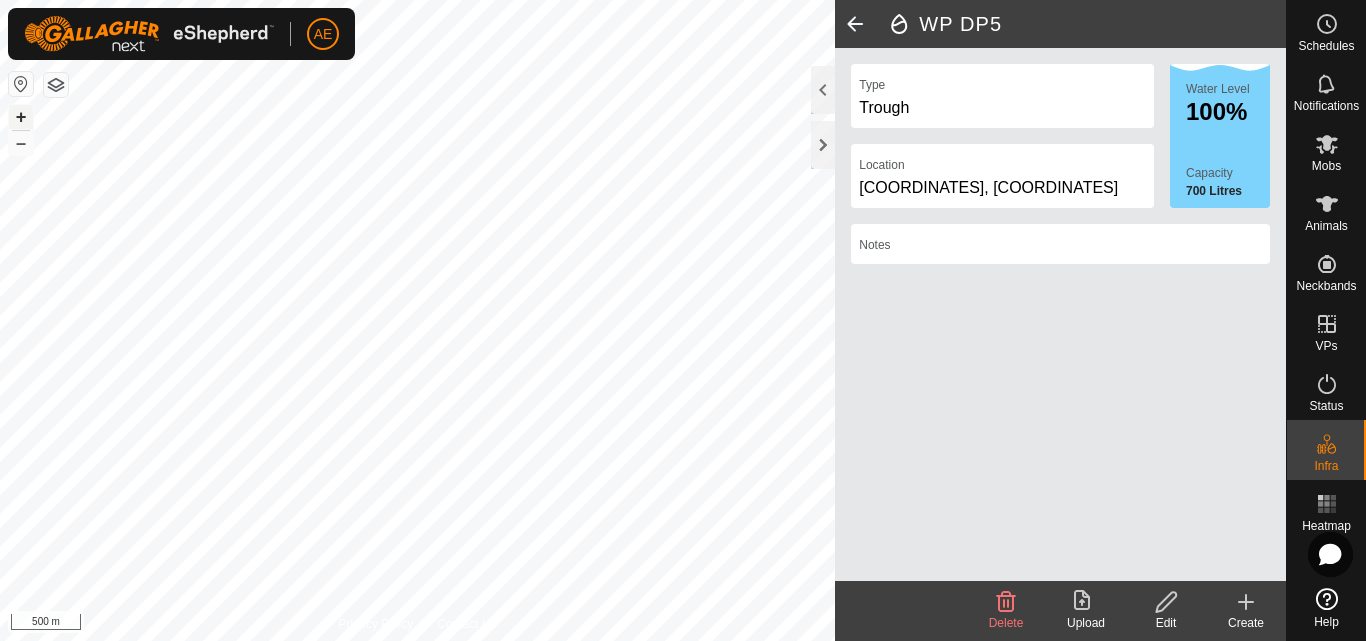 click on "+" at bounding box center (21, 117) 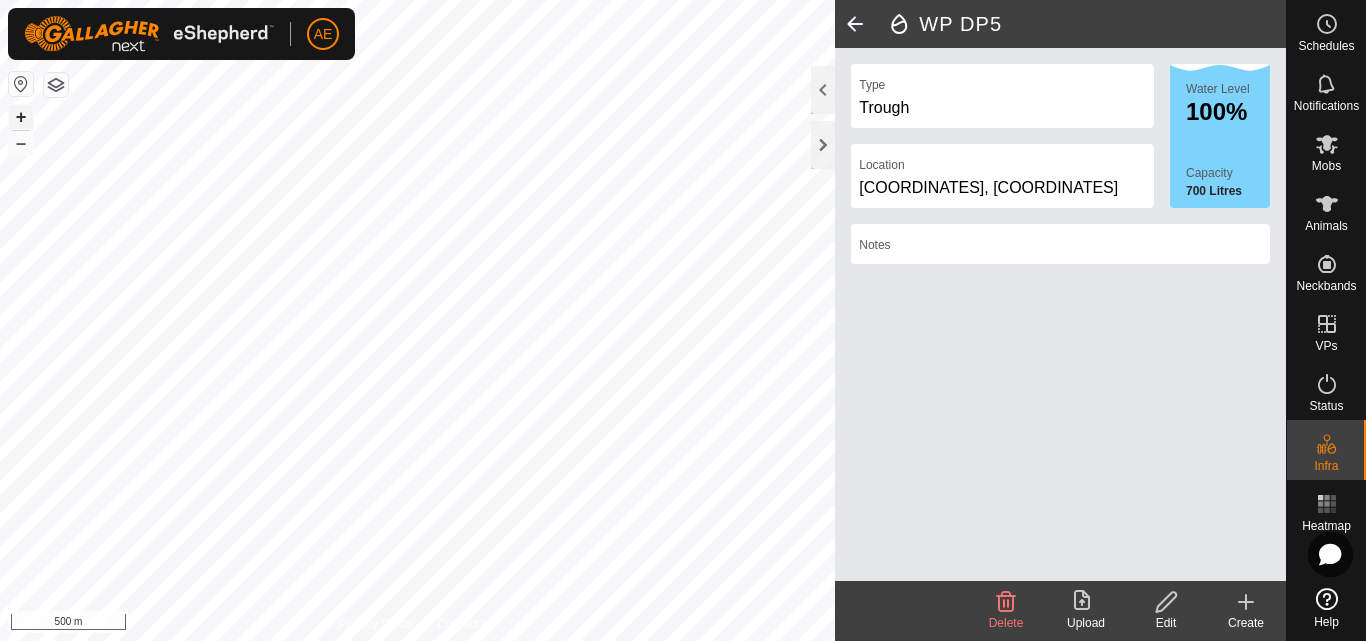 click on "+" at bounding box center (21, 117) 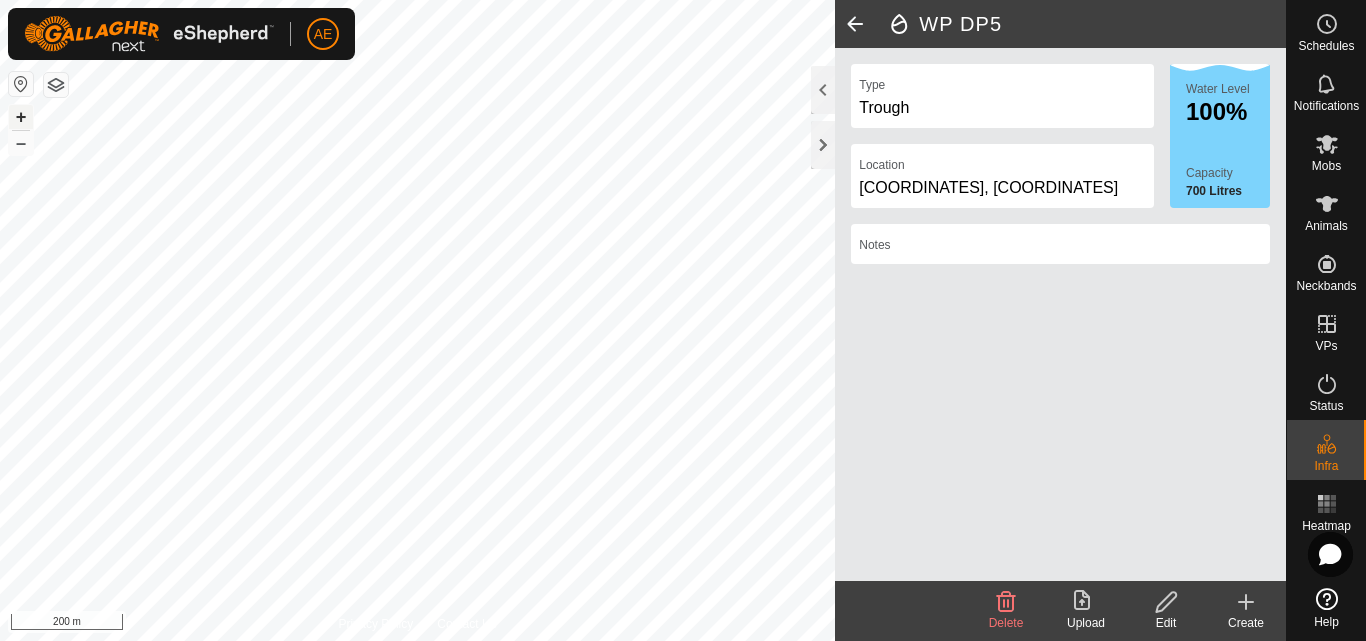 click on "+" at bounding box center (21, 117) 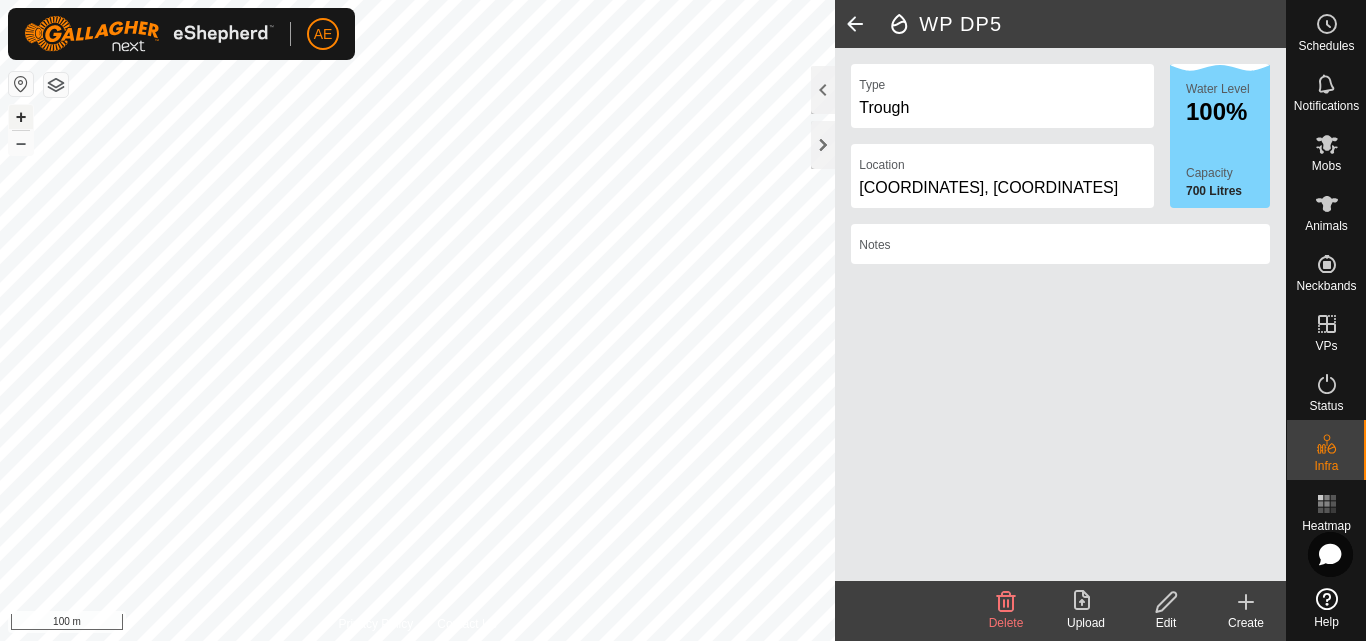 click on "+" at bounding box center [21, 117] 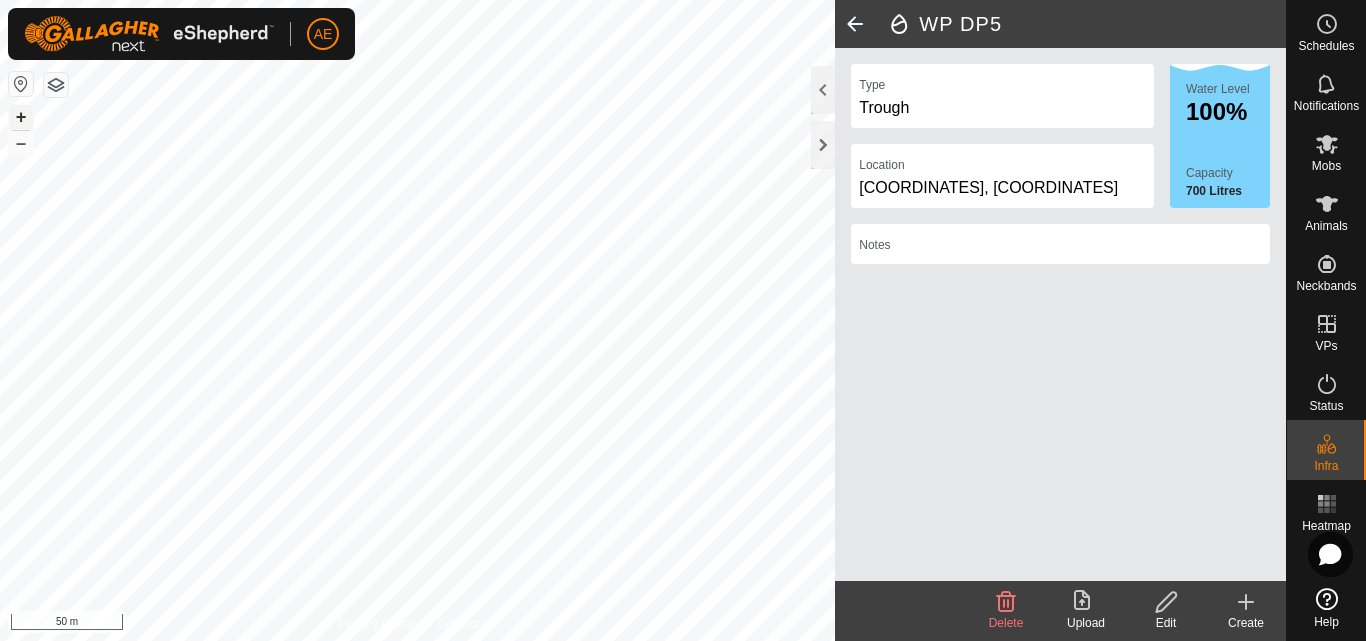 click on "+" at bounding box center (21, 117) 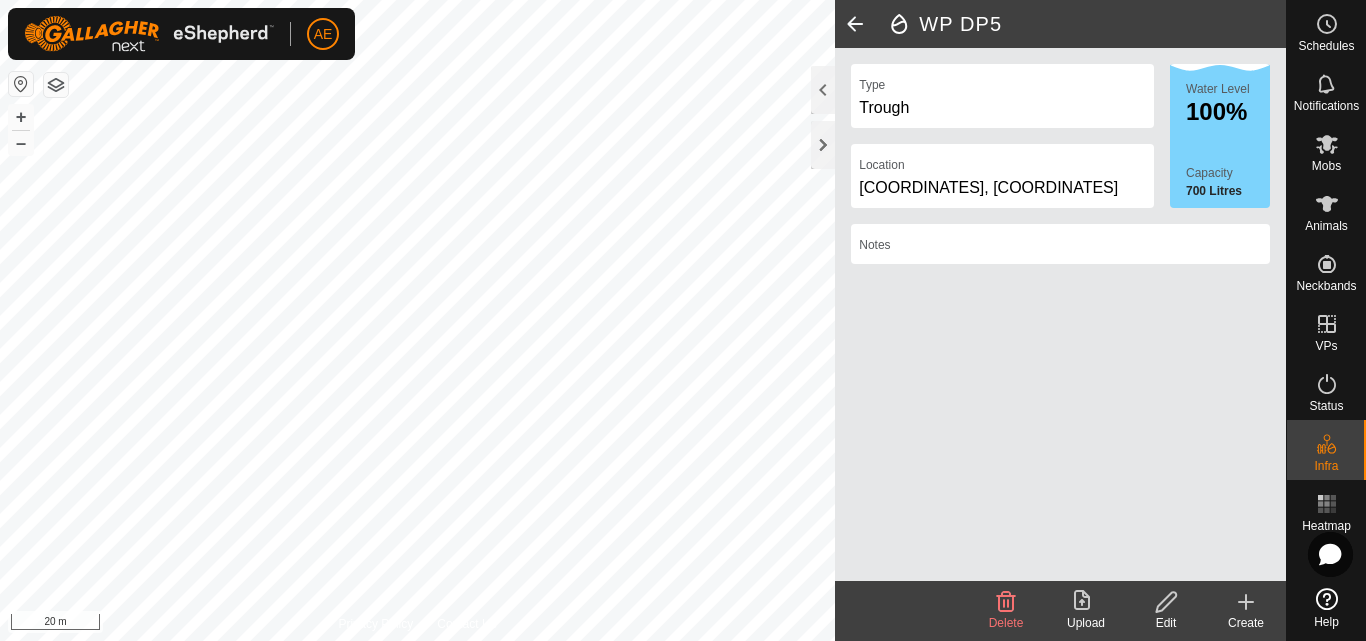 click on "Create" 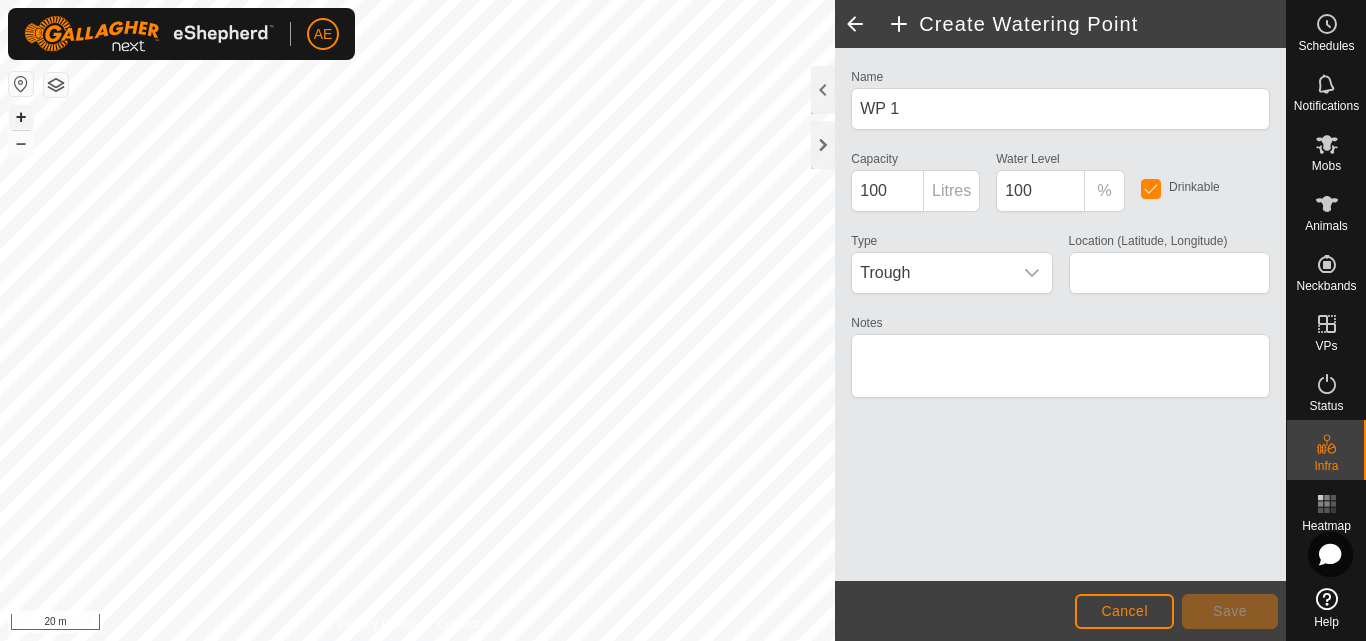 click on "+" at bounding box center [21, 117] 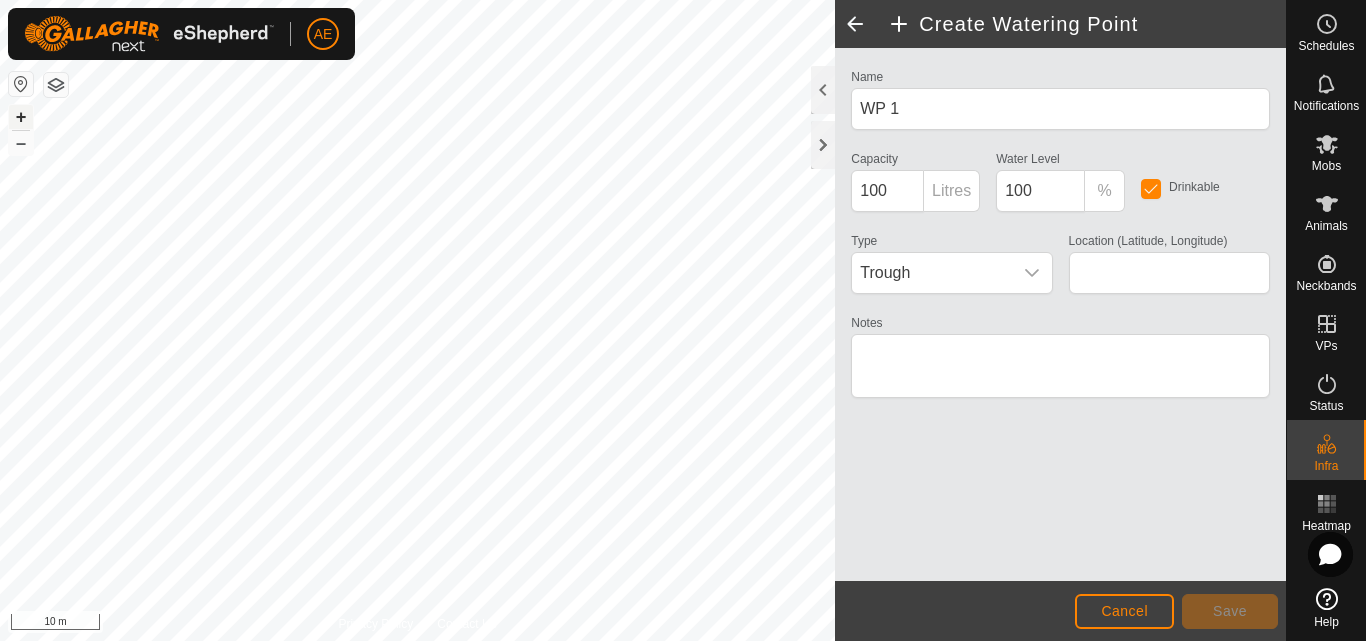 click on "+" at bounding box center [21, 117] 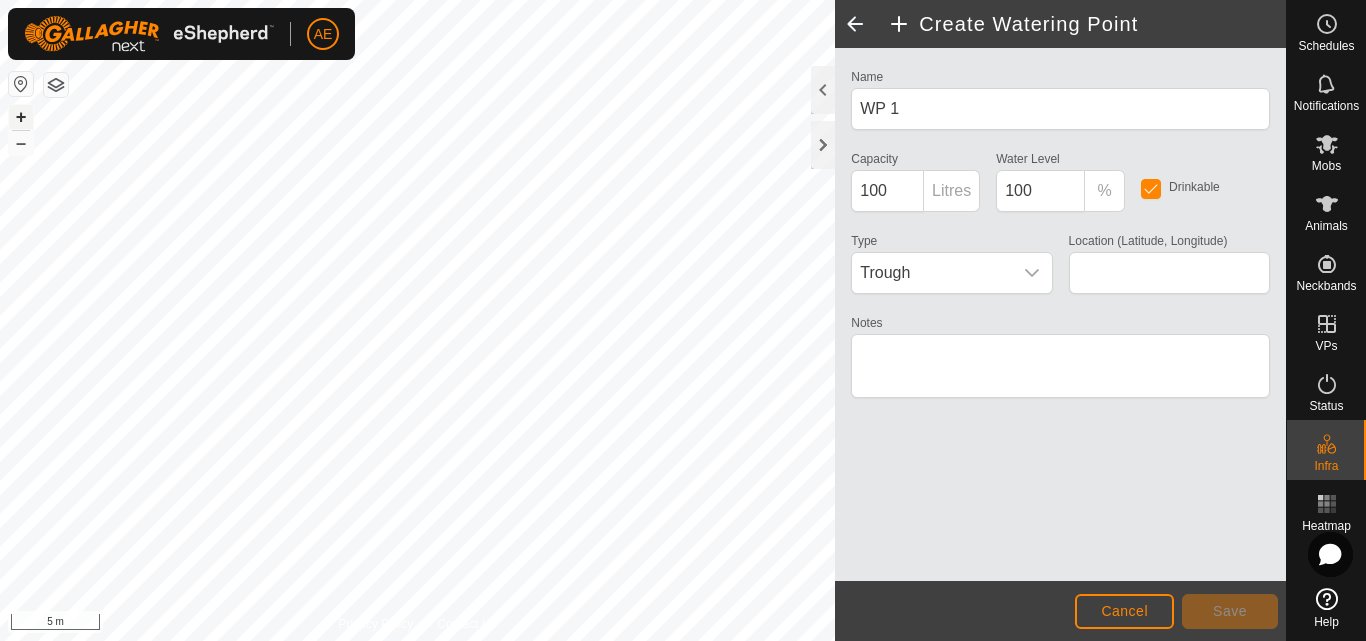 type on "-43.615120, 171.465593" 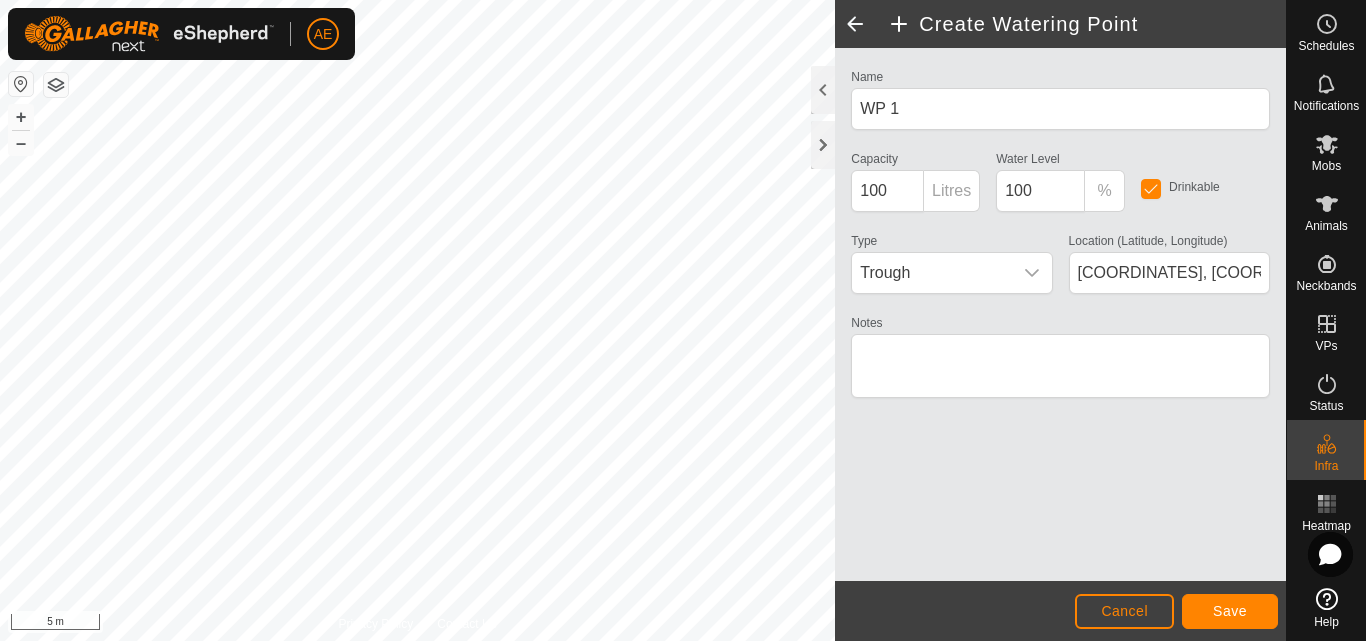 click on "Name WP 1" 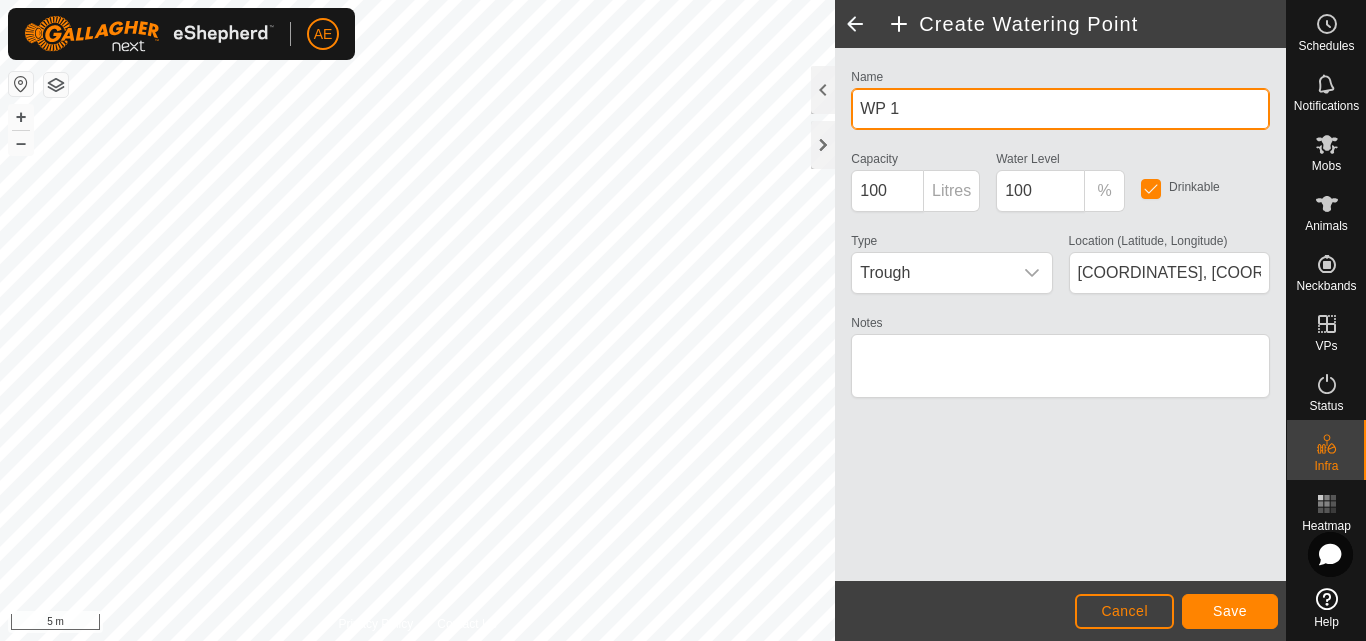 click on "WP 1" at bounding box center [1060, 109] 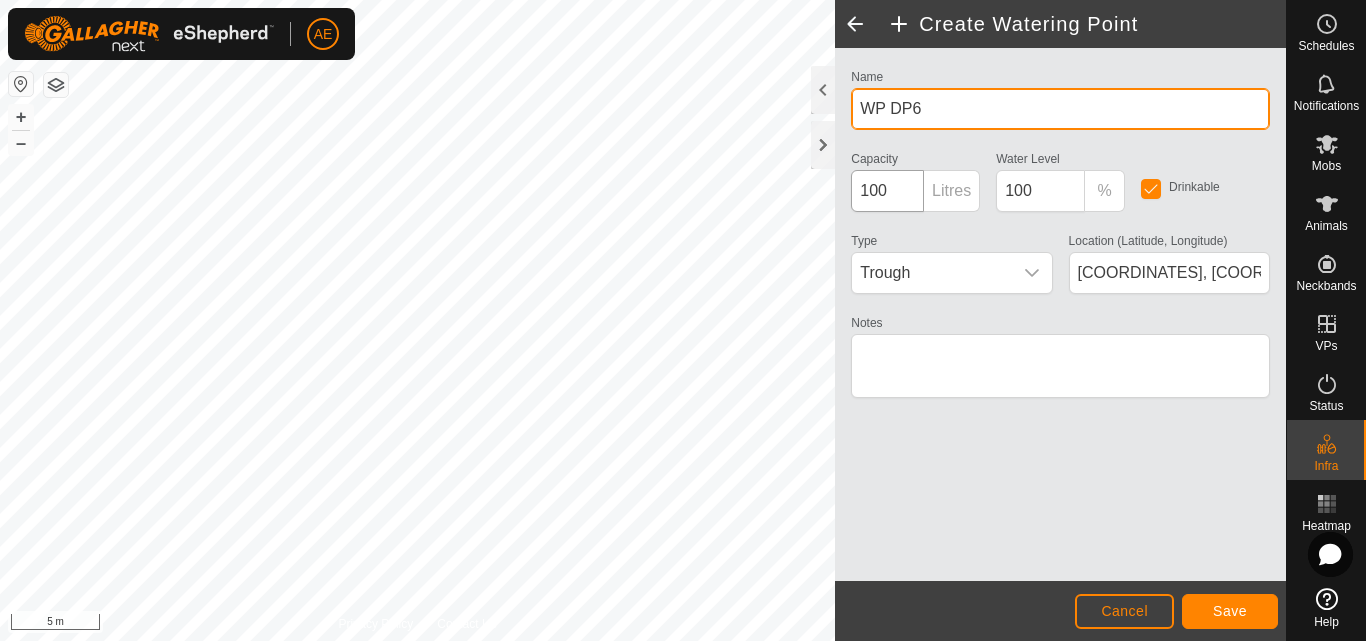 type on "WP DP6" 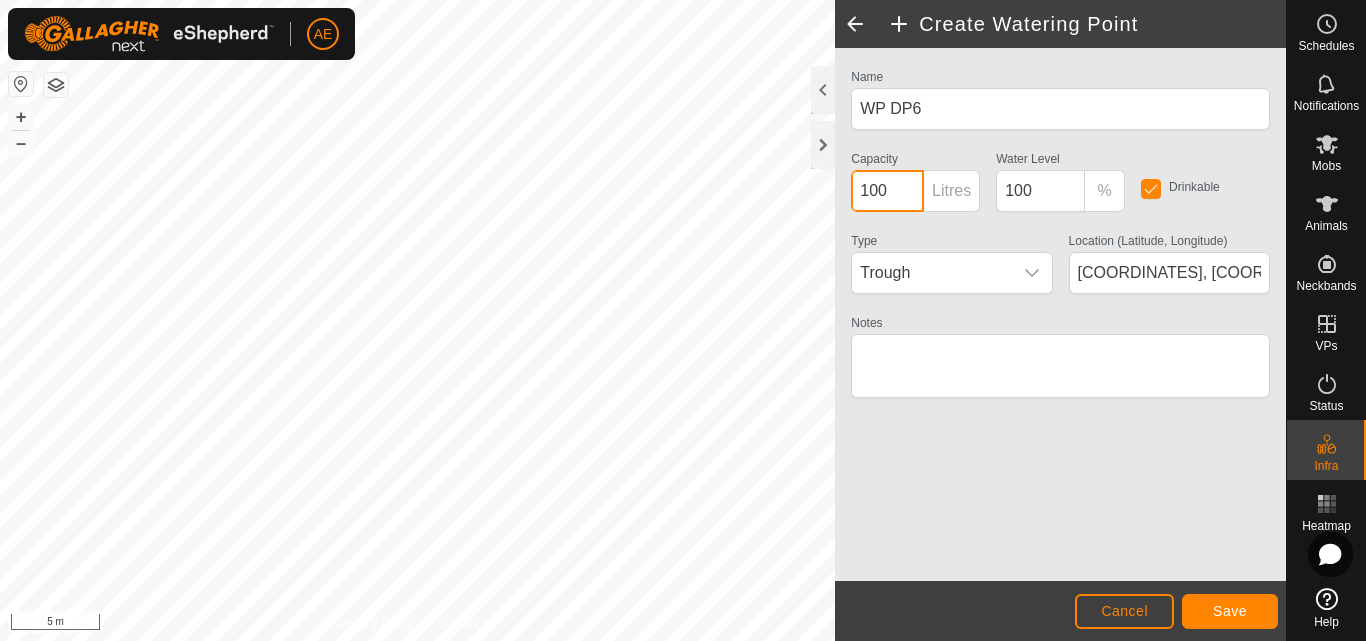 click on "100" at bounding box center [887, 191] 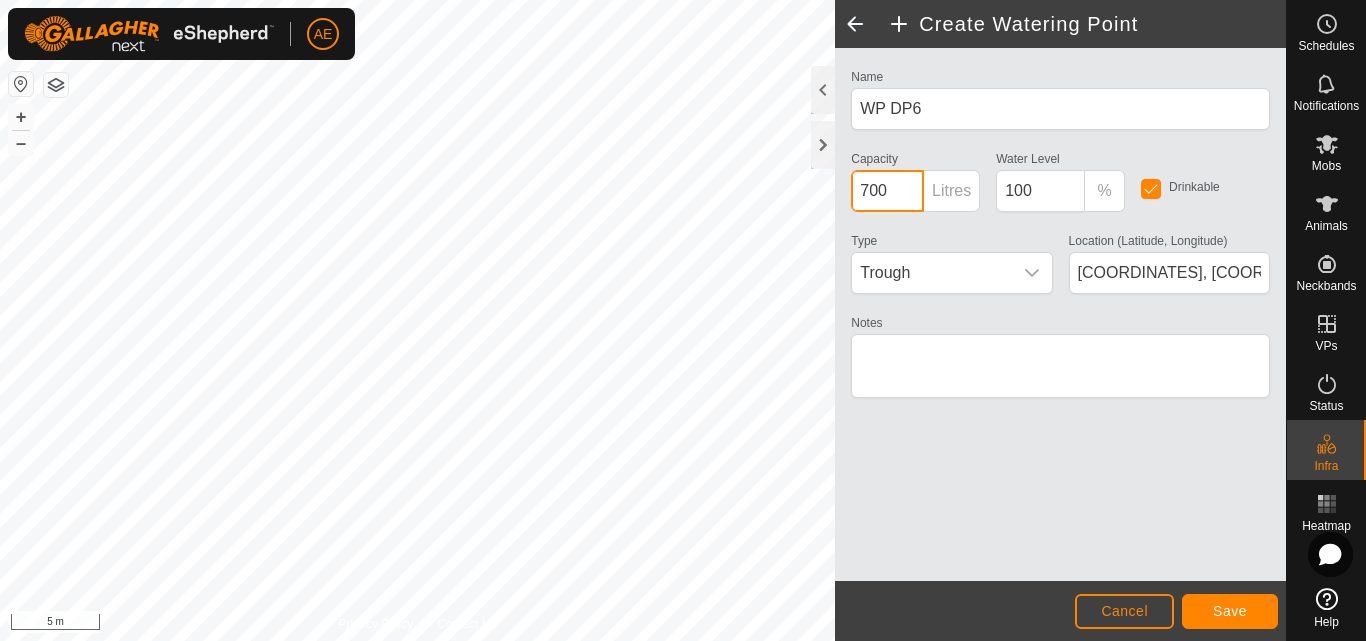 type on "700" 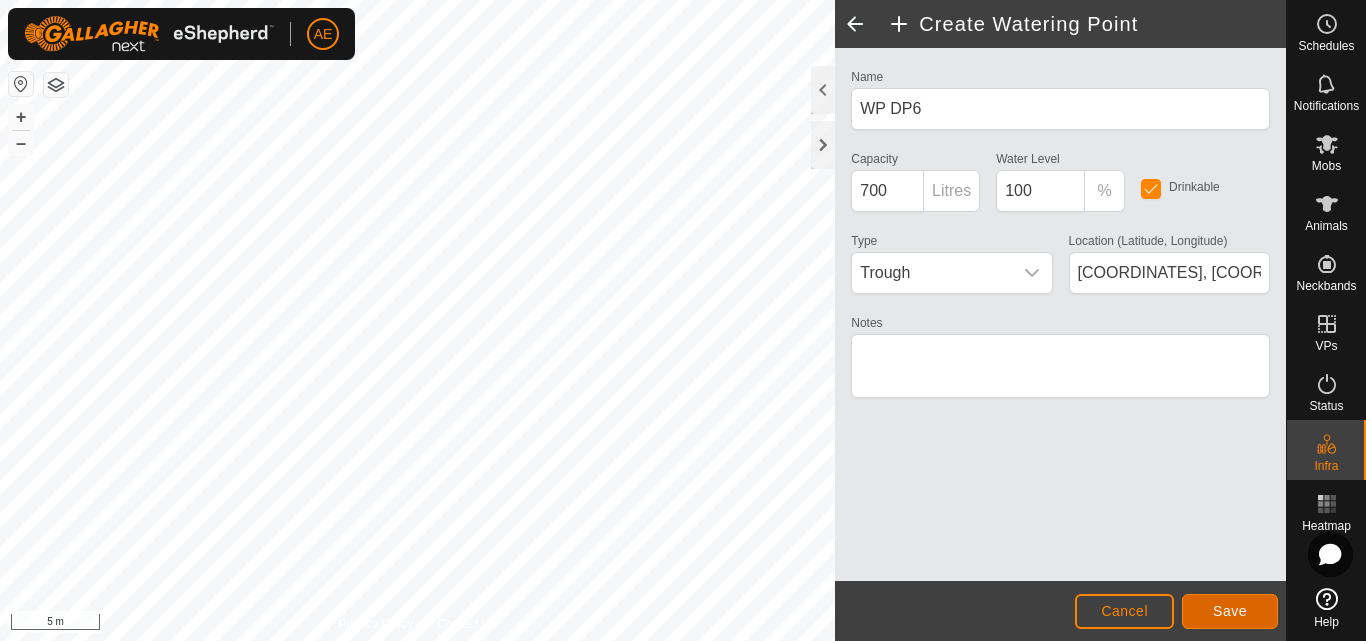 click on "Save" 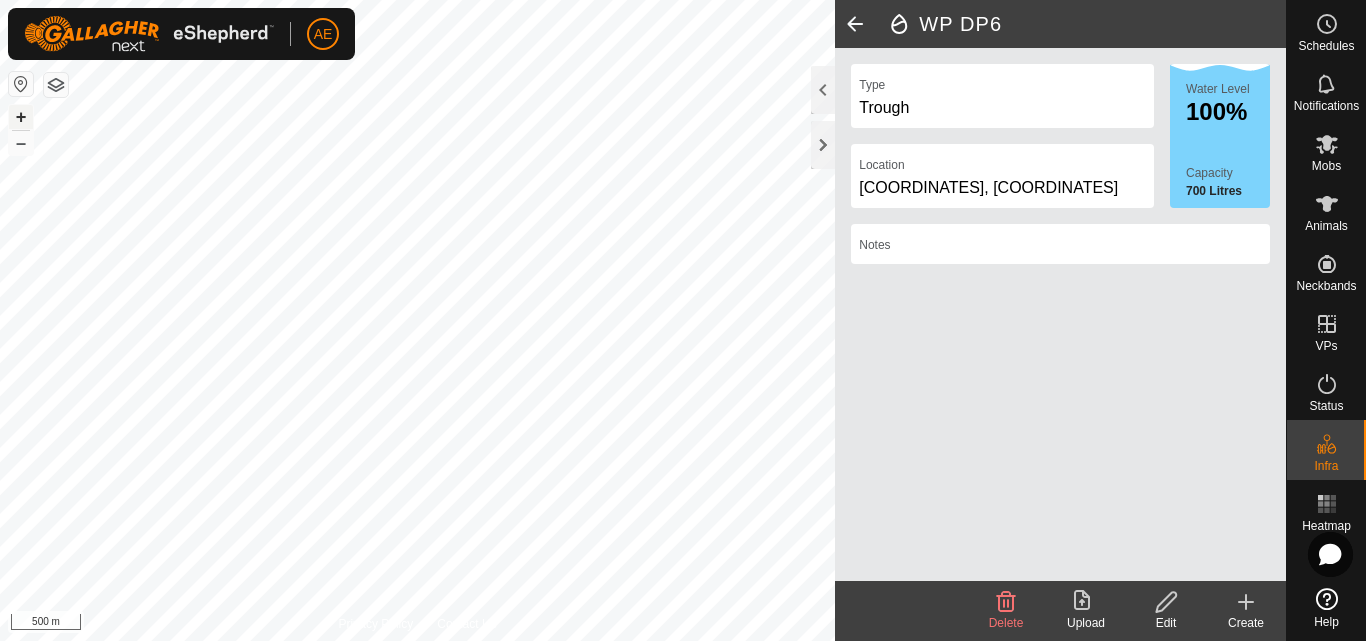 click on "+" at bounding box center [21, 117] 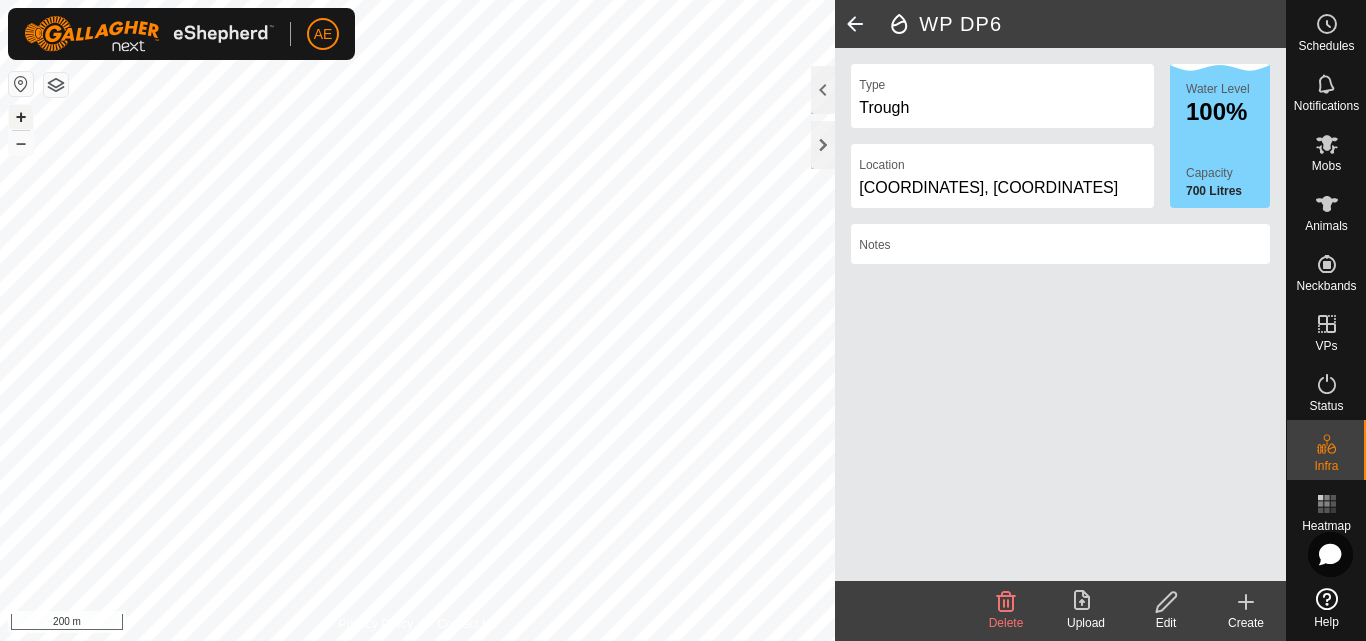 click on "+" at bounding box center (21, 117) 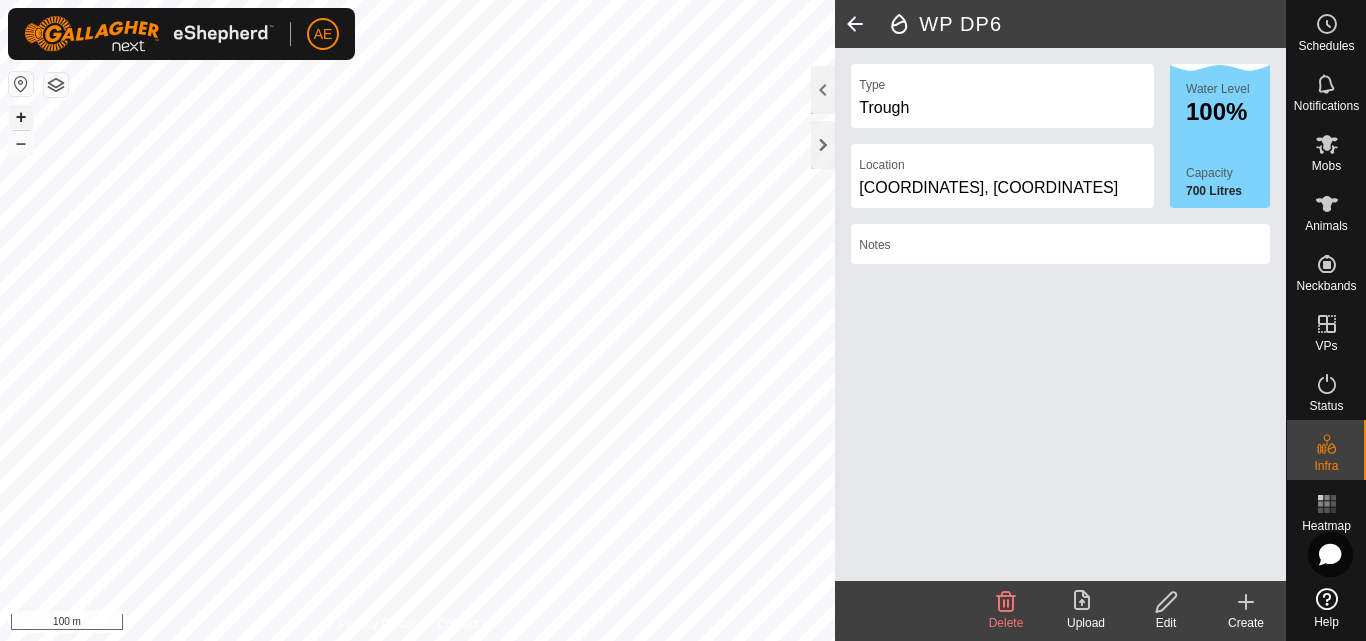 click on "+" at bounding box center (21, 117) 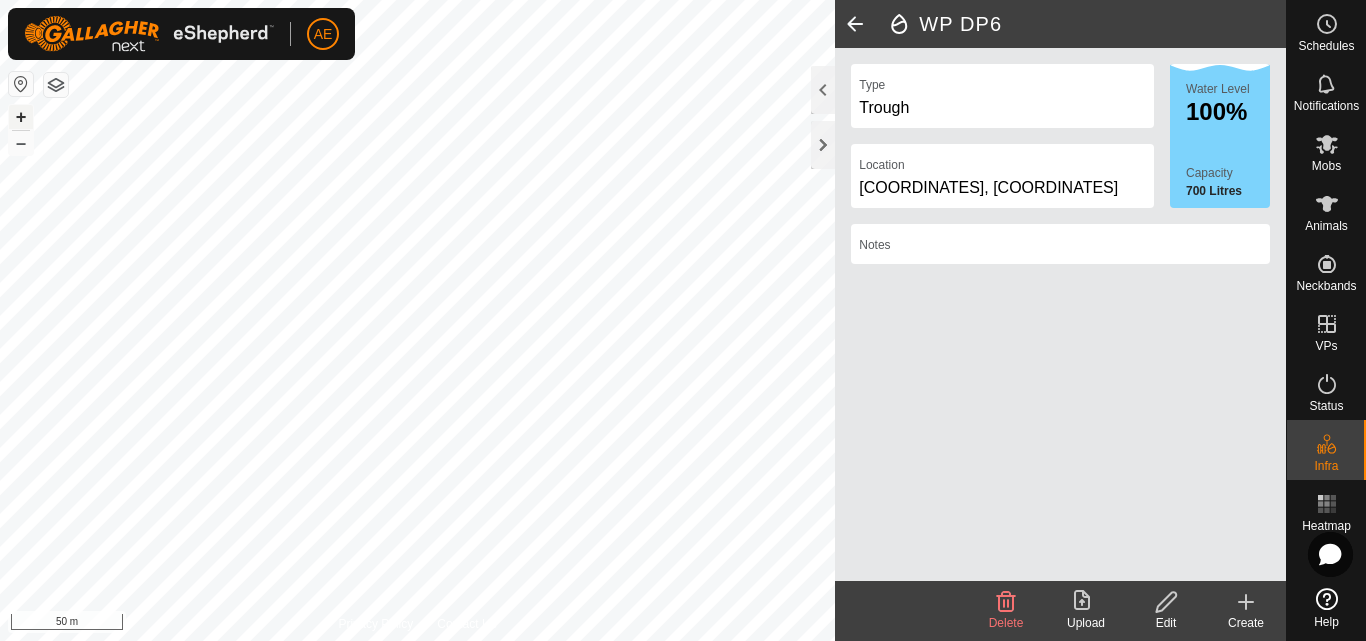 click on "+" at bounding box center (21, 117) 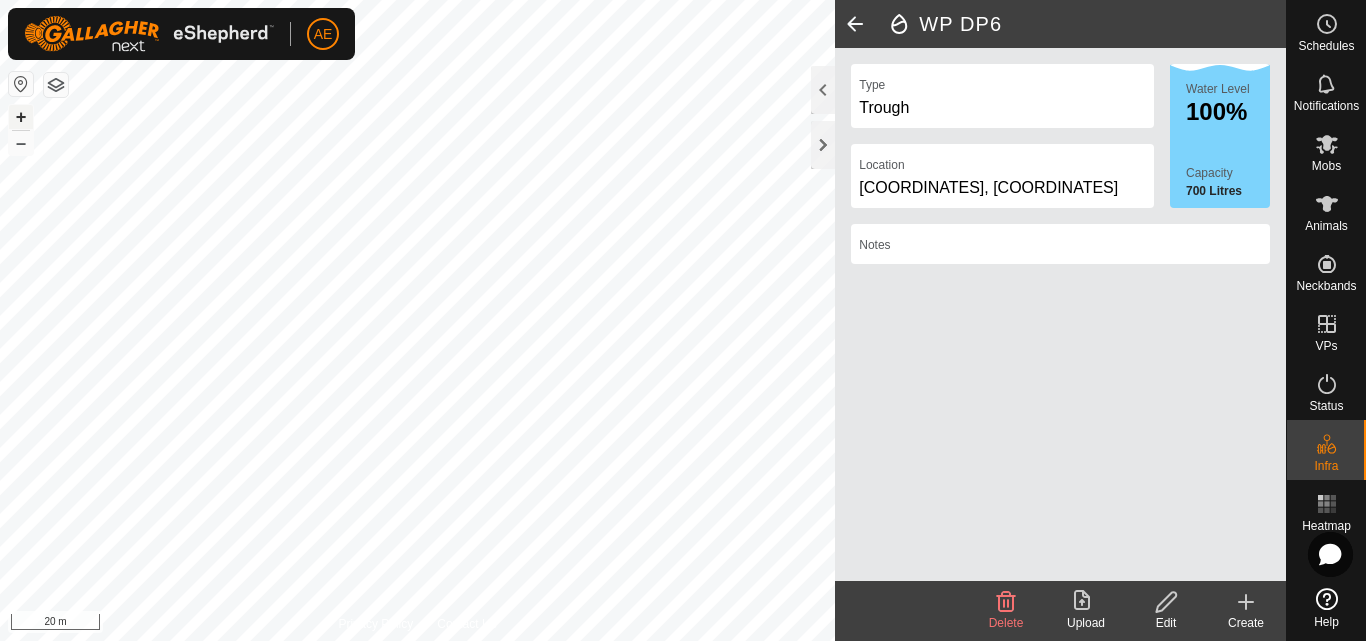 click on "+" at bounding box center [21, 117] 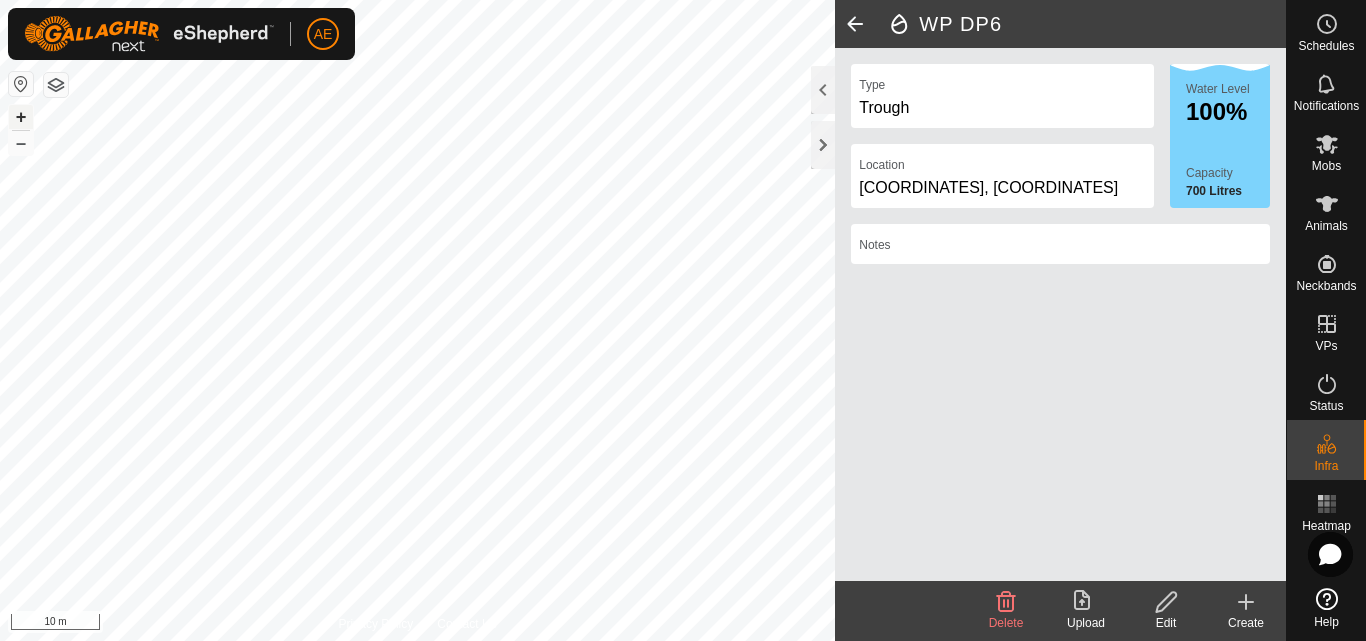 click on "+" at bounding box center [21, 117] 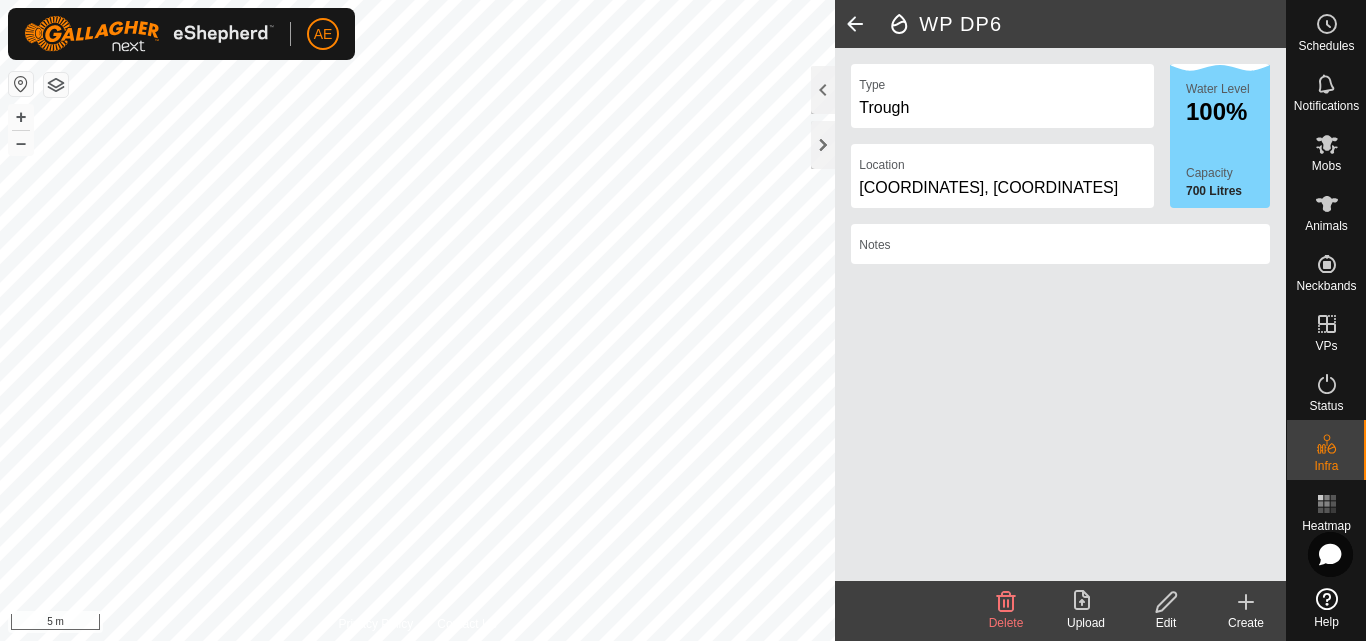 click 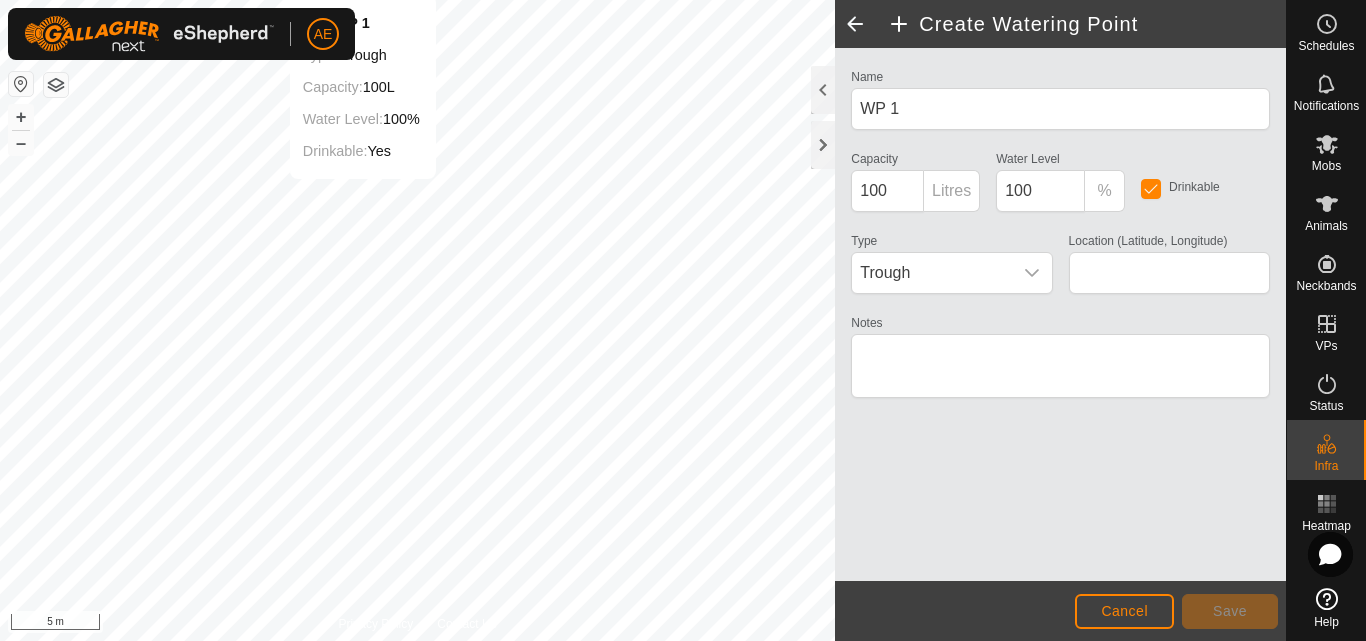 type on "-43.614447, 171.466159" 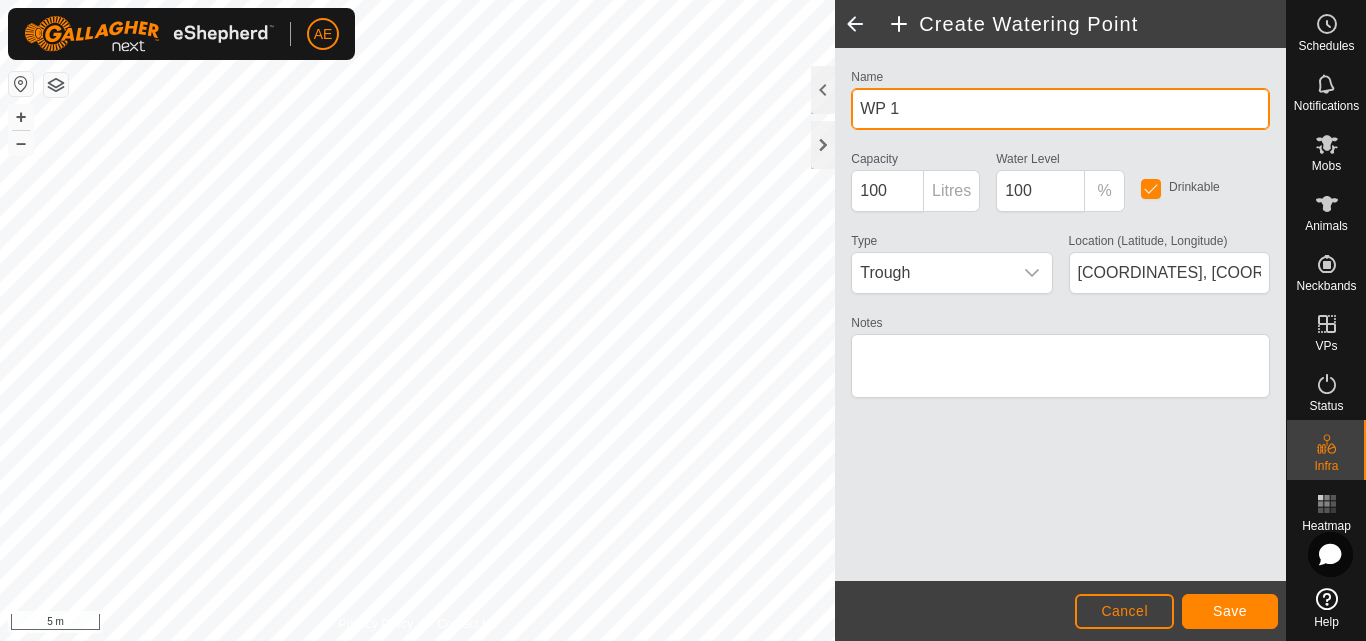 click on "WP 1" at bounding box center [1060, 109] 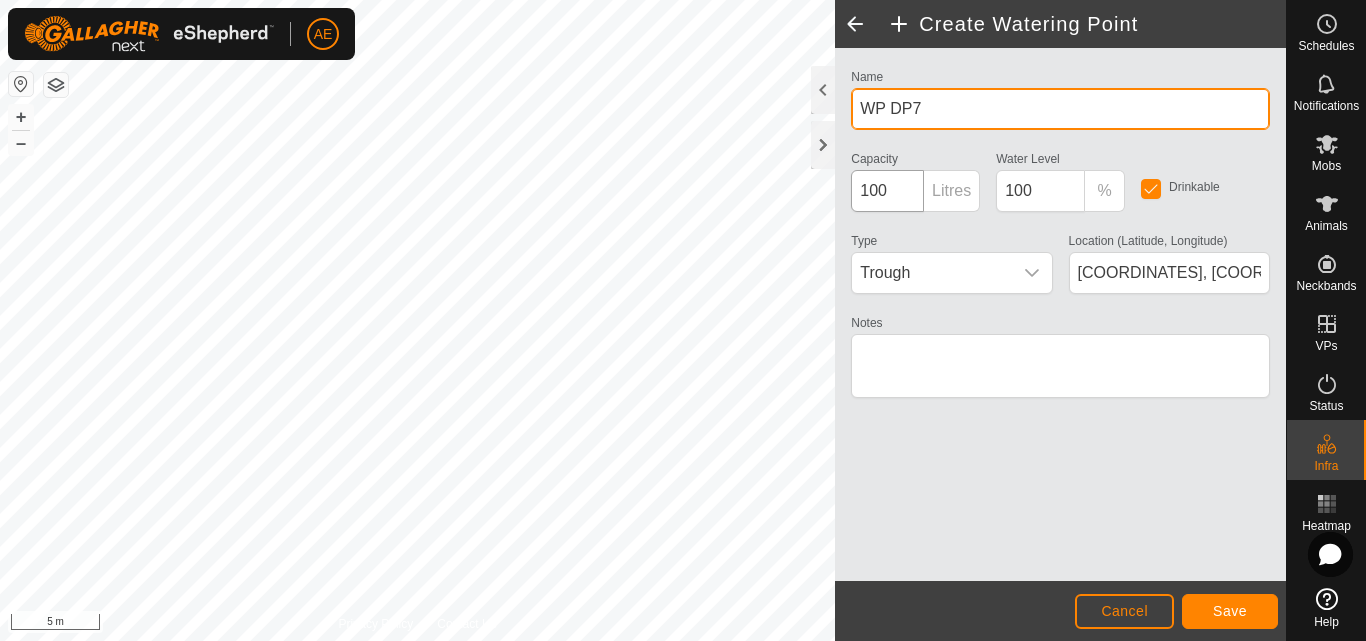 type on "WP DP7" 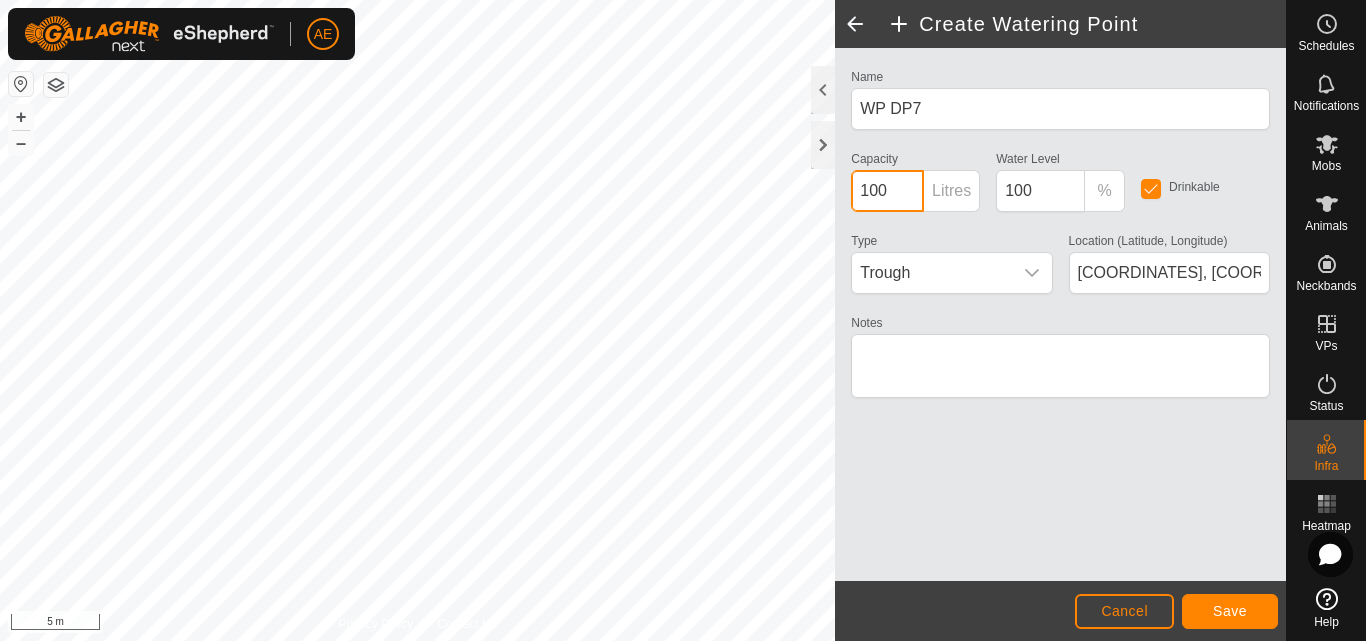 click on "100" at bounding box center [887, 191] 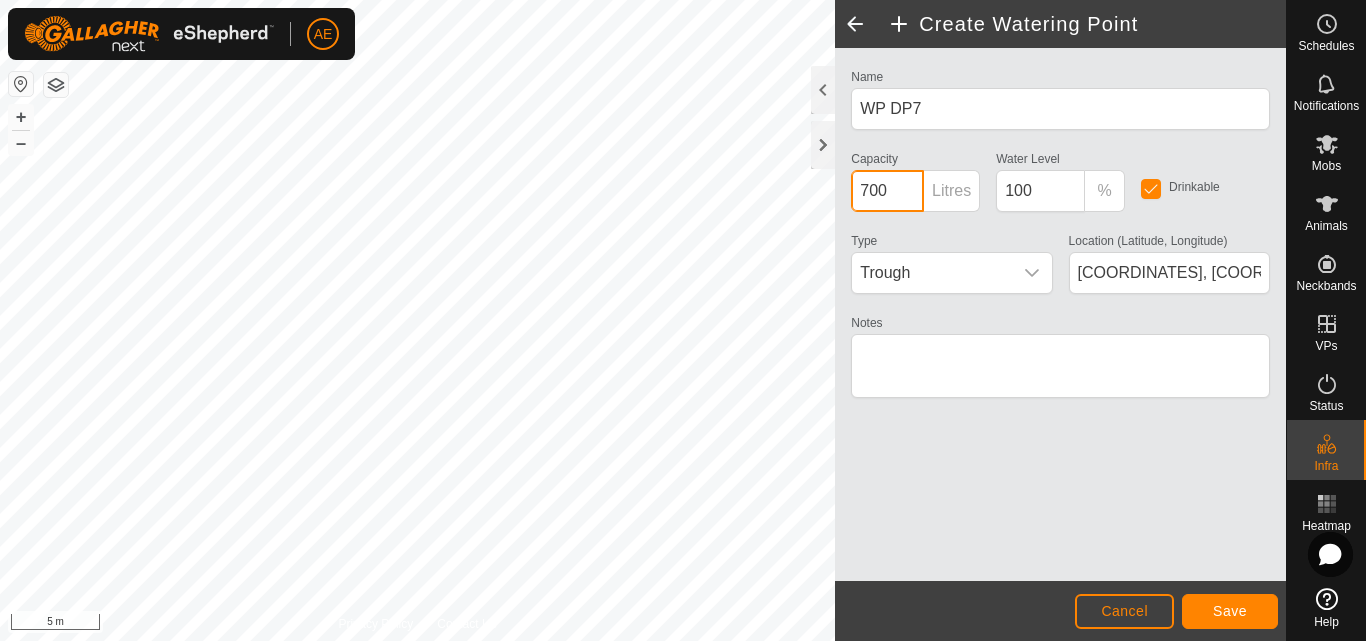 type on "700" 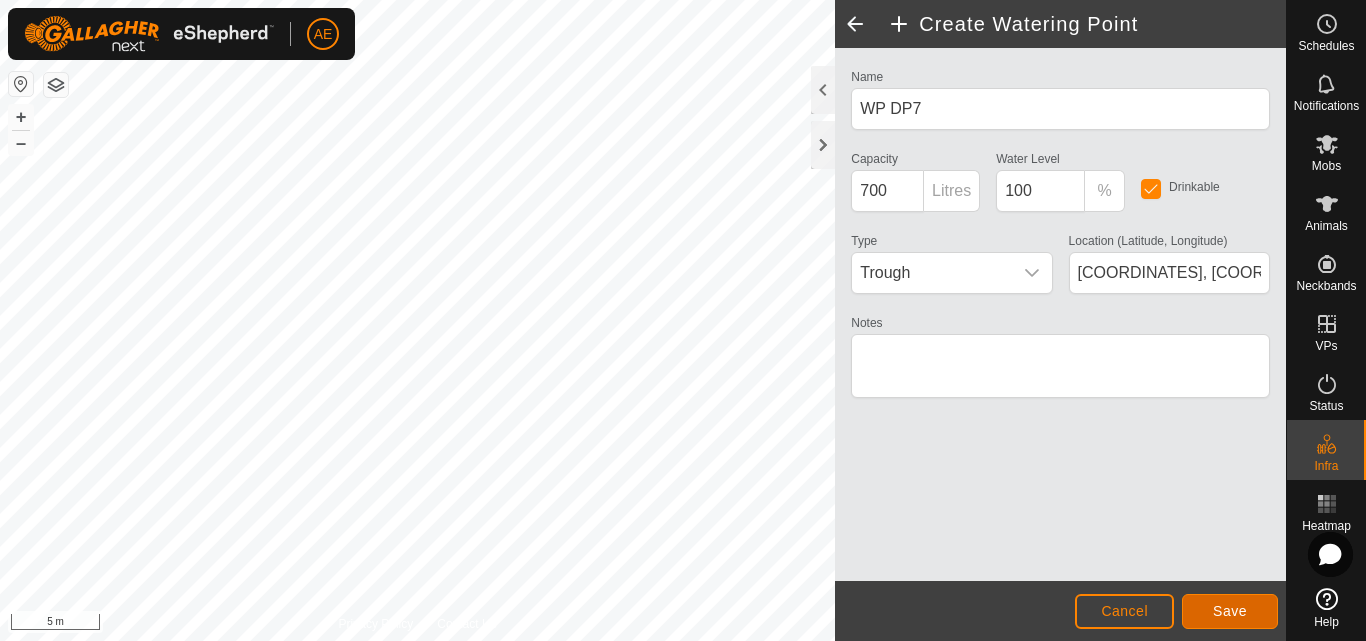 click on "Save" 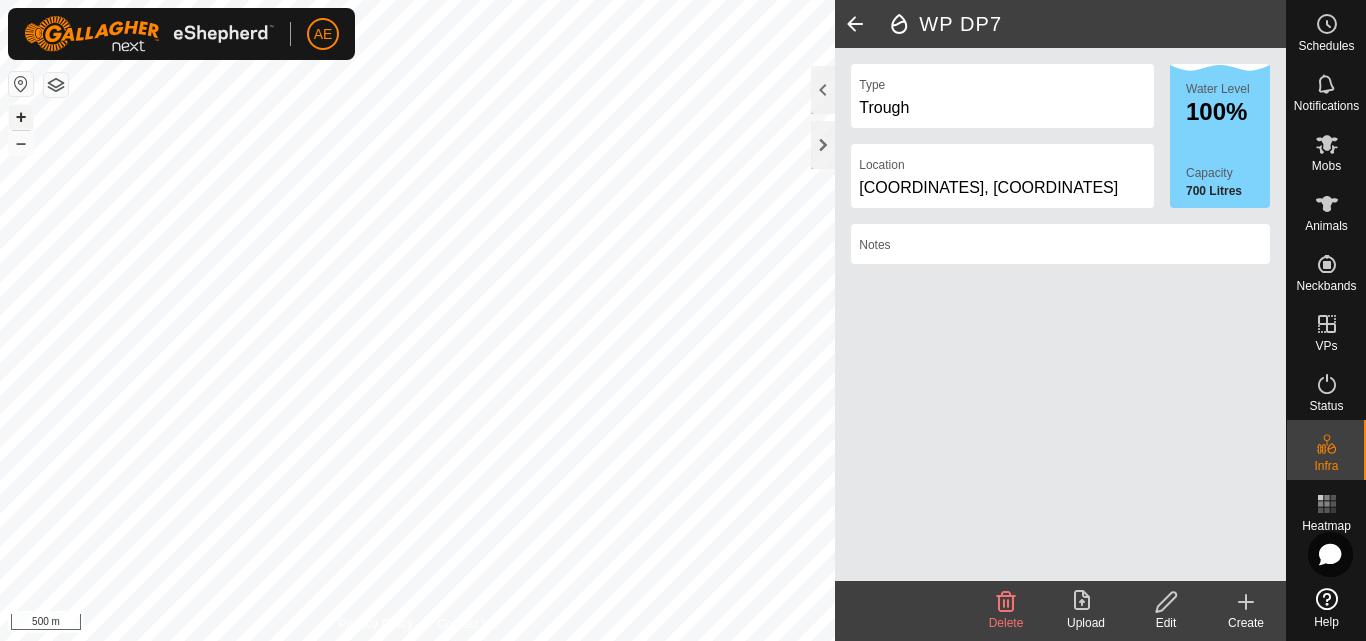 click on "+" at bounding box center (21, 117) 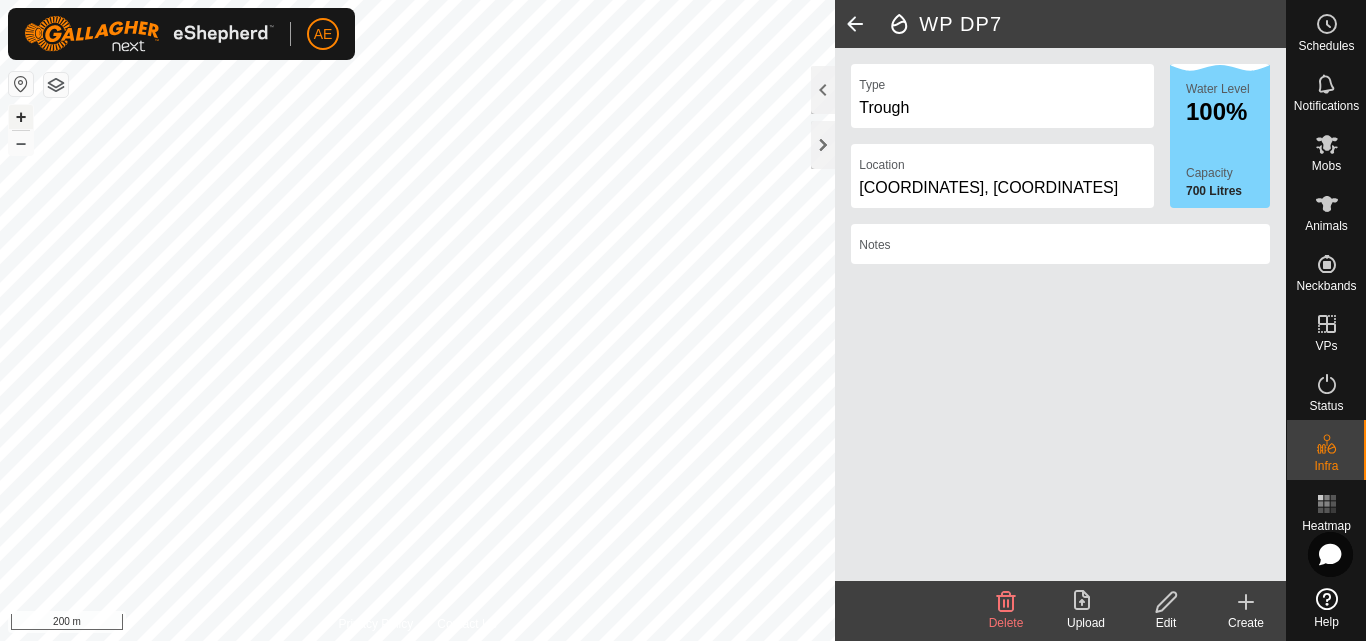 click on "+" at bounding box center (21, 117) 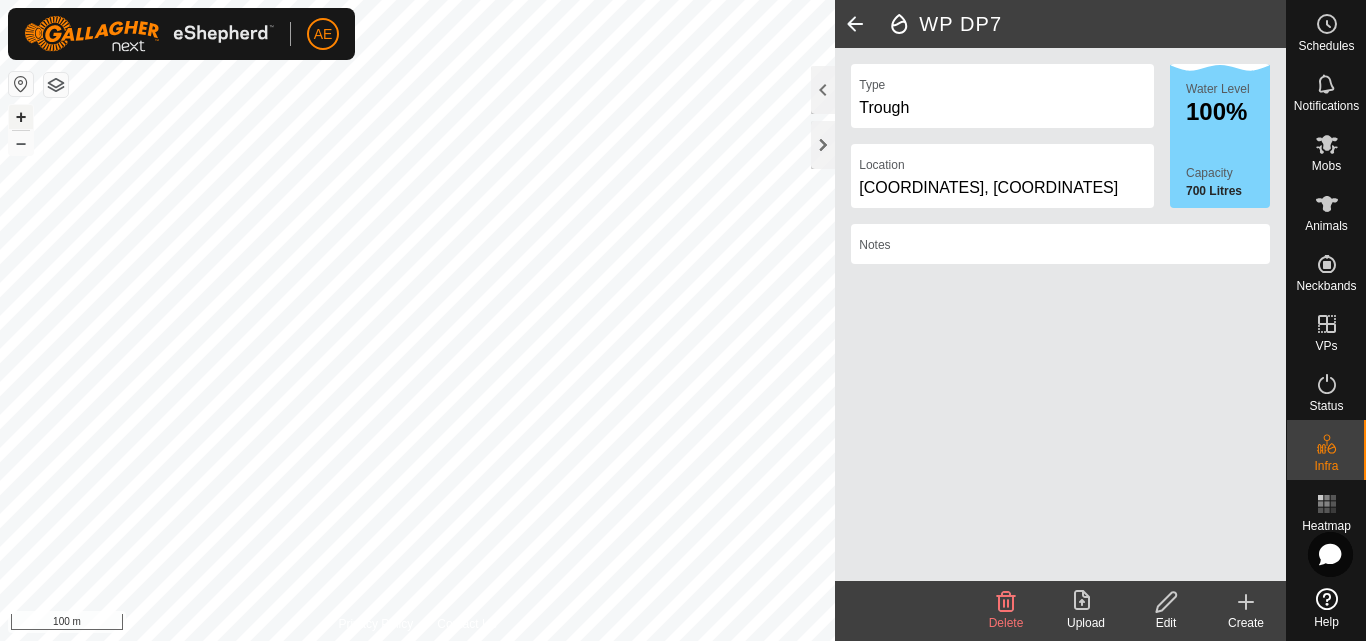 click on "+" at bounding box center [21, 117] 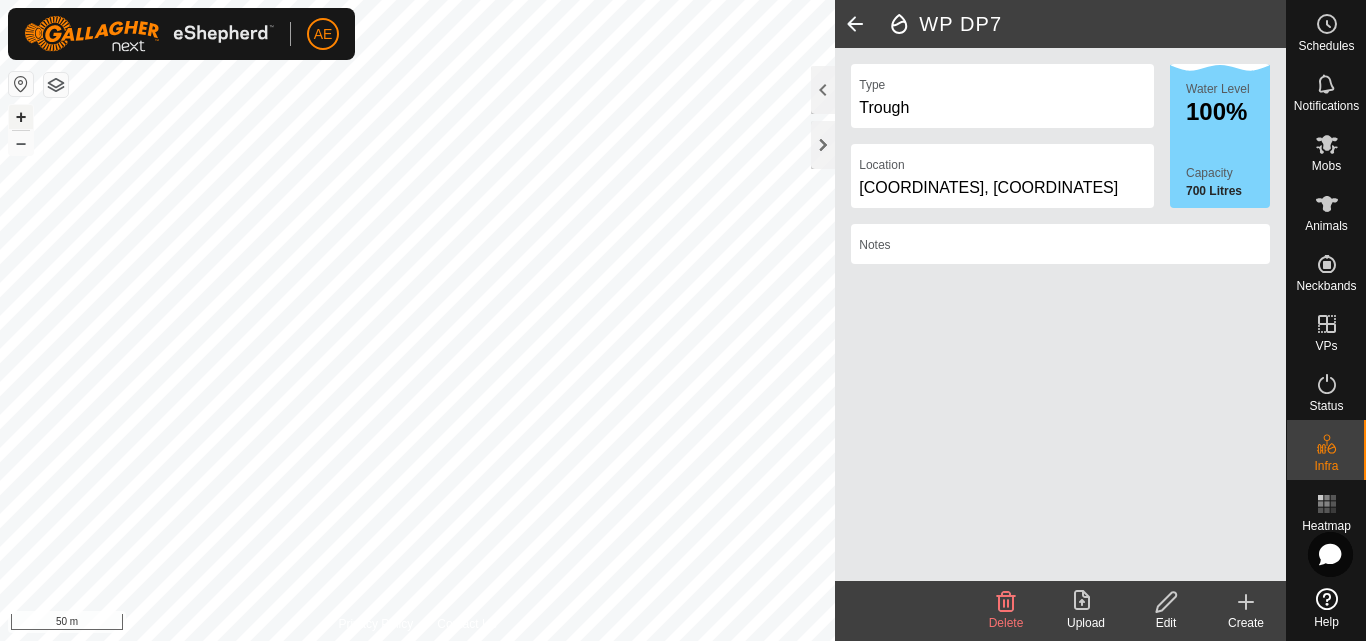 click on "+" at bounding box center (21, 117) 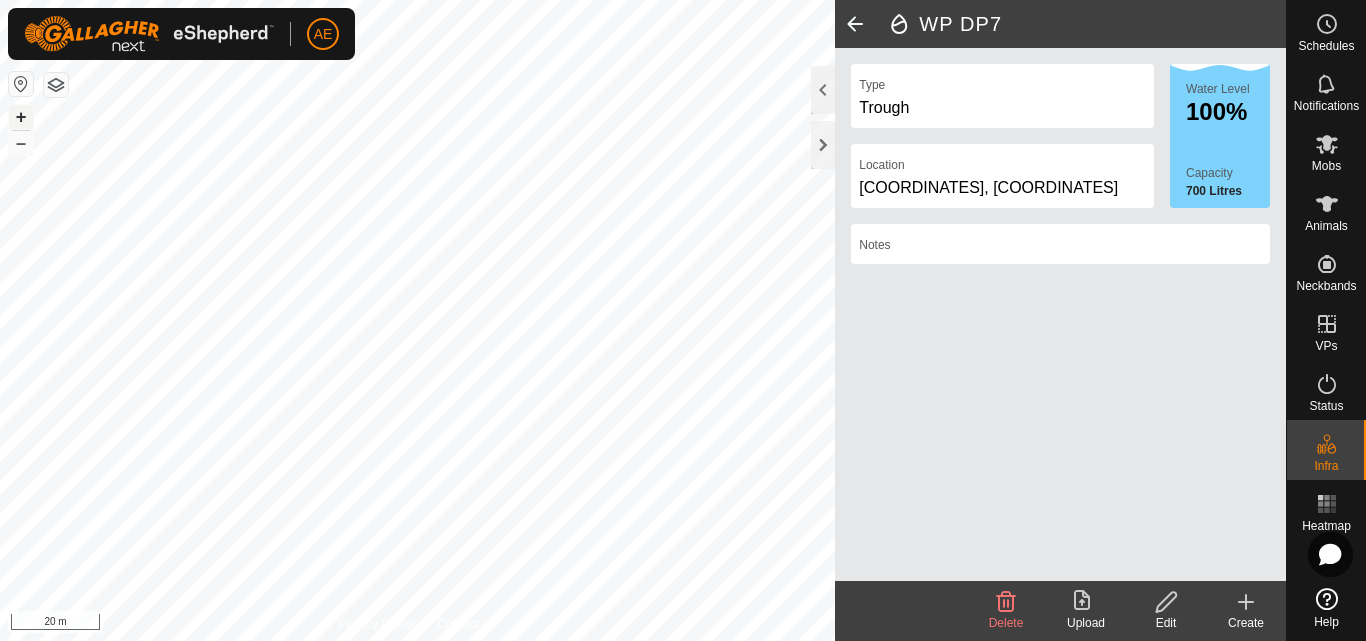 click on "+" at bounding box center [21, 117] 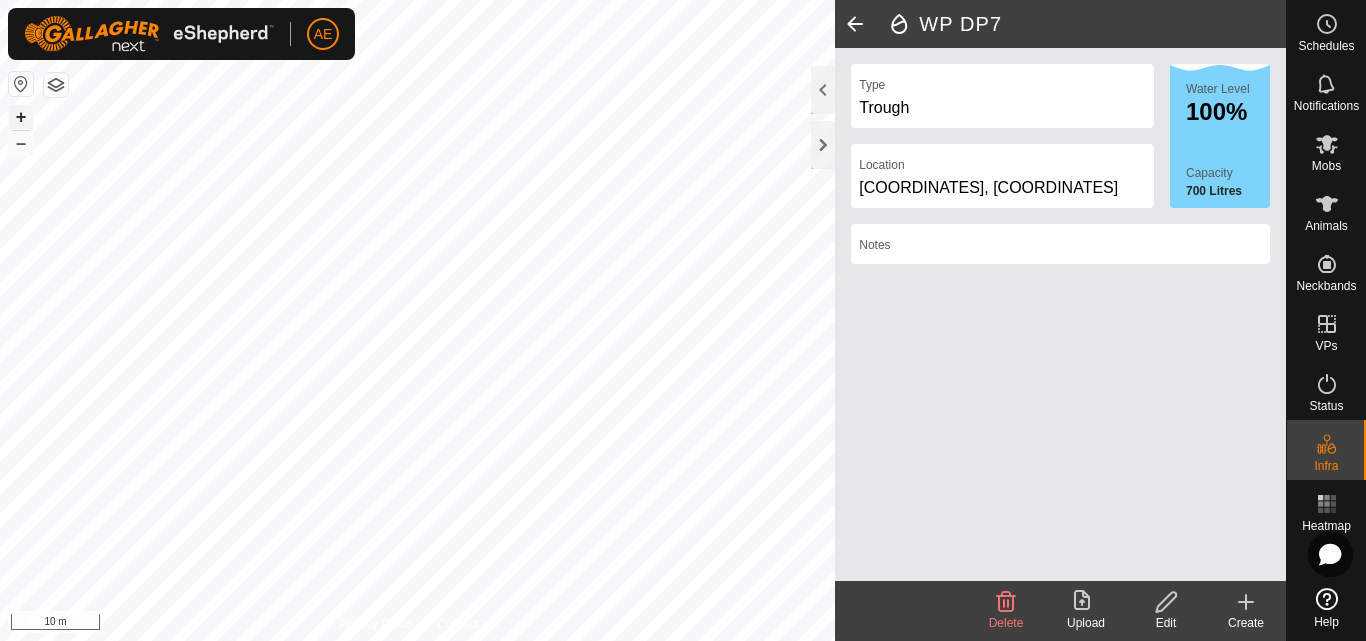 click on "+" at bounding box center (21, 117) 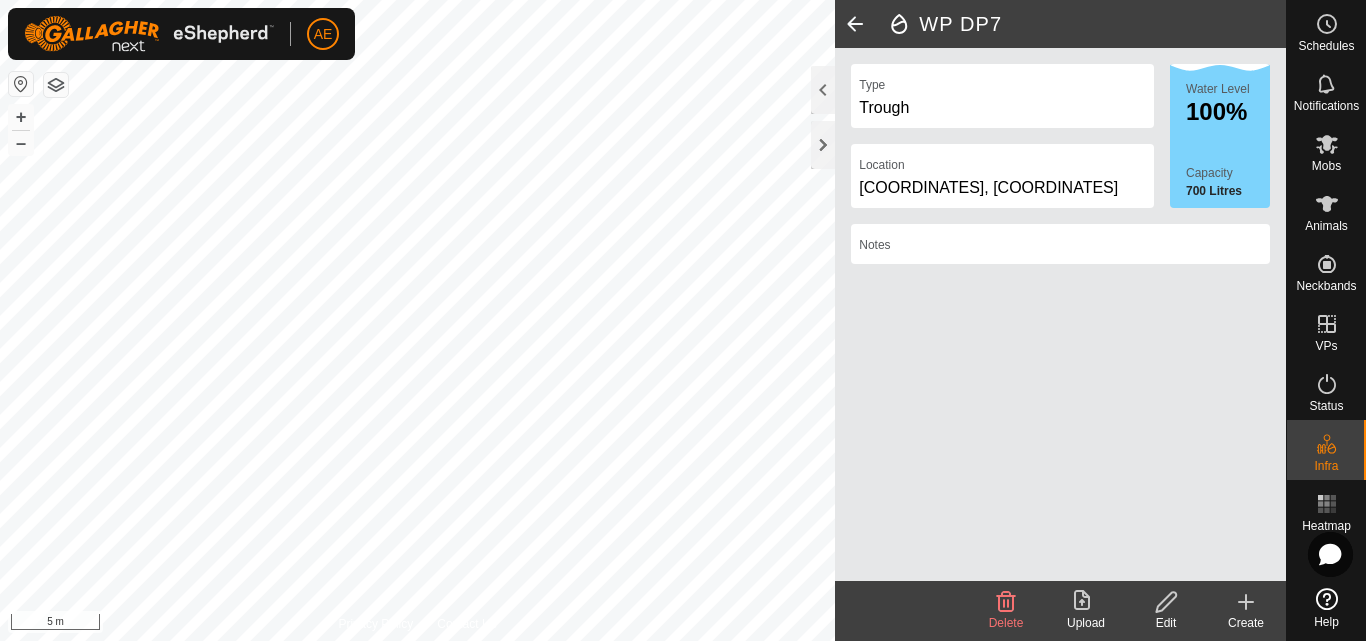 click 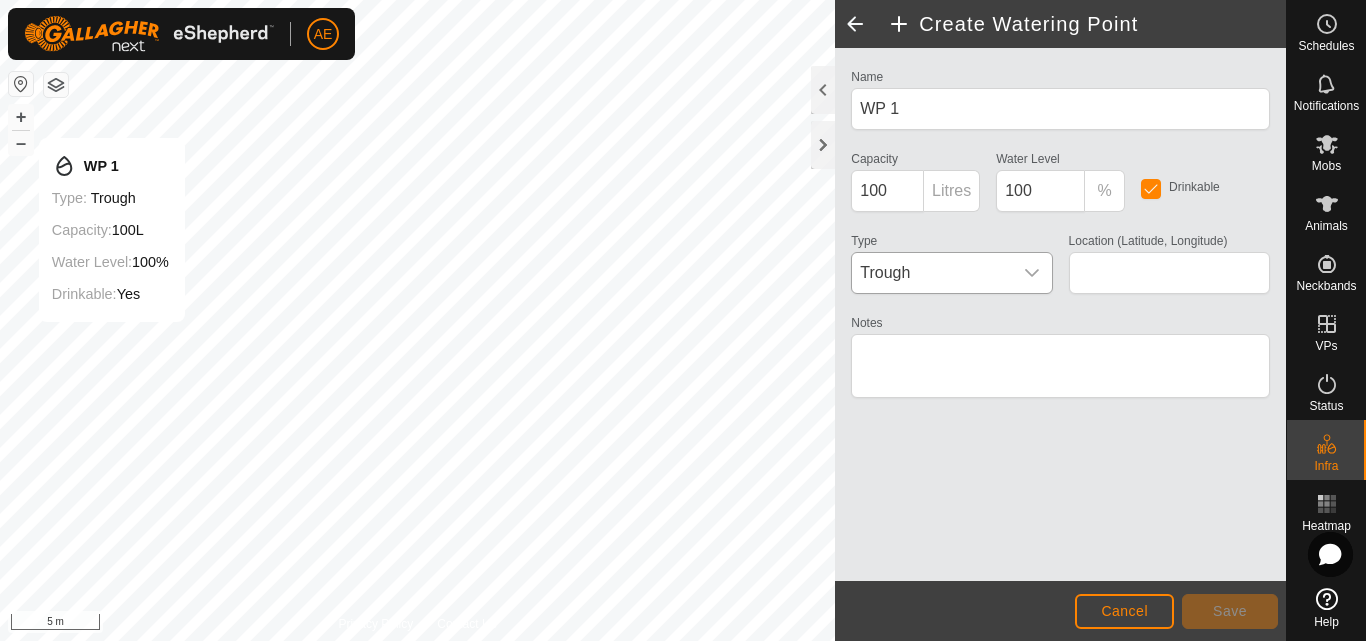 type on "-43.613753, 171.466774" 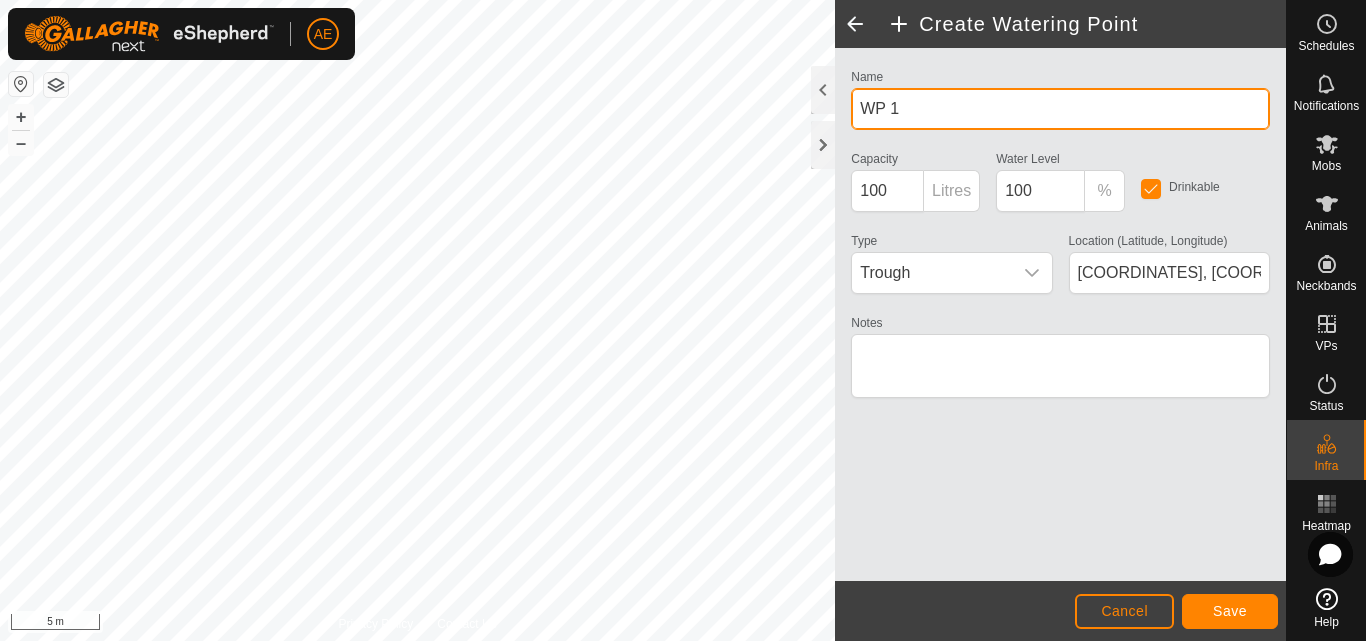 click on "WP 1" at bounding box center (1060, 109) 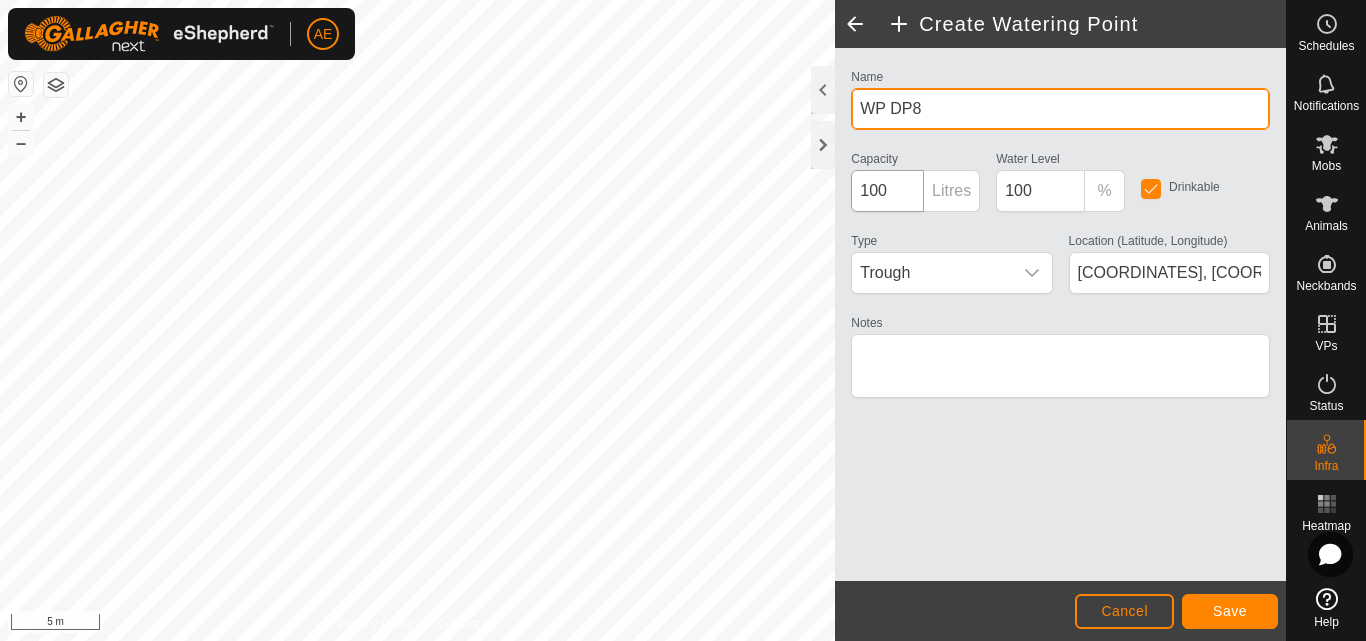 type on "WP DP8" 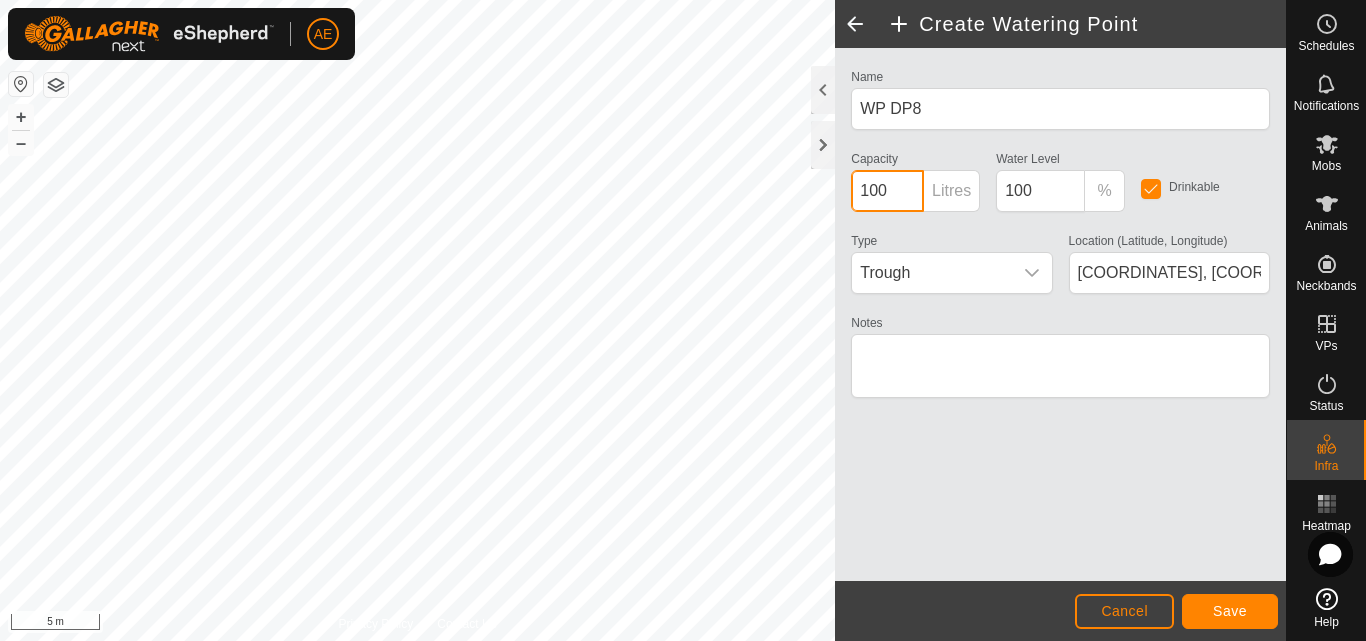 click on "100" at bounding box center (887, 191) 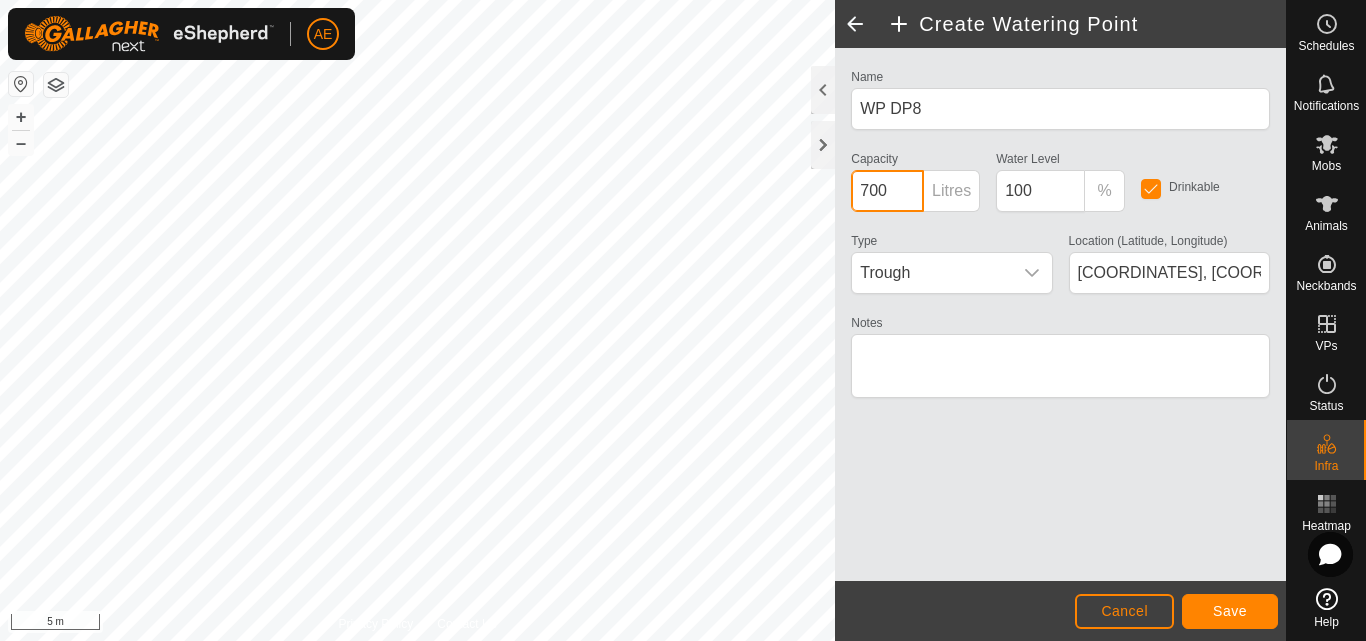type on "700" 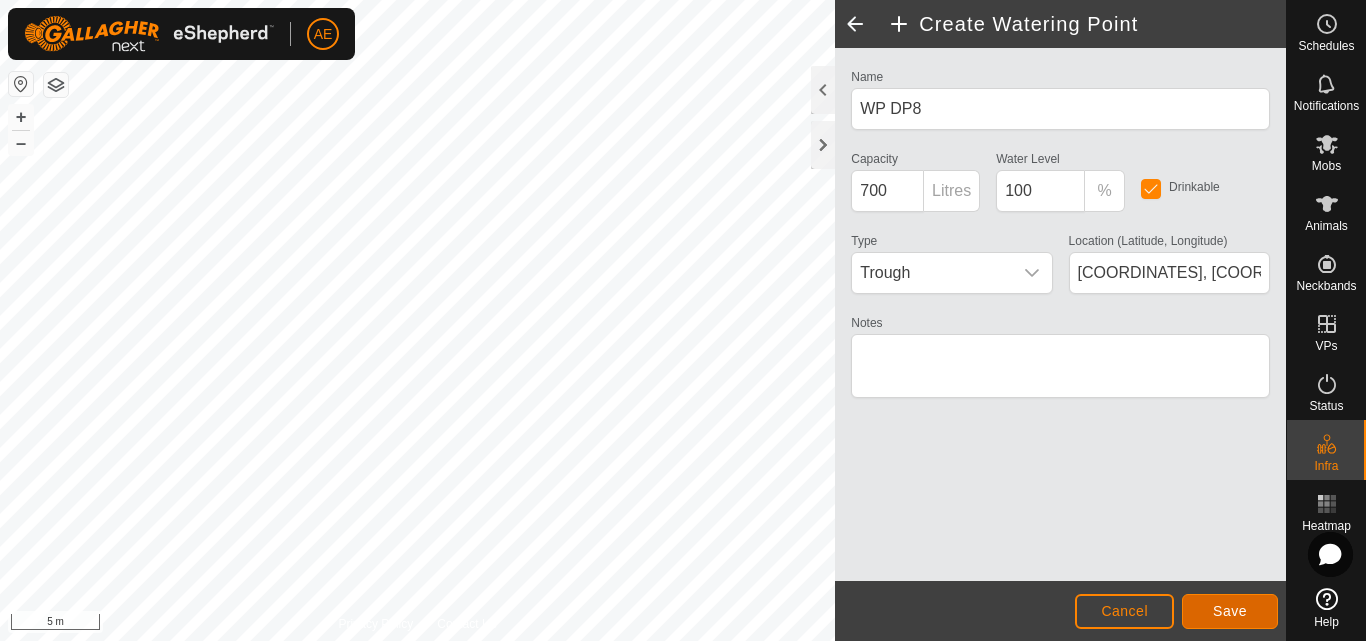click on "Save" 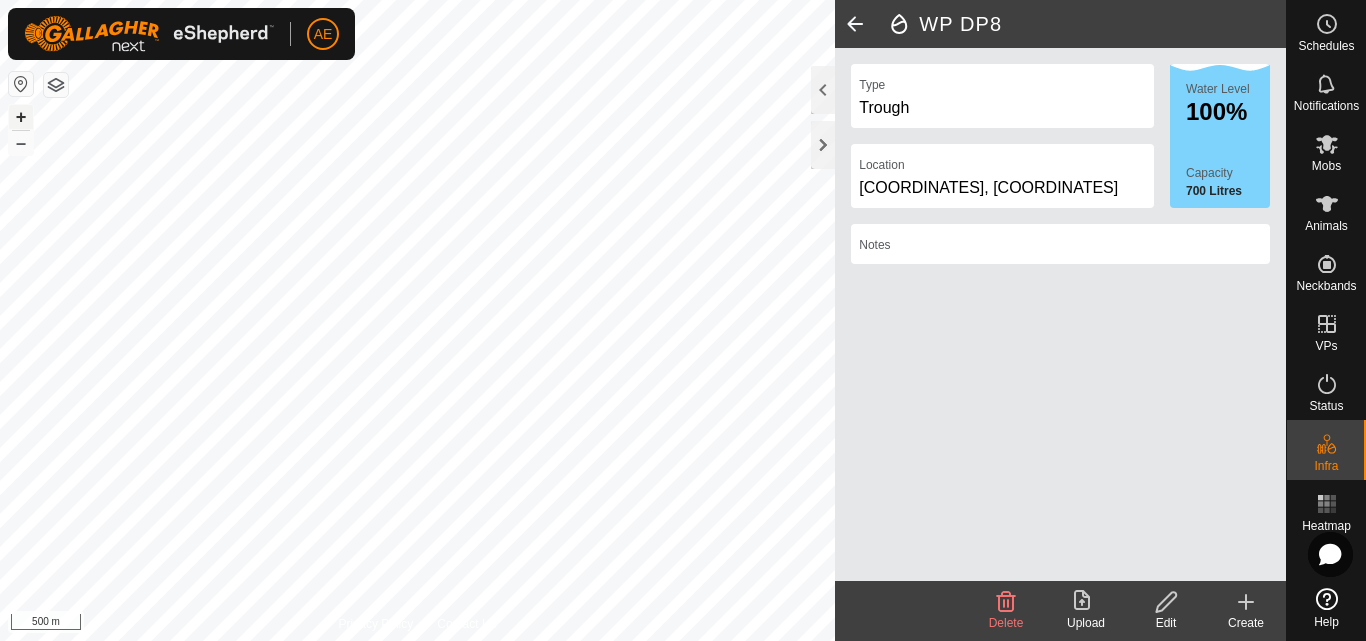 click on "+" at bounding box center (21, 117) 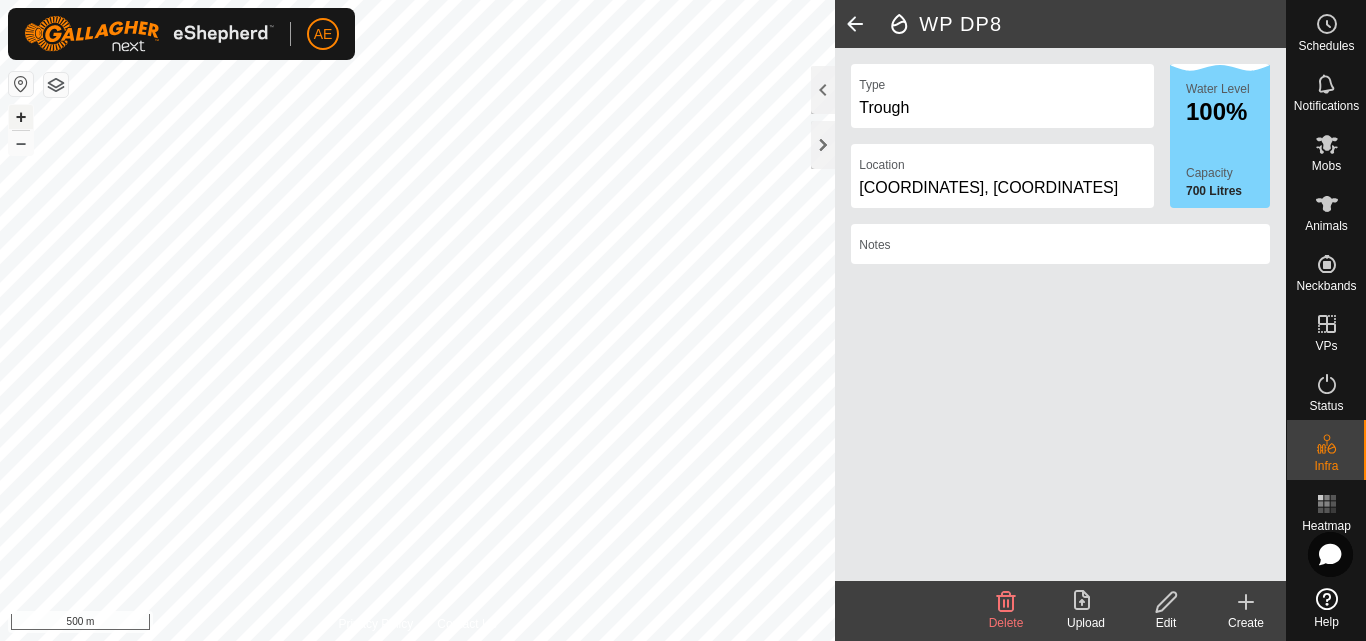 click on "+" at bounding box center (21, 117) 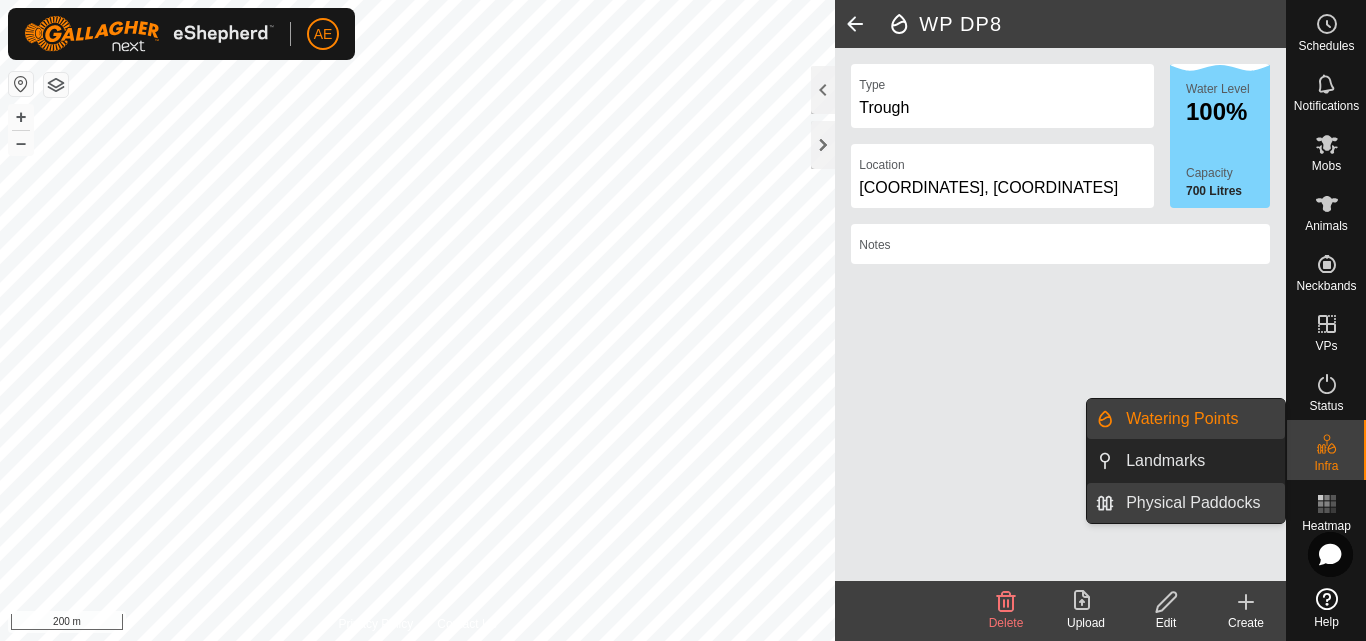 click on "Physical Paddocks" at bounding box center (1199, 503) 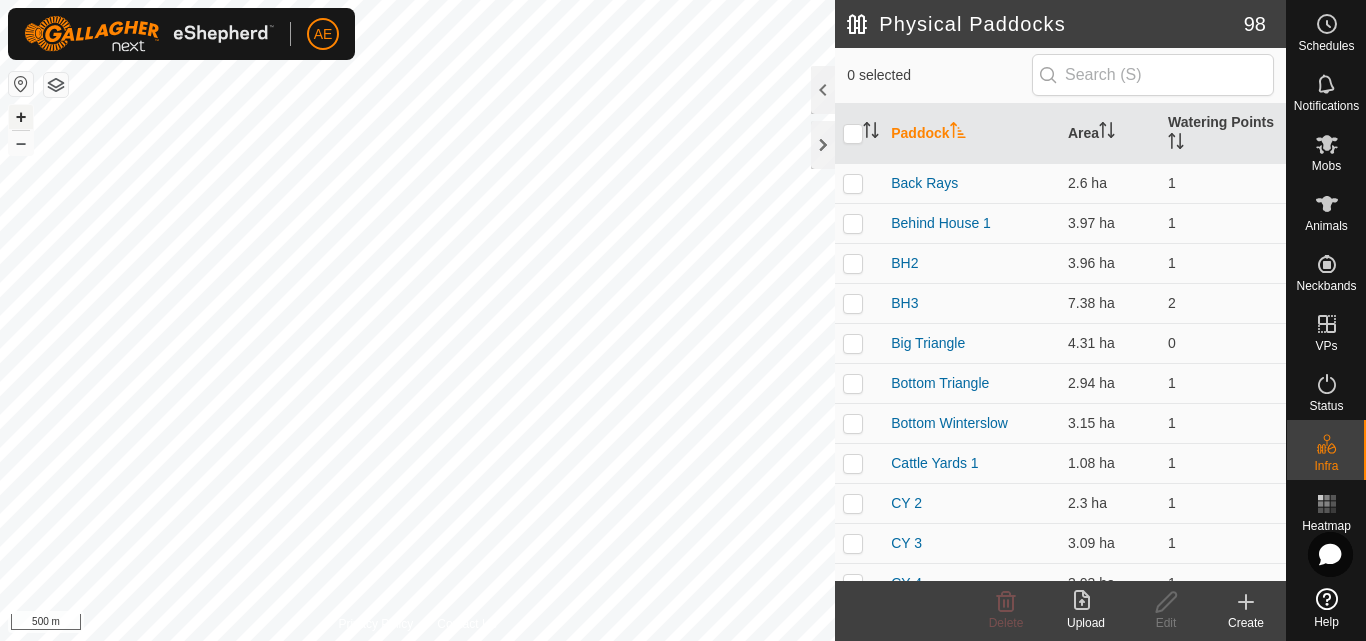 click on "+" at bounding box center (21, 117) 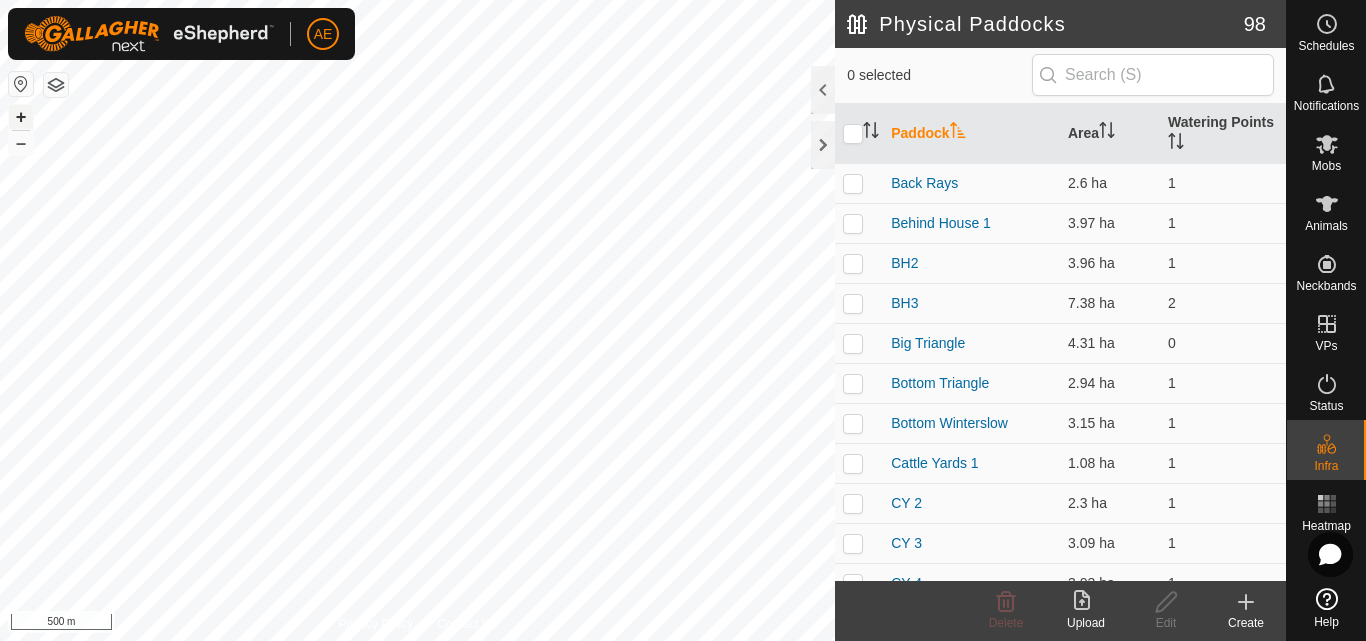click on "+" at bounding box center (21, 117) 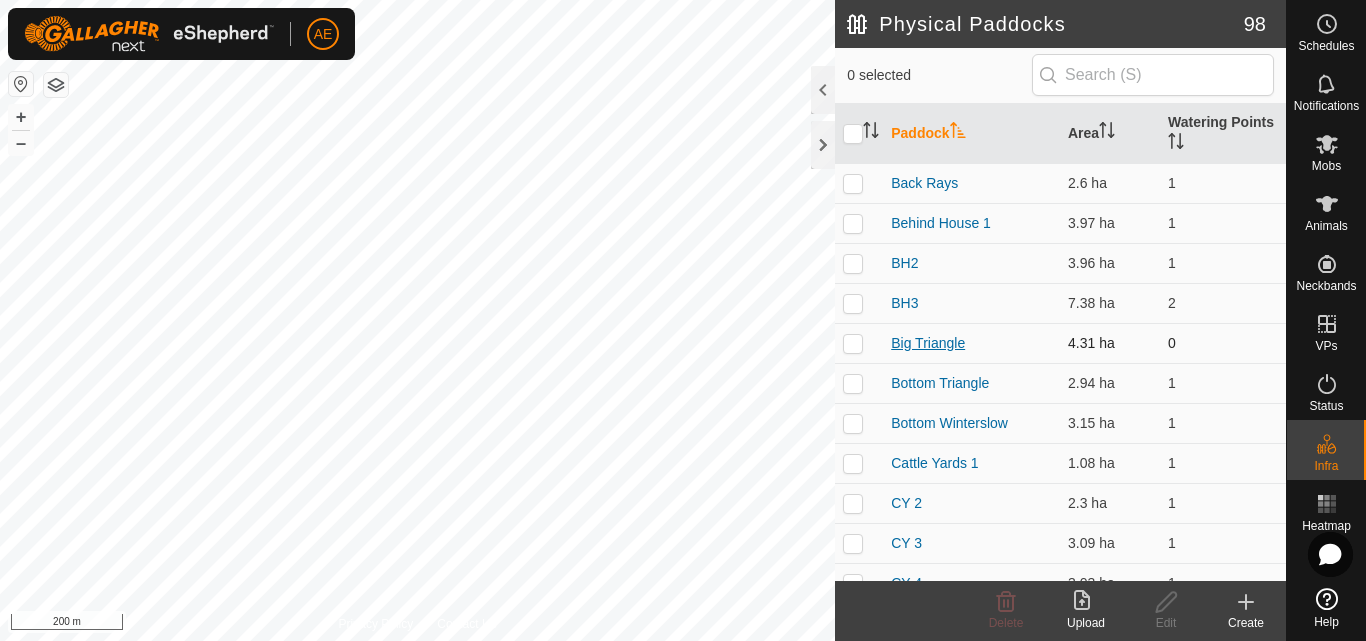 click on "Big Triangle" at bounding box center (928, 343) 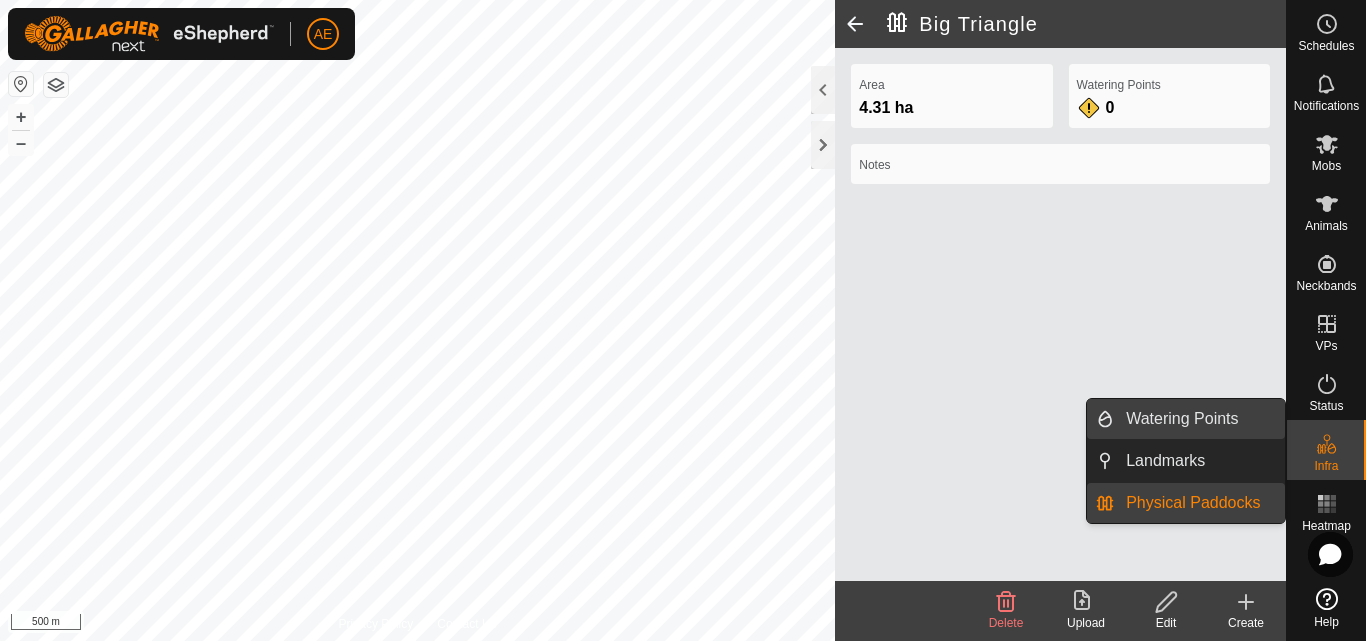 click on "Watering Points" at bounding box center (1199, 419) 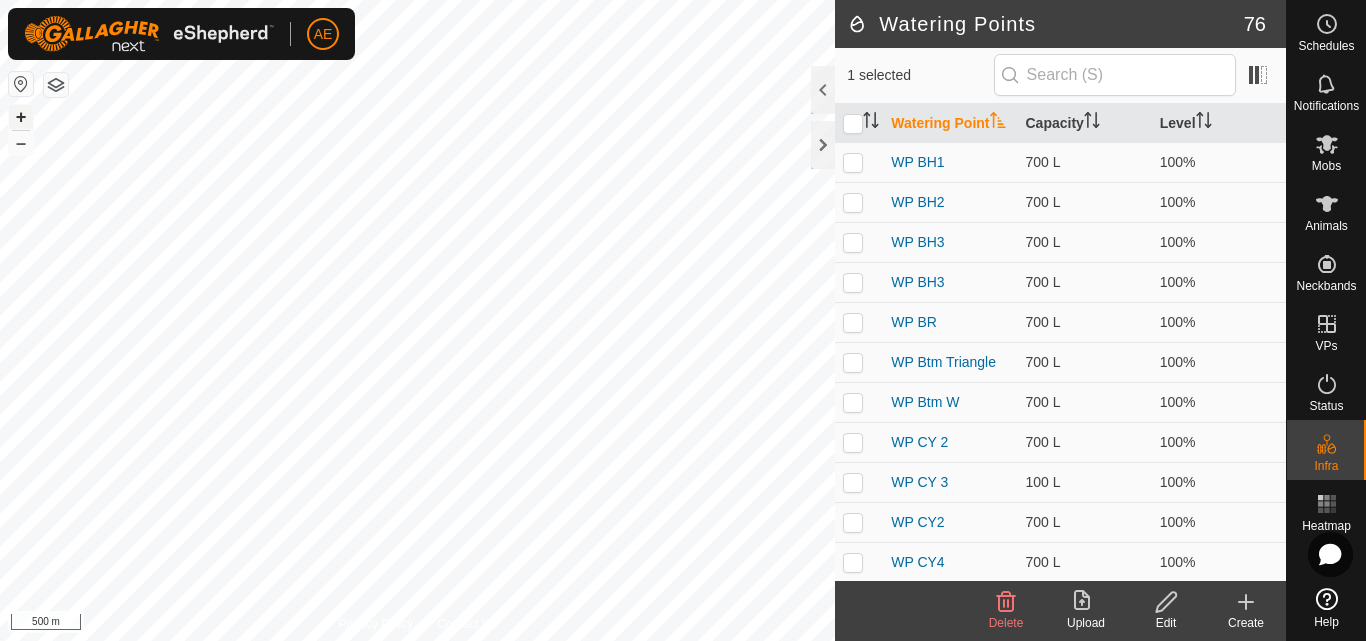 click on "+" at bounding box center (21, 117) 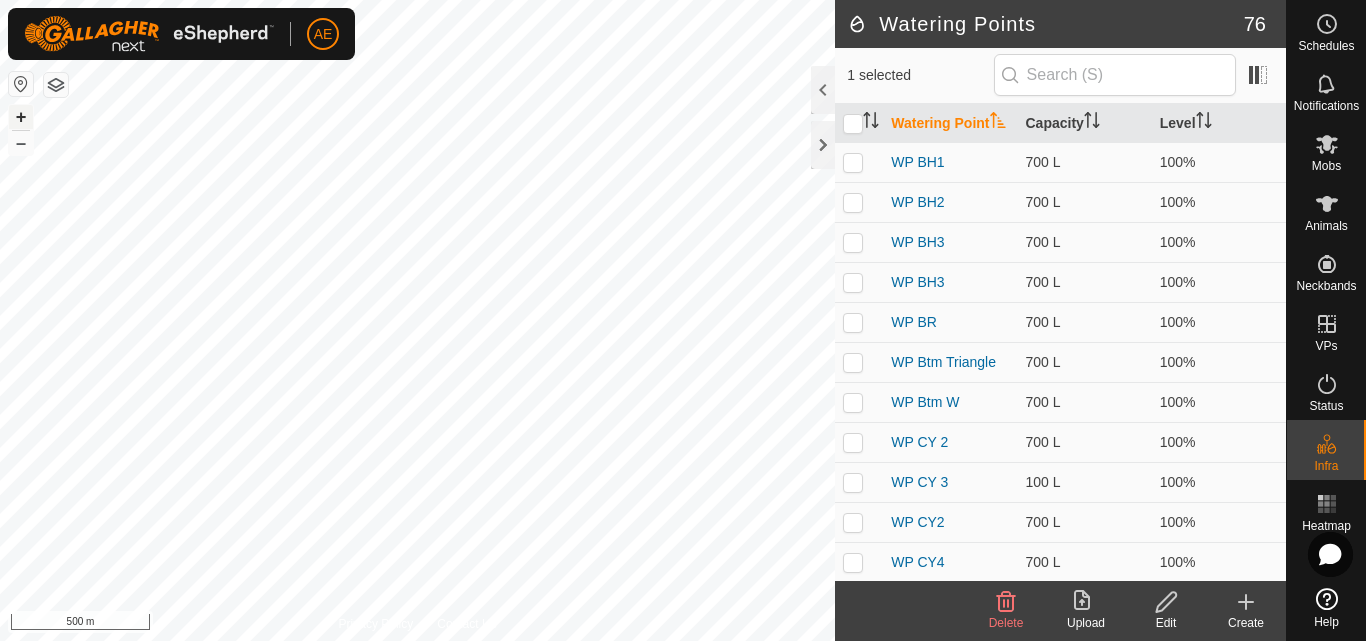 click on "+" at bounding box center (21, 117) 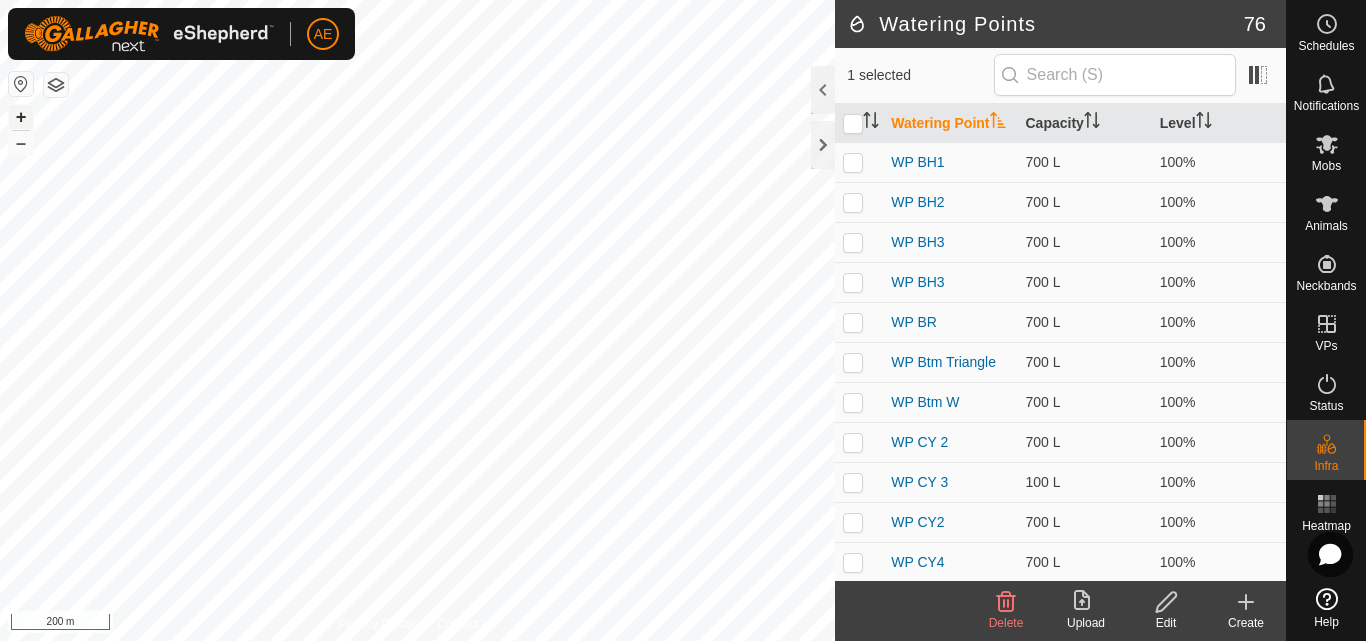 click on "+" at bounding box center [21, 117] 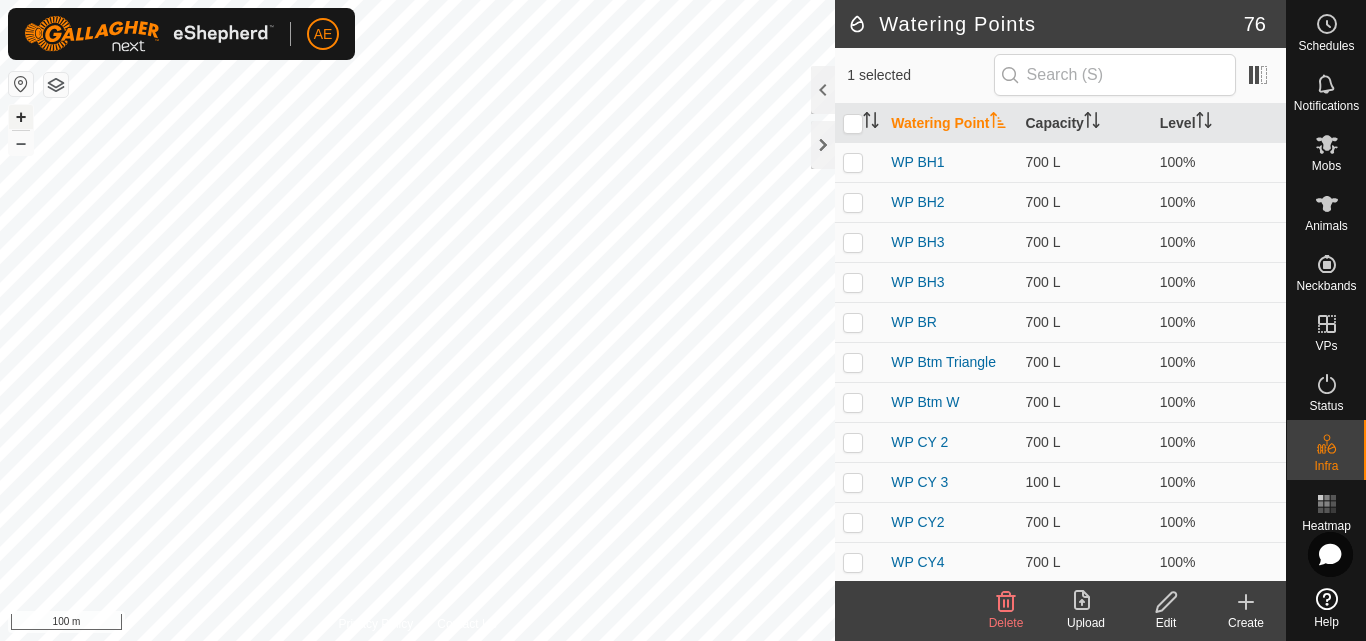 click on "+" at bounding box center [21, 117] 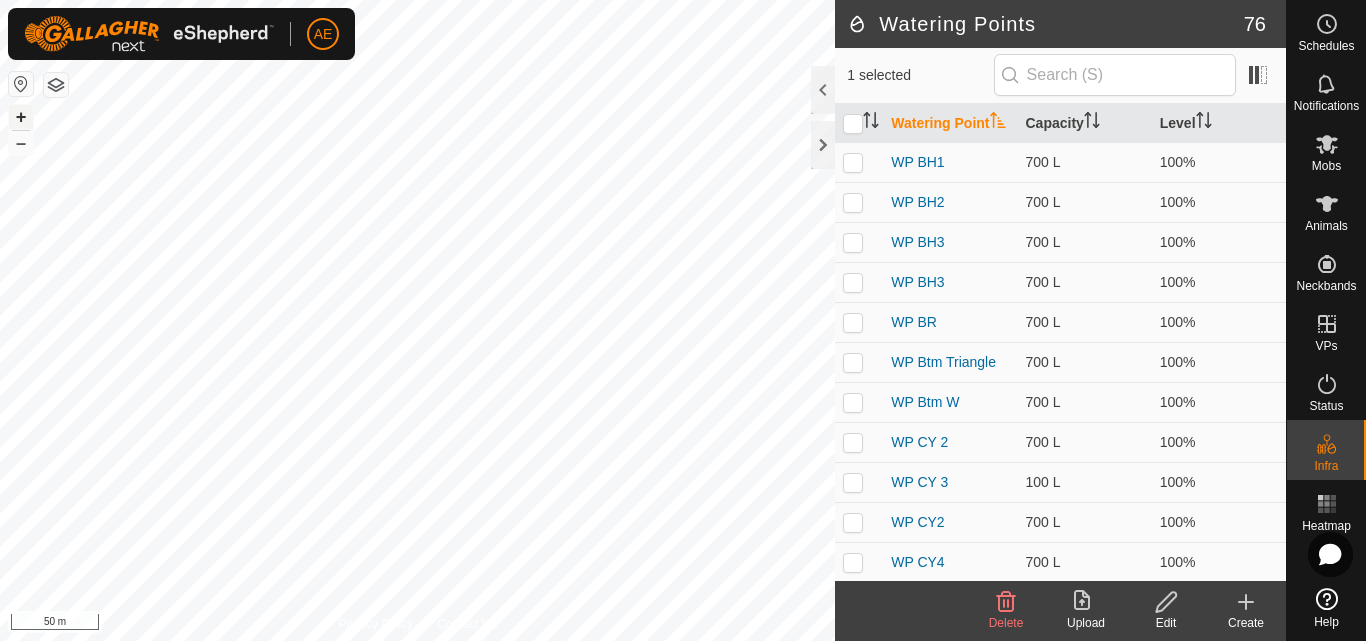 click on "+" at bounding box center [21, 117] 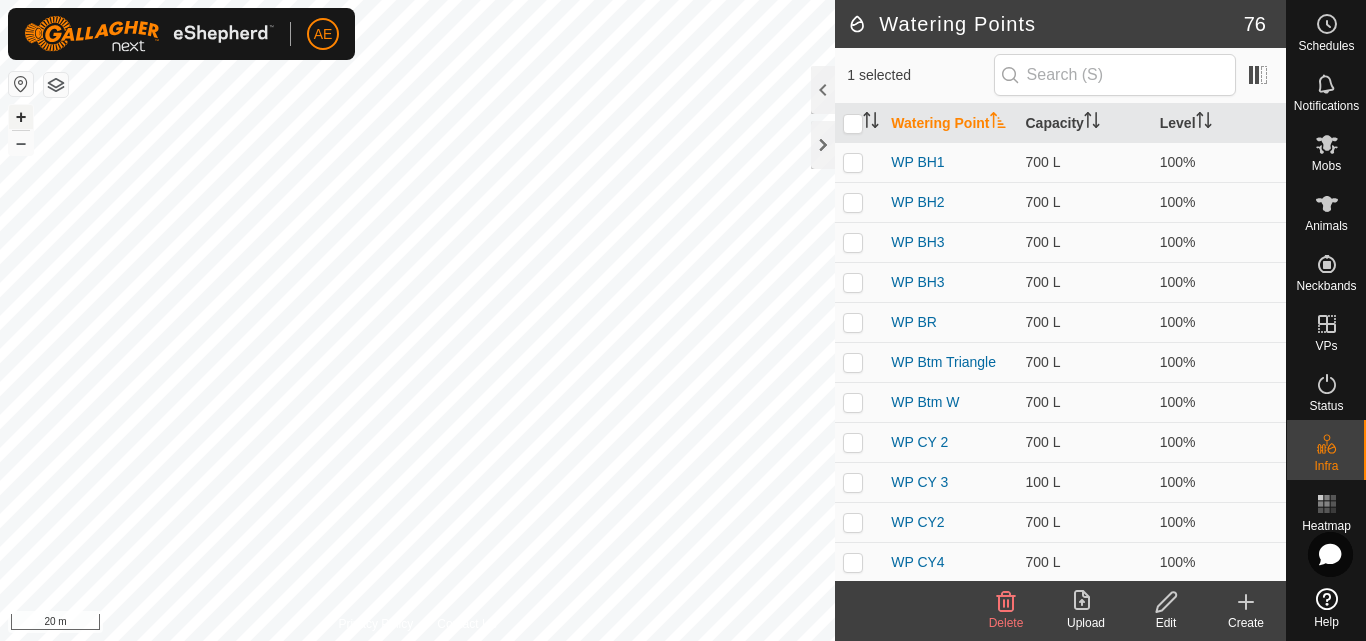click on "+" at bounding box center [21, 117] 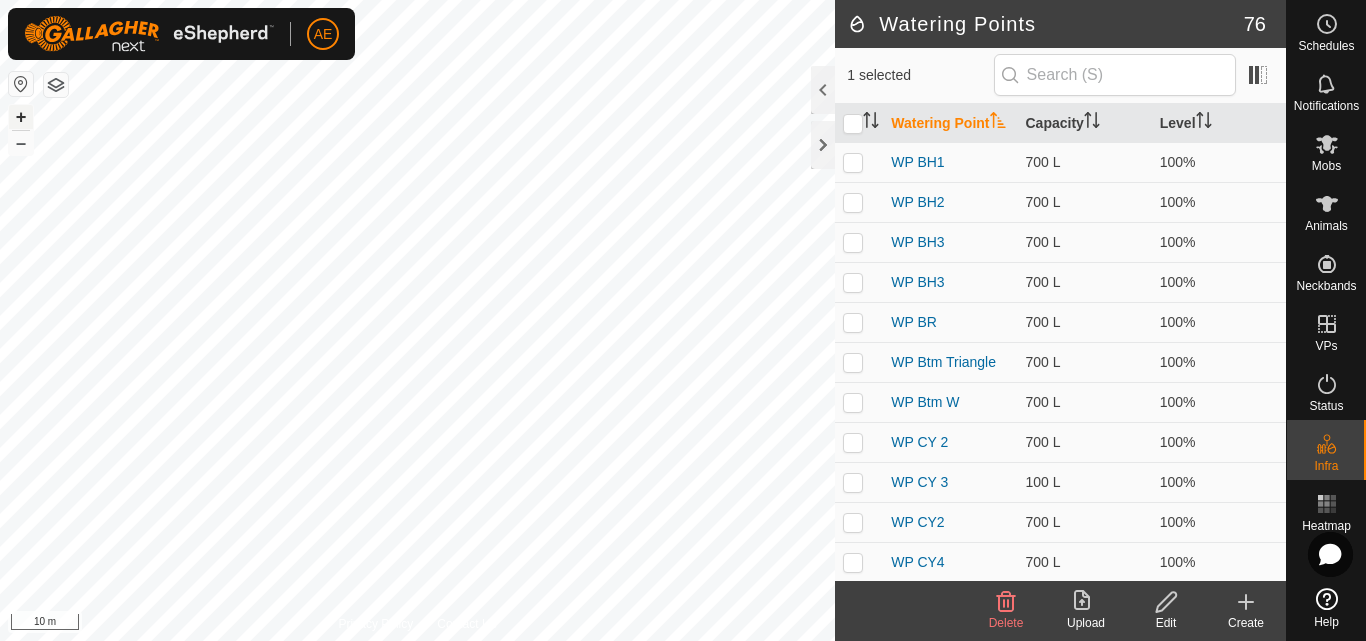 click on "+" at bounding box center (21, 117) 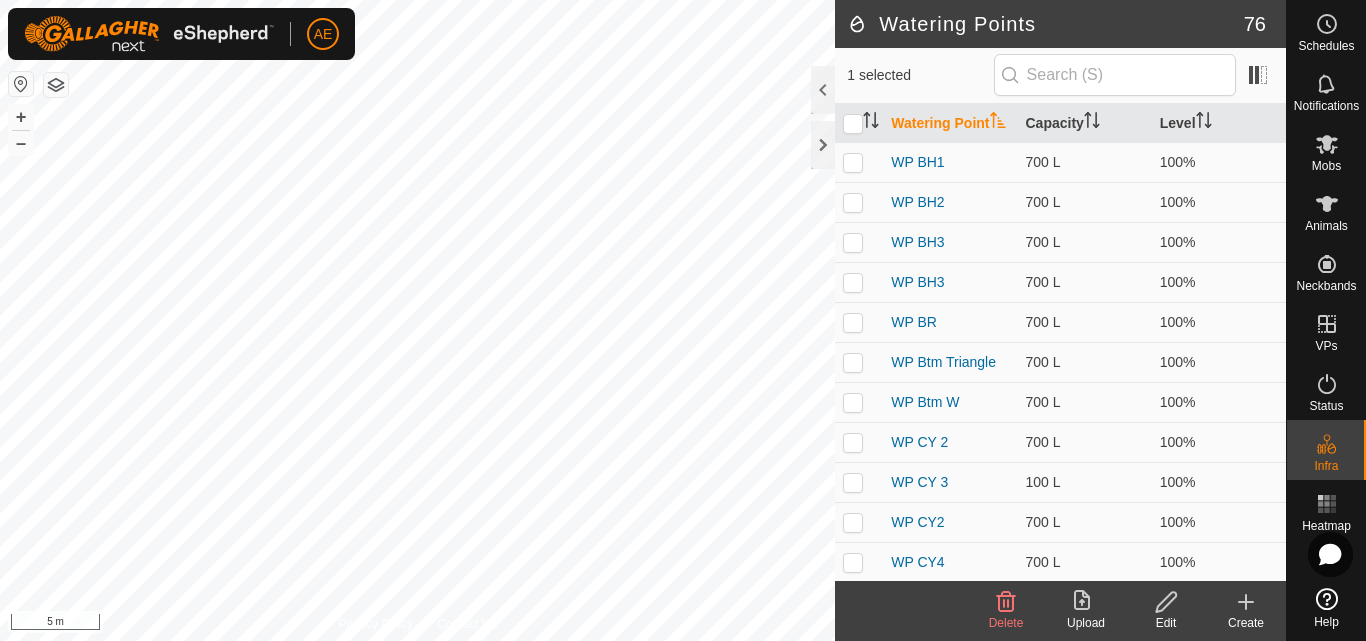 click 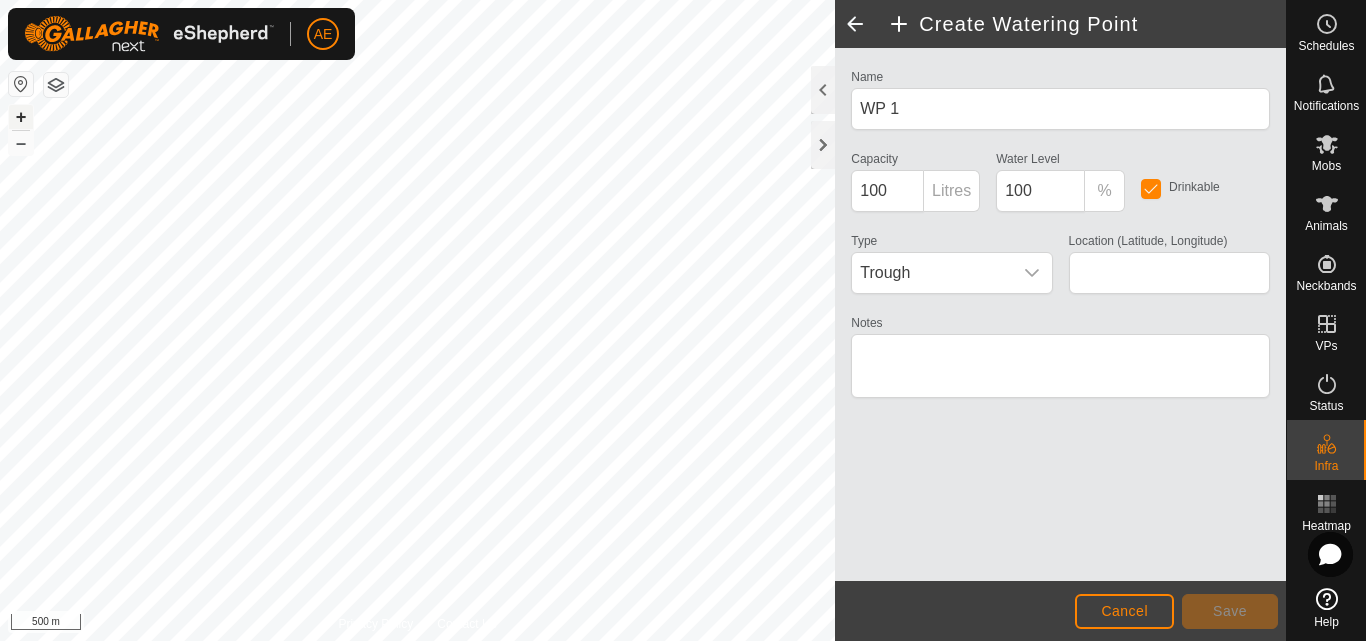 click on "+" at bounding box center [21, 117] 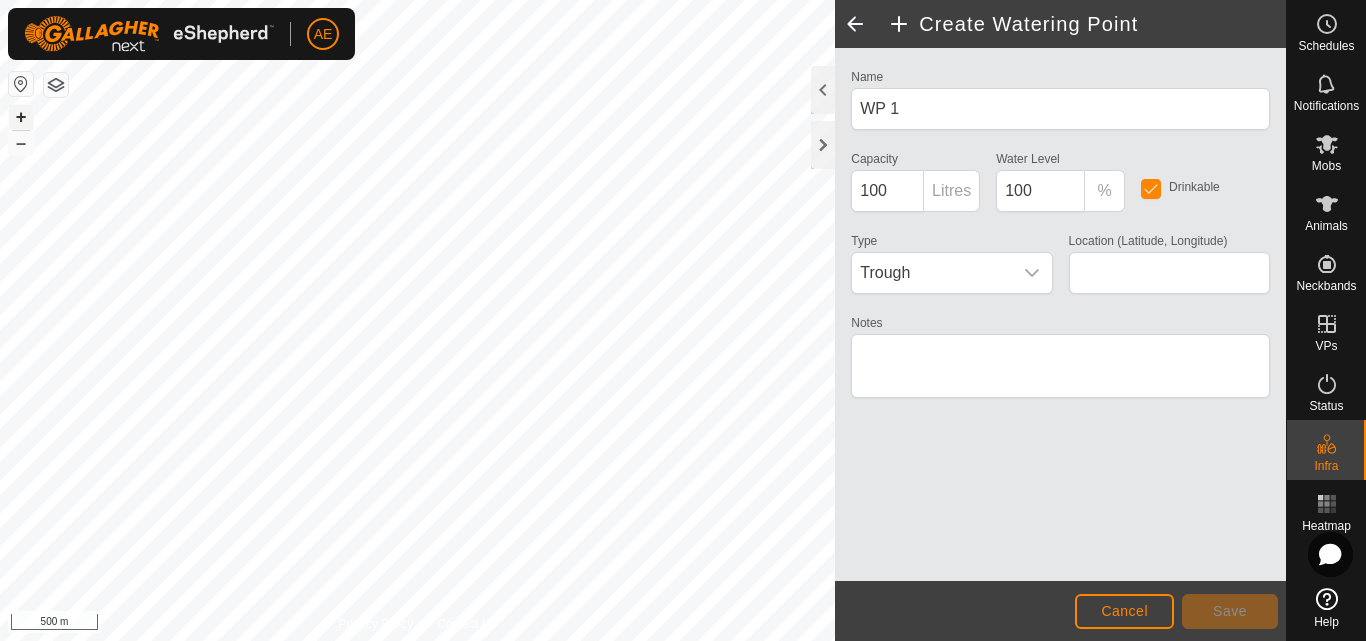 click on "+" at bounding box center (21, 117) 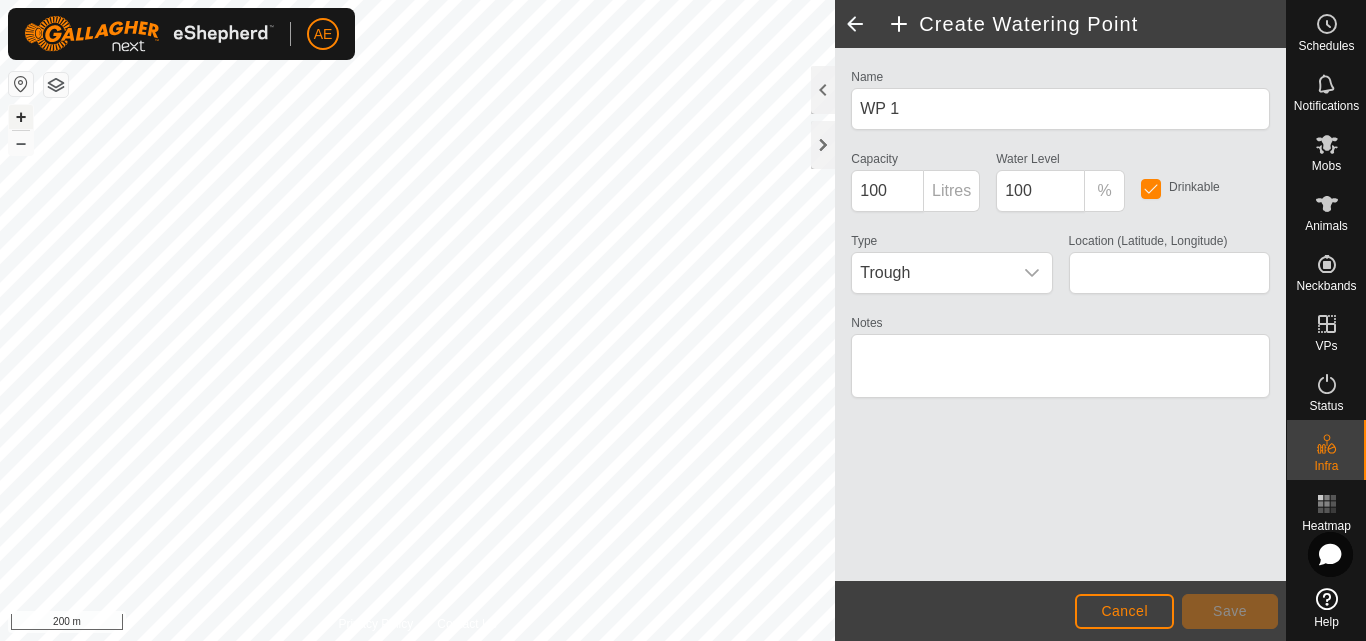 click on "+" at bounding box center [21, 117] 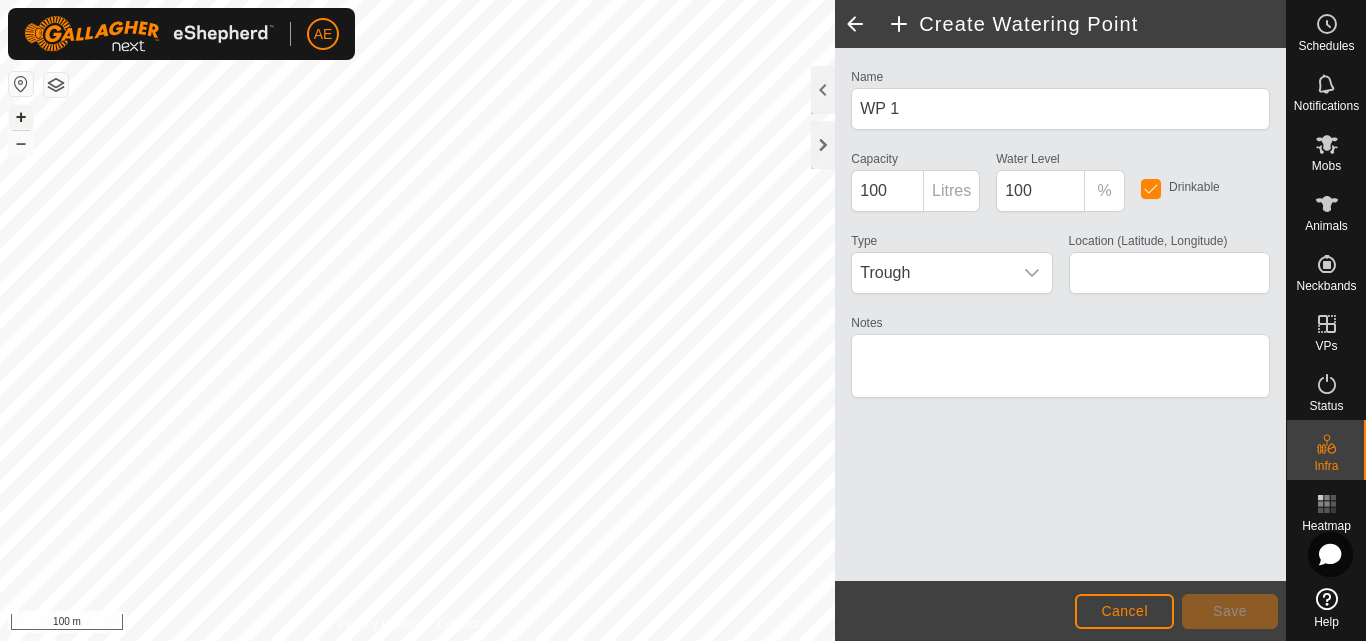 click on "+" at bounding box center (21, 117) 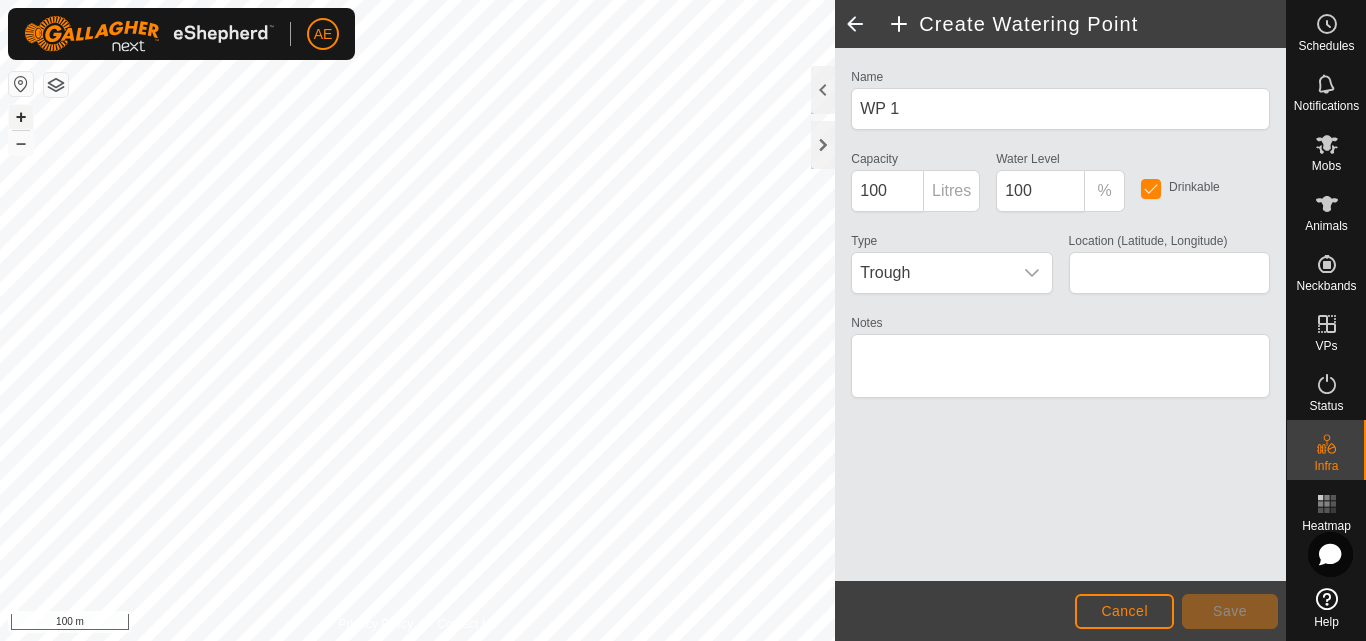 click on "+" at bounding box center [21, 117] 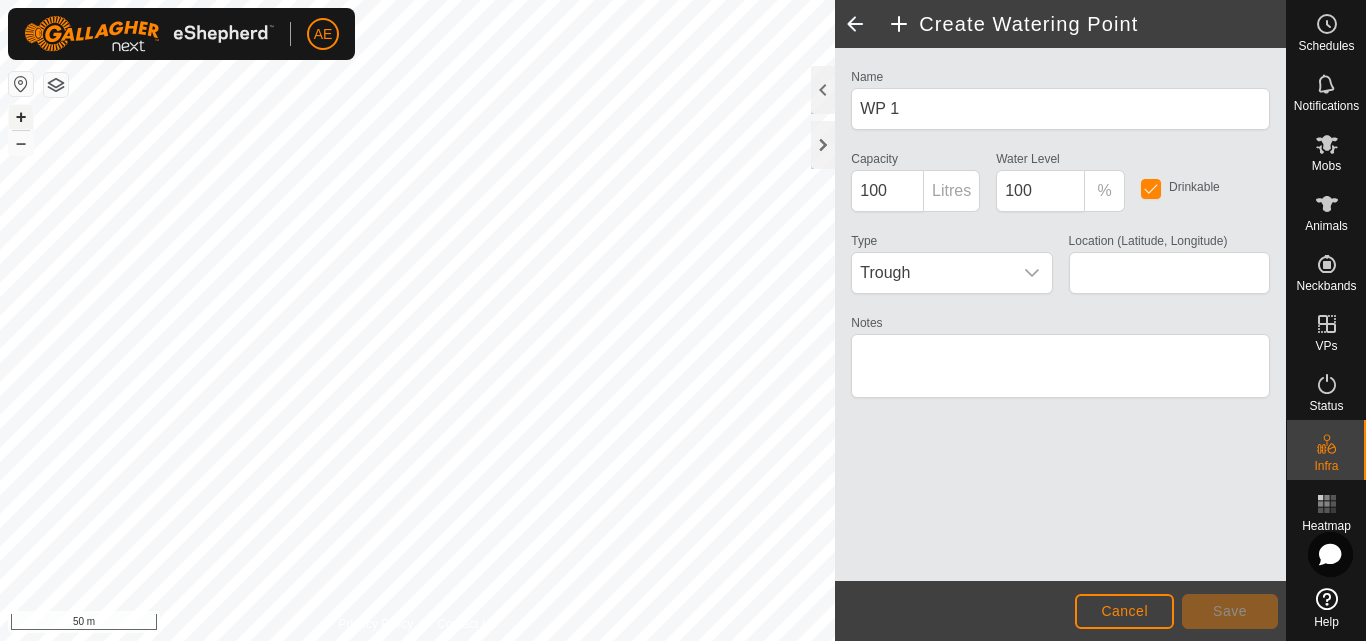 click on "+" at bounding box center (21, 117) 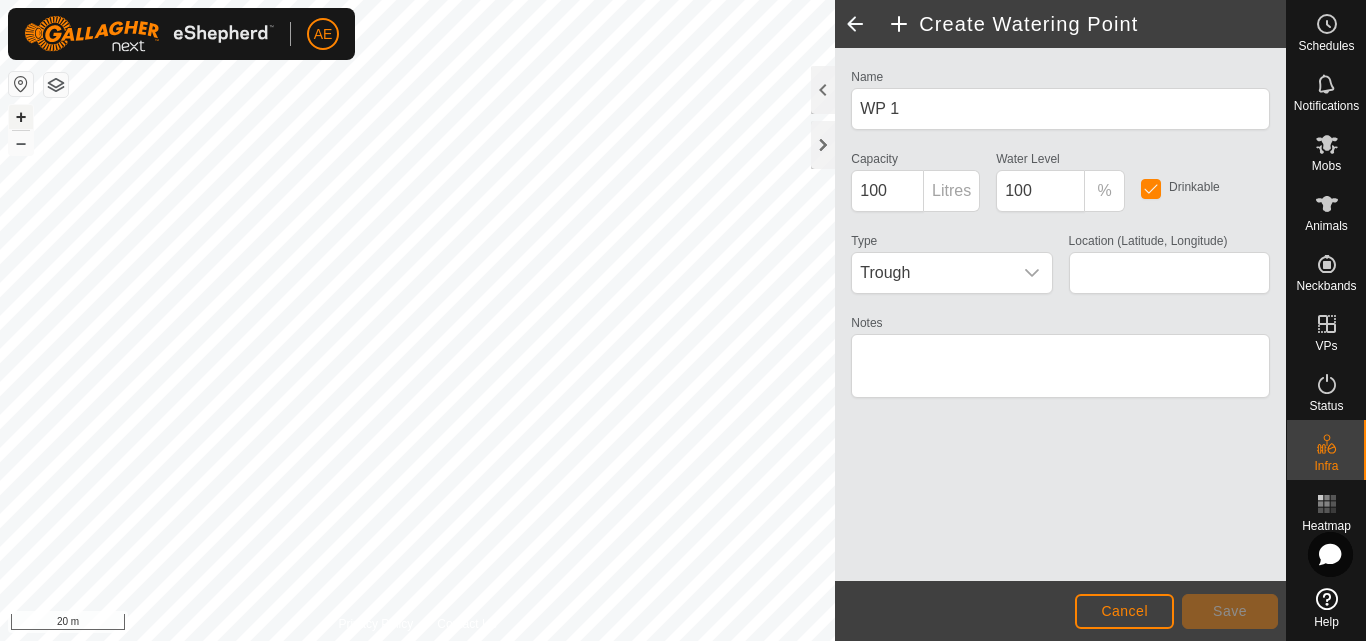 click on "+" at bounding box center [21, 117] 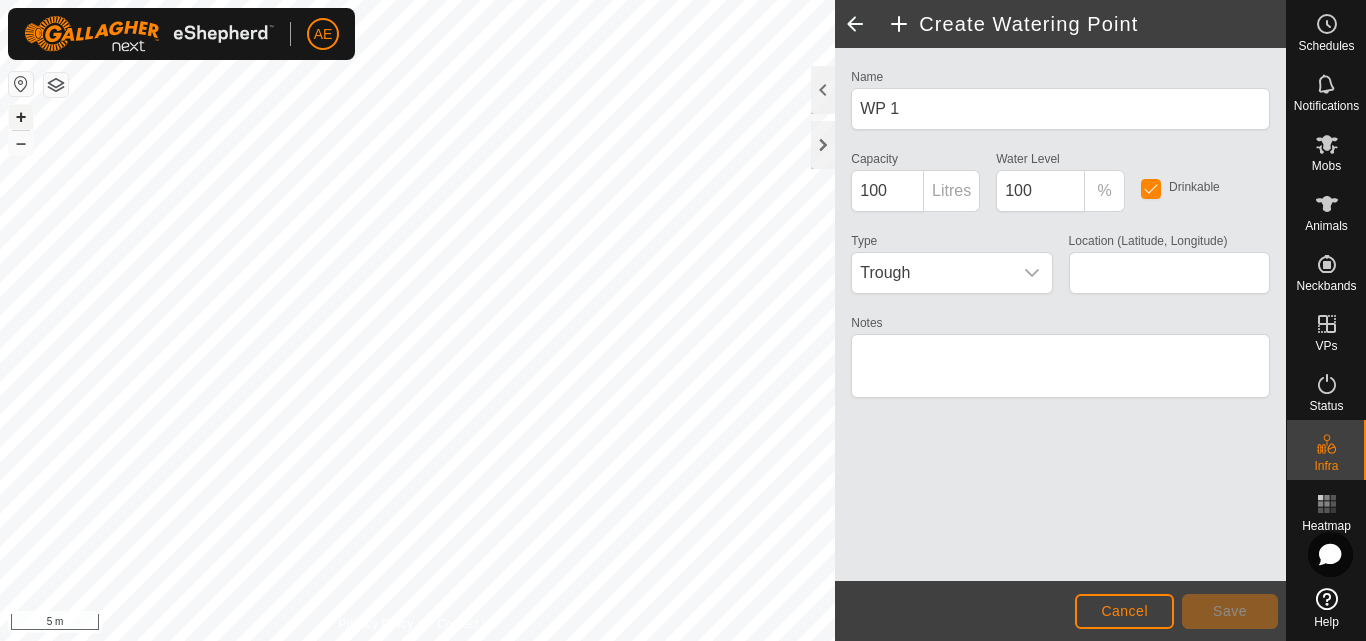click on "WP 1
Type:   trough
Capacity:  100L
Water Level:  100%
Drinkable:  Yes
+ – ⇧ i 5 m" at bounding box center [417, 320] 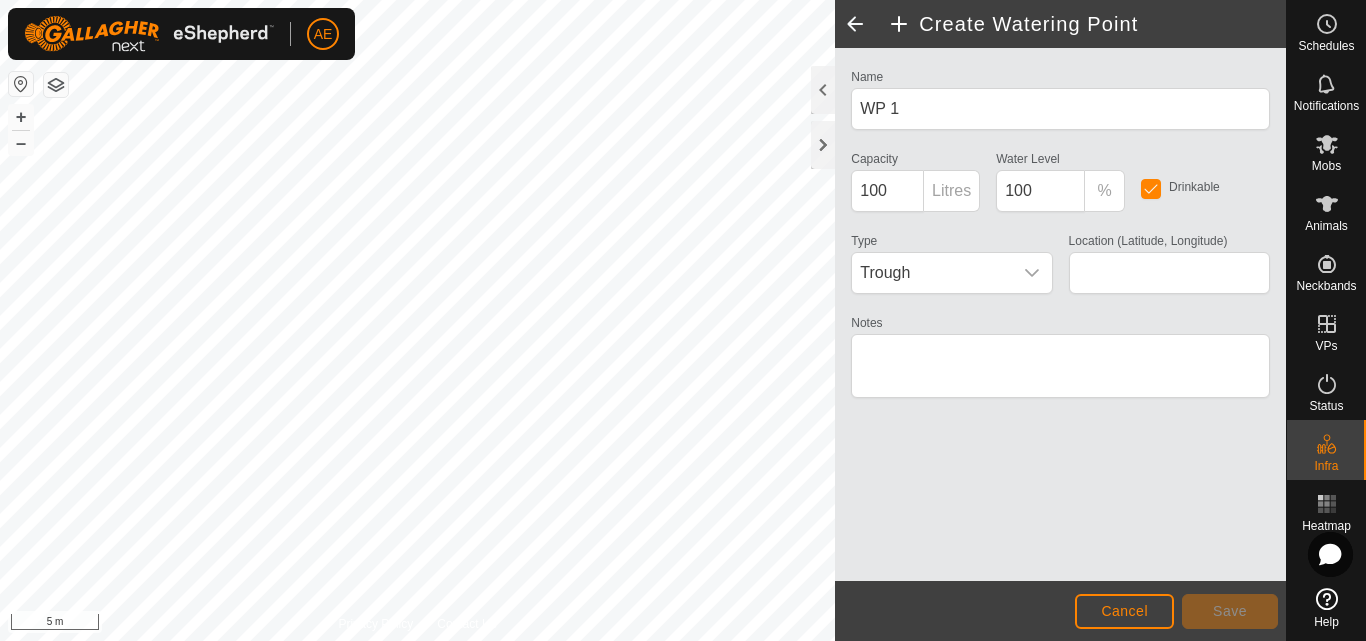 click on "AE Schedules Notifications Mobs Animals Neckbands VPs Status Infra Heatmap Help Privacy Policy Contact Us
WP 1
Type:   trough
Capacity:  100L
Water Level:  100%
Drinkable:  Yes
+ – ⇧ i 5 m  Create Watering Point  Name WP 1 Capacity 100 Litres Water Level  100 % Drinkable Type Trough Location (Latitude, Longitude) Notes                  Cancel Save" at bounding box center [683, 320] 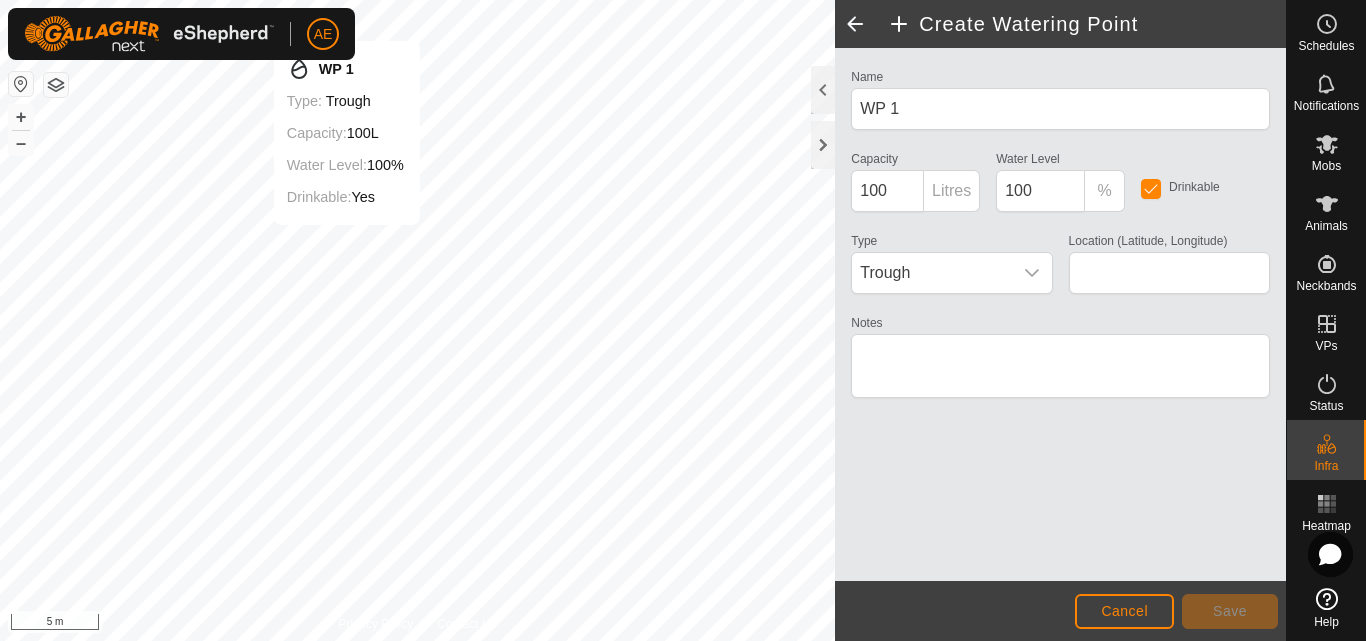 type on "-43.623188, 171.469137" 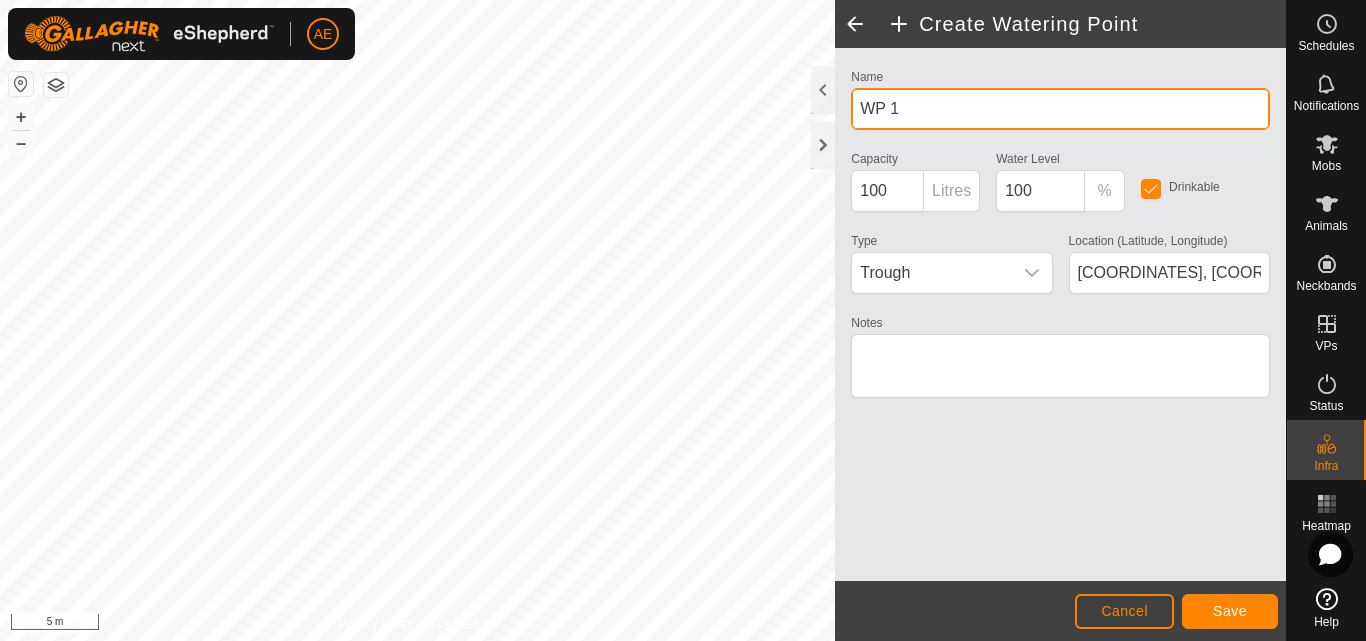 click on "WP 1" at bounding box center (1060, 109) 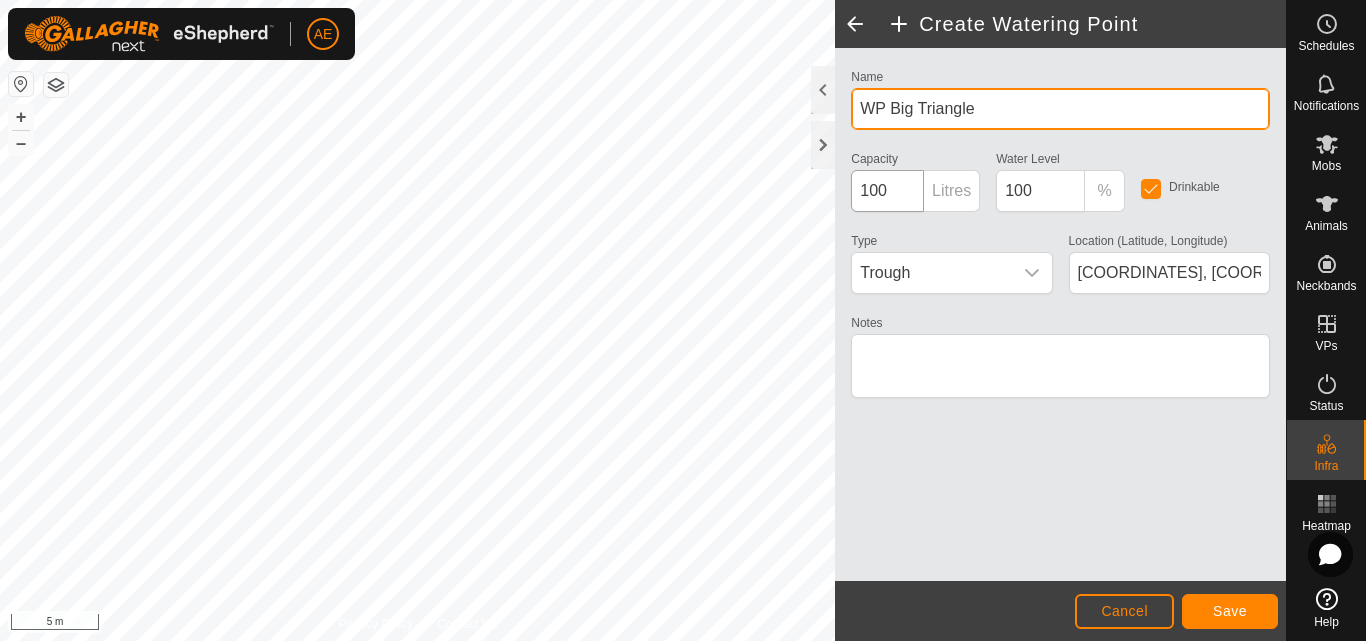 type on "WP Big Triangle" 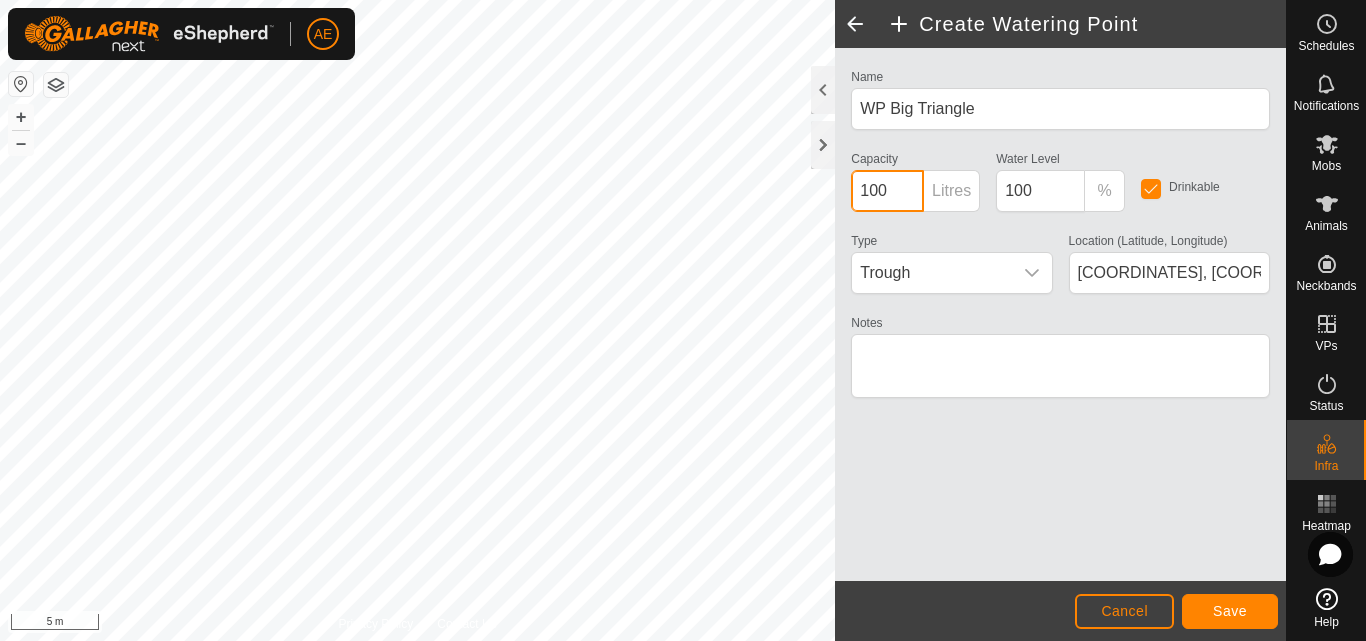 click on "100" at bounding box center [887, 191] 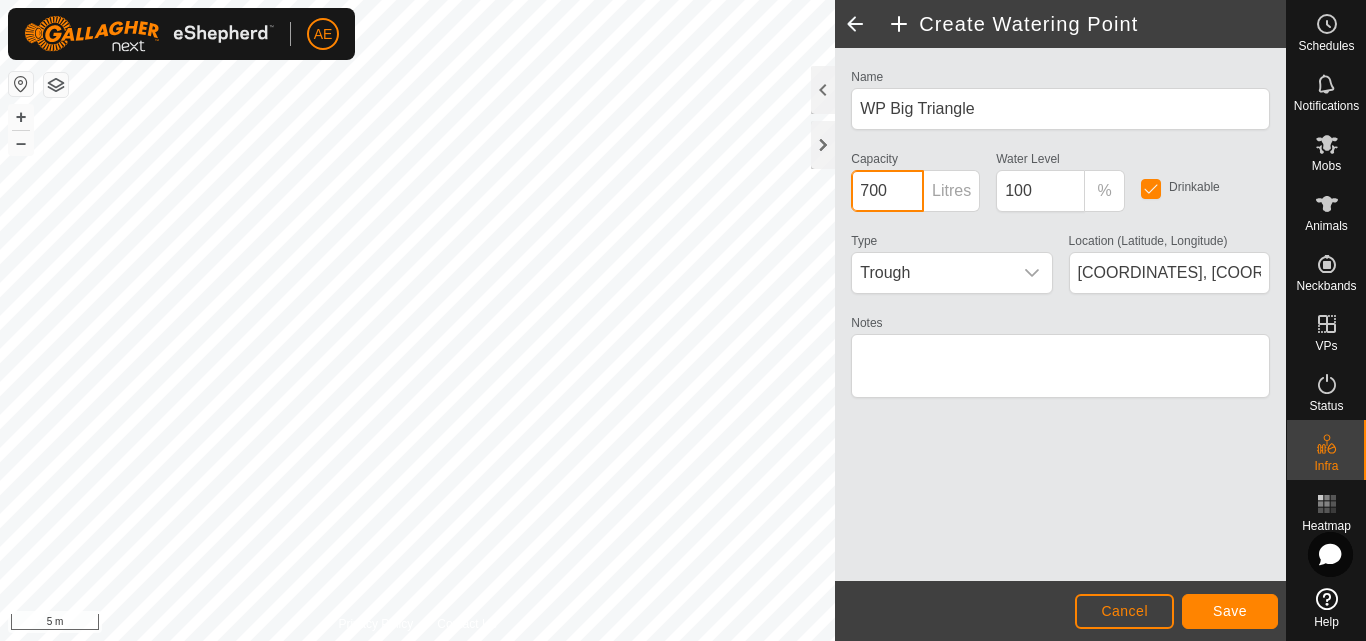 type on "700" 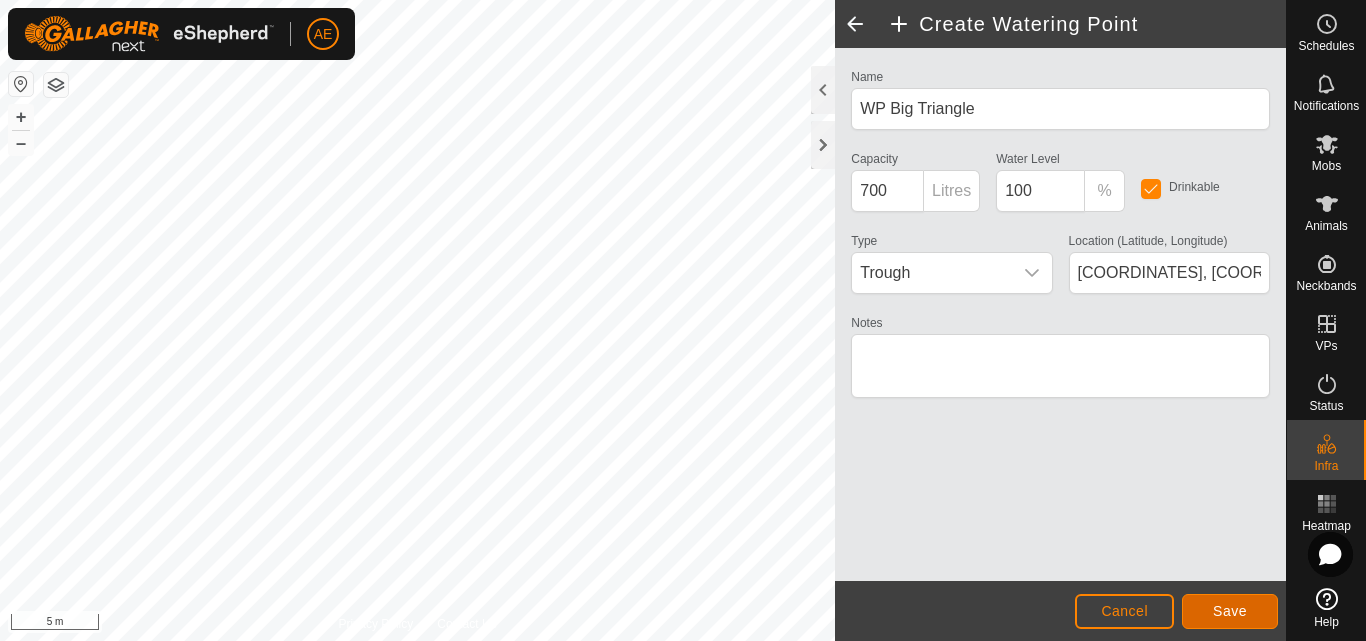 click on "Save" 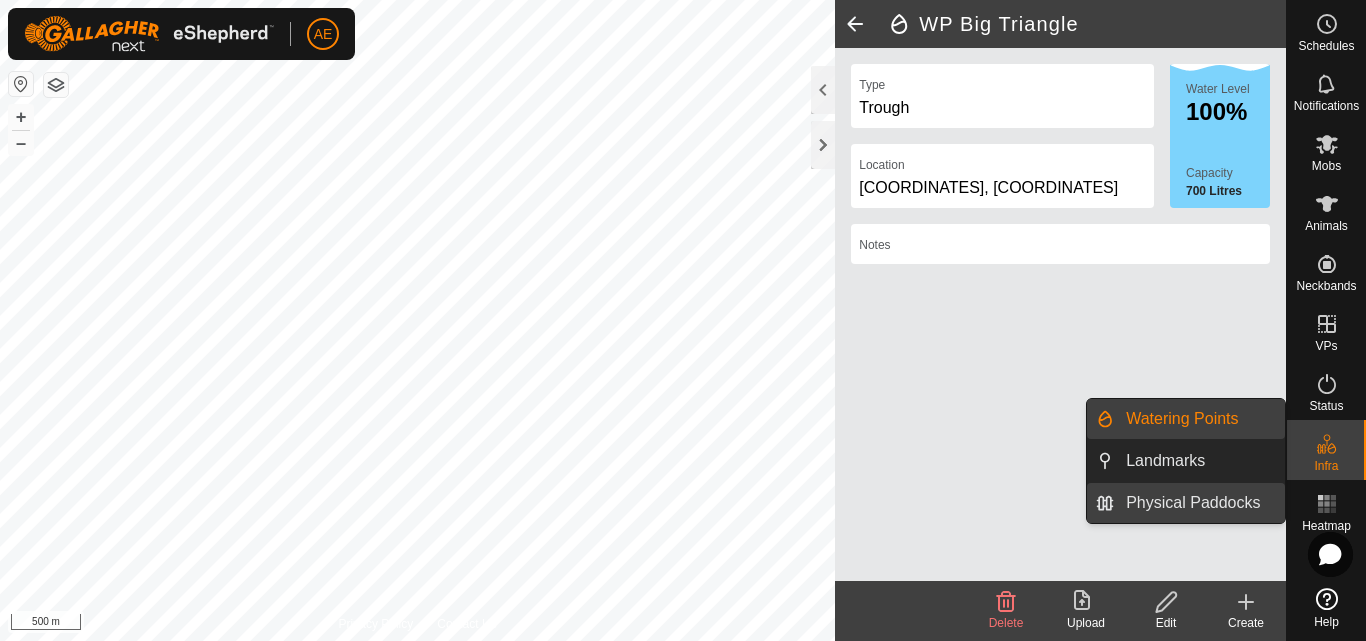 click on "Physical Paddocks" at bounding box center (1199, 503) 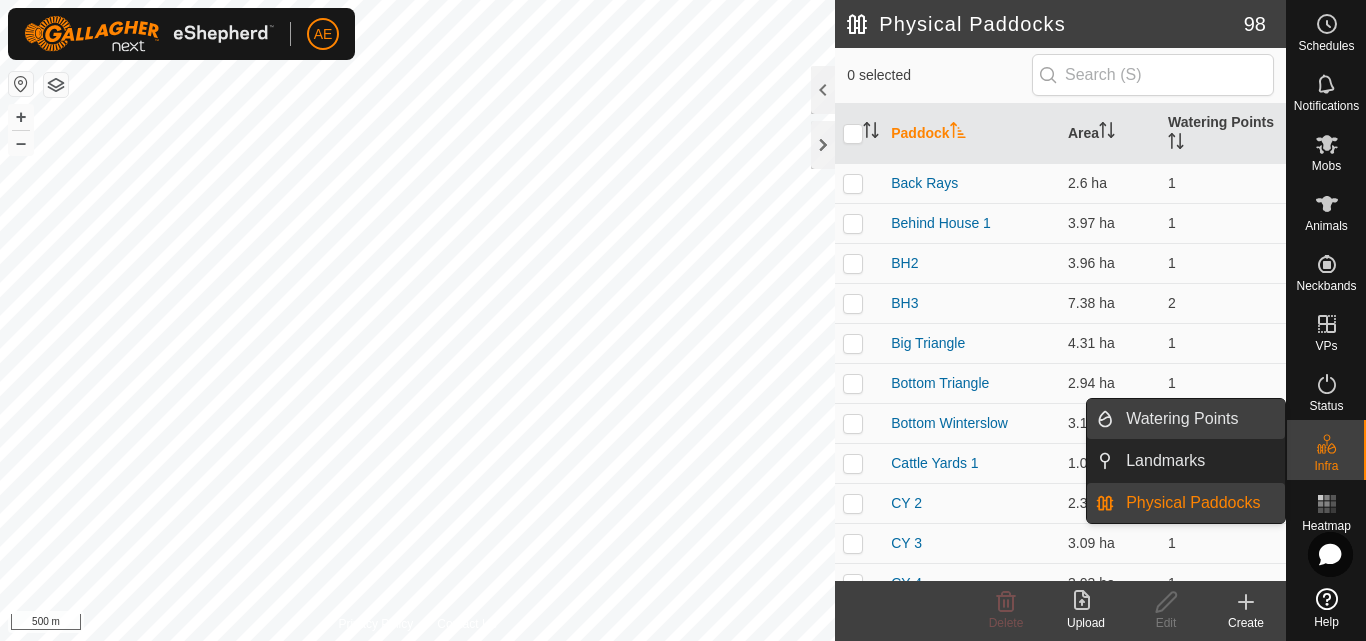 click on "Watering Points" at bounding box center [1199, 419] 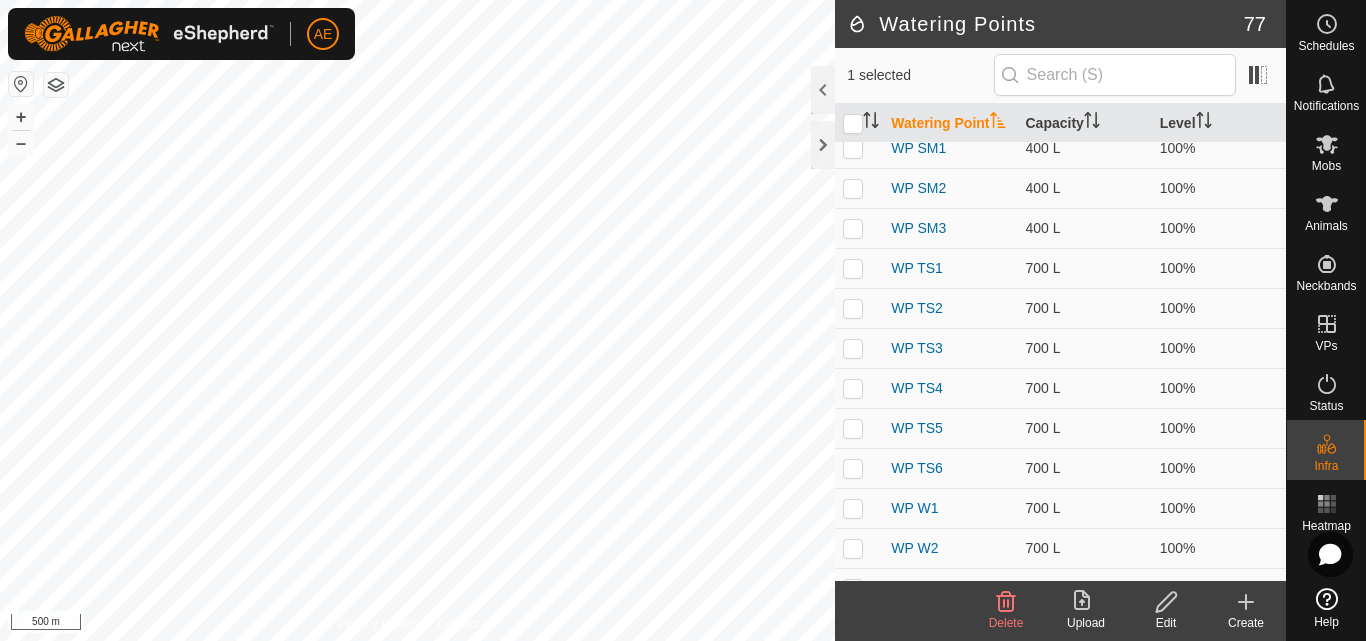 scroll, scrollTop: 2339, scrollLeft: 0, axis: vertical 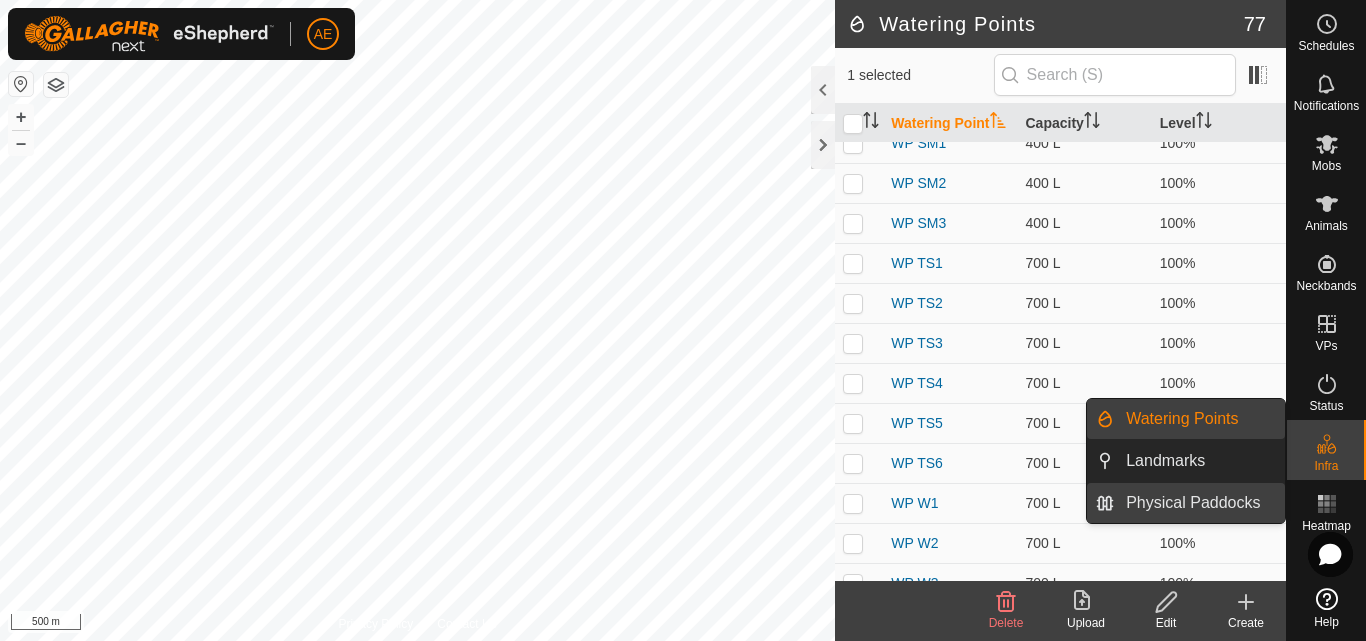 click on "Physical Paddocks" at bounding box center (1199, 503) 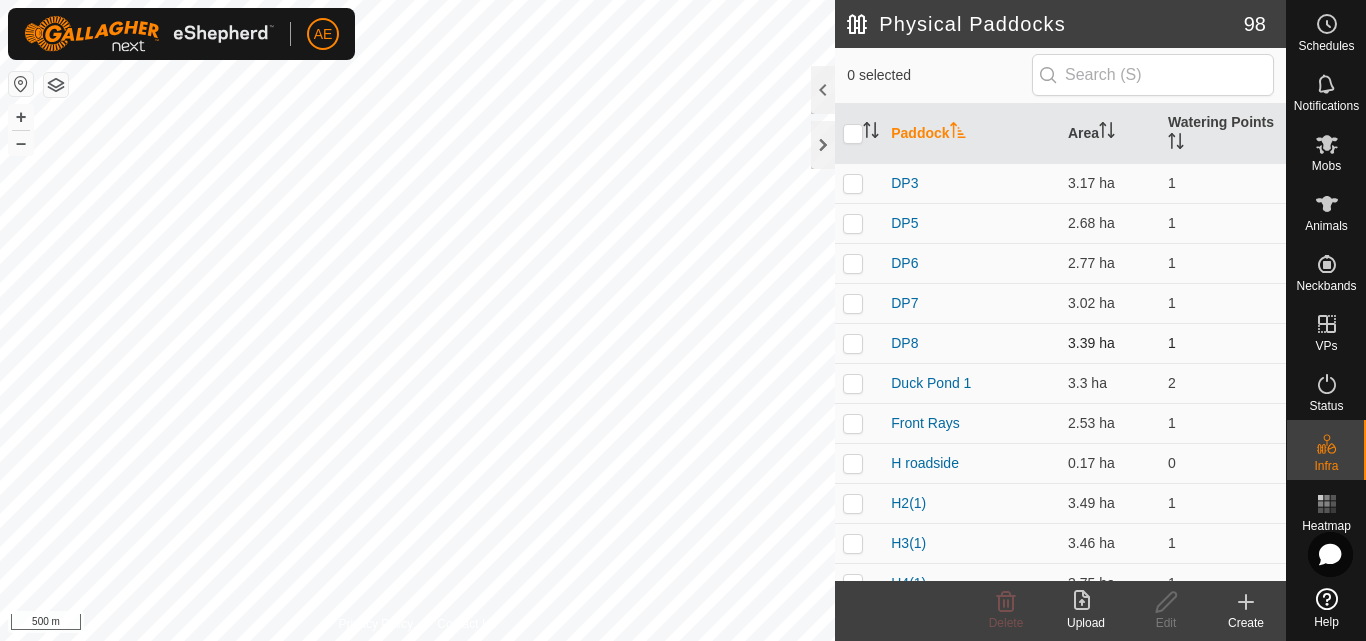scroll, scrollTop: 1241, scrollLeft: 0, axis: vertical 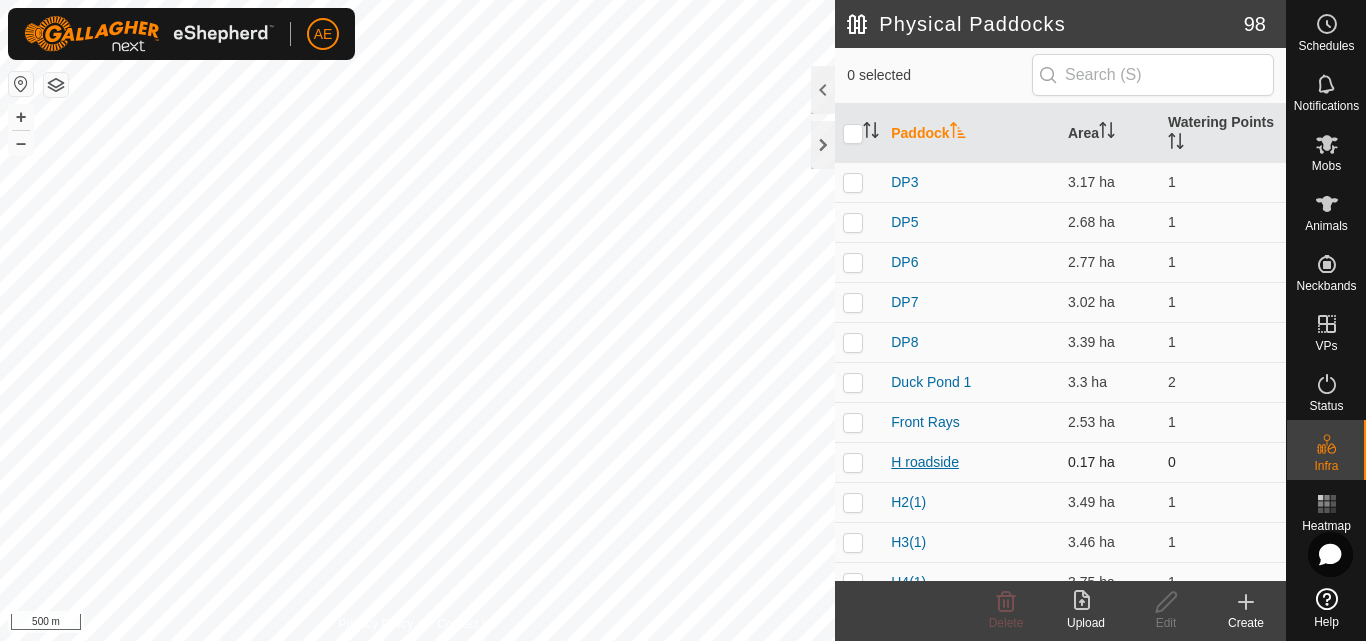 click on "H roadside" at bounding box center (925, 462) 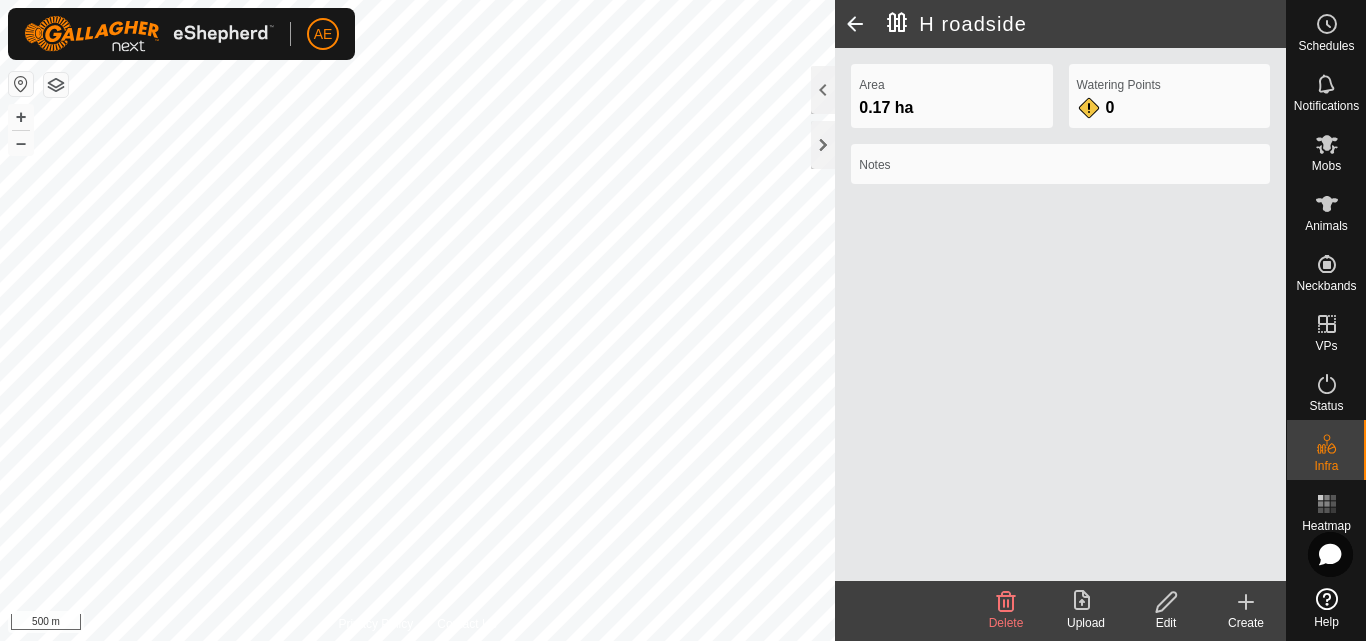 click on "Edit" 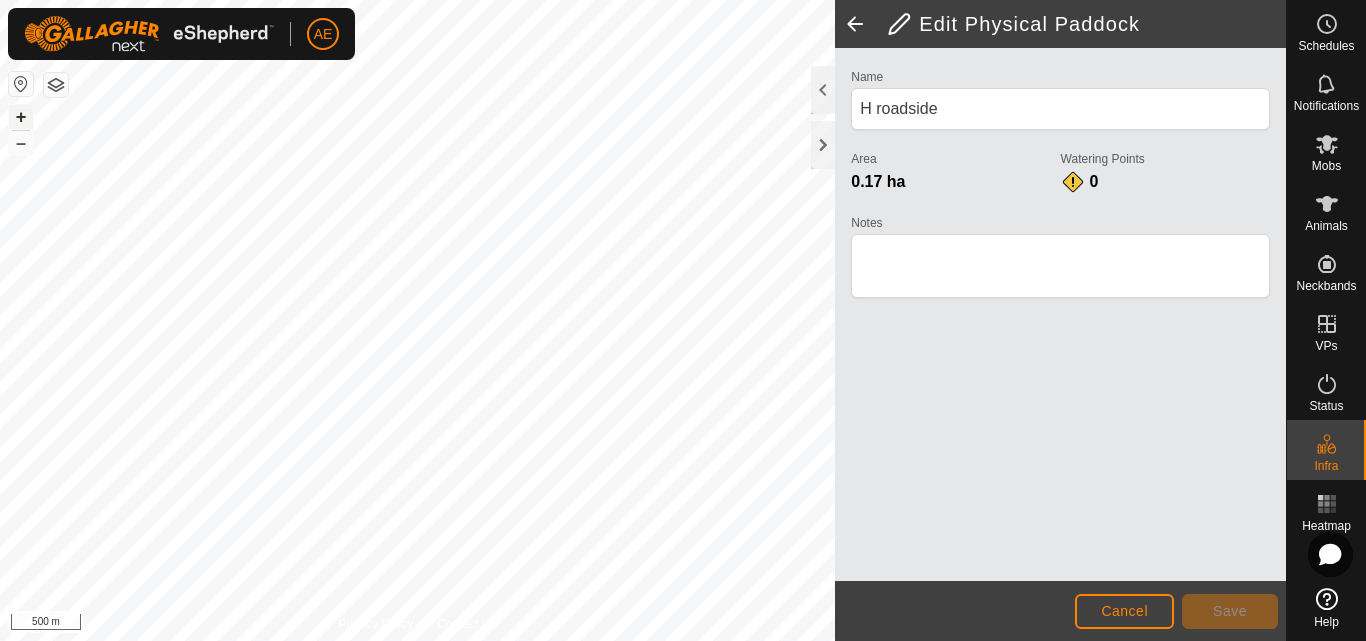 click on "+" at bounding box center [21, 117] 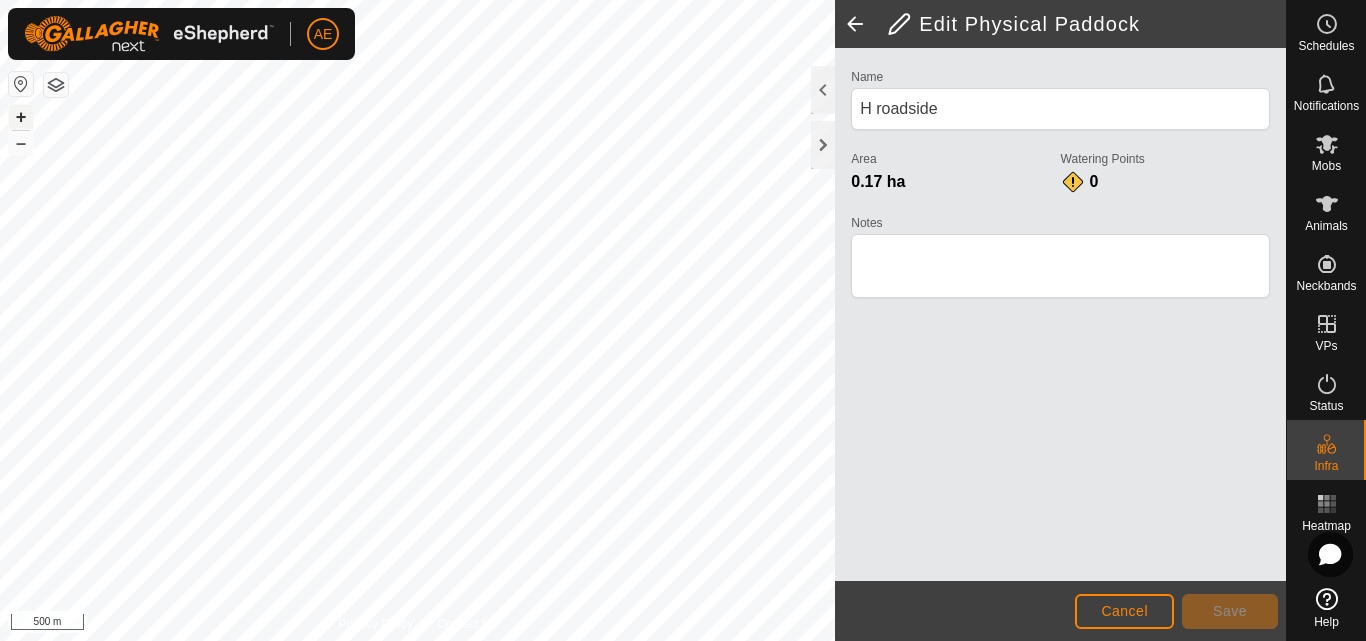 click on "+" at bounding box center [21, 117] 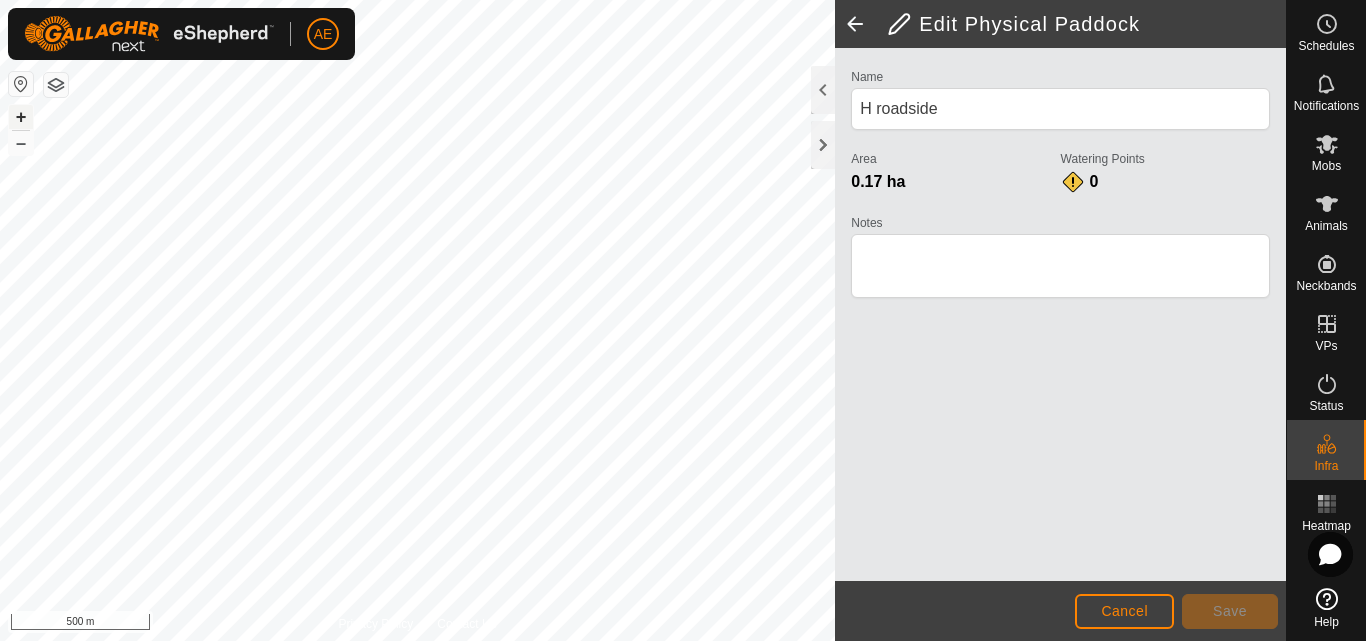 click on "+" at bounding box center [21, 117] 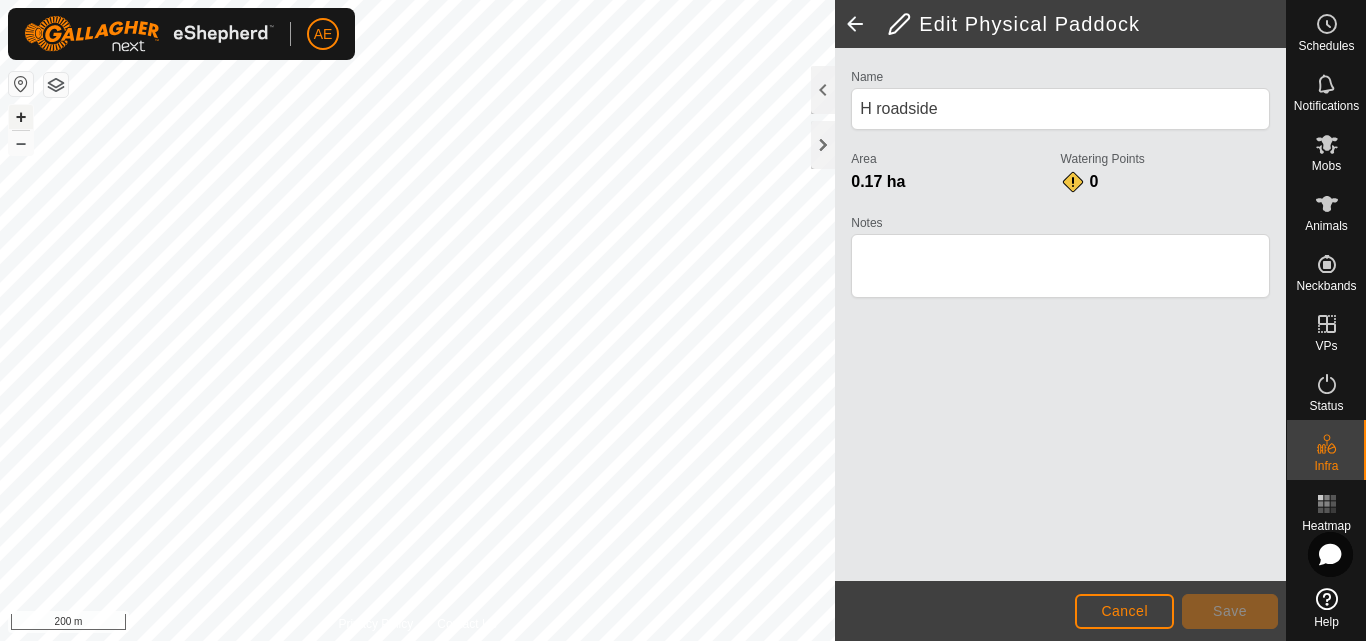 click on "+" at bounding box center (21, 117) 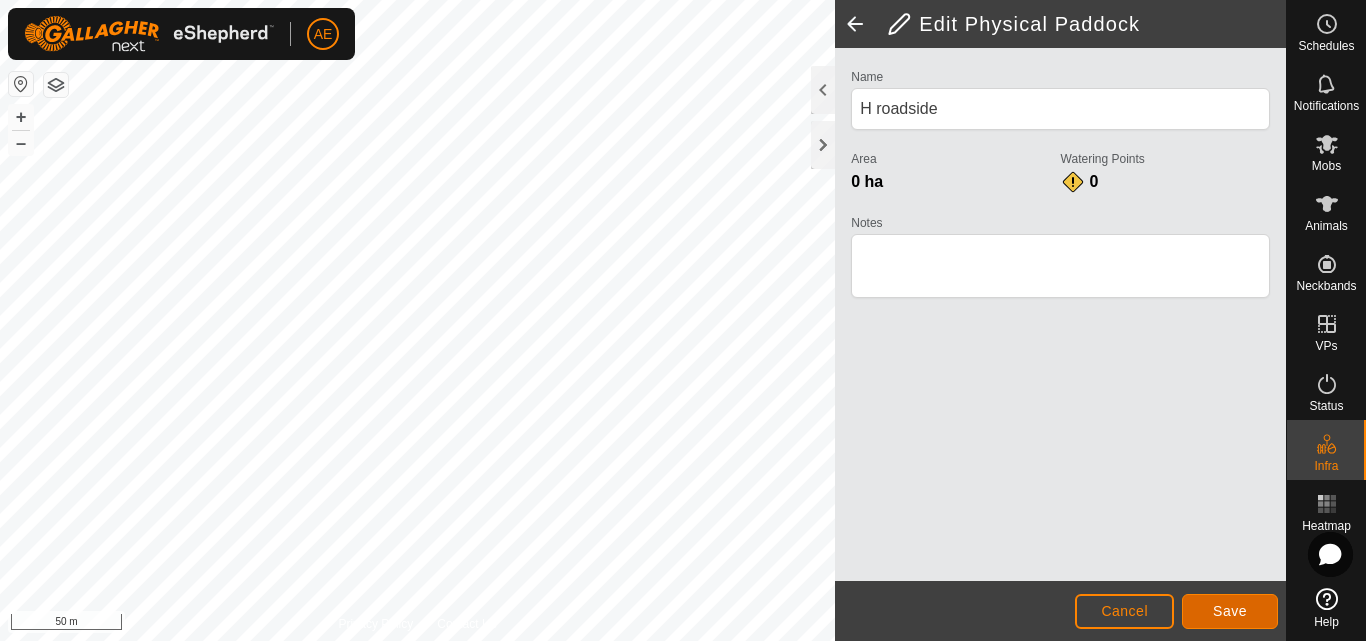 click on "Save" 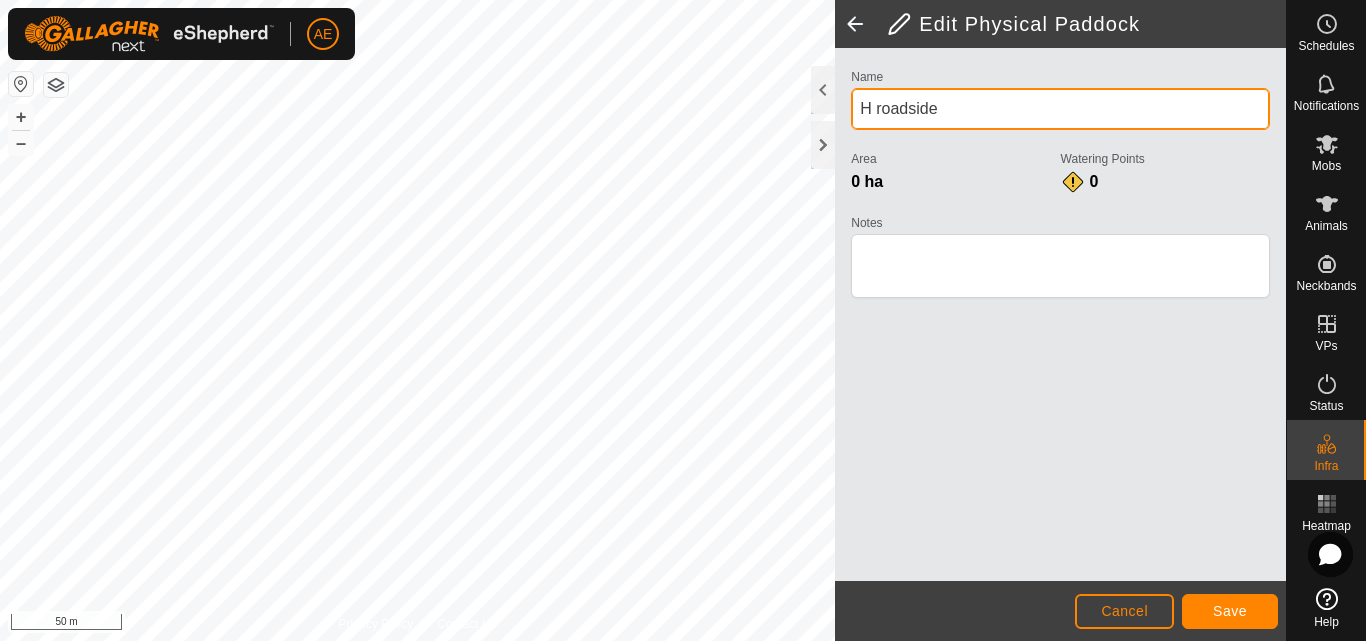 click on "H roadside" at bounding box center (1060, 109) 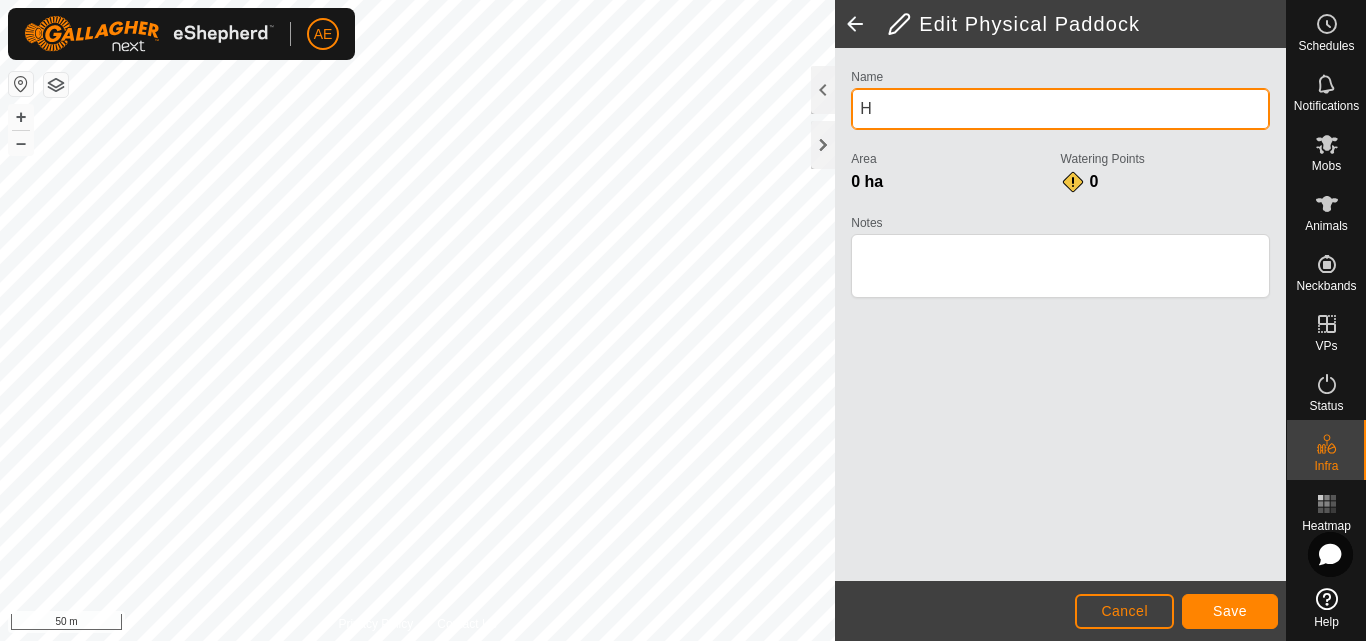 type on "H" 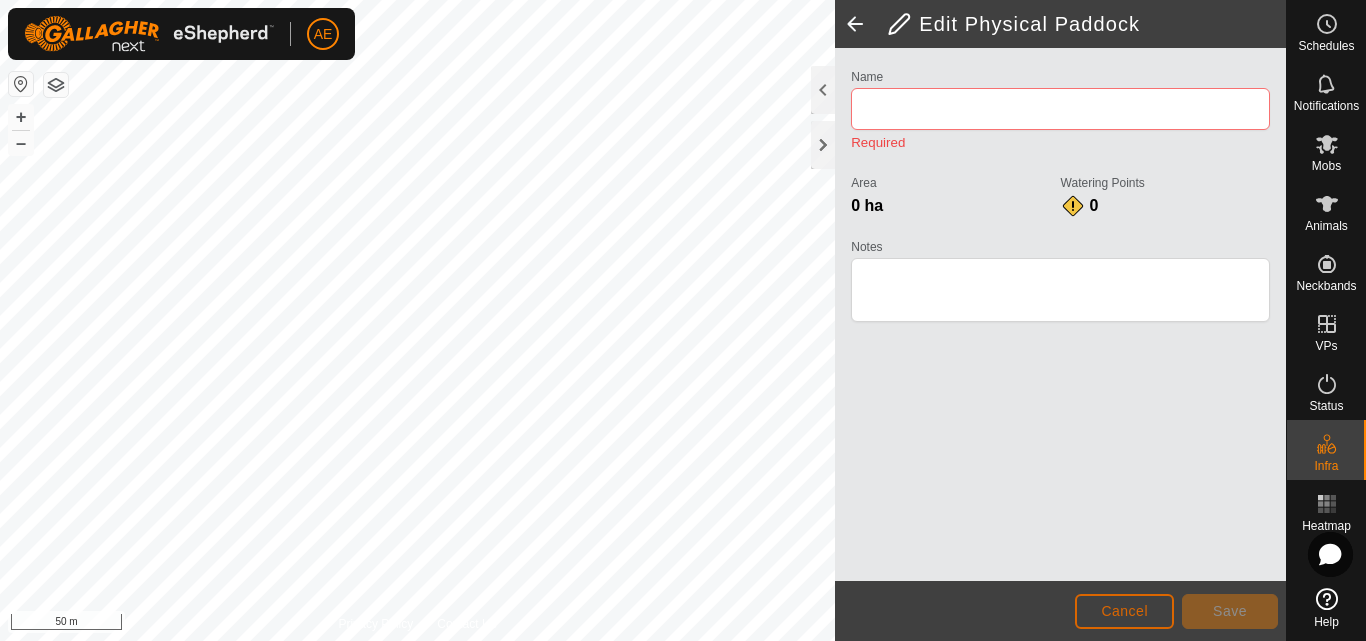 click on "Cancel" 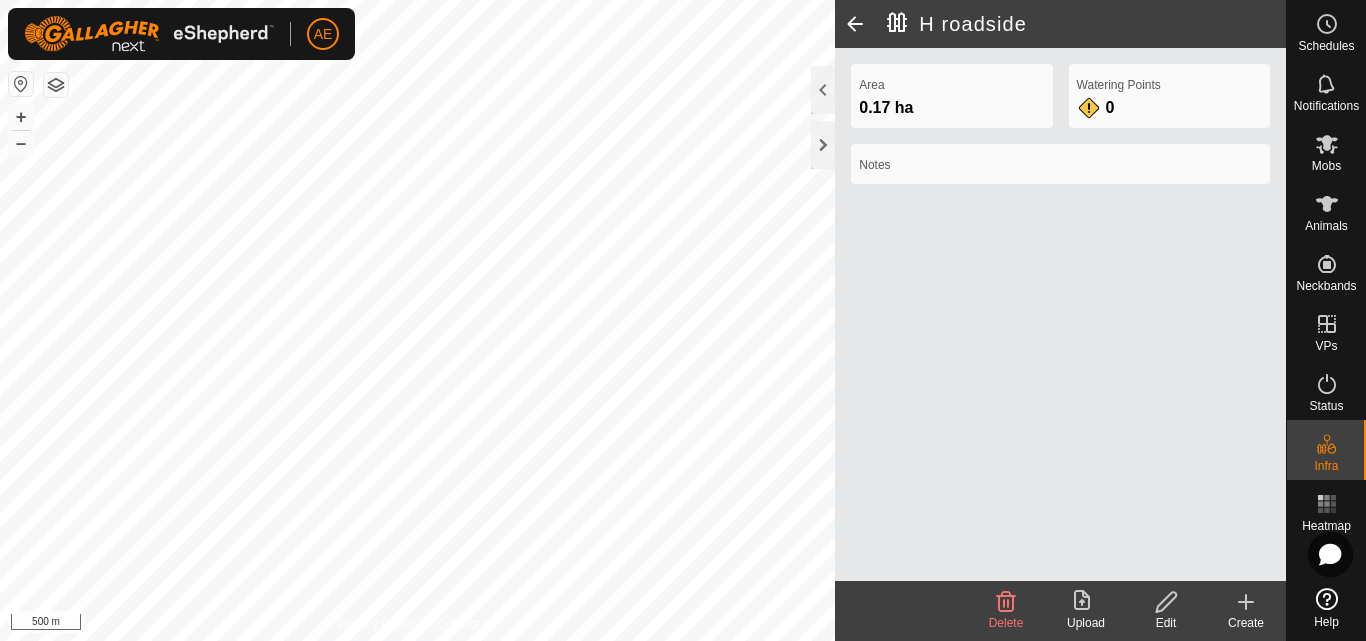 click on "Delete" 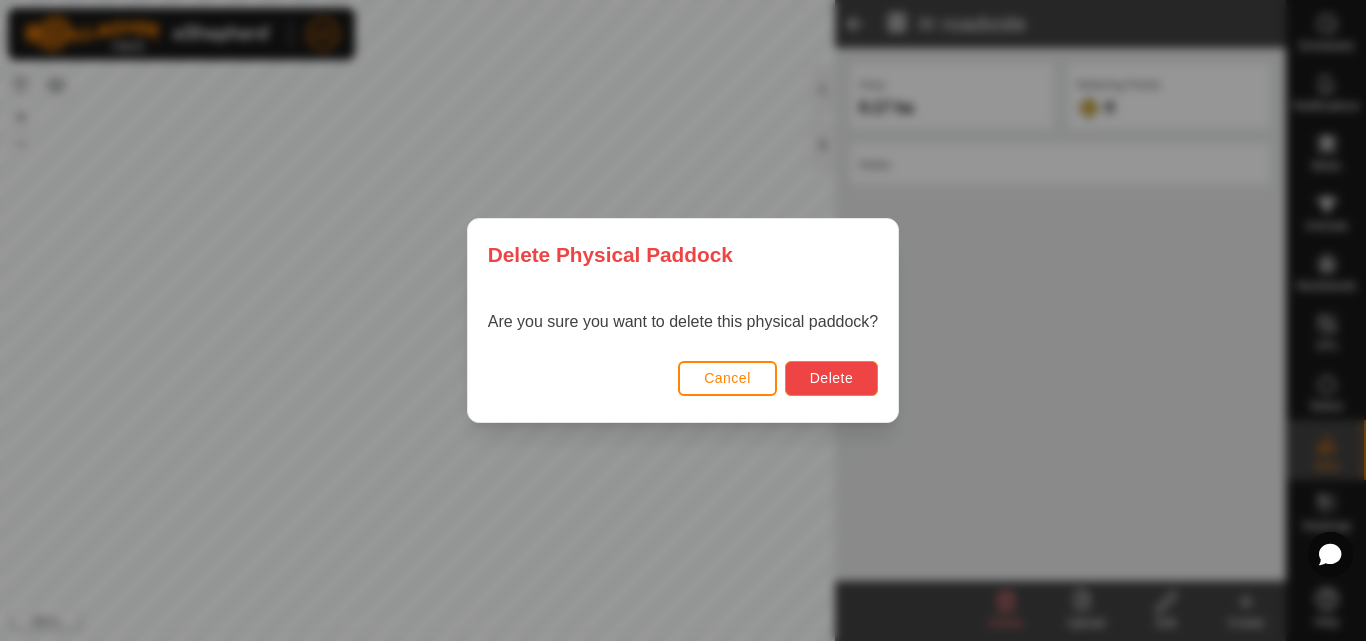 click on "Delete" at bounding box center [831, 378] 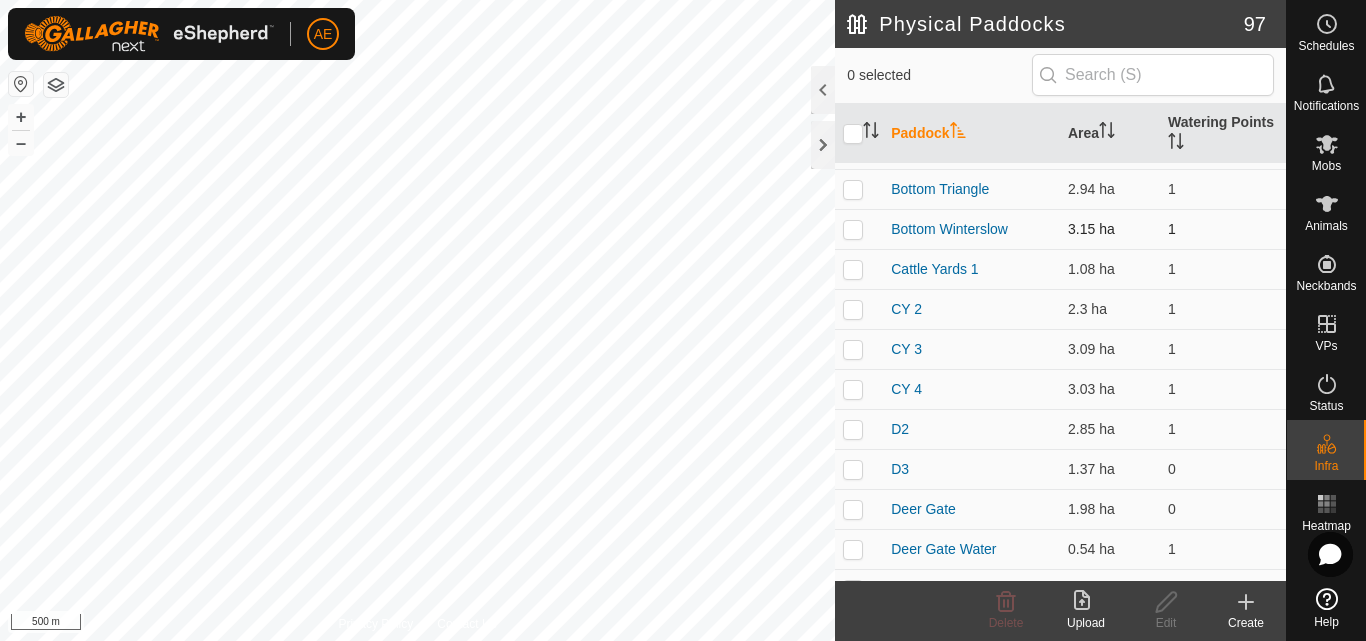 scroll, scrollTop: 282, scrollLeft: 0, axis: vertical 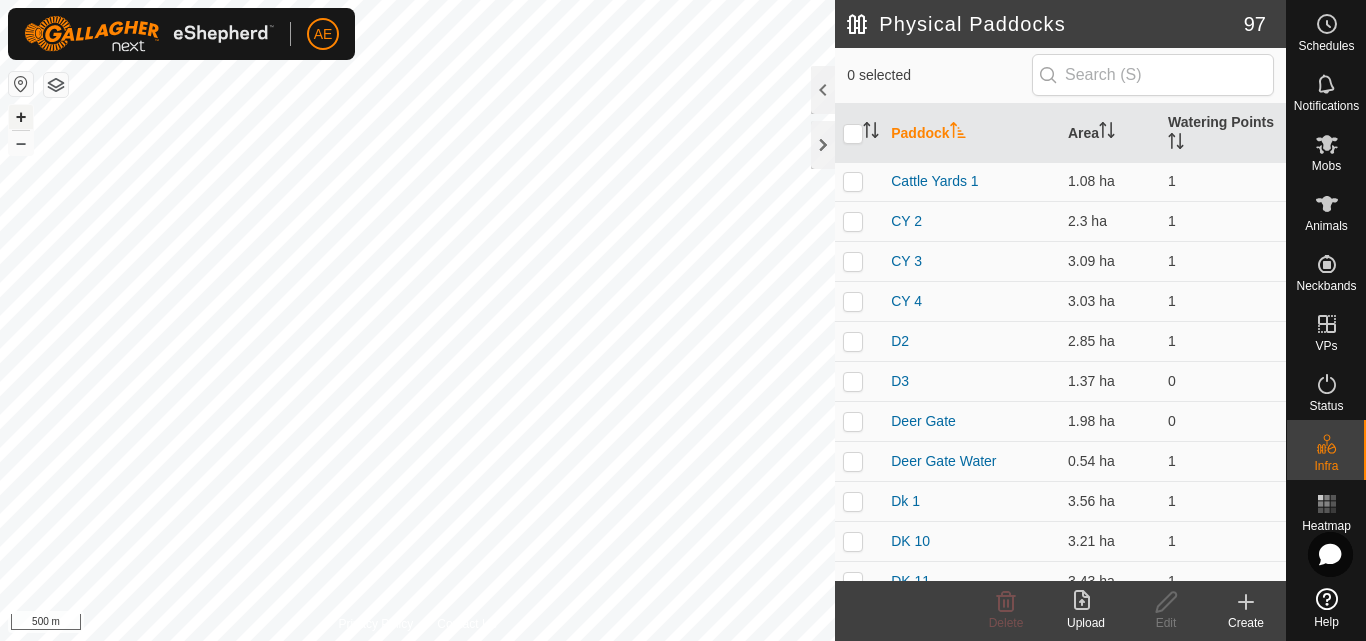 click on "+" at bounding box center (21, 117) 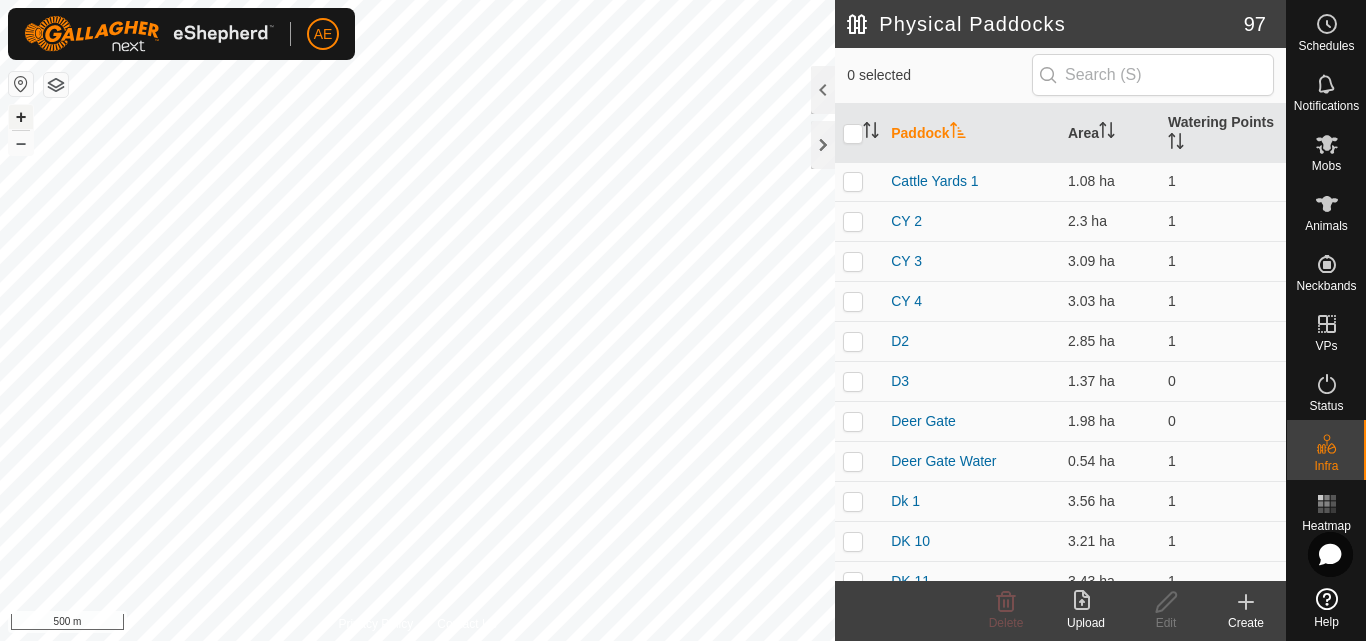 click on "+" at bounding box center (21, 117) 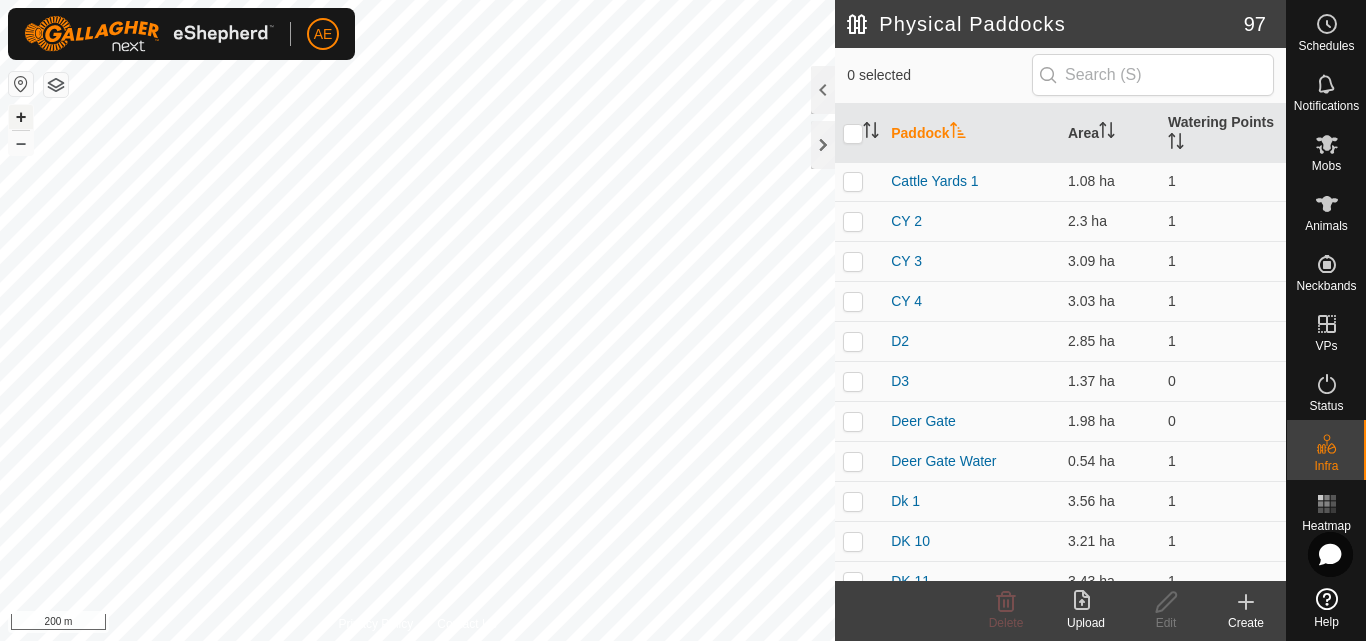 click on "+" at bounding box center (21, 117) 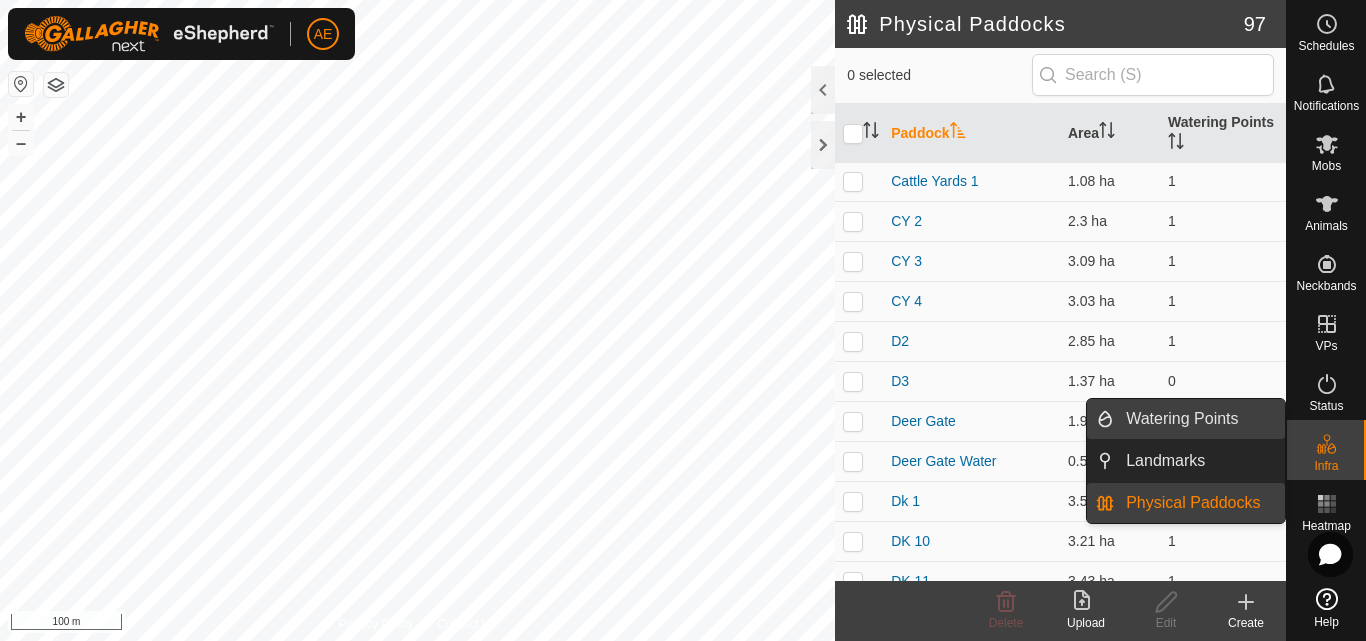 click on "Watering Points" at bounding box center (1199, 419) 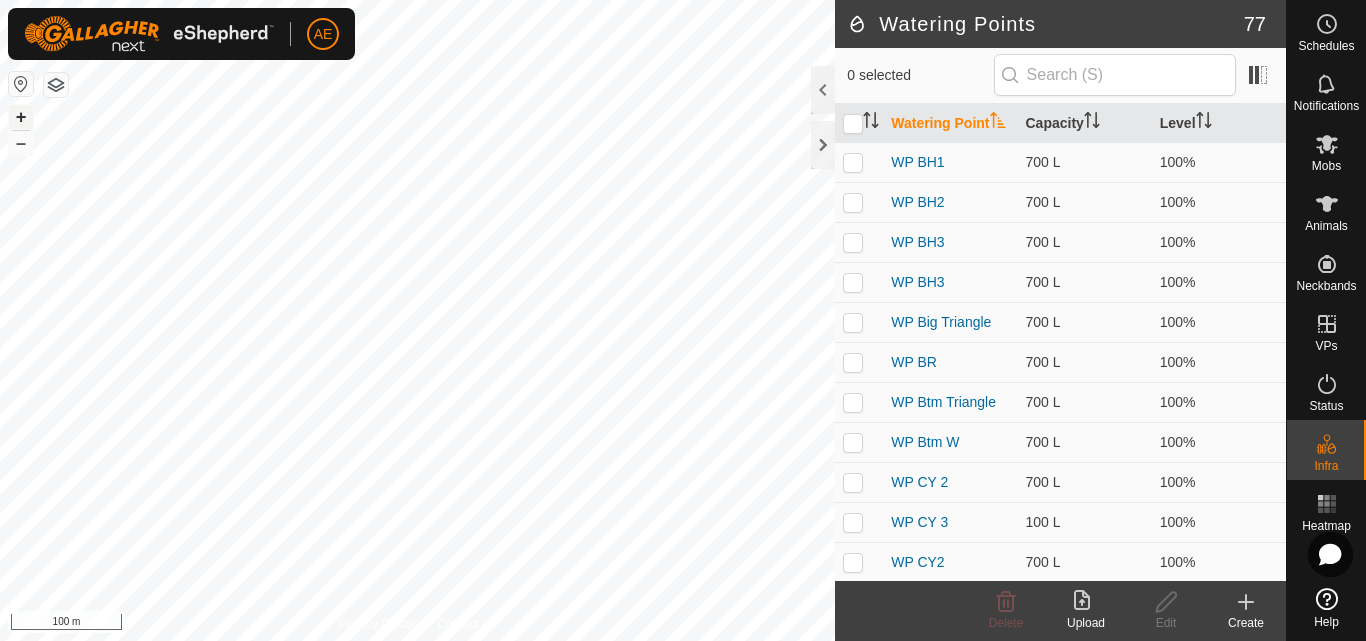 click on "+" at bounding box center [21, 117] 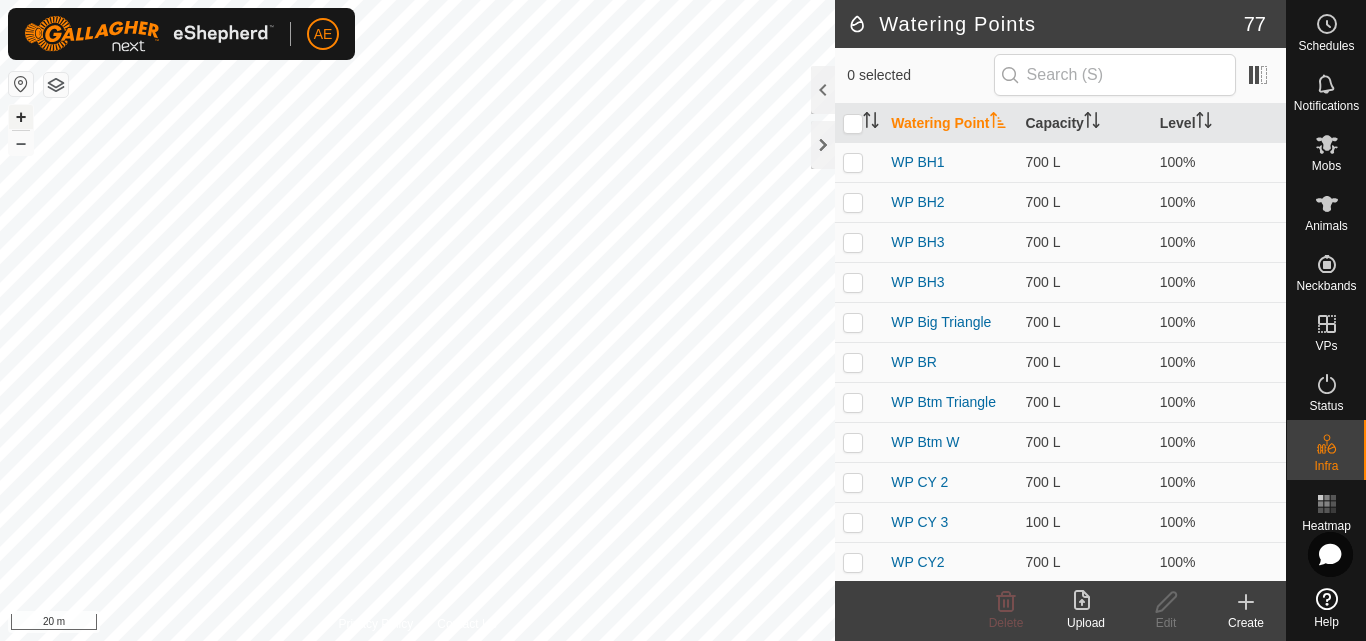 click on "+" at bounding box center [21, 117] 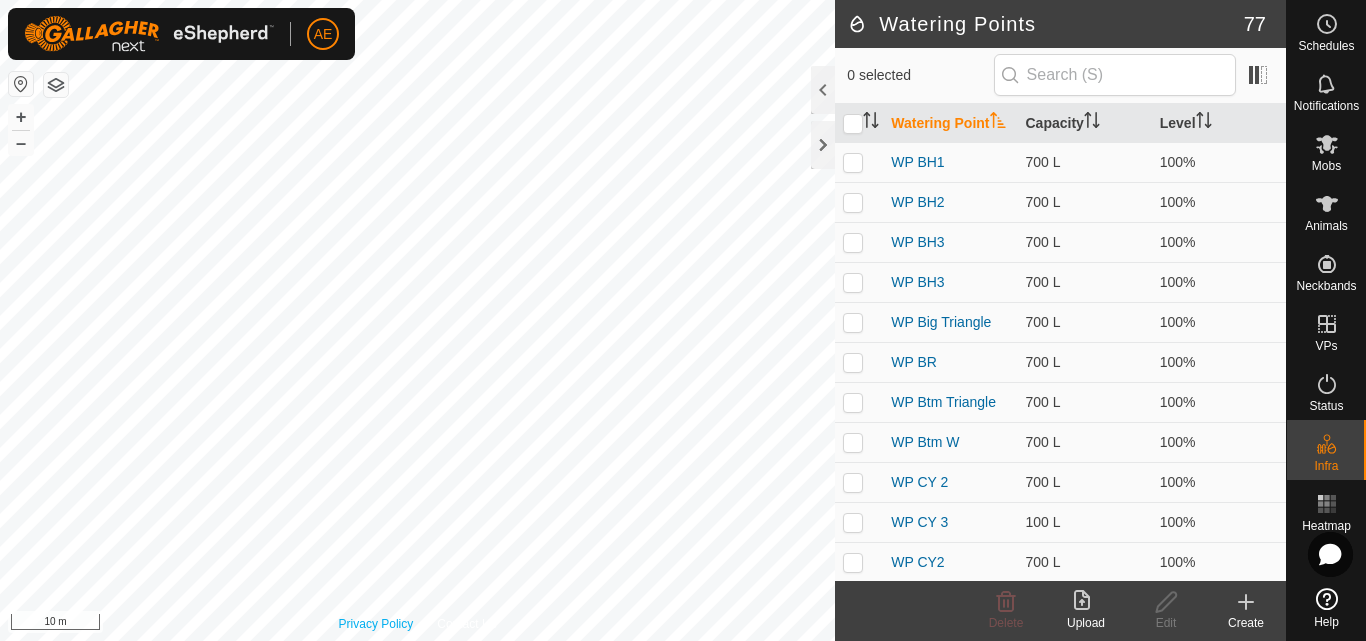 click on "Privacy Policy Contact Us
WP1 W6
Type:   trough
Capacity:  400L
Water Level:  100%
Drinkable:  Yes
+ – ⇧ i 10 m" at bounding box center [417, 320] 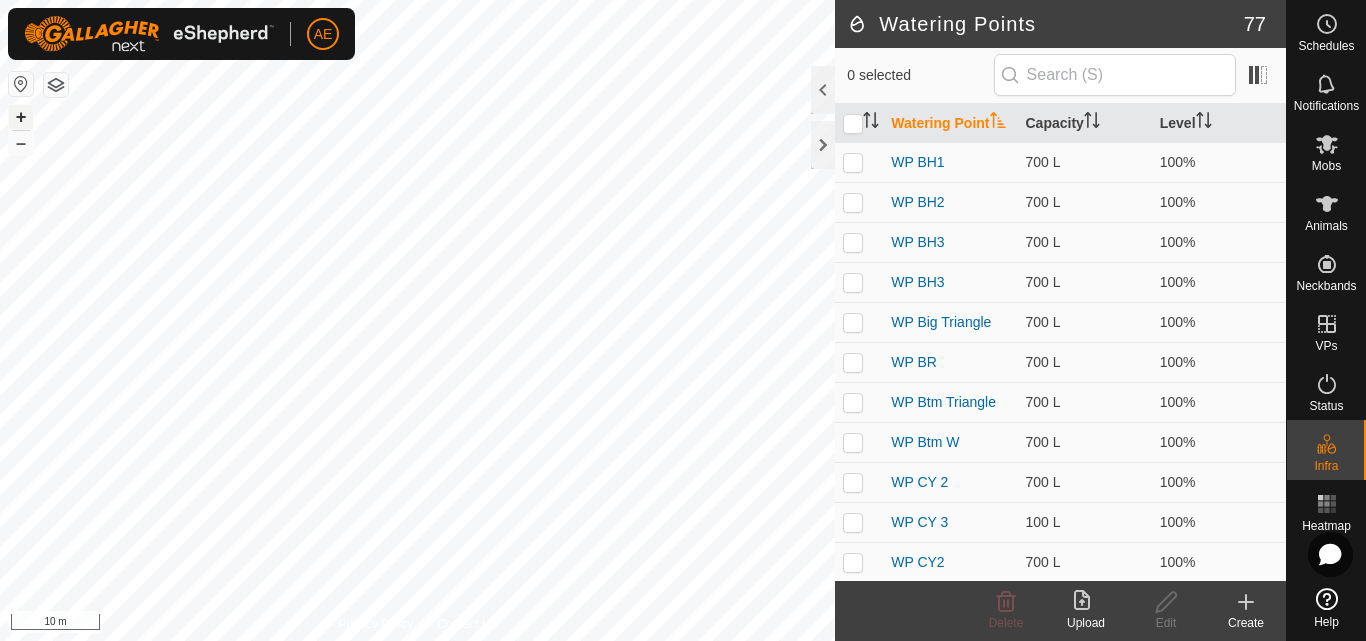 click on "+" at bounding box center [21, 117] 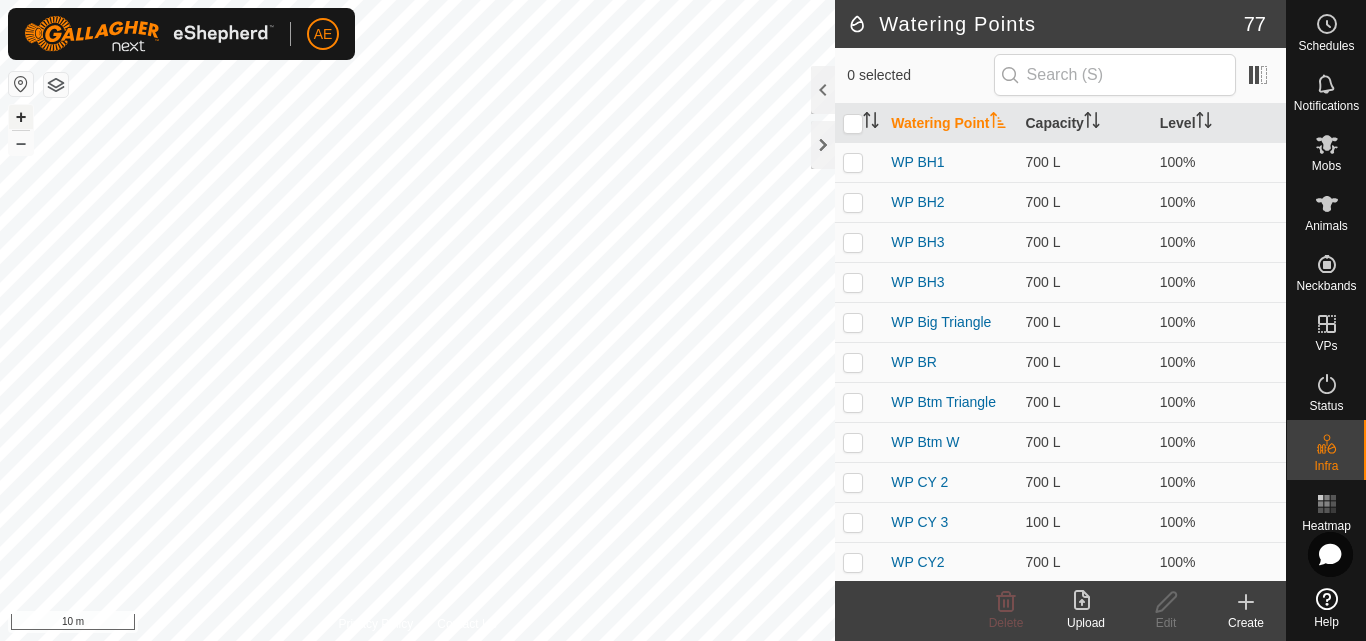 click on "+" at bounding box center [21, 117] 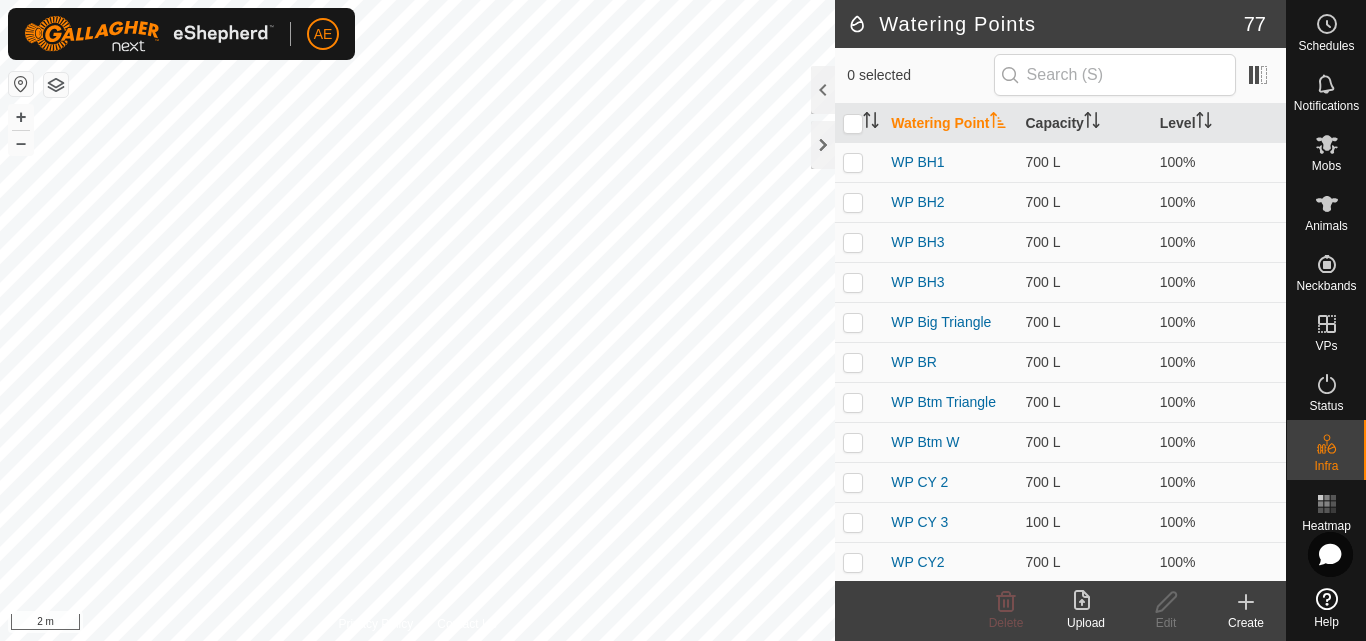 click on "Create" 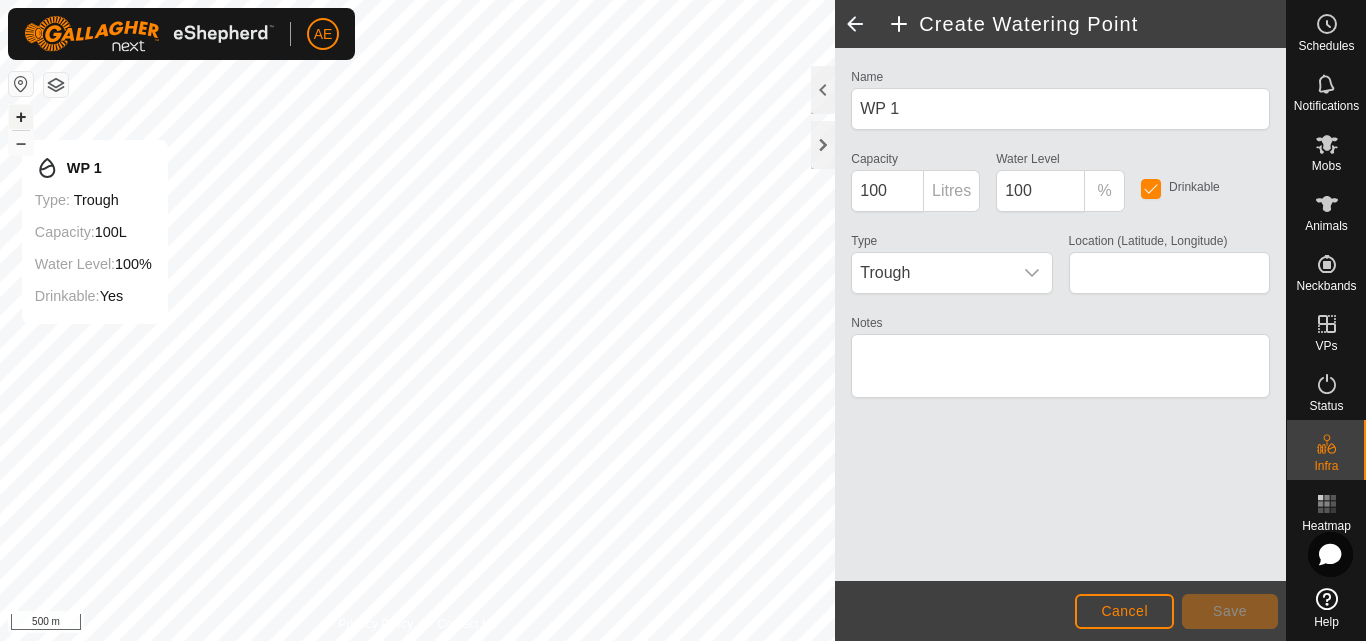 click on "+" at bounding box center [21, 117] 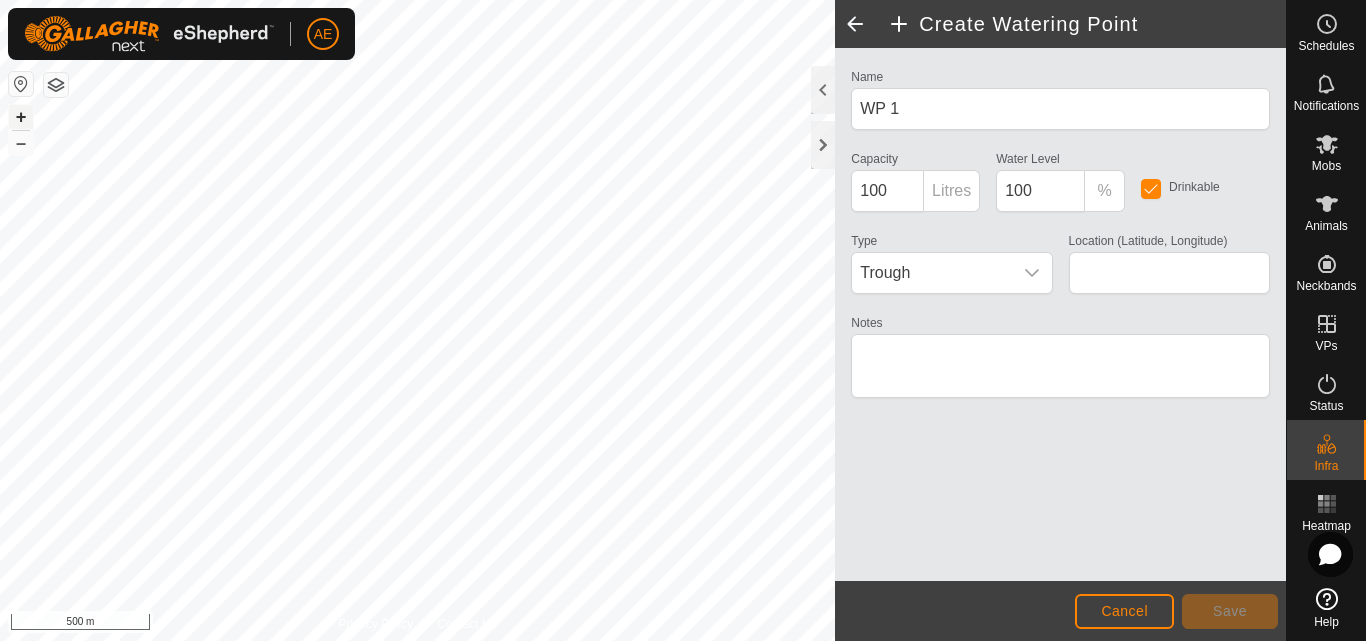 click on "+" at bounding box center [21, 117] 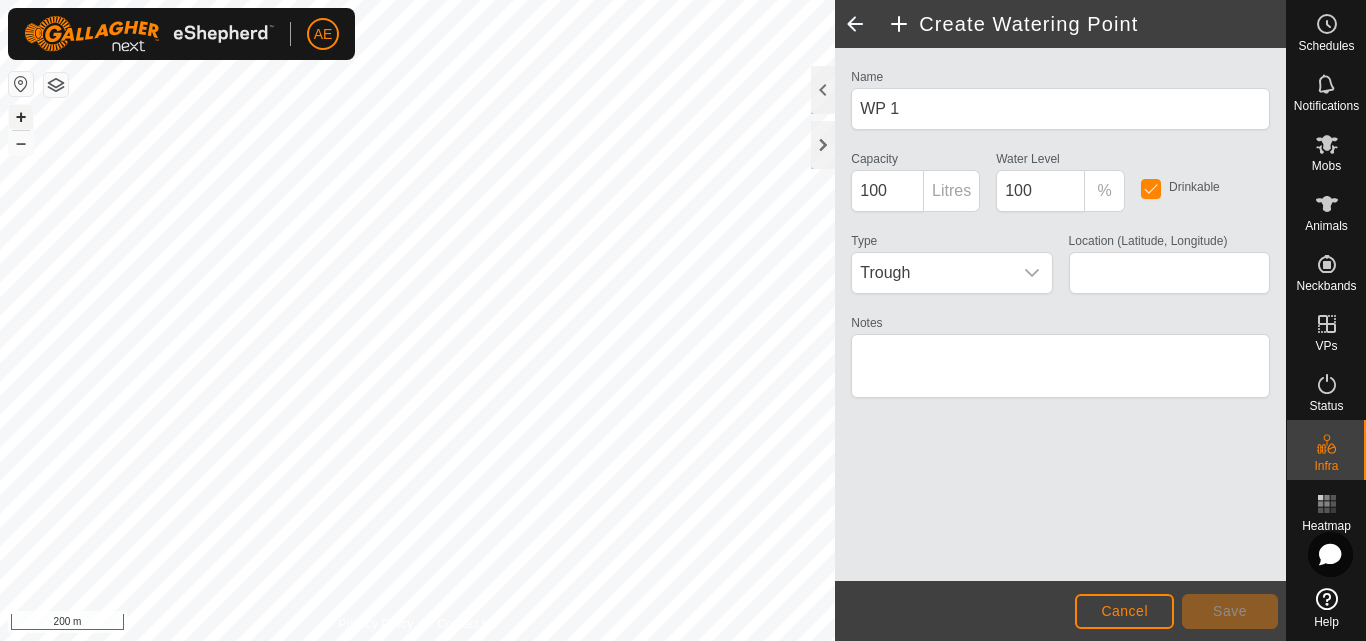 click on "+" at bounding box center (21, 117) 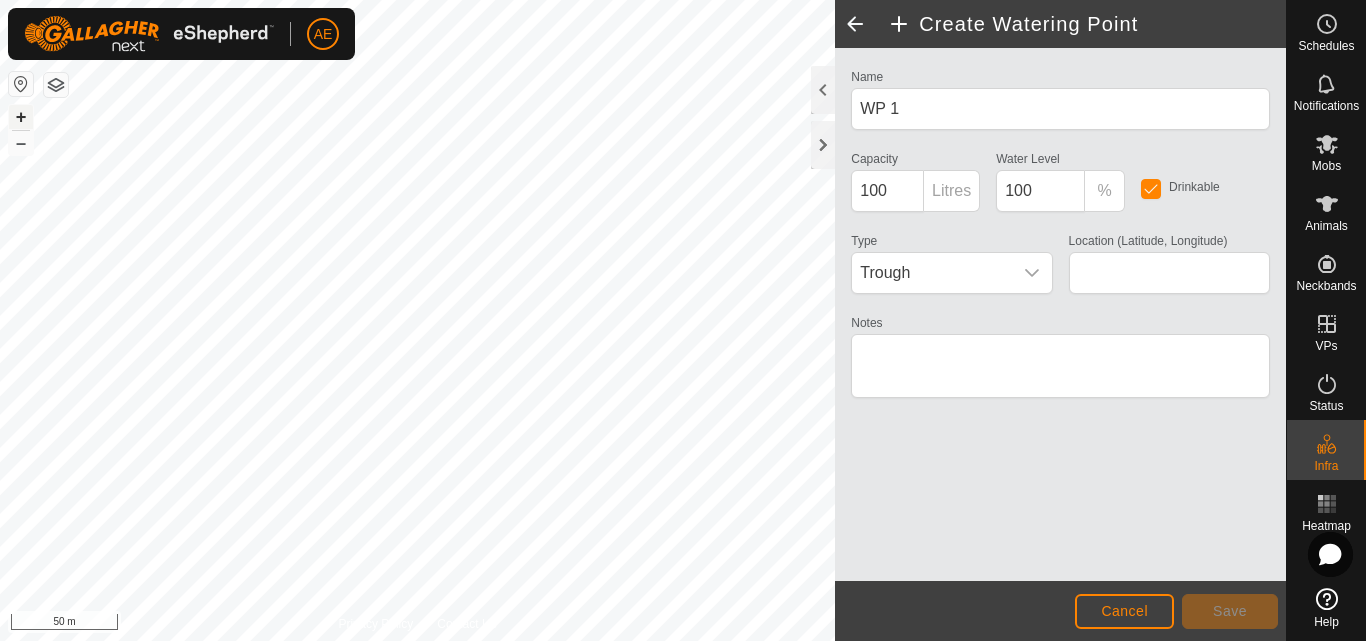 click on "+" at bounding box center [21, 117] 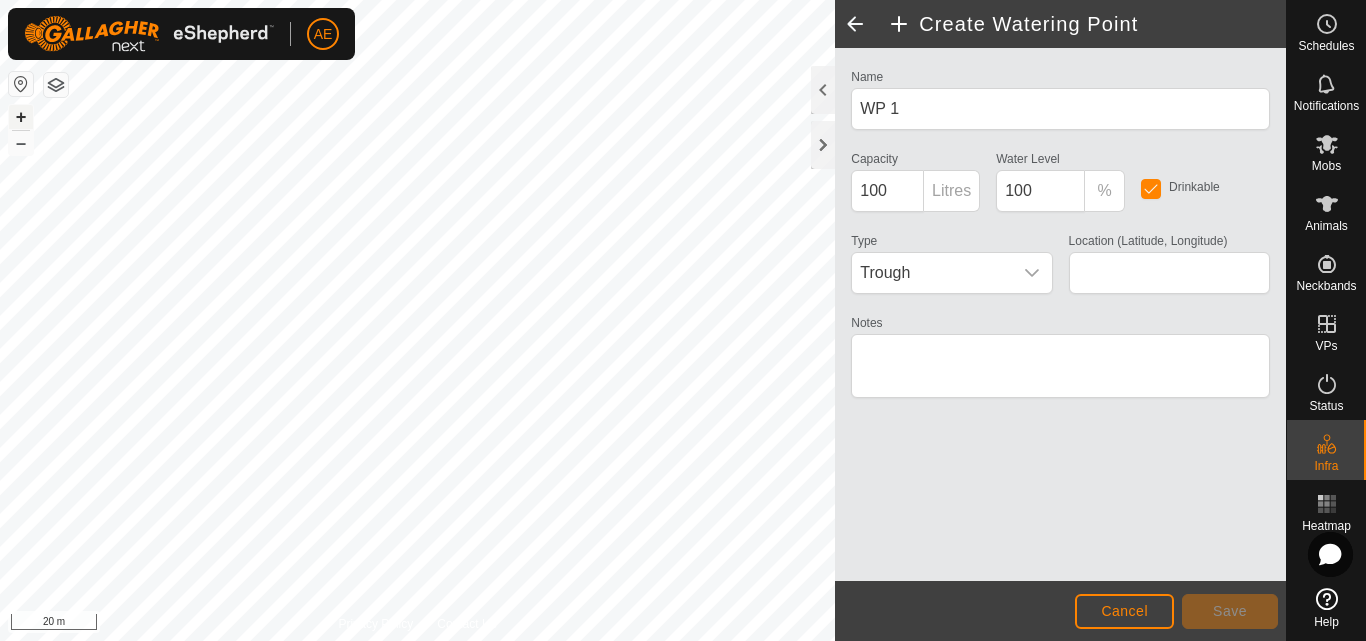 click on "+" at bounding box center (21, 117) 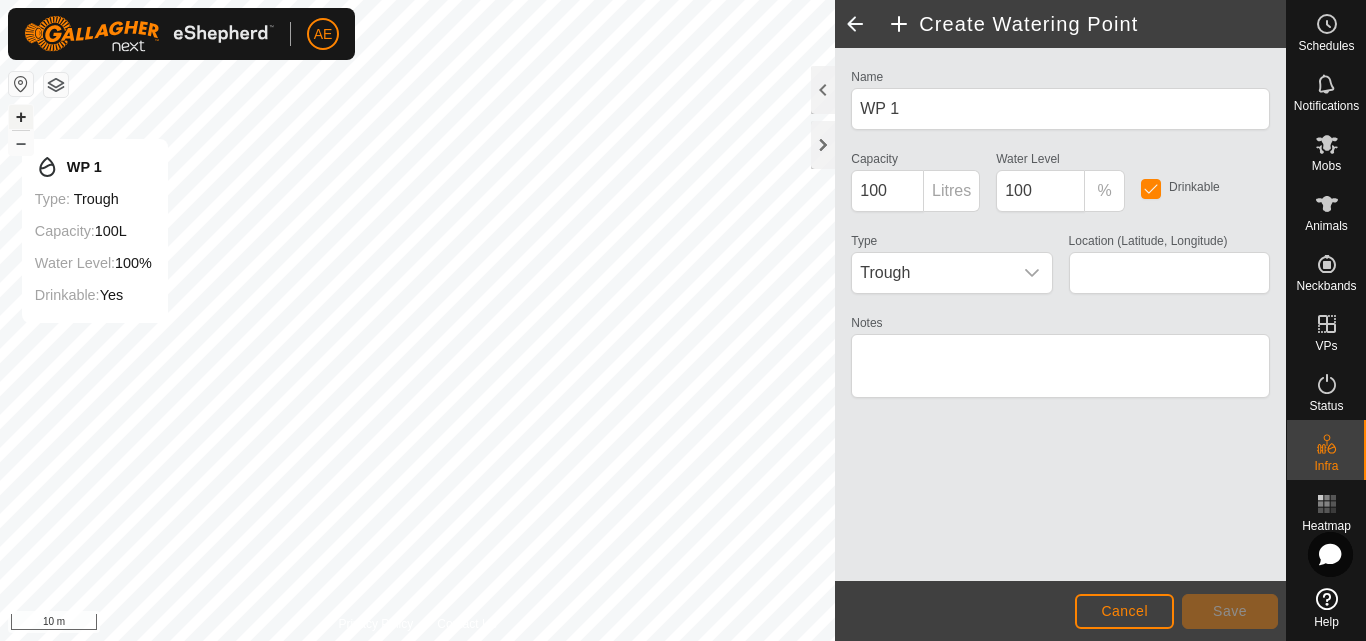 click on "+" at bounding box center [21, 117] 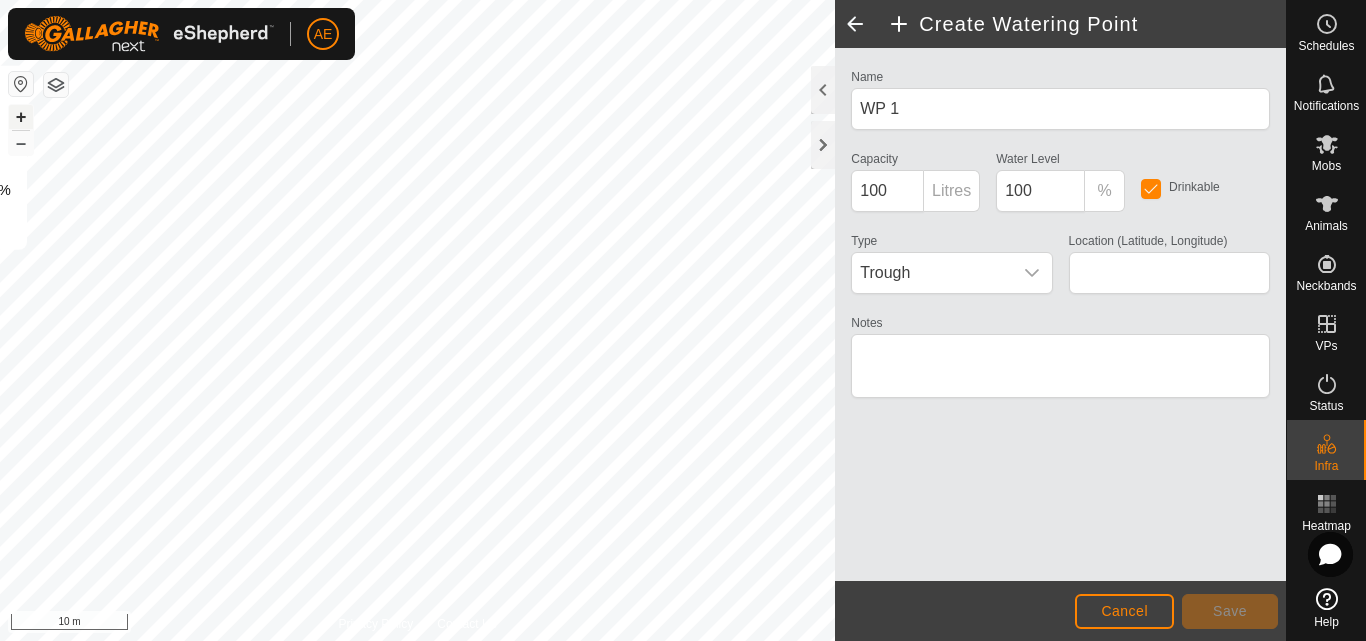 click on "+" at bounding box center (21, 117) 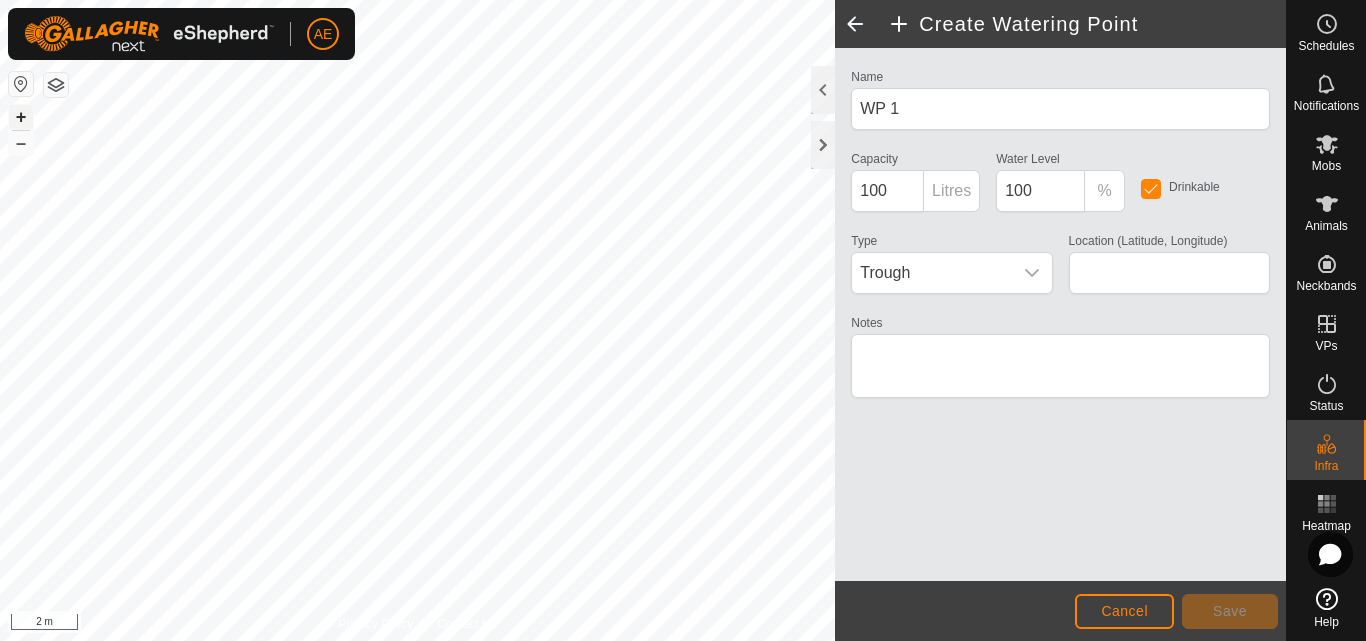 type on "-43.619224, 171.462020" 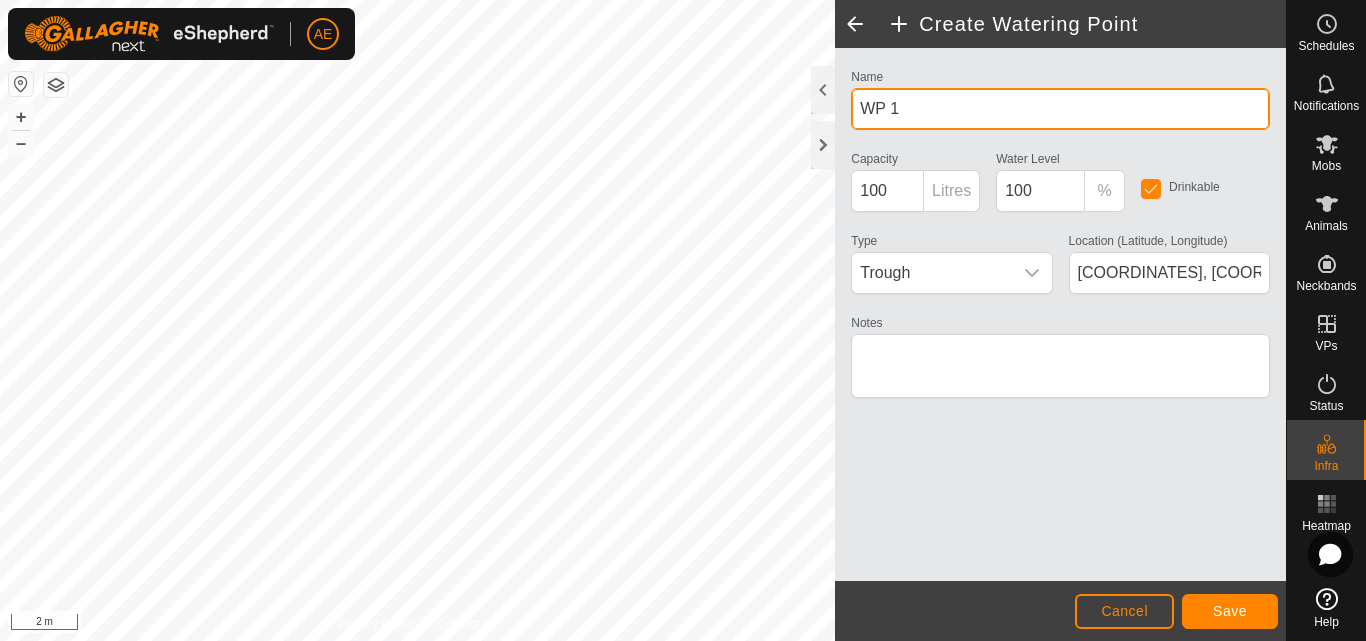 click on "WP 1" at bounding box center (1060, 109) 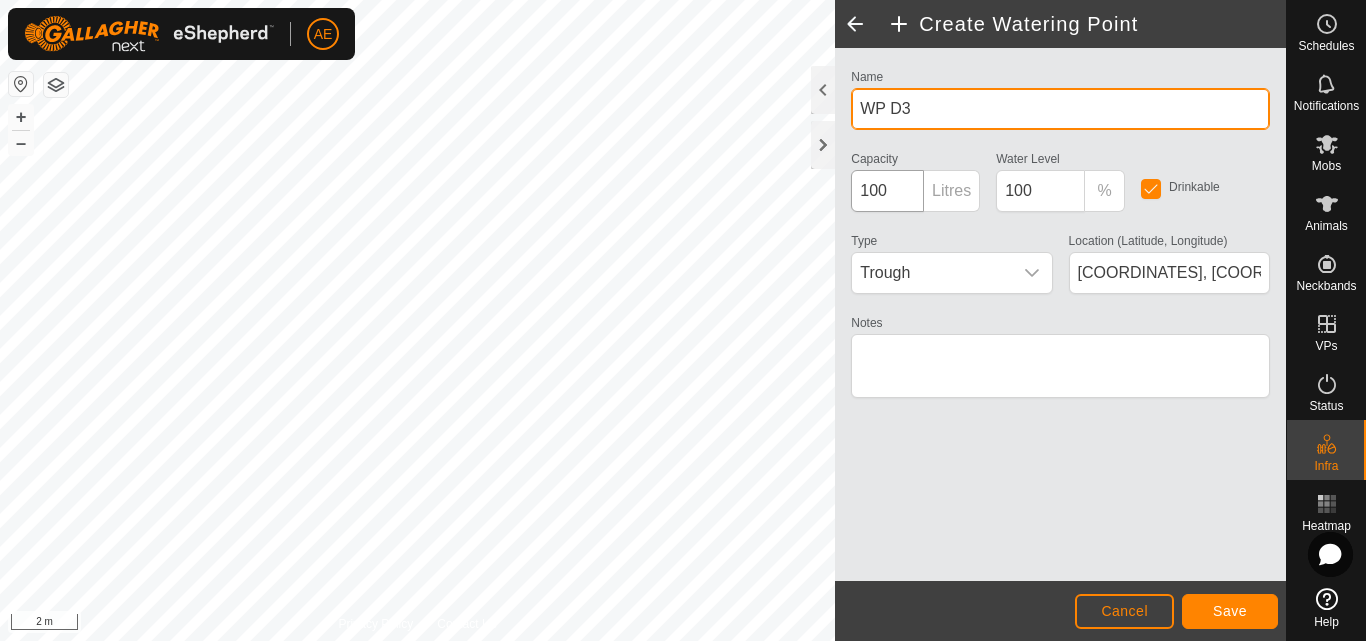 type on "WP D3" 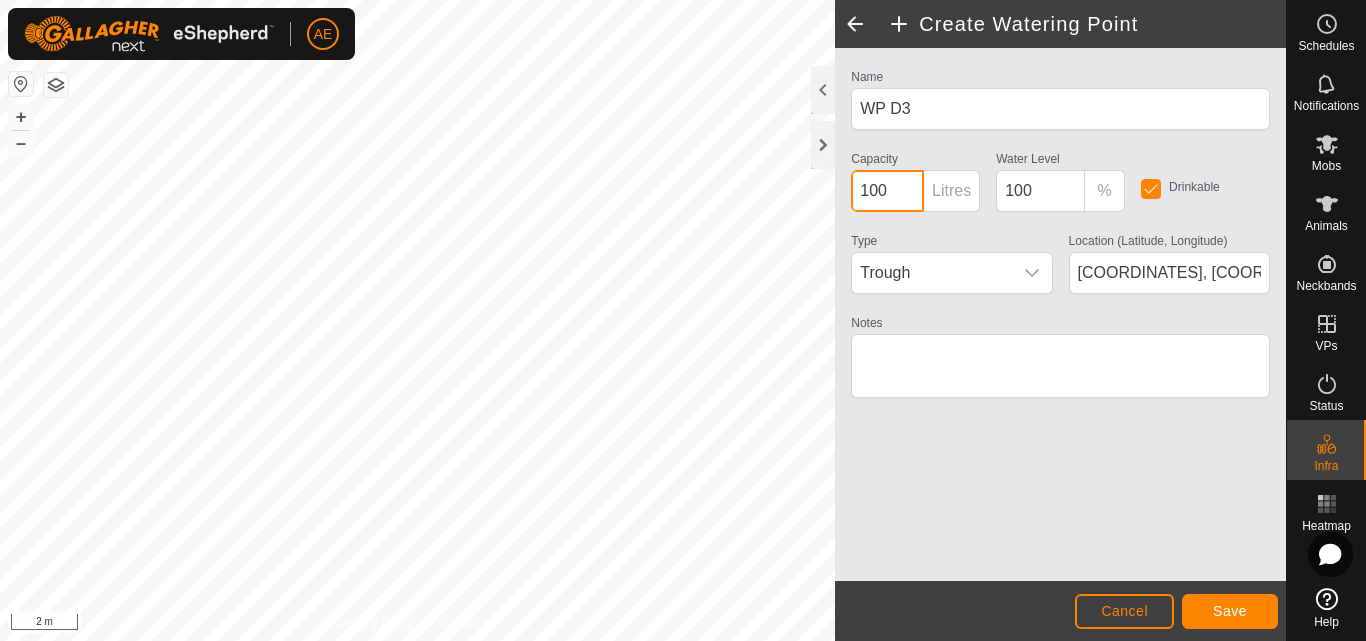 click on "100" at bounding box center (887, 191) 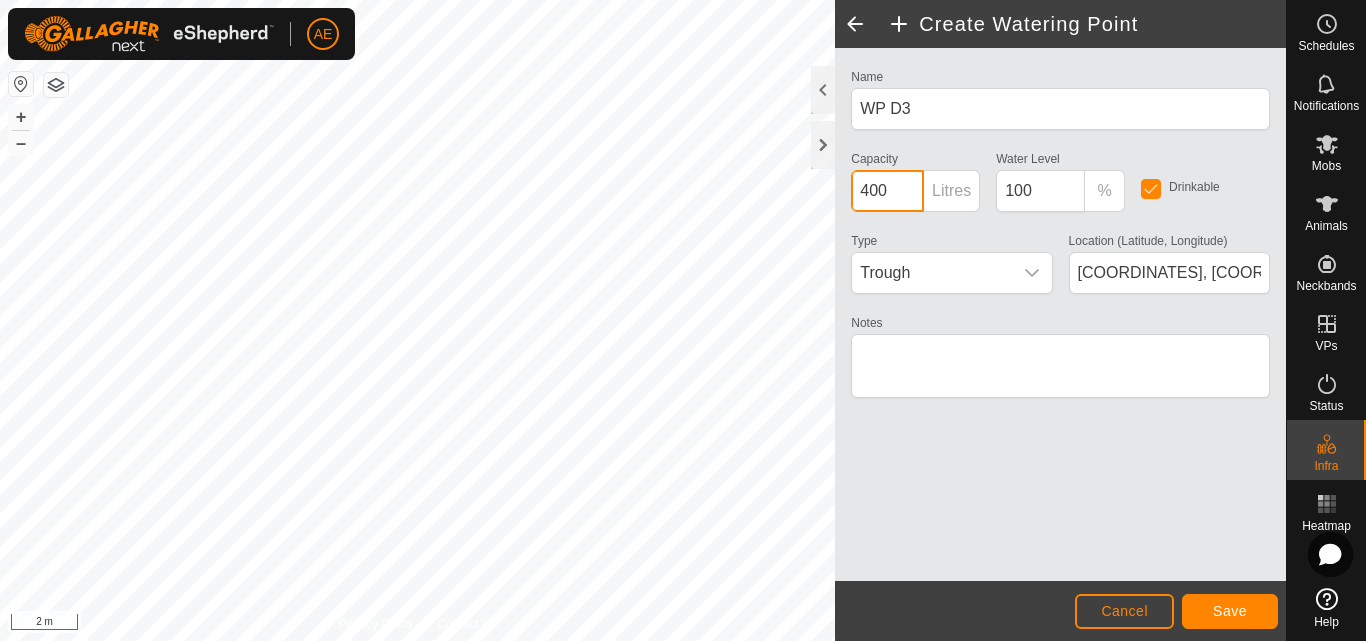 type on "400" 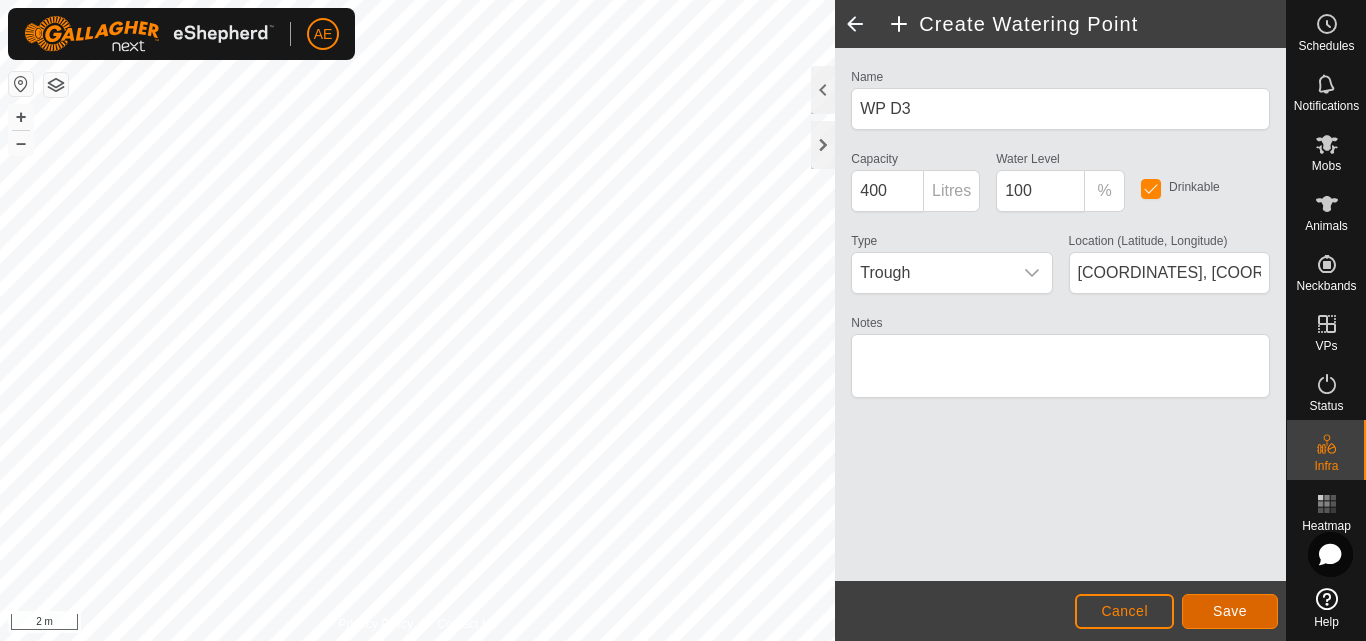 click on "Save" 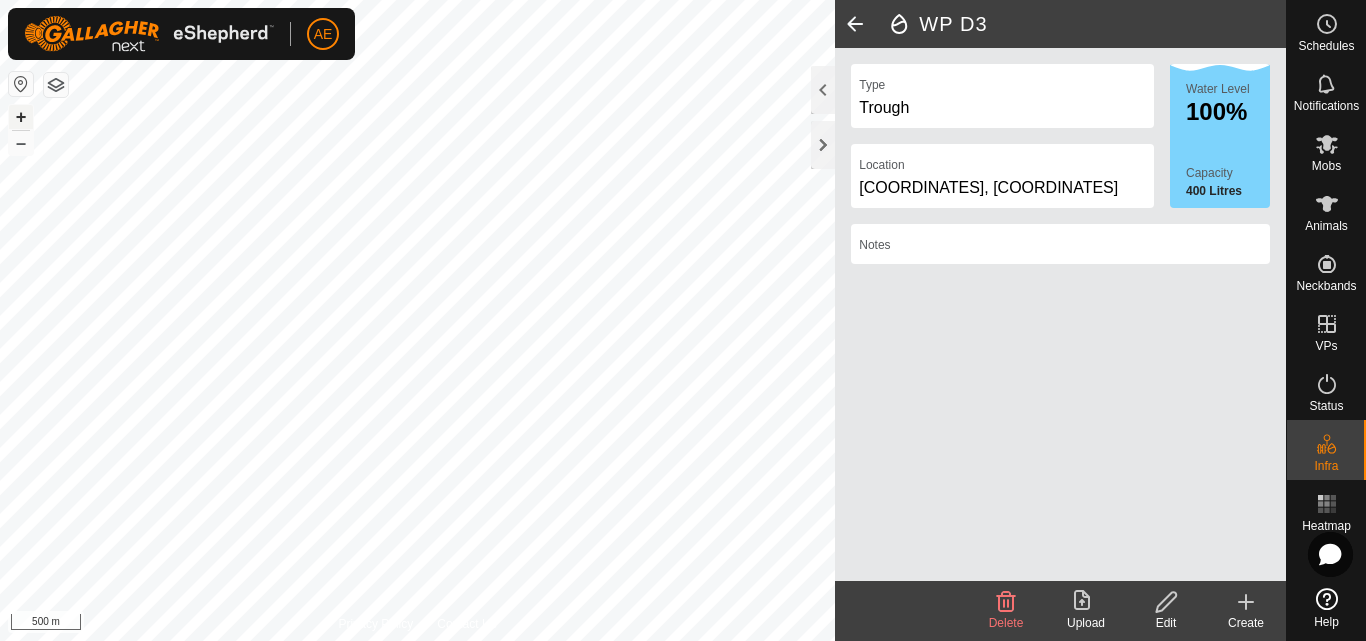 click on "+" at bounding box center [21, 117] 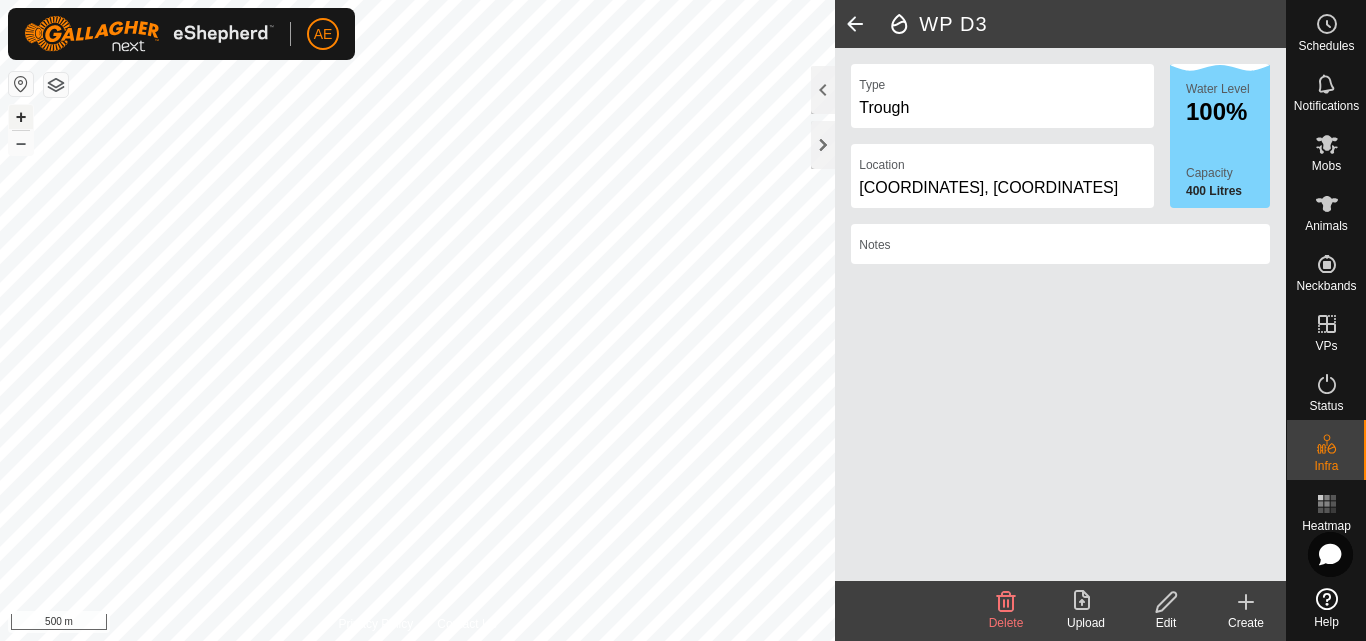 click on "+" at bounding box center (21, 117) 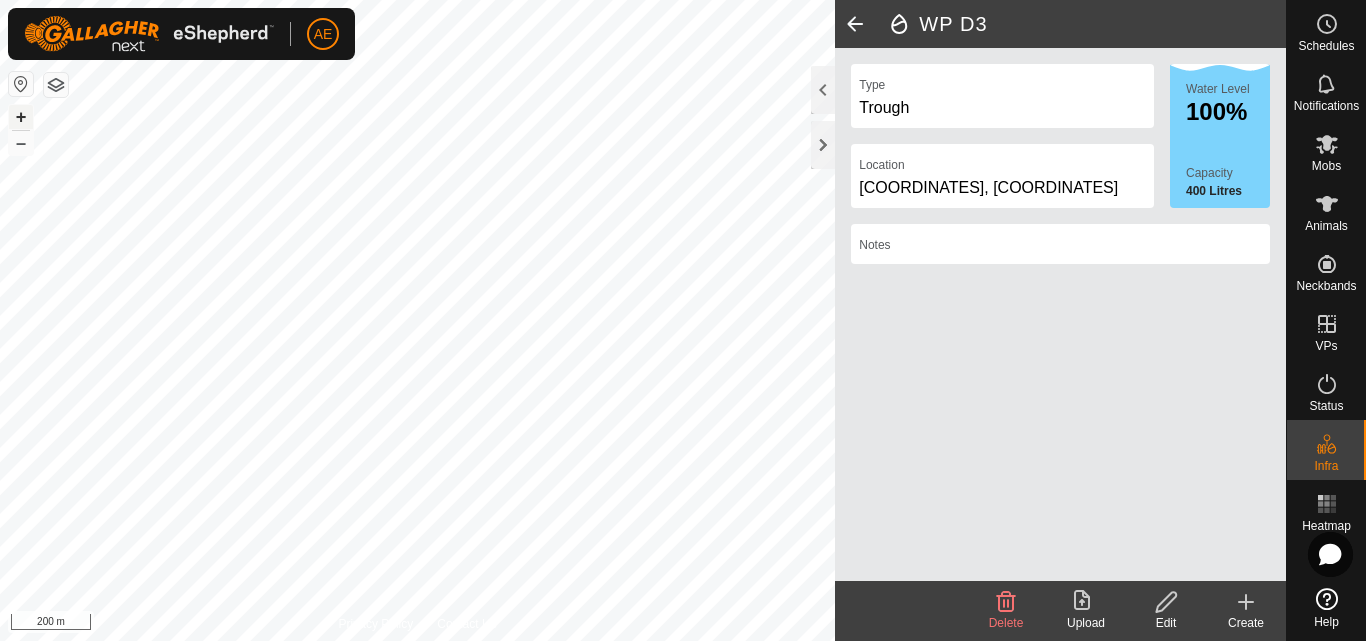 click on "+" at bounding box center [21, 117] 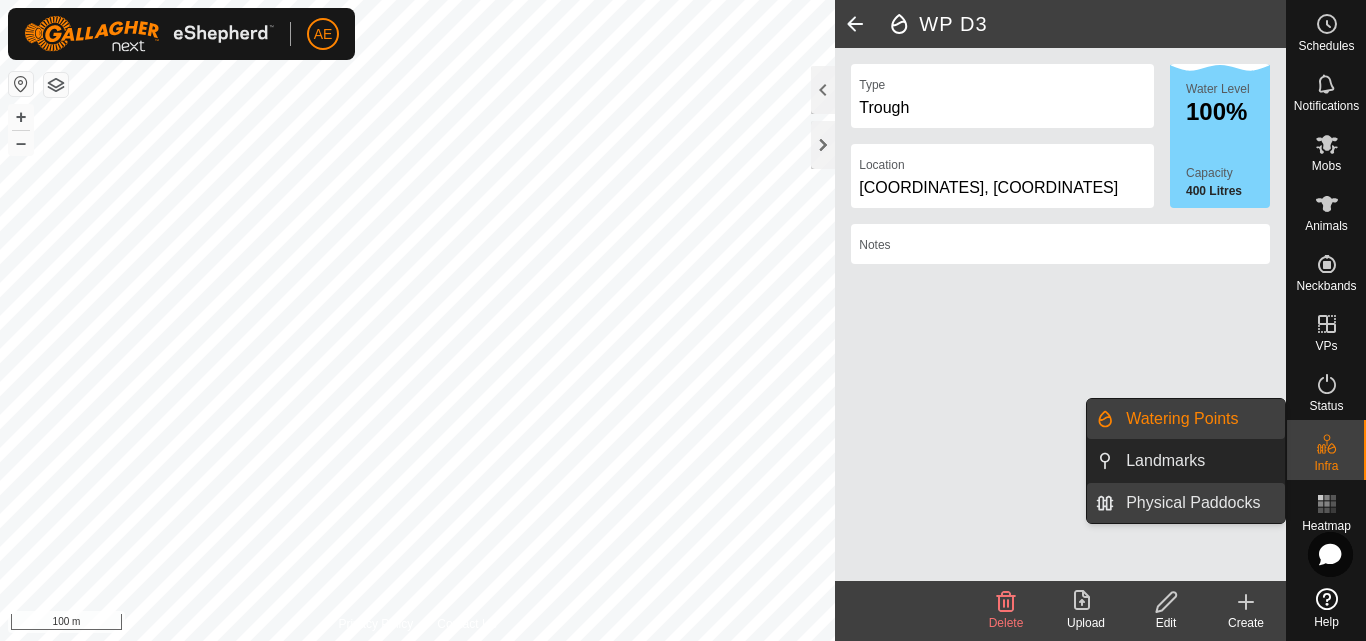 click on "Physical Paddocks" at bounding box center (1199, 503) 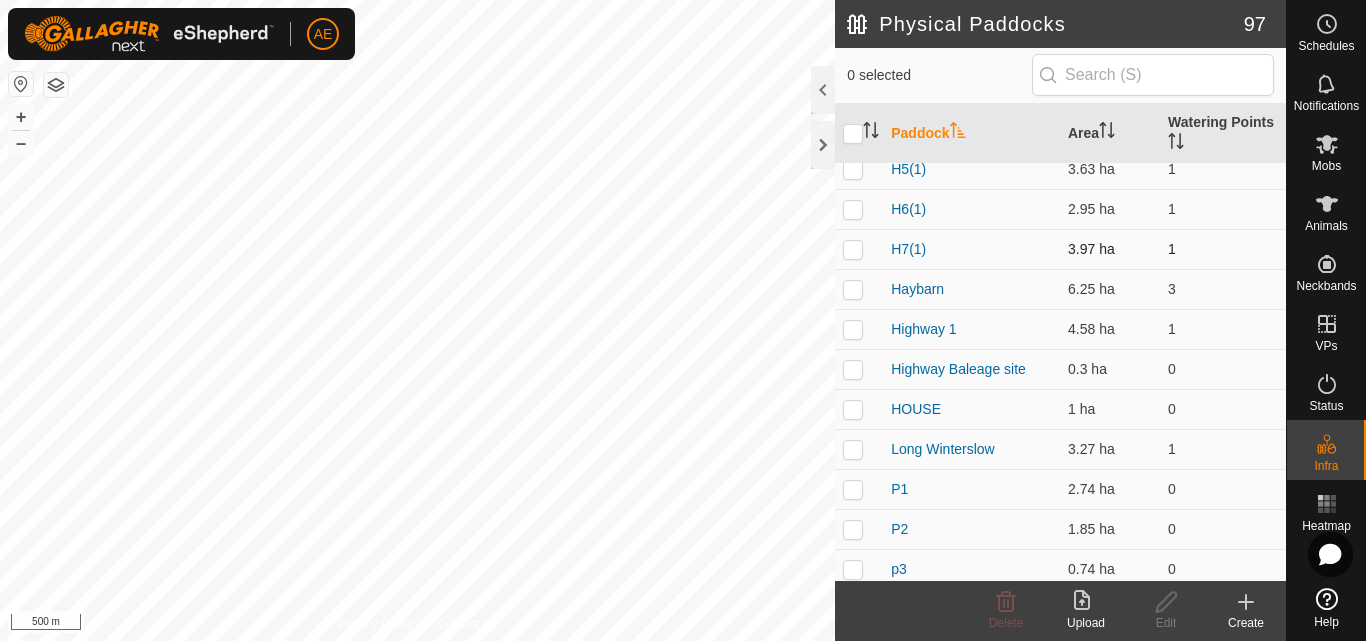 scroll, scrollTop: 1655, scrollLeft: 0, axis: vertical 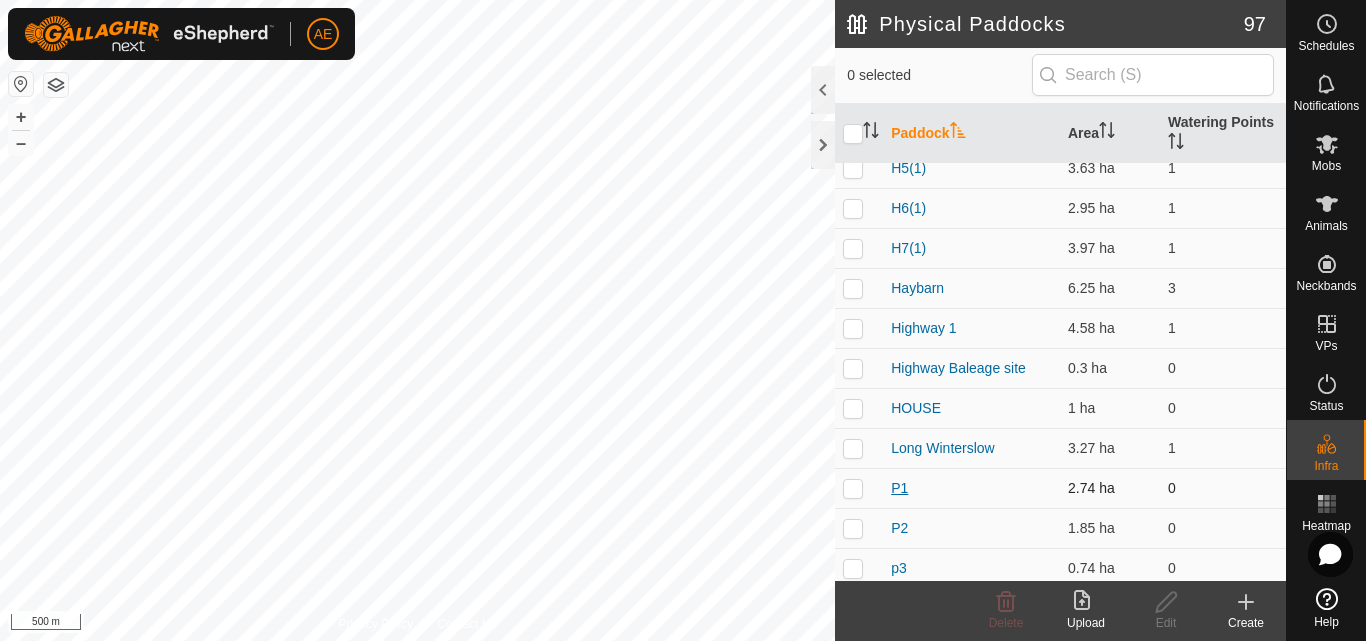 click on "P1" at bounding box center (899, 488) 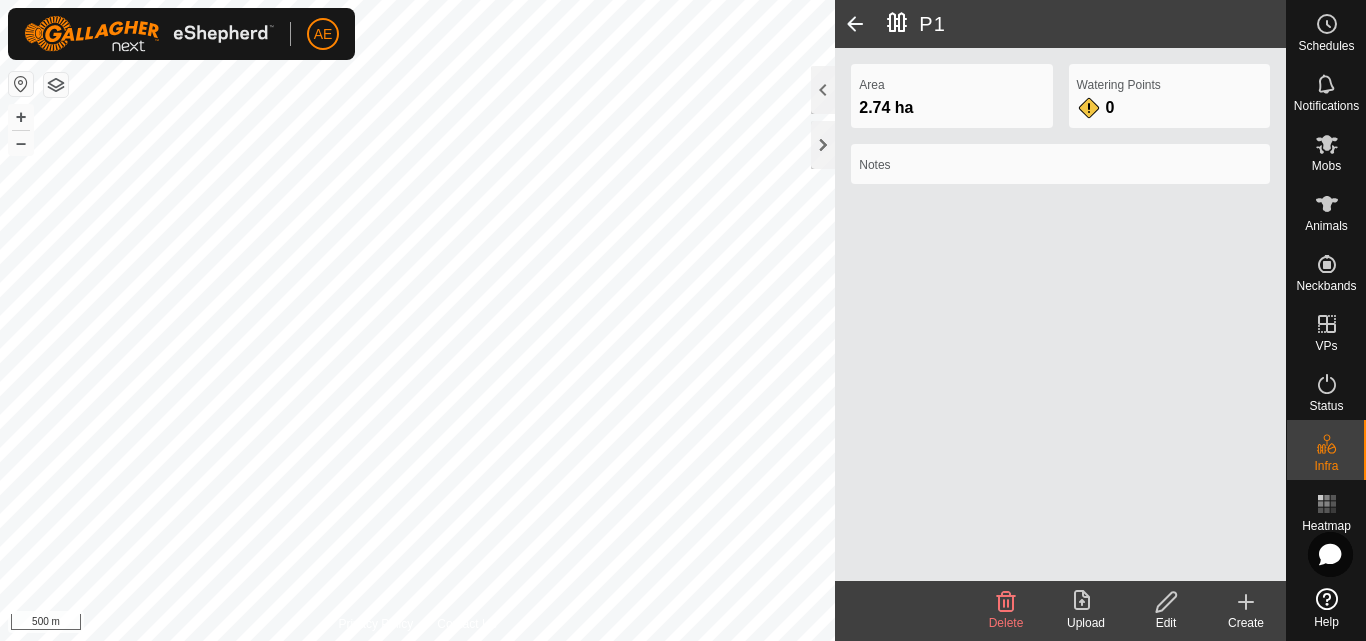 click on "Delete" 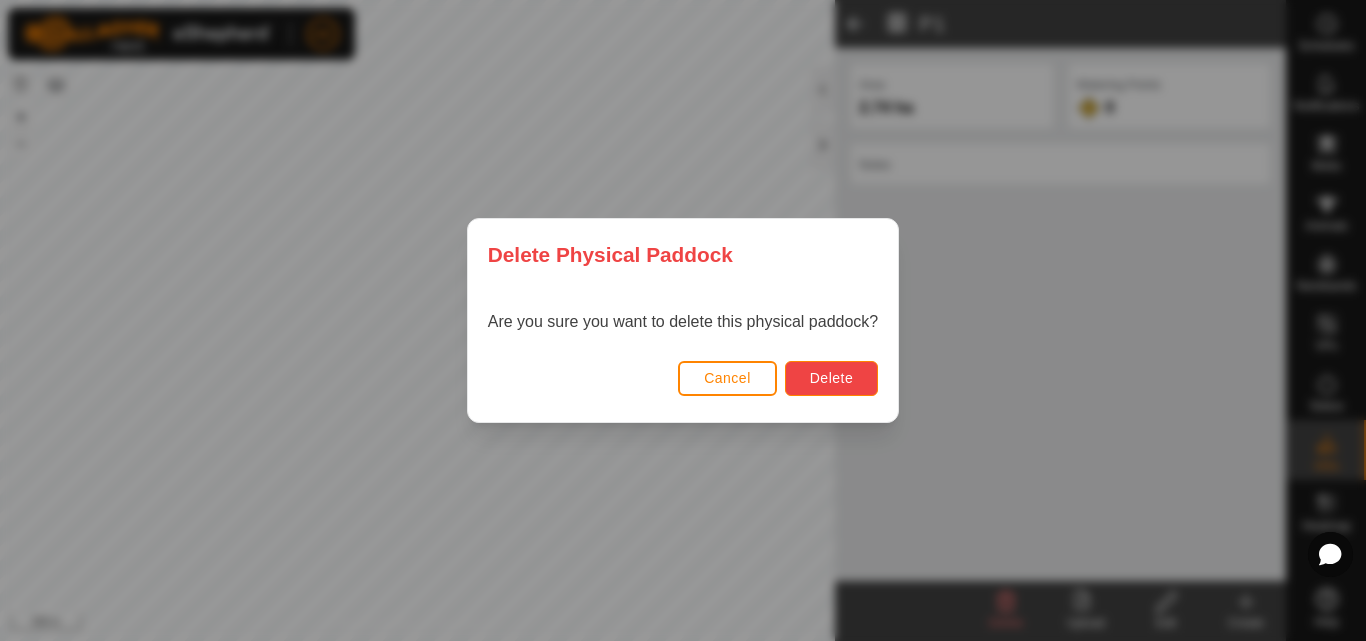 click on "Delete" at bounding box center [831, 378] 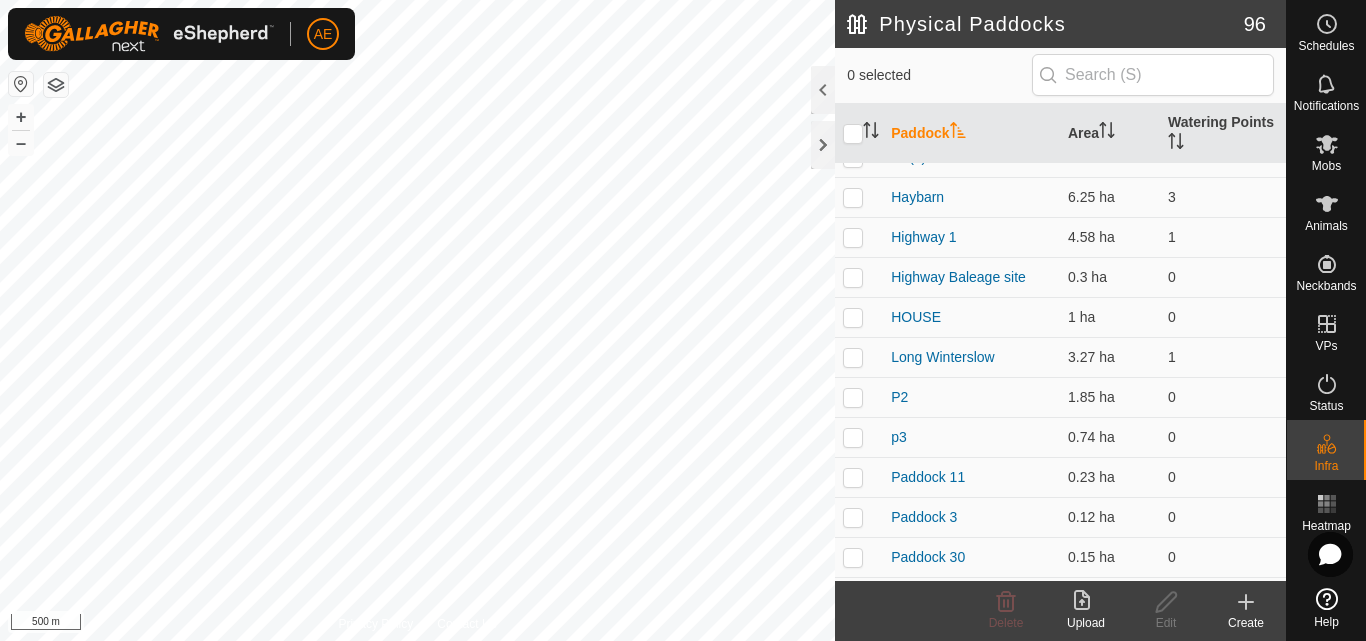 scroll, scrollTop: 1763, scrollLeft: 0, axis: vertical 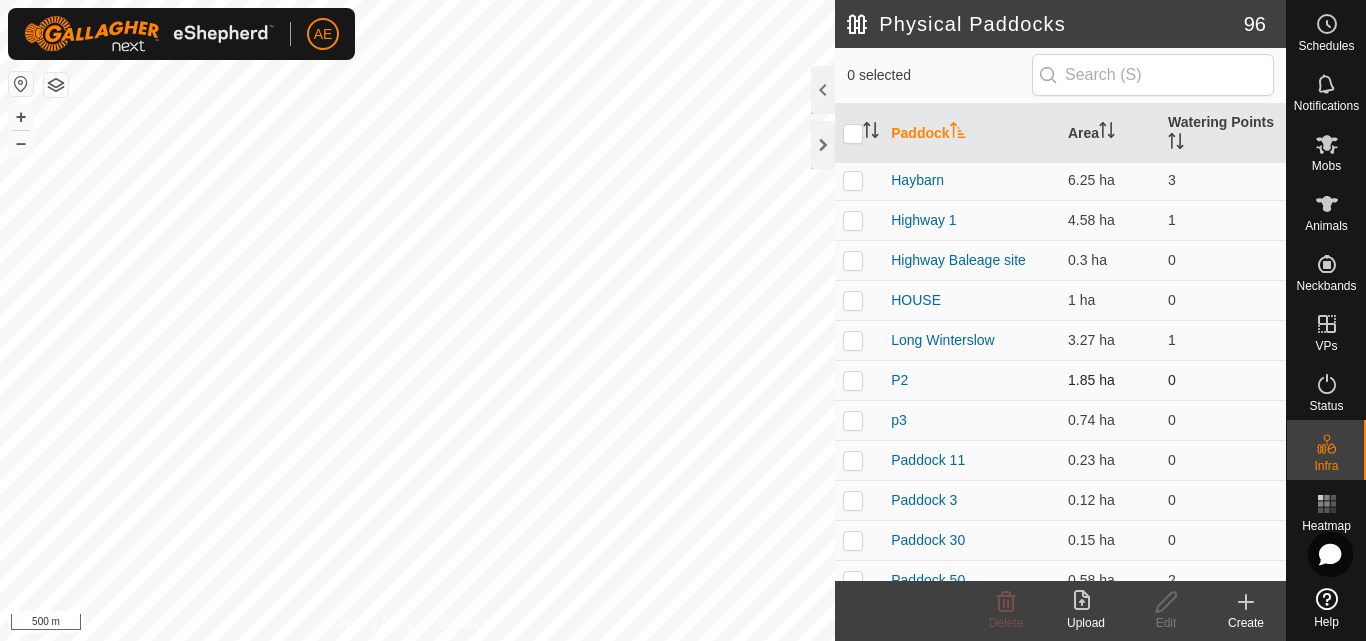 click at bounding box center (853, 380) 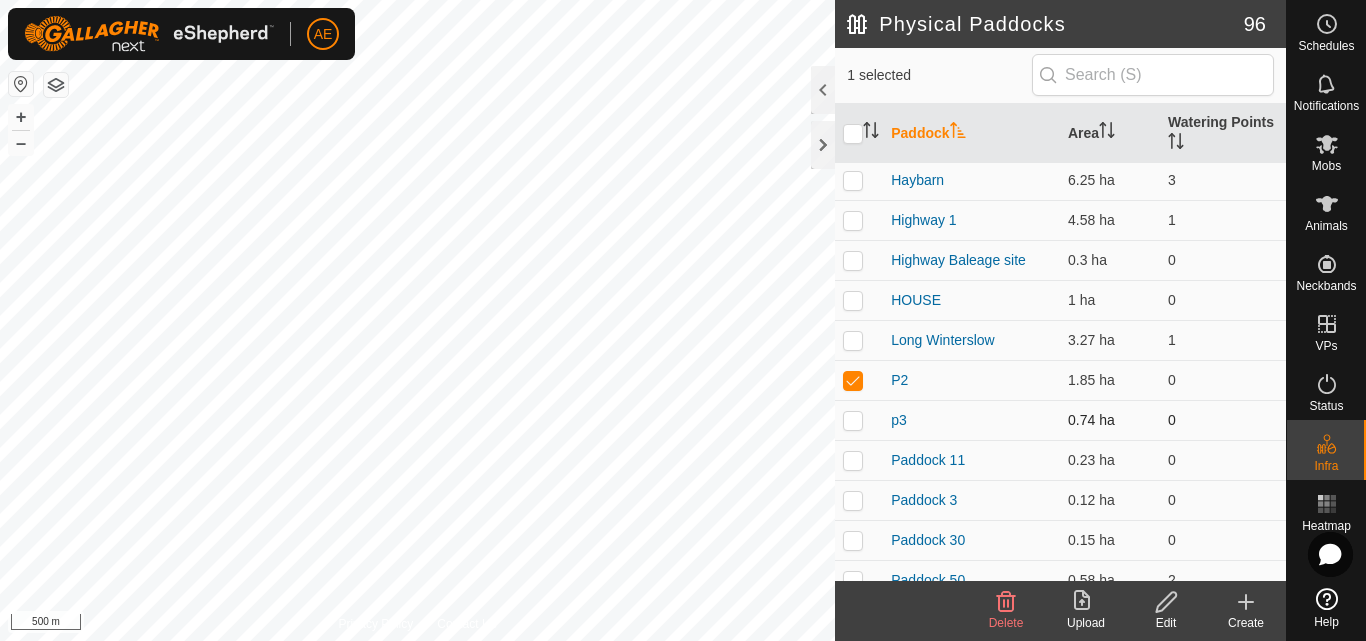 click at bounding box center [853, 420] 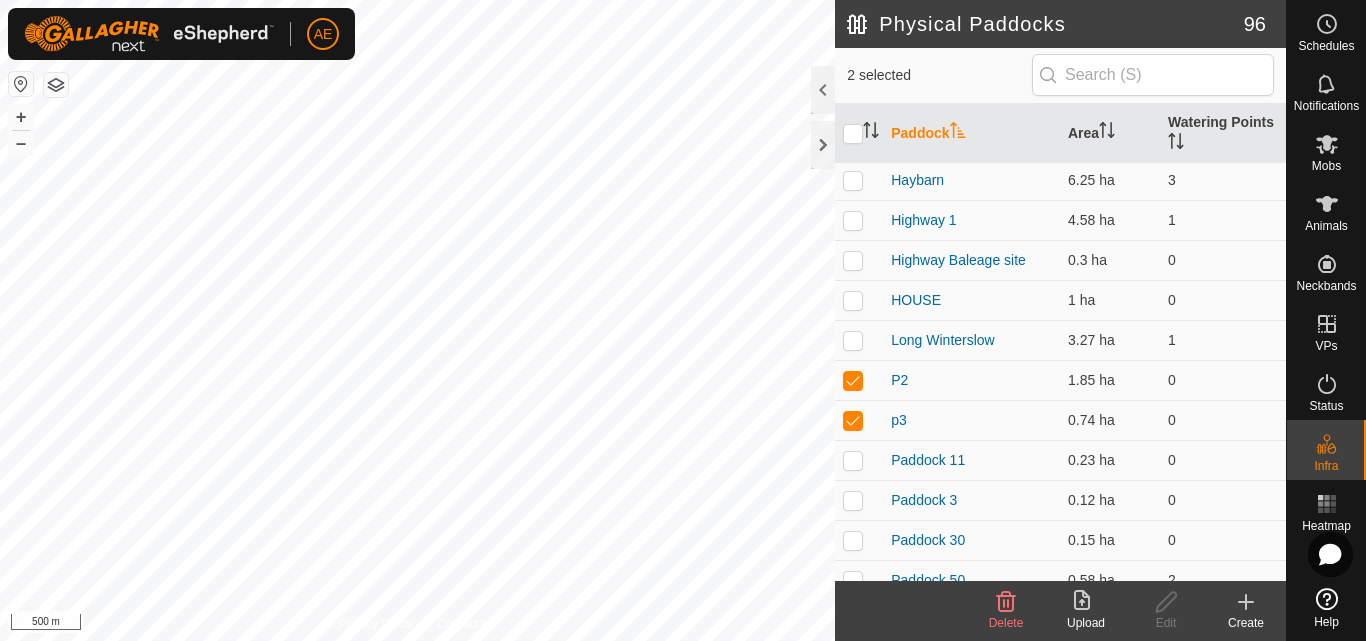 click 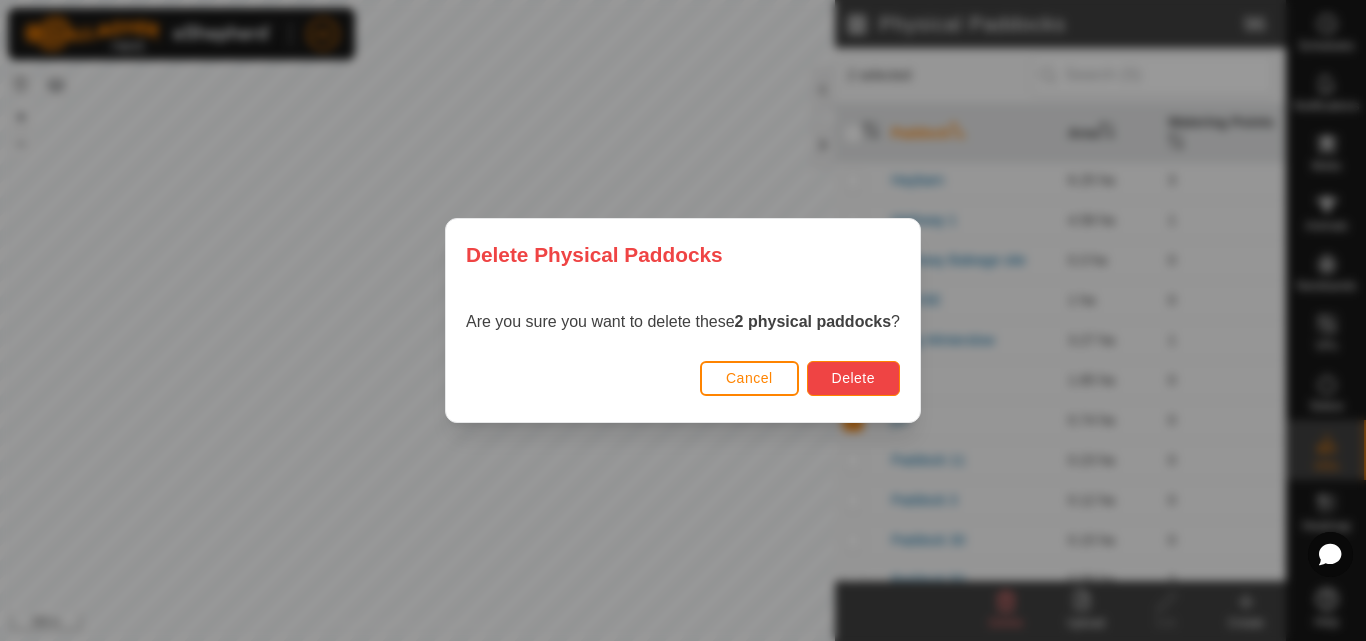 click on "Delete" at bounding box center (853, 378) 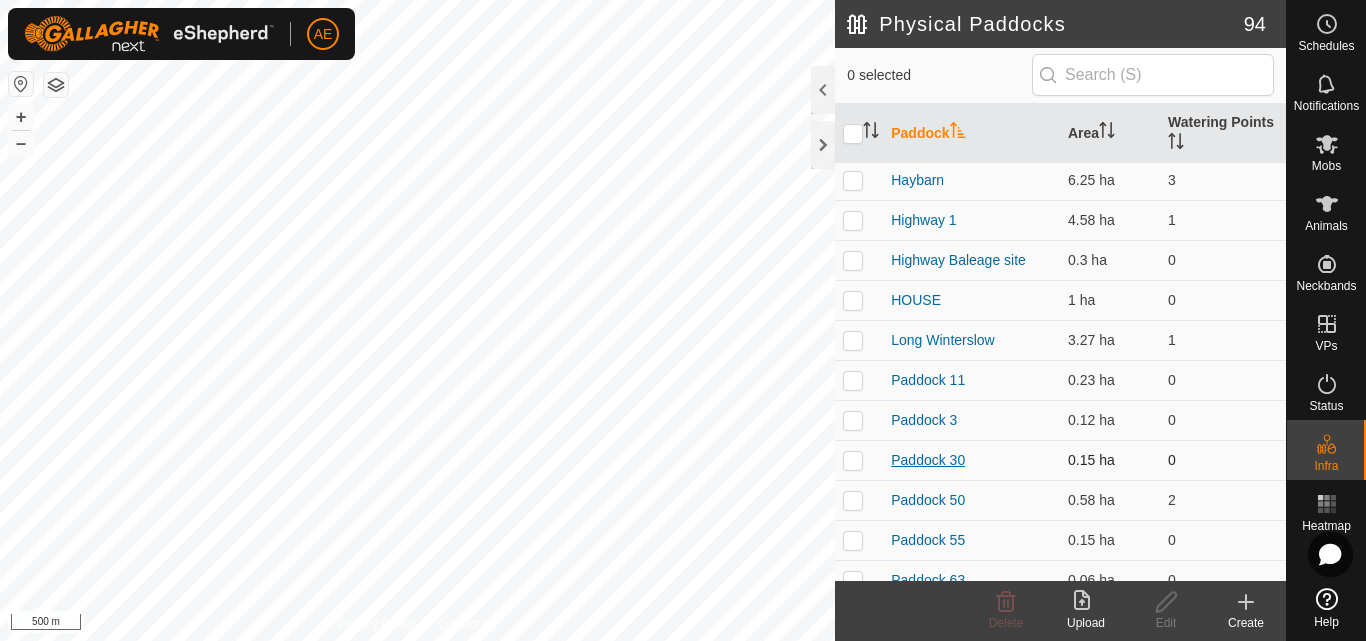 click on "Paddock 30" at bounding box center [928, 460] 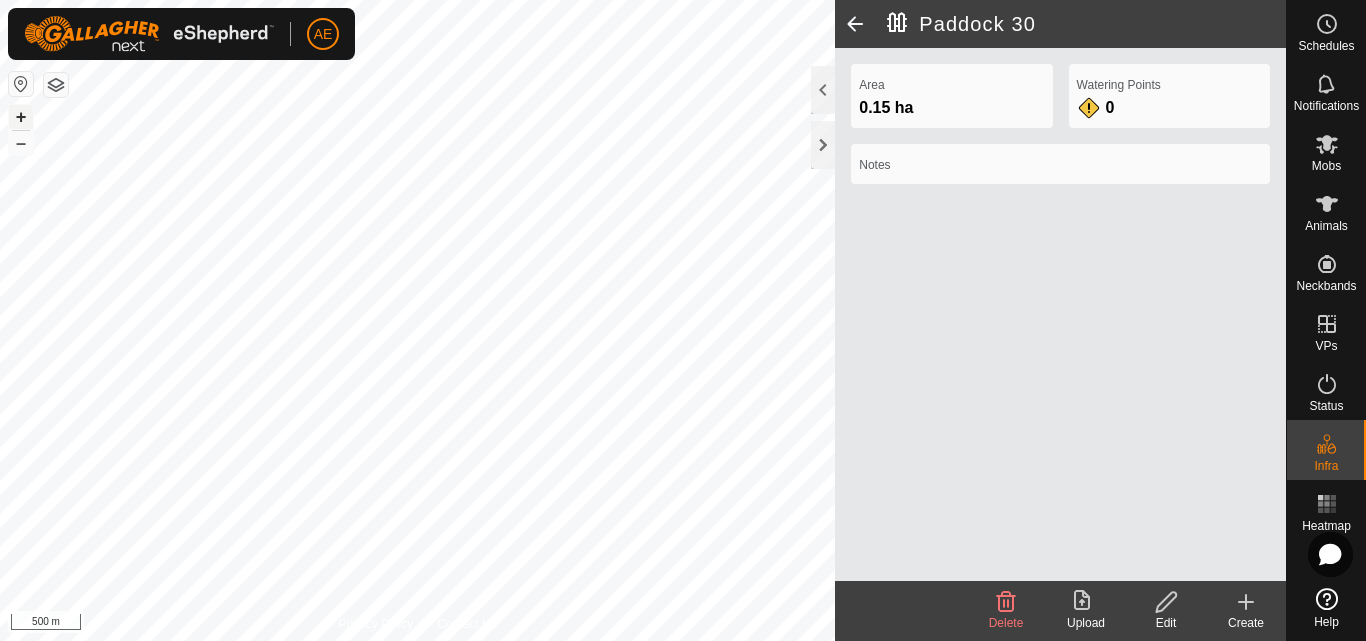 click on "+" at bounding box center [21, 117] 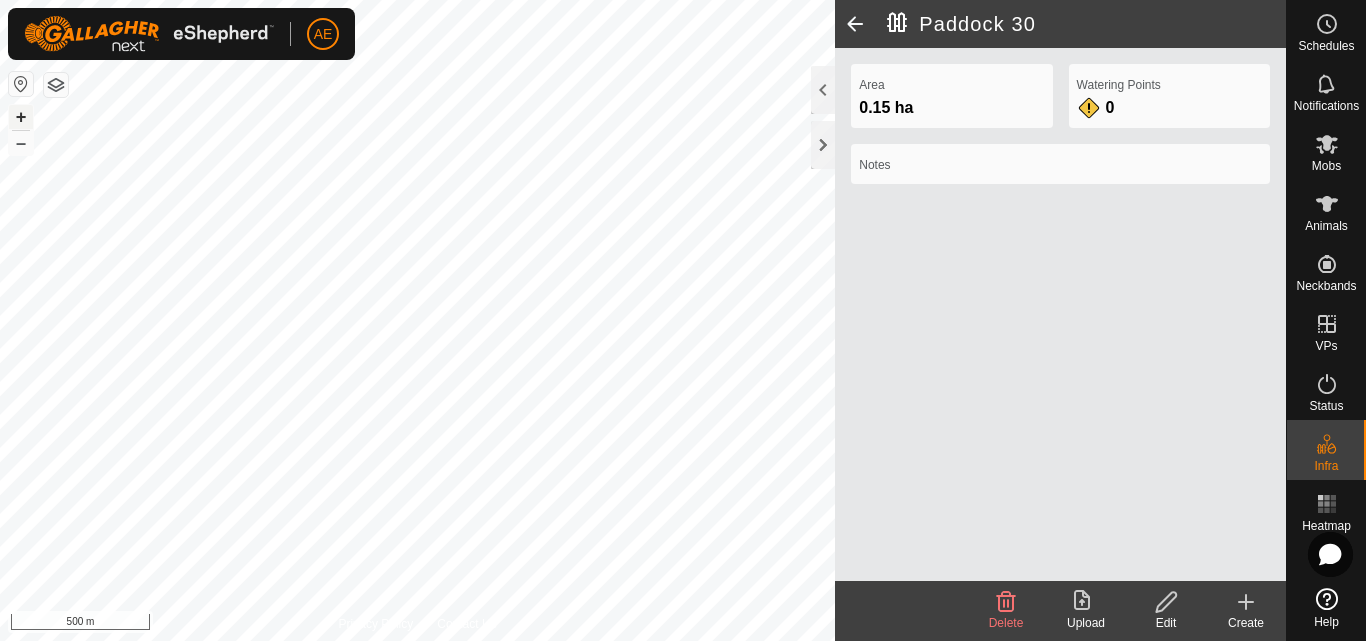 click on "+" at bounding box center [21, 117] 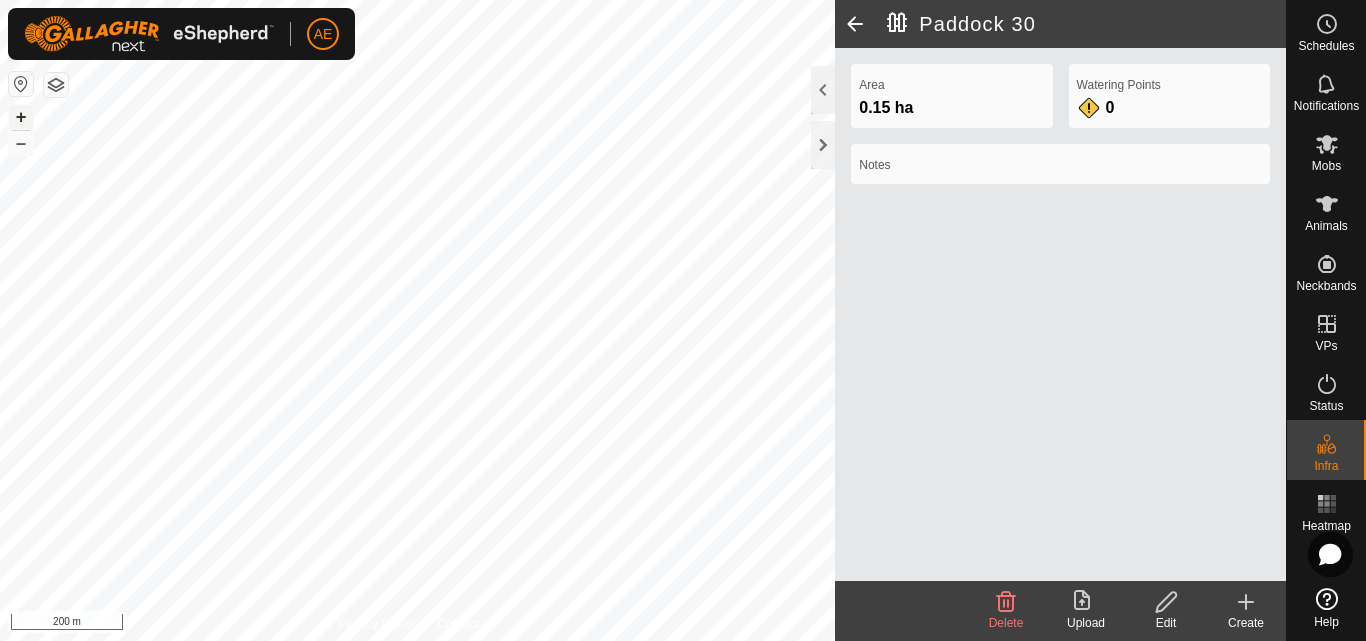 click on "+" at bounding box center (21, 117) 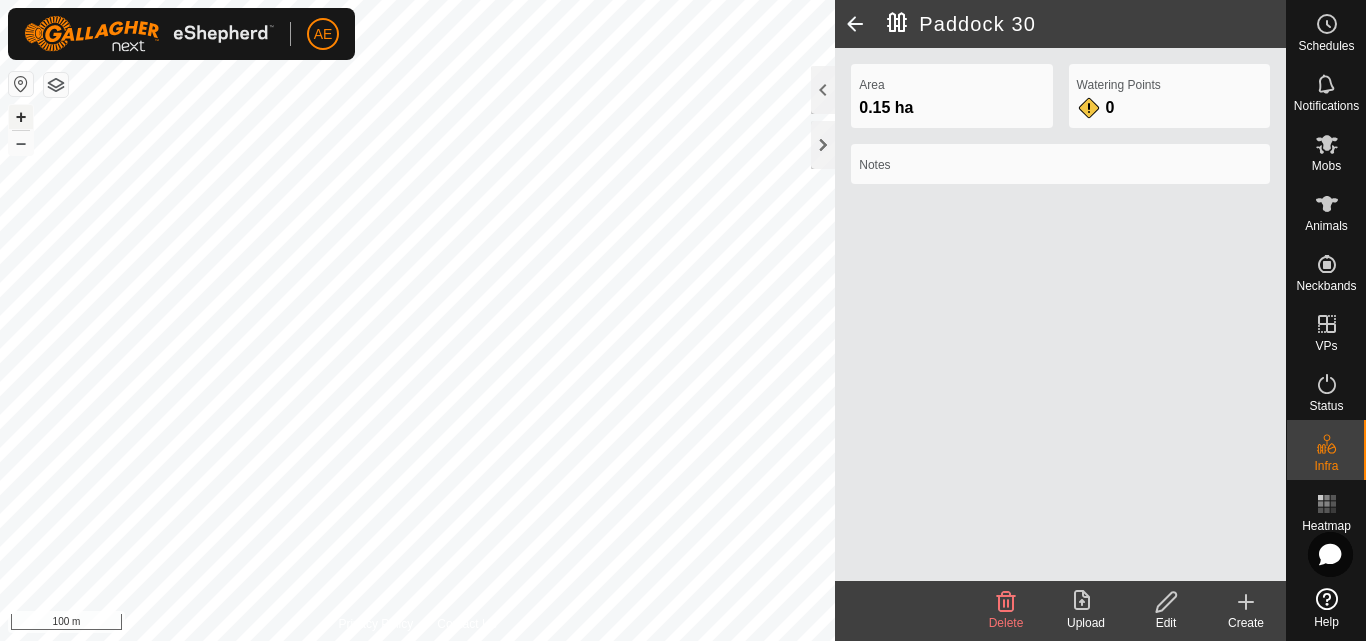 click on "+" at bounding box center (21, 117) 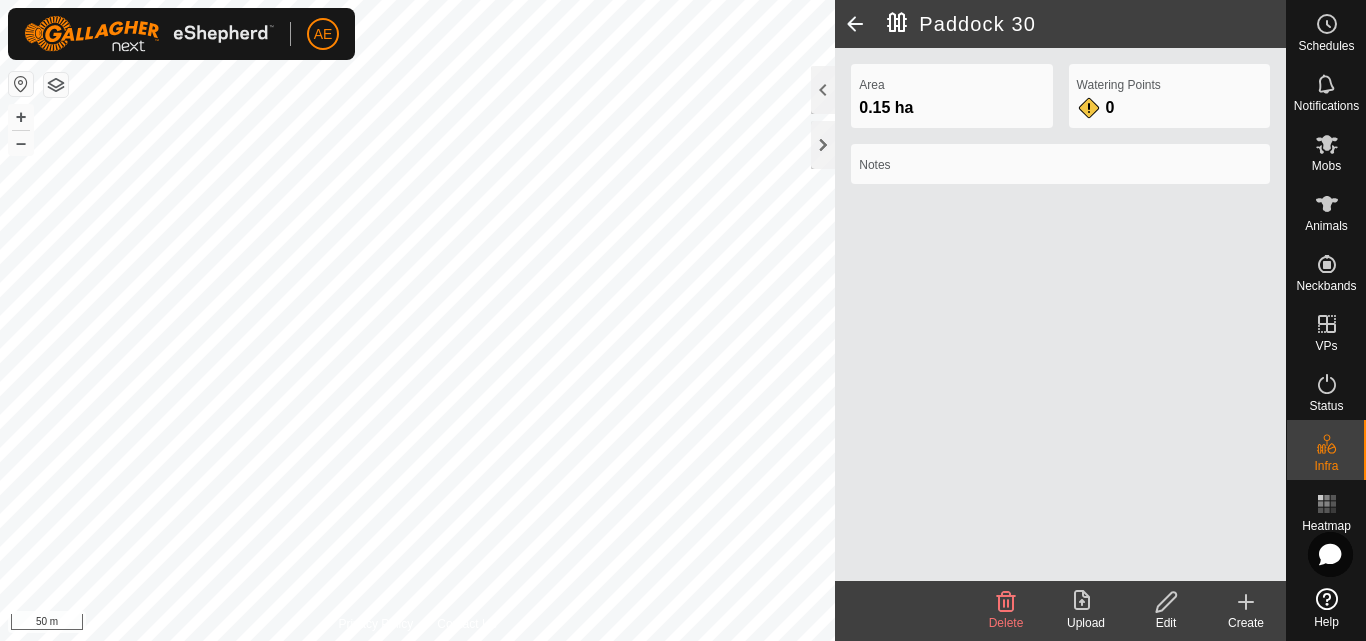 click on "AE Schedules Notifications Mobs Animals Neckbands VPs Status Infra Heatmap Help Privacy Policy Contact Us
WP SM2
Type:   trough
Capacity:  400L
Water Level:  100%
Drinkable:  Yes
+ – ⇧ i 50 m  Paddock 30  Area 0.15 ha  Watering Points 0 Notes Delete  Upload   Edit   Create" at bounding box center (683, 320) 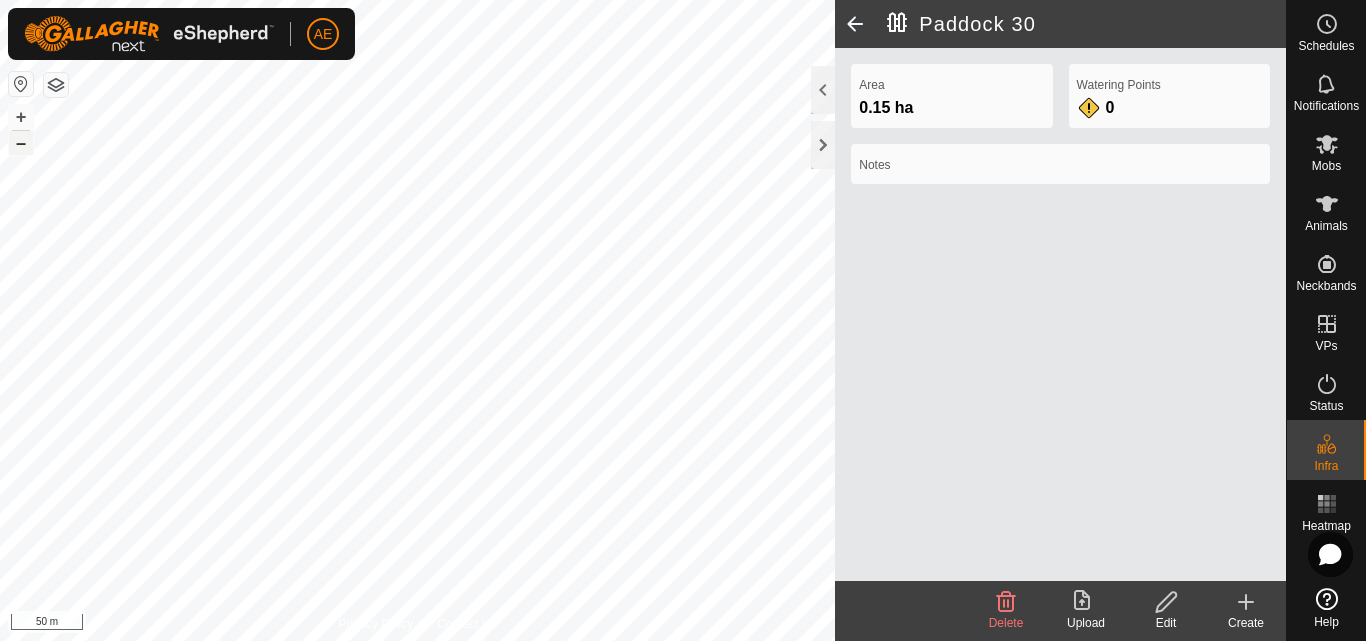 click on "–" at bounding box center (21, 143) 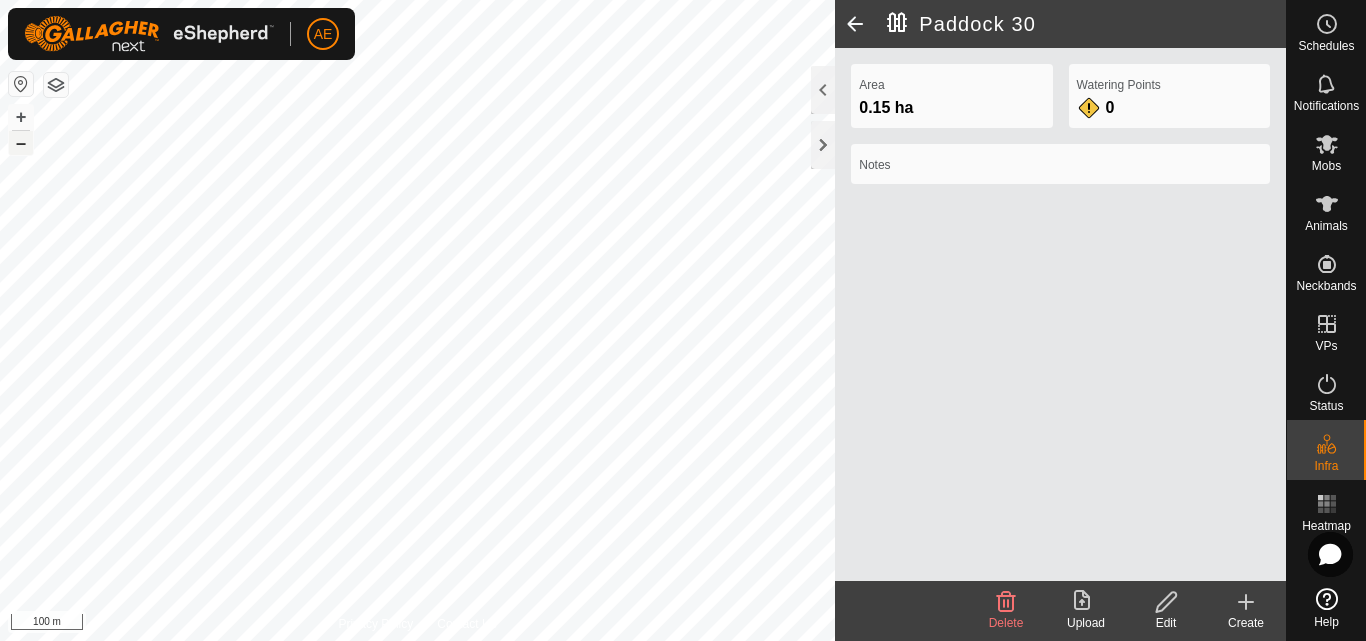 click on "–" at bounding box center [21, 143] 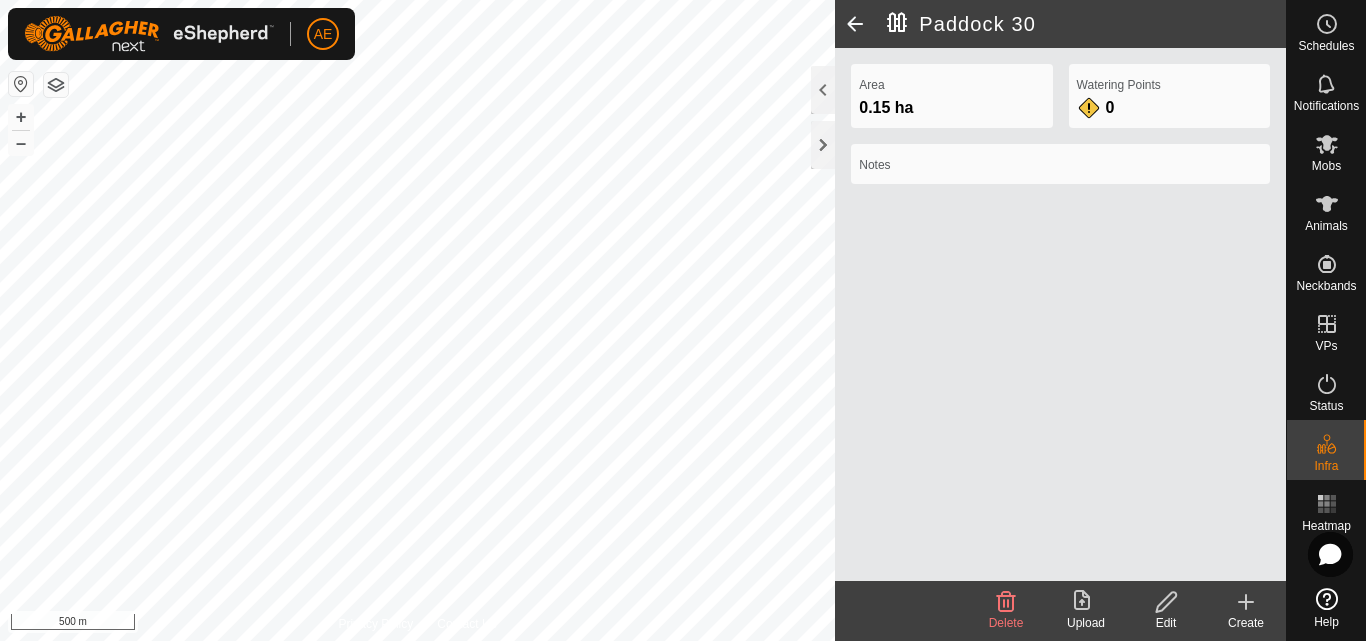 click on "Delete" 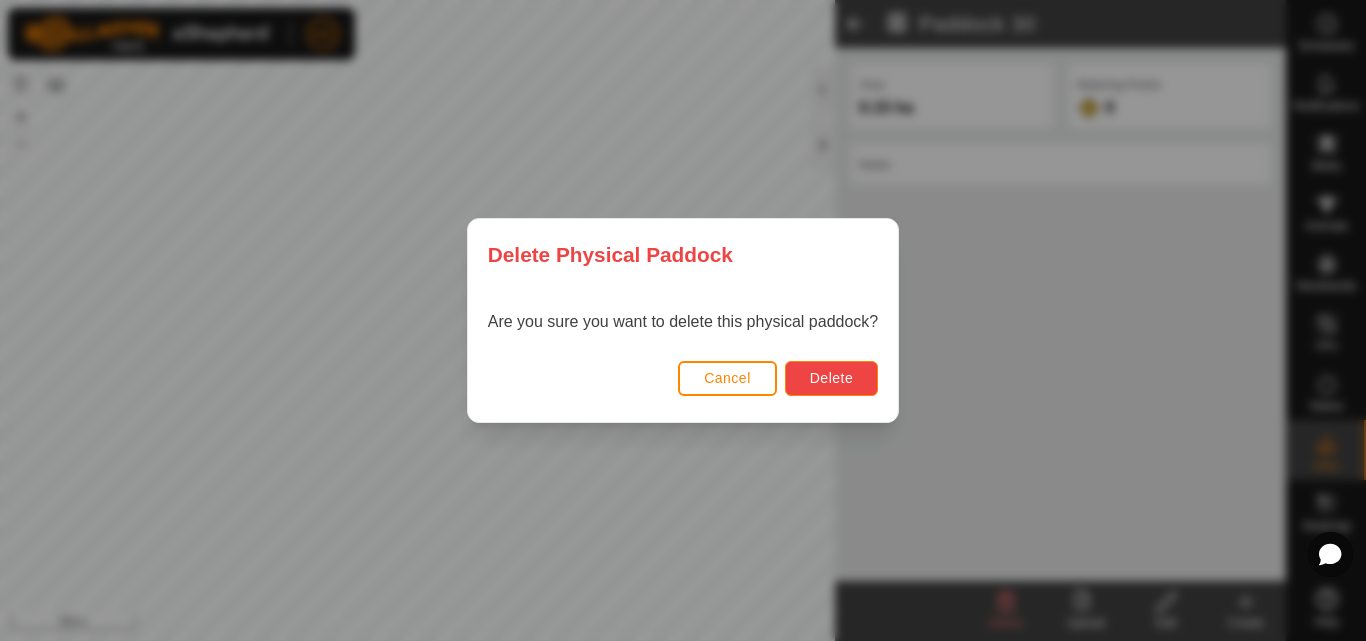 click on "Delete" at bounding box center [831, 378] 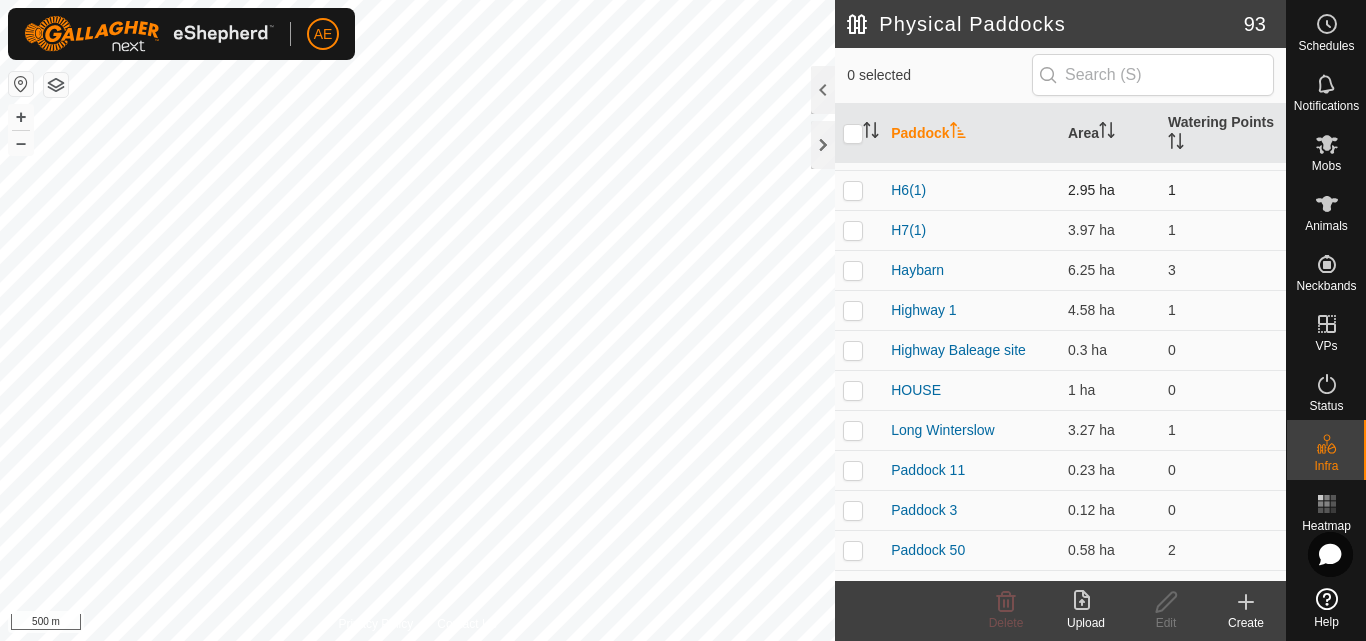 scroll, scrollTop: 1675, scrollLeft: 0, axis: vertical 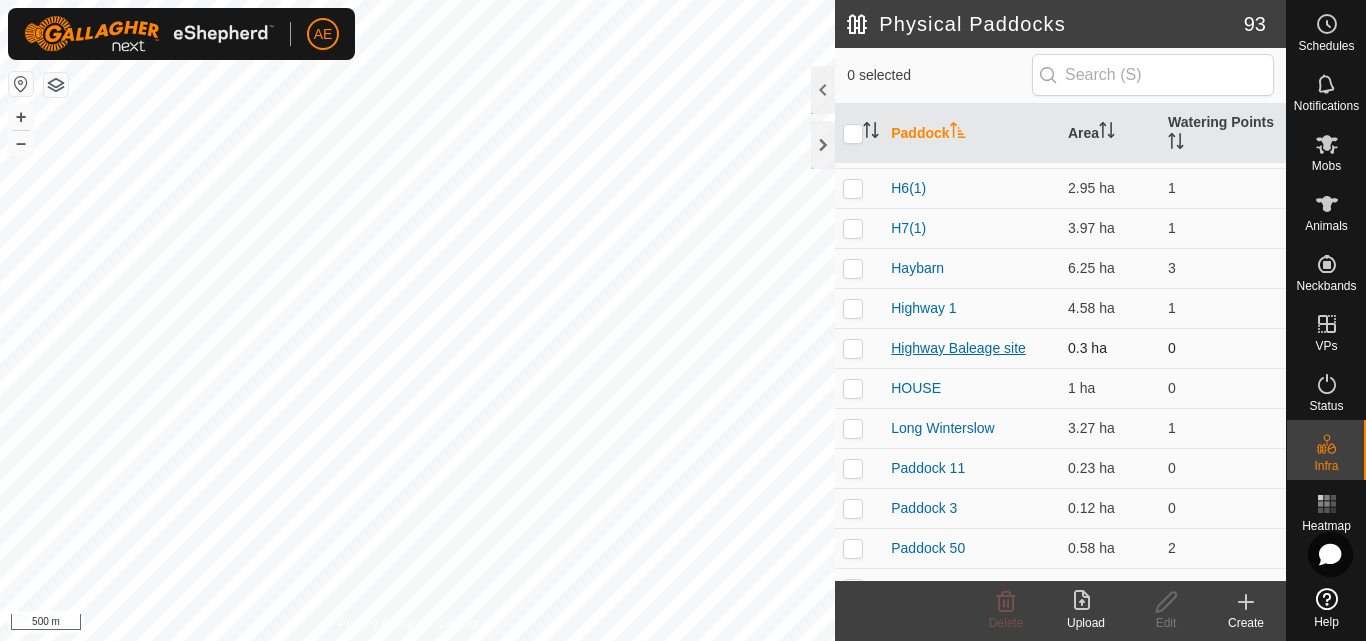 click on "Highway Baleage site" at bounding box center [958, 348] 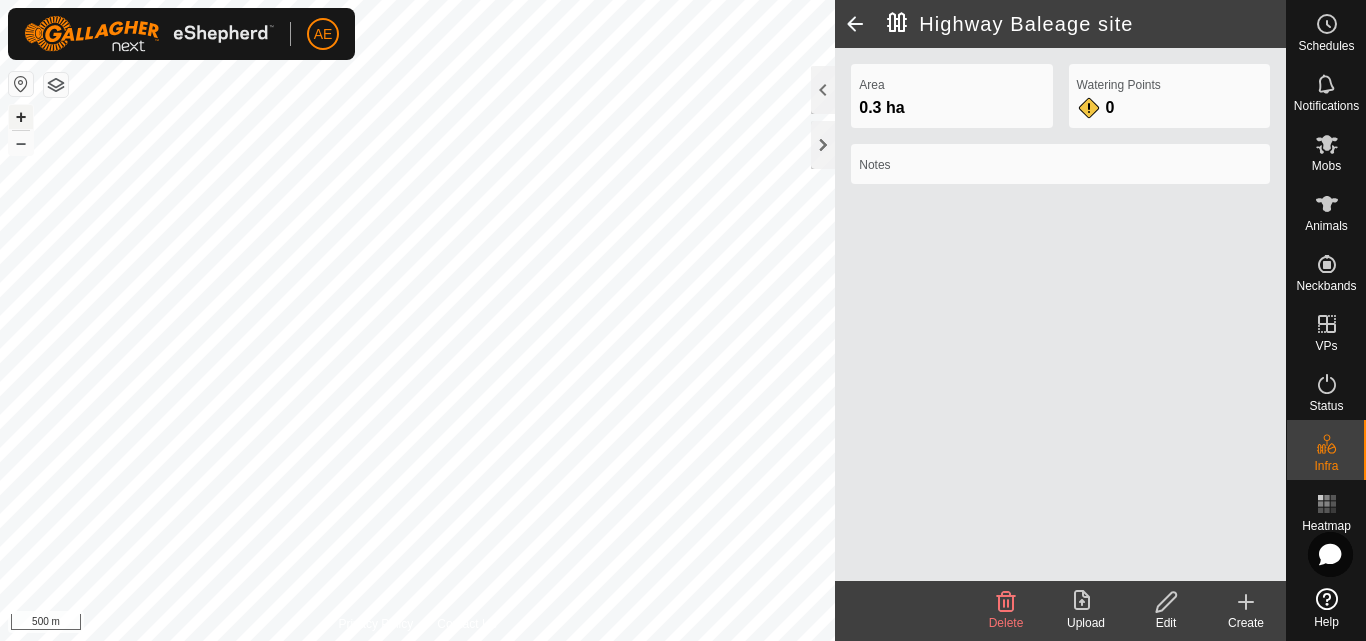 click on "+" at bounding box center [21, 117] 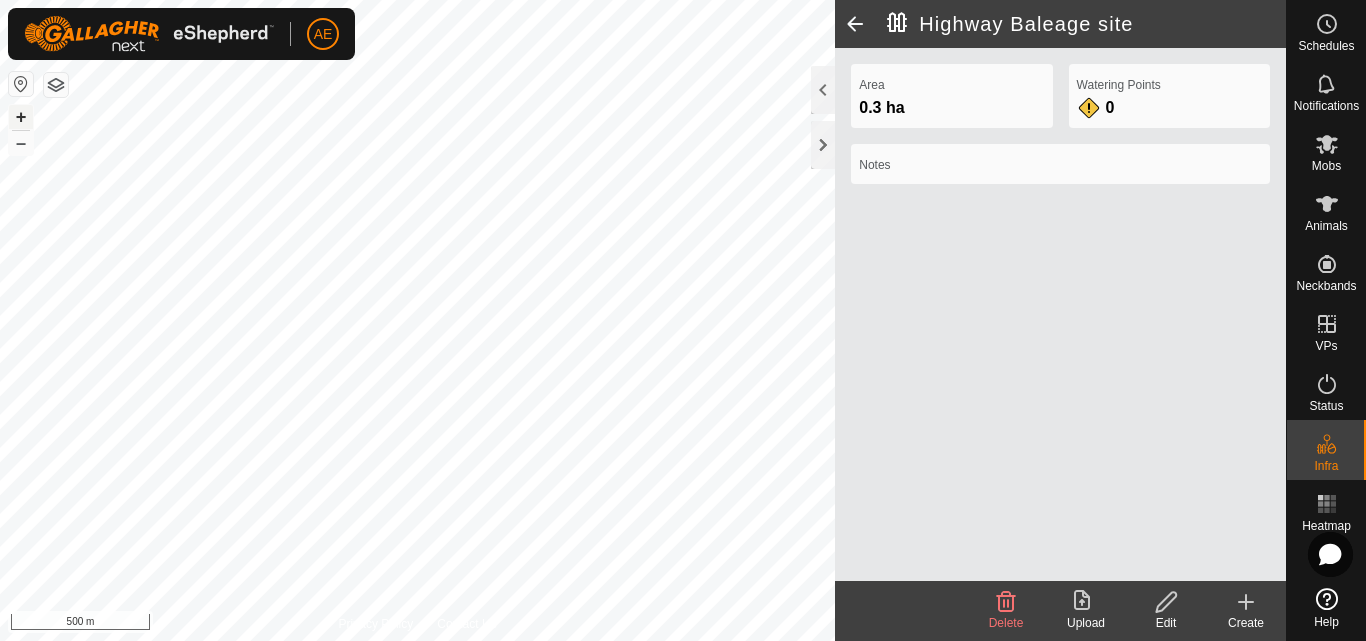 click on "+" at bounding box center (21, 117) 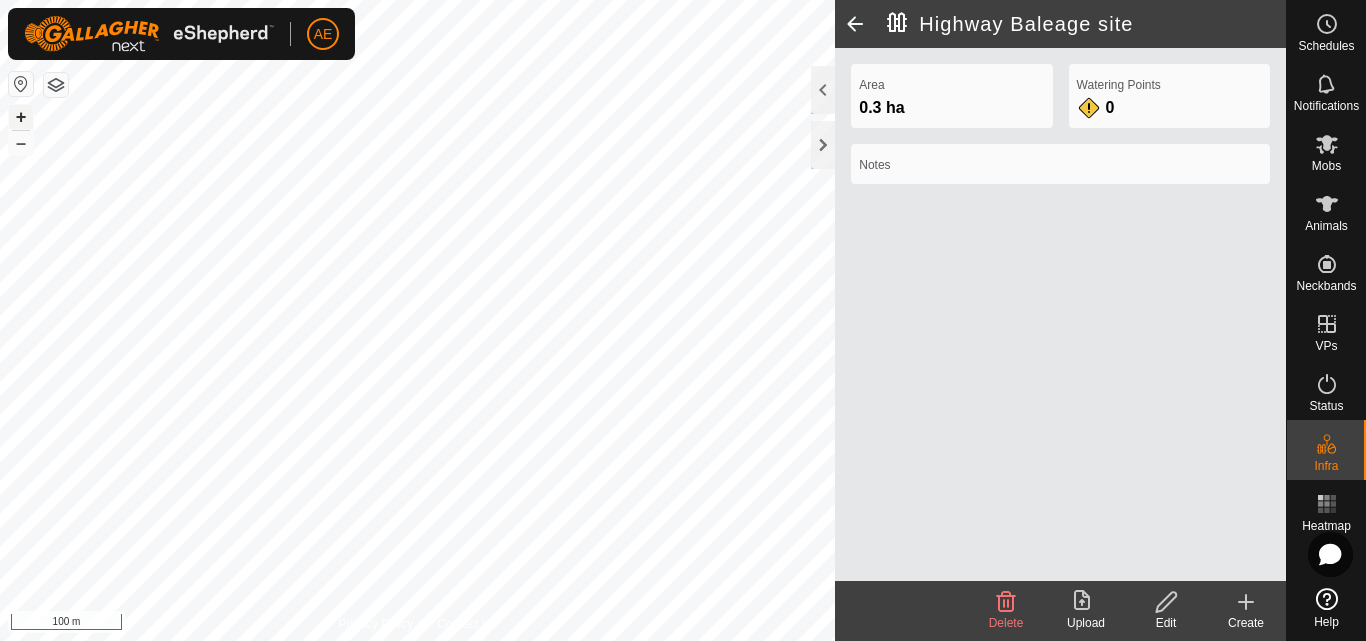 click on "+" at bounding box center (21, 117) 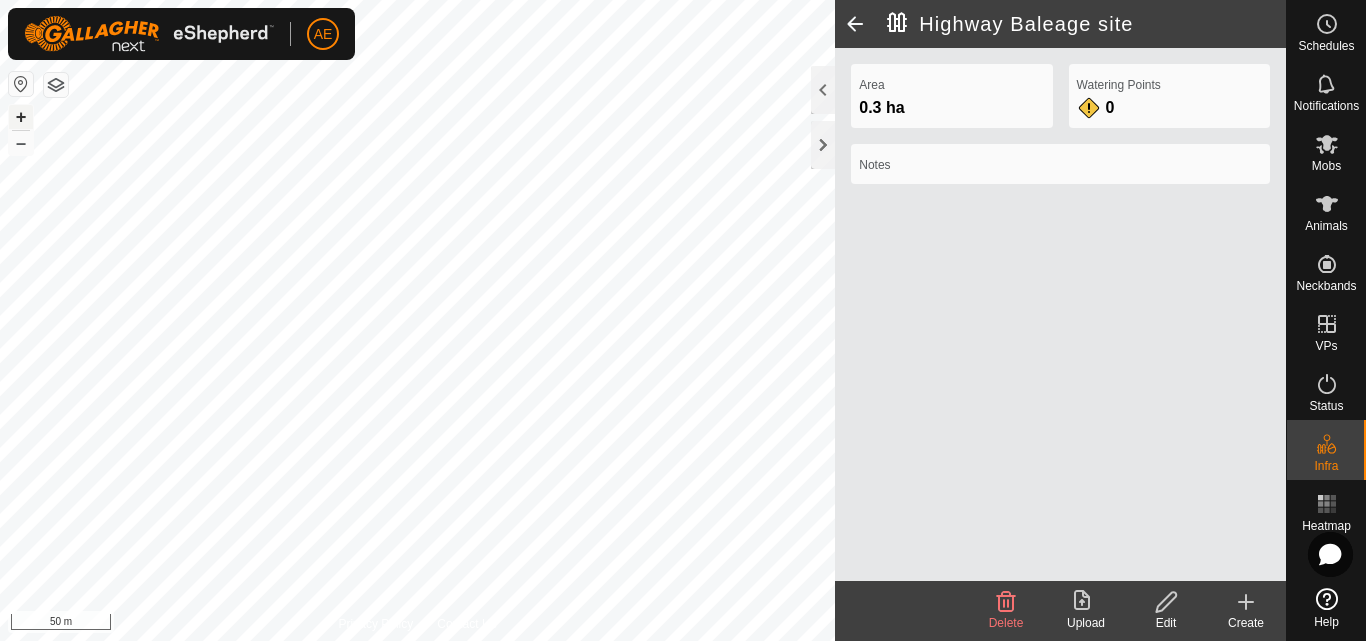 click on "+" at bounding box center (21, 117) 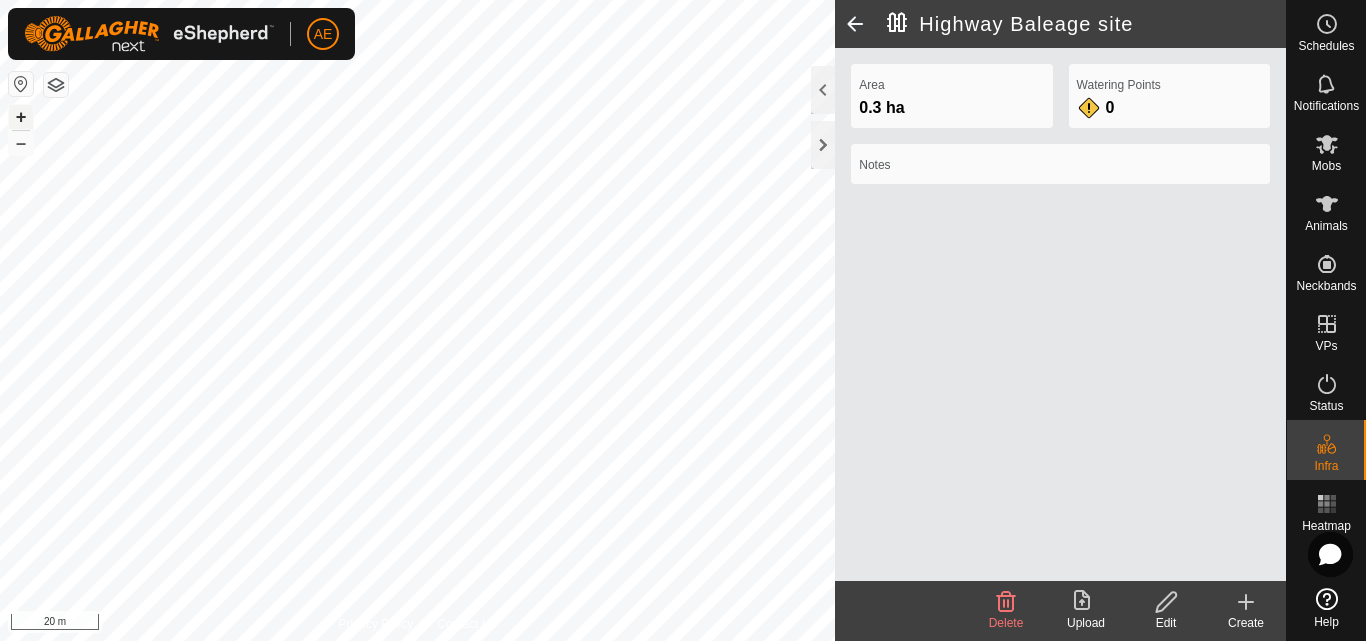 click on "+" at bounding box center [21, 117] 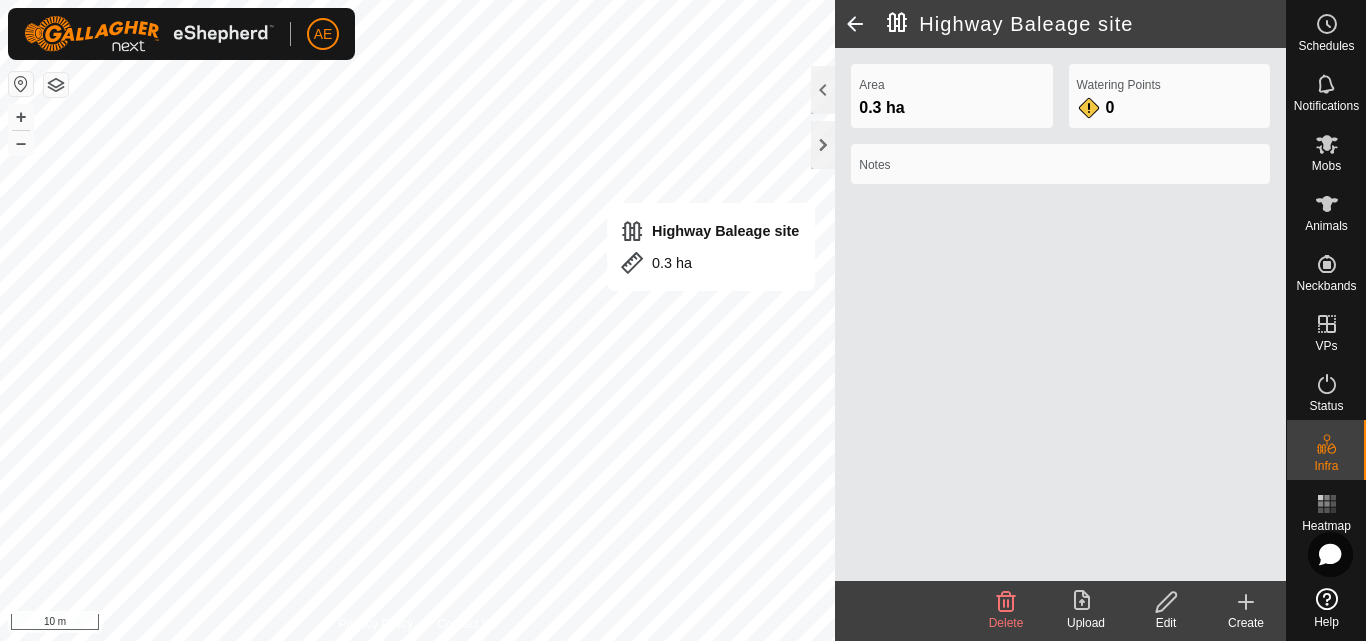 click on "Edit" 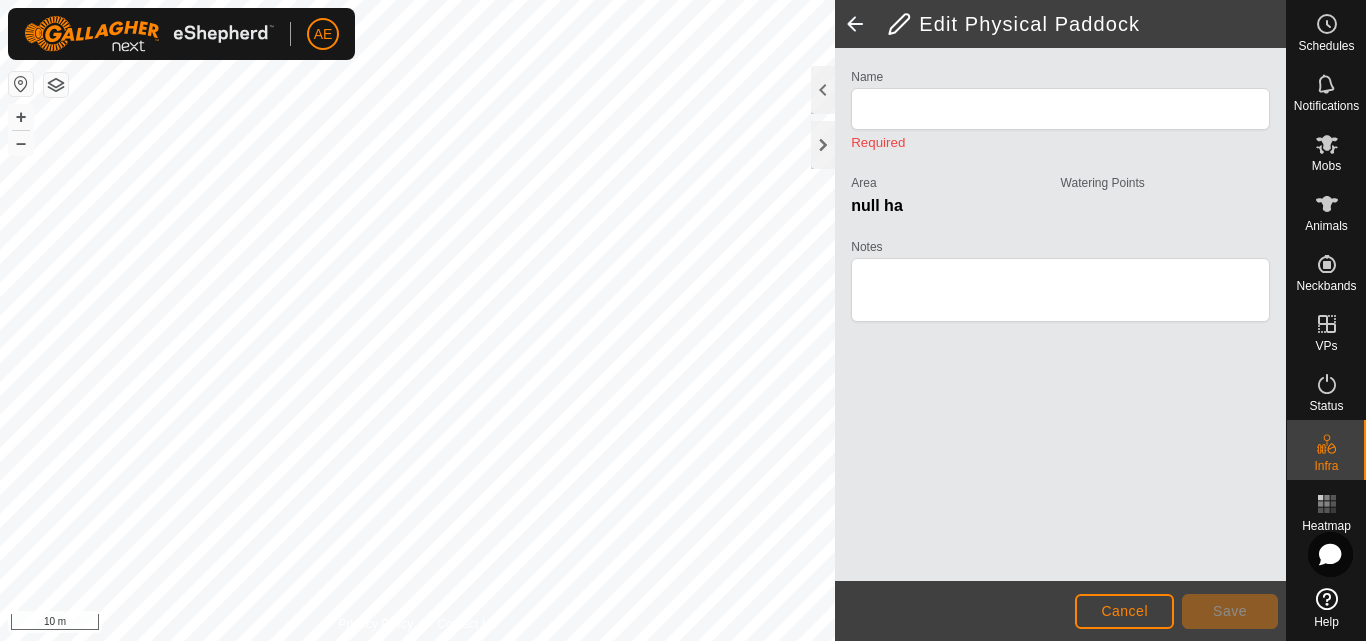 type on "Highway Baleage site" 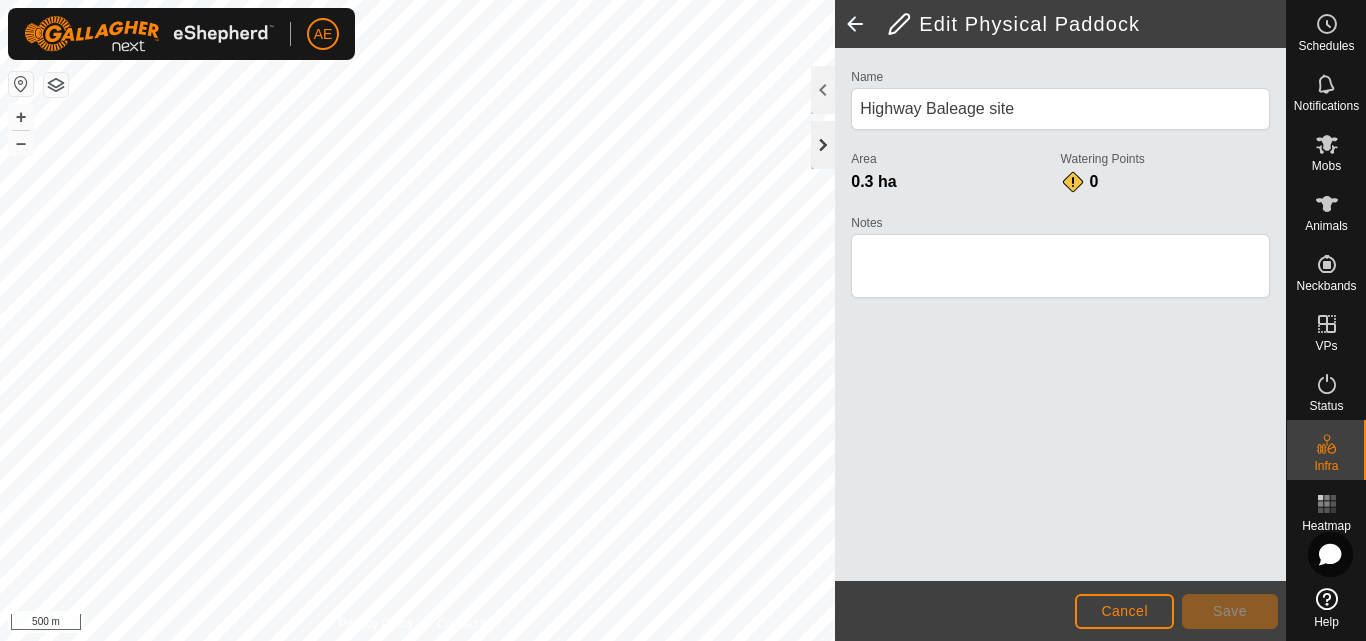 click 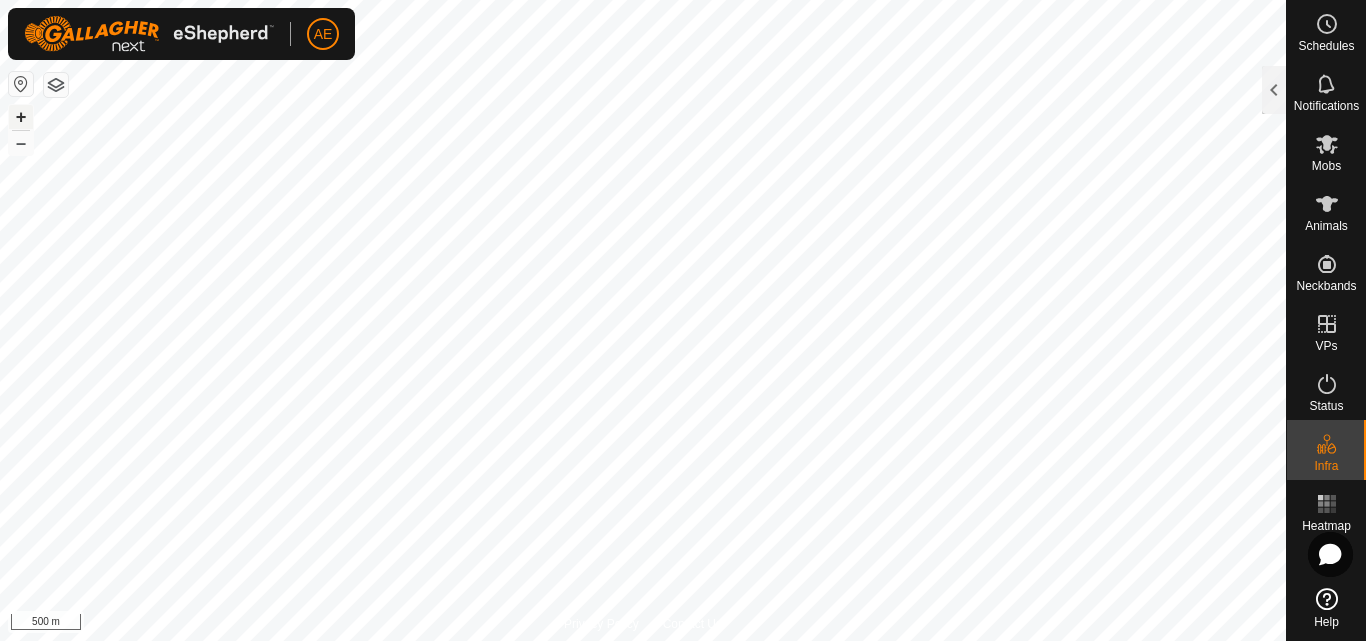 click on "+" at bounding box center [21, 117] 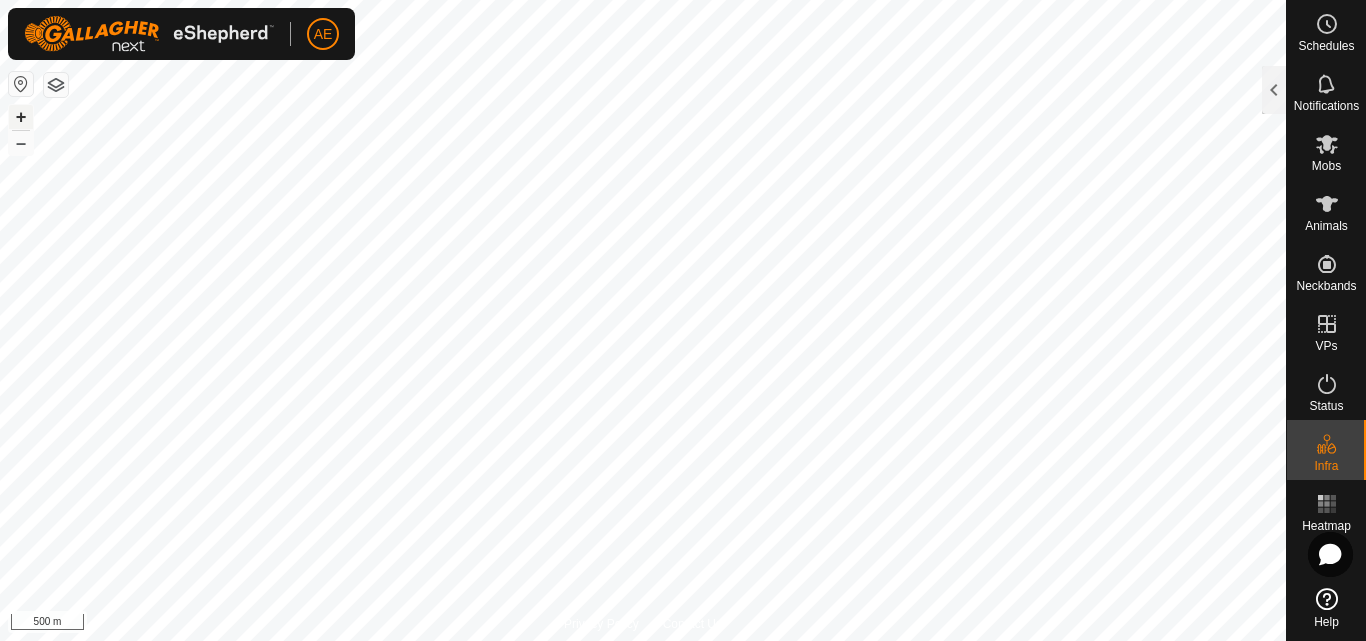 click on "+" at bounding box center [21, 117] 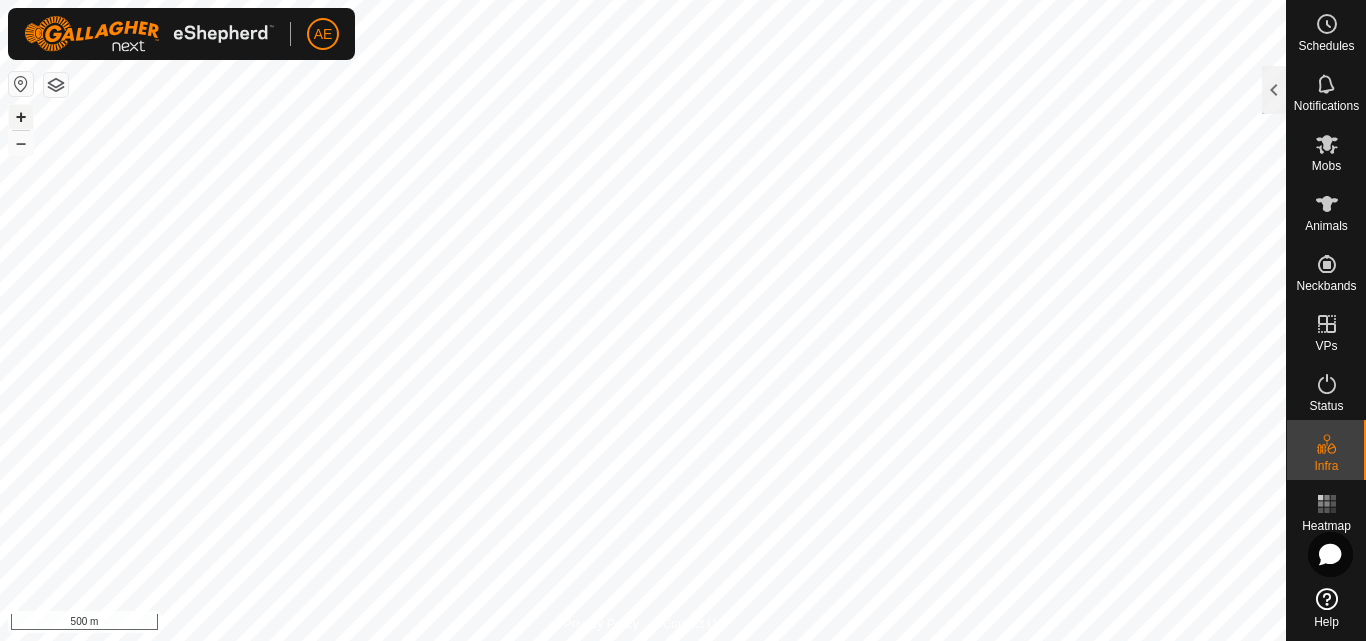 click on "+" at bounding box center [21, 117] 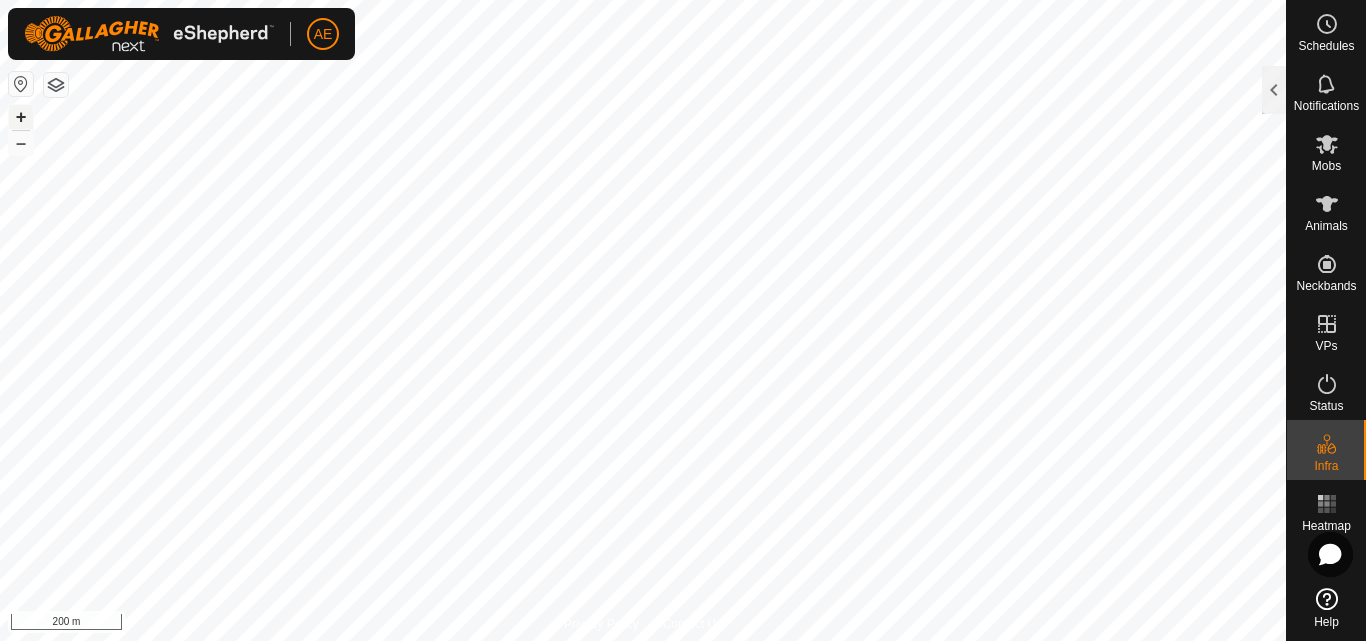 click on "+" at bounding box center [21, 117] 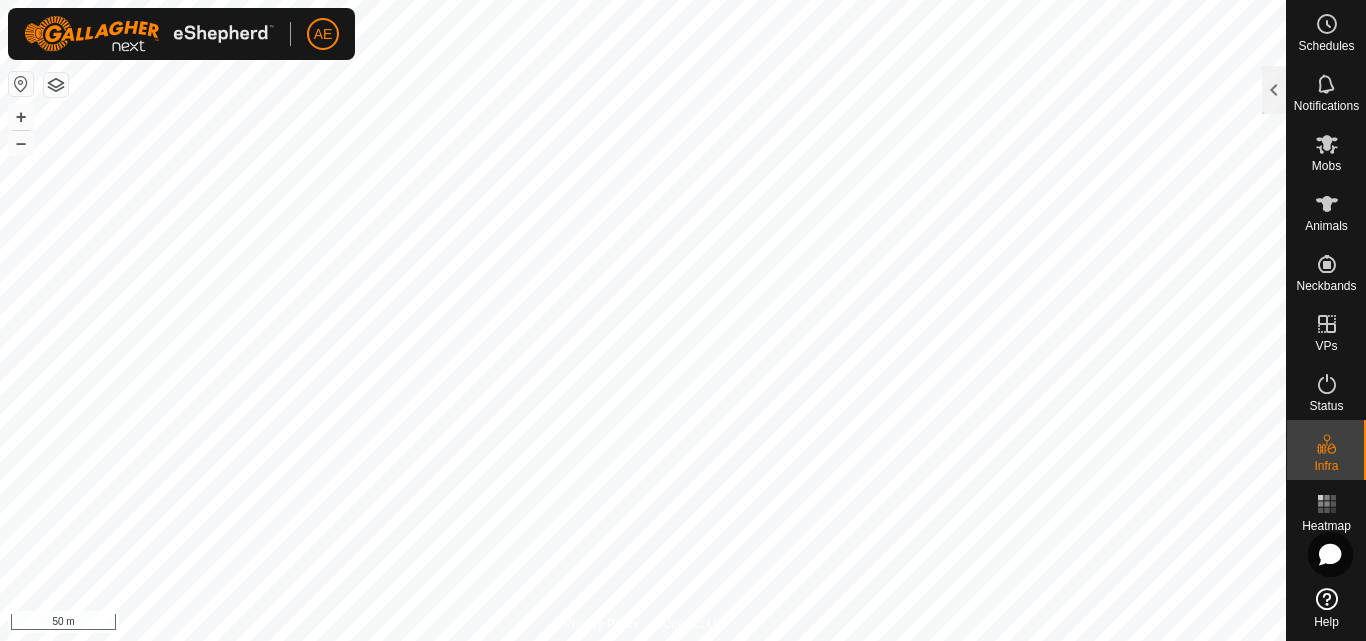 click on "+ –" at bounding box center [21, 130] 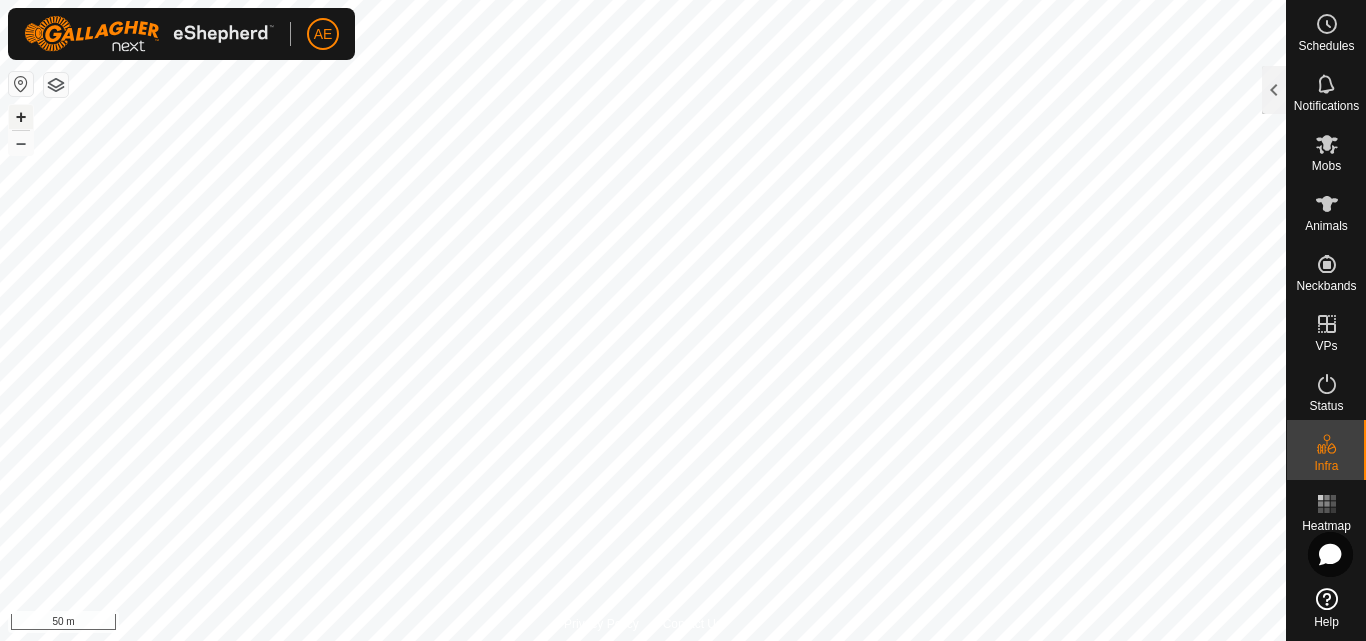 click on "+" at bounding box center [21, 117] 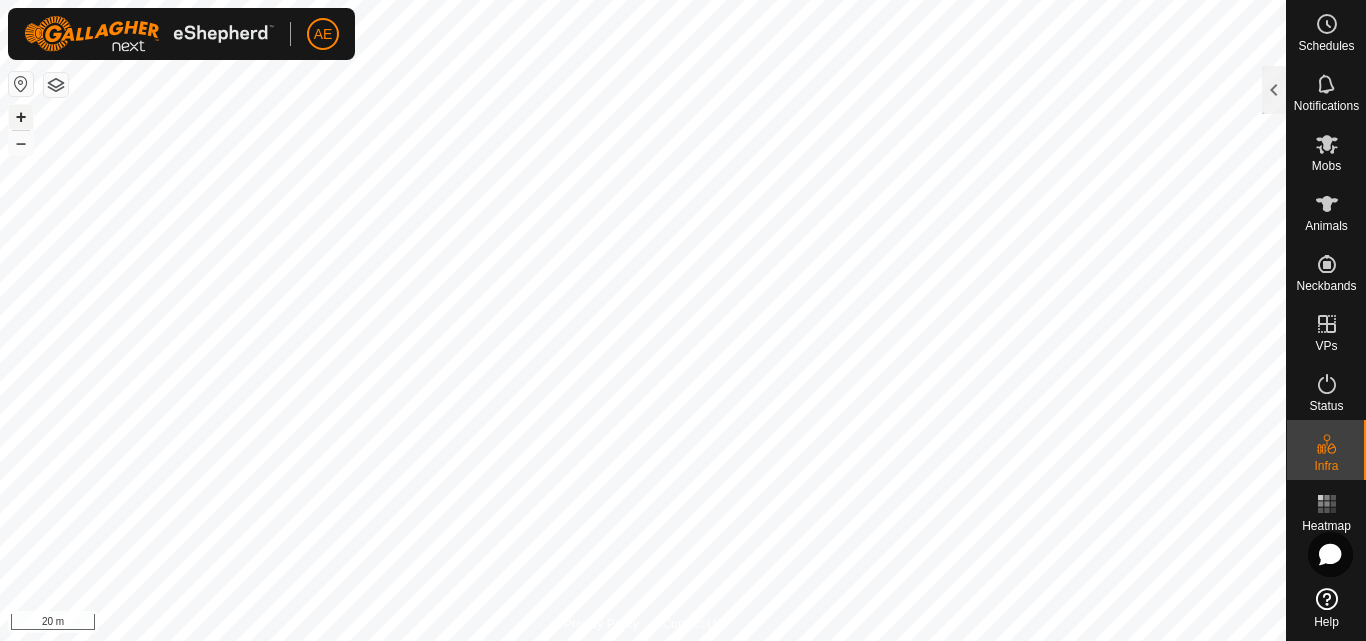 click on "+" at bounding box center [21, 117] 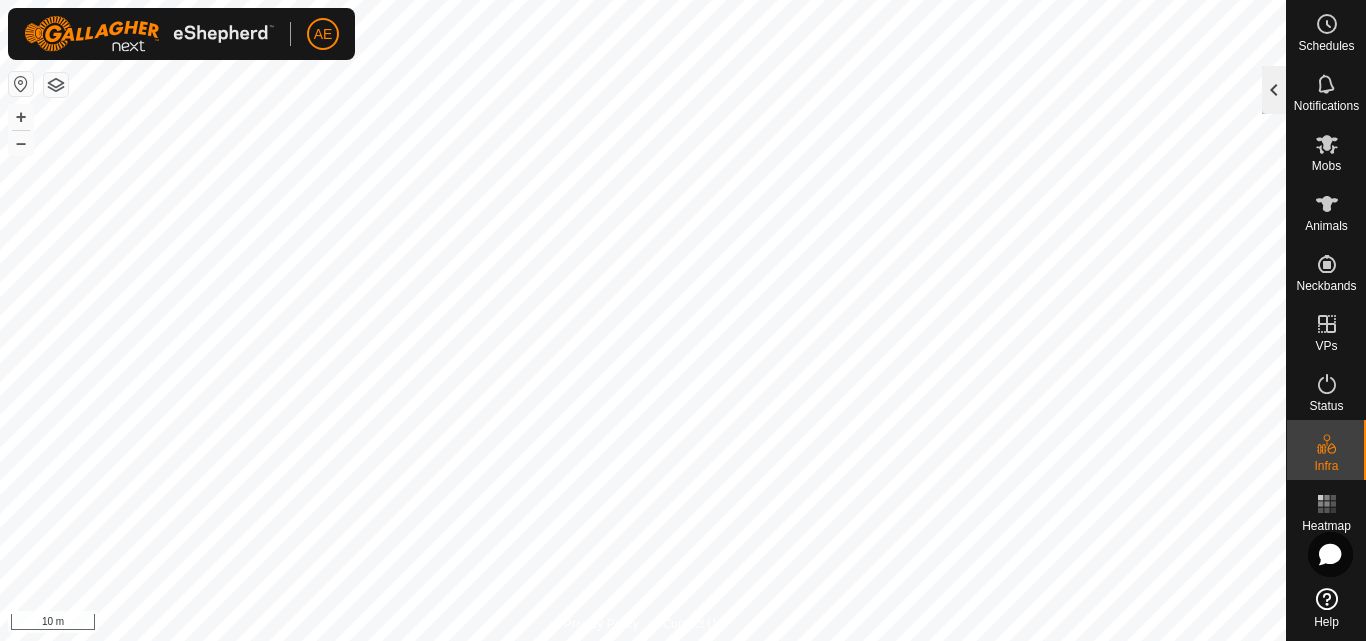 click 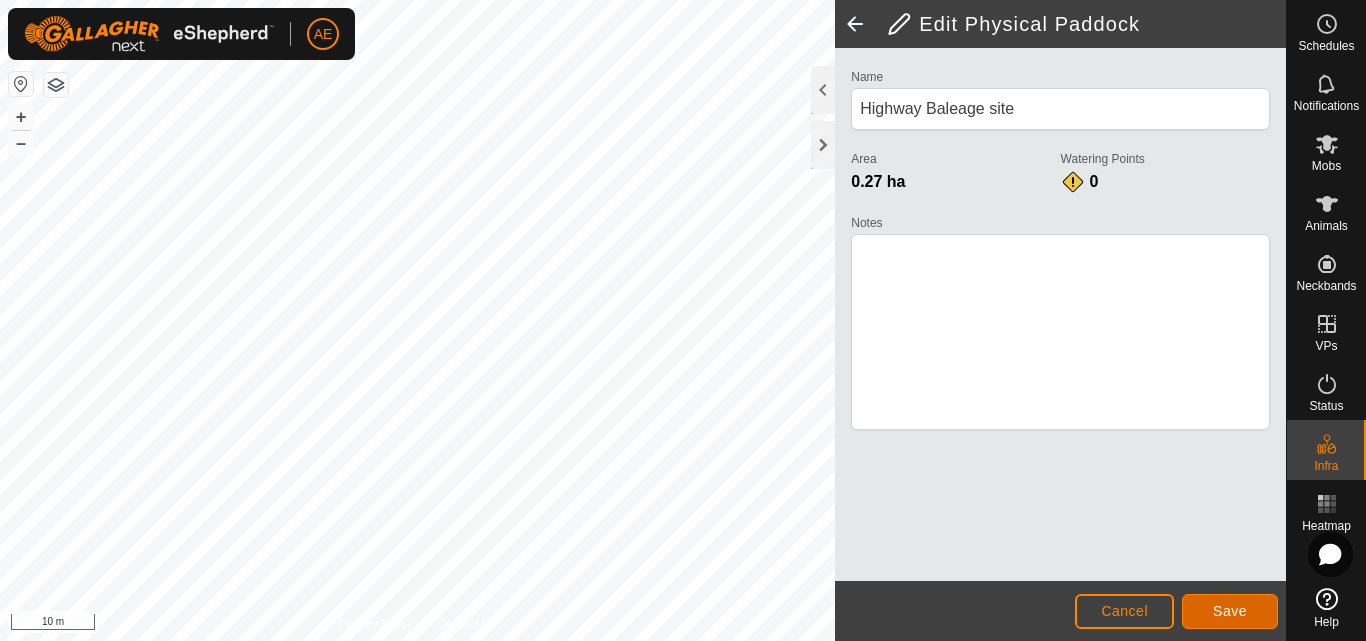 click on "Save" 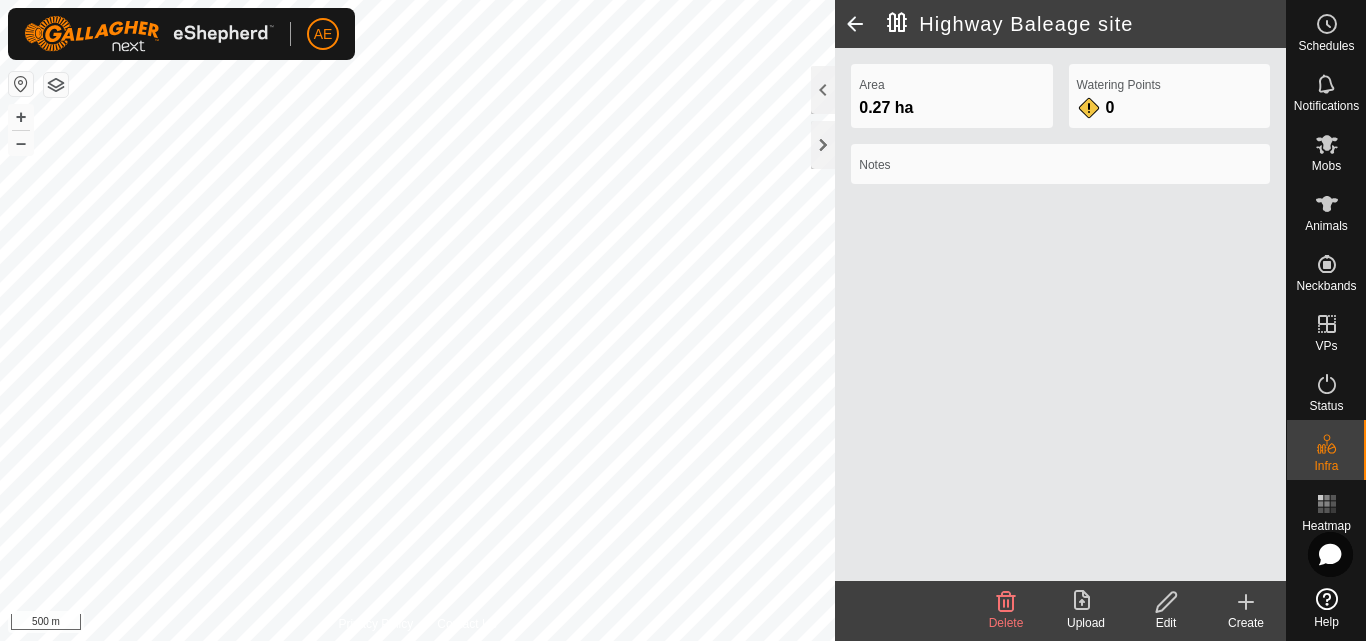 drag, startPoint x: 1230, startPoint y: 426, endPoint x: 987, endPoint y: 417, distance: 243.16661 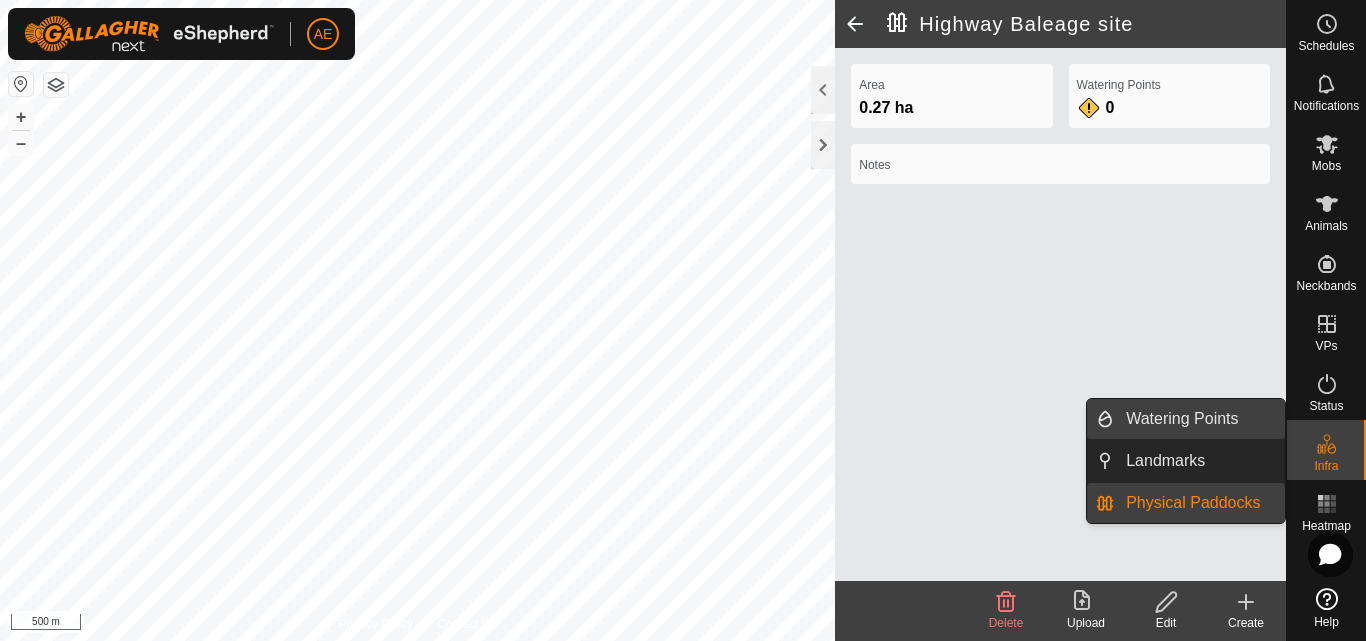 click on "Watering Points" at bounding box center [1199, 419] 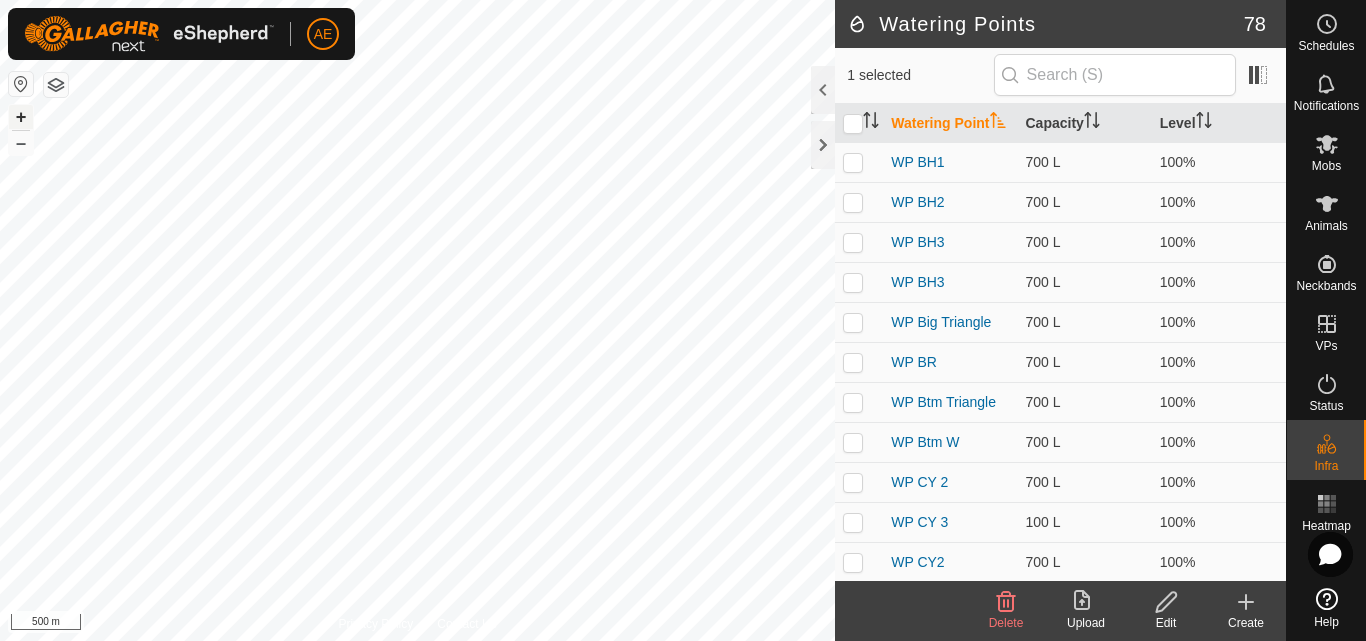 click on "+" at bounding box center [21, 117] 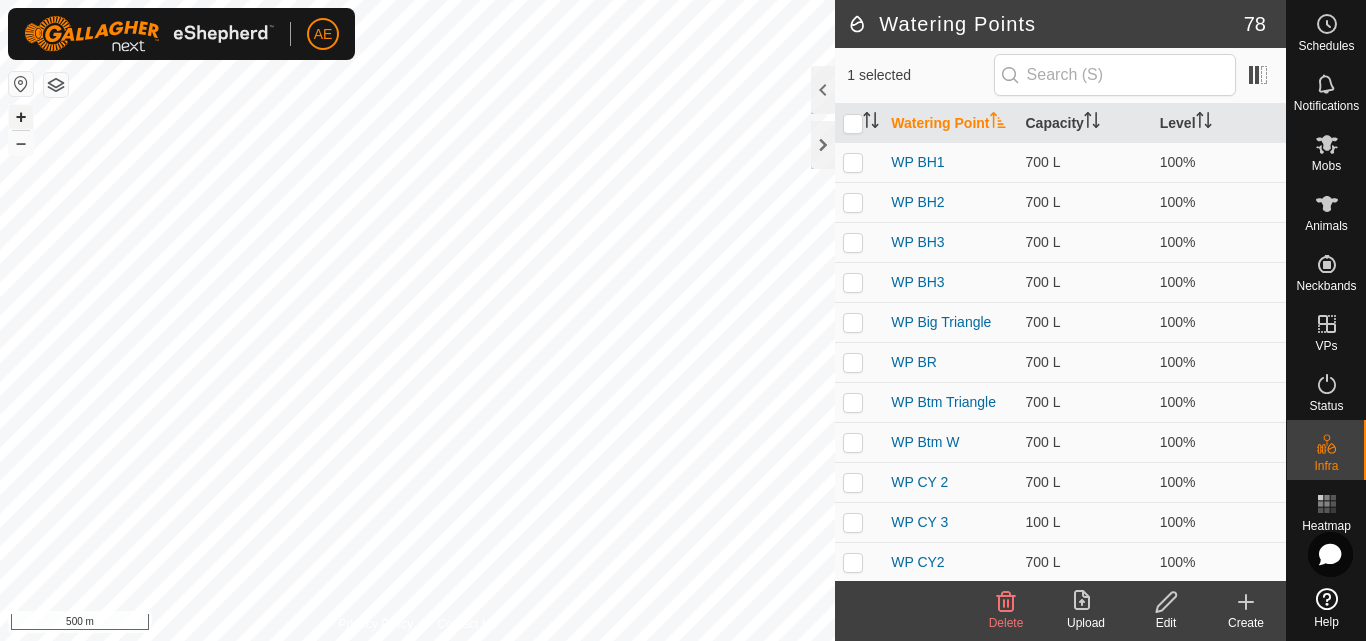 click on "+" at bounding box center (21, 117) 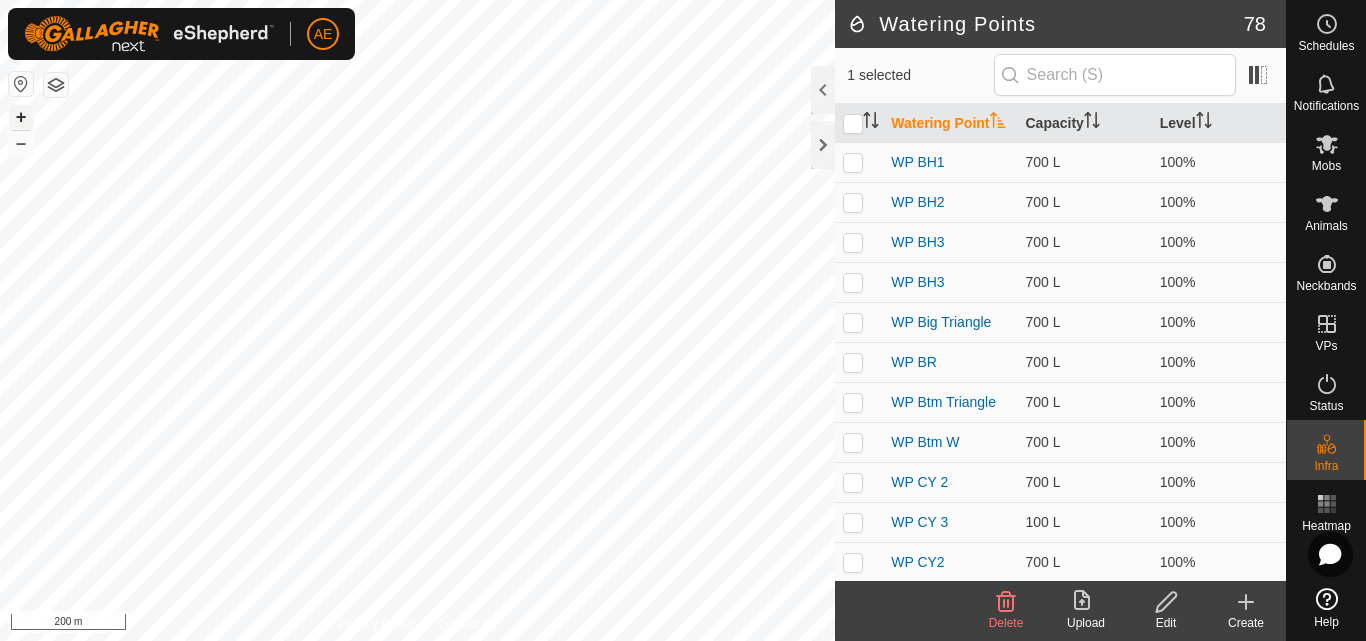 click on "+" at bounding box center [21, 117] 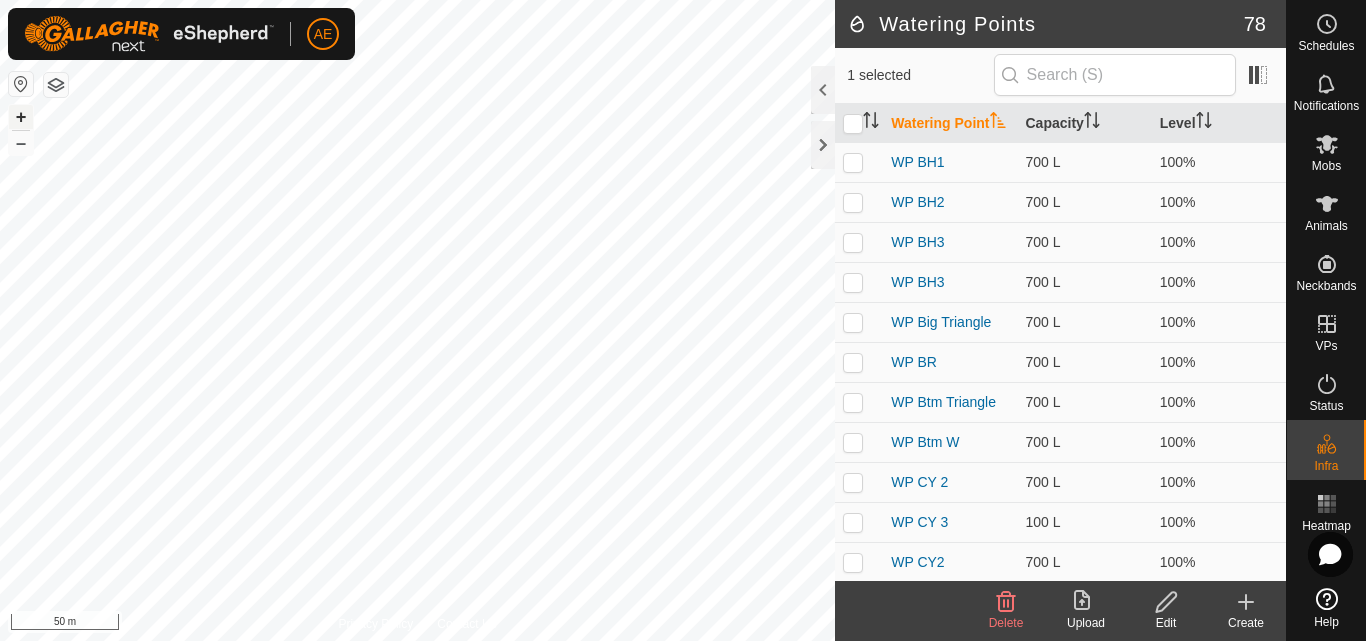 click on "+" at bounding box center (21, 117) 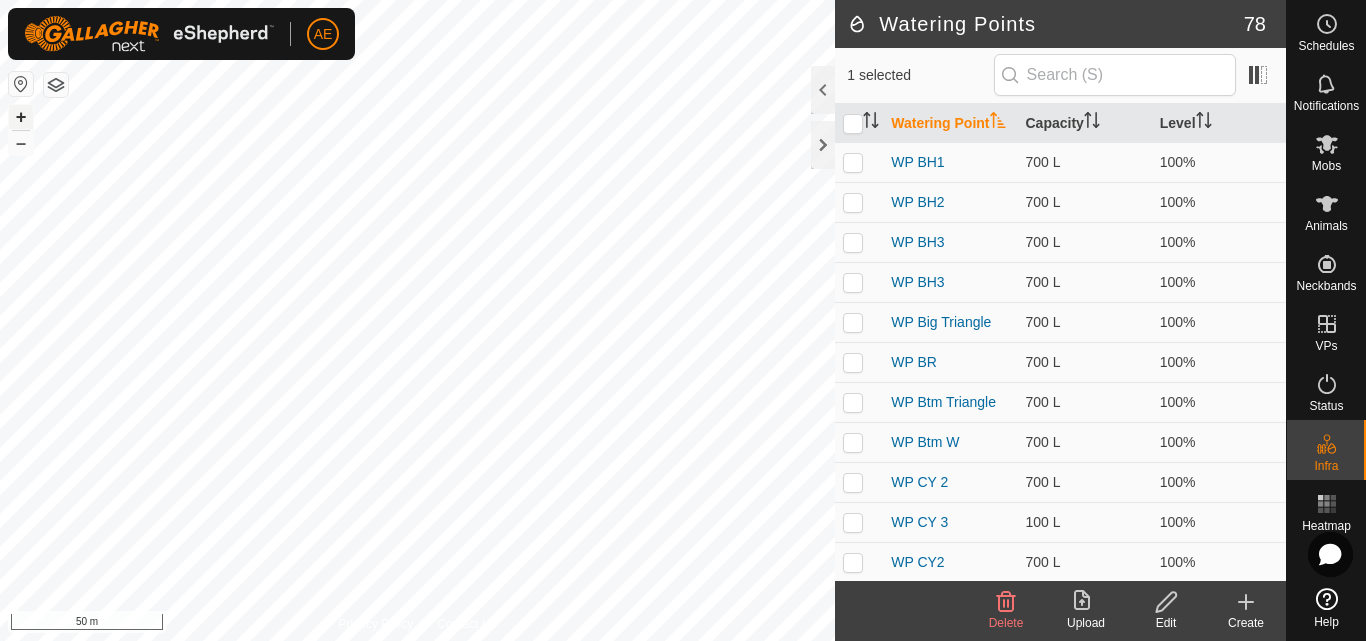 click on "+" at bounding box center (21, 117) 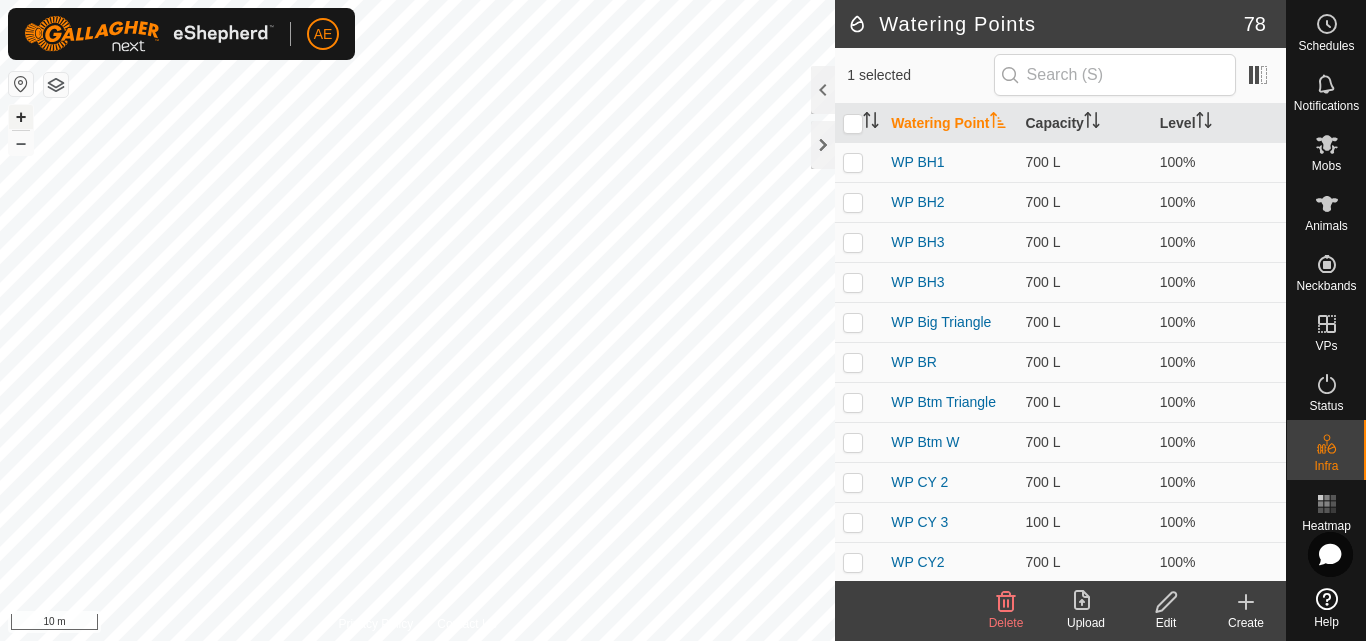 click on "+" at bounding box center [21, 117] 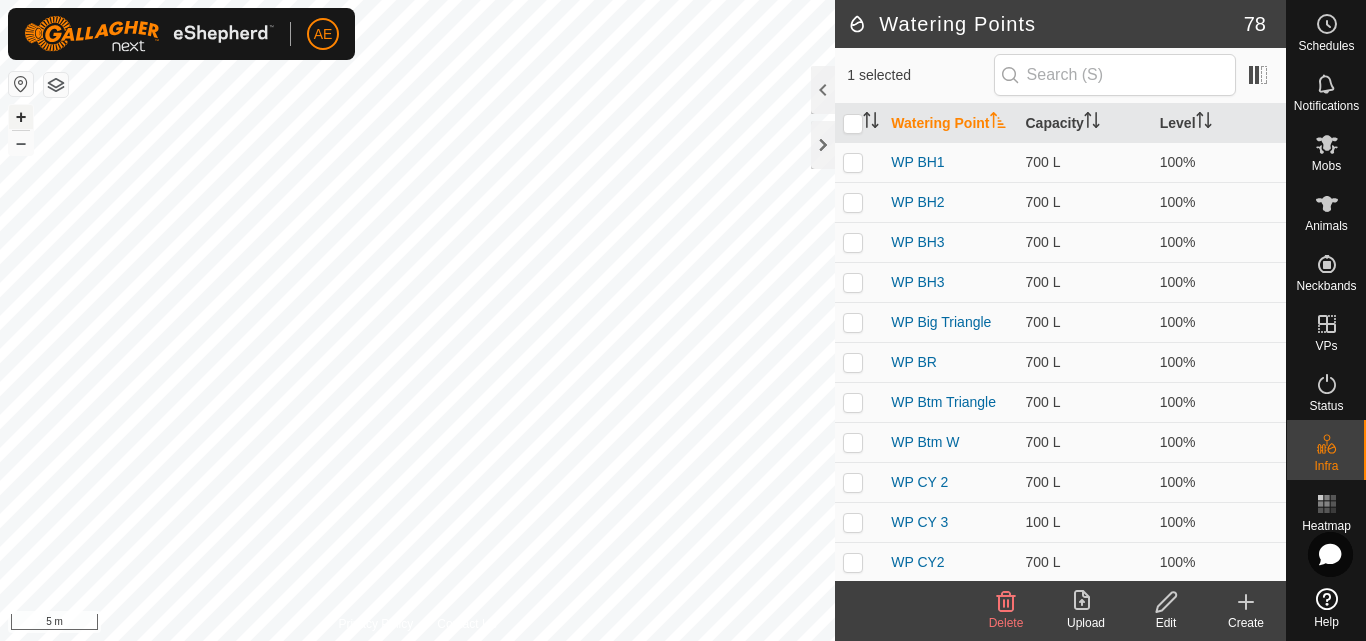 click on "+" at bounding box center (21, 117) 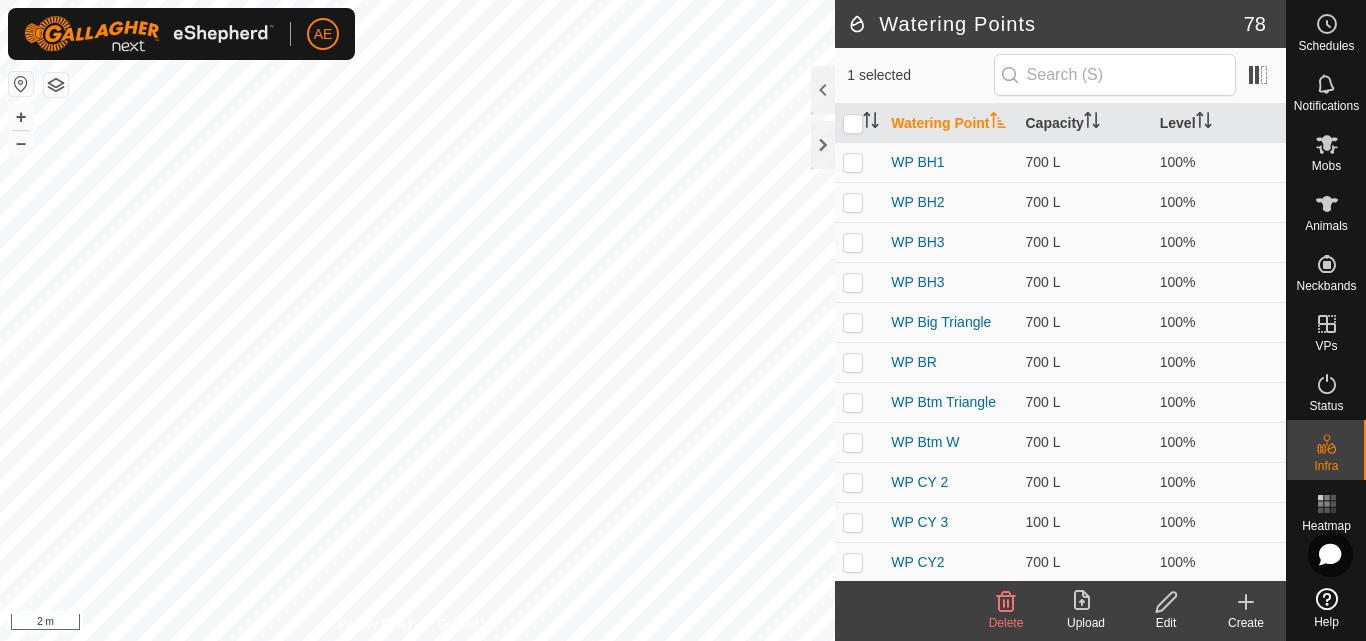 click 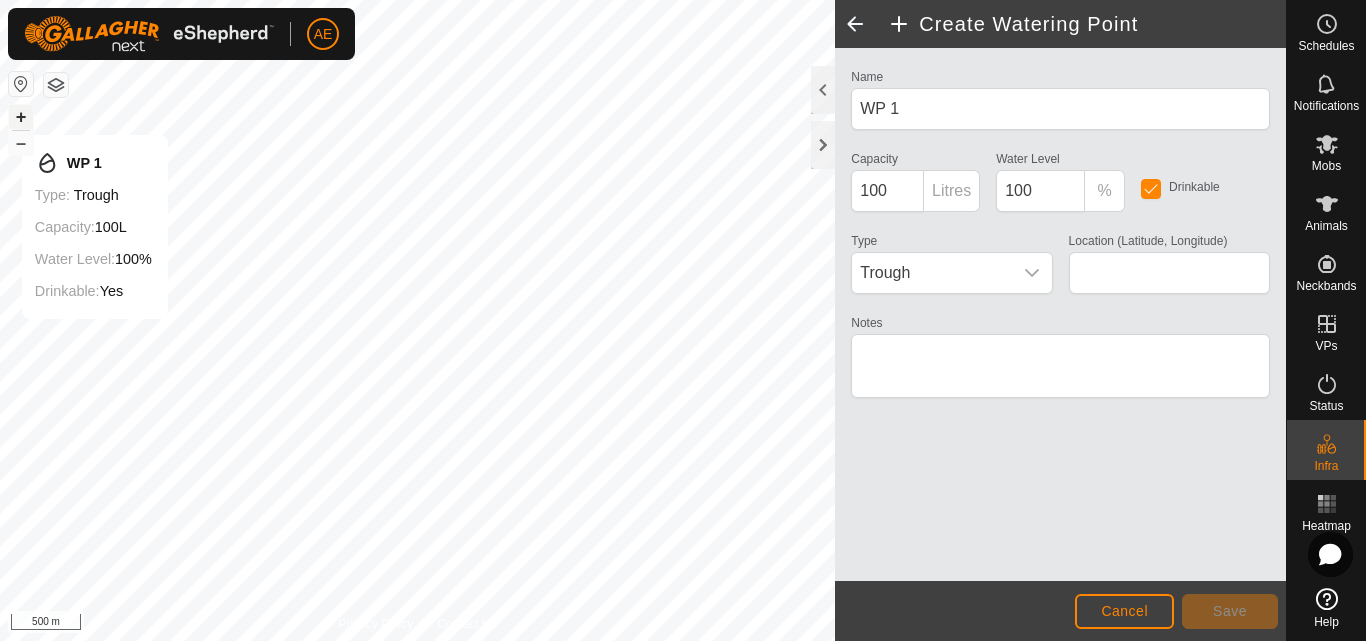 click on "+" at bounding box center [21, 117] 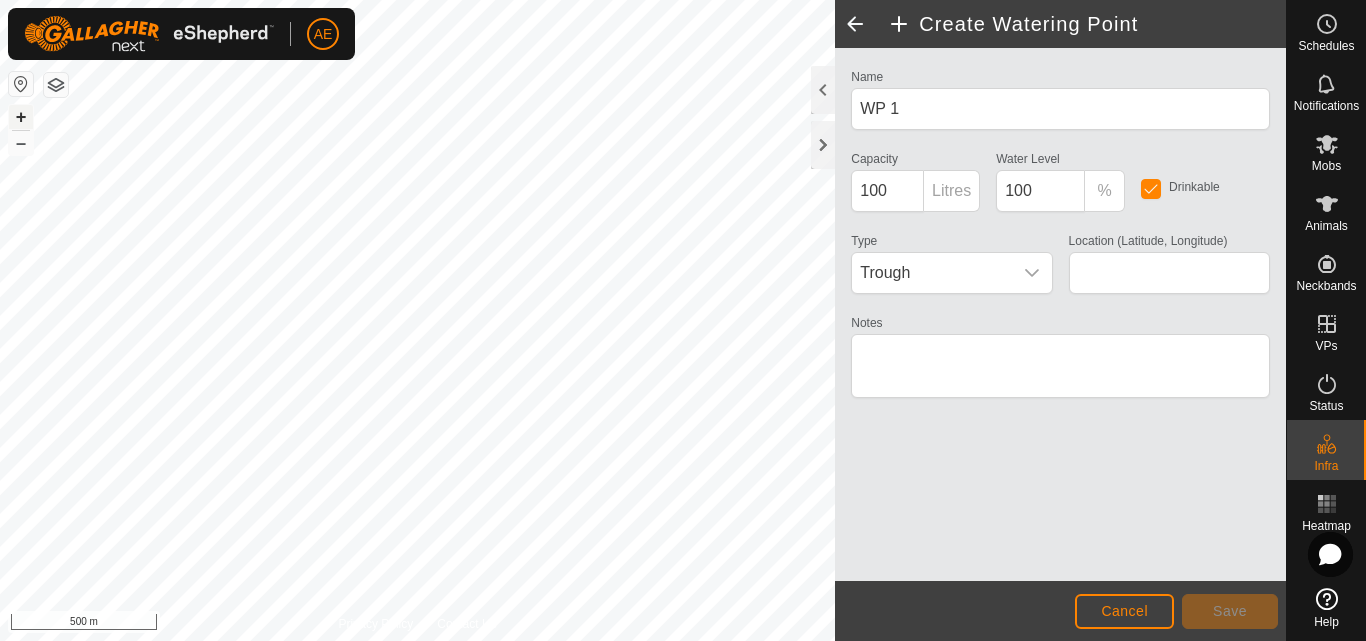 click on "+" at bounding box center (21, 117) 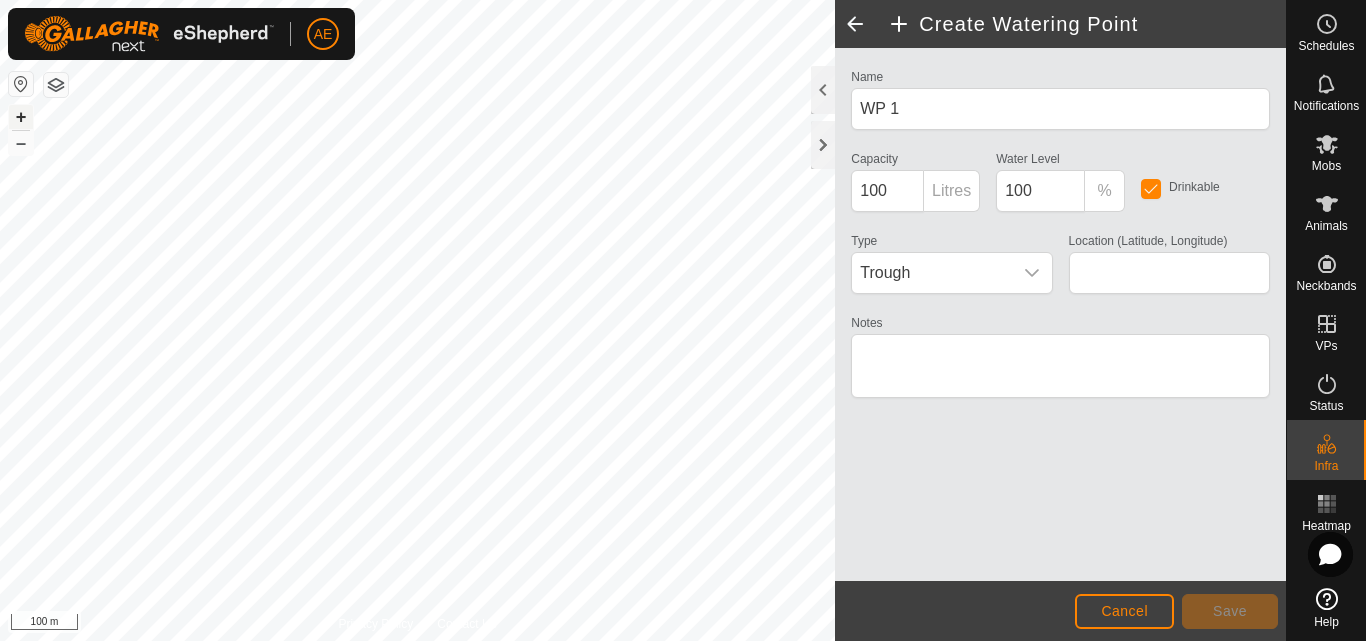 click on "+" at bounding box center [21, 117] 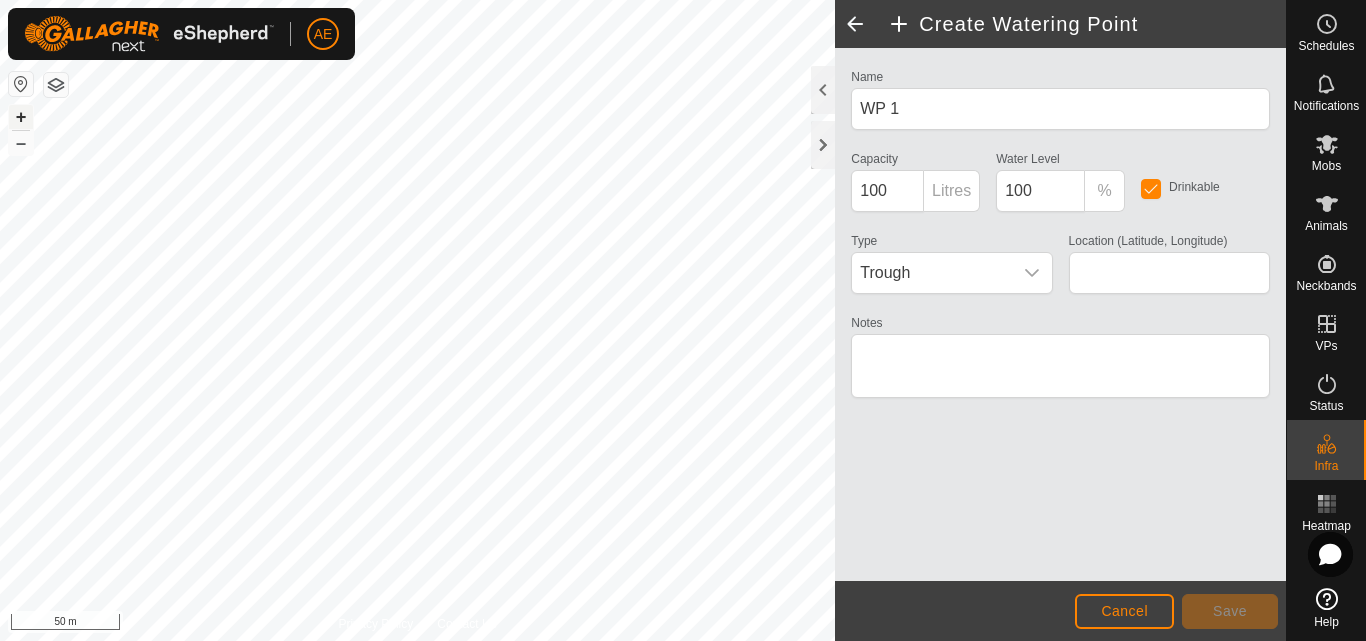 click on "+" at bounding box center (21, 117) 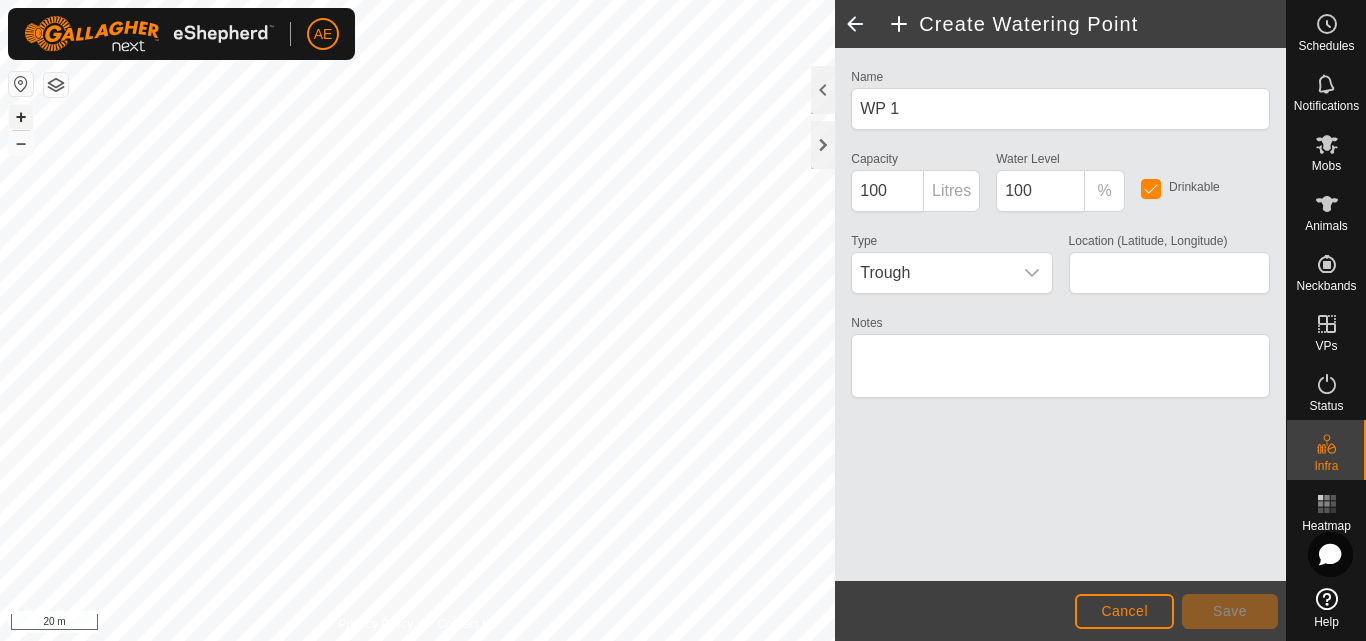 click on "+" at bounding box center (21, 117) 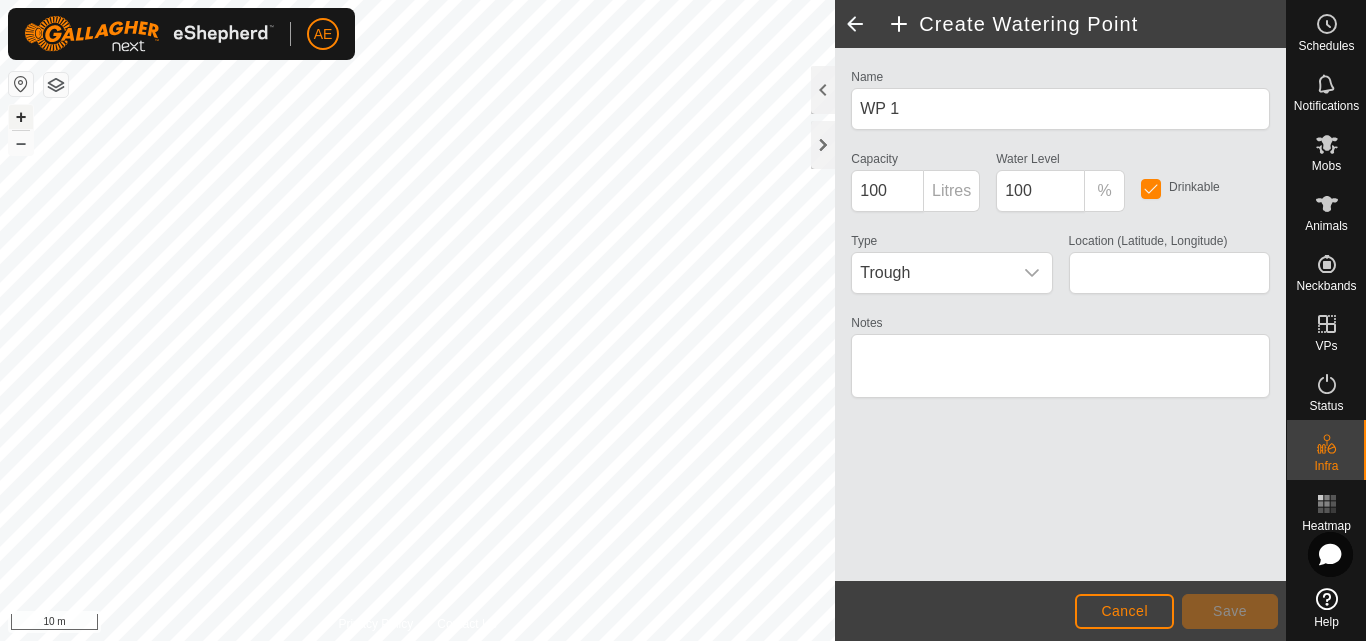 click on "+" at bounding box center (21, 117) 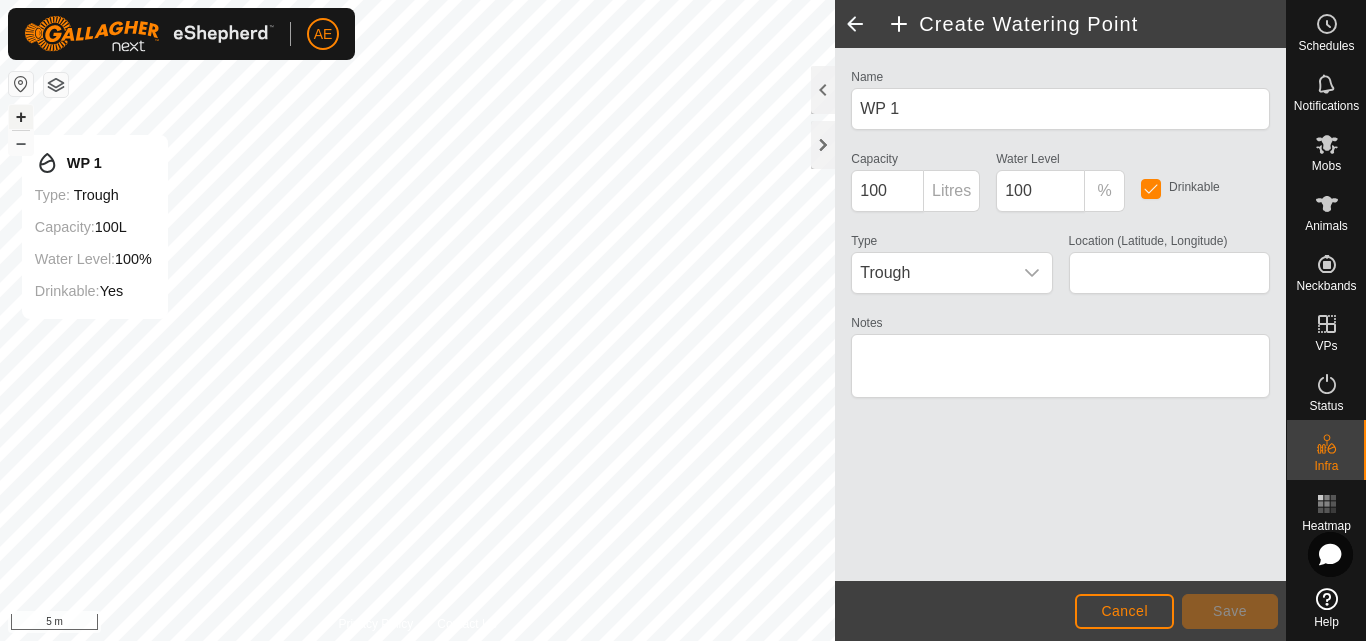 click on "+" at bounding box center (21, 117) 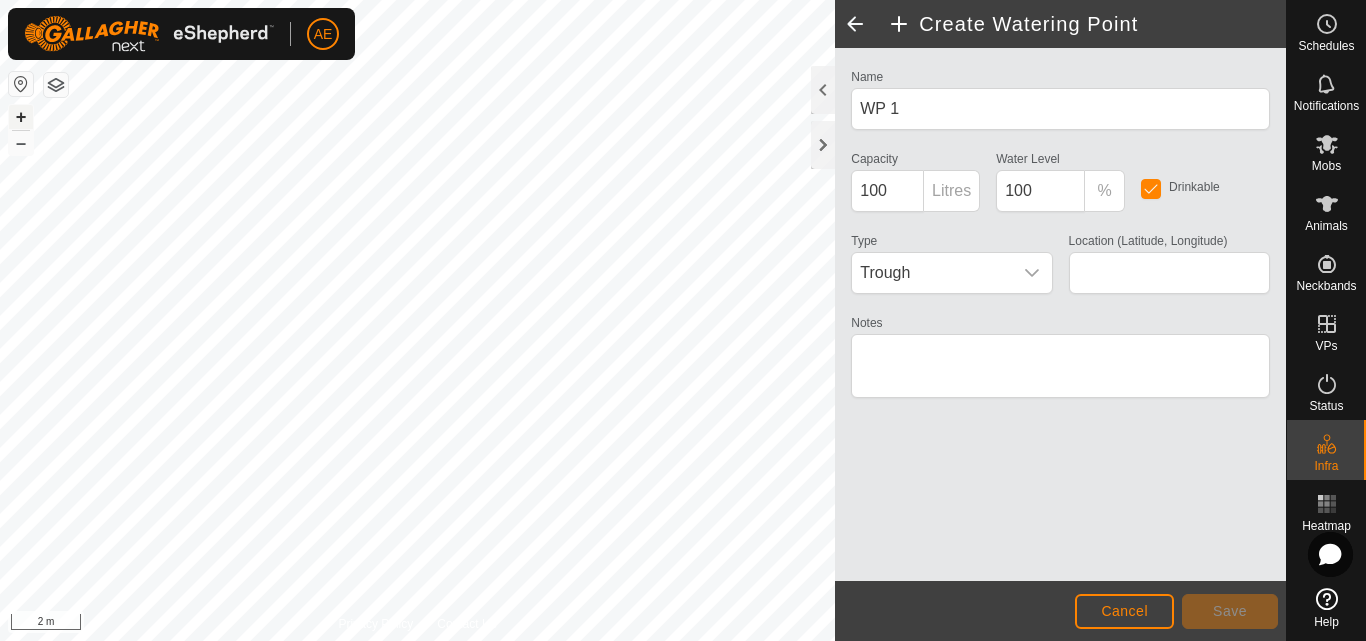 click on "+" at bounding box center (21, 117) 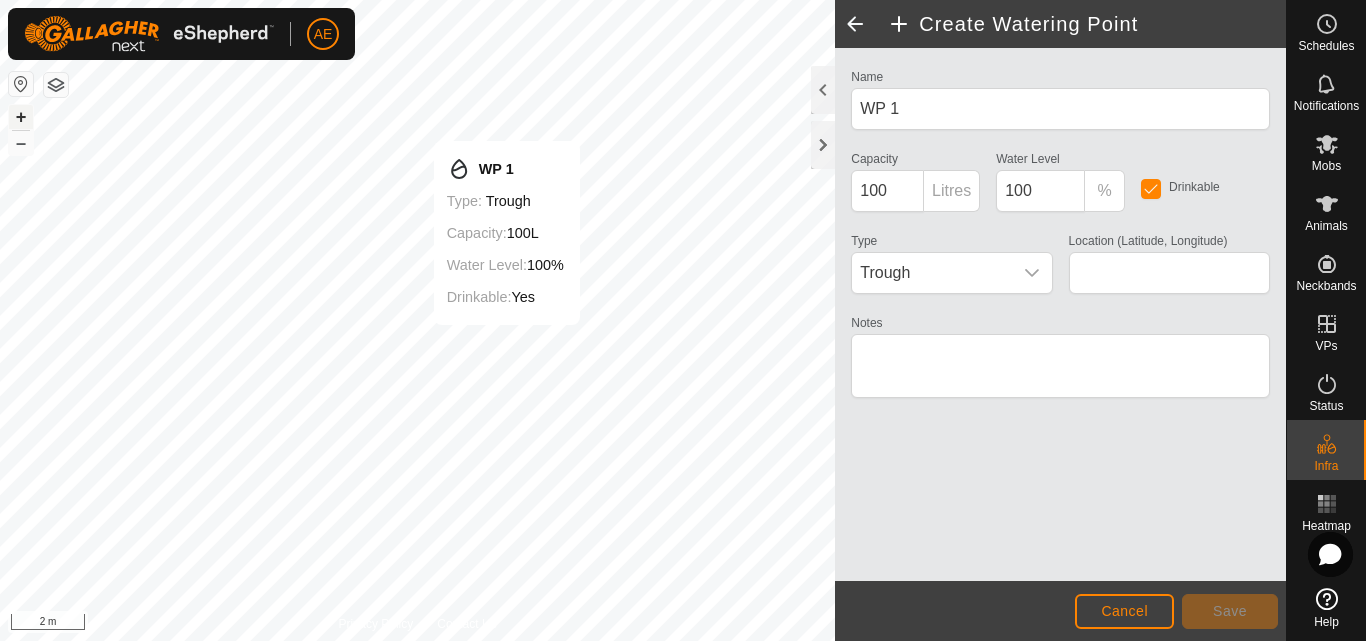 type on "-43.624630, 171.470715" 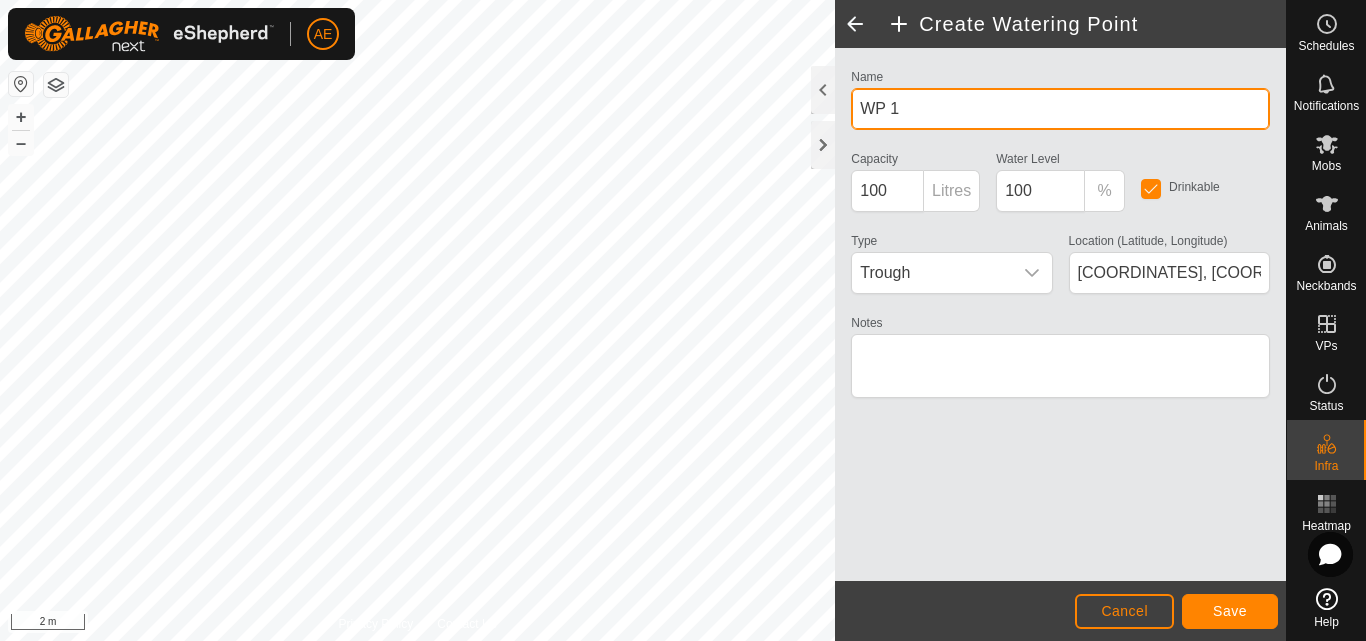 click on "WP 1" at bounding box center [1060, 109] 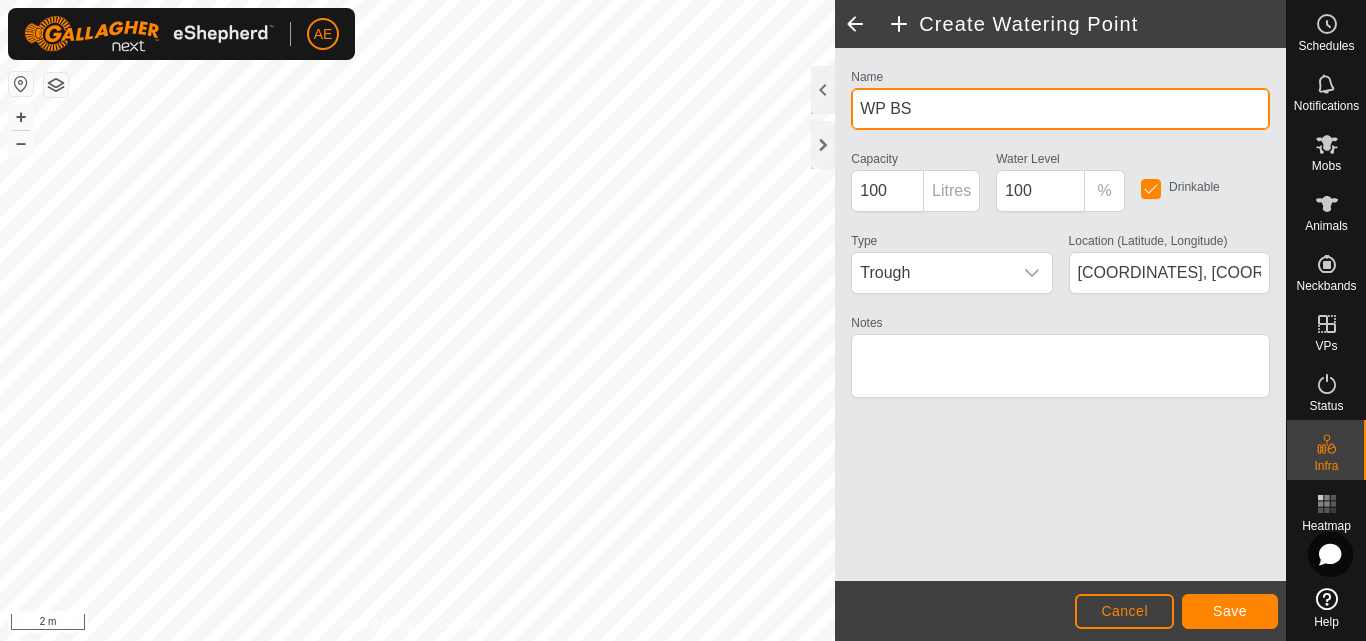 type on "WP BS" 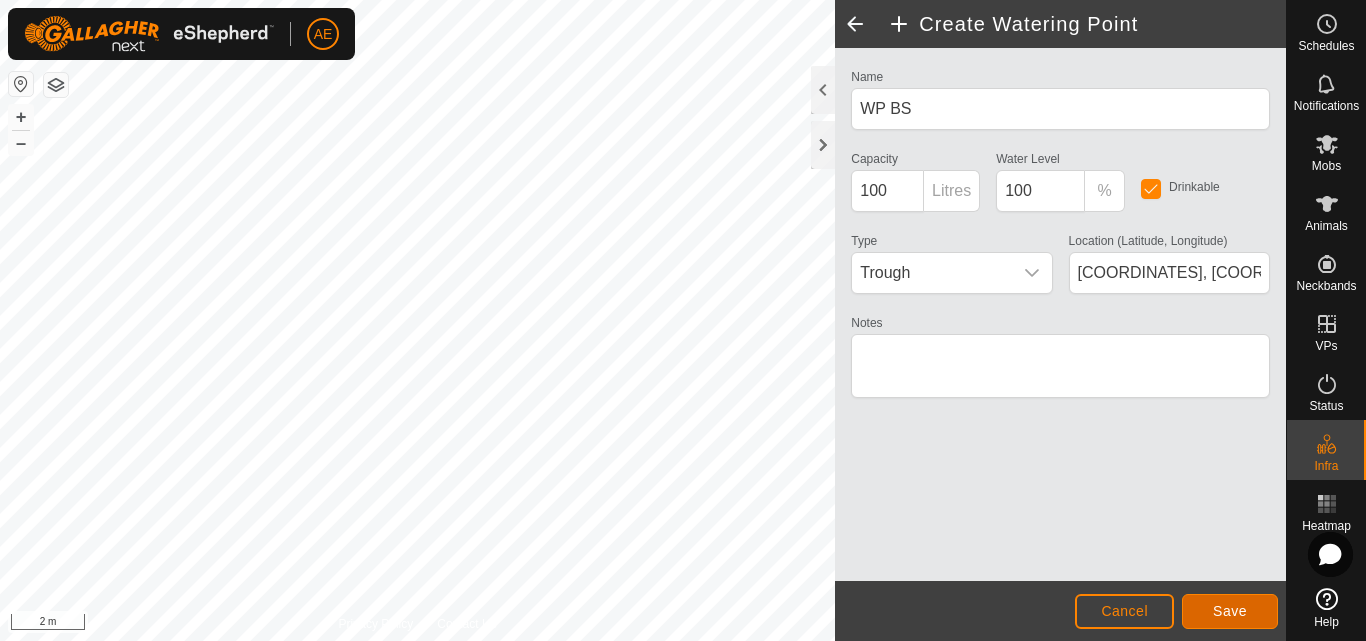 click on "Save" 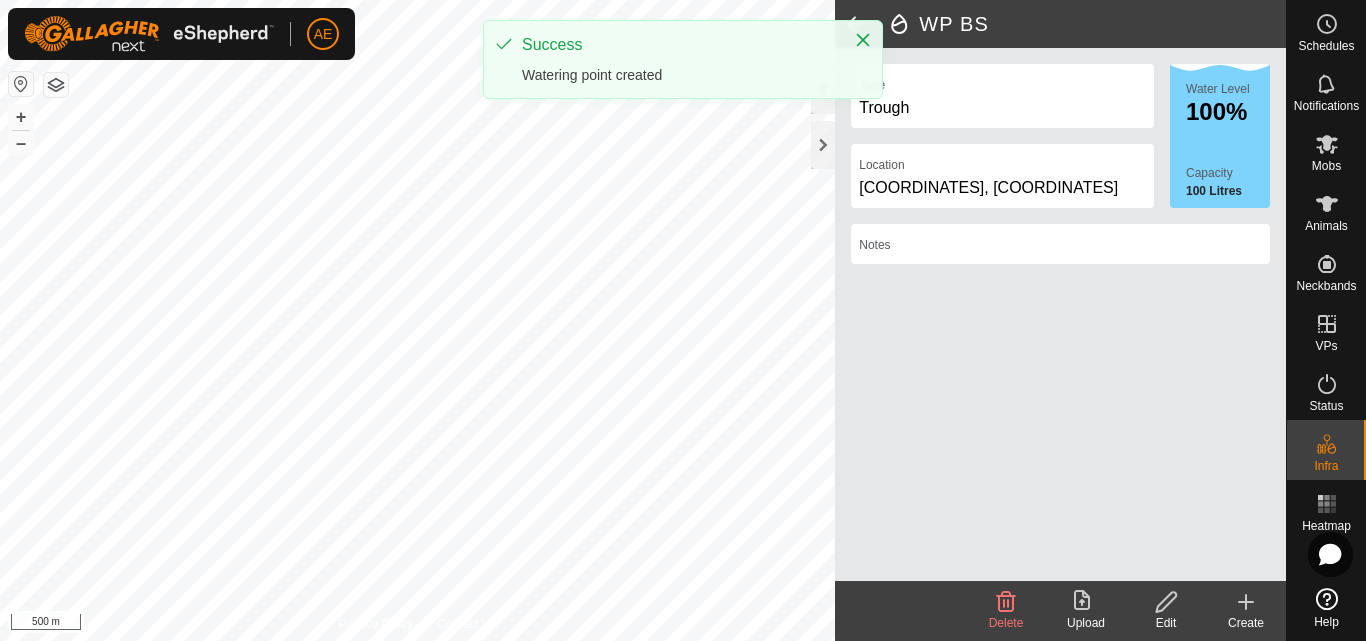 click 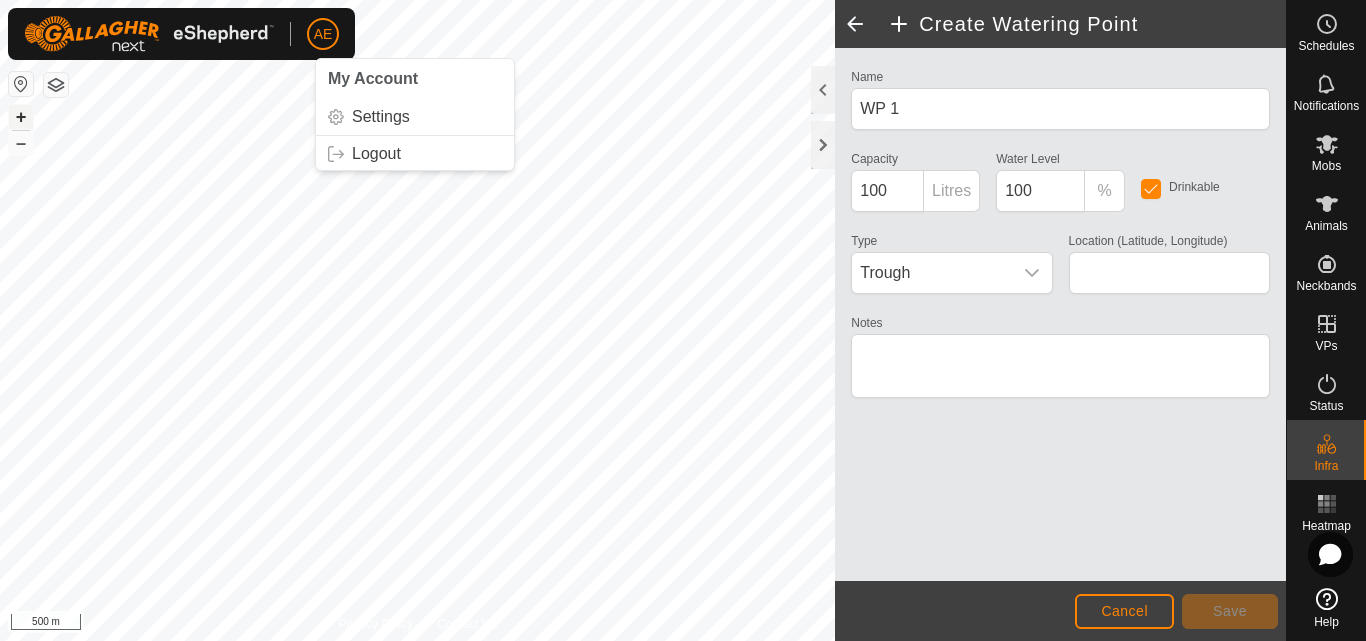 click on "+" at bounding box center [21, 117] 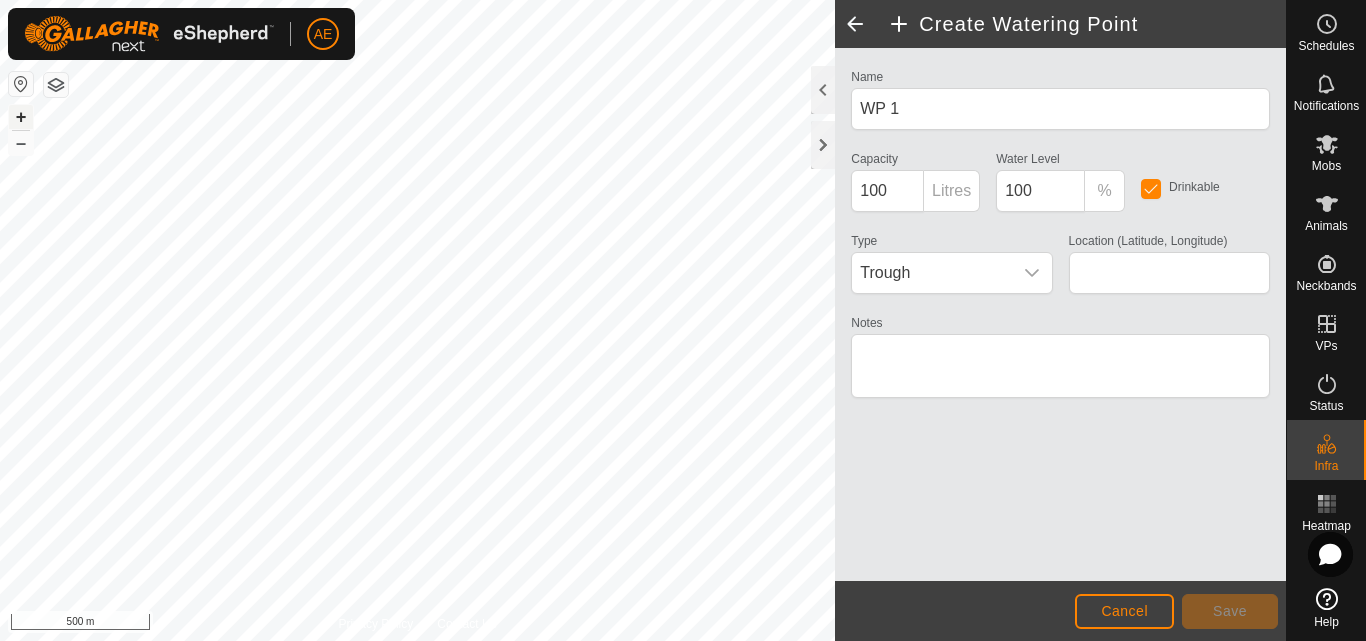 click on "+" at bounding box center [21, 117] 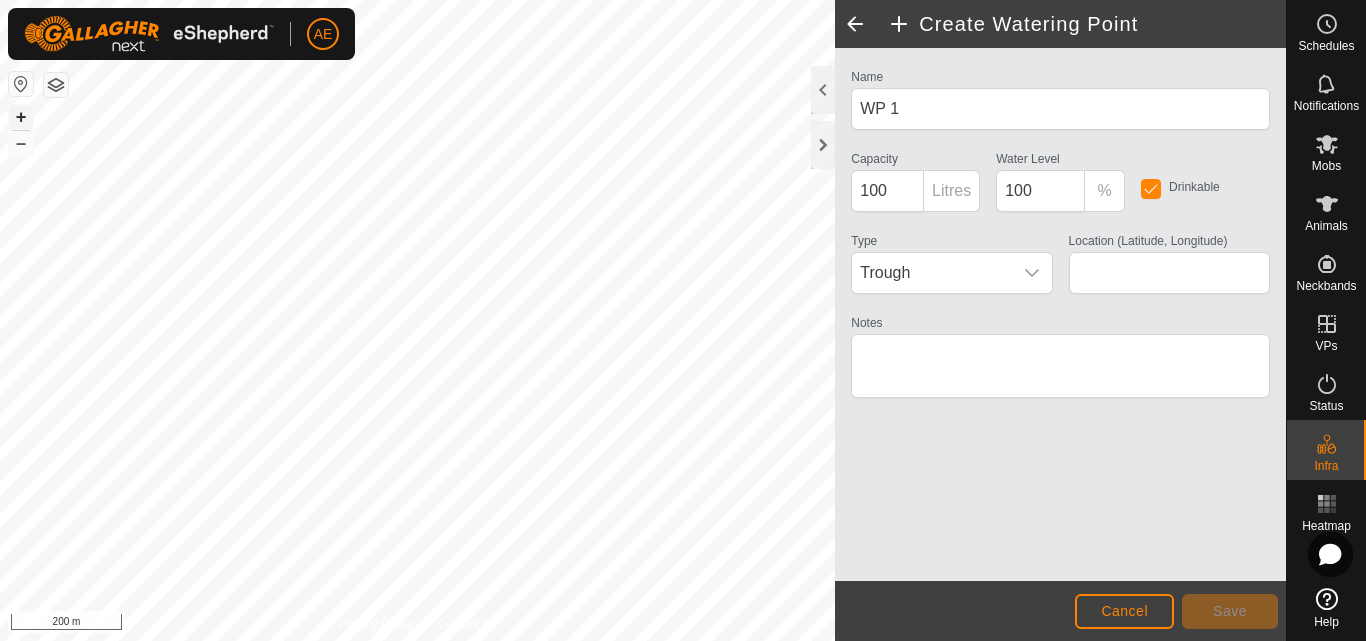 click on "+" at bounding box center [21, 117] 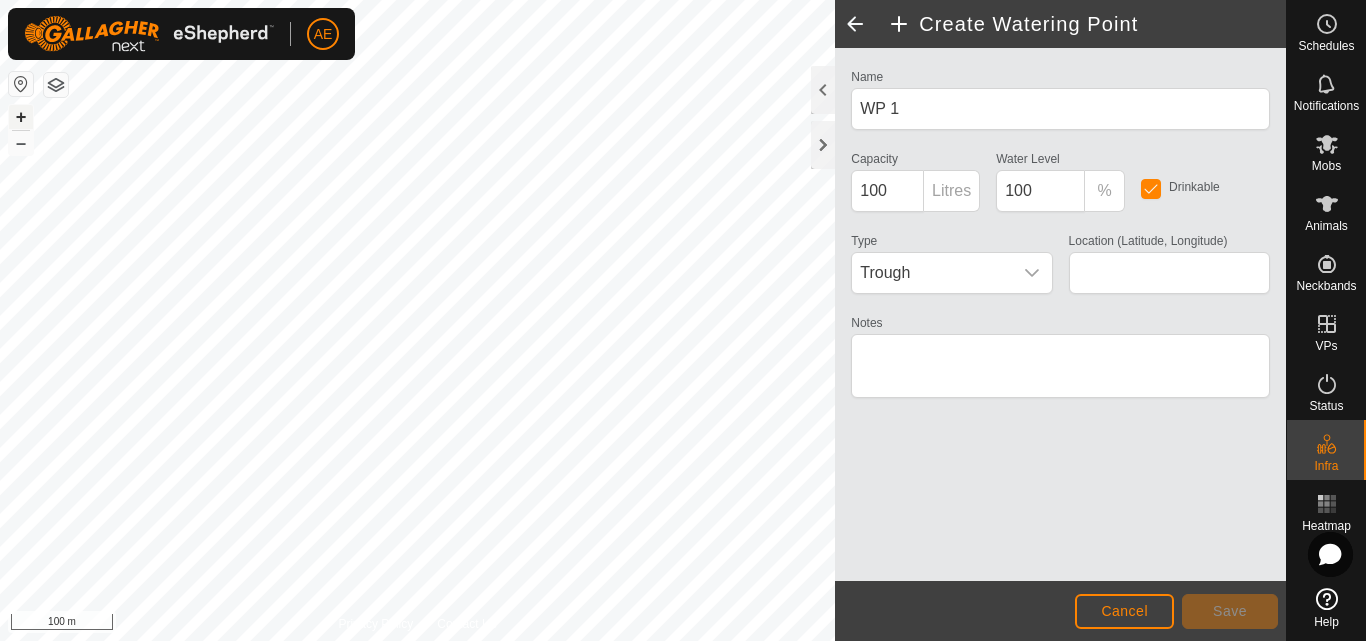 click on "+" at bounding box center [21, 117] 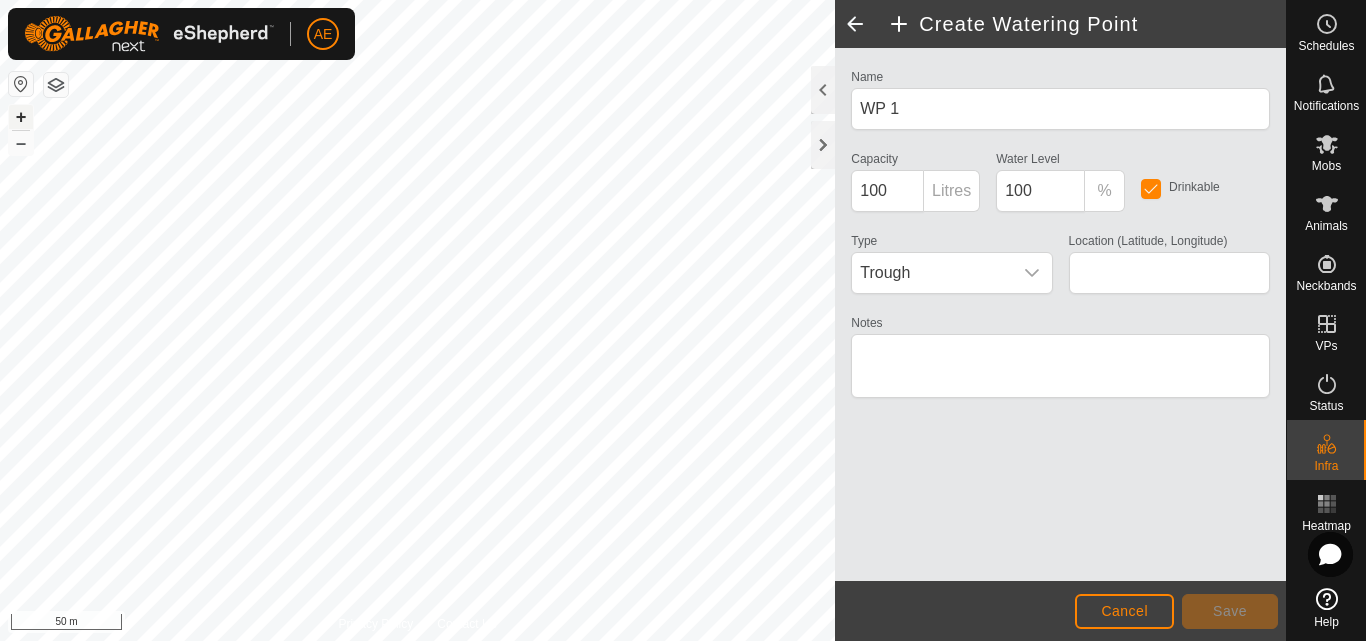 click on "+" at bounding box center (21, 117) 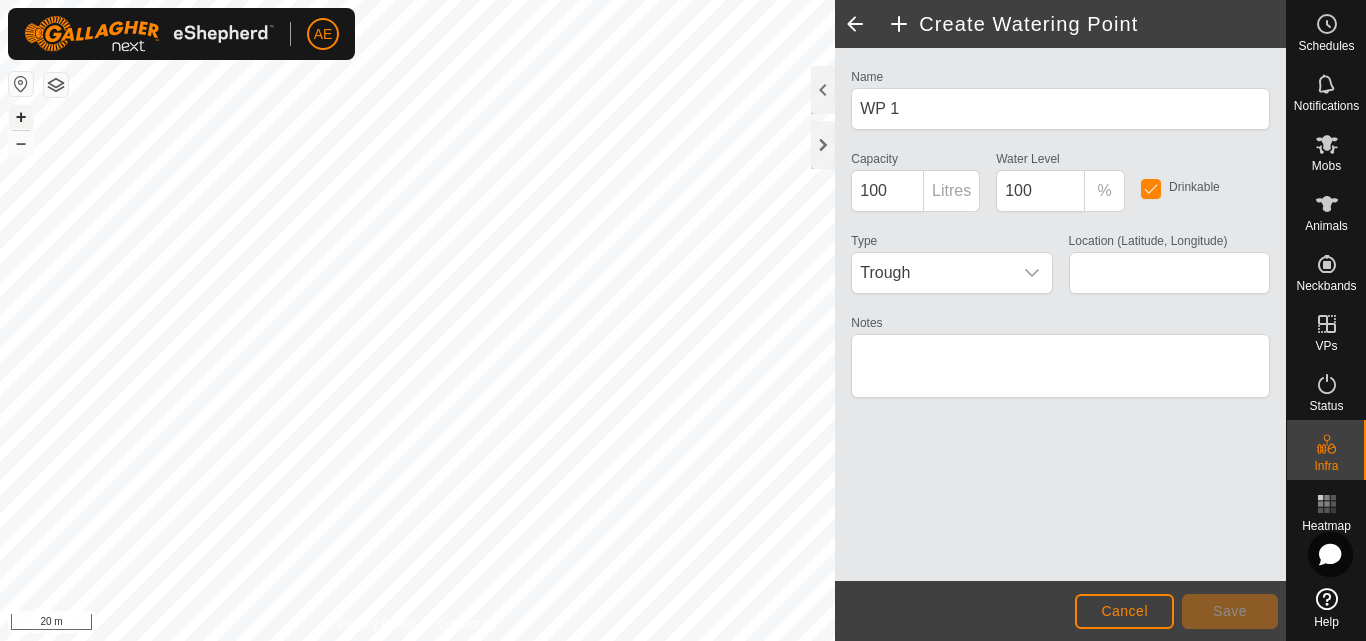 click on "+" at bounding box center [21, 117] 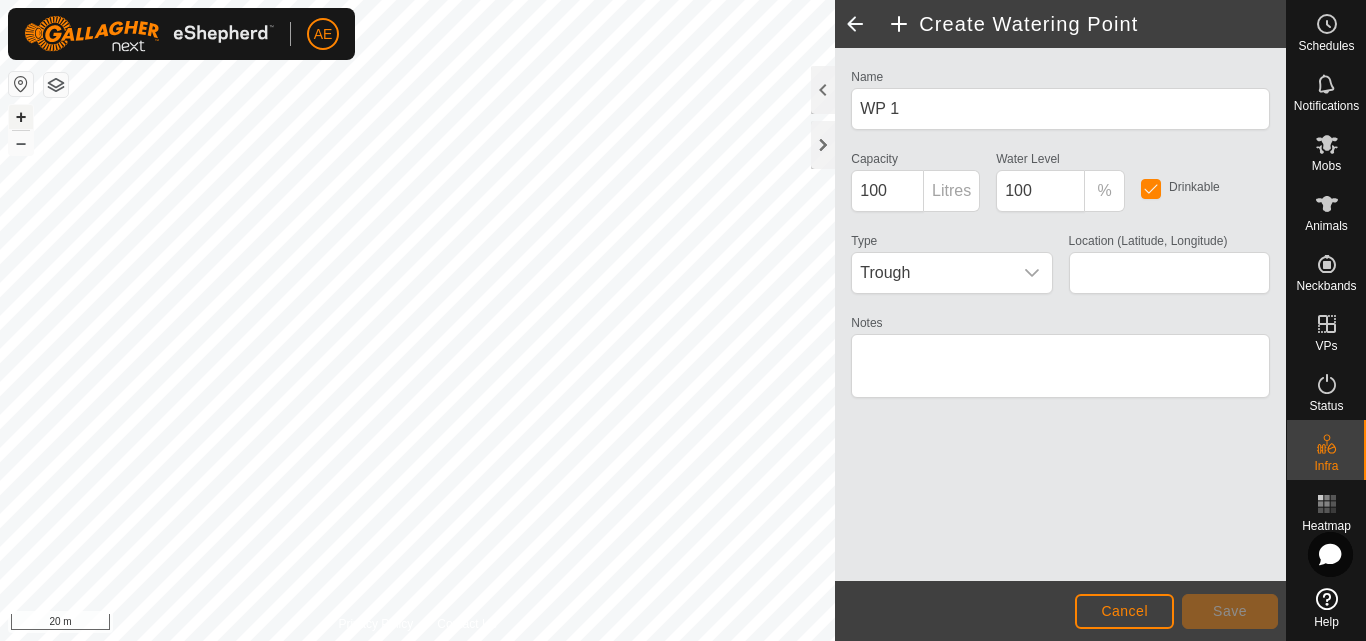 click on "+" at bounding box center [21, 117] 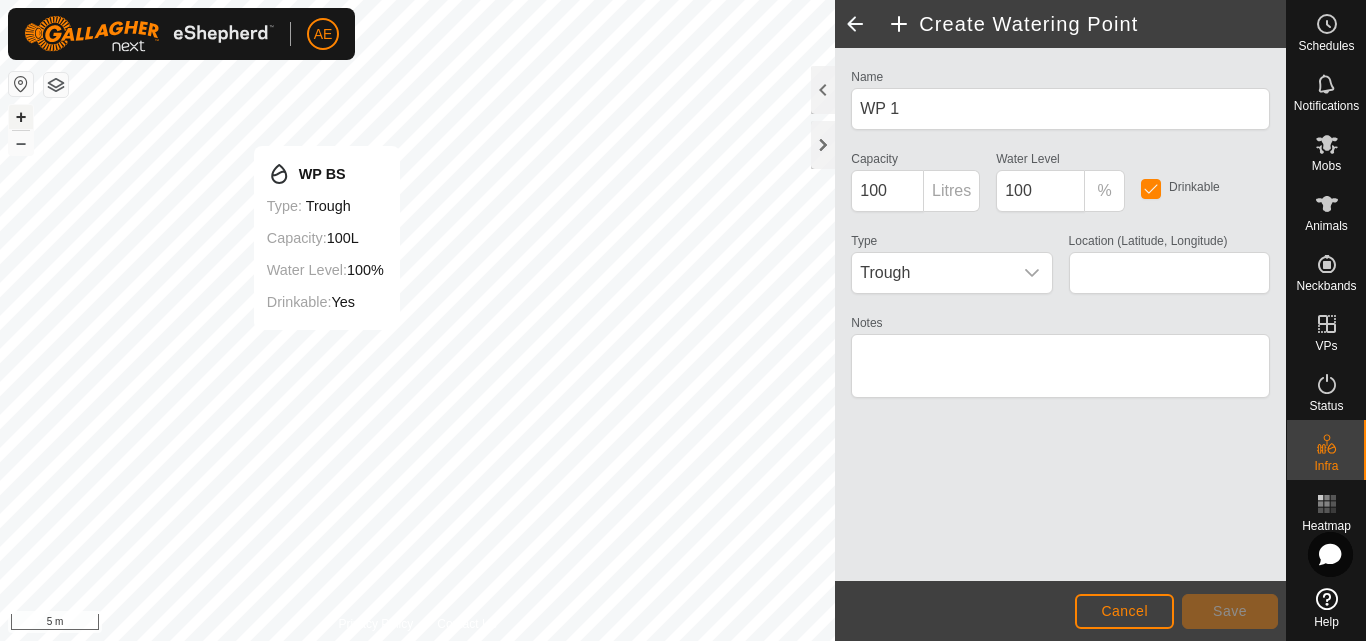 type on "-43.624622, 171.470714" 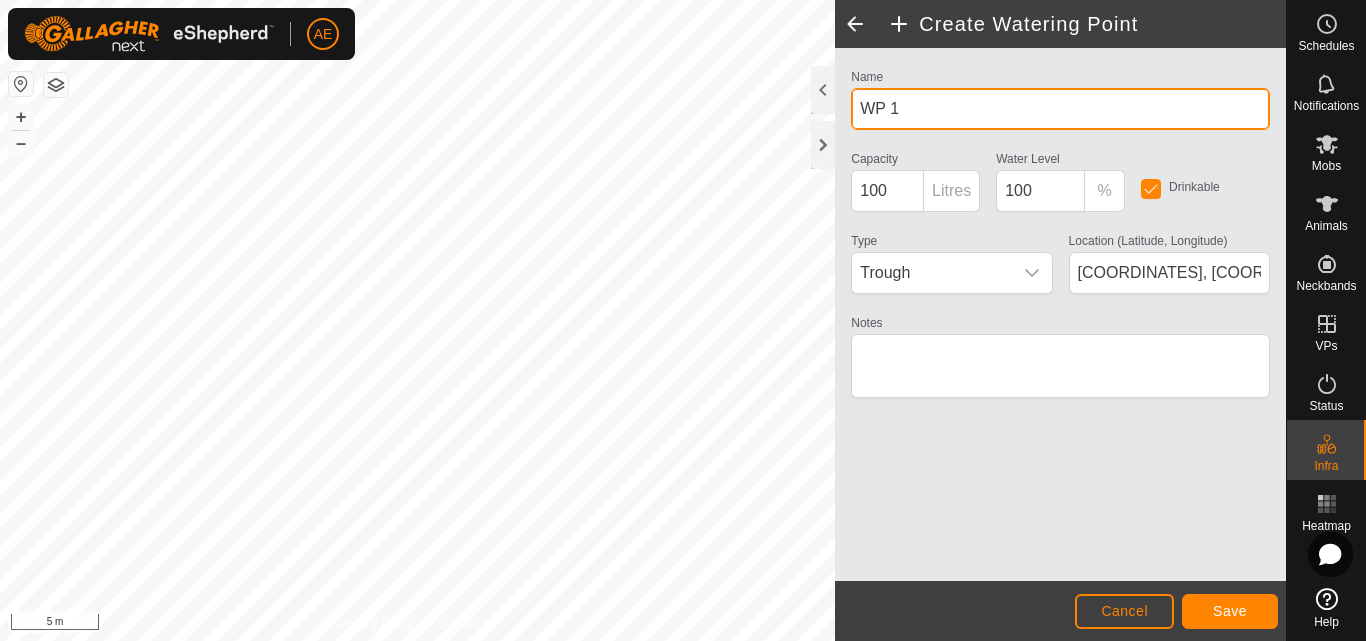 click on "WP 1" at bounding box center [1060, 109] 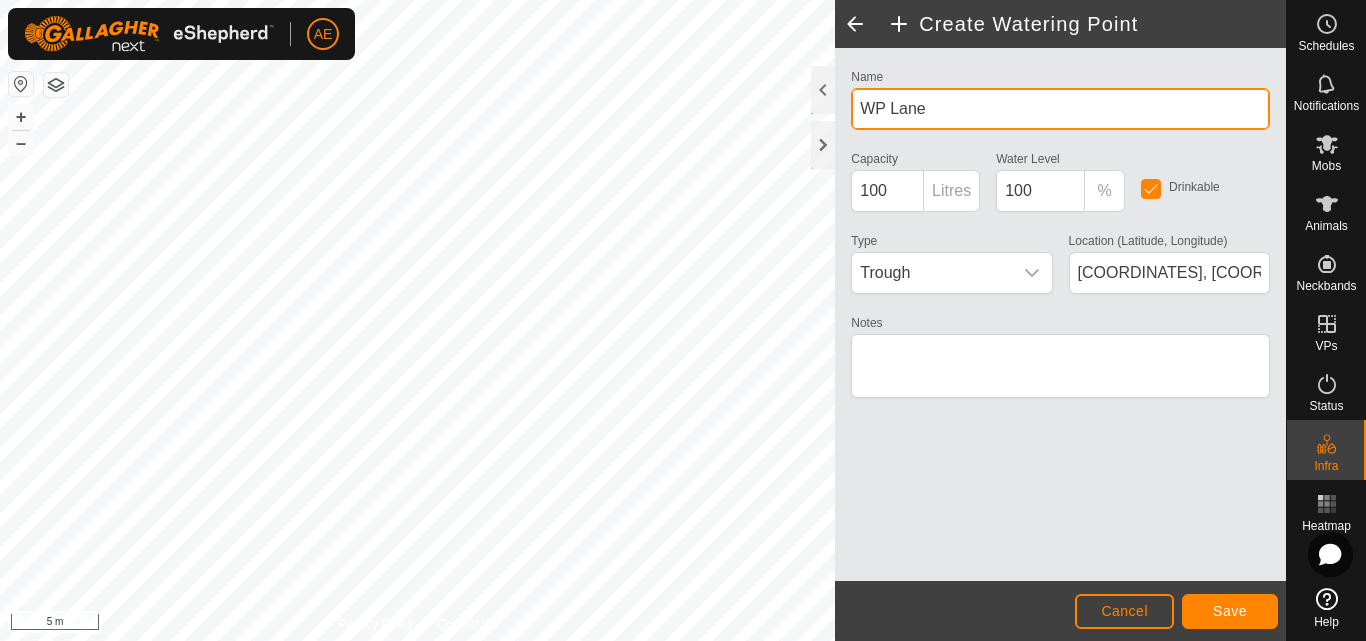 type on "WP Lane" 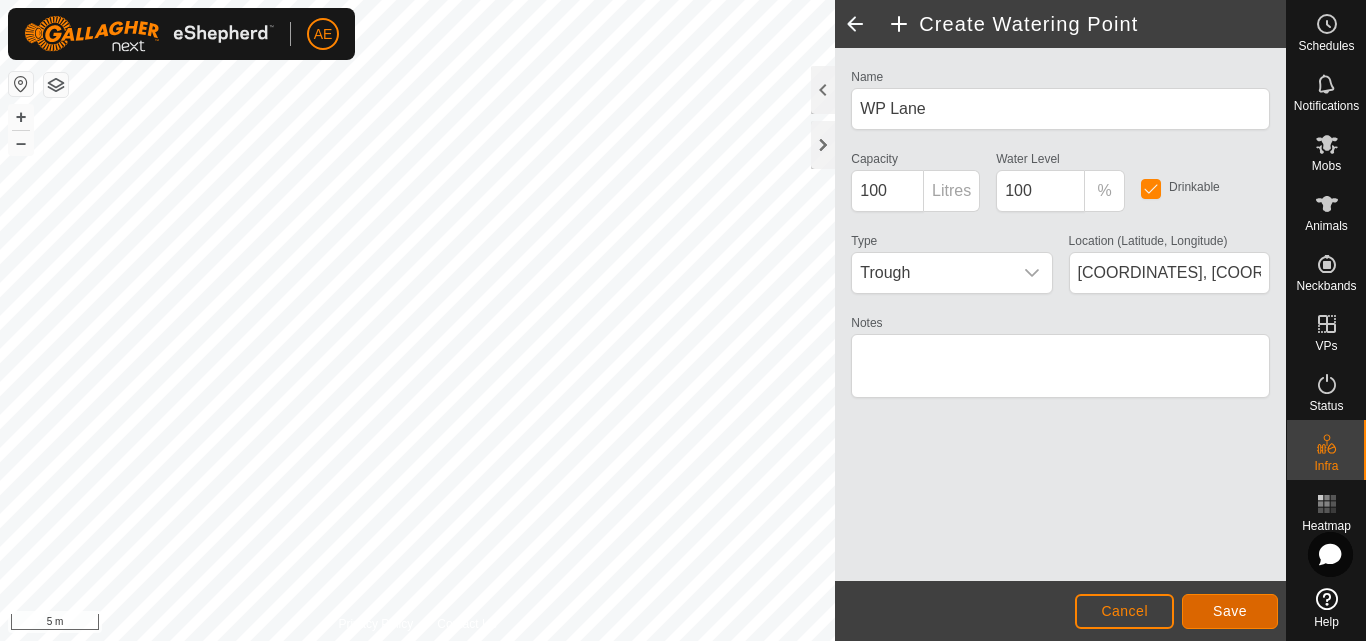 click on "Save" 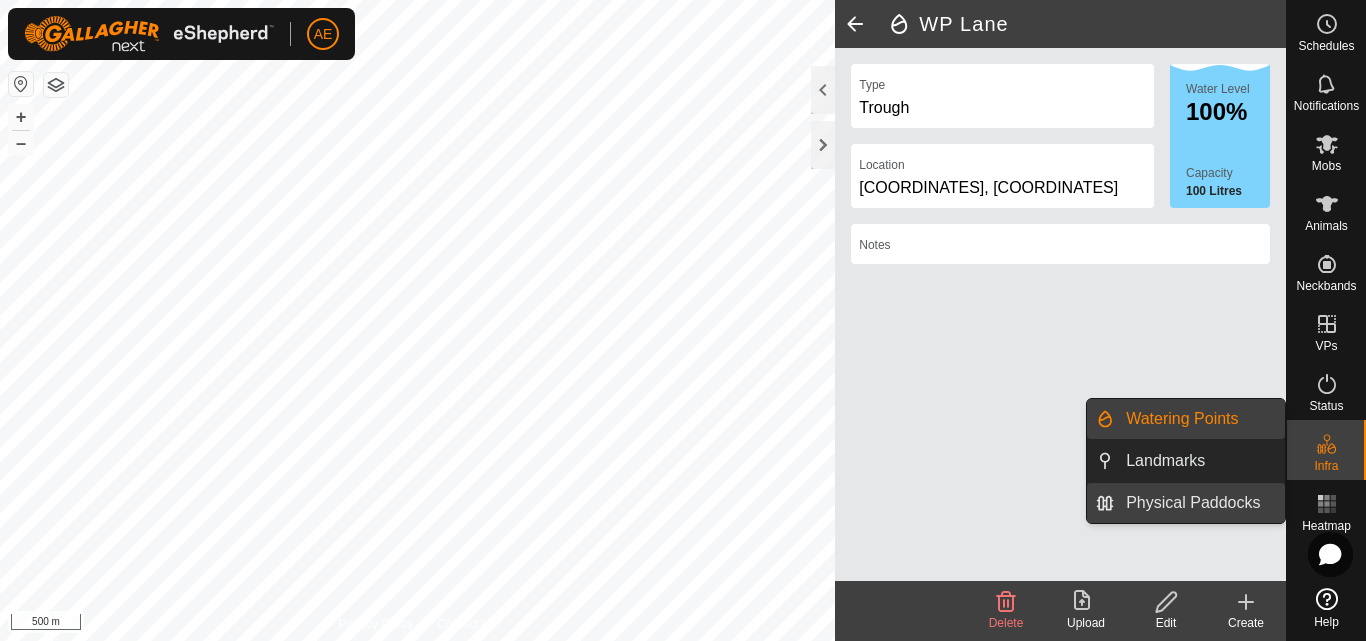 click on "Physical Paddocks" at bounding box center (1199, 503) 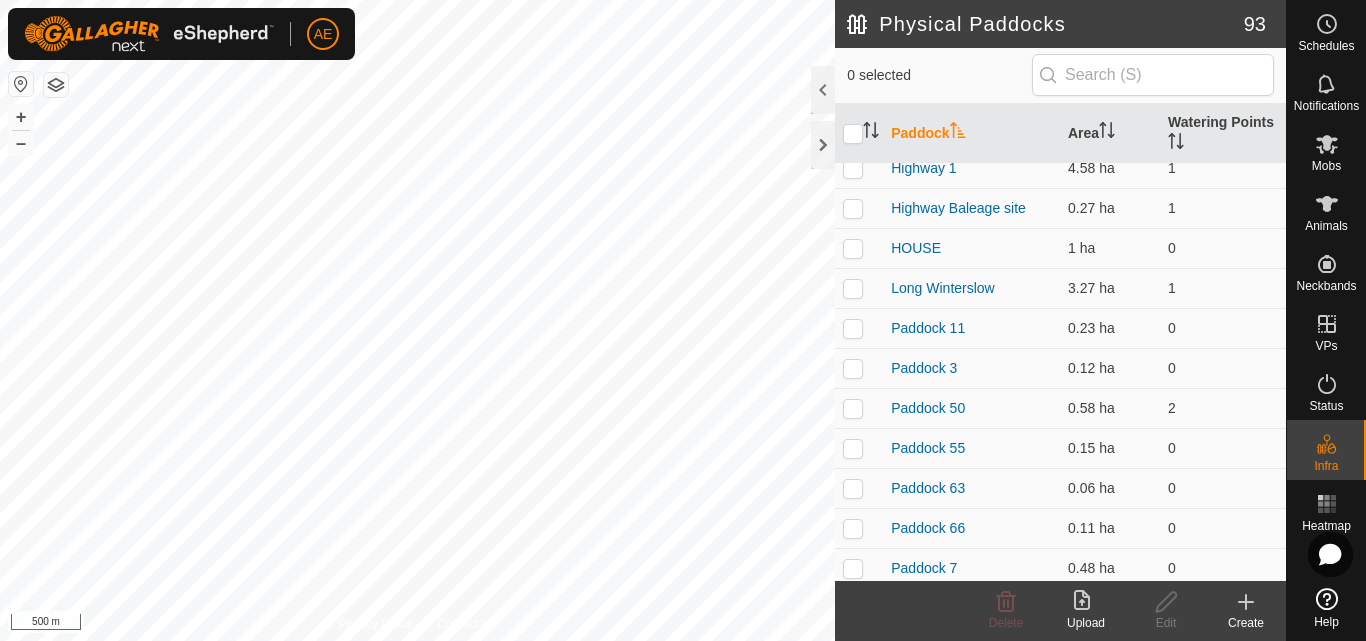 scroll, scrollTop: 1818, scrollLeft: 0, axis: vertical 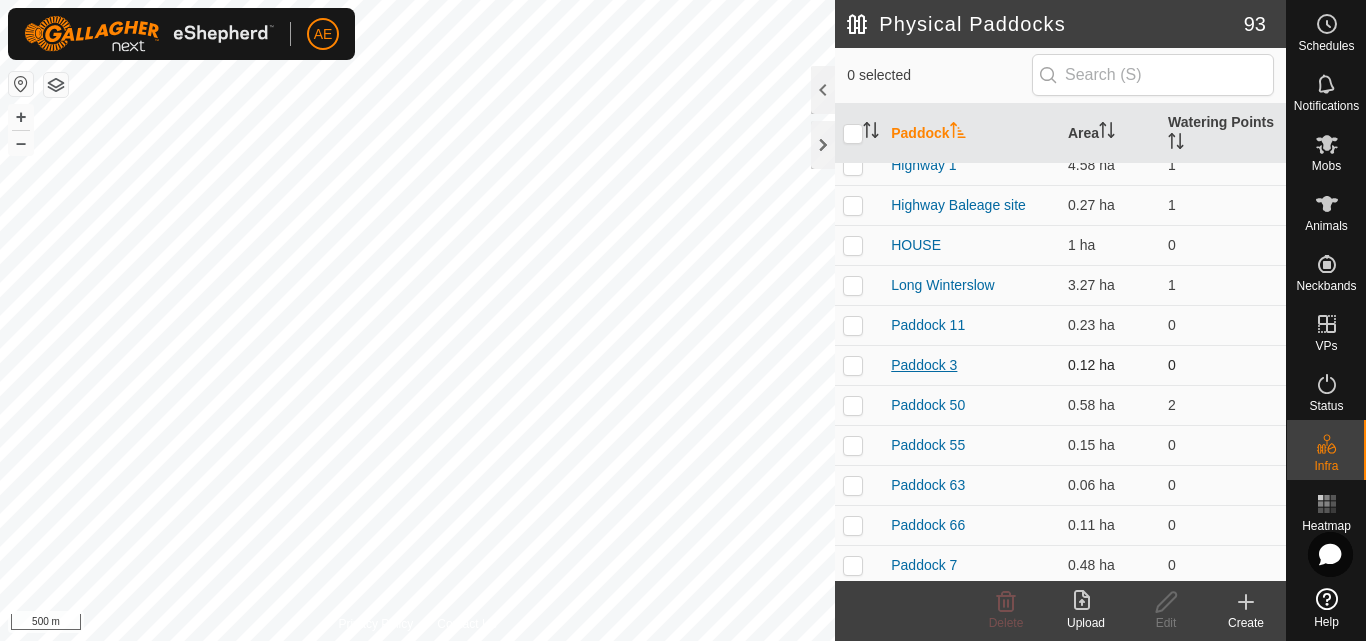 click on "Paddock 3" at bounding box center [924, 365] 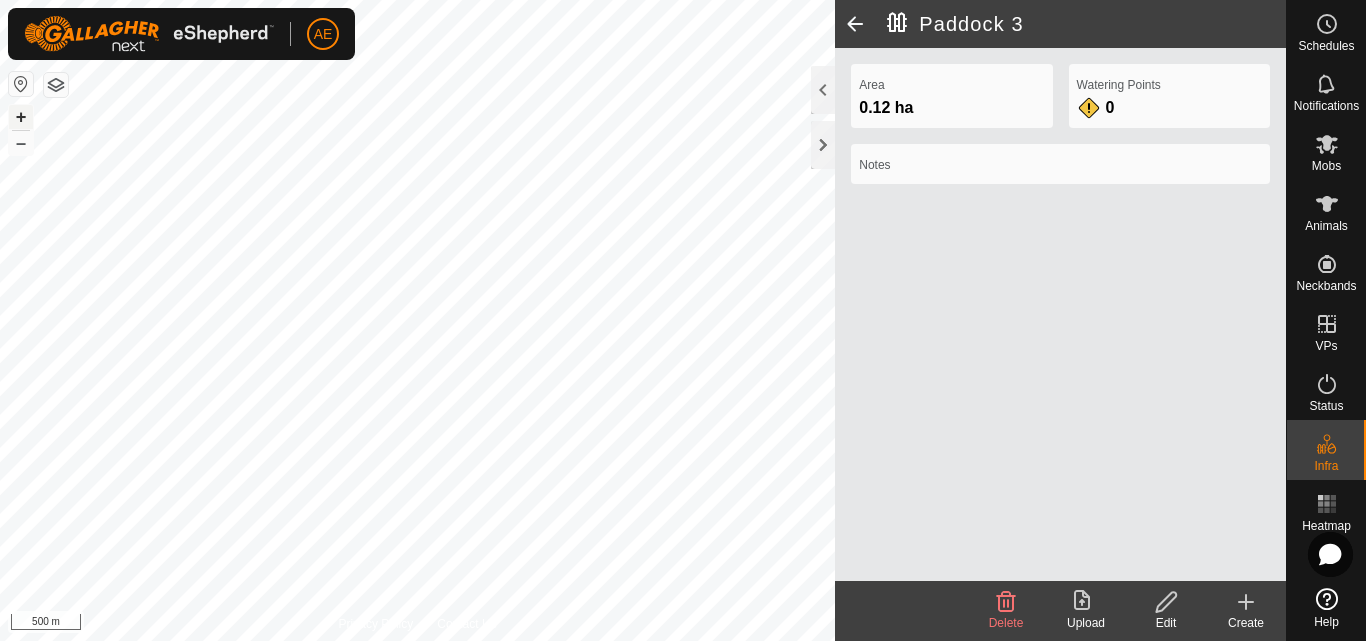 click on "+" at bounding box center (21, 117) 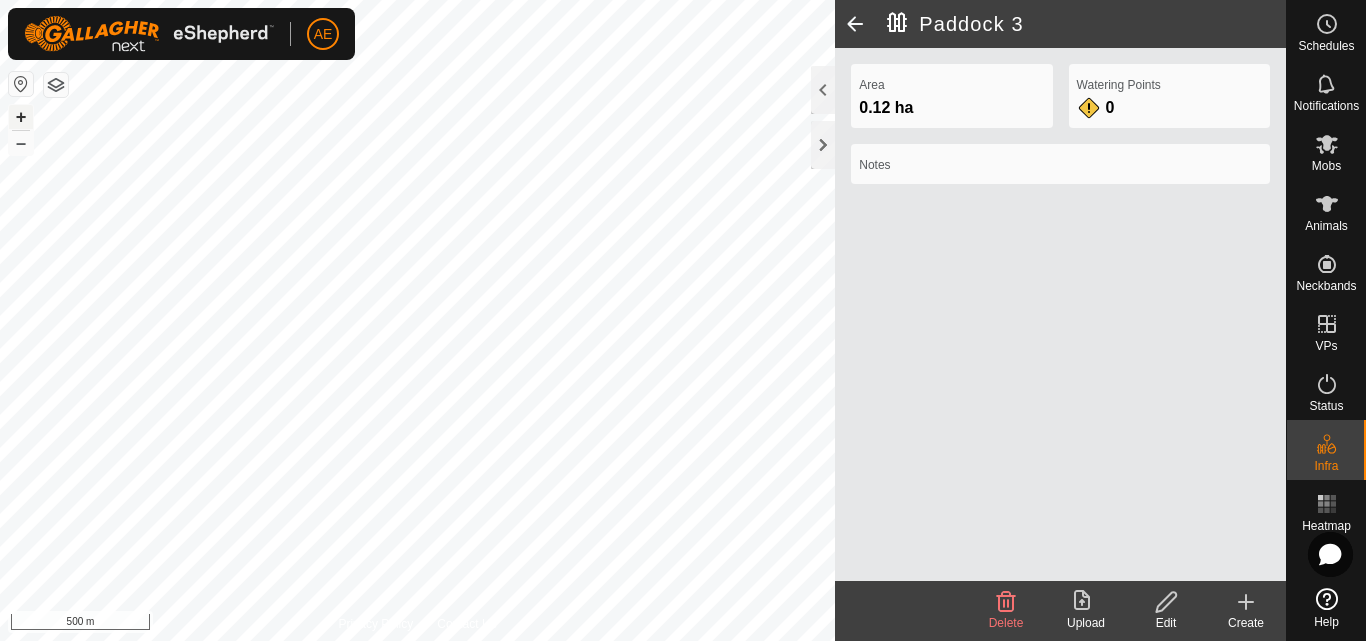 click on "+" at bounding box center [21, 117] 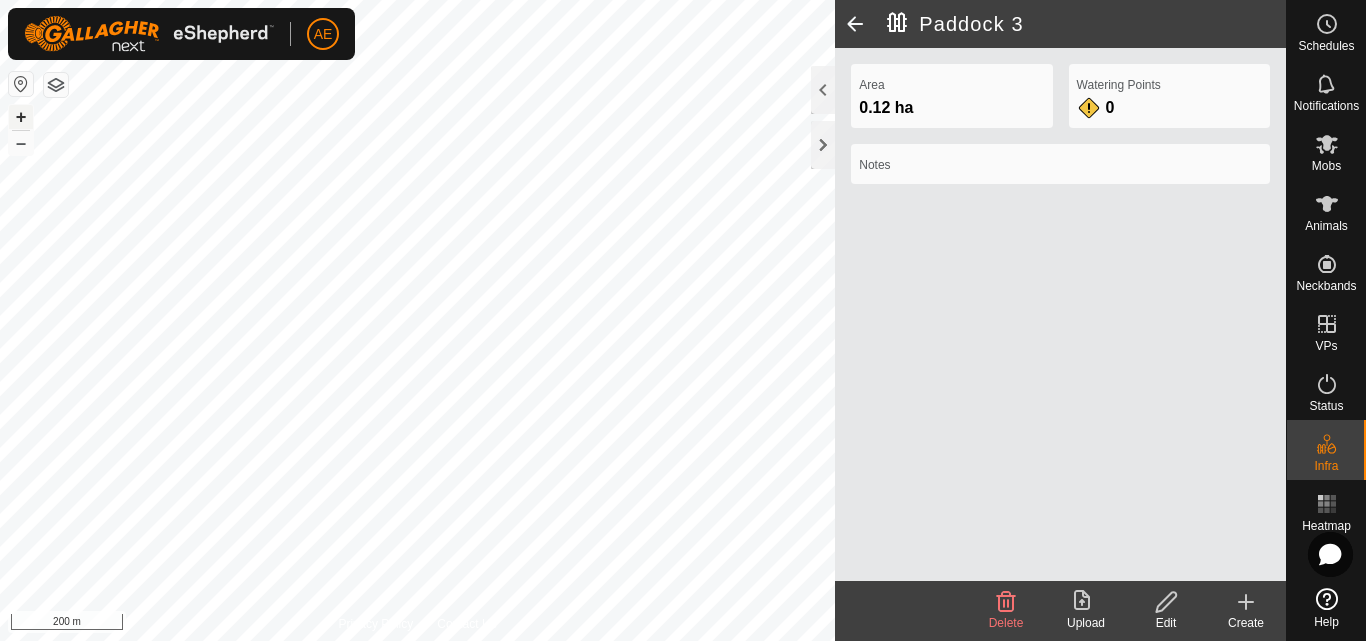 click on "WP W3
Type:   trough
Capacity:  700L
Water Level:  100%
Drinkable:  Yes
+ – ⇧ i 200 m" at bounding box center (417, 320) 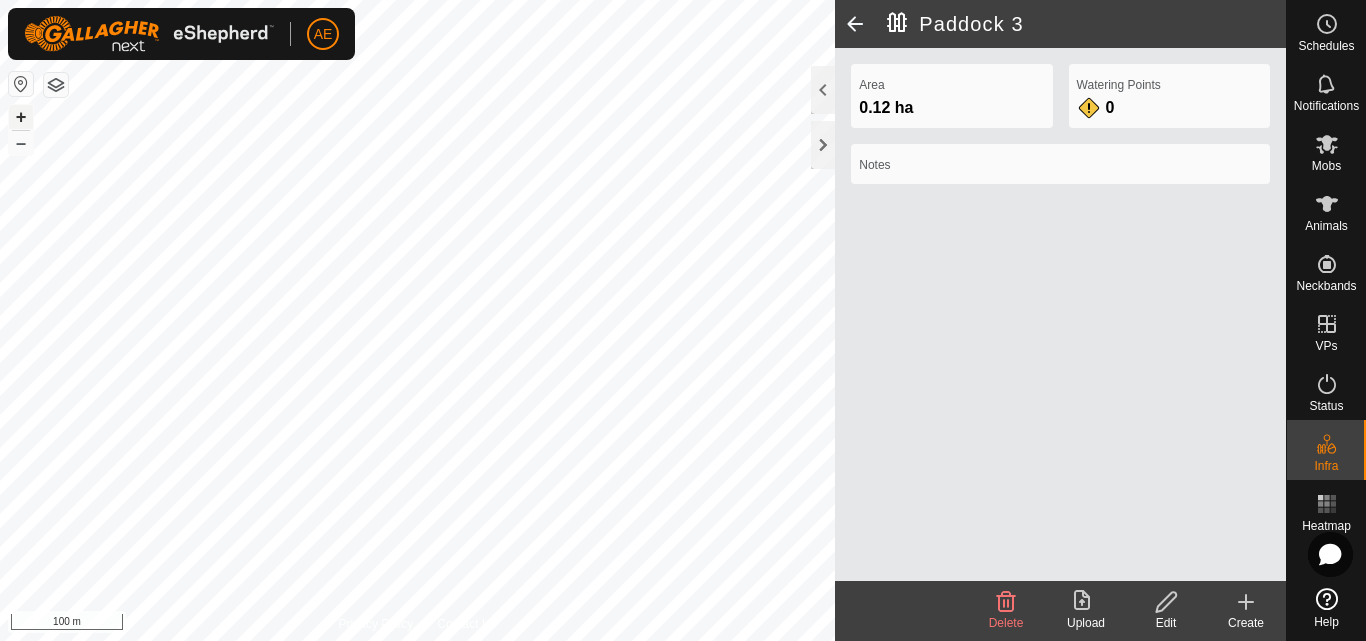 click on "+" at bounding box center (21, 117) 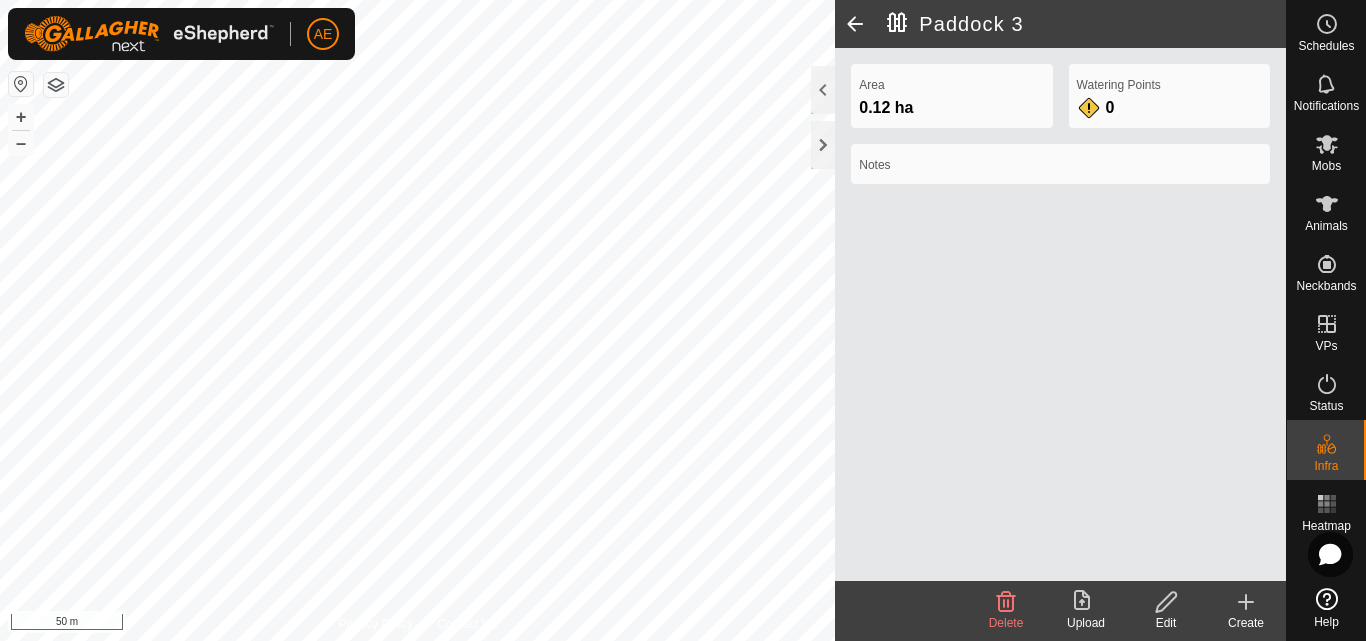 click 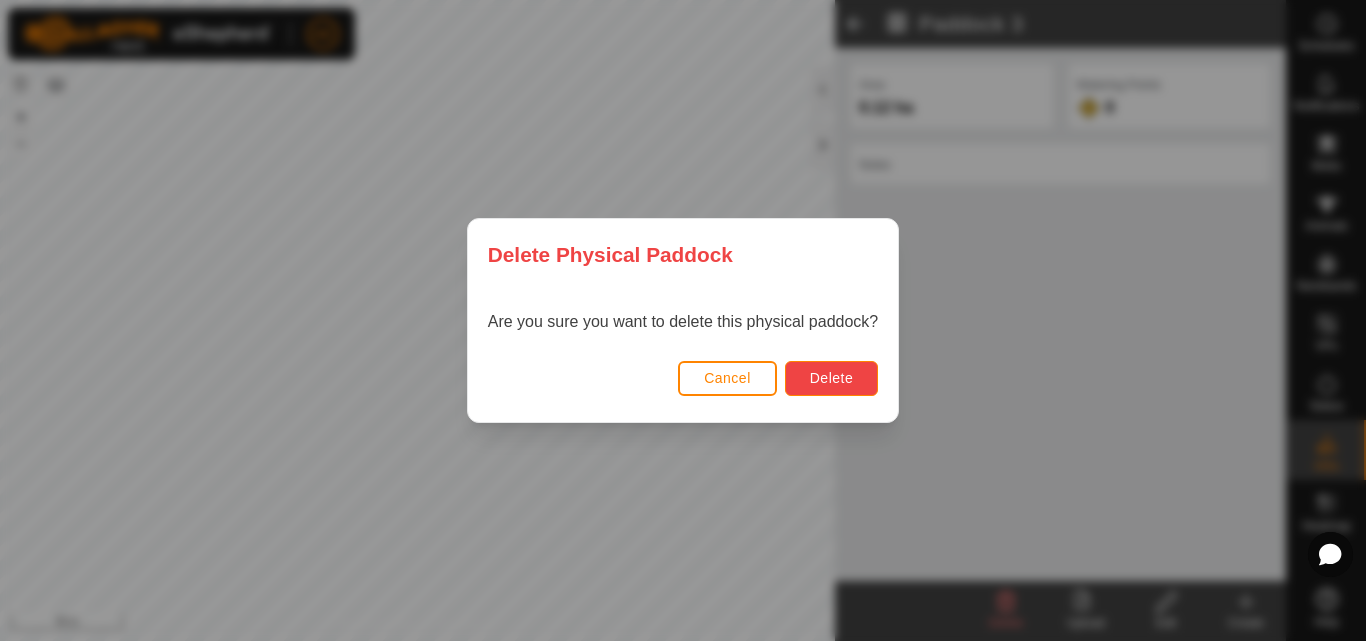 click on "Delete" at bounding box center (831, 378) 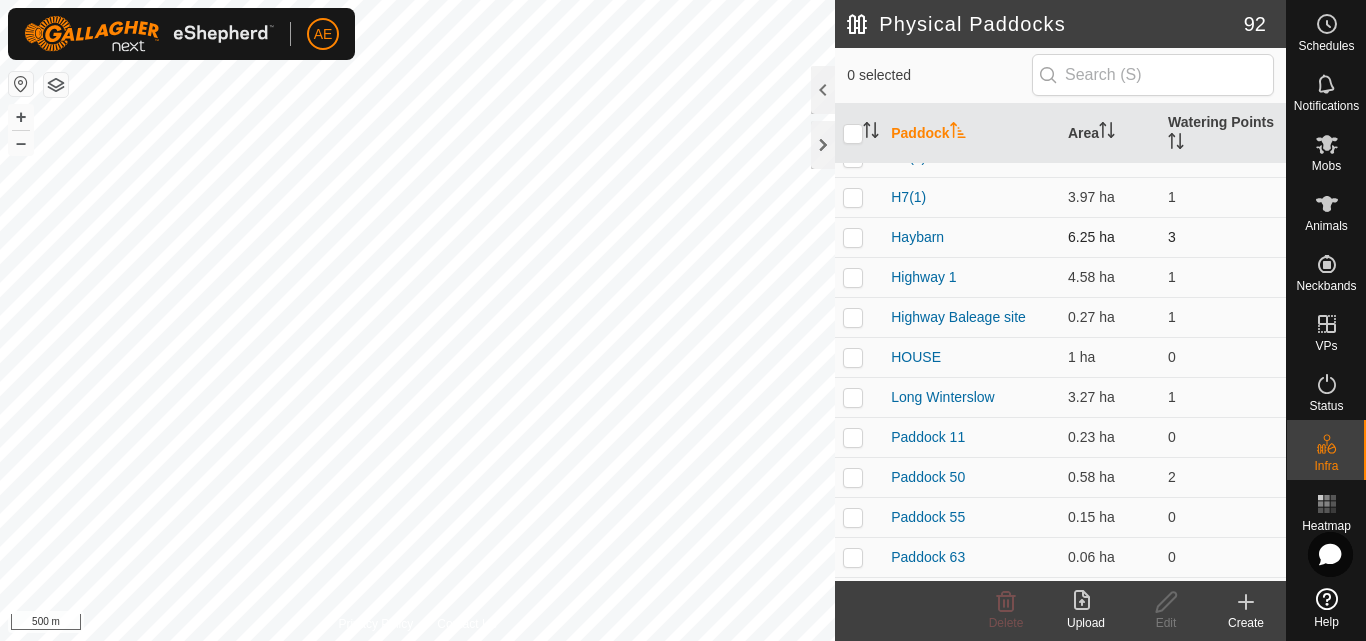 scroll, scrollTop: 1708, scrollLeft: 0, axis: vertical 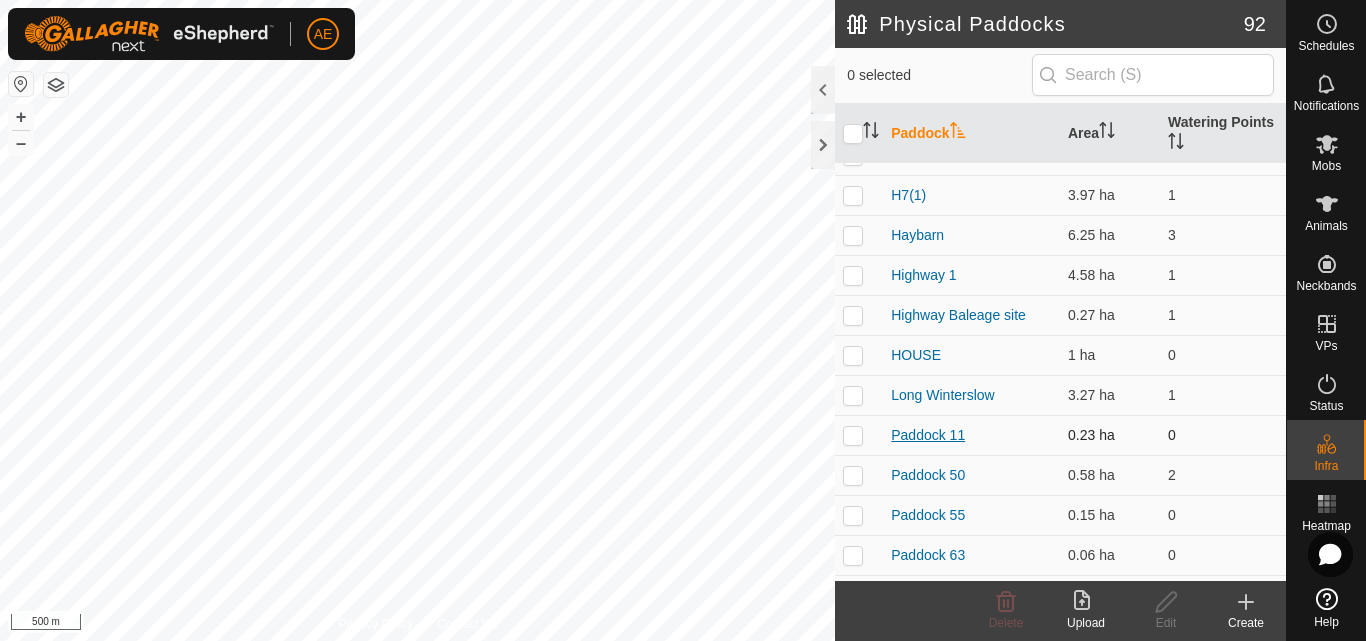 click on "Paddock 11" at bounding box center [928, 435] 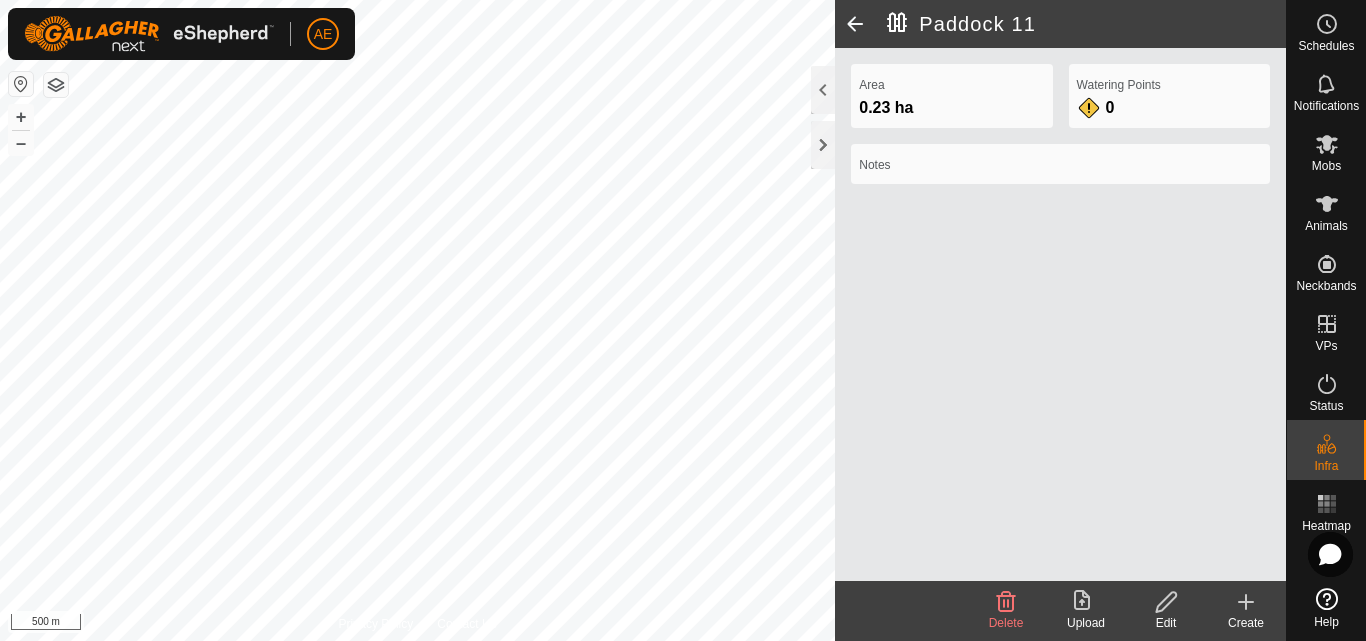 click on "Delete" 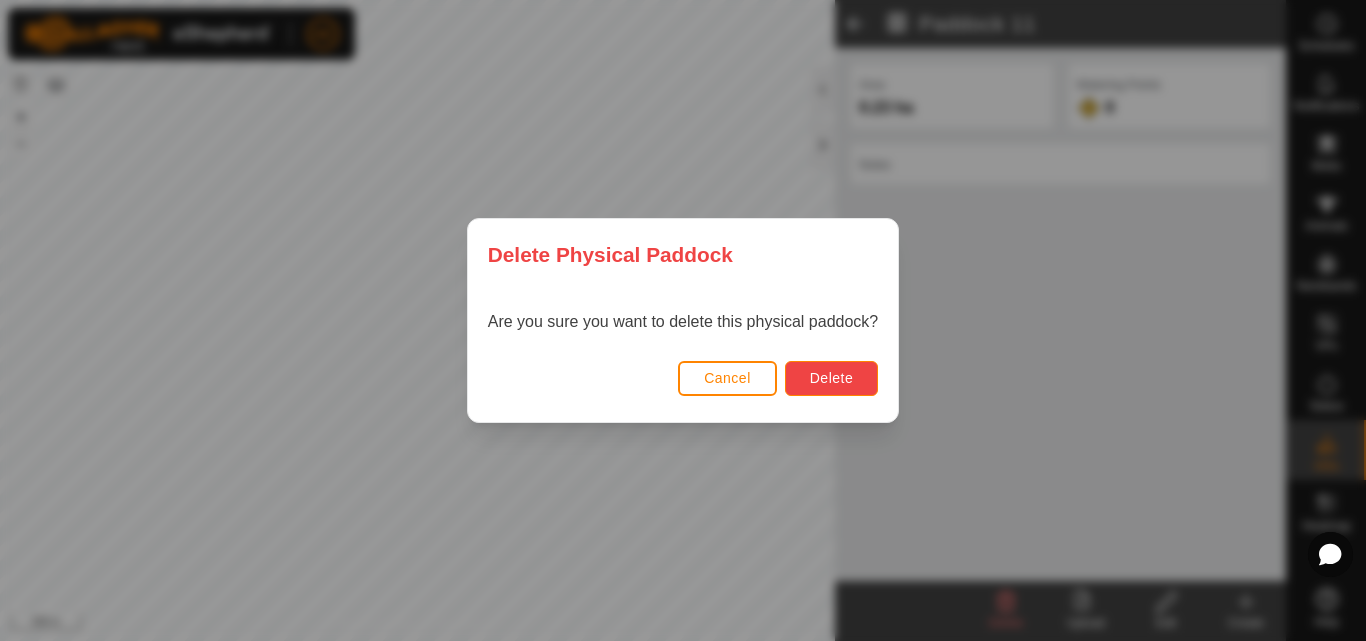 click on "Delete" at bounding box center (831, 378) 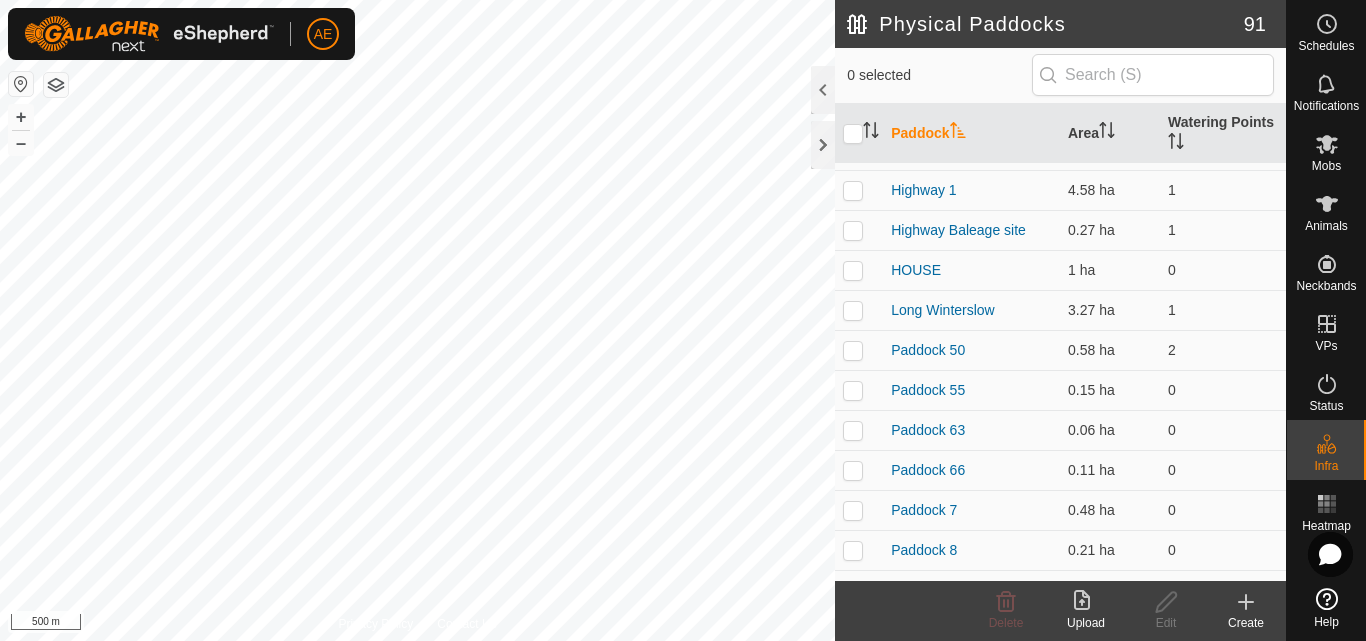 scroll, scrollTop: 1795, scrollLeft: 0, axis: vertical 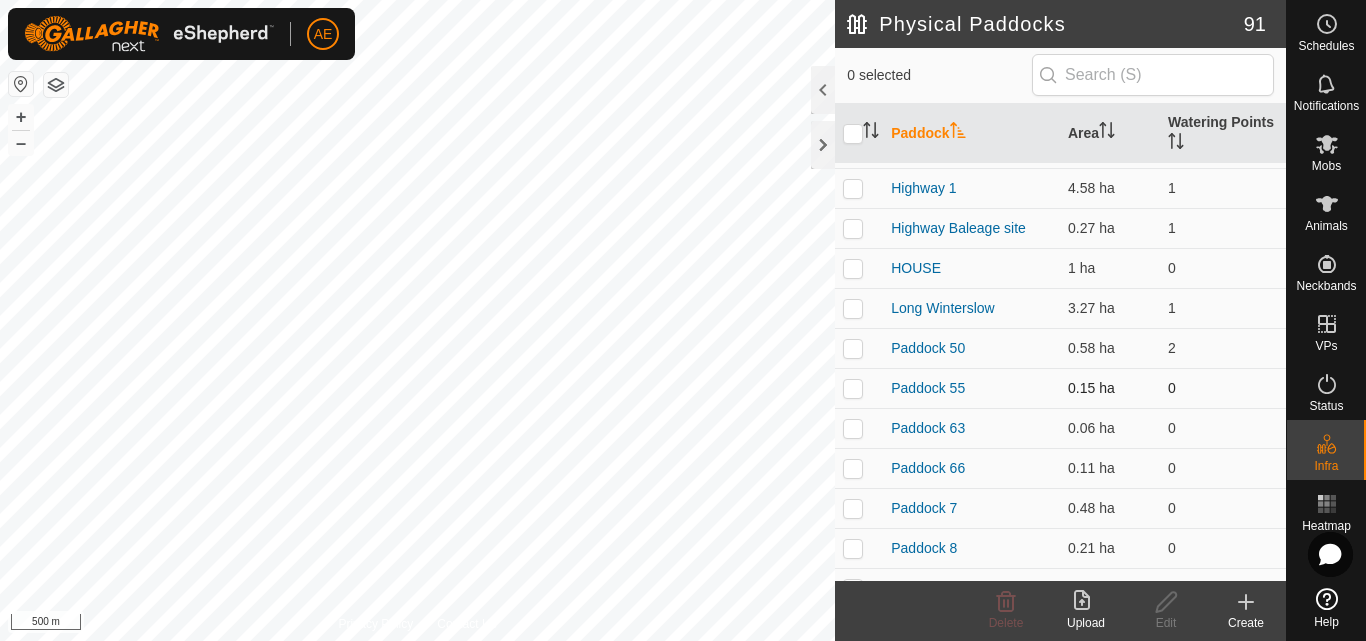 click at bounding box center (853, 388) 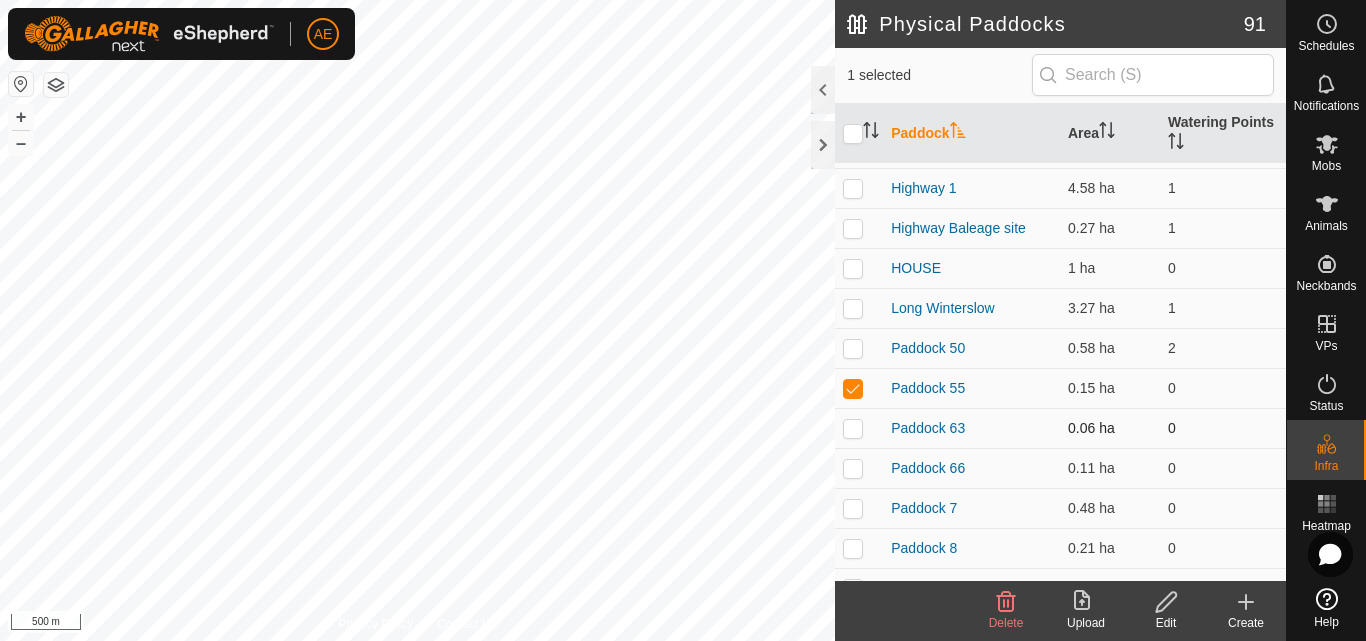 click at bounding box center (859, 428) 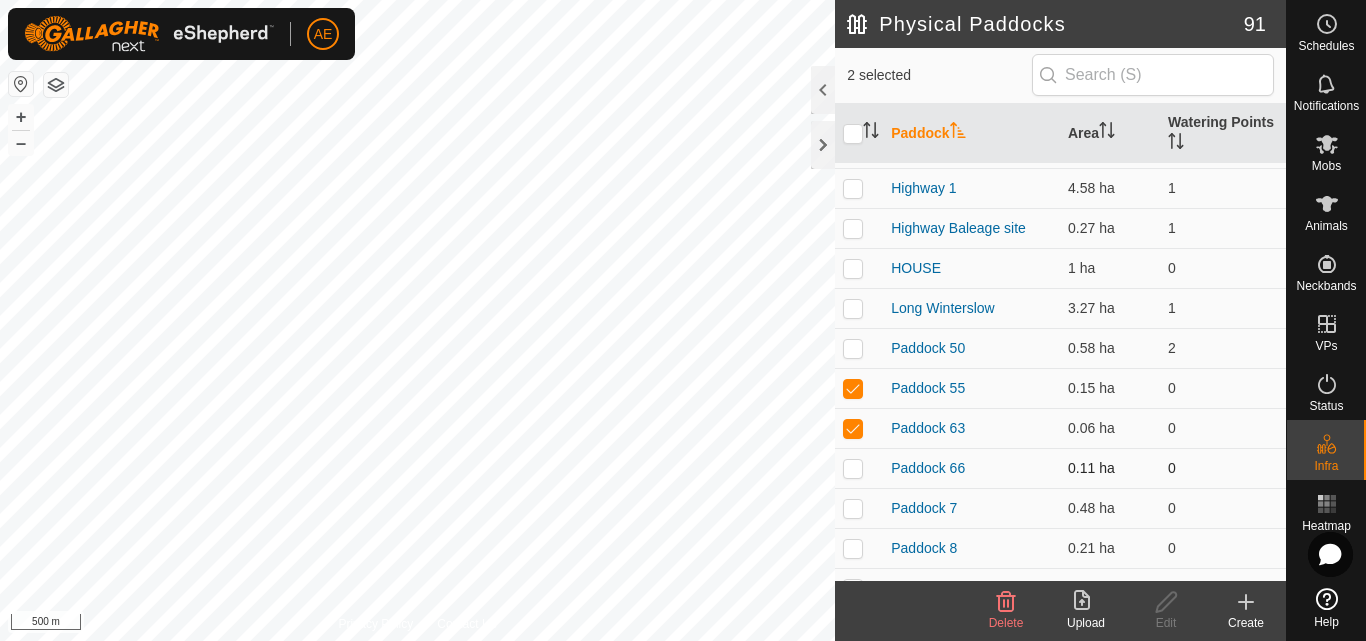 click at bounding box center [853, 468] 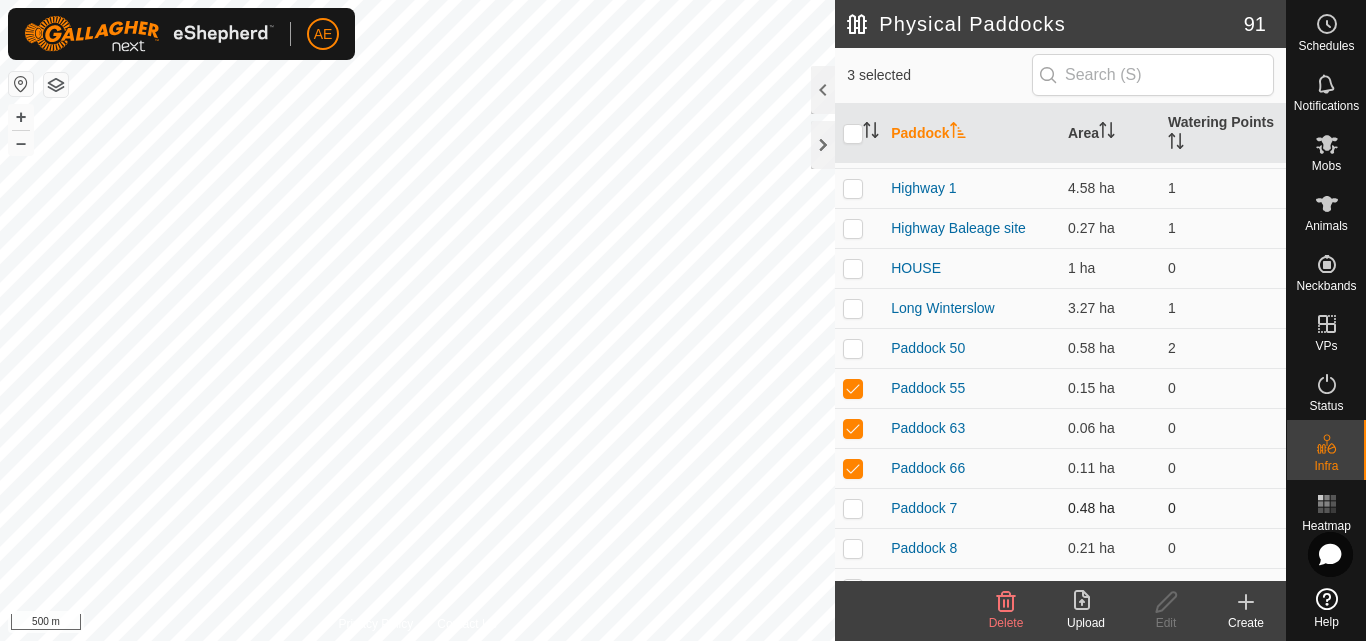 click at bounding box center [853, 508] 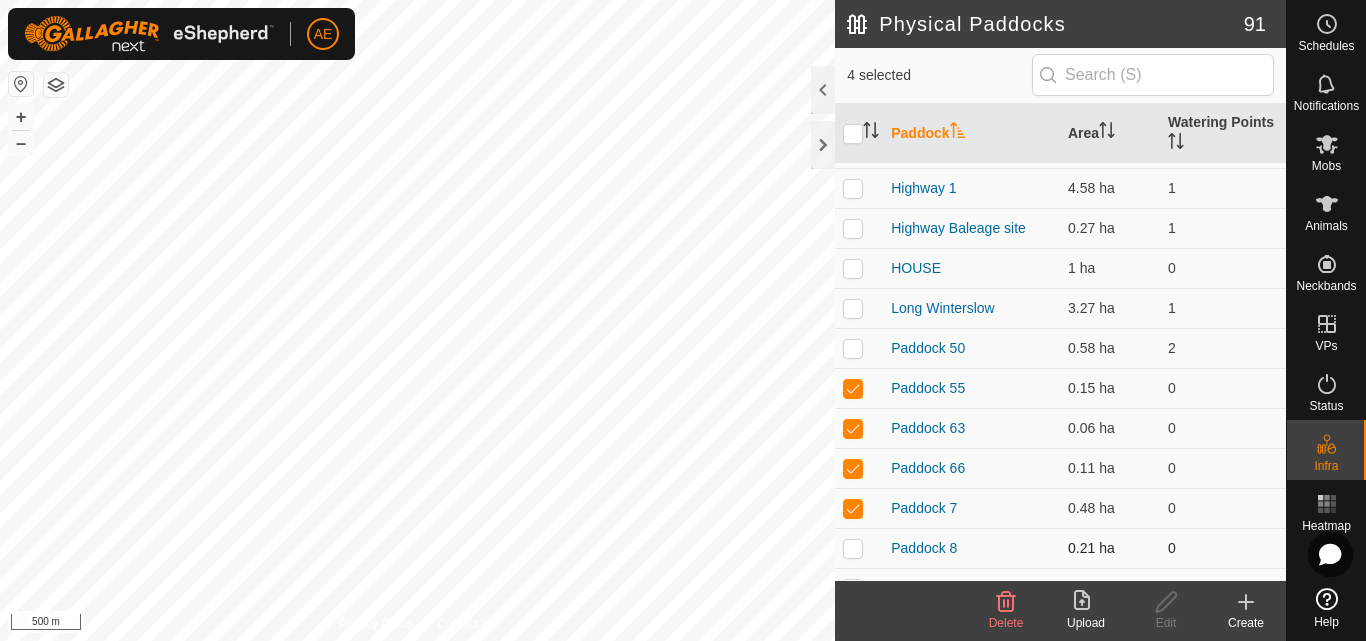 click at bounding box center (859, 548) 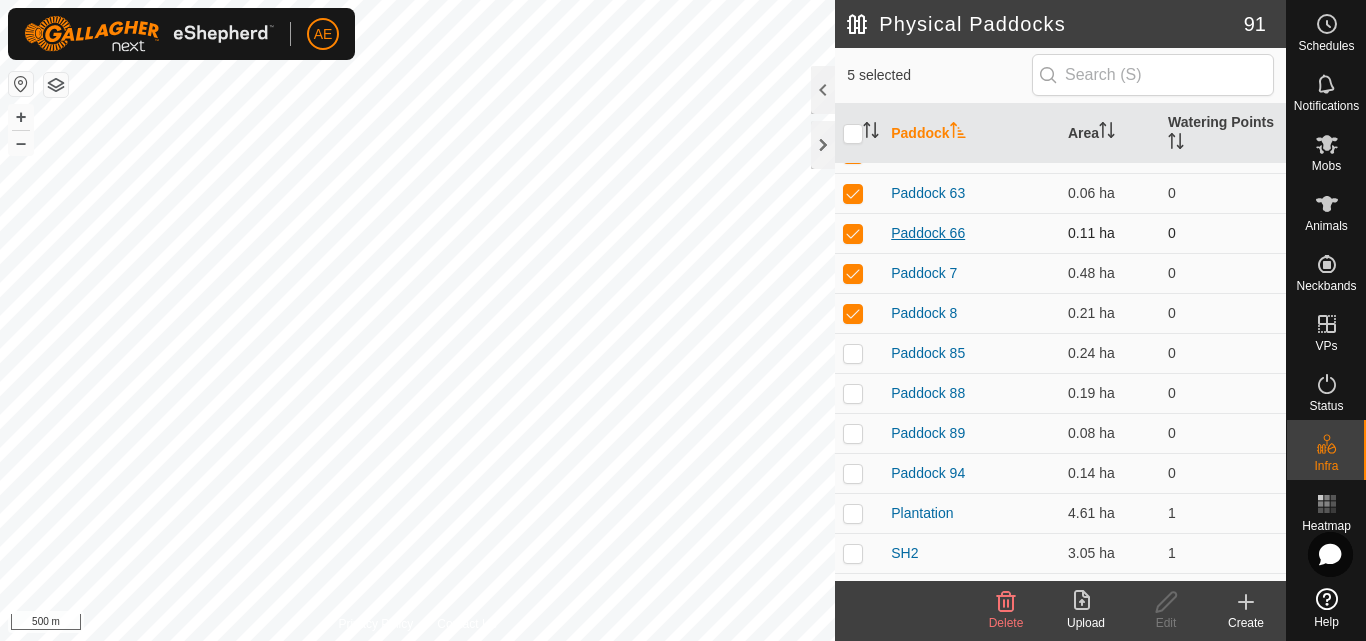 scroll, scrollTop: 2031, scrollLeft: 0, axis: vertical 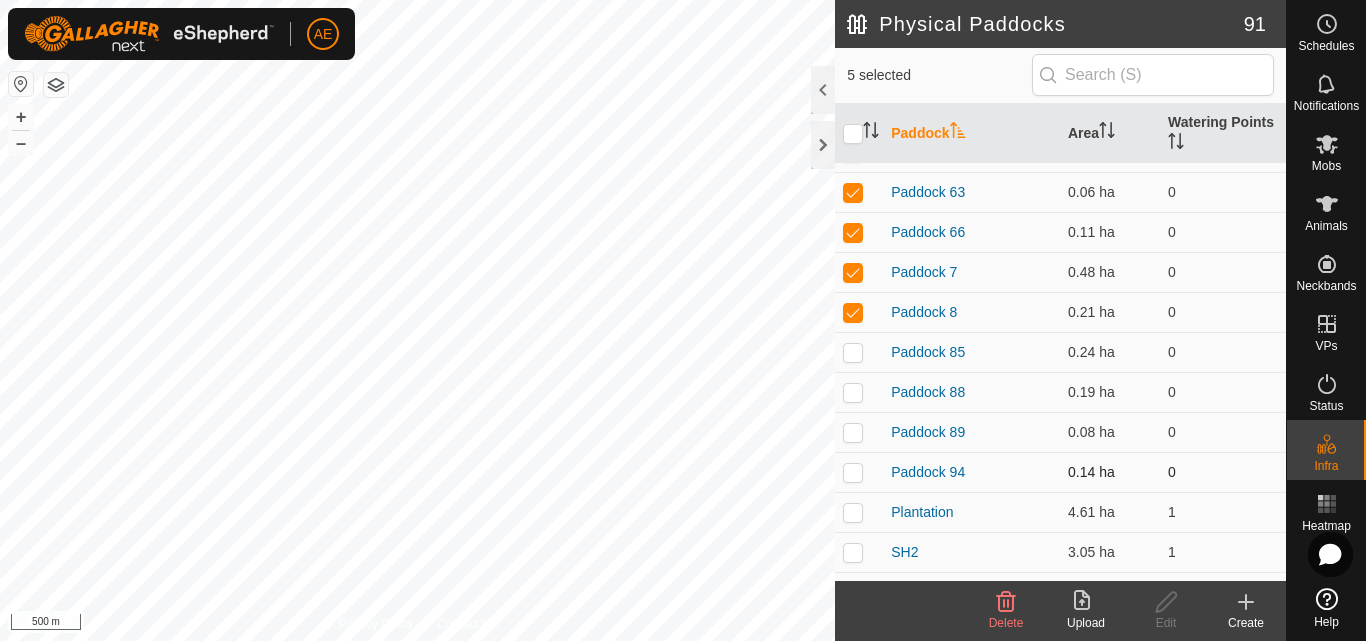 click at bounding box center [853, 472] 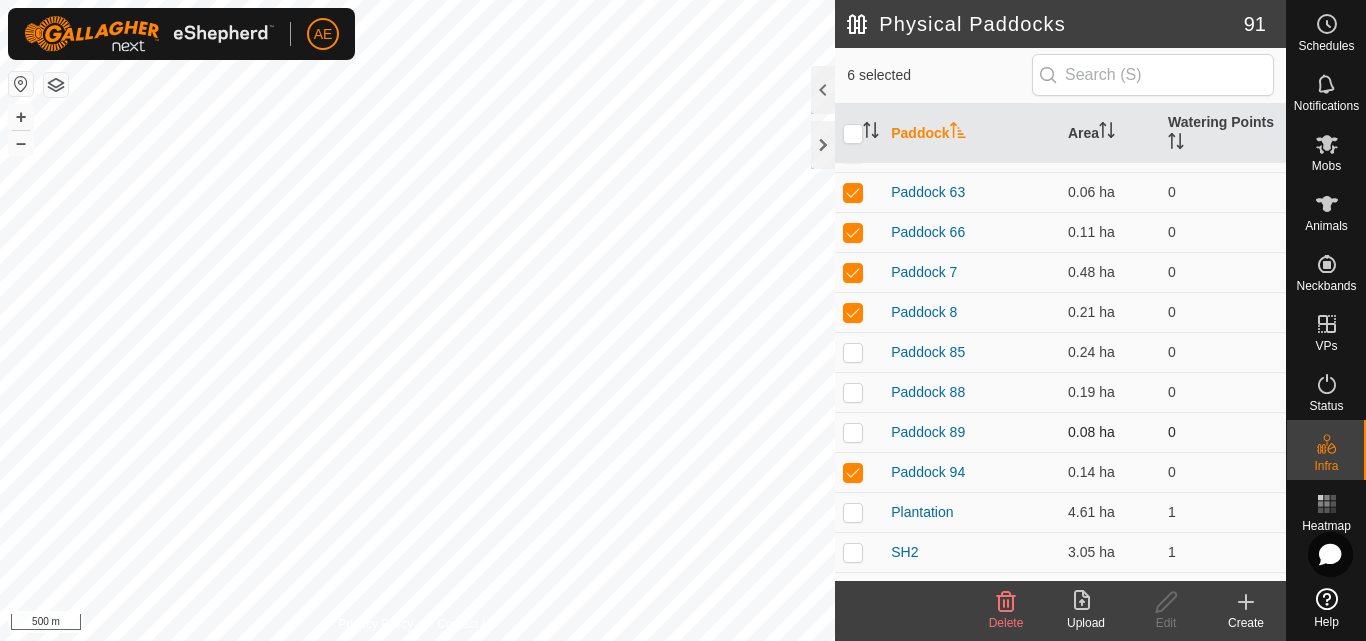 click at bounding box center [853, 432] 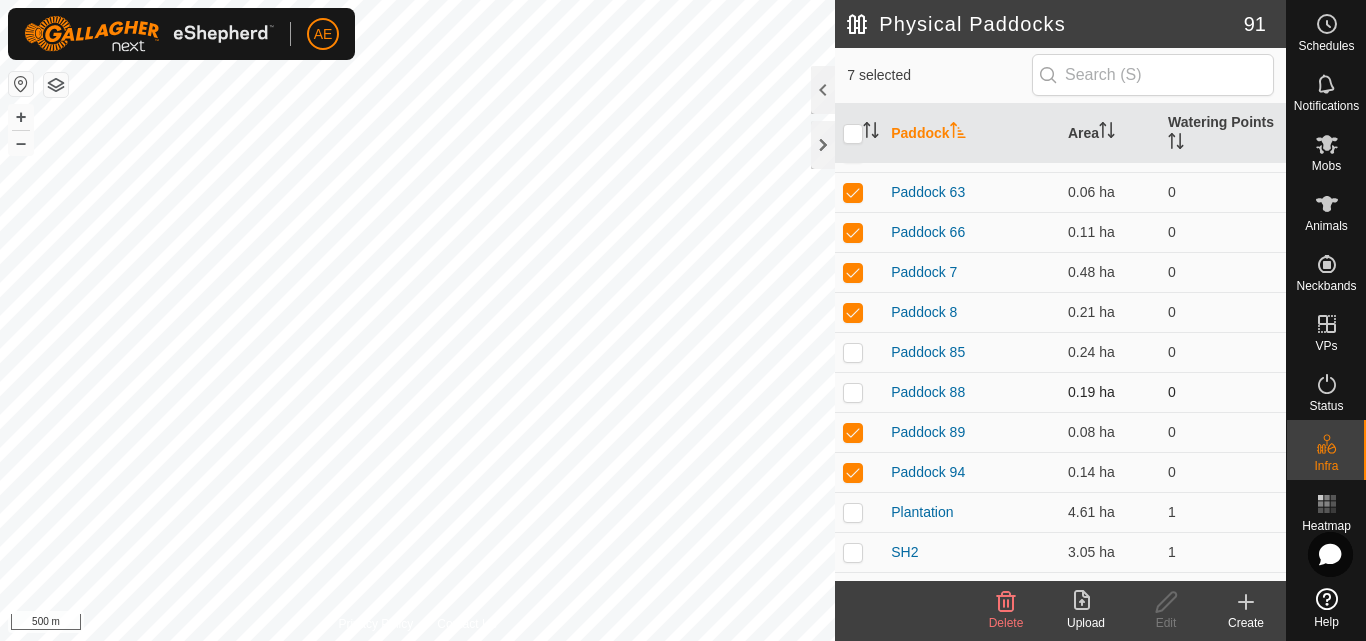 click at bounding box center (853, 392) 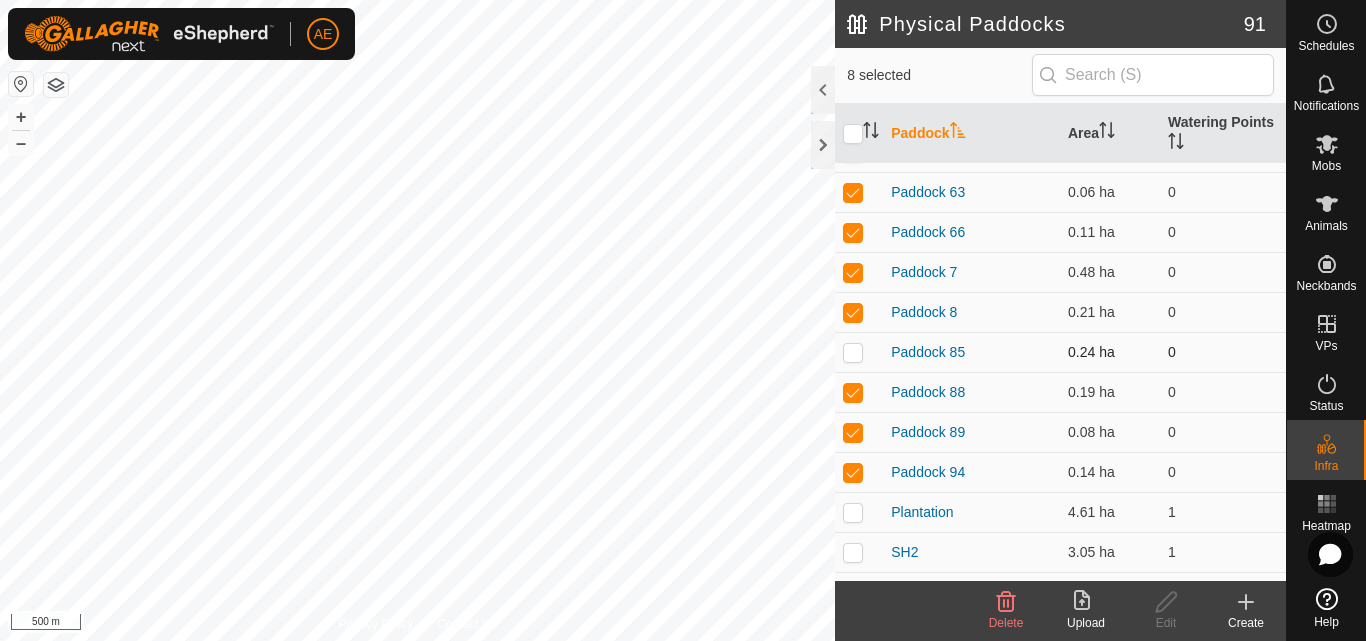 click at bounding box center (853, 352) 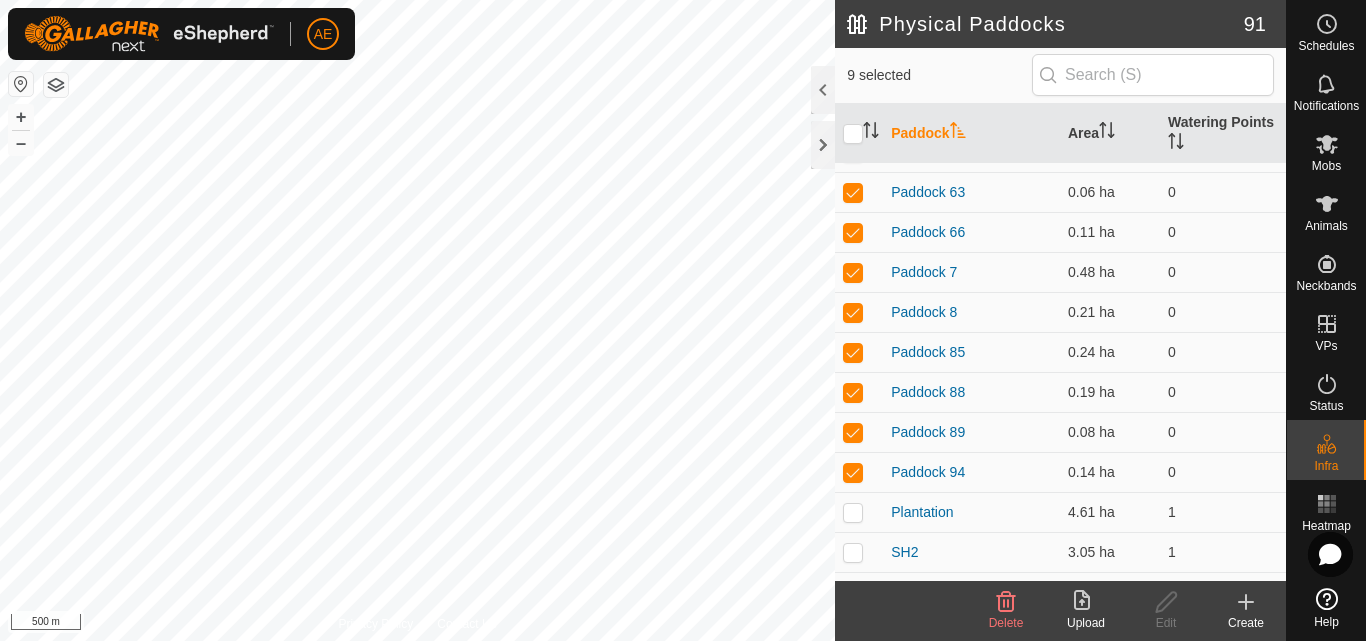 click on "Delete" 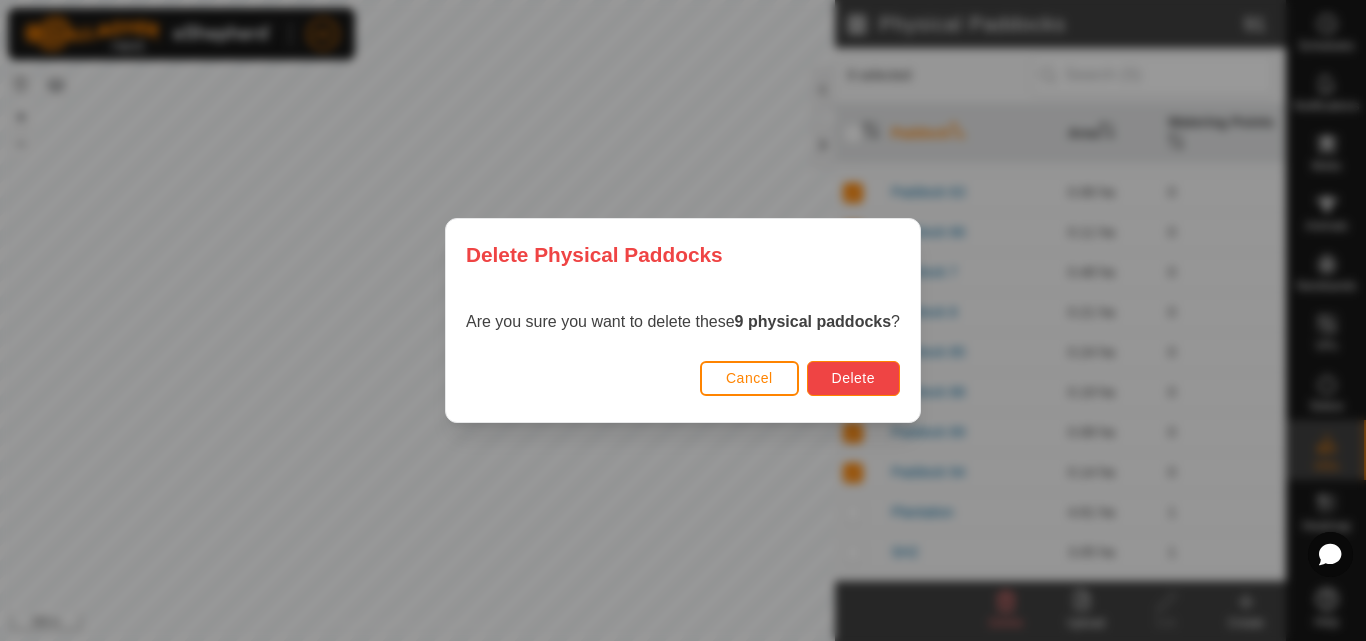 click on "Delete" at bounding box center (853, 378) 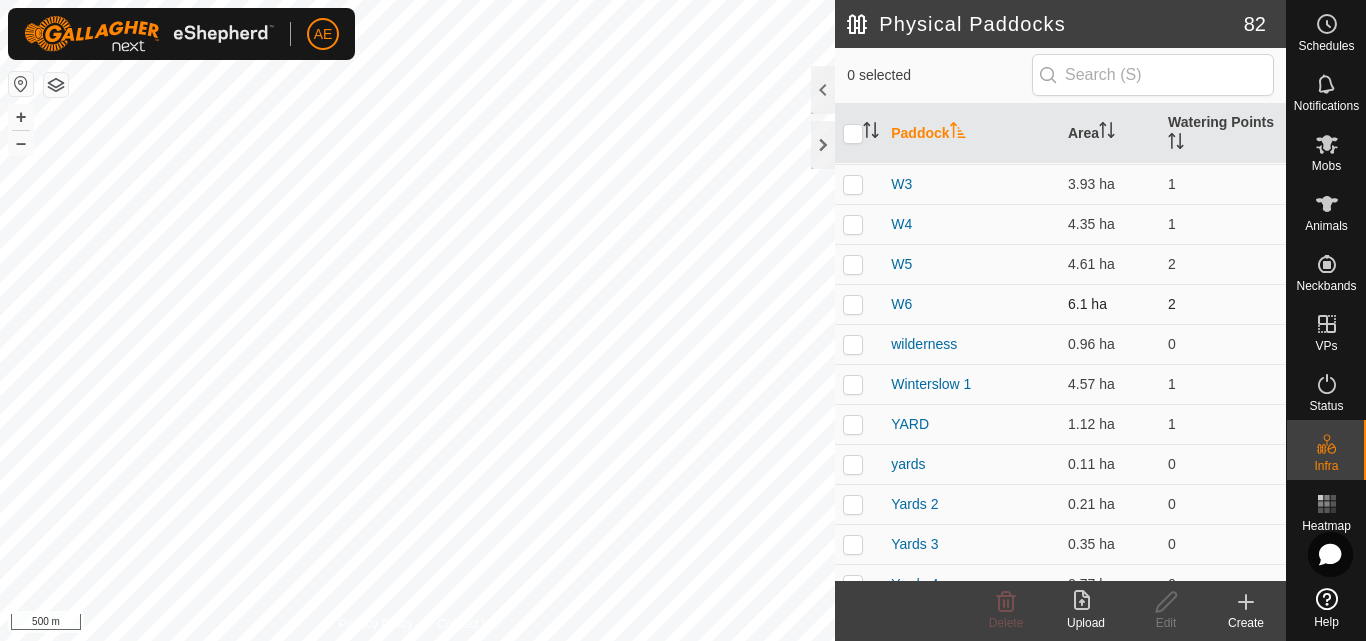 scroll, scrollTop: 2863, scrollLeft: 0, axis: vertical 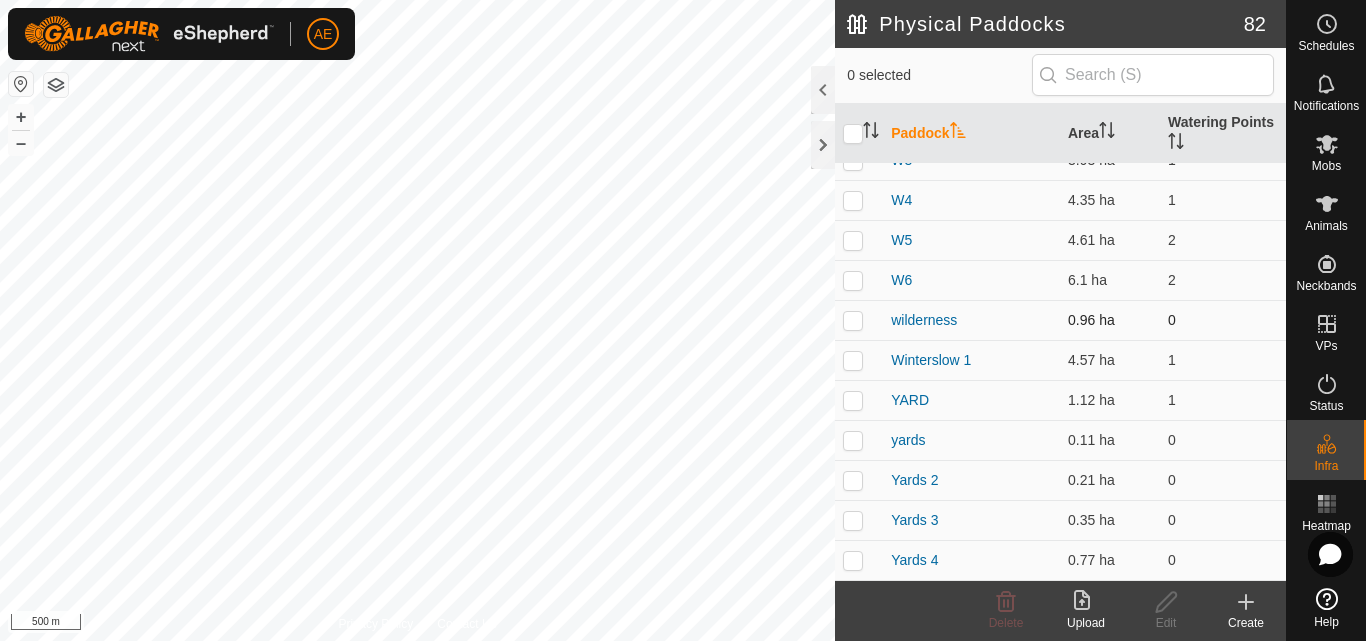click at bounding box center (853, 320) 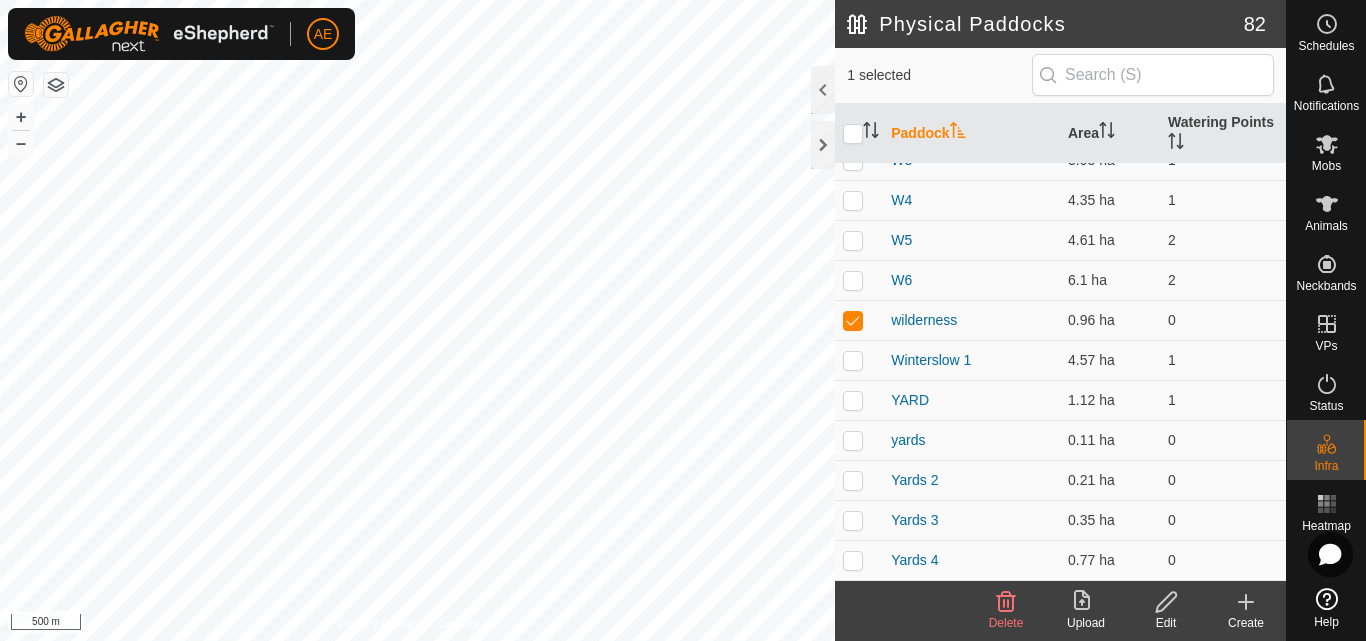 click 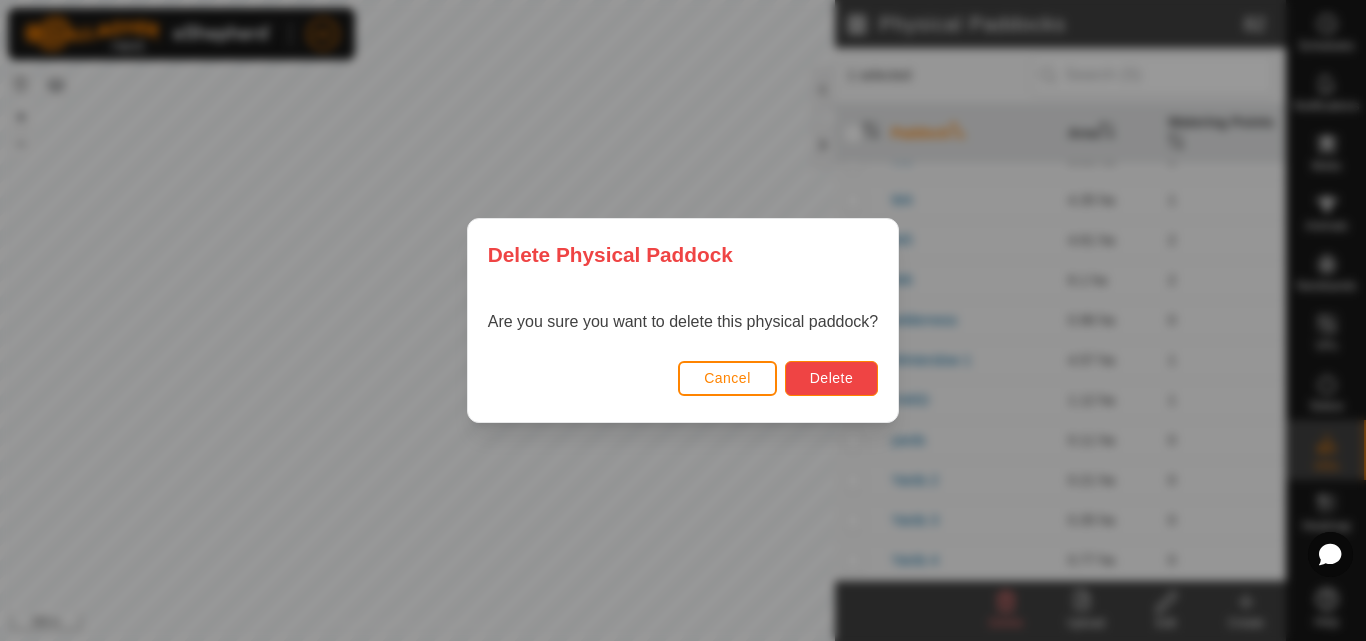 click on "Delete" at bounding box center (831, 378) 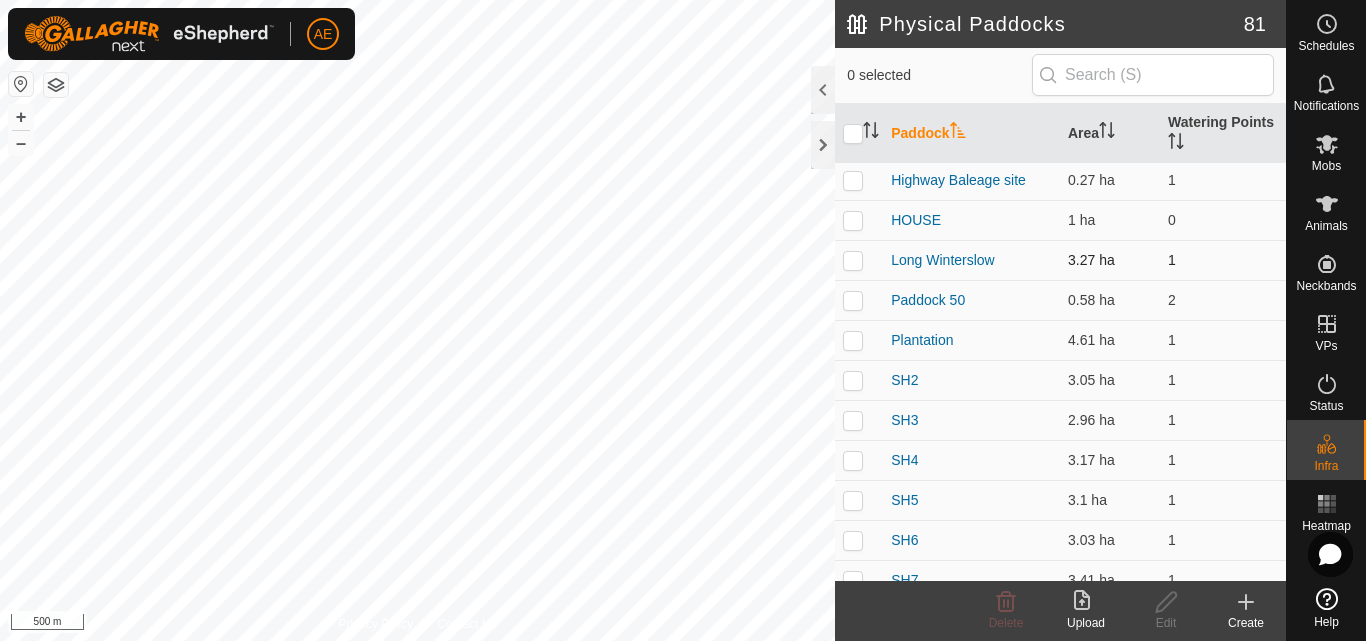 scroll, scrollTop: 1844, scrollLeft: 0, axis: vertical 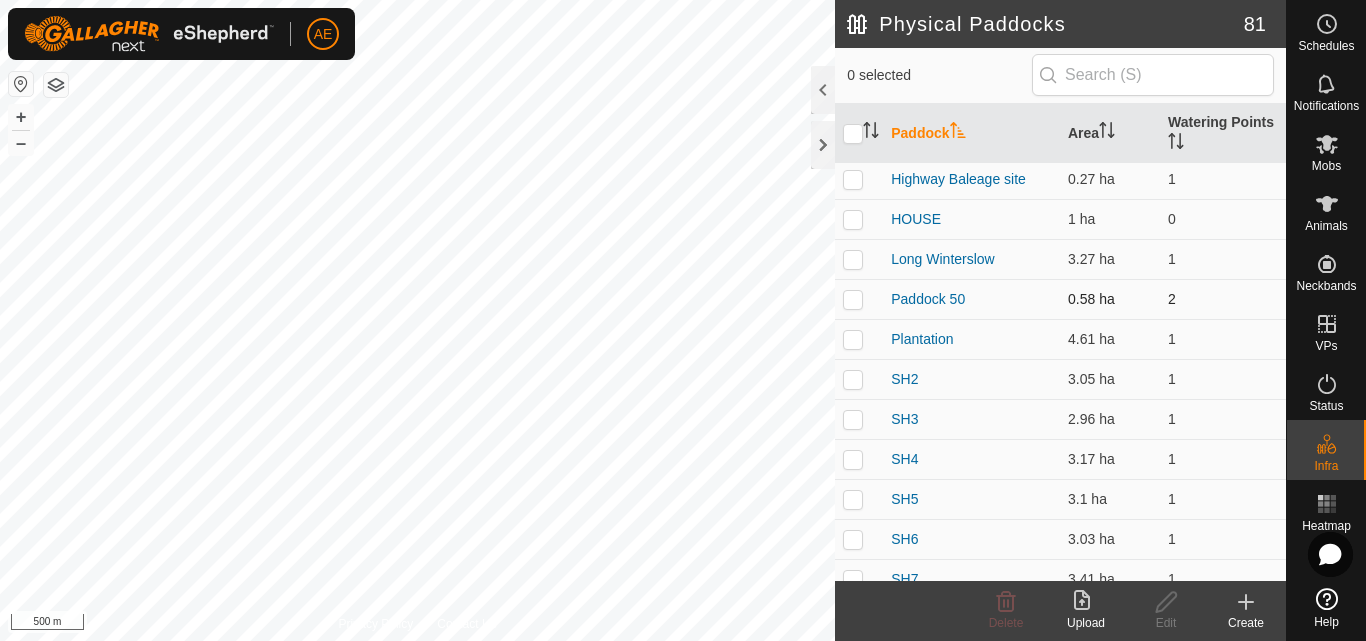 click at bounding box center [853, 299] 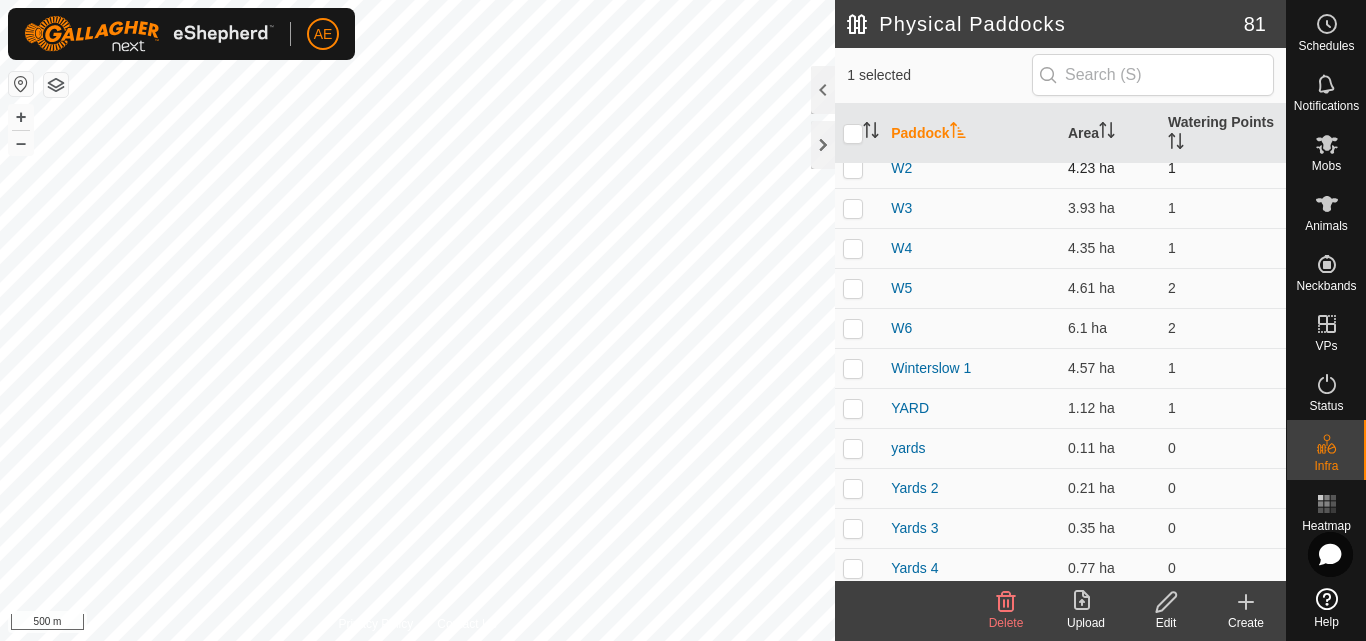 scroll, scrollTop: 2823, scrollLeft: 0, axis: vertical 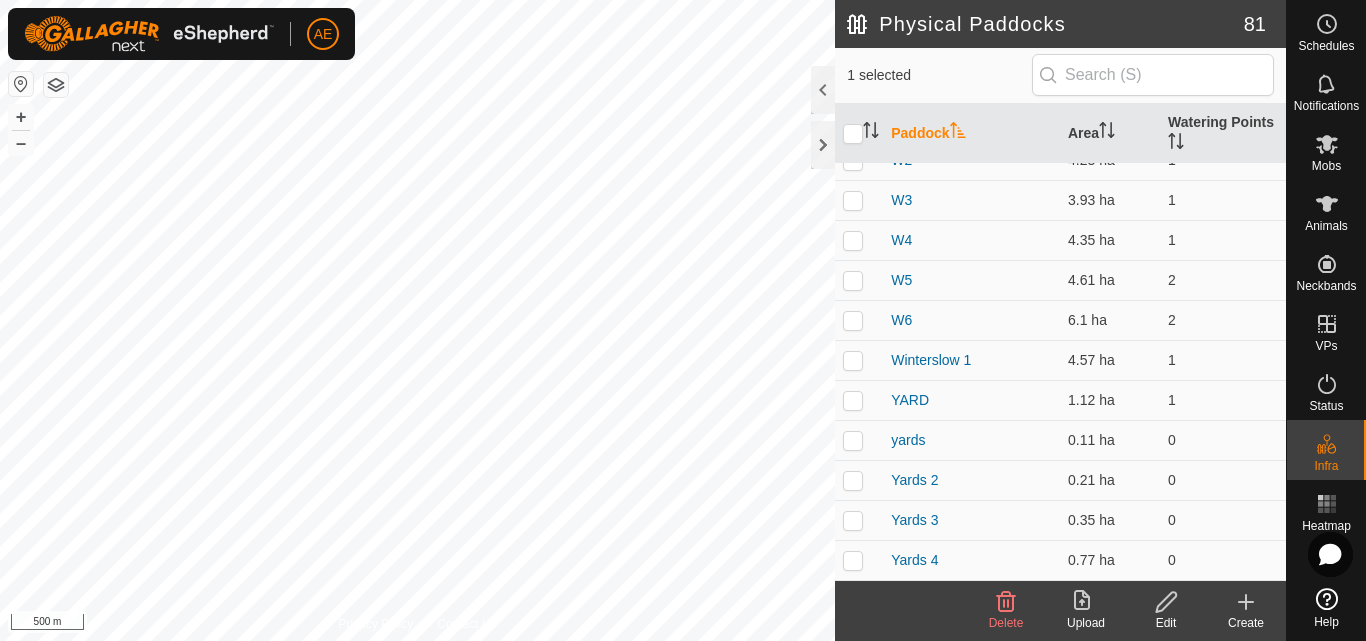 click on "Delete" 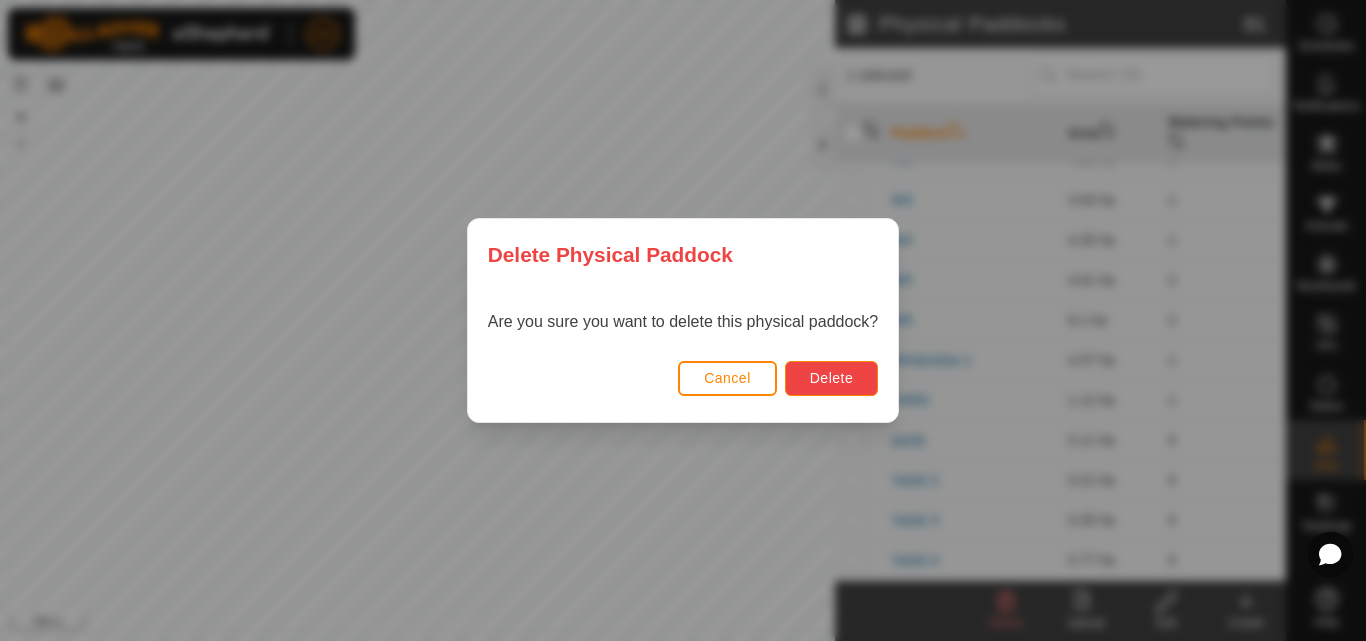 click on "Delete" at bounding box center (831, 378) 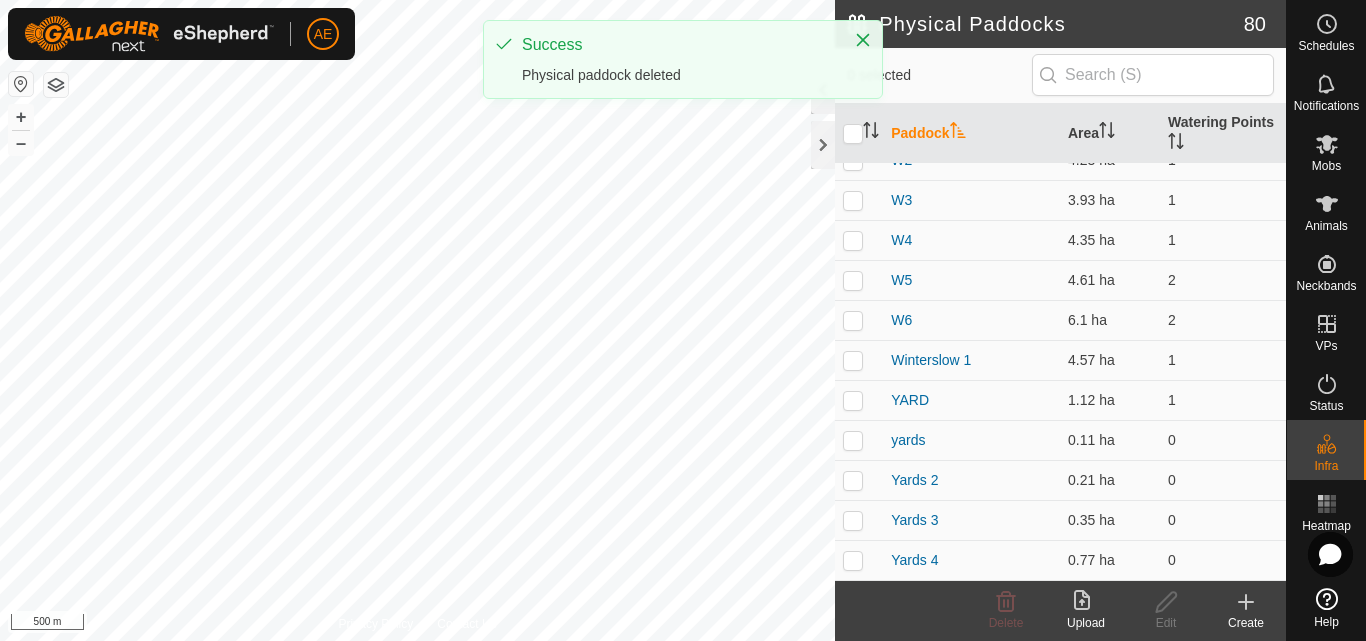scroll, scrollTop: 0, scrollLeft: 0, axis: both 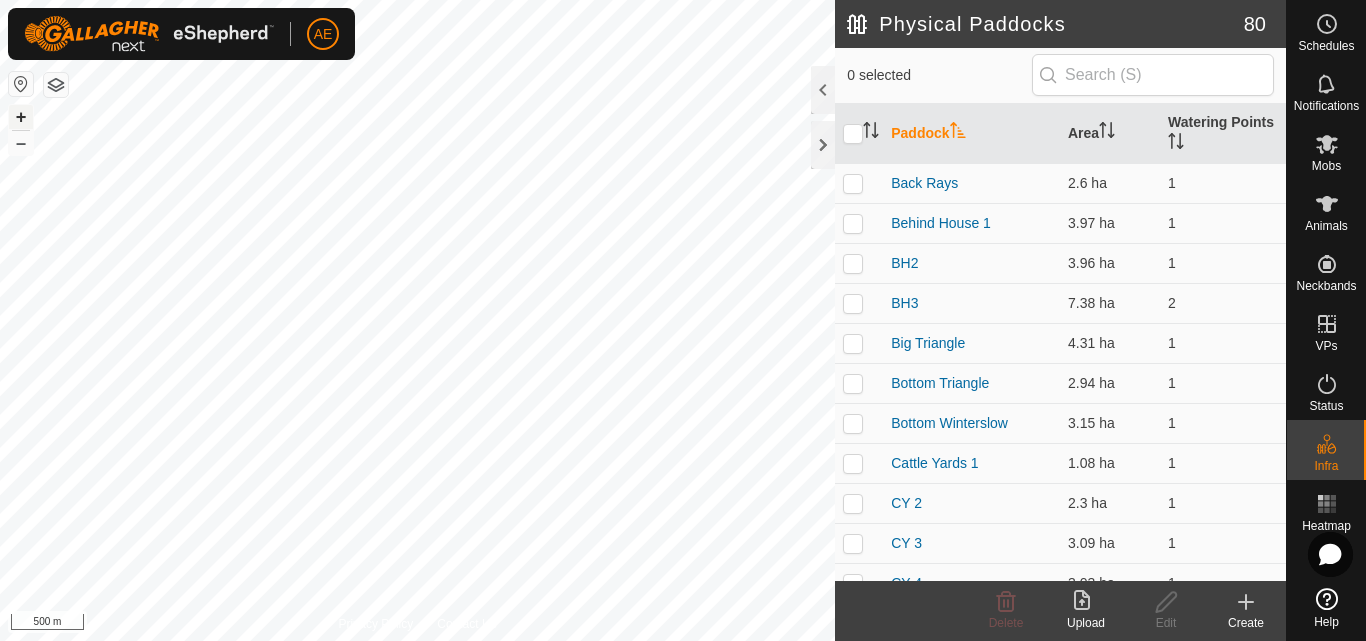click on "+" at bounding box center [21, 117] 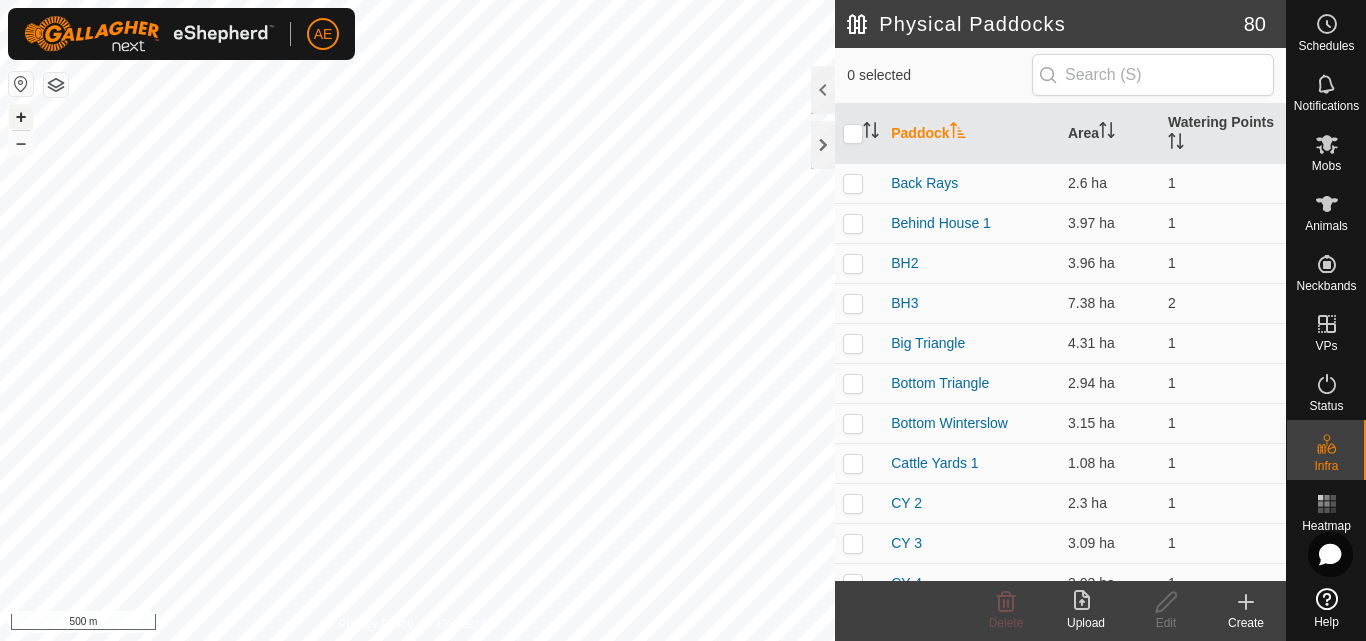 click on "+" at bounding box center [21, 117] 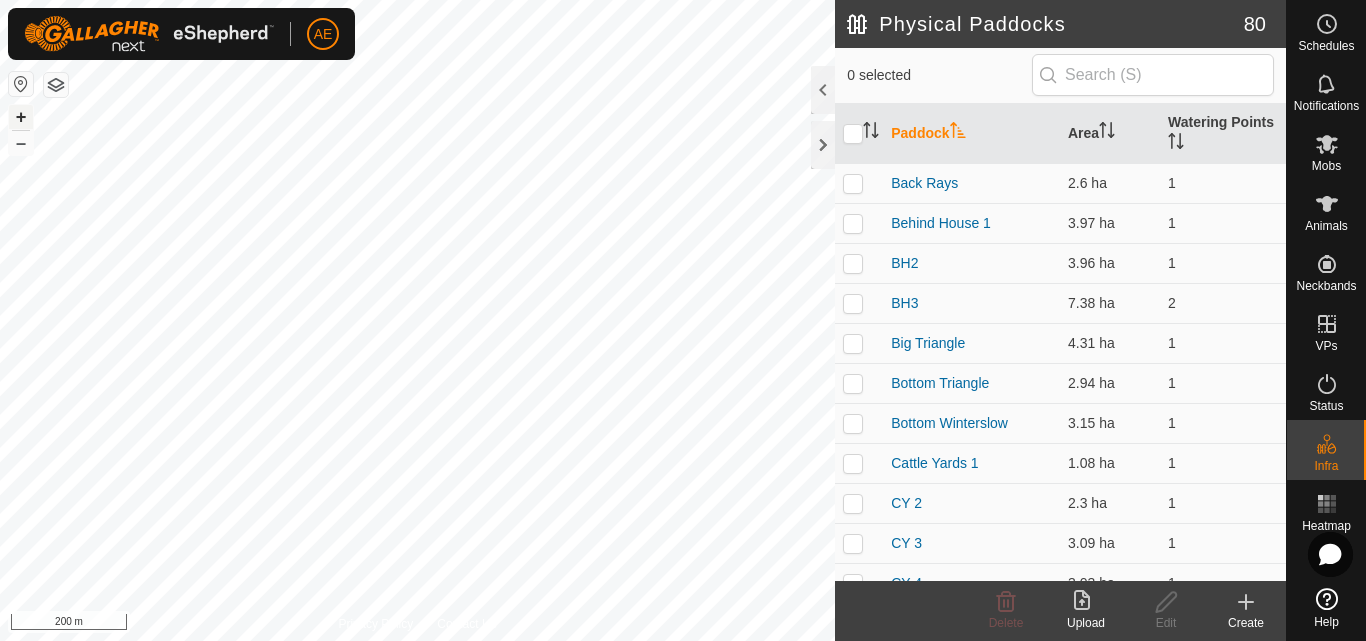 click on "+" at bounding box center [21, 117] 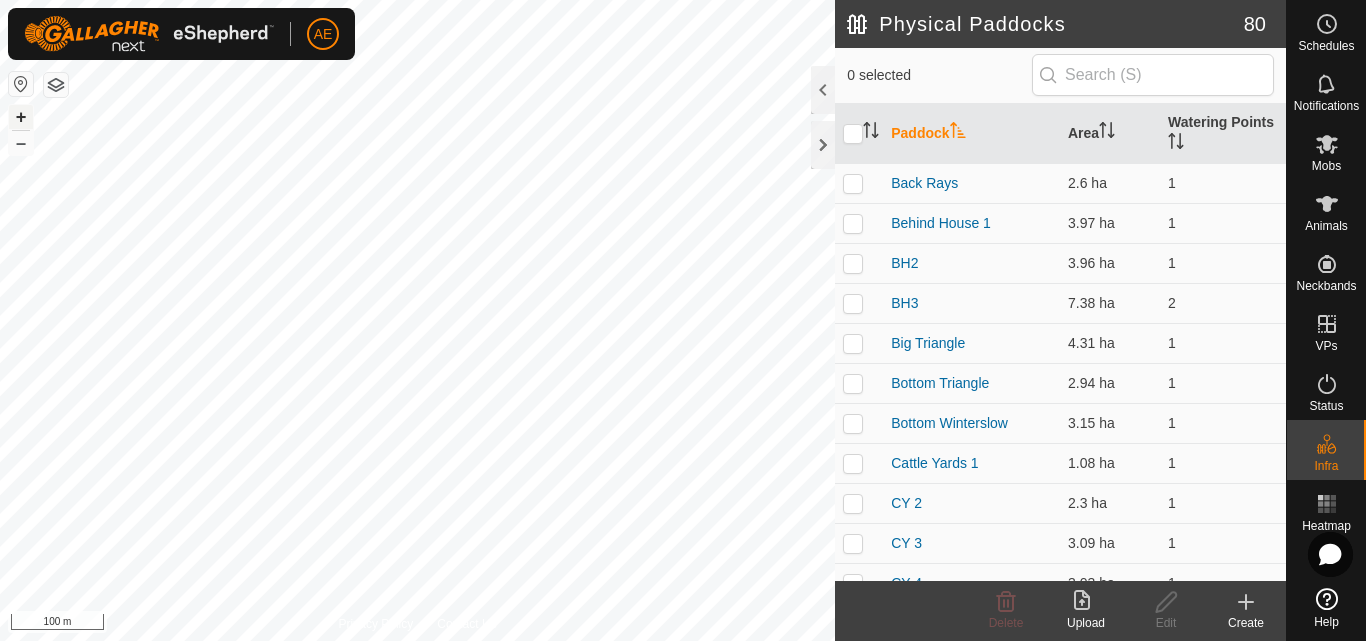 click on "+" at bounding box center [21, 117] 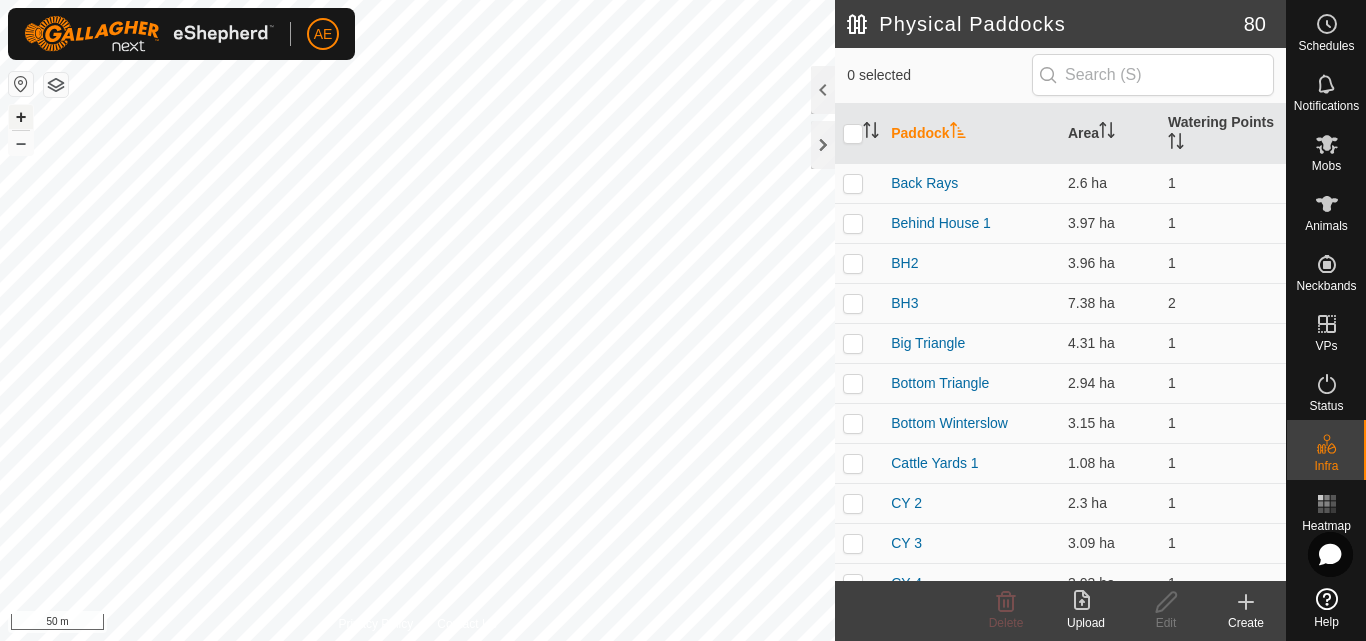 click on "+" at bounding box center [21, 117] 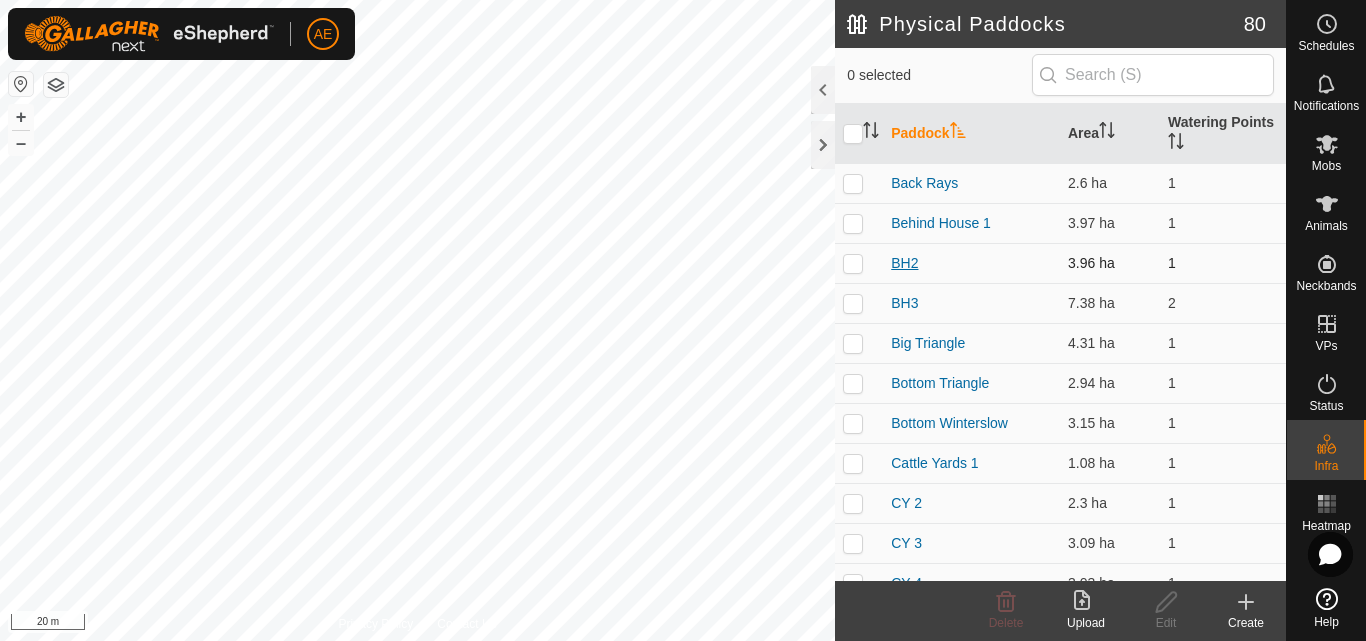 click on "BH2" at bounding box center (904, 263) 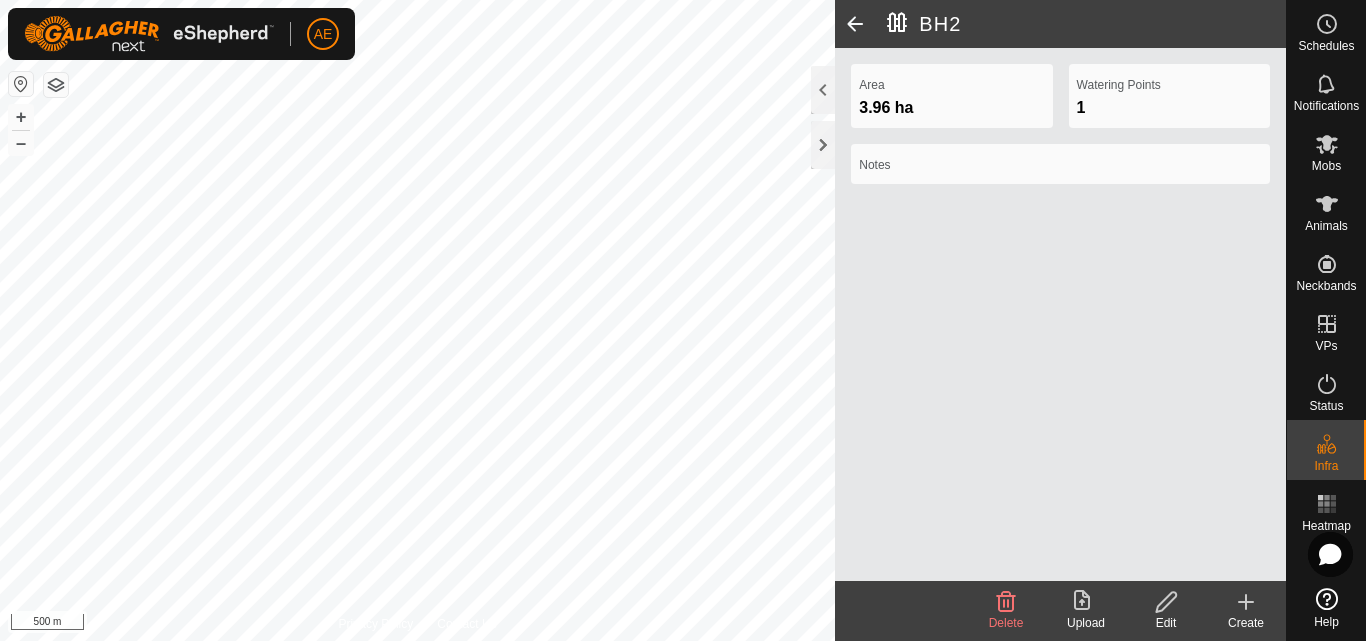 click on "Edit" 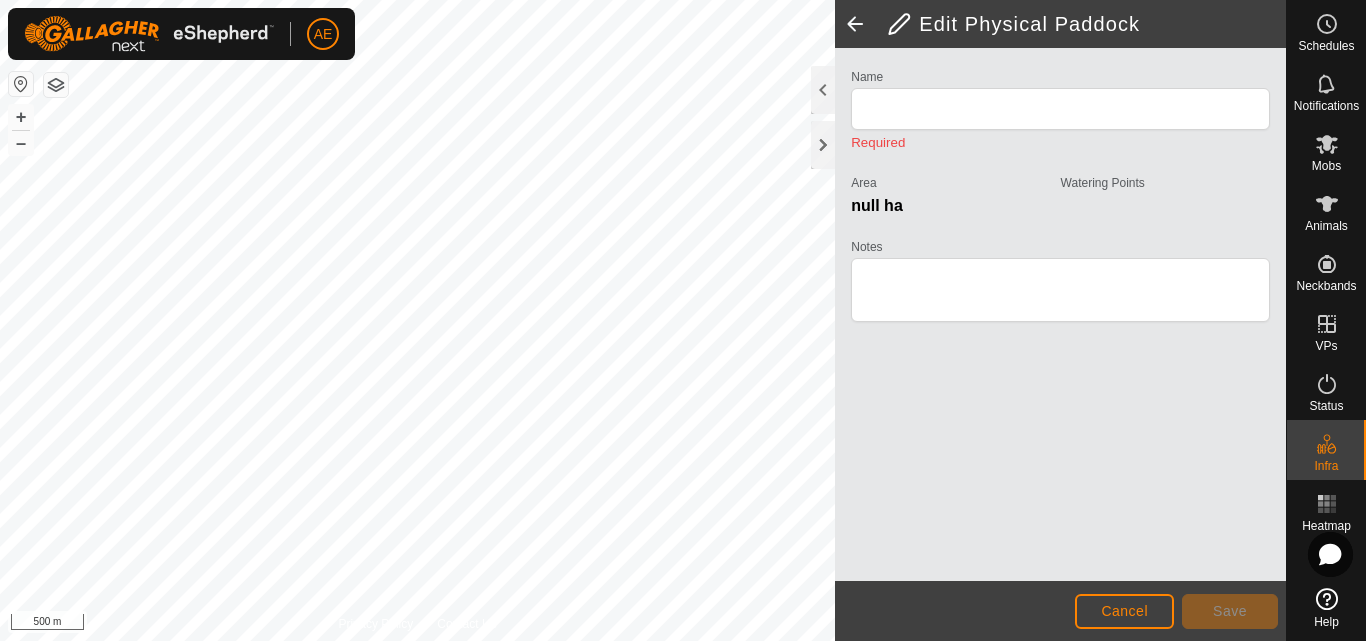 type on "BH2" 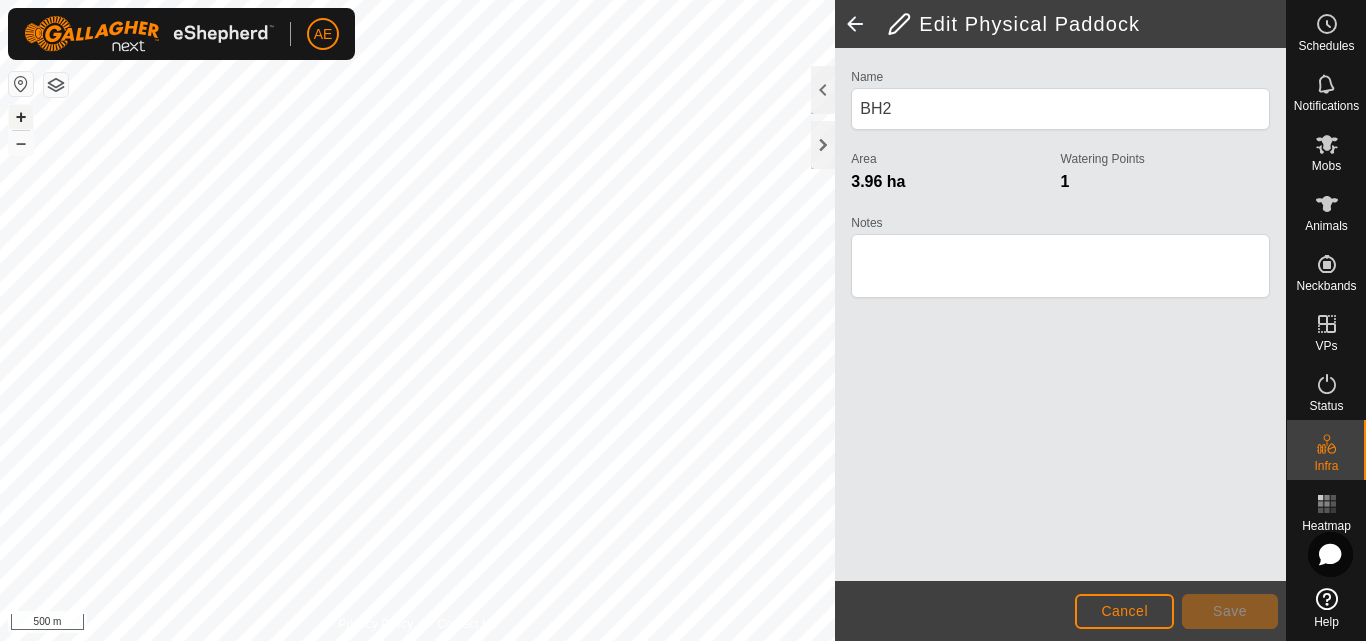 click on "+" at bounding box center (21, 117) 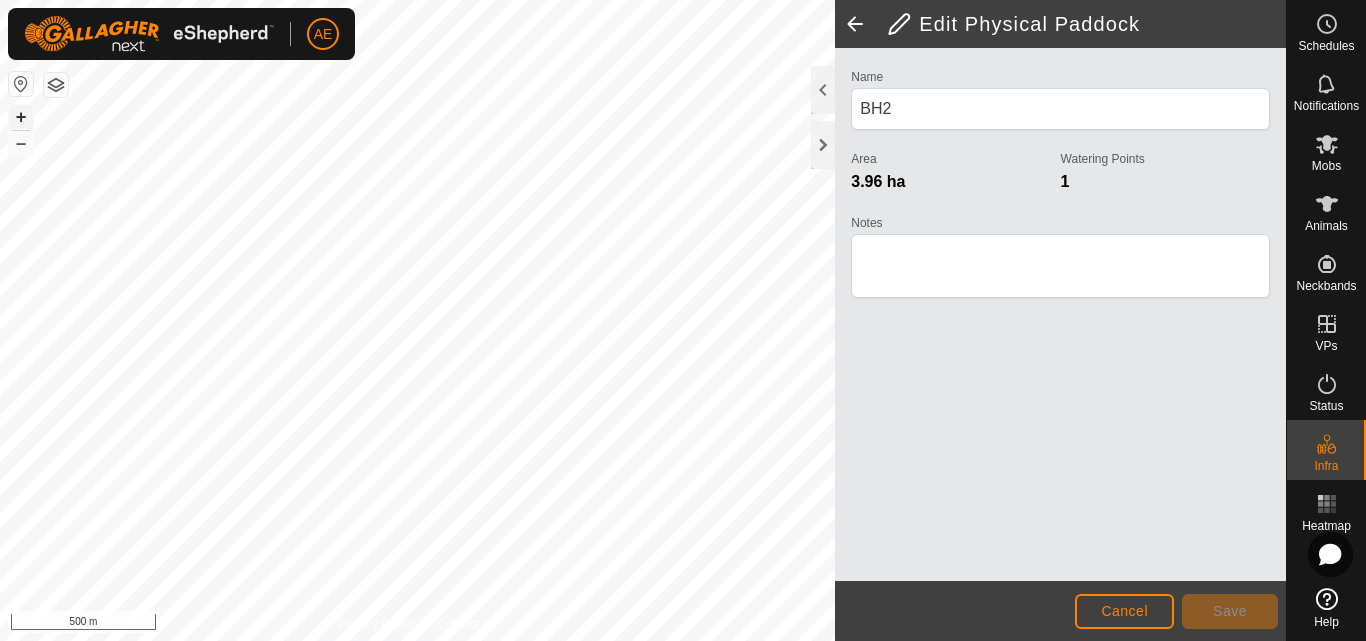 click on "+" at bounding box center (21, 117) 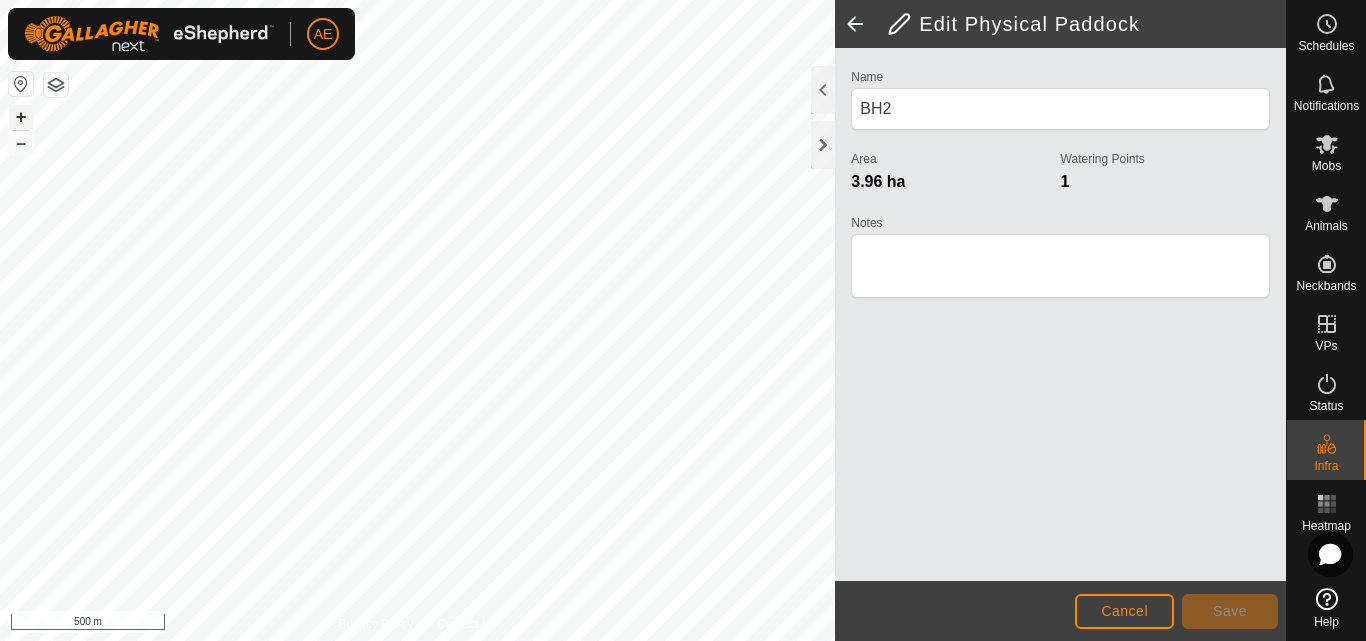 click on "+" at bounding box center (21, 117) 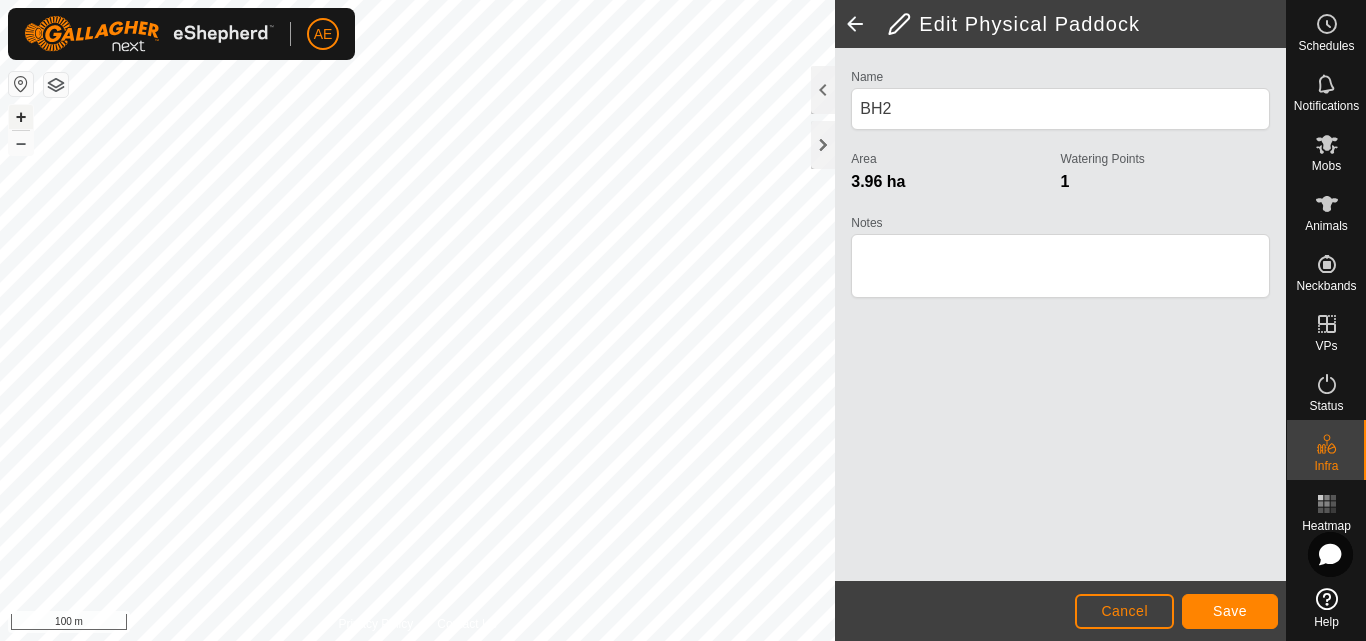 click on "+" at bounding box center (21, 117) 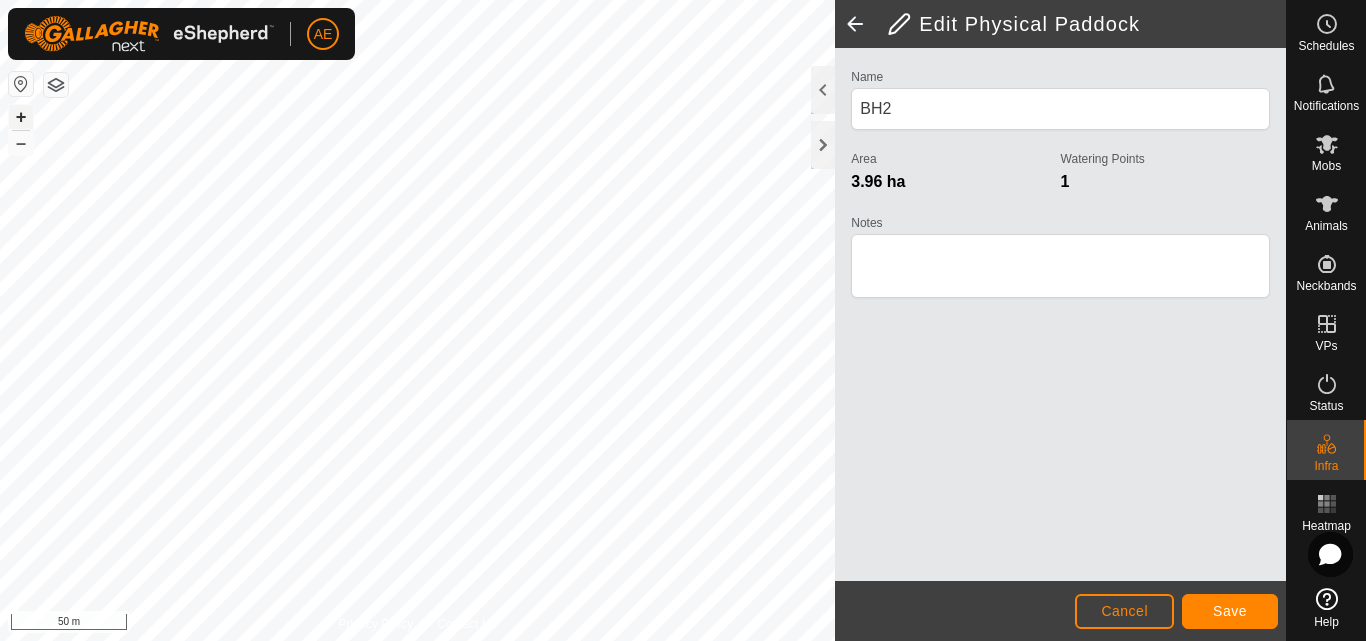 click on "+" at bounding box center (21, 117) 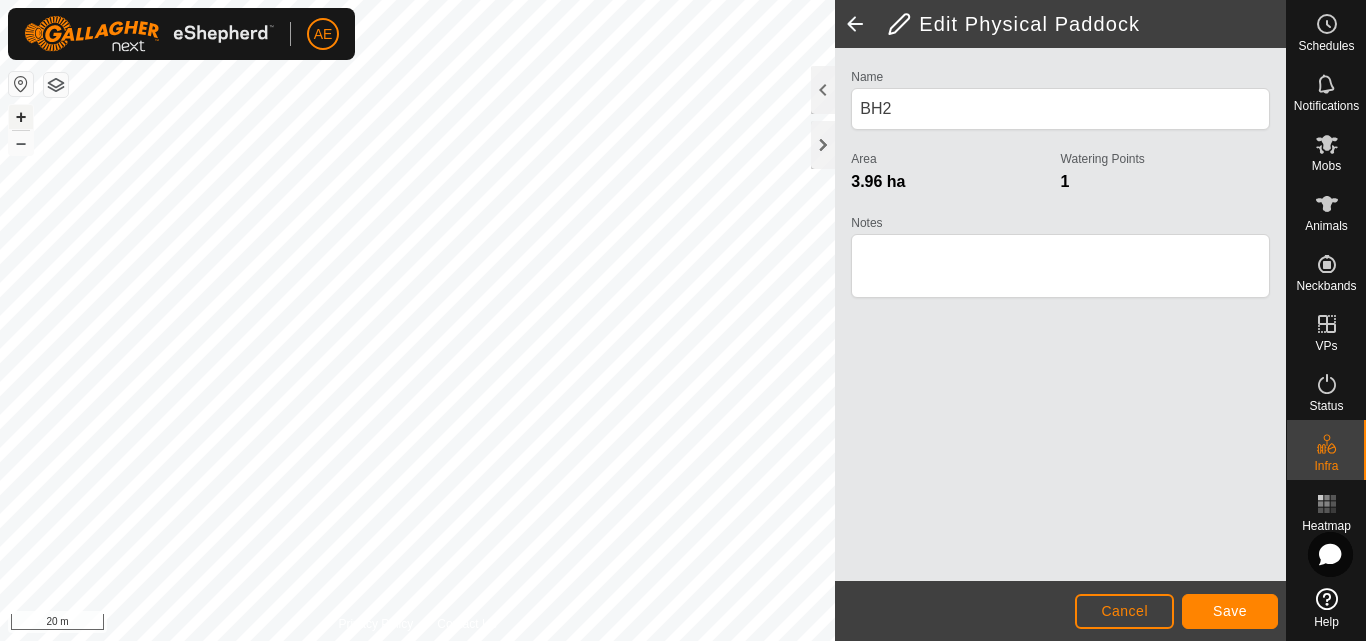 click on "+" at bounding box center (21, 117) 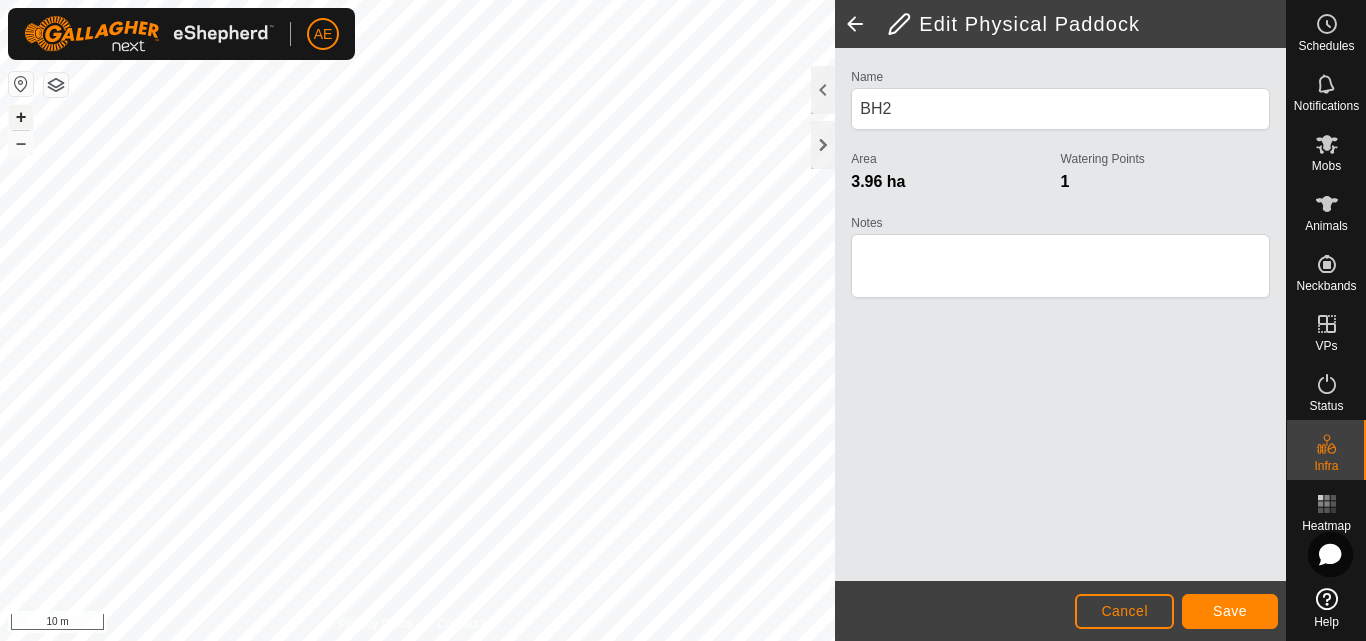 click on "+" at bounding box center [21, 117] 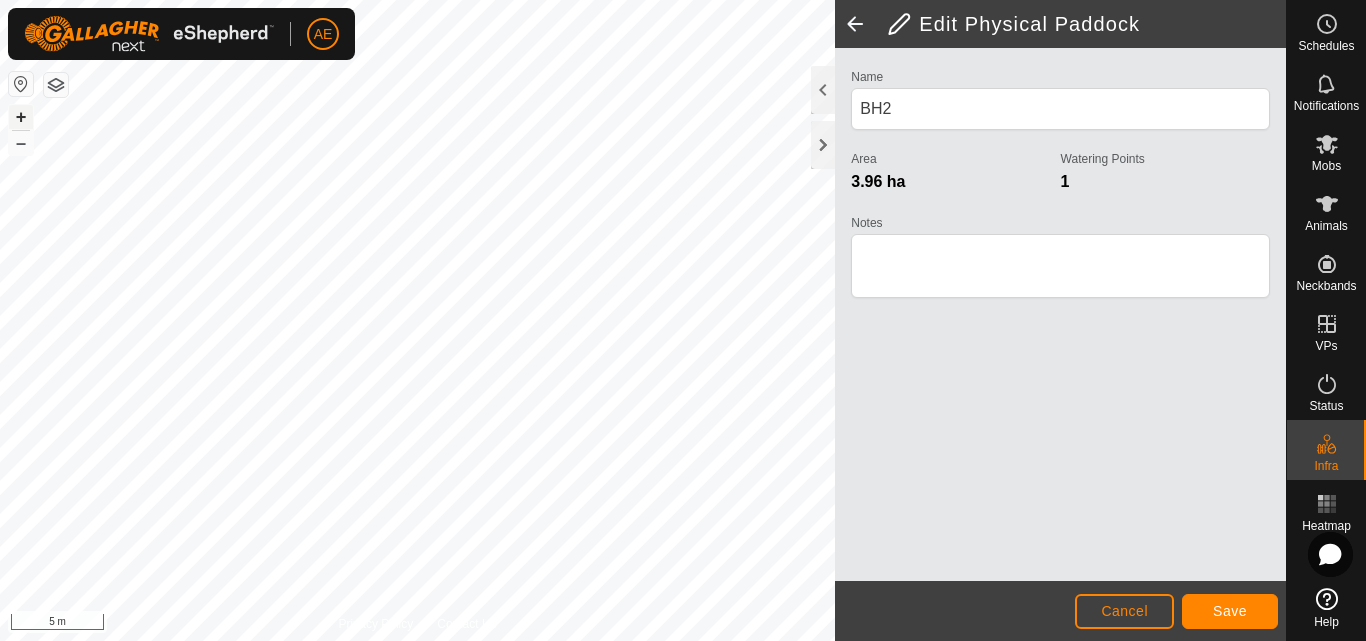 click on "+" at bounding box center (21, 117) 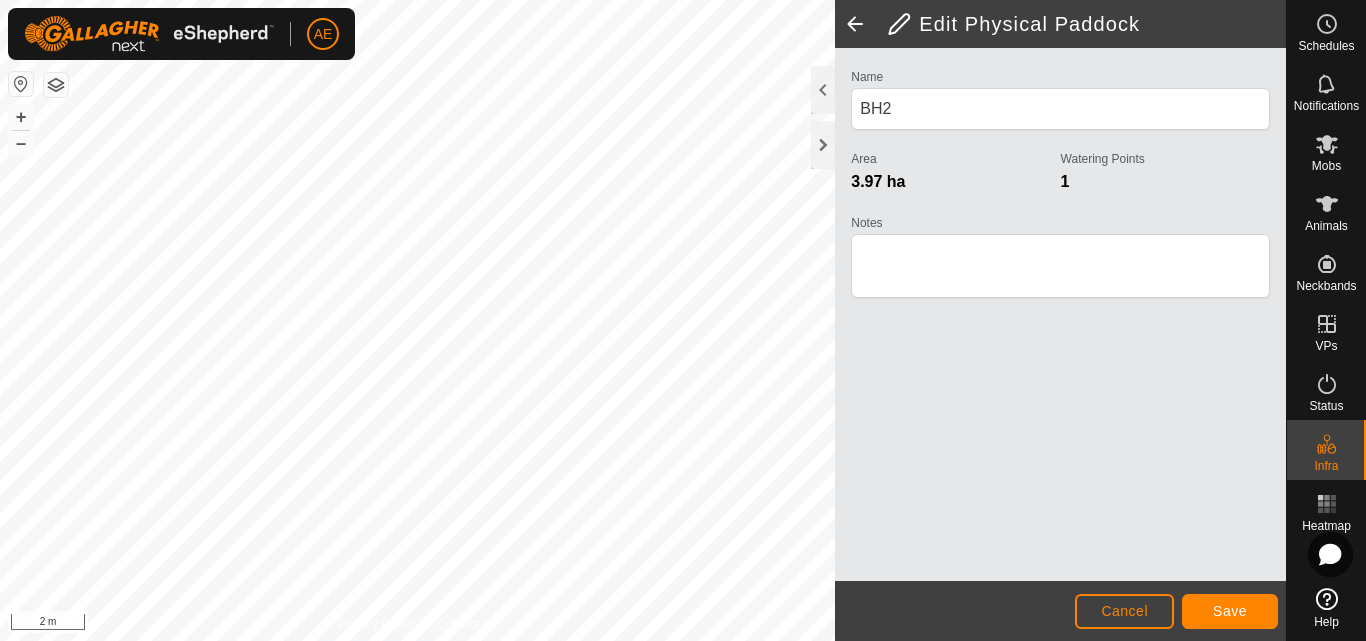 click on "AE Schedules Notifications Mobs Animals Neckbands VPs Status Infra Heatmap Help Privacy Policy Contact Us + – ⇧ i 2 m  Edit Physical Paddock  Name BH2 Area 3.97 ha  Watering Points 1 Notes                    Cancel Save" at bounding box center (683, 320) 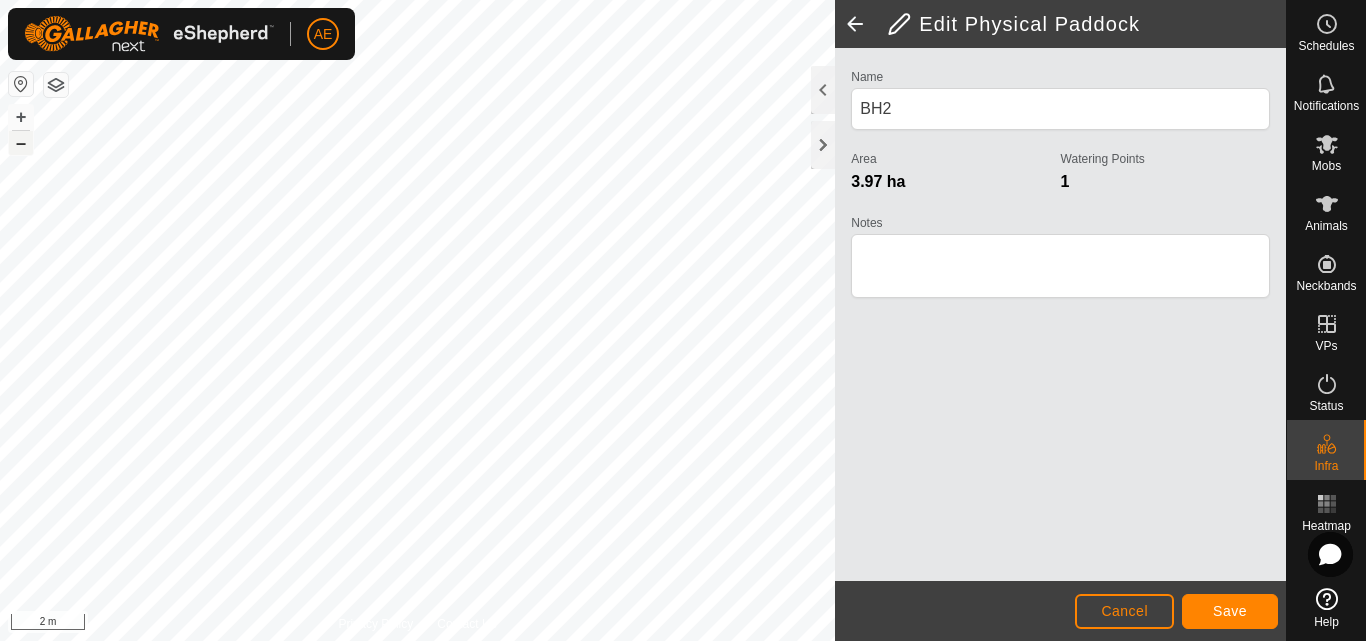 click on "–" at bounding box center [21, 143] 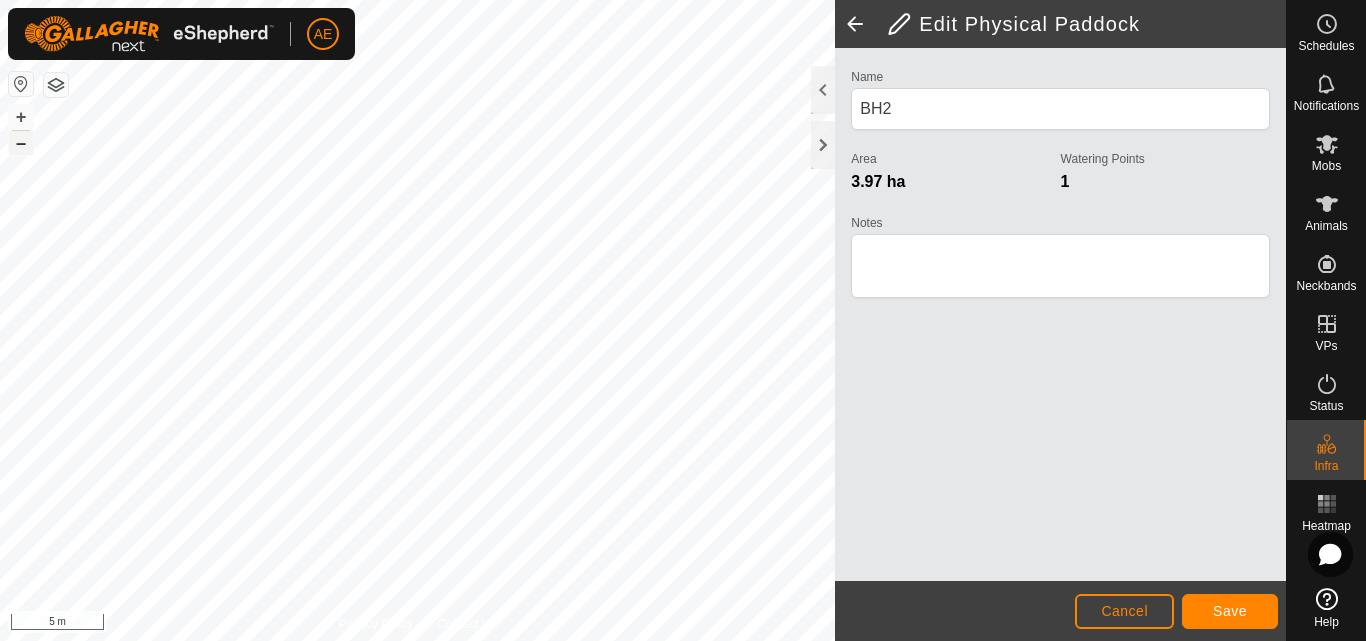 click on "–" at bounding box center (21, 143) 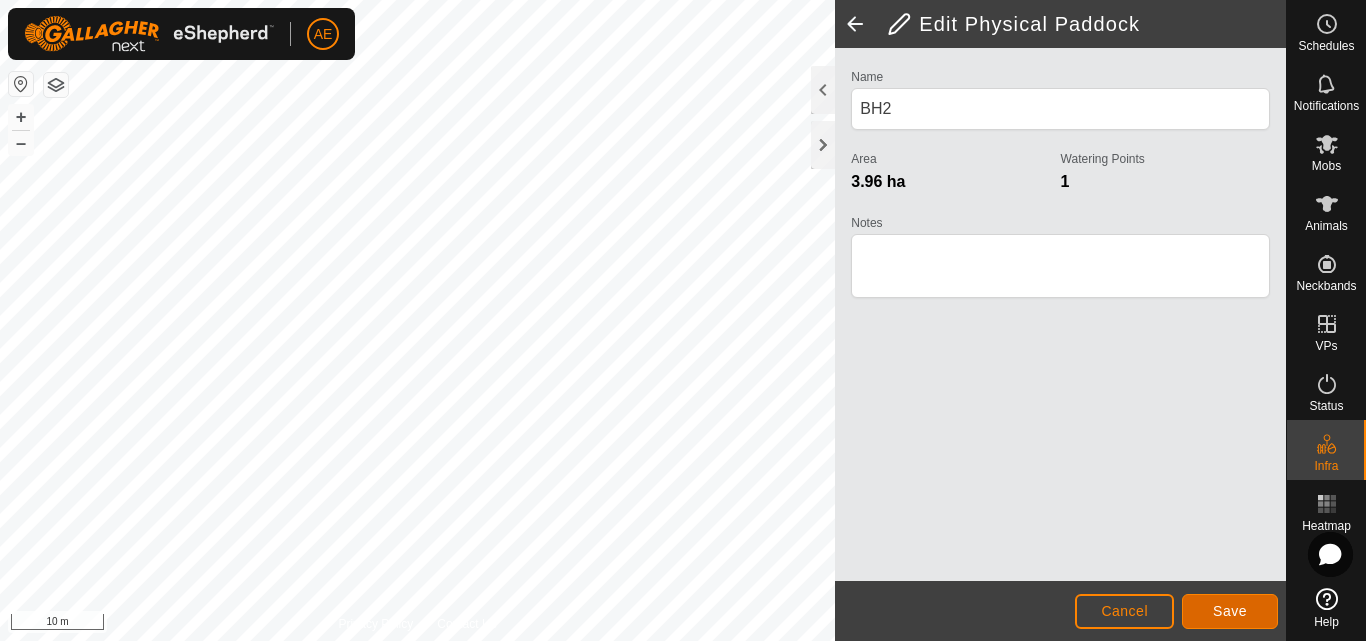 click on "Save" 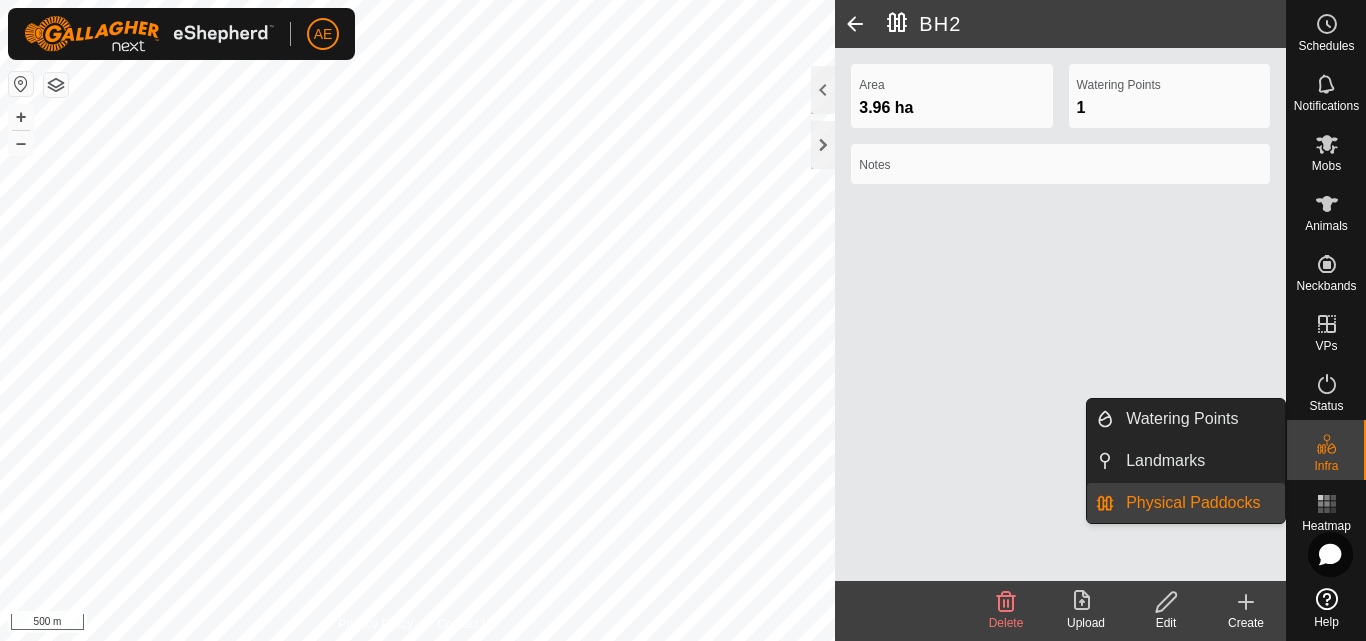 click on "Physical Paddocks" at bounding box center [1199, 503] 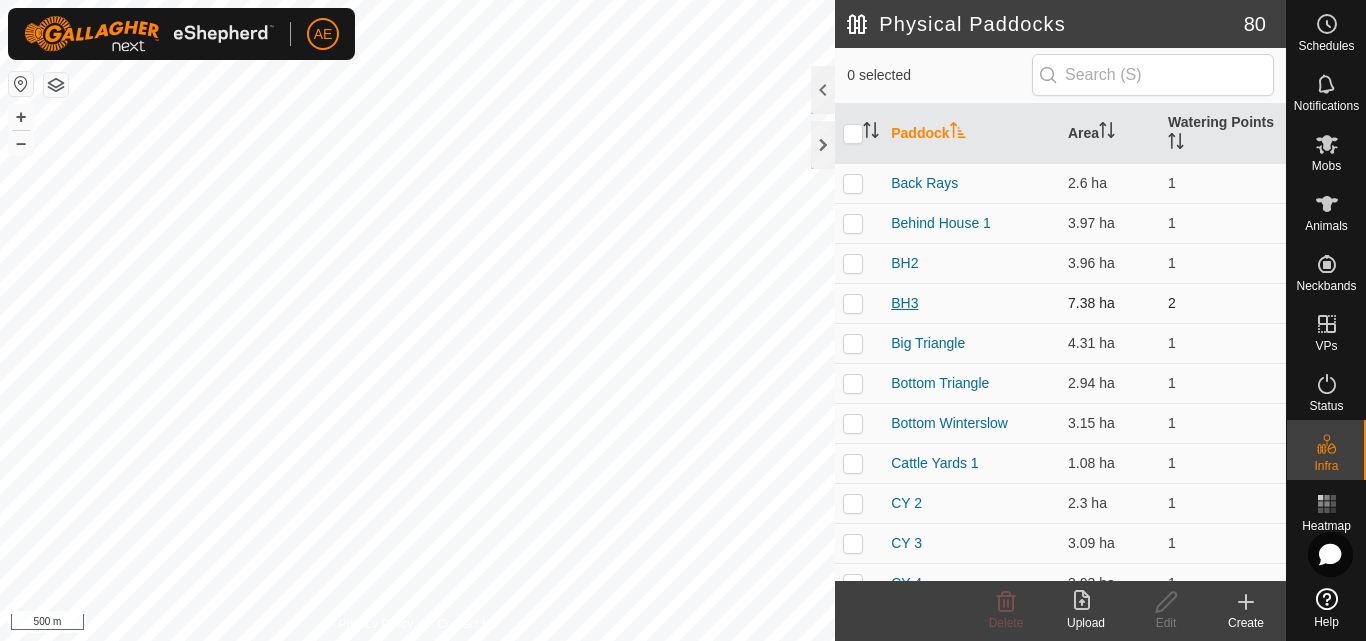 click on "BH3" at bounding box center (904, 303) 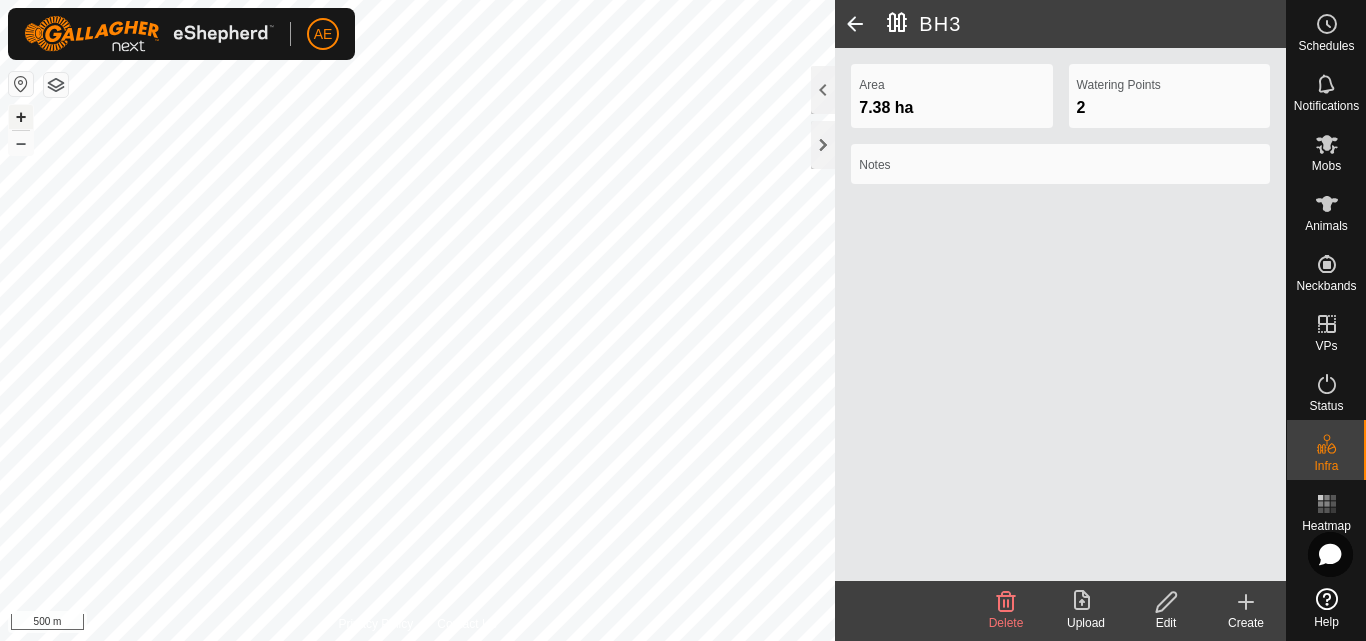 click on "+" at bounding box center (21, 117) 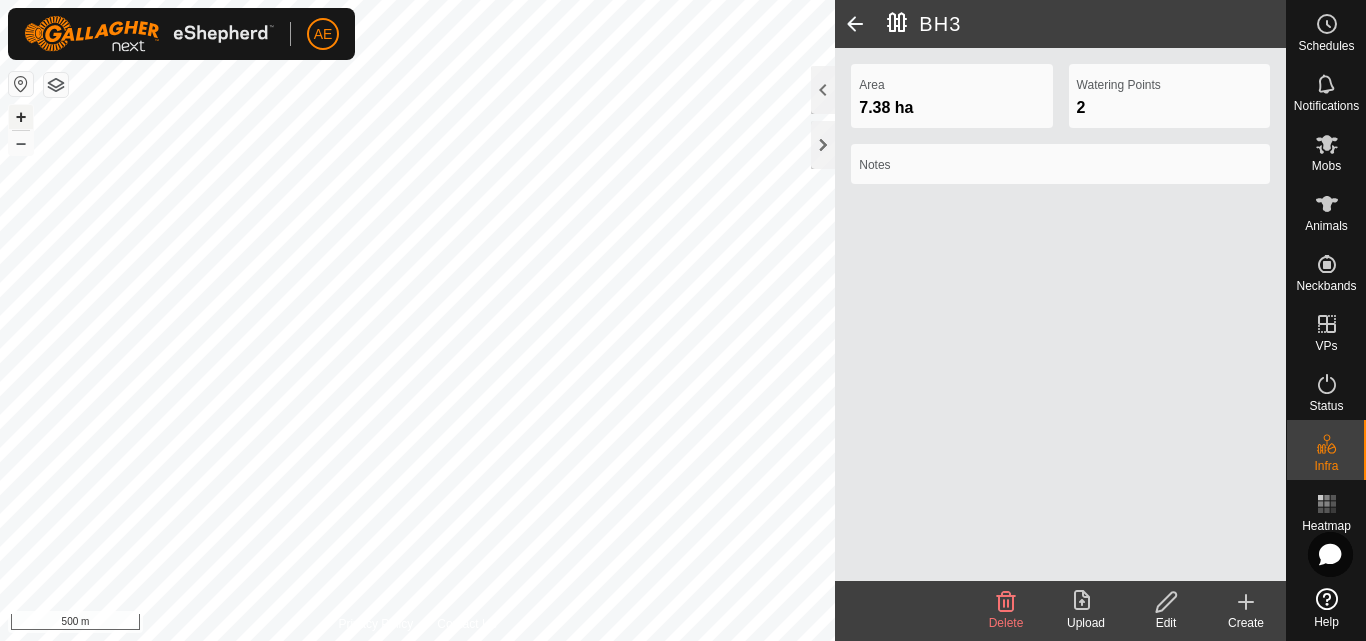 click on "+" at bounding box center (21, 117) 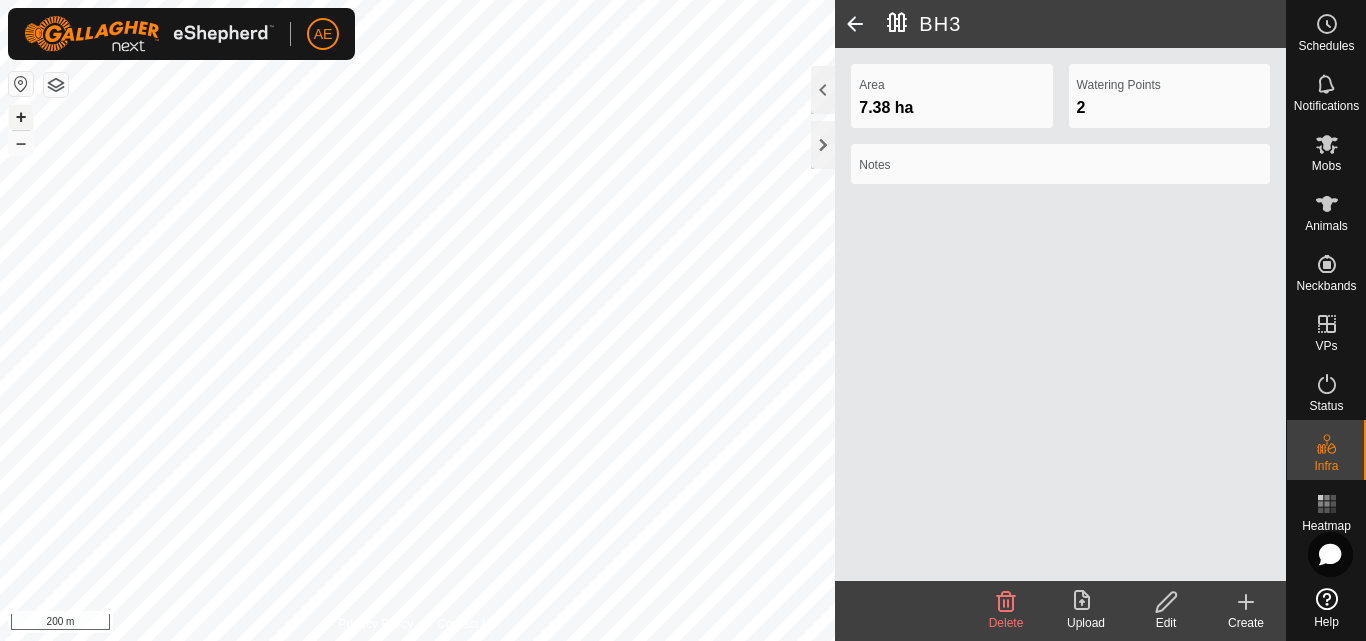 click on "+" at bounding box center [21, 117] 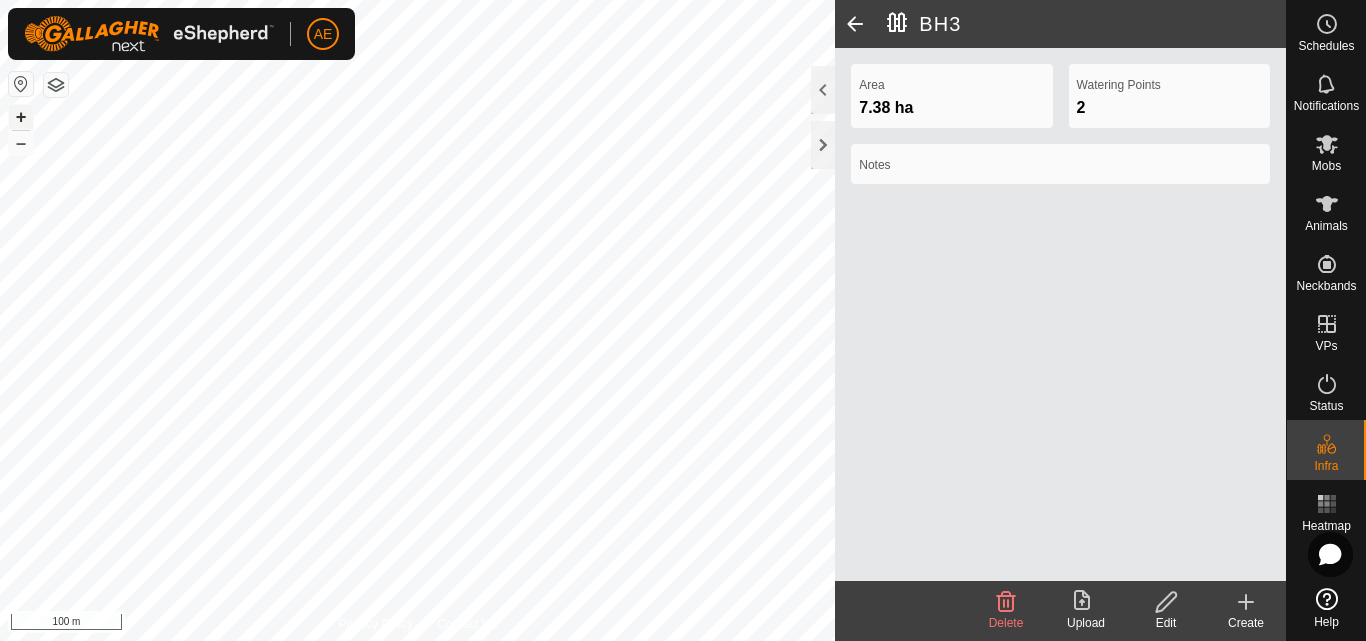 click on "+" at bounding box center [21, 117] 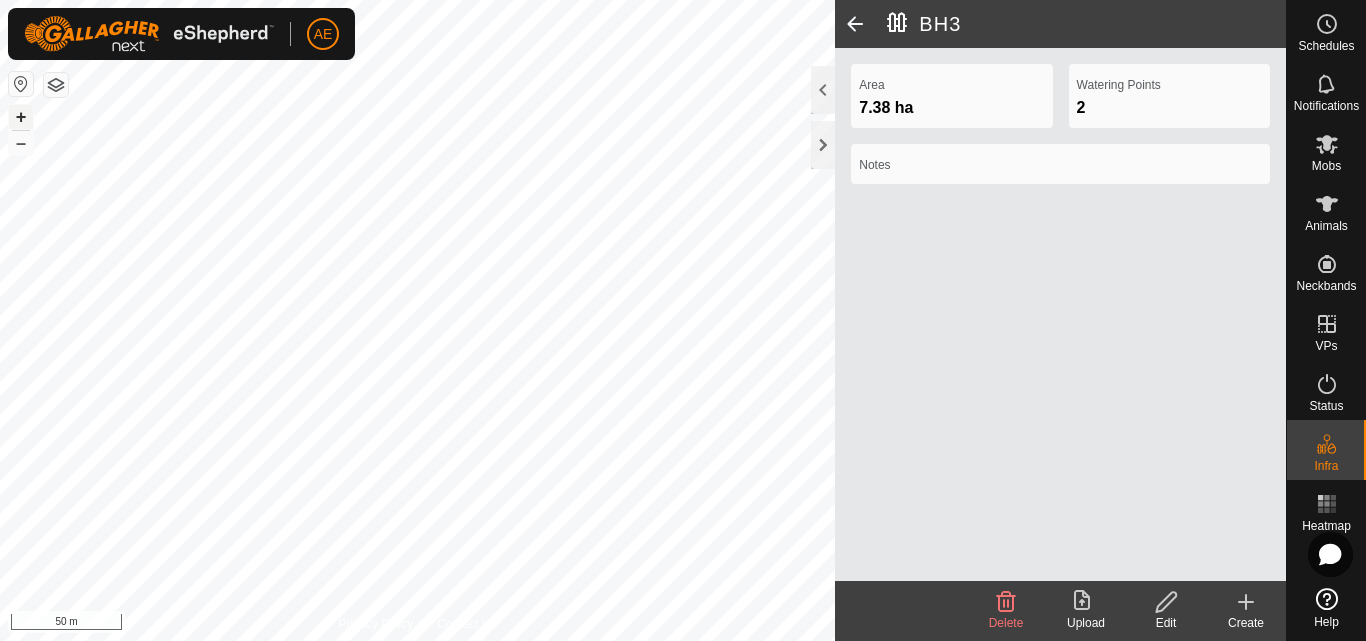 click on "+" at bounding box center (21, 117) 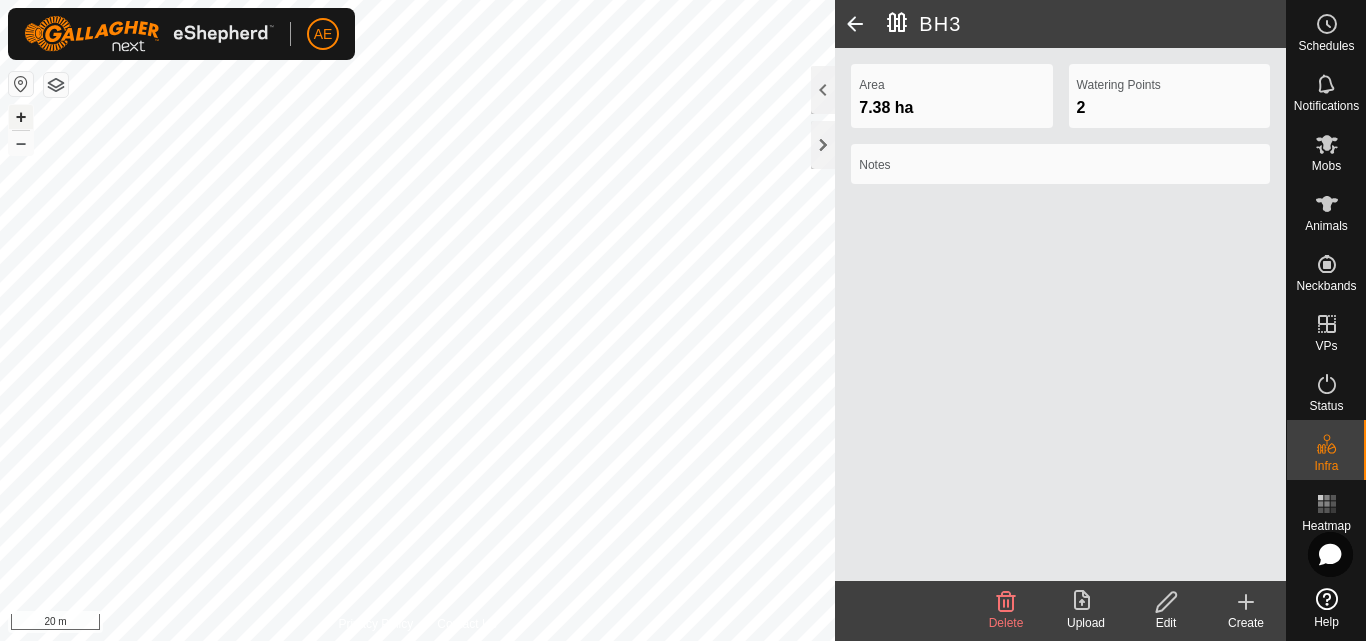 click on "+" at bounding box center (21, 117) 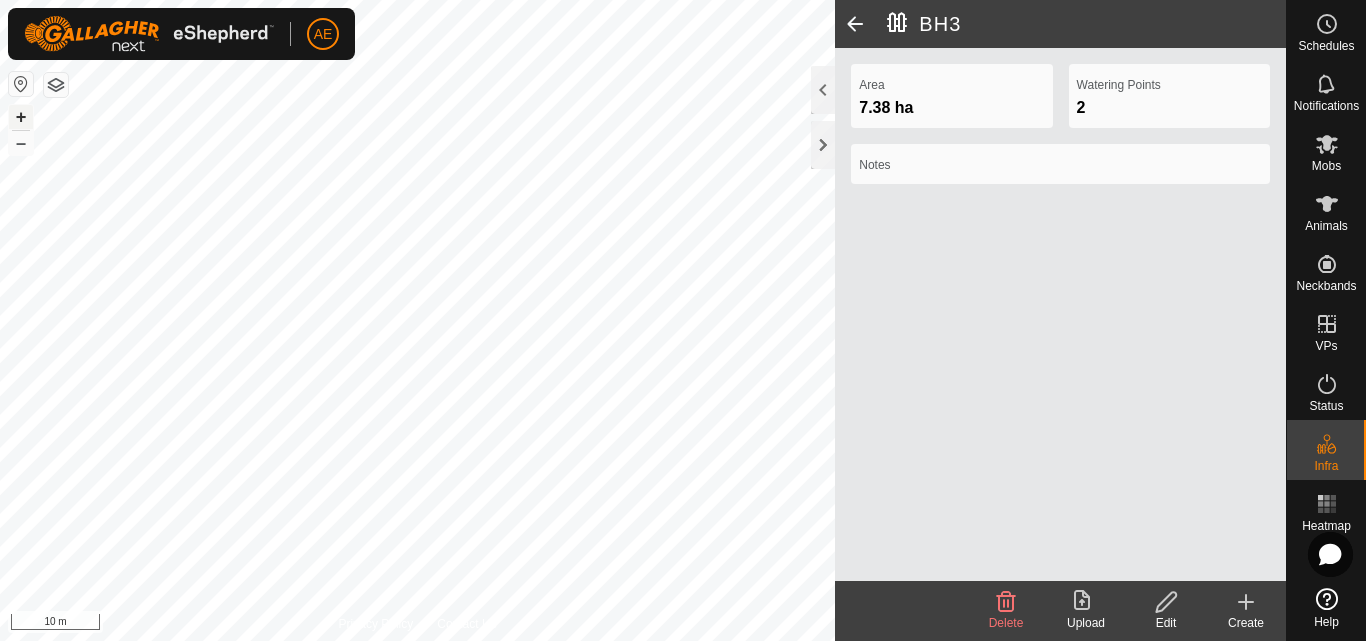 click on "+" at bounding box center [21, 117] 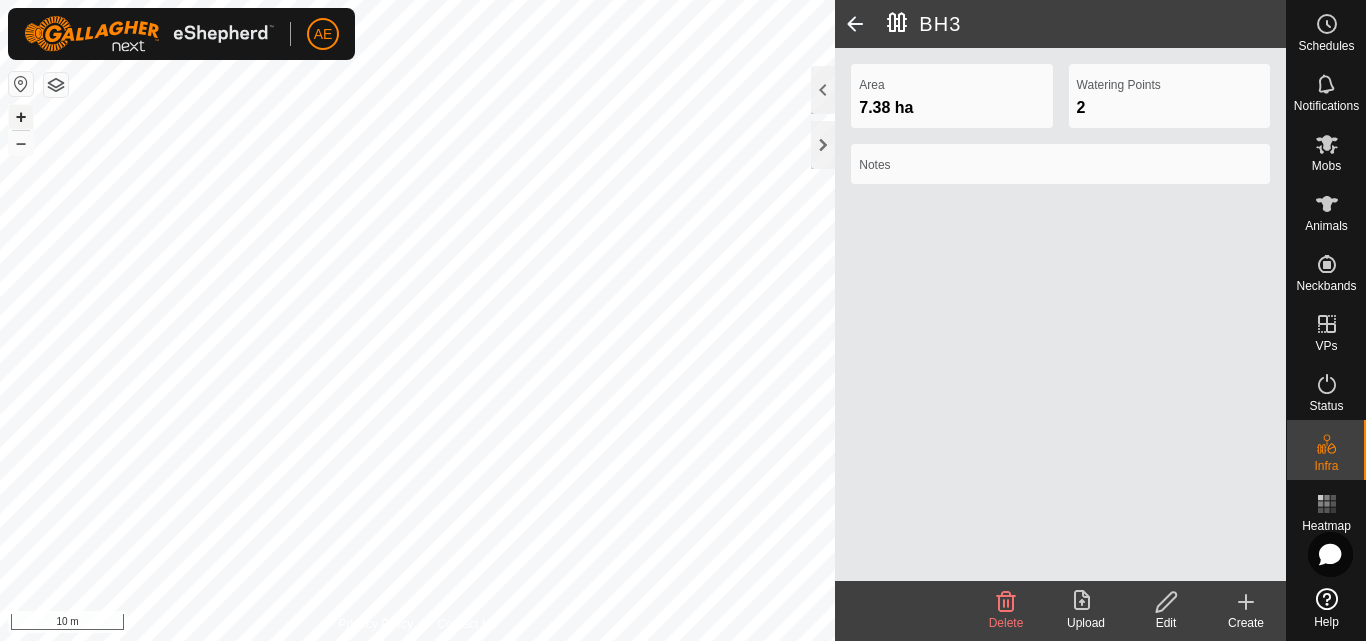 click on "+" at bounding box center [21, 117] 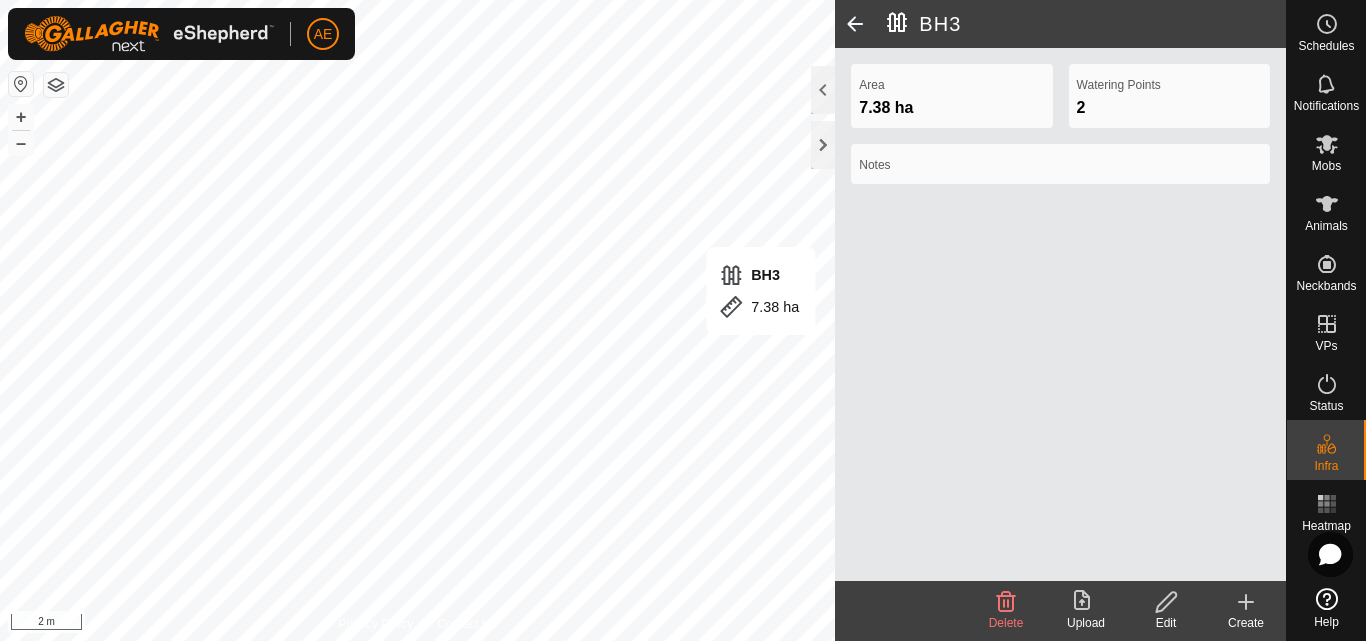 click 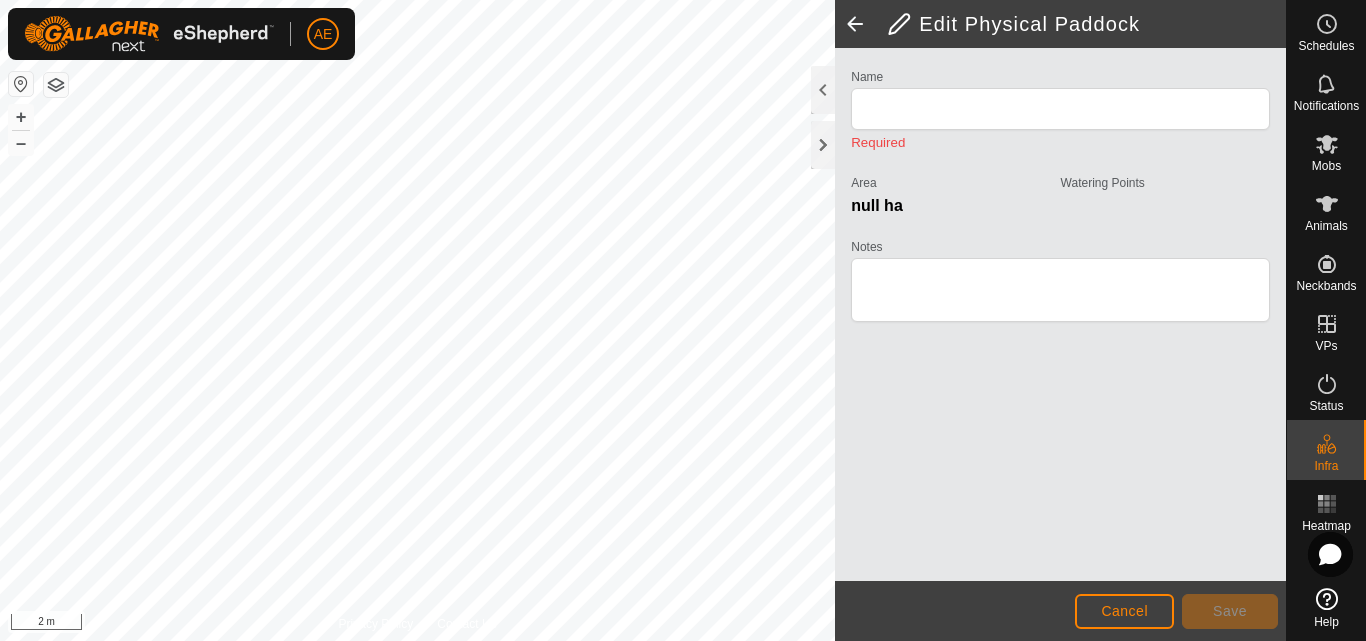 type on "BH3" 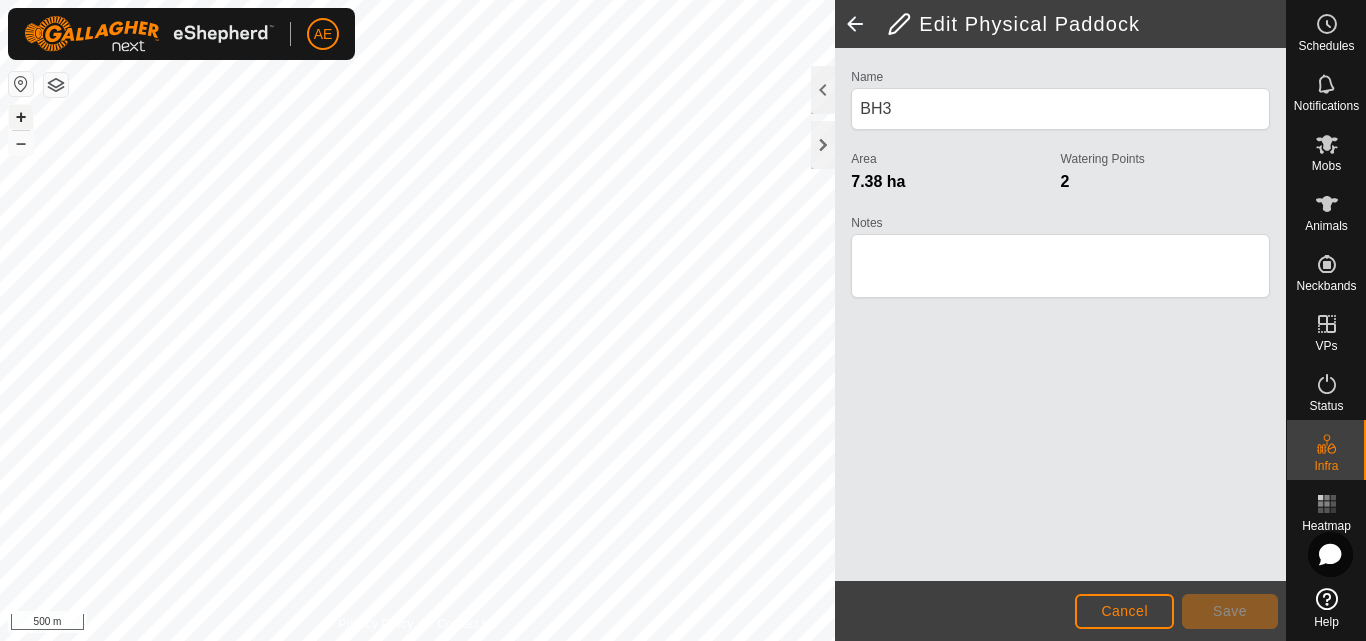 click on "+" at bounding box center (21, 117) 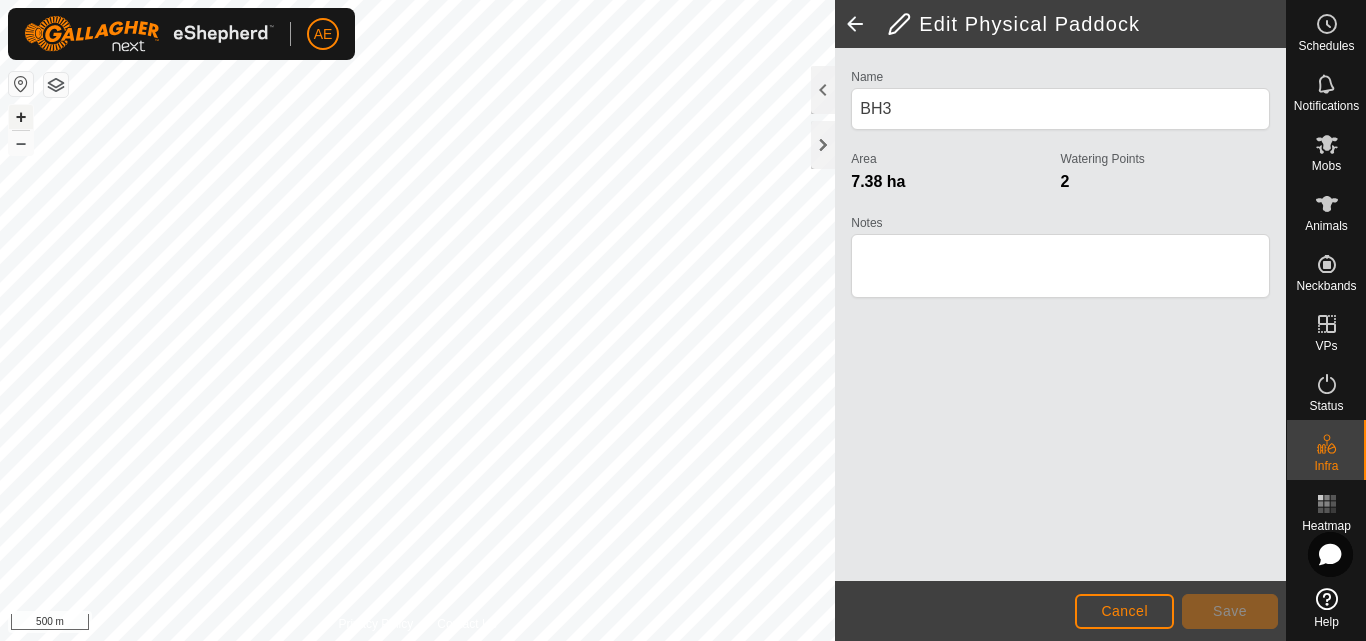 click on "+" at bounding box center (21, 117) 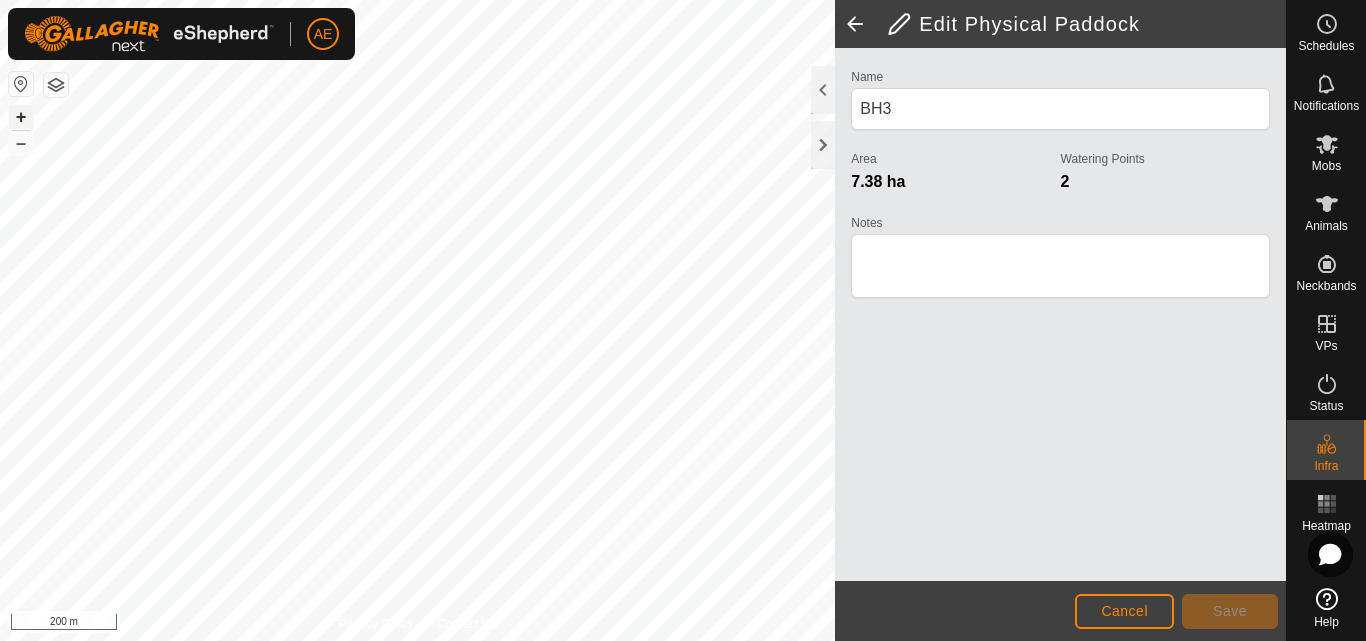 click on "+" at bounding box center [21, 117] 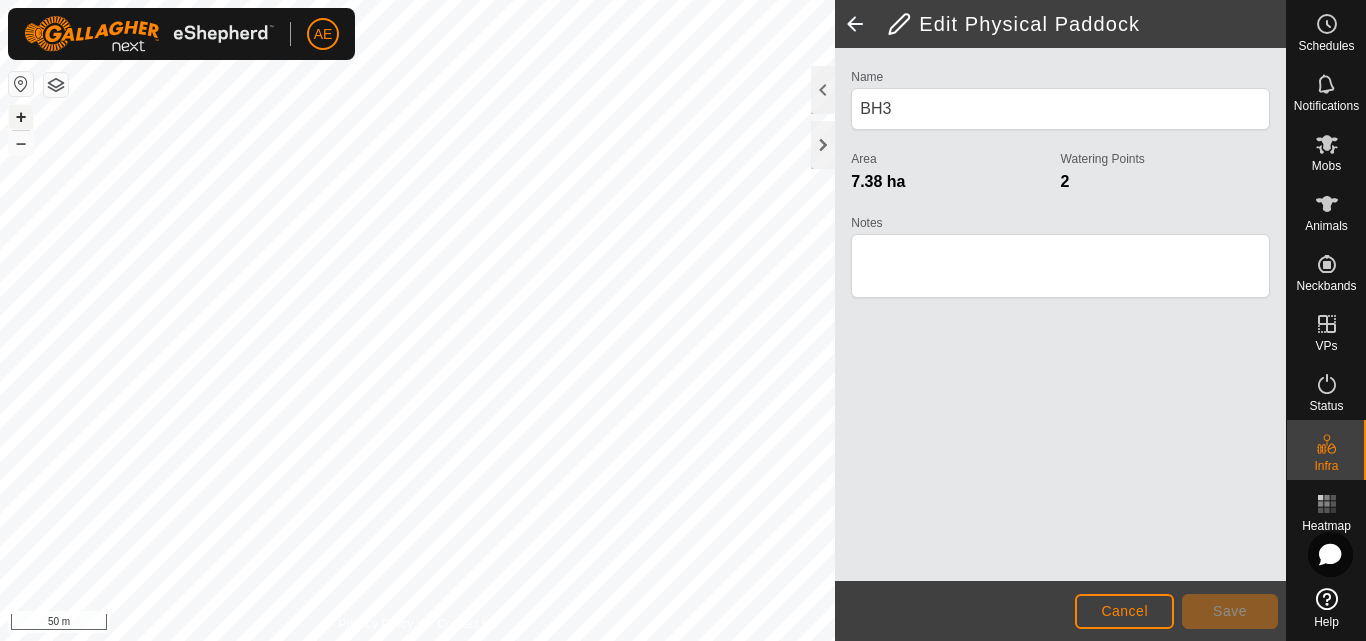 click on "+" at bounding box center (21, 117) 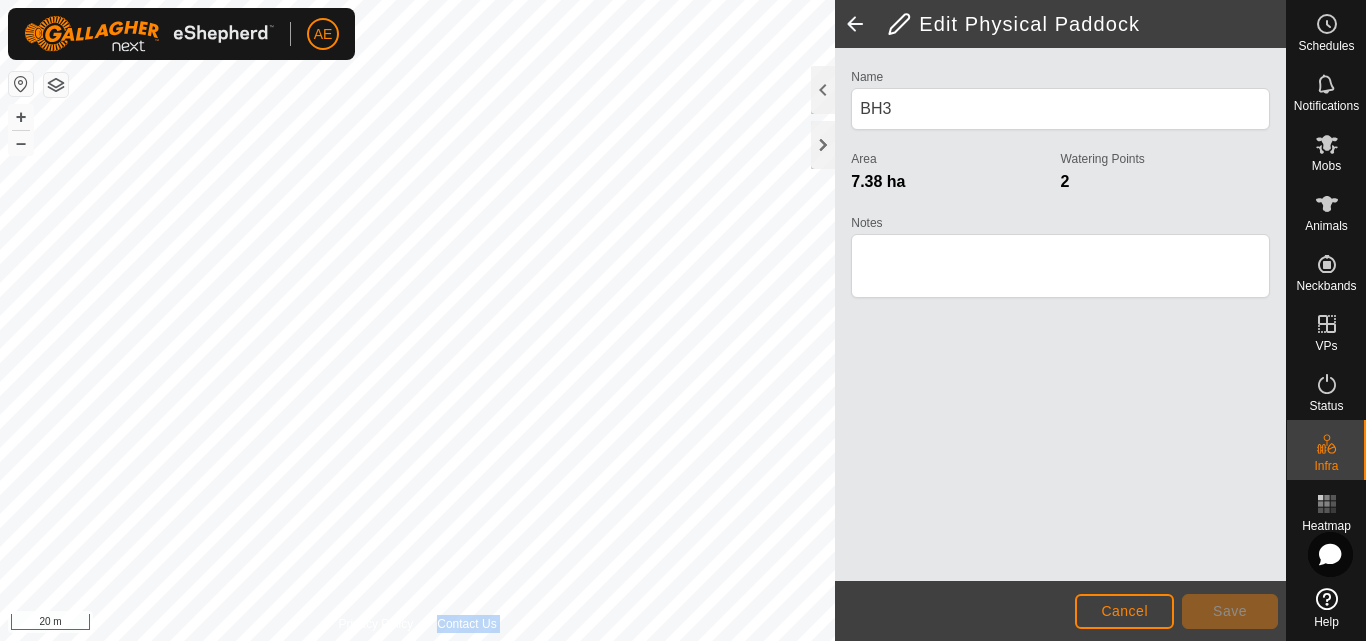 click on "Privacy Policy Contact Us + – ⇧ i 20 m" at bounding box center (417, 320) 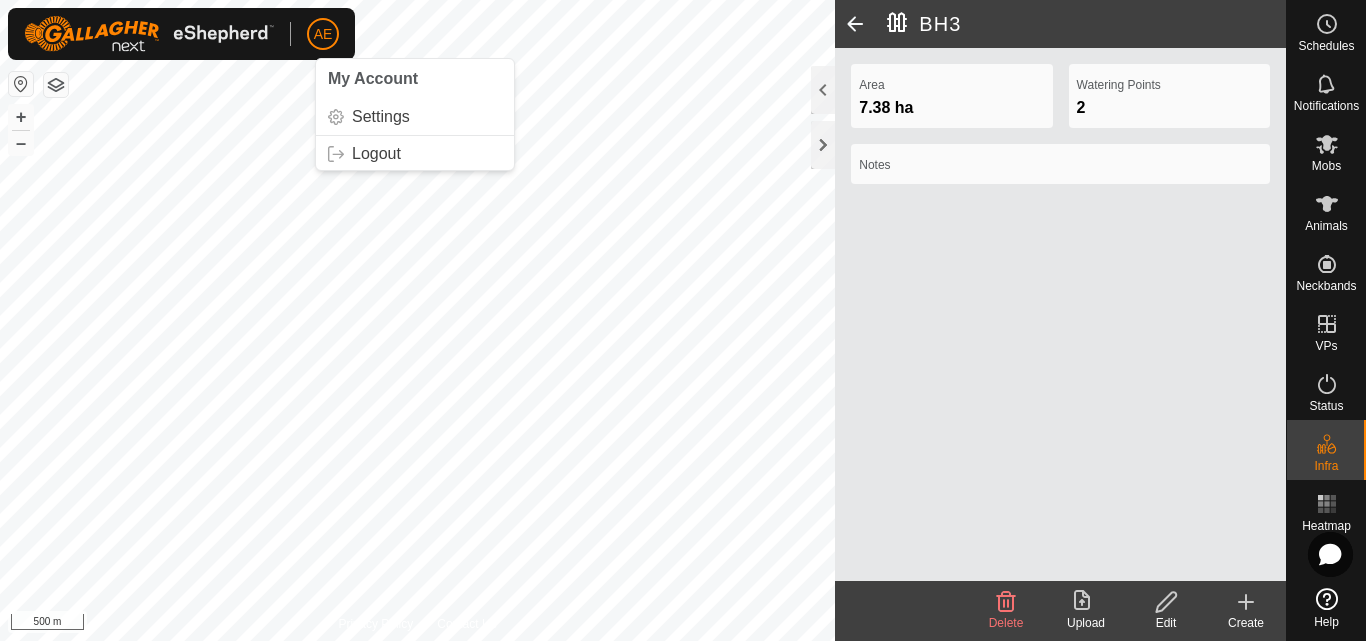 click 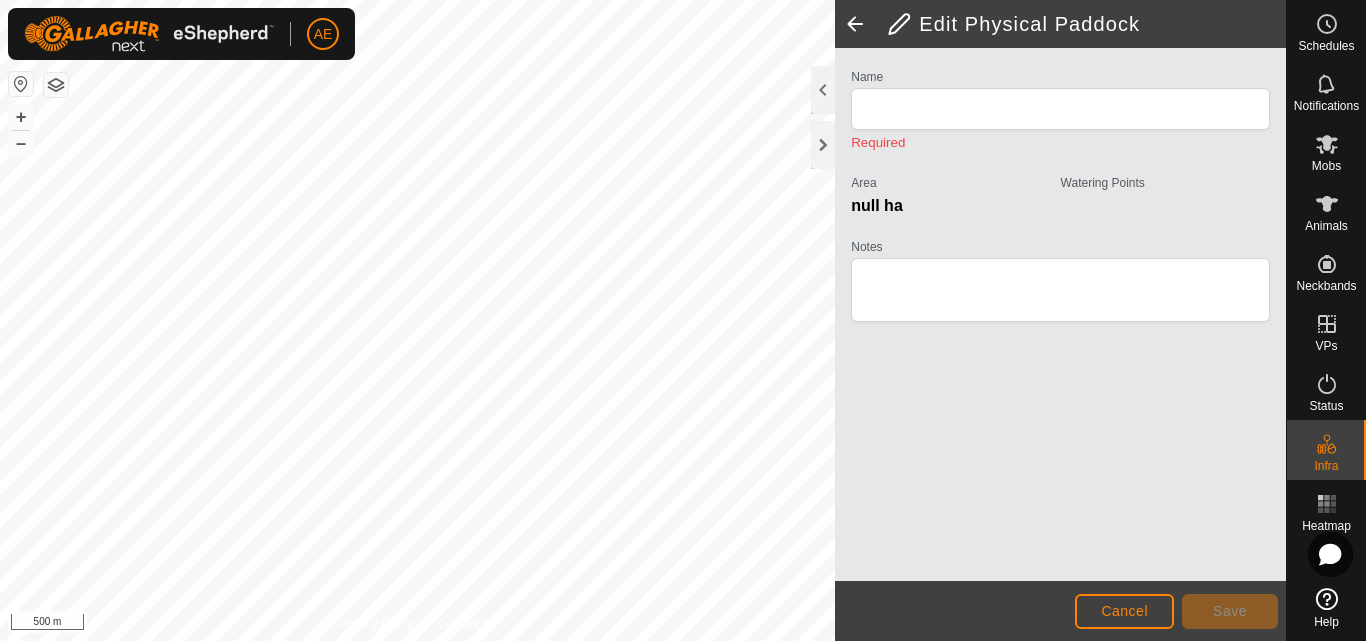 type on "BH3" 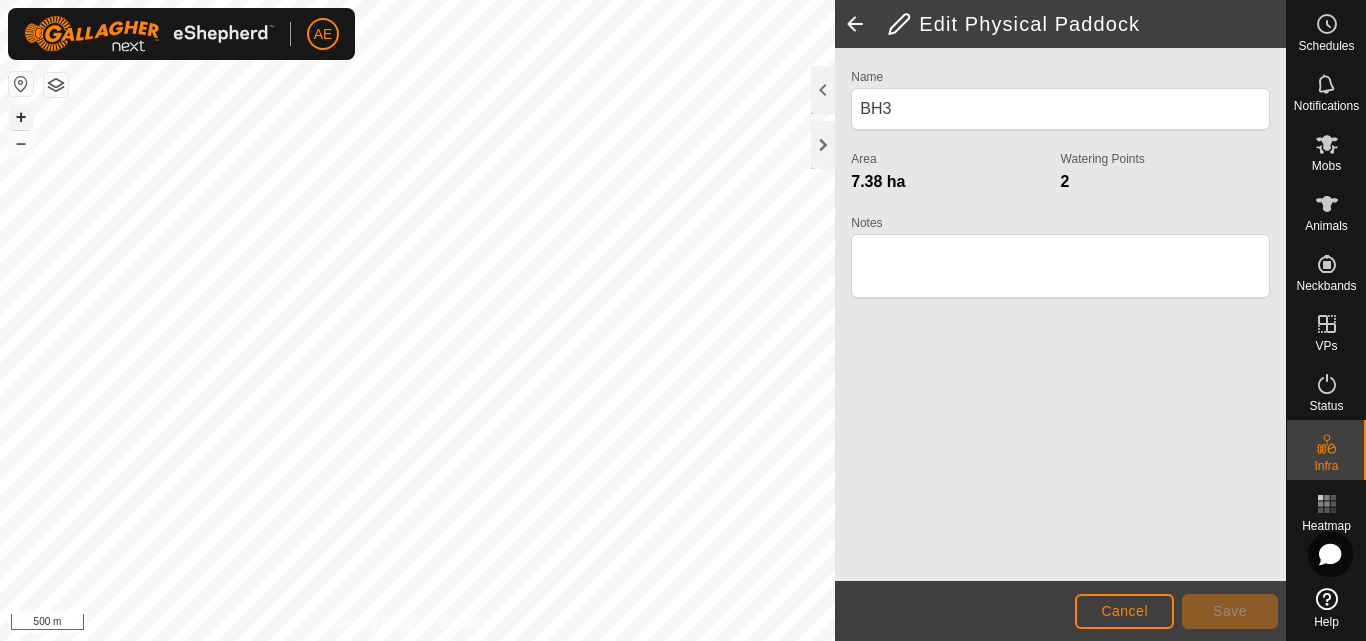 click on "+" at bounding box center [21, 117] 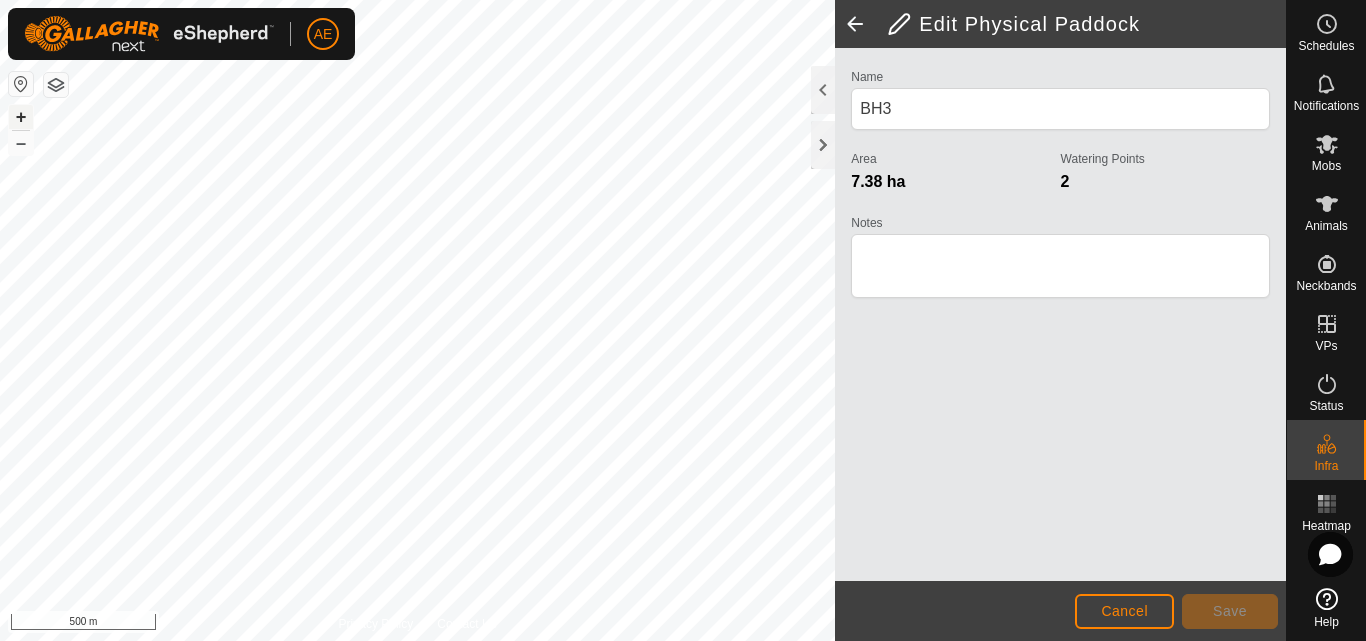 click on "+" at bounding box center [21, 117] 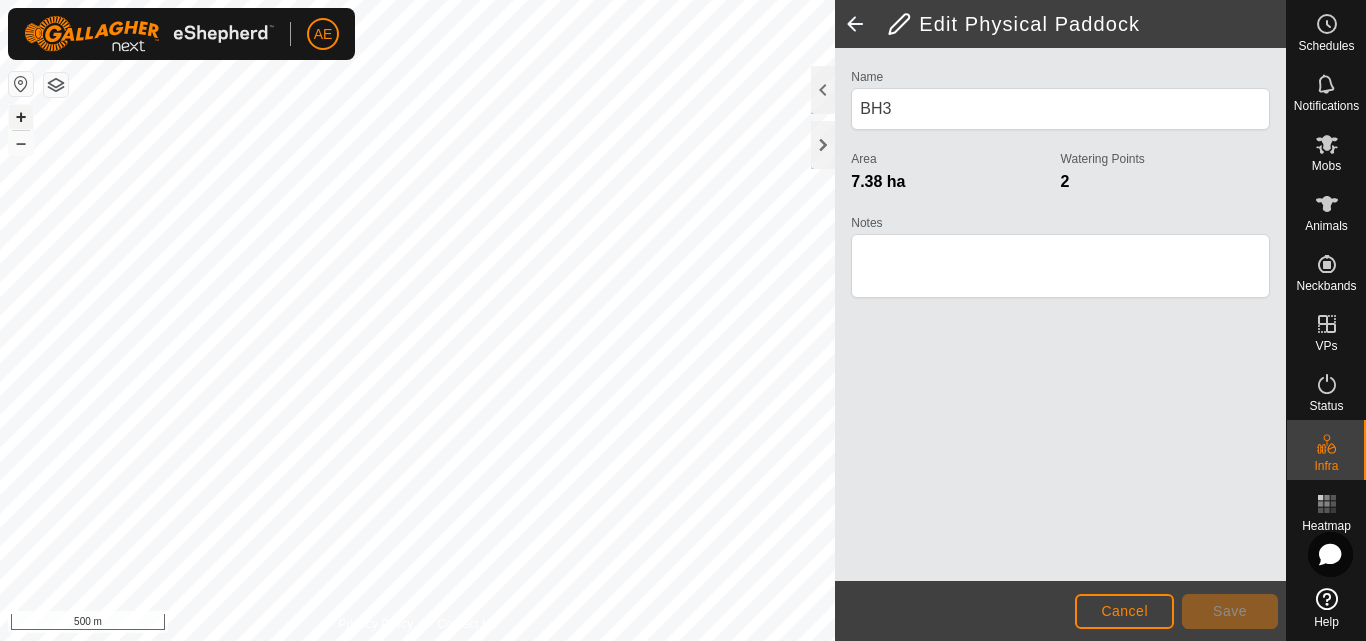 click on "+" at bounding box center [21, 117] 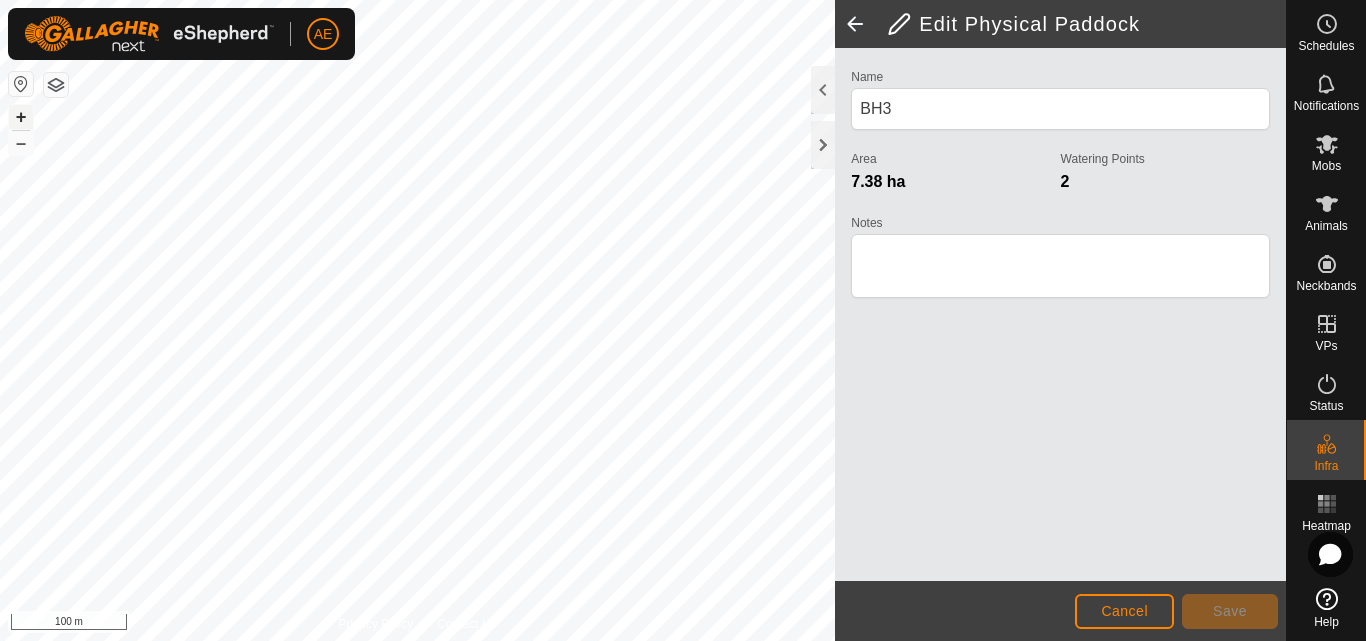 click on "+" at bounding box center [21, 117] 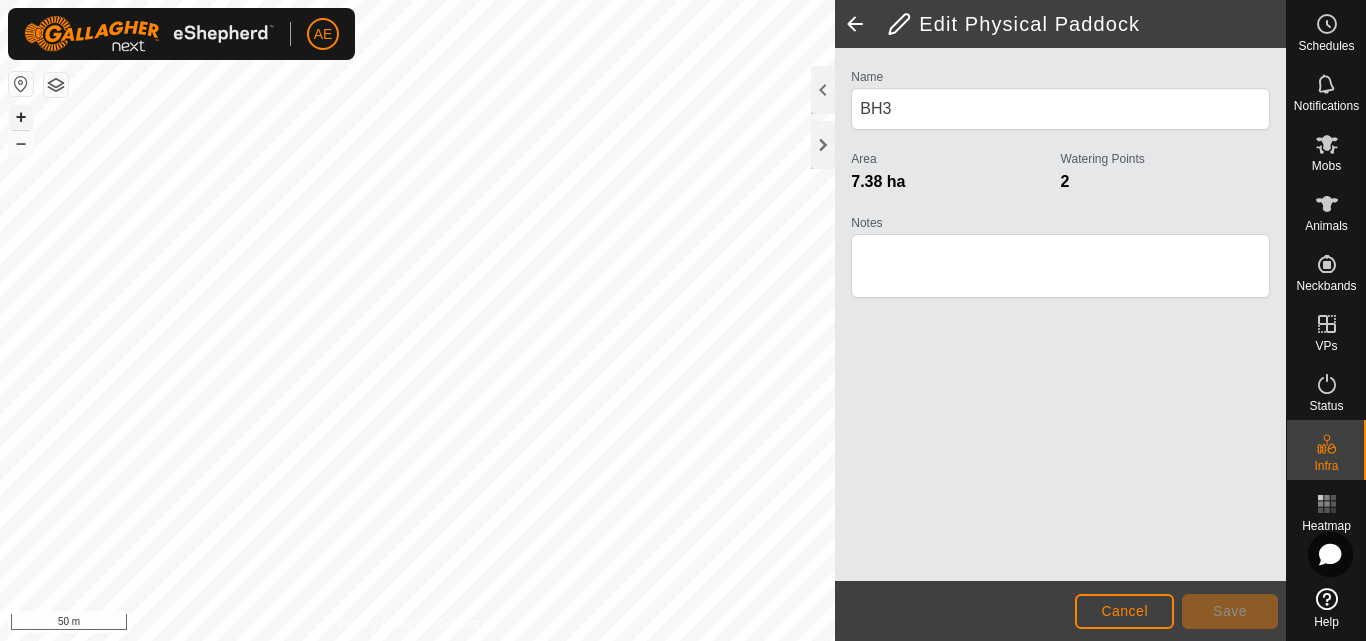 click on "+" at bounding box center (21, 117) 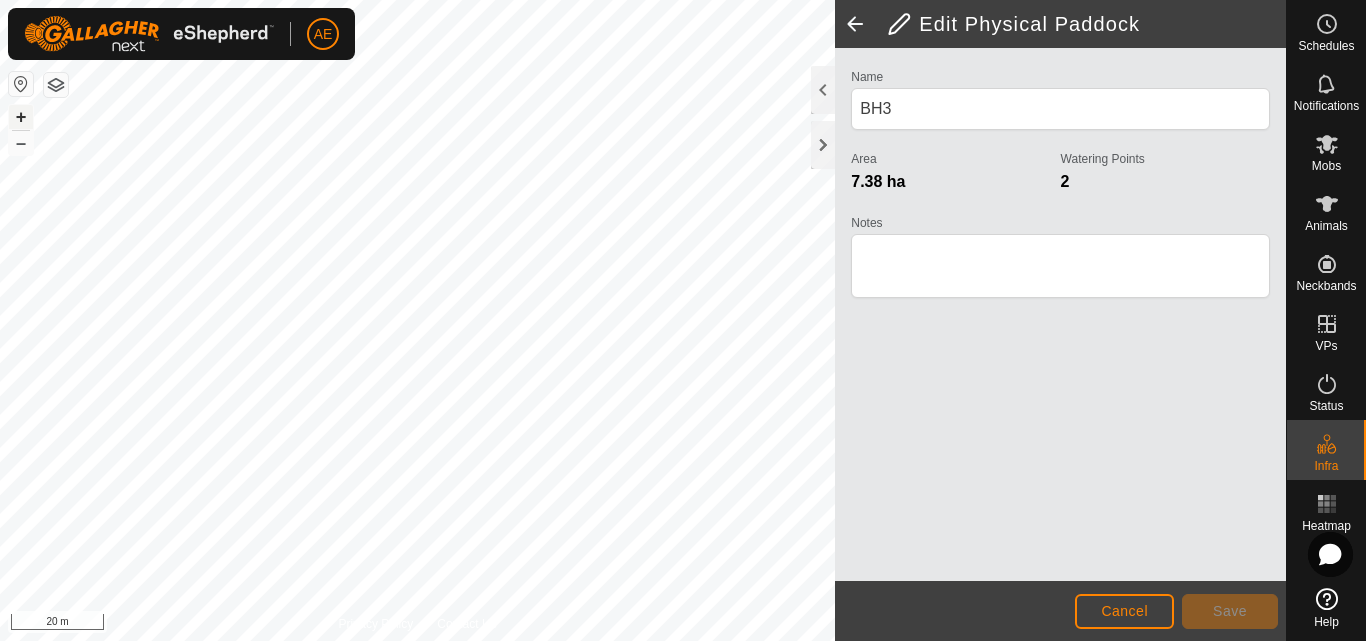 click on "+" at bounding box center [21, 117] 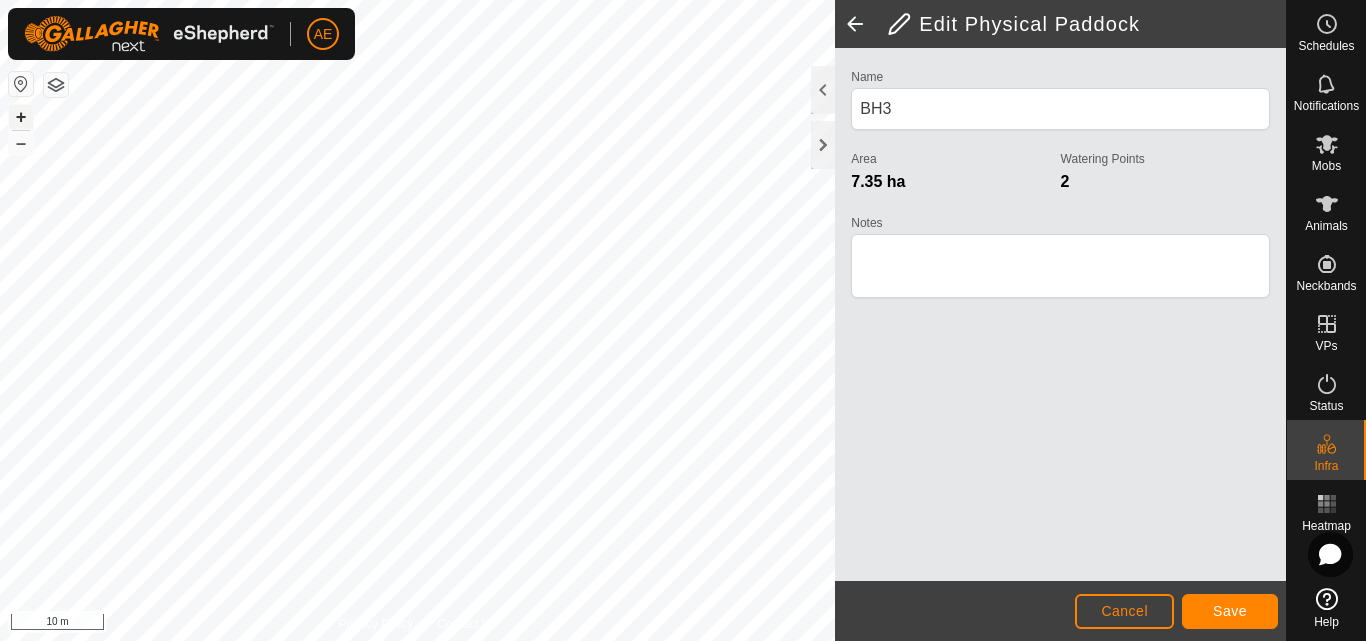 click on "+" at bounding box center (21, 117) 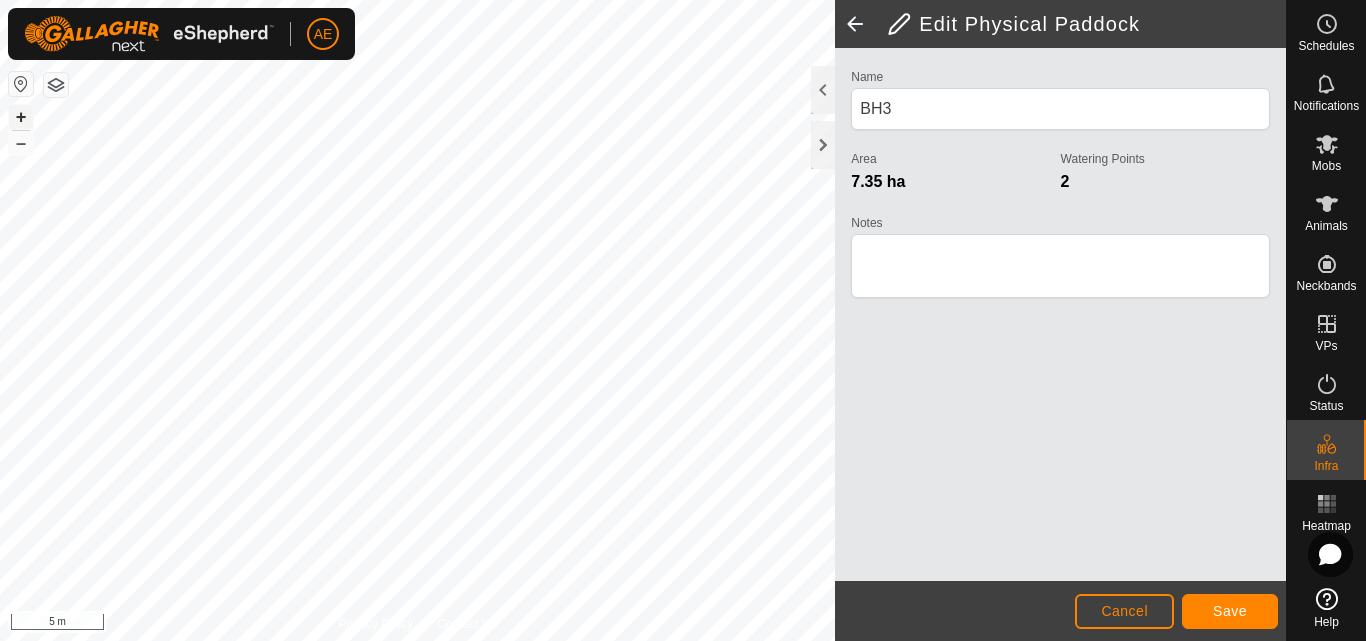 click on "+" at bounding box center (21, 117) 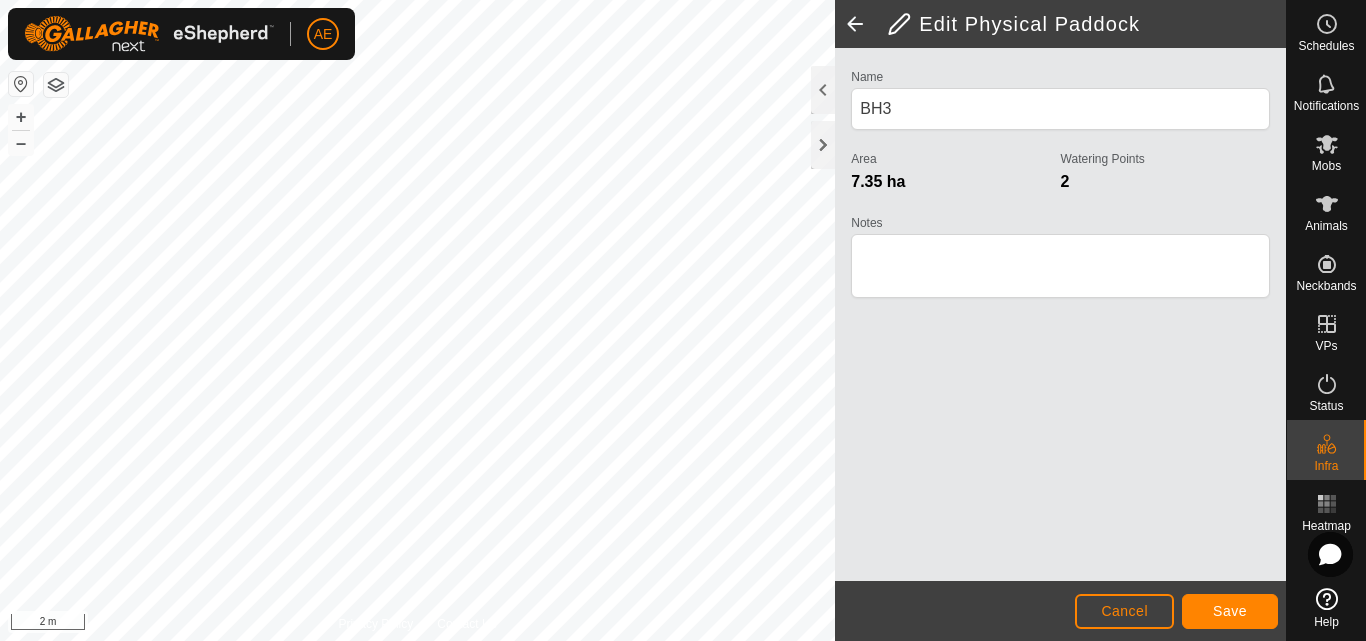 click on "Privacy Policy Contact Us
STARLINK
+ – ⇧ i 2 m  Edit Physical Paddock  Name BH3 Area 7.35 ha  Watering Points 2 Notes                    Cancel Save" 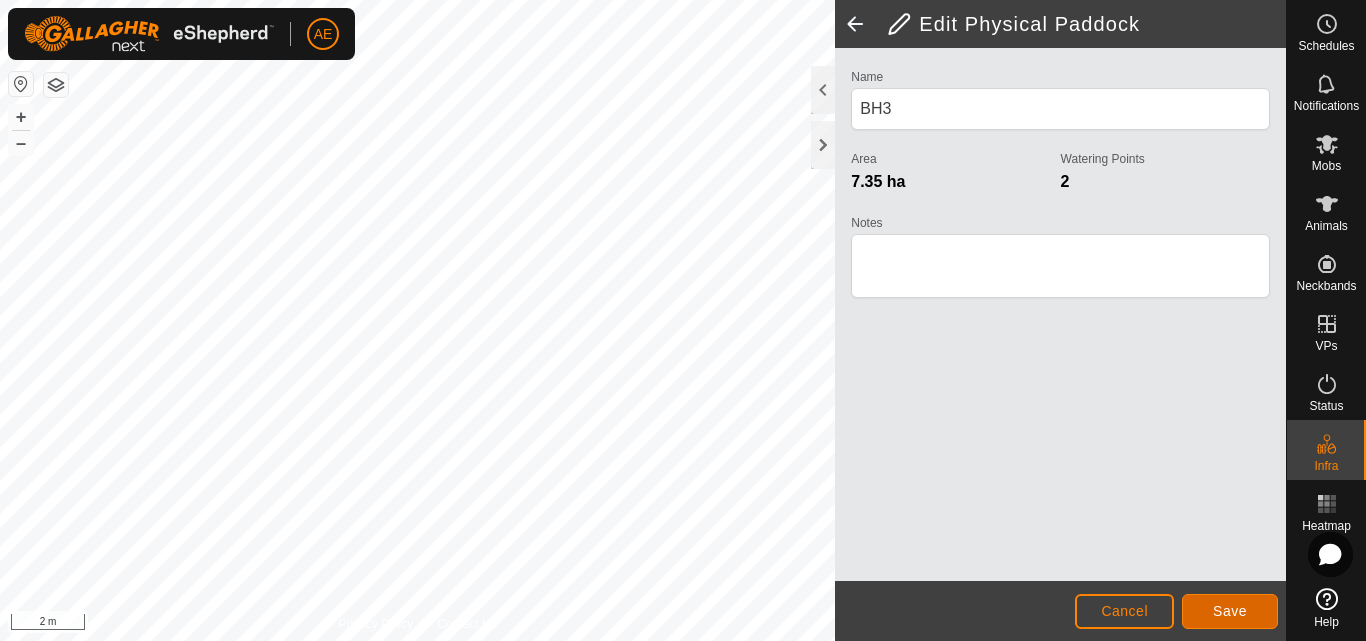 click on "Save" 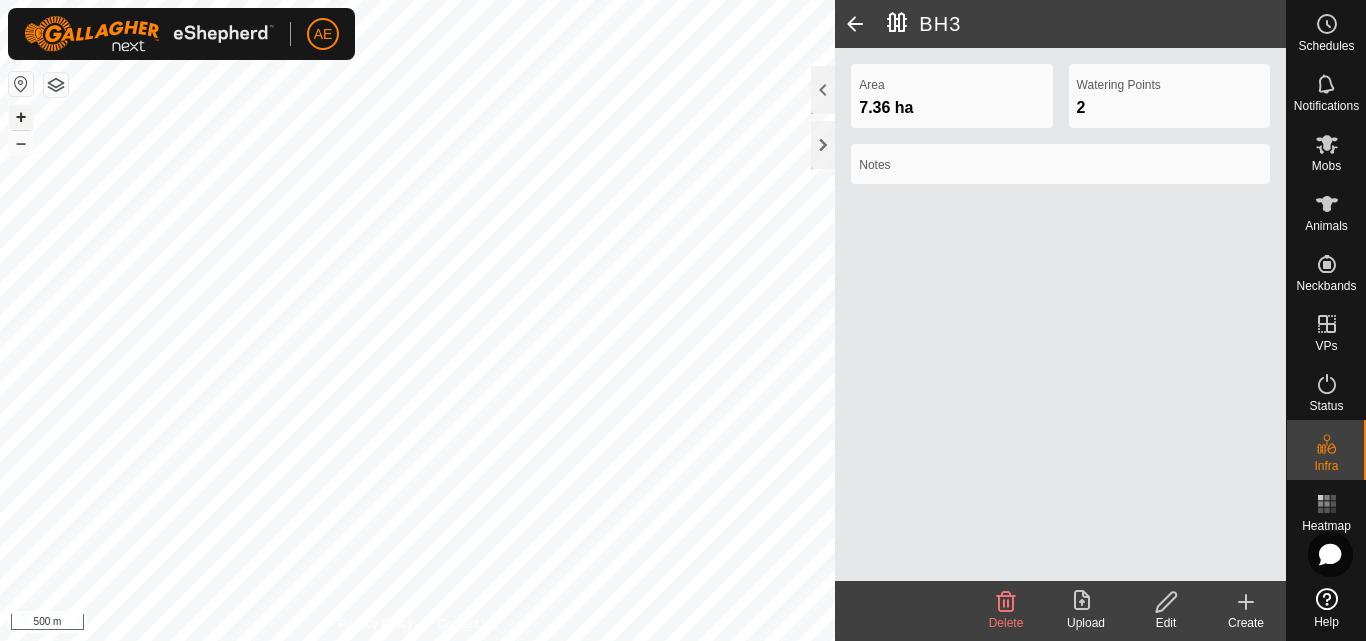 click on "+" at bounding box center (21, 117) 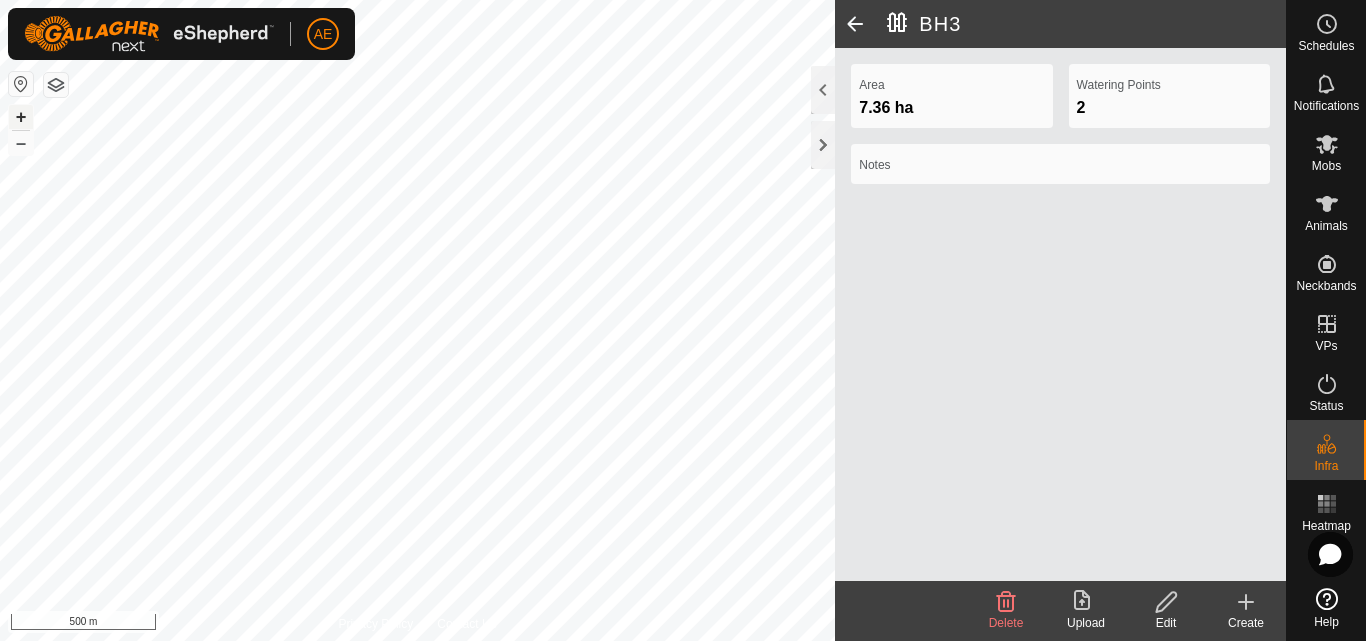 click on "+" at bounding box center (21, 117) 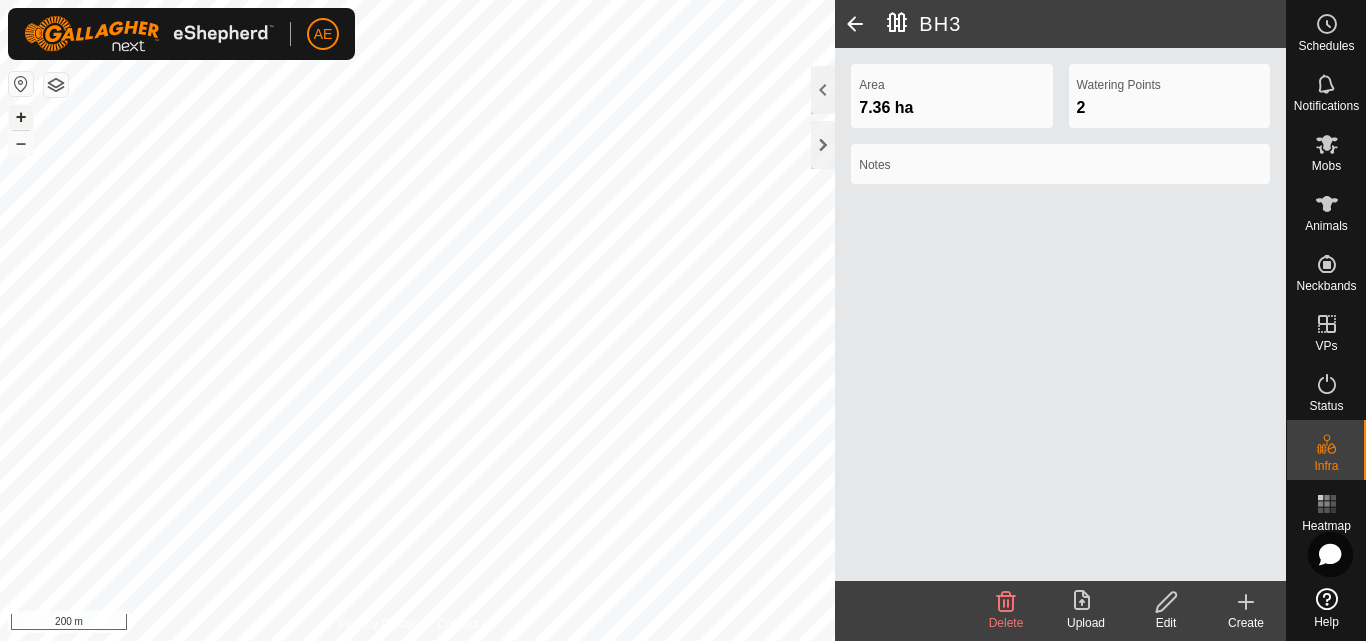 click on "+" at bounding box center [21, 117] 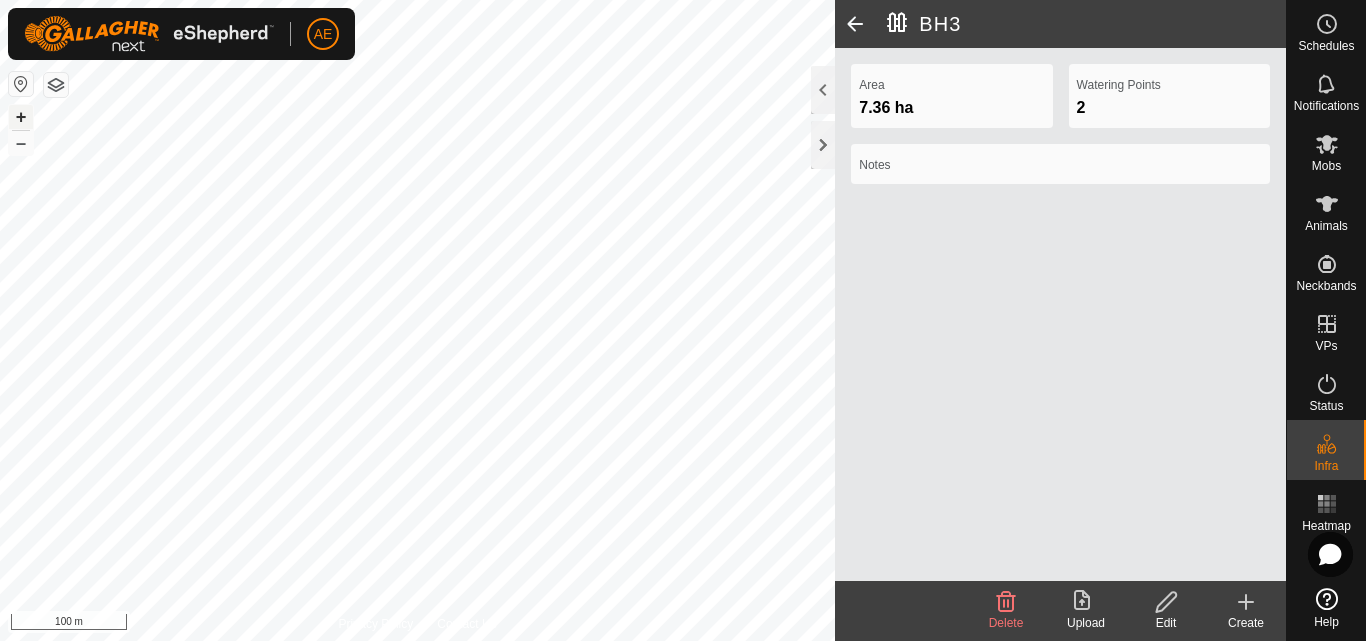 click on "+" at bounding box center [21, 117] 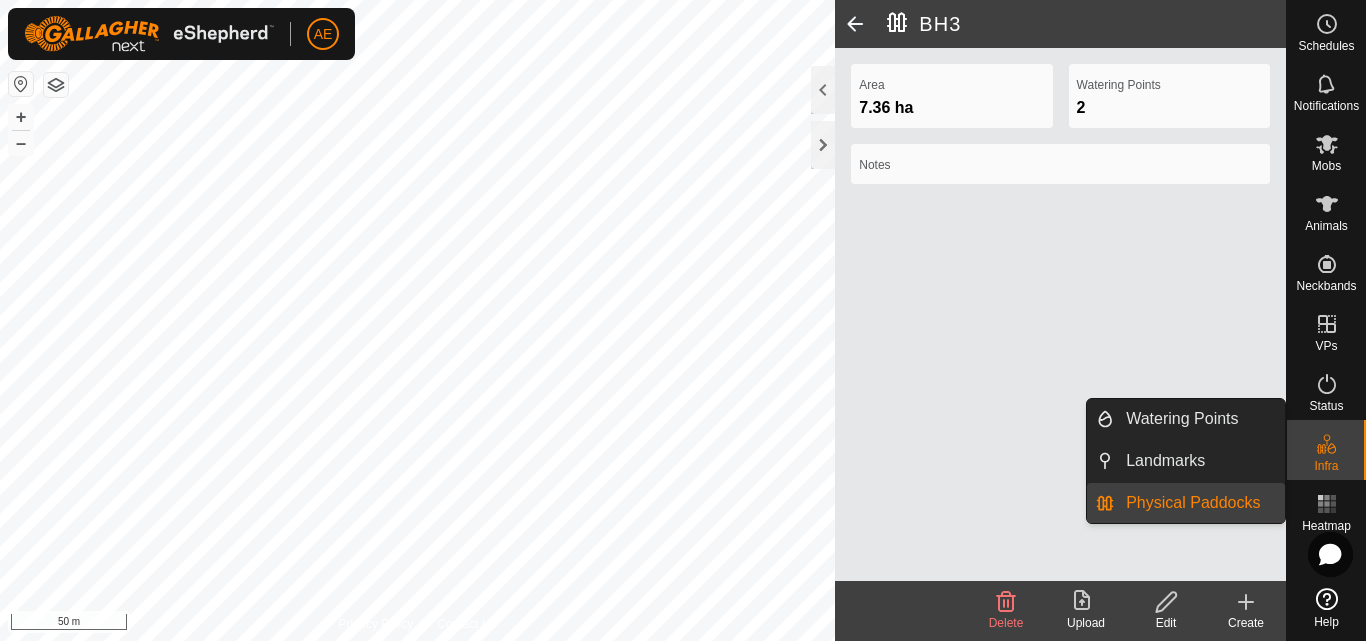 click on "Physical Paddocks" at bounding box center [1199, 503] 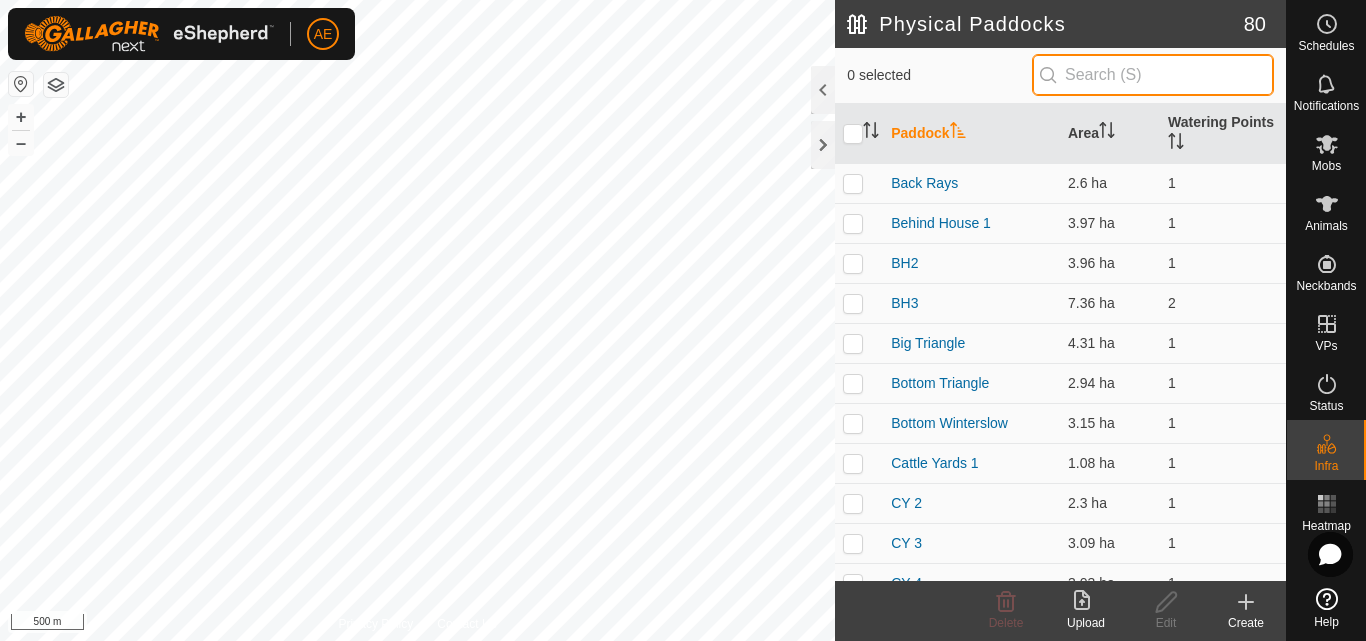 click at bounding box center [1153, 75] 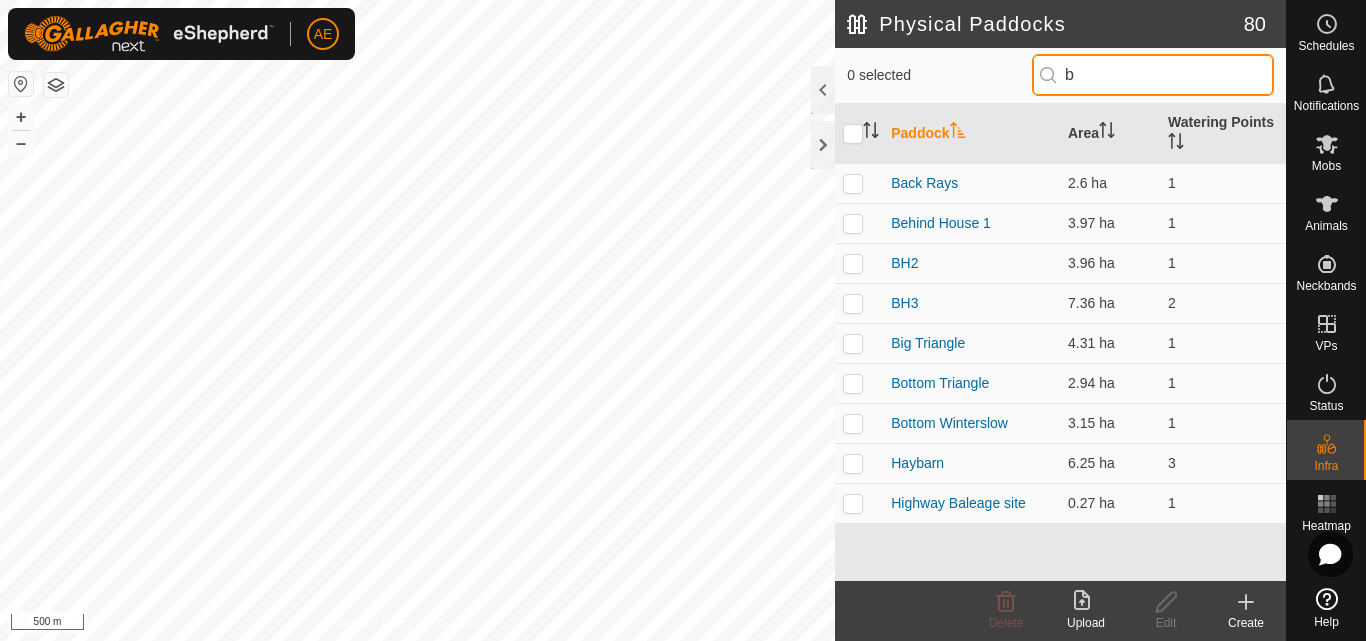 type on "bo" 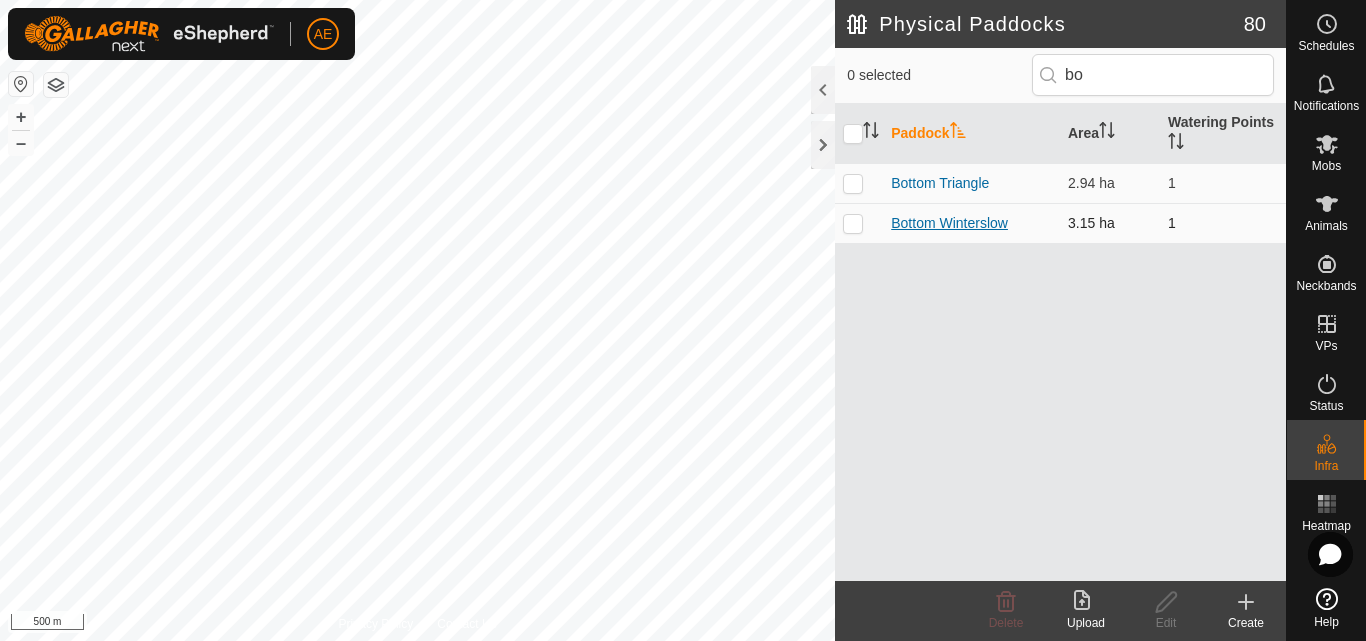 click on "Bottom Winterslow" at bounding box center (949, 223) 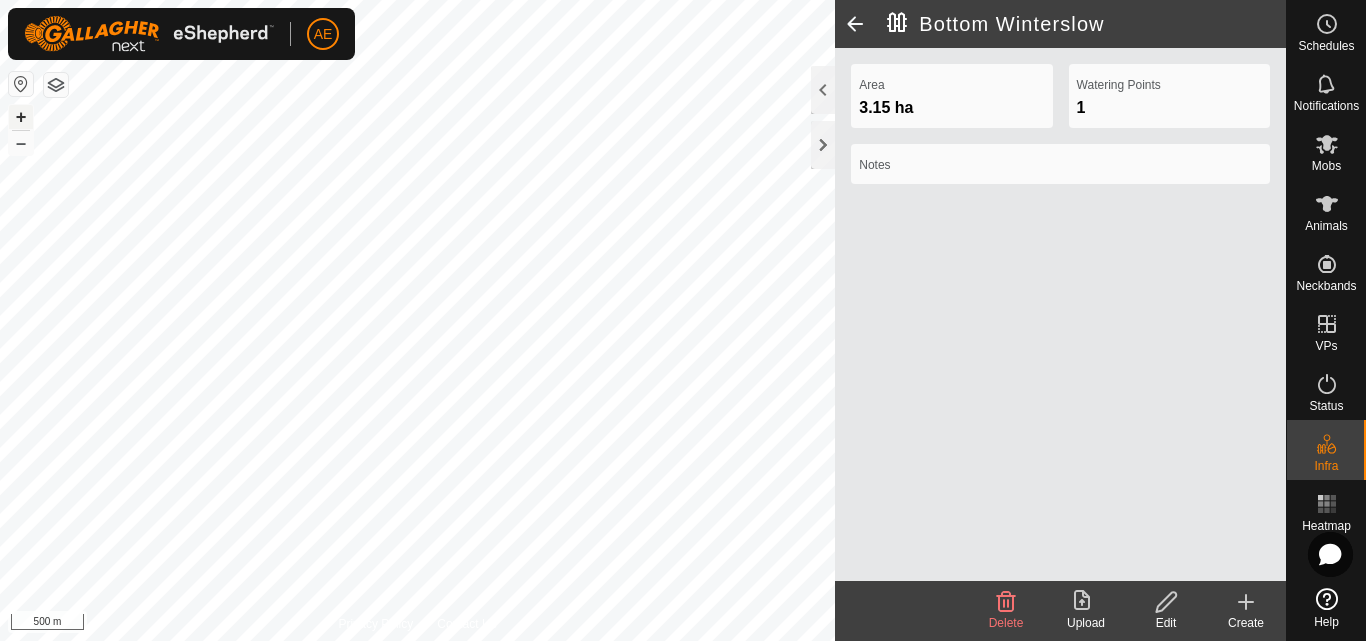 click on "+" at bounding box center [21, 117] 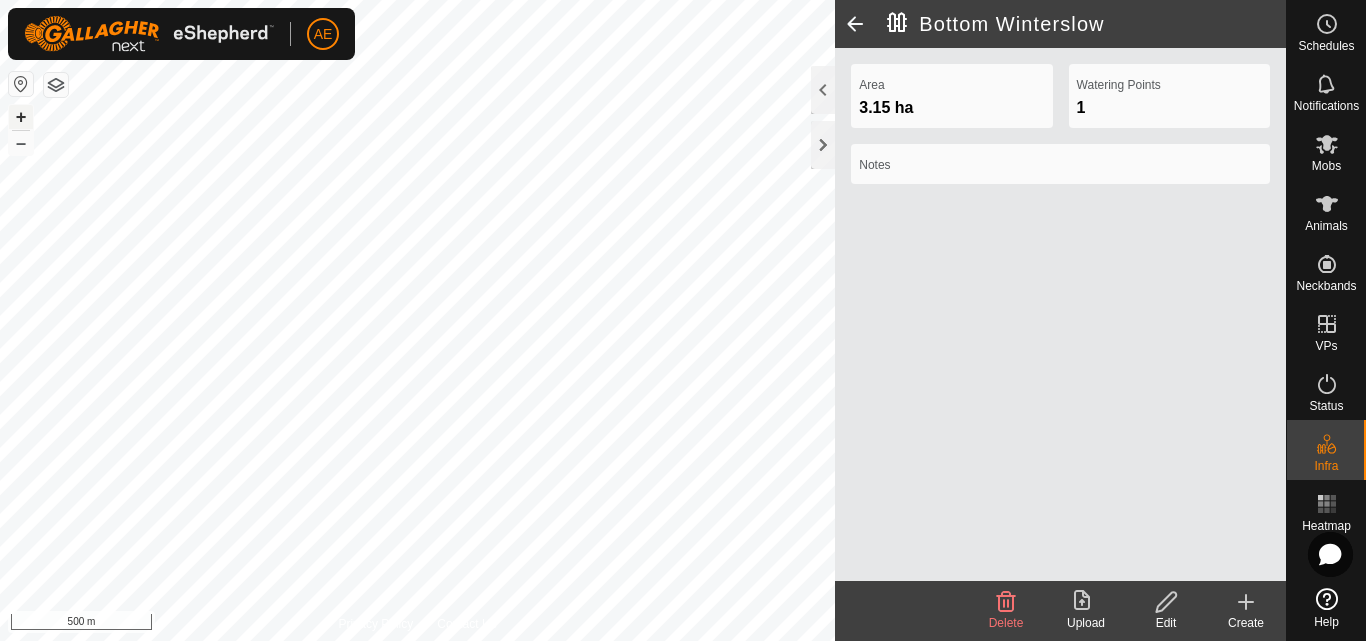 click on "+" at bounding box center [21, 117] 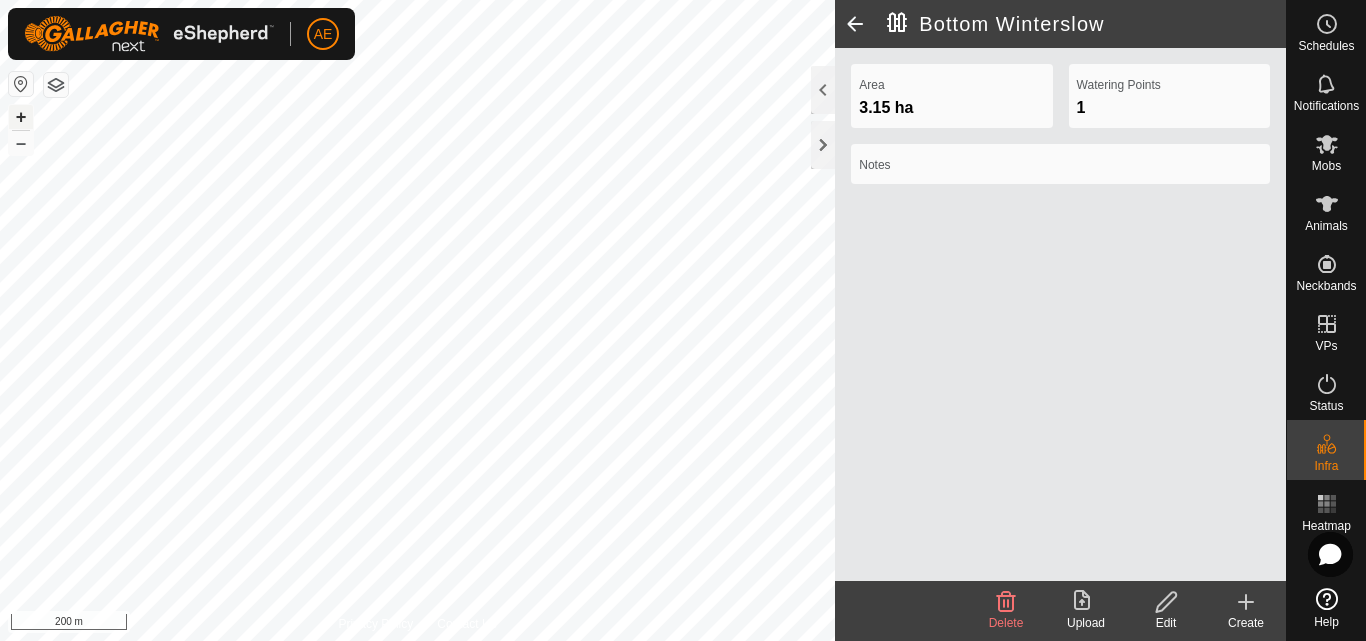 click on "+" at bounding box center [21, 117] 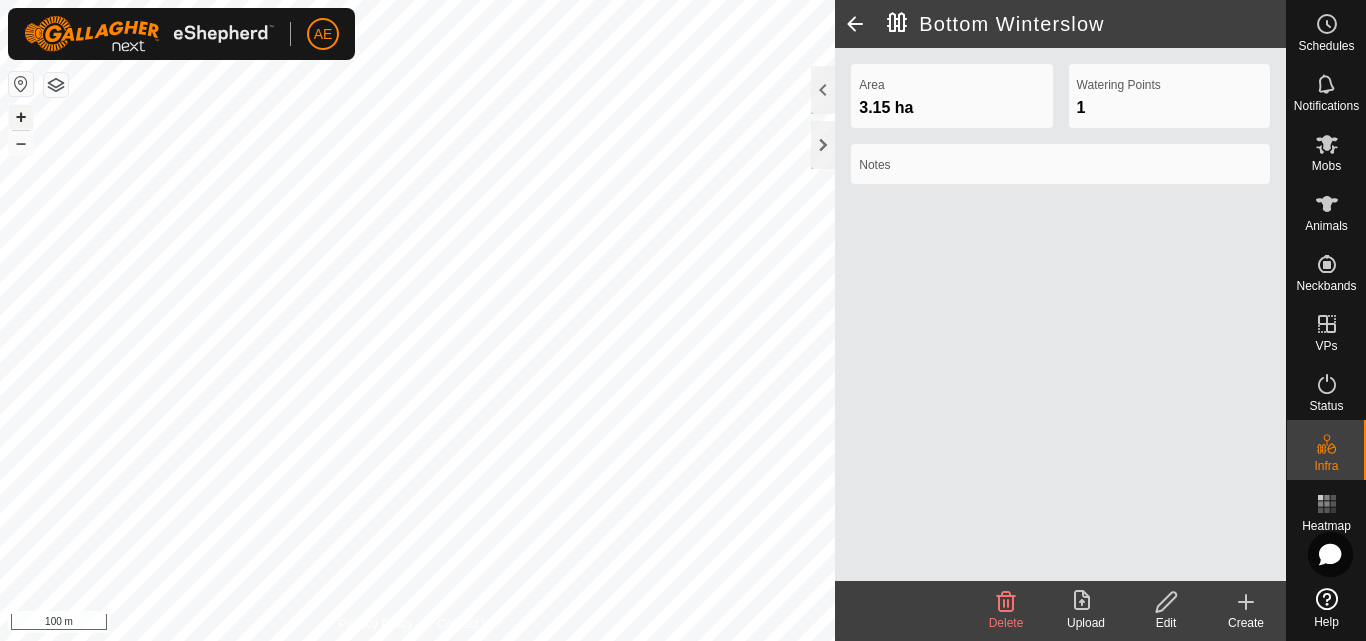click on "+" at bounding box center (21, 117) 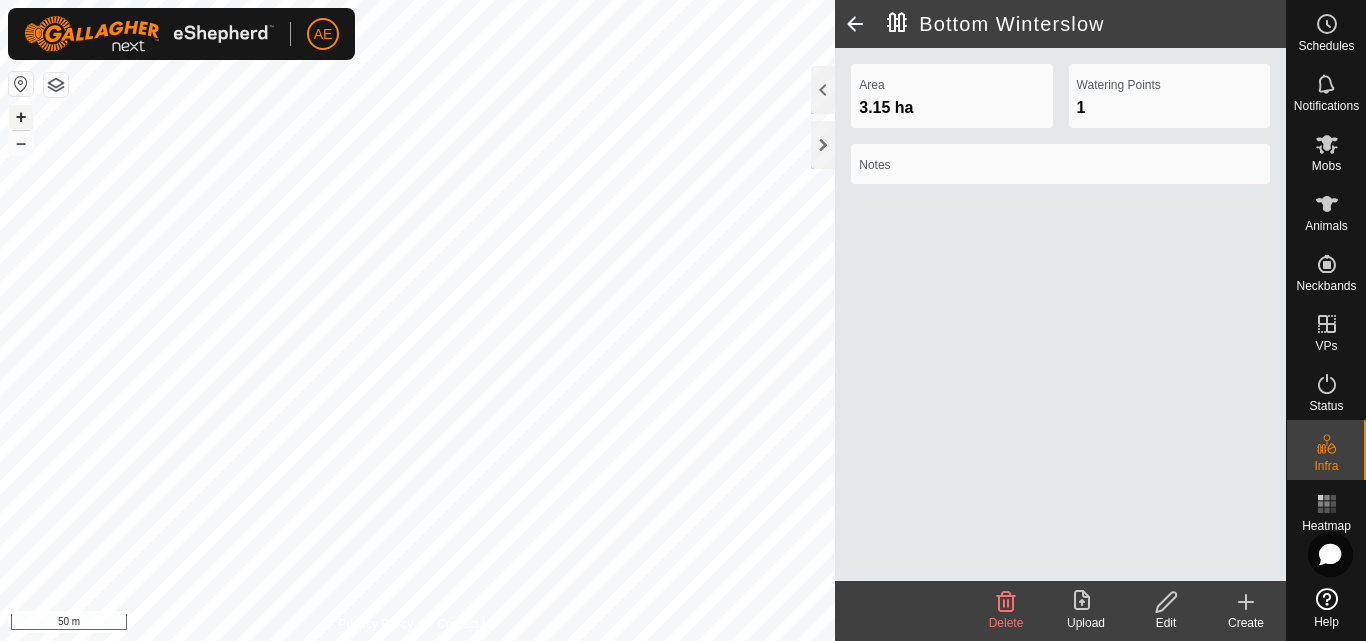 click on "+" at bounding box center [21, 117] 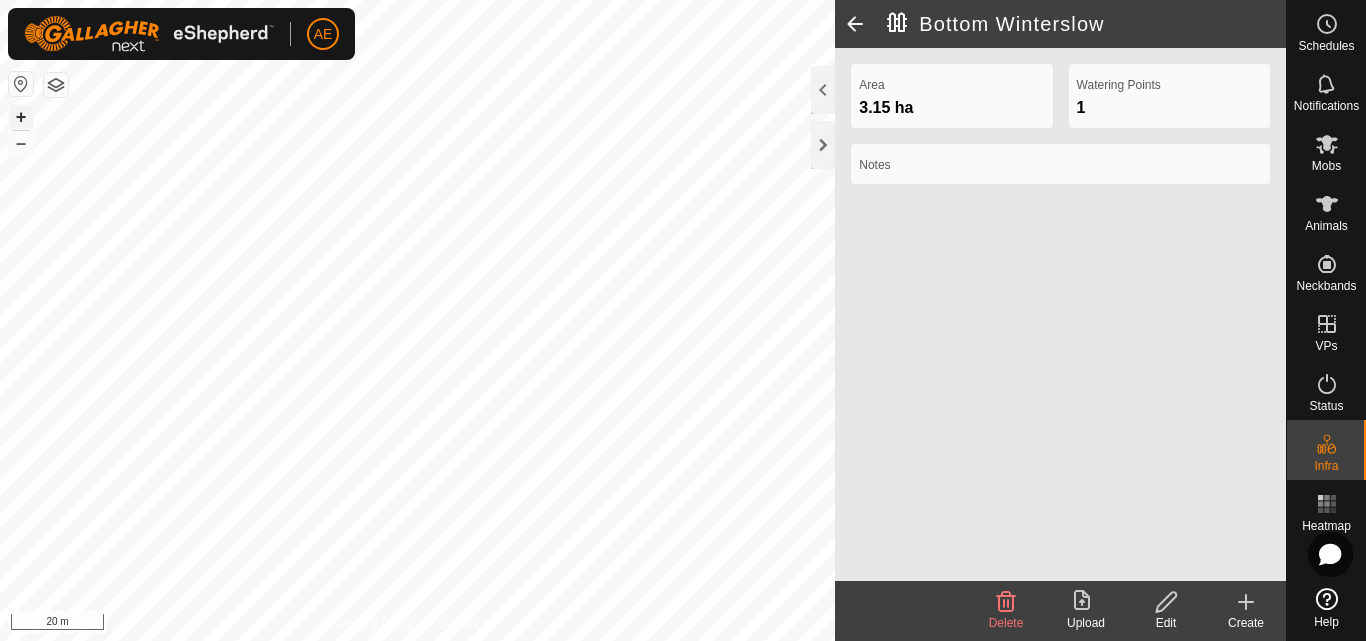 click on "+" at bounding box center (21, 117) 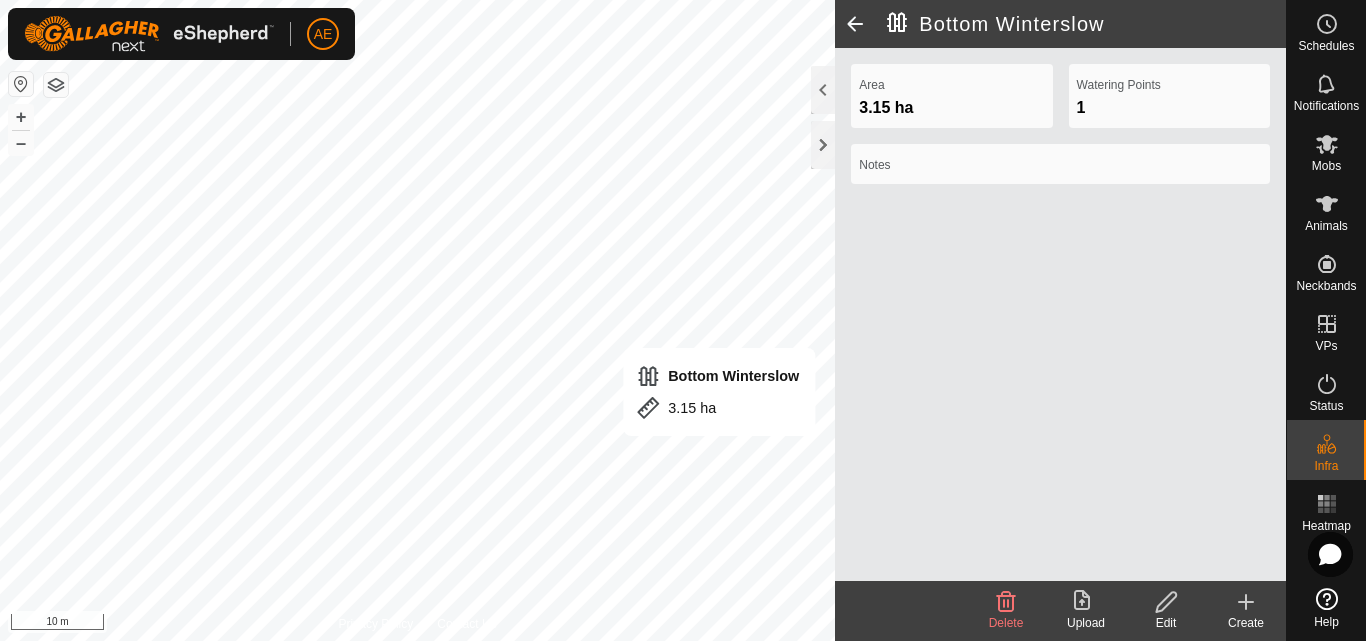 click 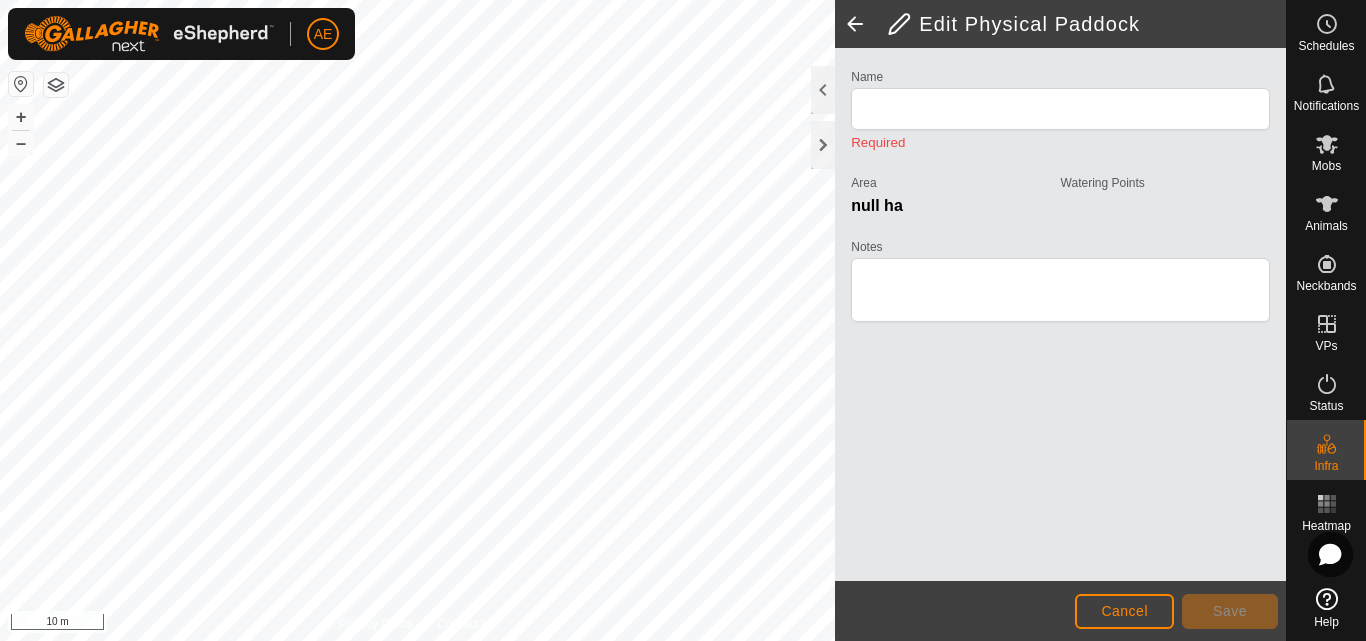 type on "Bottom Winterslow" 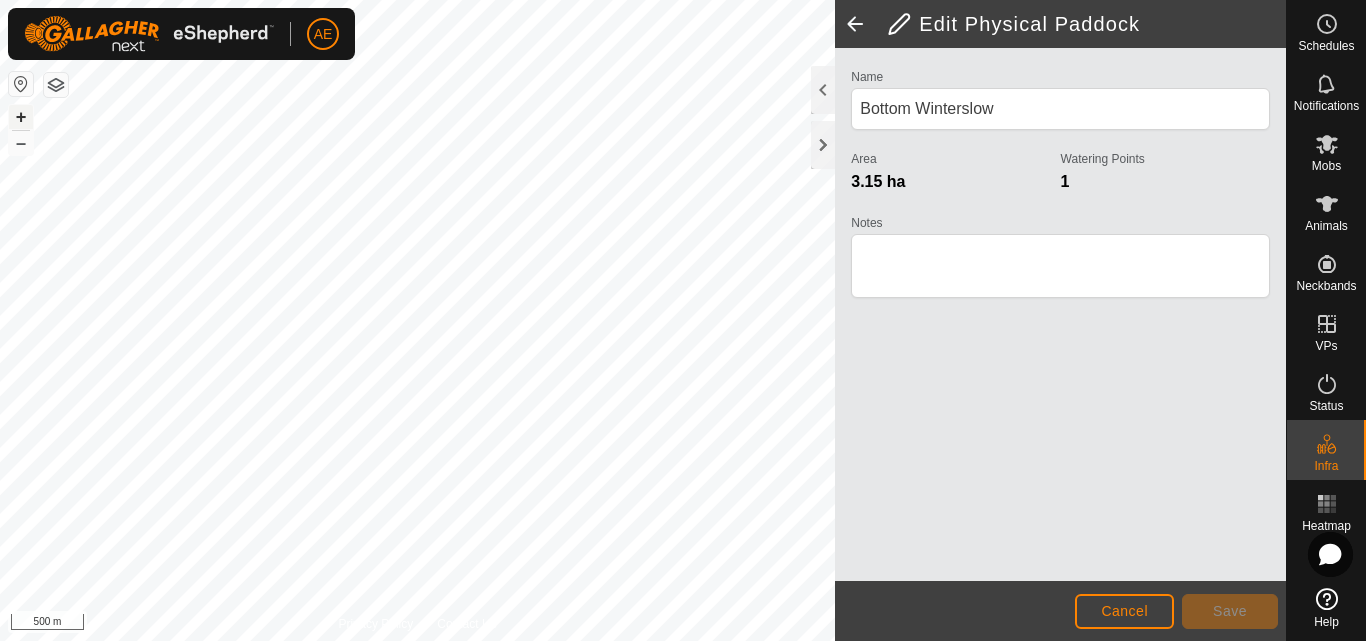 click on "+" at bounding box center [21, 117] 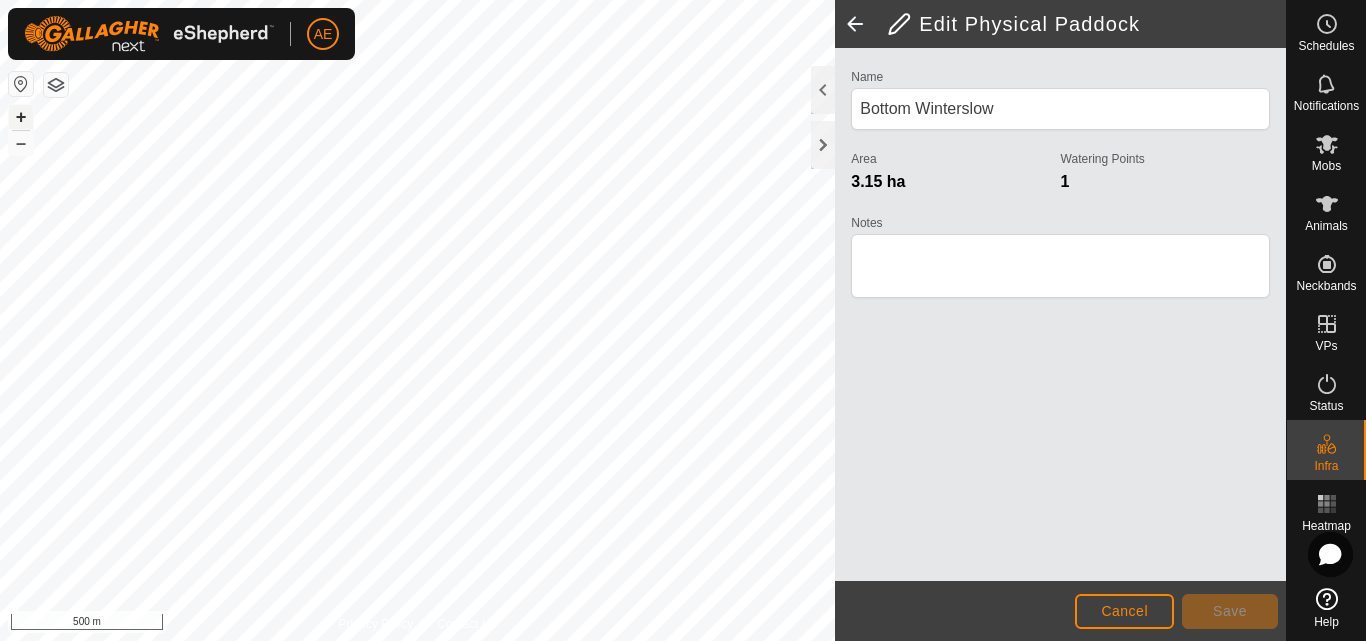 click on "+" at bounding box center (21, 117) 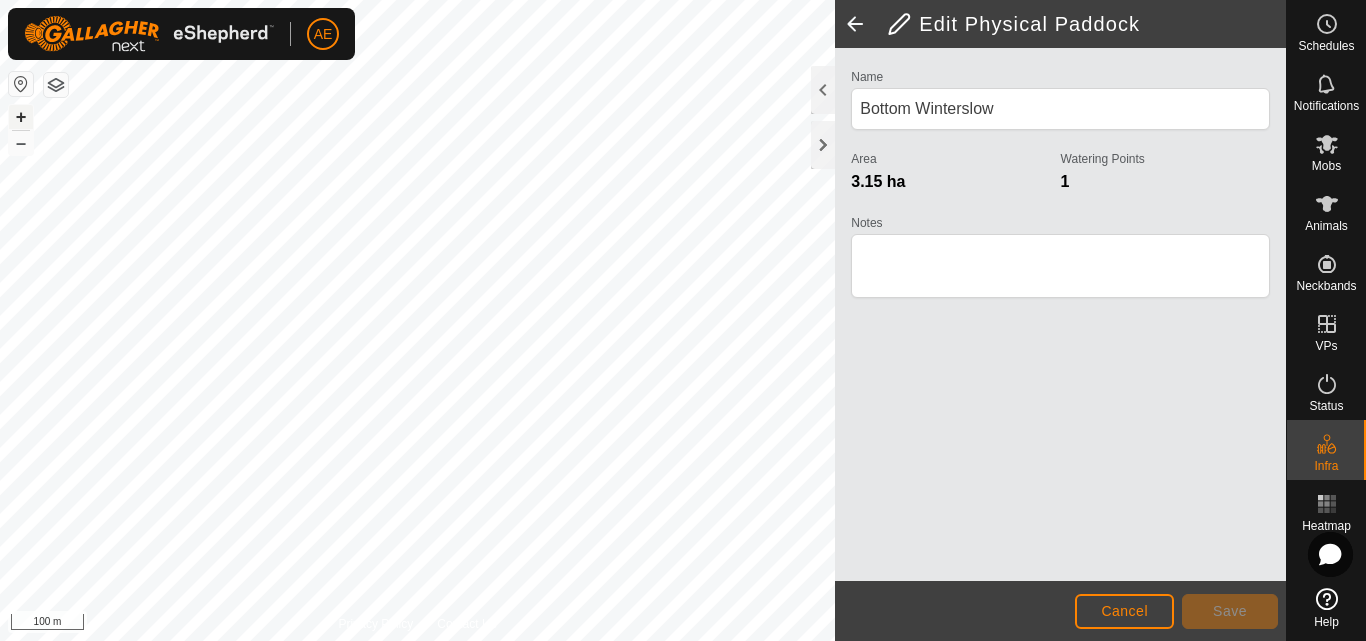 click on "+" at bounding box center [21, 117] 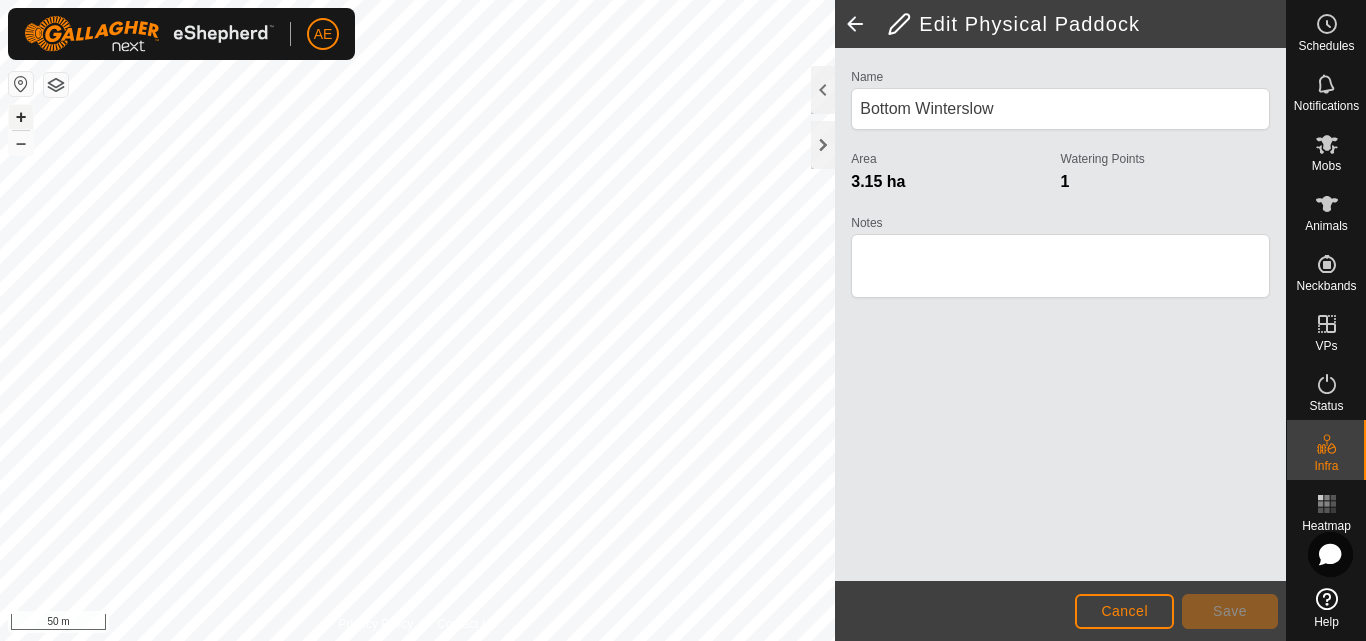 click on "+" at bounding box center (21, 117) 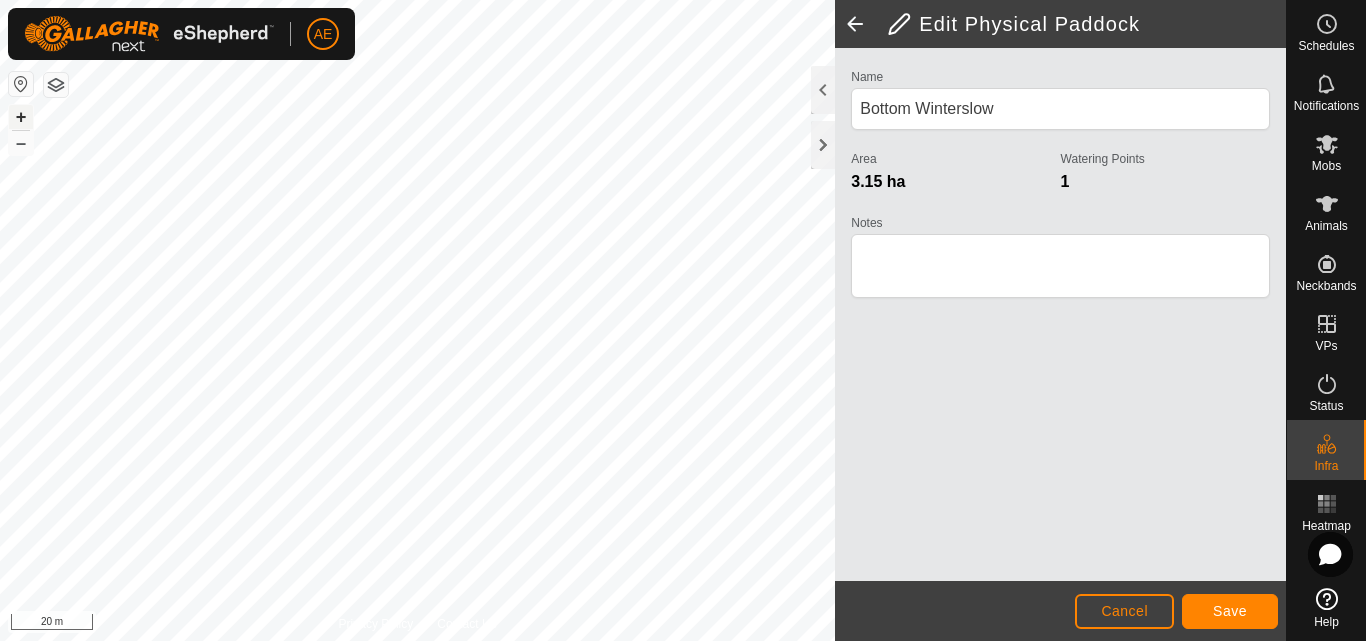 click on "+" at bounding box center [21, 117] 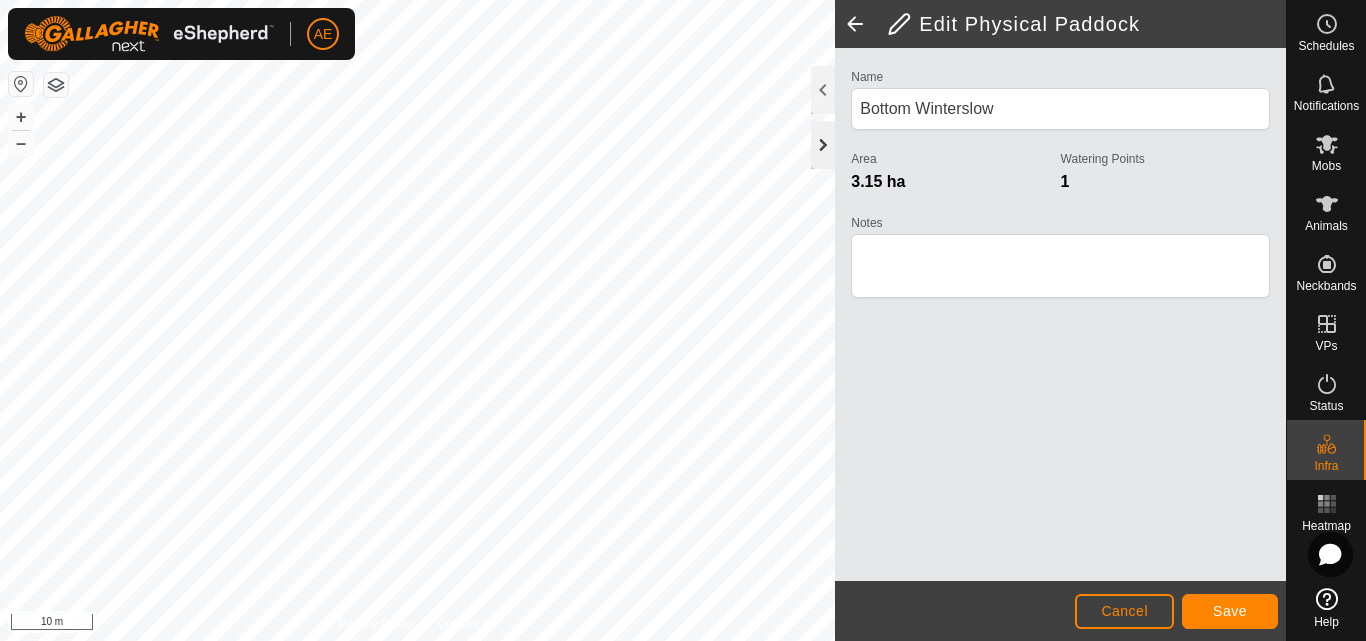 click 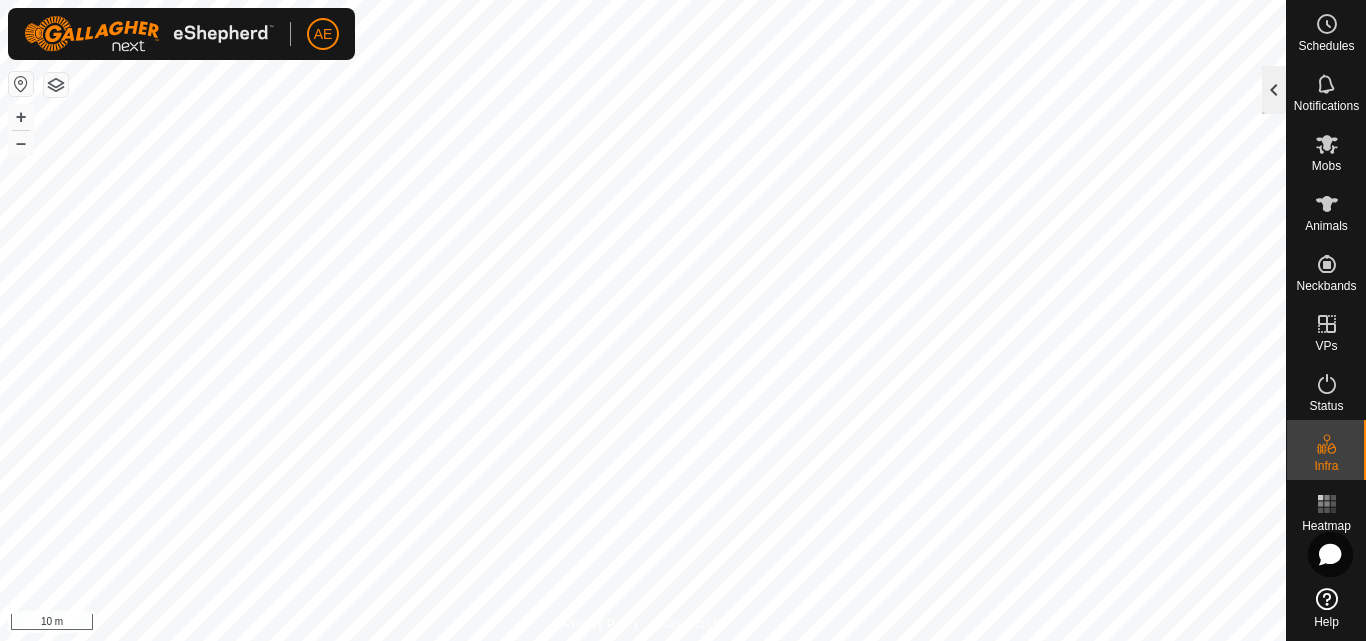 click 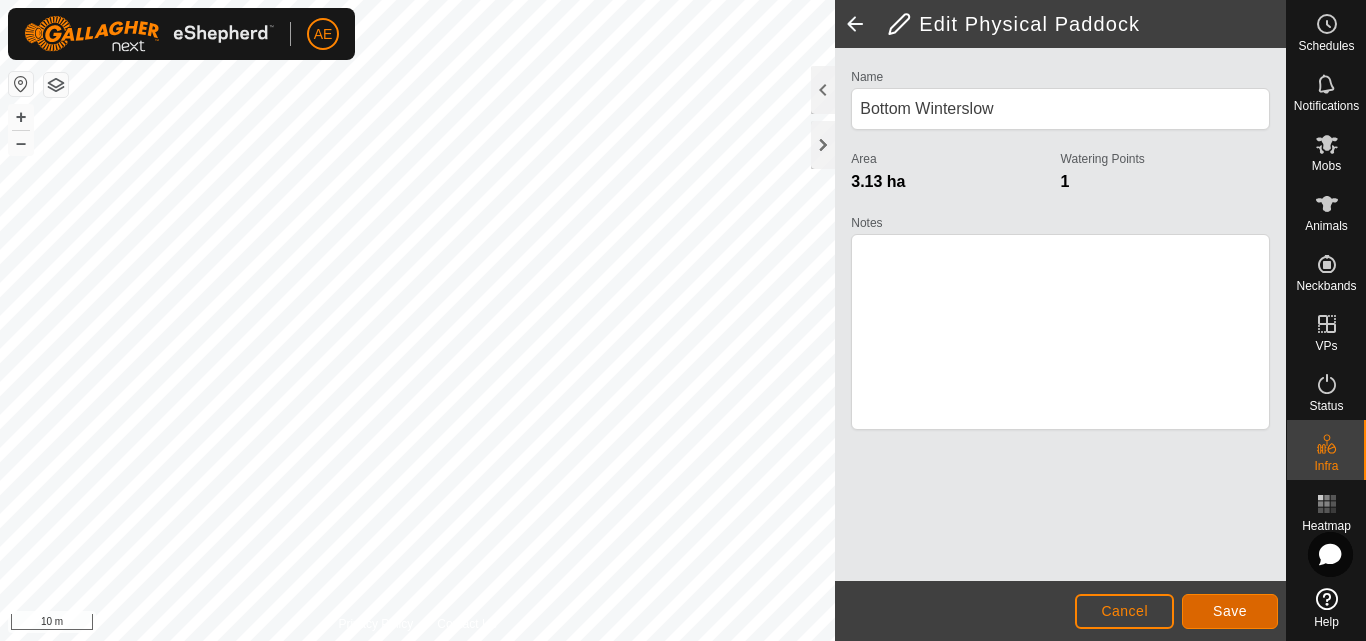 click on "Save" 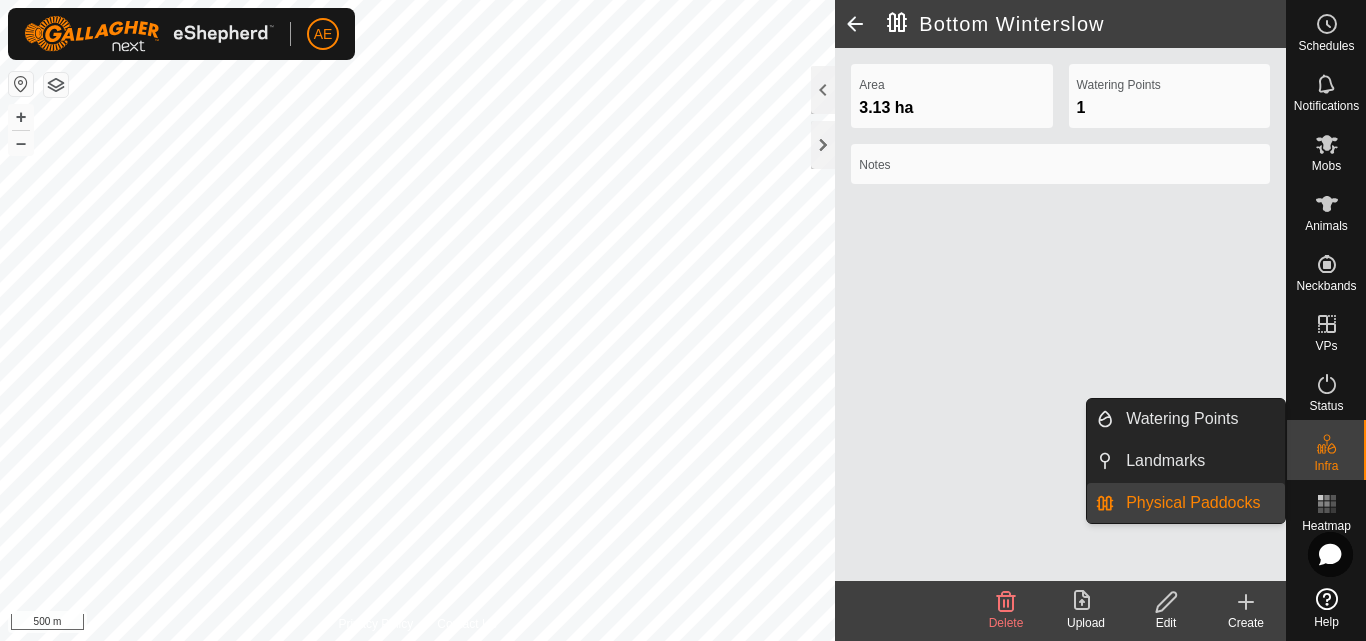click on "Physical Paddocks" at bounding box center (1199, 503) 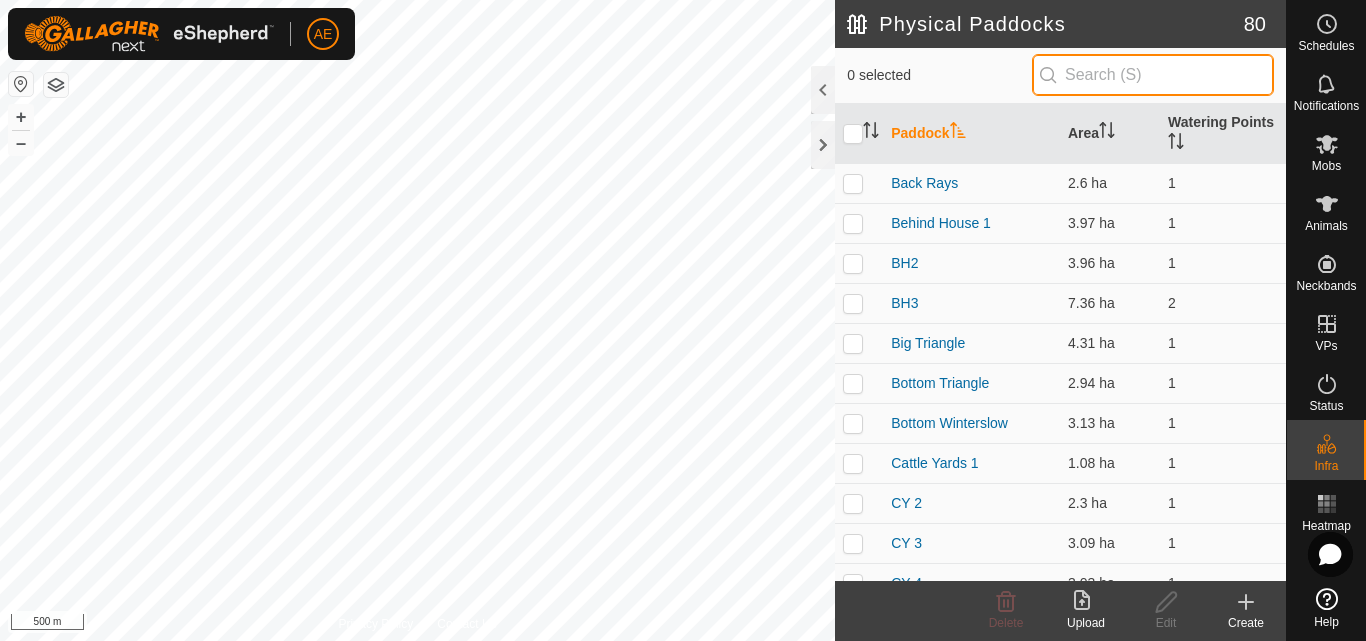 click at bounding box center [1153, 75] 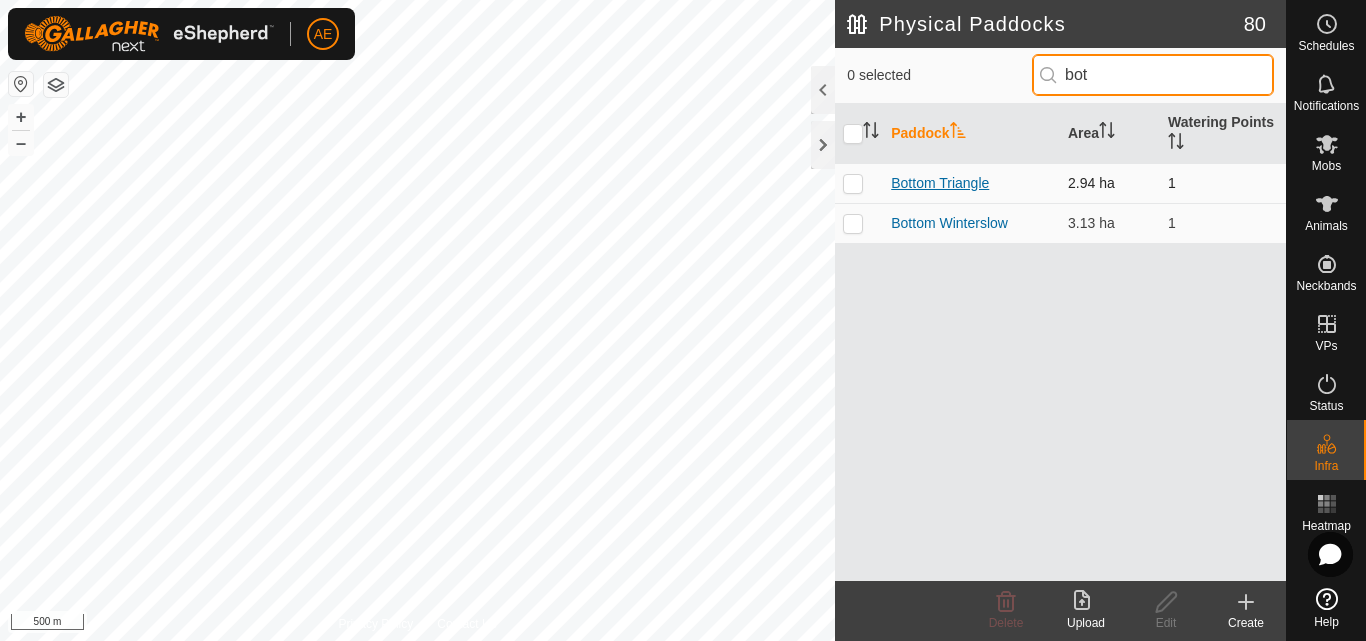 type on "bot" 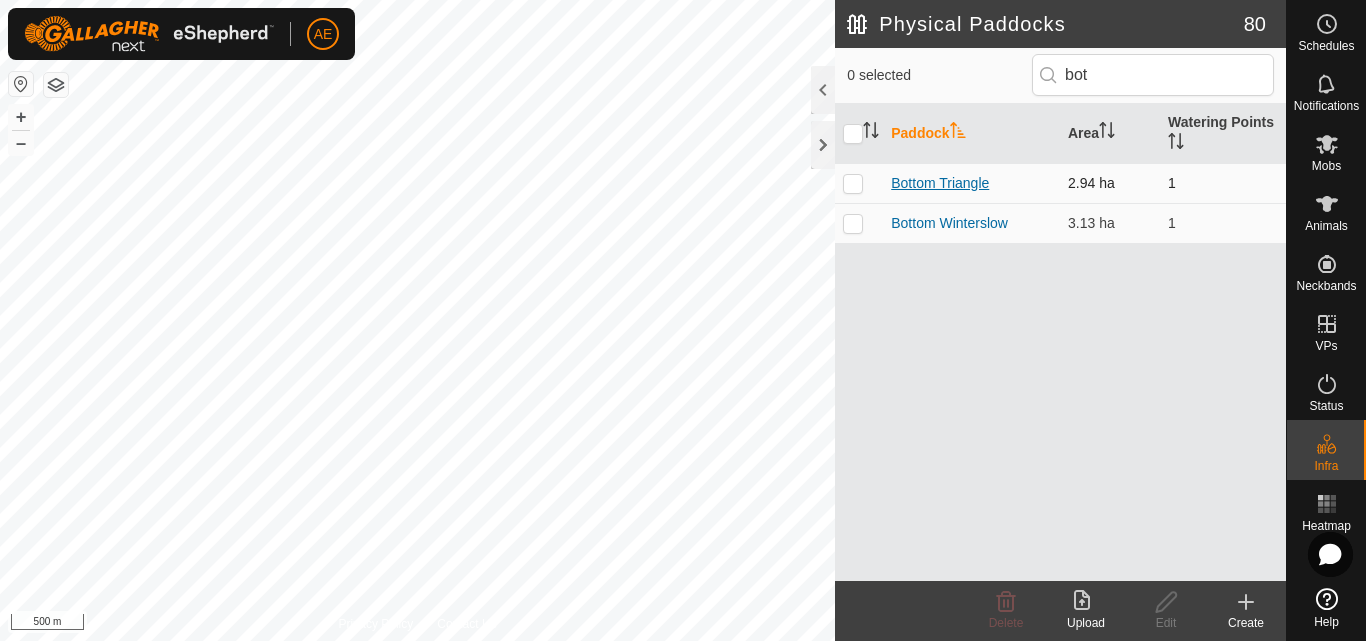 click on "Bottom Triangle" at bounding box center [940, 183] 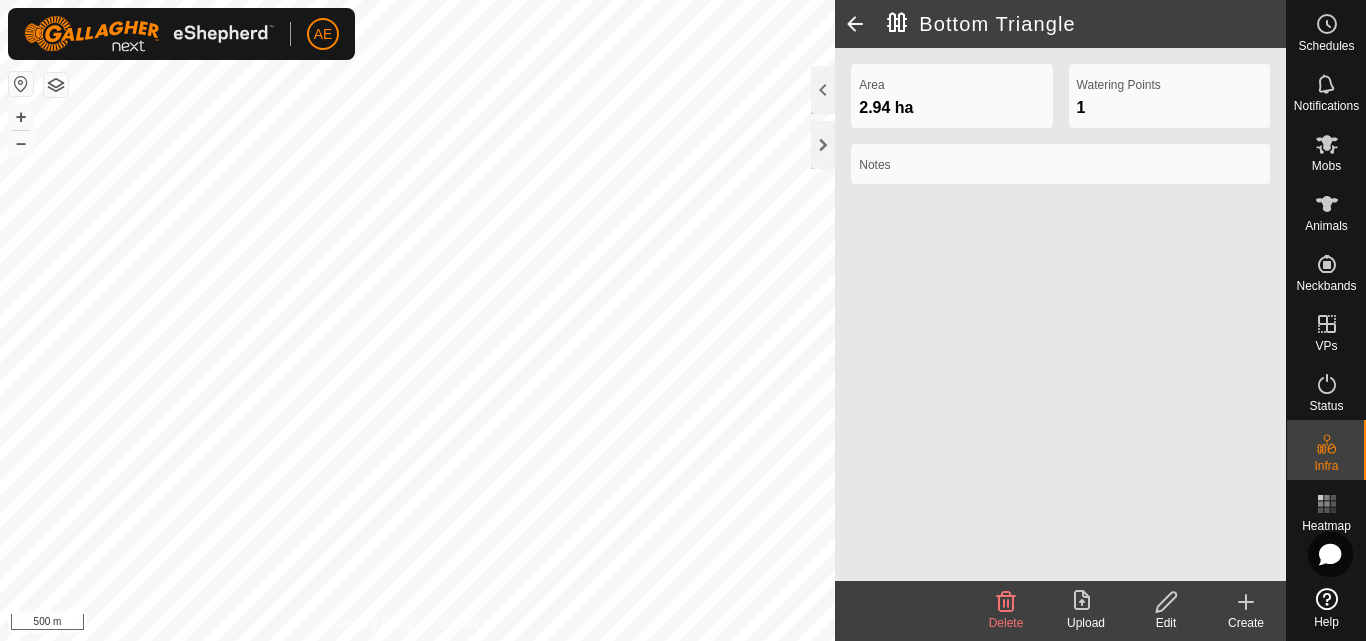 click on "Edit" 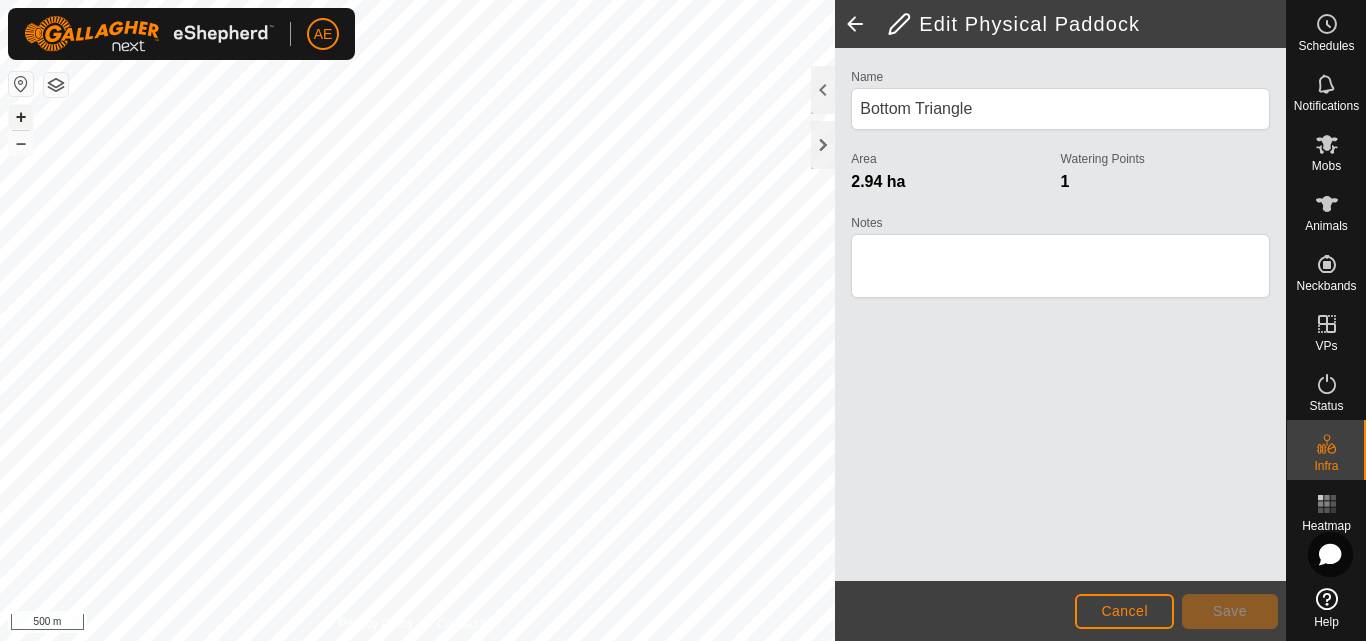 click on "+" at bounding box center [21, 117] 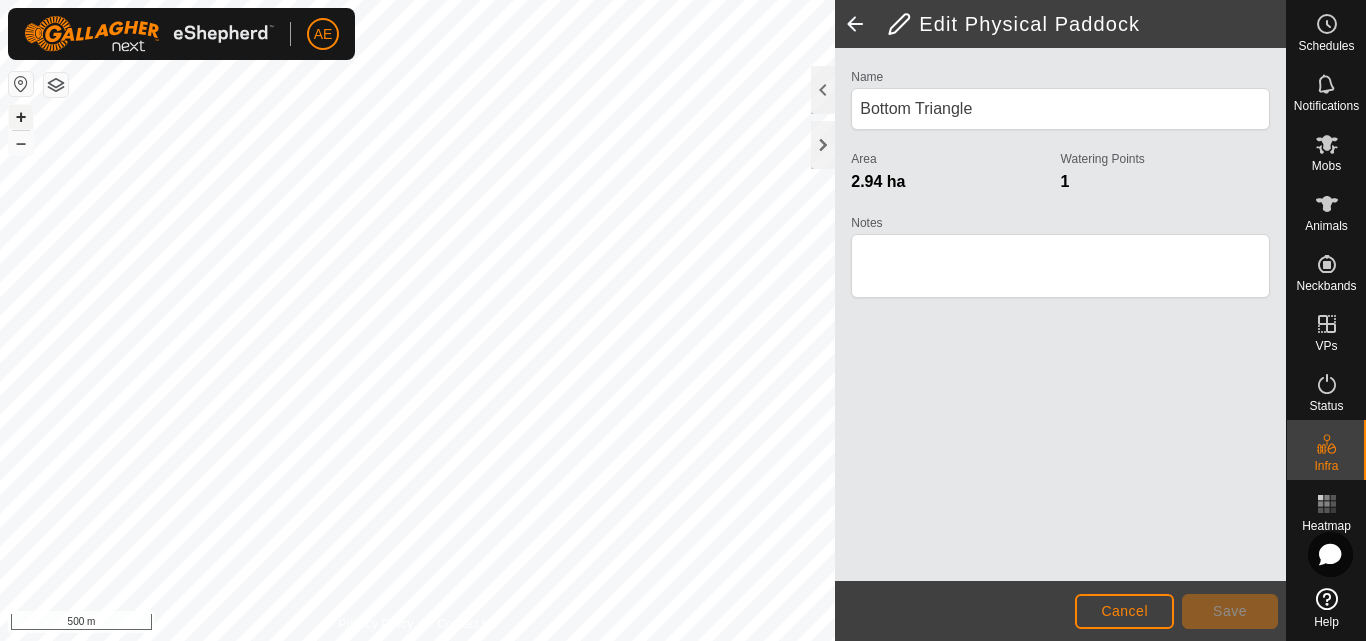 click on "+" at bounding box center [21, 117] 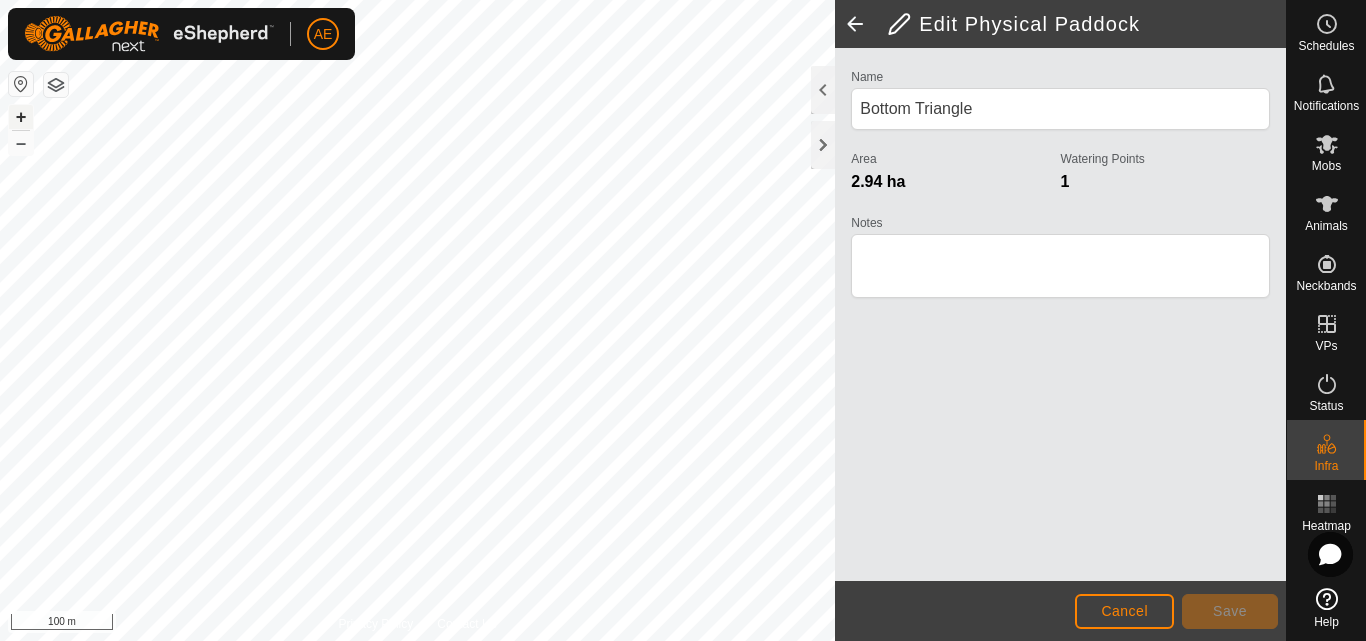 click on "+" at bounding box center (21, 117) 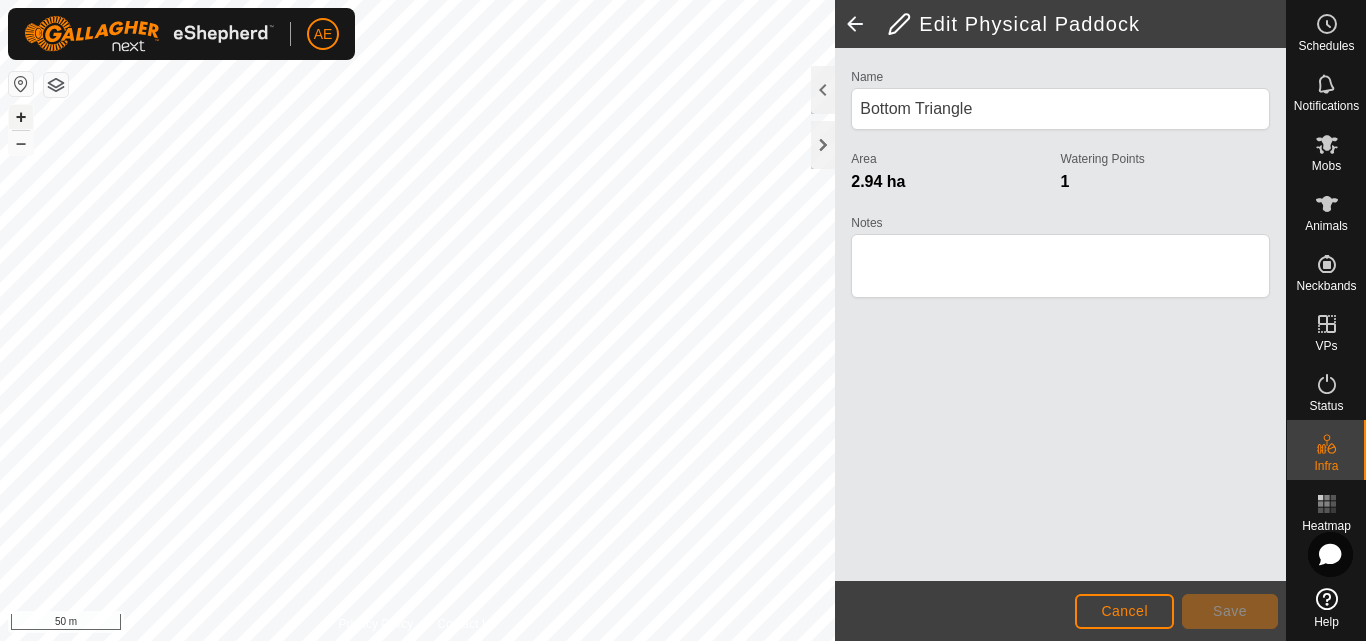 click on "+" at bounding box center [21, 117] 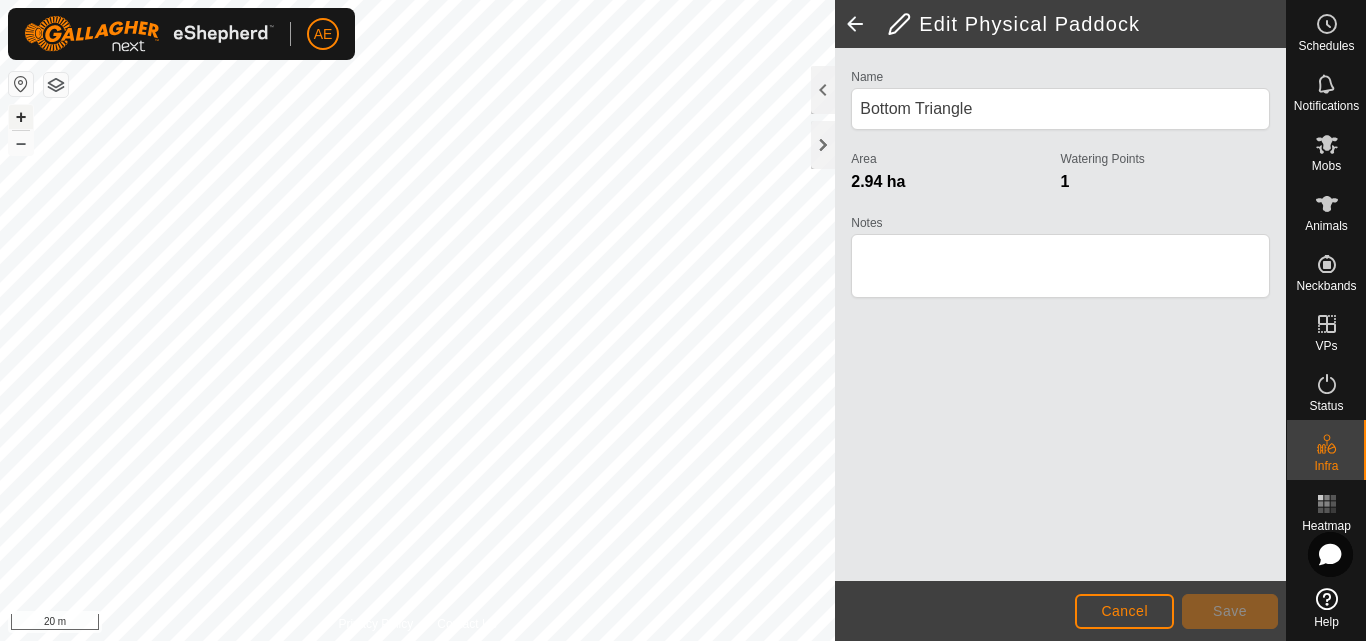 click on "+" at bounding box center (21, 117) 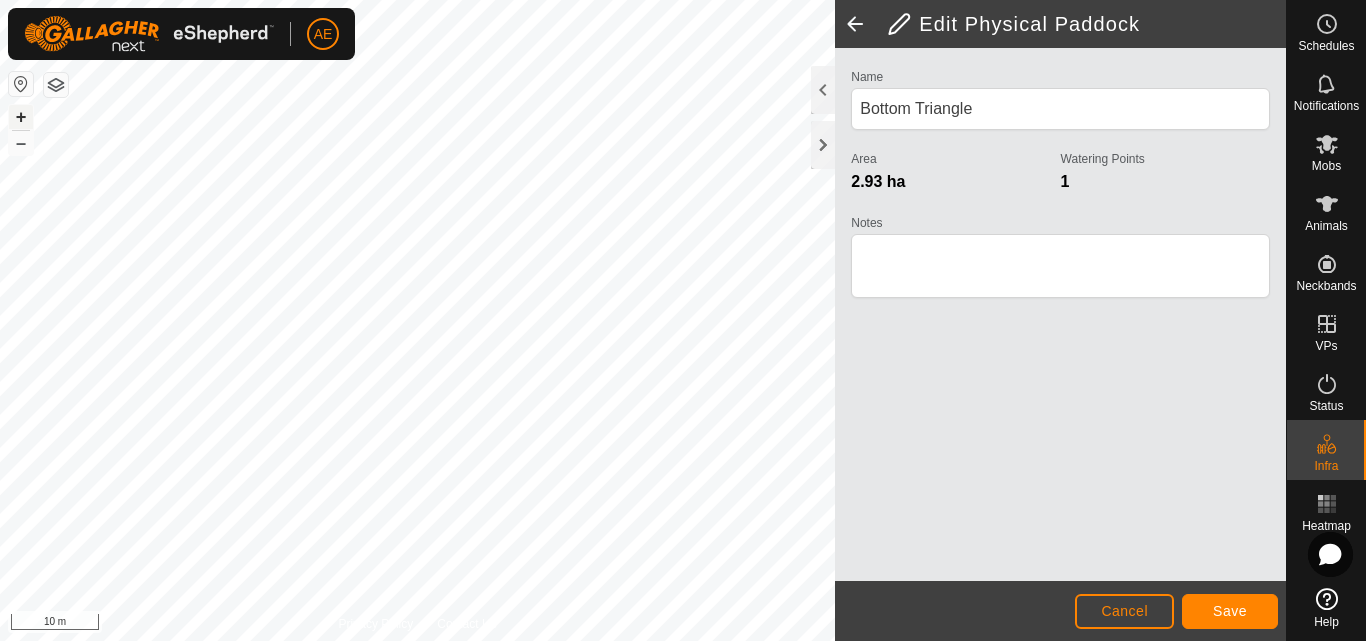 click on "+" at bounding box center (21, 117) 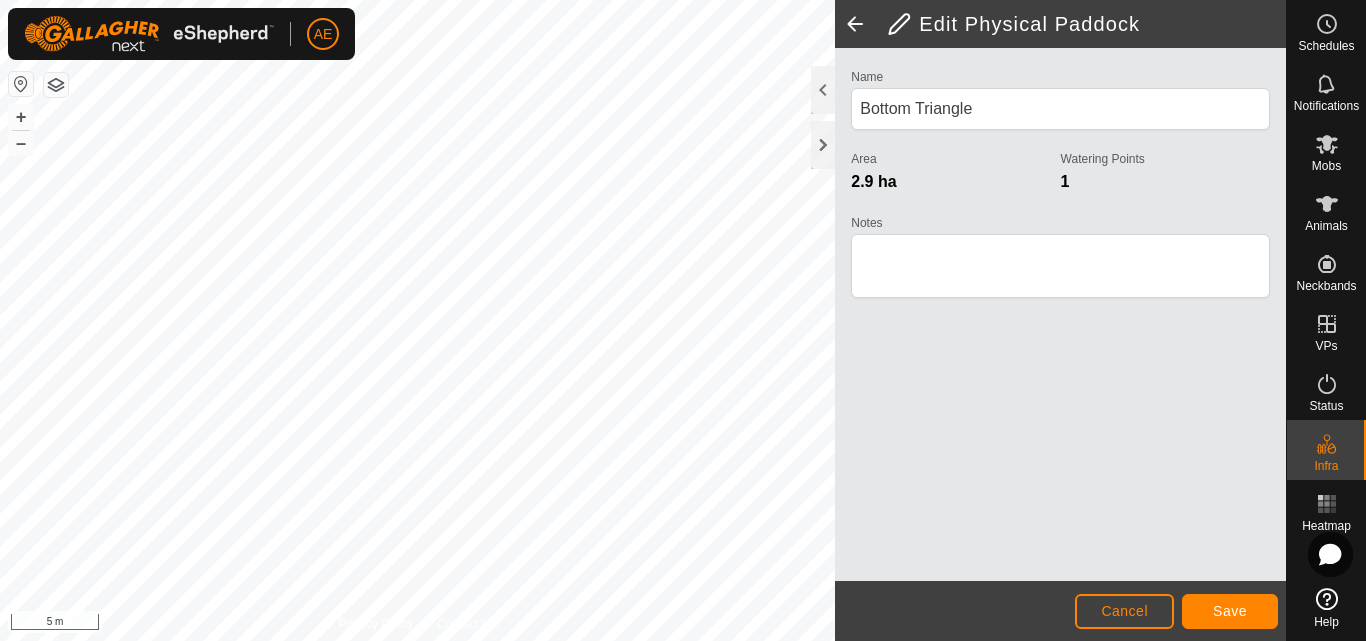 click on "AE Schedules Notifications Mobs Animals Neckbands VPs Status Infra Heatmap Help Privacy Policy Contact Us + – ⇧ i 5 m  Edit Physical Paddock  Name Bottom Triangle Area 2.9 ha  Watering Points 1 Notes                    Cancel Save" at bounding box center [683, 320] 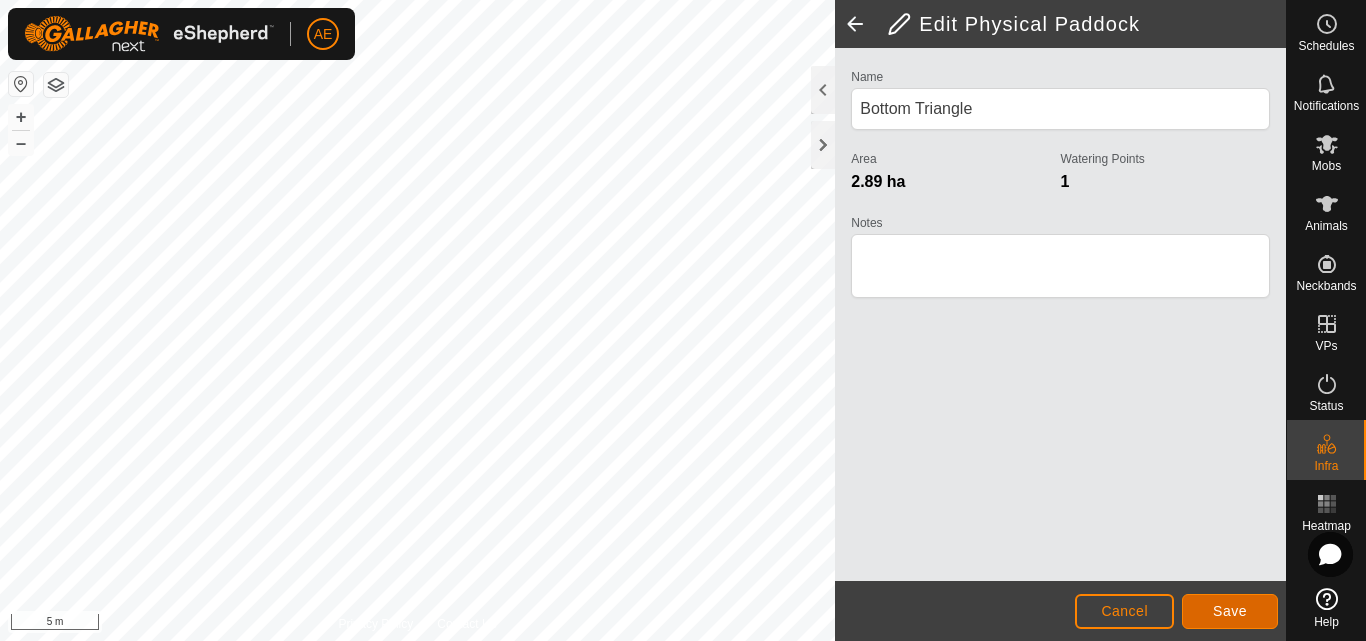 click on "Save" 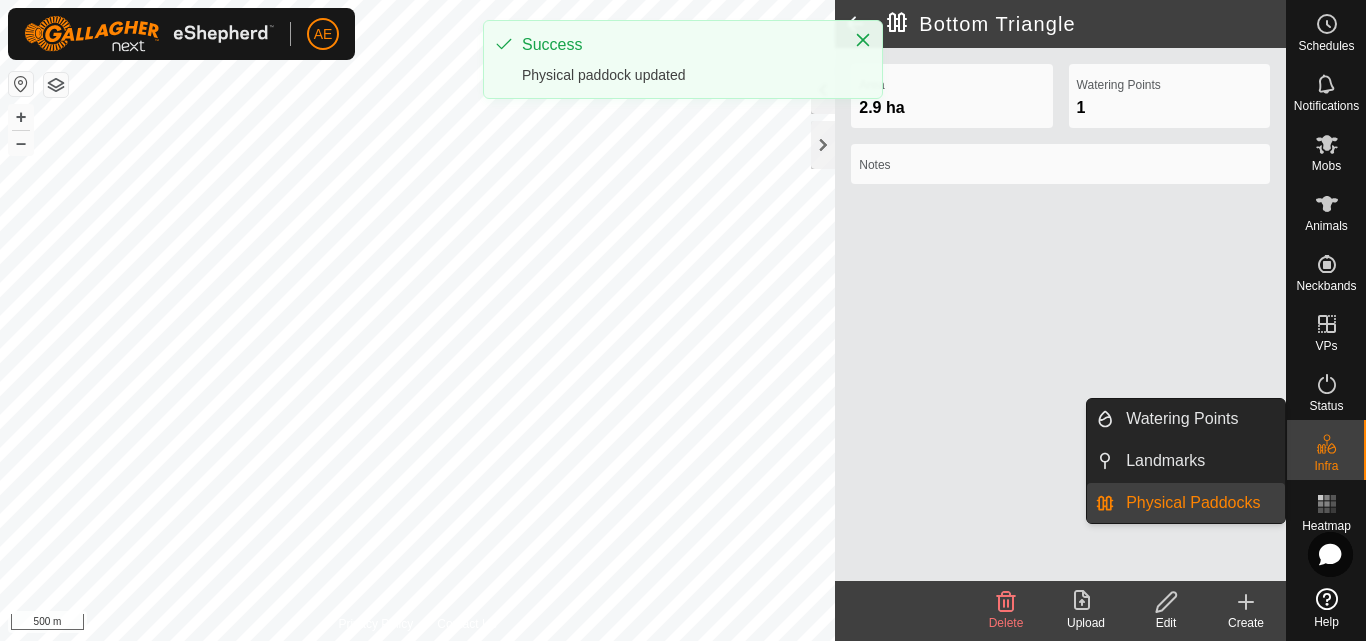 click on "Physical Paddocks" at bounding box center (1199, 503) 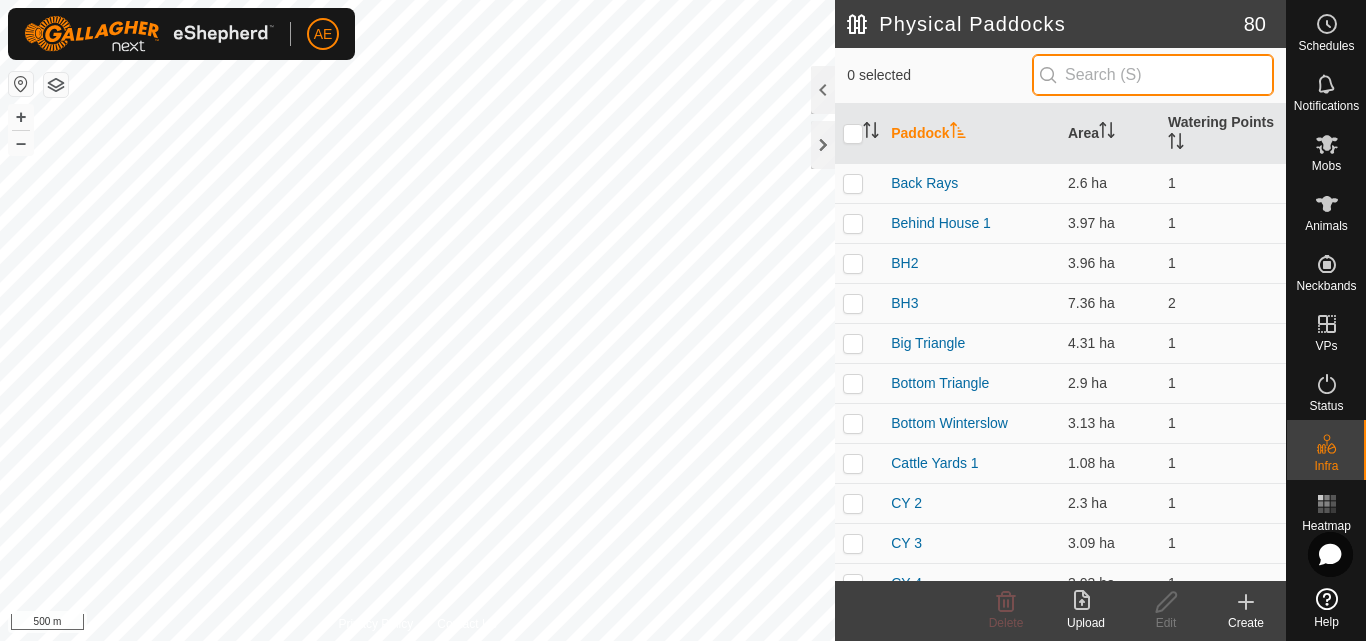 click at bounding box center (1153, 75) 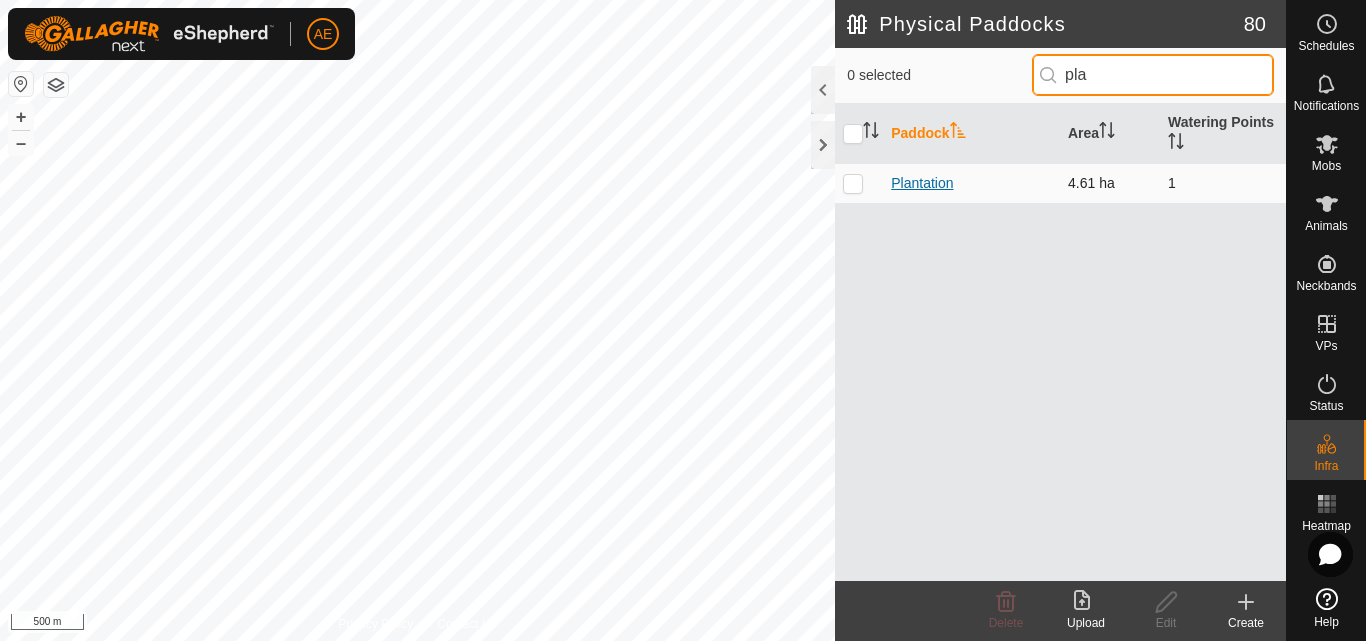 type on "pla" 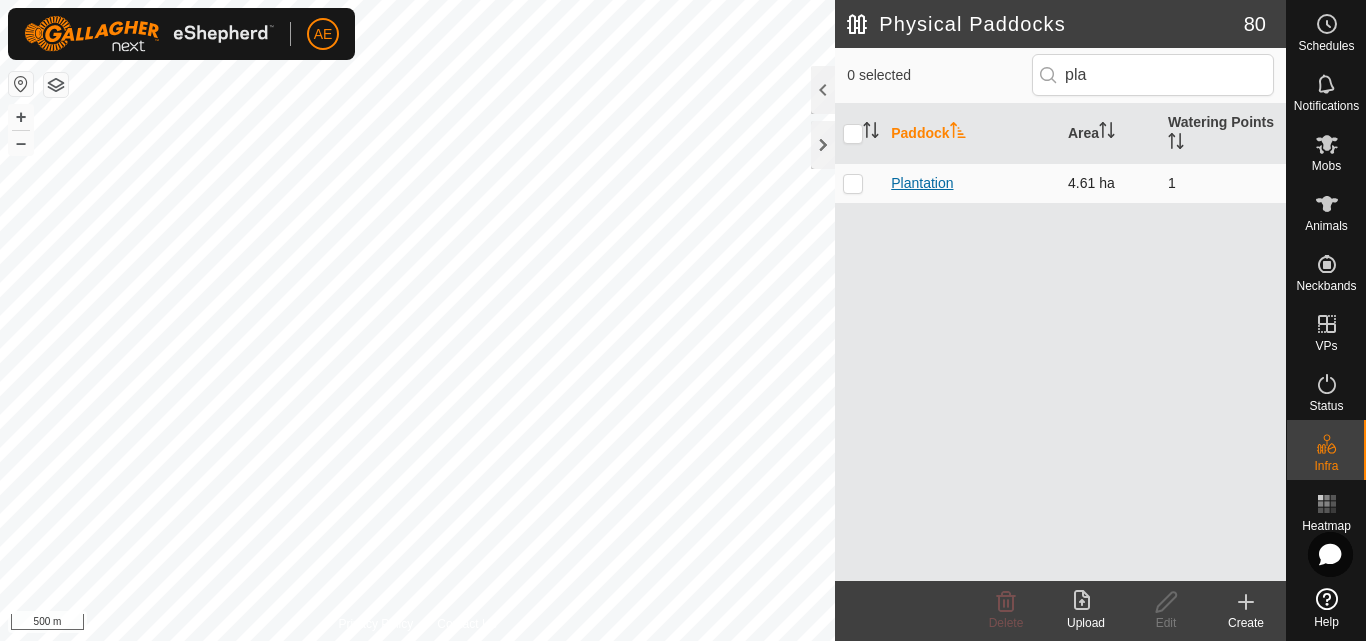 click on "Plantation" at bounding box center (922, 183) 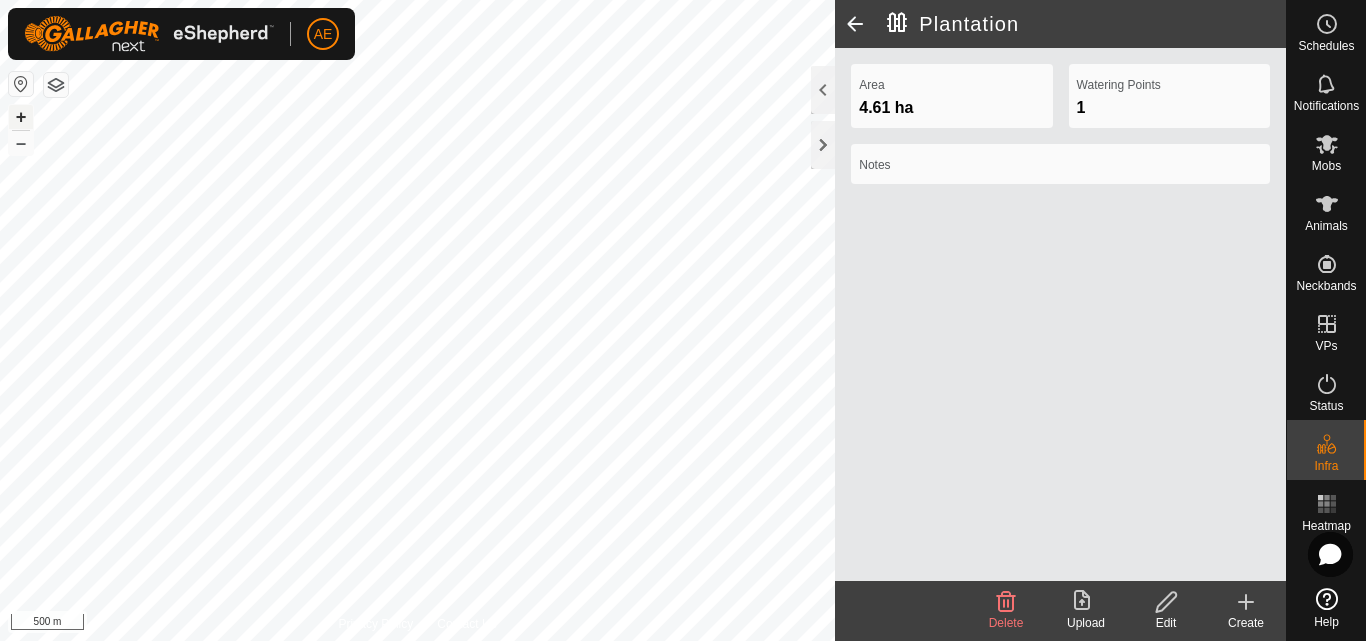 click on "+" at bounding box center (21, 117) 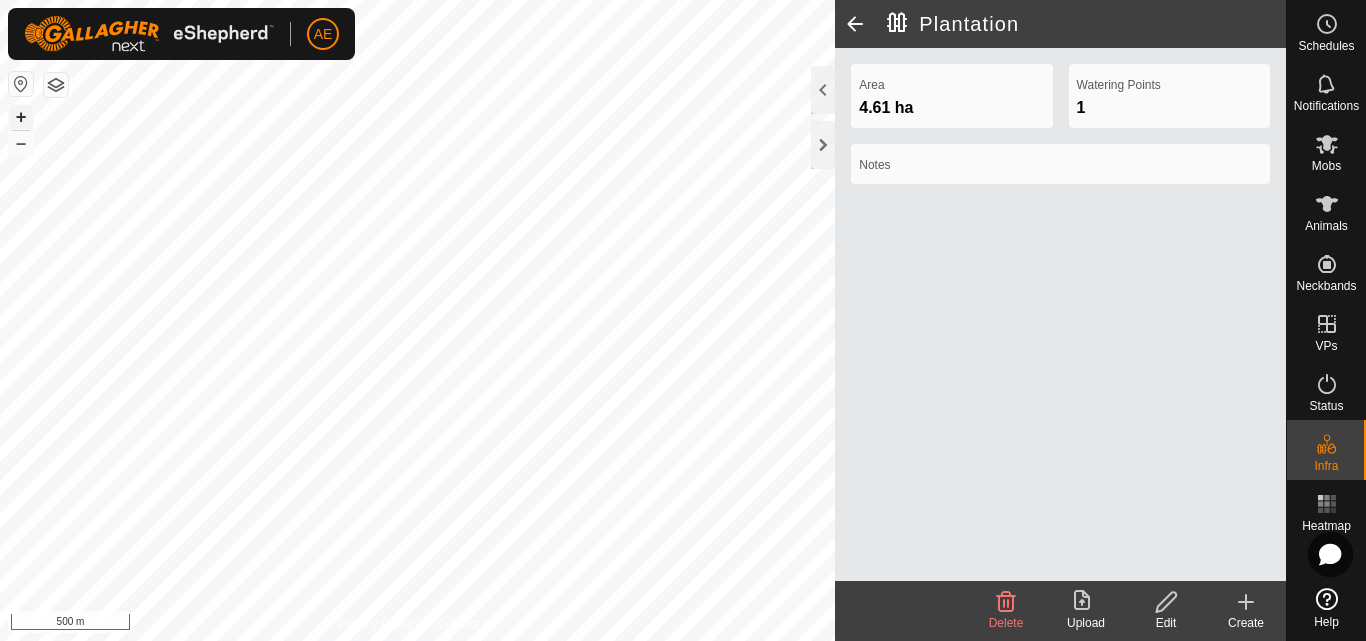 click on "+" at bounding box center [21, 117] 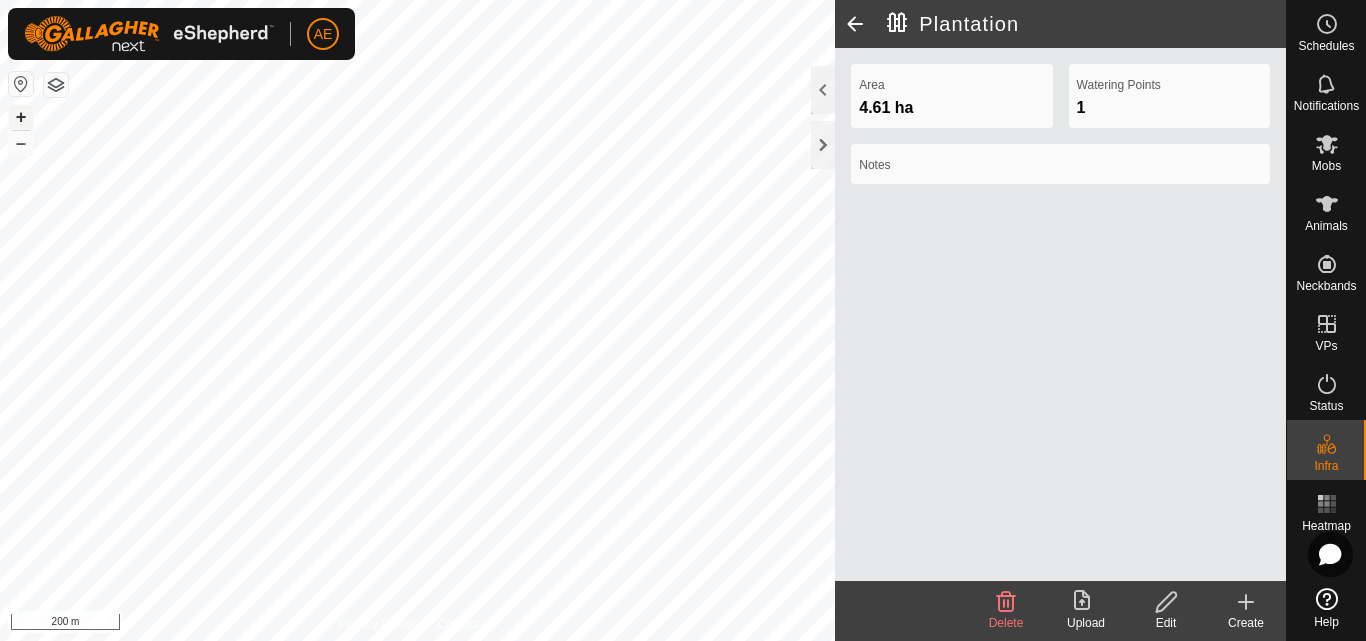 click on "+" at bounding box center (21, 117) 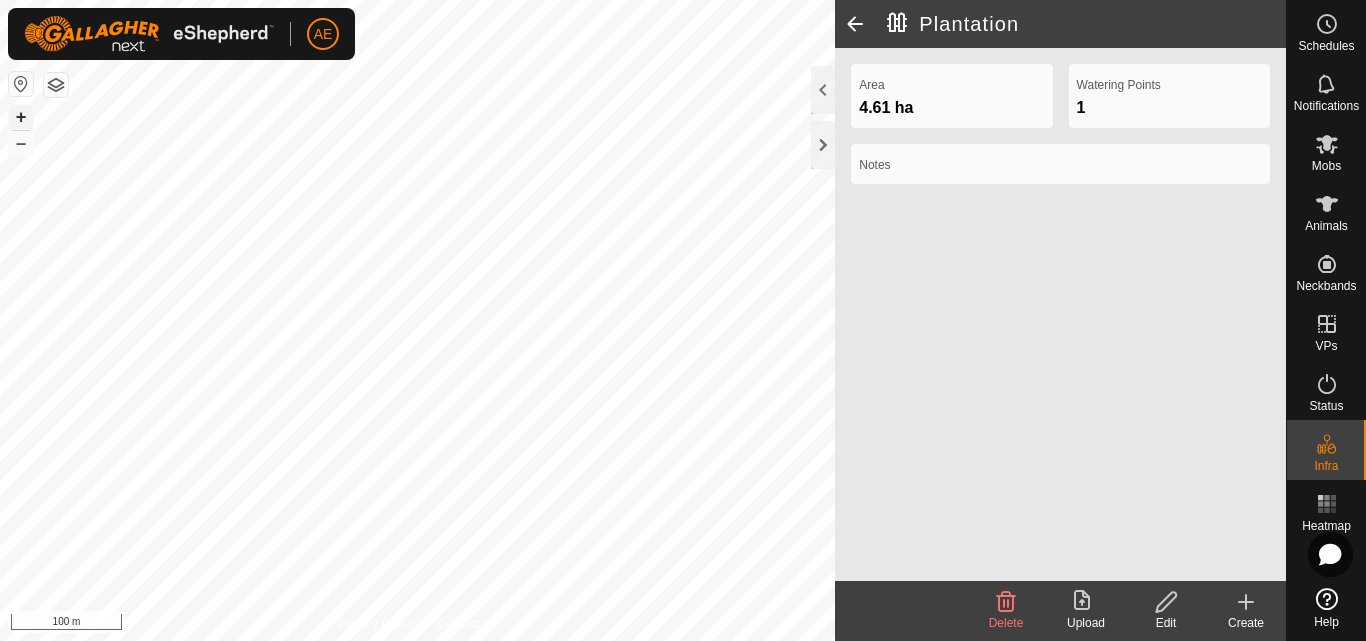 click on "+" at bounding box center (21, 117) 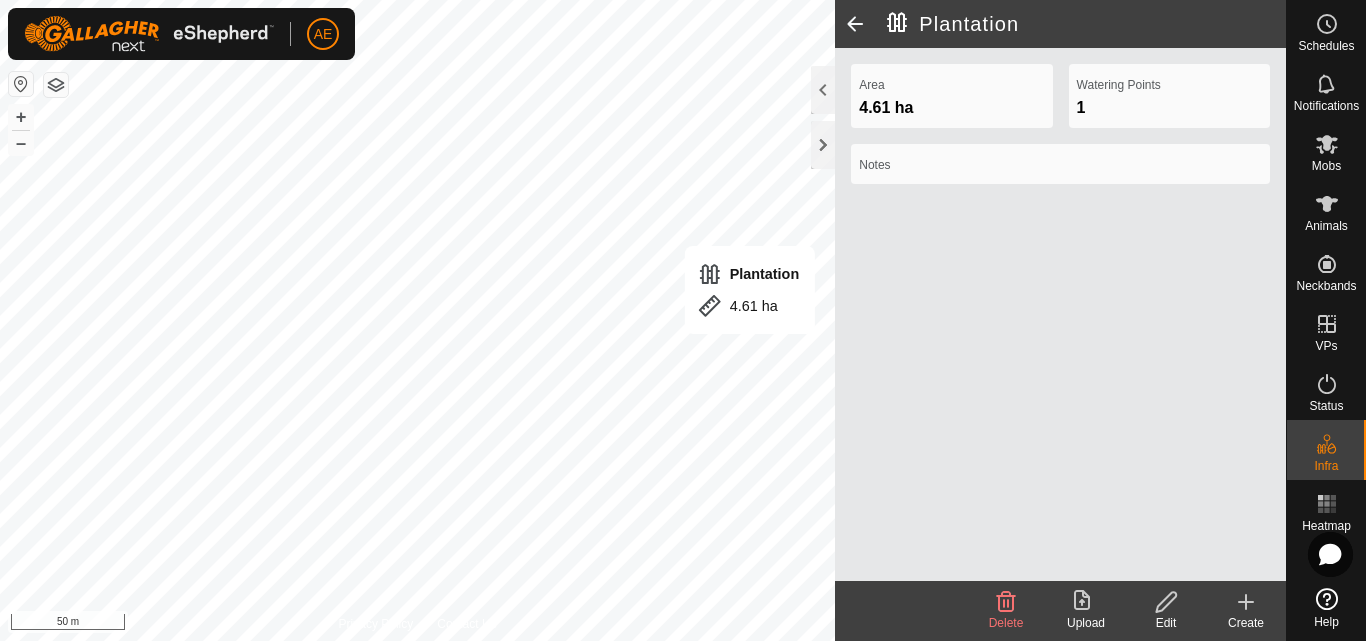 click 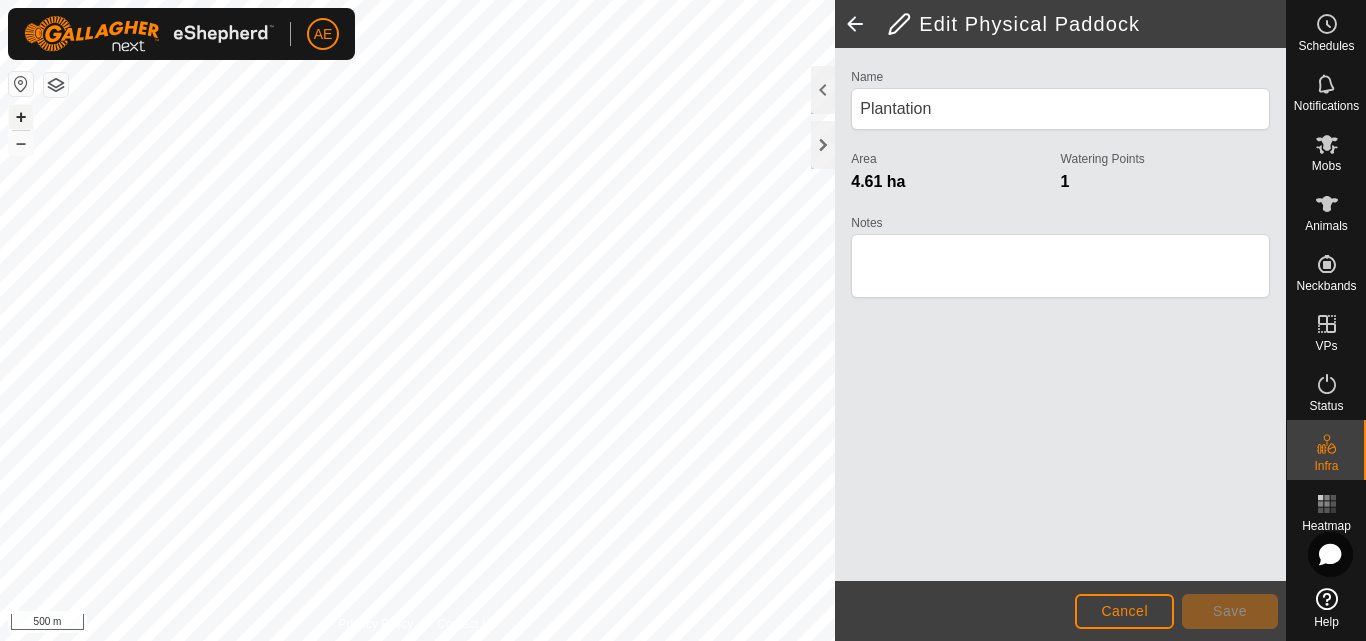click on "+" at bounding box center [21, 117] 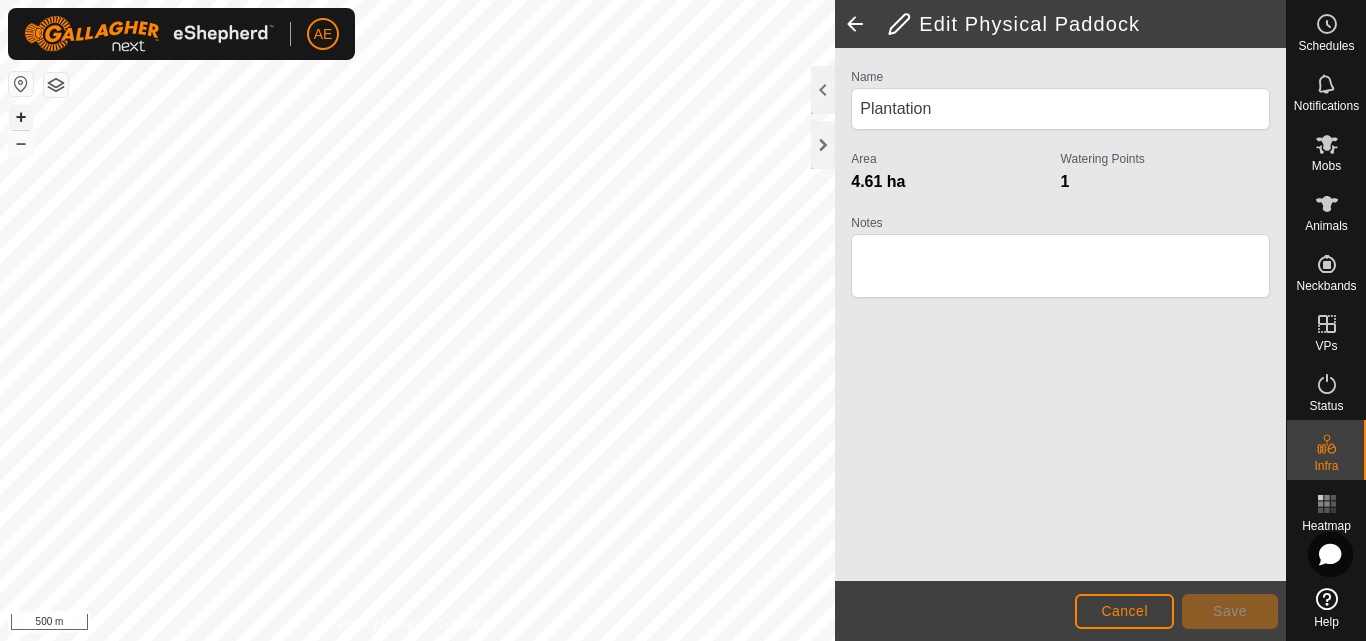 click on "+" at bounding box center (21, 117) 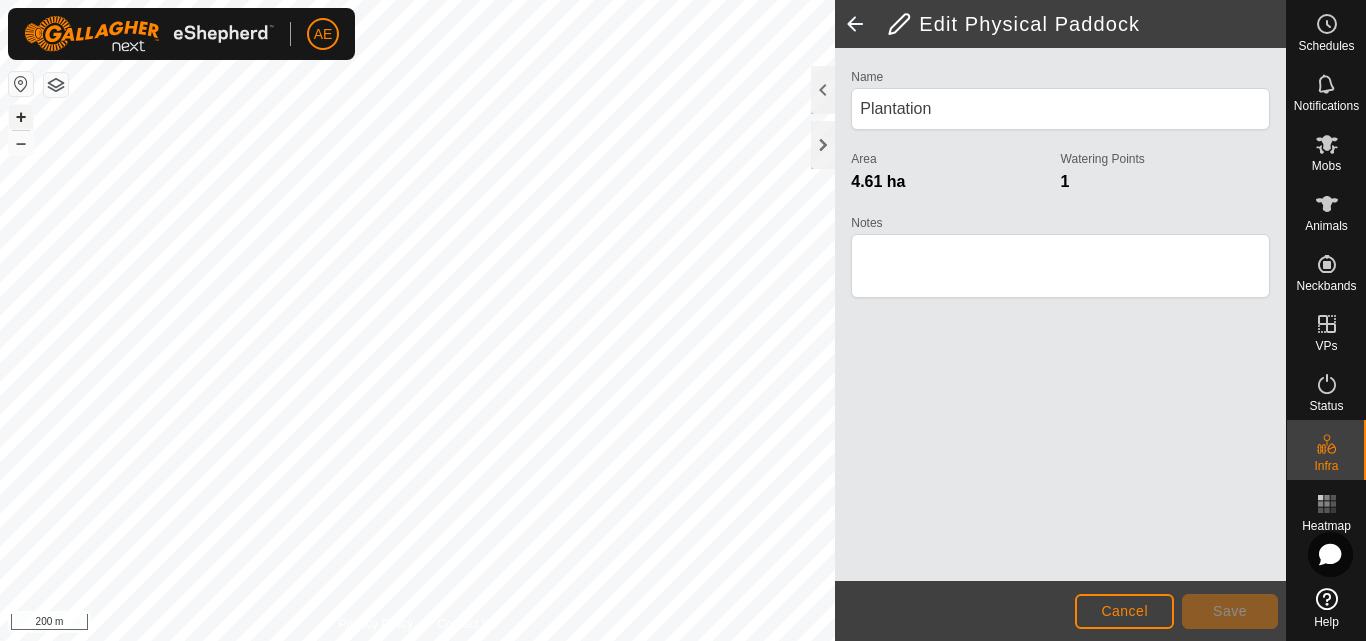 click on "+" at bounding box center (21, 117) 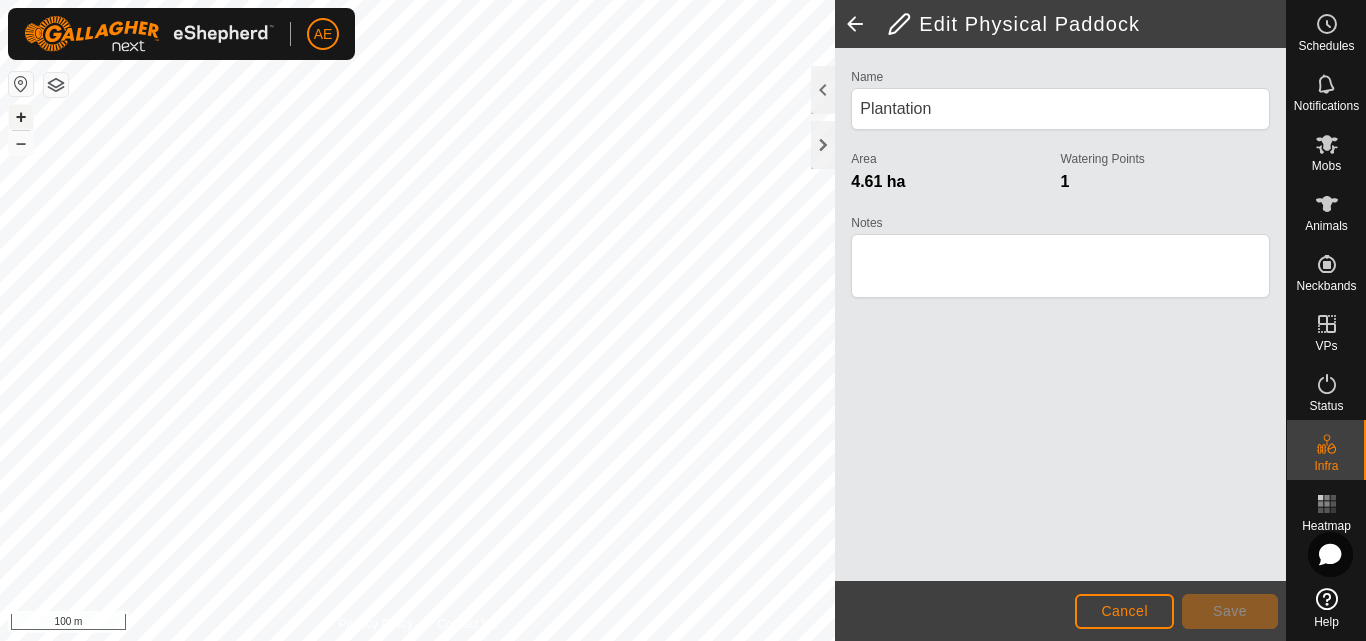 click on "+" at bounding box center [21, 117] 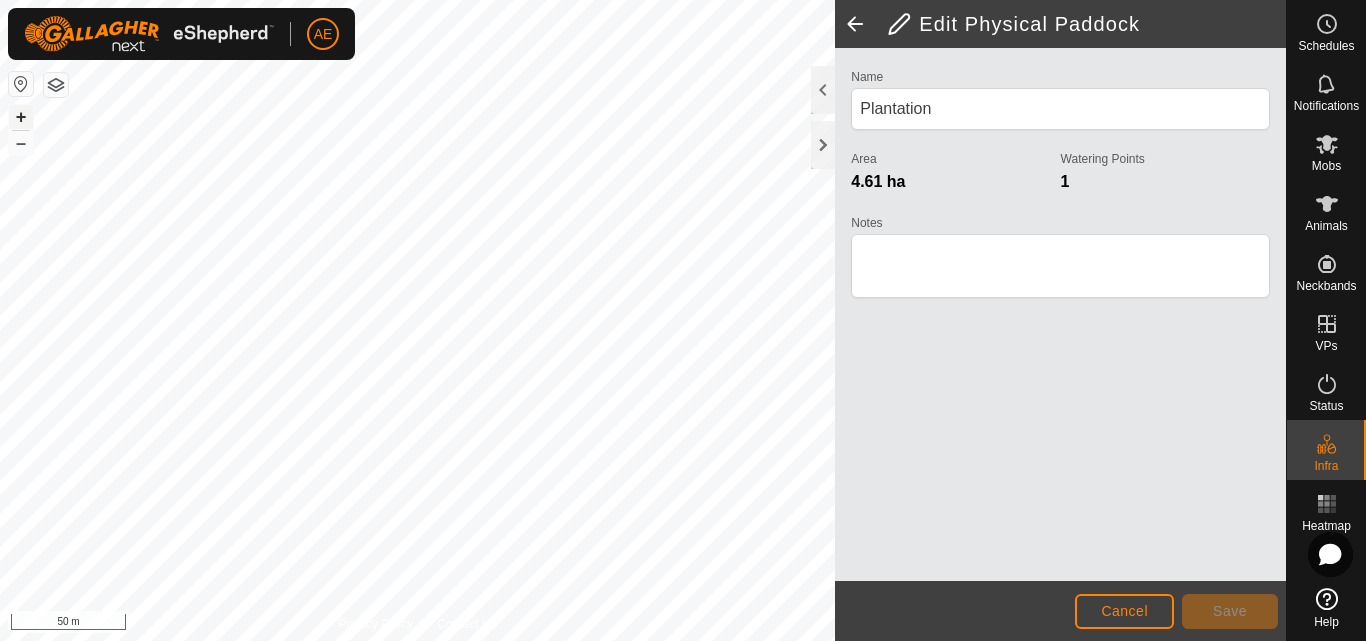 click on "+" at bounding box center [21, 117] 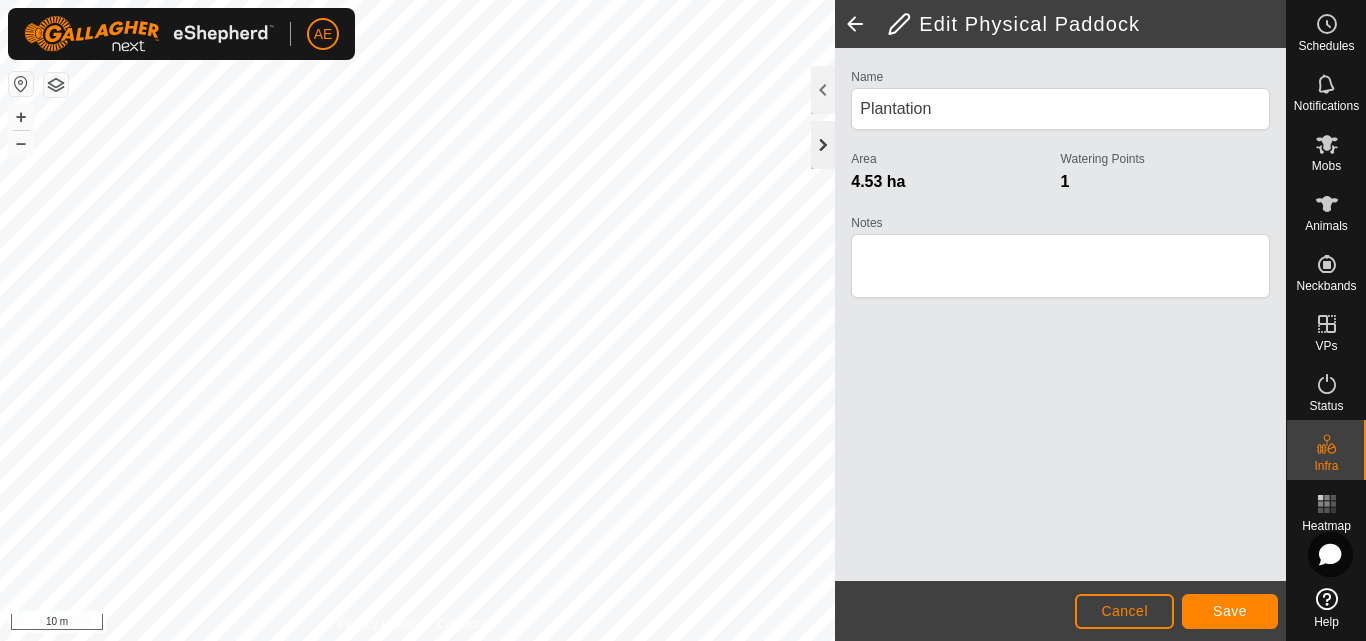click 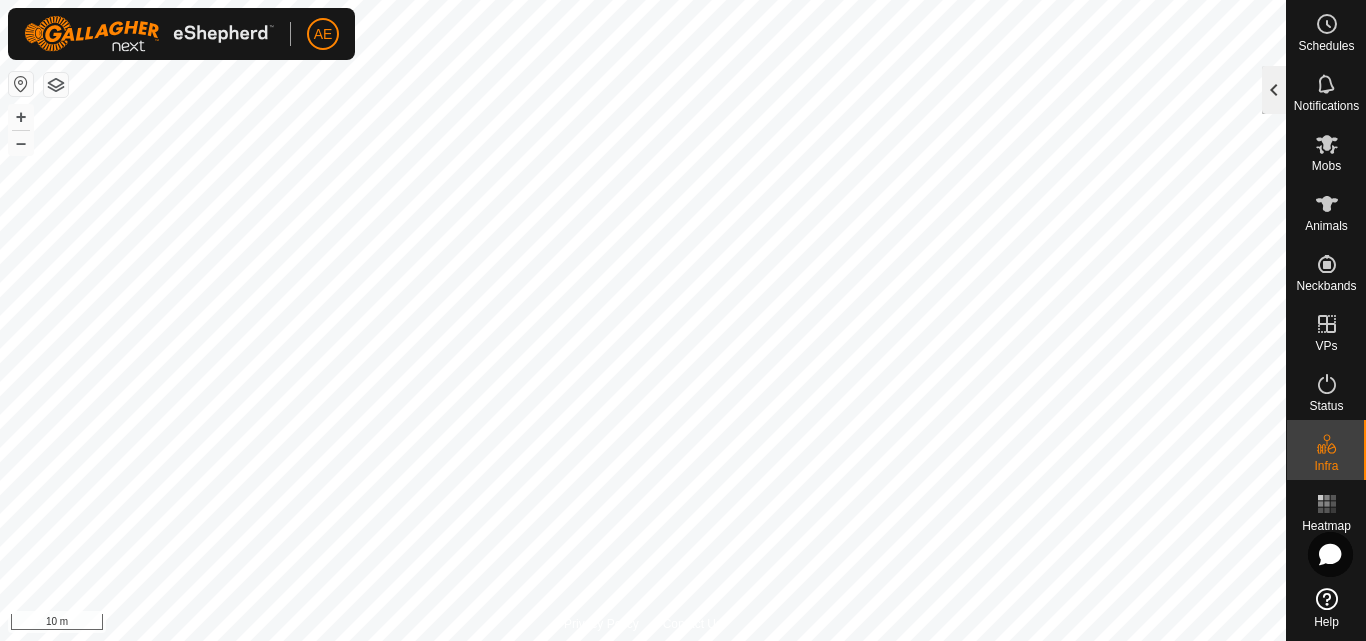 click 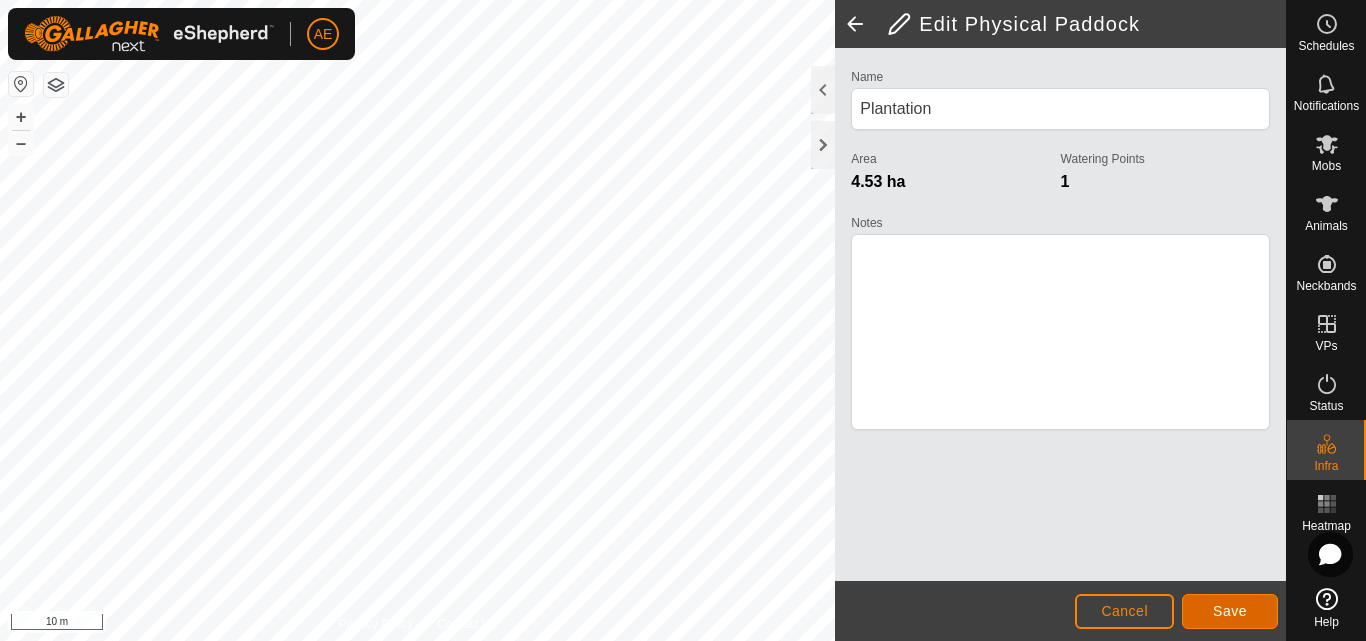 click on "Save" 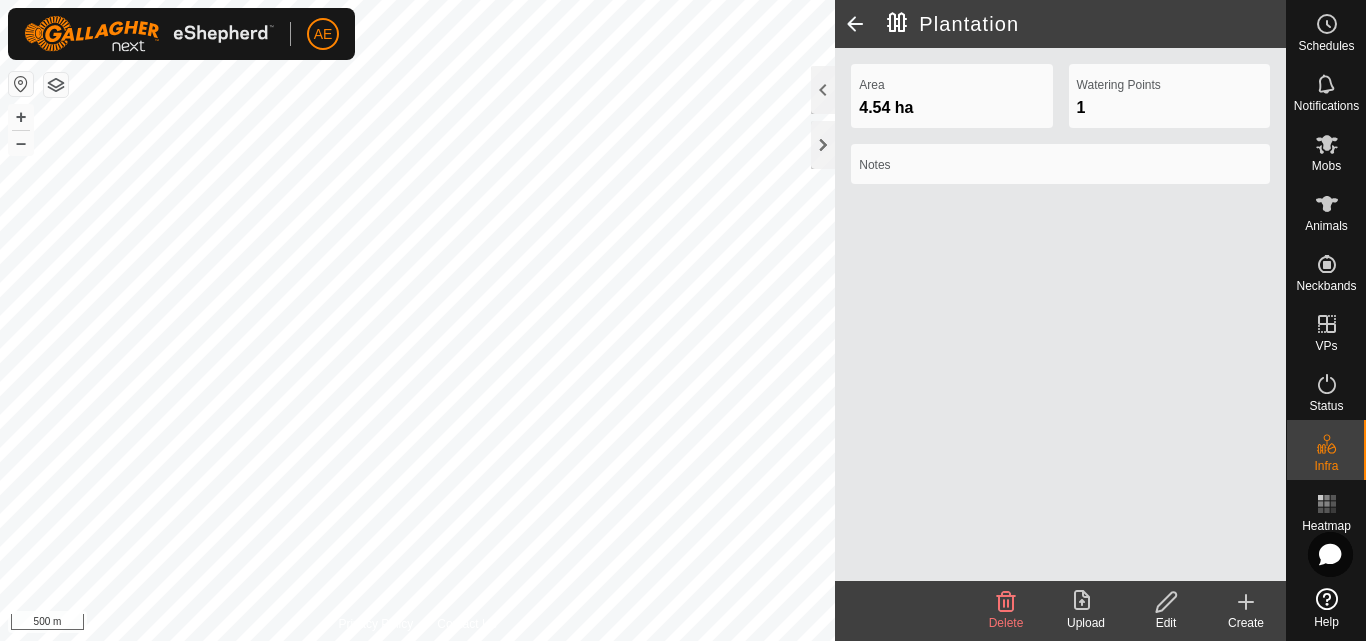 click 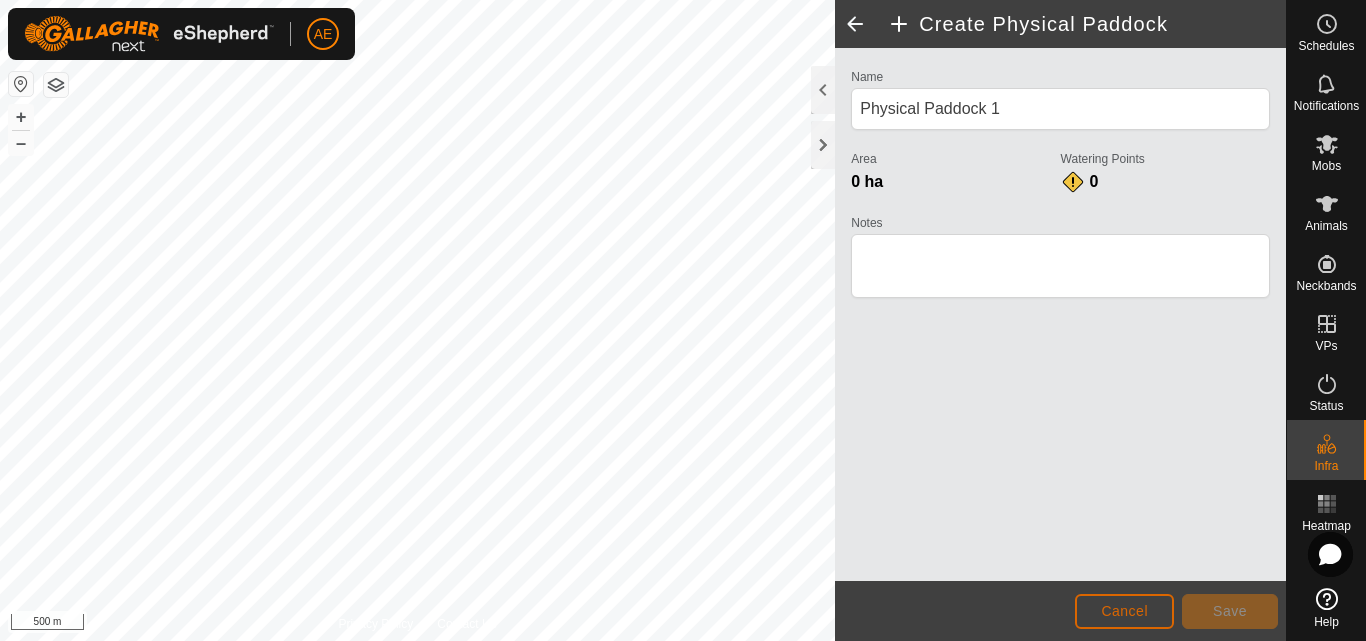 click on "Cancel" 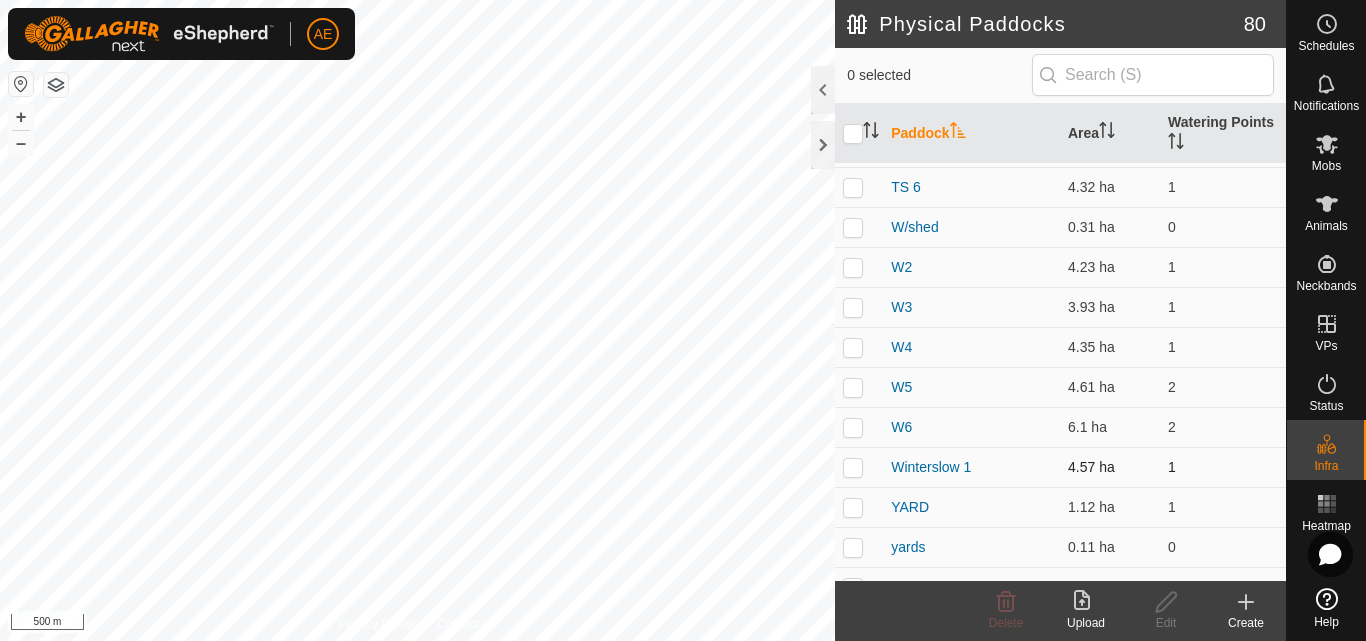 scroll, scrollTop: 2783, scrollLeft: 0, axis: vertical 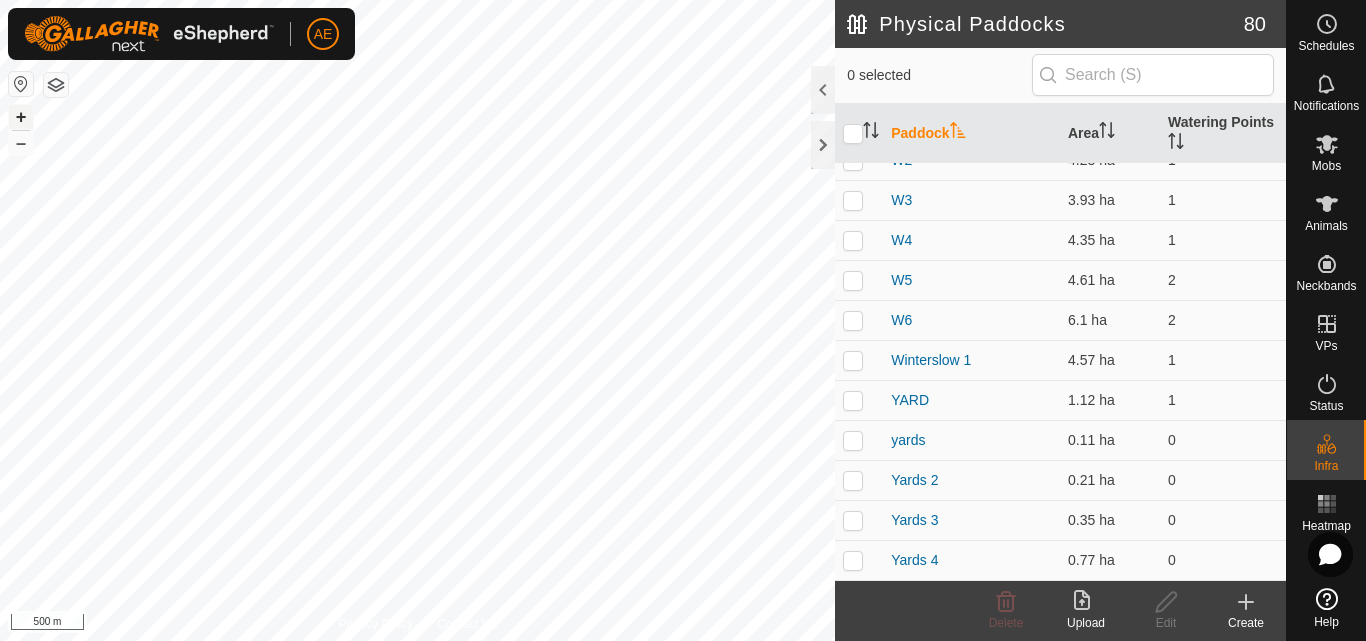 click on "+" at bounding box center [21, 117] 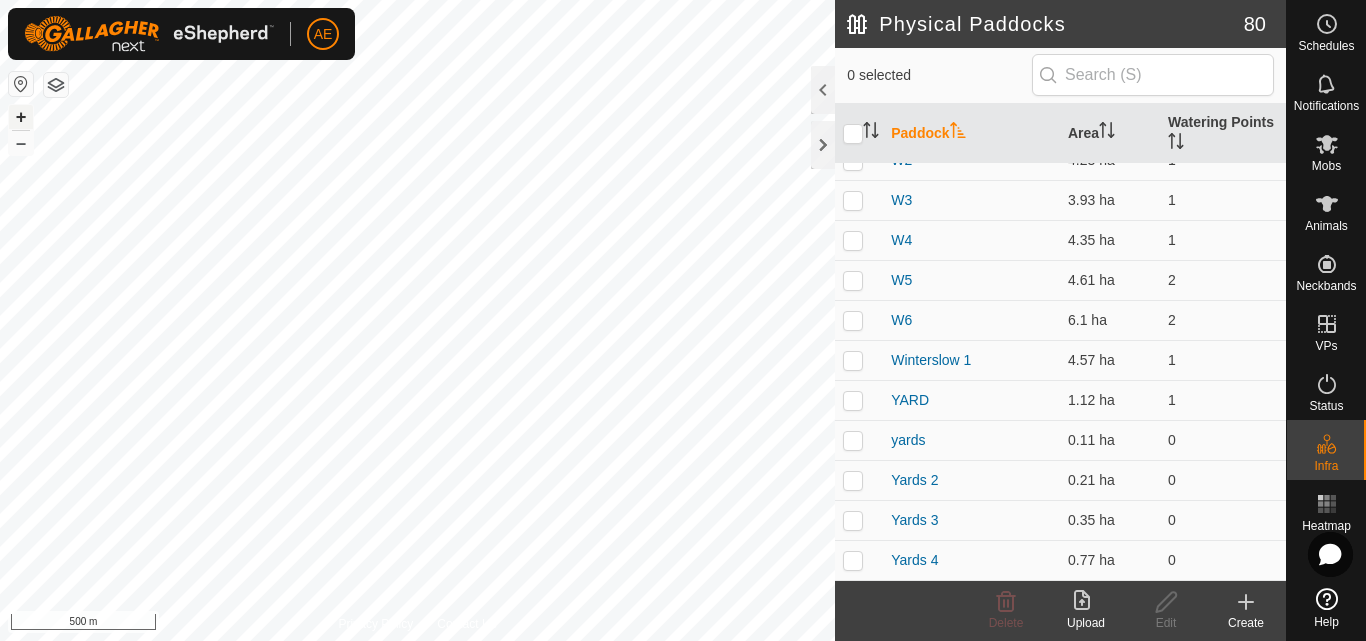 click on "+" at bounding box center (21, 117) 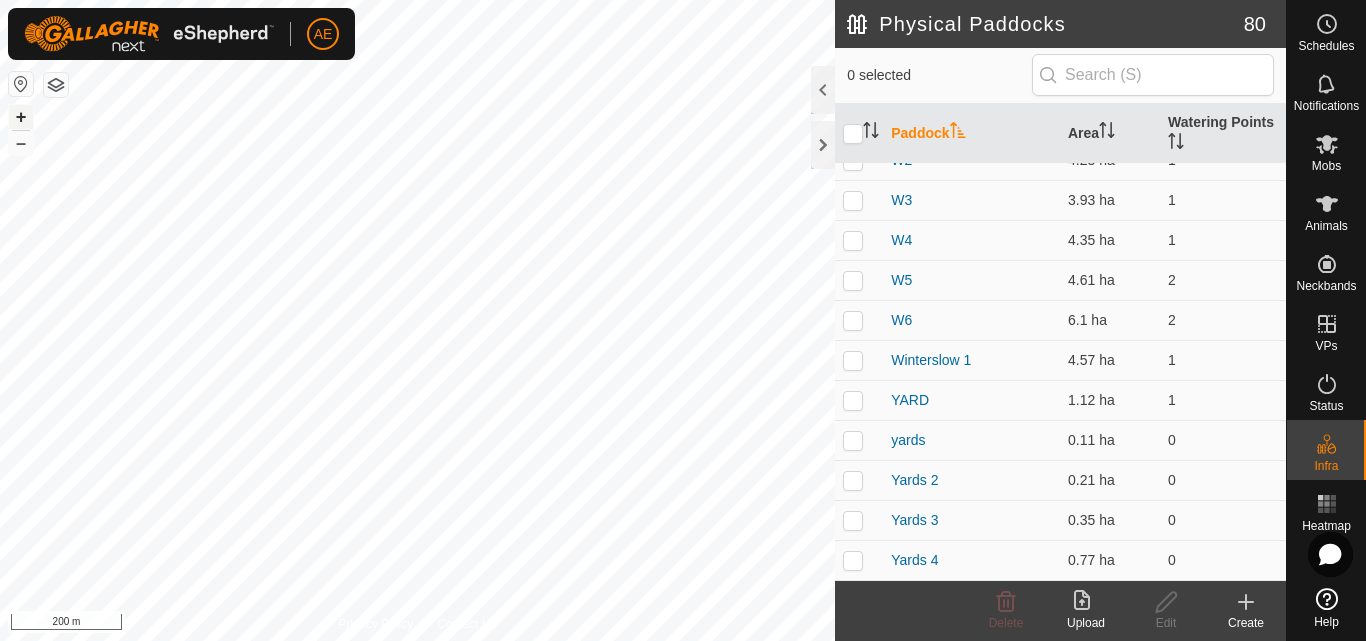 click on "+" at bounding box center [21, 117] 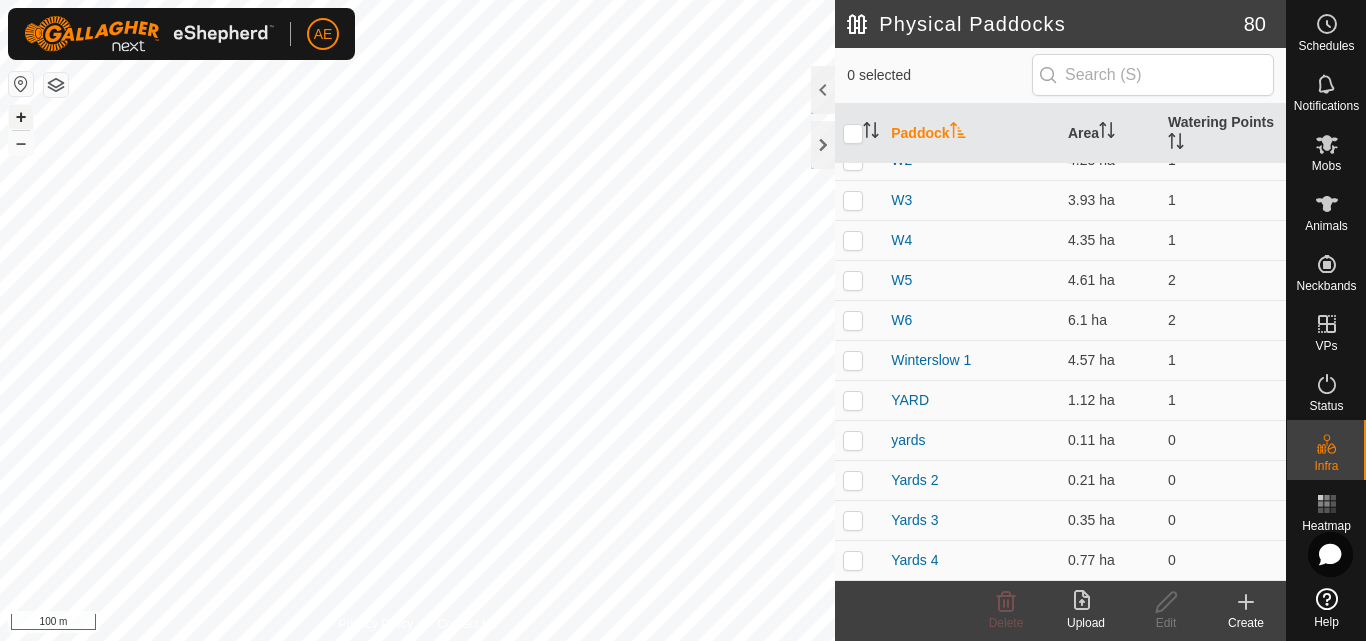 click on "+" at bounding box center [21, 117] 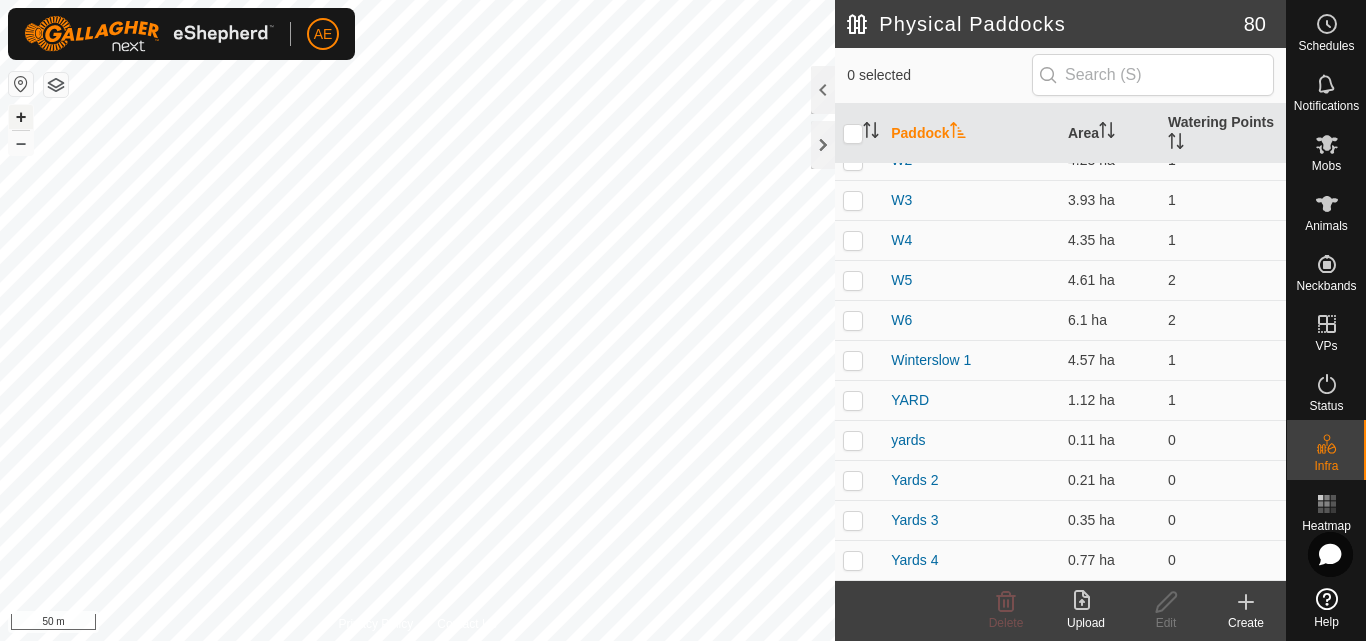 click on "+" at bounding box center [21, 117] 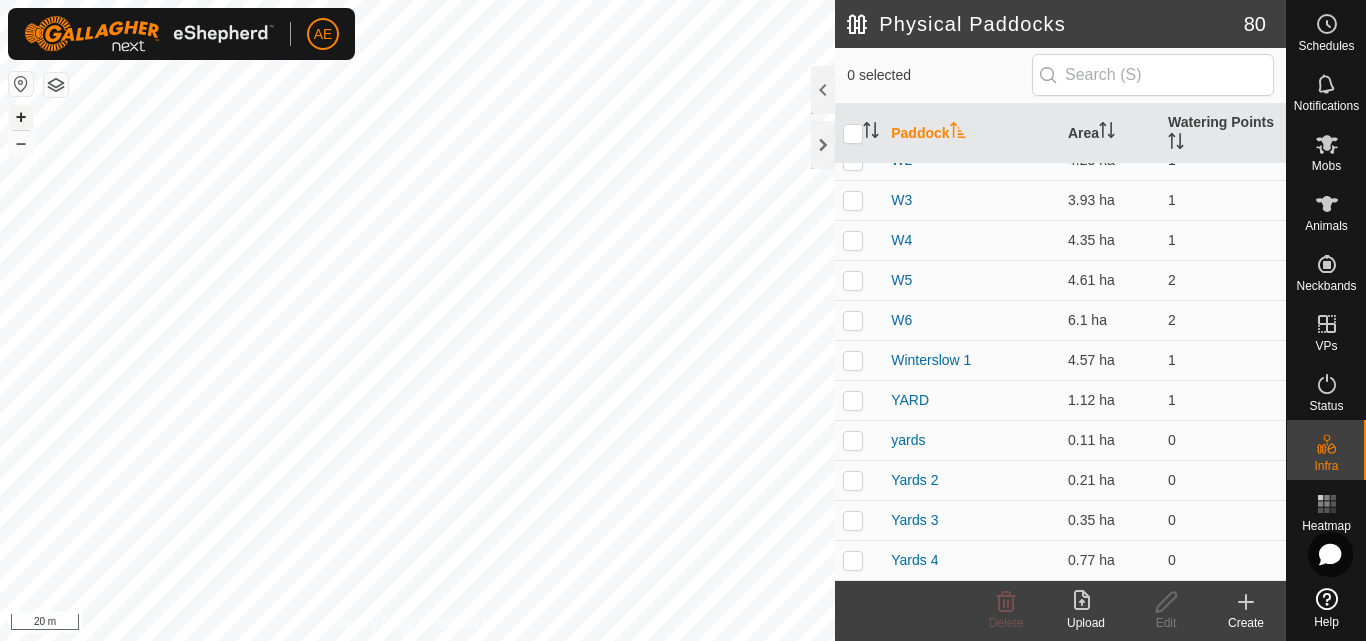 click on "+" at bounding box center (21, 117) 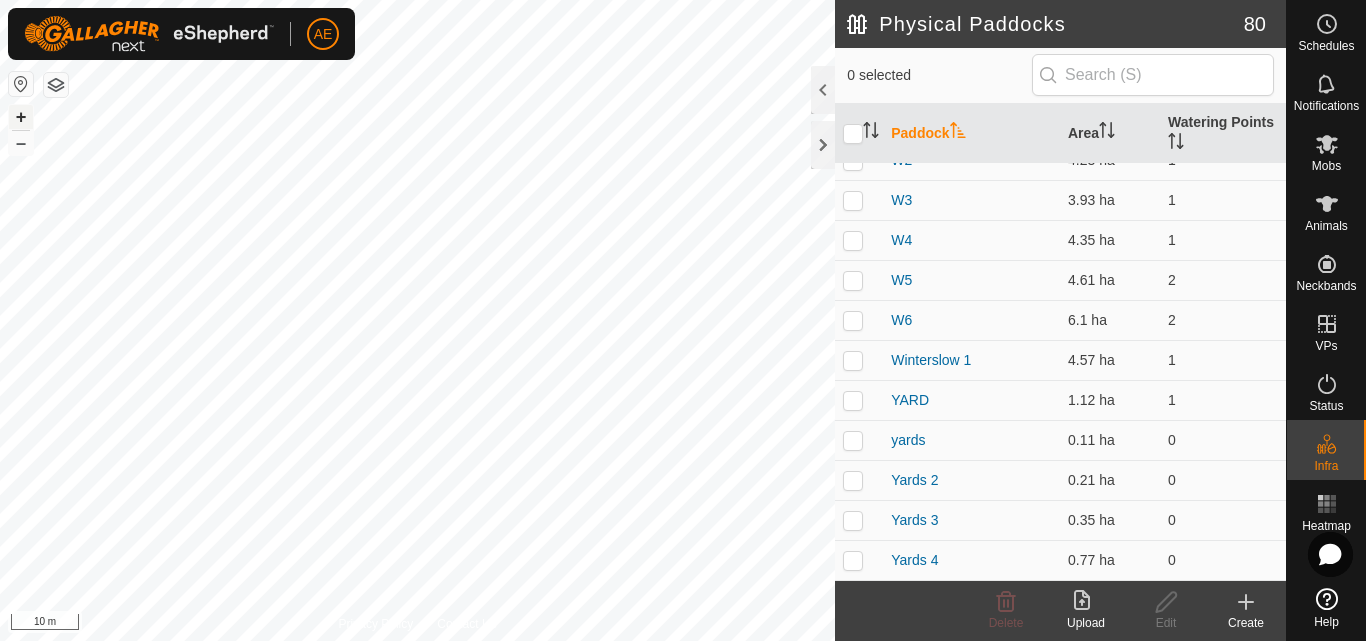 click on "+" at bounding box center (21, 117) 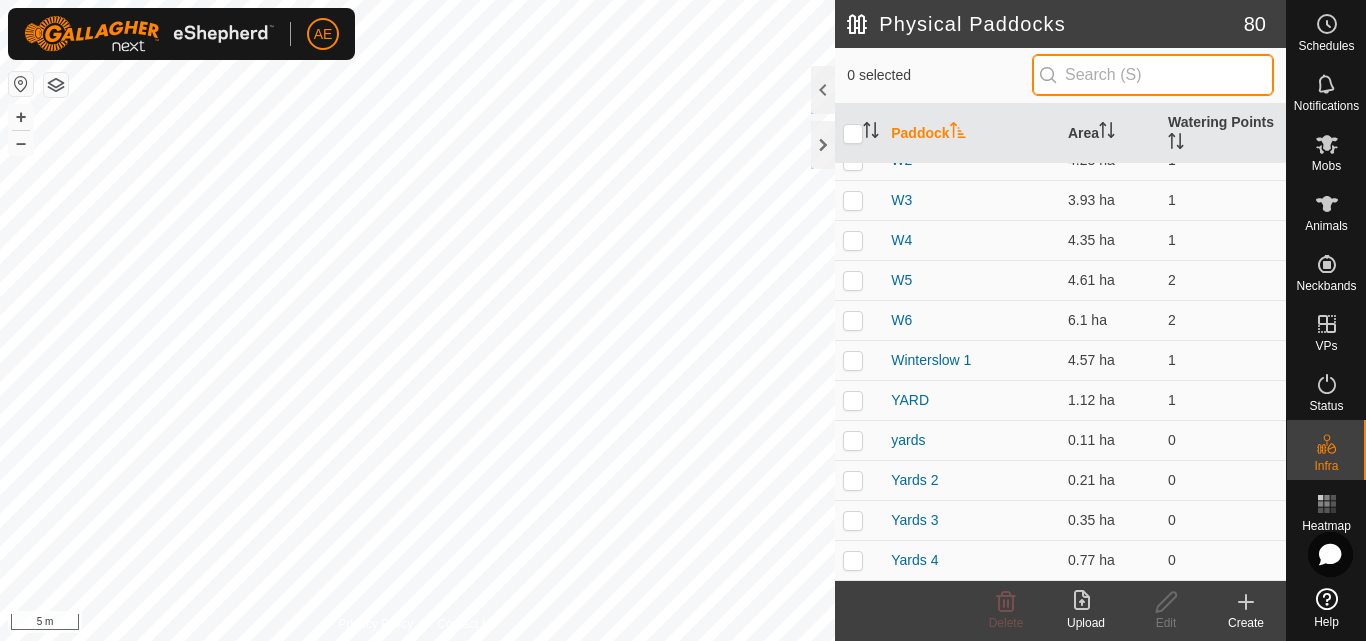 click at bounding box center [1153, 75] 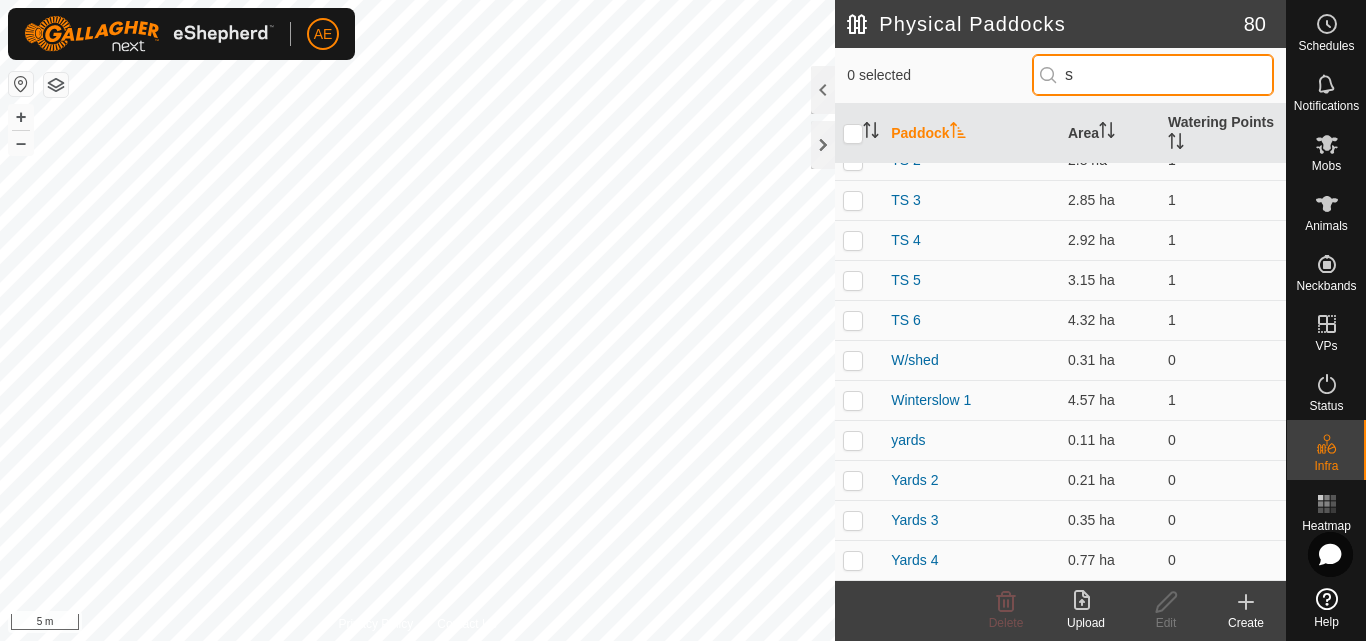 scroll, scrollTop: 0, scrollLeft: 0, axis: both 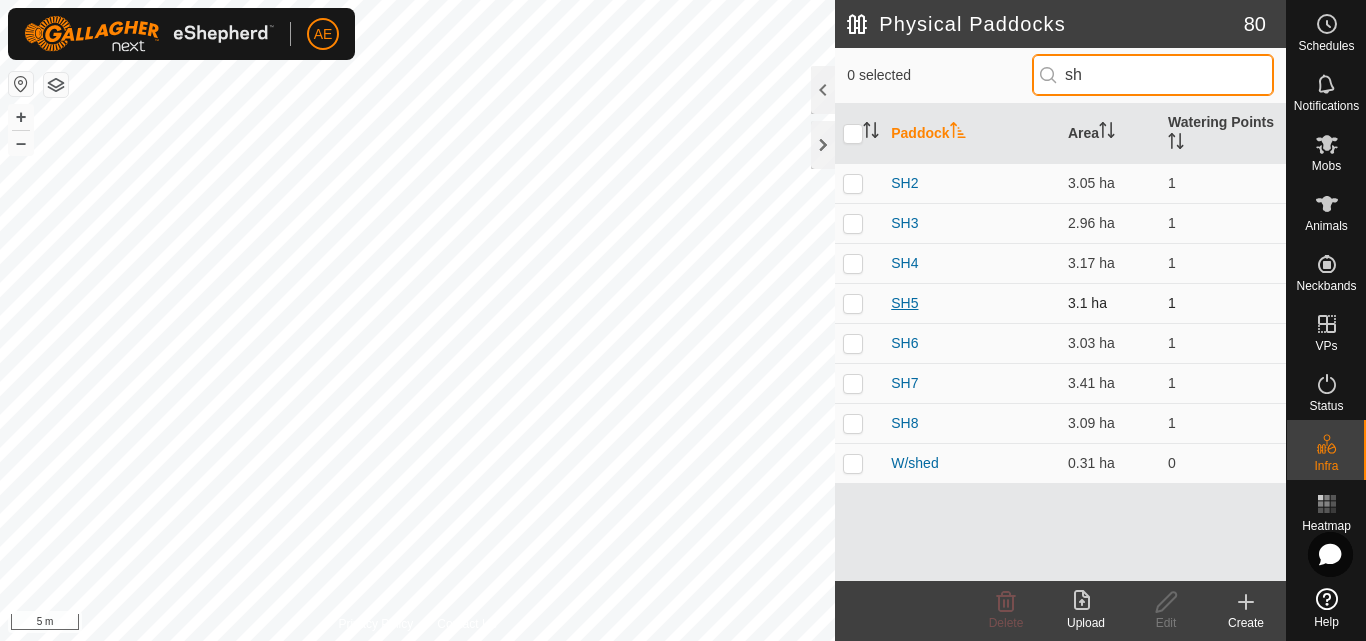 type on "sh" 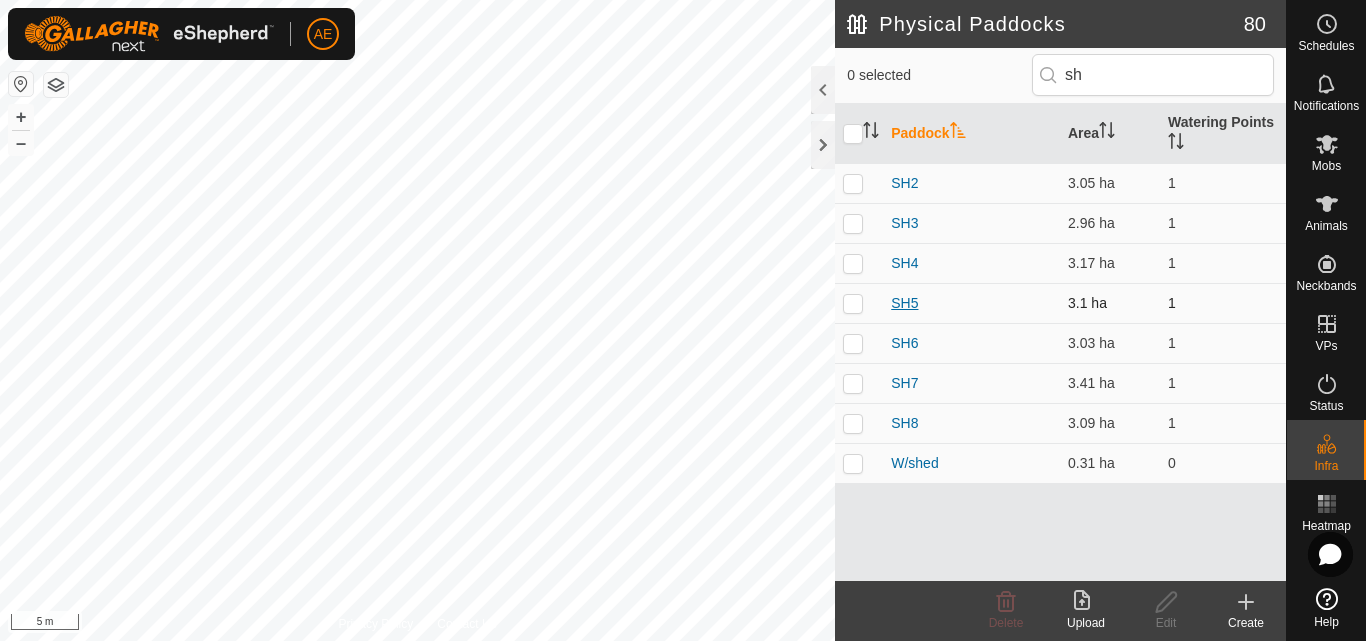 click on "SH5" at bounding box center [904, 303] 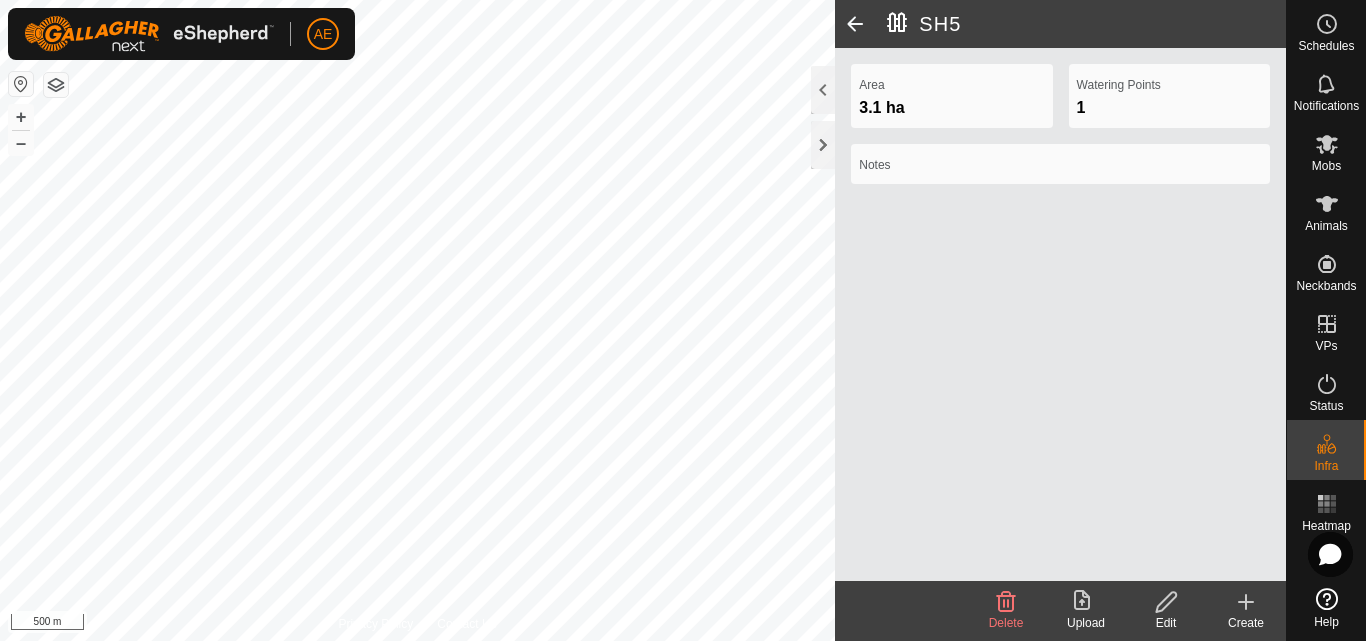 click 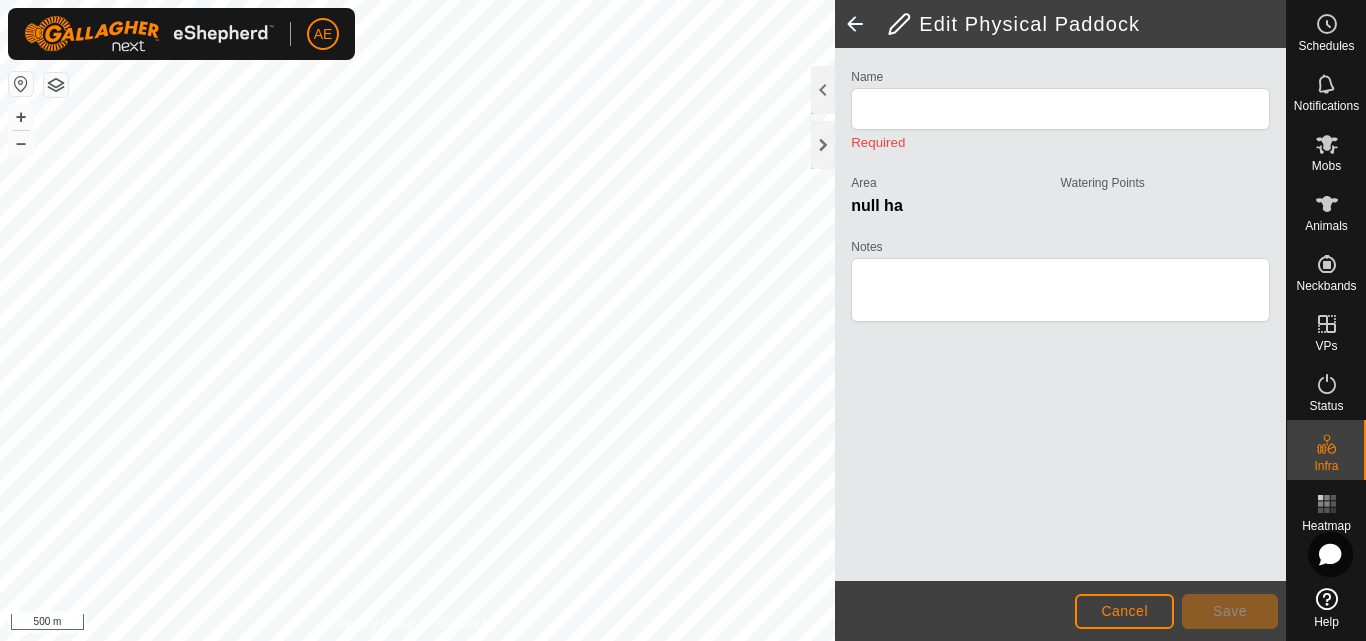 type on "SH5" 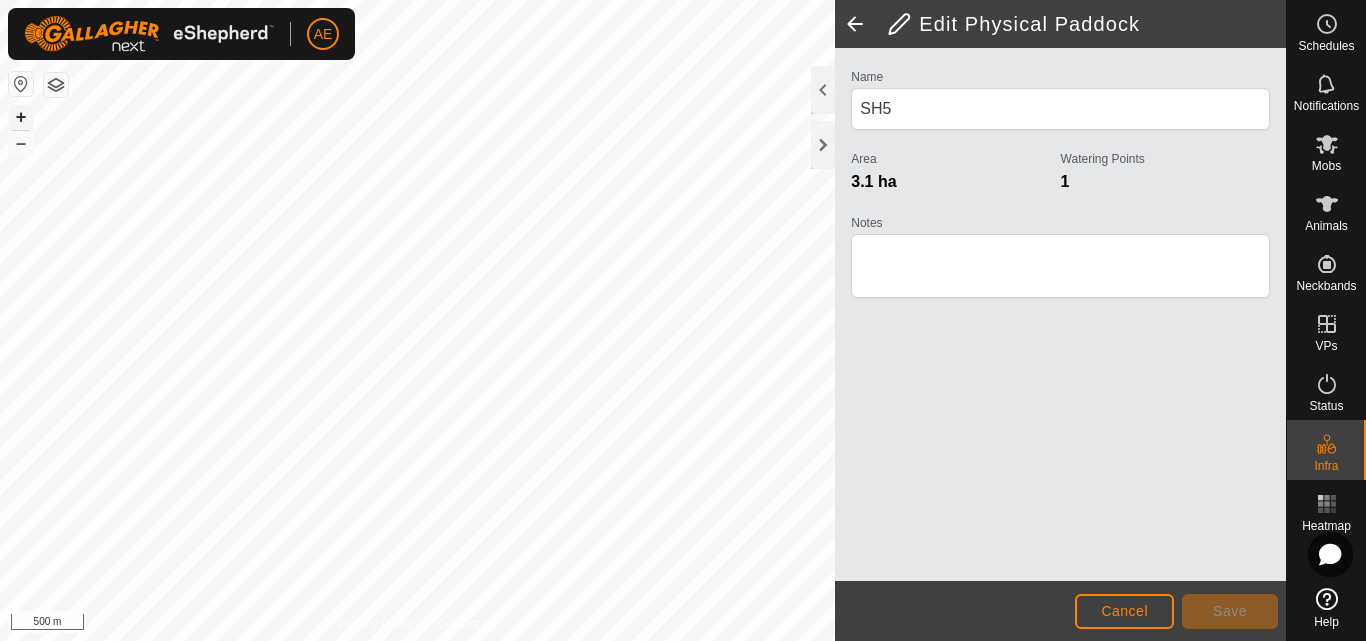 click on "+" at bounding box center (21, 117) 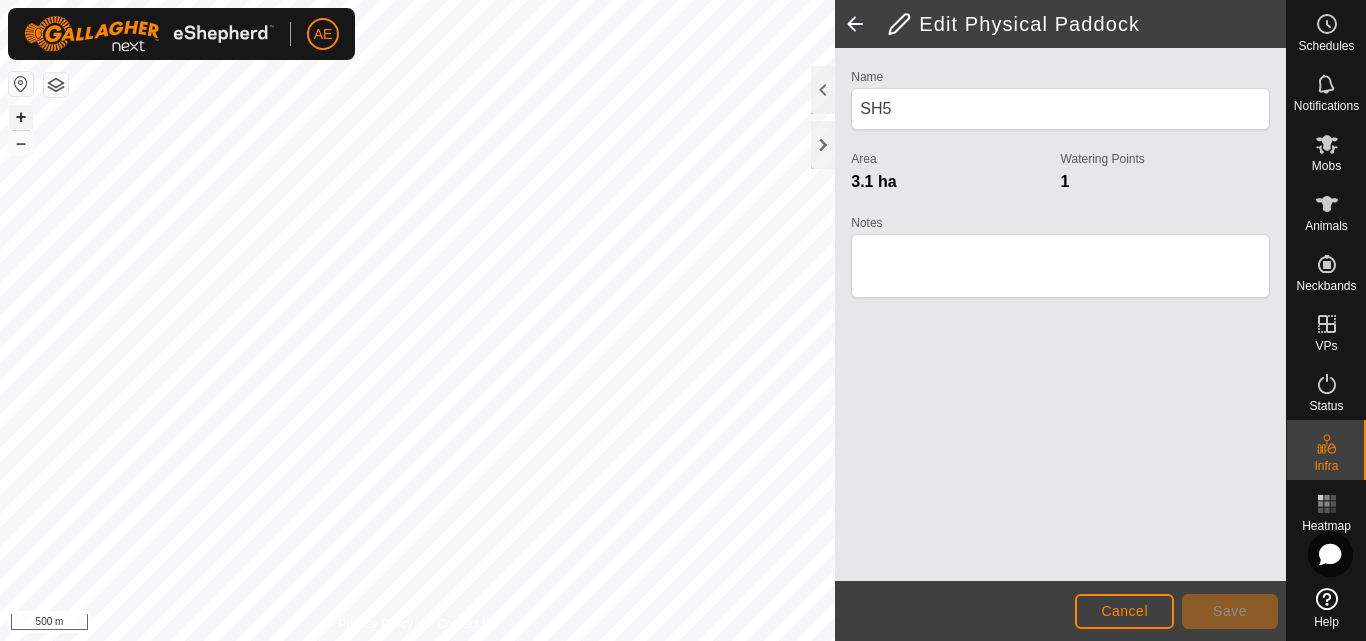 click on "+" at bounding box center (21, 117) 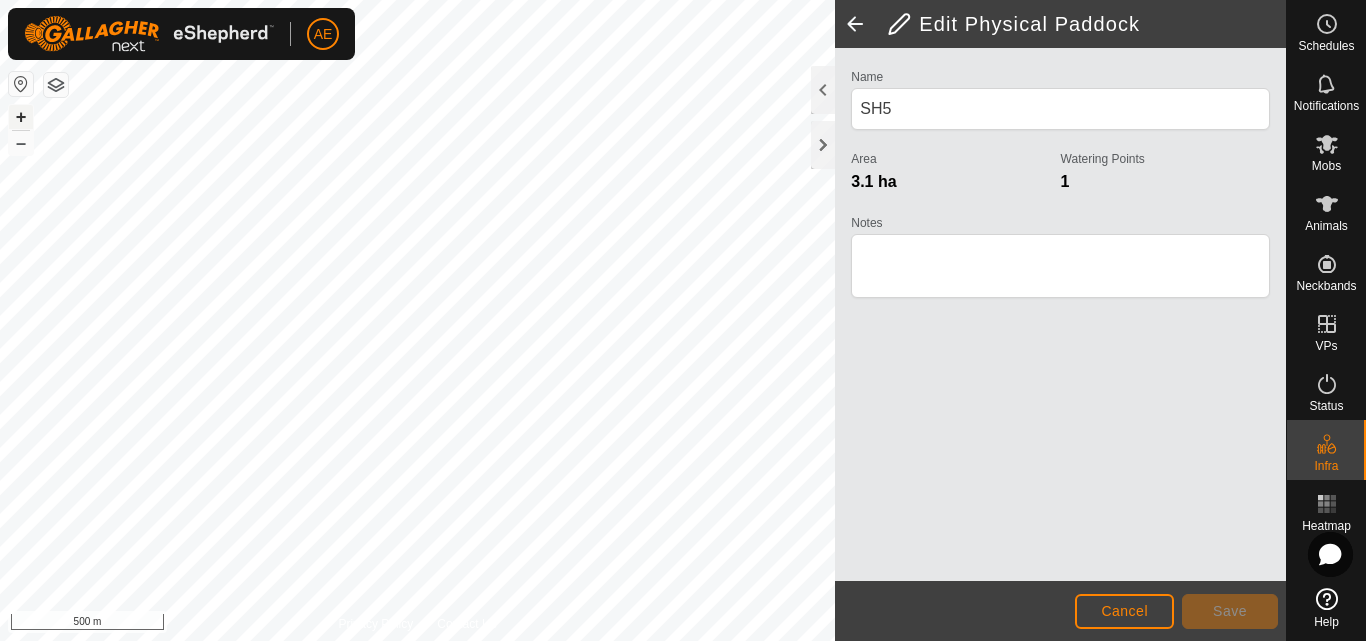 click on "+" at bounding box center (21, 117) 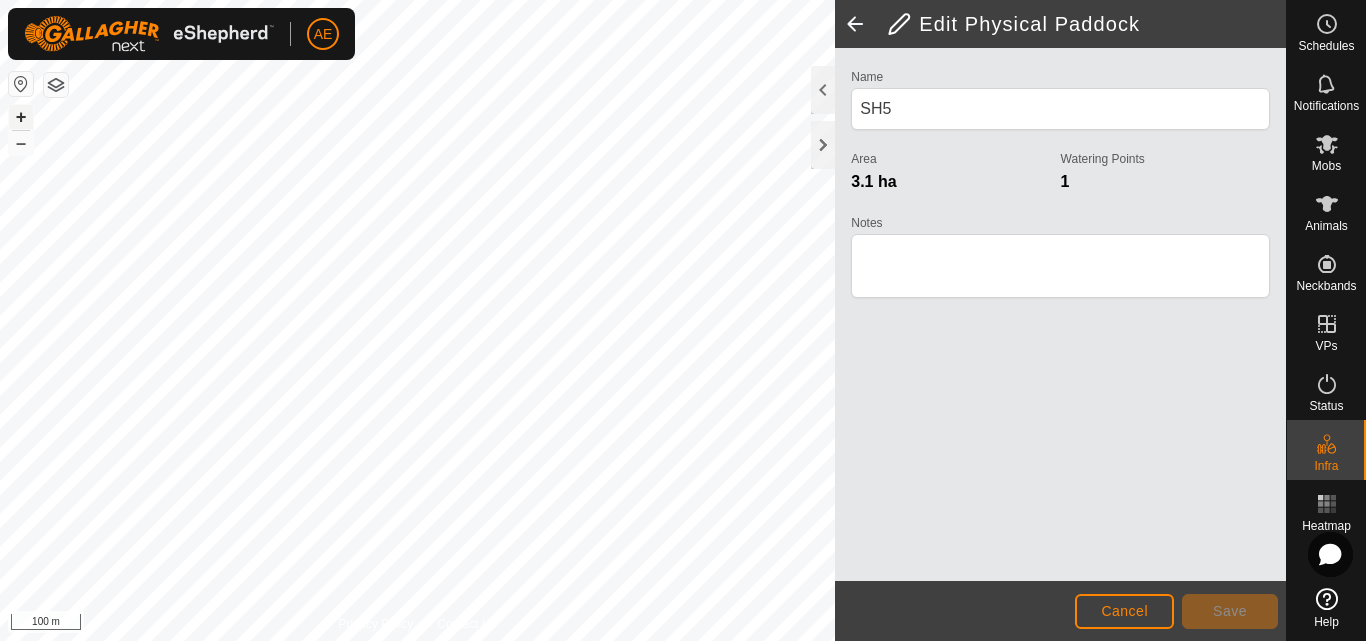 click on "+" at bounding box center (21, 117) 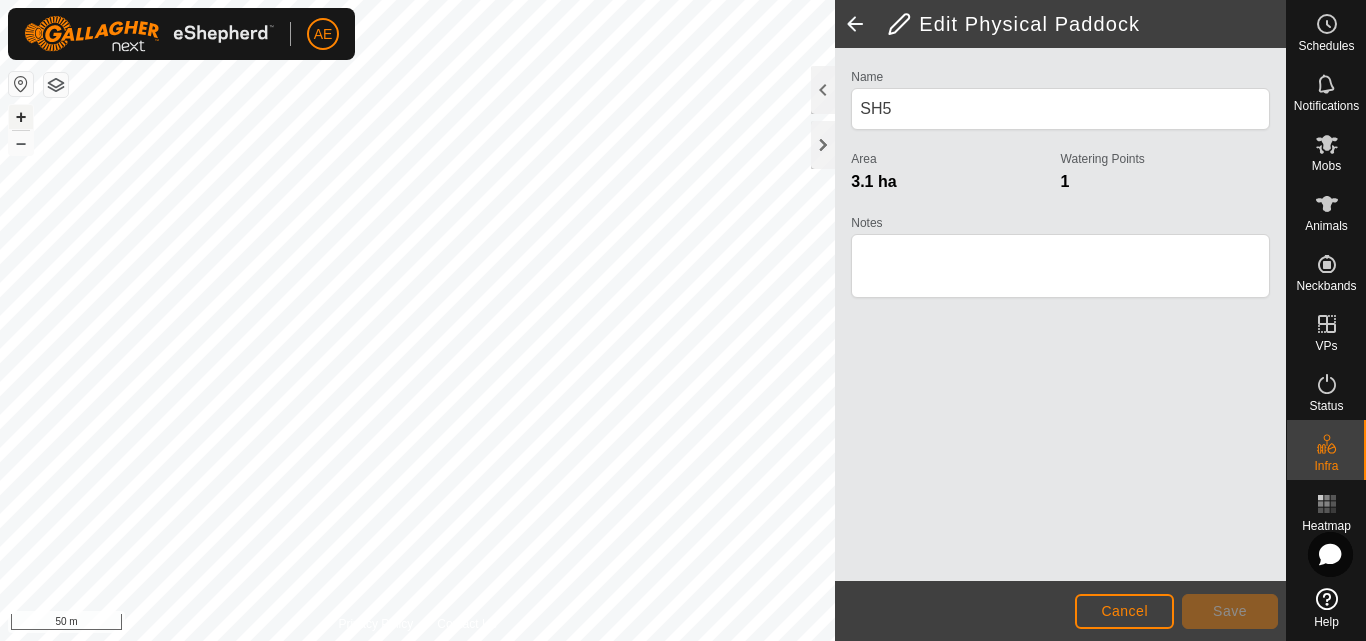 click on "+" at bounding box center [21, 117] 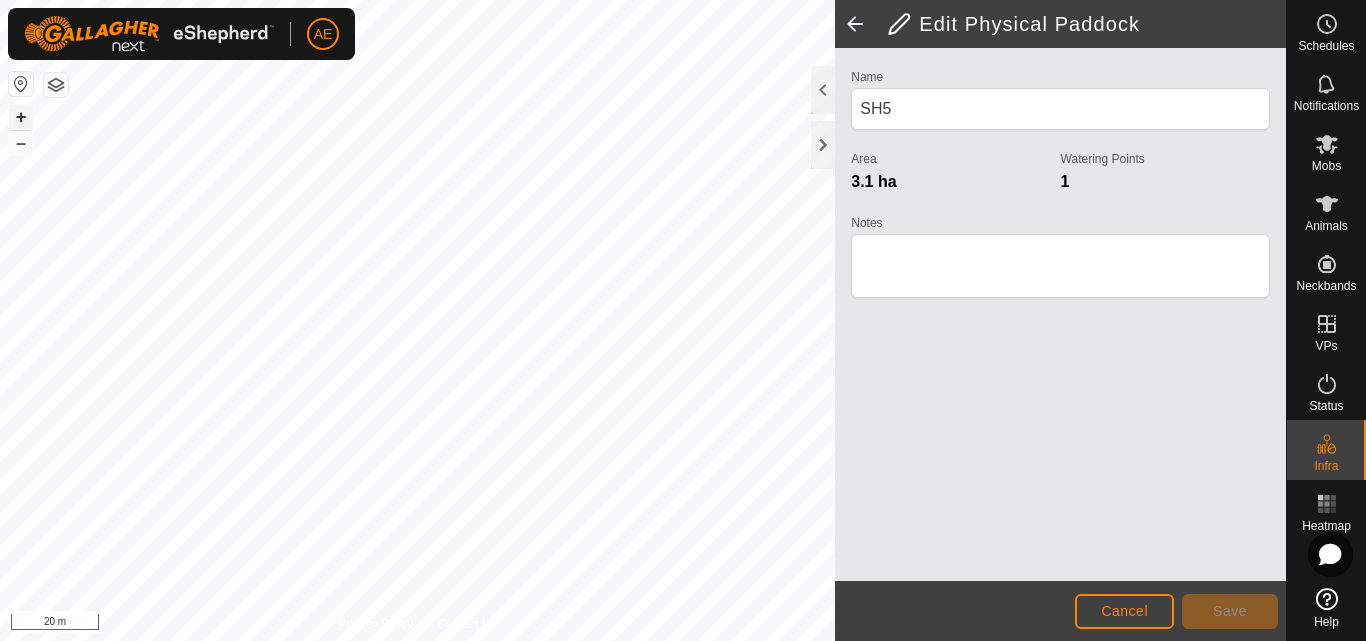 click on "+" at bounding box center [21, 117] 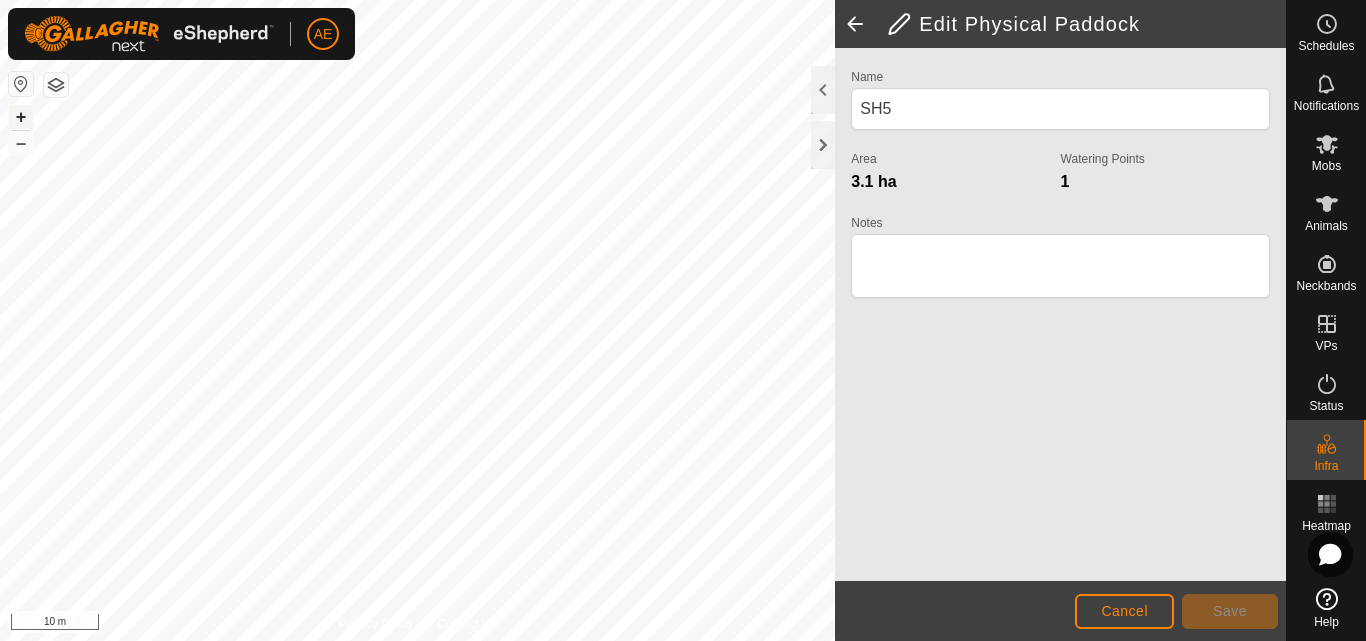click on "+" at bounding box center [21, 117] 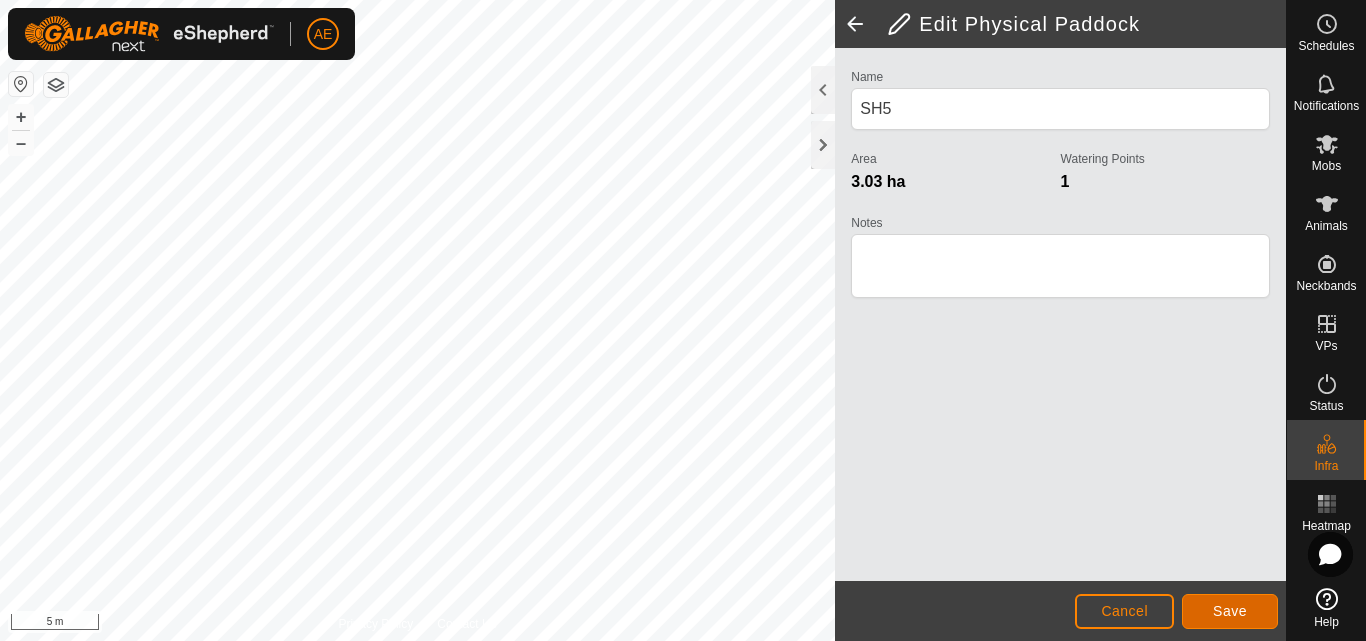 click on "Save" 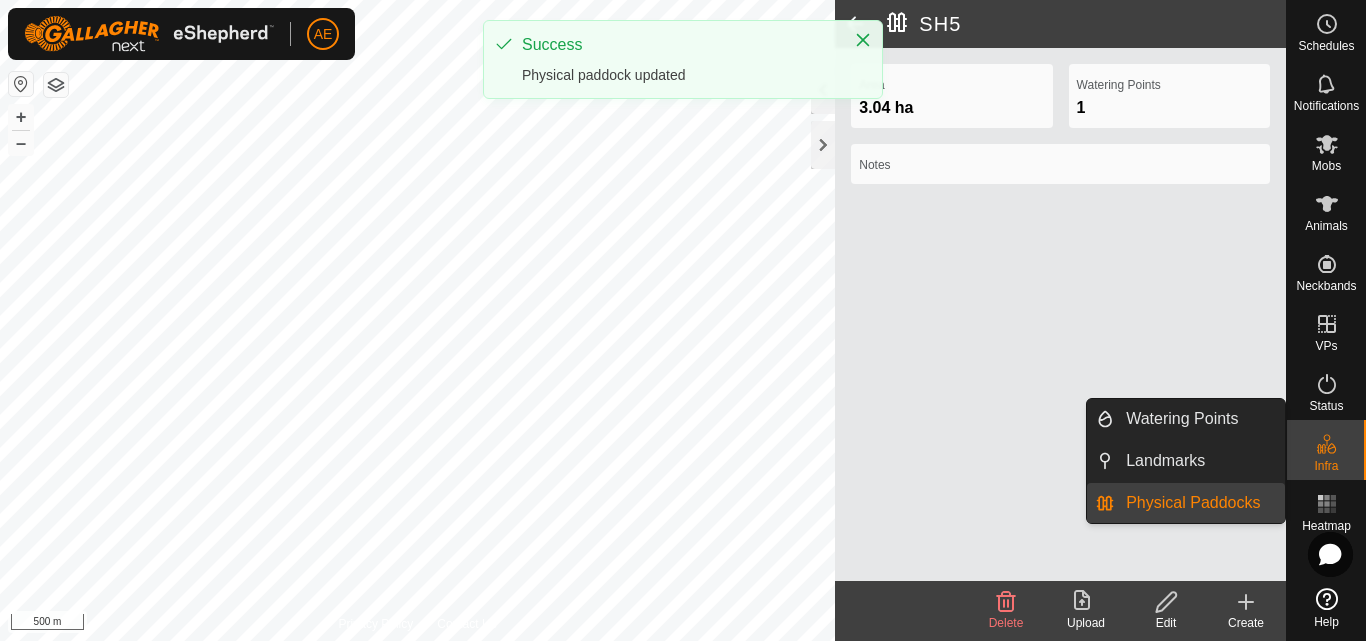click on "Physical Paddocks" at bounding box center (1199, 503) 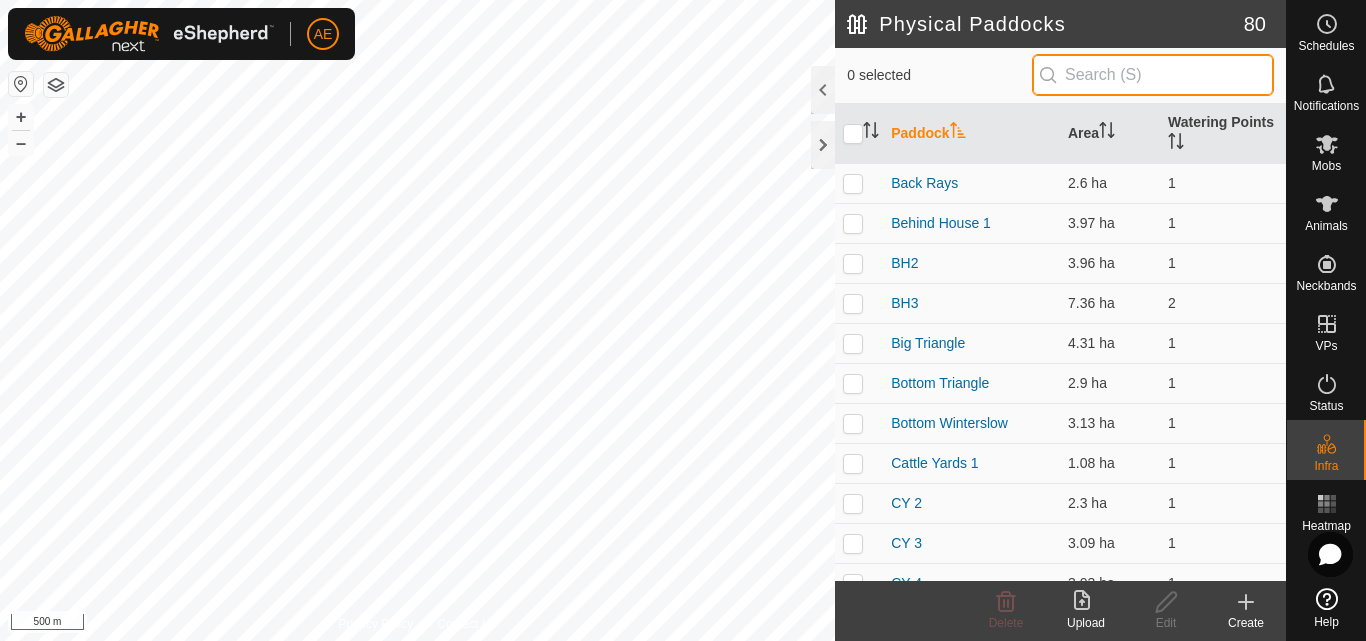 click at bounding box center (1153, 75) 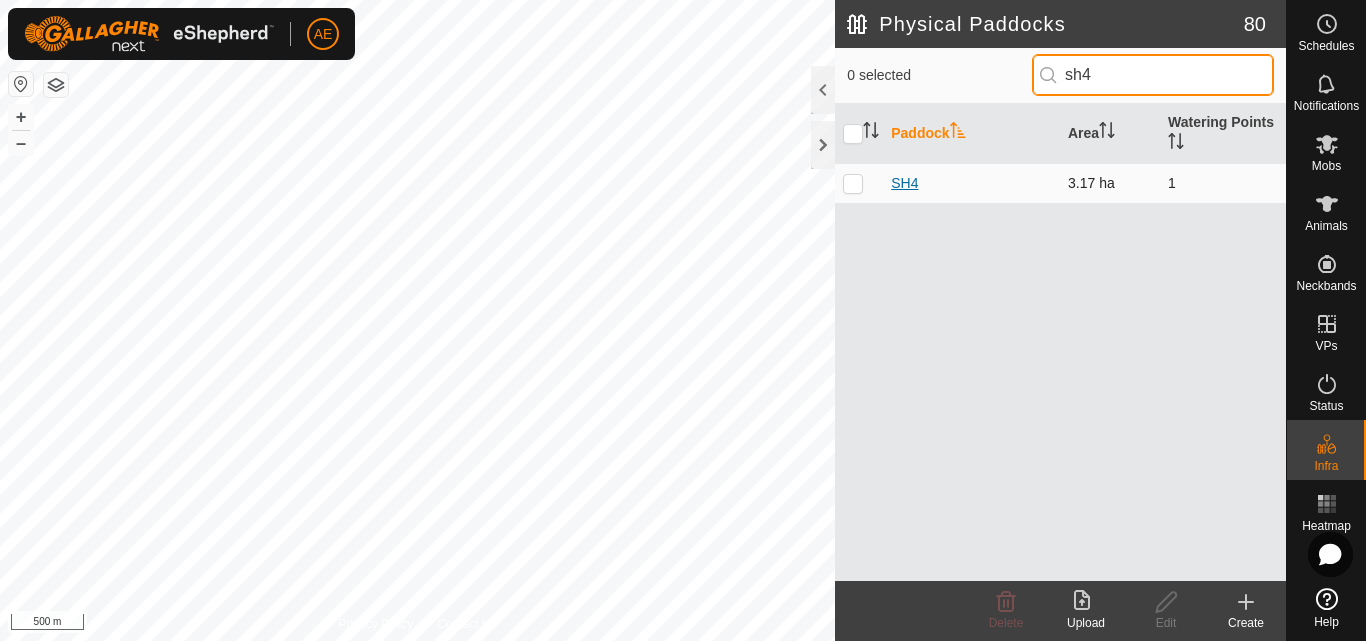 type on "sh4" 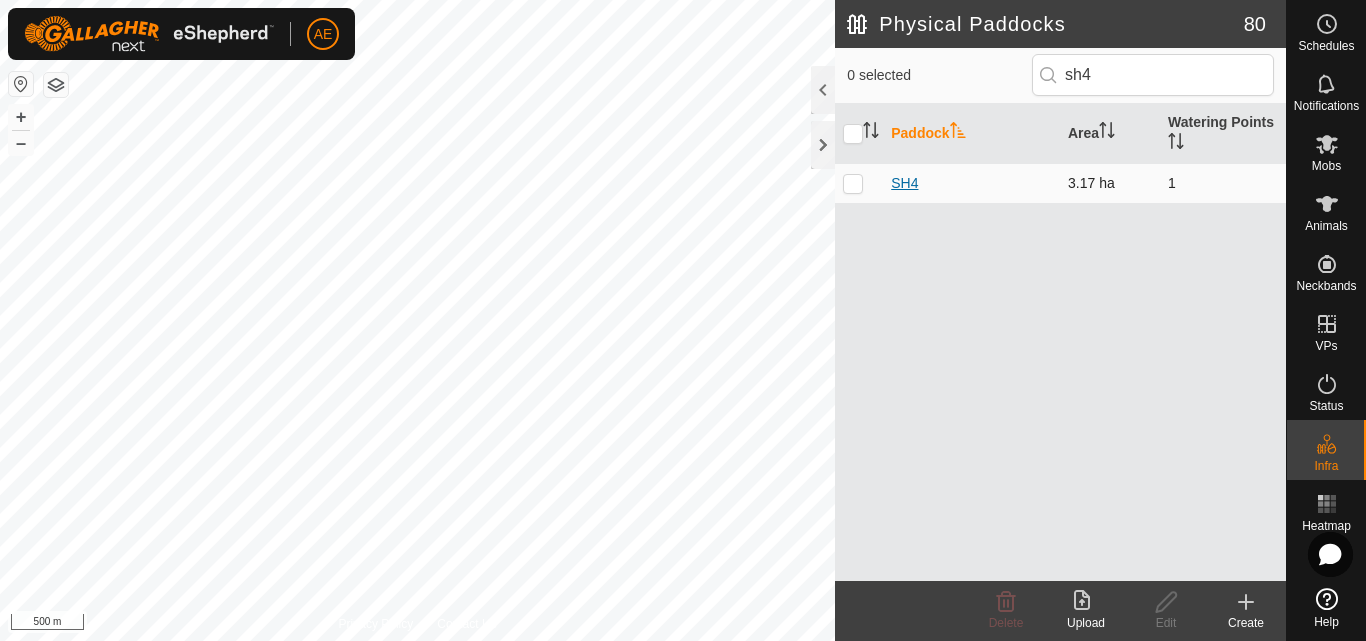 click on "SH4" at bounding box center (904, 183) 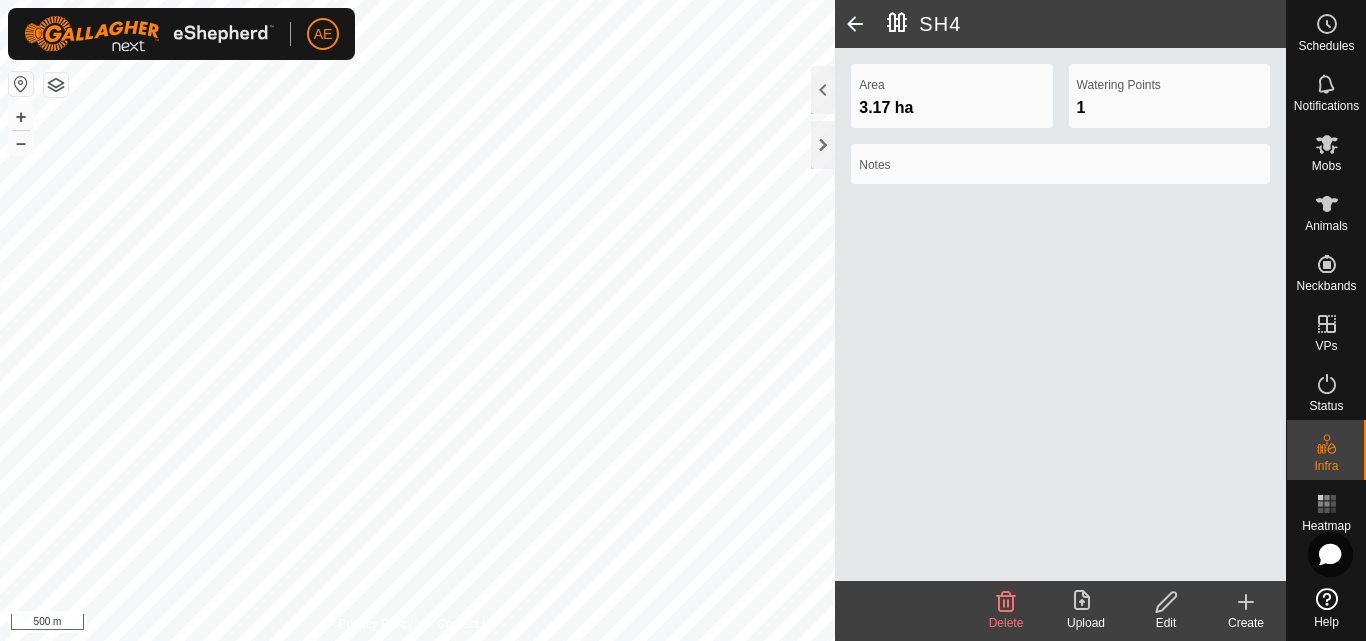 click 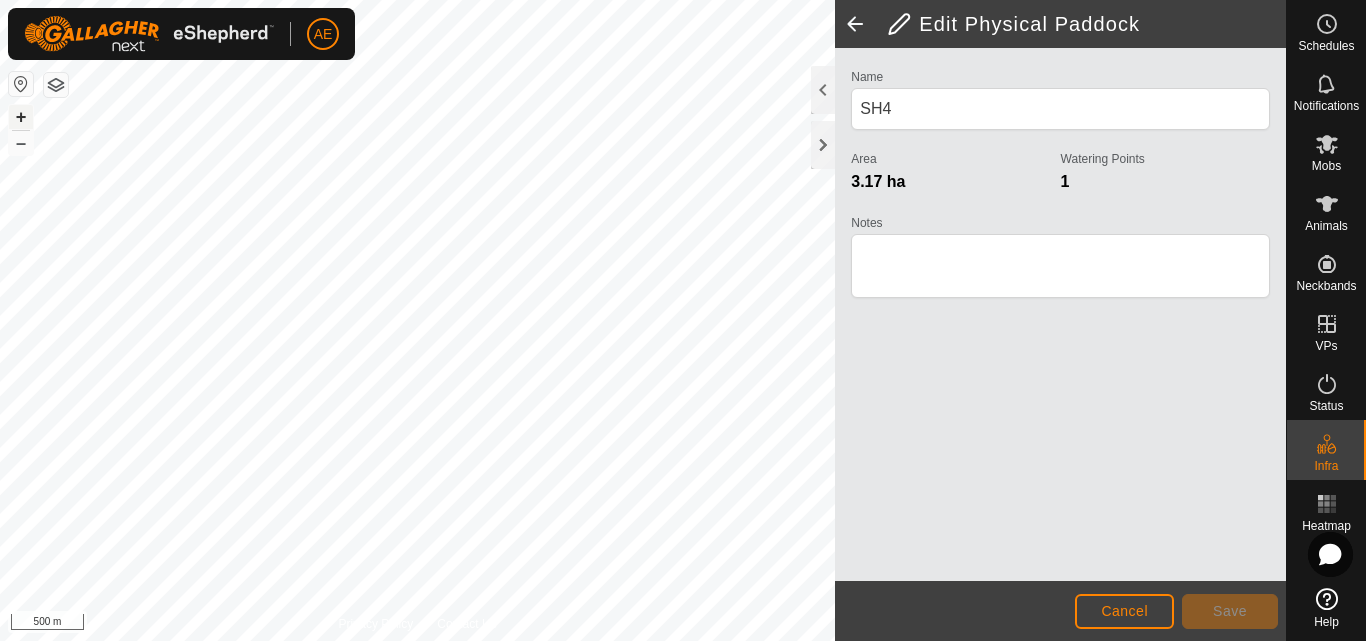 click on "+" at bounding box center (21, 117) 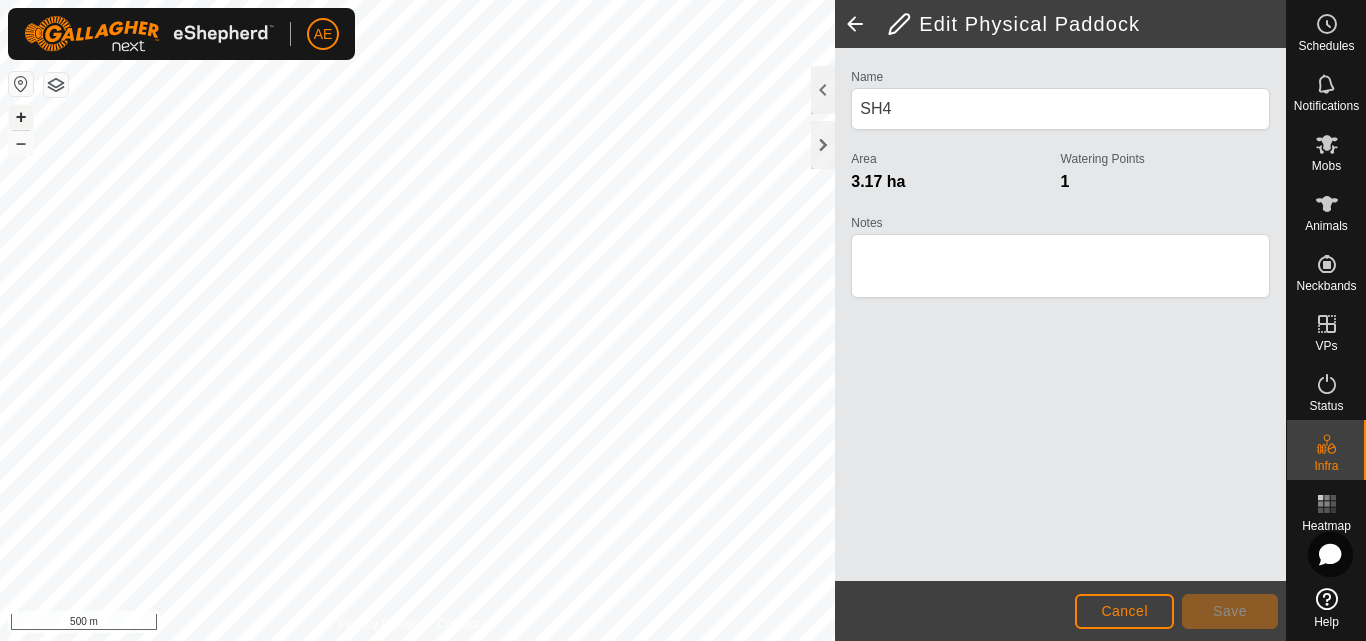 click on "+" at bounding box center (21, 117) 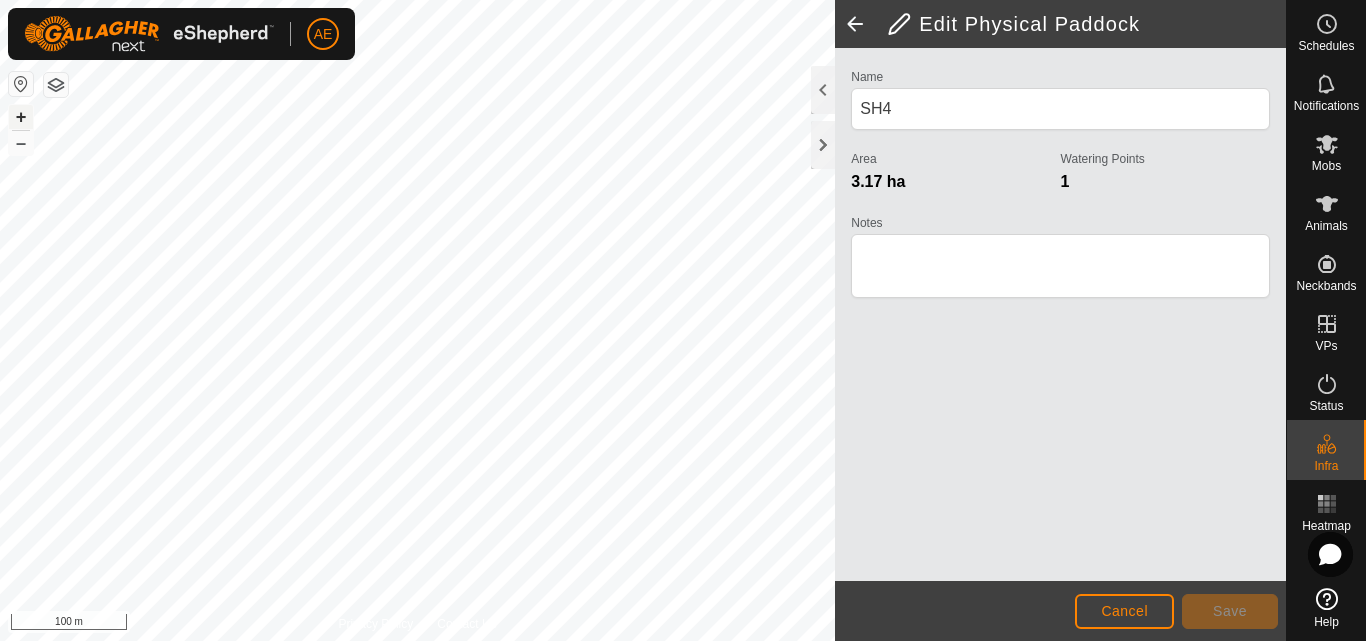 click on "+" at bounding box center [21, 117] 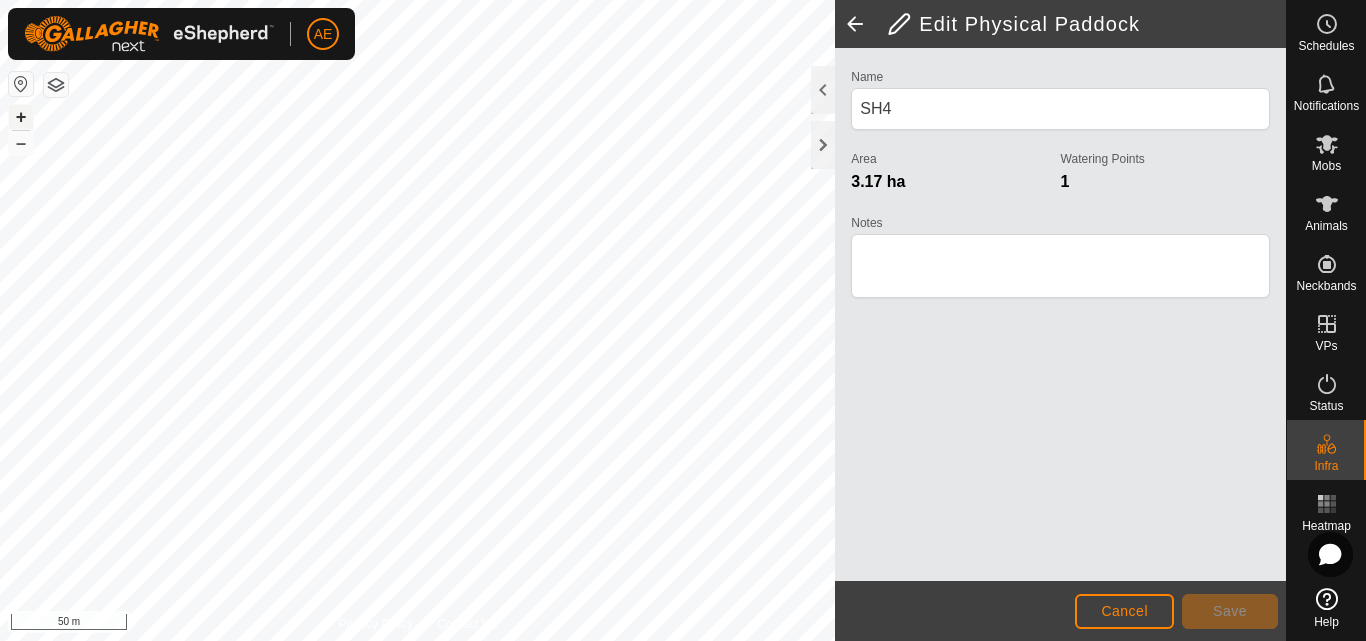 click on "+" at bounding box center [21, 117] 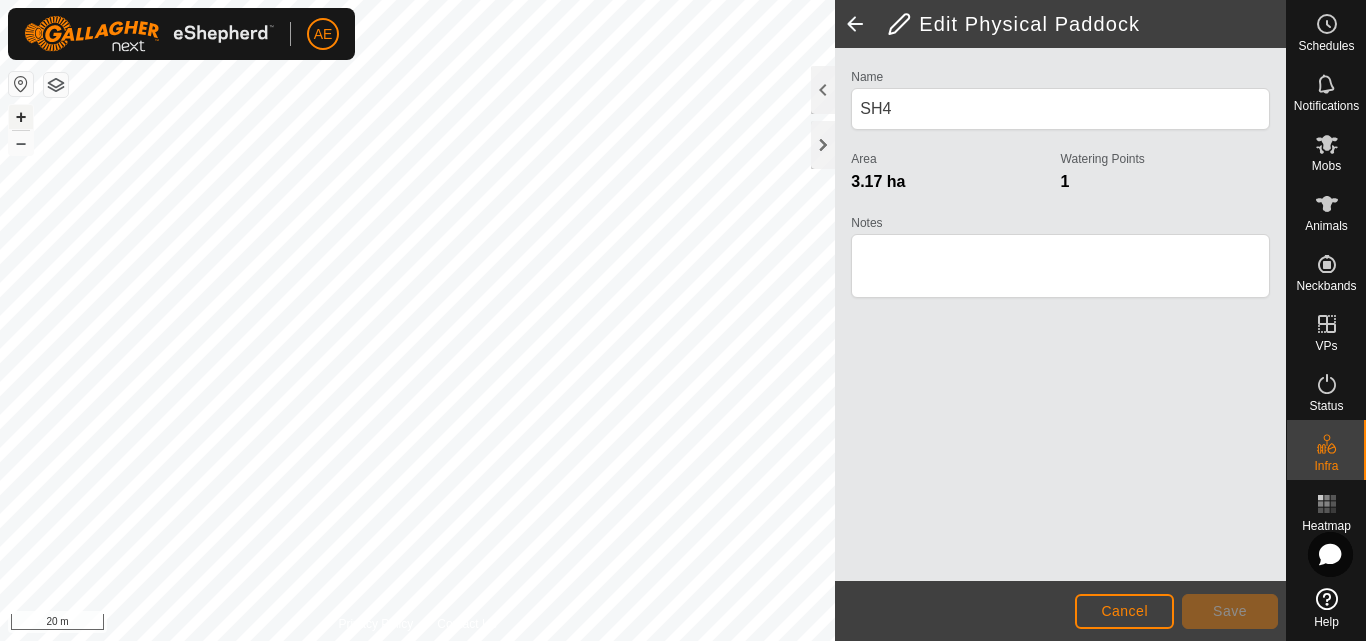 click on "+" at bounding box center [21, 117] 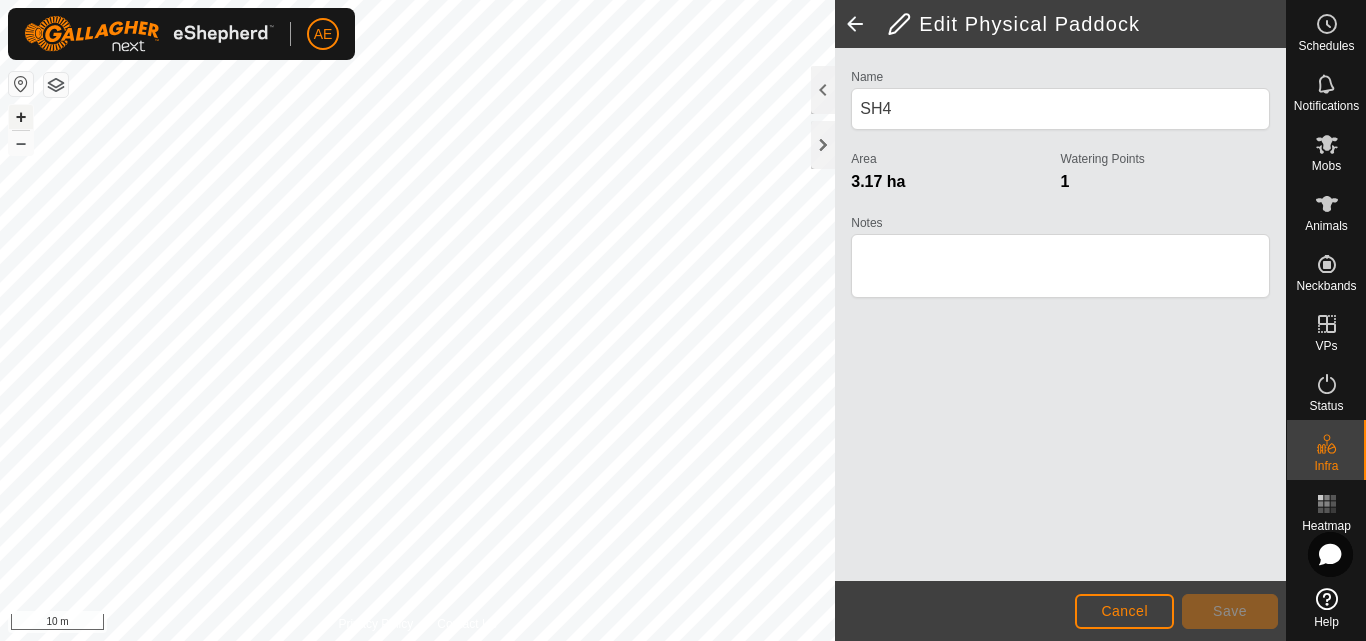 click on "+" at bounding box center (21, 117) 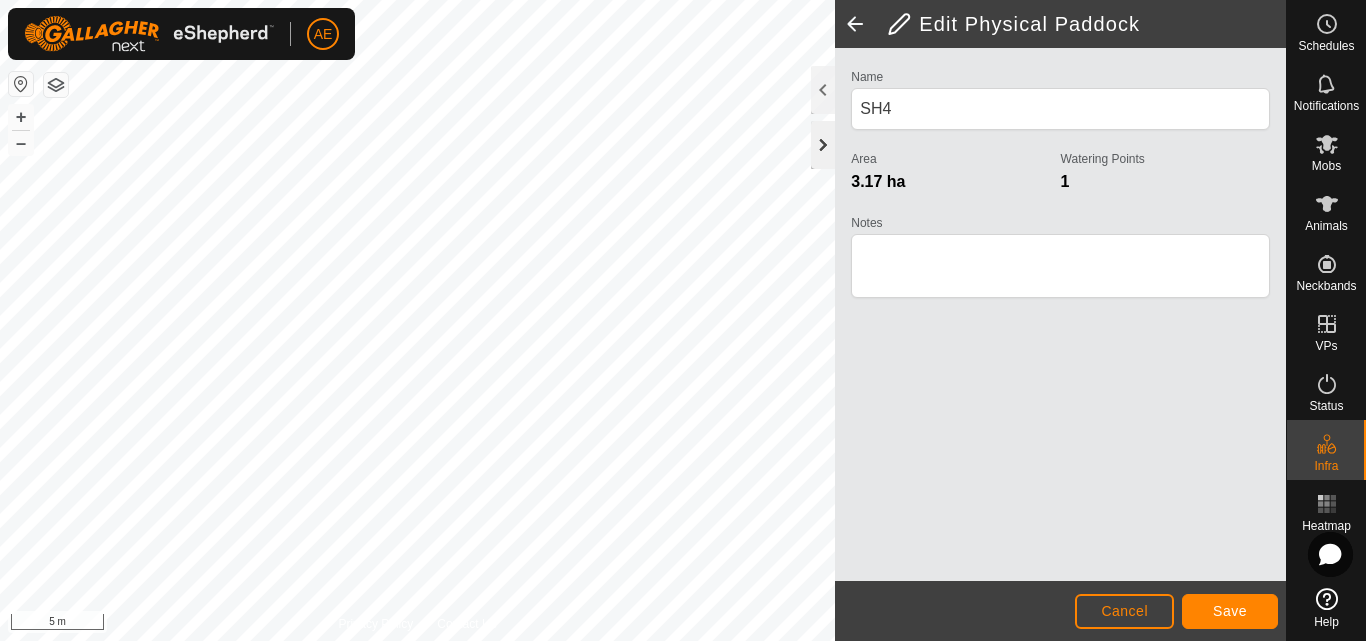click 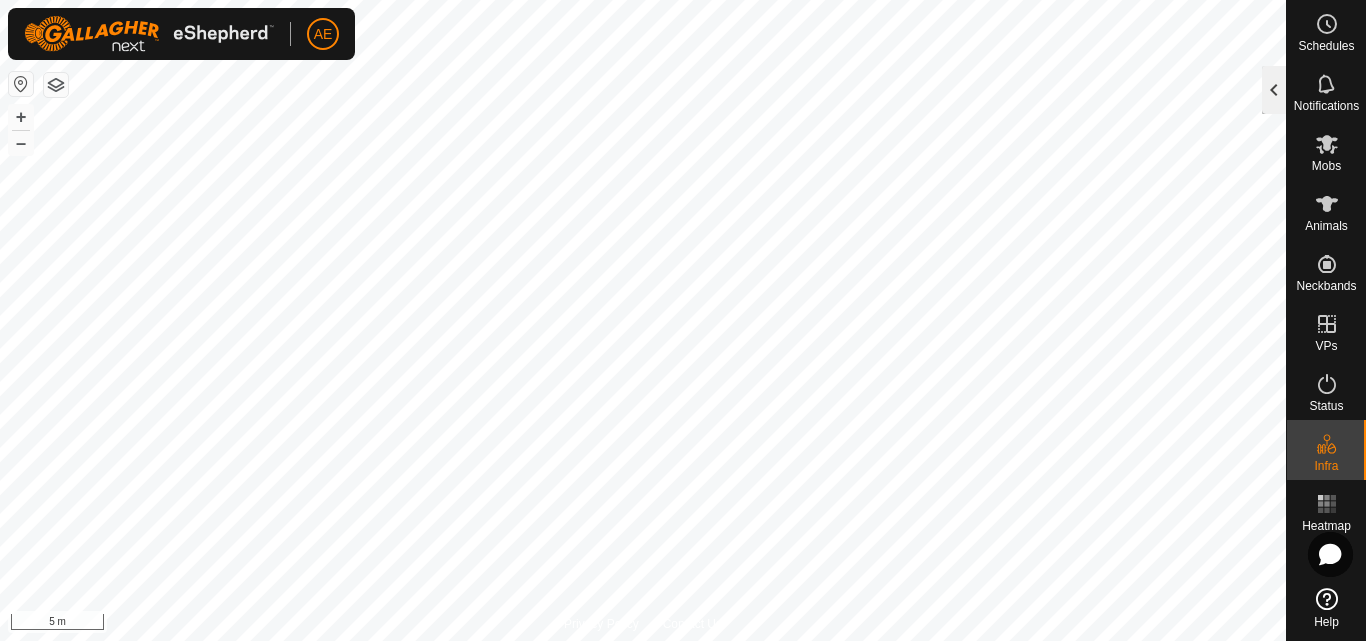 click 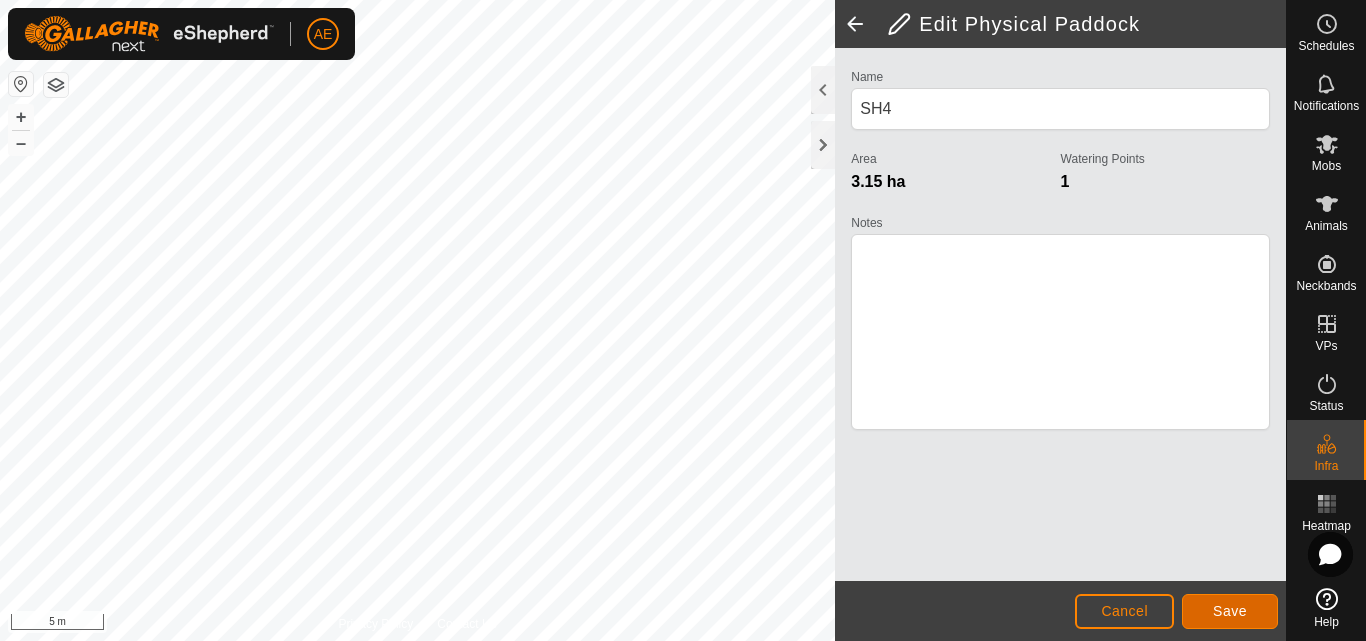 click on "Save" 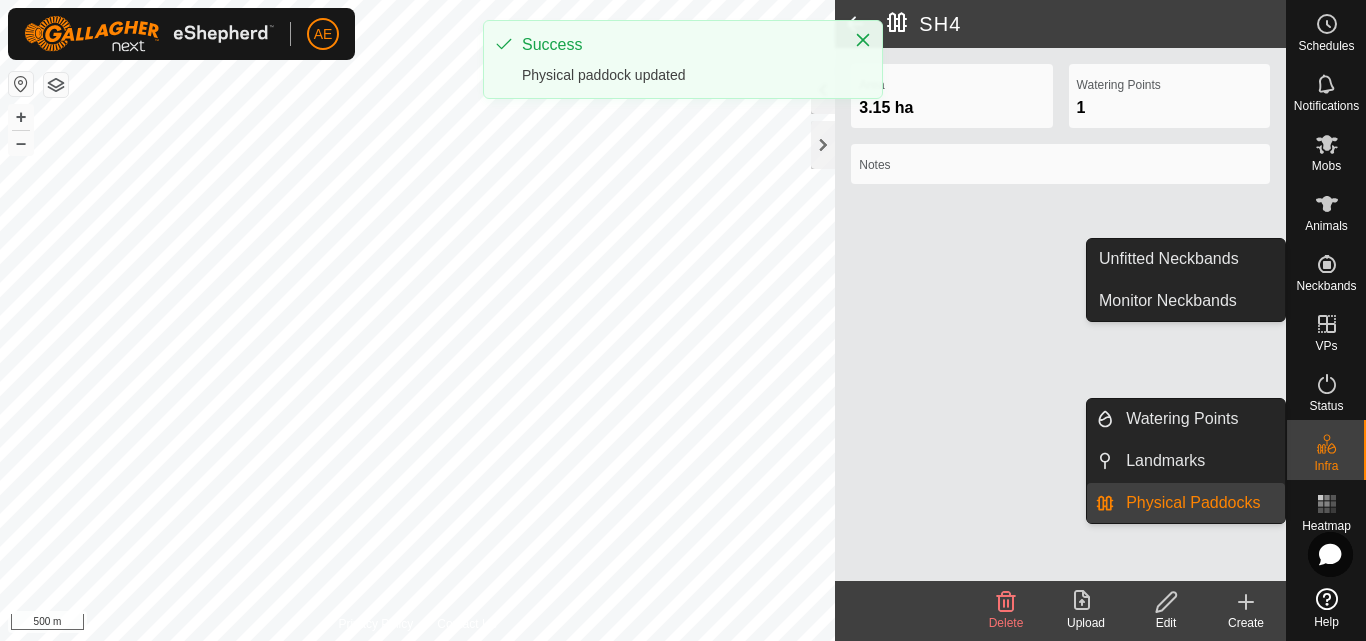 click on "Physical Paddocks" at bounding box center [1199, 503] 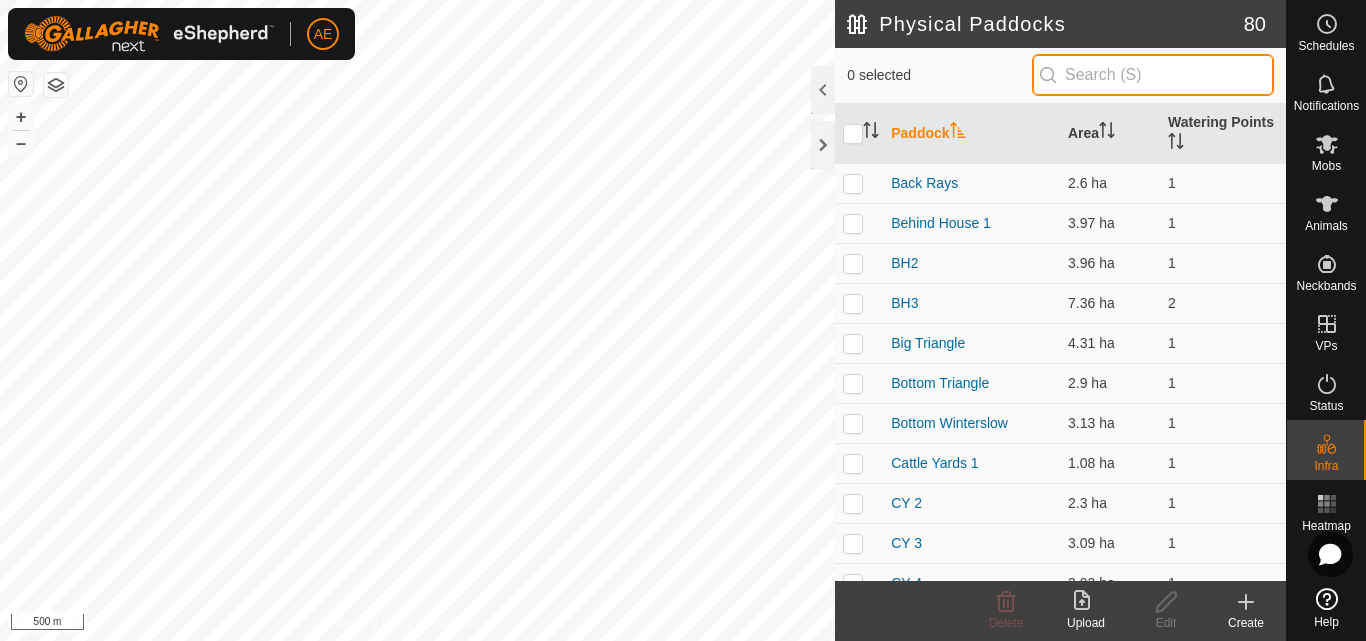 click at bounding box center (1153, 75) 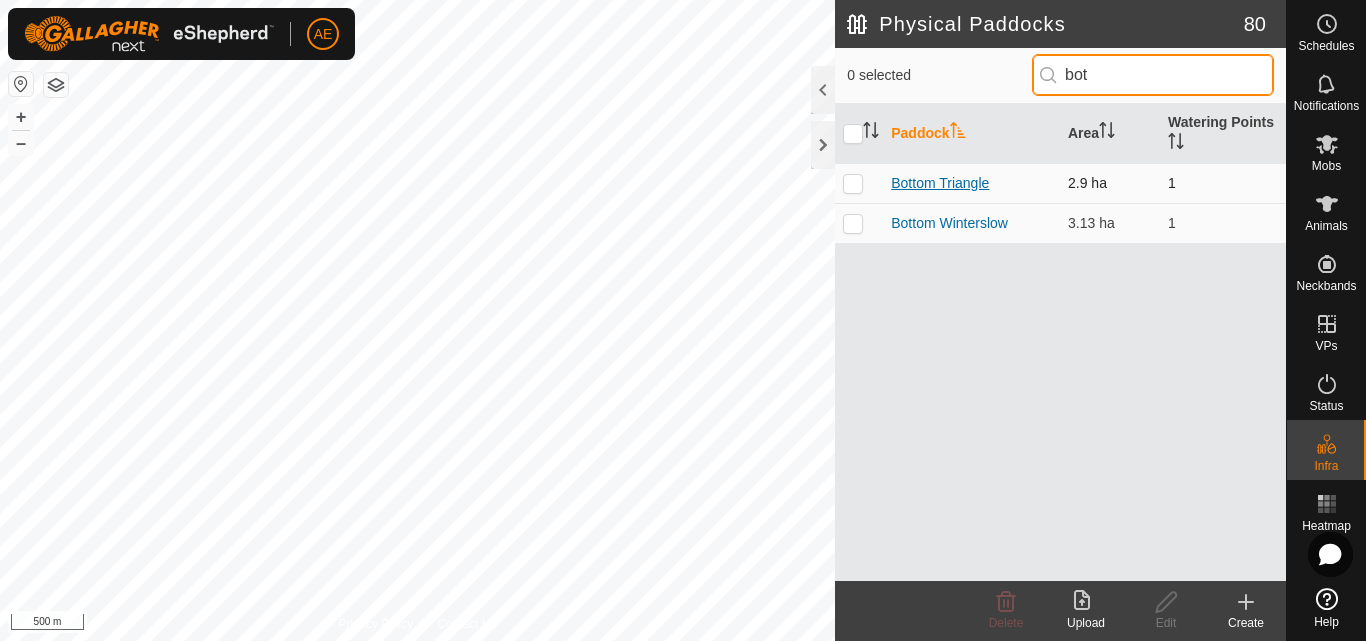 type on "bot" 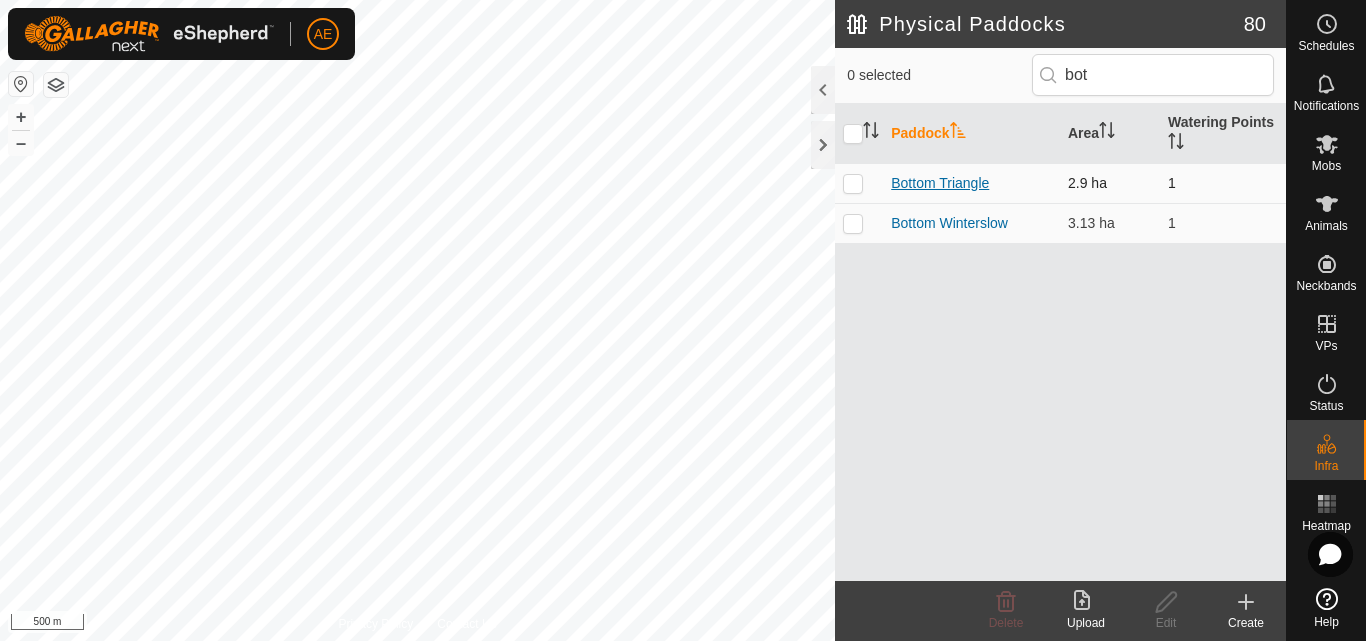 click on "Bottom Triangle" at bounding box center (940, 183) 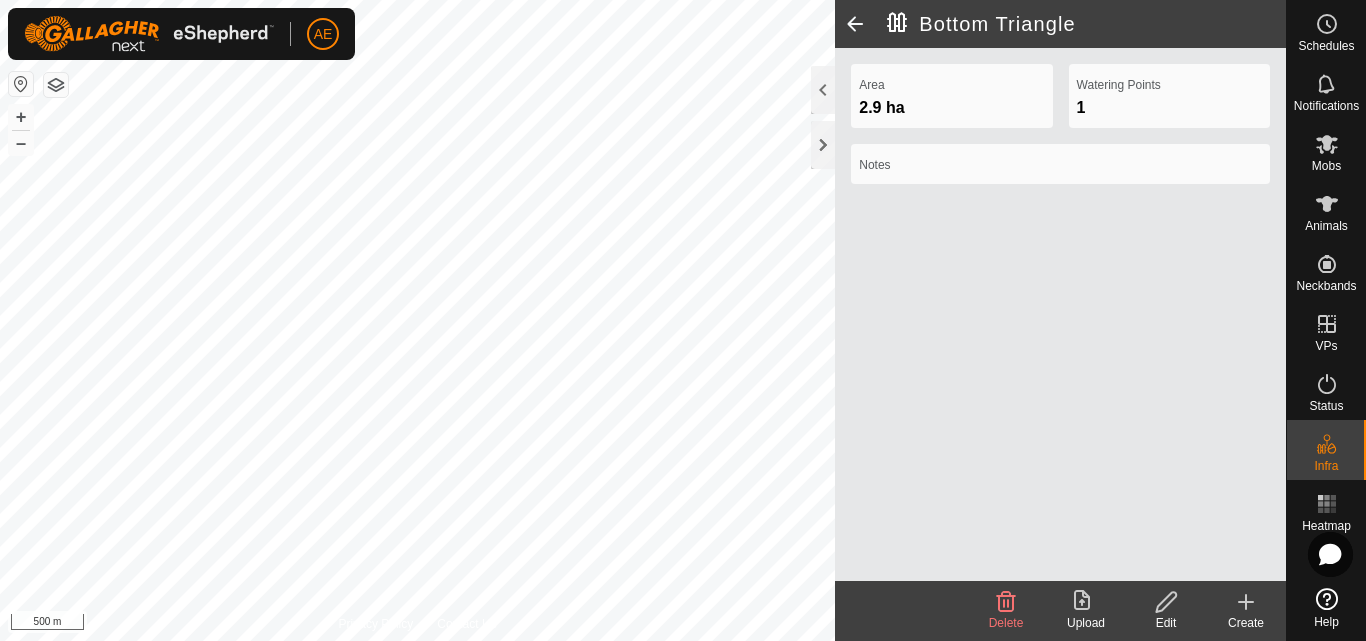 click 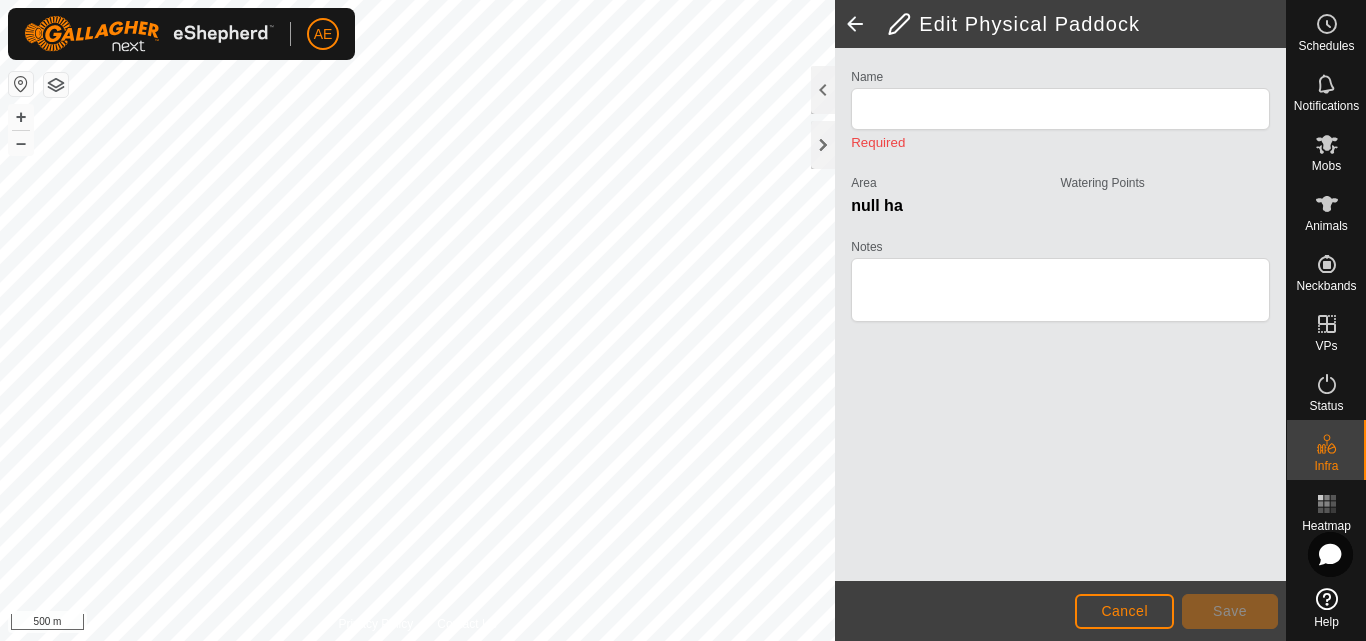 type on "Bottom Triangle" 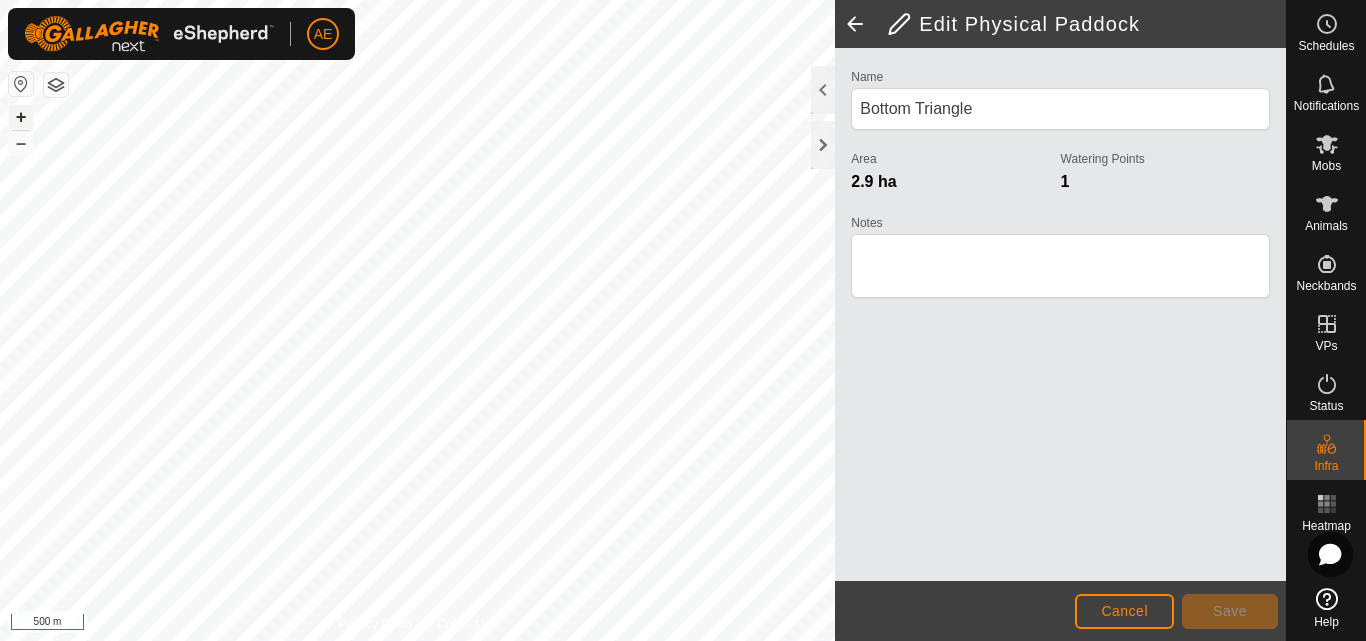 click on "+" at bounding box center (21, 117) 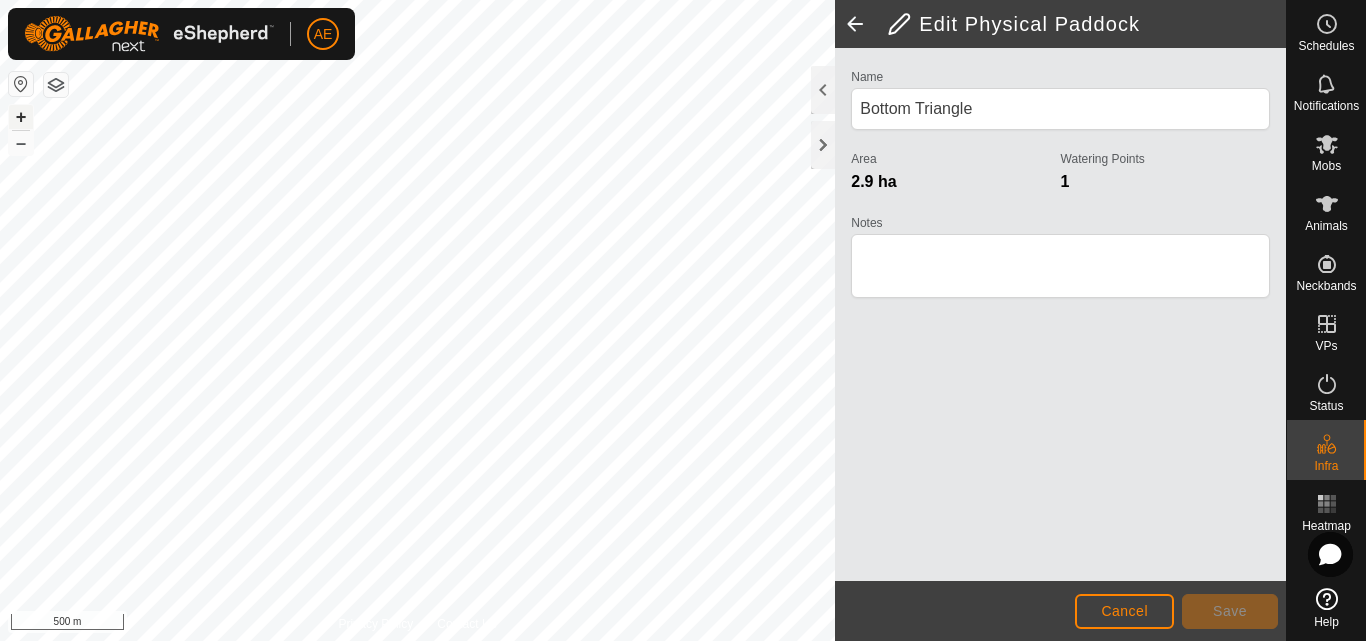 click on "+" at bounding box center [21, 117] 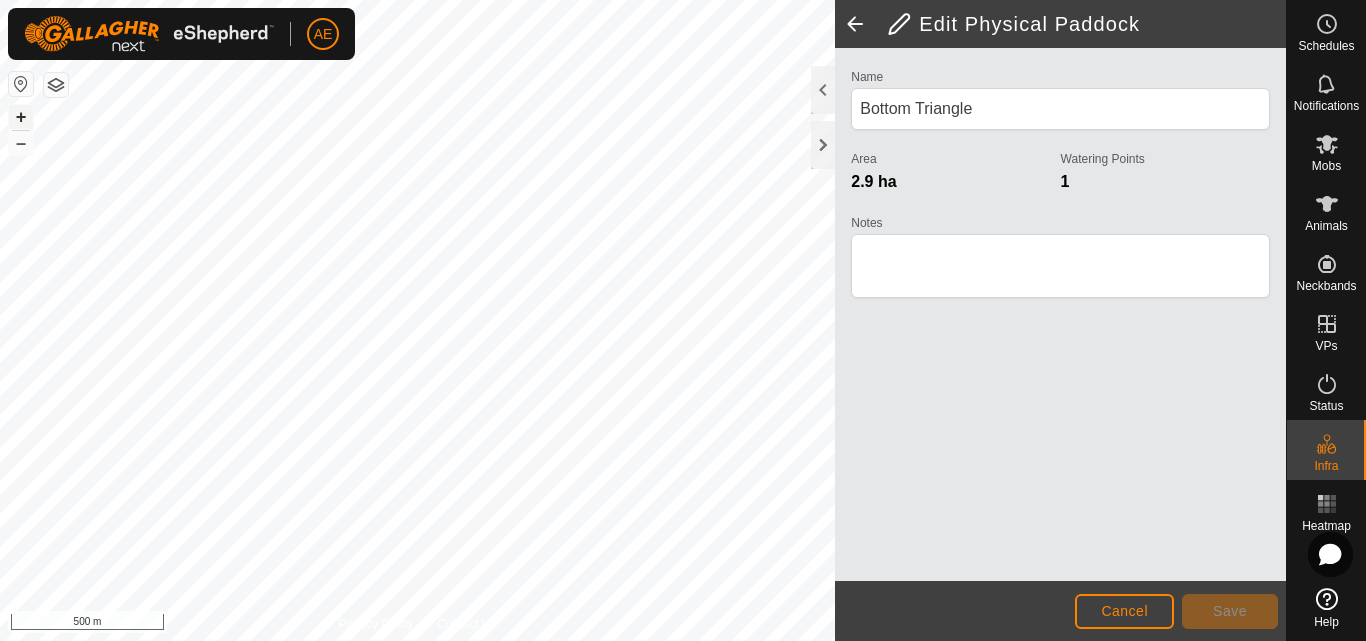 click on "+" at bounding box center (21, 117) 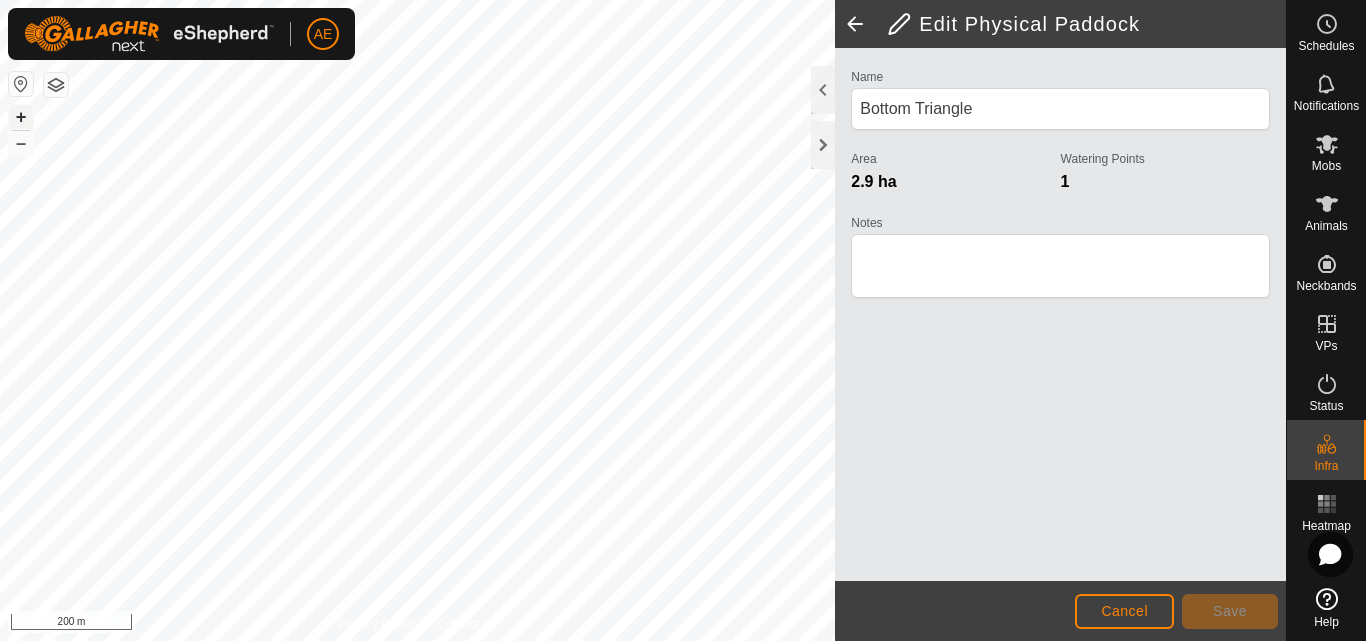 click on "+" at bounding box center (21, 117) 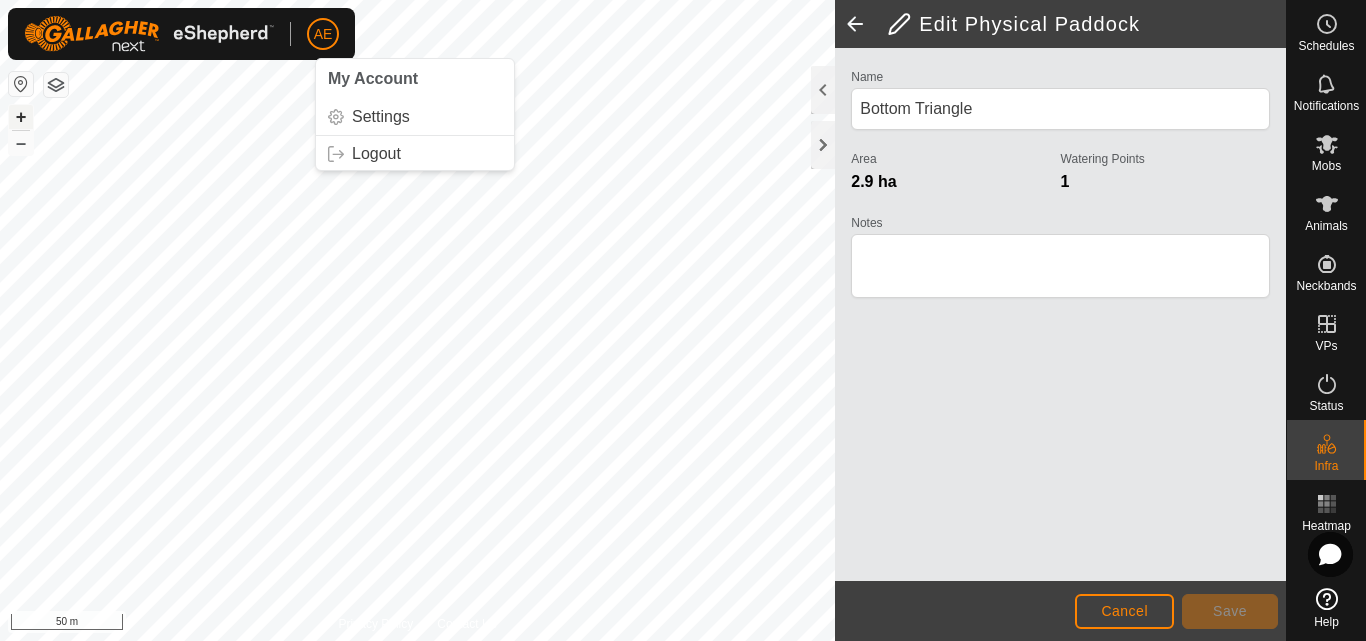 click on "+" at bounding box center (21, 117) 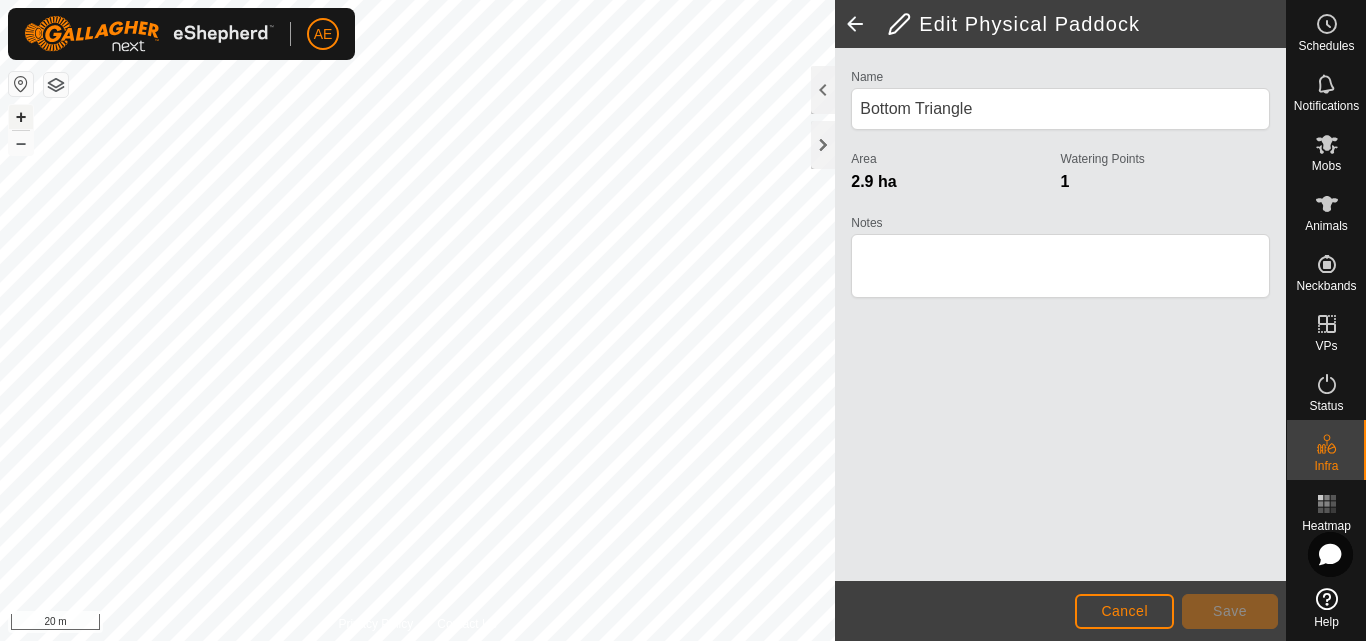 click on "+" at bounding box center [21, 117] 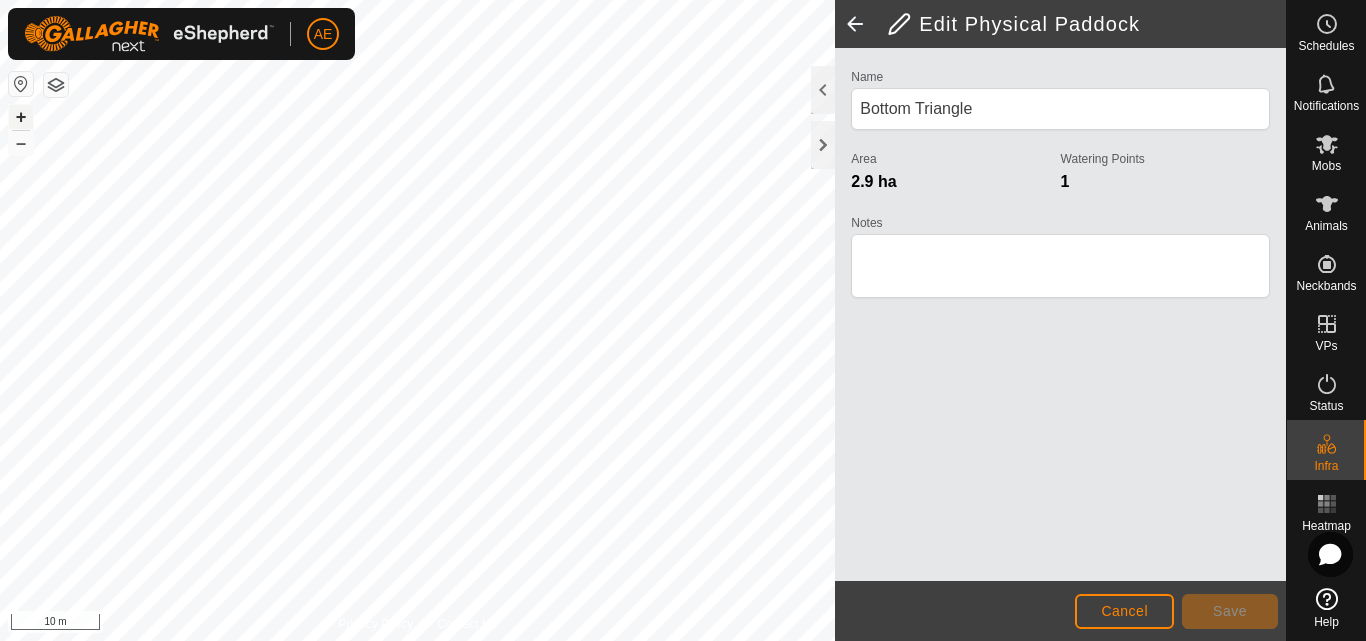 click on "+" at bounding box center [21, 117] 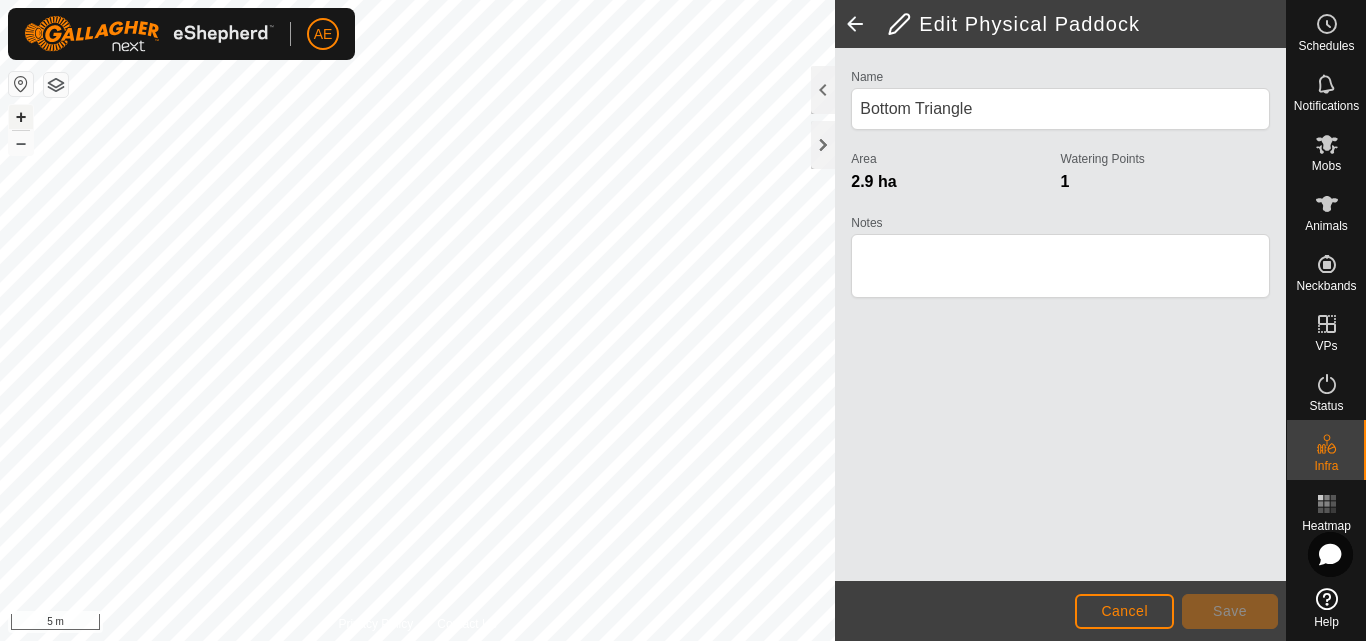 click on "+" at bounding box center [21, 117] 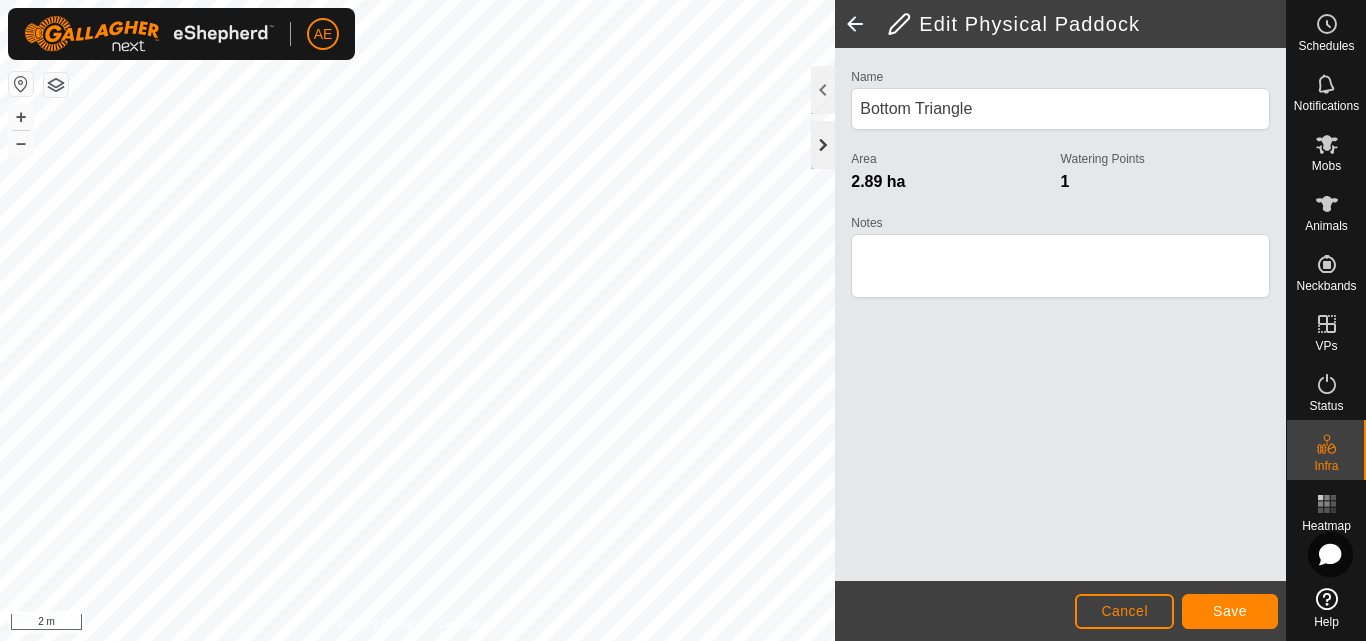 click 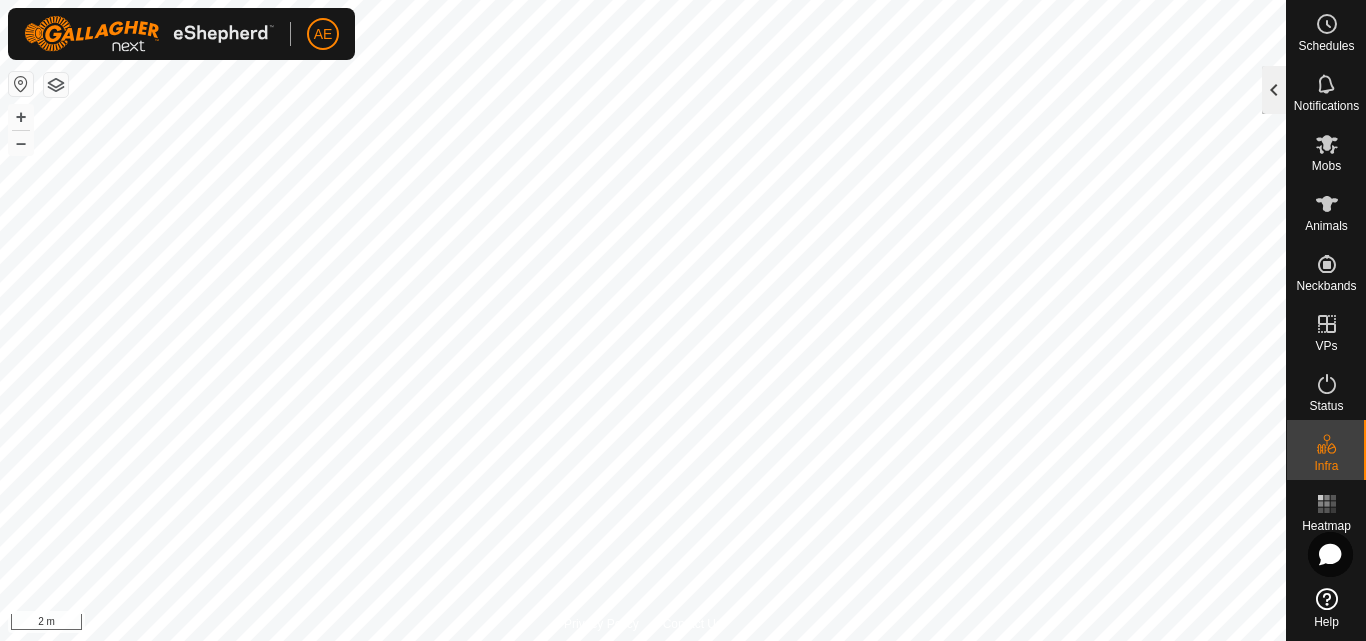 click 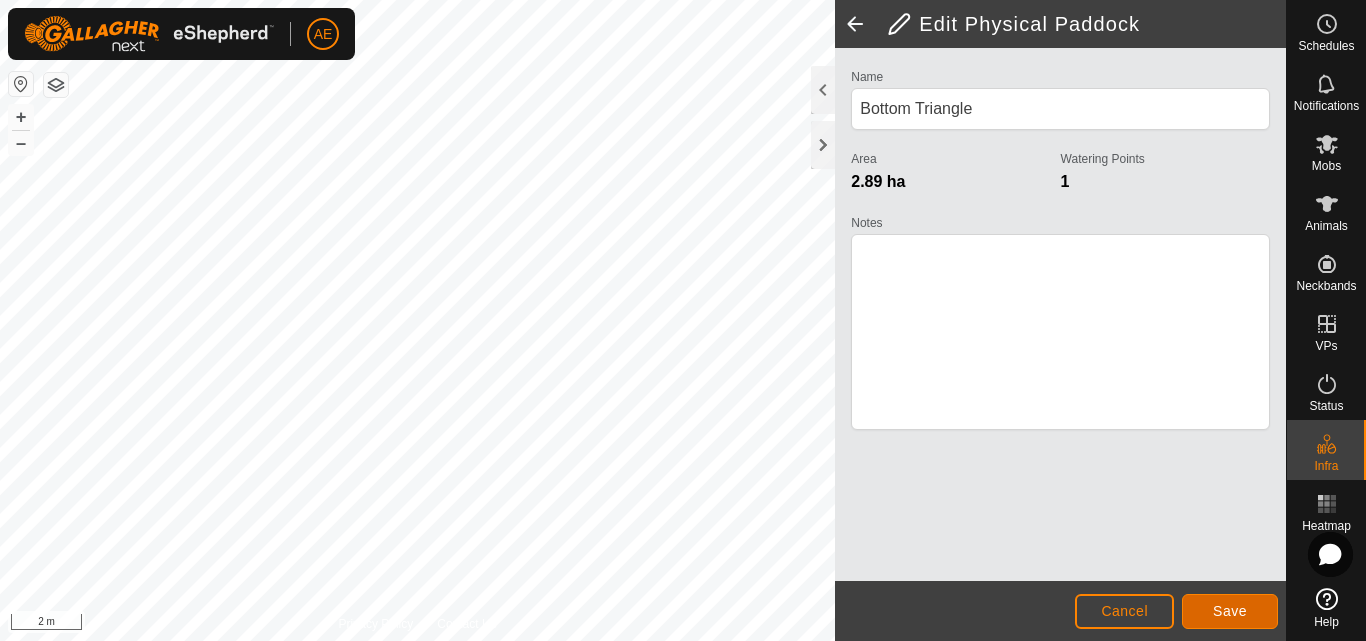 click on "Save" 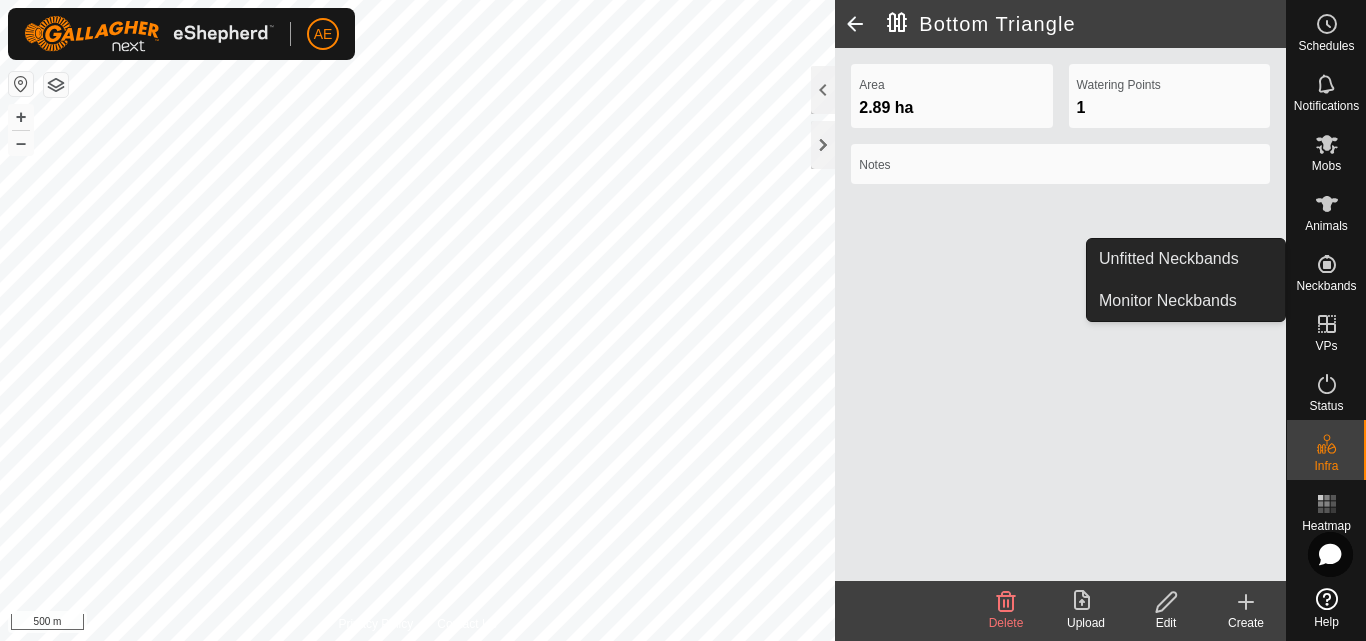 click 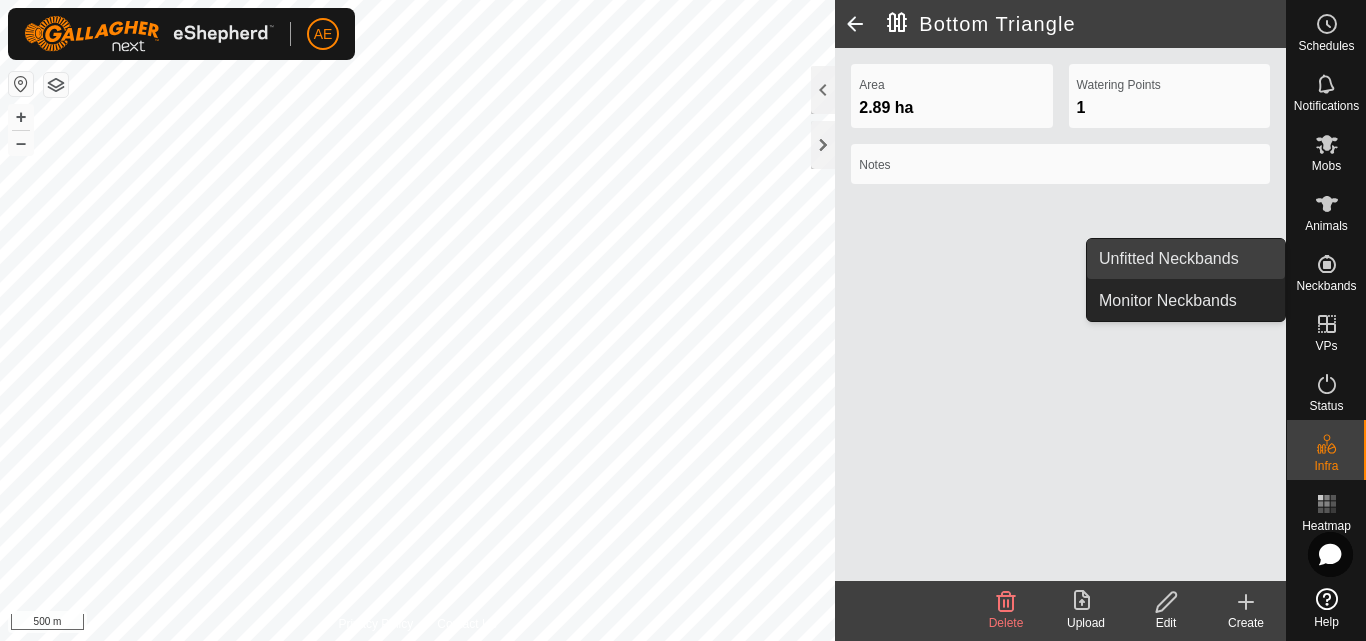 click on "Unfitted Neckbands" at bounding box center (1186, 259) 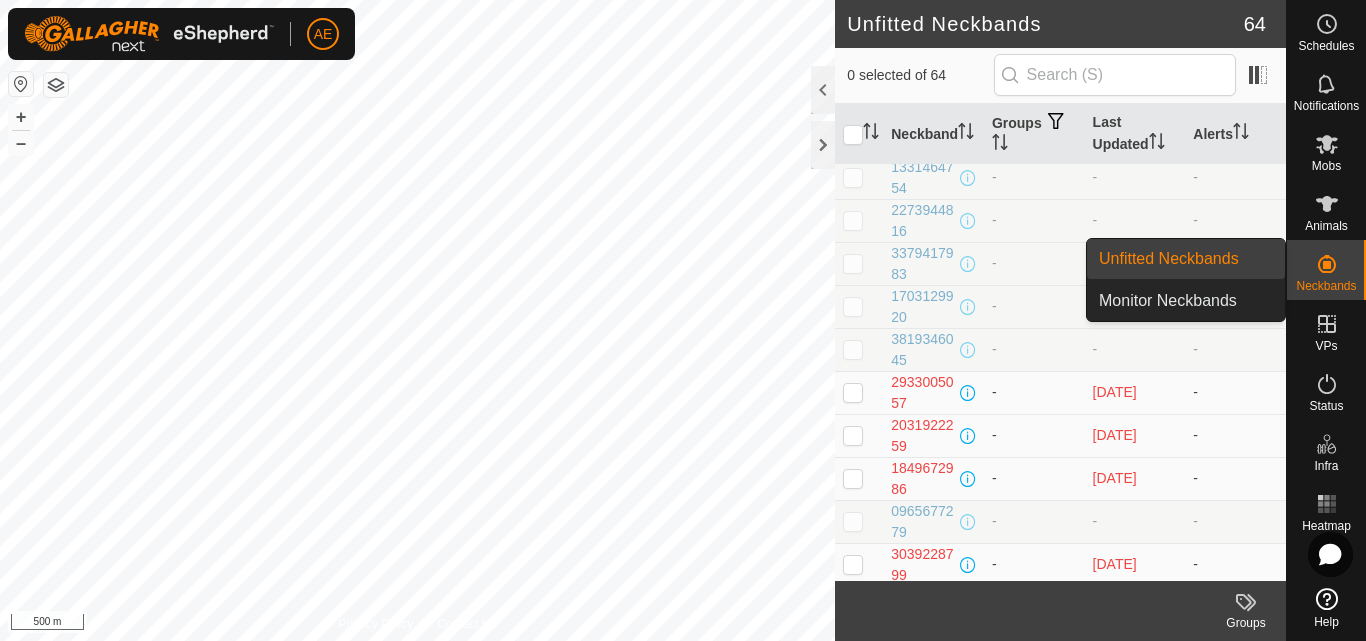 scroll, scrollTop: 2335, scrollLeft: 0, axis: vertical 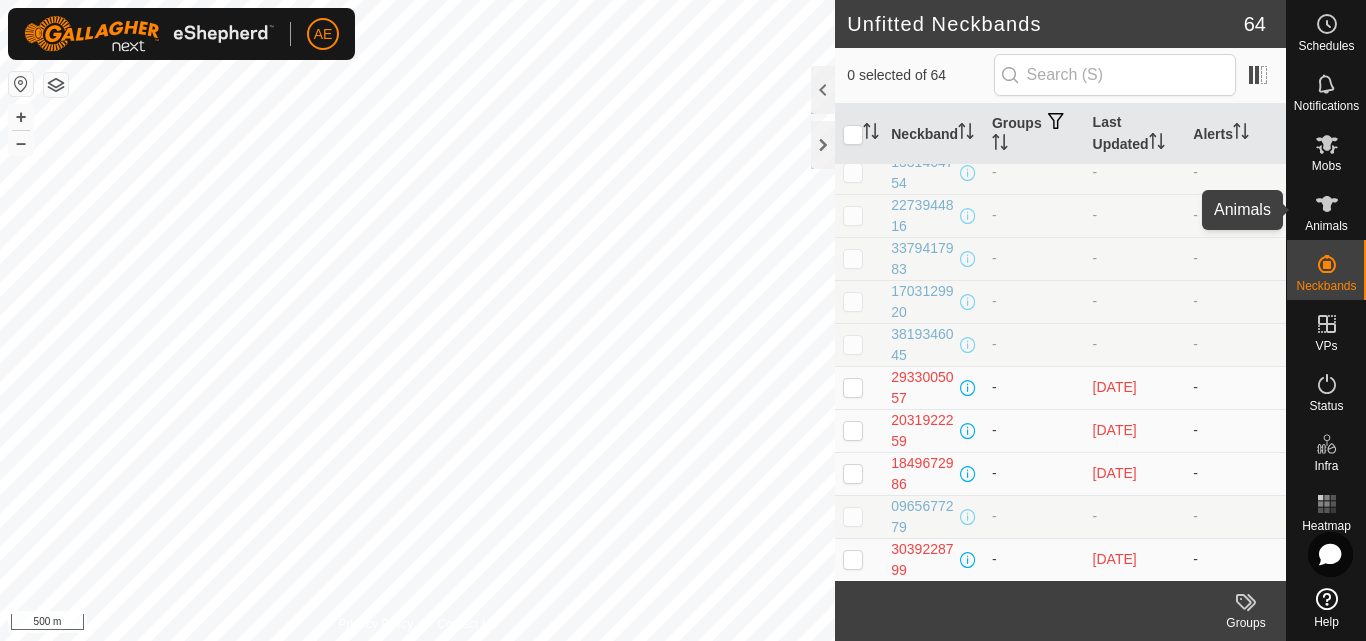 click 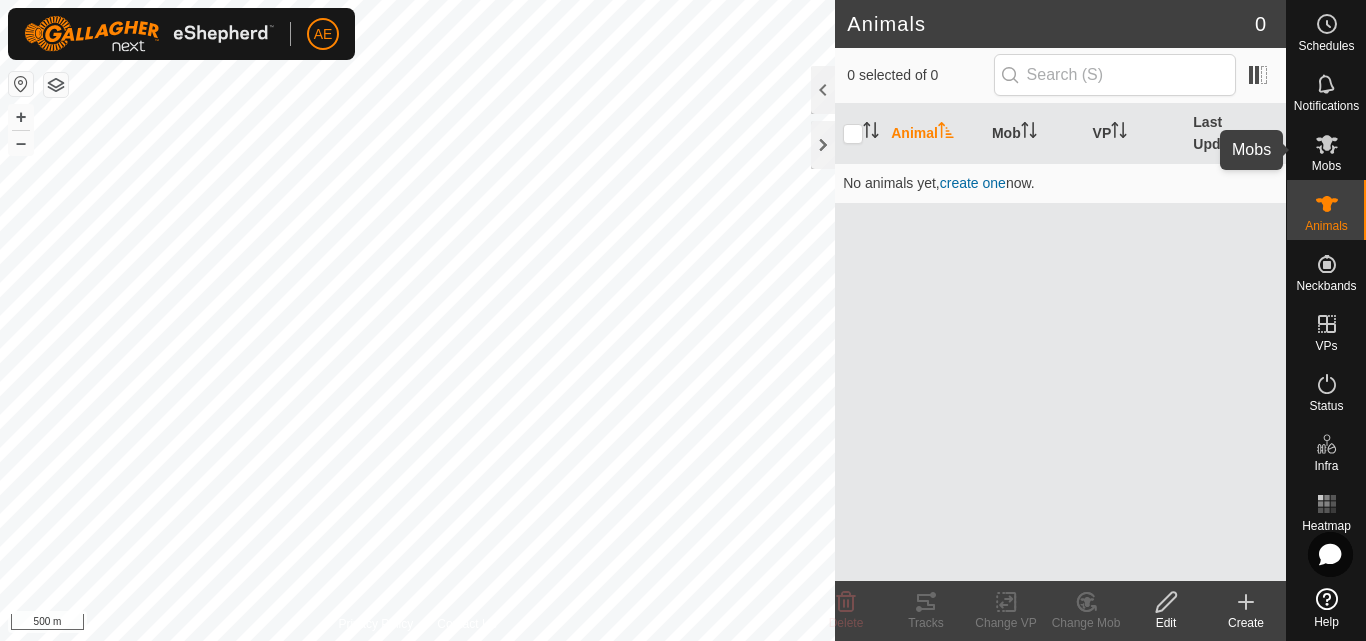 click at bounding box center [1327, 144] 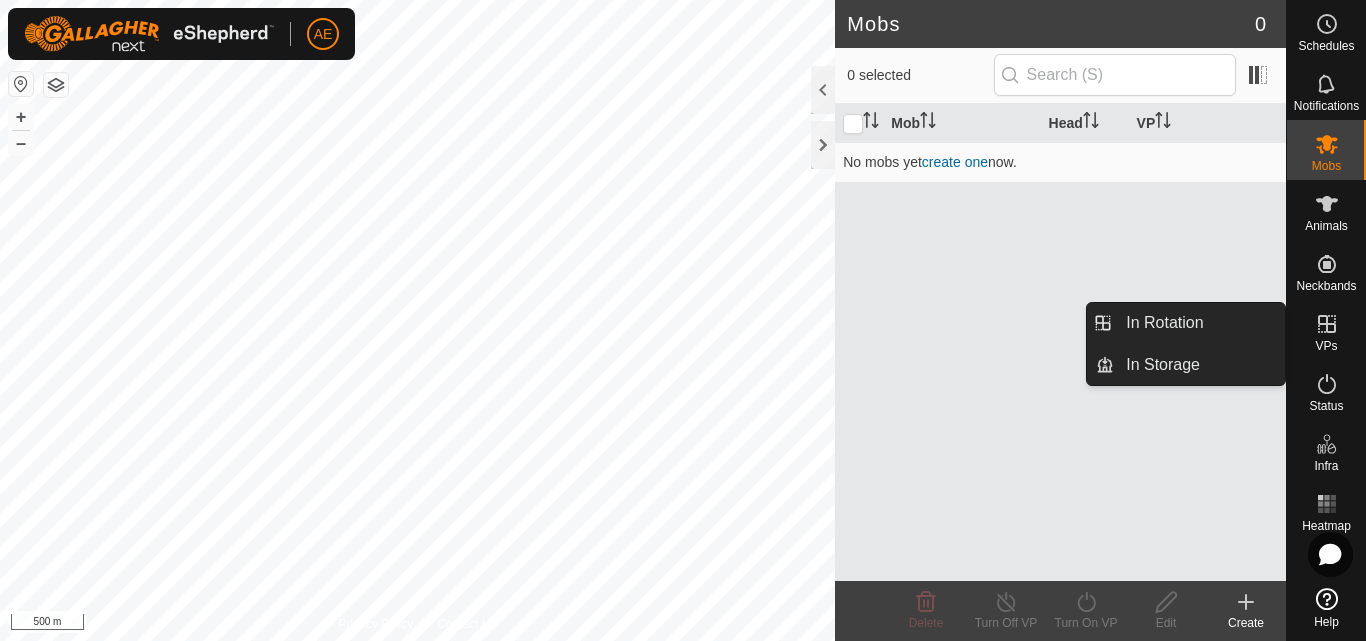click 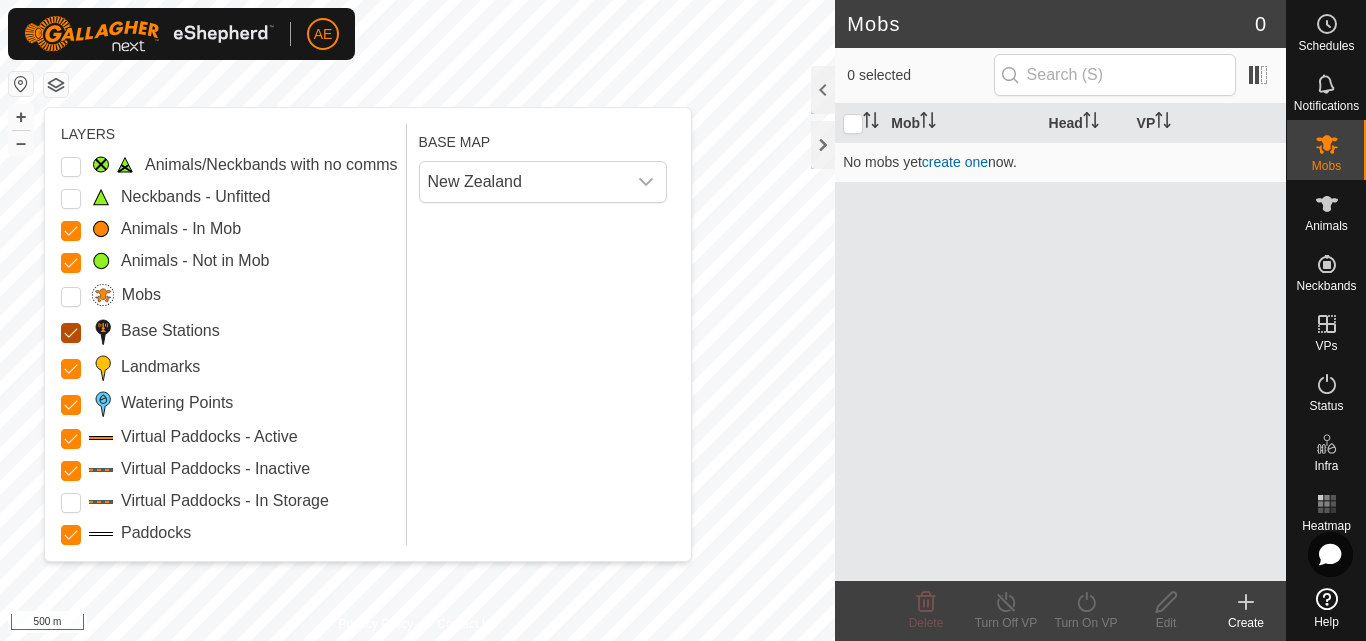 click on "Base Stations" at bounding box center [71, 333] 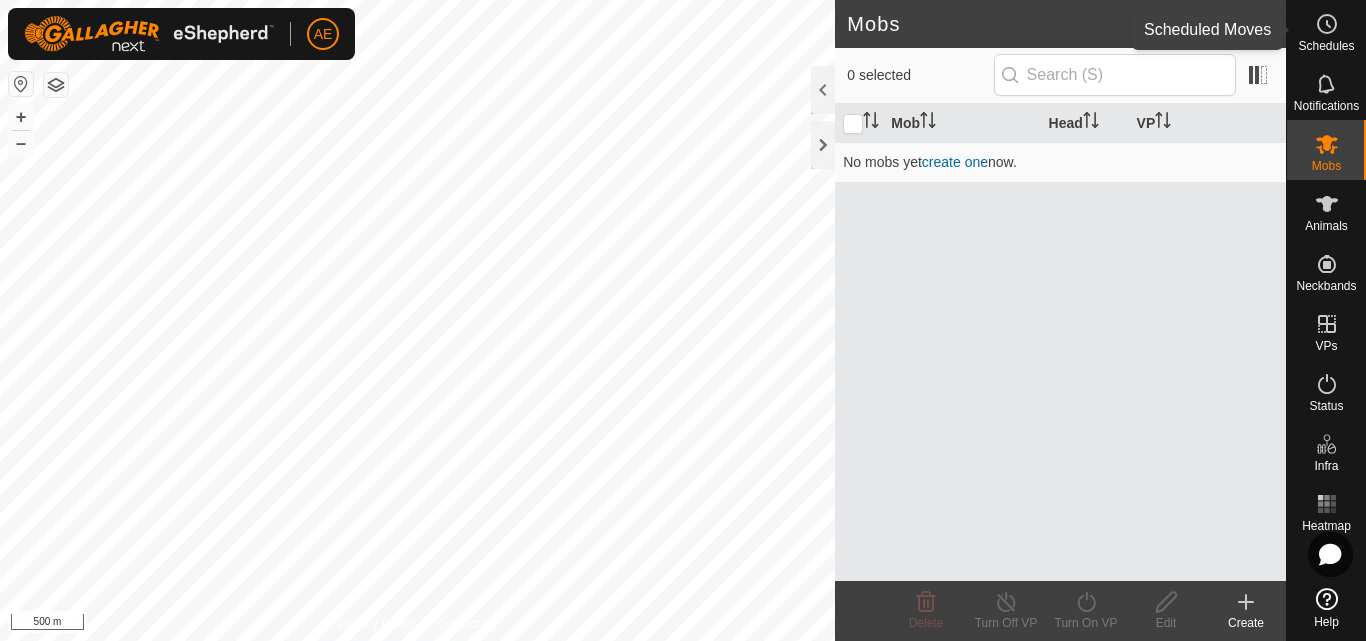 click 